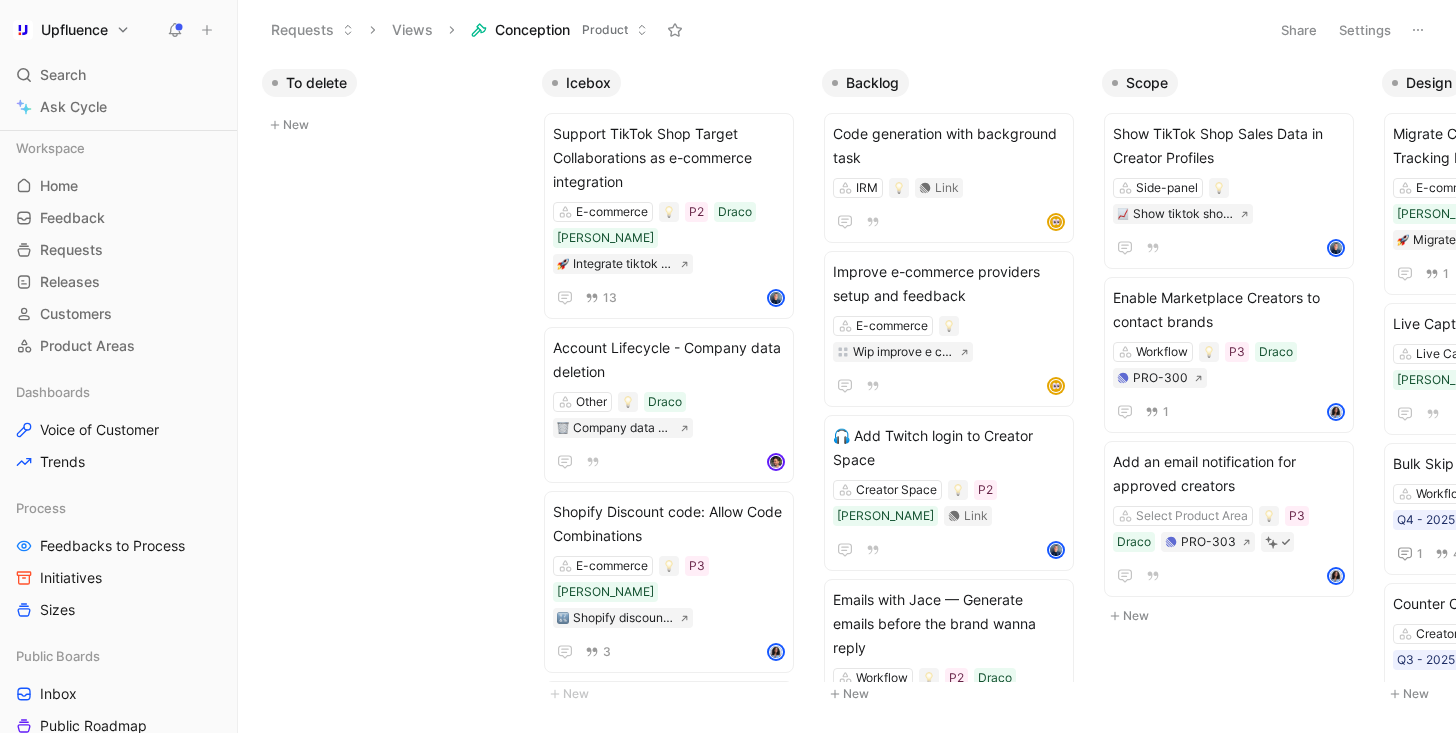 scroll, scrollTop: 0, scrollLeft: 0, axis: both 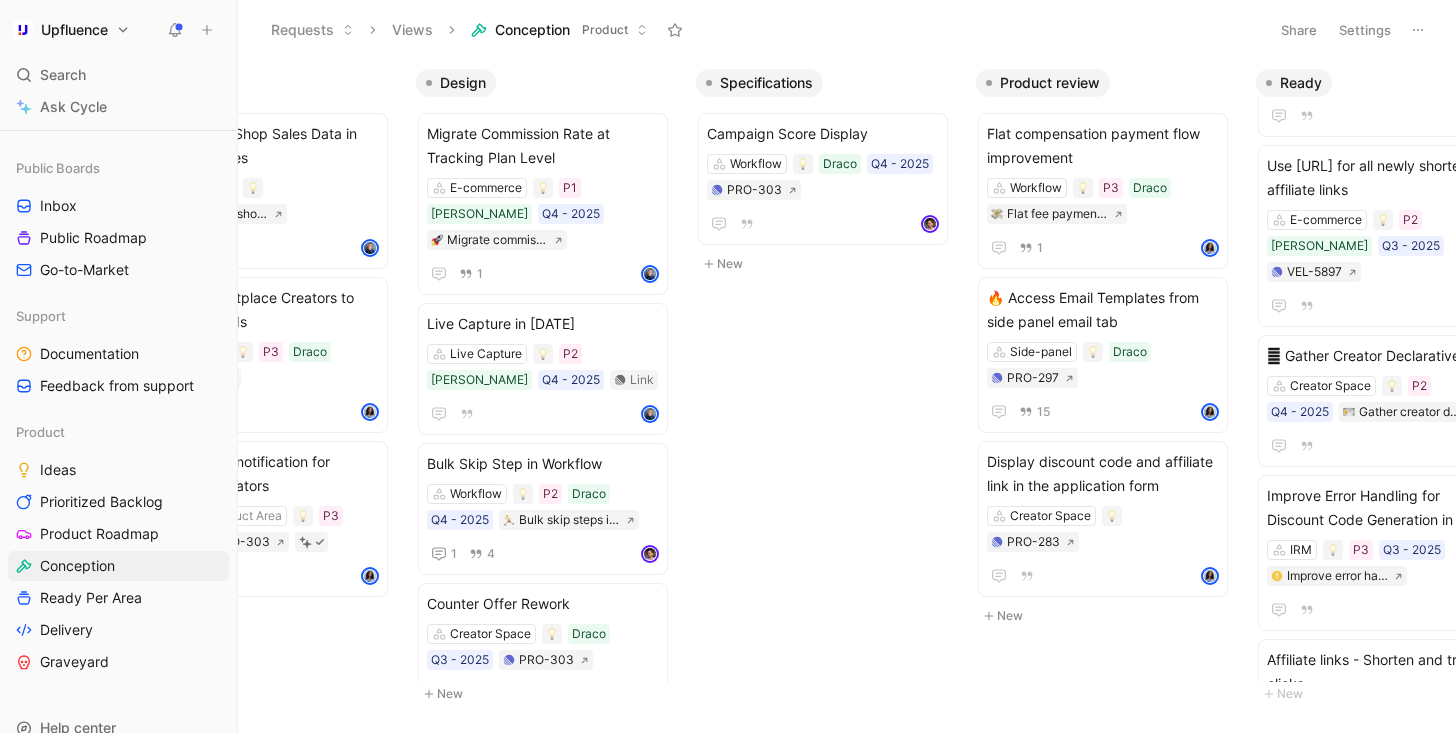 click on "Upfluence Search ⌘ K Ask Cycle Workspace Home G then H Feedback G then F Requests G then R Releases G then L Customers Product Areas Dashboards Voice of Customer Trends Process Feedbacks to Process Initiatives Sizes Public Boards Inbox Public Roadmap Go-to-Market Support Documentation Feedback from support Product Ideas Prioritized Backlog Product Roadmap Conception Ready Per Area Delivery Graveyard
To pick up a draggable item, press the space bar.
While dragging, use the arrow keys to move the item.
Press space again to drop the item in its new position, or press escape to cancel.
Help center Invite member Requests Views Conception Product Share Settings To delete New Icebox Support TikTok Shop Target Collaborations as e-commerce integration E-commerce P2 Draco [PERSON_NAME] Integrate tiktok shop 13 Account Lifecycle - Company data deletion Other Draco Company data deletion Shopify Discount code: Allow Code Combinations E-commerce P3 [PERSON_NAME] Shopify discount code combinations 3 P/Maybe" at bounding box center (728, 366) 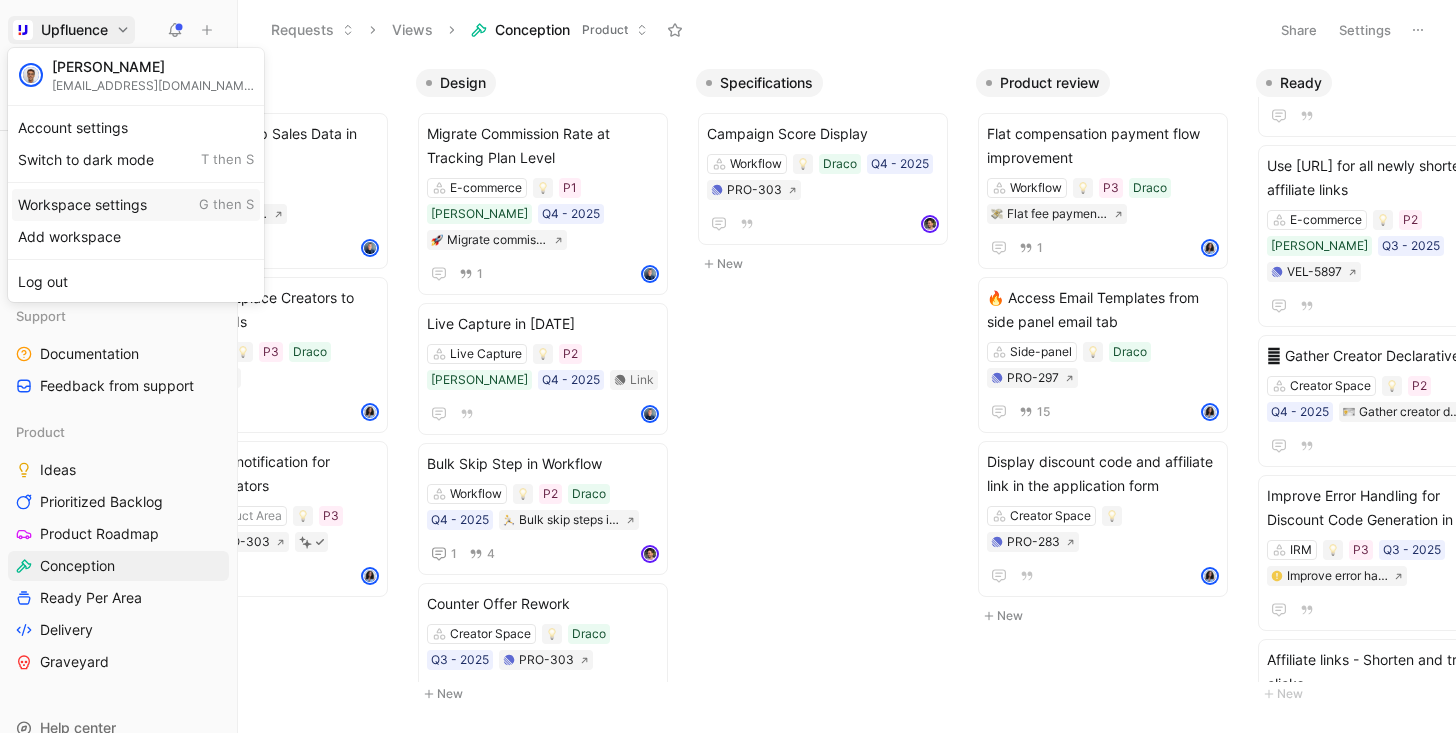click on "Workspace settings G then S" at bounding box center [136, 205] 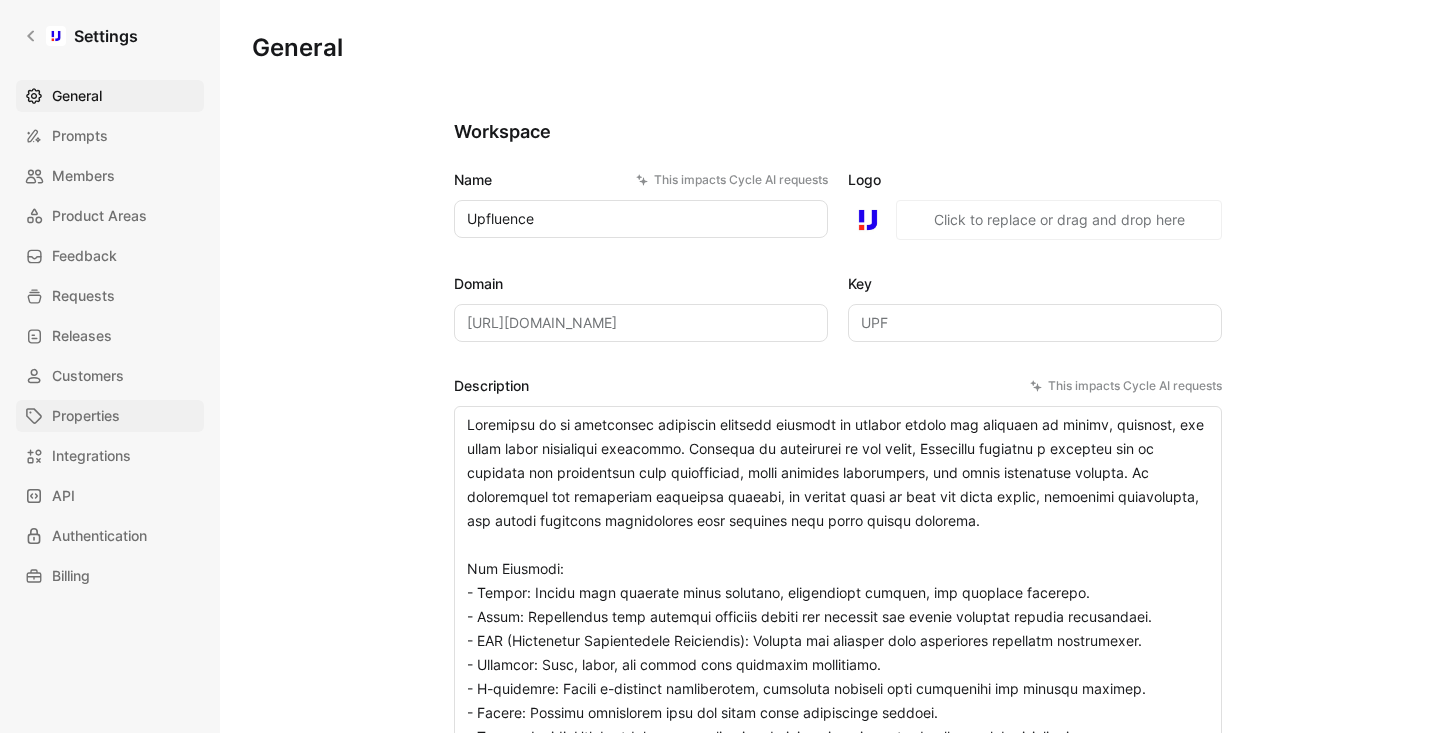 click on "Properties" at bounding box center [86, 416] 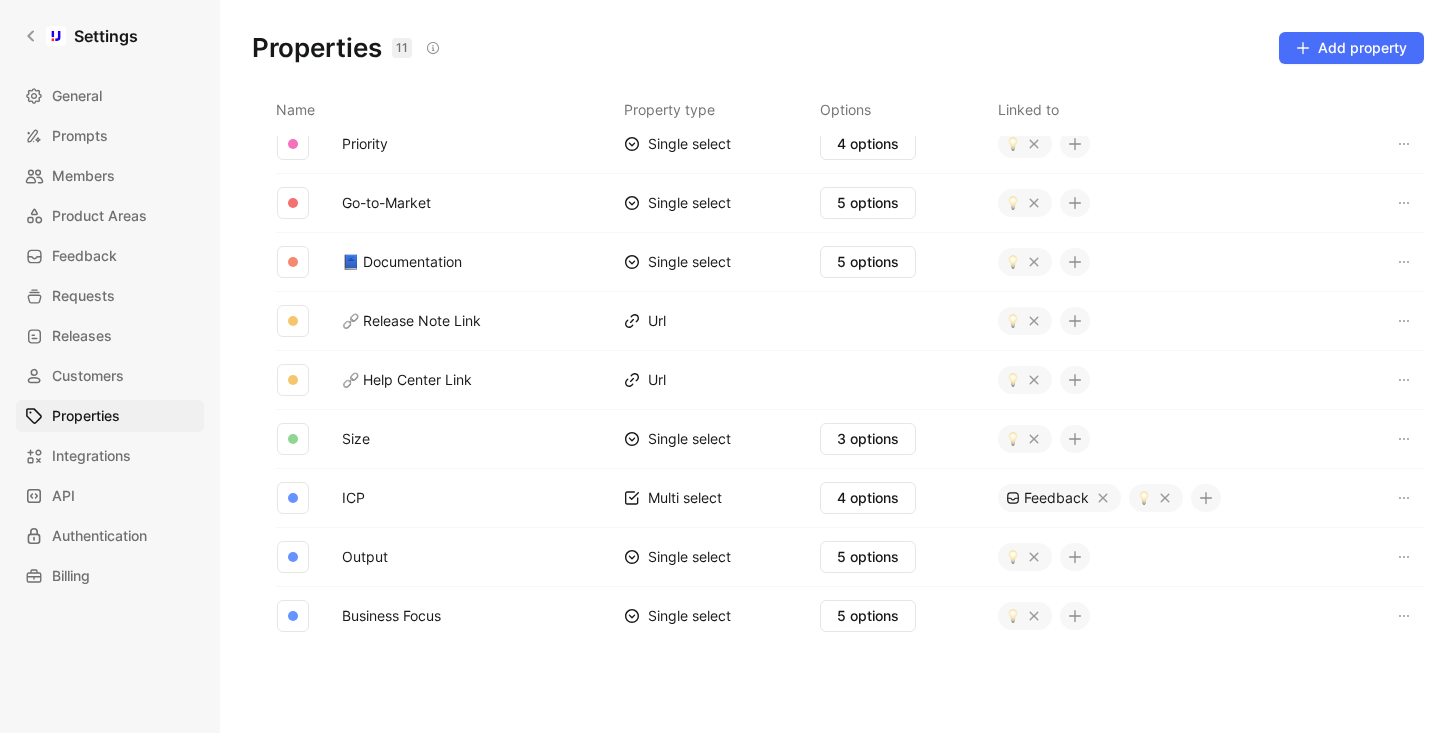 scroll, scrollTop: 223, scrollLeft: 0, axis: vertical 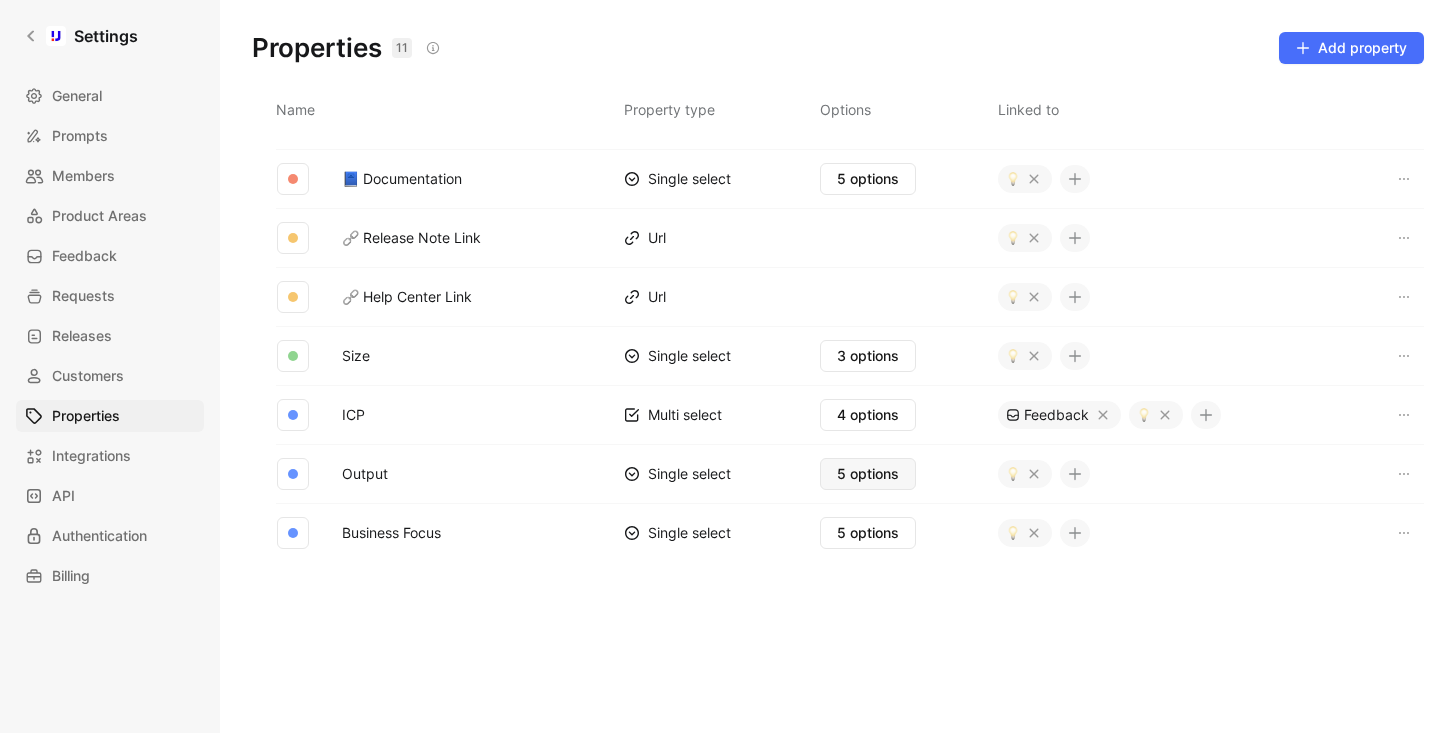 click on "5 options" at bounding box center (868, 474) 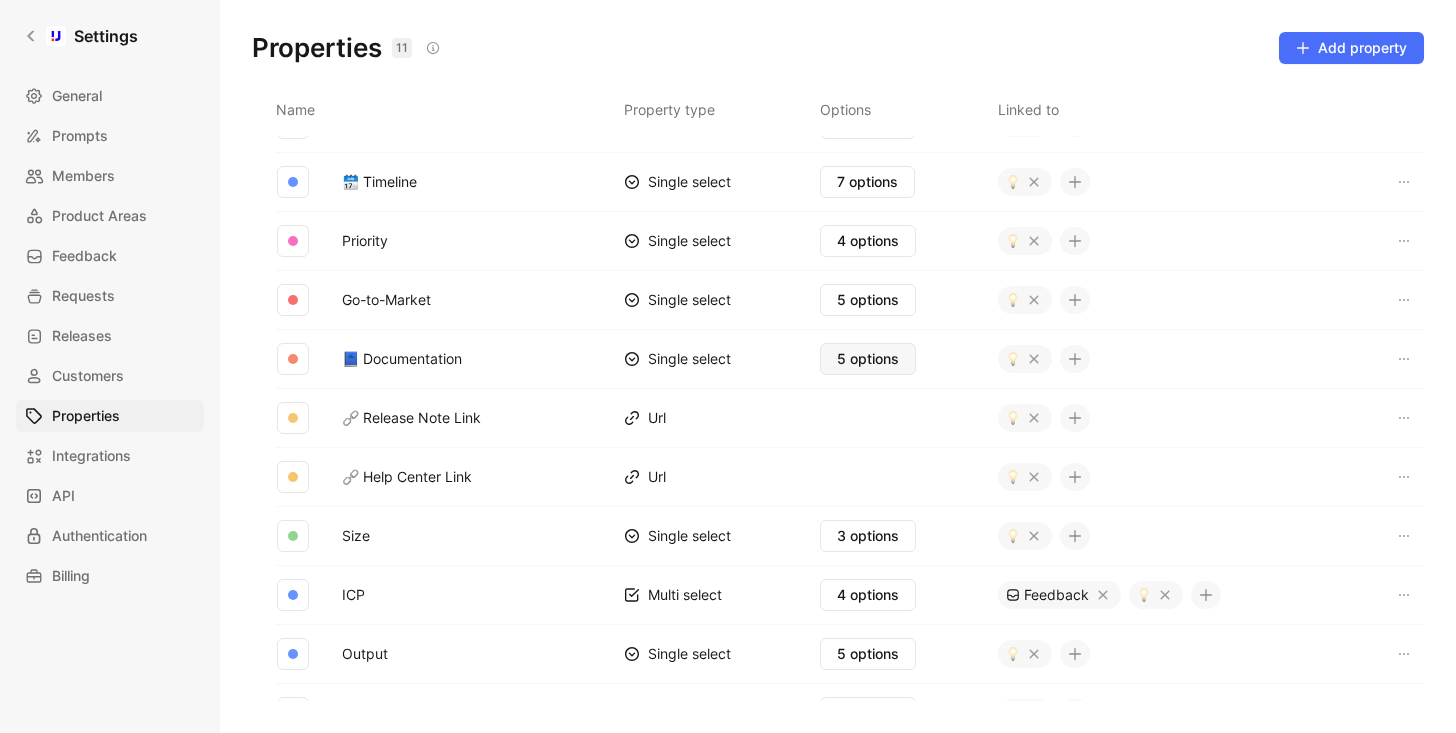 scroll, scrollTop: 47, scrollLeft: 0, axis: vertical 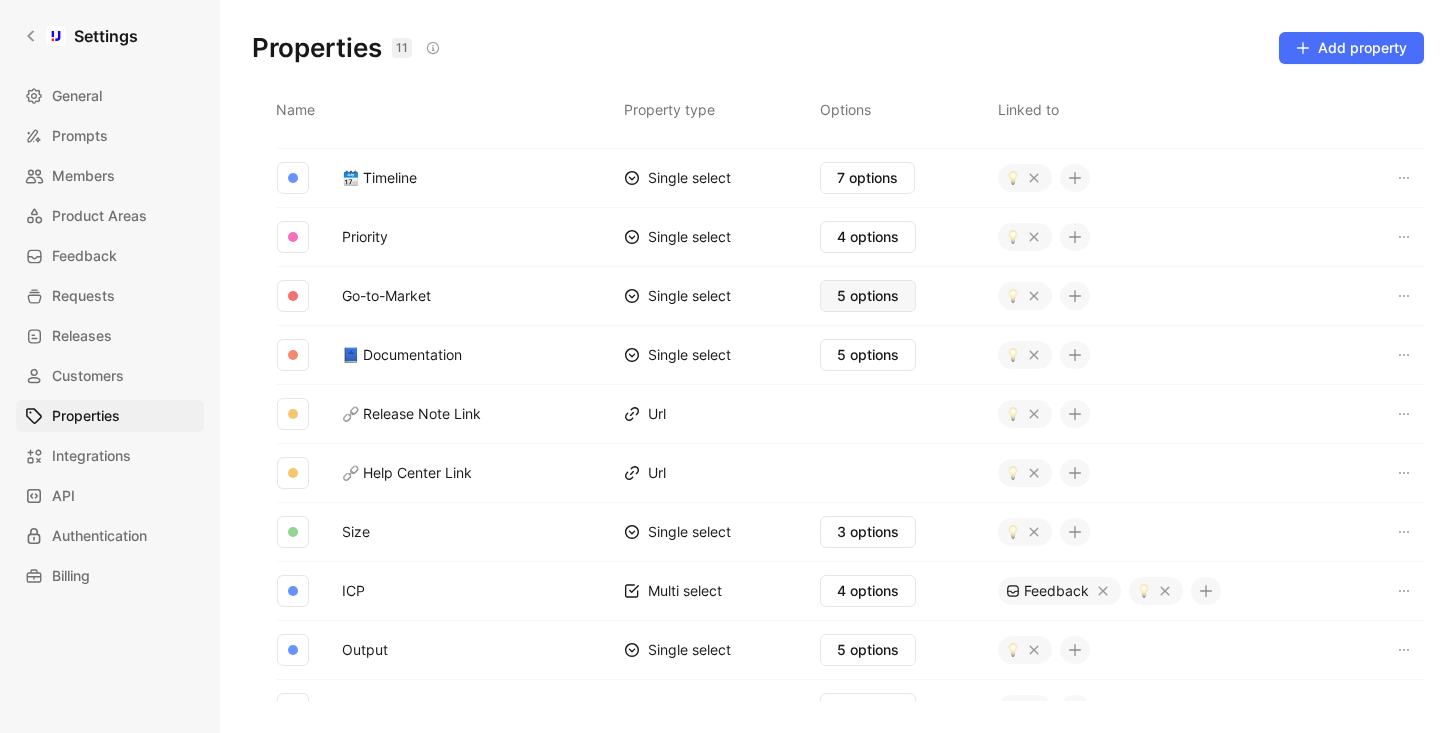 click on "5 options" at bounding box center [868, 296] 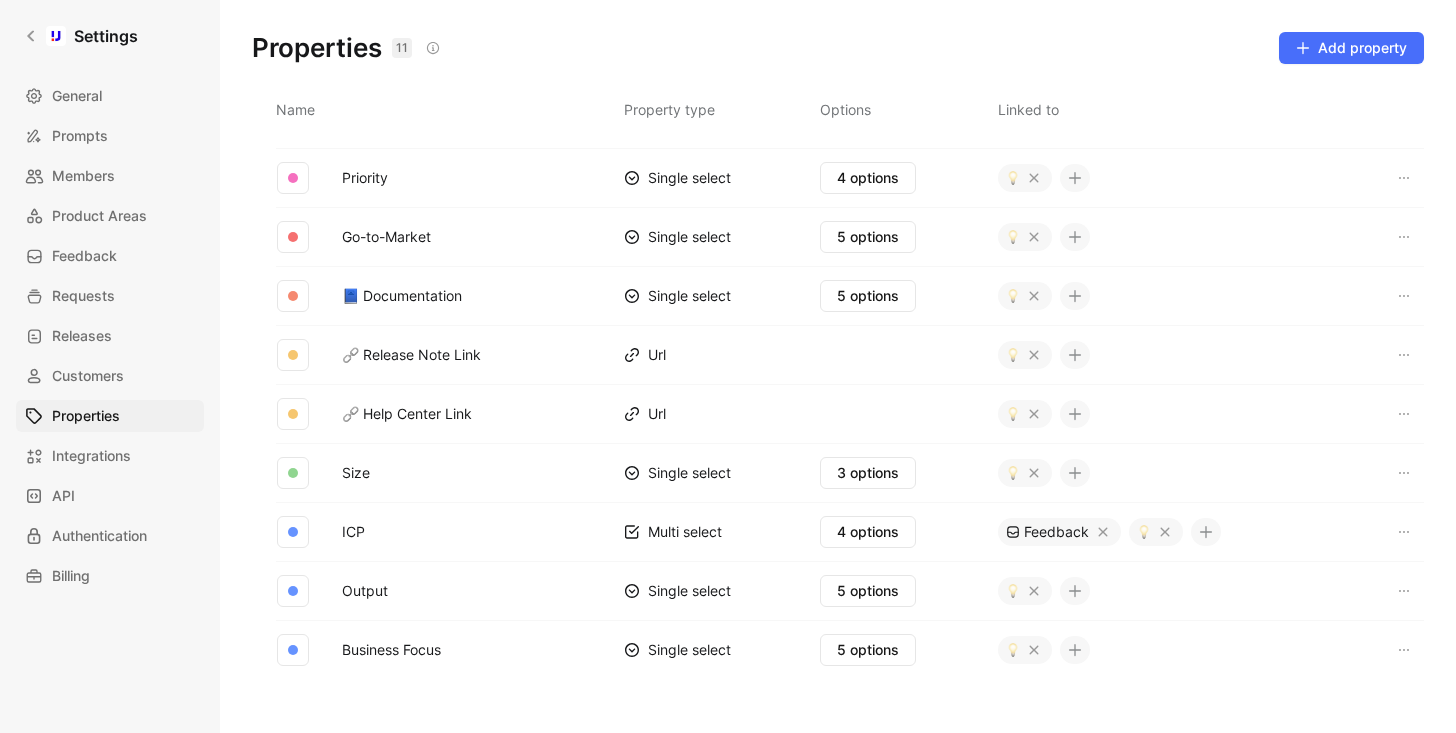 scroll, scrollTop: 180, scrollLeft: 0, axis: vertical 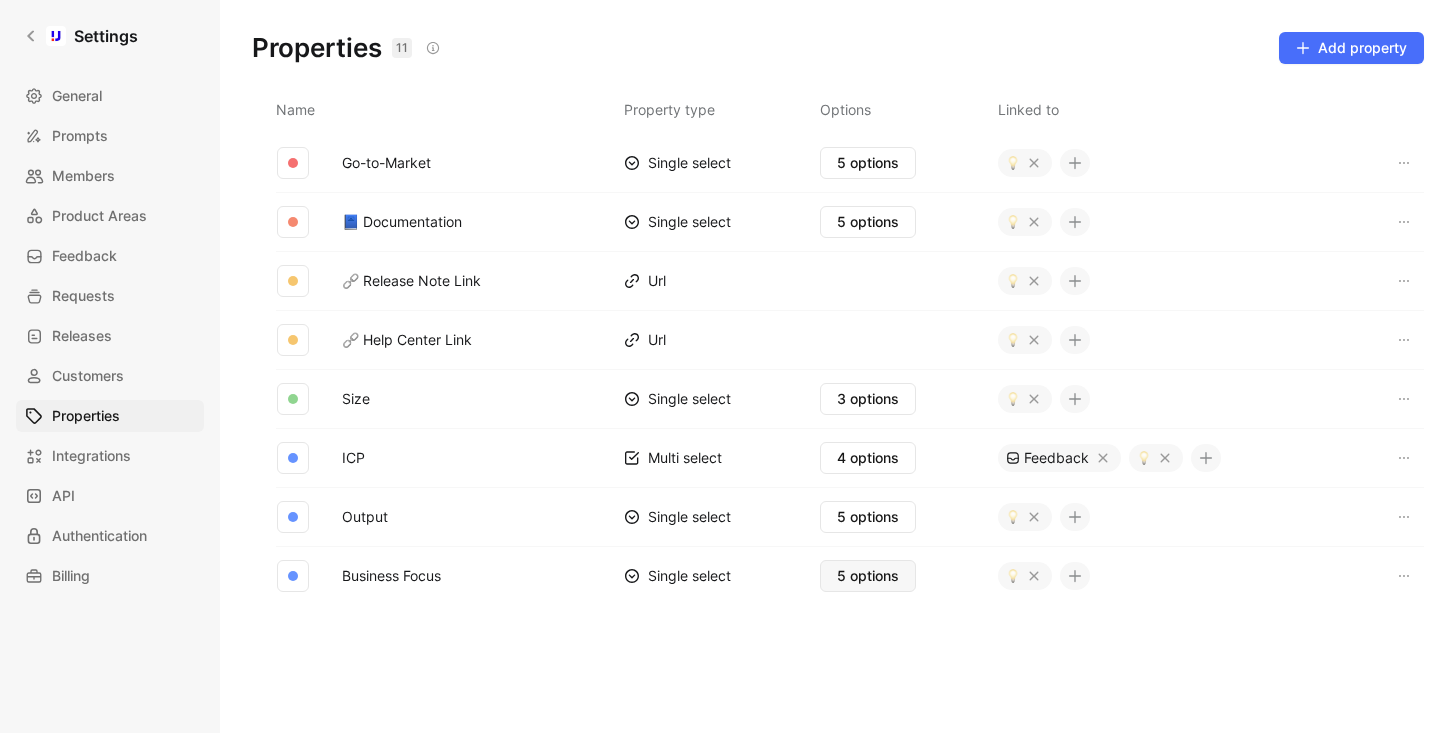 click on "5 options" at bounding box center [868, 576] 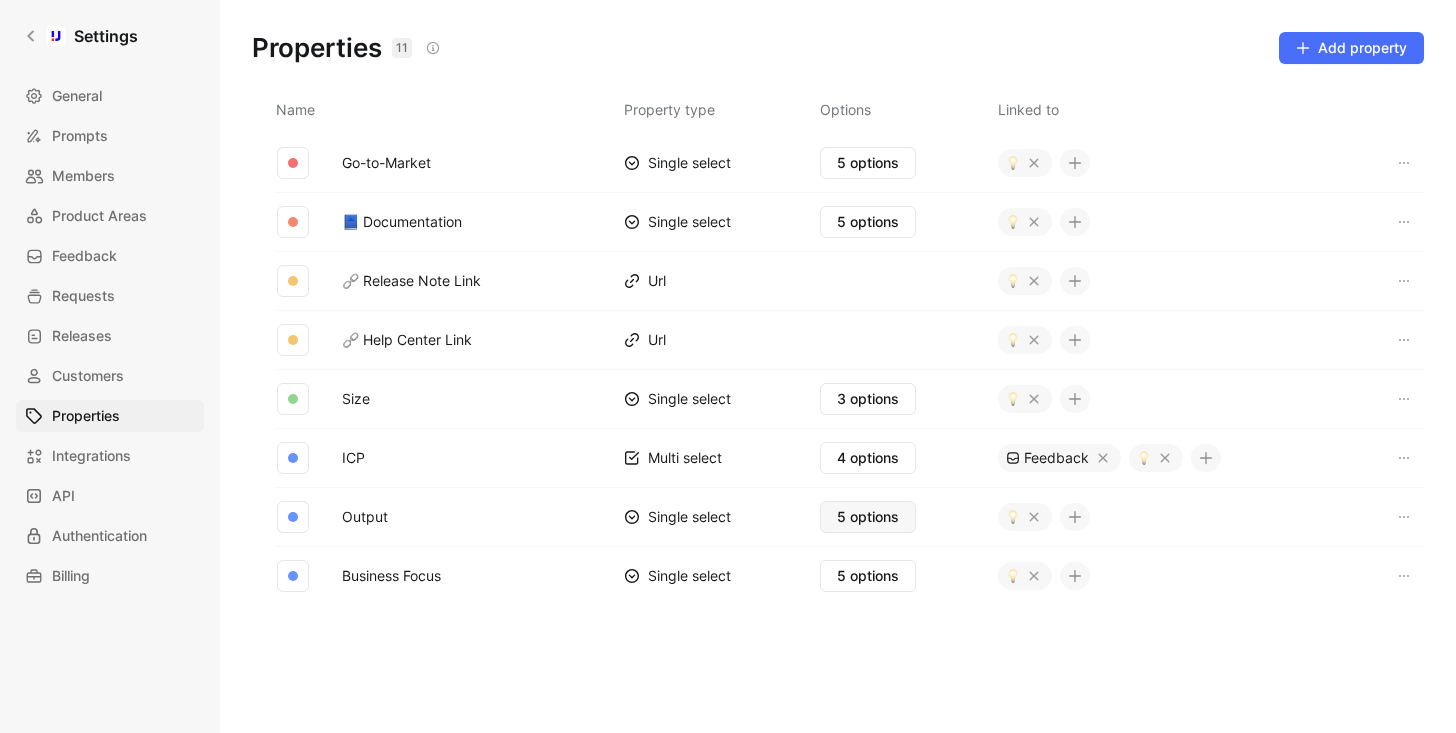 click on "5 options" at bounding box center [868, 517] 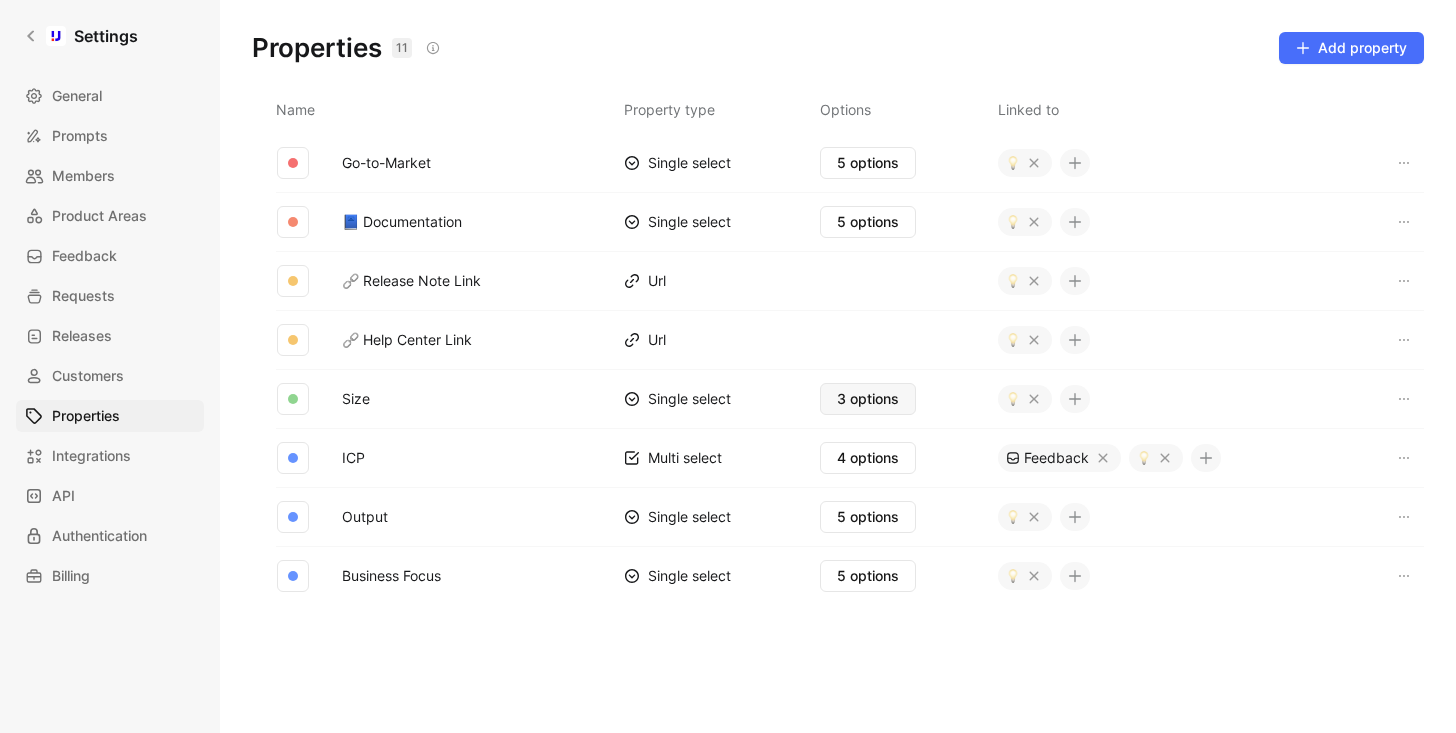 click on "3 options" at bounding box center [868, 399] 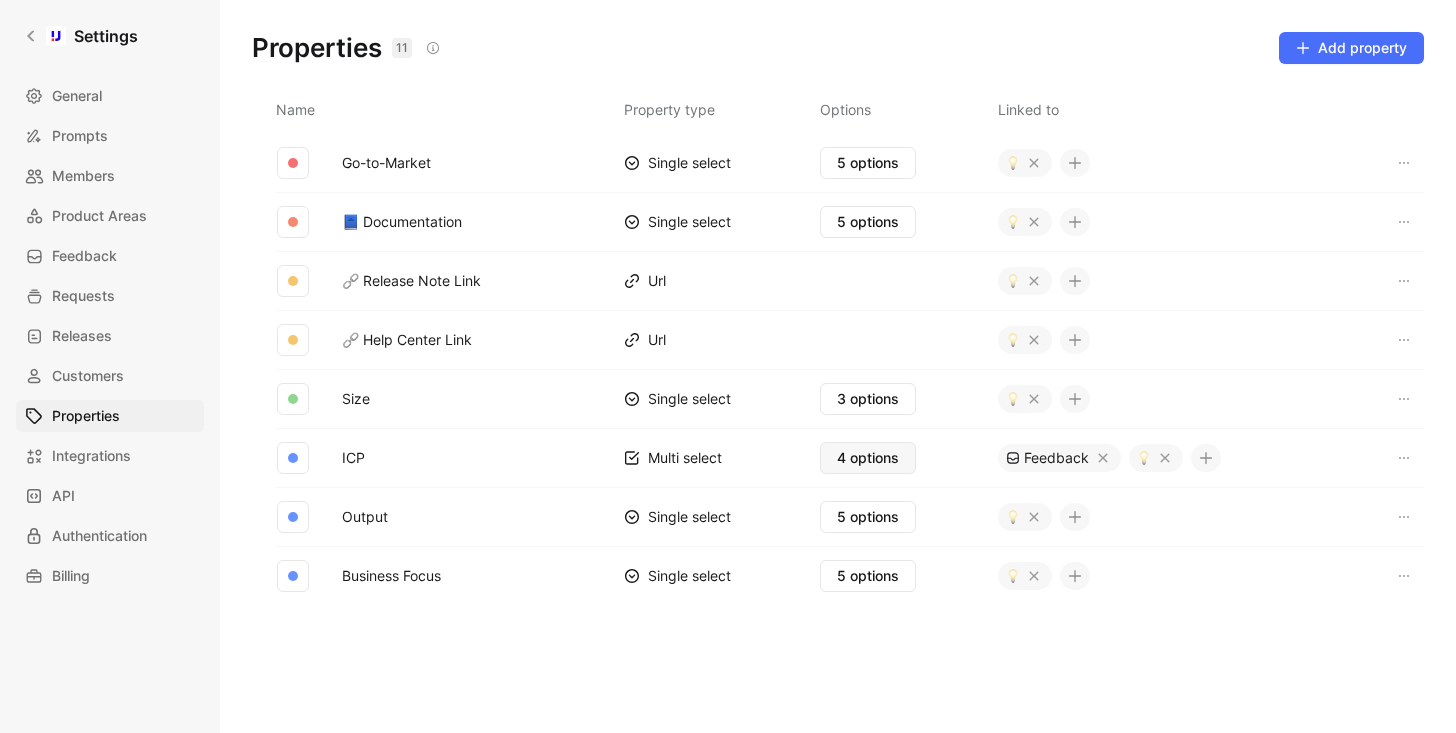 click on "4 options" at bounding box center (868, 458) 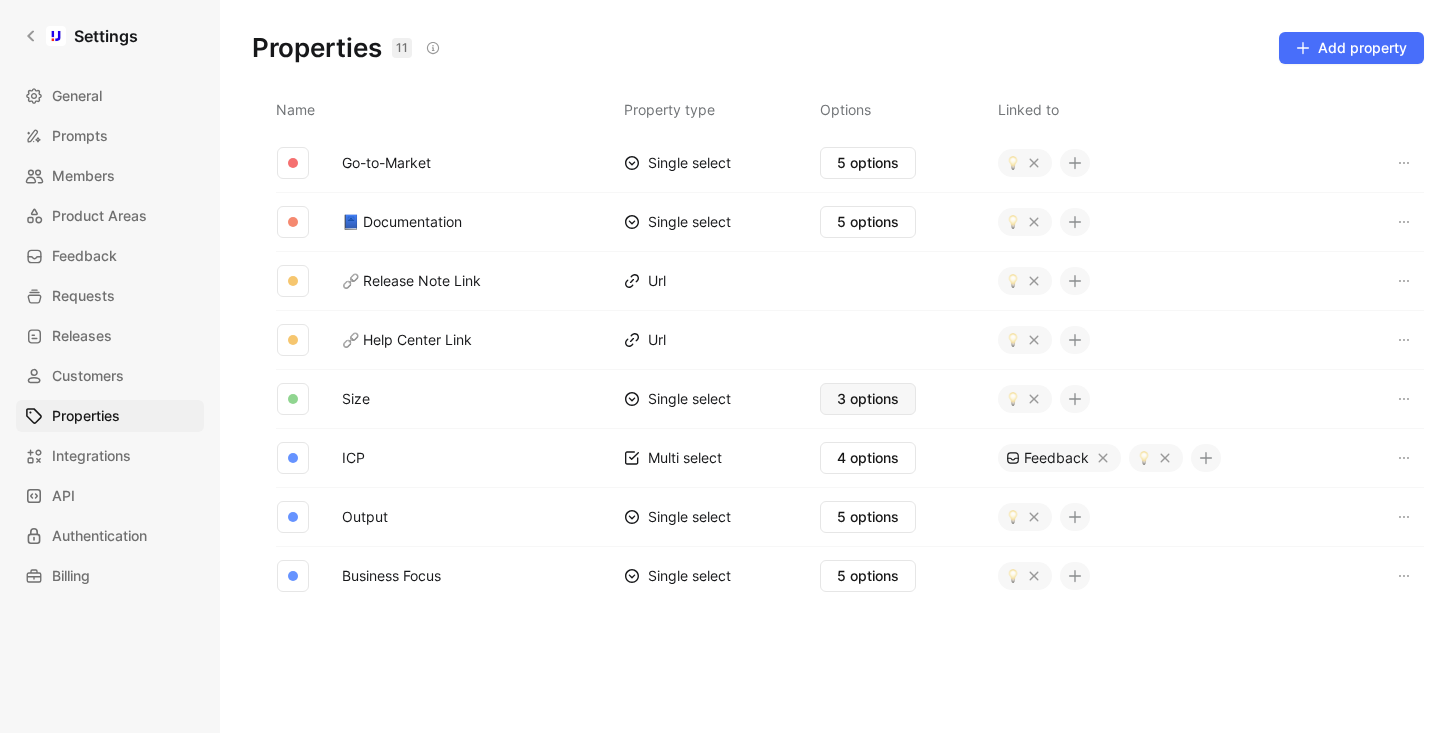 click on "3 options" at bounding box center [868, 399] 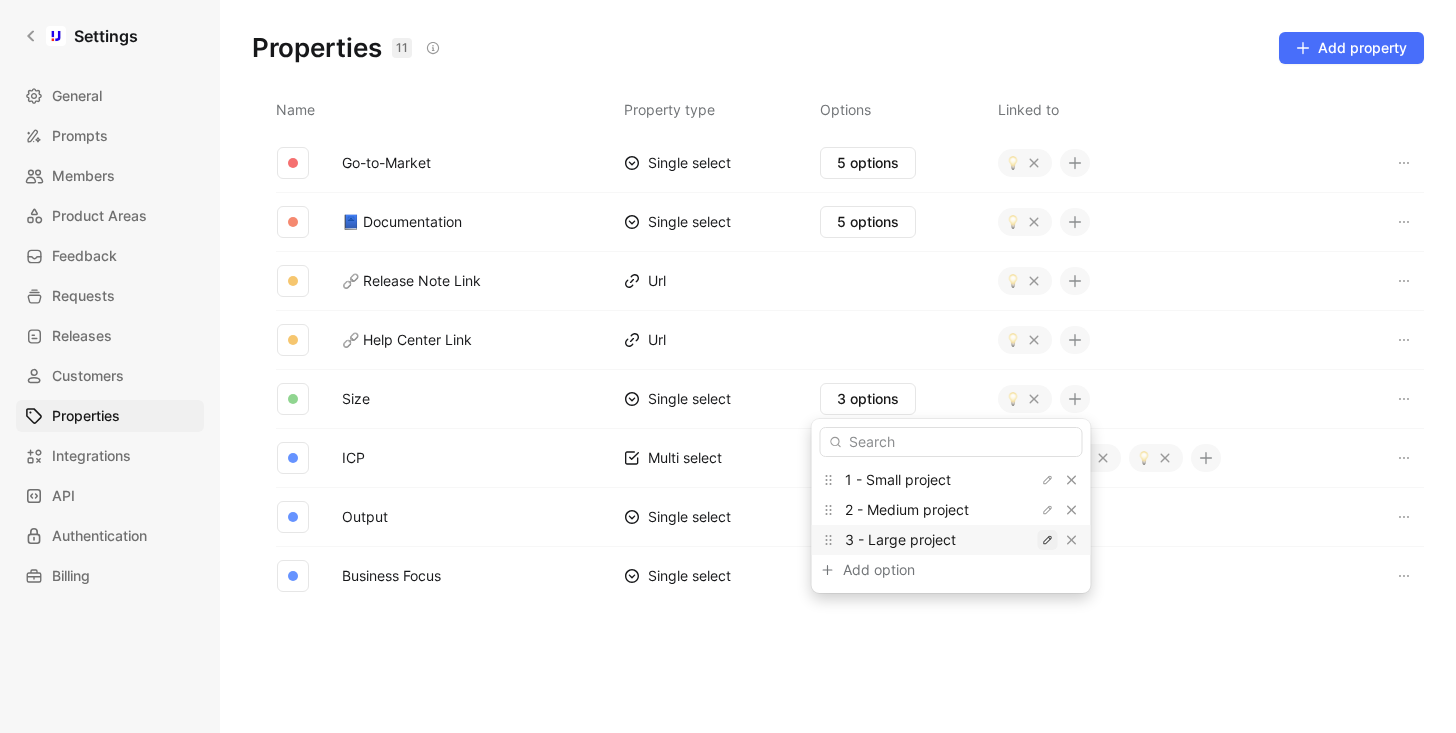 click 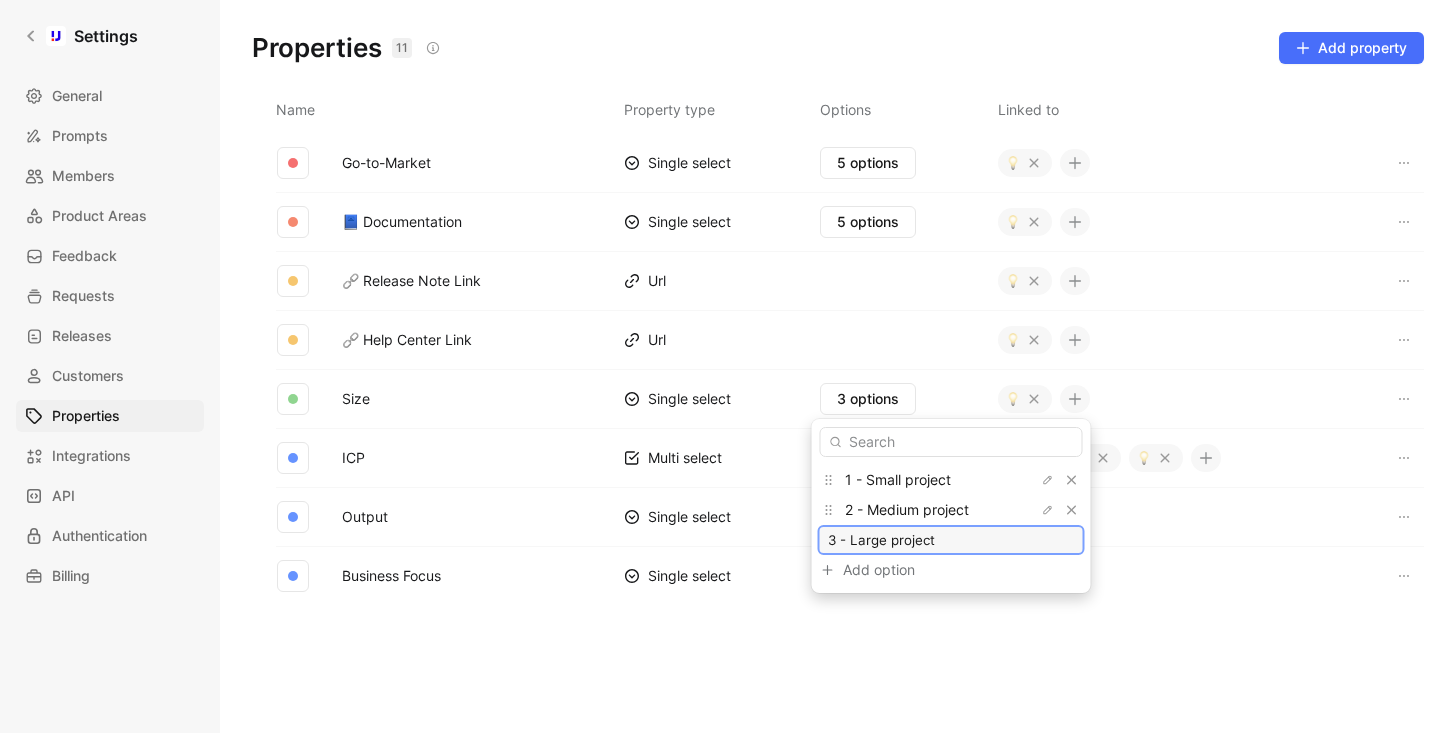 click on "3 - Large project" at bounding box center [951, 540] 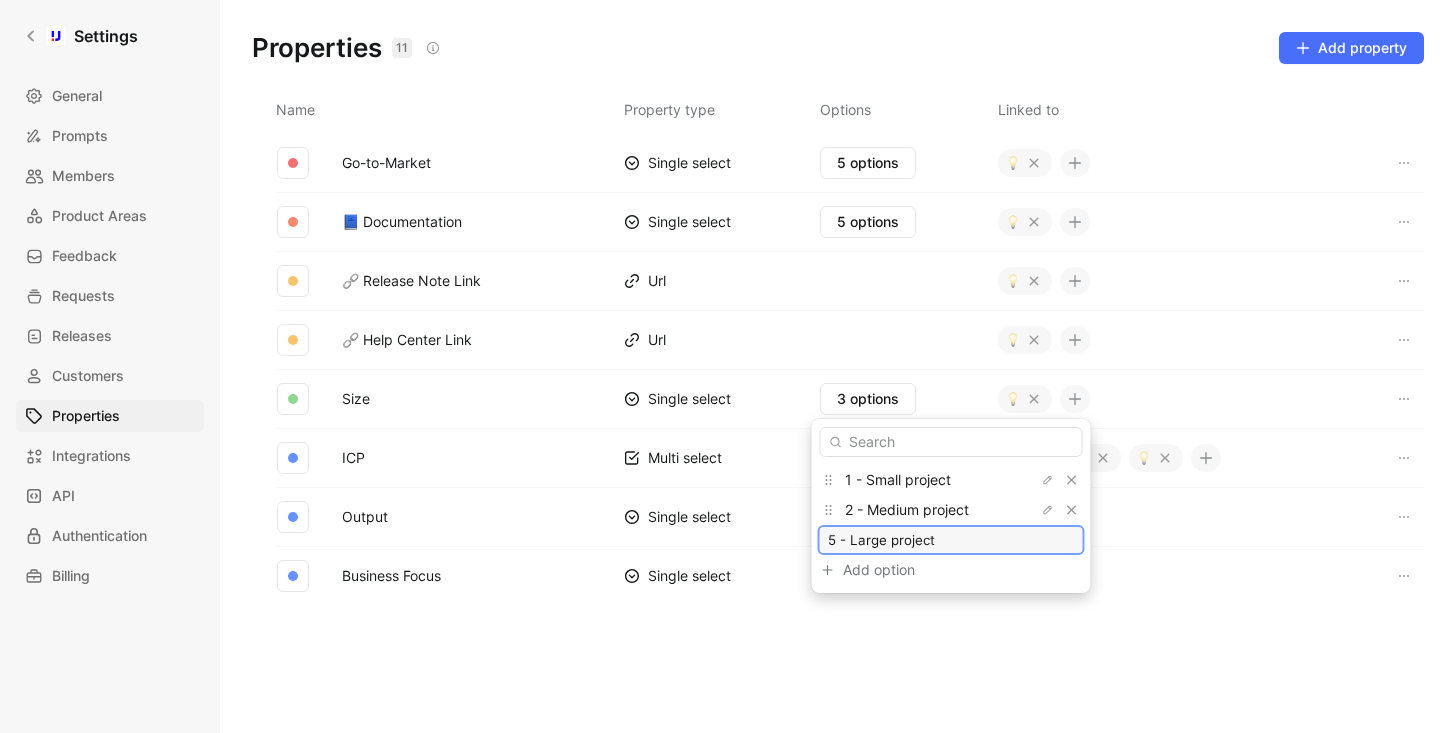 click on "5 - Large project" at bounding box center (951, 540) 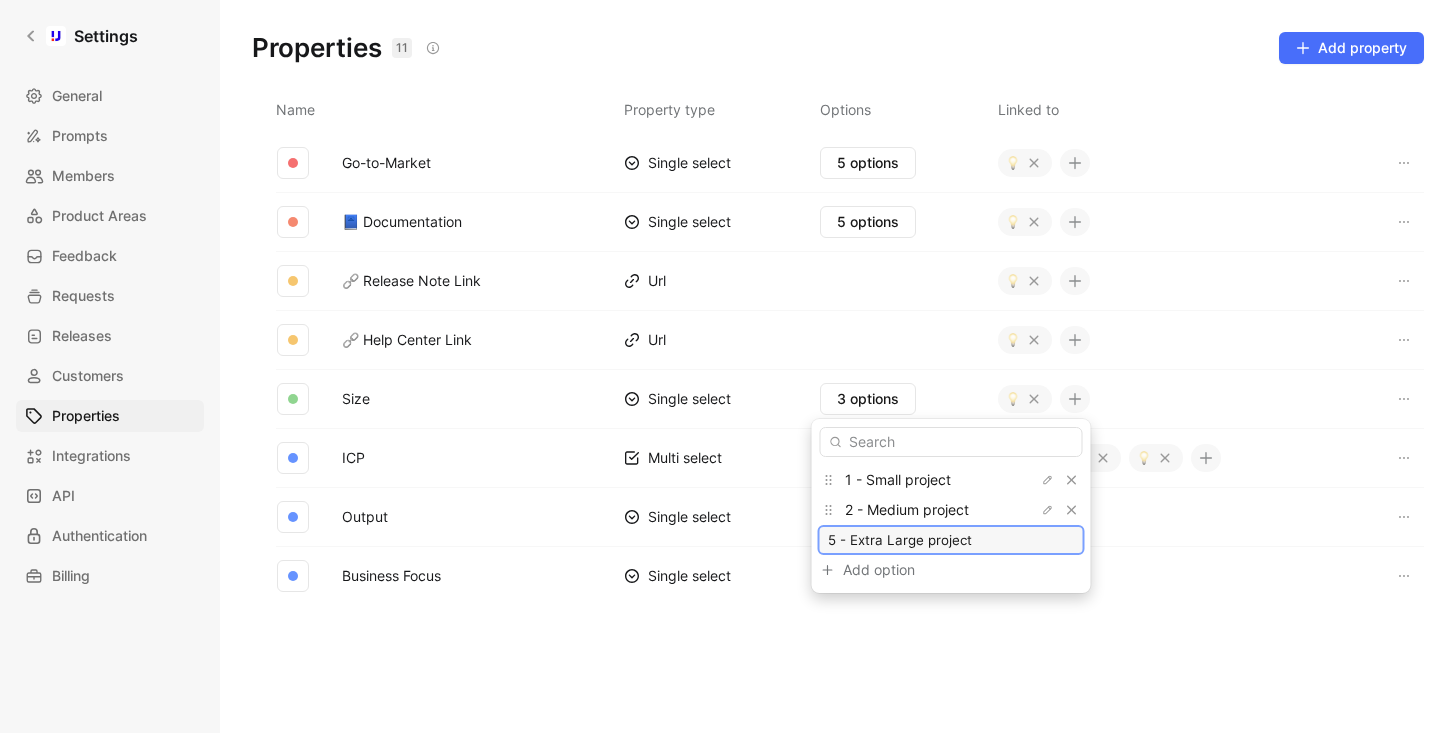 click on "5 - Extra Large project" at bounding box center (951, 540) 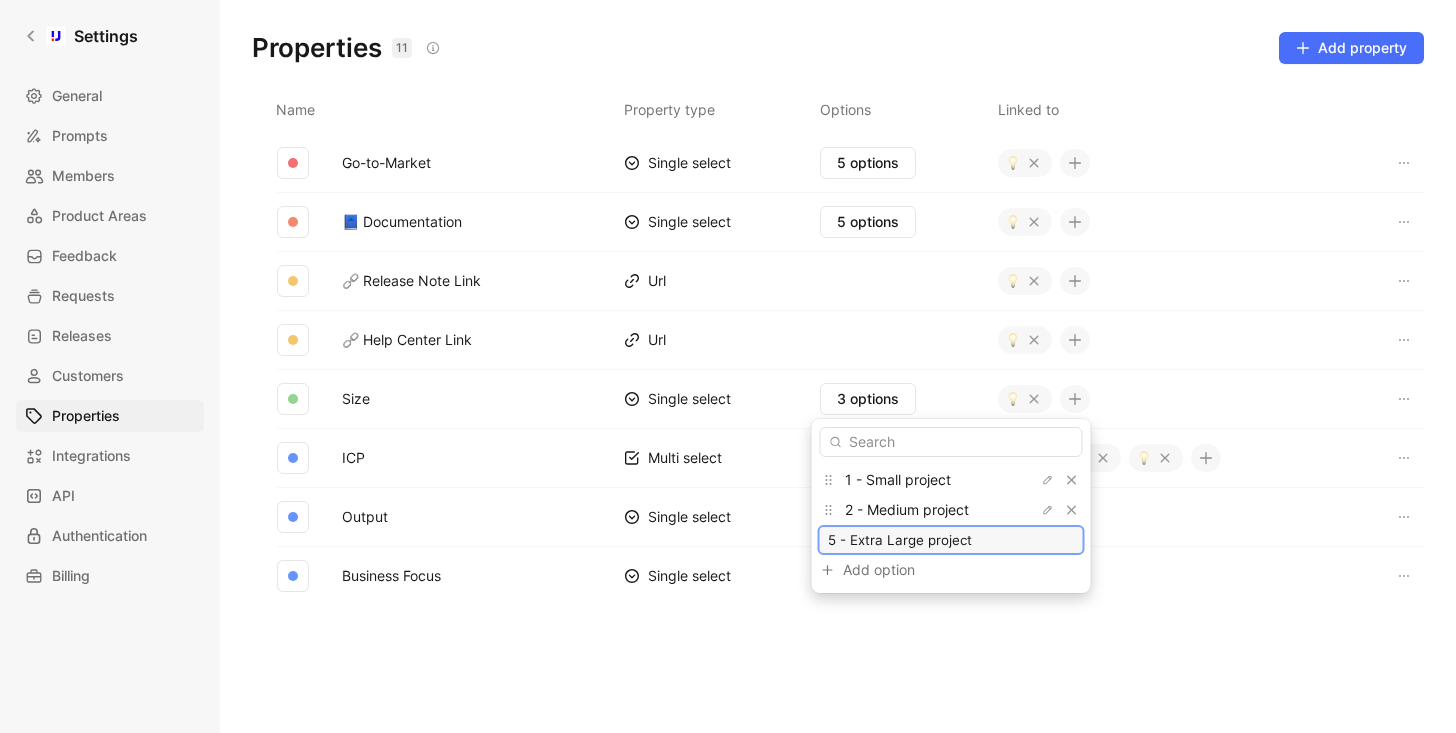 click on "5 - Extra Large project" at bounding box center [951, 540] 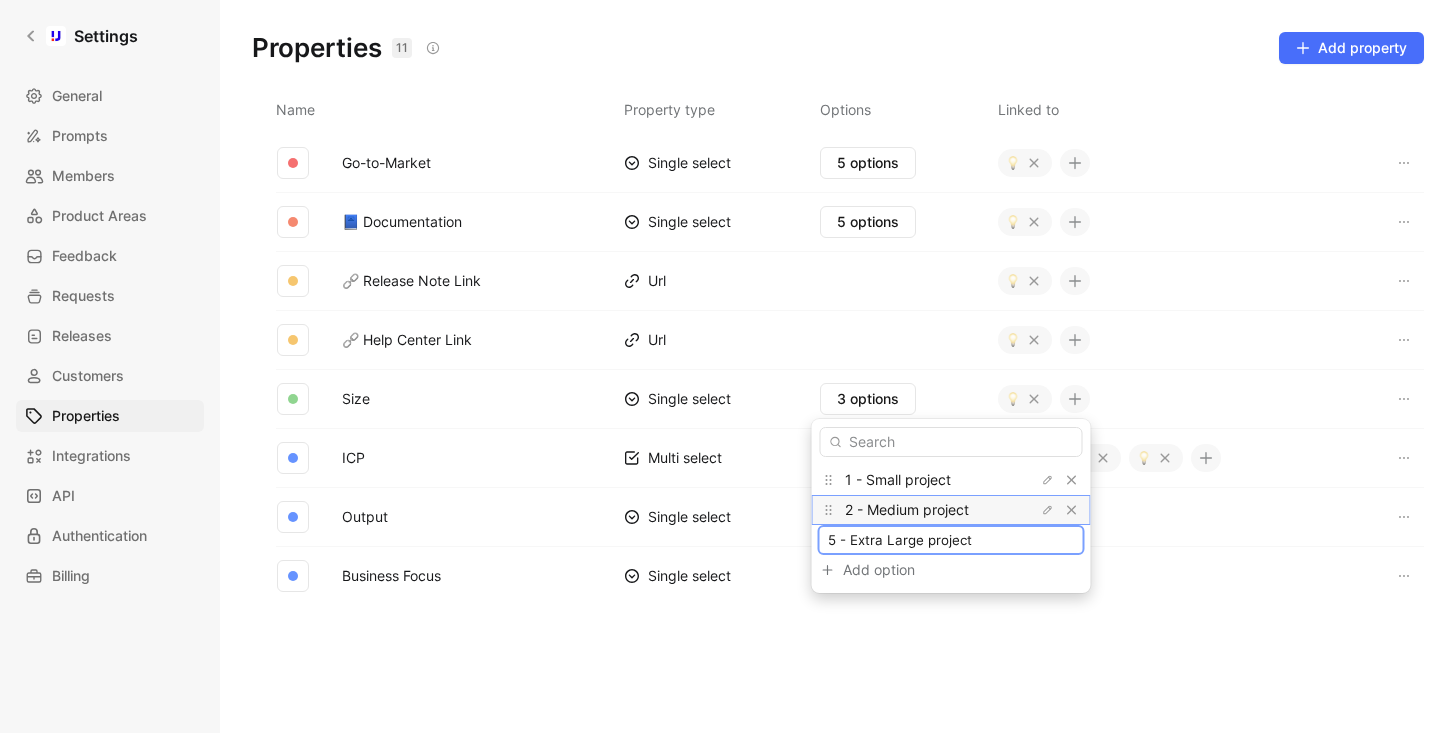 click on "2 - Medium project" at bounding box center [907, 509] 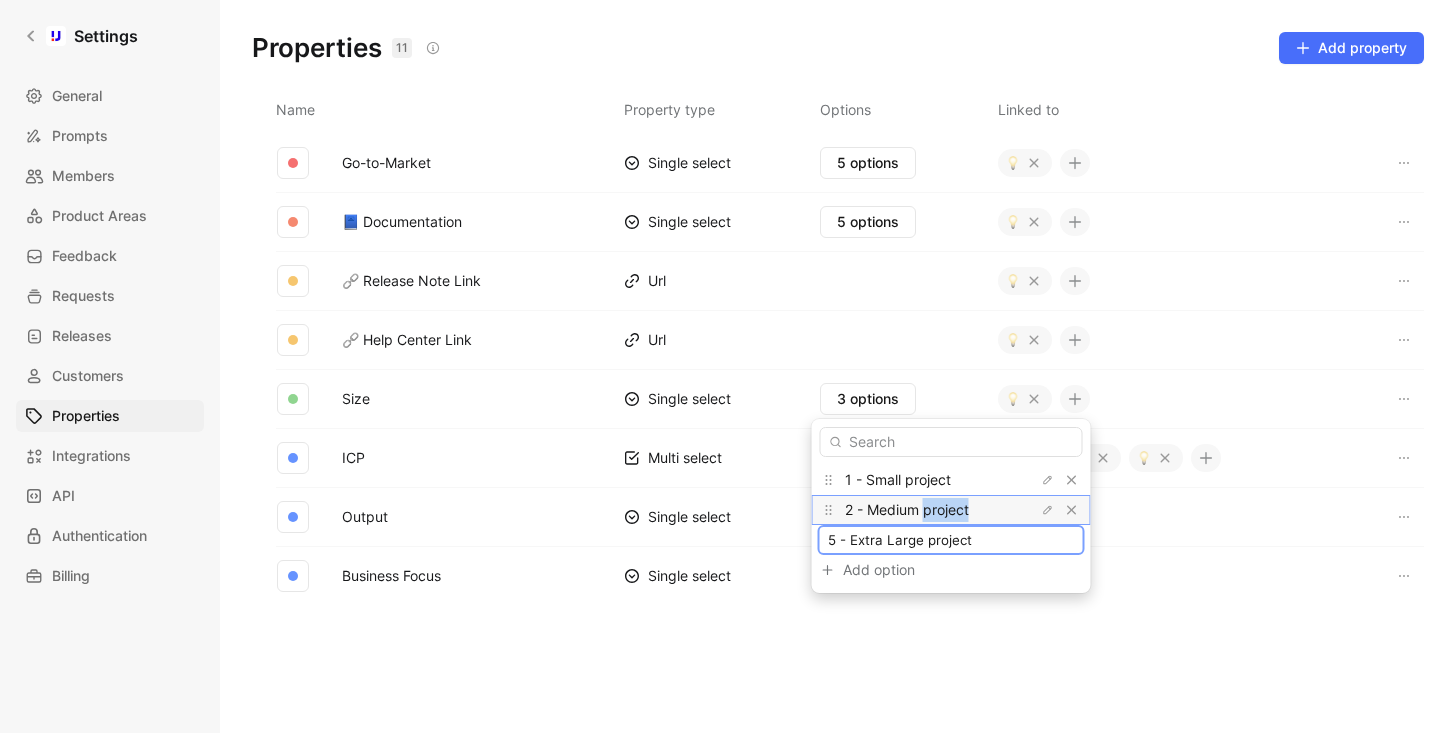 click on "2 - Medium project" at bounding box center (907, 509) 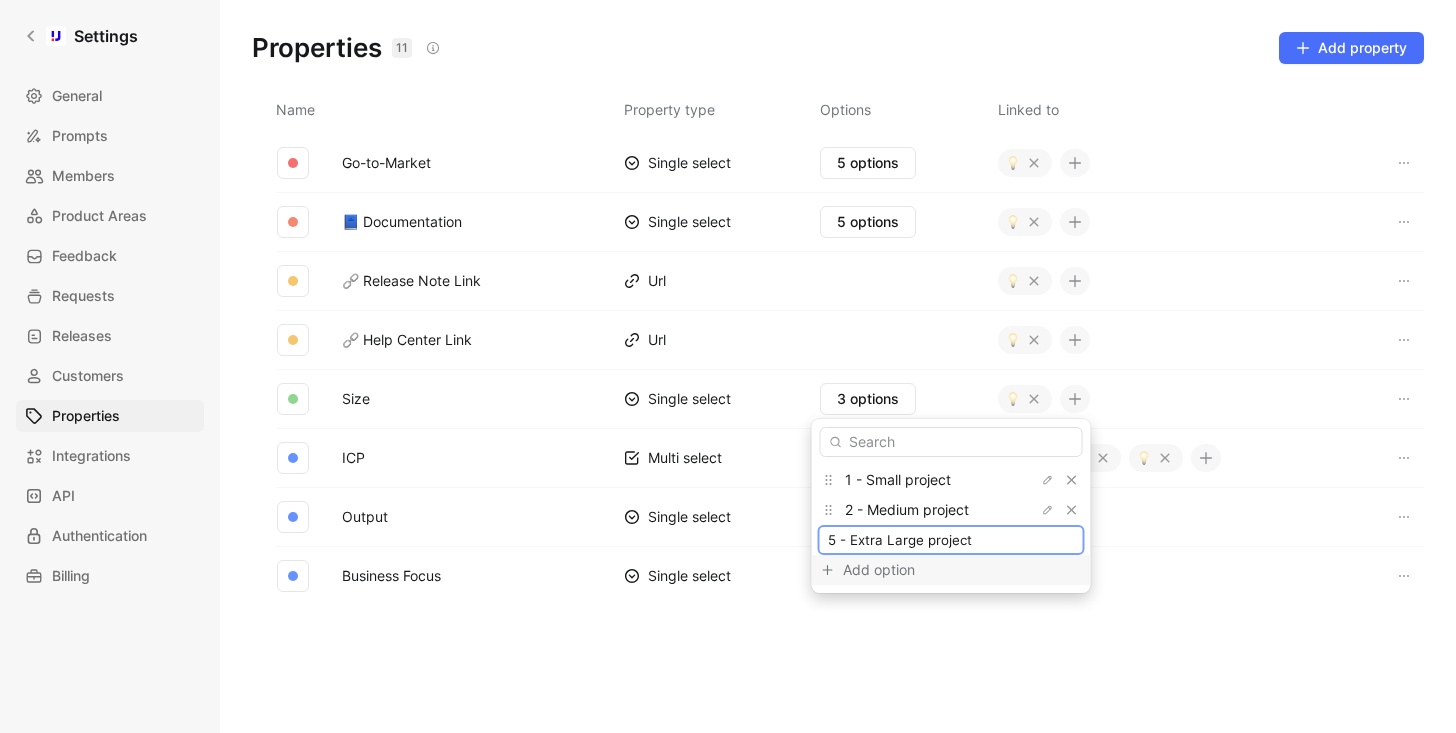 click on "Add option" at bounding box center (918, 570) 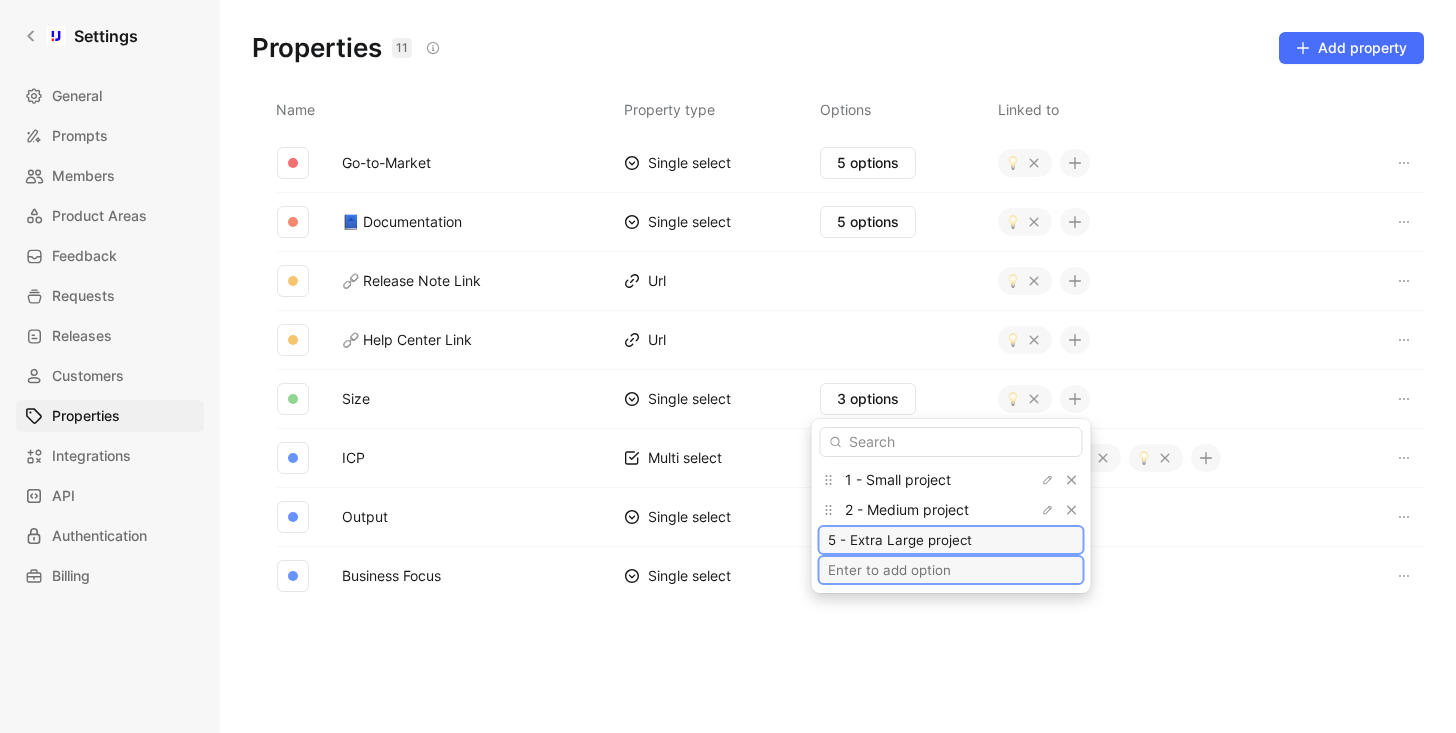 click on "5 - Extra Large project" at bounding box center (951, 540) 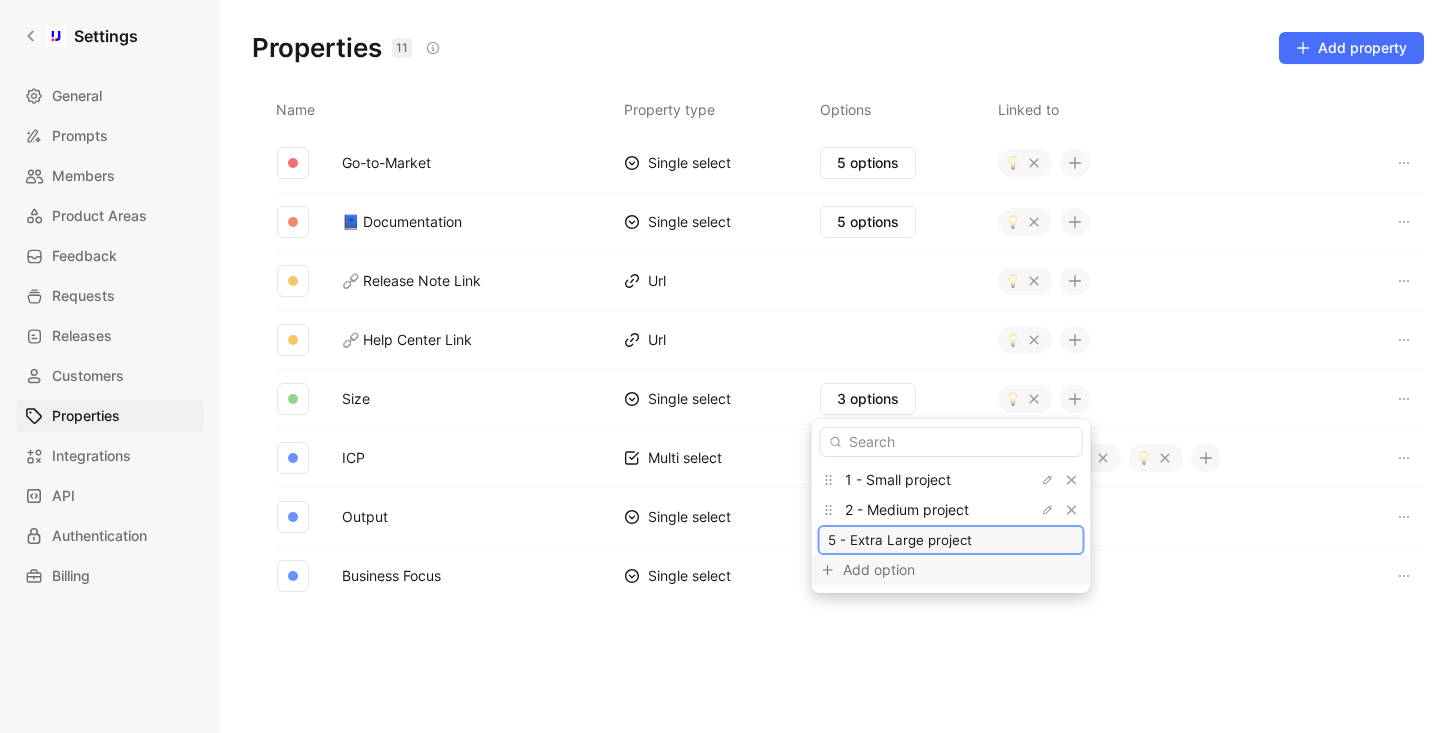 click on "5 - Extra Large project" at bounding box center (951, 540) 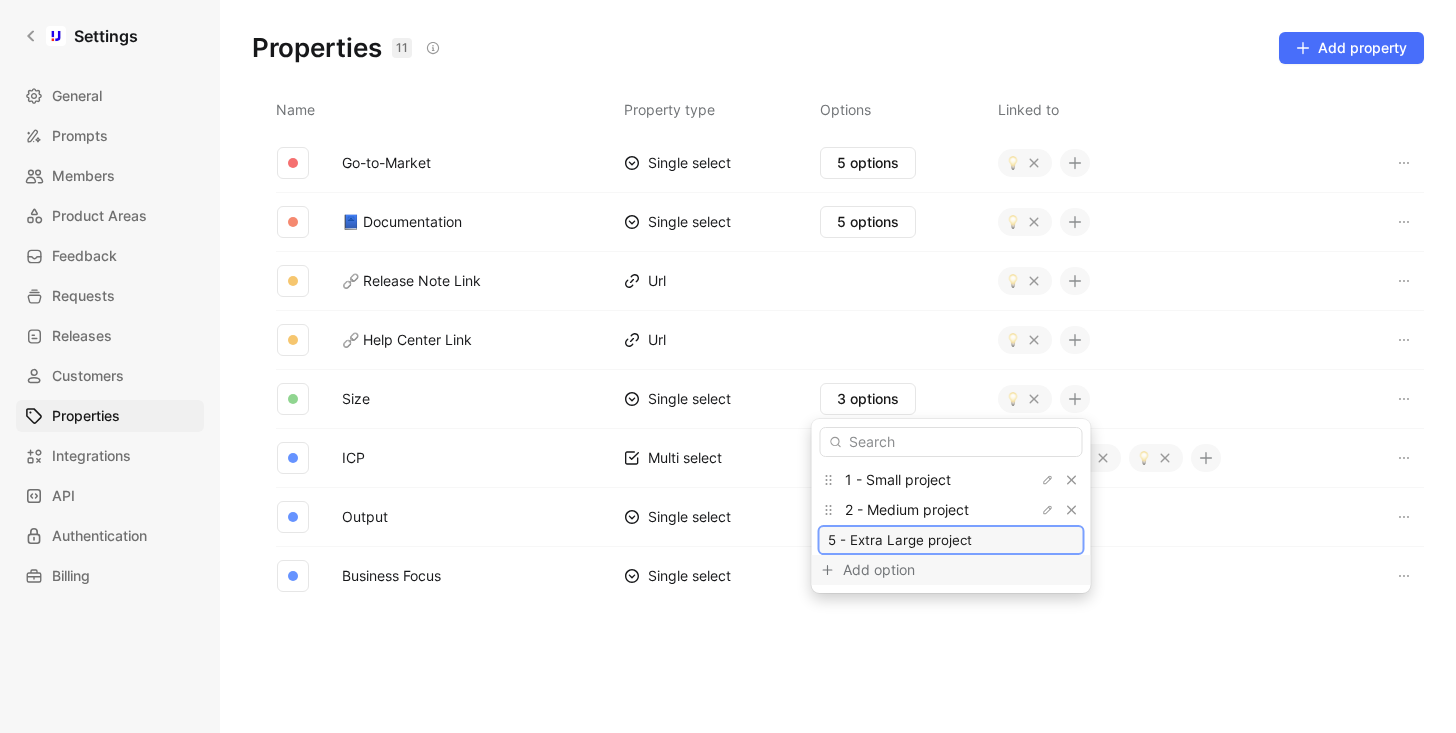 type on "5 - Extra Large" 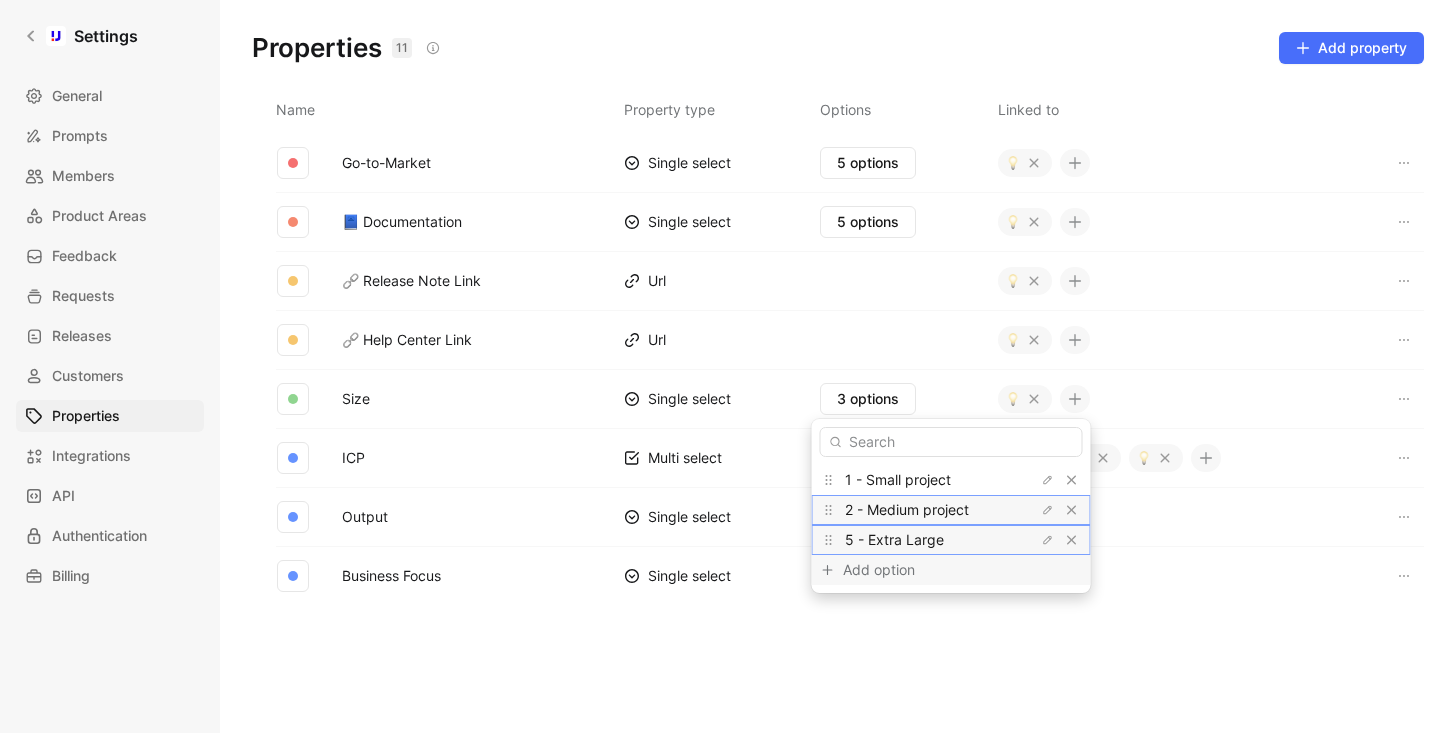 click on "2 - Medium project" at bounding box center (907, 509) 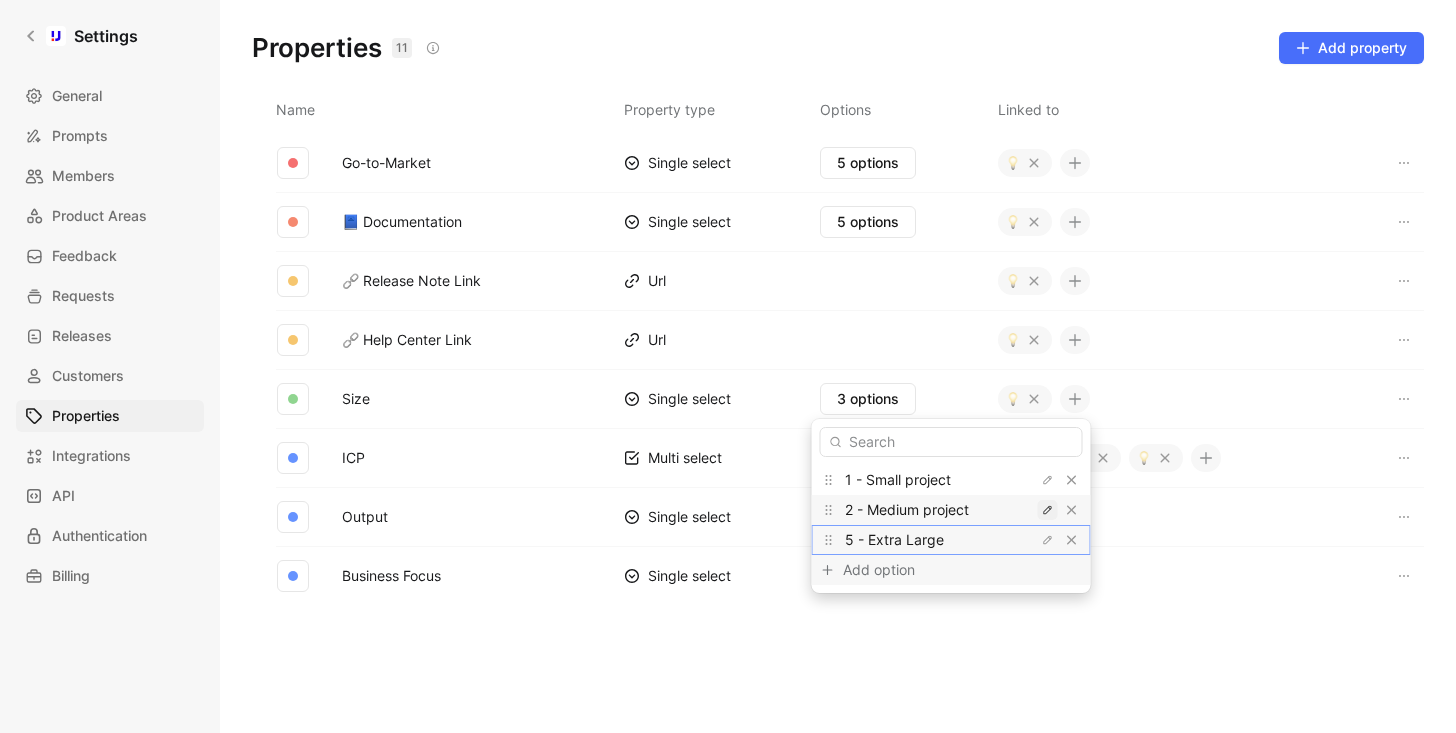 click 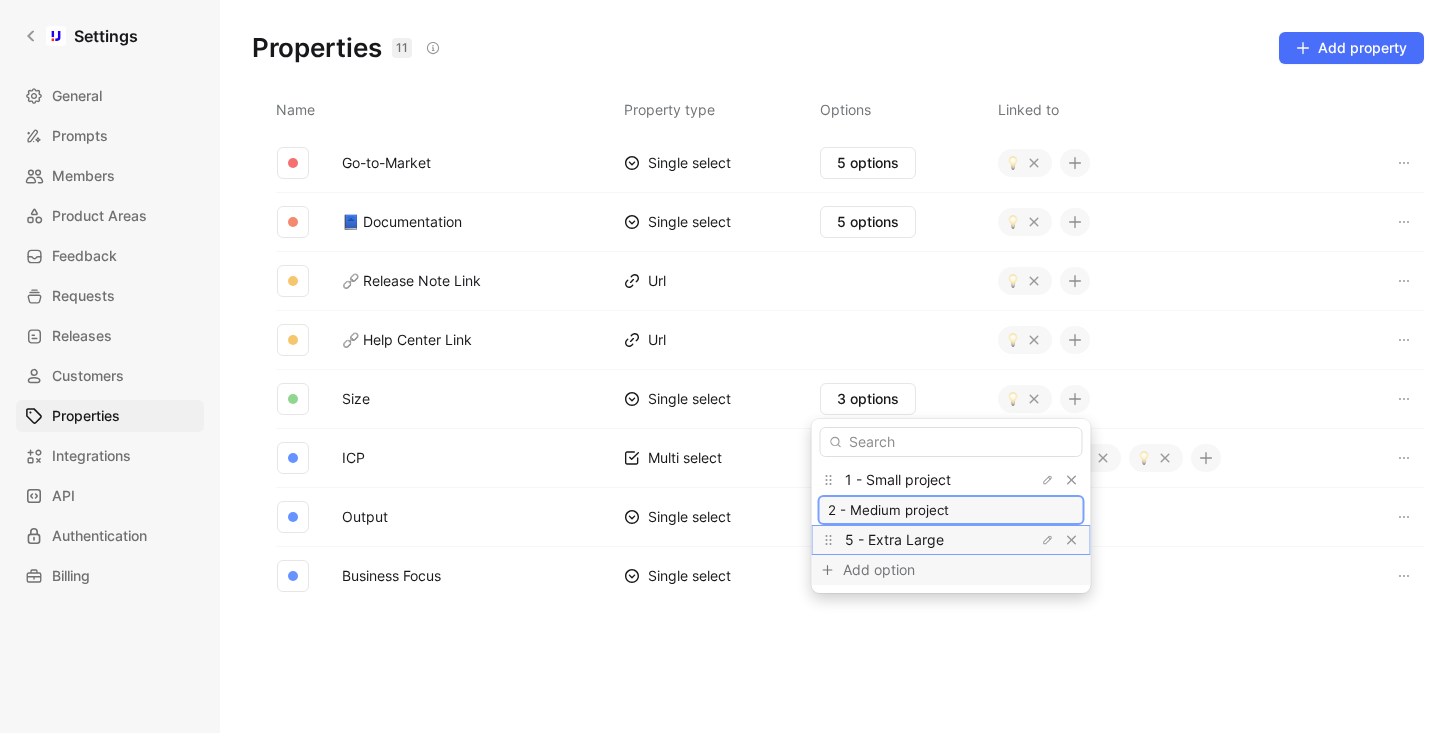 click on "2 - Medium project" at bounding box center [951, 510] 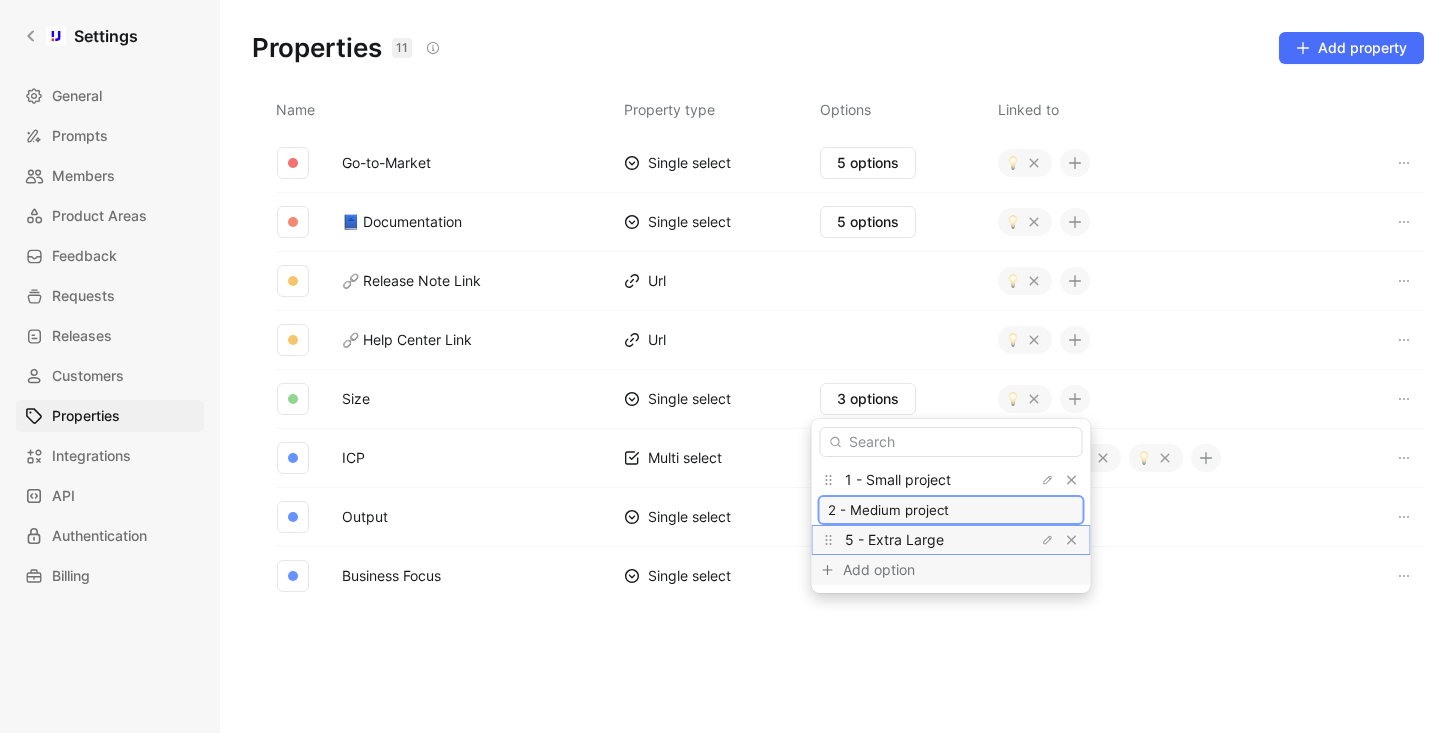click on "2 - Medium project" at bounding box center (951, 510) 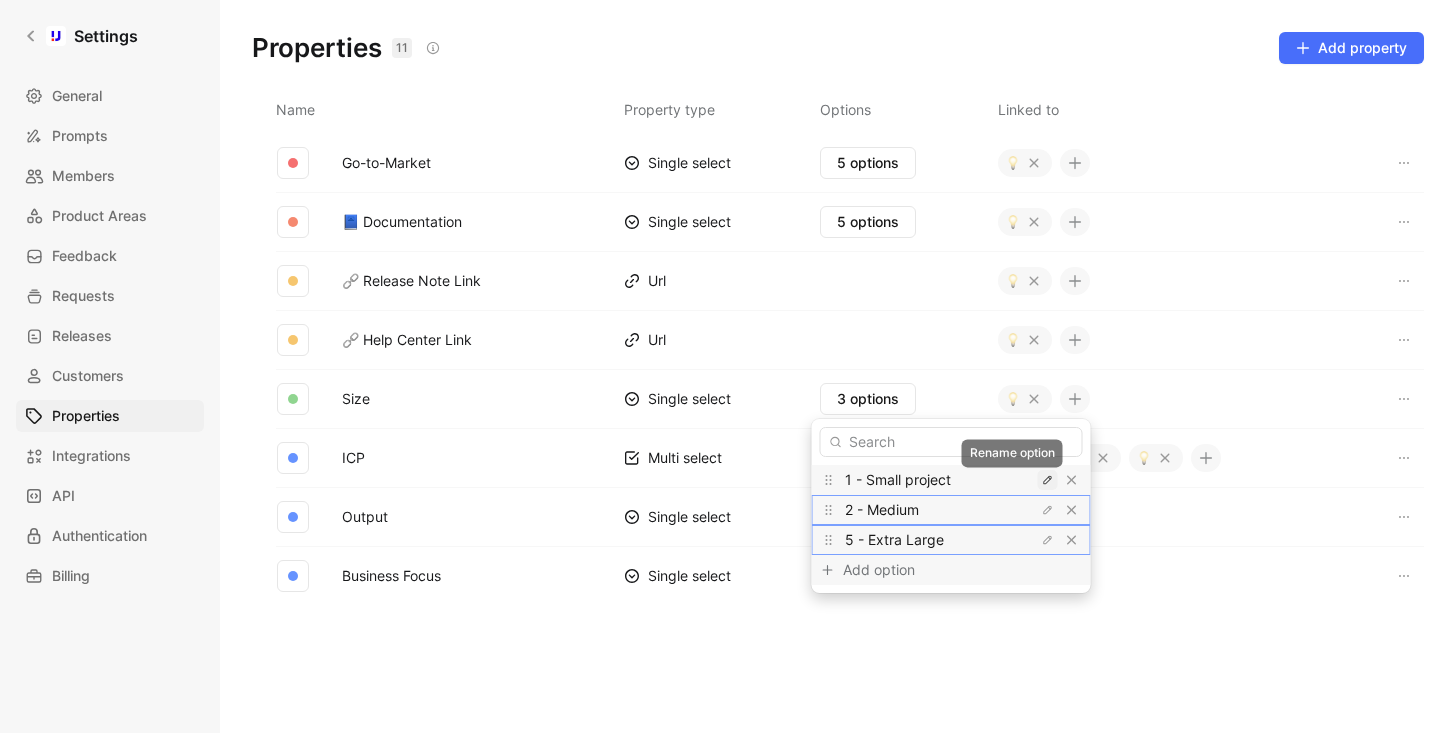 click 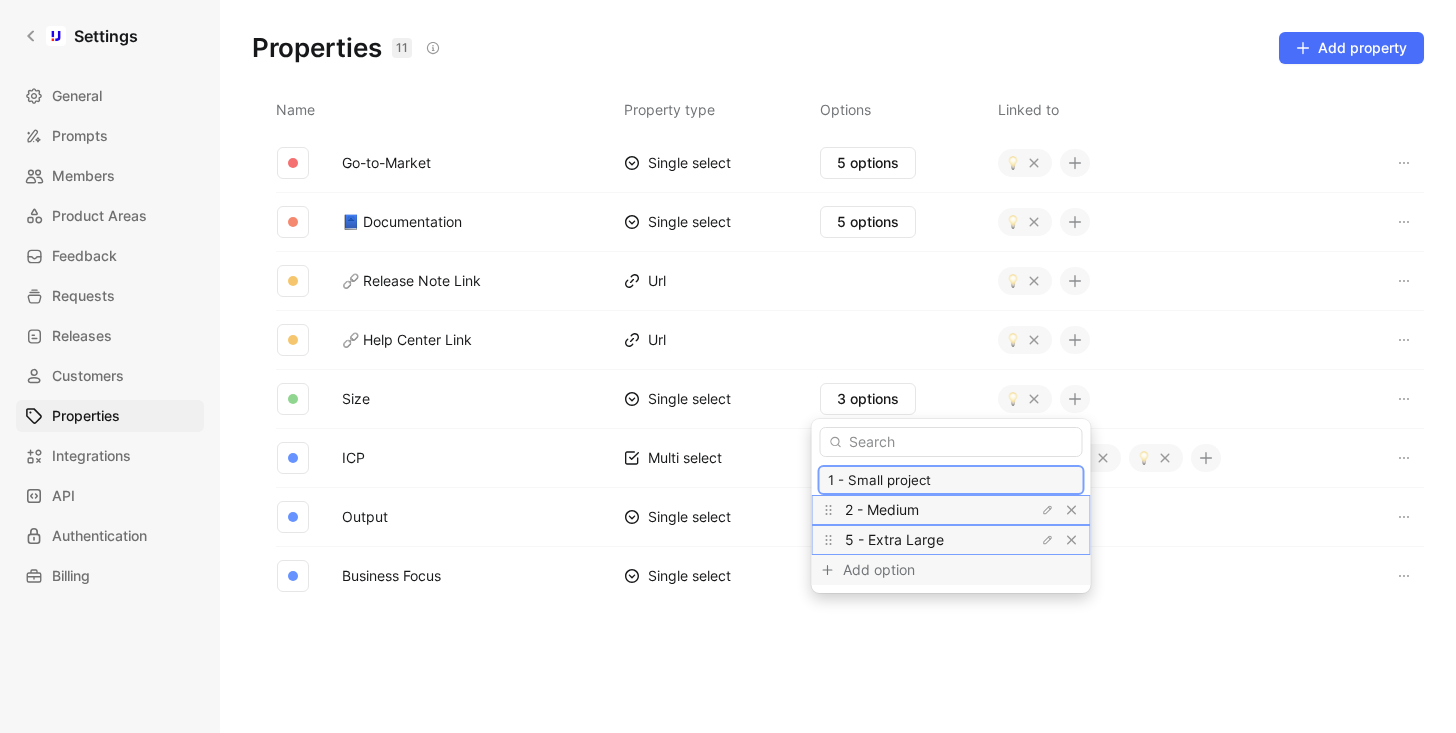 click on "1 - Small project" at bounding box center [951, 480] 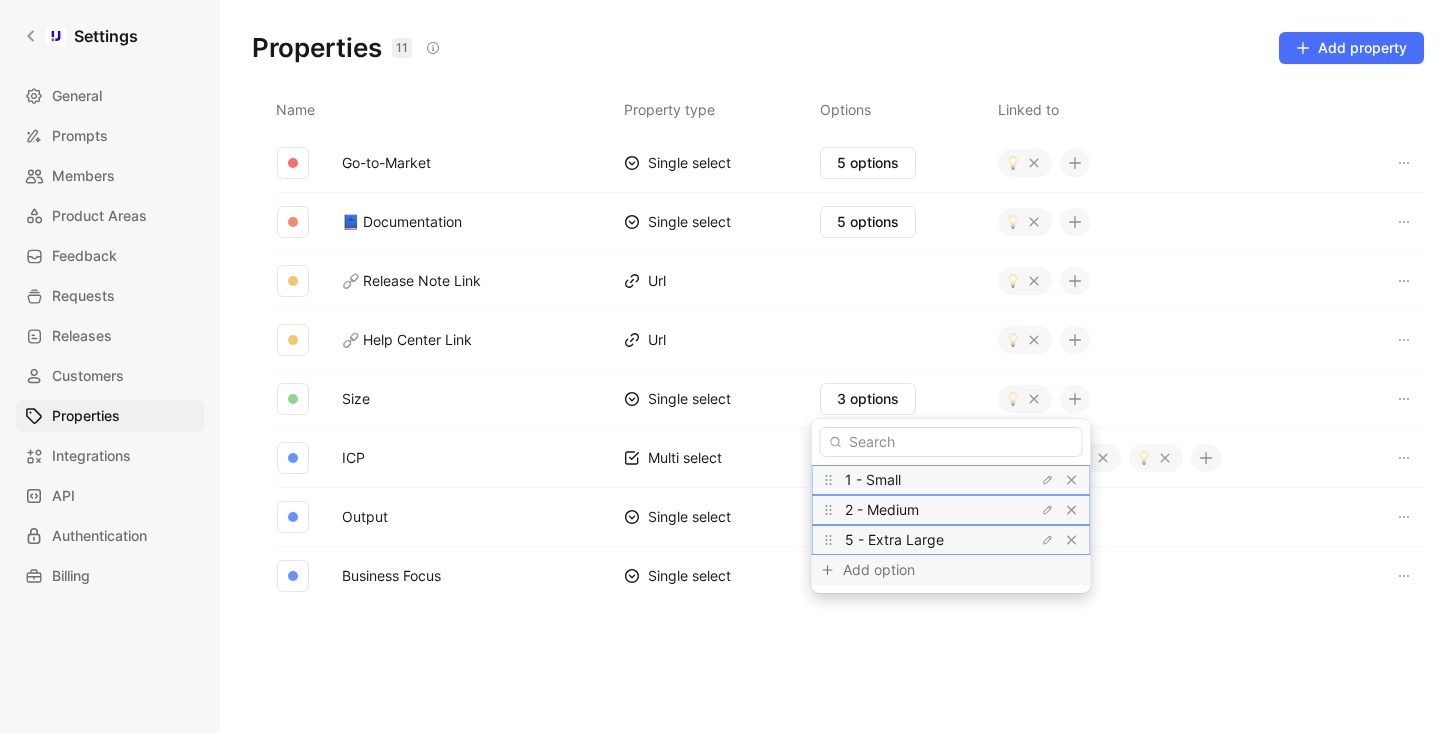click on "Add option" at bounding box center [951, 570] 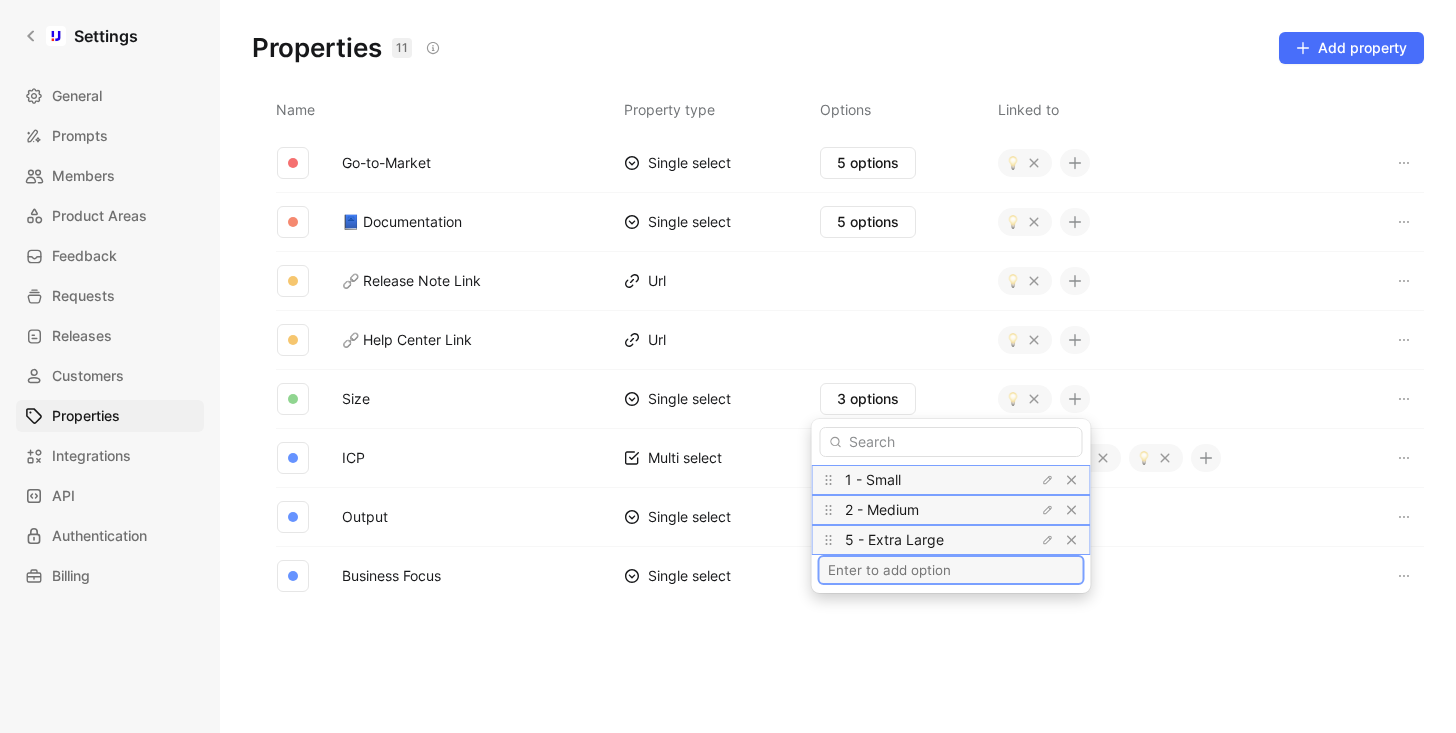 type on "Extra Small" 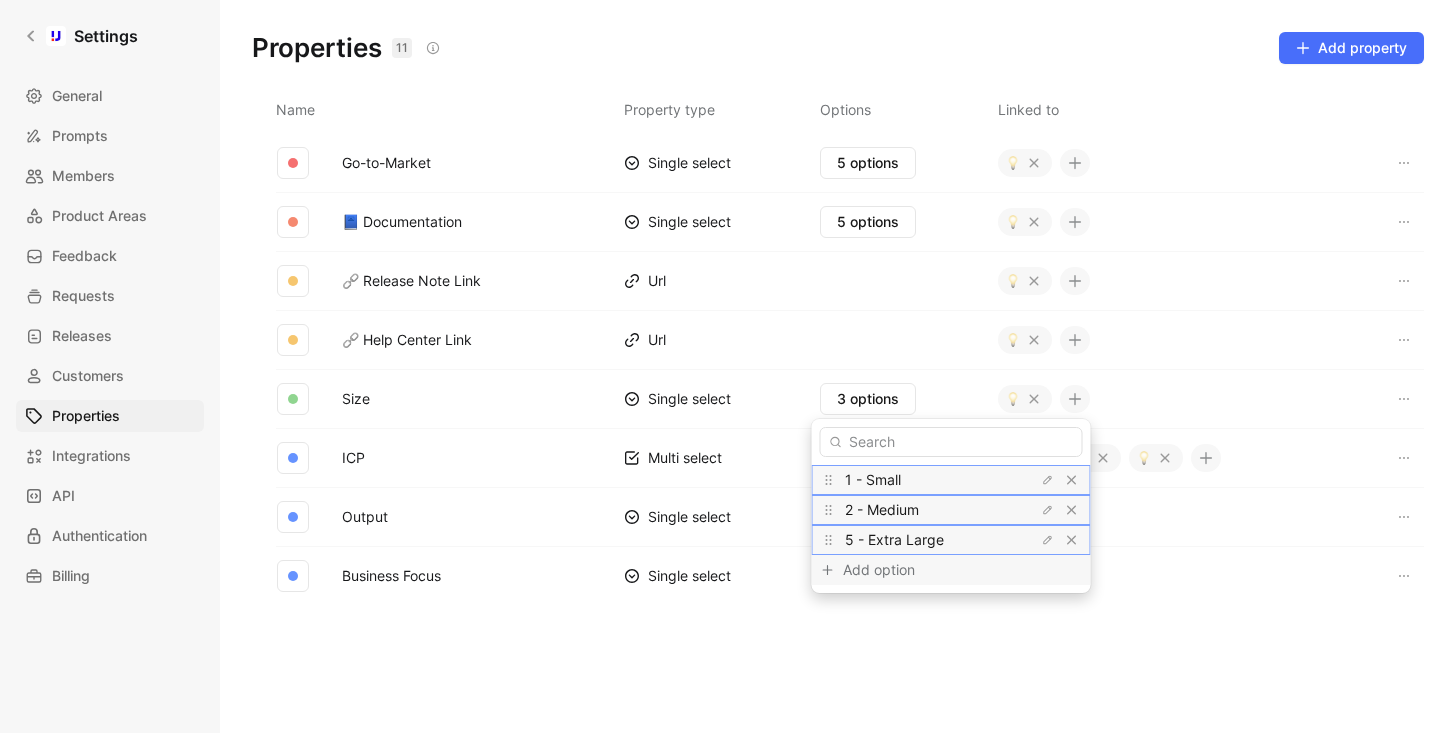 click on "Add option" at bounding box center [951, 570] 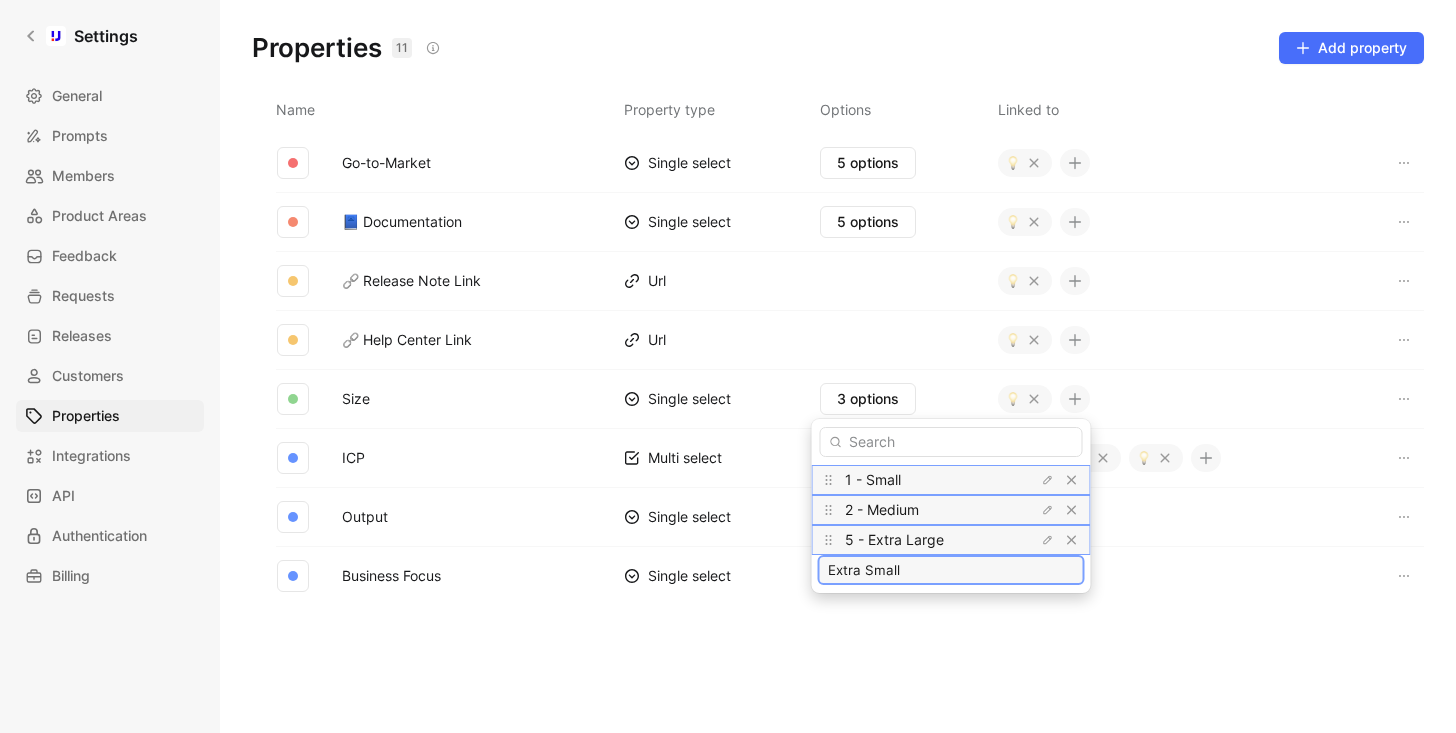 click on "Extra Small" at bounding box center (951, 570) 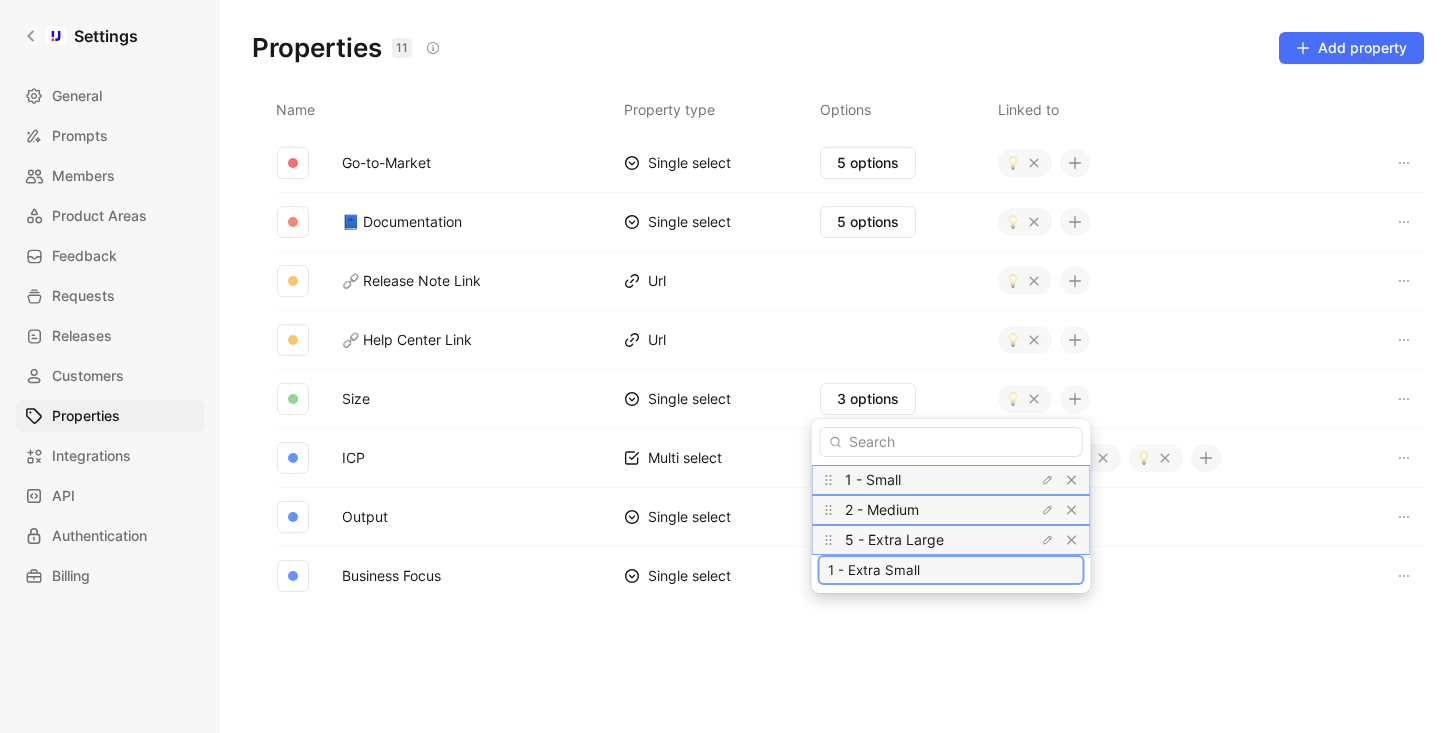 type on "1 - Extra Small" 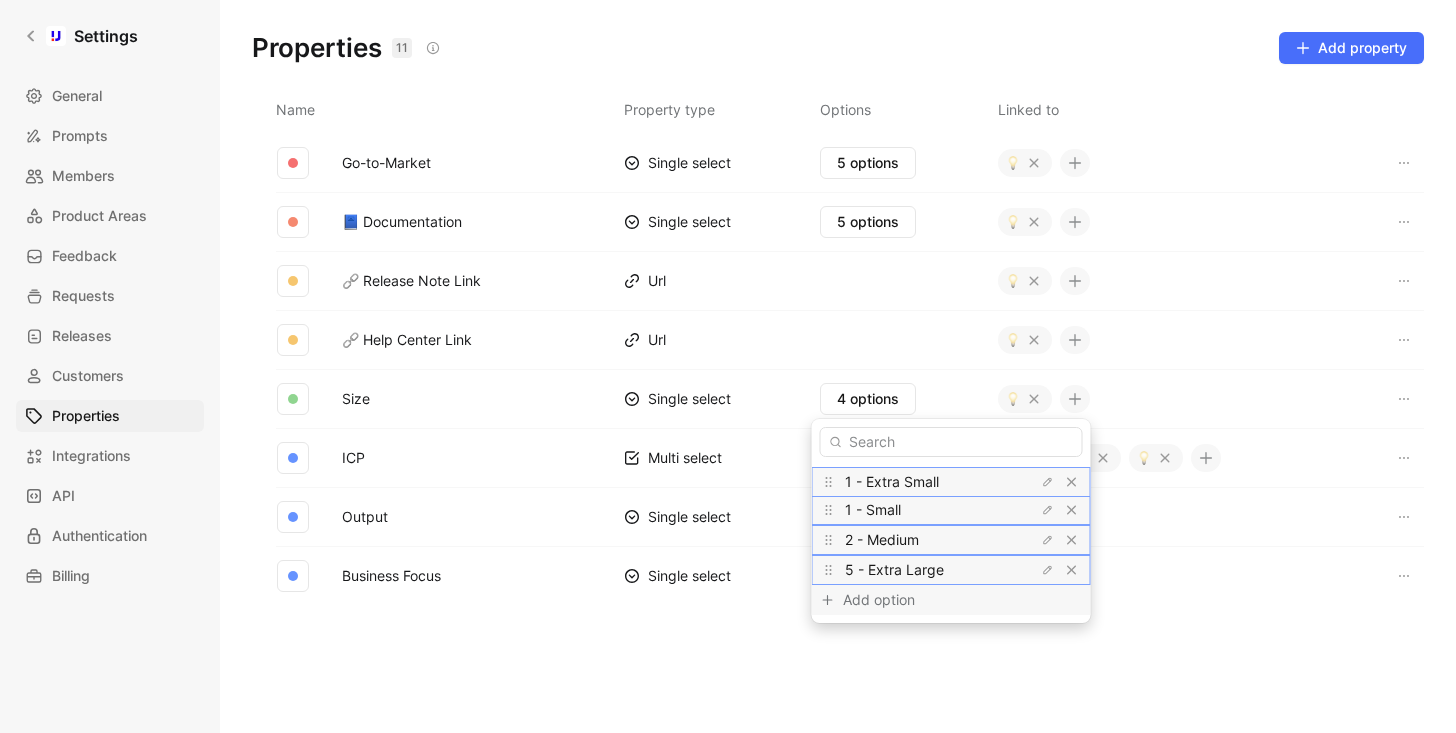 drag, startPoint x: 830, startPoint y: 566, endPoint x: 829, endPoint y: 477, distance: 89.005615 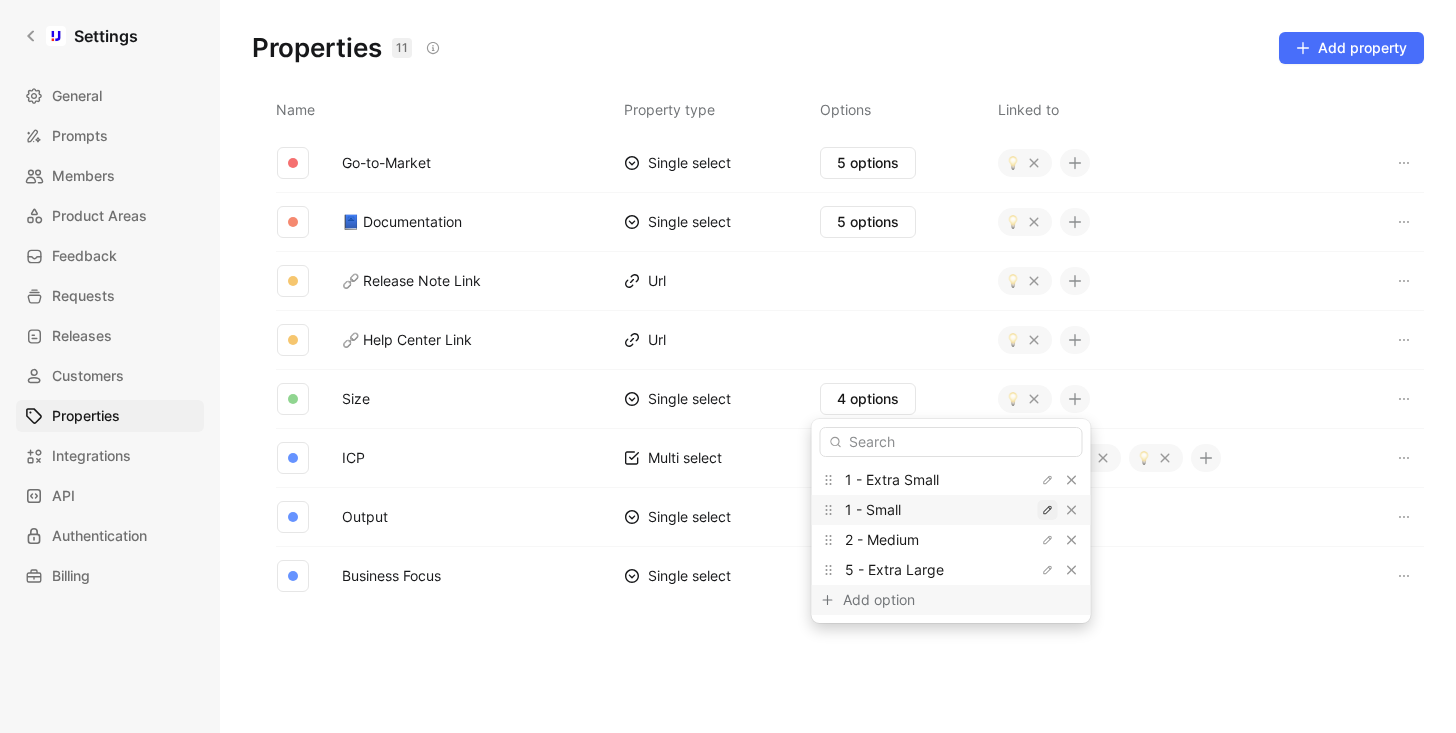 click 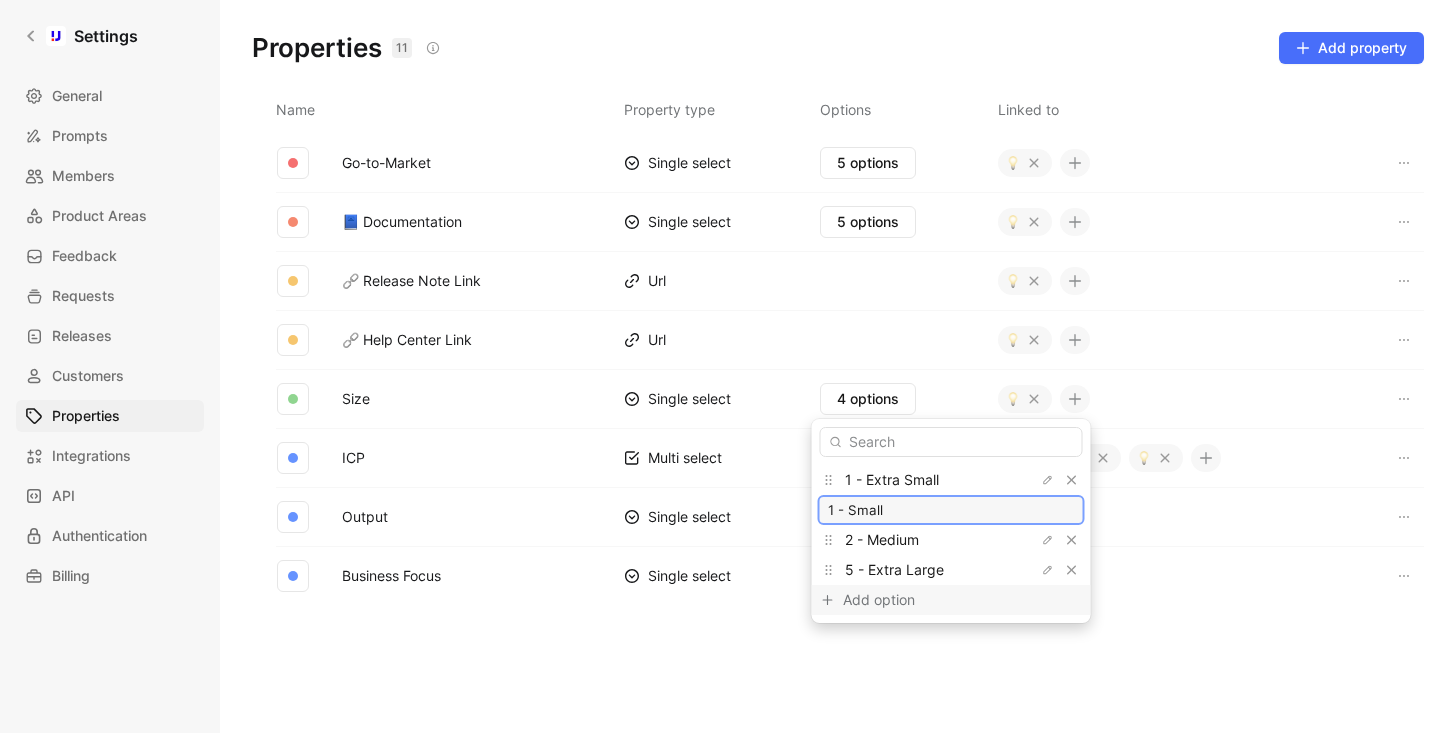 click on "1 - Small" at bounding box center [951, 510] 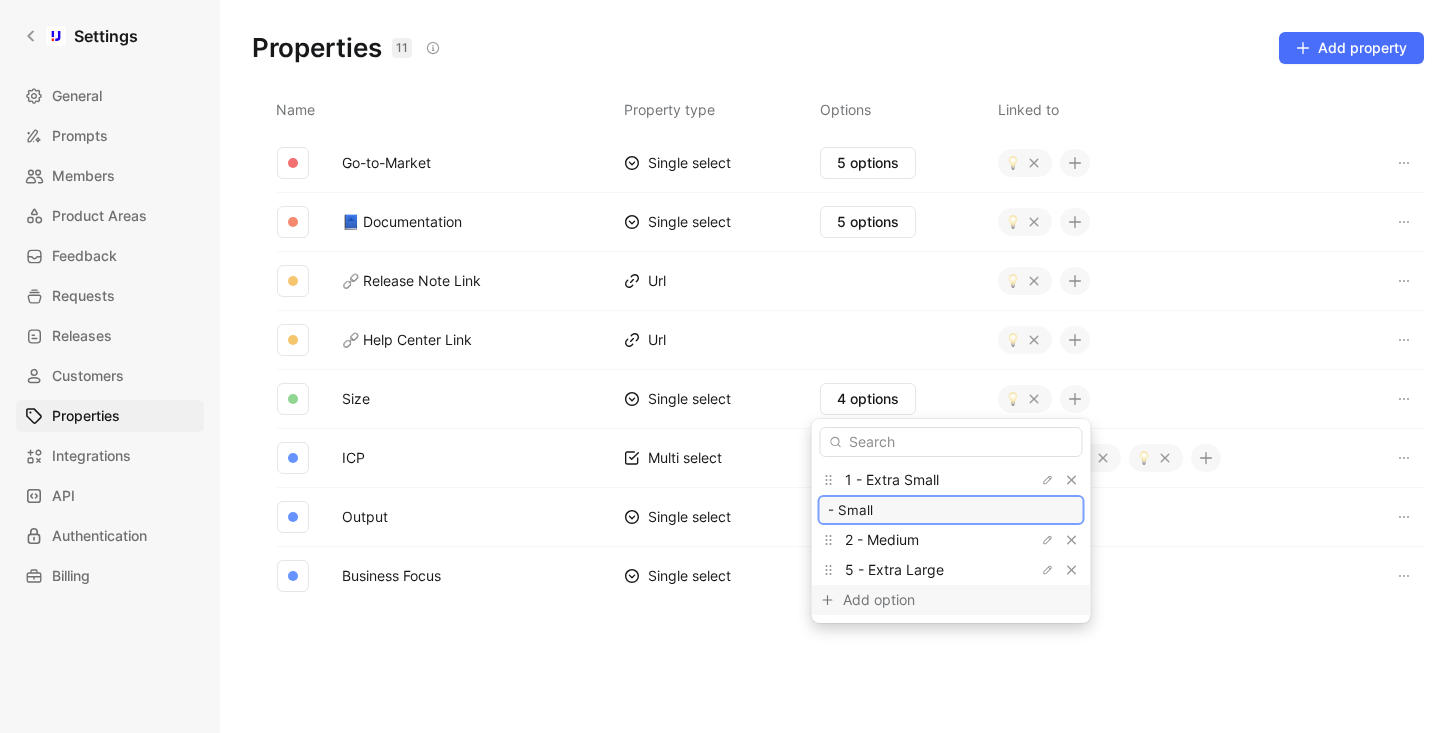 type on "2 - Small" 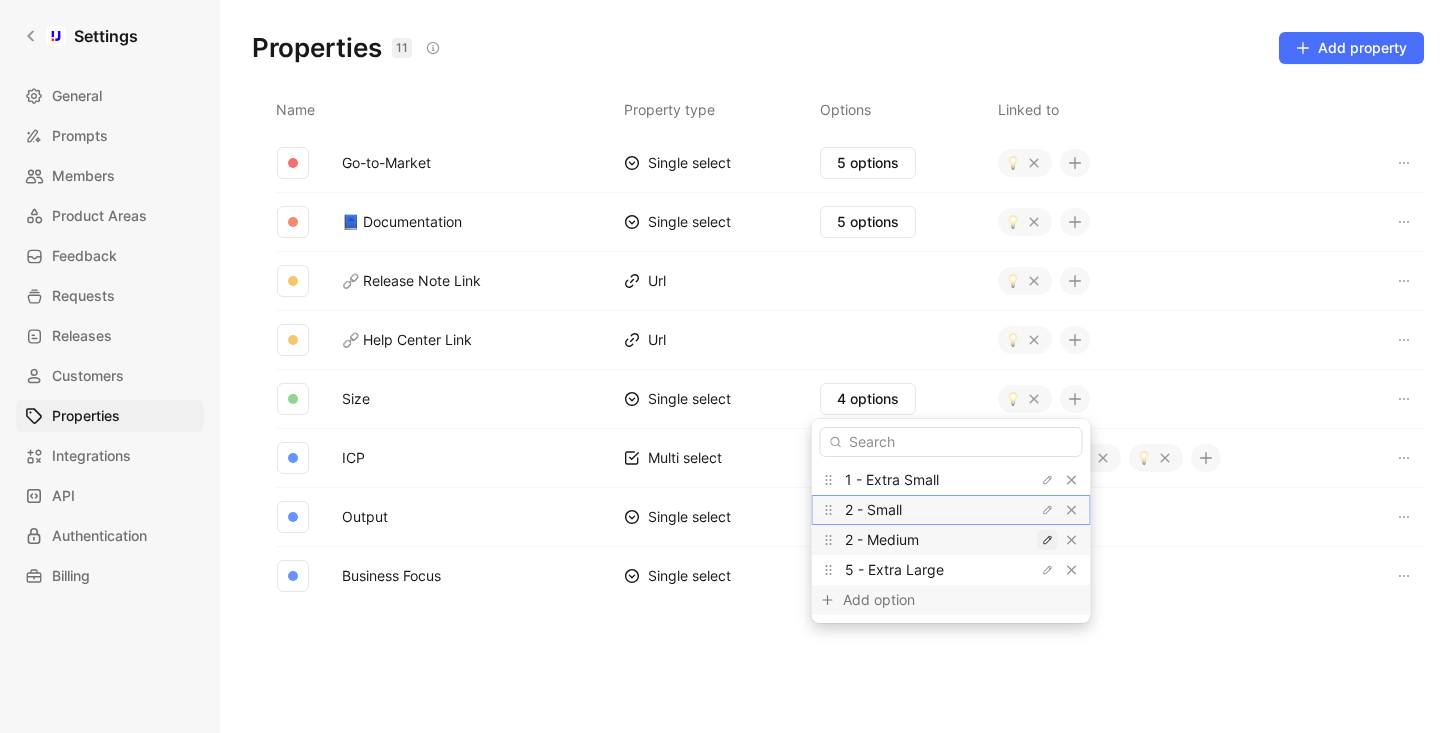 click 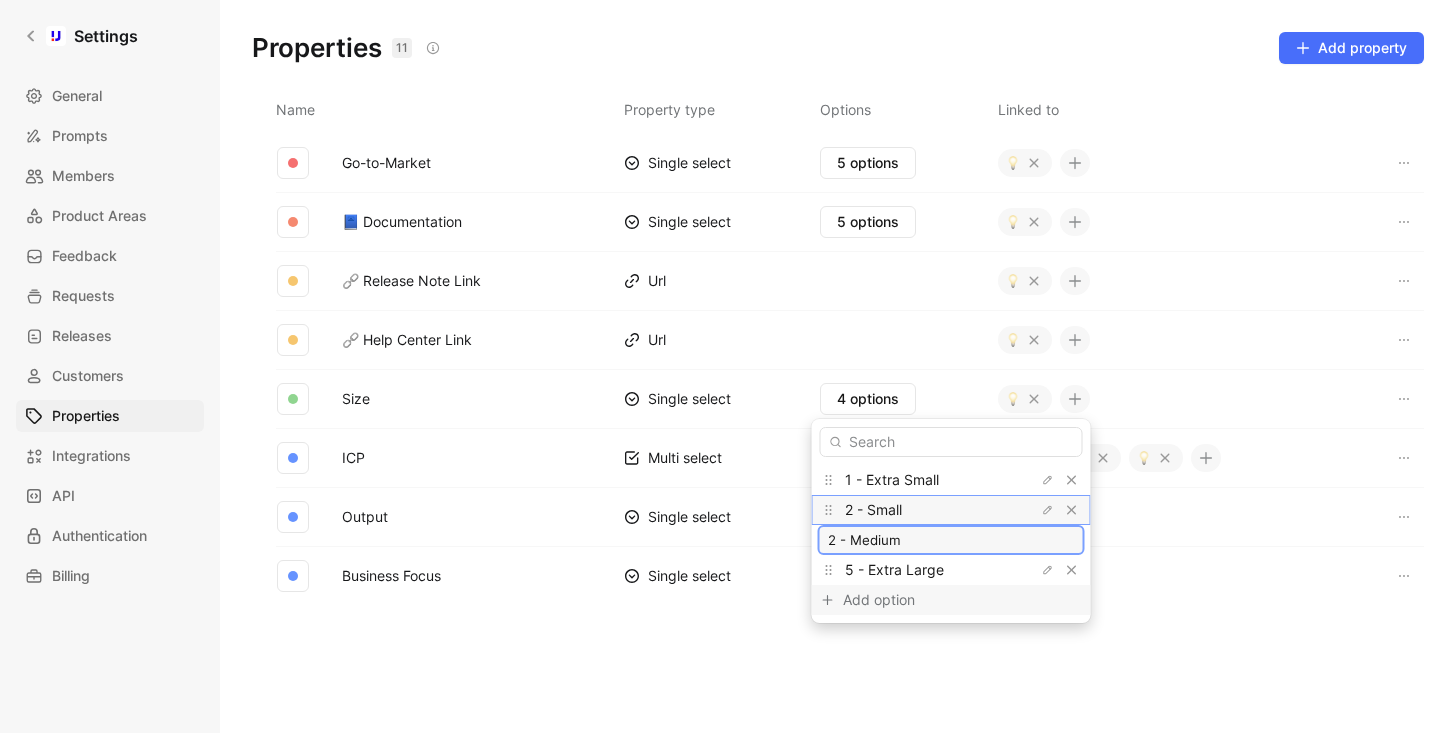 click on "2 - Medium" at bounding box center [951, 540] 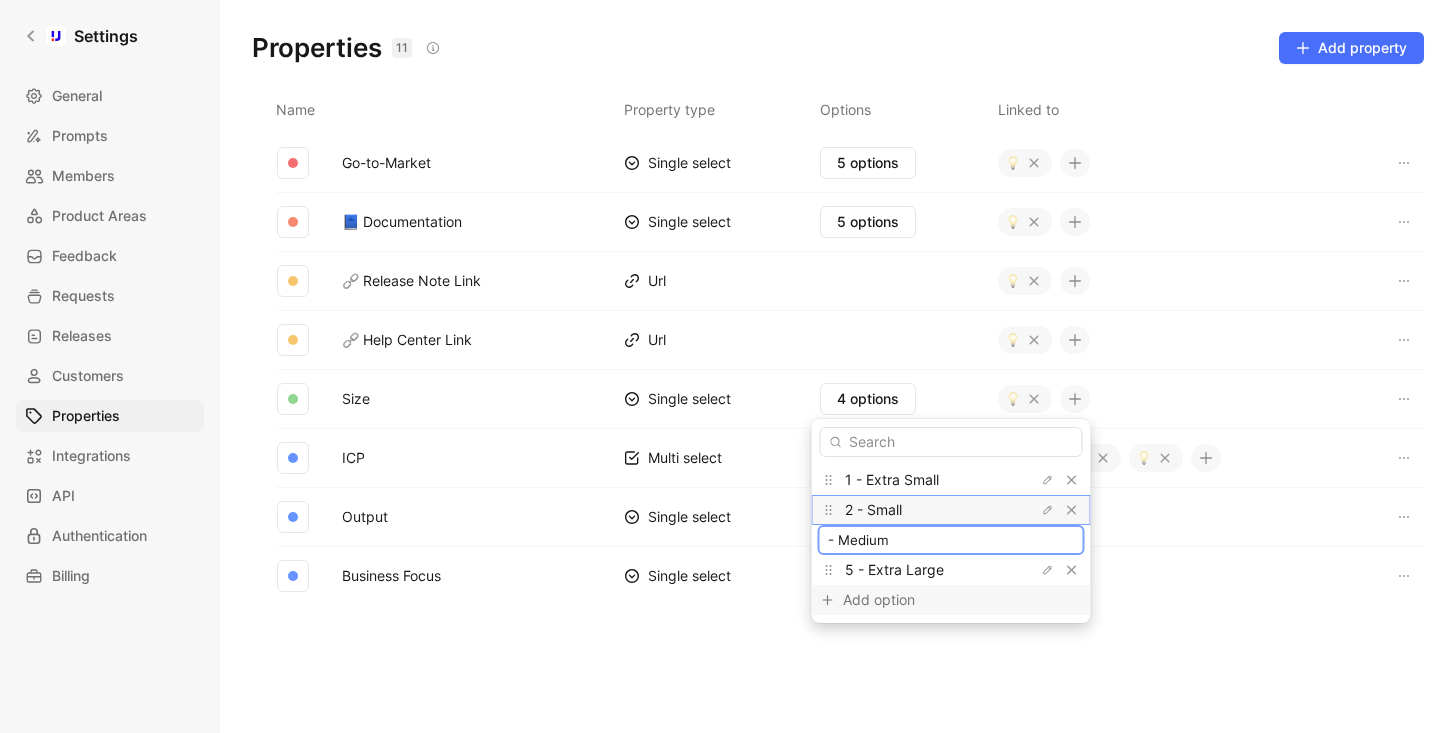 type on "3 - Medium" 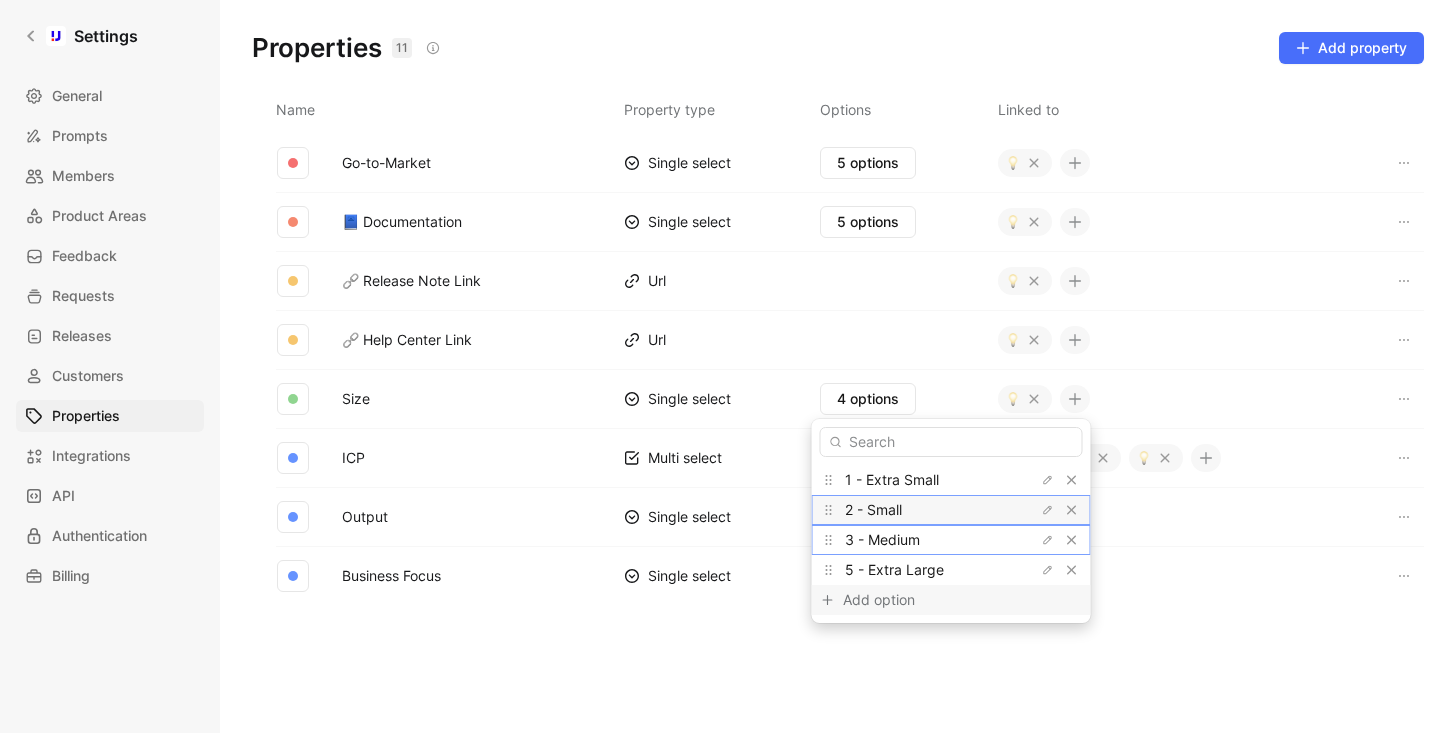 click on "Add option" at bounding box center [918, 600] 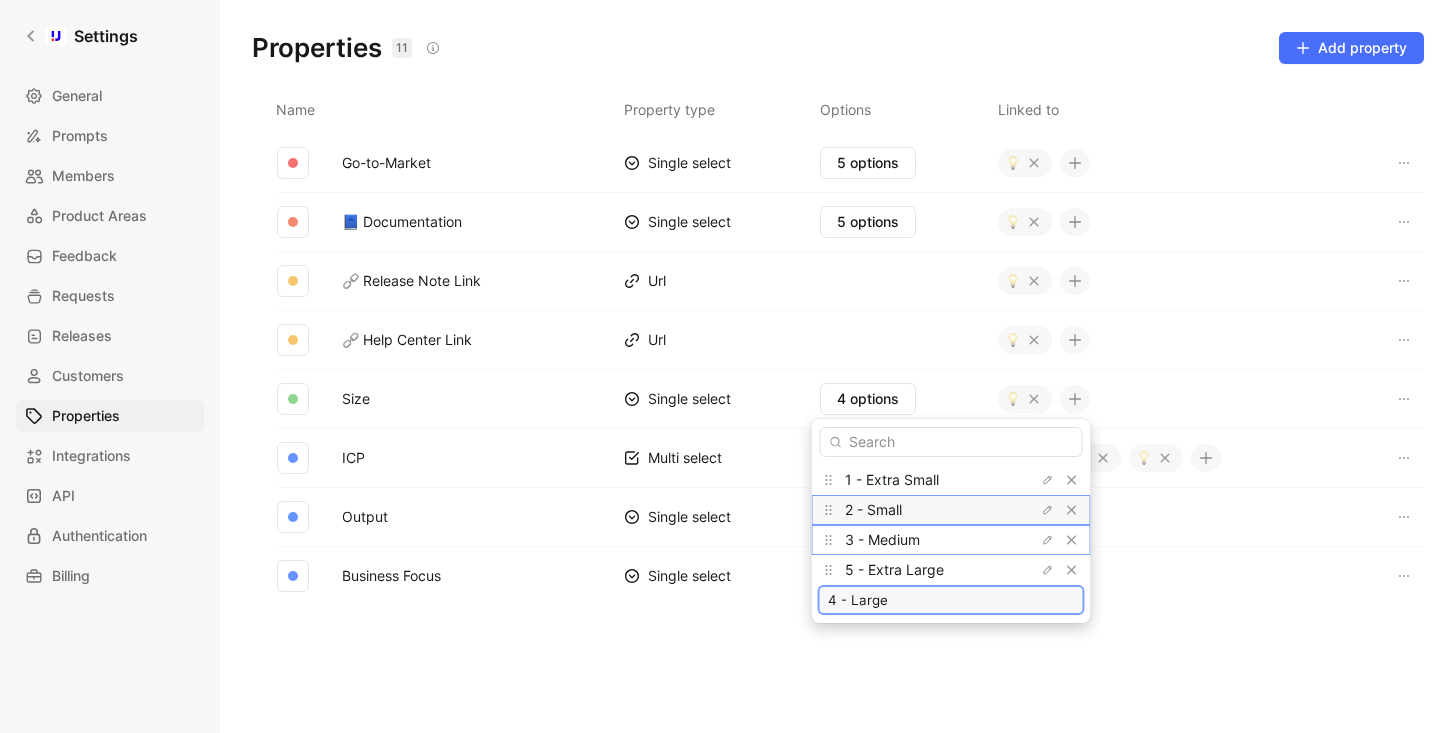 type on "4 - Large" 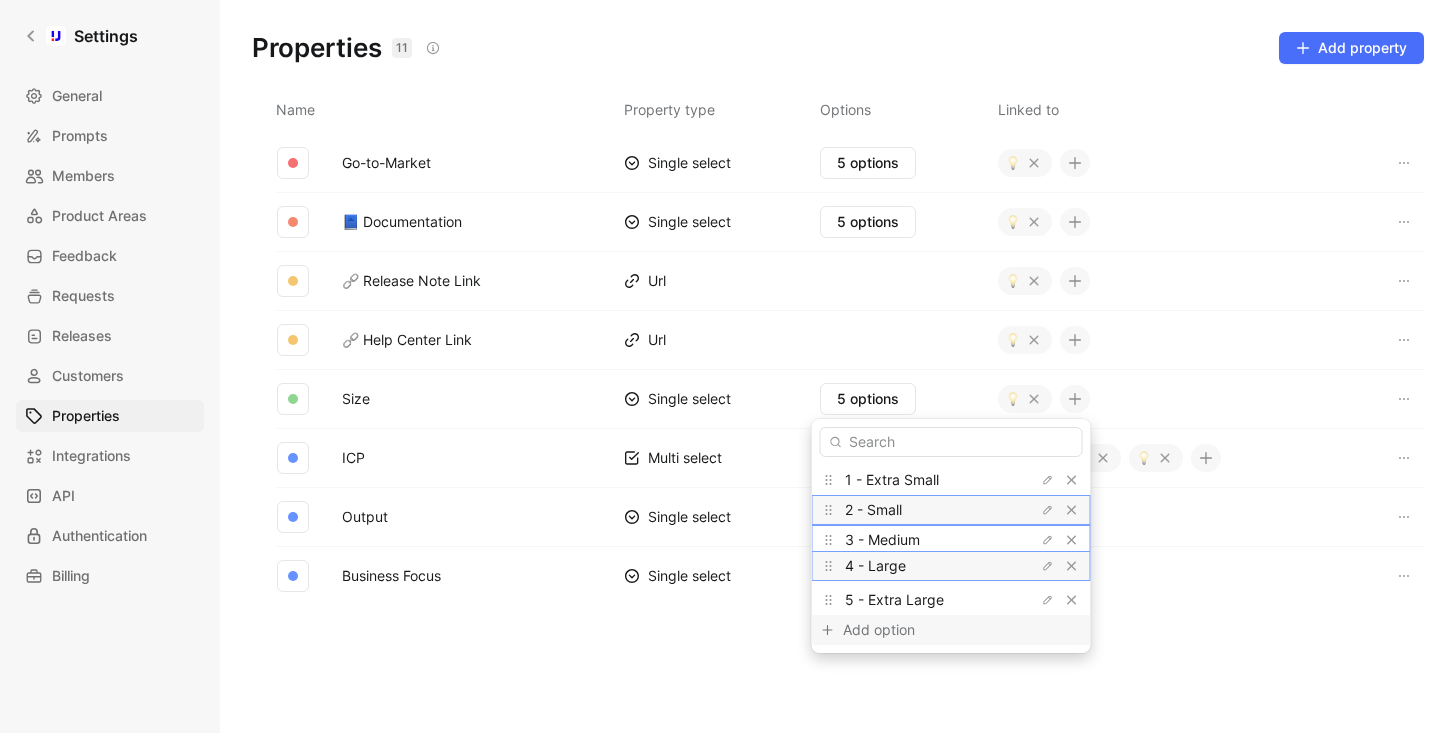 drag, startPoint x: 825, startPoint y: 601, endPoint x: 825, endPoint y: 566, distance: 35 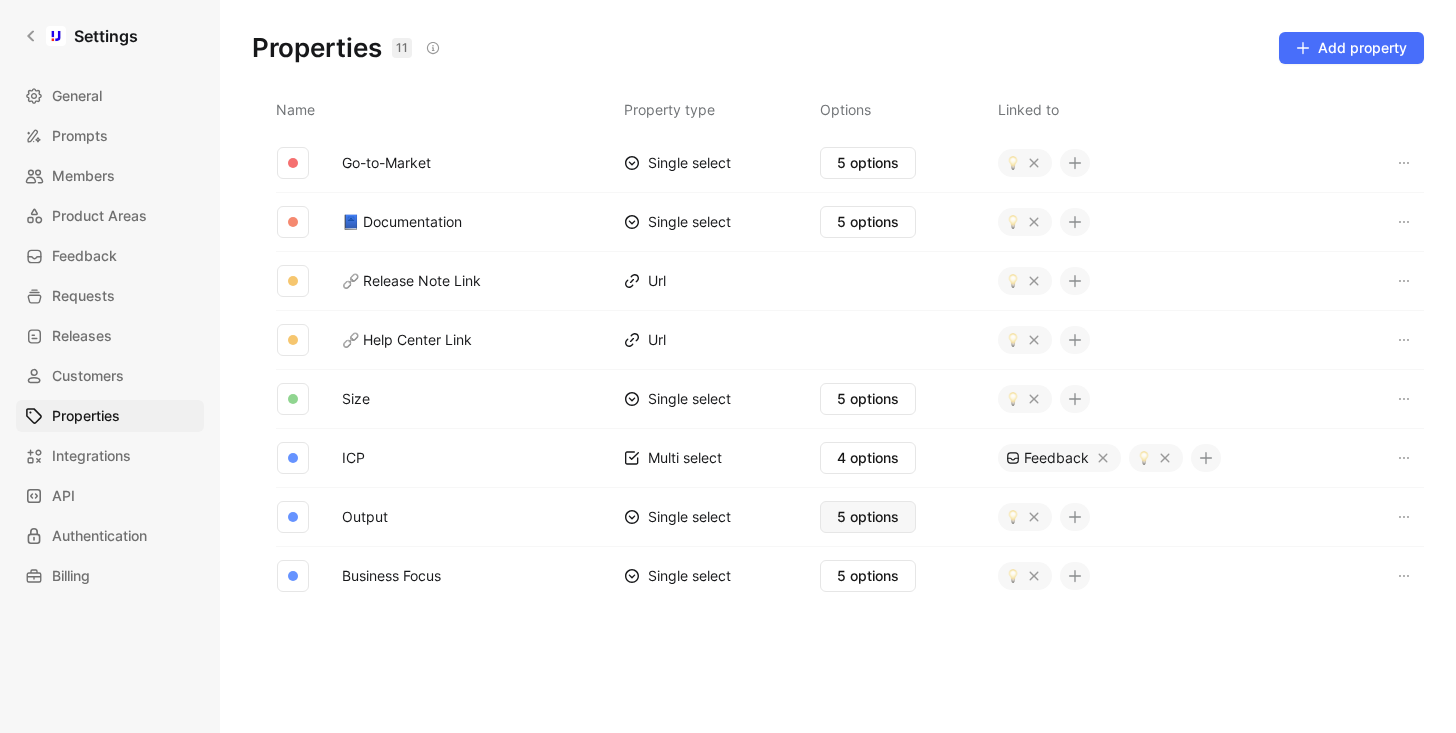 click on "5 options" at bounding box center [868, 517] 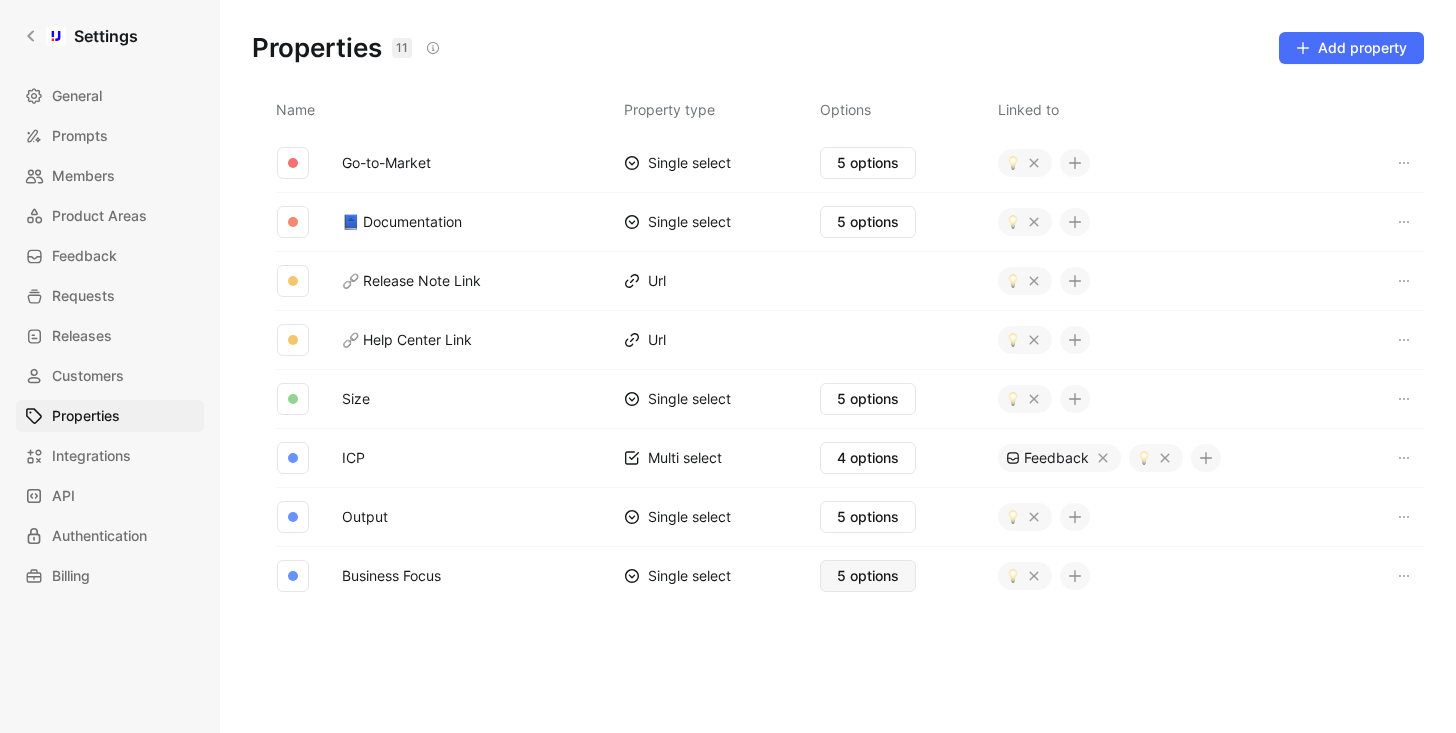 click on "5 options" at bounding box center (868, 576) 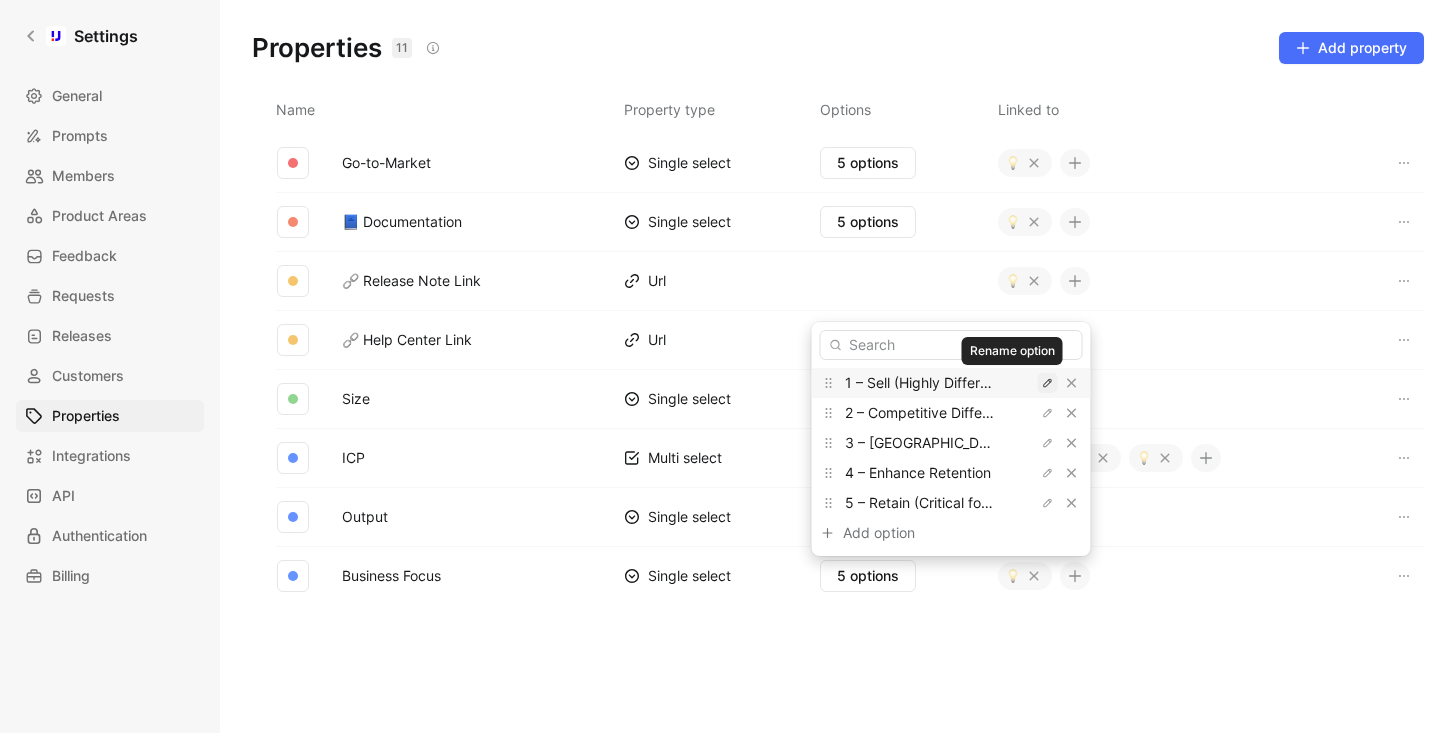 click 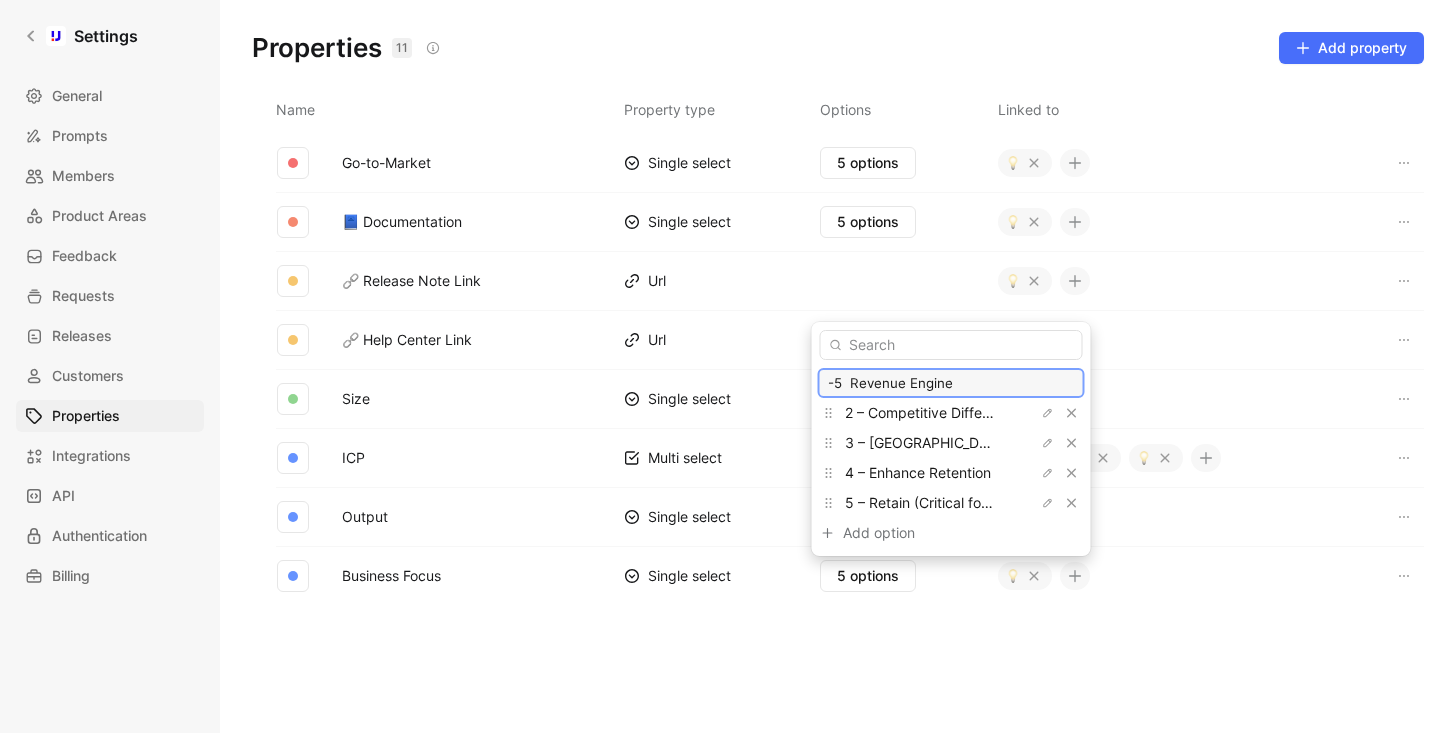 click on "-5  Revenue Engine" at bounding box center [951, 383] 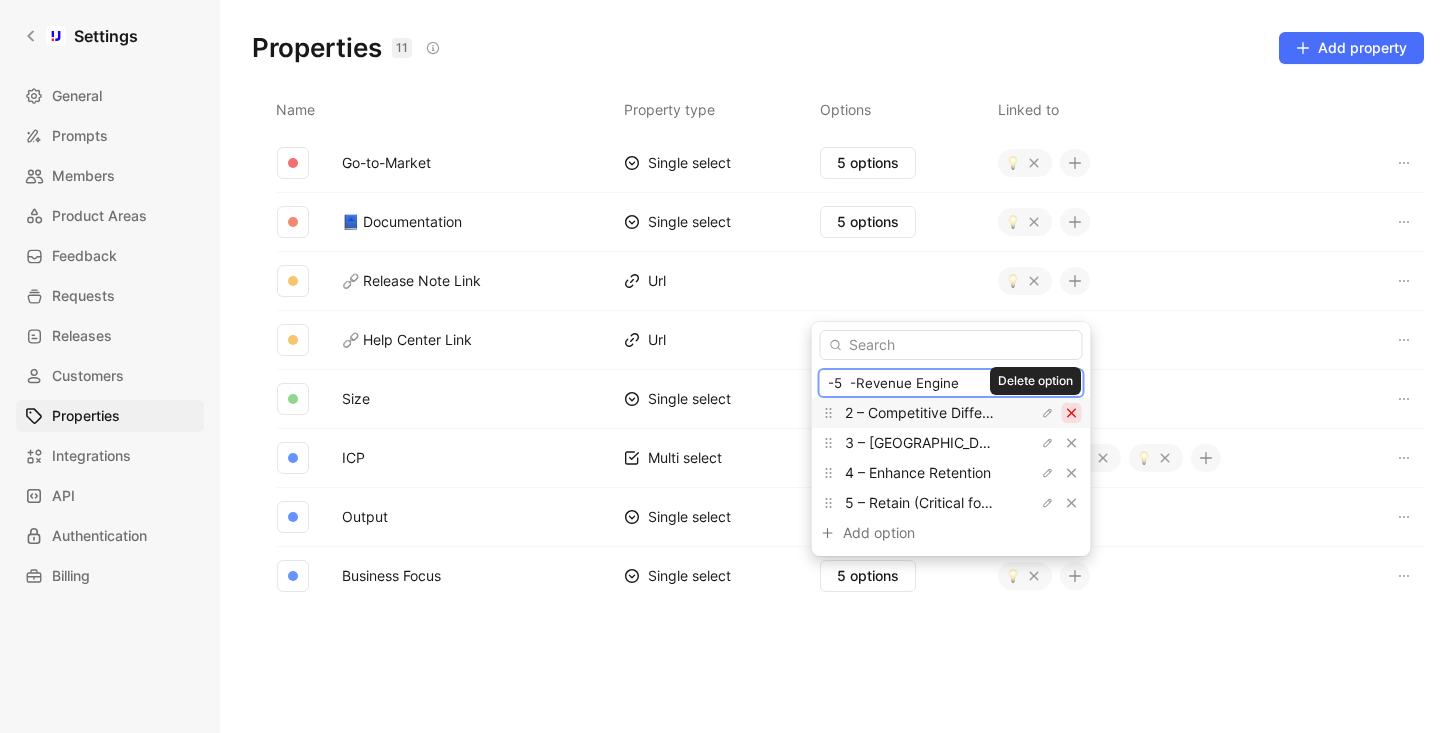 click 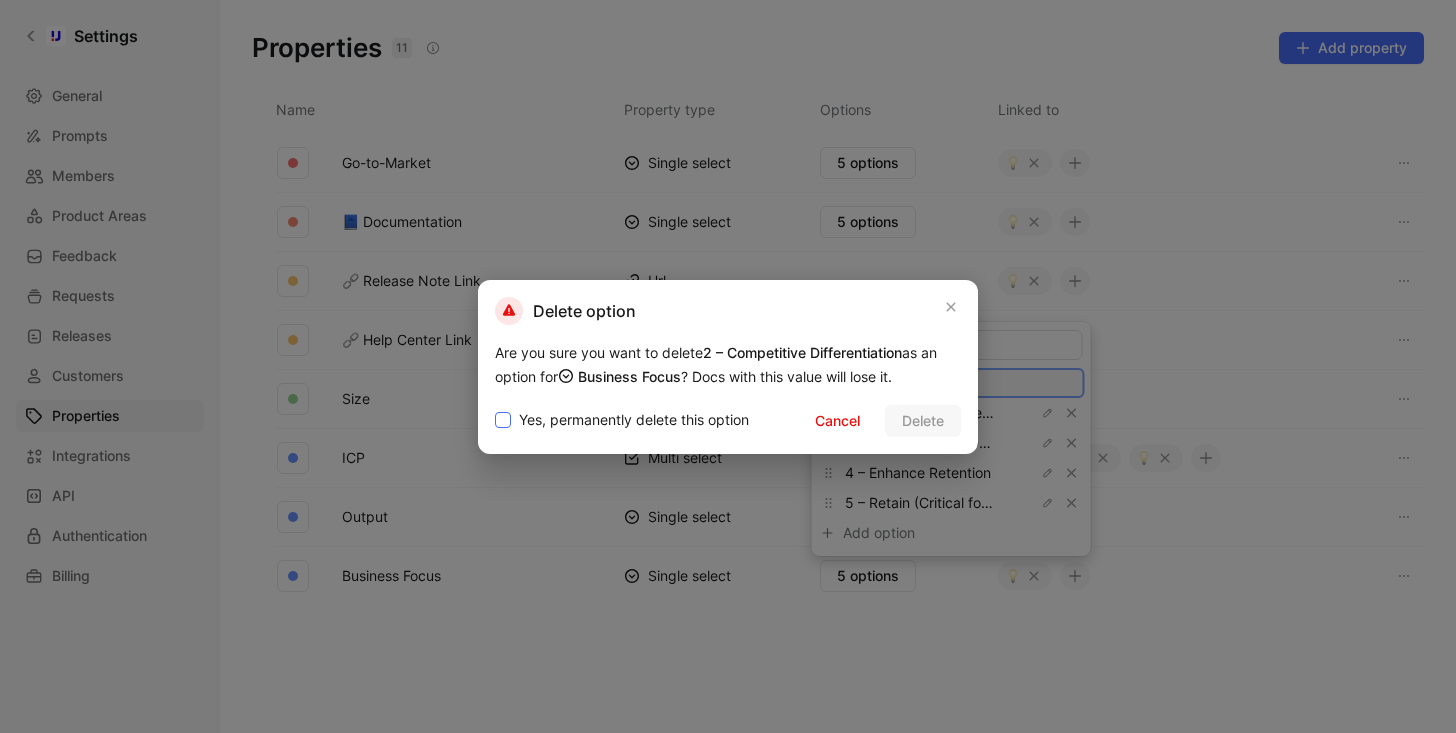 click on "Yes, permanently delete this option" at bounding box center [634, 420] 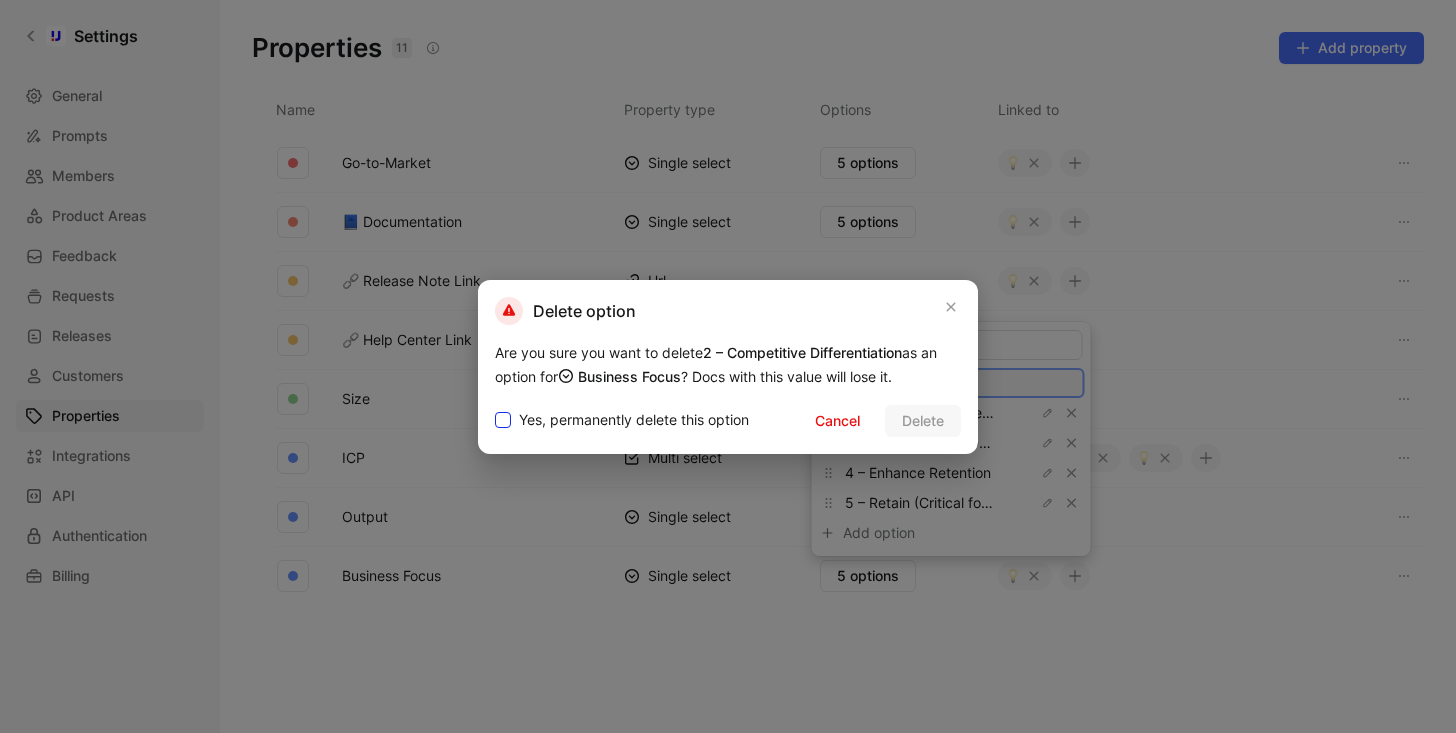 click on "Yes, permanently delete this option" at bounding box center (495, 408) 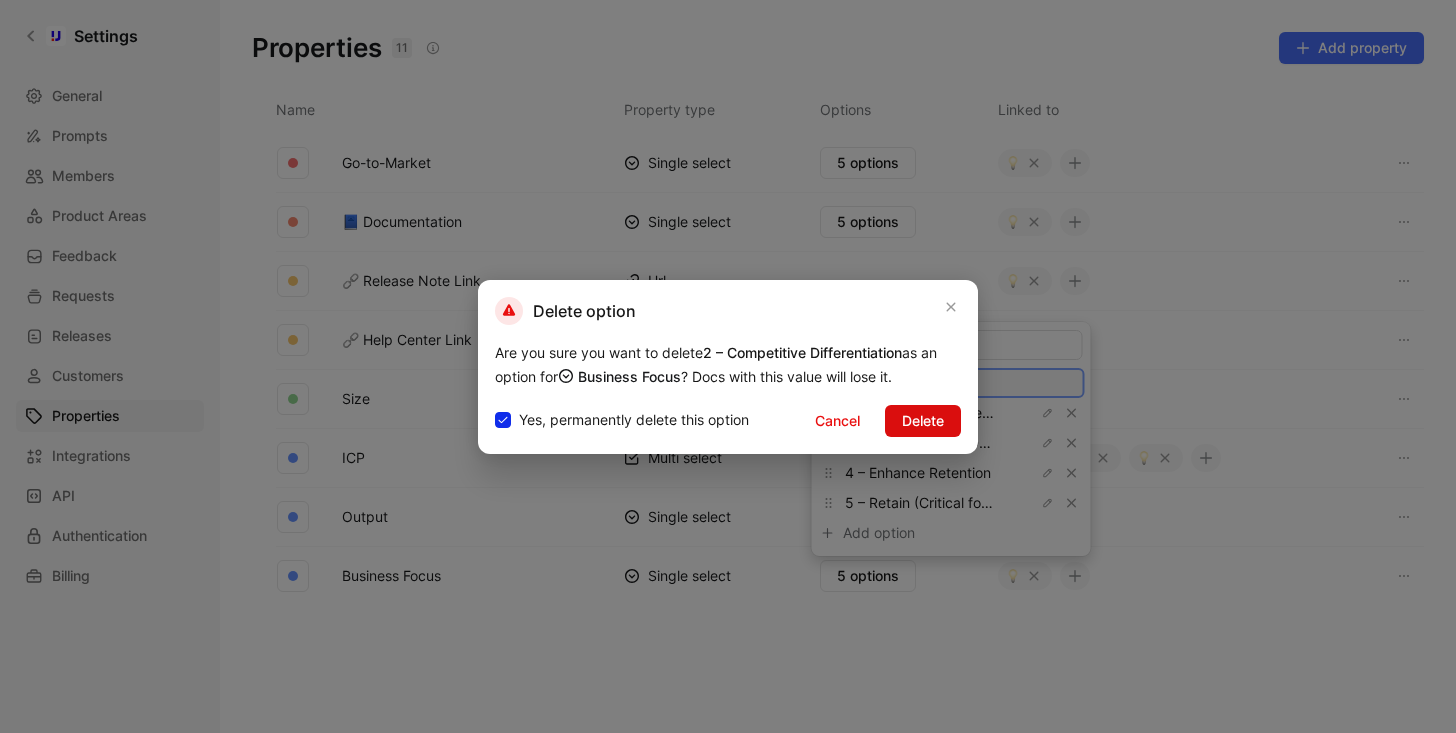 click on "Delete" at bounding box center (923, 421) 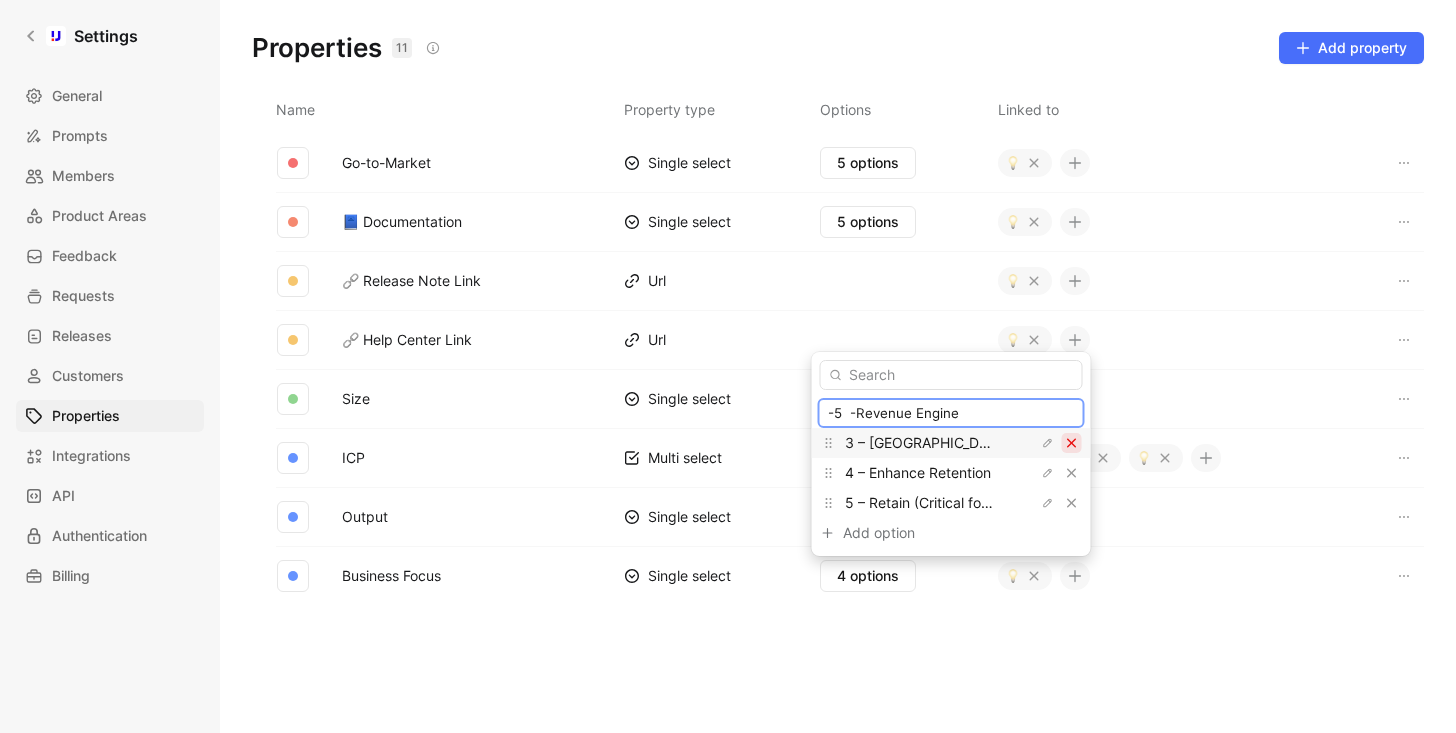 click 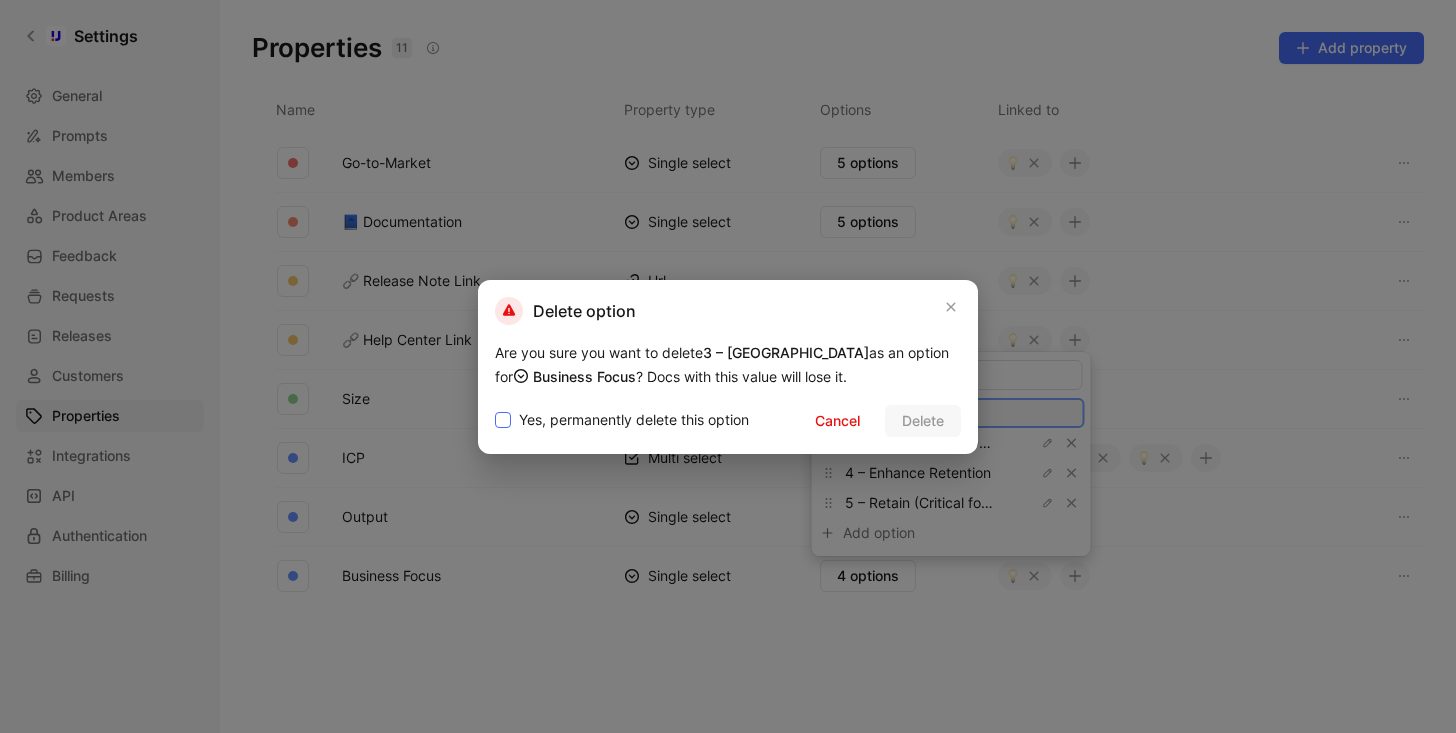 click on "Yes, permanently delete this option" at bounding box center [634, 420] 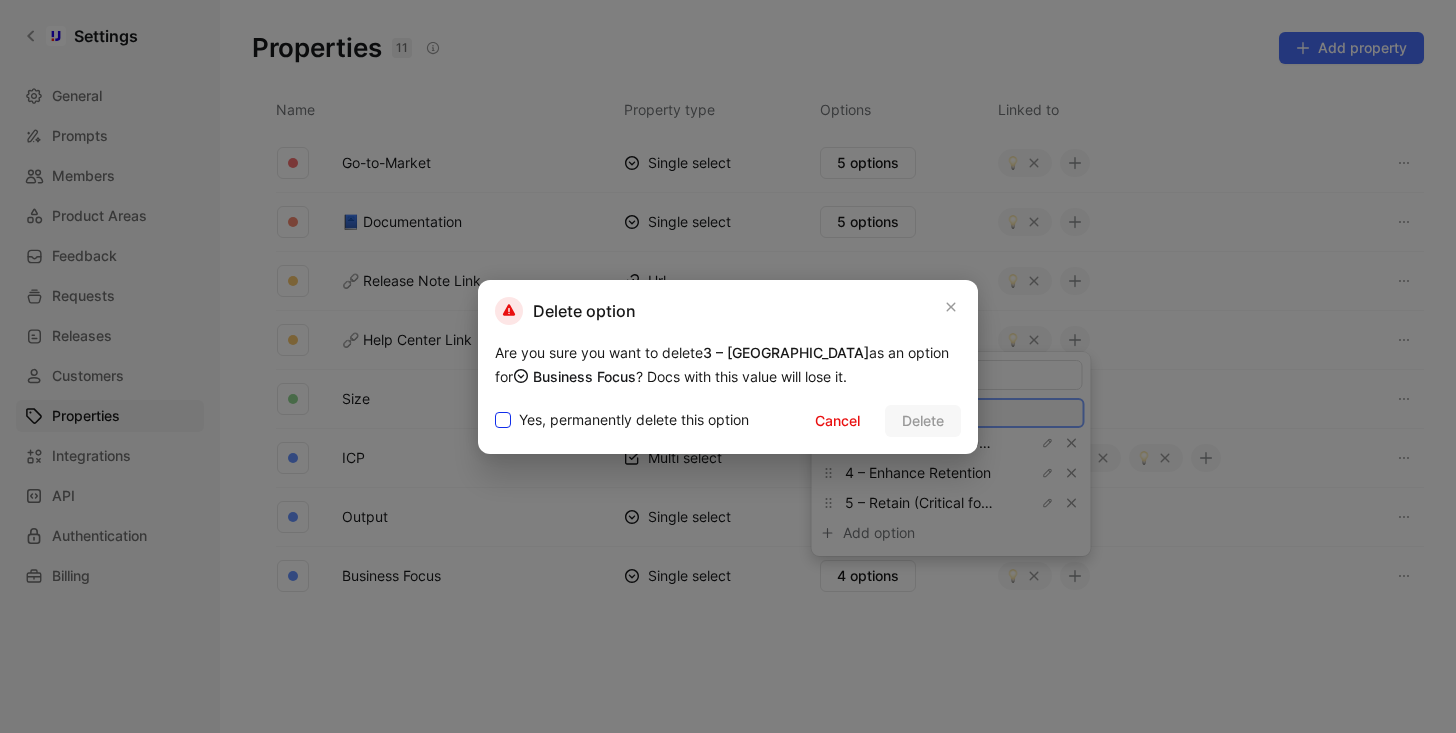 click on "Yes, permanently delete this option" at bounding box center [495, 408] 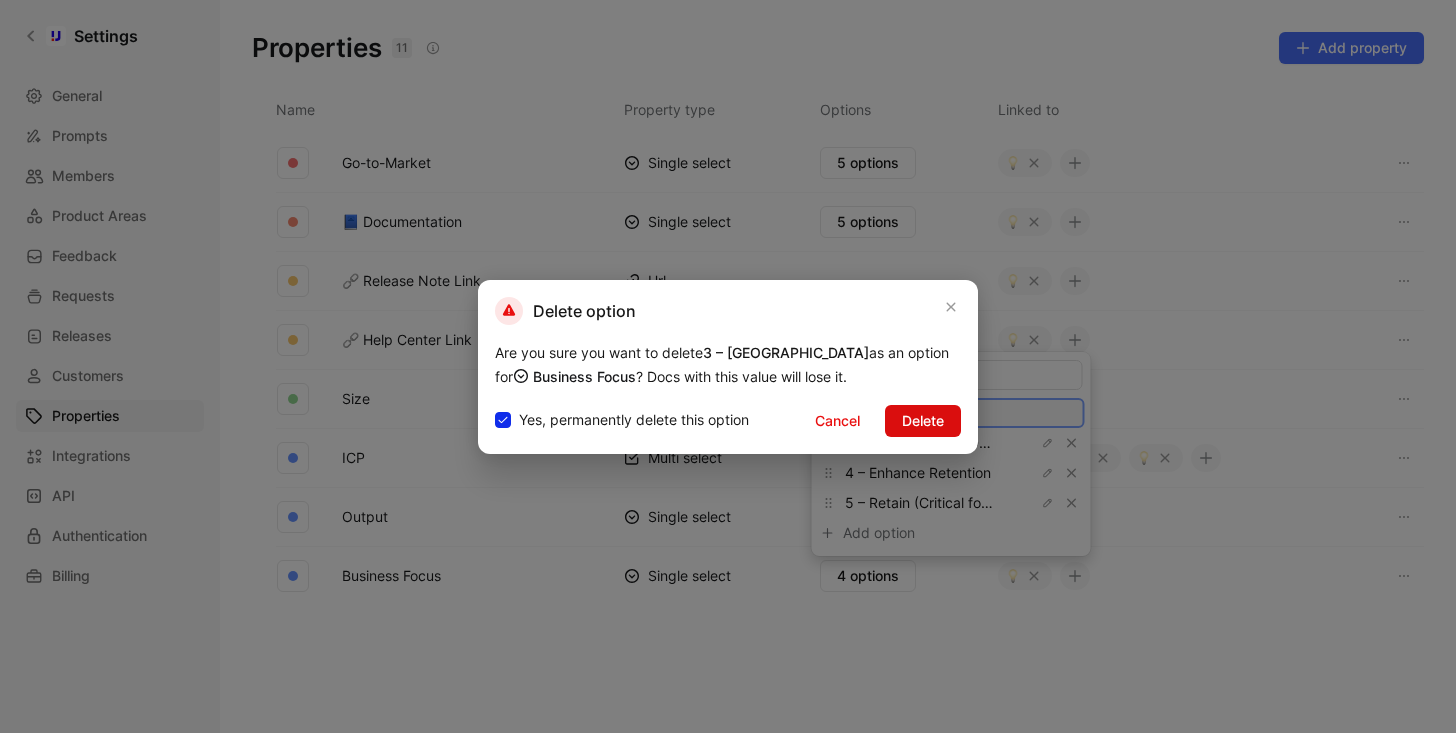 click on "Delete" at bounding box center [923, 421] 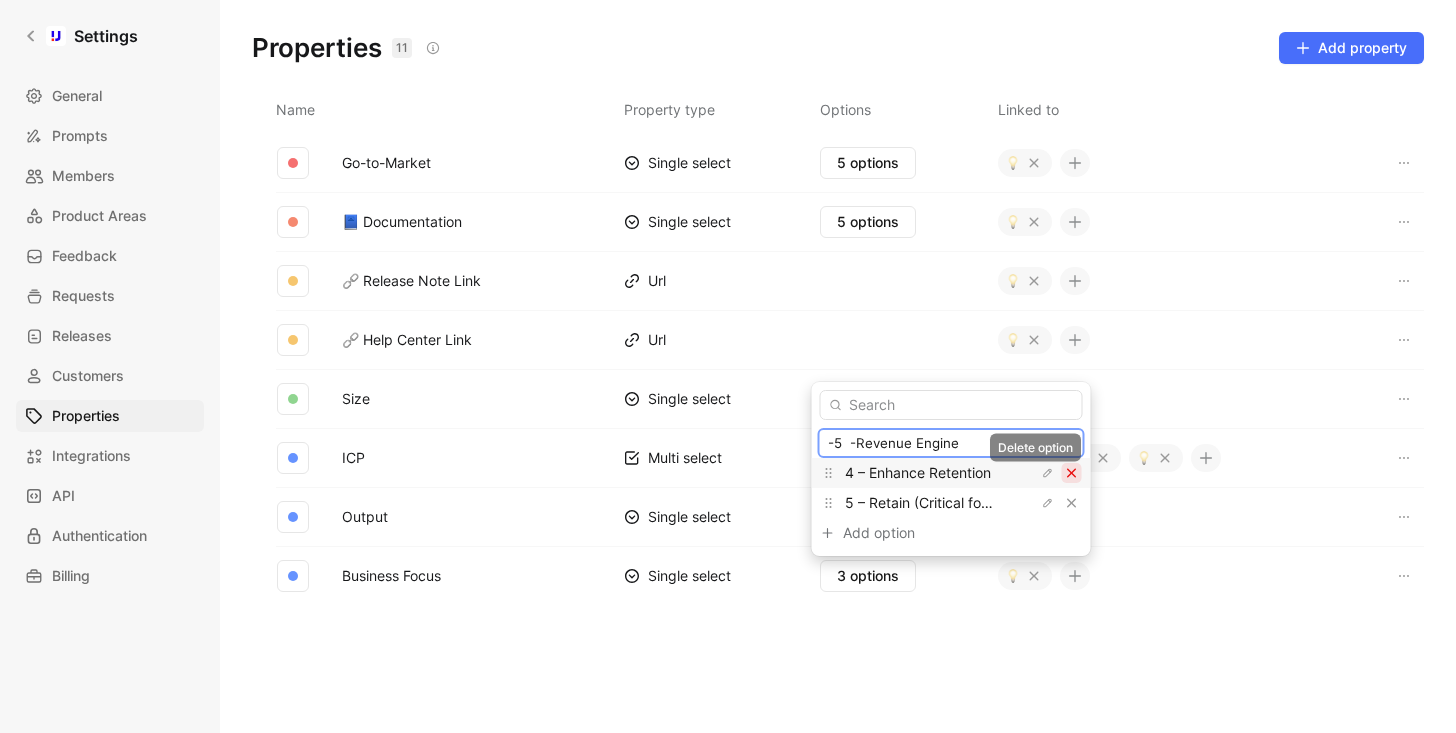 click 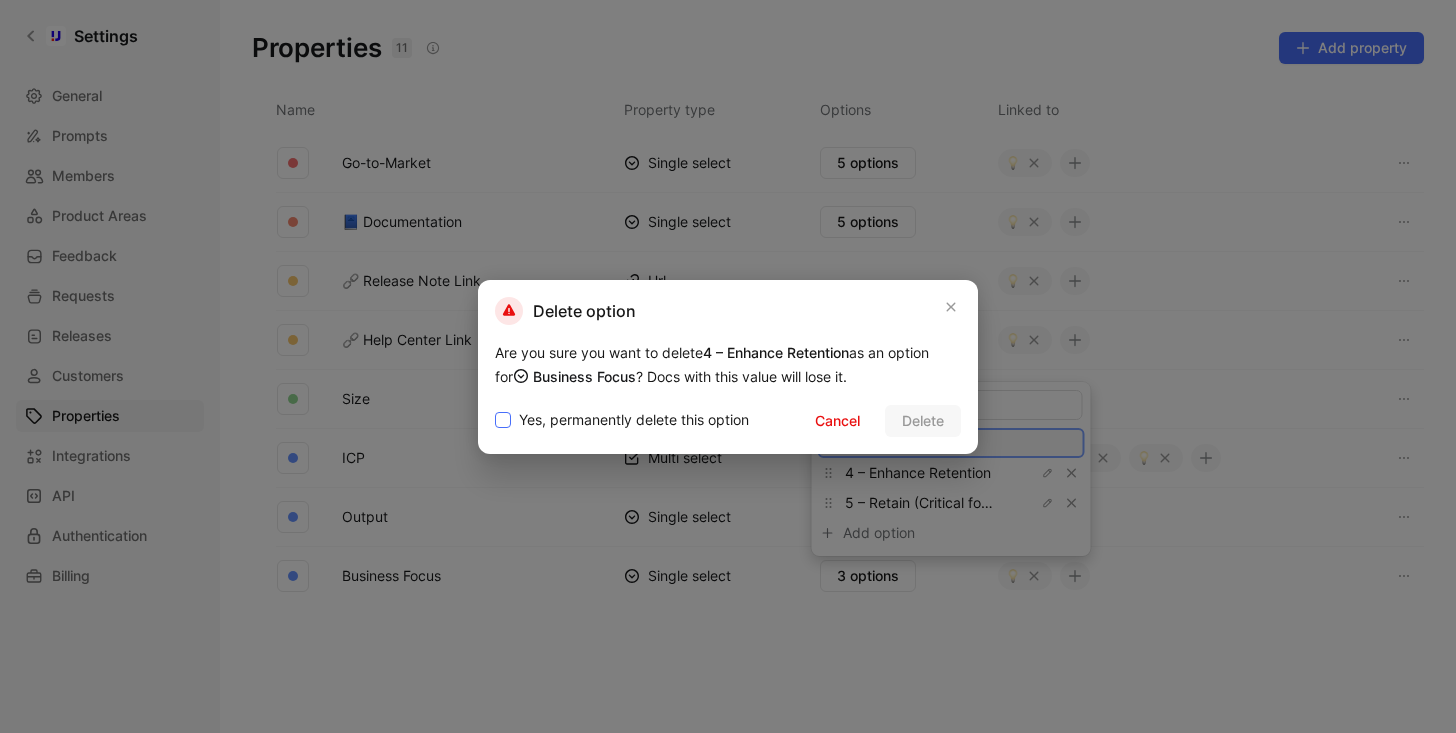 click on "Yes, permanently delete this option" at bounding box center [634, 420] 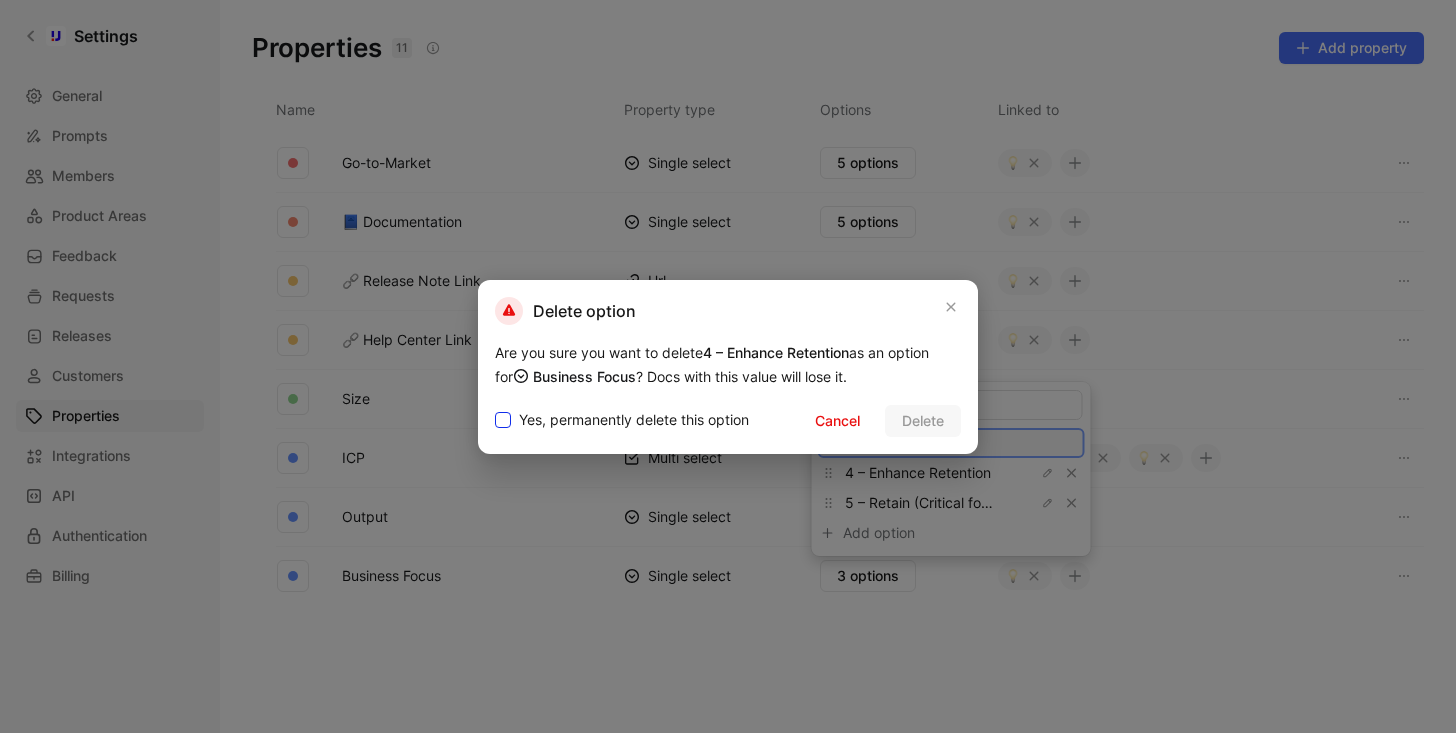 click on "Yes, permanently delete this option" at bounding box center [495, 408] 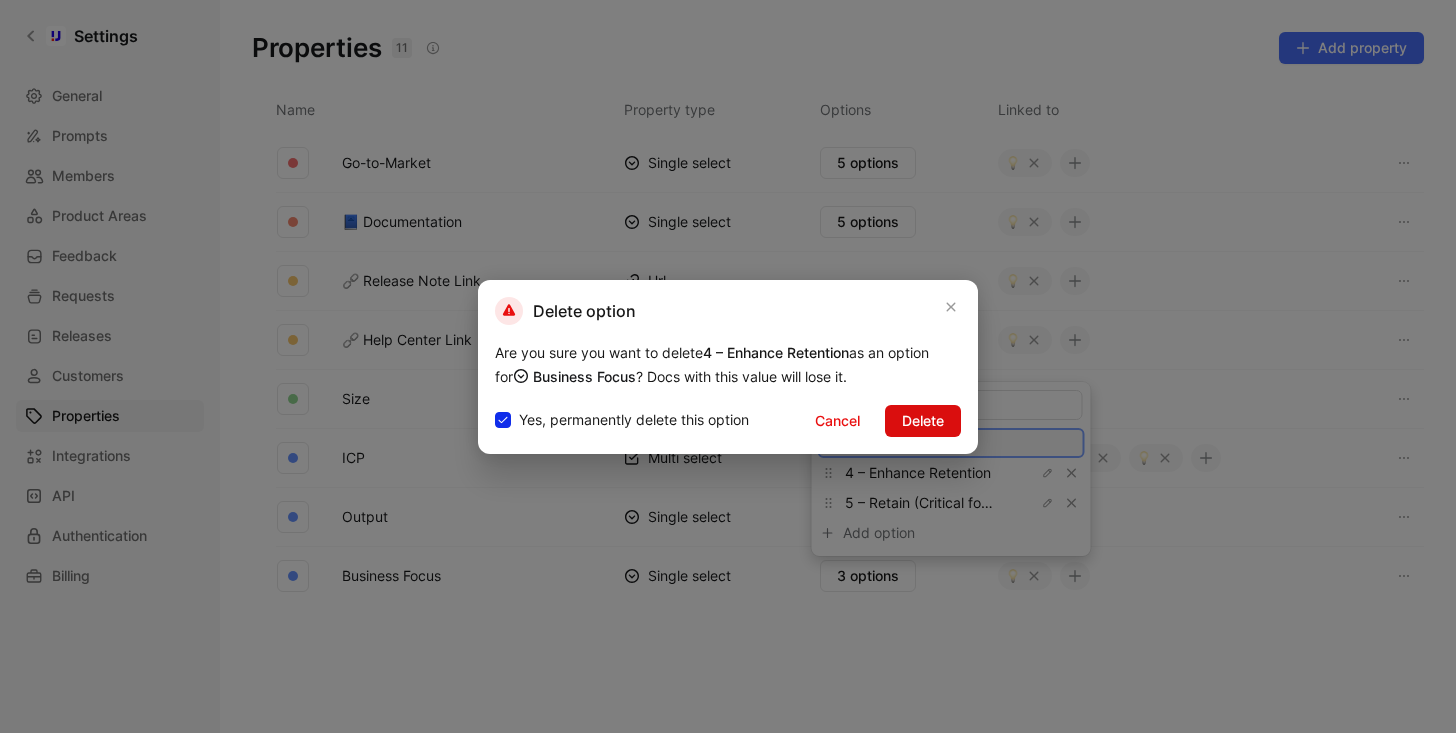 click on "Delete" at bounding box center (923, 421) 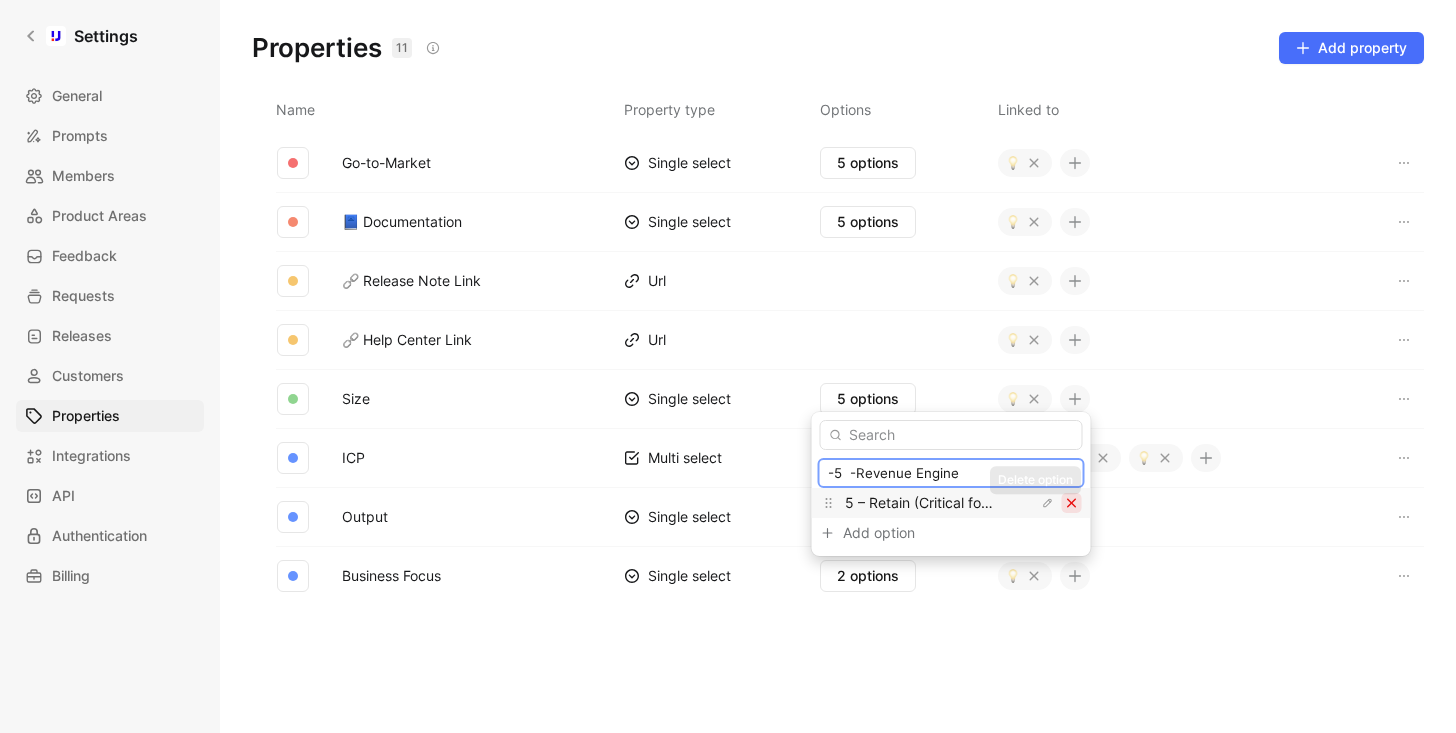 click at bounding box center [1072, 503] 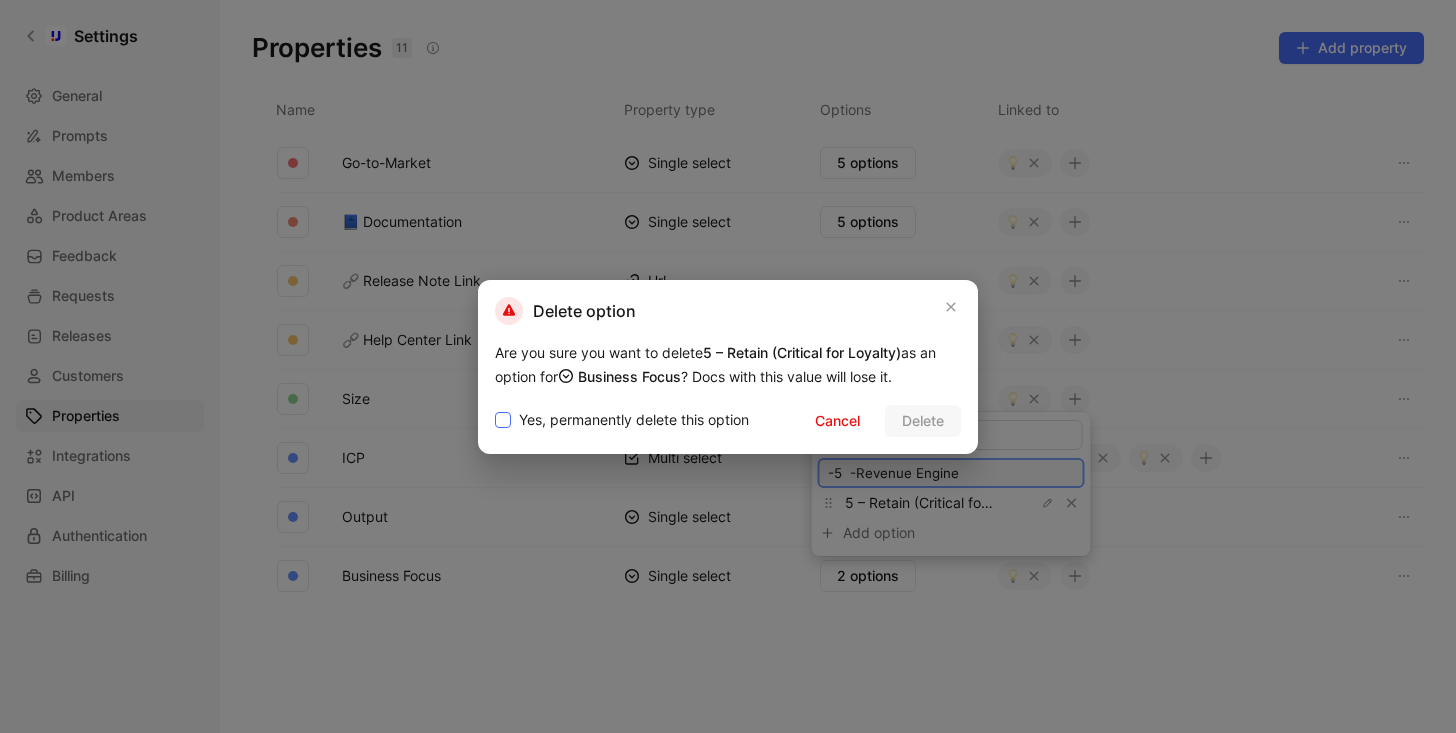 click on "Yes, permanently delete this option" at bounding box center (634, 420) 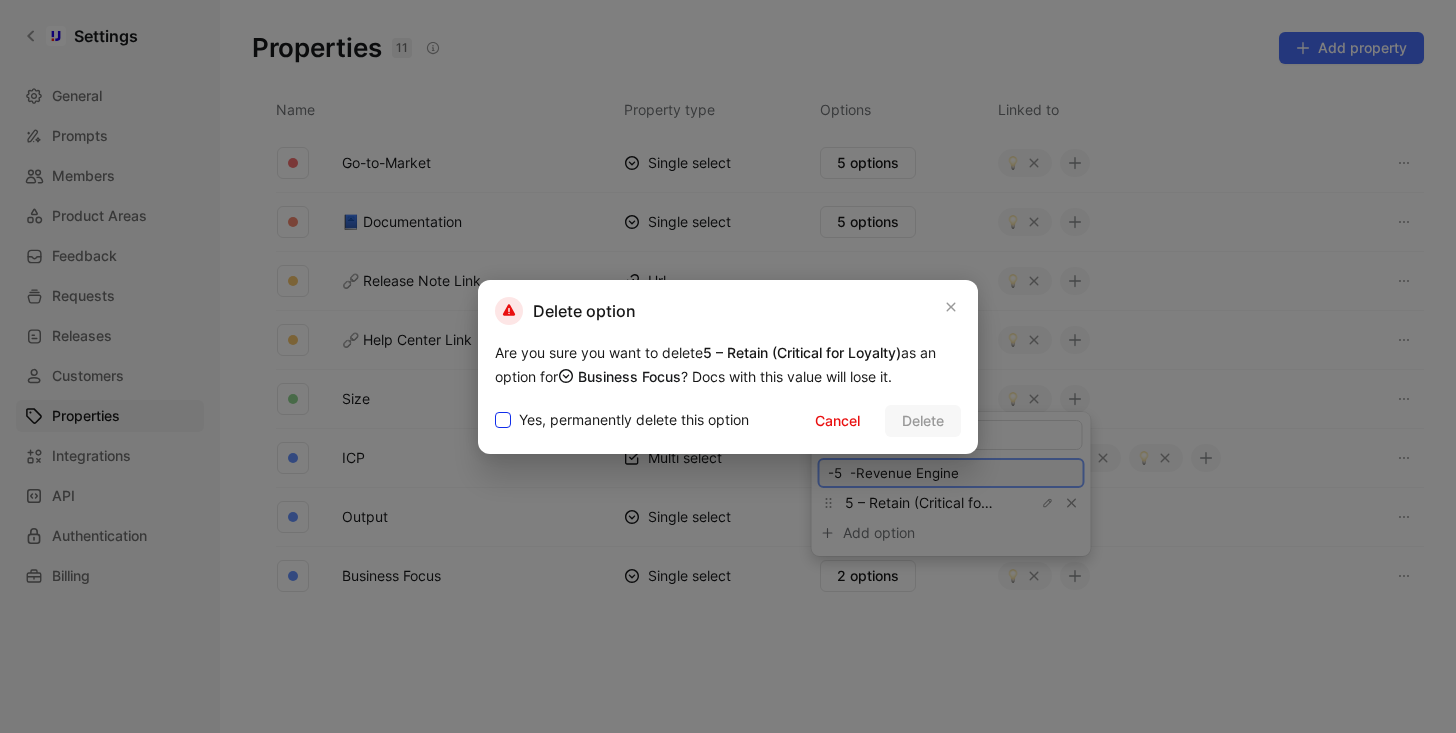 click on "Yes, permanently delete this option" at bounding box center [495, 408] 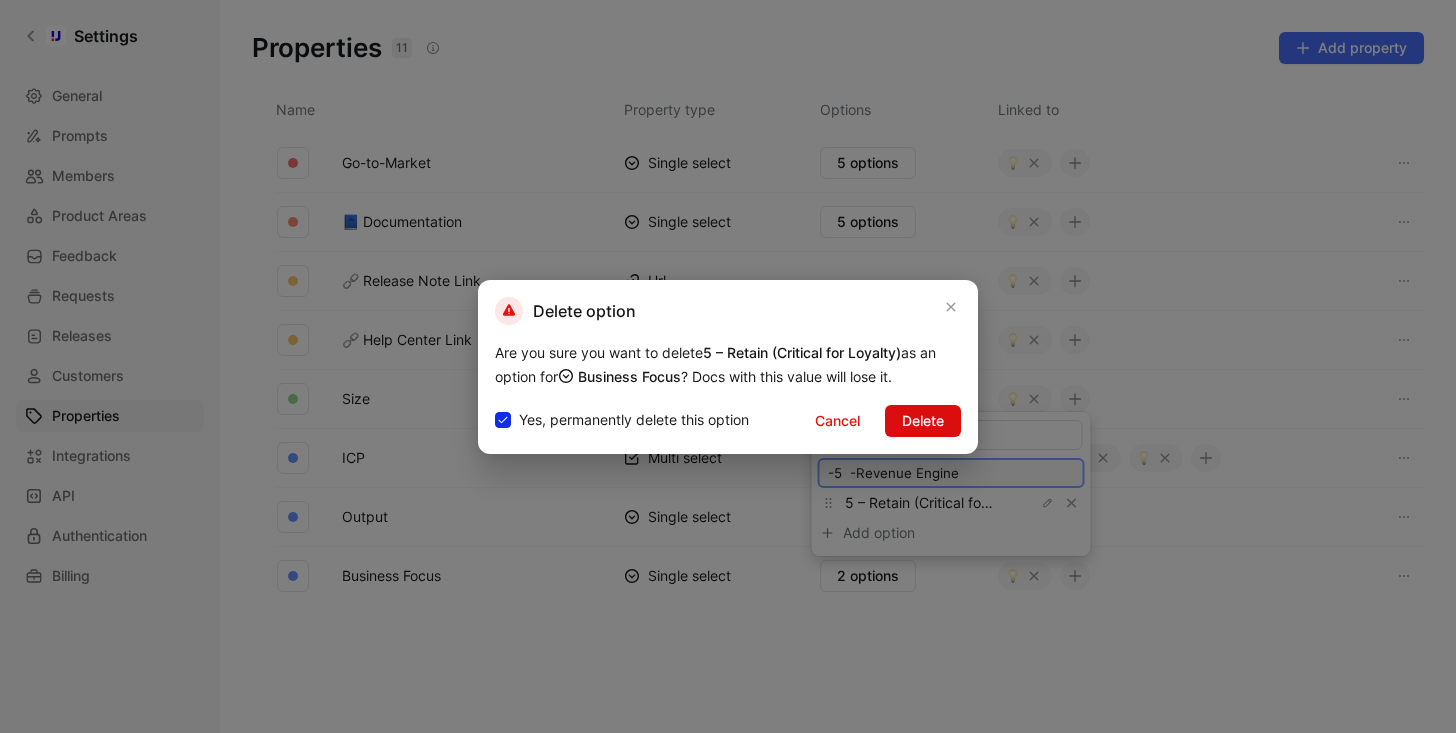 click on "Delete" at bounding box center (923, 421) 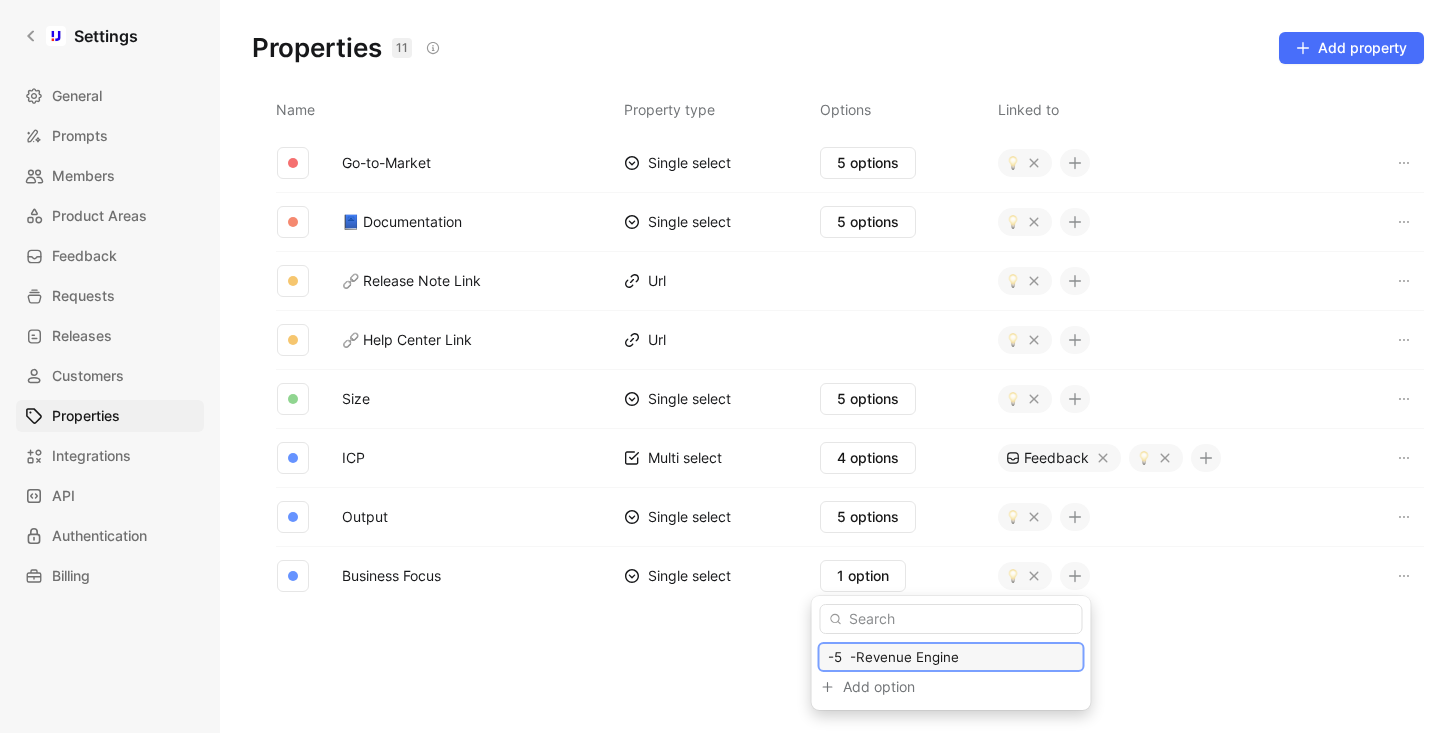 click on "-5  -Revenue Engine" at bounding box center (951, 657) 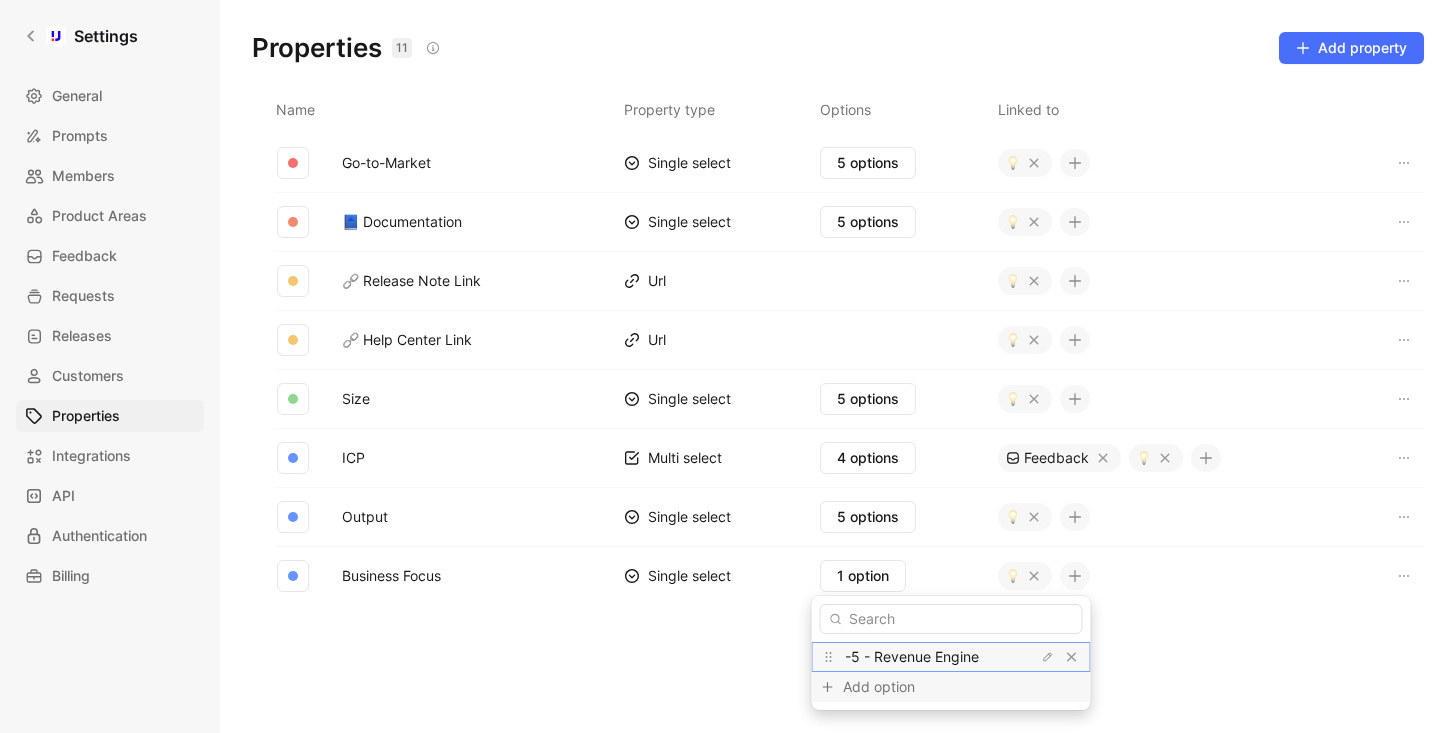 click on "Add option" at bounding box center (918, 687) 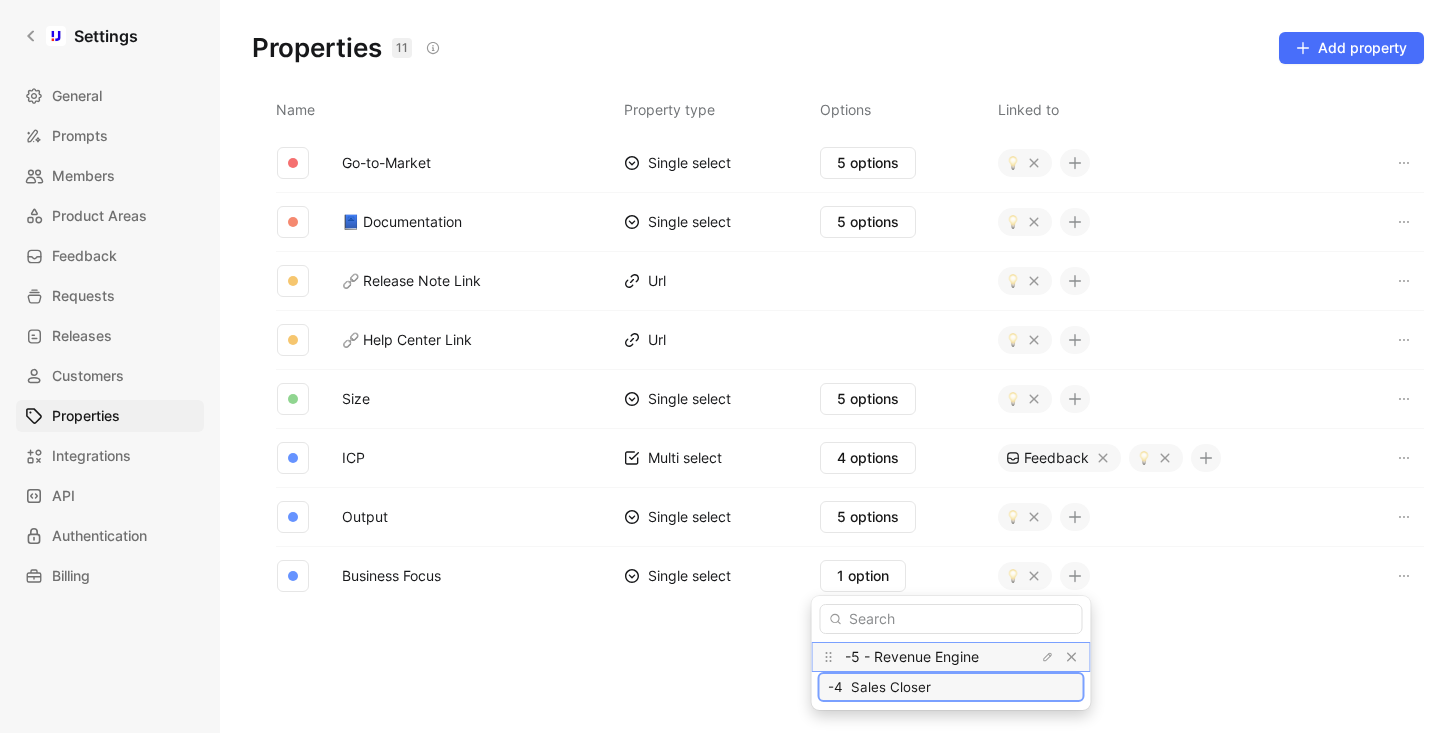 click on "-4  Sales Closer" at bounding box center [951, 687] 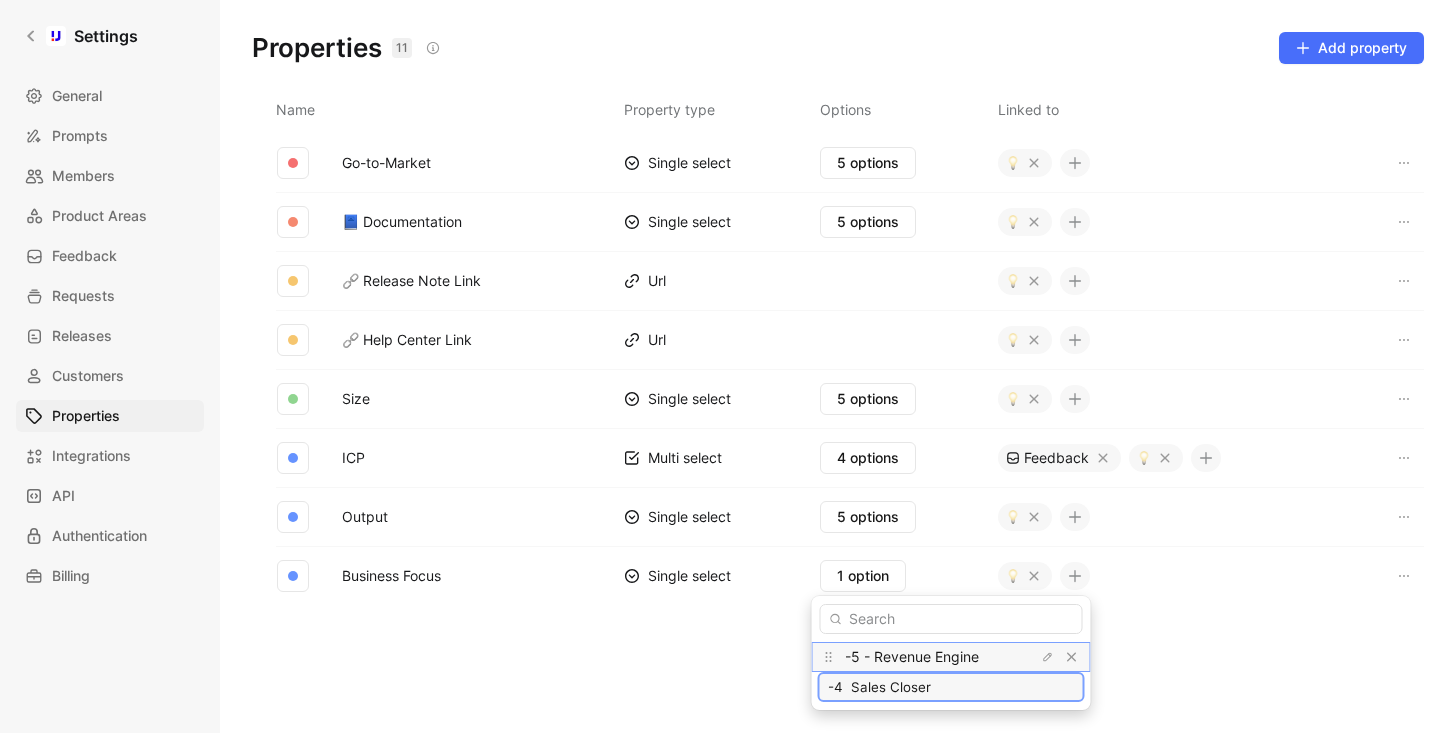 type on "-4 Sales Closer" 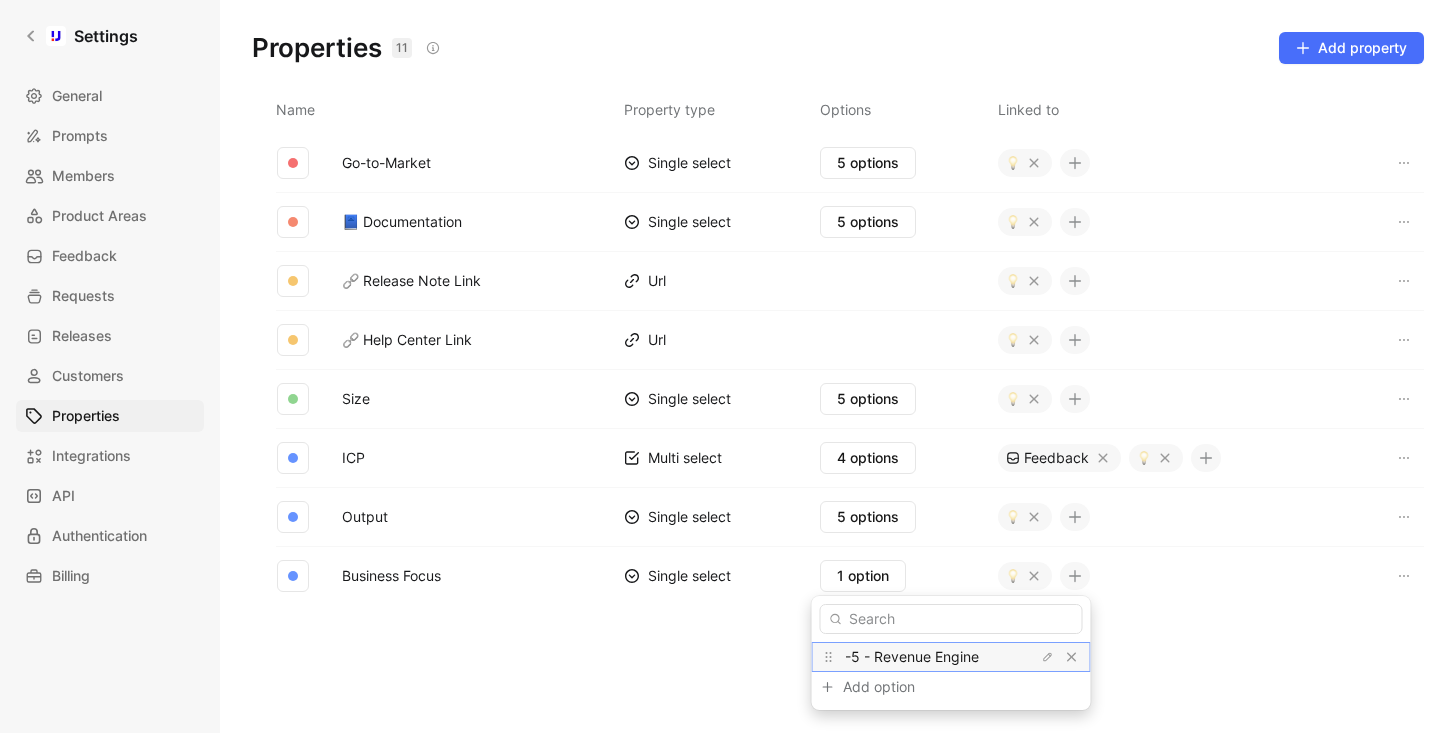click on "-5  - Revenue Engine" at bounding box center [912, 656] 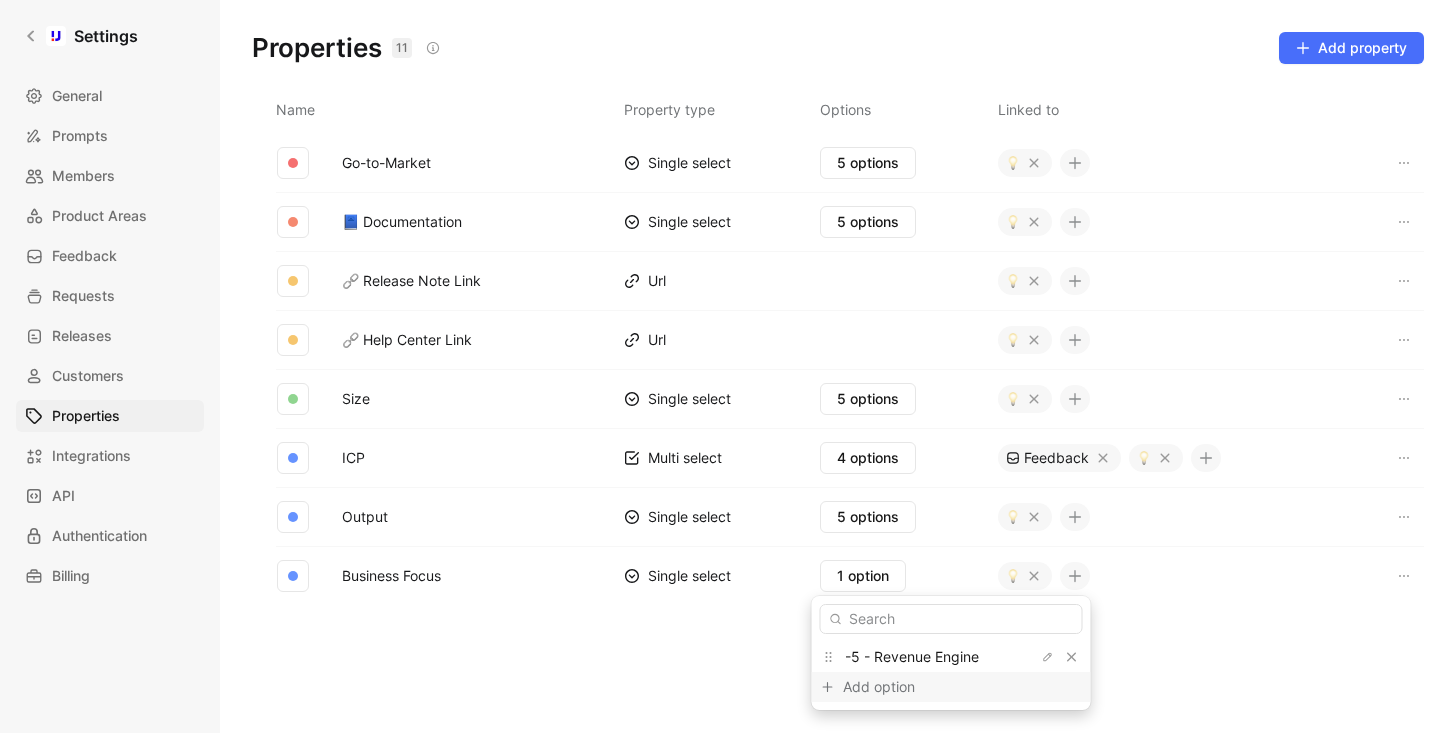 click on "Add option" at bounding box center [918, 687] 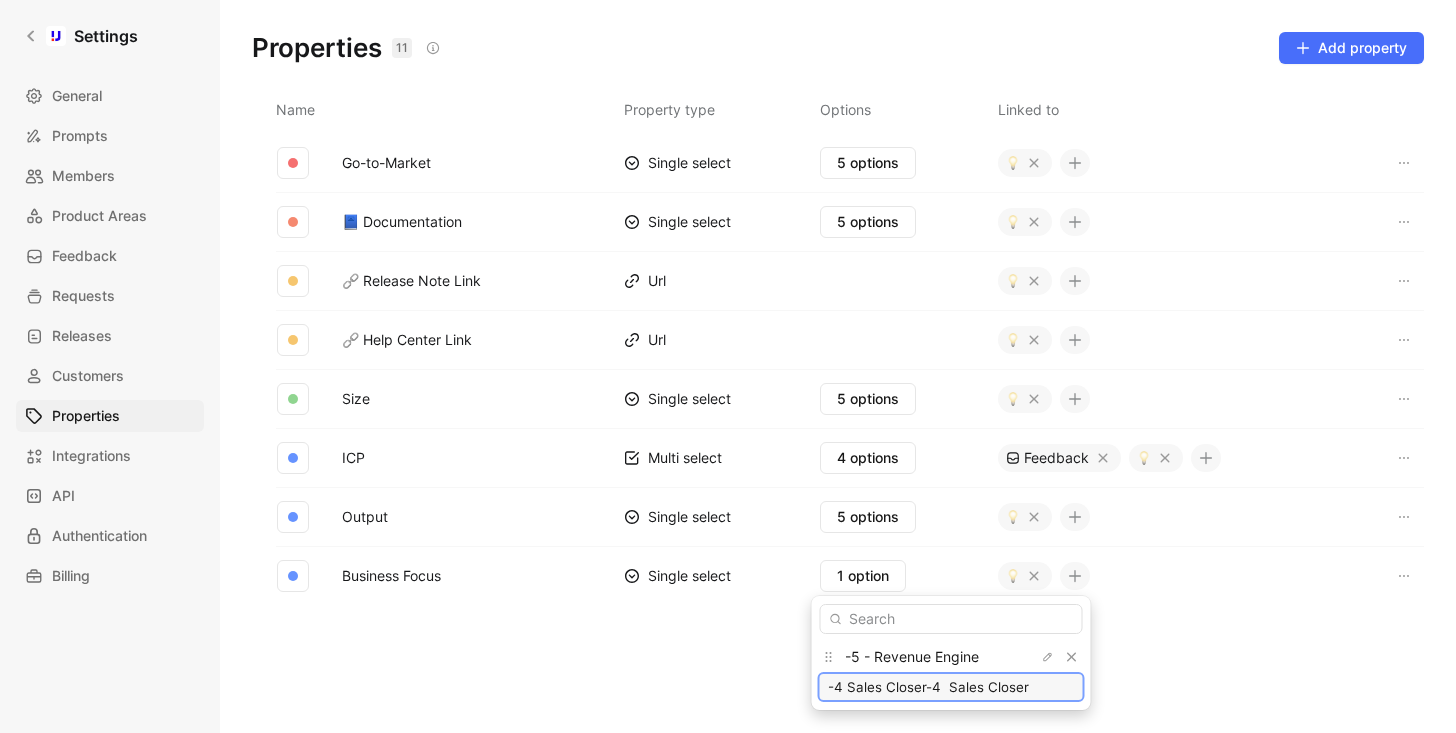 type on "-4 Sales Closer" 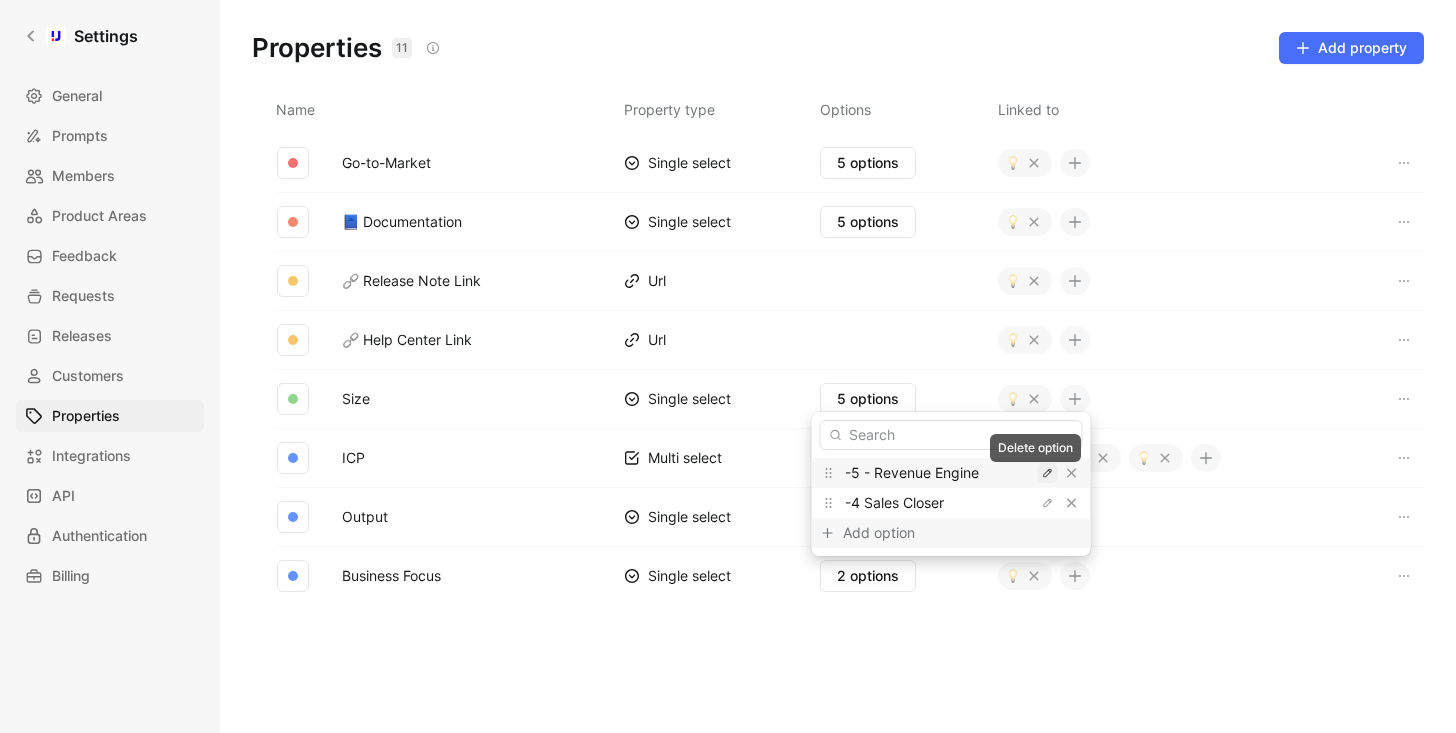 click 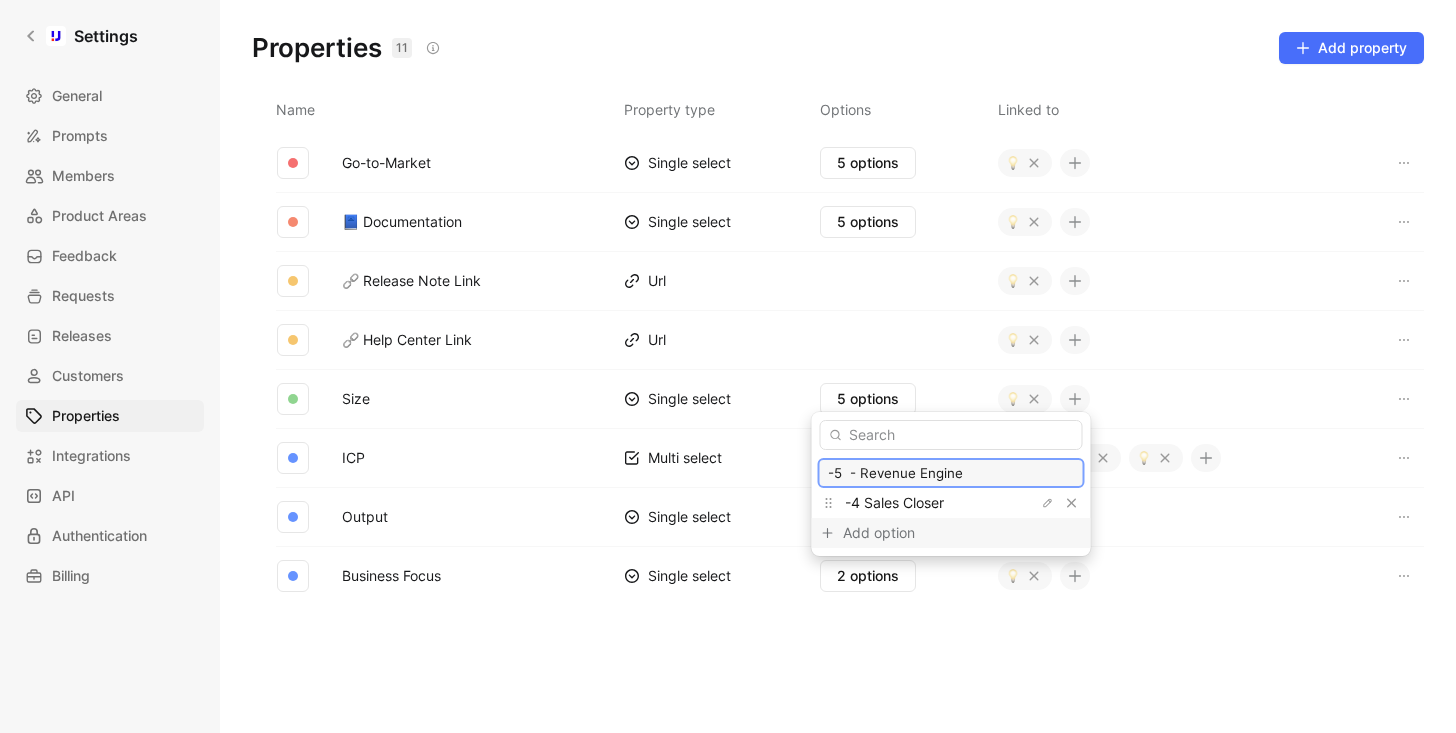 click on "-5  - Revenue Engine" at bounding box center (951, 473) 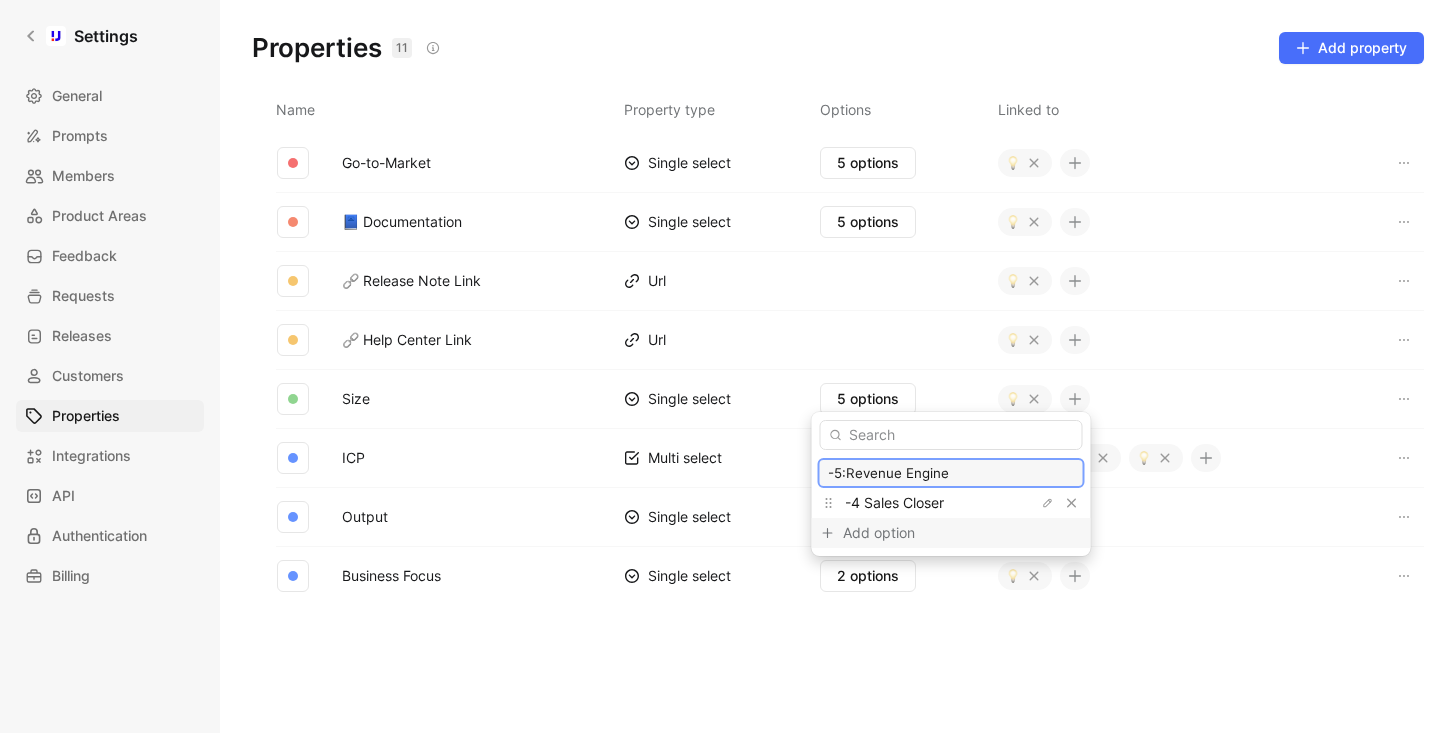 type on "-5: Revenue Engine" 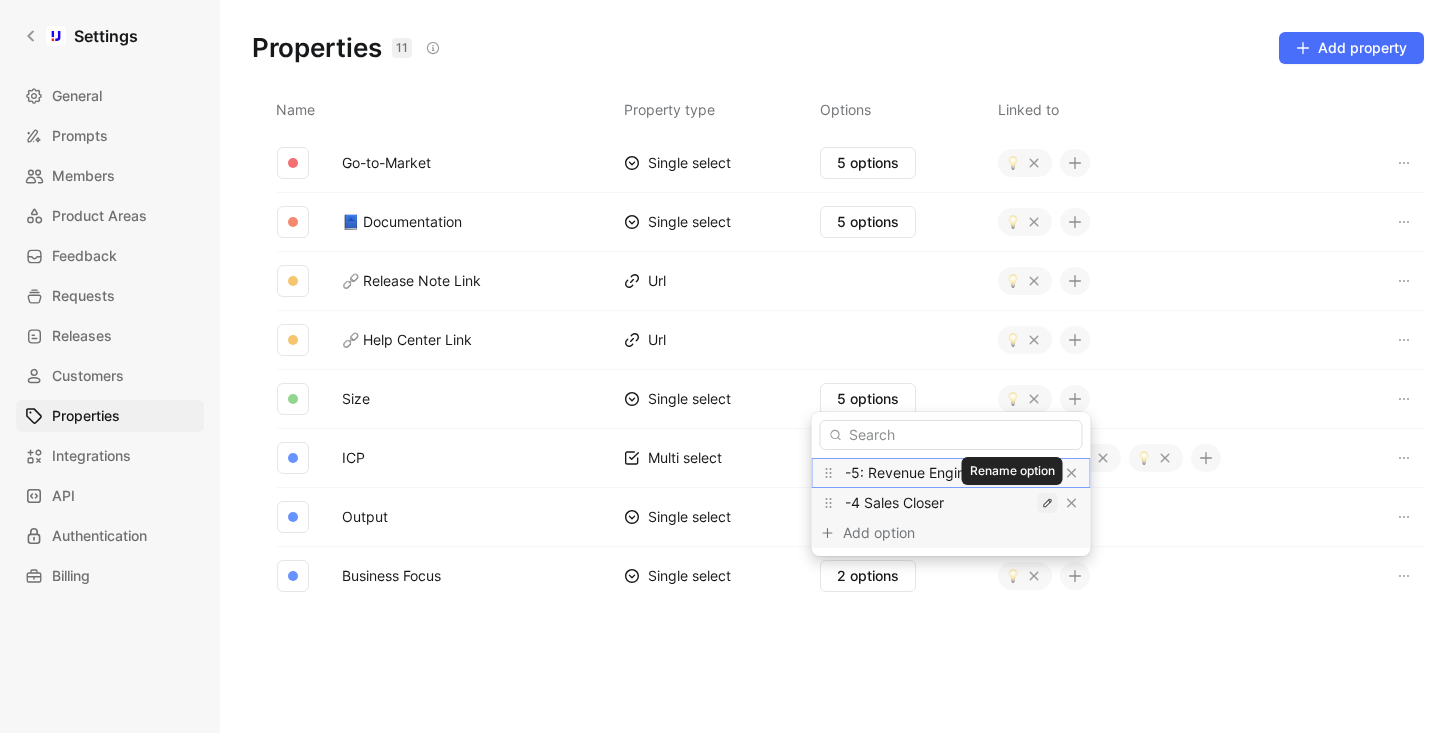 click 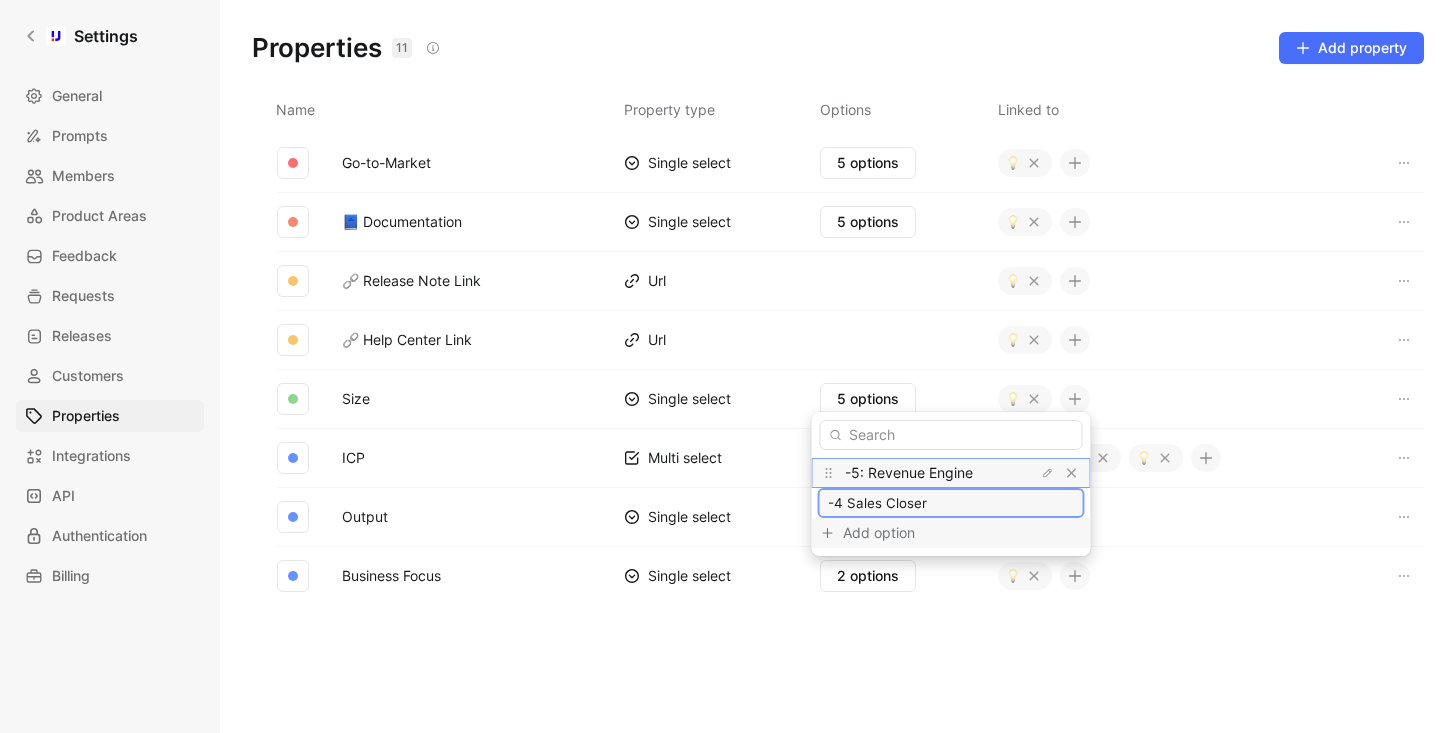 click on "-4 Sales Closer" at bounding box center [951, 503] 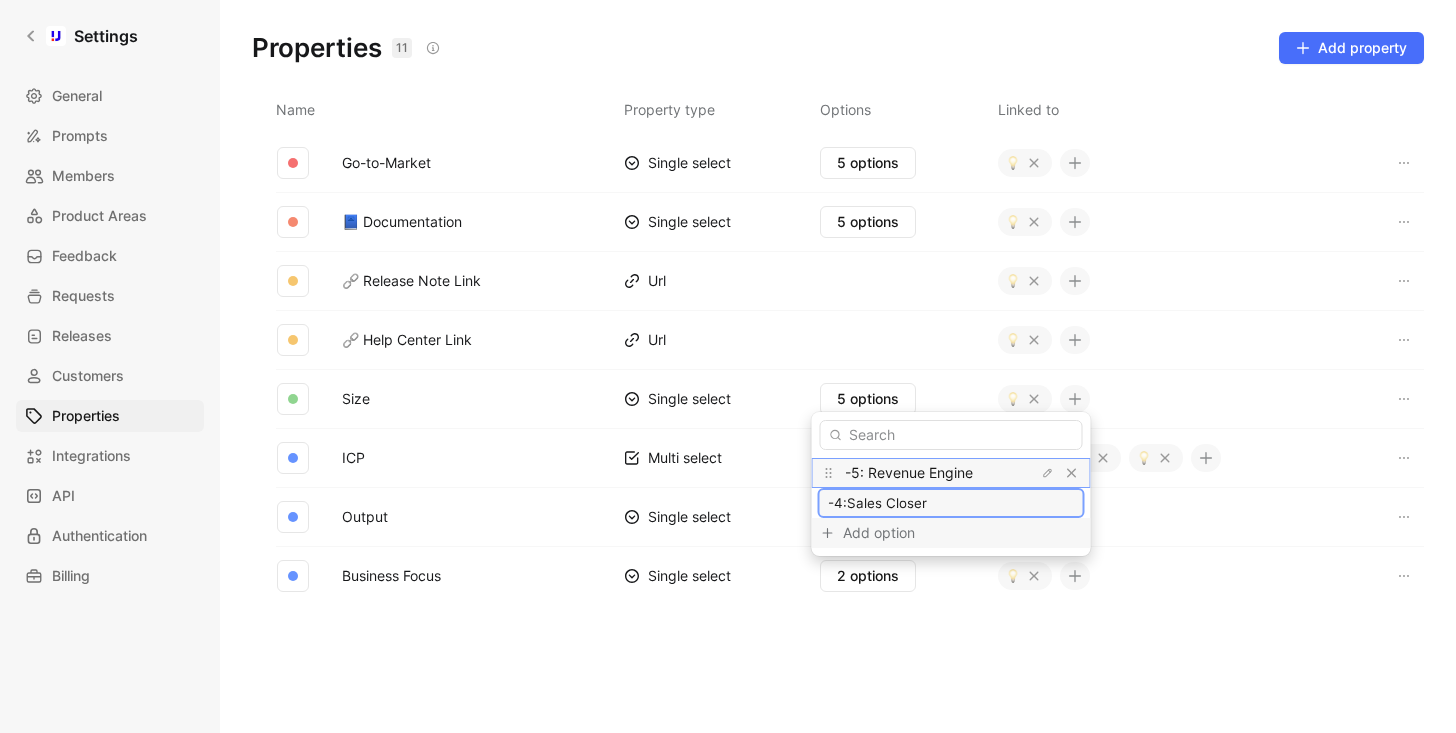 type on "-4: Sales Closer" 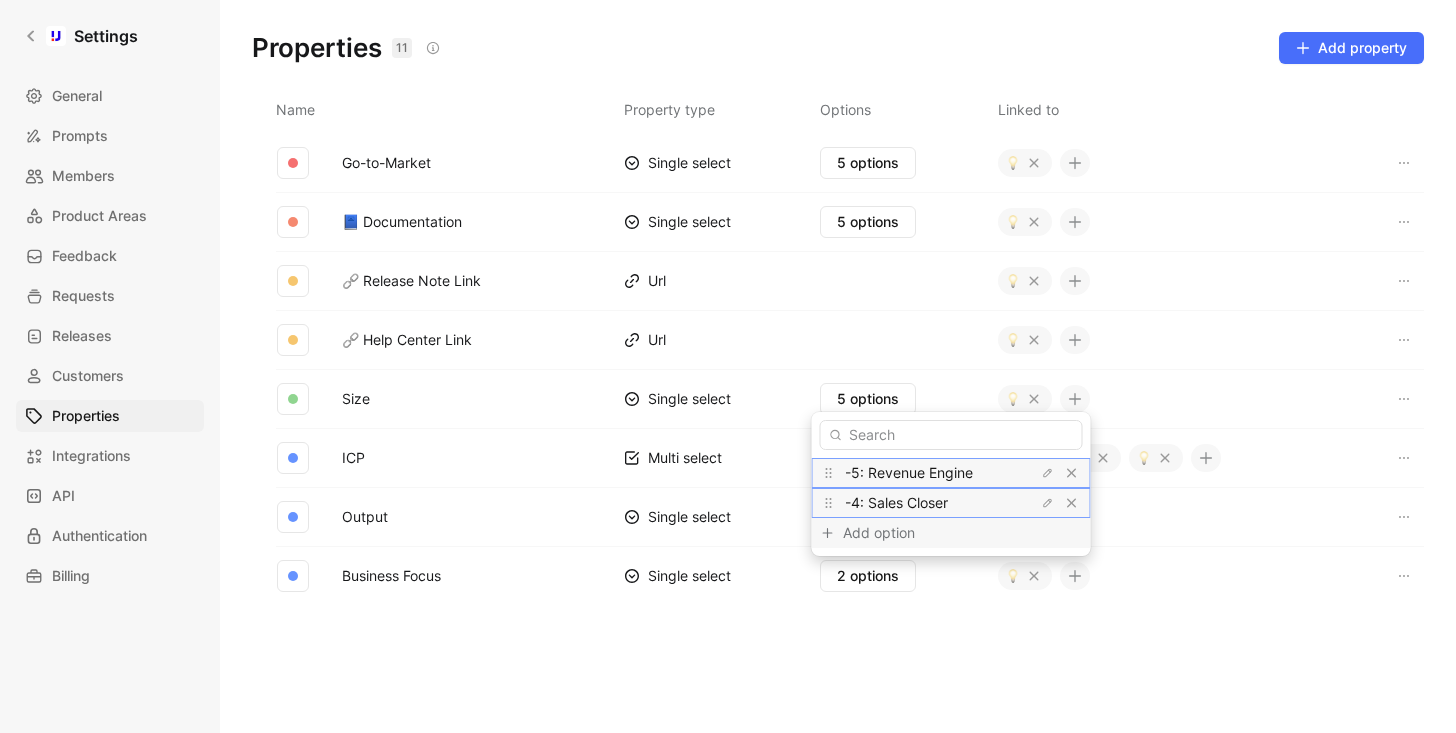 click on "Add option" at bounding box center (918, 533) 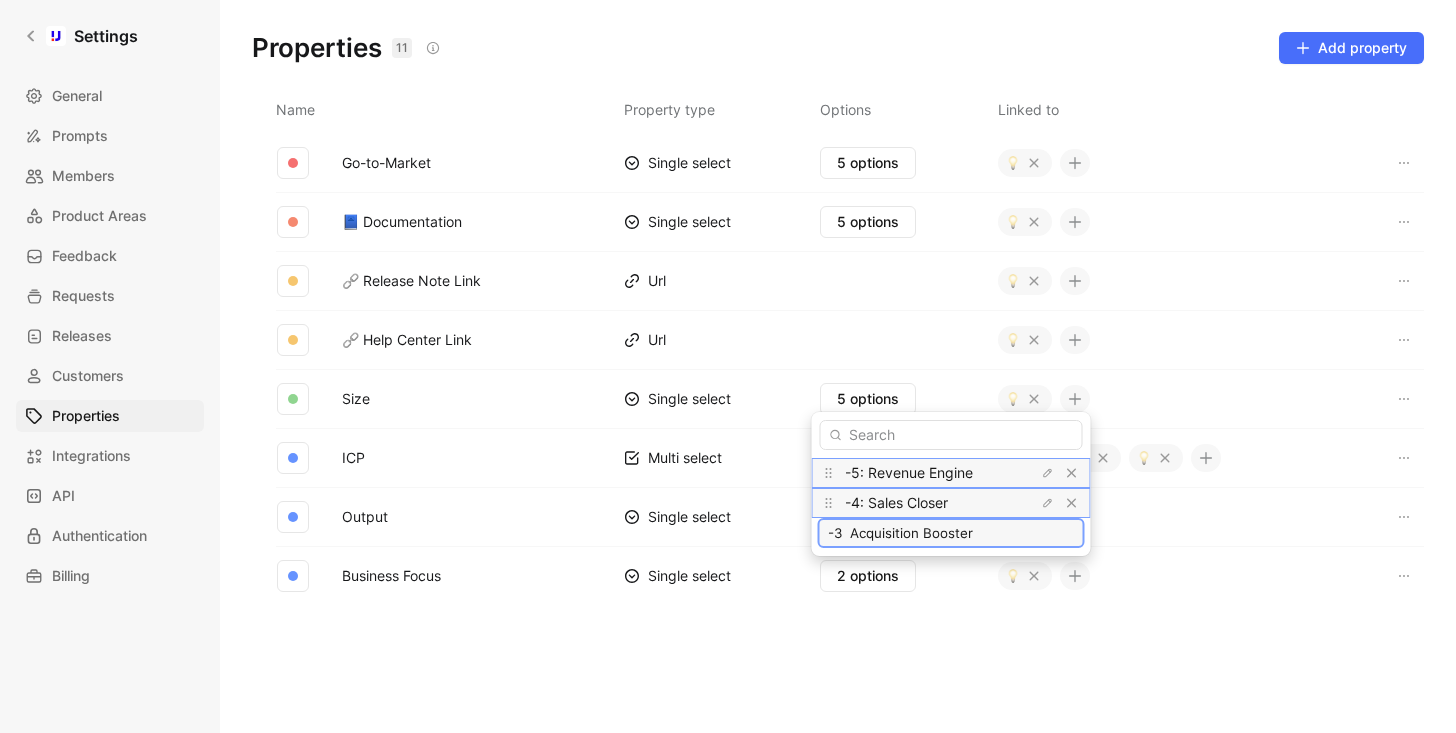 type on "-3  Acquisition Booster" 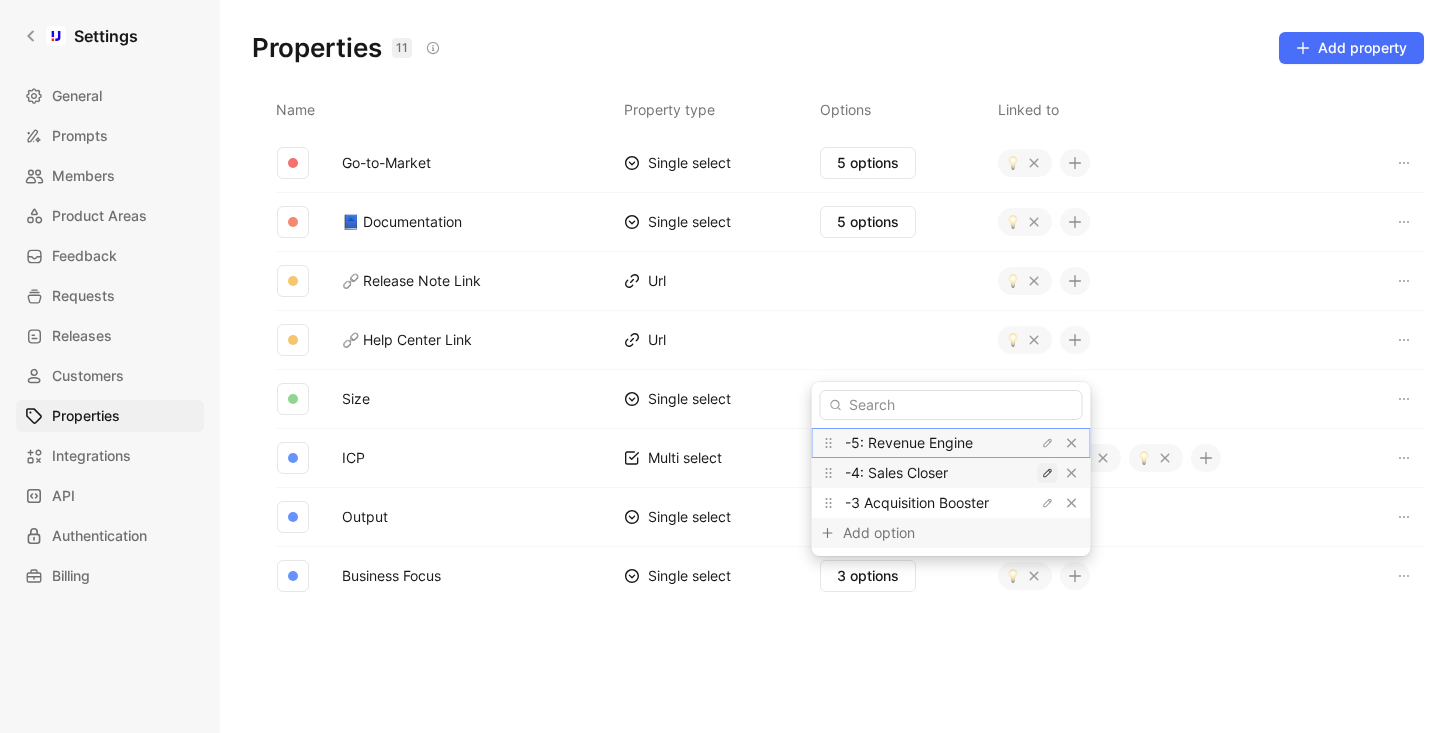 click 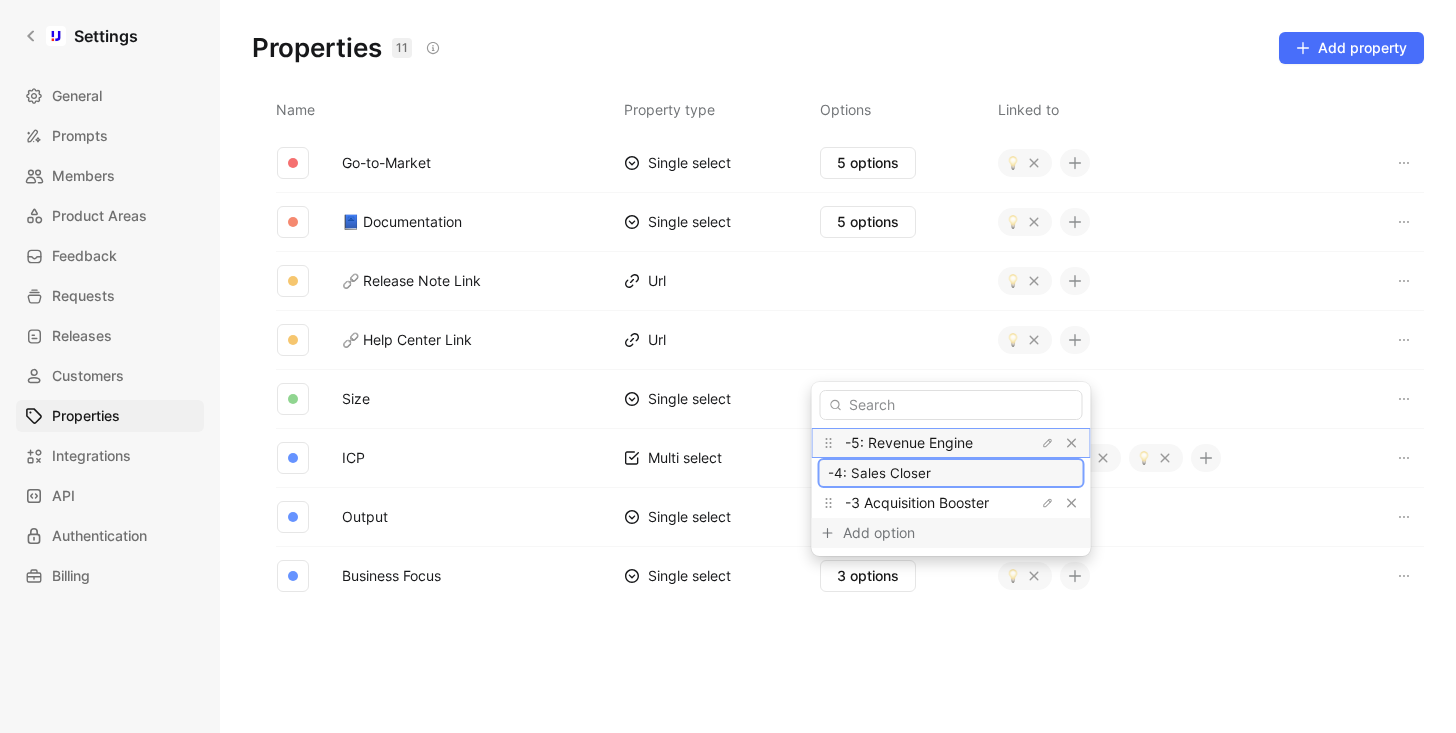 click on "-4: Sales Closer" at bounding box center [951, 473] 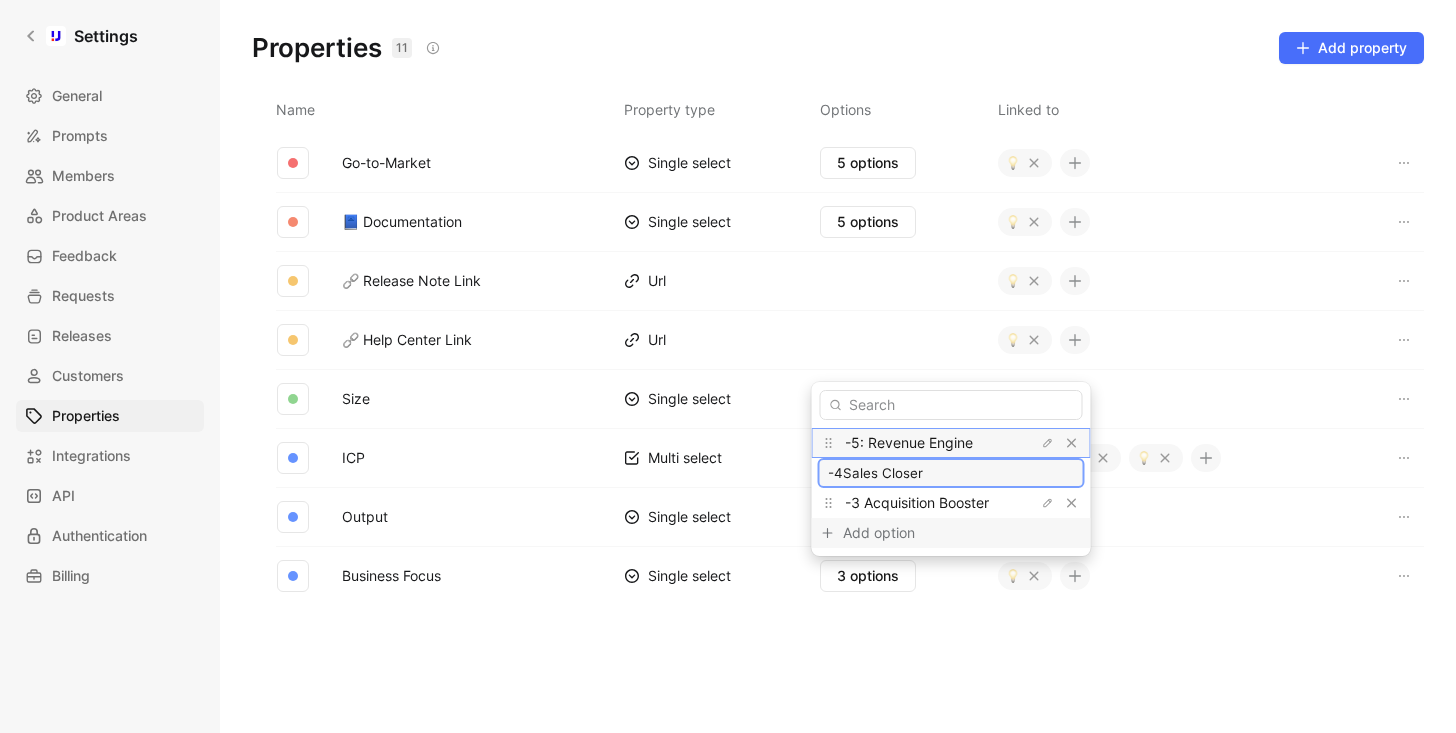 type on "-4 Sales Closer" 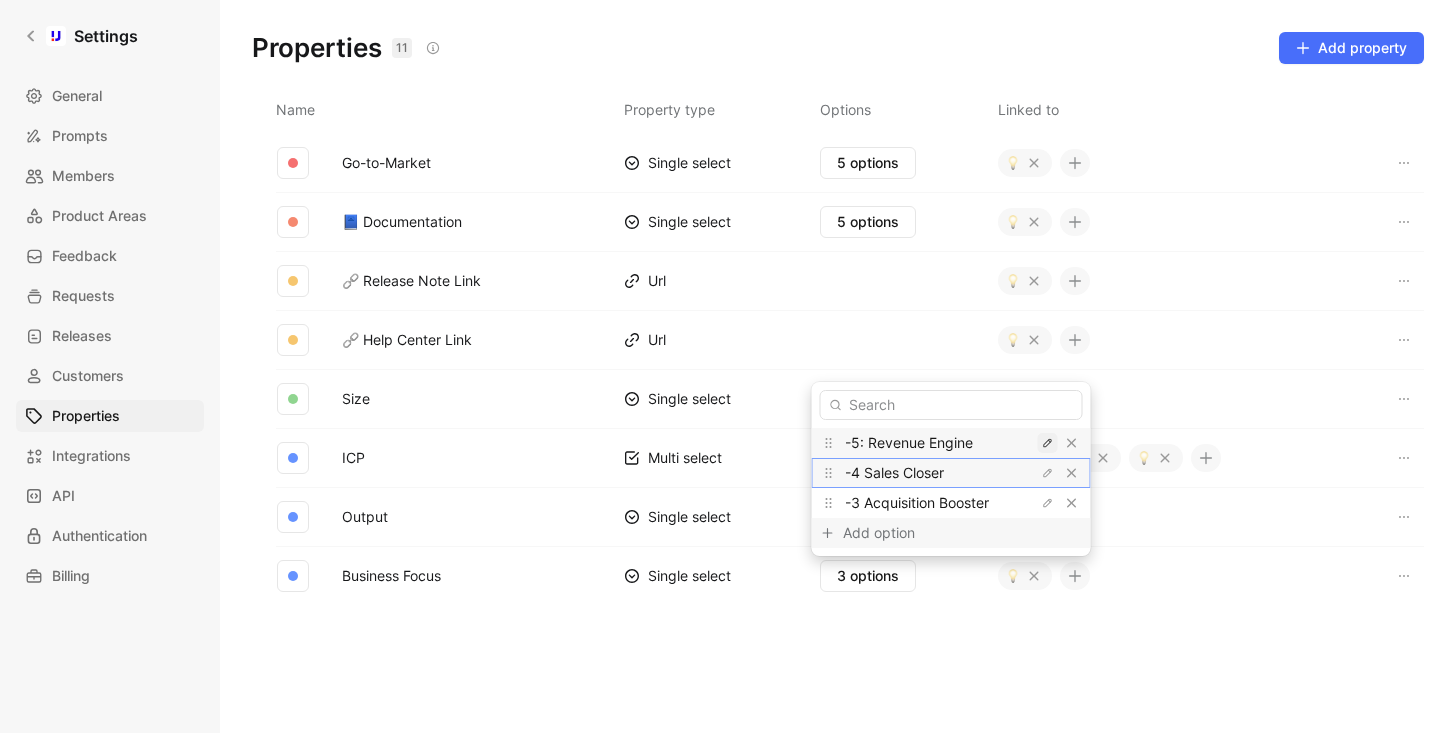 click 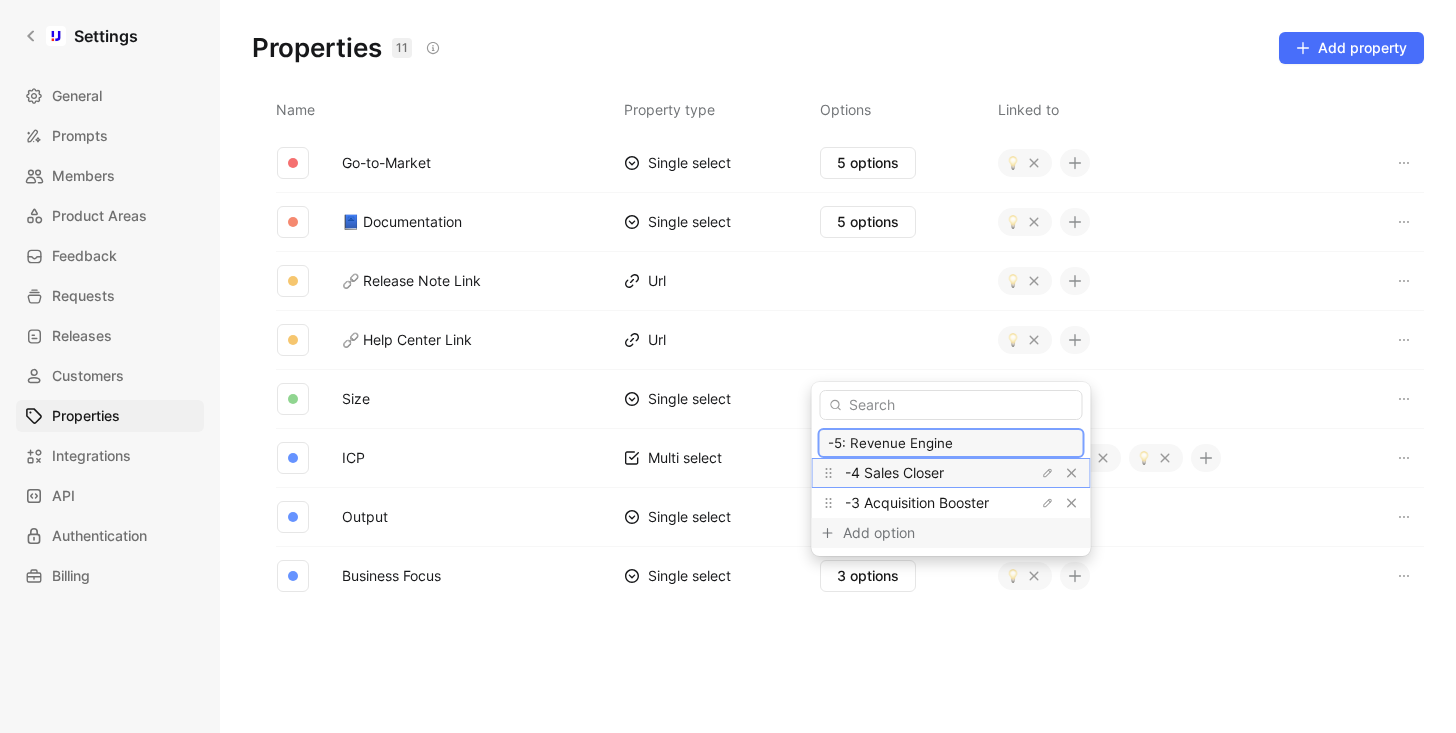click on "-5: Revenue Engine" at bounding box center (951, 443) 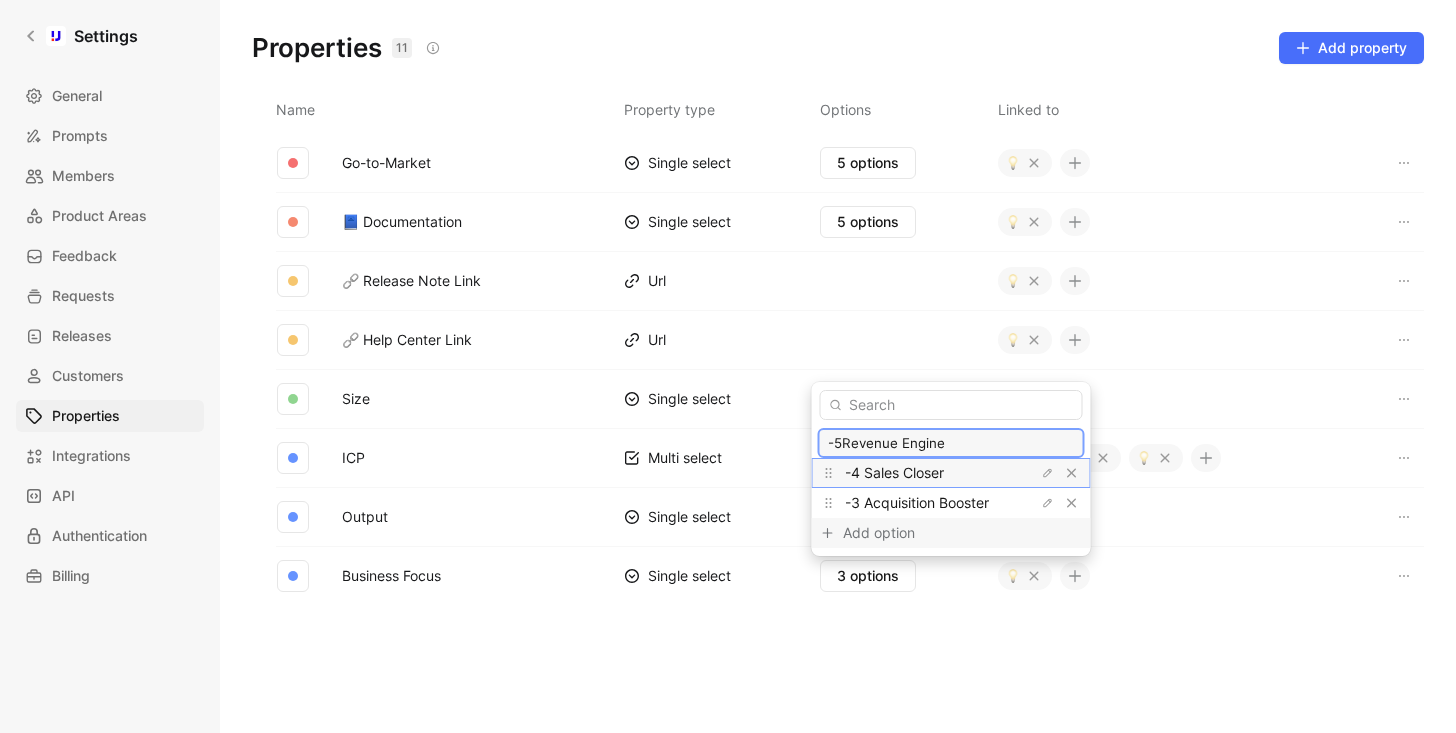 type on "-5 Revenue Engine" 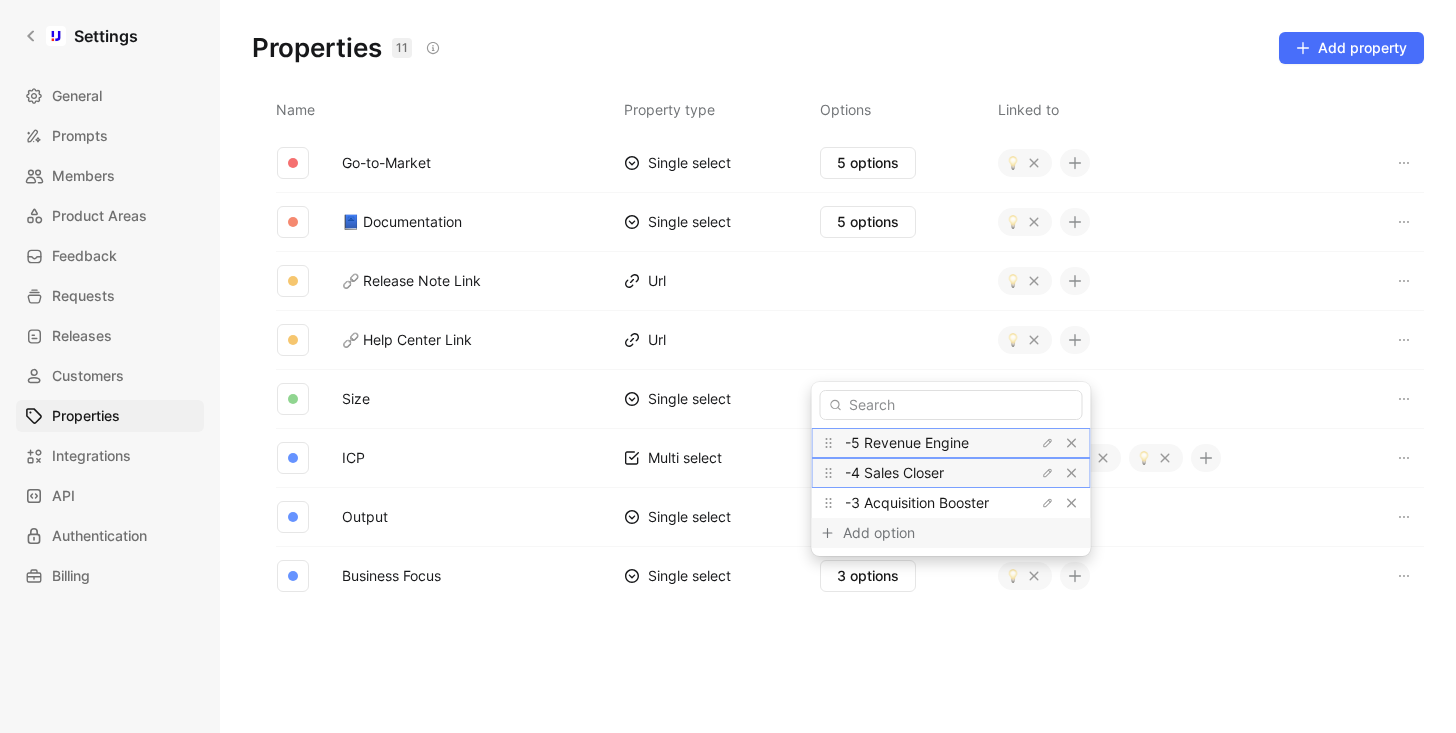 click on "Add option" at bounding box center [918, 533] 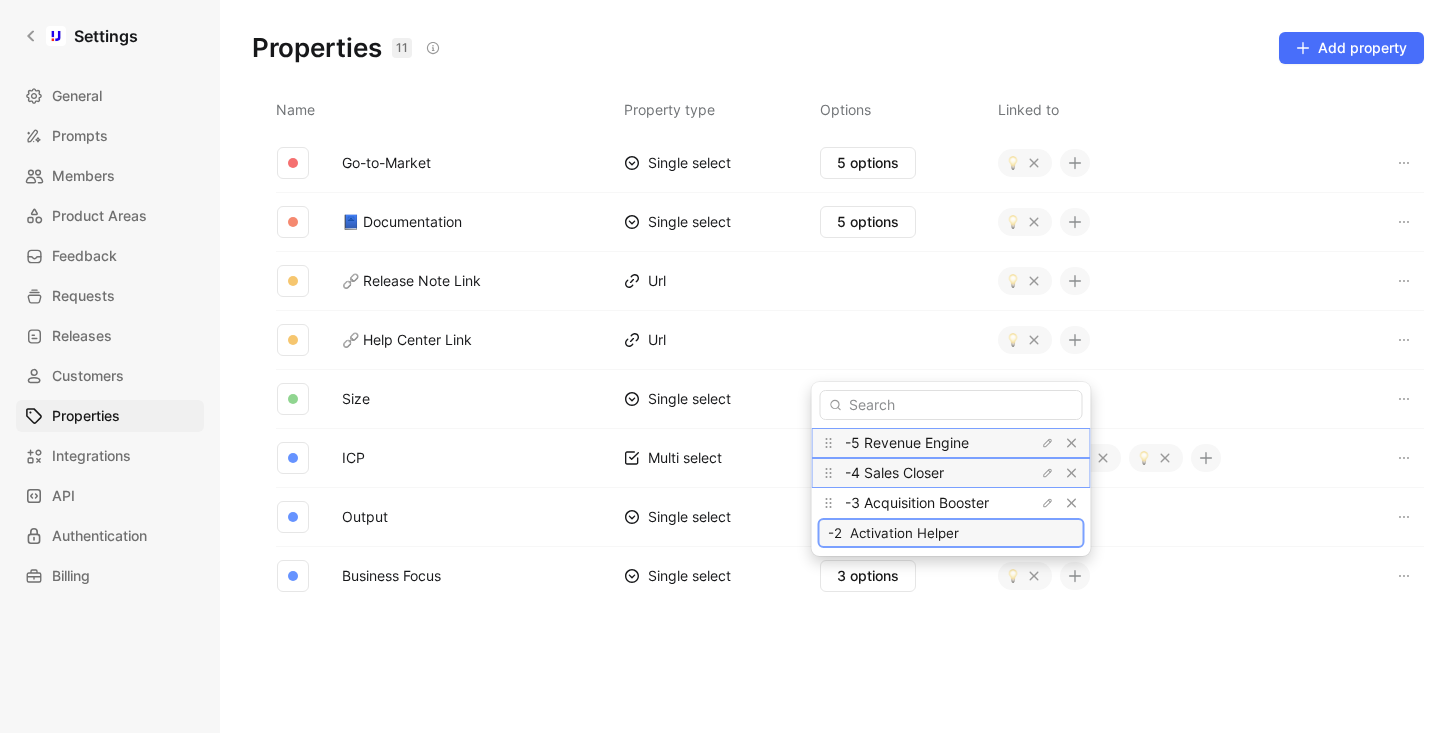 click on "-2  Activation Helper" at bounding box center [951, 533] 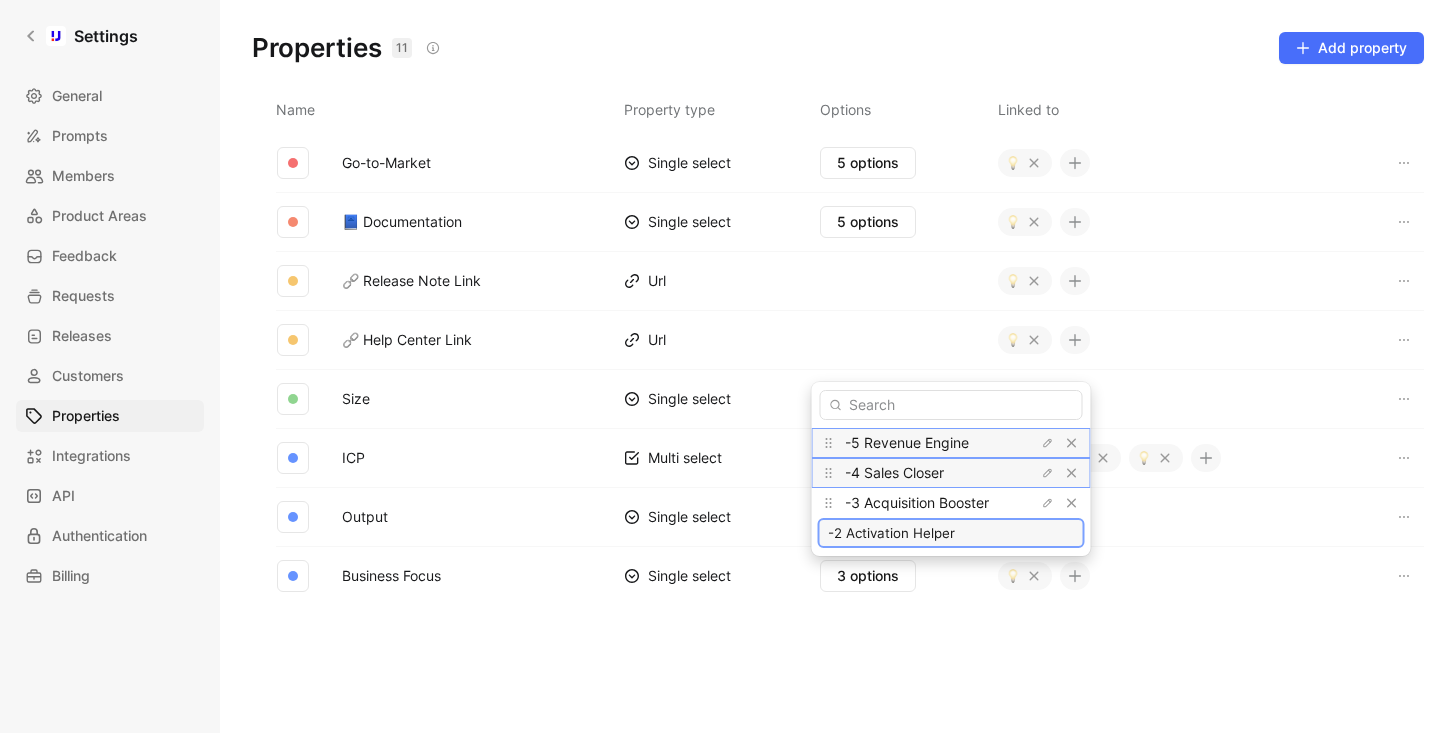 type on "-2 Activation Helper" 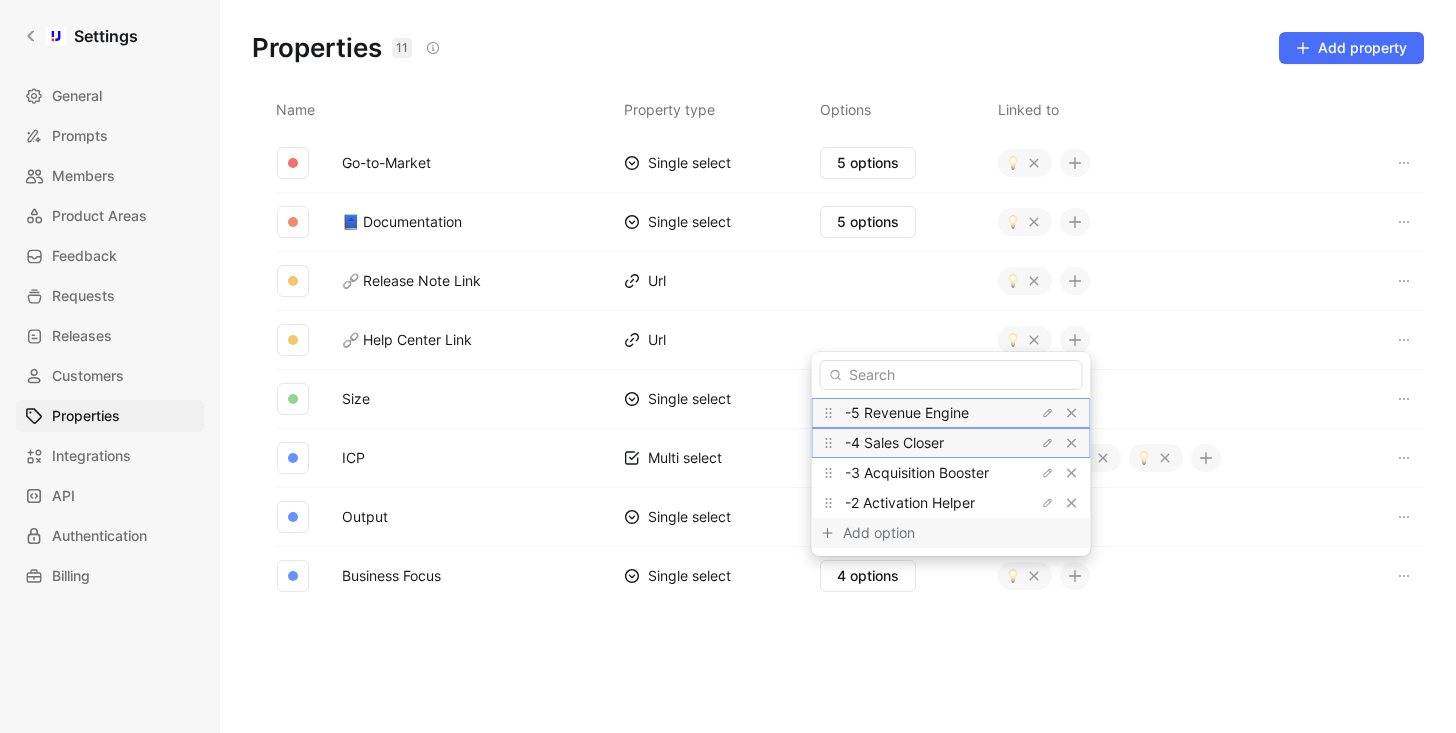 click on "Add option" at bounding box center (918, 533) 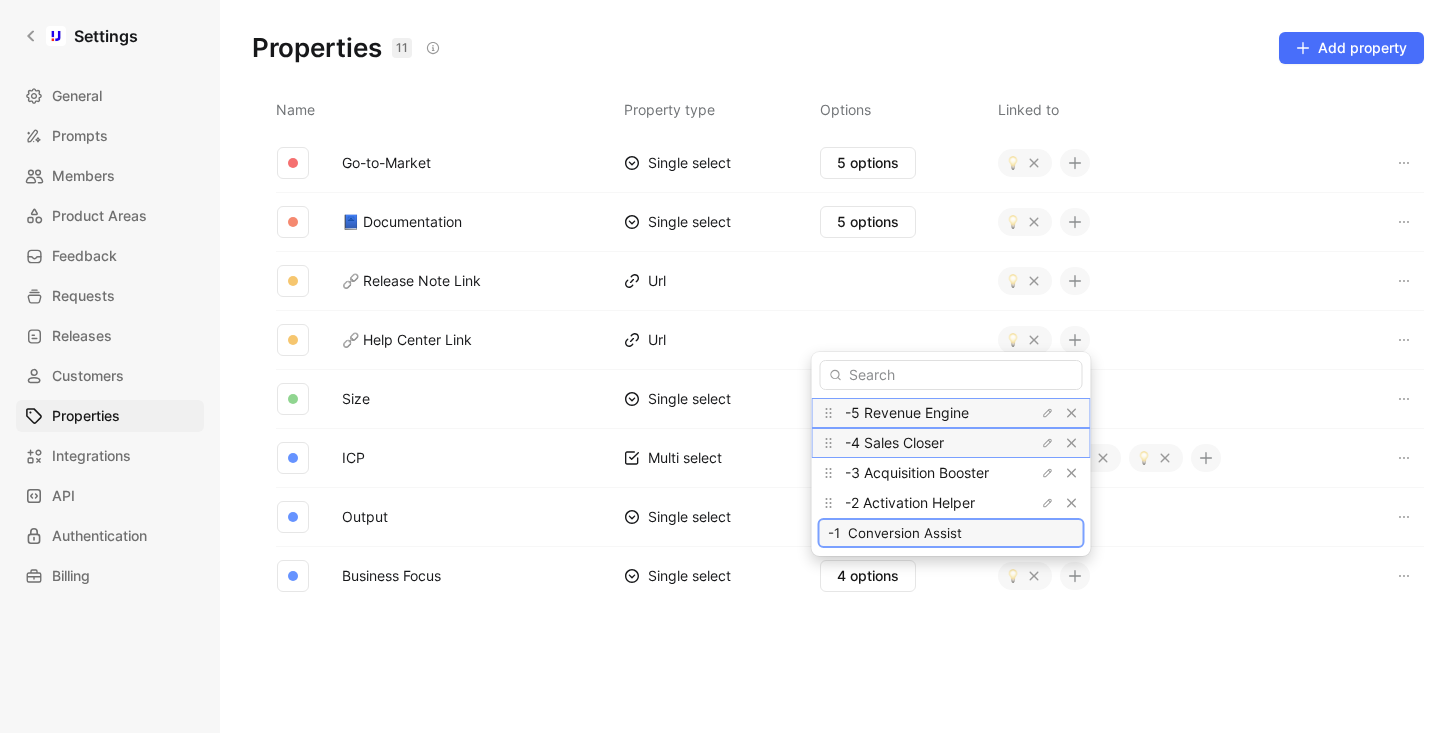 type on "-1  Conversion Assist" 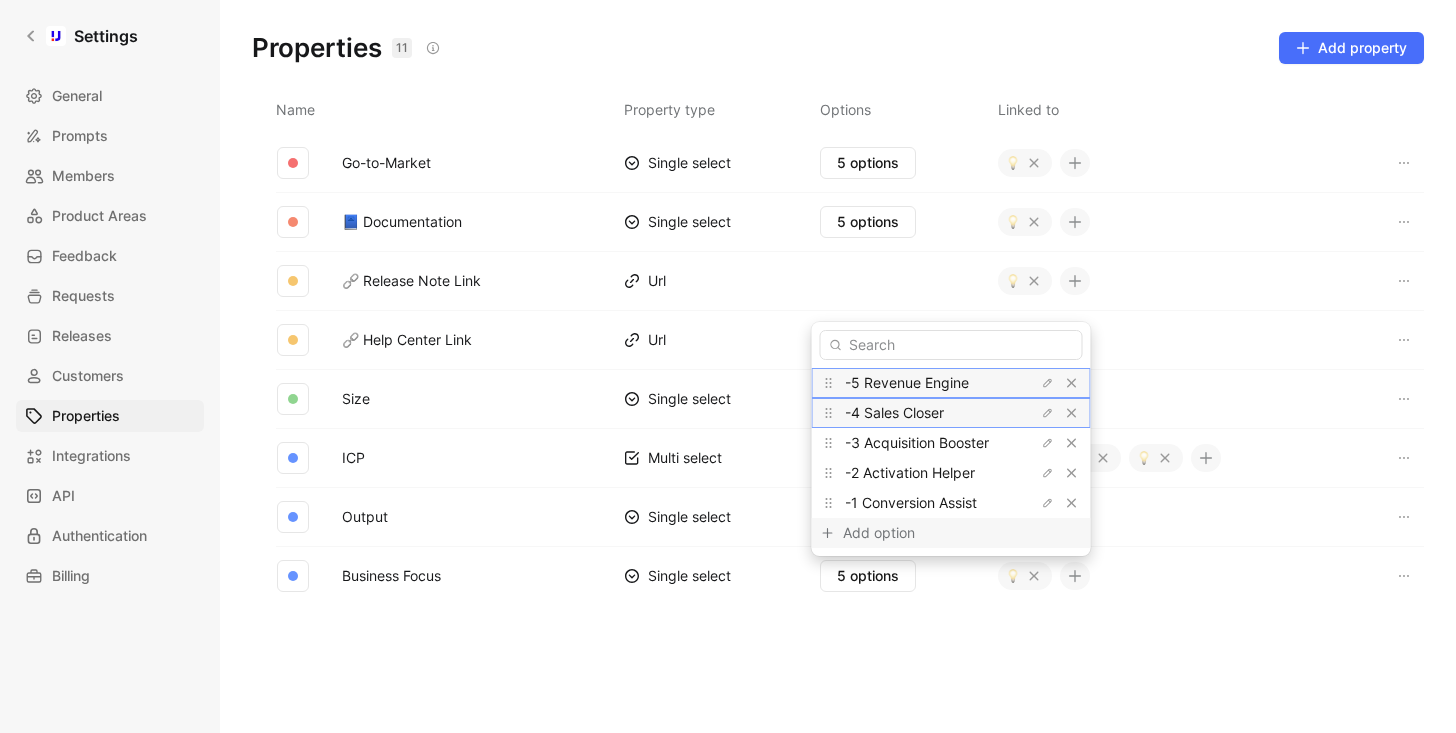 click on "Add option" at bounding box center (918, 533) 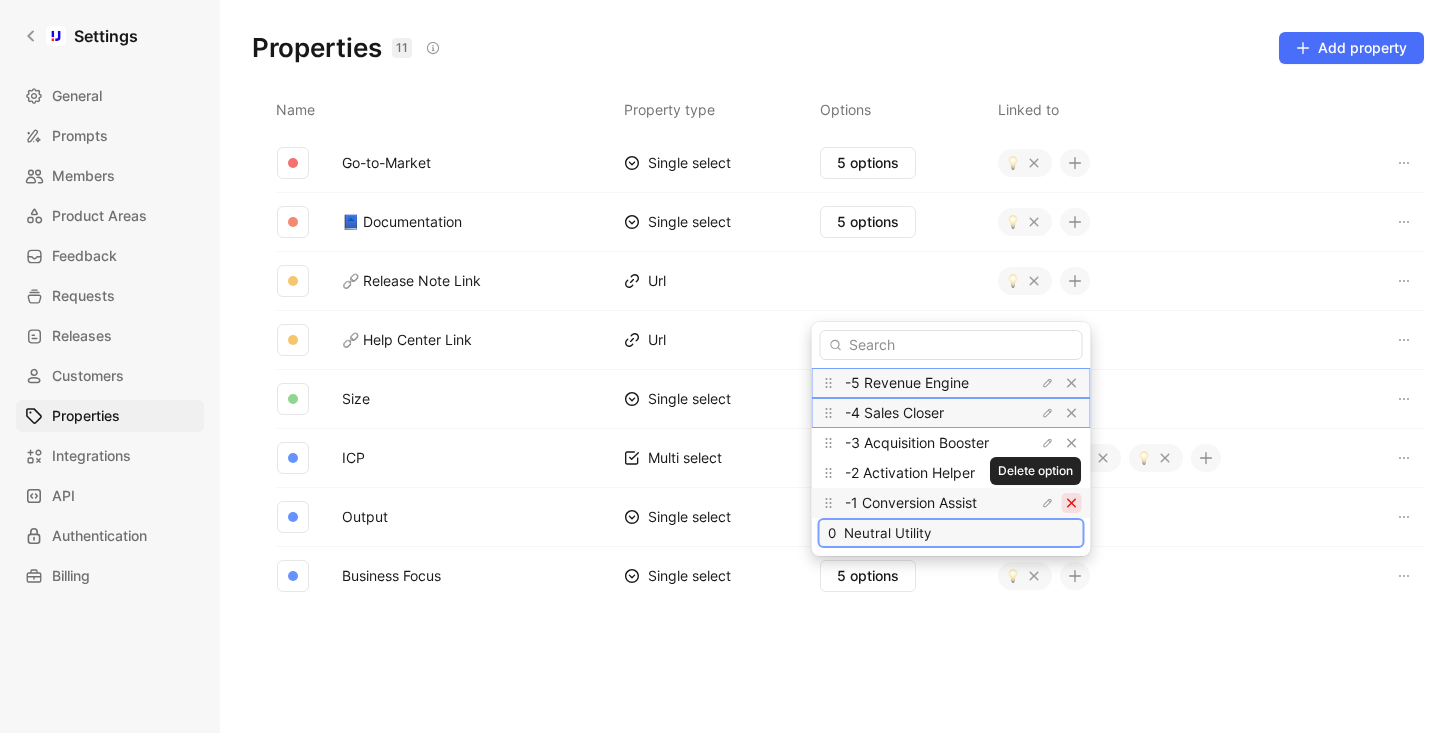 type on "0  Neutral Utility" 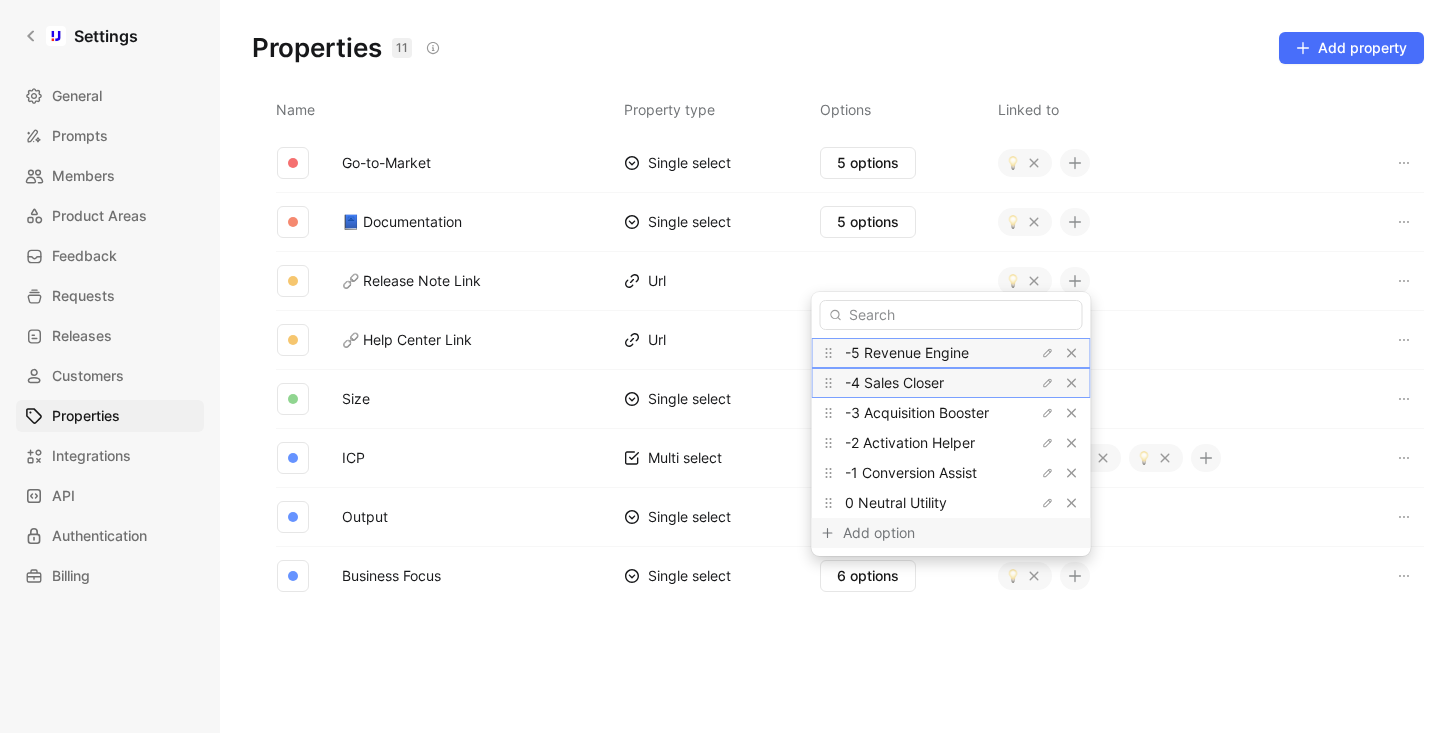 click on "Add option" at bounding box center (918, 533) 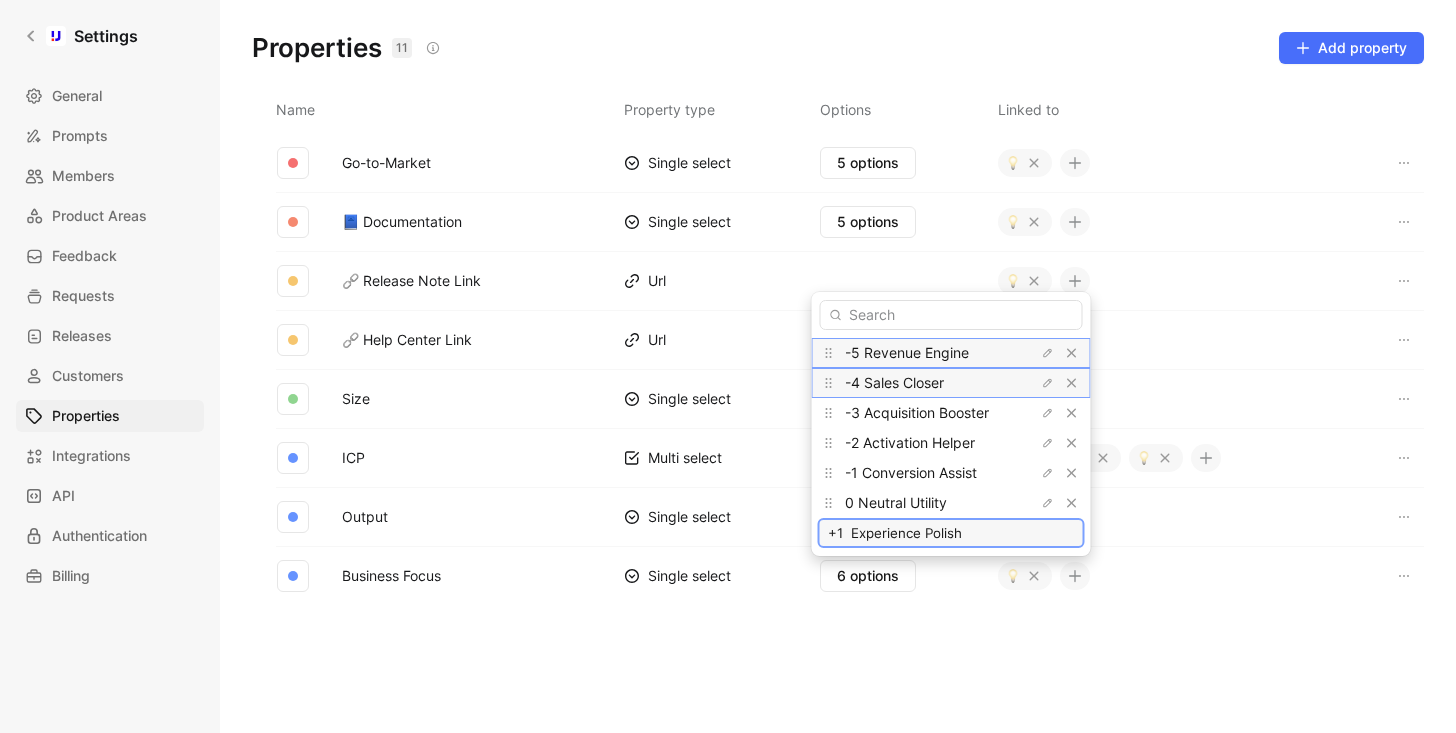 type on "+1  Experience Polish" 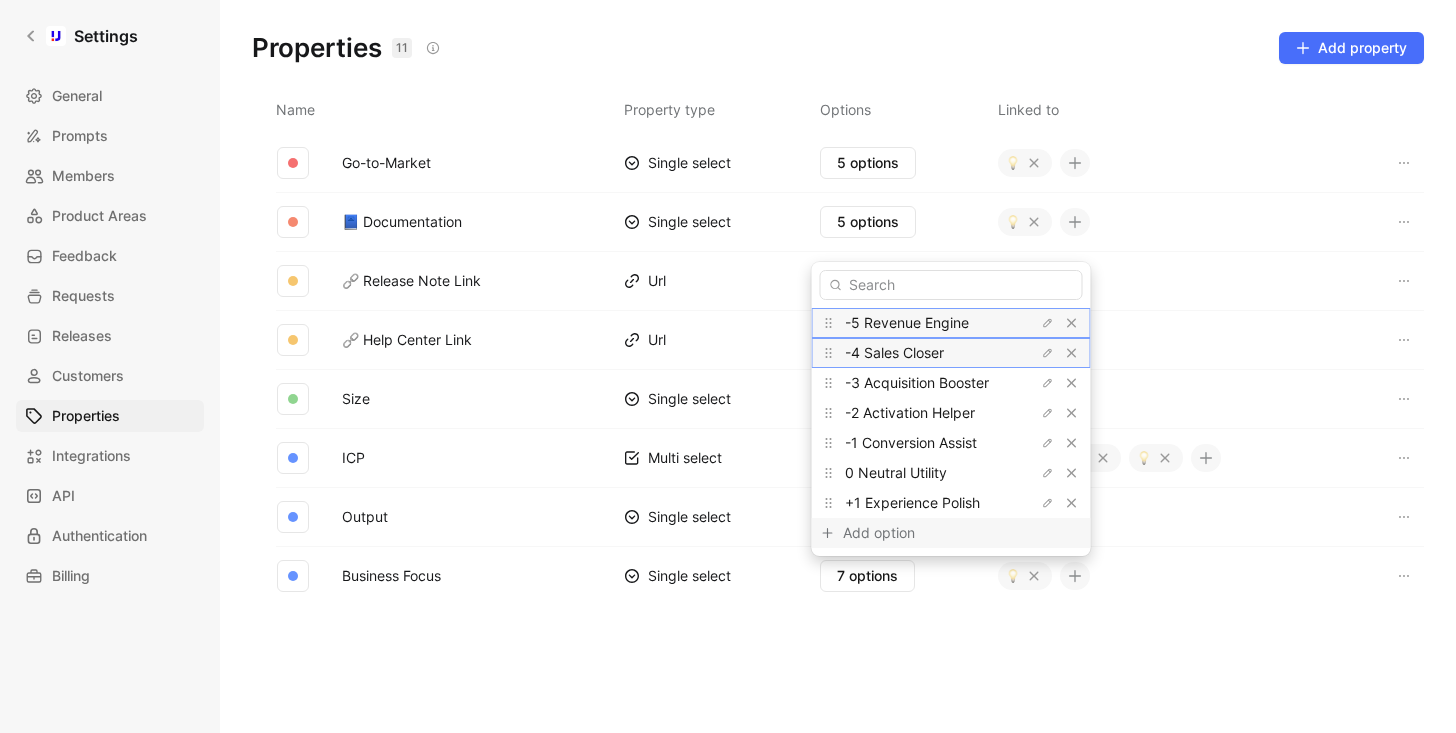 click on "Add option" at bounding box center (918, 533) 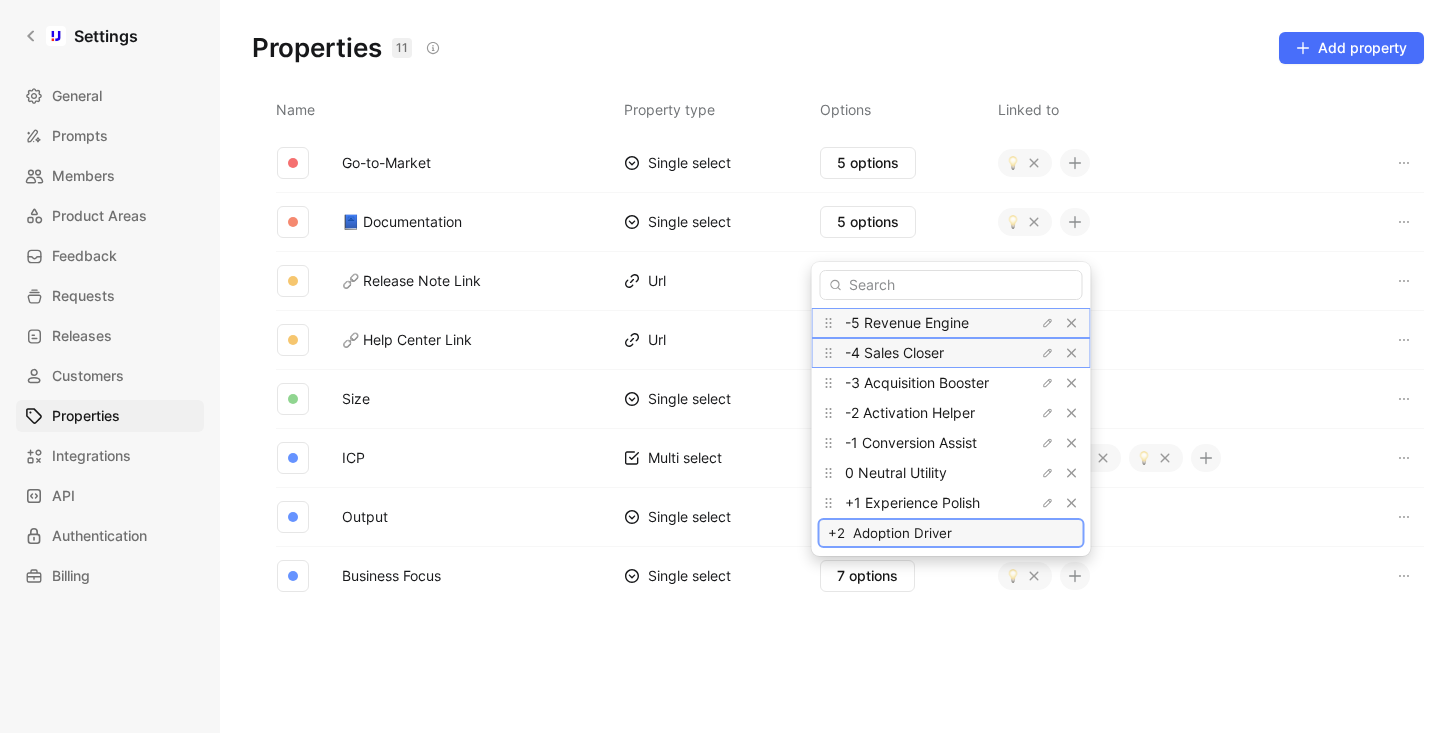 type on "+2  Adoption Driver" 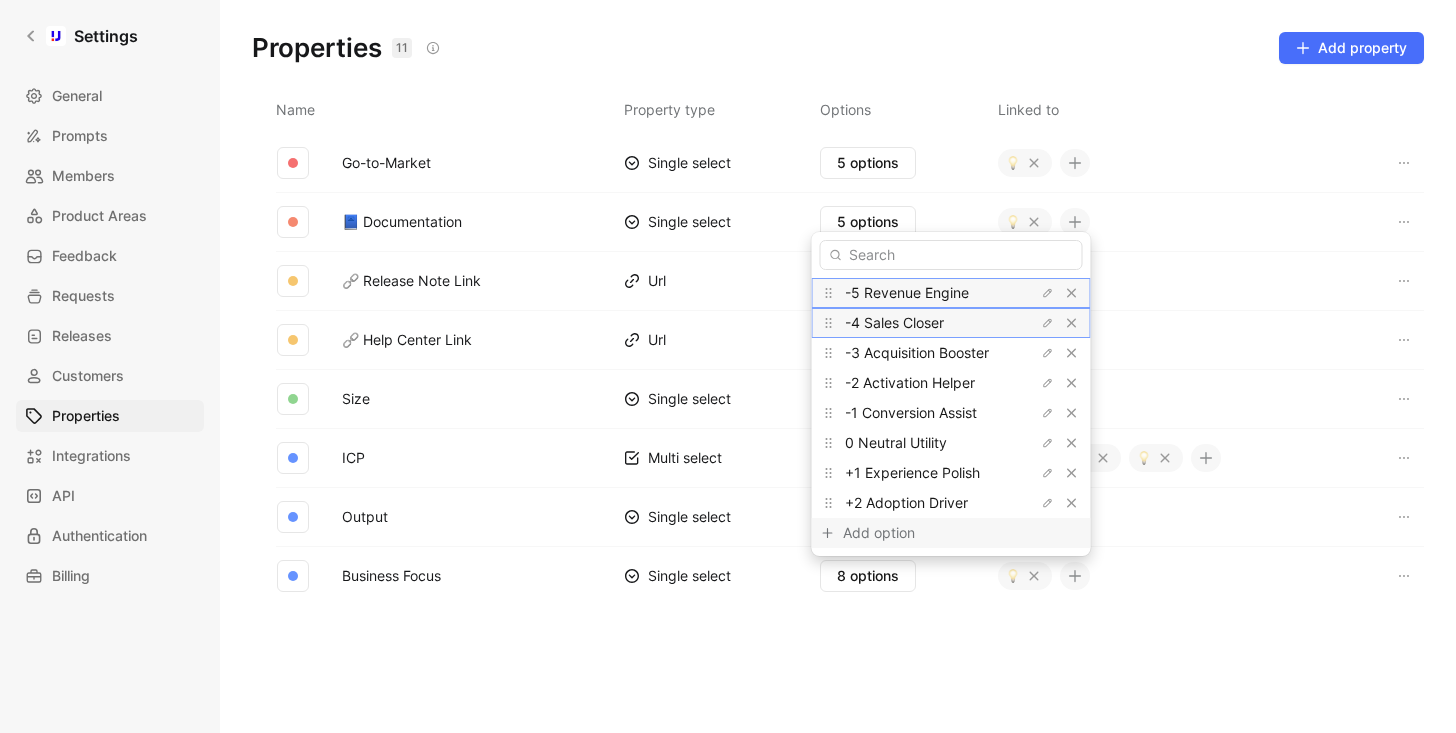 click on "Add option" at bounding box center [918, 533] 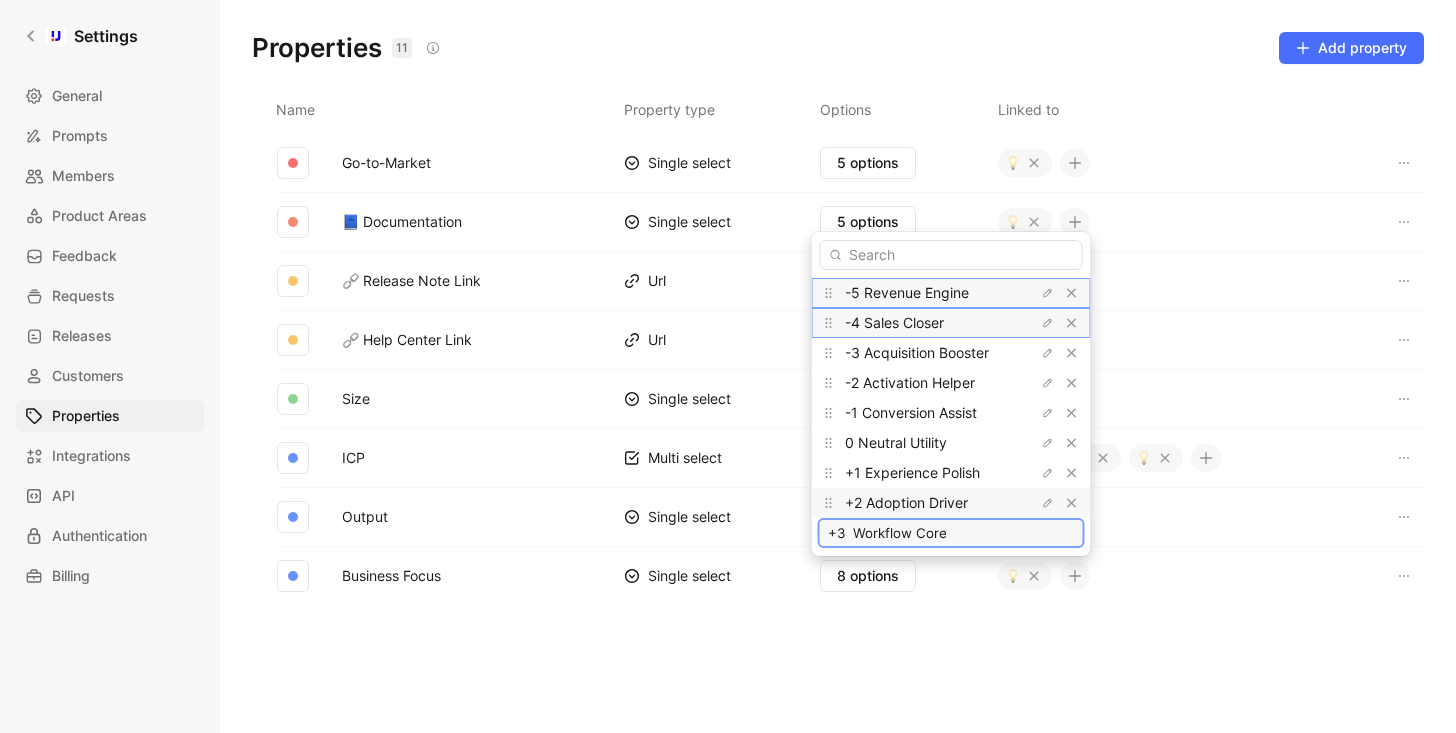 type on "+3  Workflow Core" 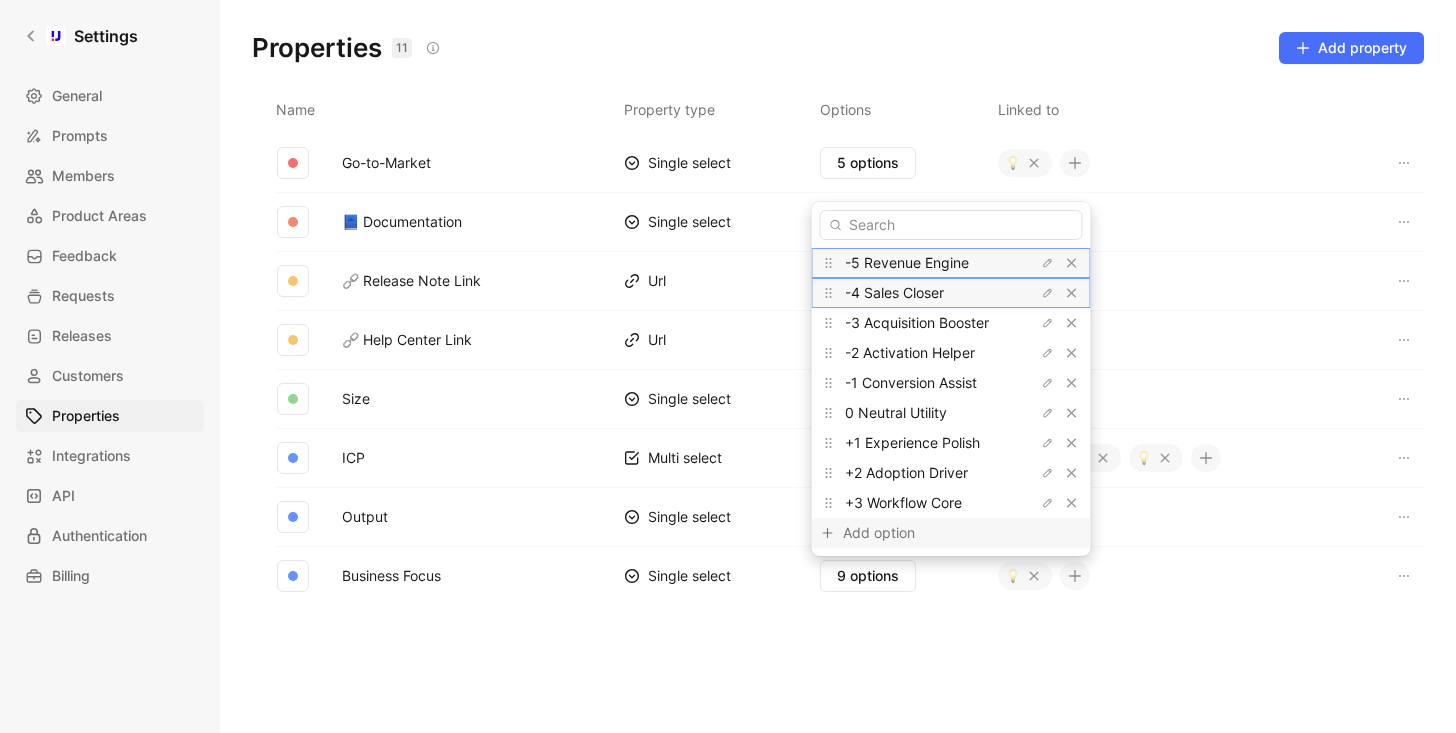 click on "Add option" at bounding box center (918, 533) 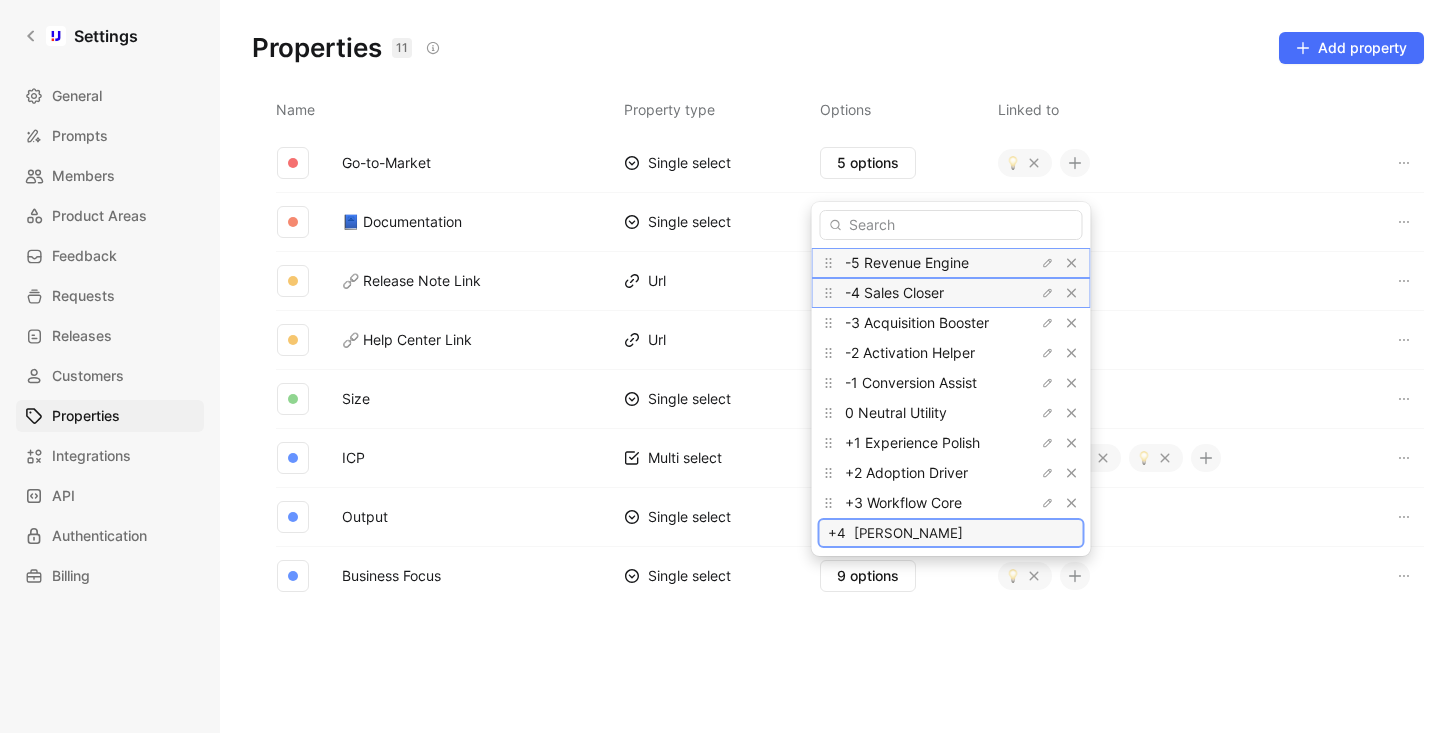 type on "+4  [PERSON_NAME]" 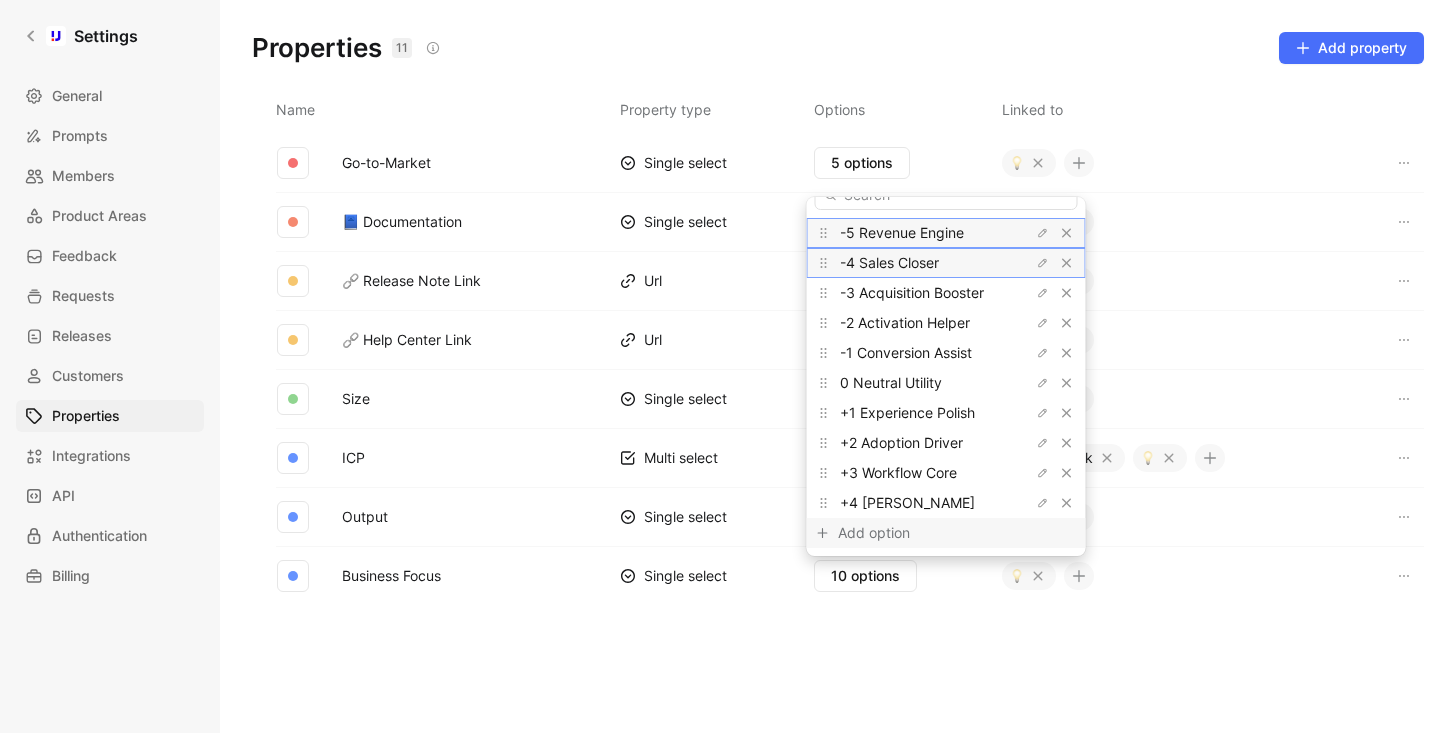 scroll, scrollTop: 24, scrollLeft: 0, axis: vertical 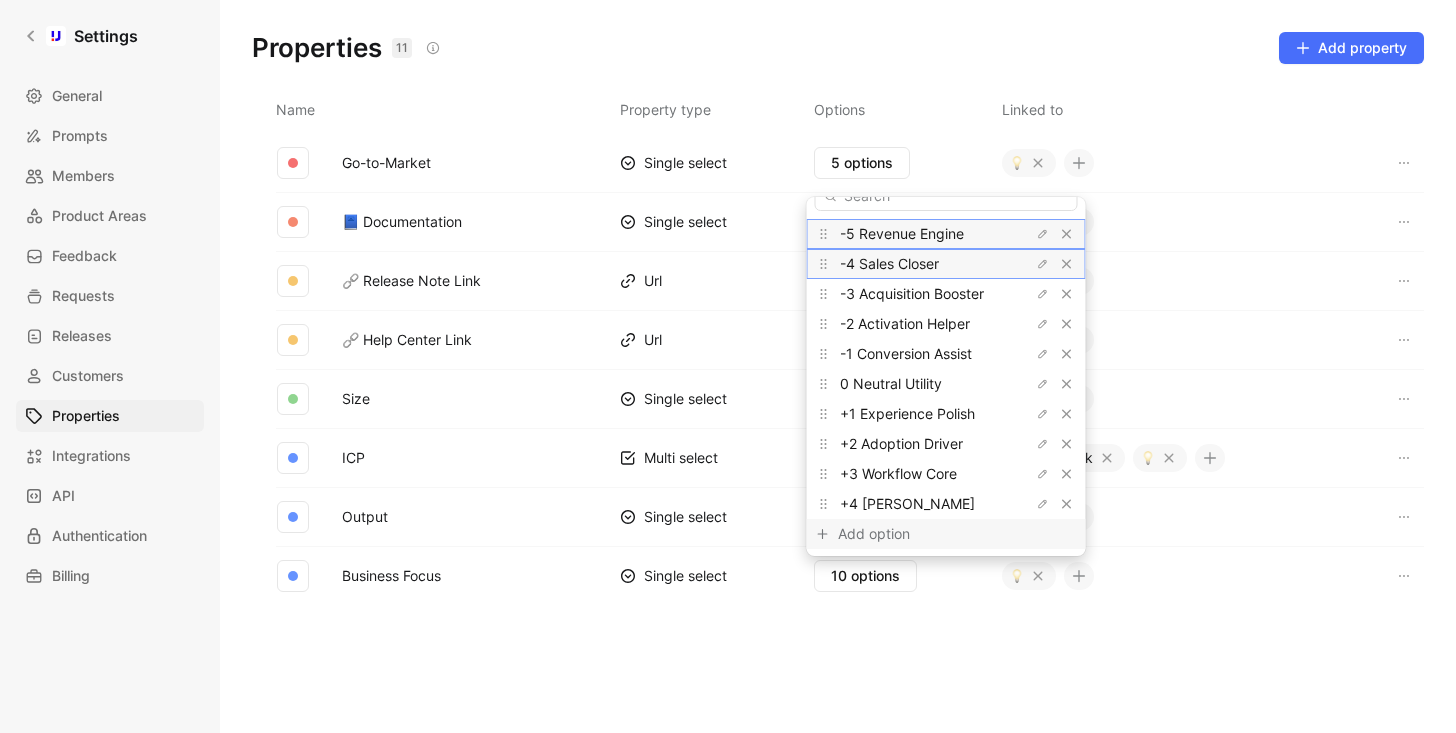 click on "Add option" at bounding box center (913, 534) 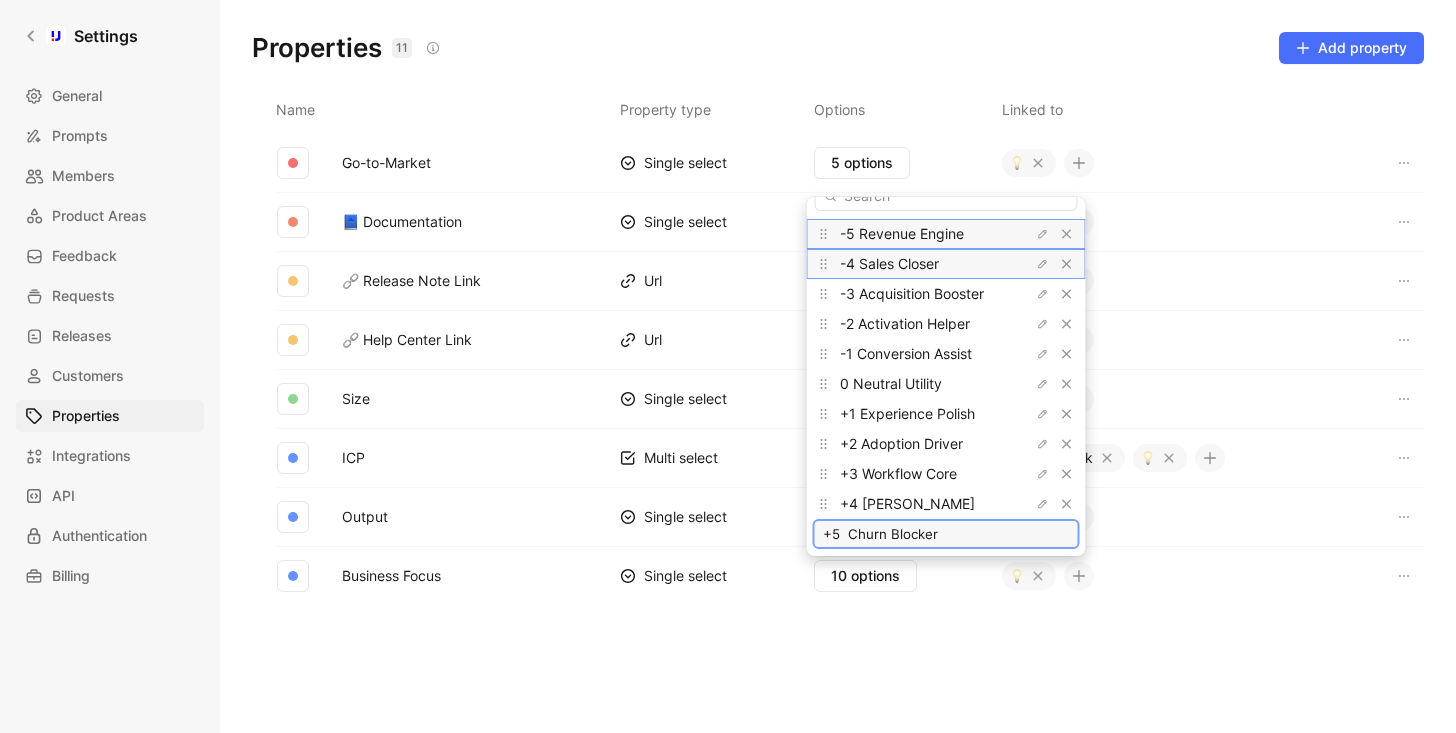 type on "+5  Churn Blocker" 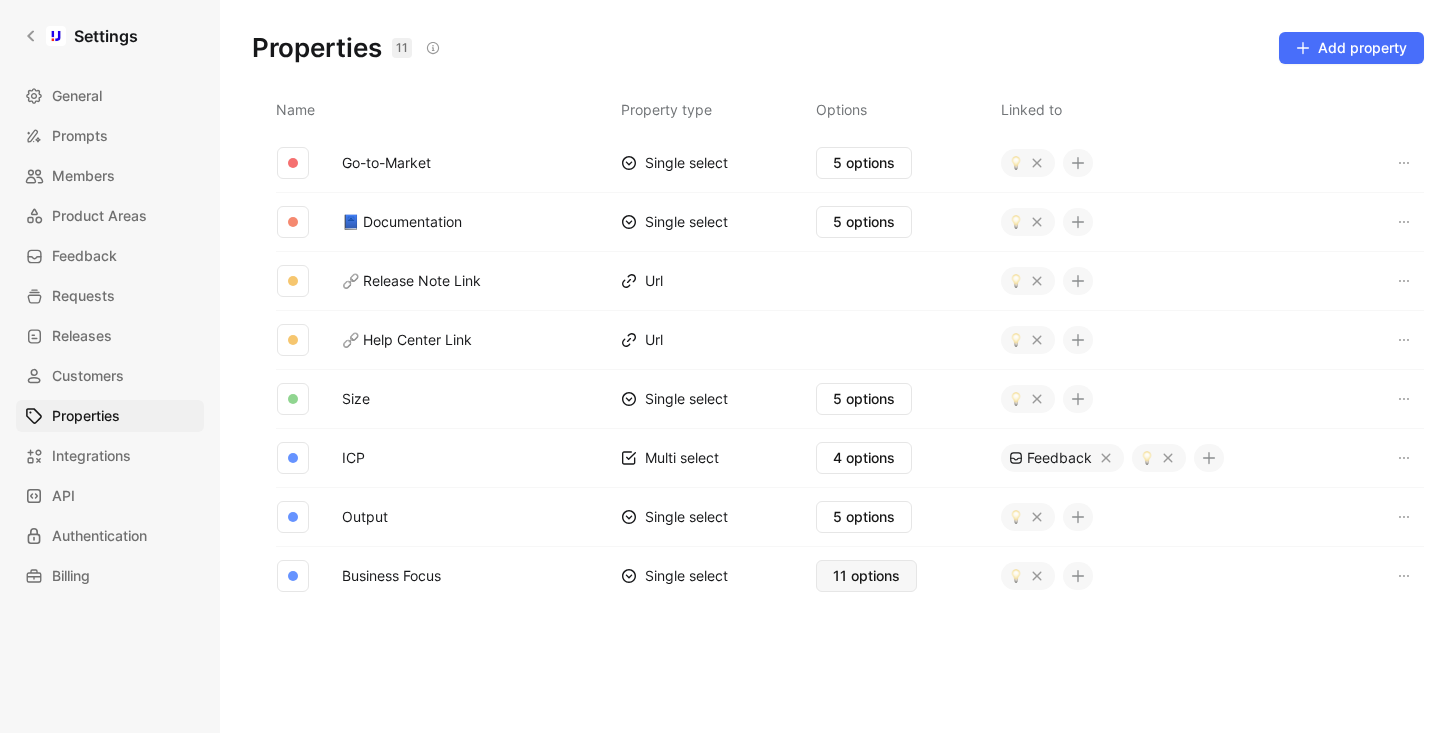 click on "11 options" at bounding box center [866, 576] 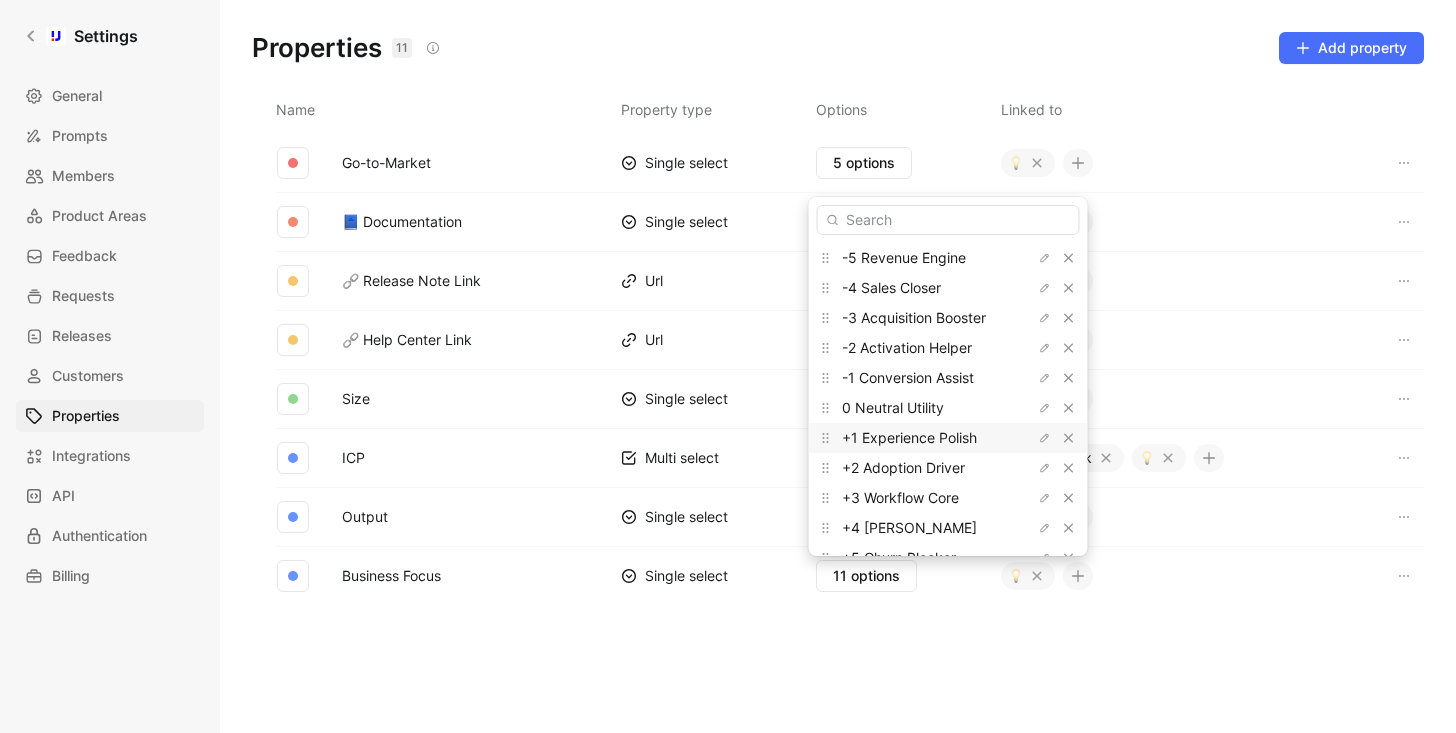 scroll, scrollTop: 55, scrollLeft: 0, axis: vertical 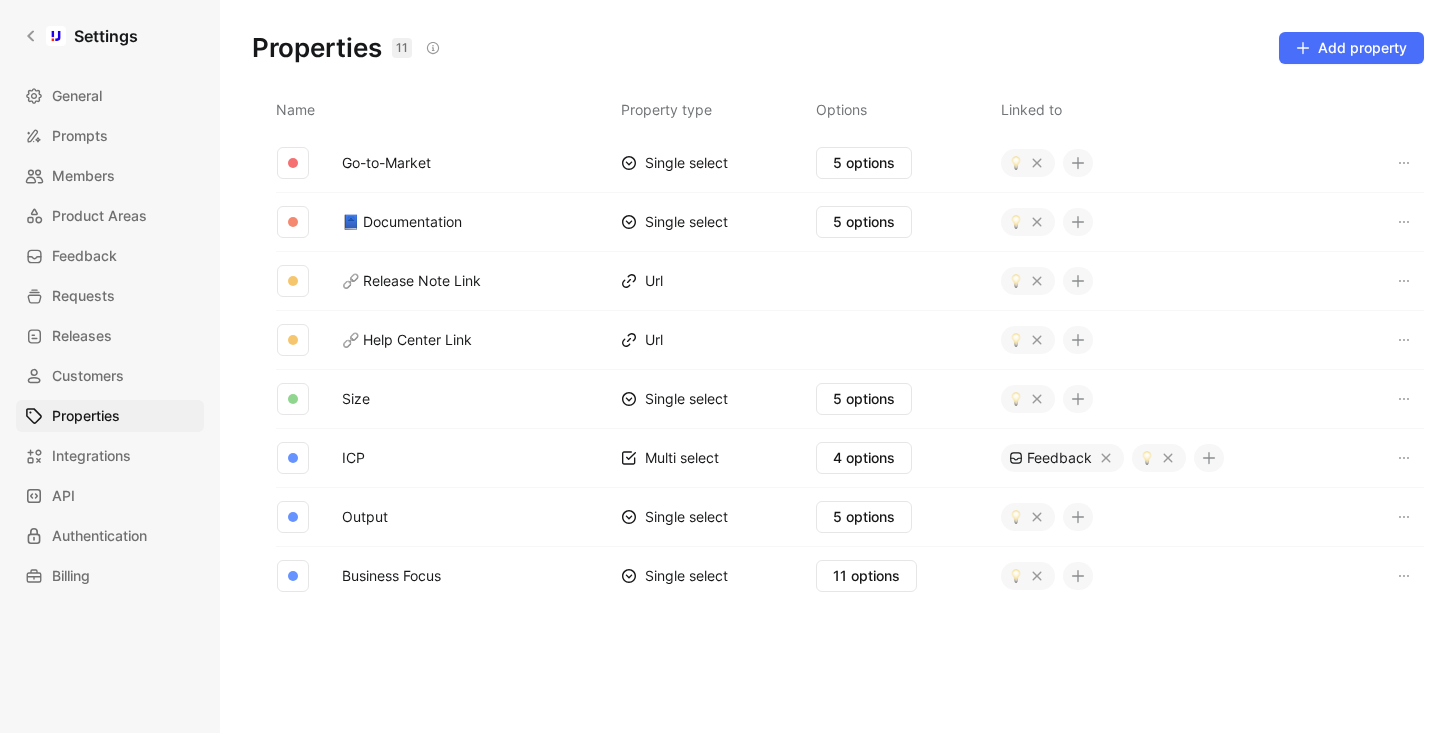 click on "4 options" at bounding box center [908, 457] 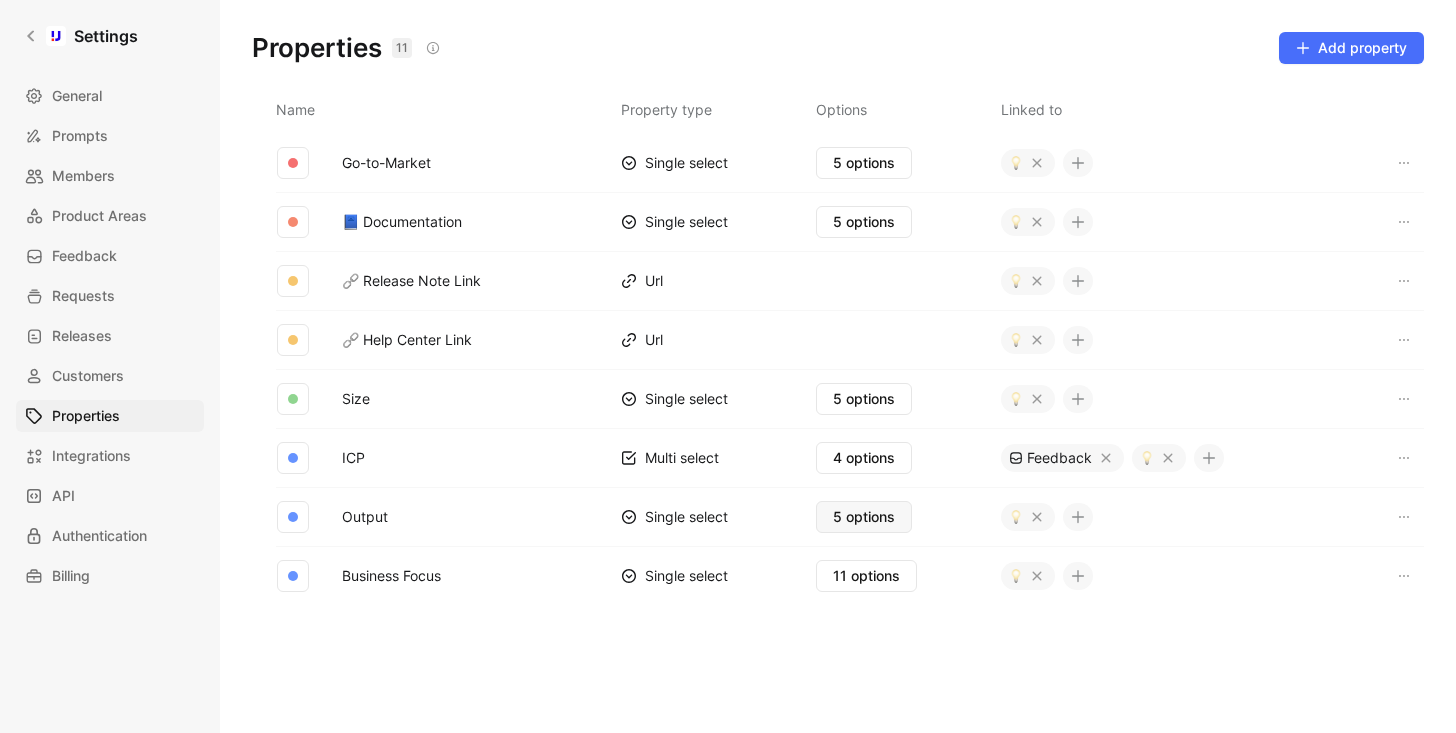 click on "5 options" at bounding box center [864, 517] 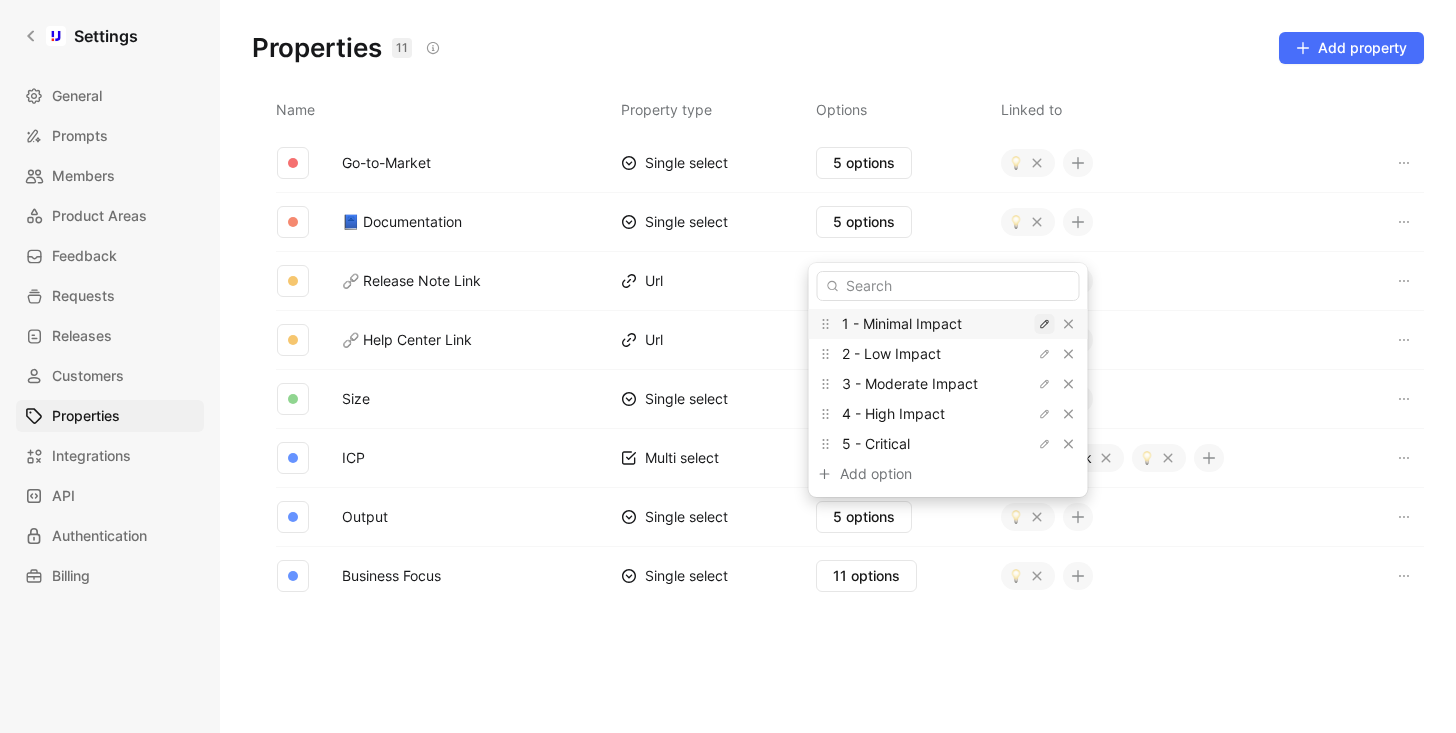 click at bounding box center [1045, 324] 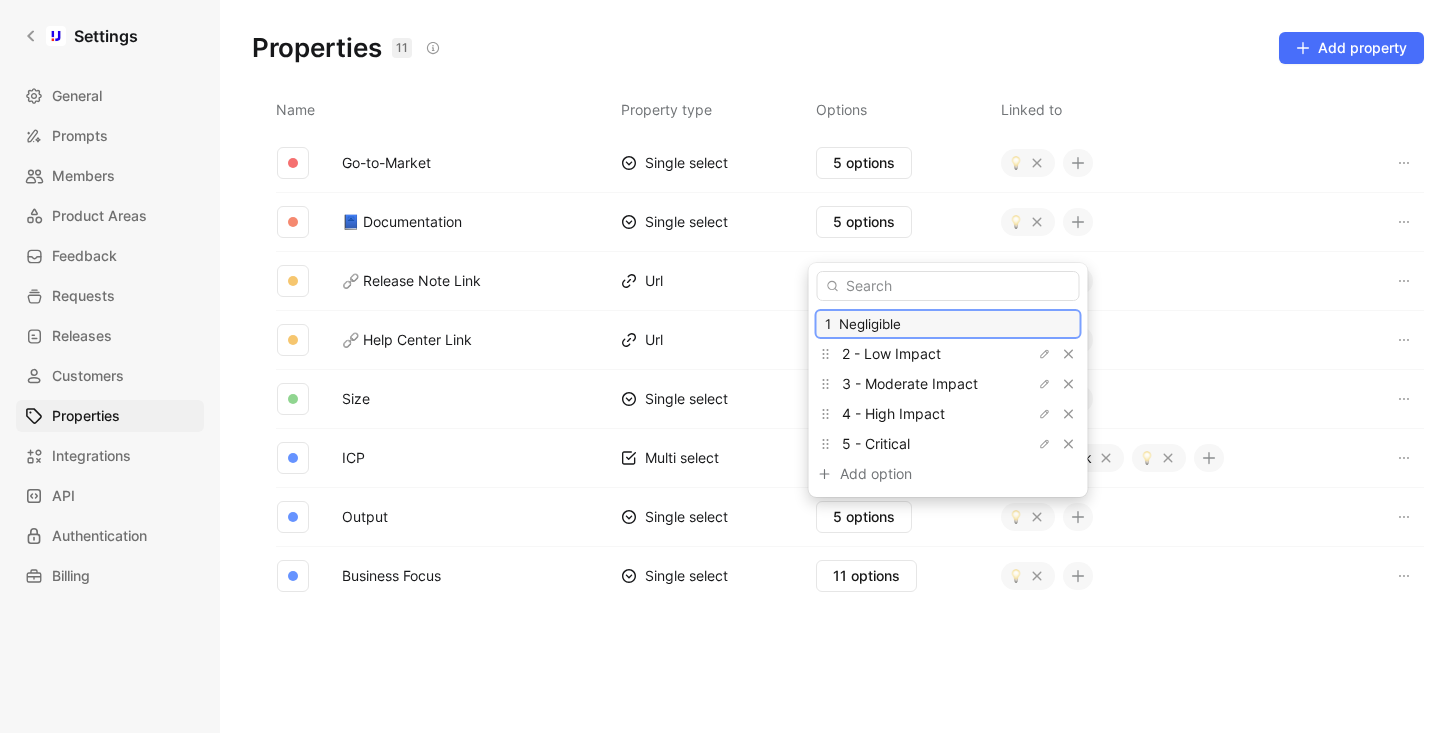 click on "1  Negligible" at bounding box center (948, 324) 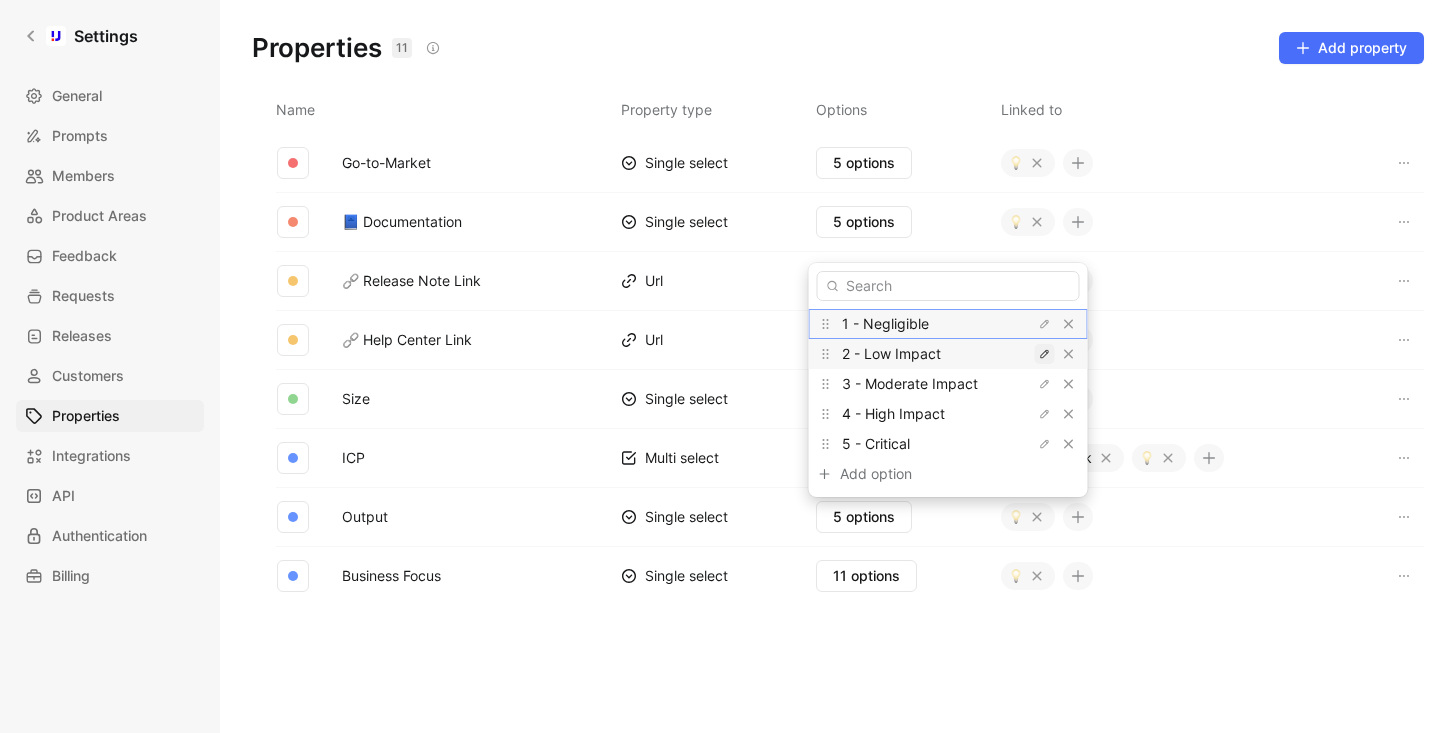 click 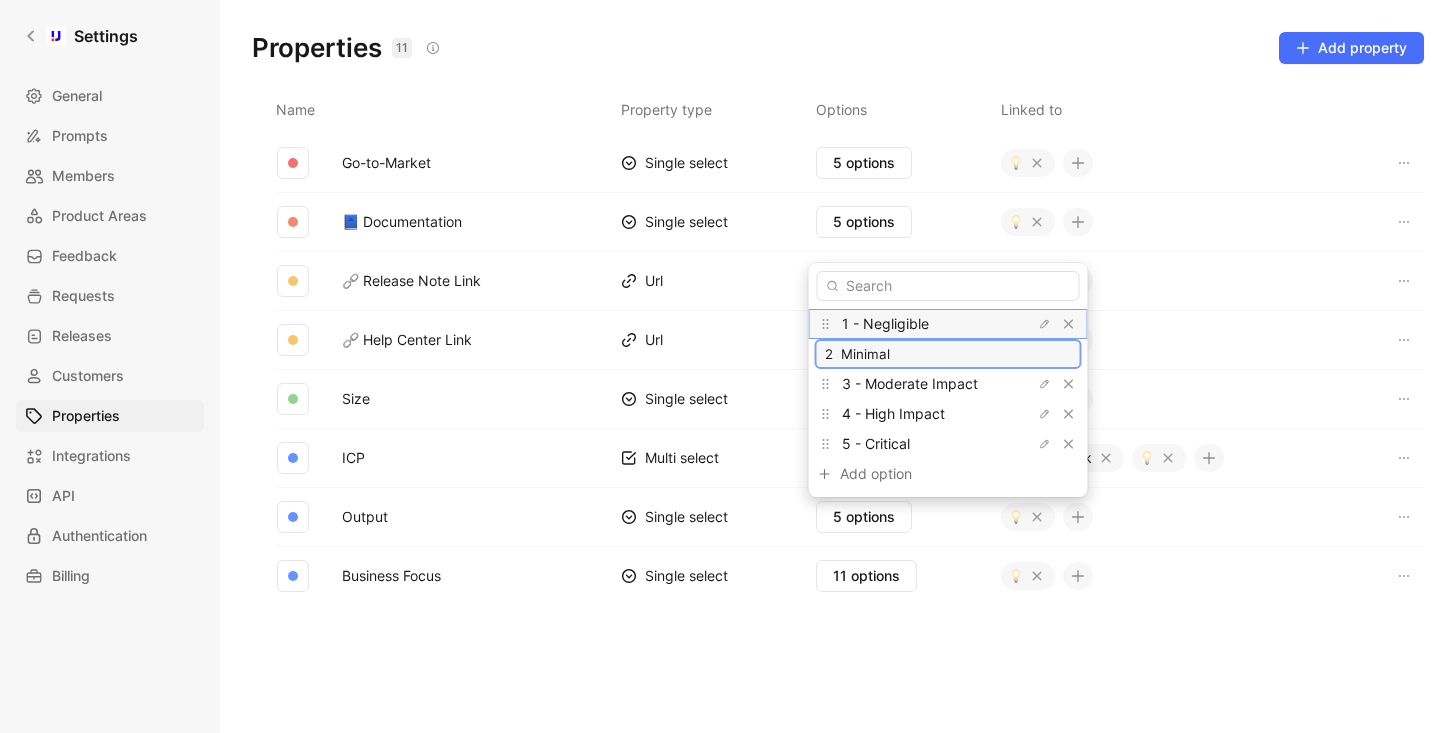 click on "2  Minimal" at bounding box center (948, 354) 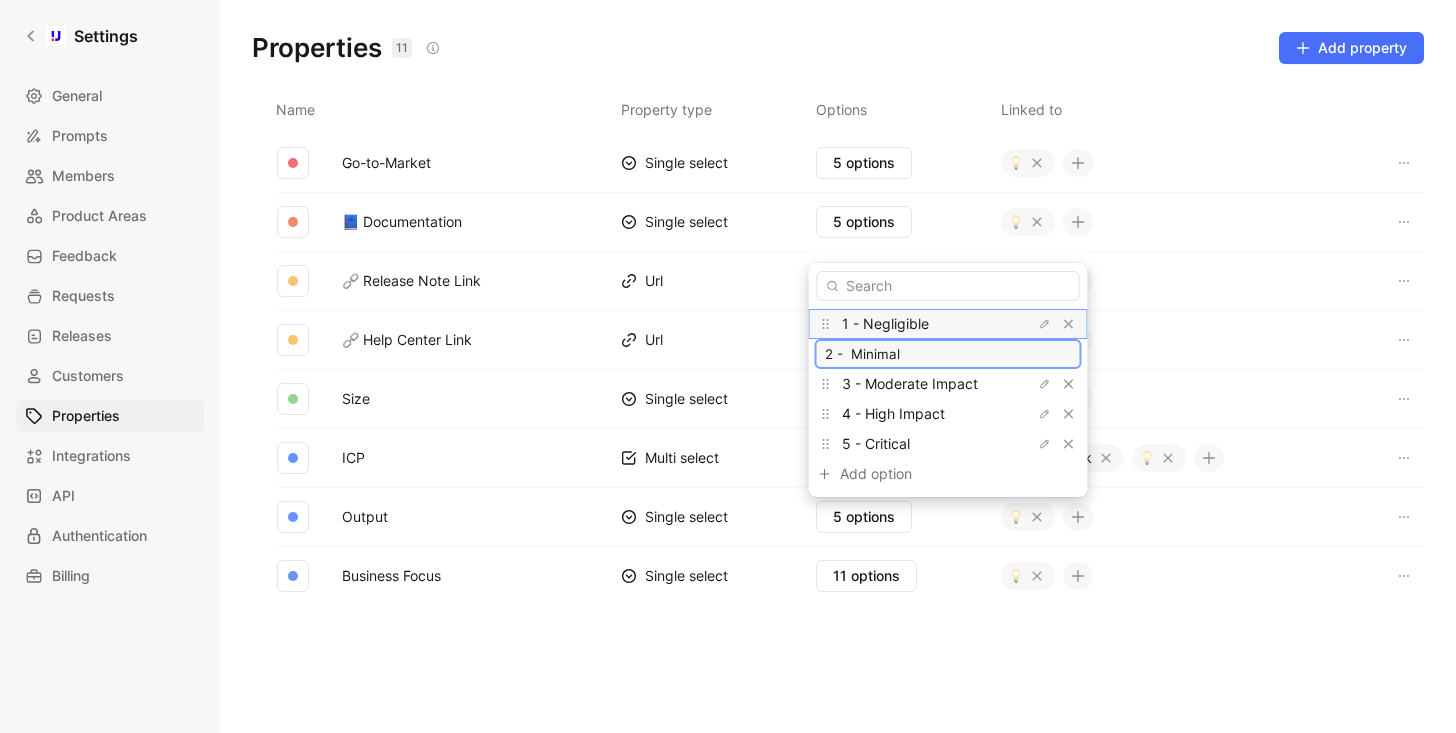 type on "2 - Minimal" 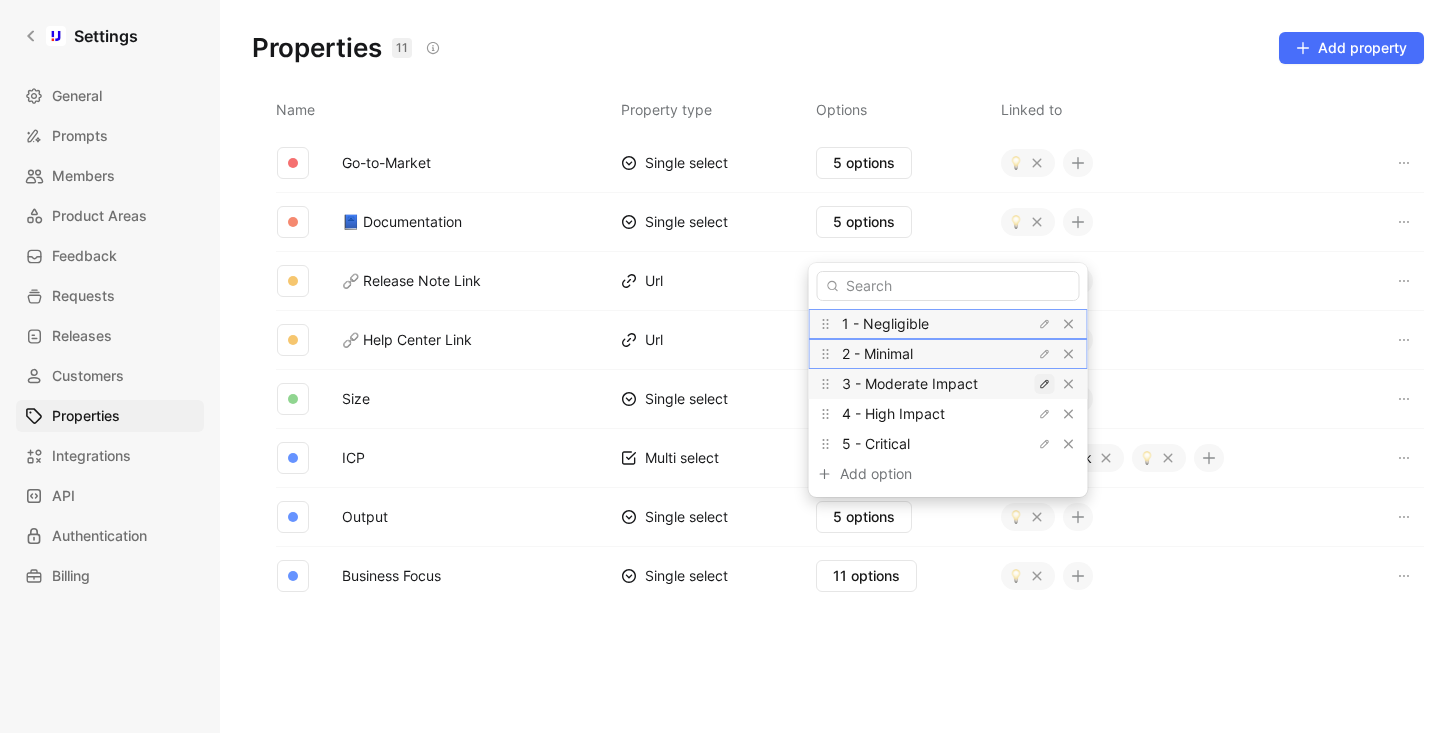 click 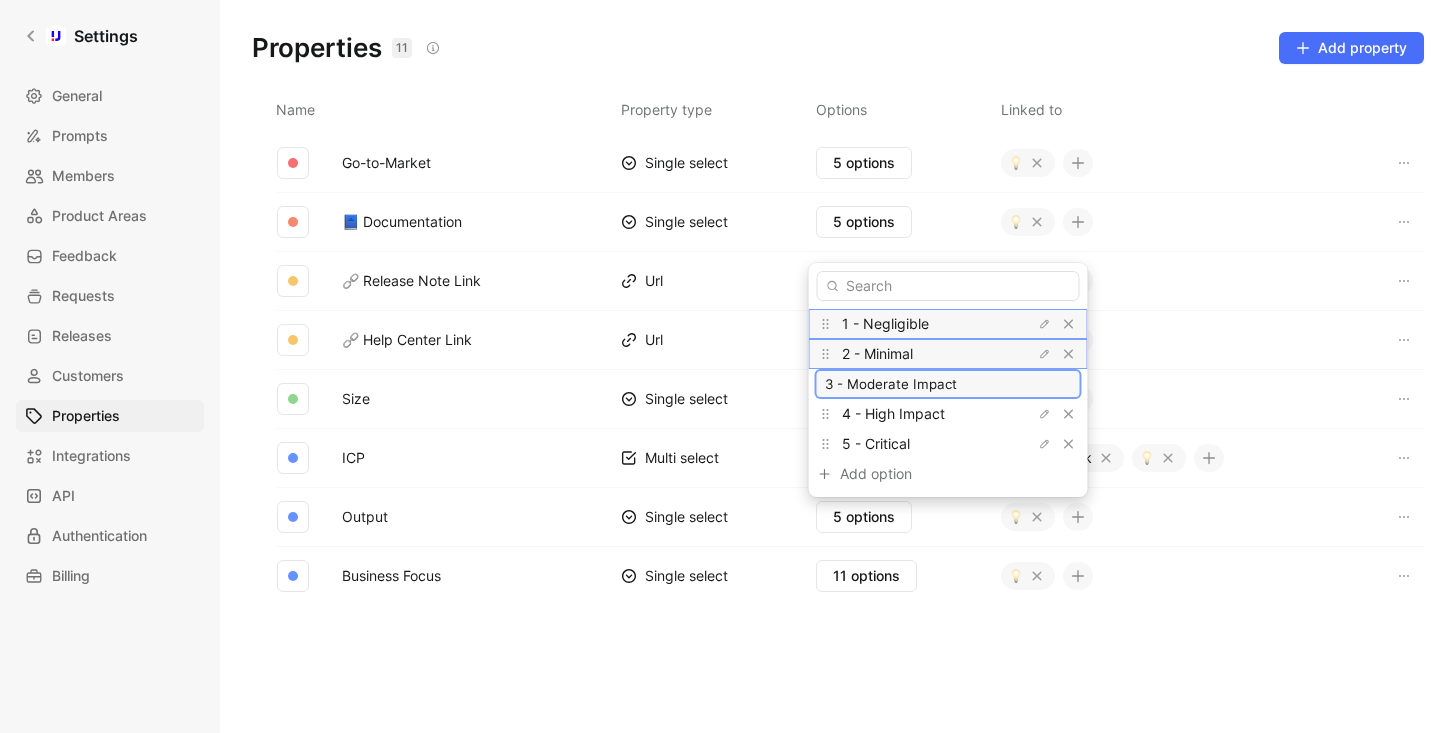 click on "3 - Moderate Impact" at bounding box center (948, 384) 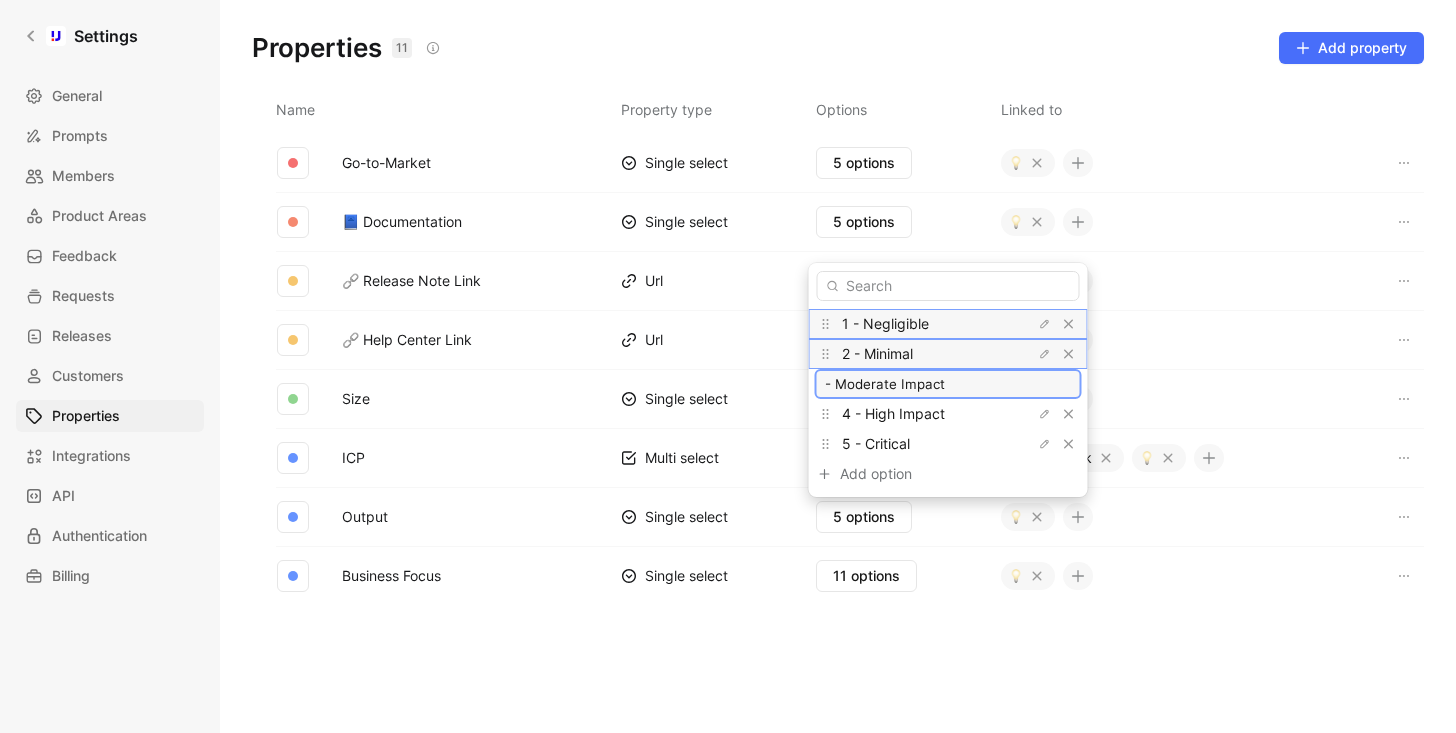 type on "5 - Moderate Impact" 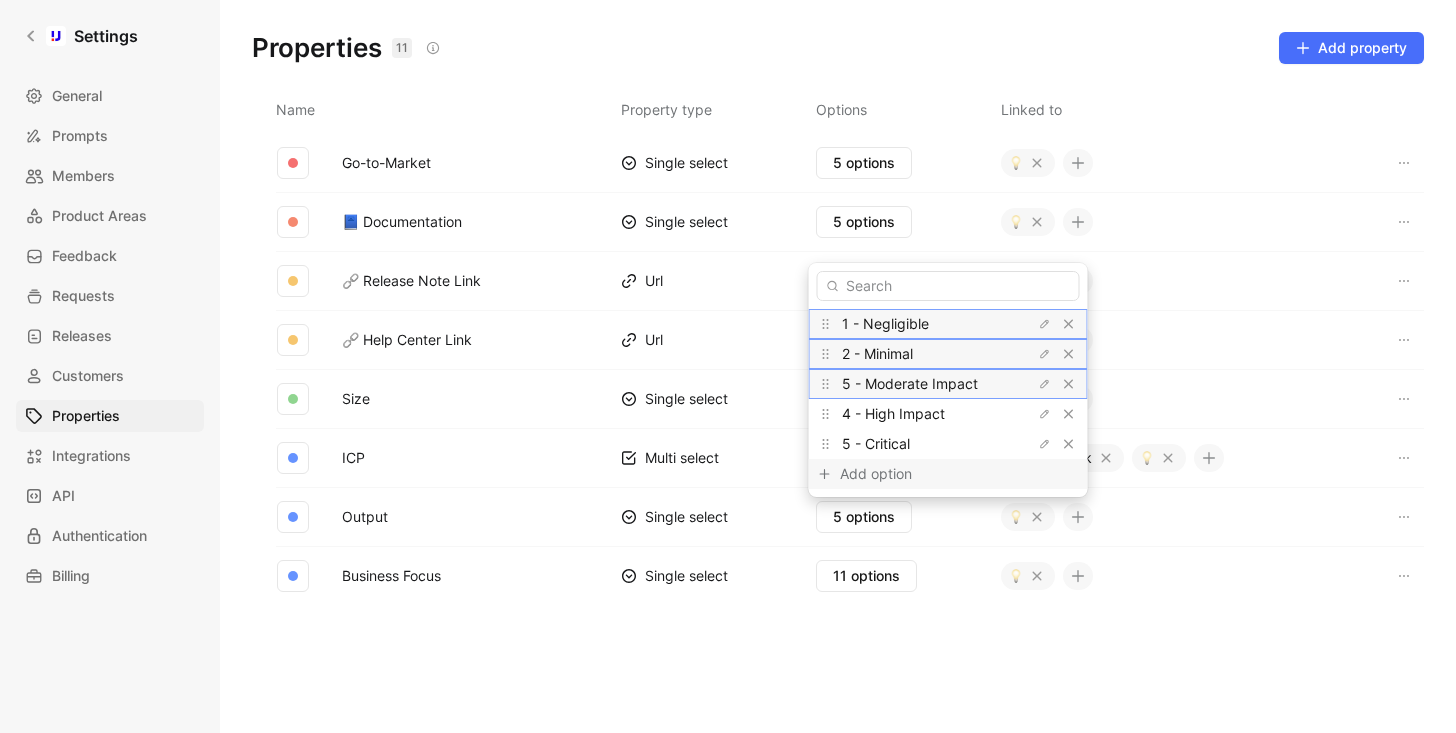 click on "Add option" at bounding box center (915, 474) 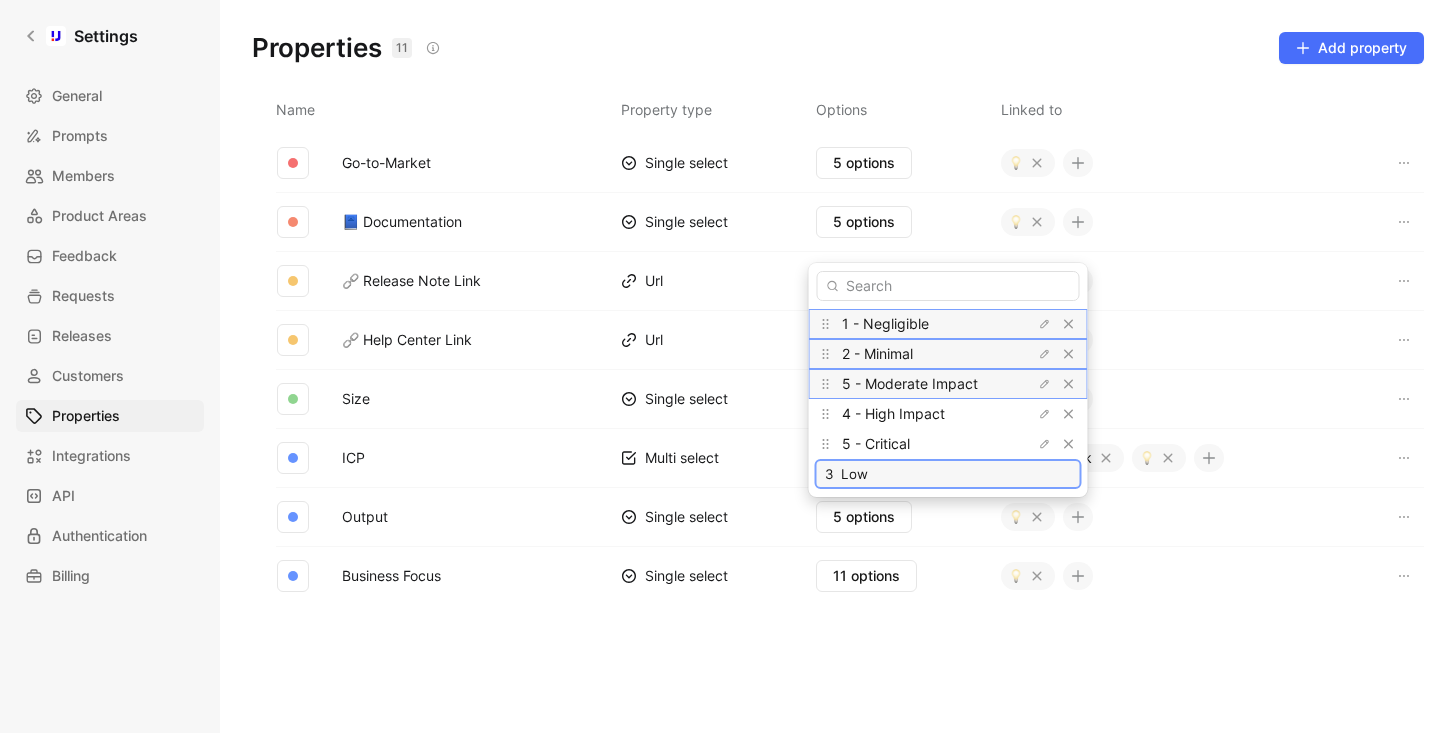 click on "3  Low" at bounding box center [948, 474] 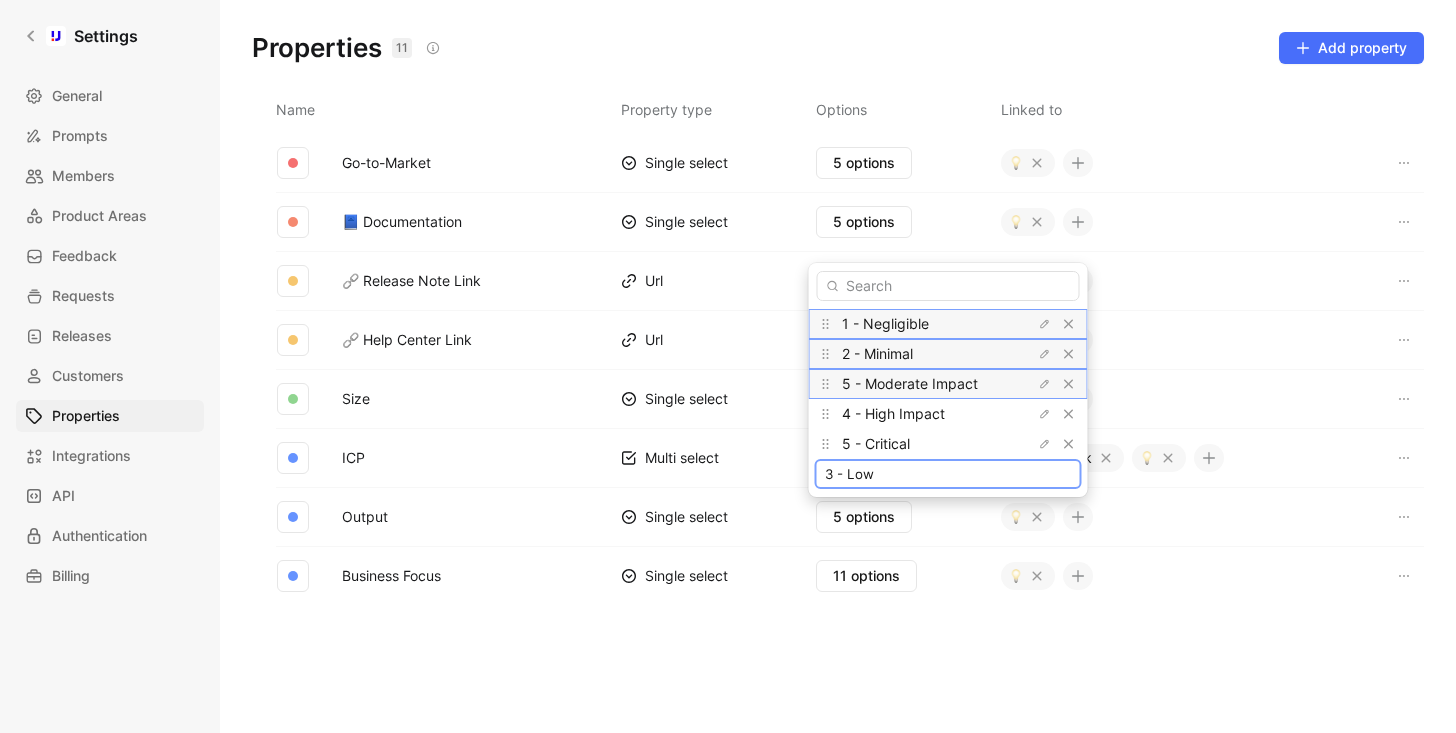 type on "3 - Low" 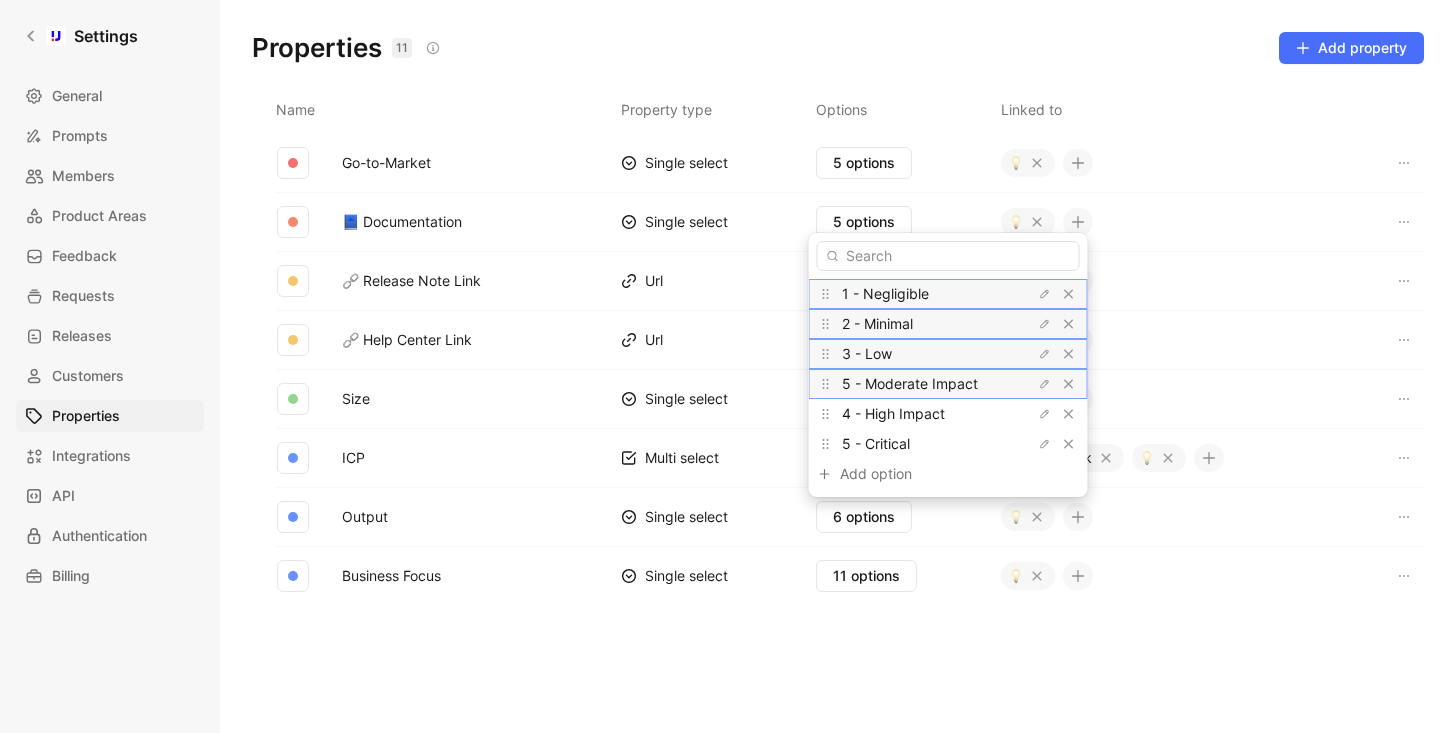 drag, startPoint x: 826, startPoint y: 445, endPoint x: 831, endPoint y: 356, distance: 89.140335 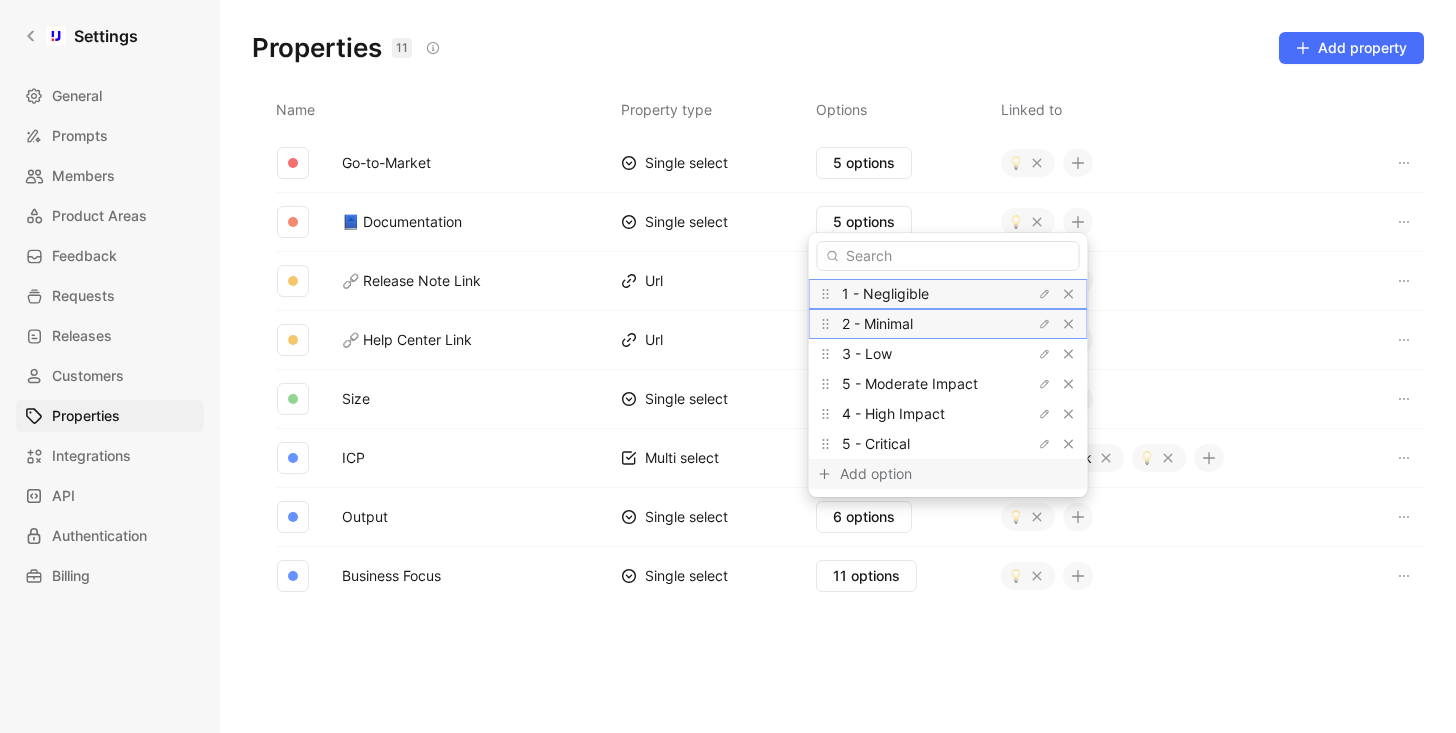 click on "Add option" at bounding box center [915, 474] 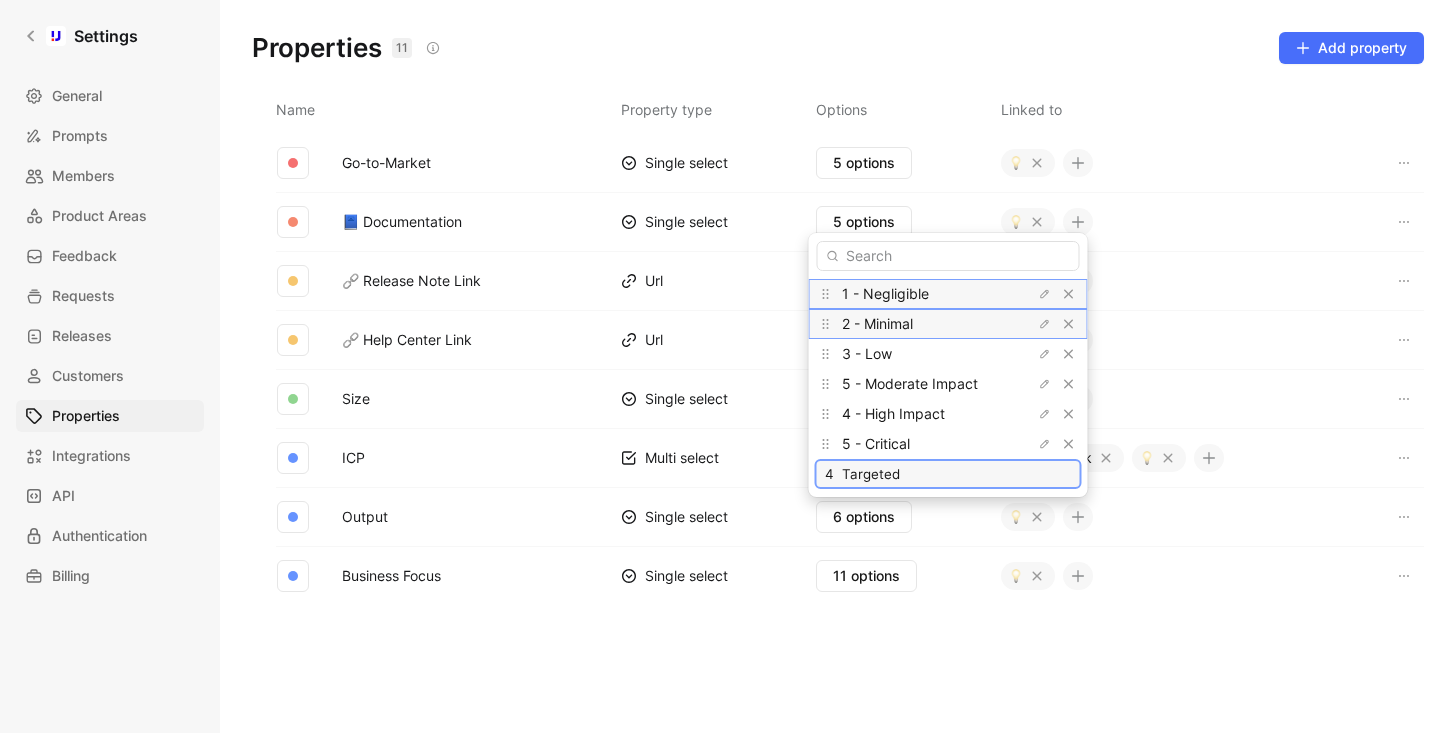 click on "4  Targeted" at bounding box center (948, 474) 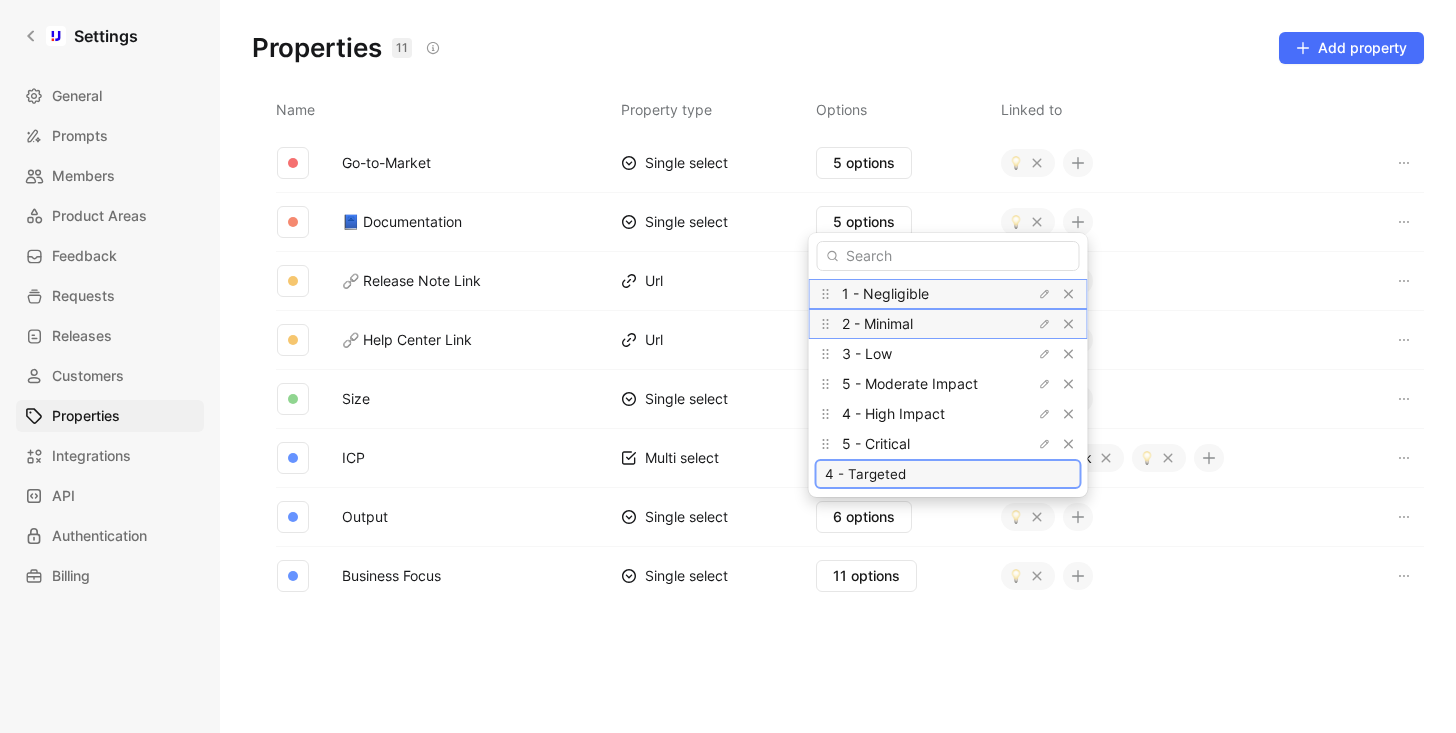 type on "4 - Targeted" 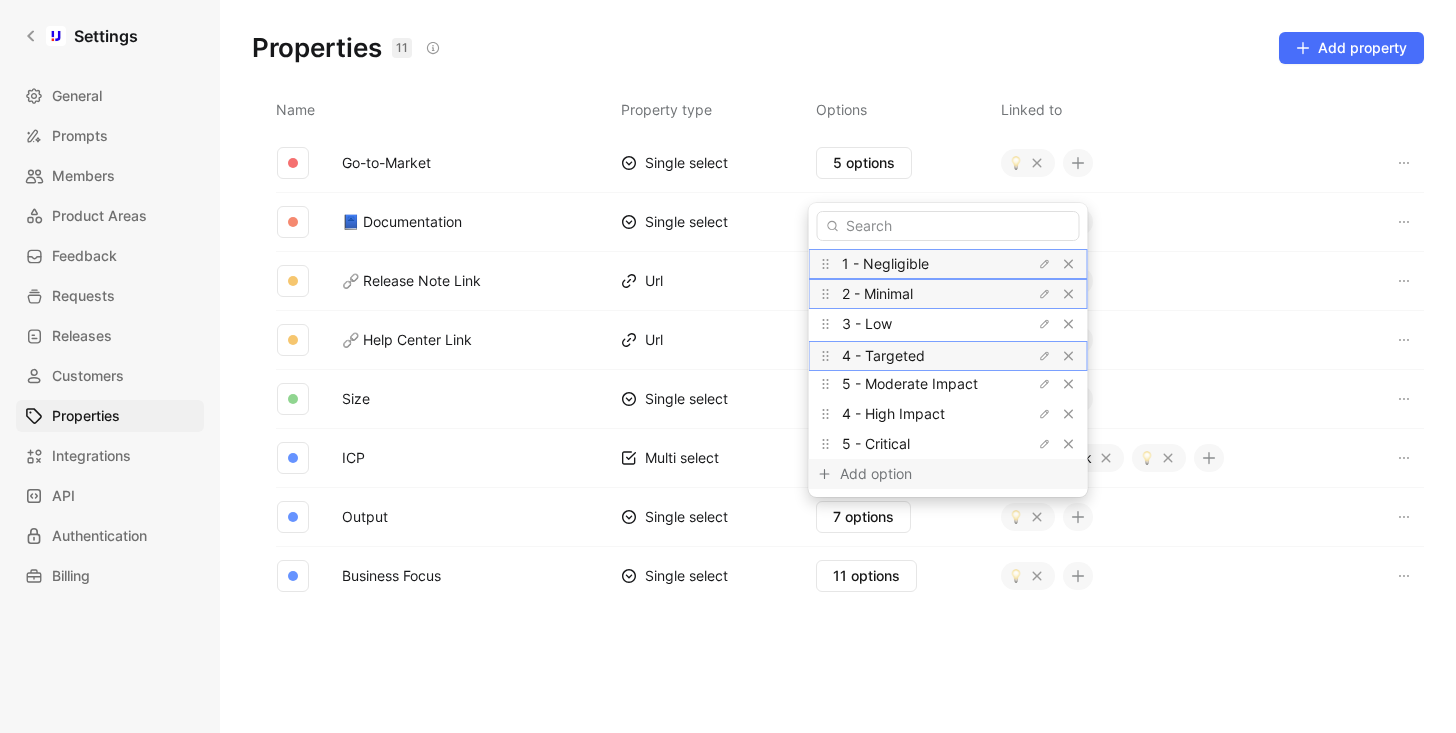drag, startPoint x: 826, startPoint y: 435, endPoint x: 825, endPoint y: 347, distance: 88.005684 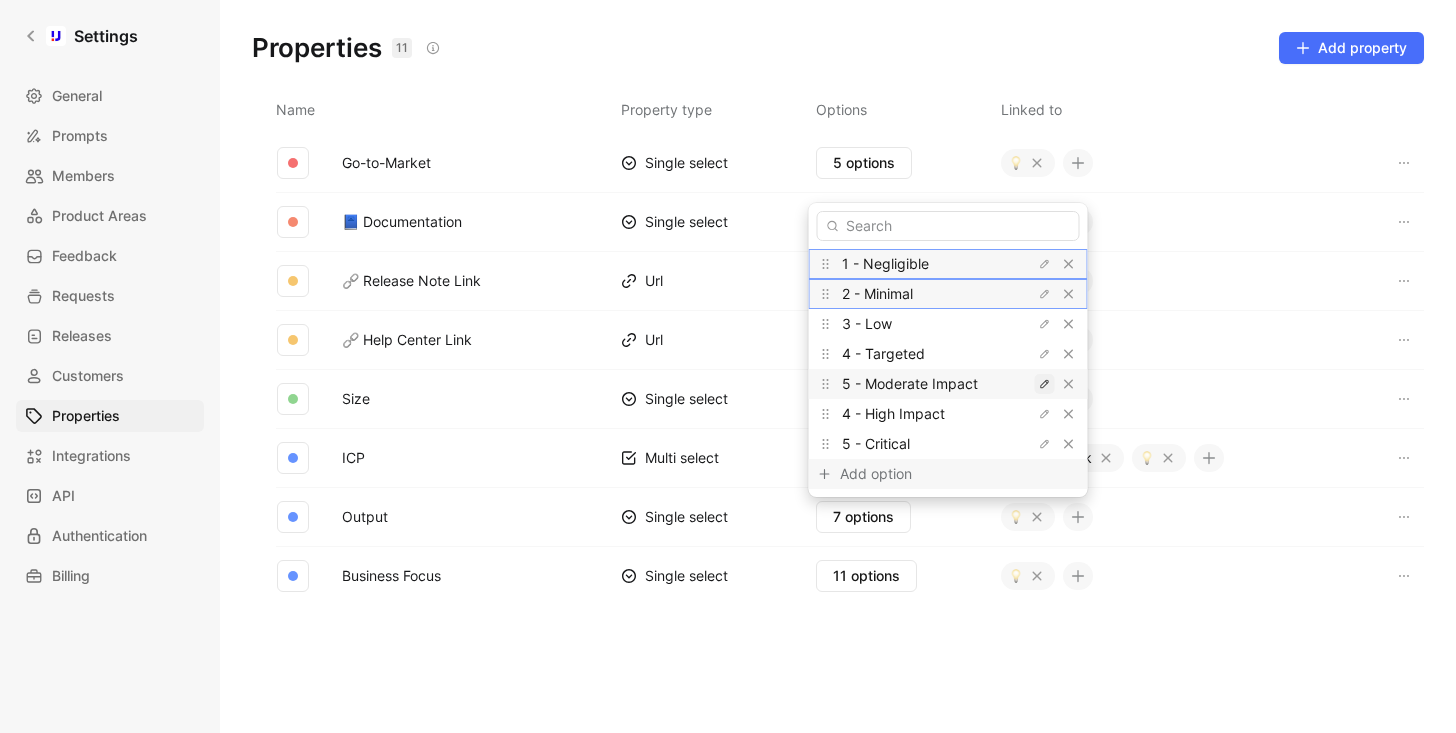 click 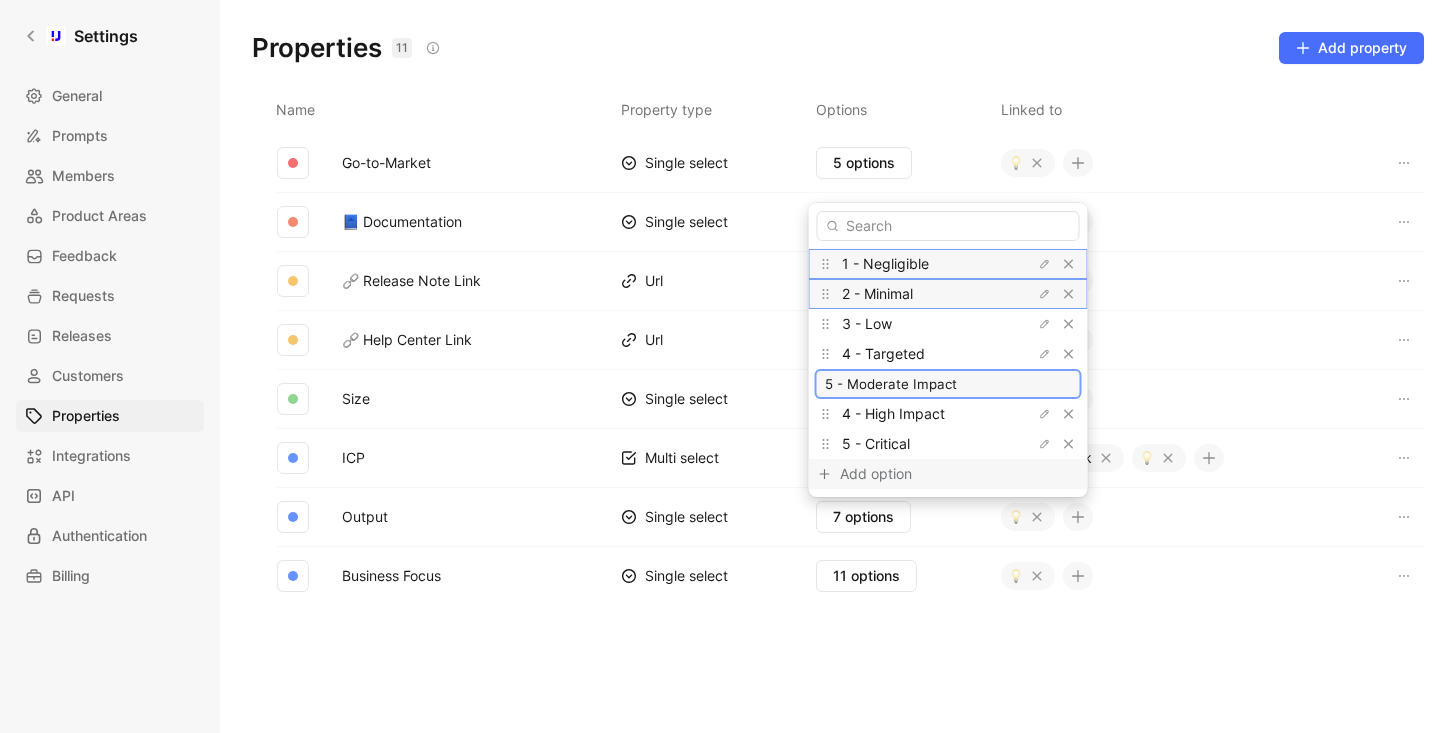 click on "5 - Moderate Impact" at bounding box center [948, 384] 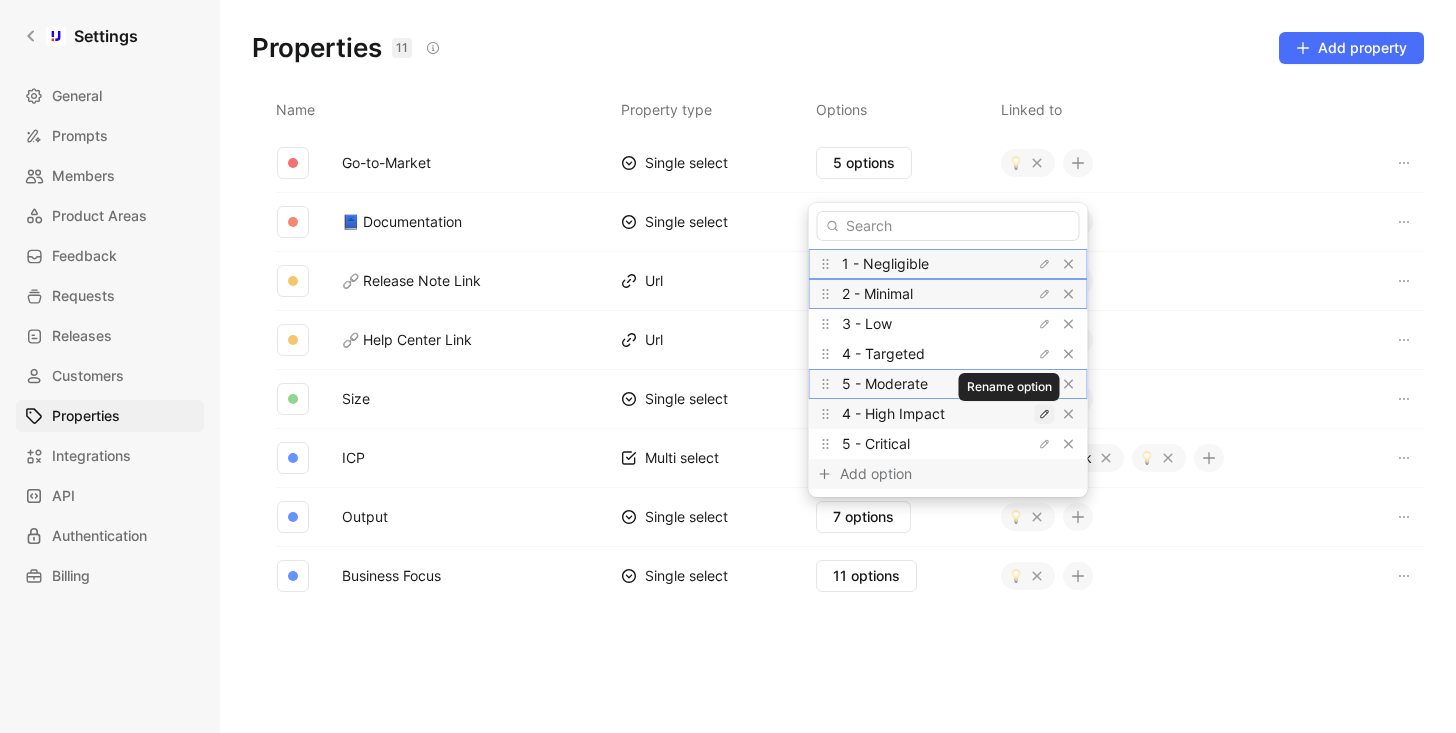 click 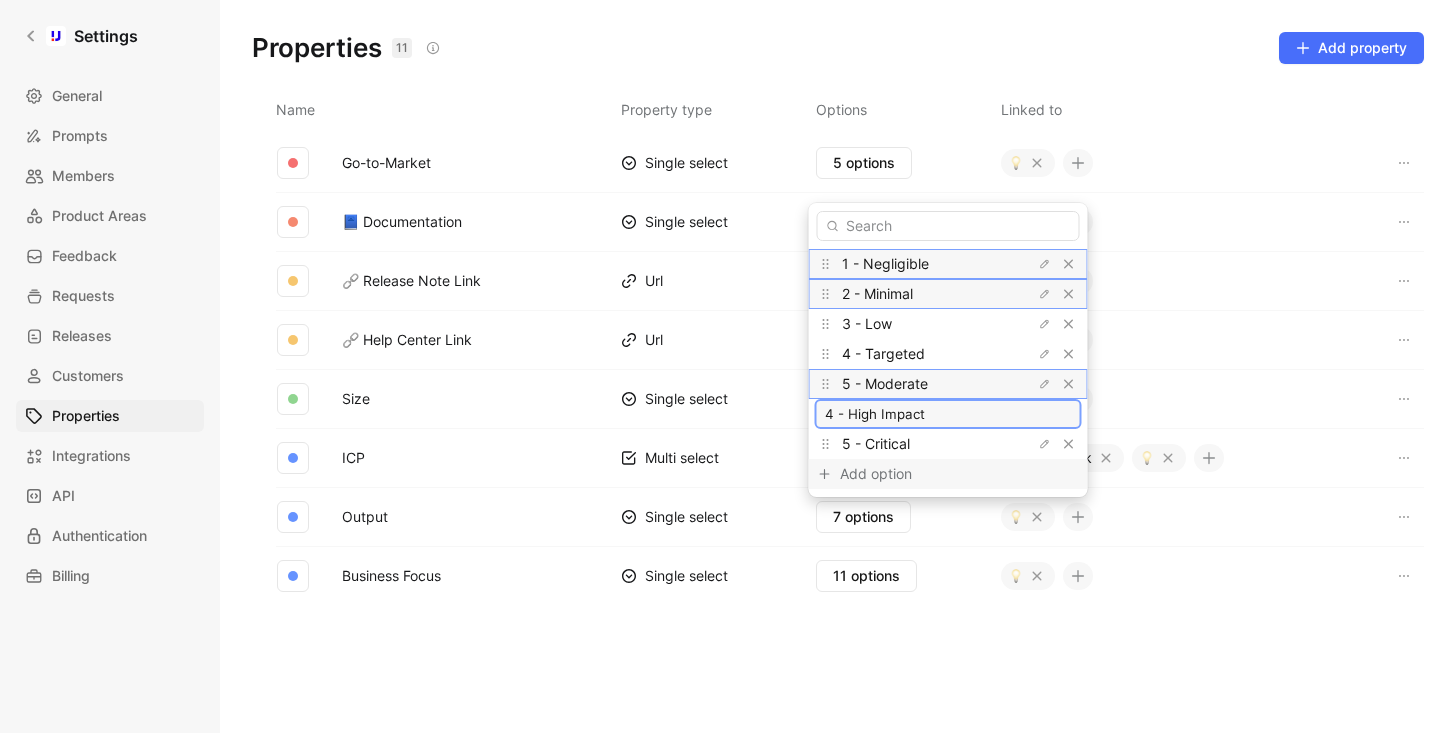 click on "4 - High Impact" at bounding box center [948, 414] 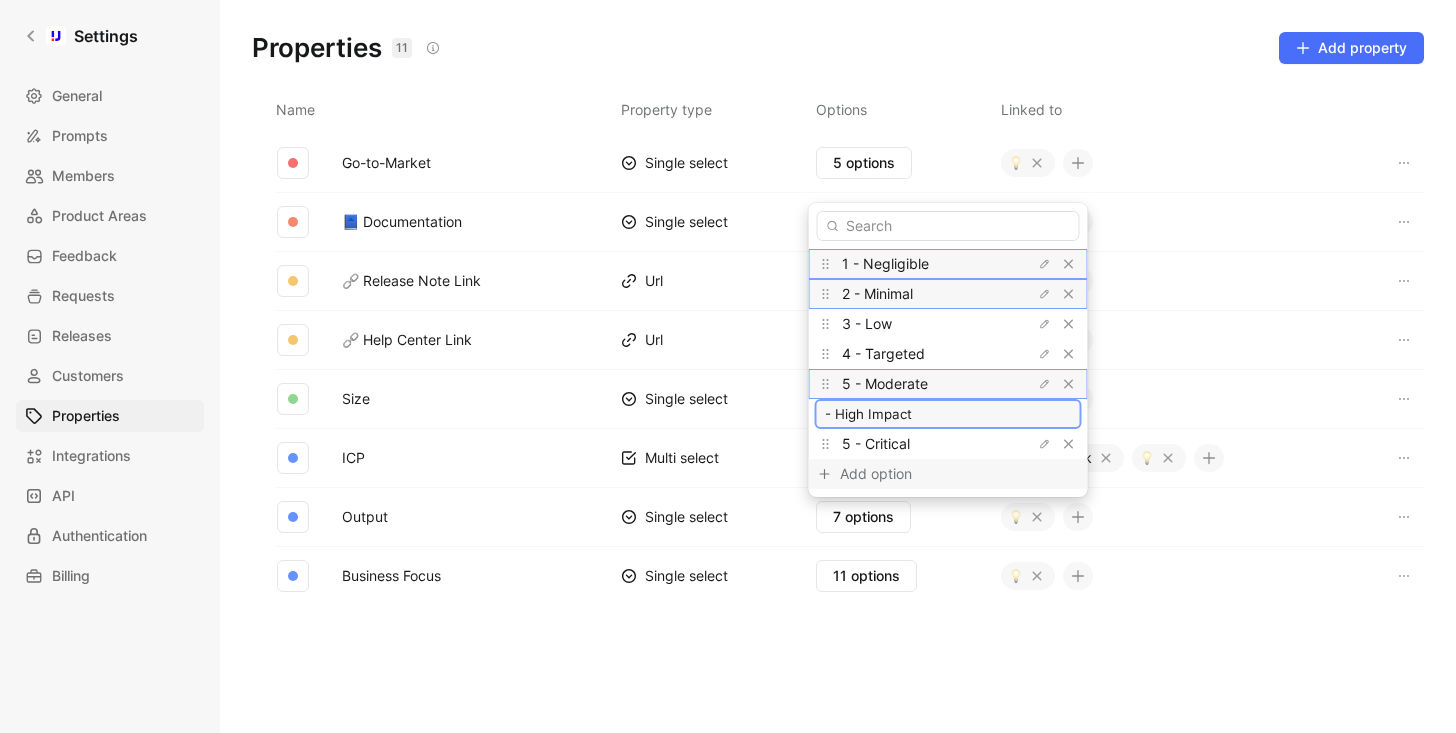 type on "7 - High Impact" 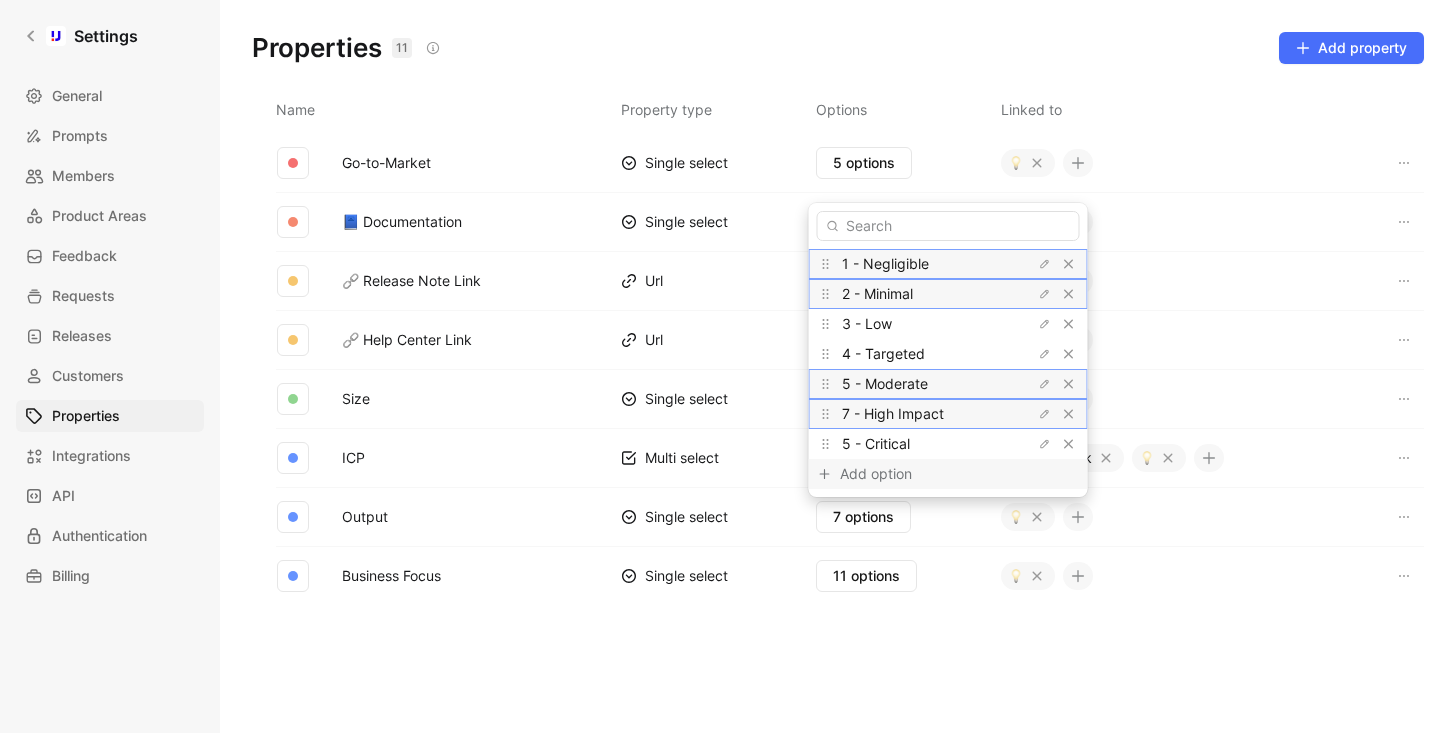 click on "Add option" at bounding box center [915, 474] 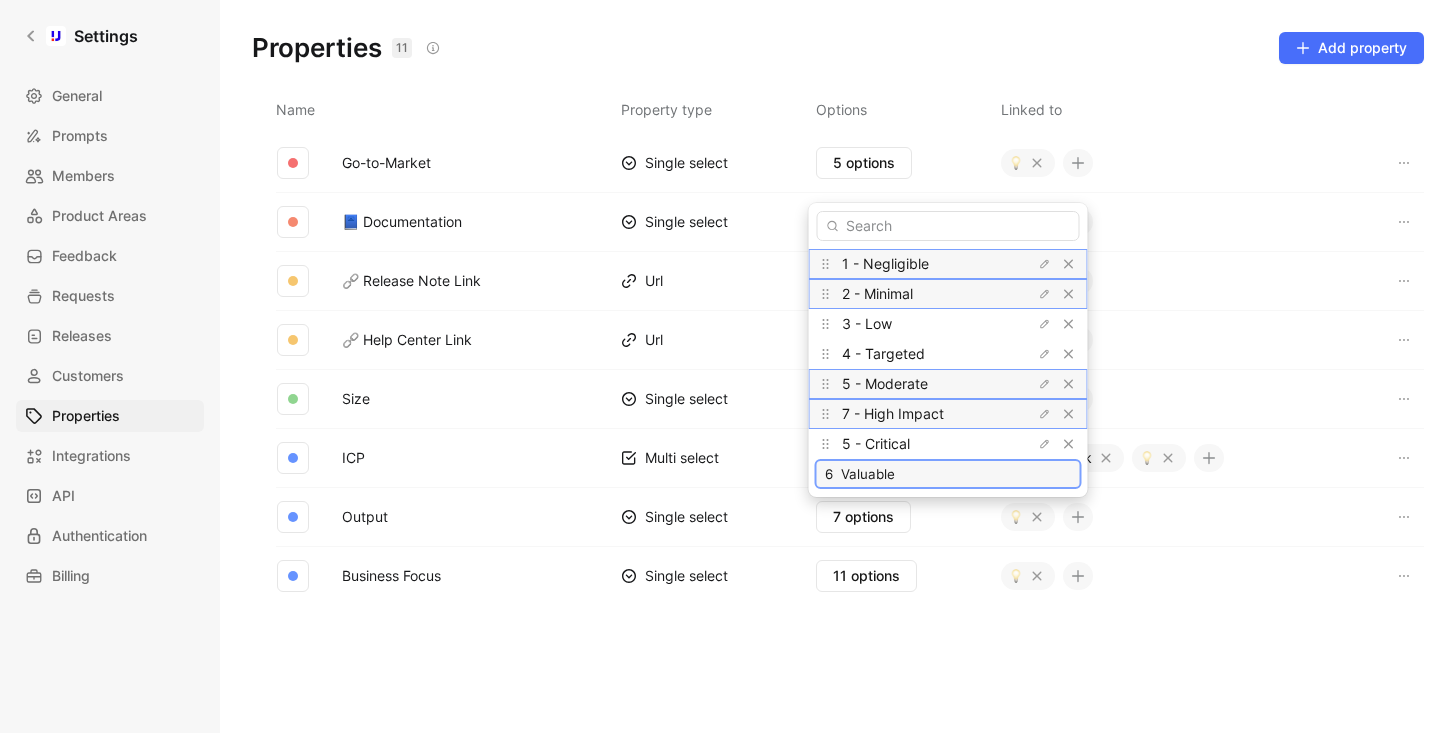 click on "6  Valuable" at bounding box center (948, 474) 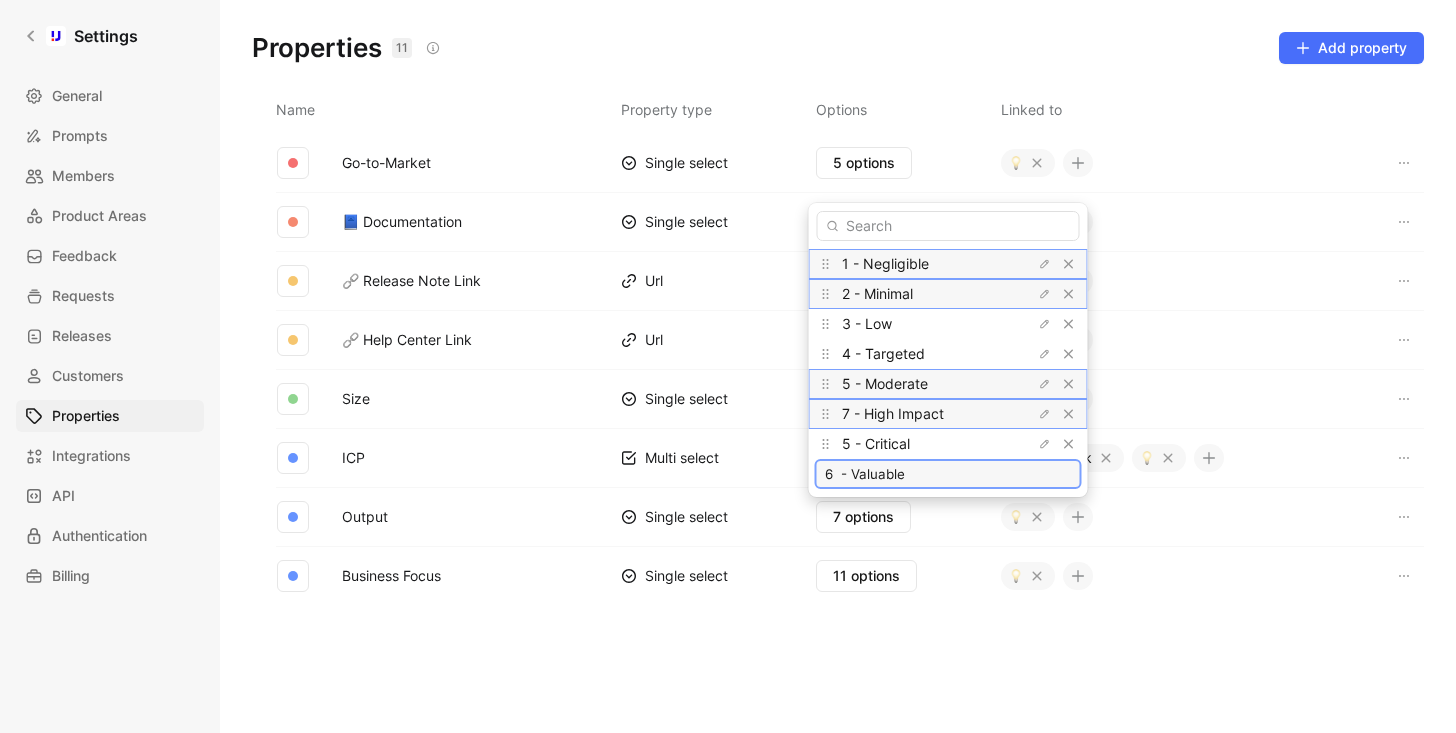 type on "6  - Valuable" 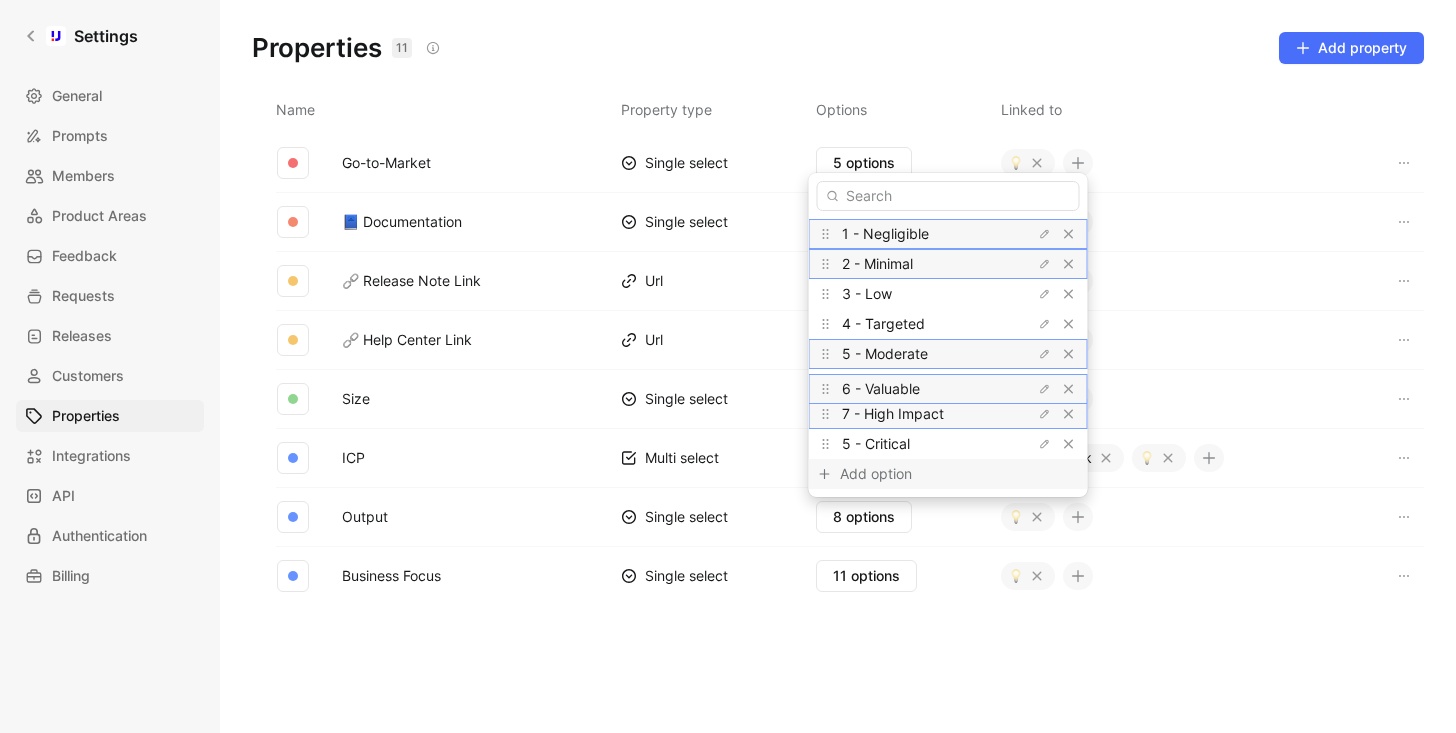 drag, startPoint x: 828, startPoint y: 444, endPoint x: 824, endPoint y: 389, distance: 55.145264 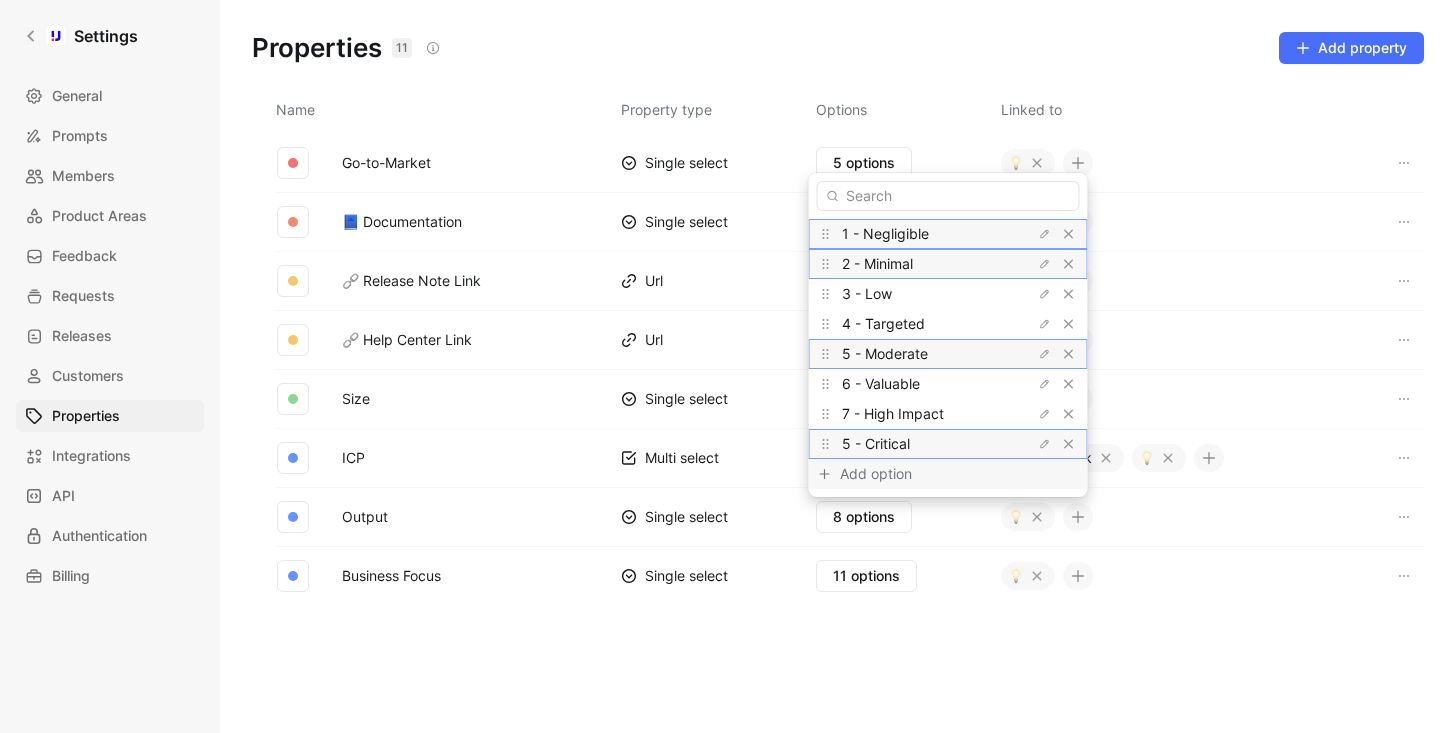 click 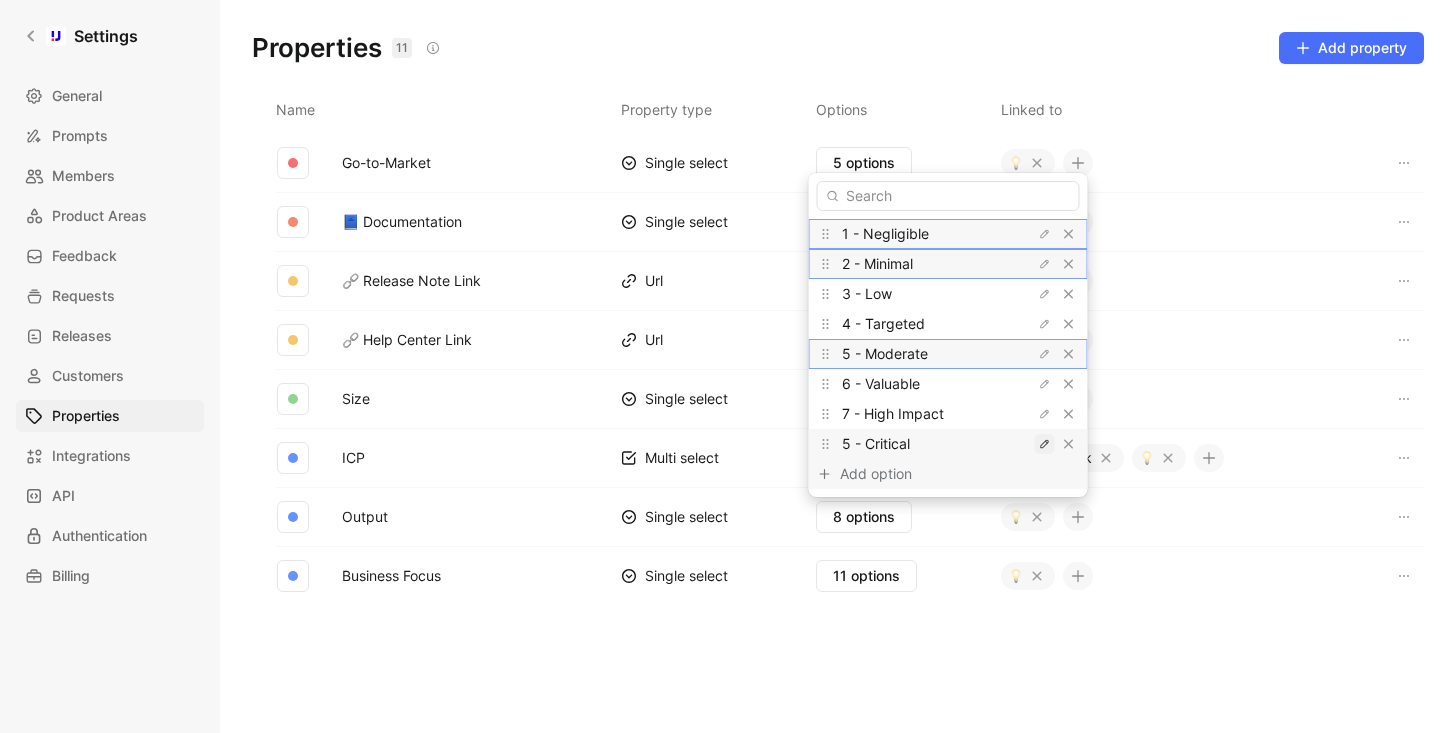 click at bounding box center [1045, 444] 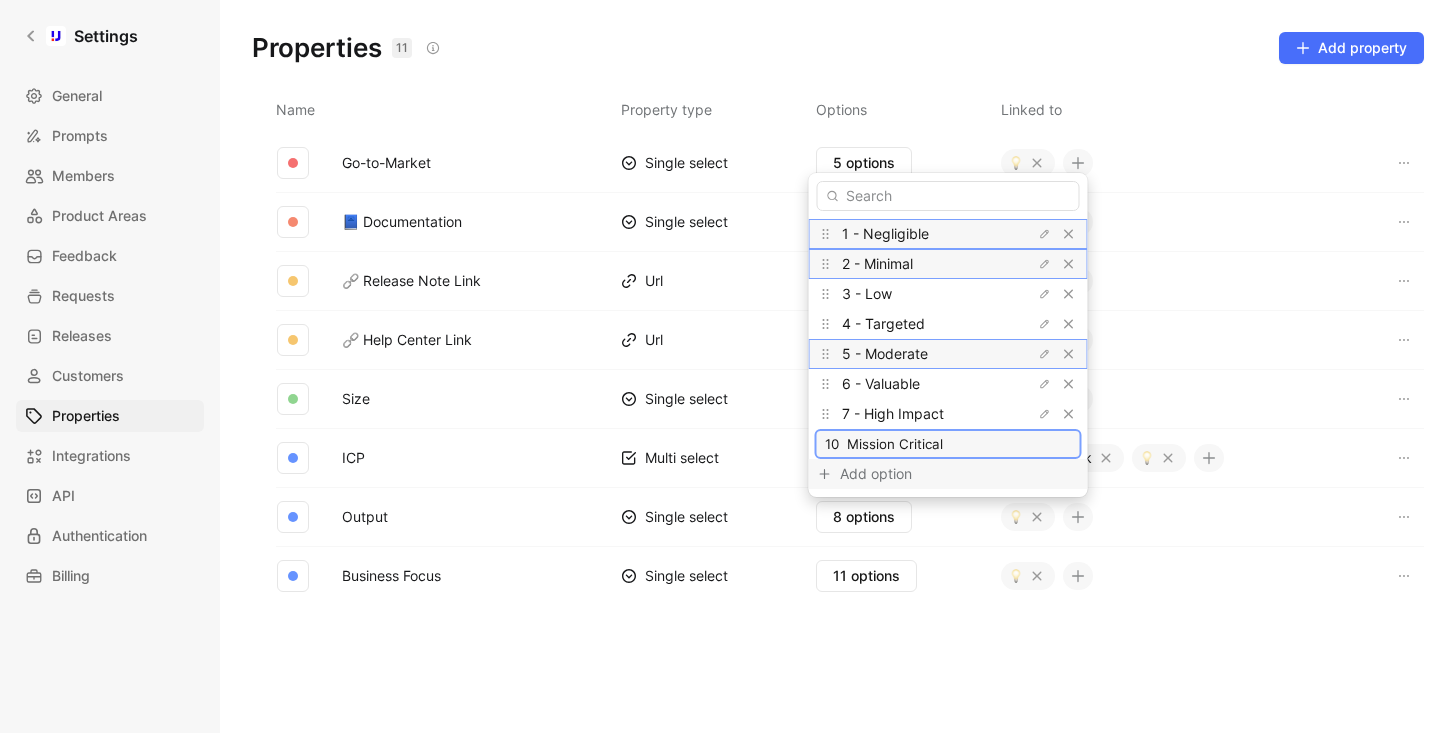 click on "10  Mission Critical" at bounding box center [948, 444] 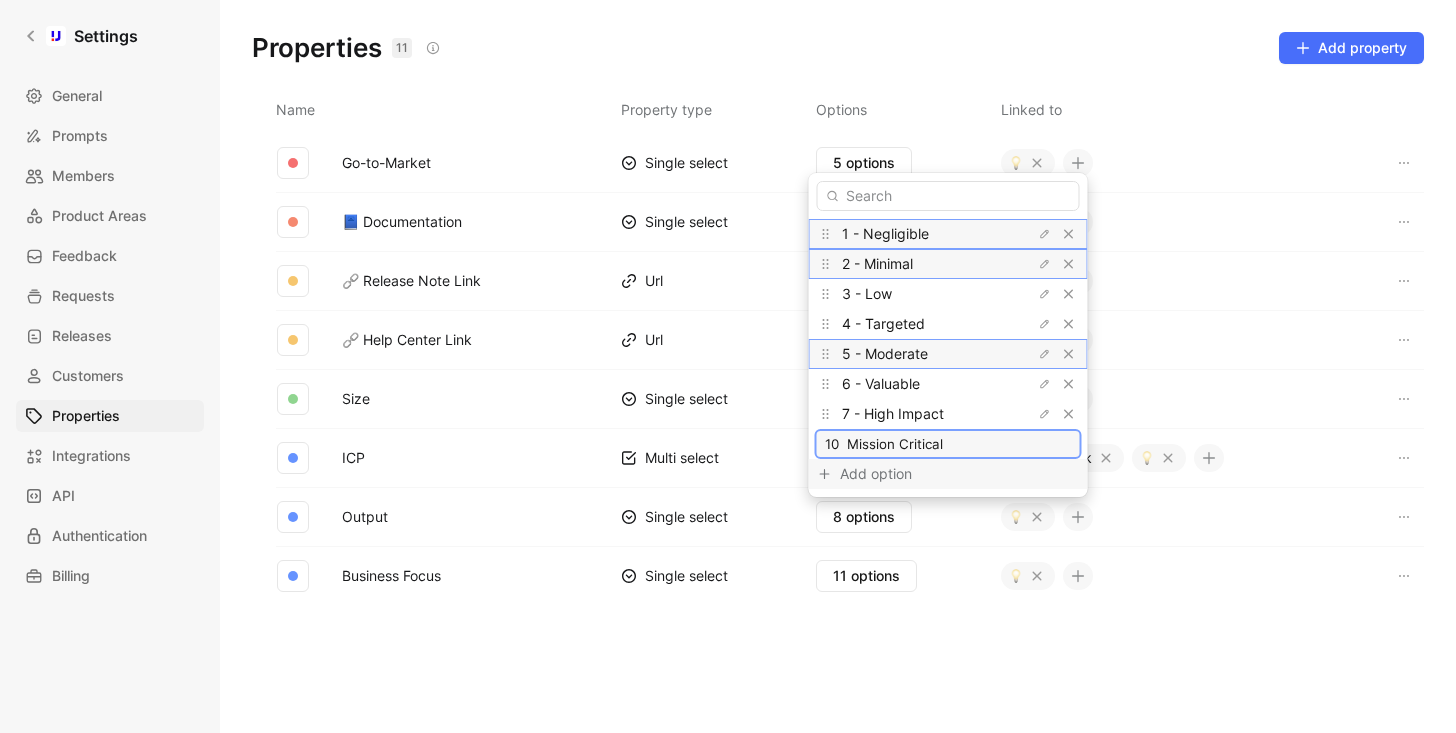 type on "10 - Mission Critical" 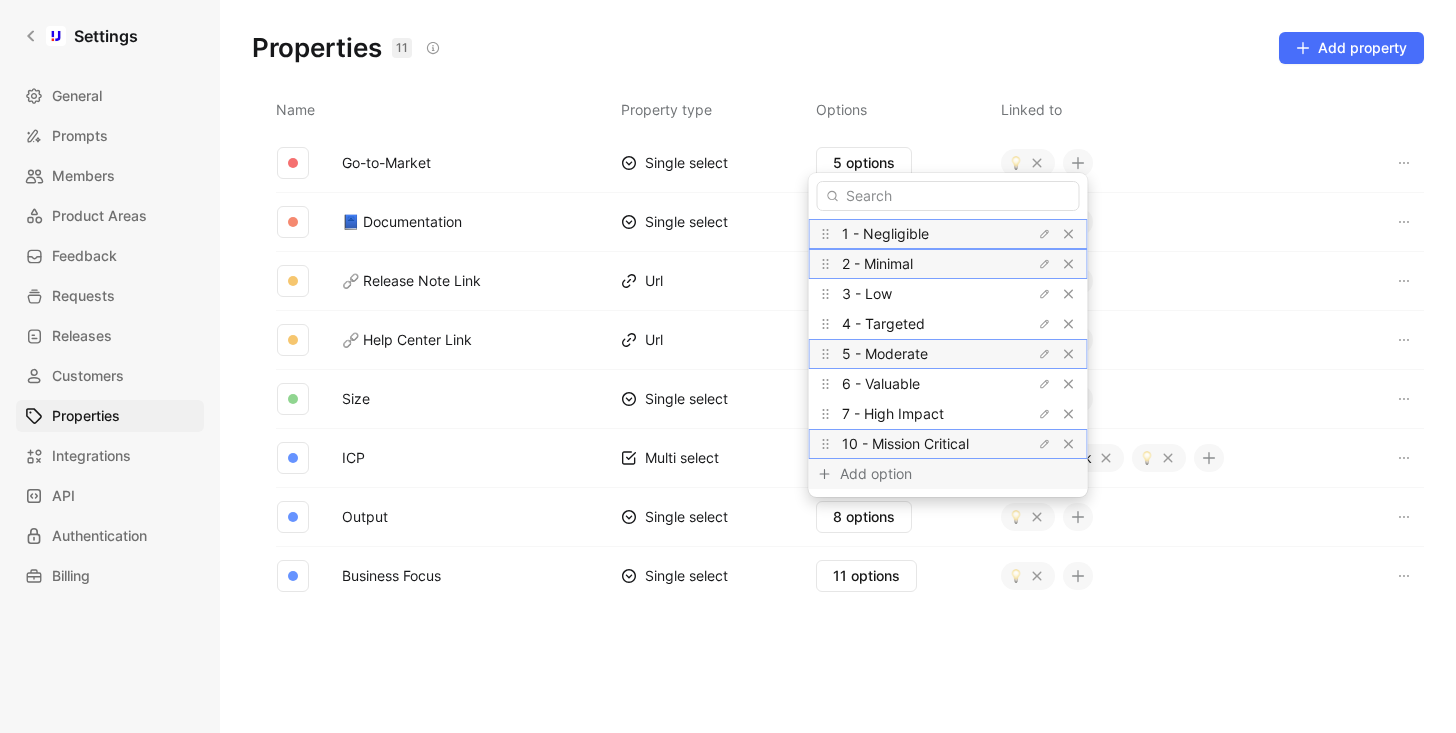 click on "Add option" at bounding box center (915, 474) 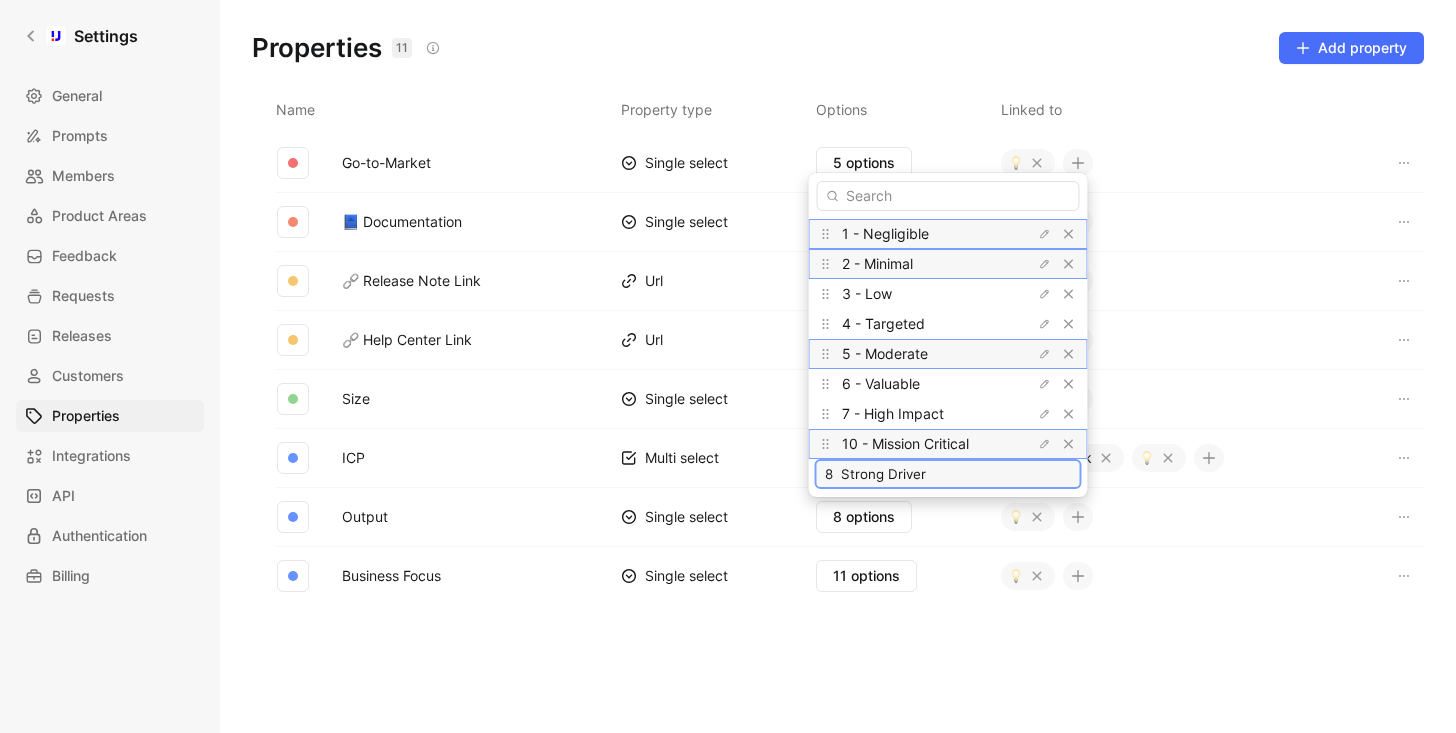 click on "8  Strong Driver" at bounding box center [948, 474] 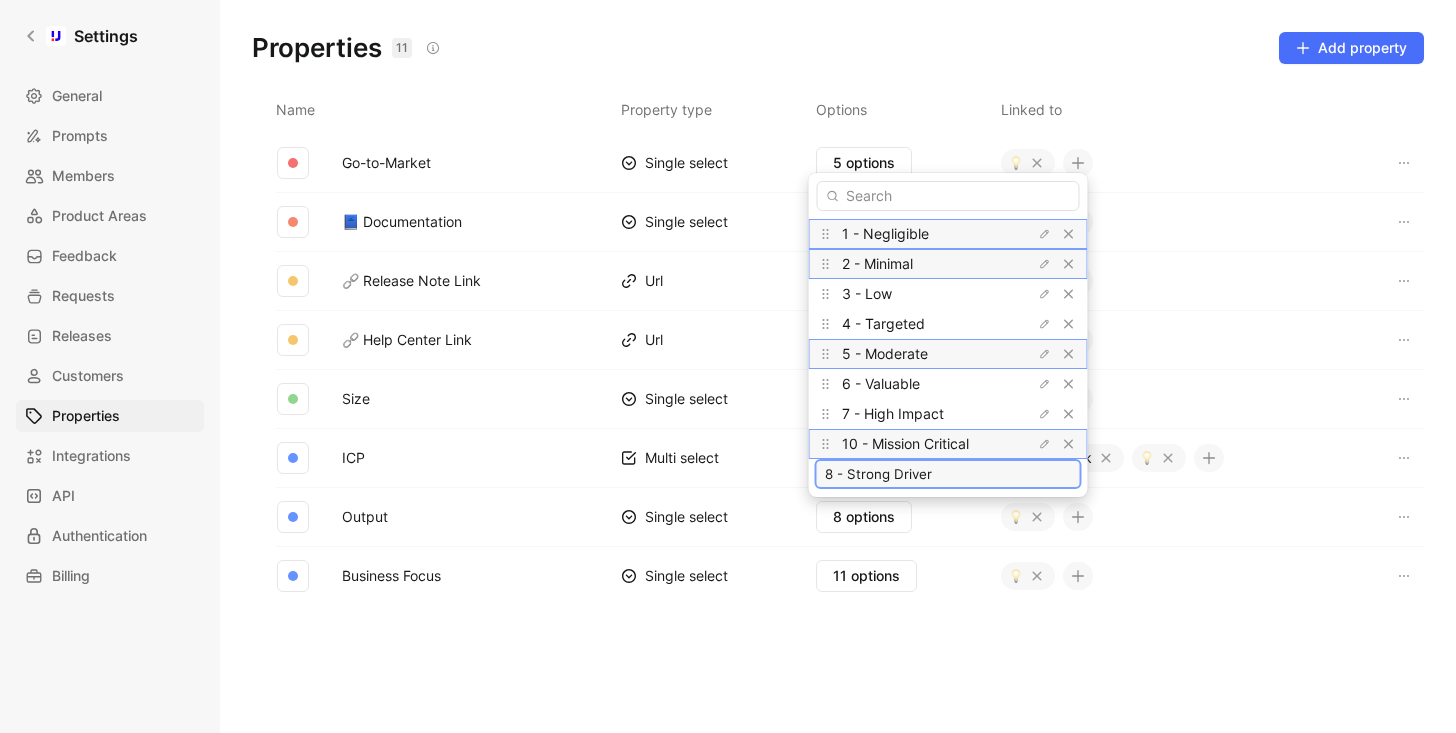 type on "8 - Strong Driver" 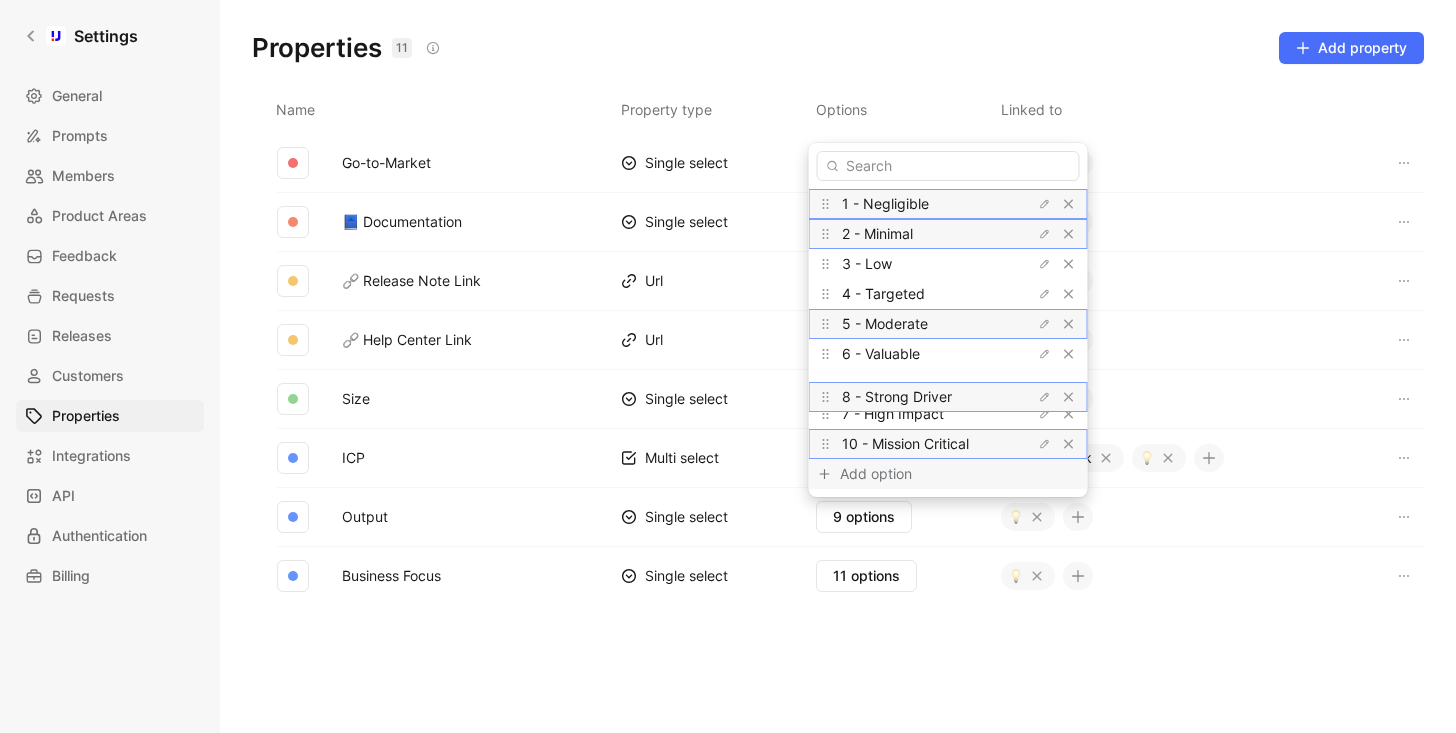 drag, startPoint x: 824, startPoint y: 447, endPoint x: 823, endPoint y: 400, distance: 47.010635 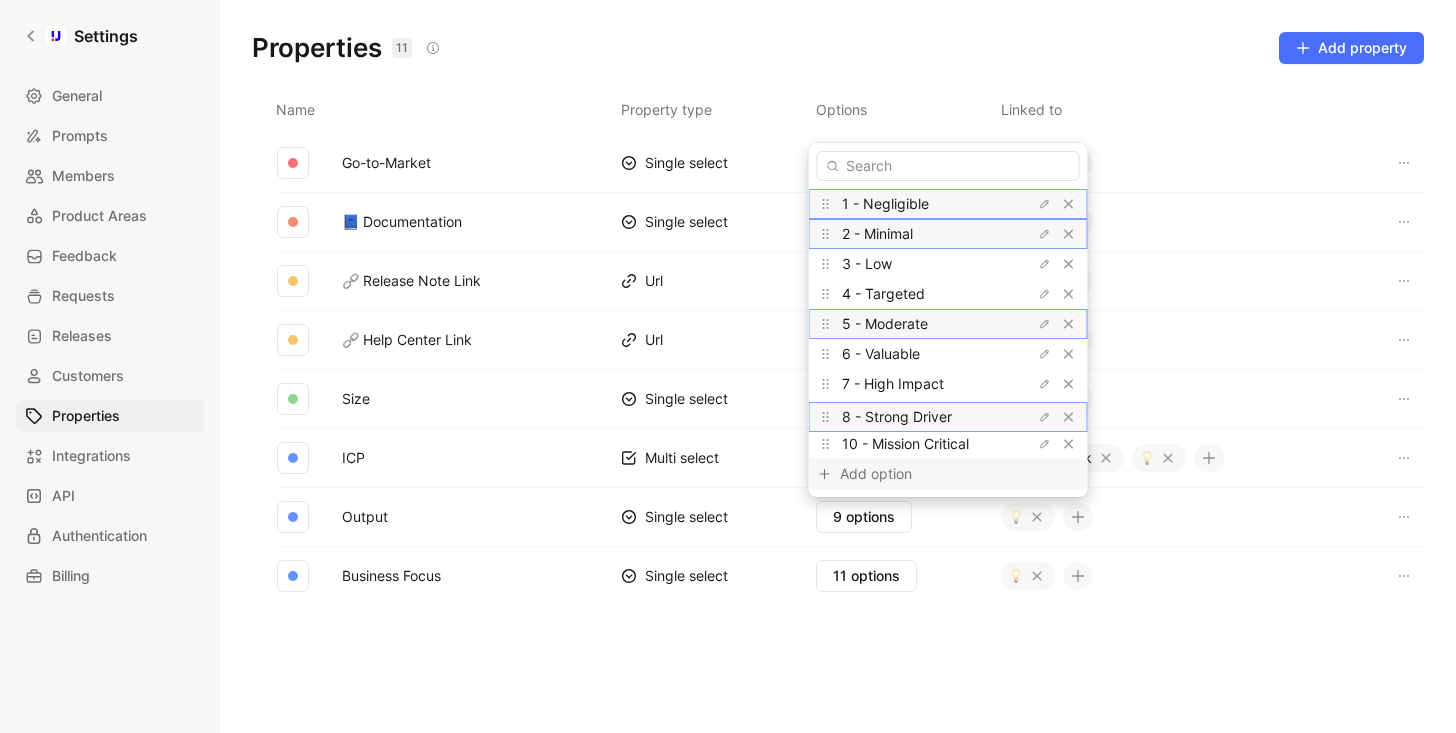 drag, startPoint x: 826, startPoint y: 383, endPoint x: 826, endPoint y: 417, distance: 34 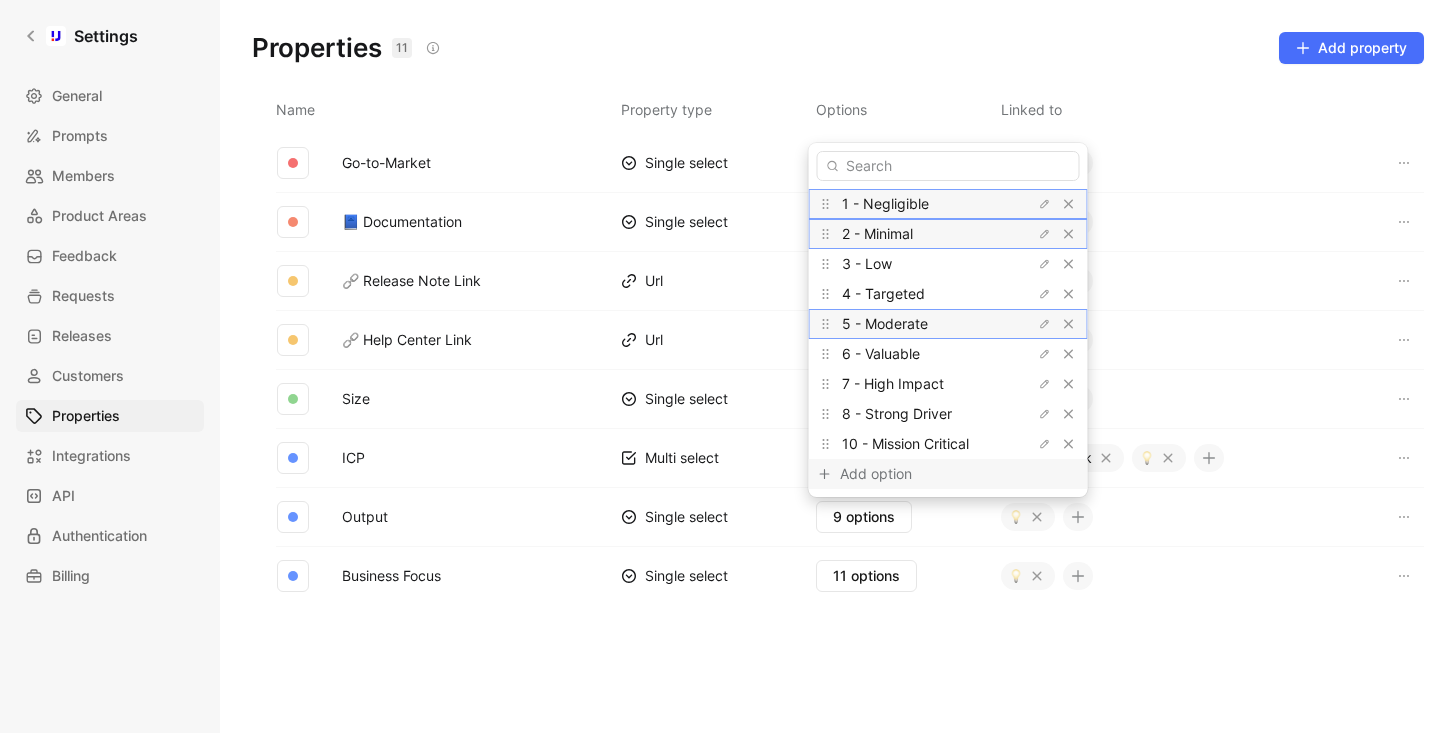 click on "Add option" at bounding box center [915, 474] 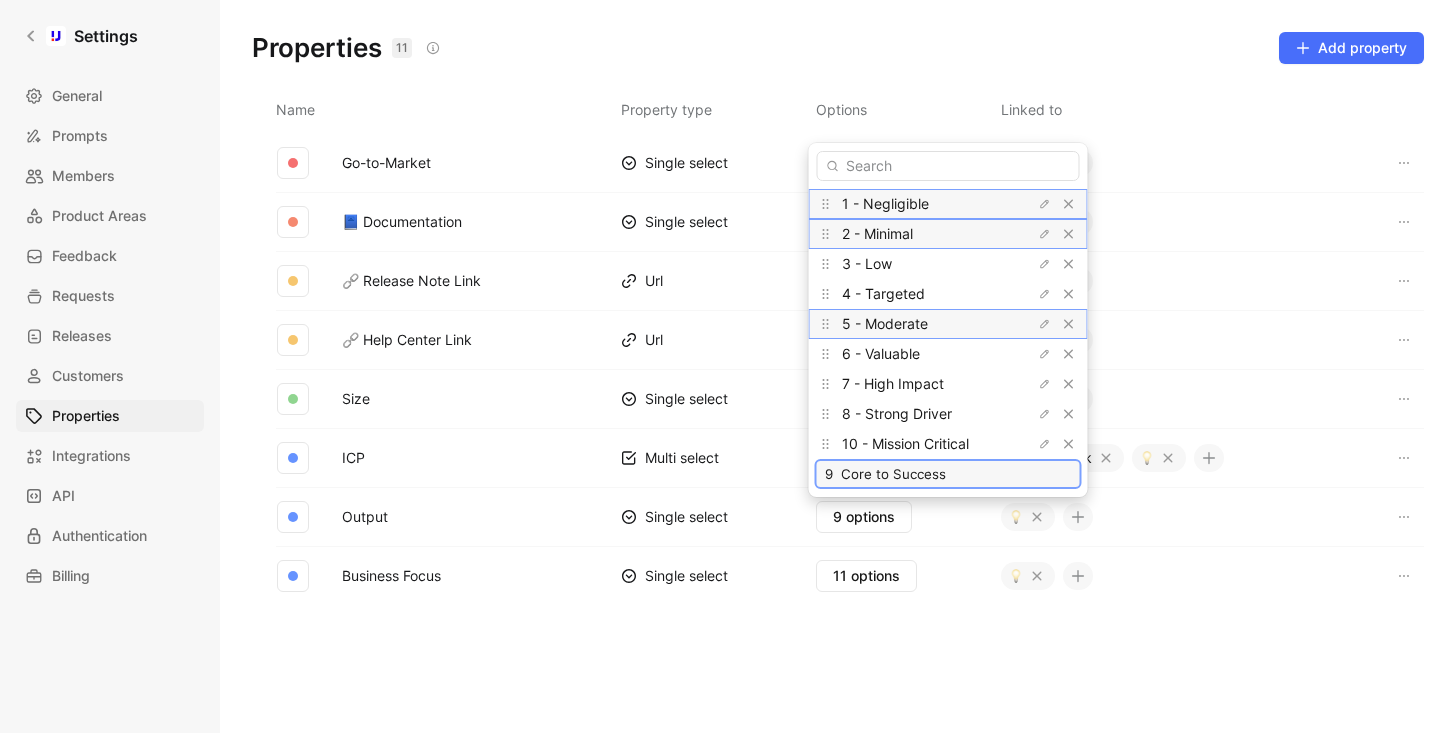 click on "9  Core to Success" at bounding box center [948, 474] 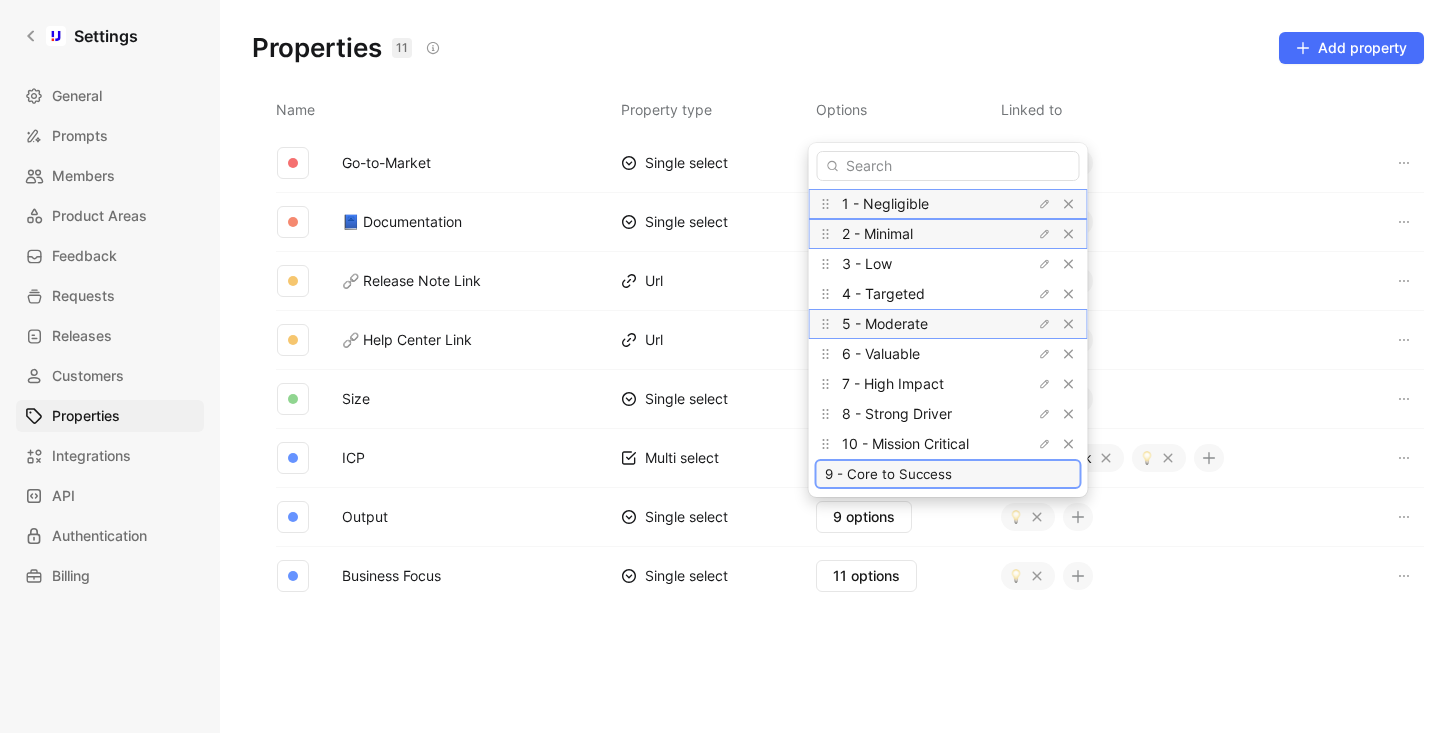 type on "9 - Core to Success" 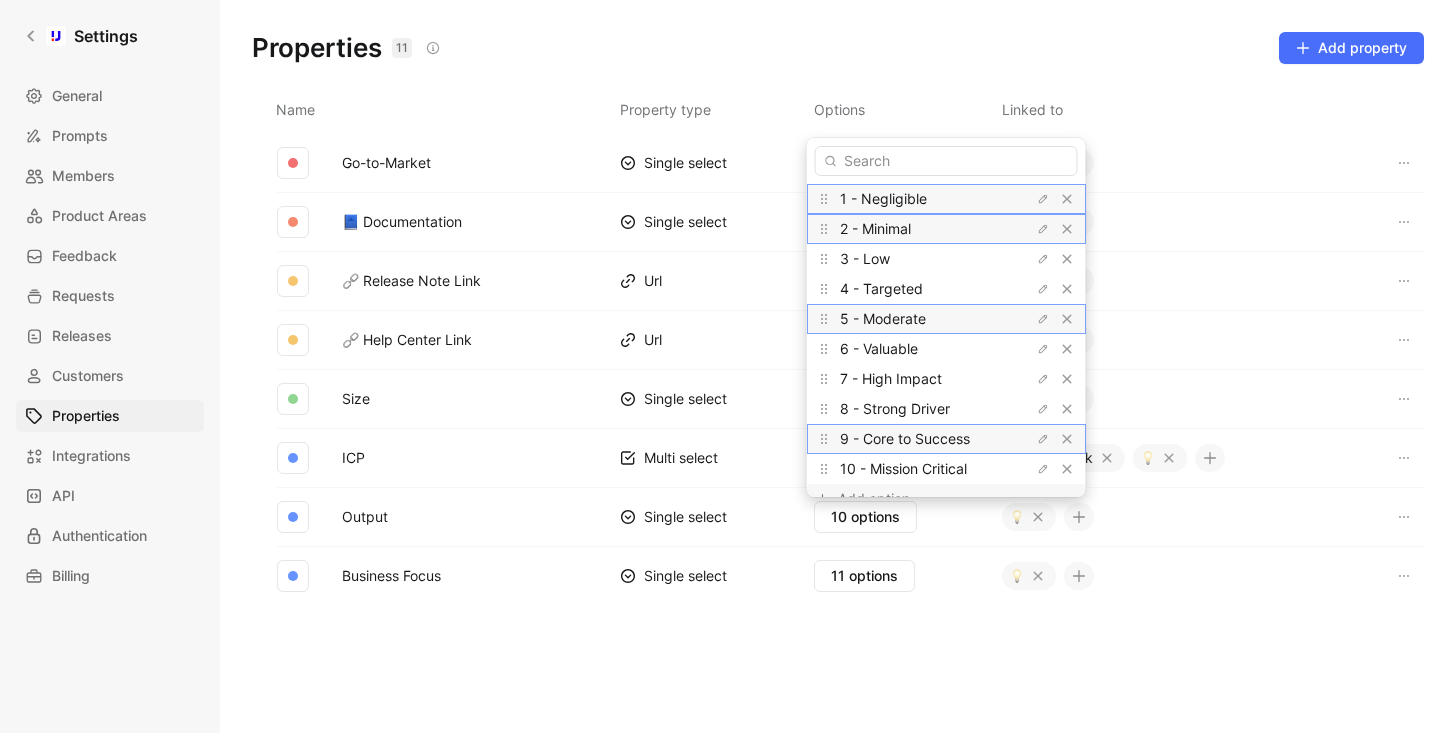 drag, startPoint x: 823, startPoint y: 465, endPoint x: 823, endPoint y: 434, distance: 31 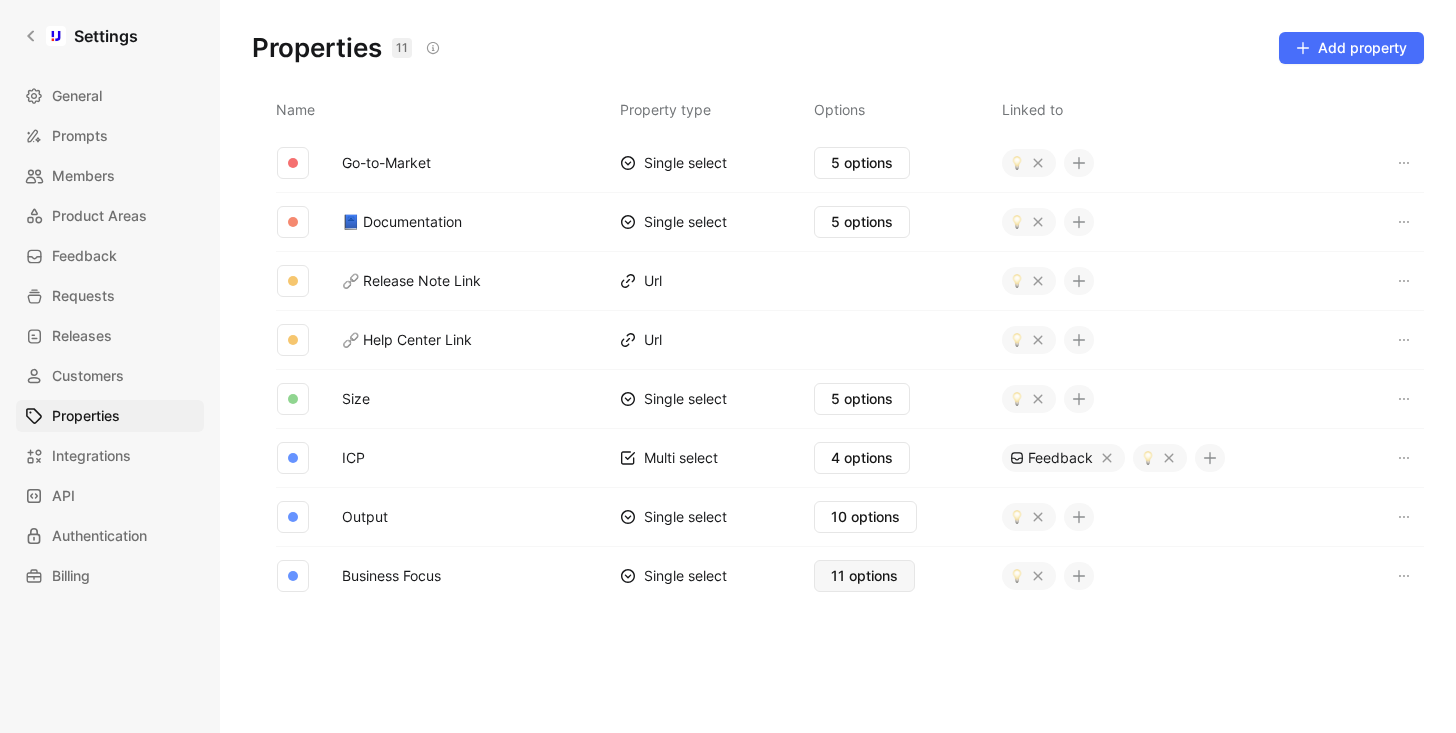 click on "11 options" at bounding box center [864, 576] 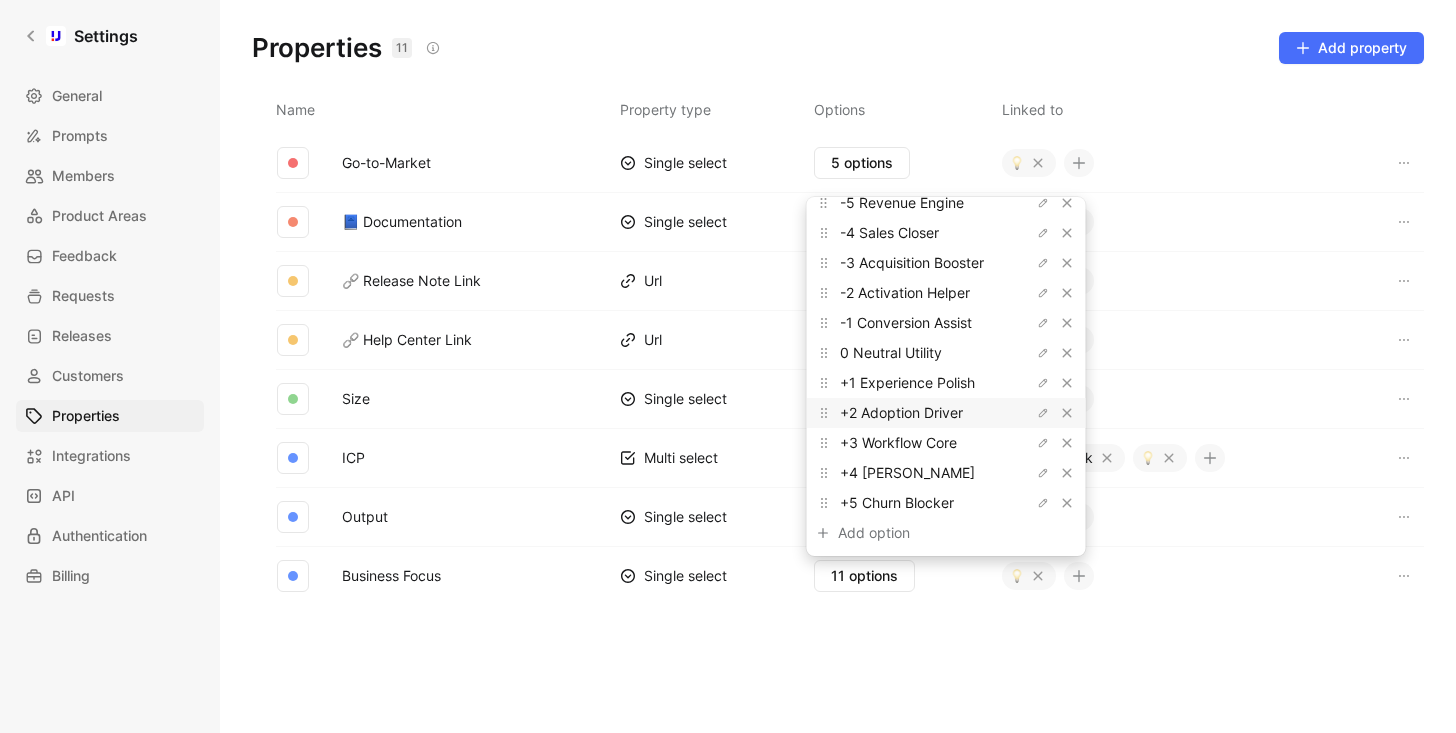 scroll, scrollTop: 0, scrollLeft: 0, axis: both 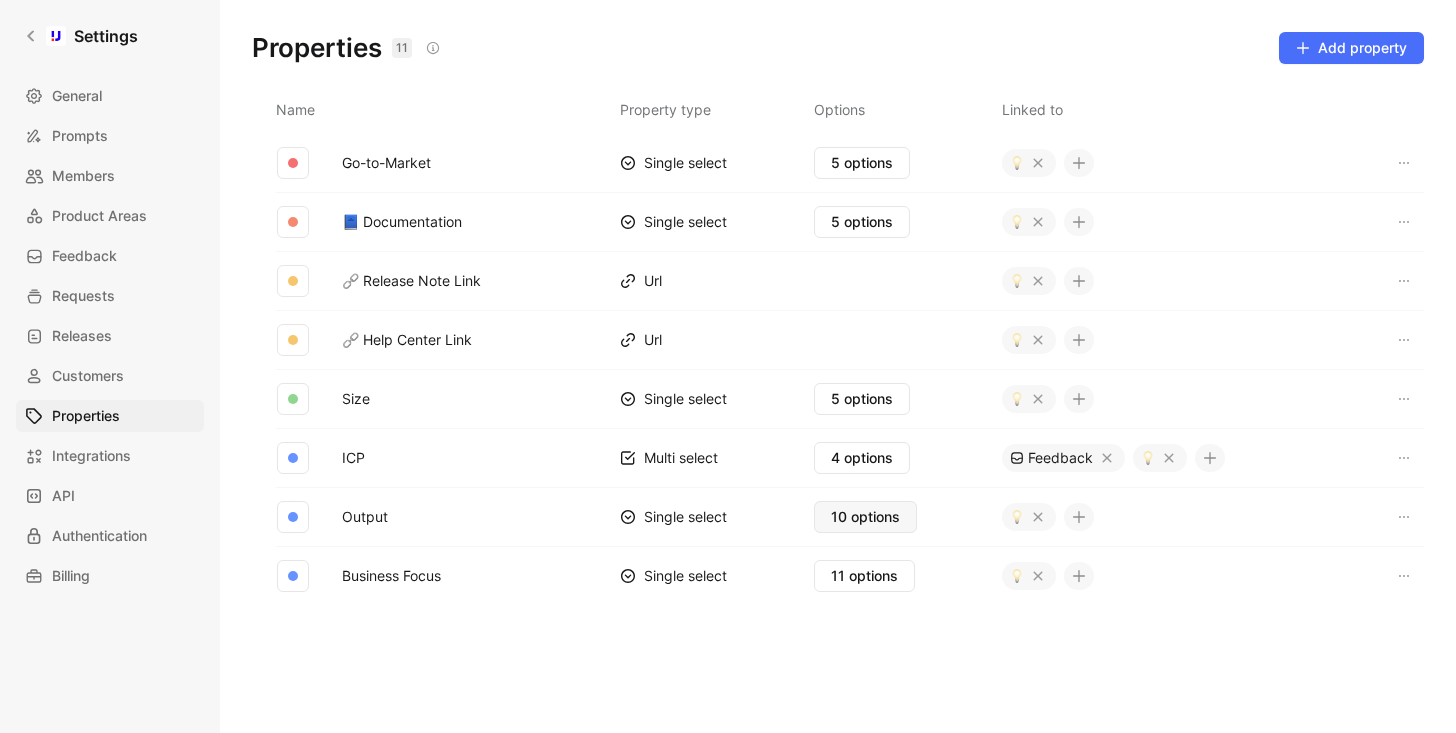 click on "10 options" at bounding box center [865, 517] 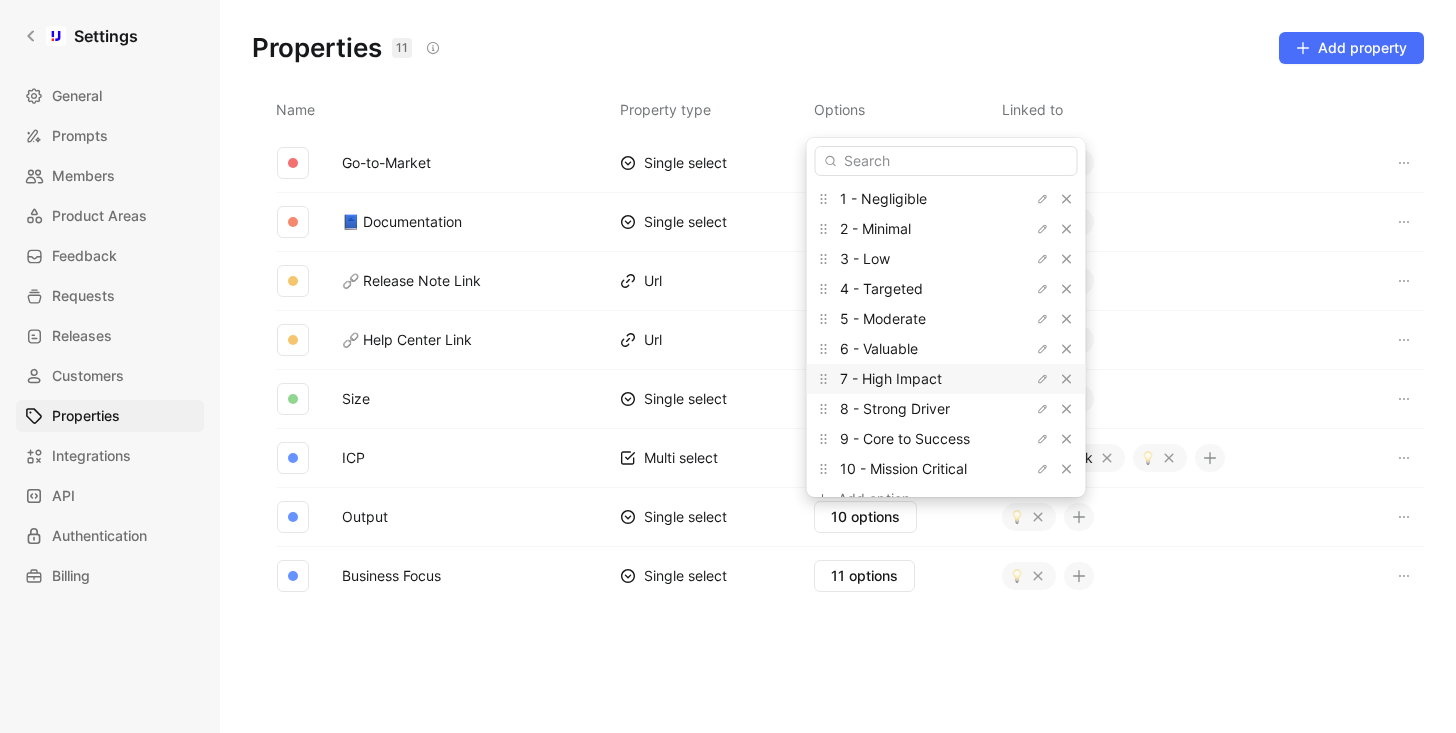 scroll, scrollTop: 25, scrollLeft: 0, axis: vertical 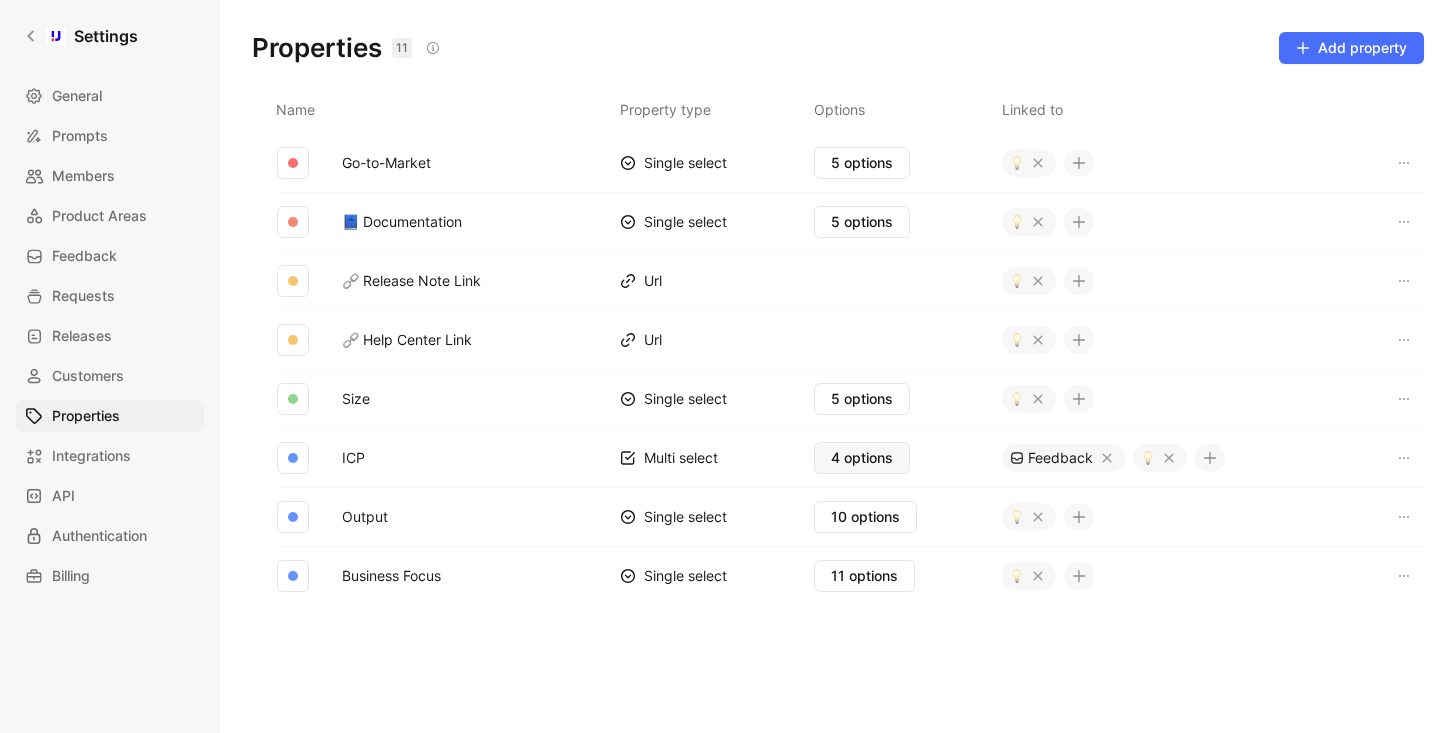 click on "4 options" at bounding box center (862, 458) 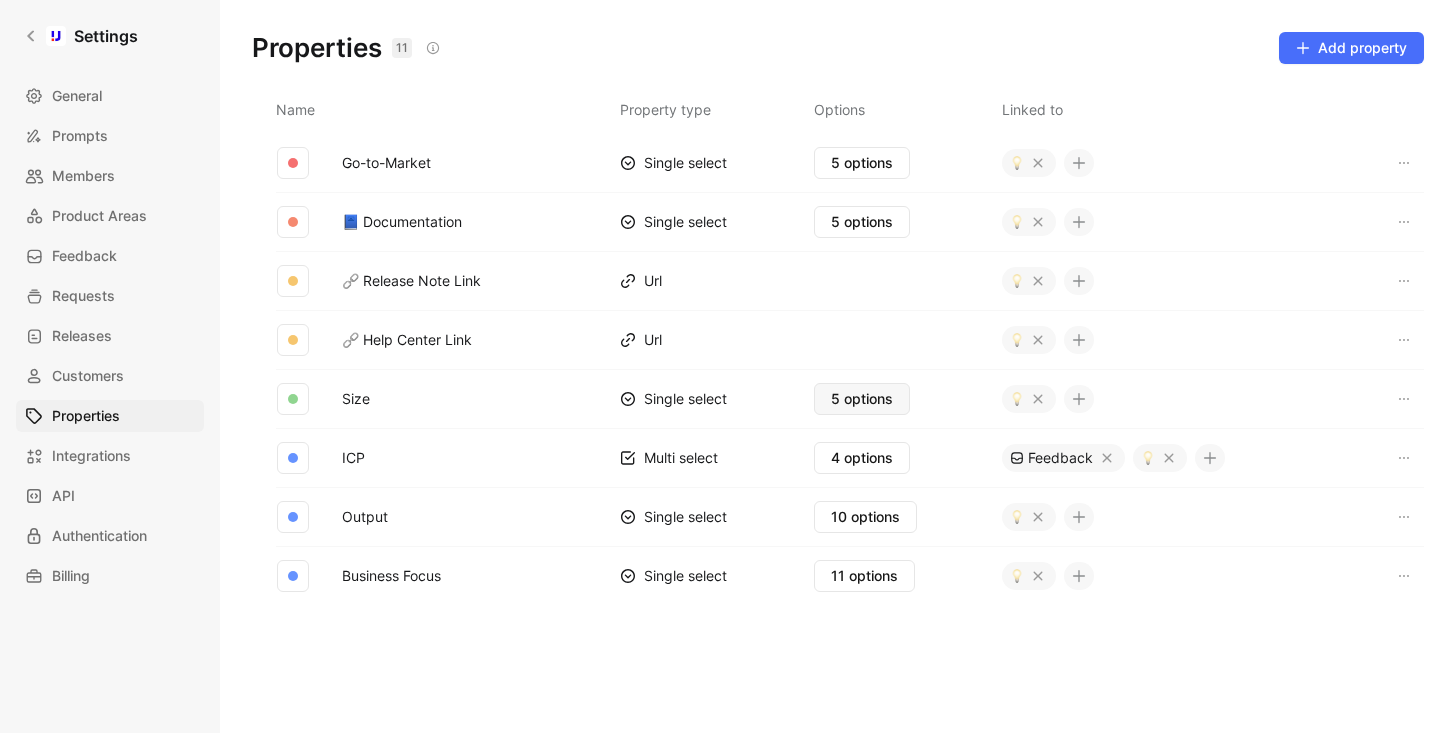 click on "5 options" at bounding box center (862, 399) 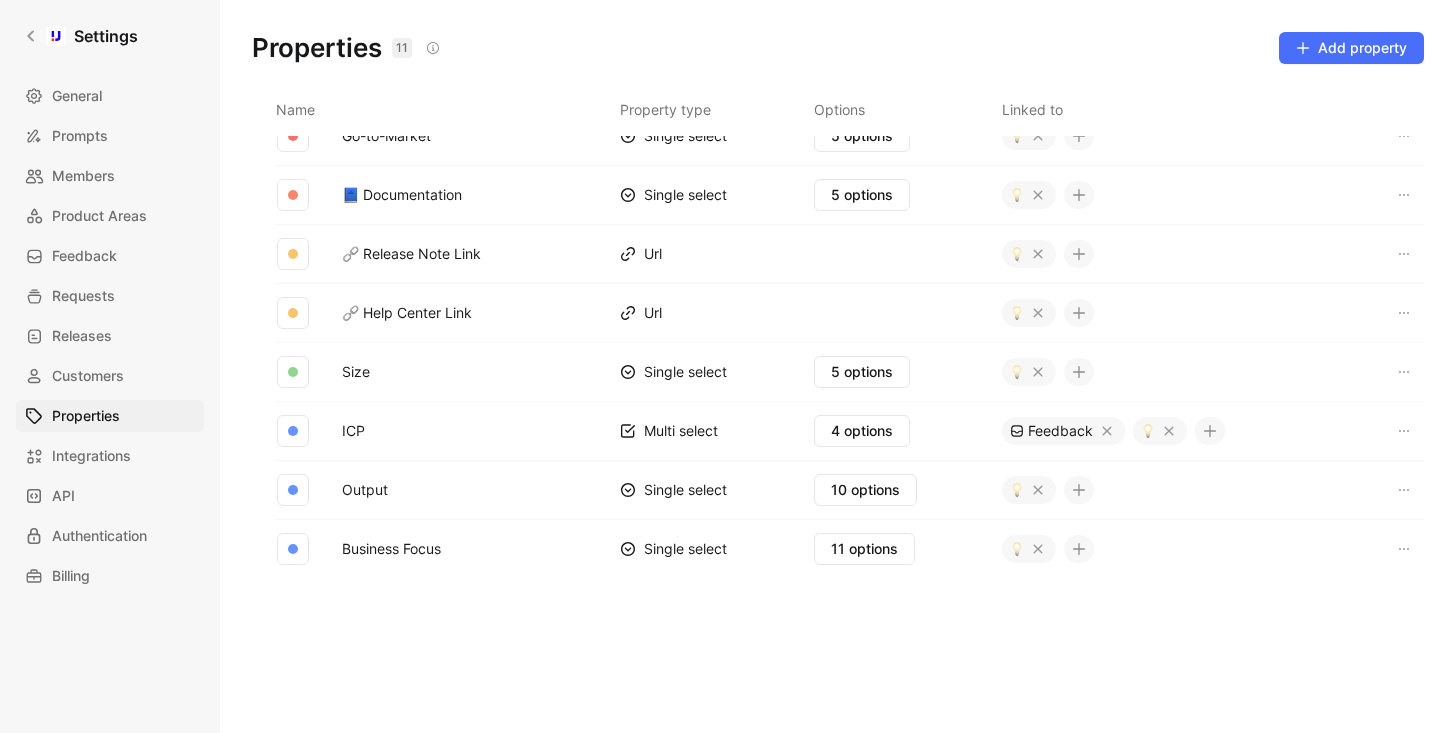 scroll, scrollTop: 208, scrollLeft: 0, axis: vertical 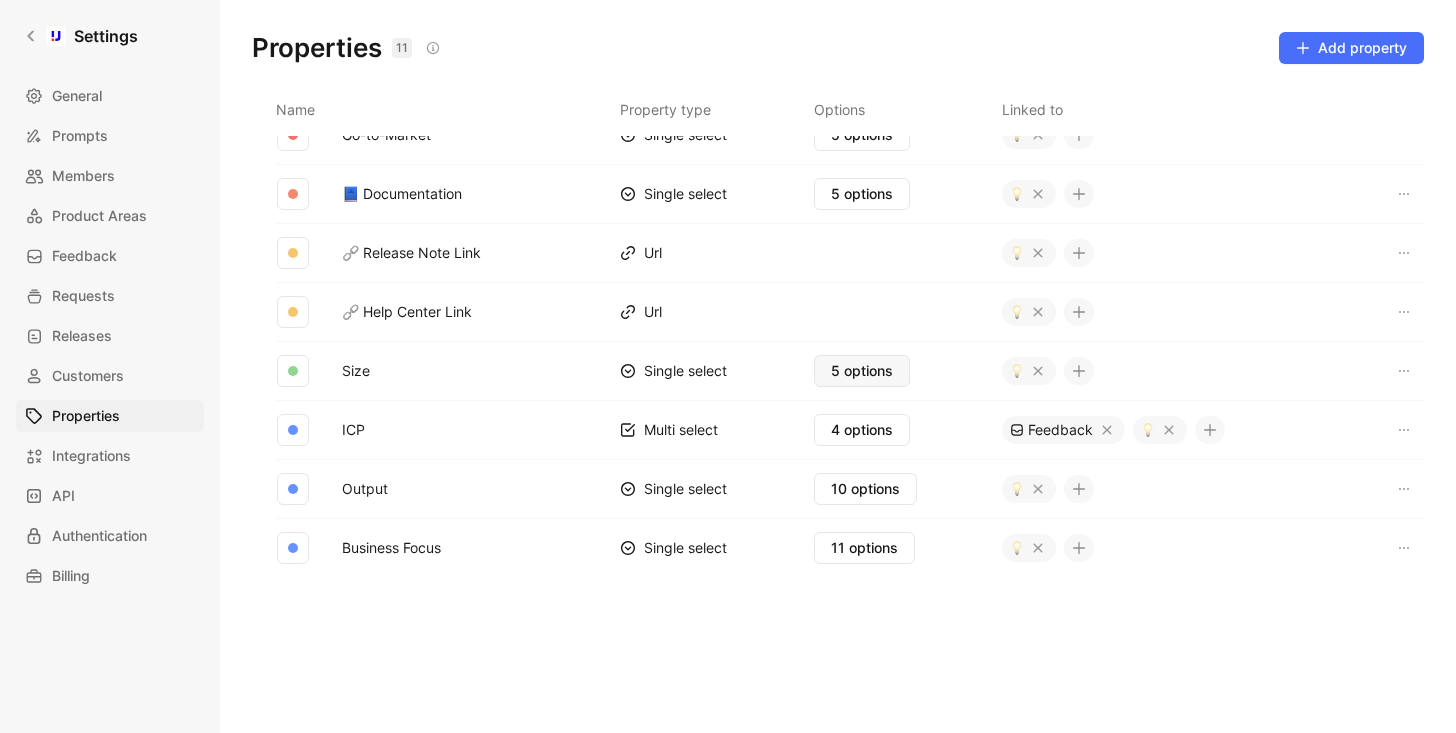 click on "5 options" at bounding box center (862, 371) 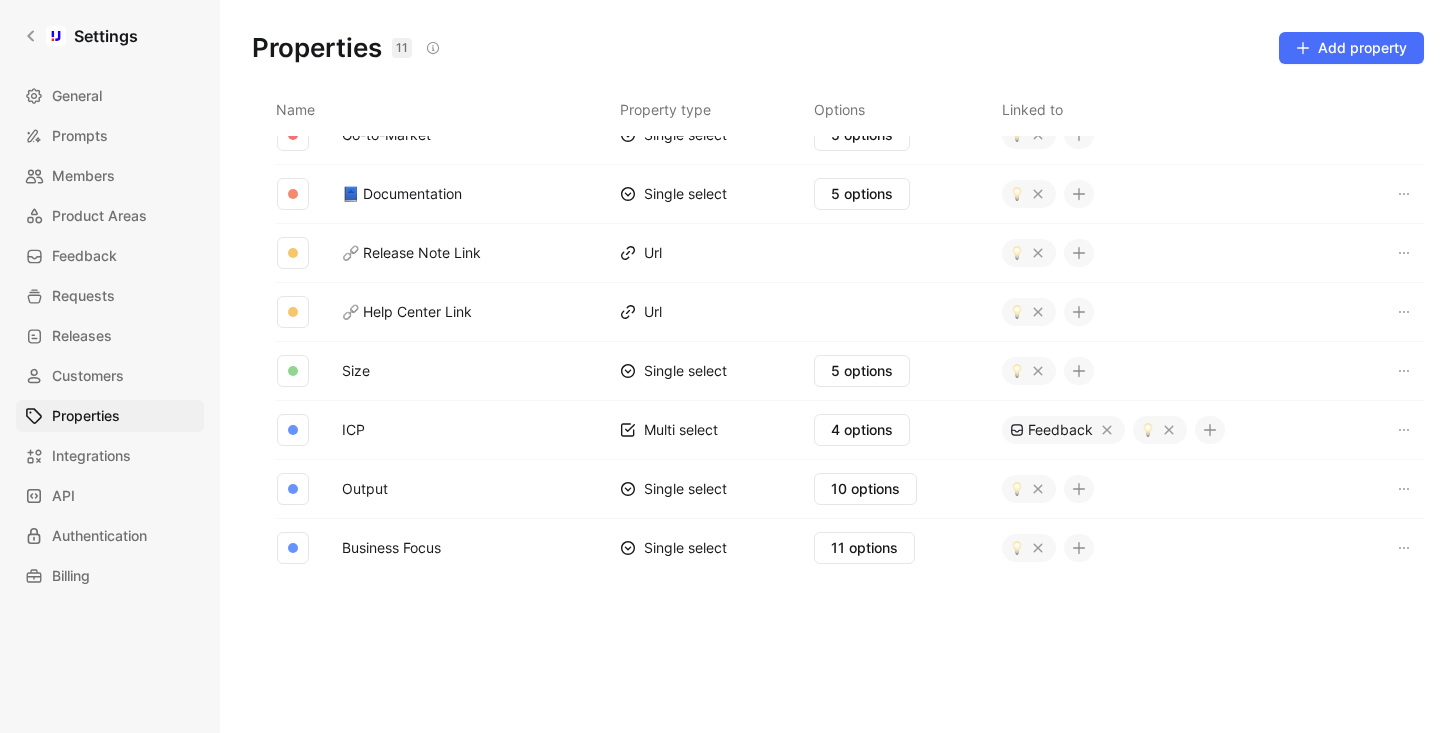 click on "Size" at bounding box center [356, 371] 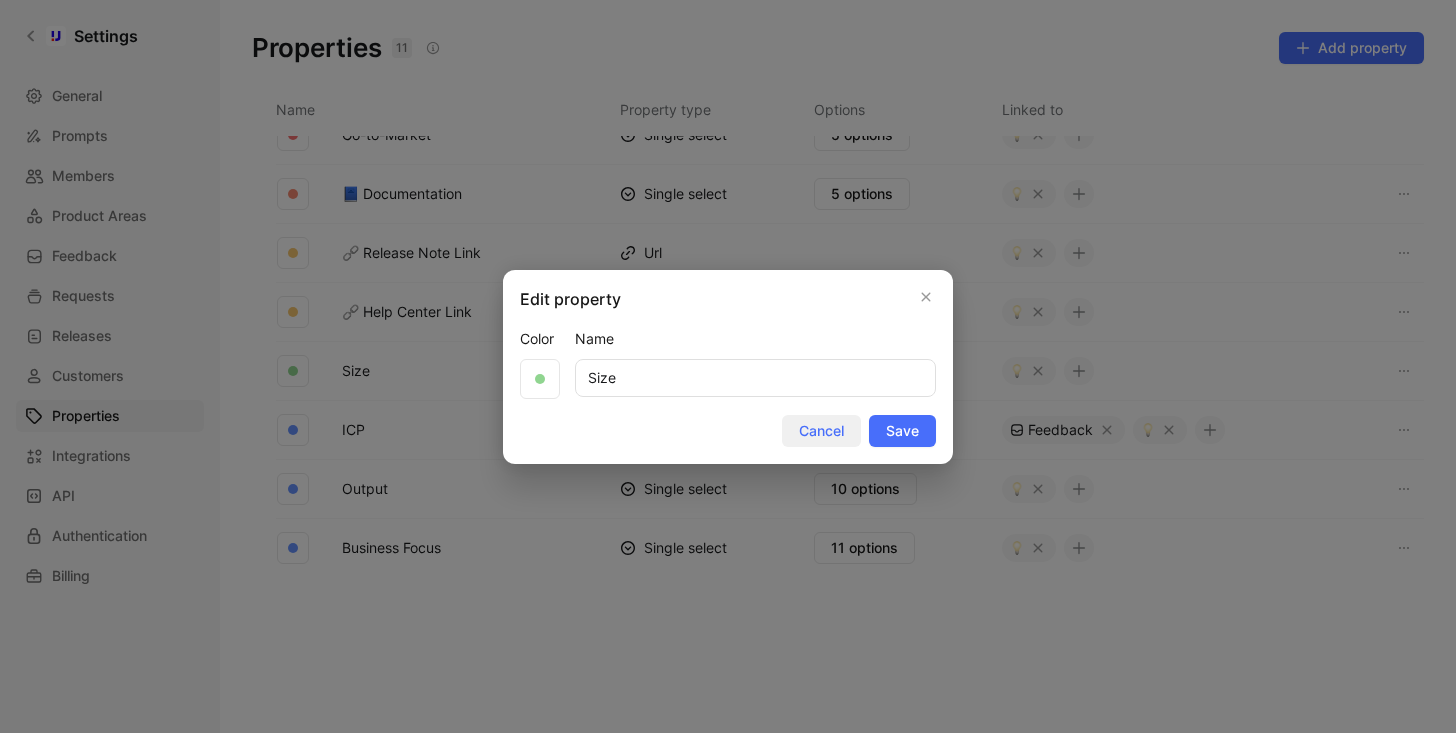 click on "Cancel" at bounding box center [821, 431] 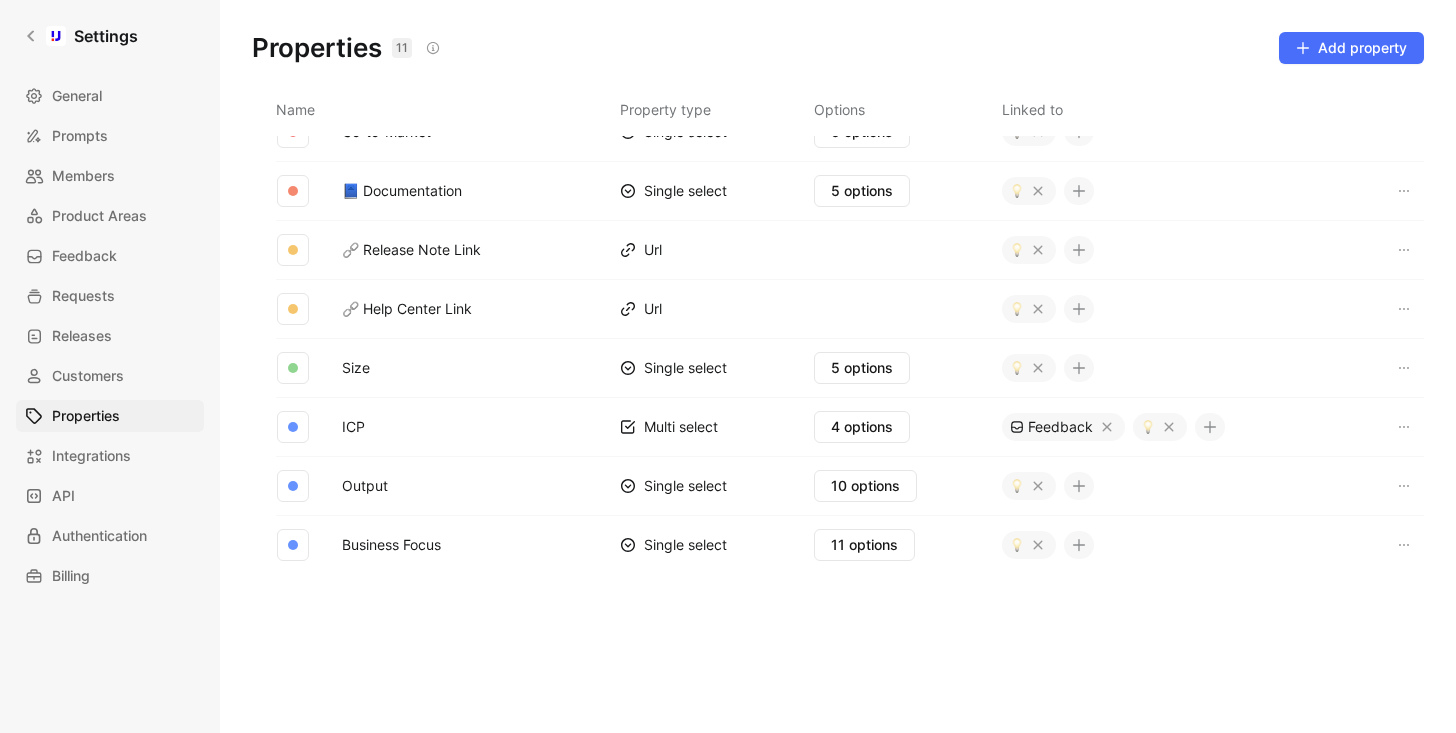 scroll, scrollTop: 212, scrollLeft: 0, axis: vertical 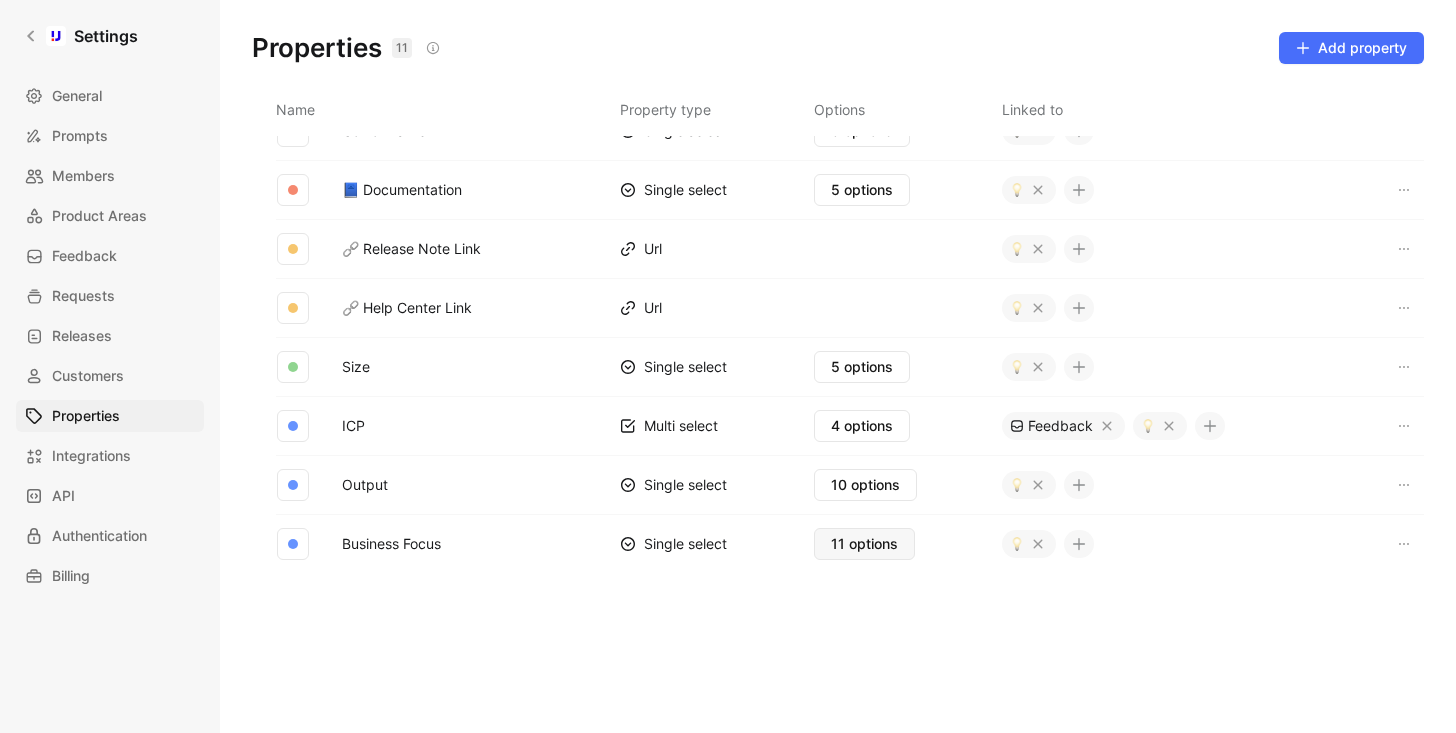 click on "11 options" at bounding box center (864, 544) 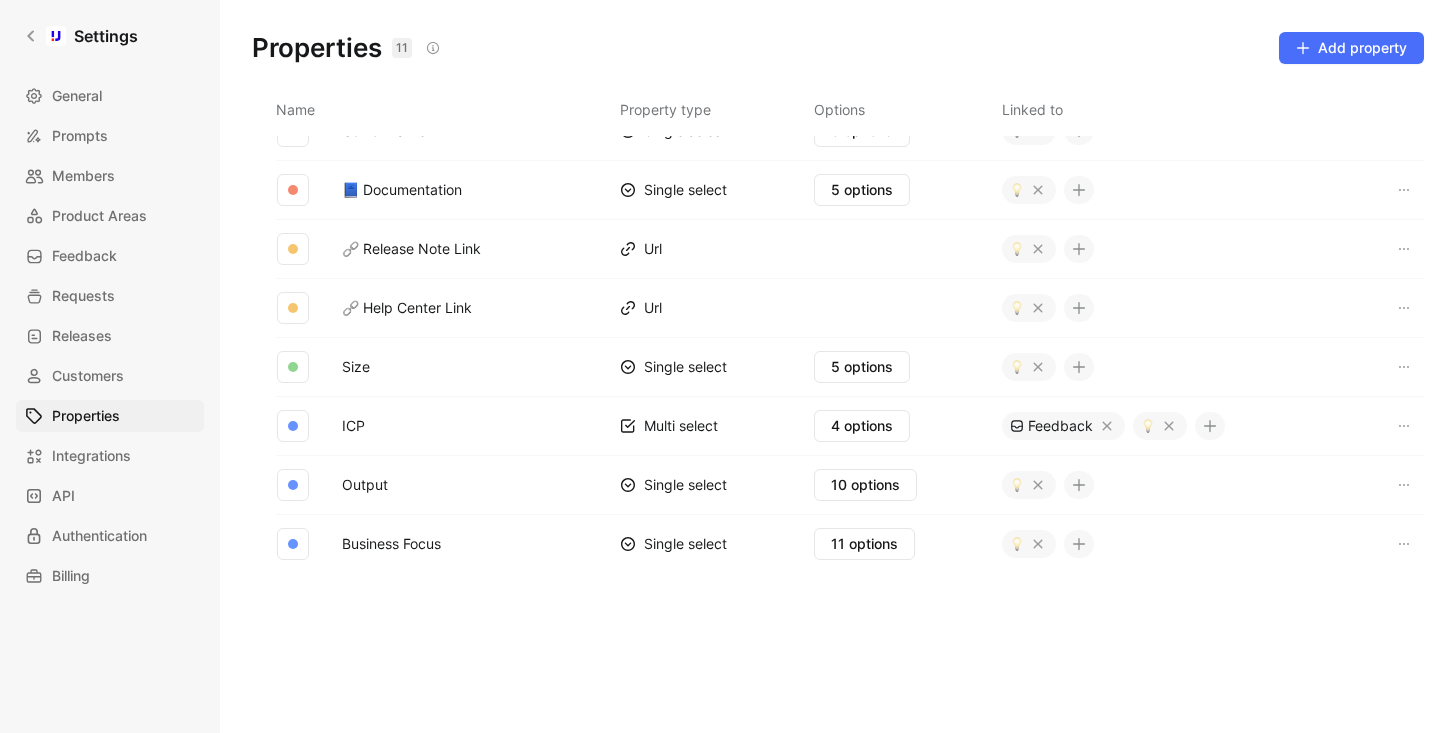 scroll, scrollTop: 0, scrollLeft: 0, axis: both 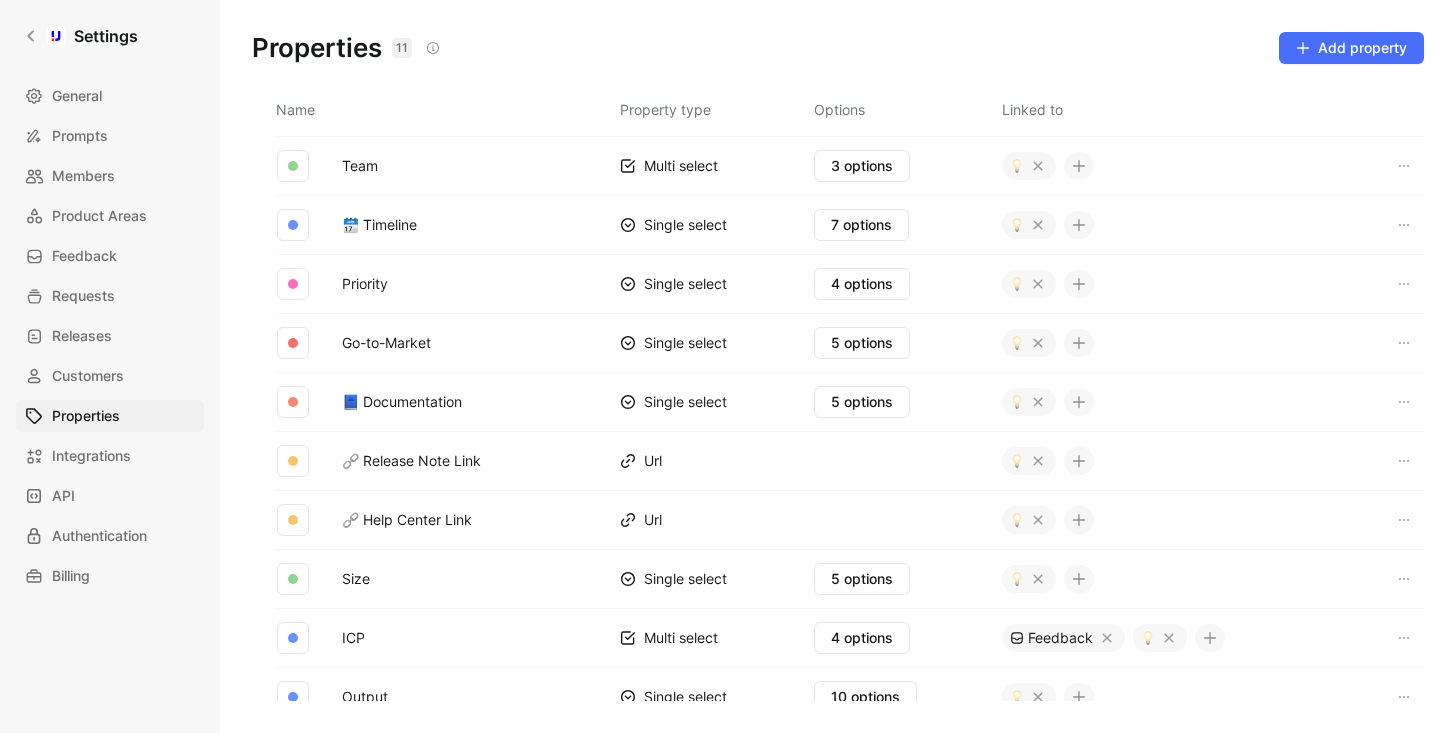 click on "11" at bounding box center (402, 48) 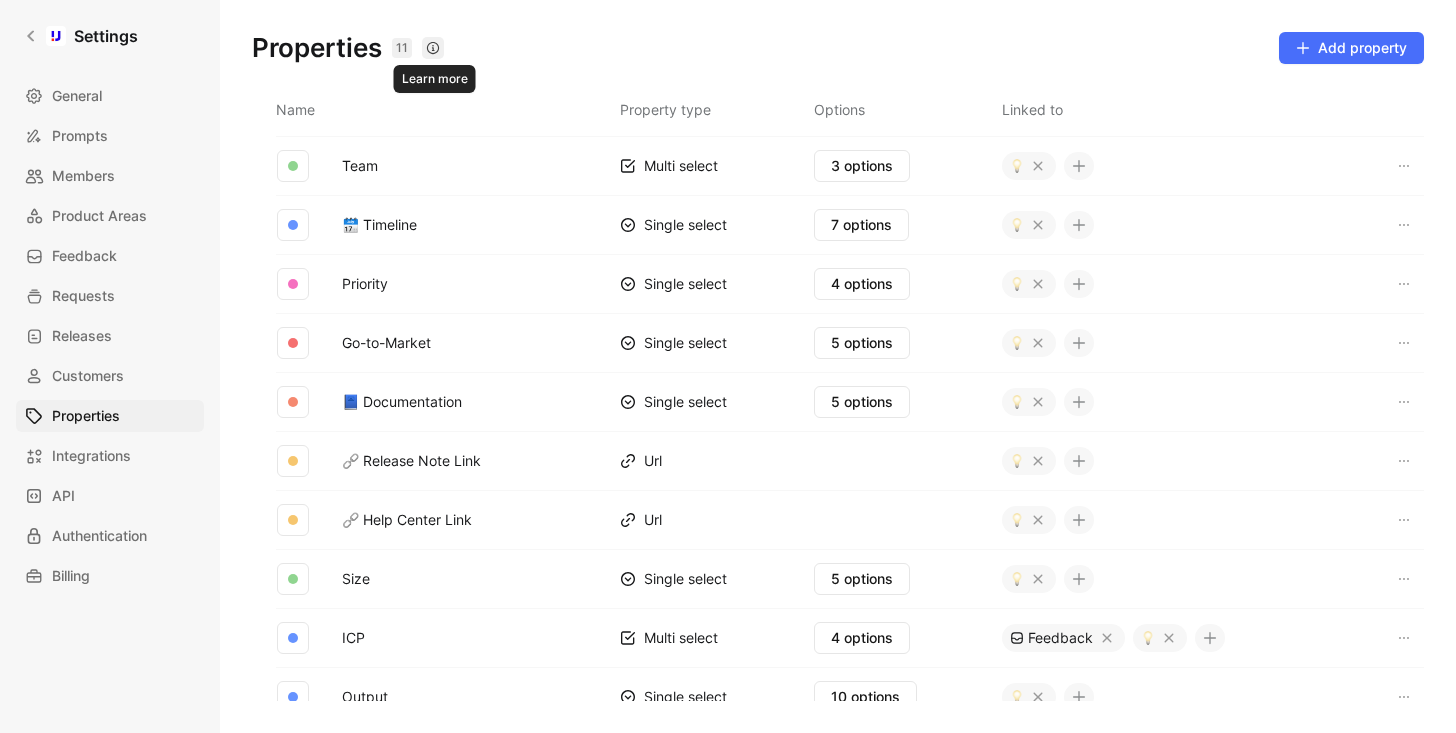 click 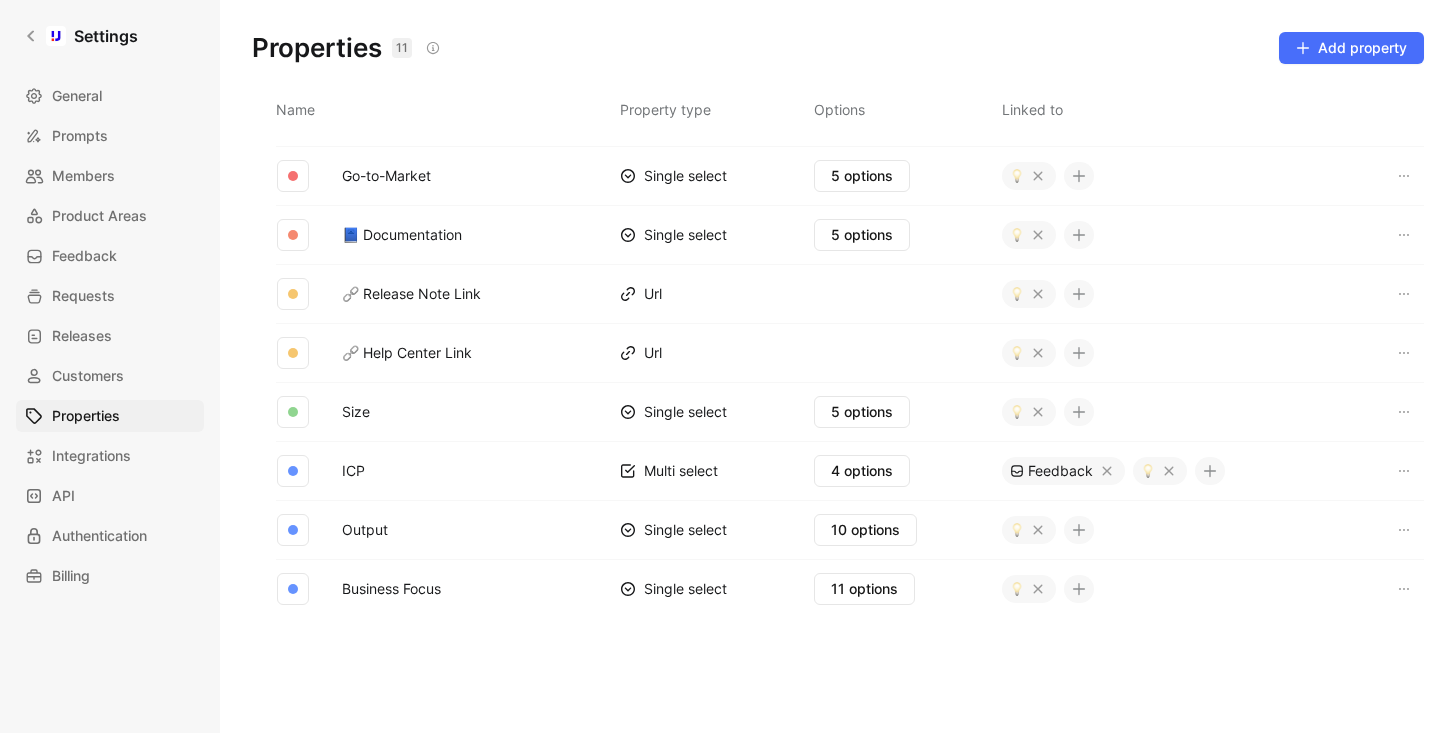 scroll, scrollTop: 210, scrollLeft: 0, axis: vertical 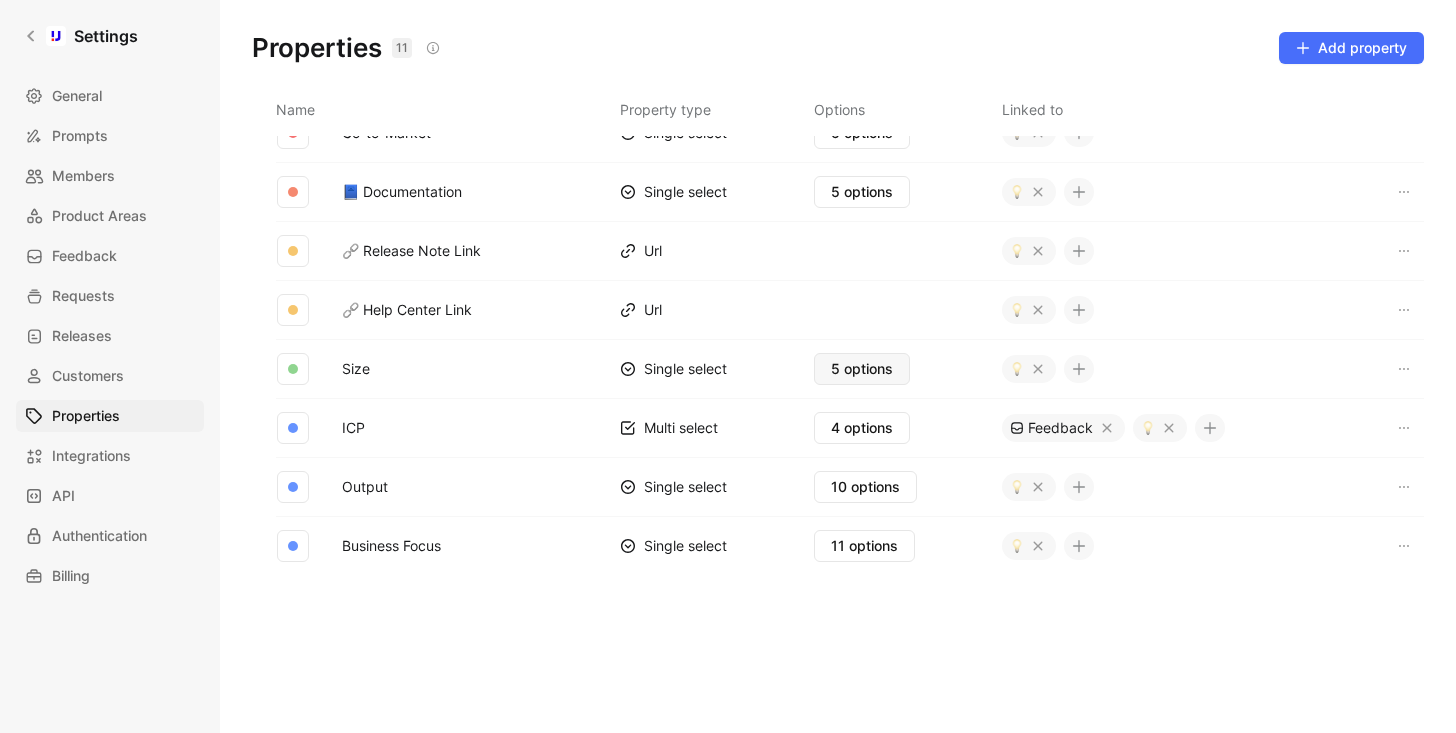 click on "5 options" at bounding box center [862, 369] 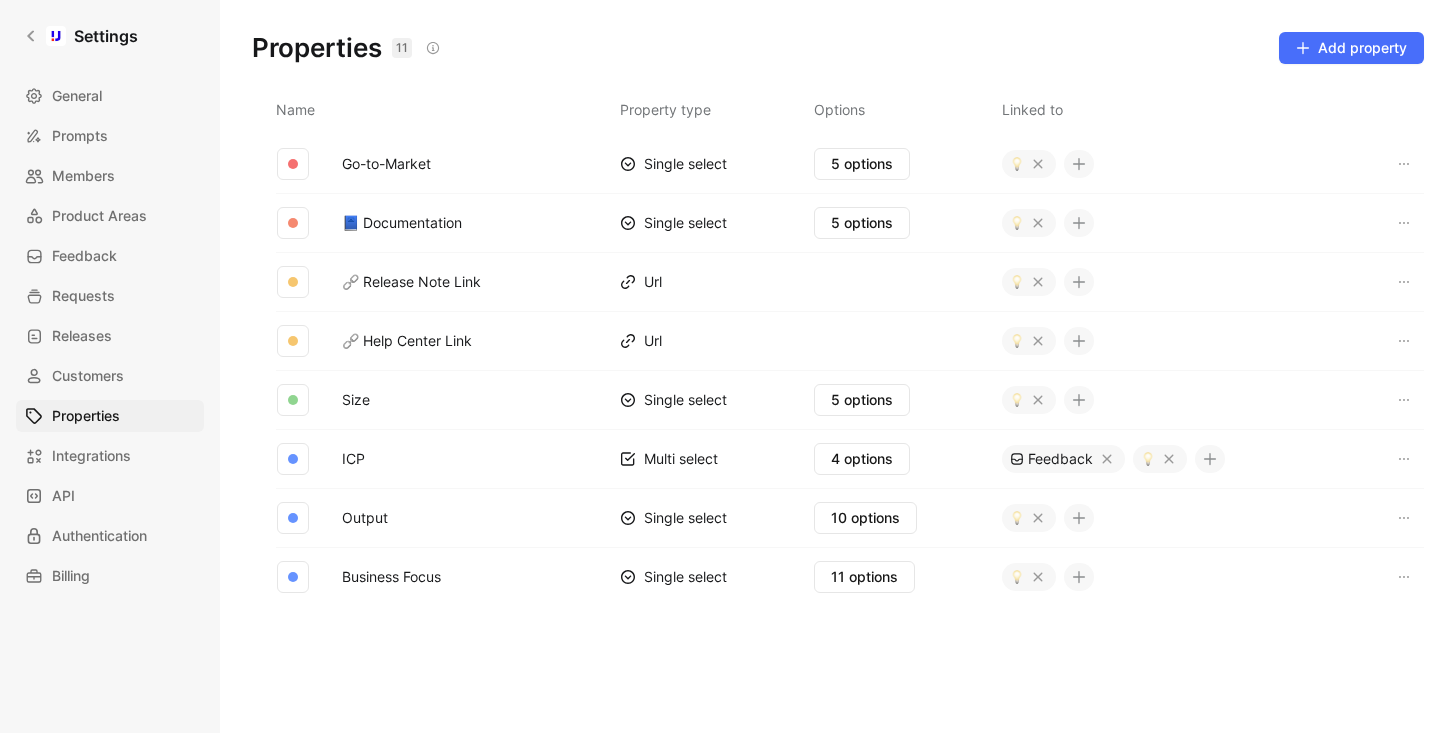 scroll, scrollTop: 173, scrollLeft: 0, axis: vertical 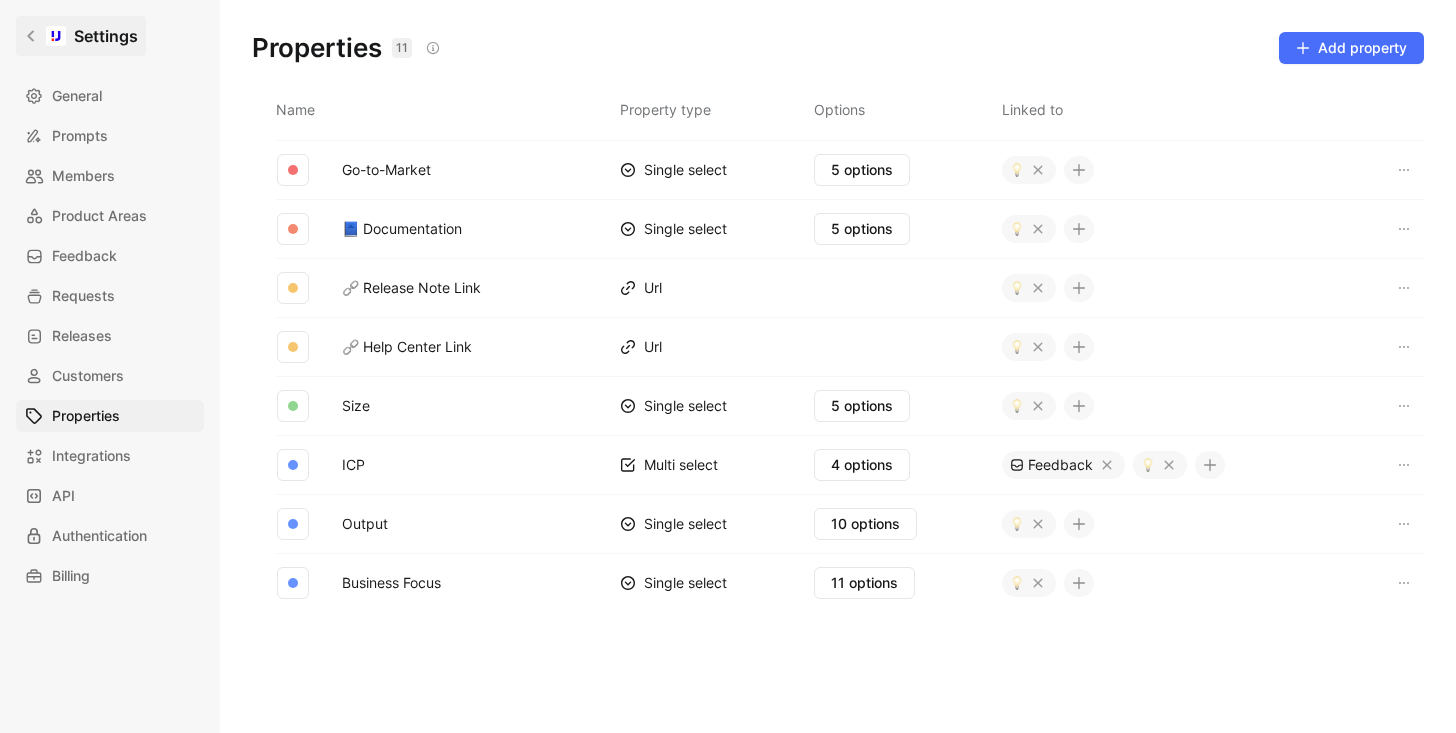 click 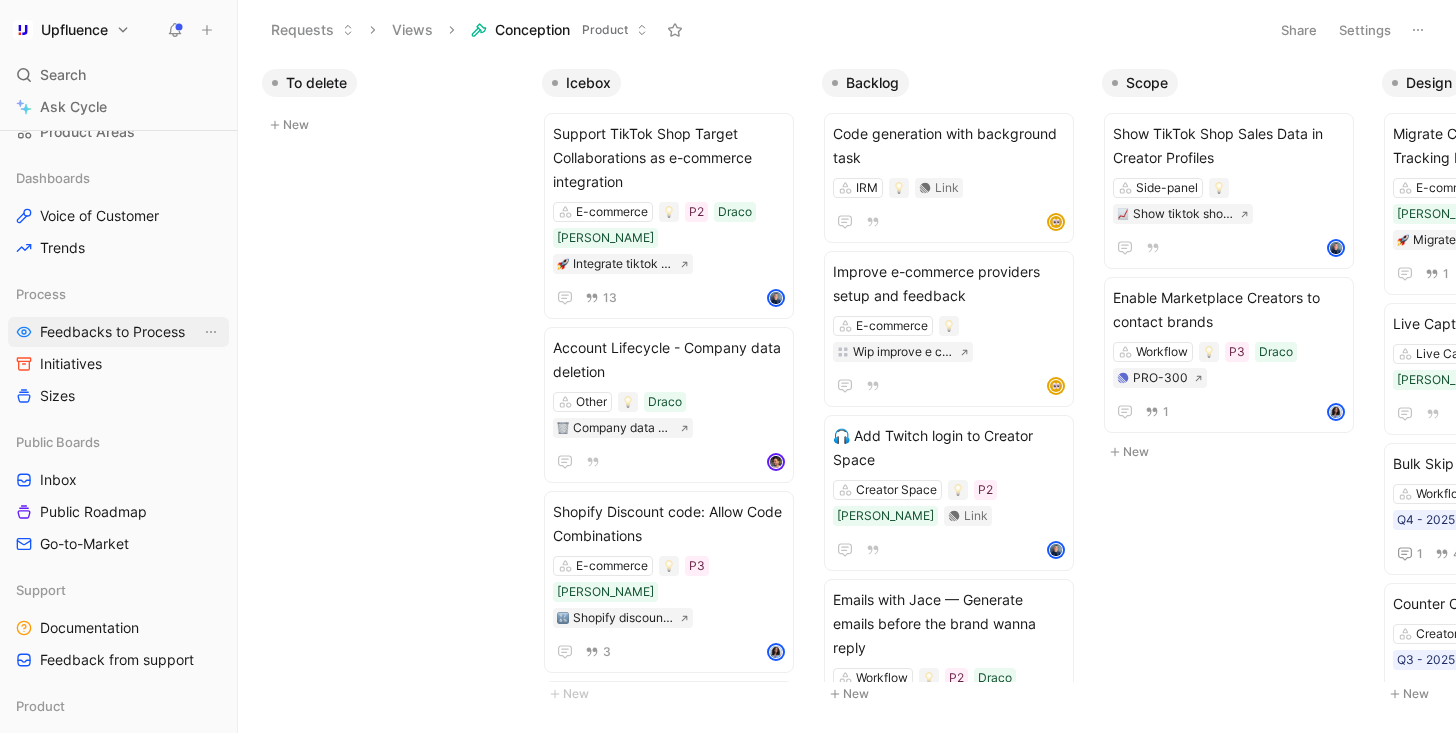 scroll, scrollTop: 243, scrollLeft: 0, axis: vertical 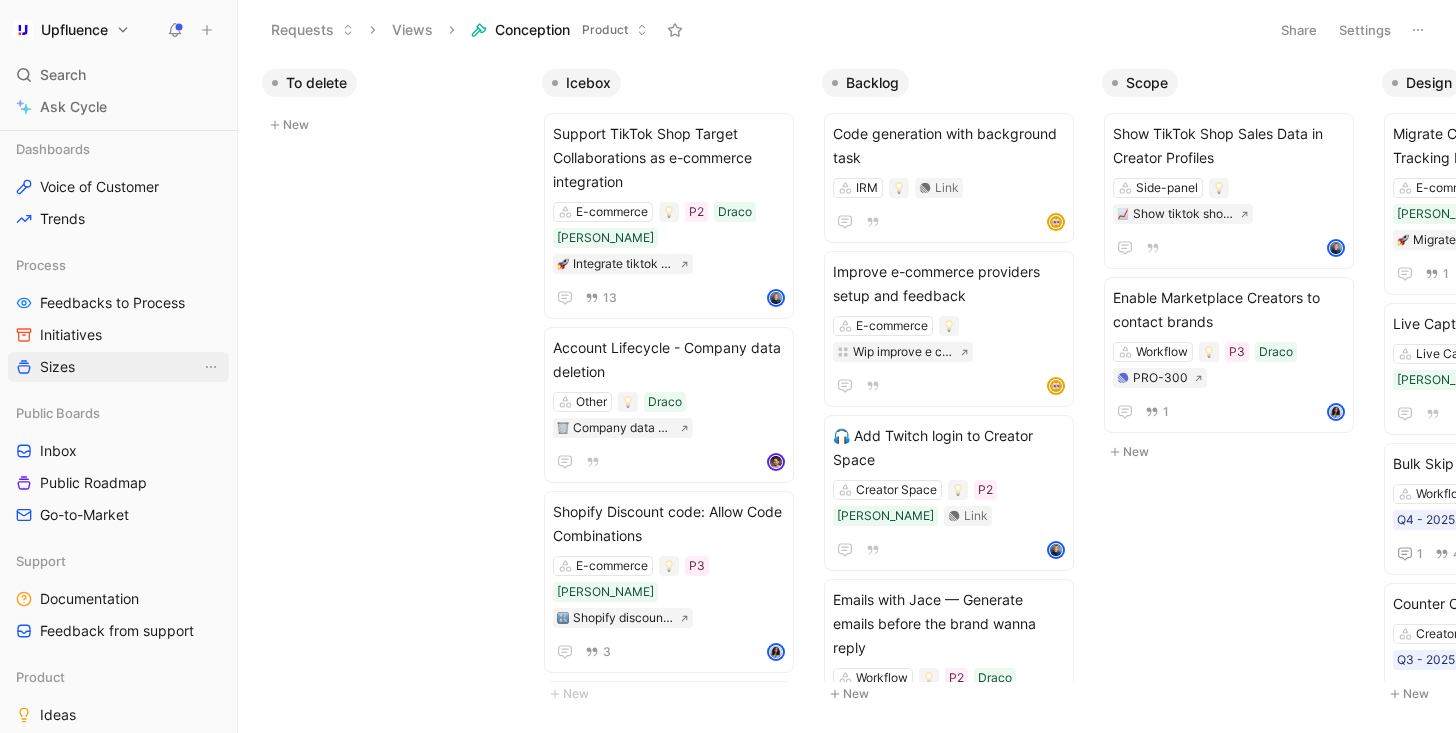 click on "Sizes" at bounding box center (118, 367) 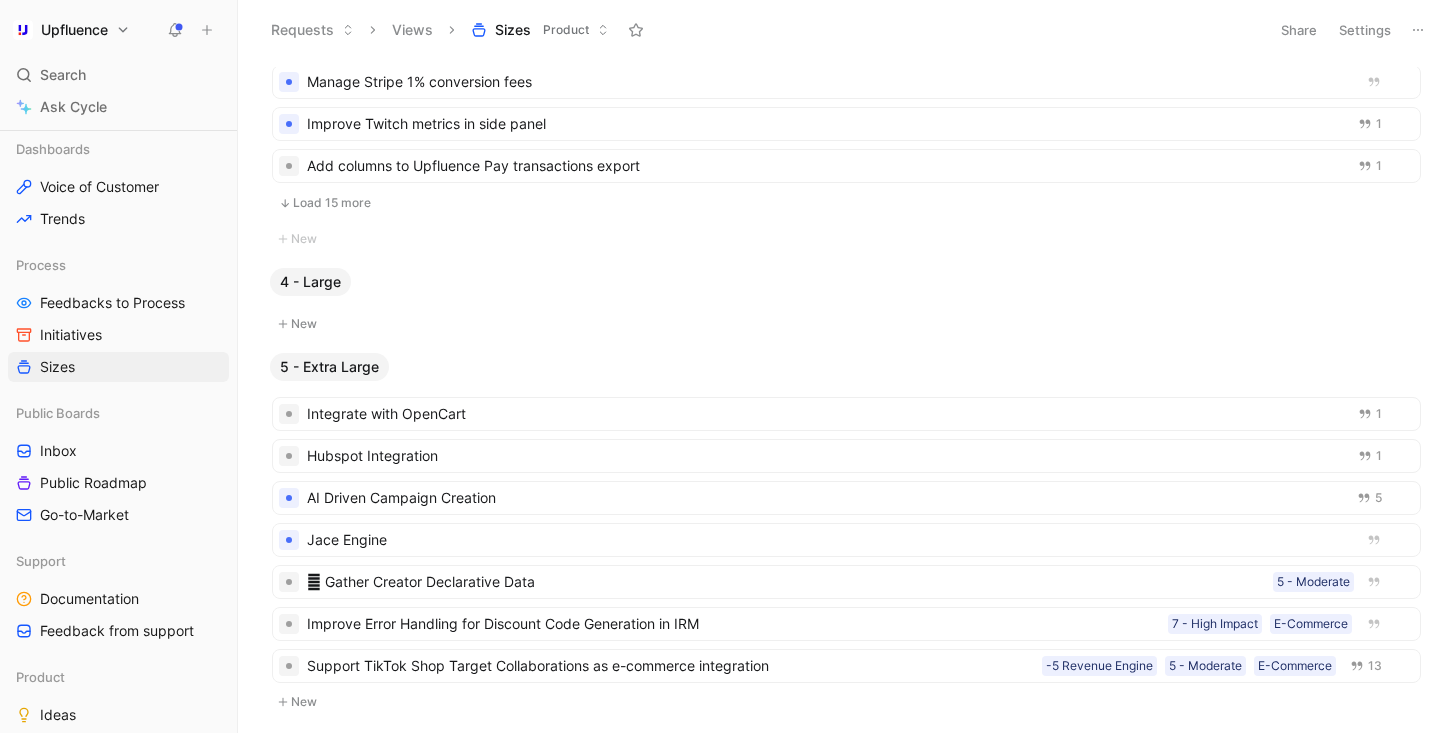 scroll, scrollTop: 2185, scrollLeft: 0, axis: vertical 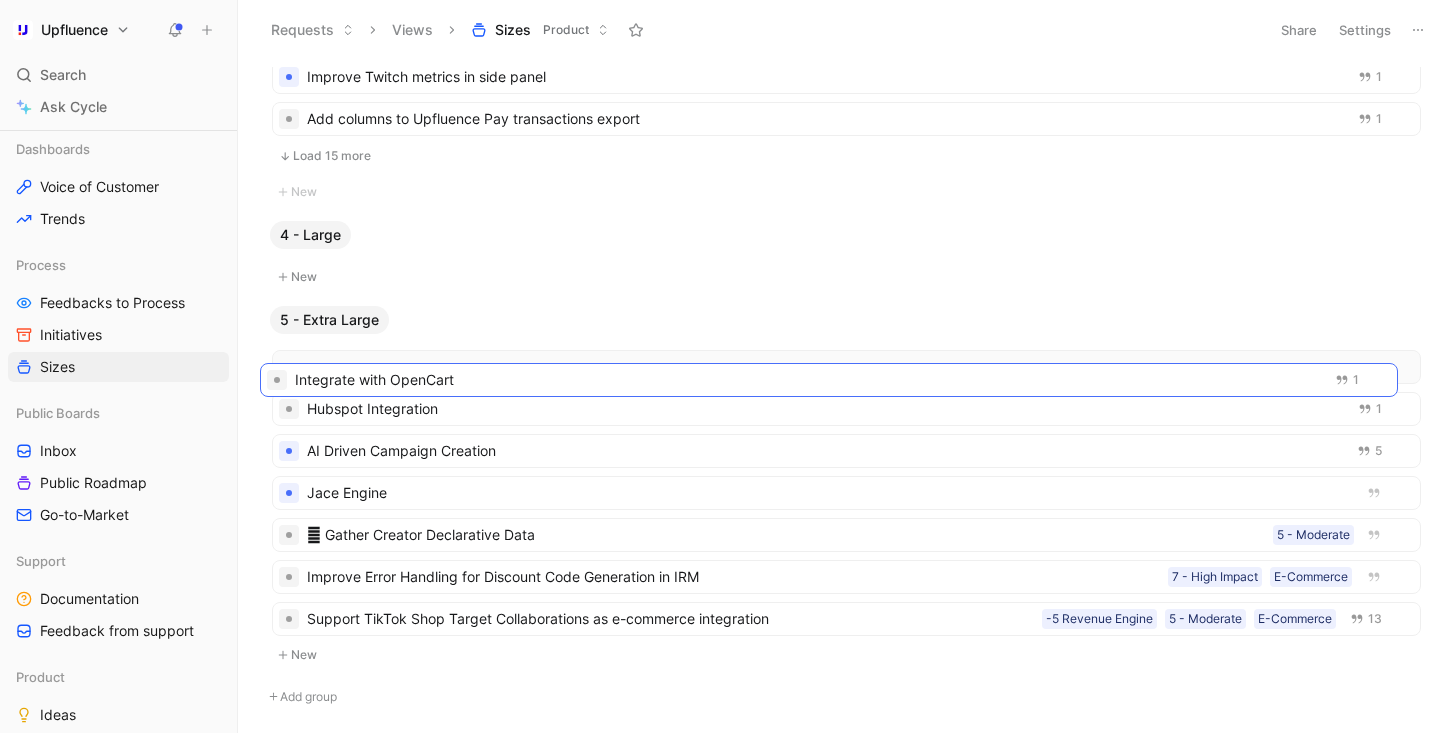 drag, startPoint x: 604, startPoint y: 376, endPoint x: 592, endPoint y: 388, distance: 16.970562 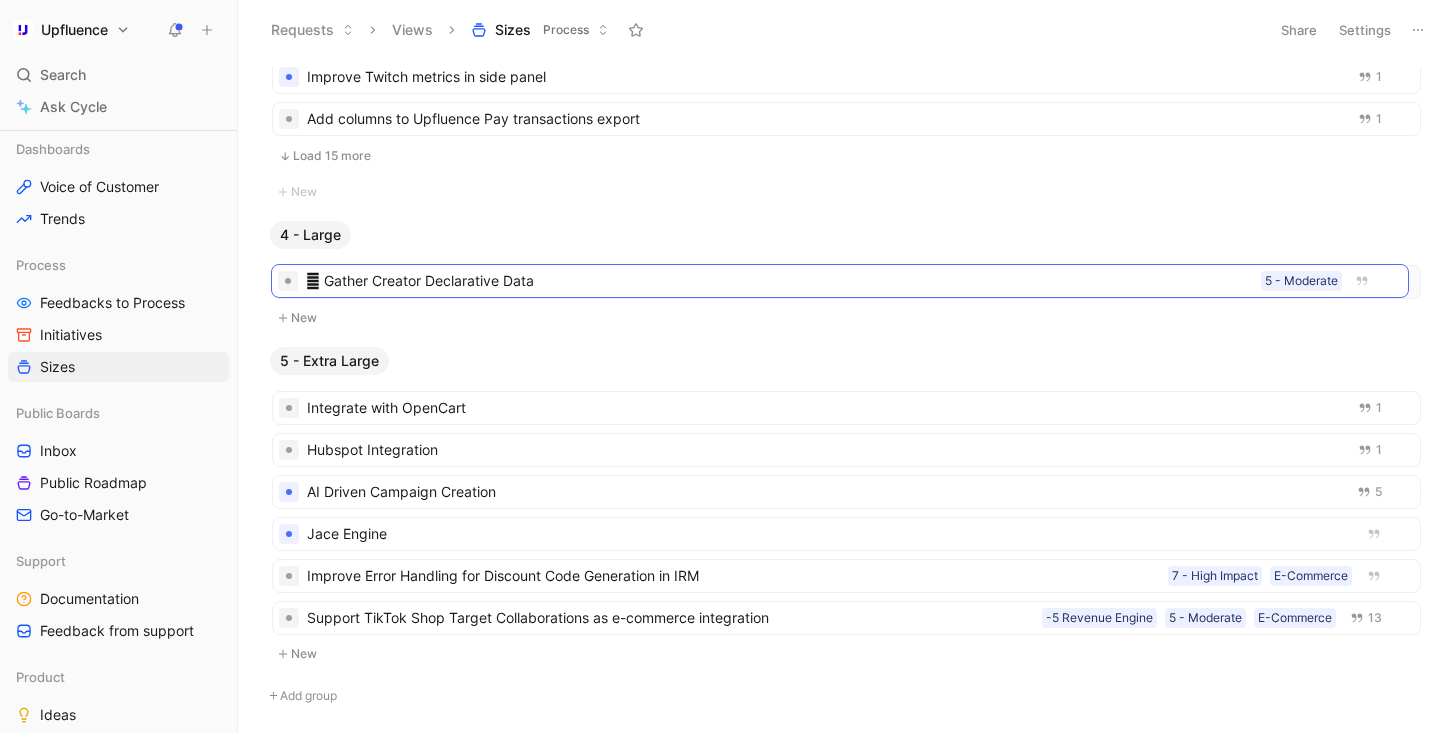 drag, startPoint x: 541, startPoint y: 544, endPoint x: 539, endPoint y: 292, distance: 252.00793 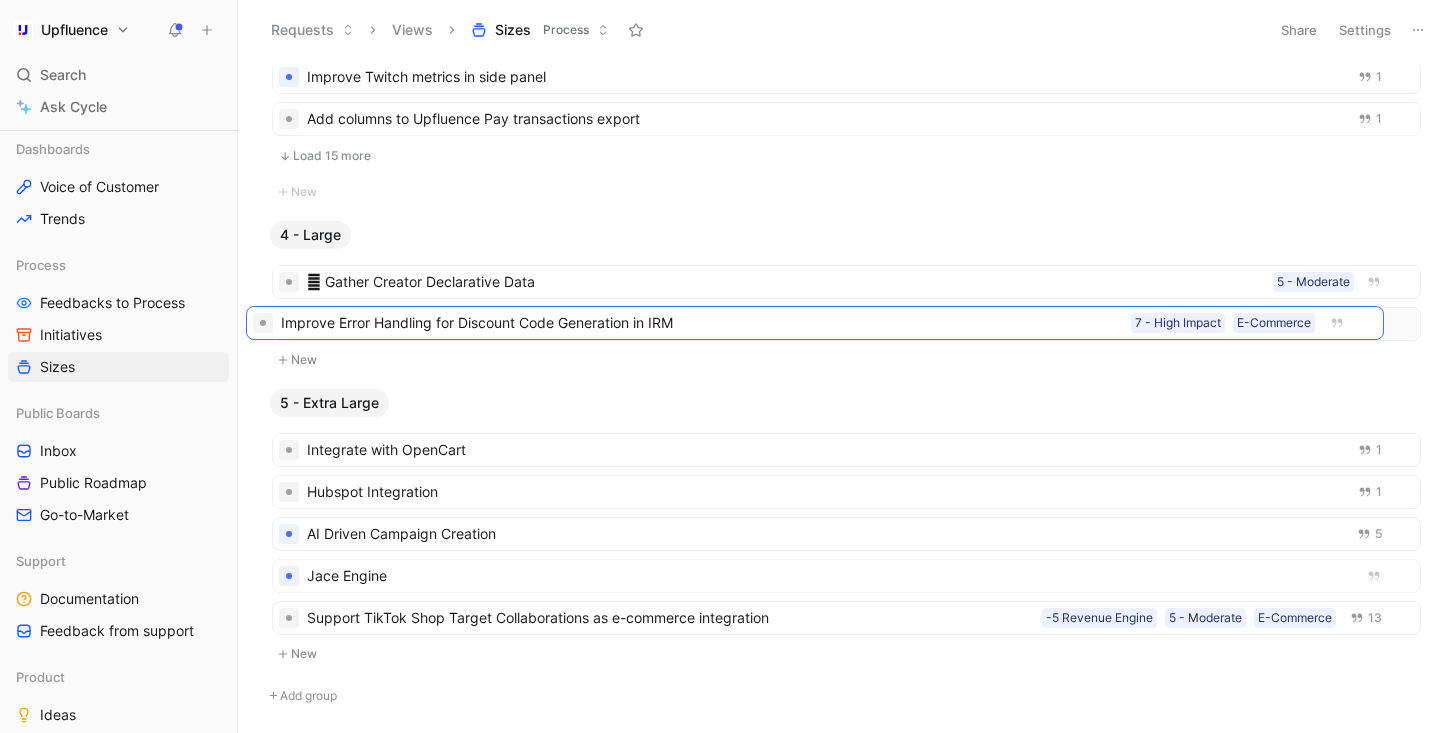 drag, startPoint x: 553, startPoint y: 584, endPoint x: 527, endPoint y: 331, distance: 254.33246 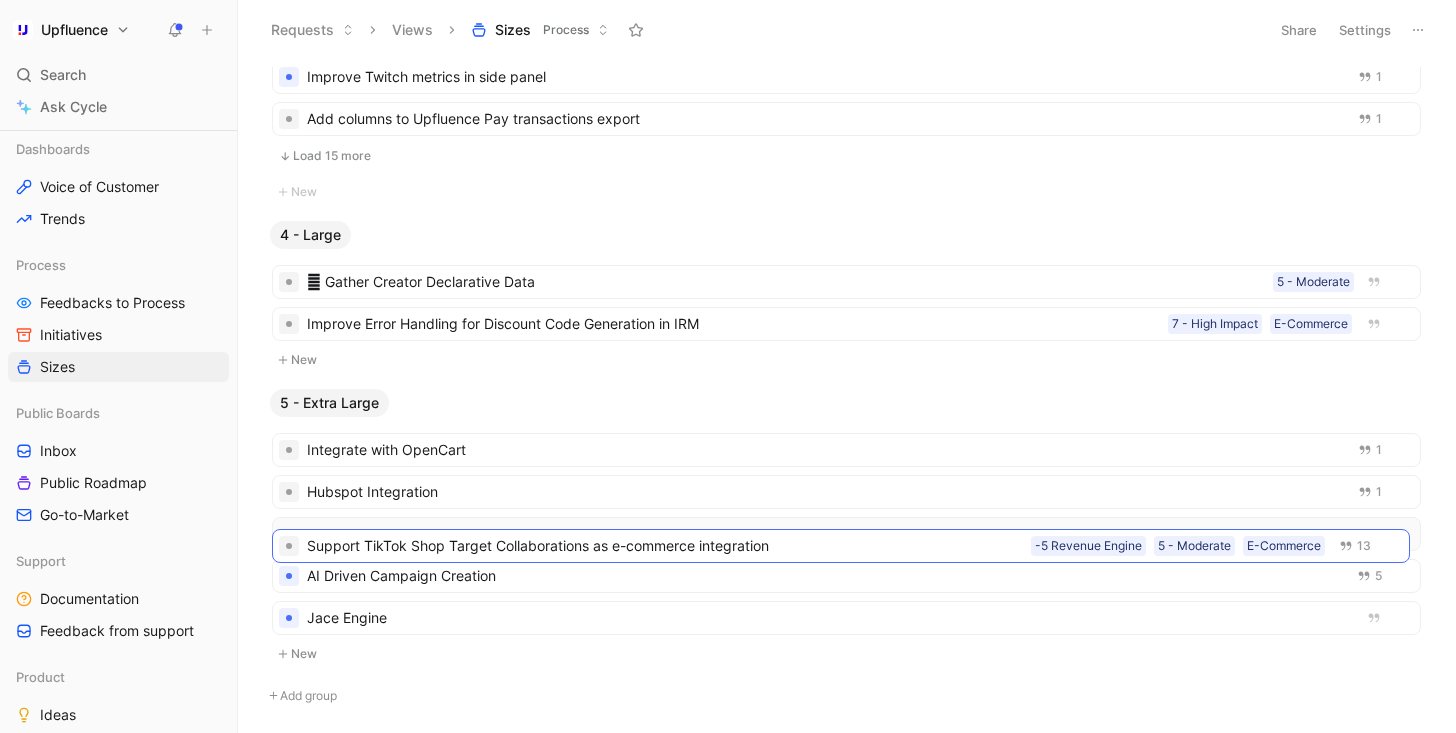 drag, startPoint x: 536, startPoint y: 606, endPoint x: 536, endPoint y: 529, distance: 77 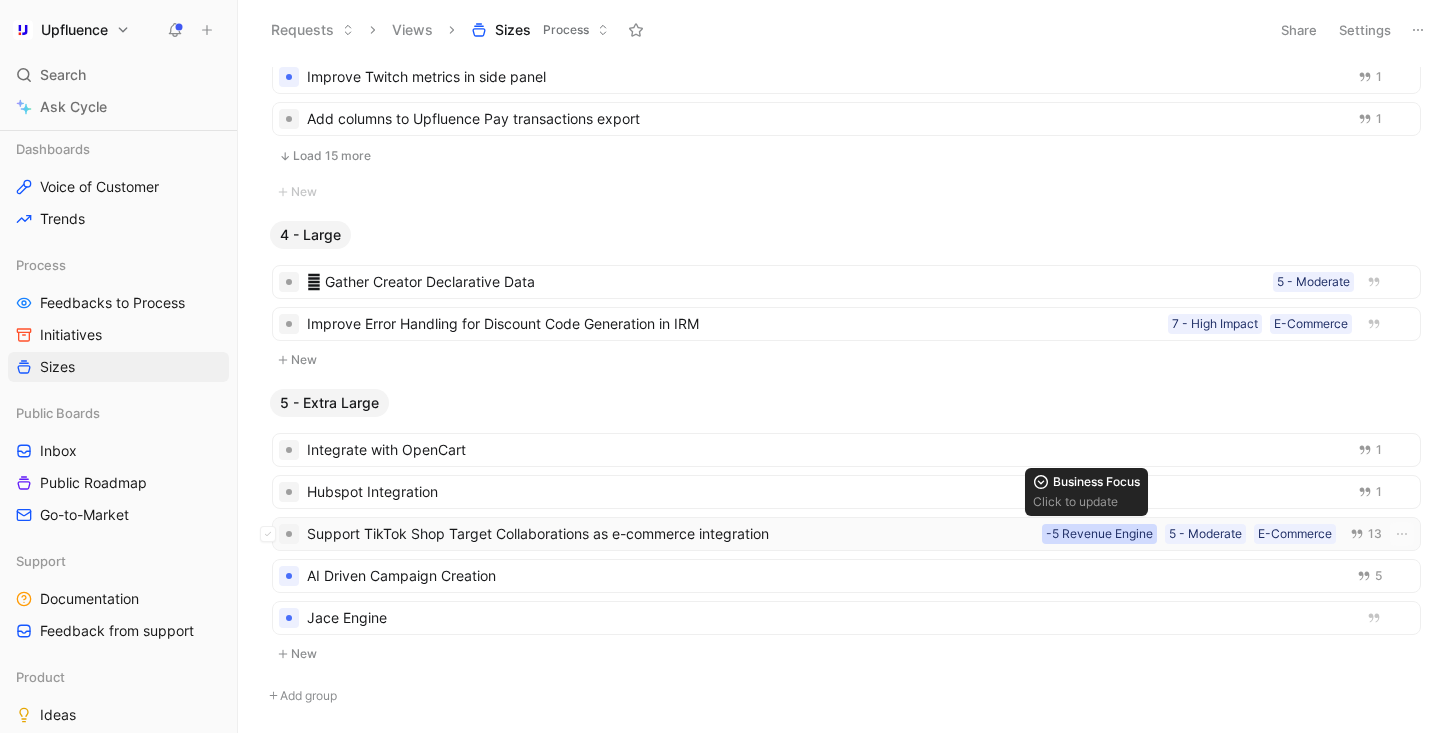 click on "-5 Revenue Engine" at bounding box center [1099, 534] 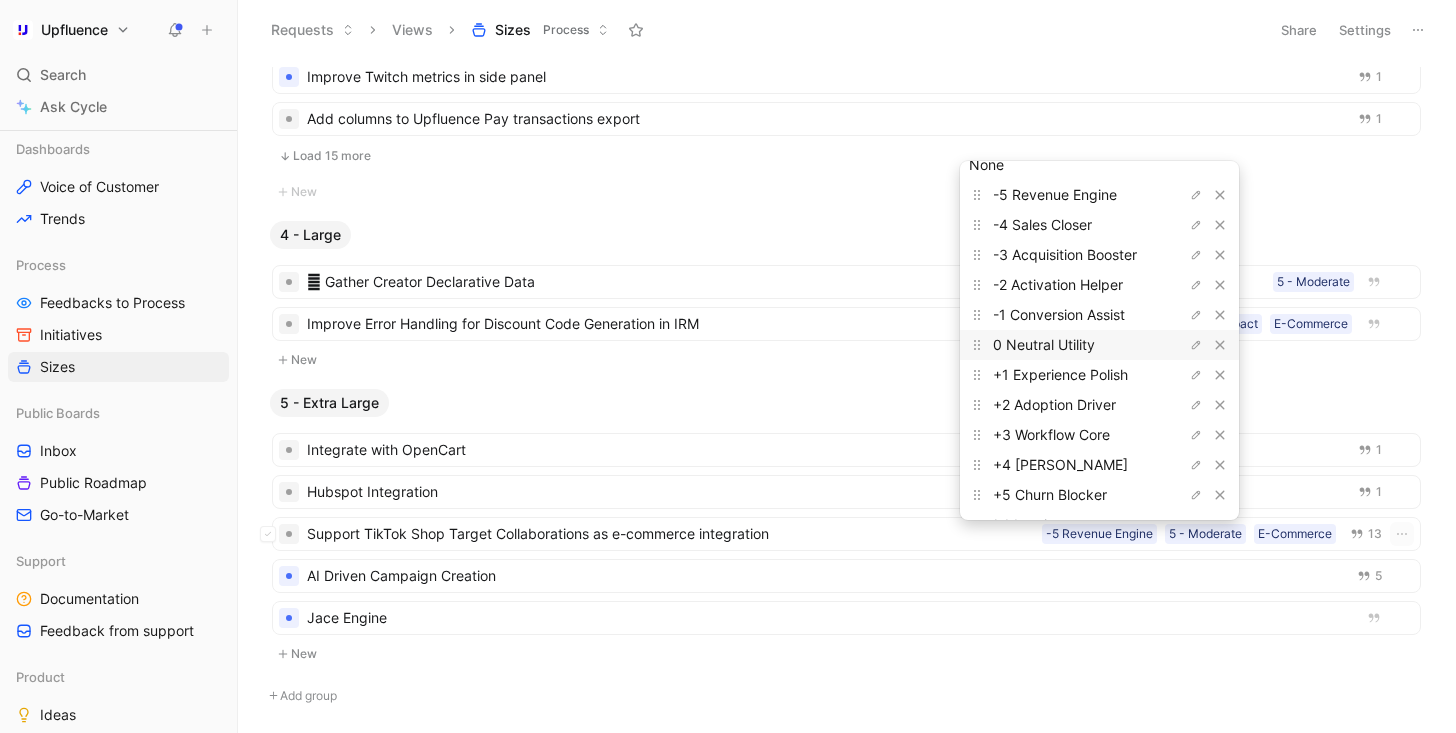 scroll, scrollTop: 10, scrollLeft: 0, axis: vertical 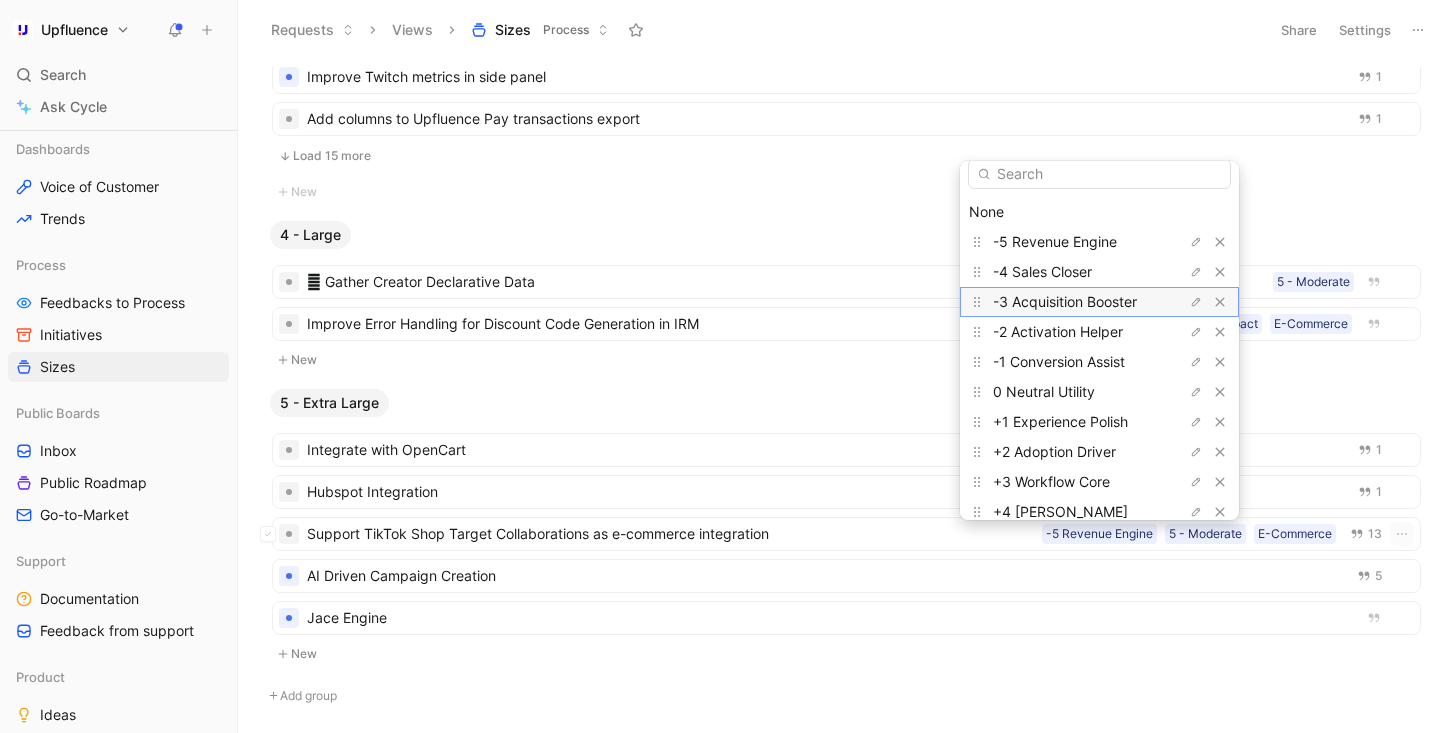 click on "-3  Acquisition Booster" at bounding box center (1065, 301) 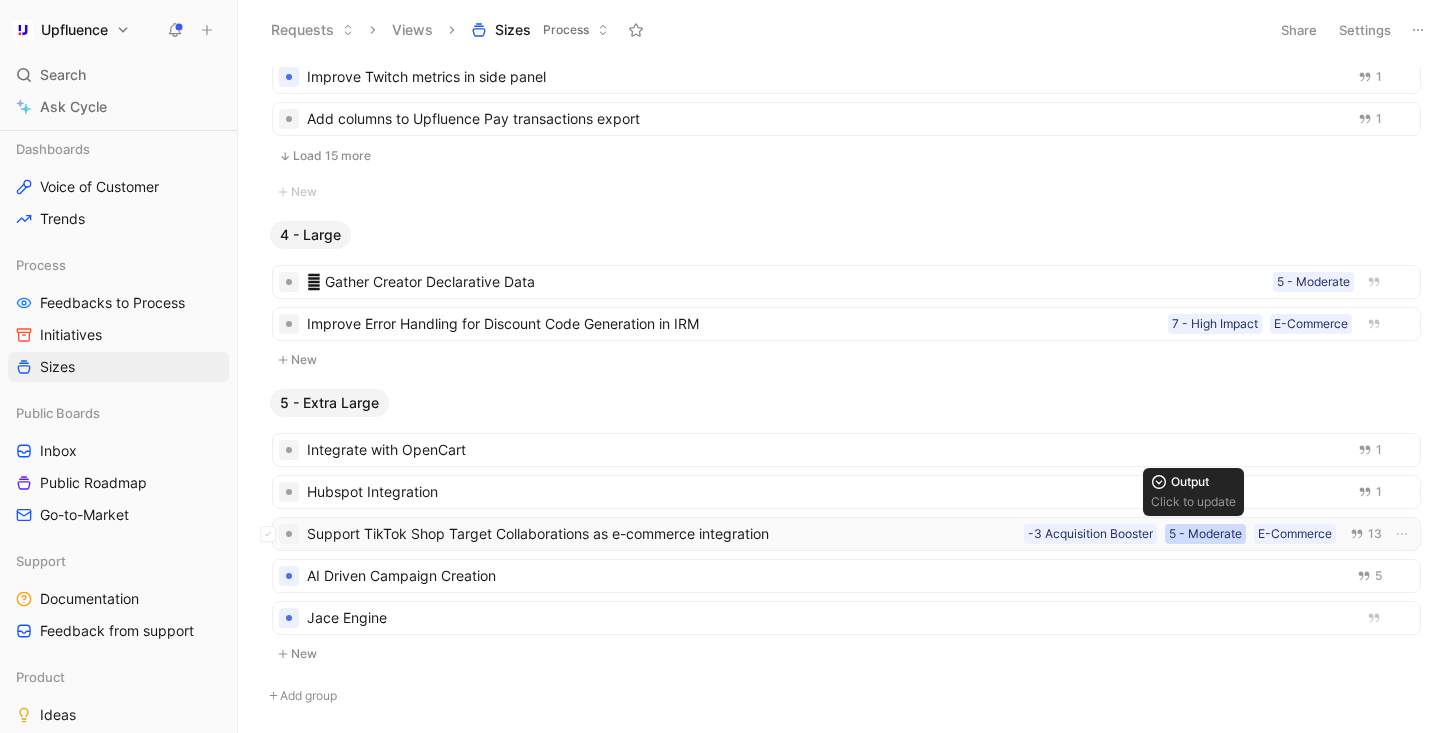click on "5 - Moderate" at bounding box center (1205, 534) 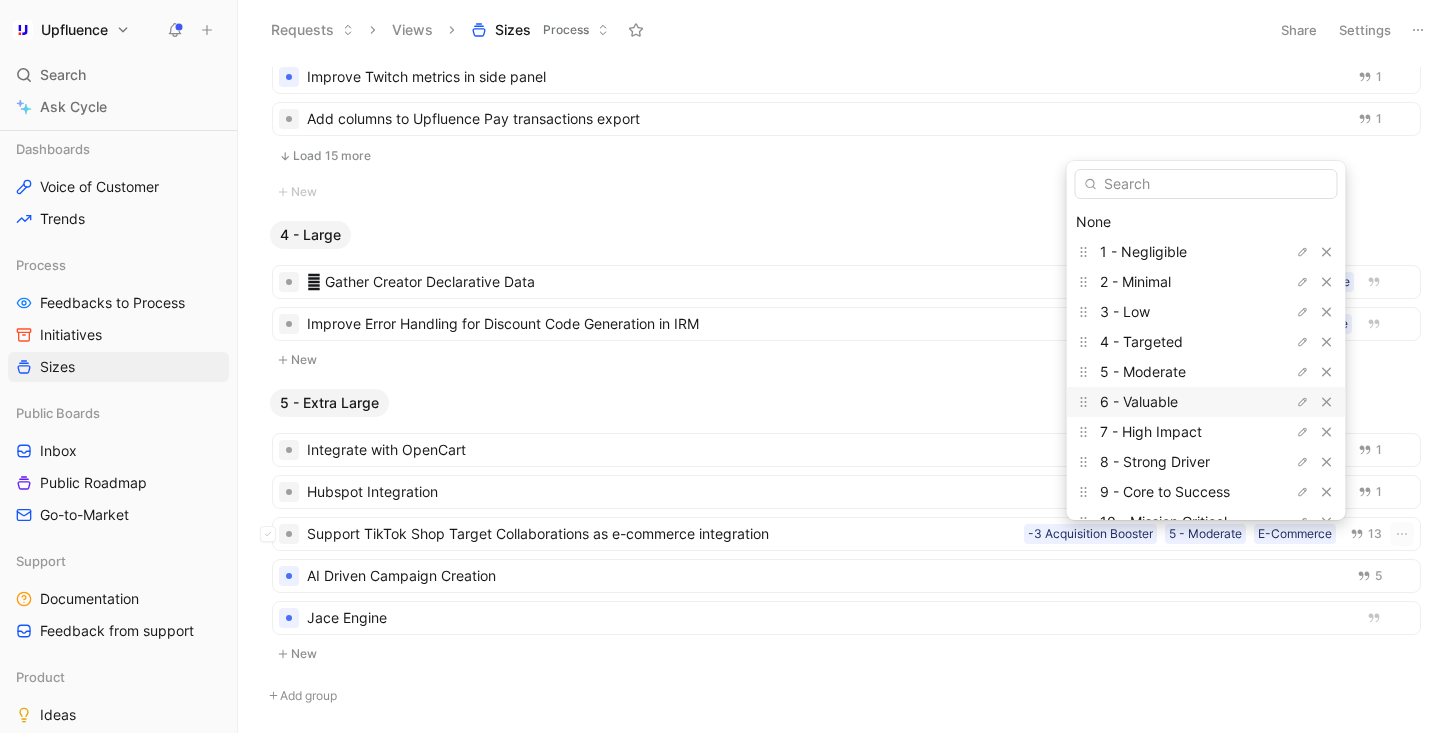 scroll, scrollTop: 33, scrollLeft: 0, axis: vertical 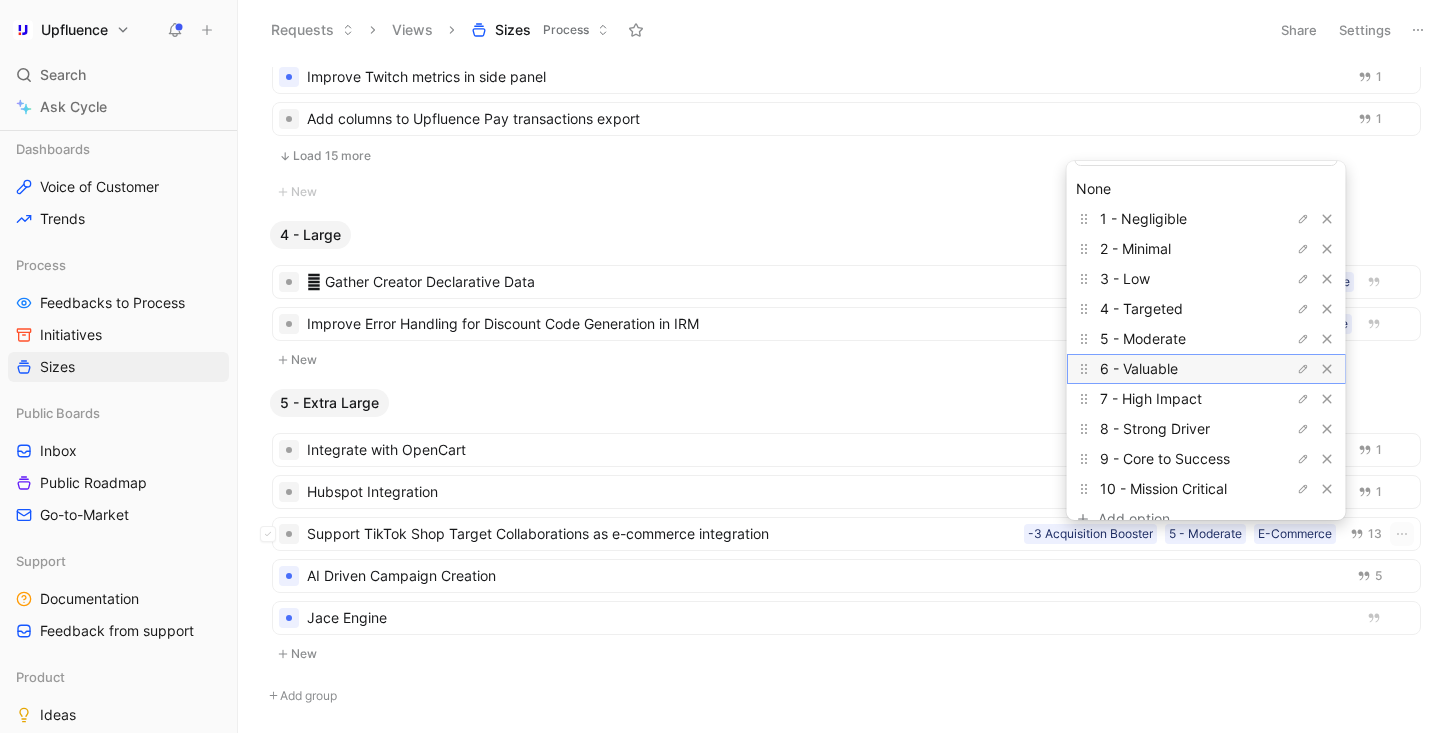 click on "6  - Valuable" at bounding box center (1175, 369) 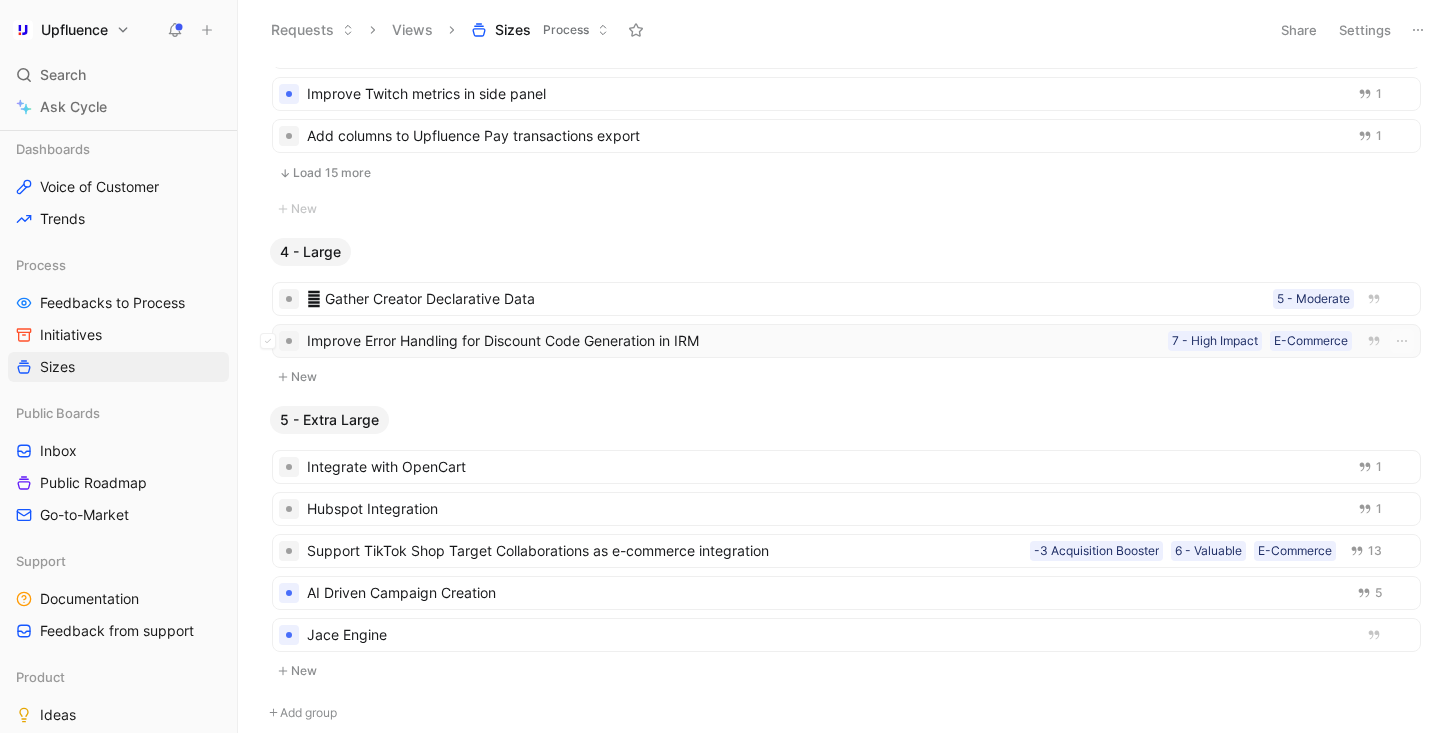 scroll, scrollTop: 2156, scrollLeft: 0, axis: vertical 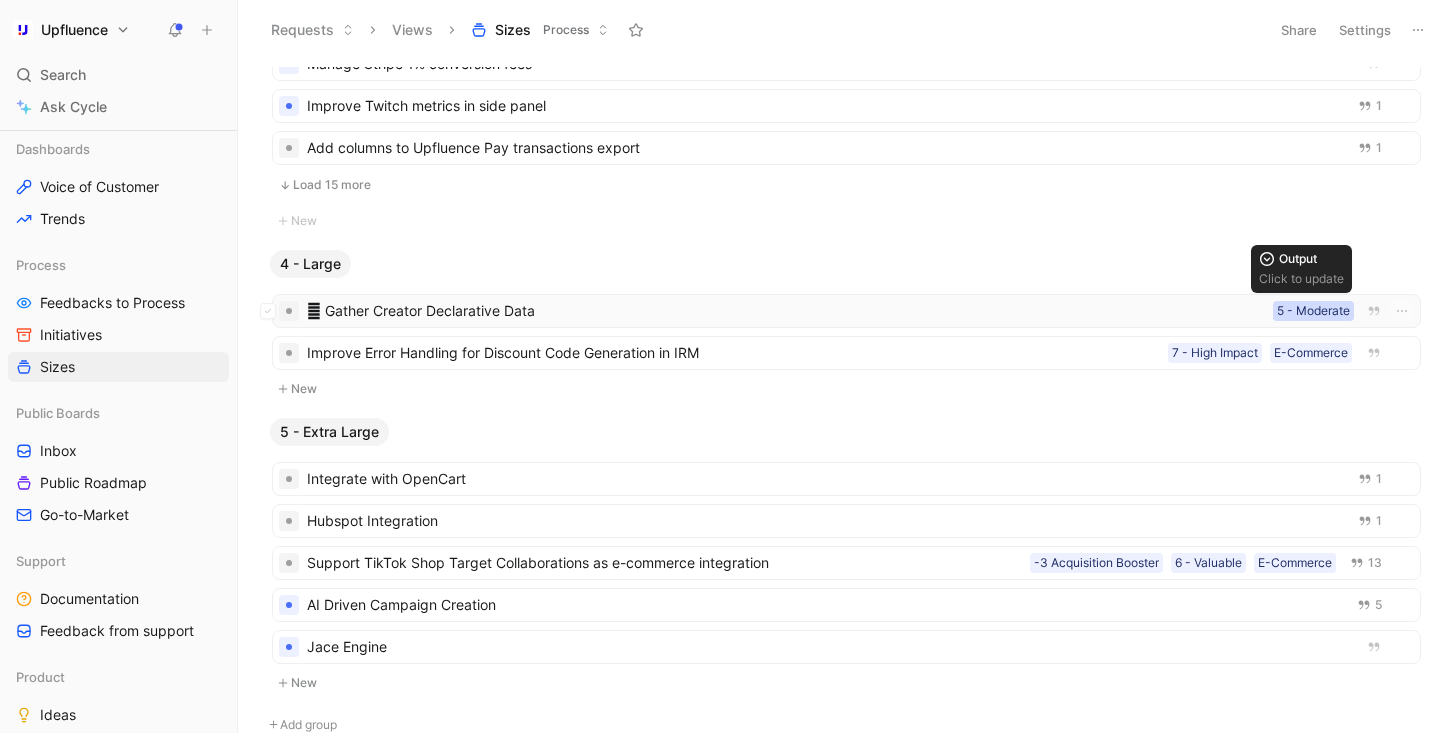 click on "5 - Moderate" at bounding box center [1313, 311] 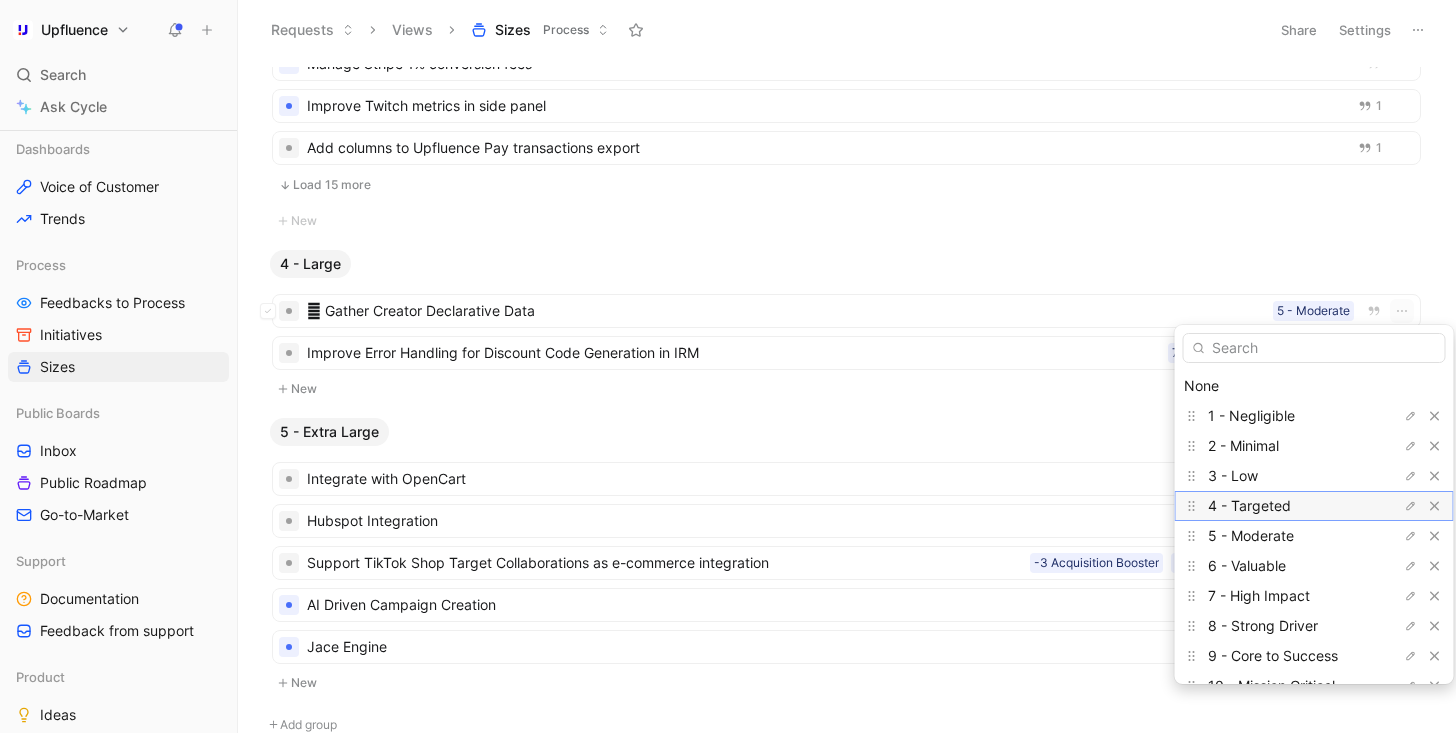 click on "4 - Targeted" at bounding box center (1283, 506) 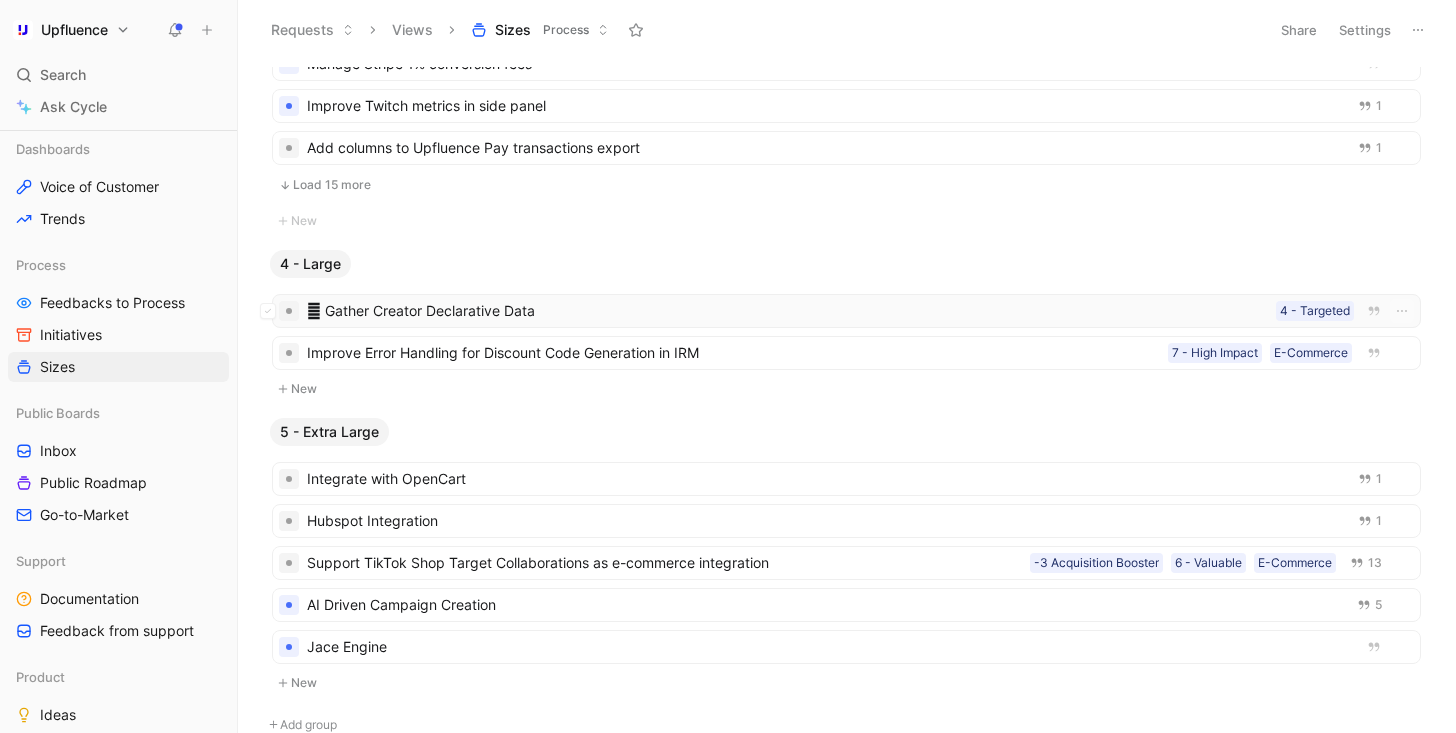 click on "🪪 Gather Creator Declarative Data  4 - Targeted" at bounding box center [846, 311] 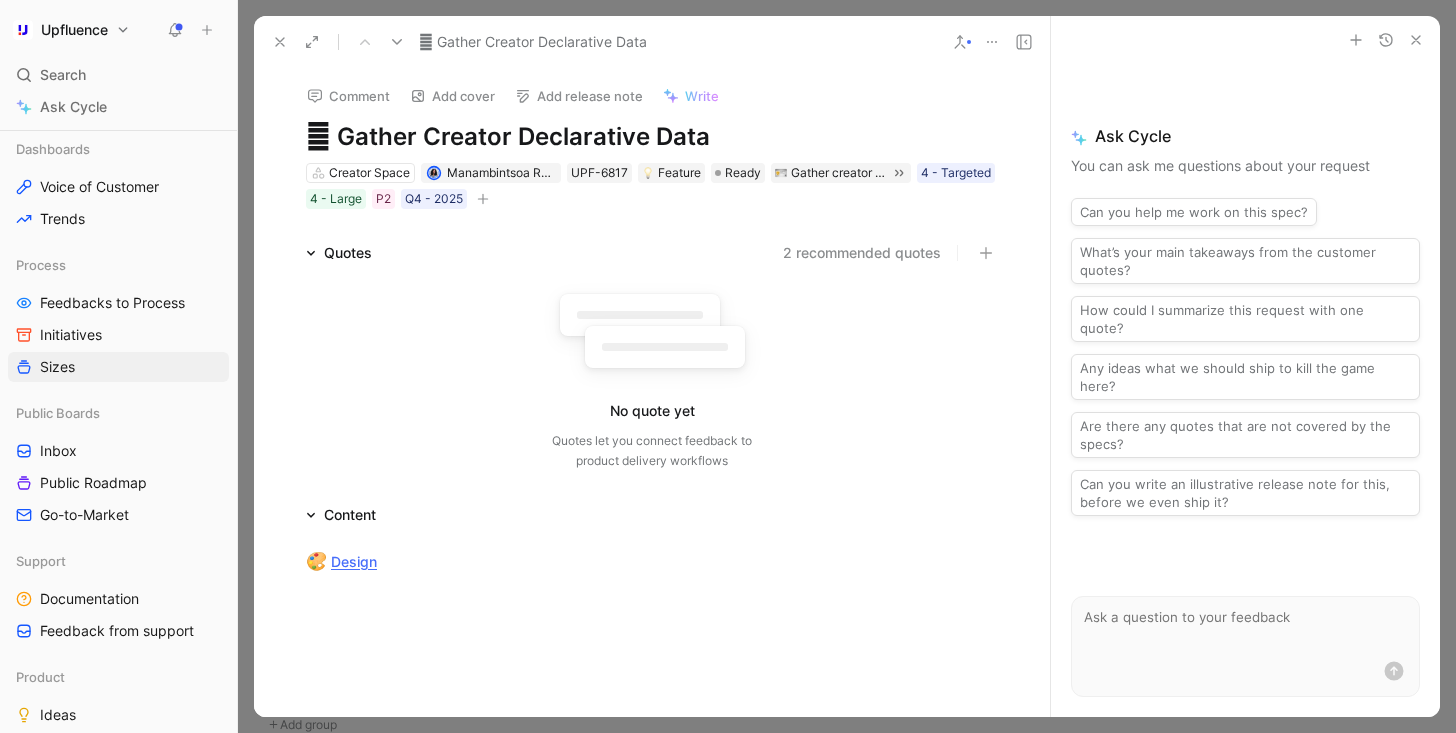 click 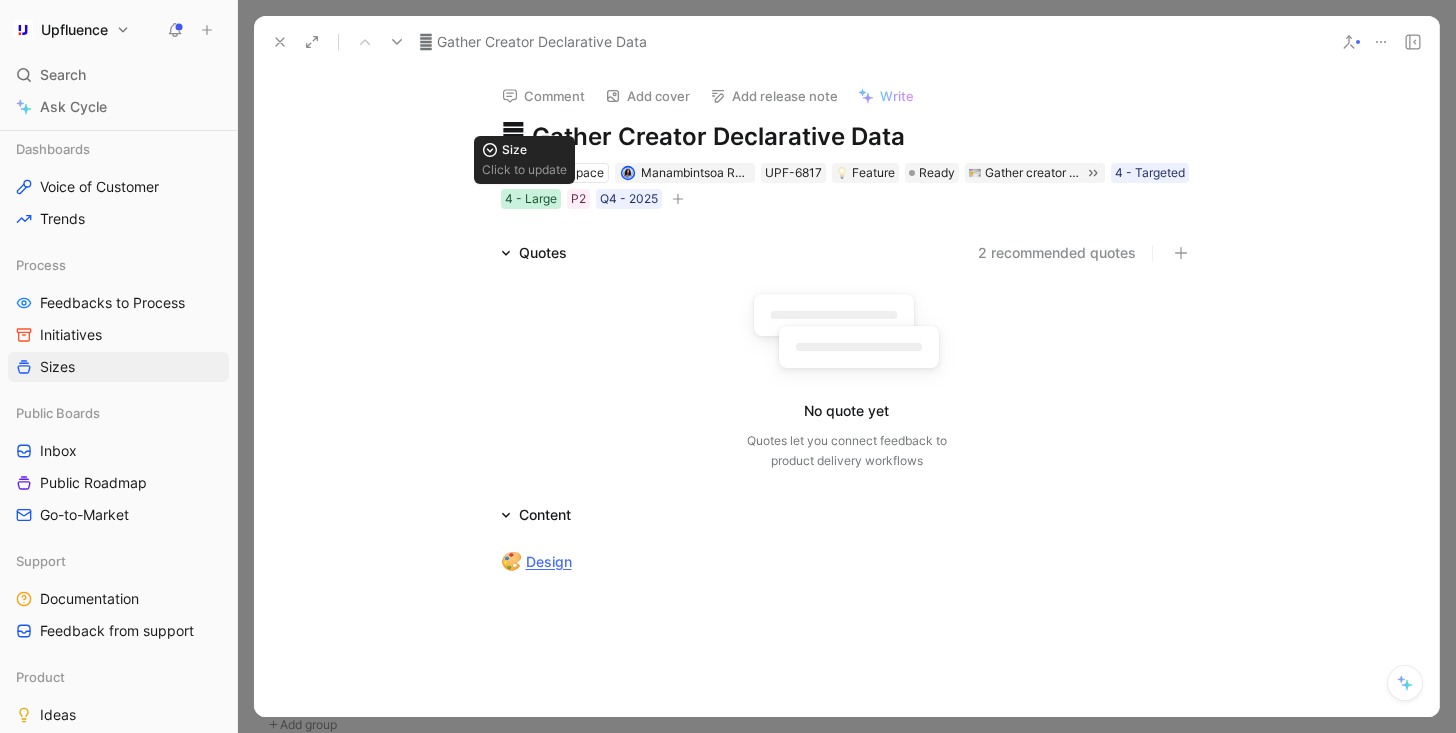 click on "4 - Large" at bounding box center (531, 199) 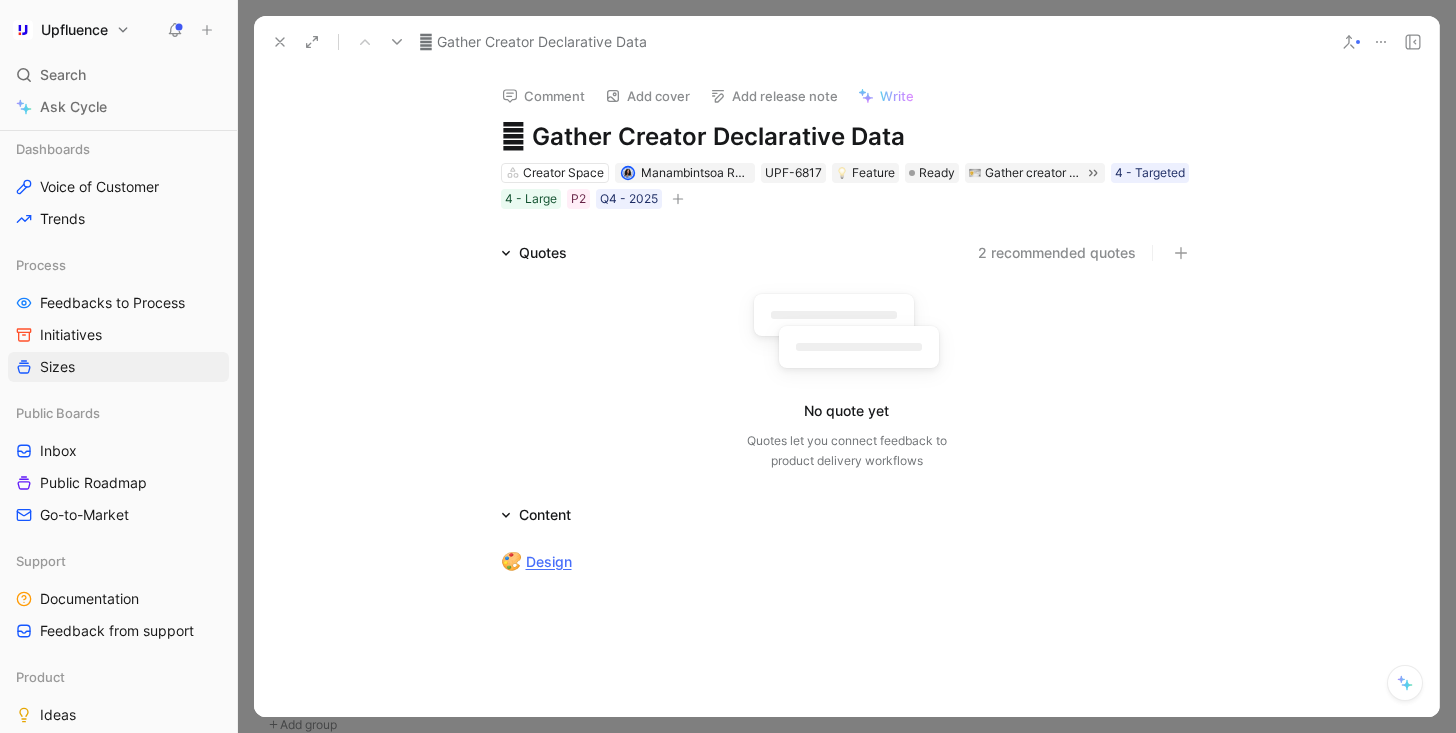 click 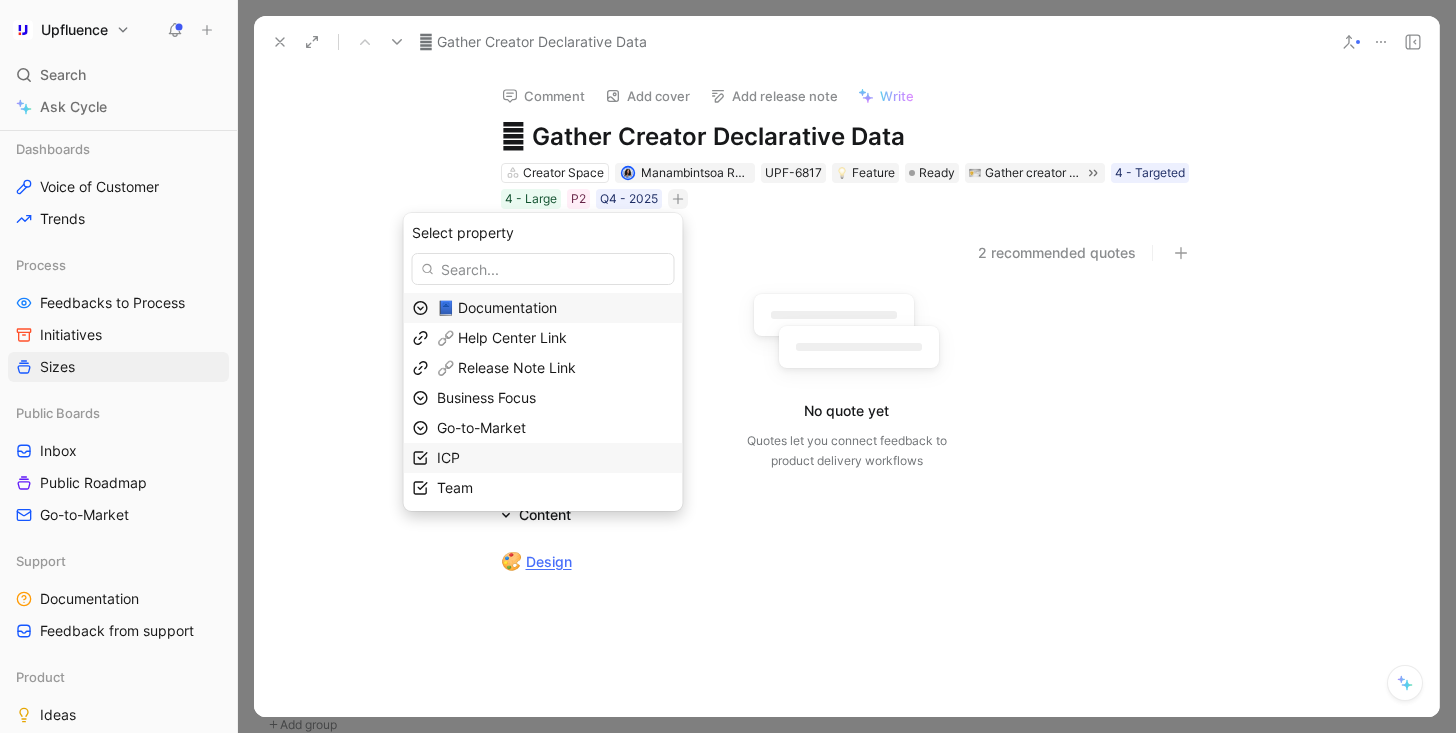 click on "ICP" at bounding box center (555, 458) 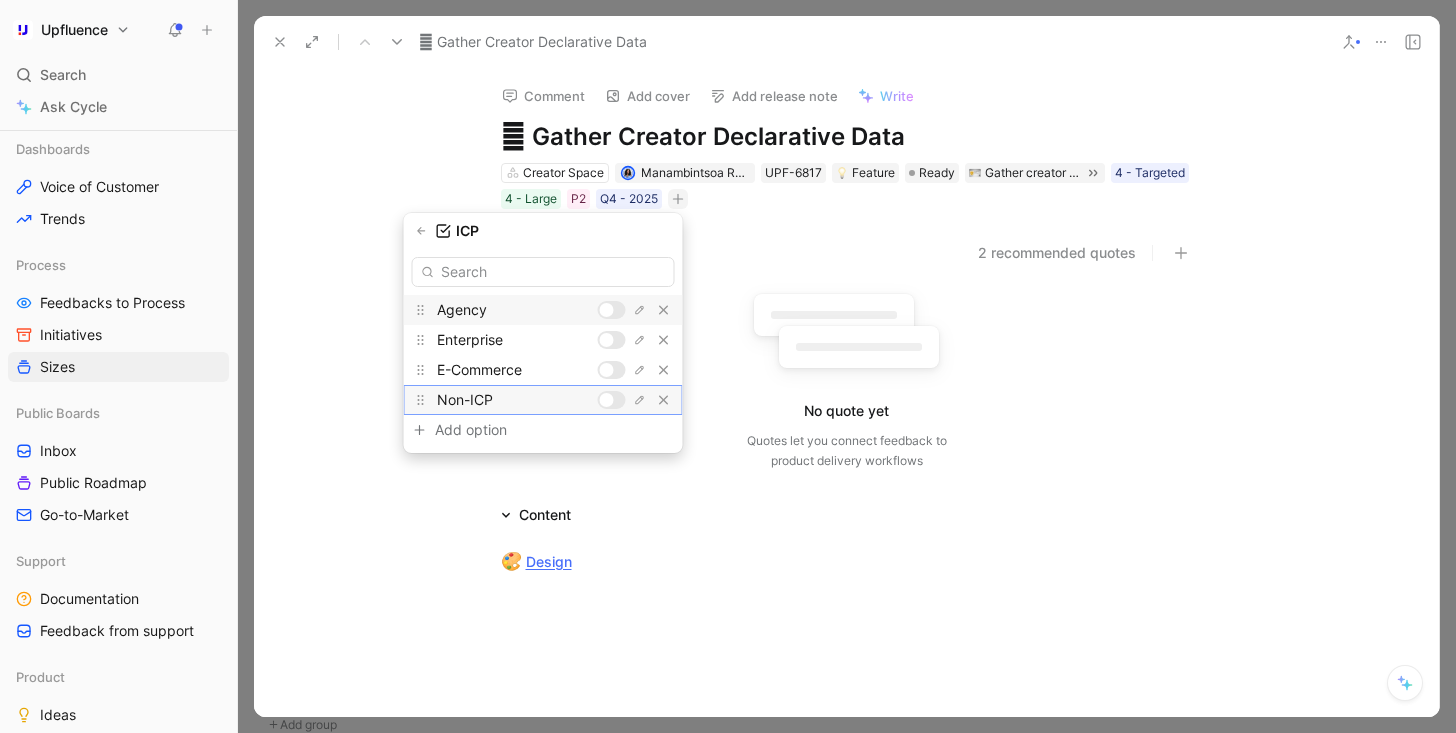 click at bounding box center (607, 400) 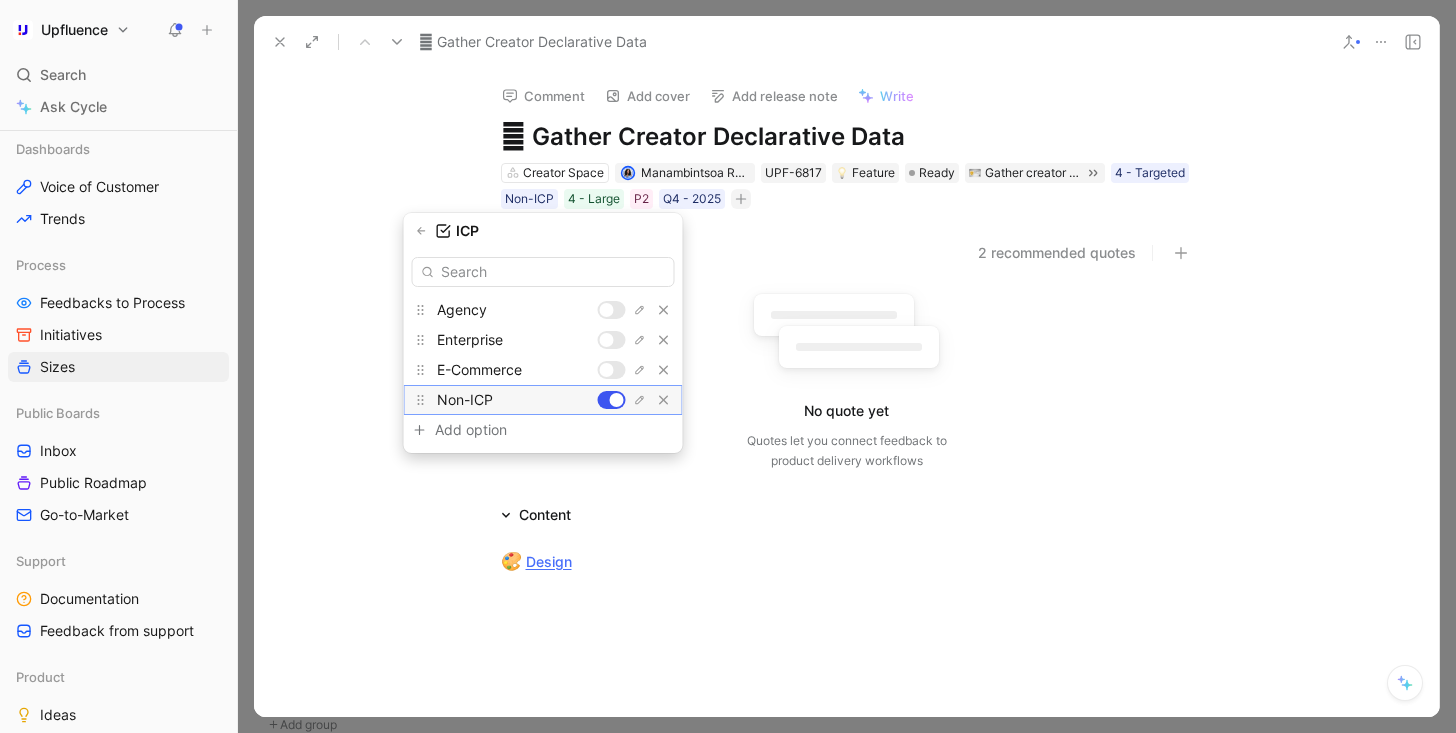 click at bounding box center [617, 400] 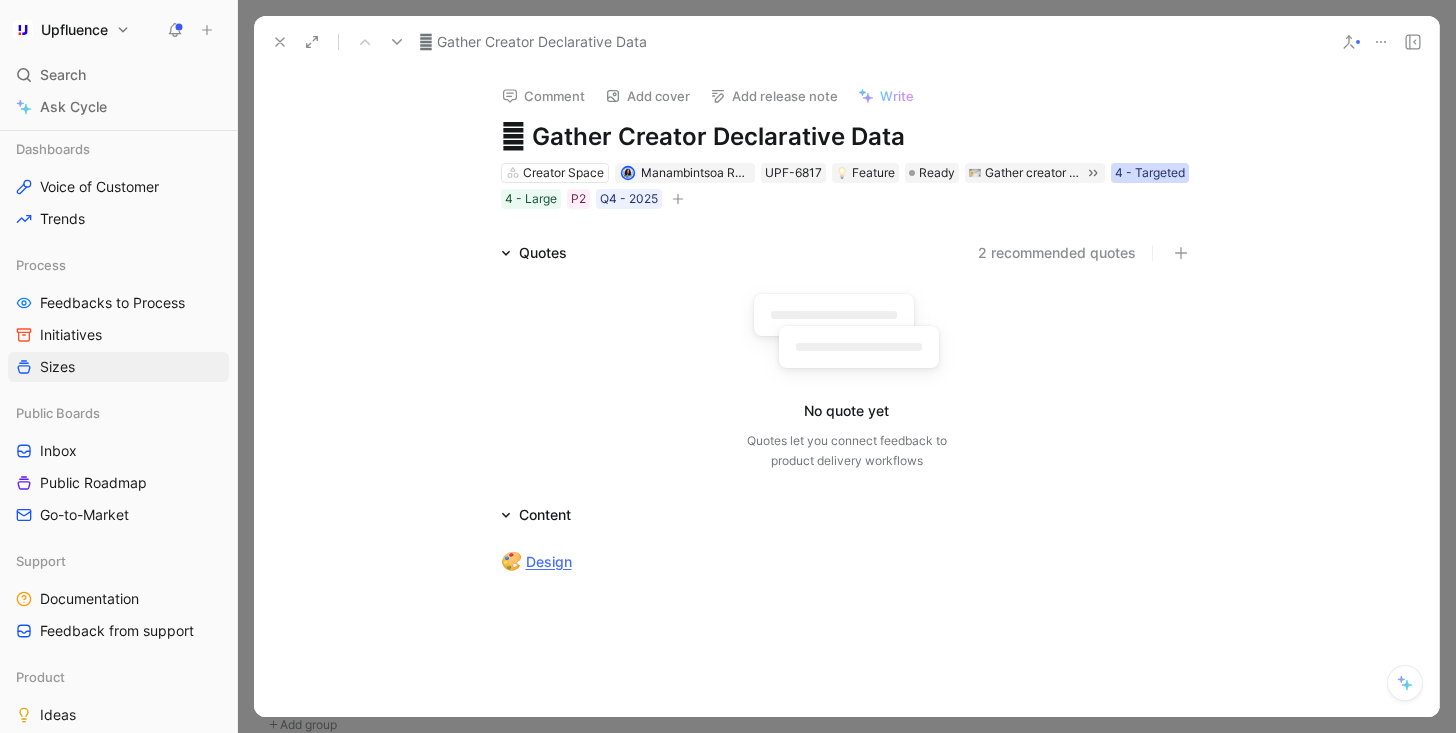 click on "4 - Targeted" at bounding box center (1150, 173) 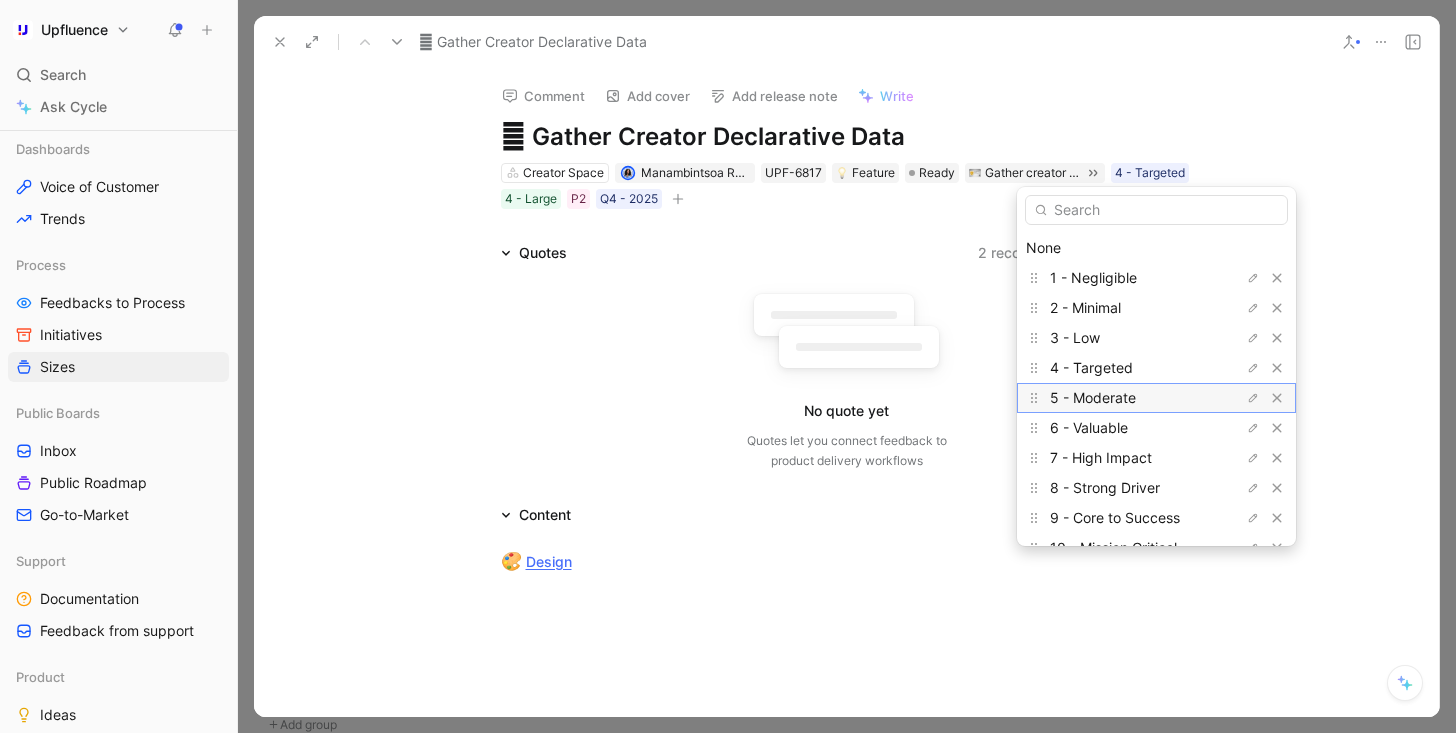 click on "5 - Moderate" at bounding box center (1093, 397) 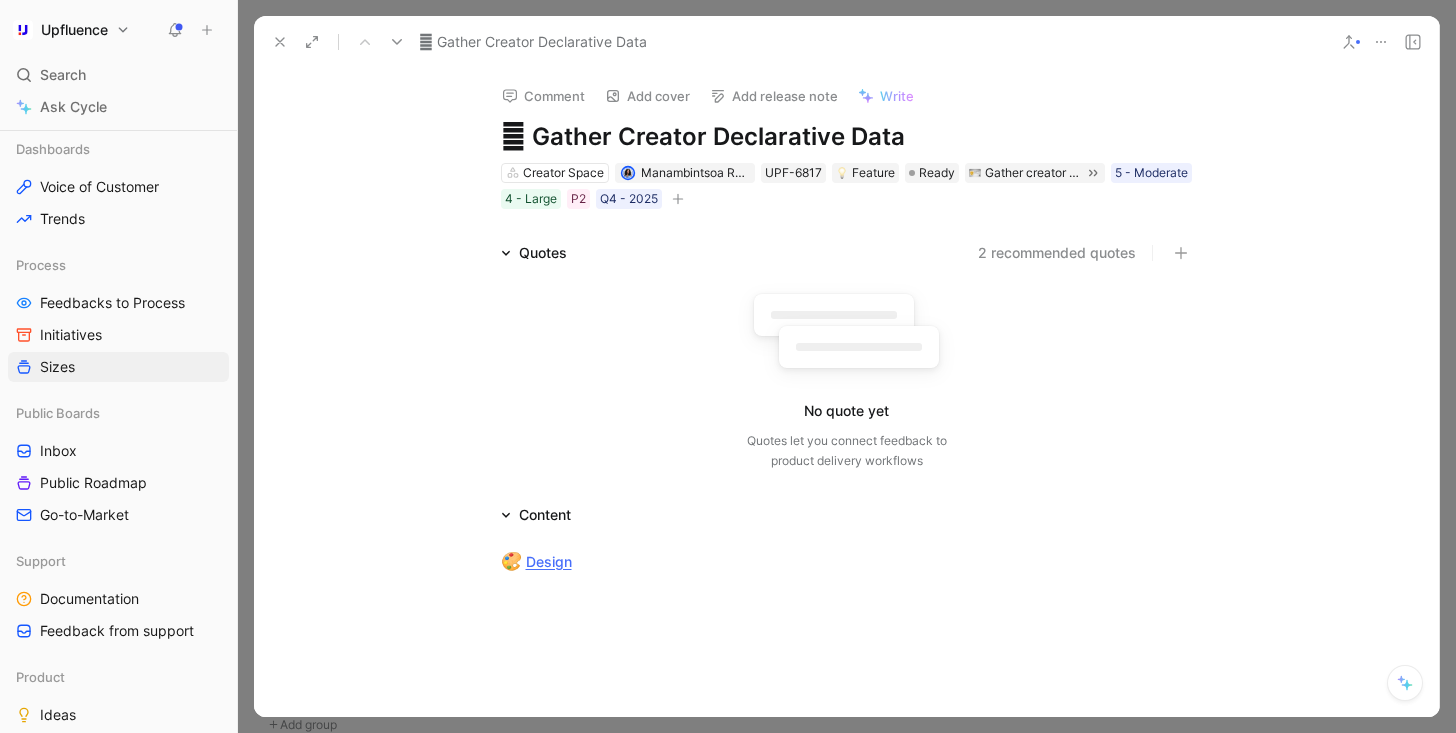 click at bounding box center [678, 199] 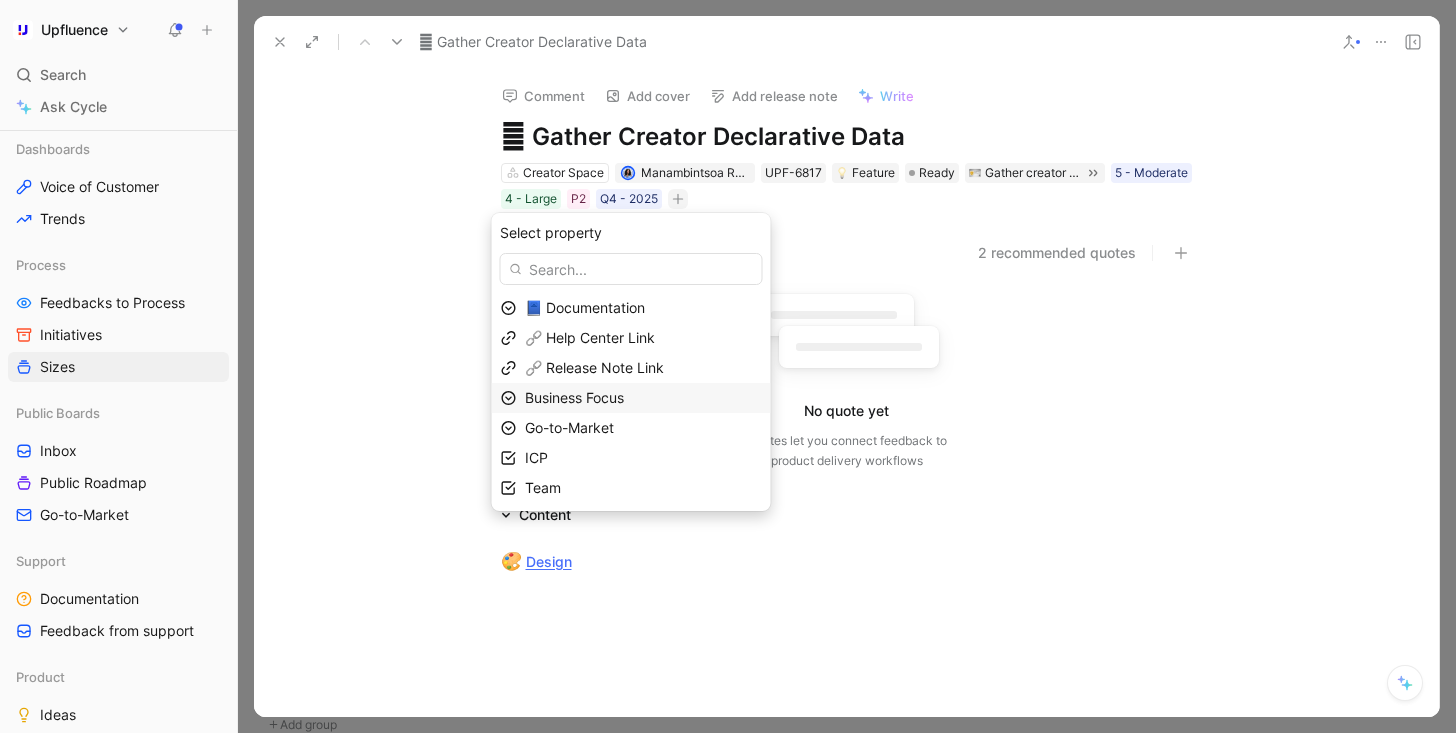 click on "Business Focus" at bounding box center [574, 397] 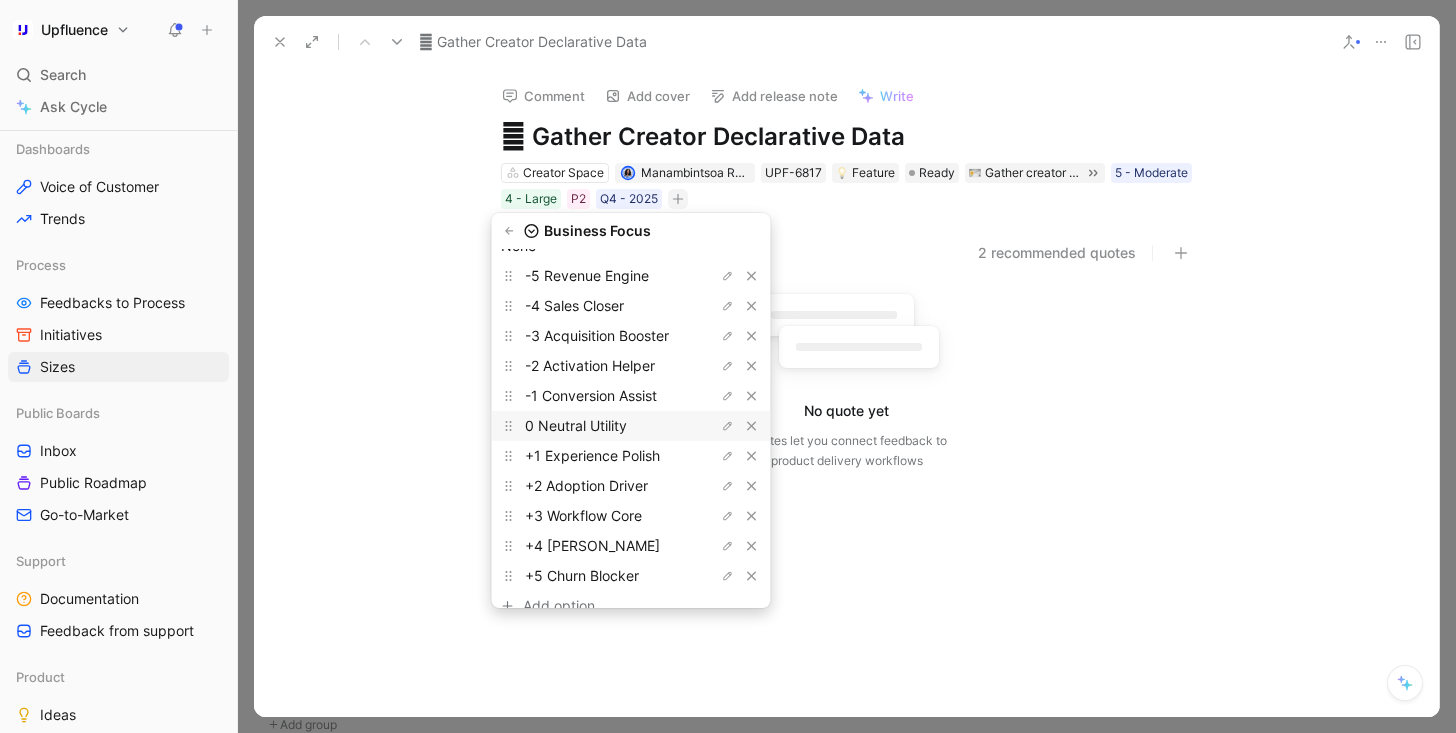 scroll, scrollTop: 85, scrollLeft: 0, axis: vertical 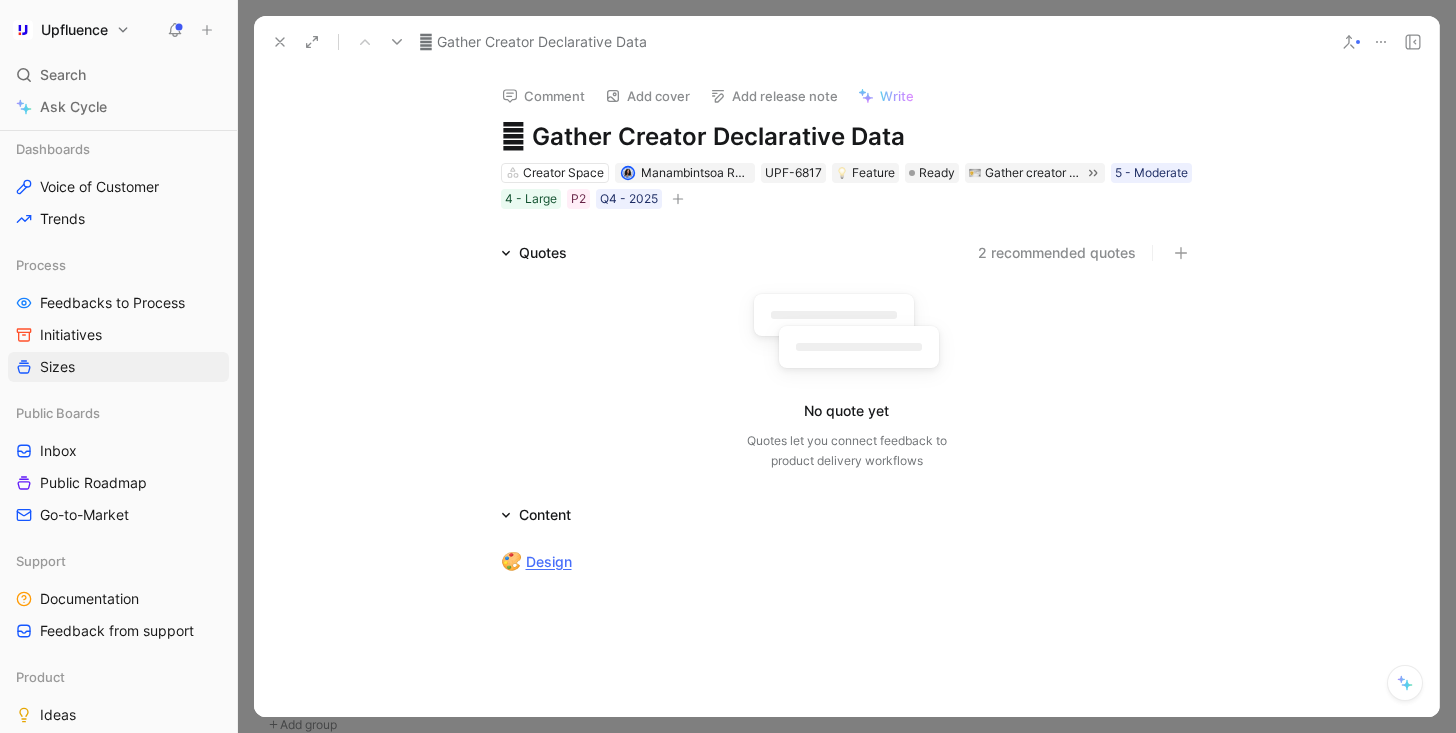 click 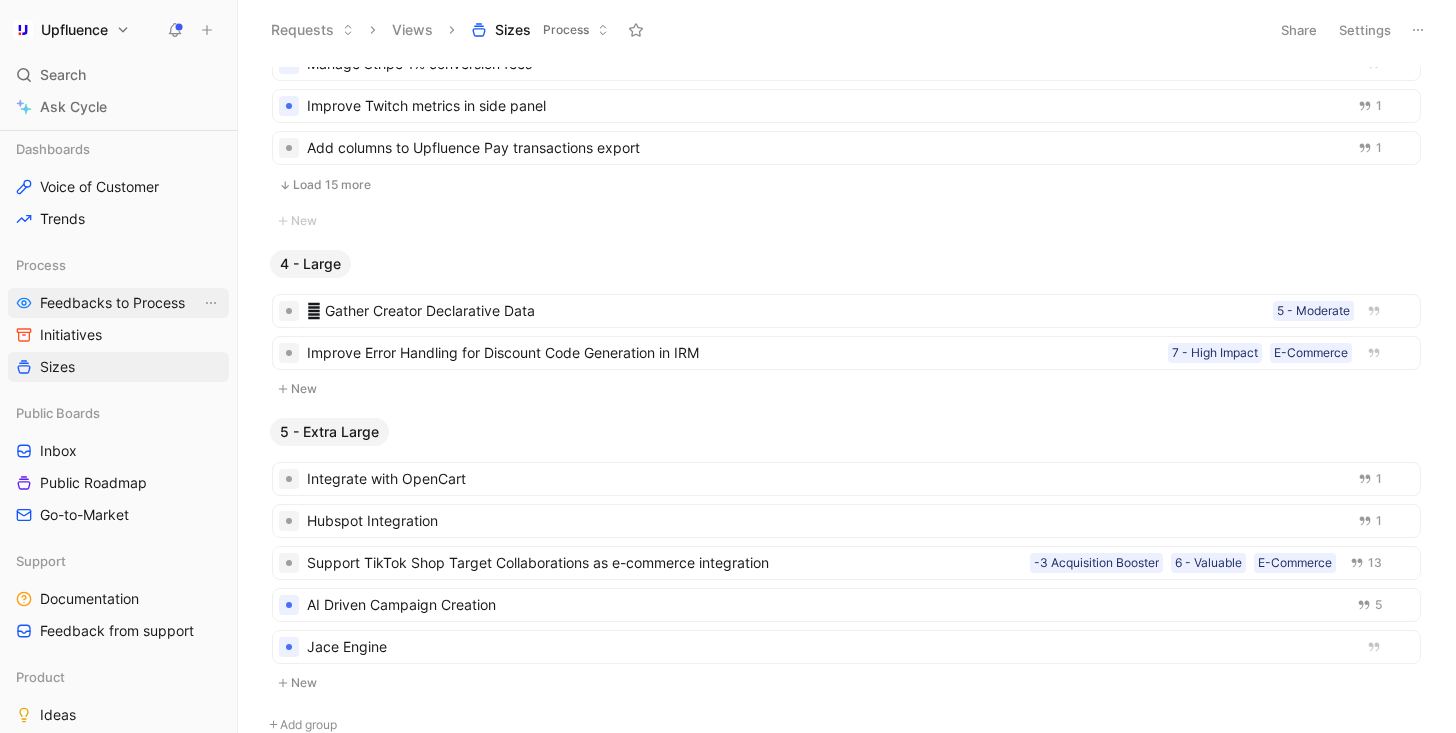 click on "Feedbacks to Process" at bounding box center [112, 303] 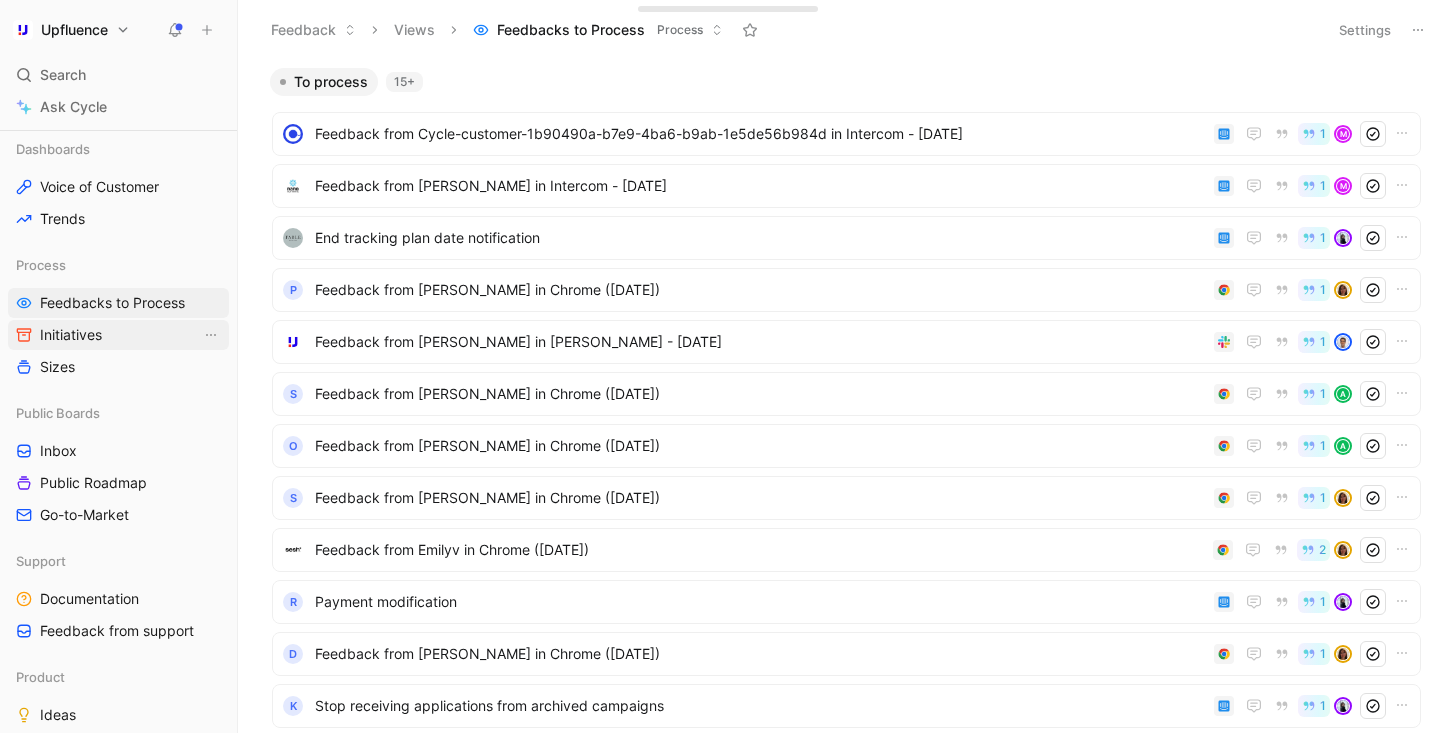 click on "Initiatives" at bounding box center (118, 335) 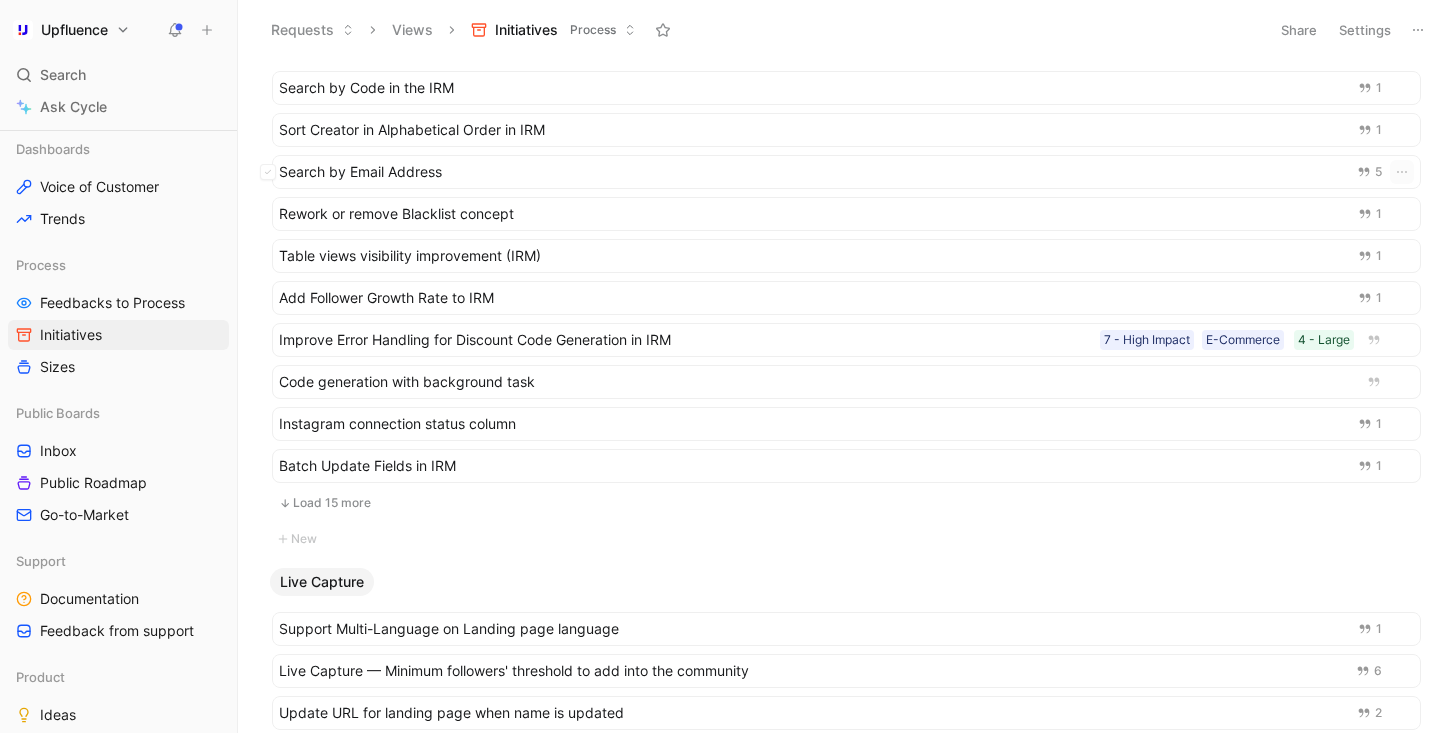 scroll, scrollTop: 3767, scrollLeft: 0, axis: vertical 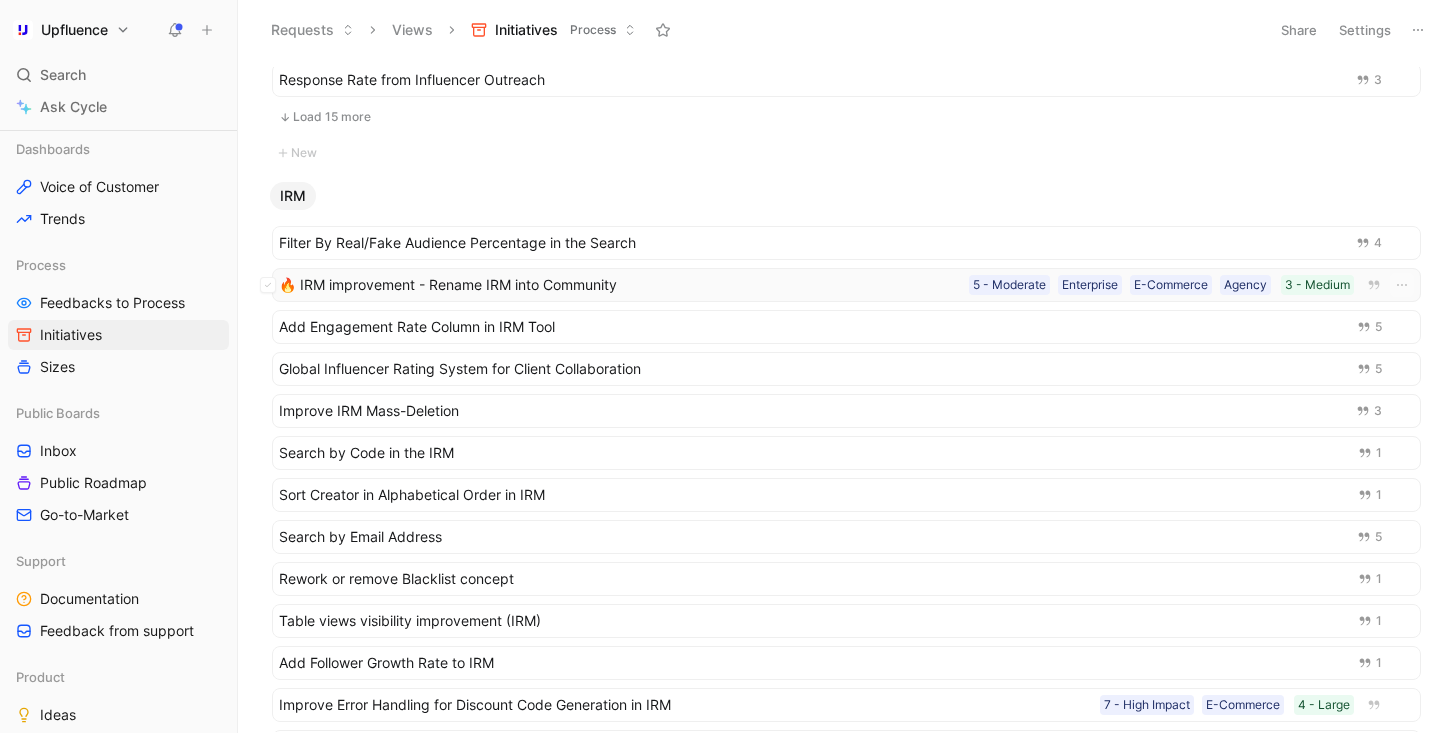click on "🔥 IRM improvement - Rename IRM into Community" at bounding box center [620, 285] 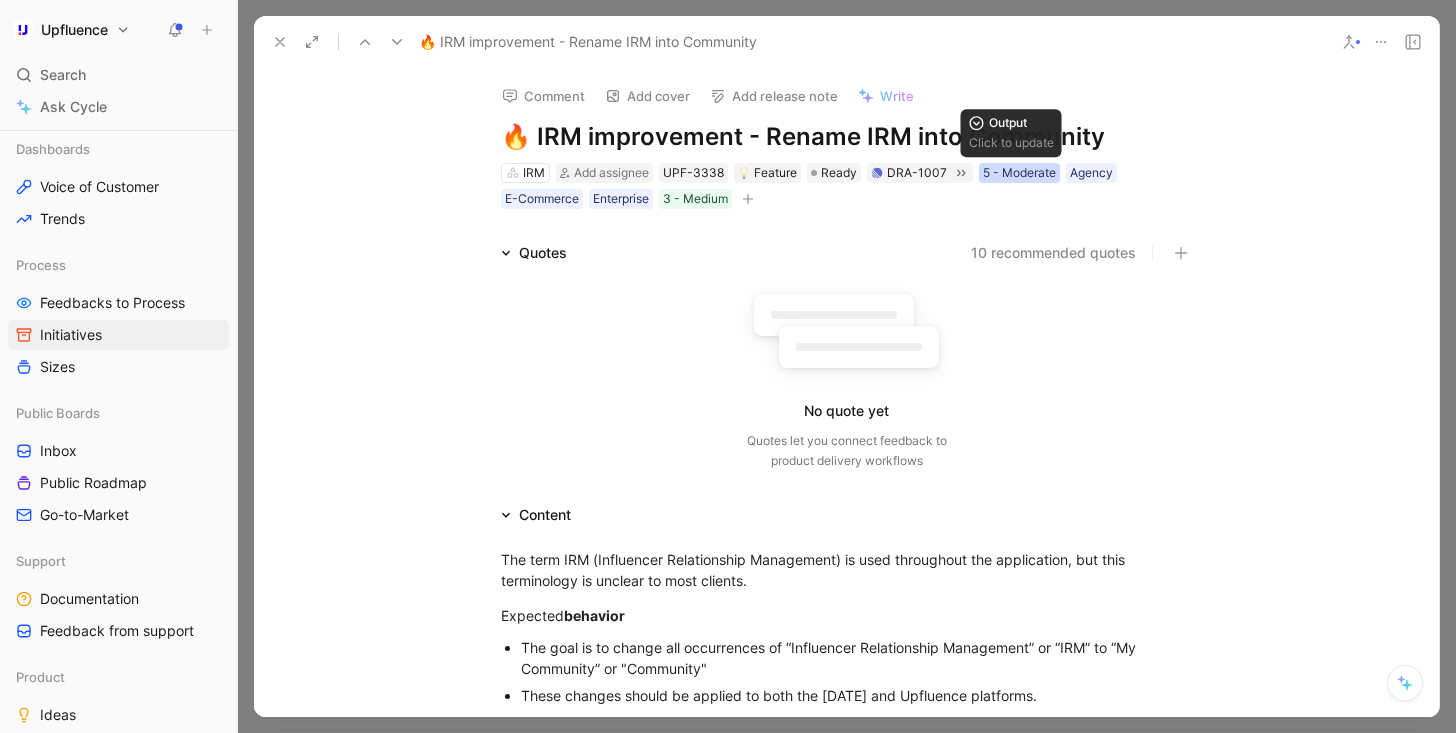 click on "5 - Moderate" at bounding box center (1019, 173) 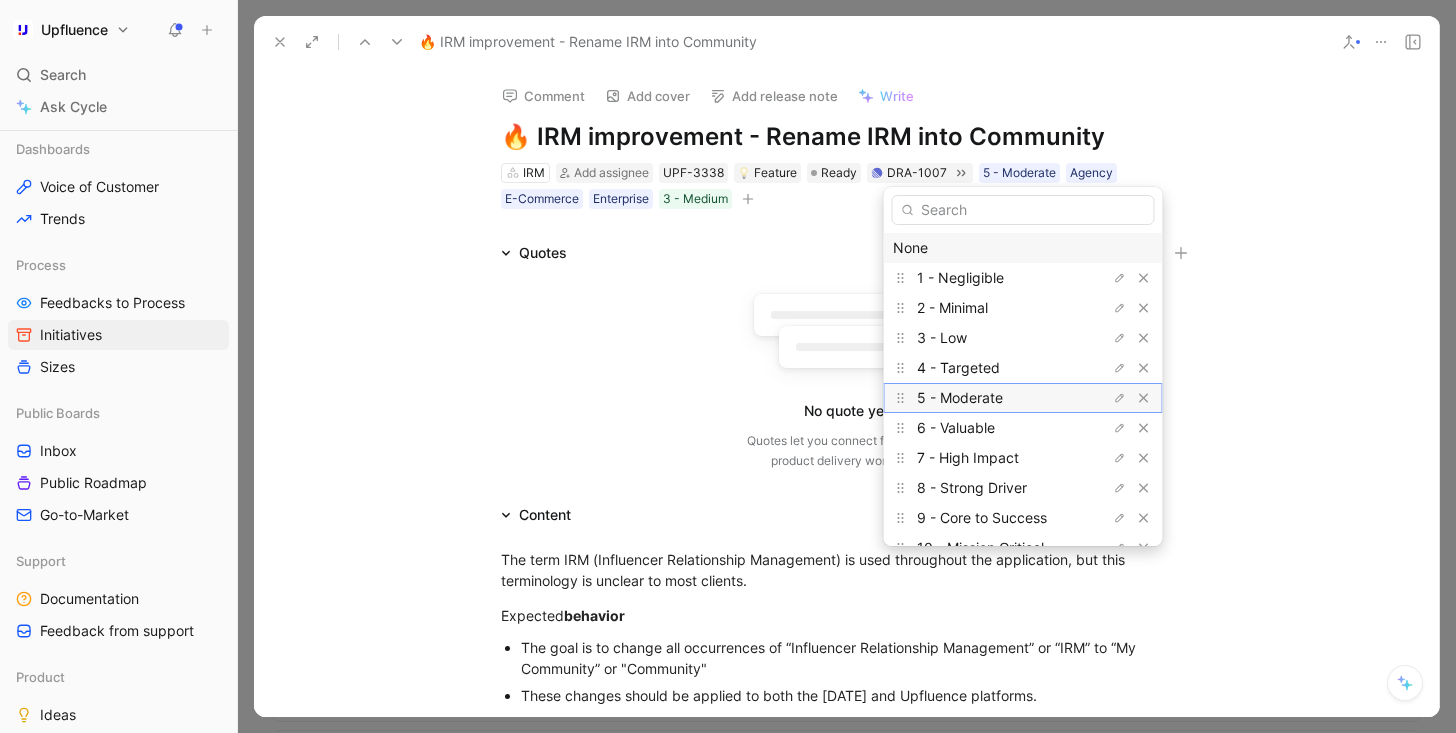 click on "5 - Moderate" at bounding box center (960, 397) 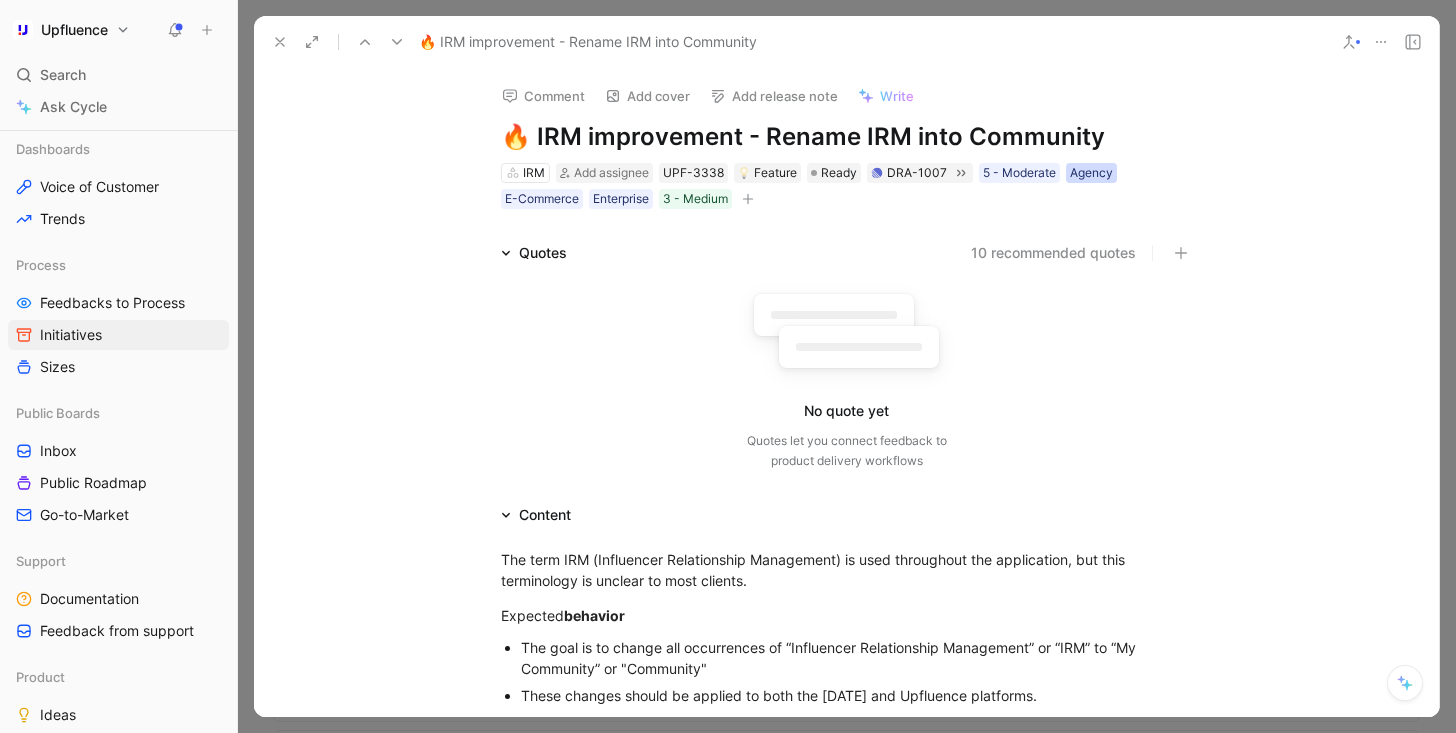 click on "Agency" at bounding box center [1091, 173] 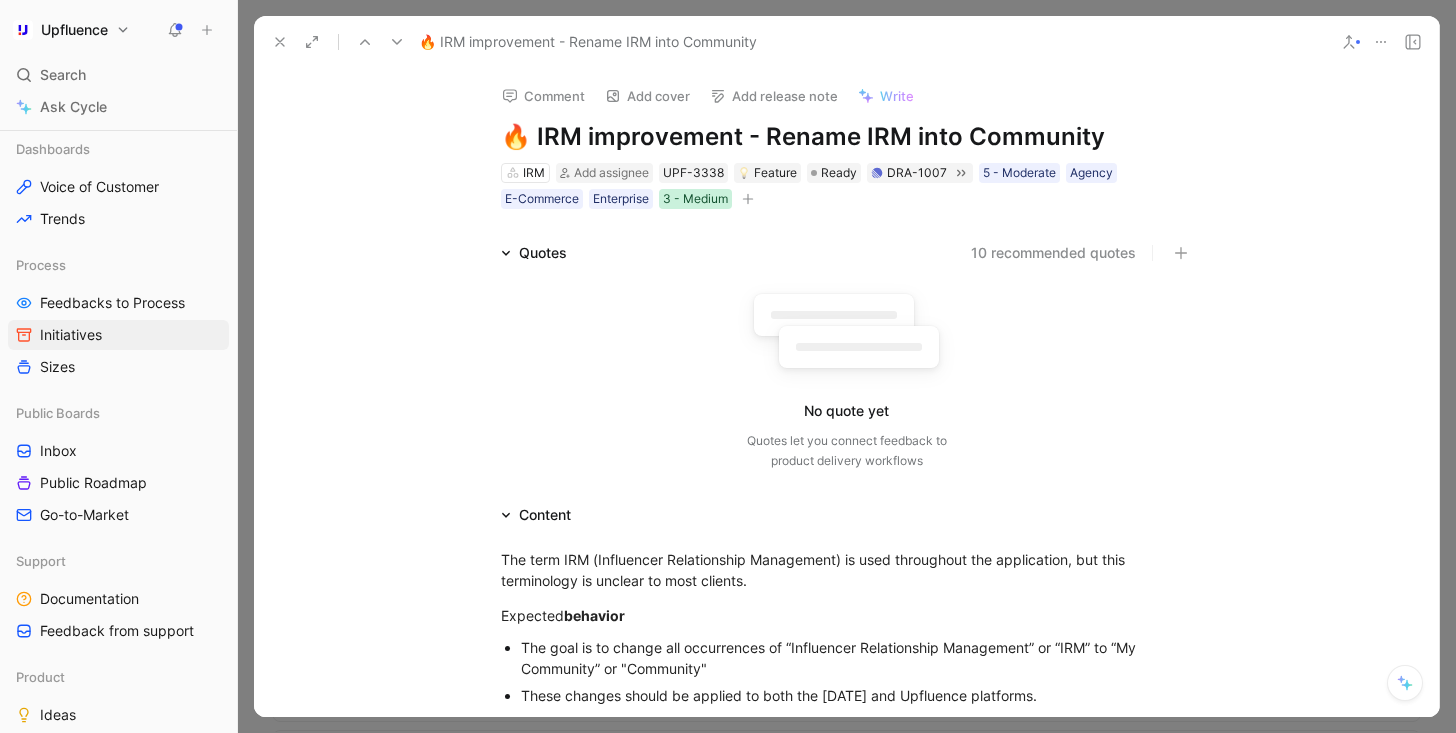 click on "3 - Medium" at bounding box center (695, 199) 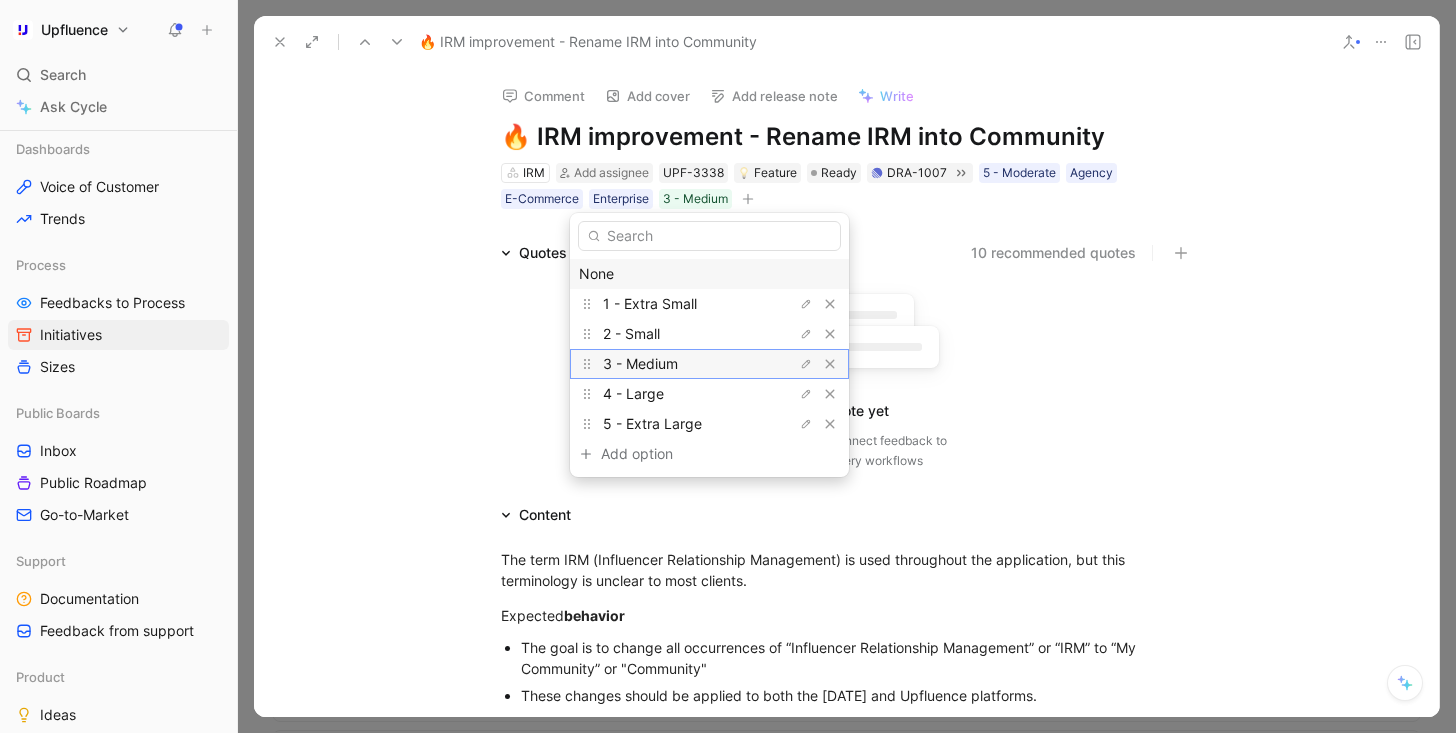 click on "3 - Medium" at bounding box center [678, 364] 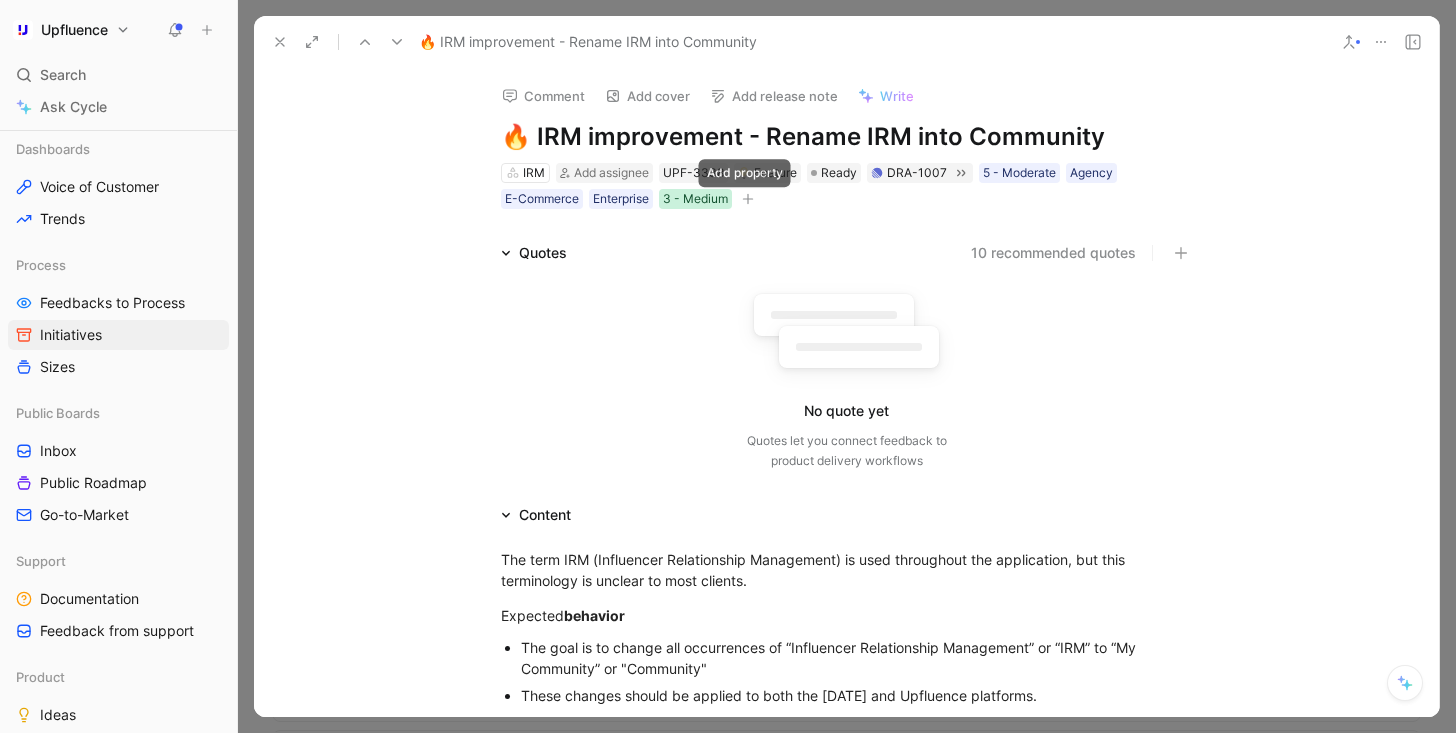 click on "3 - Medium" at bounding box center (695, 199) 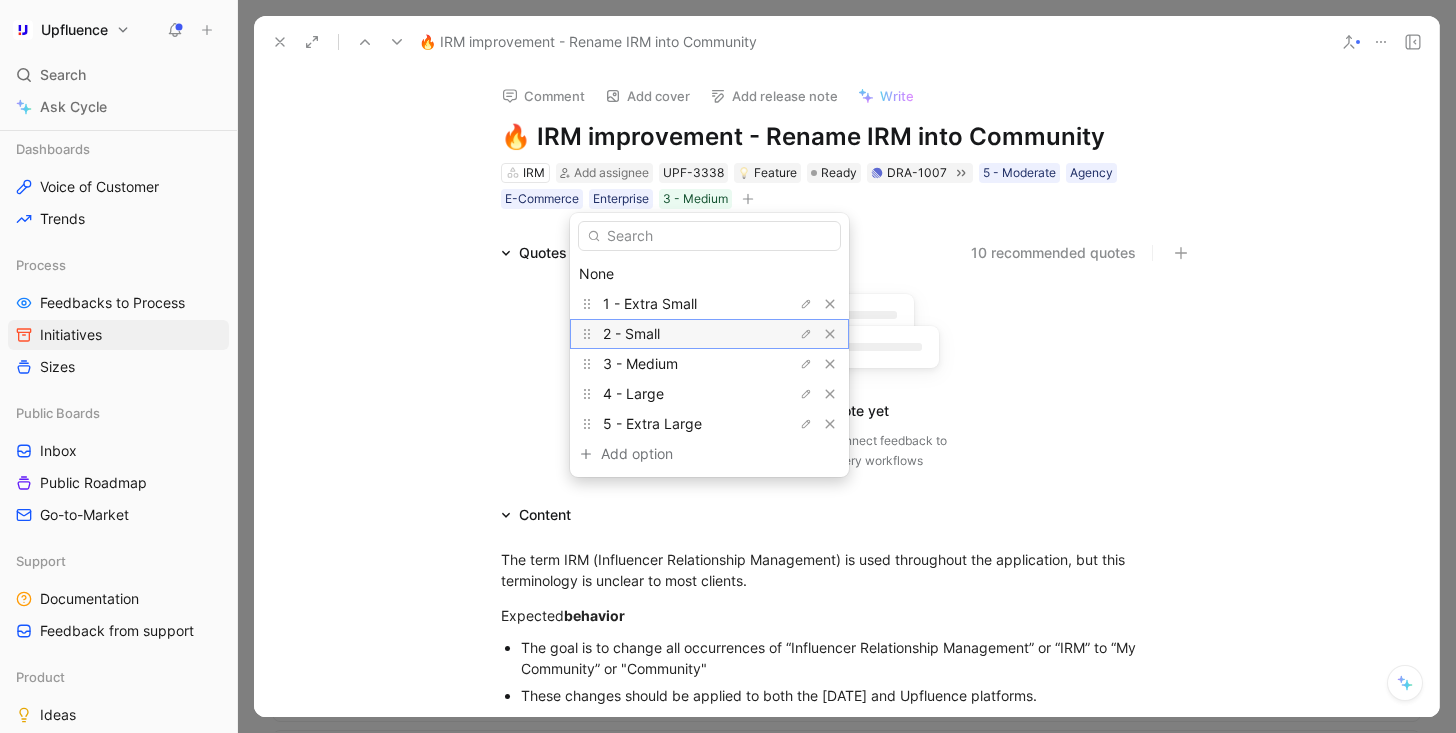 click on "2 - Small" at bounding box center [678, 334] 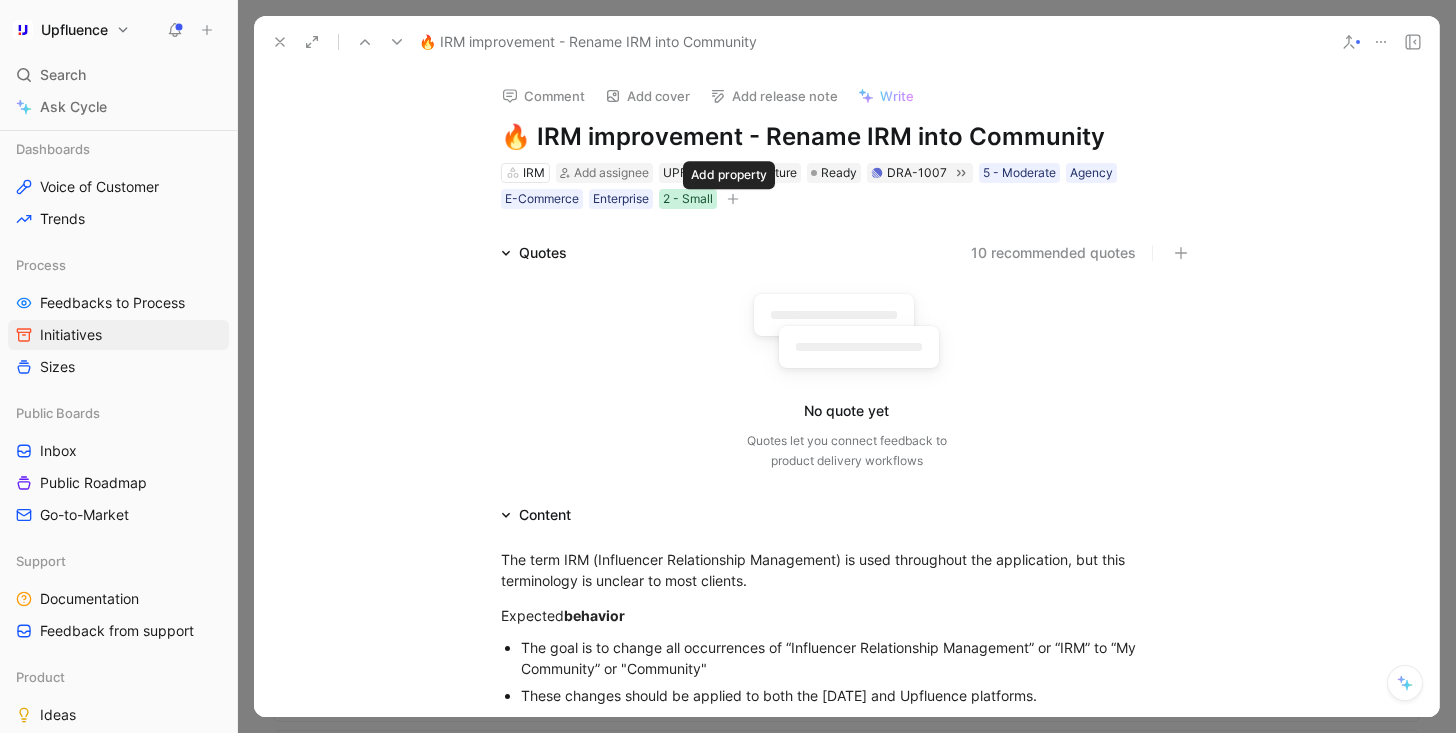 click on "2 - Small" at bounding box center [688, 199] 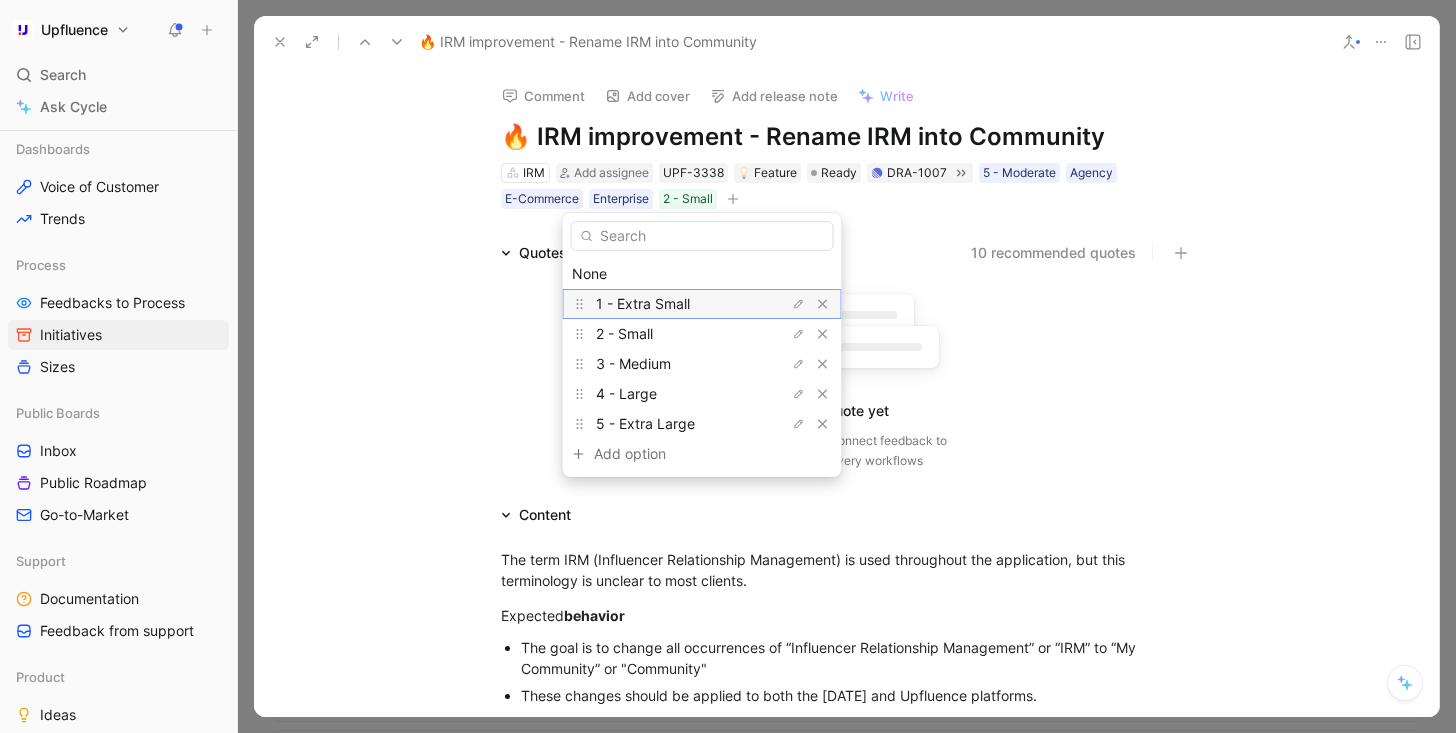 click on "1 - Extra Small" at bounding box center (643, 303) 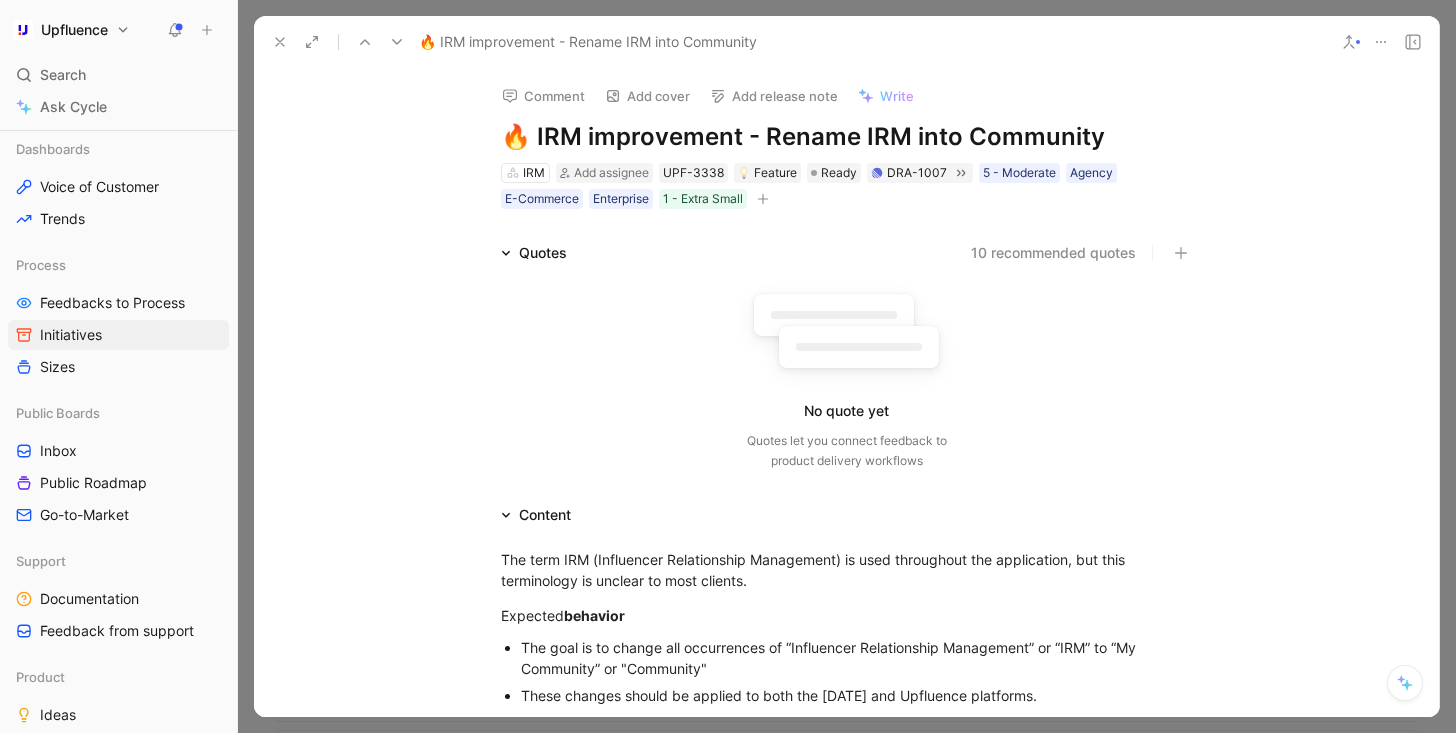 click 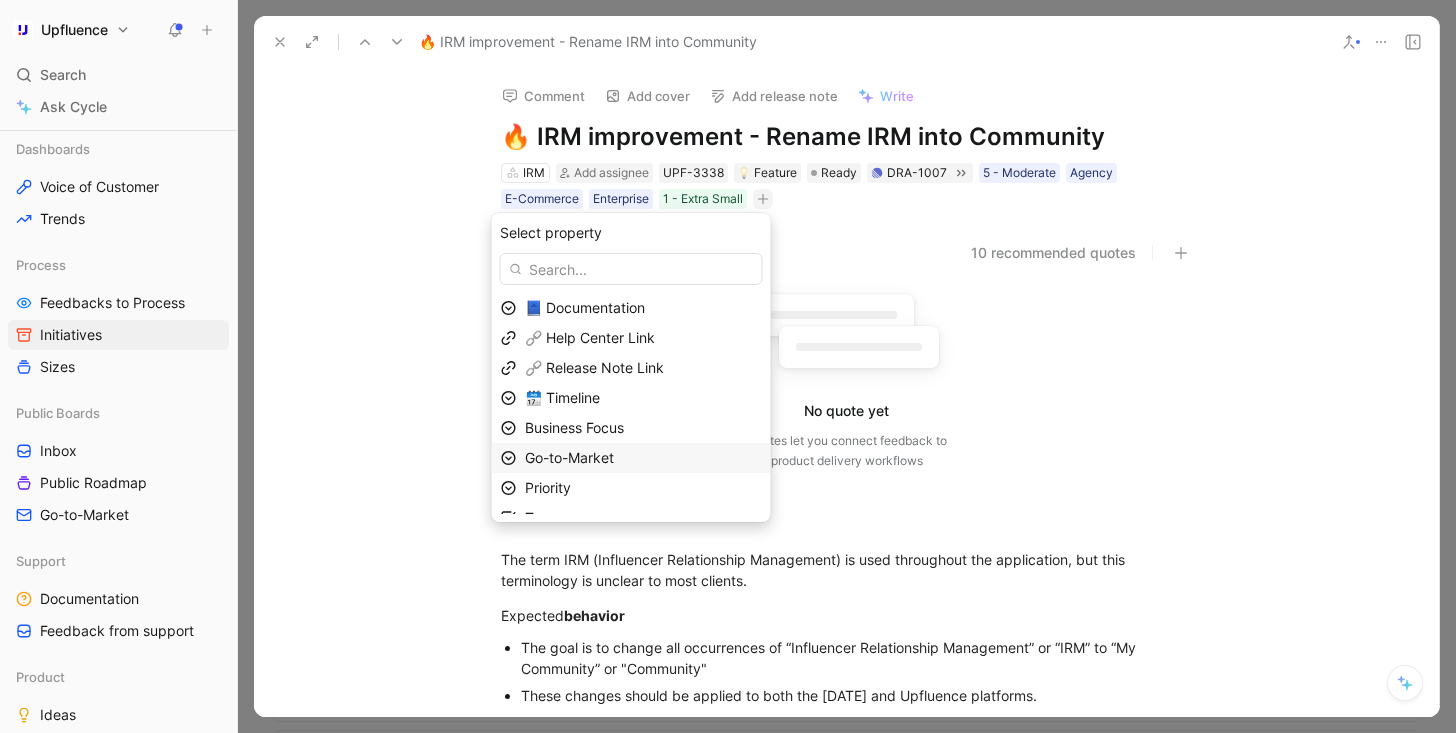 scroll, scrollTop: 19, scrollLeft: 0, axis: vertical 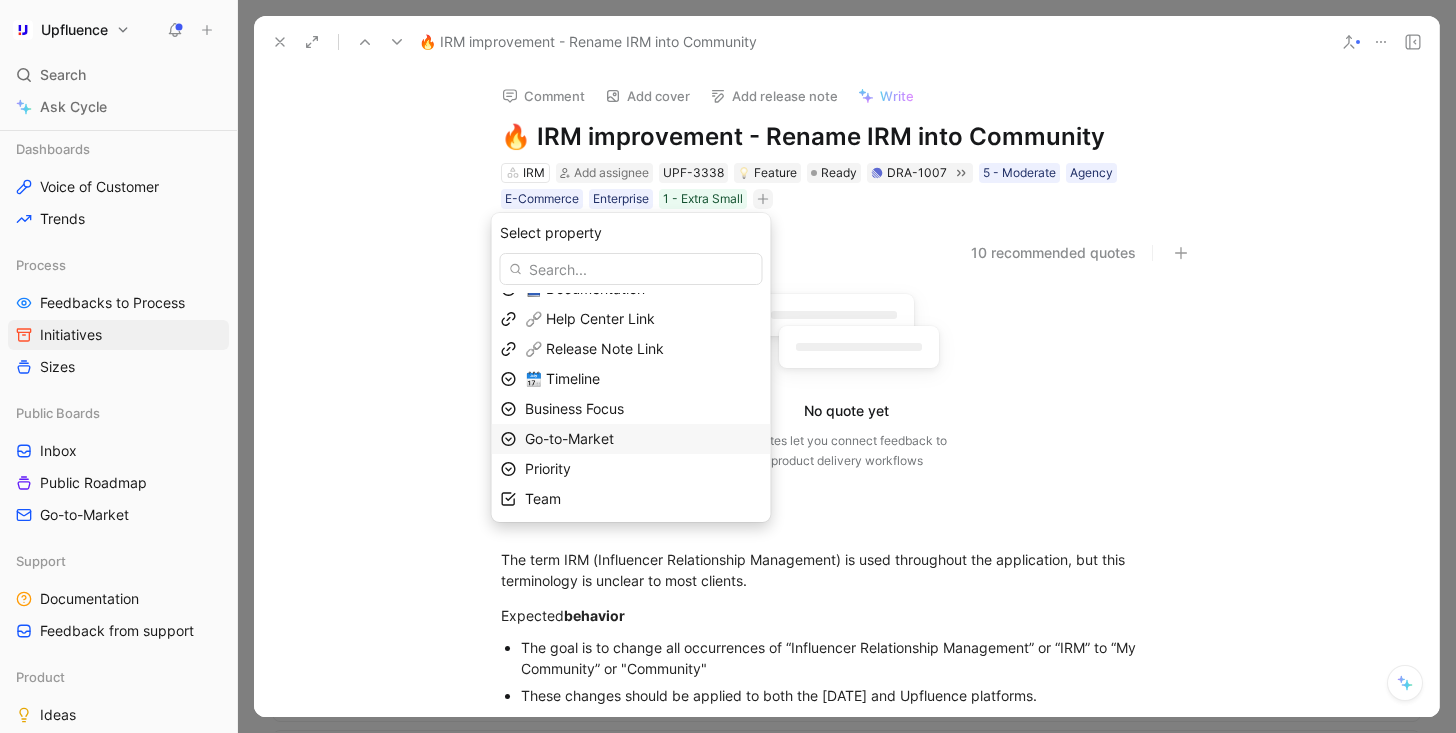 click on "Go-to-Market" at bounding box center (643, 439) 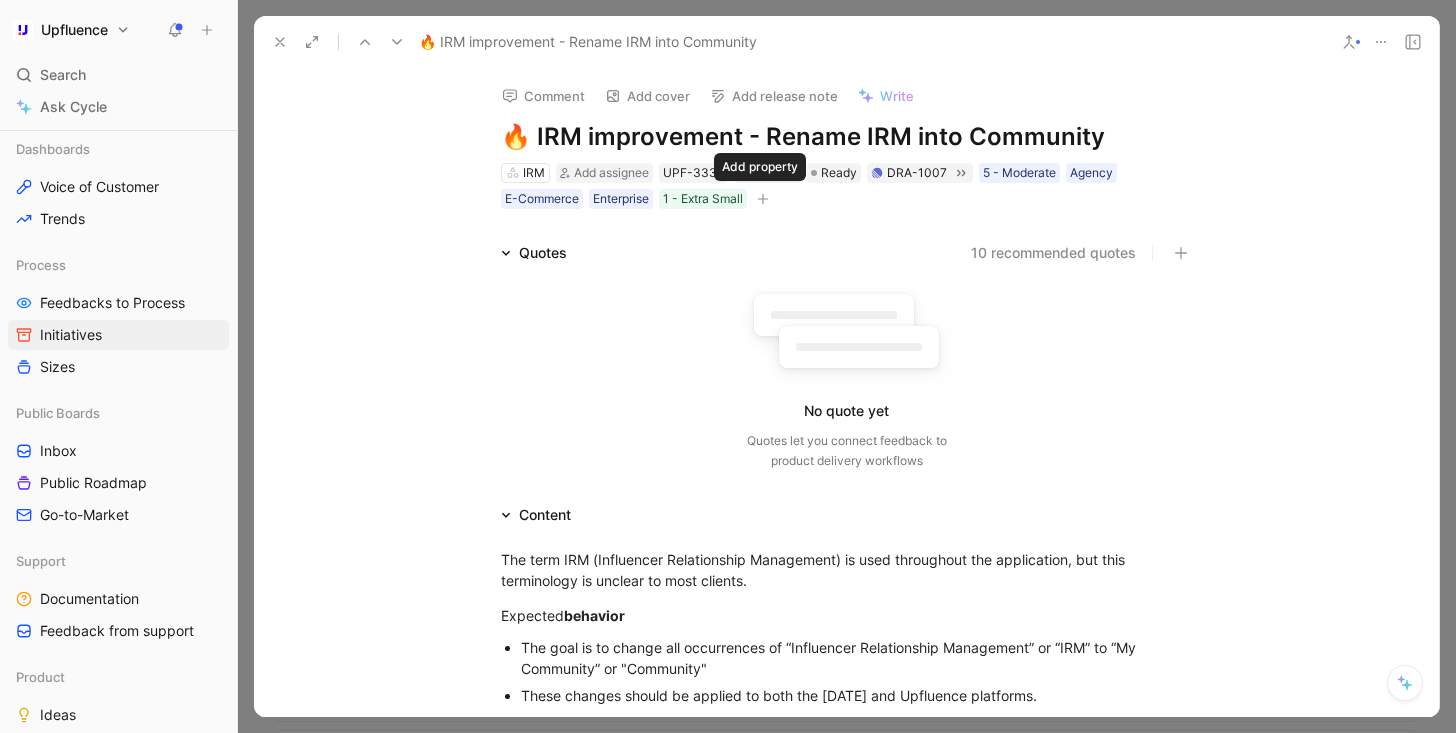 click at bounding box center (763, 199) 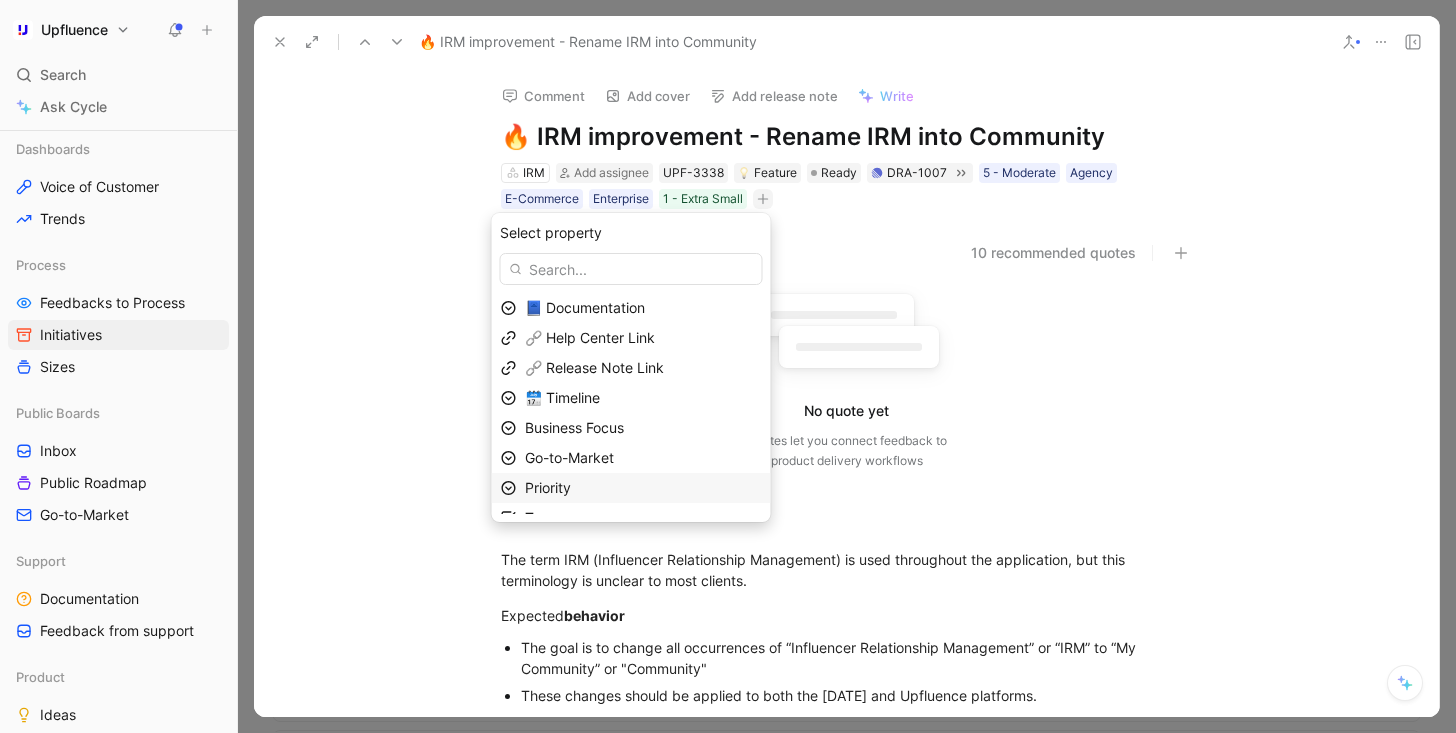 scroll, scrollTop: 19, scrollLeft: 0, axis: vertical 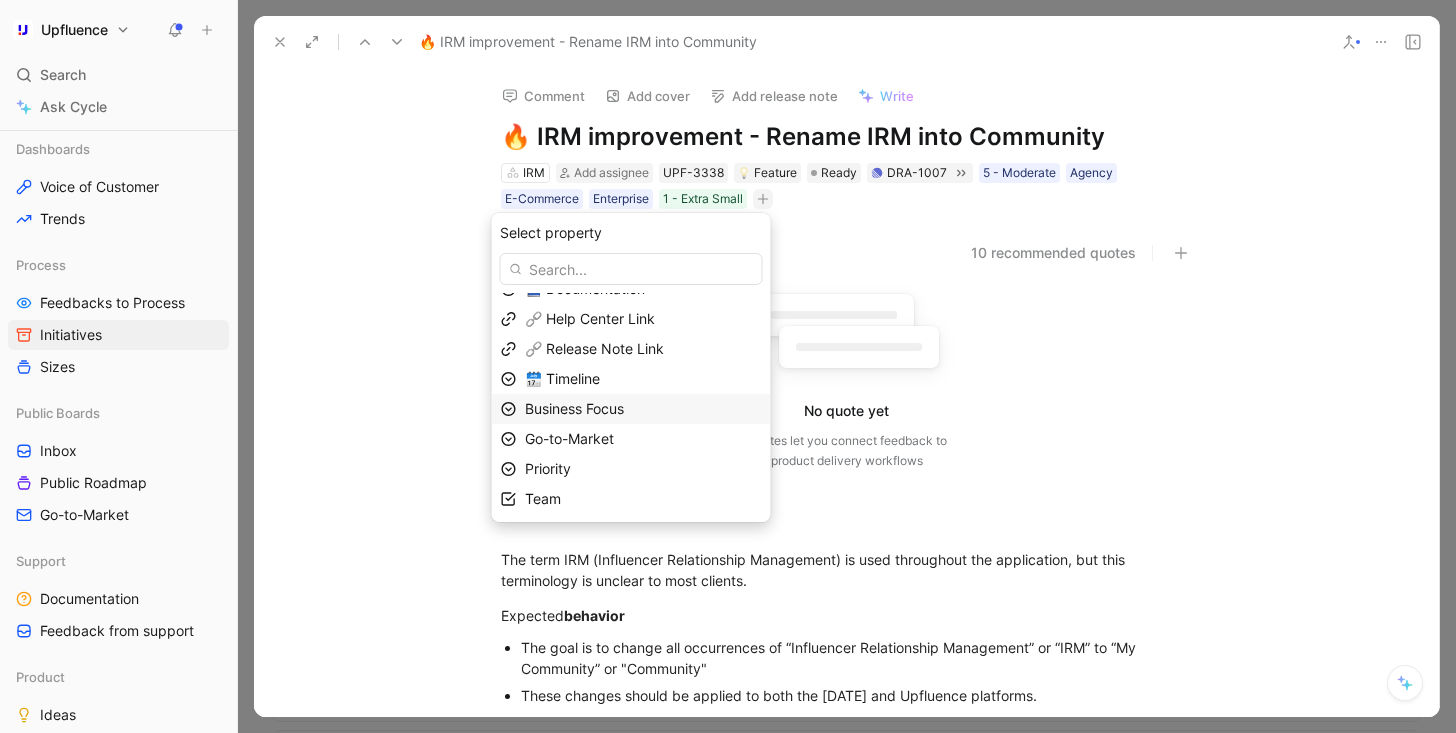 click on "Business Focus" at bounding box center [574, 408] 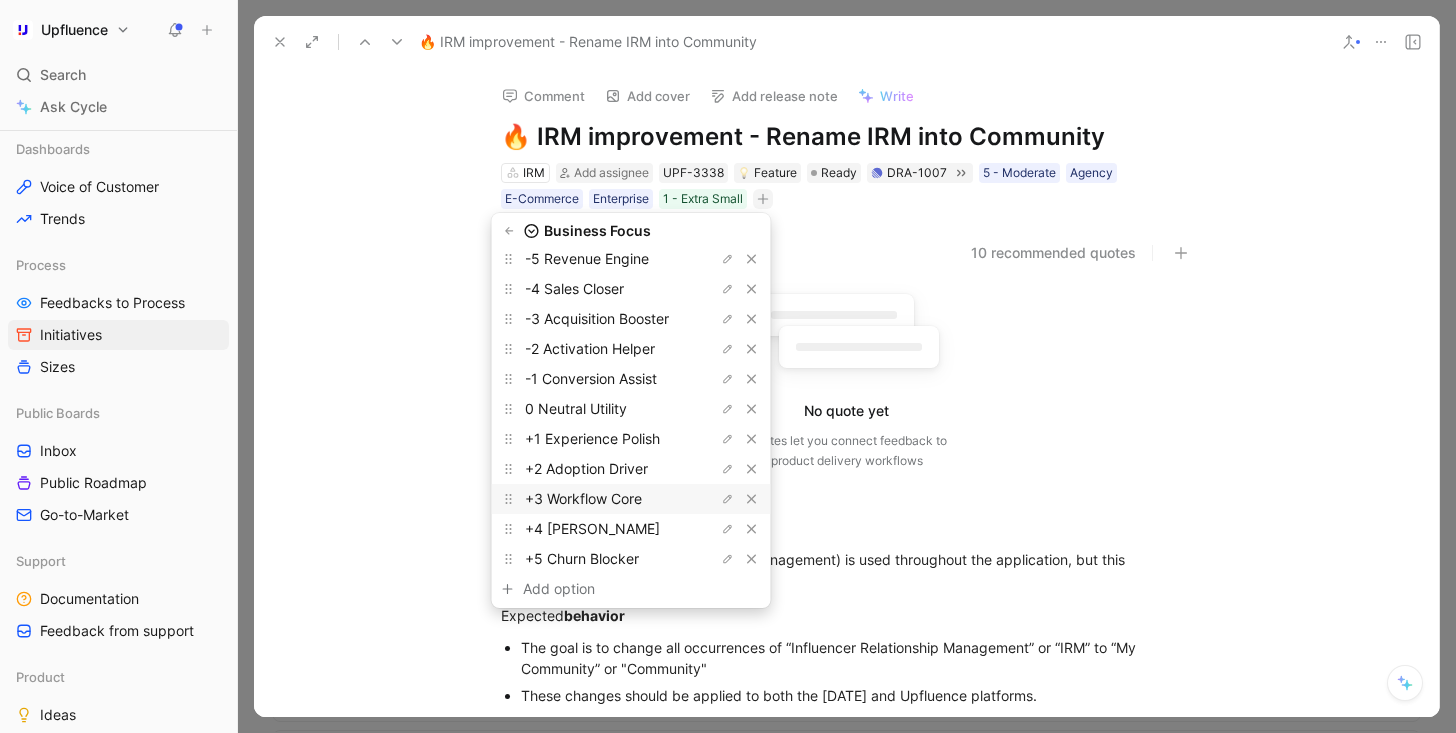 scroll, scrollTop: 85, scrollLeft: 0, axis: vertical 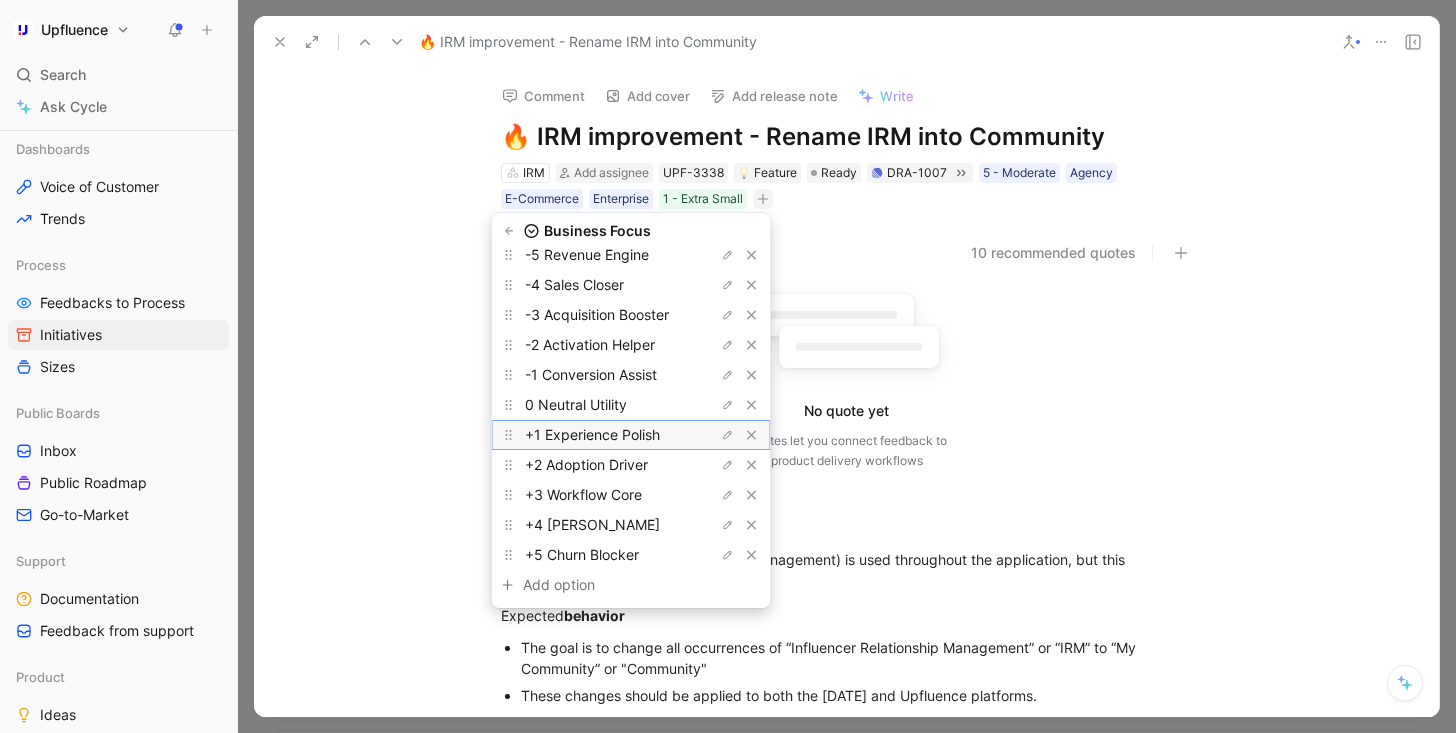 click on "+1  Experience Polish" at bounding box center (592, 434) 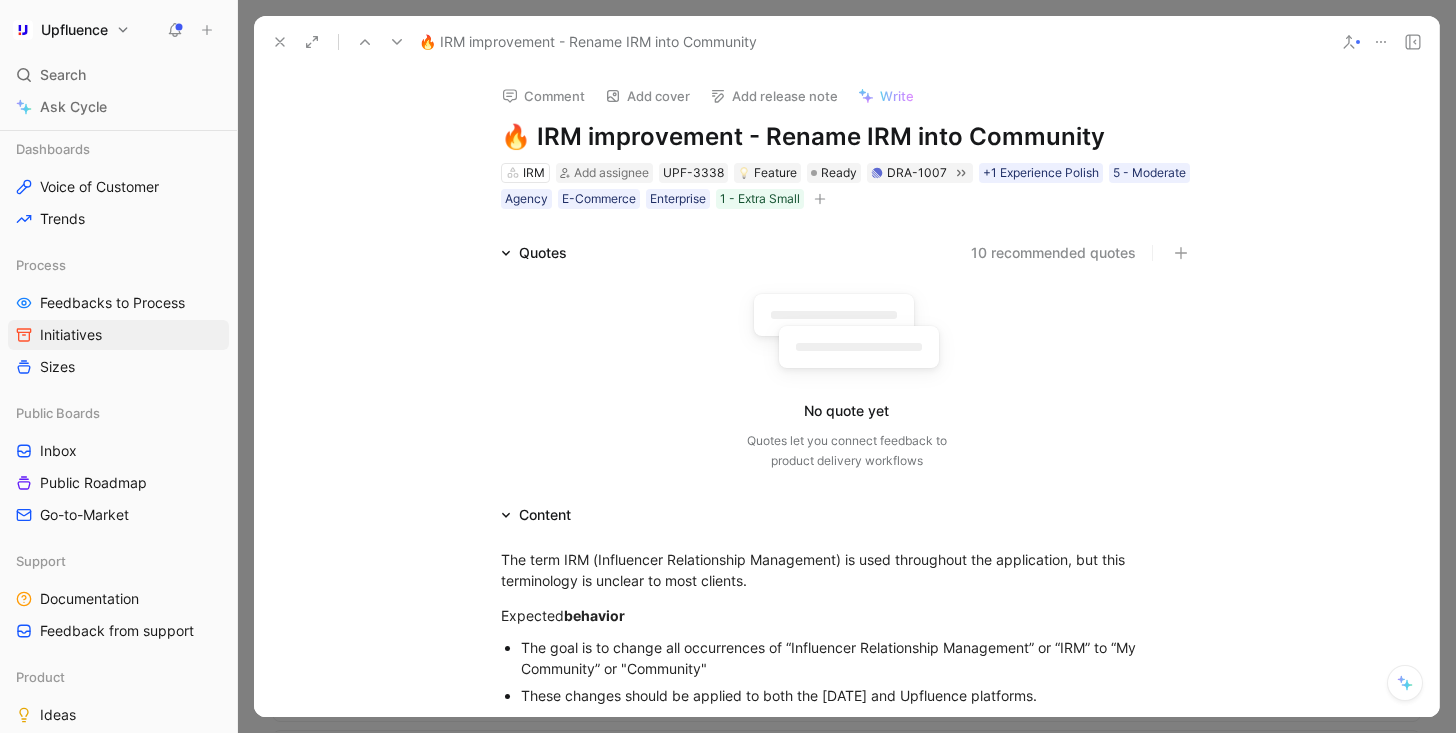 click 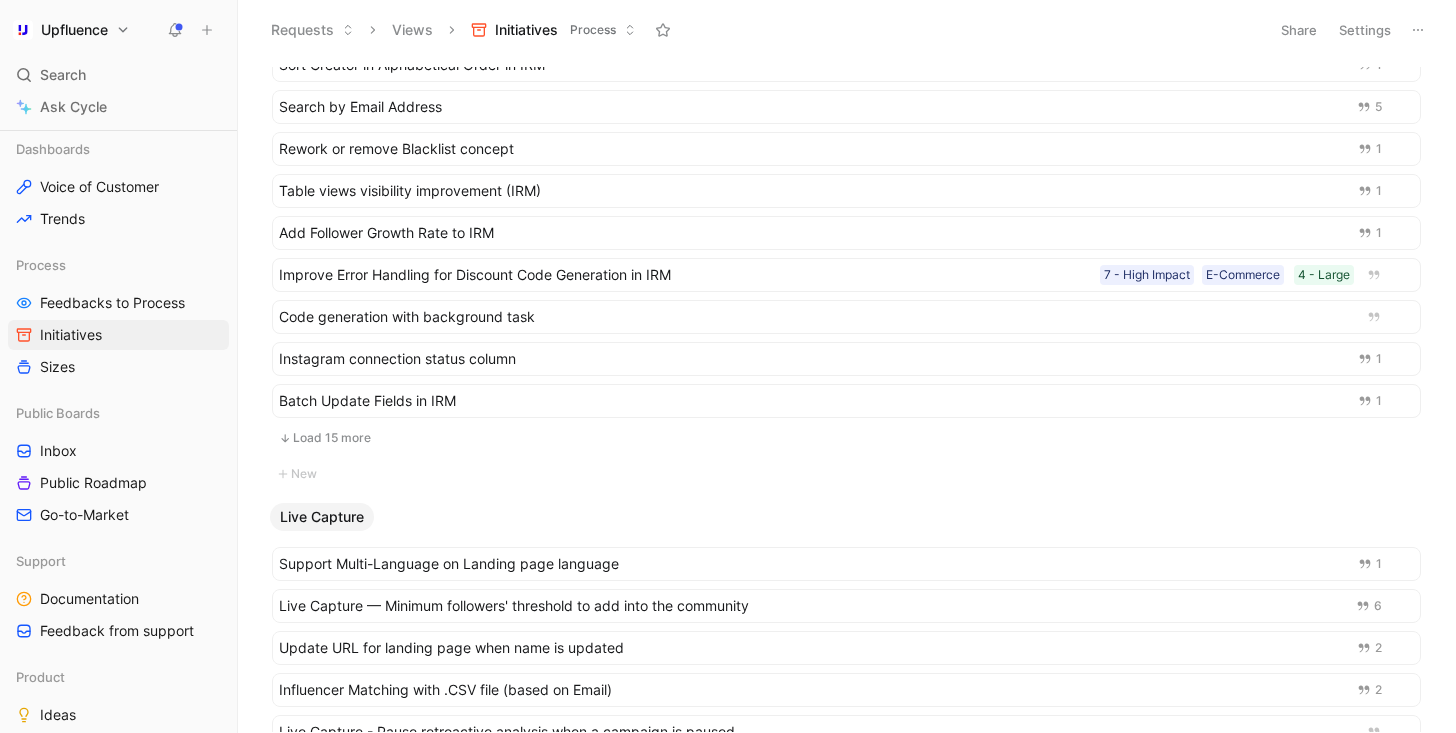 scroll, scrollTop: 4199, scrollLeft: 0, axis: vertical 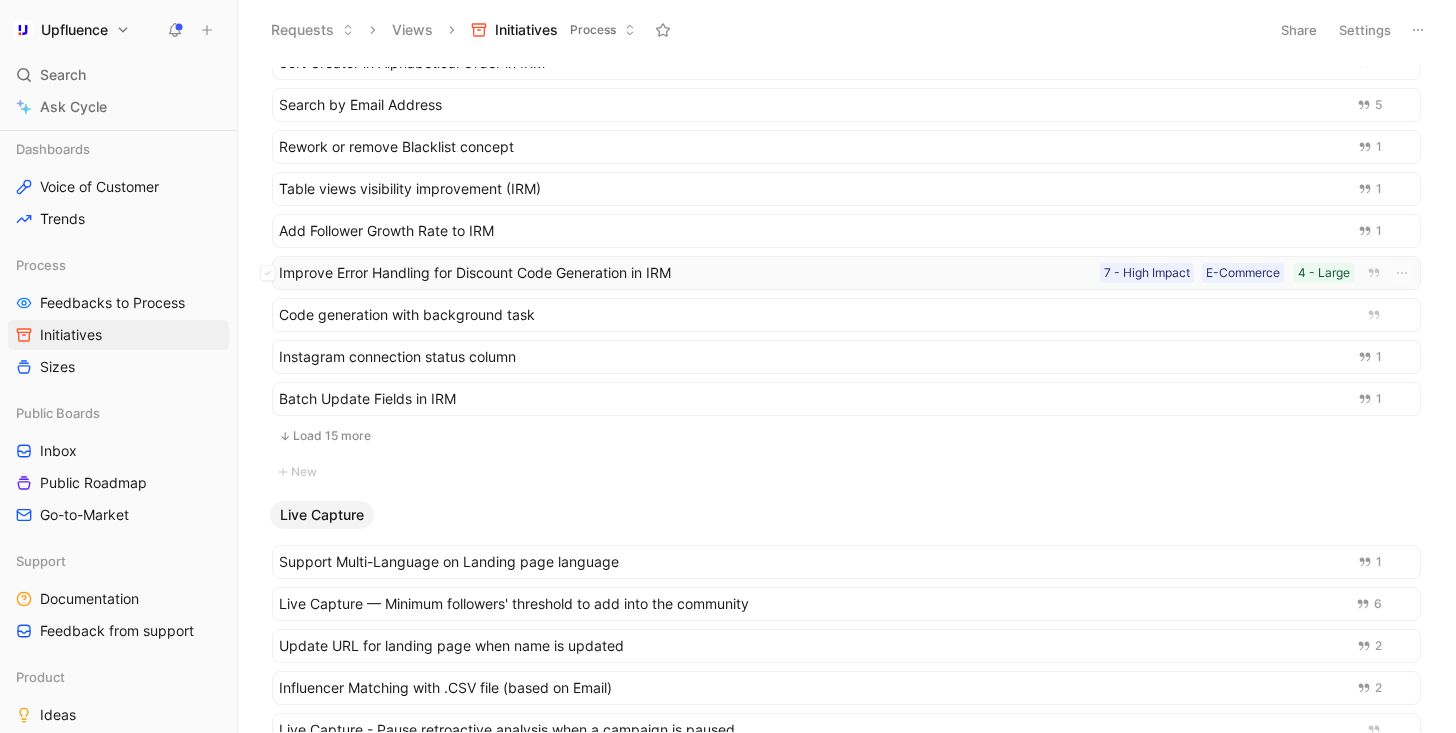 click on "Improve Error Handling for Discount Code Generation in IRM" at bounding box center (685, 273) 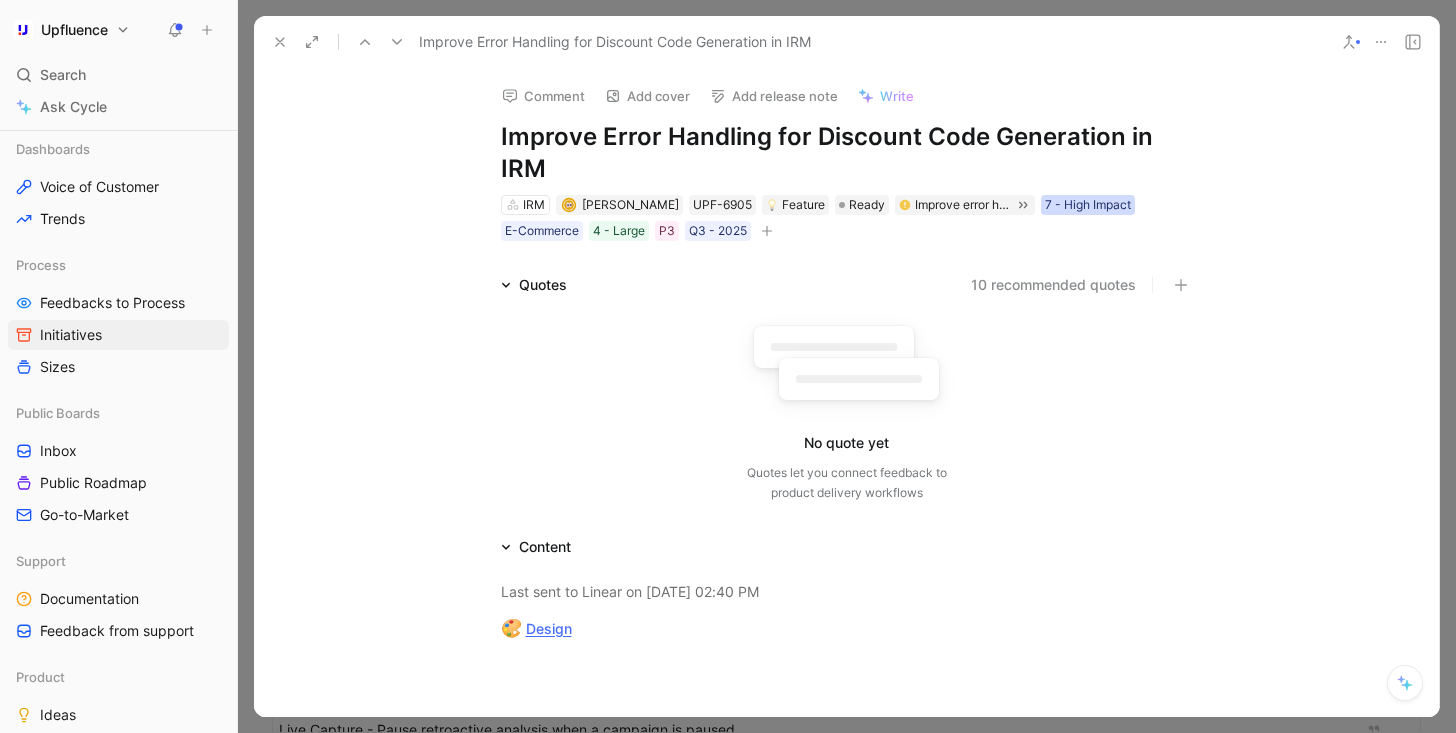 click on "7 - High Impact" at bounding box center [1088, 205] 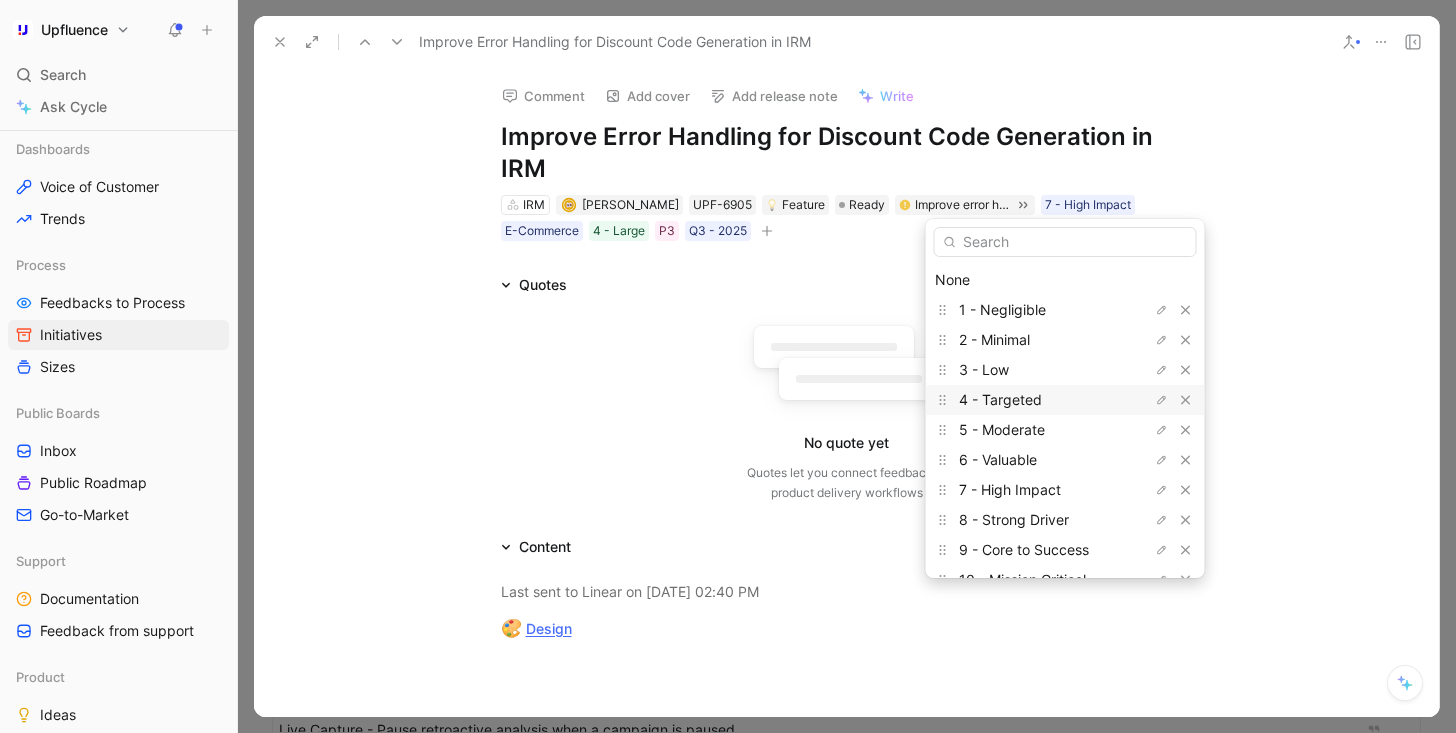 scroll, scrollTop: 55, scrollLeft: 0, axis: vertical 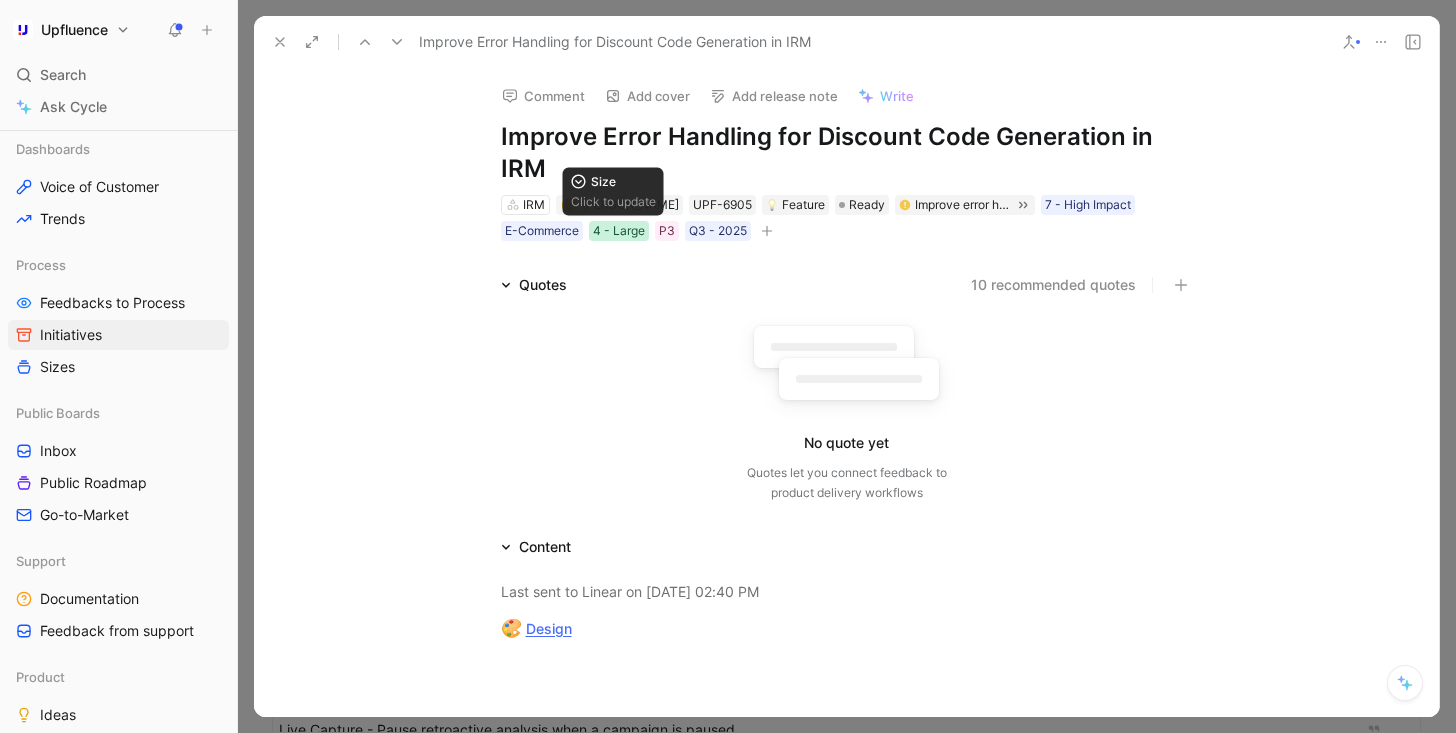 click on "4 - Large" at bounding box center (619, 231) 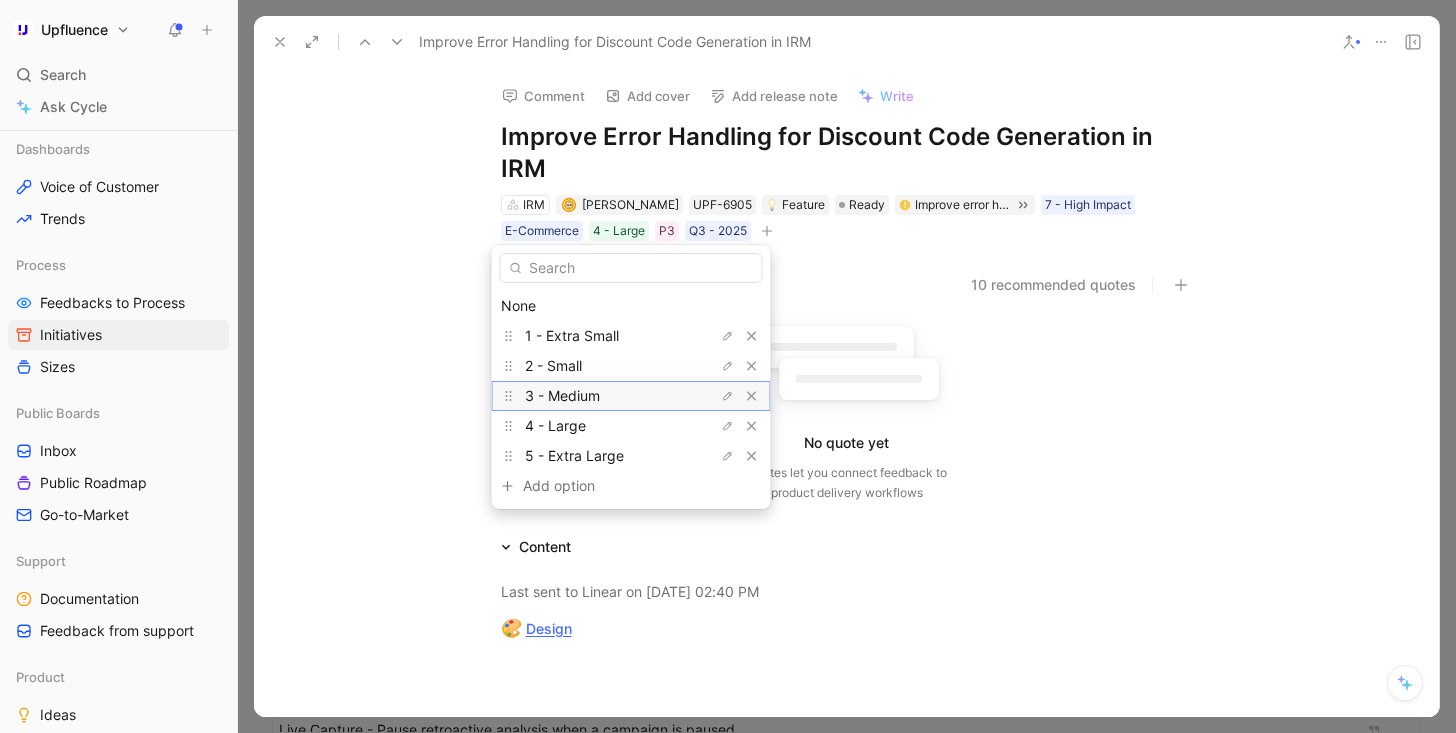 click on "3 - Medium" at bounding box center [600, 396] 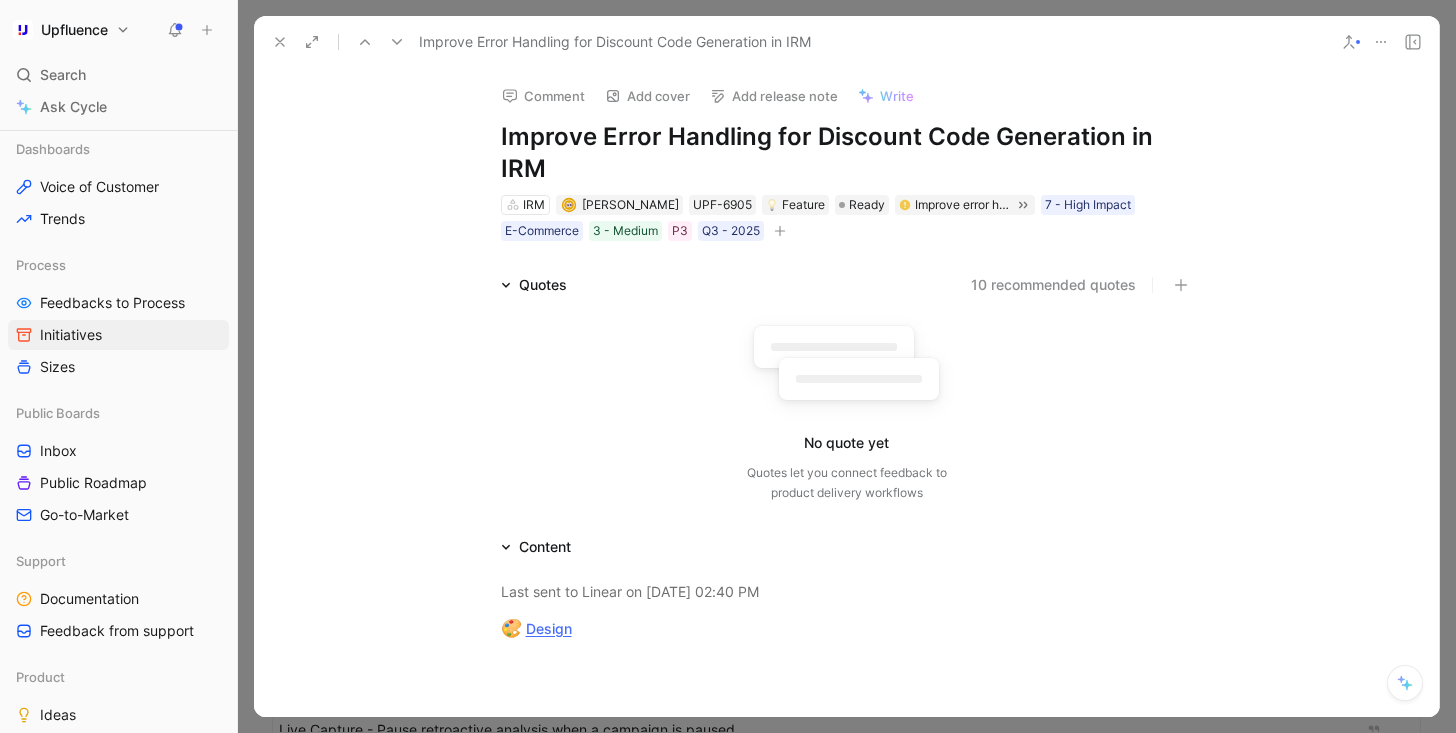 click 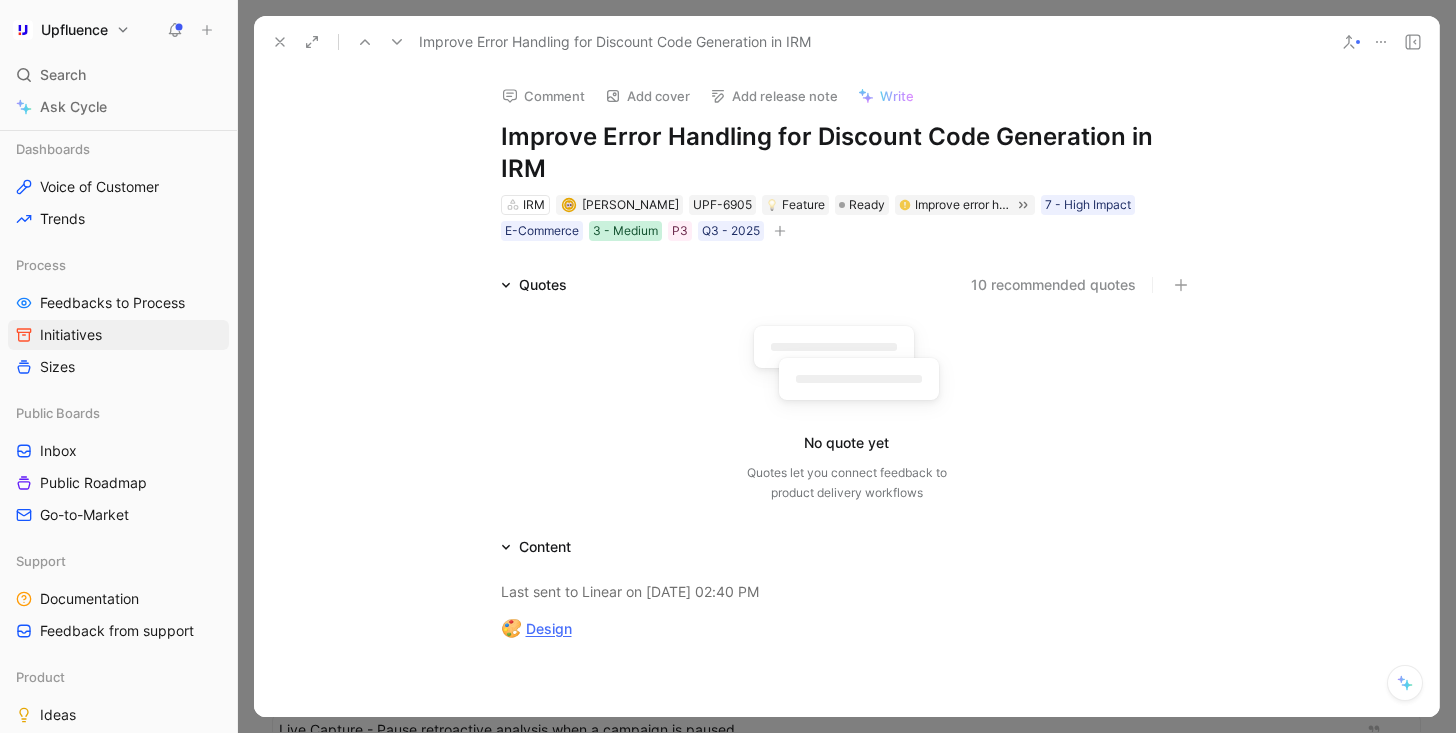 click on "3 - Medium" at bounding box center (625, 231) 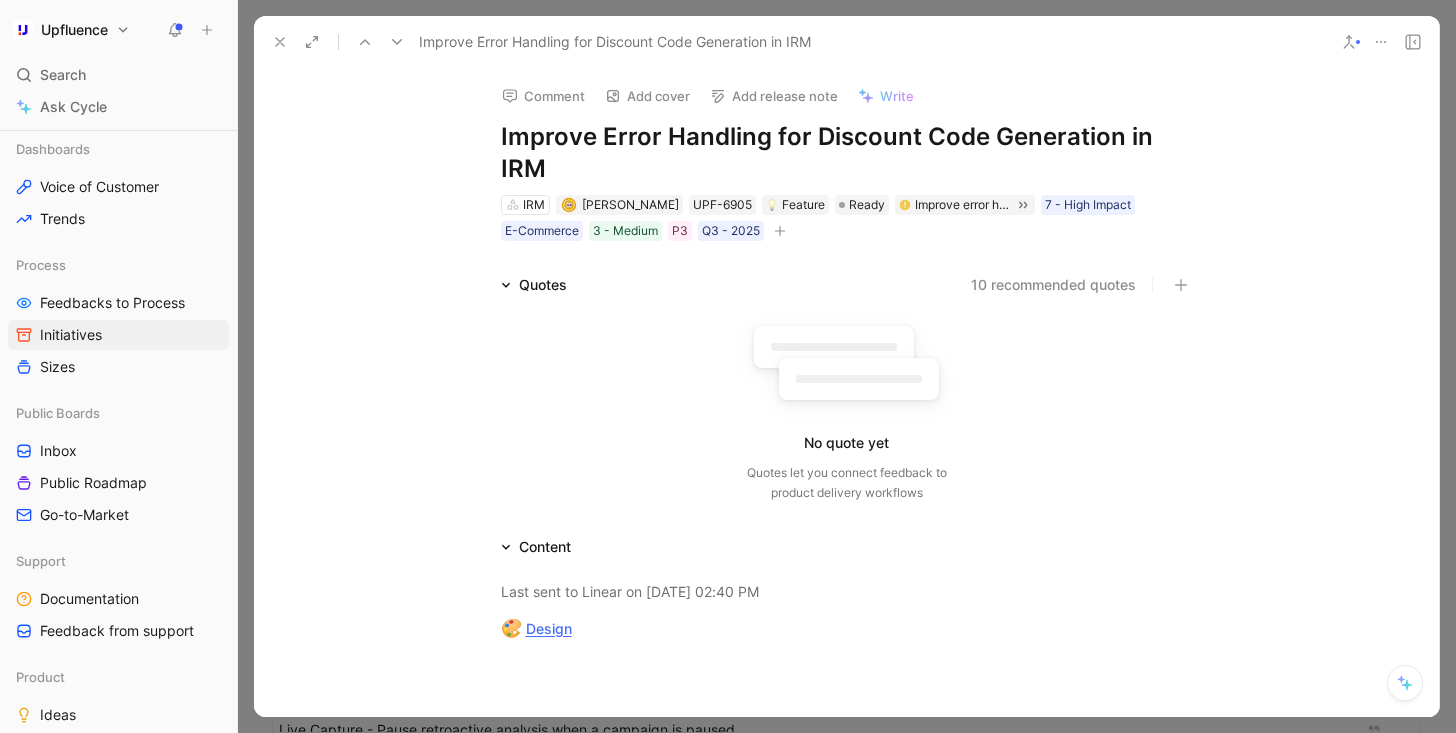 click 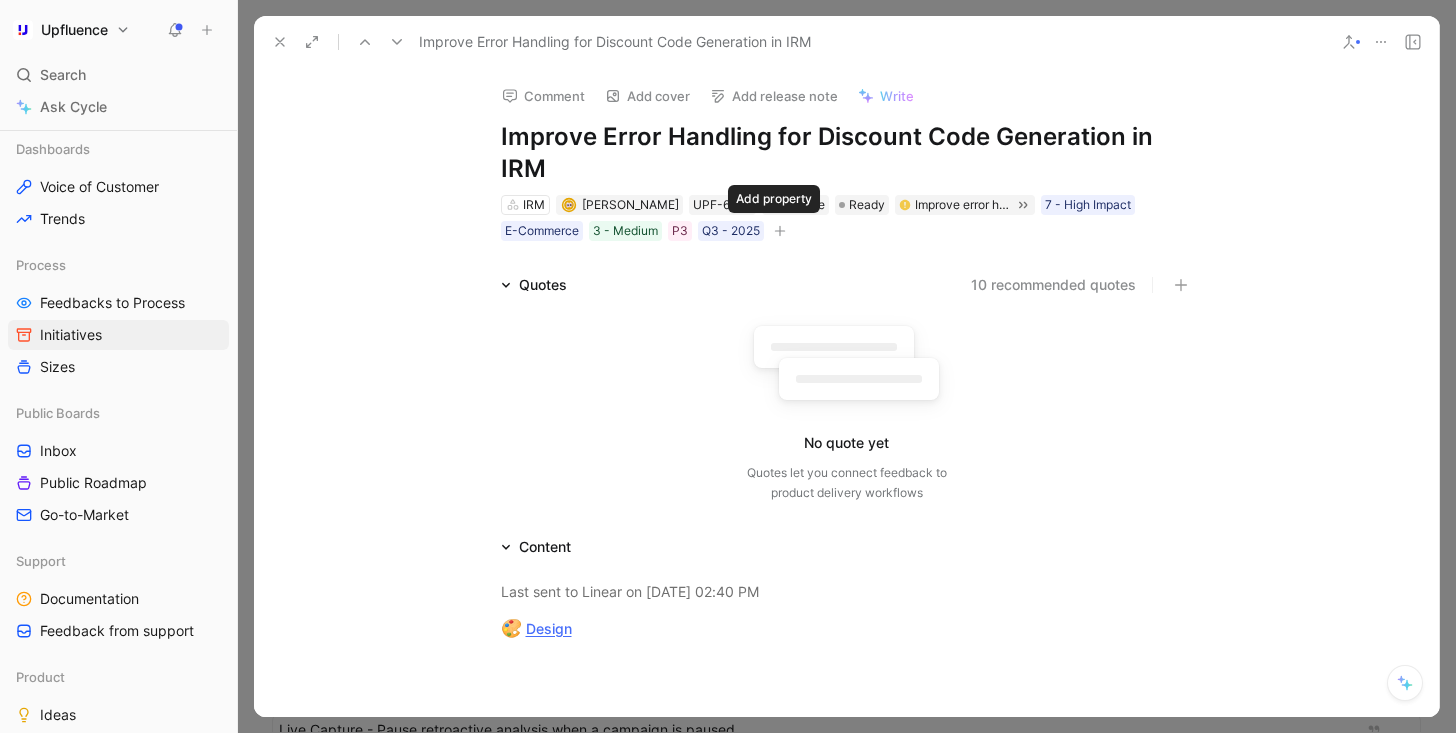 click 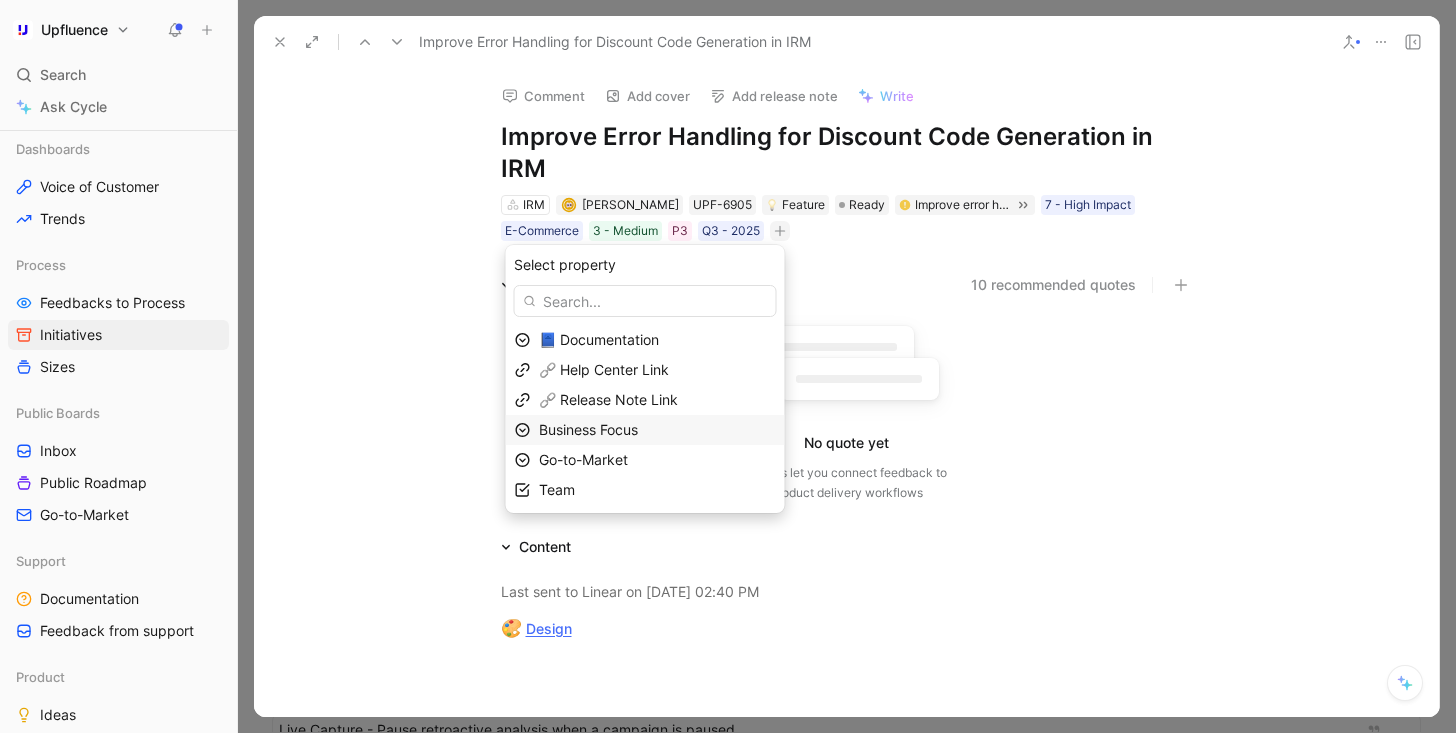 click on "Business Focus" at bounding box center [657, 430] 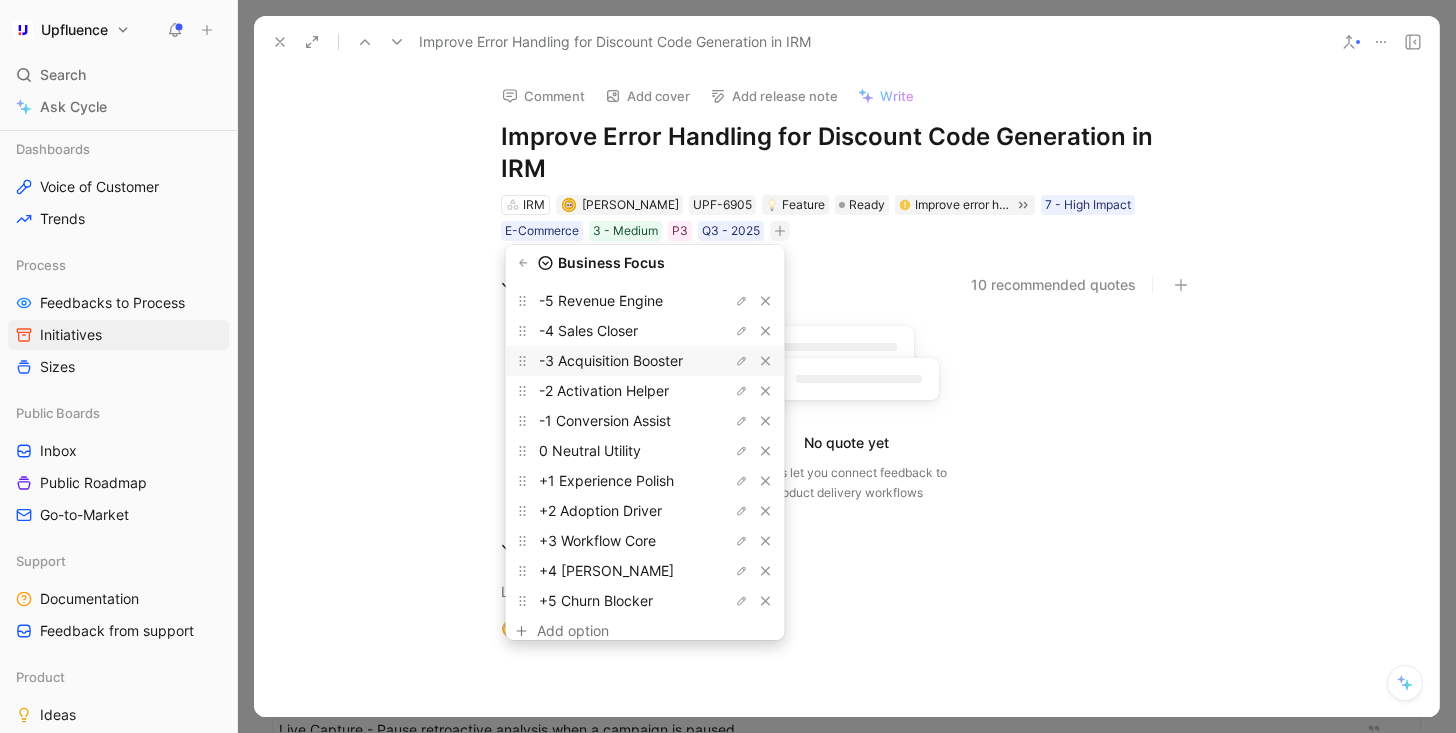 scroll, scrollTop: 85, scrollLeft: 0, axis: vertical 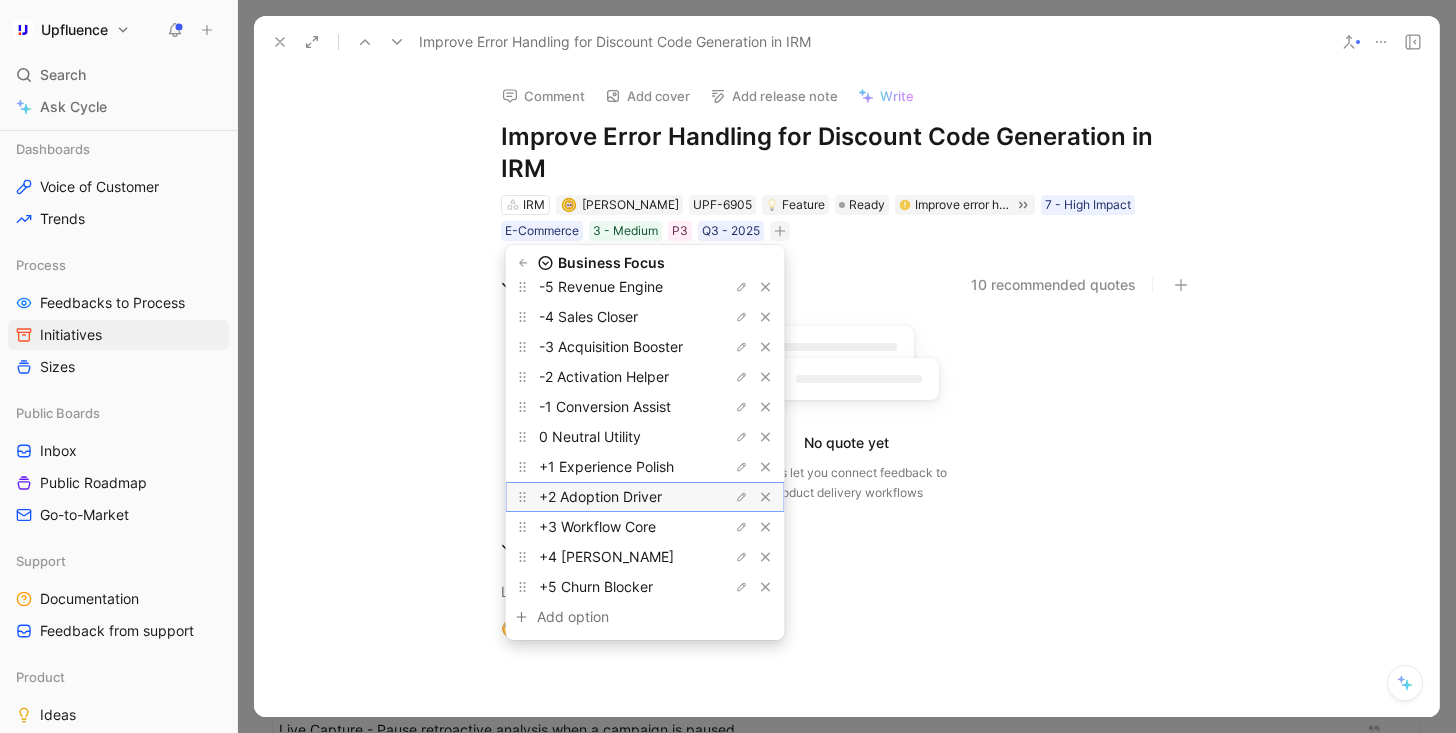 click on "+2  Adoption Driver" at bounding box center [600, 496] 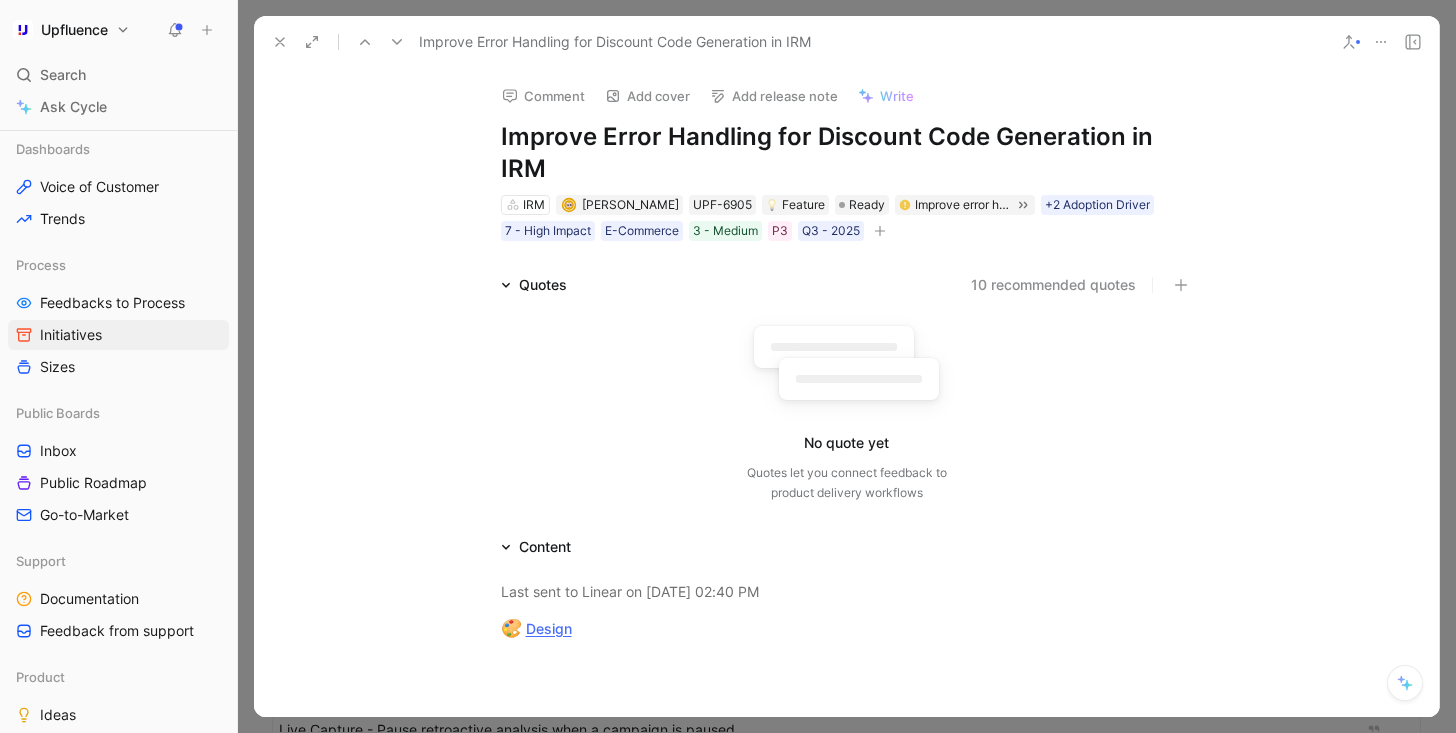 click 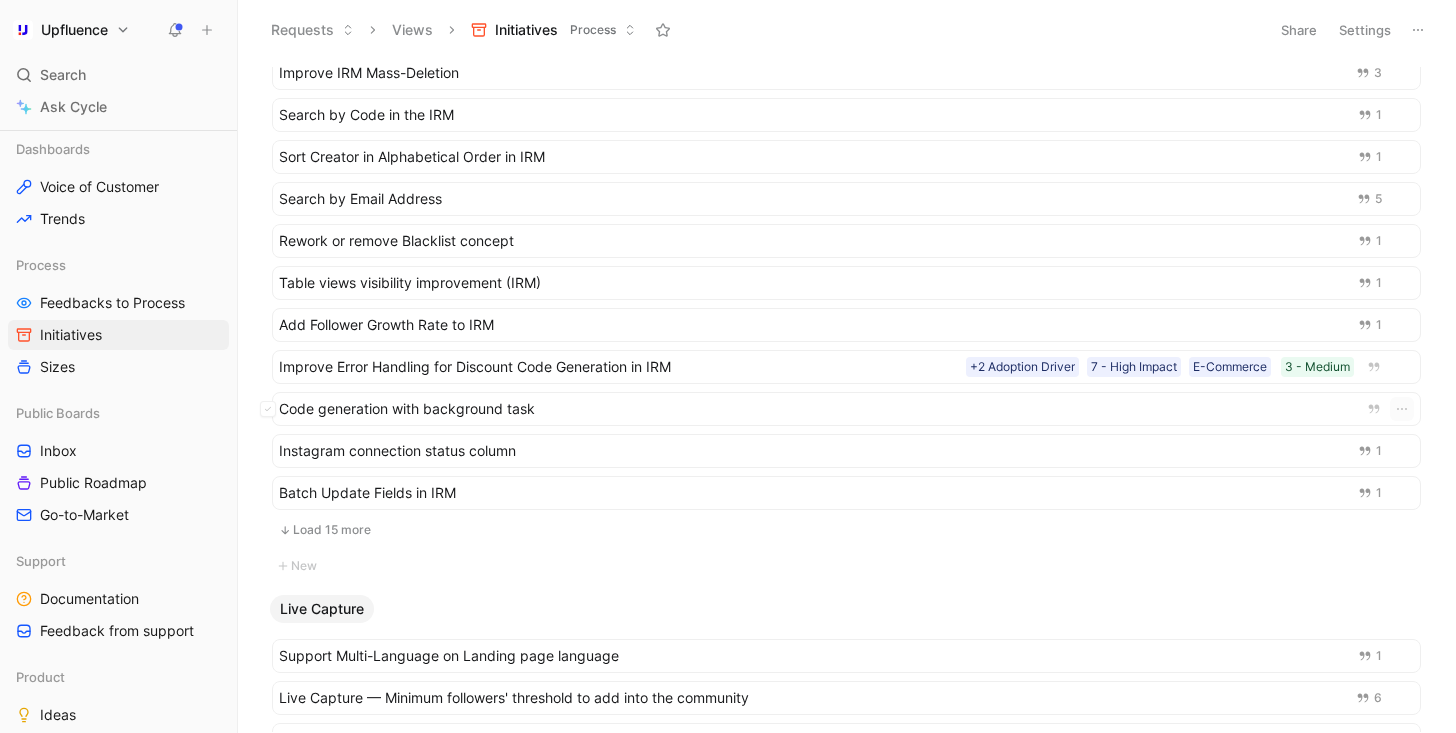 scroll, scrollTop: 4100, scrollLeft: 0, axis: vertical 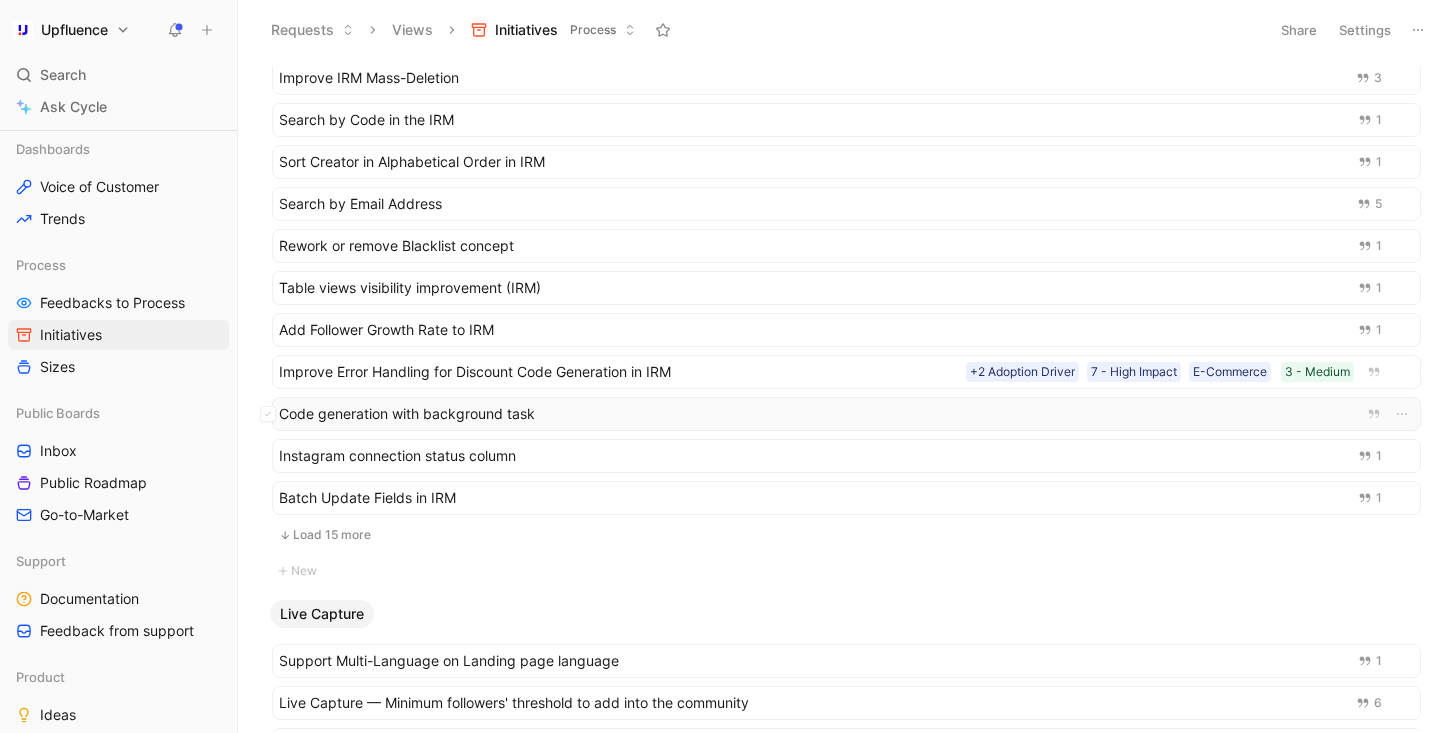 click on "Code generation with background task" at bounding box center [816, 414] 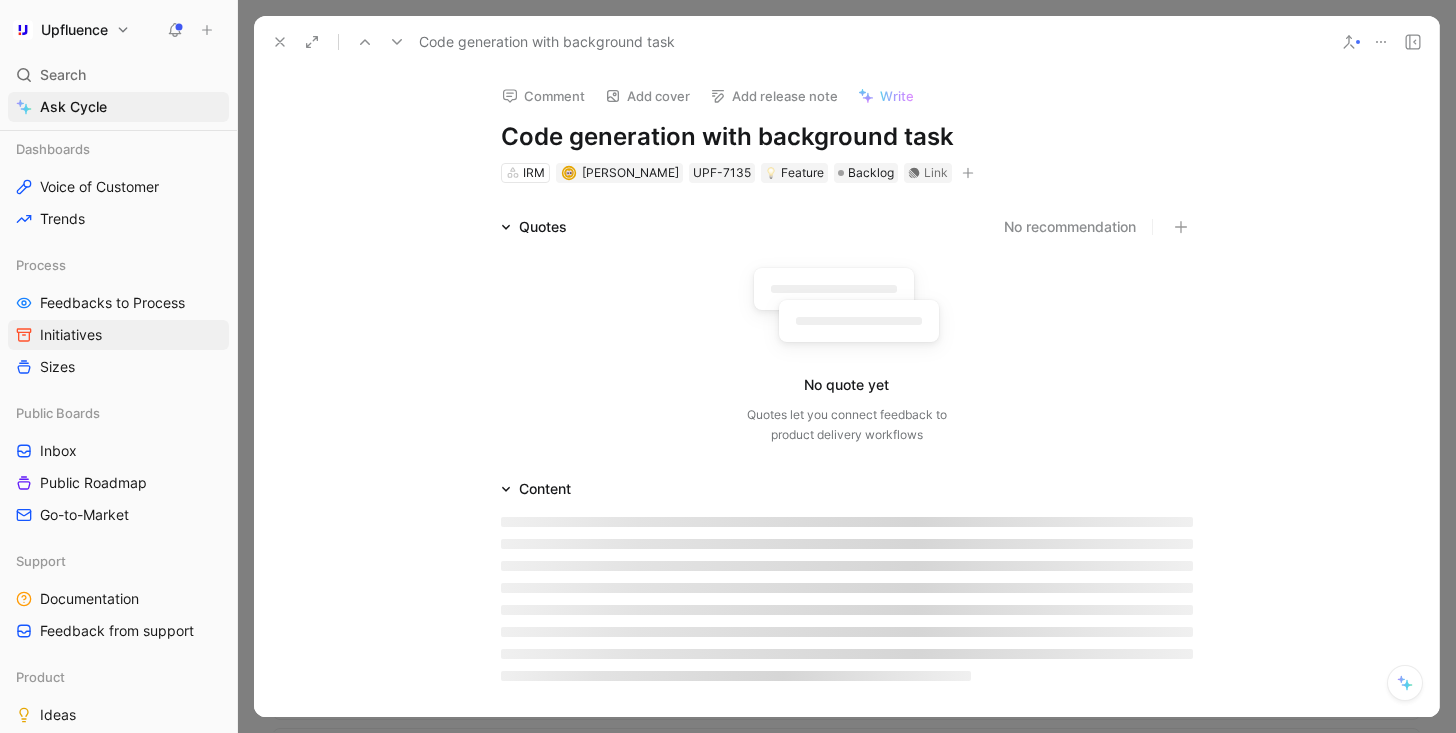 click 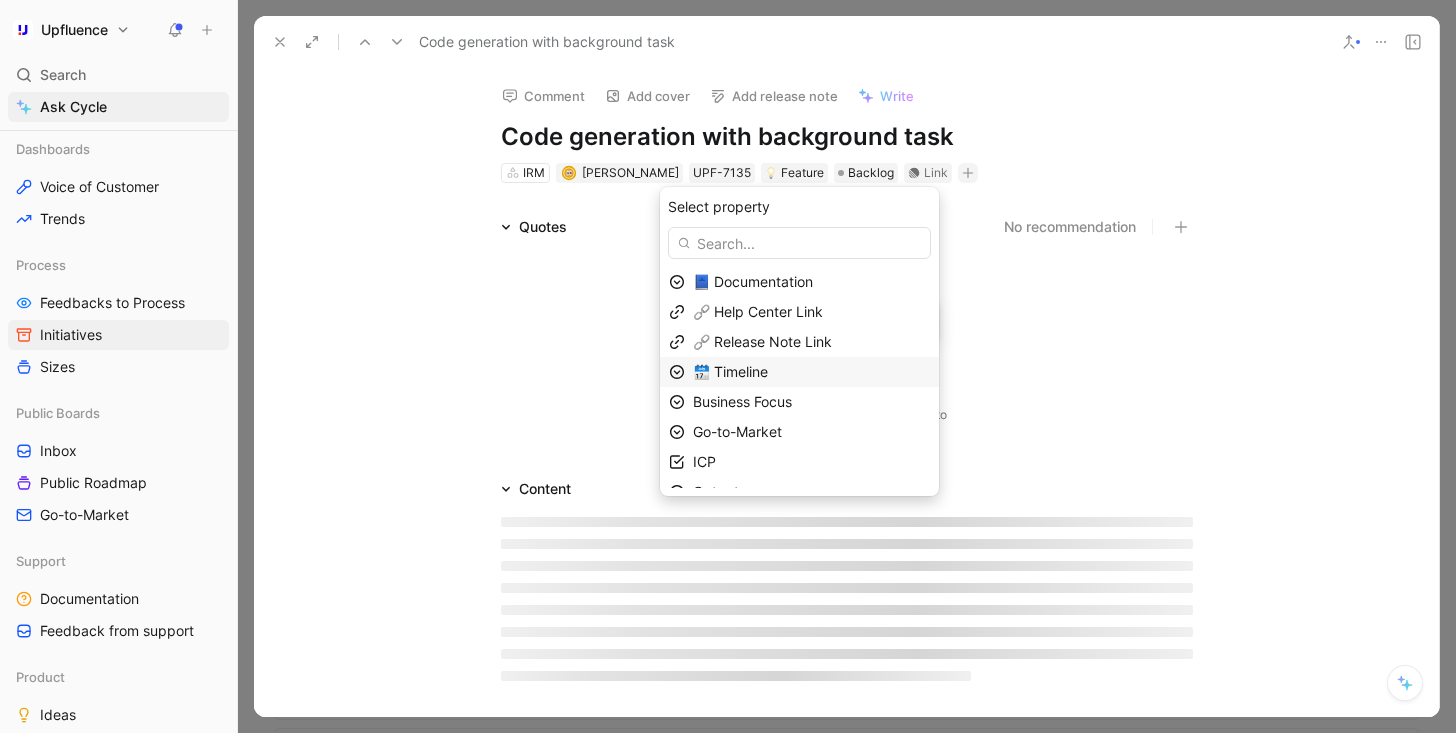 scroll, scrollTop: 74, scrollLeft: 0, axis: vertical 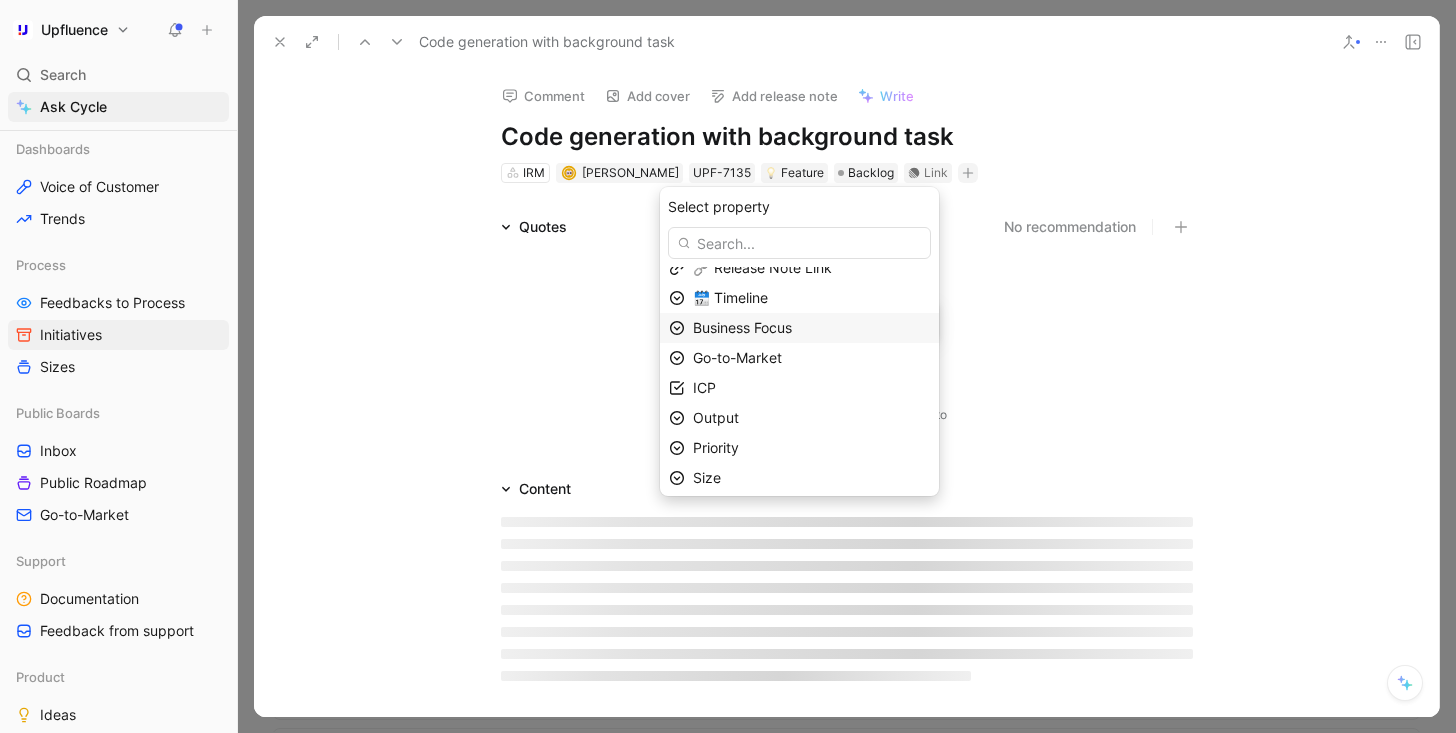 click on "Business Focus" at bounding box center [742, 327] 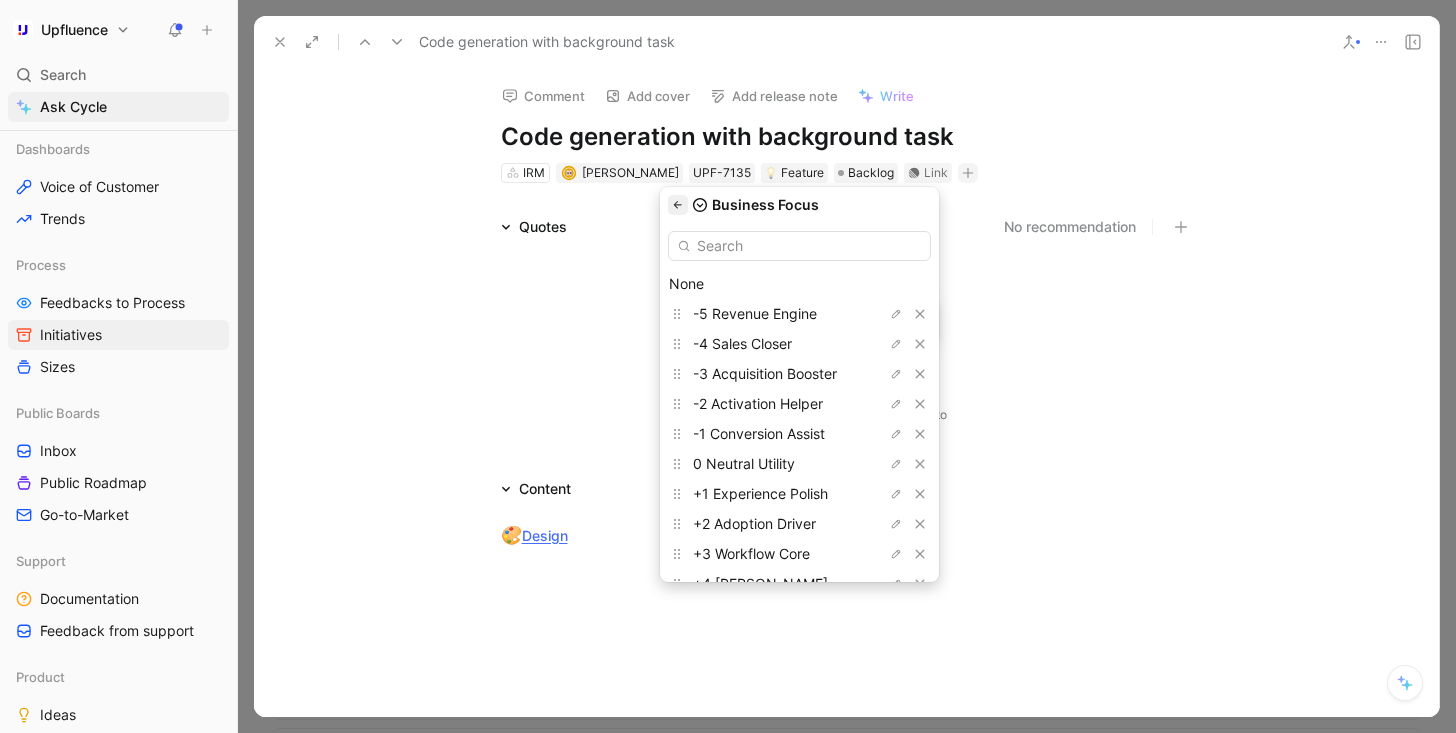click 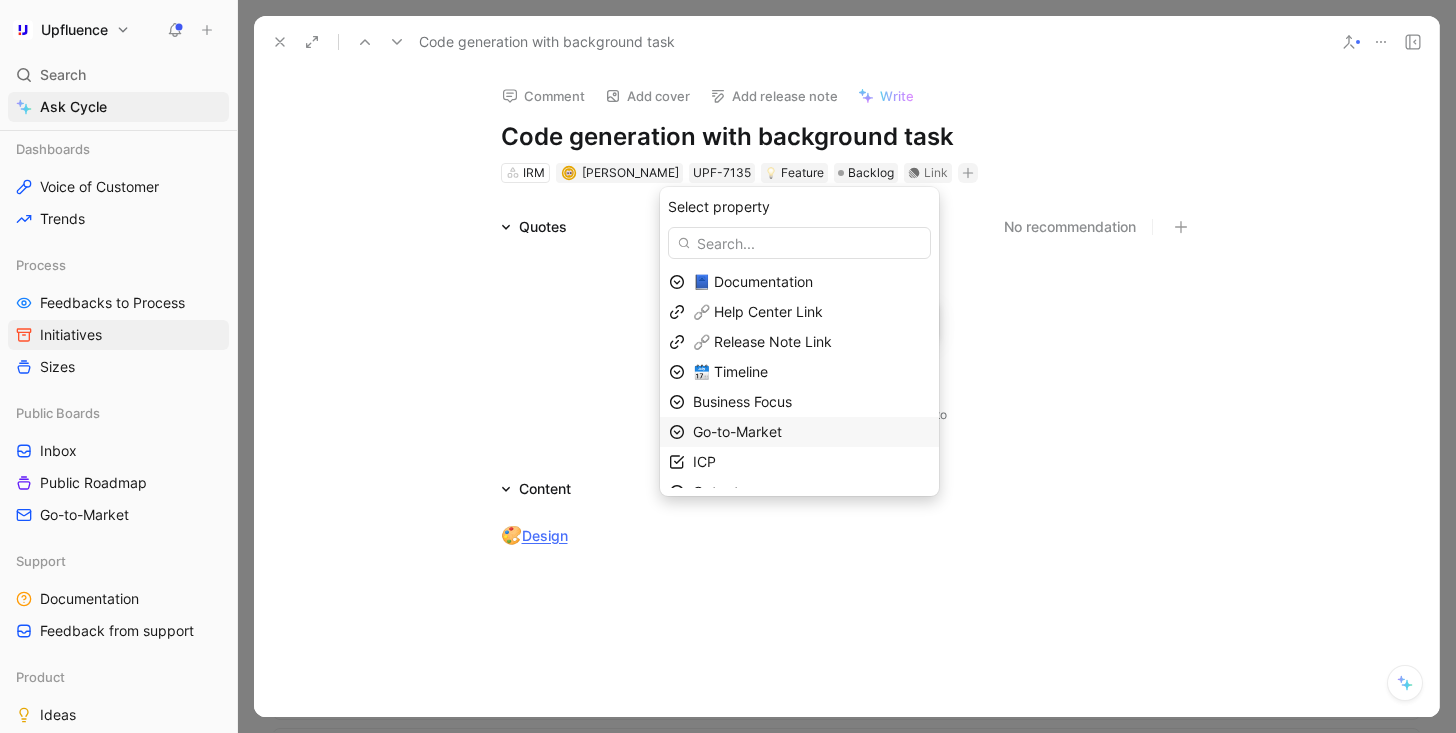 scroll, scrollTop: 109, scrollLeft: 0, axis: vertical 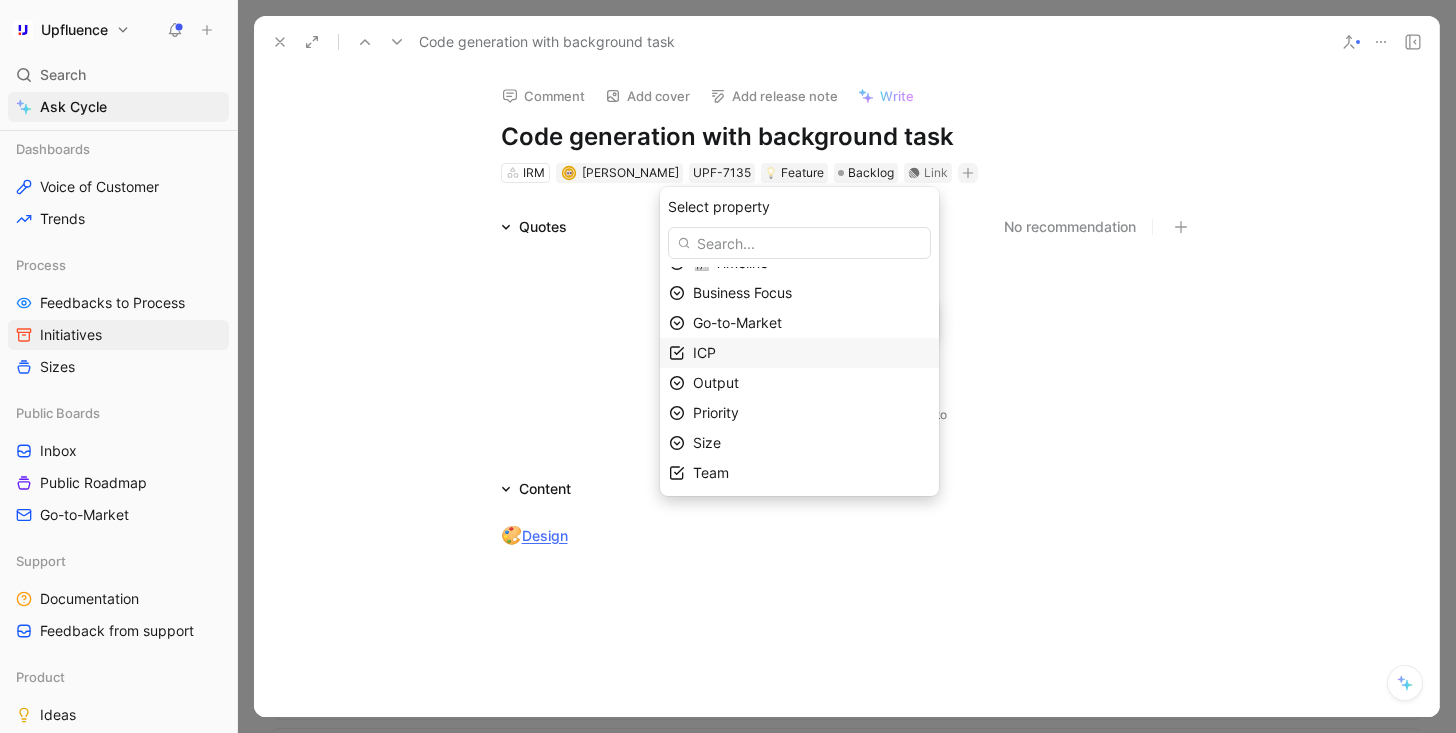click on "ICP" at bounding box center (811, 353) 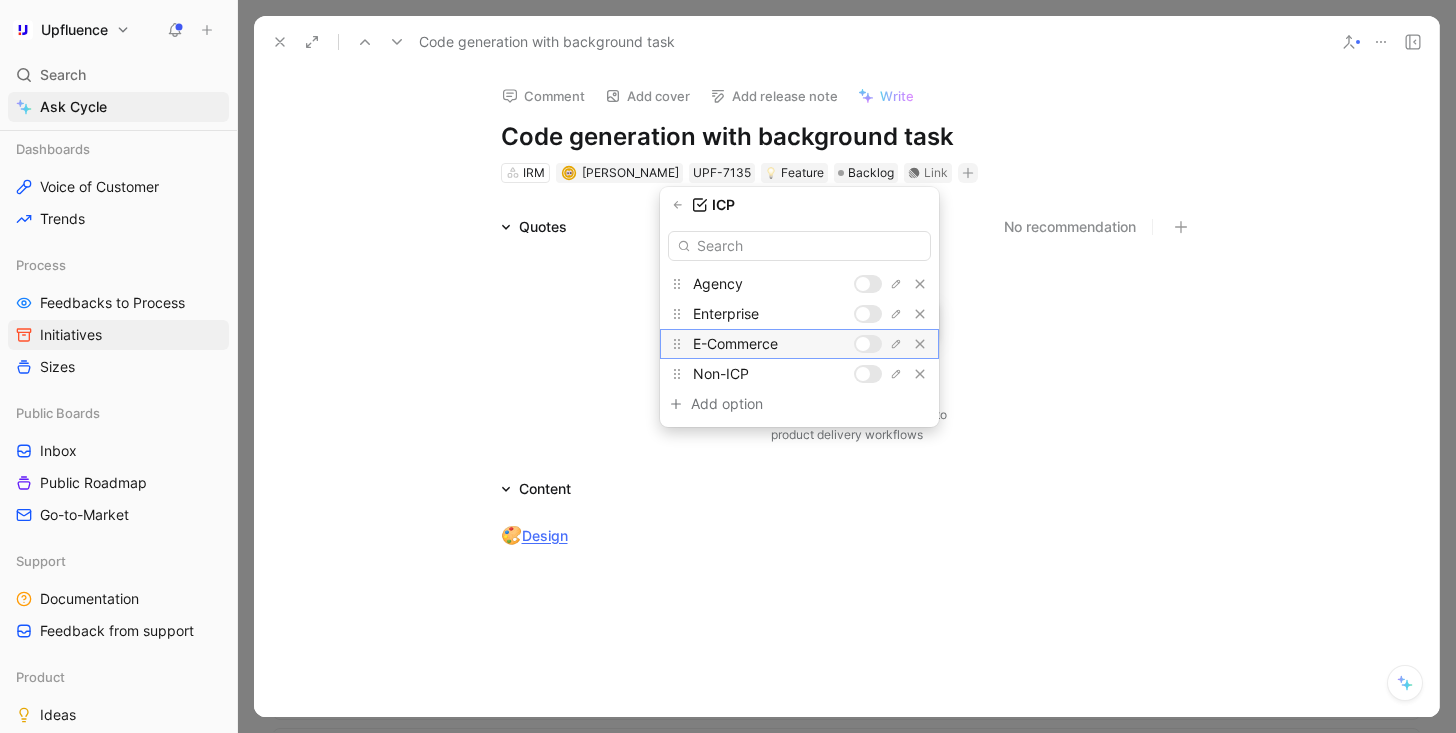 click at bounding box center [863, 344] 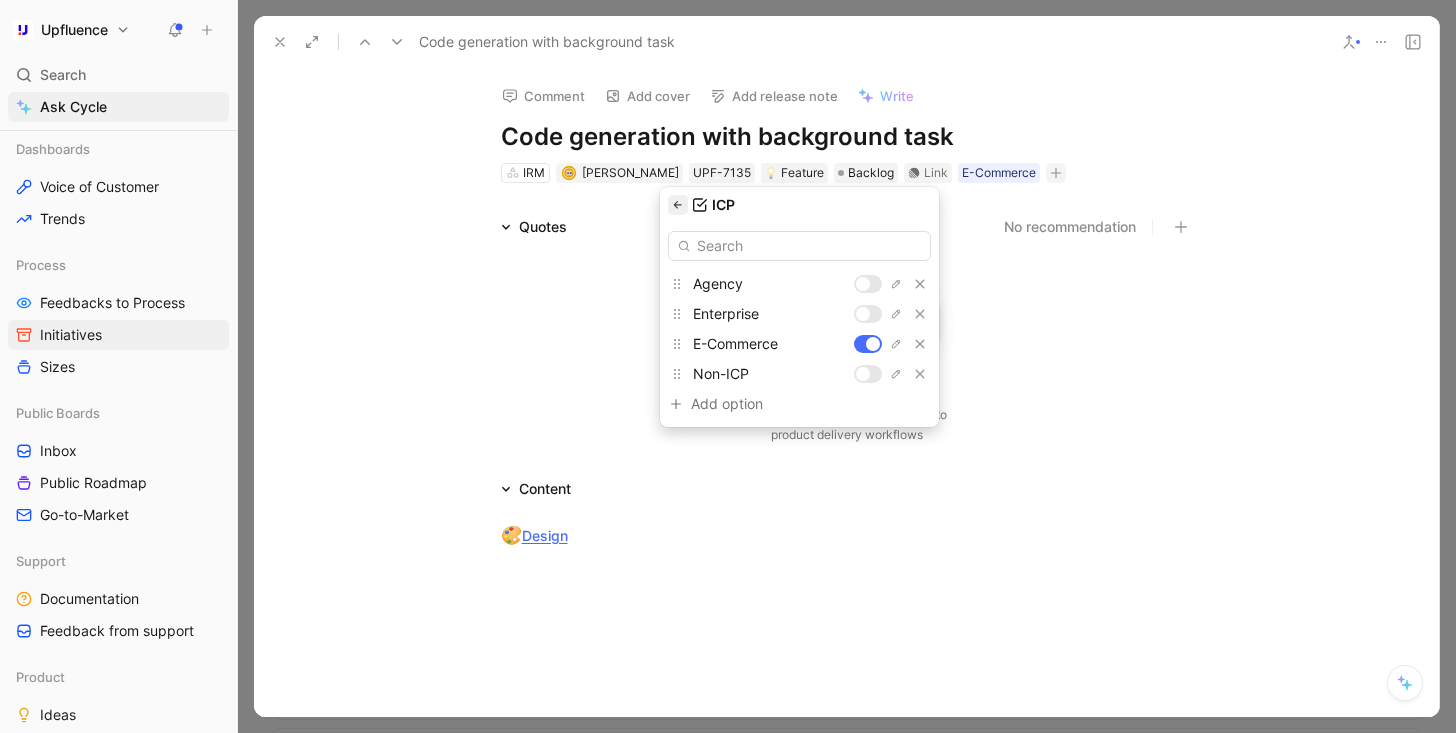 click 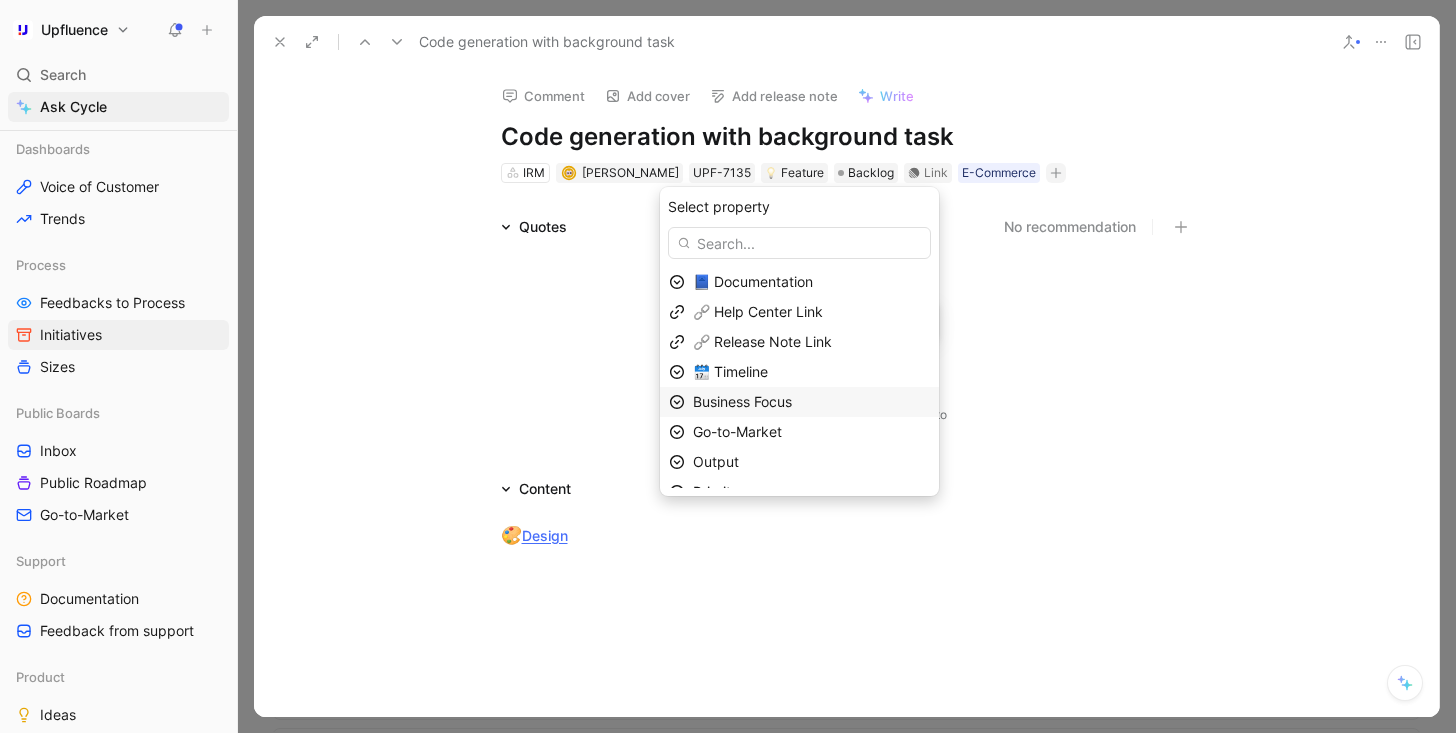 scroll, scrollTop: 79, scrollLeft: 0, axis: vertical 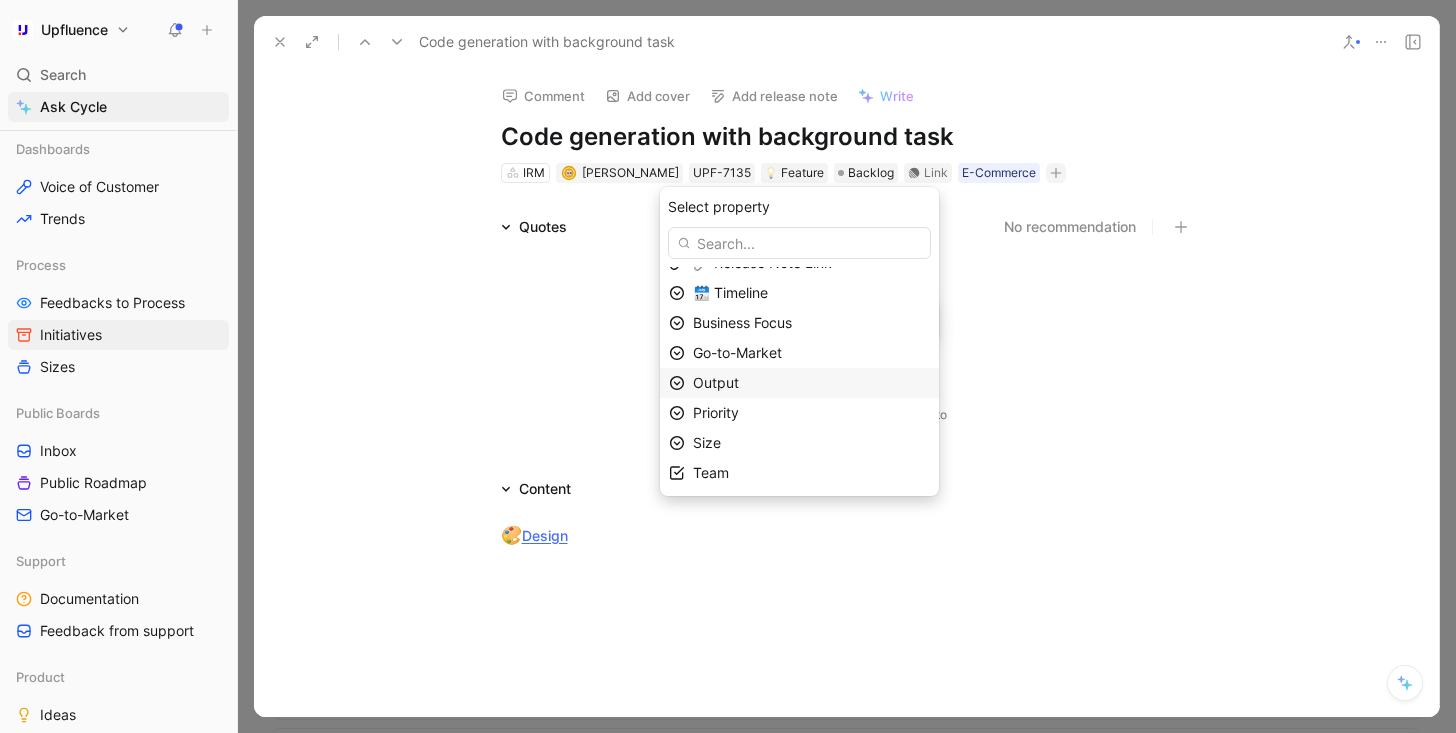 click on "Output" at bounding box center (811, 383) 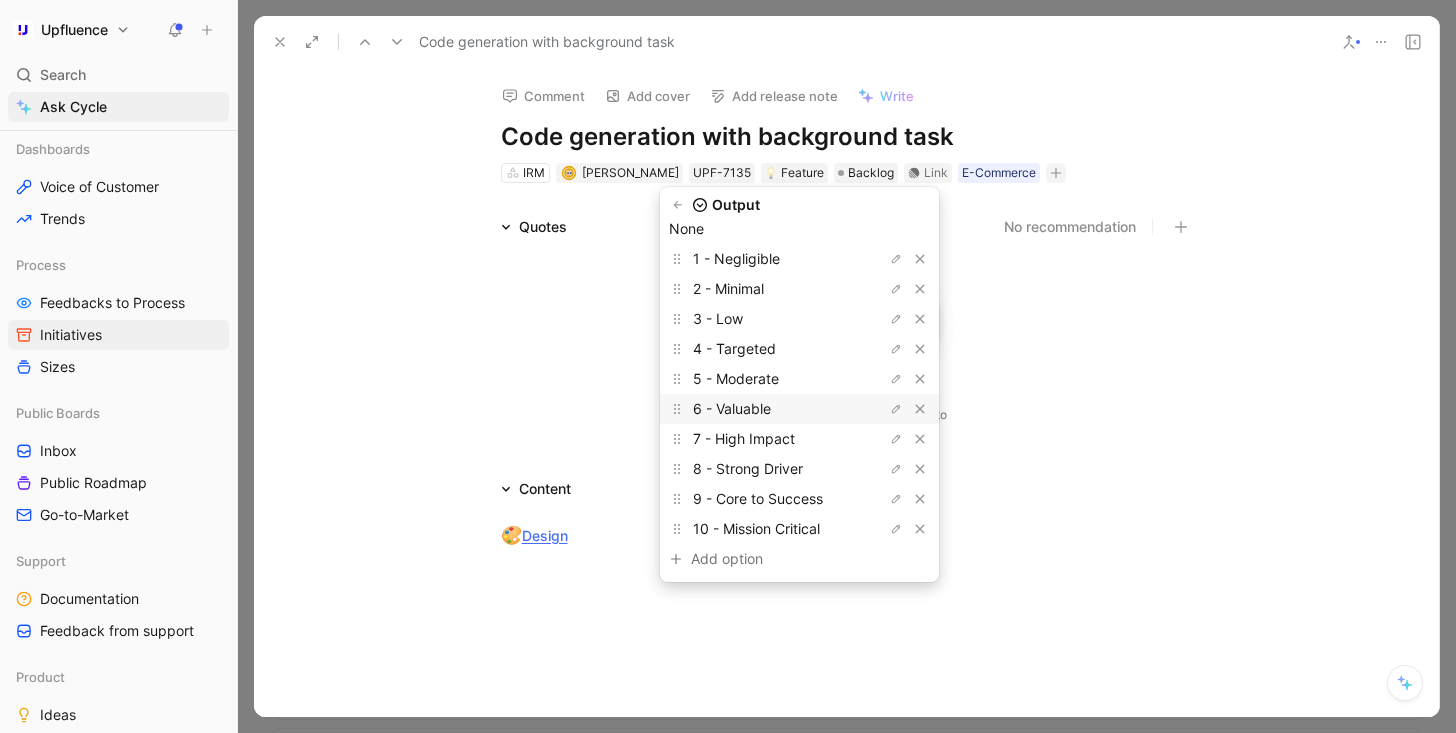 scroll, scrollTop: 54, scrollLeft: 0, axis: vertical 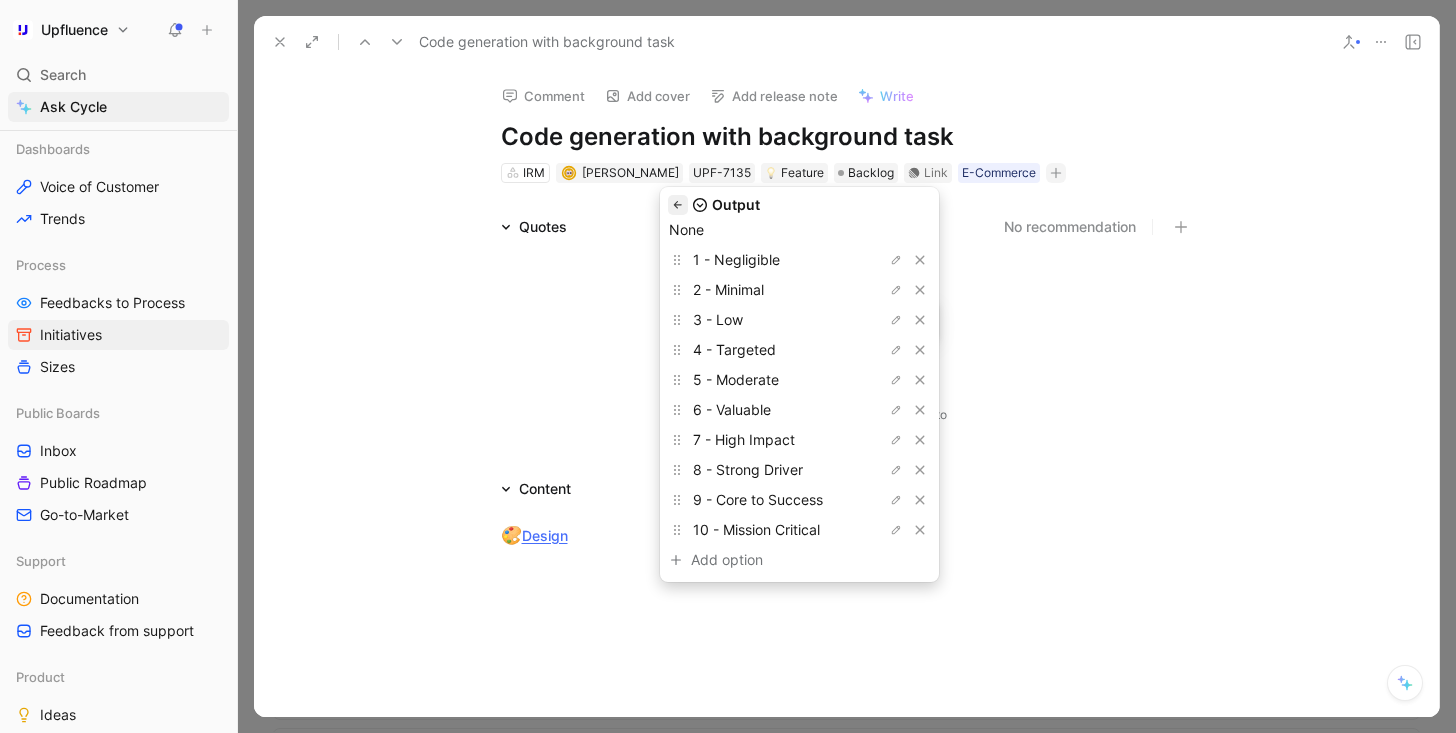 click at bounding box center (678, 205) 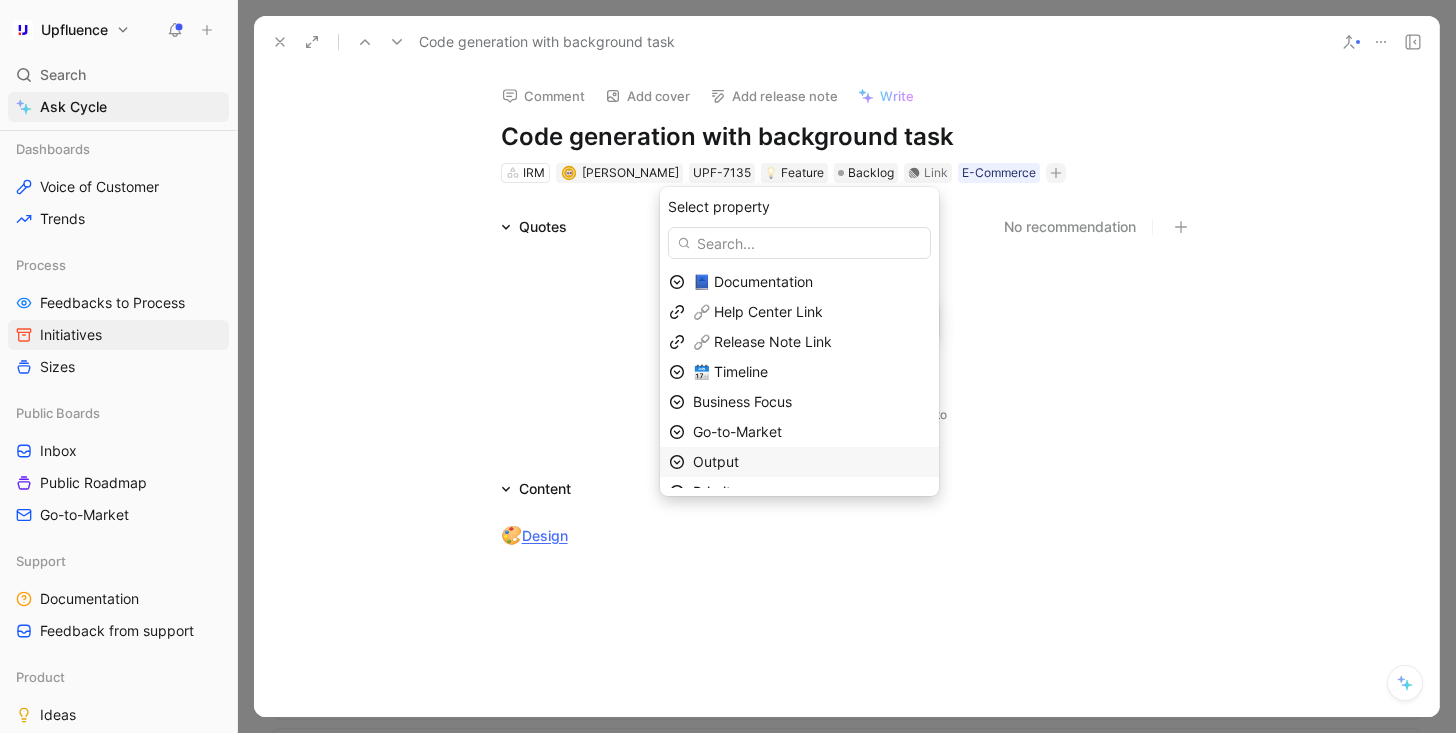 scroll, scrollTop: 79, scrollLeft: 0, axis: vertical 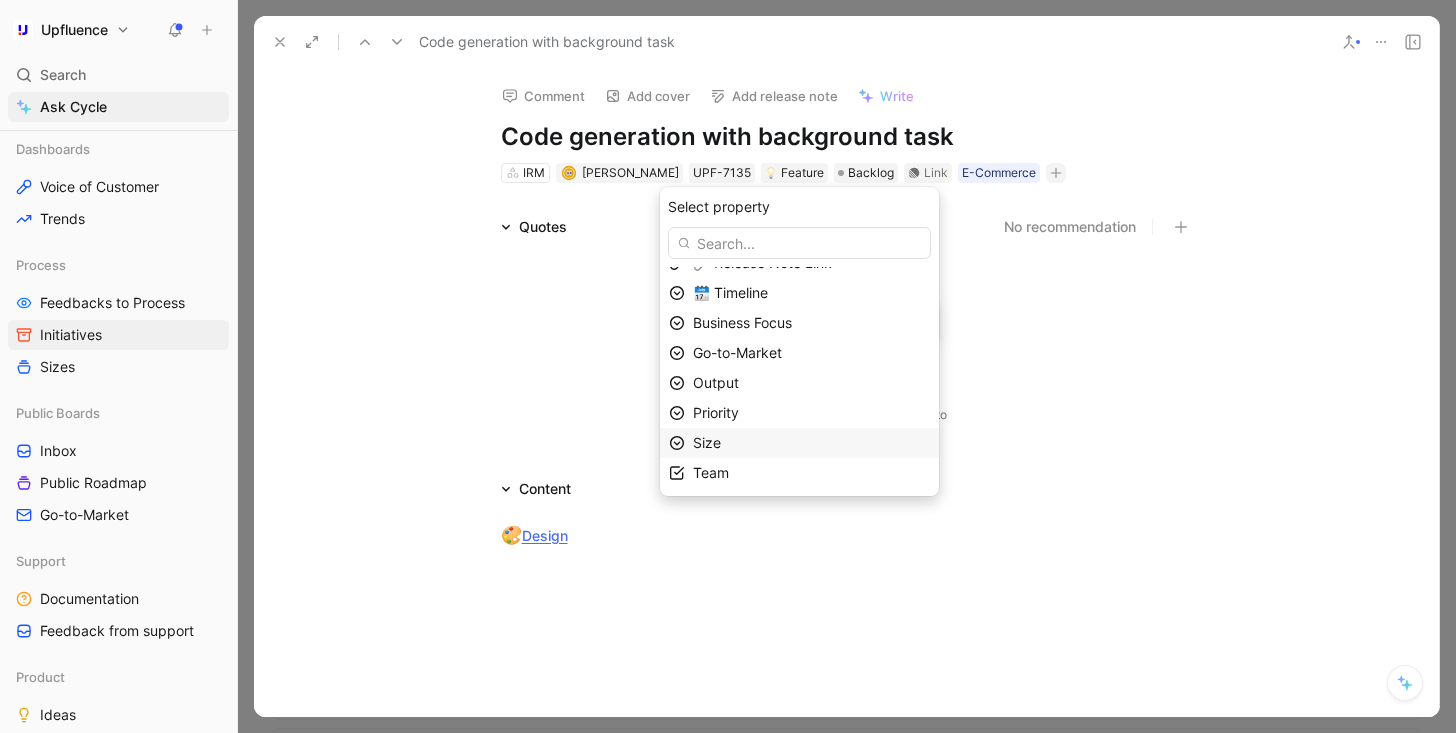 click on "Size" at bounding box center (811, 443) 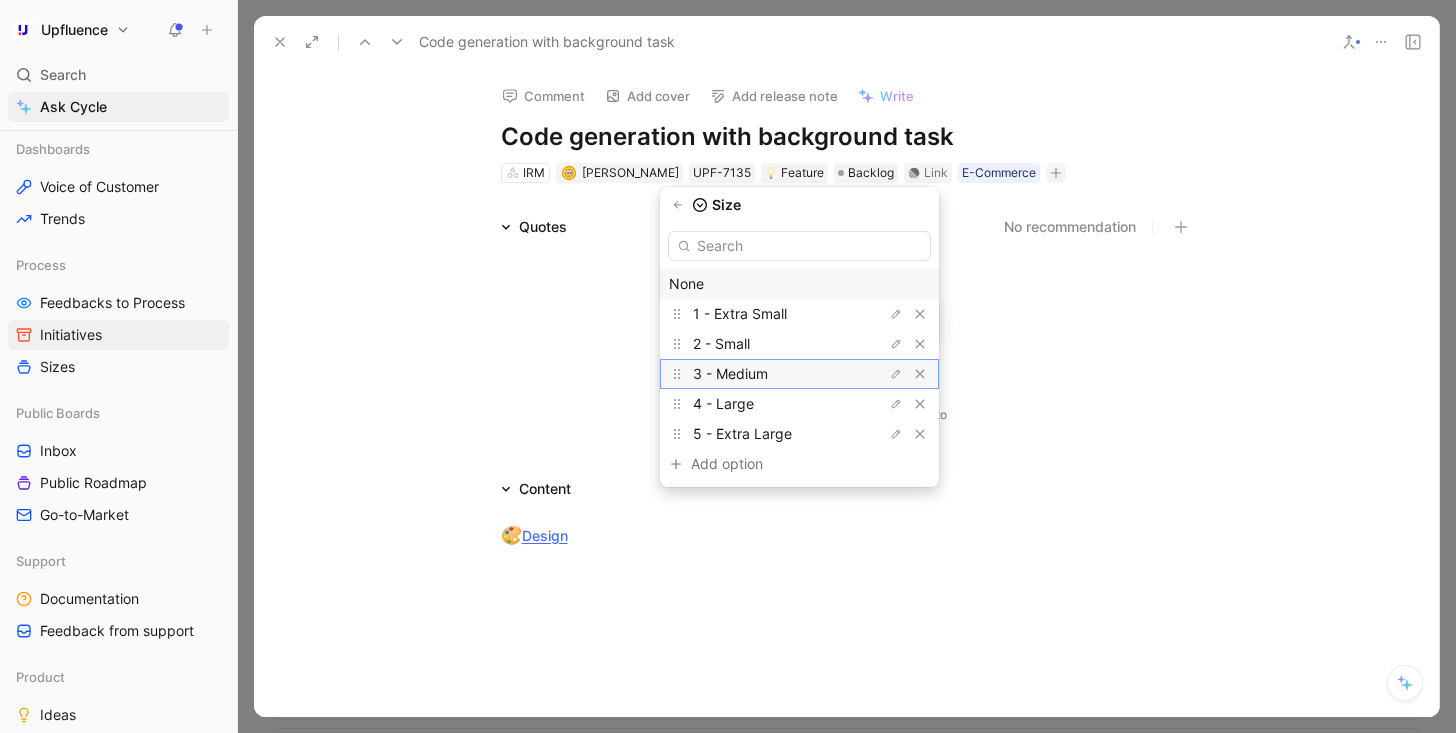 click on "3 - Medium" at bounding box center [768, 374] 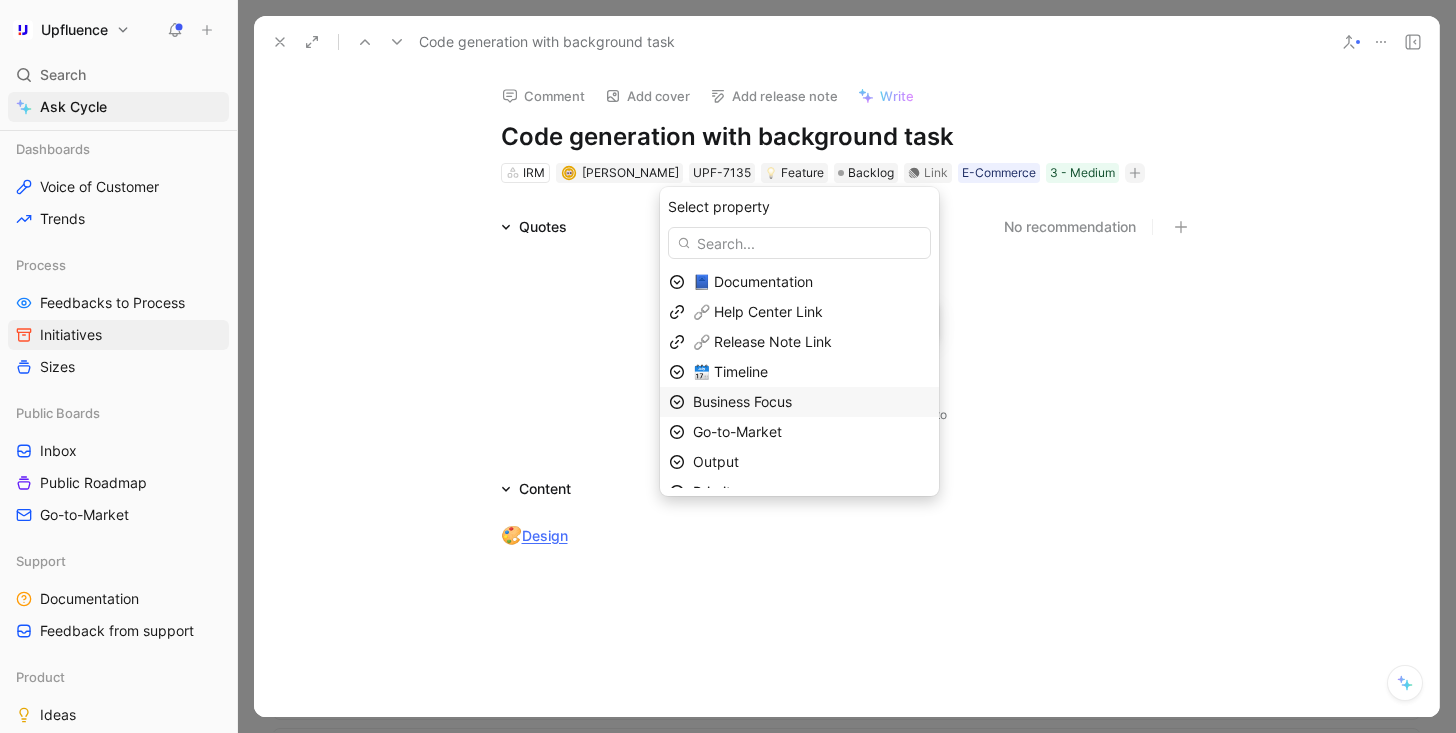 scroll, scrollTop: 49, scrollLeft: 0, axis: vertical 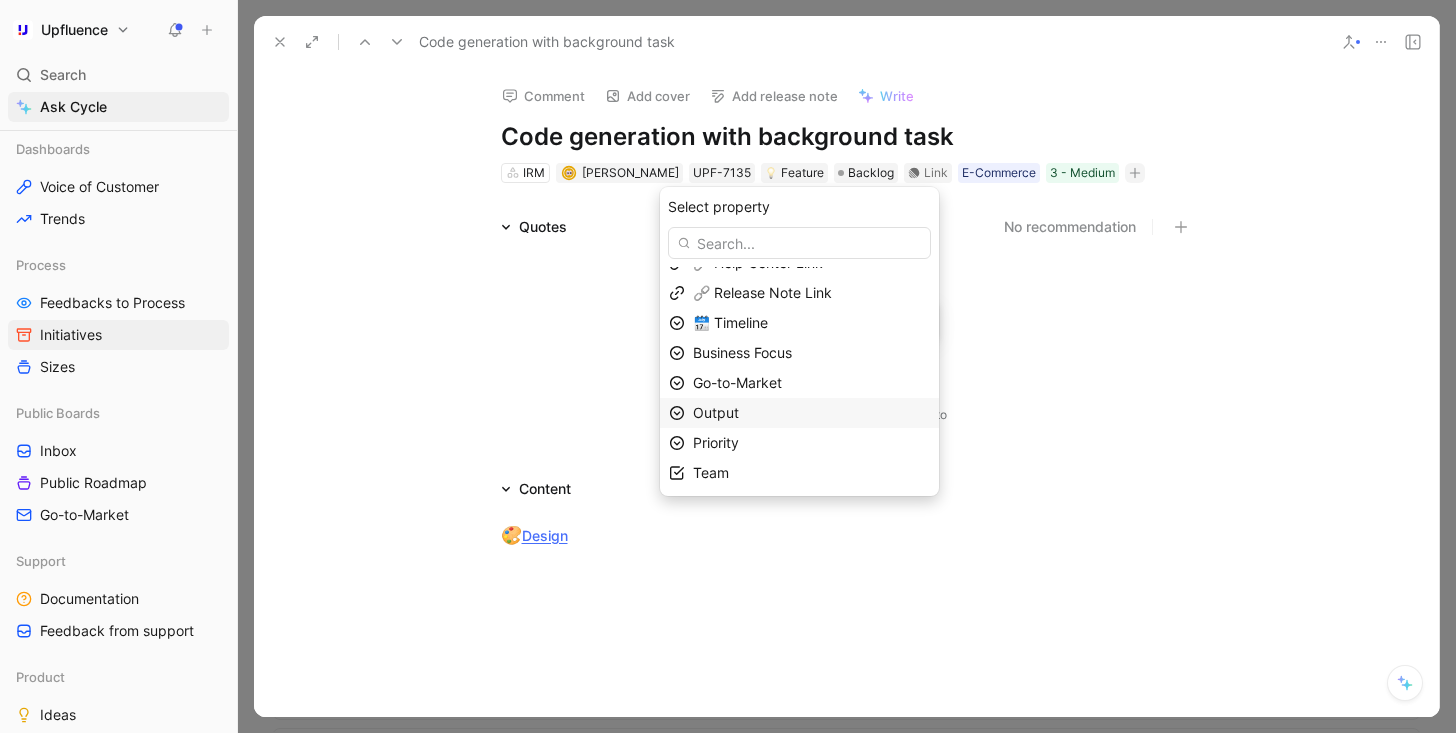 click on "Output" at bounding box center (811, 413) 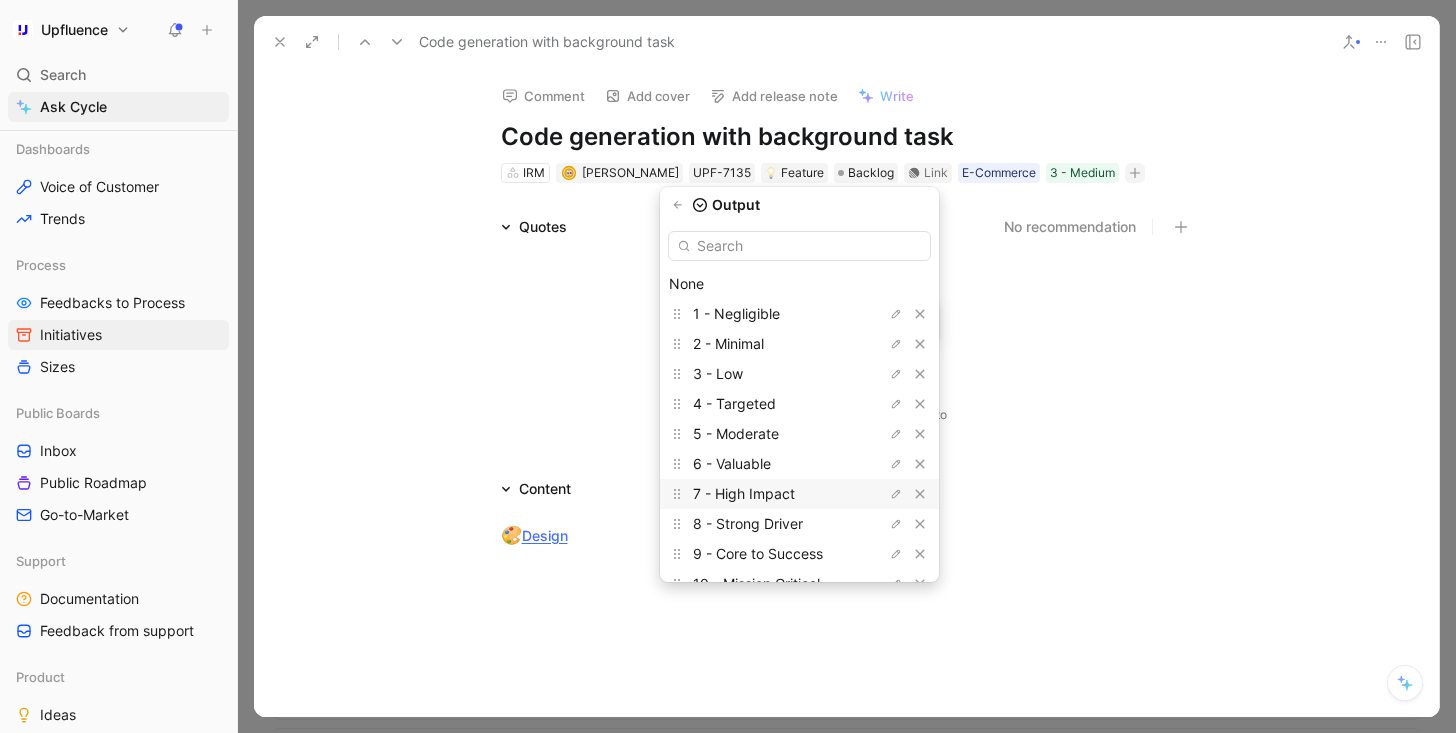 scroll, scrollTop: 55, scrollLeft: 0, axis: vertical 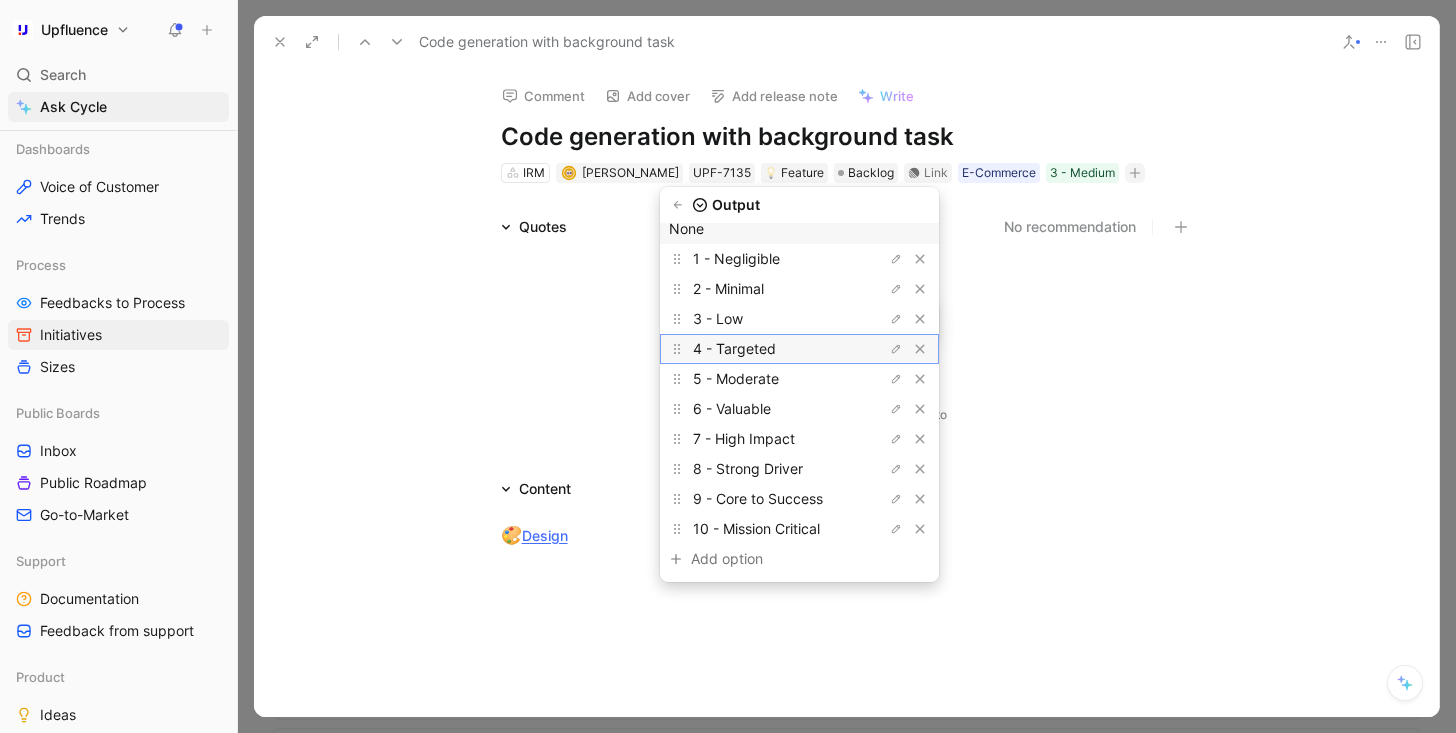 click on "4 - Targeted" at bounding box center (768, 349) 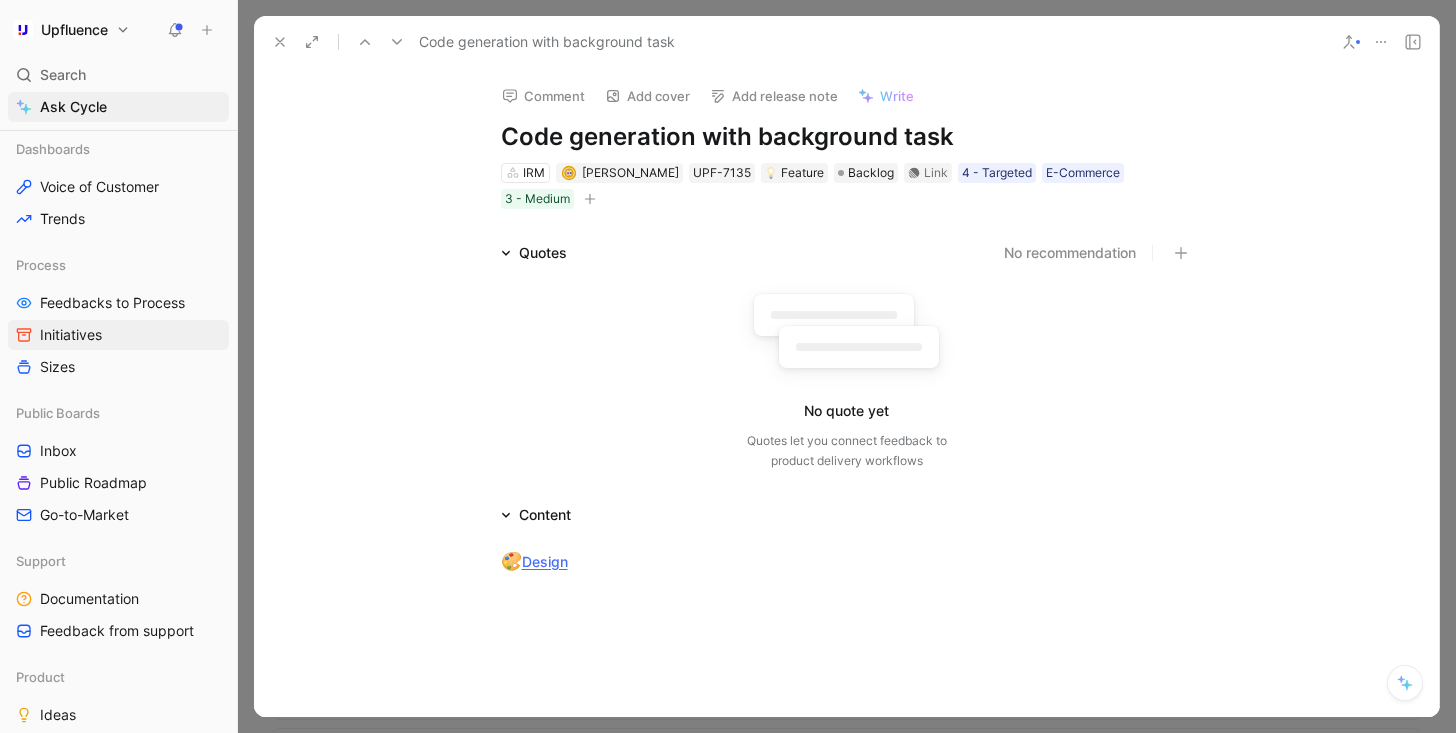 click 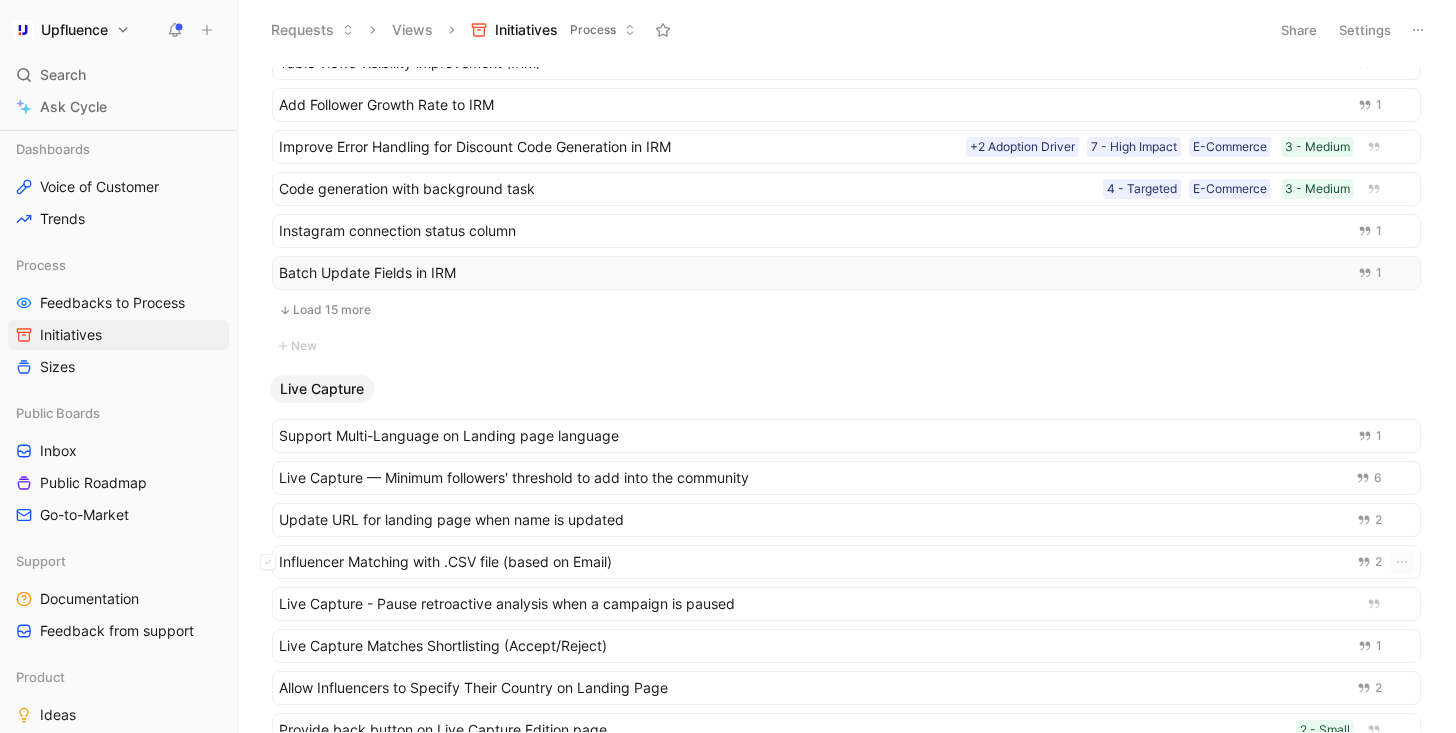 scroll, scrollTop: 4414, scrollLeft: 0, axis: vertical 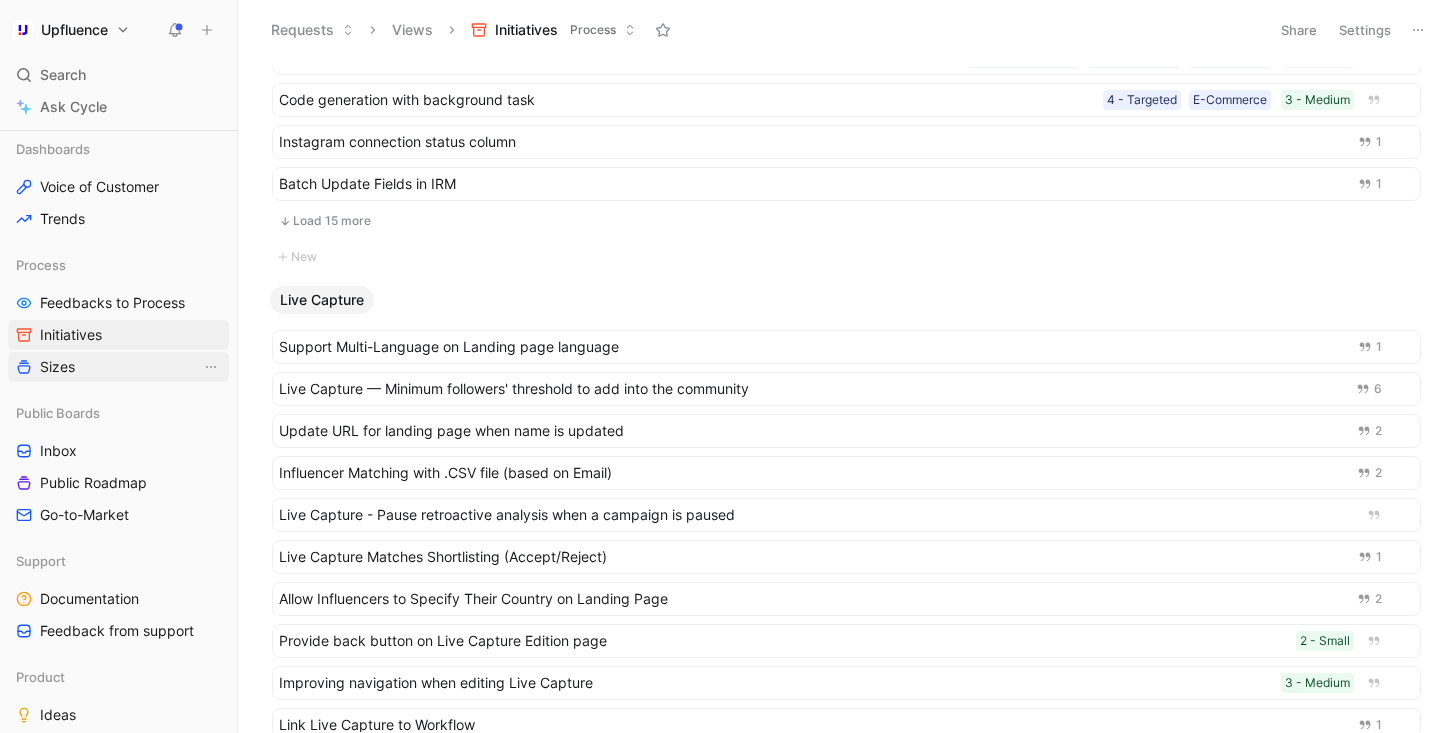 click on "Sizes" at bounding box center [118, 367] 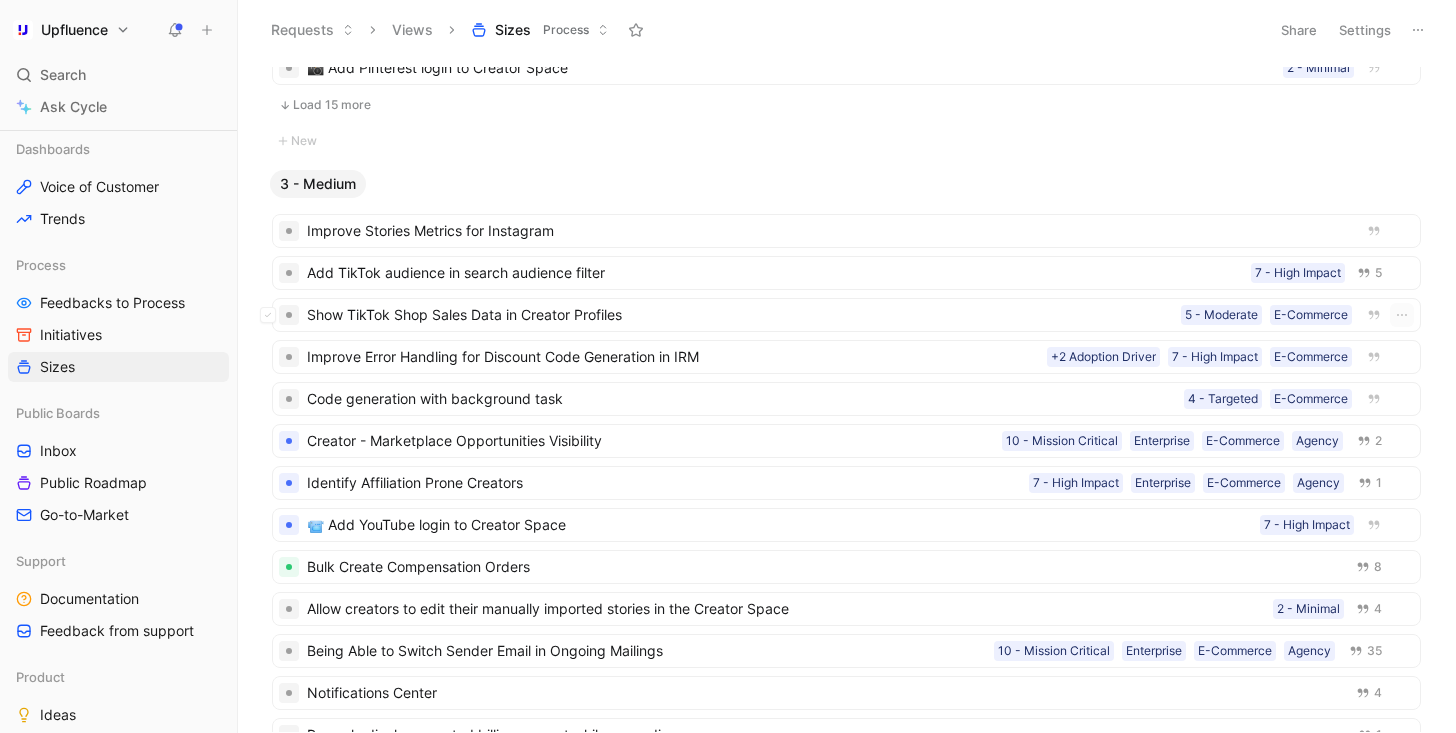 scroll, scrollTop: 1552, scrollLeft: 0, axis: vertical 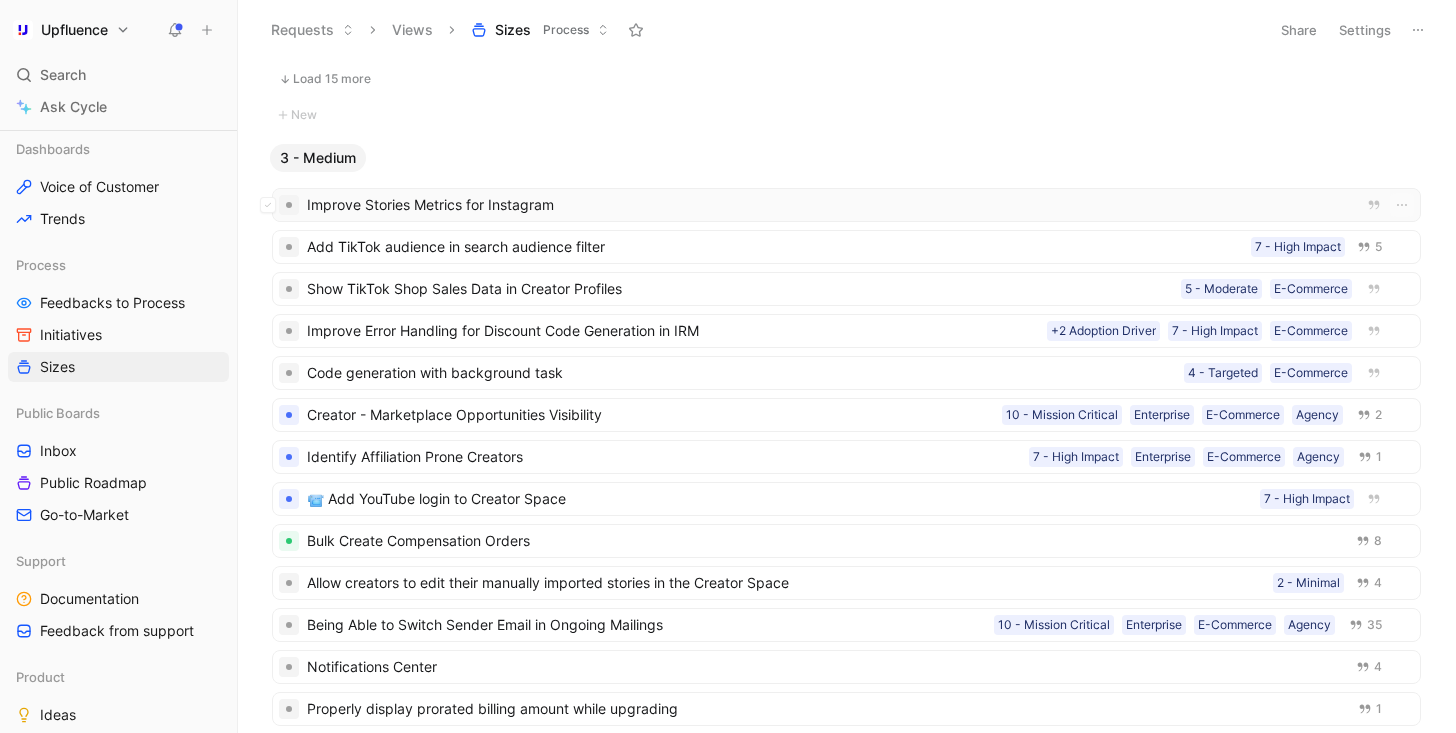 click on "Improve Stories Metrics for Instagram" at bounding box center [826, 205] 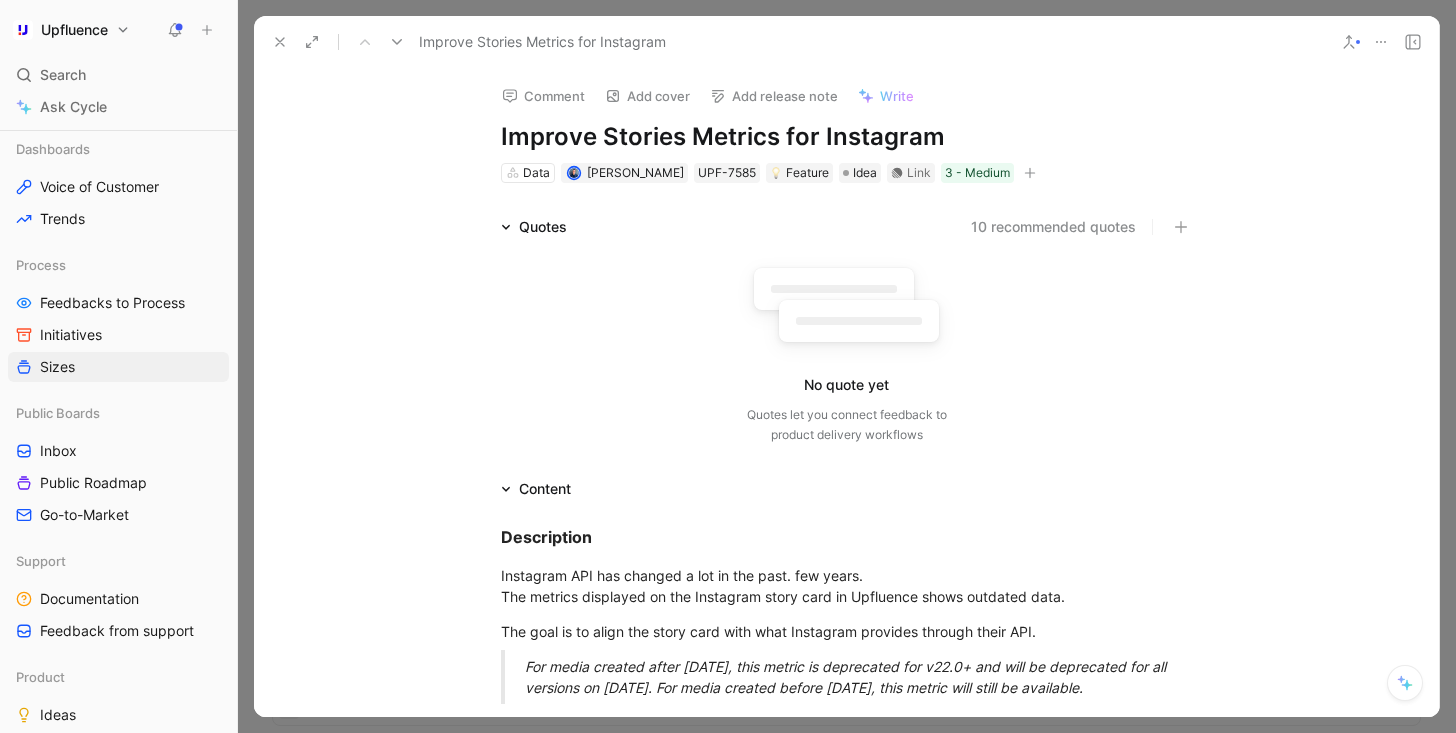 click 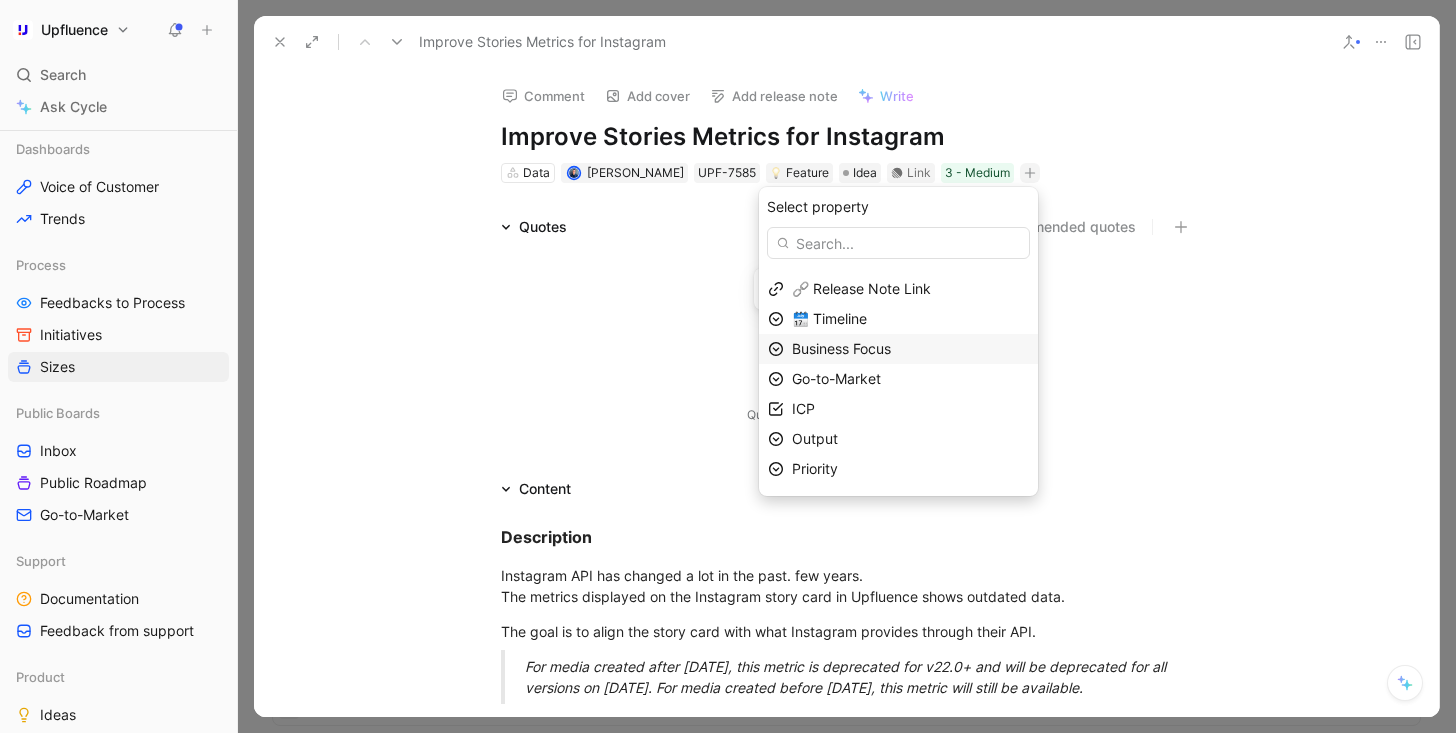 scroll, scrollTop: 79, scrollLeft: 0, axis: vertical 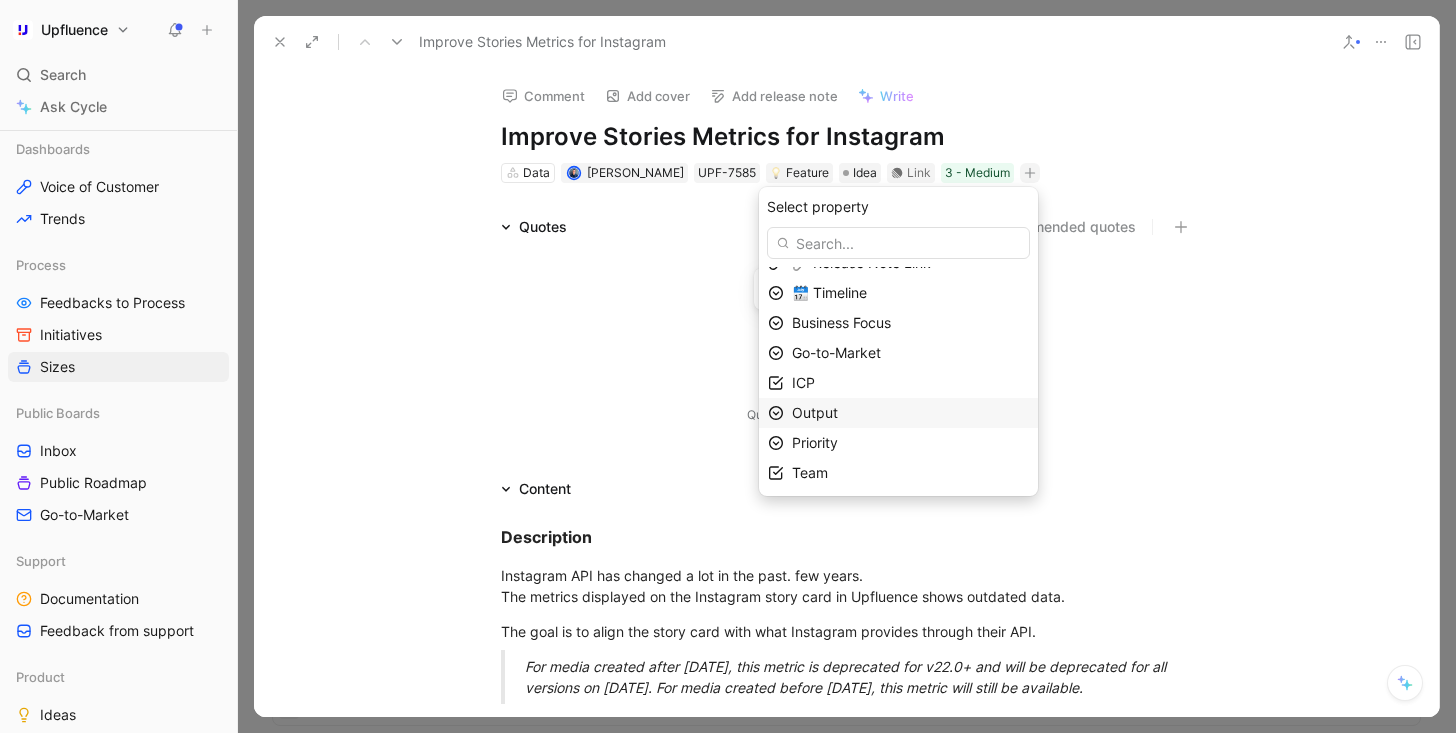 click on "Output" at bounding box center [910, 413] 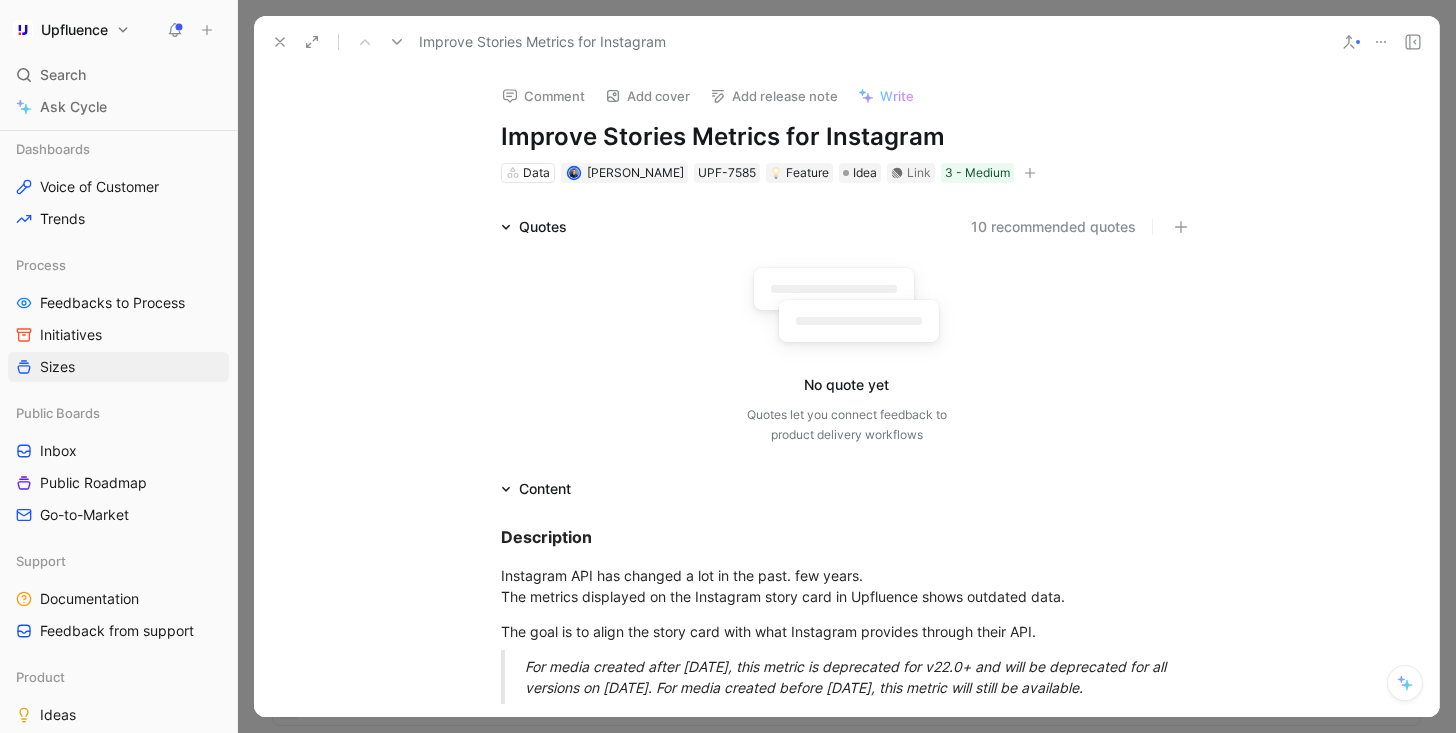 click 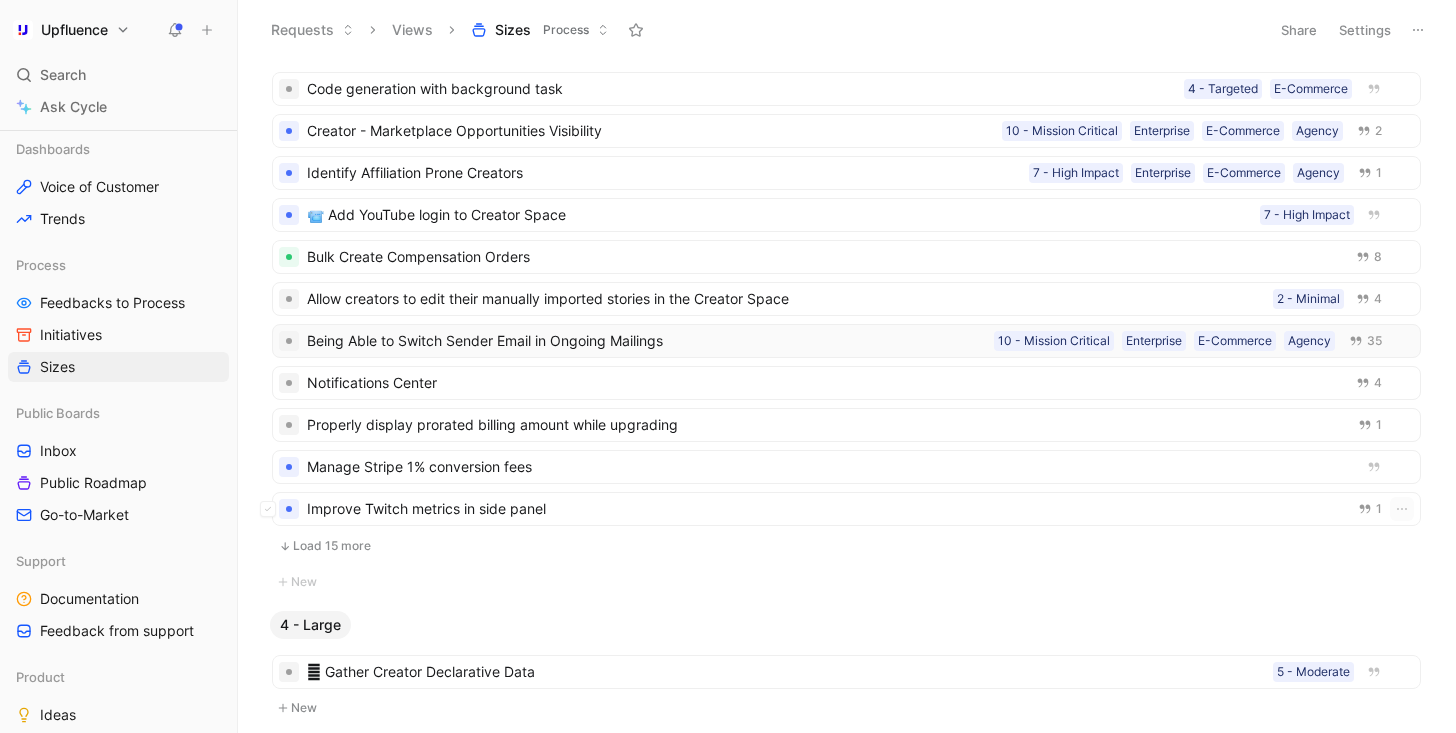 scroll, scrollTop: 1850, scrollLeft: 0, axis: vertical 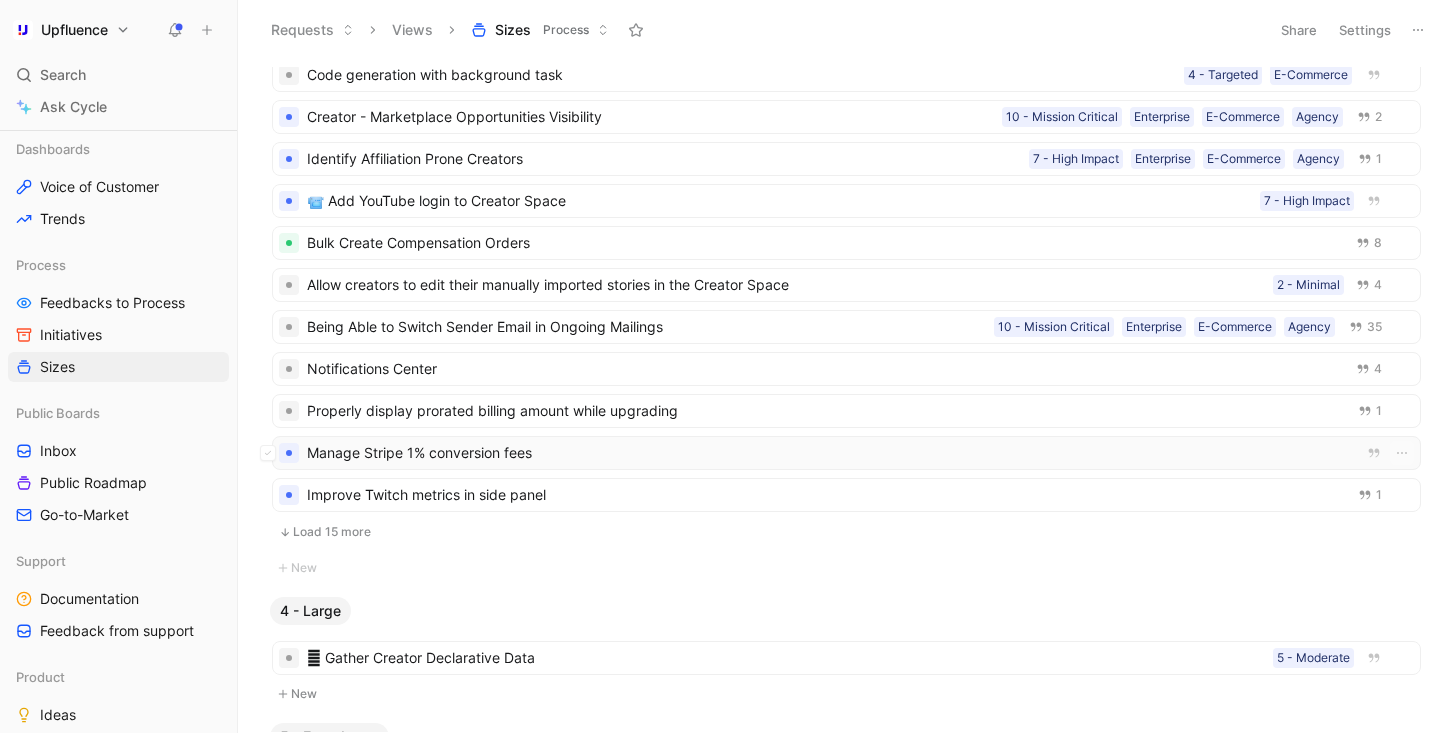 click on "Manage Stripe 1% conversion fees" at bounding box center [826, 453] 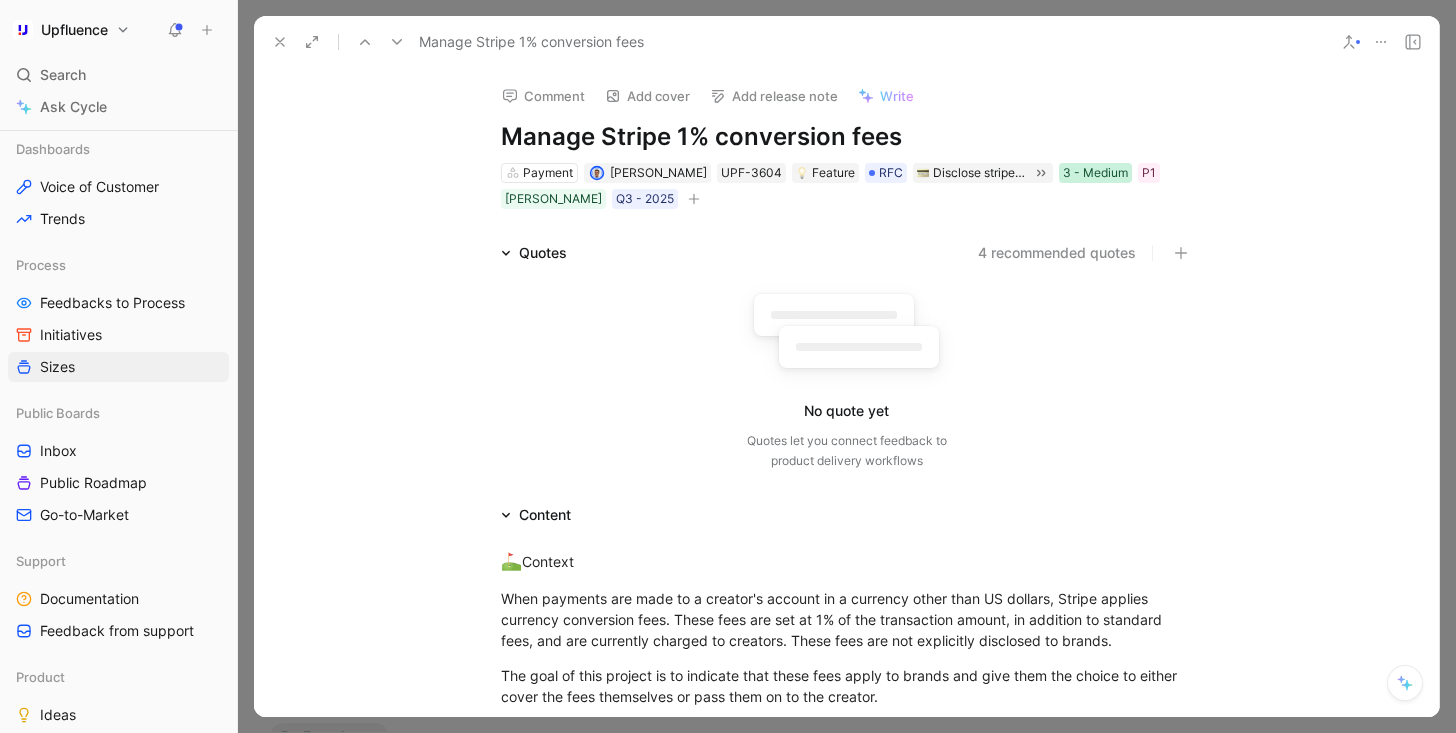 click on "3 - Medium" at bounding box center (1095, 173) 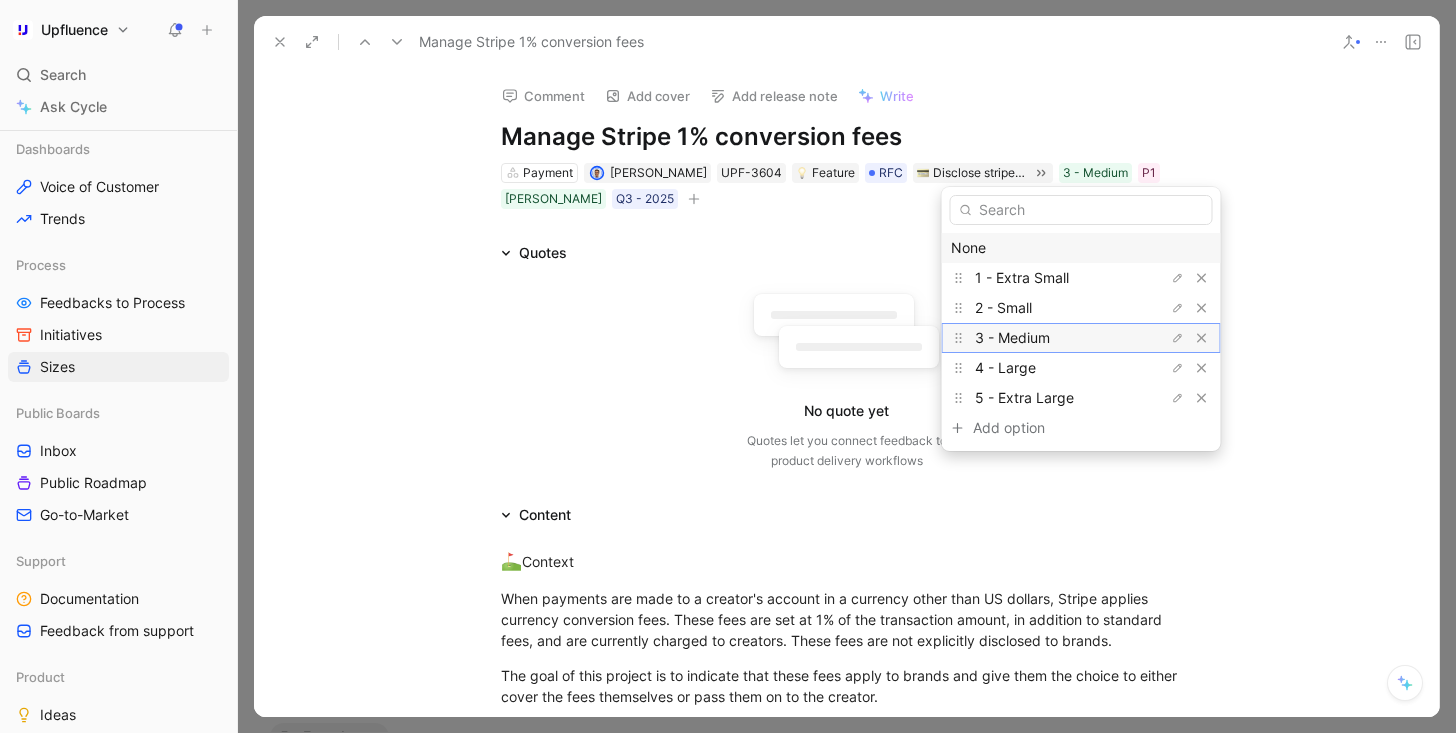 click on "3 - Medium" at bounding box center (1012, 337) 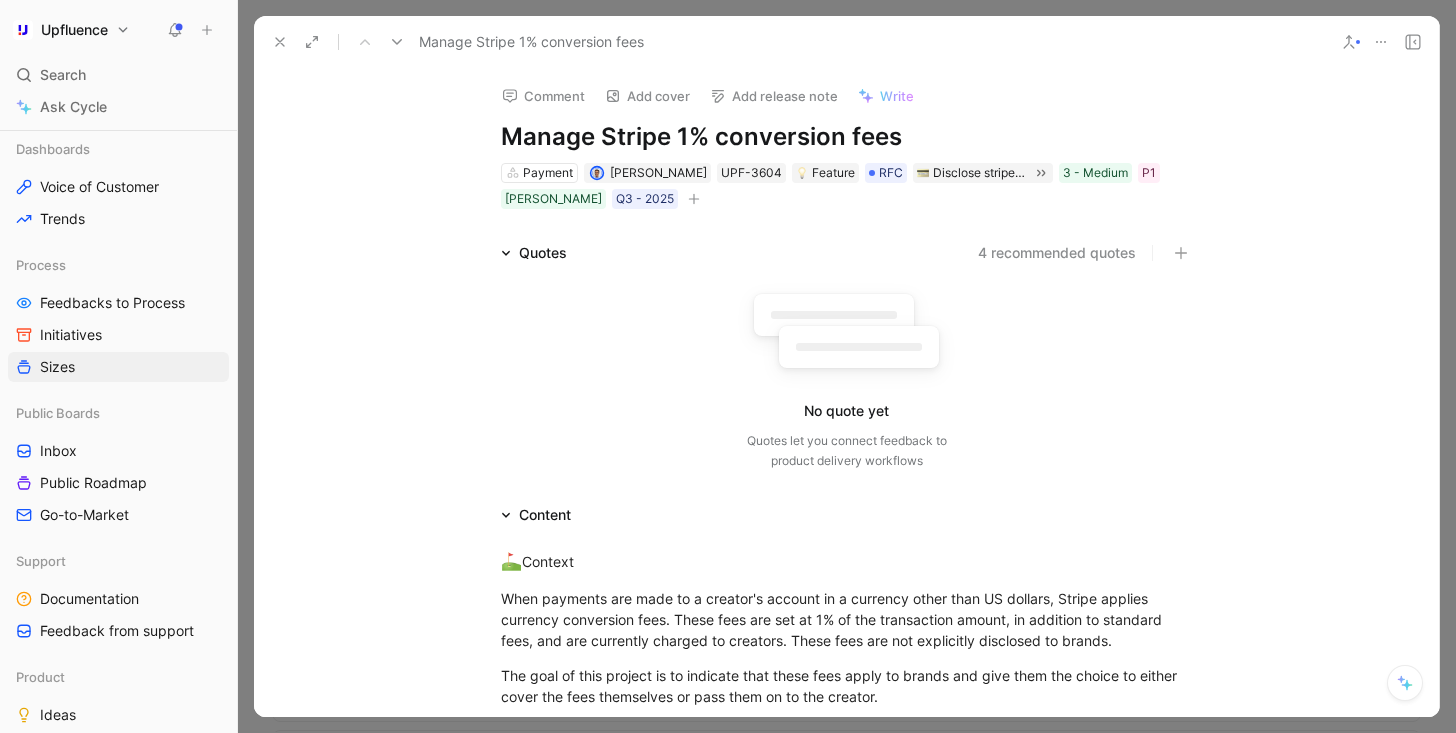 click 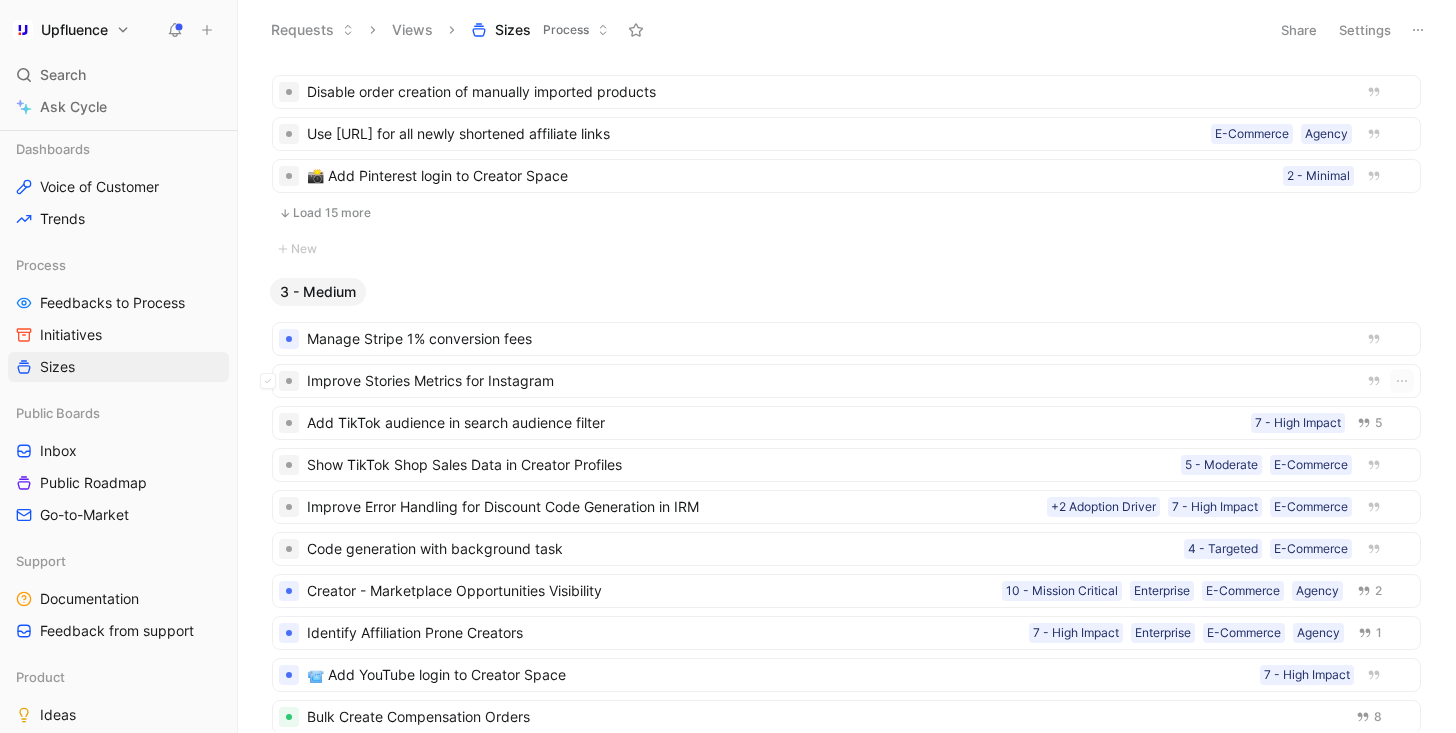 scroll, scrollTop: 1292, scrollLeft: 0, axis: vertical 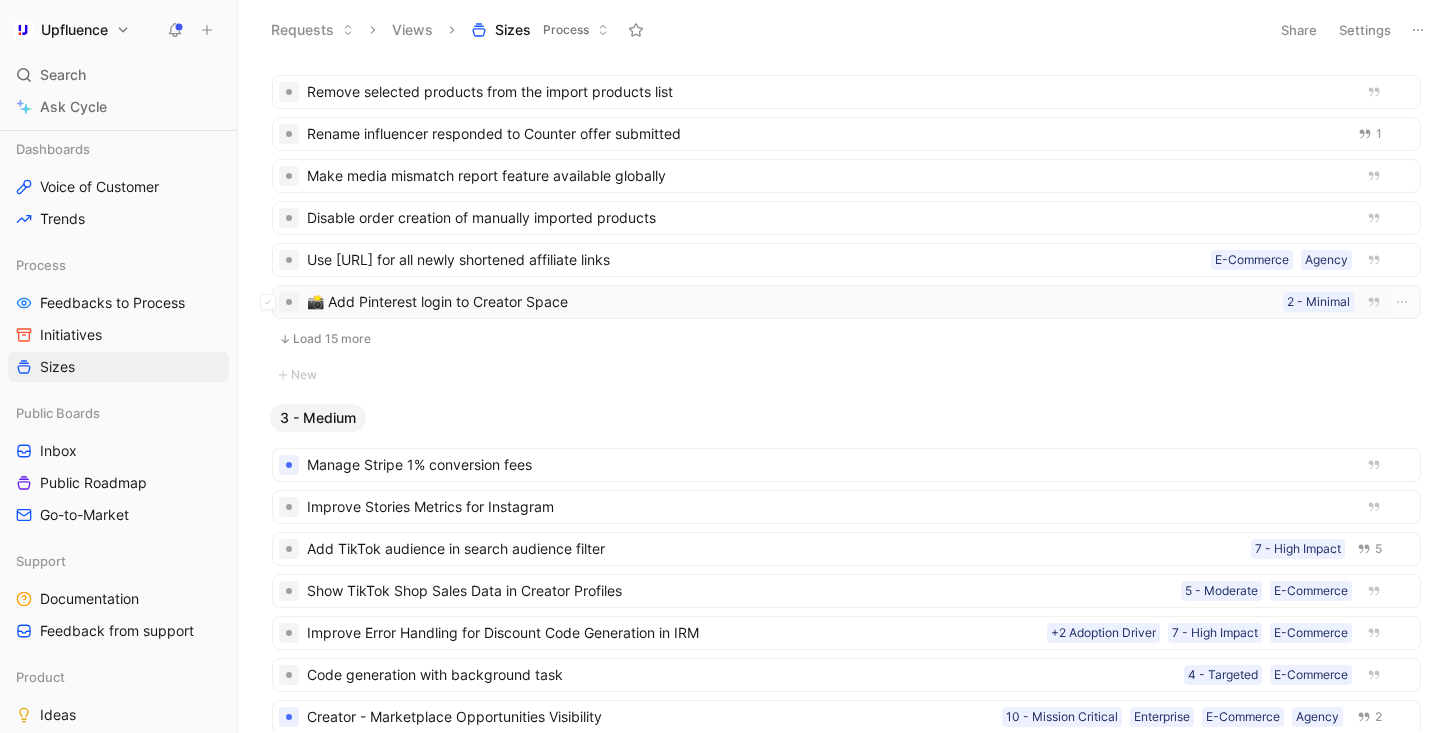 click on "📸 Add Pinterest login to Creator Space" at bounding box center [791, 302] 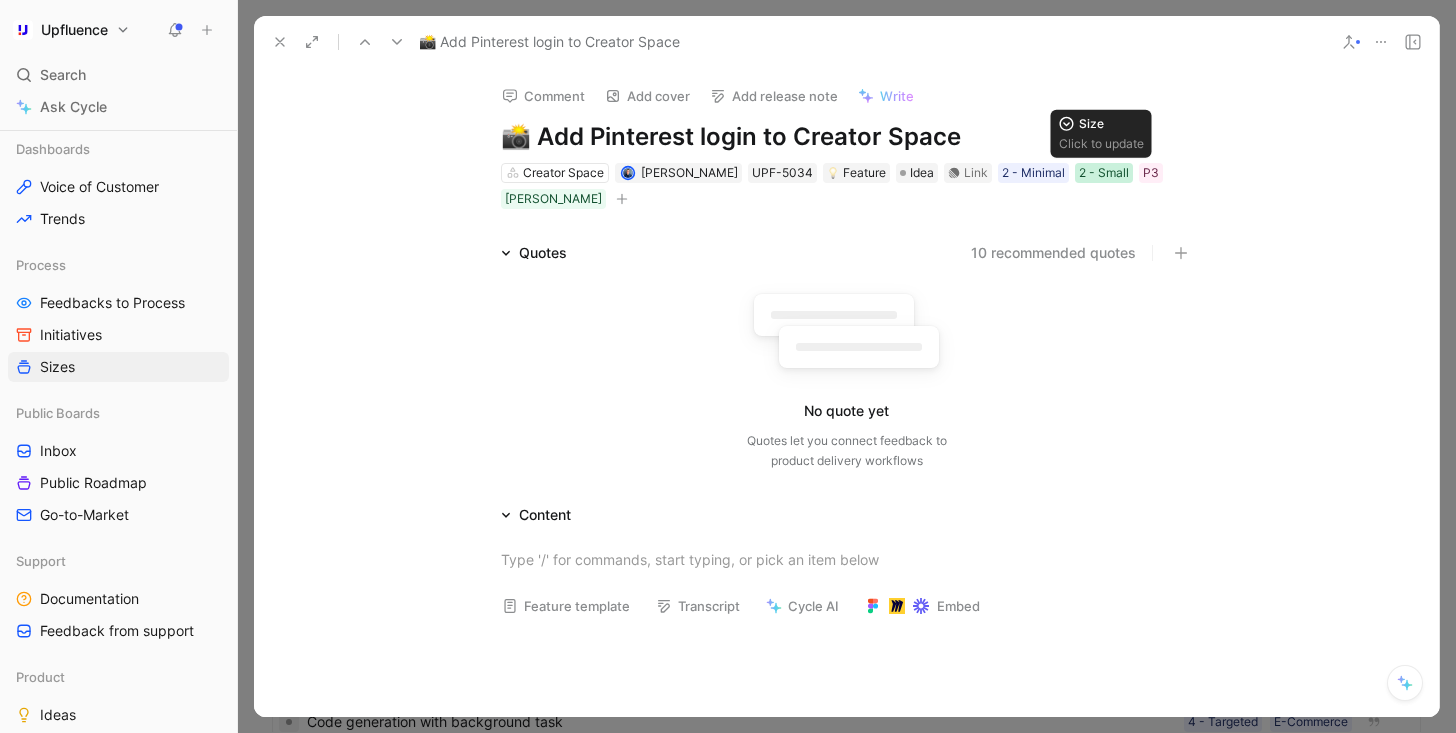 click on "2 - Small" at bounding box center [1104, 173] 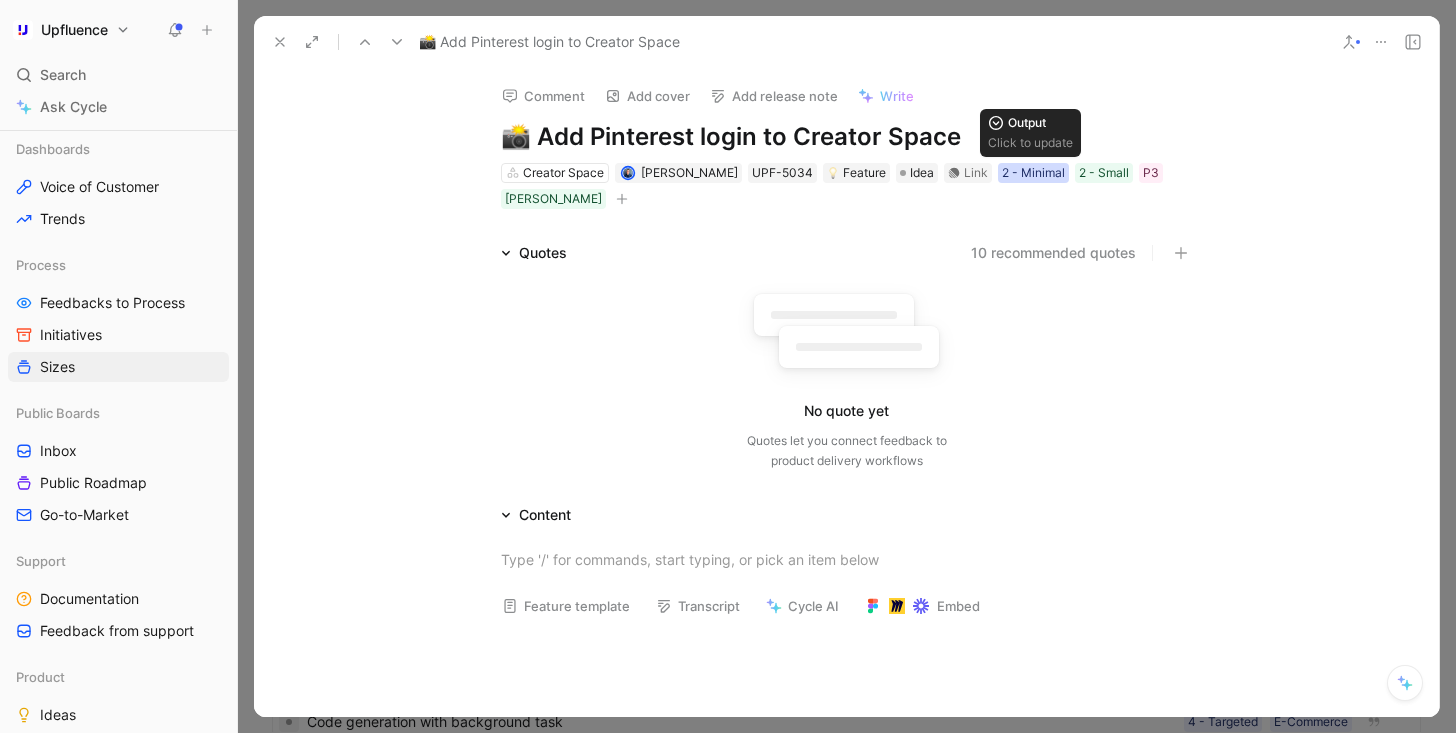 click on "2 - Minimal" at bounding box center (1033, 173) 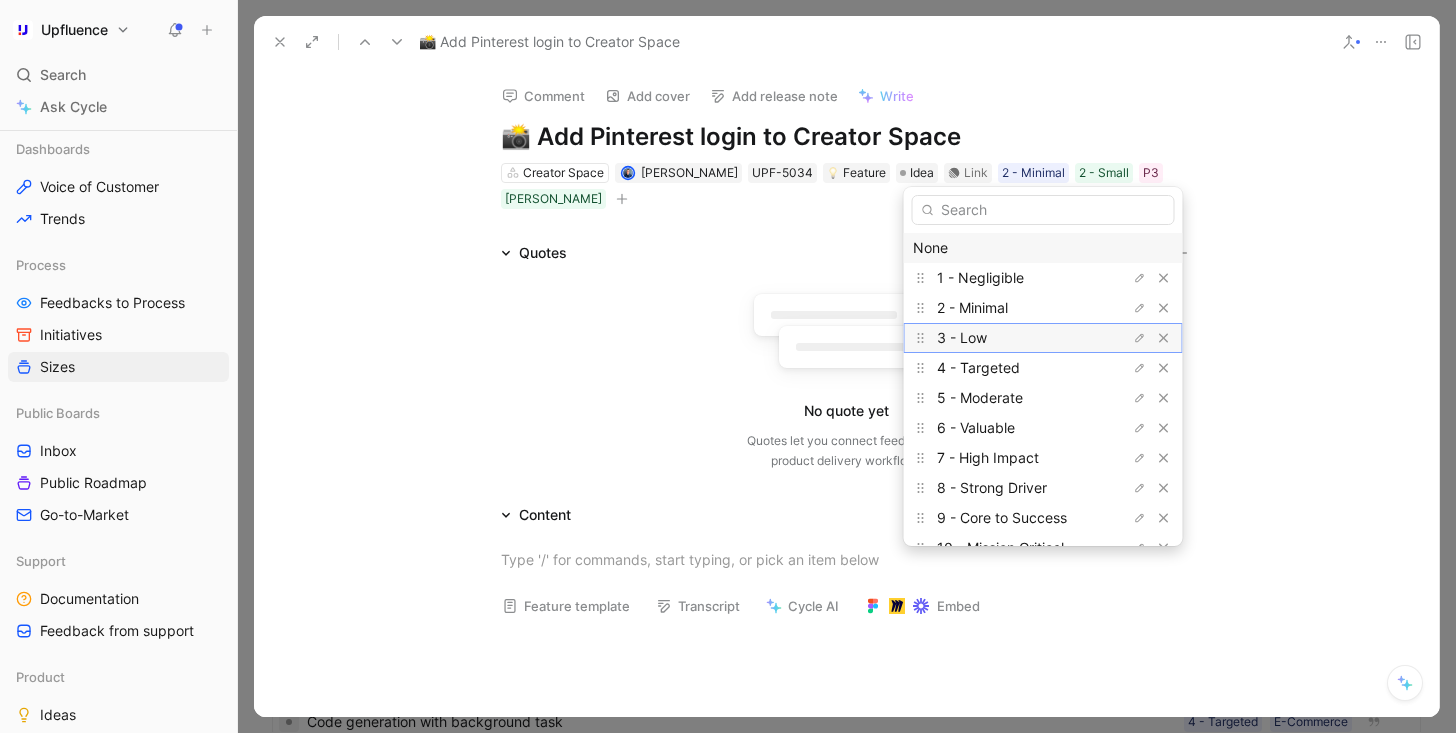 click on "3 - Low" at bounding box center (1012, 338) 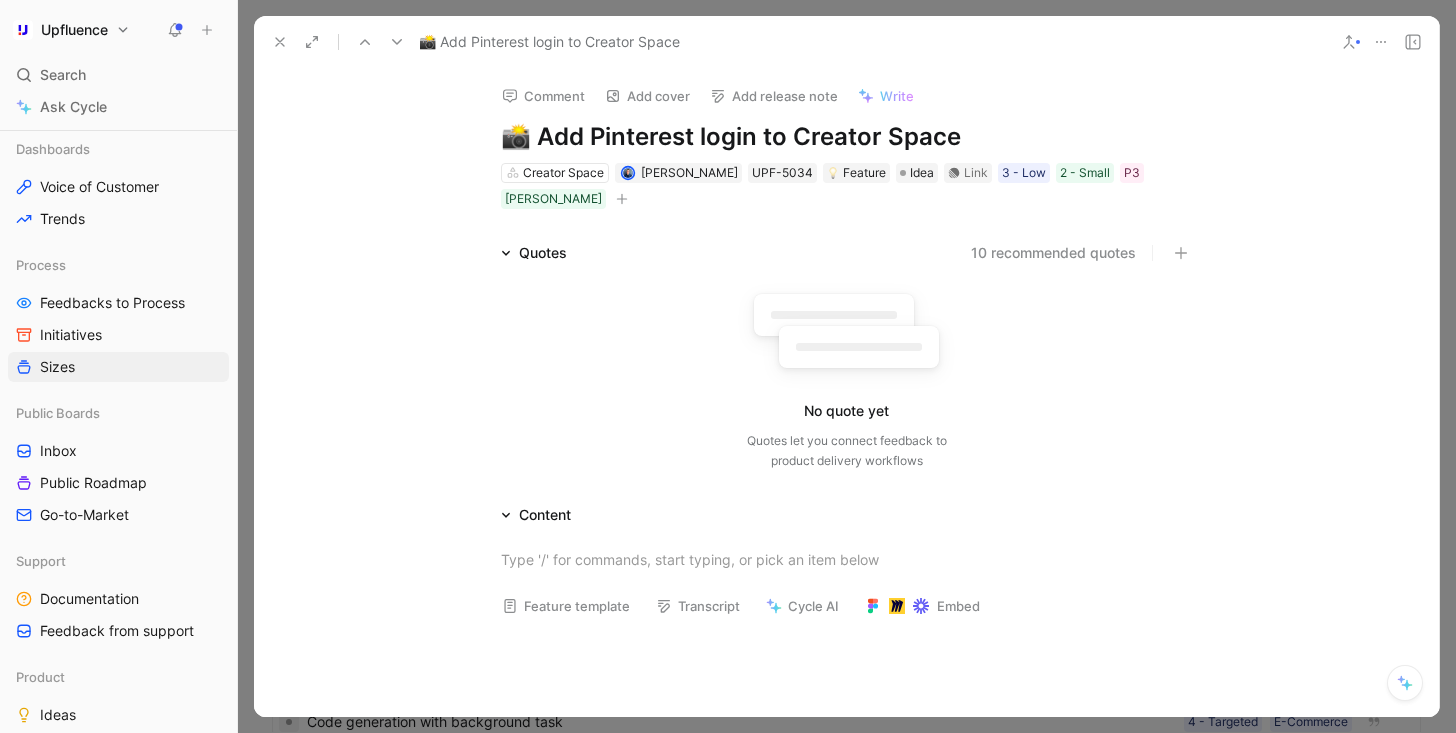 click at bounding box center (622, 199) 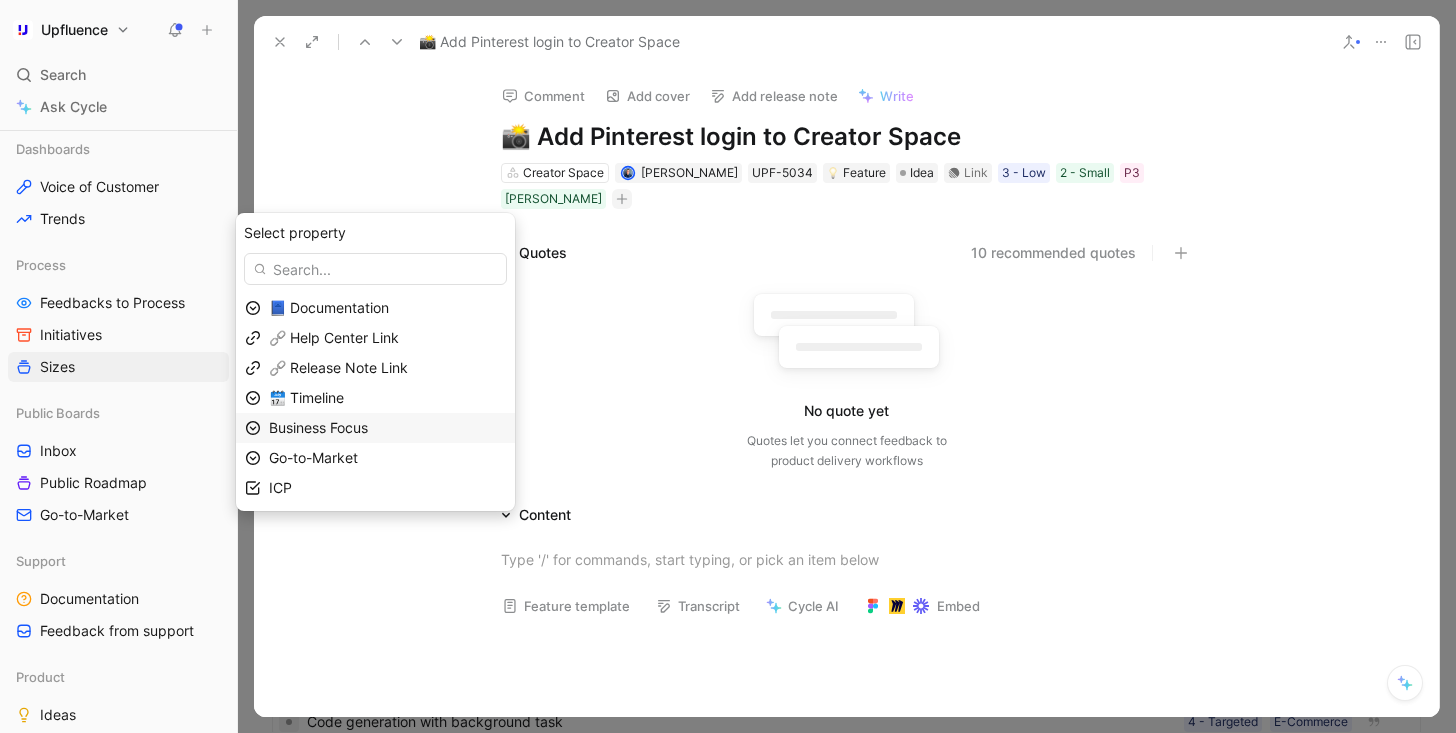 click on "Business Focus" at bounding box center (387, 428) 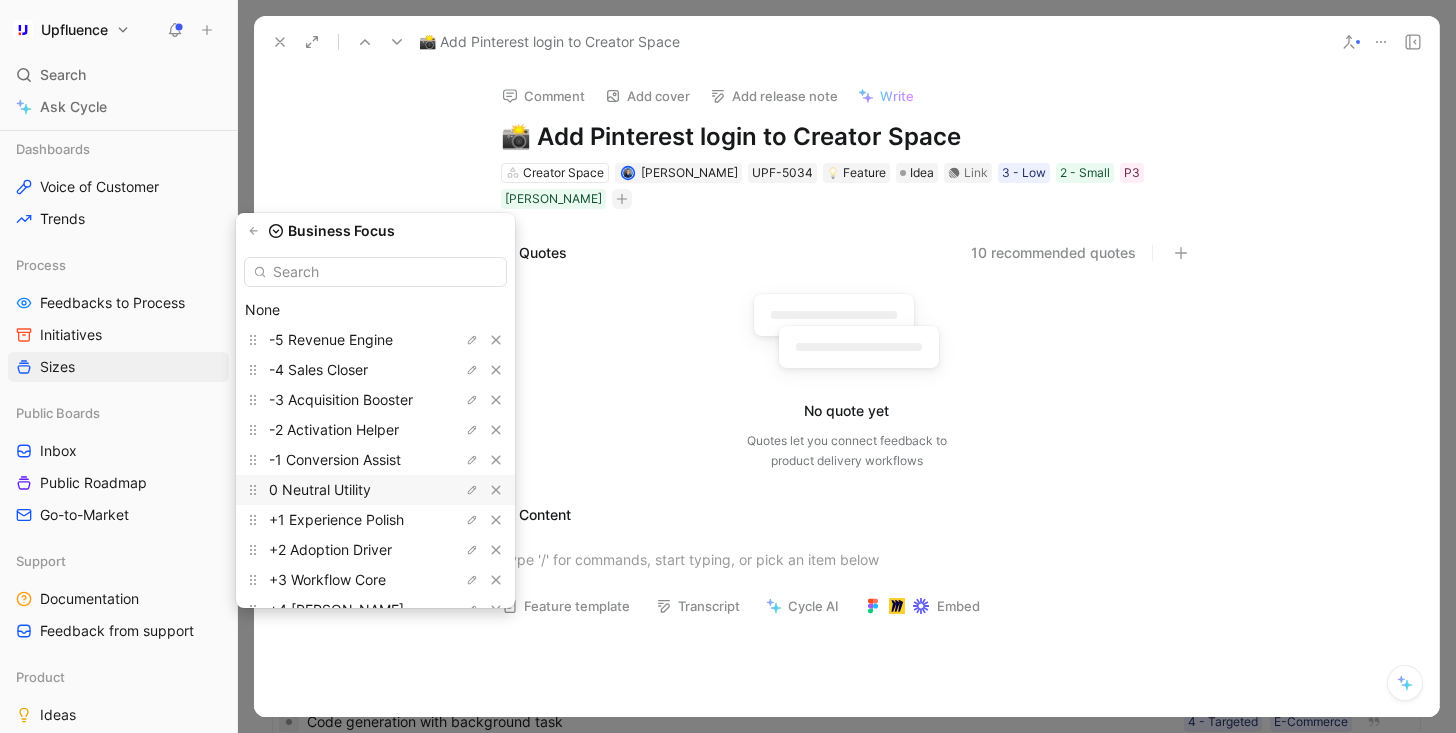 scroll, scrollTop: 78, scrollLeft: 0, axis: vertical 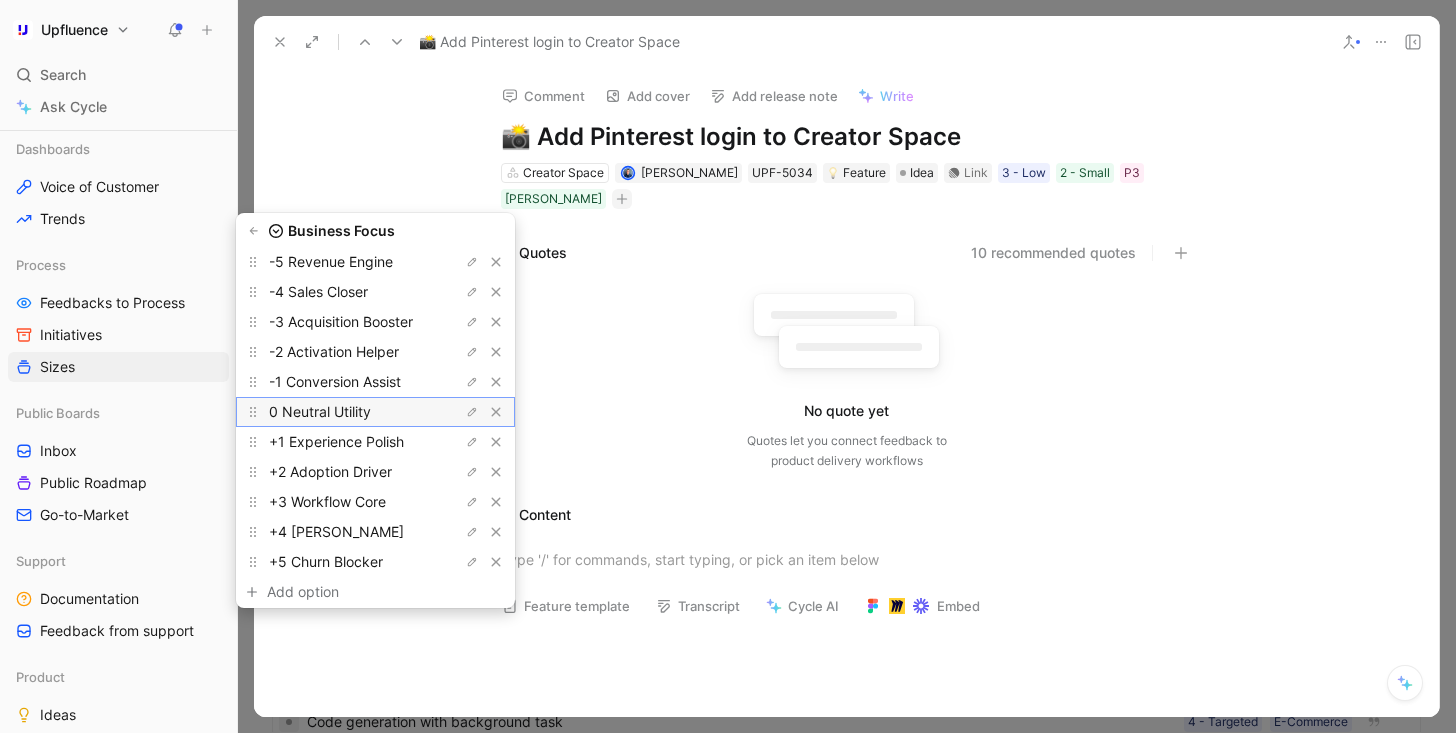 click on "0  Neutral Utility" at bounding box center (320, 411) 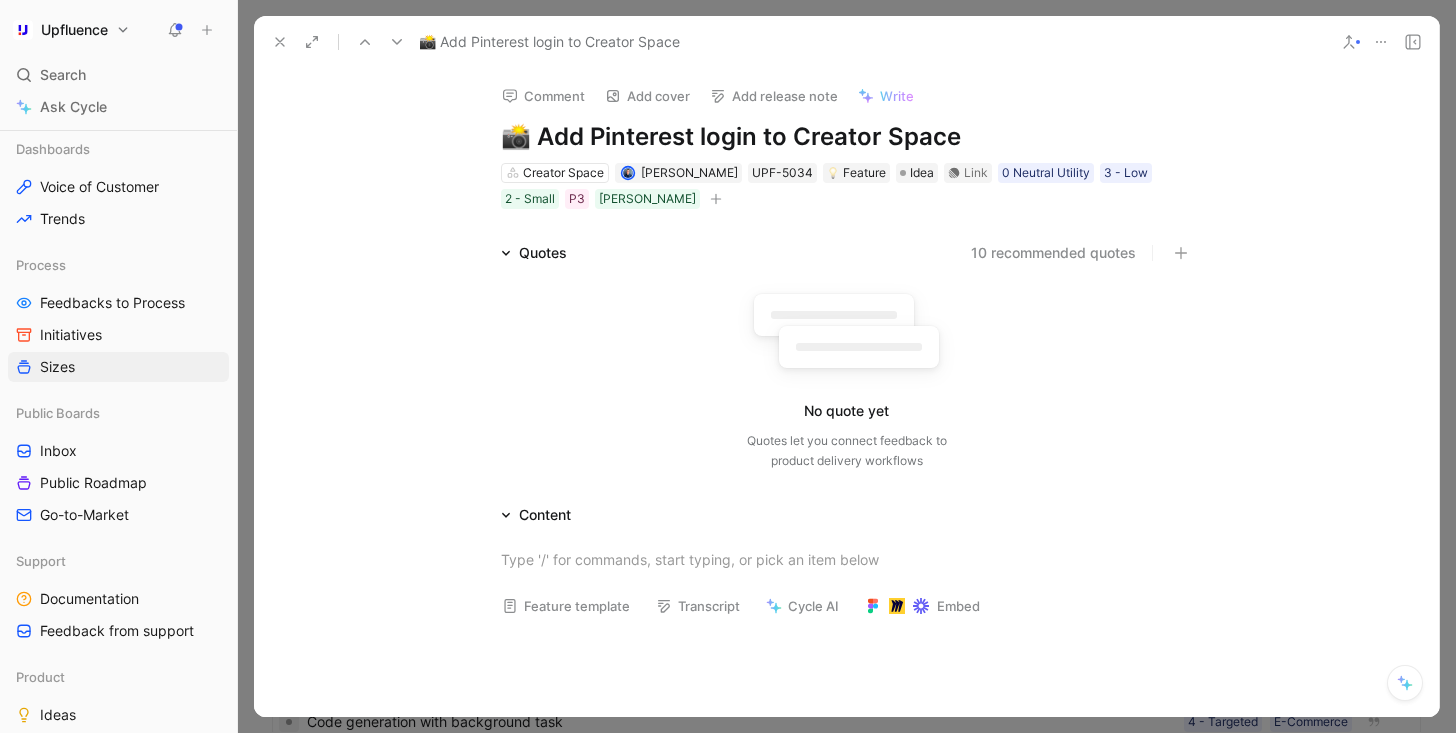 click 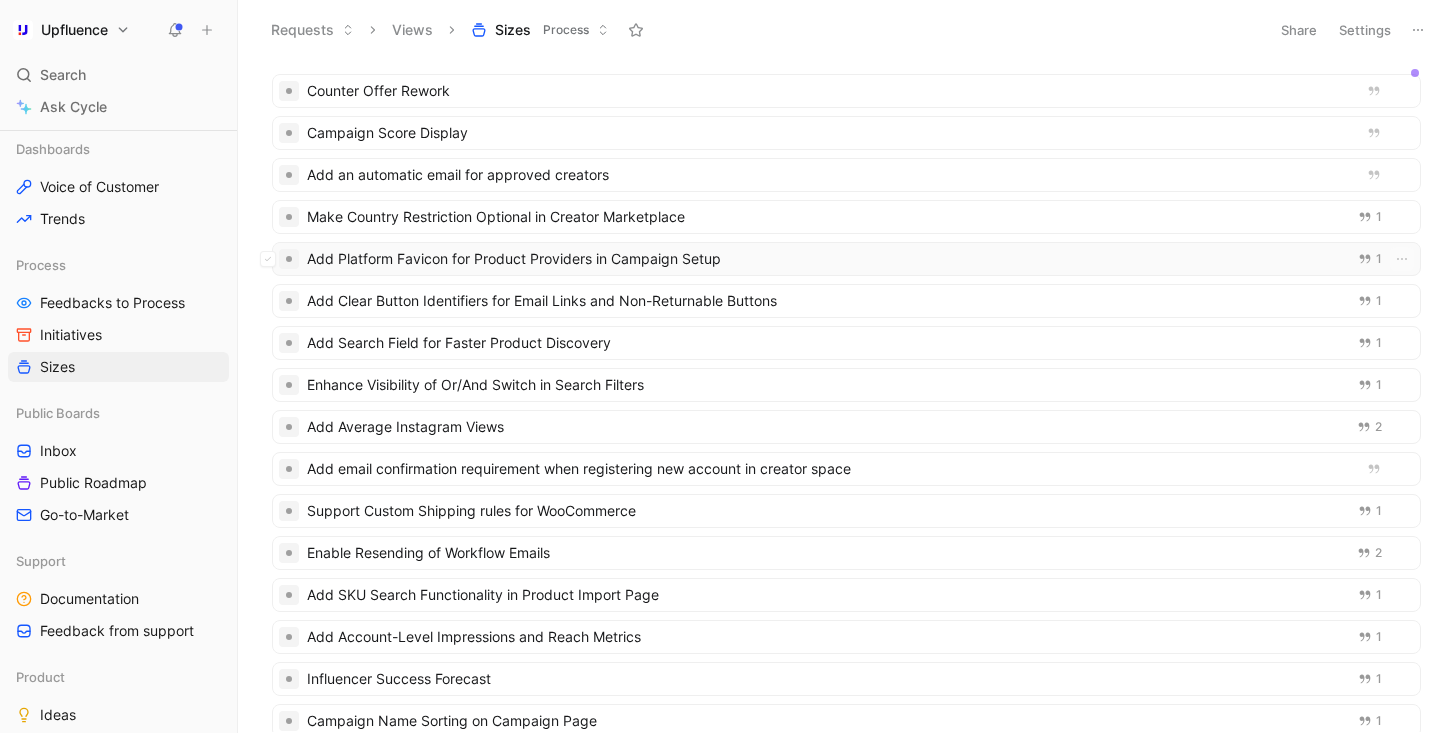 scroll, scrollTop: 0, scrollLeft: 0, axis: both 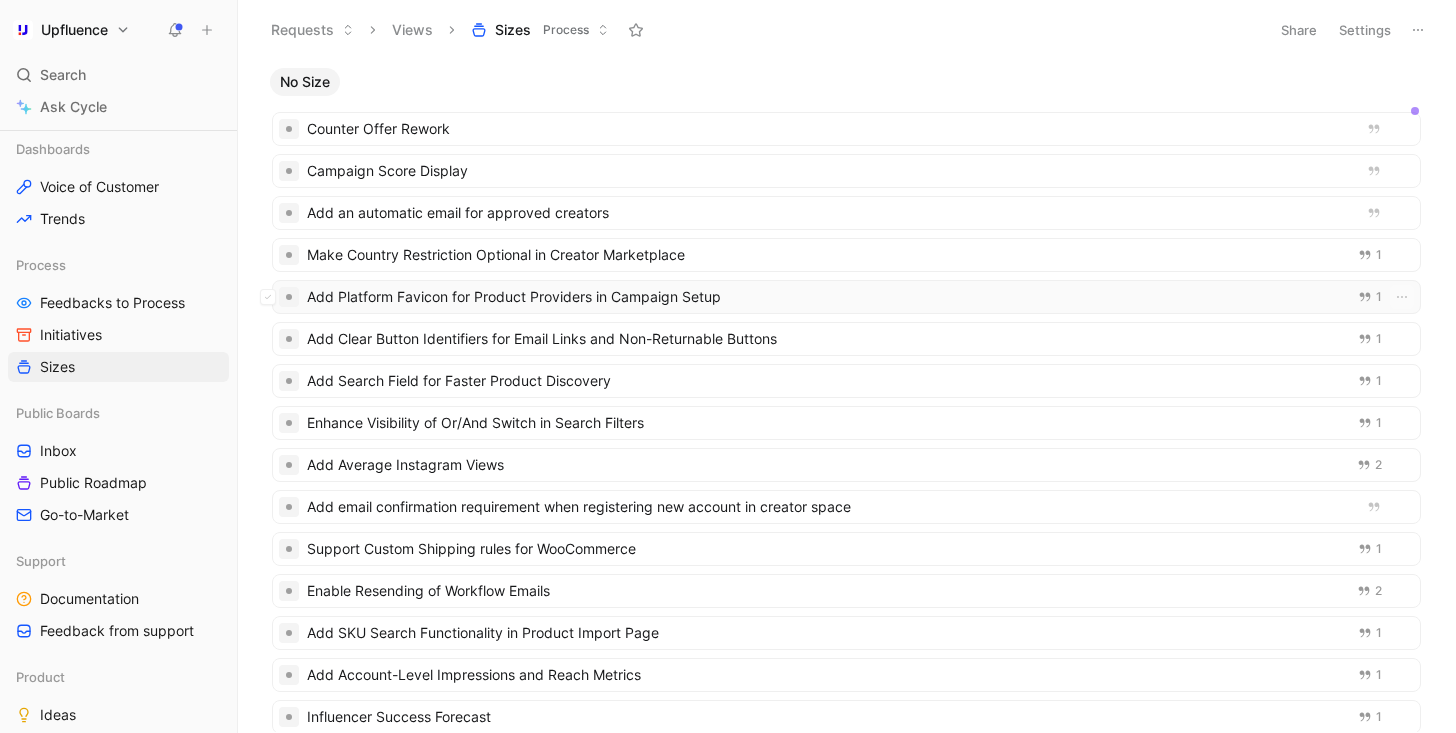 click on "Add Platform Favicon for Product Providers in Campaign Setup" at bounding box center (826, 297) 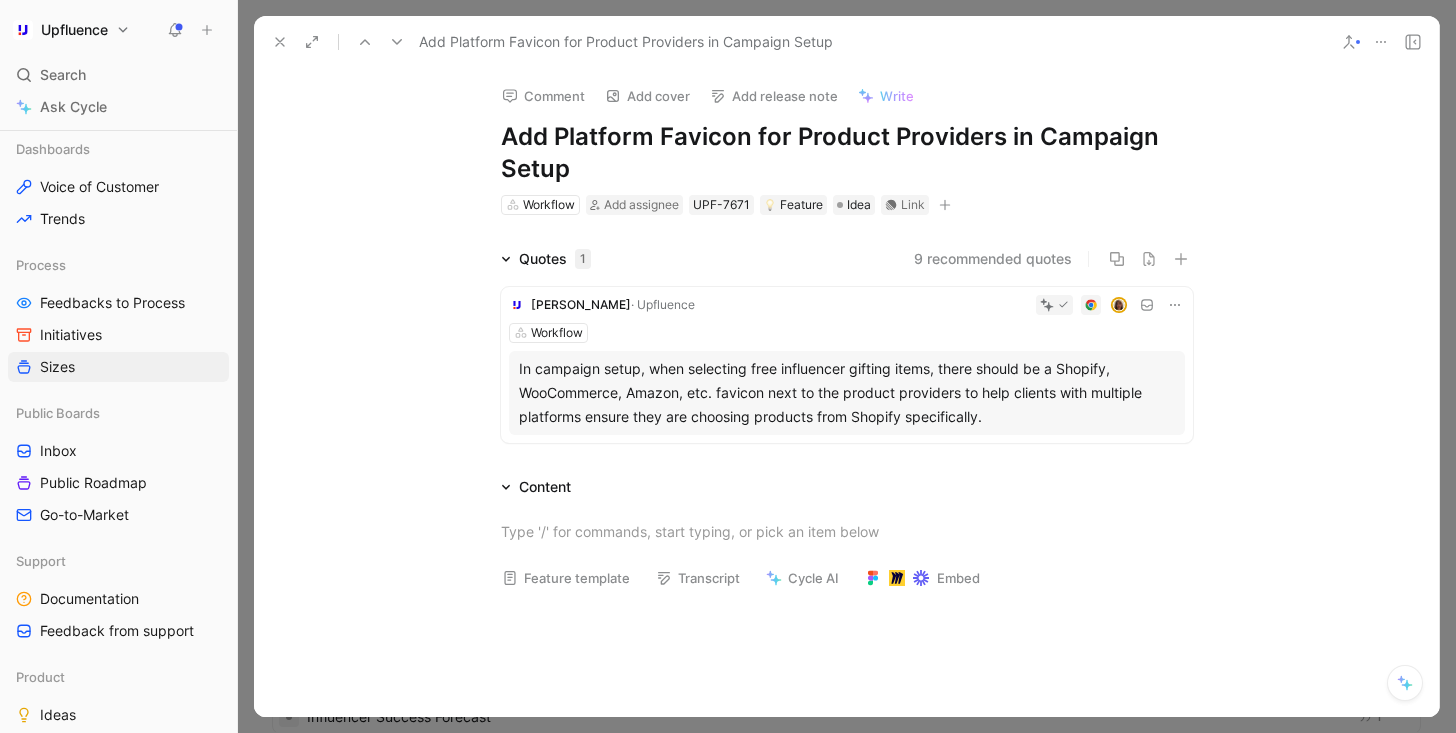 click on "Workflow Add assignee UPF-7671 Feature Idea Link" at bounding box center [847, 205] 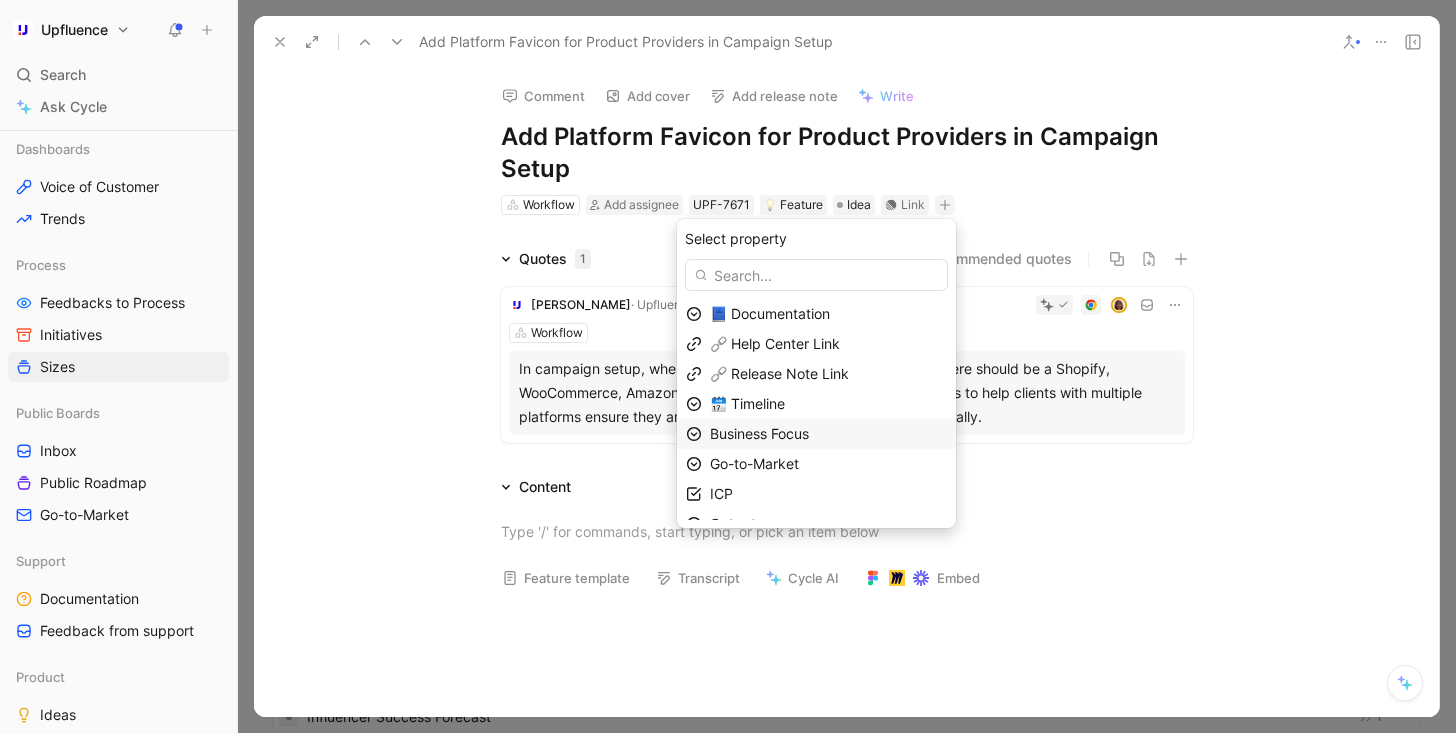 scroll, scrollTop: 109, scrollLeft: 0, axis: vertical 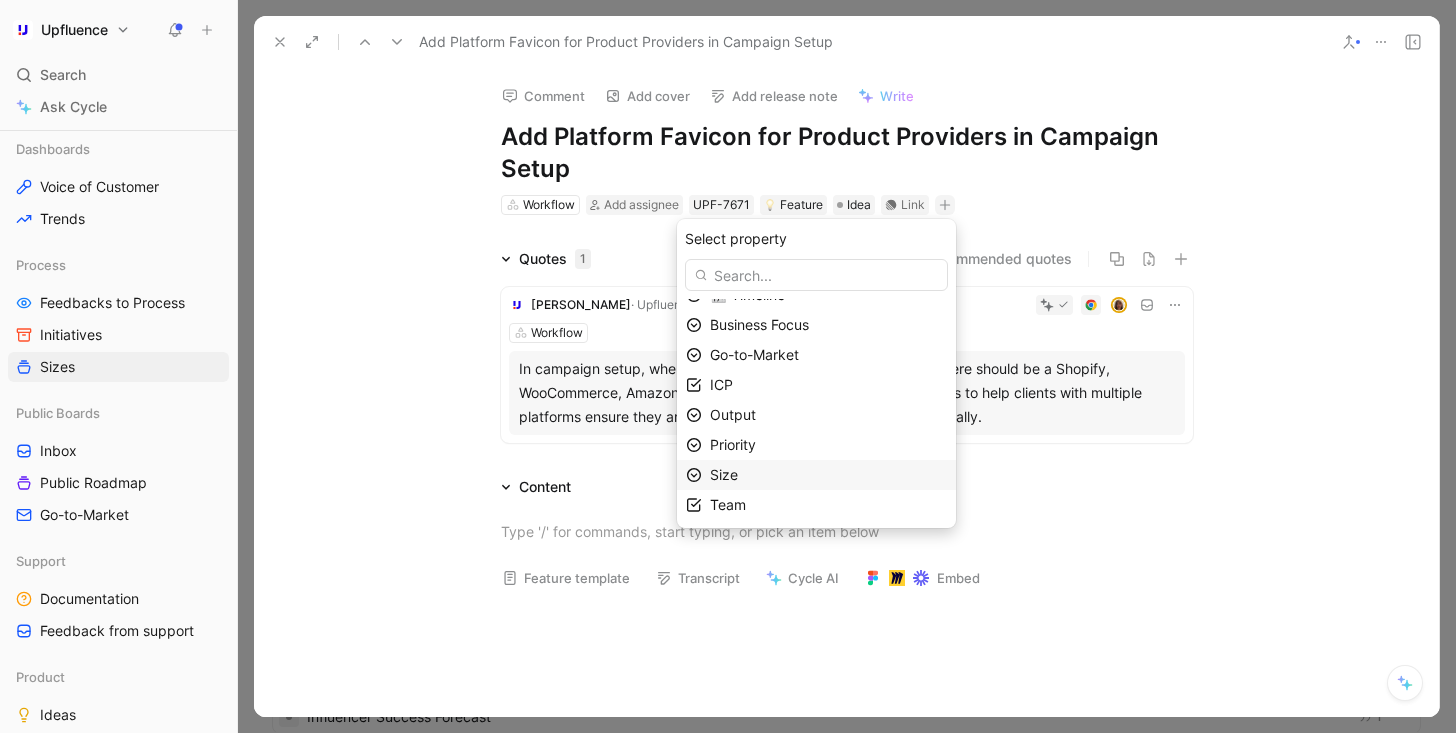 click on "Size" at bounding box center [828, 475] 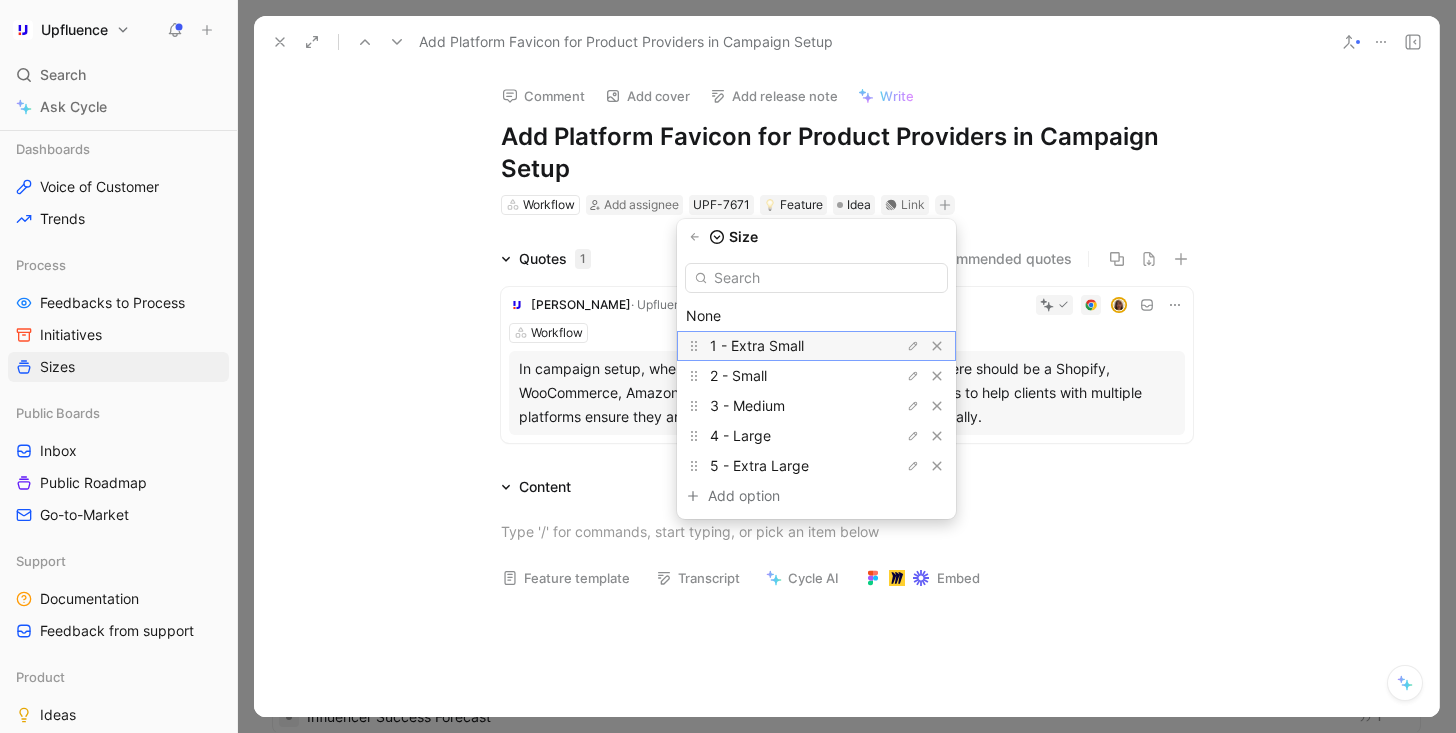 click on "1 - Extra Small" at bounding box center [785, 346] 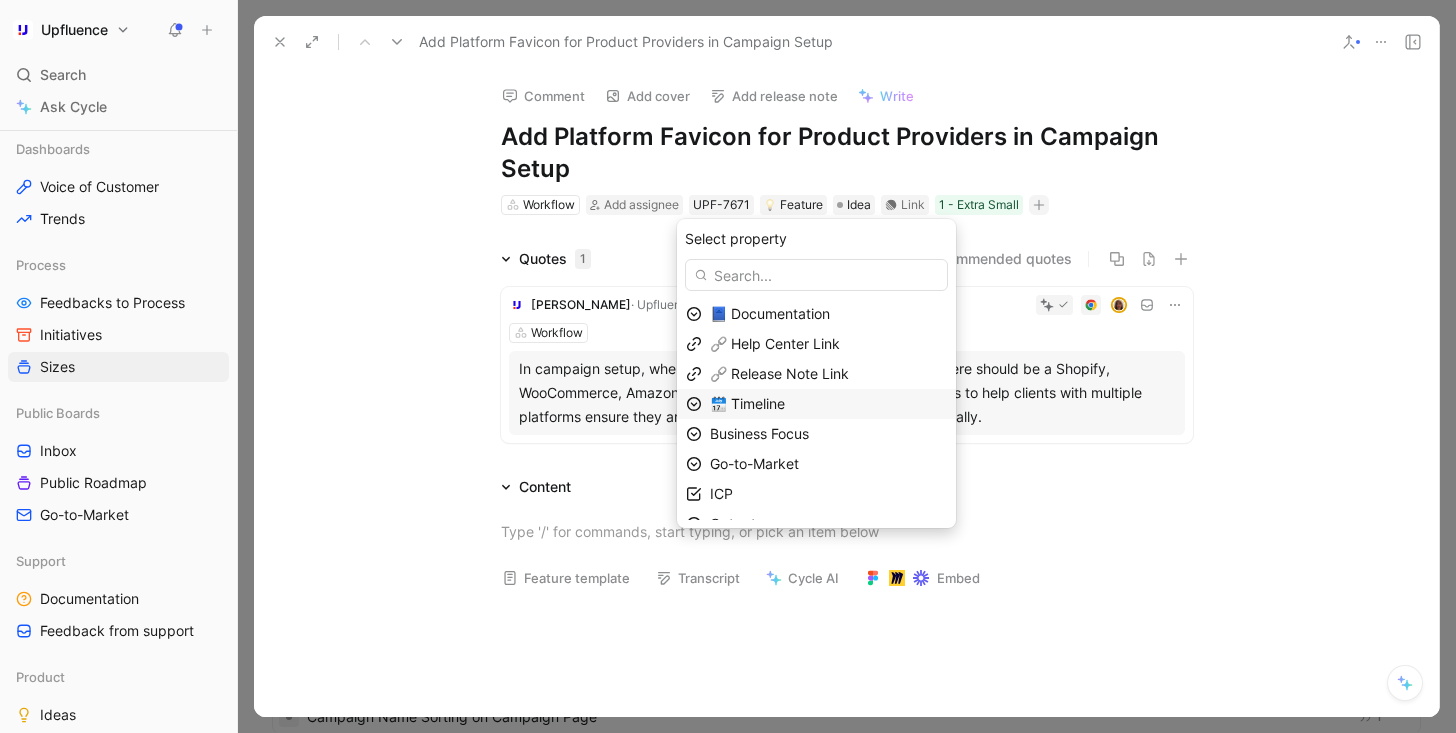 scroll, scrollTop: 79, scrollLeft: 0, axis: vertical 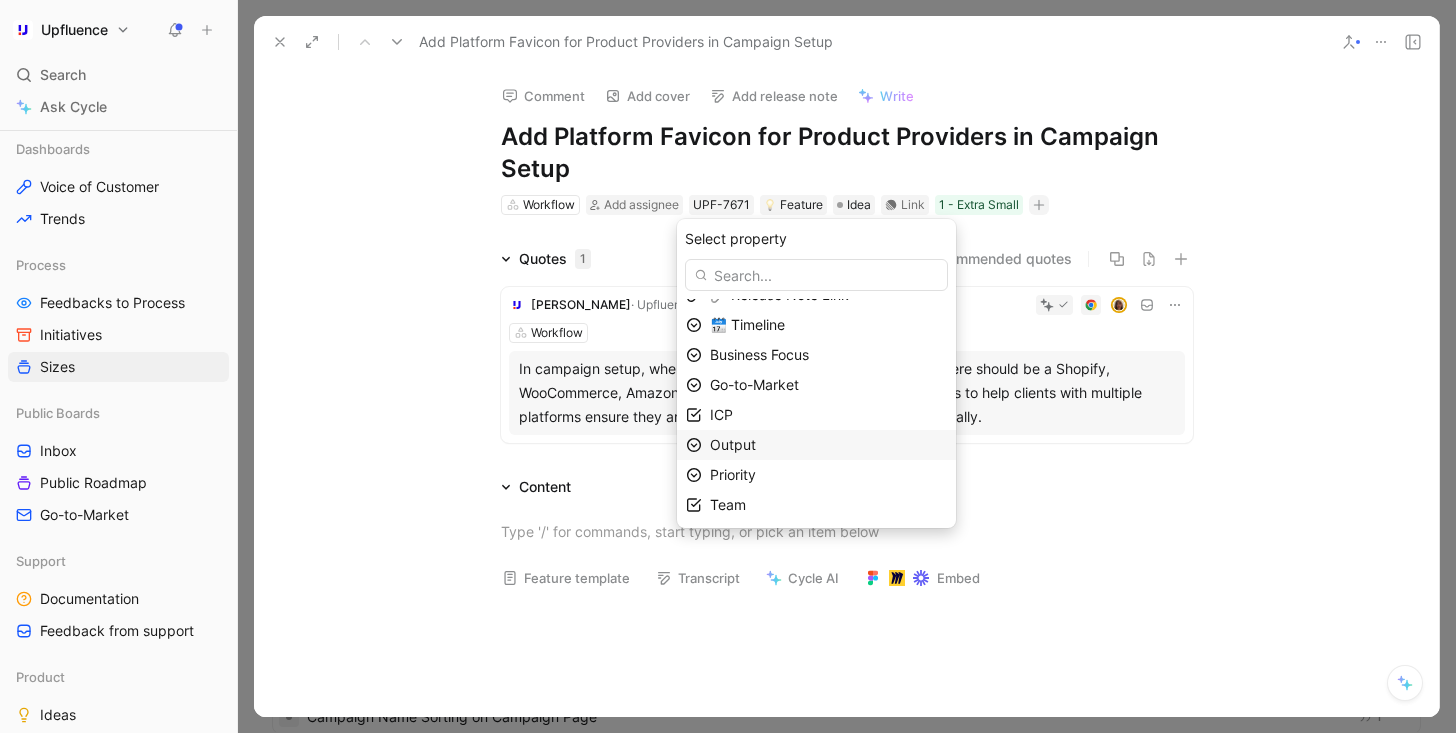 click on "Output" at bounding box center [828, 445] 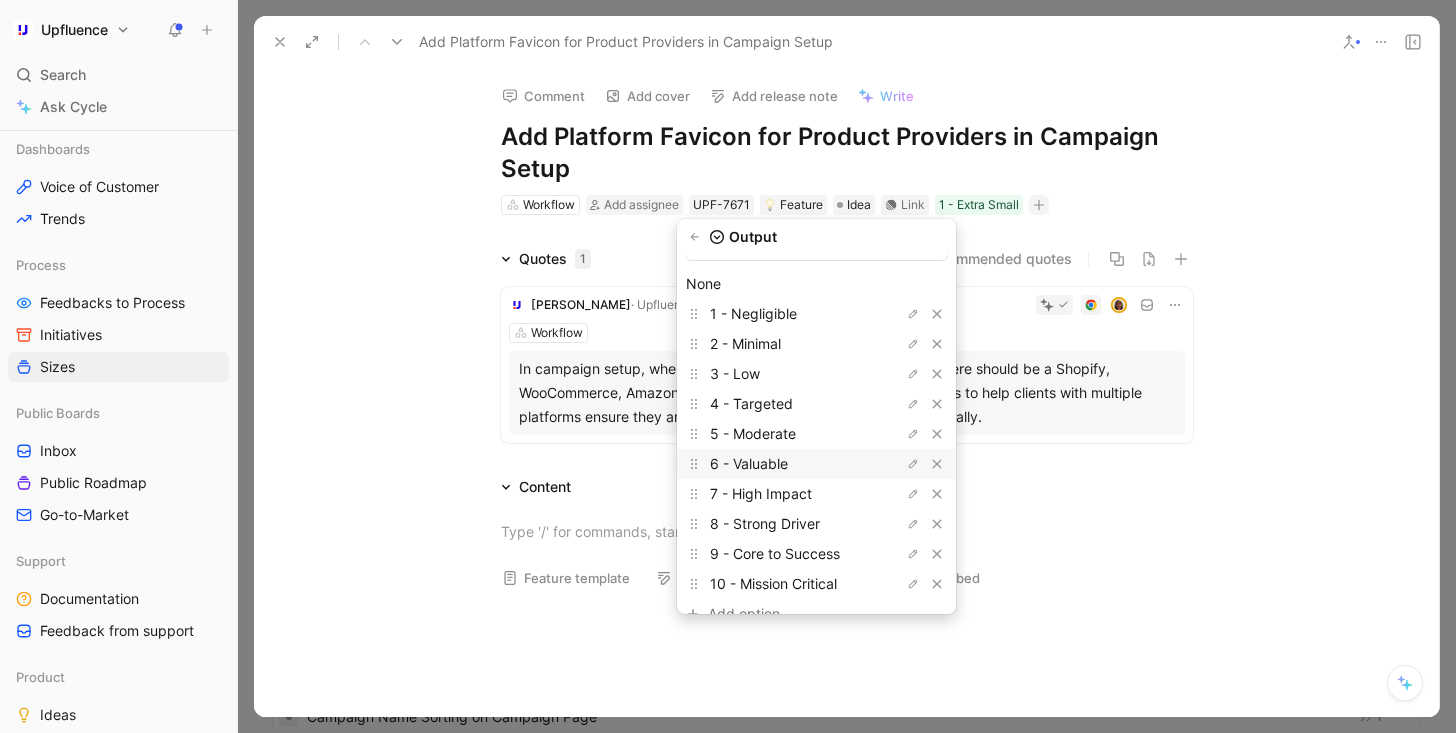scroll, scrollTop: 31, scrollLeft: 0, axis: vertical 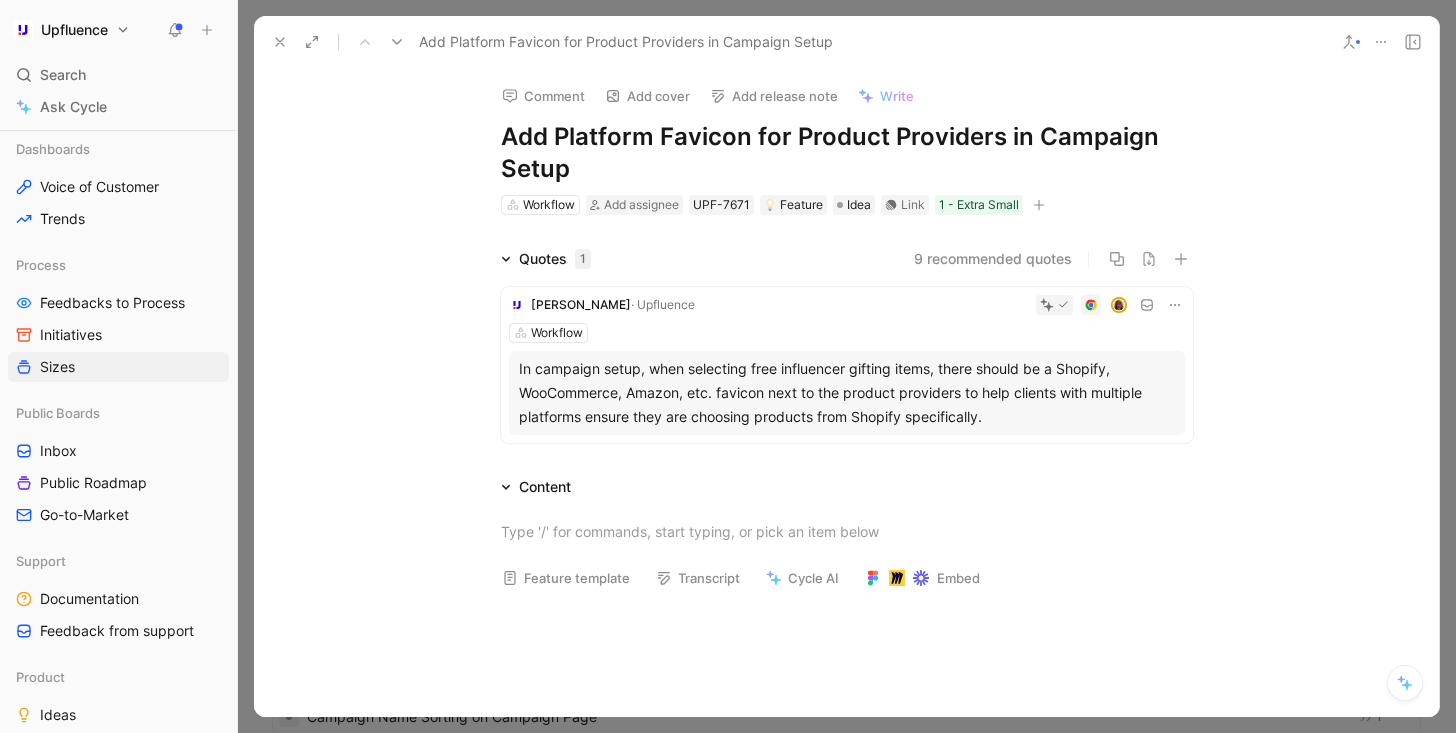 click at bounding box center (1039, 205) 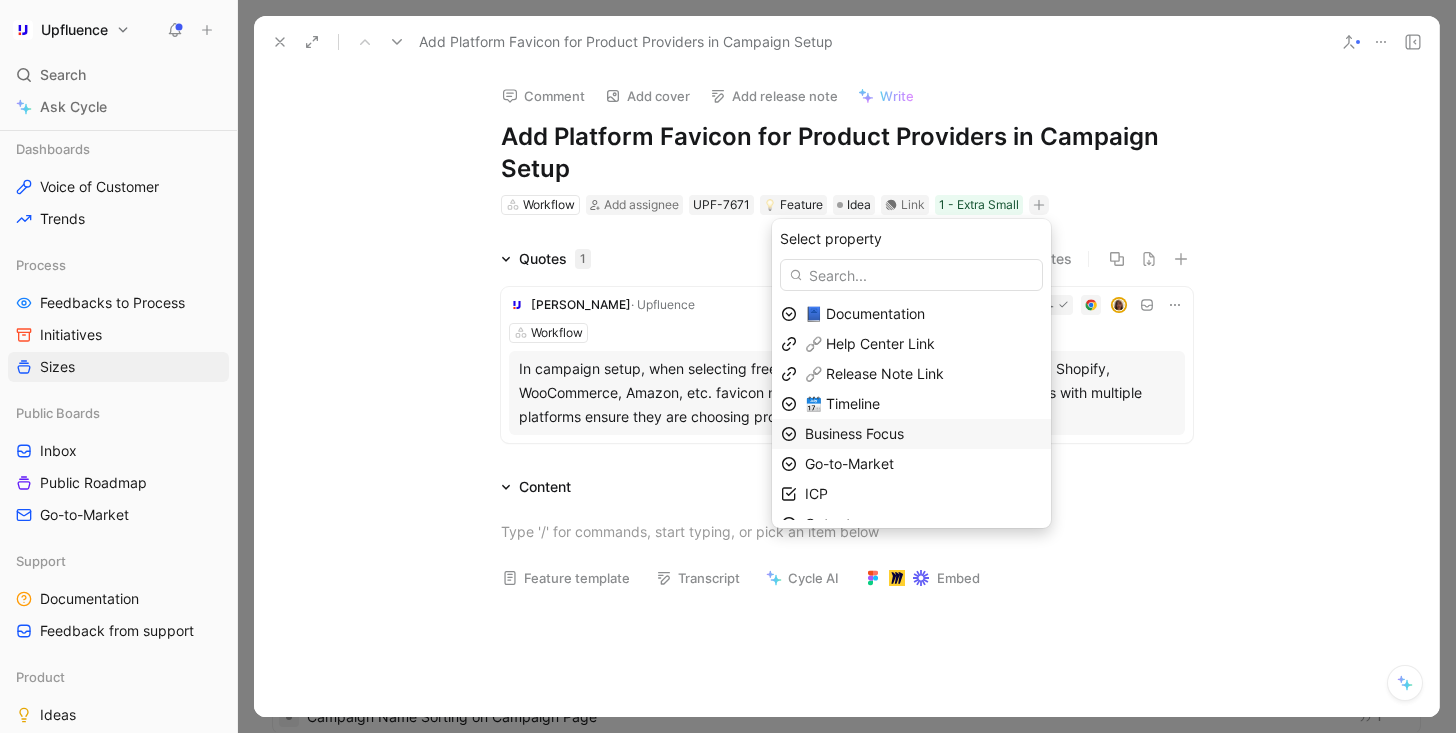 scroll, scrollTop: 79, scrollLeft: 0, axis: vertical 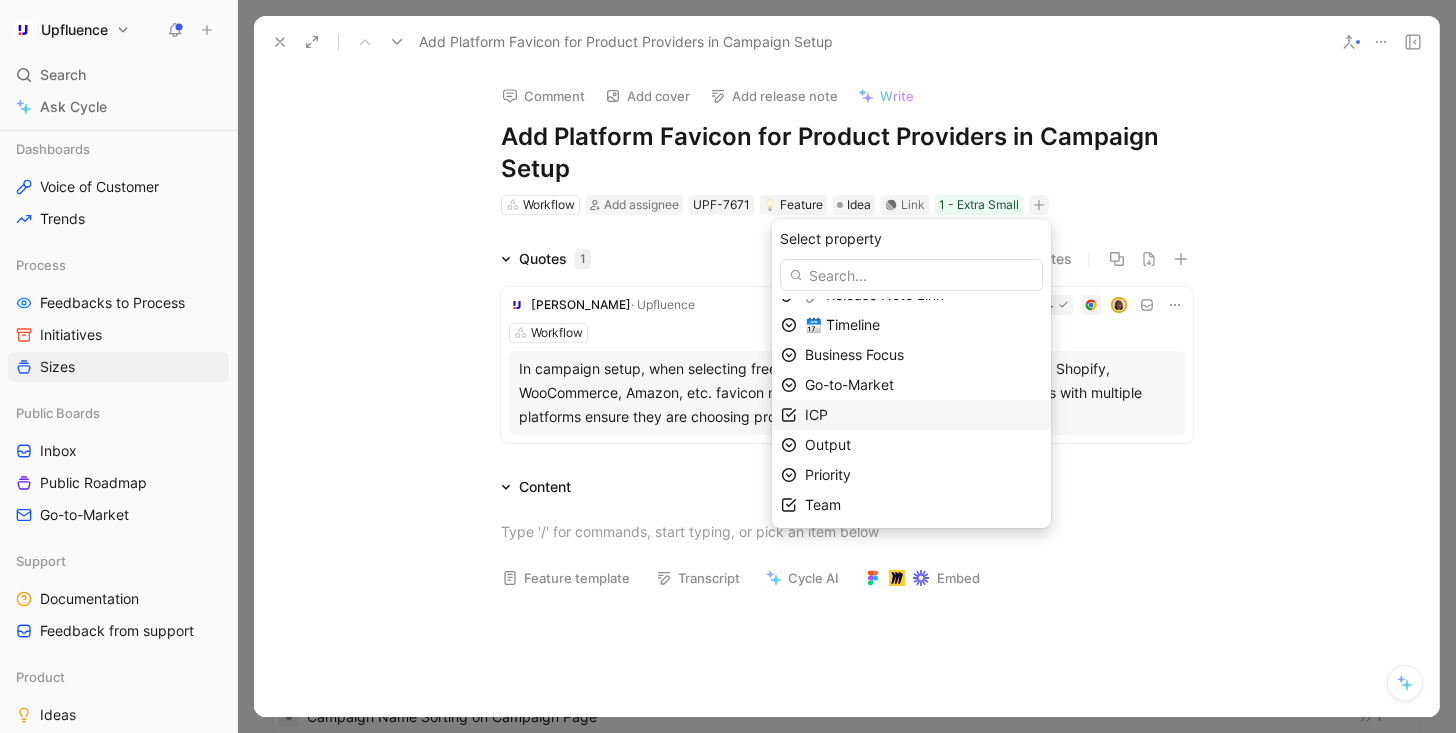 click on "ICP" at bounding box center [923, 415] 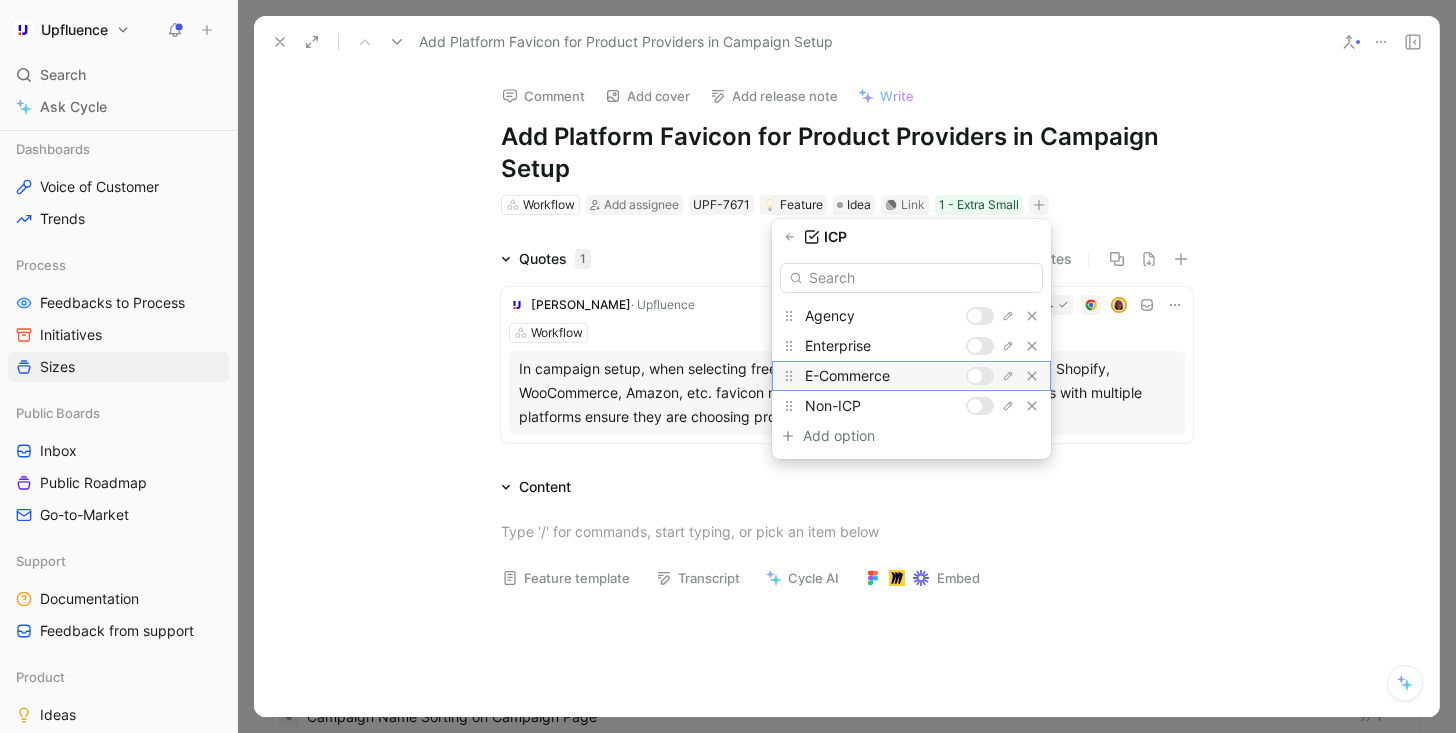 click at bounding box center [980, 376] 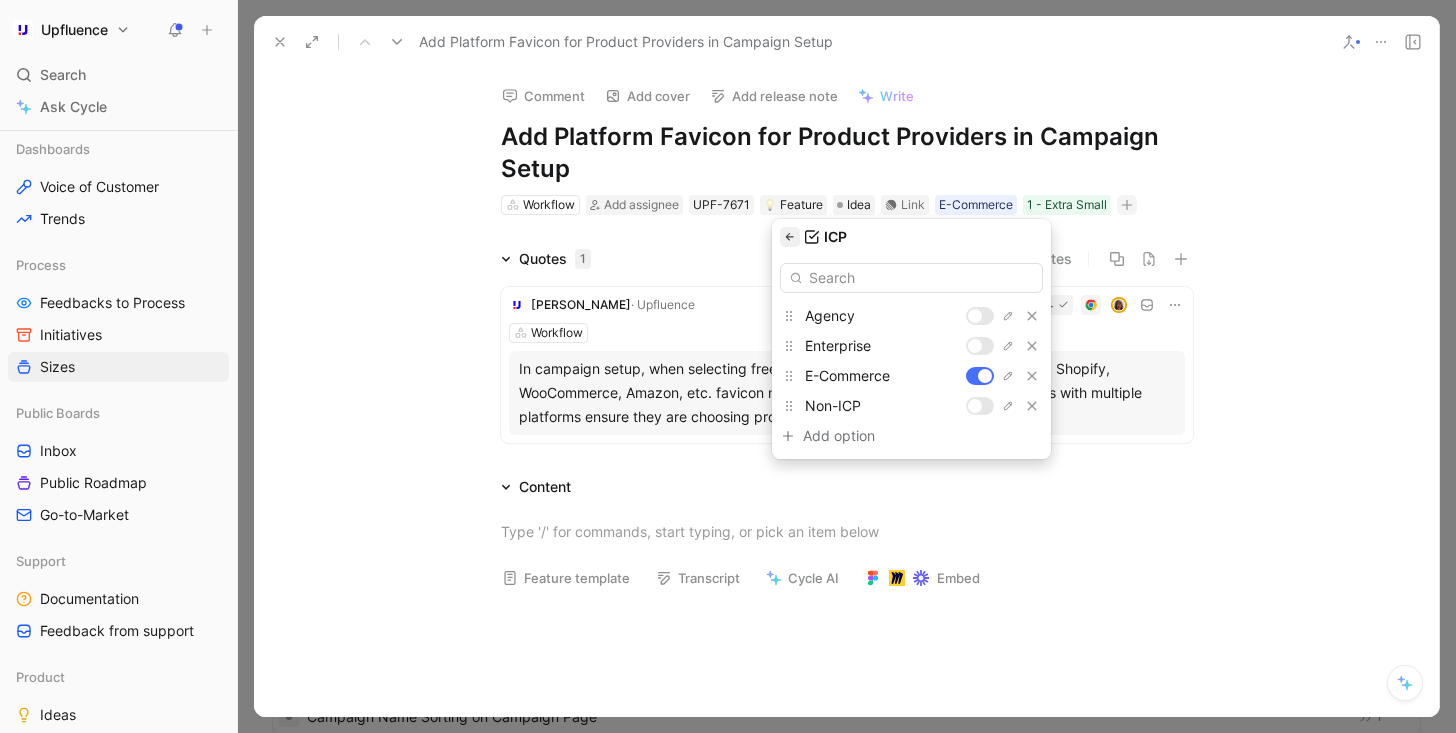 click at bounding box center (790, 237) 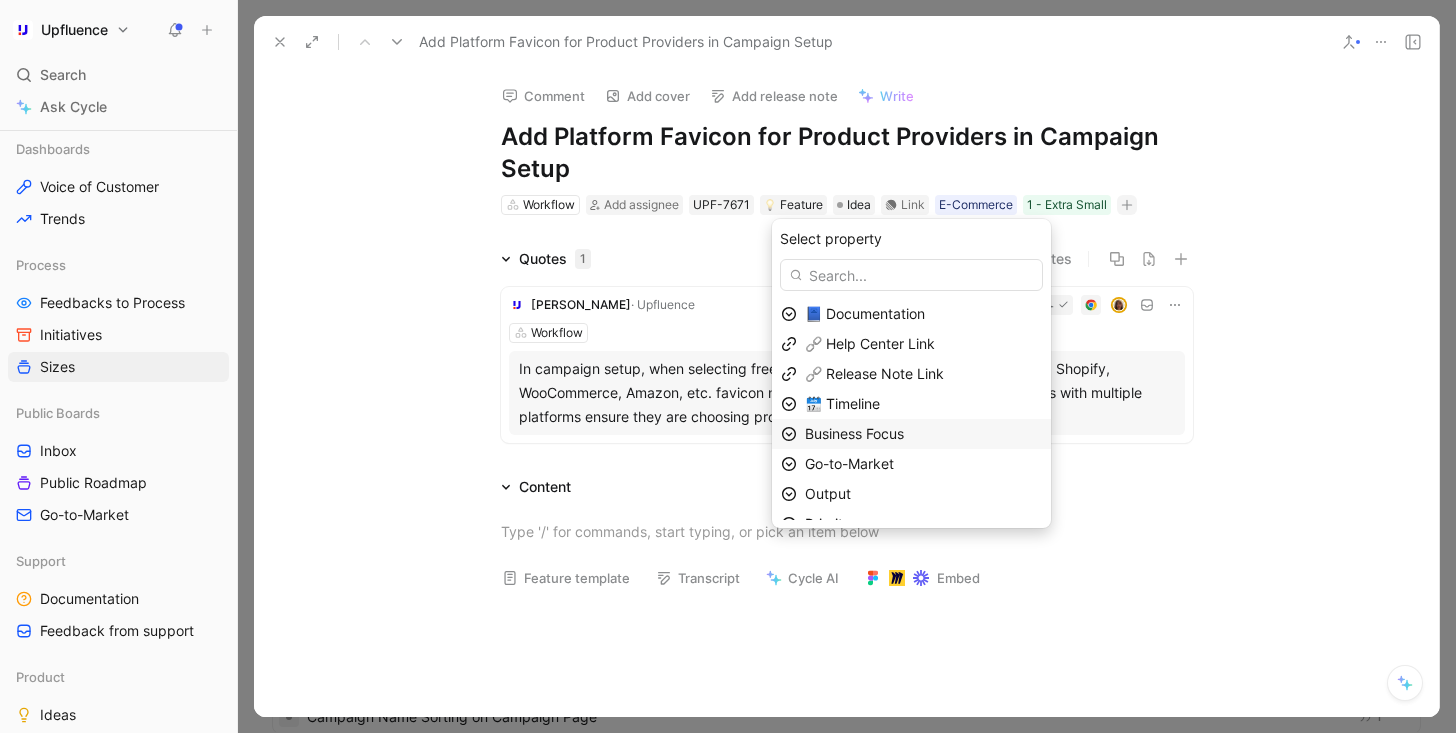 scroll, scrollTop: 49, scrollLeft: 0, axis: vertical 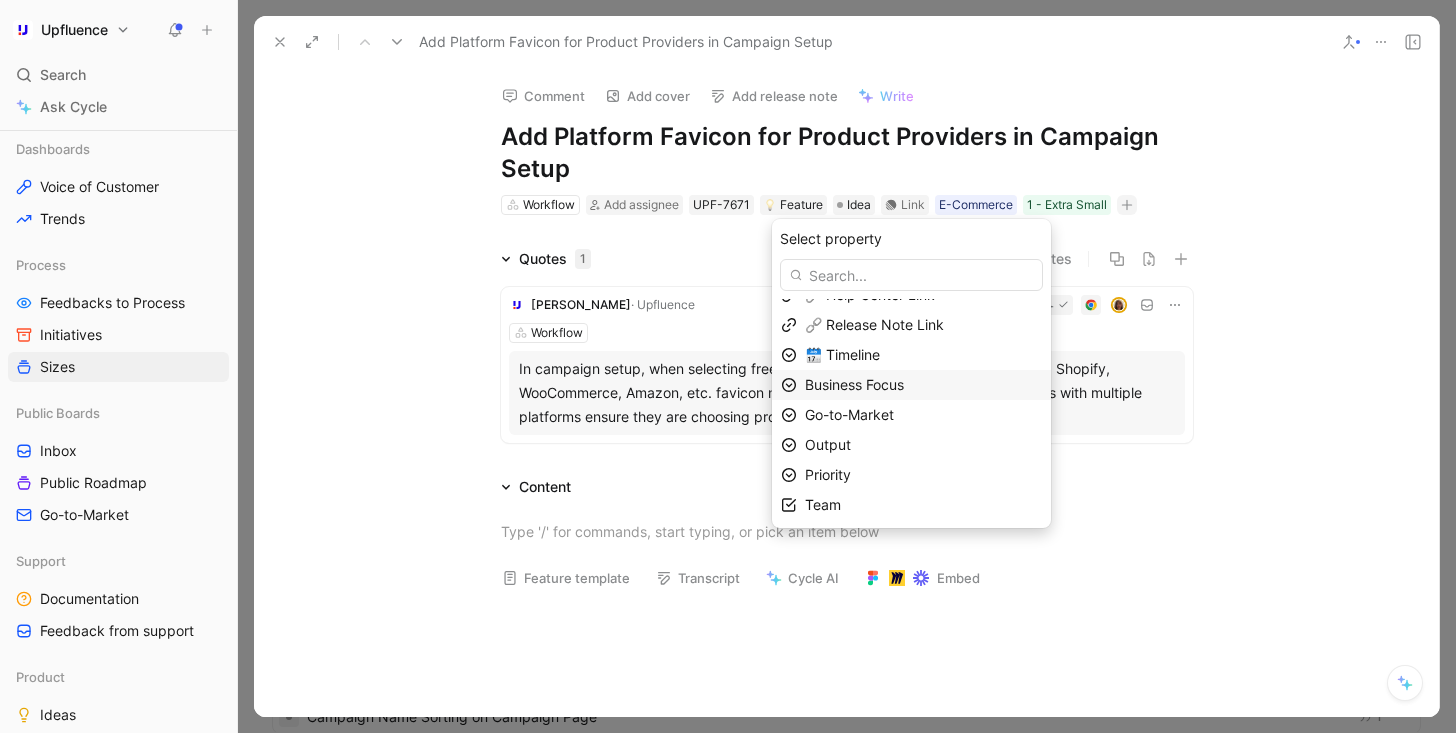 click on "Business Focus" at bounding box center (911, 385) 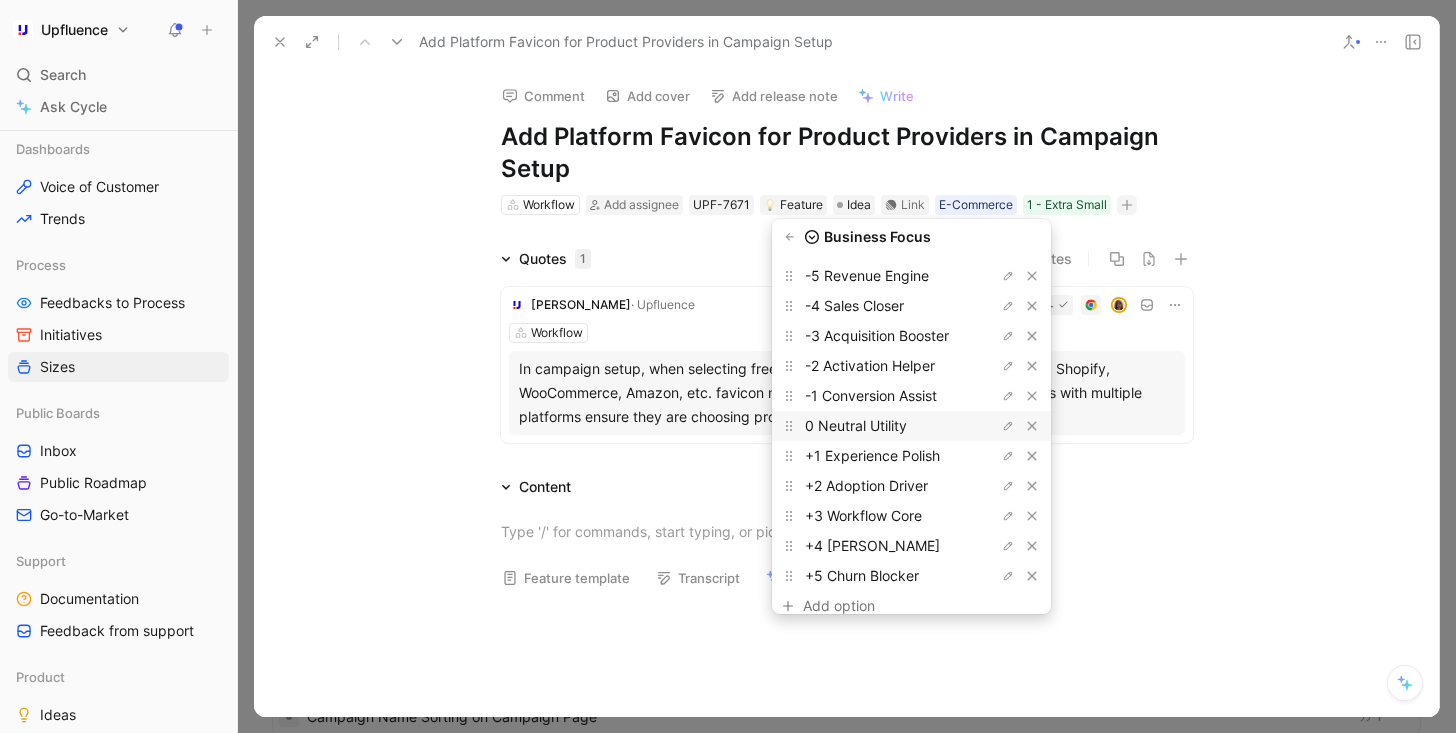 scroll, scrollTop: 71, scrollLeft: 0, axis: vertical 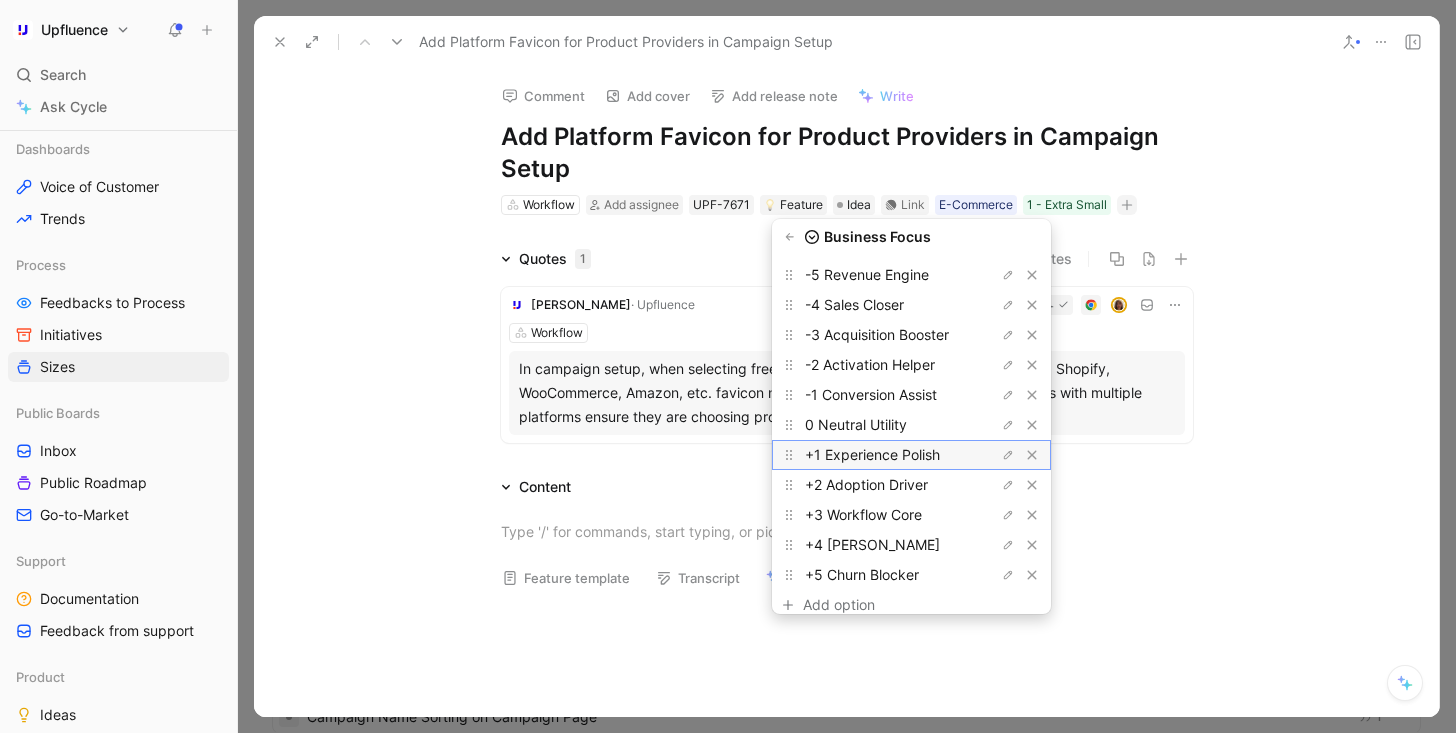click on "+1  Experience Polish" at bounding box center (872, 454) 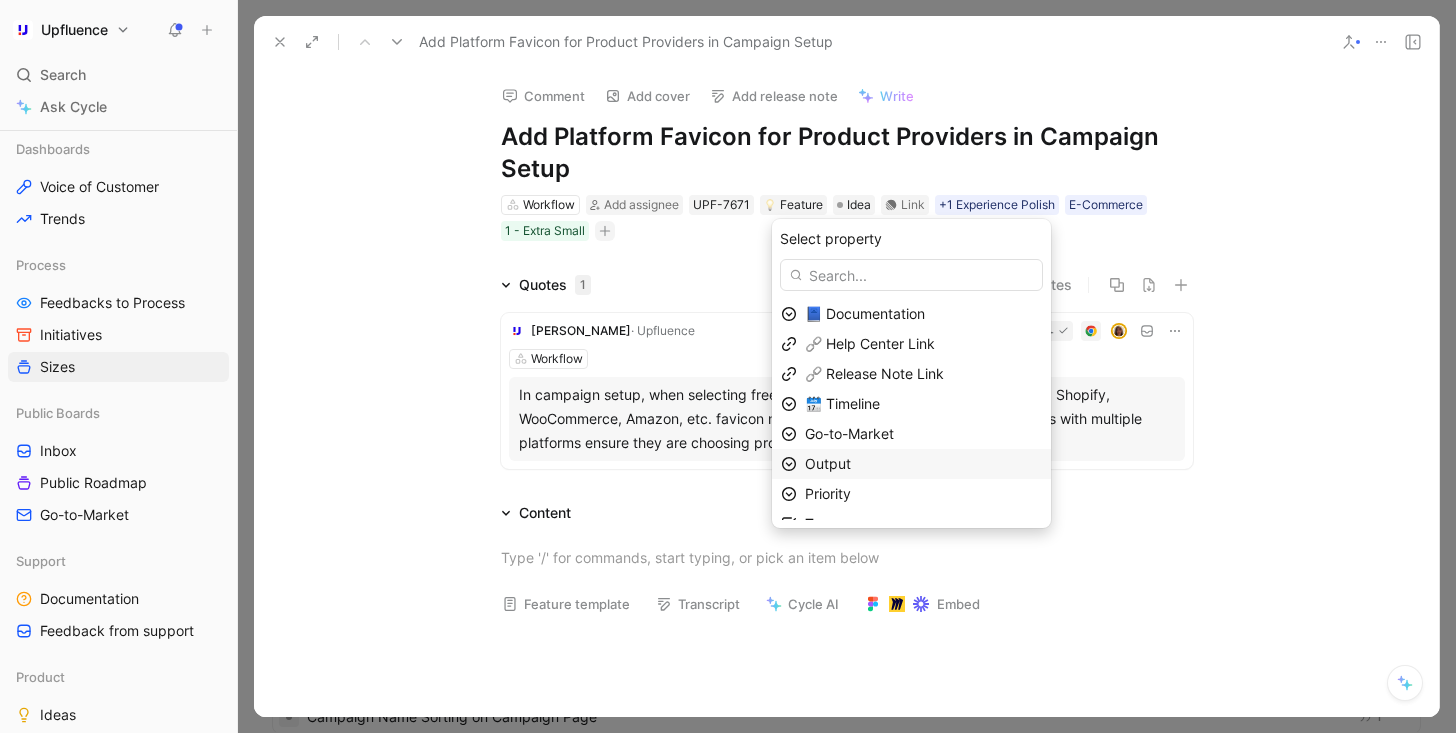 scroll, scrollTop: 19, scrollLeft: 0, axis: vertical 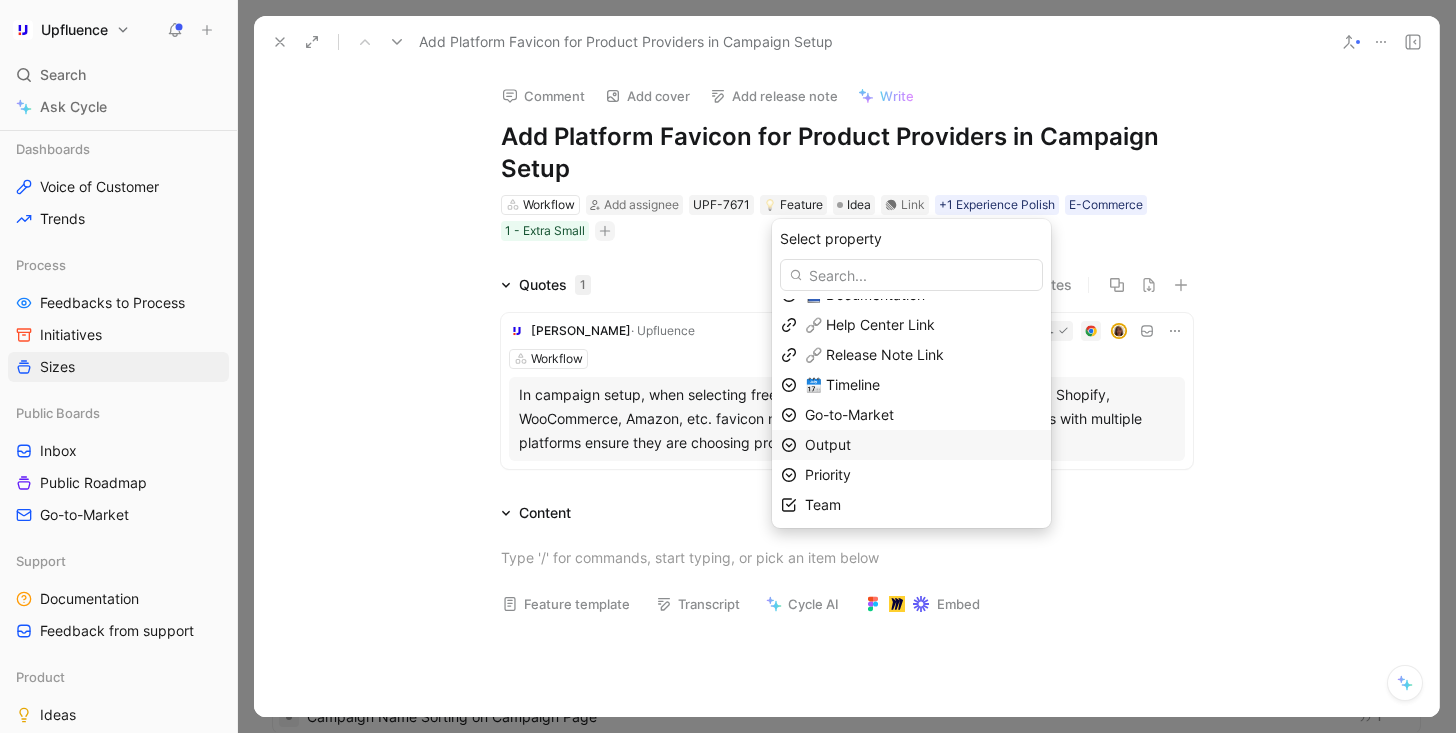 click on "Output" at bounding box center (923, 445) 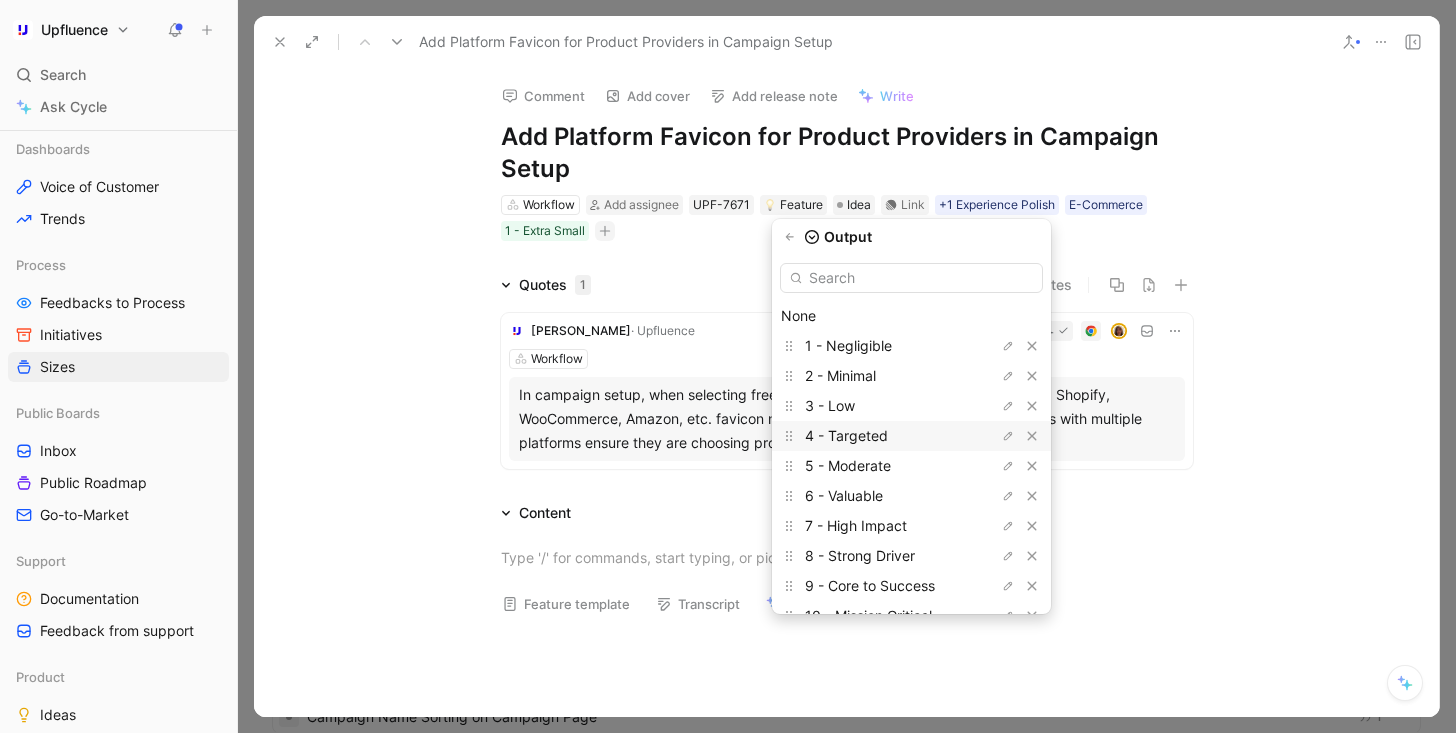scroll, scrollTop: 55, scrollLeft: 0, axis: vertical 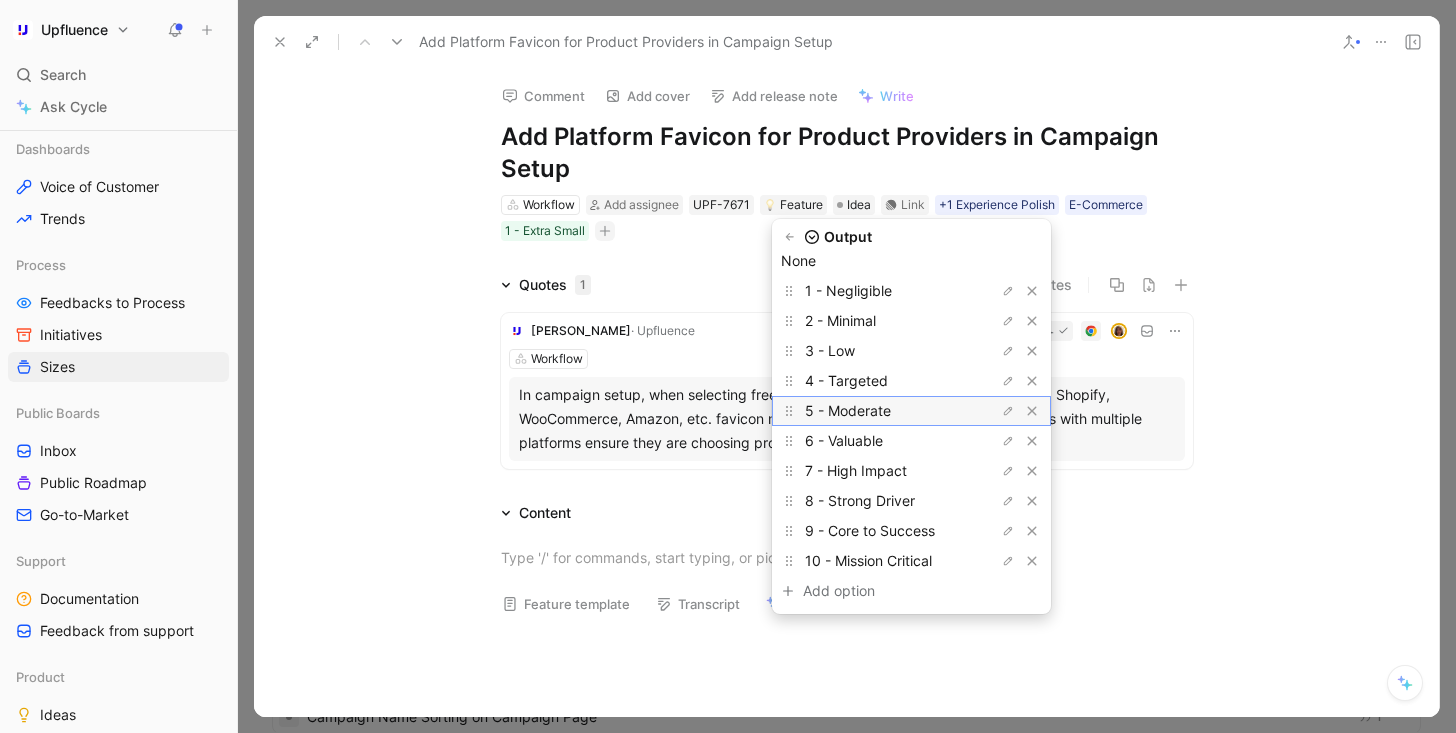 click on "5 - Moderate" at bounding box center [848, 410] 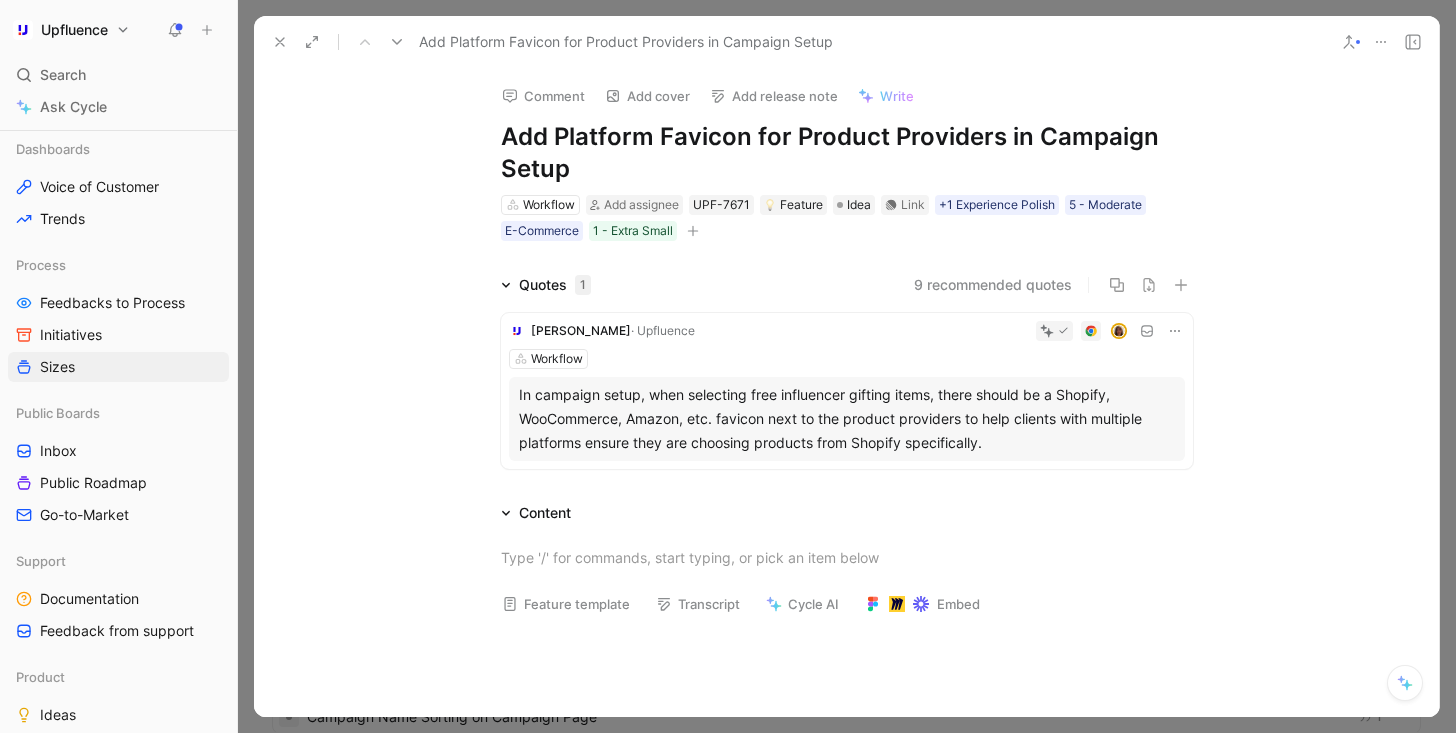 click 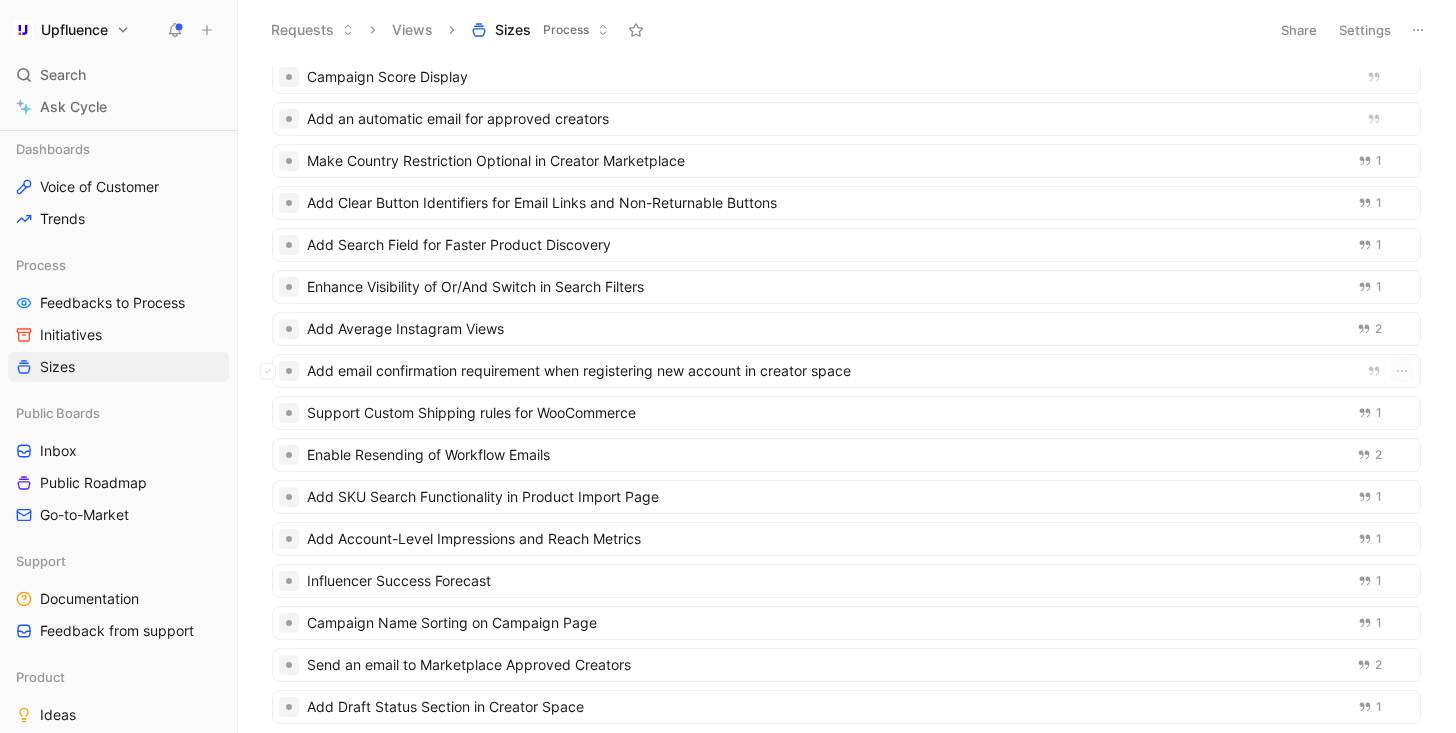 scroll, scrollTop: 0, scrollLeft: 0, axis: both 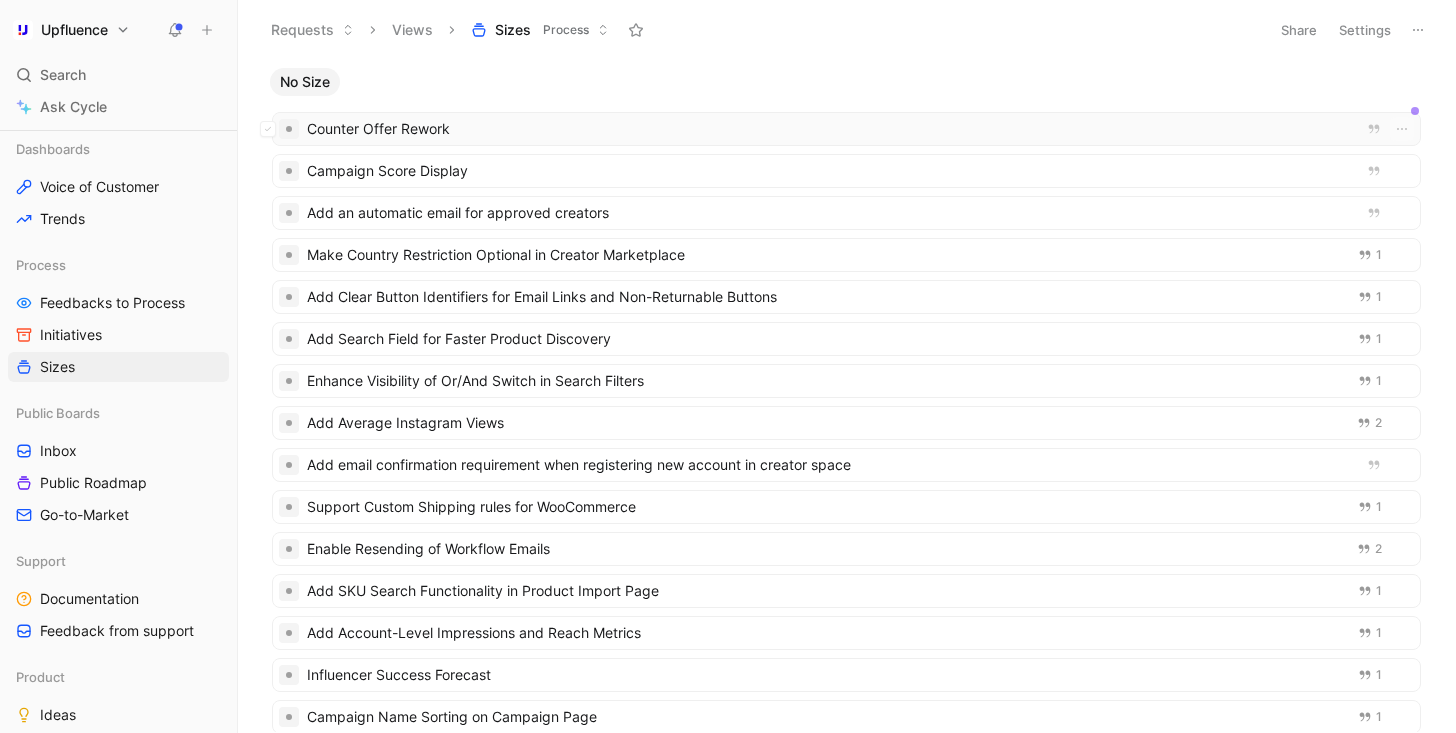 click on "Counter Offer Rework" at bounding box center (826, 129) 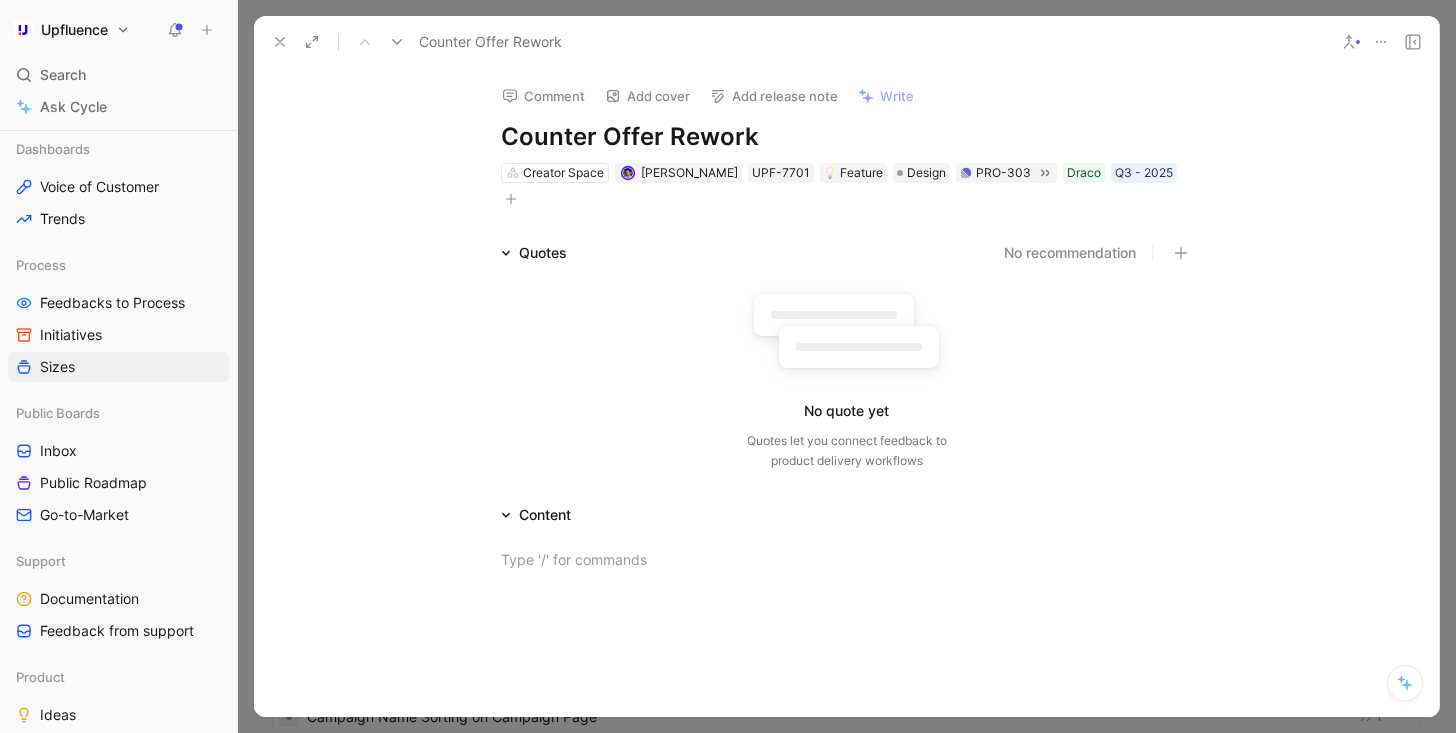 click 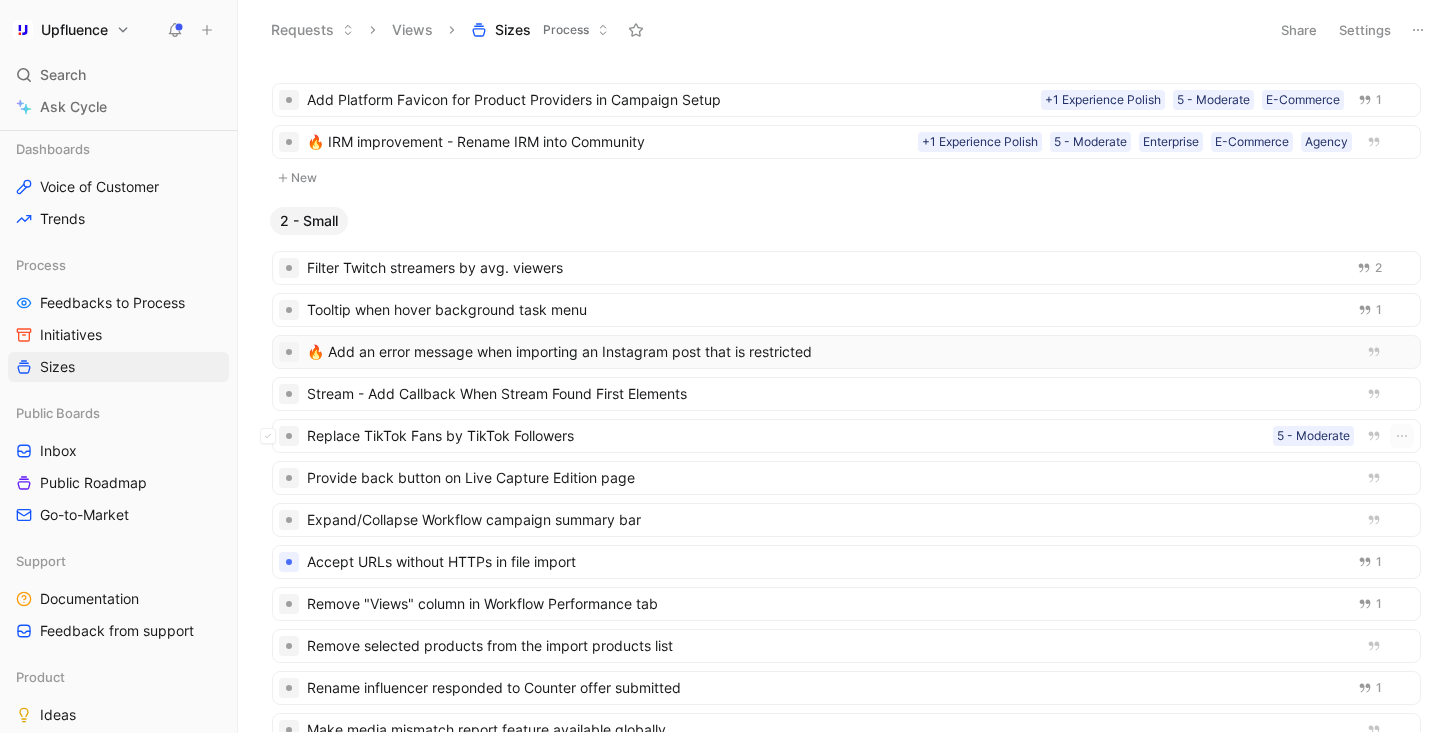 scroll, scrollTop: 866, scrollLeft: 0, axis: vertical 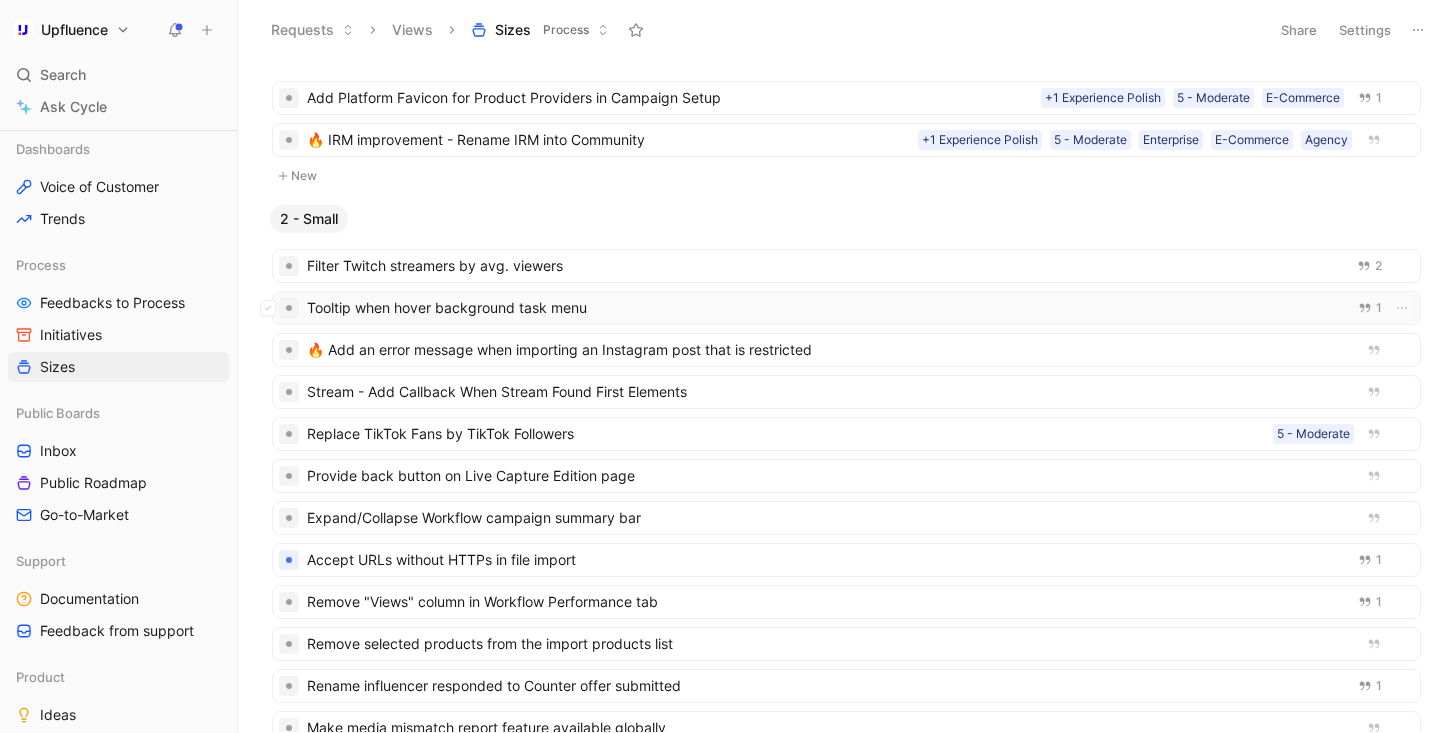 click on "Tooltip when hover background task menu" at bounding box center [822, 308] 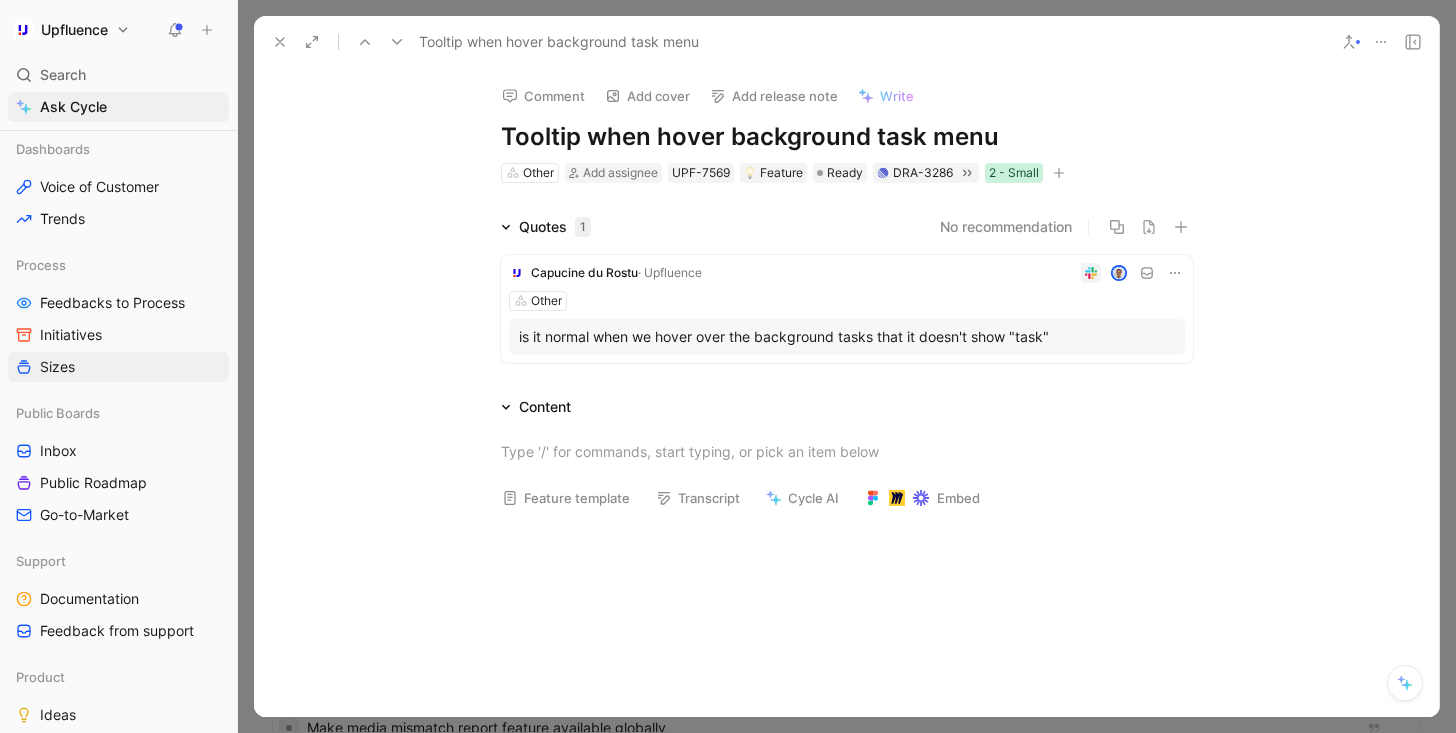 click on "2 - Small" at bounding box center (1014, 173) 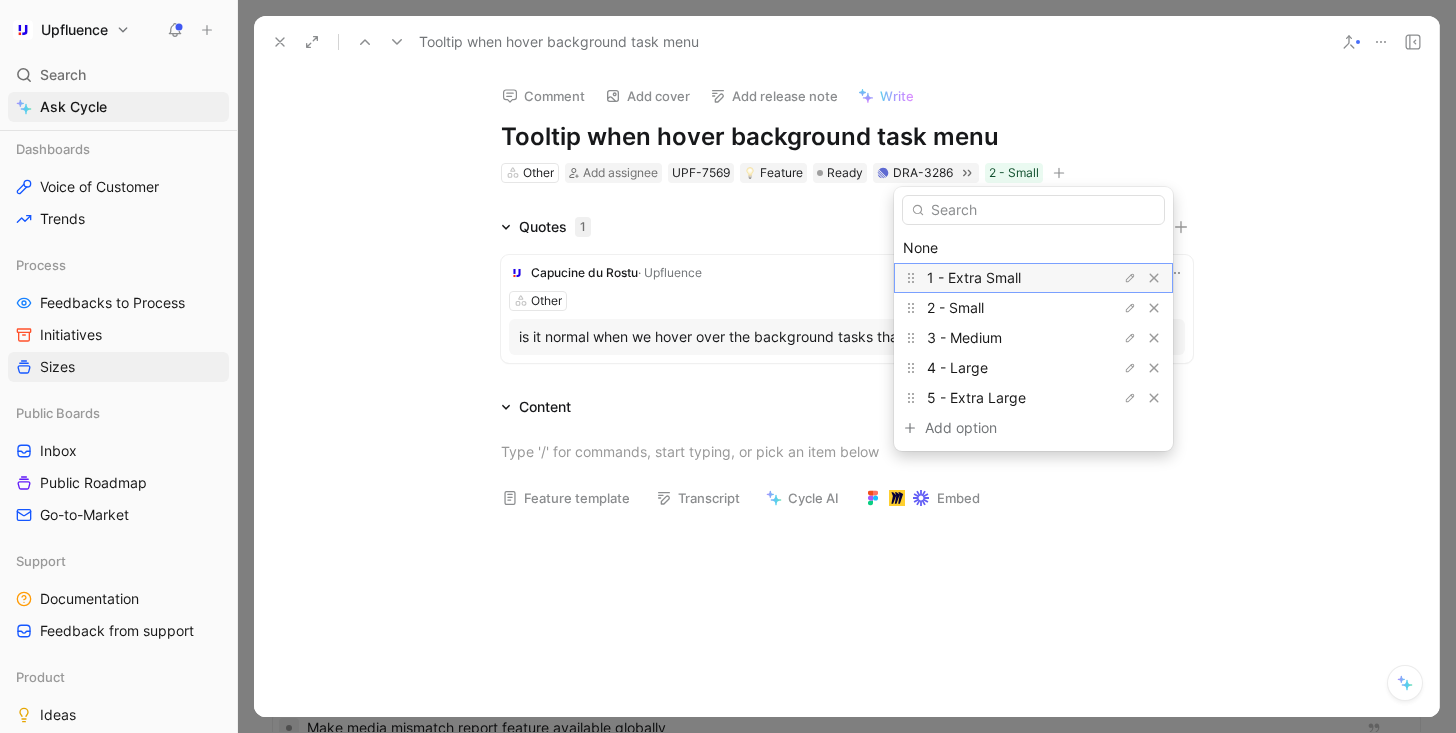 click on "1 - Extra Small" at bounding box center (974, 277) 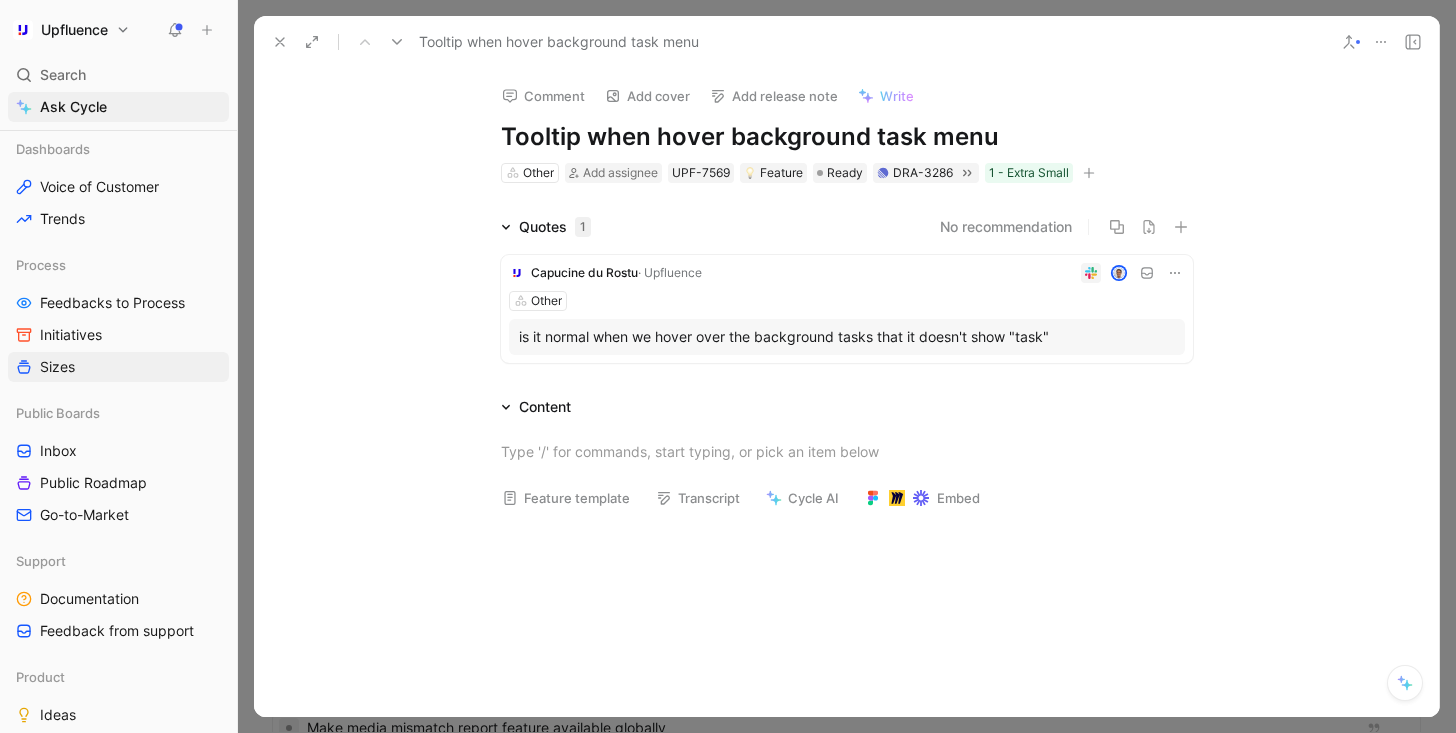 click on "1 - Extra Small" at bounding box center [1029, 173] 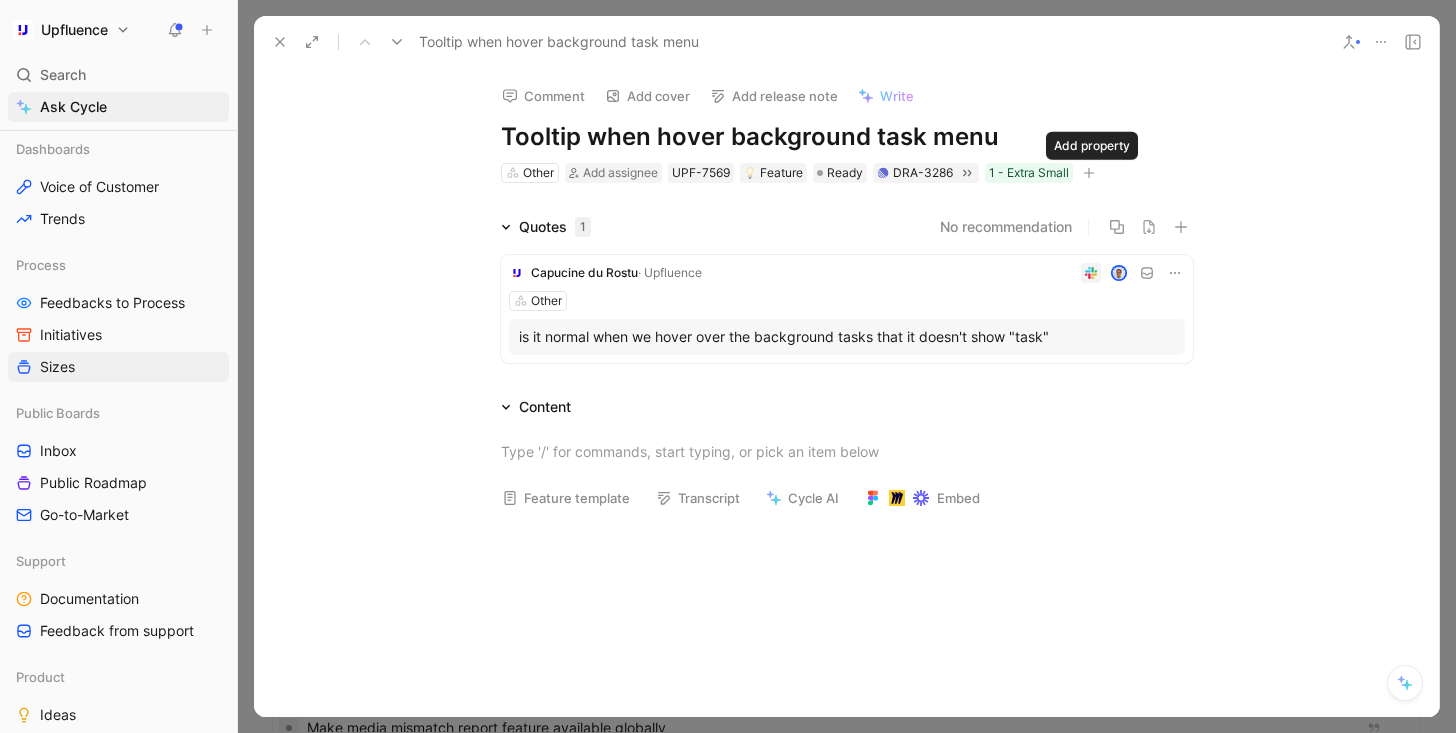 click 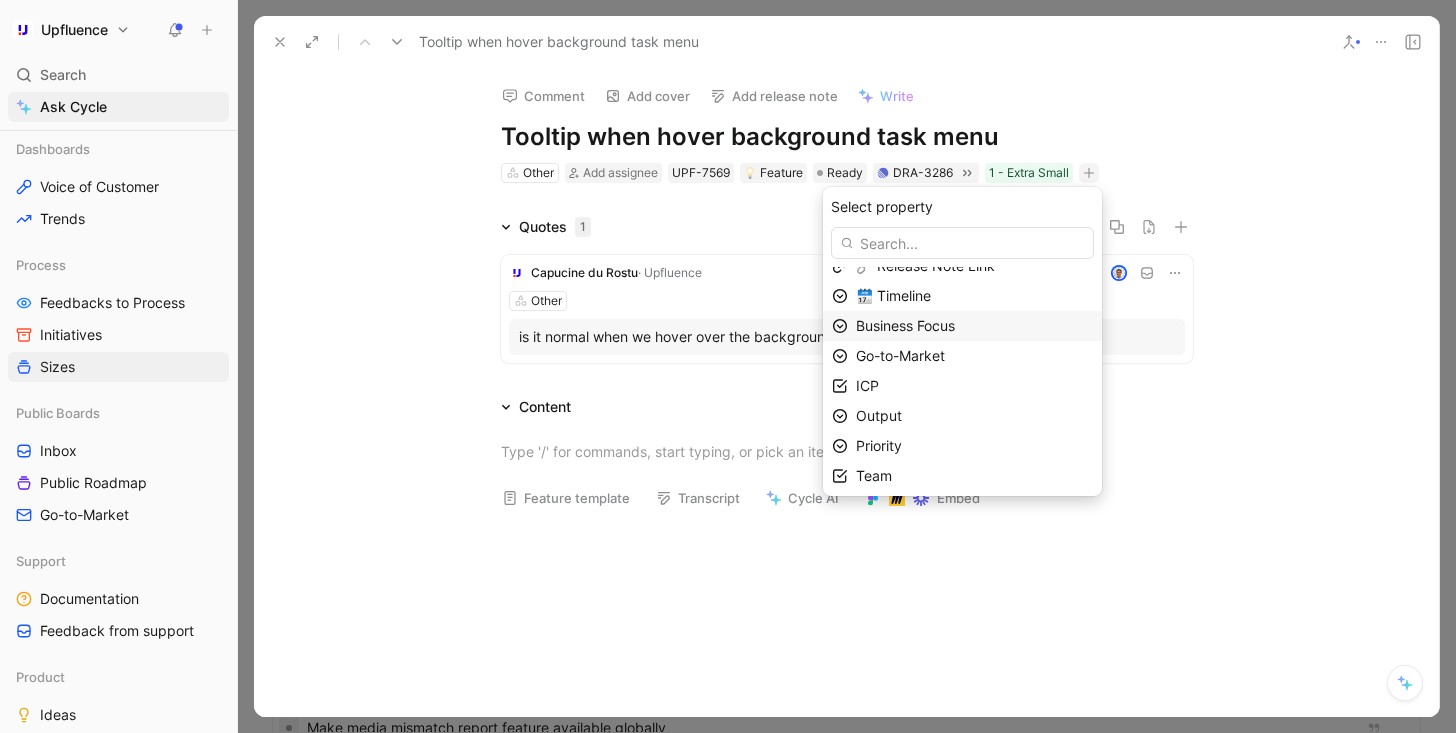 scroll, scrollTop: 78, scrollLeft: 0, axis: vertical 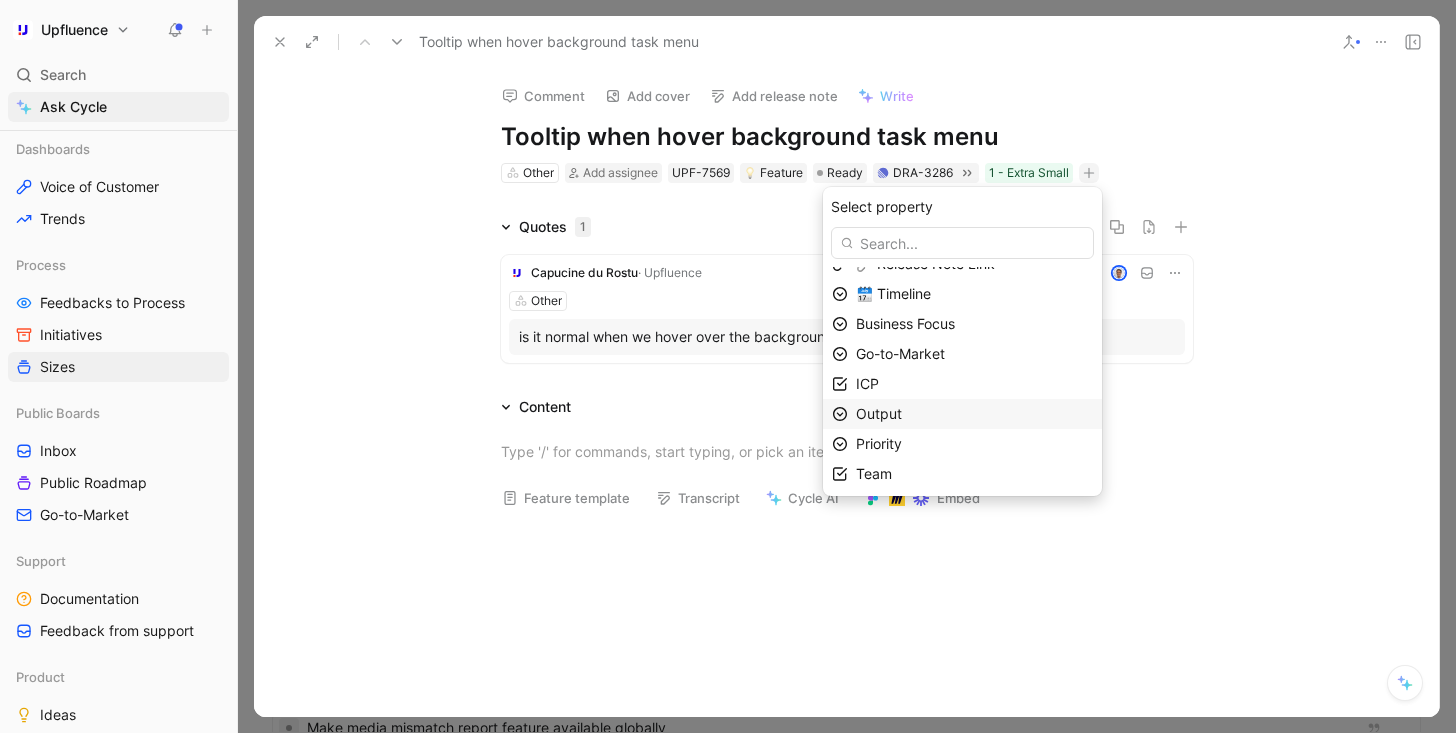 click on "Output" at bounding box center [974, 414] 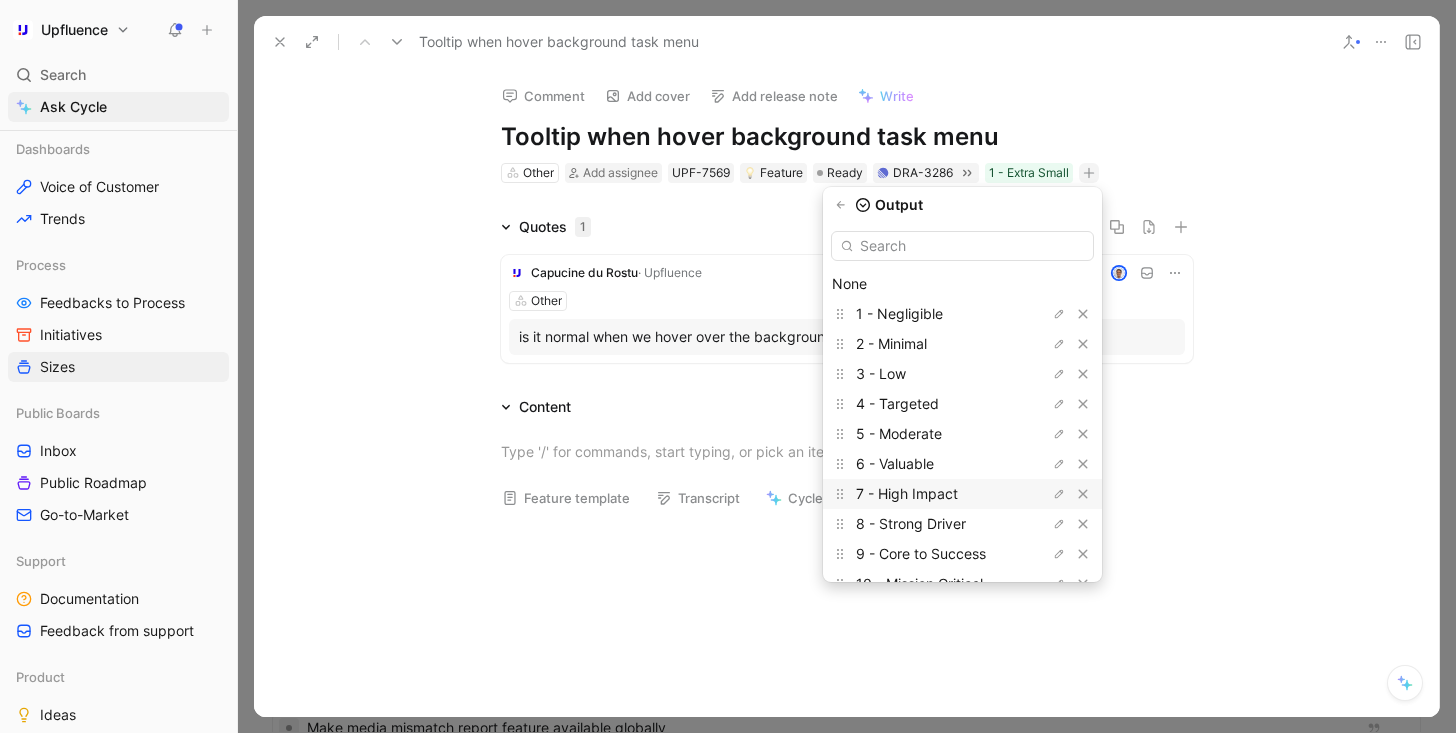 scroll, scrollTop: 55, scrollLeft: 0, axis: vertical 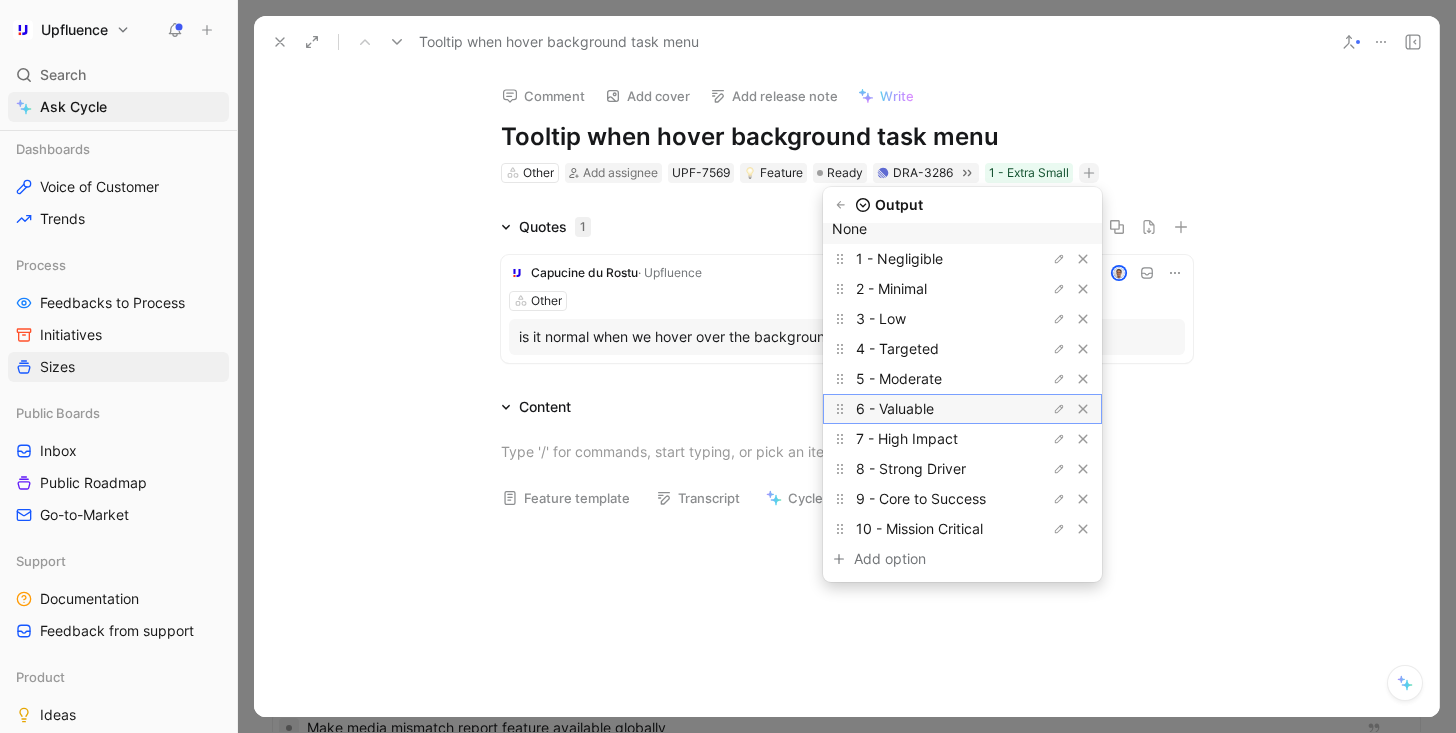 click on "6  - Valuable" at bounding box center [931, 409] 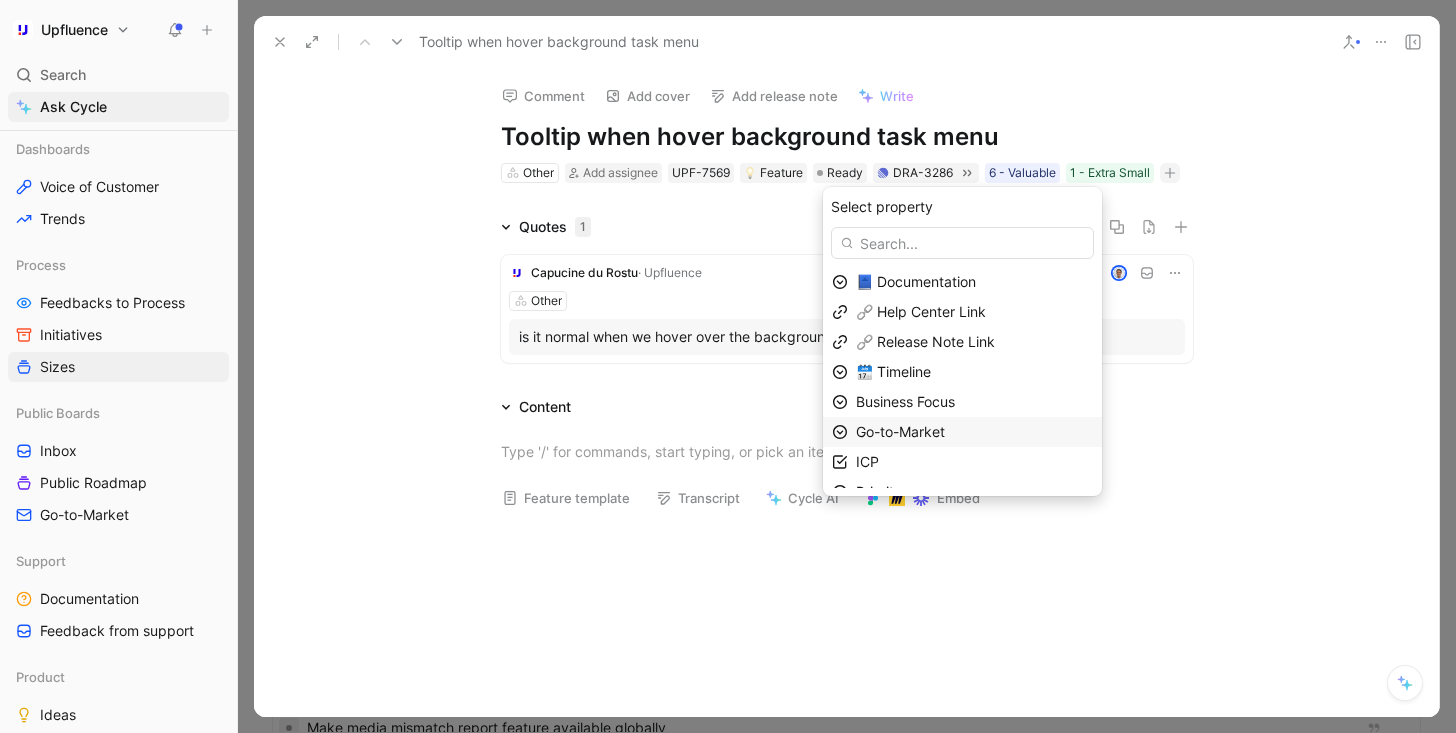 scroll, scrollTop: 49, scrollLeft: 0, axis: vertical 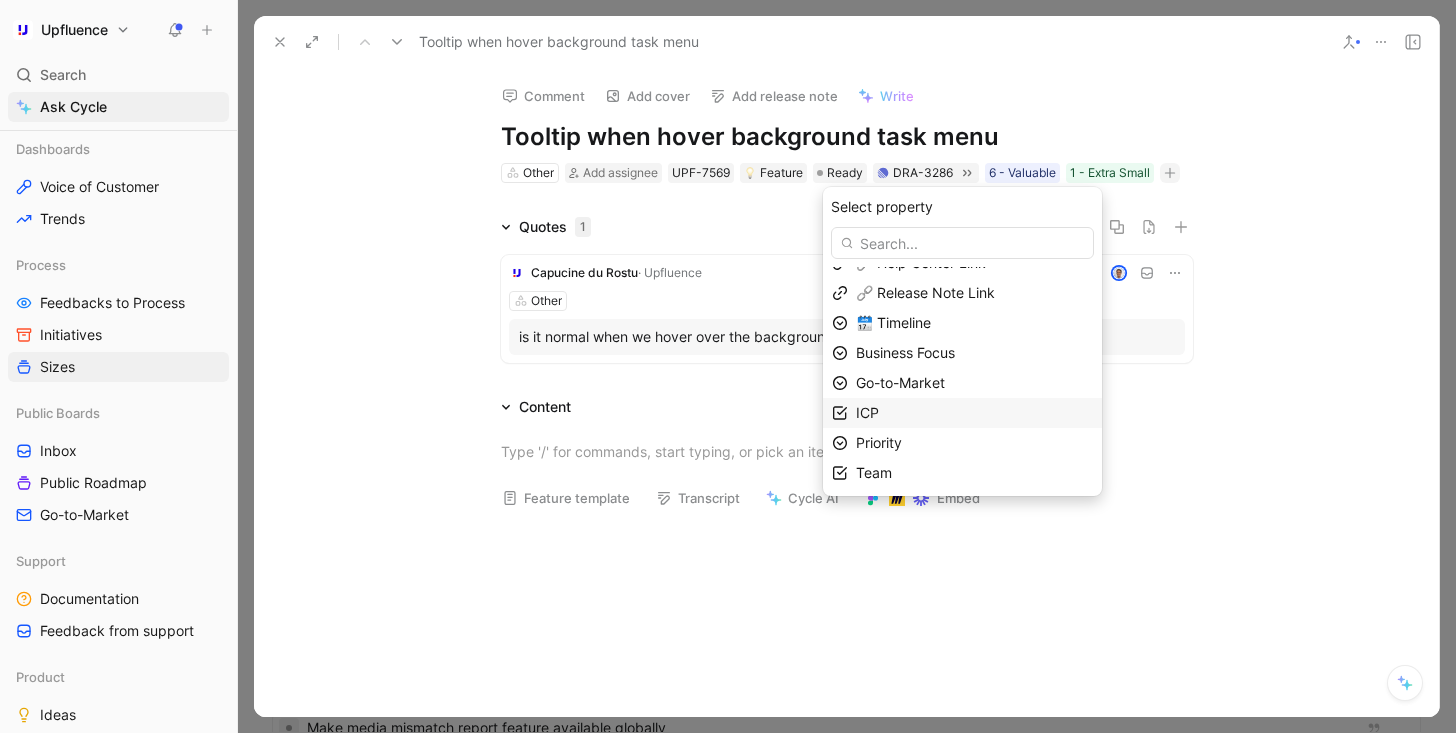 click on "ICP" at bounding box center (974, 413) 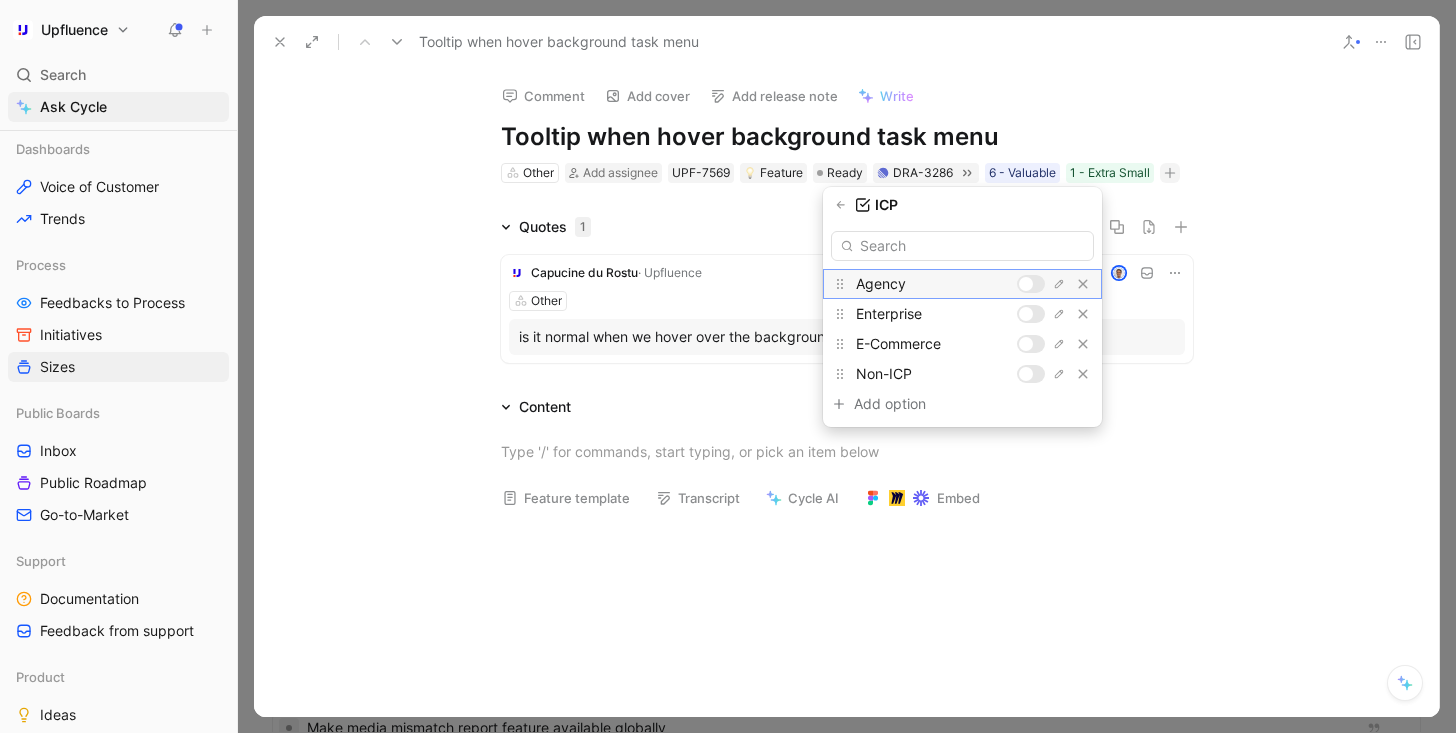 click at bounding box center (1026, 284) 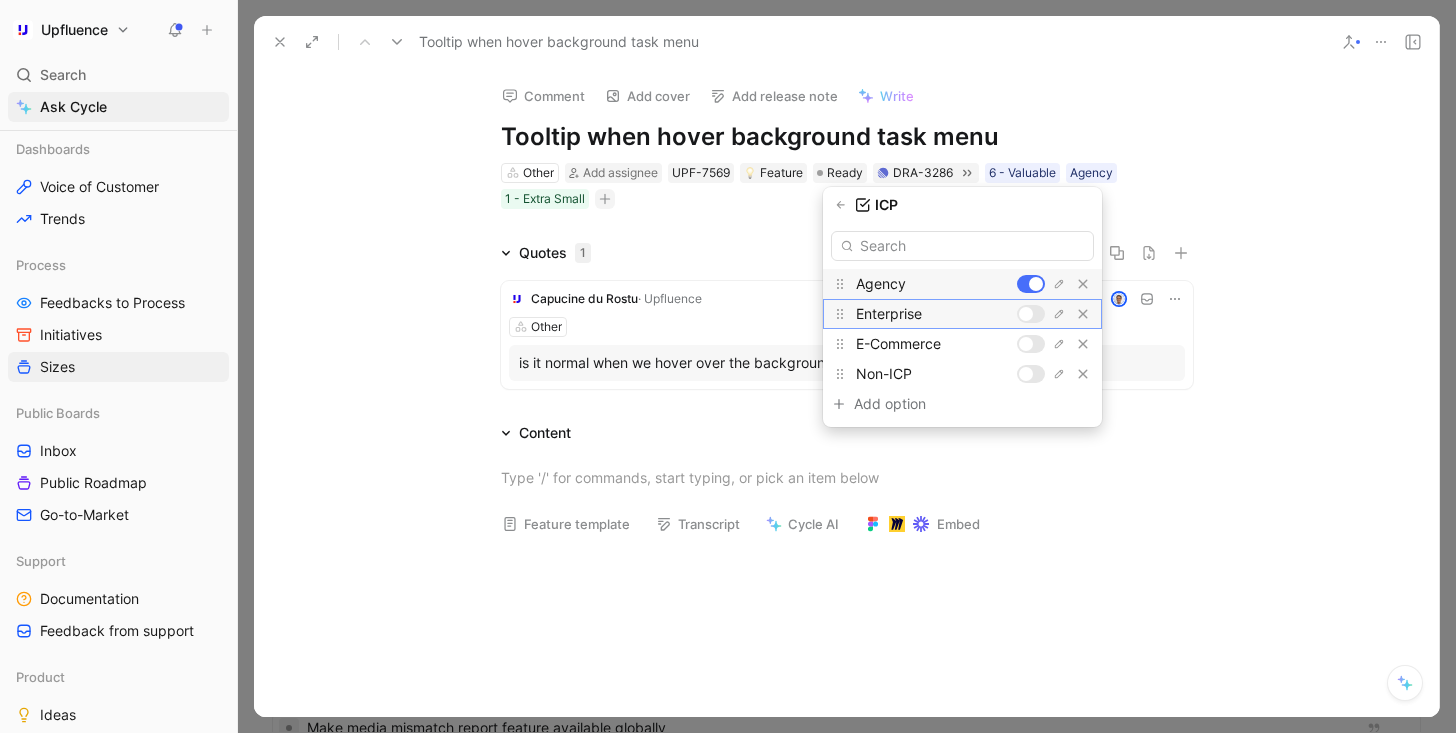 click at bounding box center [1031, 314] 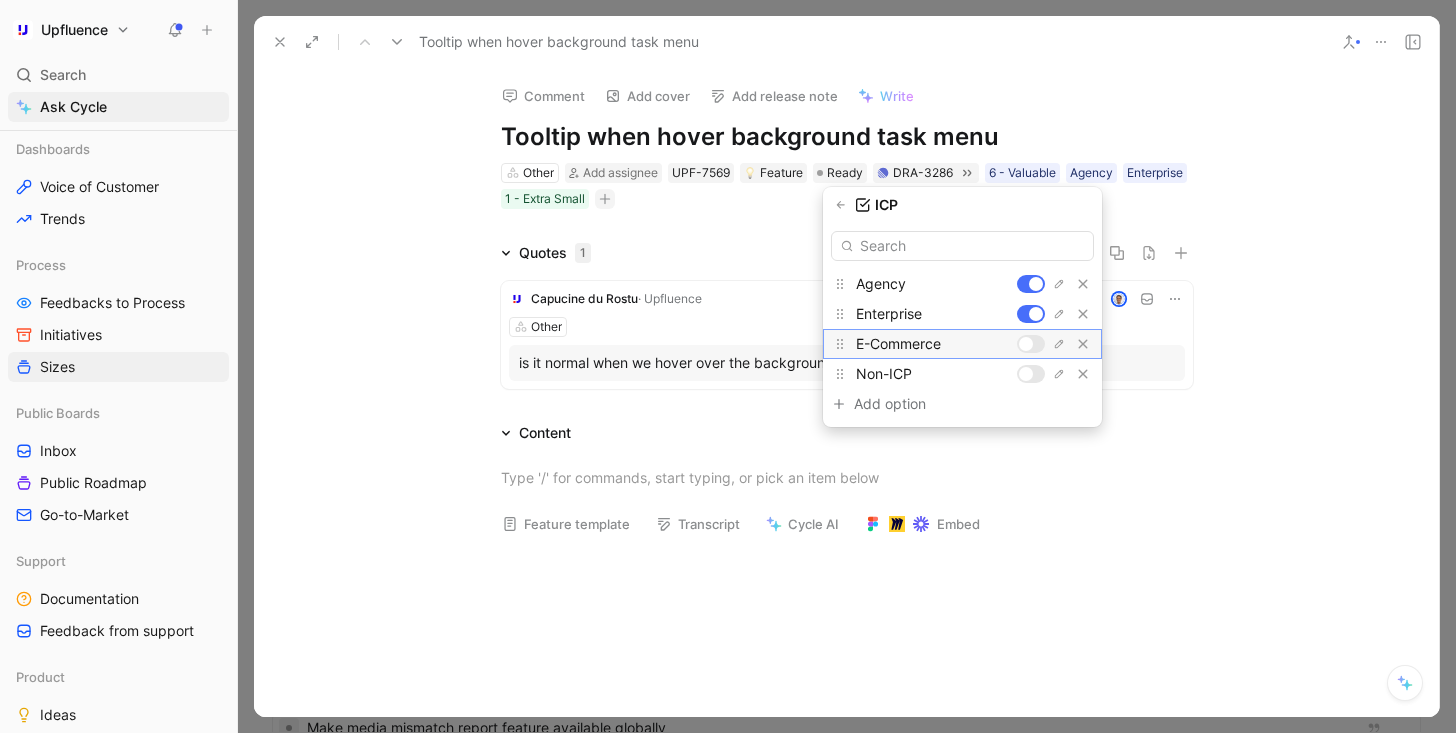 click at bounding box center [1026, 344] 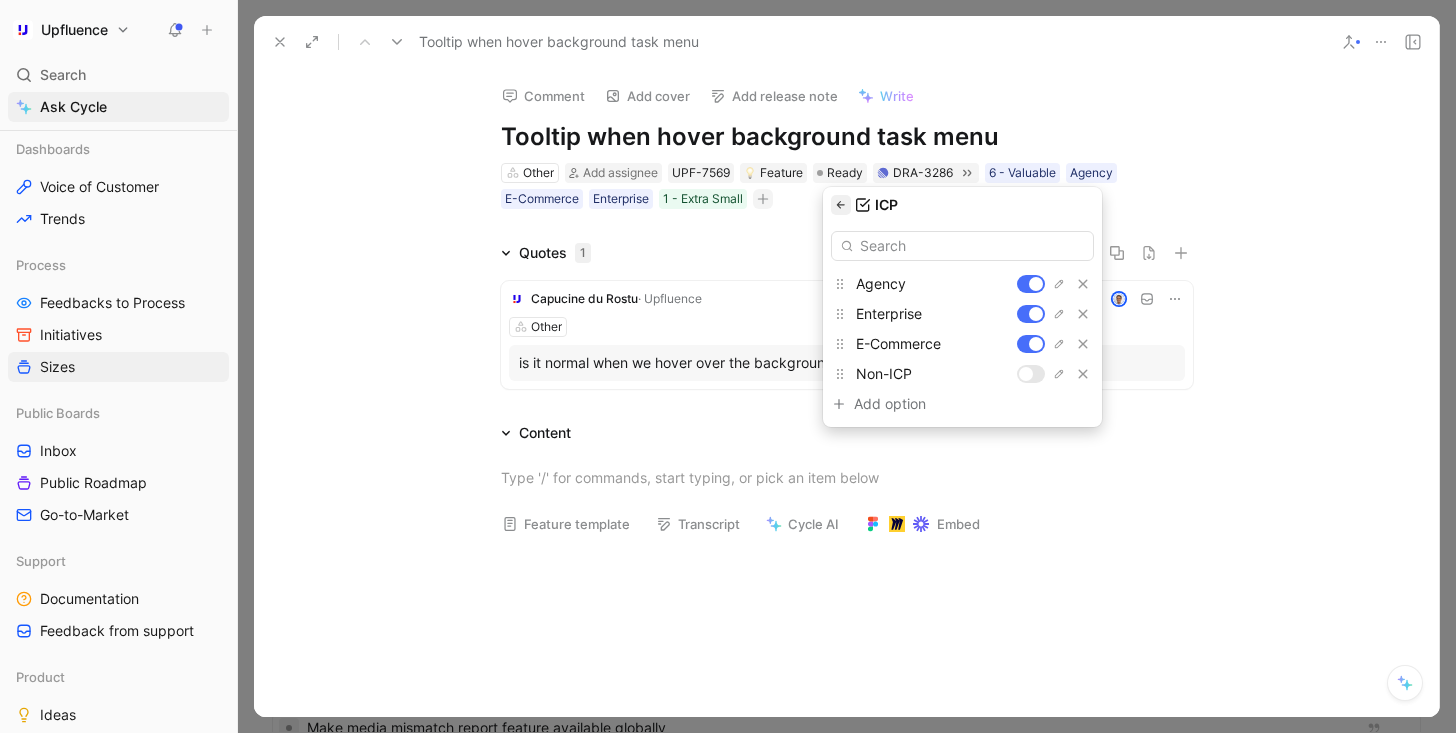 click 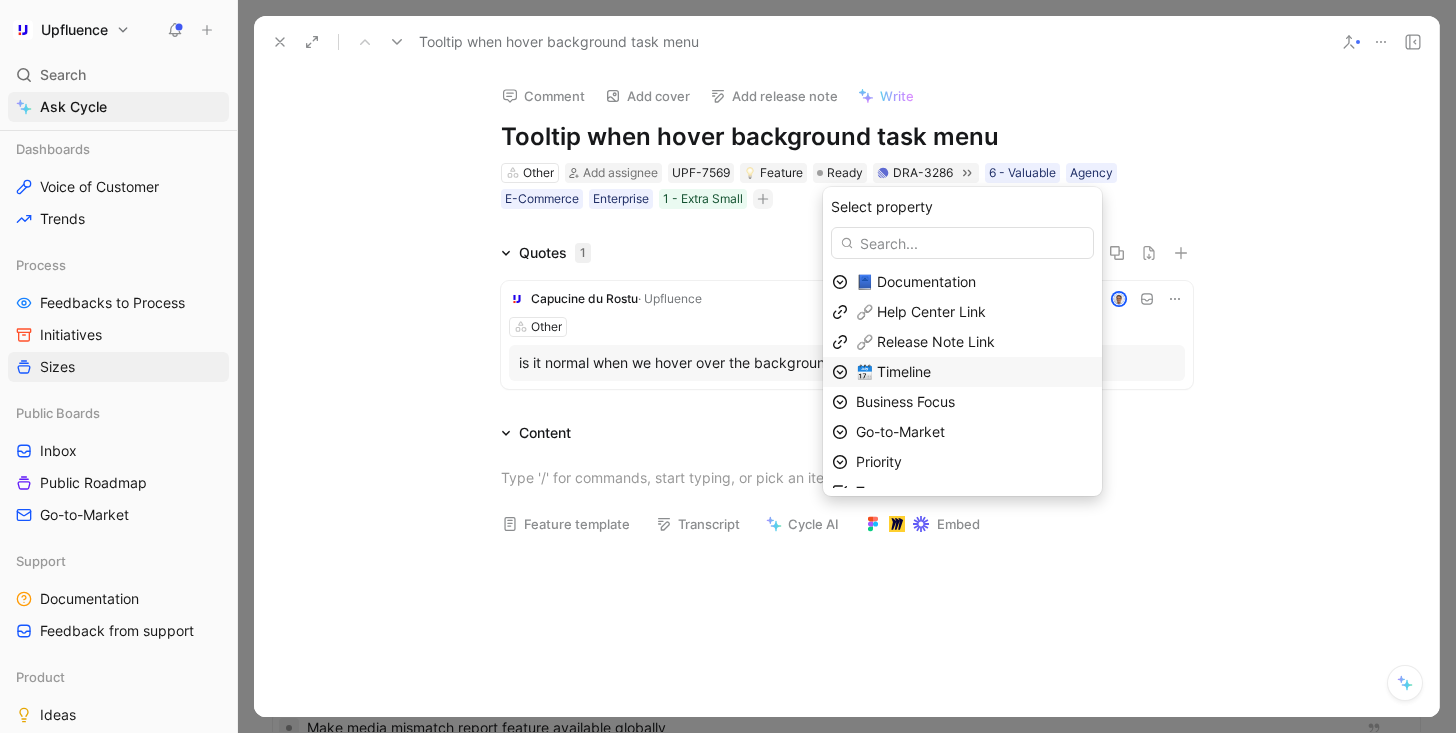scroll, scrollTop: 19, scrollLeft: 0, axis: vertical 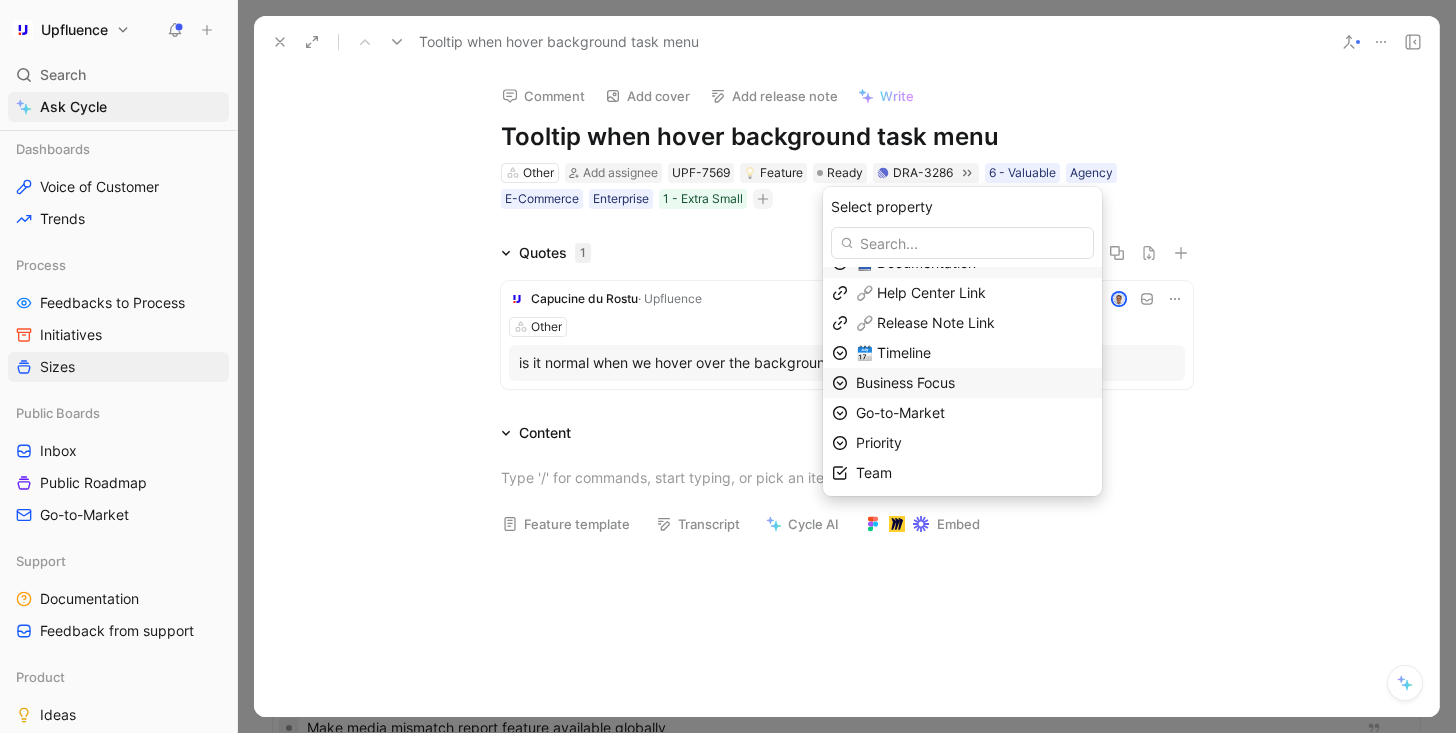click on "Business Focus" at bounding box center (974, 383) 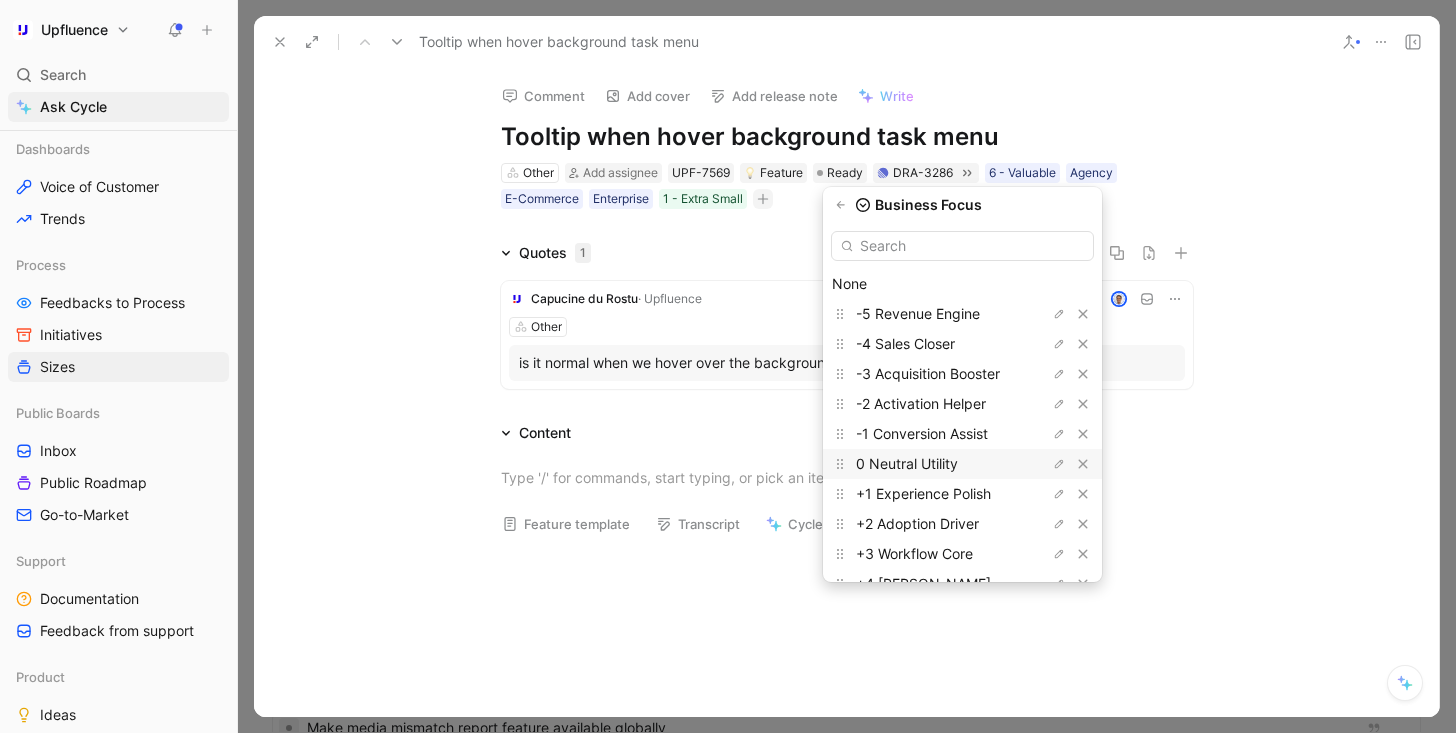 scroll, scrollTop: 85, scrollLeft: 0, axis: vertical 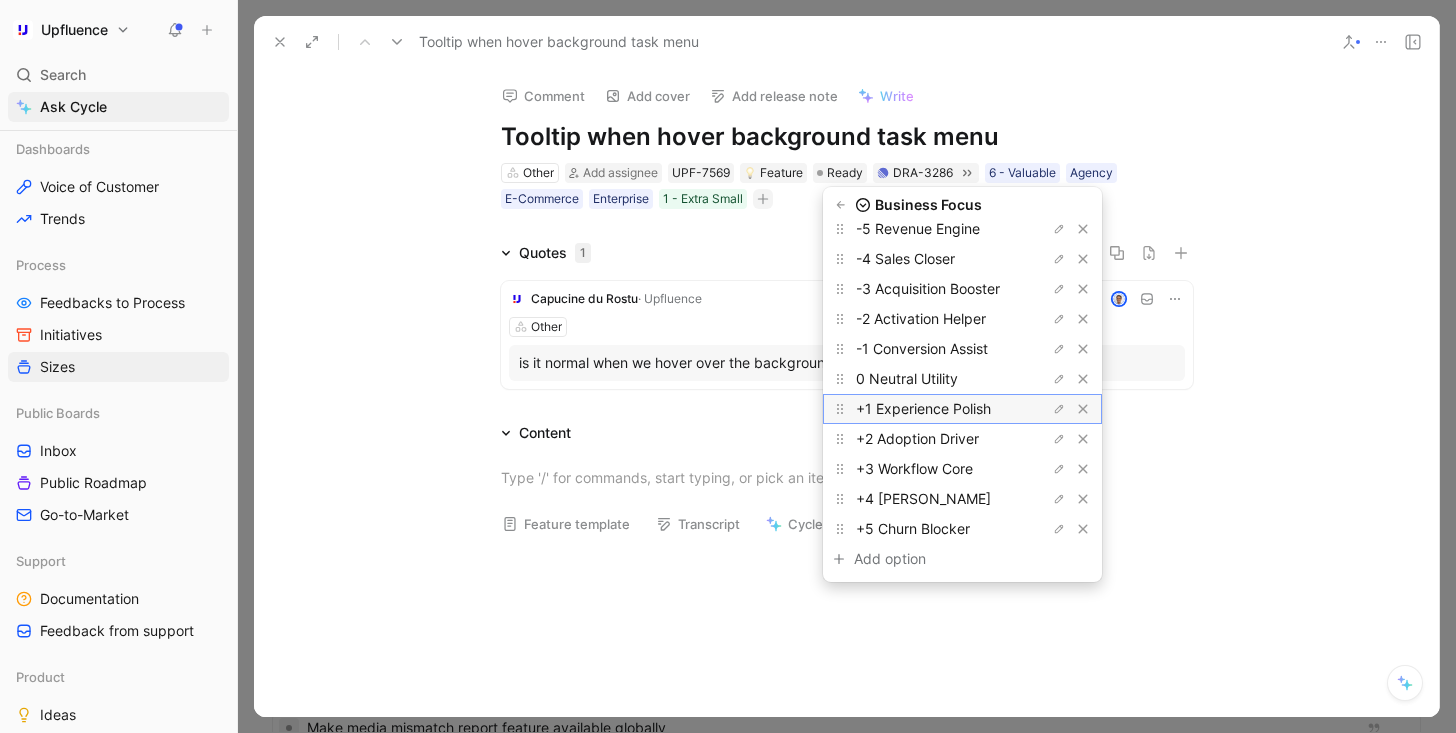 click on "+1  Experience Polish" at bounding box center (923, 408) 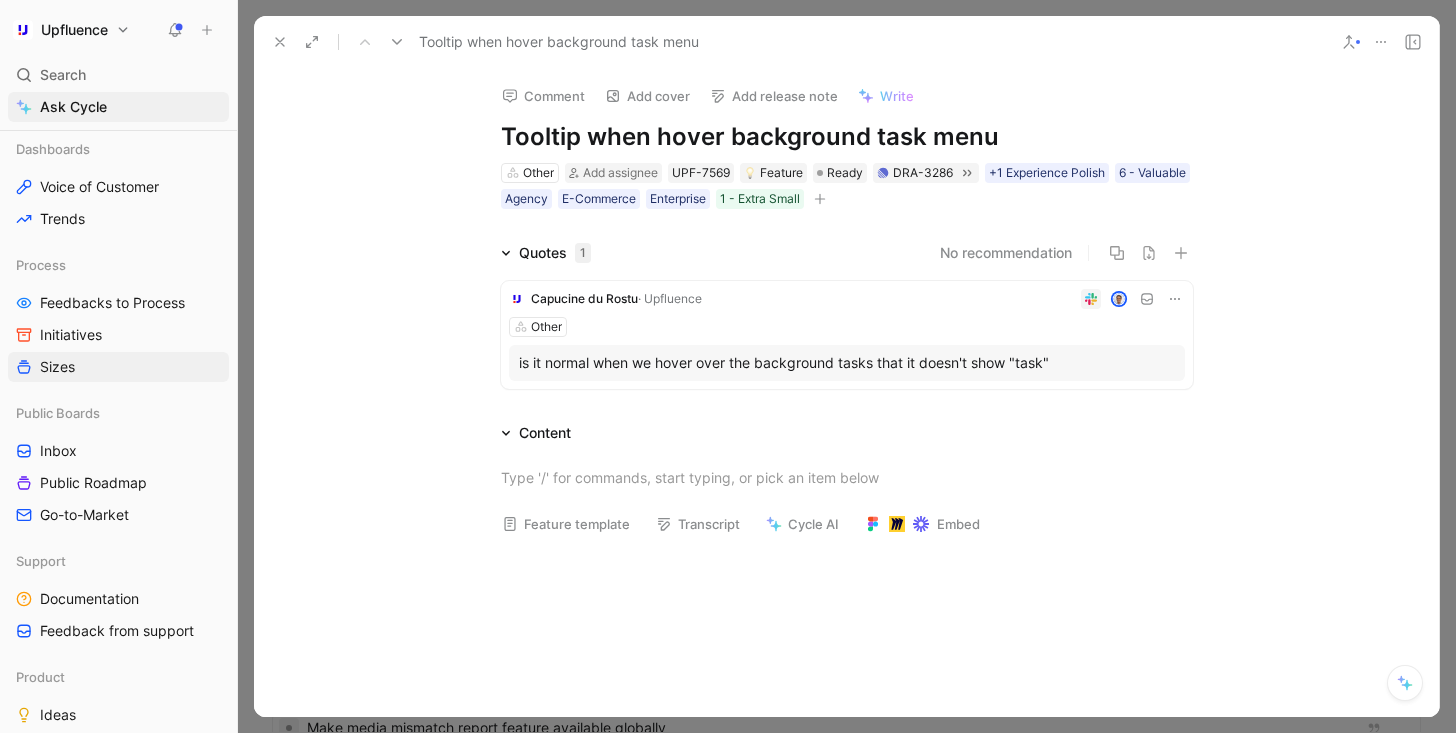 click 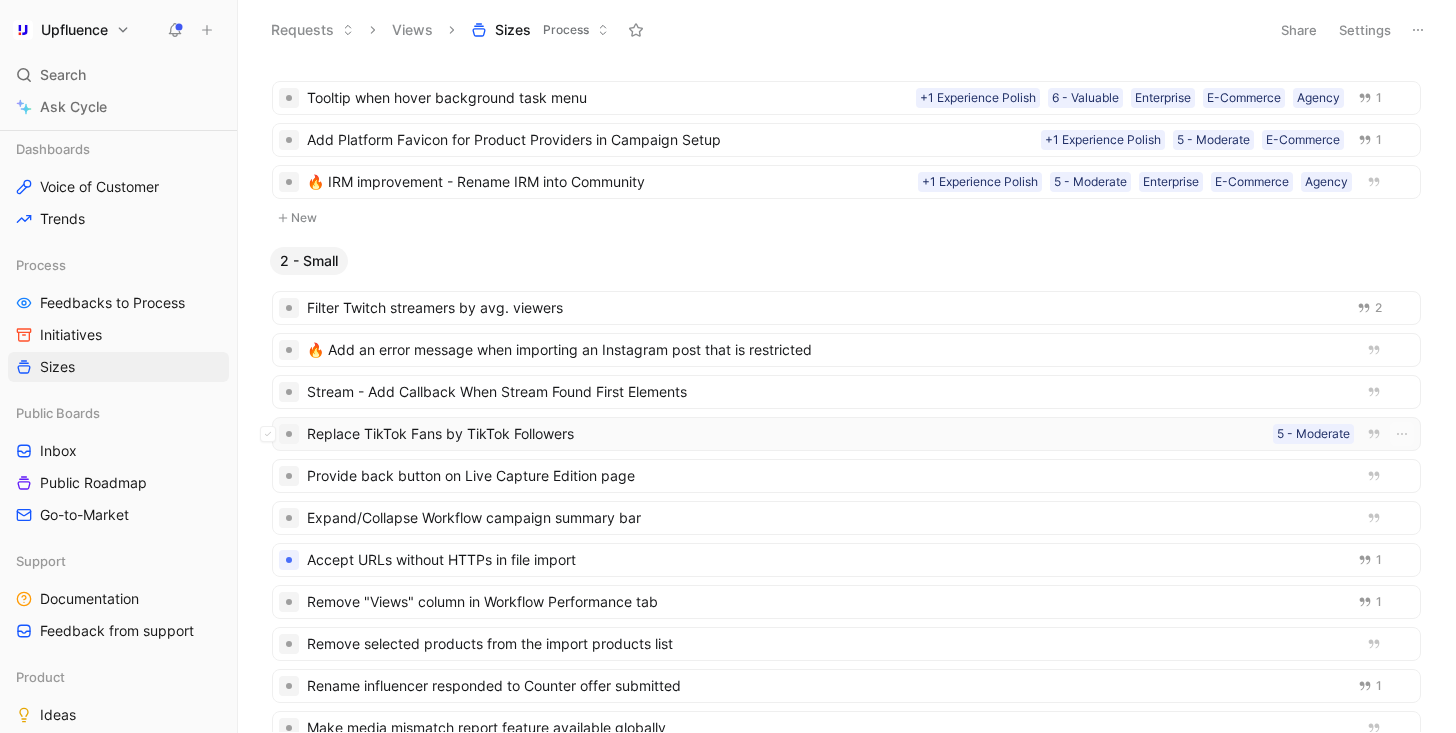 click on "Replace TikTok Fans by TikTok Followers" at bounding box center [786, 434] 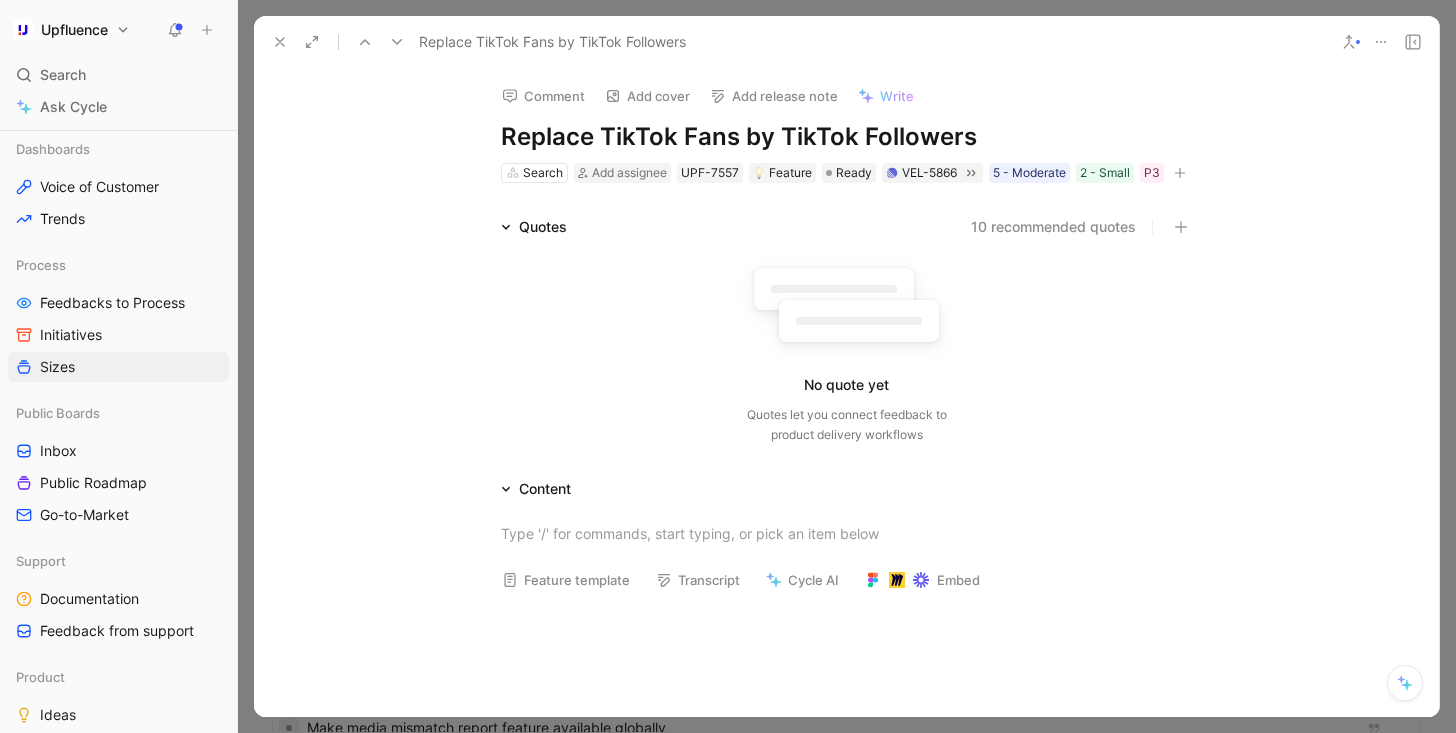 click on "Search Add assignee UPF-7557 Feature Ready VEL-5866 5 - Moderate 2 - Small P3" at bounding box center [847, 173] 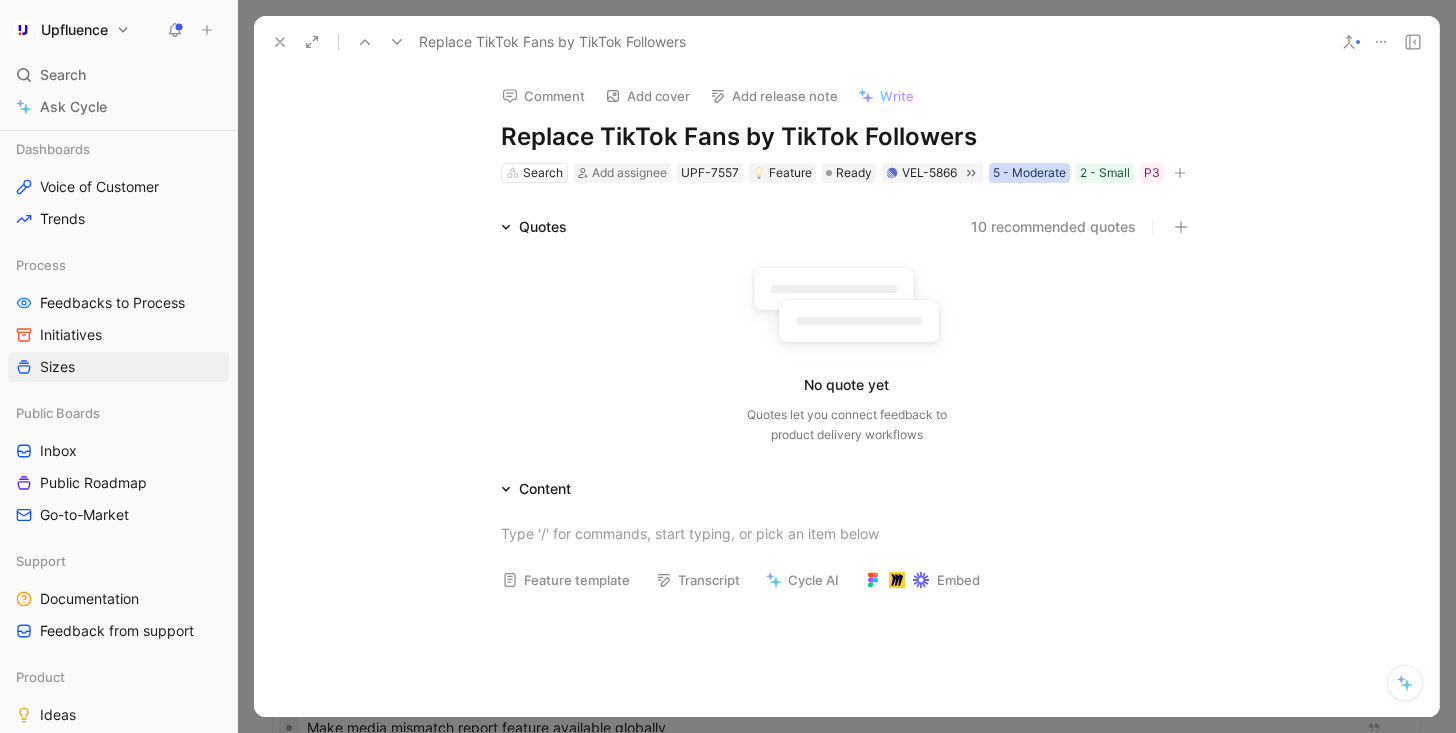 click on "5 - Moderate" at bounding box center (1029, 173) 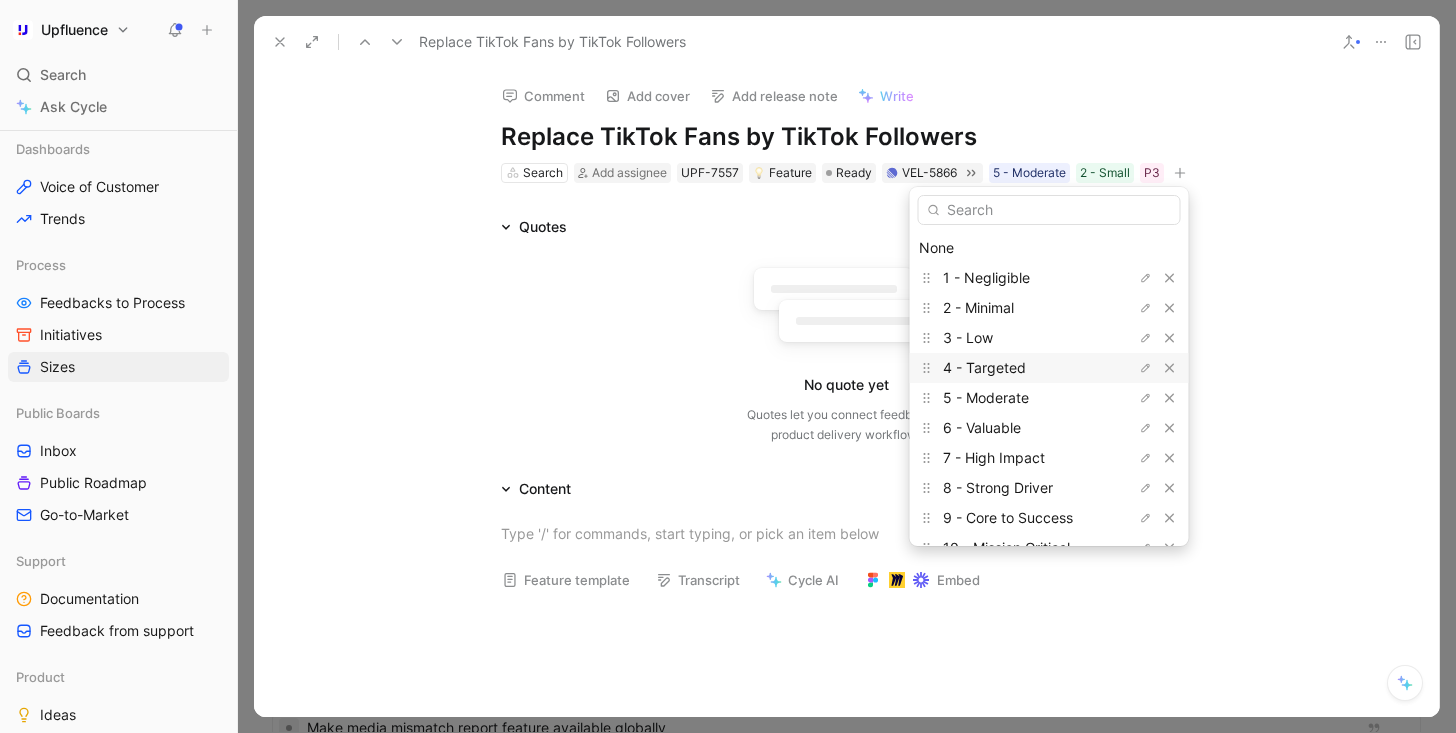scroll, scrollTop: 55, scrollLeft: 0, axis: vertical 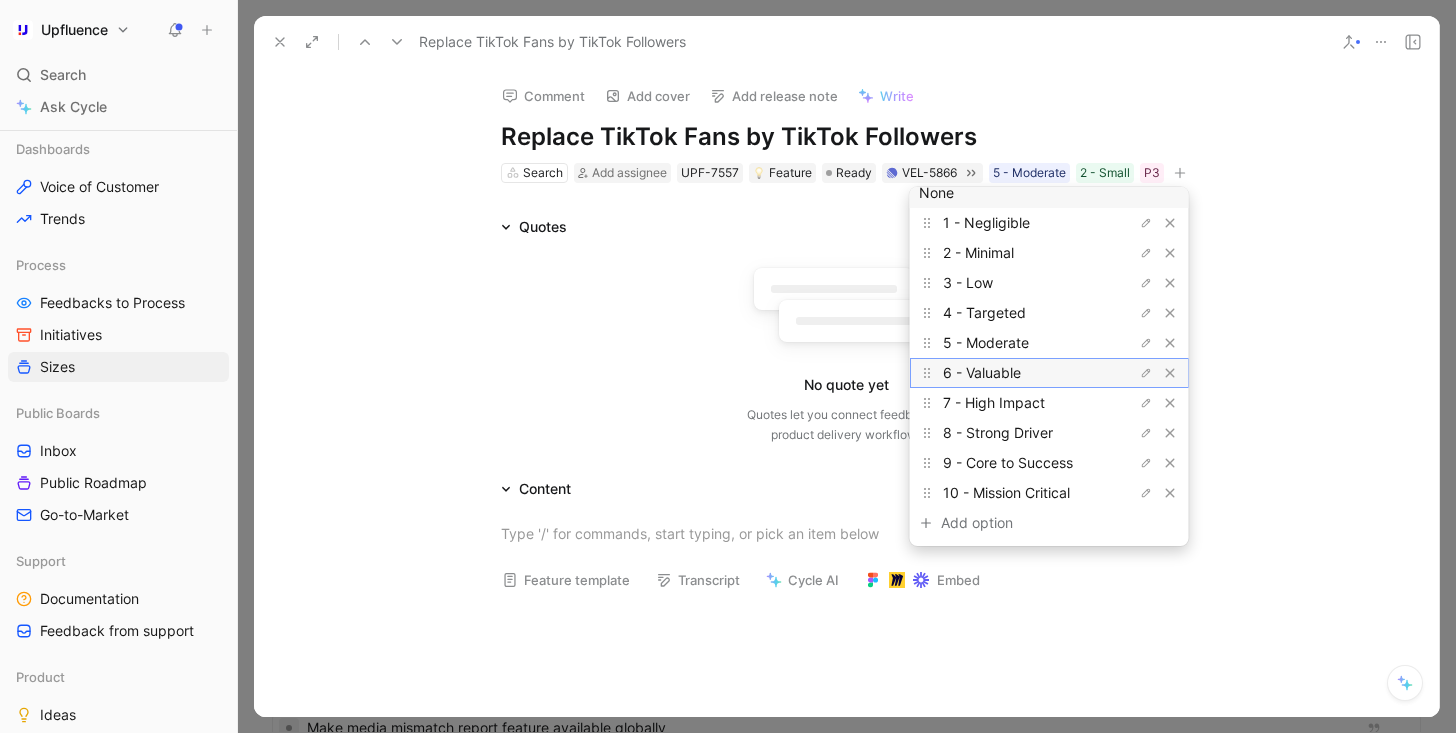 click on "6  - Valuable" at bounding box center [982, 372] 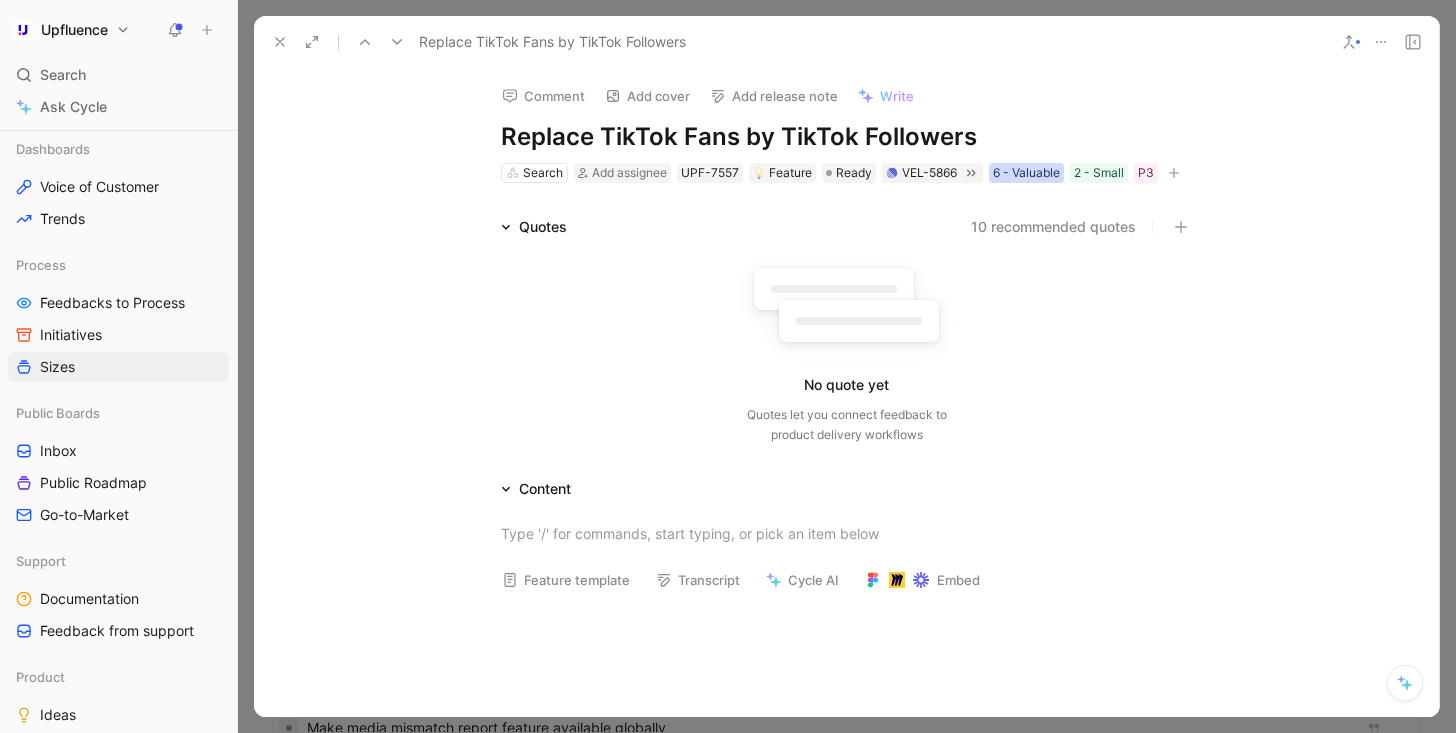click on "6  - Valuable" at bounding box center [1026, 173] 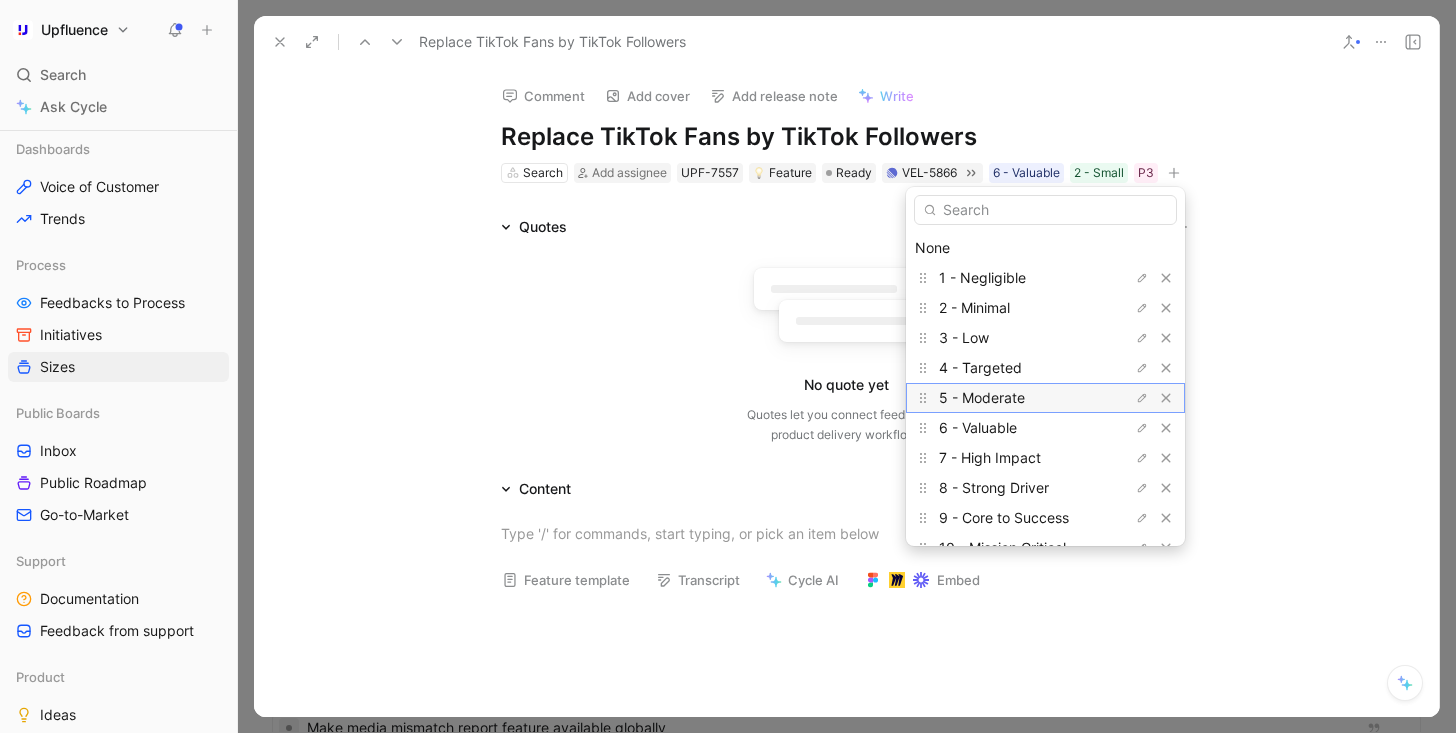 click on "5 - Moderate" at bounding box center [982, 397] 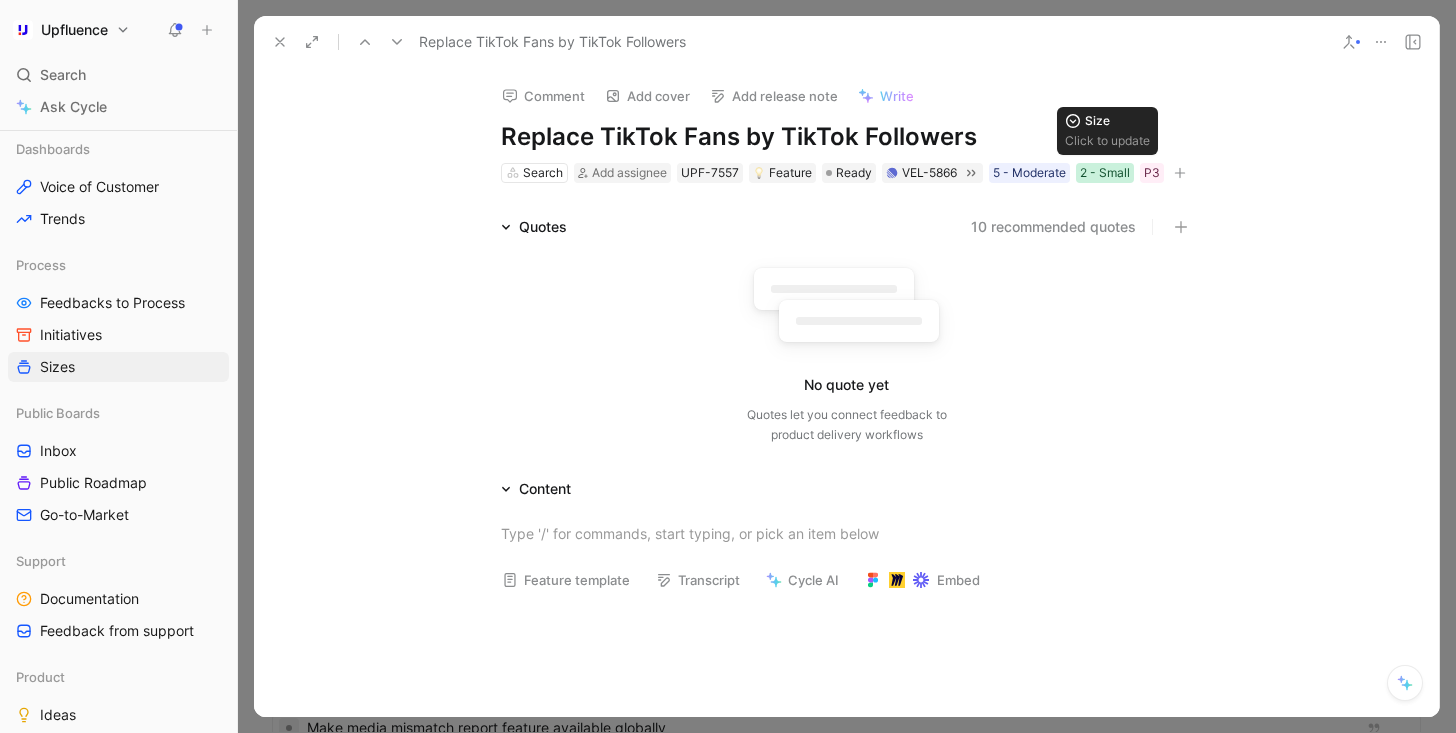 click on "2 - Small" at bounding box center [1105, 173] 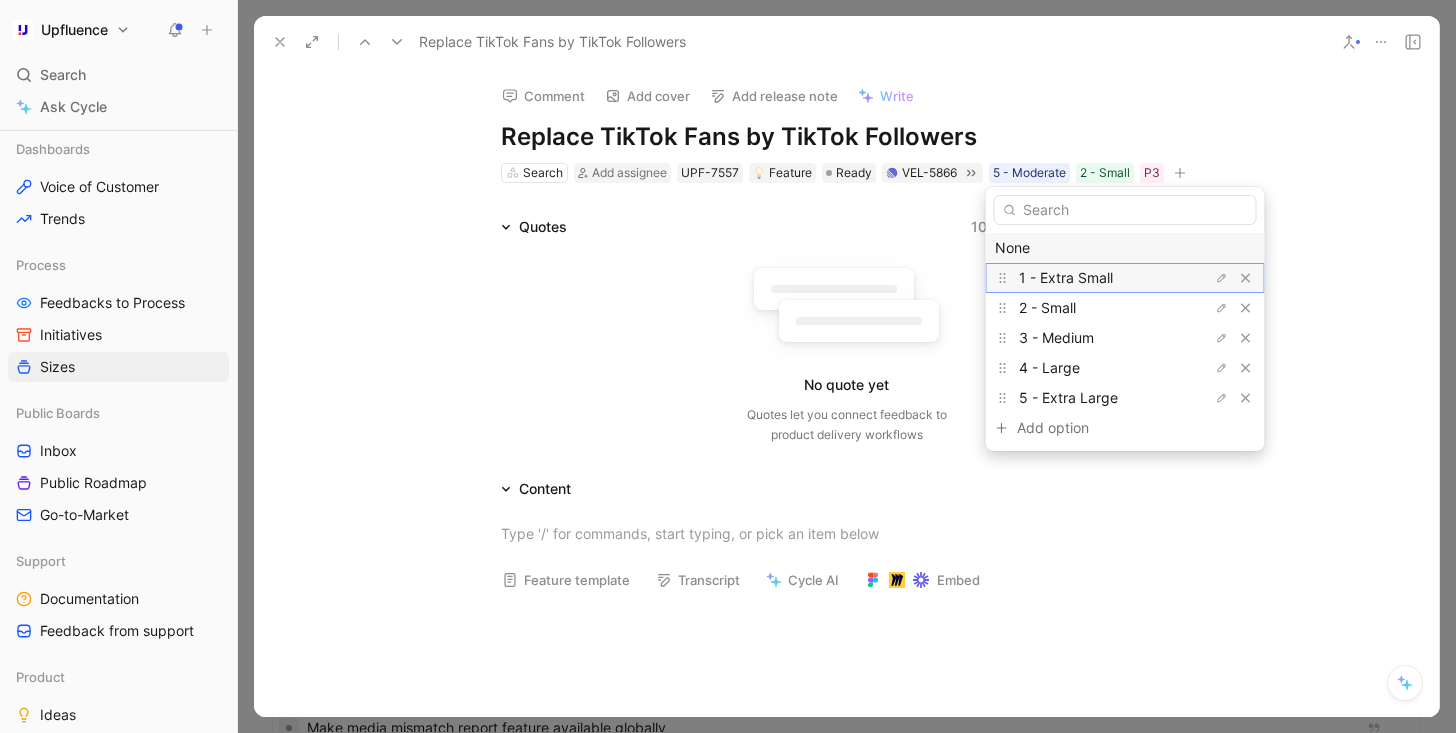 click on "1 - Extra Small" at bounding box center (1094, 278) 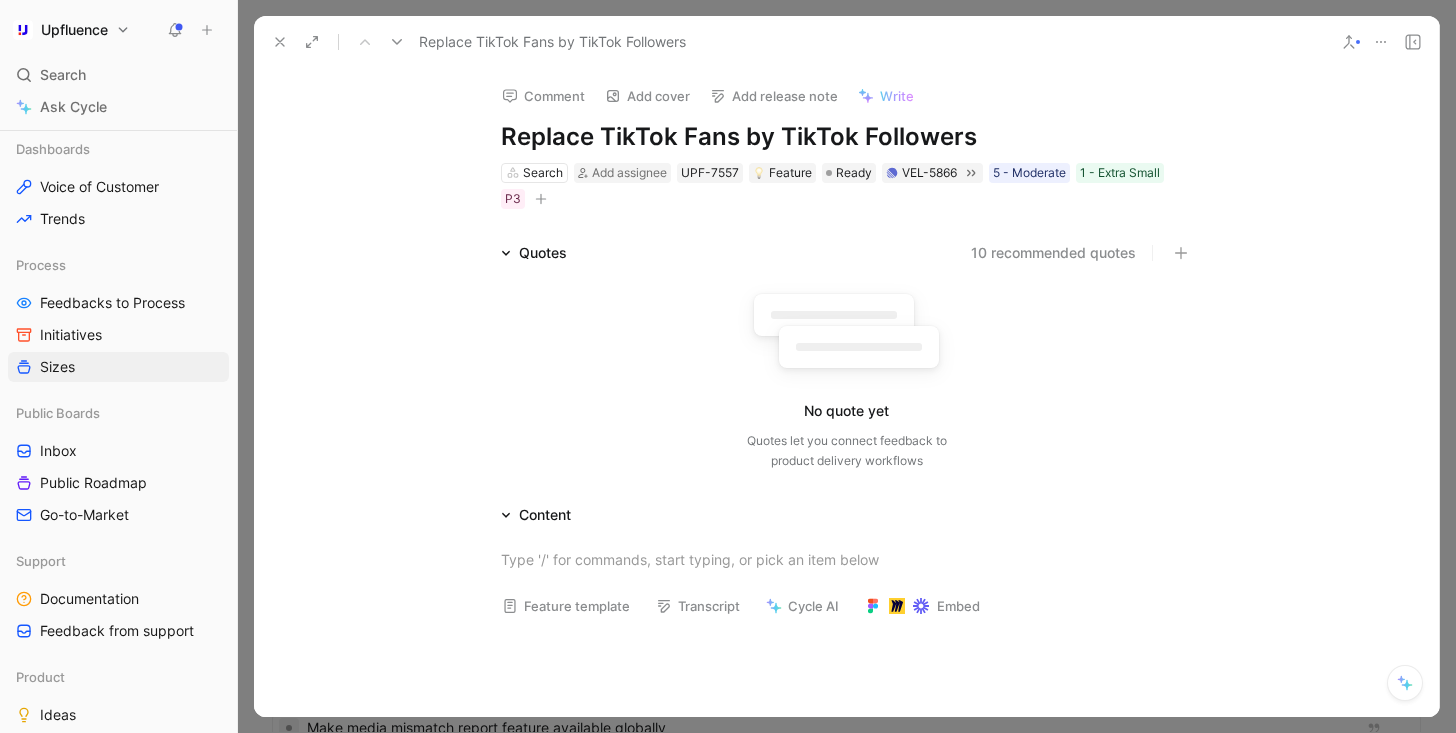 click on "Search Add assignee UPF-7557 Feature Ready VEL-5866 5 - Moderate 1 - Extra Small P3" at bounding box center (847, 186) 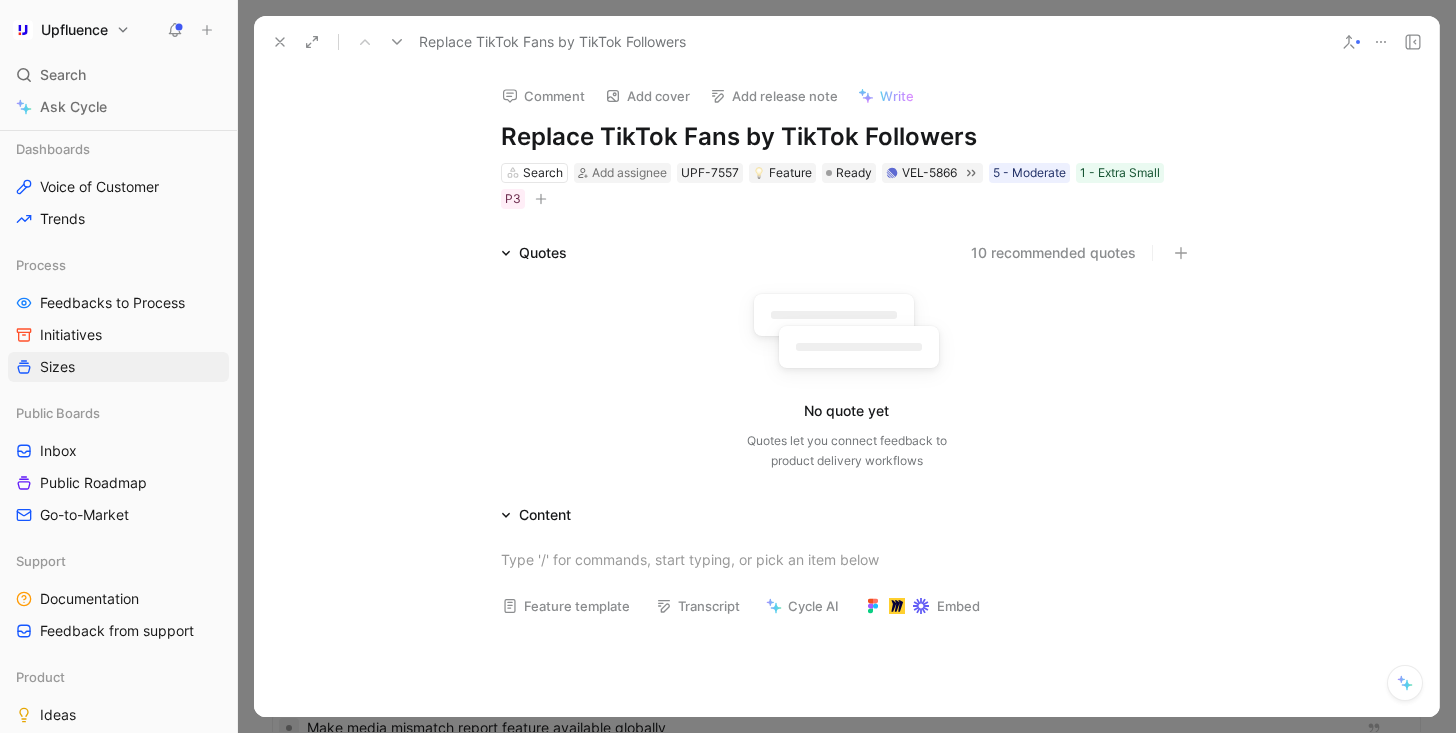 click 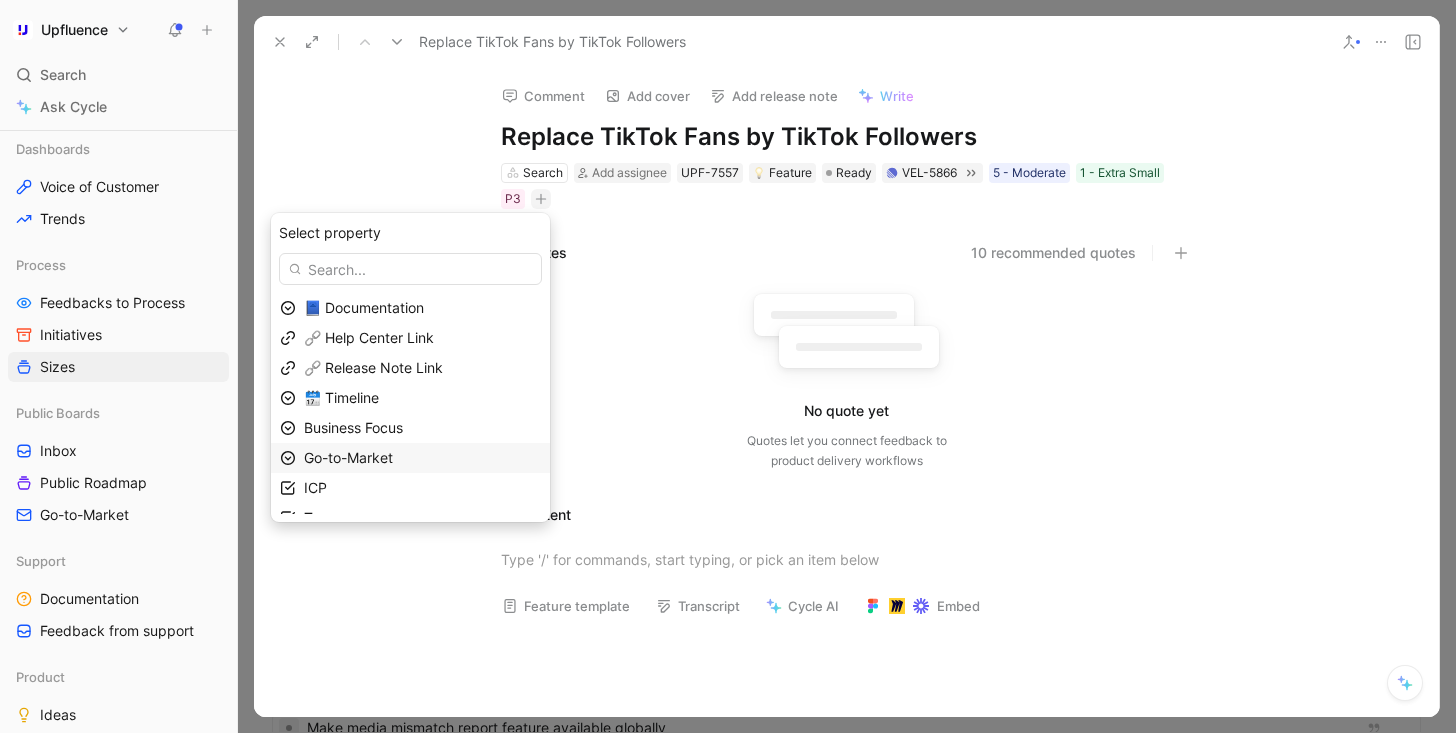 scroll, scrollTop: 19, scrollLeft: 0, axis: vertical 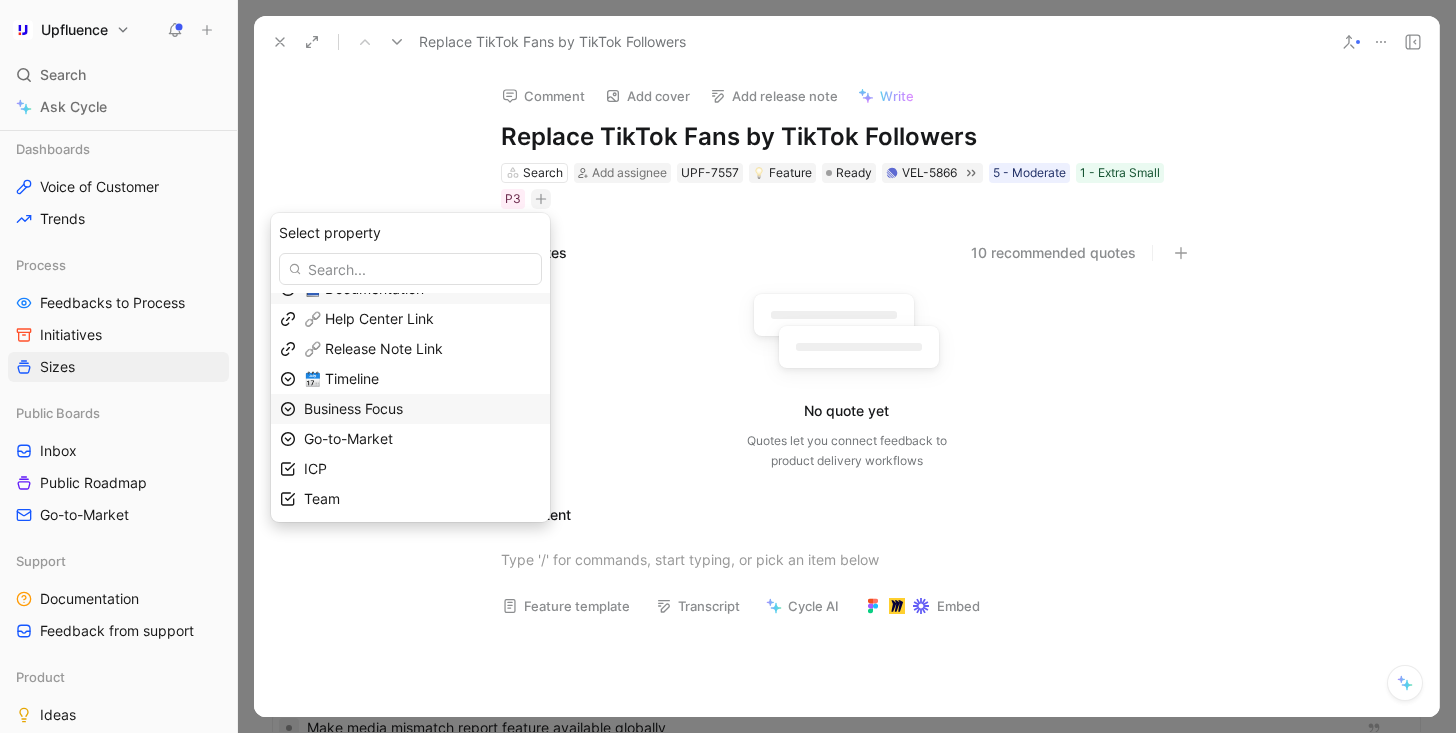 click on "Business Focus" at bounding box center [422, 409] 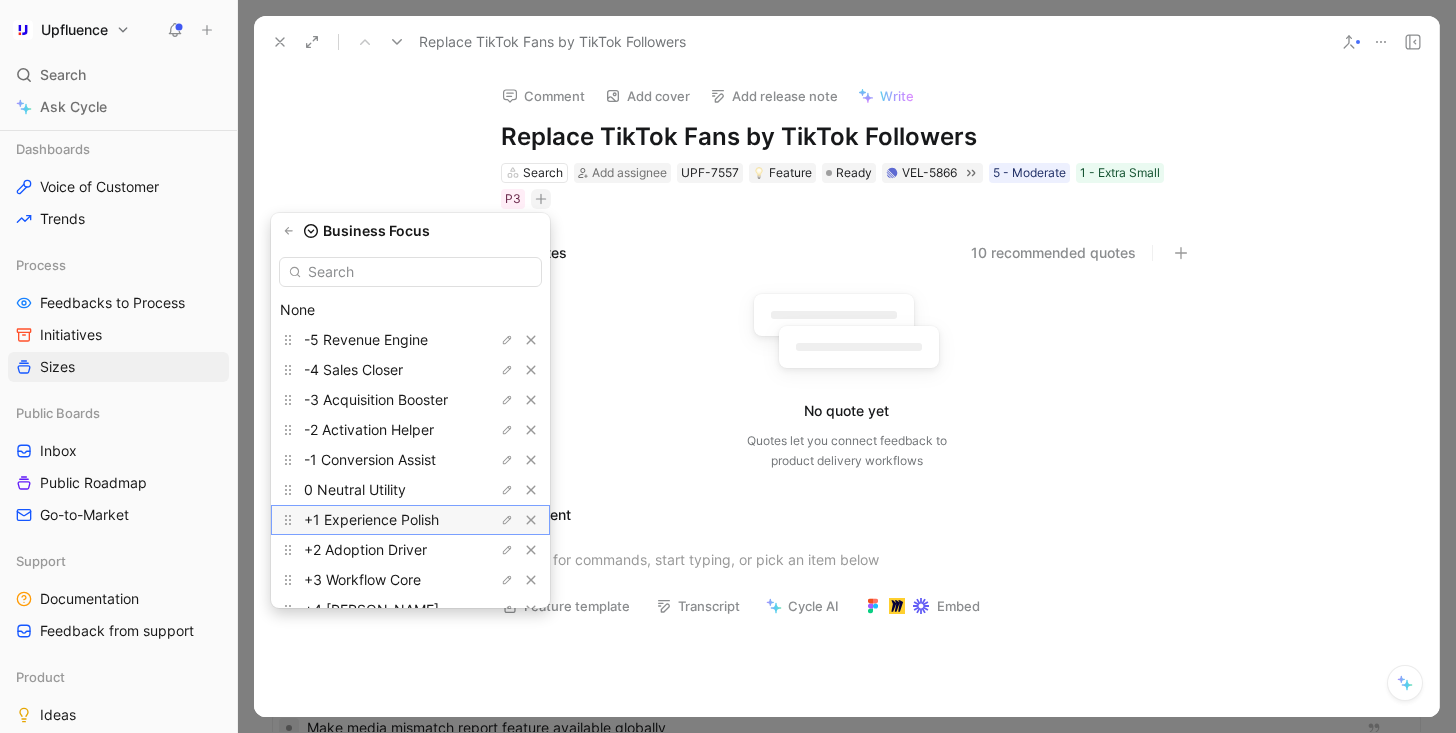 click on "+1  Experience Polish" at bounding box center (371, 519) 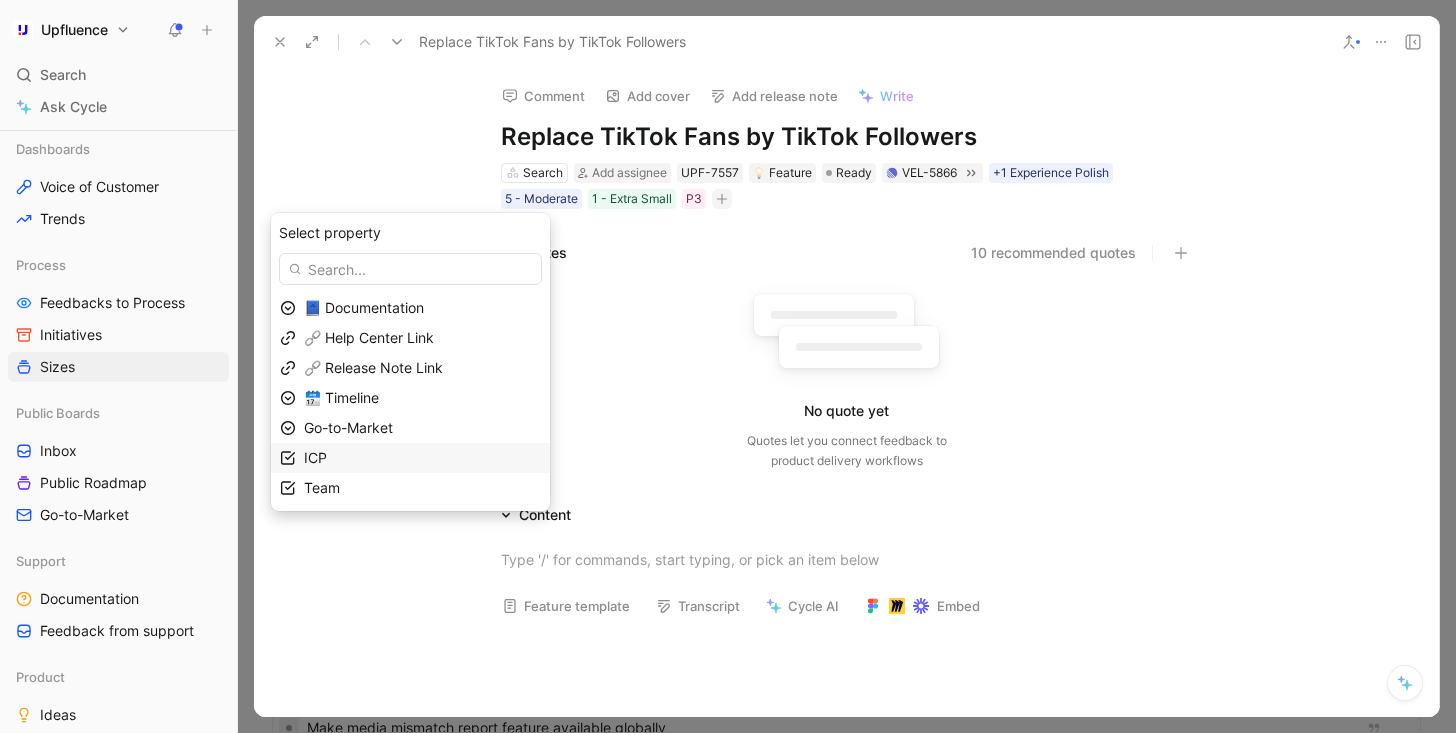 click on "ICP" at bounding box center [422, 458] 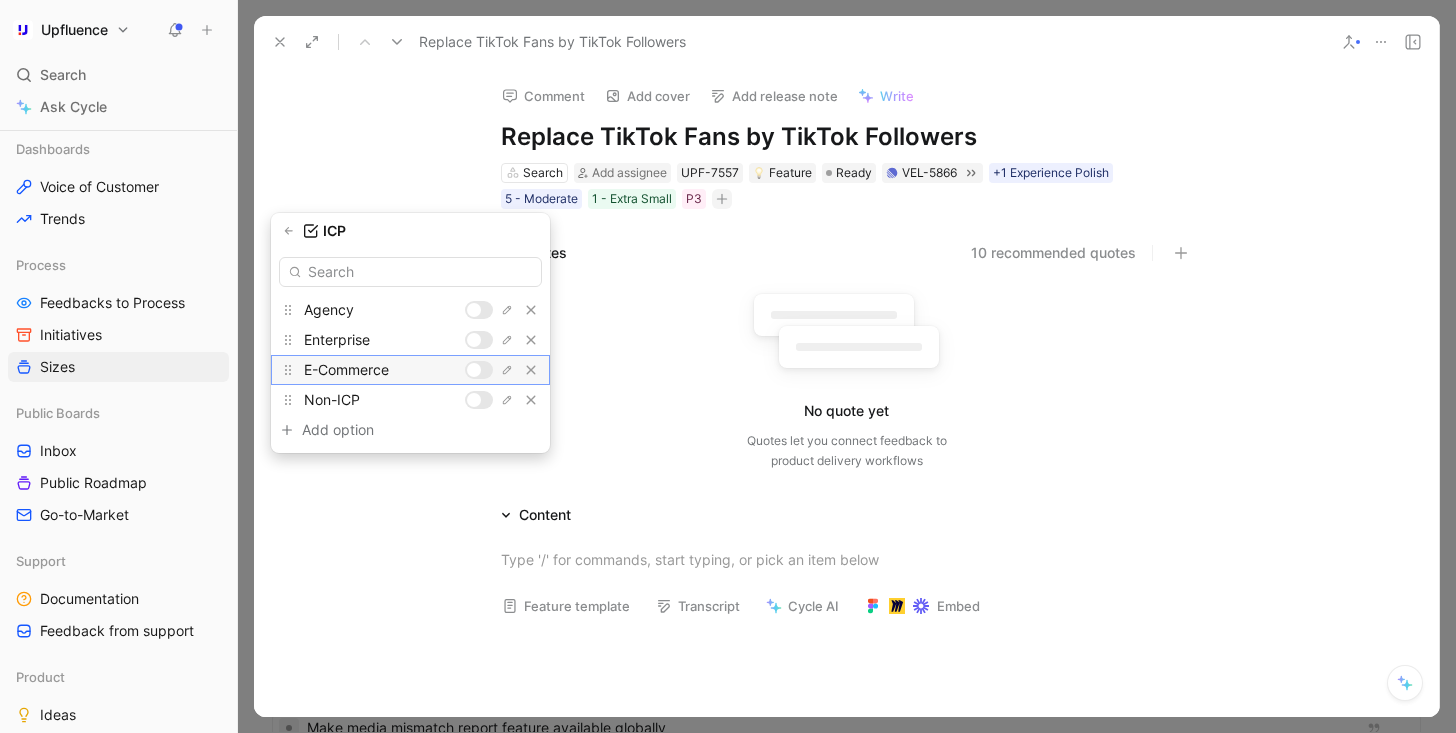 click at bounding box center [474, 370] 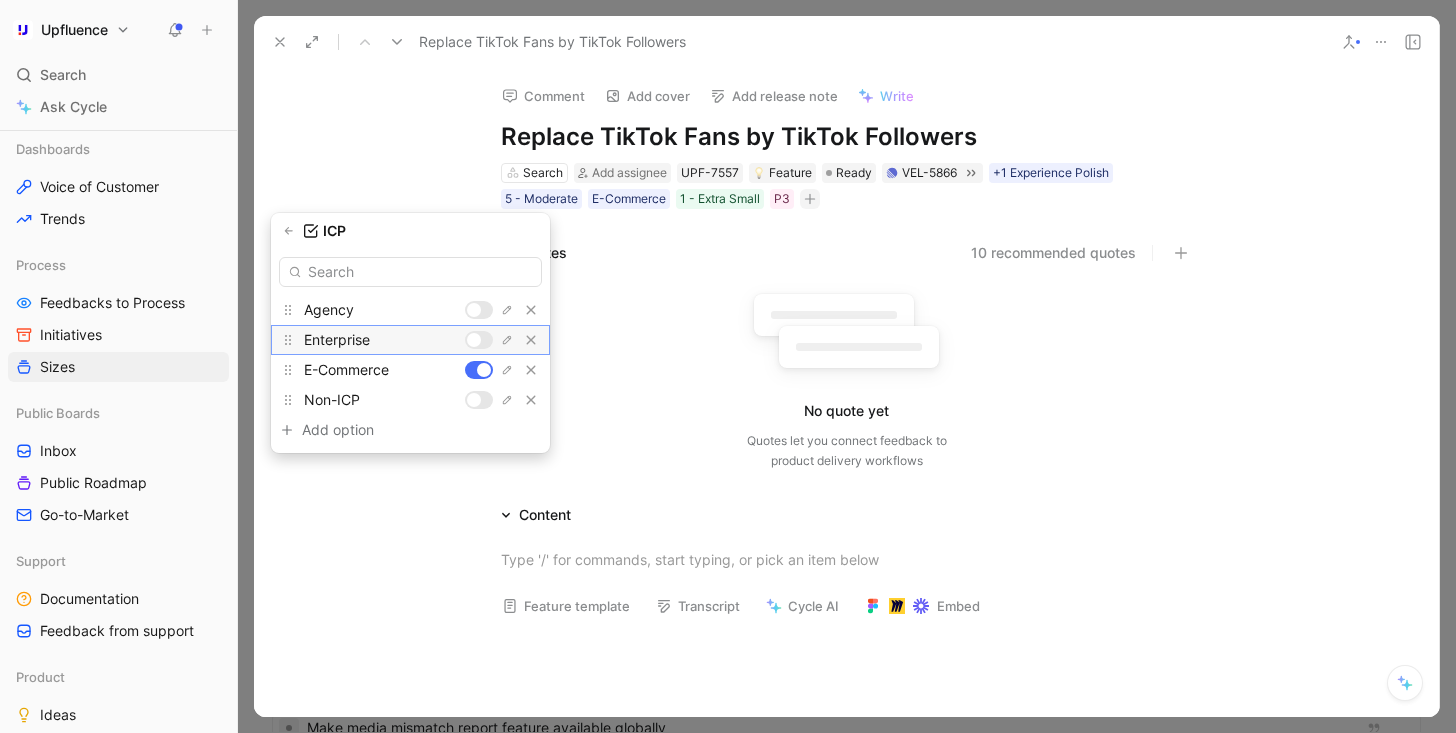click on "Enterprise" at bounding box center (410, 340) 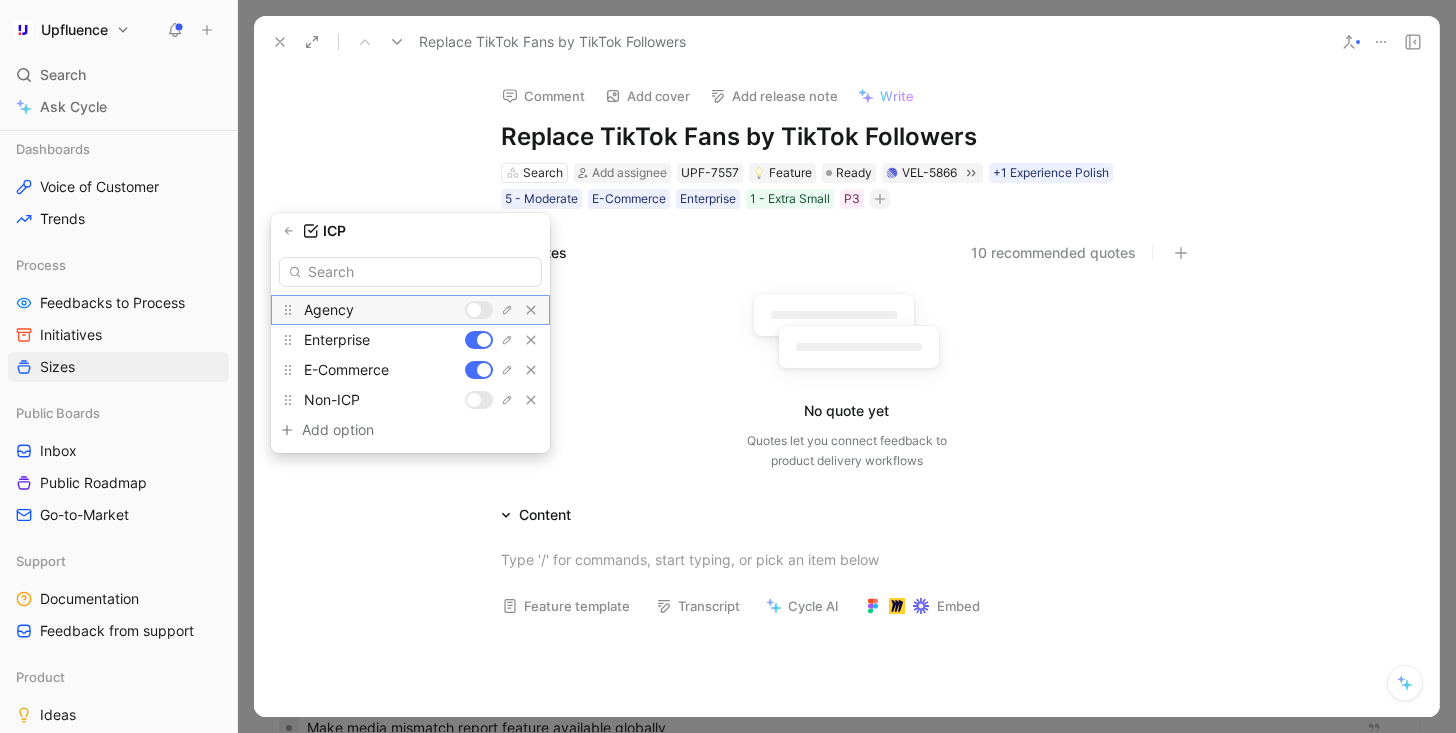 click at bounding box center (479, 310) 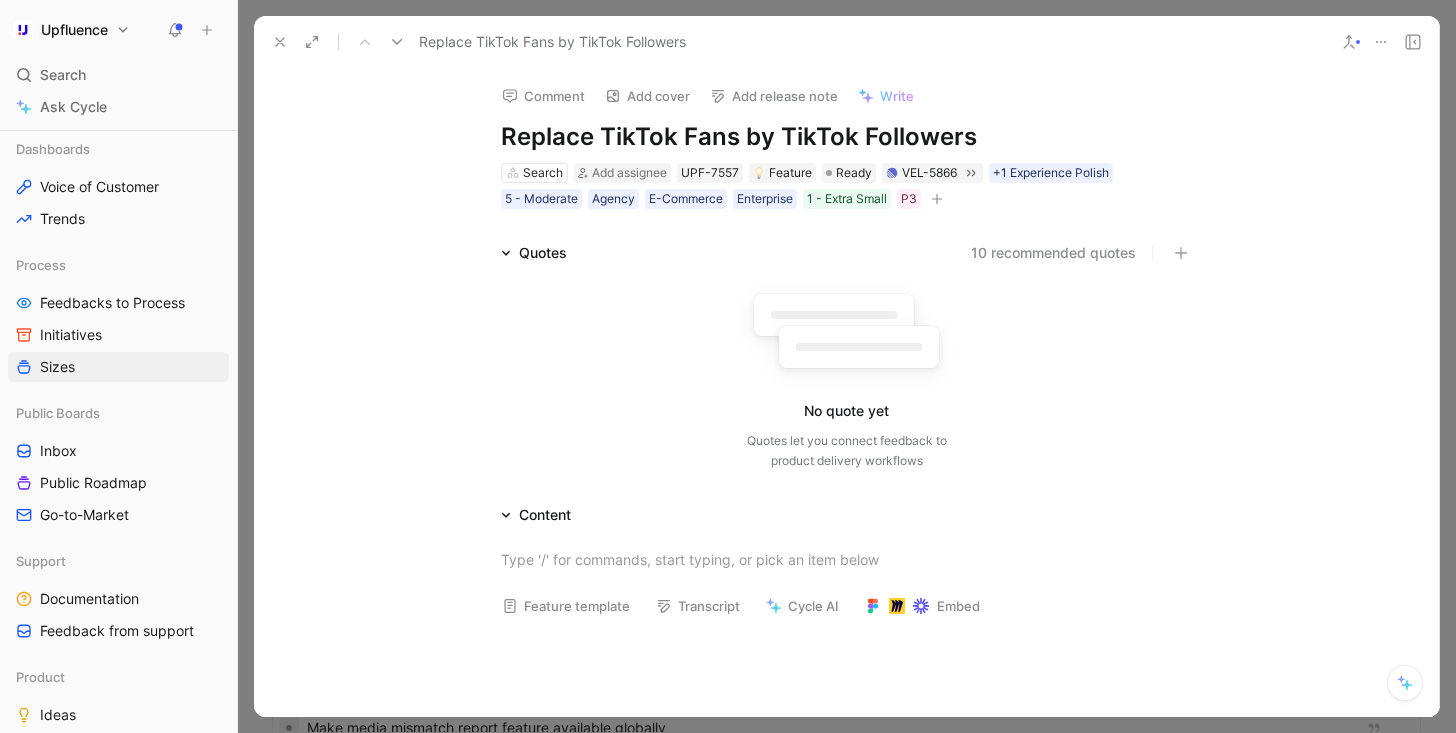 click at bounding box center [280, 42] 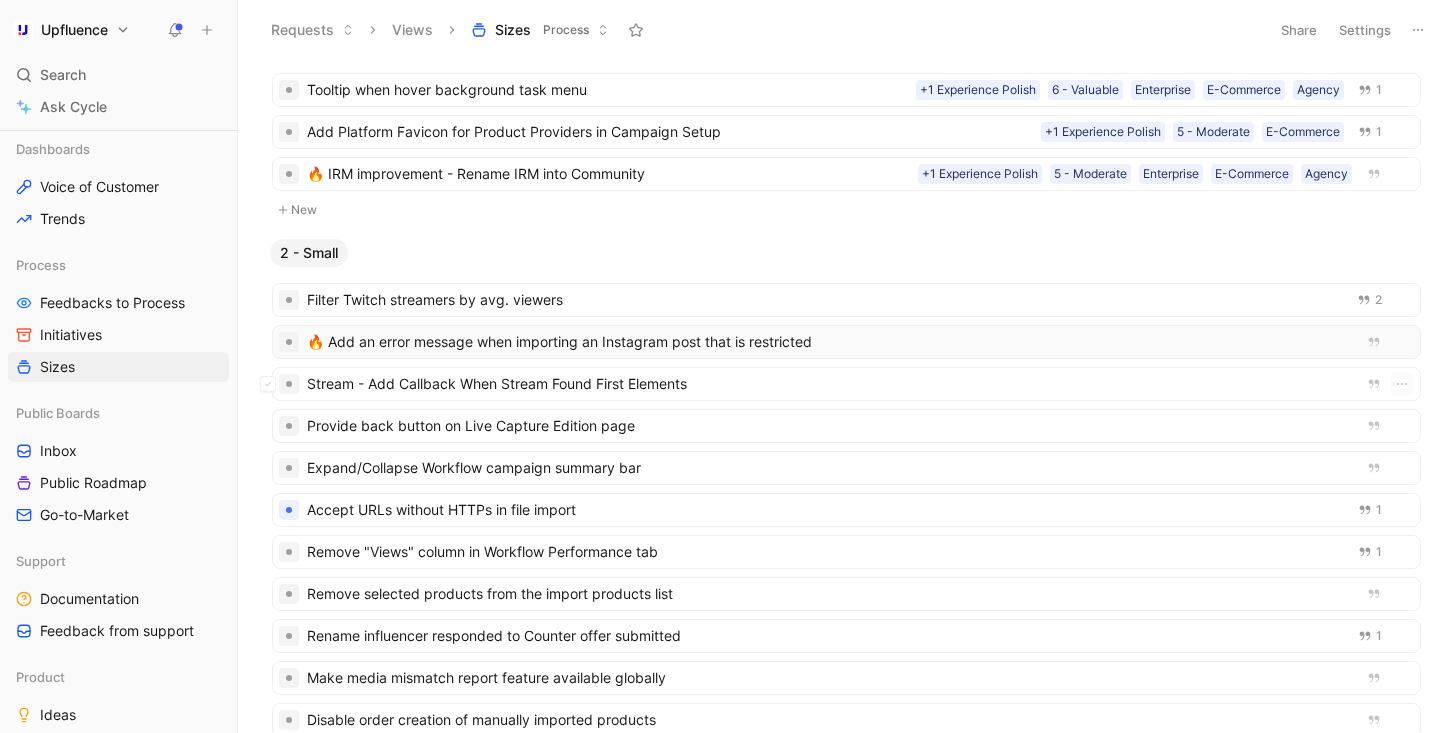 scroll, scrollTop: 987, scrollLeft: 0, axis: vertical 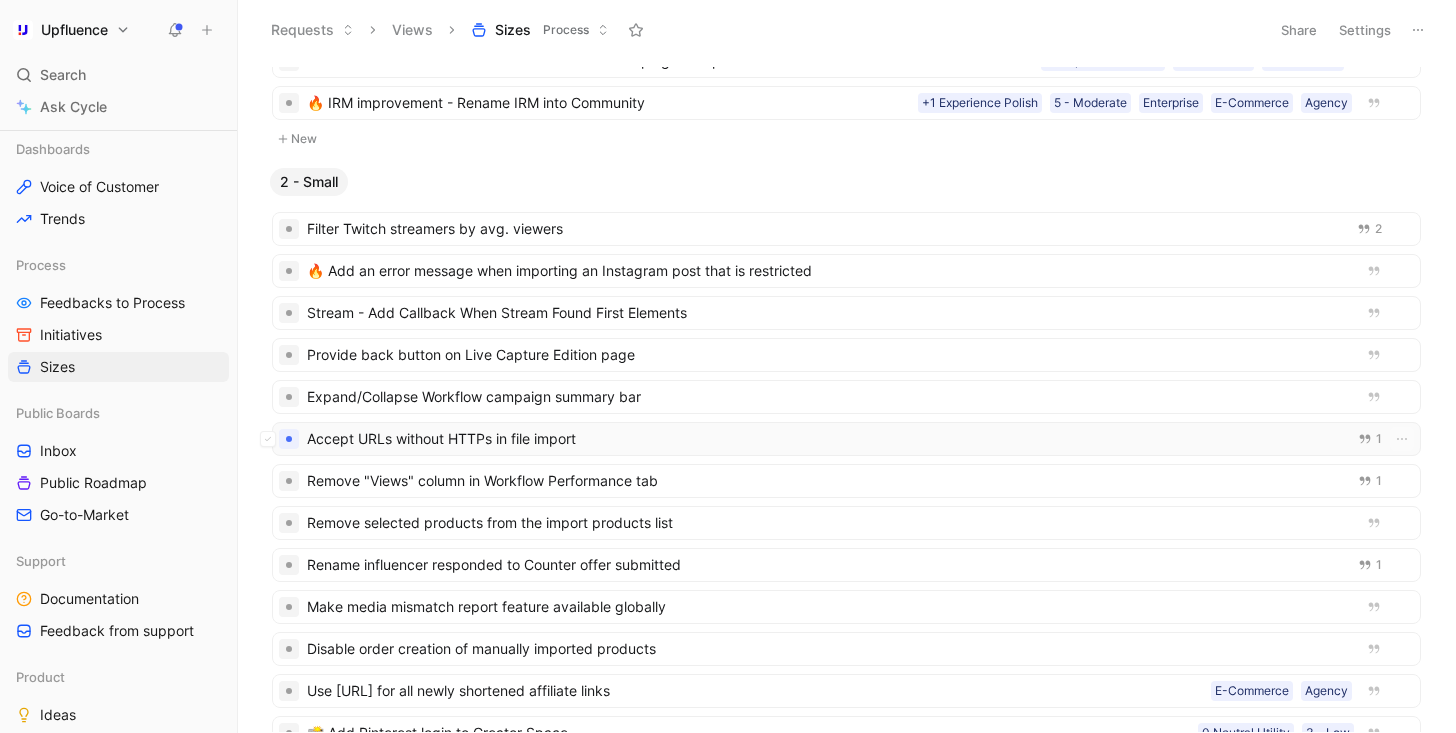 click on "Accept URLs without HTTPs in file import" at bounding box center (822, 439) 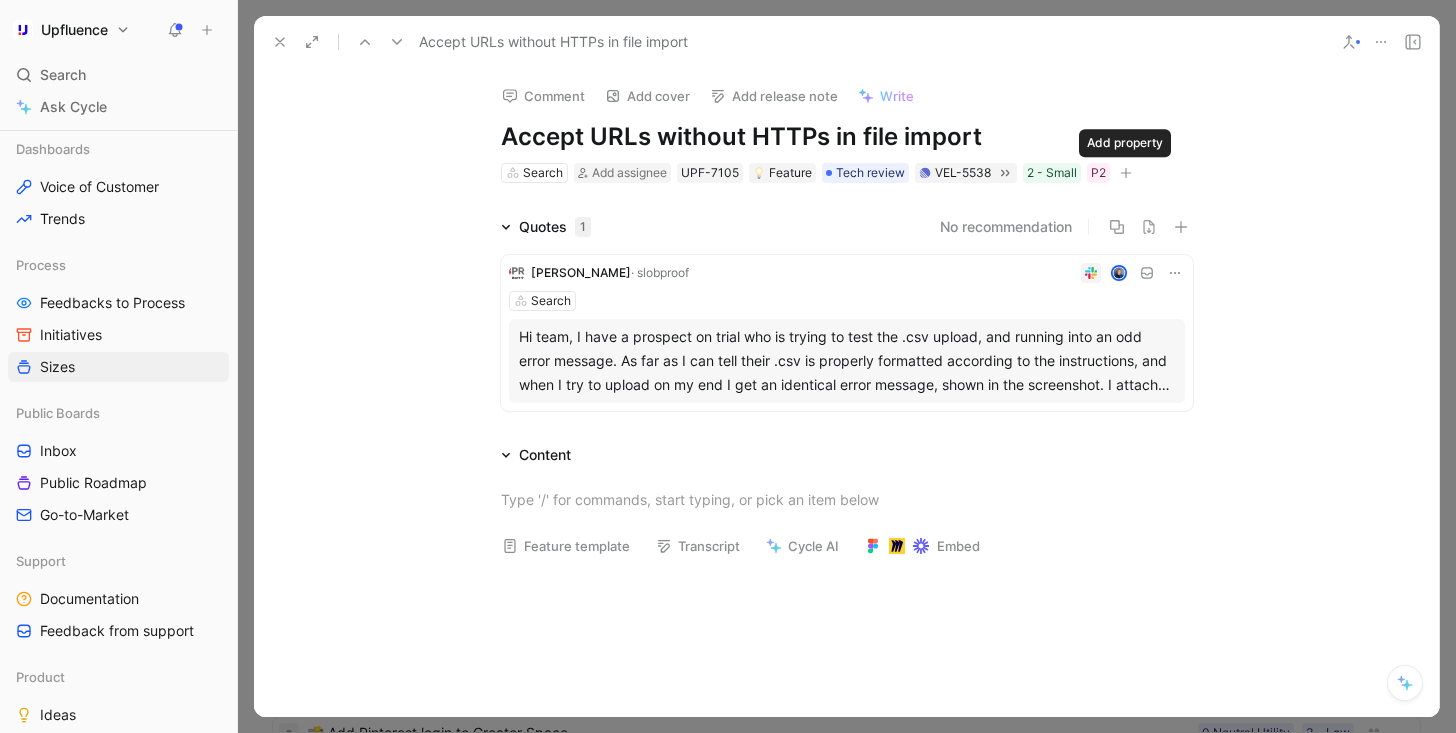 click 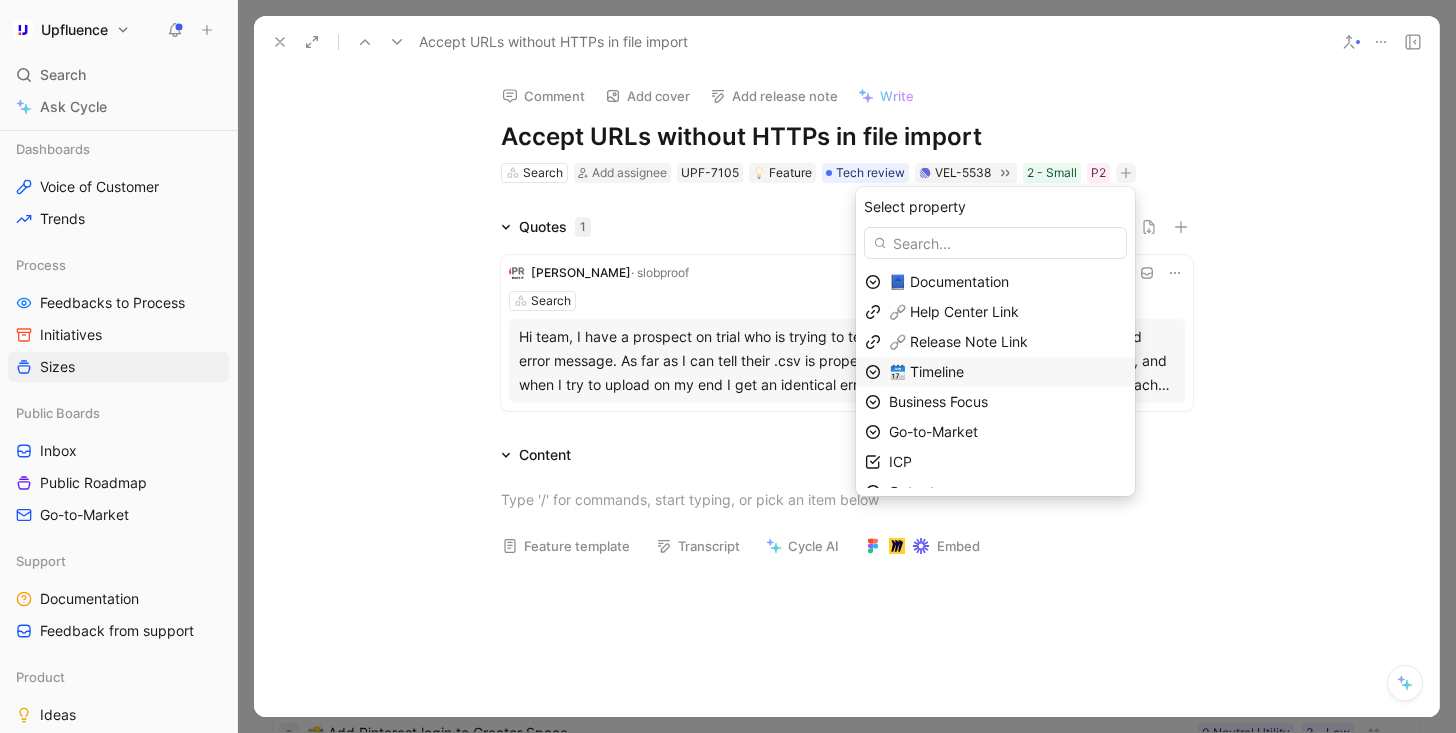 scroll, scrollTop: 49, scrollLeft: 0, axis: vertical 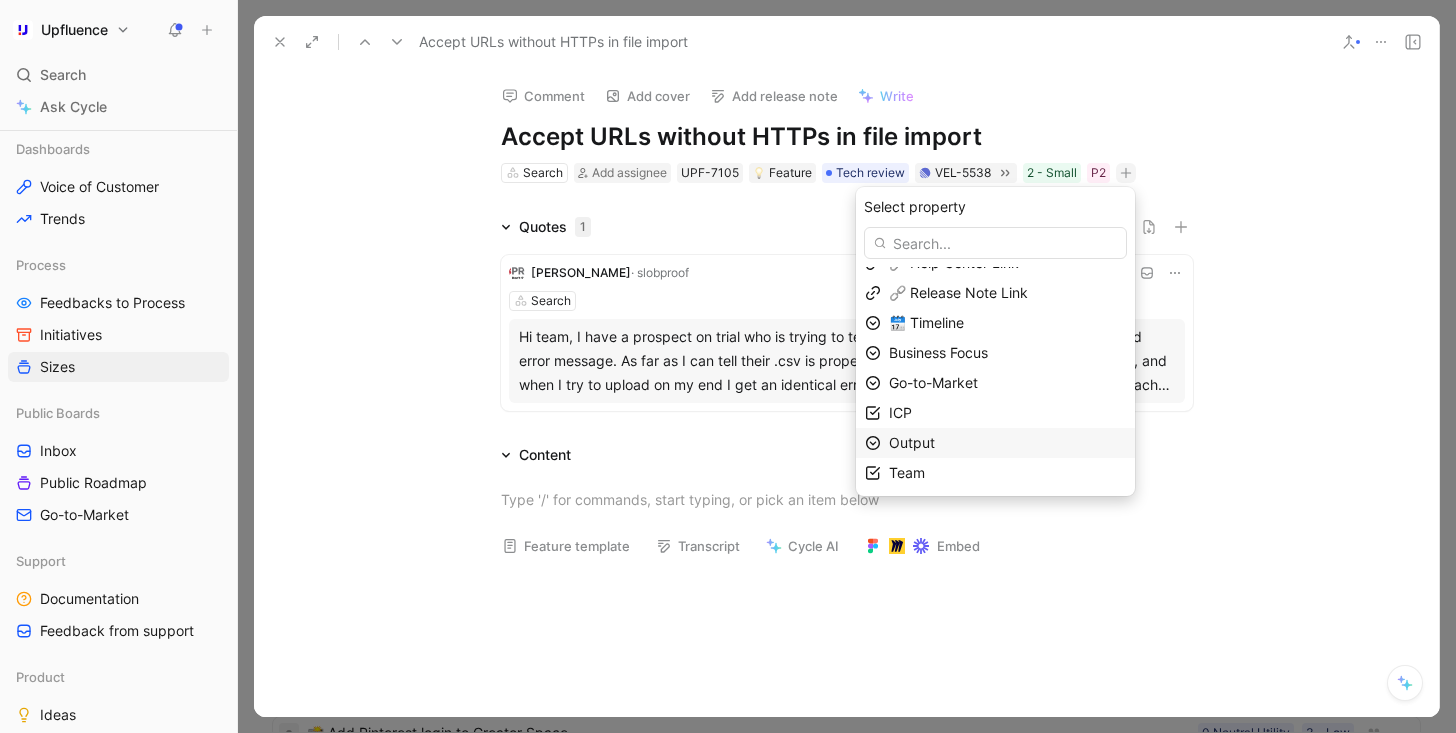 click on "Output" at bounding box center [1007, 443] 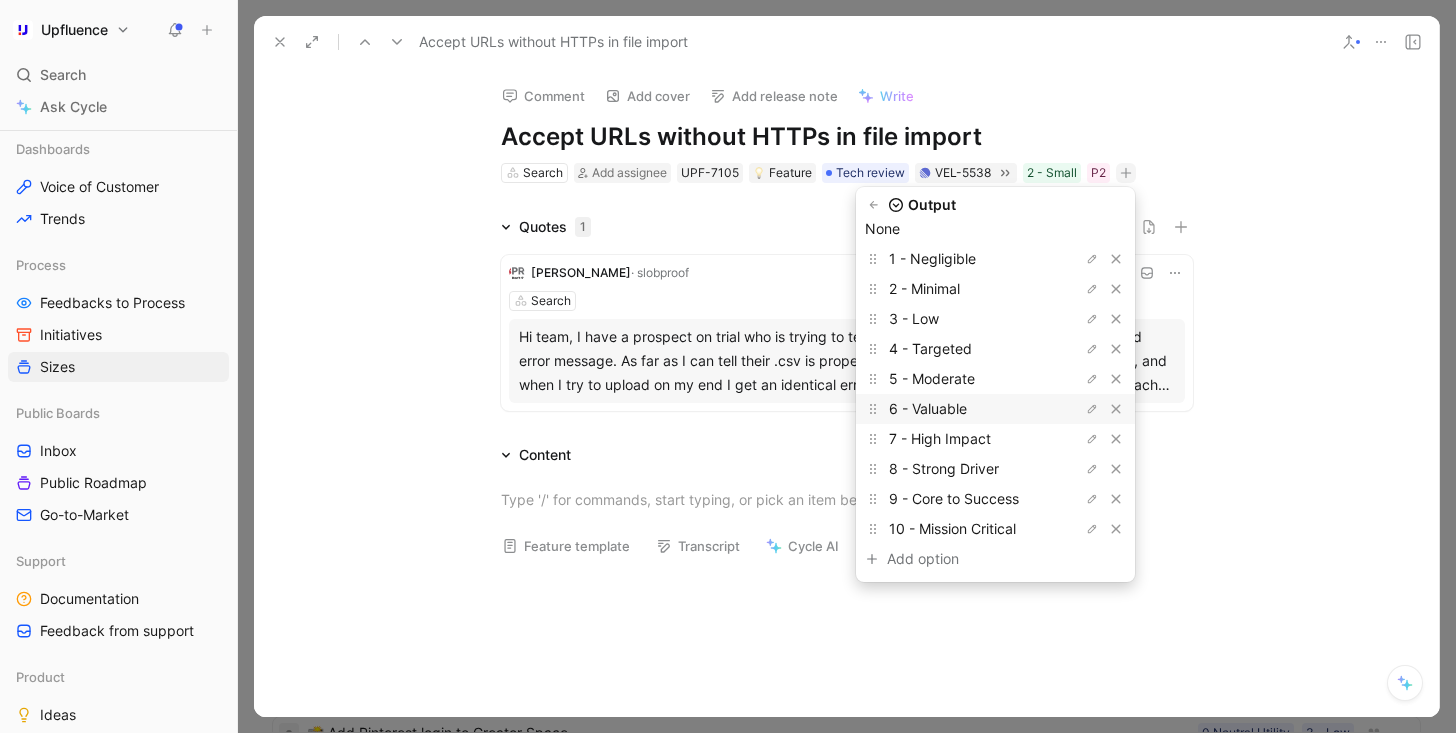 scroll, scrollTop: 0, scrollLeft: 0, axis: both 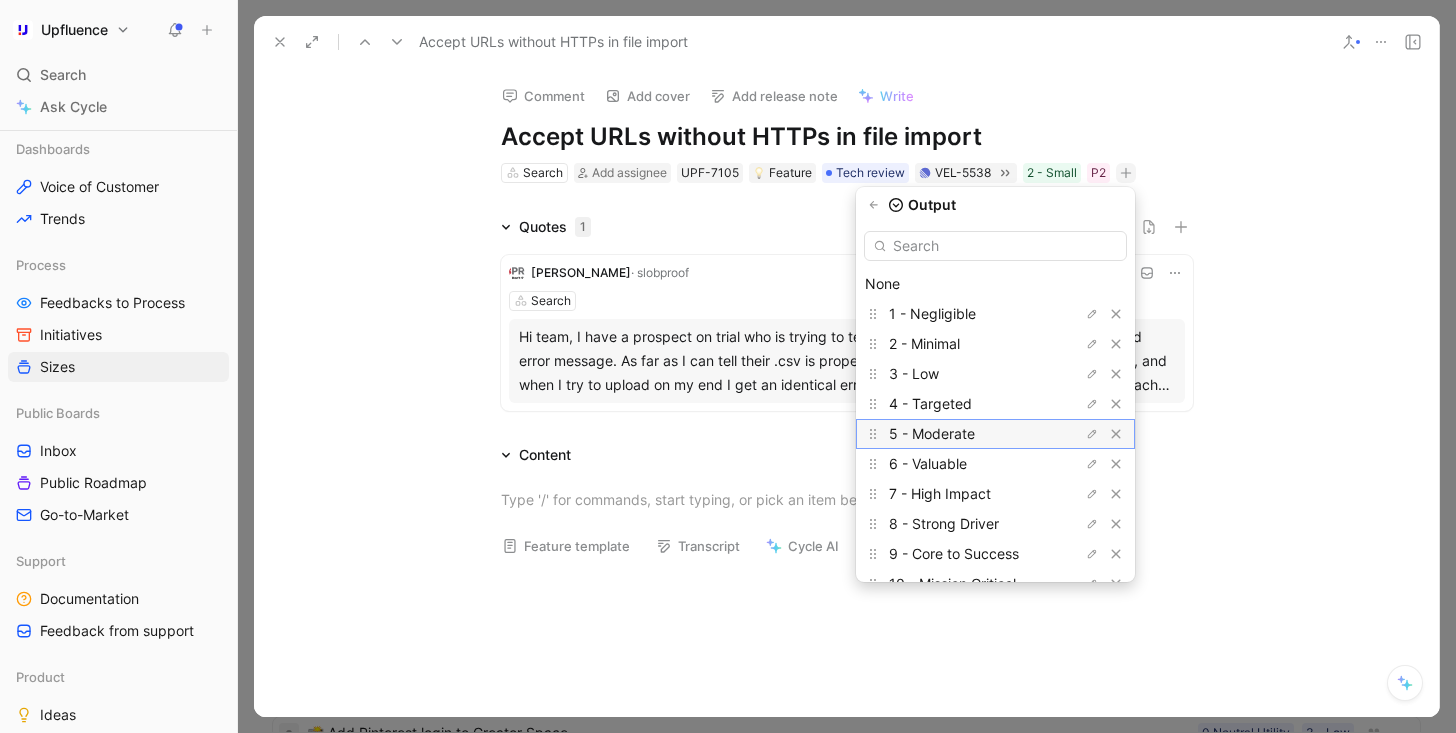 click on "5 - Moderate" at bounding box center [964, 434] 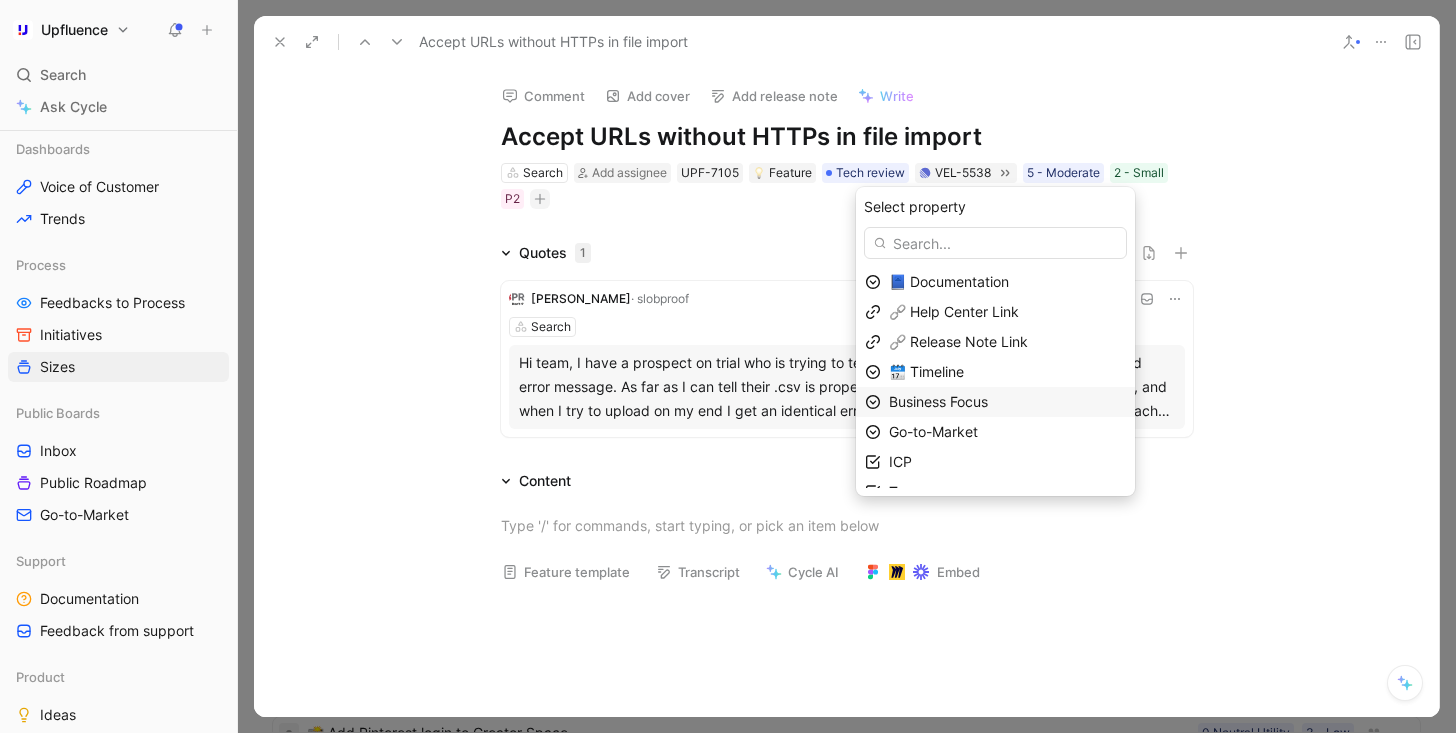 scroll, scrollTop: 19, scrollLeft: 0, axis: vertical 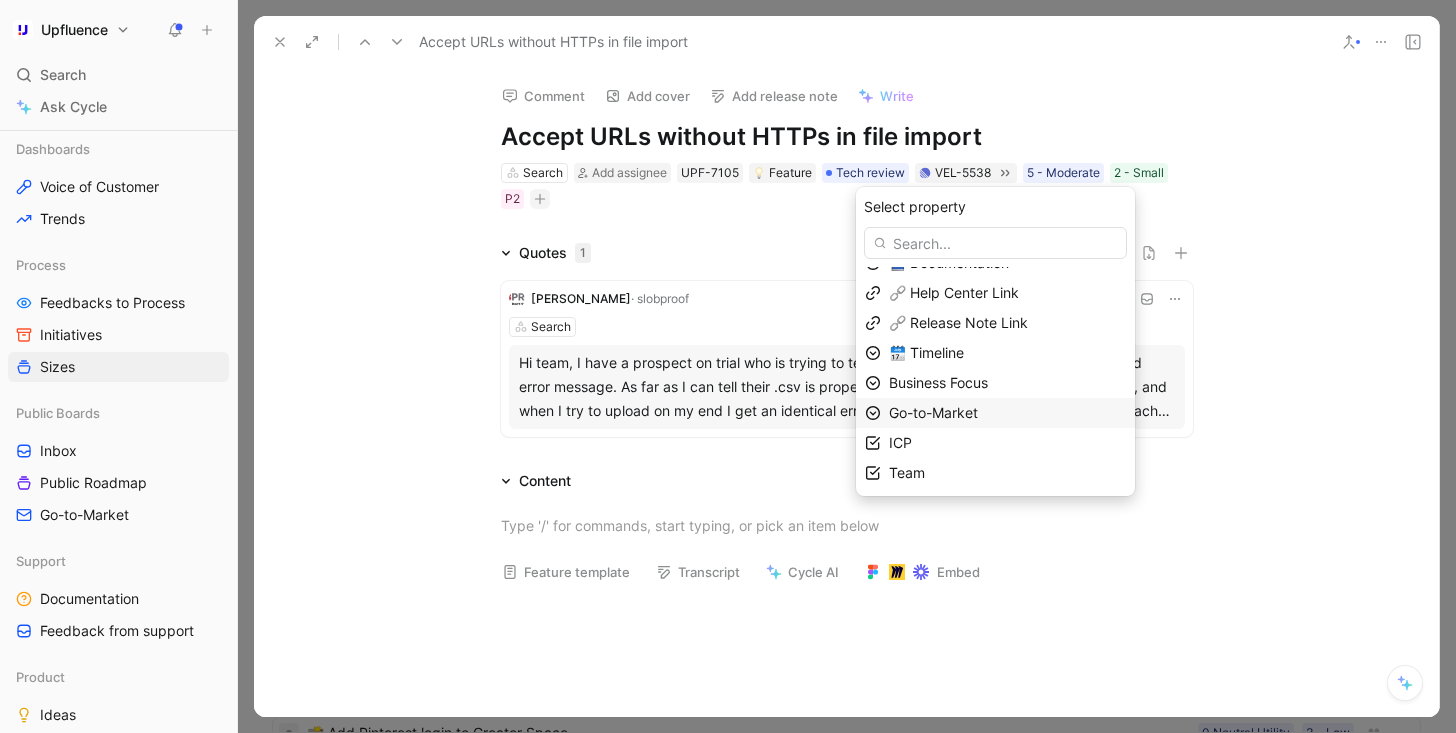 click on "Go-to-Market" at bounding box center [933, 412] 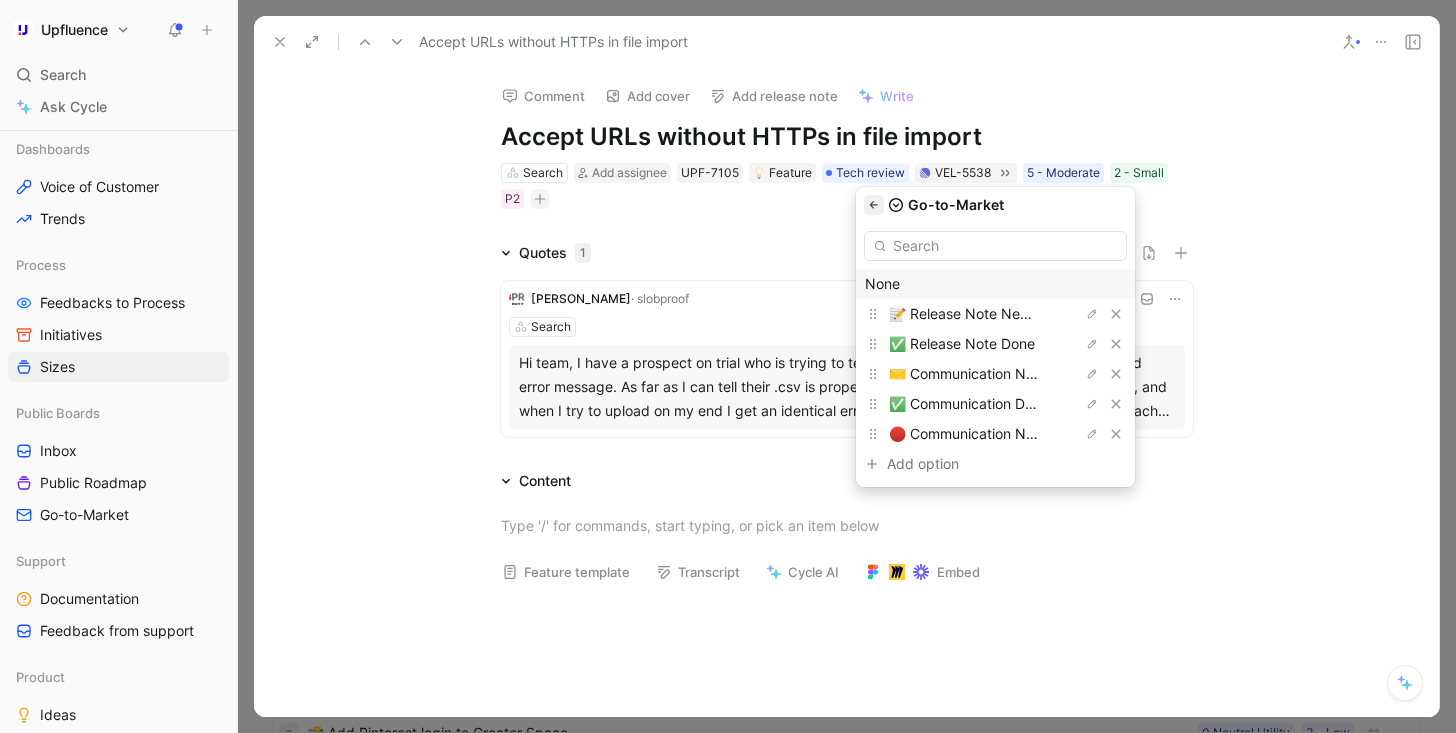 click 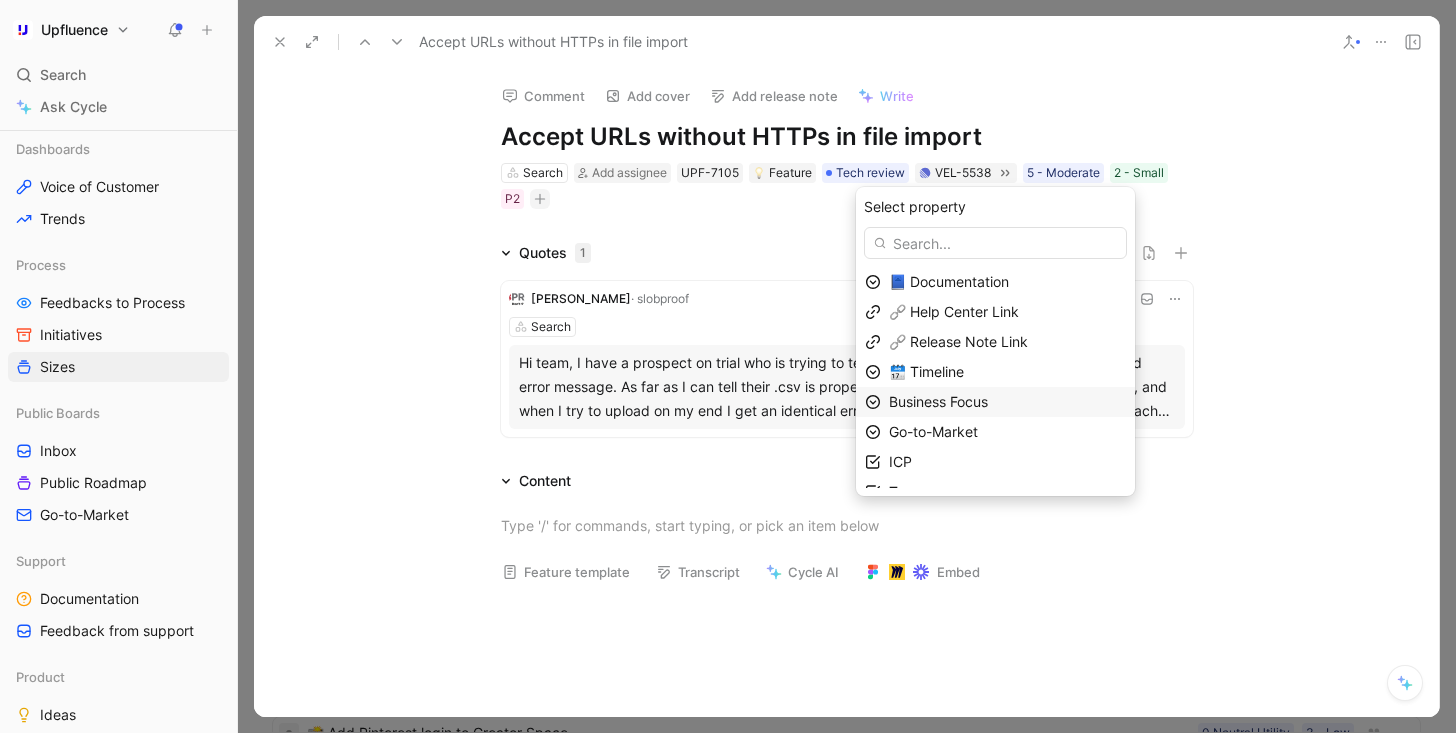 click on "Business Focus" at bounding box center [938, 401] 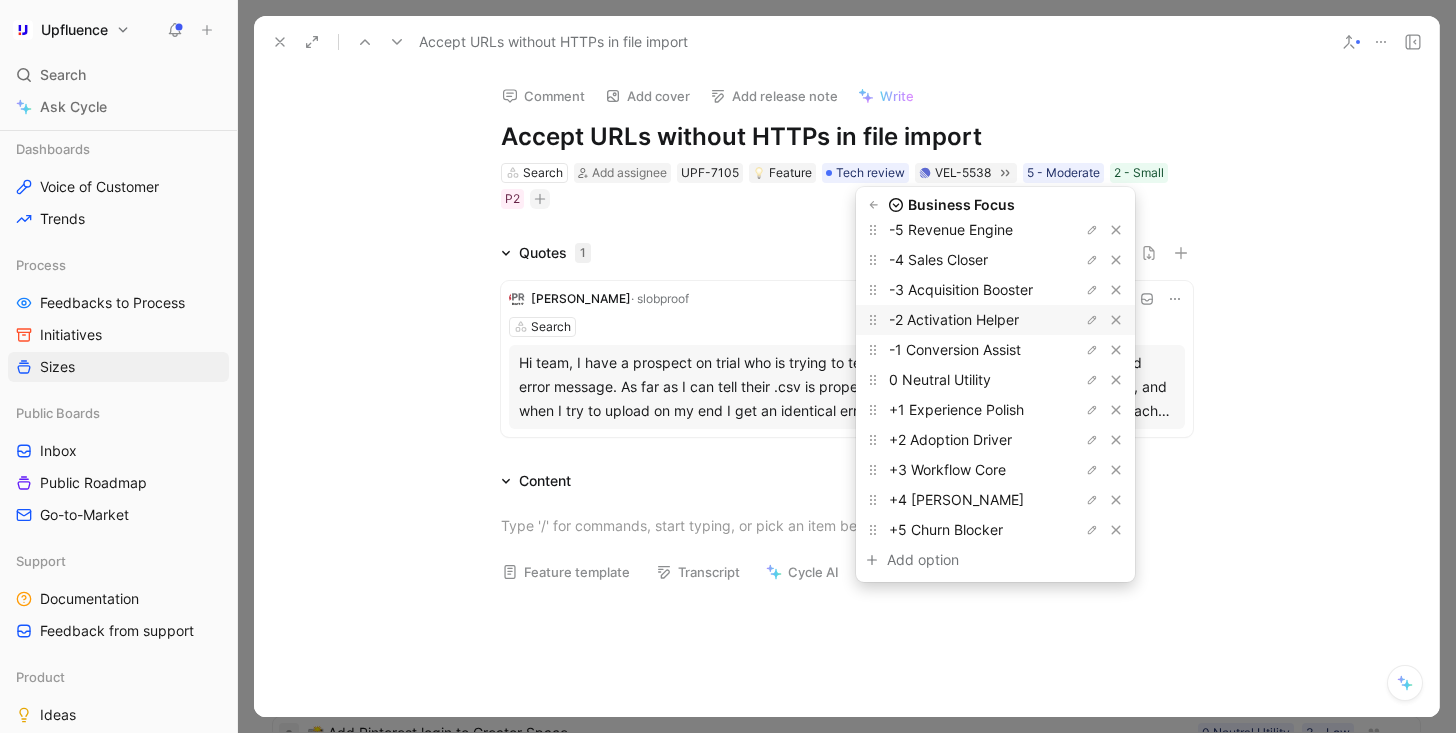 scroll, scrollTop: 85, scrollLeft: 0, axis: vertical 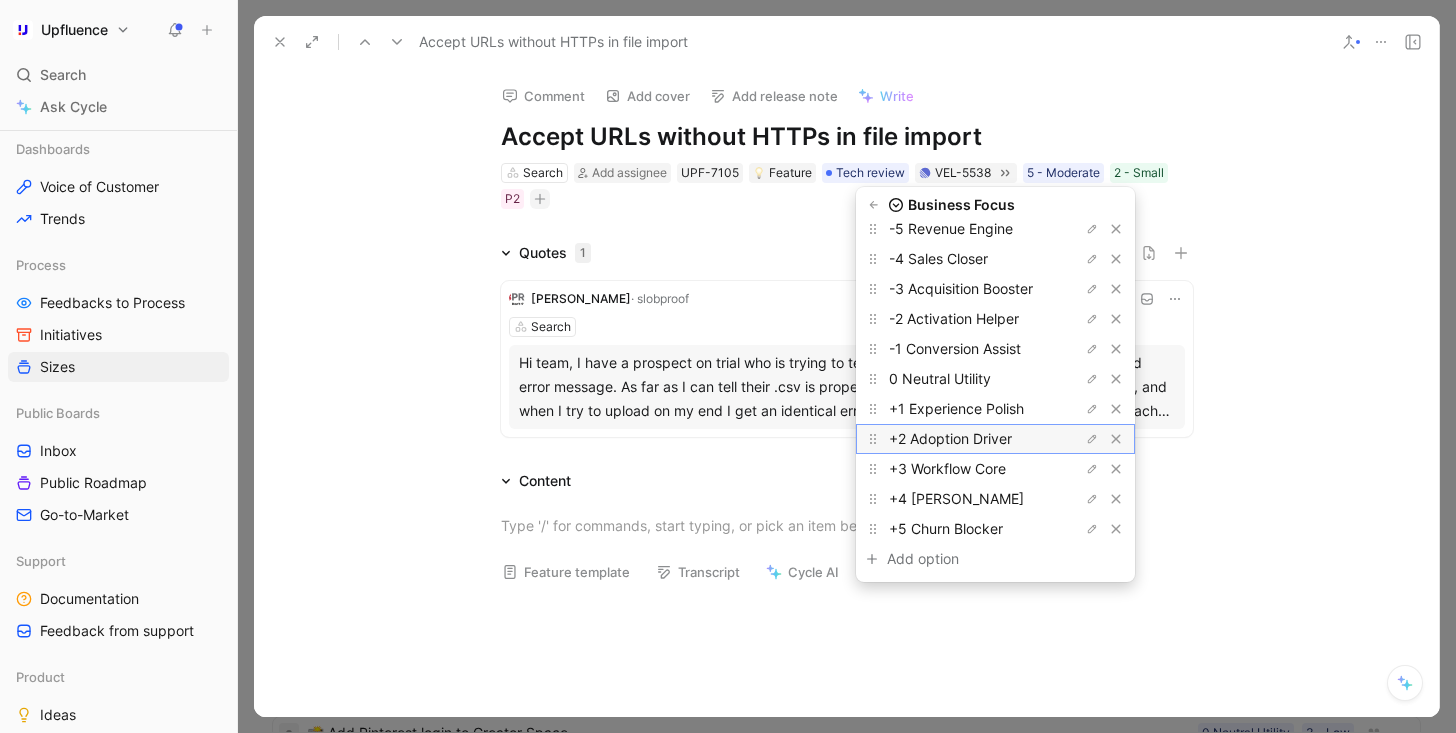 click on "+2  Adoption Driver" at bounding box center [950, 438] 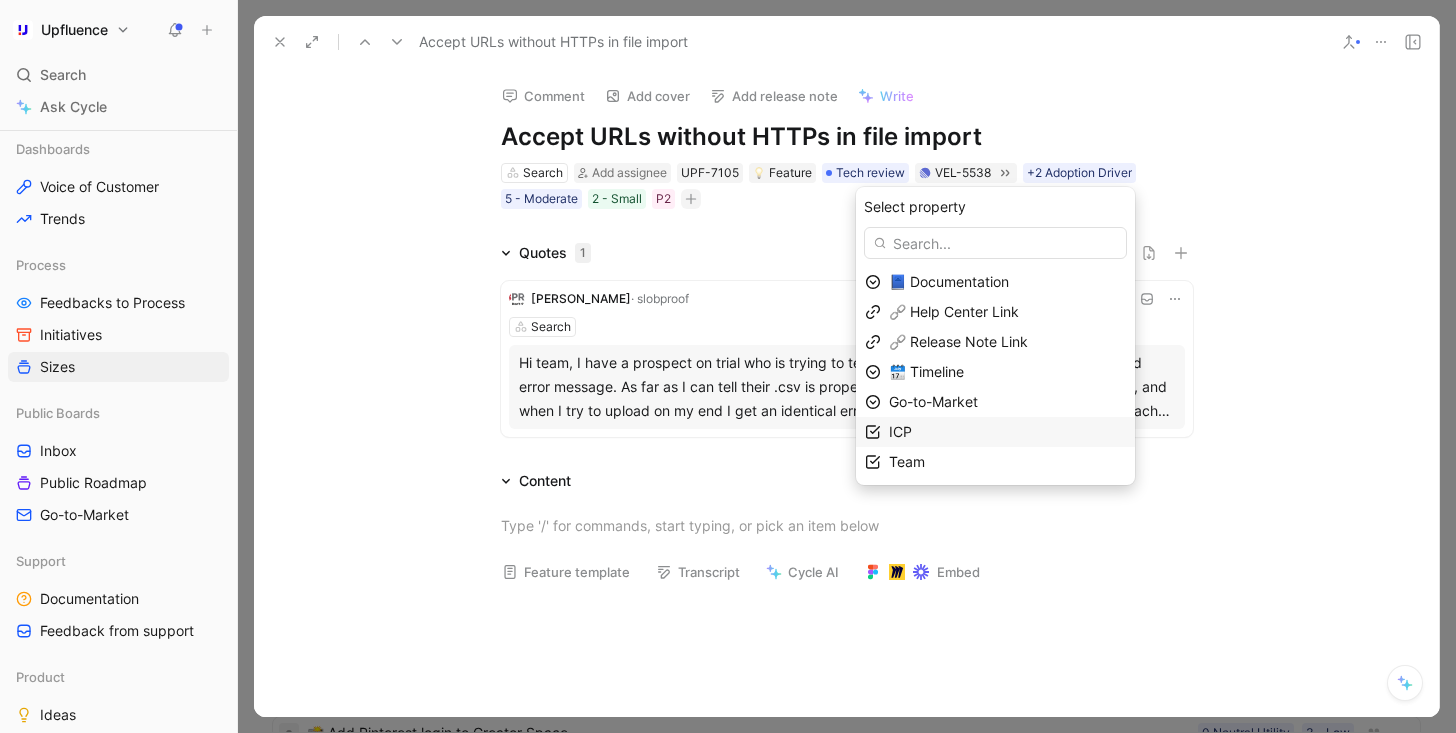 click on "ICP" at bounding box center (1007, 432) 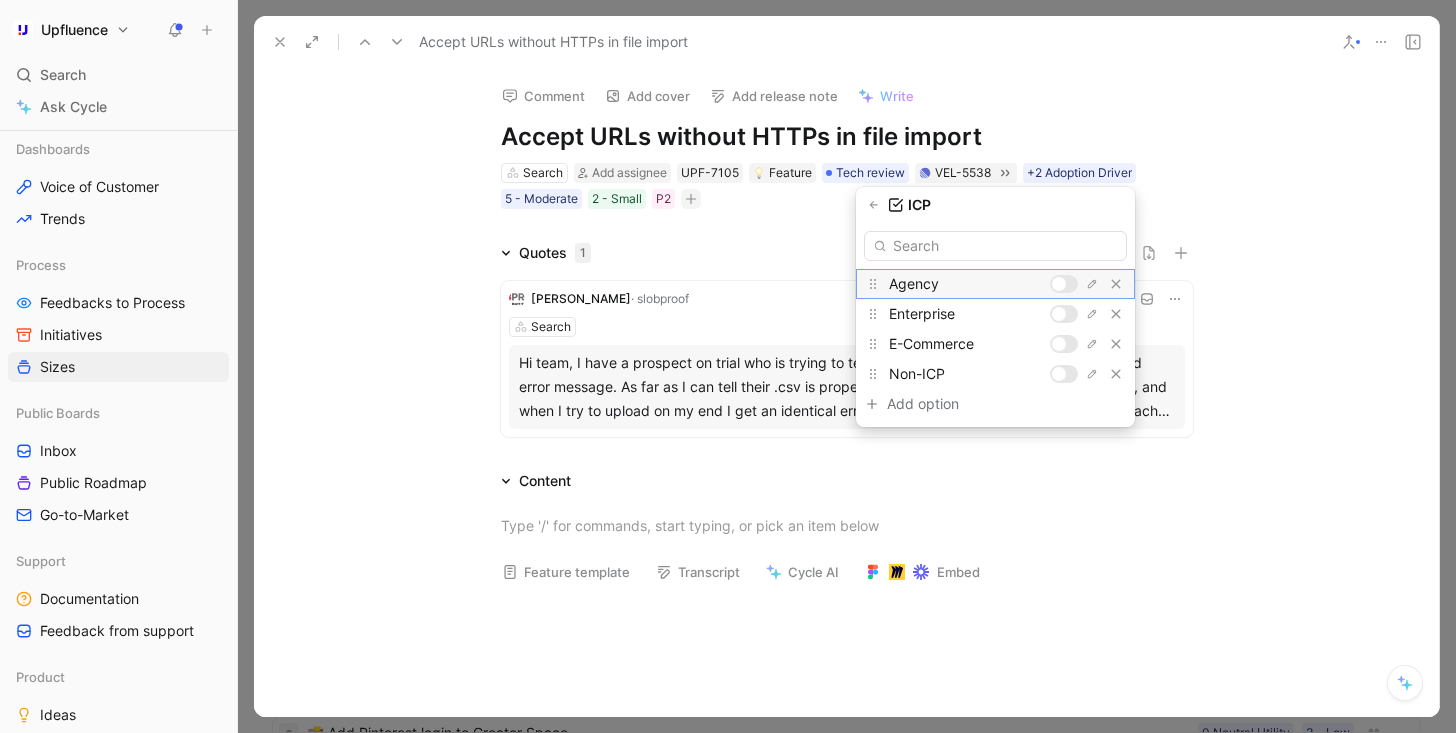 click at bounding box center [1059, 284] 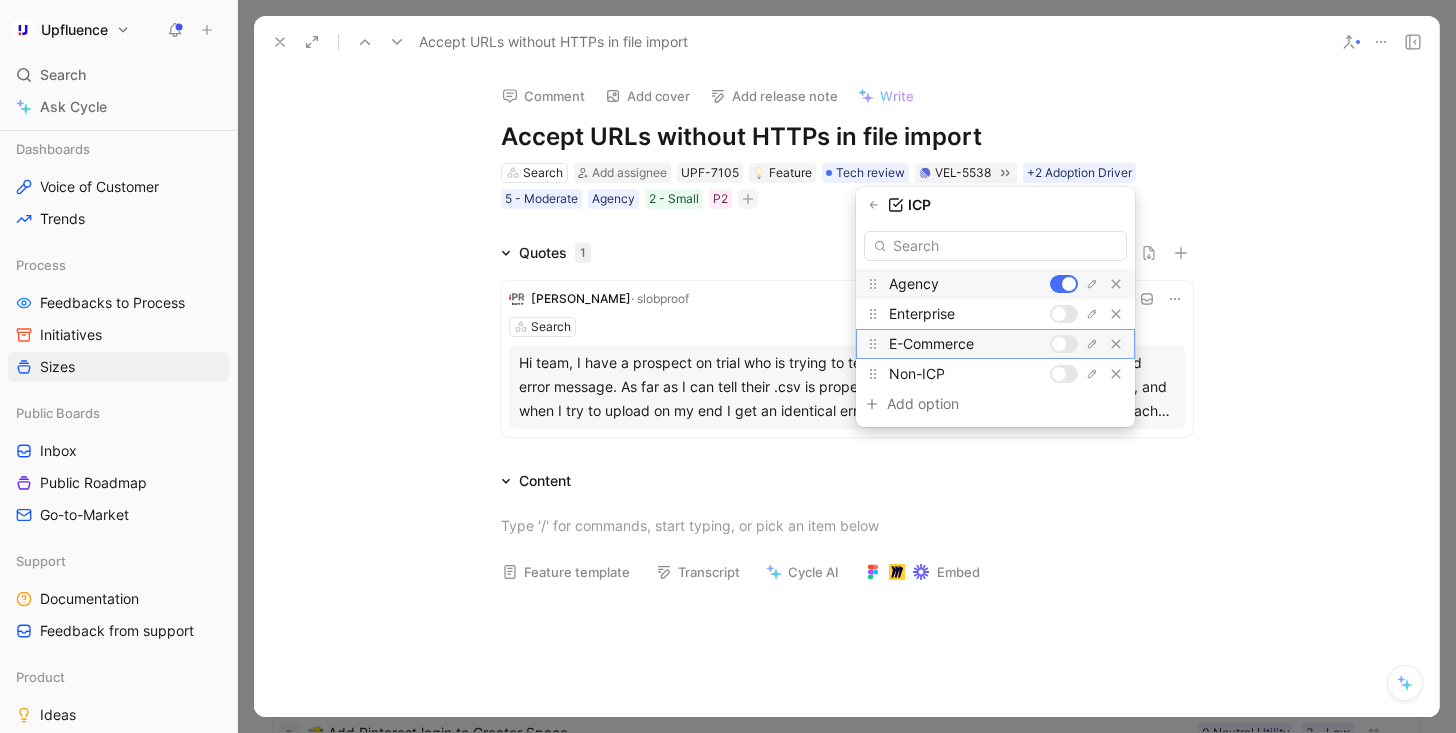 click at bounding box center (1059, 344) 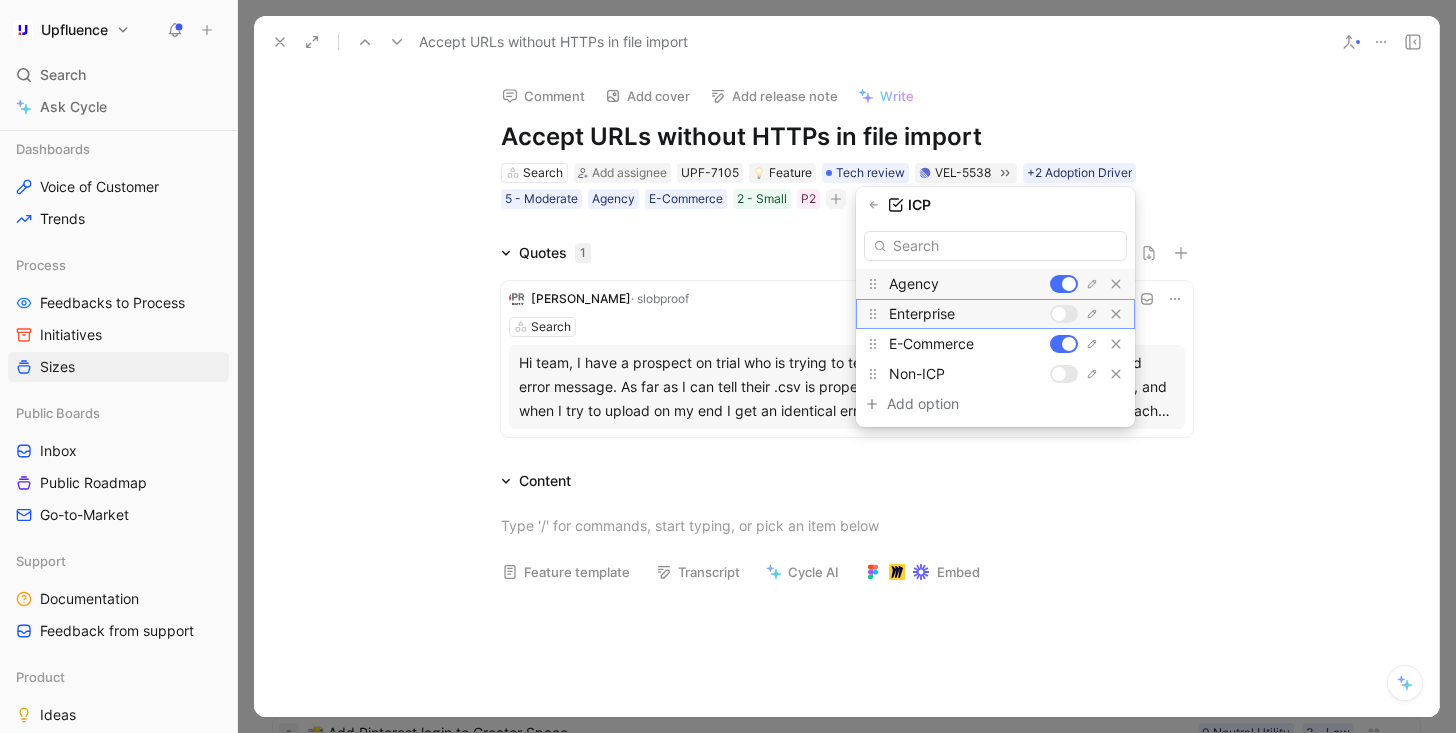 click at bounding box center (1059, 314) 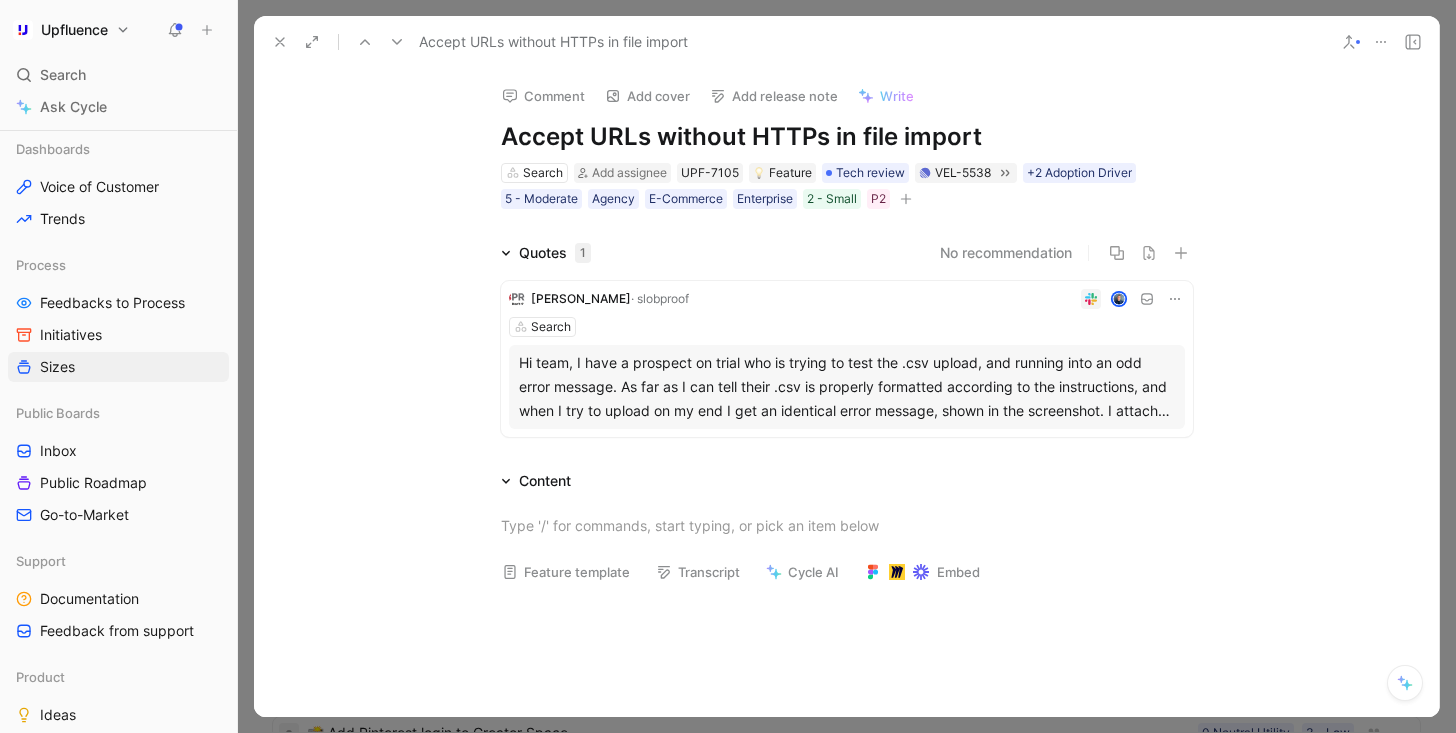 click 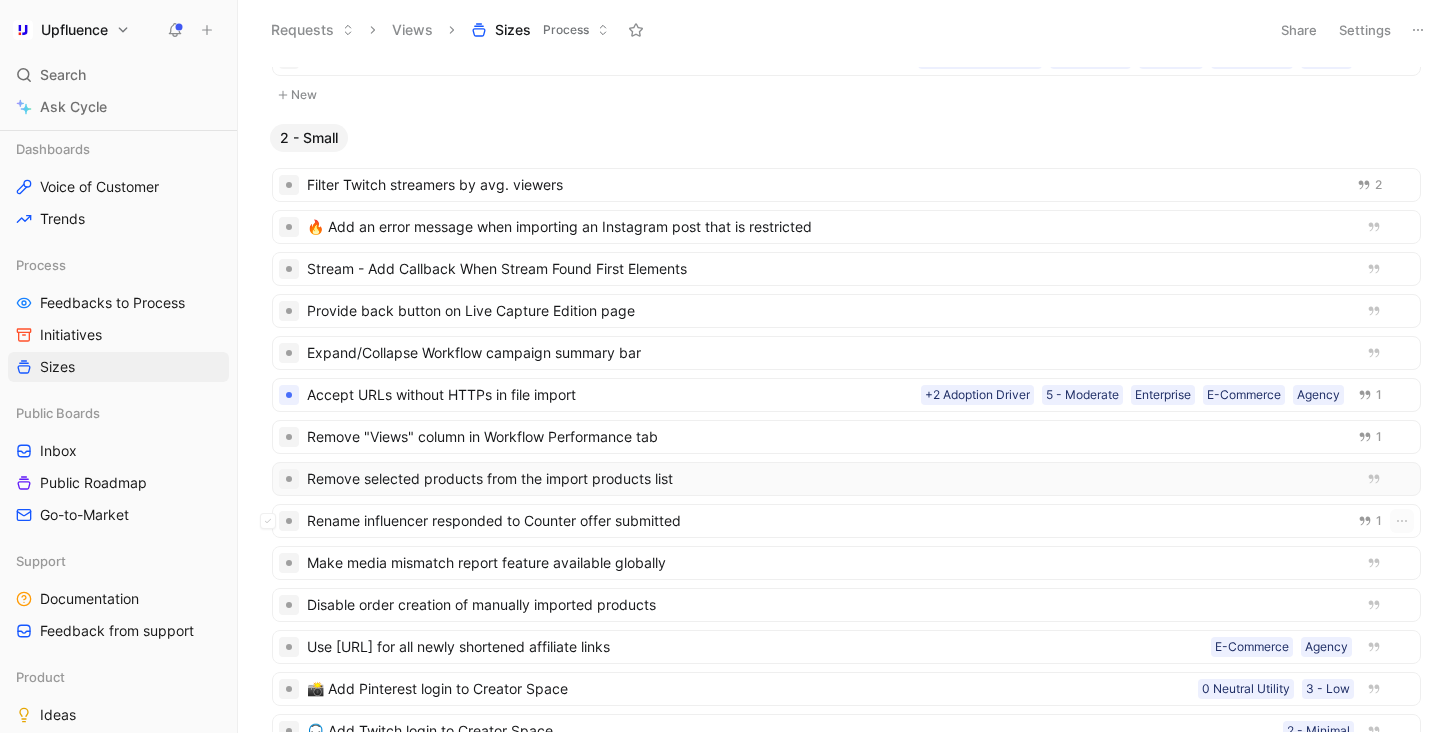 scroll, scrollTop: 1036, scrollLeft: 0, axis: vertical 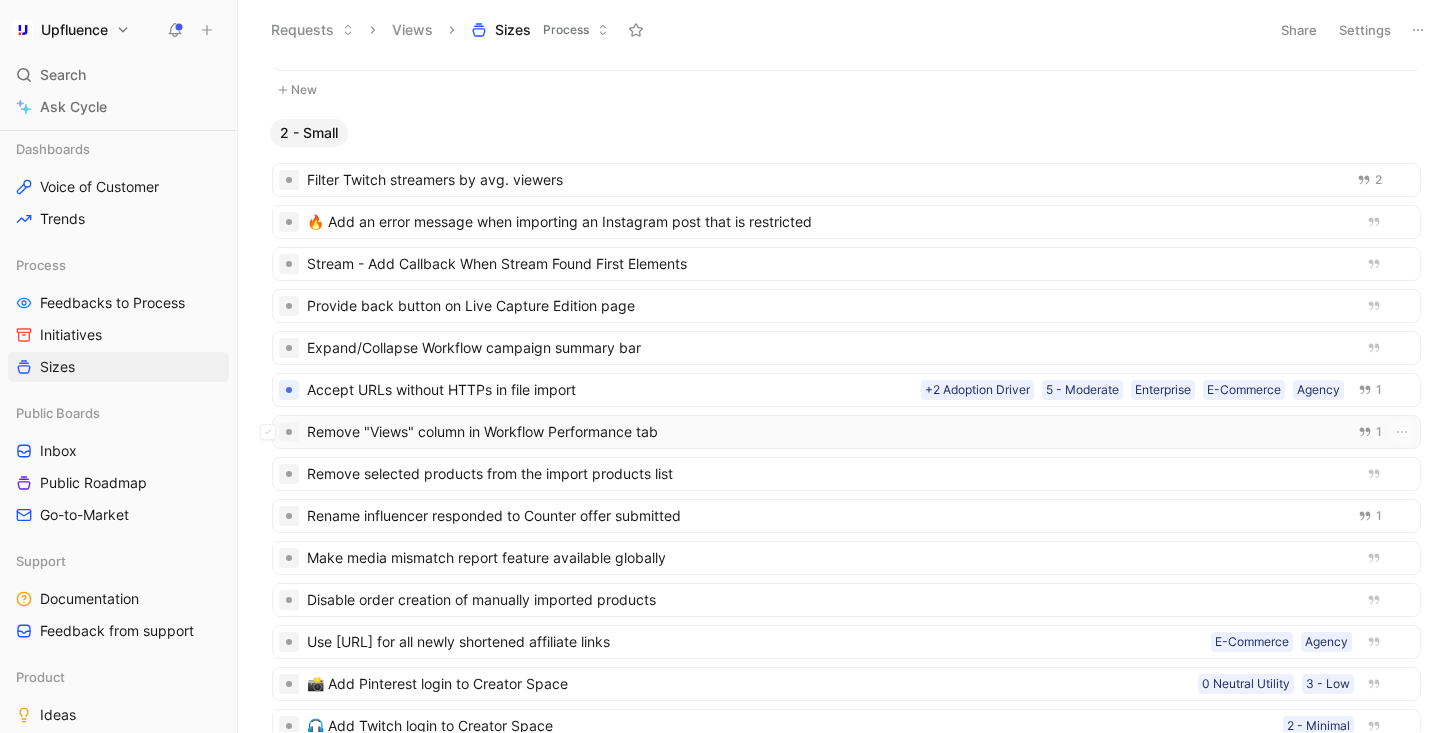 click on "Remove "Views" column in Workflow Performance tab" at bounding box center (822, 432) 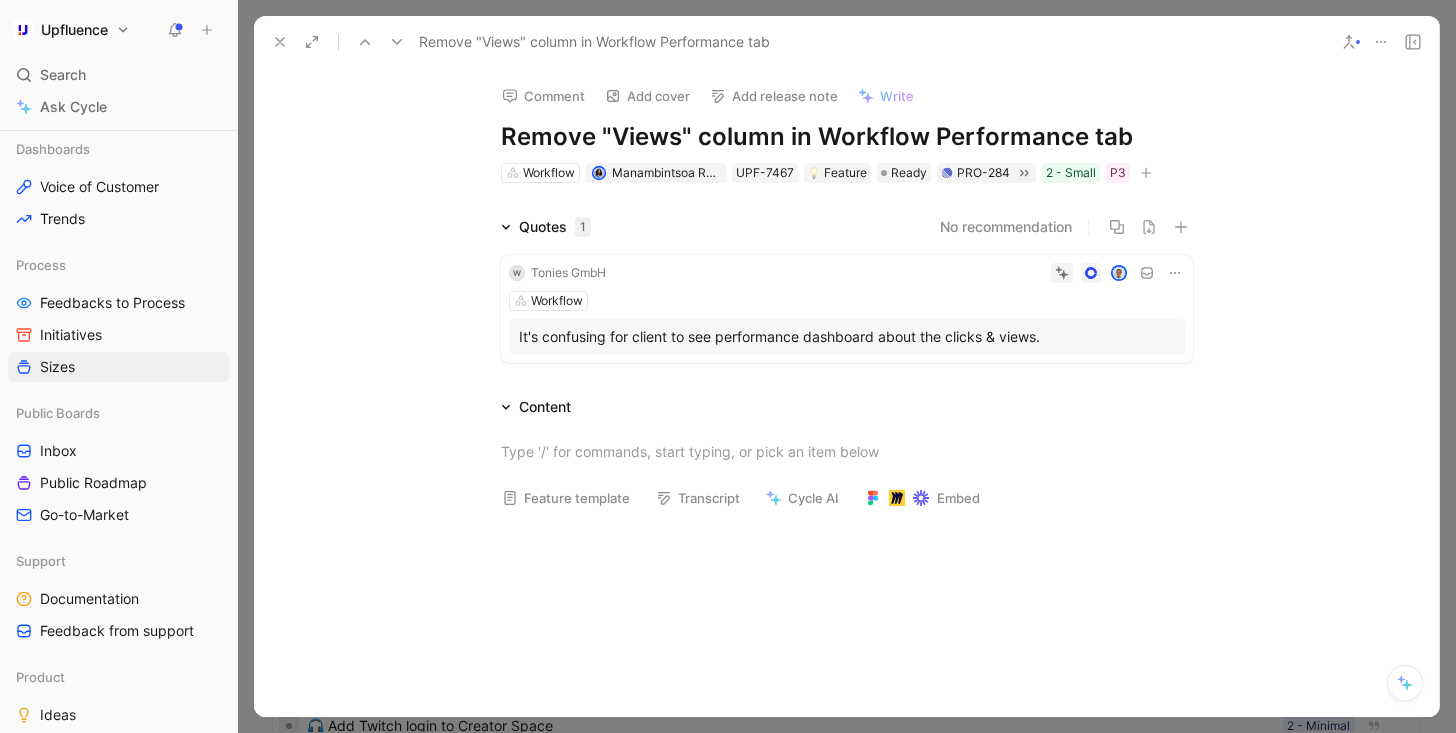 click 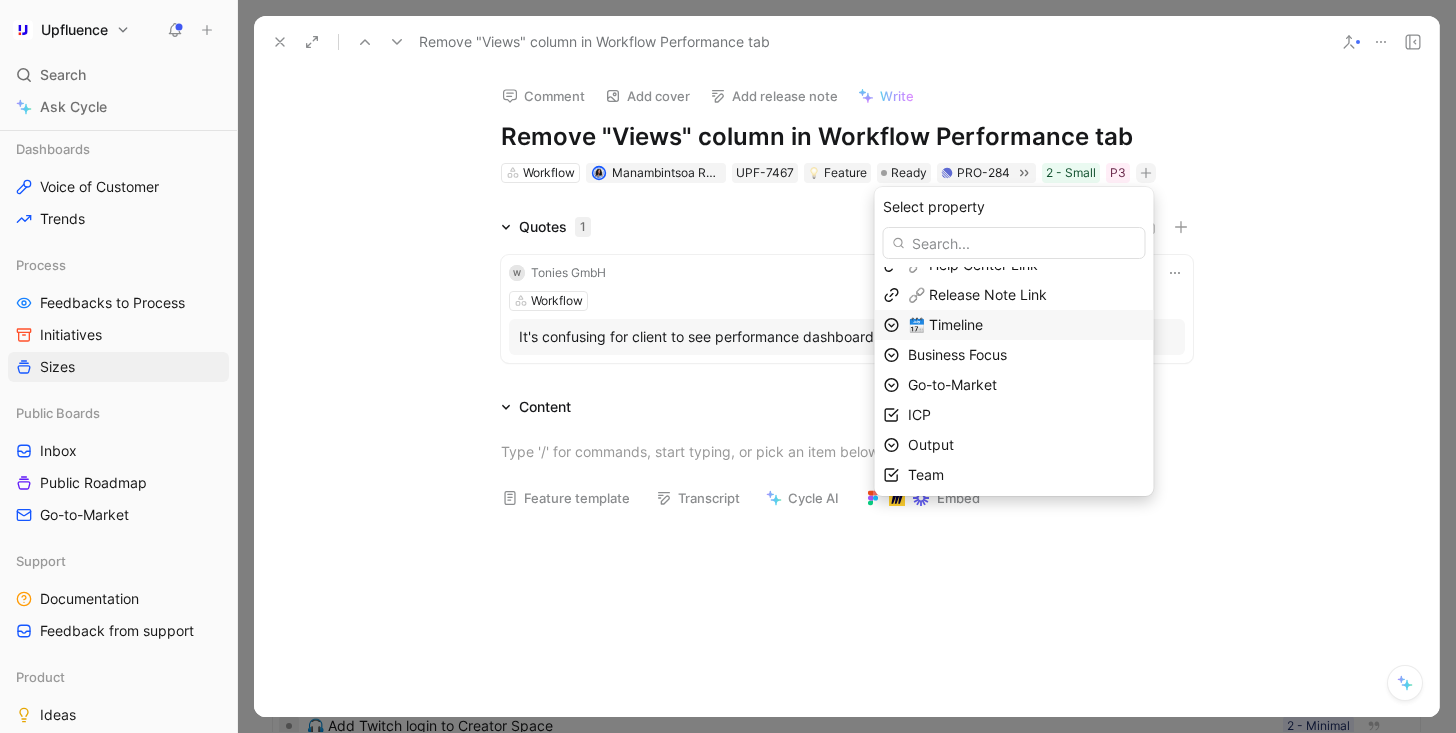 scroll, scrollTop: 49, scrollLeft: 0, axis: vertical 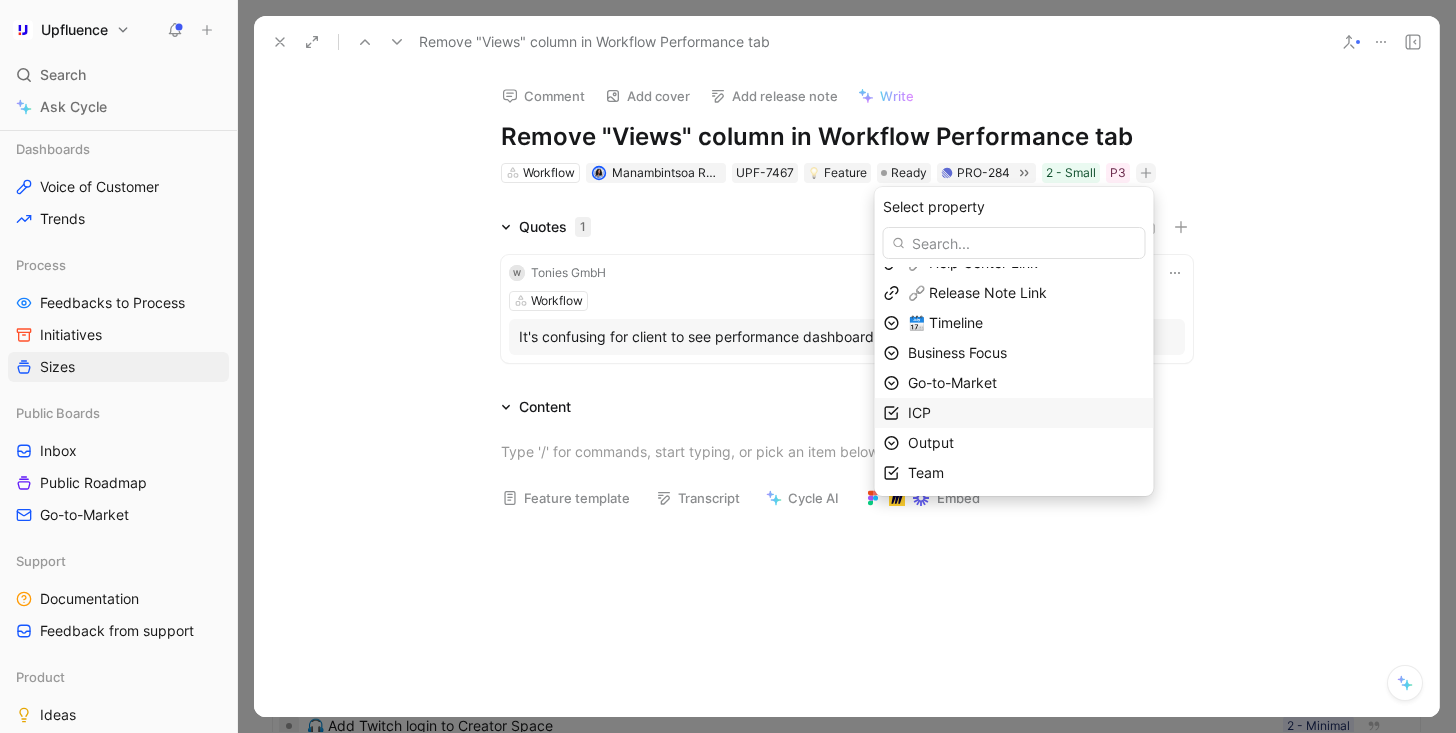 click on "ICP" at bounding box center [1026, 413] 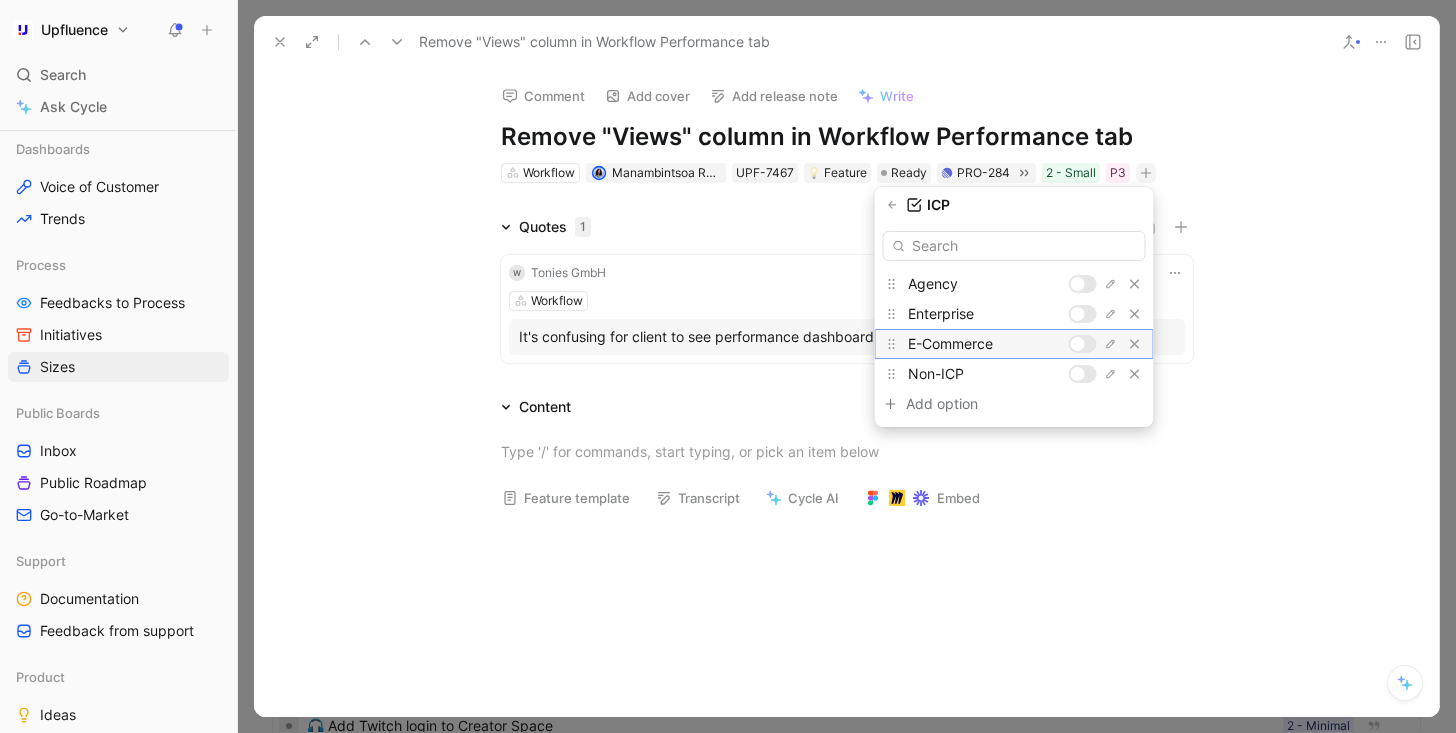 click at bounding box center (1083, 344) 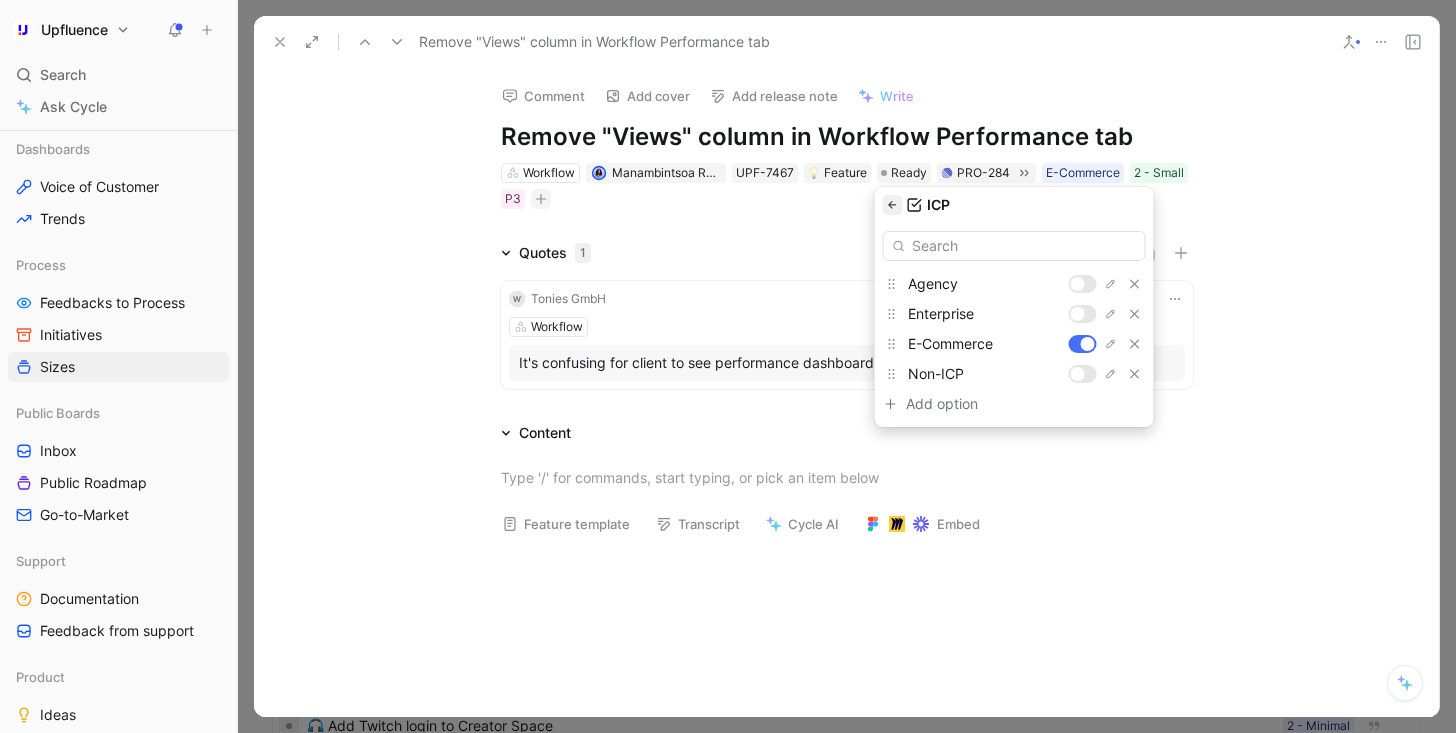 click 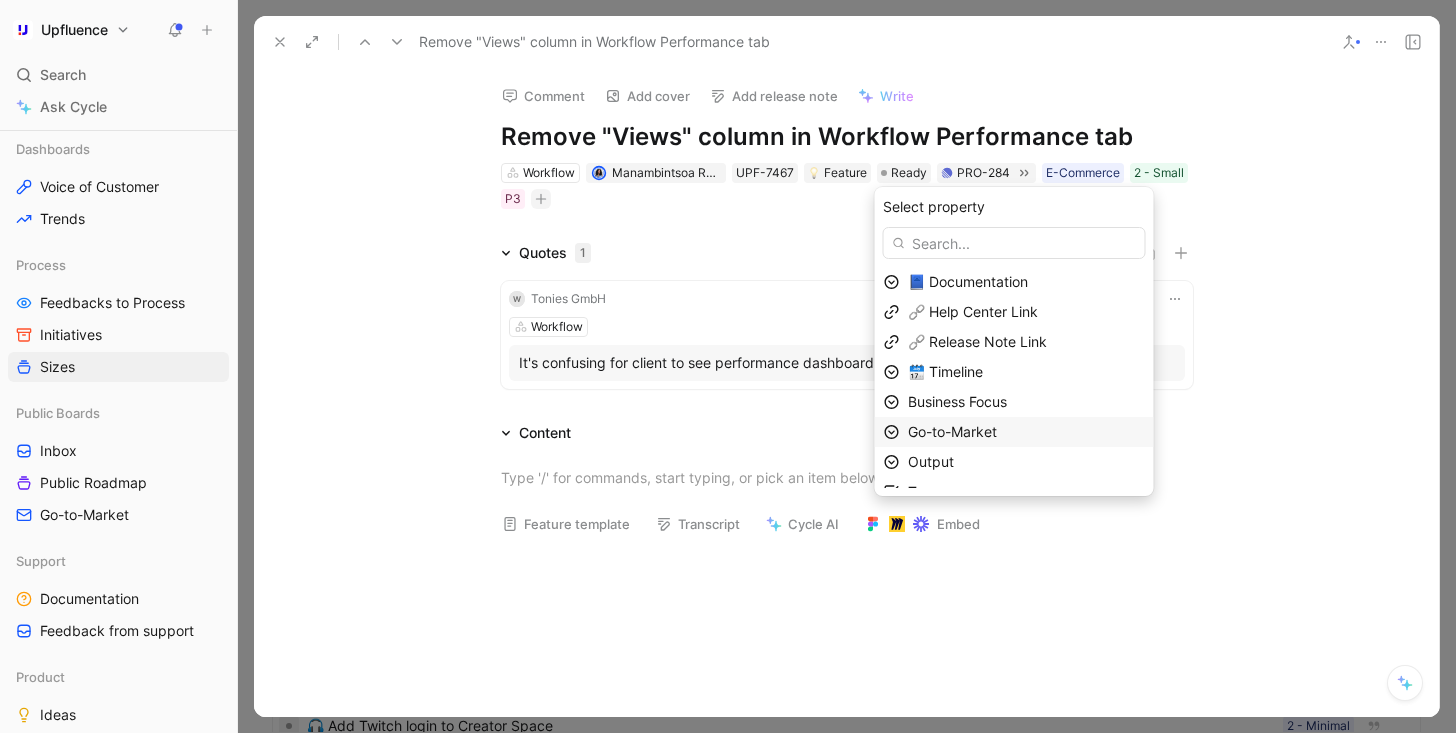 scroll, scrollTop: 19, scrollLeft: 0, axis: vertical 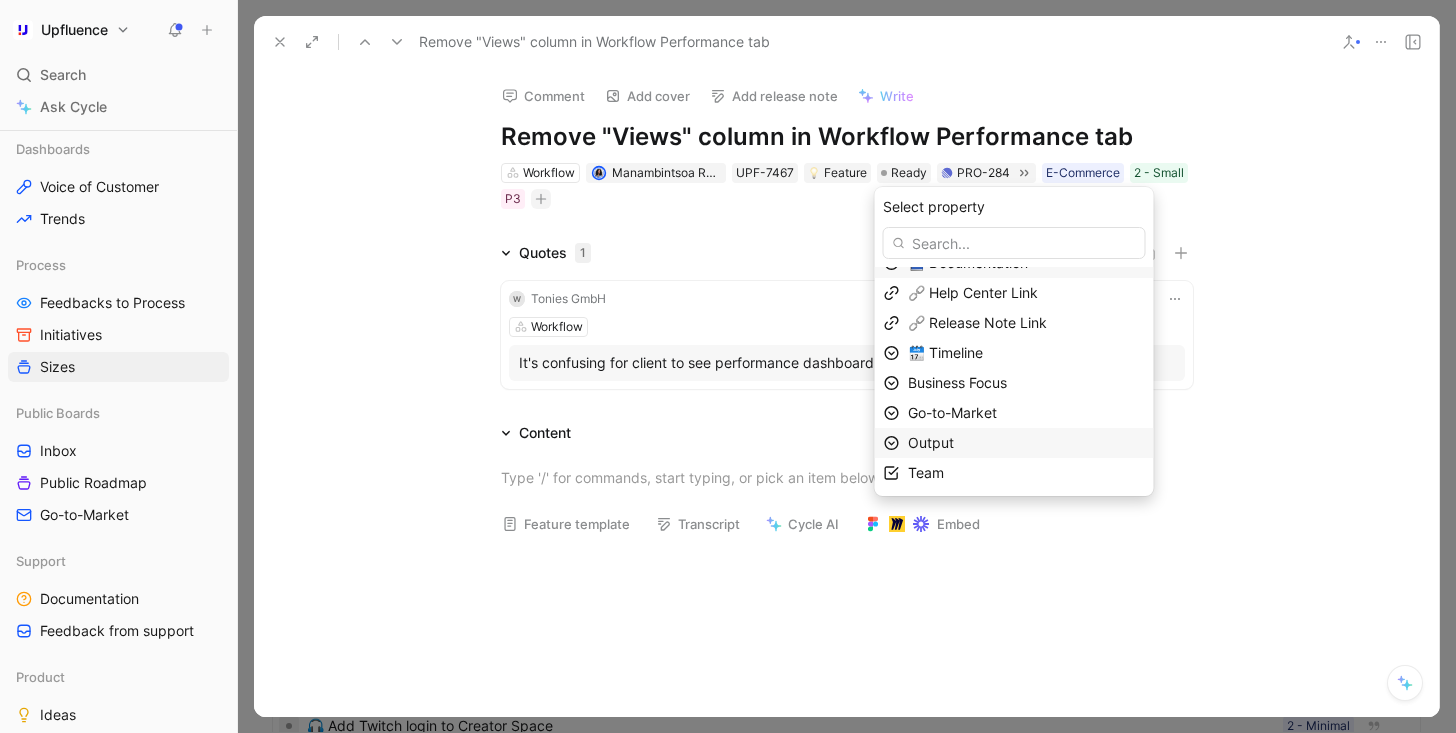 click on "Output" at bounding box center [1026, 443] 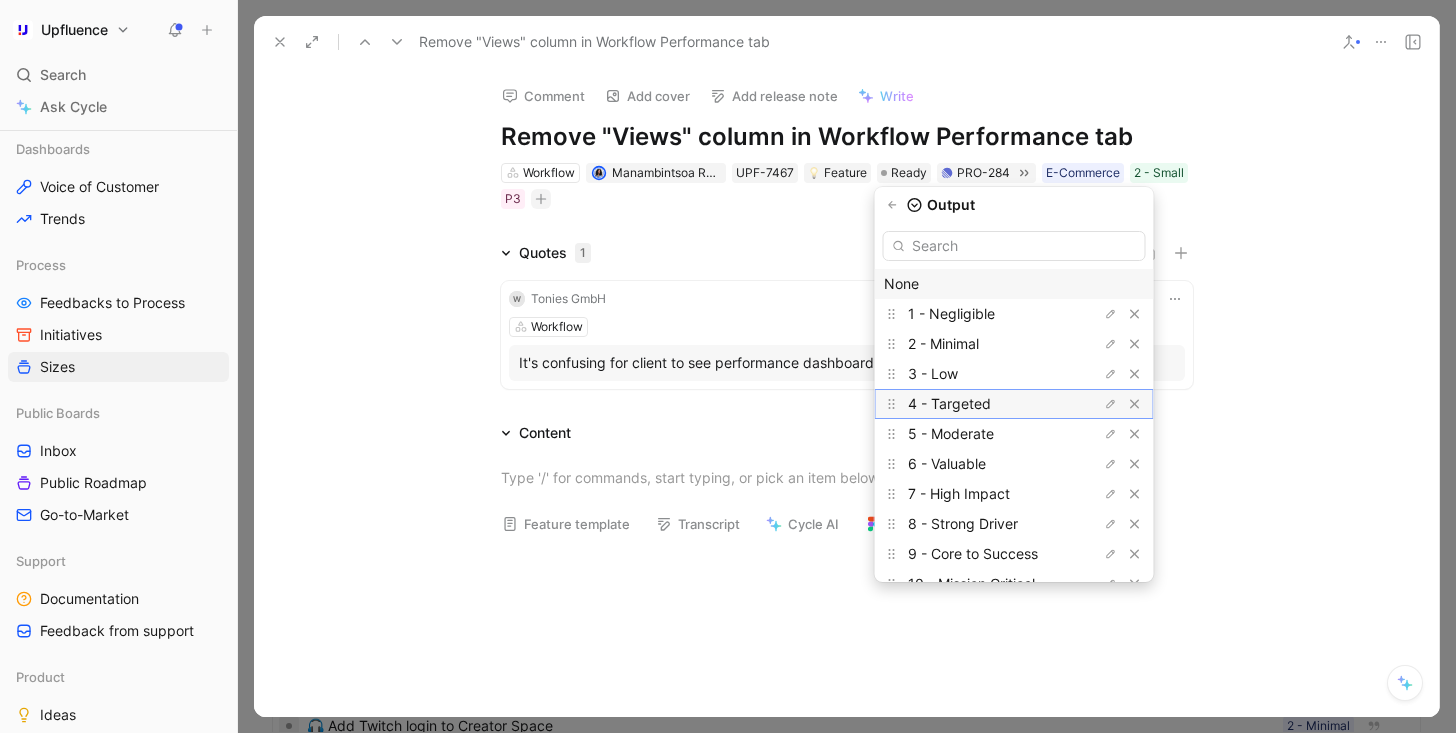 click on "4 - Targeted" at bounding box center (983, 404) 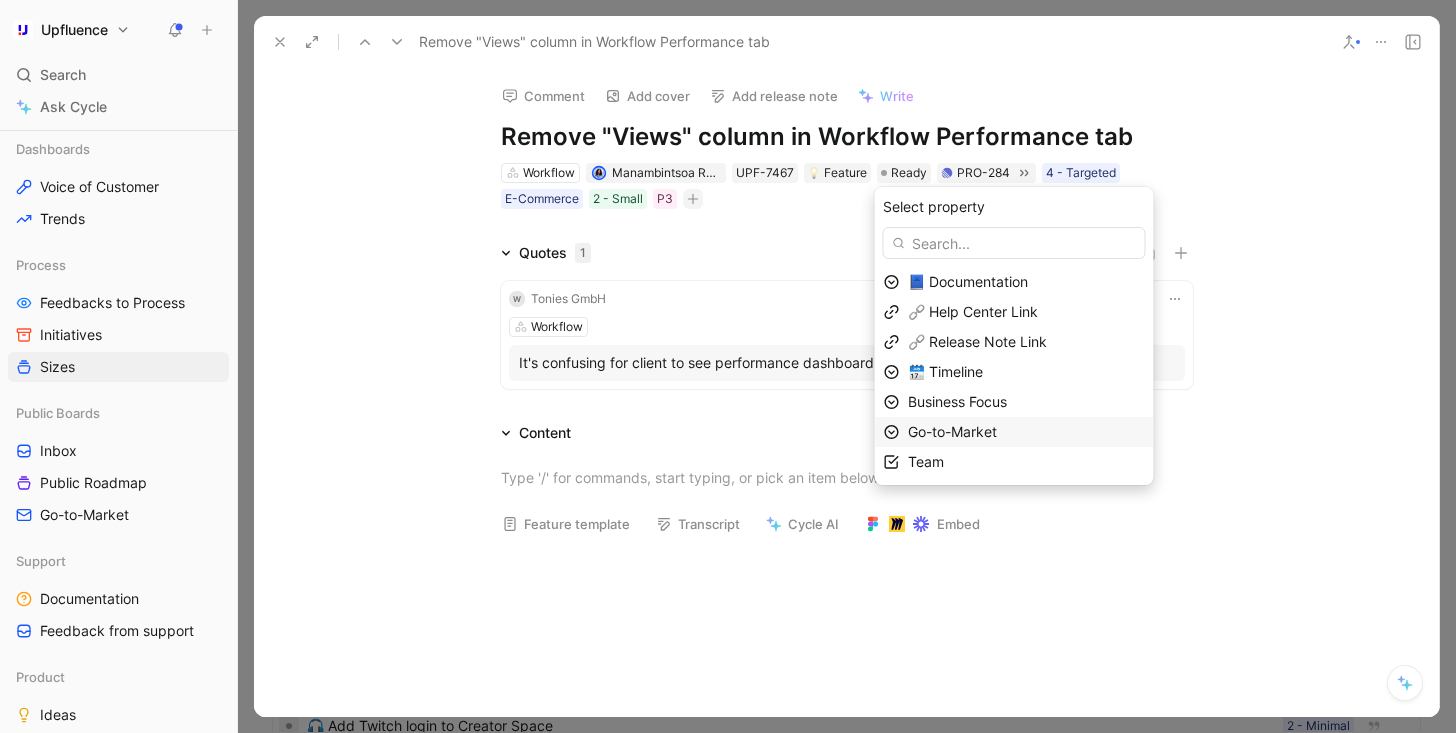click on "Go-to-Market" at bounding box center (952, 431) 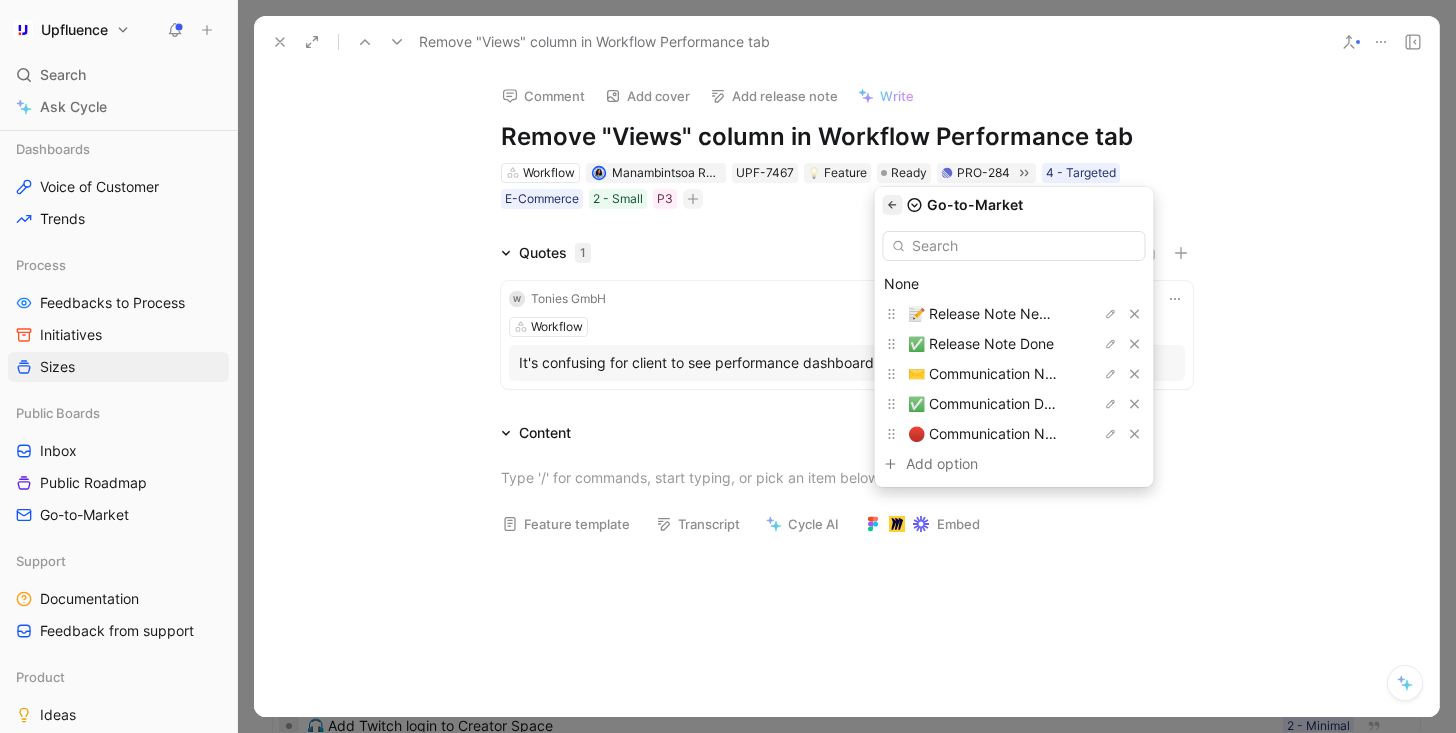 click 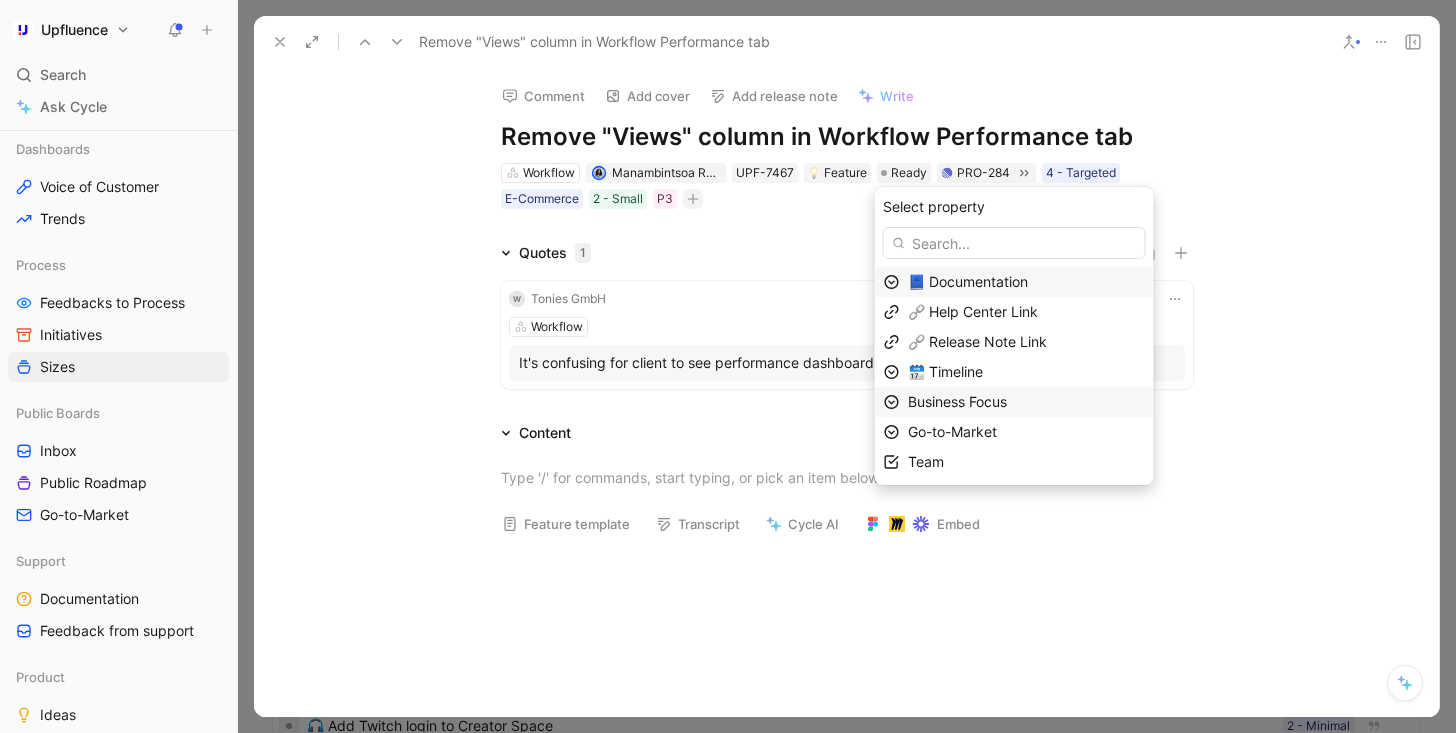 click on "Business Focus" at bounding box center (957, 401) 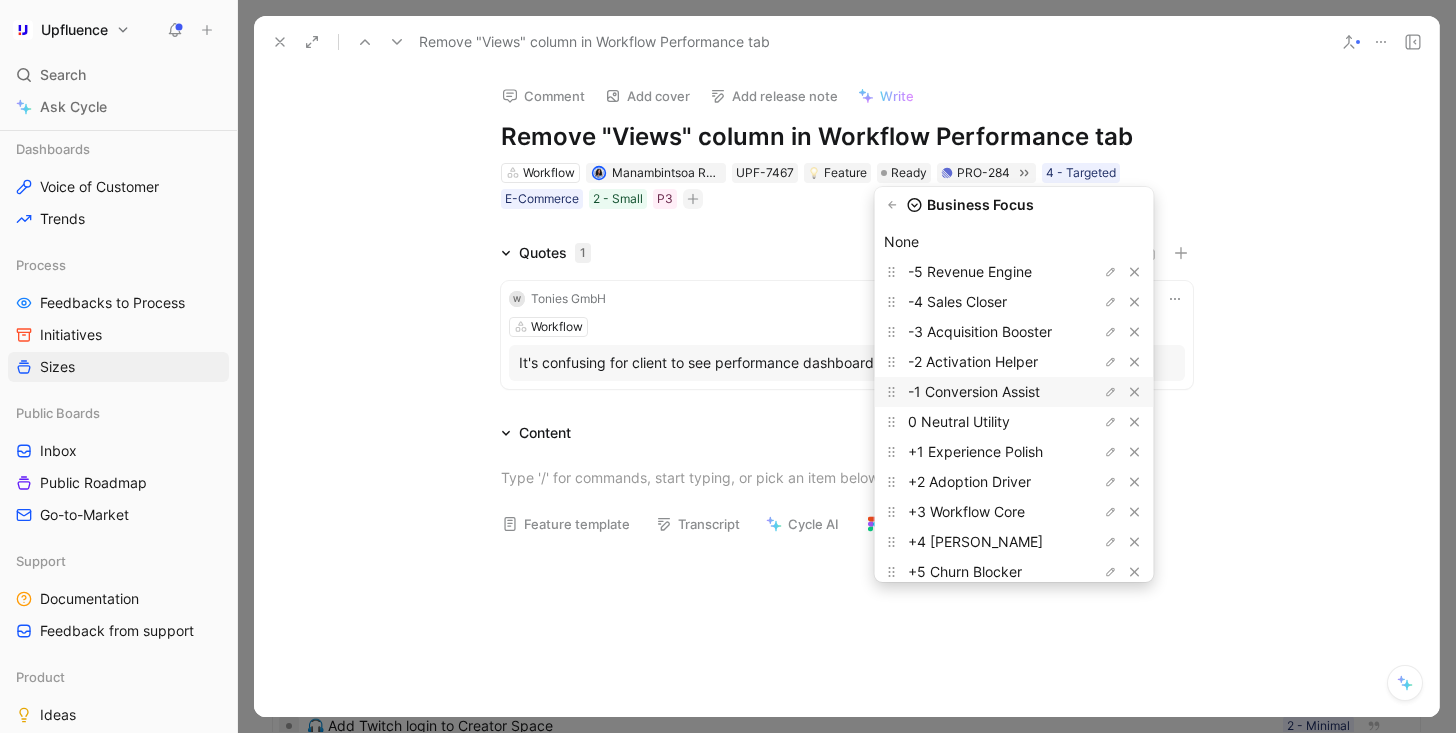 scroll, scrollTop: 67, scrollLeft: 0, axis: vertical 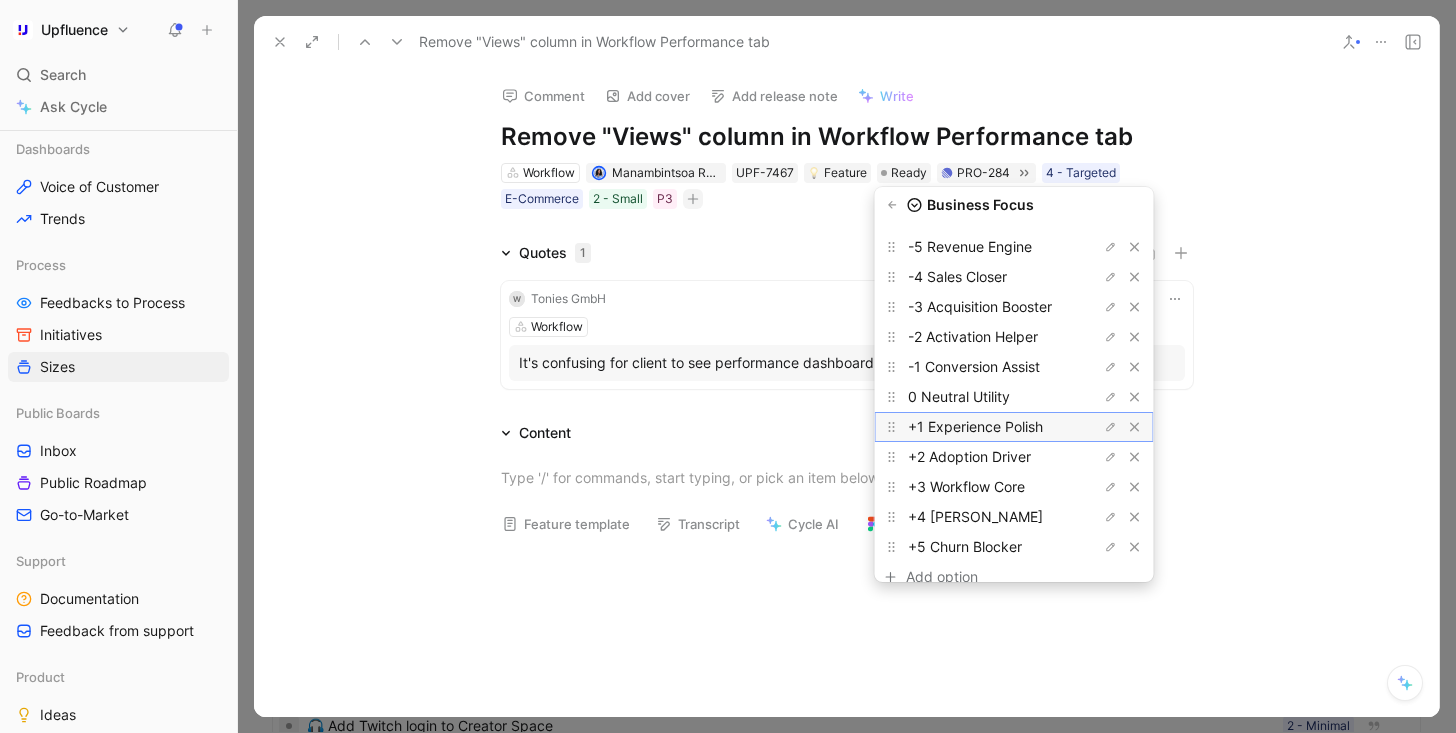 click on "+1  Experience Polish" at bounding box center [975, 426] 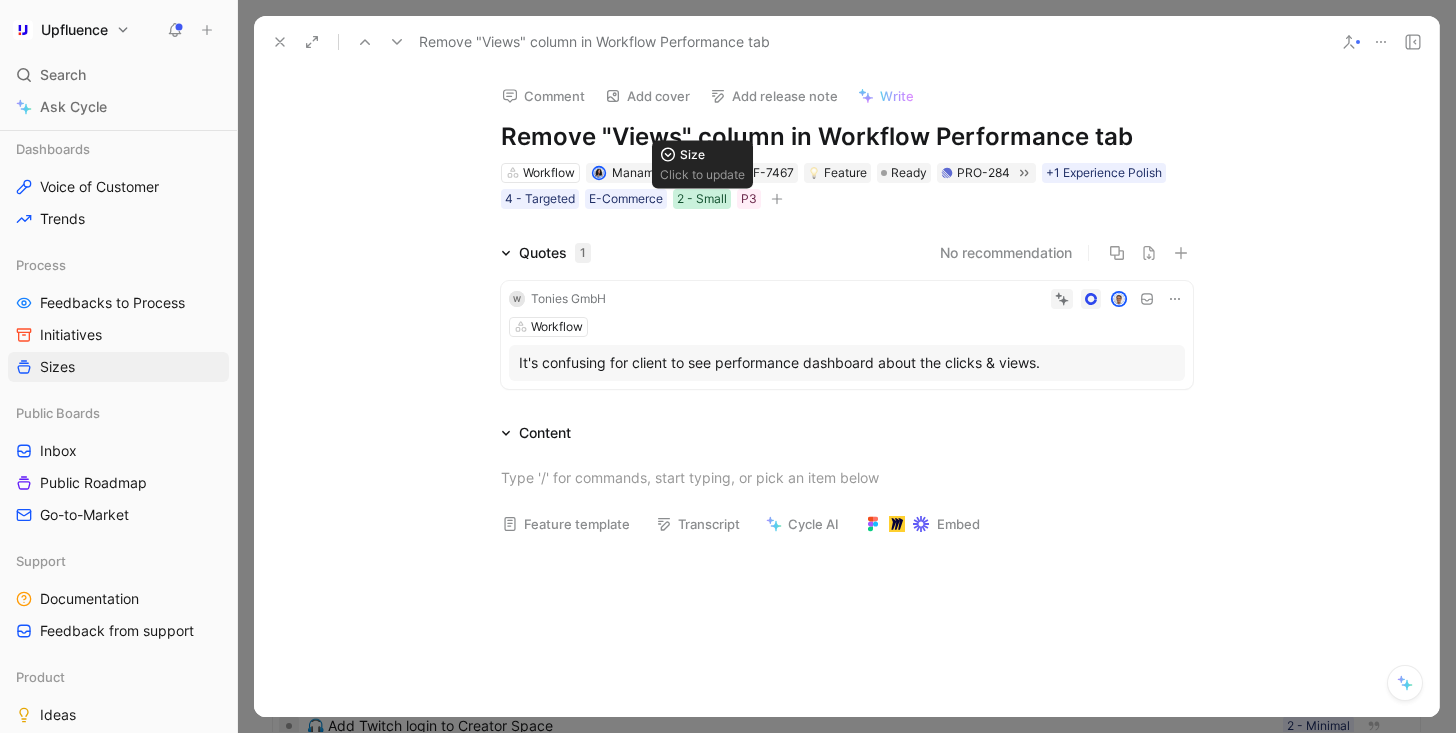 click on "2 - Small" at bounding box center [702, 199] 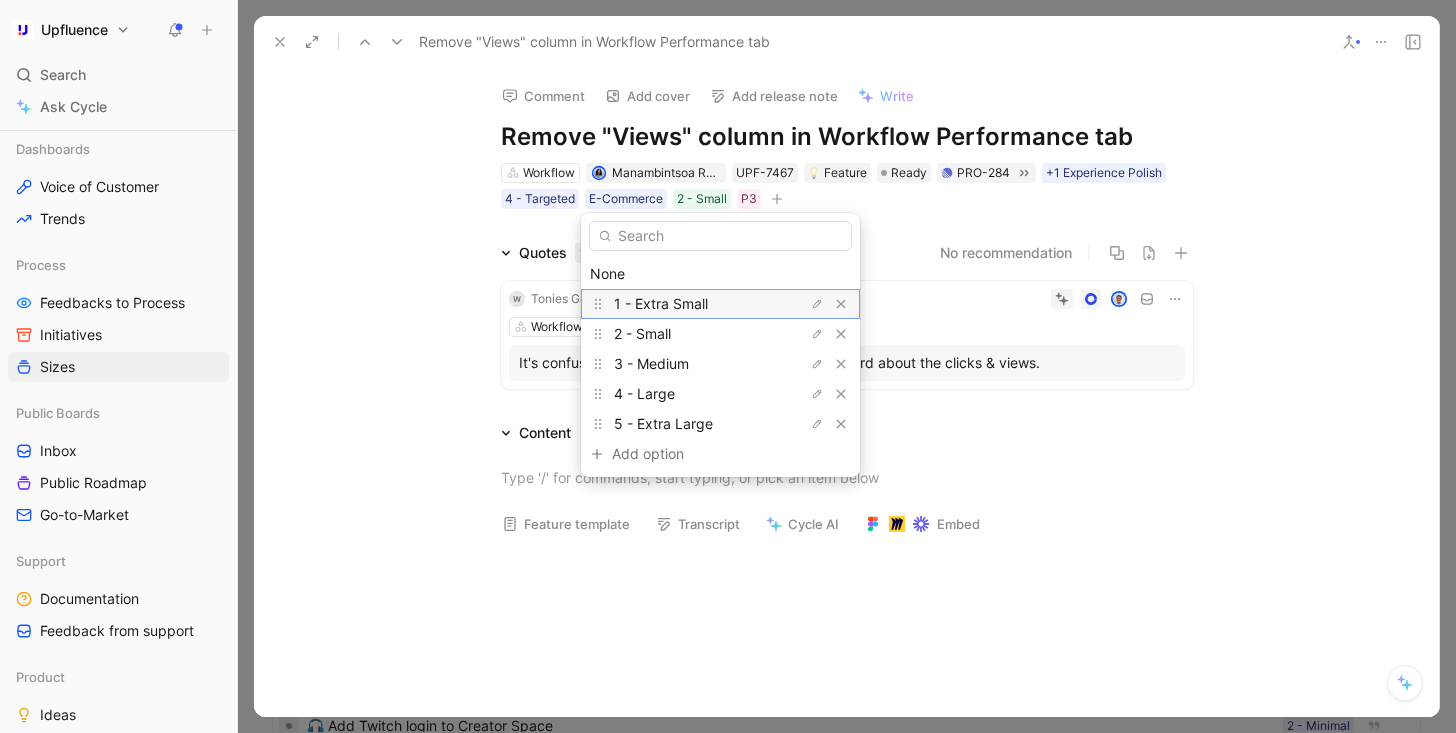 click on "1 - Extra Small" at bounding box center [661, 303] 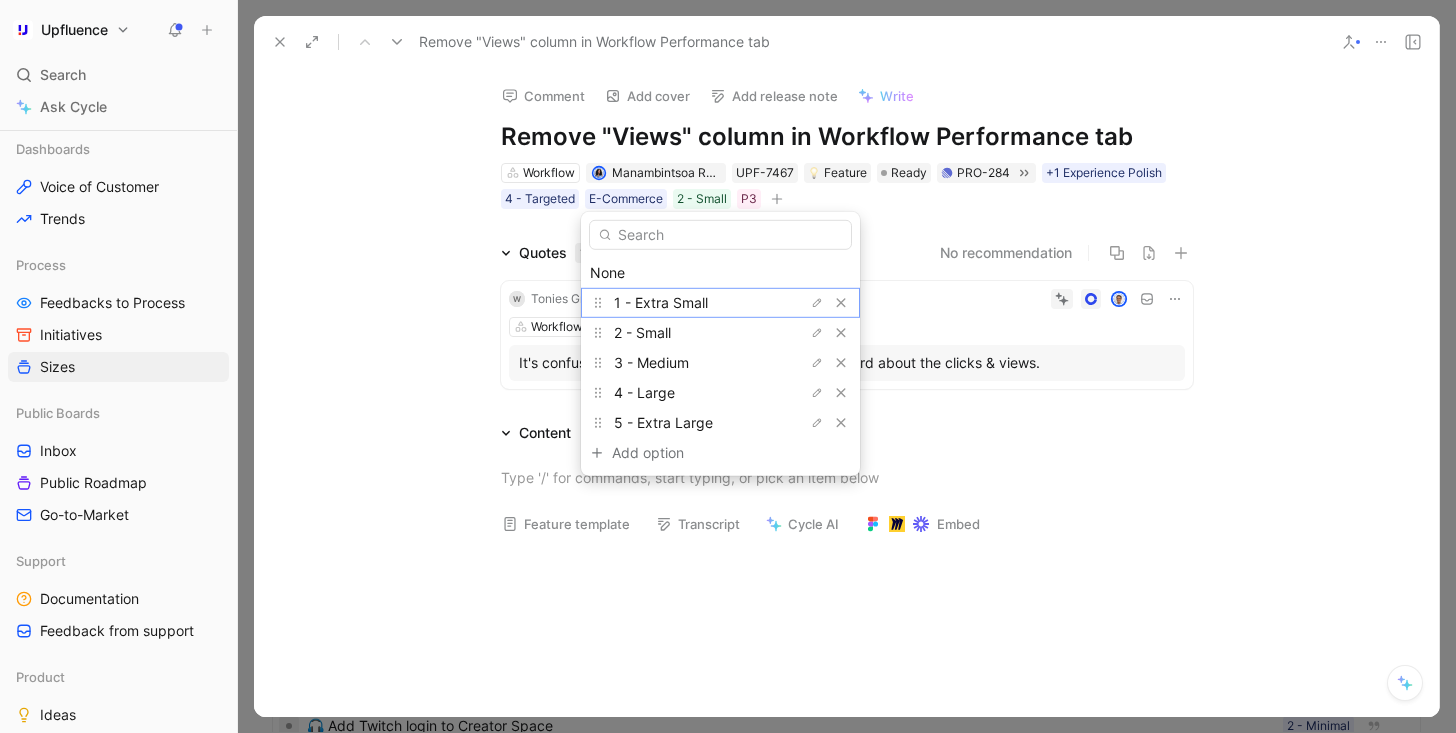 scroll, scrollTop: 1078, scrollLeft: 0, axis: vertical 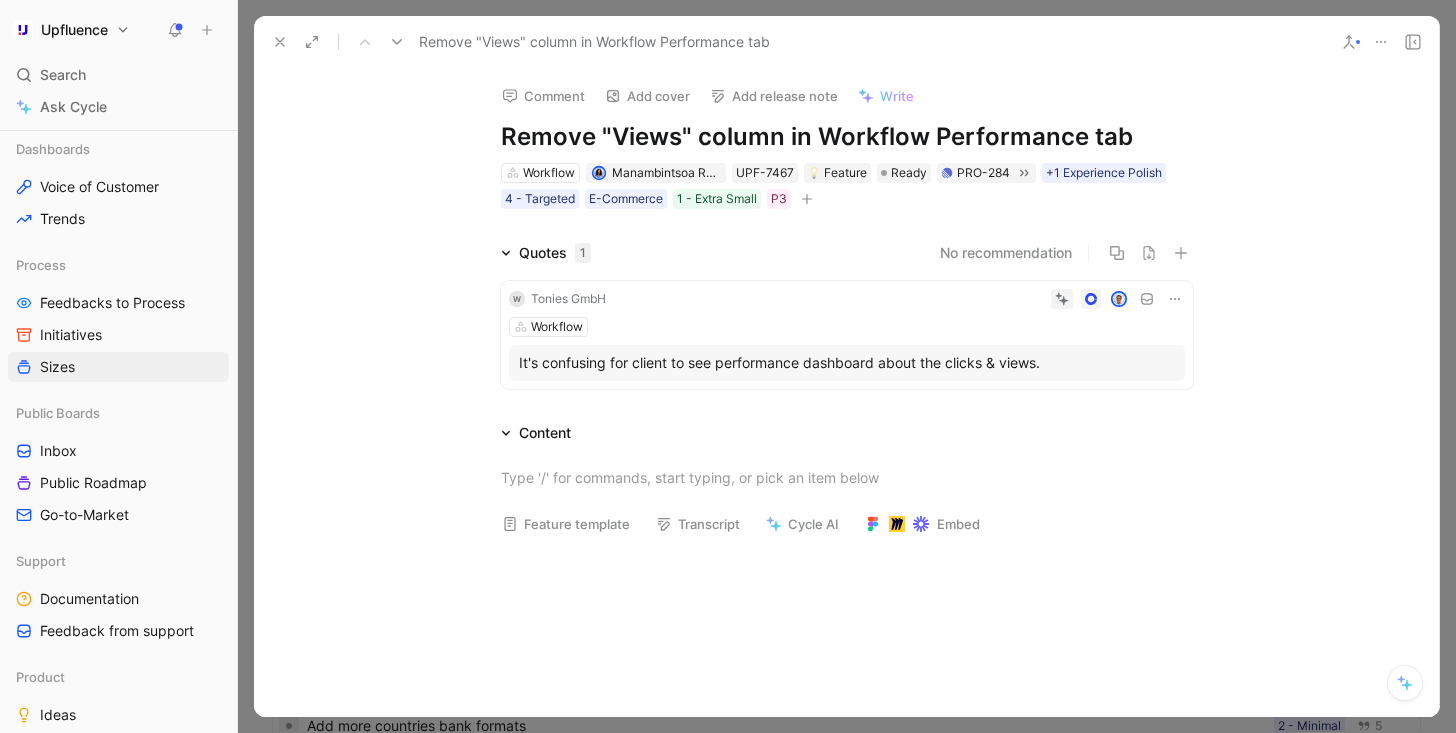 click 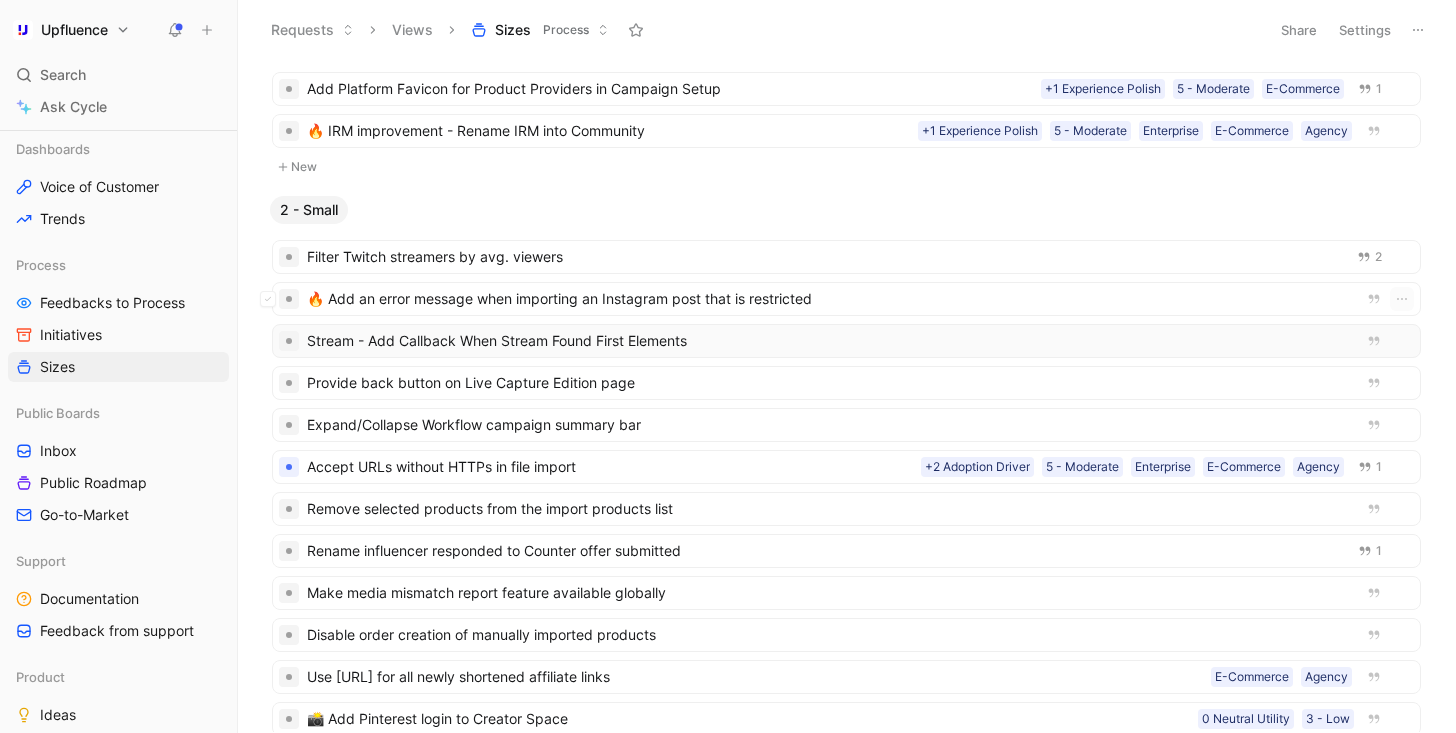 scroll, scrollTop: 1000, scrollLeft: 0, axis: vertical 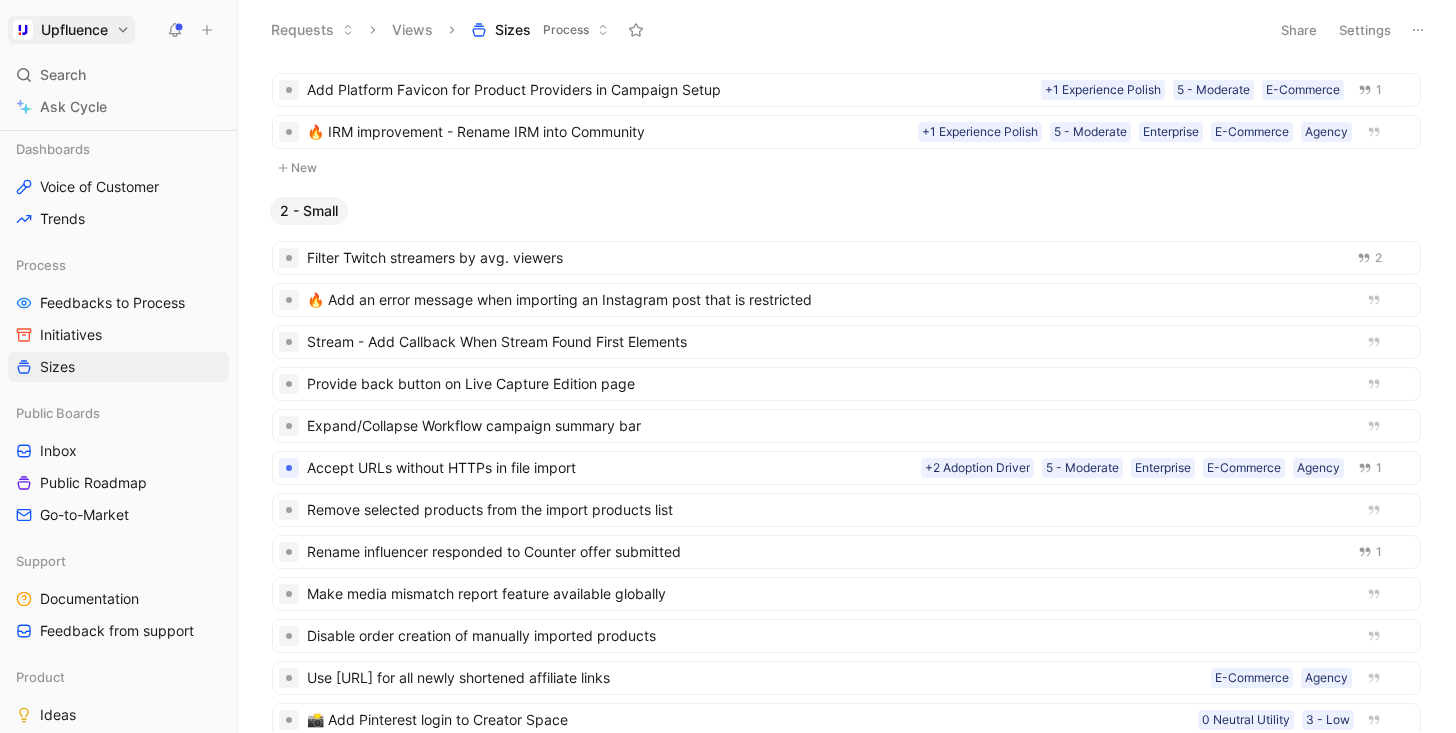 click on "Upfluence Search ⌘ K Ask Cycle Workspace Home G then H Feedback G then F Requests G then R Releases G then L Customers Product Areas Dashboards Voice of Customer Trends Process Feedbacks to Process Initiatives Sizes Public Boards Inbox Public Roadmap Go-to-Market Support Documentation Feedback from support Product Ideas Prioritized Backlog Product Roadmap Conception Ready Per Area Delivery Graveyard
To pick up a draggable item, press the space bar.
While dragging, use the arrow keys to move the item.
Press space again to drop the item in its new position, or press escape to cancel.
Help center Invite member Requests Views Sizes Process Share Settings No Size Influencer Success Forecast 1 Campaign Name Sorting on Campaign Page 1 Send an email to Marketplace Approved Creators 2 Add Draft Status Section in Creator Space 1 Load 15 more New 1 - Extra Small Remove "Views" column in Workflow Performance tab E-Commerce 4 - Targeted +1  Experience Polish 1 Agency E-Commerce Enterprise" at bounding box center (728, 366) 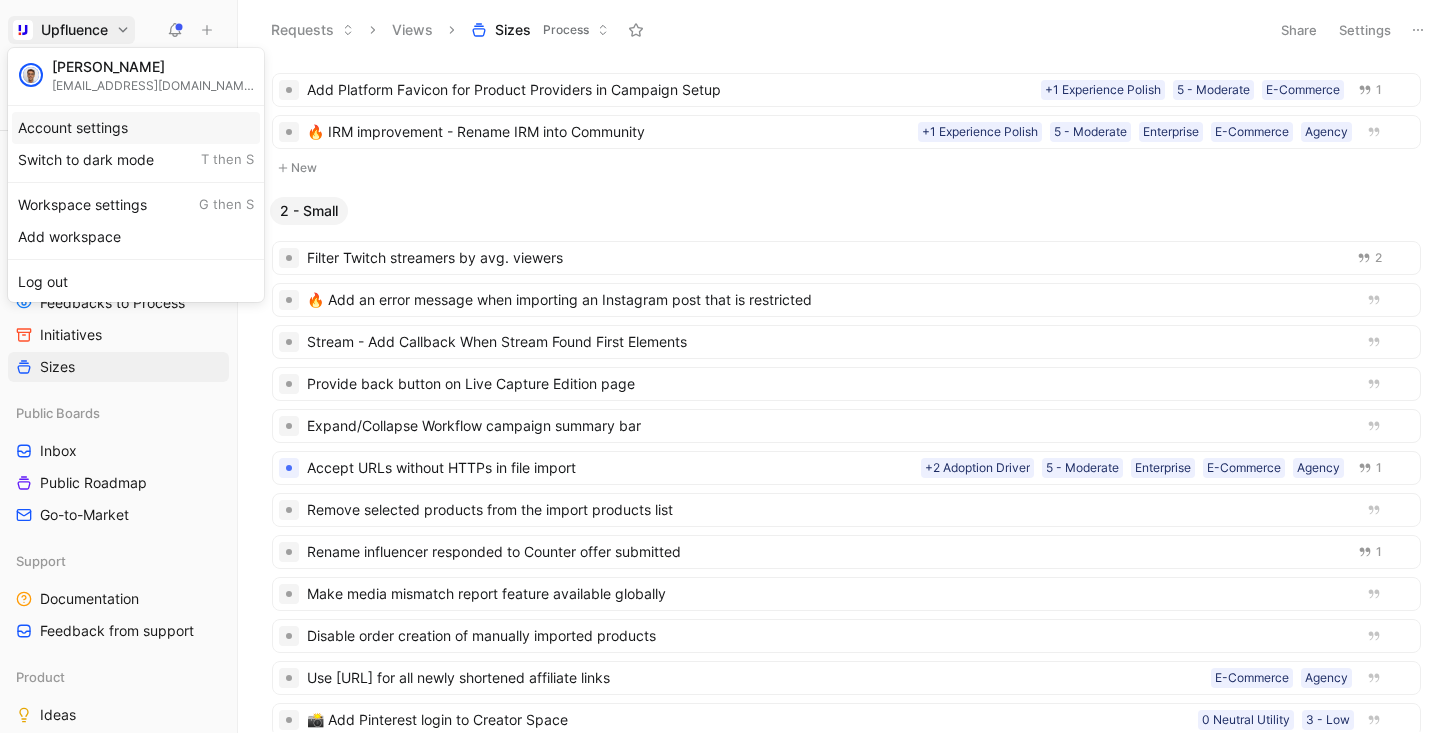 click on "Account settings" at bounding box center (136, 128) 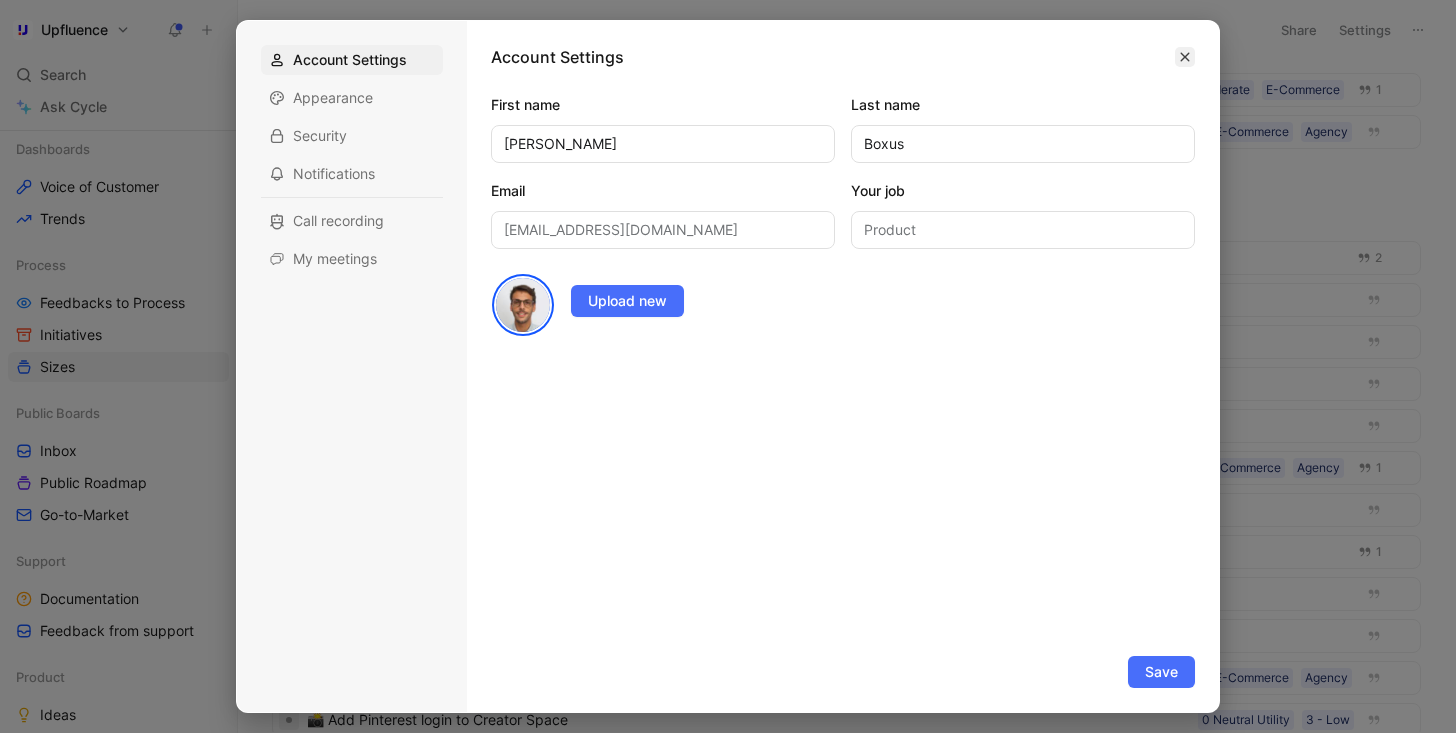 click 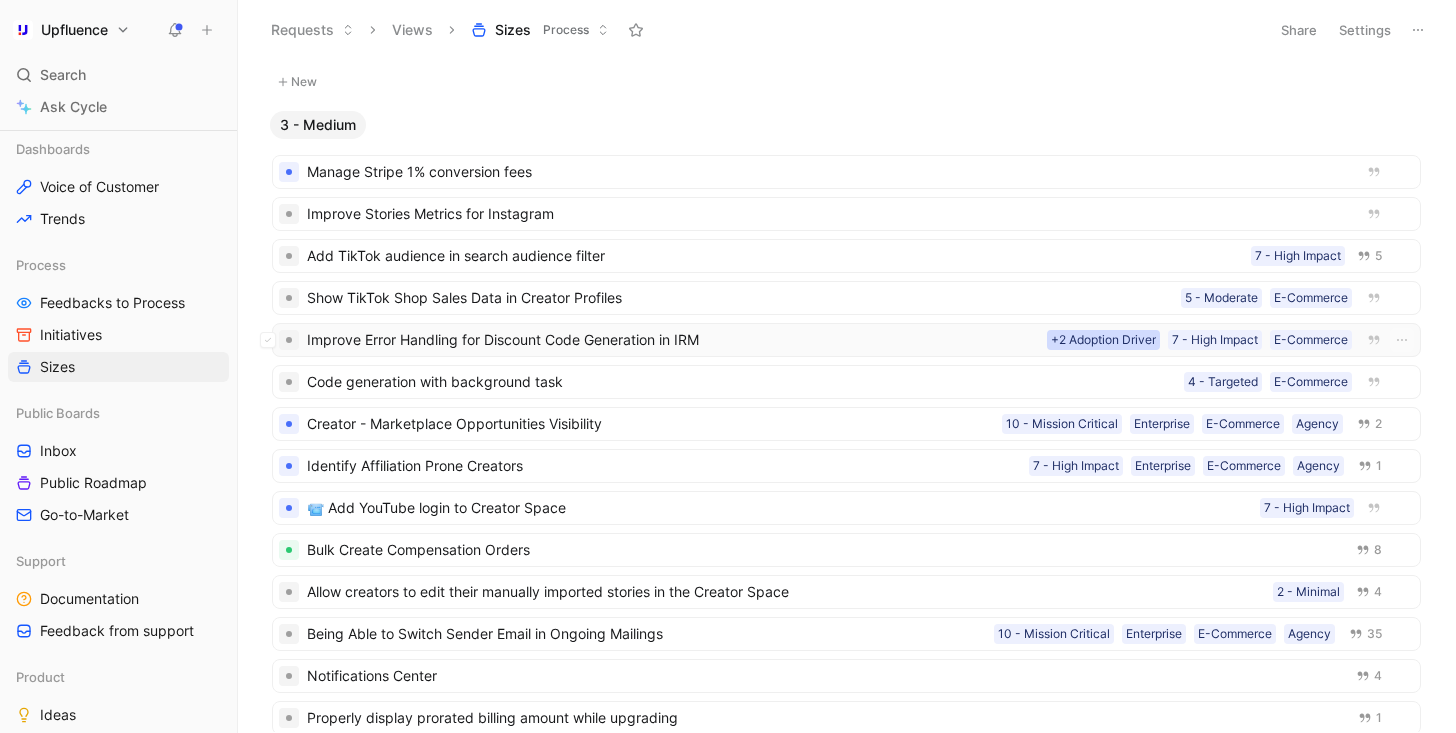 scroll, scrollTop: 1759, scrollLeft: 0, axis: vertical 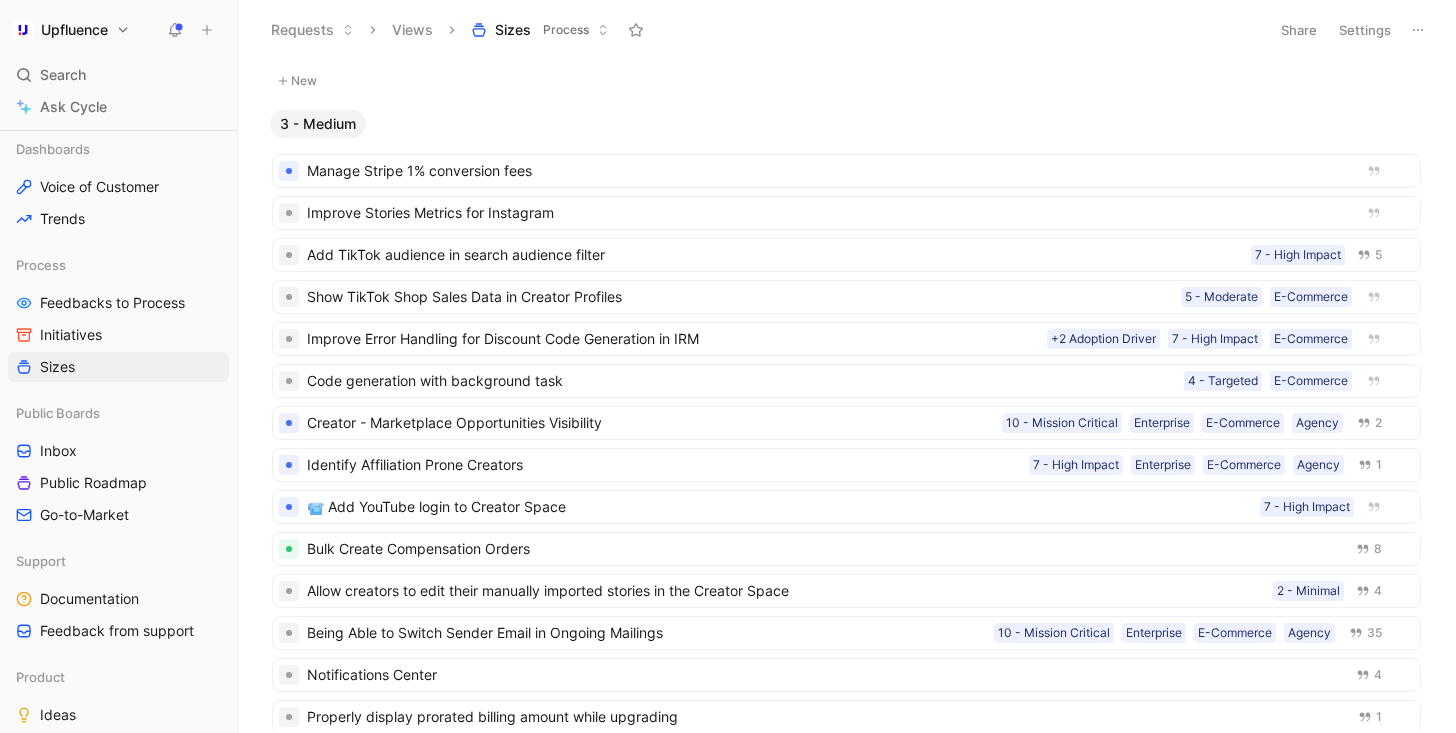 click on "Upfluence Search ⌘ K Ask Cycle Workspace Home G then H Feedback G then F Requests G then R Releases G then L Customers Product Areas Dashboards Voice of Customer Trends Process Feedbacks to Process Initiatives Sizes Public Boards Inbox Public Roadmap Go-to-Market Support Documentation Feedback from support Product Ideas Prioritized Backlog Product Roadmap Conception Ready Per Area Delivery Graveyard
To pick up a draggable item, press the space bar.
While dragging, use the arrow keys to move the item.
Press space again to drop the item in its new position, or press escape to cancel.
Help center Invite member Requests Views Sizes Process Share Settings No Size Load 15 more New 1 - Extra Small New 2 - Small Expand/Collapse Workflow campaign summary bar Accept URLs without HTTPs in file import Agency E-Commerce Enterprise 5 - Moderate +2  Adoption Driver 1 Remove selected products from the import products list Rename influencer responded to Counter offer submitted 1 Agency 5 New" at bounding box center (728, 366) 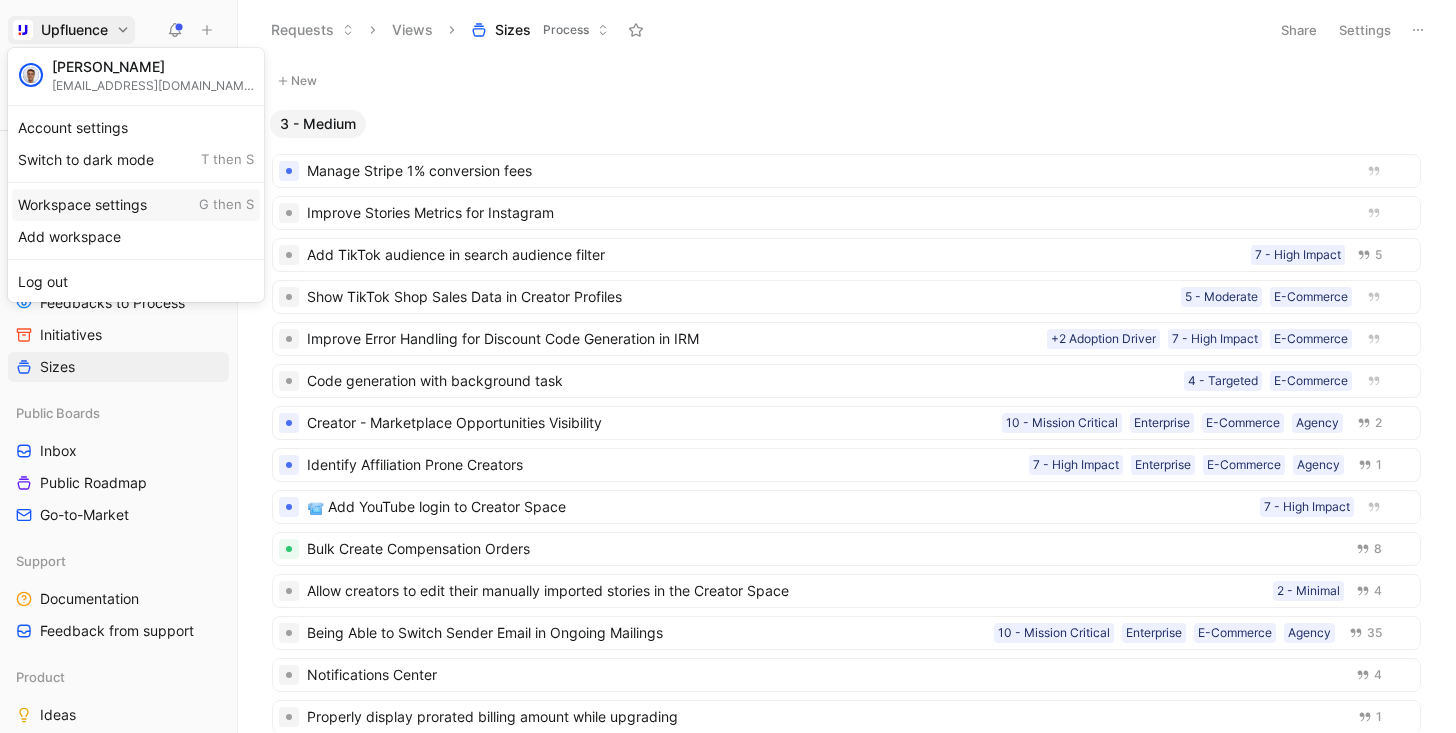 click on "Workspace settings G then S" at bounding box center [136, 205] 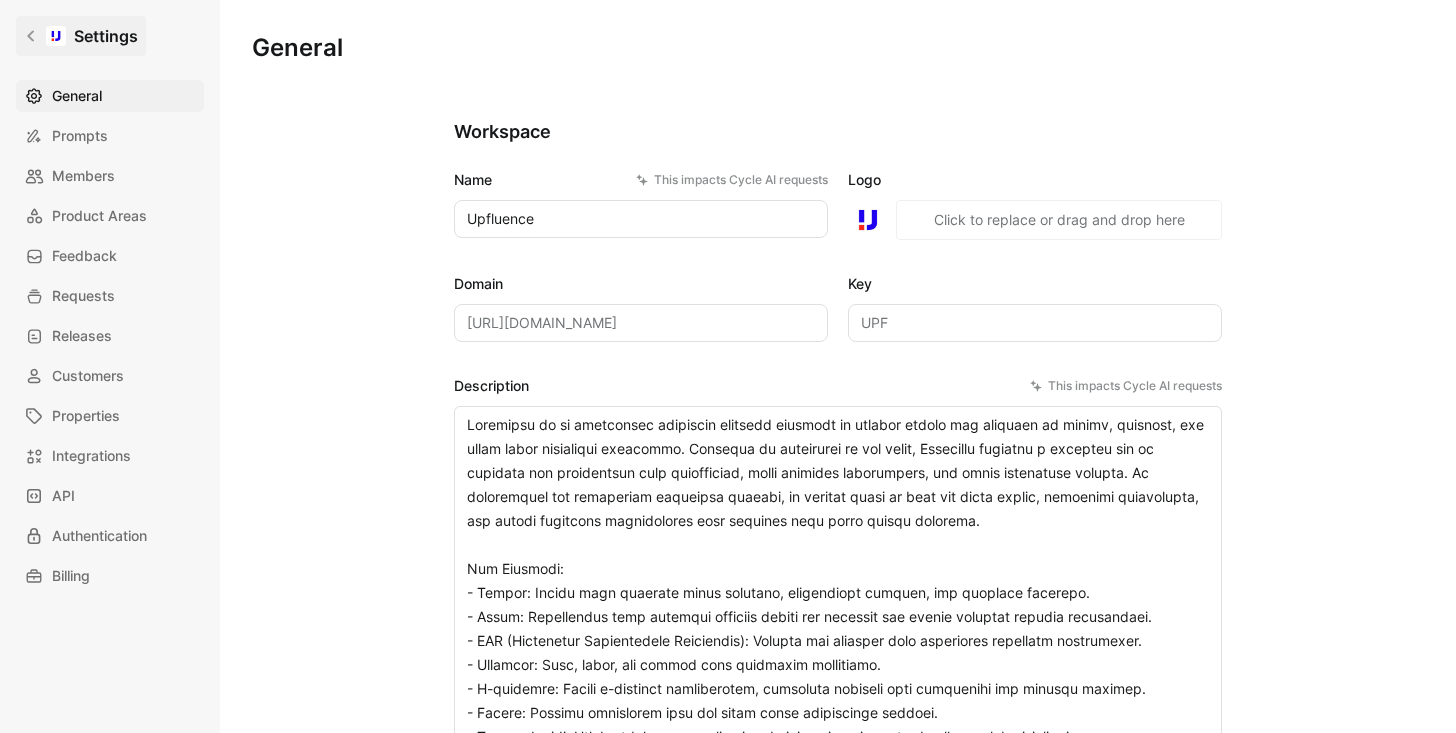 click on "Settings" at bounding box center (81, 36) 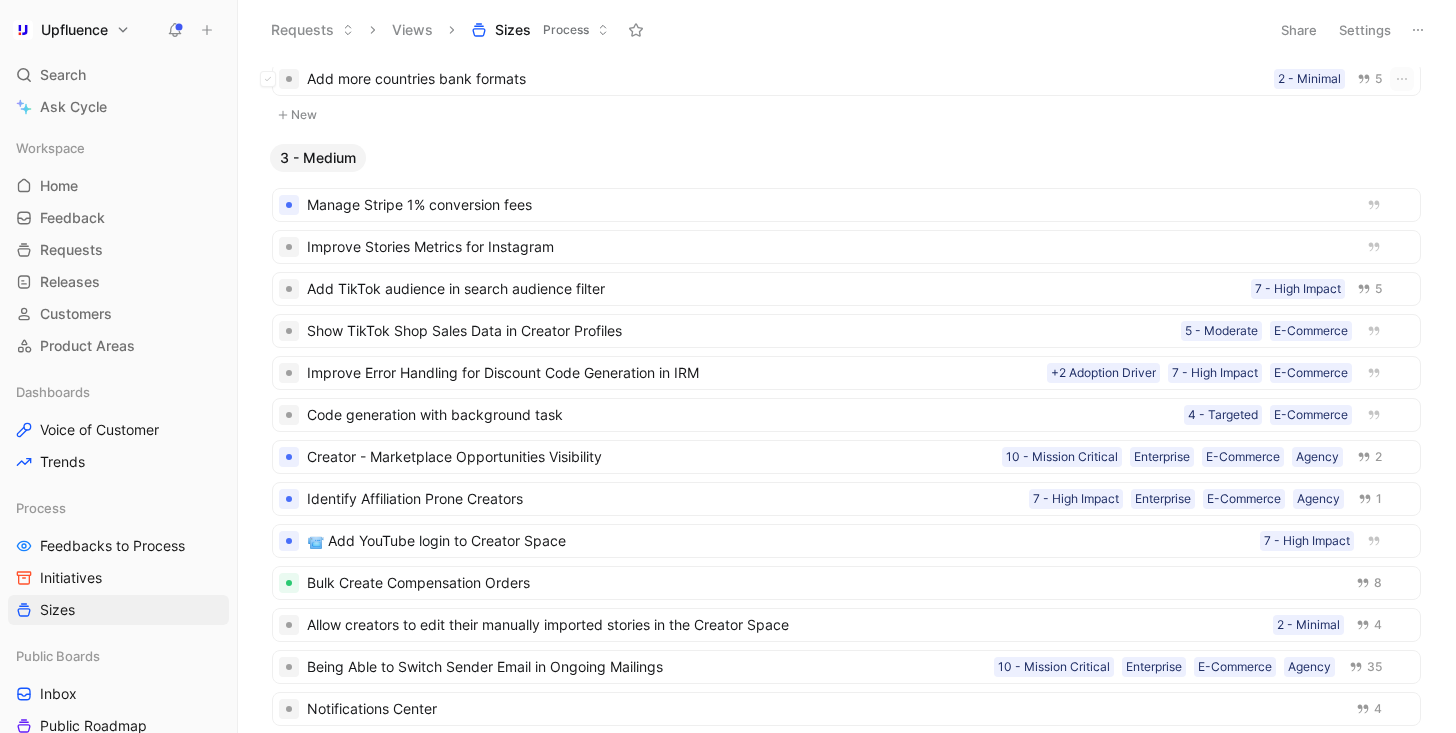 scroll, scrollTop: 1065, scrollLeft: 0, axis: vertical 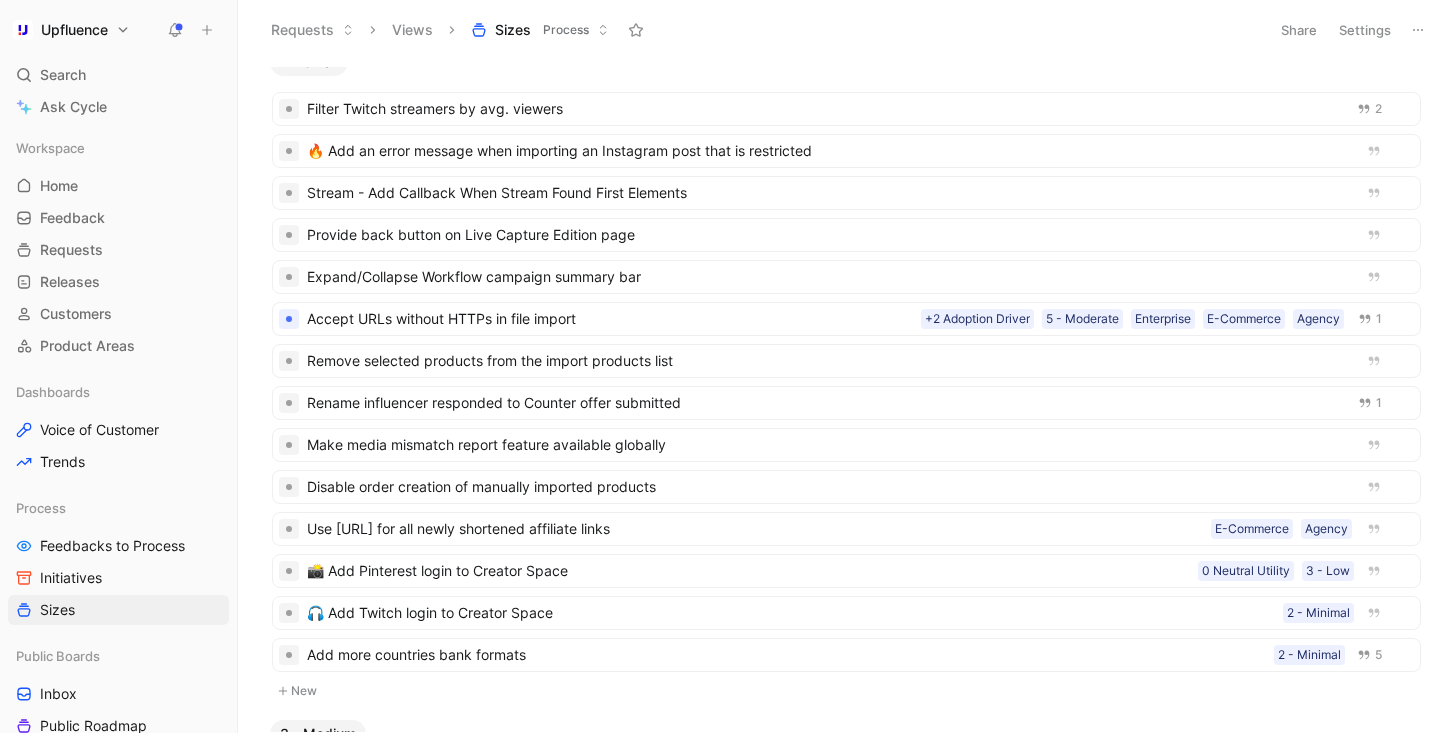 click on "Settings" at bounding box center [1365, 30] 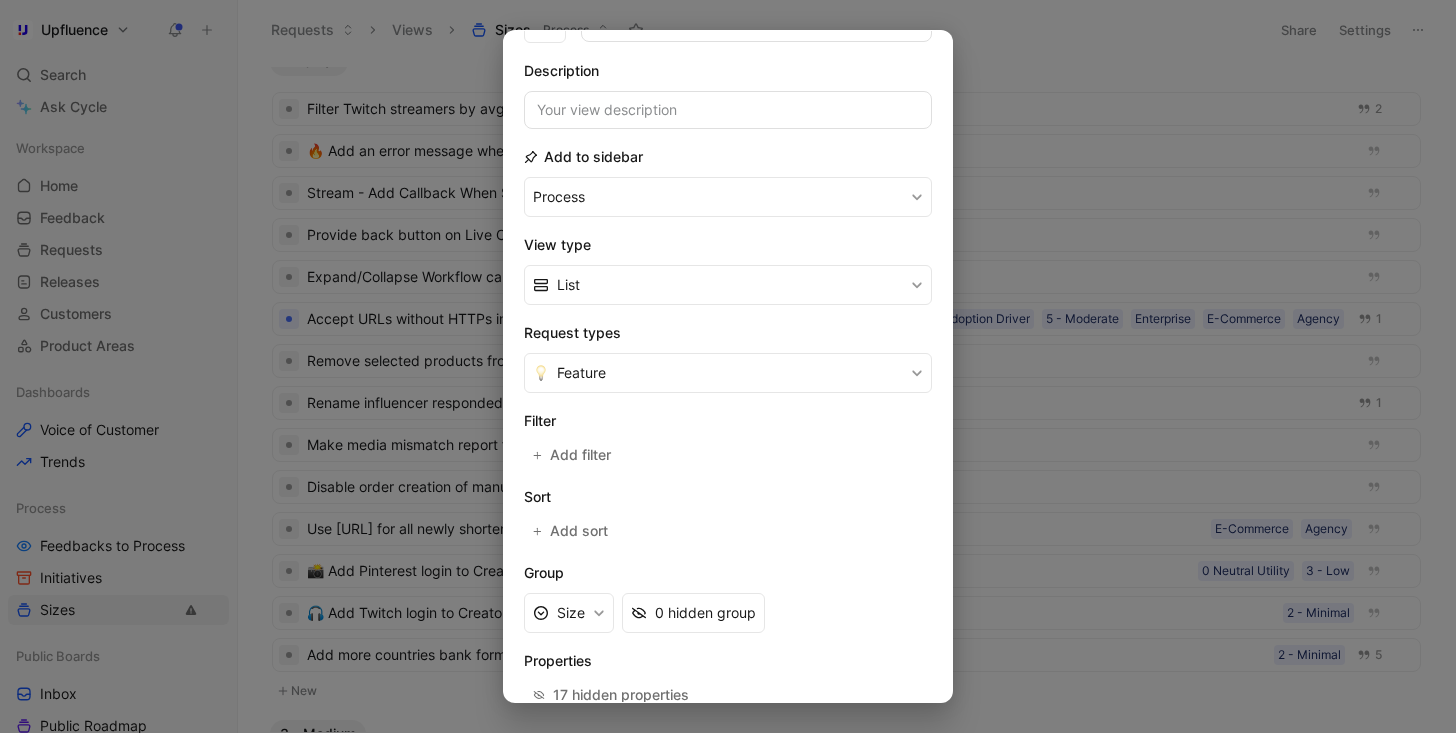 scroll, scrollTop: 112, scrollLeft: 0, axis: vertical 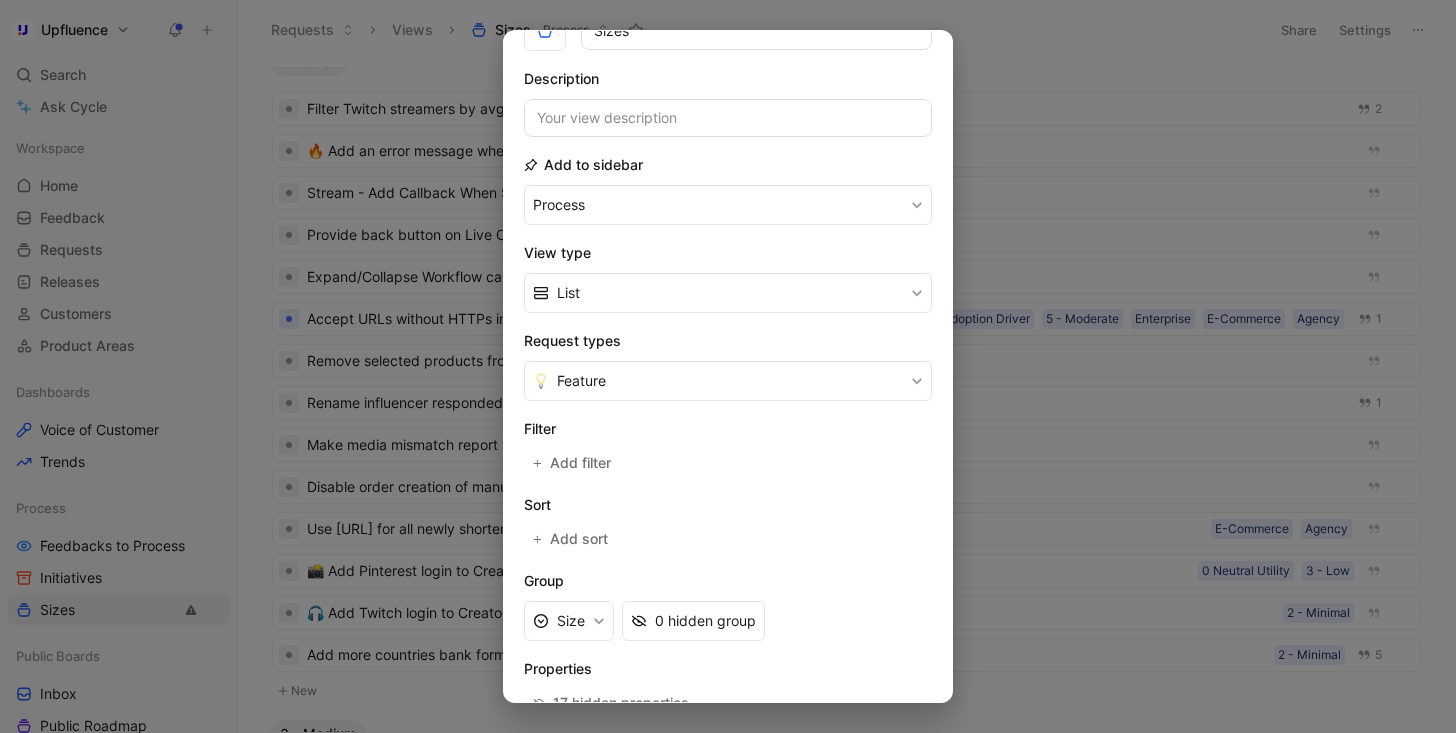 click at bounding box center (728, 366) 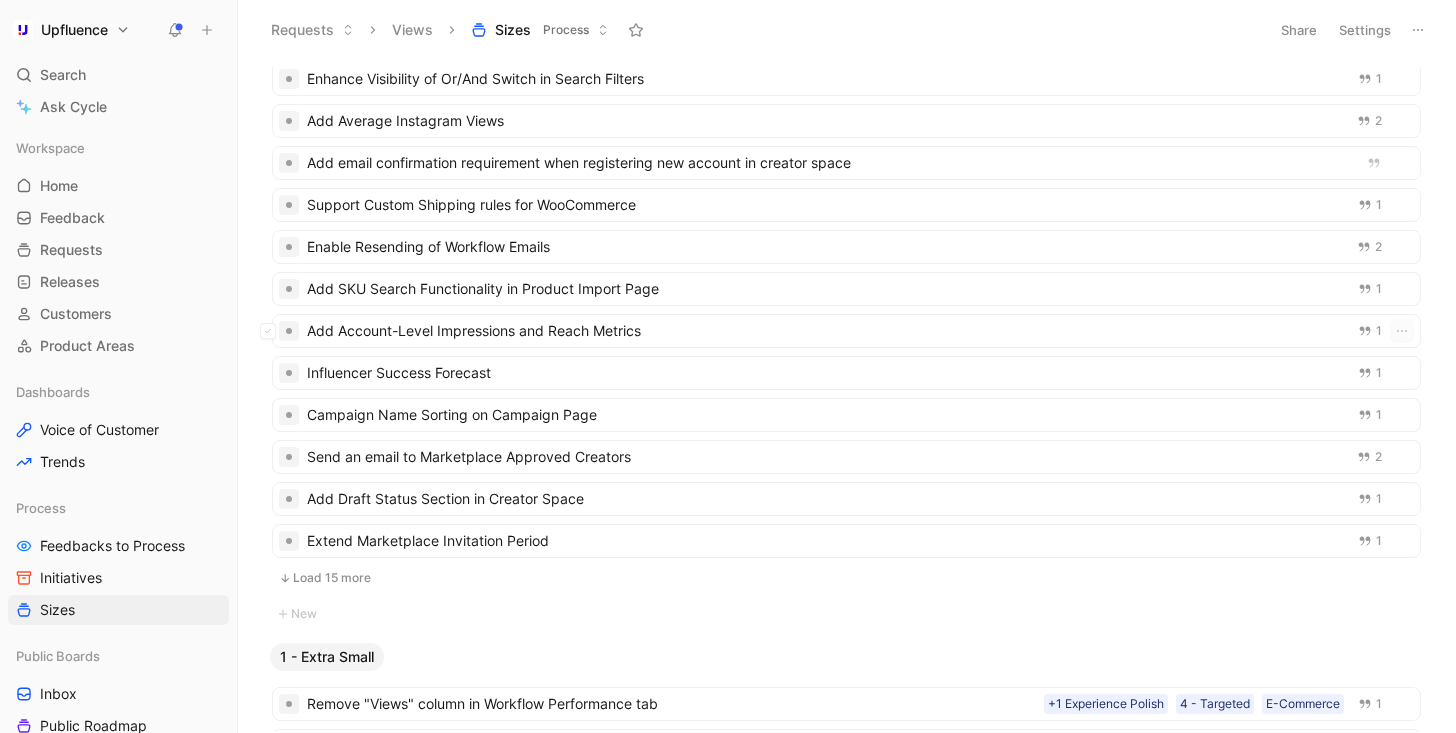 scroll, scrollTop: 0, scrollLeft: 0, axis: both 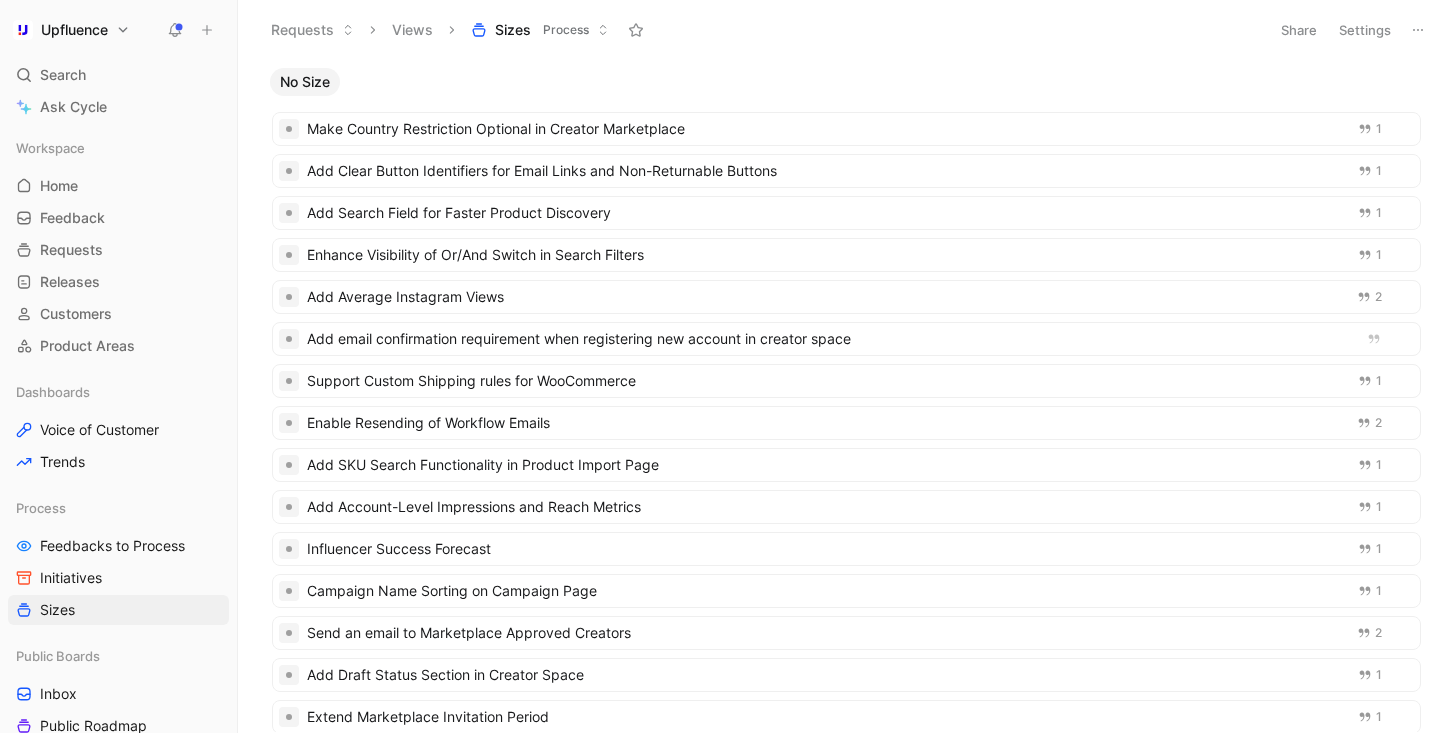 click on "Settings" at bounding box center [1365, 30] 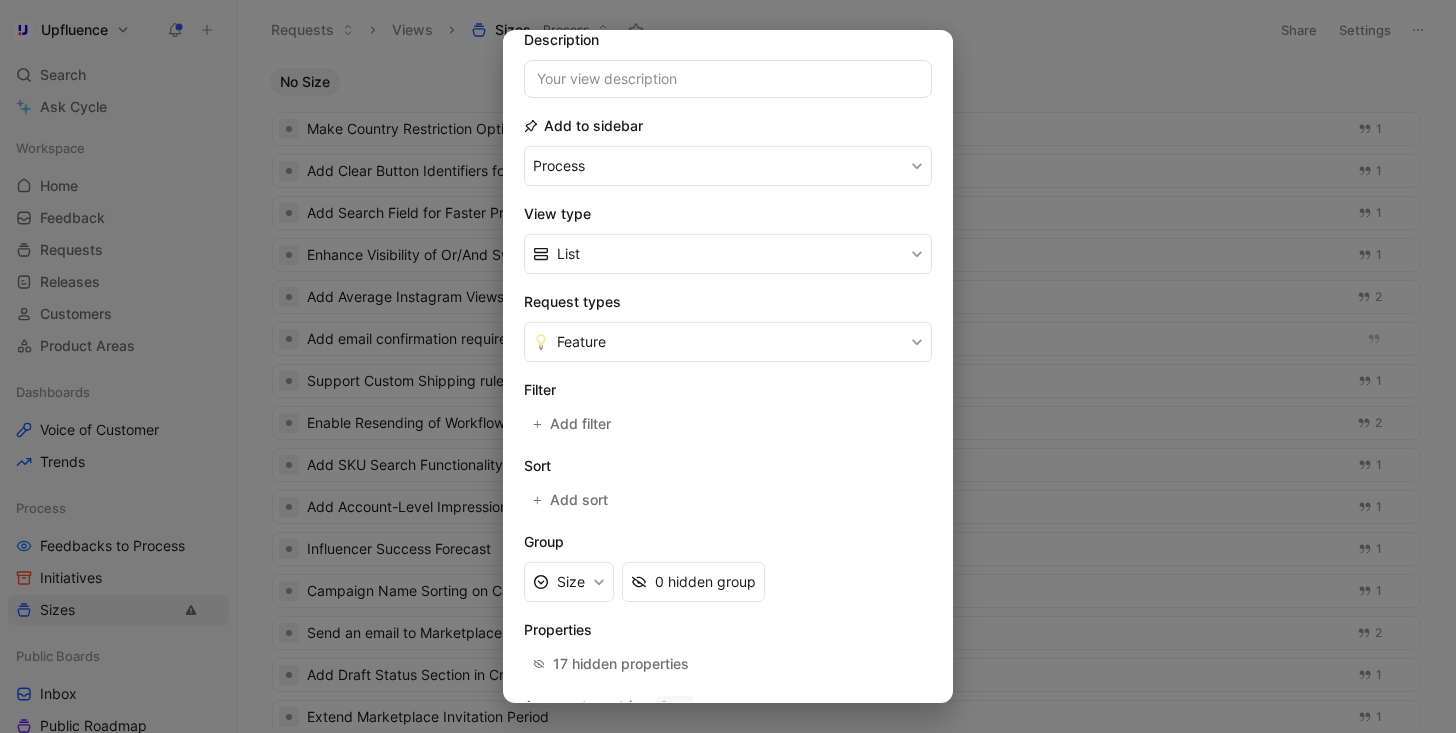 scroll, scrollTop: 179, scrollLeft: 0, axis: vertical 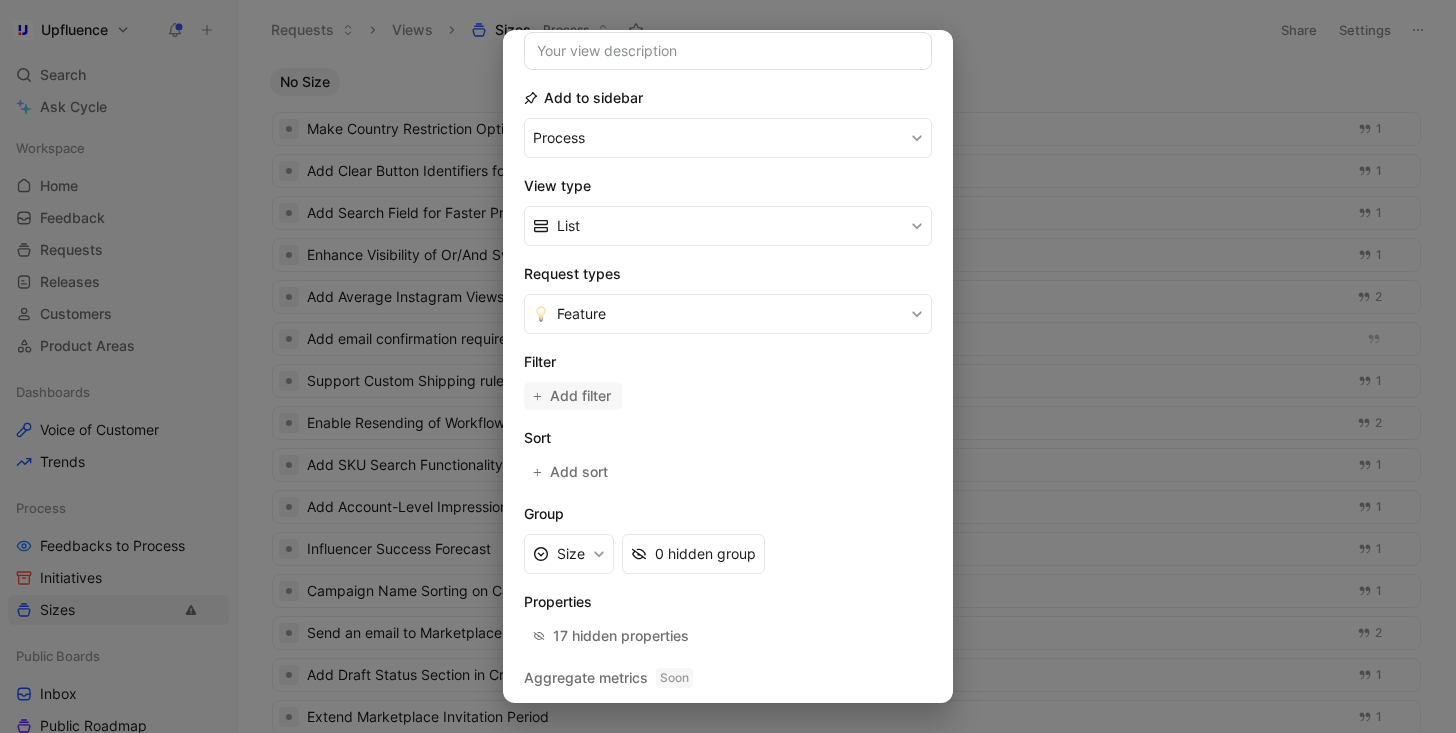 click on "Add filter" at bounding box center [581, 396] 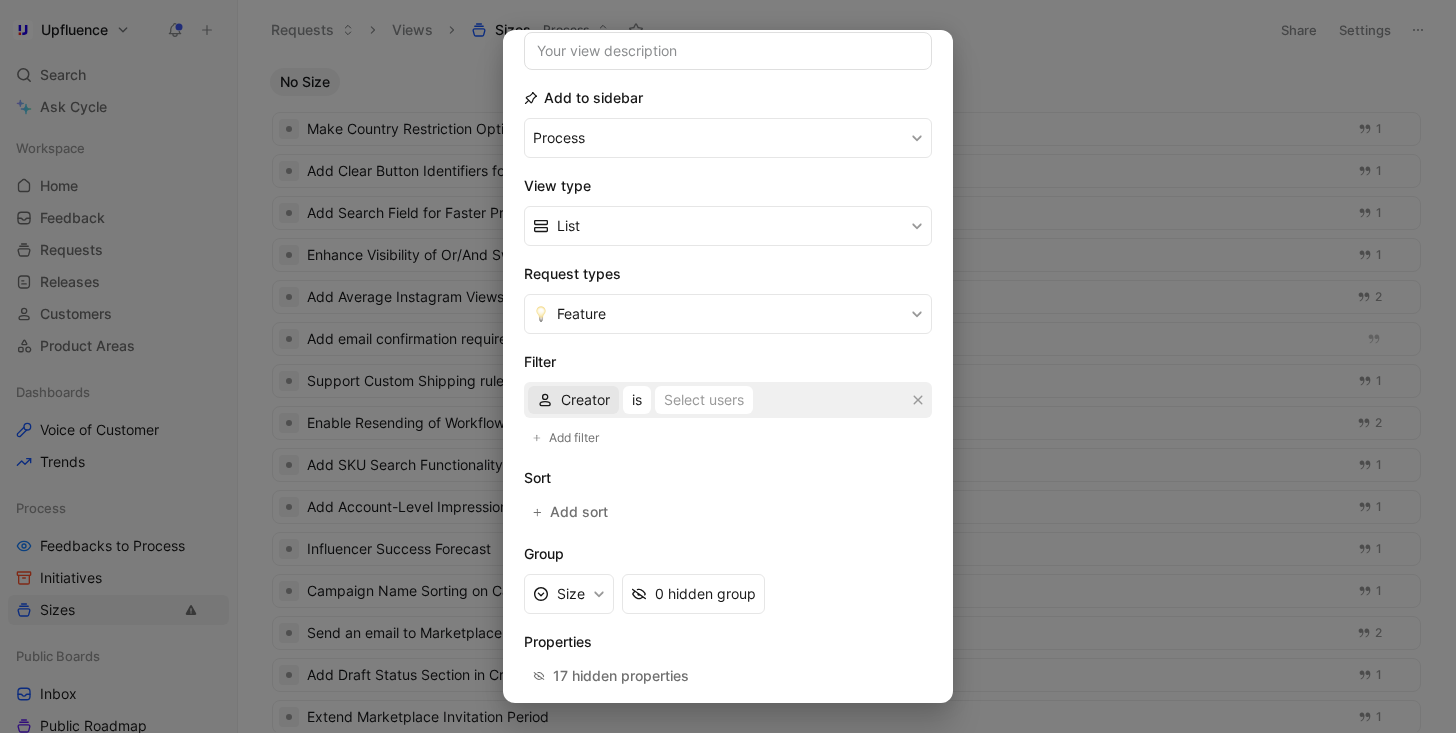 click on "Creator" at bounding box center [585, 400] 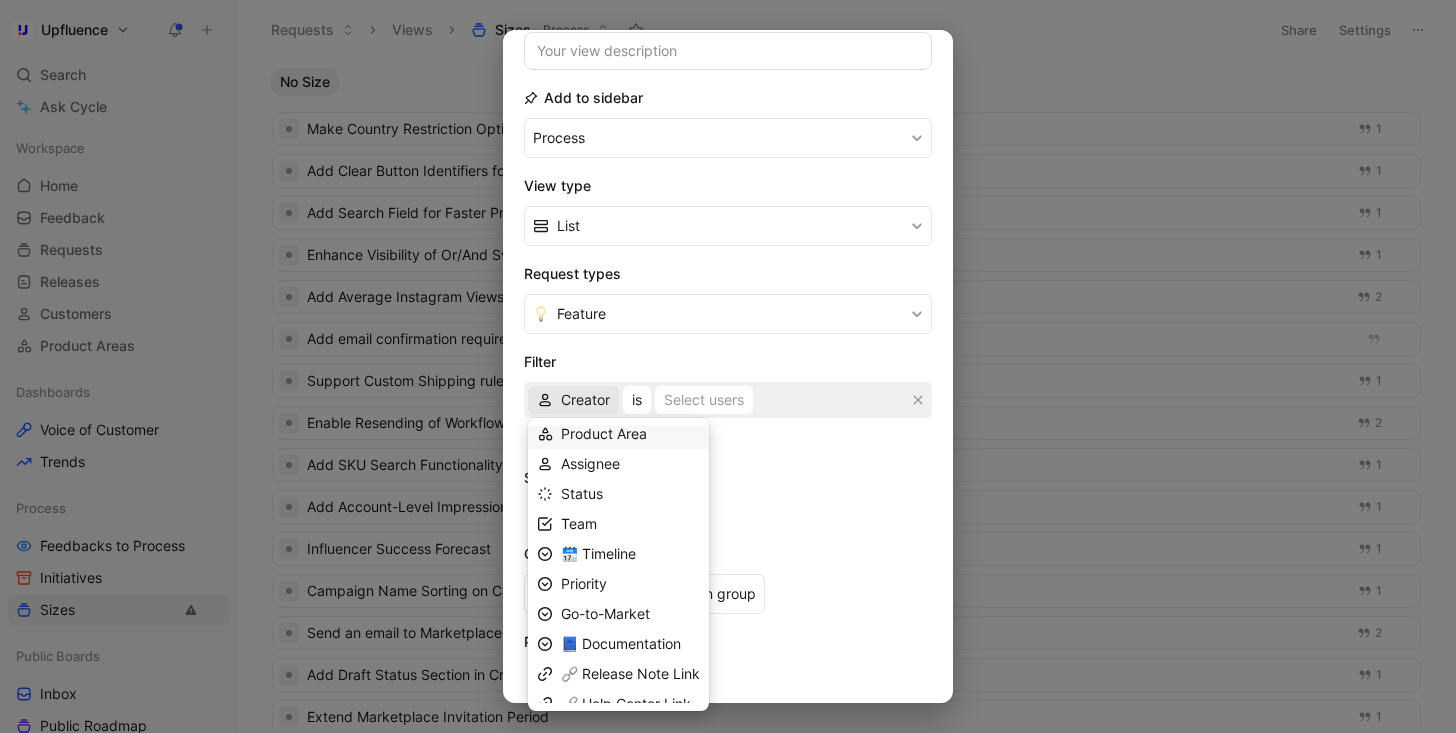 scroll, scrollTop: 84, scrollLeft: 0, axis: vertical 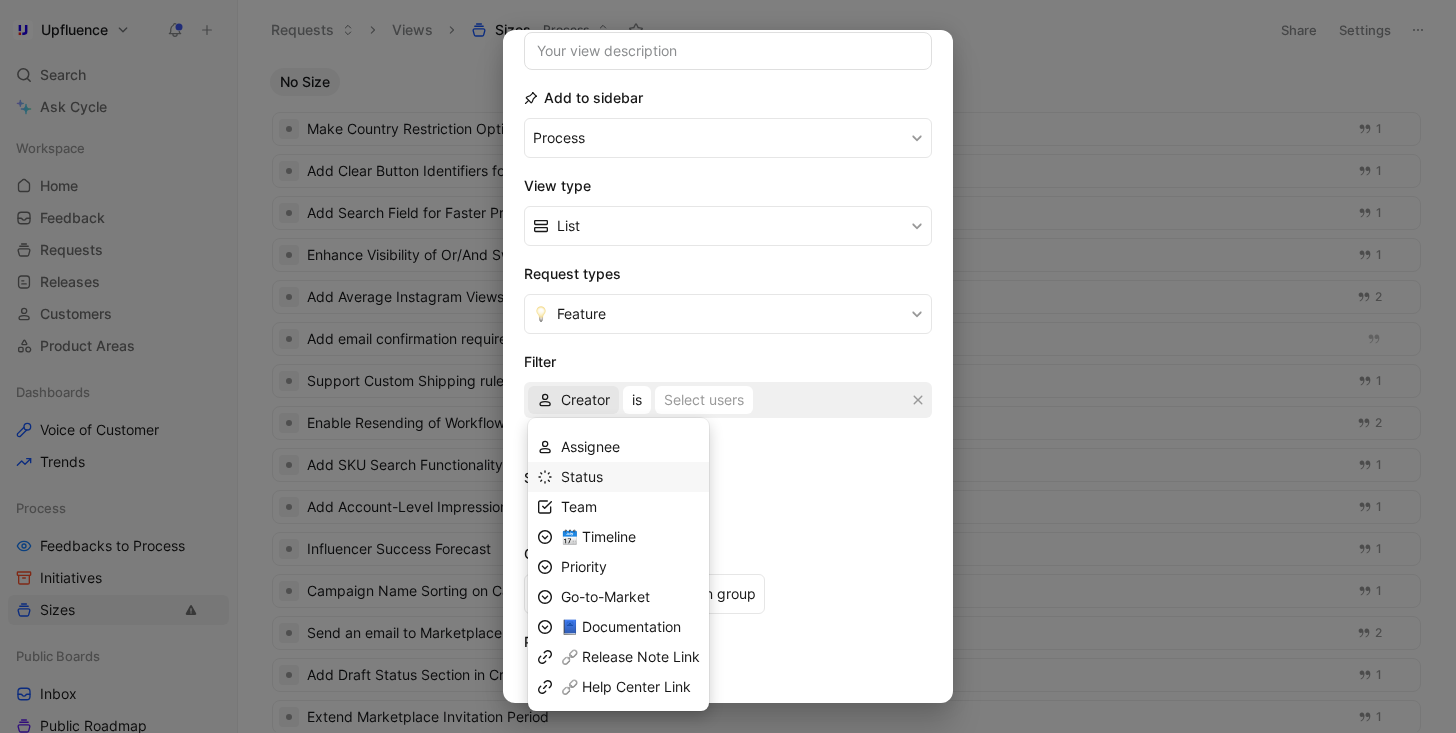 click on "Status" at bounding box center (582, 476) 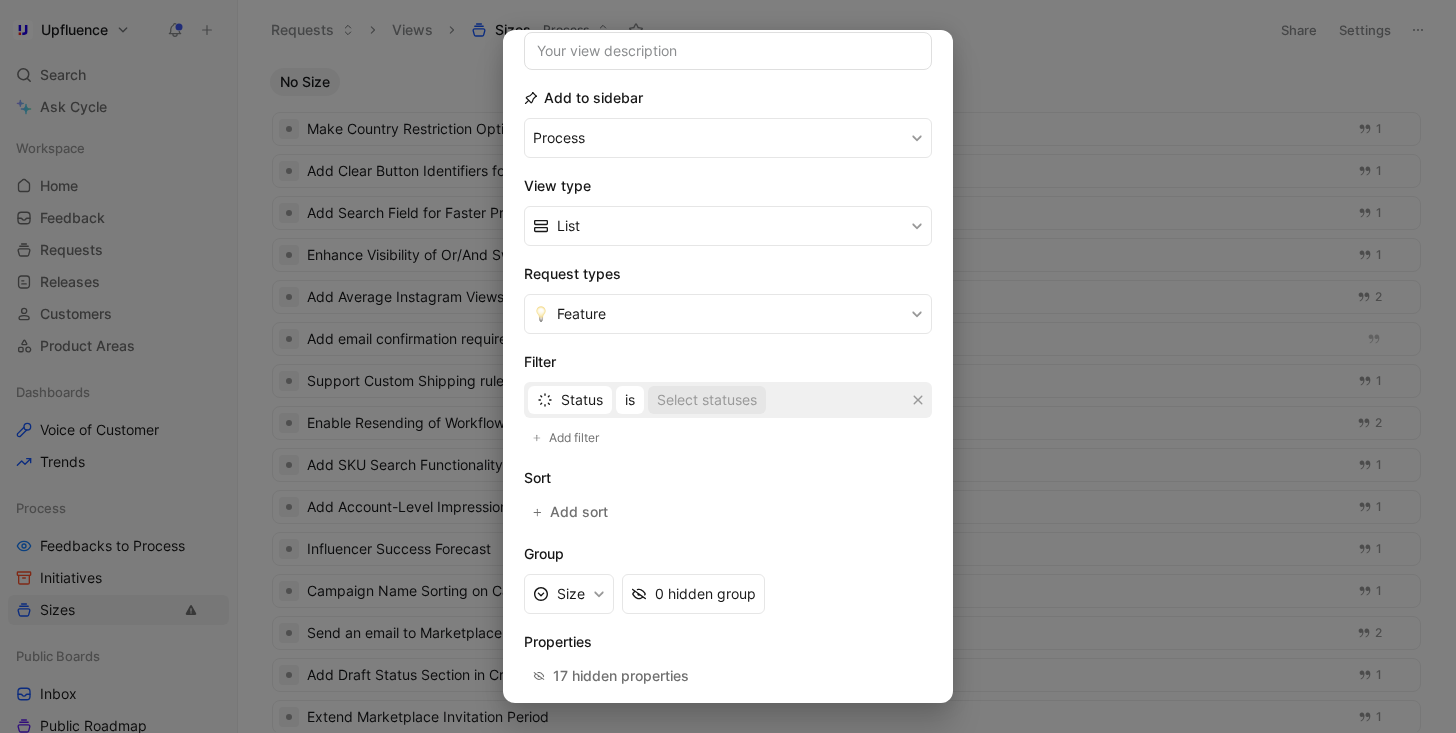 click on "Select statuses" at bounding box center (707, 400) 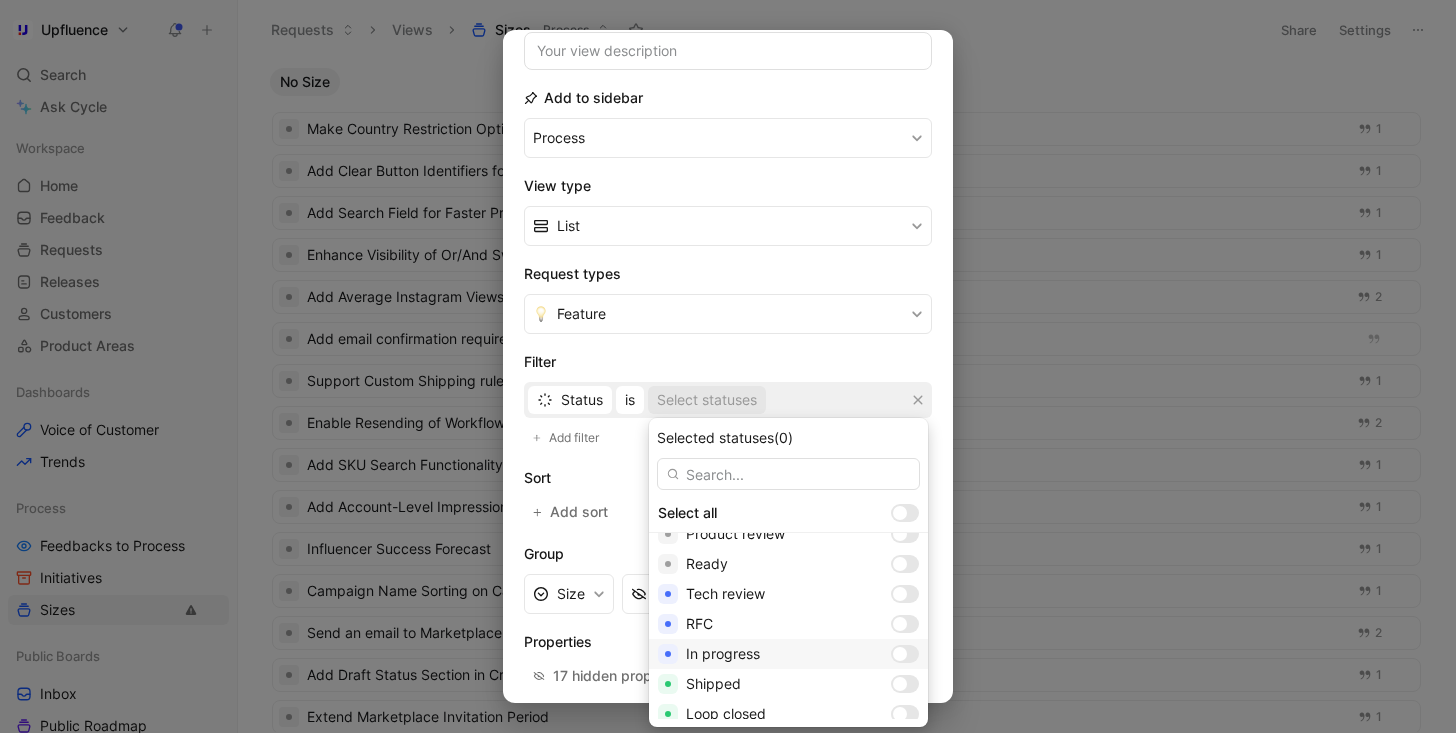 scroll, scrollTop: 226, scrollLeft: 0, axis: vertical 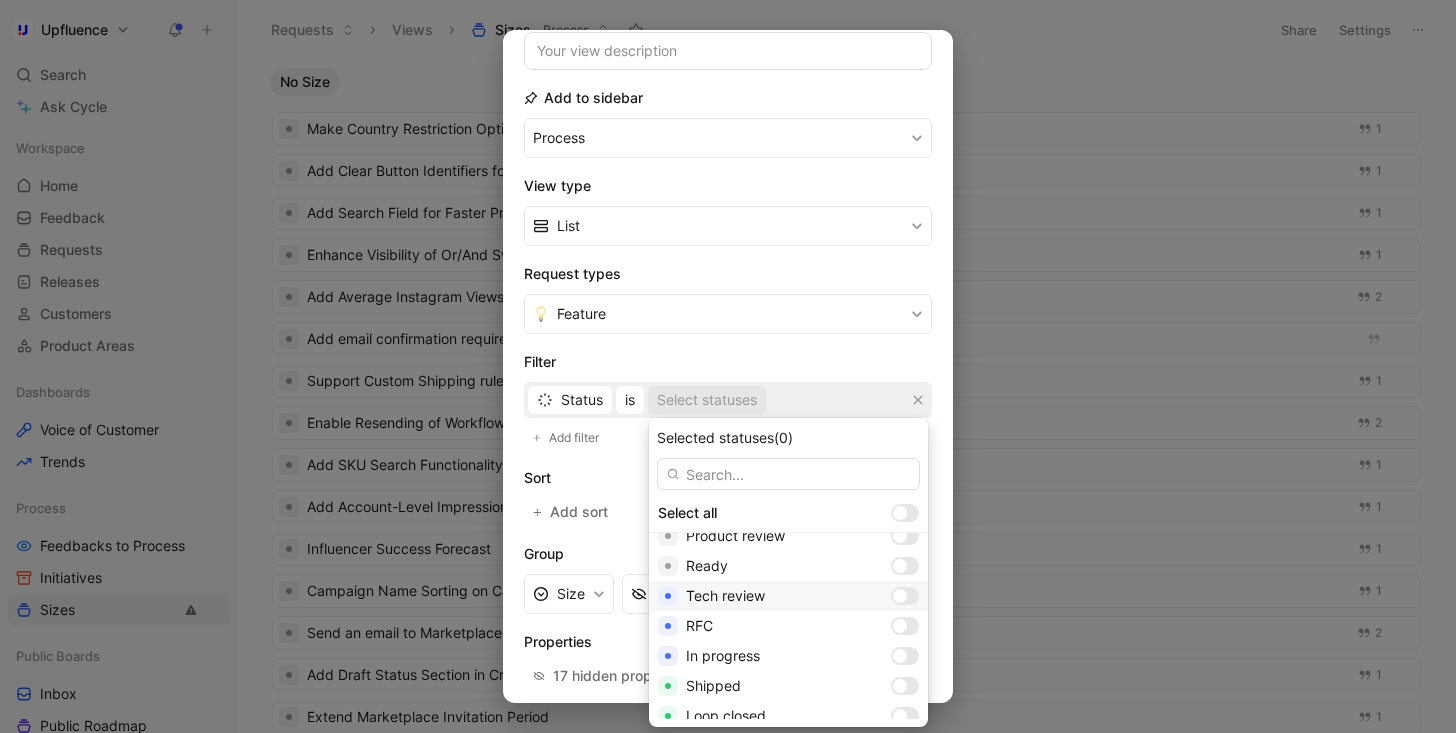 click at bounding box center [900, 596] 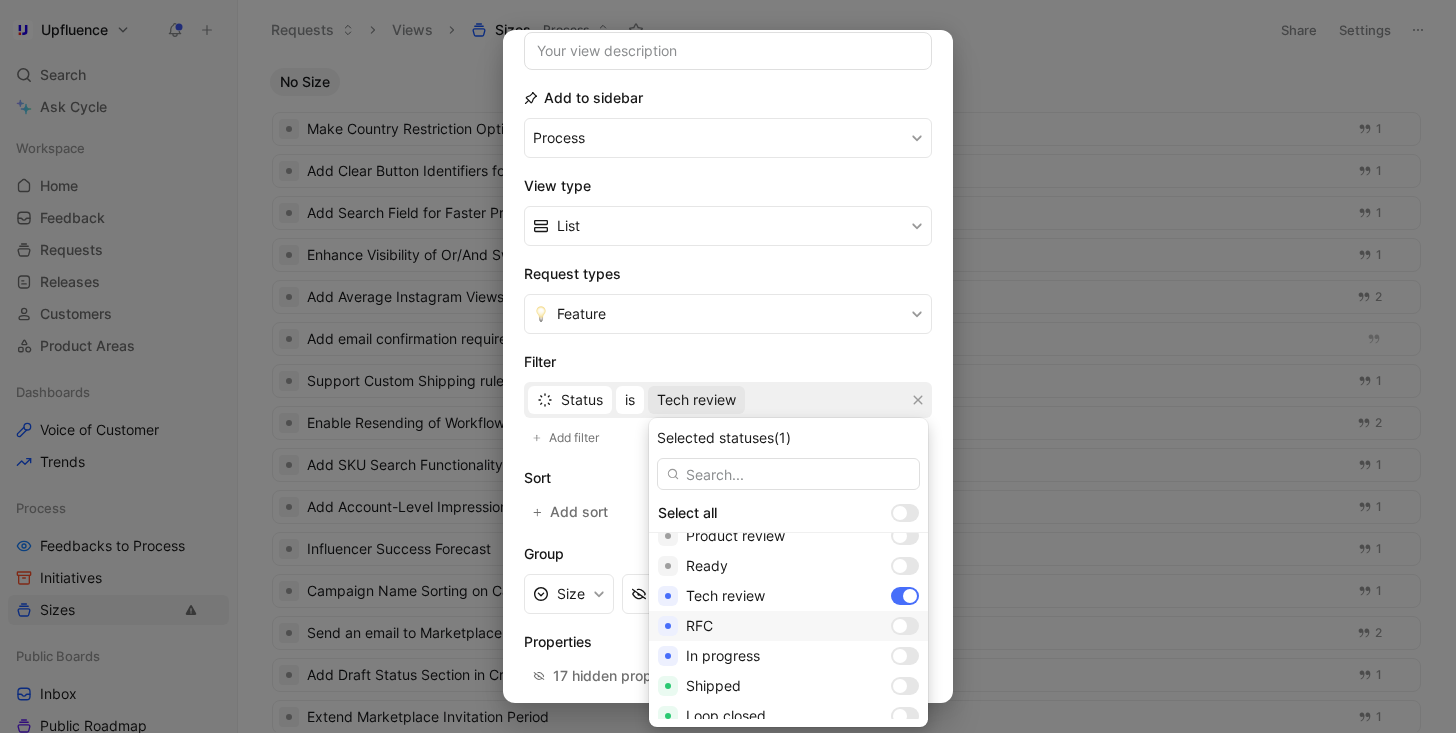 click at bounding box center (900, 626) 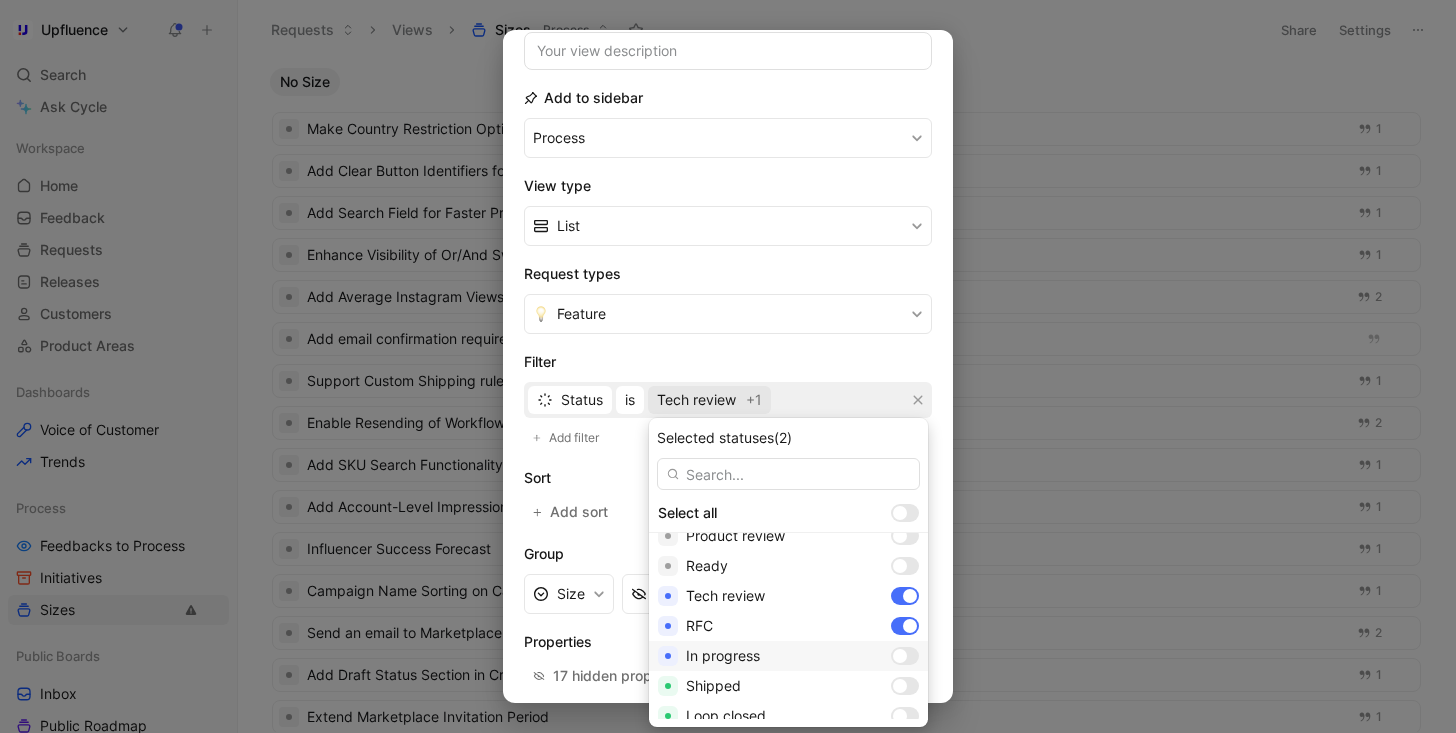 click at bounding box center [905, 656] 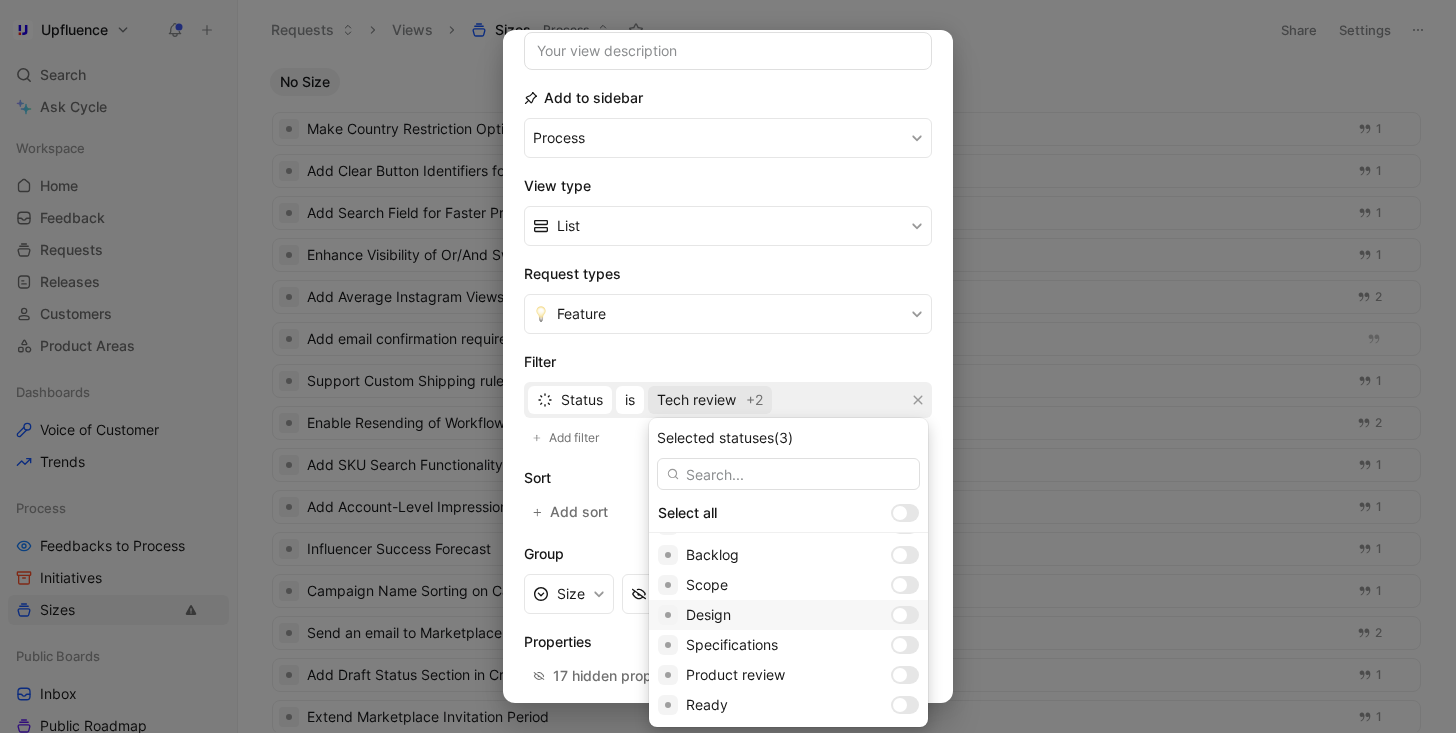 scroll, scrollTop: 88, scrollLeft: 0, axis: vertical 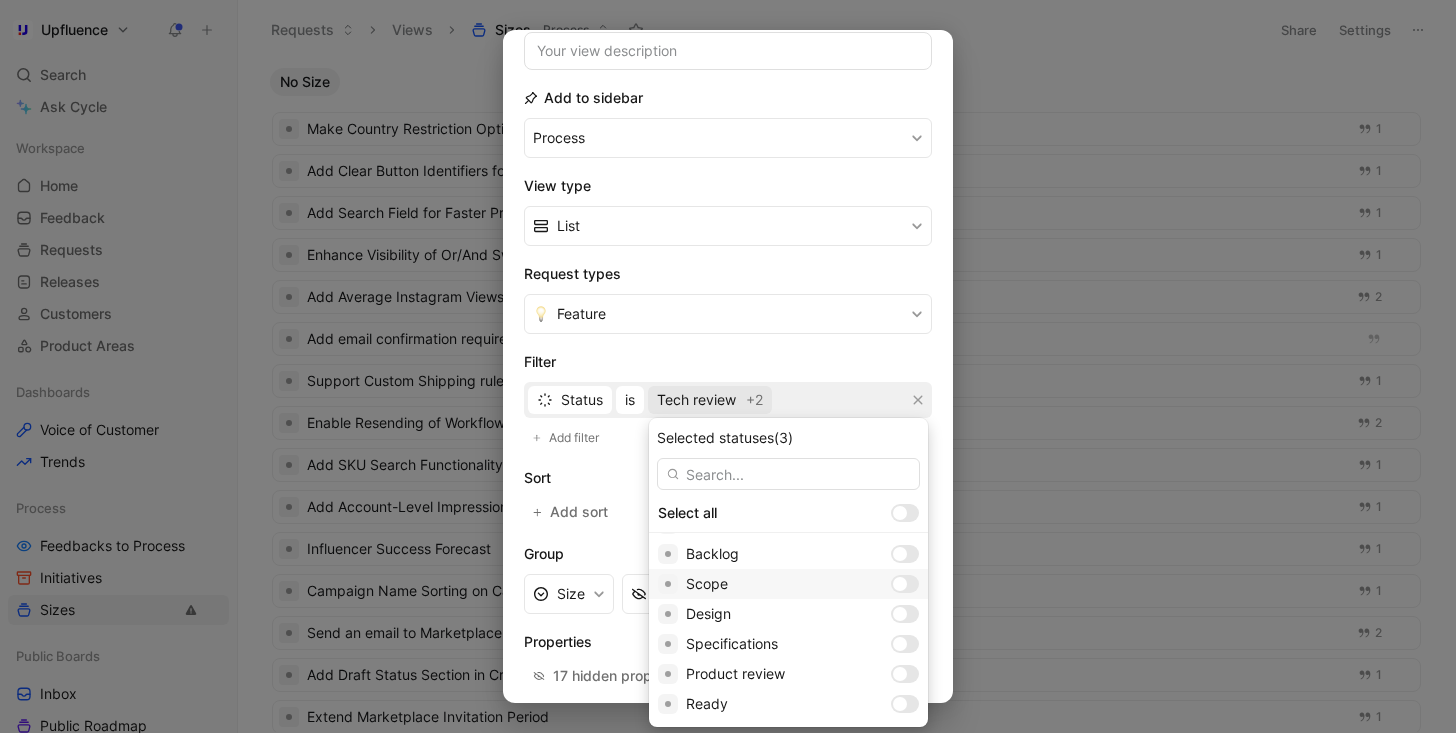 click at bounding box center [900, 584] 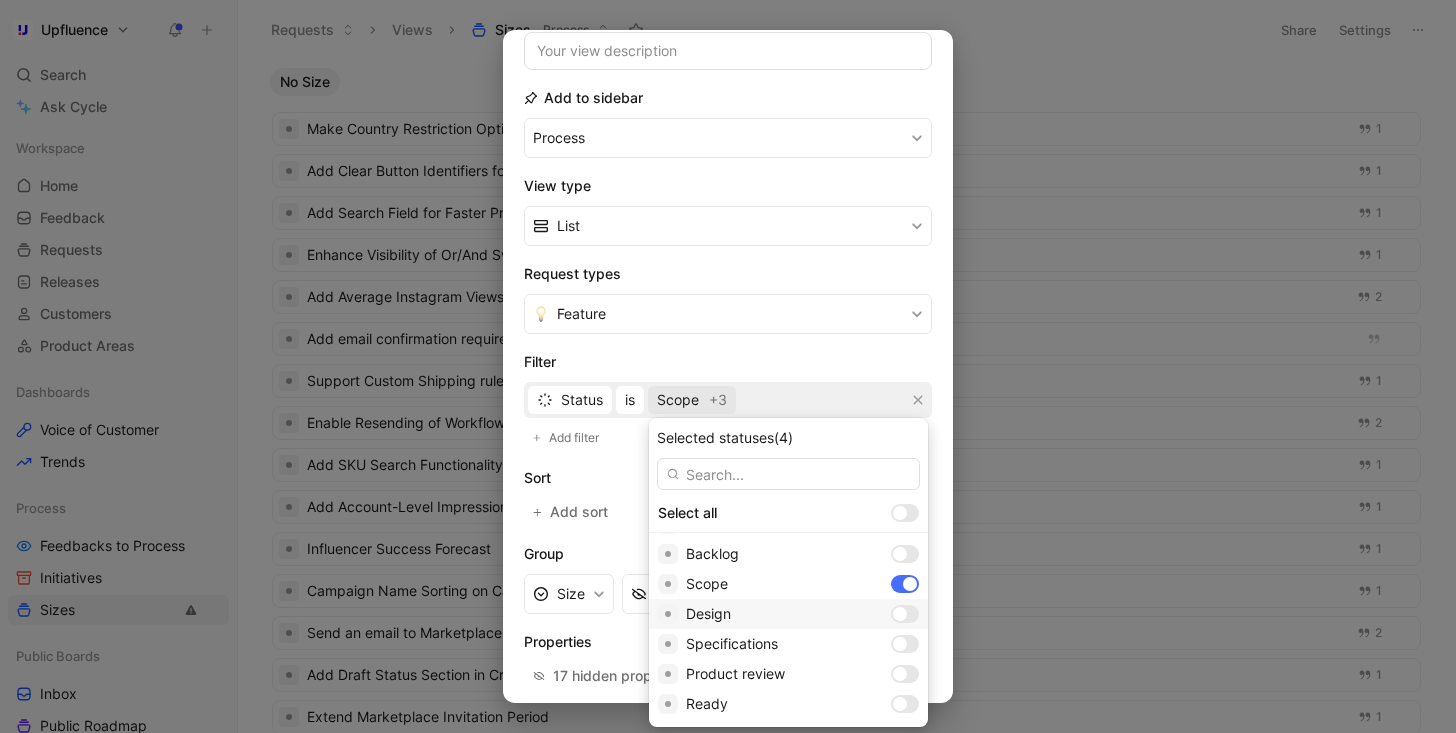 click at bounding box center [900, 614] 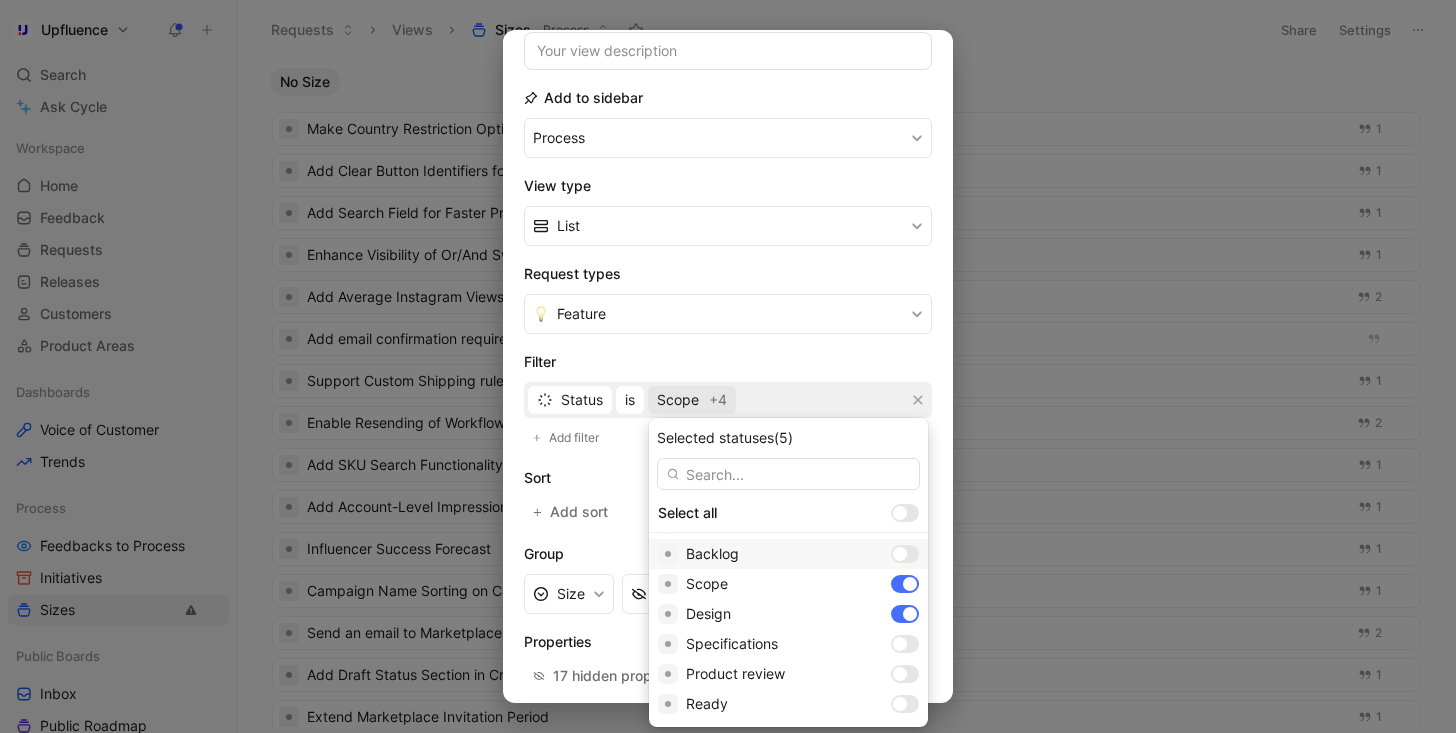 click at bounding box center (905, 554) 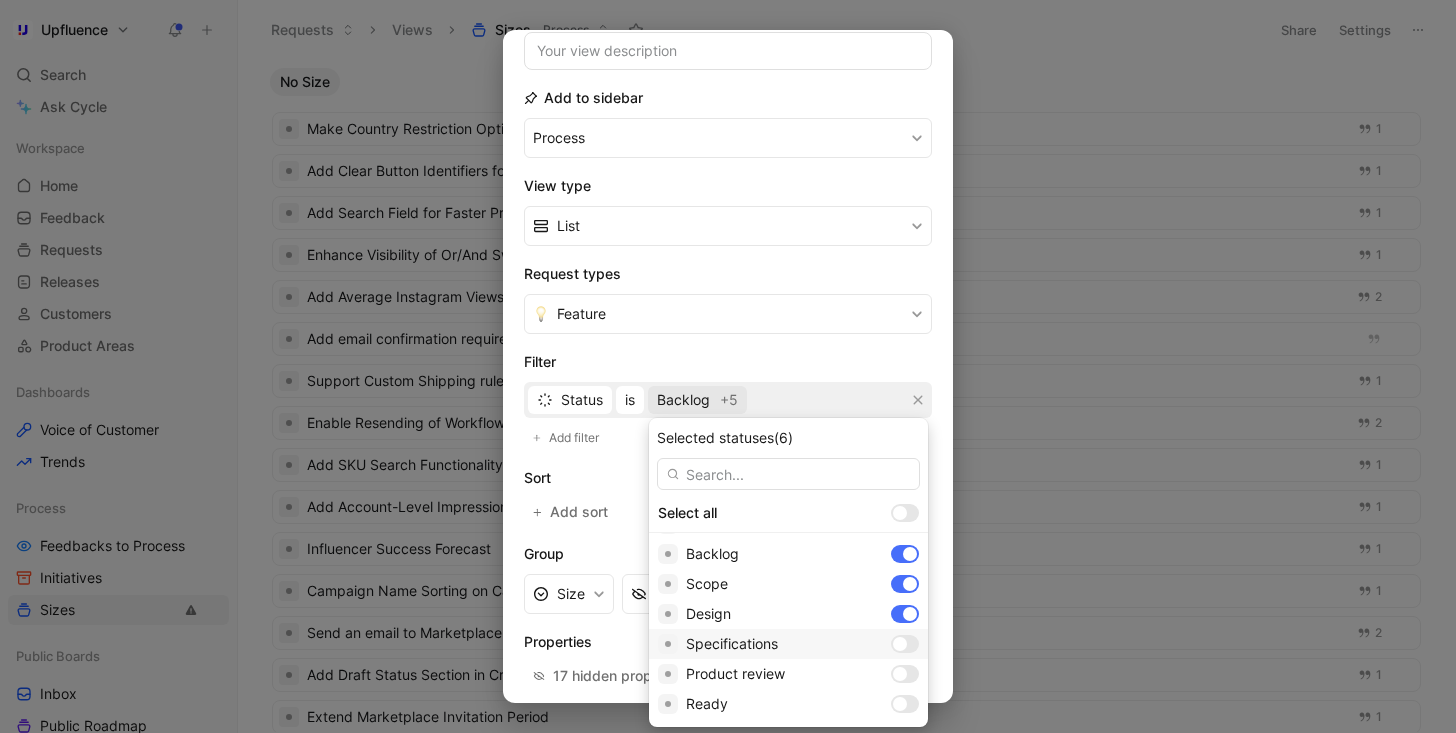 click at bounding box center (900, 644) 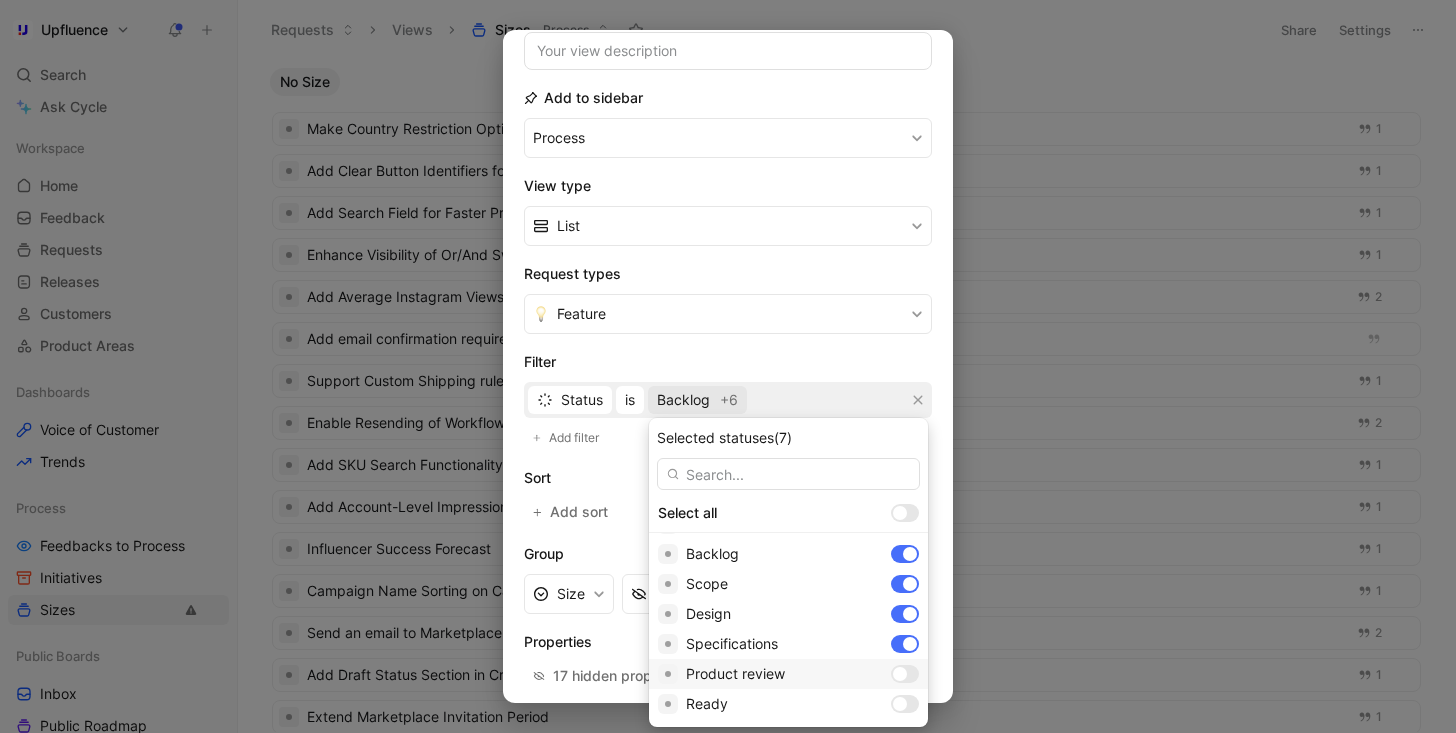 click at bounding box center (900, 674) 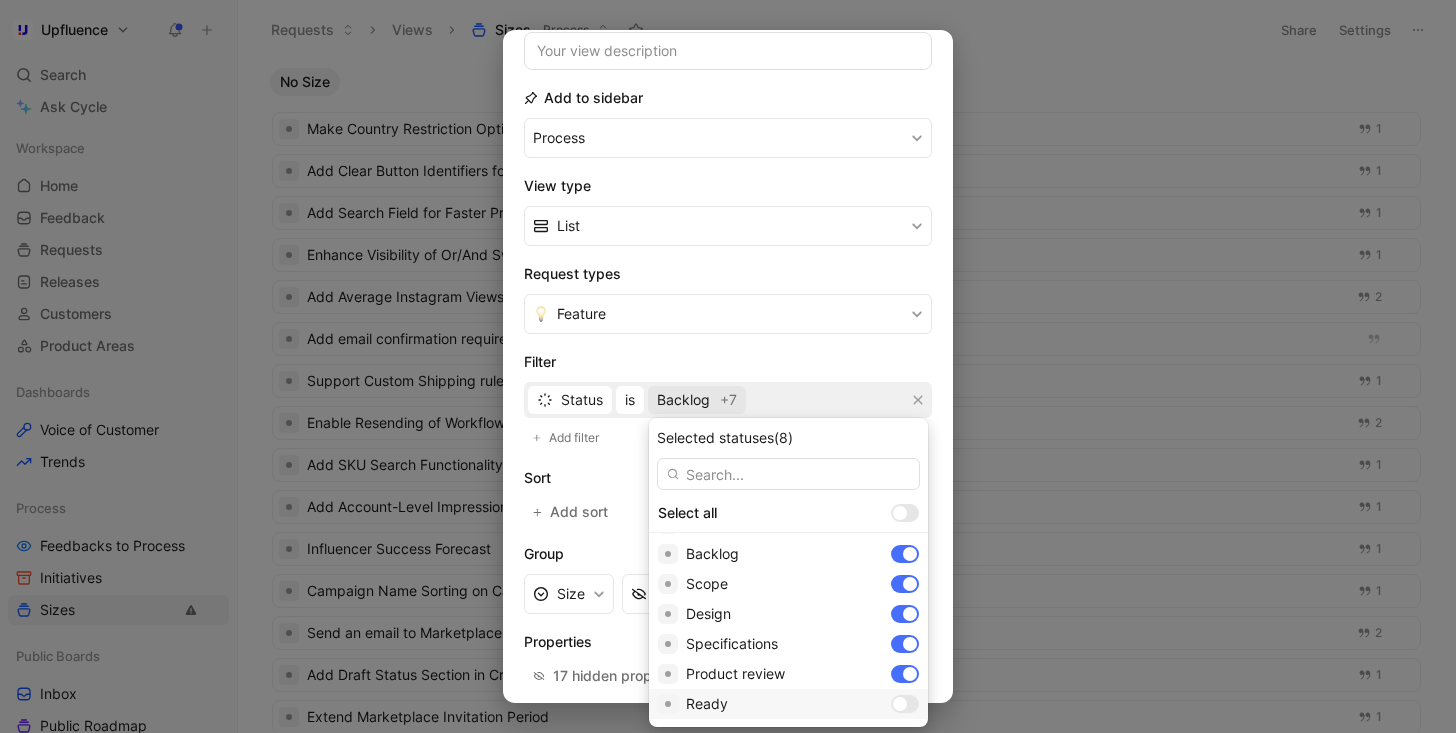 click at bounding box center [900, 704] 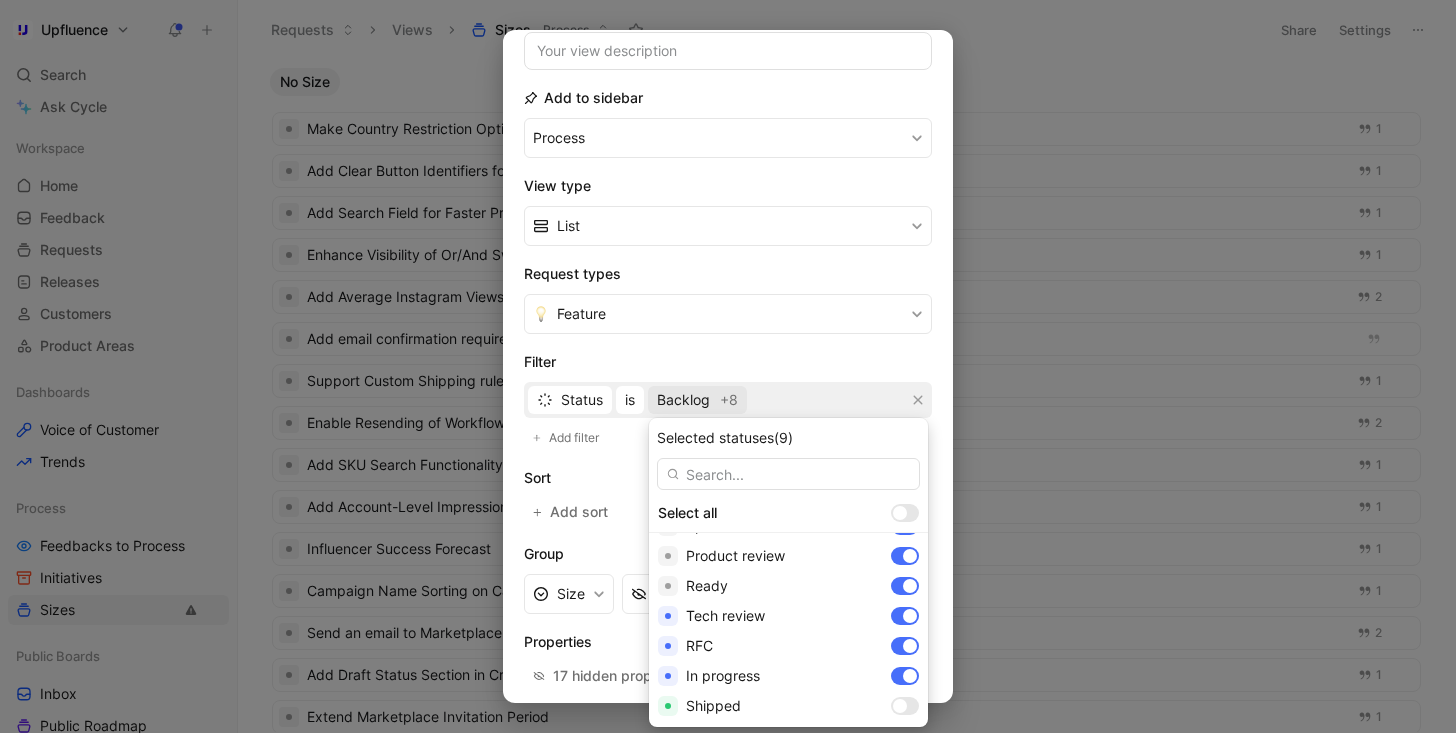 scroll, scrollTop: 298, scrollLeft: 0, axis: vertical 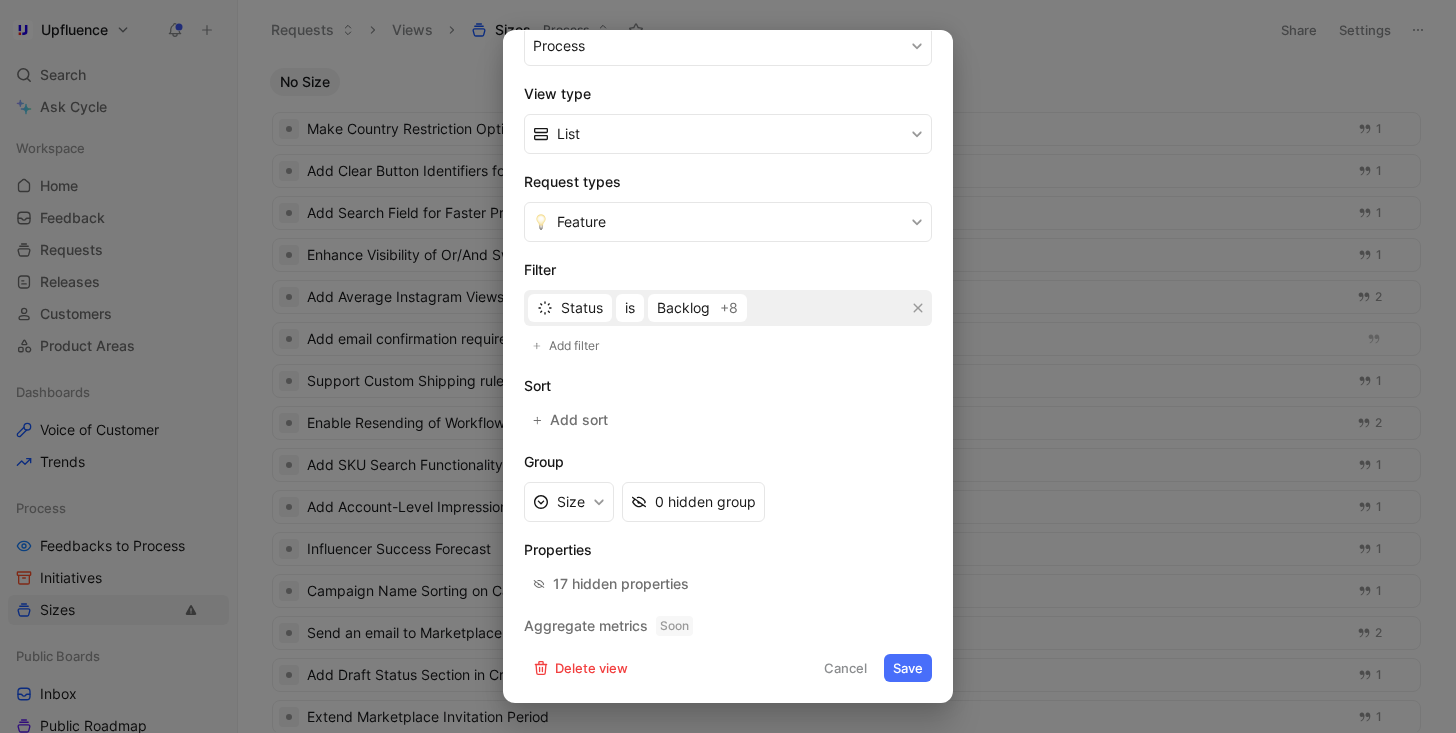 click on "Save" at bounding box center (908, 668) 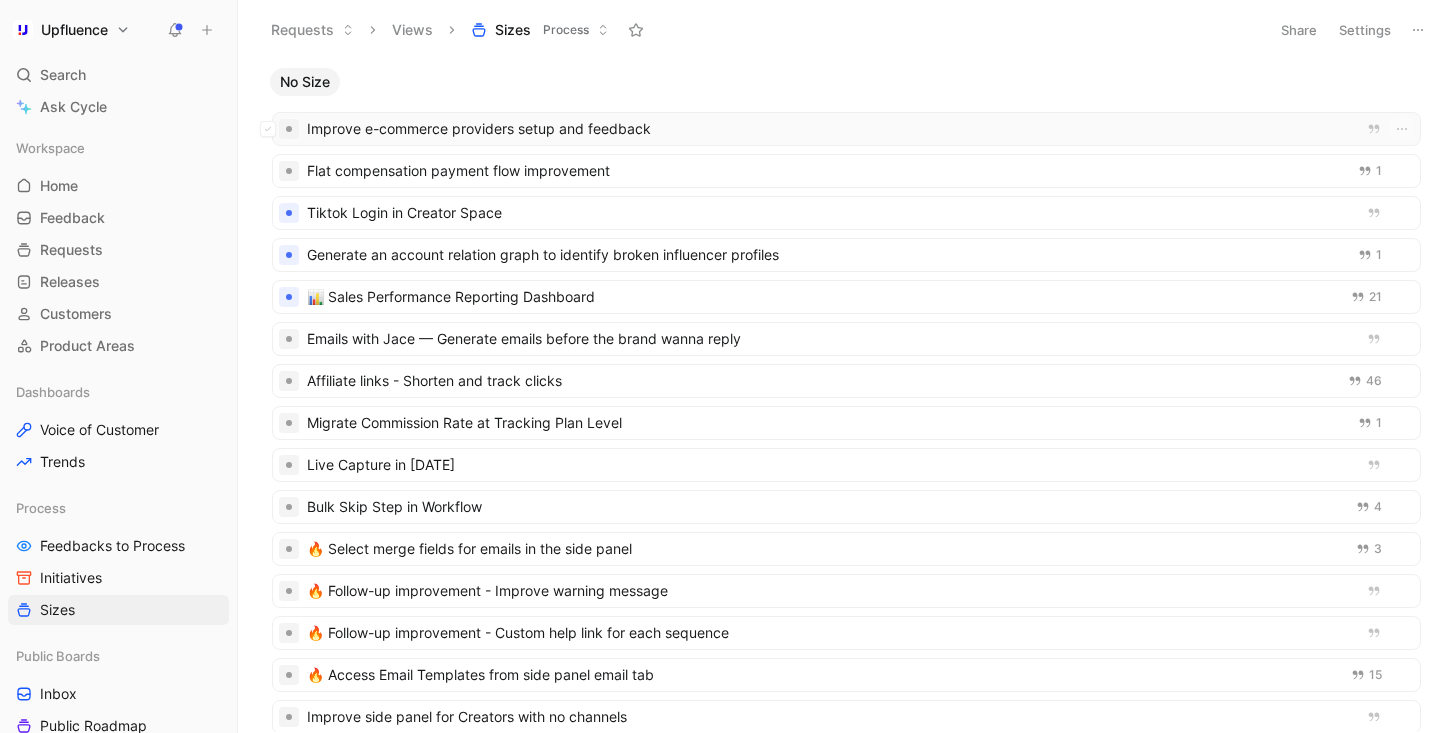 click on "Improve e-commerce providers setup and feedback" at bounding box center [830, 129] 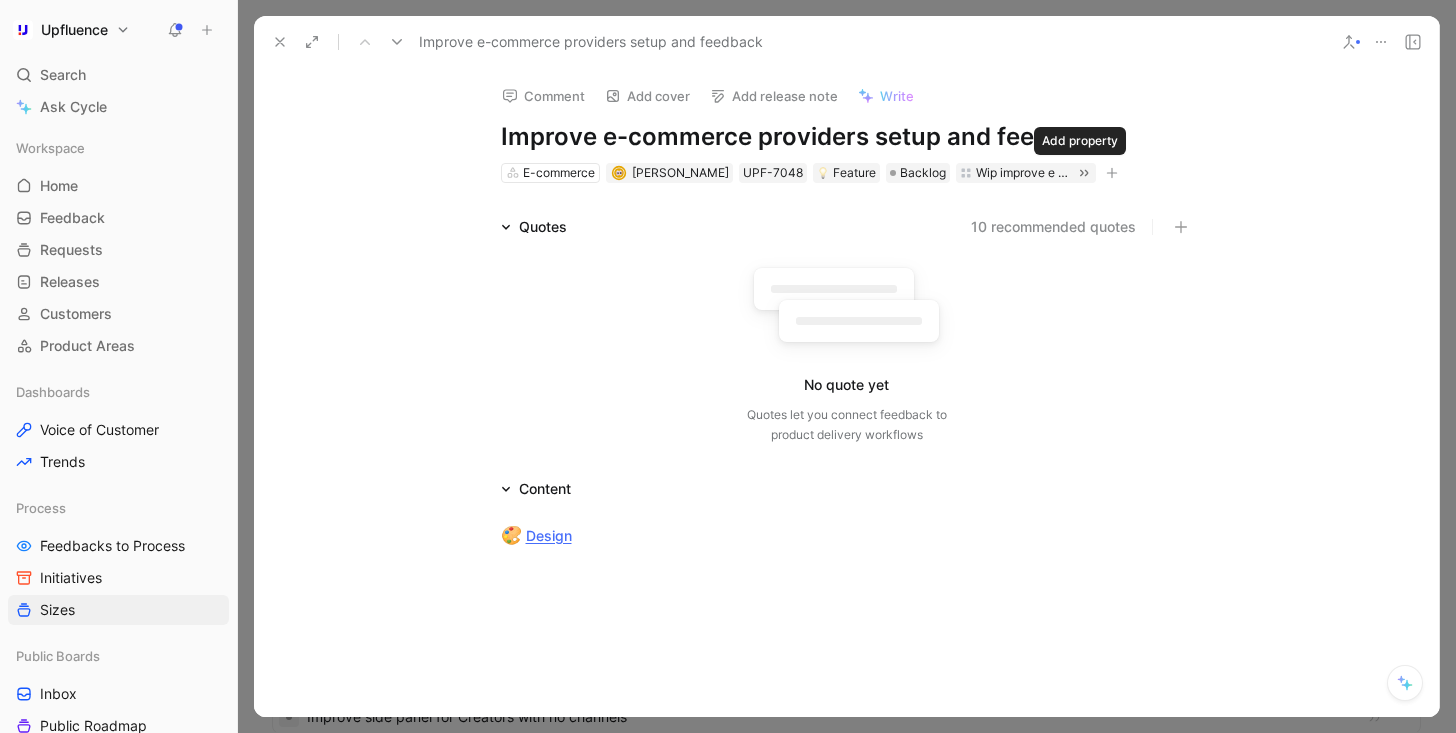 click at bounding box center [1112, 173] 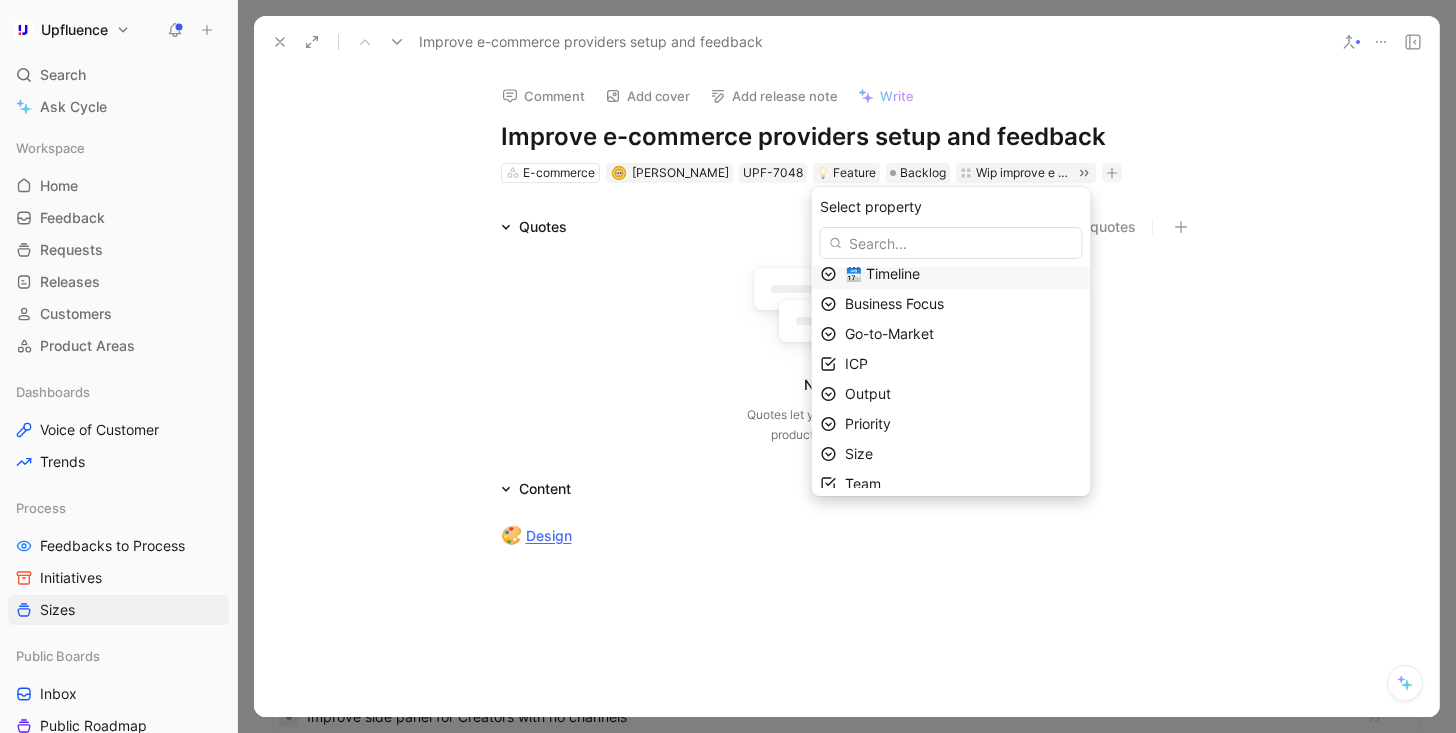scroll, scrollTop: 109, scrollLeft: 0, axis: vertical 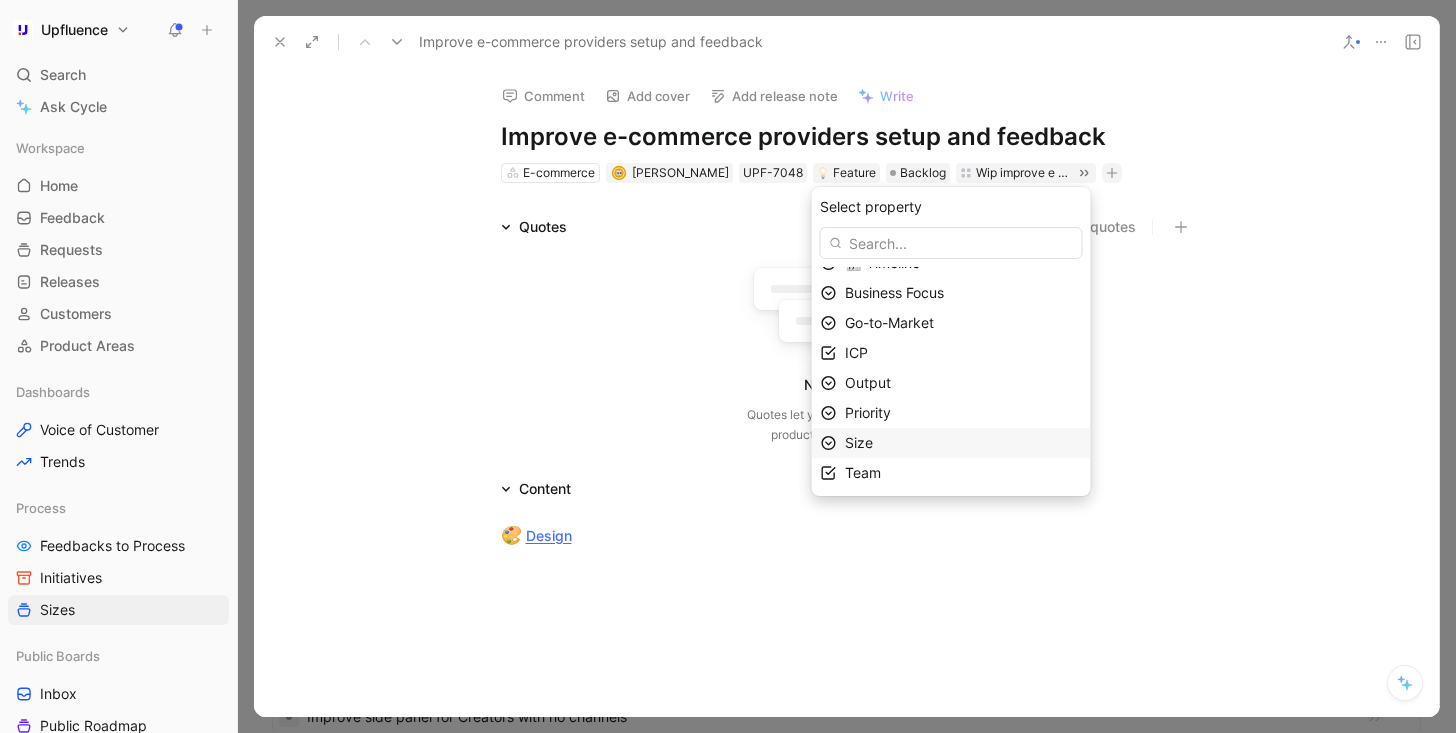 click on "Size" at bounding box center (963, 443) 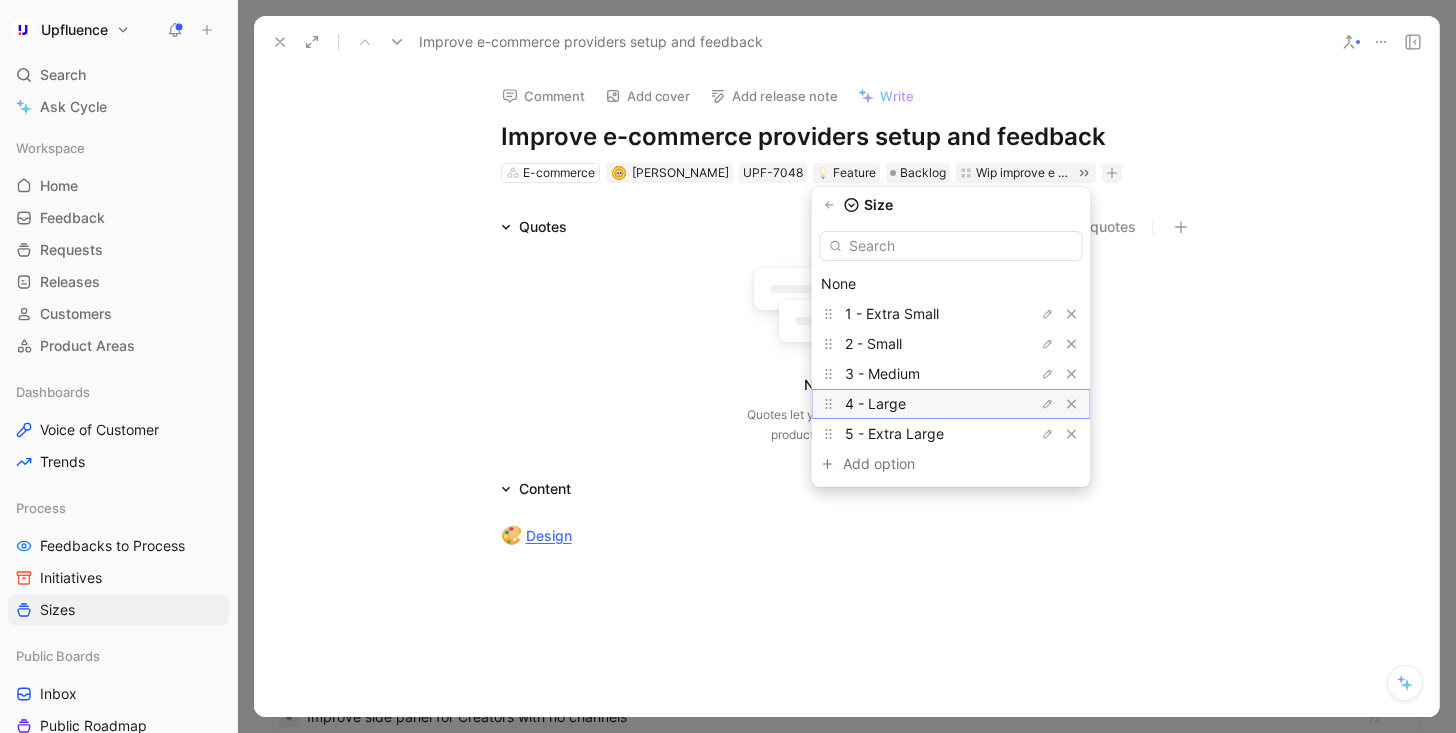 click on "4 - Large" at bounding box center [920, 404] 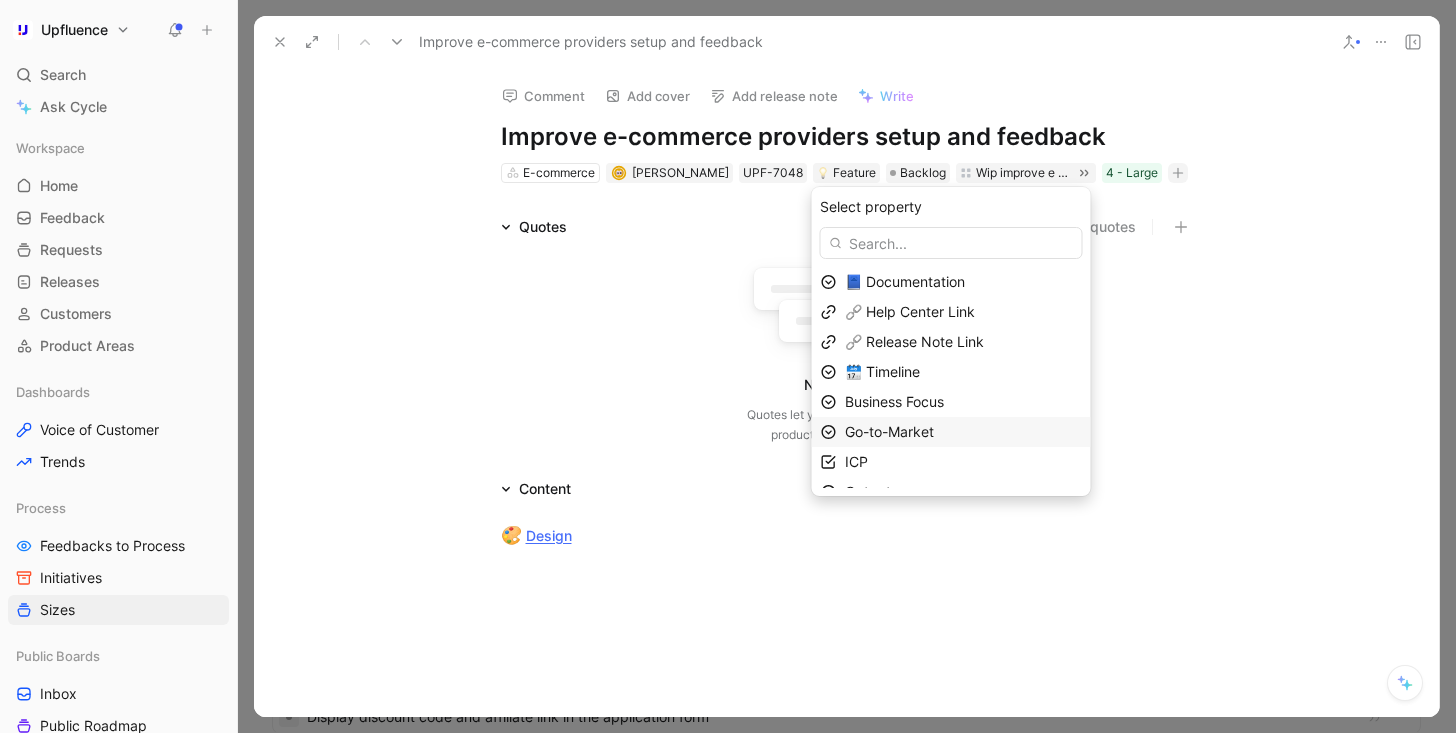 scroll, scrollTop: 79, scrollLeft: 0, axis: vertical 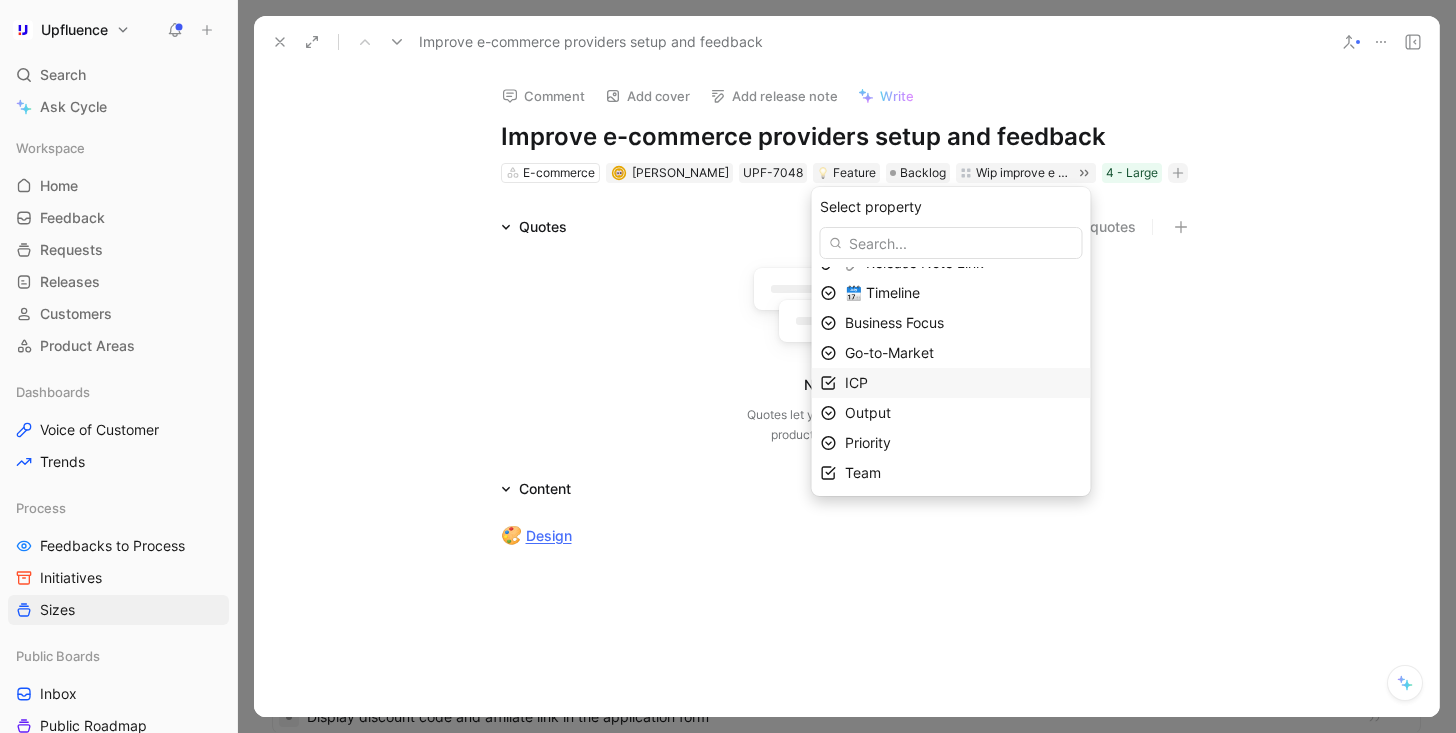 click on "ICP" at bounding box center [963, 383] 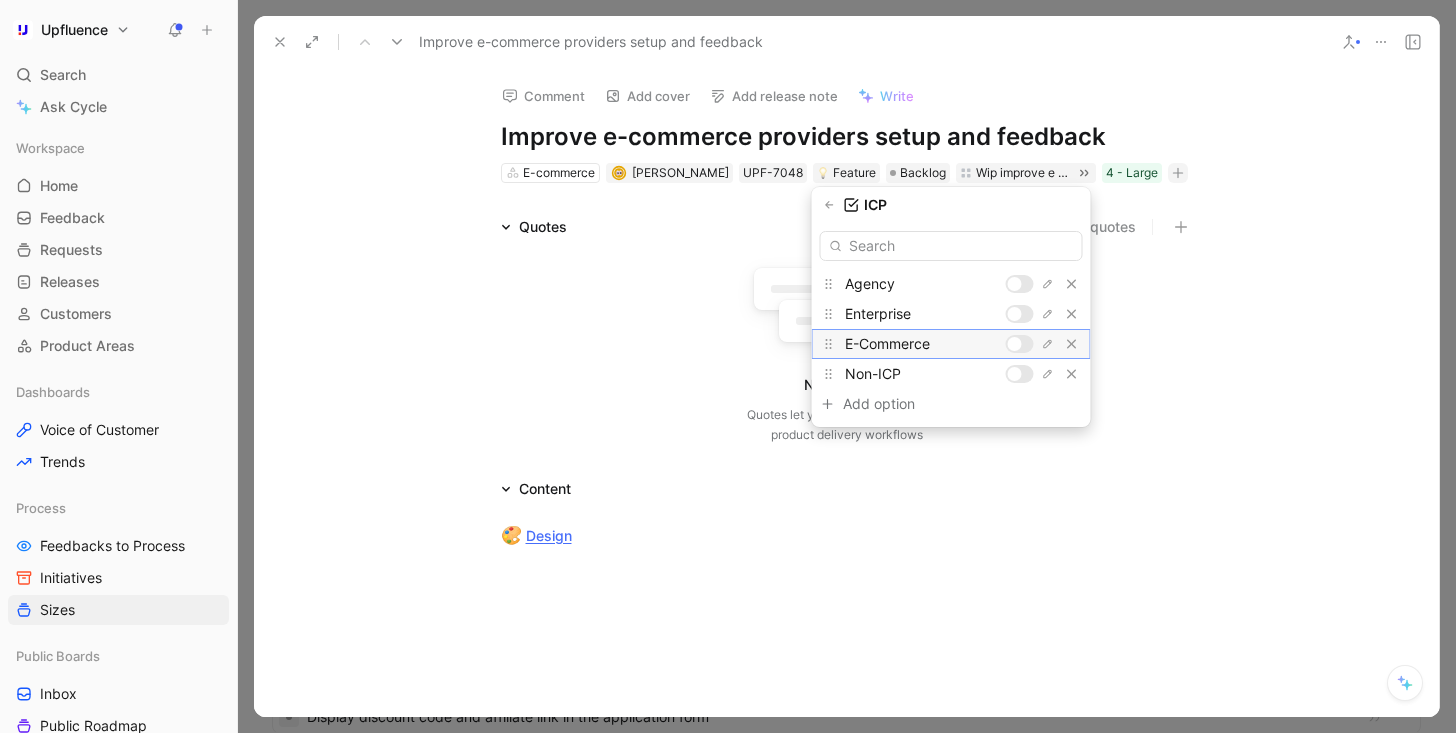 click at bounding box center (1020, 344) 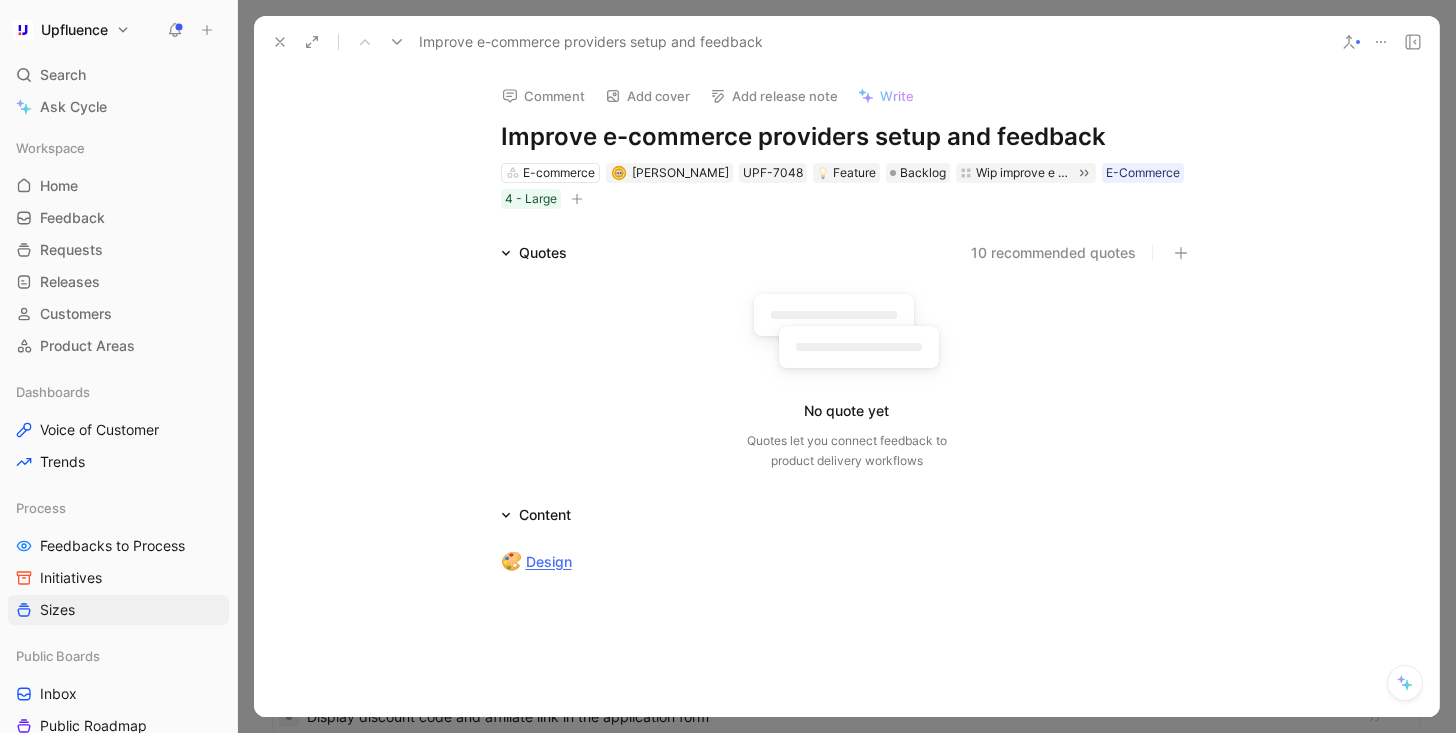 click 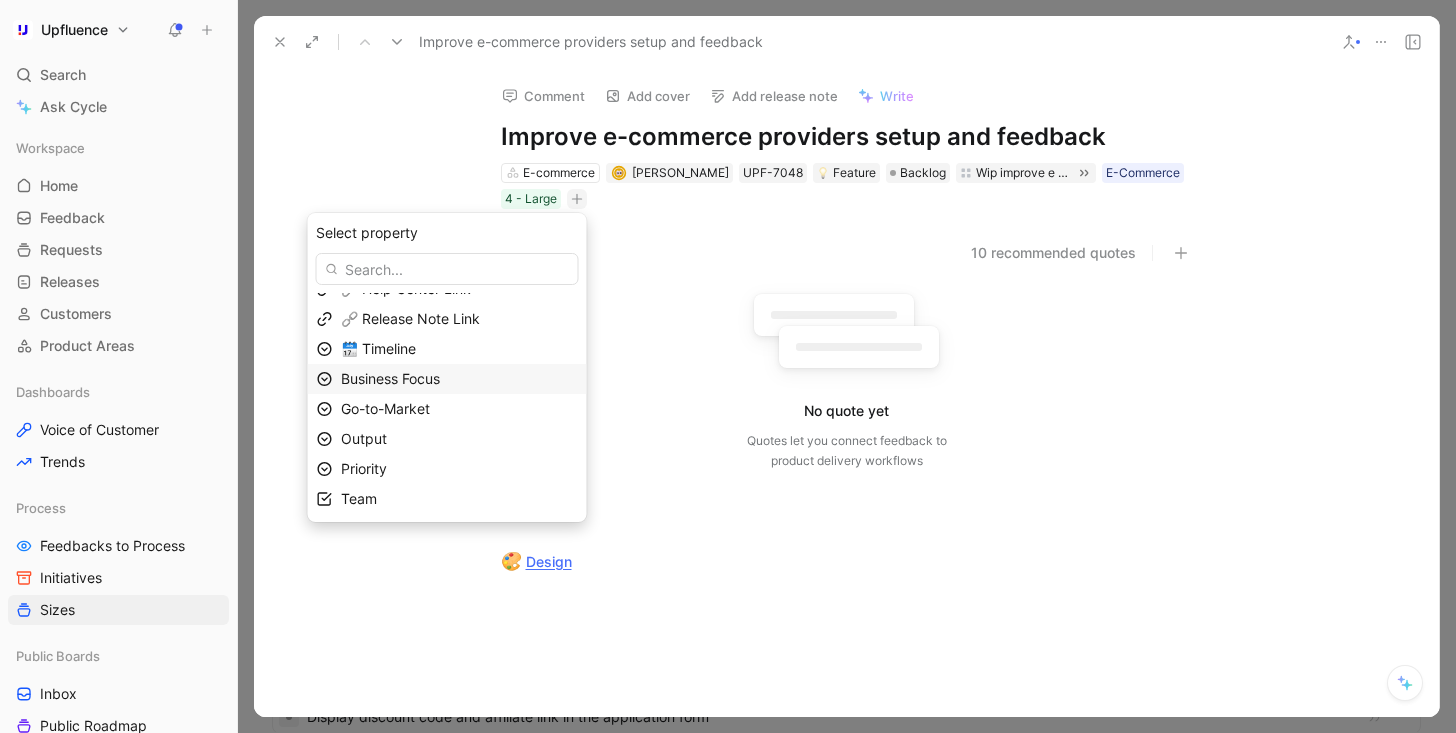 scroll, scrollTop: 48, scrollLeft: 0, axis: vertical 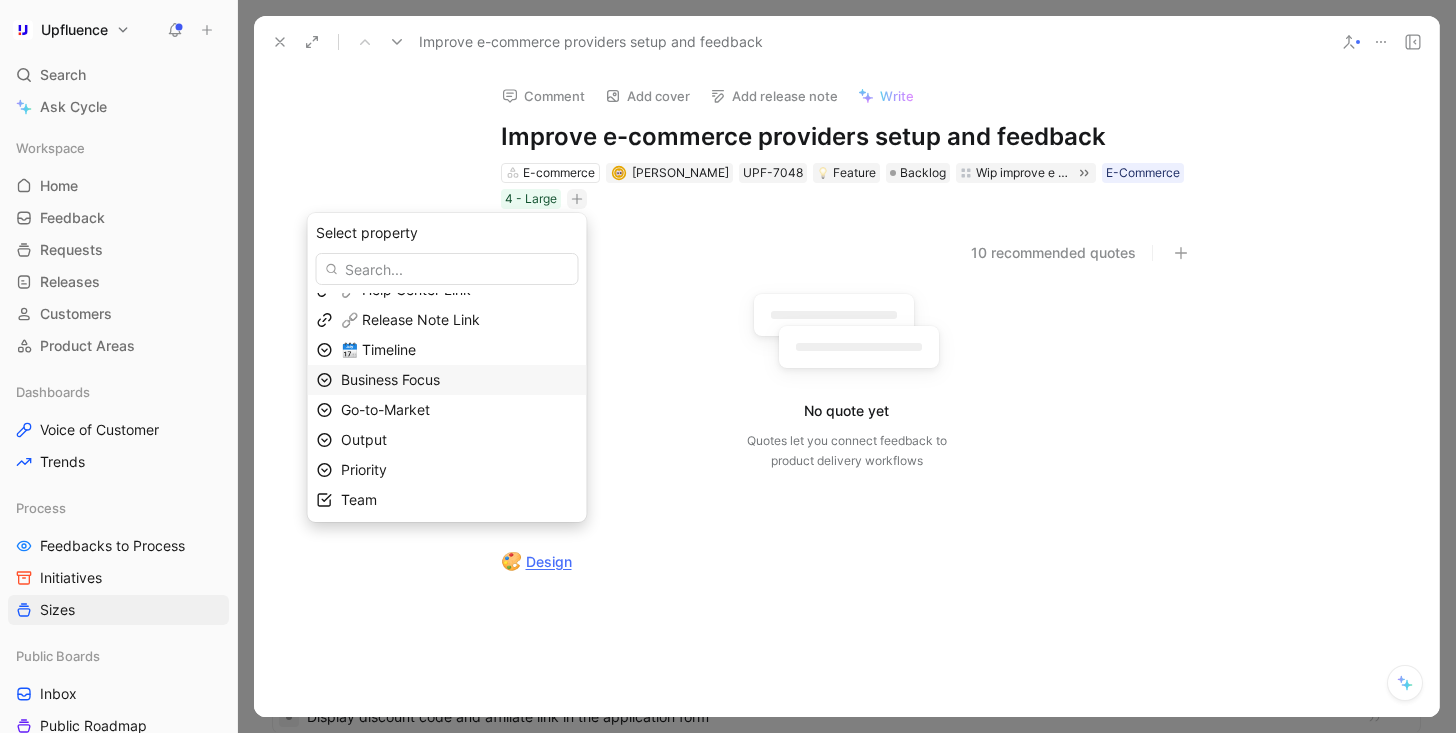 click on "Business Focus" at bounding box center (390, 379) 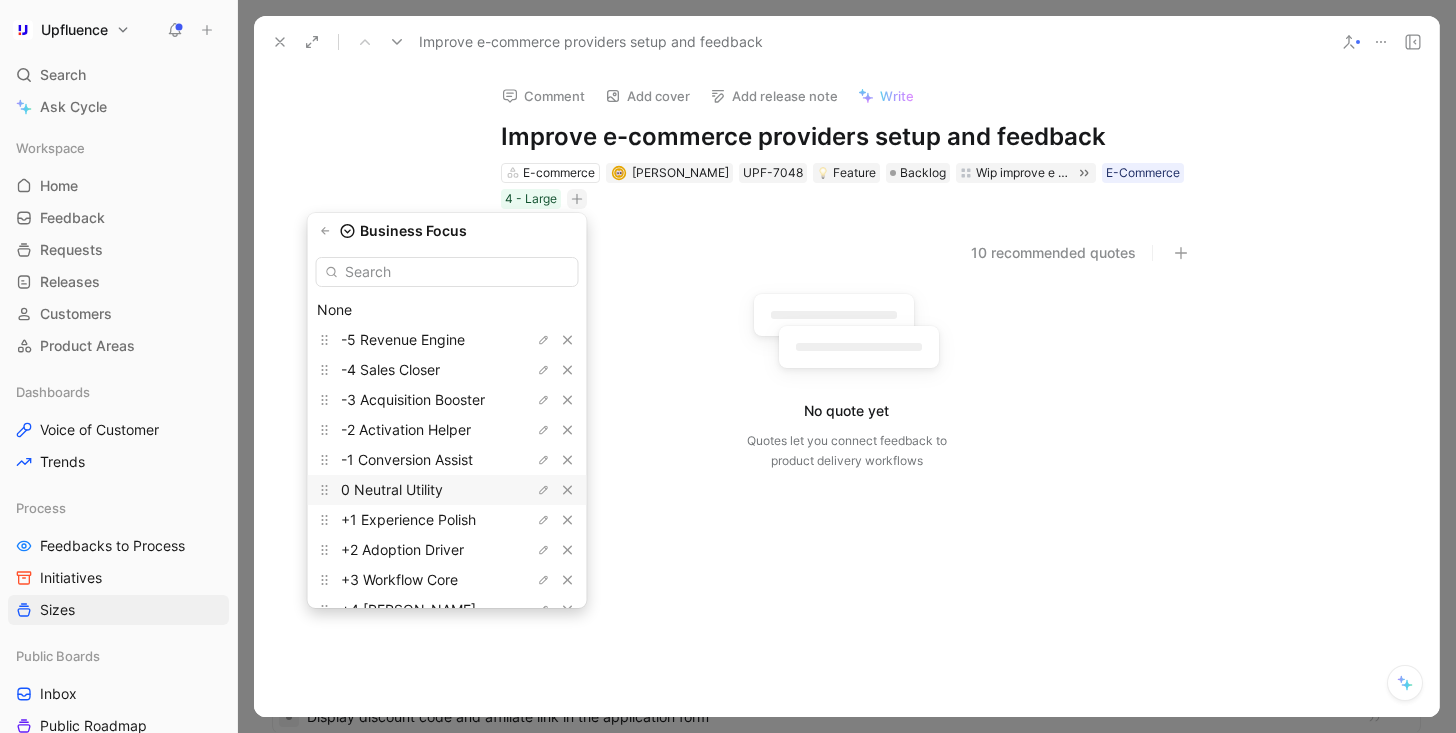scroll, scrollTop: 85, scrollLeft: 0, axis: vertical 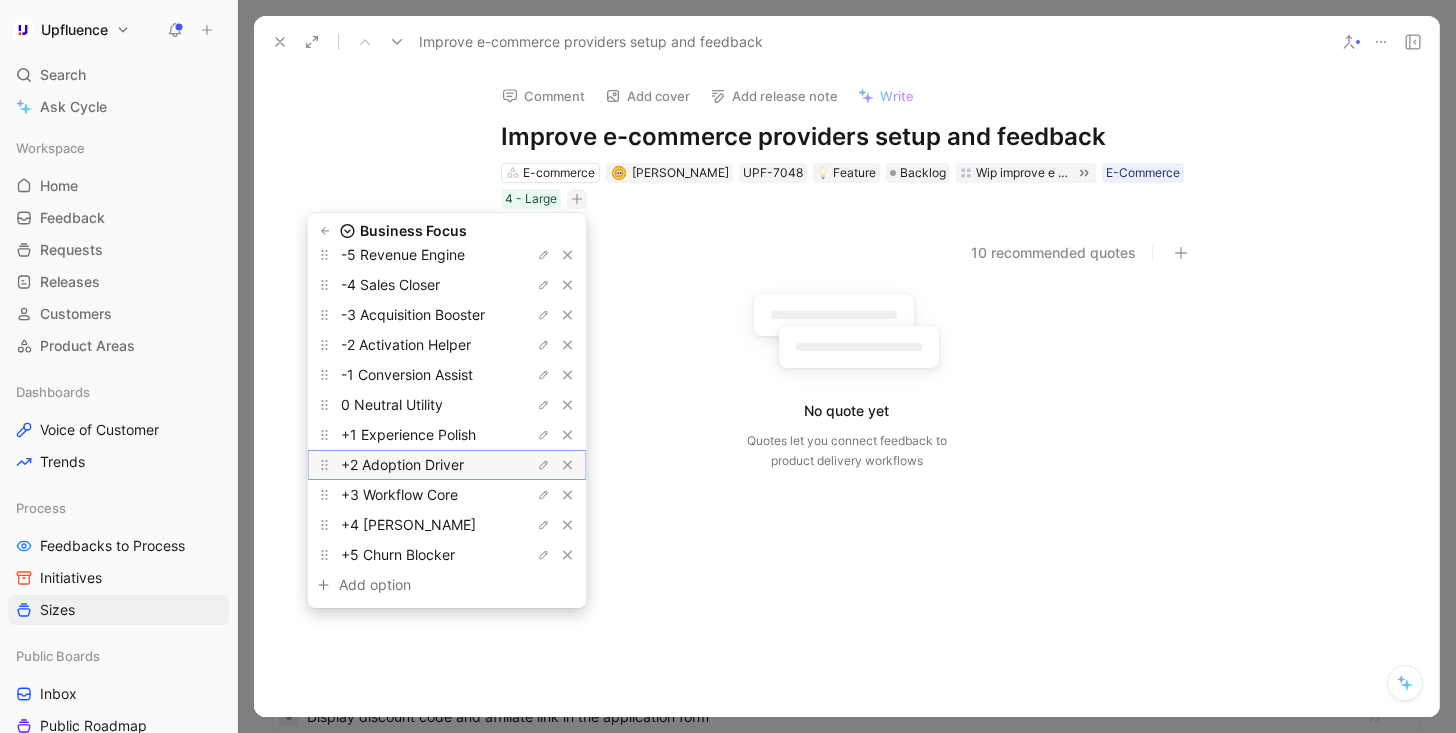 click on "+2  Adoption Driver" at bounding box center (402, 464) 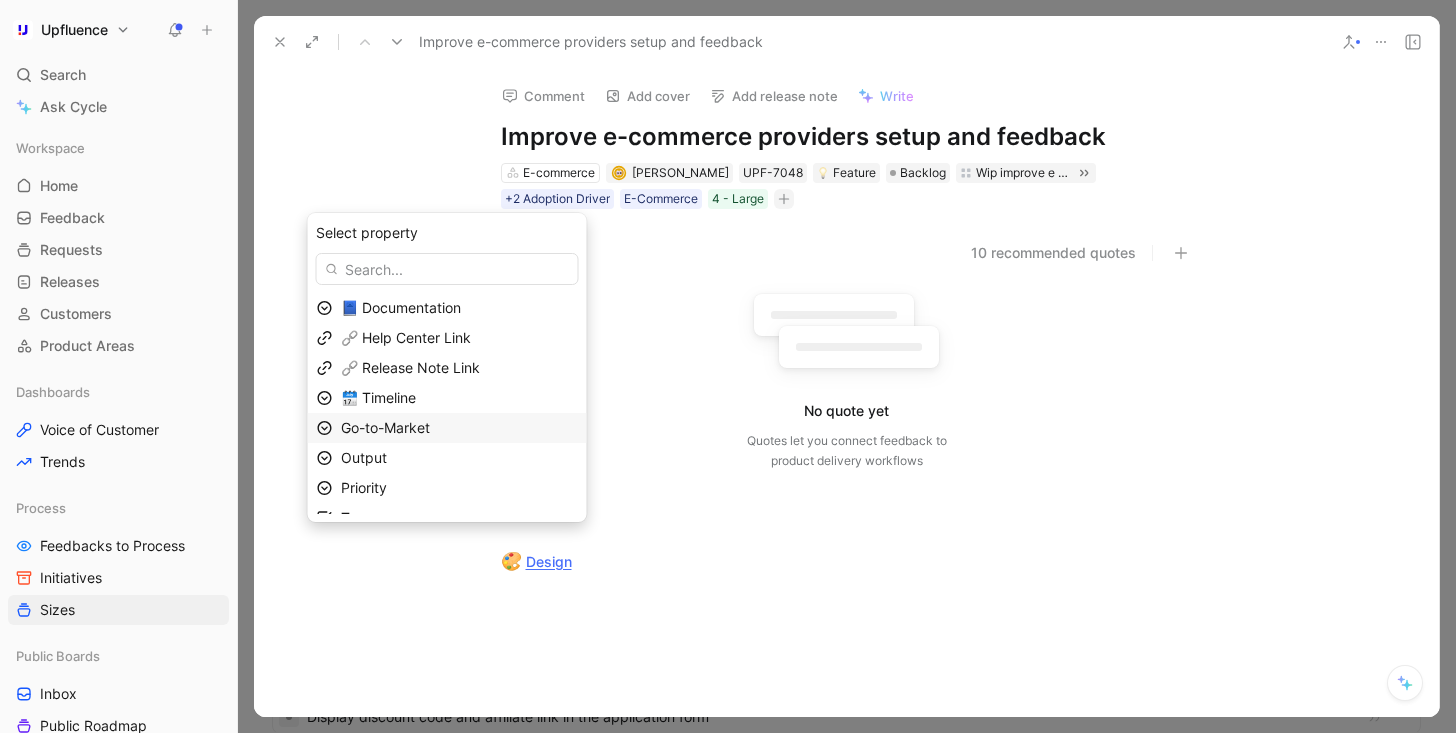 scroll, scrollTop: 19, scrollLeft: 0, axis: vertical 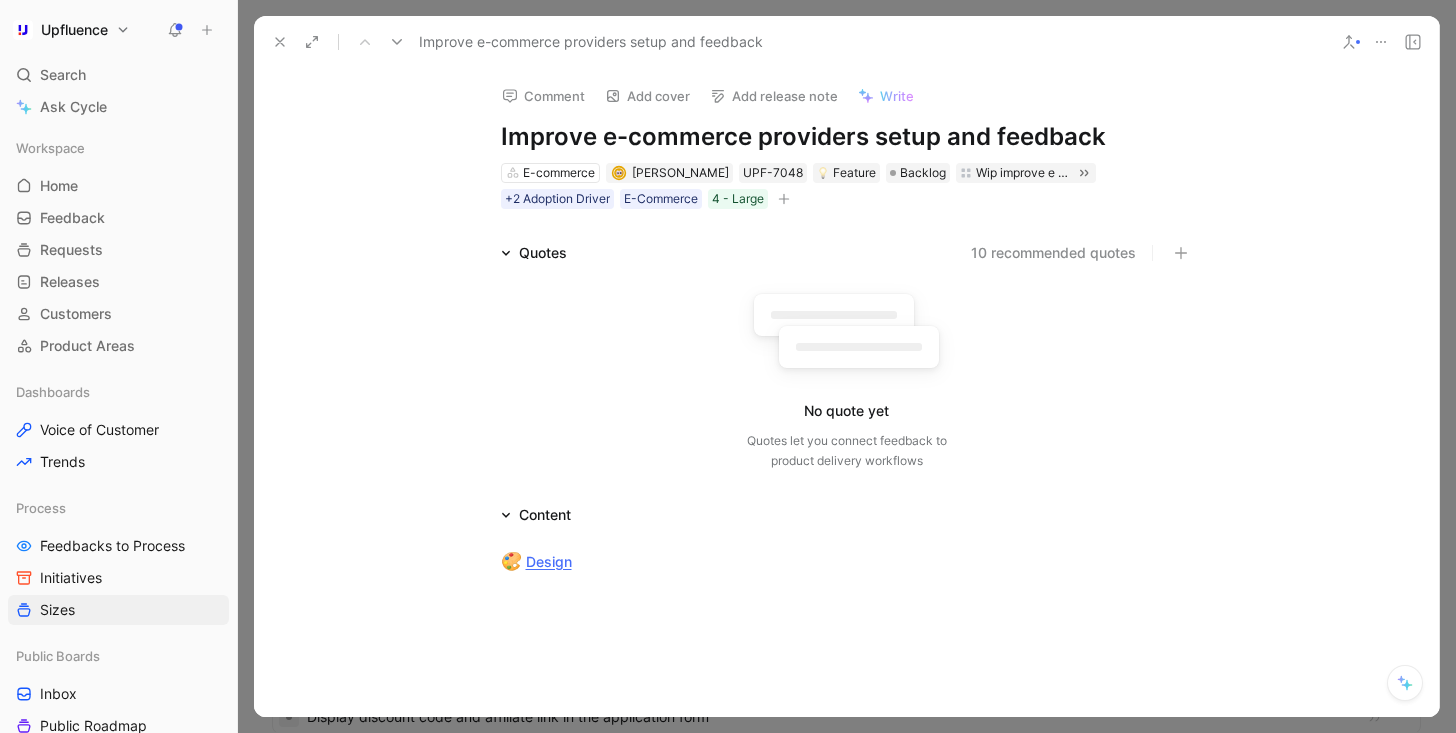 click 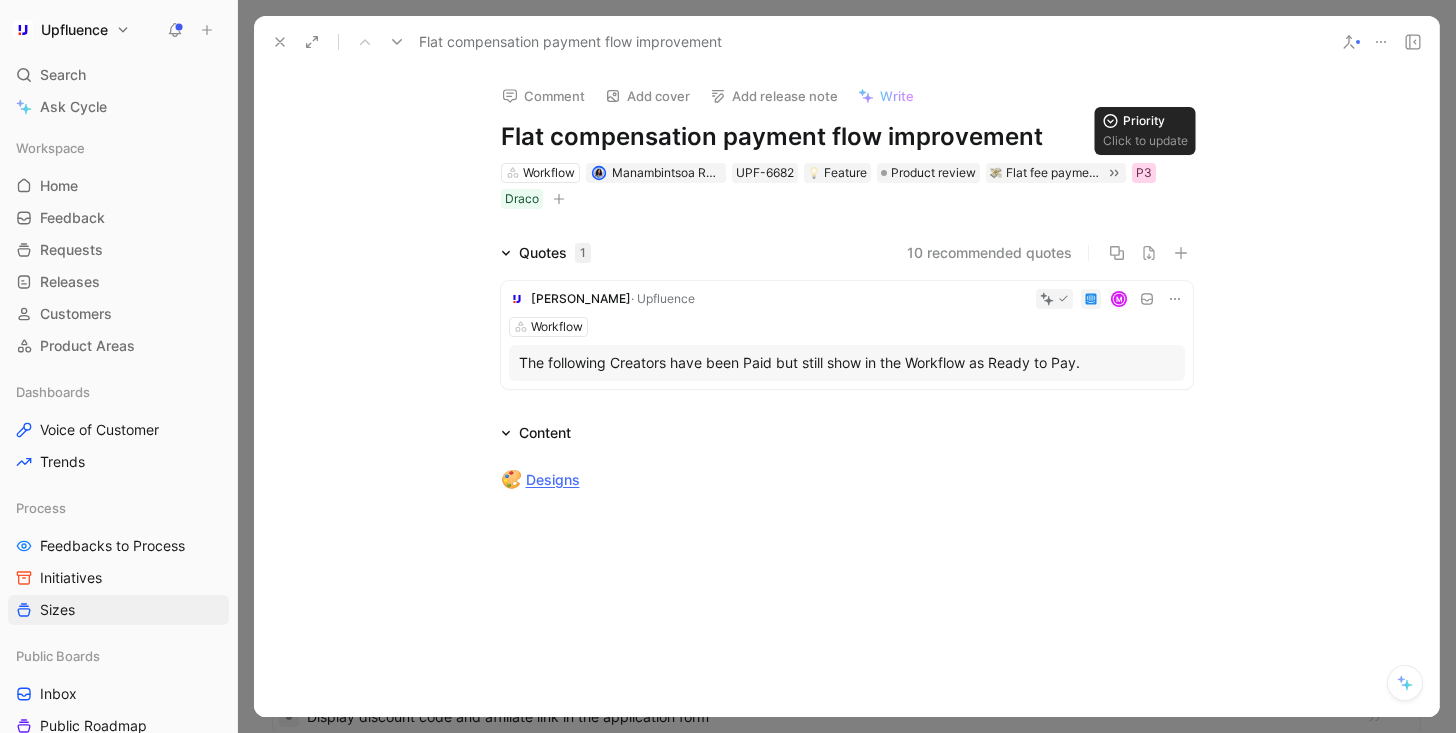 click on "P3" at bounding box center (1144, 173) 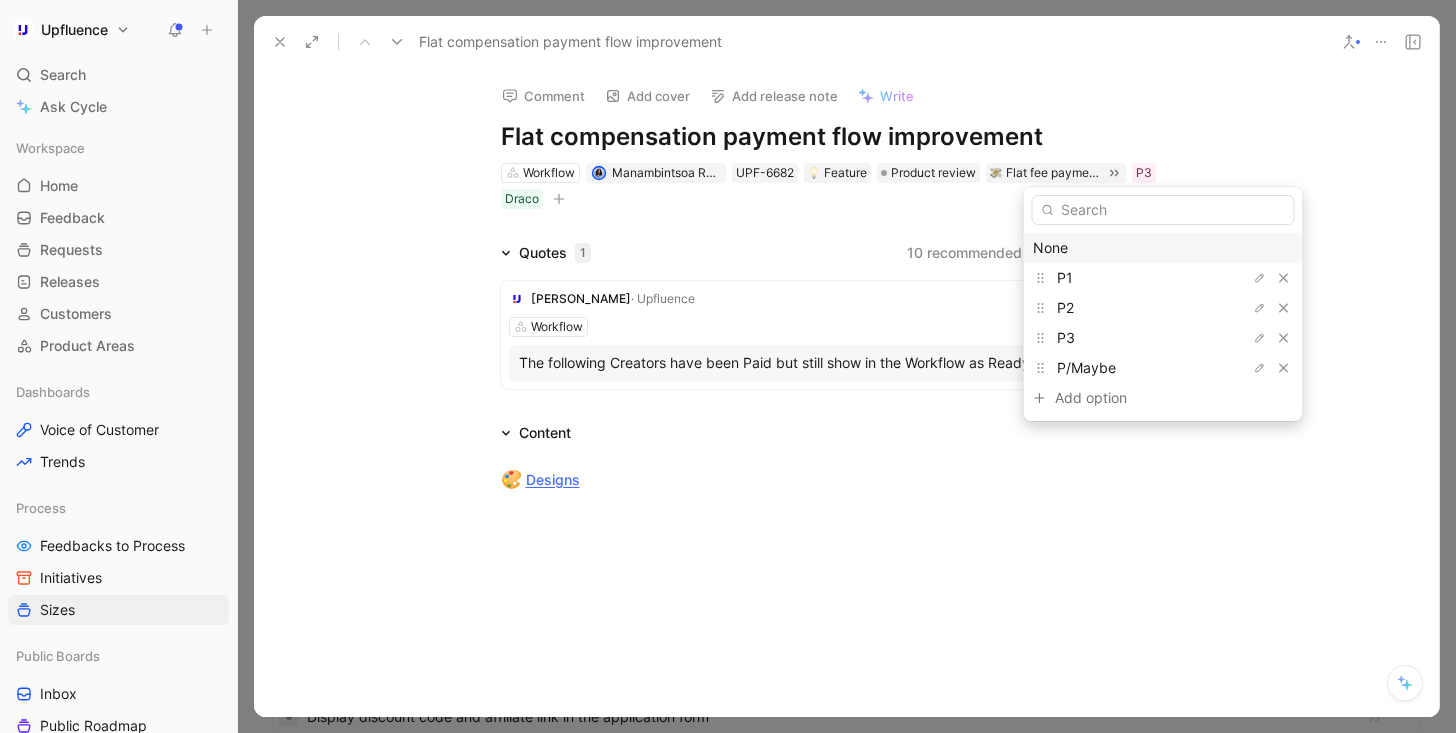click on "None" at bounding box center [1163, 248] 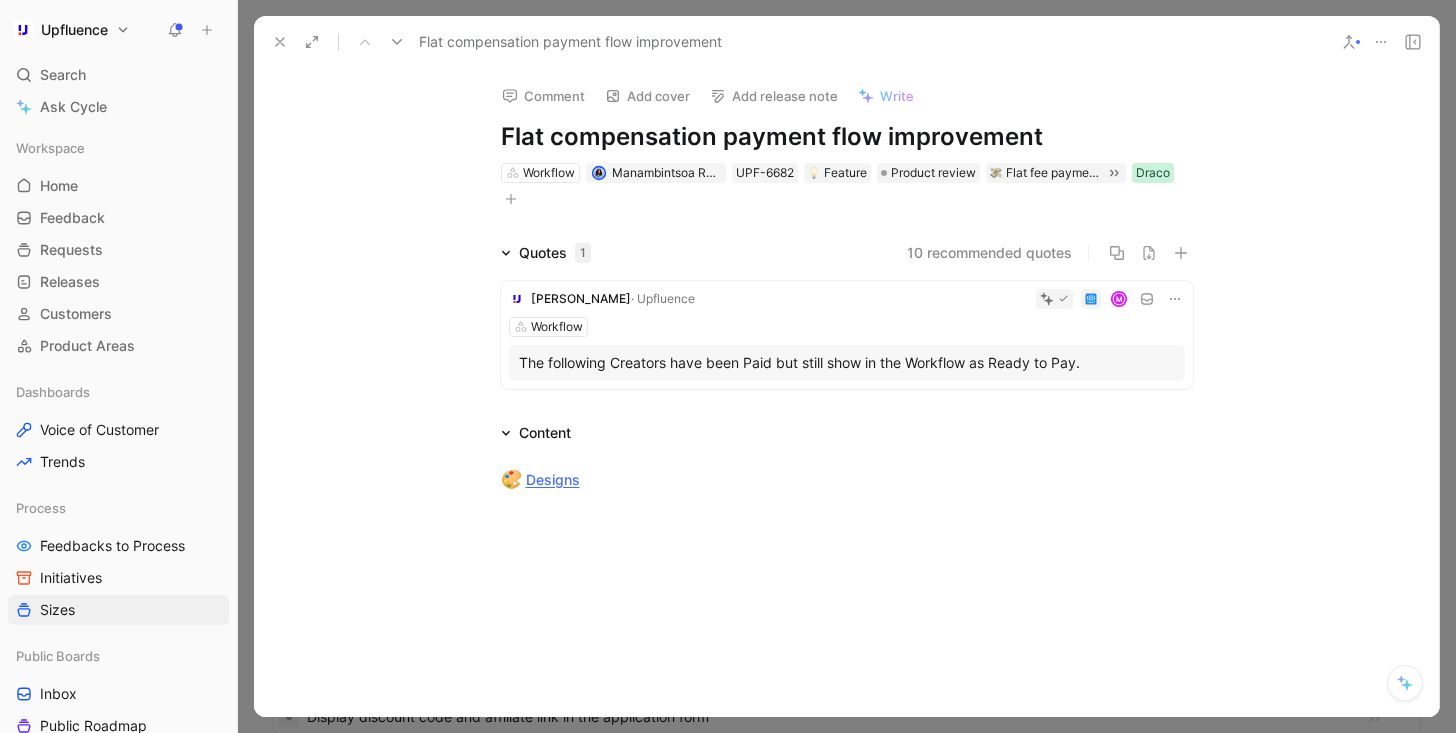 click on "Draco" at bounding box center [1153, 173] 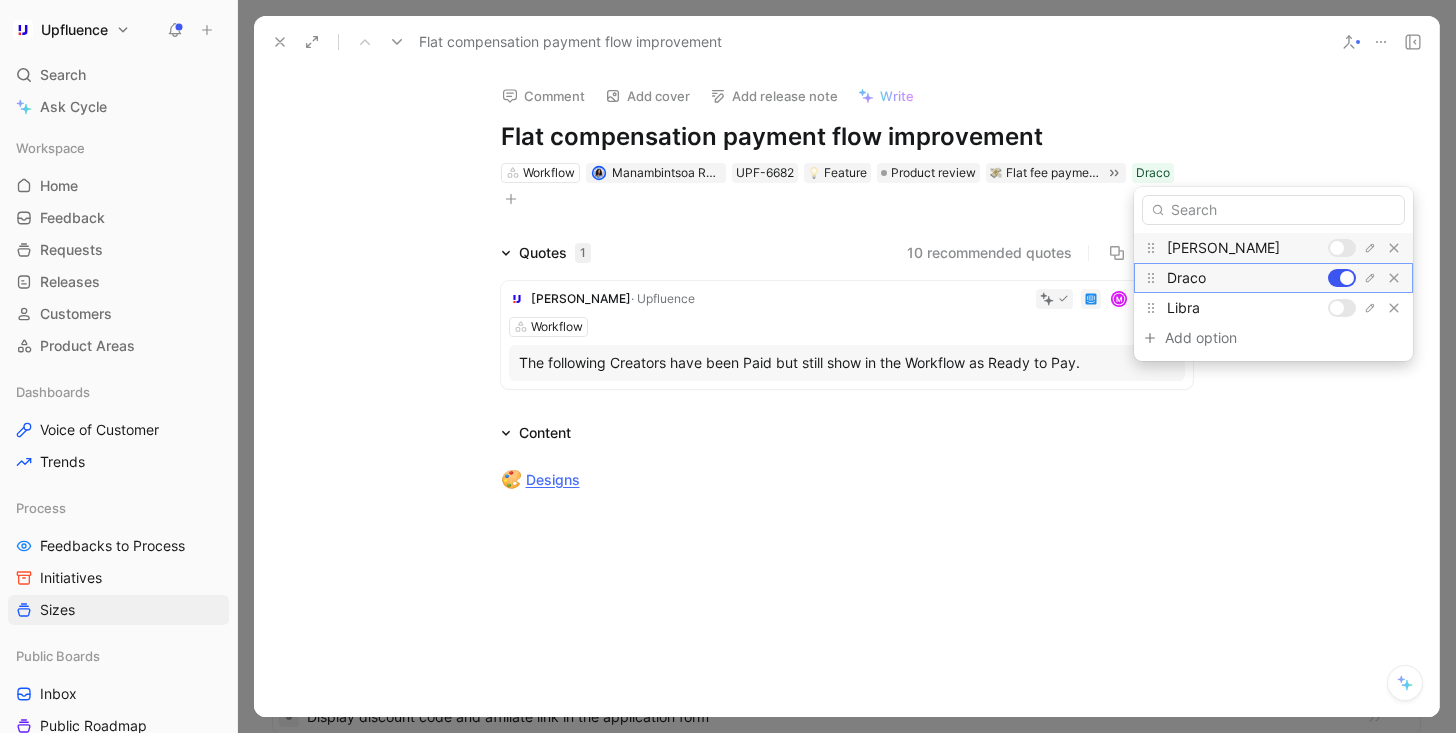 click at bounding box center [1347, 278] 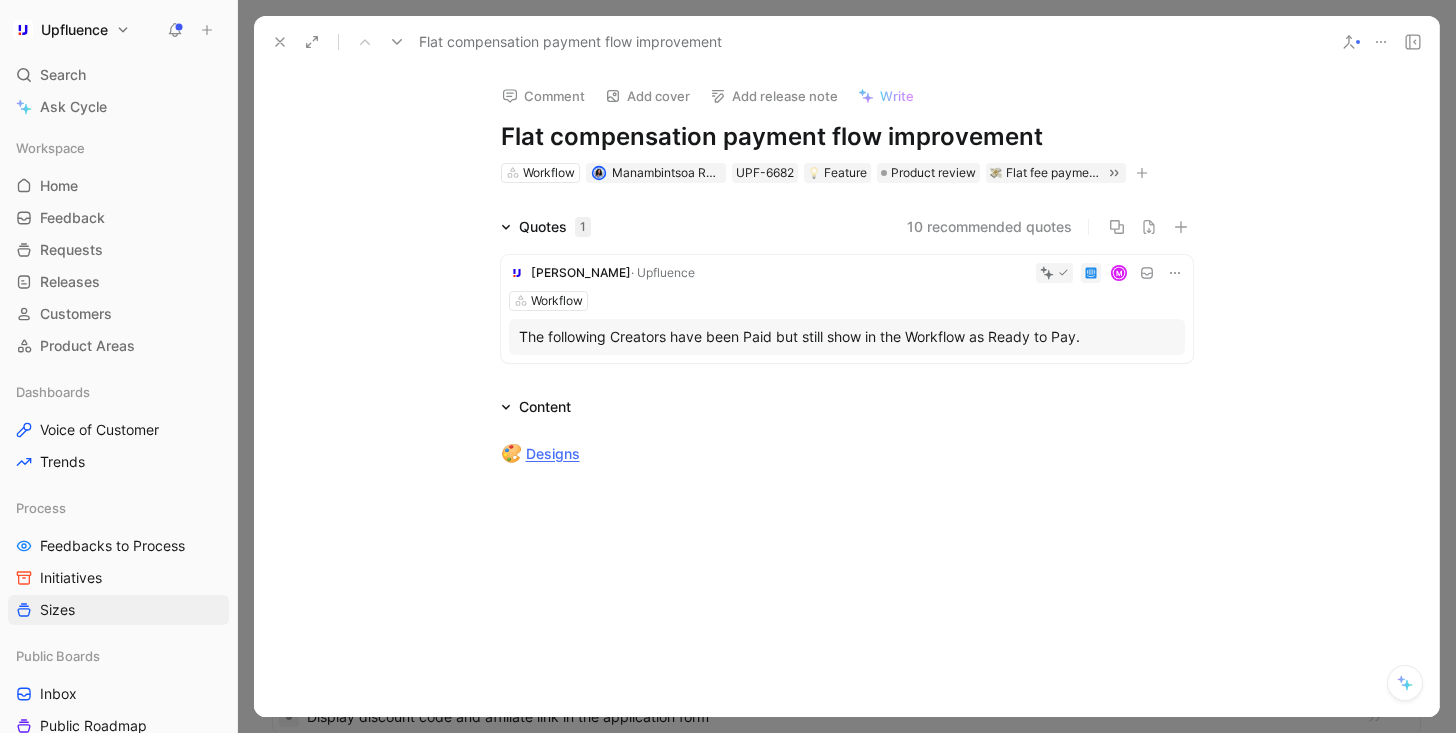 click 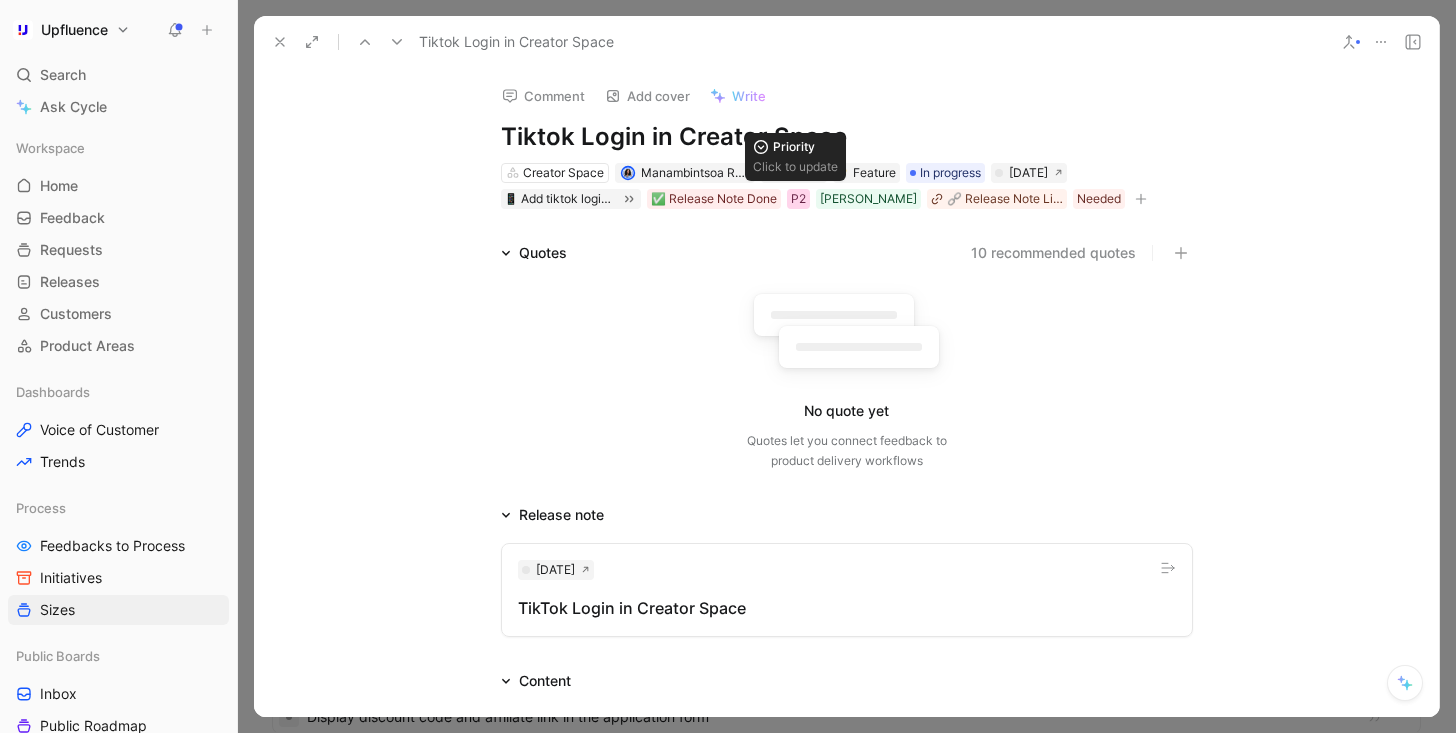 click on "P2" at bounding box center (798, 199) 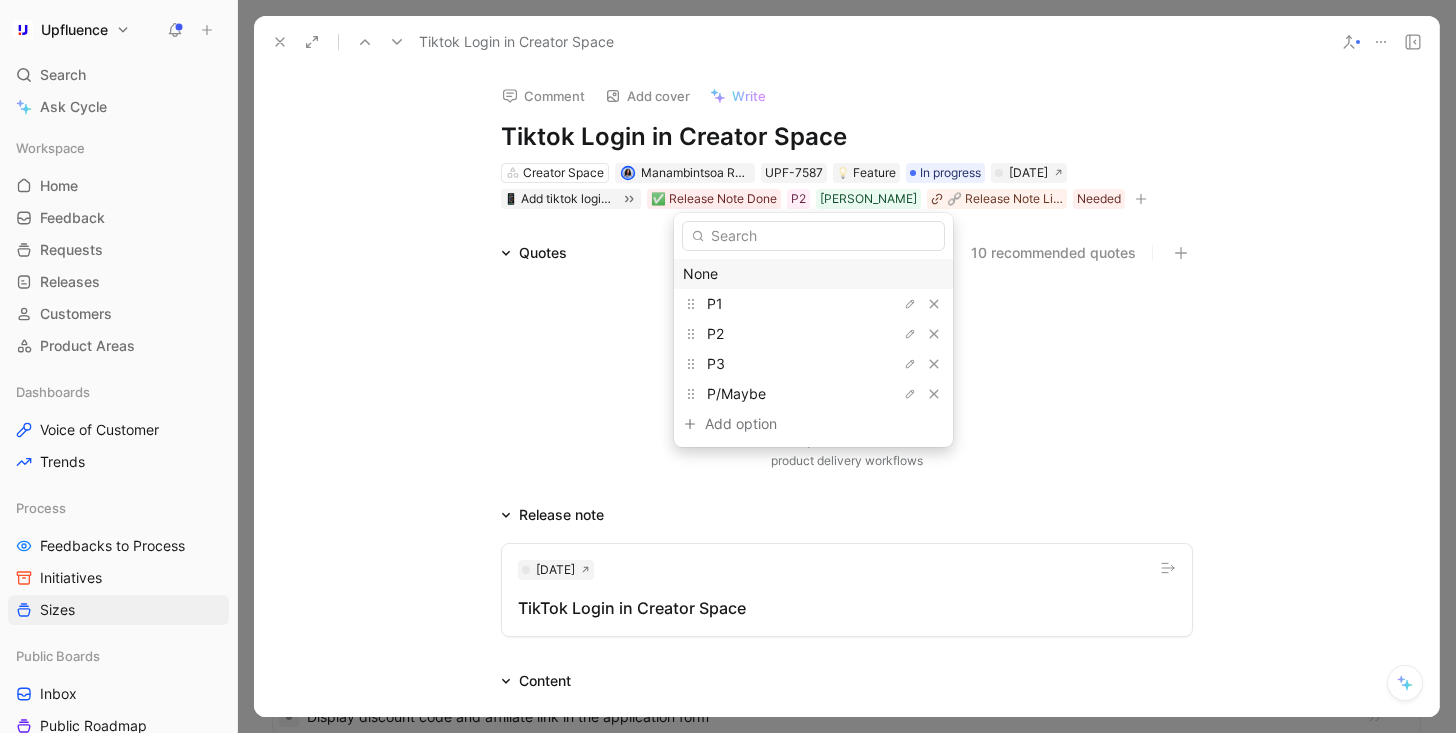 click on "None" at bounding box center [813, 274] 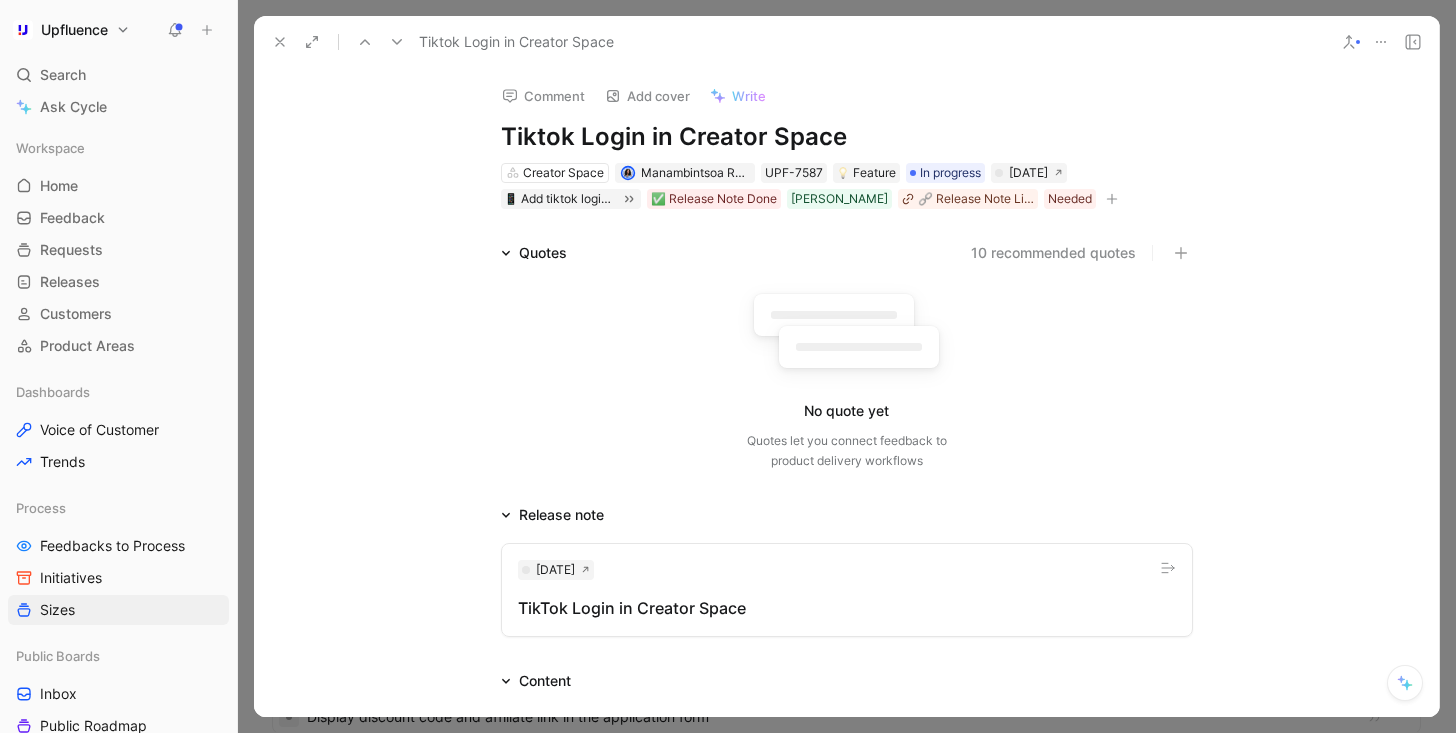 click on "Creator Space Manambintsoa RABETRANO UPF-7587 Feature In progress [DATE] Add tiktok login to creator space ✅ Release Note Done [PERSON_NAME] 🔗 Release Note Link Needed" at bounding box center [847, 186] 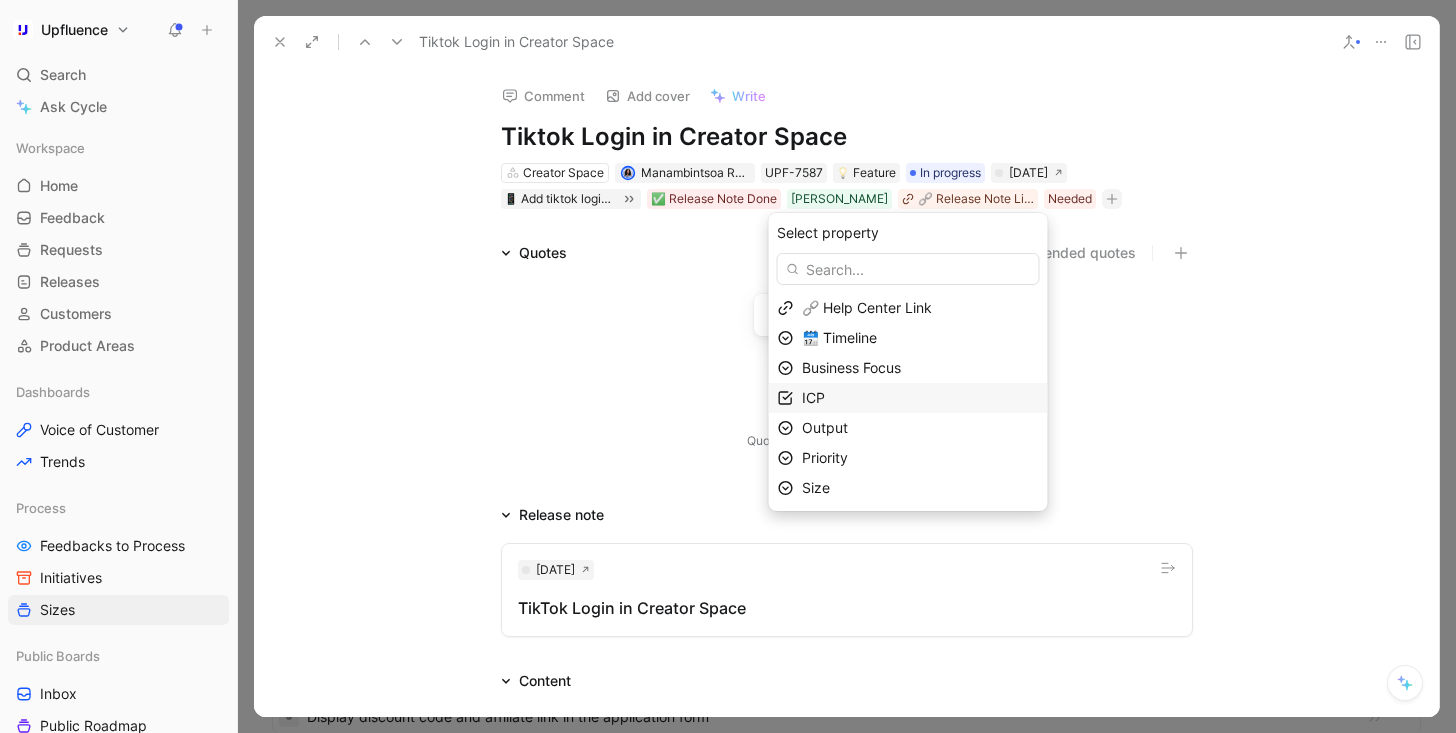 click on "ICP" at bounding box center [920, 398] 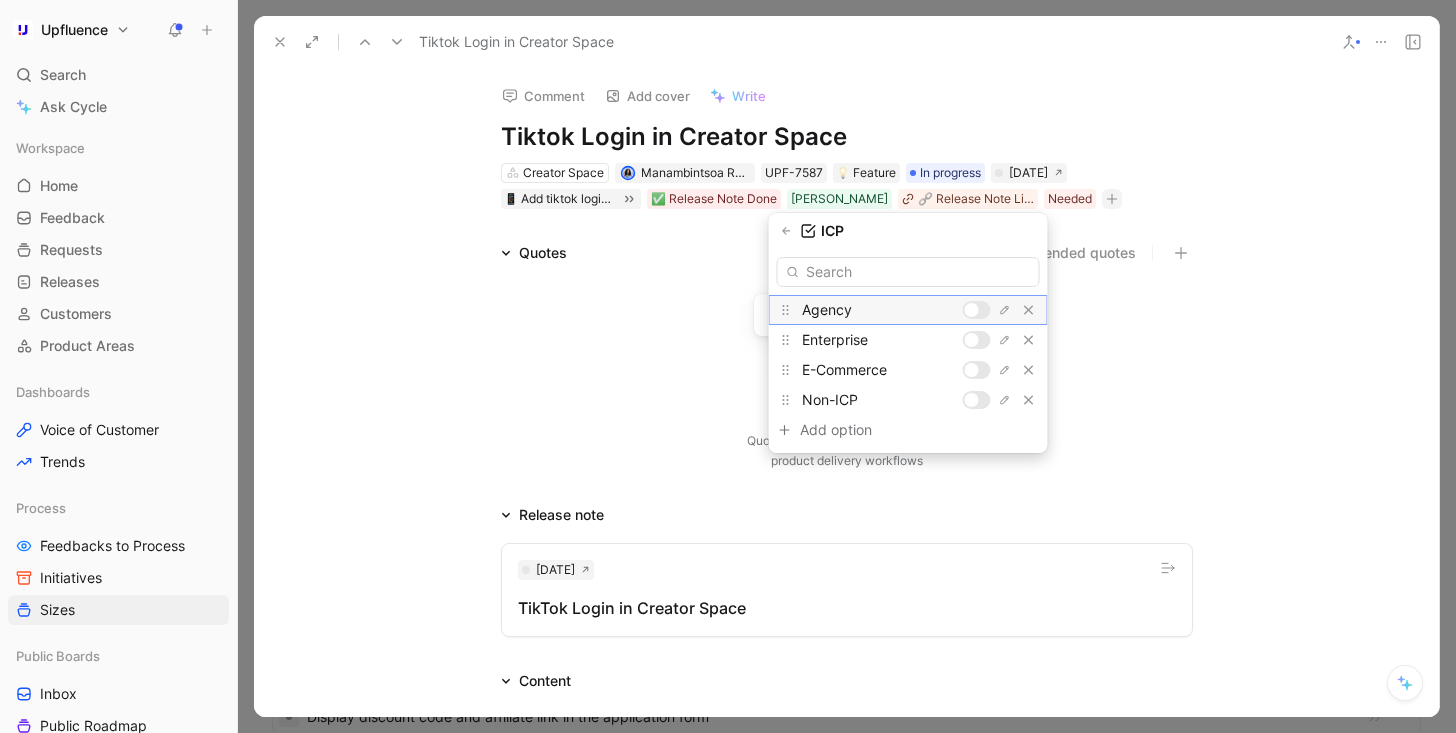 click at bounding box center [972, 310] 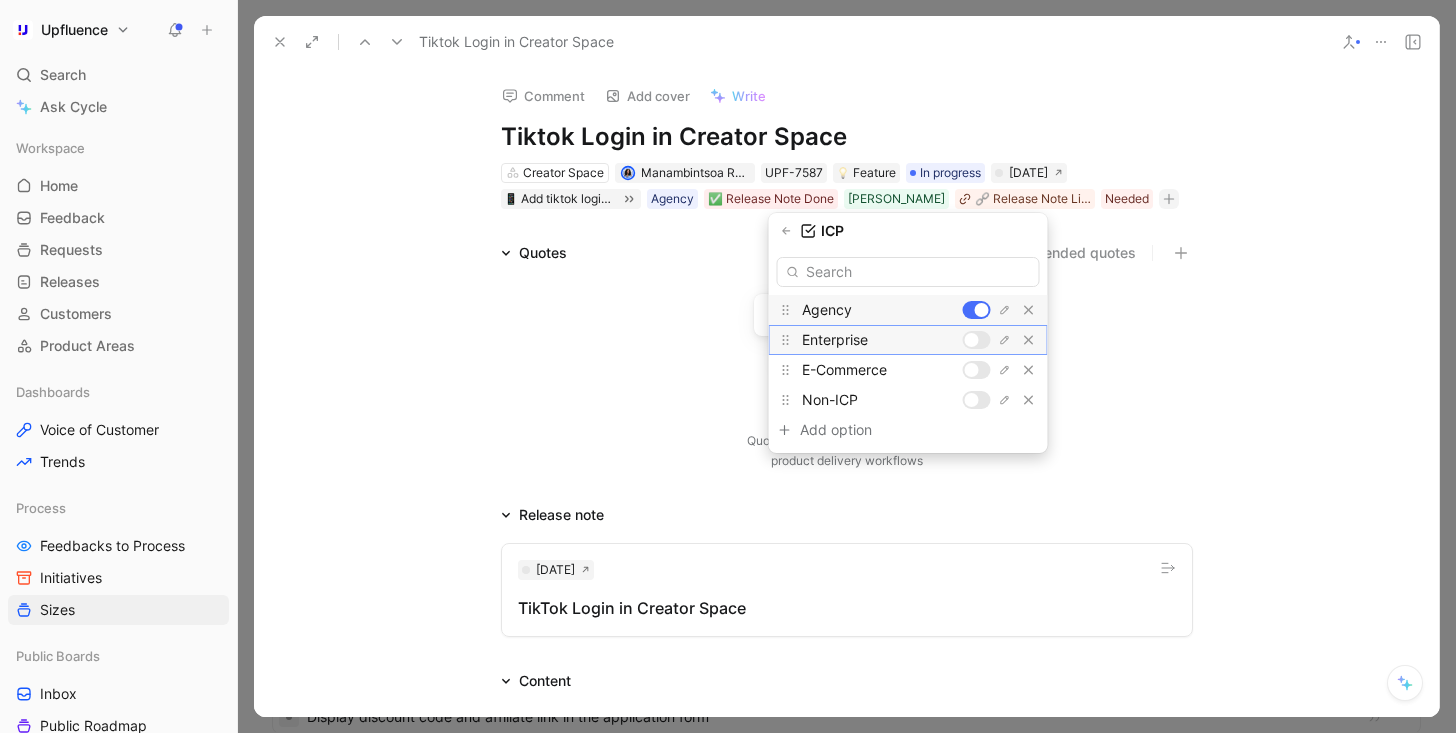 click at bounding box center [972, 340] 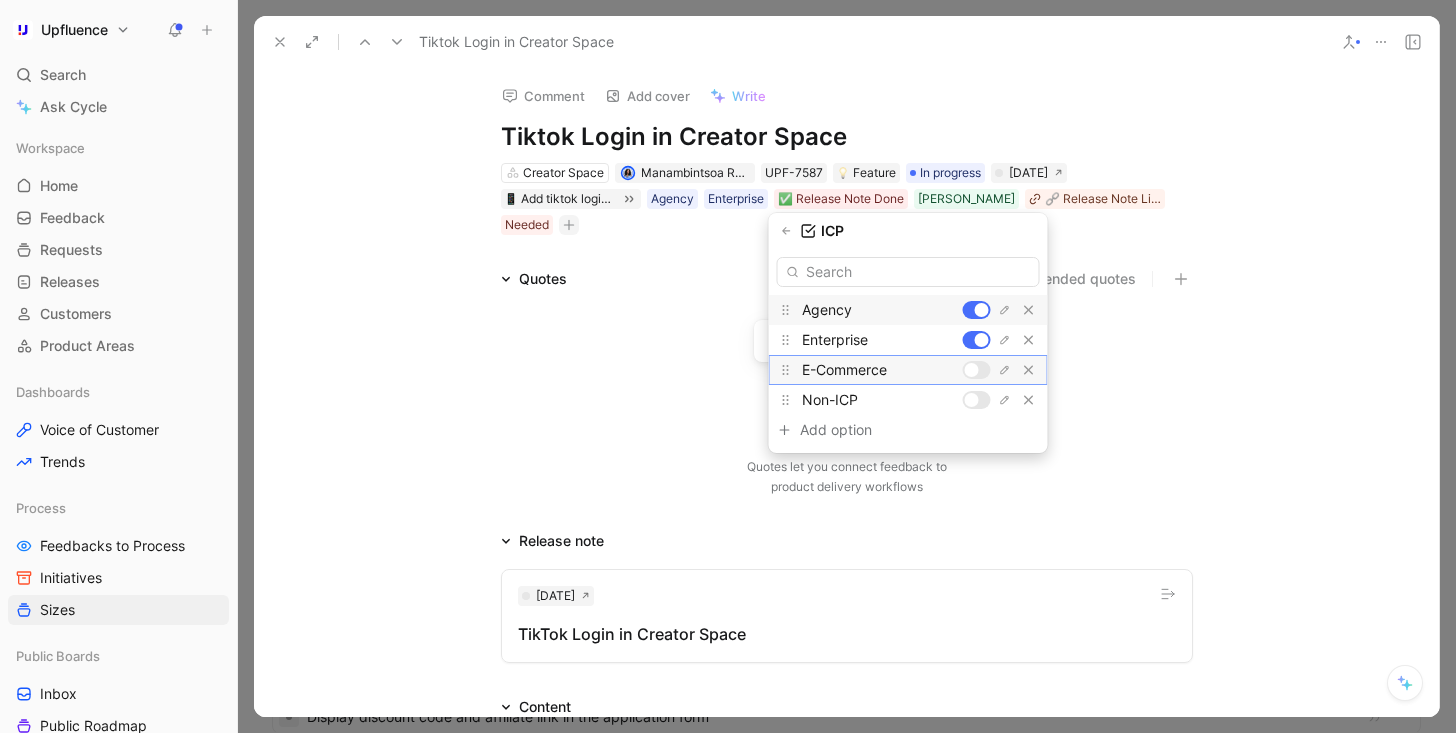 click at bounding box center (972, 370) 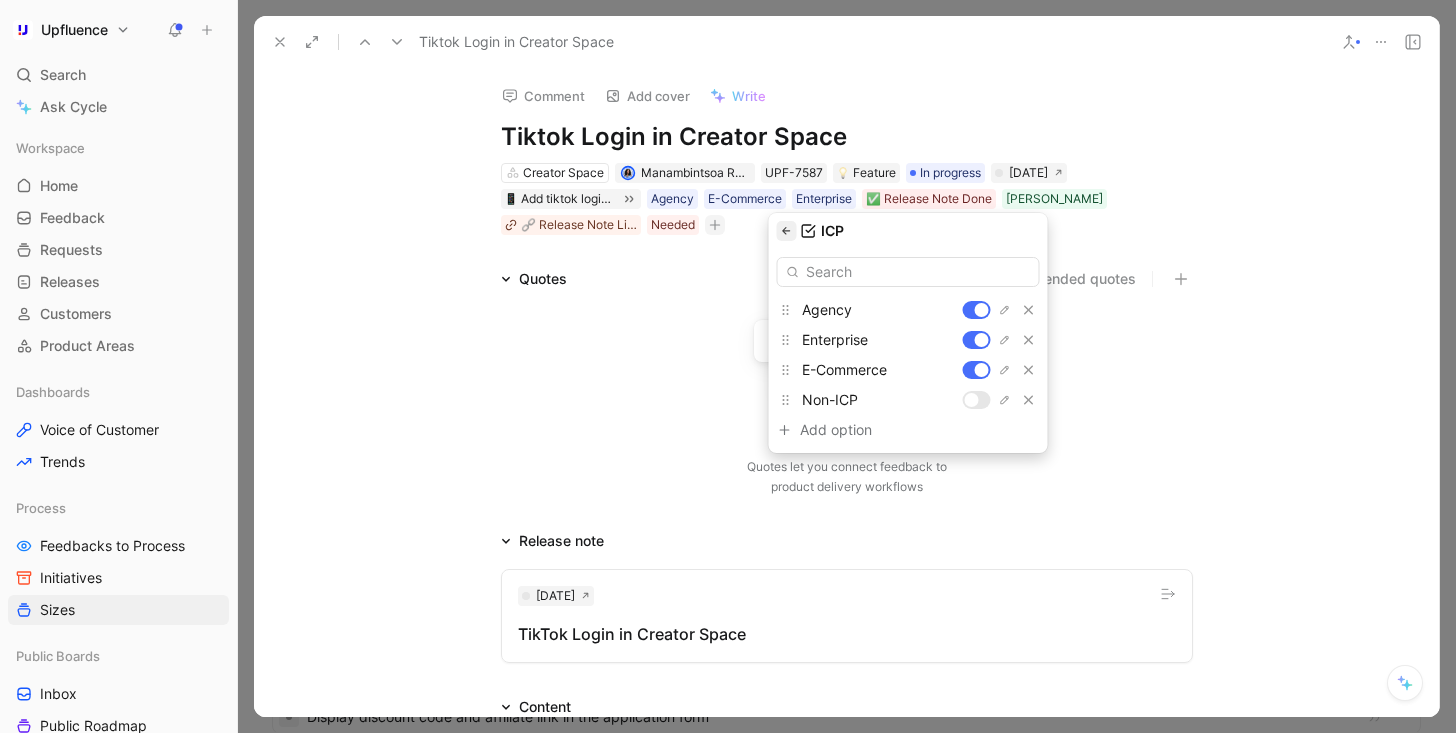 click at bounding box center [787, 231] 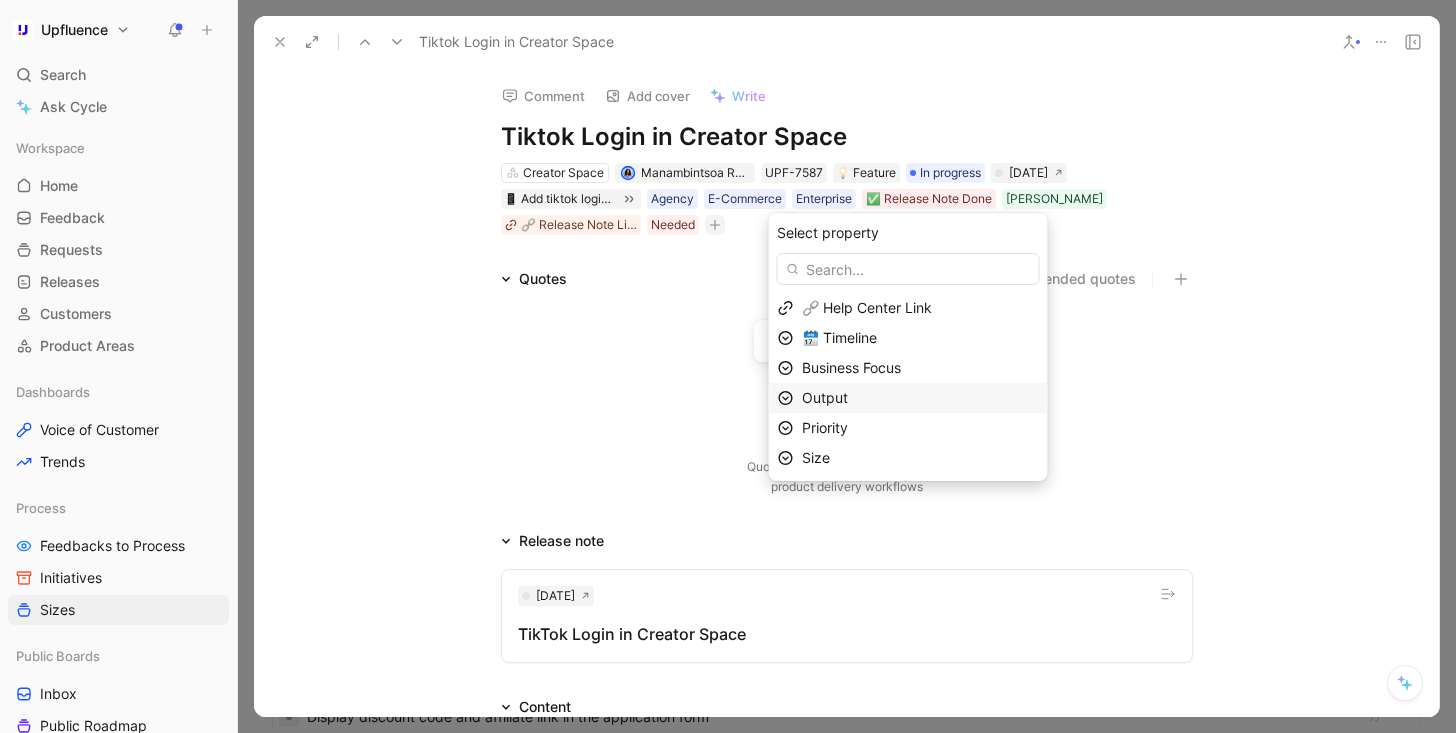 click on "Output" at bounding box center (920, 398) 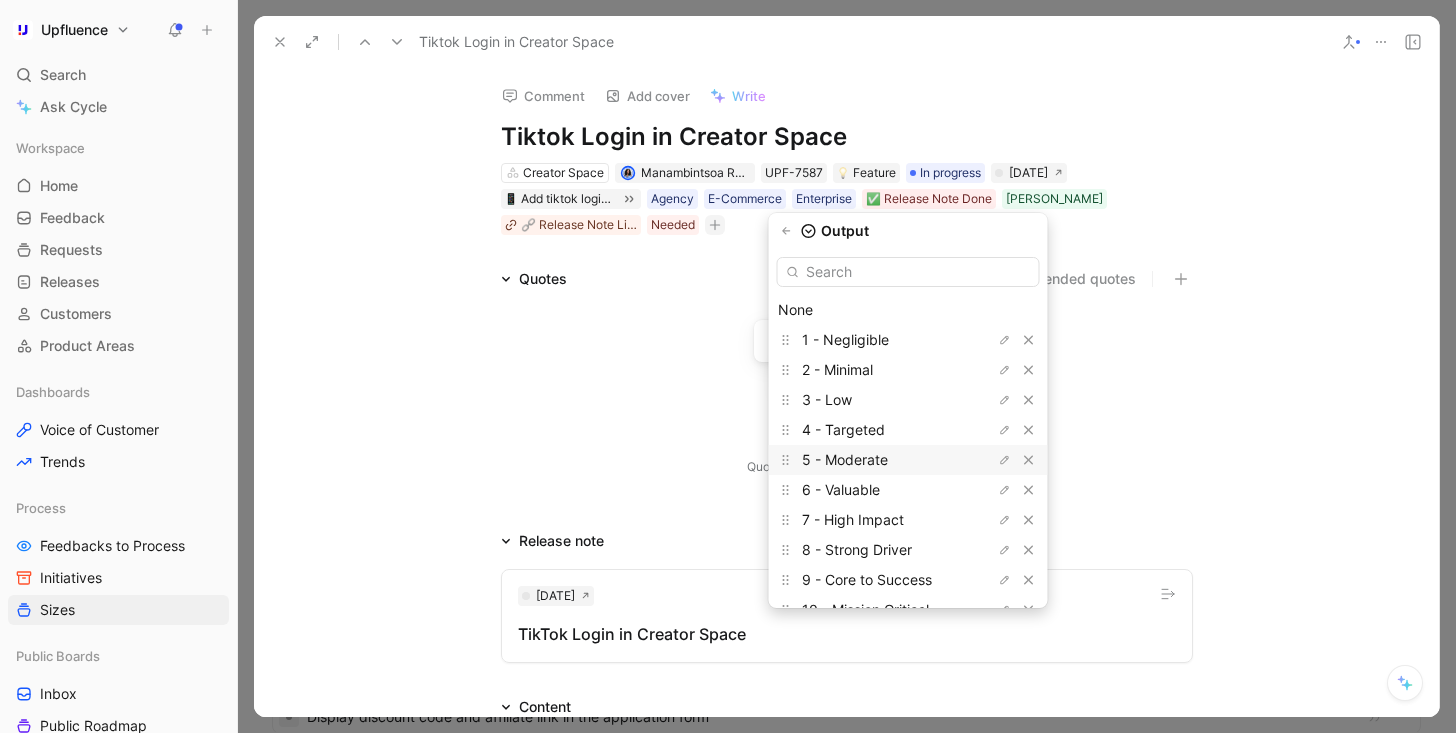 scroll, scrollTop: 55, scrollLeft: 0, axis: vertical 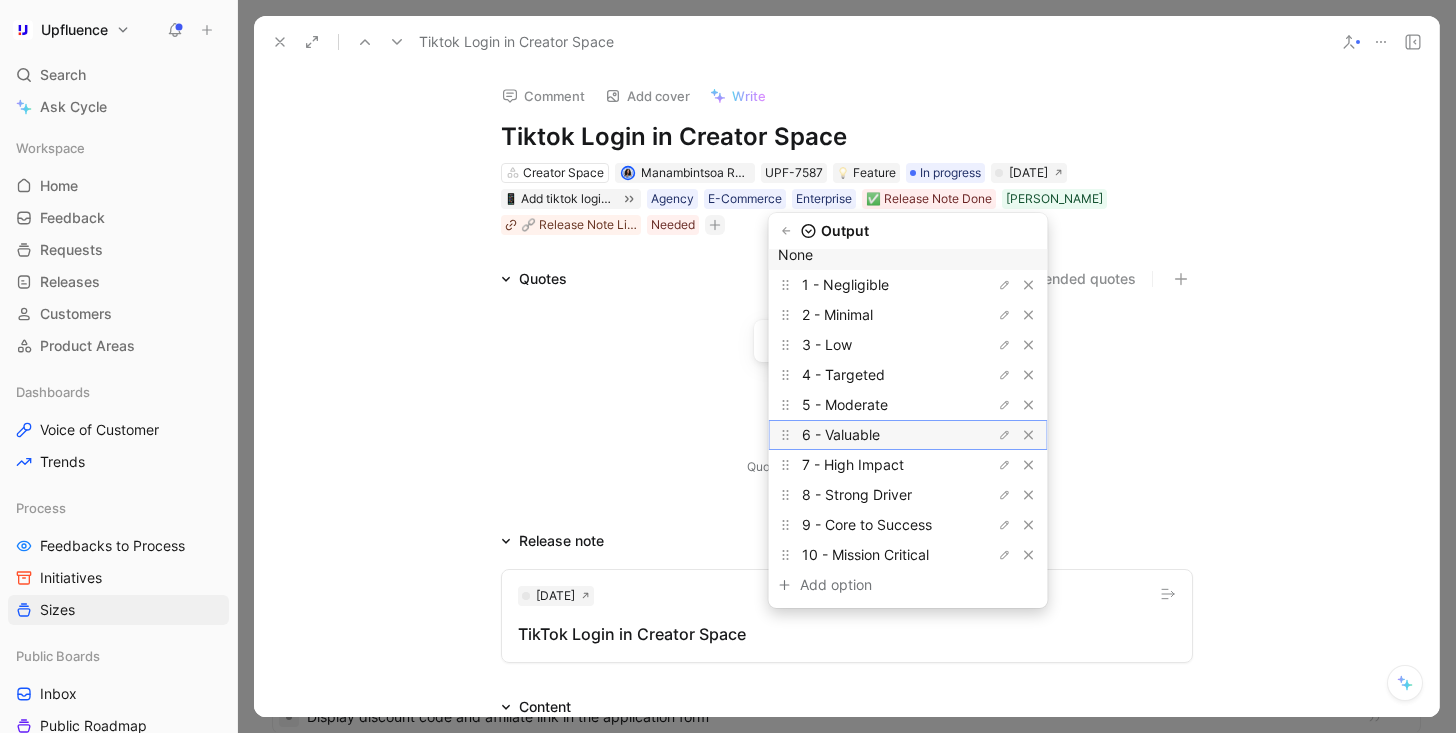 click on "6  - Valuable" at bounding box center [877, 435] 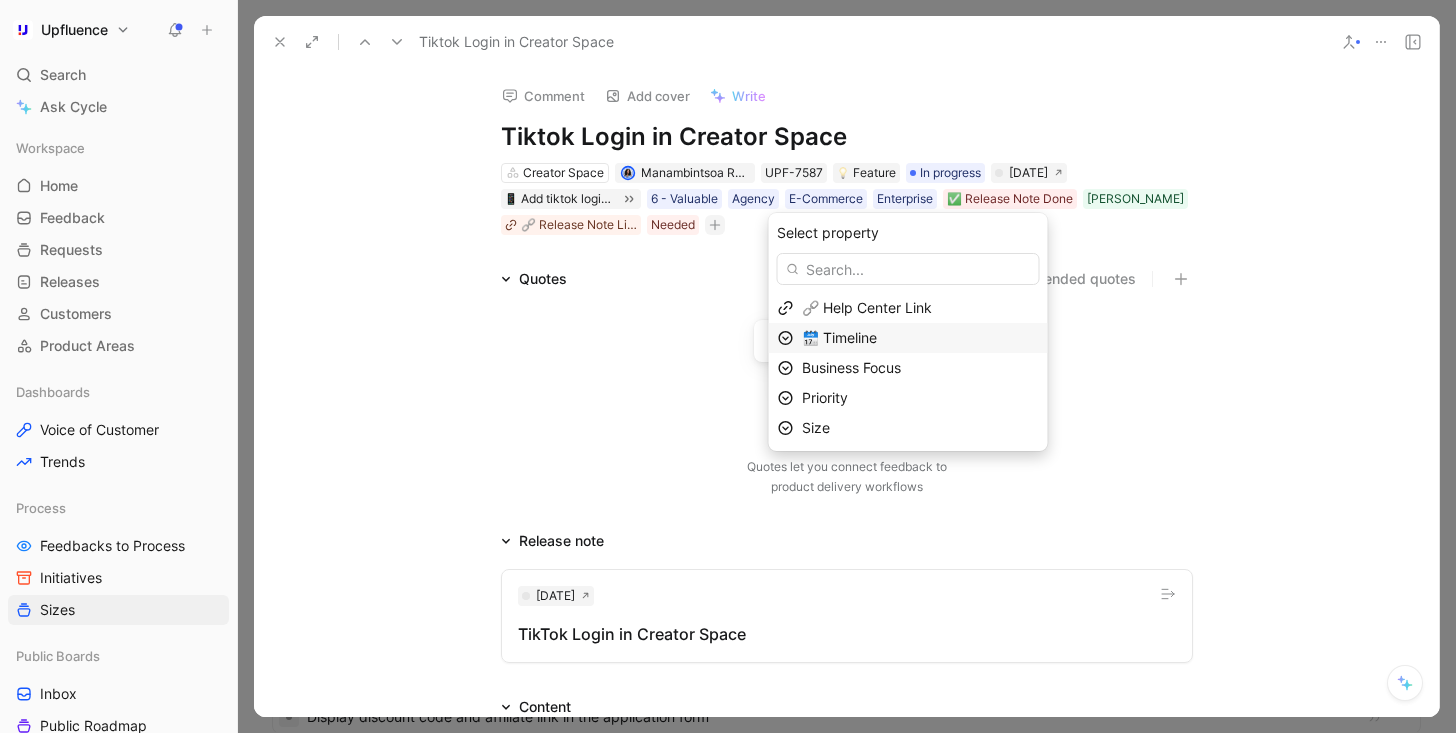 click on "🗓️ Timeline" at bounding box center [908, 338] 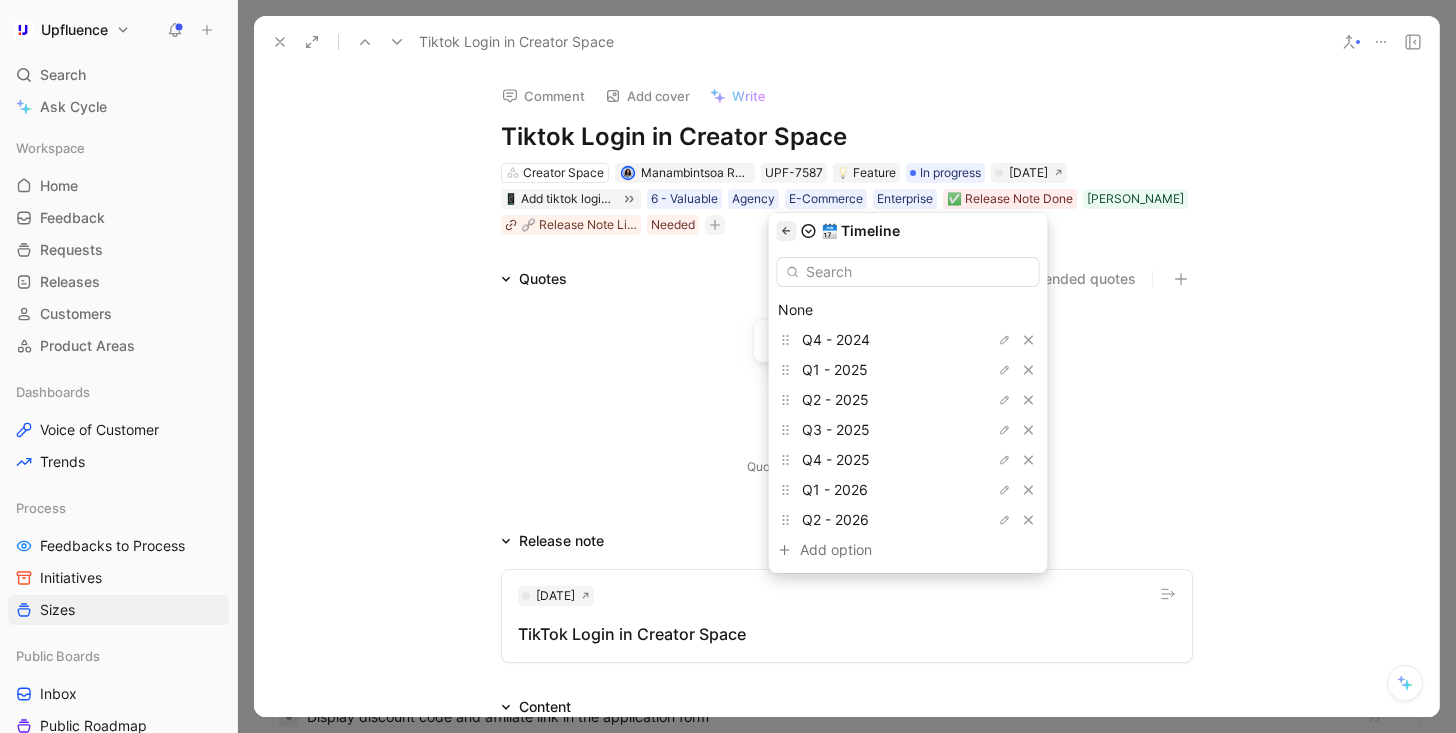 click 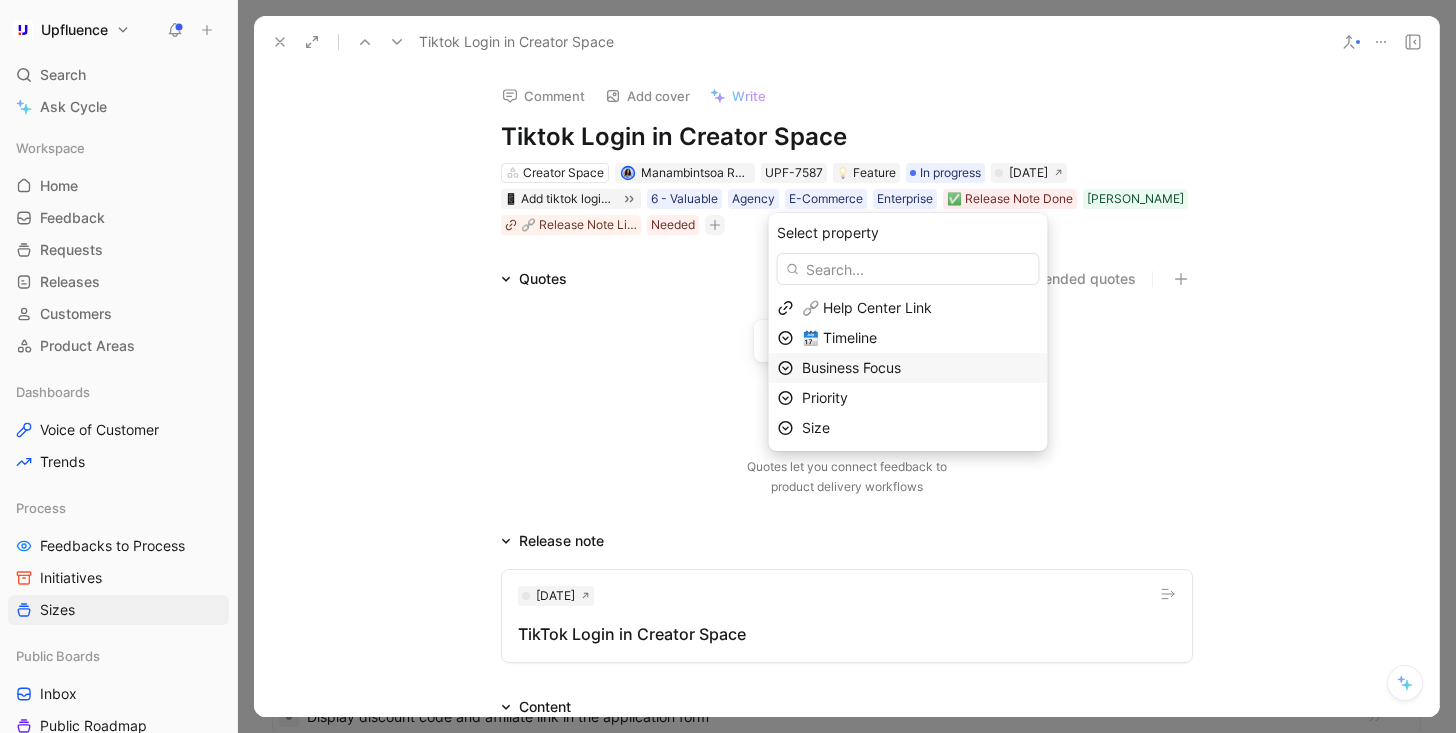 click on "Business Focus" at bounding box center (851, 367) 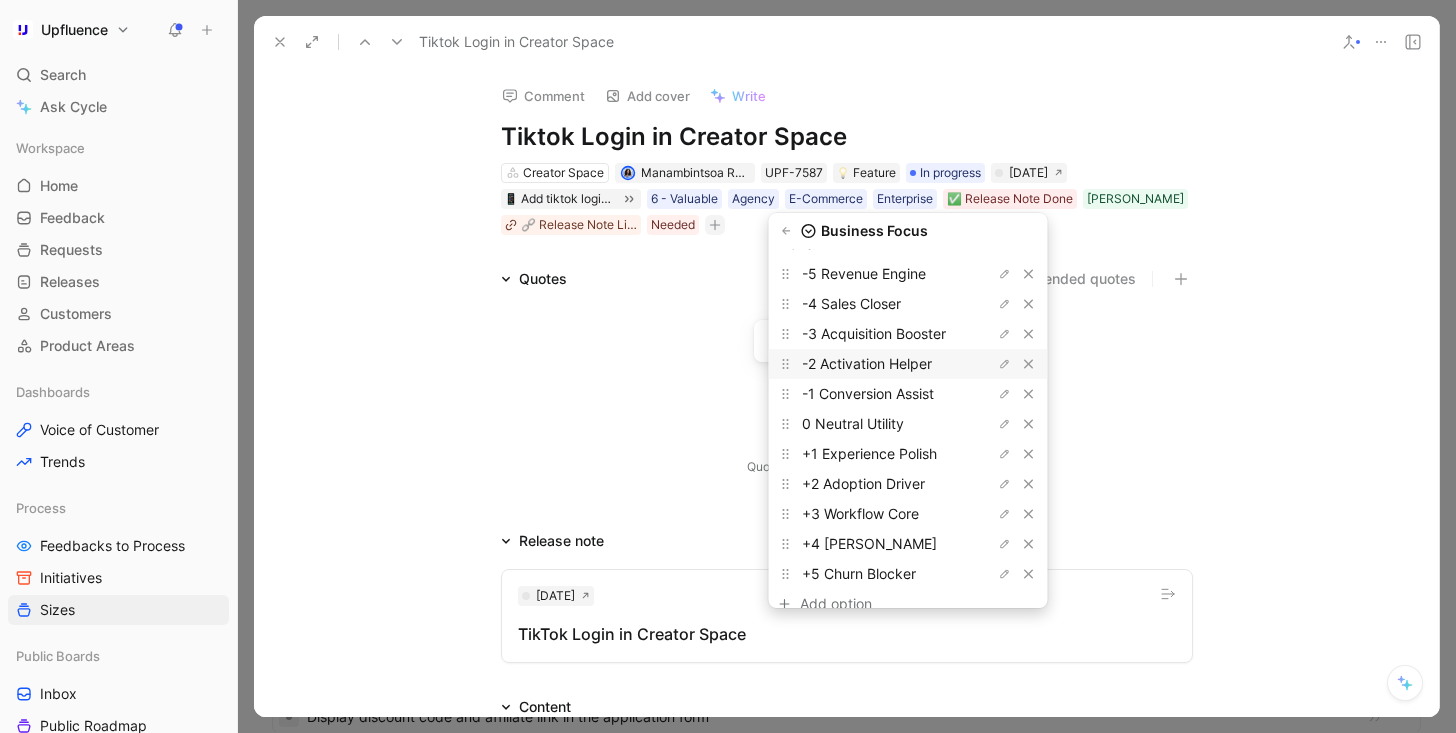 scroll, scrollTop: 85, scrollLeft: 0, axis: vertical 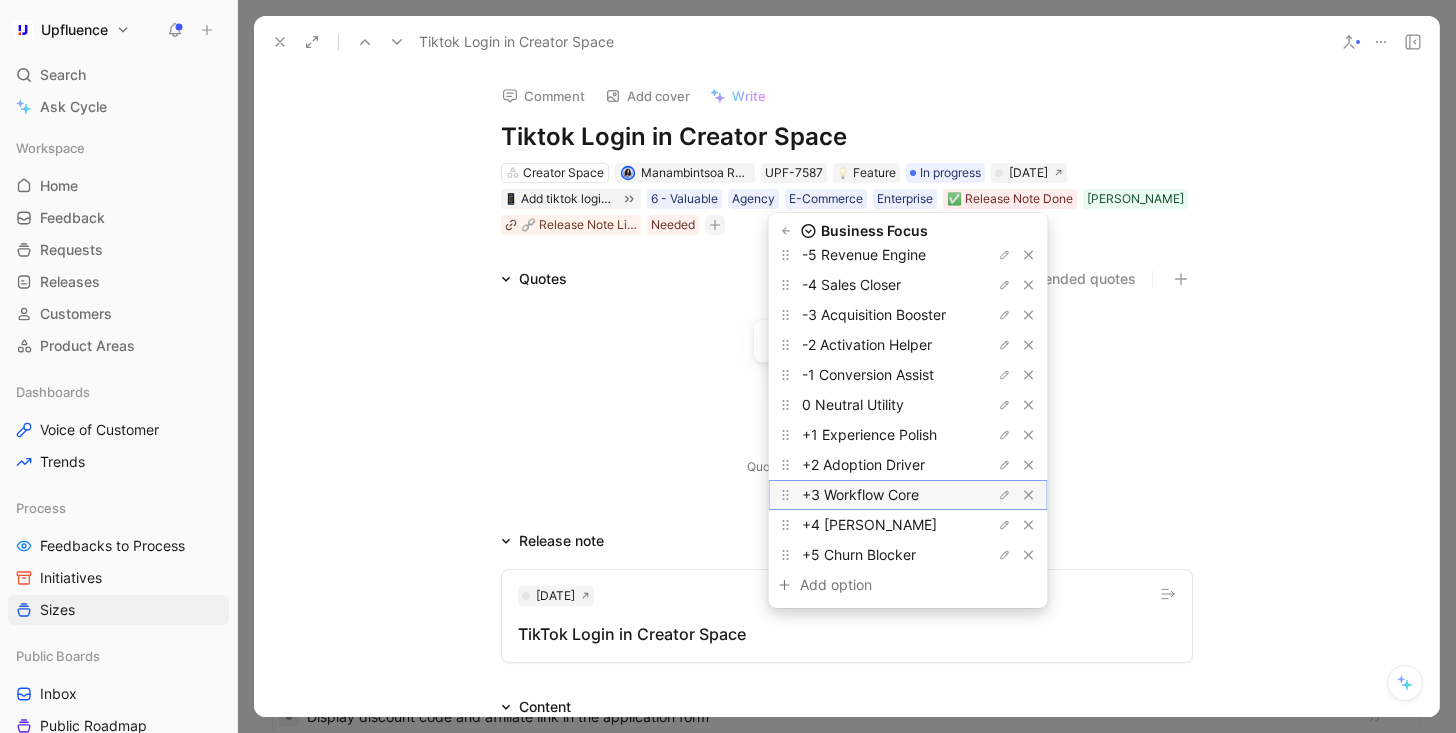click on "+3  Workflow Core" at bounding box center (860, 494) 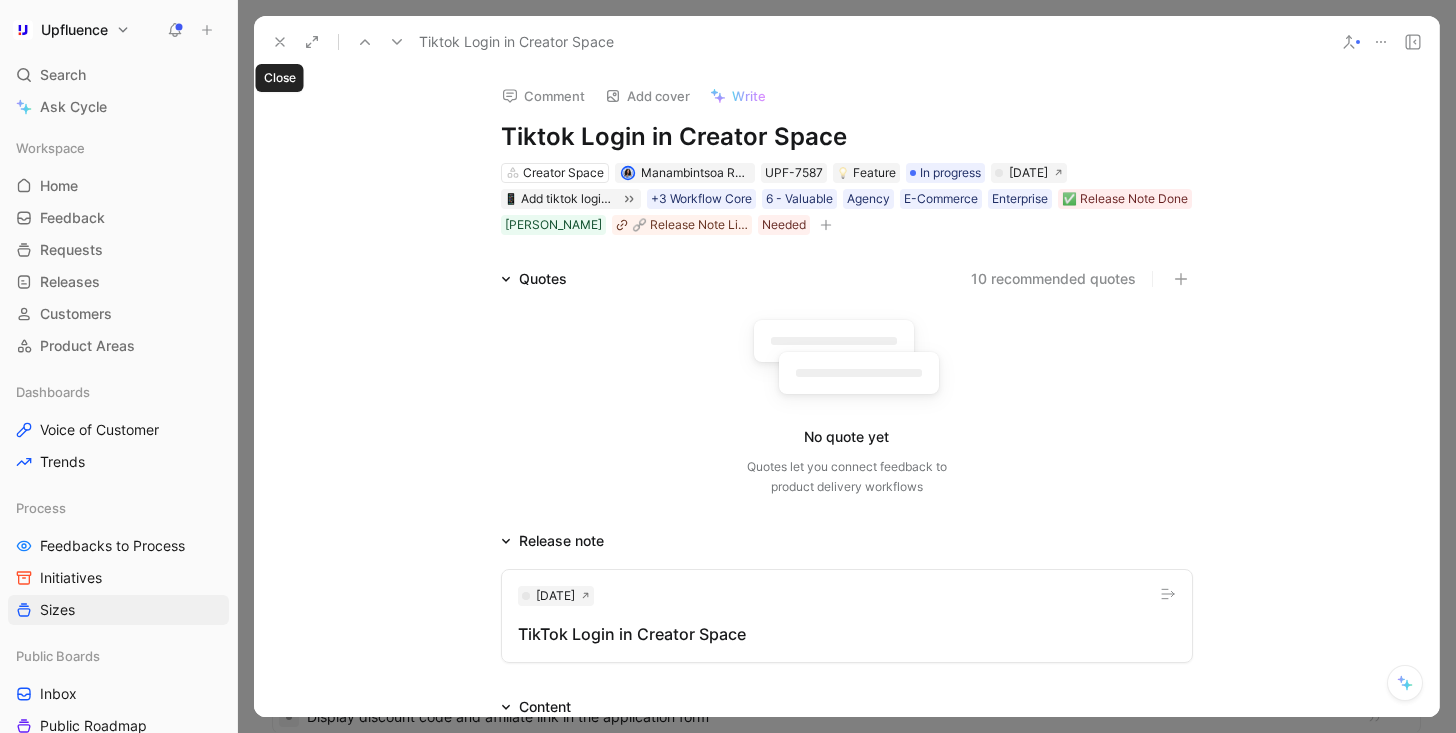 click at bounding box center (280, 42) 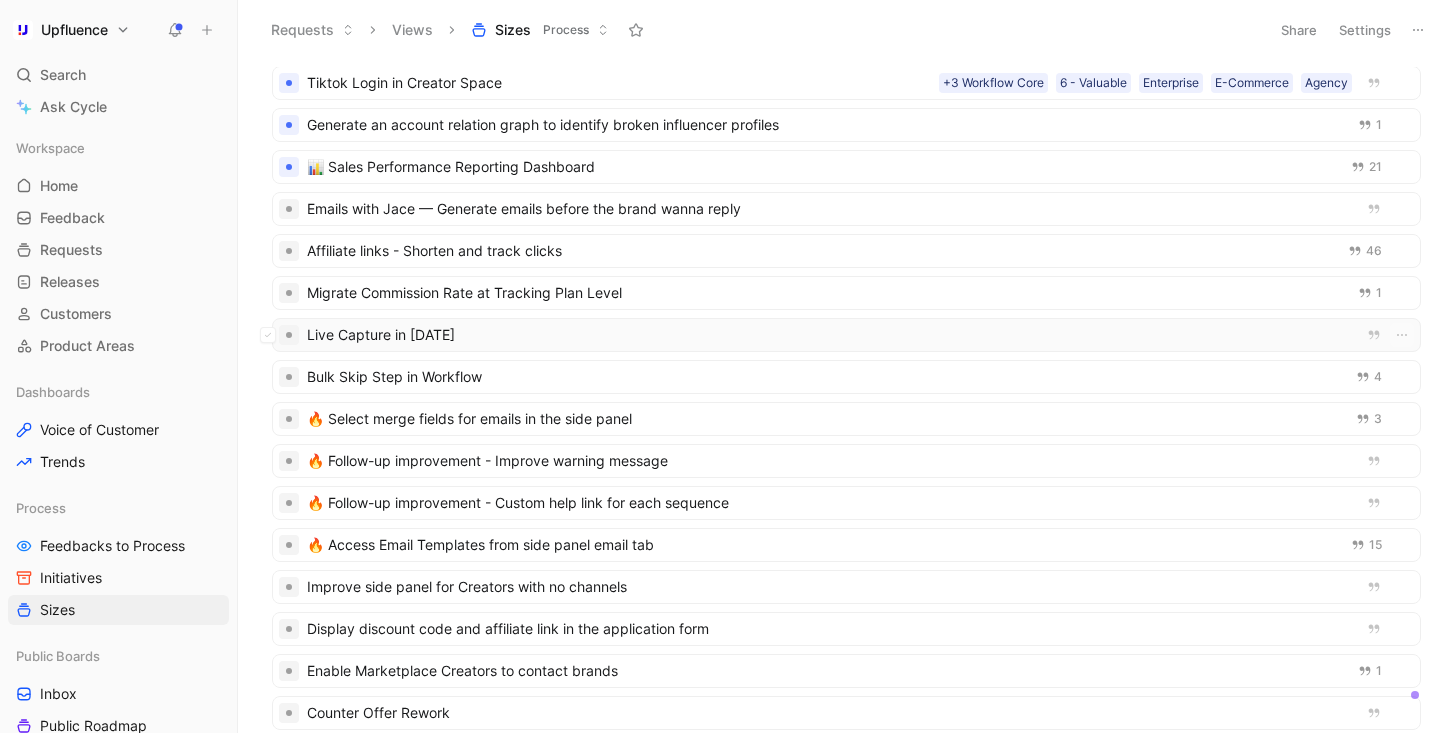 scroll, scrollTop: 123, scrollLeft: 0, axis: vertical 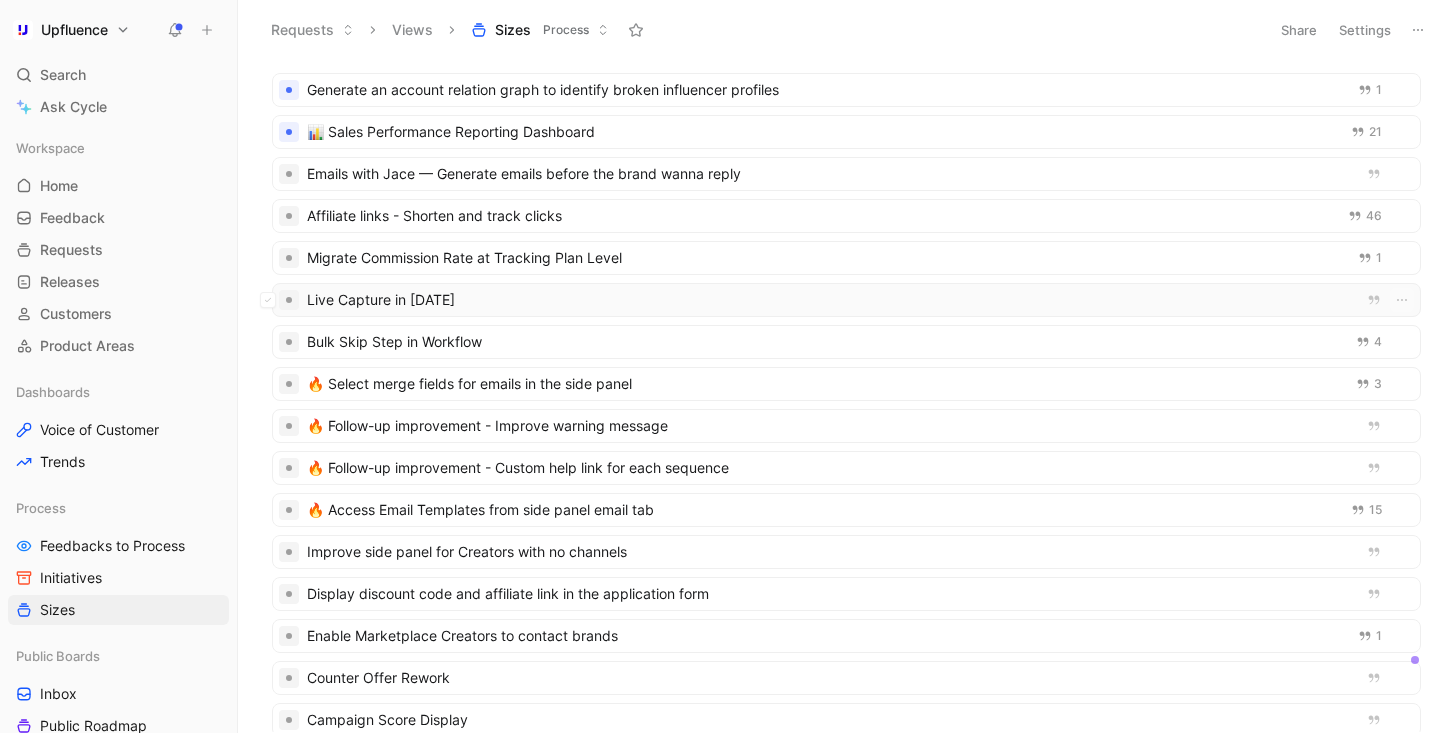 click on "Live Capture in [DATE]" at bounding box center (826, 300) 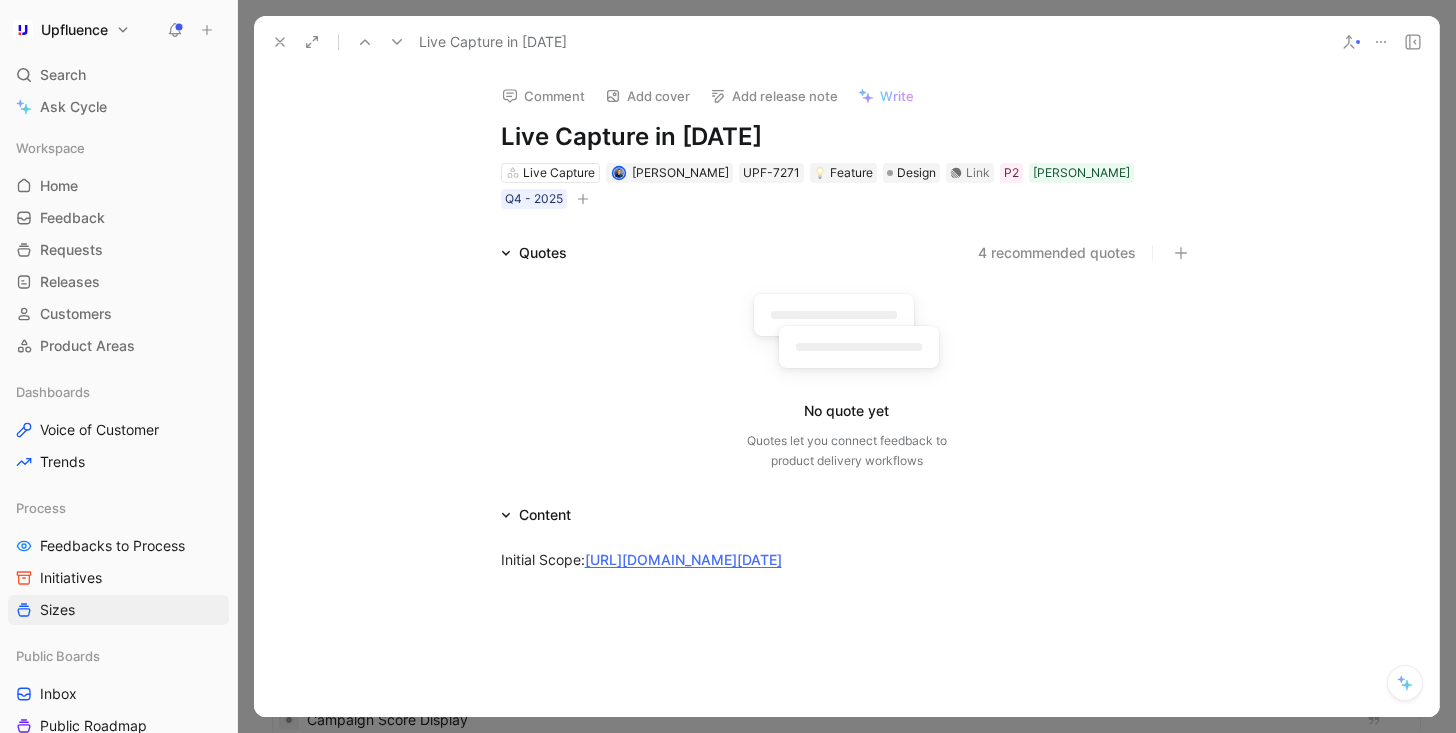 click at bounding box center (583, 199) 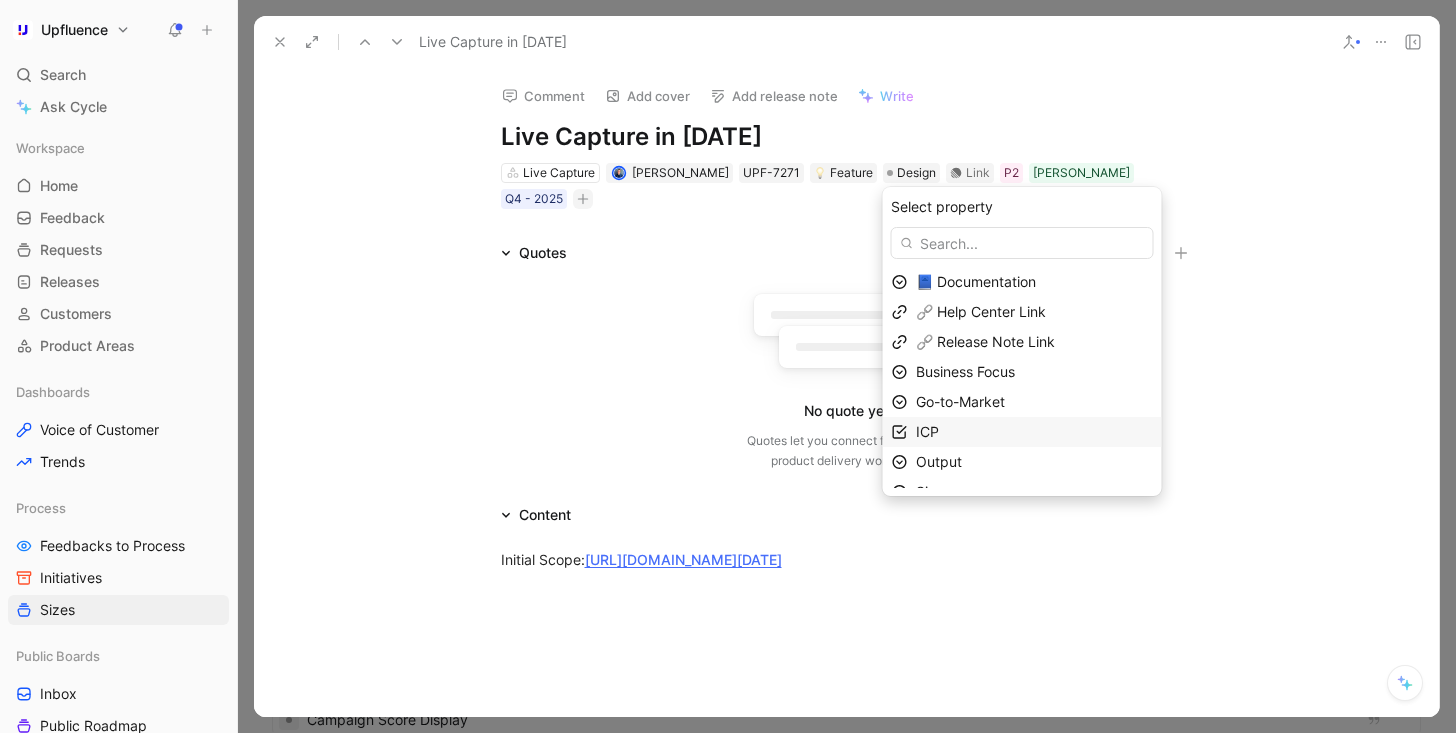 scroll, scrollTop: 19, scrollLeft: 0, axis: vertical 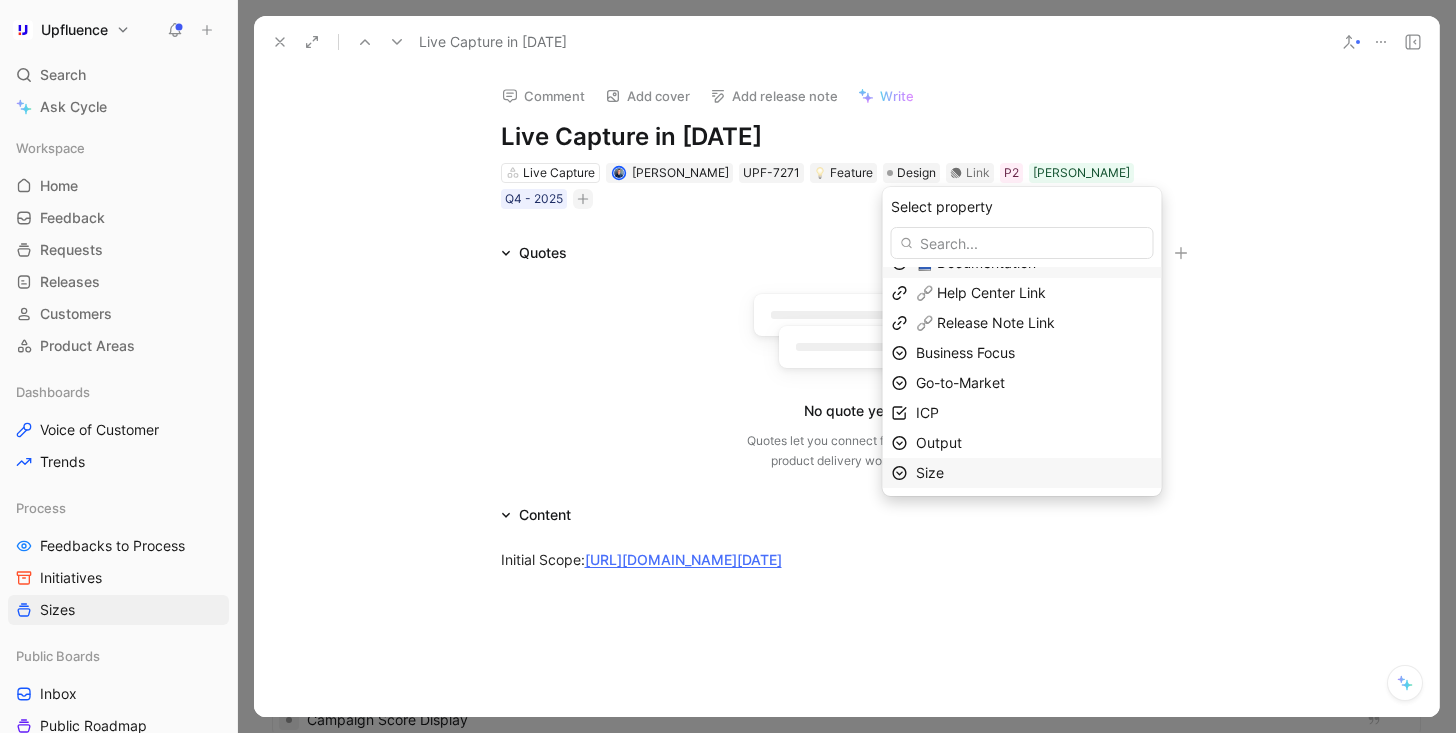 click on "Size" at bounding box center (1034, 473) 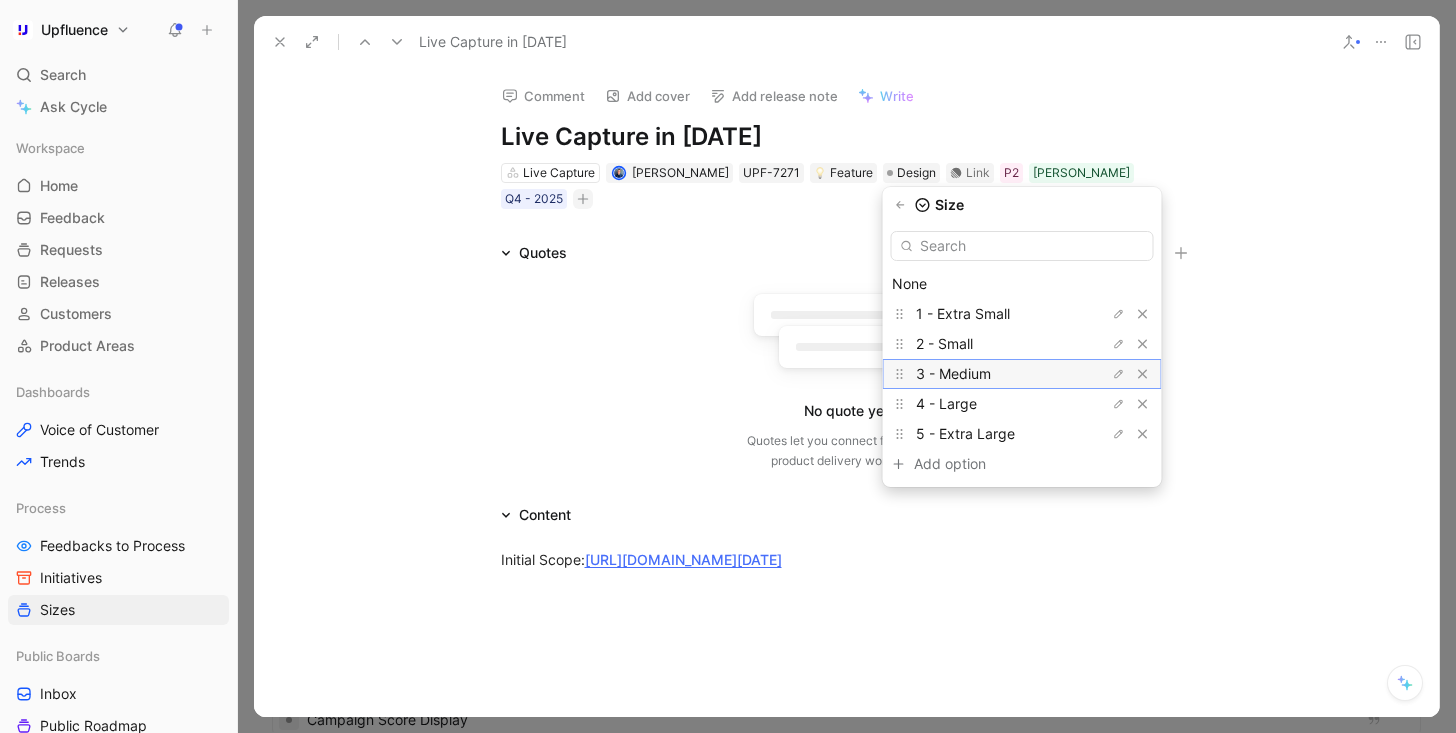 click on "3 - Medium" at bounding box center [991, 374] 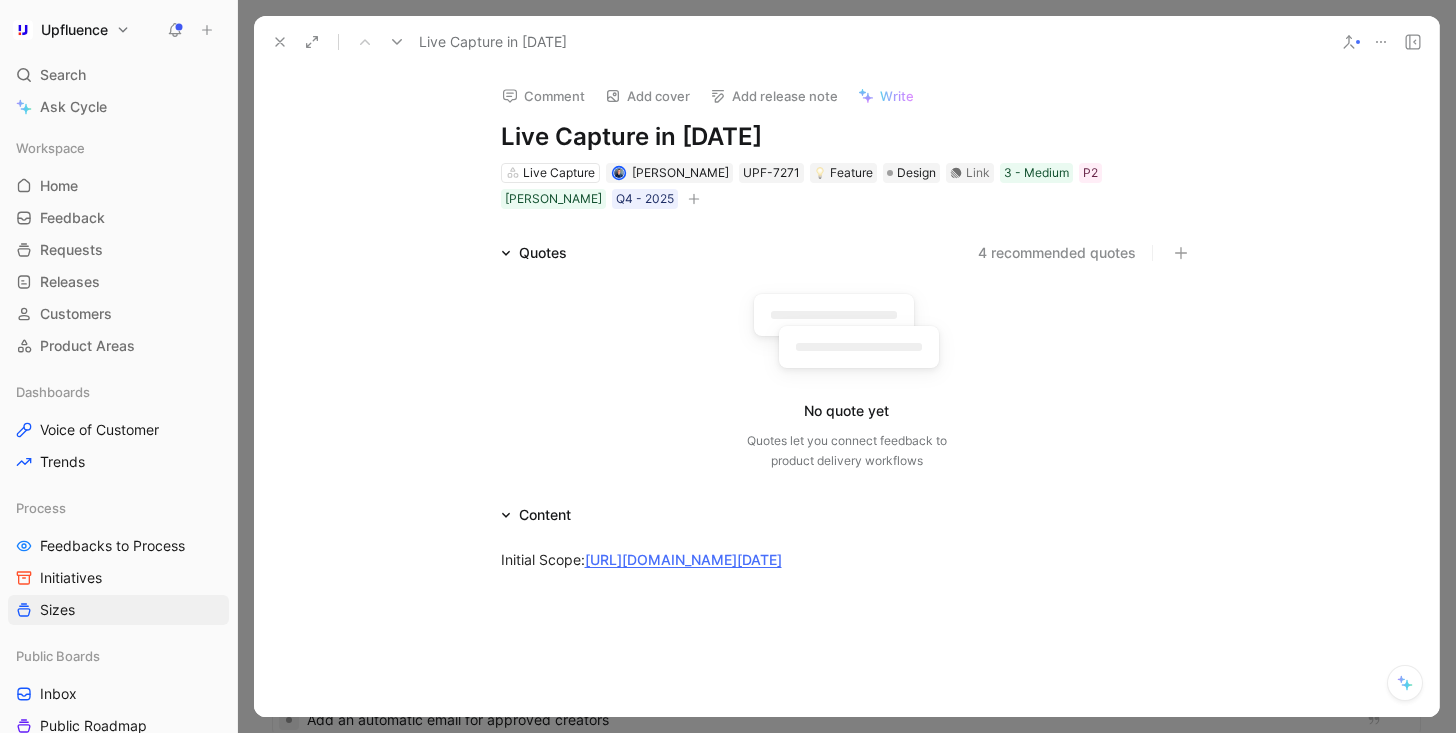 click 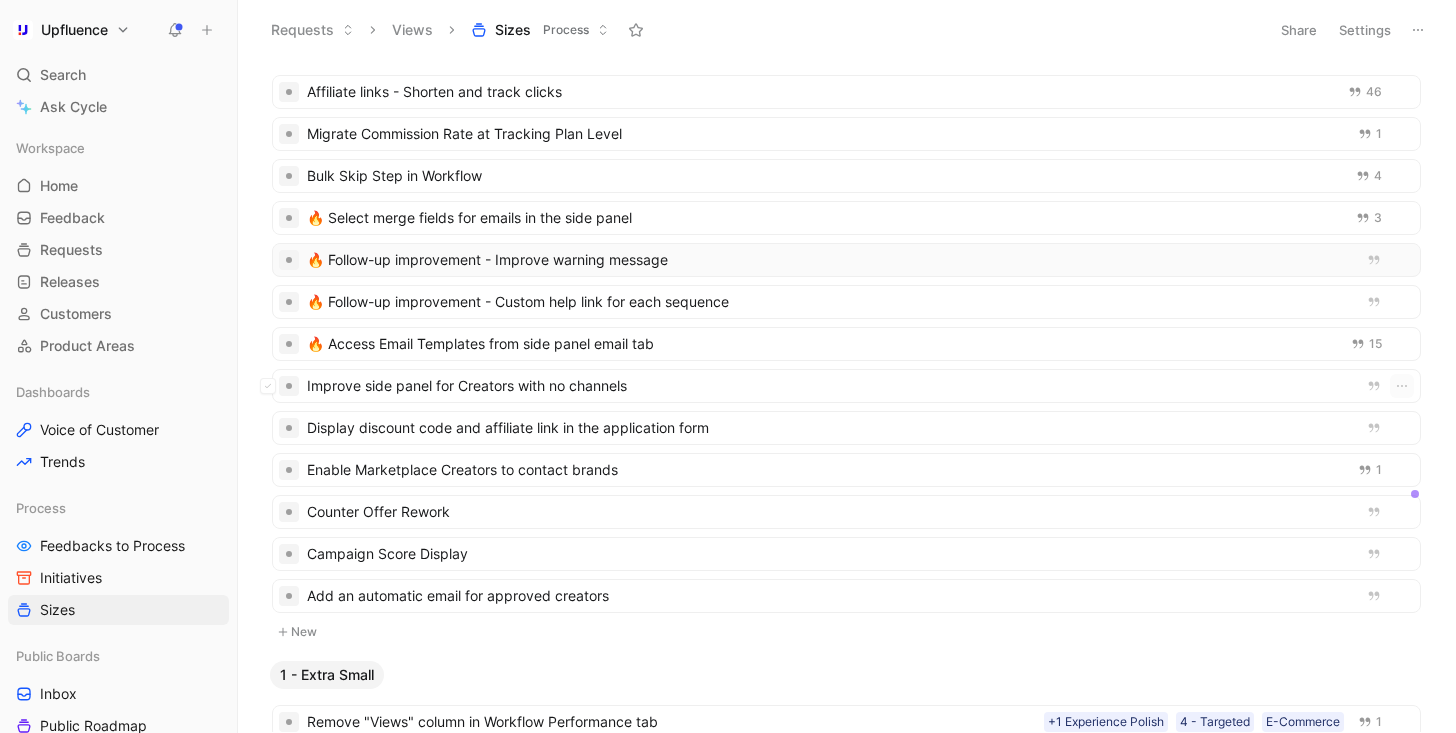 scroll, scrollTop: 267, scrollLeft: 0, axis: vertical 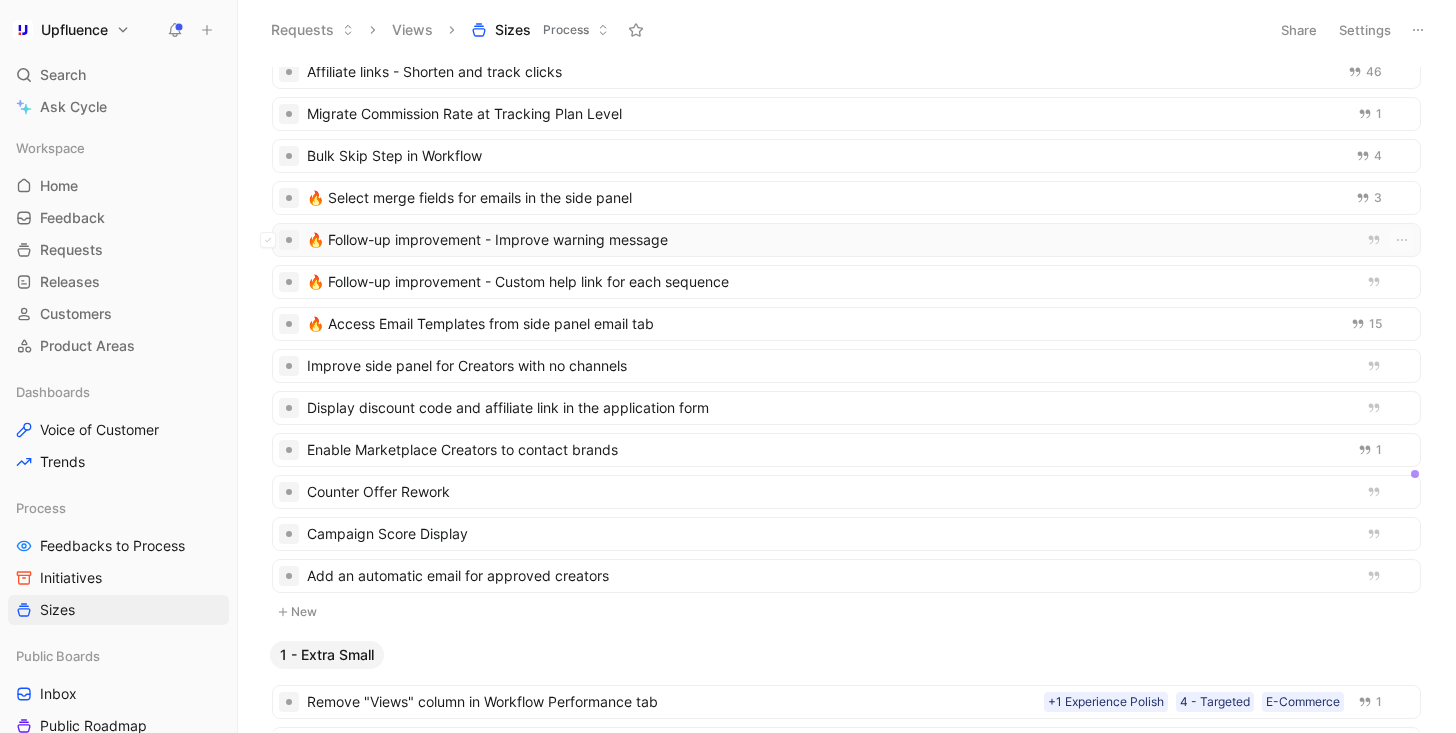 click on "🔥 Follow-up improvement - Improve warning message" at bounding box center (826, 240) 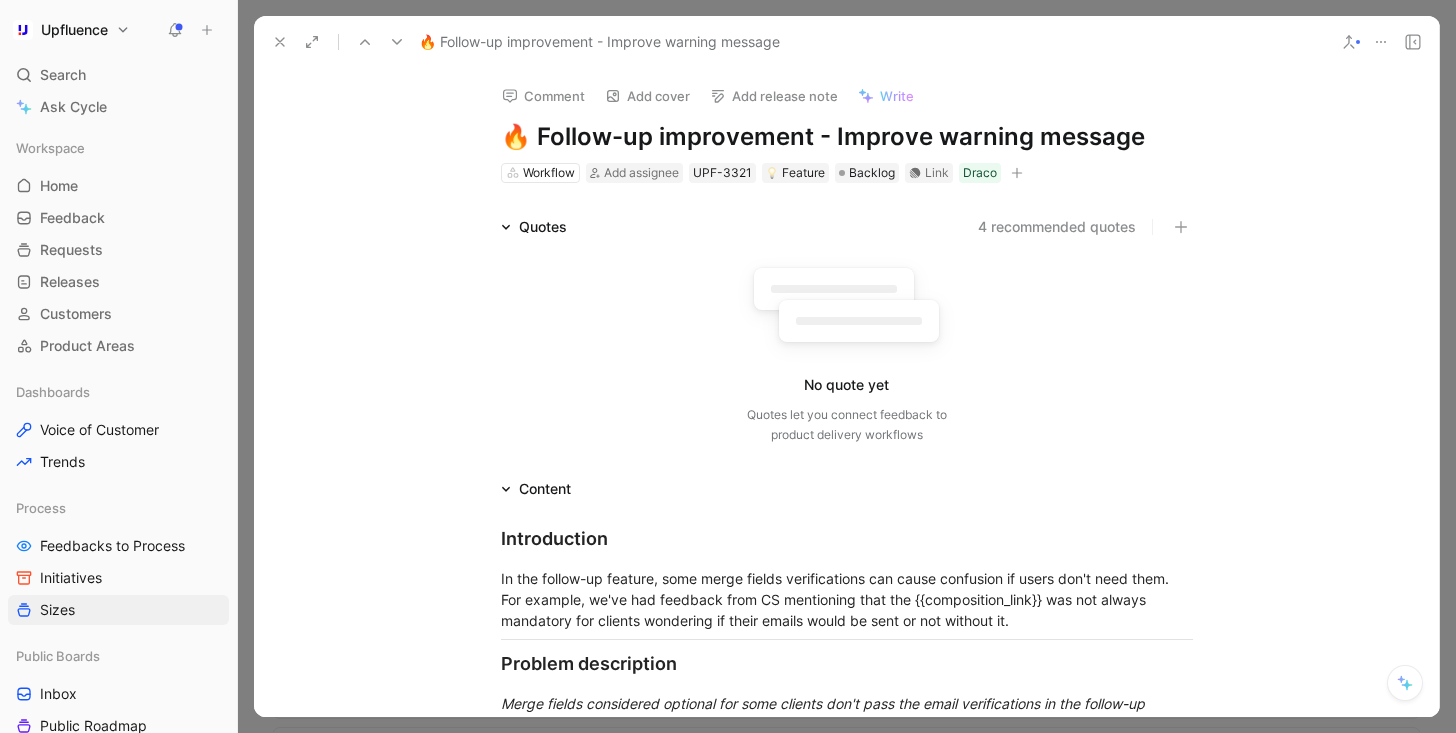 click at bounding box center (1017, 173) 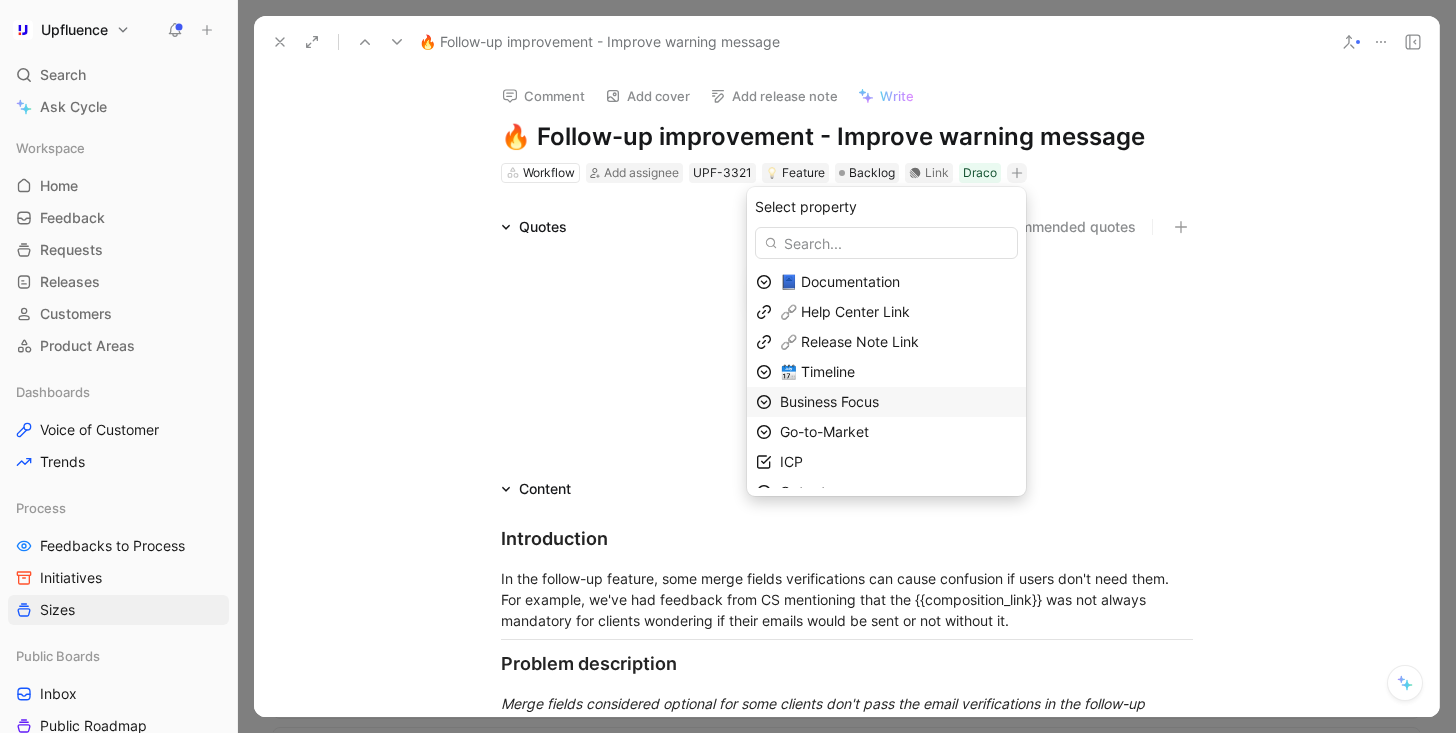 scroll, scrollTop: 79, scrollLeft: 0, axis: vertical 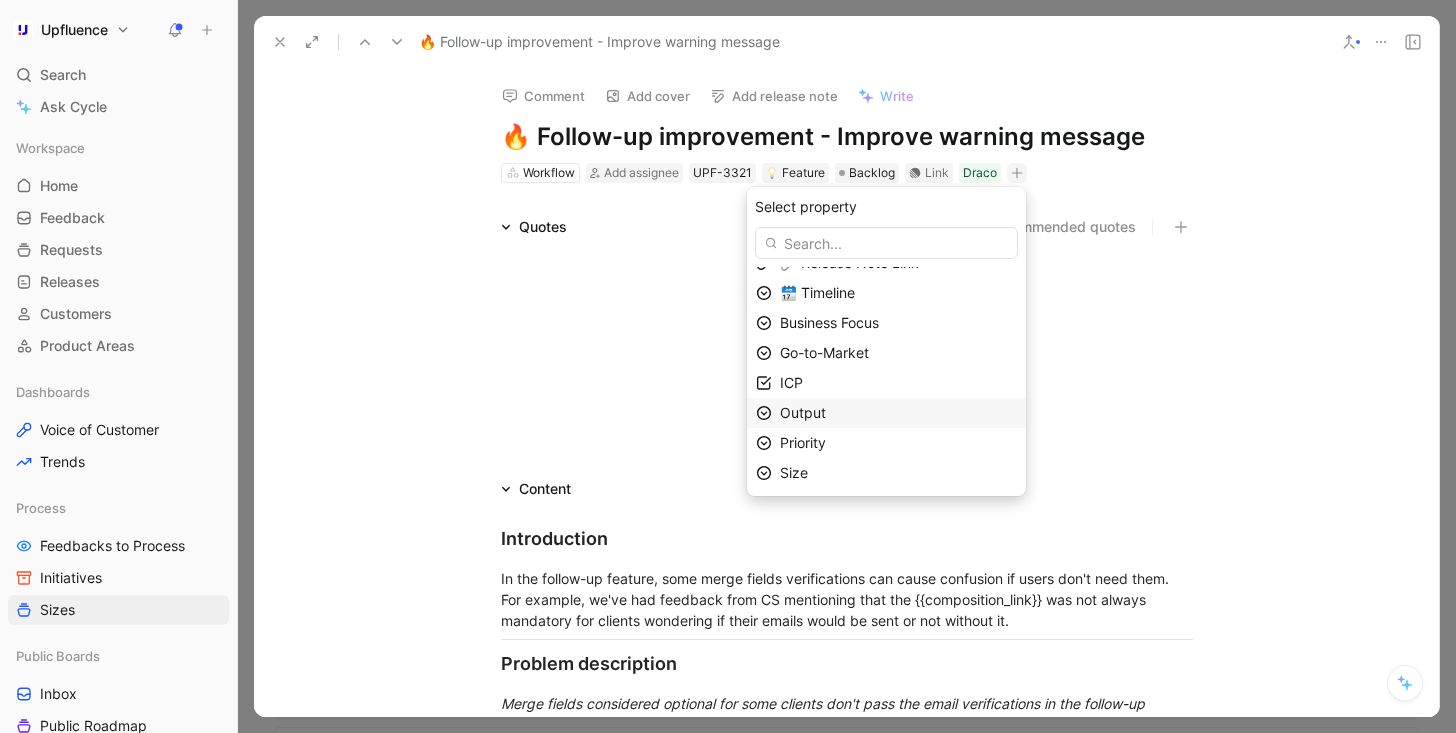 click on "Output" at bounding box center (898, 413) 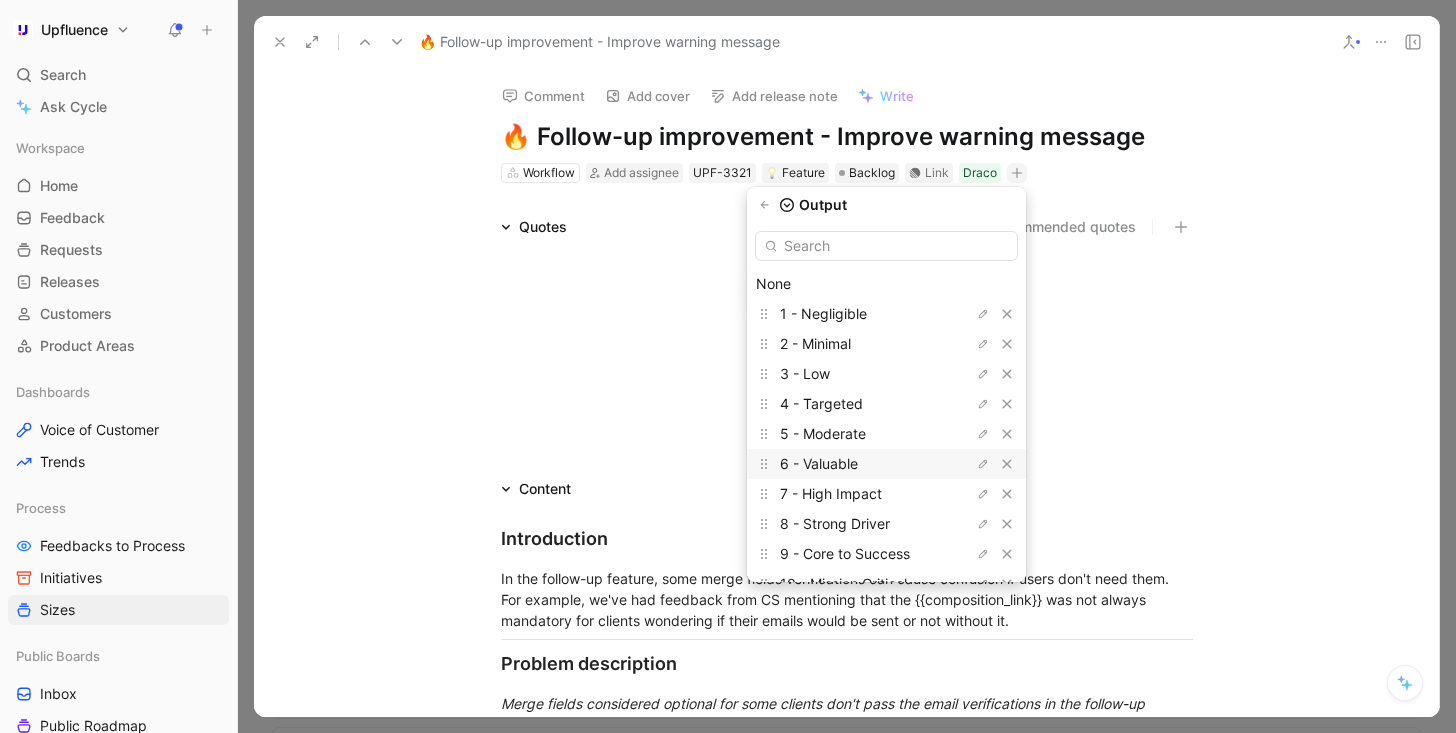 scroll, scrollTop: 29, scrollLeft: 0, axis: vertical 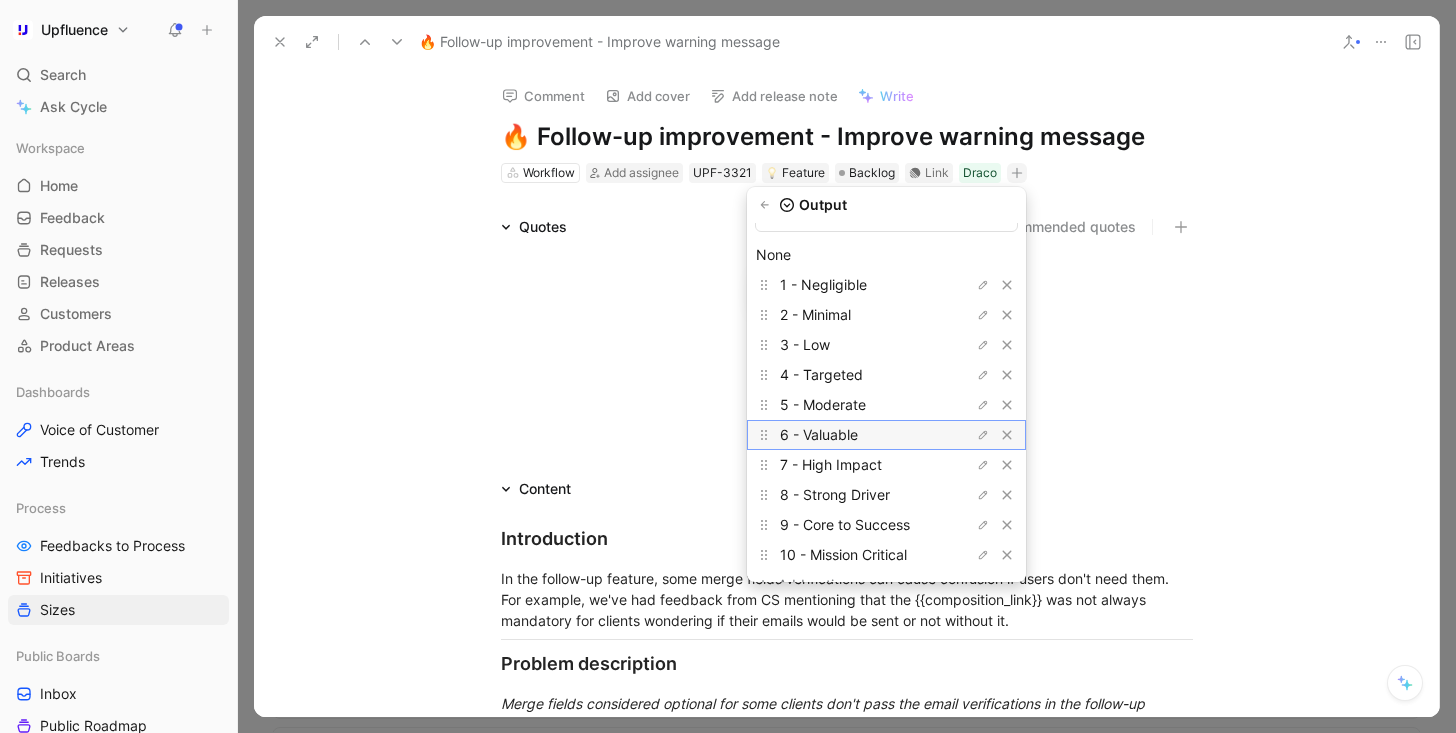 click on "6  - Valuable" at bounding box center [855, 435] 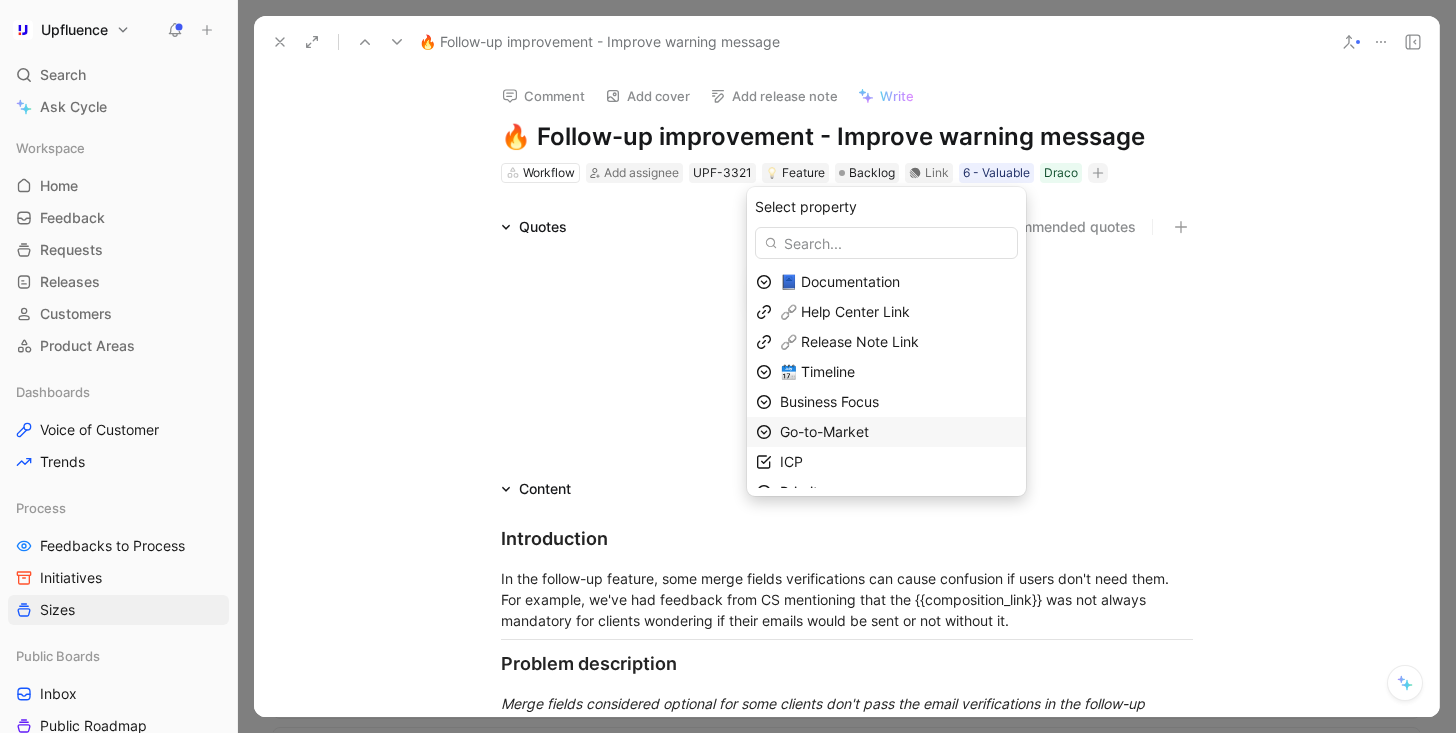 scroll, scrollTop: 49, scrollLeft: 0, axis: vertical 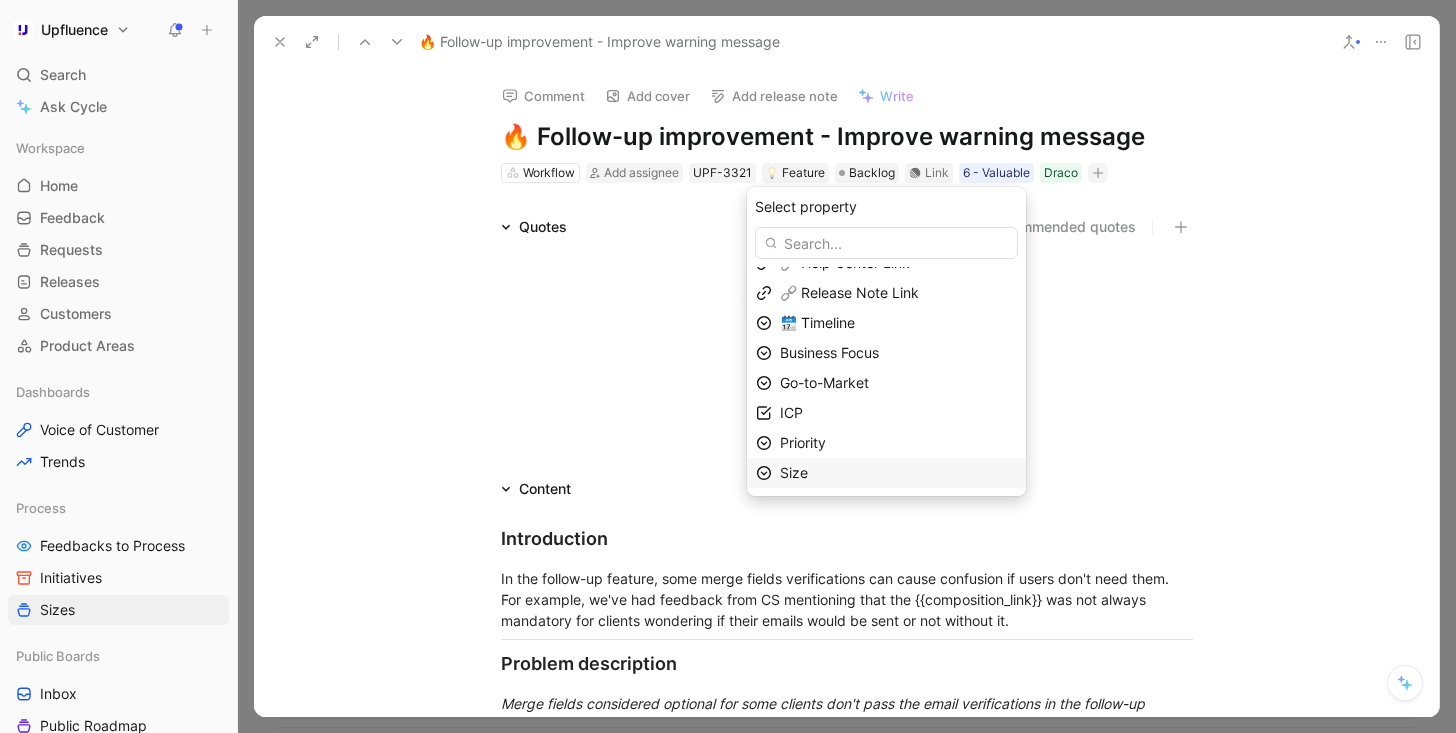 click on "Size" at bounding box center (898, 473) 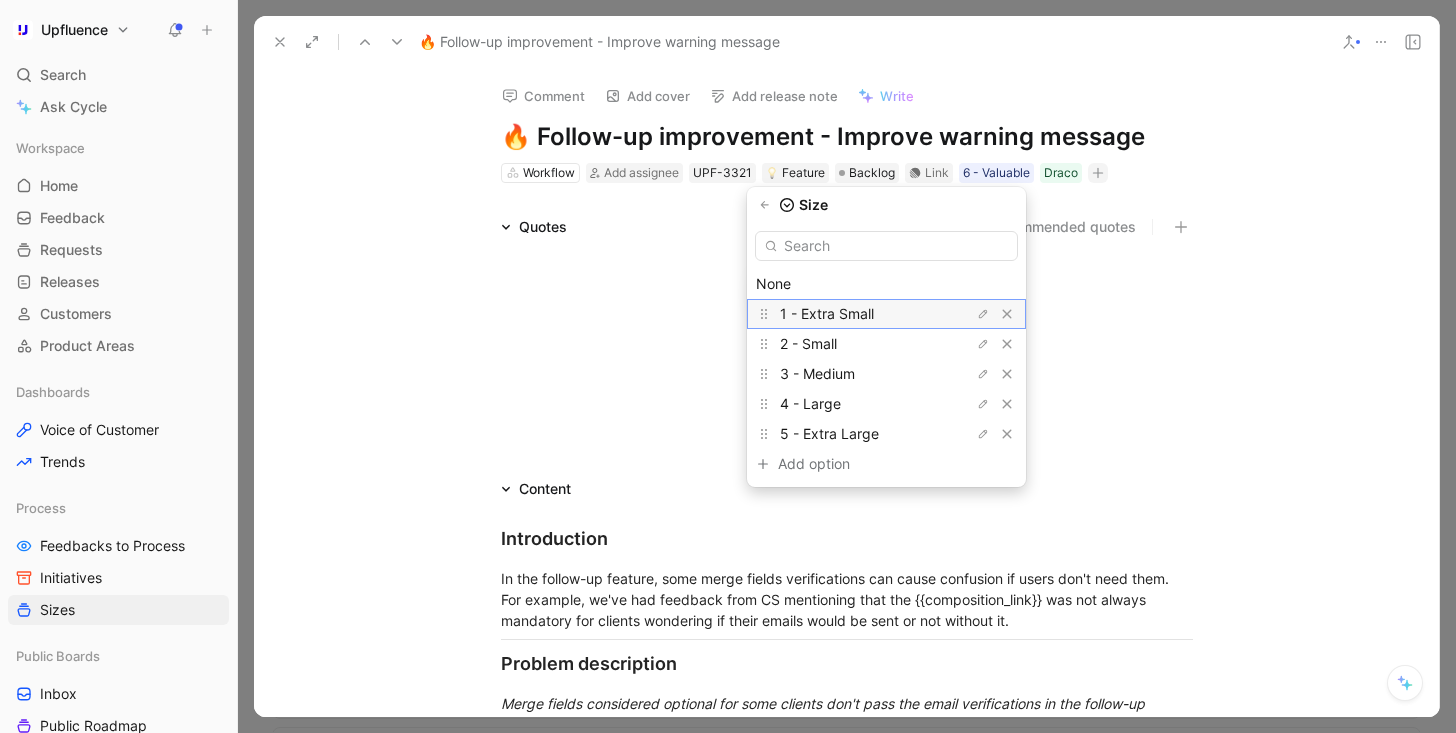 click on "1 - Extra Small" at bounding box center (827, 313) 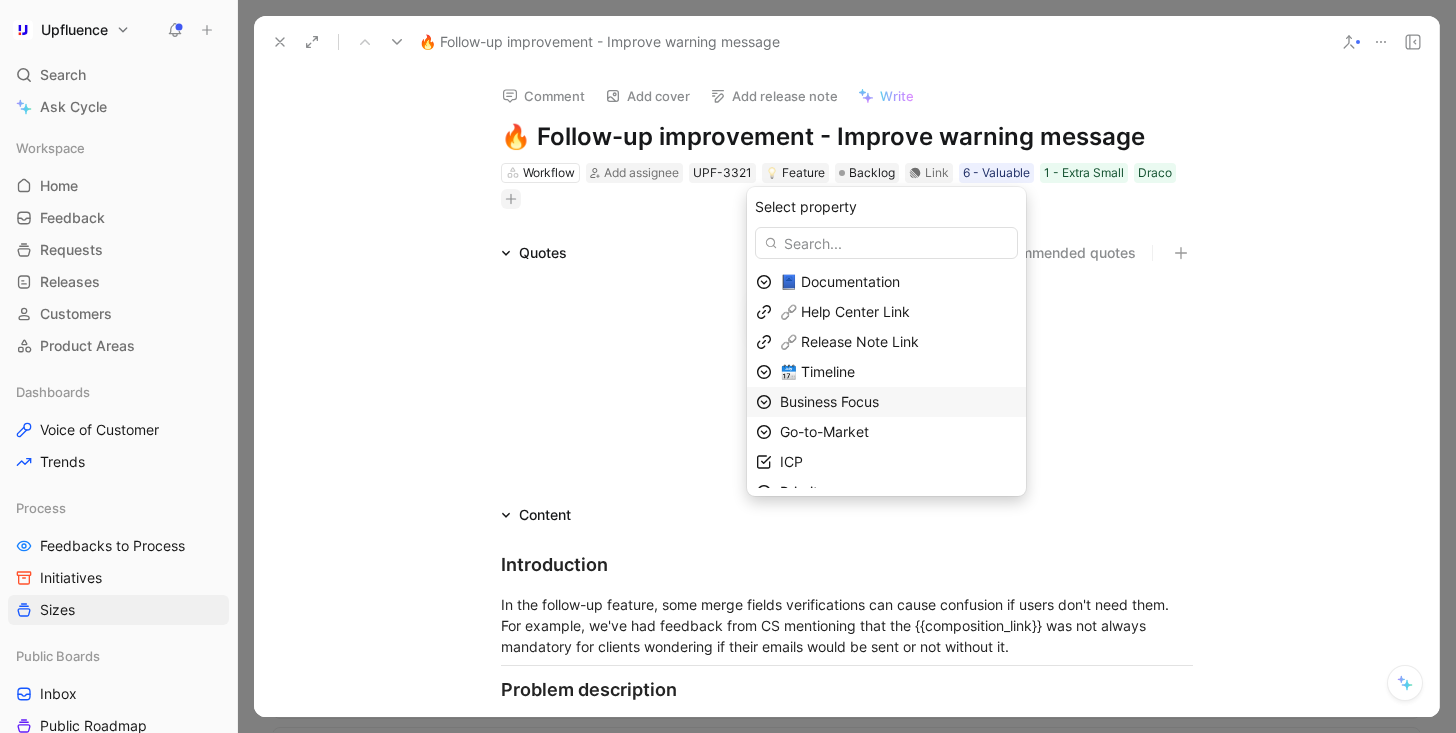 scroll, scrollTop: 19, scrollLeft: 0, axis: vertical 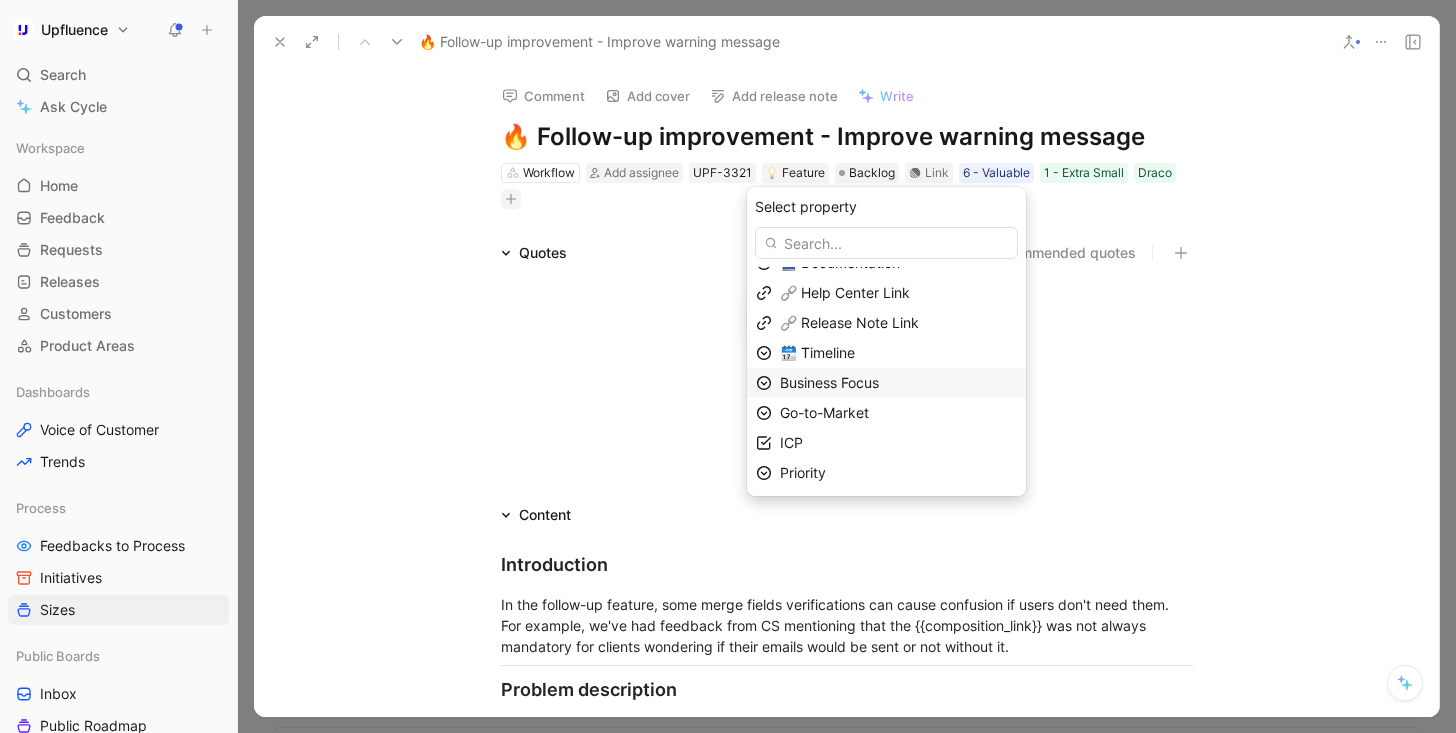 click on "Business Focus" at bounding box center [829, 382] 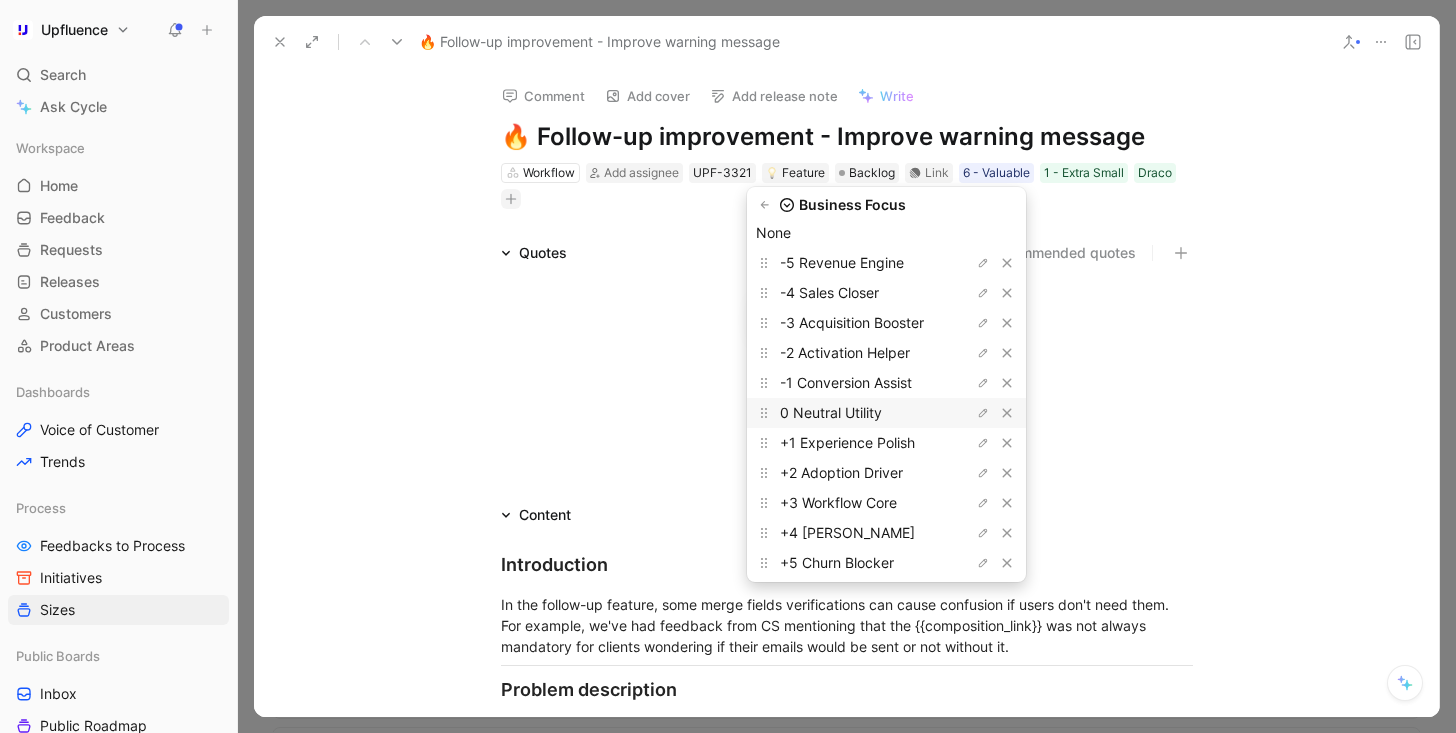 scroll, scrollTop: 68, scrollLeft: 0, axis: vertical 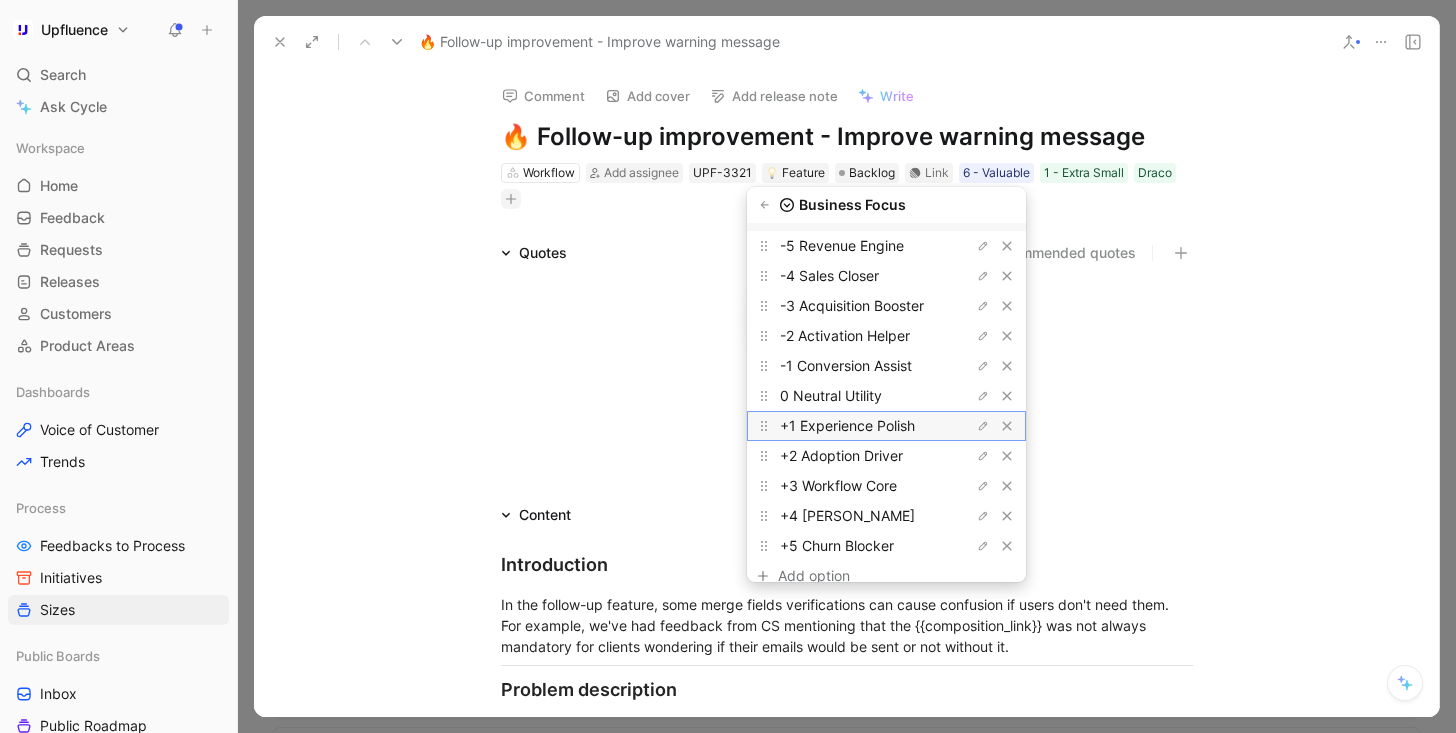 click on "+1  Experience Polish" at bounding box center [847, 425] 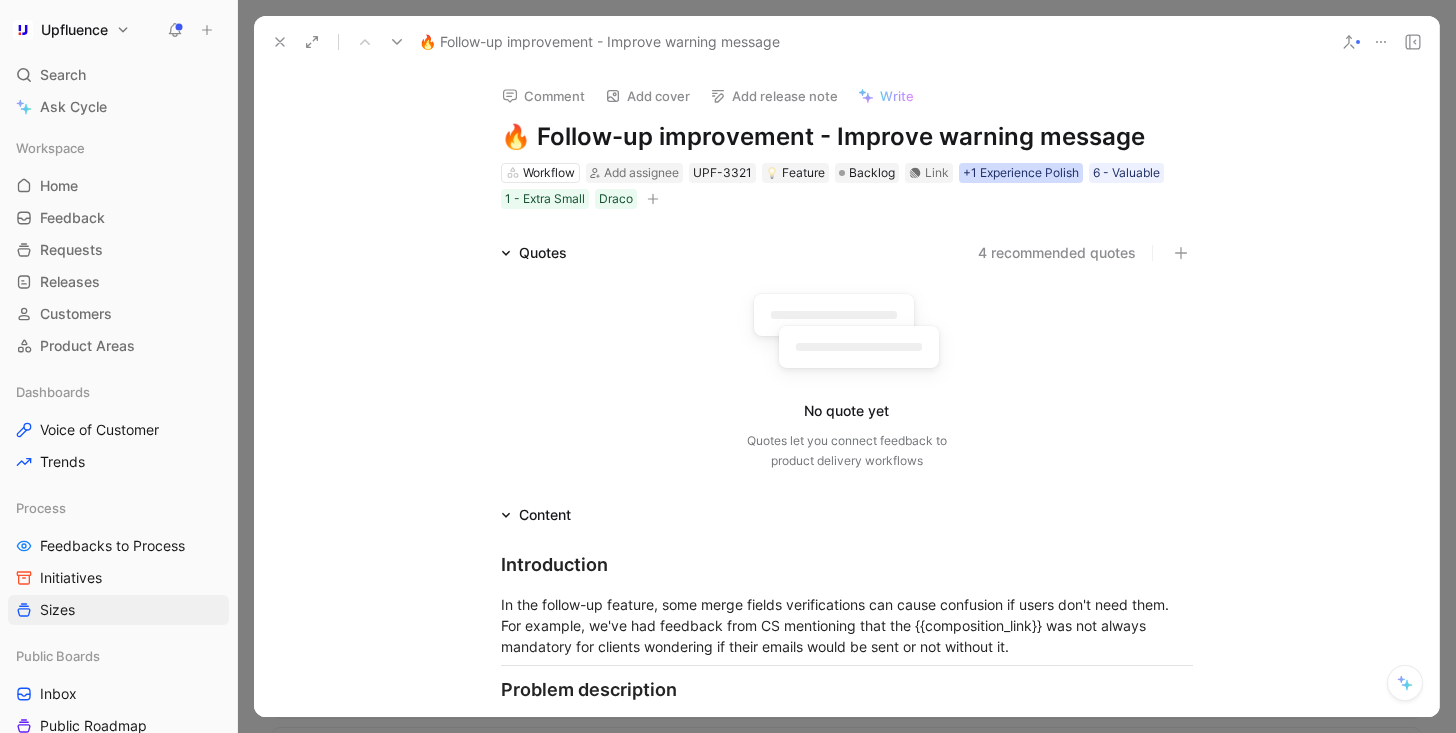 click on "+1  Experience Polish" at bounding box center (1021, 173) 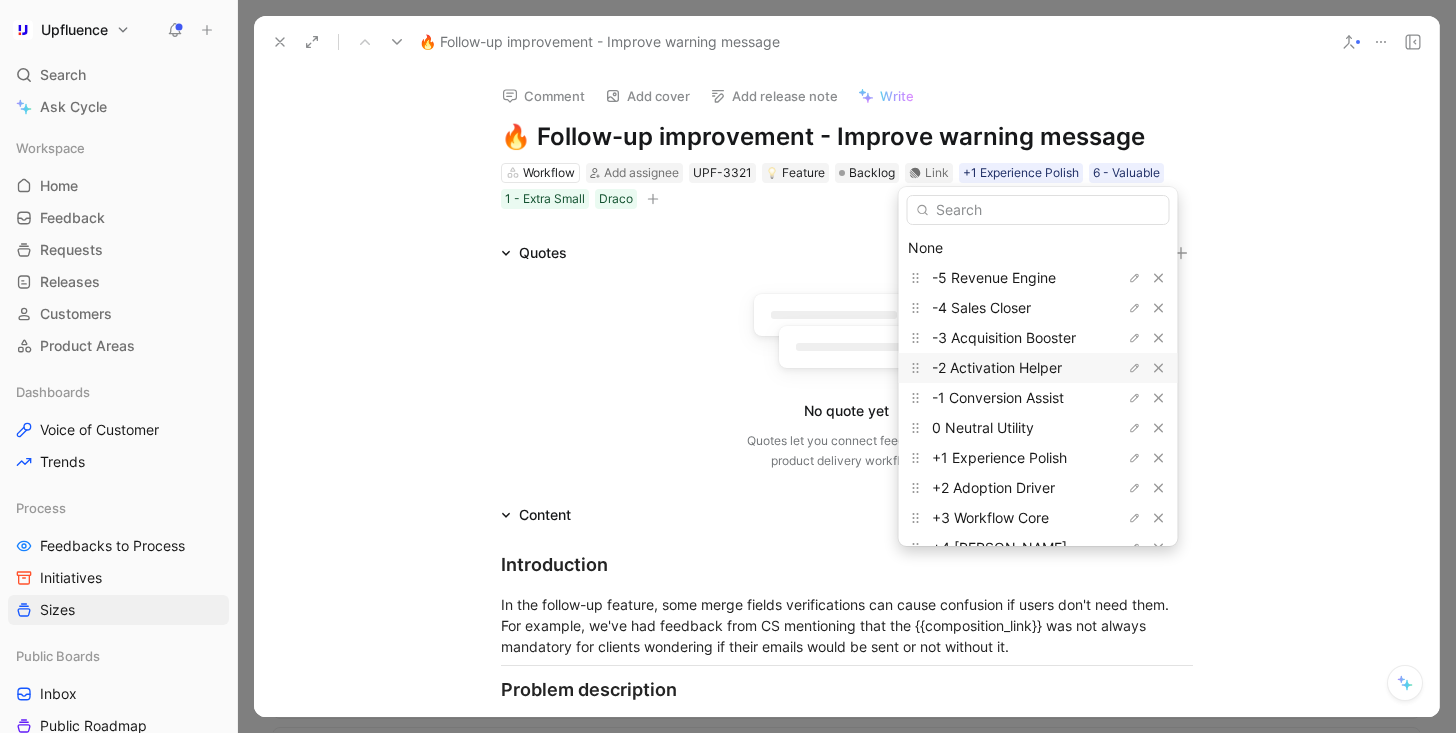 scroll, scrollTop: 70, scrollLeft: 0, axis: vertical 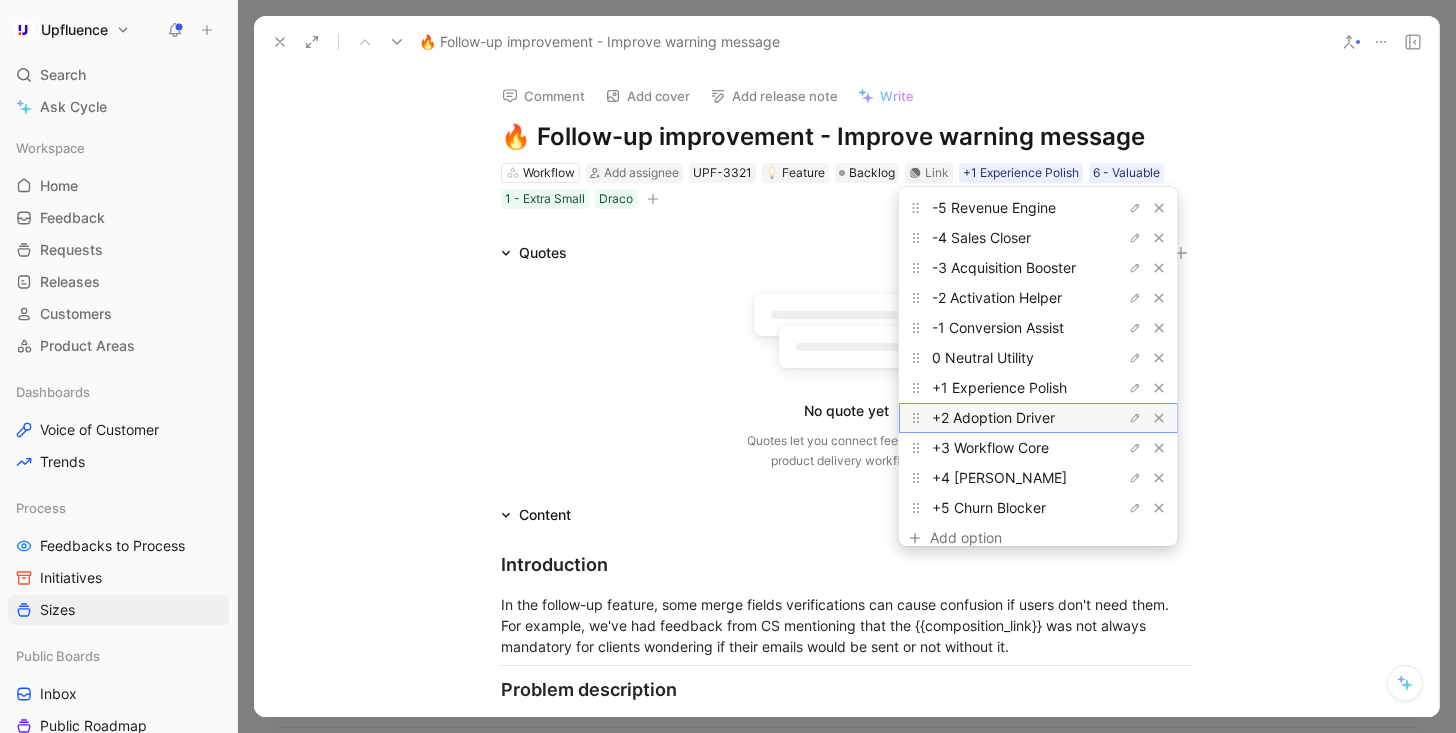 click on "+2  Adoption Driver" at bounding box center [993, 417] 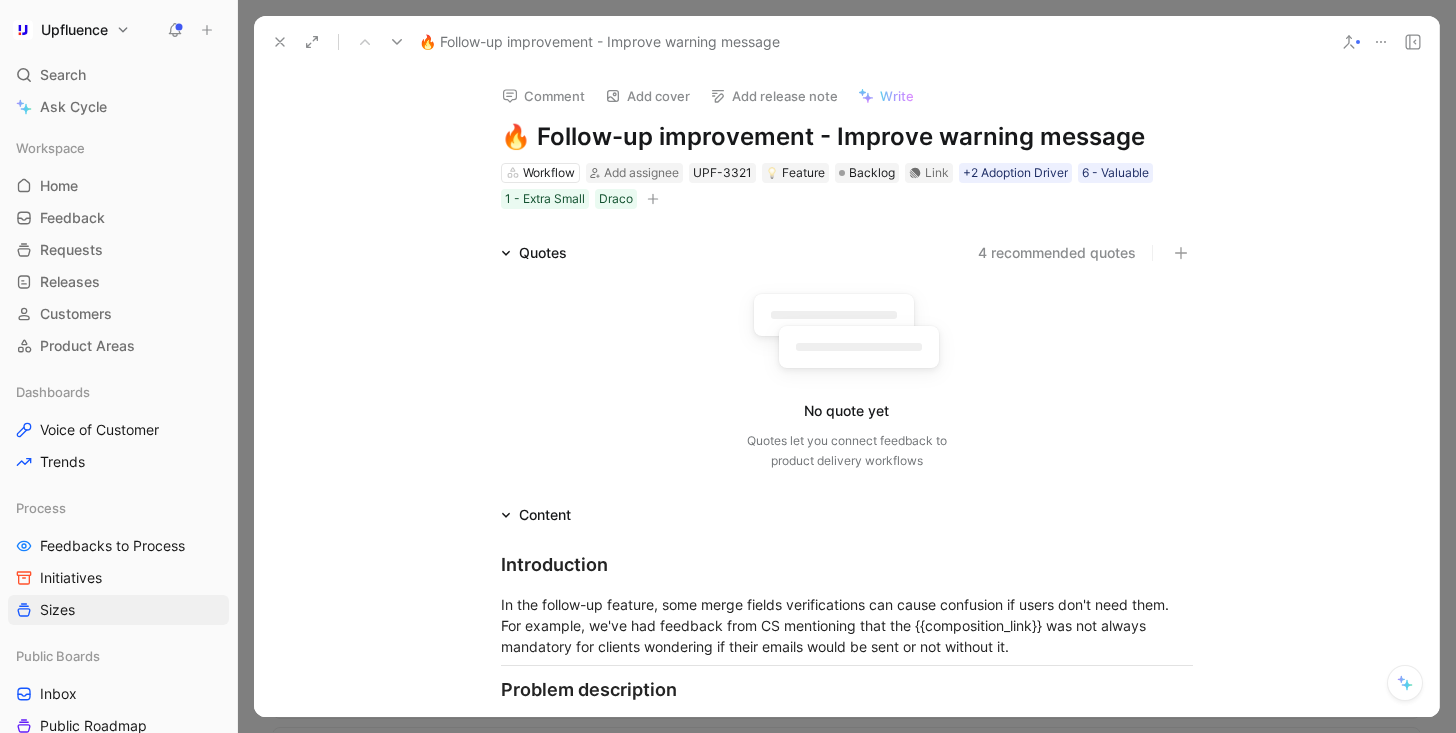 click at bounding box center [653, 199] 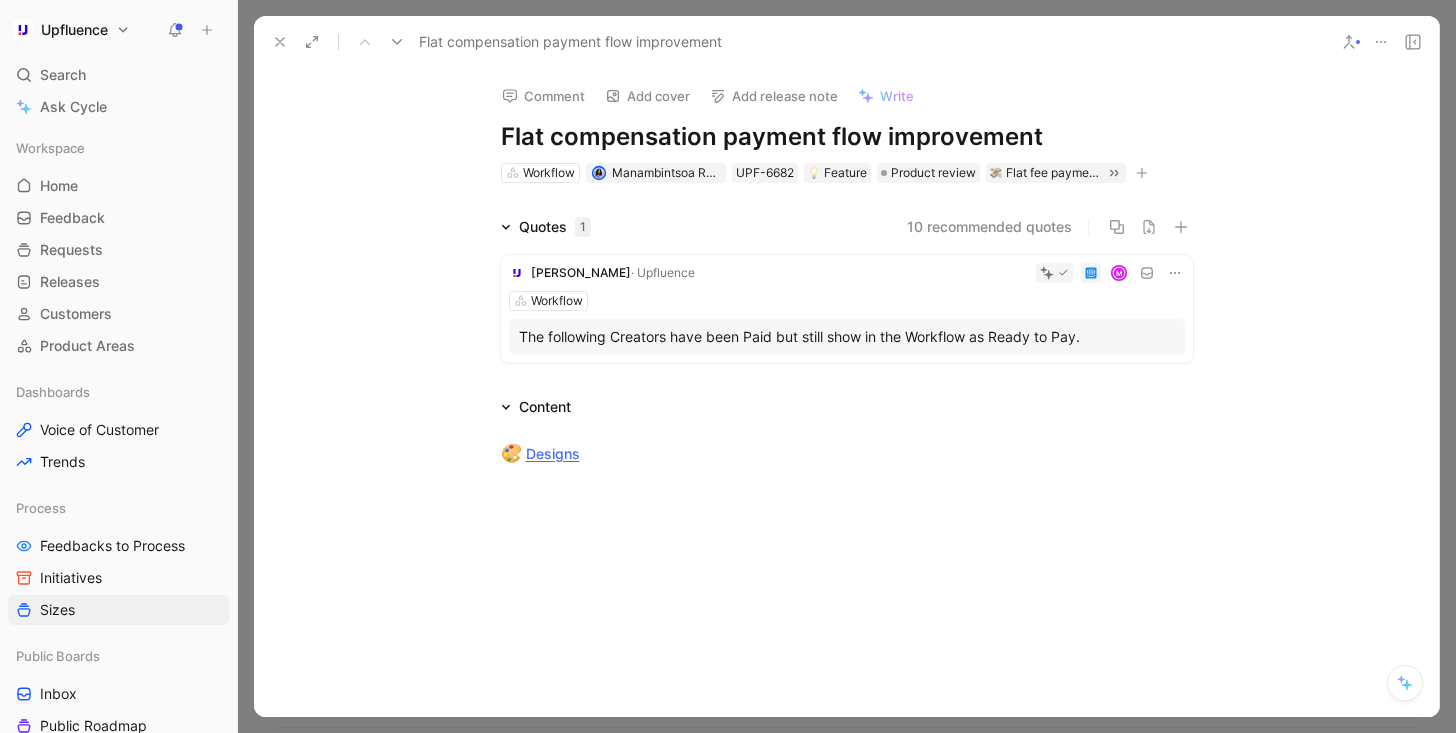 click at bounding box center [397, 42] 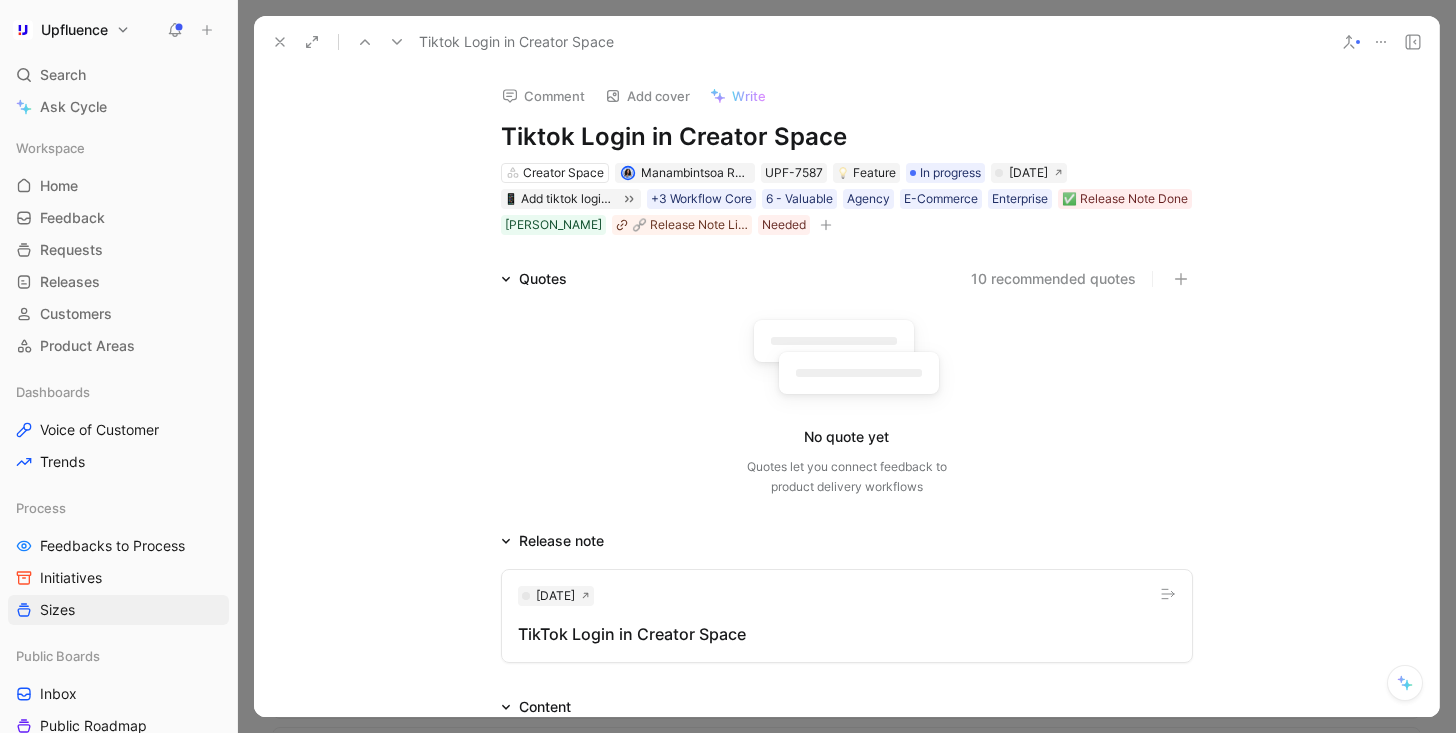 click 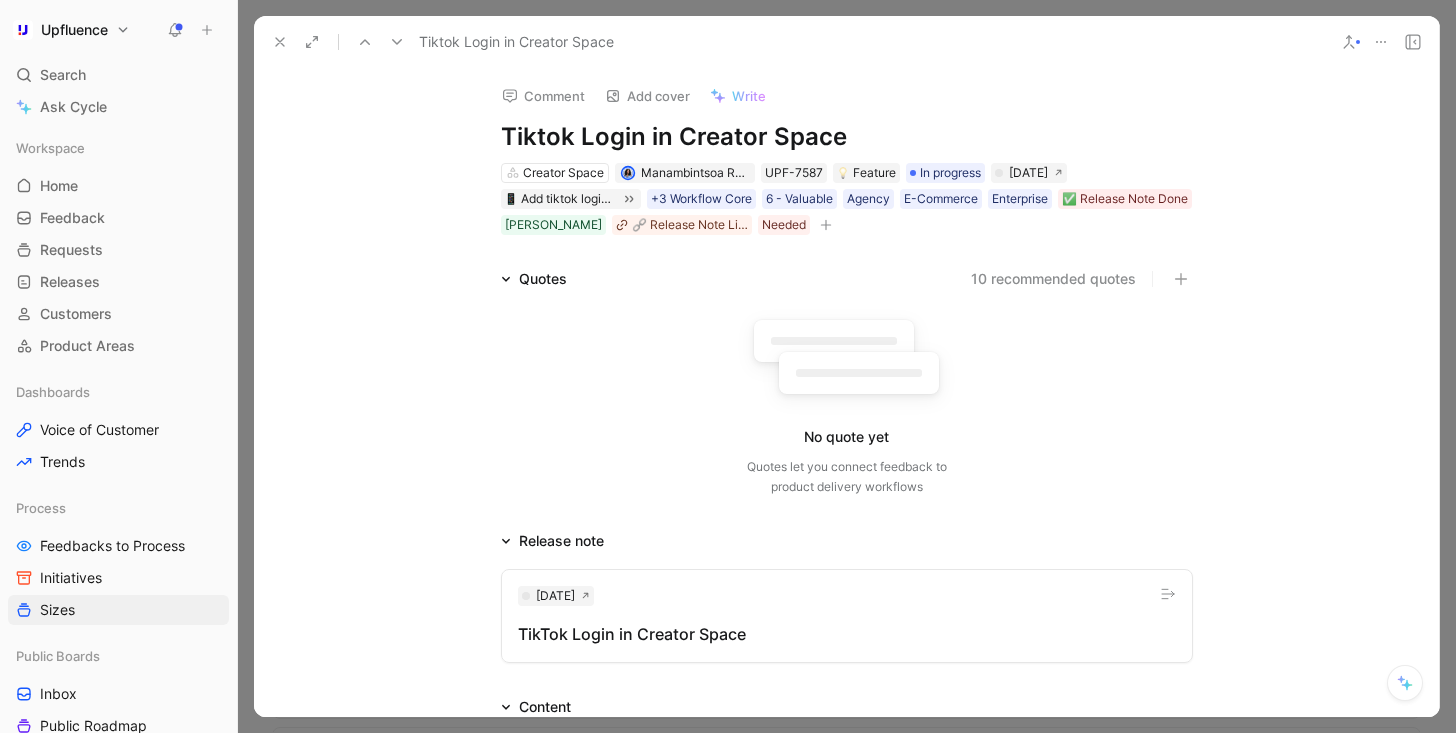click 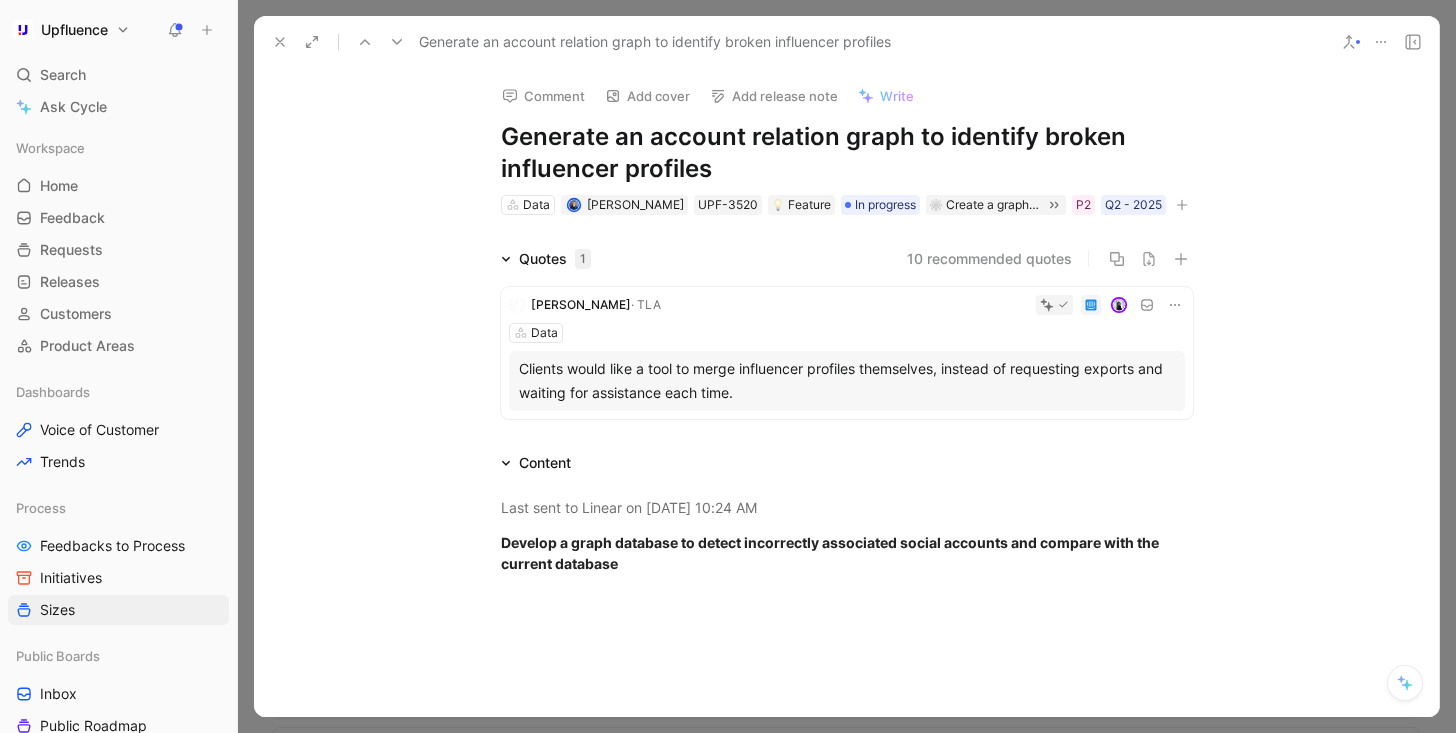 click 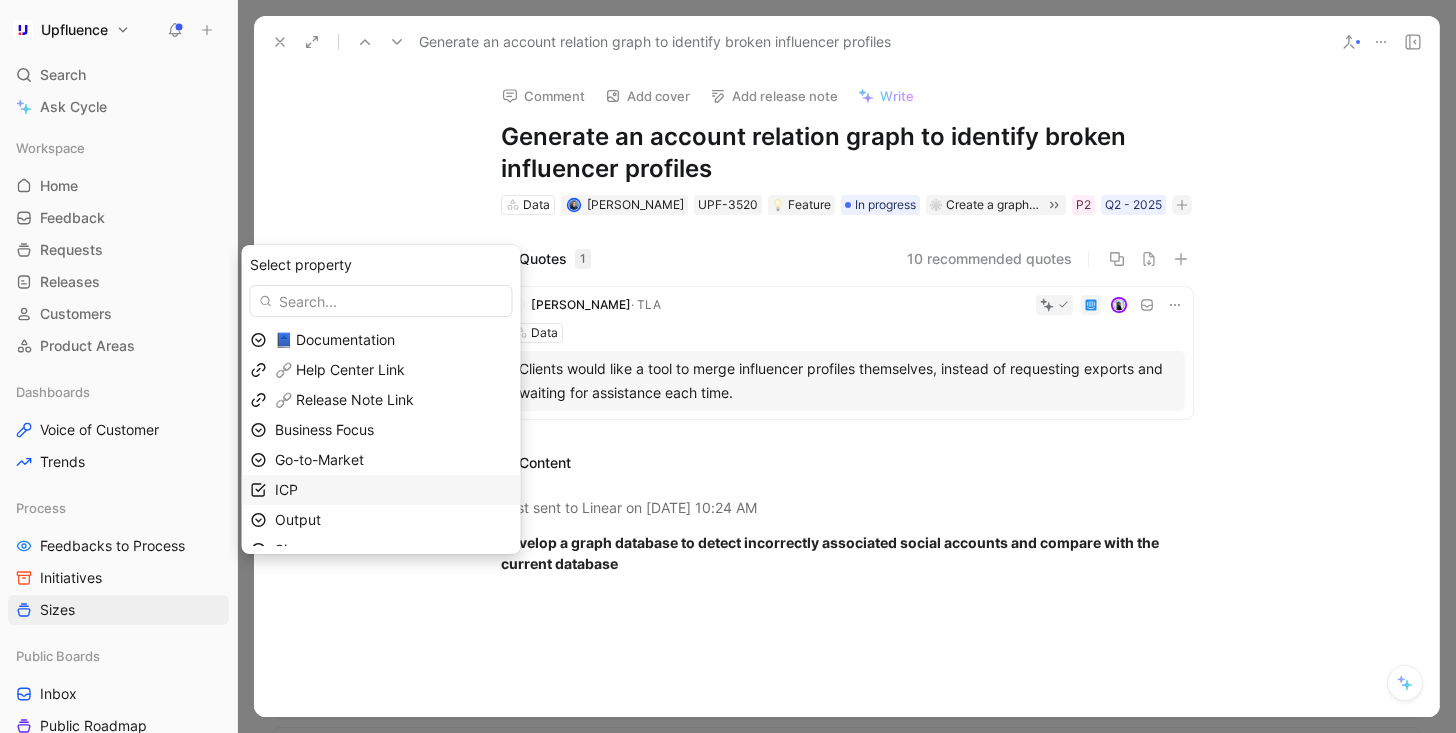 scroll, scrollTop: 49, scrollLeft: 0, axis: vertical 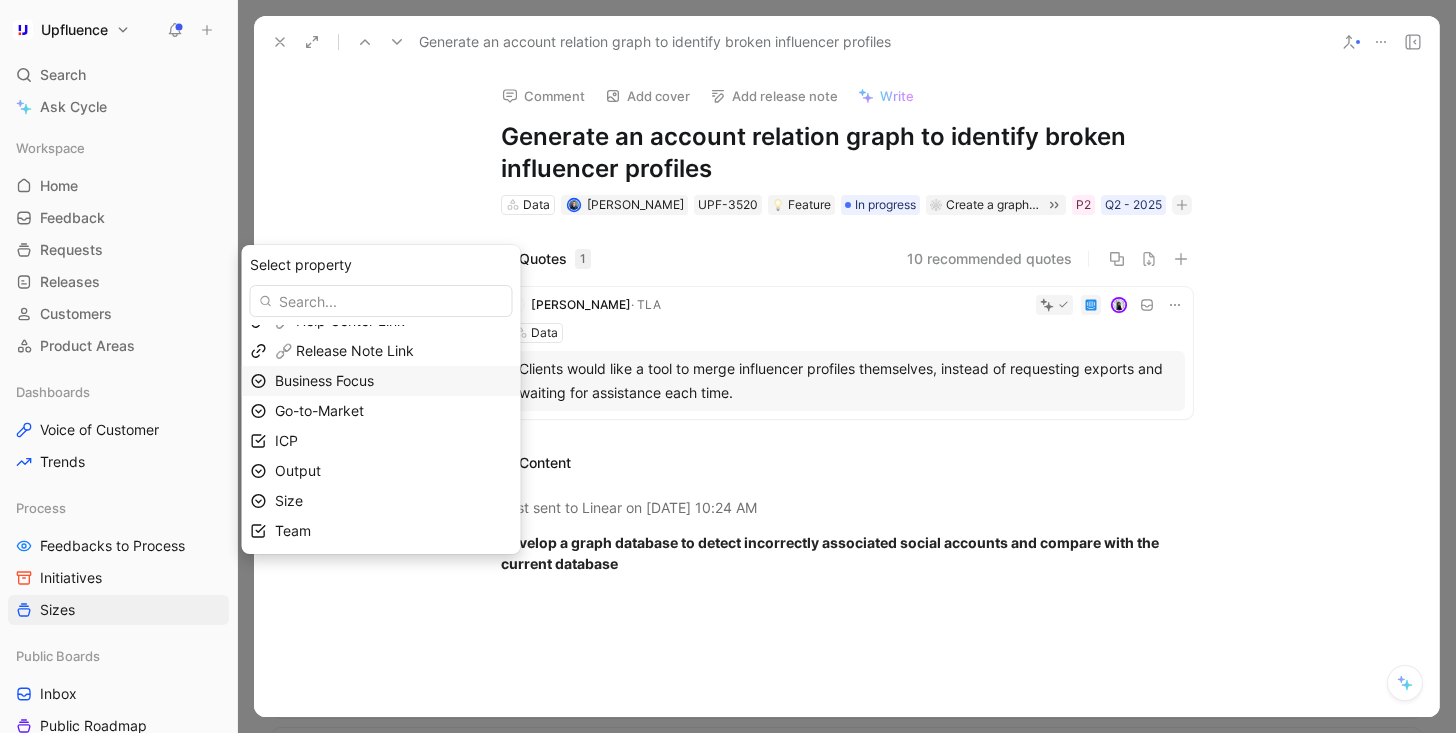 click on "Business Focus" at bounding box center (393, 381) 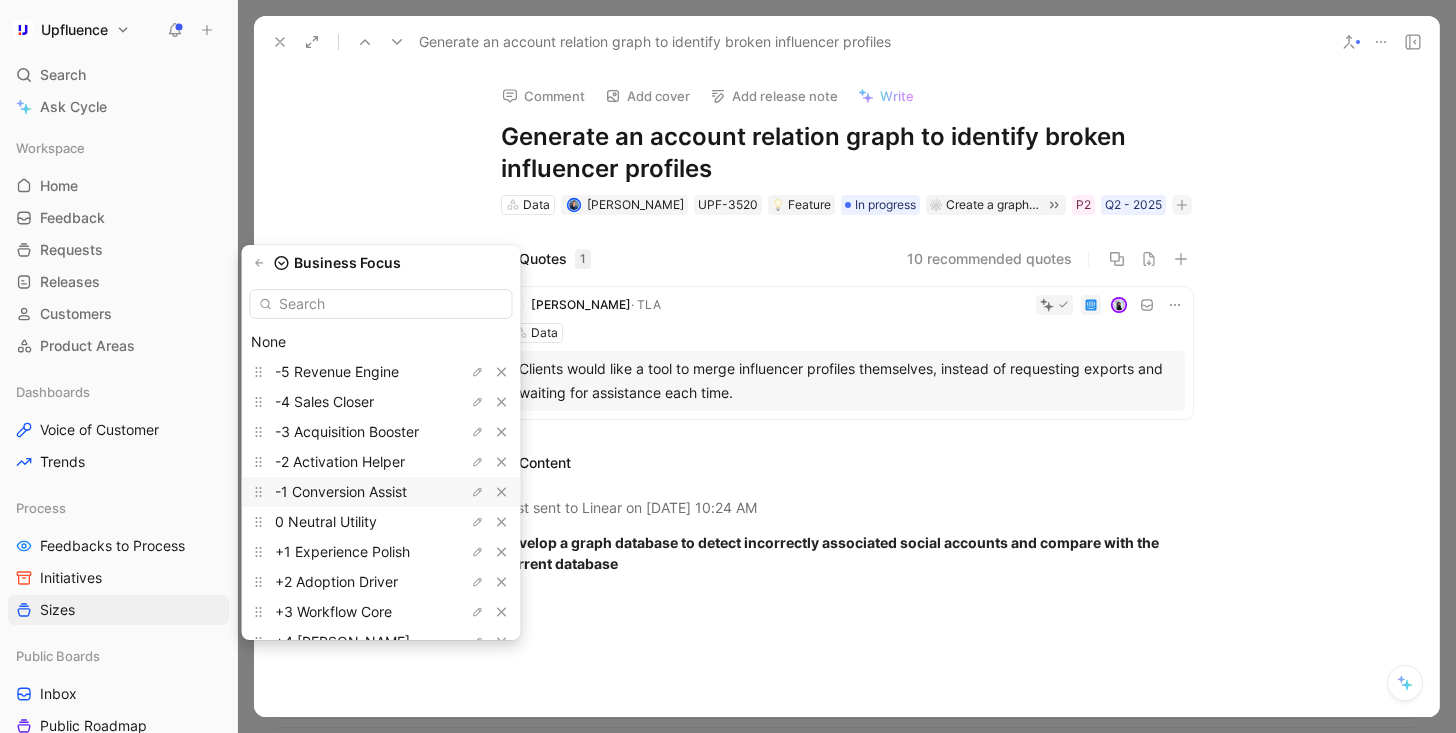 scroll, scrollTop: 85, scrollLeft: 0, axis: vertical 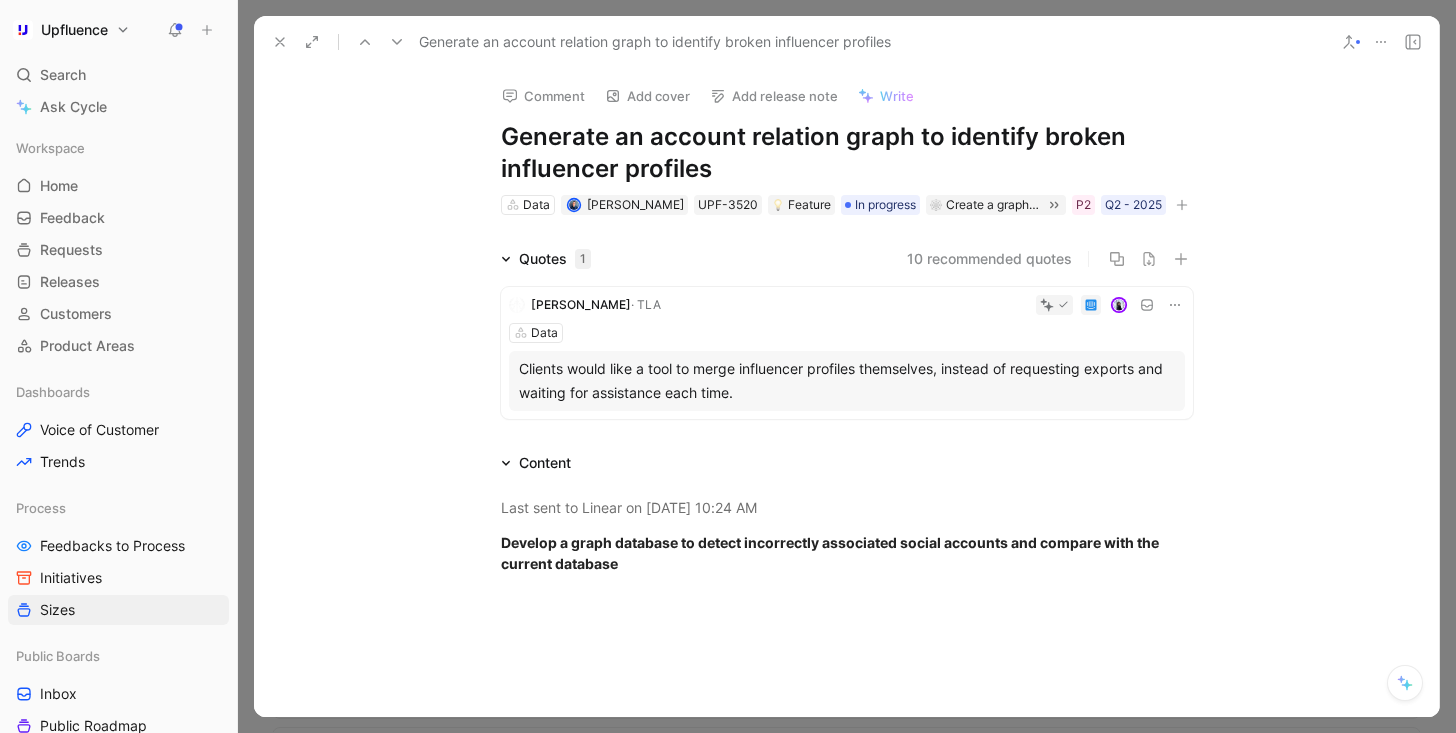click 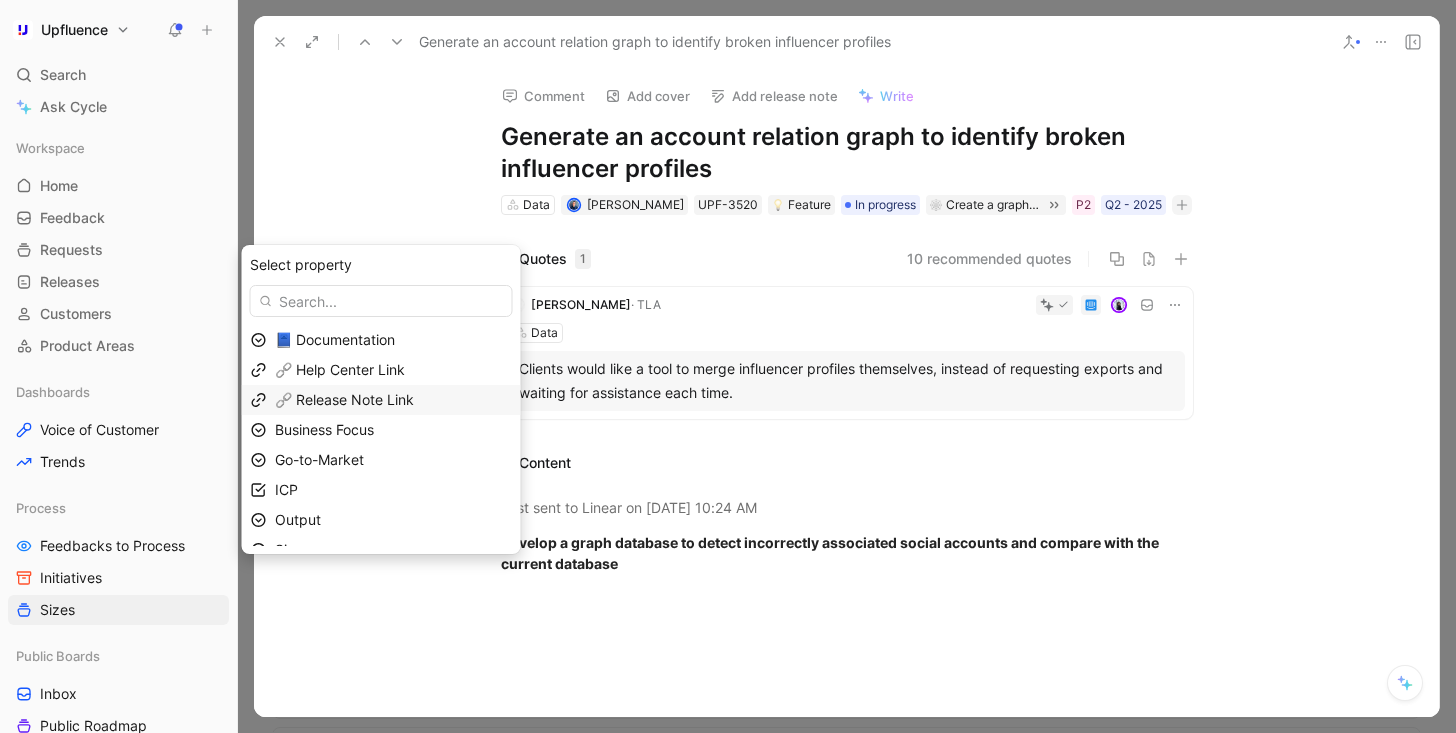 scroll, scrollTop: 49, scrollLeft: 0, axis: vertical 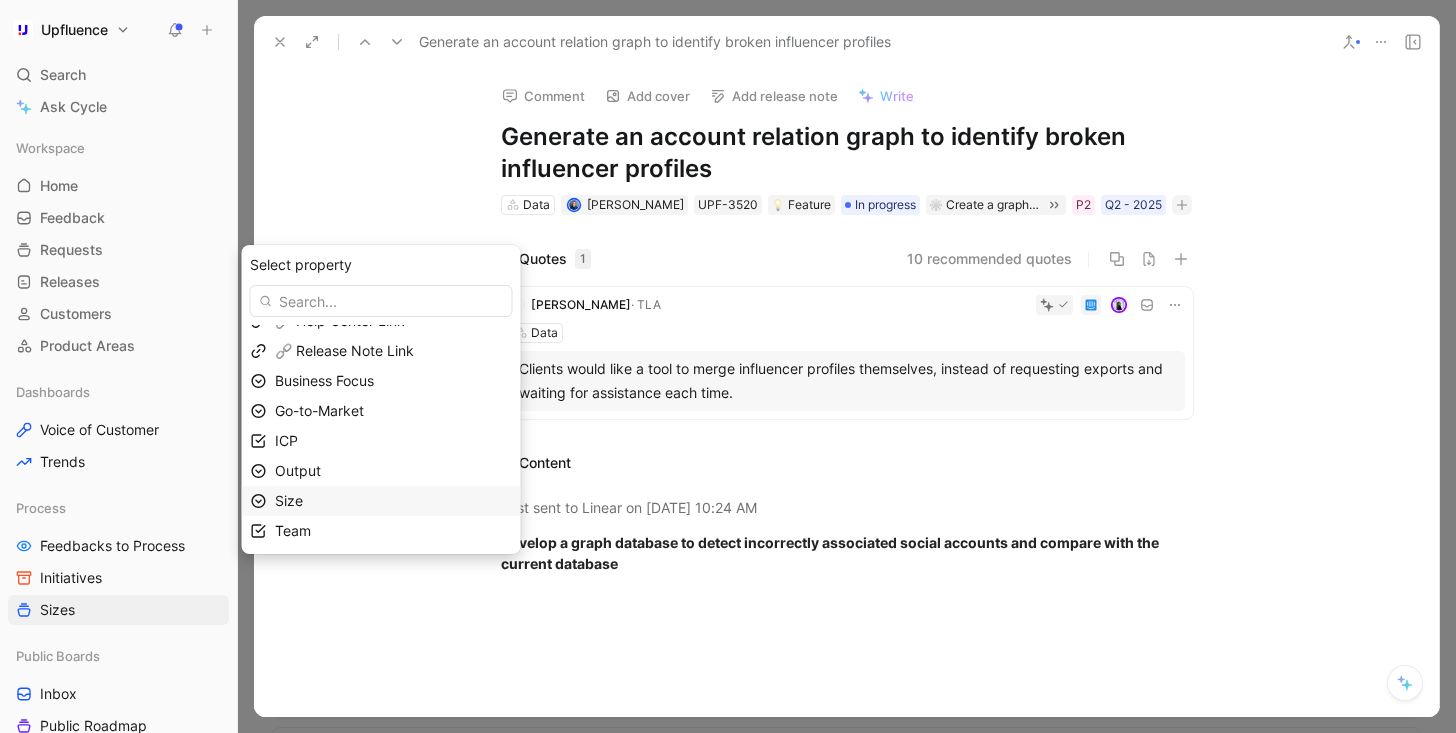 click on "Size" at bounding box center (393, 501) 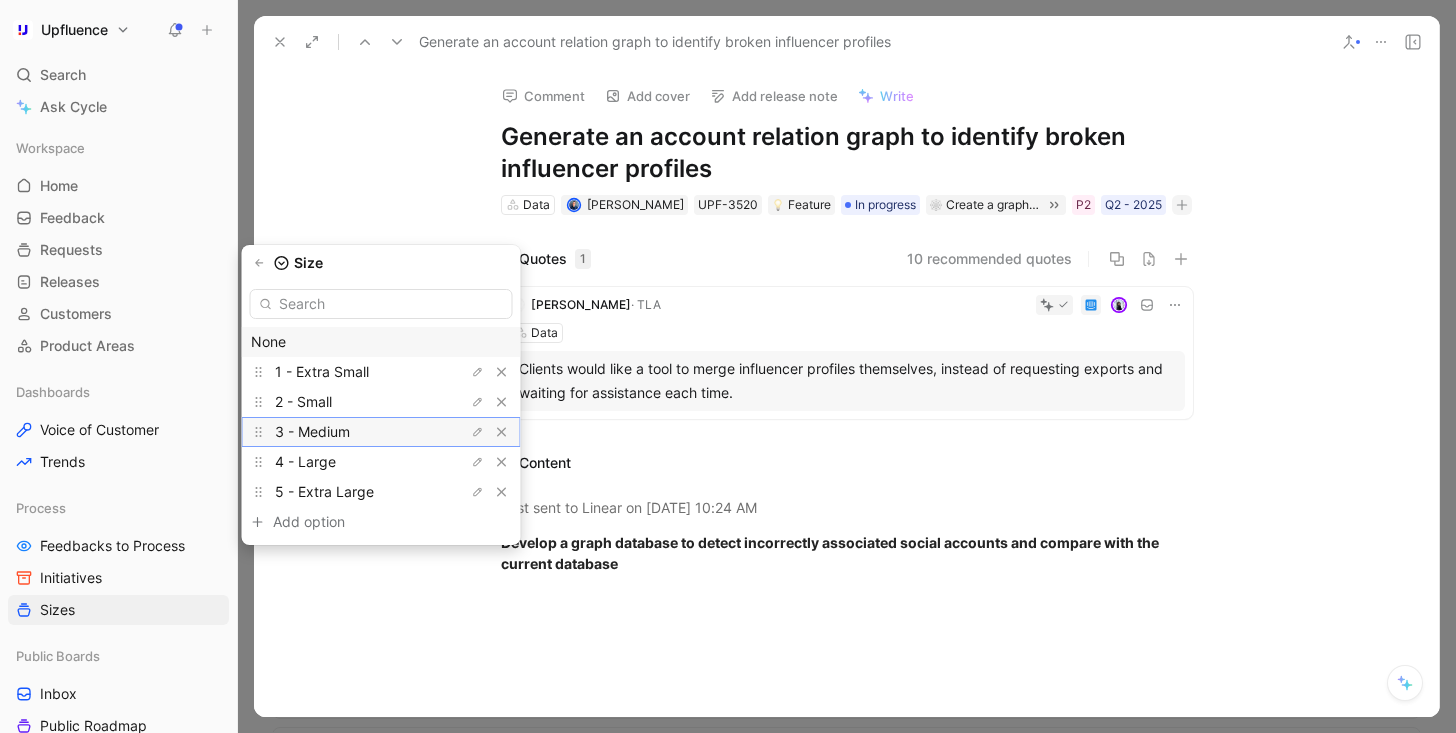 click on "3 - Medium" at bounding box center [350, 432] 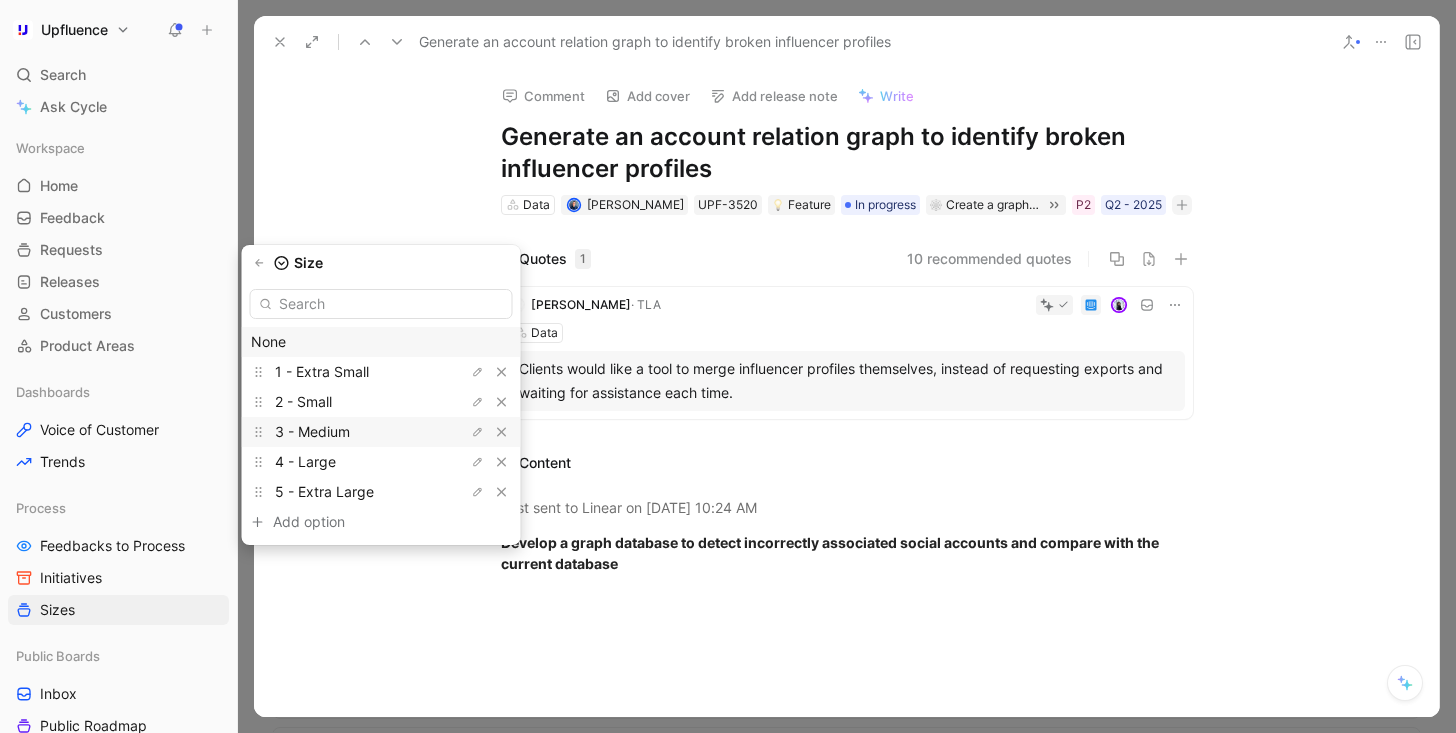 scroll, scrollTop: 225, scrollLeft: 0, axis: vertical 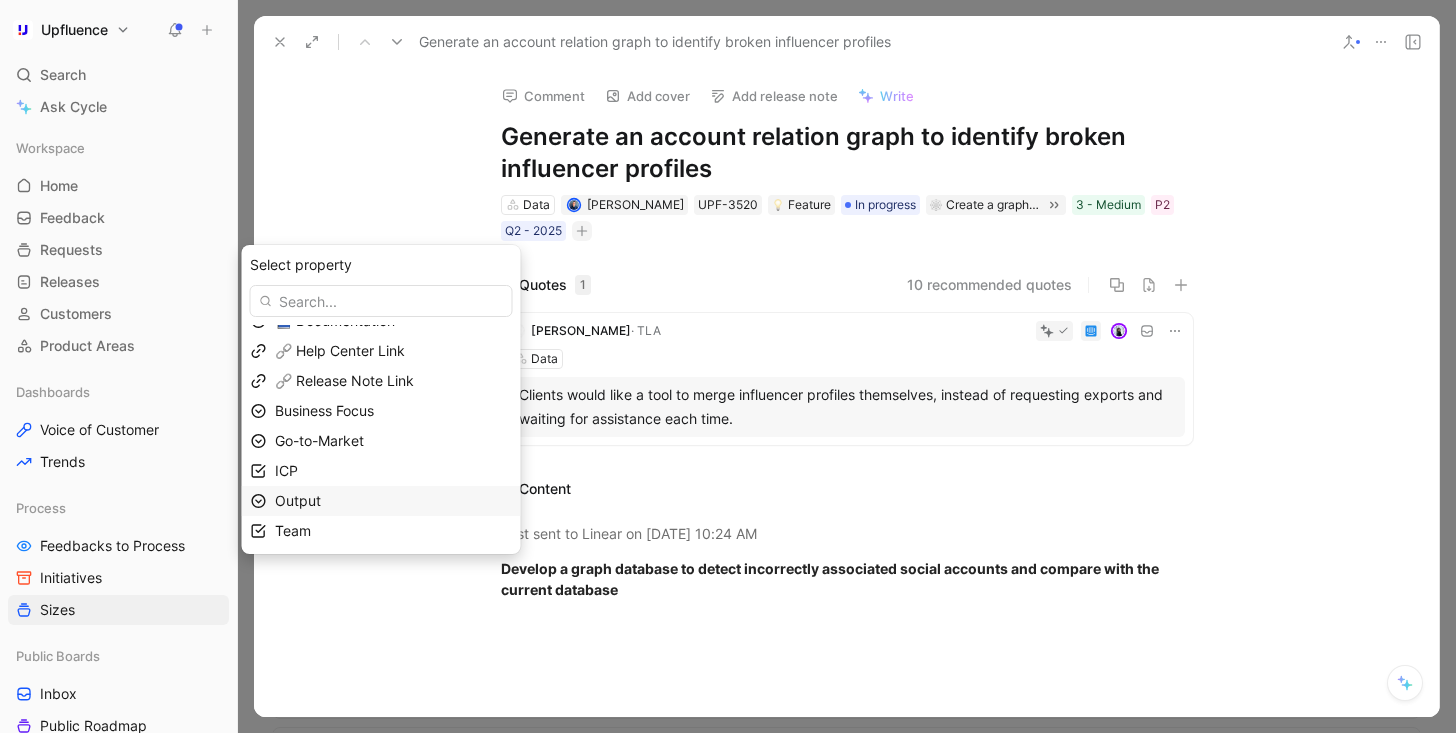 click on "Output" at bounding box center (393, 501) 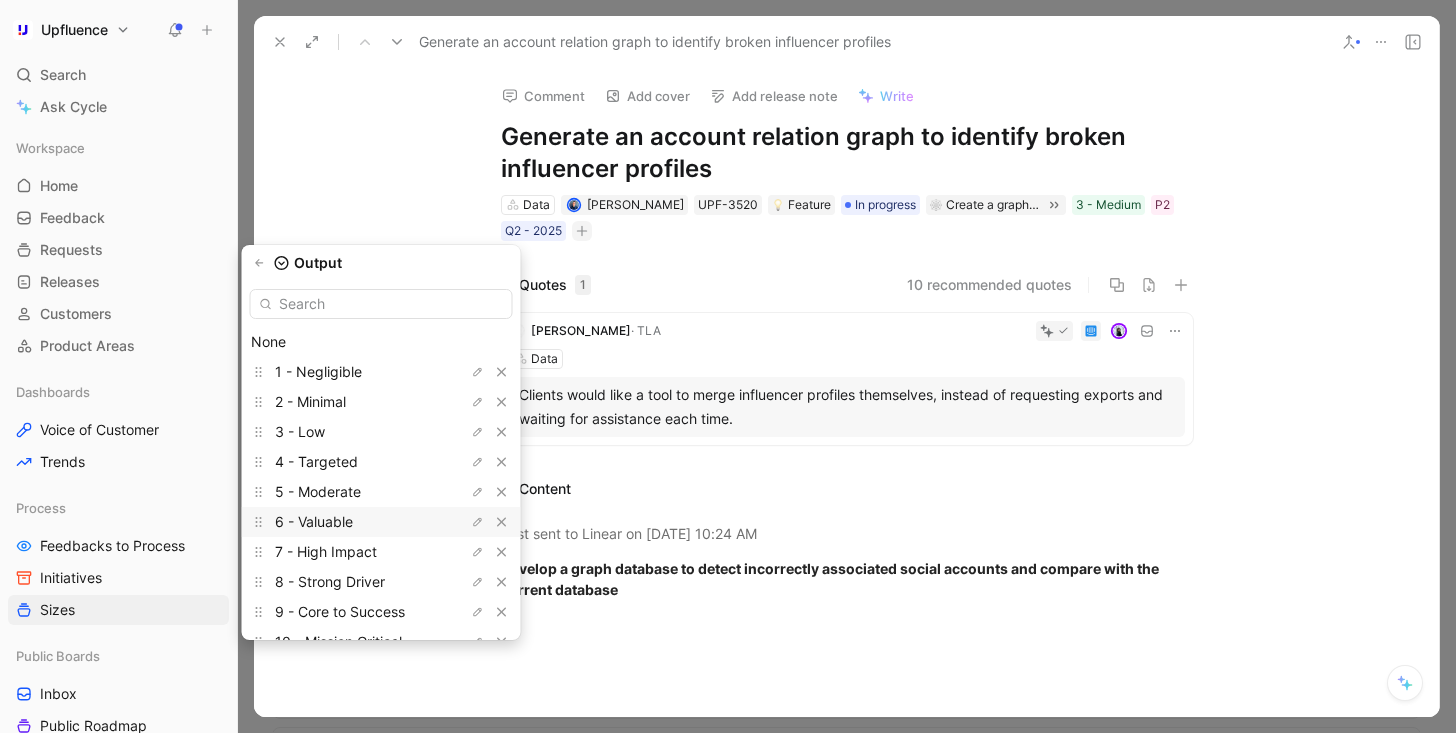 scroll, scrollTop: 55, scrollLeft: 0, axis: vertical 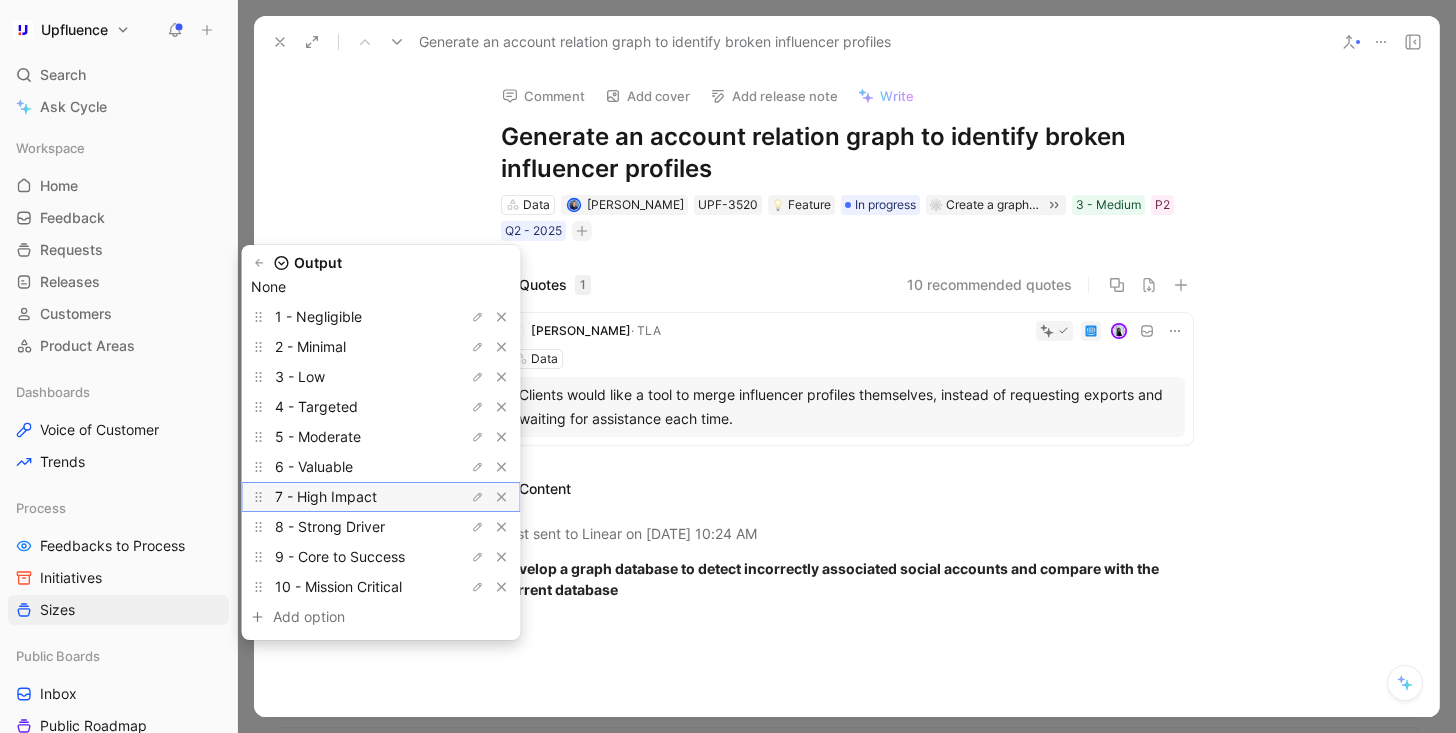 click on "7 - High Impact" at bounding box center [350, 497] 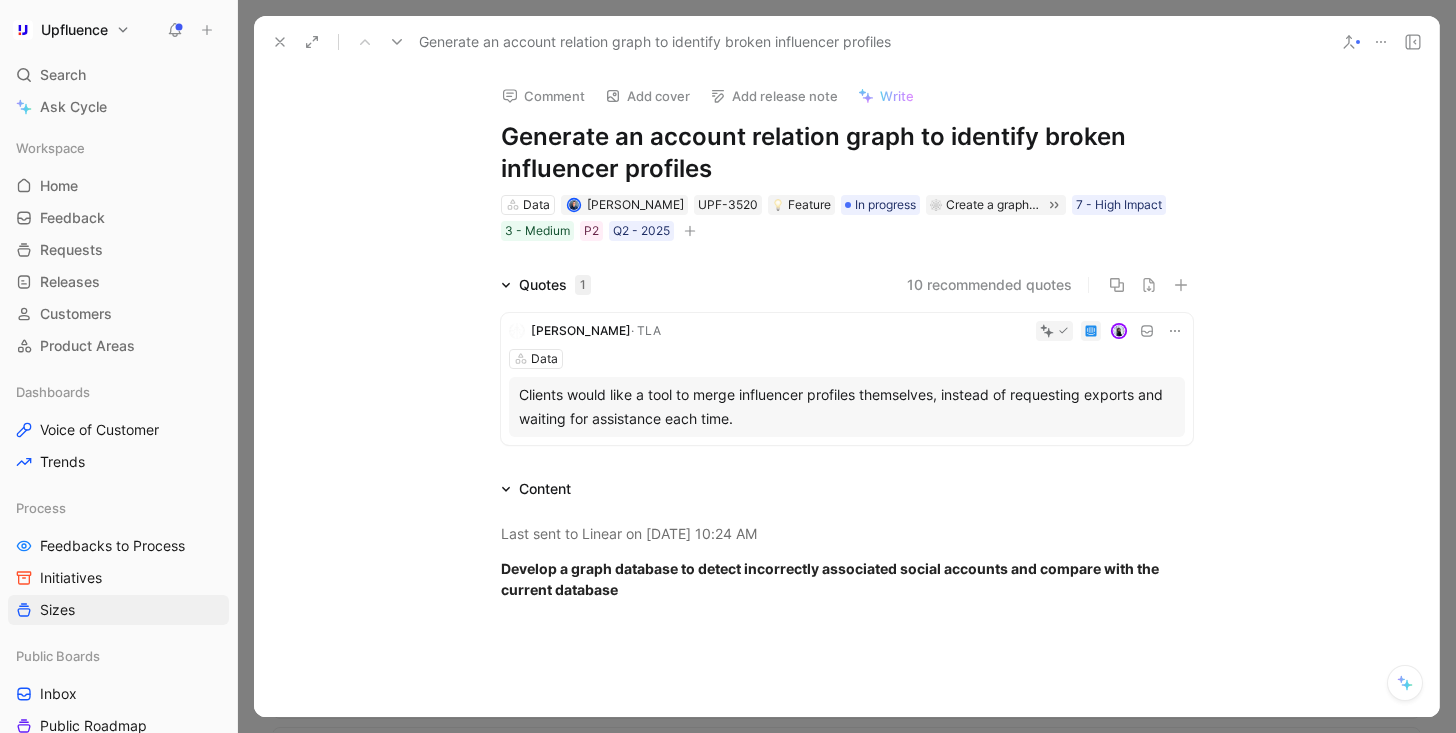 click at bounding box center [280, 42] 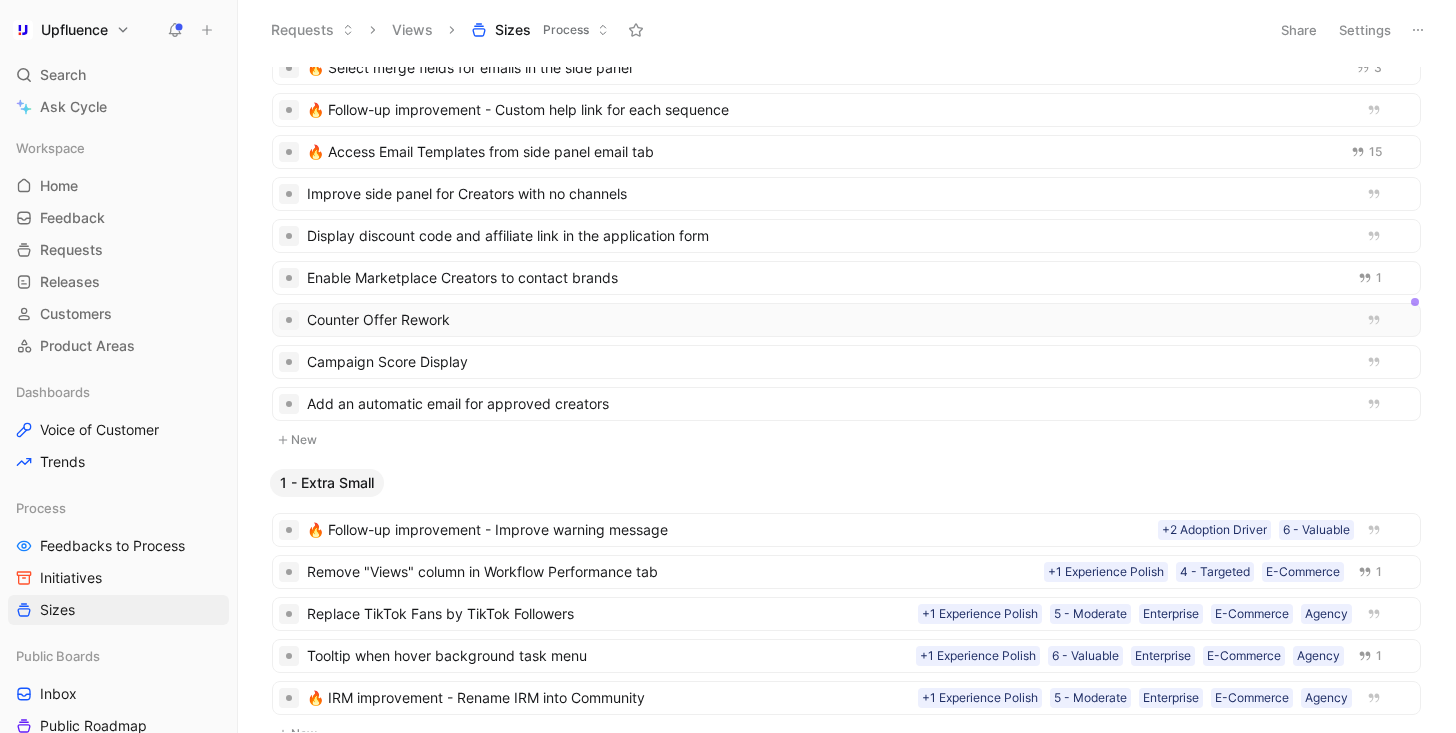 scroll, scrollTop: 358, scrollLeft: 0, axis: vertical 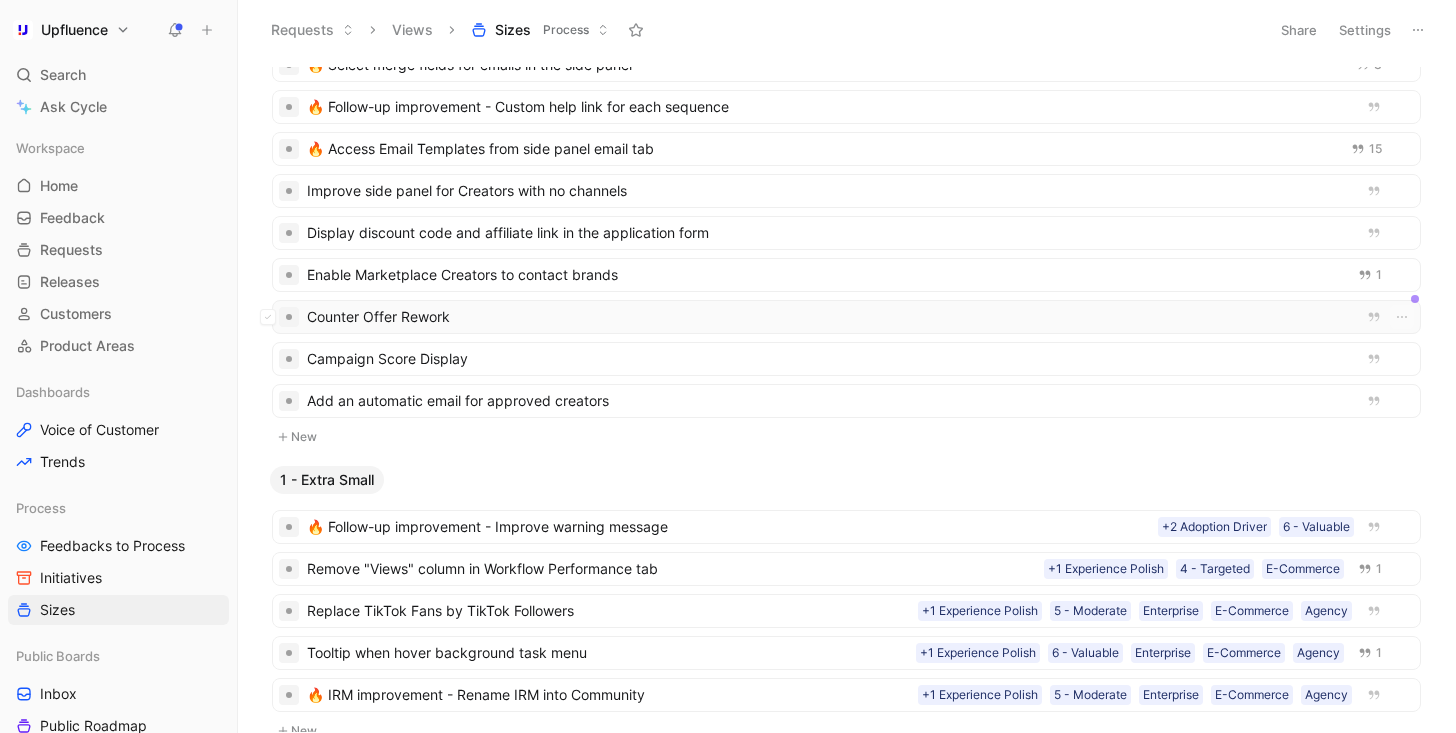 click on "Counter Offer Rework" at bounding box center (826, 317) 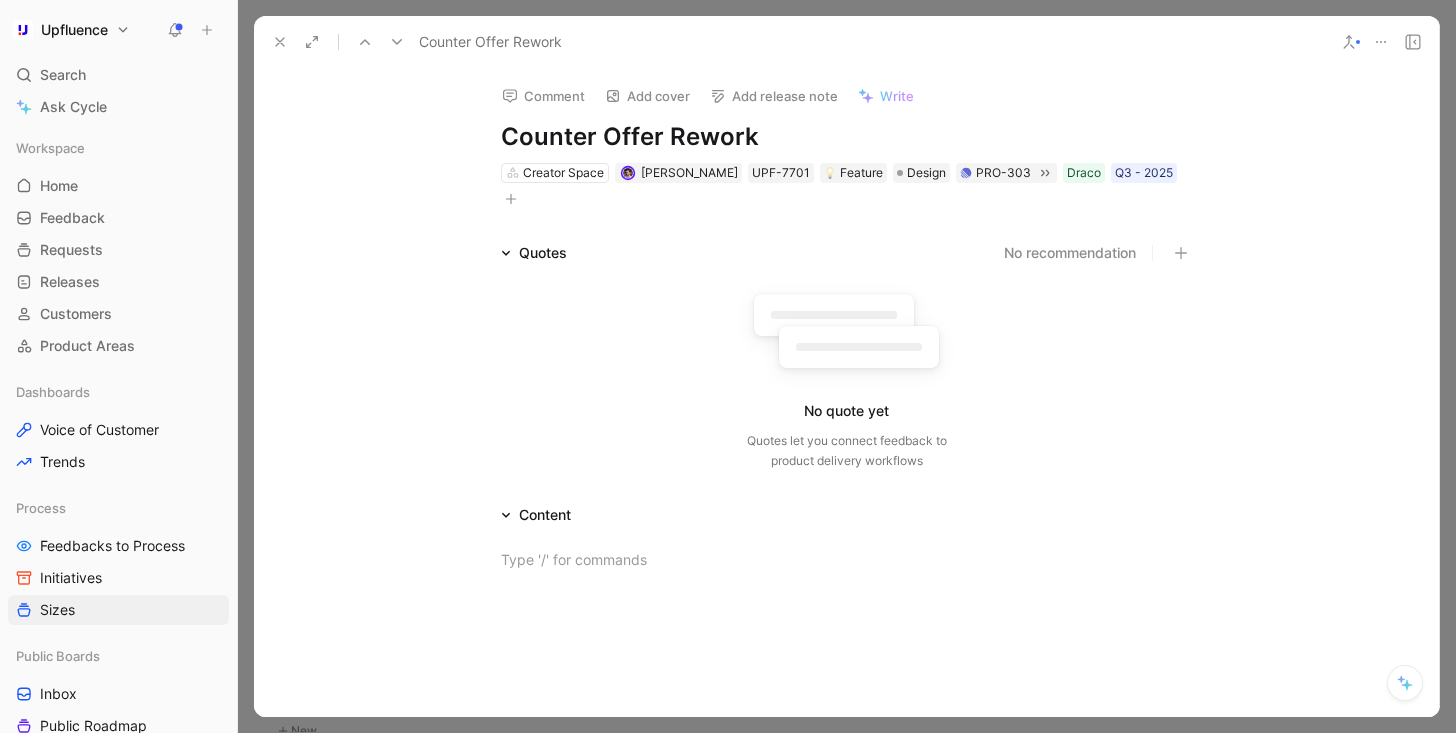 click 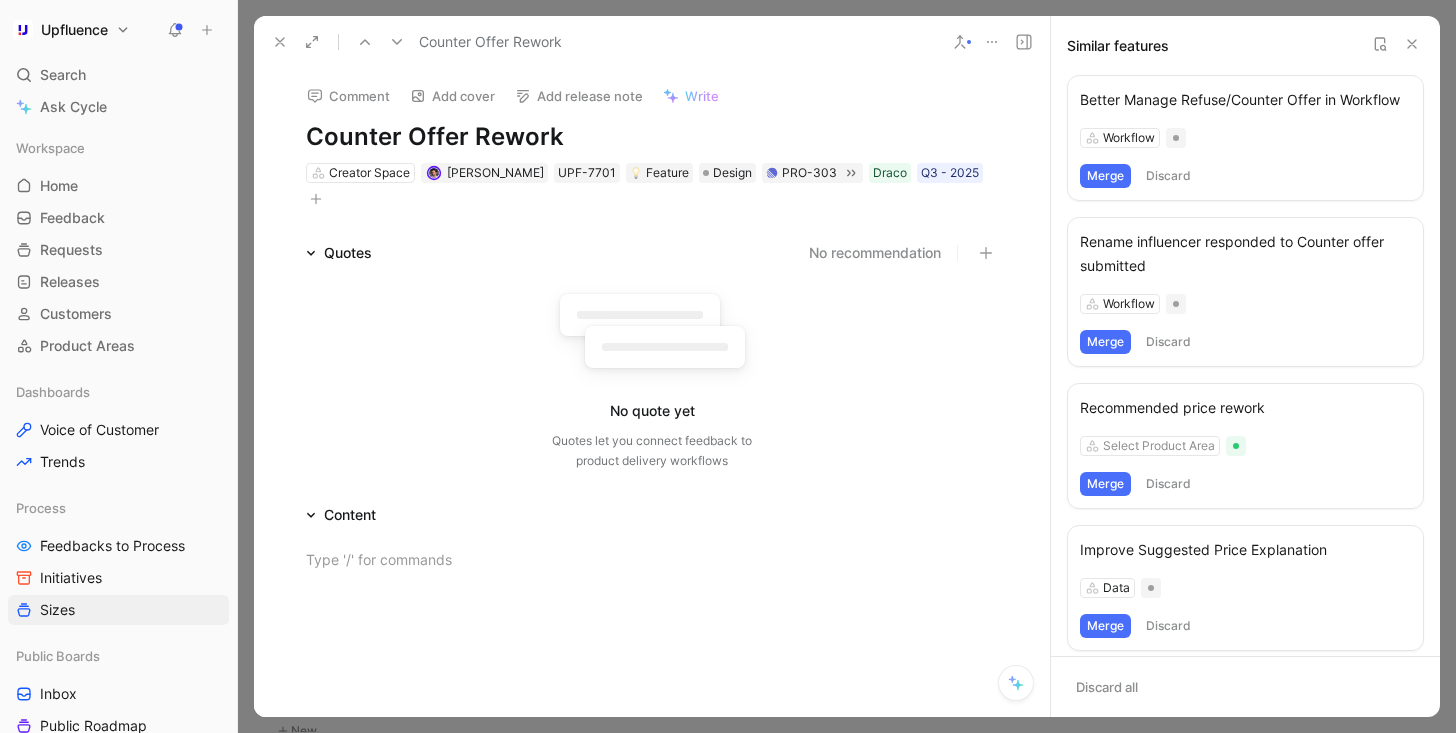 click on "Workflow" at bounding box center [1245, 138] 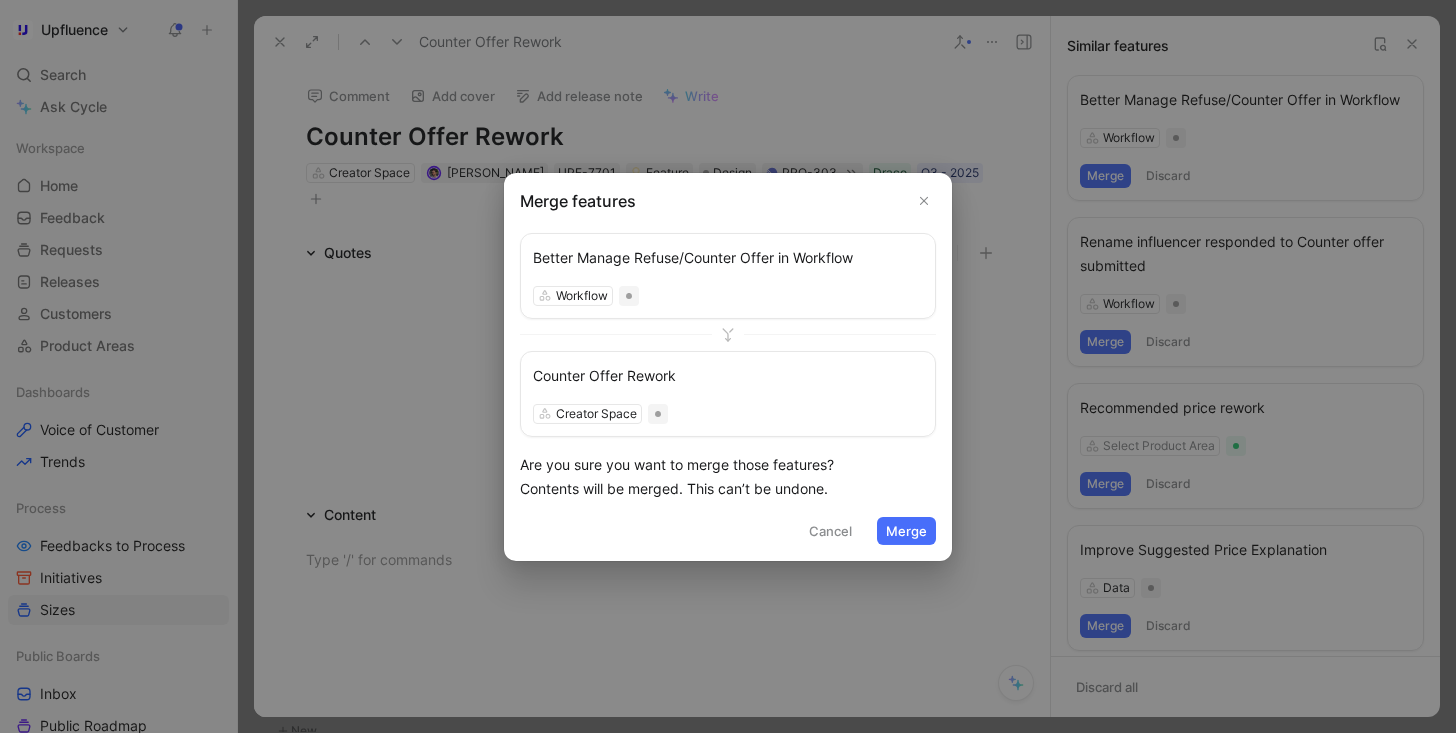 click on "Merge" at bounding box center (906, 531) 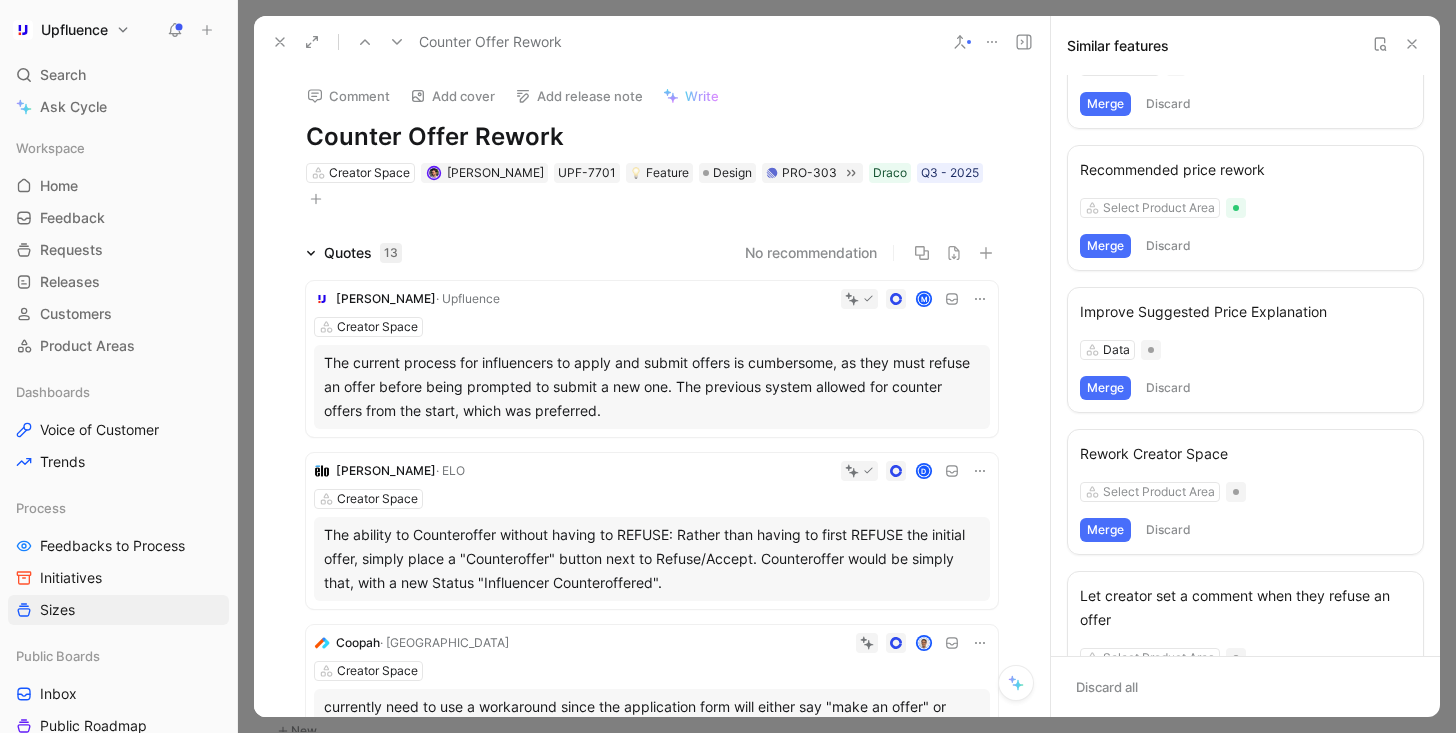 scroll, scrollTop: 0, scrollLeft: 0, axis: both 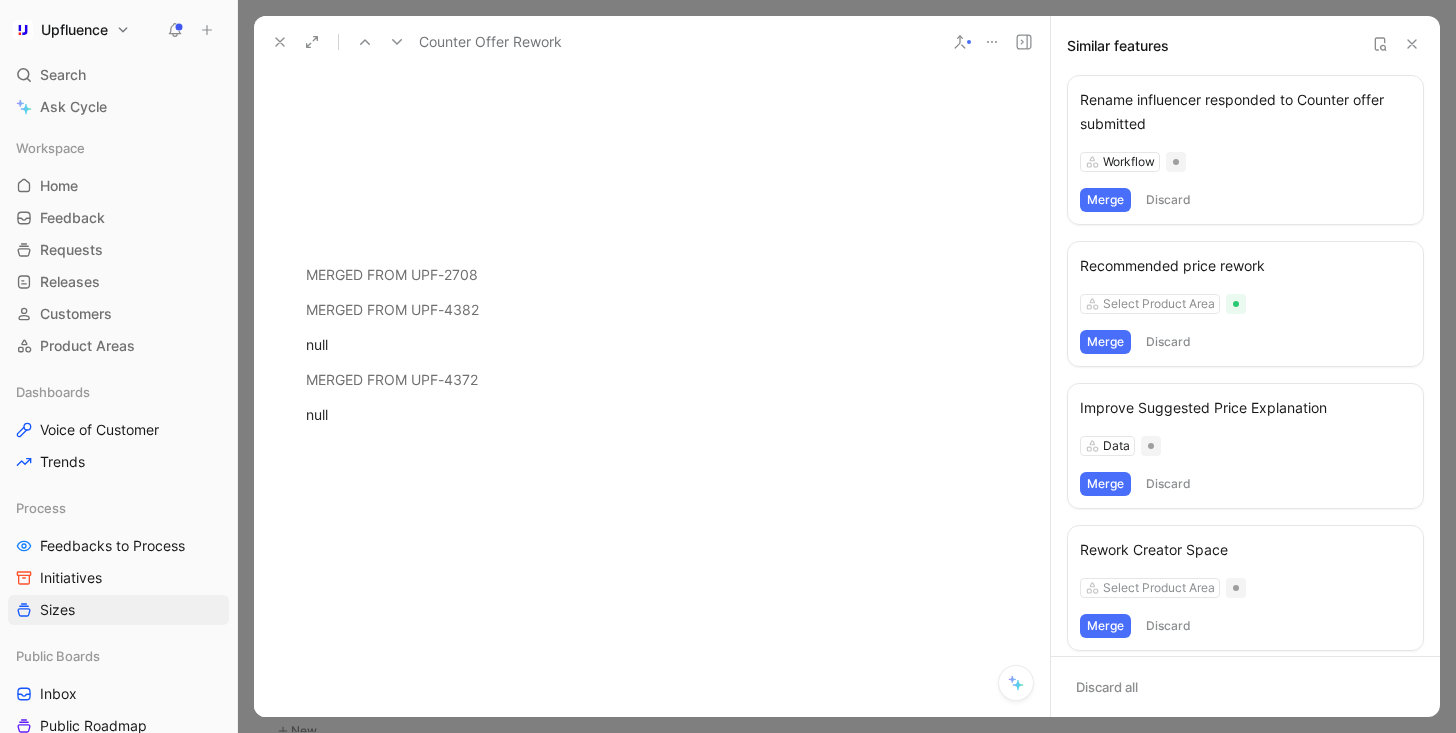 click at bounding box center [280, 42] 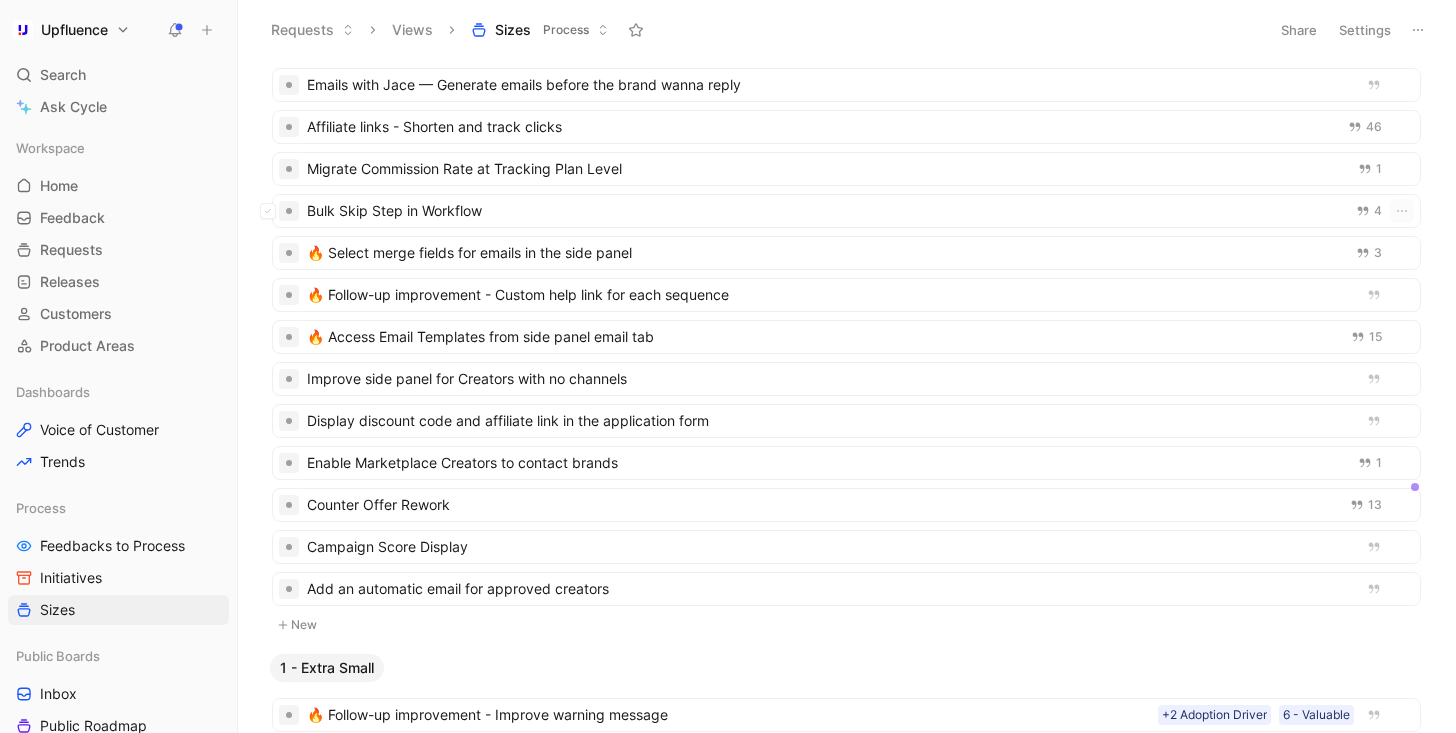 scroll, scrollTop: 0, scrollLeft: 0, axis: both 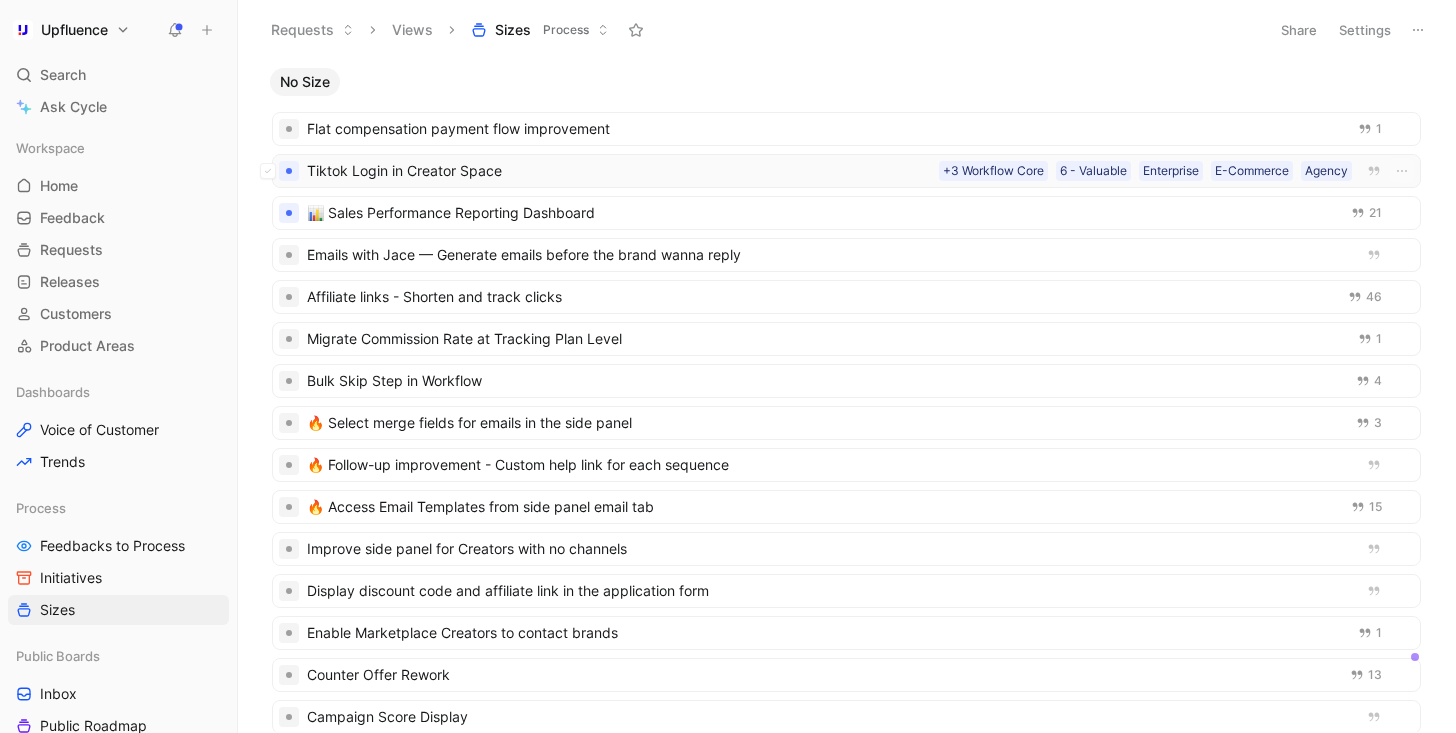 click on "Tiktok Login in Creator Space" at bounding box center (619, 171) 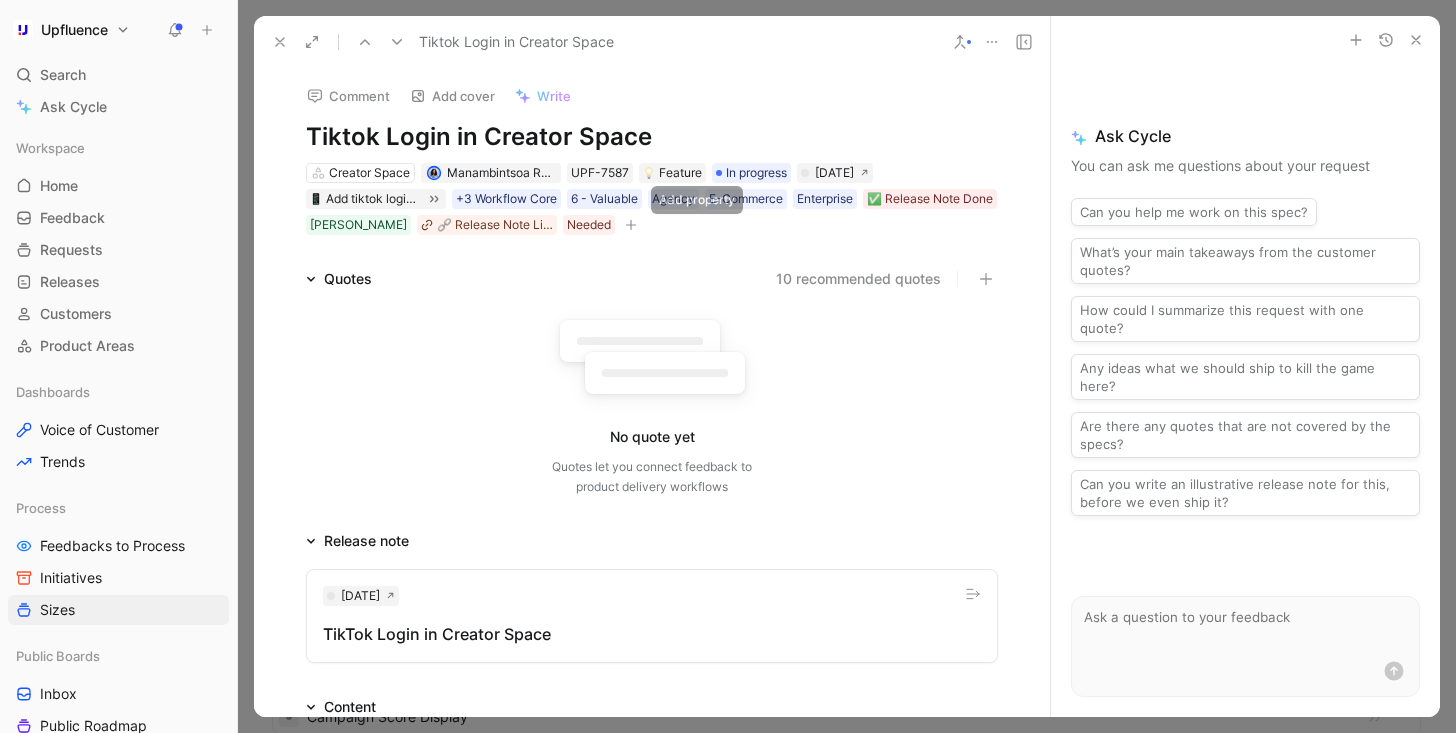 click at bounding box center [631, 225] 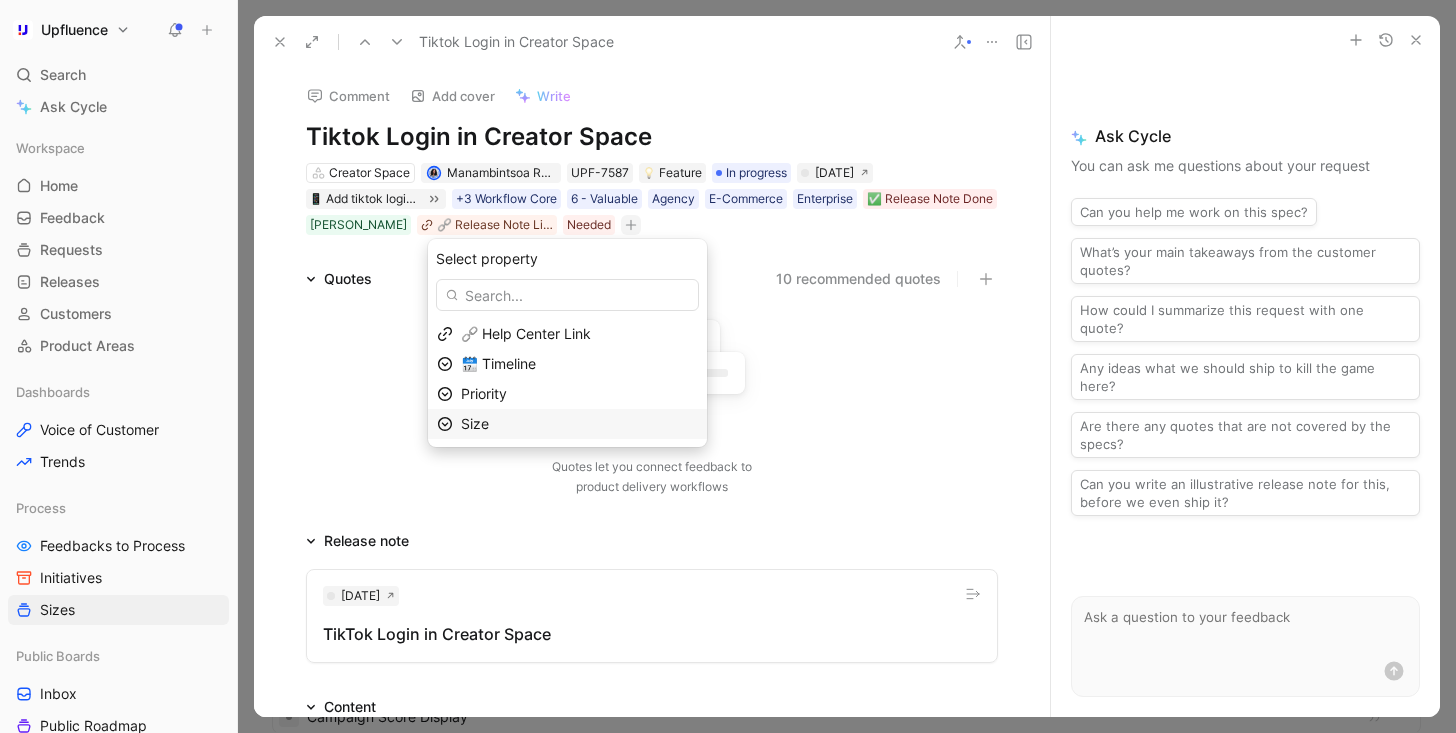 click on "Size" at bounding box center [579, 424] 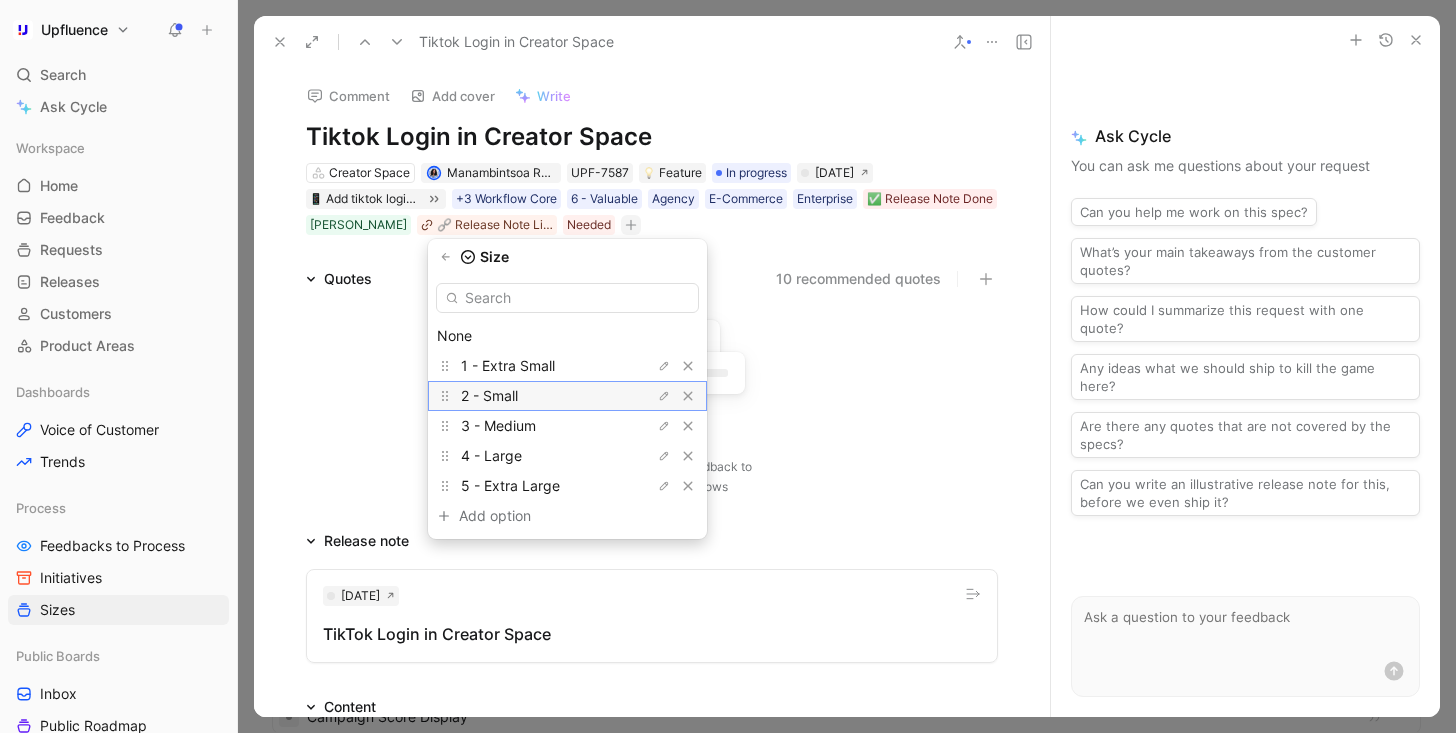 click on "2 - Small" at bounding box center (536, 396) 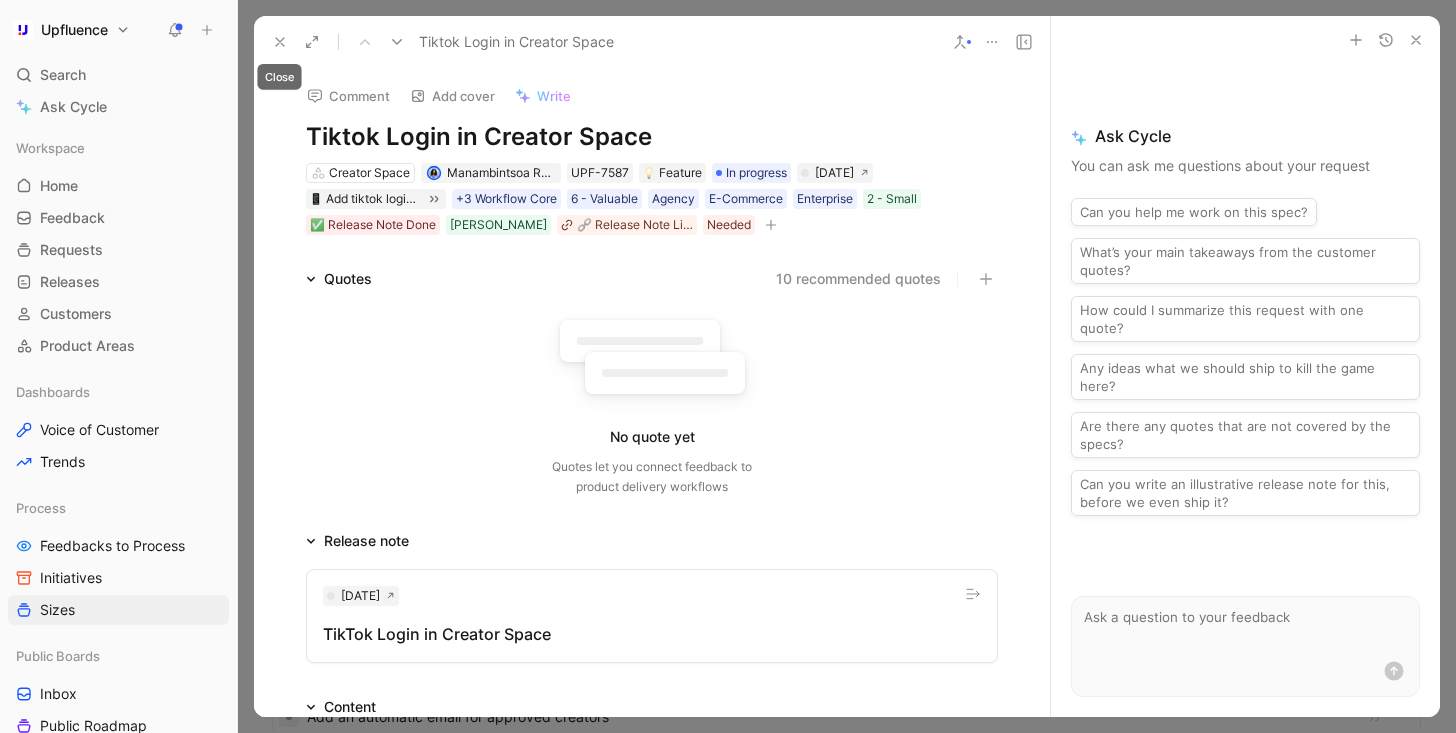 click 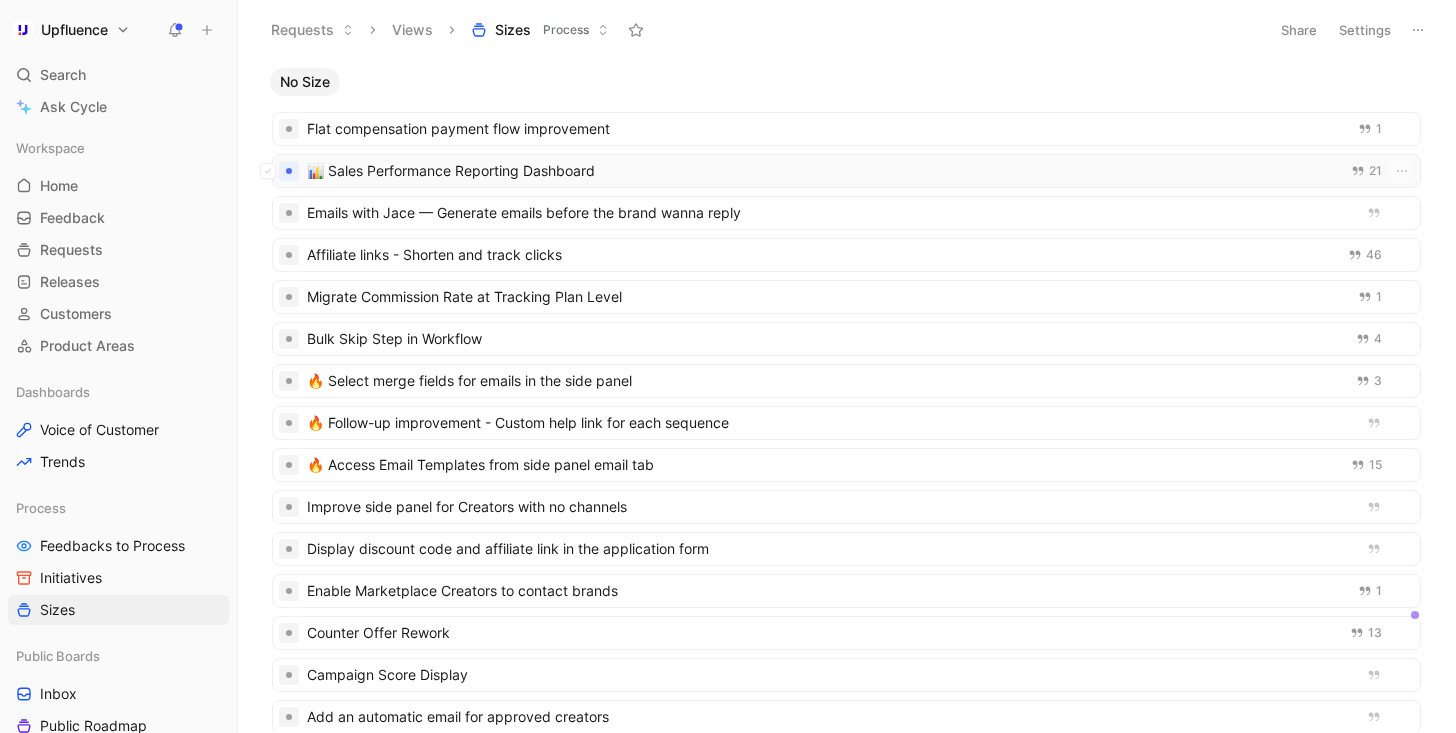 click on "📊 Sales Performance Reporting Dashboard" at bounding box center [819, 171] 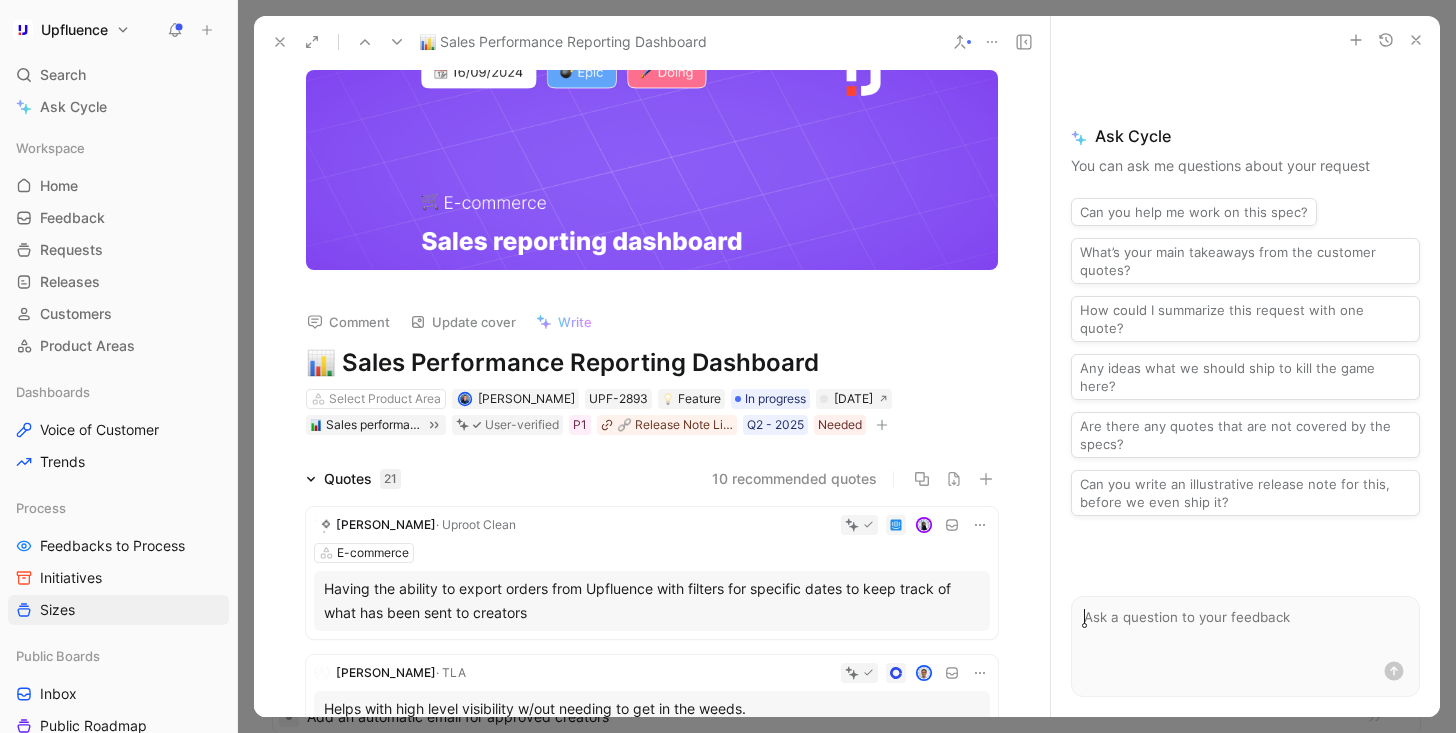 scroll, scrollTop: 1, scrollLeft: 0, axis: vertical 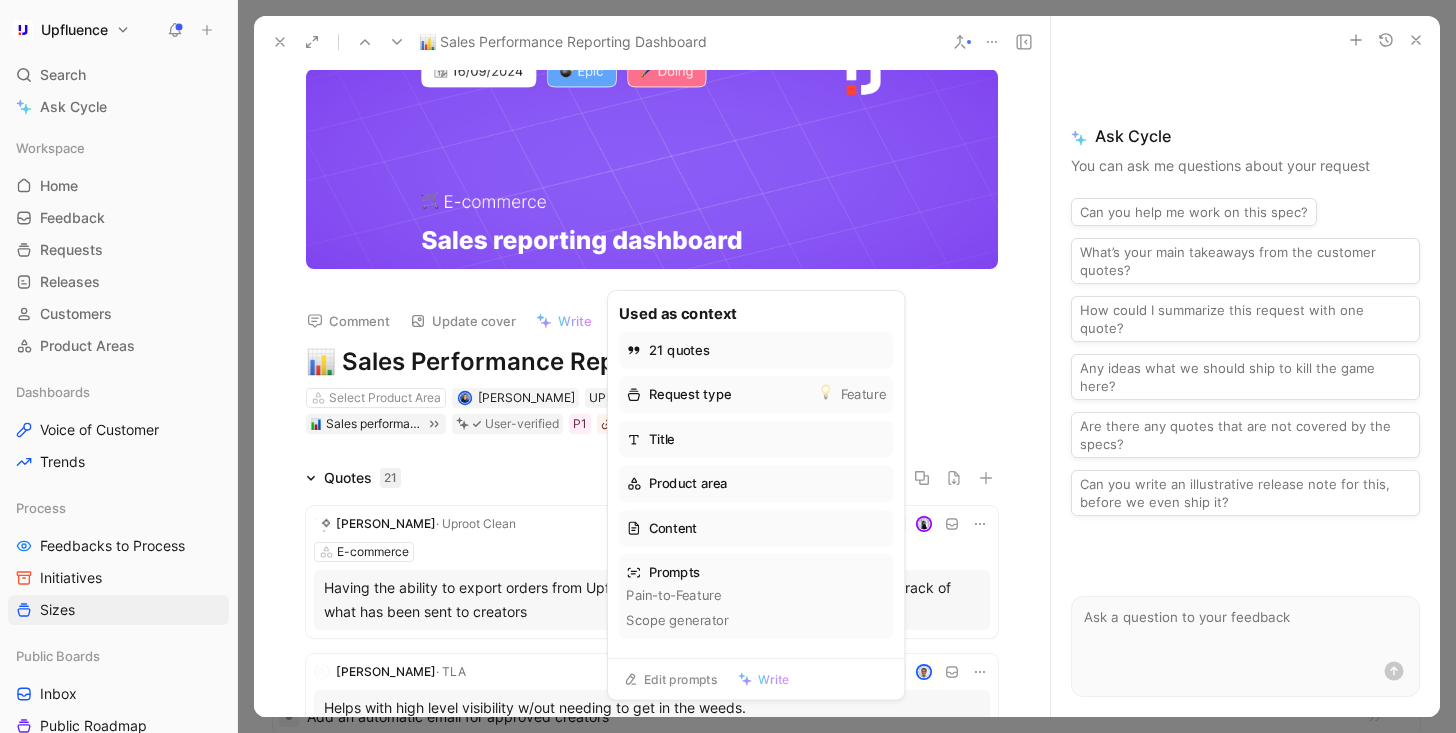 click on "Comment Update cover Write 📊 Sales Performance Reporting Dashboard Select Product Area [PERSON_NAME] UPF-2893 Feature In progress [DATE] Sales performance reporting dashboard User-verified P1 🔗 Release Note Link Q2 - 2025 Needed Quotes 21 10 recommended quotes [PERSON_NAME]  · Uproot Clean E-commerce Having the ability to export orders from Upfluence with filters for specific dates to keep track of what has been sent to creators [PERSON_NAME] Helps with high level visibility w/out needing to get in the weeds. homespun  · homespun Client wants better Amazon reporting F Five Four Group Would like to be able to visualize the sales tracking performance dashboard -- turn the data into graphs directly on Upfluence L Loveleggings  · Love Leggings The customer wants an analytics board, ranking influencers of a program, by the total sales of all orders made within a period. [PERSON_NAME] soul  · soul A [PERSON_NAME]  · Healthy nutrition group Crocodilecloth  · Anonymous Maxpro Load 10 more Release note null" at bounding box center [652, 392] 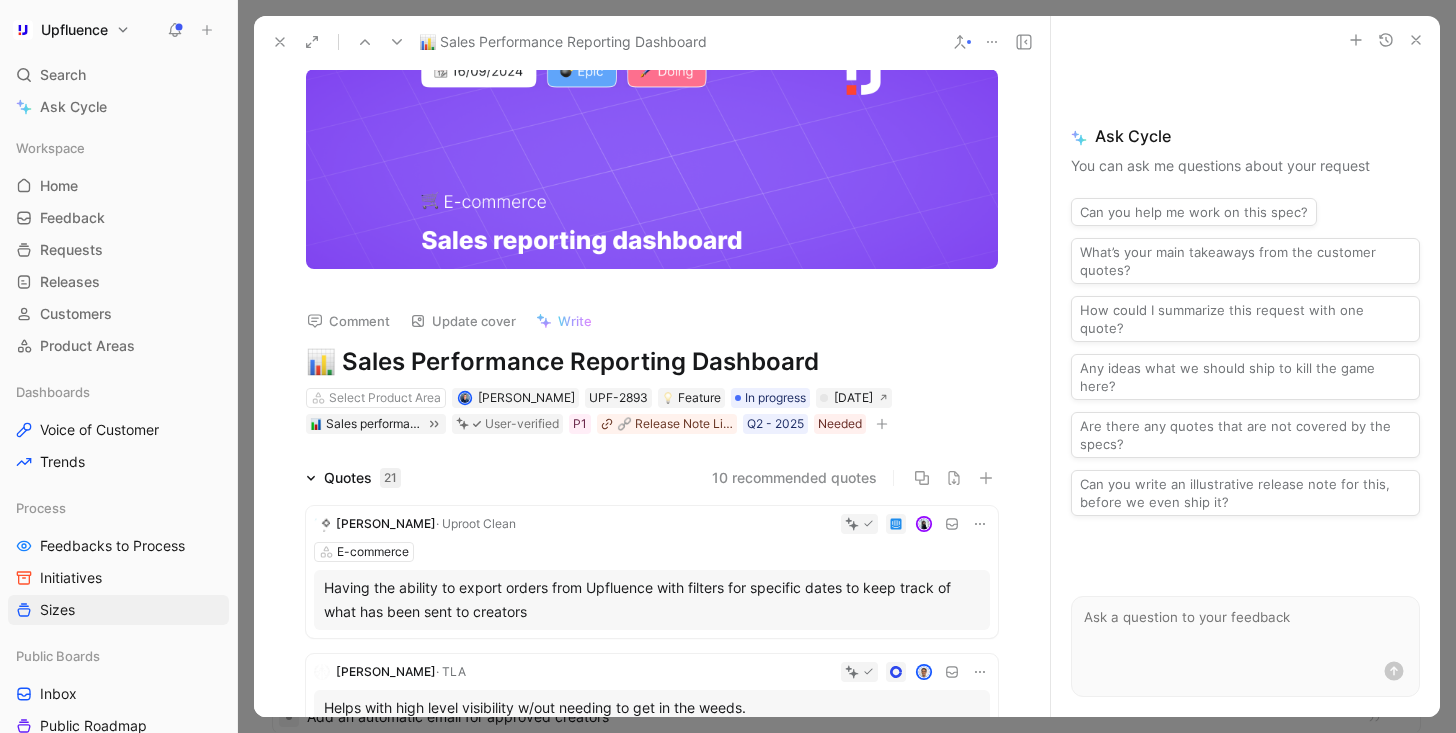 click at bounding box center [882, 424] 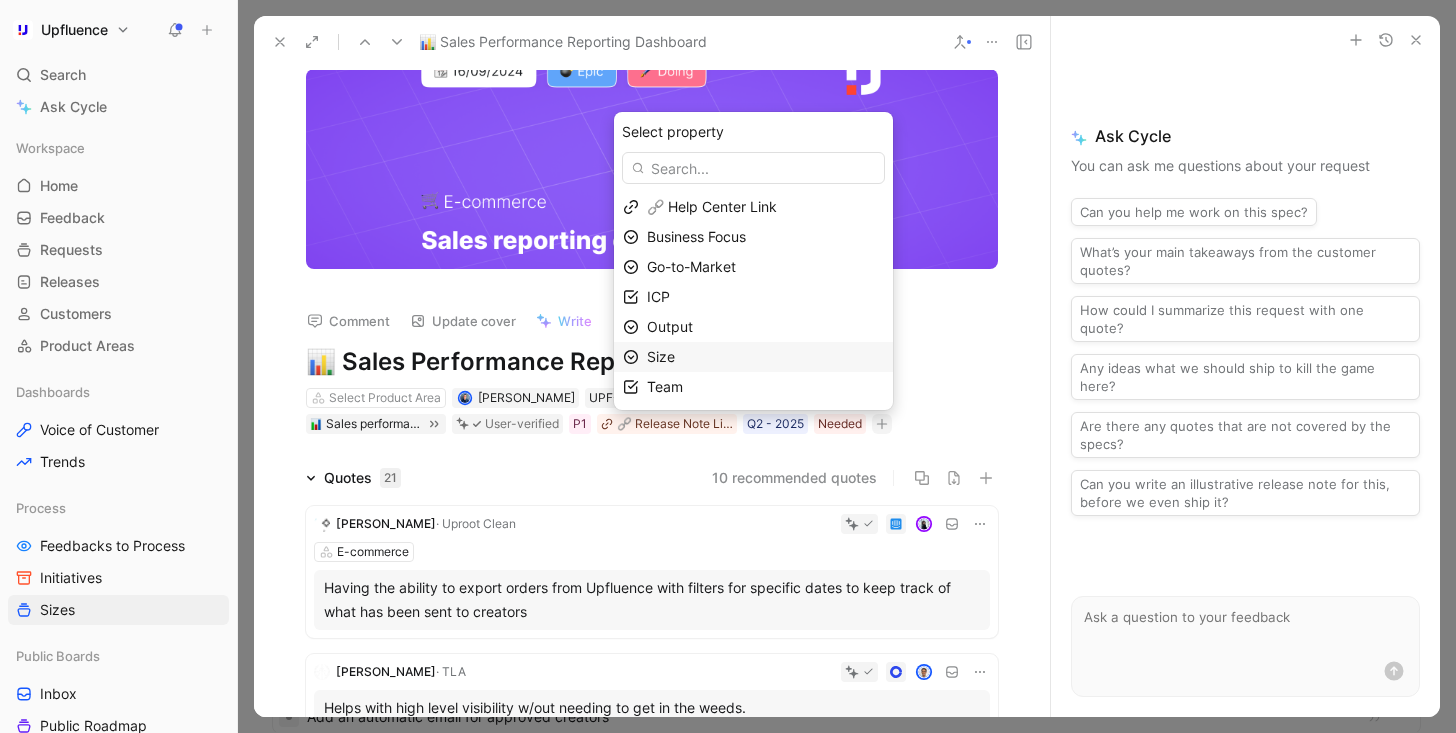 click on "Size" at bounding box center (765, 357) 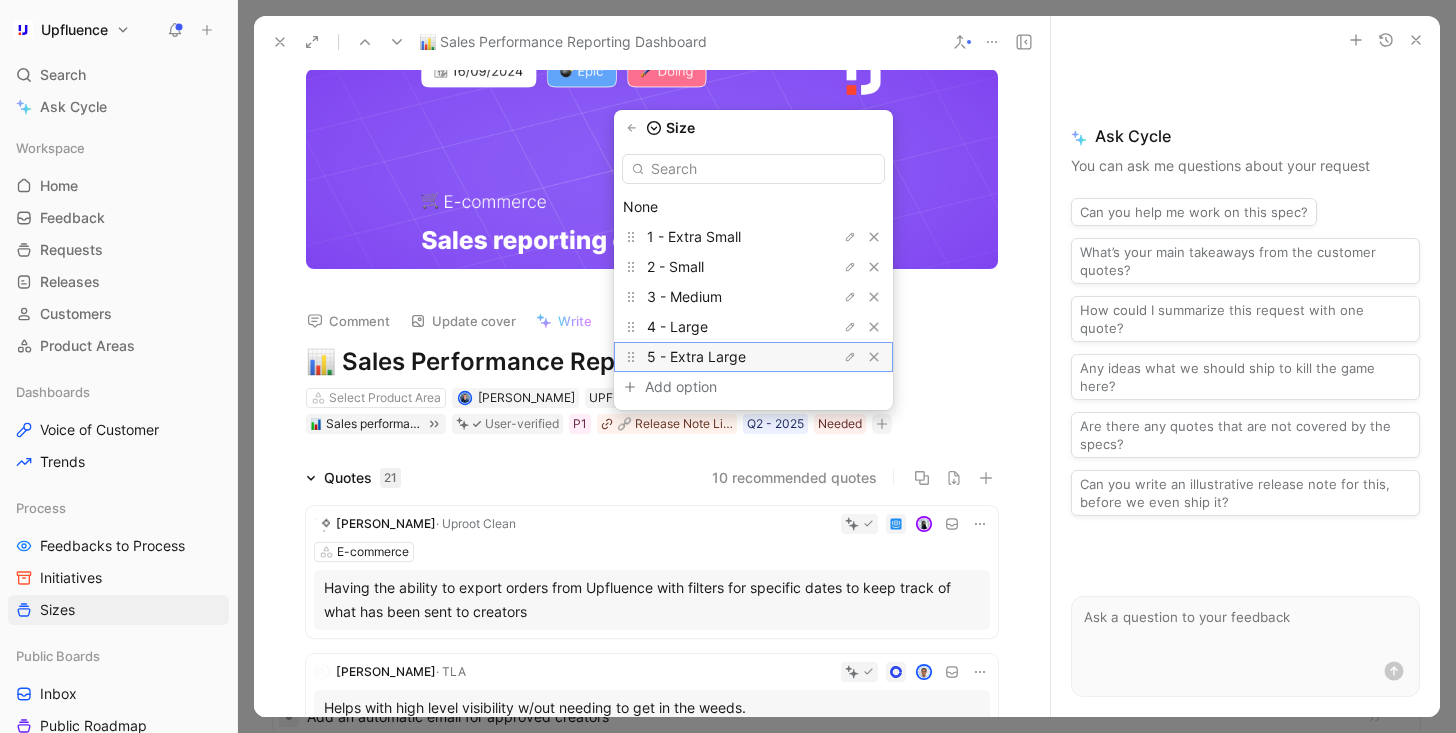 click on "5 - Extra Large" at bounding box center (696, 356) 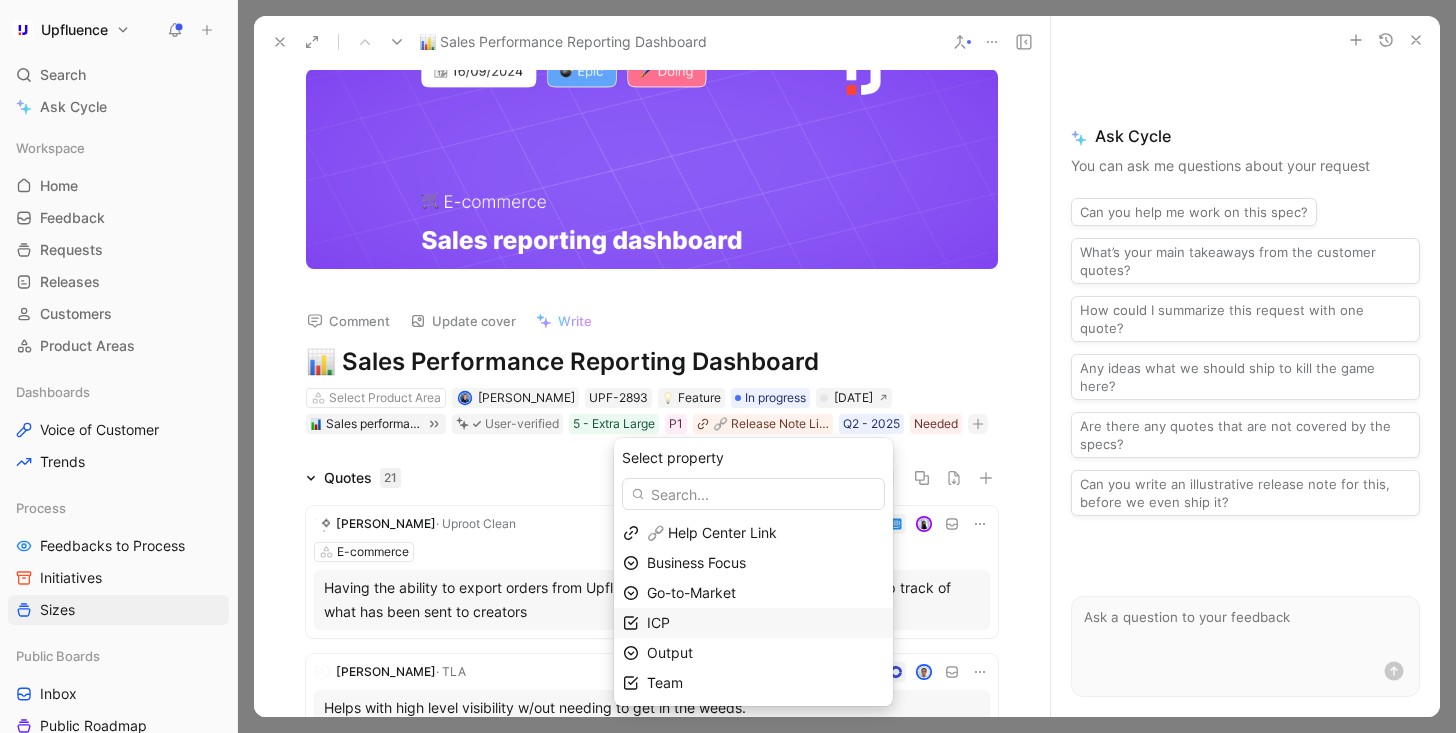 click on "ICP" at bounding box center [765, 623] 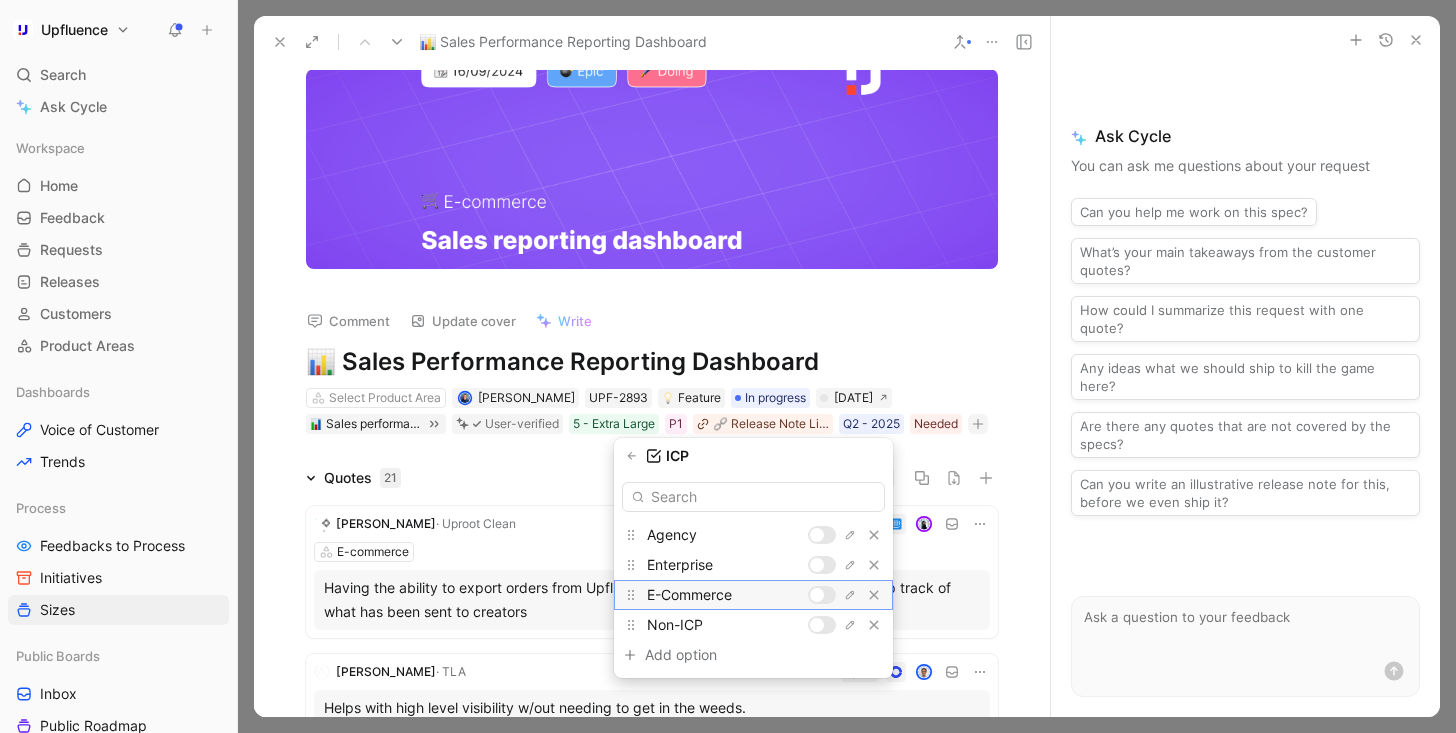 click at bounding box center [817, 595] 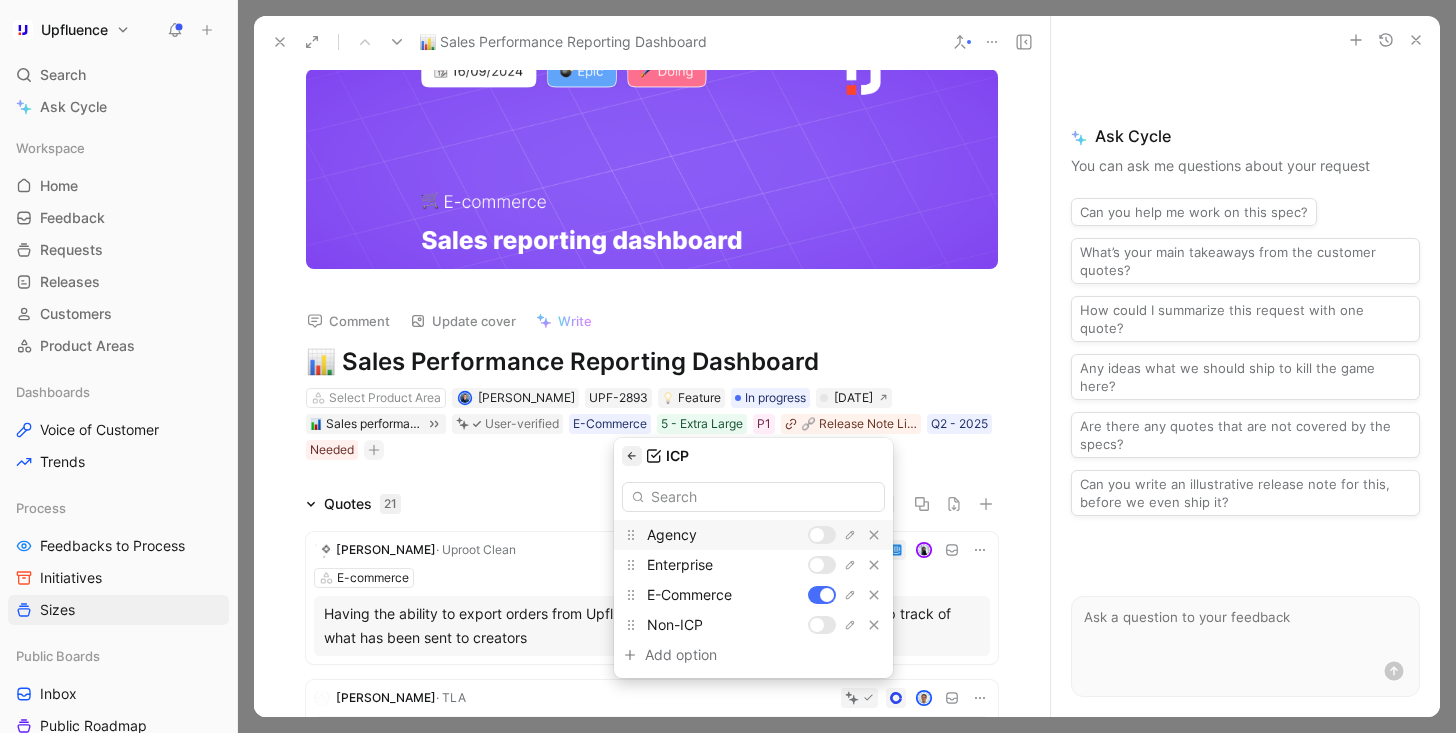 click 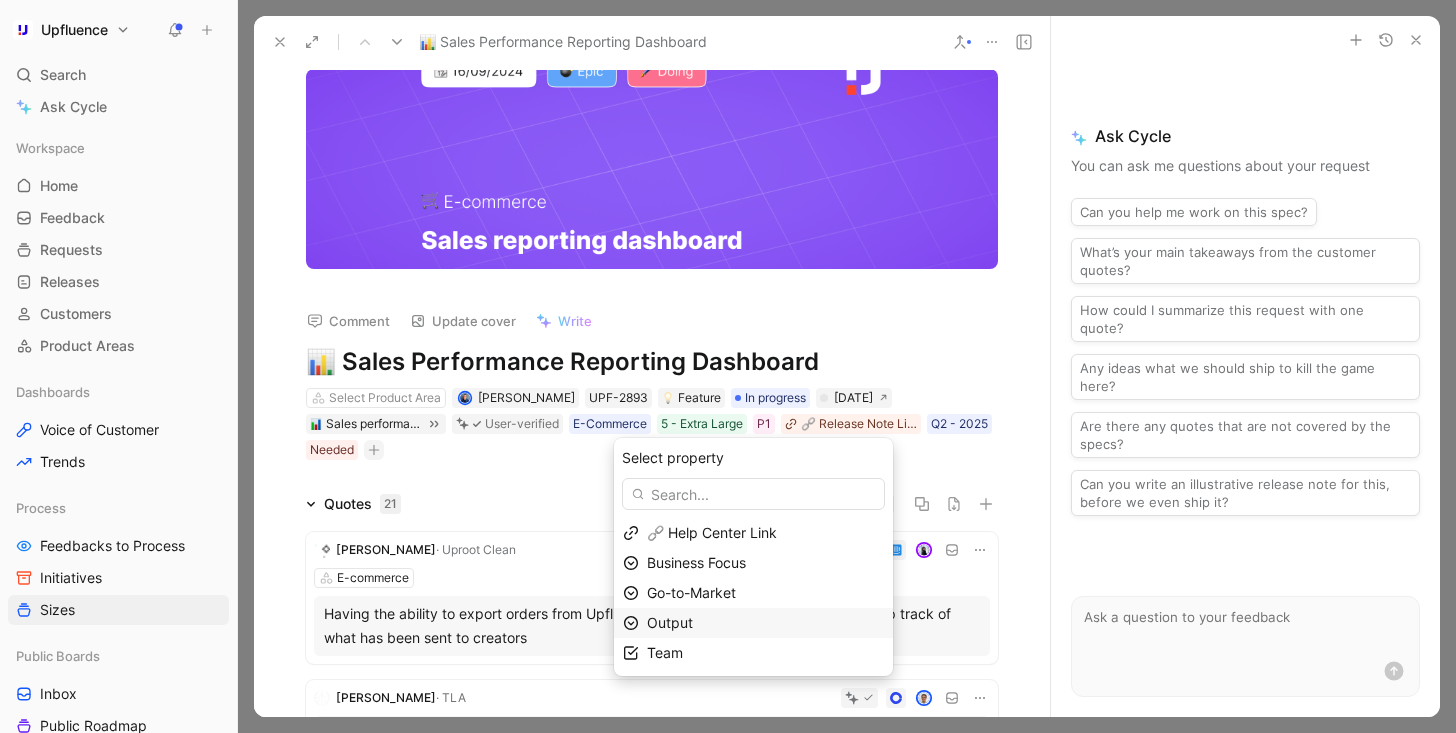 click on "Output" at bounding box center [765, 623] 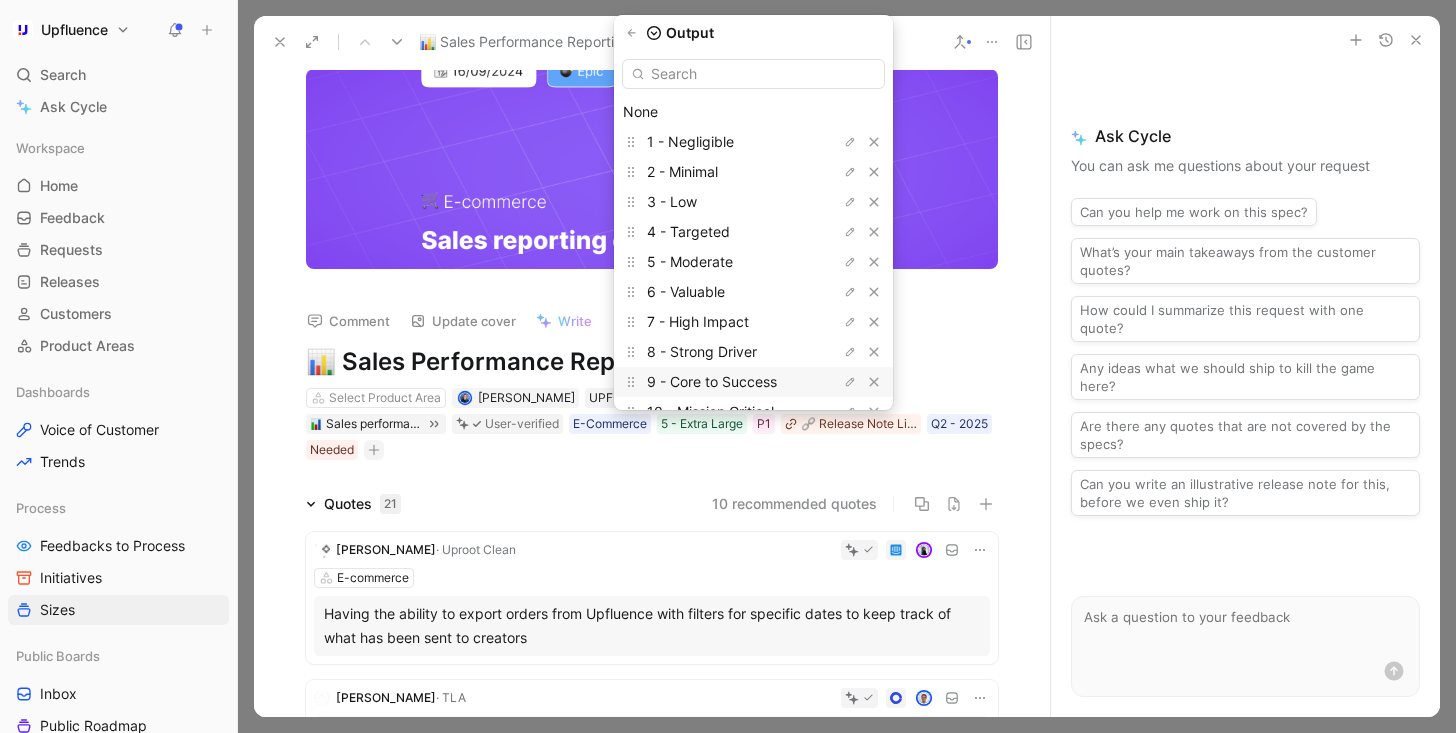 scroll, scrollTop: 55, scrollLeft: 0, axis: vertical 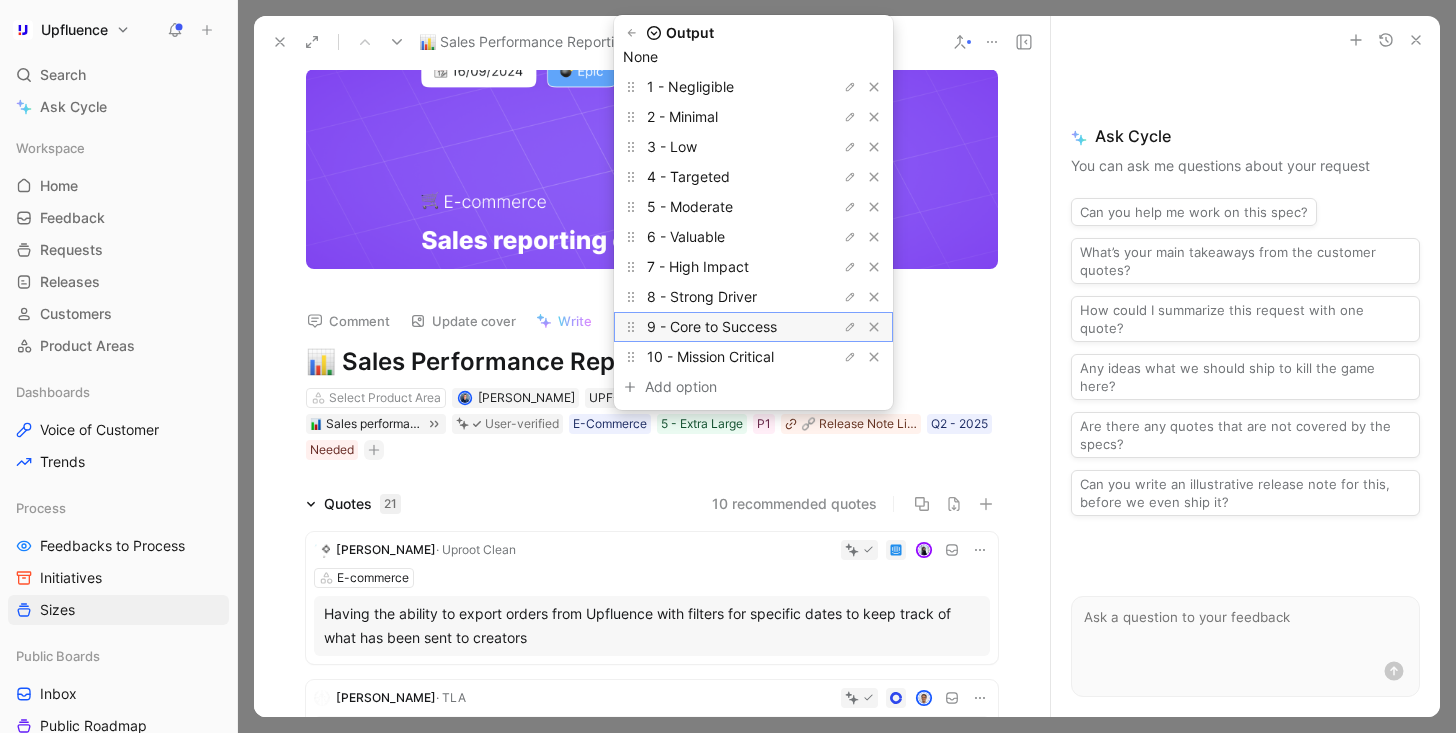 click on "9 - Core to Success" at bounding box center (712, 326) 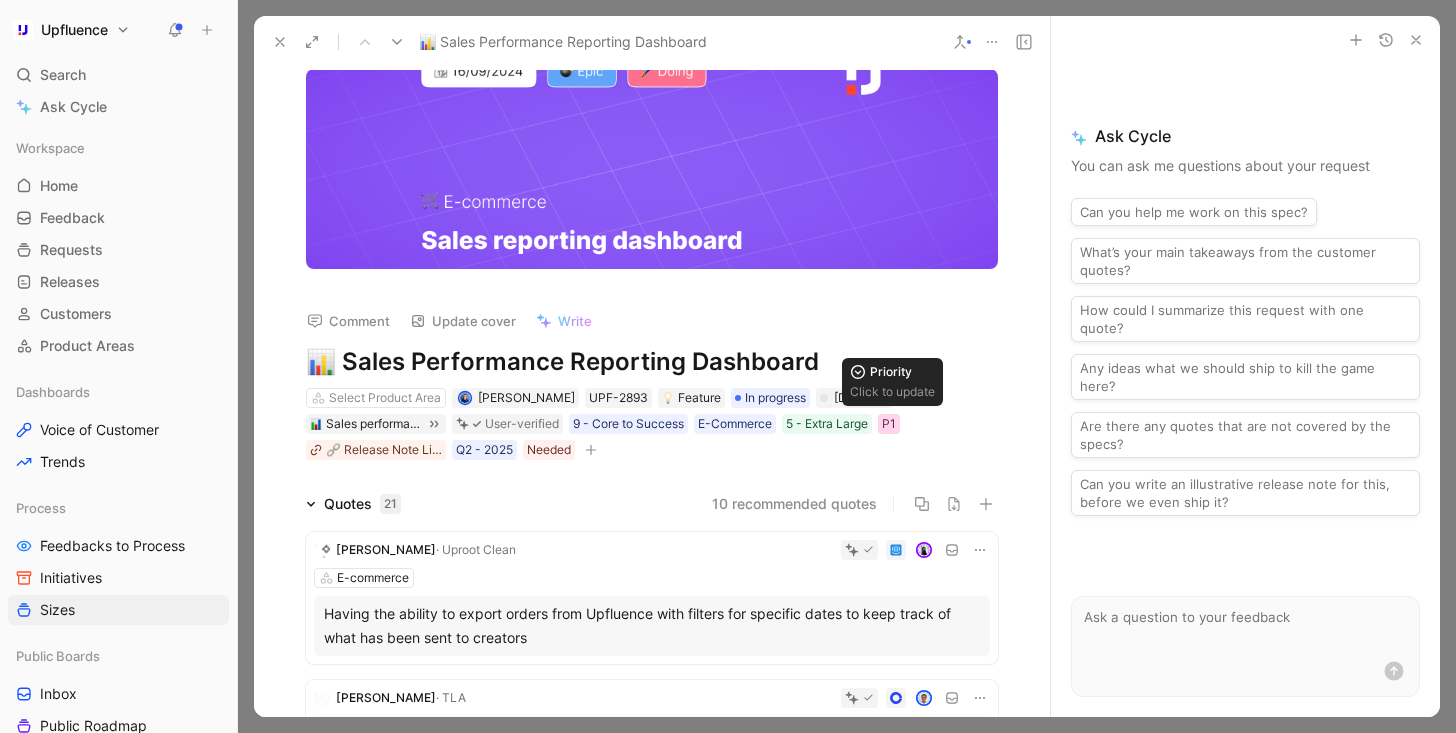 click on "P1" at bounding box center (889, 424) 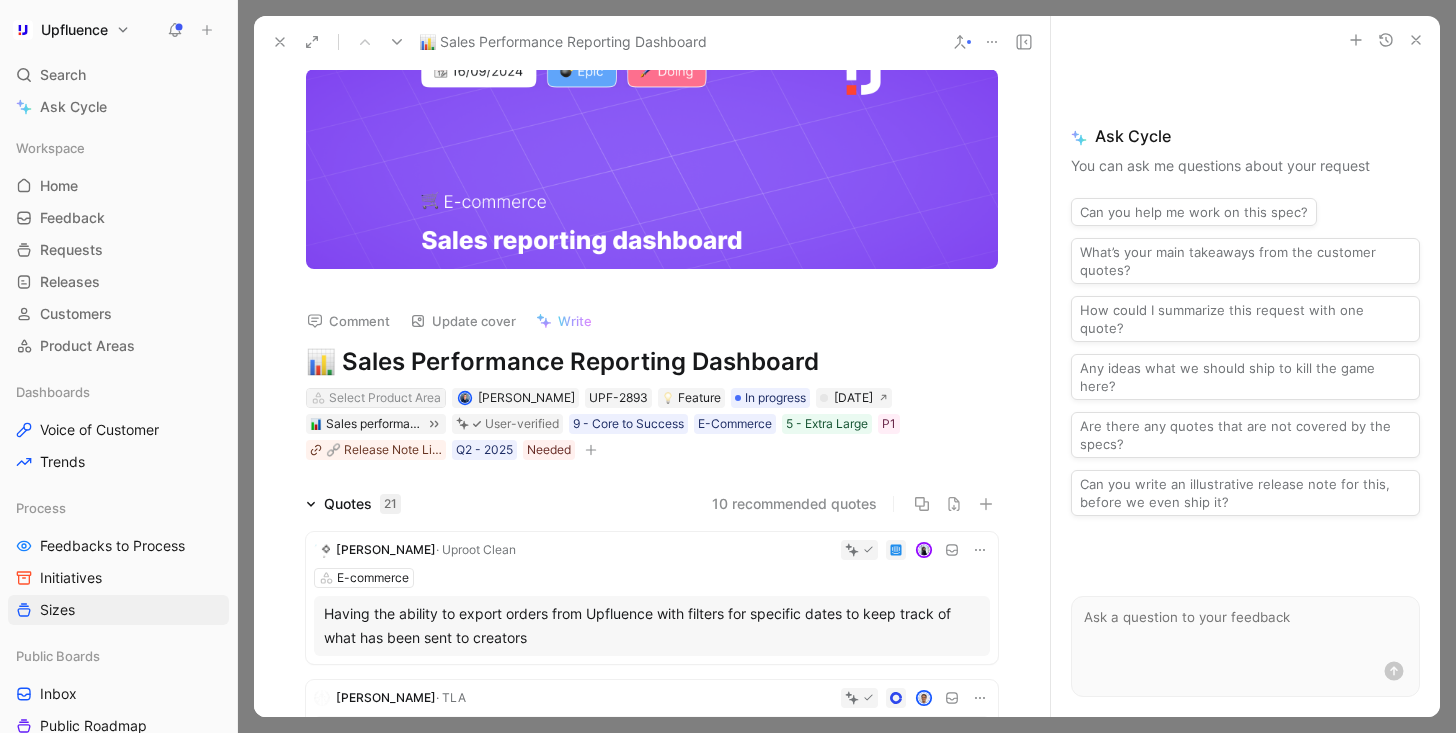 click on "Select Product Area" at bounding box center [385, 398] 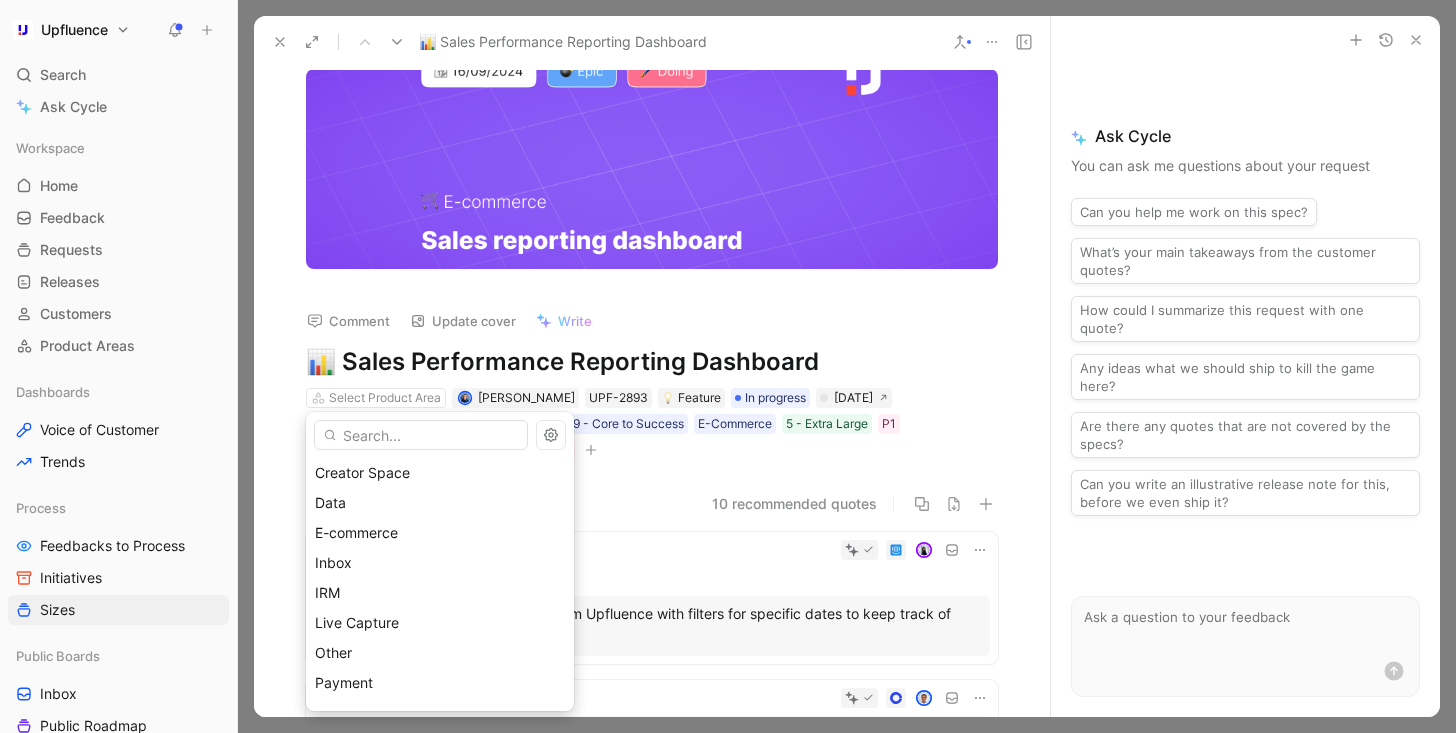scroll, scrollTop: 136, scrollLeft: 0, axis: vertical 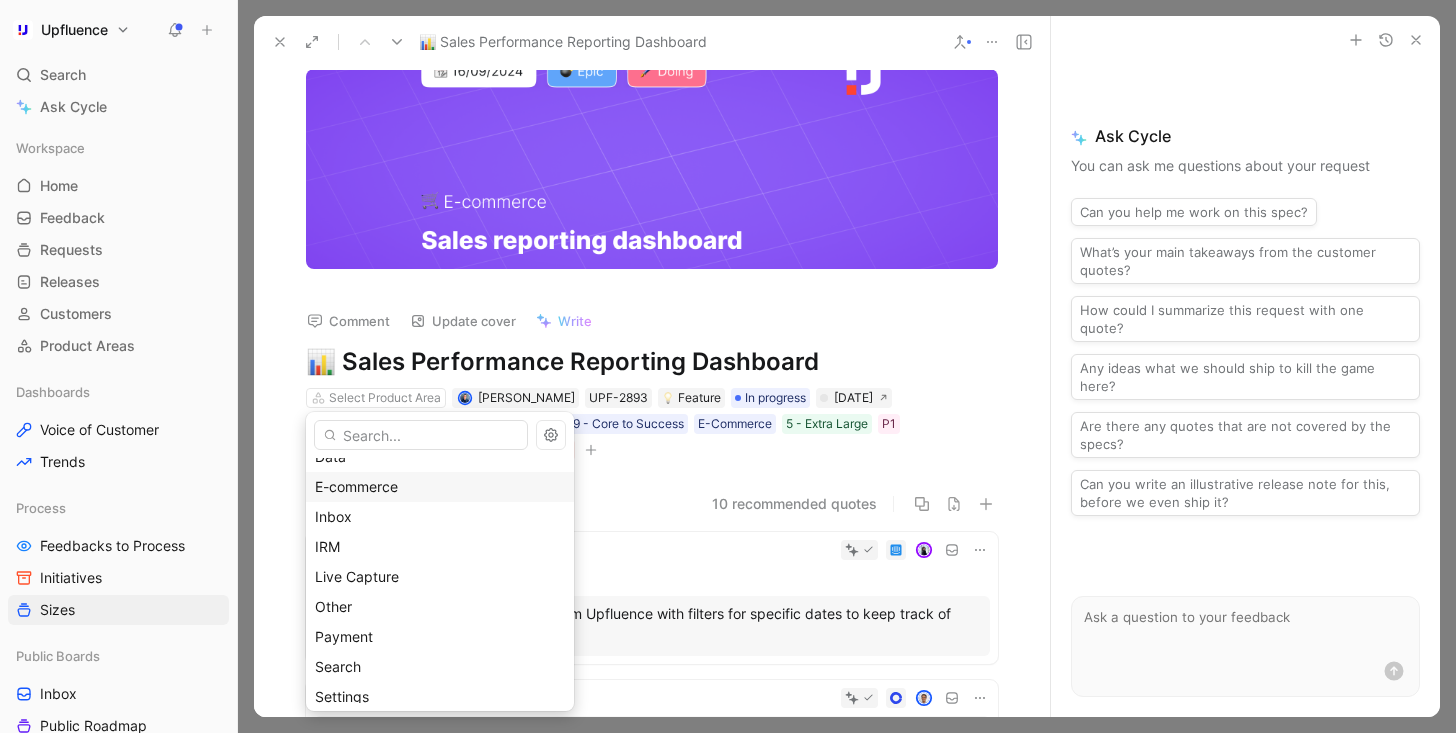 click on "E-commerce" at bounding box center [440, 487] 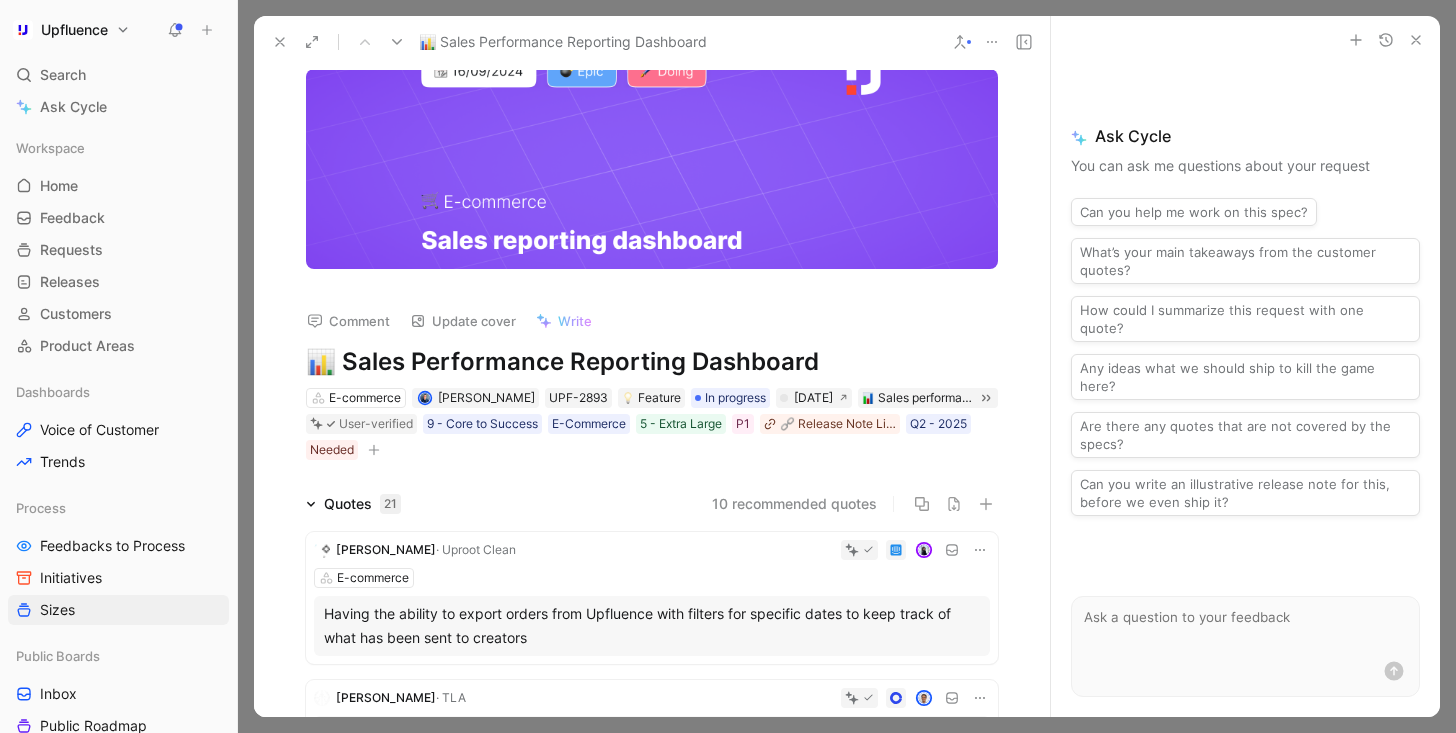click 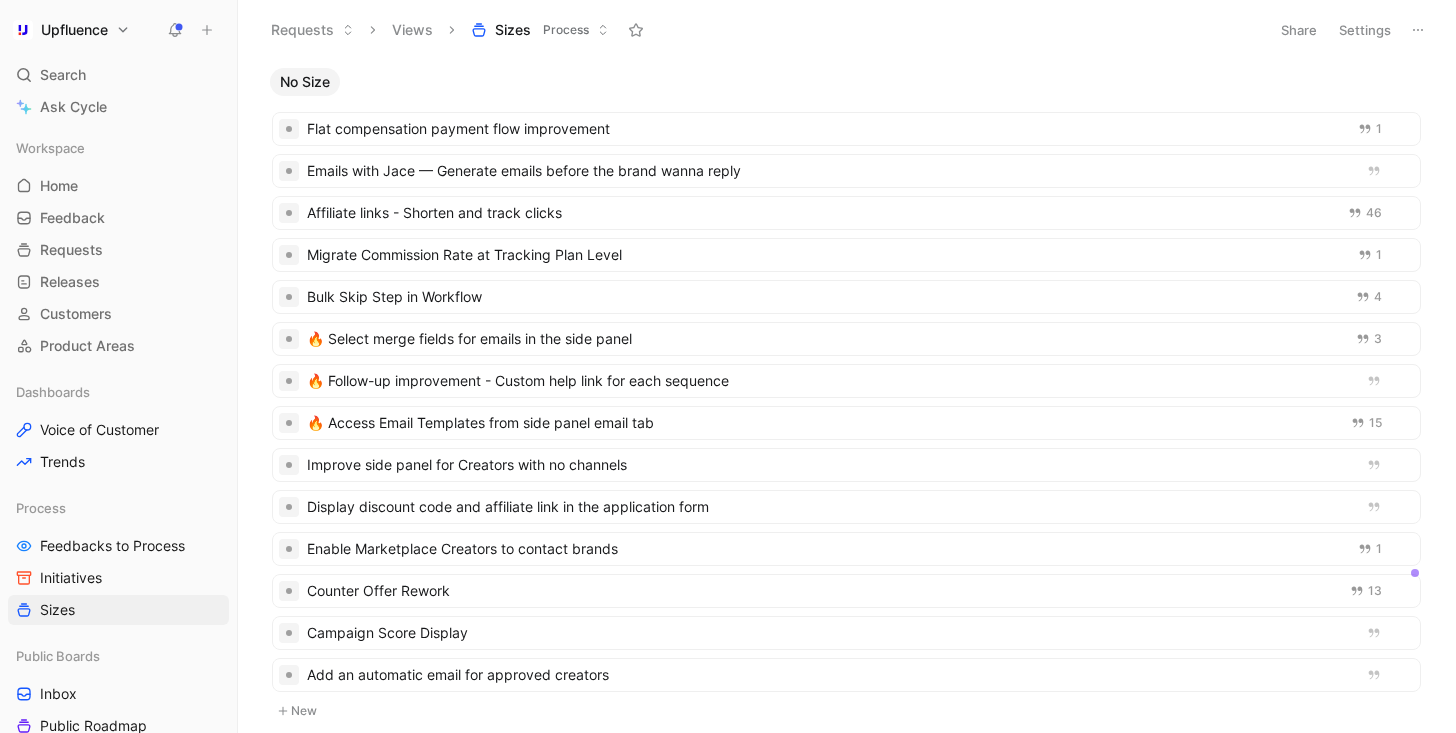 click on "Settings" at bounding box center [1365, 30] 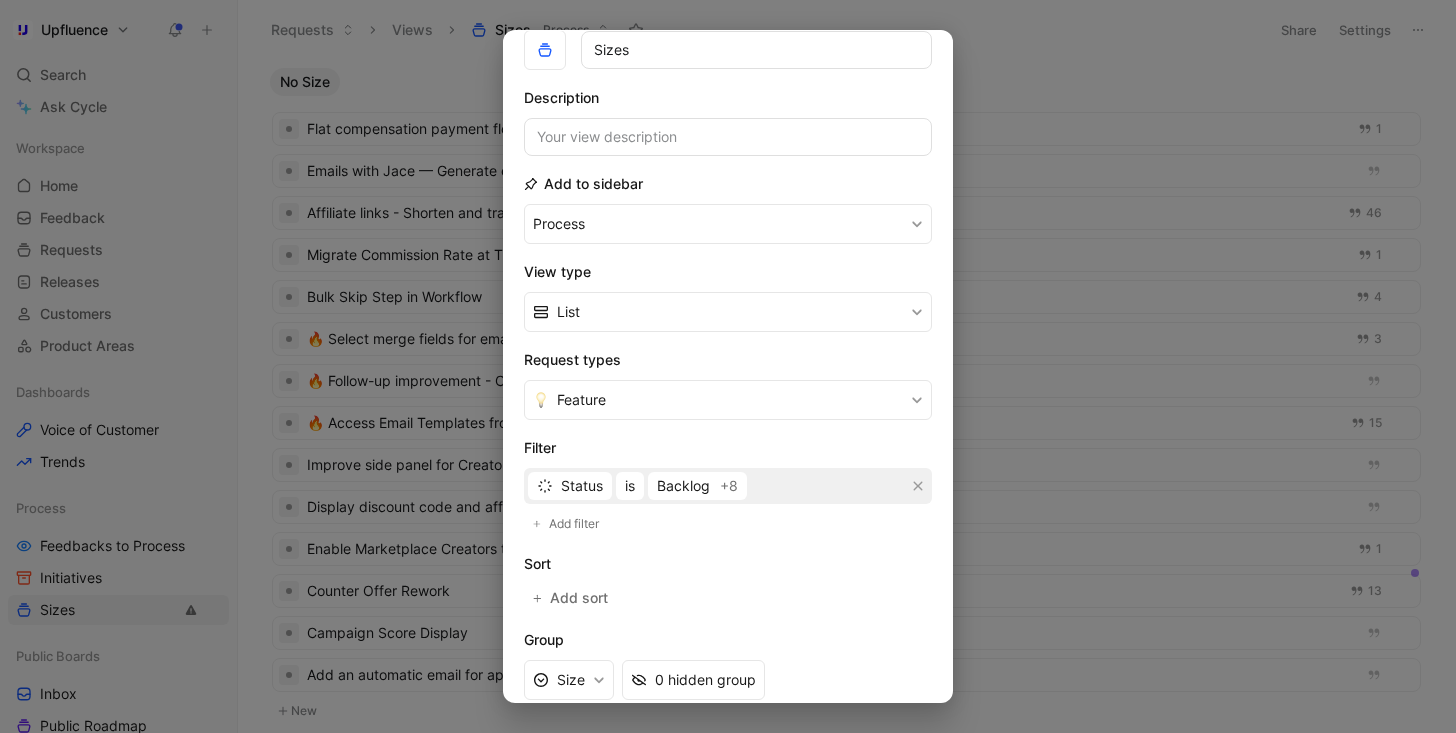 scroll, scrollTop: 271, scrollLeft: 0, axis: vertical 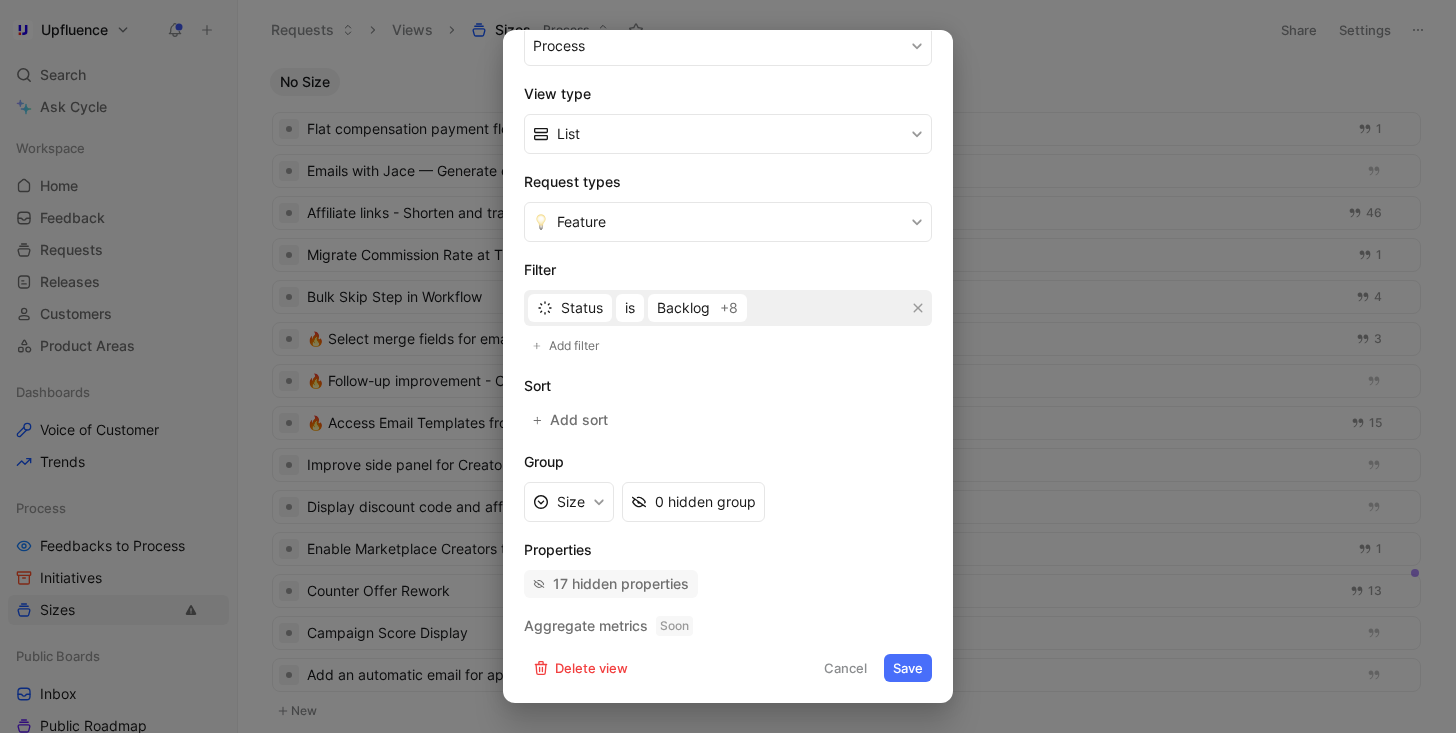 click on "17 hidden properties" at bounding box center (621, 584) 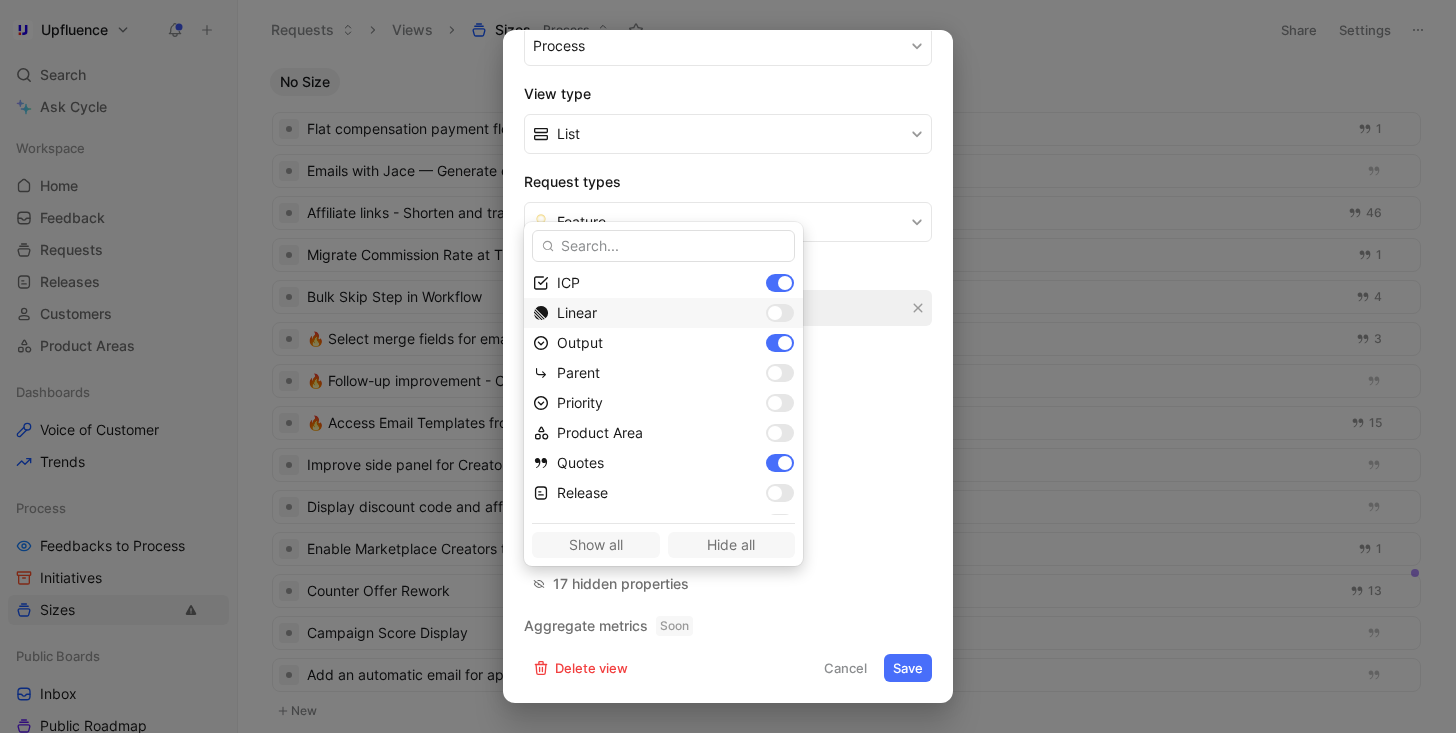 scroll, scrollTop: 322, scrollLeft: 0, axis: vertical 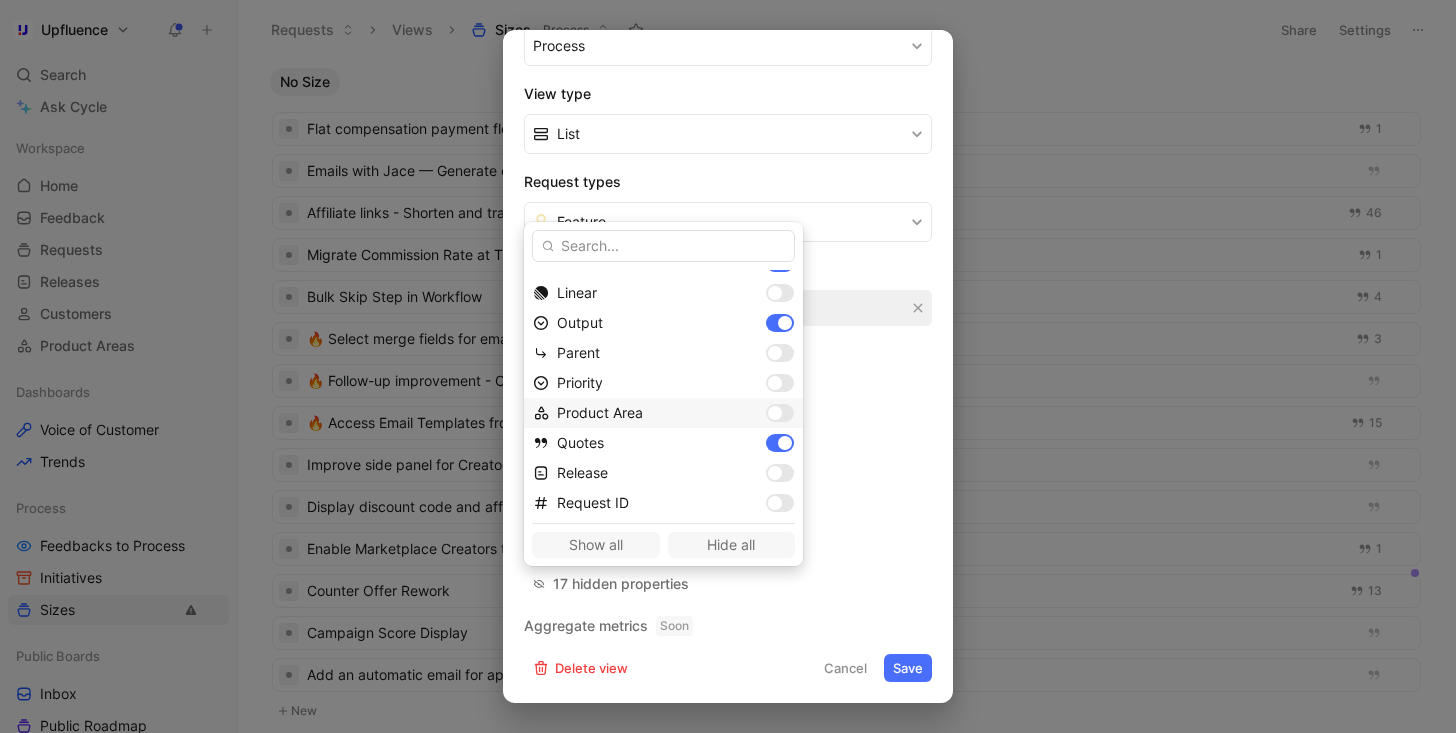 click at bounding box center (780, 413) 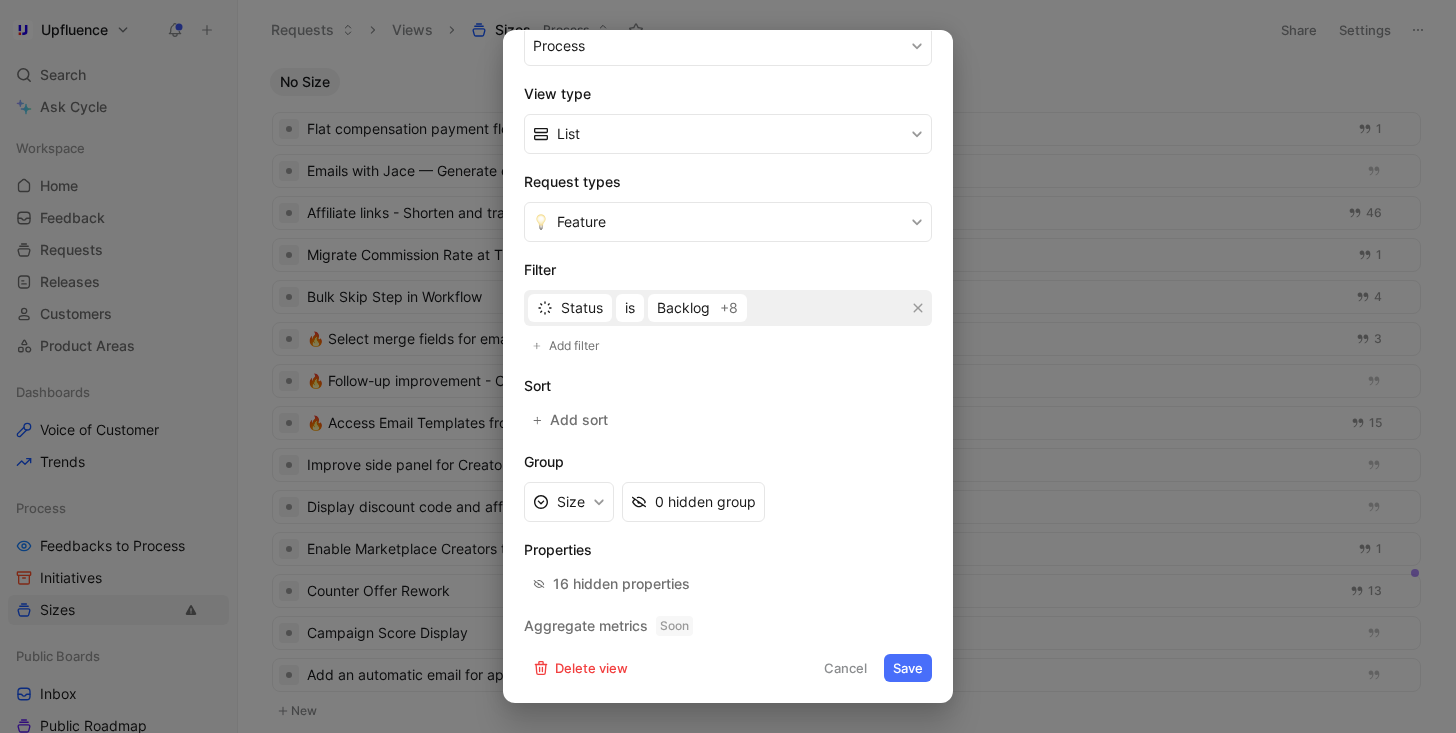 click on "Save" at bounding box center [908, 668] 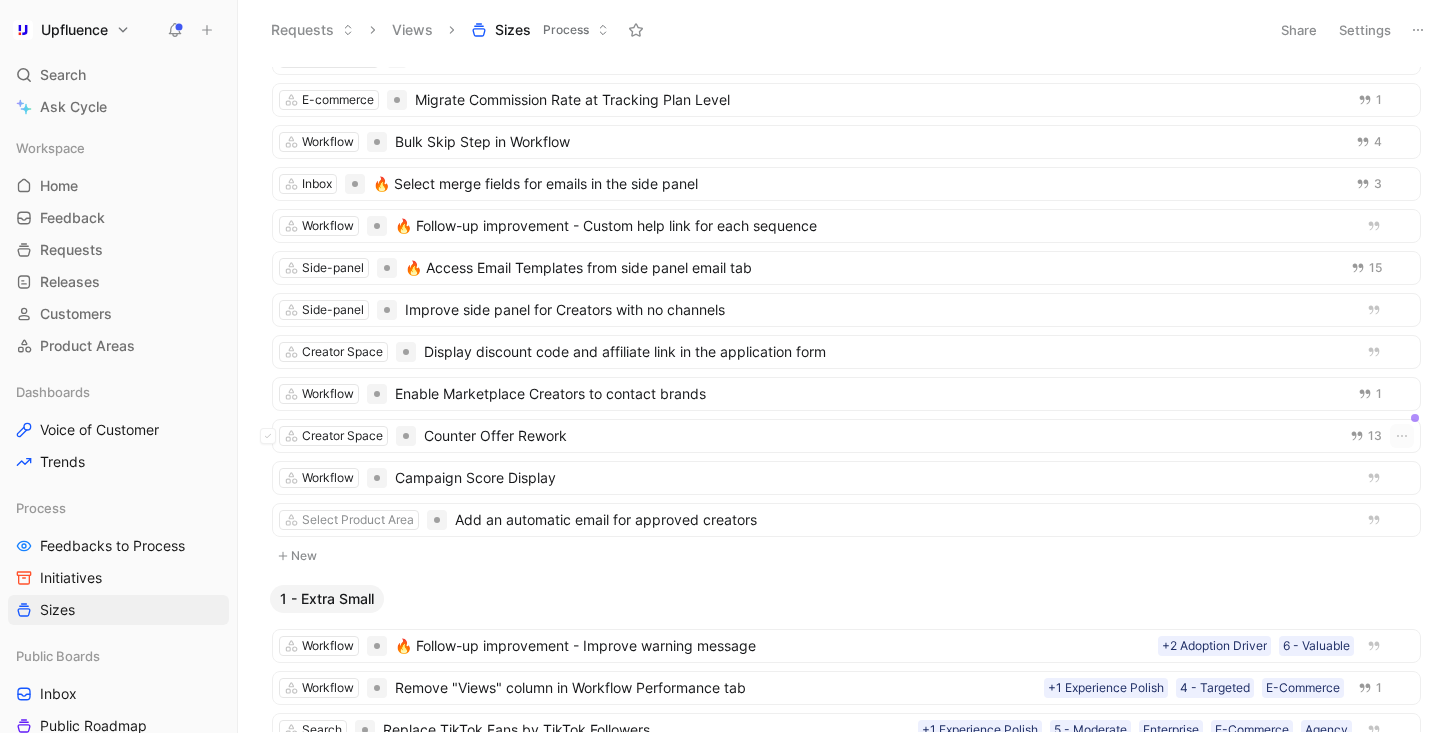 scroll, scrollTop: 188, scrollLeft: 0, axis: vertical 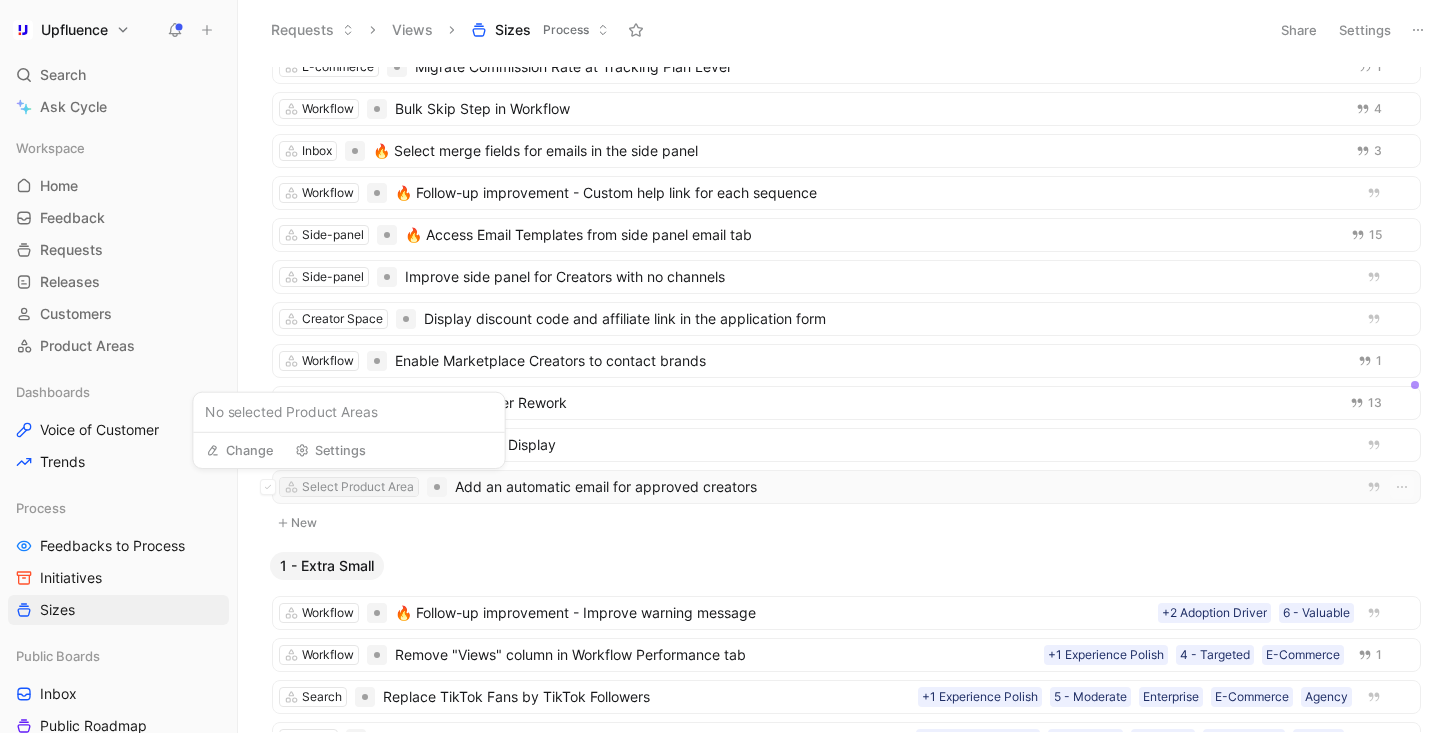 click on "Select Product Area" at bounding box center (358, 487) 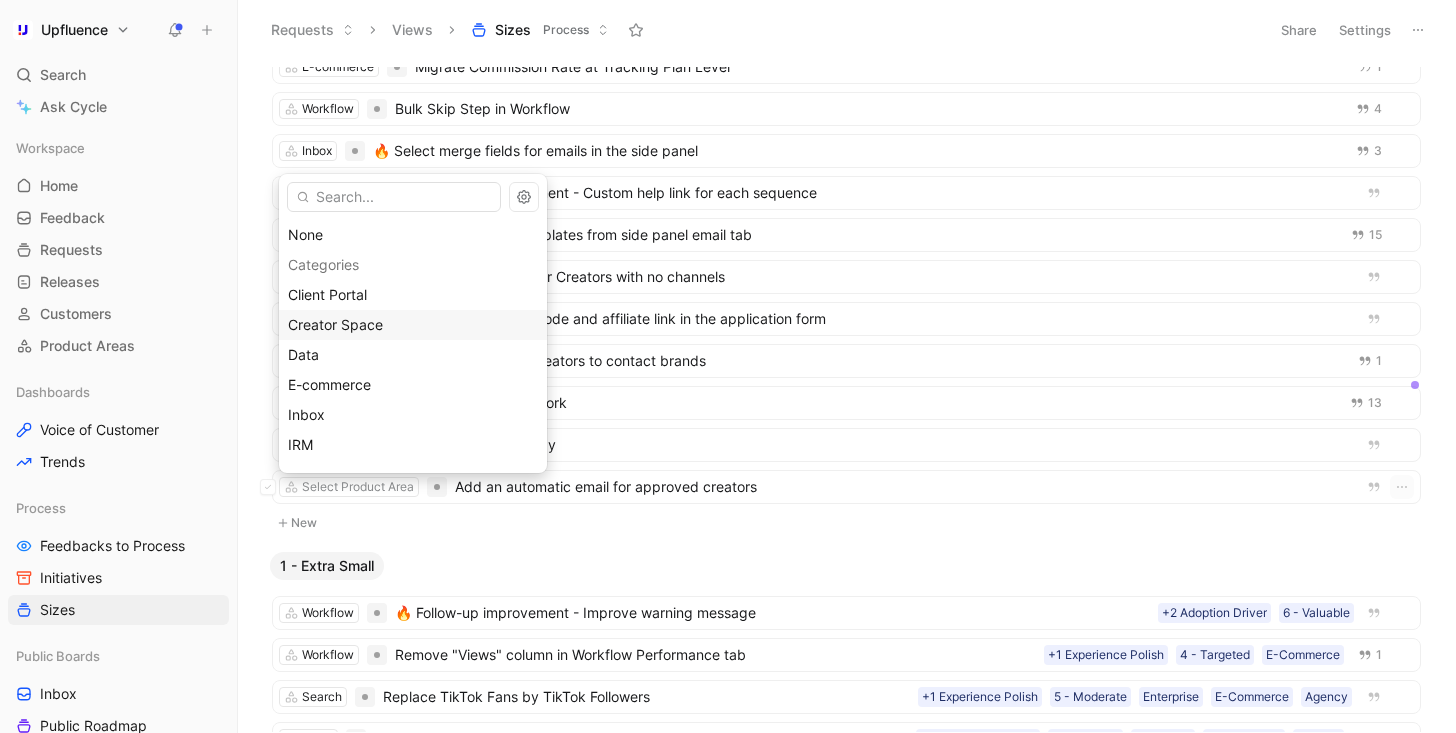 scroll, scrollTop: 295, scrollLeft: 0, axis: vertical 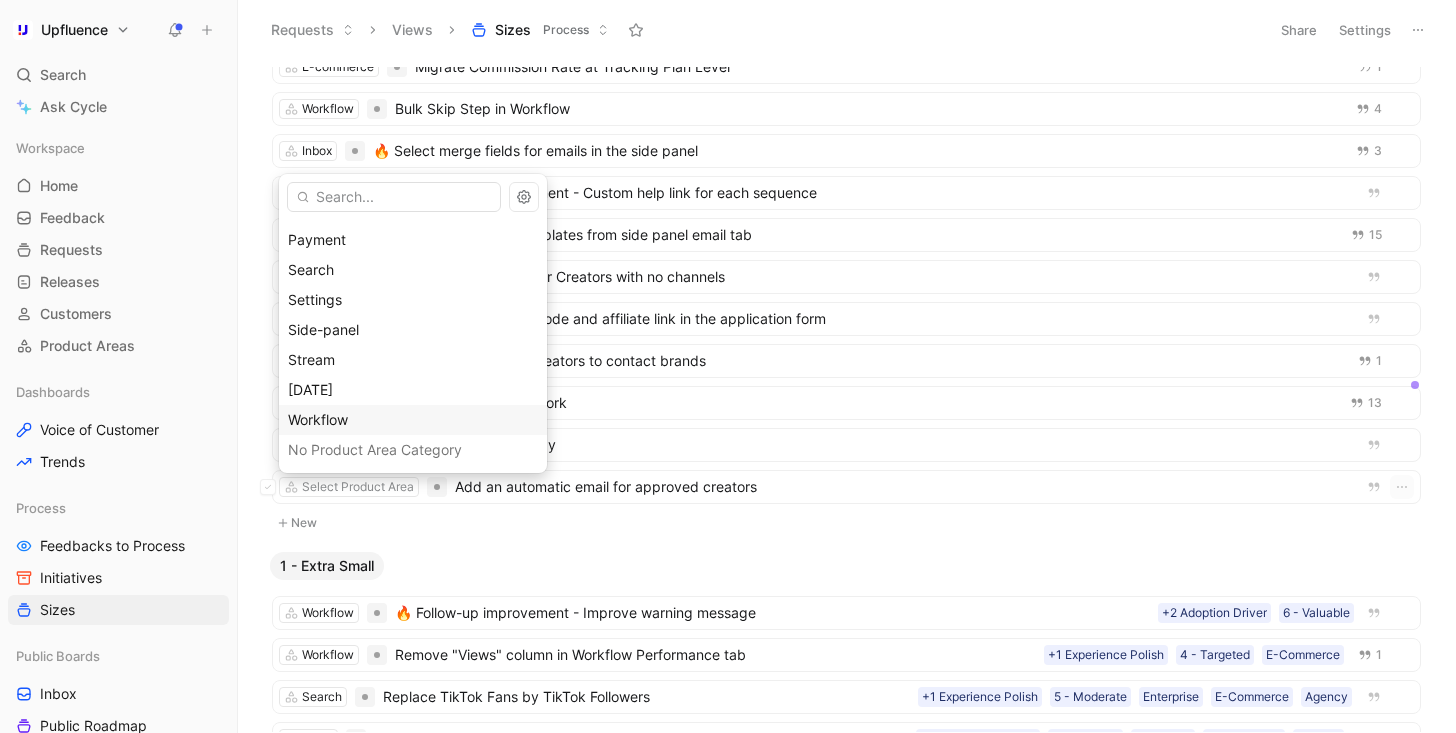 click on "Workflow" at bounding box center (413, 420) 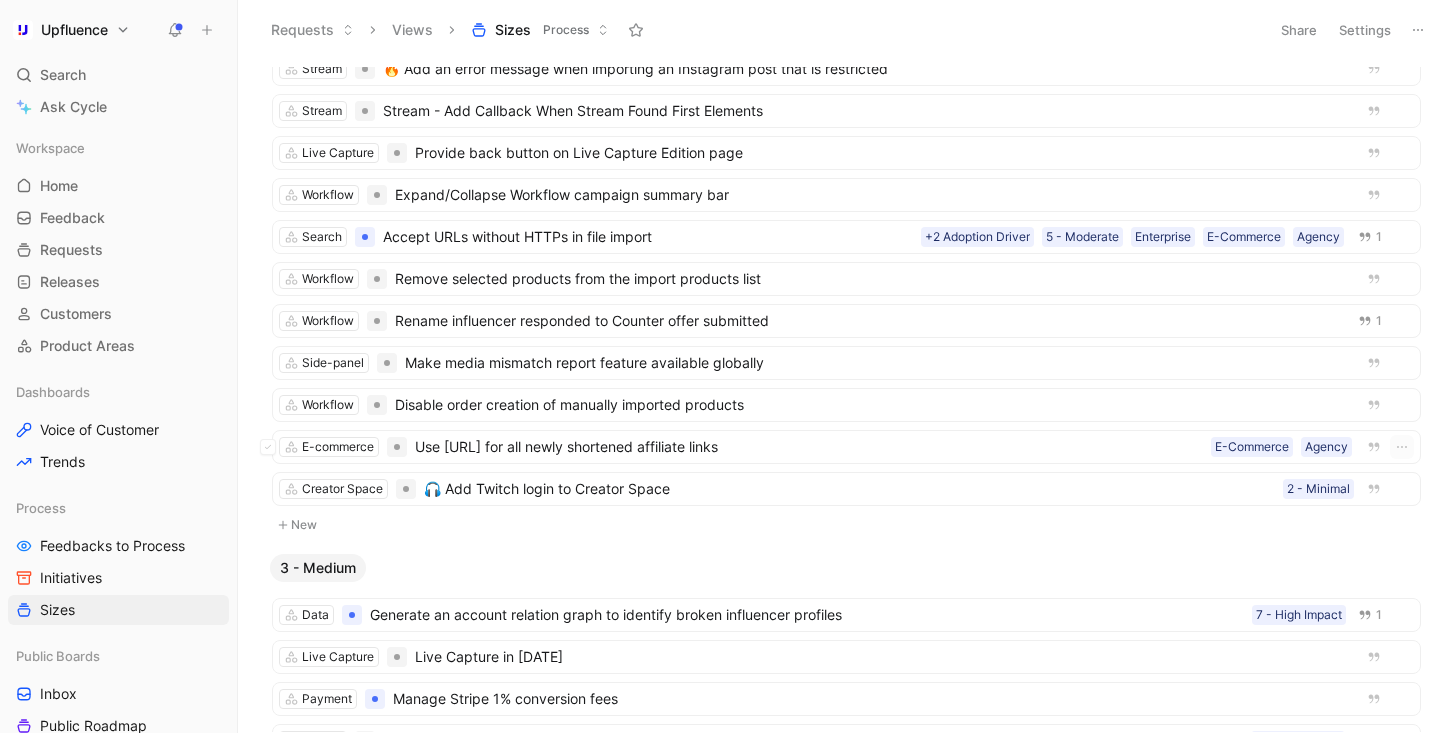 scroll, scrollTop: 1092, scrollLeft: 0, axis: vertical 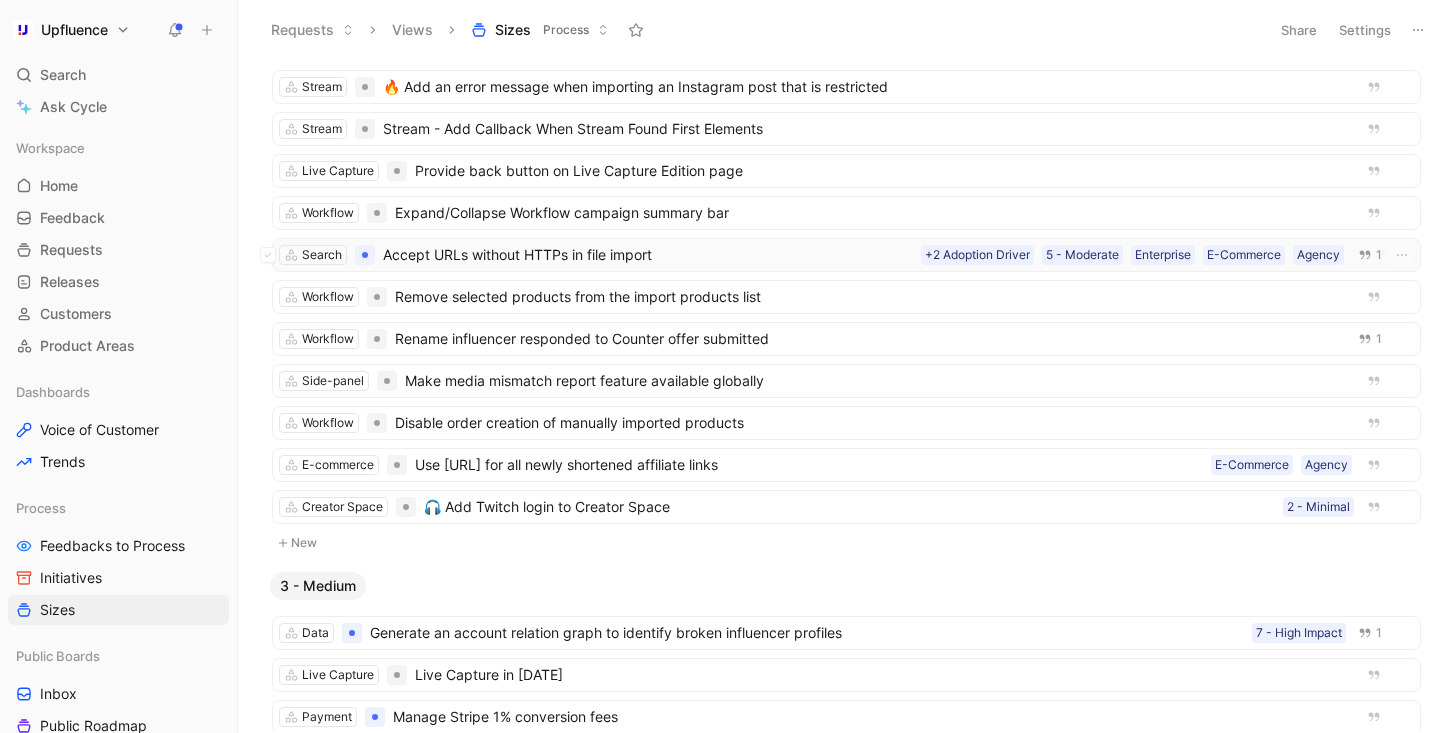 click on "Accept URLs without HTTPs in file import" at bounding box center [648, 255] 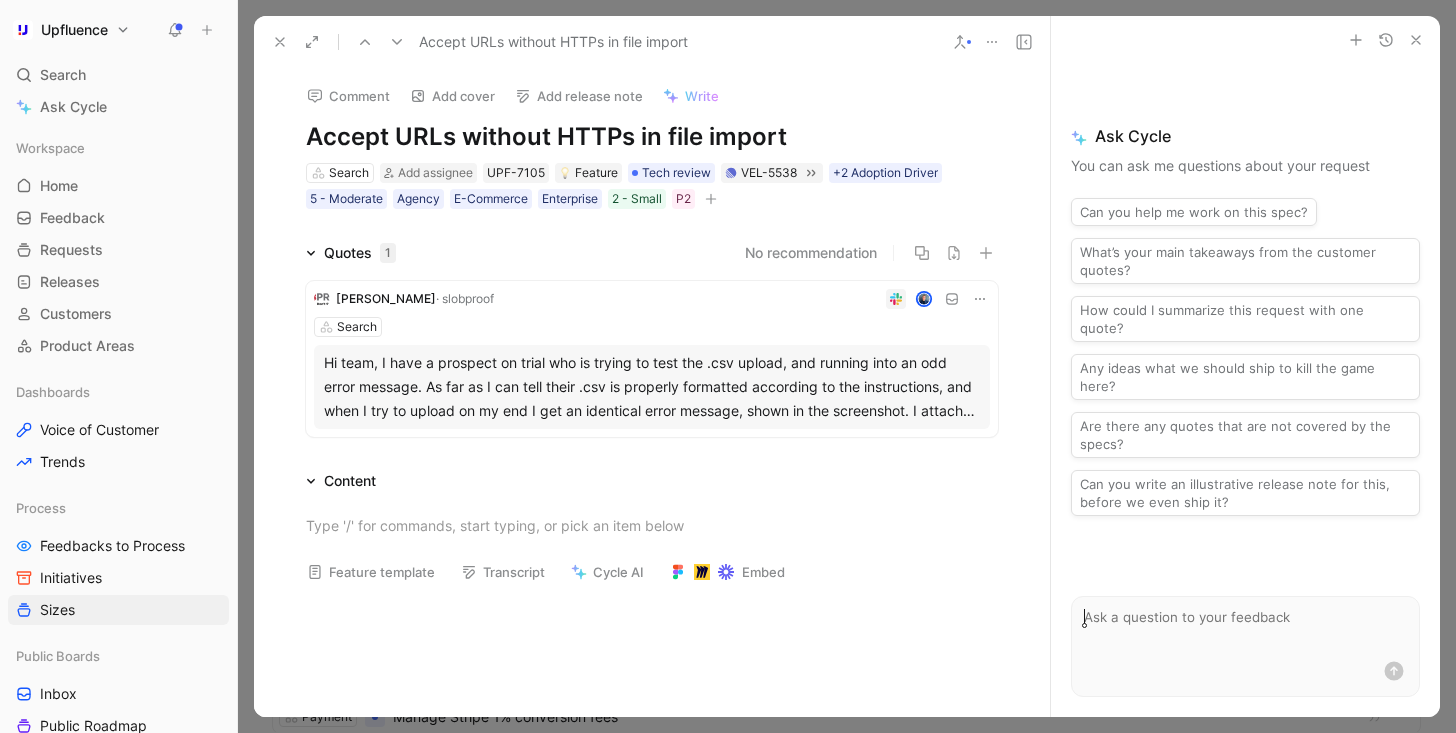click 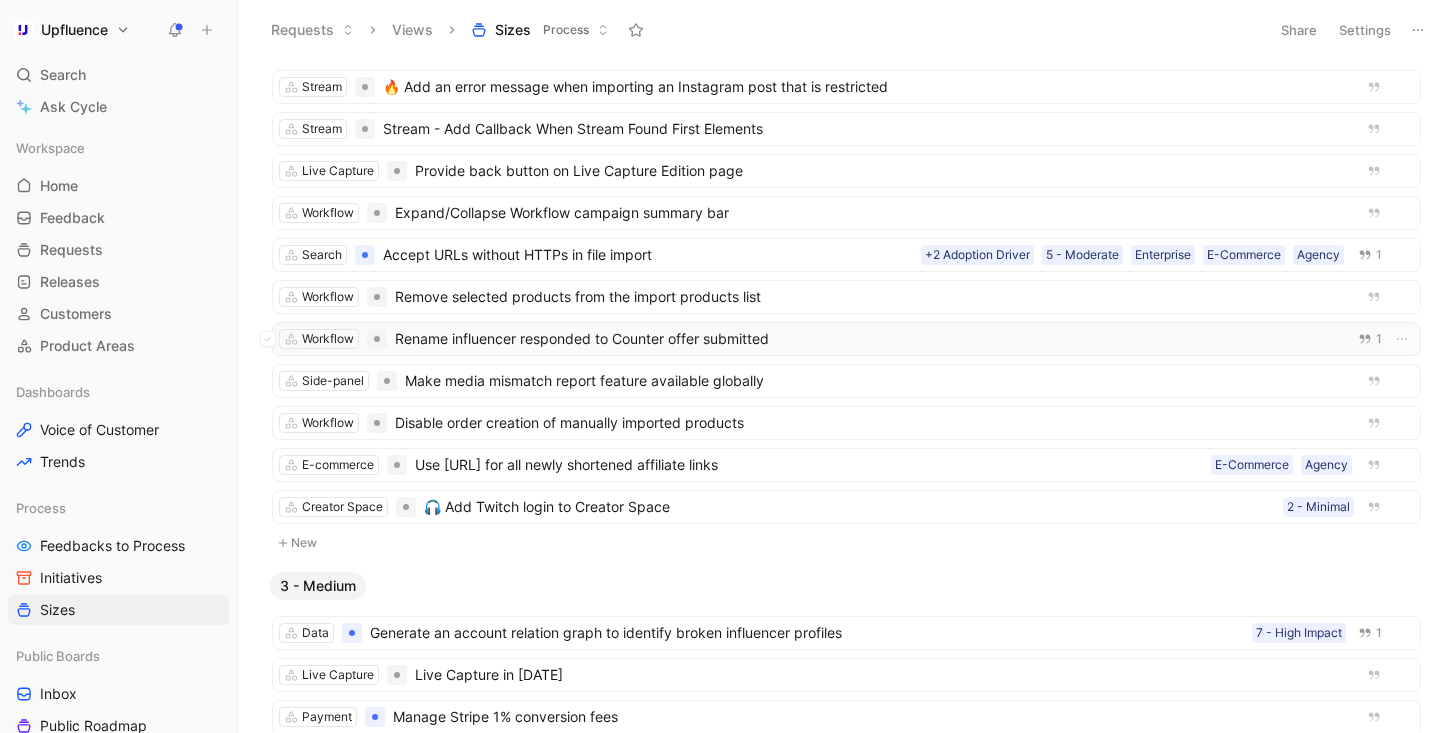 click on "Rename influencer responded to Counter offer submitted" at bounding box center (866, 339) 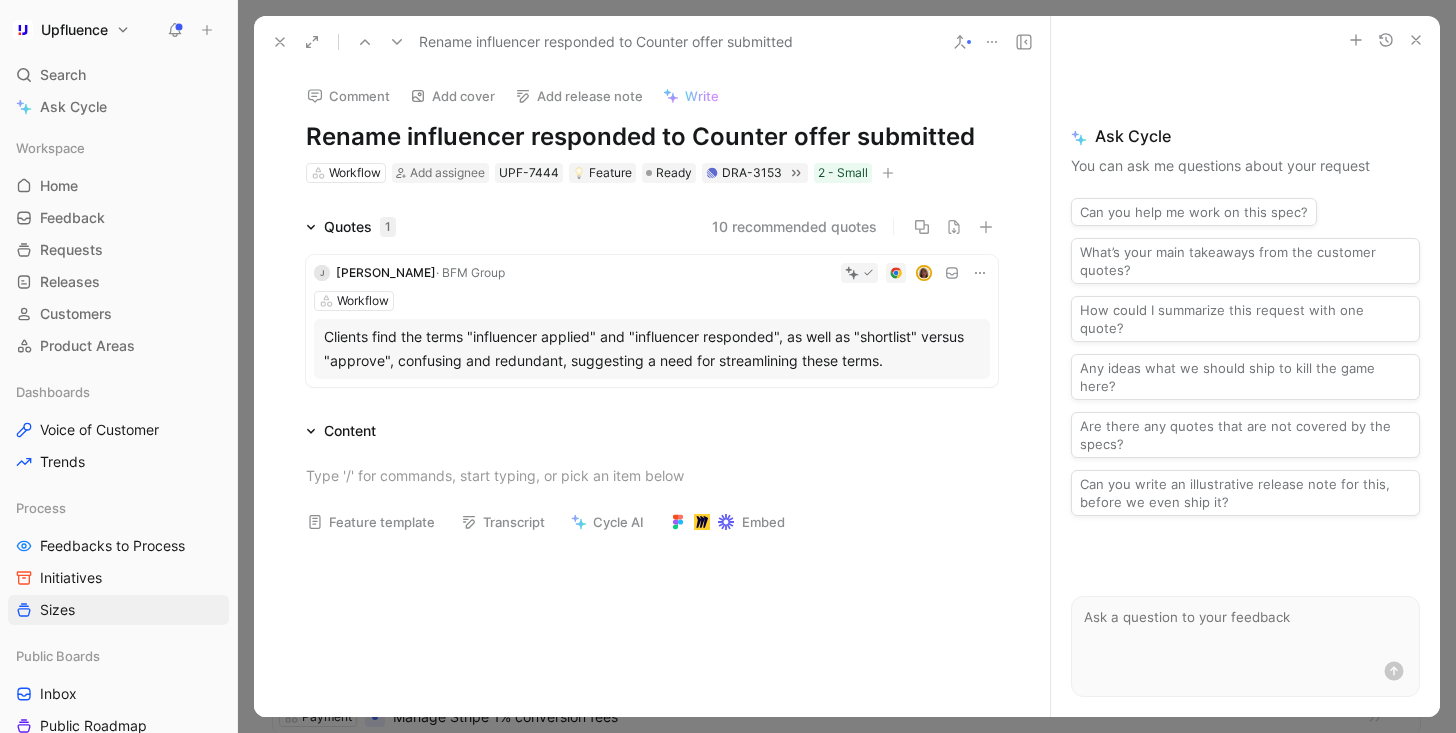 click at bounding box center [888, 173] 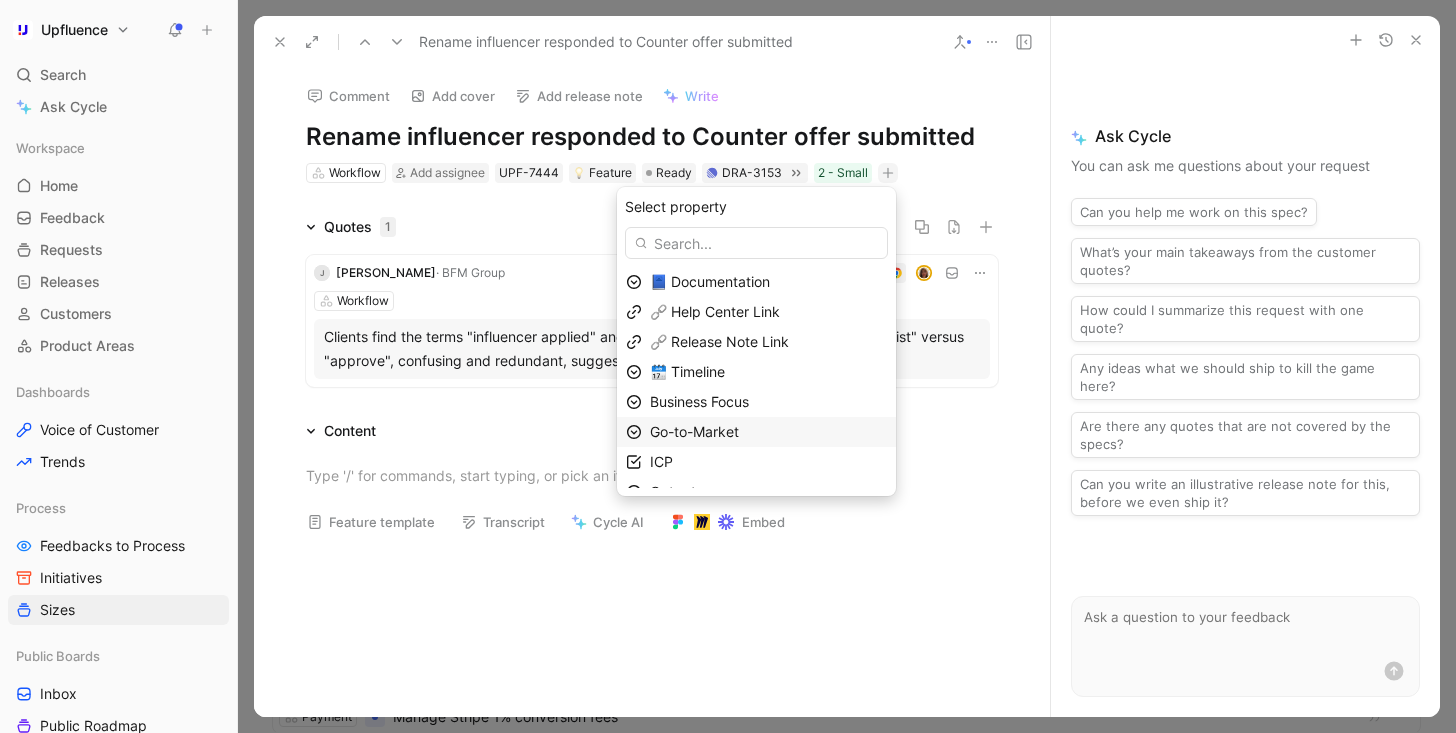 scroll, scrollTop: 79, scrollLeft: 0, axis: vertical 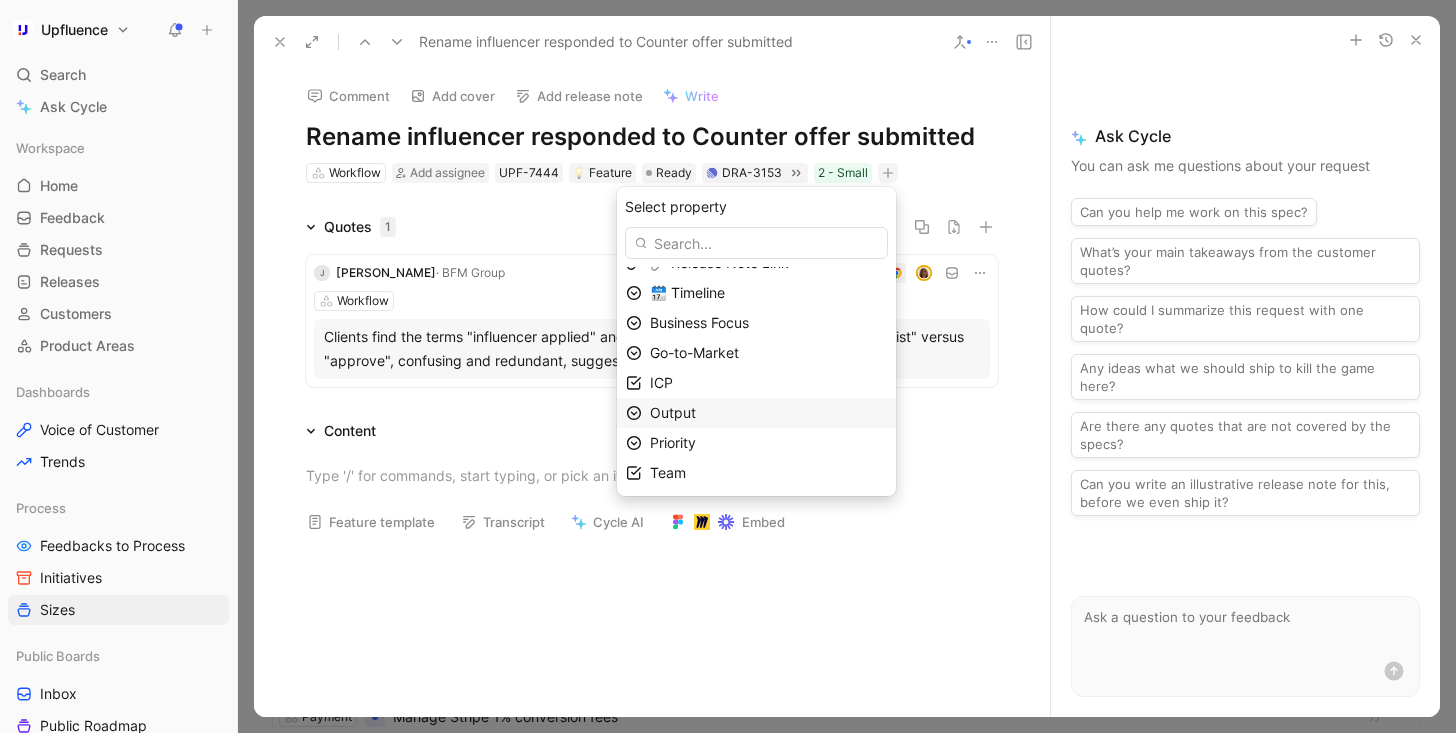 click on "Output" at bounding box center [768, 413] 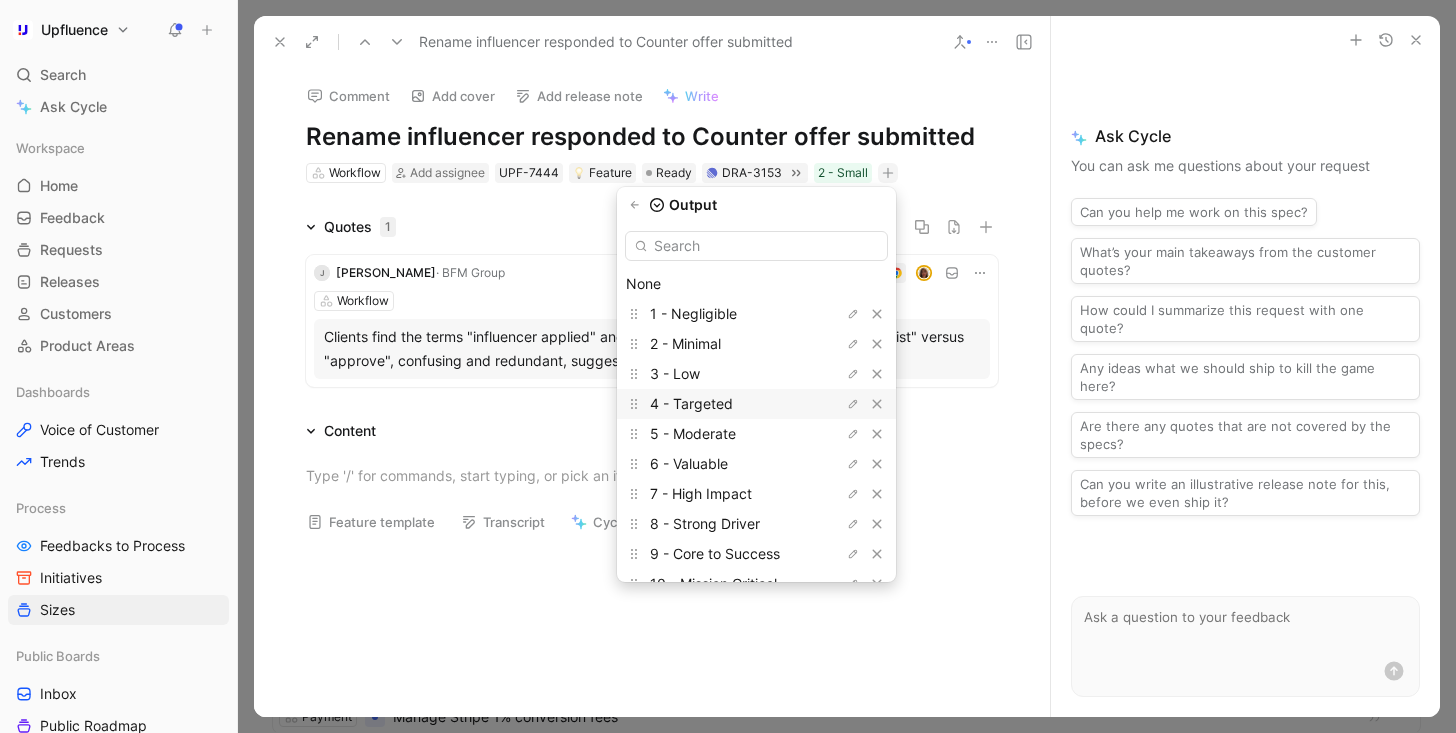 scroll, scrollTop: 55, scrollLeft: 0, axis: vertical 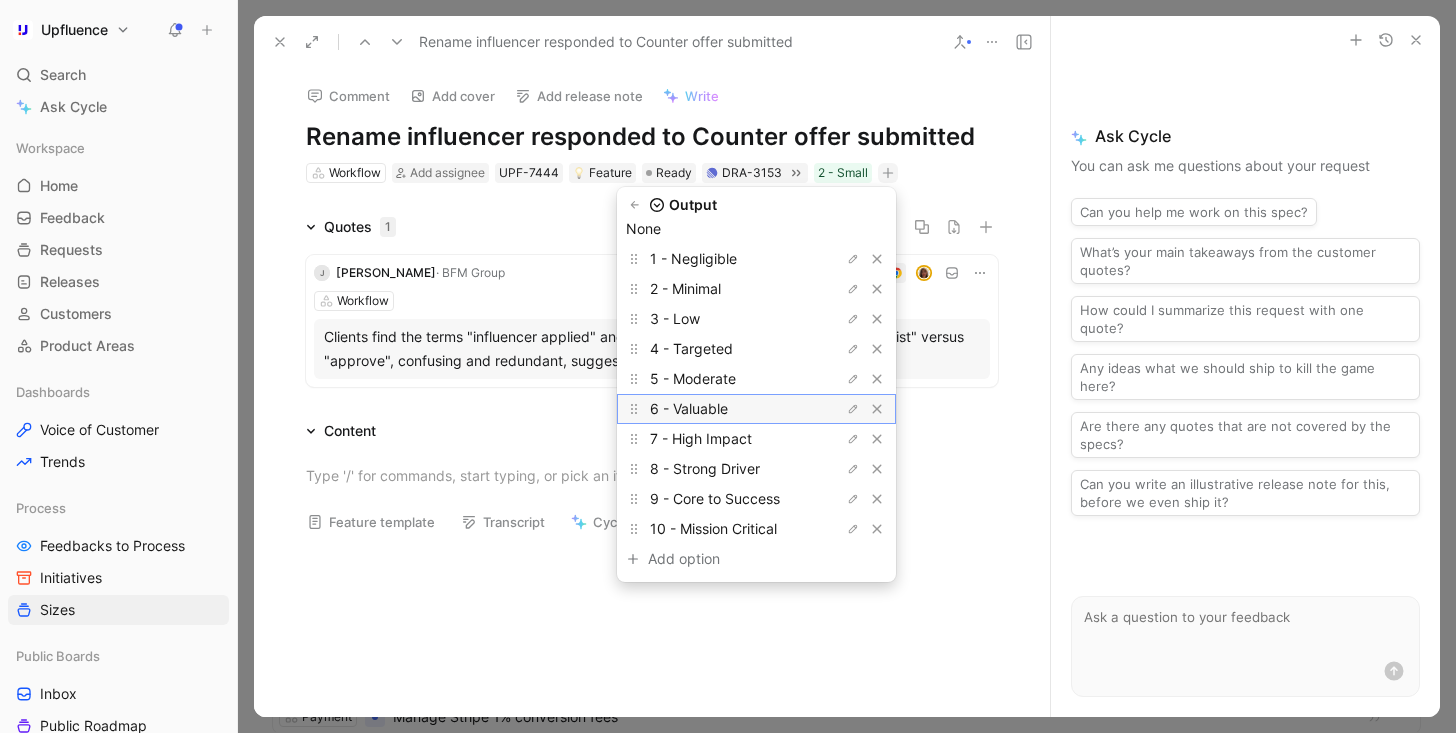 click on "6  - Valuable" at bounding box center (725, 409) 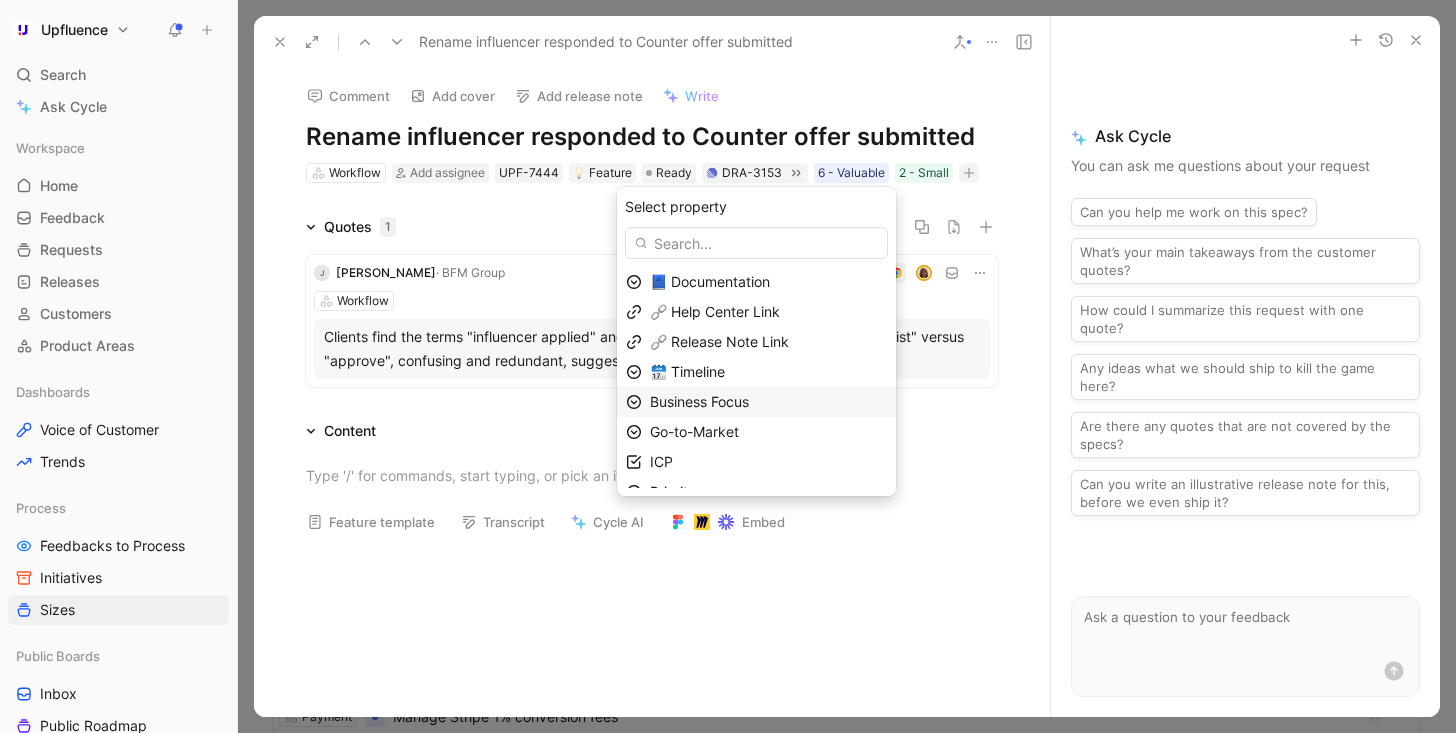 scroll, scrollTop: 49, scrollLeft: 0, axis: vertical 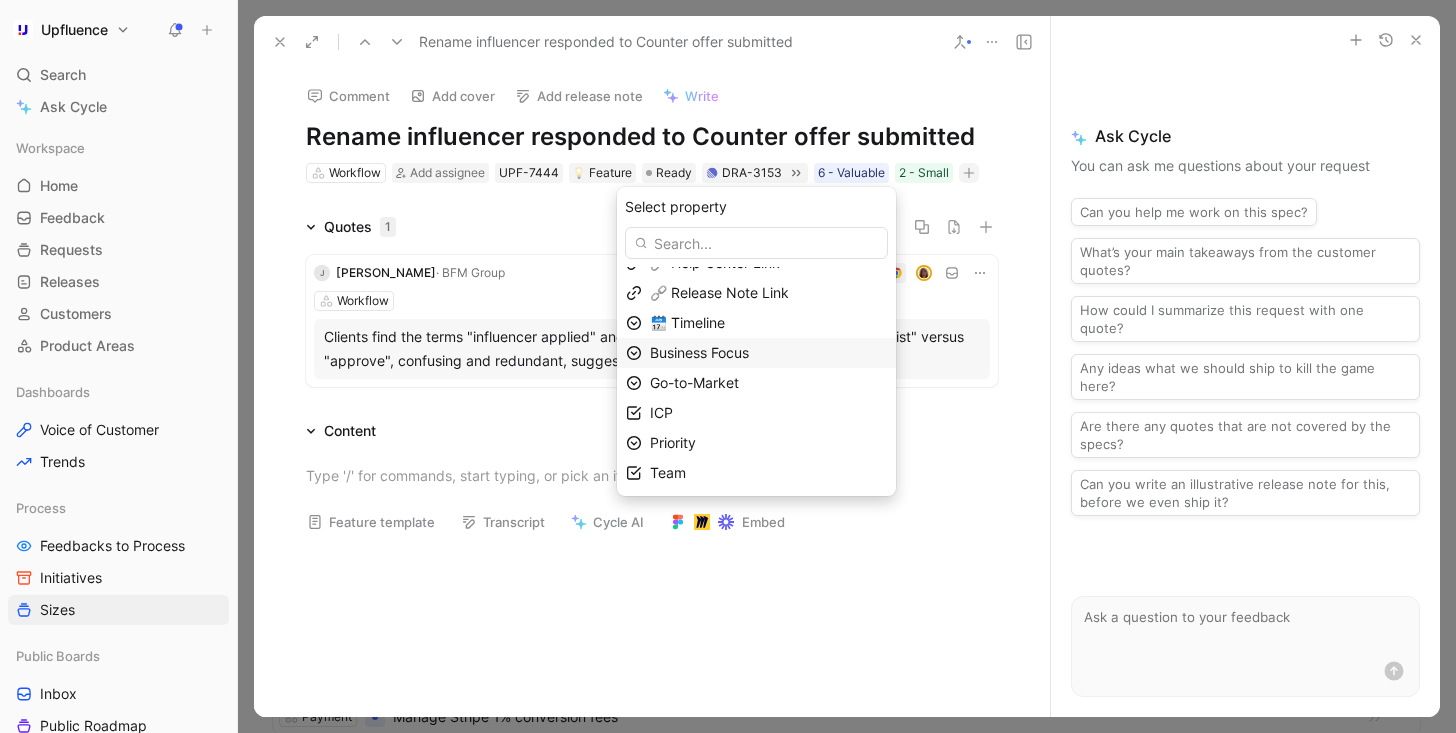 click on "Business Focus" at bounding box center [699, 352] 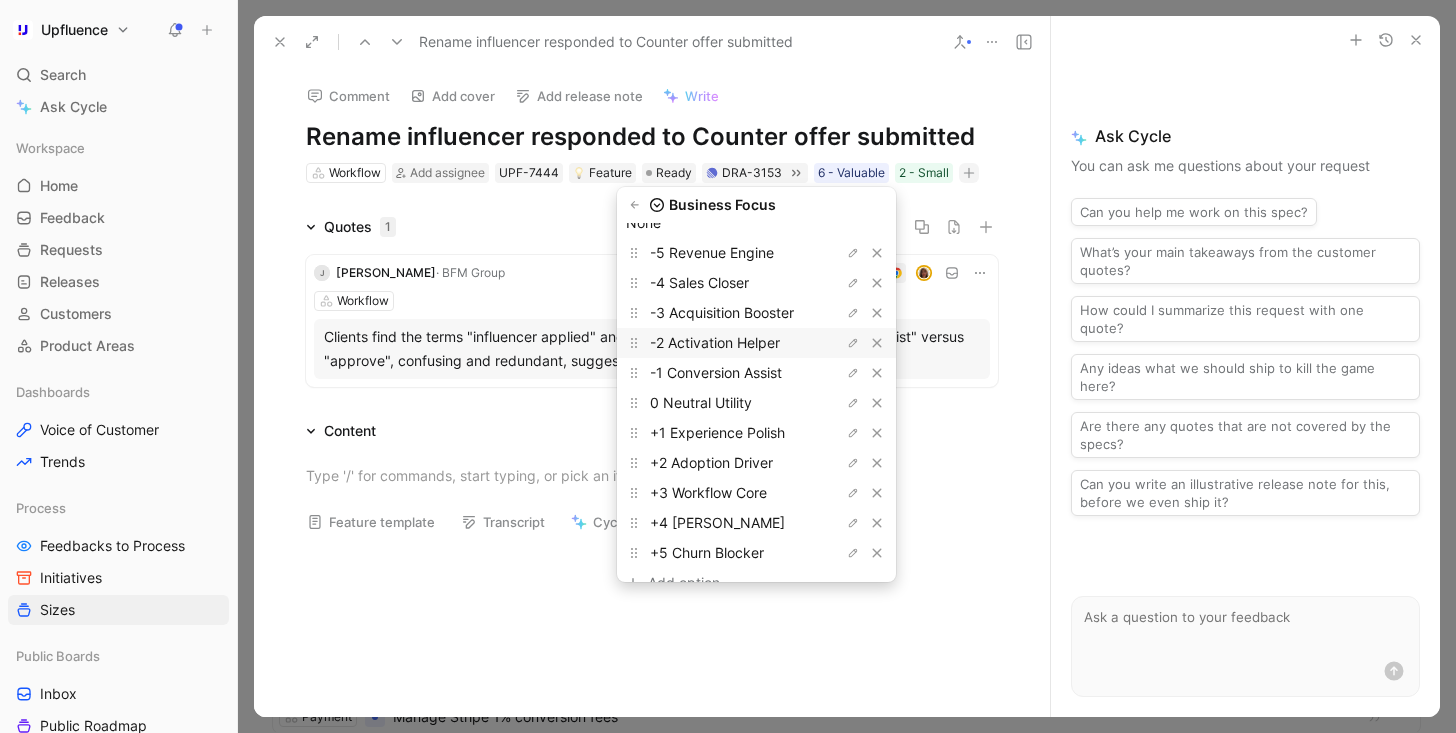 scroll, scrollTop: 85, scrollLeft: 0, axis: vertical 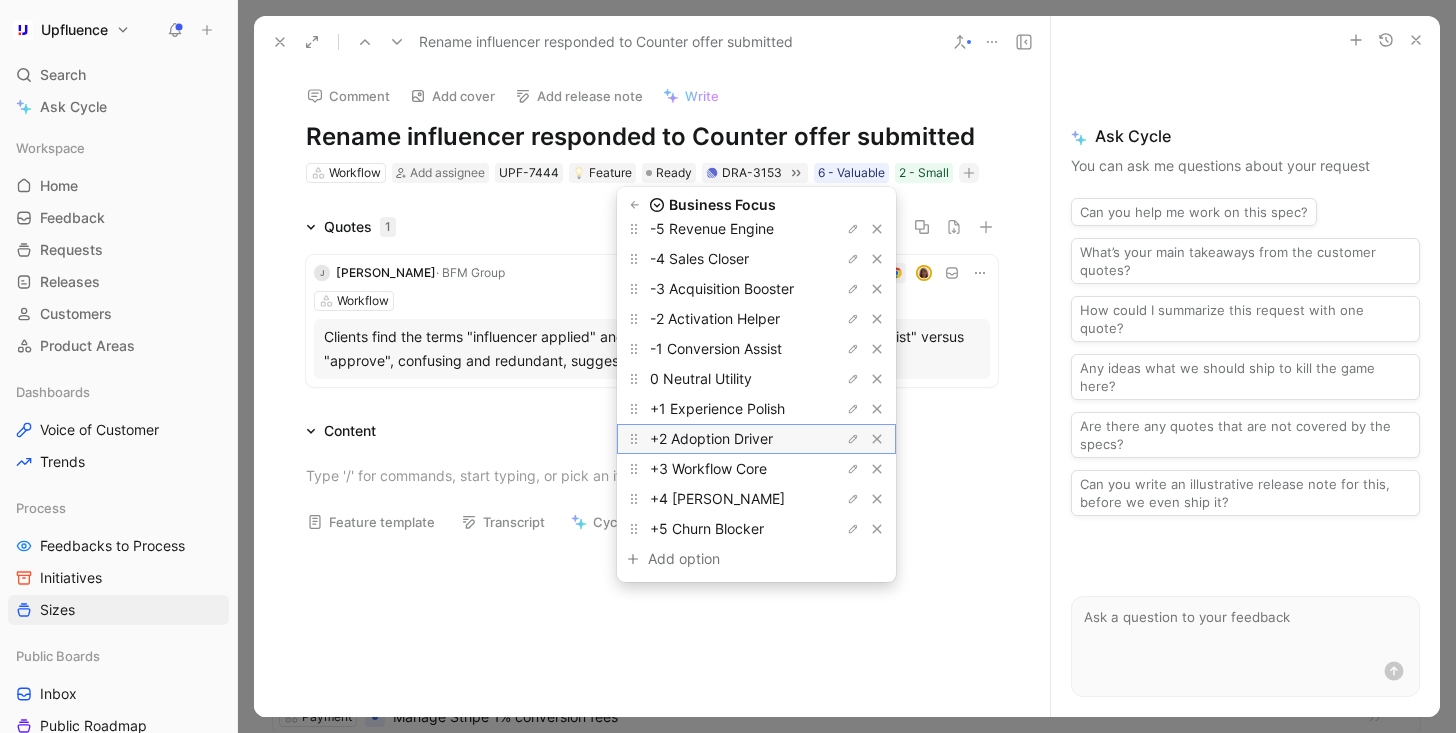 click on "+2  Adoption Driver" at bounding box center (711, 438) 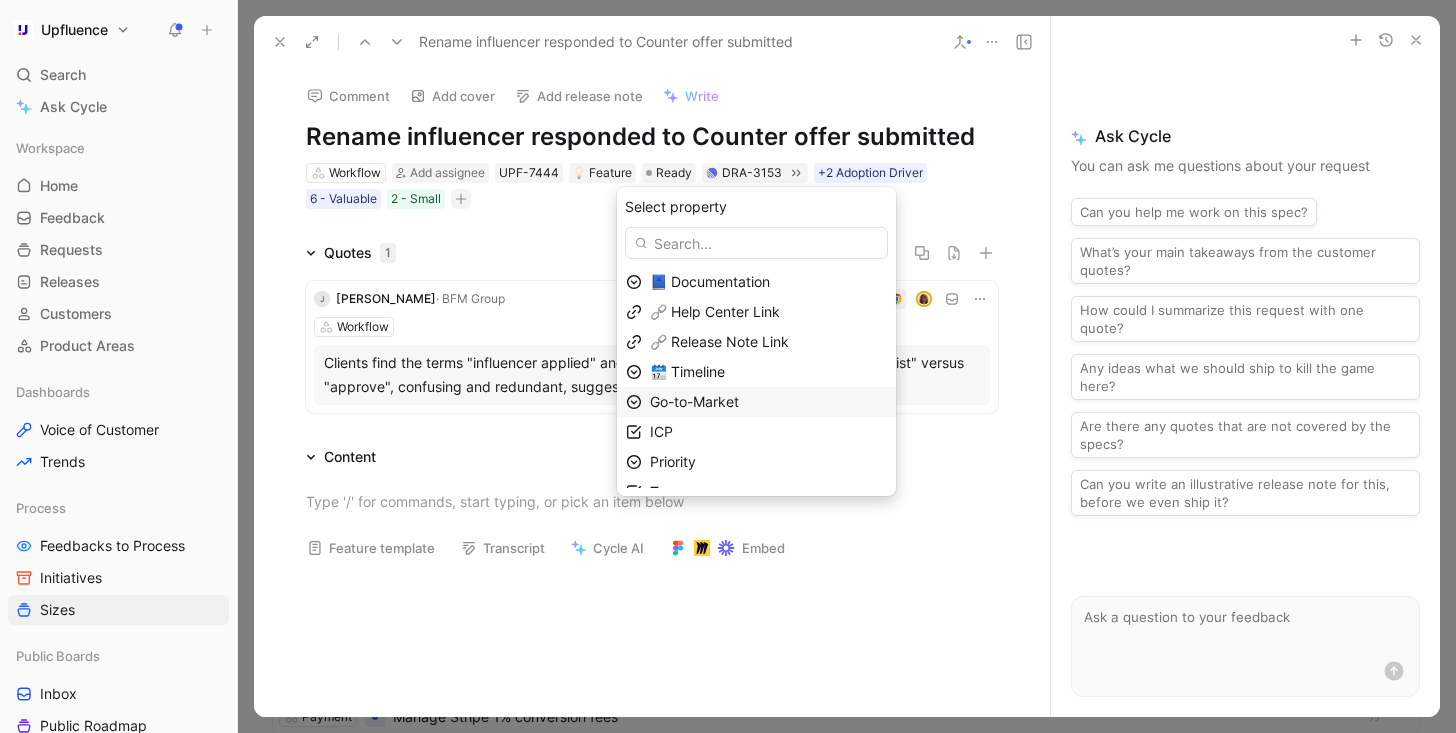 scroll, scrollTop: 19, scrollLeft: 0, axis: vertical 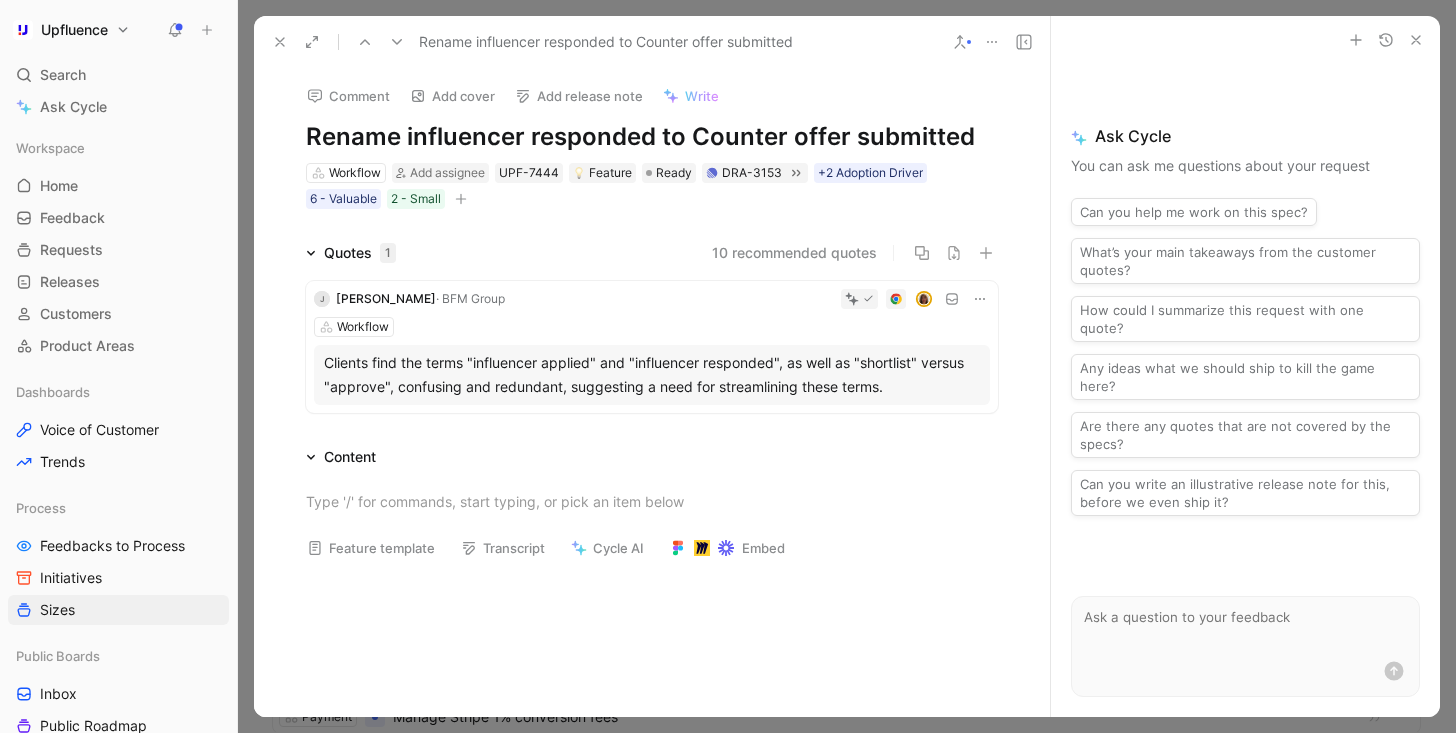click 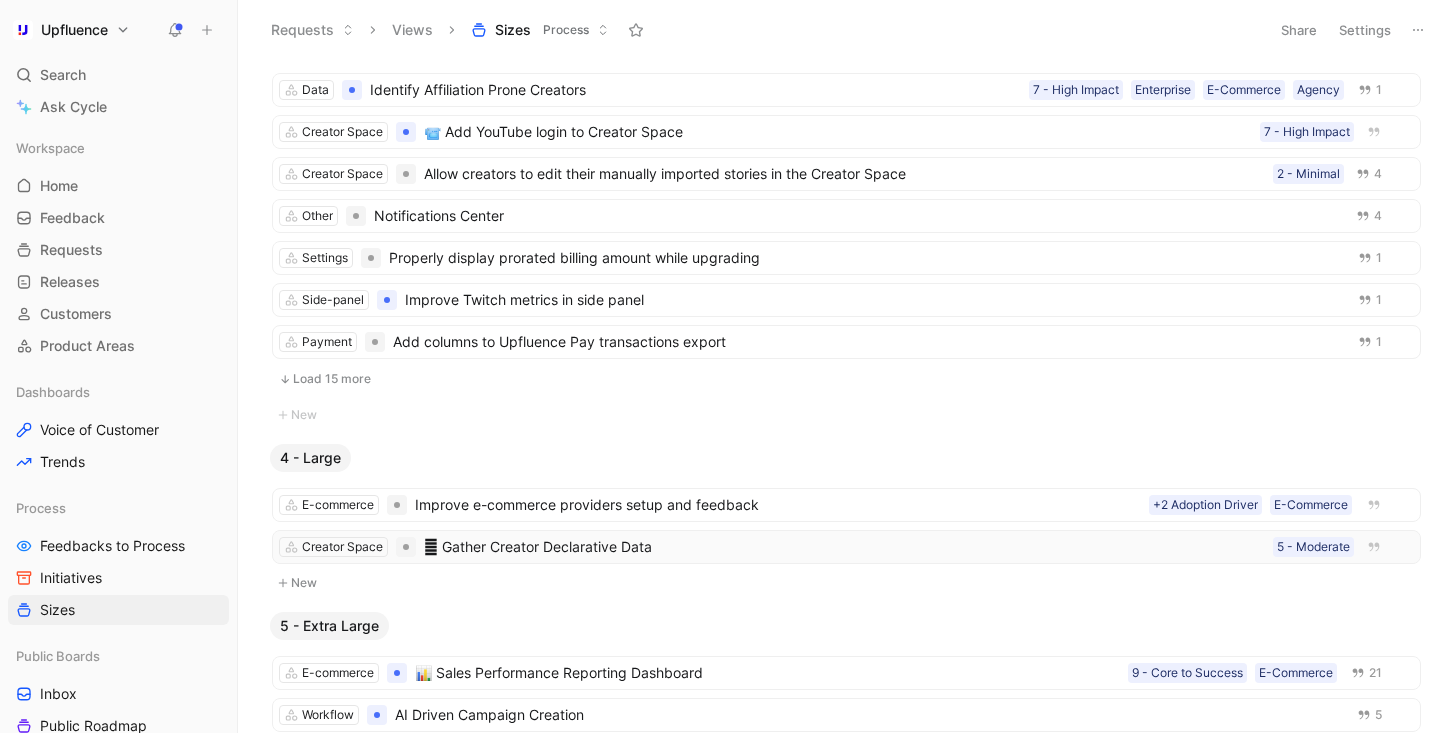 scroll, scrollTop: 1965, scrollLeft: 0, axis: vertical 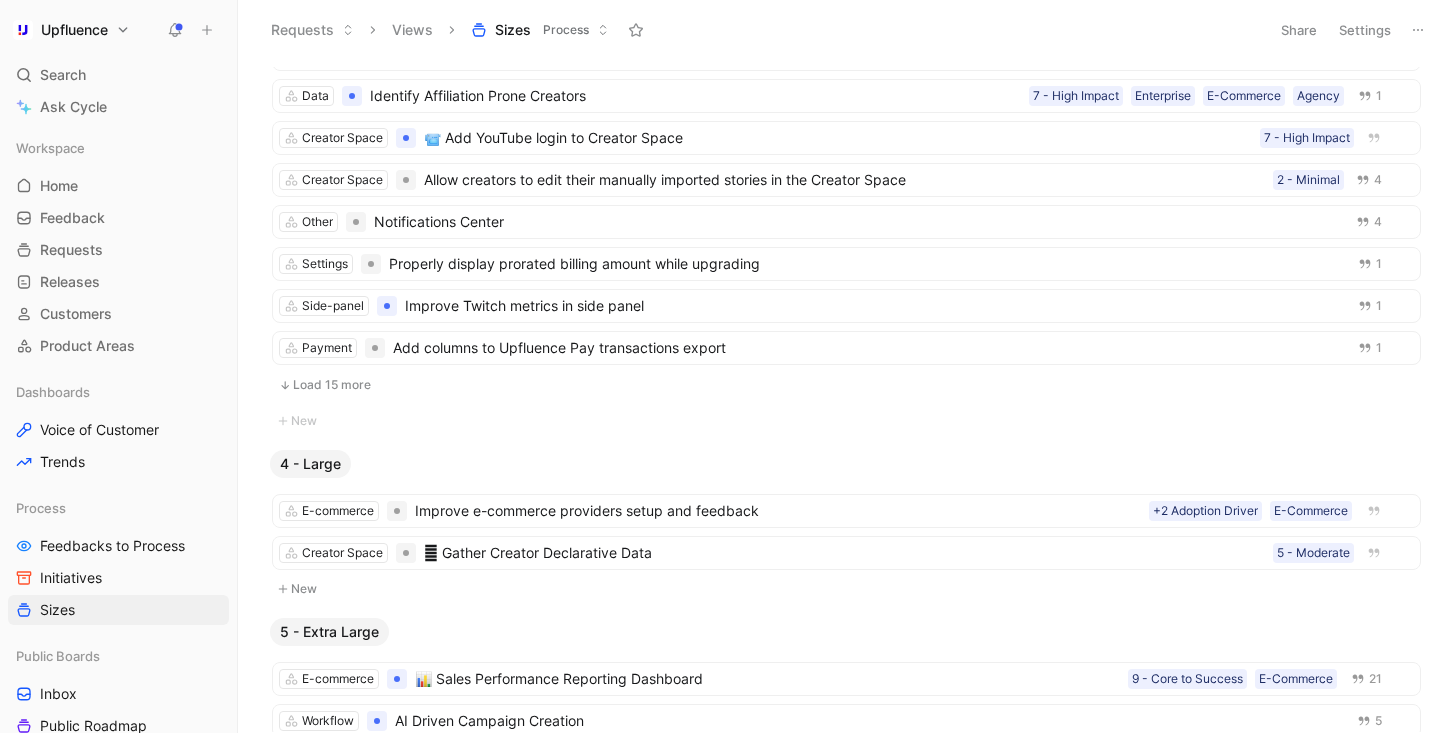 click on "Load 15 more" at bounding box center [846, 385] 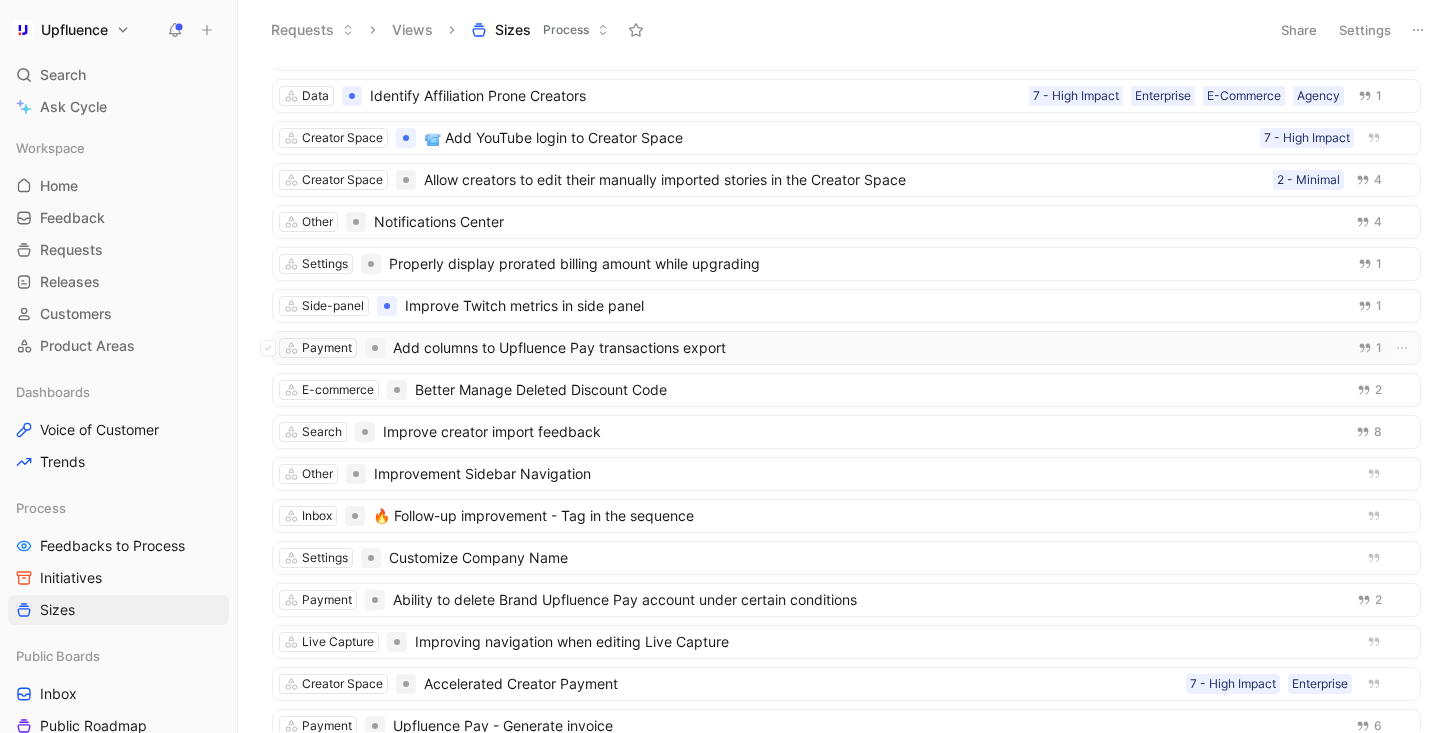 click on "Add columns to Upfluence Pay transactions export" at bounding box center [865, 348] 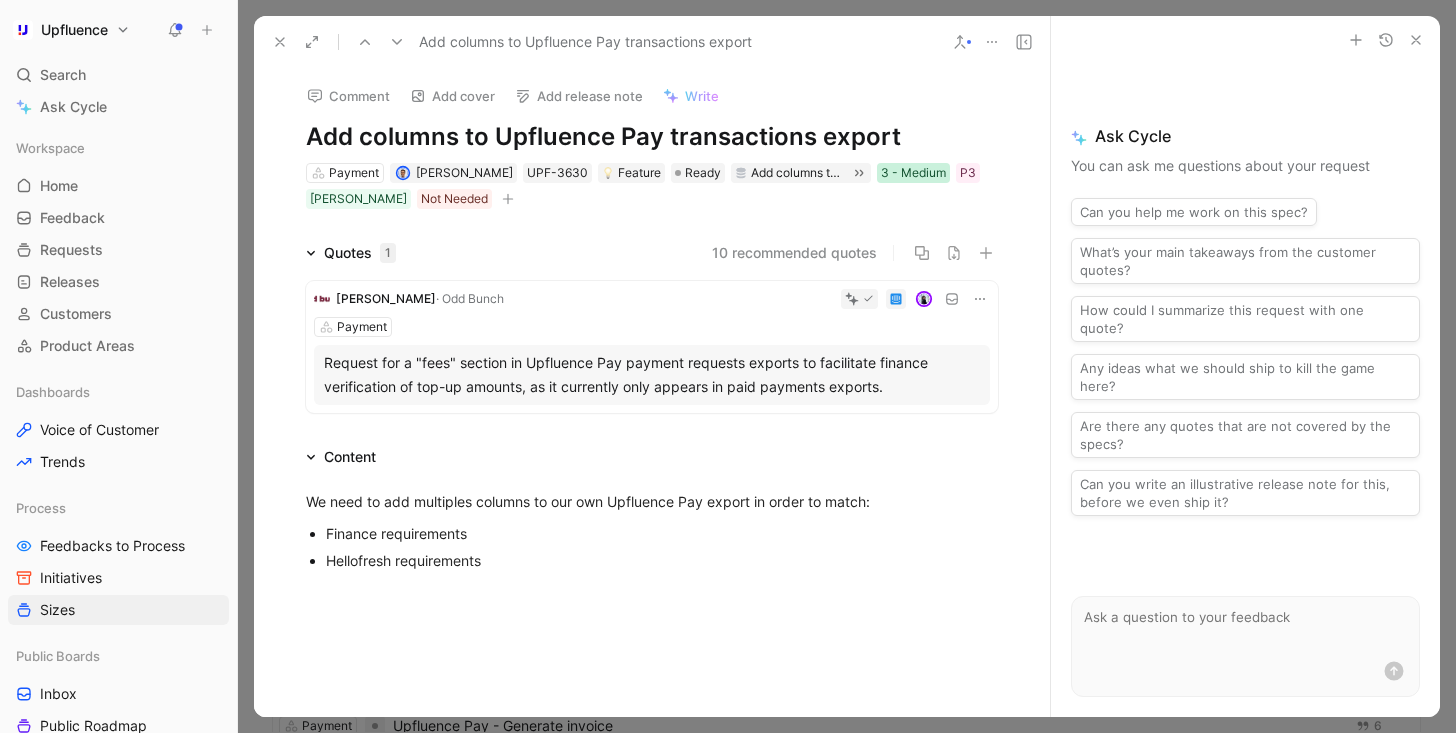 click on "3 - Medium" at bounding box center (913, 173) 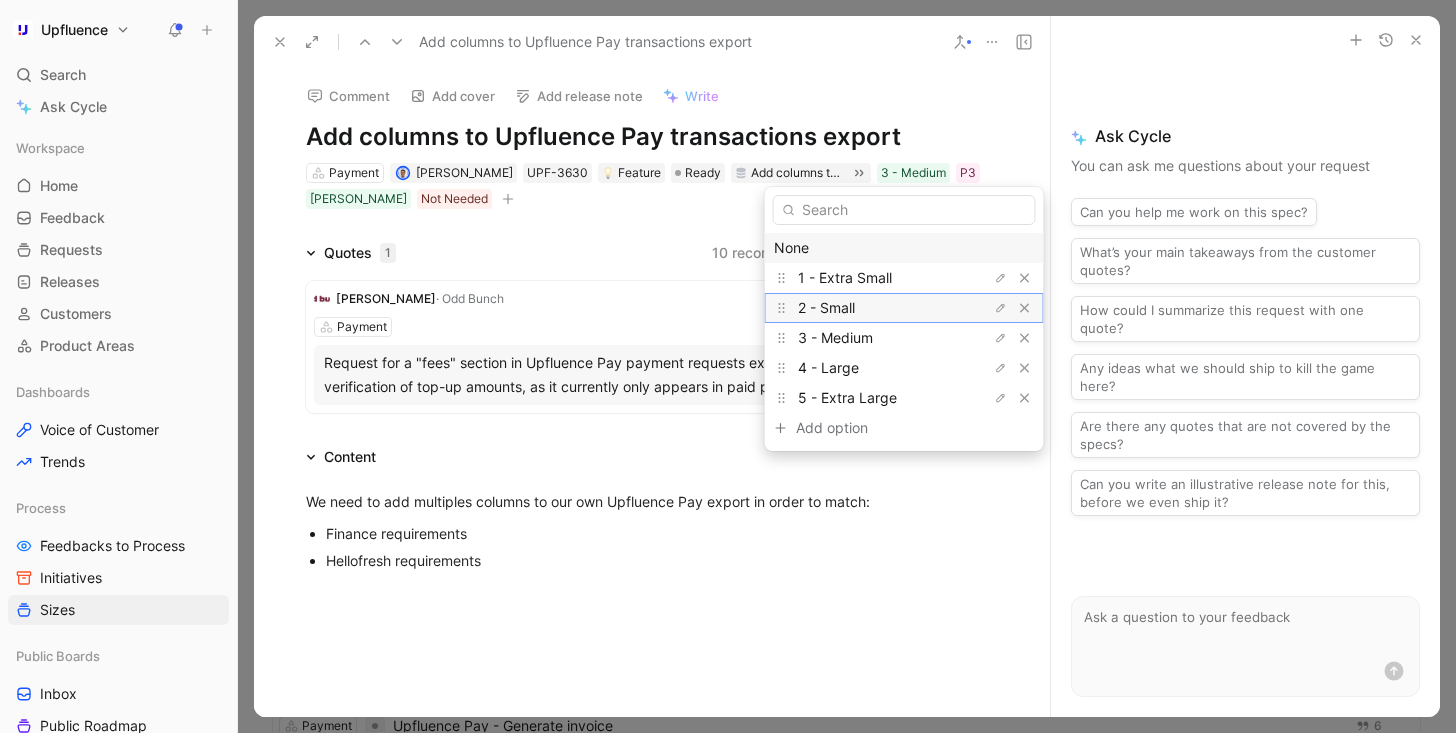 click on "2 - Small" at bounding box center (873, 308) 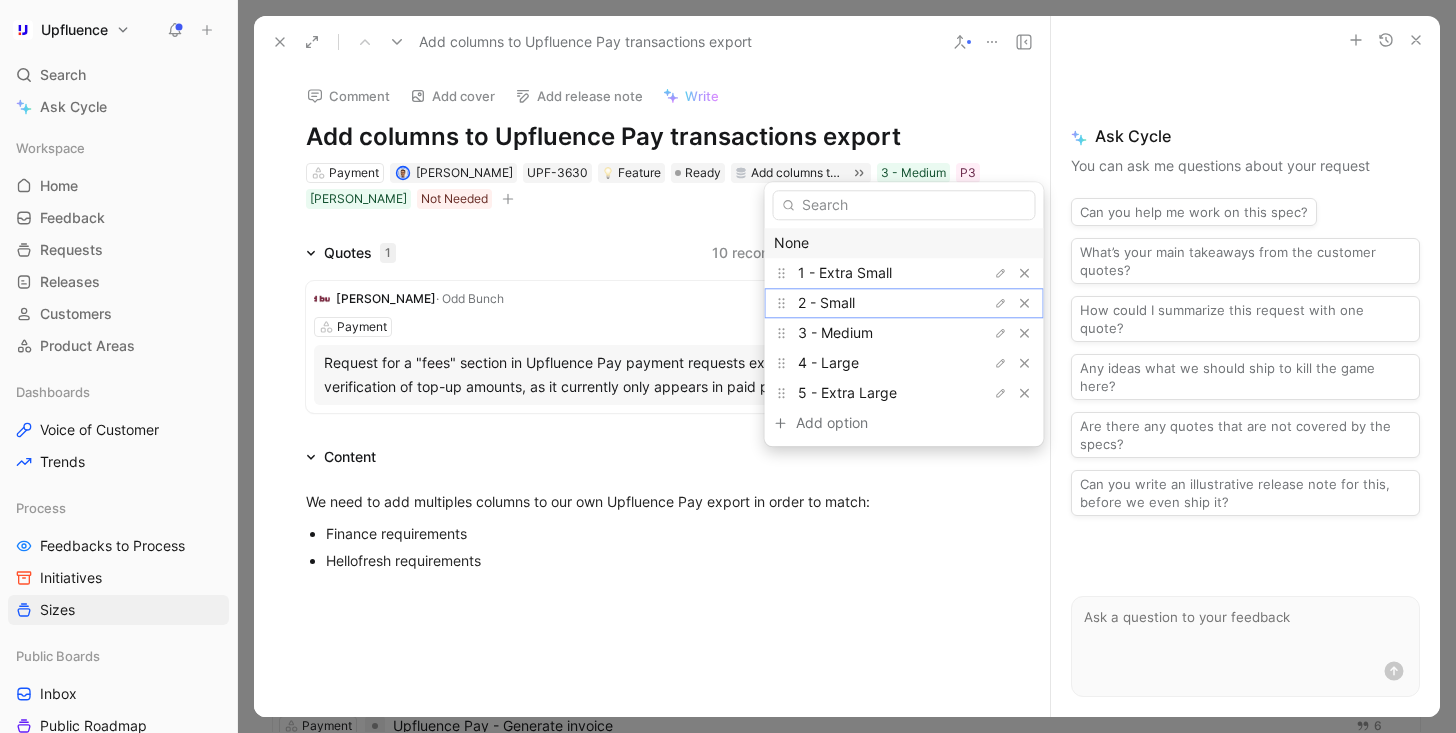 scroll, scrollTop: 2007, scrollLeft: 0, axis: vertical 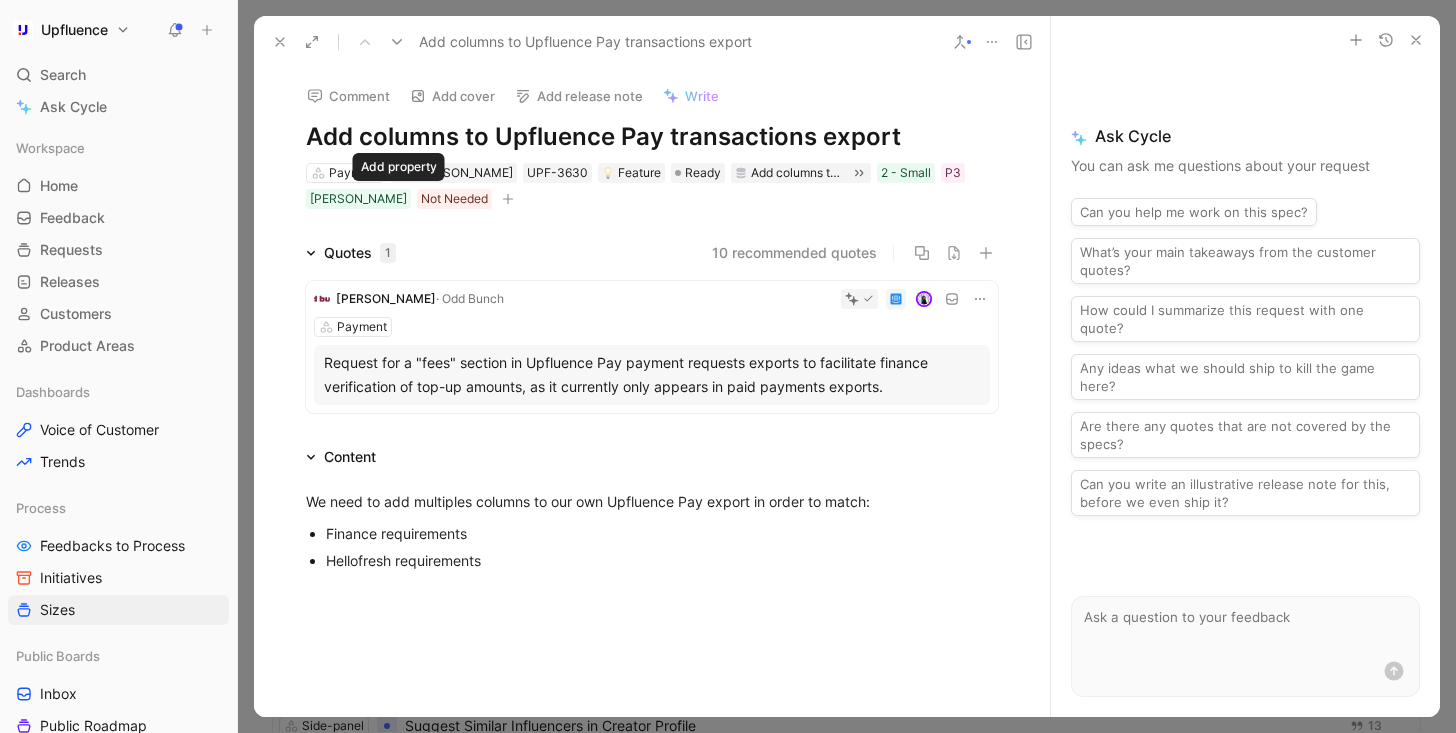 click 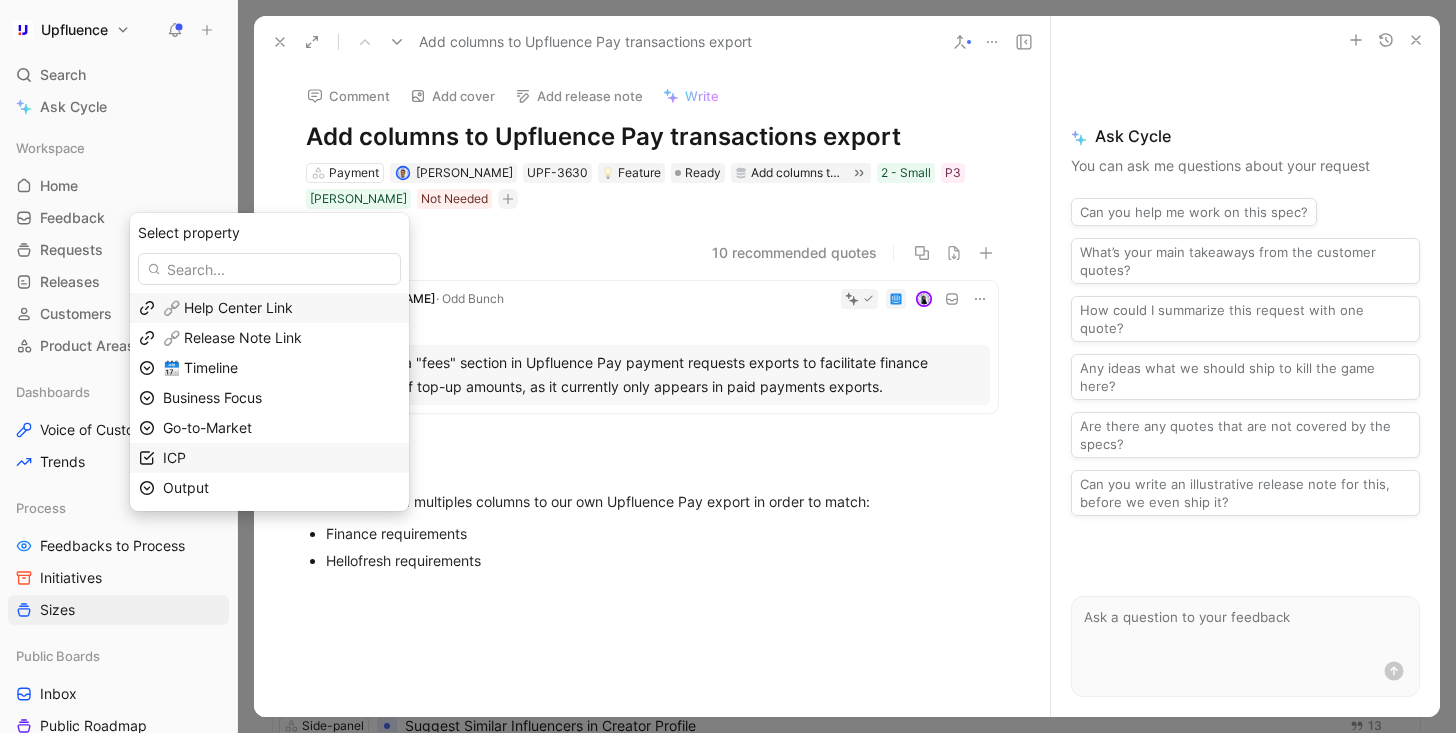 click on "ICP" at bounding box center (281, 458) 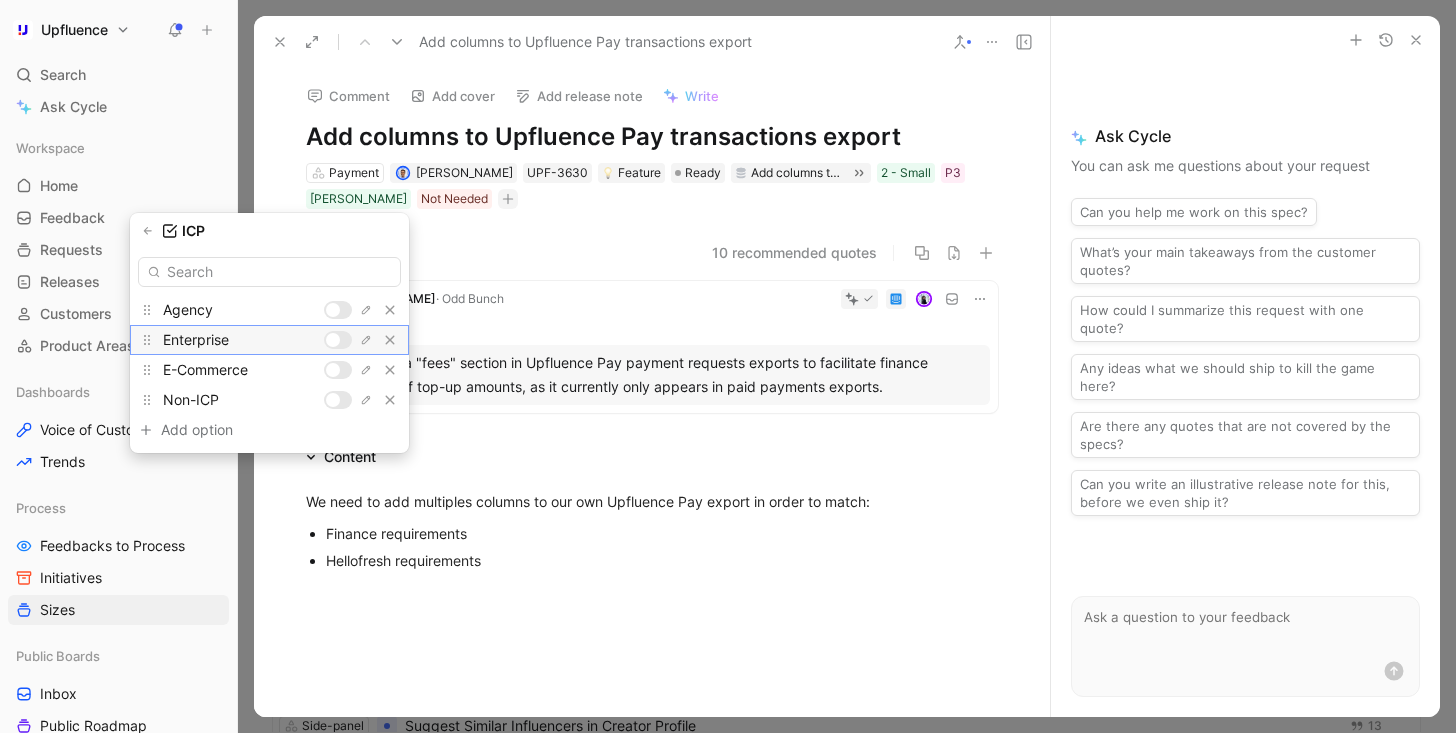 click at bounding box center (333, 340) 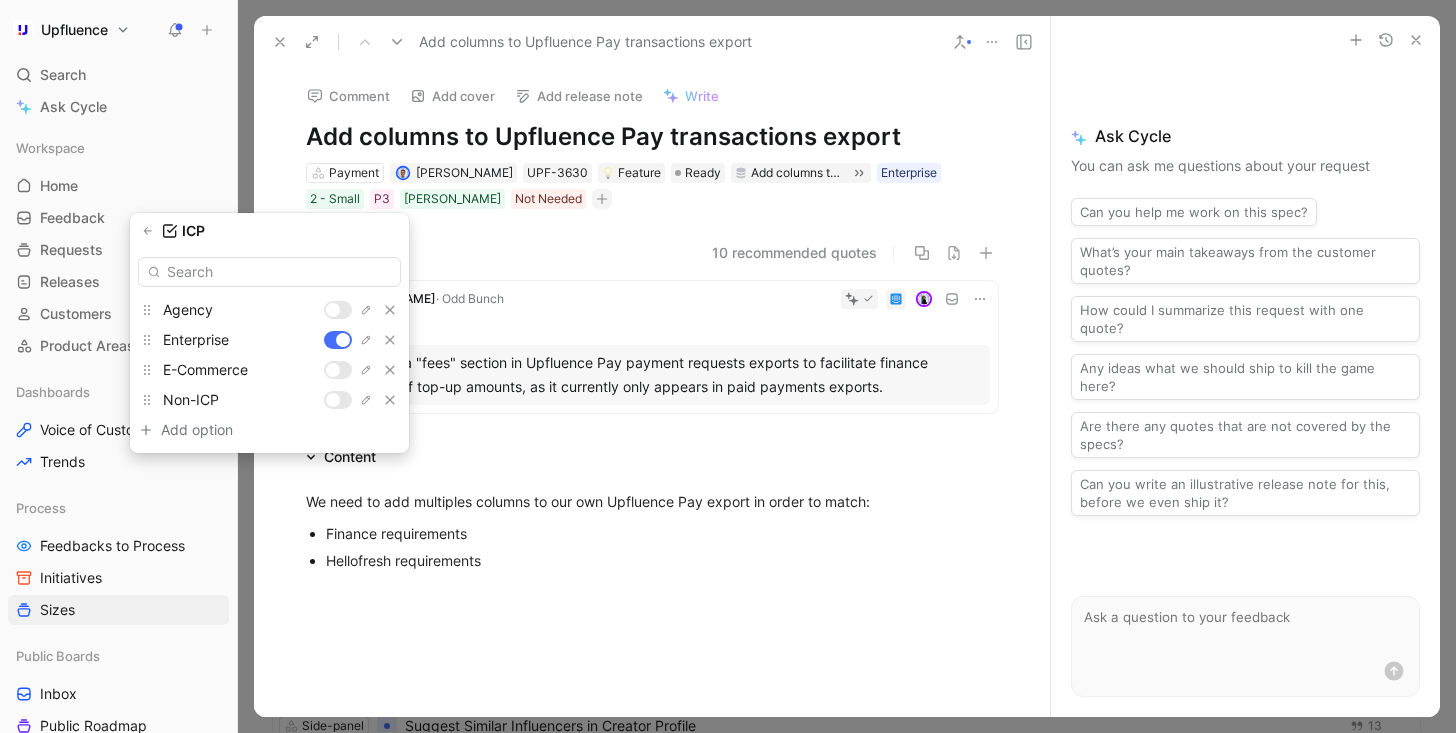 click 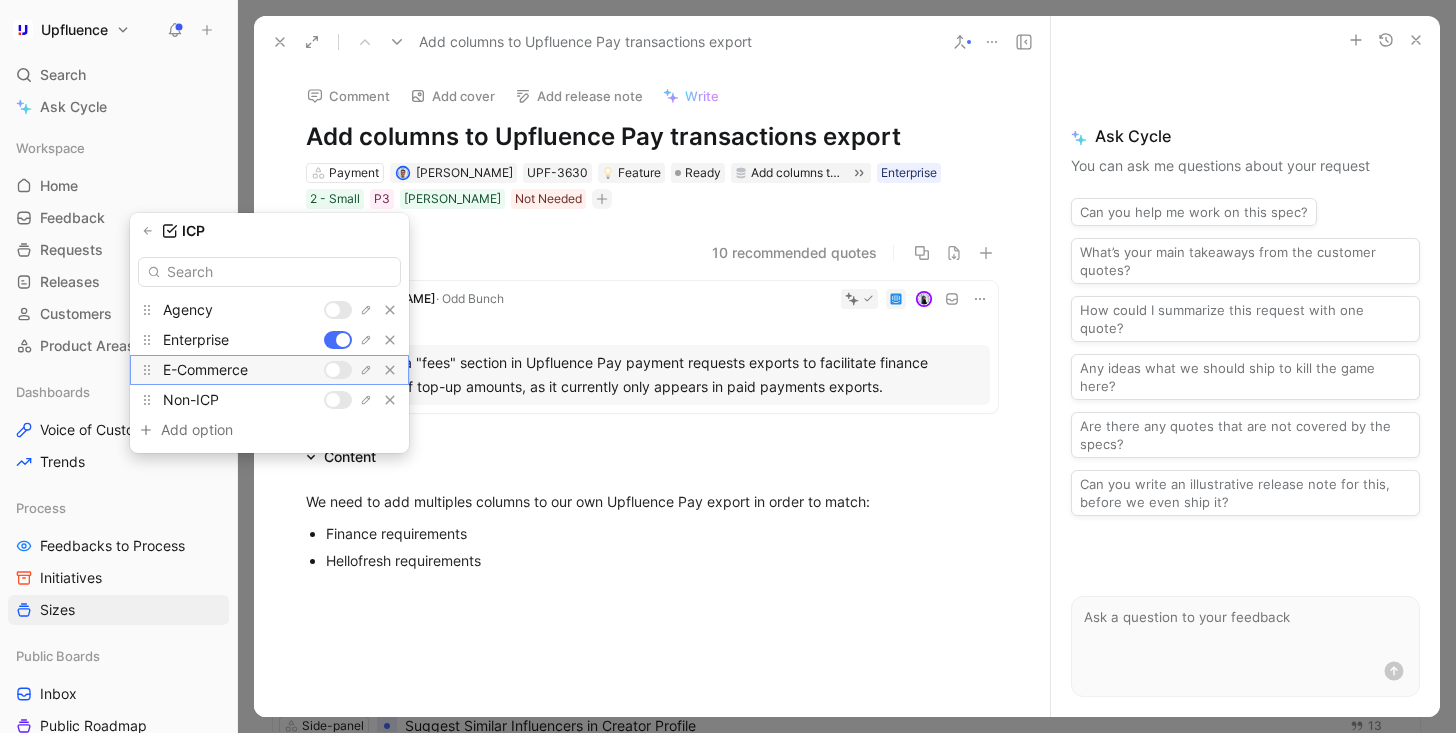 click at bounding box center [333, 370] 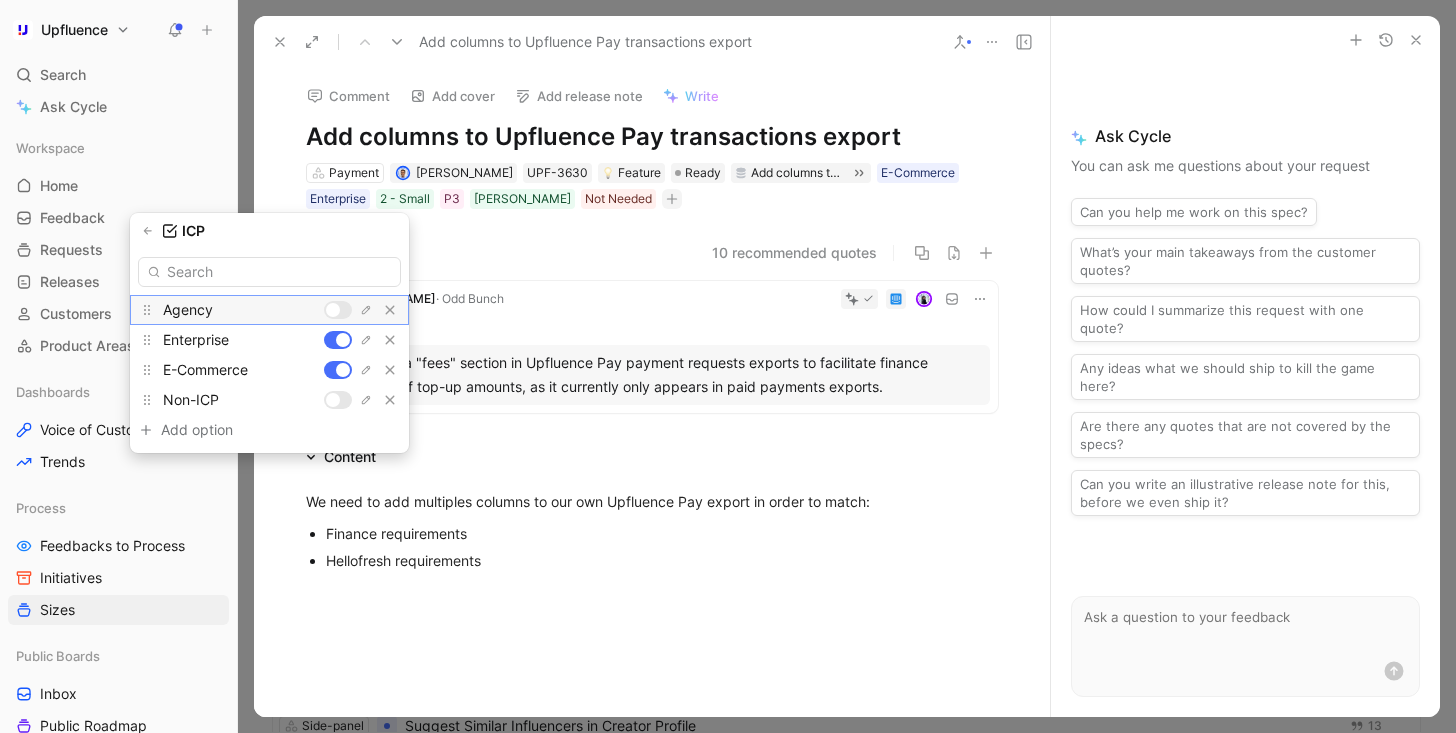 click at bounding box center (333, 310) 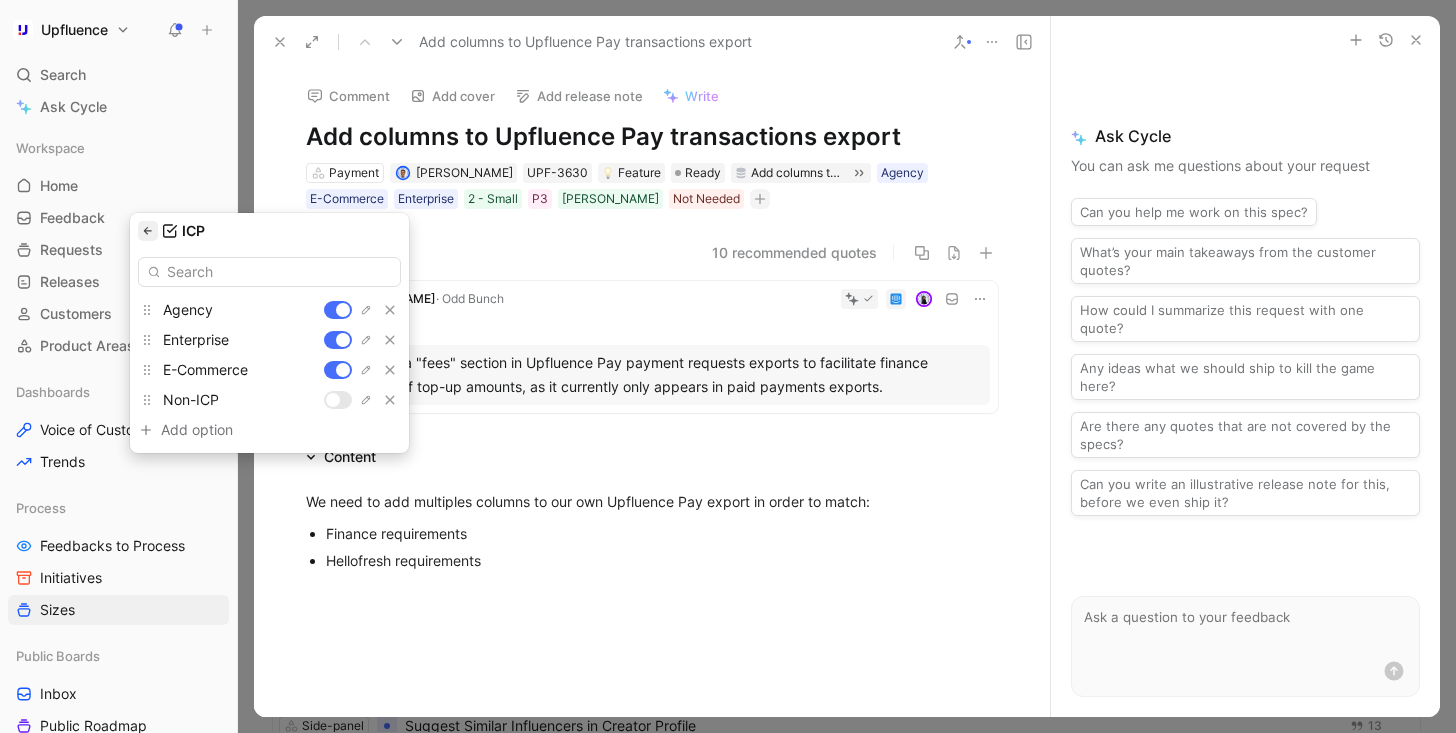 click 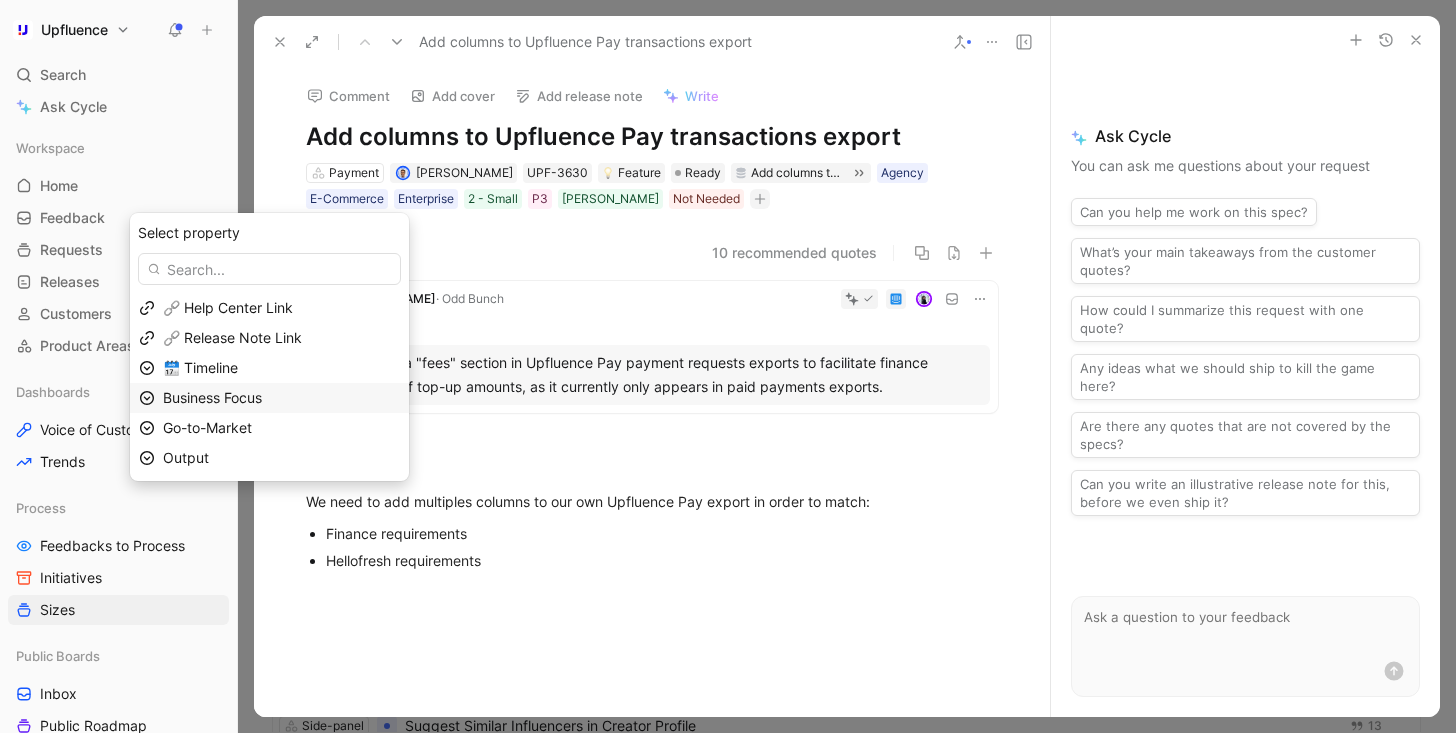 click on "Business Focus" at bounding box center (281, 398) 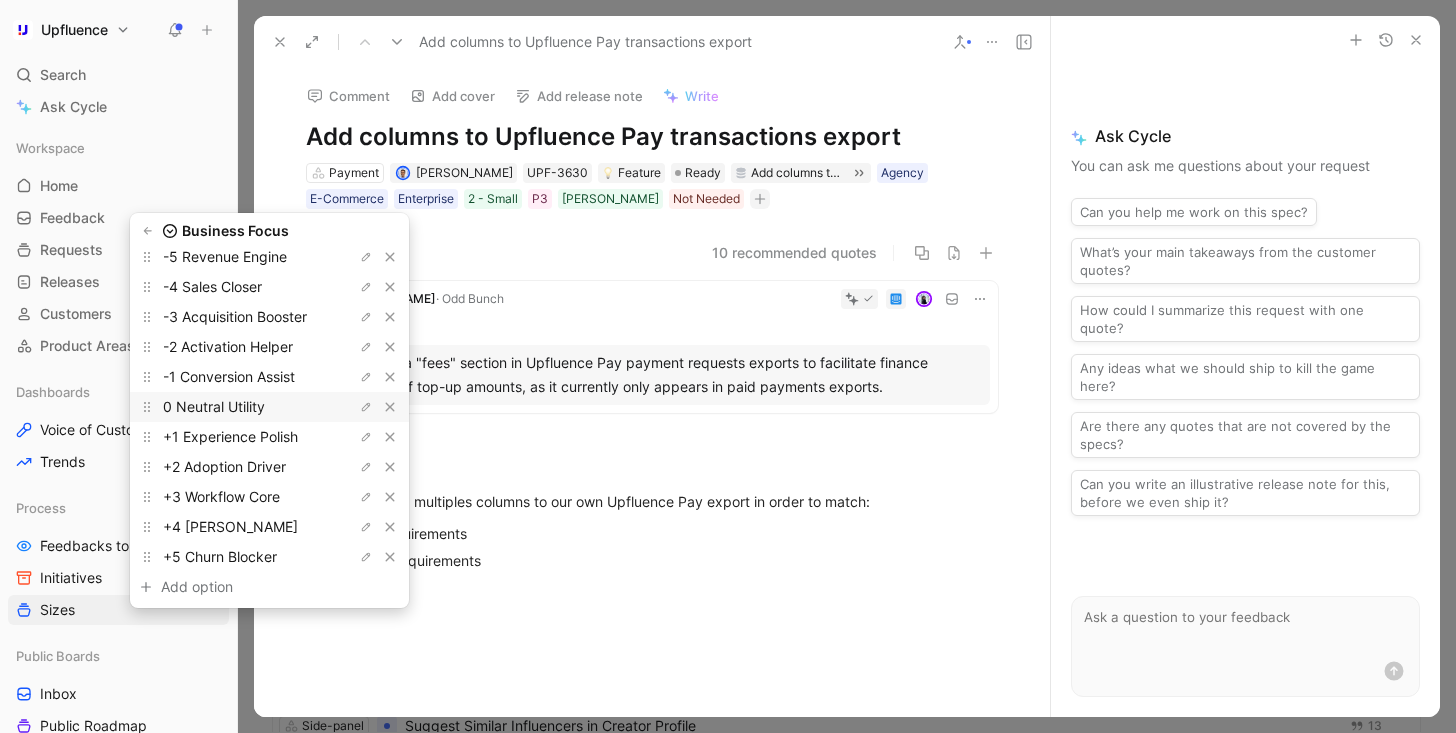 scroll, scrollTop: 85, scrollLeft: 0, axis: vertical 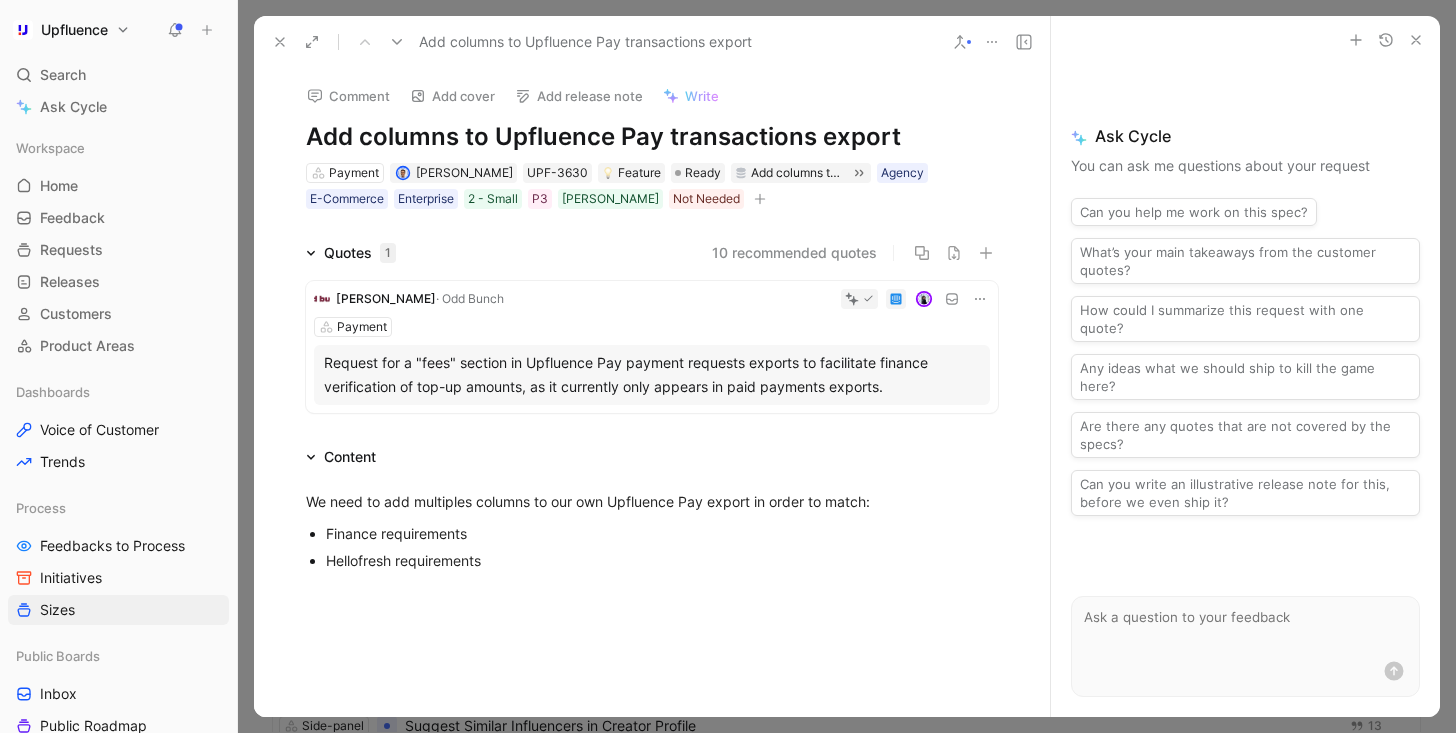 click on "Payment [PERSON_NAME] UPF-3630 Feature Ready Add columns to upfluence pay transactions export Agency E-Commerce Enterprise 2 - Small P3 [PERSON_NAME] Not Needed" at bounding box center [652, 186] 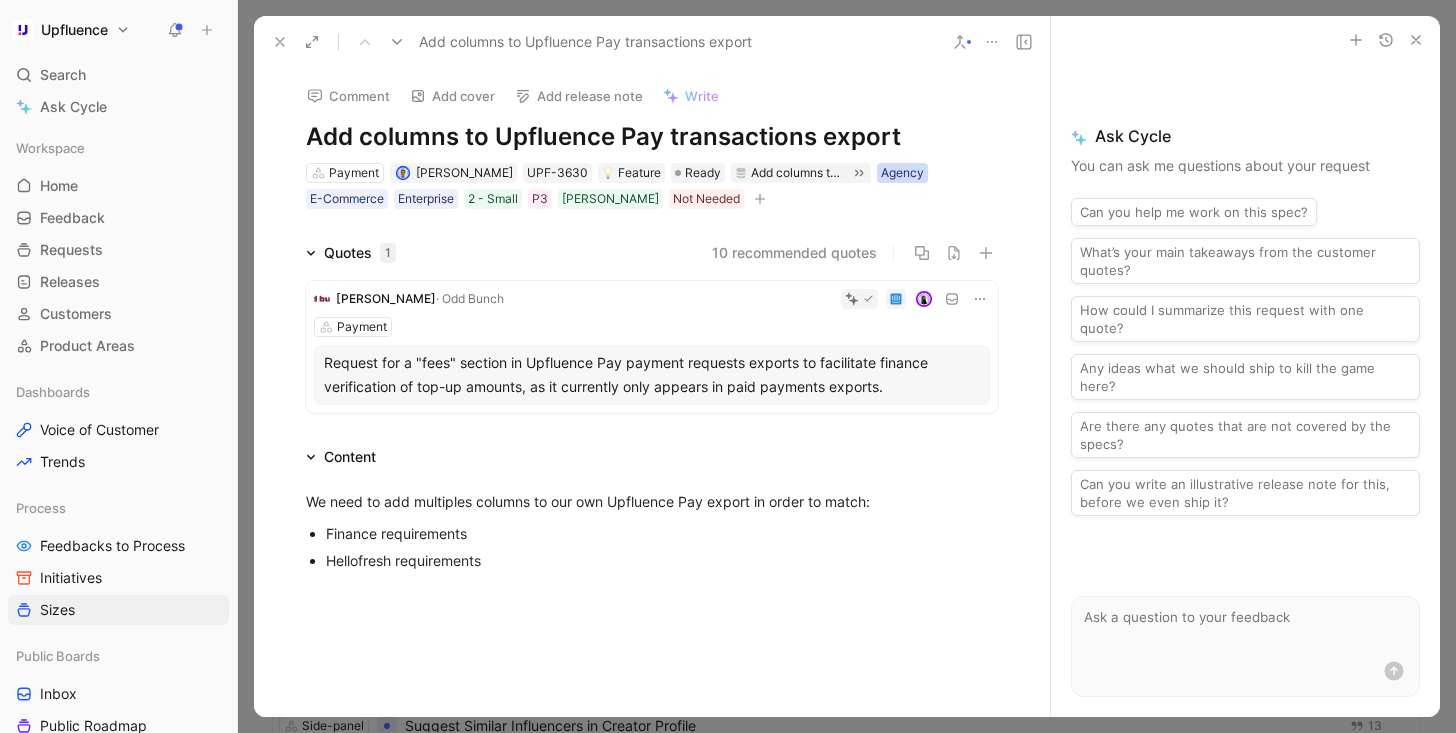 click on "Agency" at bounding box center [902, 173] 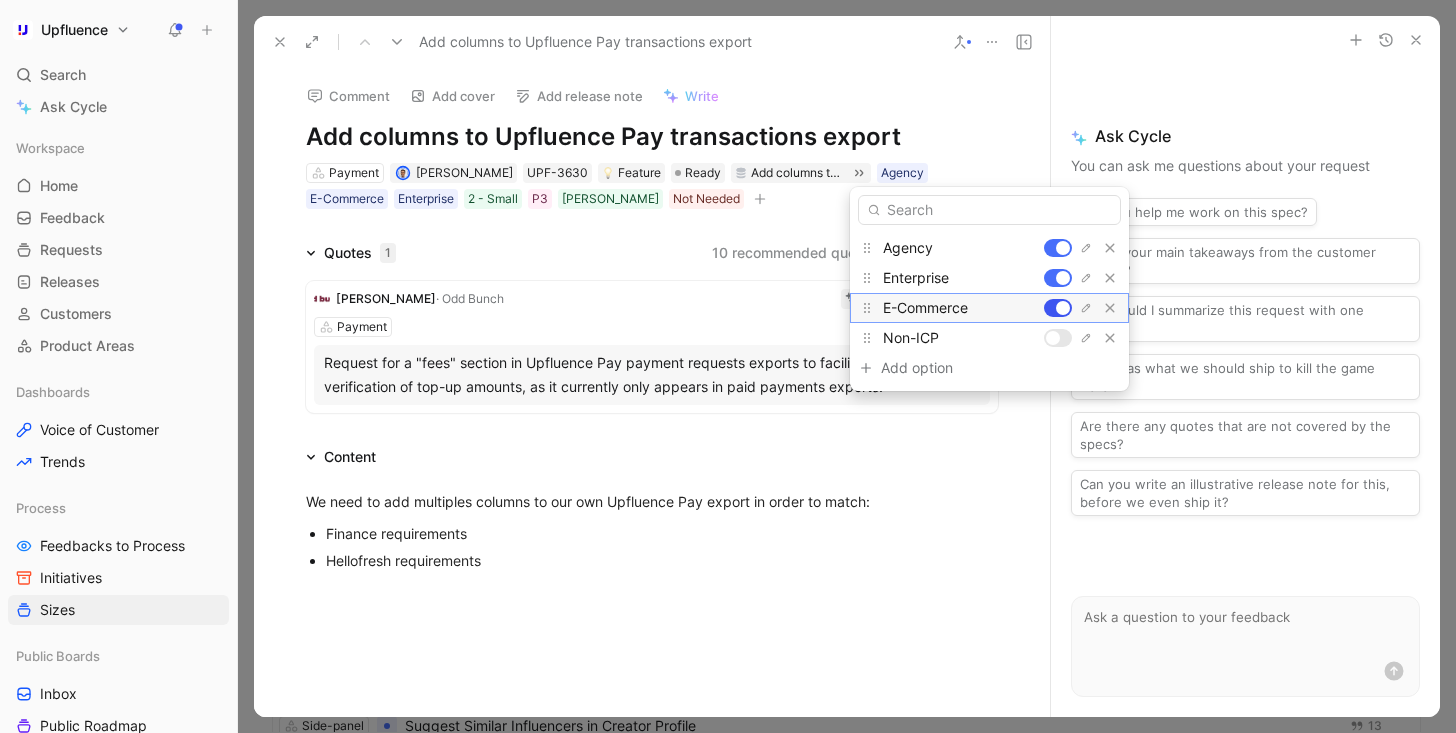 click at bounding box center (1058, 308) 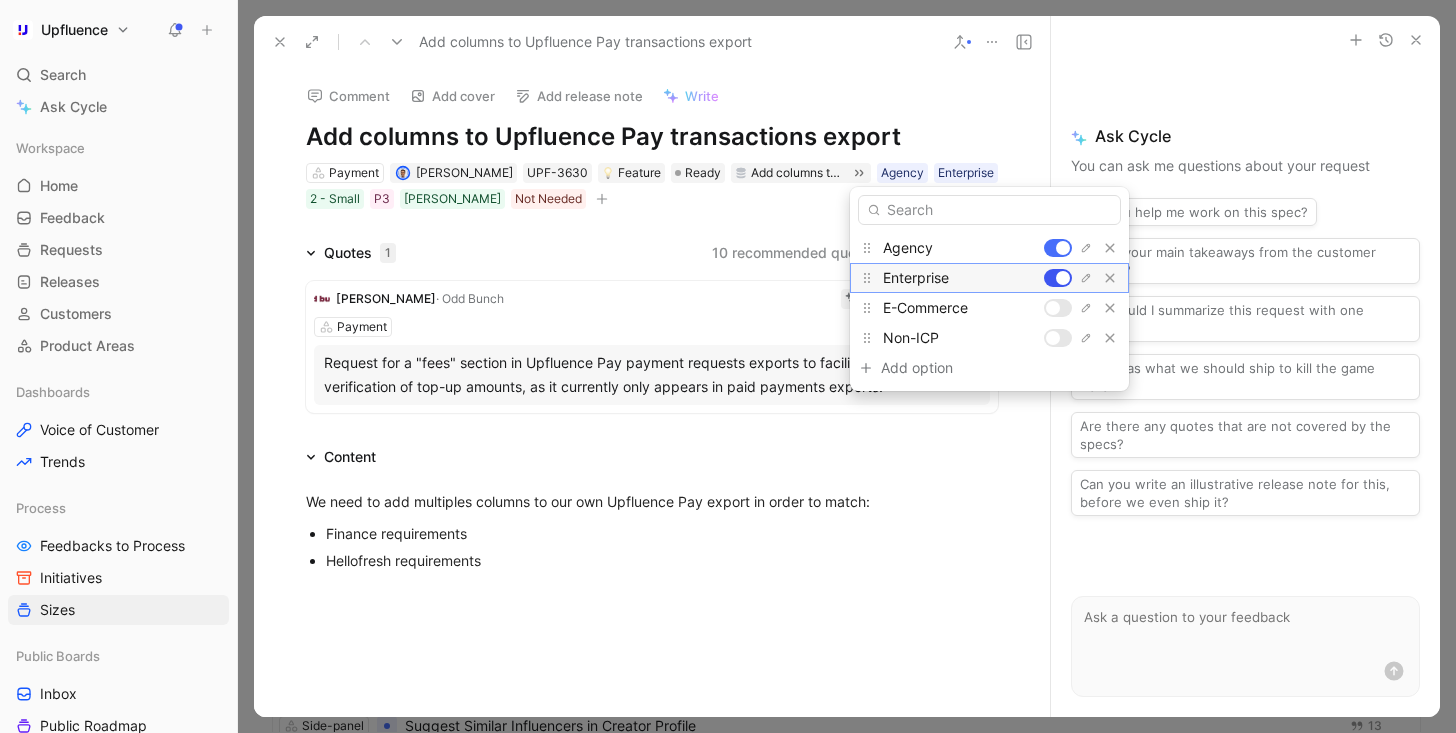 click at bounding box center (1058, 278) 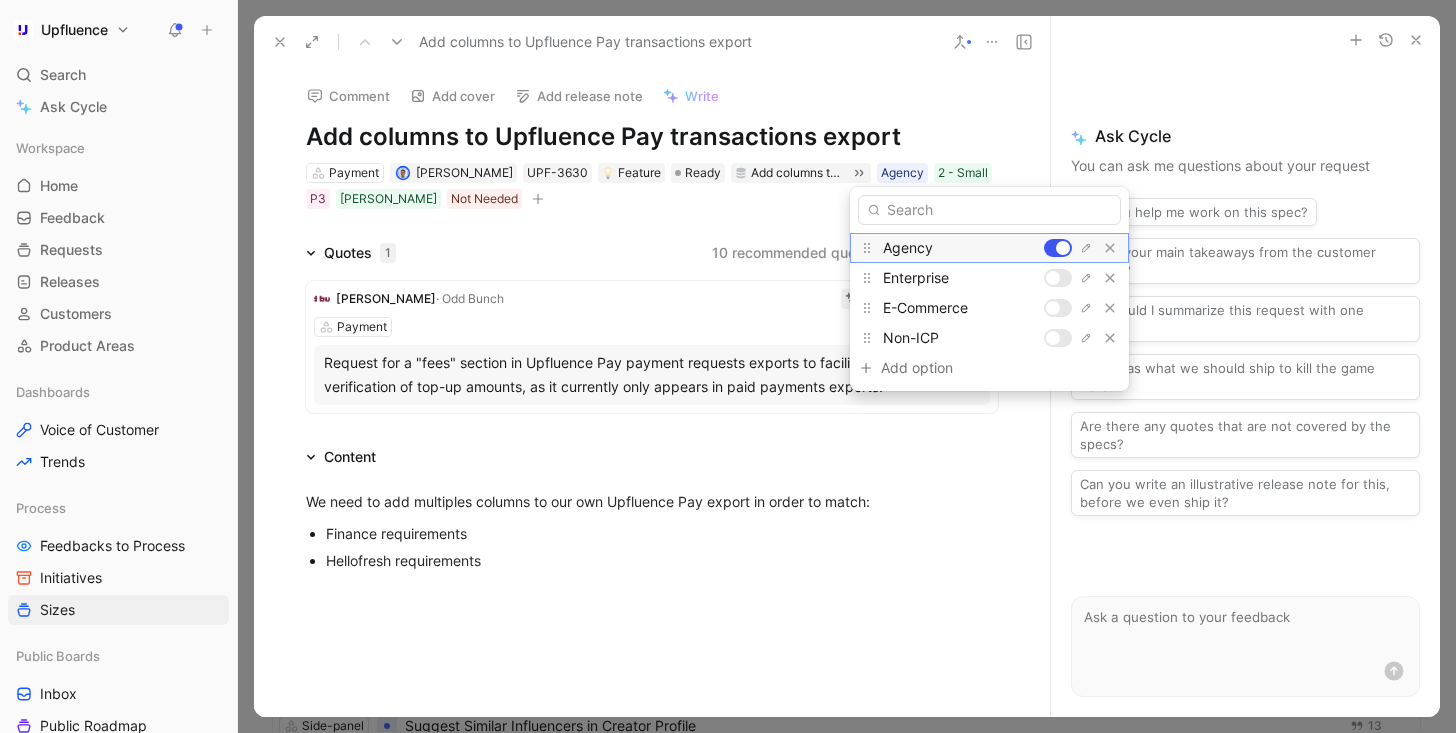 click at bounding box center (1058, 248) 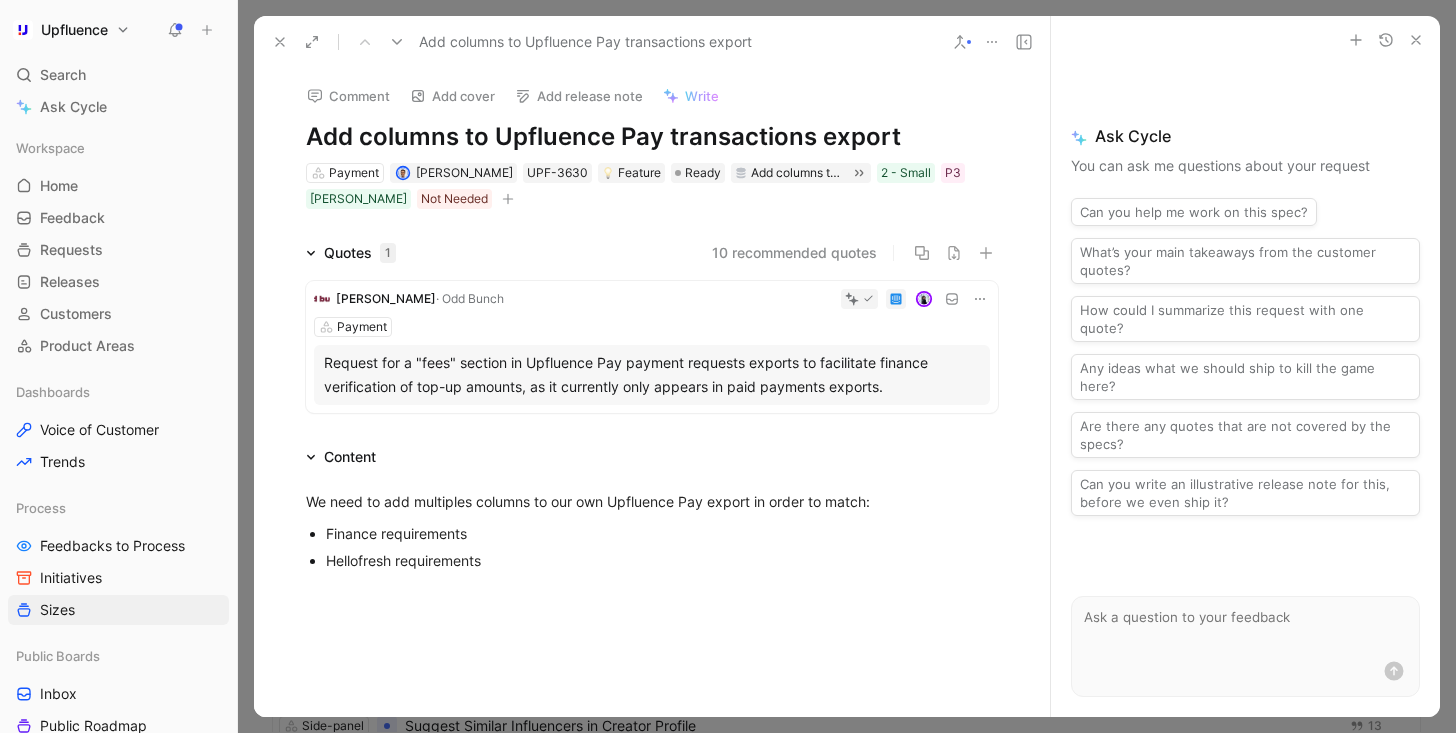 click at bounding box center [508, 199] 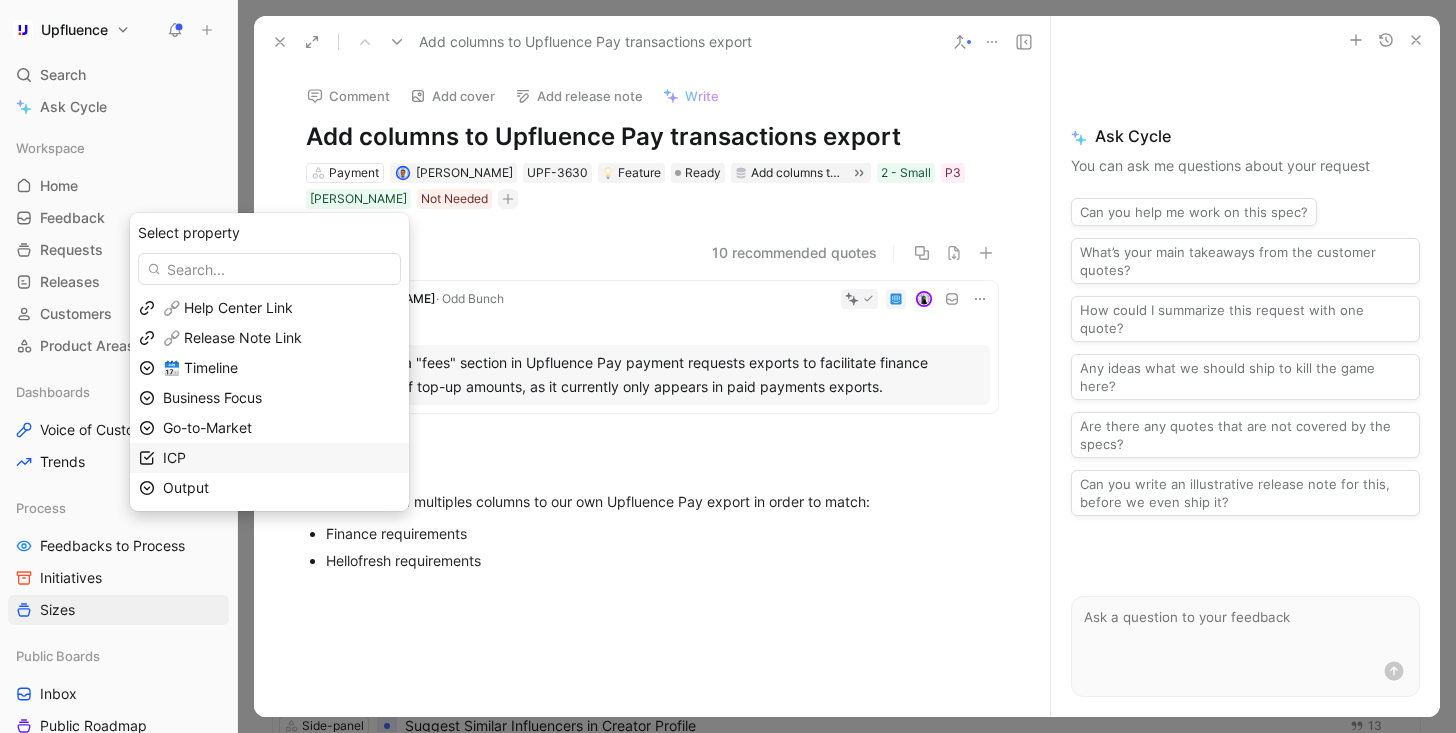 click on "ICP" at bounding box center [281, 458] 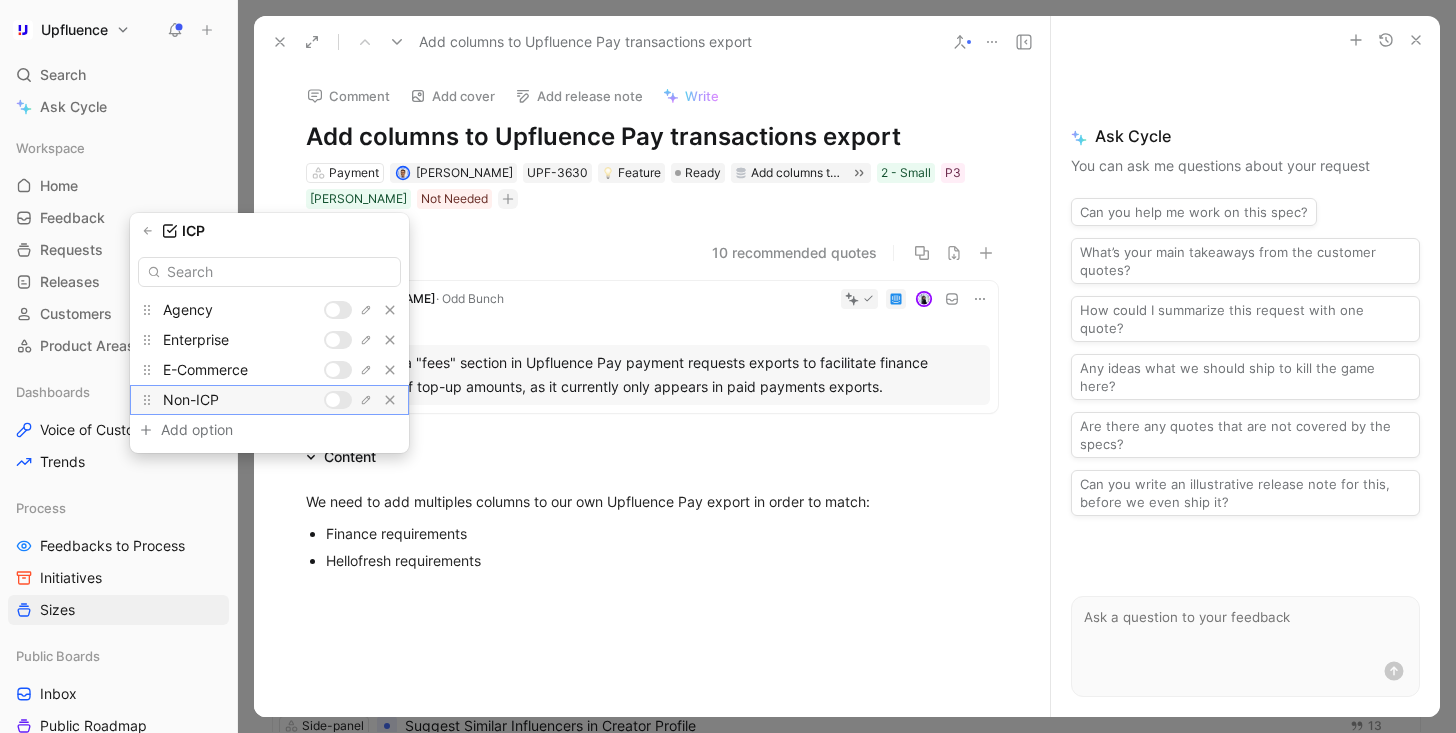 click at bounding box center [333, 400] 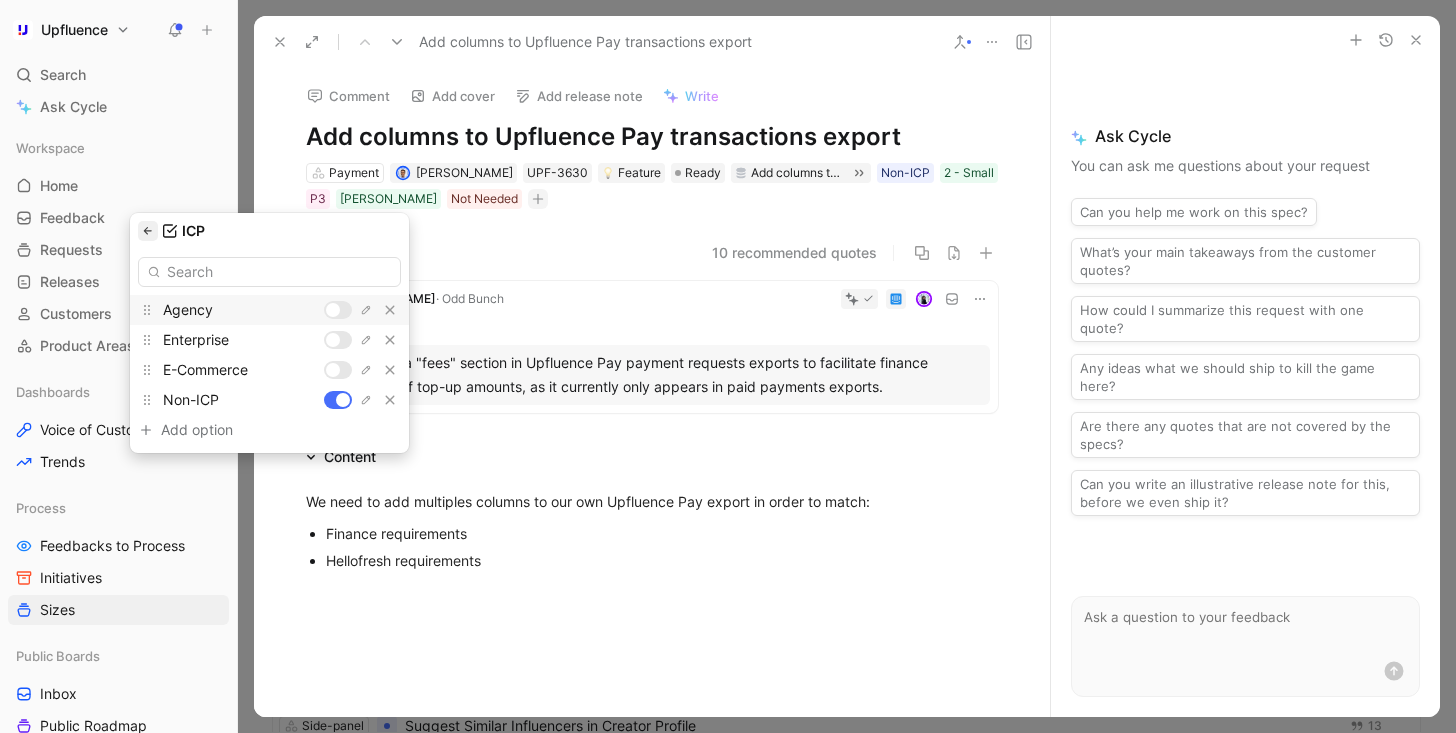click 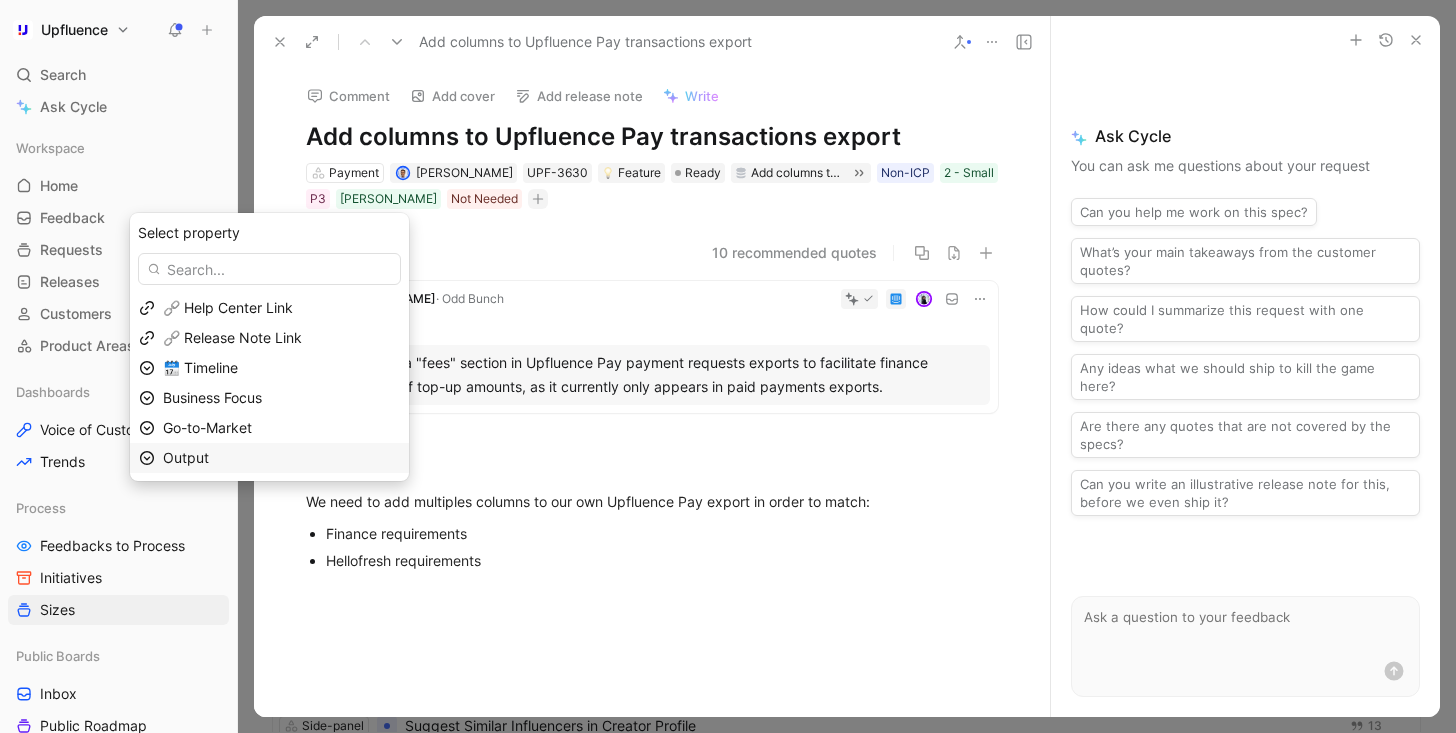 click on "Output" at bounding box center [281, 458] 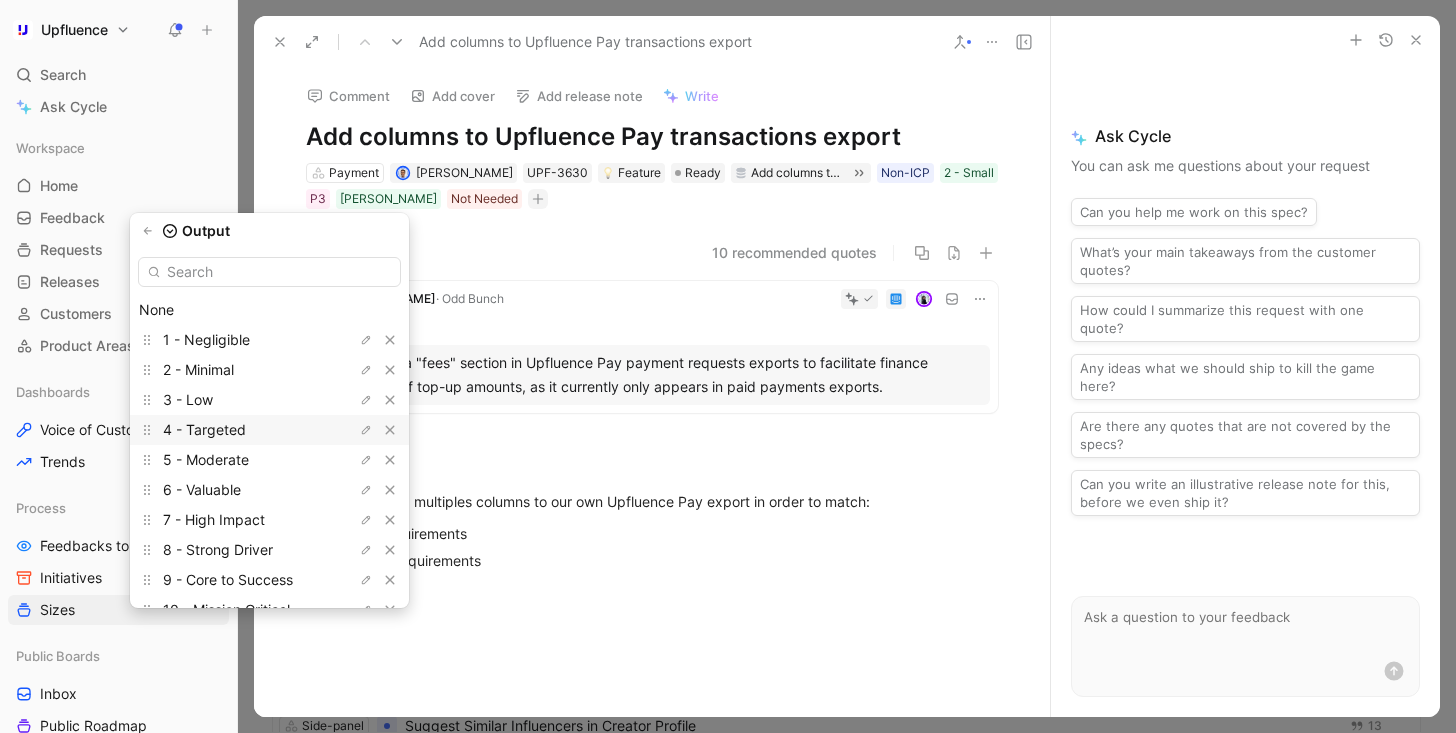 scroll, scrollTop: 55, scrollLeft: 0, axis: vertical 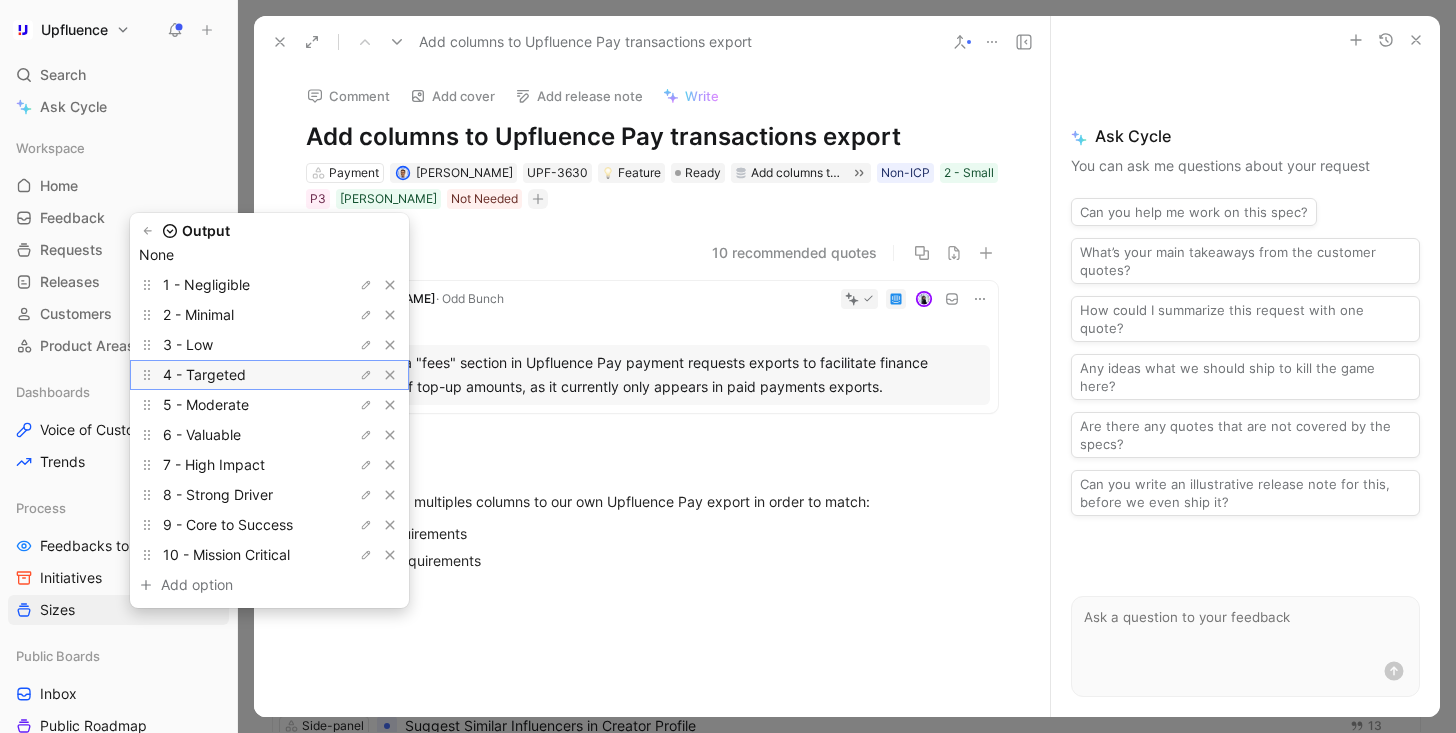 click on "4 - Targeted" at bounding box center [238, 375] 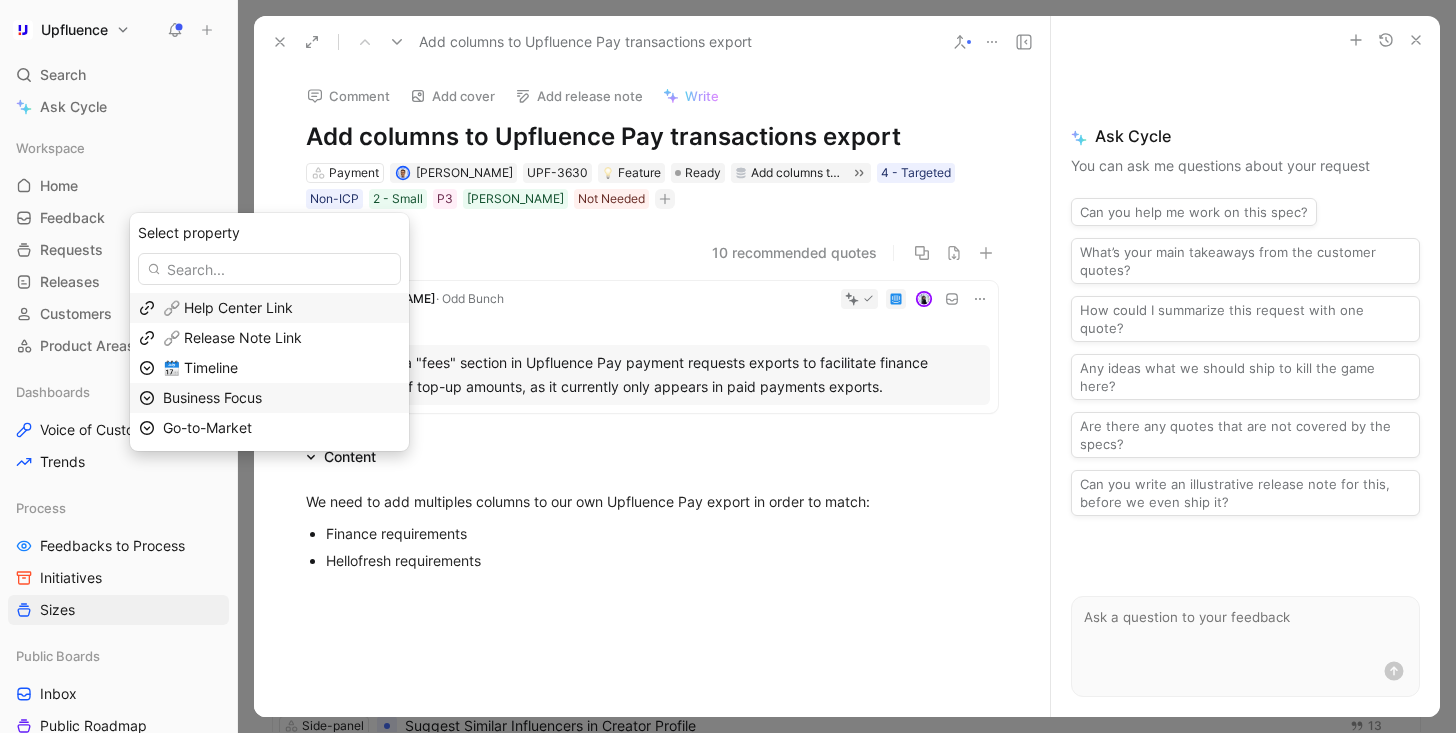 click on "Business Focus" at bounding box center [281, 398] 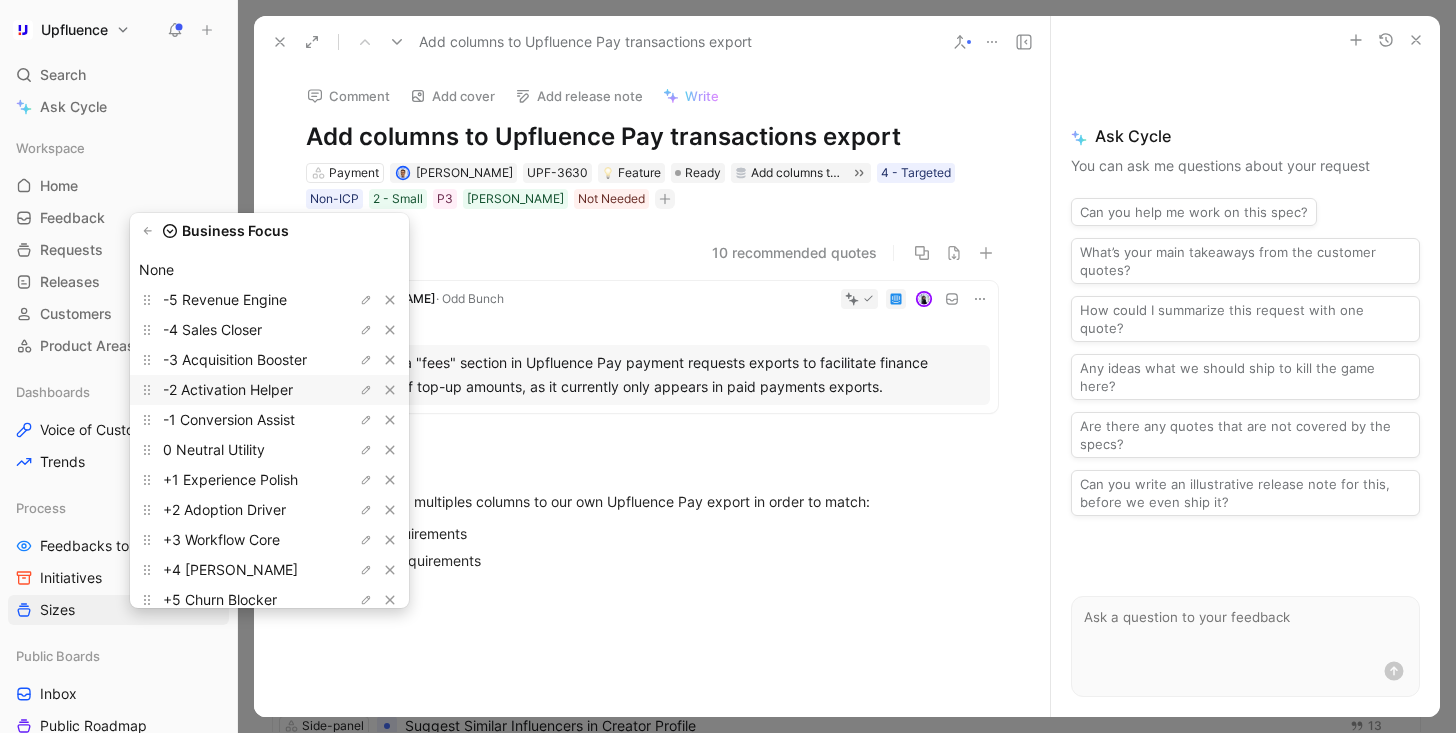 scroll, scrollTop: 85, scrollLeft: 0, axis: vertical 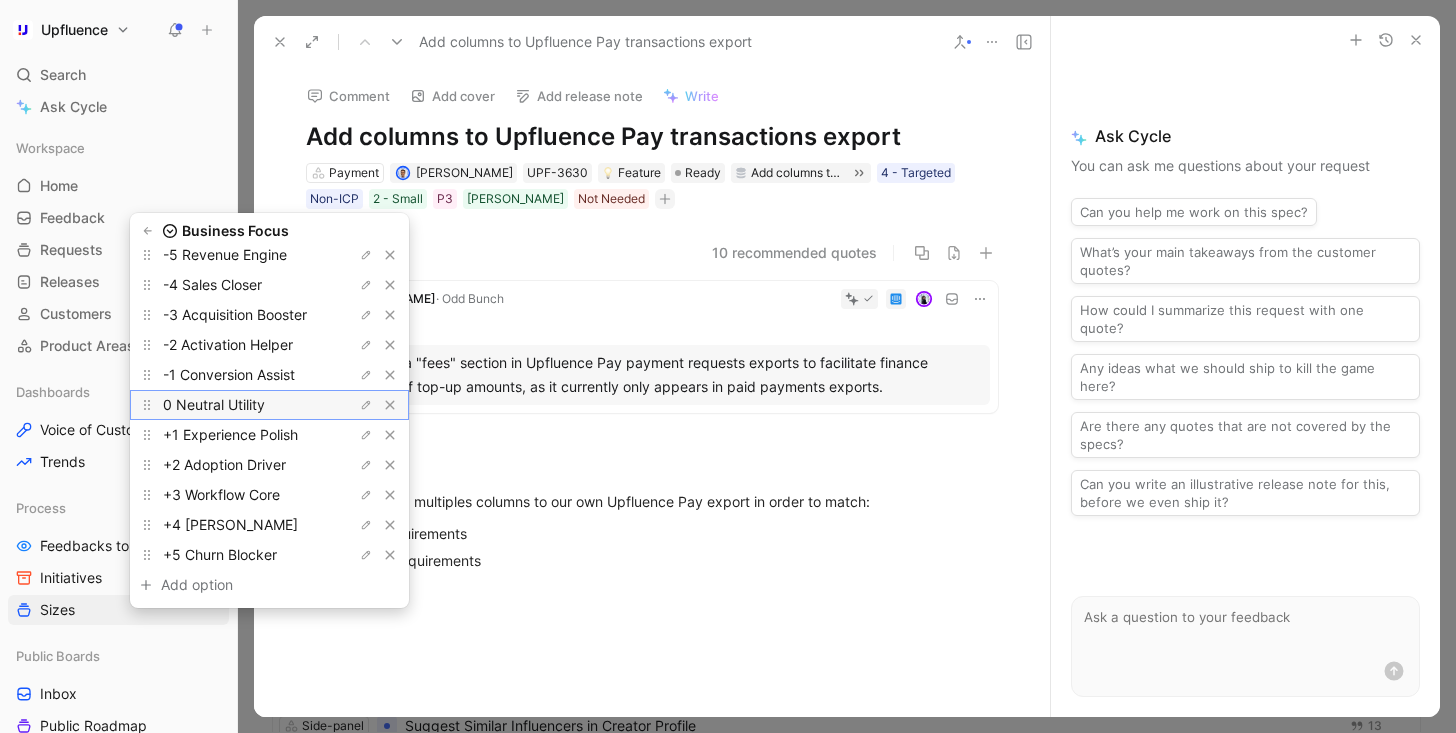 click on "0  Neutral Utility" at bounding box center (238, 405) 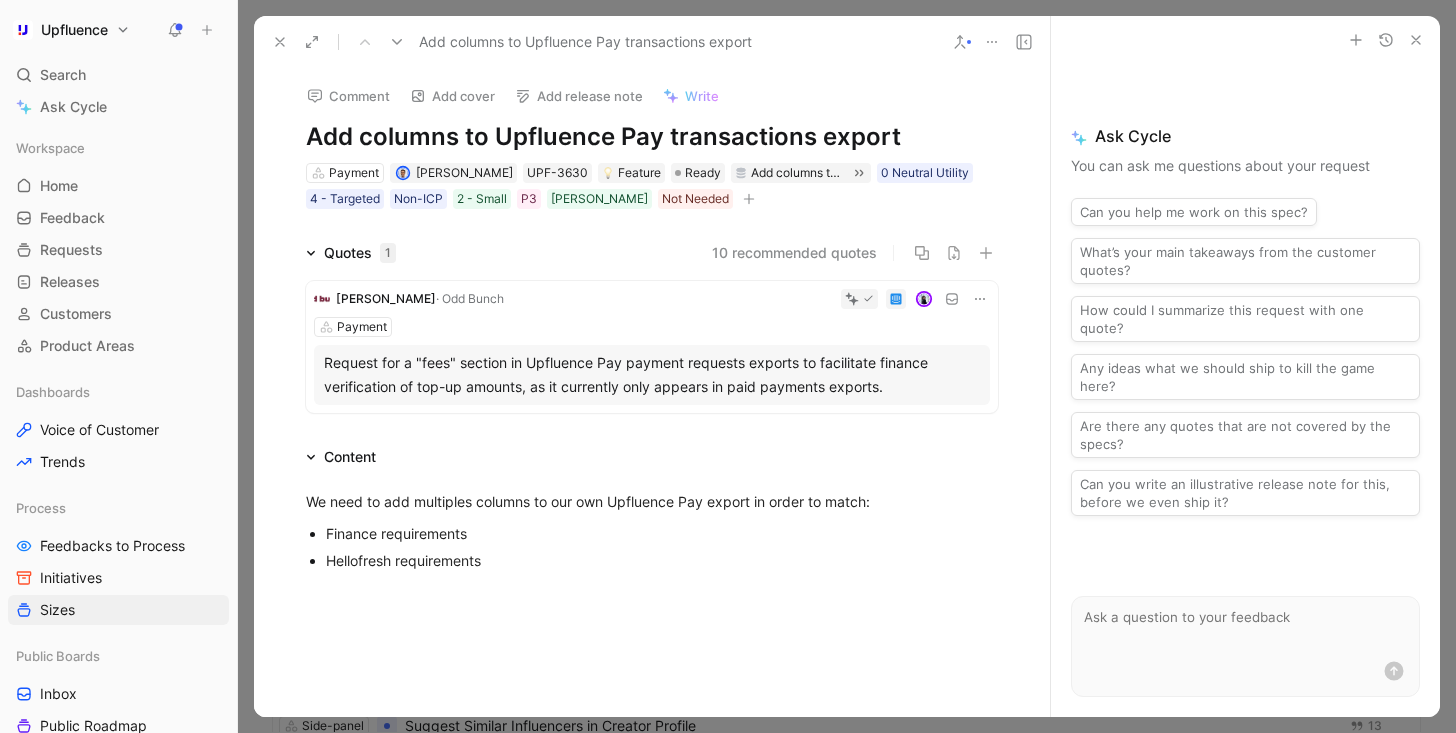 click 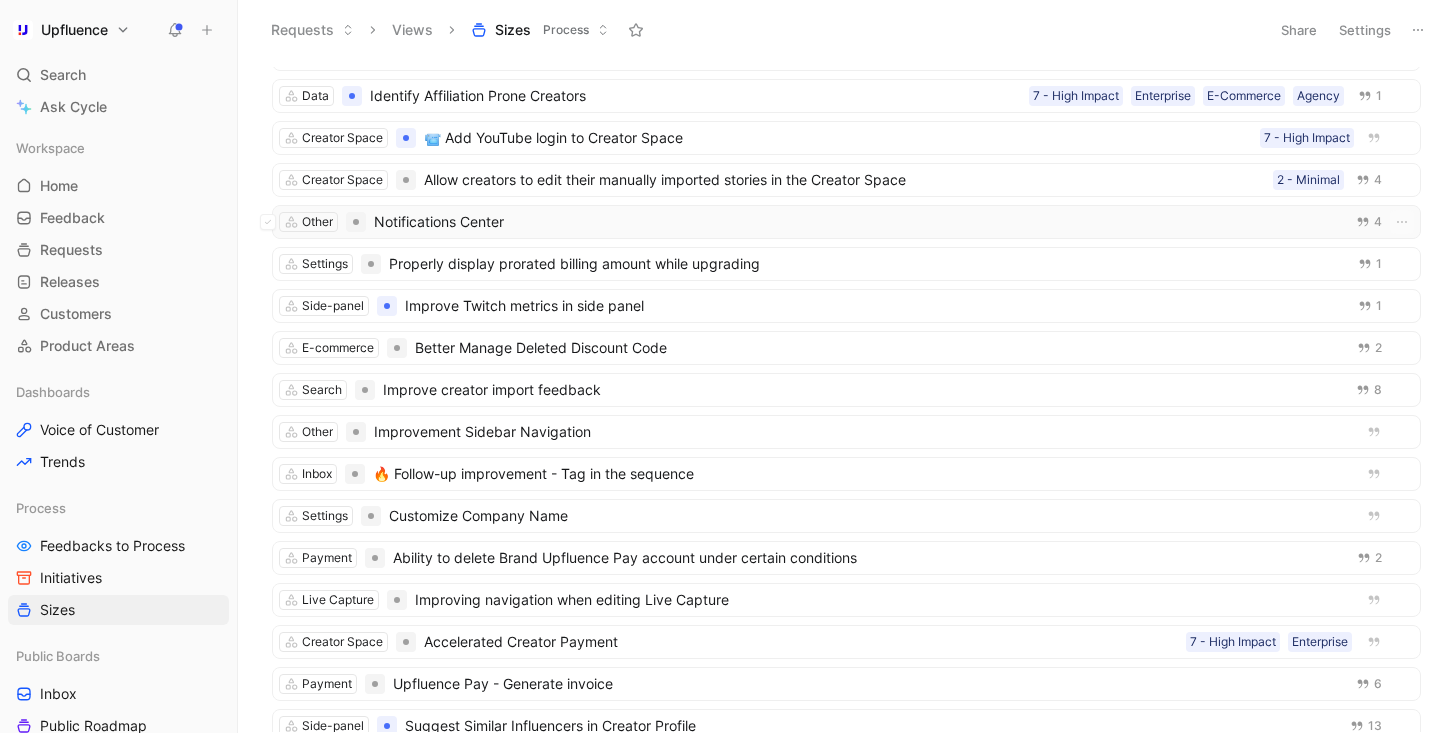click on "Notifications Center" at bounding box center (855, 222) 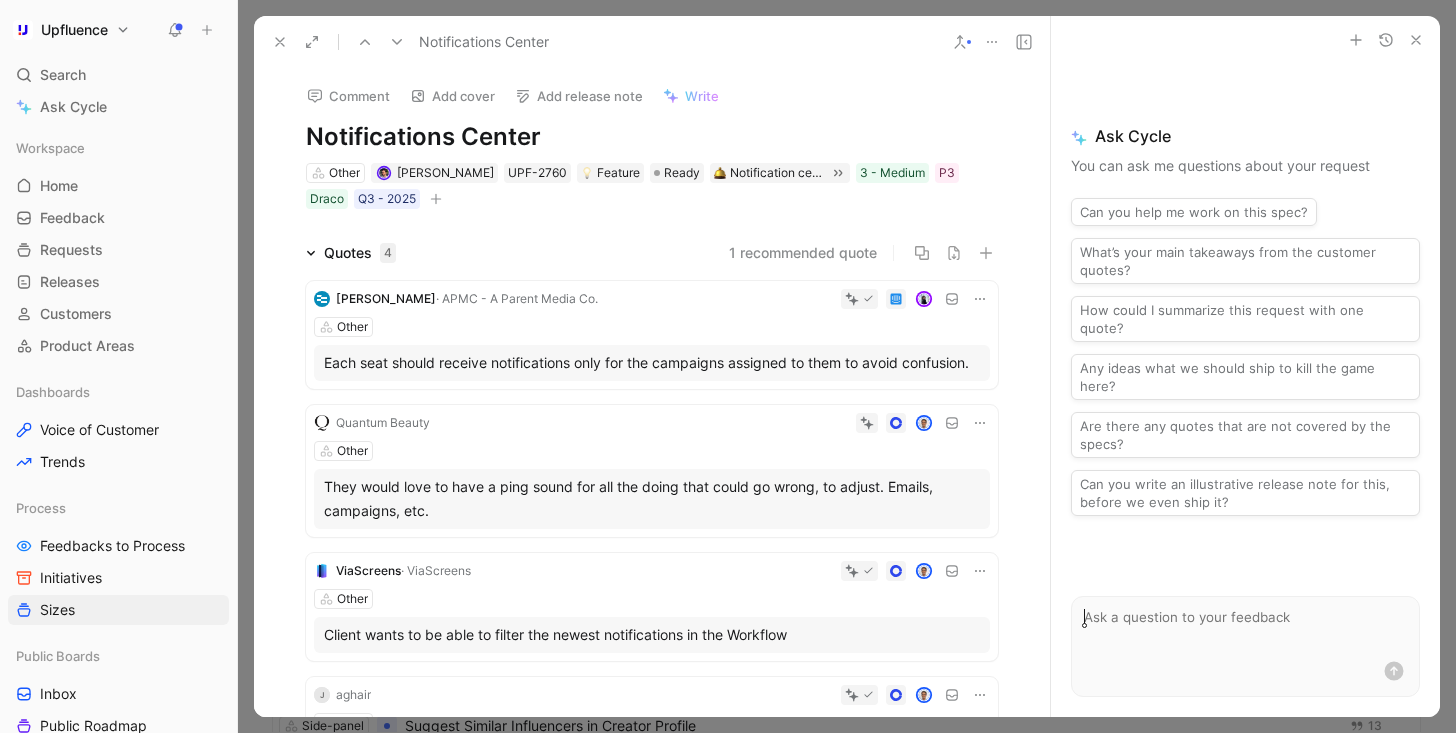 click 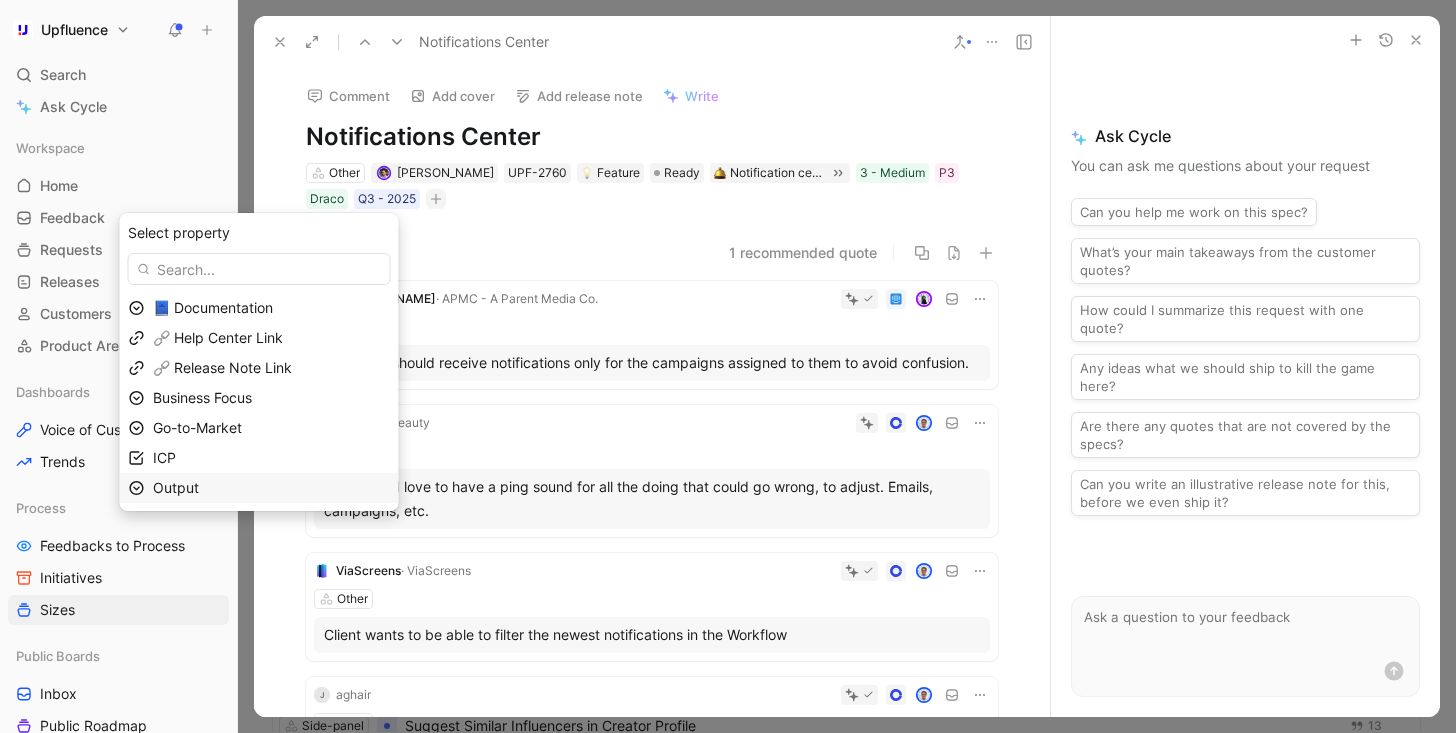 click on "Output" at bounding box center (271, 488) 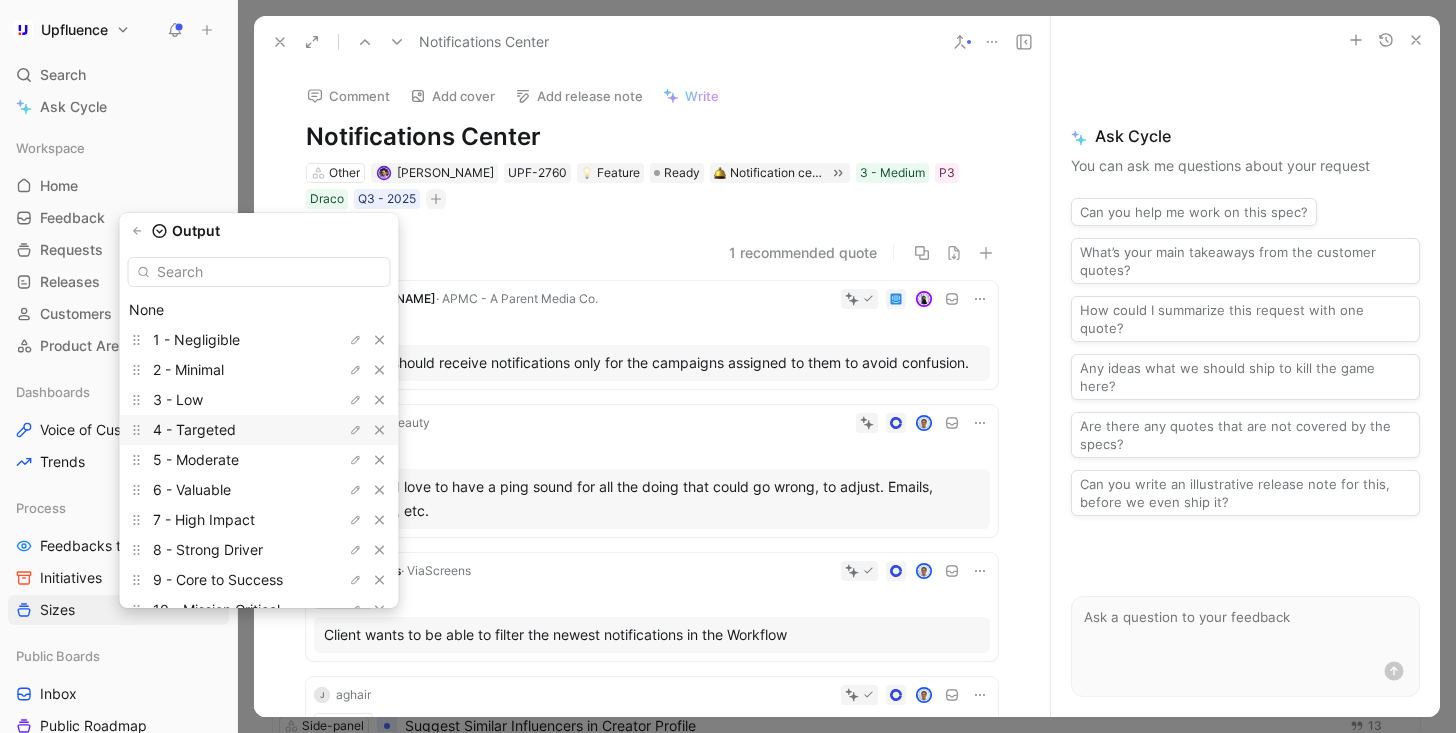 scroll, scrollTop: 55, scrollLeft: 0, axis: vertical 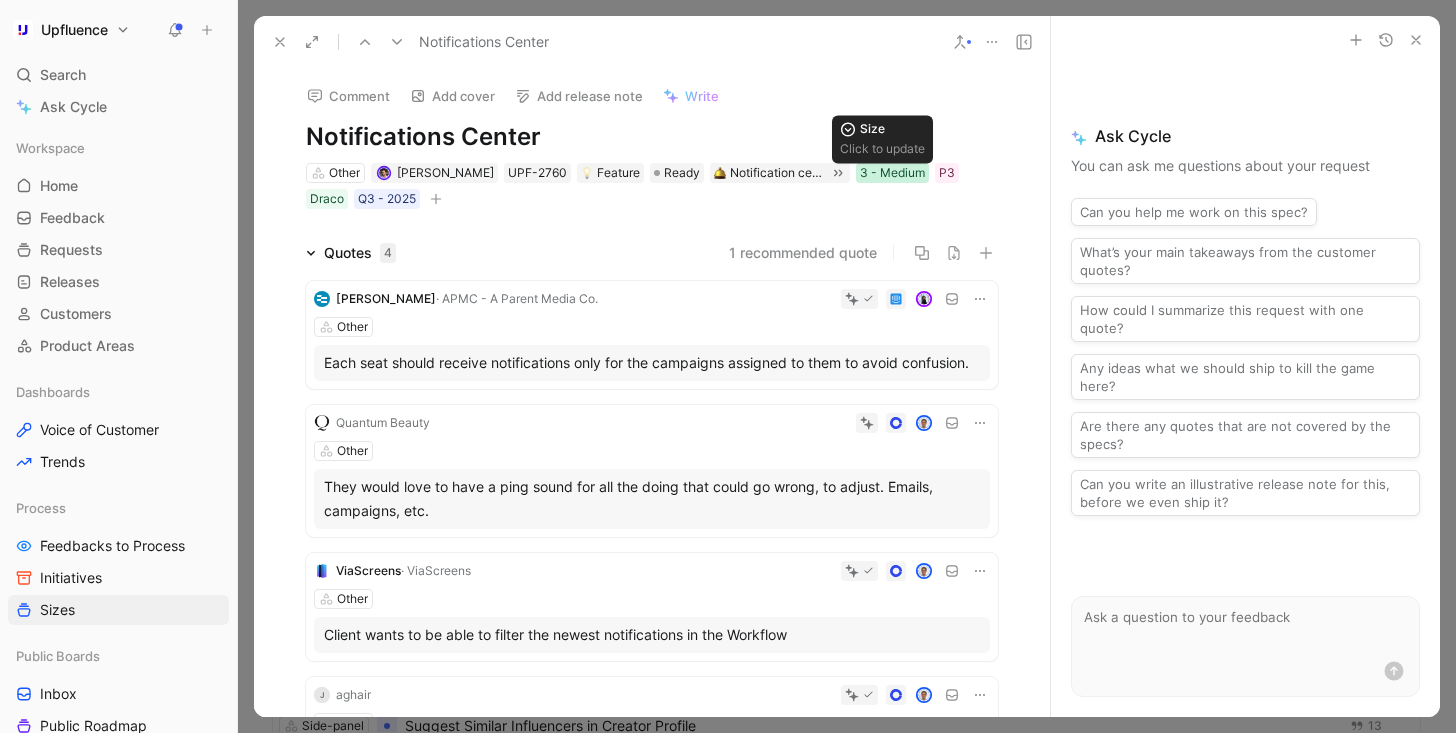 click on "3 - Medium" at bounding box center [892, 173] 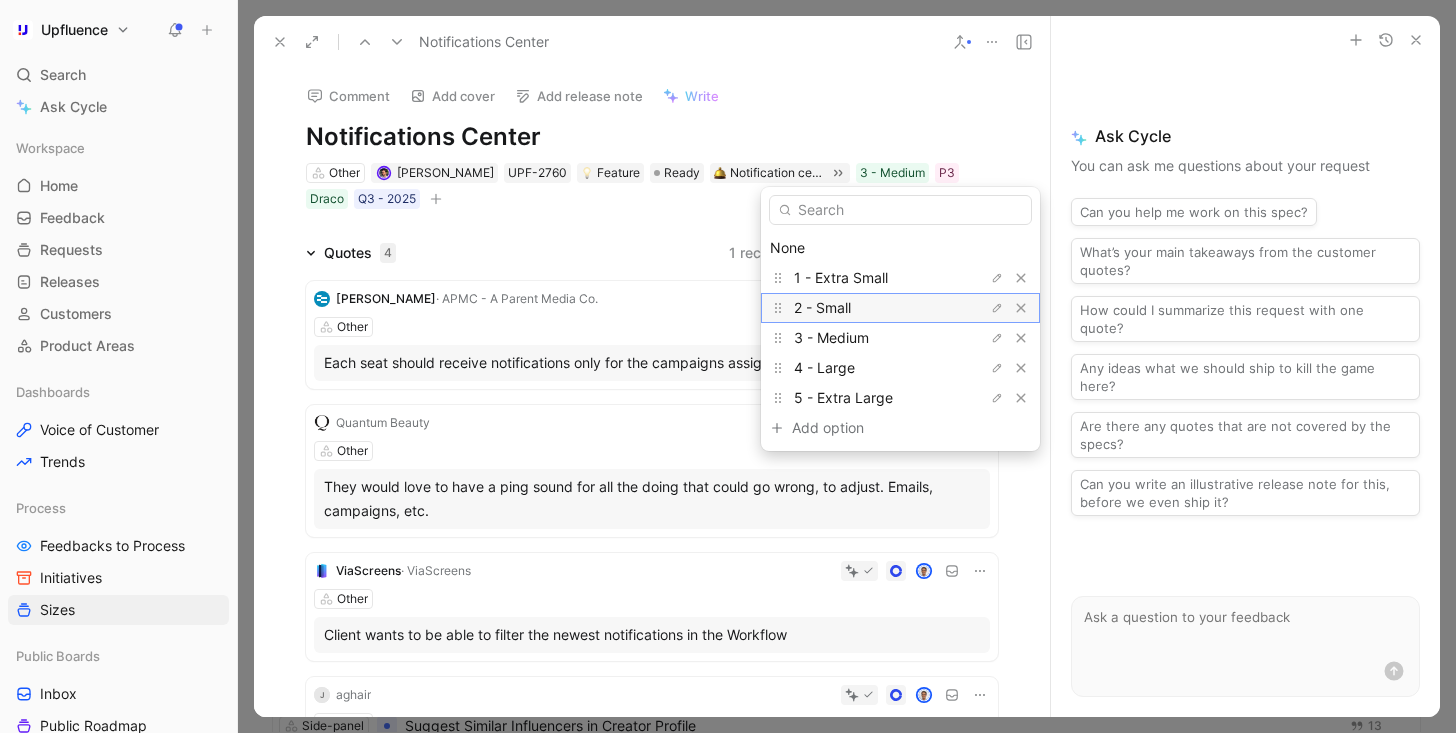 click on "2 - Small" at bounding box center [822, 307] 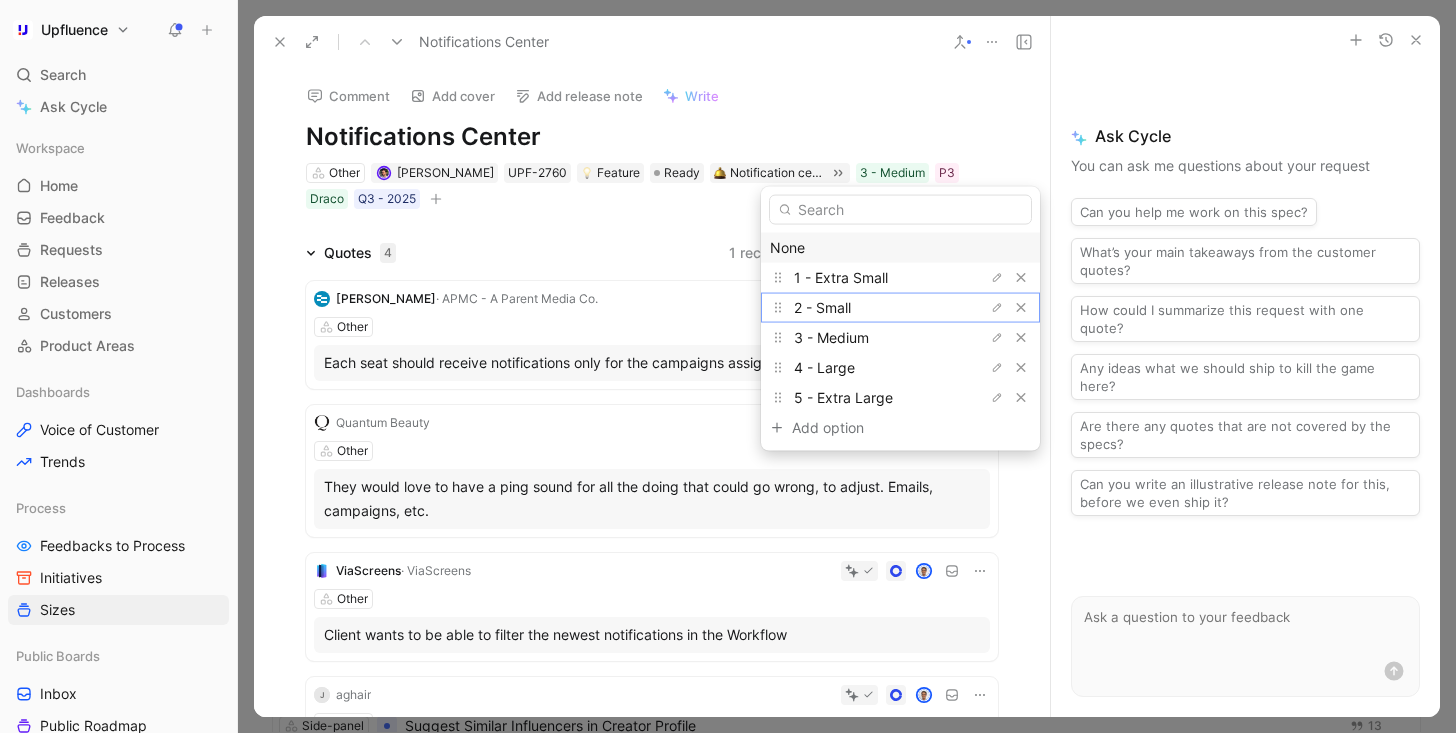 scroll, scrollTop: 2049, scrollLeft: 0, axis: vertical 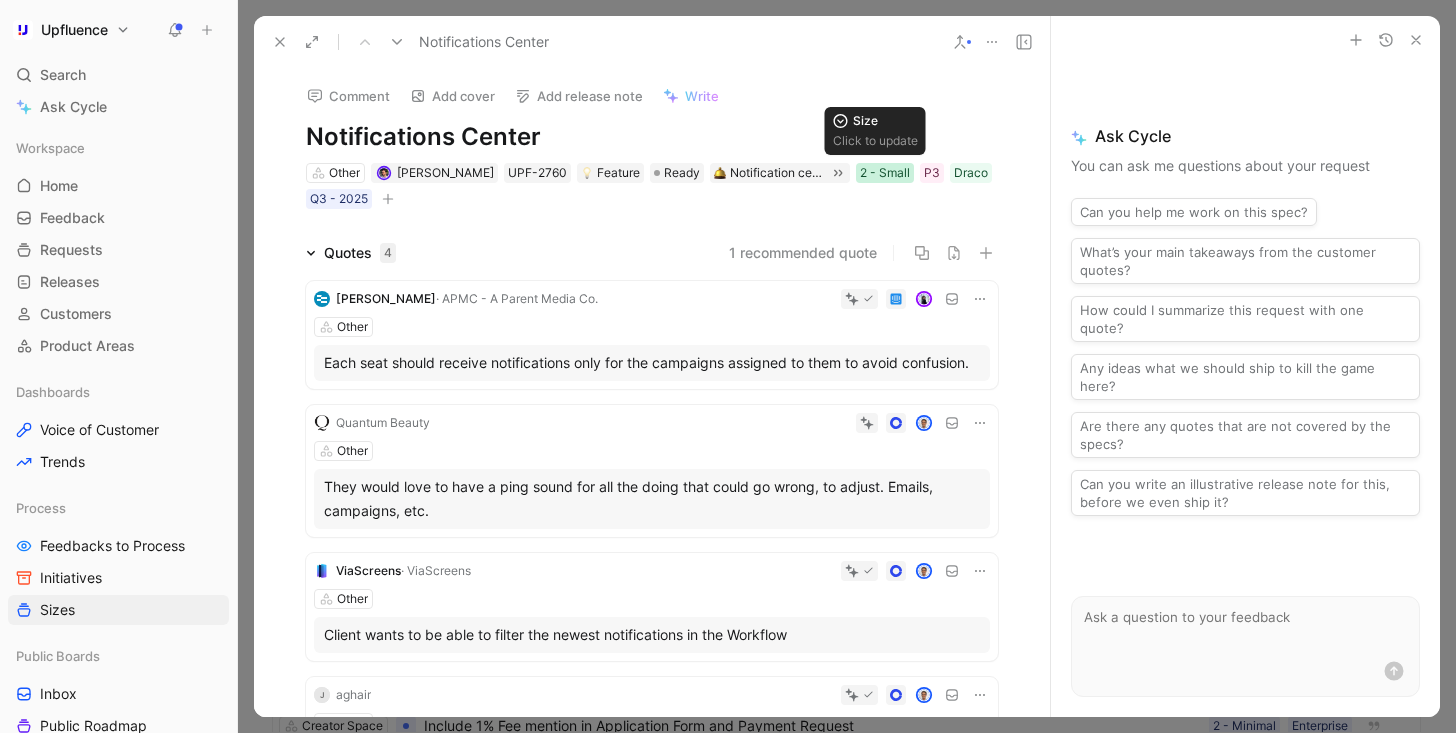 click on "2 - Small" at bounding box center [885, 173] 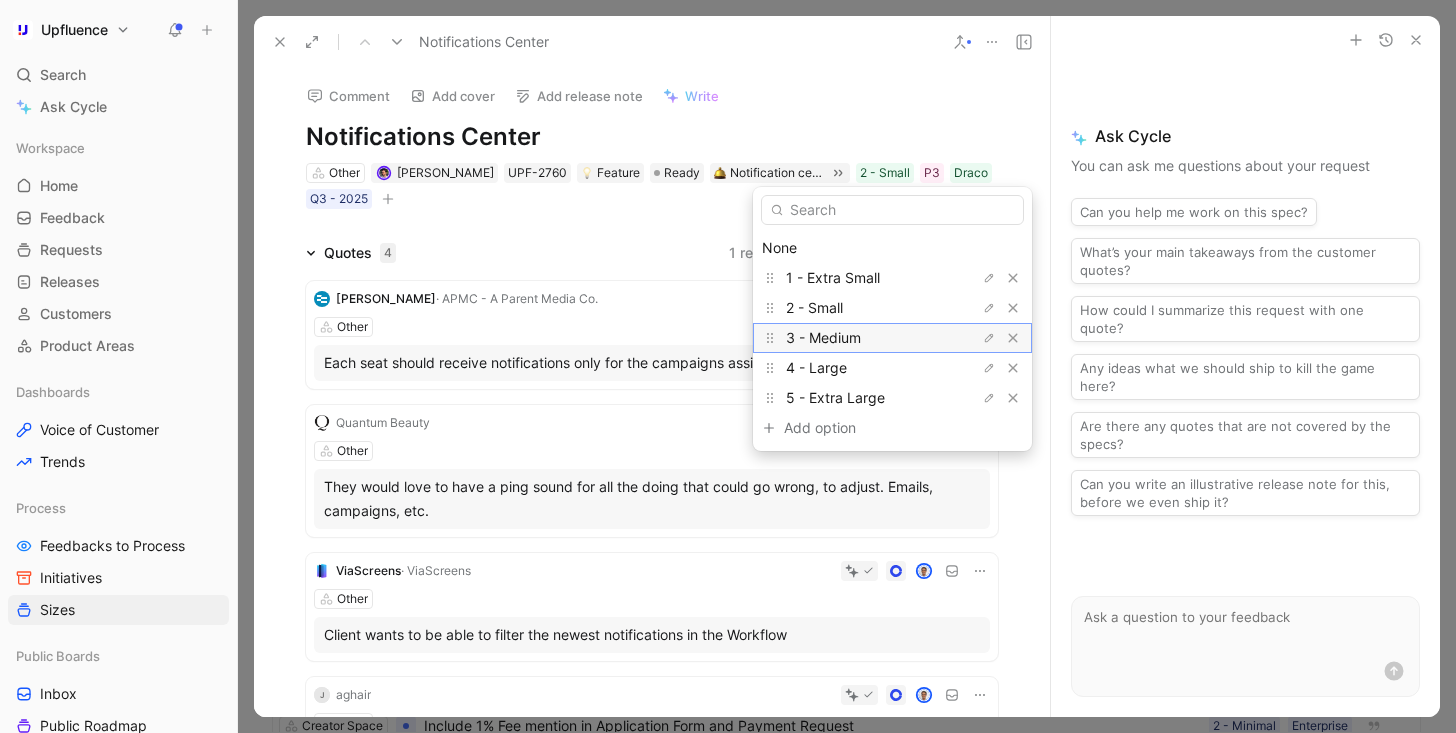 click on "3 - Medium" at bounding box center (823, 337) 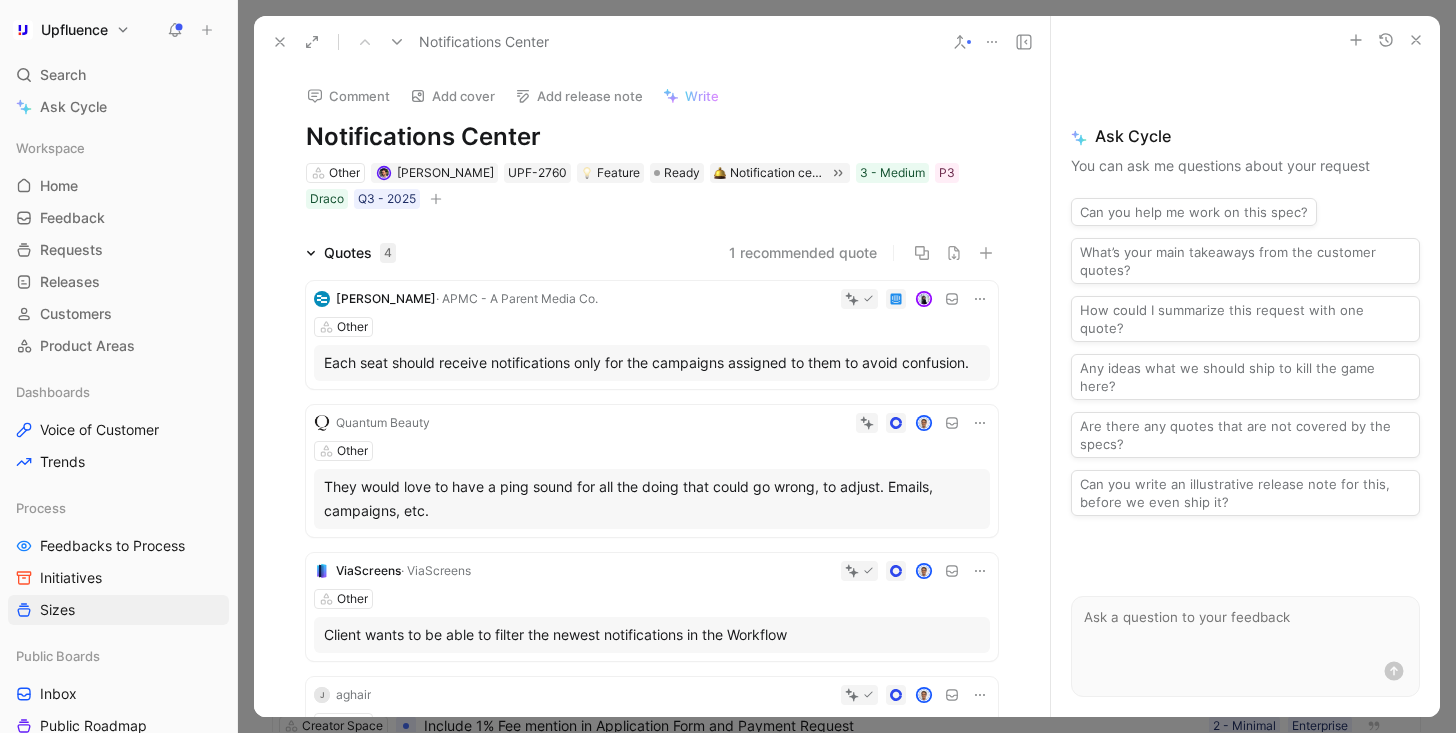 click 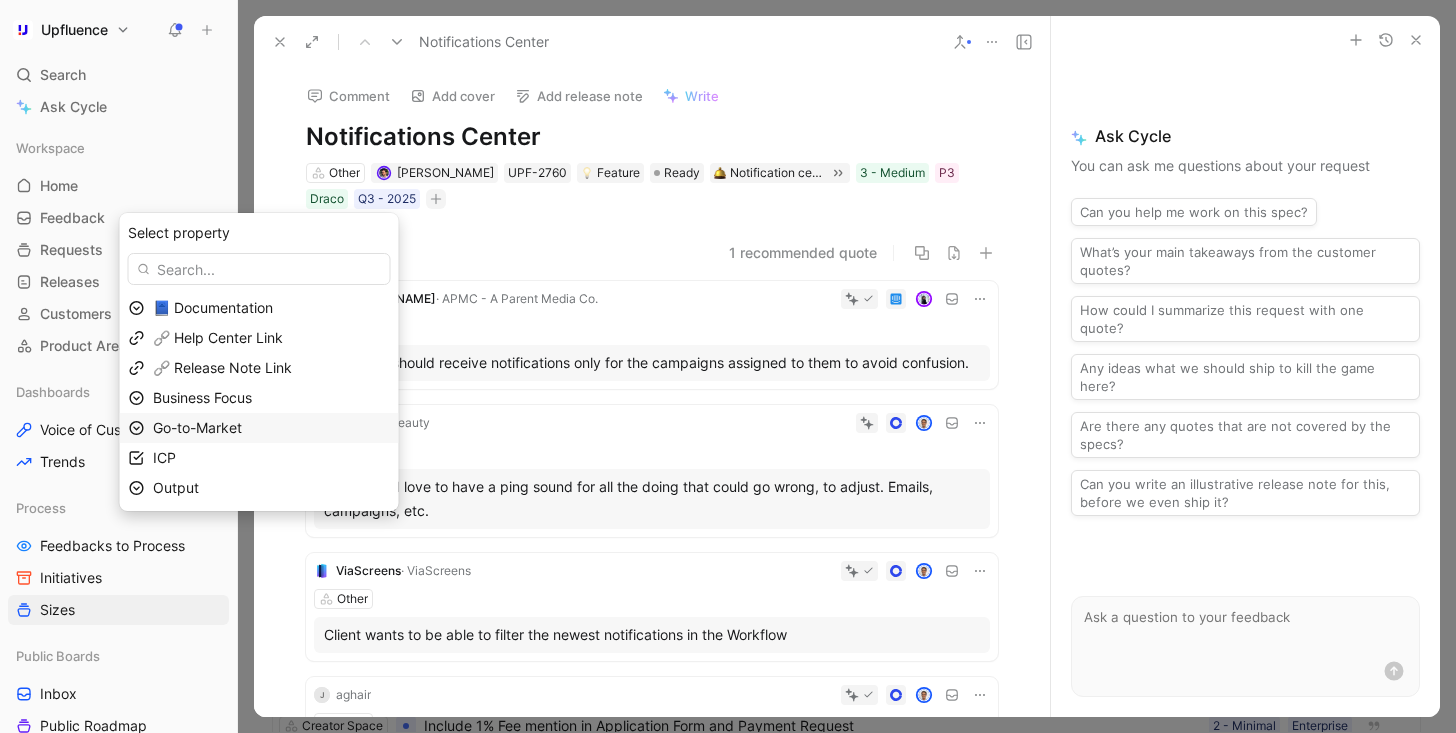 click on "Go-to-Market" at bounding box center [271, 428] 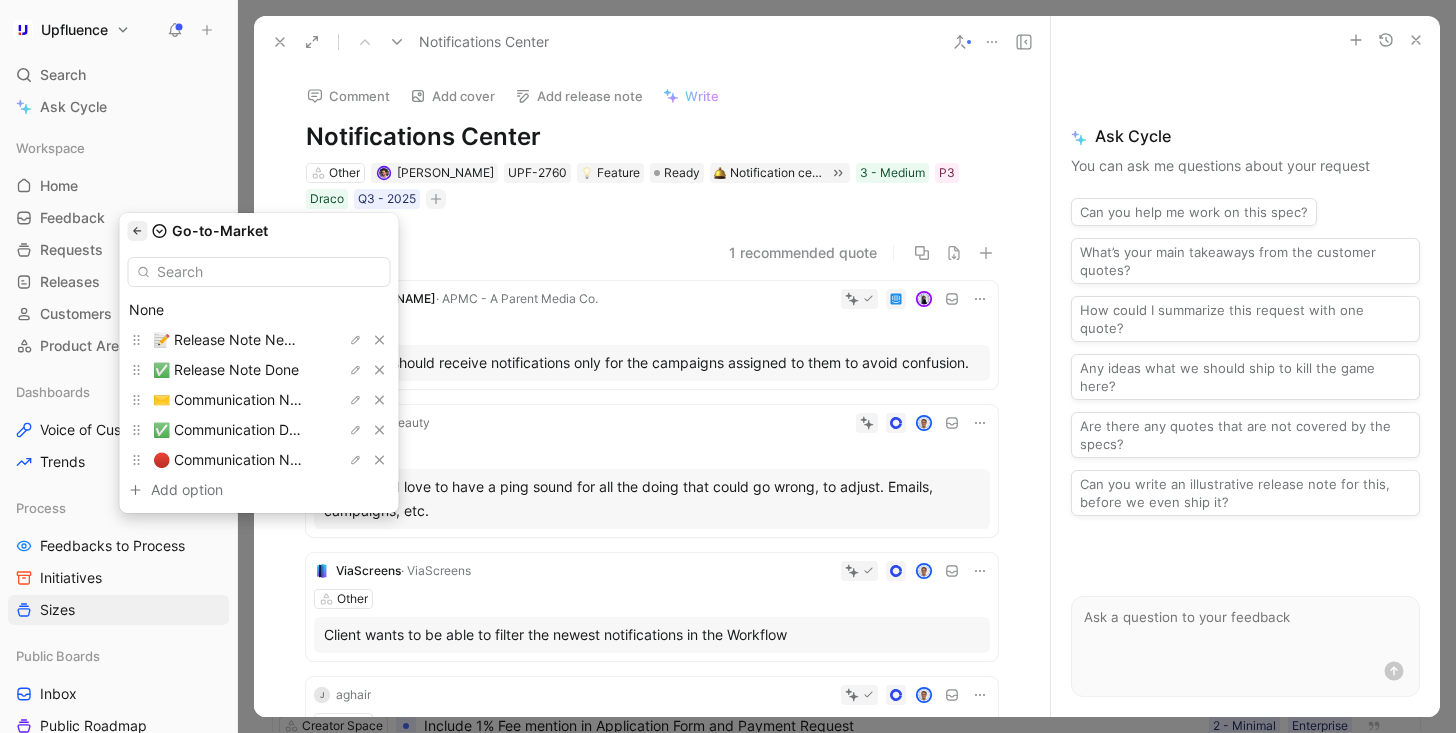 click 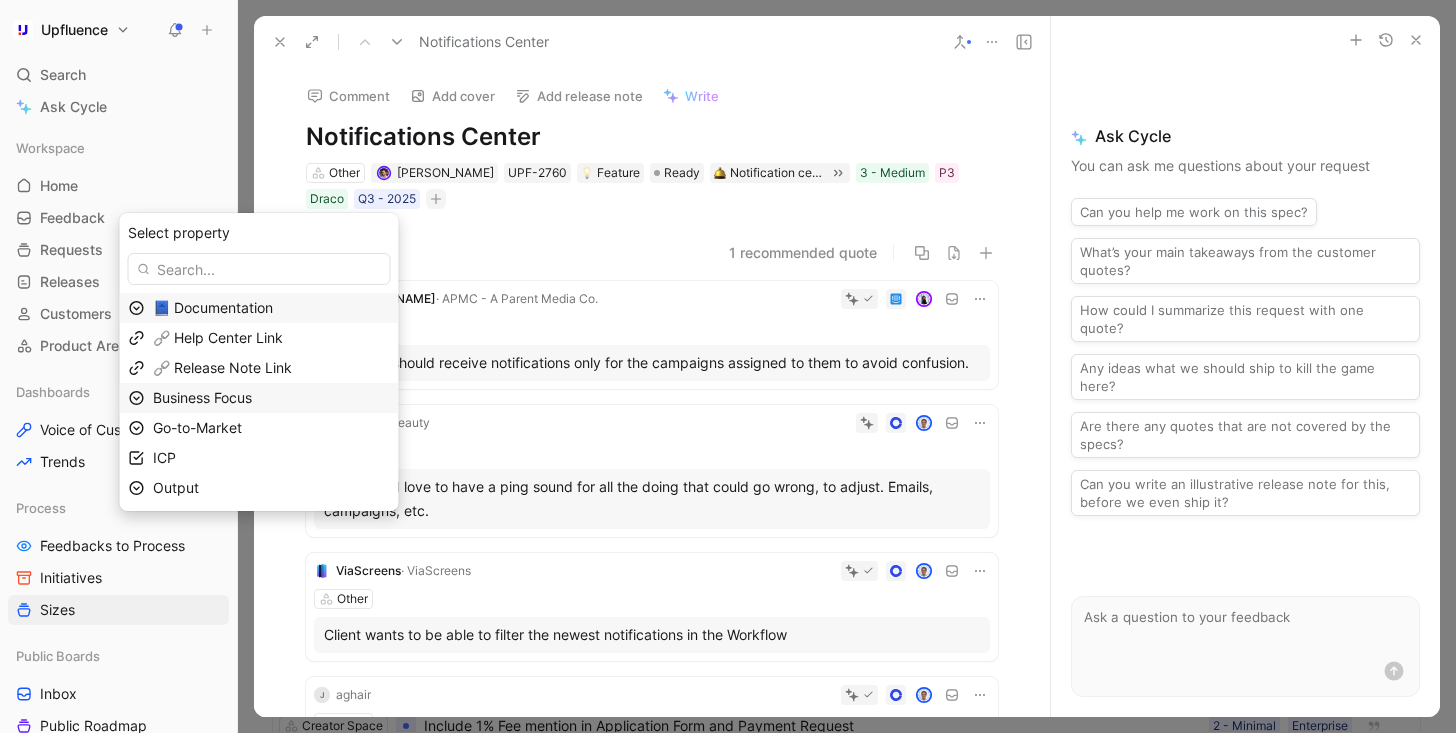 click on "Business Focus" at bounding box center (202, 397) 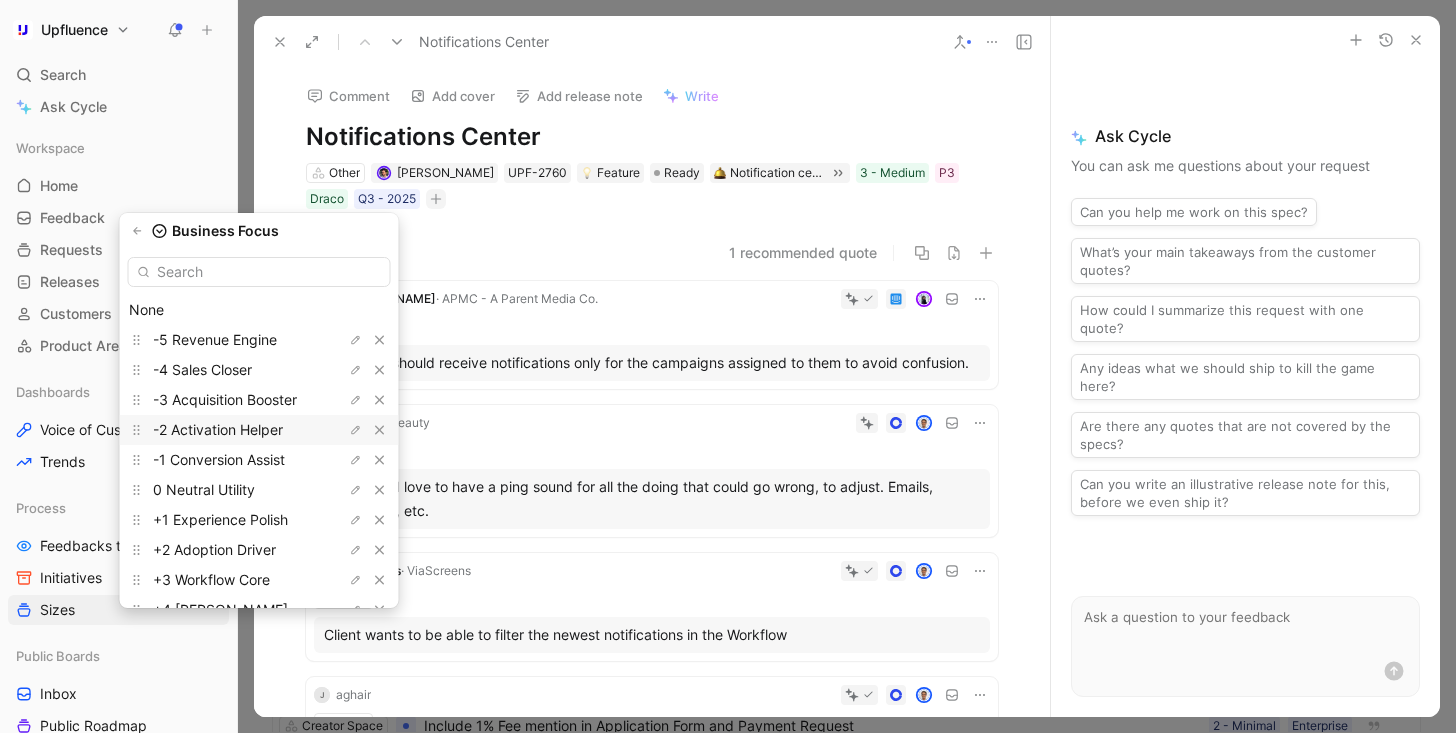 scroll, scrollTop: 85, scrollLeft: 0, axis: vertical 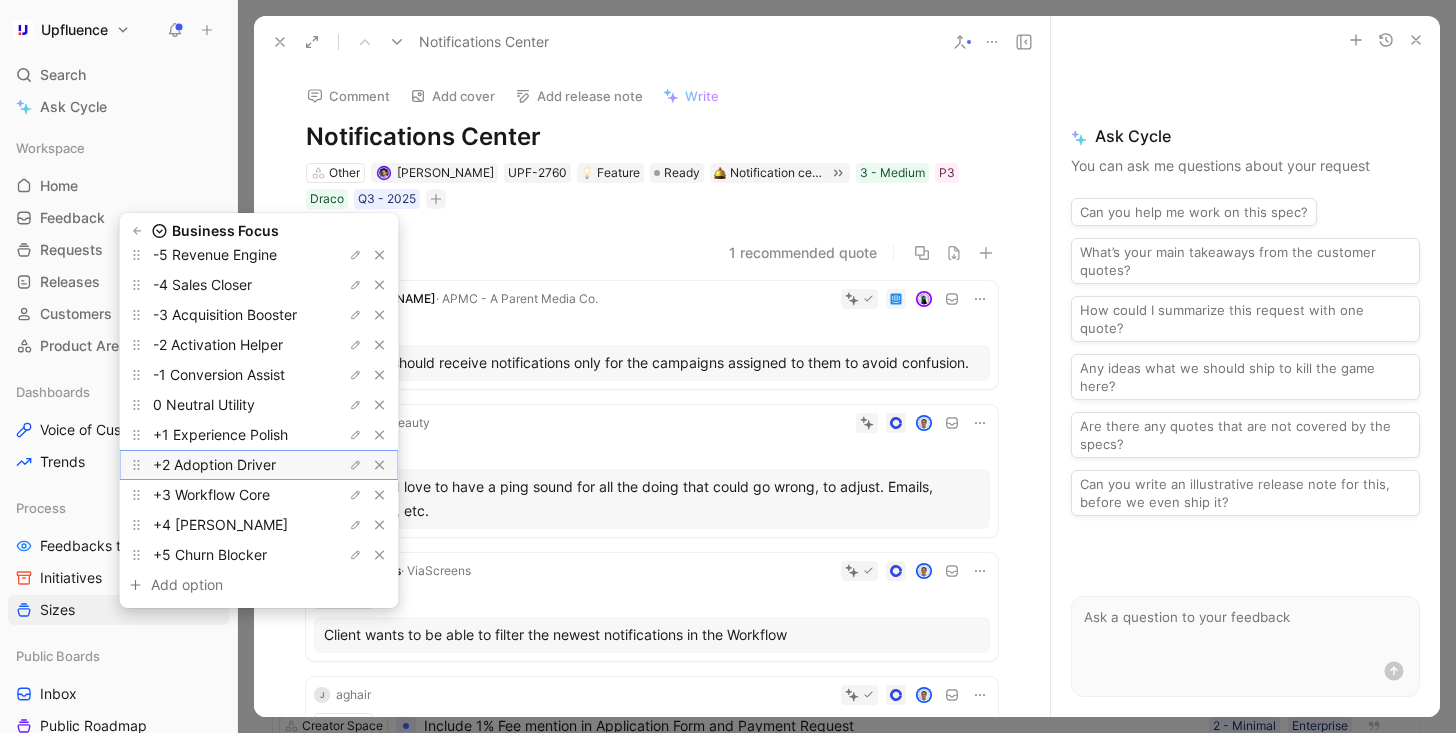 click on "+2  Adoption Driver" at bounding box center (214, 464) 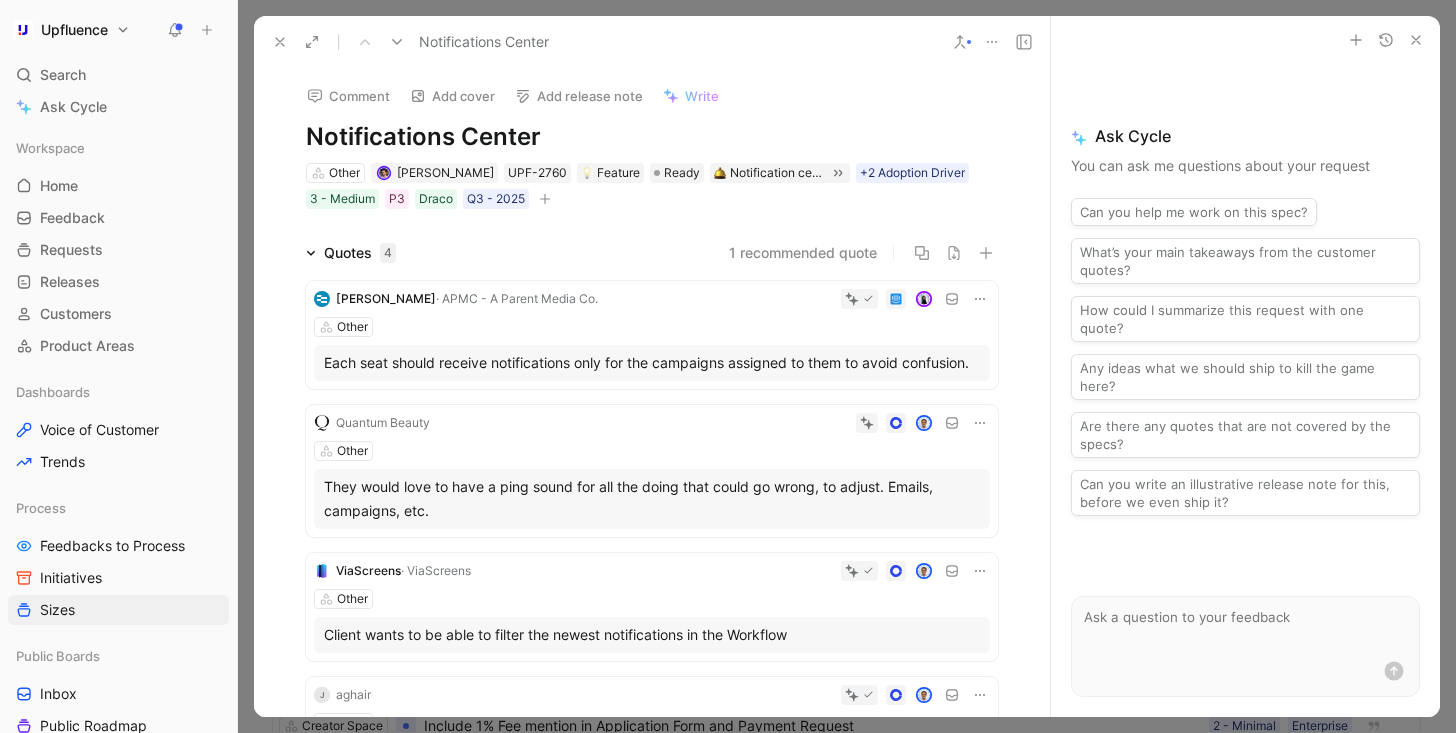 click 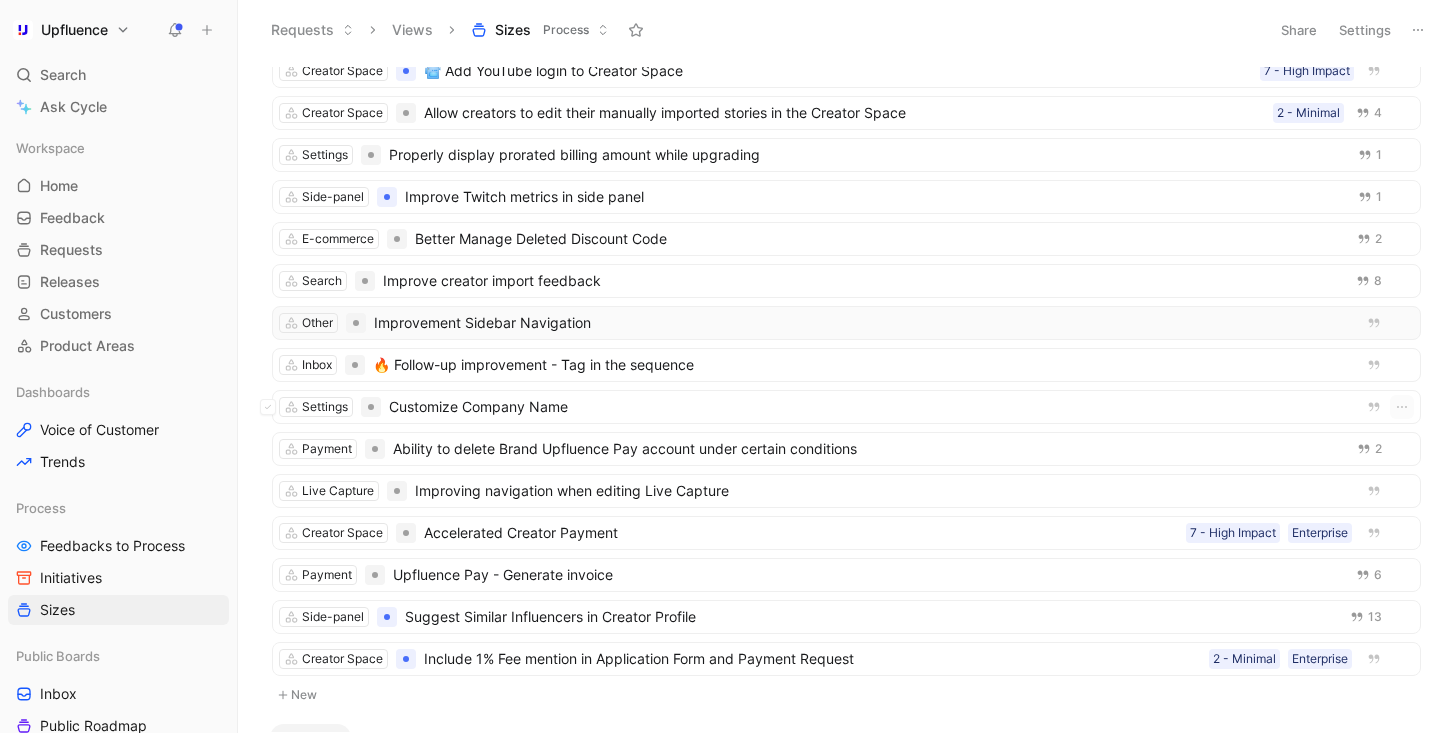 scroll, scrollTop: 2141, scrollLeft: 0, axis: vertical 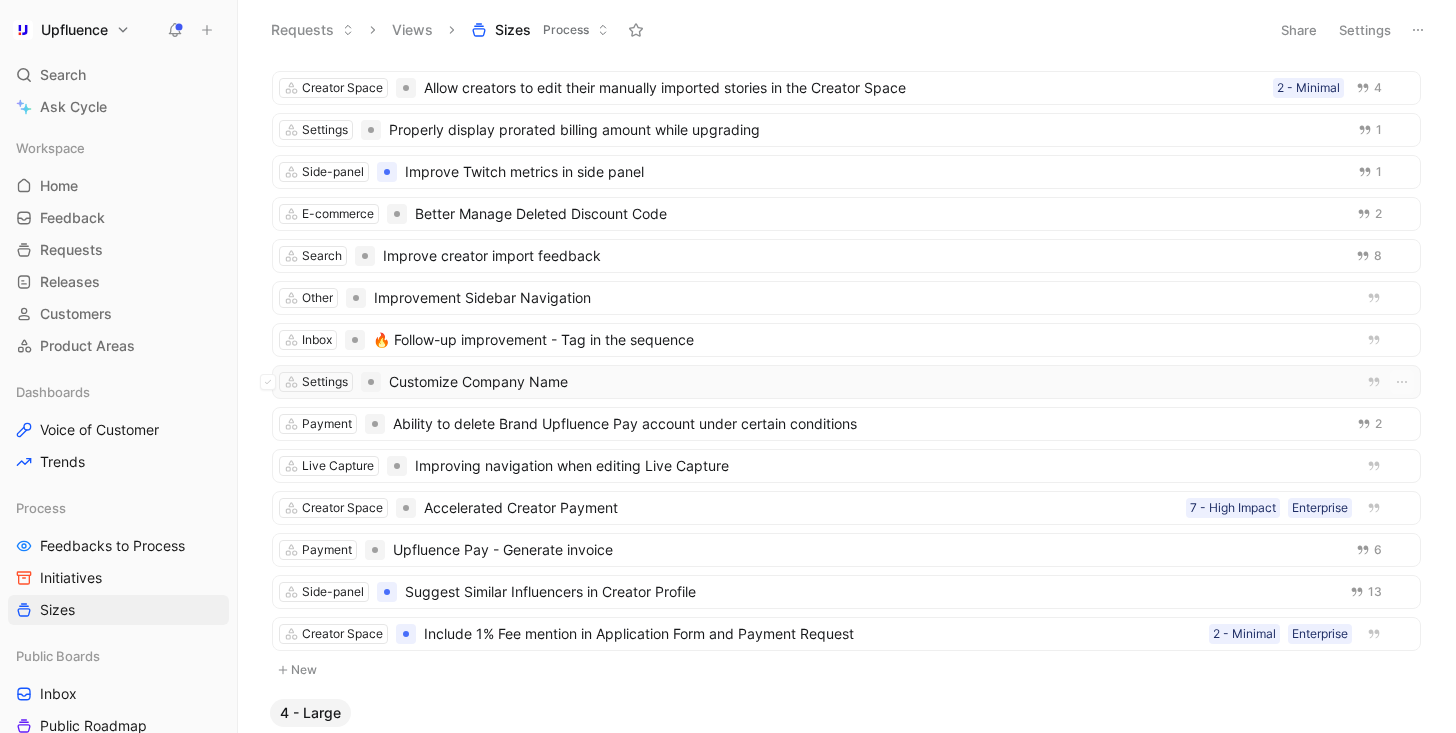click on "Customize Company Name" at bounding box center [867, 382] 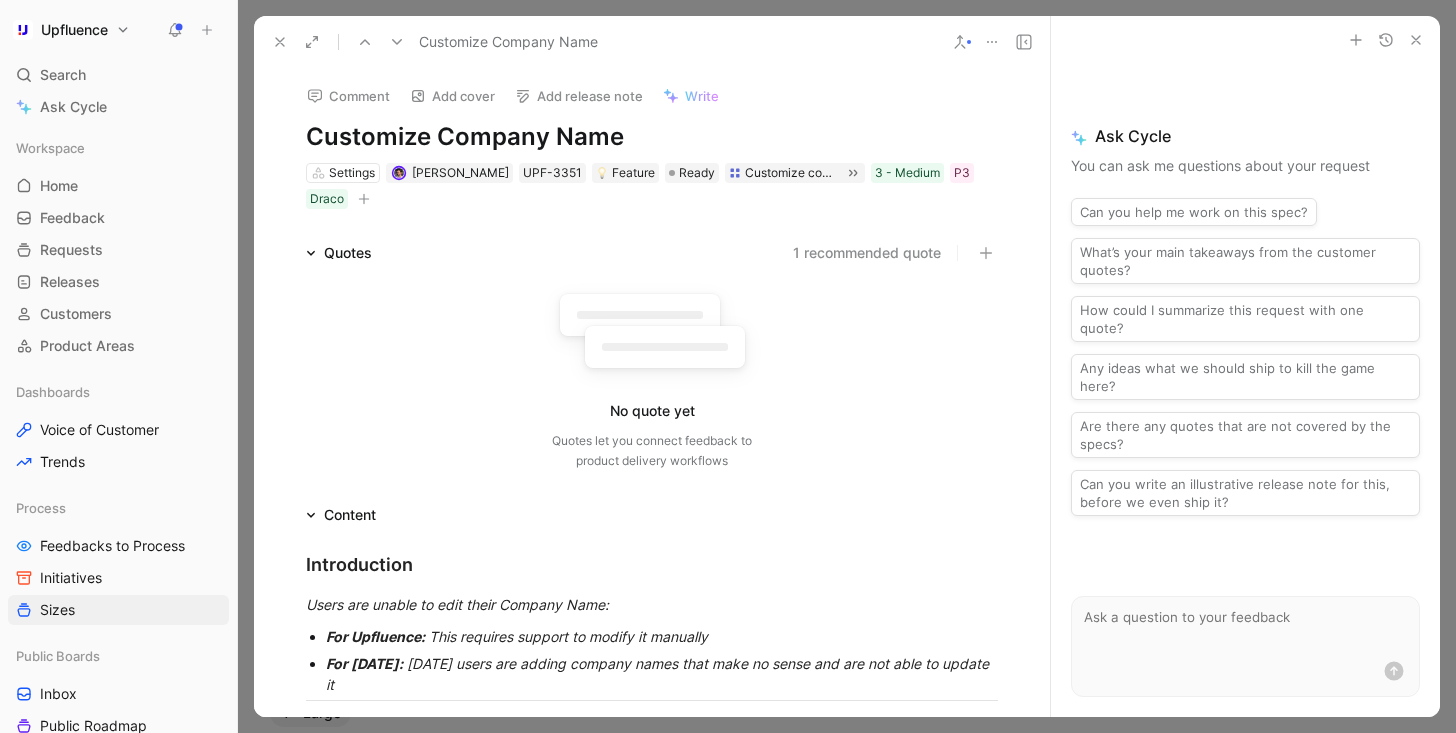 click 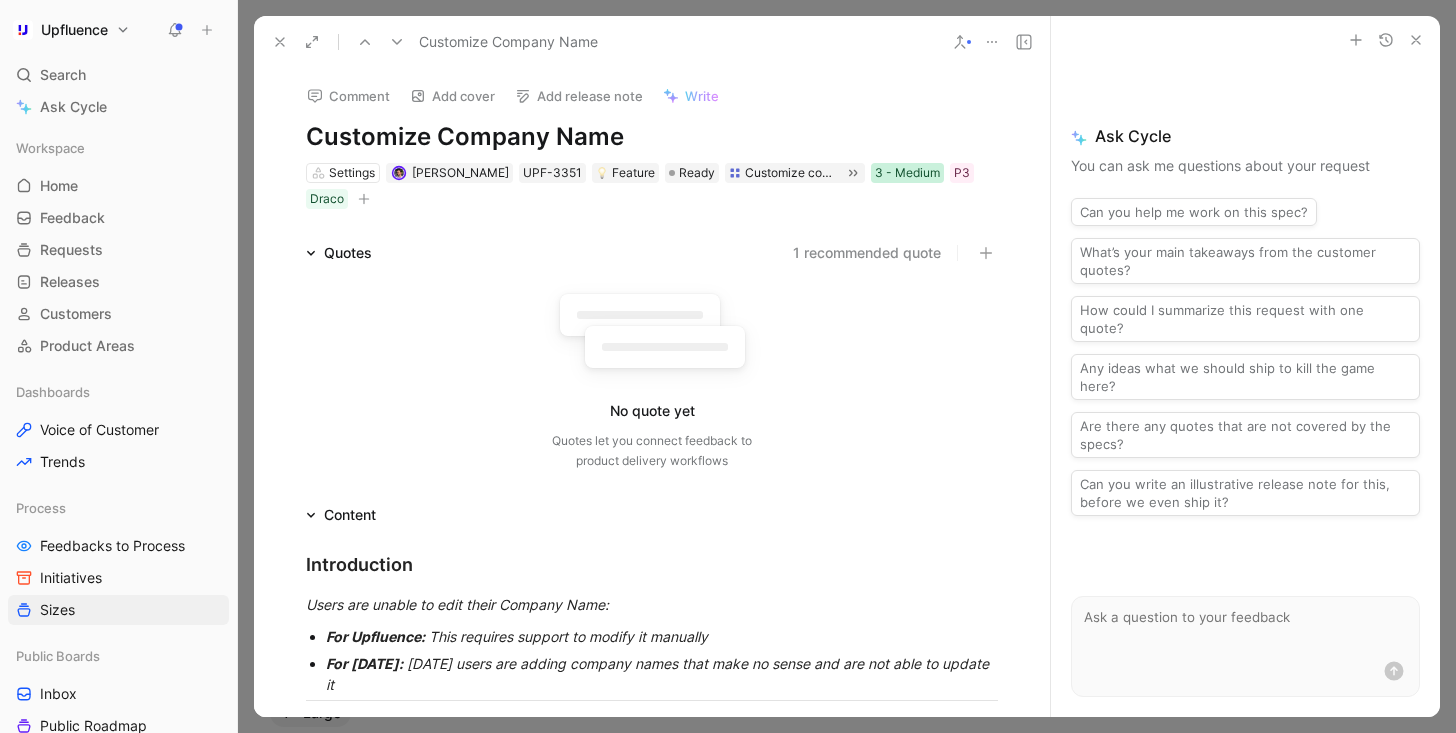 click on "3 - Medium" at bounding box center (907, 173) 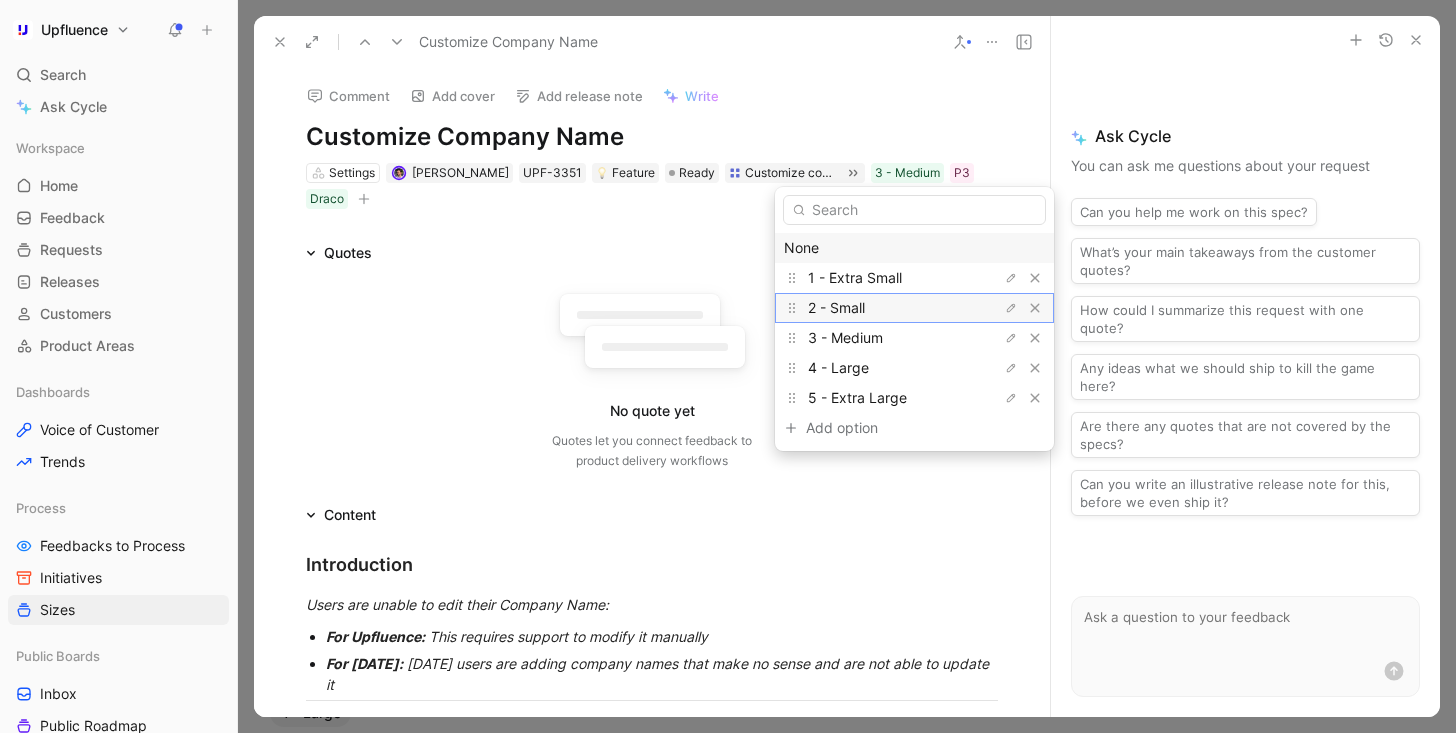 click on "2 - Small" at bounding box center [883, 308] 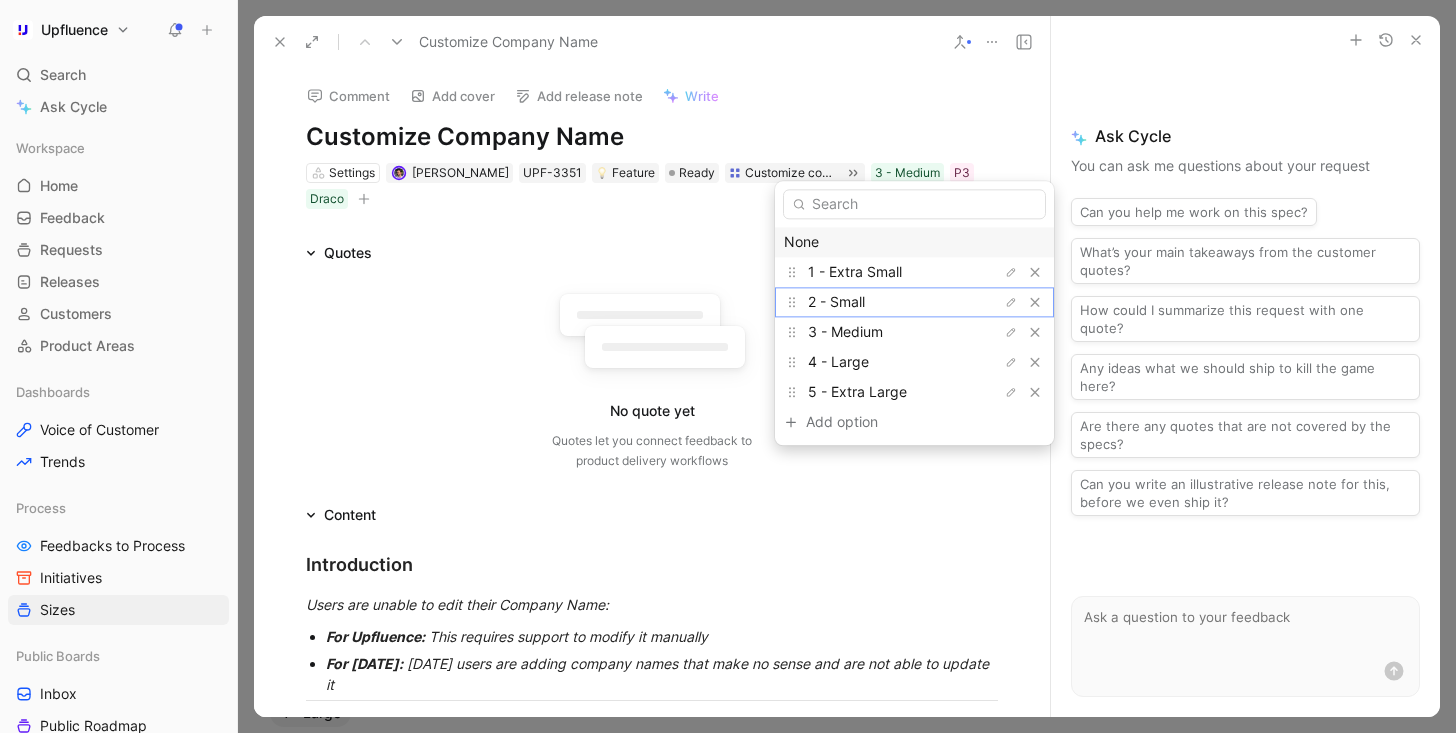 scroll, scrollTop: 2183, scrollLeft: 0, axis: vertical 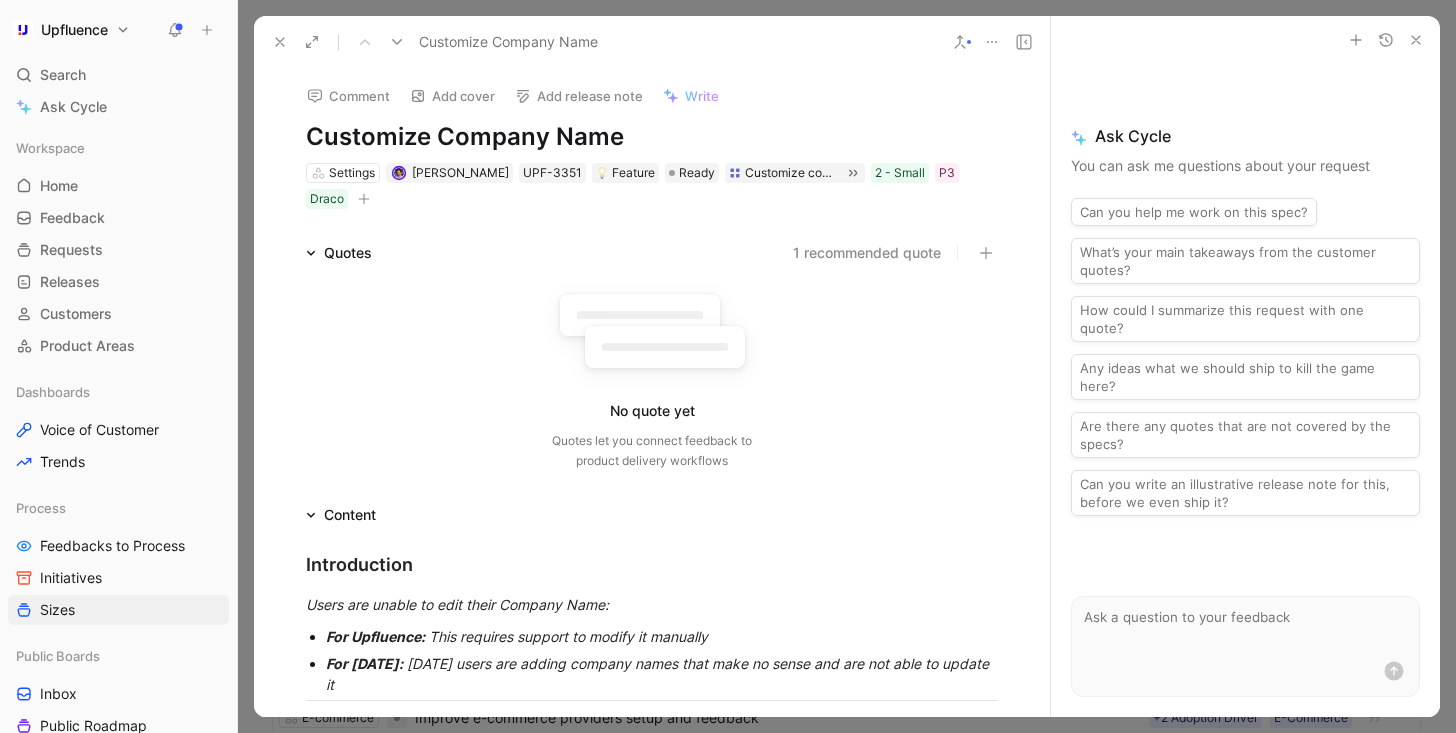 click at bounding box center (364, 199) 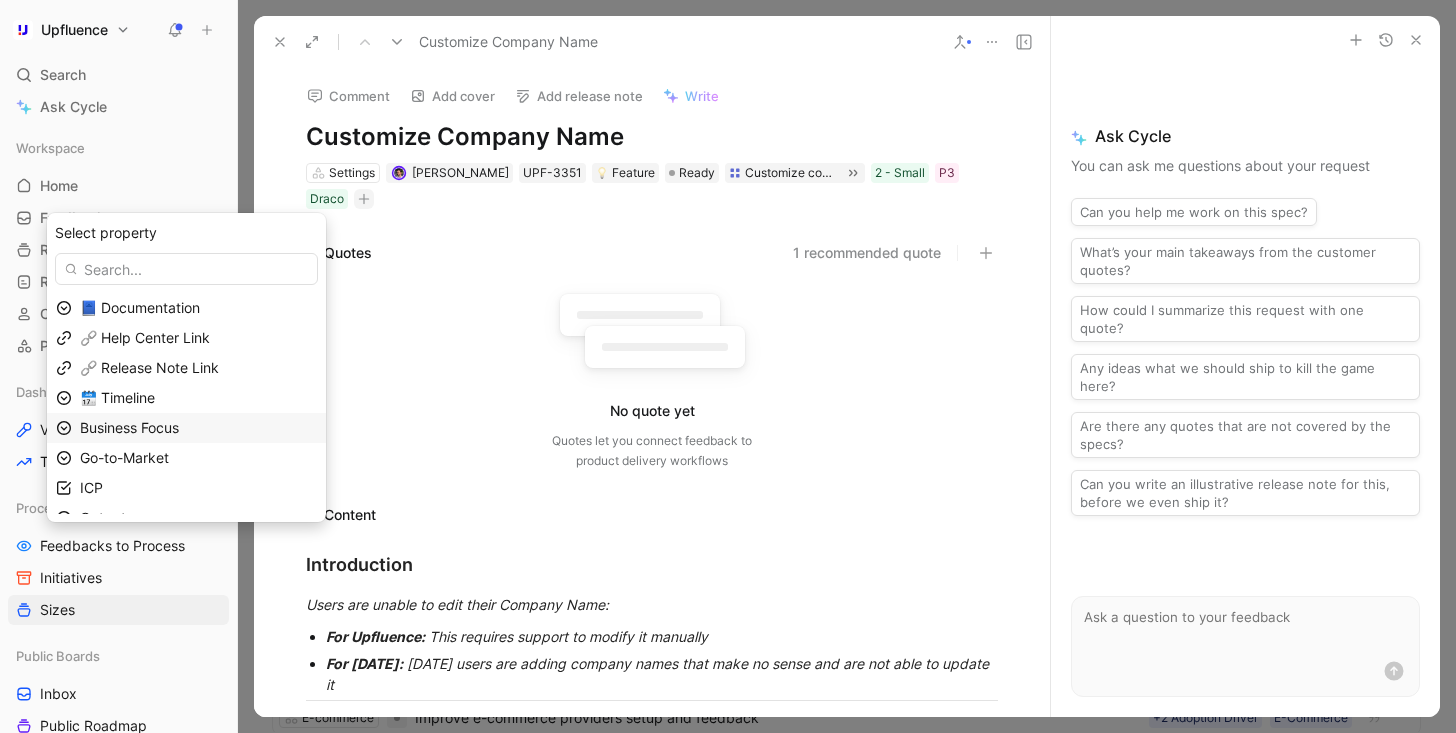 scroll, scrollTop: 19, scrollLeft: 0, axis: vertical 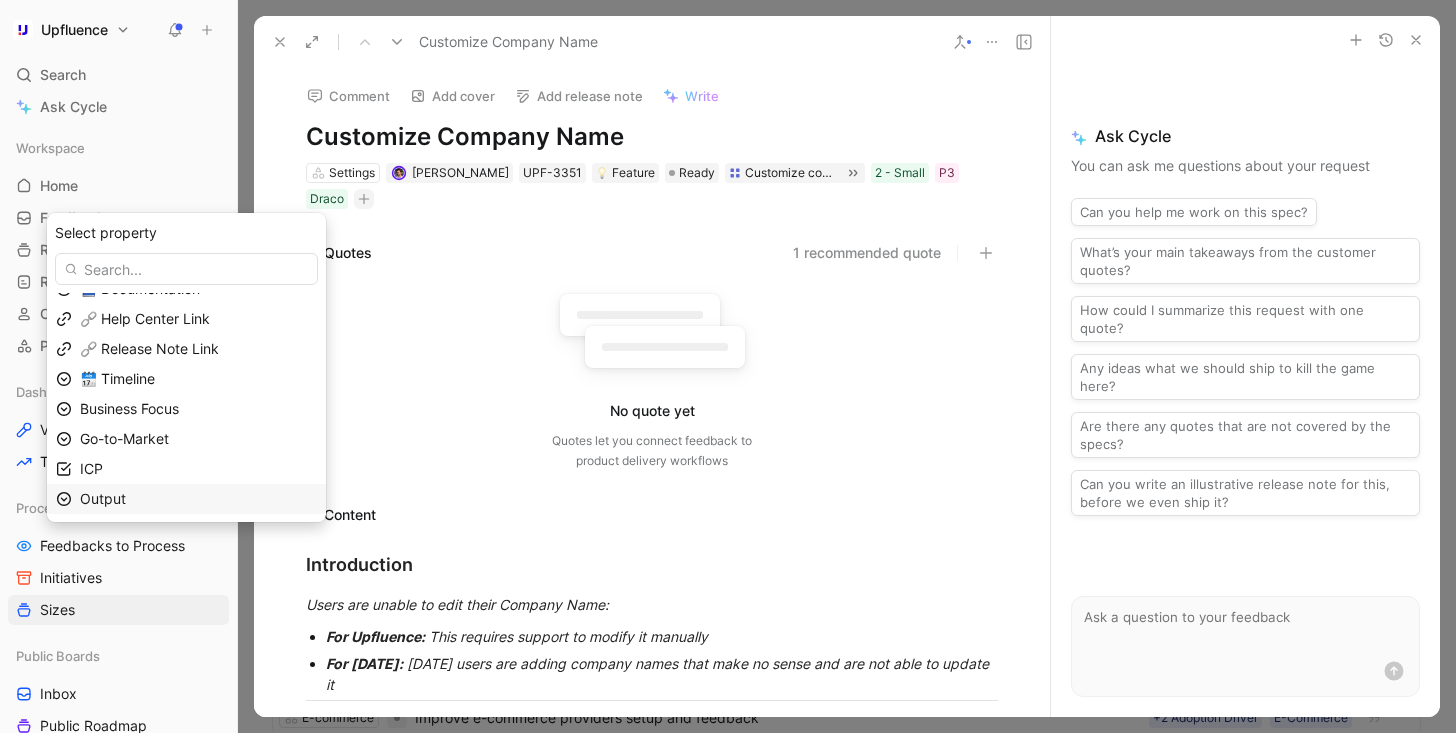 click on "Output" at bounding box center [198, 499] 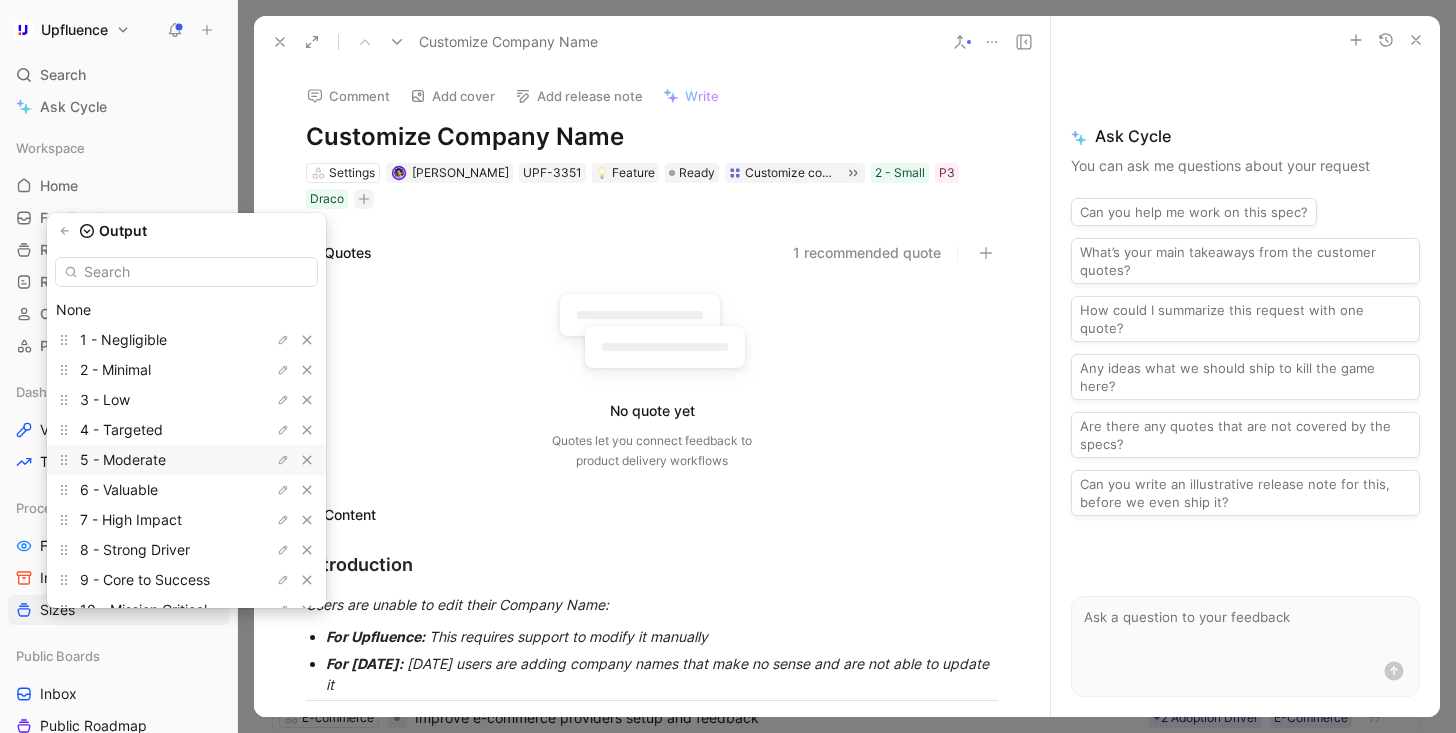 scroll, scrollTop: 55, scrollLeft: 0, axis: vertical 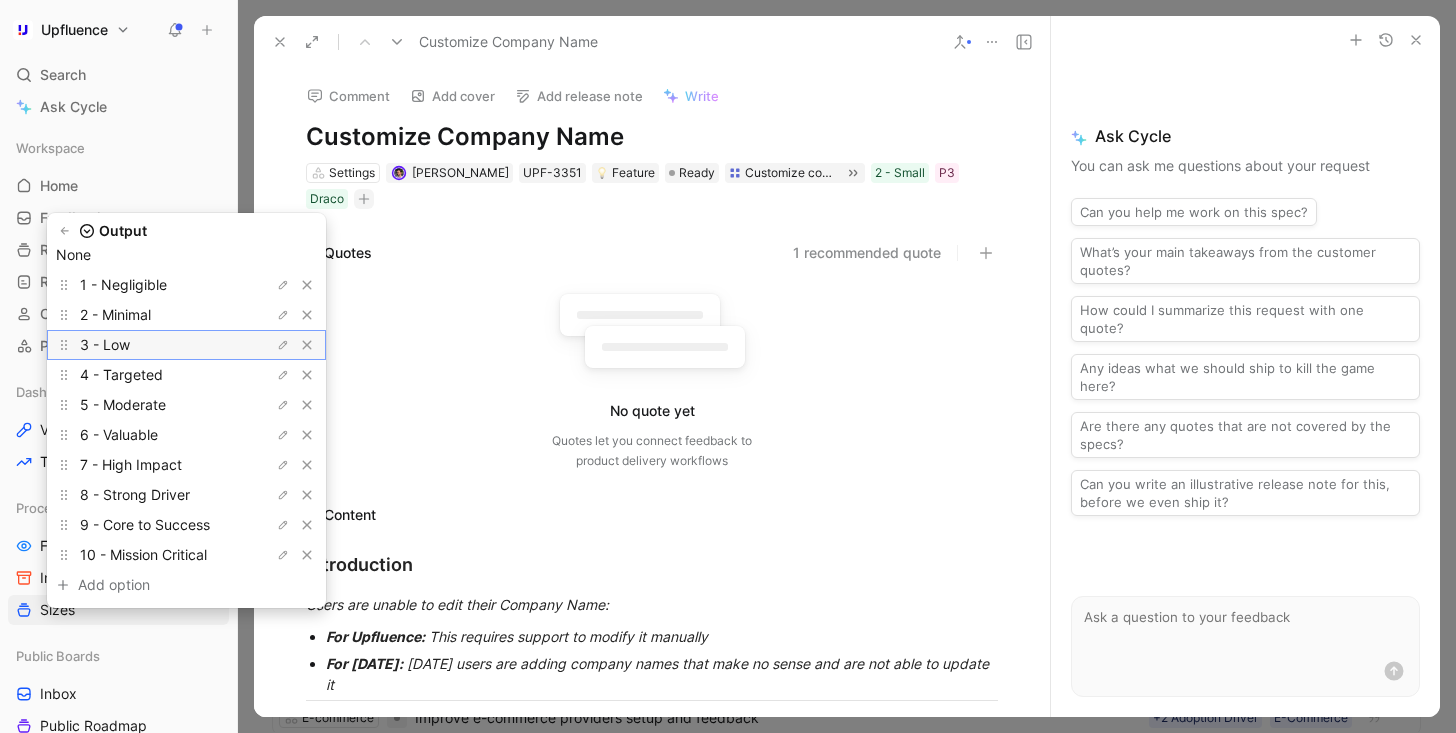click on "3 - Low" at bounding box center (155, 345) 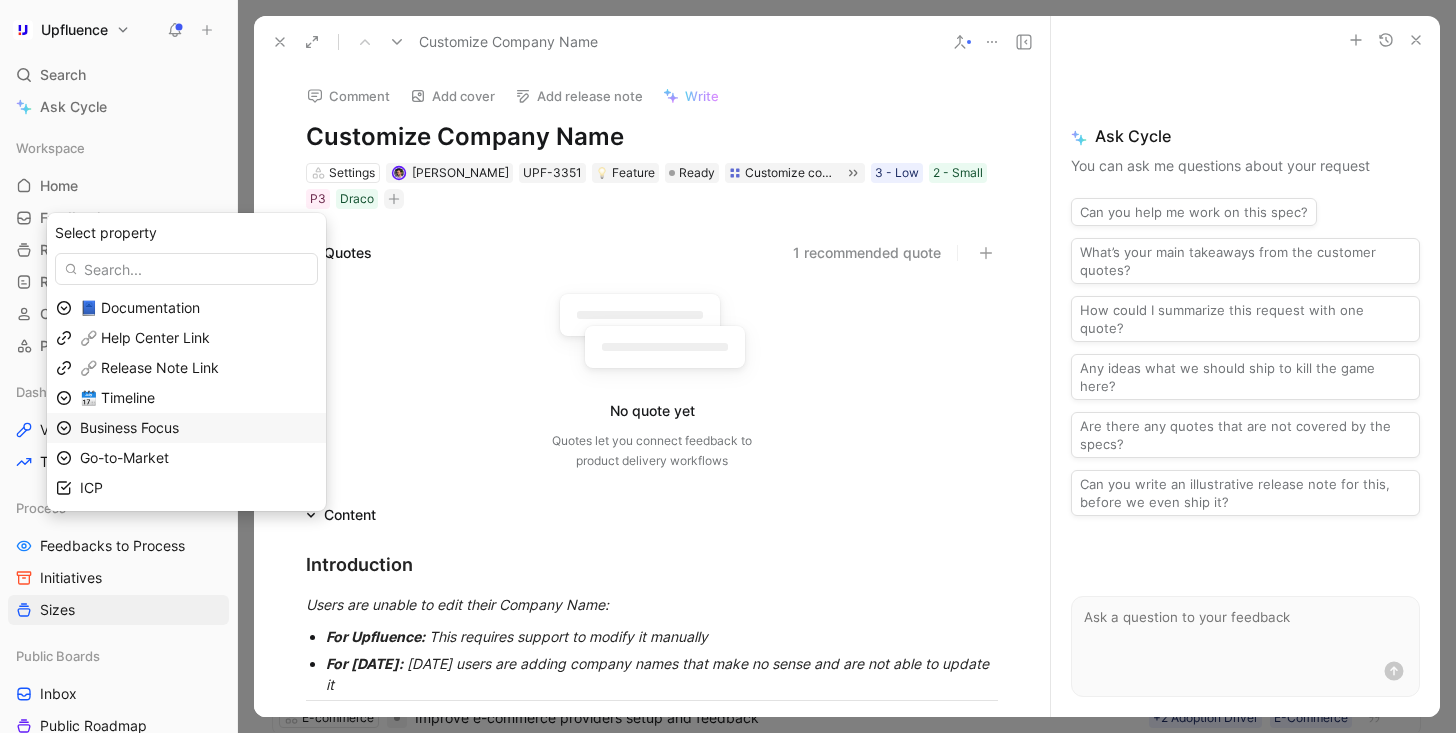 click on "Business Focus" at bounding box center [198, 428] 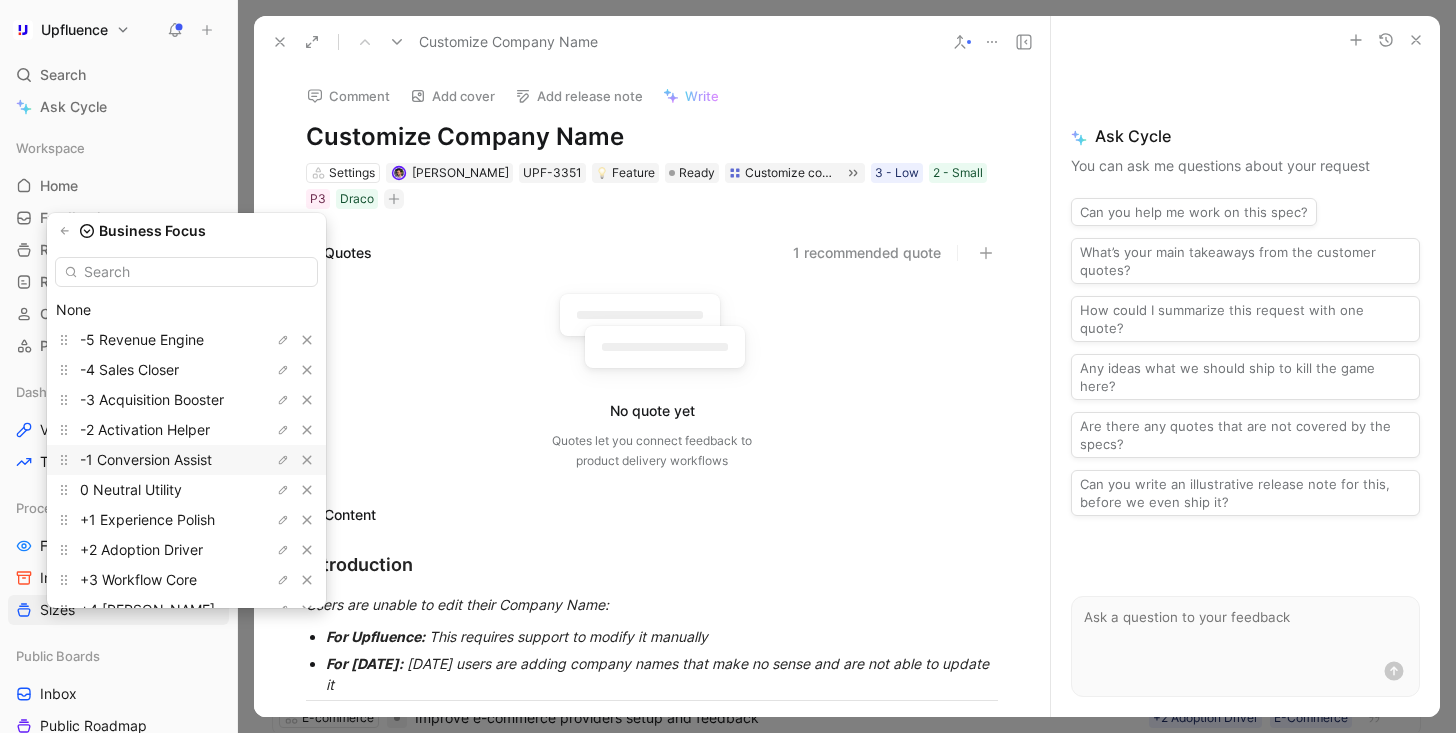 scroll, scrollTop: 85, scrollLeft: 0, axis: vertical 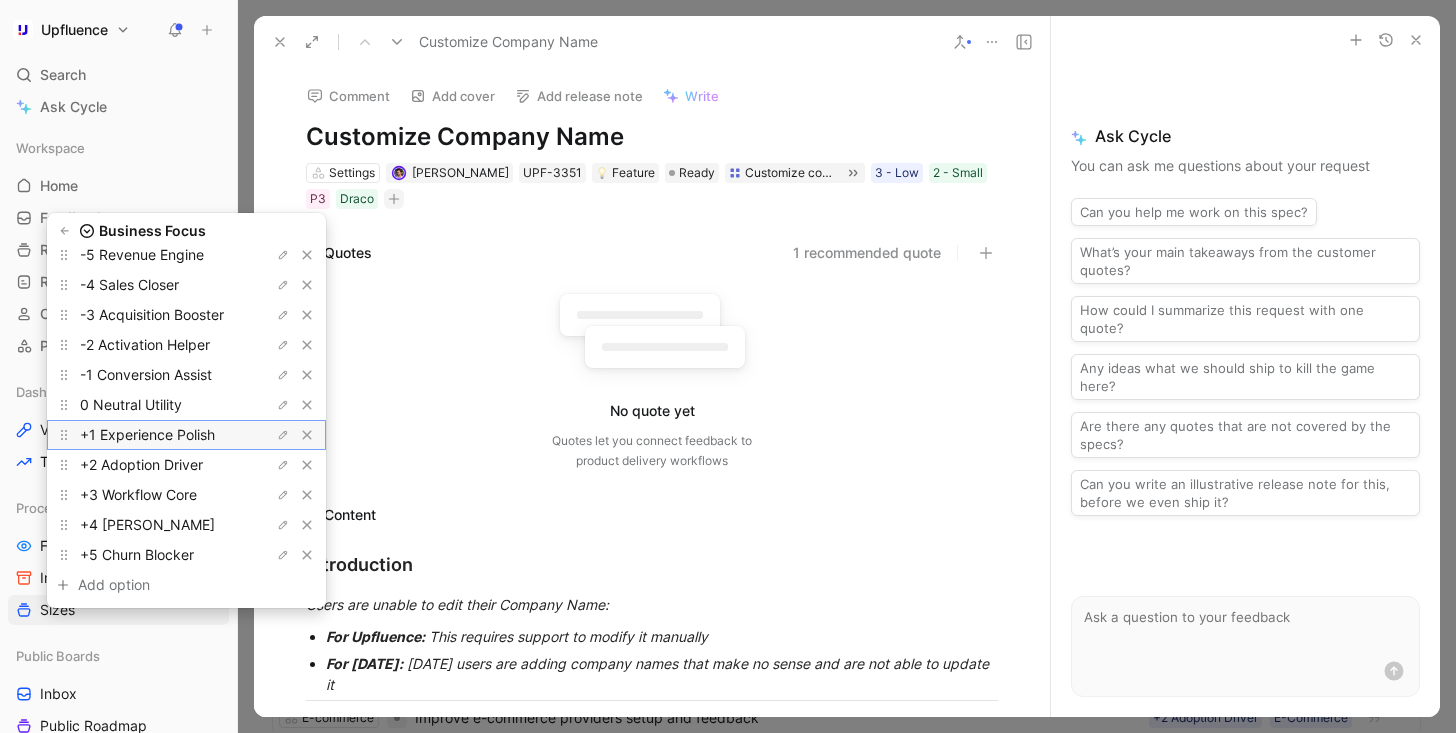 click on "+1  Experience Polish" at bounding box center [147, 434] 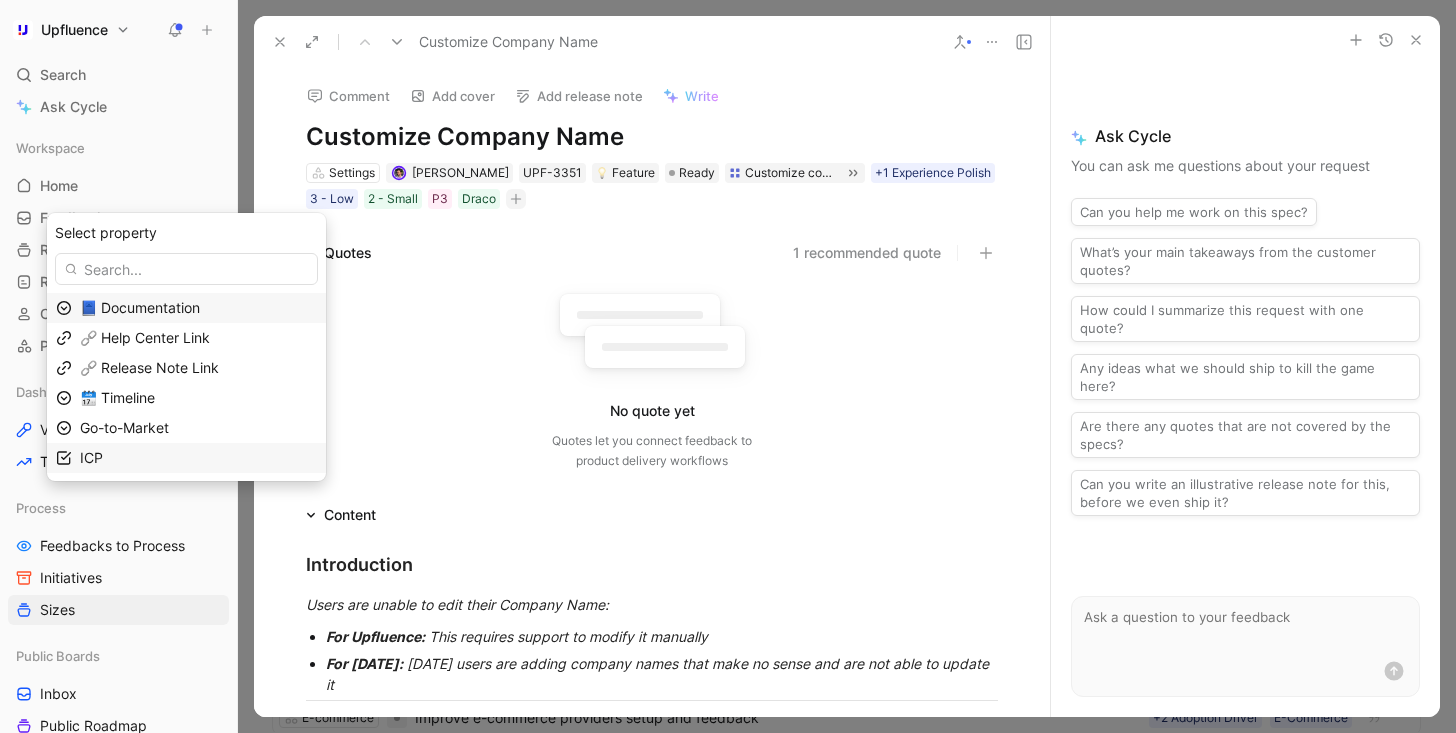 click on "ICP" at bounding box center [198, 458] 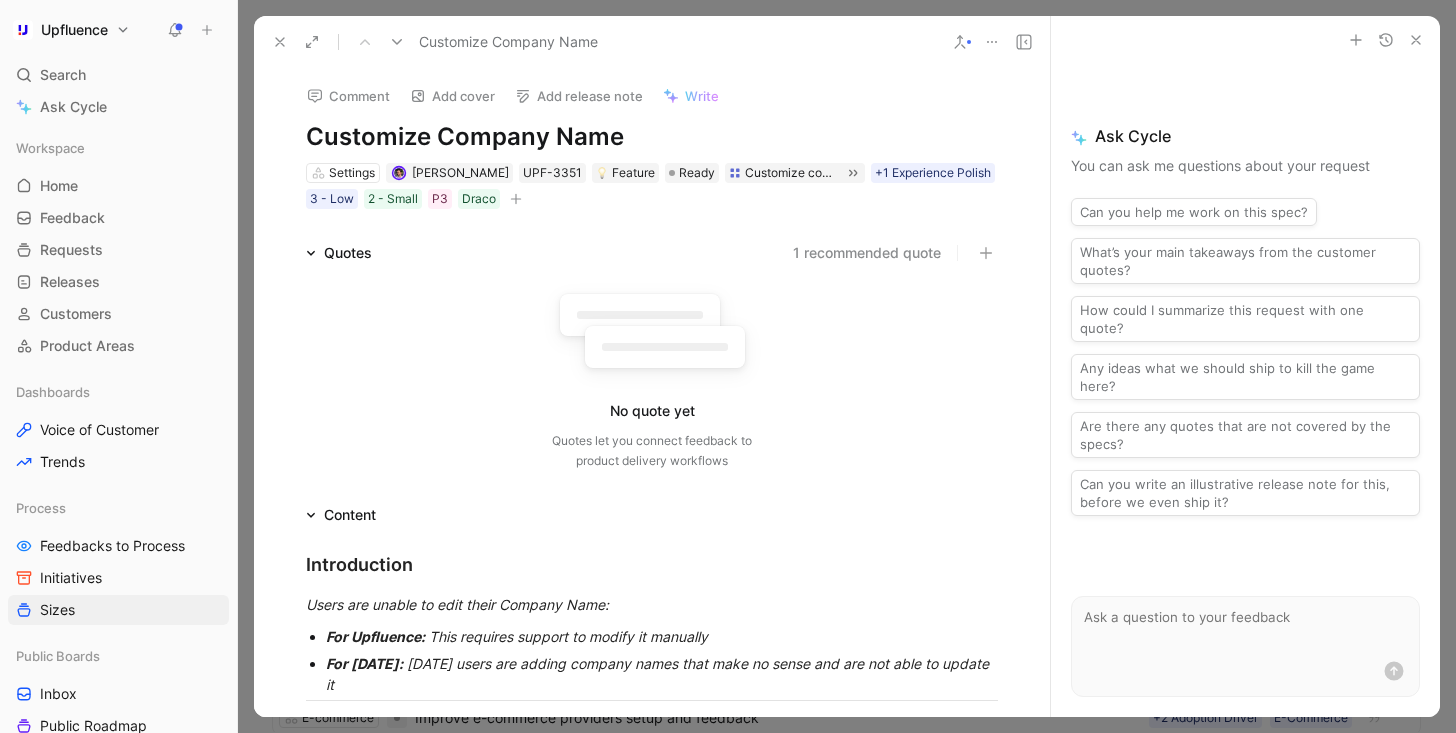 click 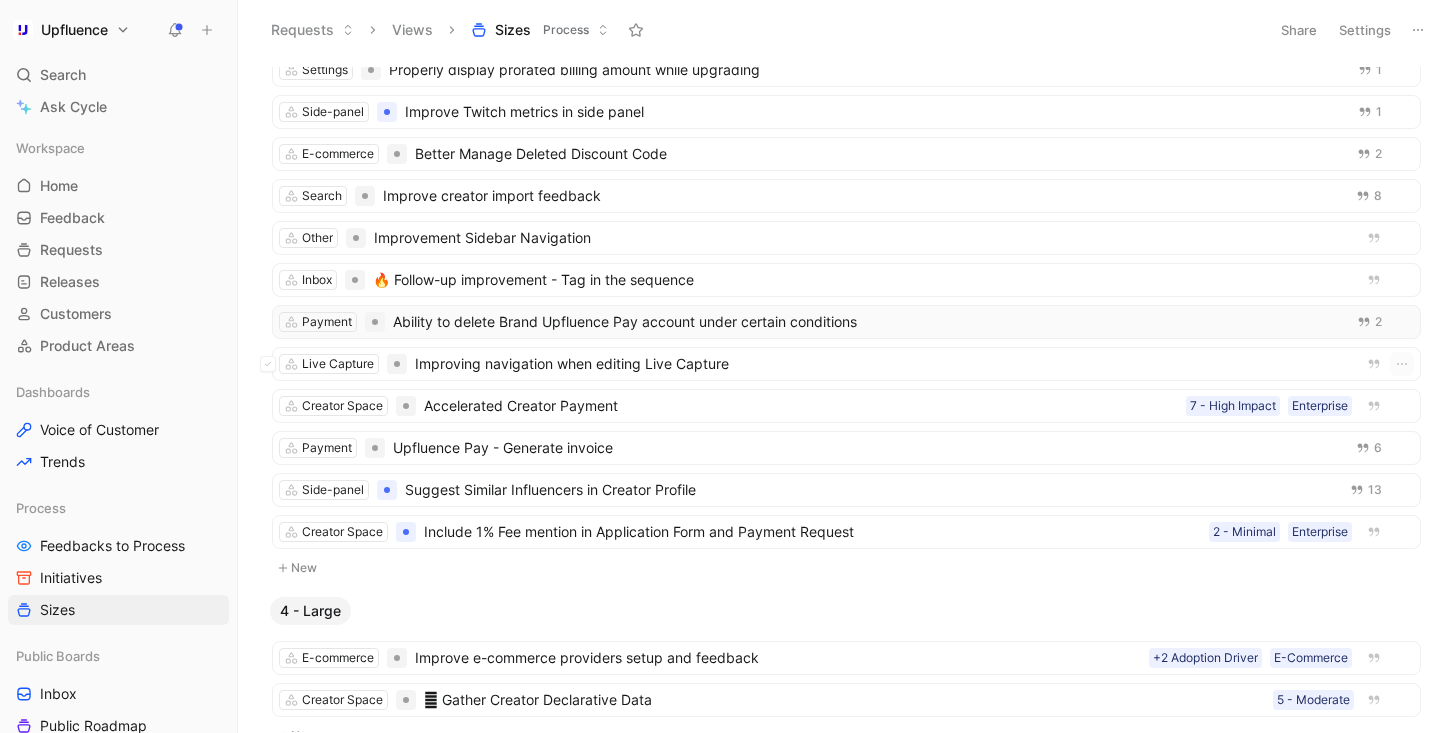 scroll, scrollTop: 2249, scrollLeft: 0, axis: vertical 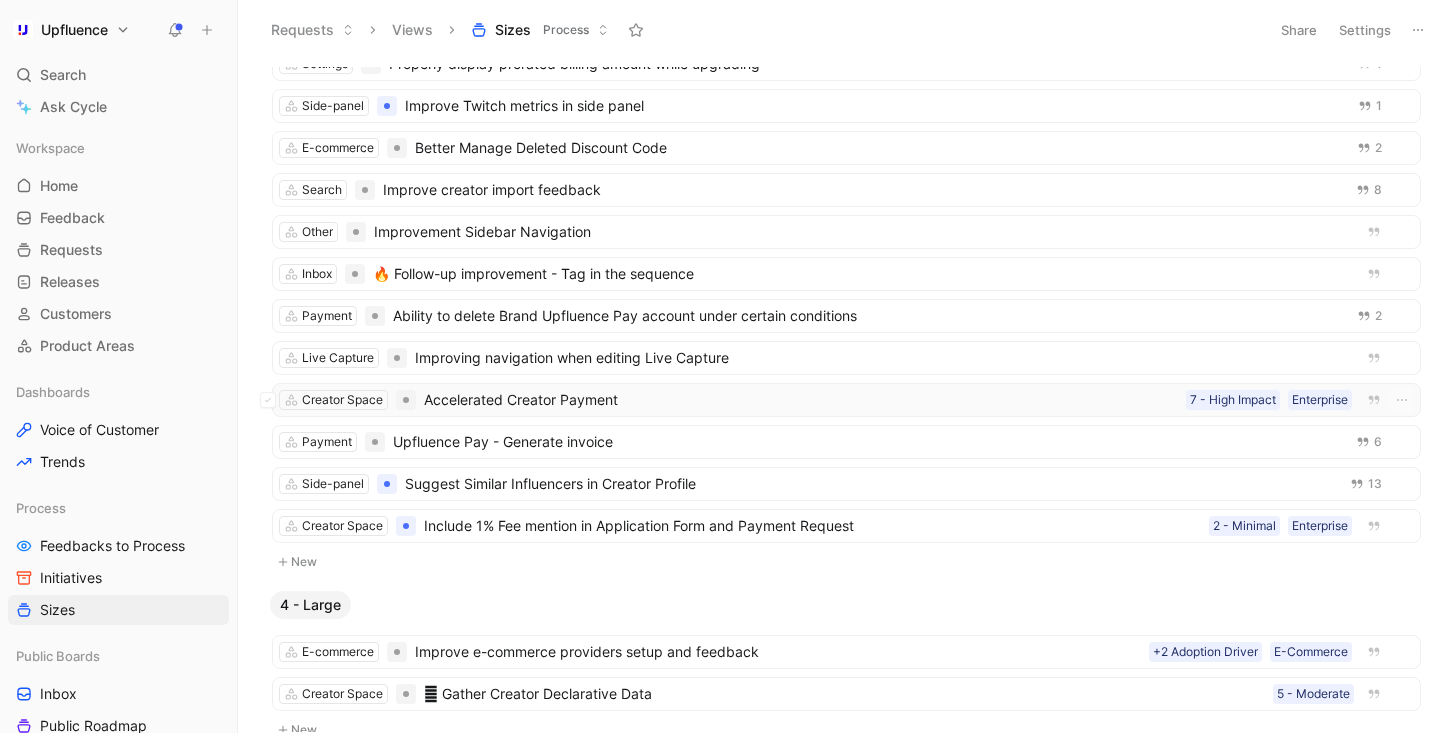 click on "Accelerated Creator Payment" at bounding box center (801, 400) 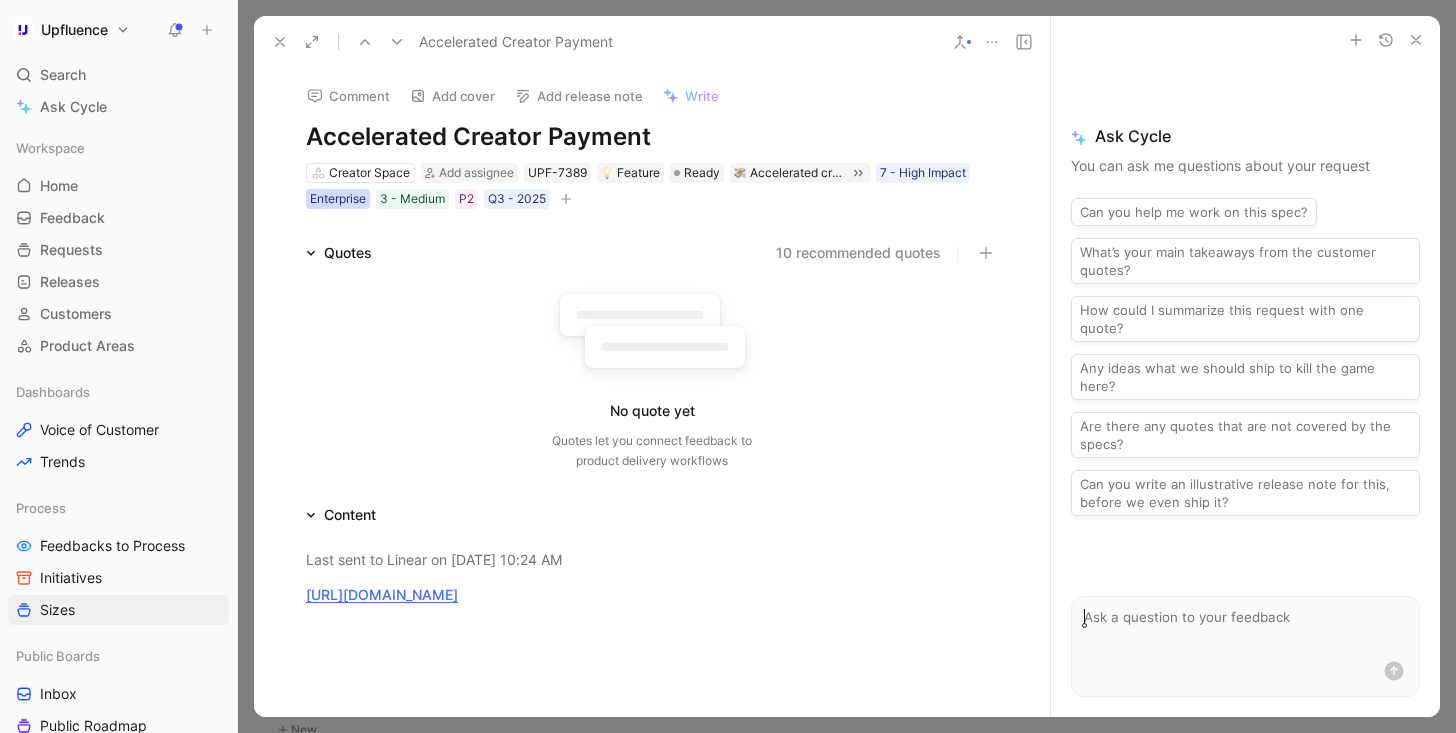 click on "Enterprise" at bounding box center [338, 199] 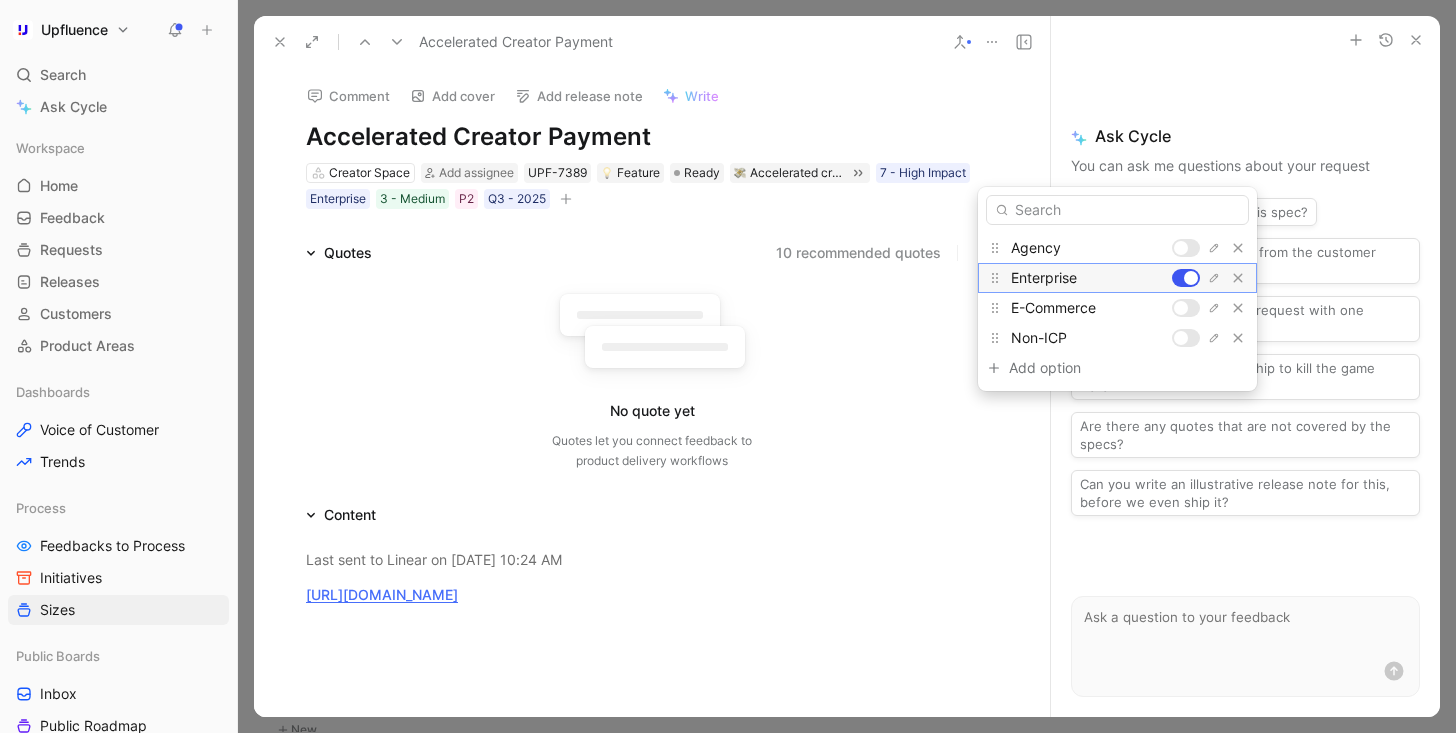 click at bounding box center (1186, 278) 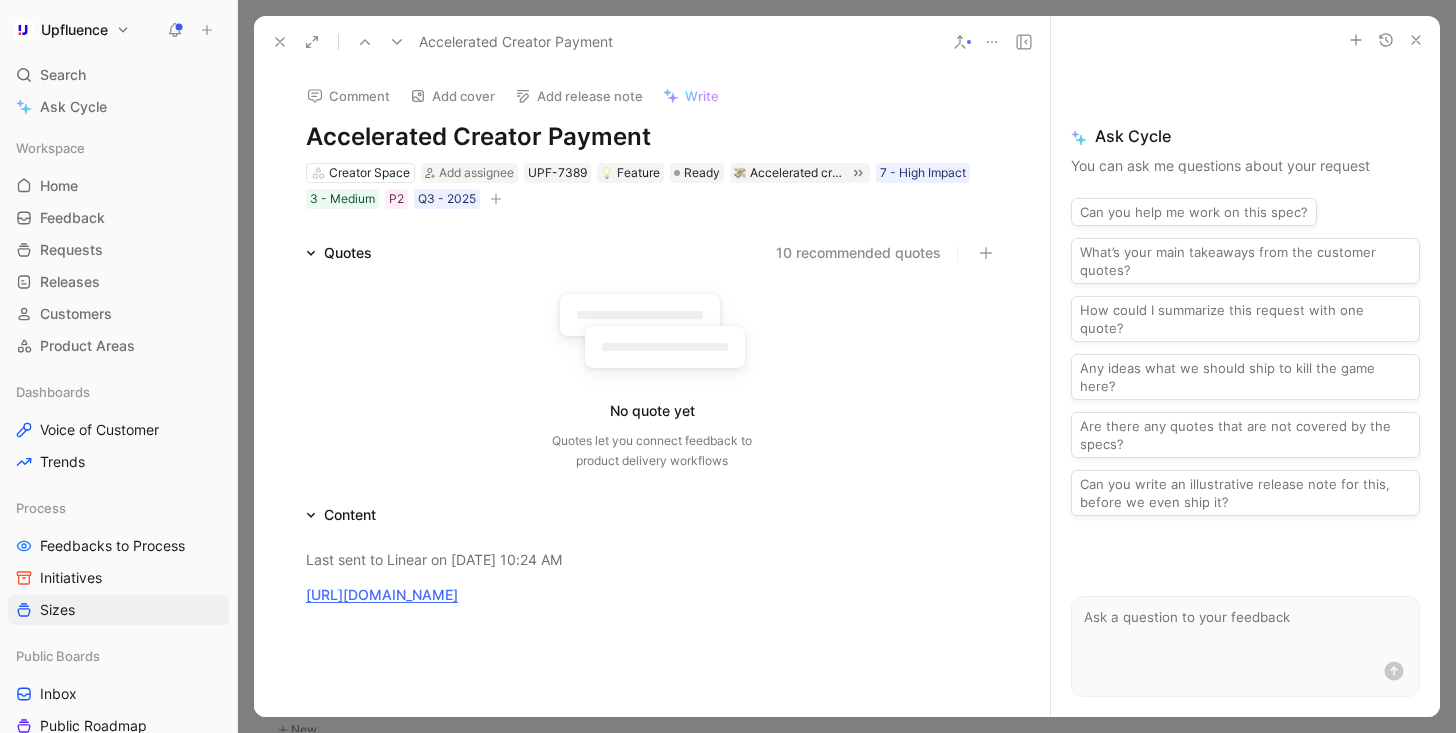 click 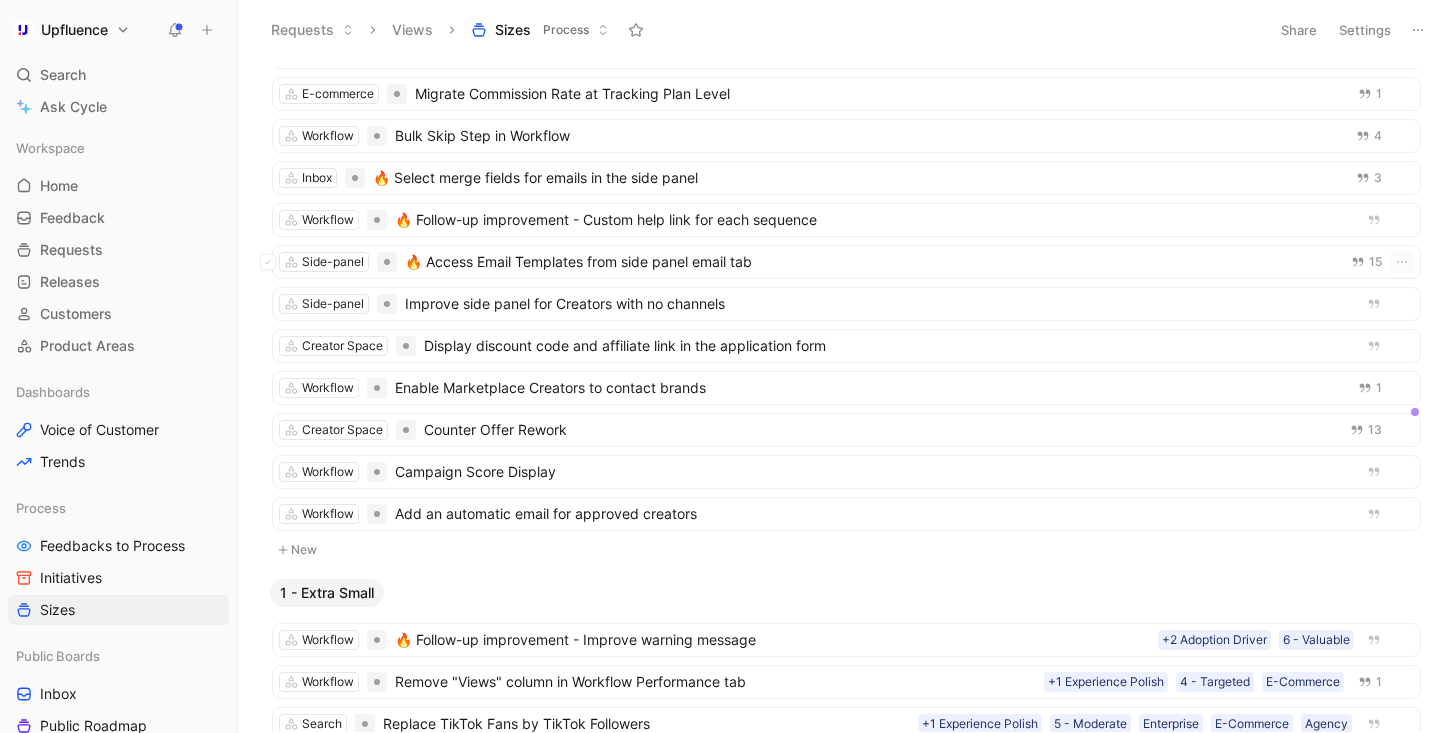 scroll, scrollTop: 0, scrollLeft: 0, axis: both 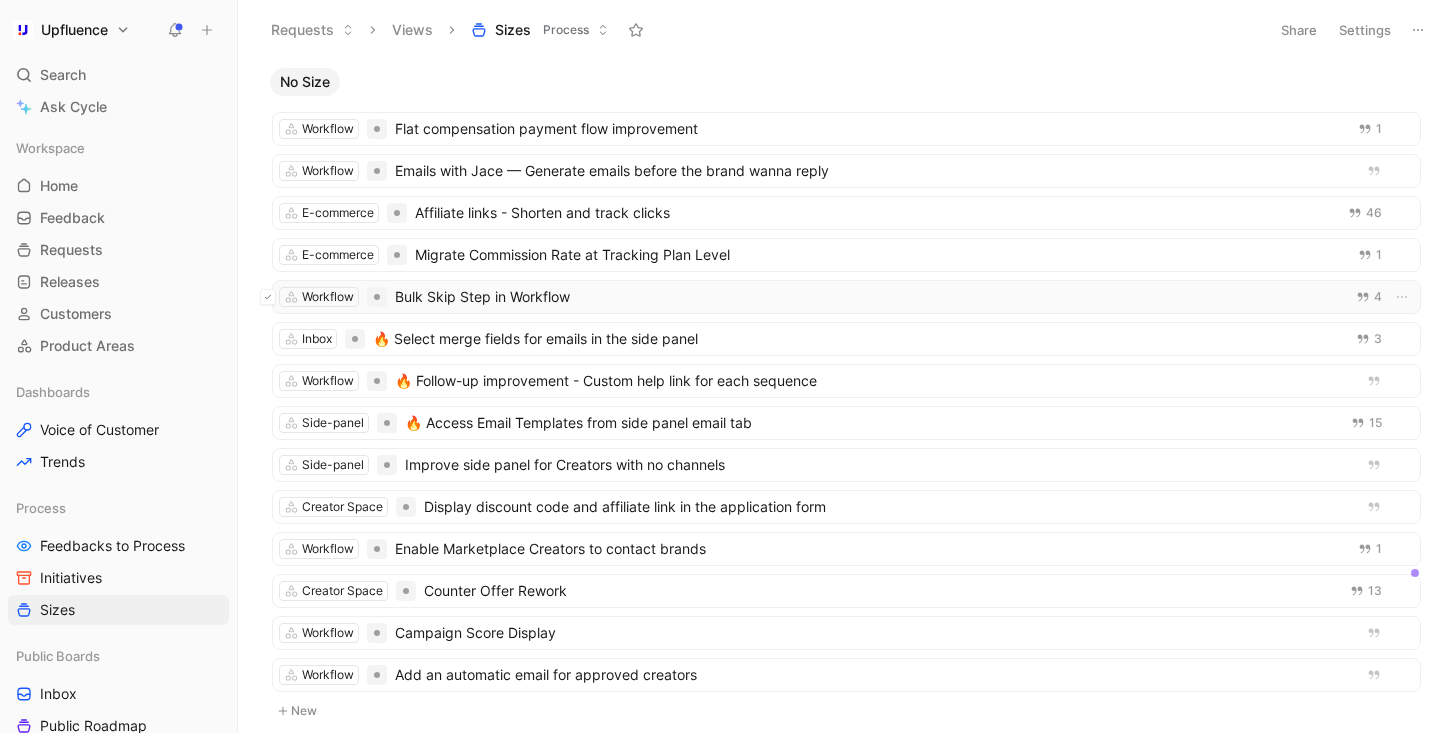click 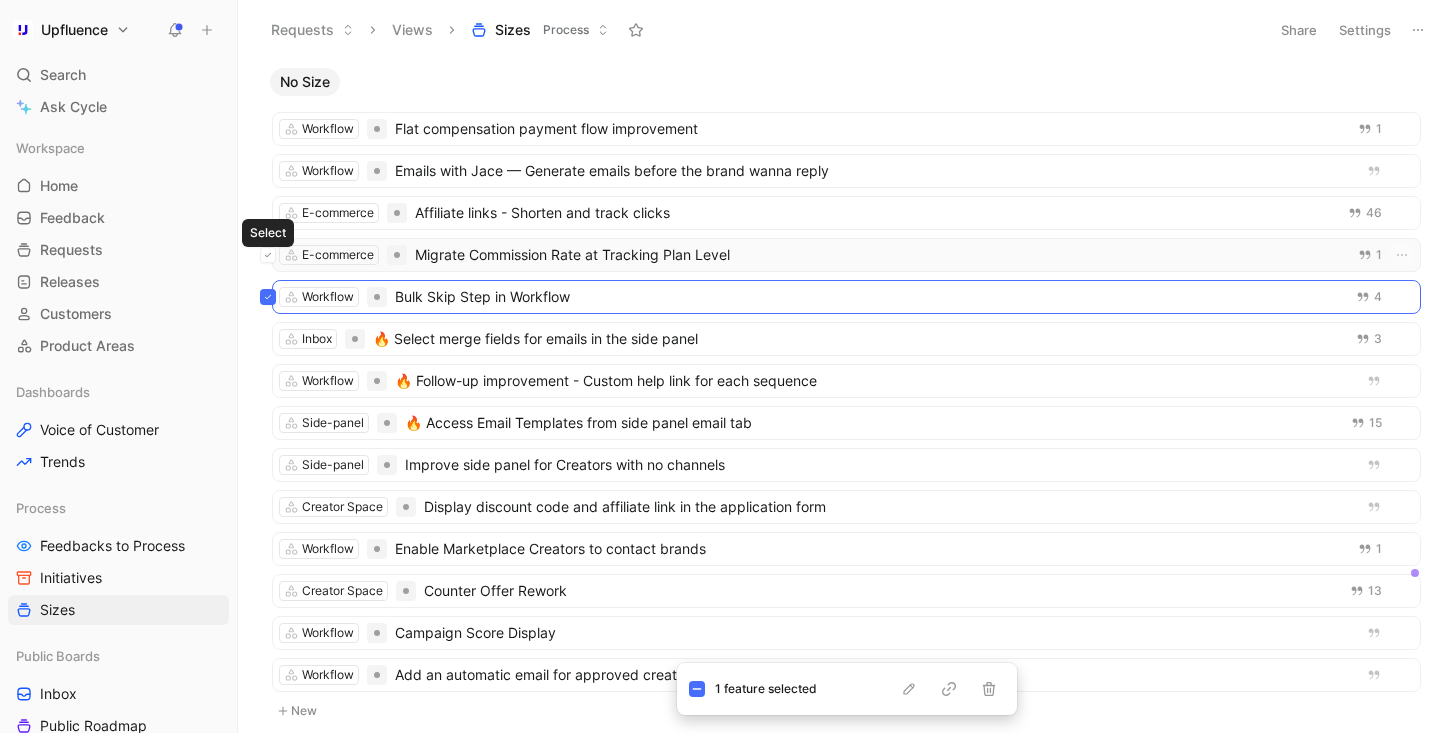 click 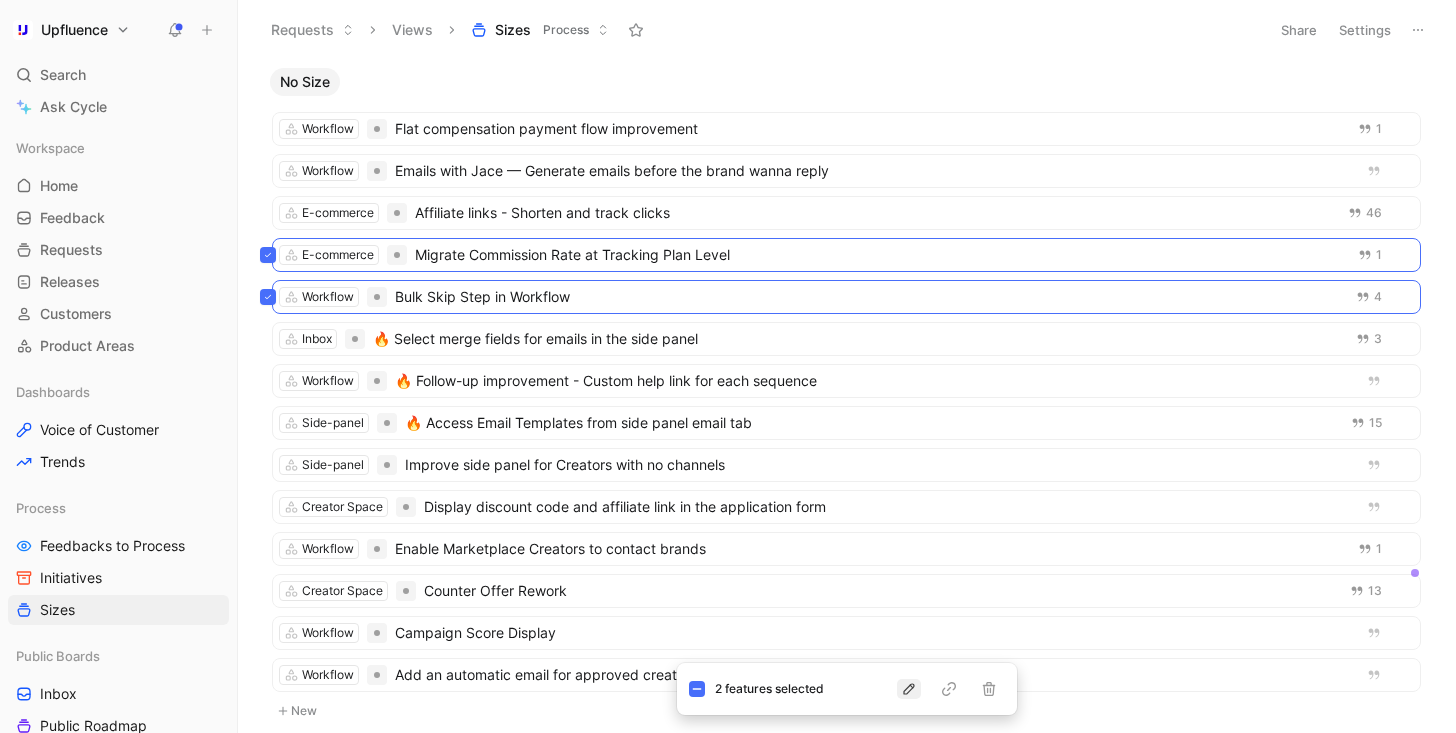 click 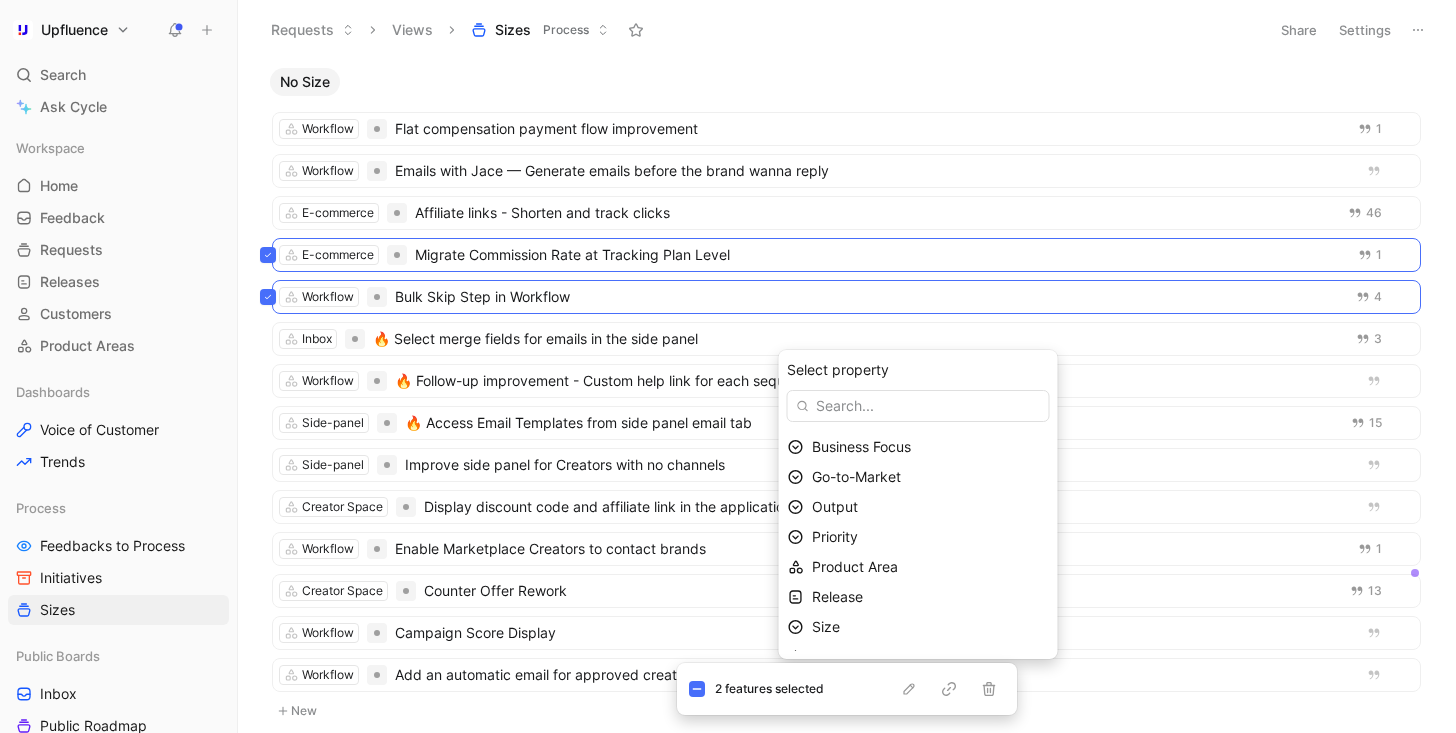 scroll, scrollTop: 151, scrollLeft: 0, axis: vertical 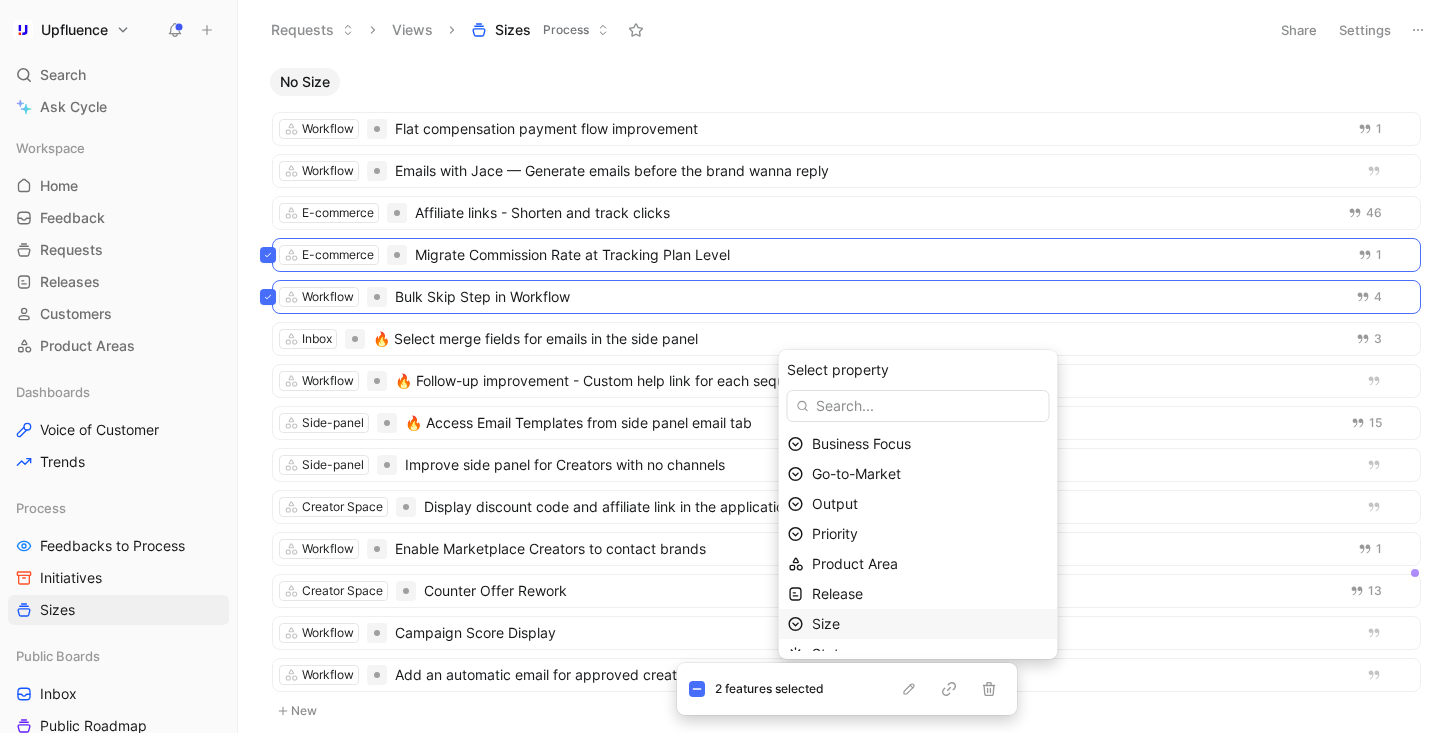click on "Size" at bounding box center (930, 624) 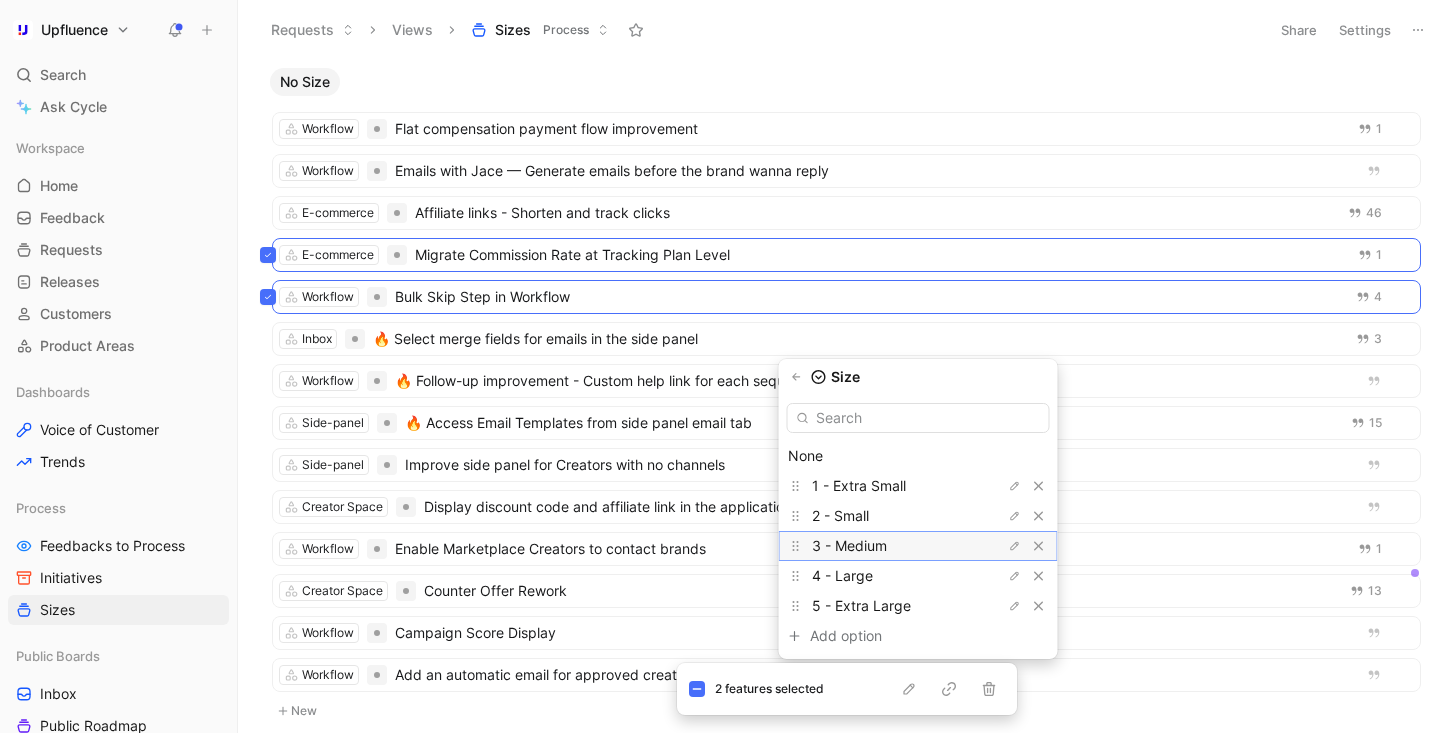 click on "3 - Medium" at bounding box center [887, 546] 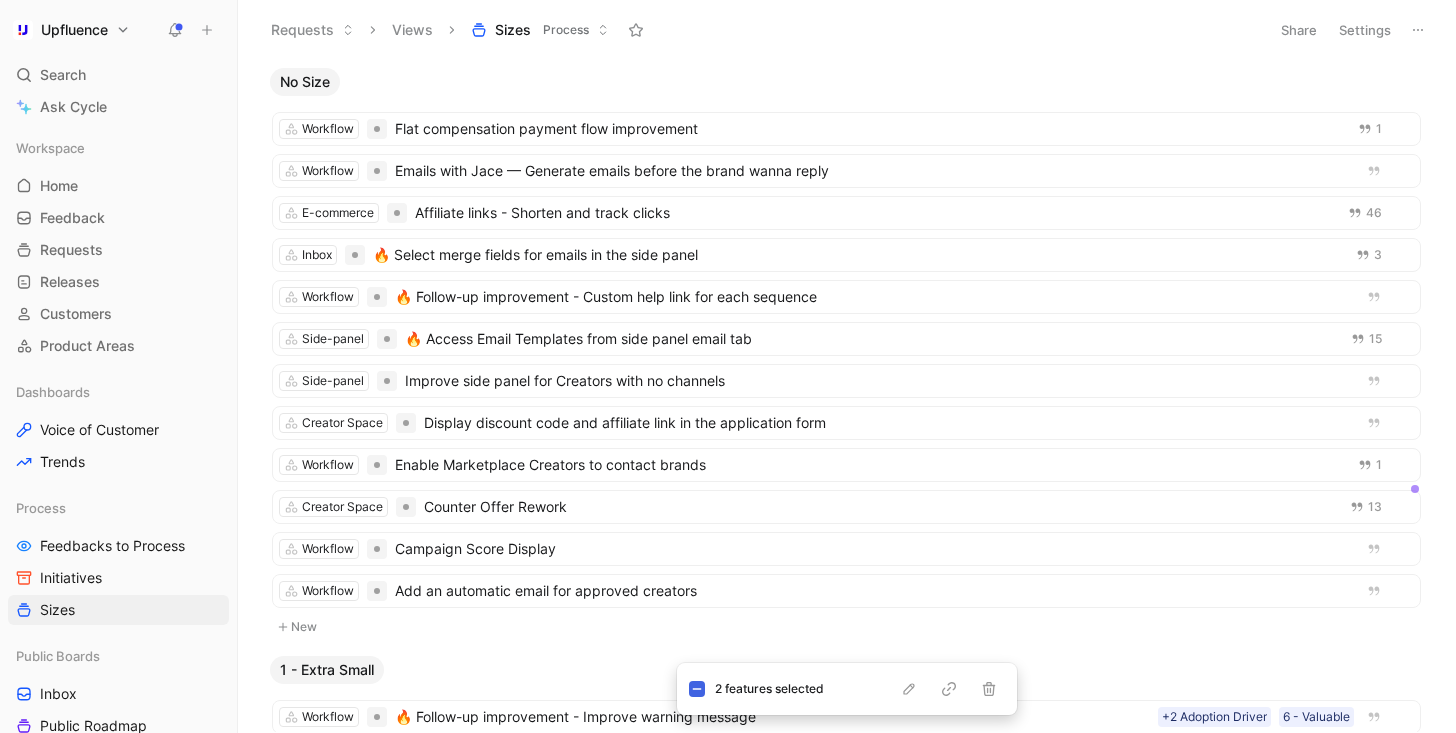 click 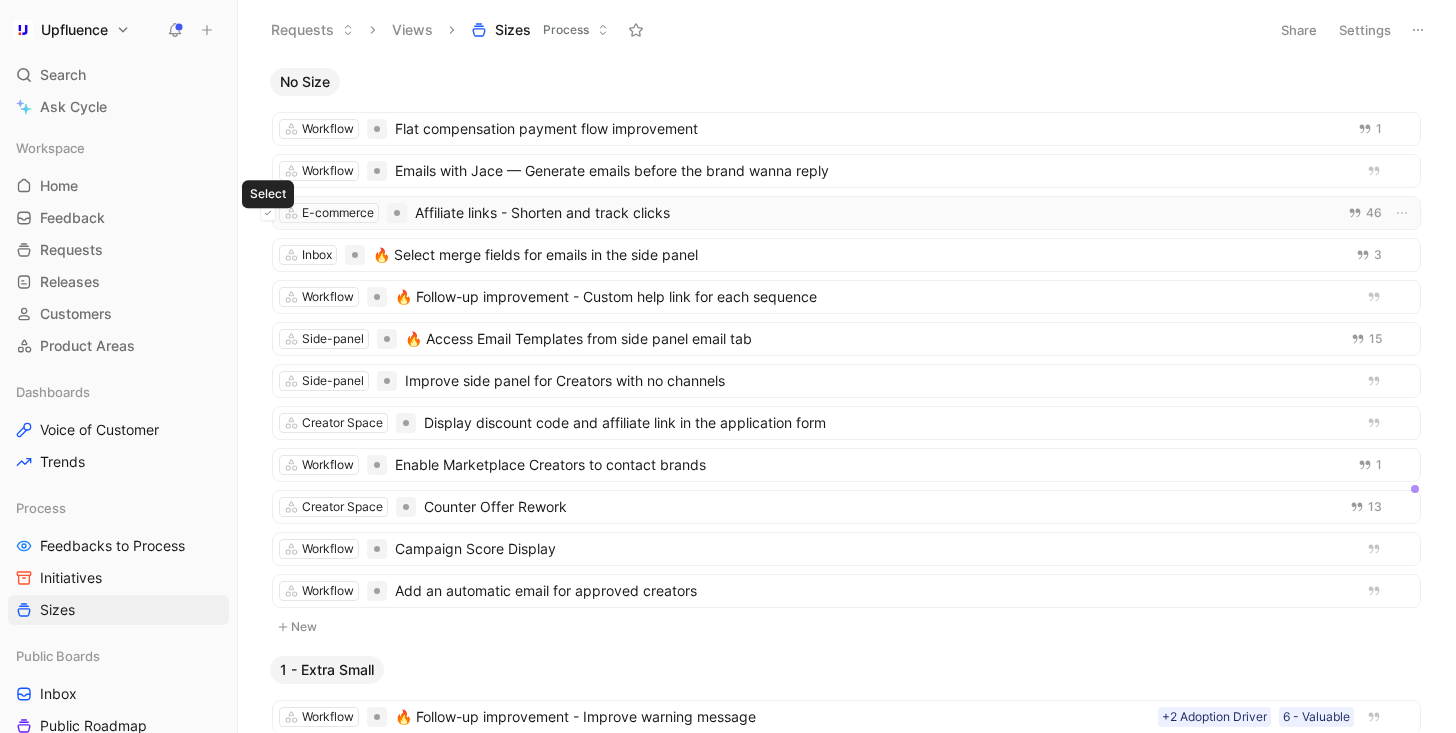 click at bounding box center (268, 213) 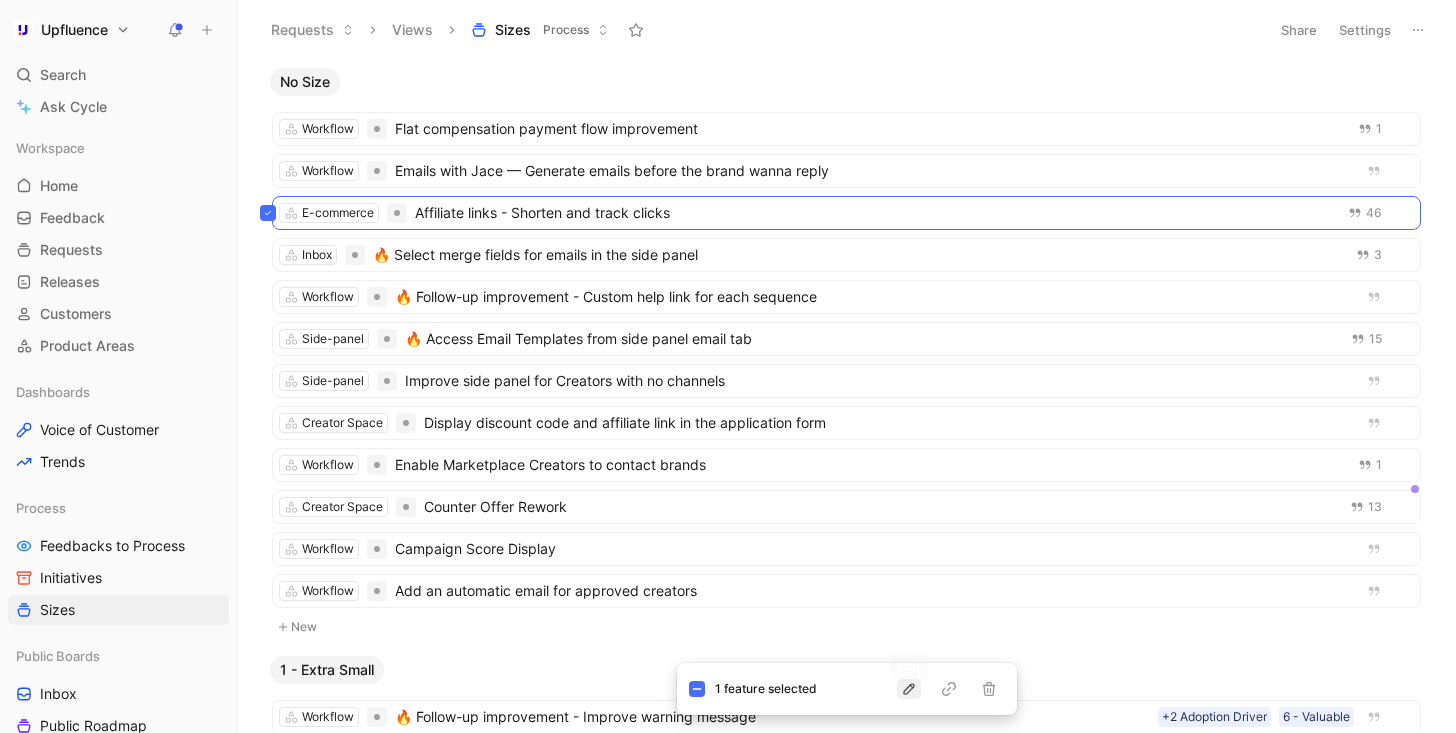 click 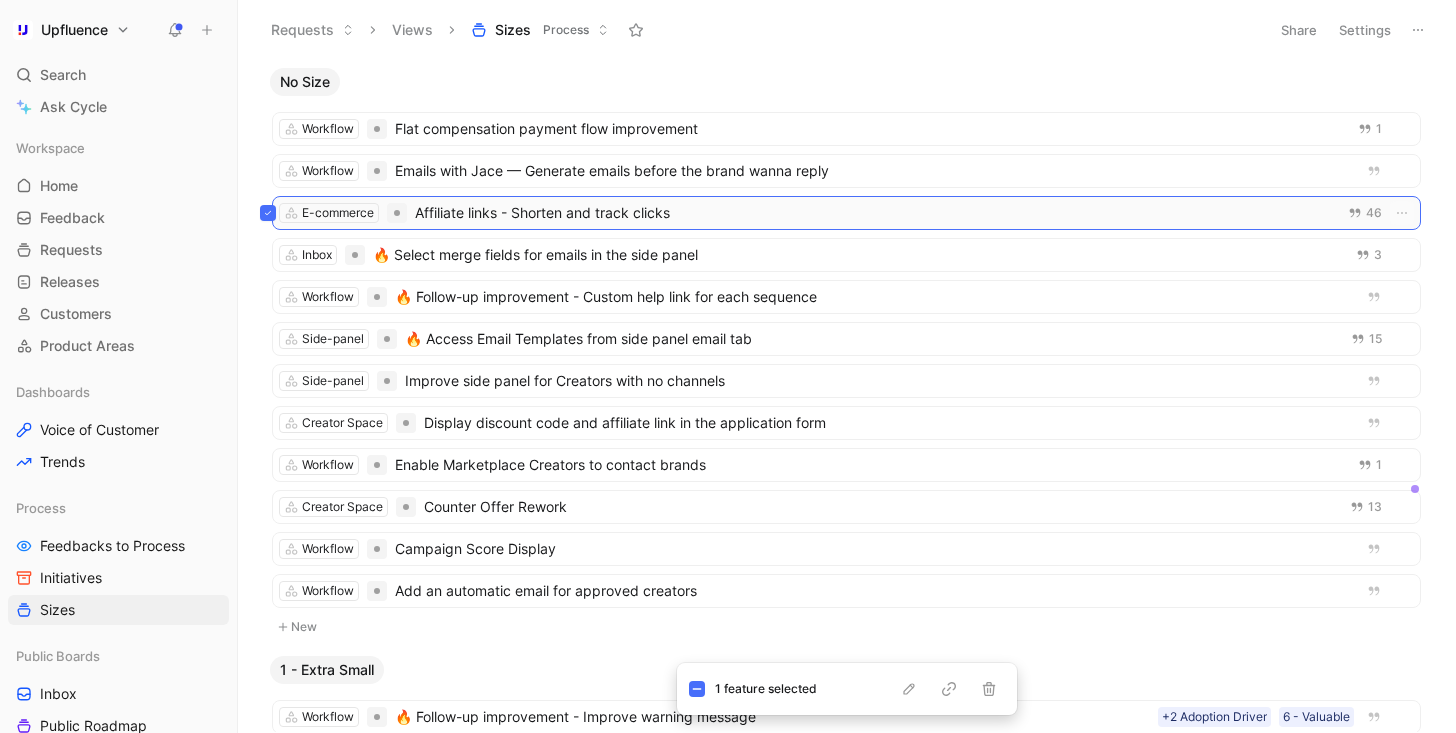 click 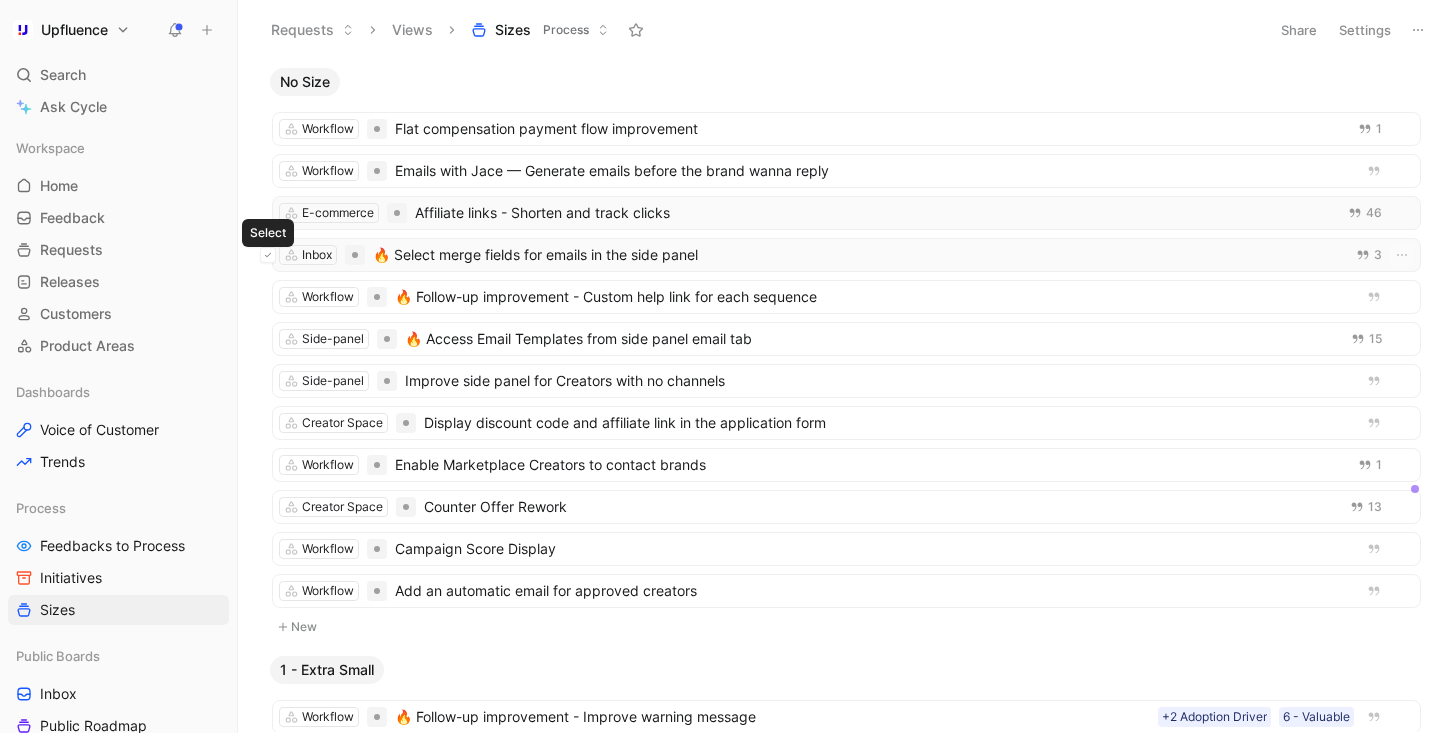 click 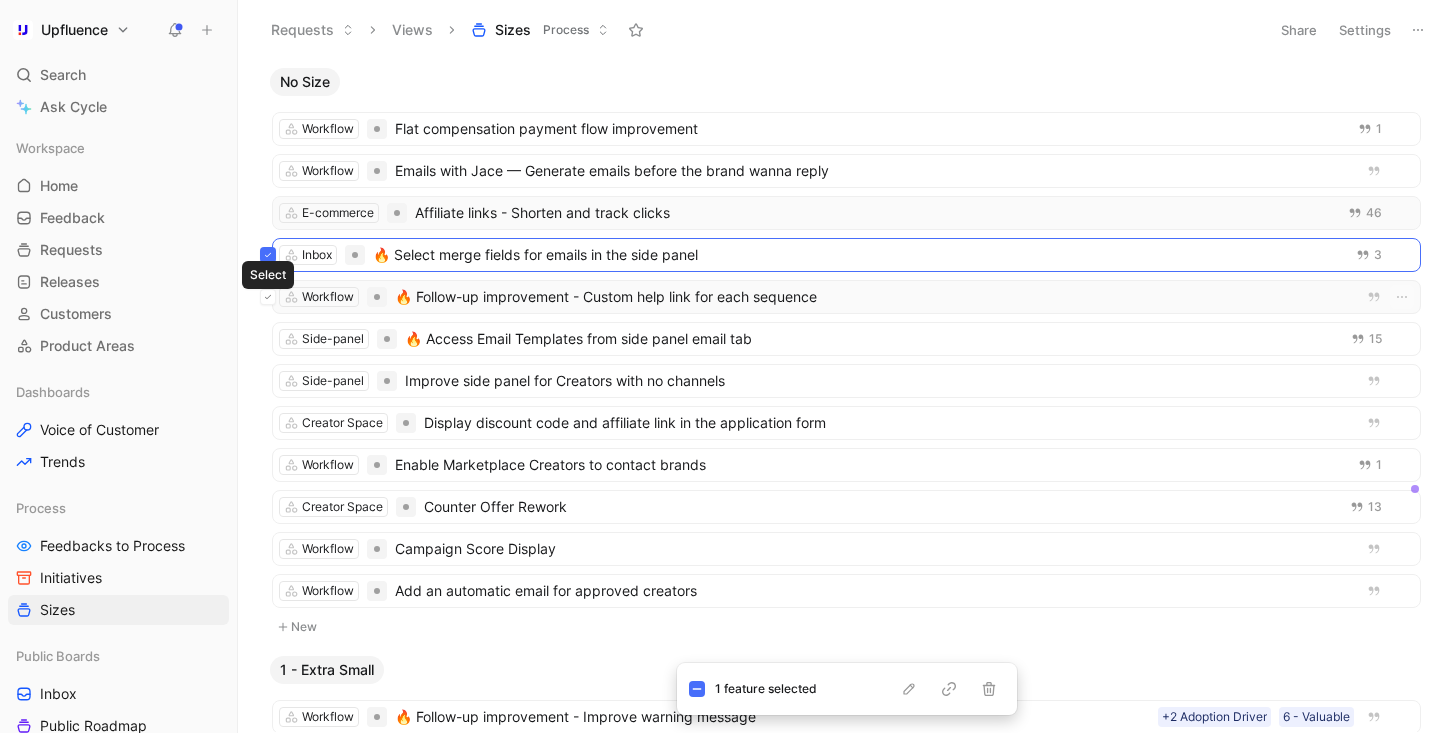 click 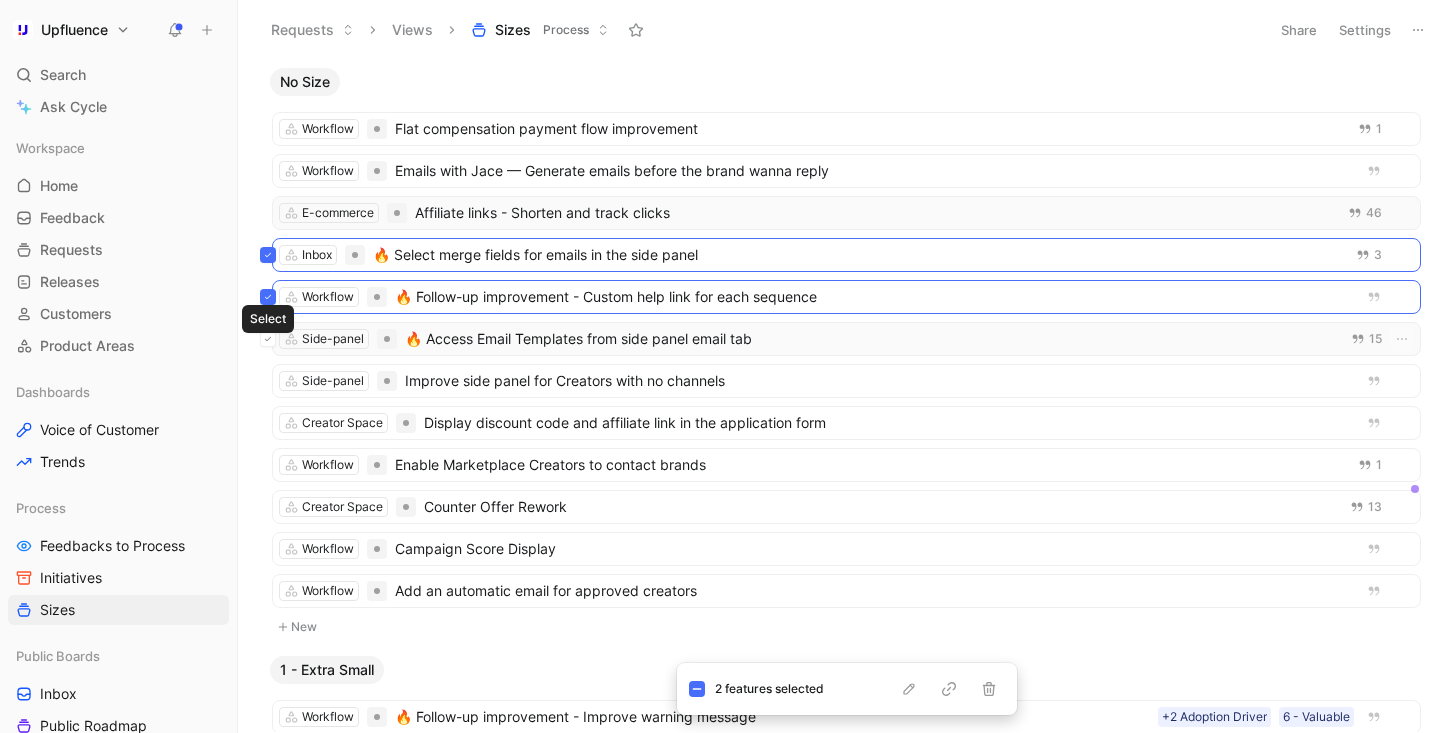 click 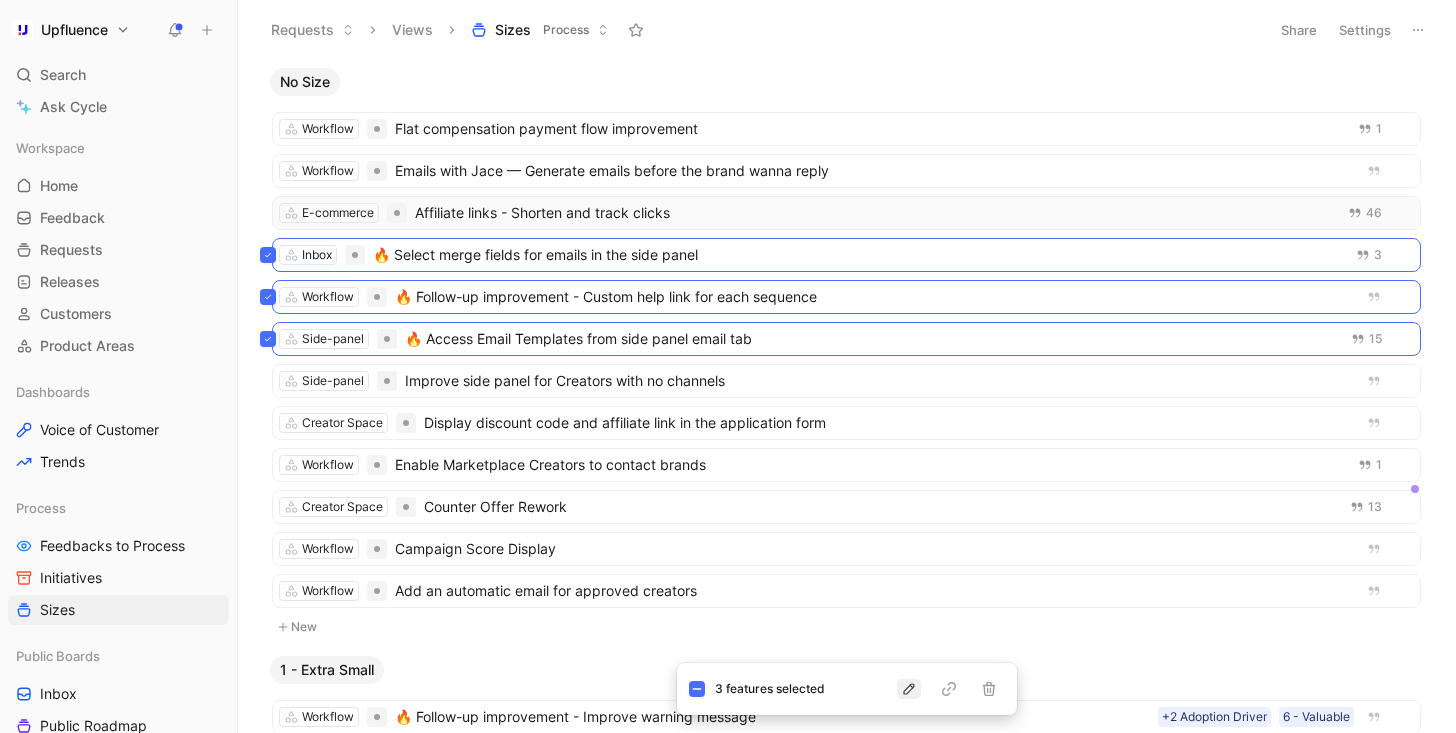 click 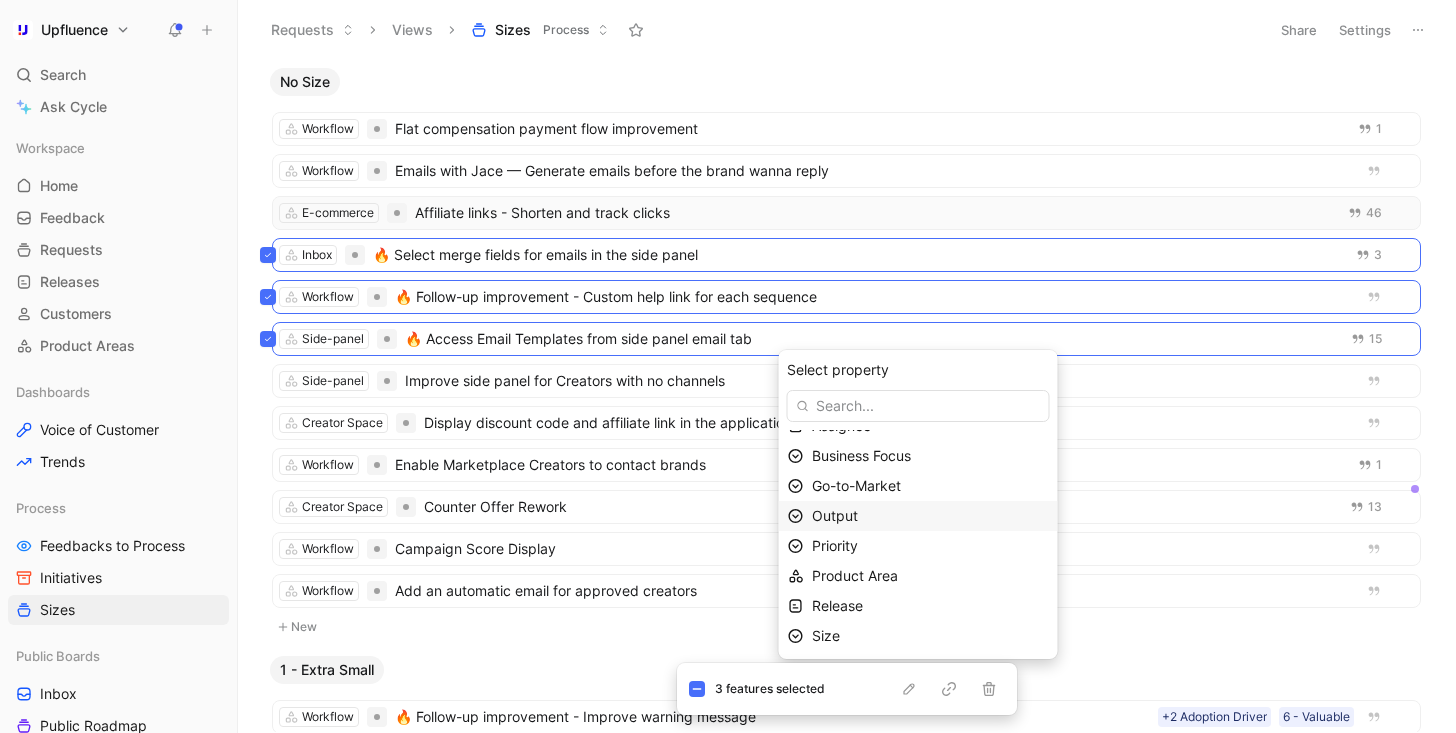 scroll, scrollTop: 144, scrollLeft: 0, axis: vertical 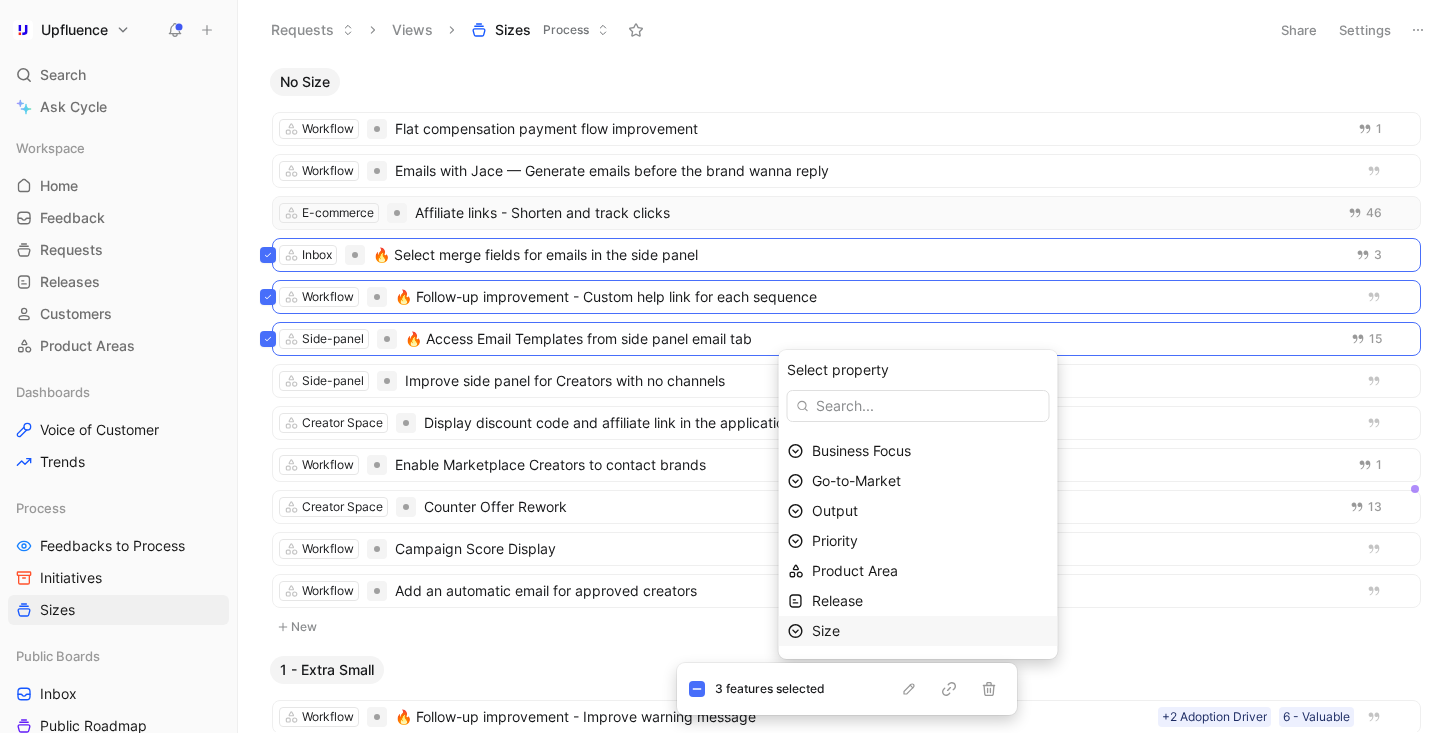click on "Size" at bounding box center [930, 631] 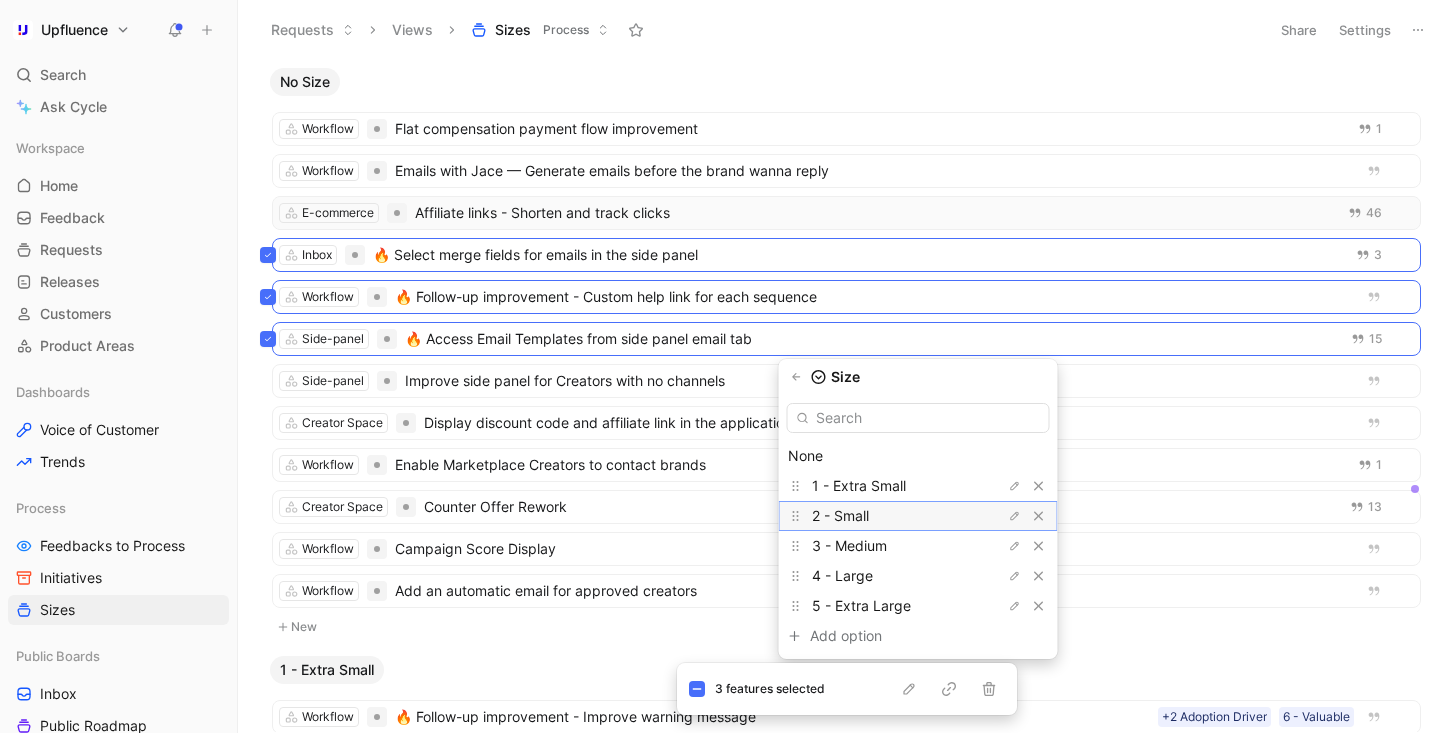 click on "2 - Small" at bounding box center [887, 516] 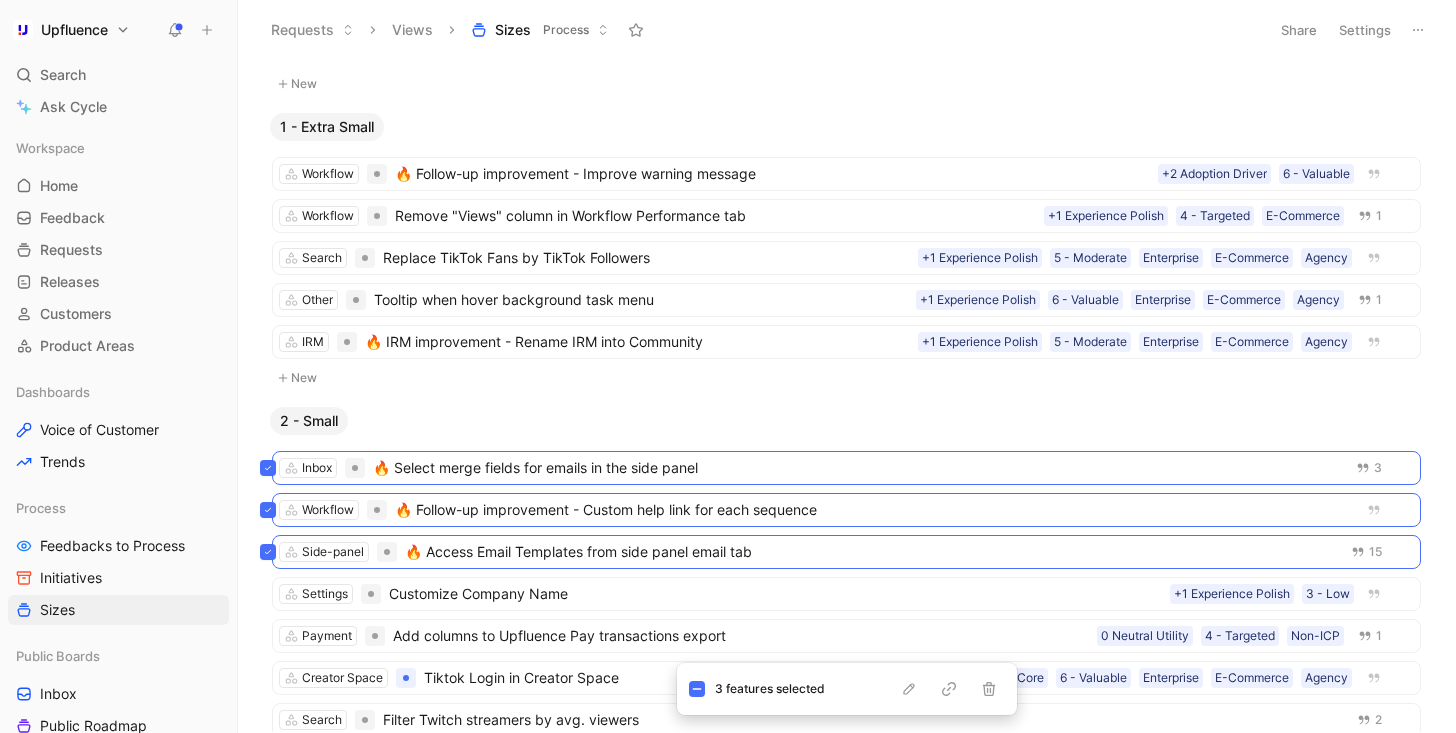 scroll, scrollTop: 418, scrollLeft: 0, axis: vertical 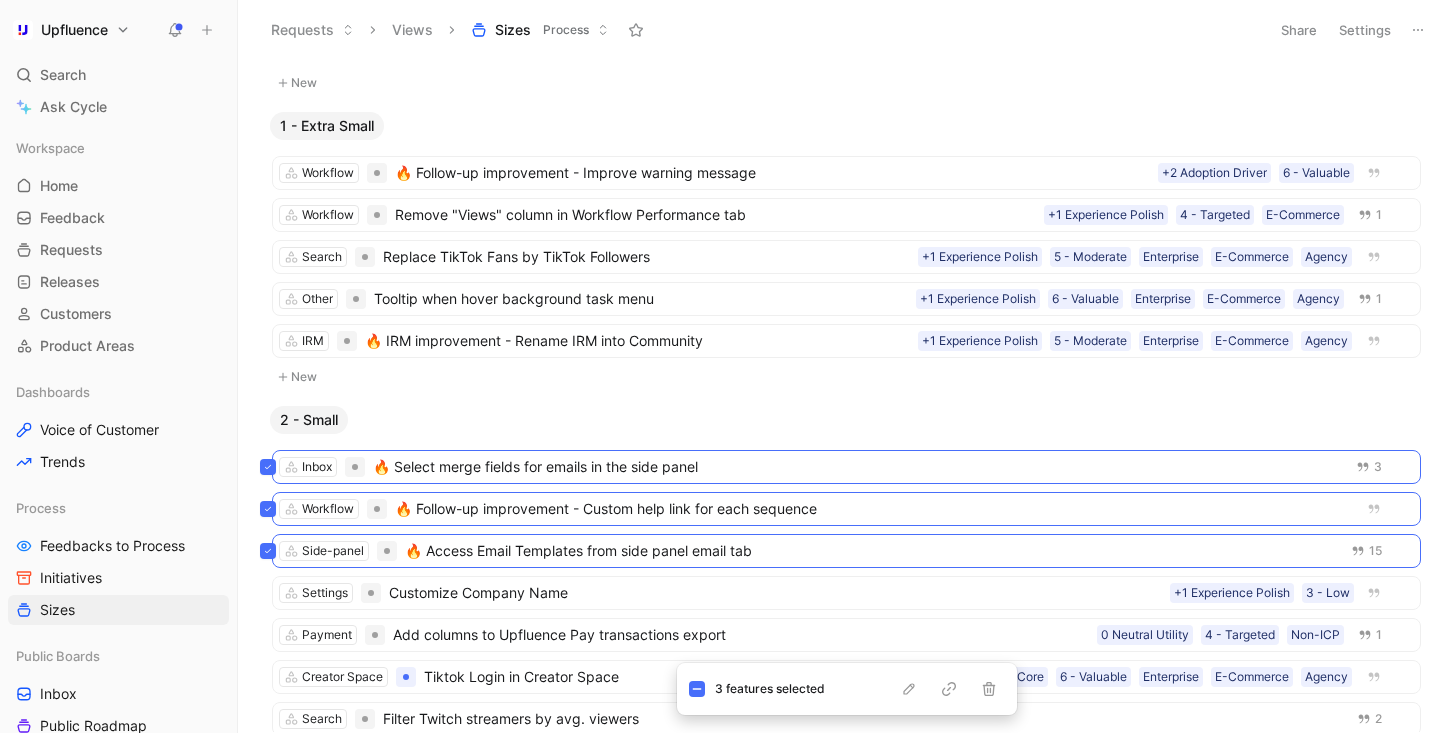 click on "3 features selected" at bounding box center (847, 689) 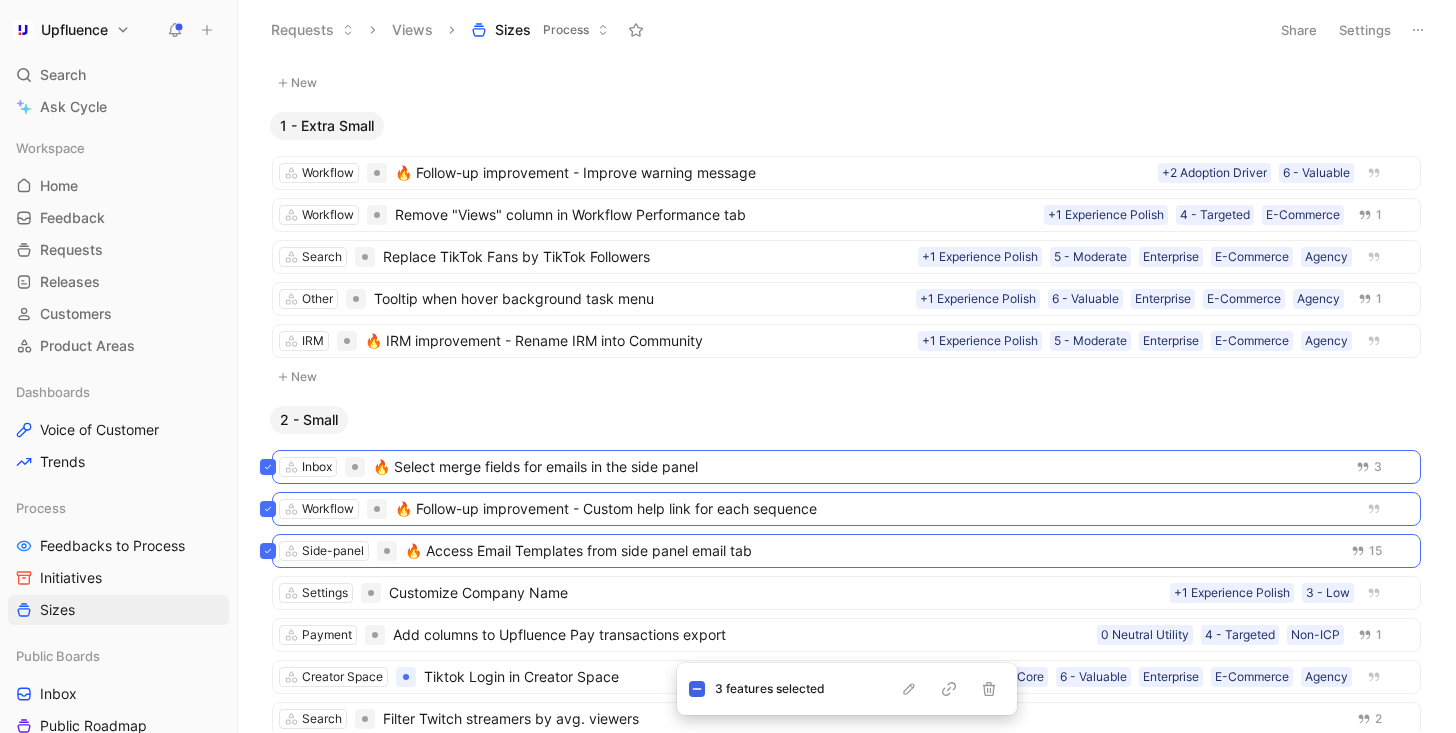 click 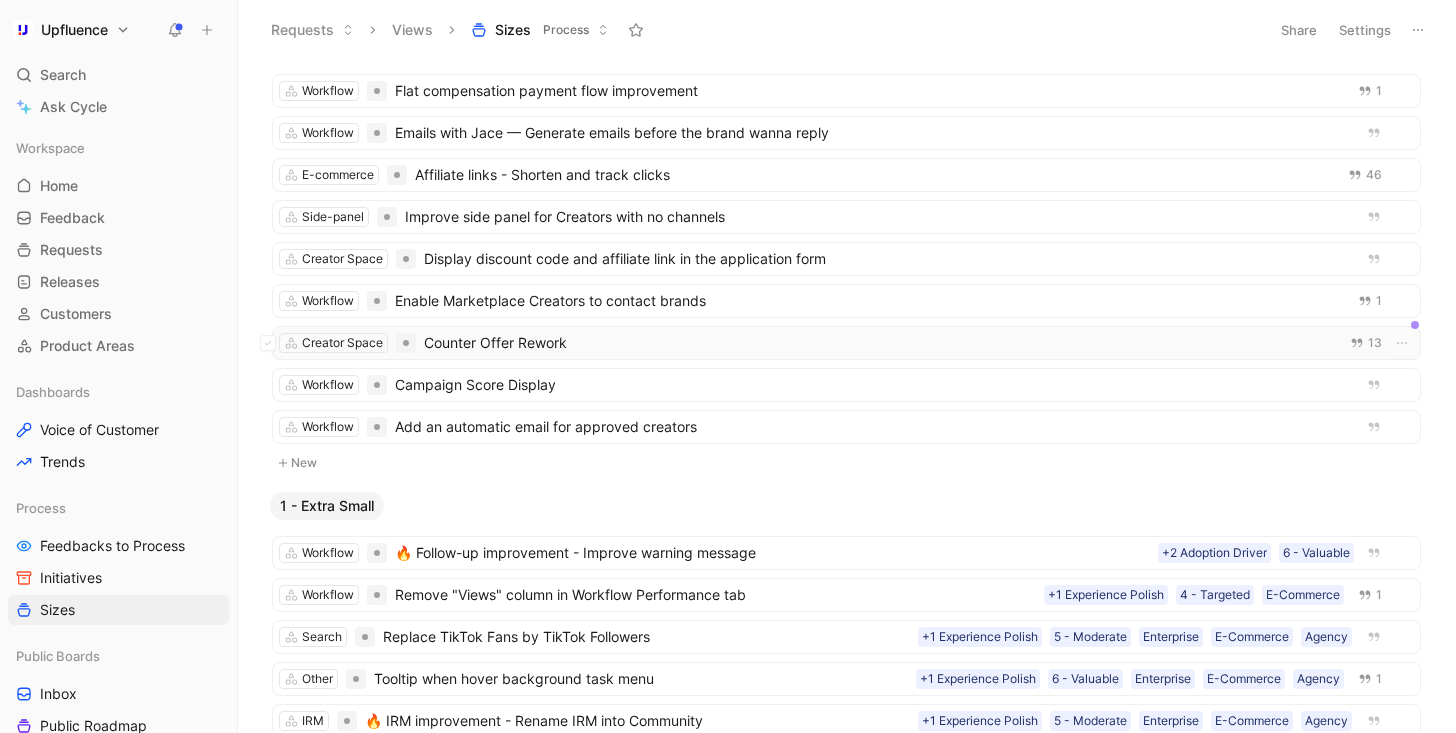 scroll, scrollTop: 0, scrollLeft: 0, axis: both 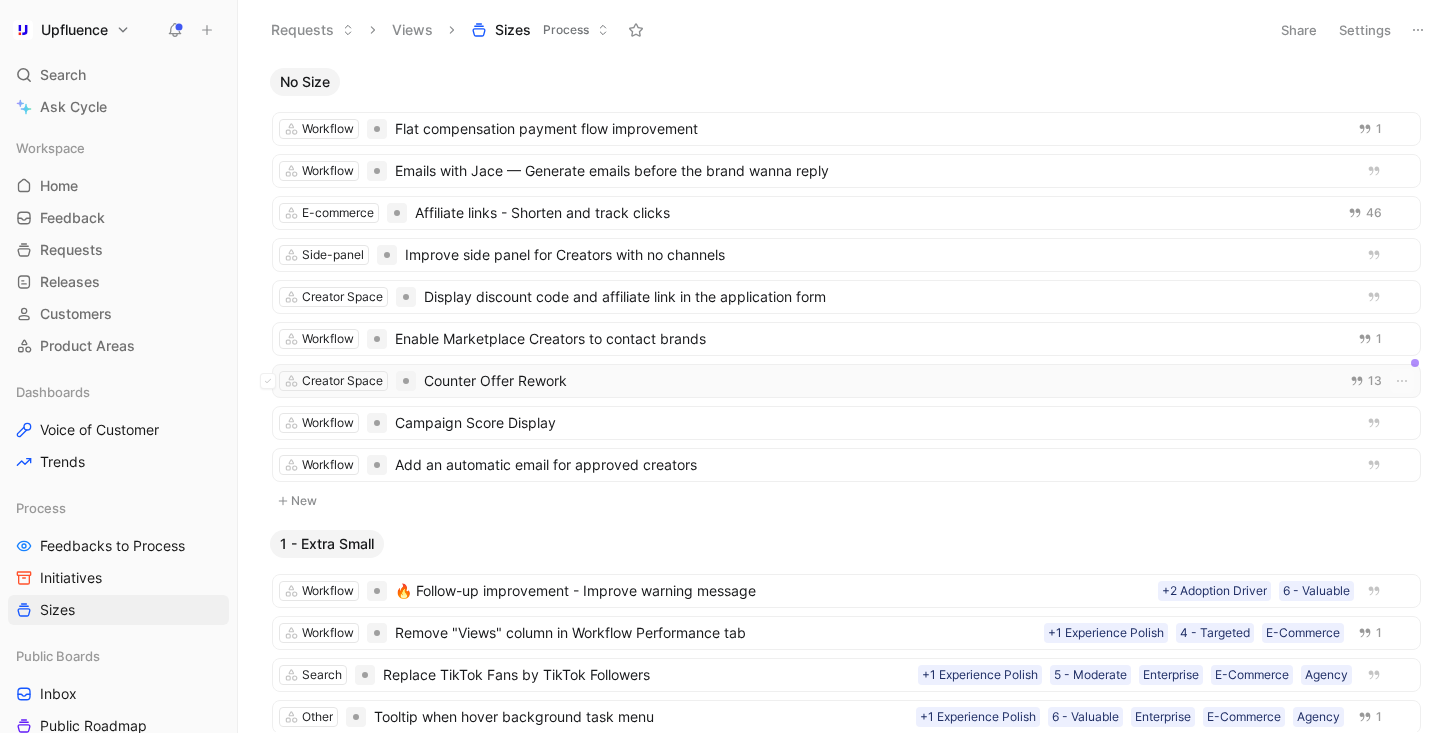 click on "Counter Offer Rework" at bounding box center [877, 381] 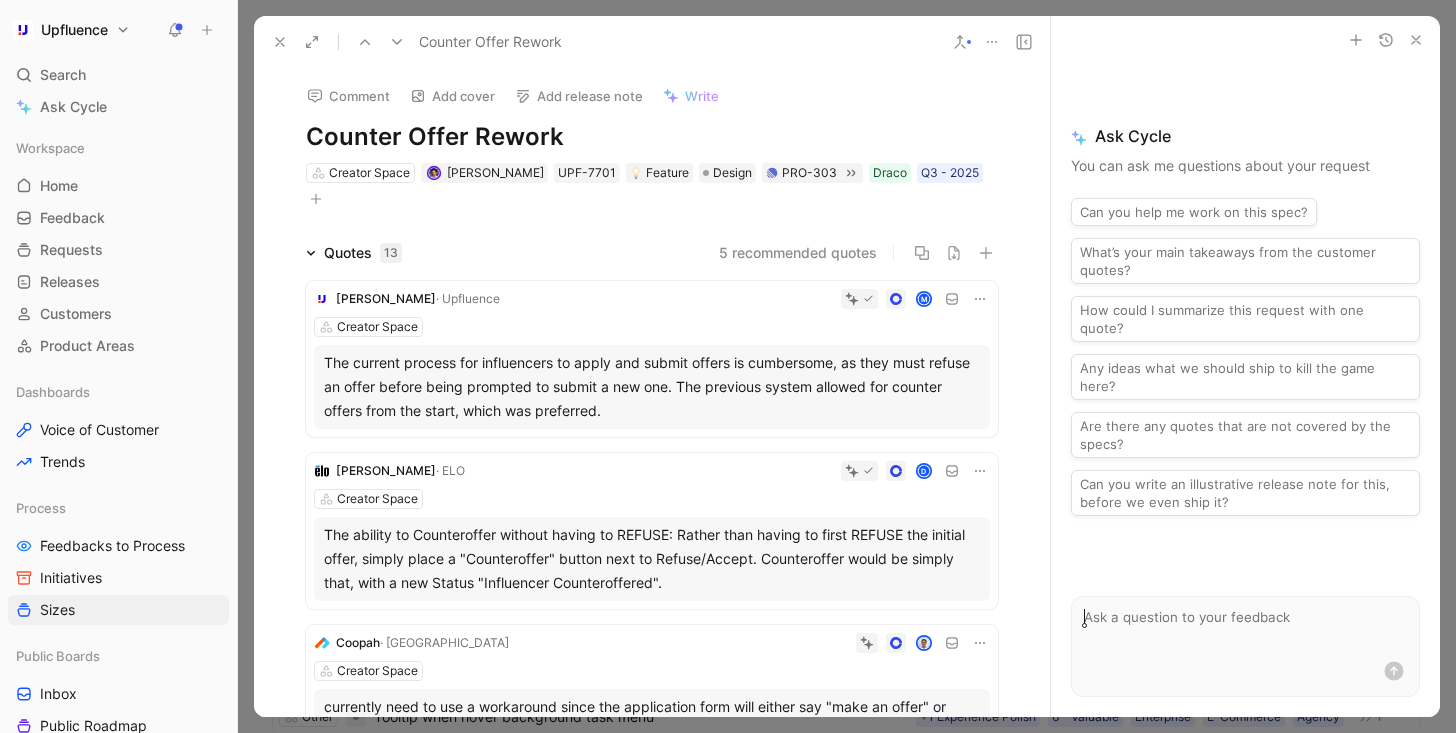 click on "Creator Space [PERSON_NAME] UPF-7701 Feature Design PRO-303 Draco Q3 - 2025" at bounding box center (652, 186) 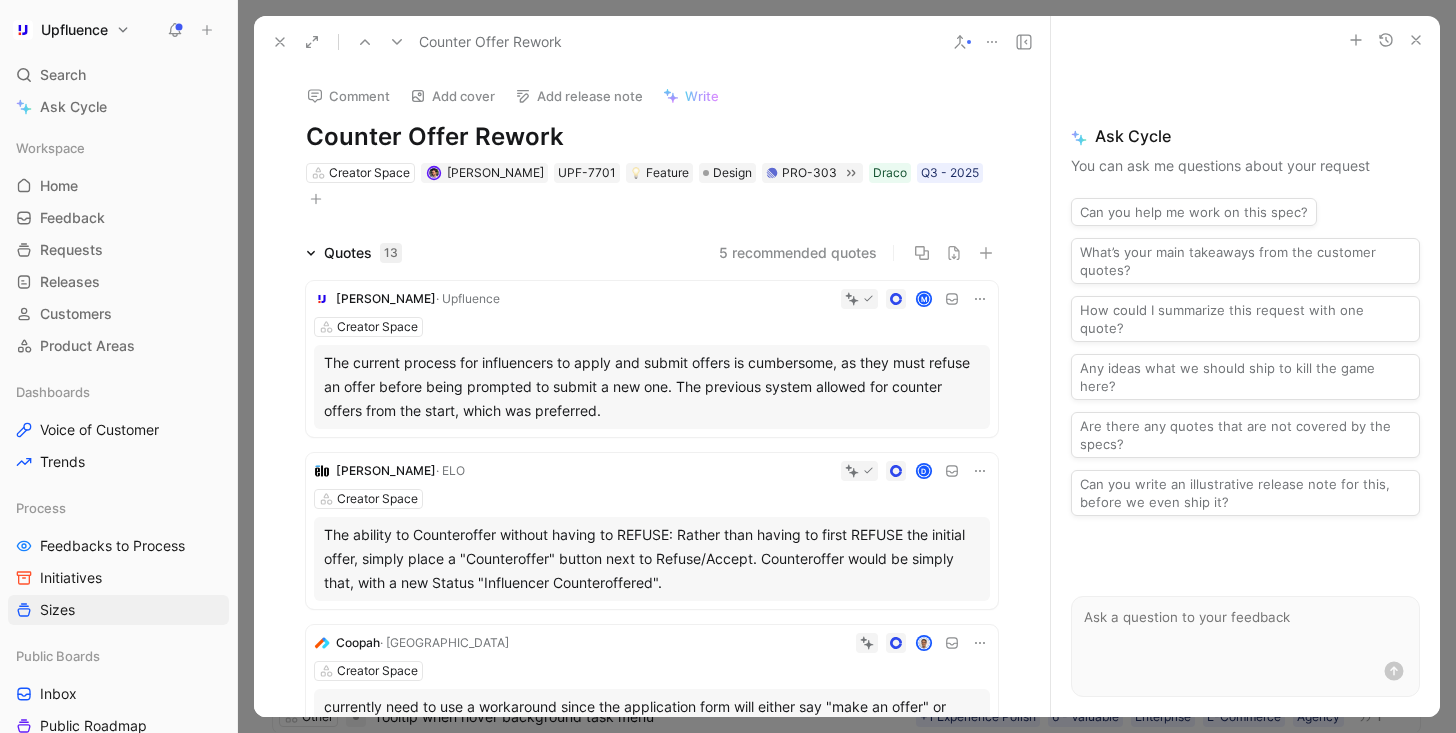 click 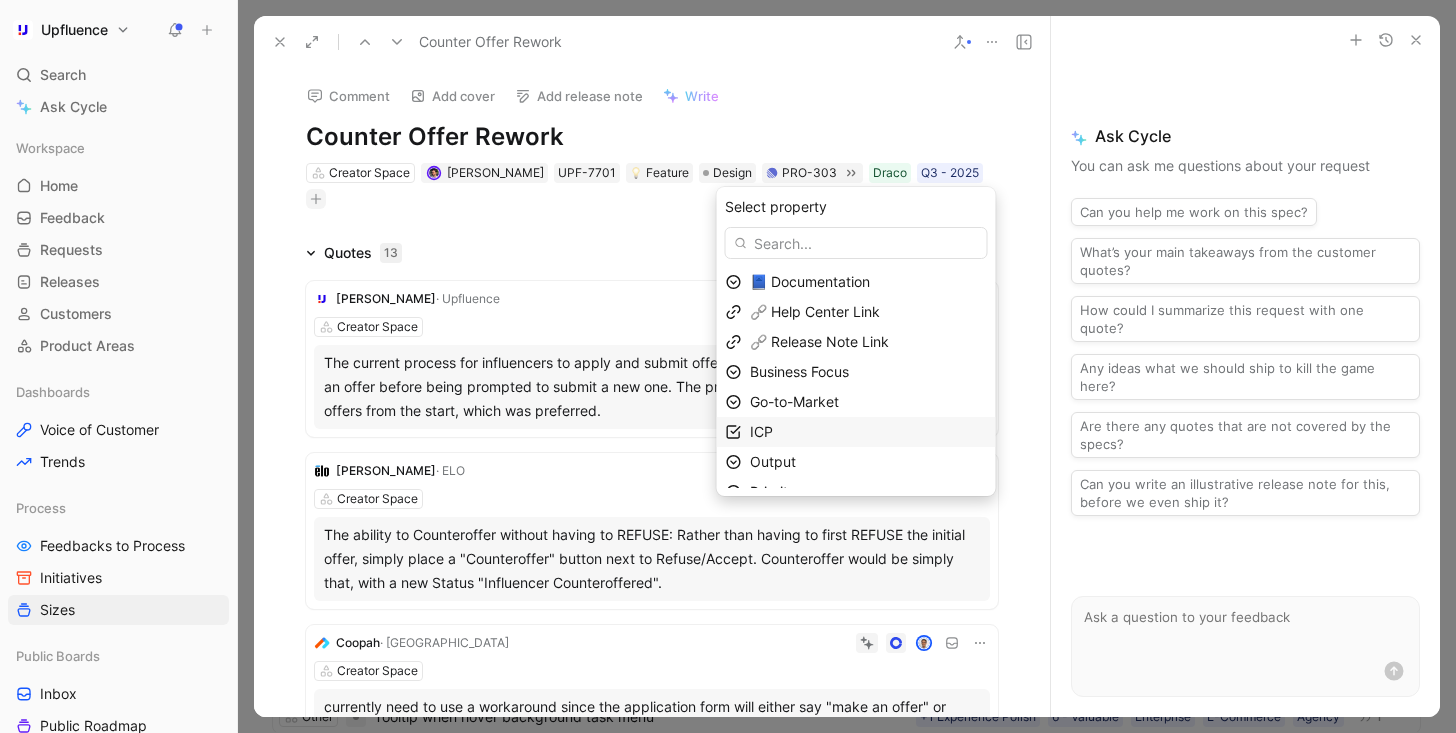 scroll, scrollTop: 49, scrollLeft: 0, axis: vertical 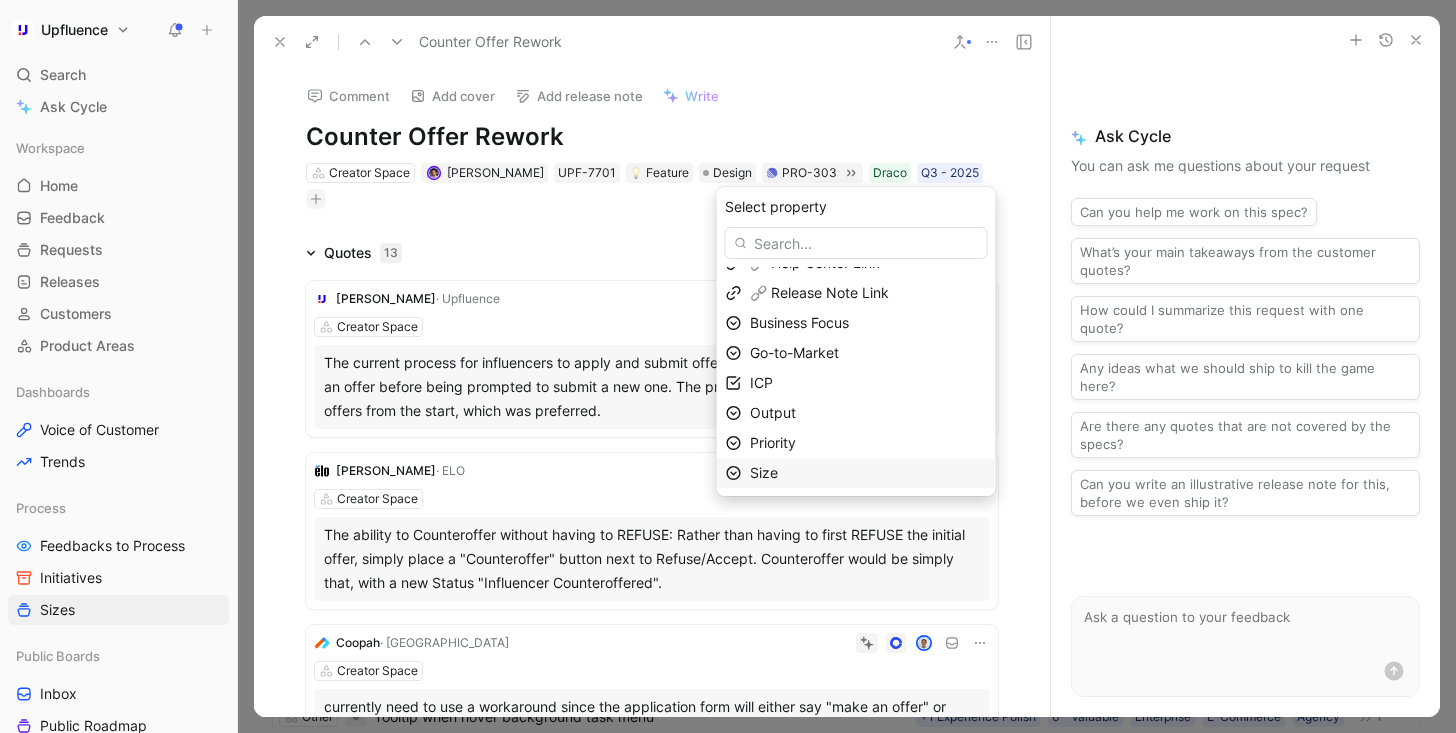 click on "Size" at bounding box center (868, 473) 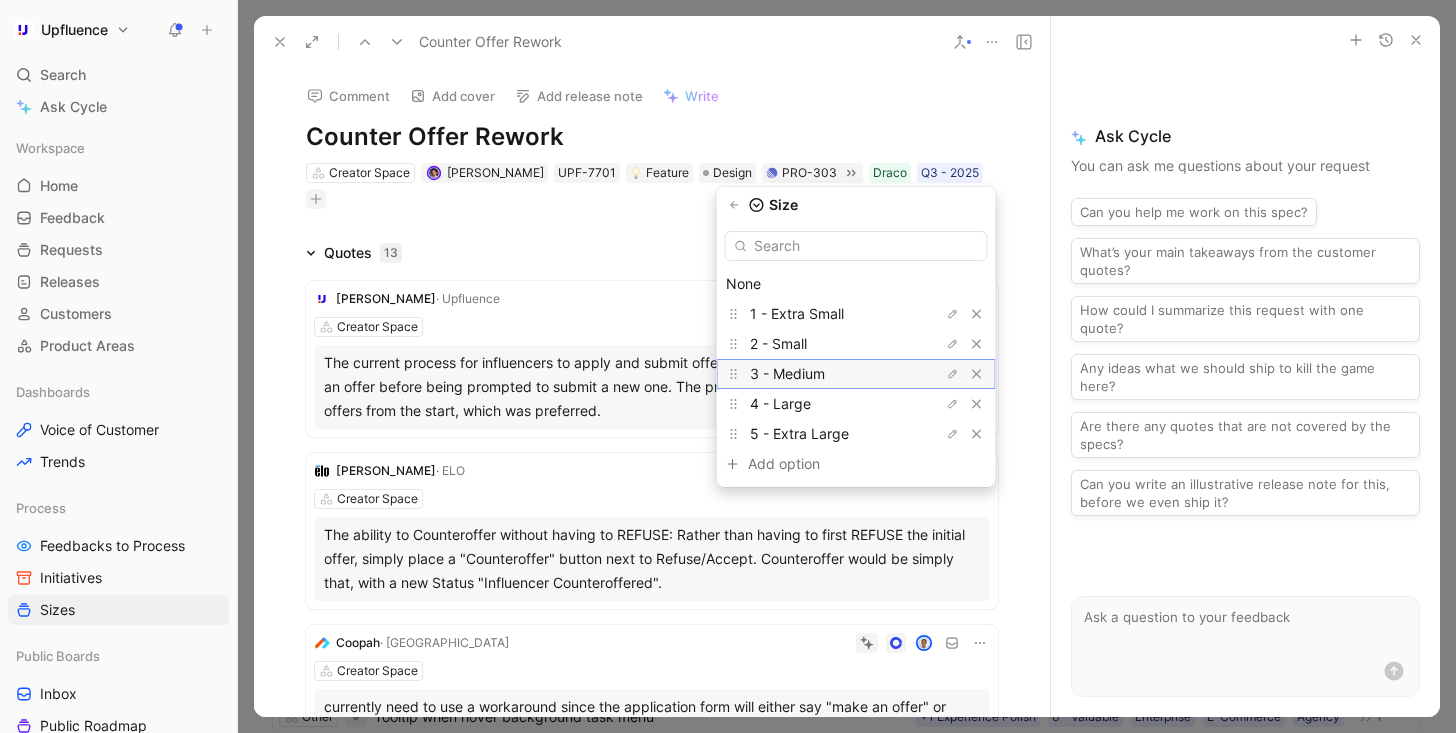 click on "3 - Medium" at bounding box center (787, 373) 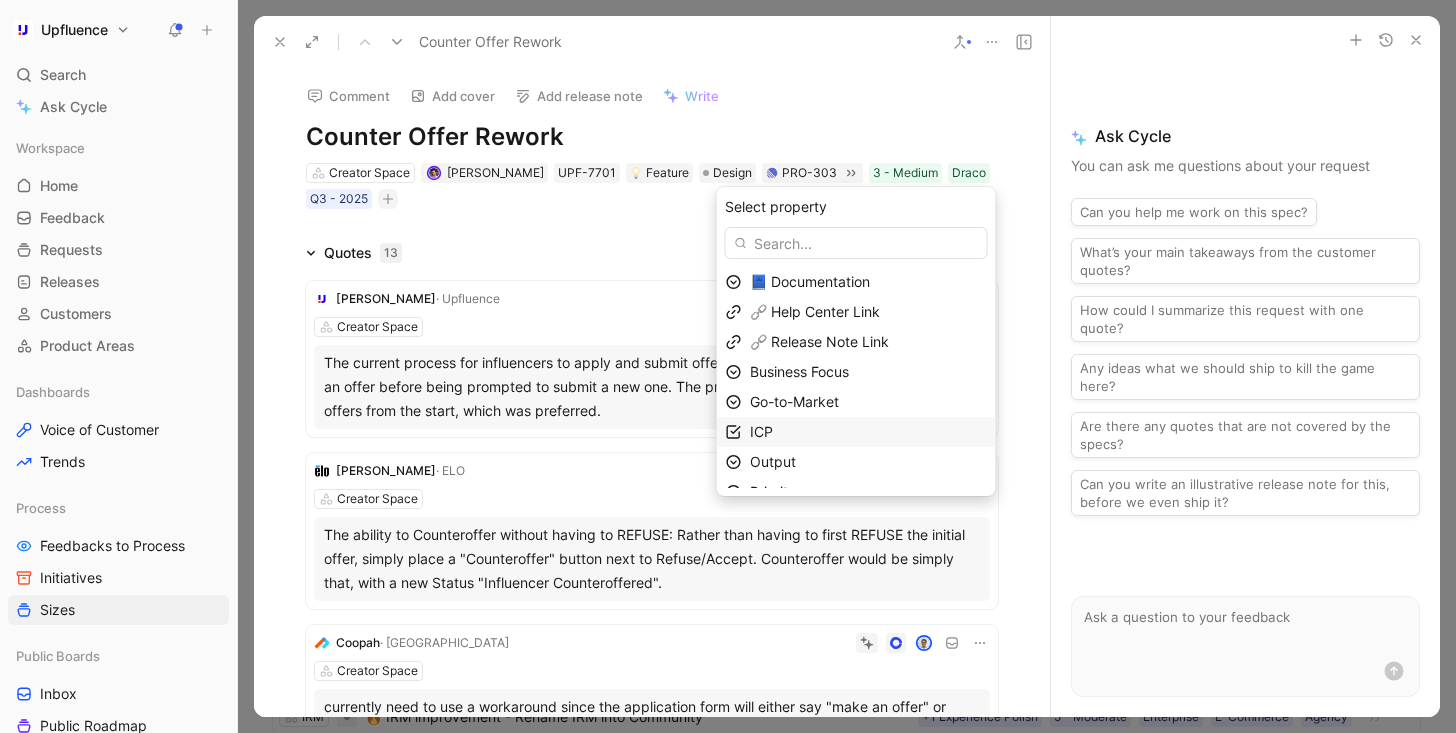 scroll, scrollTop: 19, scrollLeft: 0, axis: vertical 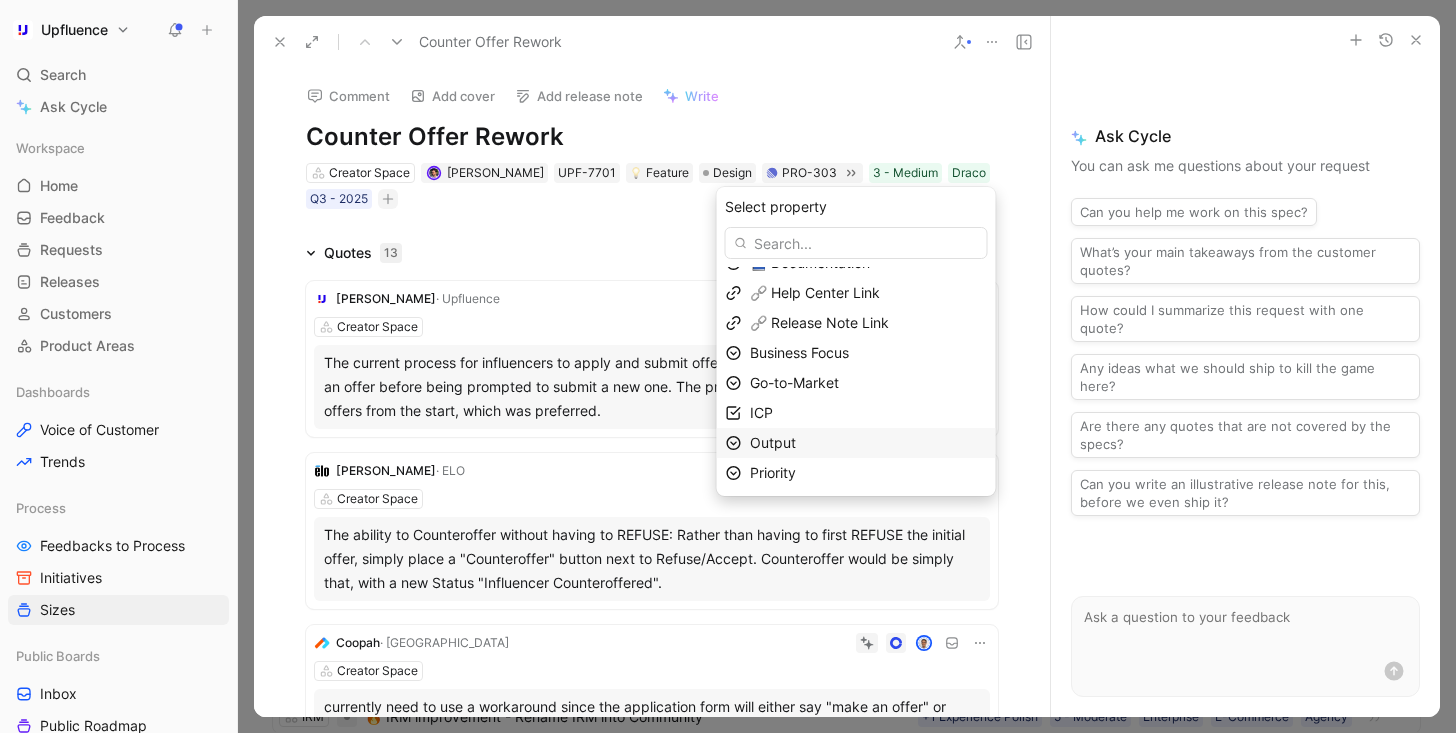 click on "Output" at bounding box center (868, 443) 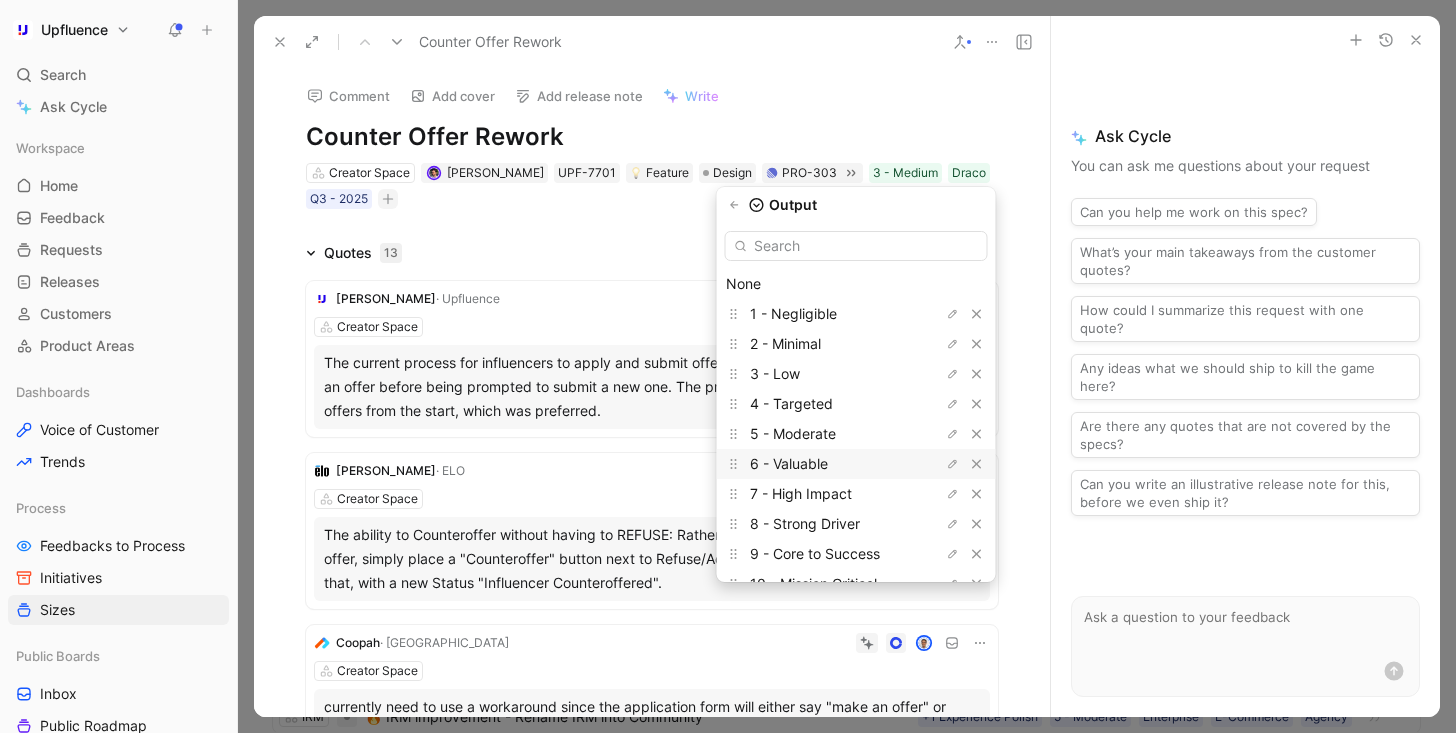 scroll, scrollTop: 55, scrollLeft: 0, axis: vertical 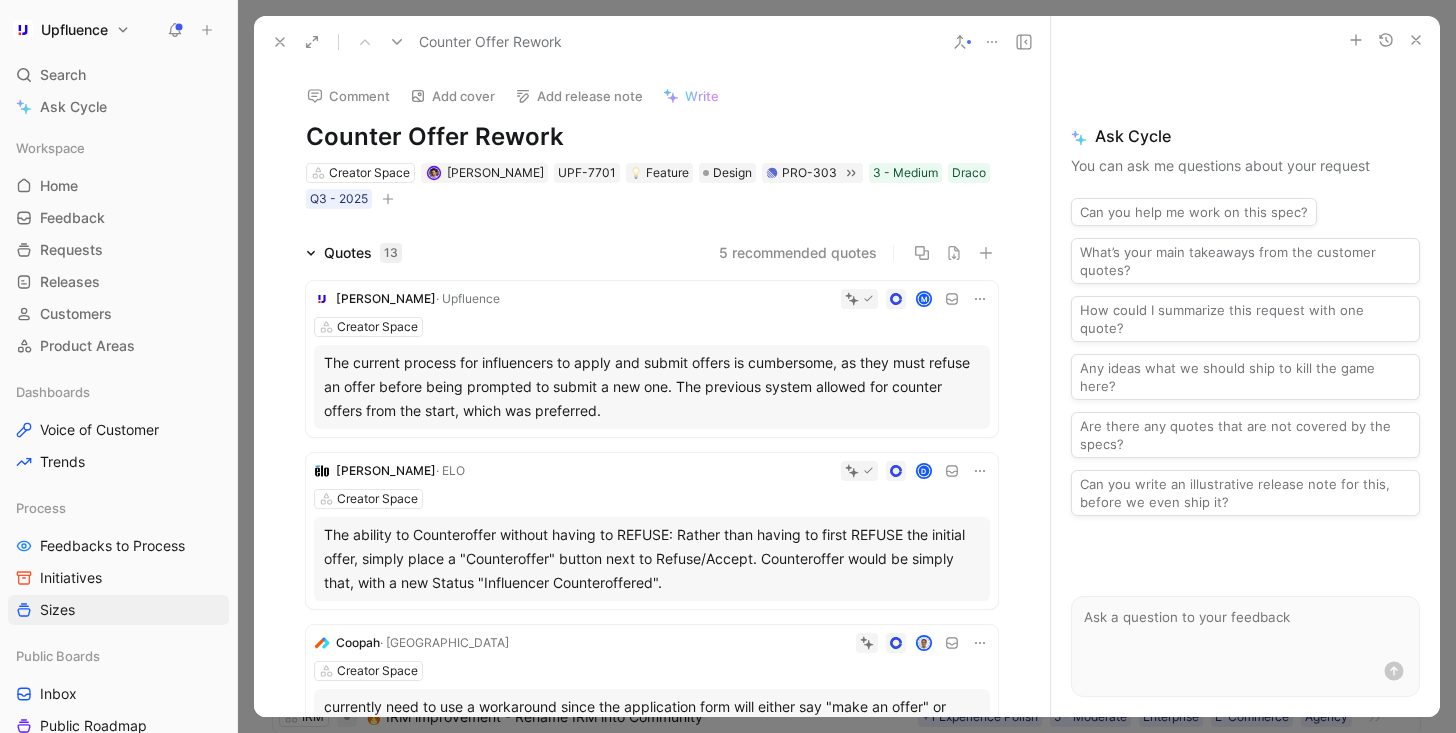 click 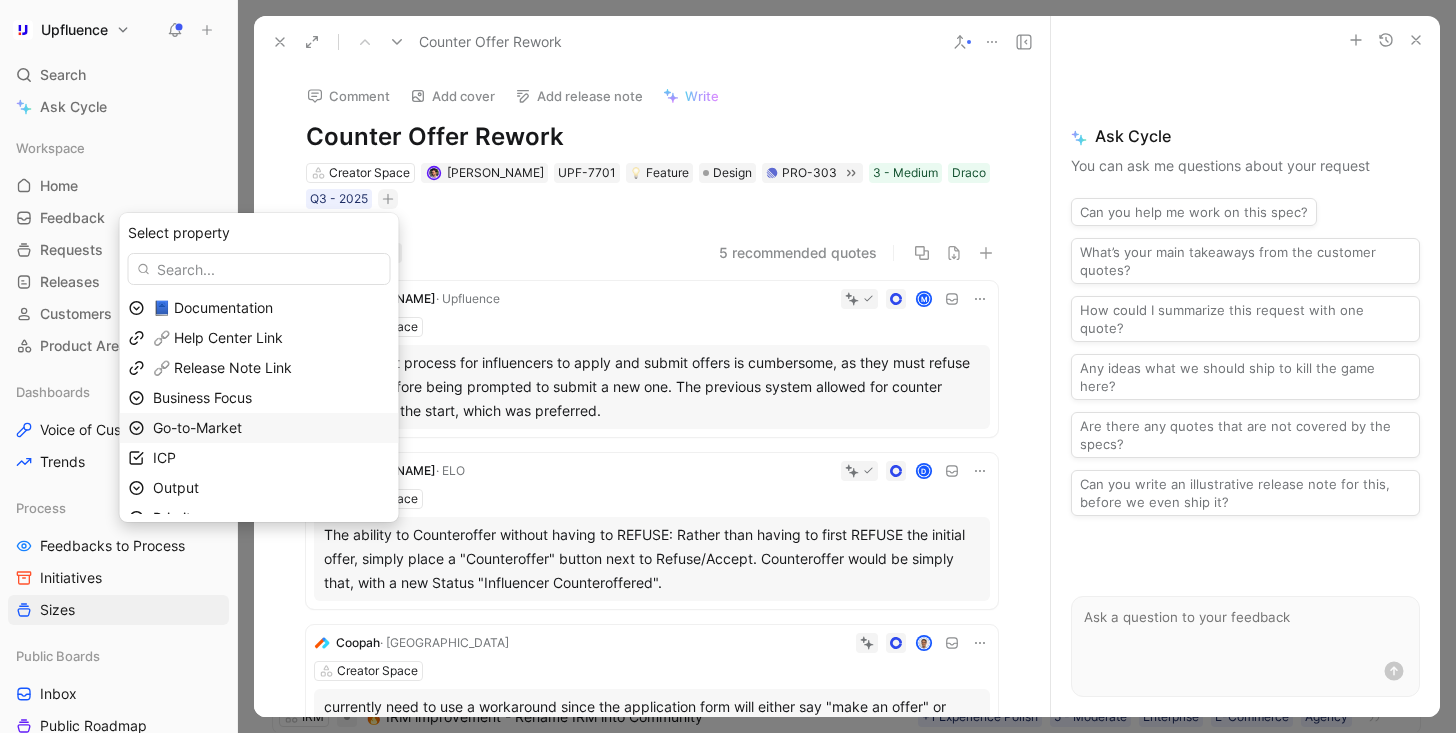 scroll, scrollTop: 19, scrollLeft: 0, axis: vertical 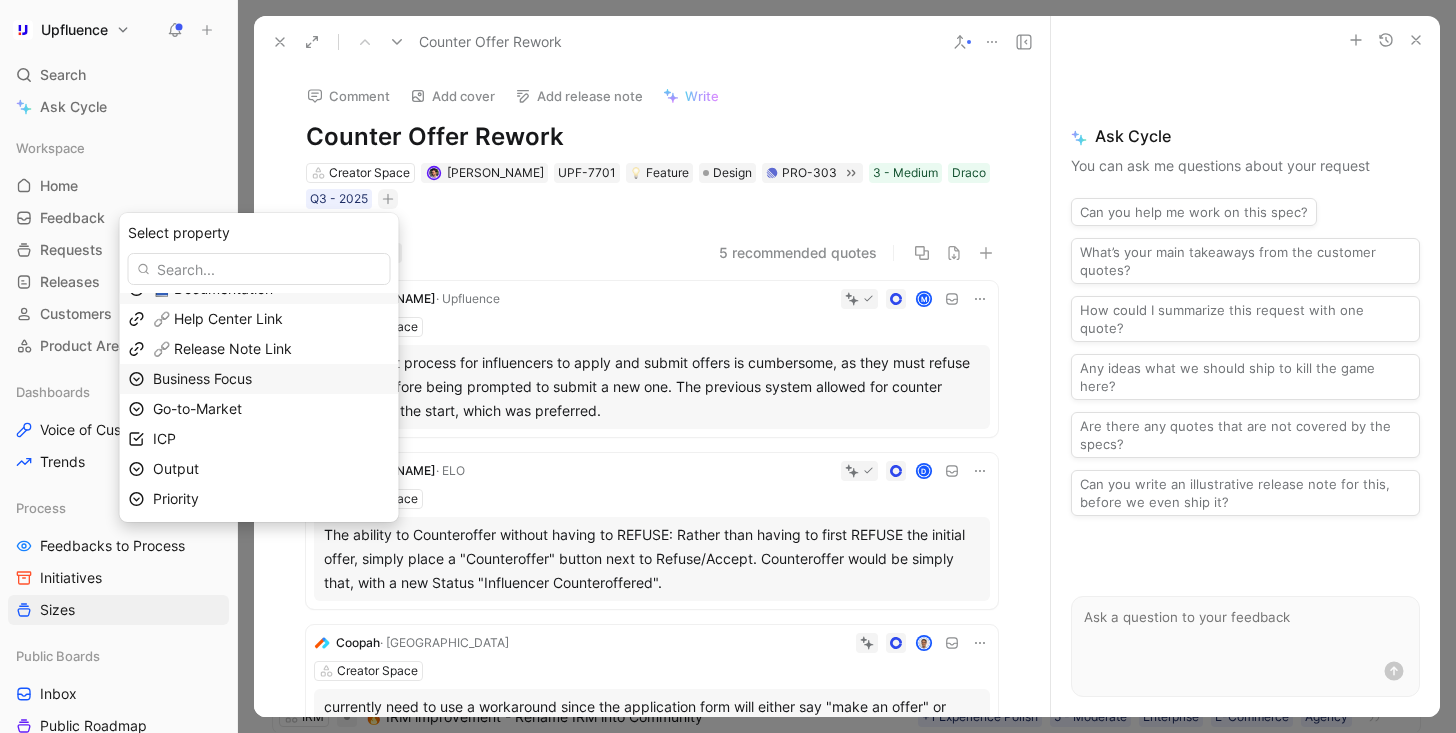 click on "Business Focus" at bounding box center [271, 379] 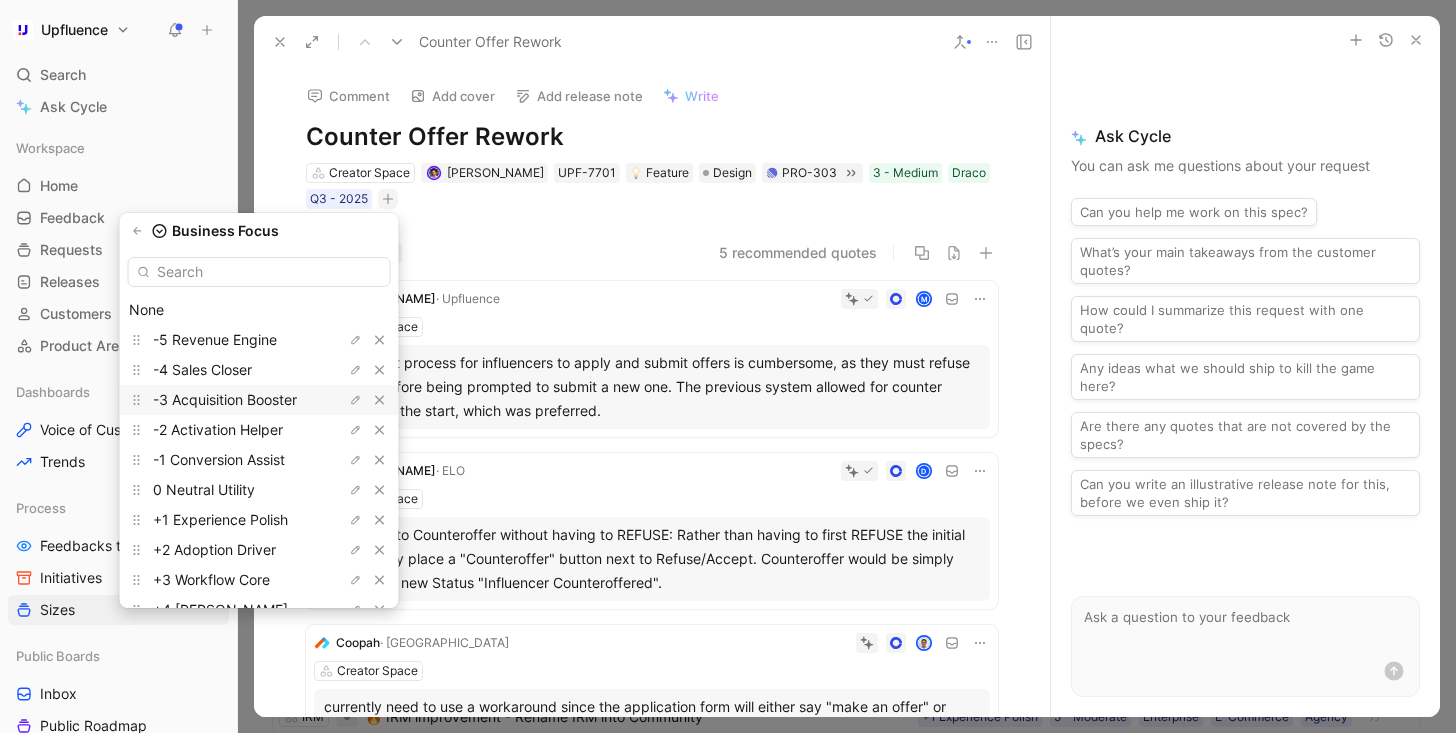 scroll, scrollTop: 85, scrollLeft: 0, axis: vertical 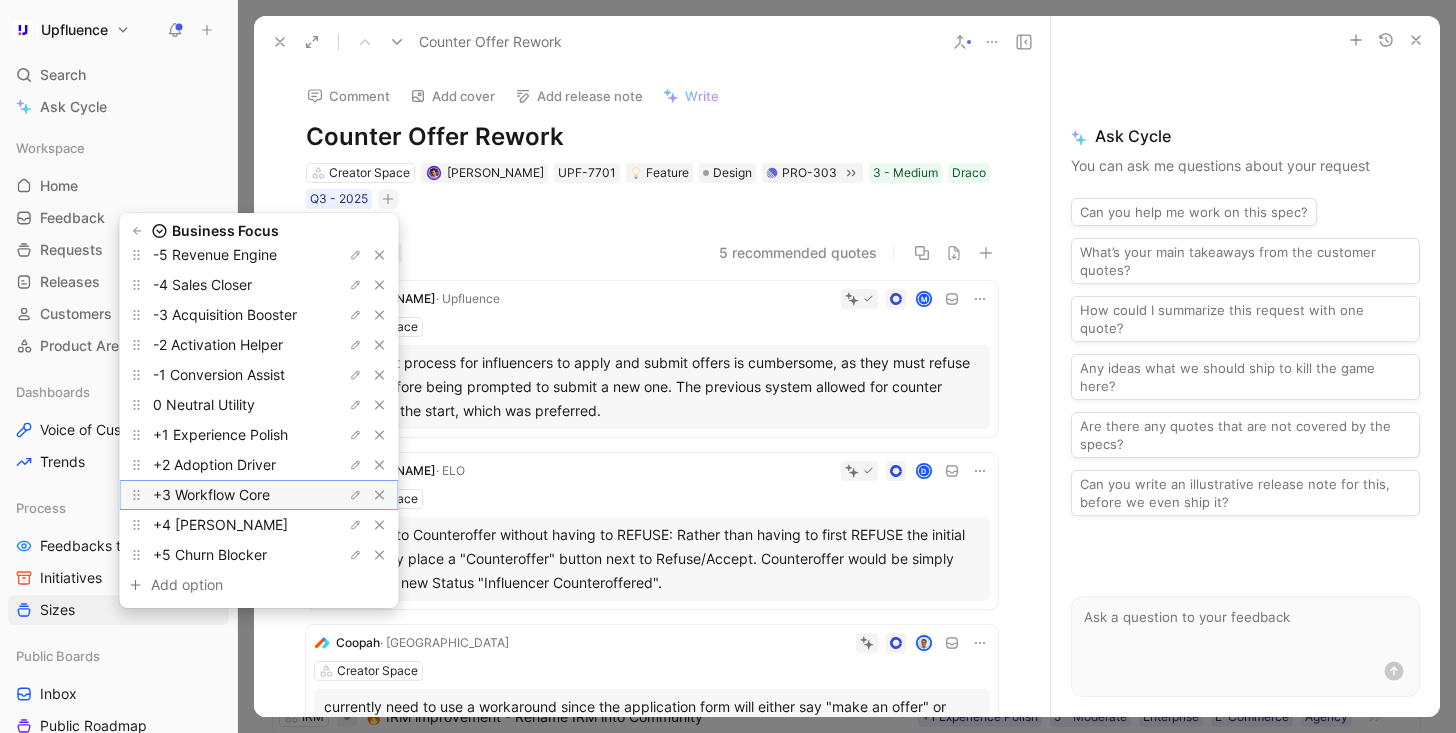 click on "+3  Workflow Core" at bounding box center [211, 494] 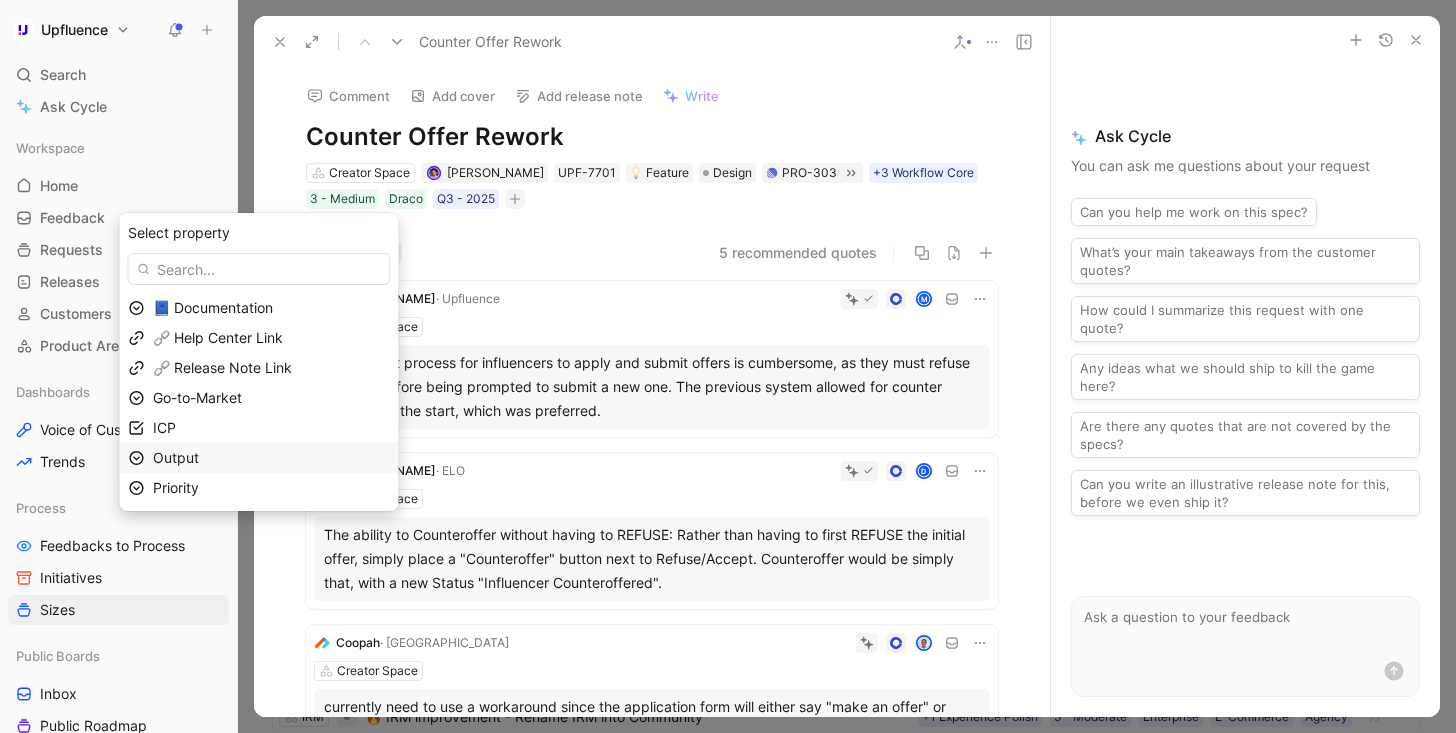click on "Output" at bounding box center [271, 458] 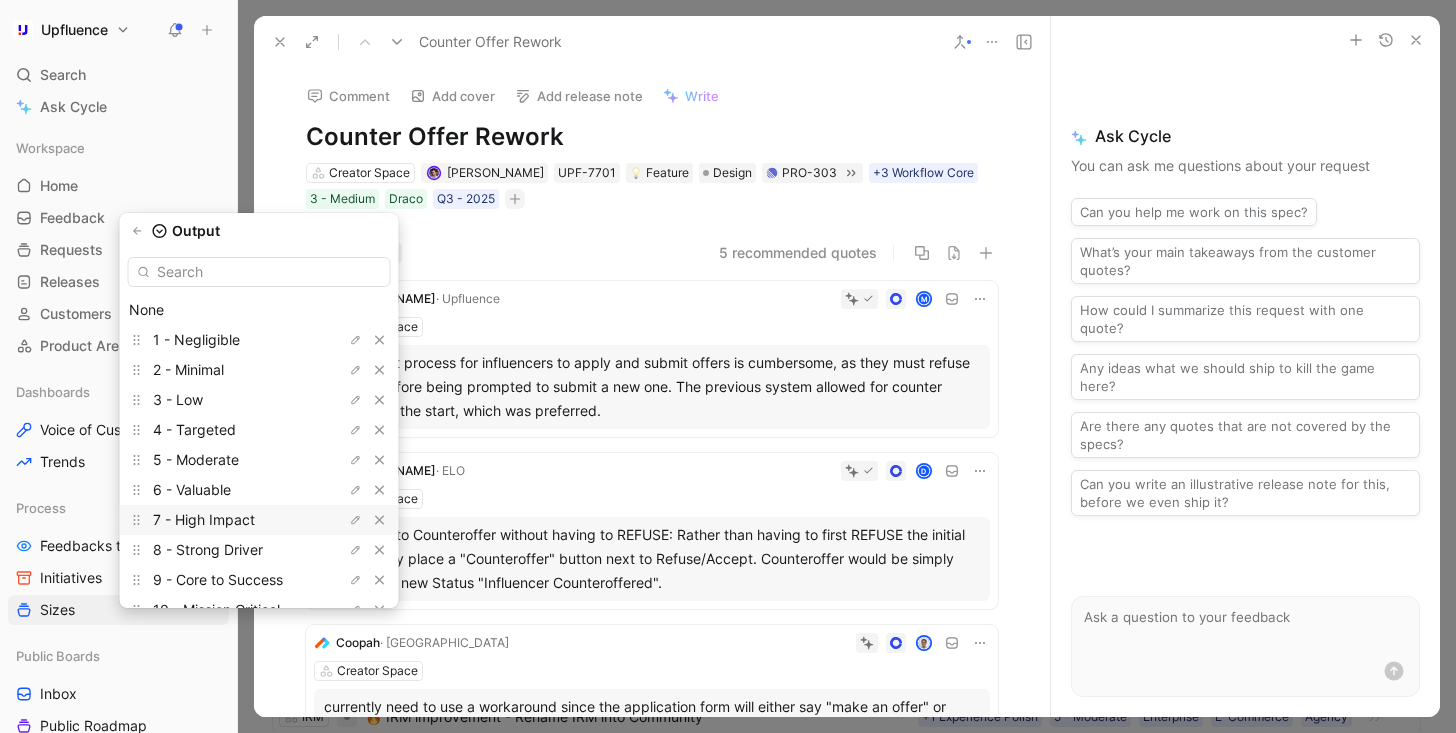 scroll, scrollTop: 55, scrollLeft: 0, axis: vertical 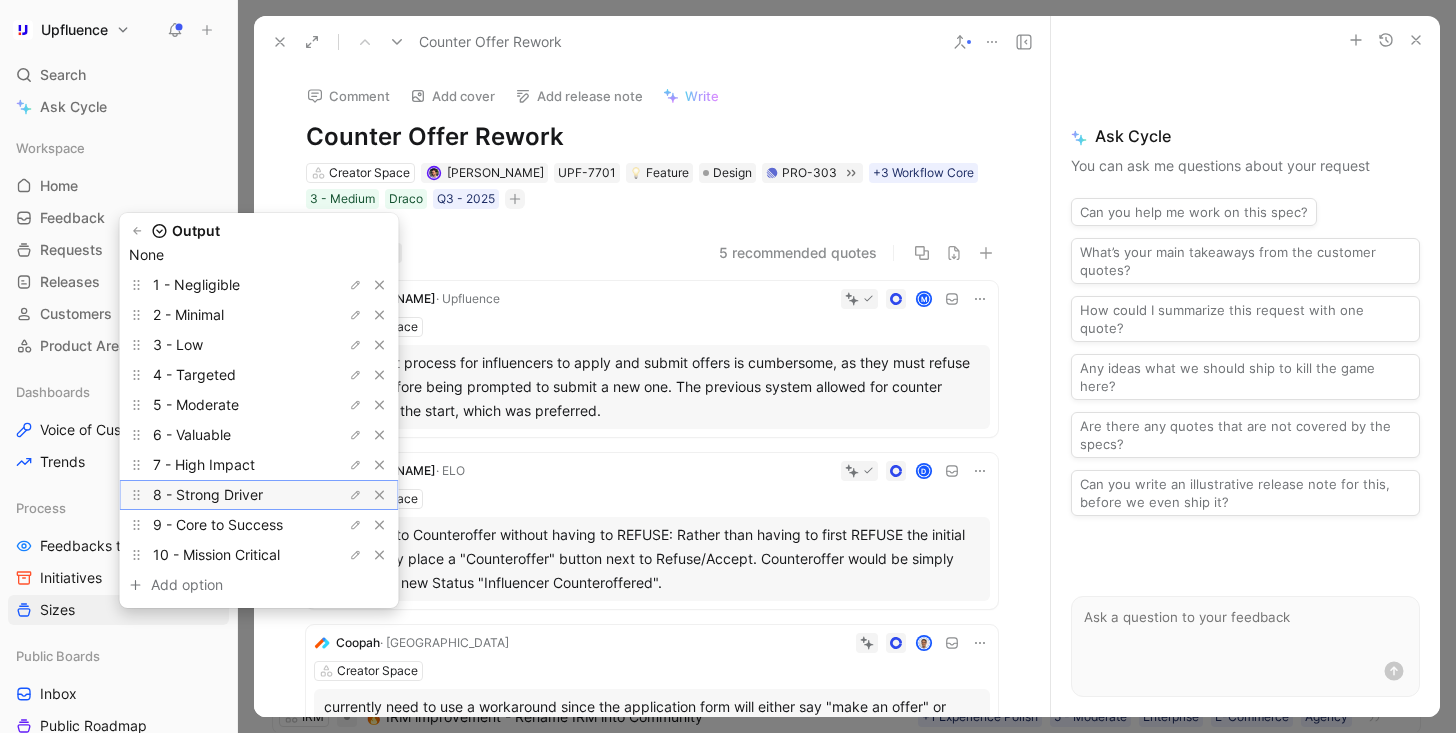 click on "8 - Strong Driver" at bounding box center (208, 494) 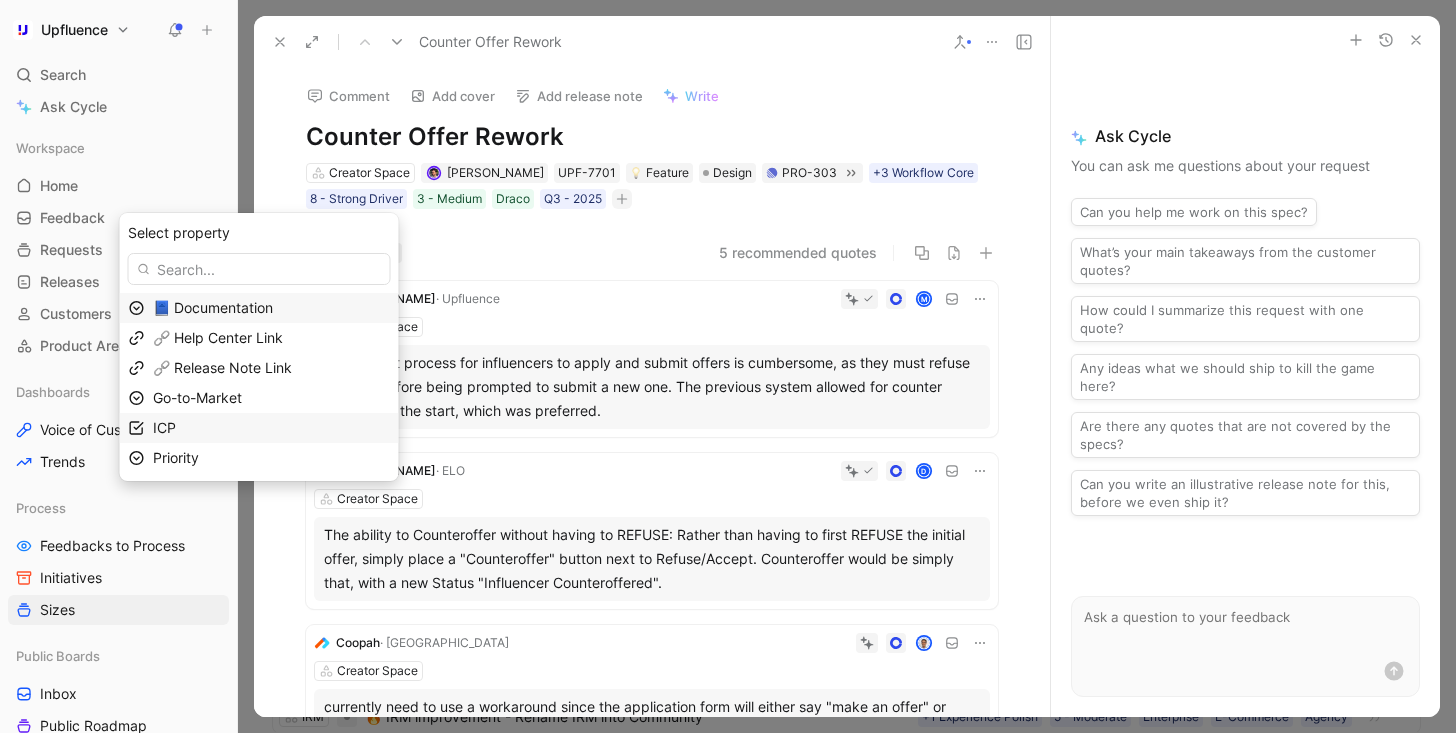click on "ICP" at bounding box center (271, 428) 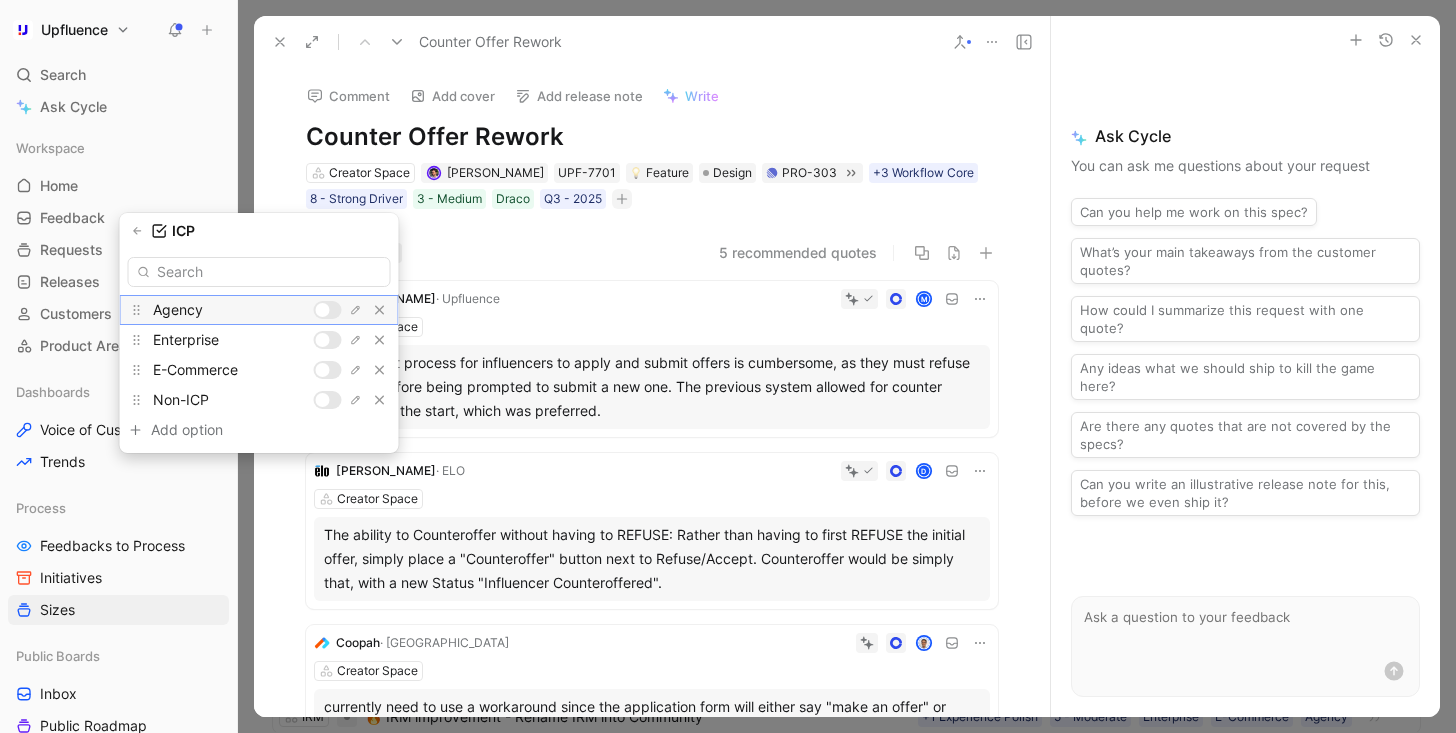 click at bounding box center [323, 310] 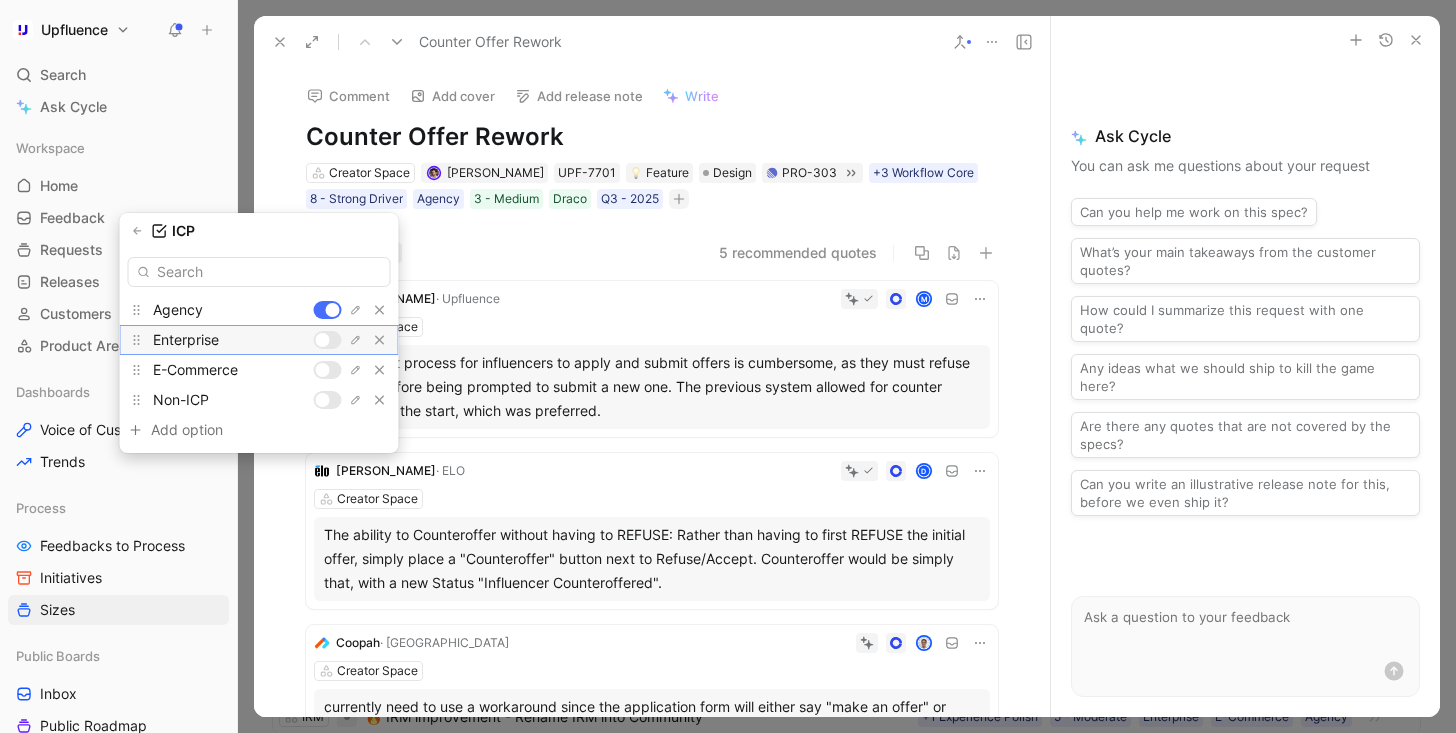 click at bounding box center [323, 340] 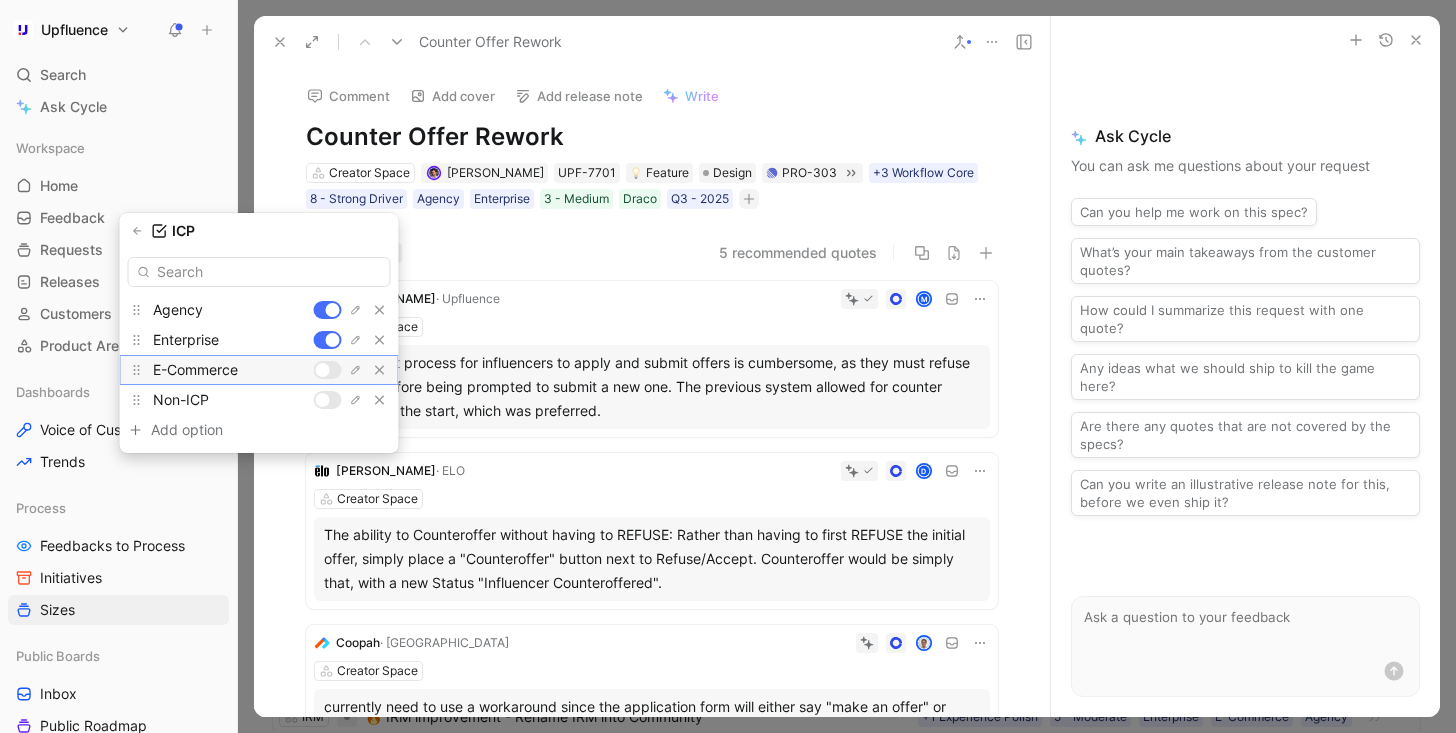click at bounding box center (323, 370) 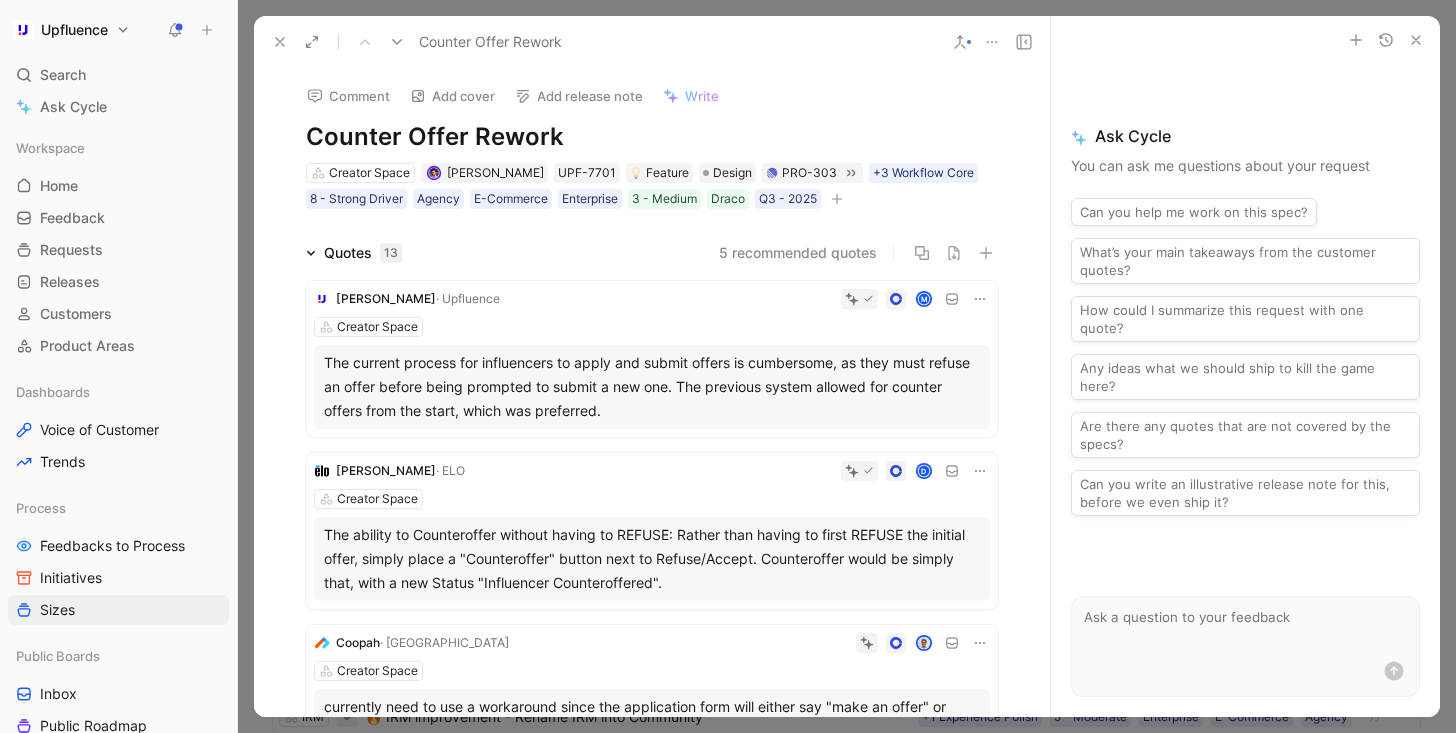 click 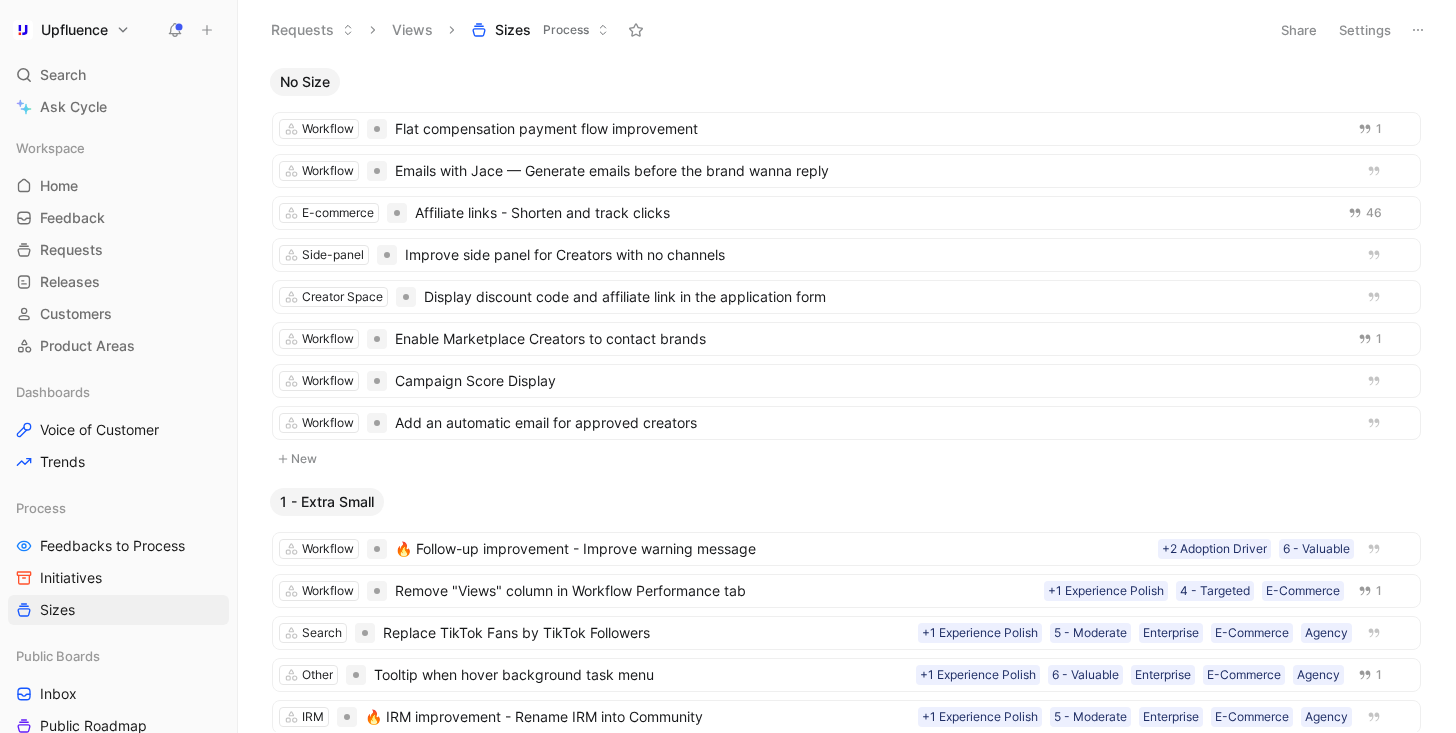 click on "Upfluence Search ⌘ K Ask Cycle Workspace Home G then H Feedback G then F Requests G then R Releases G then L Customers Product Areas Dashboards Voice of Customer Trends Process Feedbacks to Process Initiatives Sizes Public Boards Inbox Public Roadmap Go-to-Market Support Documentation Feedback from support Product Ideas Prioritized Backlog Product Roadmap Conception Ready Per Area Delivery Graveyard
To pick up a draggable item, press the space bar.
While dragging, use the arrow keys to move the item.
Press space again to drop the item in its new position, or press escape to cancel.
Help center Invite member Requests Views Sizes Process Share Settings No Size Workflow Flat compensation payment flow improvement 1 Workflow Emails with Jace — Generate emails before the brand wanna reply E-commerce Affiliate links - Shorten and track clicks 46 Side-panel Improve side panel for Creators with no channels Creator Space Workflow Enable Marketplace Creators to contact brands 1 New 1" at bounding box center (728, 366) 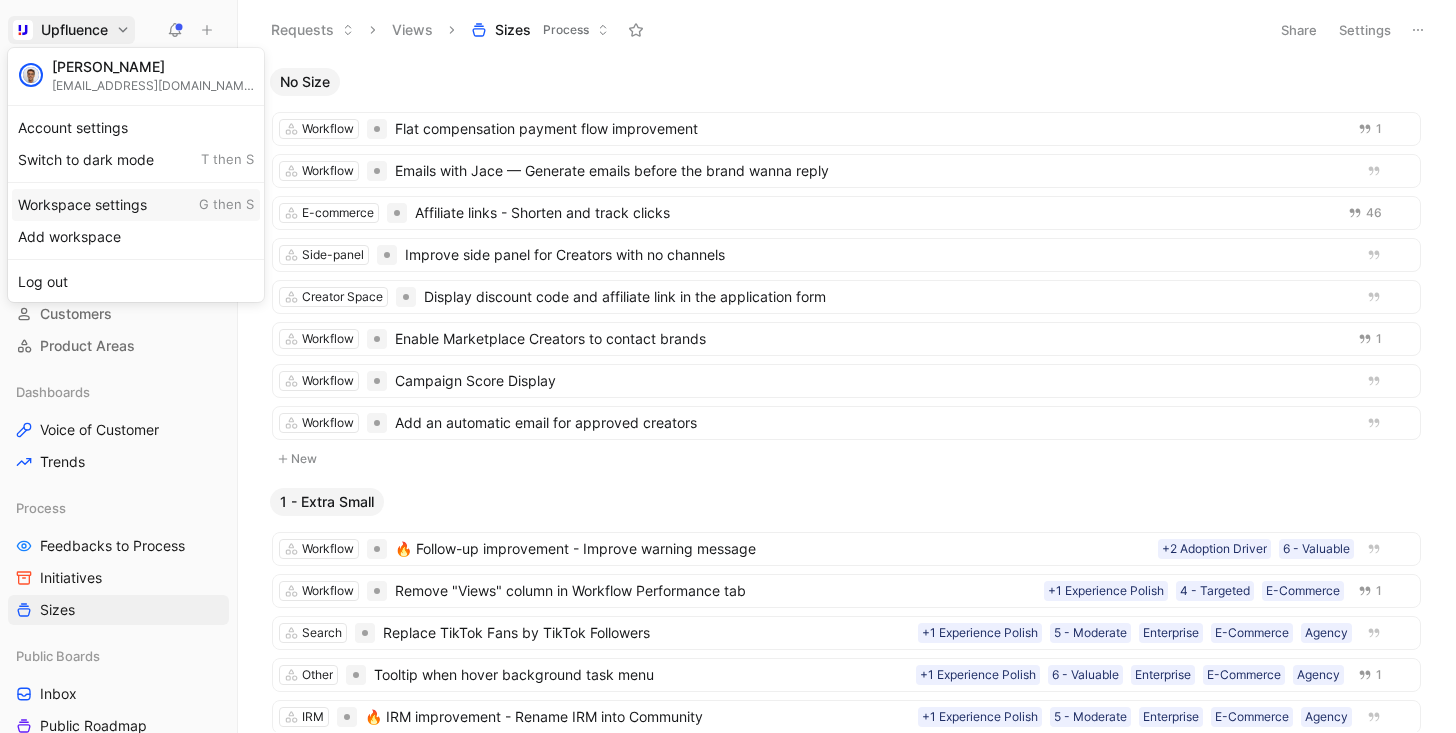 click on "Workspace settings G then S" at bounding box center (136, 205) 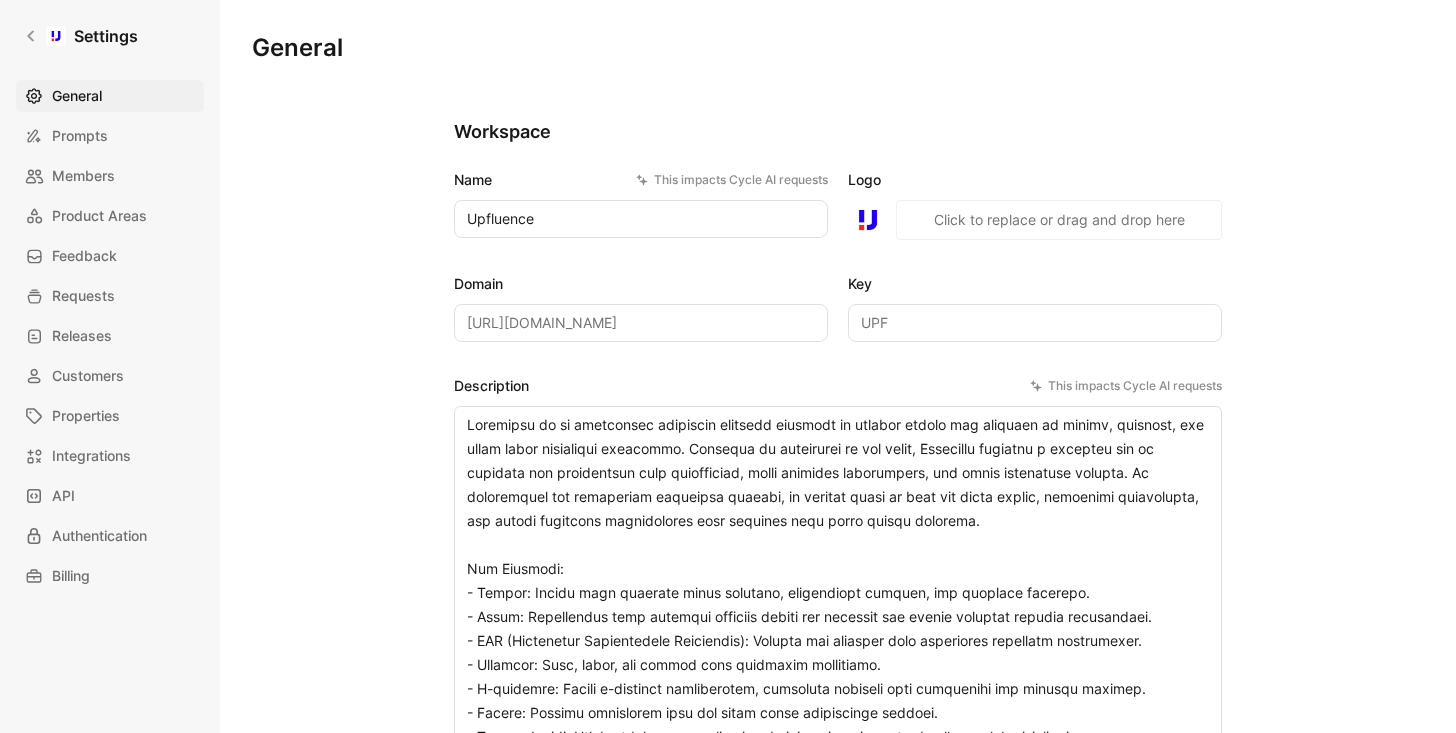 scroll, scrollTop: 836, scrollLeft: 0, axis: vertical 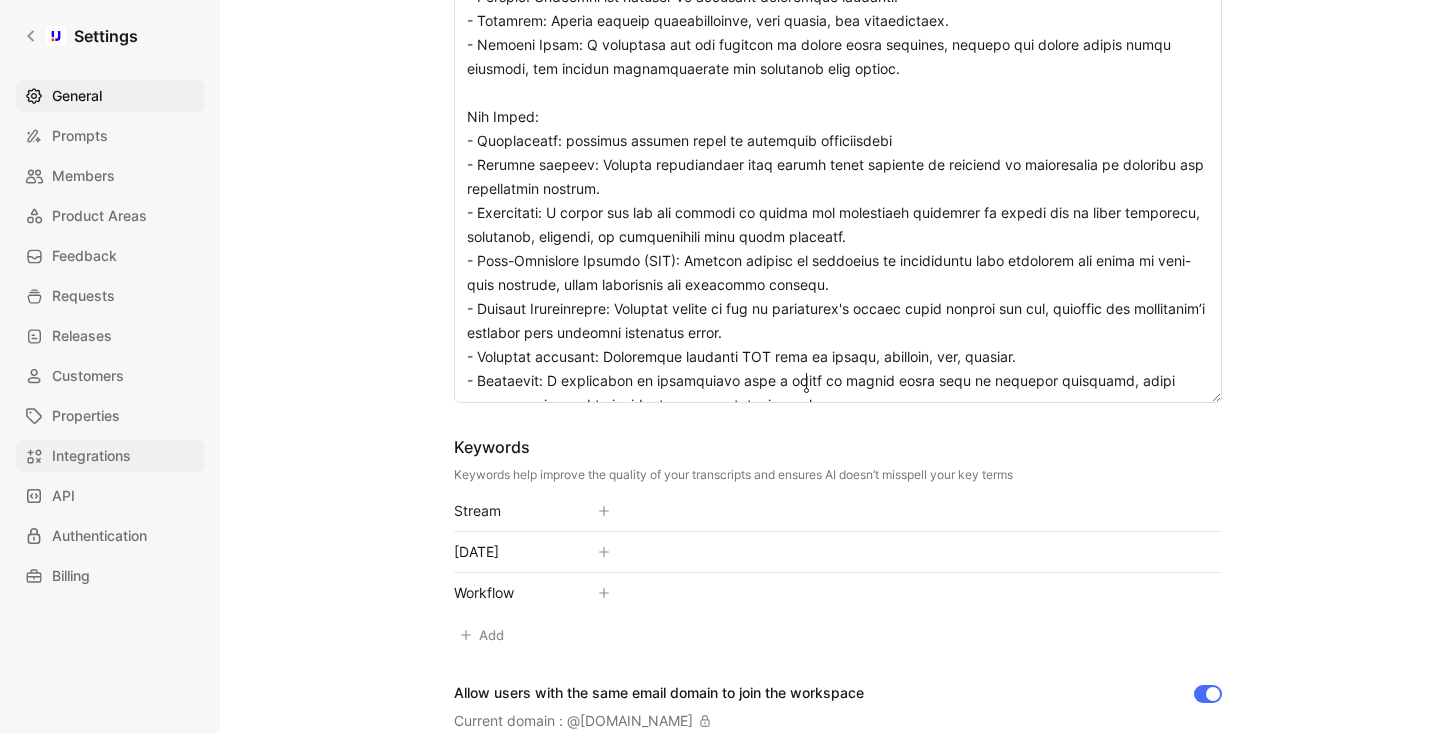 click on "Integrations" at bounding box center (91, 456) 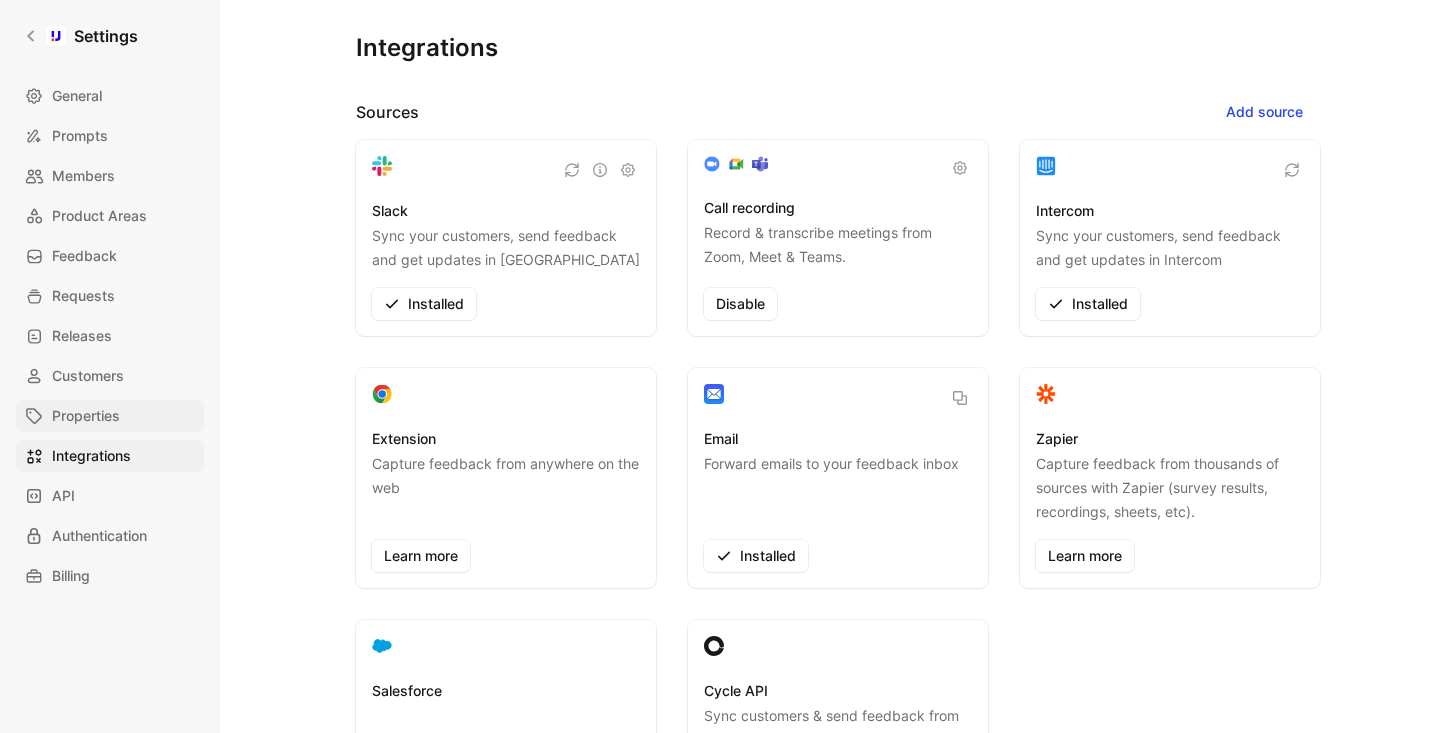 click on "Properties" at bounding box center [86, 416] 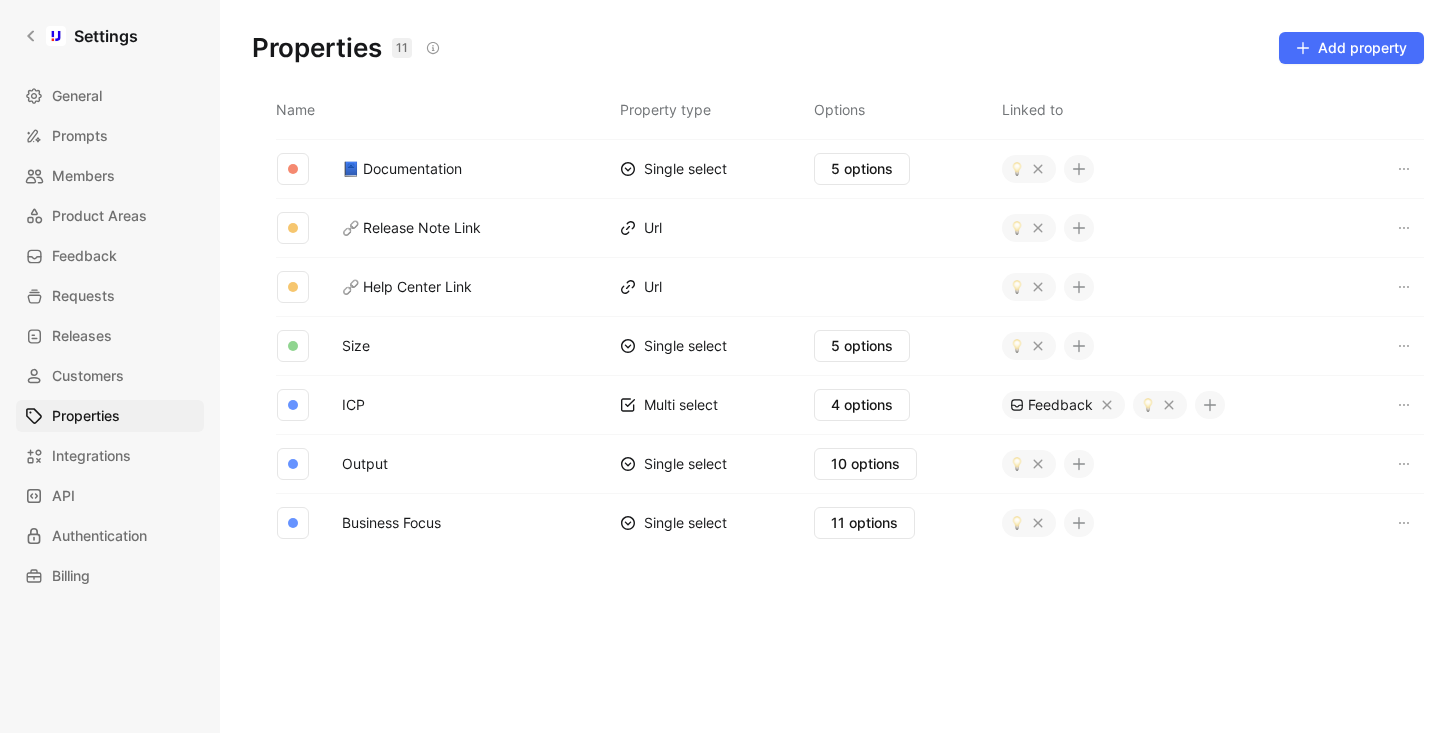 scroll, scrollTop: 235, scrollLeft: 0, axis: vertical 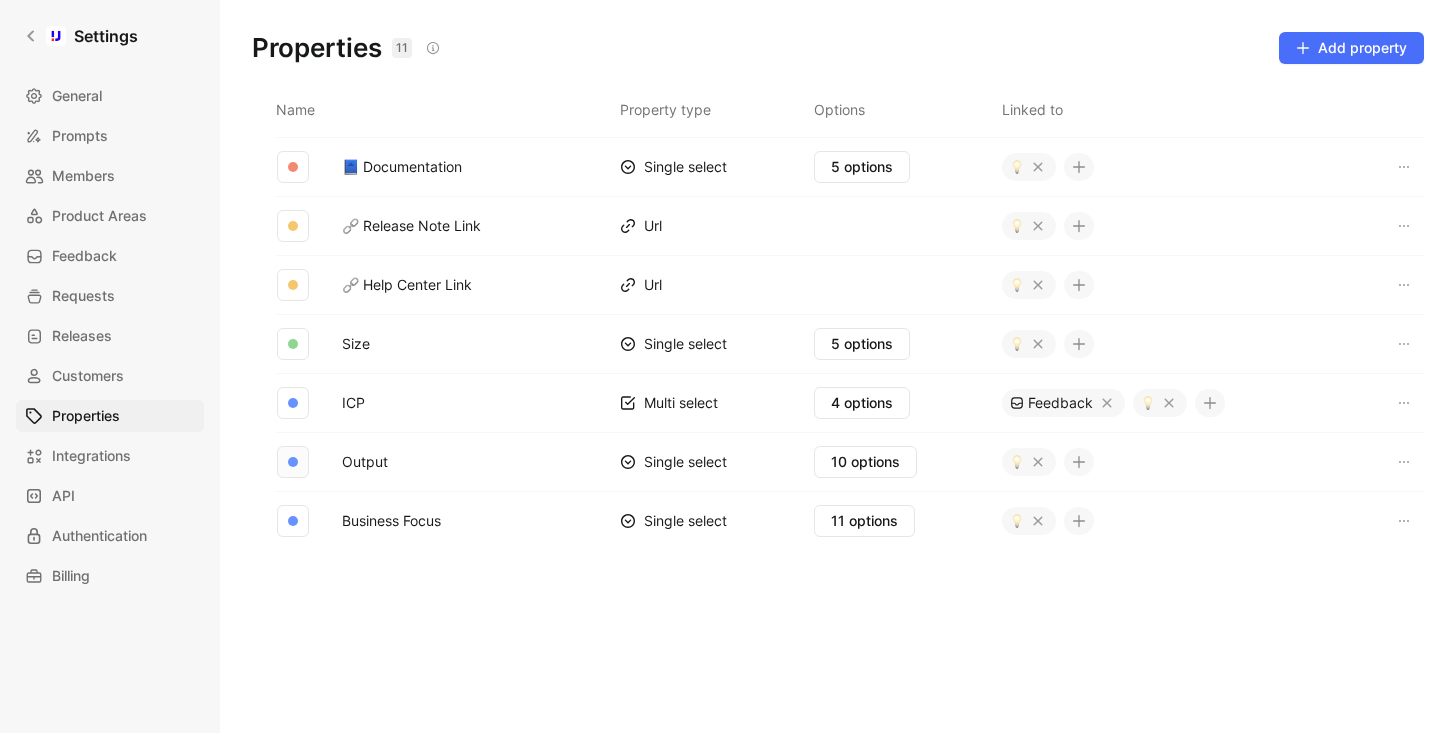 click at bounding box center [293, 462] 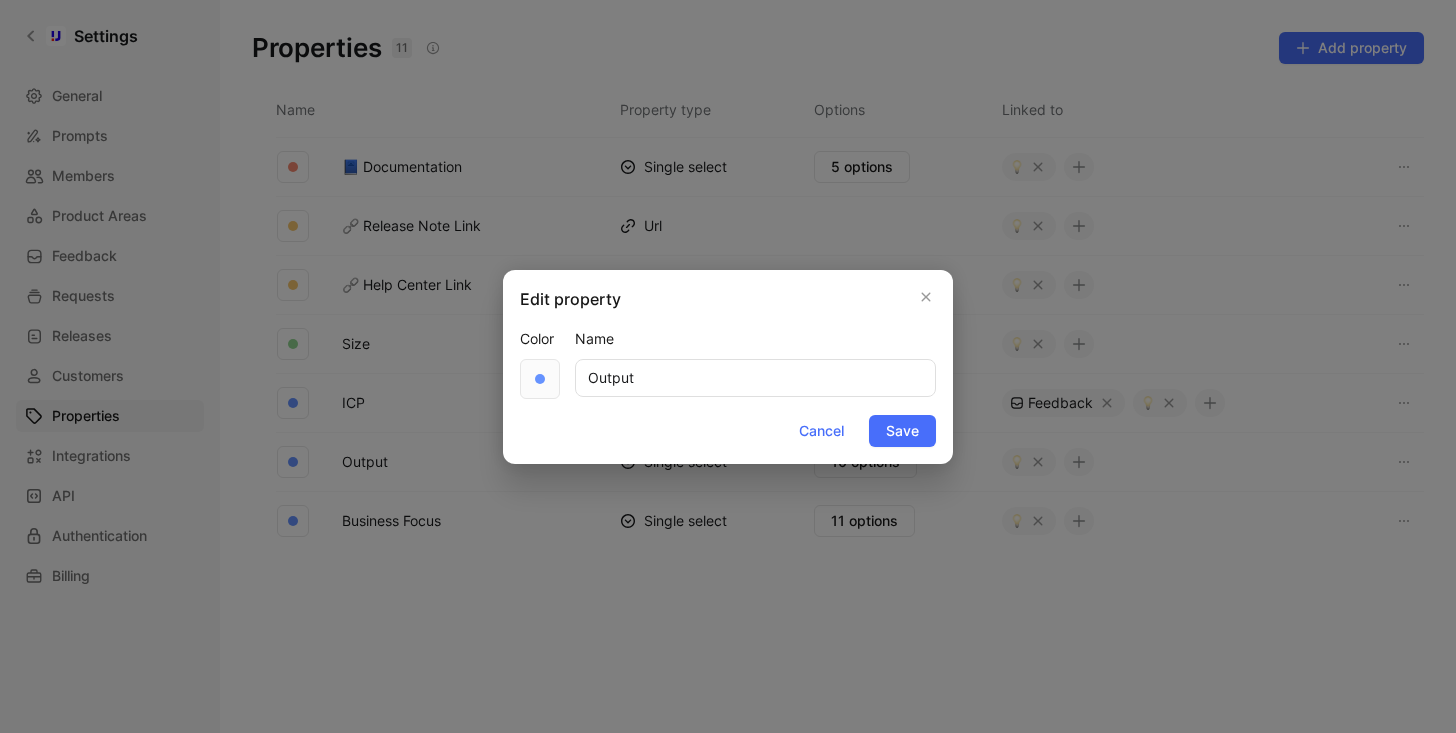 click at bounding box center [540, 379] 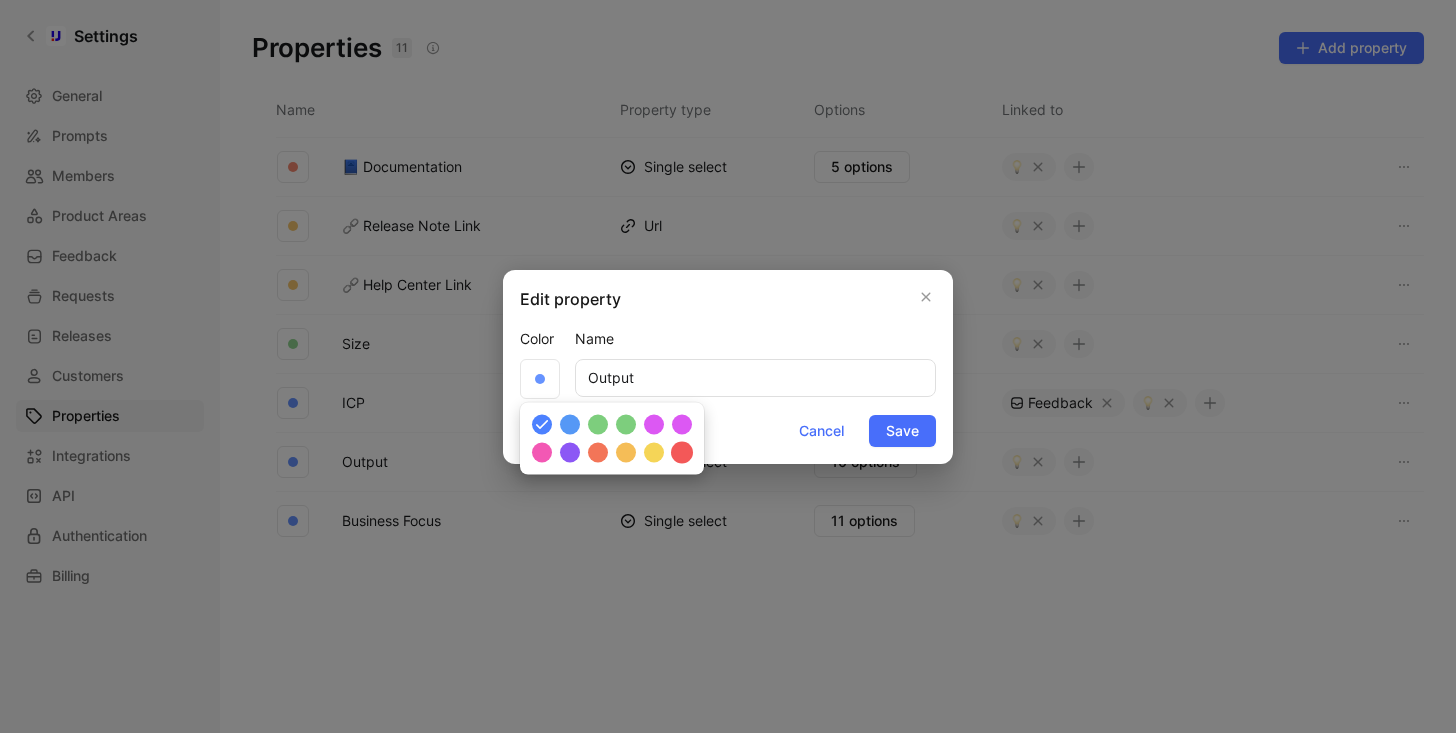 click at bounding box center [682, 453] 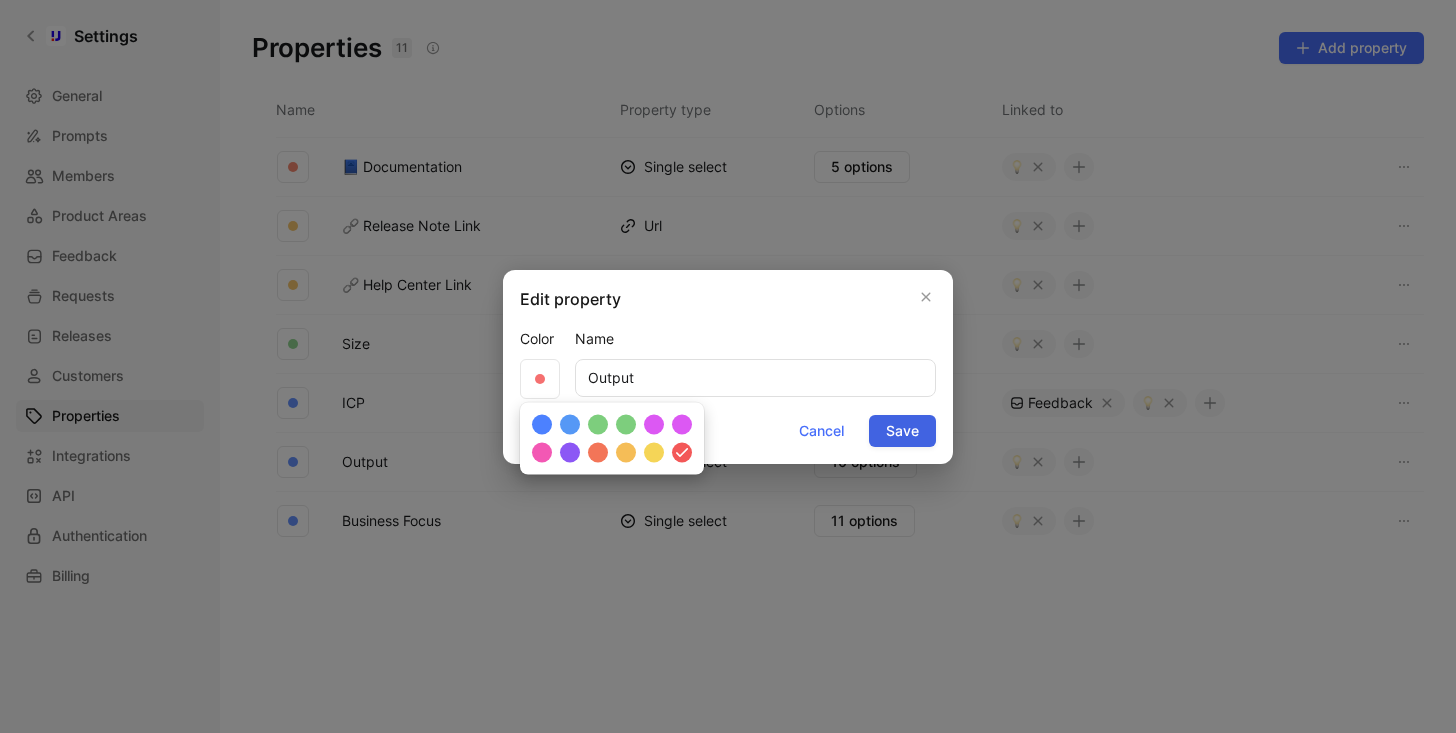 click on "Save" at bounding box center [902, 431] 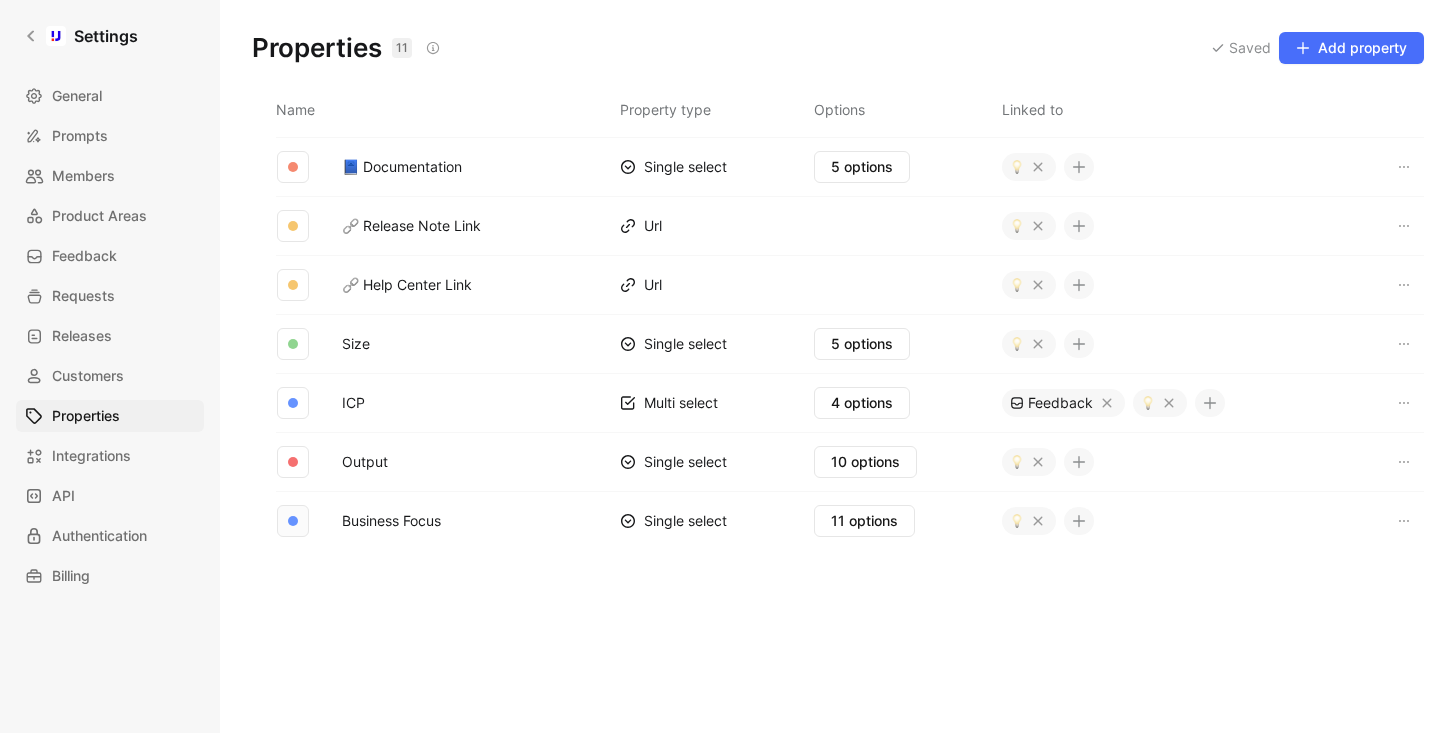 click at bounding box center [293, 521] 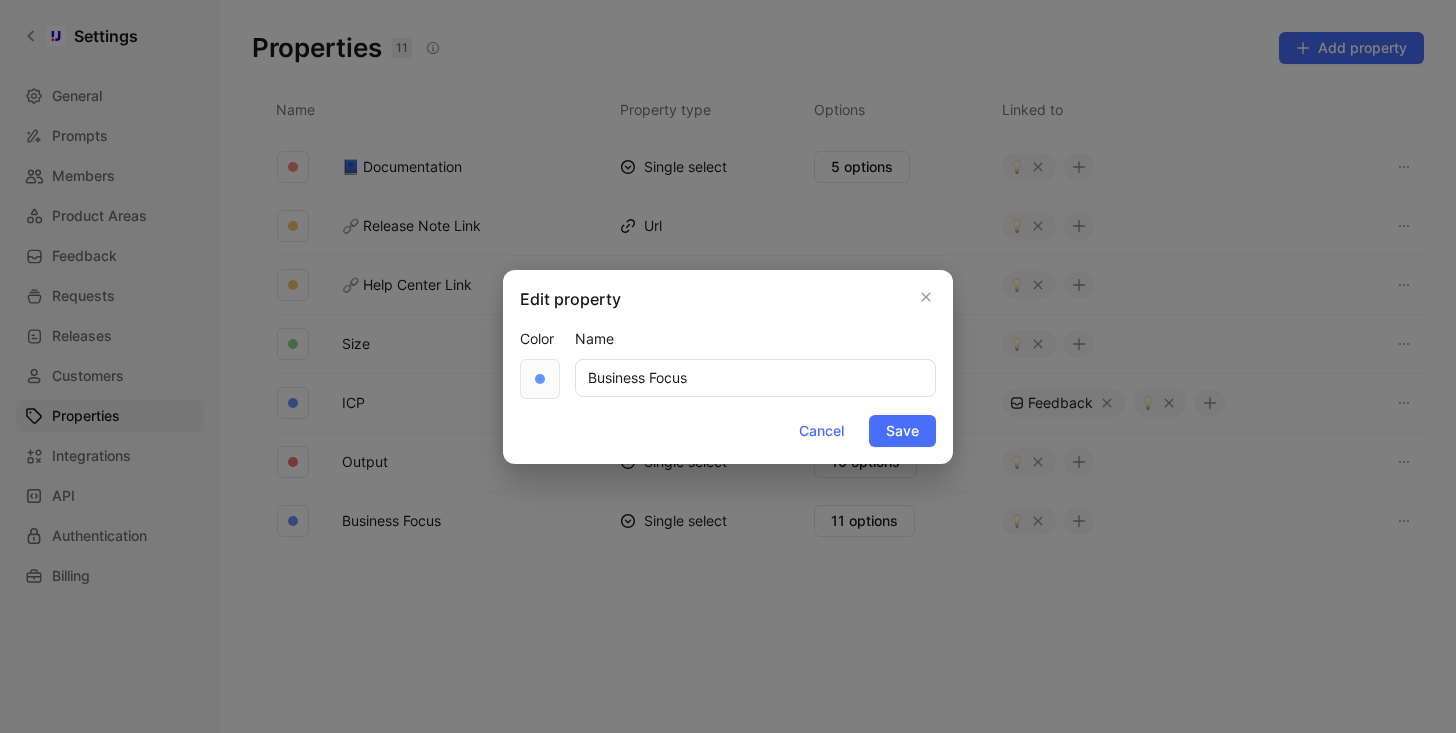 click at bounding box center (540, 379) 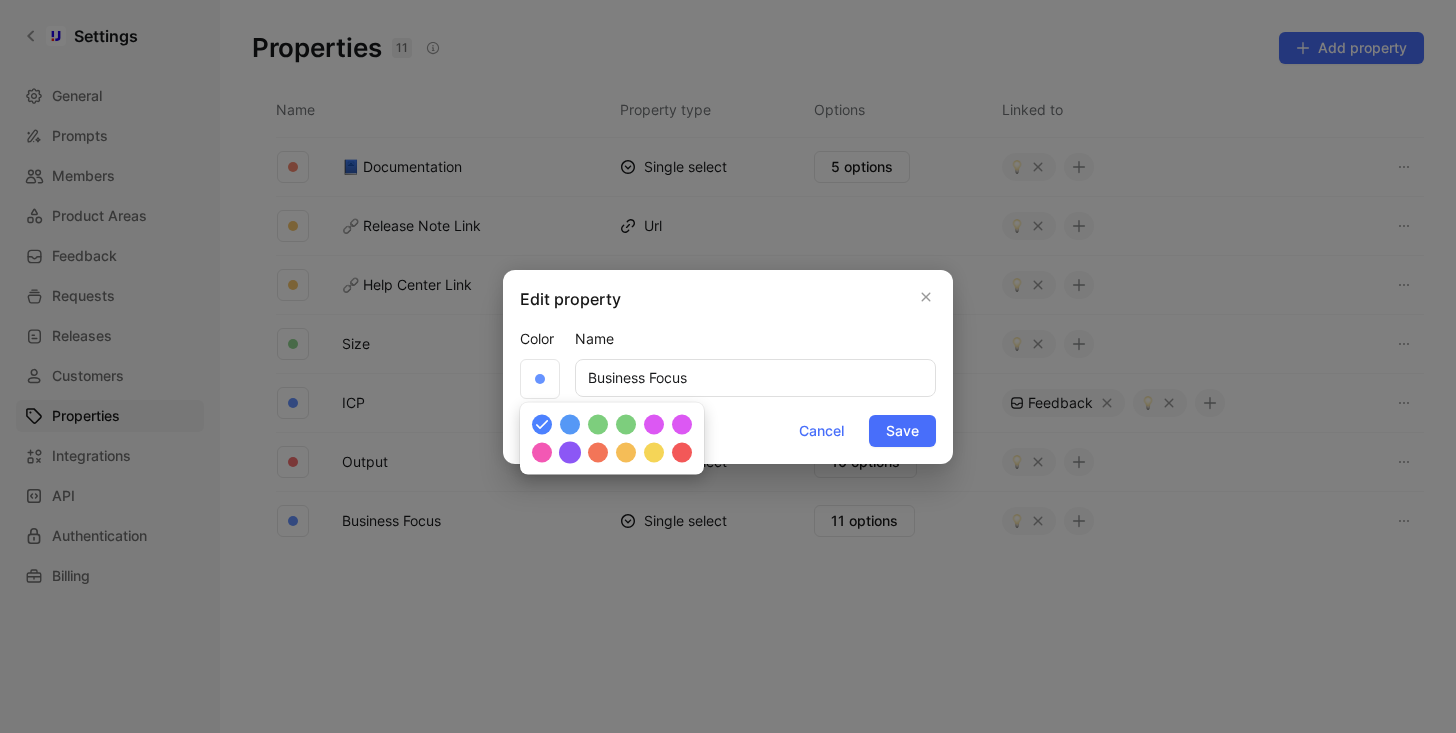 click at bounding box center [570, 453] 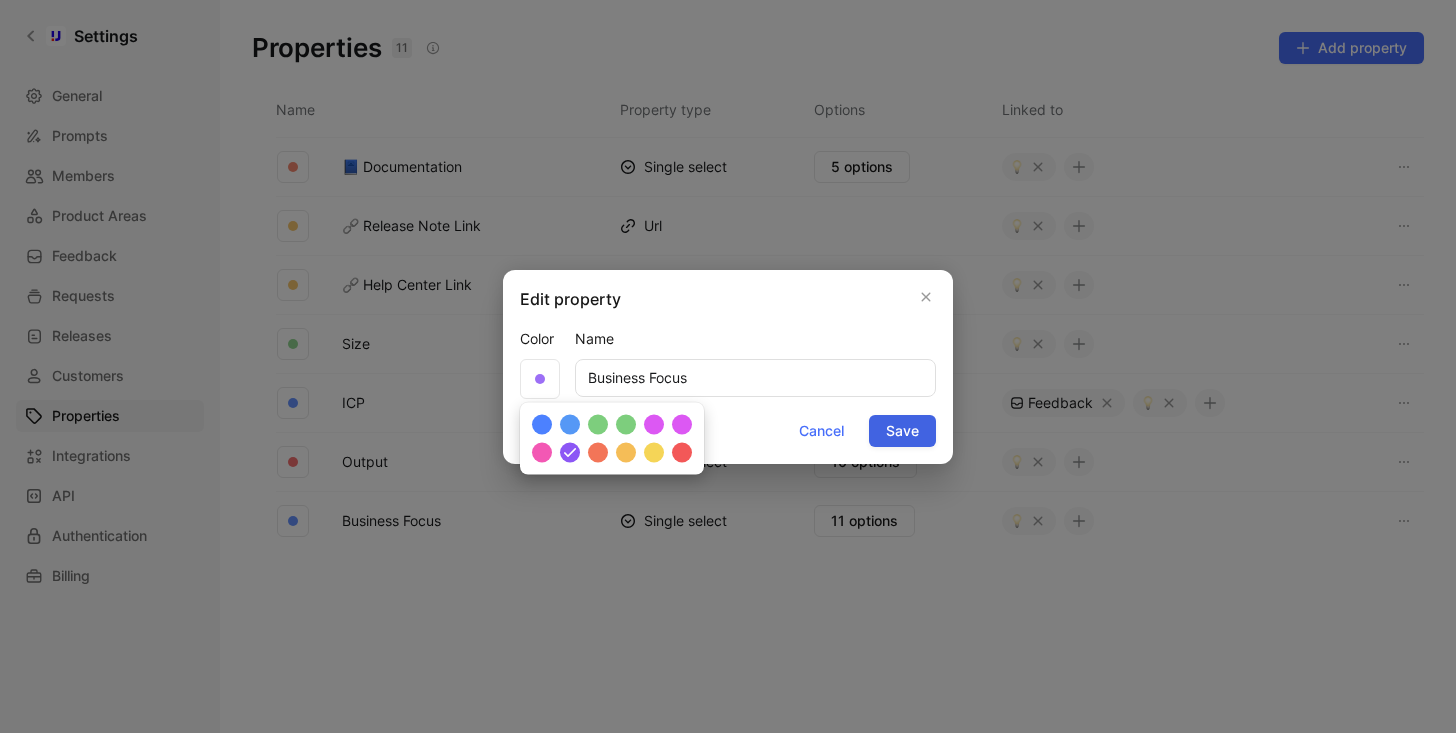 click on "Save" at bounding box center (902, 431) 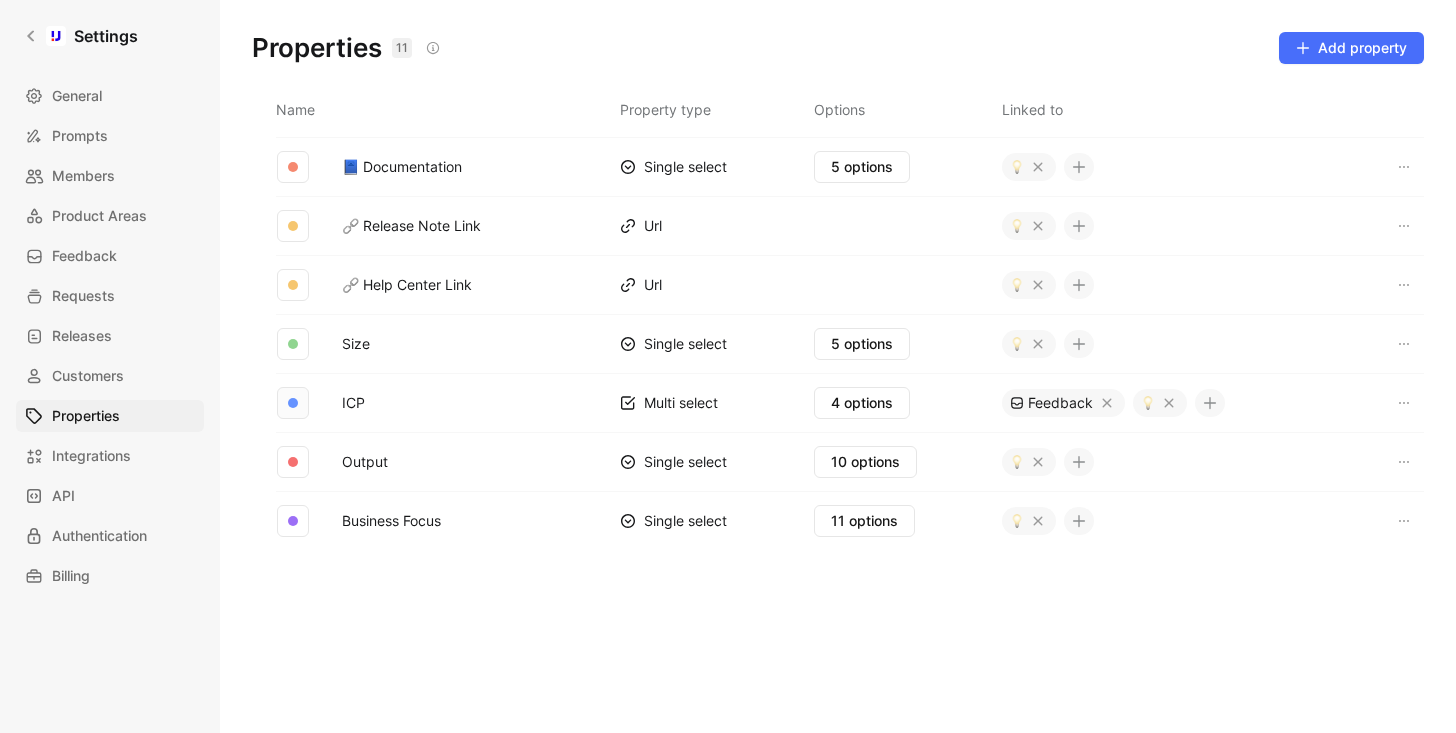 click at bounding box center [293, 403] 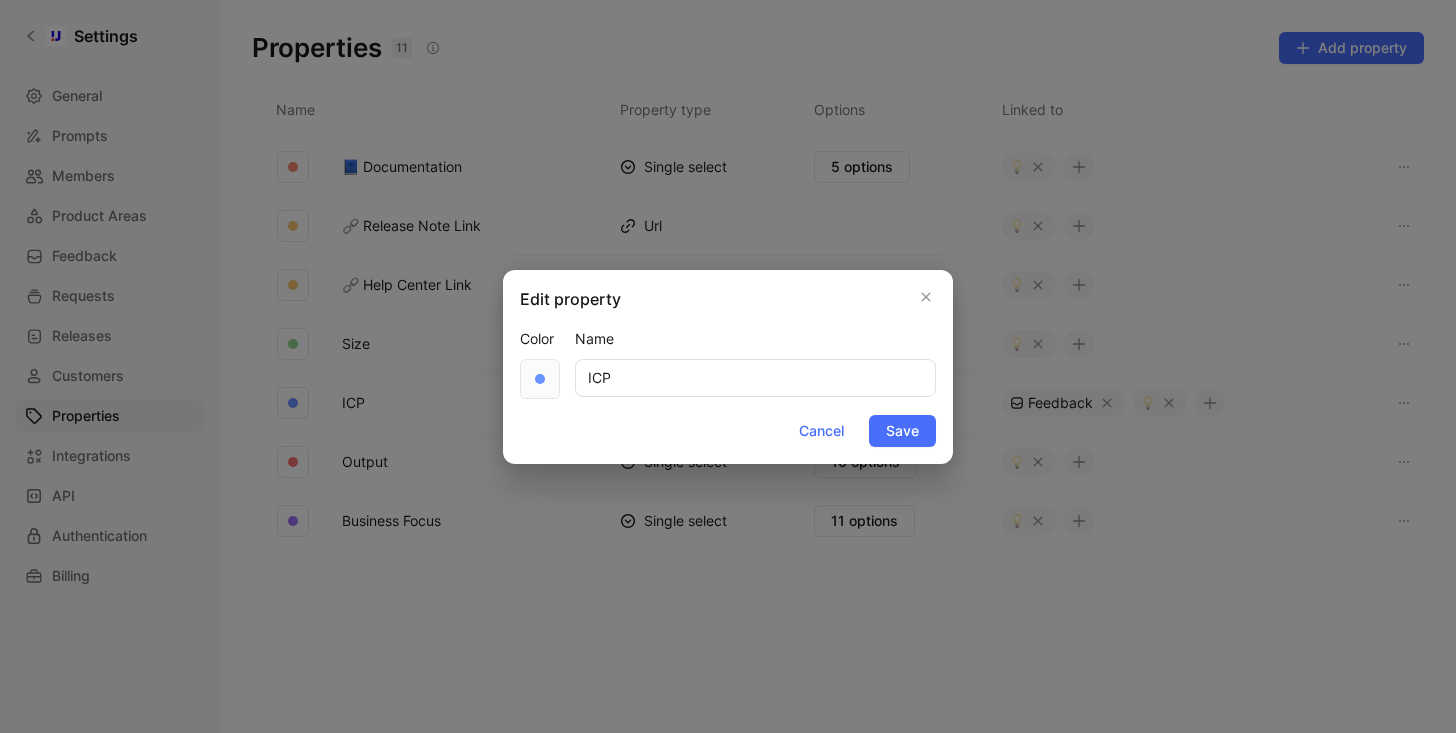 click at bounding box center [540, 379] 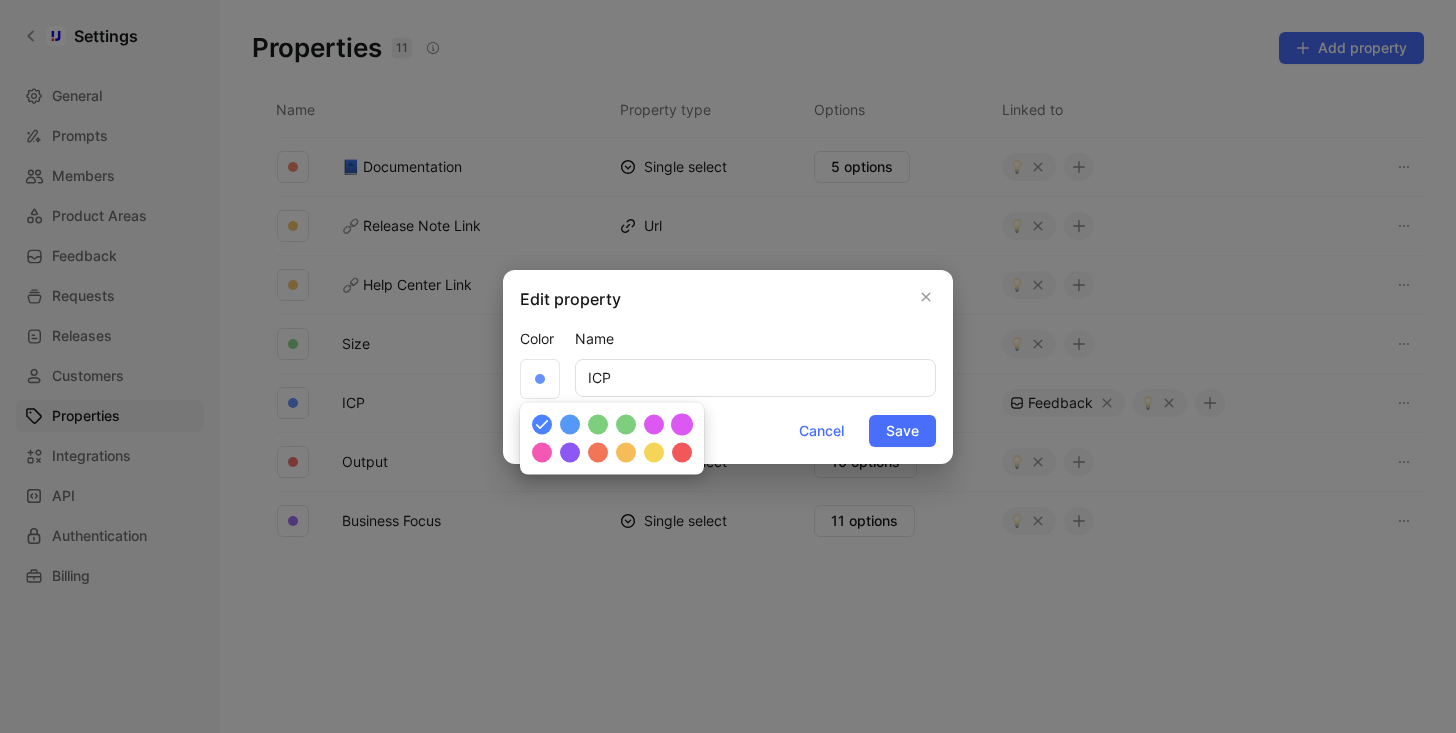 click at bounding box center (682, 425) 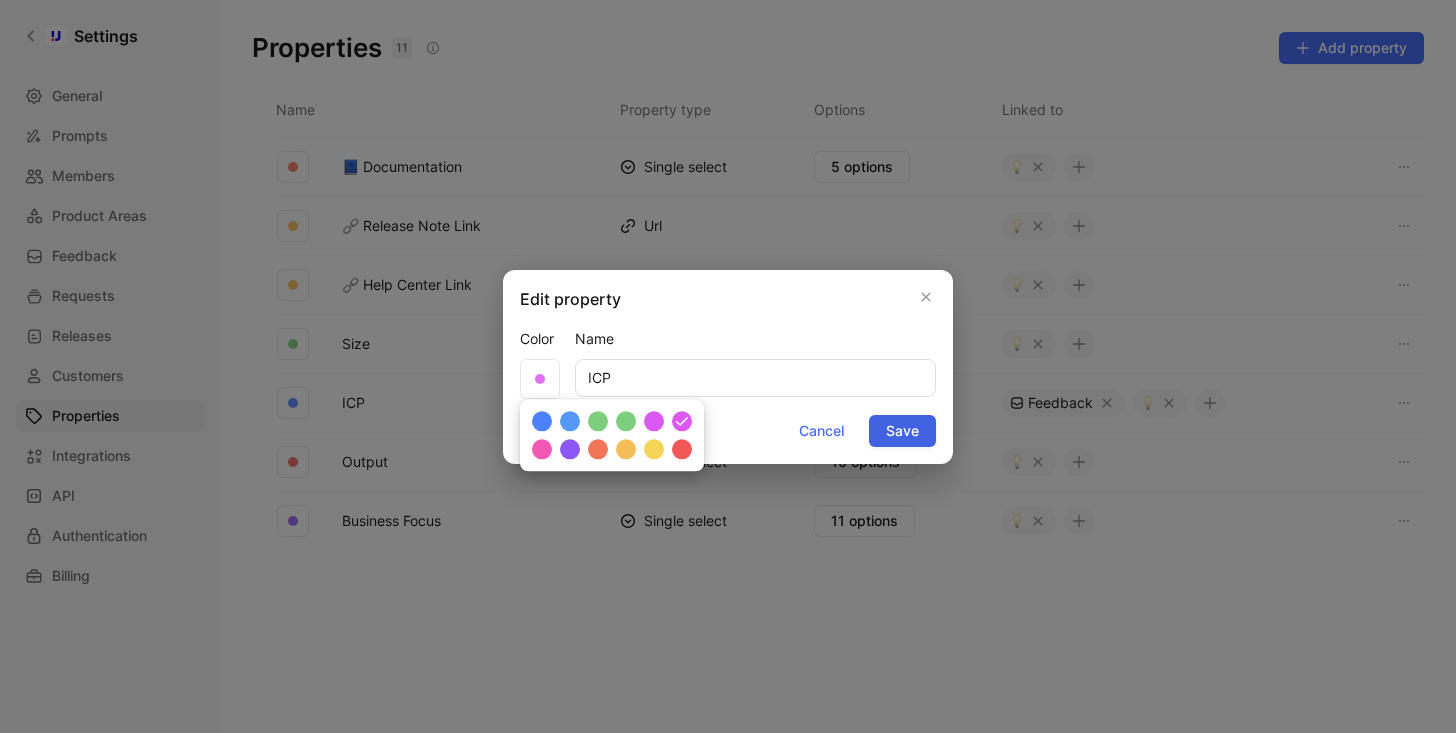 click on "Save" at bounding box center (902, 431) 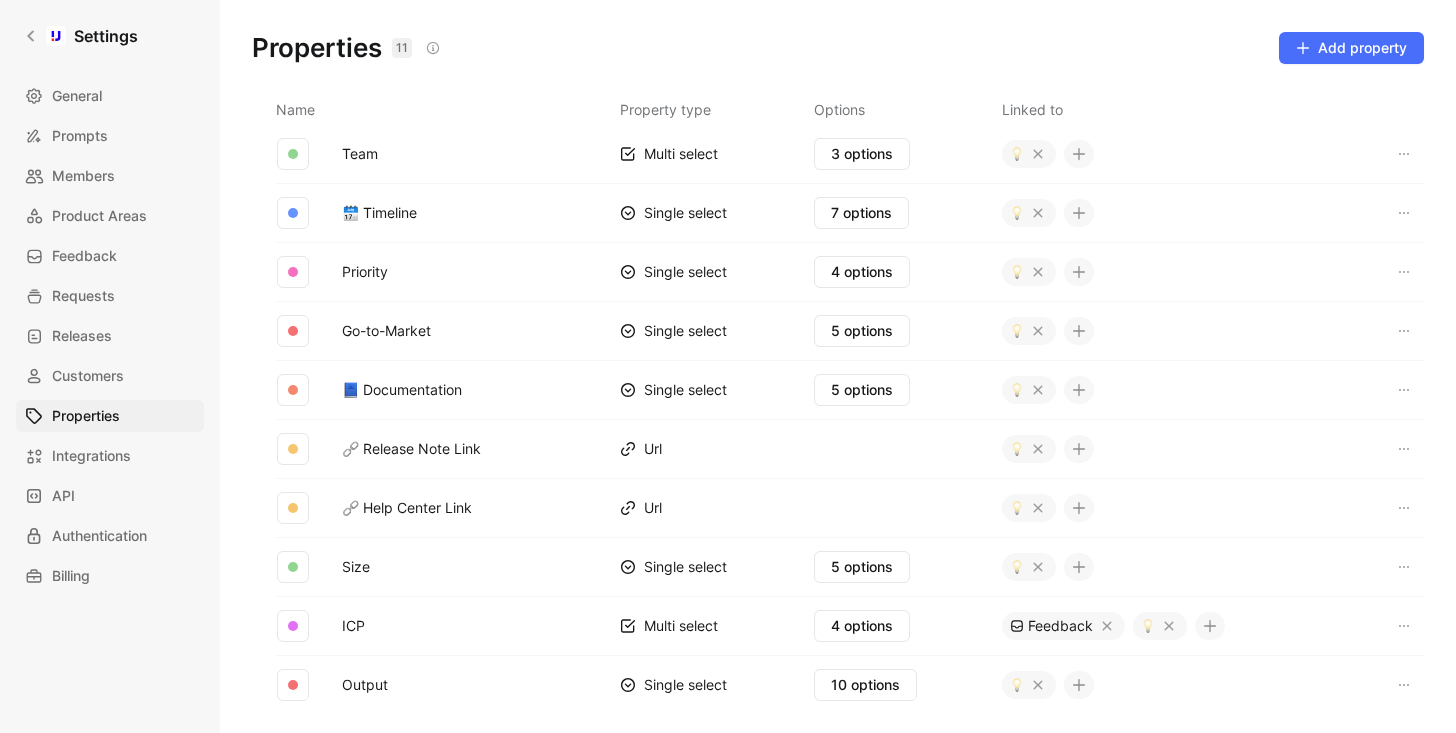 scroll, scrollTop: 11, scrollLeft: 0, axis: vertical 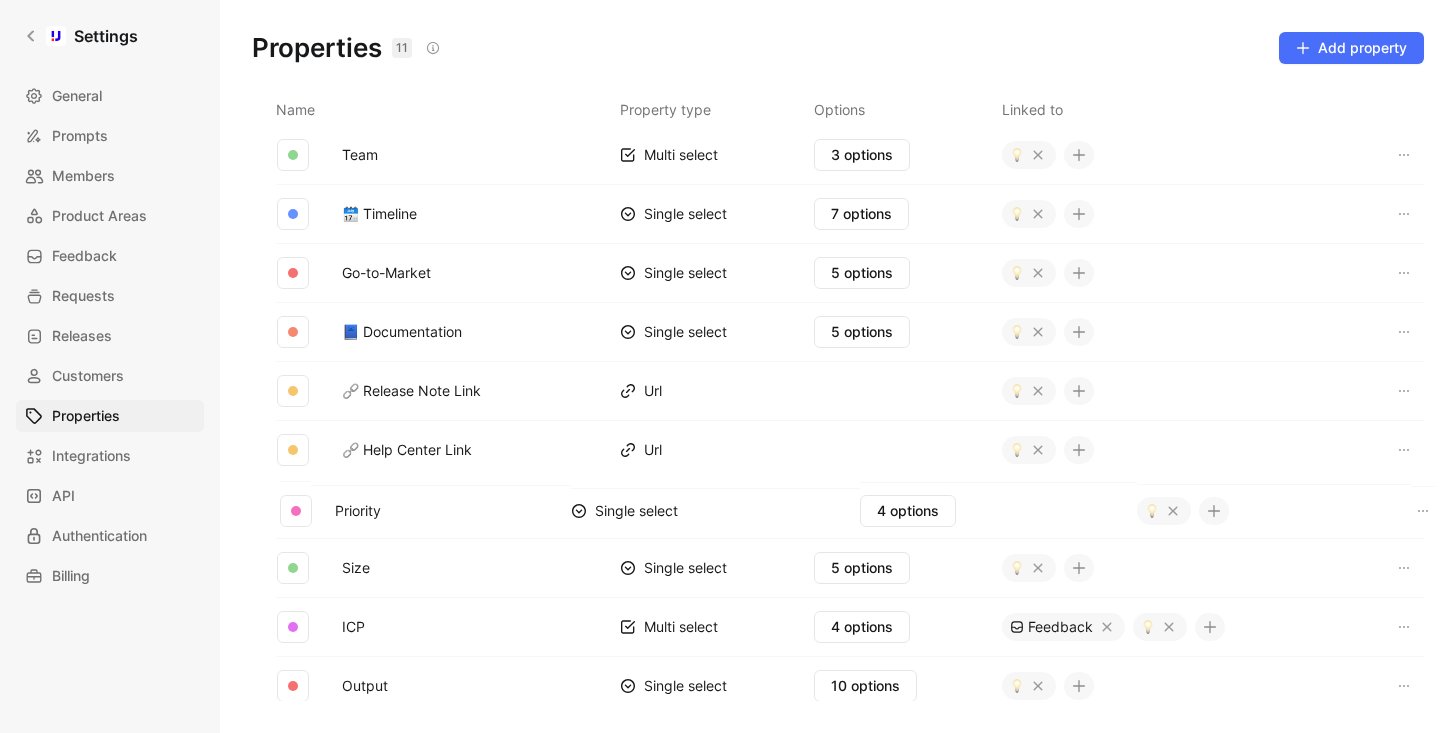 drag, startPoint x: 265, startPoint y: 272, endPoint x: 276, endPoint y: 510, distance: 238.25406 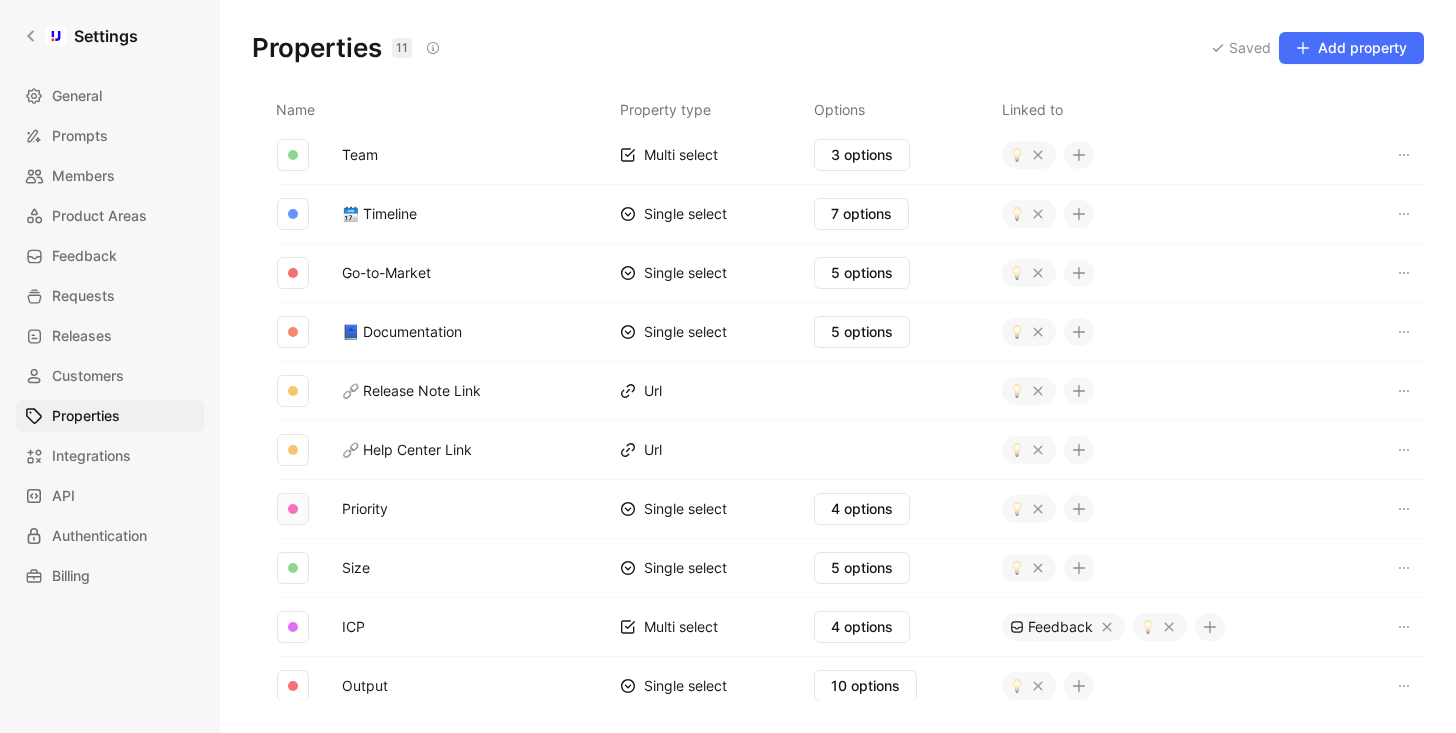 click at bounding box center [293, 509] 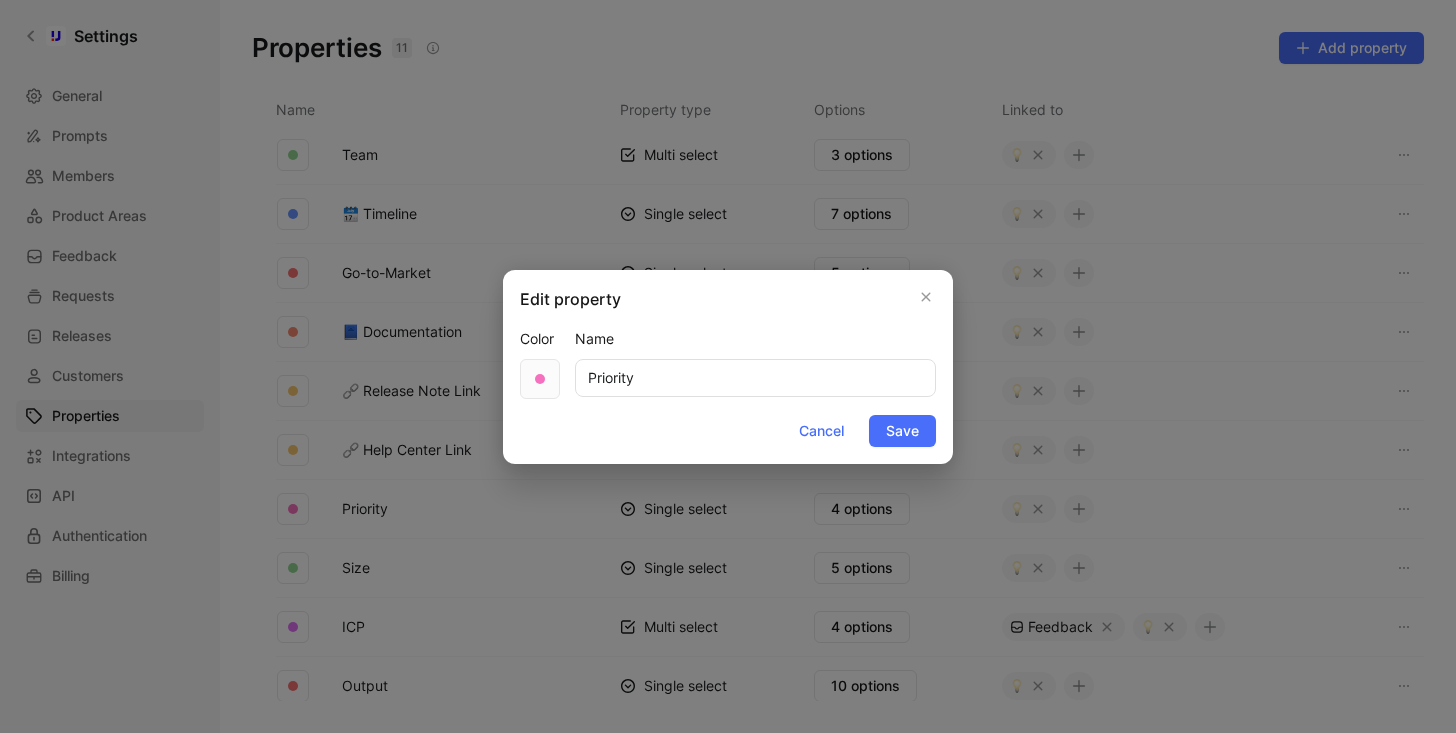 click at bounding box center (540, 379) 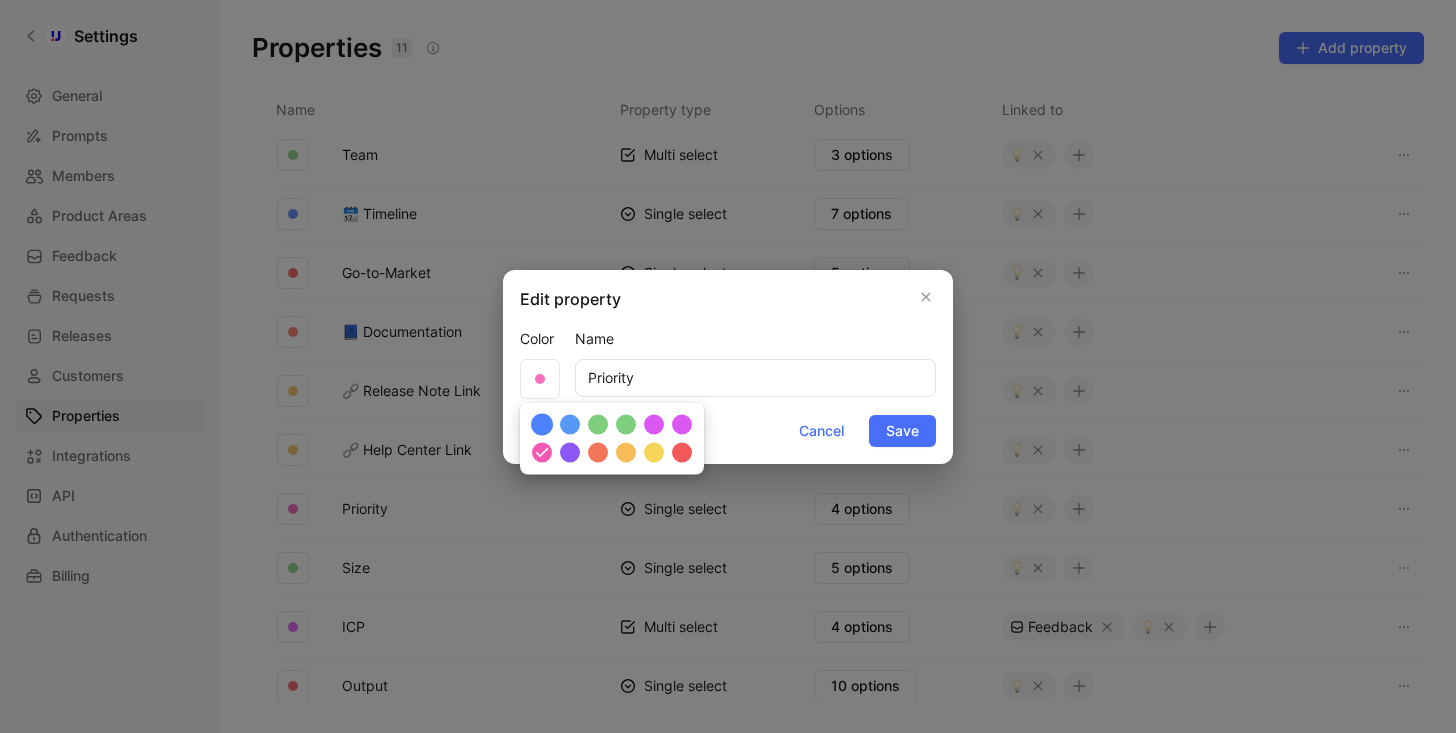 click at bounding box center (542, 425) 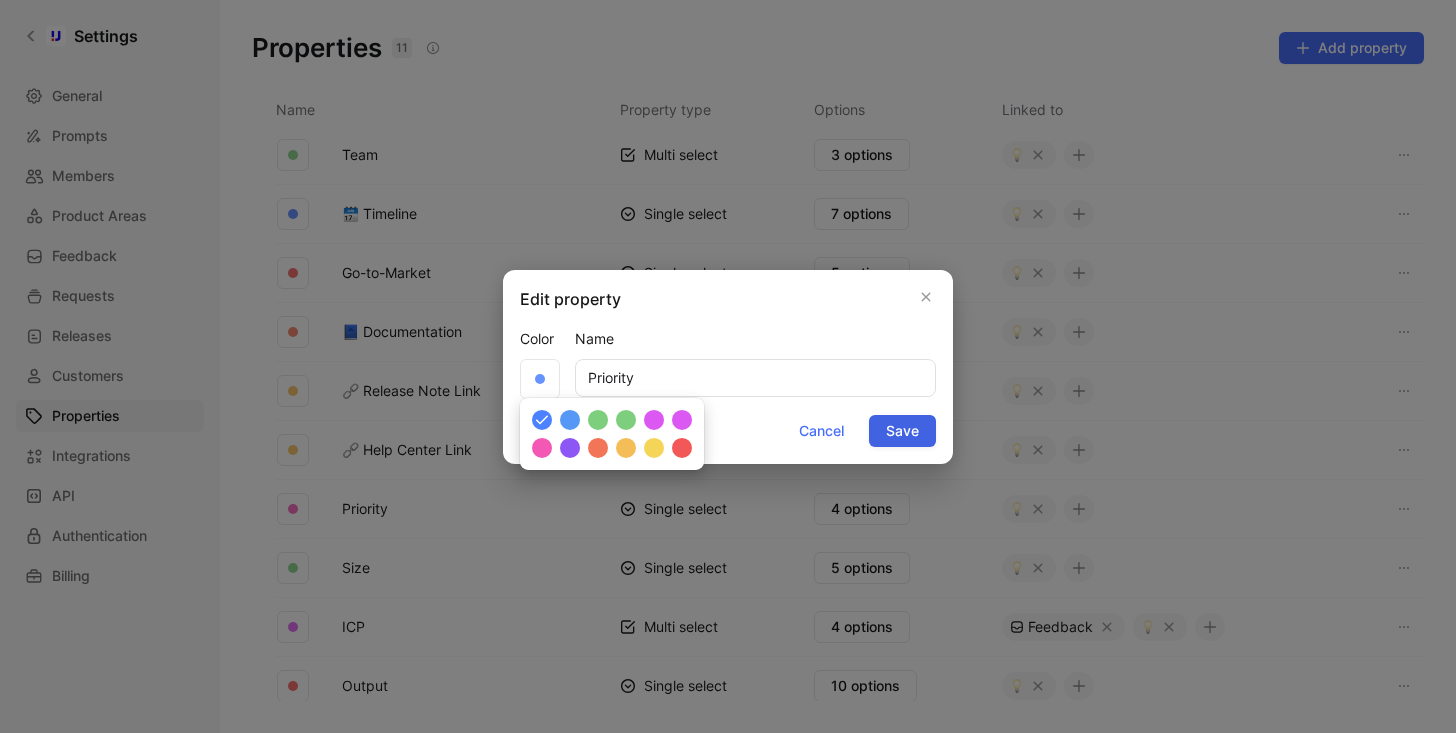 click on "Save" at bounding box center (902, 431) 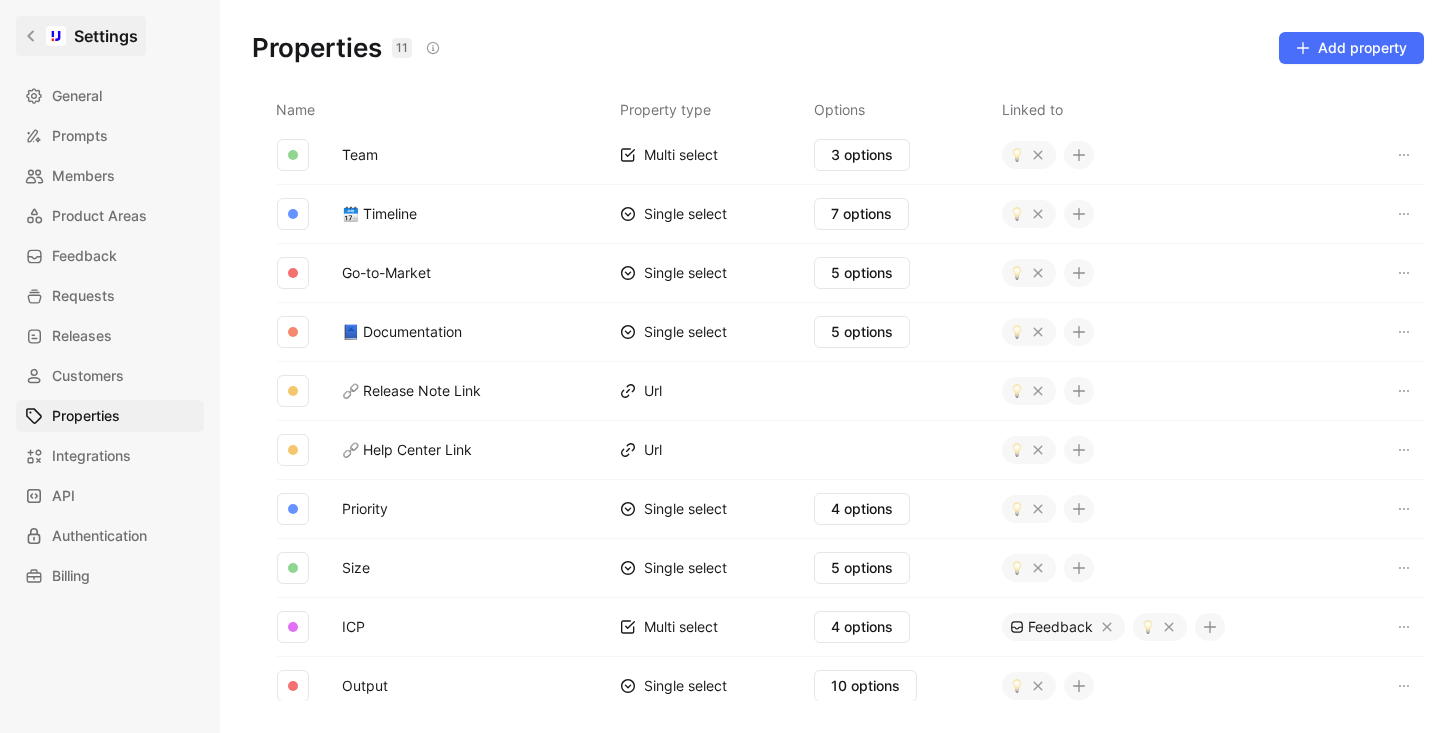 click on "Settings" at bounding box center (81, 36) 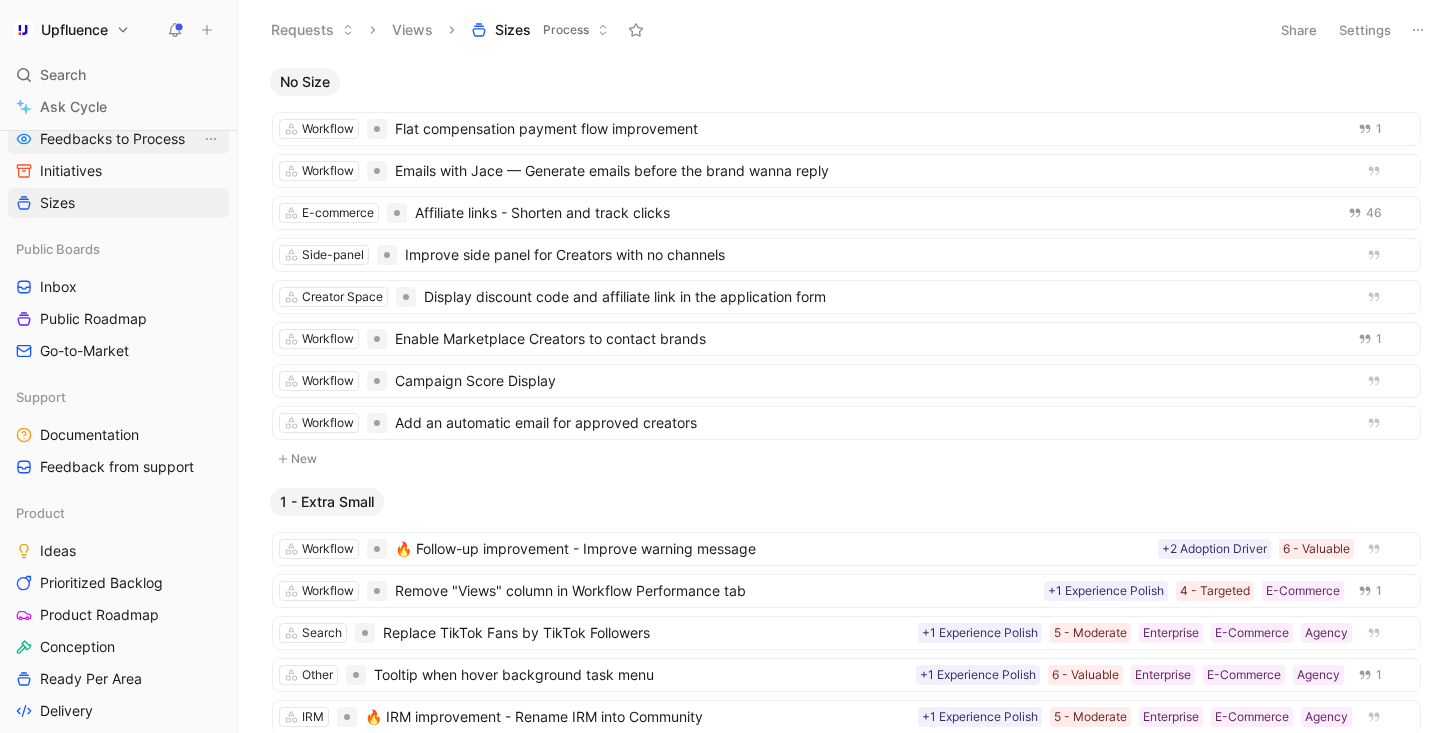 scroll, scrollTop: 548, scrollLeft: 0, axis: vertical 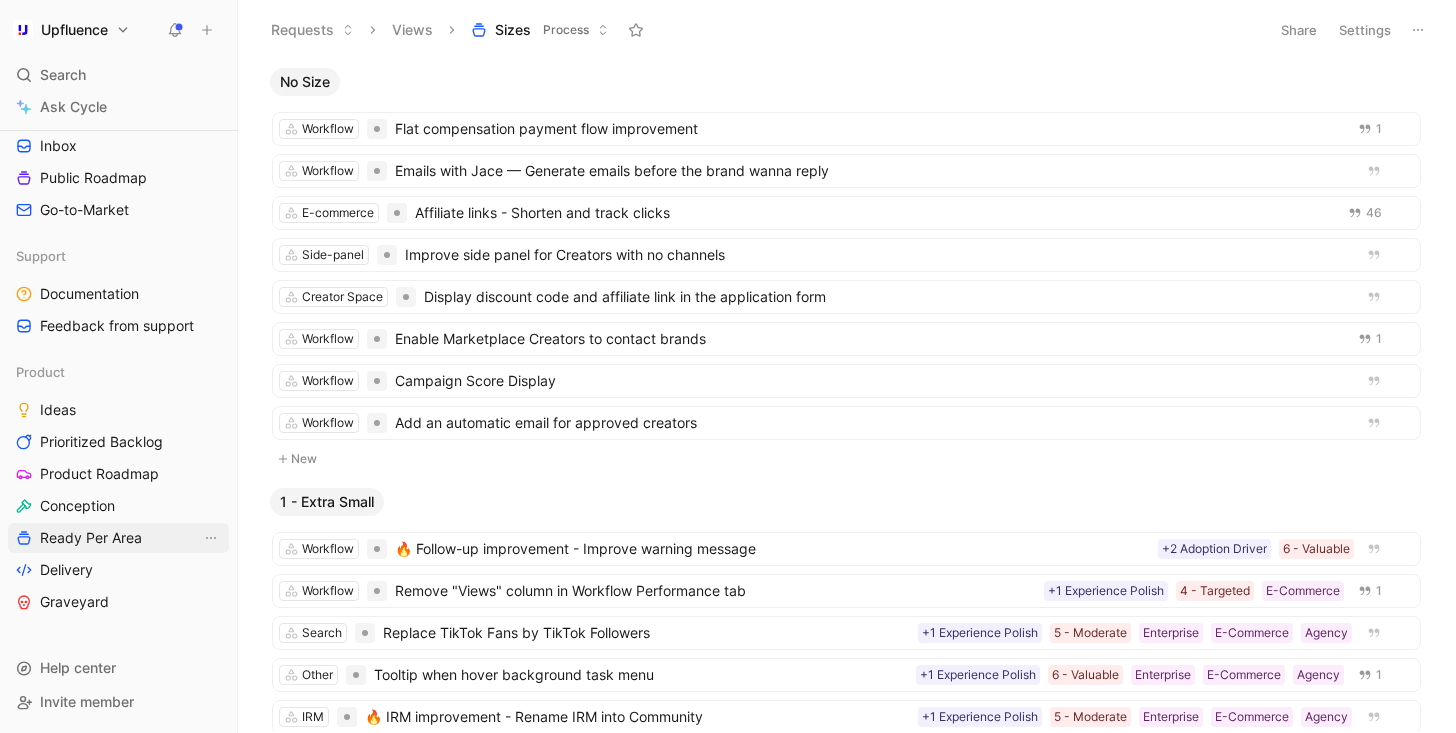 click on "Ready Per Area" at bounding box center [91, 538] 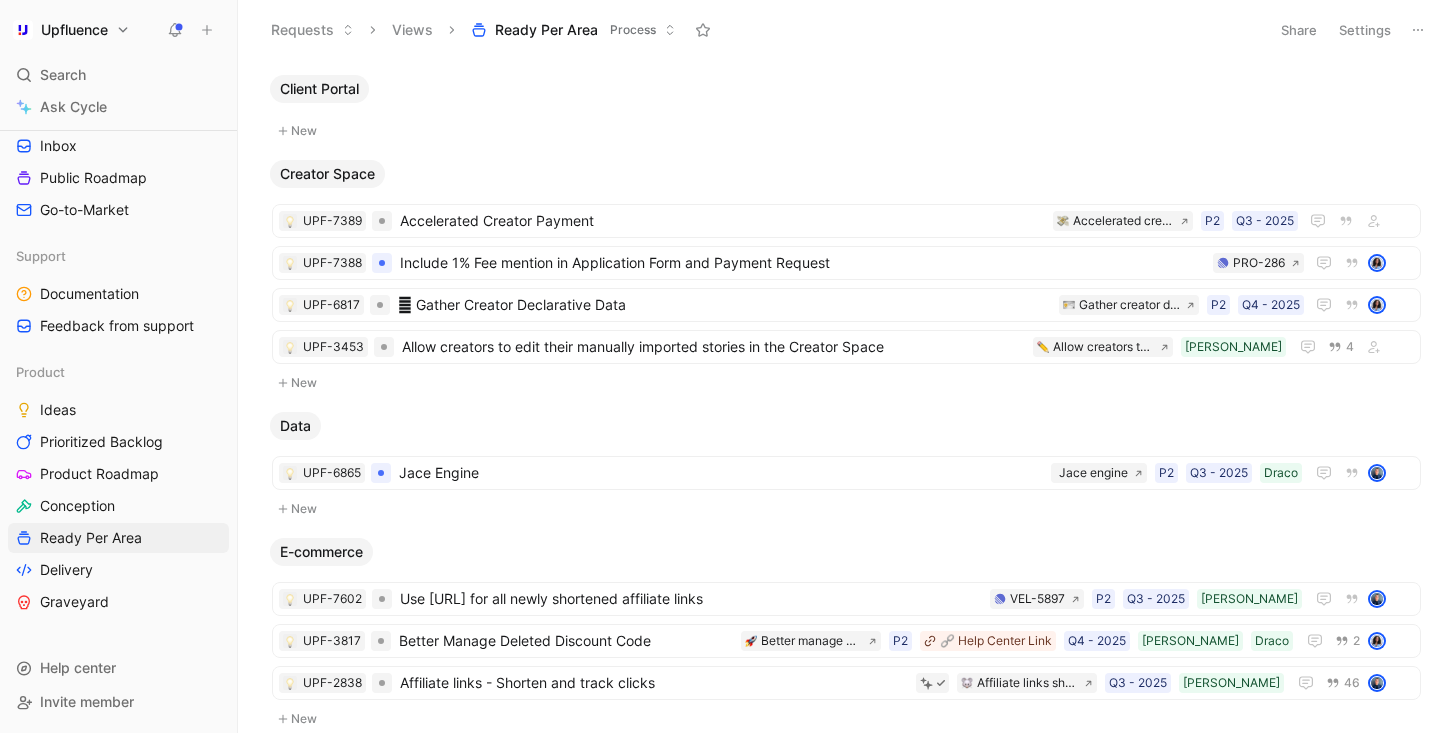 scroll, scrollTop: 79, scrollLeft: 0, axis: vertical 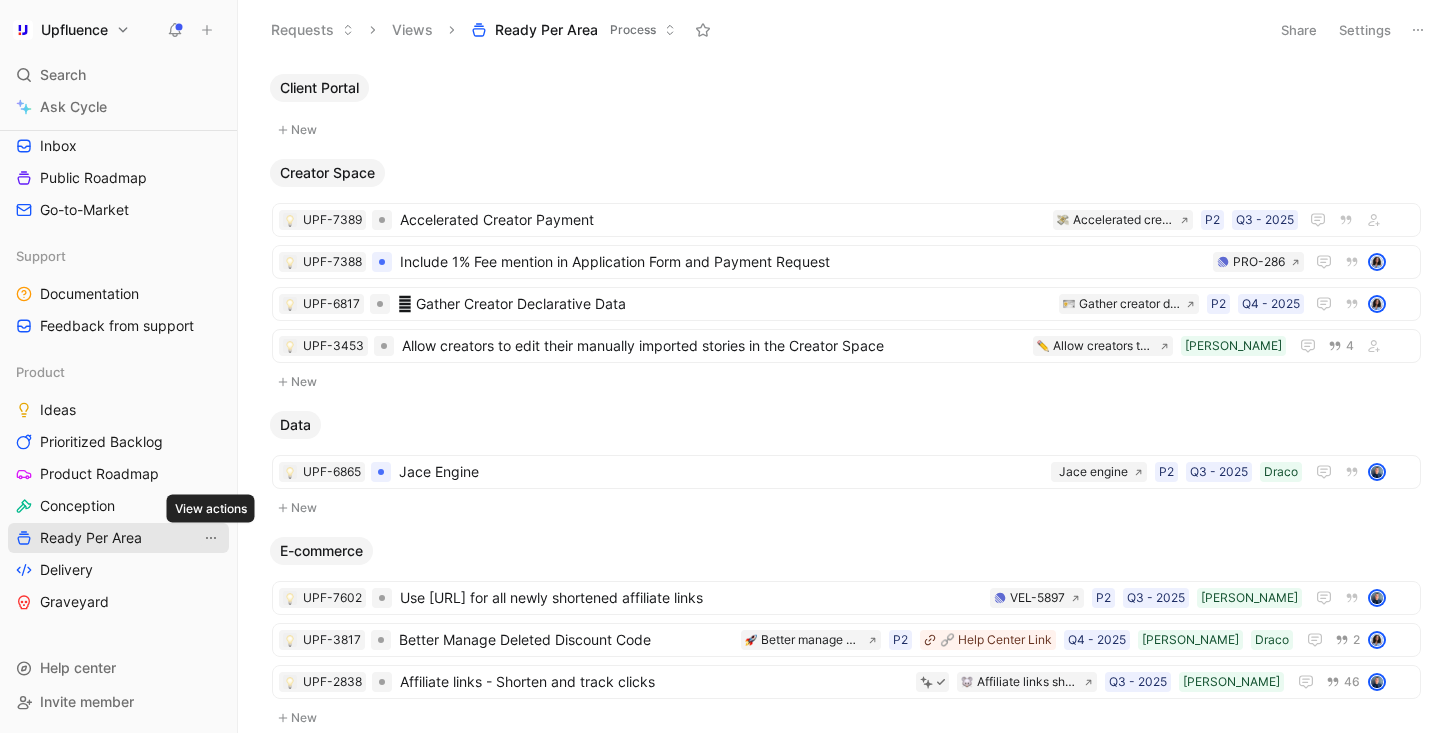 click 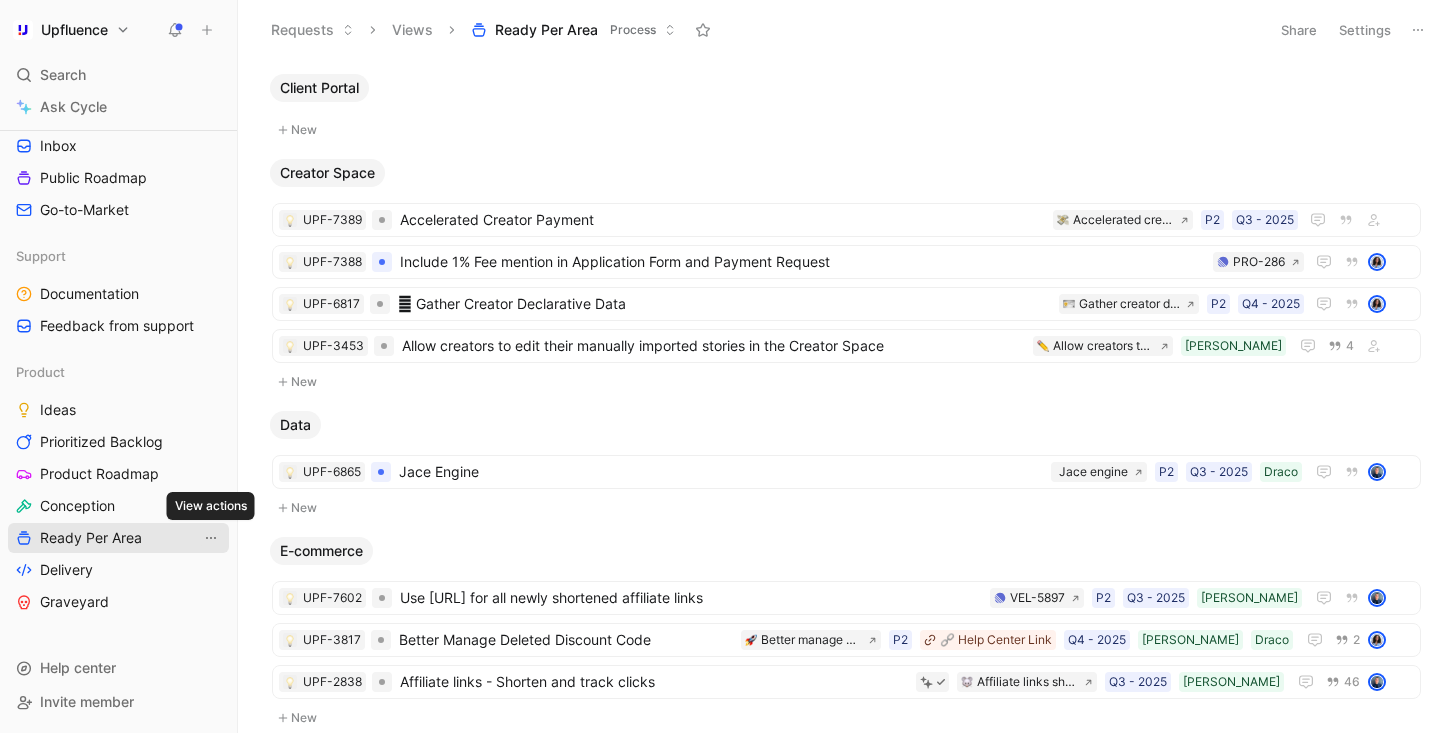 click 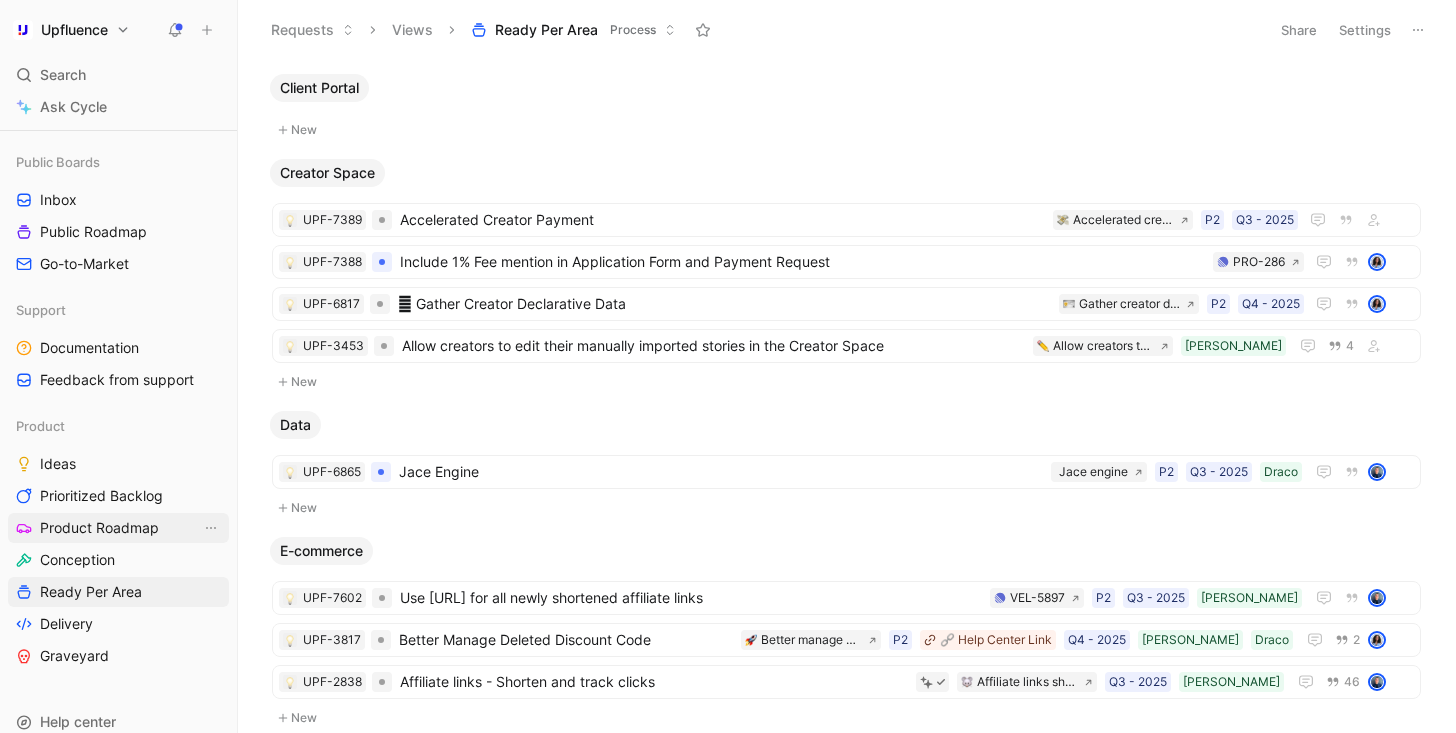 scroll, scrollTop: 548, scrollLeft: 0, axis: vertical 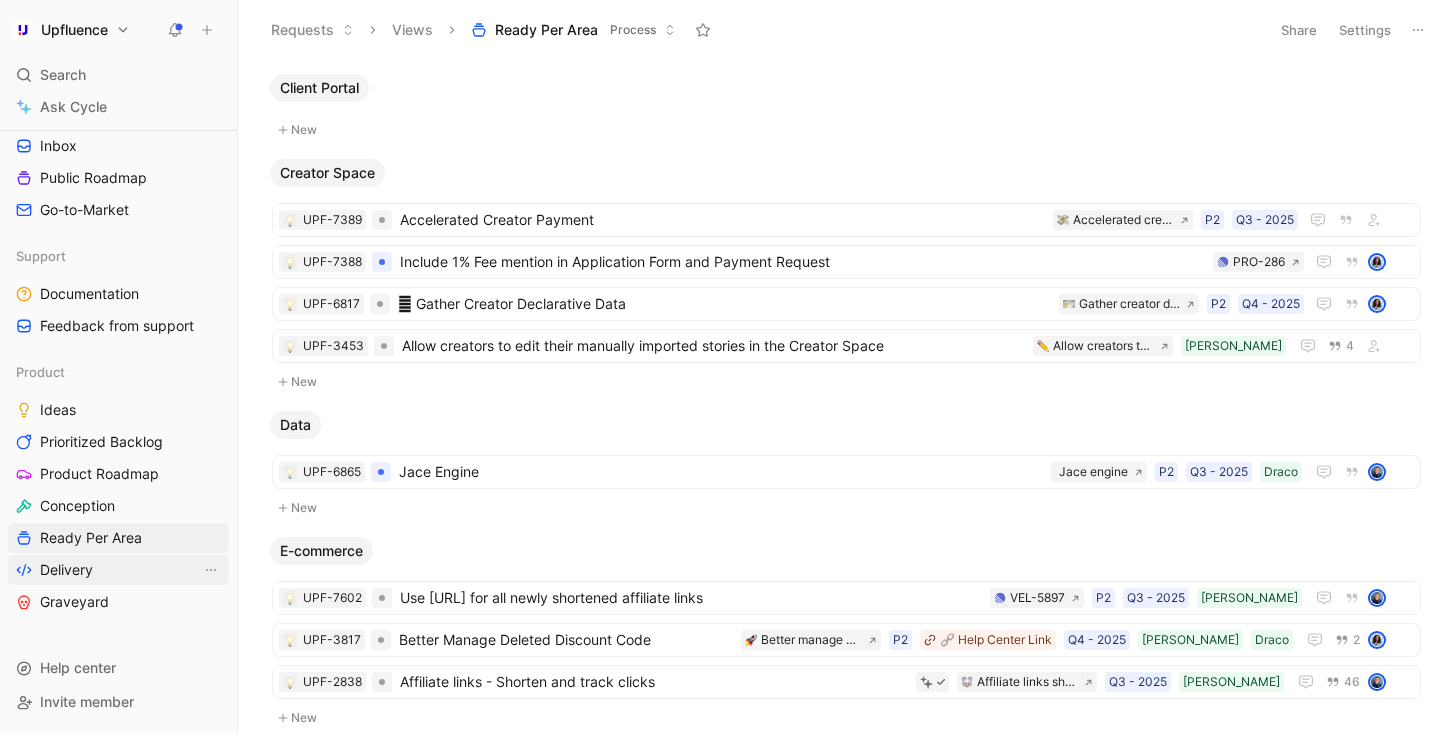 click on "Delivery" at bounding box center [118, 570] 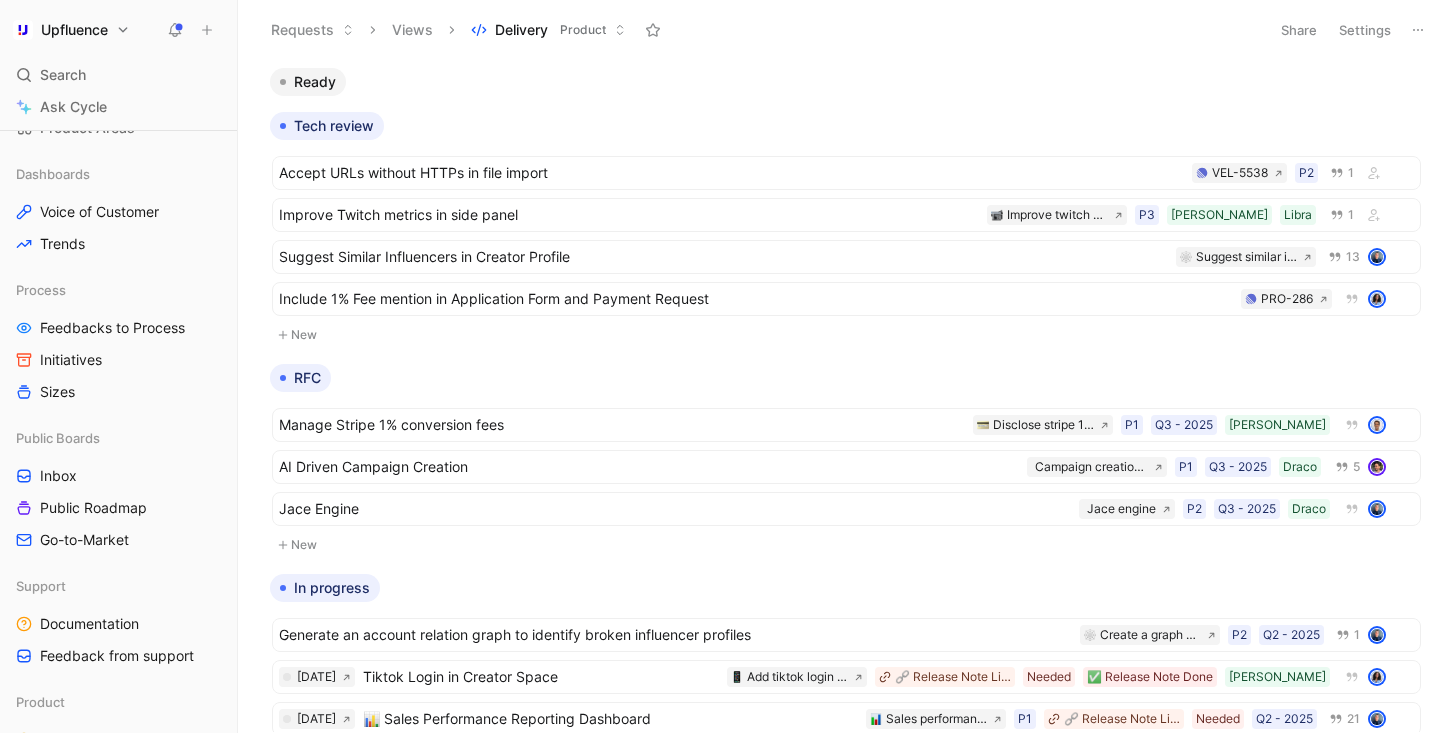scroll, scrollTop: 213, scrollLeft: 0, axis: vertical 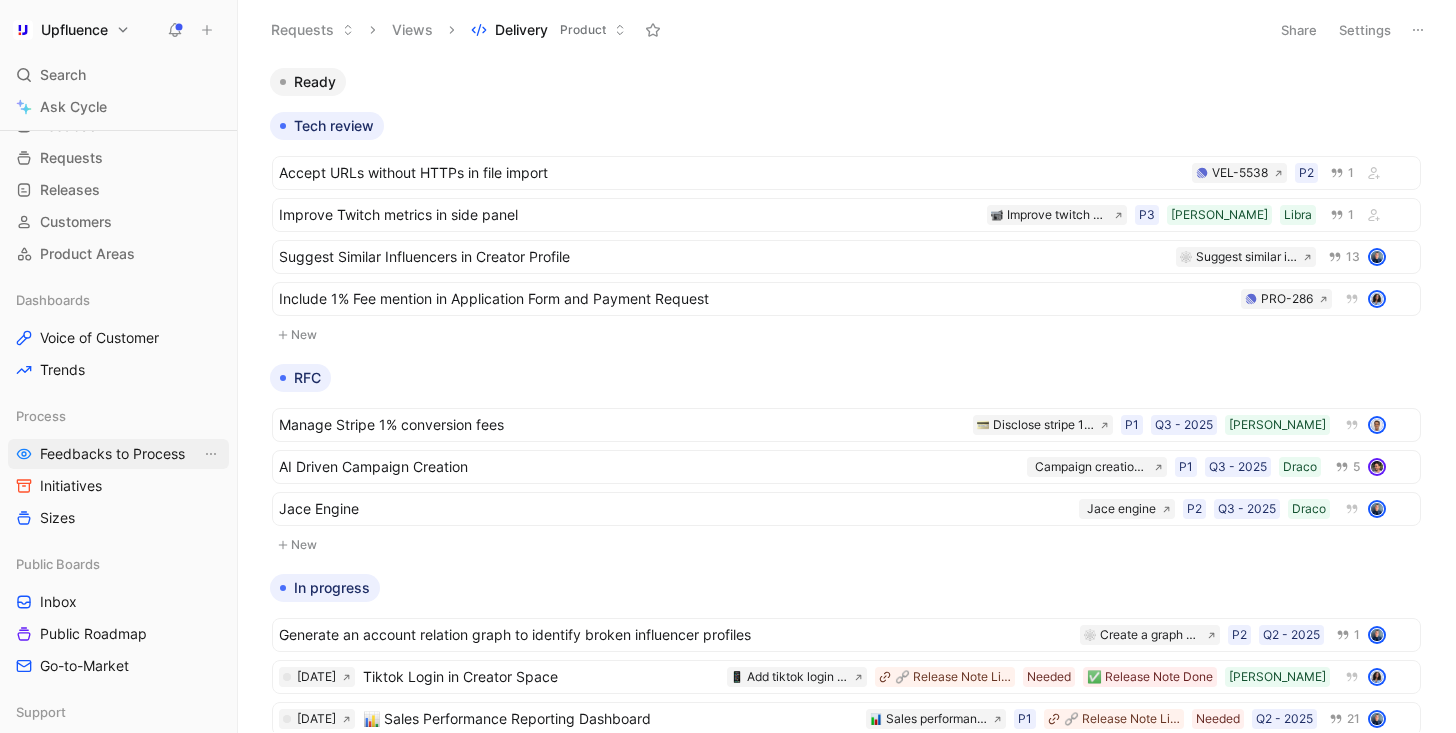 click on "Feedbacks to Process" at bounding box center [112, 454] 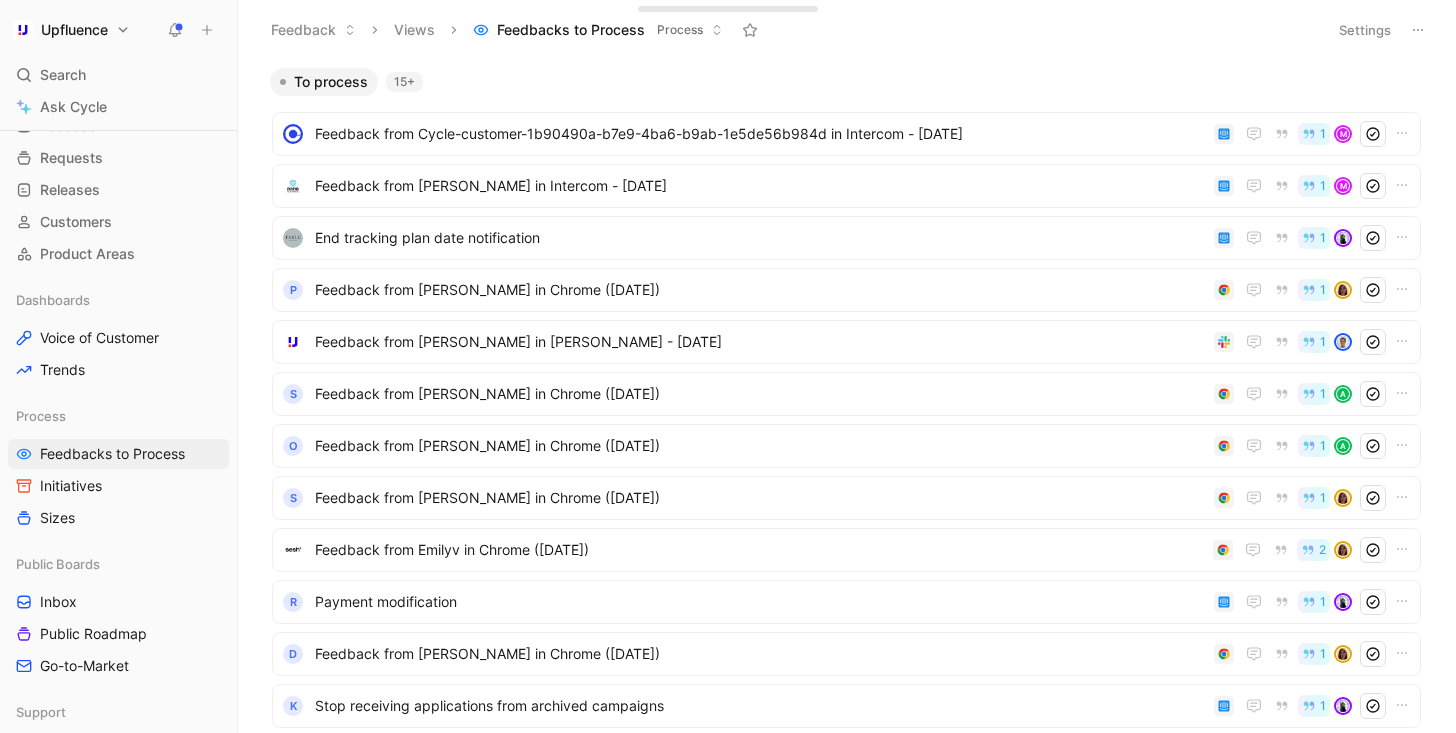 scroll, scrollTop: 407, scrollLeft: 0, axis: vertical 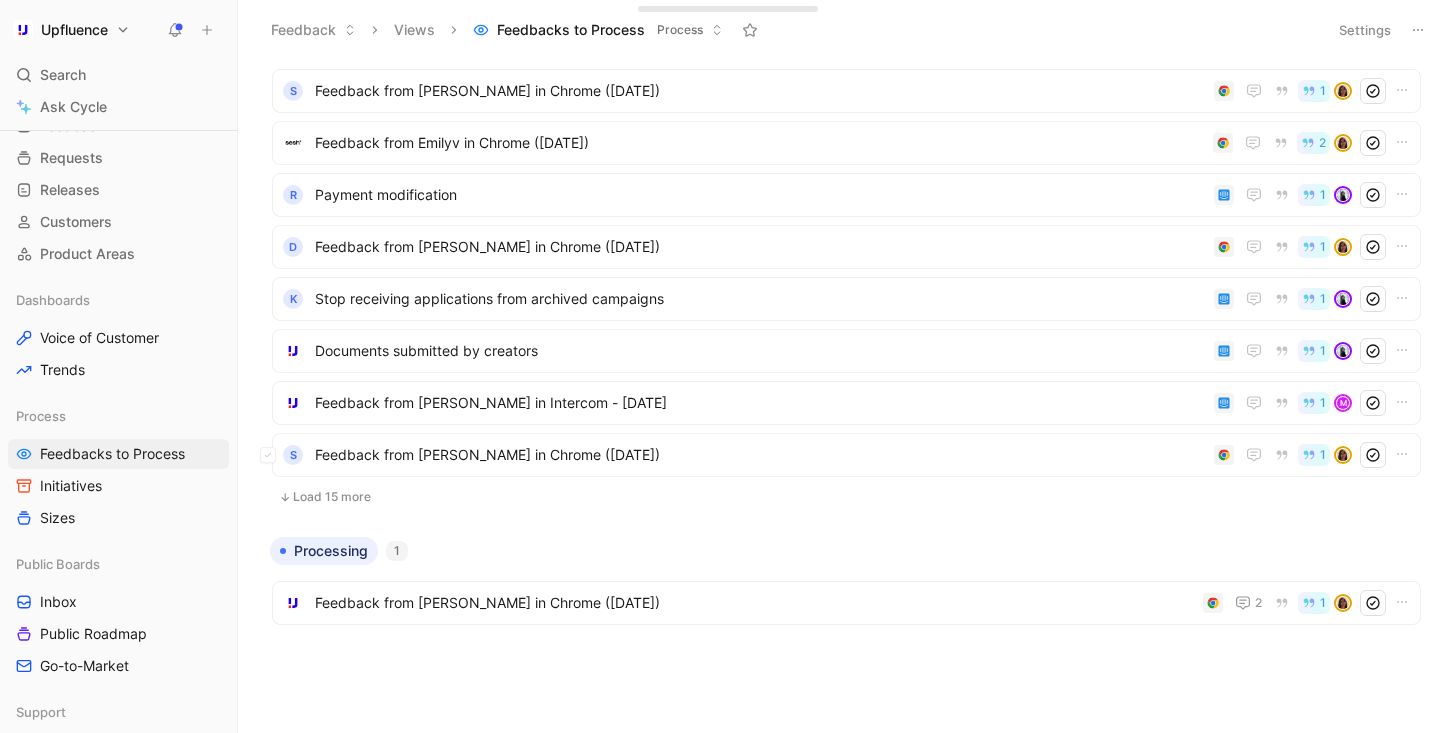 click on "Load 15 more" at bounding box center [846, 497] 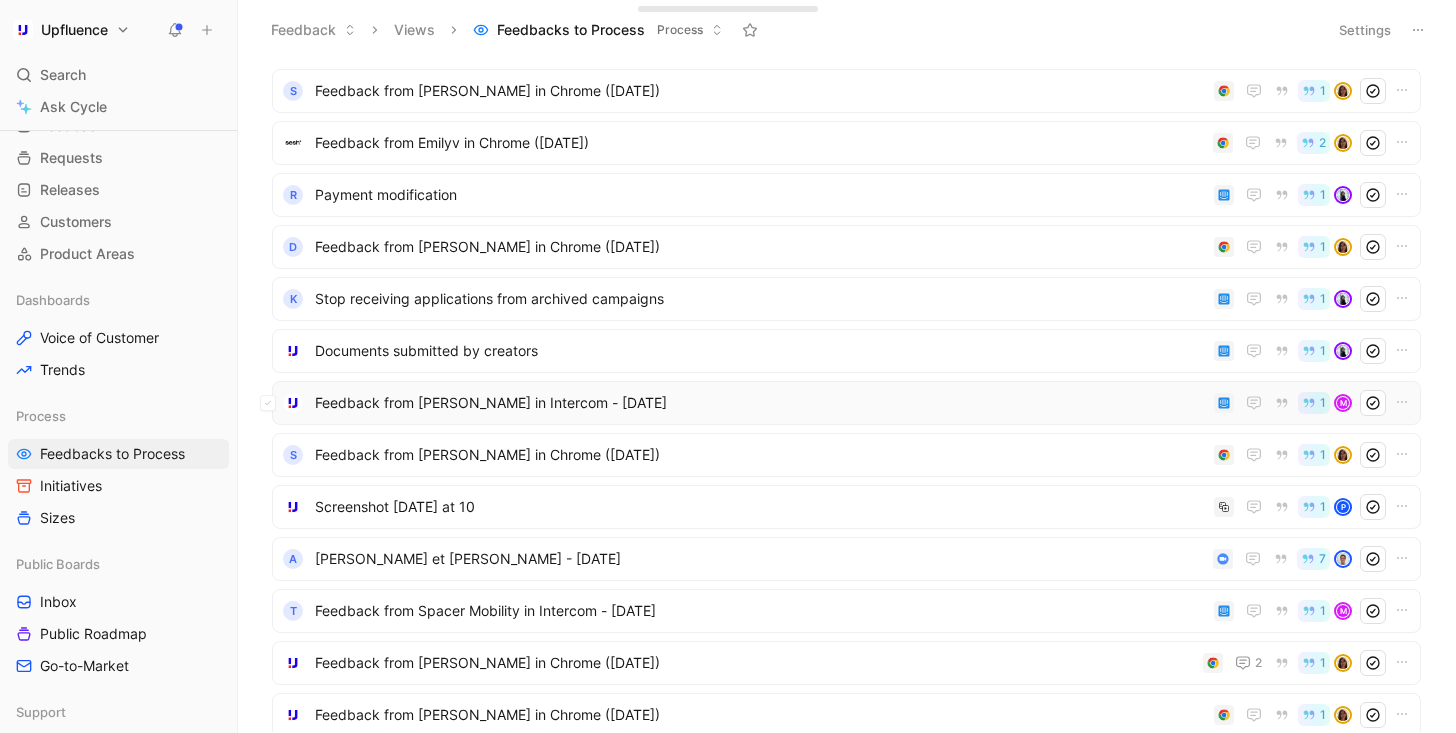 scroll, scrollTop: 0, scrollLeft: 0, axis: both 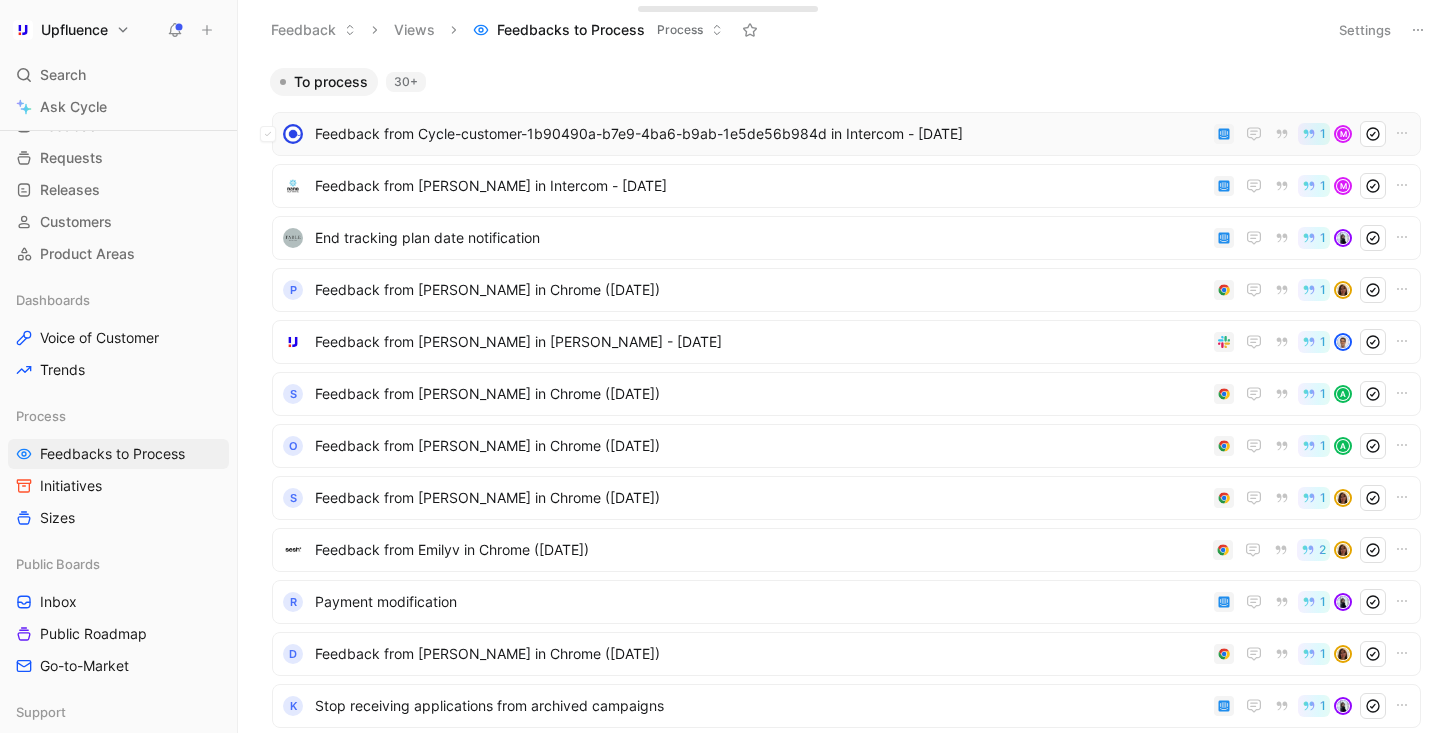 click on "Feedback from Cycle-customer-1b90490a-b7e9-4ba6-b9ab-1e5de56b984d in Intercom - [DATE]" at bounding box center (760, 134) 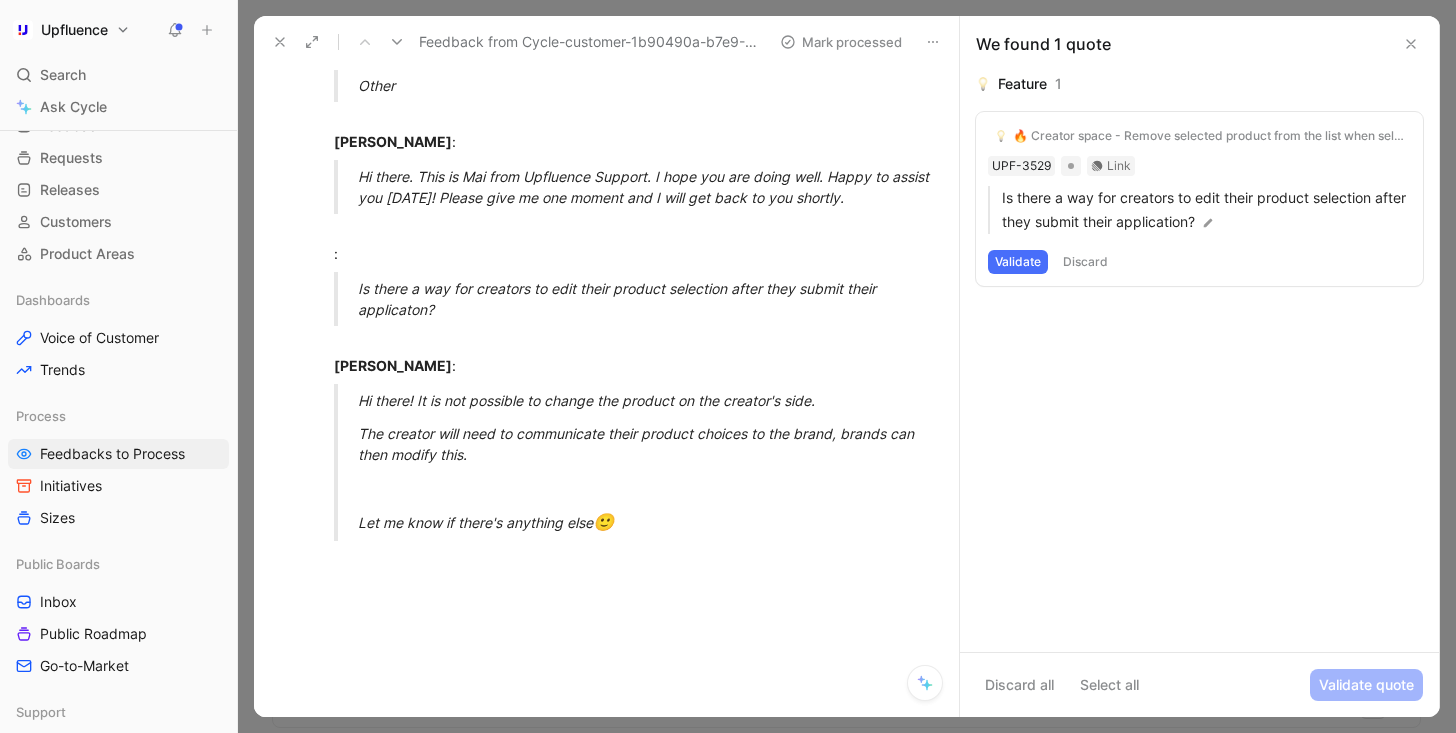 scroll, scrollTop: 0, scrollLeft: 0, axis: both 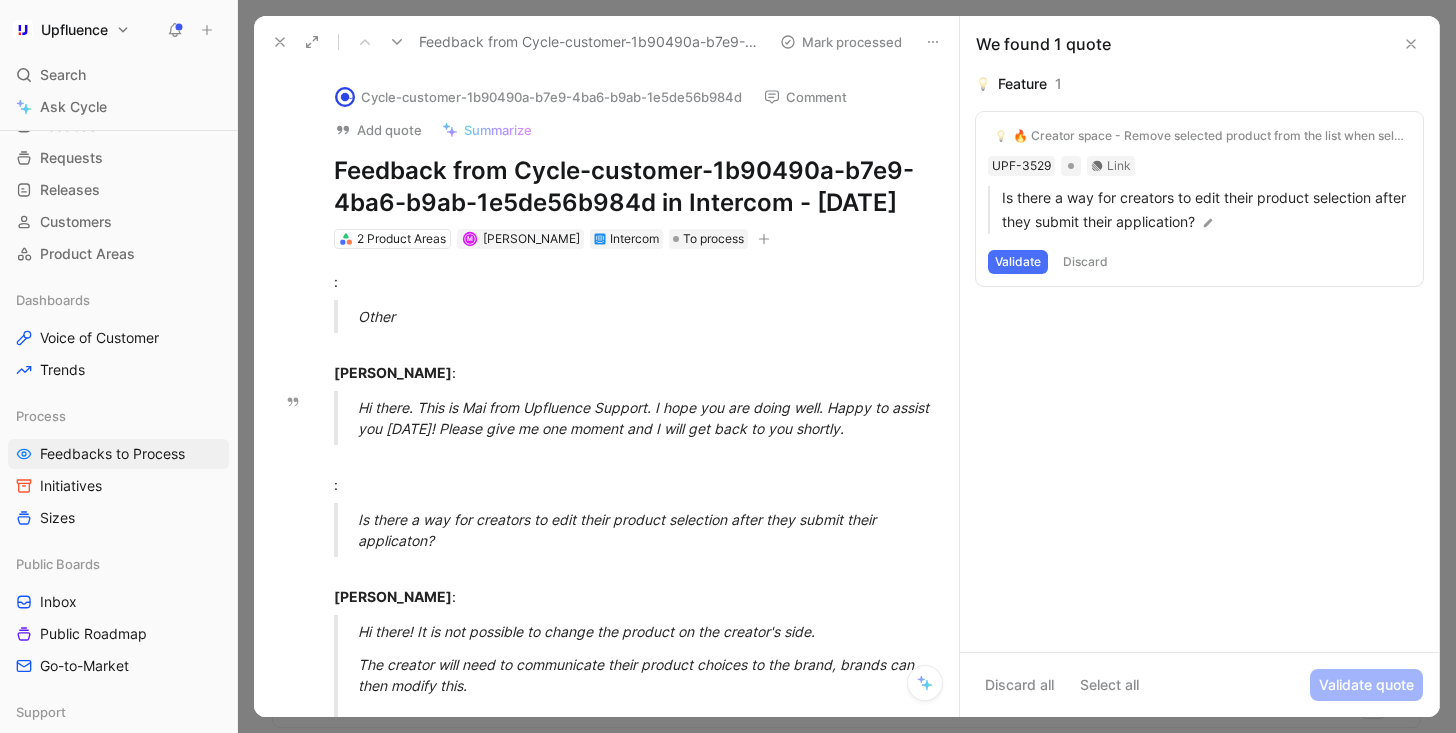 click on "Discard" at bounding box center (1085, 262) 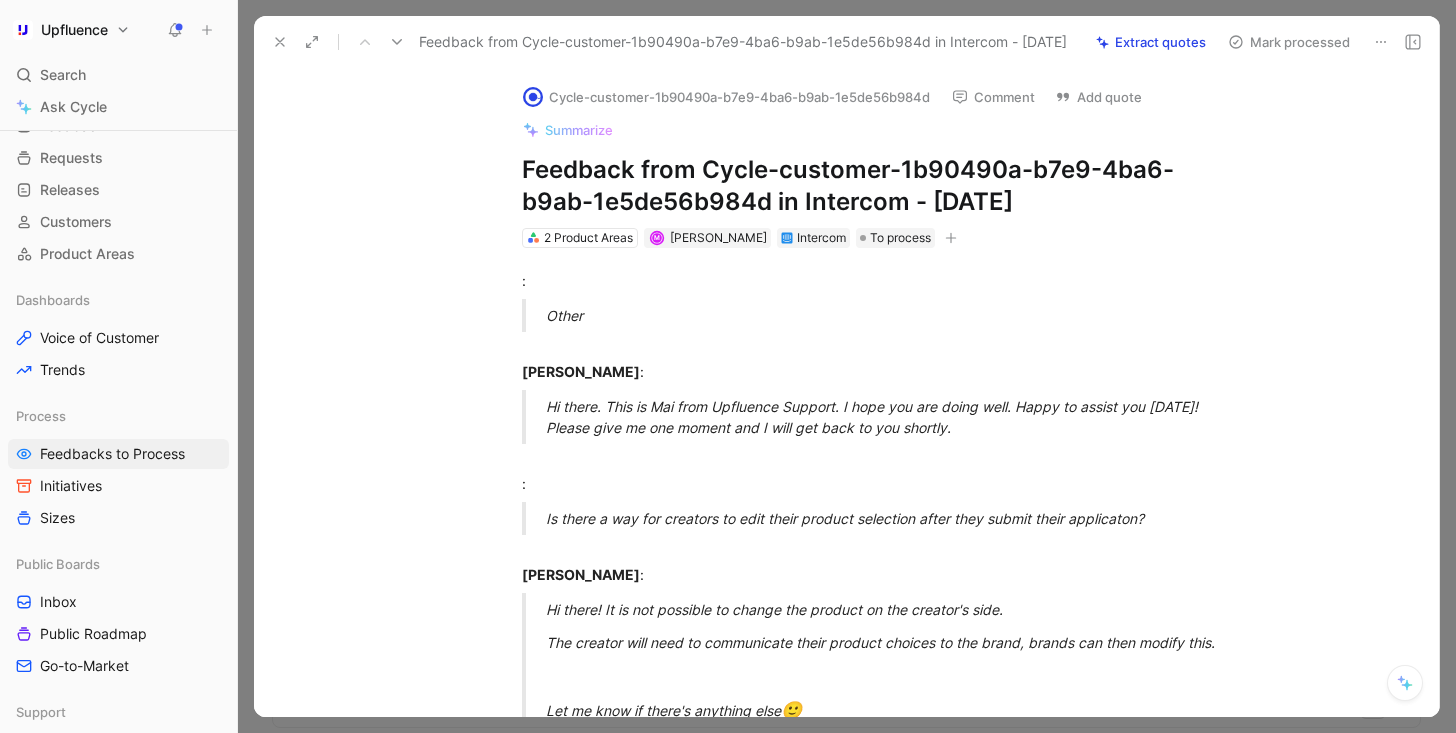 click 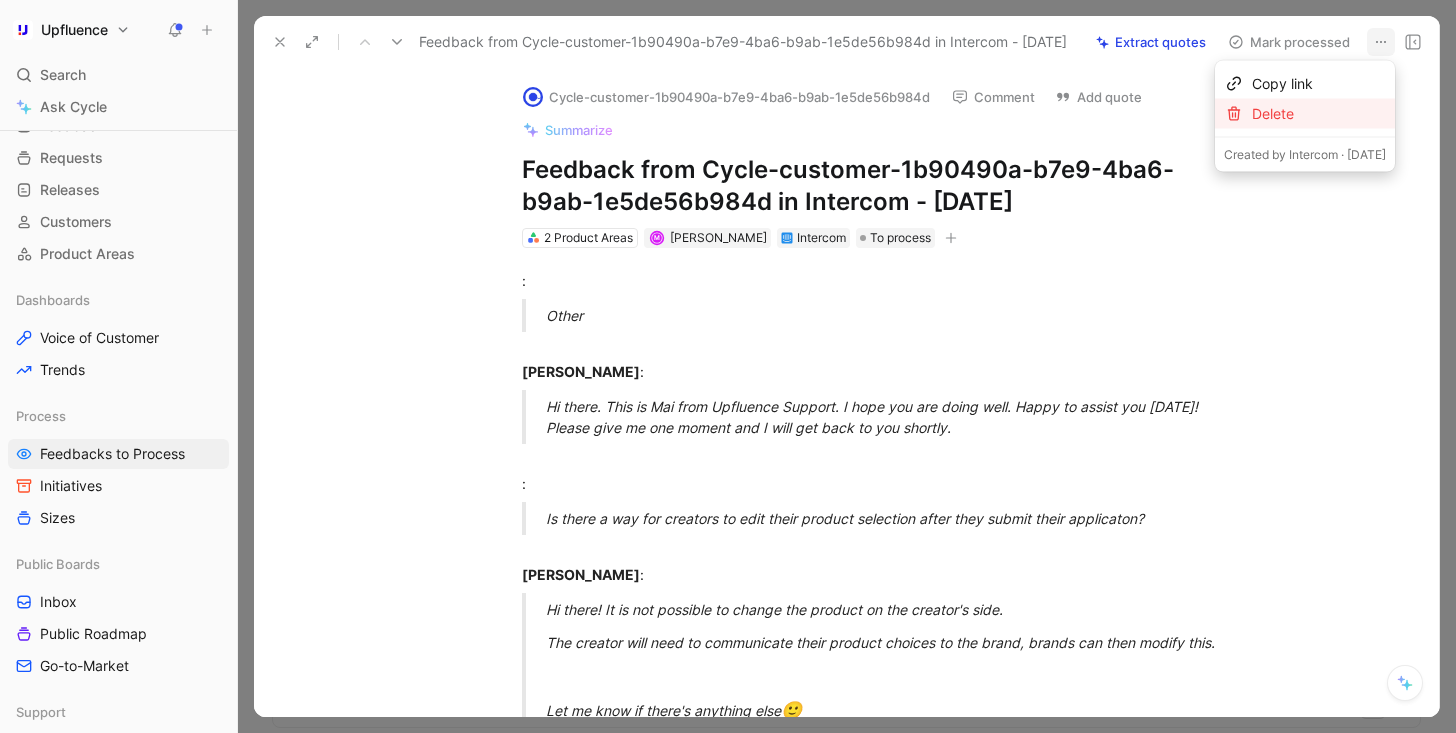 click on "Delete" at bounding box center [1305, 114] 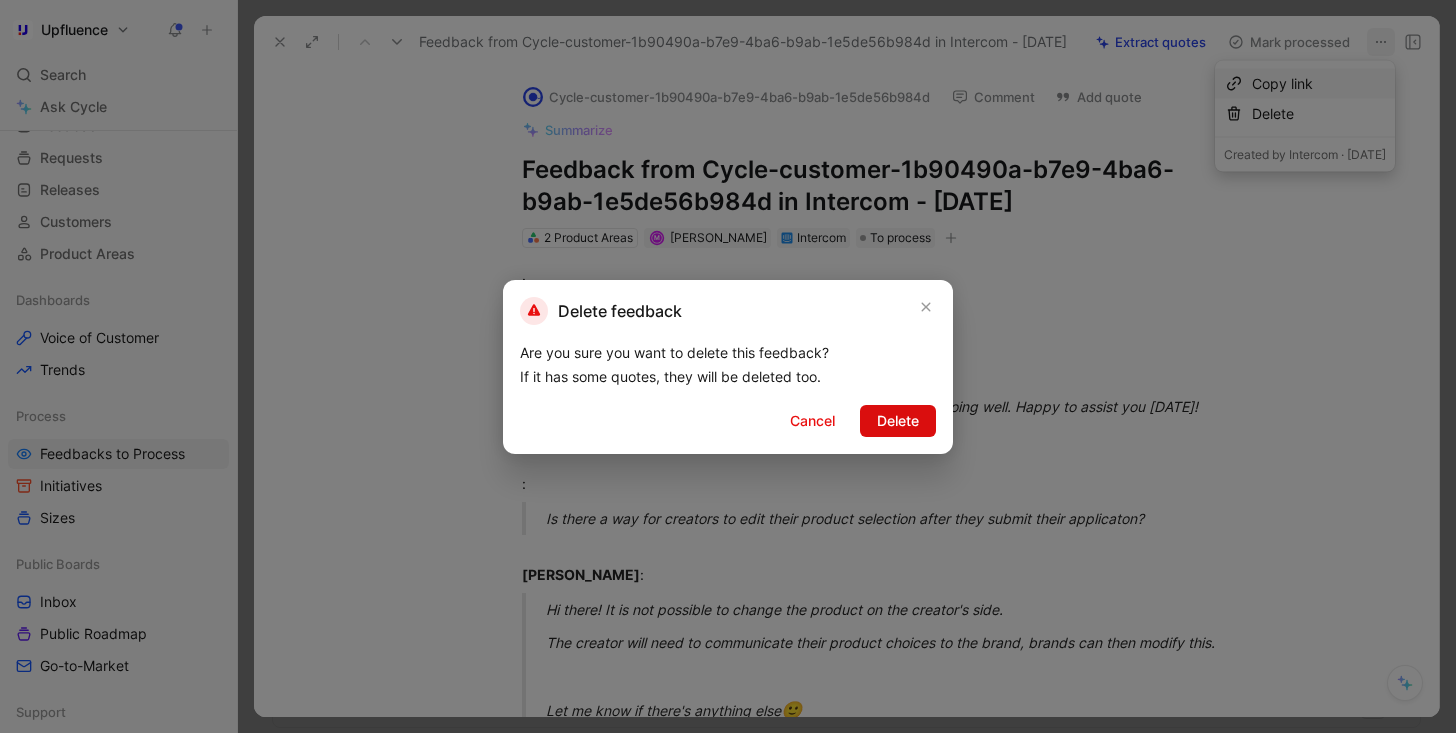 click on "Delete" at bounding box center [898, 421] 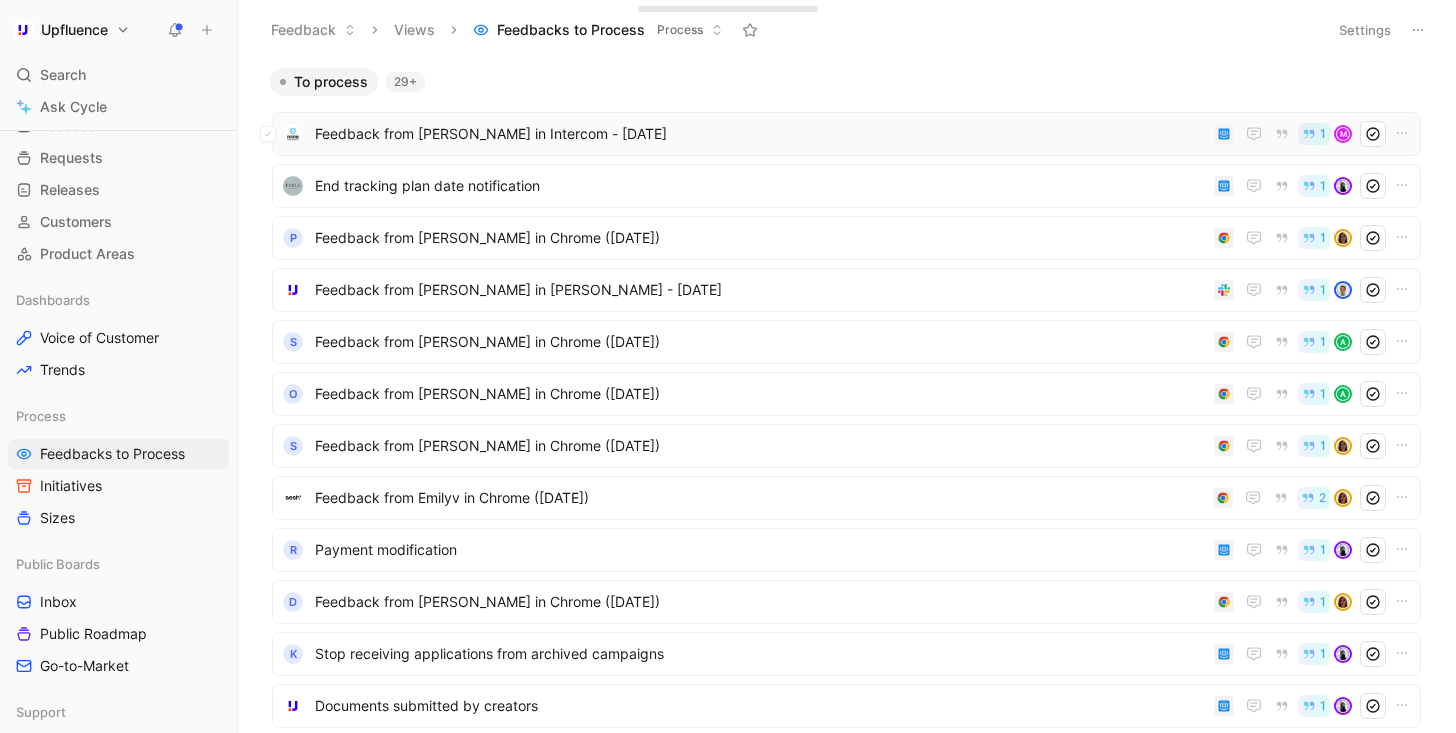 click on "Feedback from [PERSON_NAME] in Intercom - [DATE]" at bounding box center [760, 134] 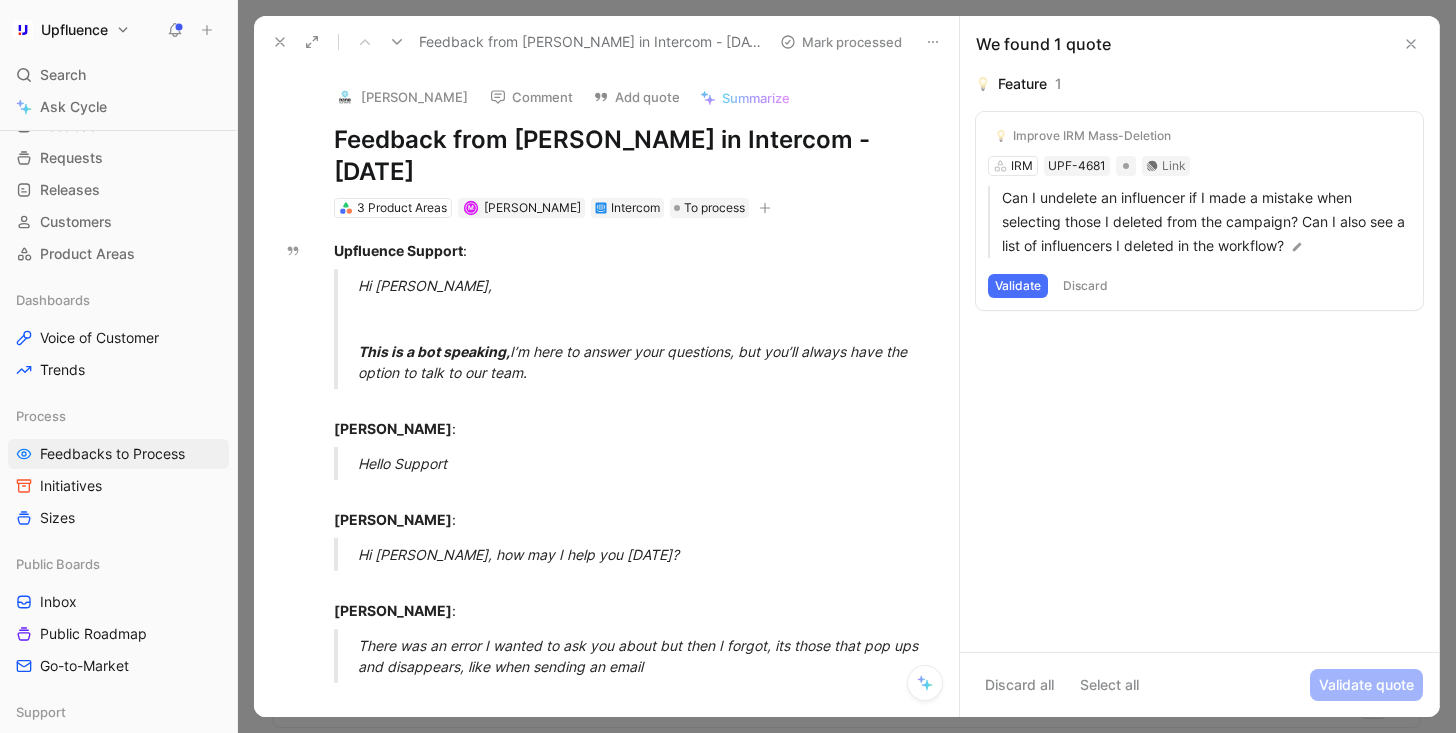 click at bounding box center (397, 42) 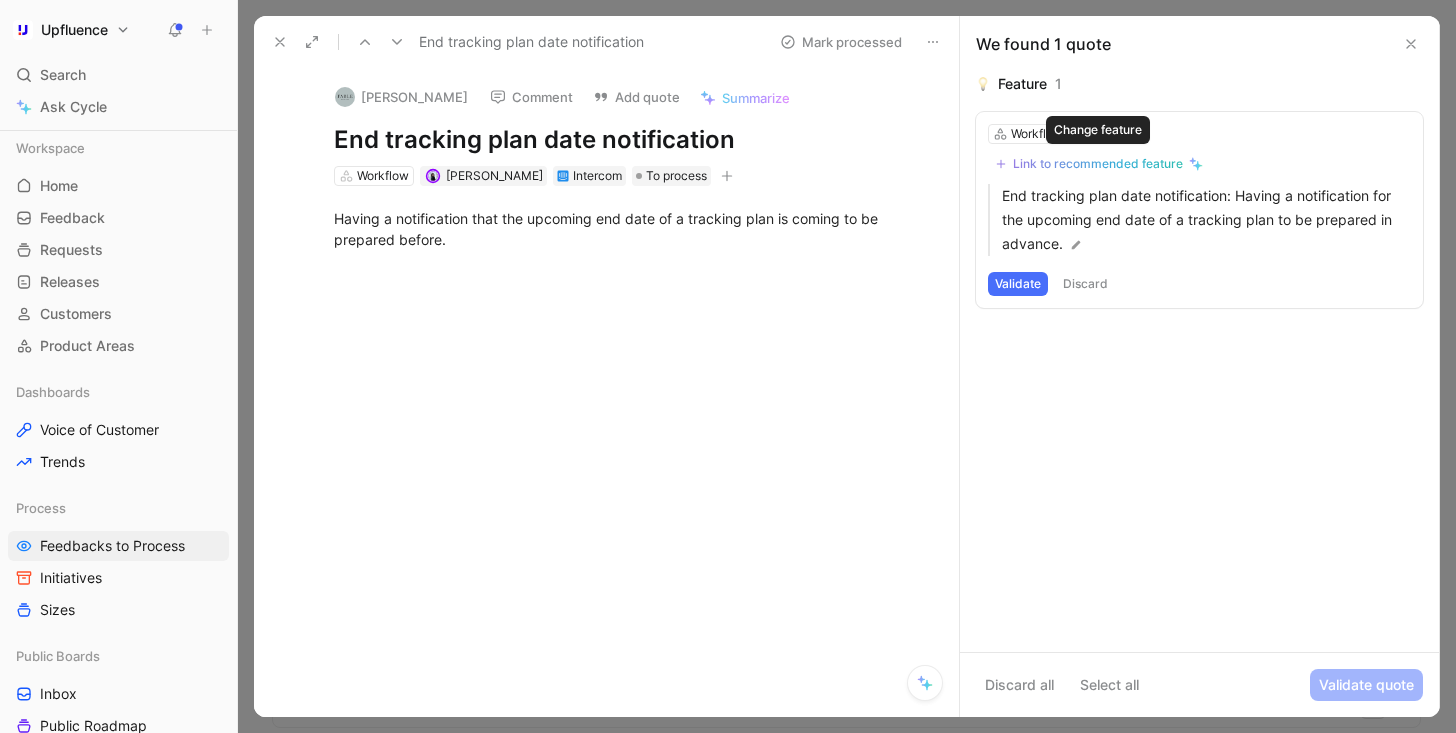 scroll, scrollTop: 0, scrollLeft: 0, axis: both 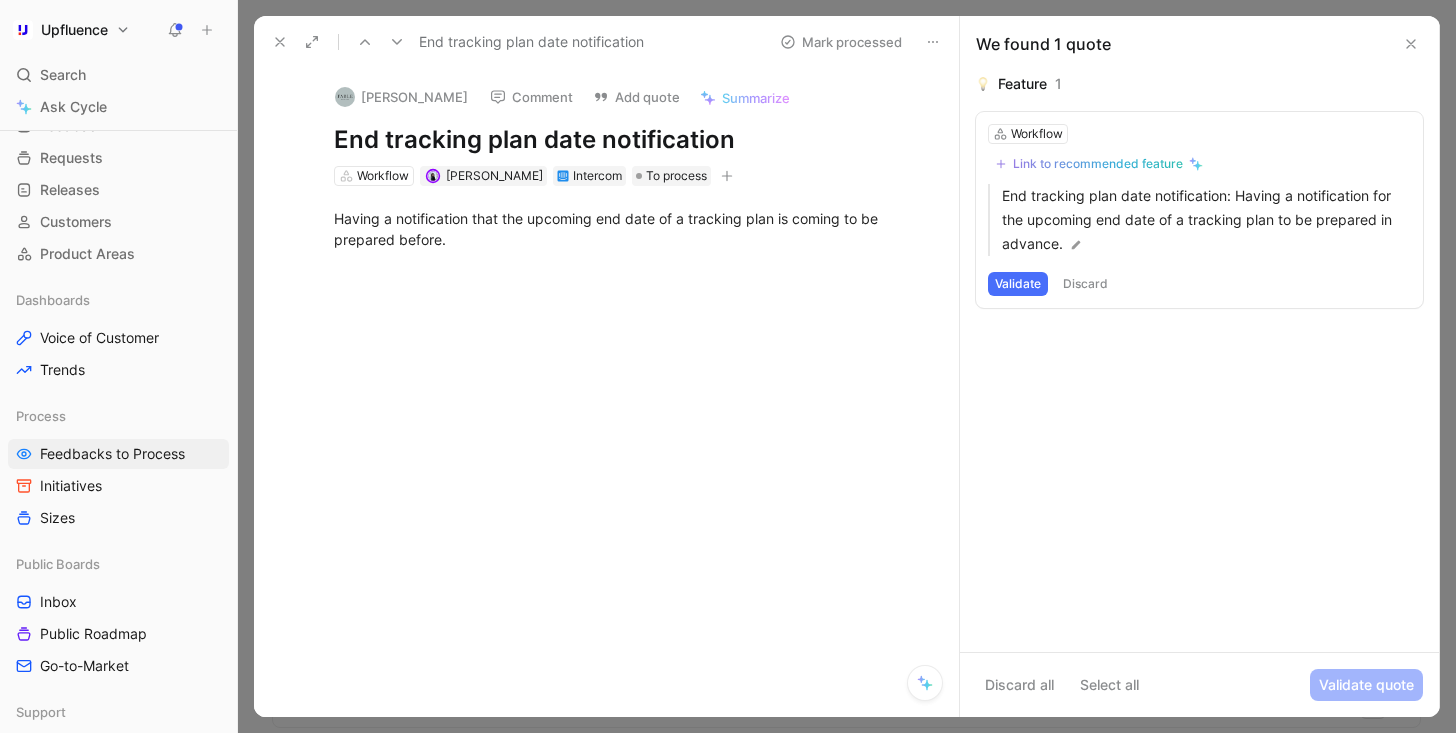 click 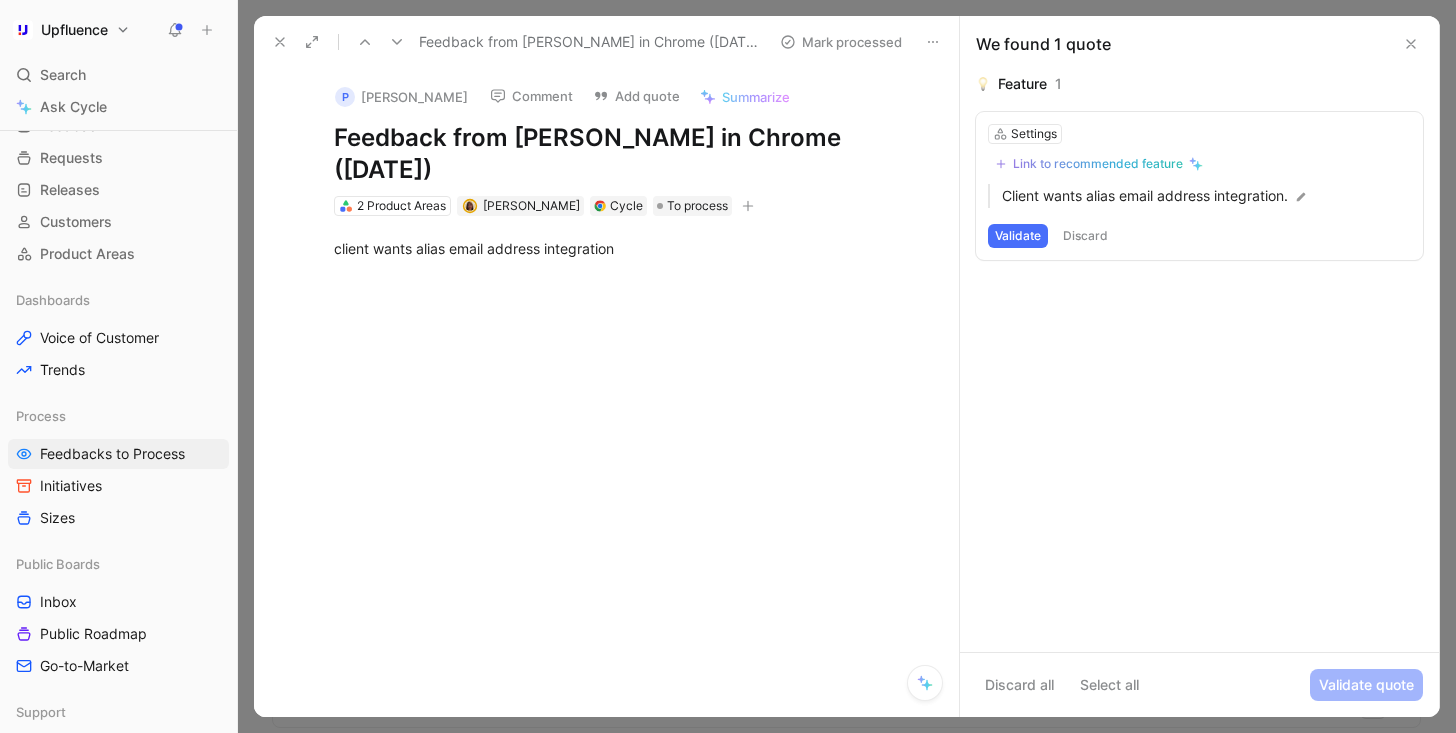 click on "Link to recommended feature" at bounding box center (1098, 164) 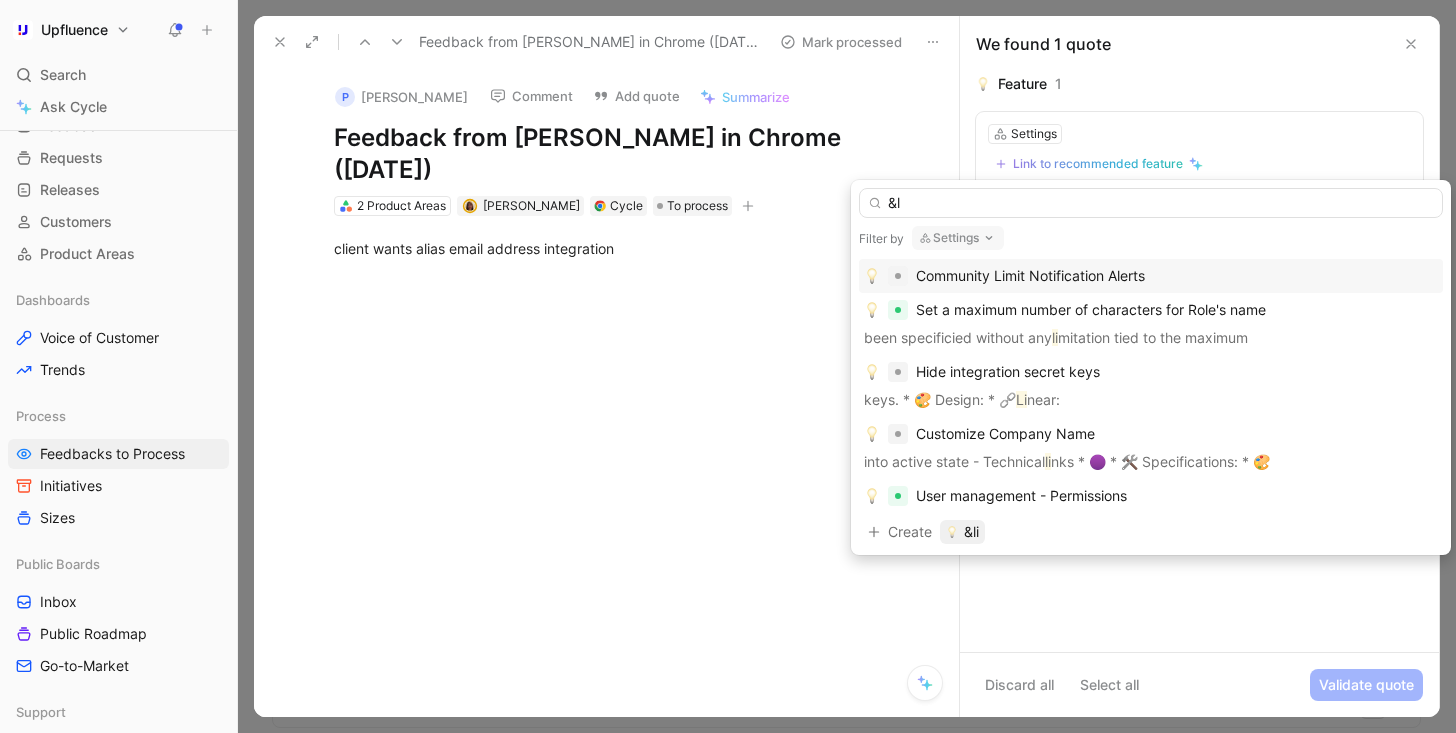 type on "&" 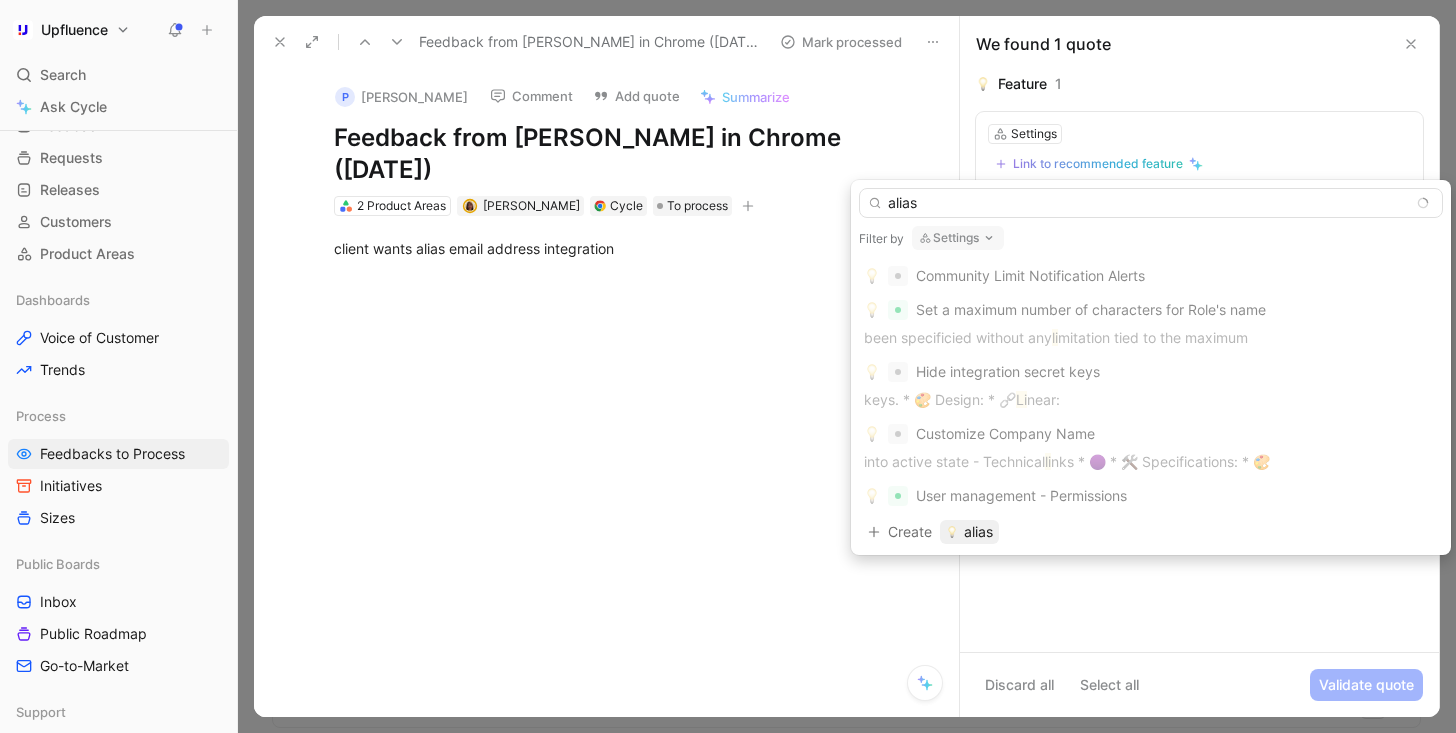 type on "alias" 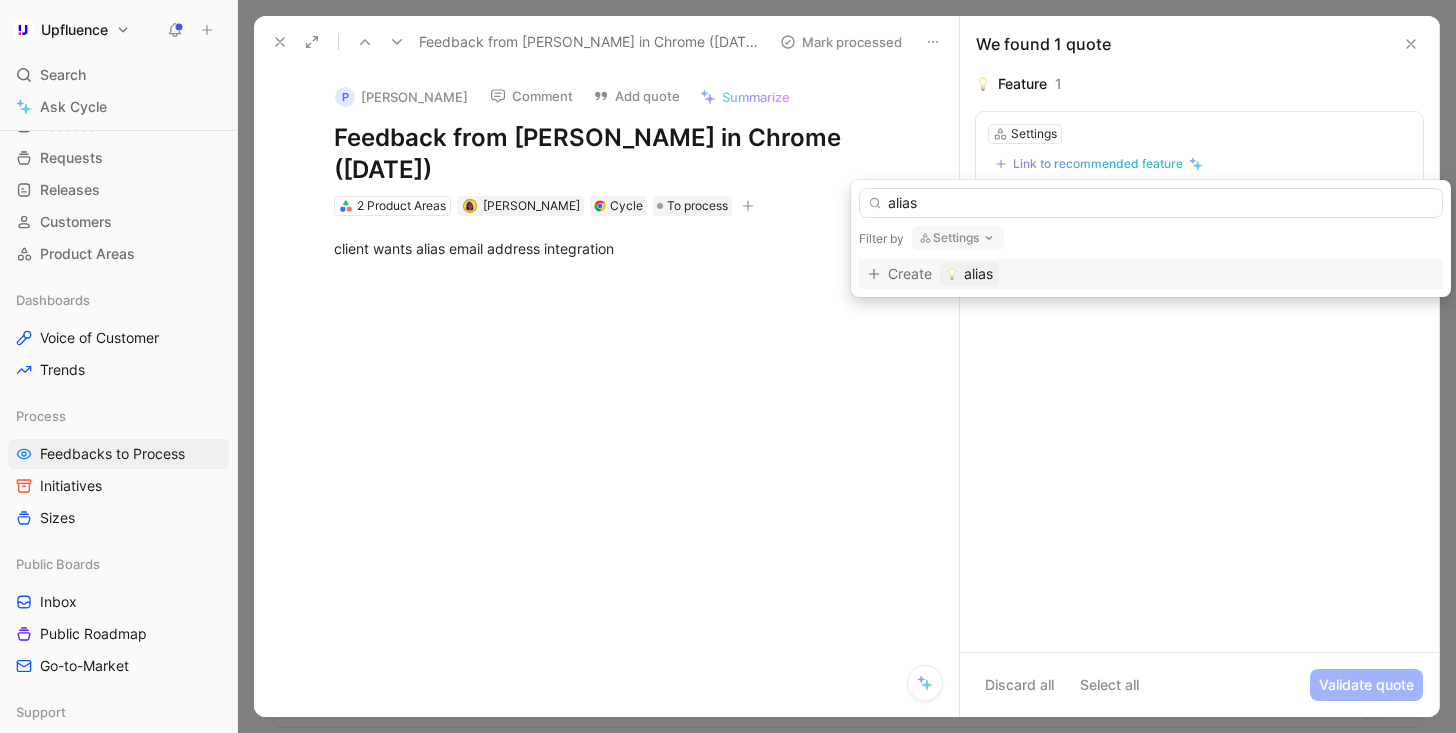 click on "Settings" at bounding box center [958, 238] 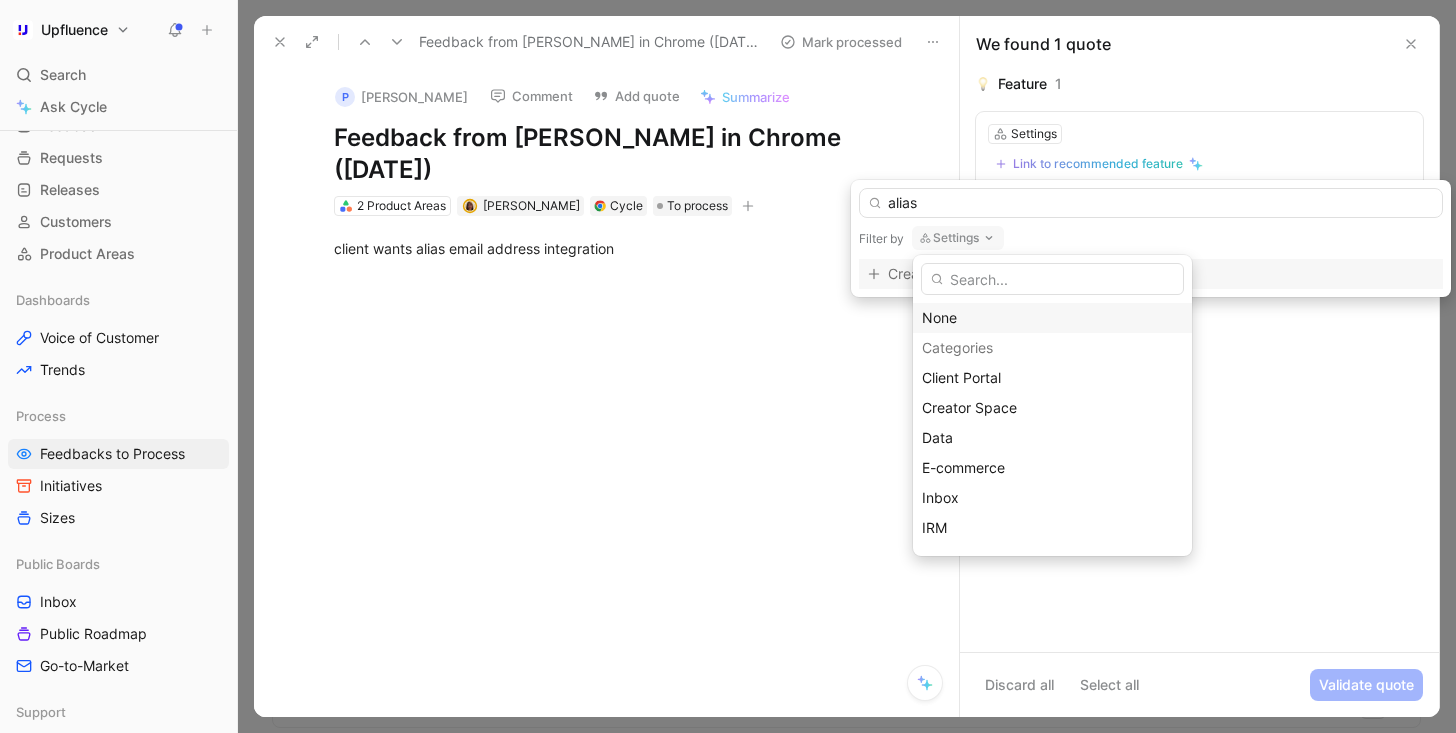 click on "None" at bounding box center (1052, 318) 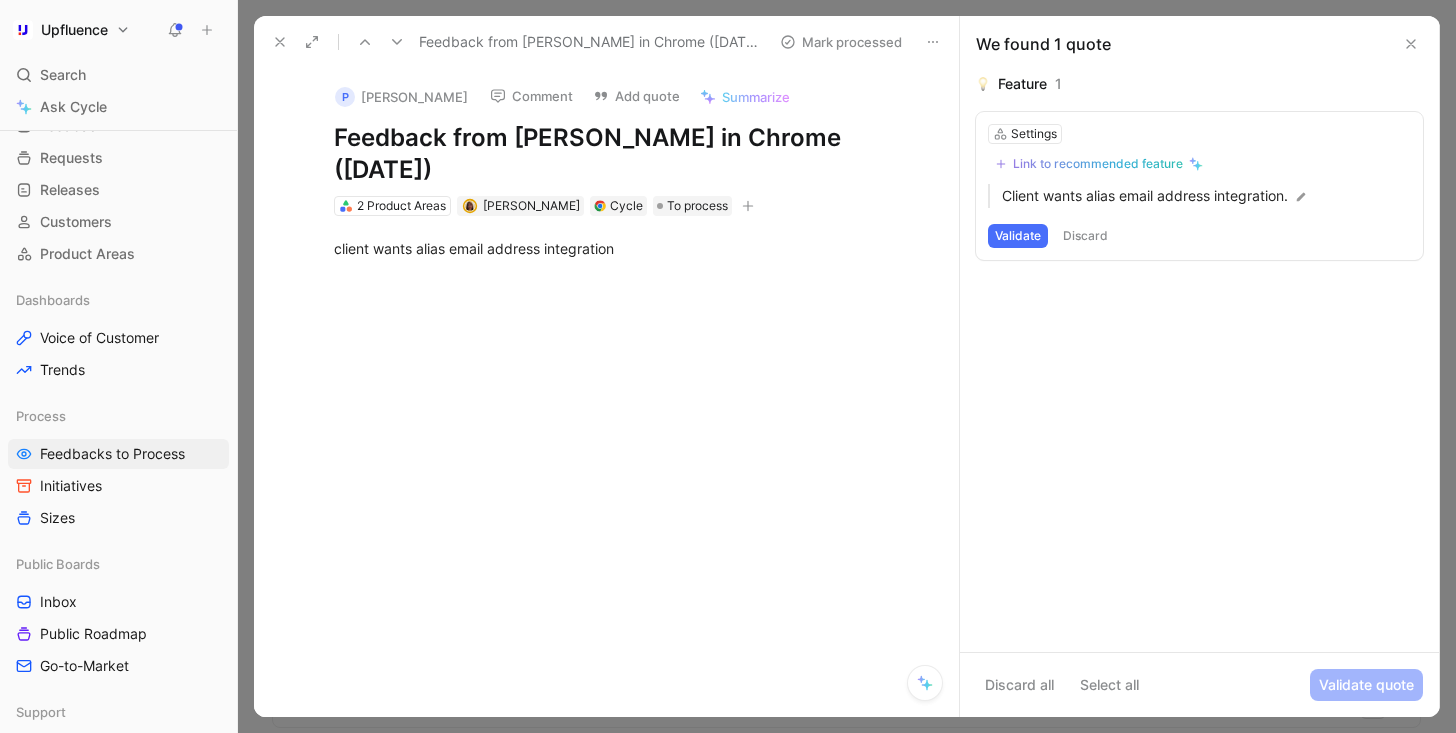 click at bounding box center [397, 42] 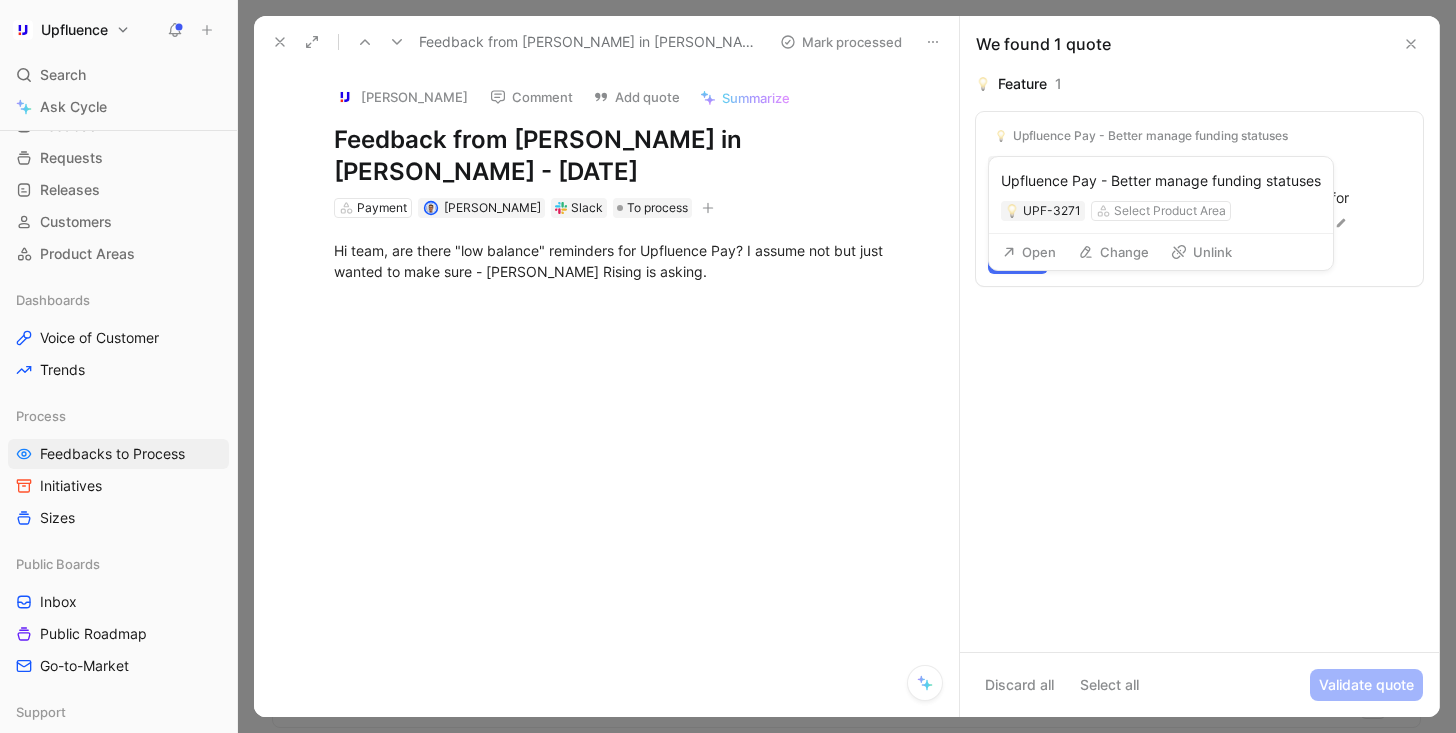 click on "Unlink" at bounding box center [1201, 252] 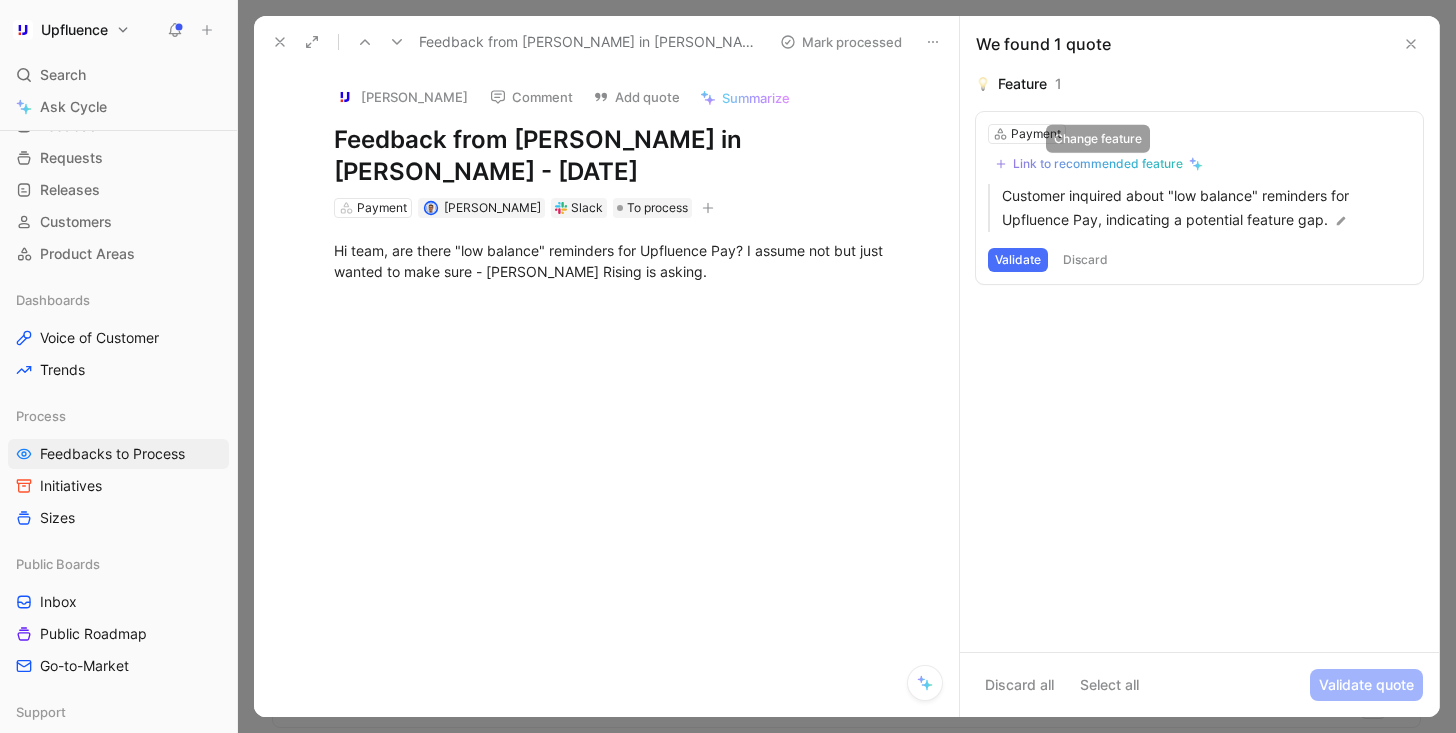 click on "Link to recommended feature" at bounding box center [1098, 164] 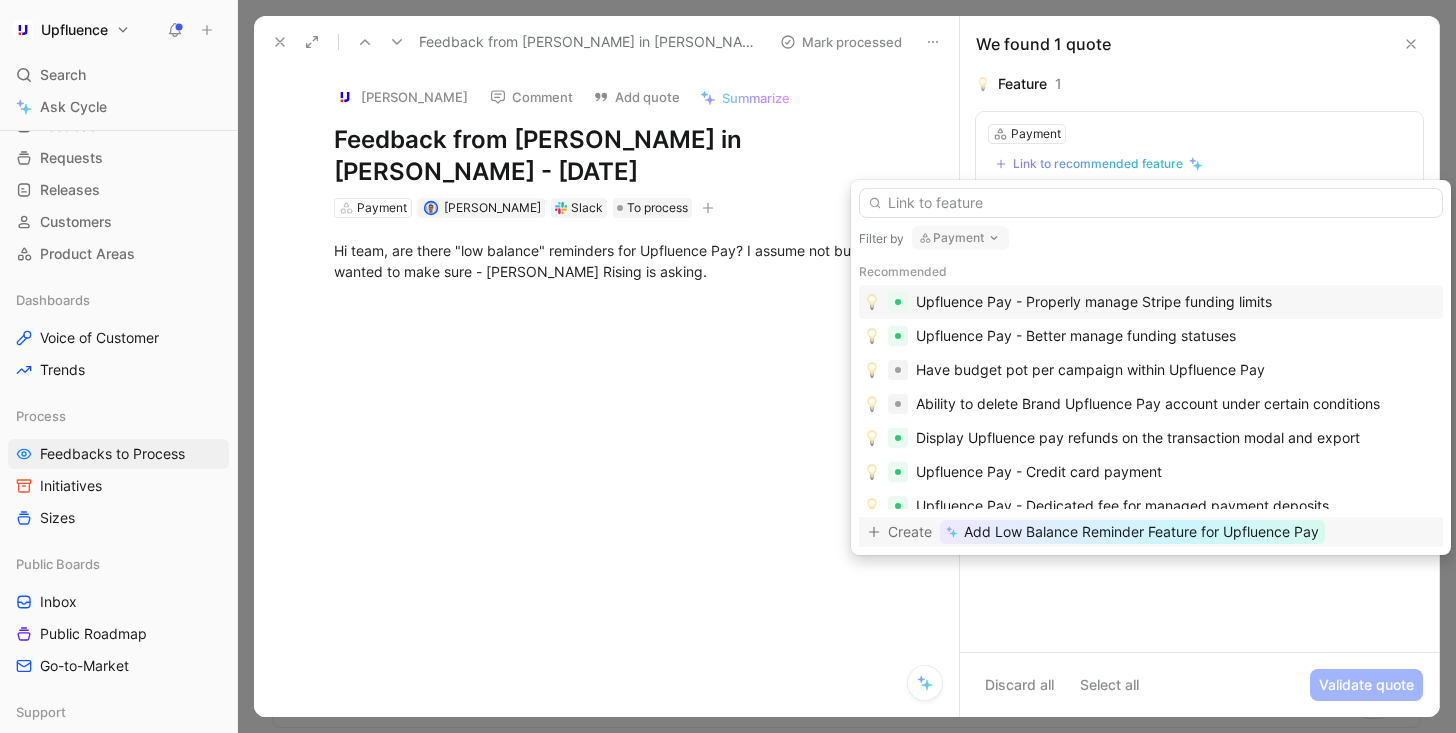 click on "Add Low Balance Reminder Feature for Upfluence Pay" at bounding box center [1141, 532] 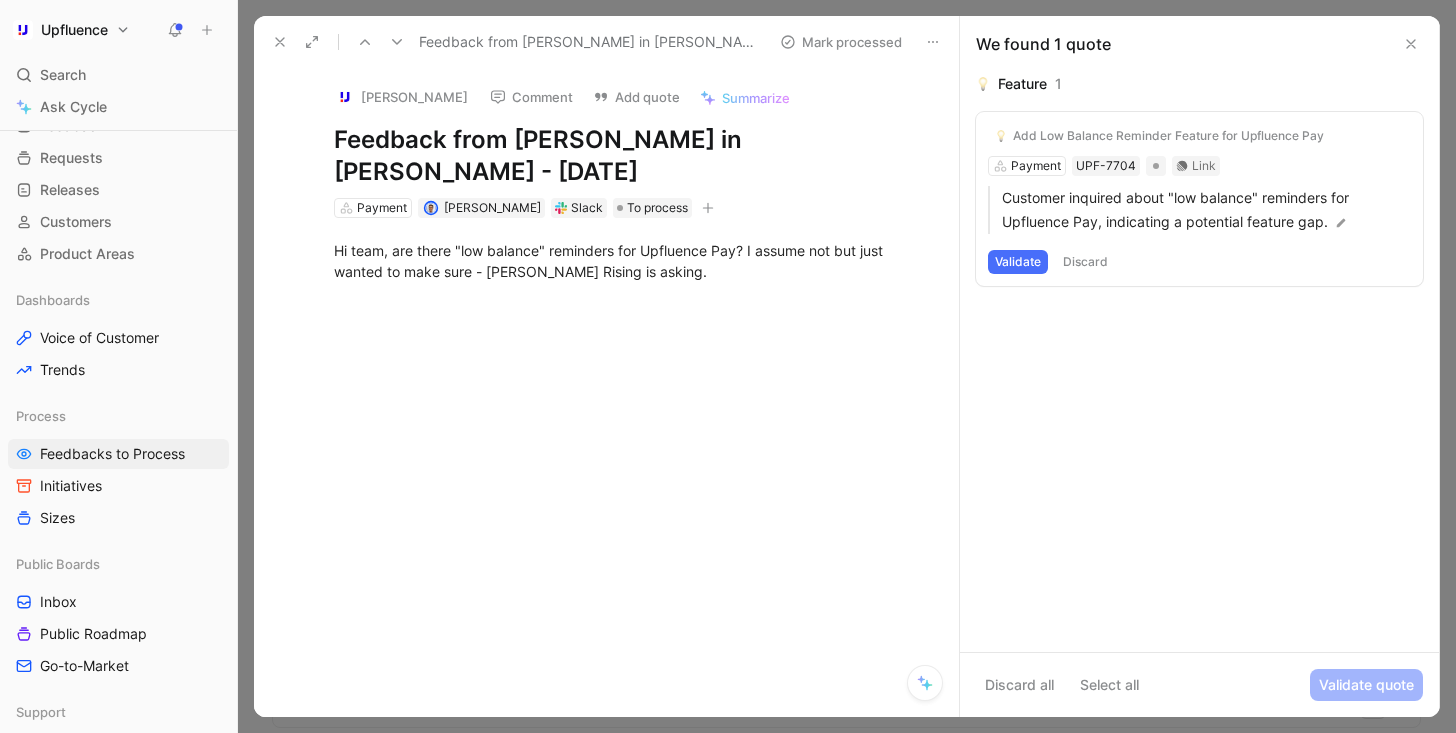 click on "Validate" at bounding box center [1018, 262] 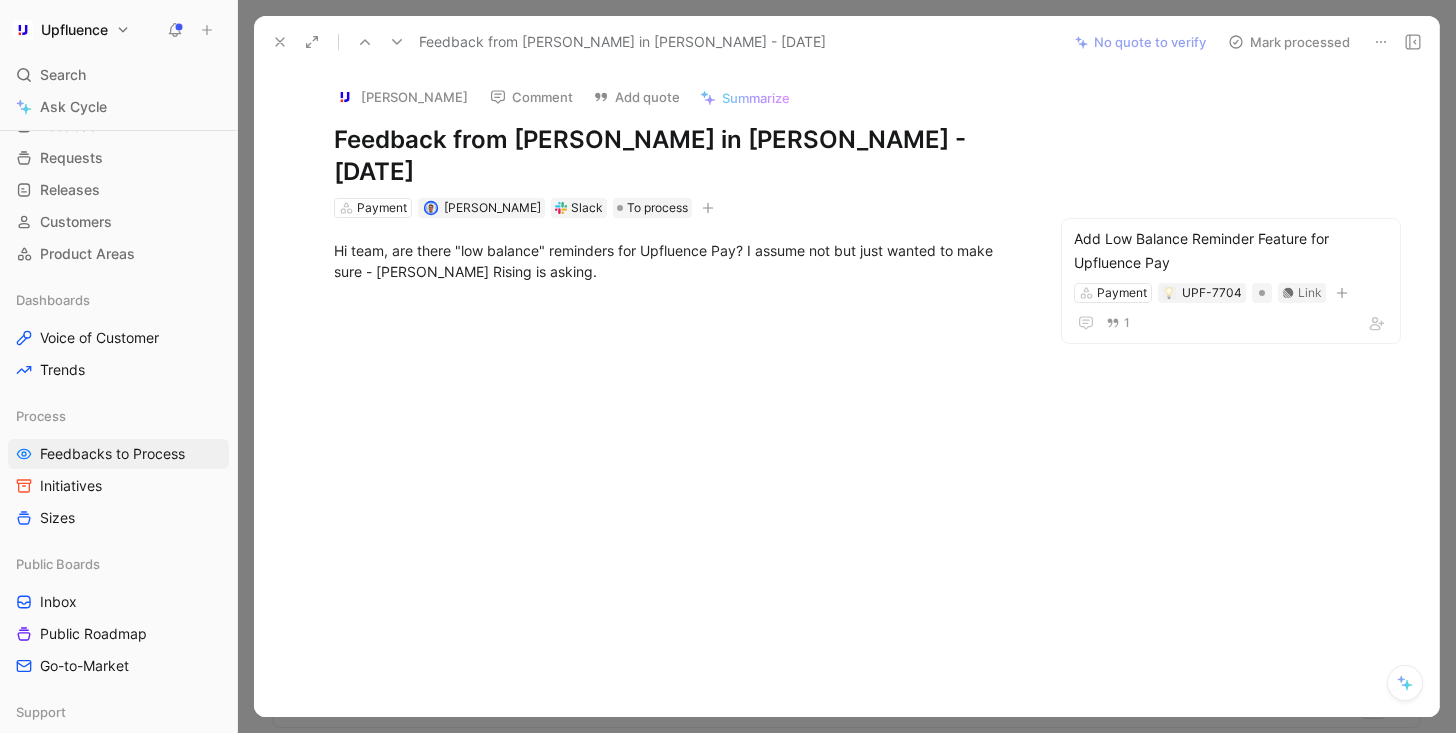 click on "Mark processed" at bounding box center (1289, 42) 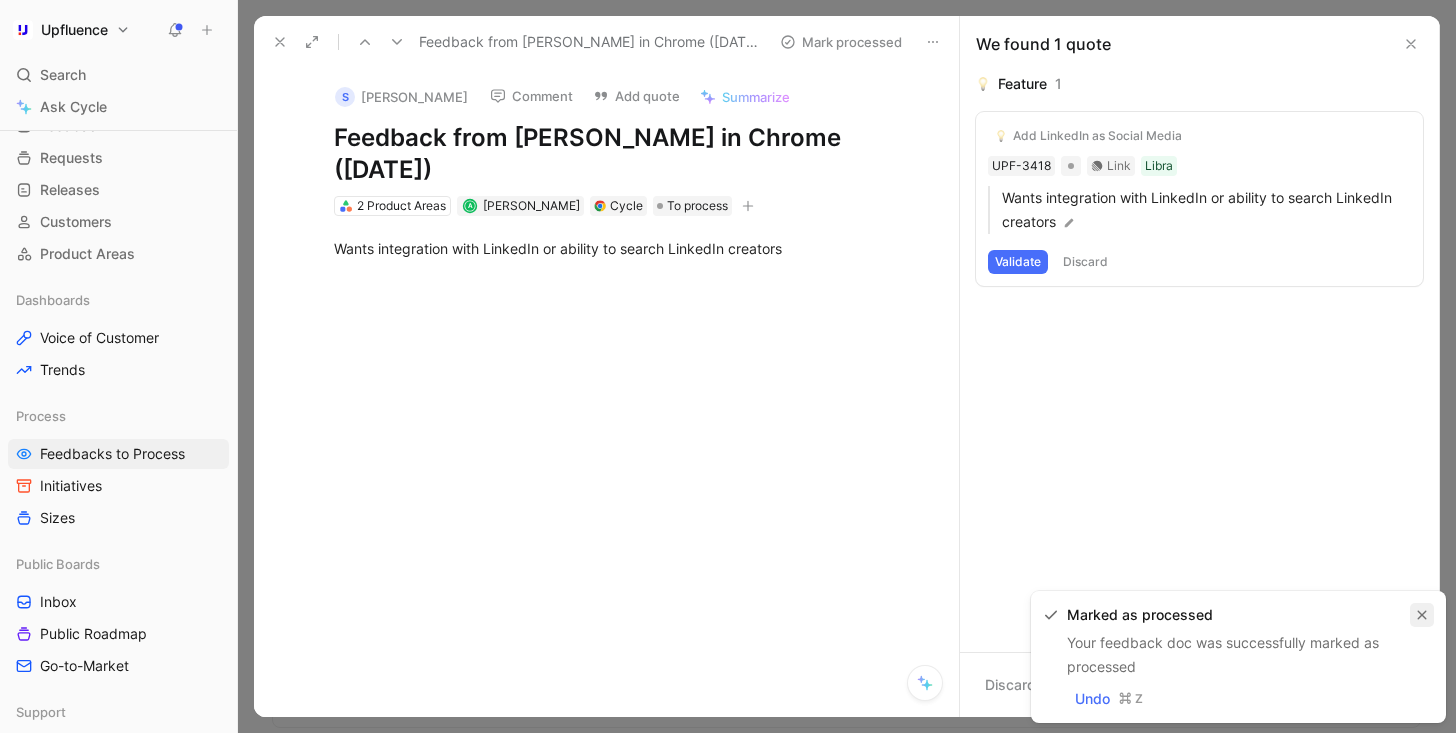 click 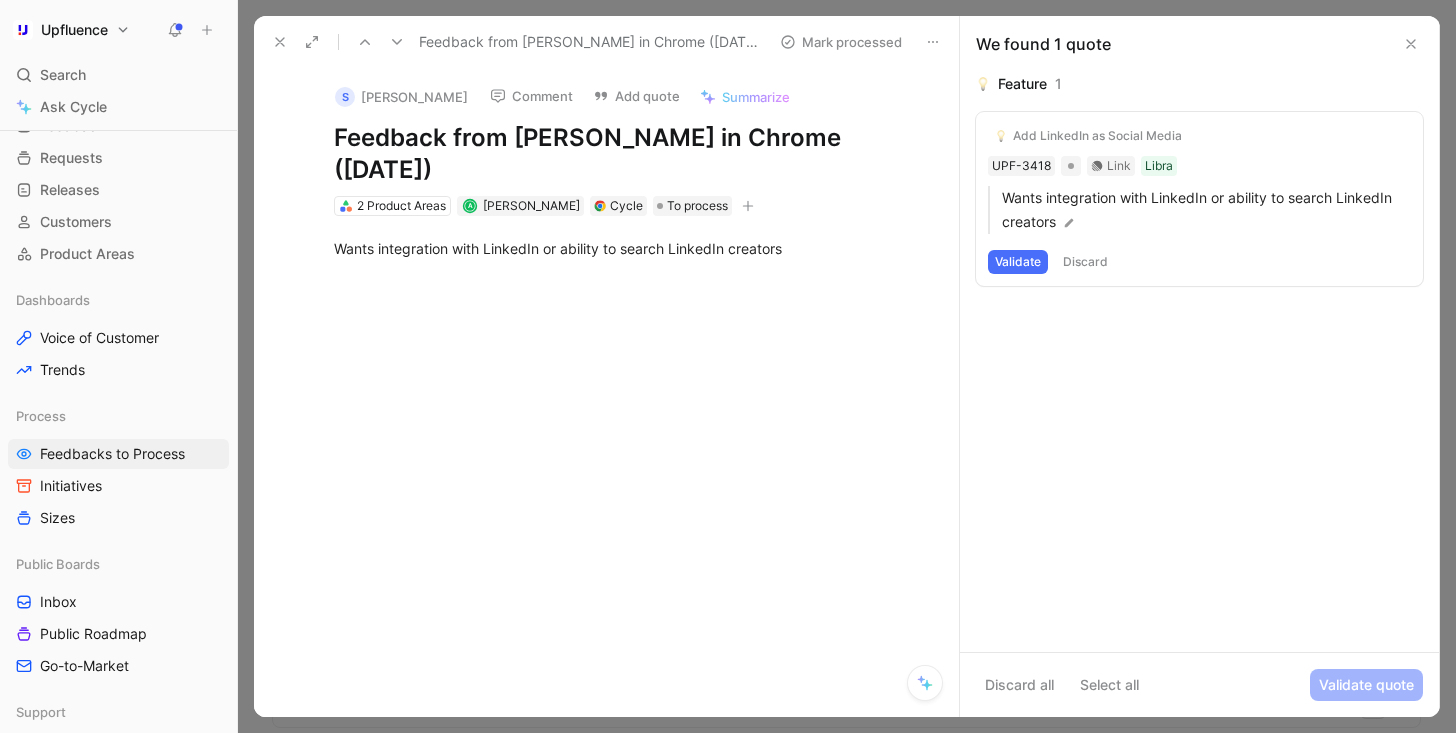 click on "Validate" at bounding box center [1018, 262] 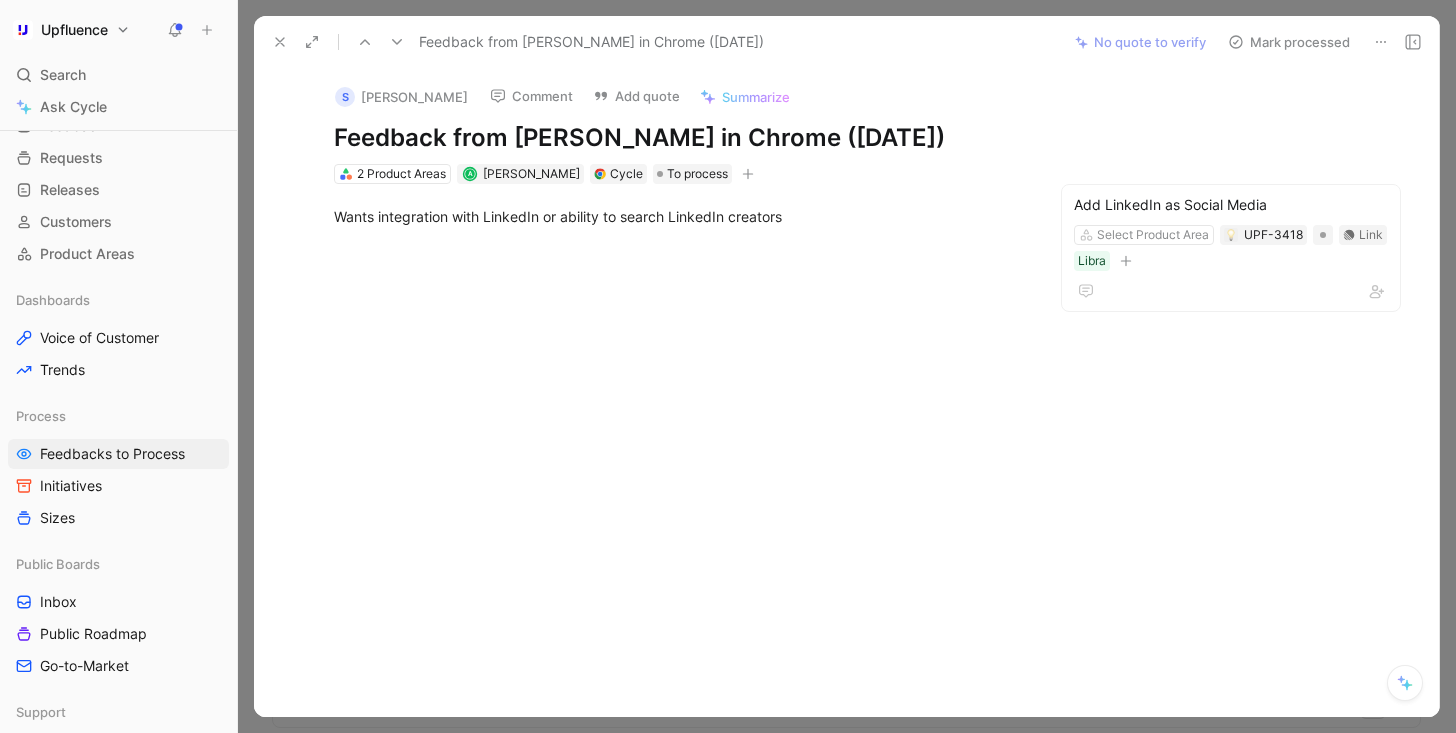 click on "Mark processed" at bounding box center [1289, 42] 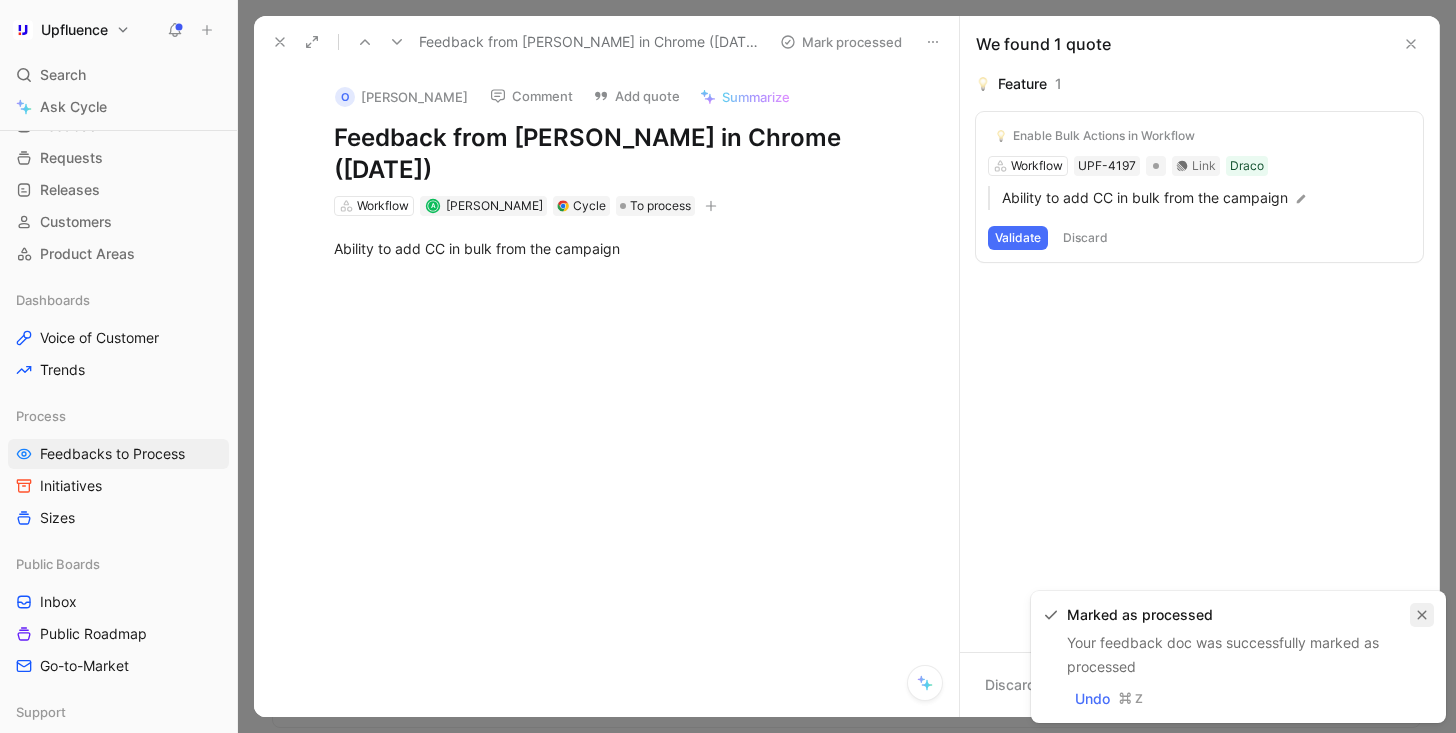 click 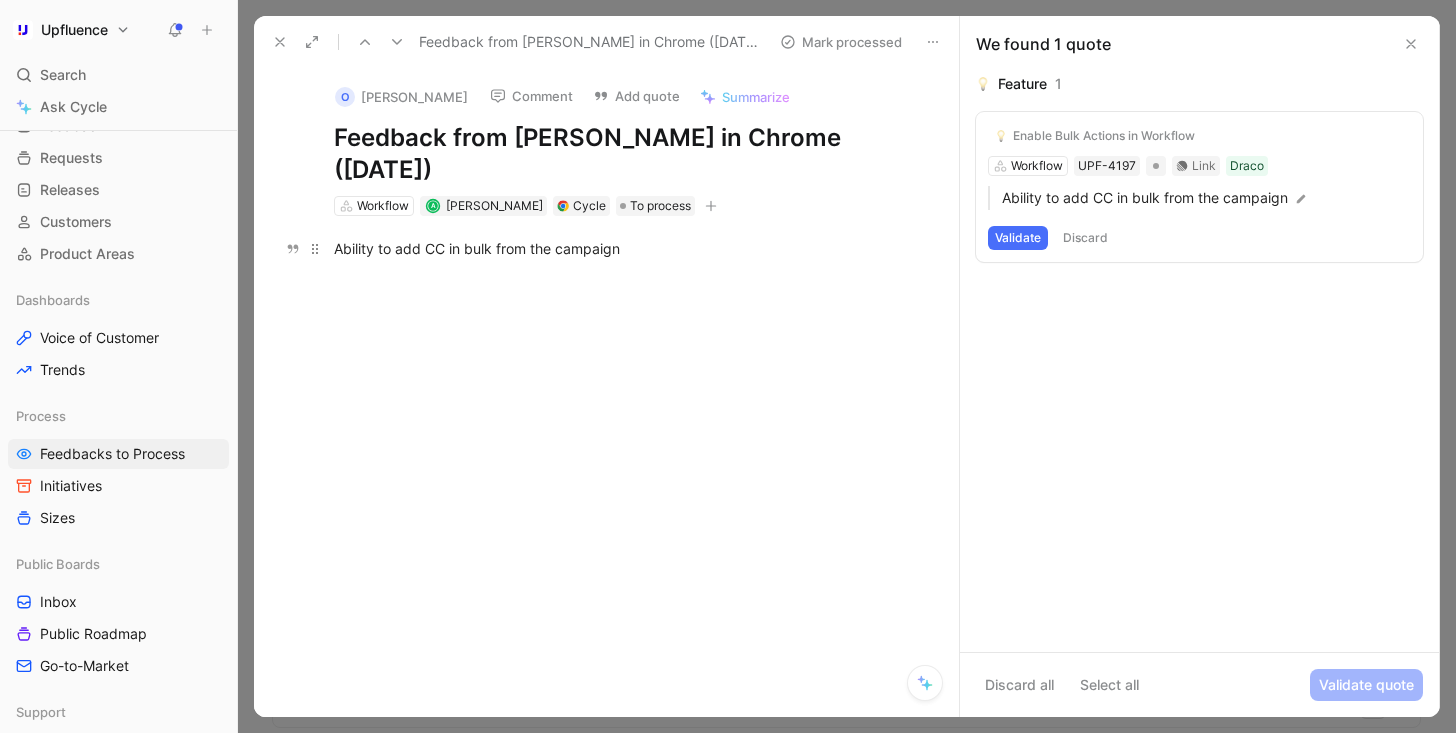 drag, startPoint x: 668, startPoint y: 246, endPoint x: 361, endPoint y: 246, distance: 307 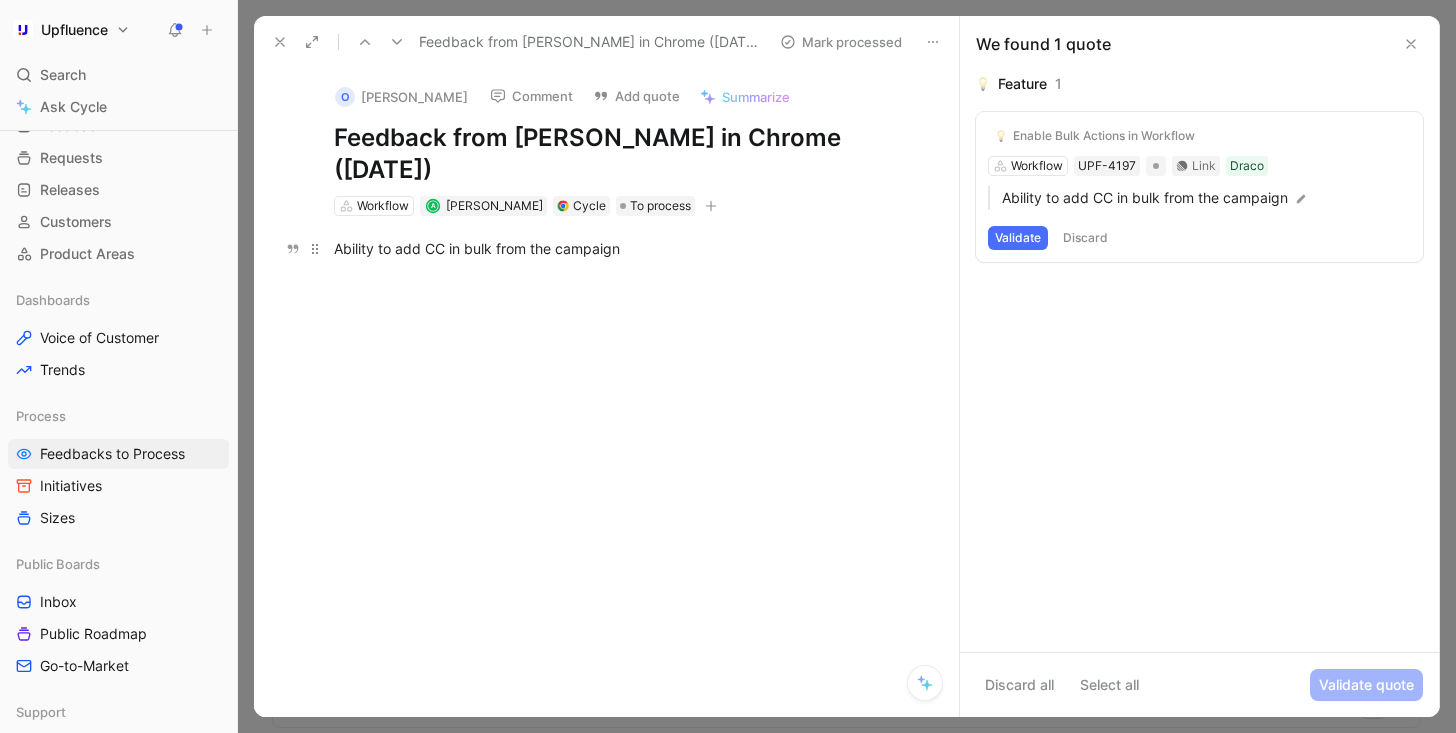 drag, startPoint x: 335, startPoint y: 246, endPoint x: 648, endPoint y: 246, distance: 313 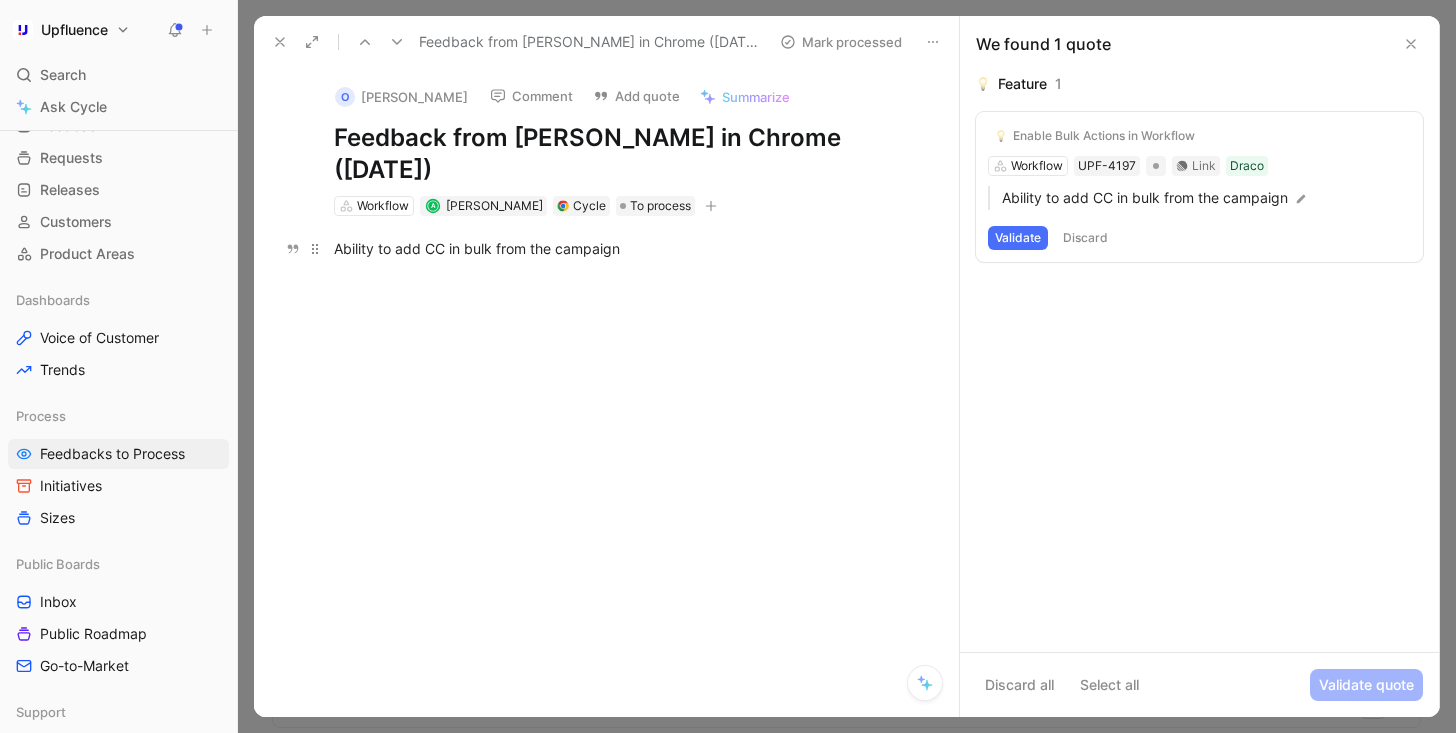click on "Ability to add CC in bulk from the campaign" at bounding box center (627, 248) 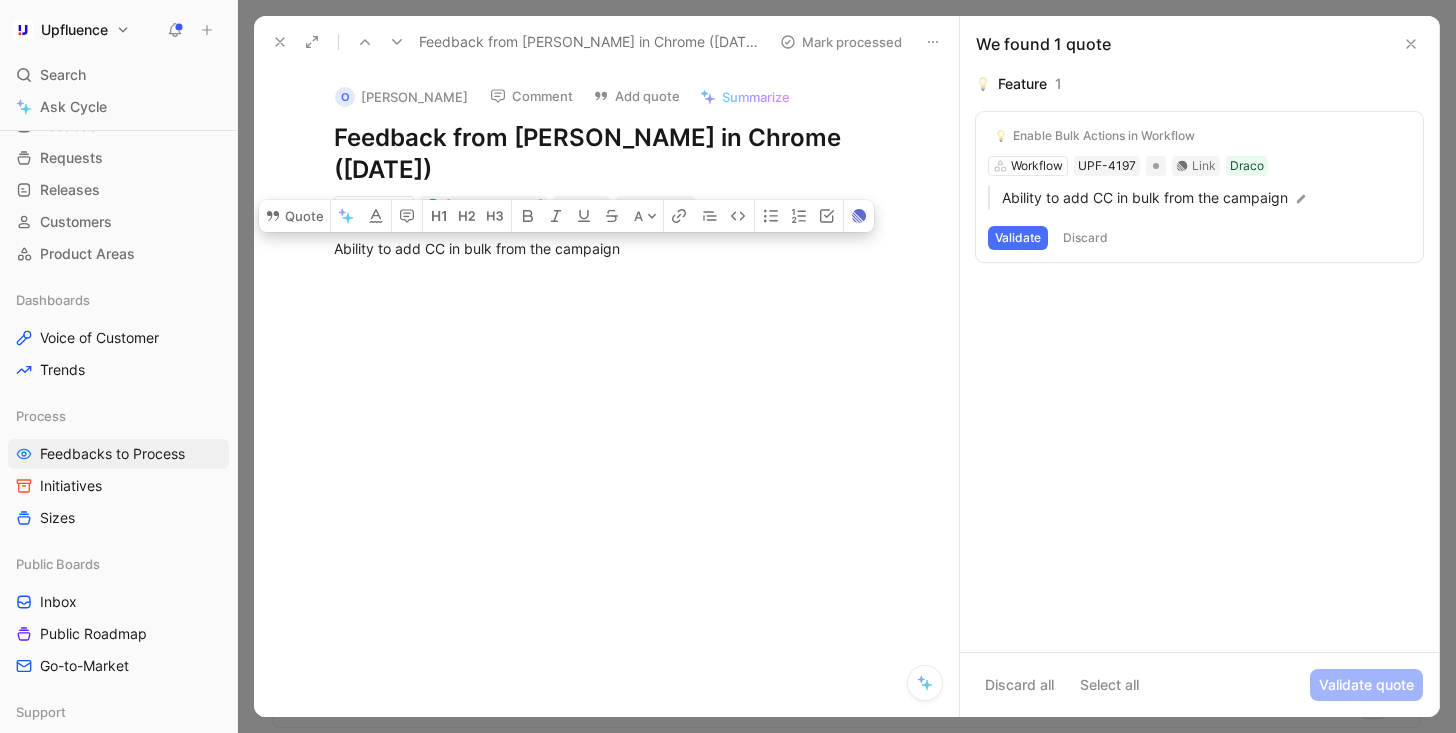 click on "Ability to add CC in bulk from the campaign" at bounding box center (627, 248) 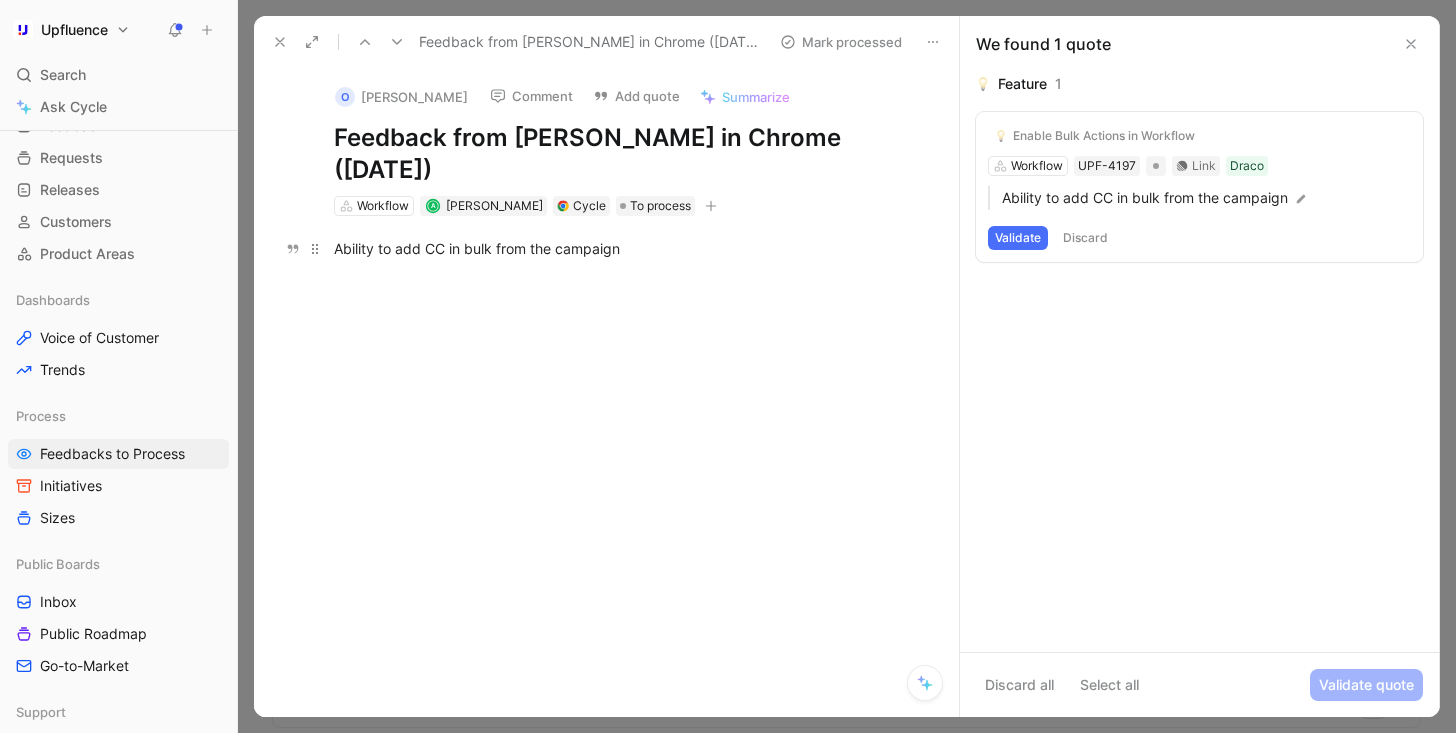drag, startPoint x: 643, startPoint y: 258, endPoint x: 361, endPoint y: 258, distance: 282 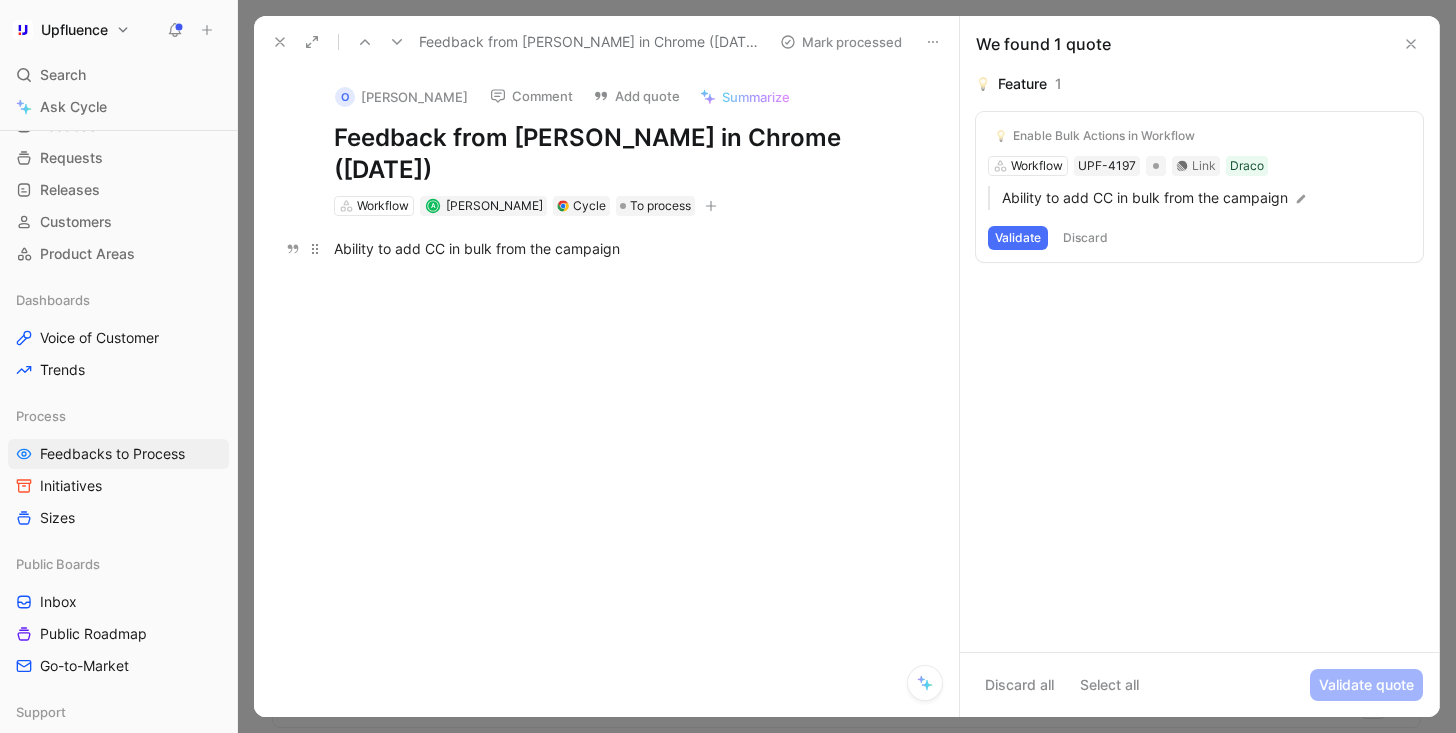 click on "Ability to add CC in bulk from the campaign" at bounding box center [627, 248] 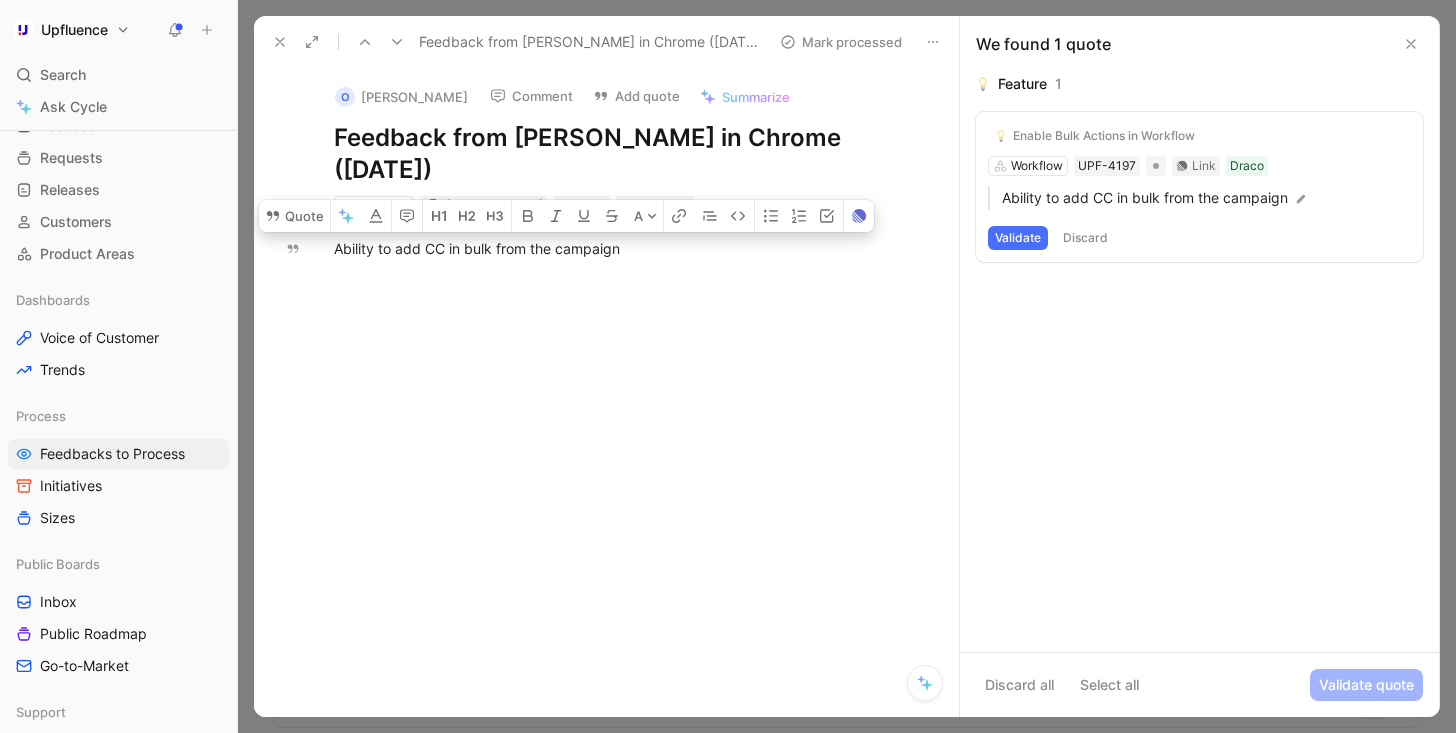 click on "Comment" at bounding box center [531, 96] 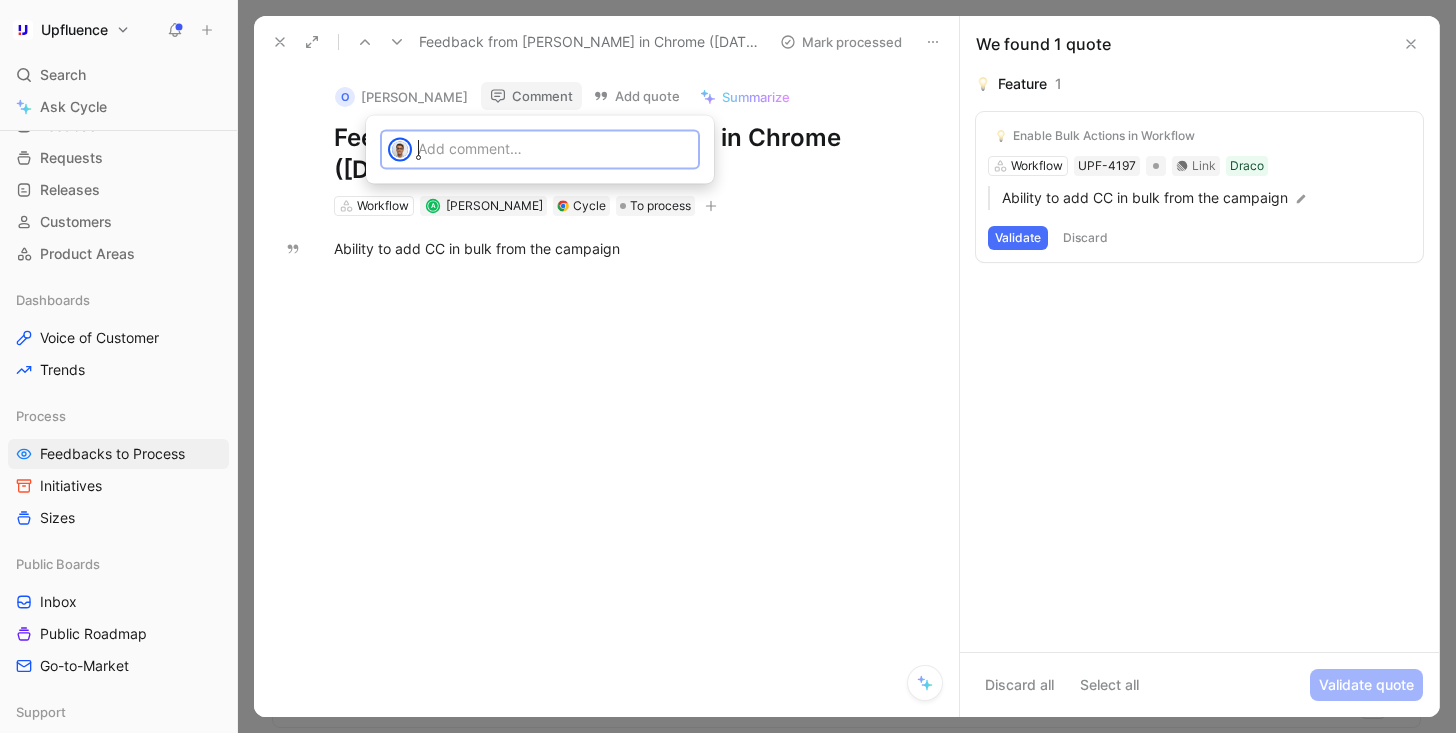 type 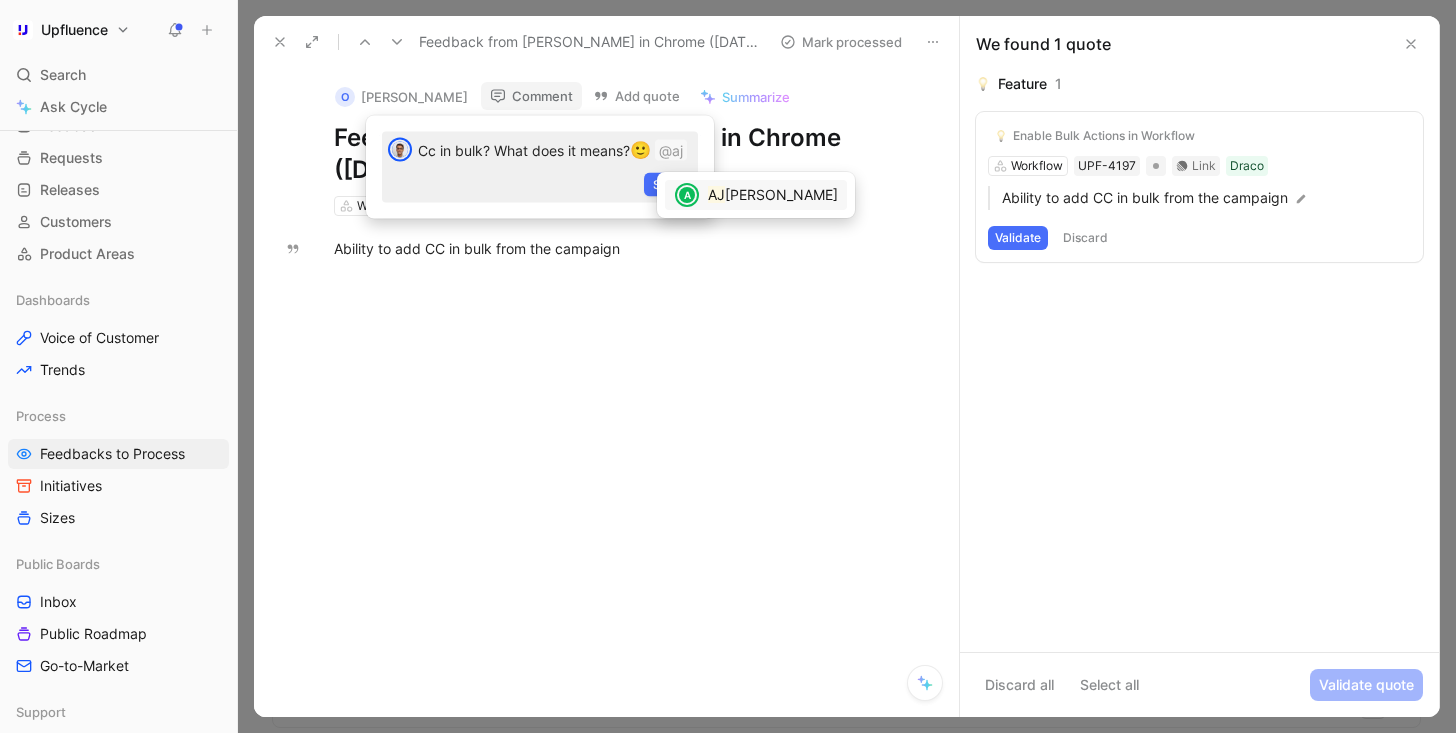 click on "AJ" at bounding box center [716, 194] 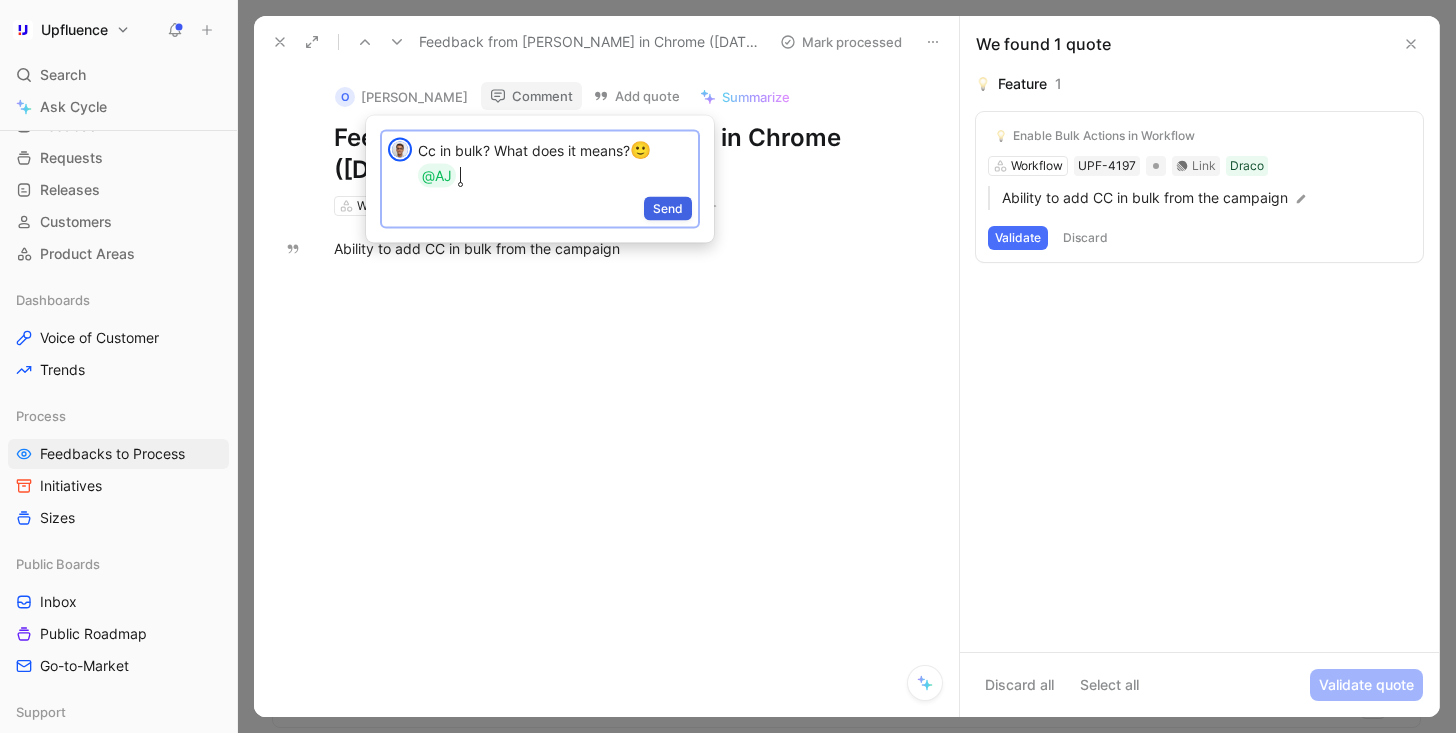 click on "Send" at bounding box center [668, 208] 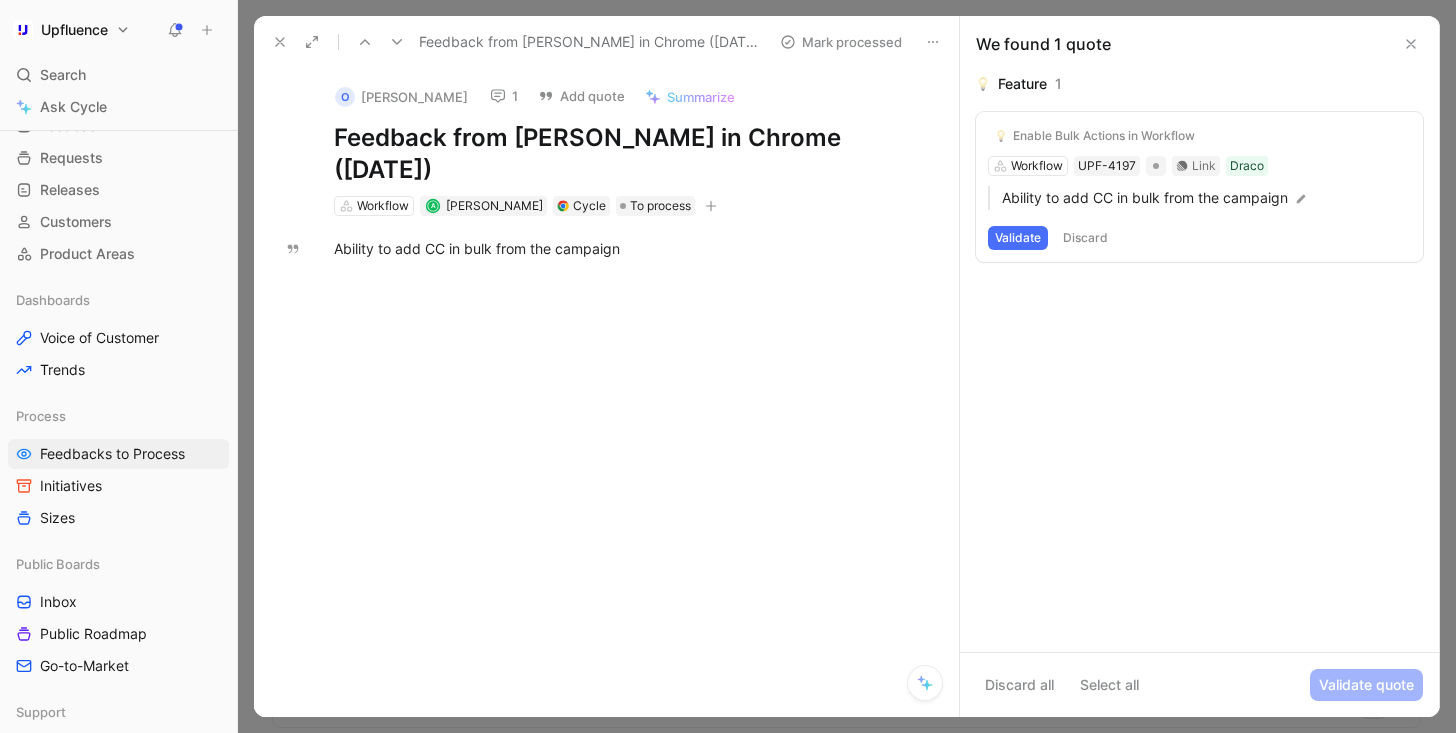 click at bounding box center (627, 391) 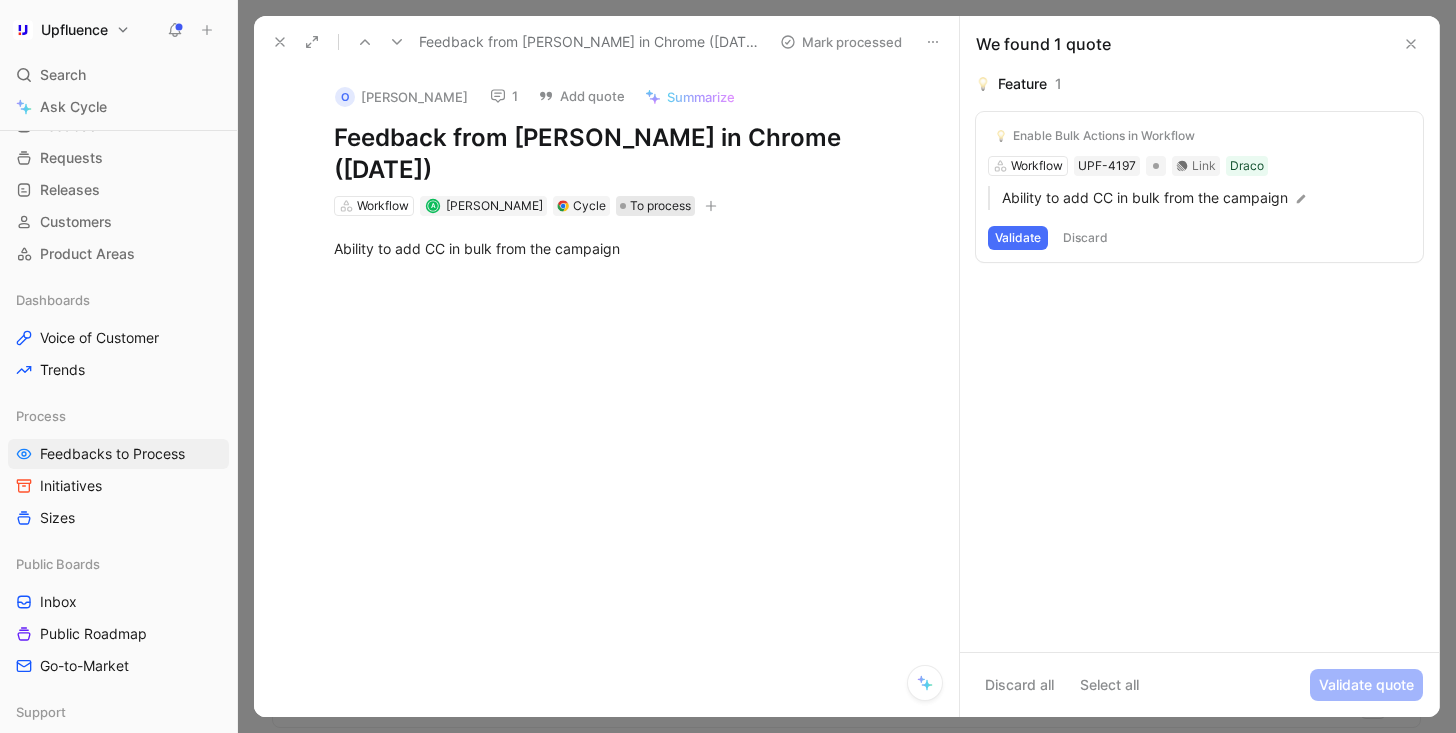 click on "To process" at bounding box center [660, 206] 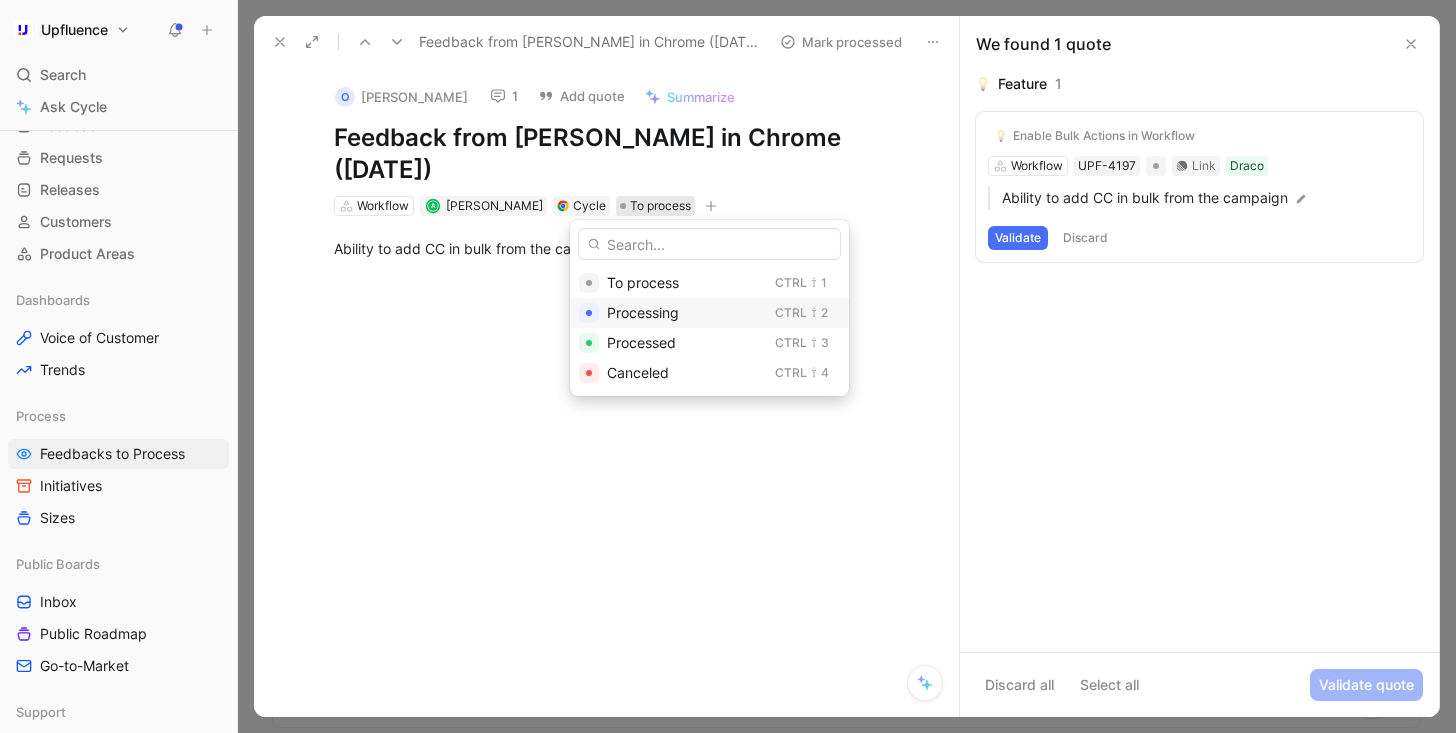 click on "Processing" at bounding box center (643, 312) 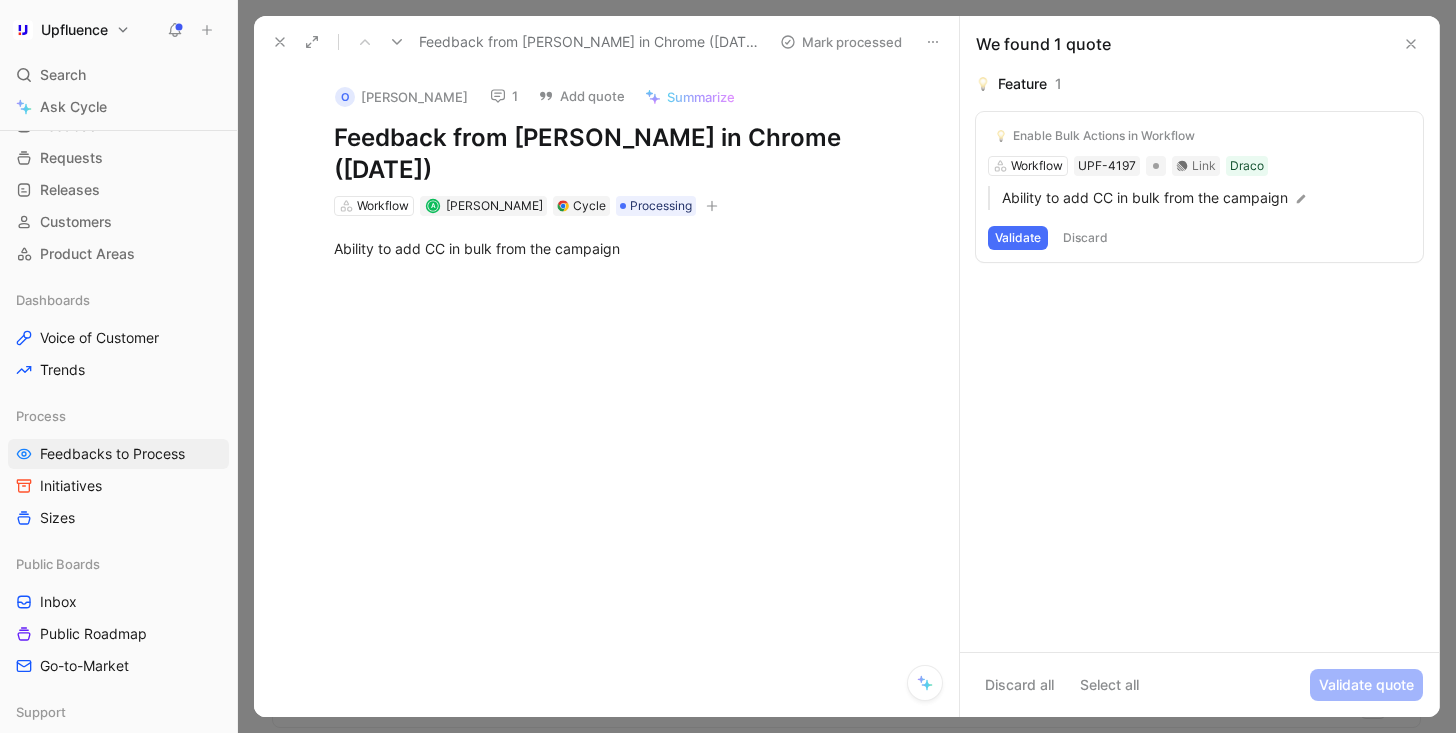 click at bounding box center (397, 42) 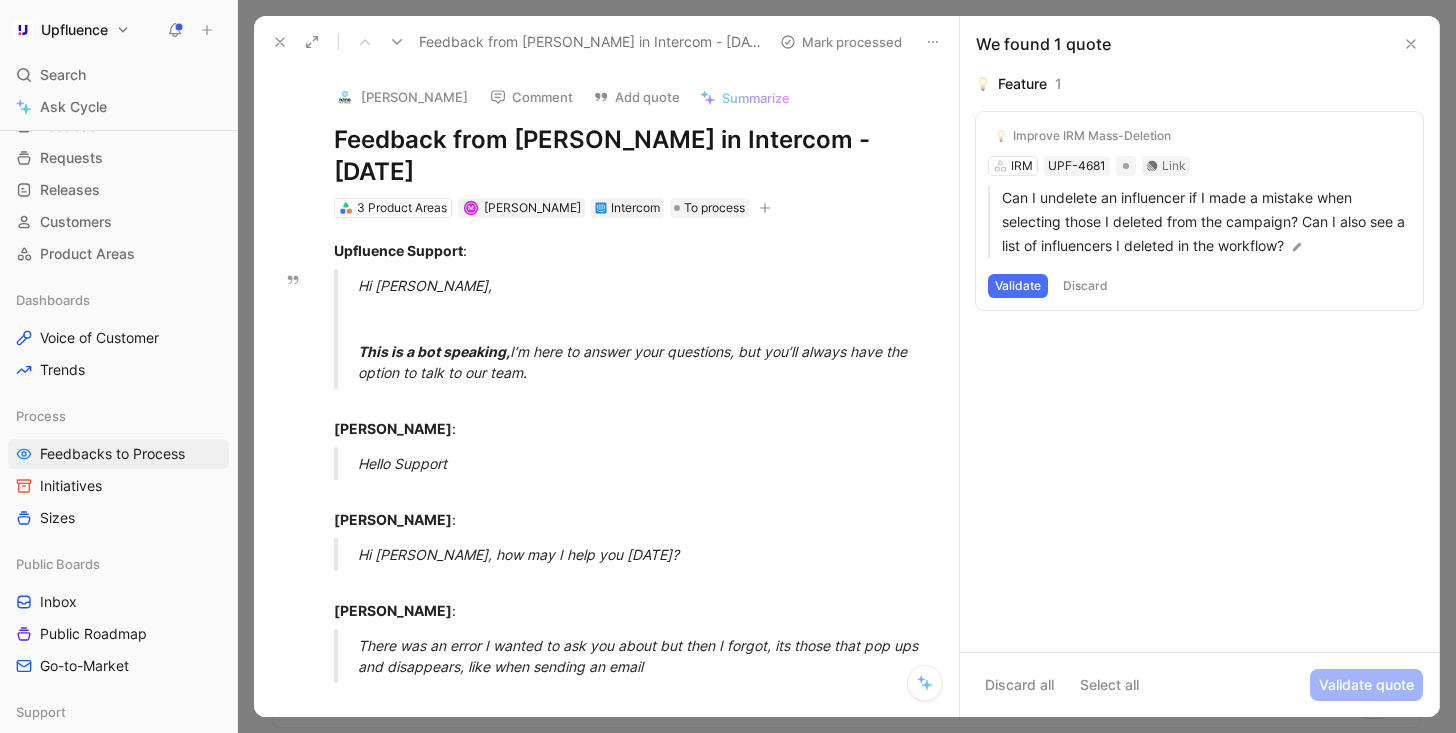 click at bounding box center (397, 42) 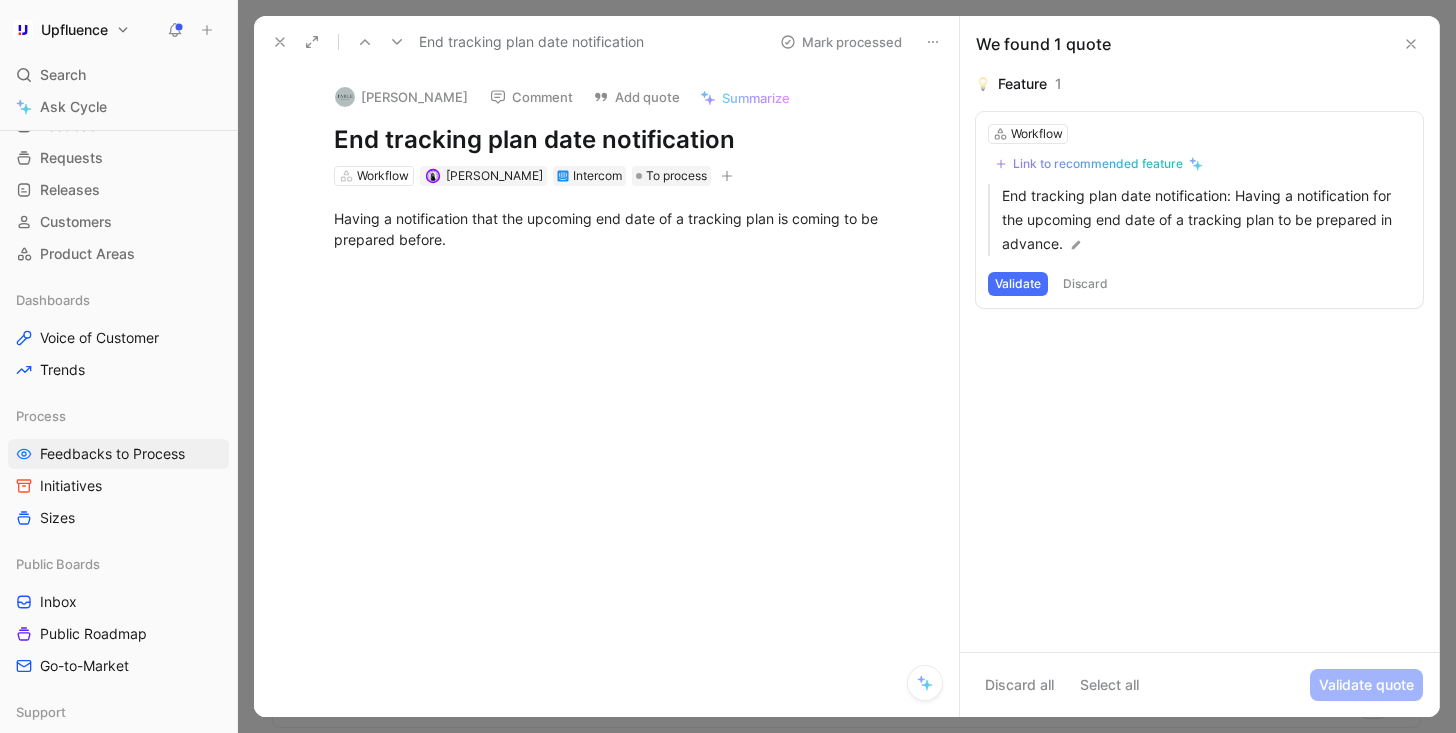 click 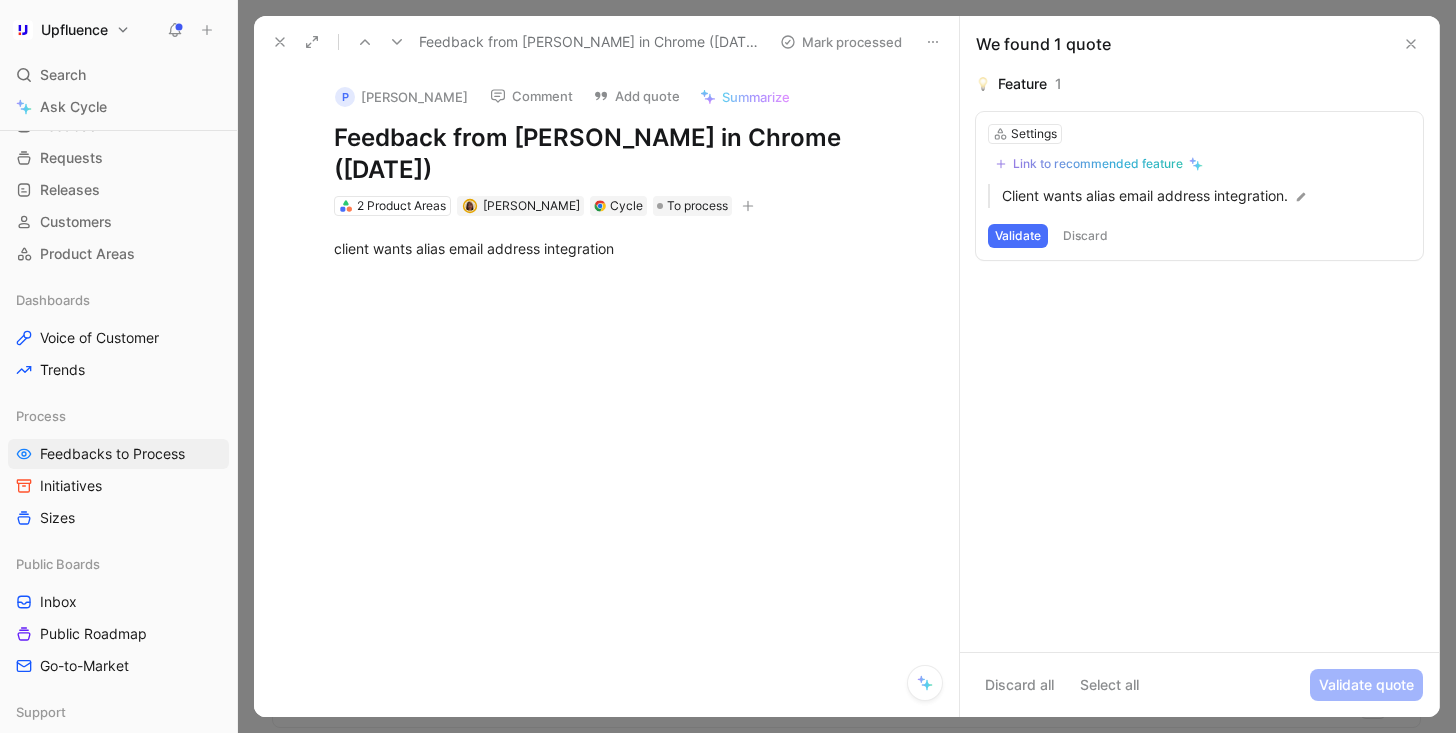 click 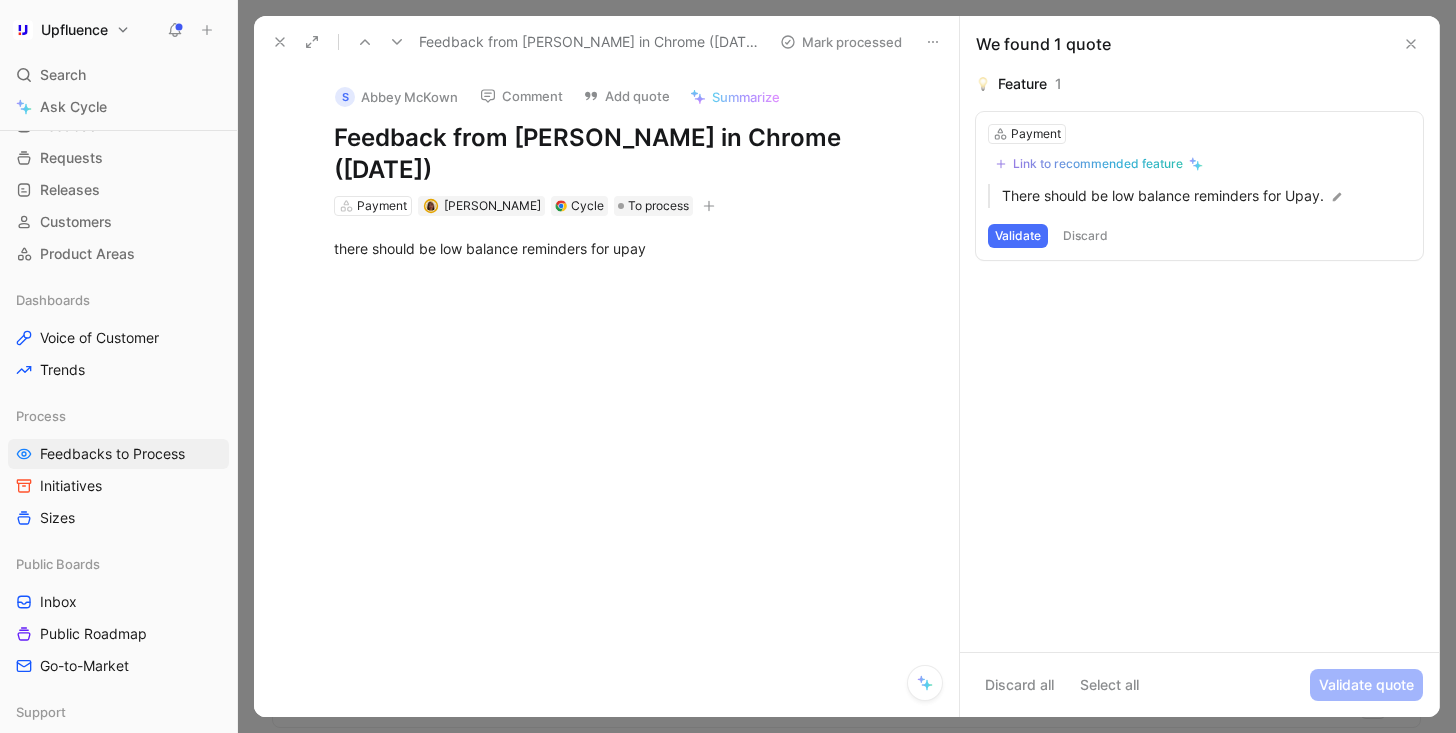 click on "Link to recommended feature" at bounding box center (1099, 164) 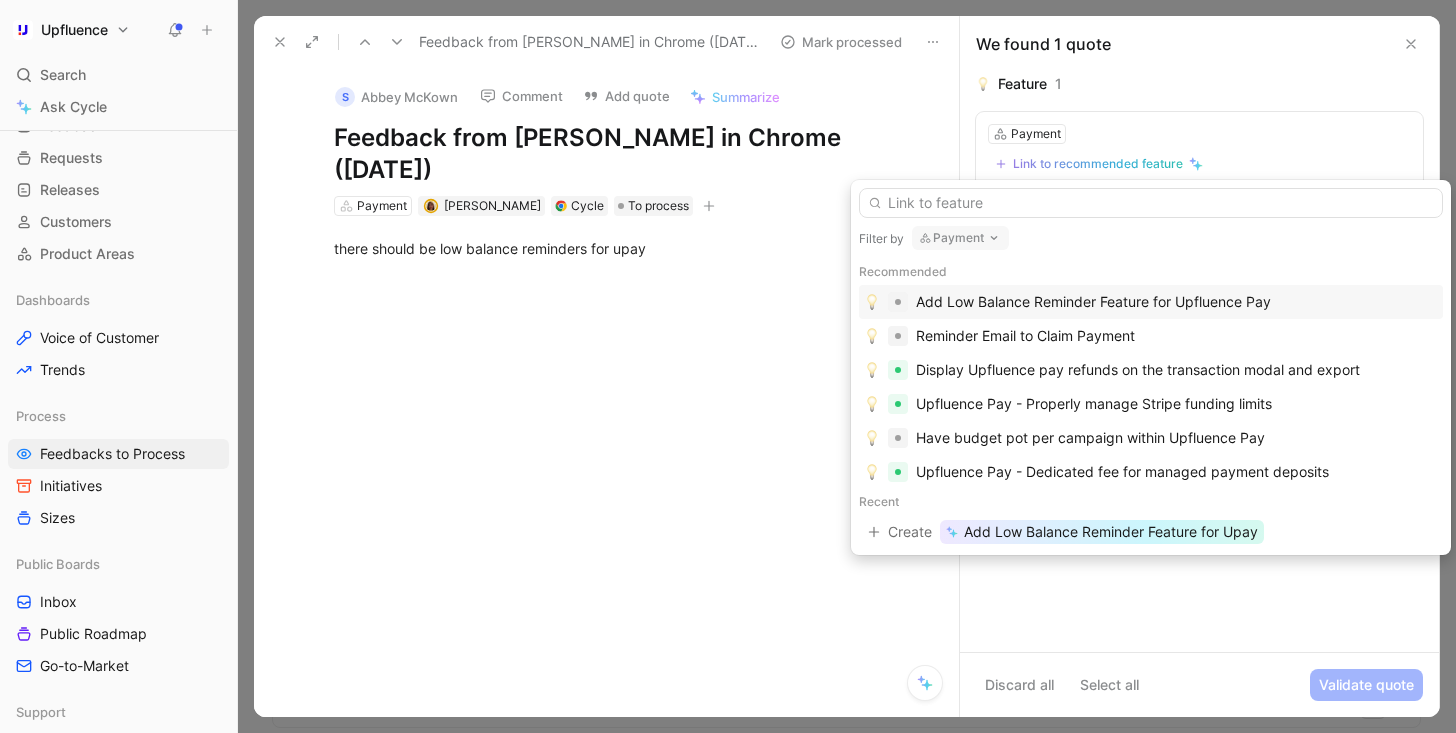 click on "Add Low Balance Reminder Feature for Upfluence Pay" at bounding box center (1093, 302) 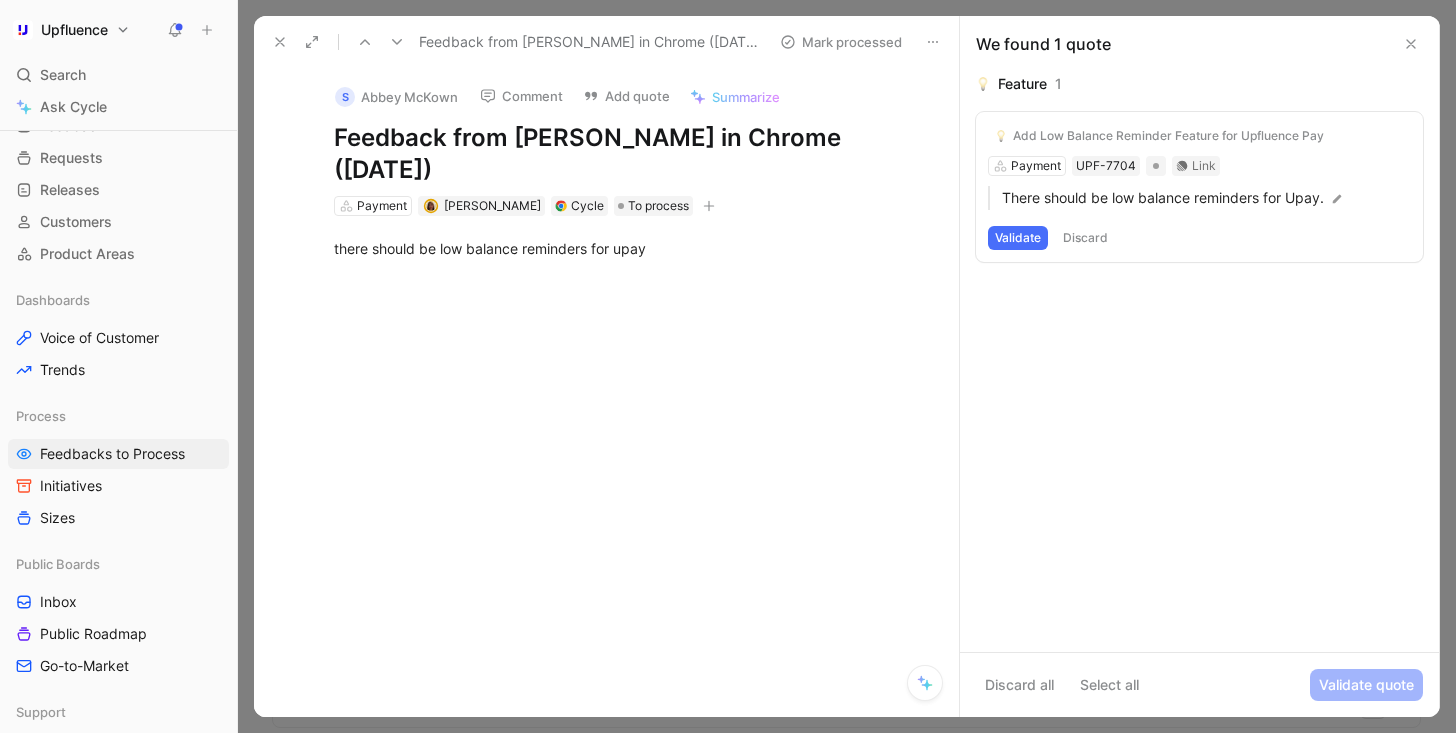 click on "Validate" at bounding box center [1018, 238] 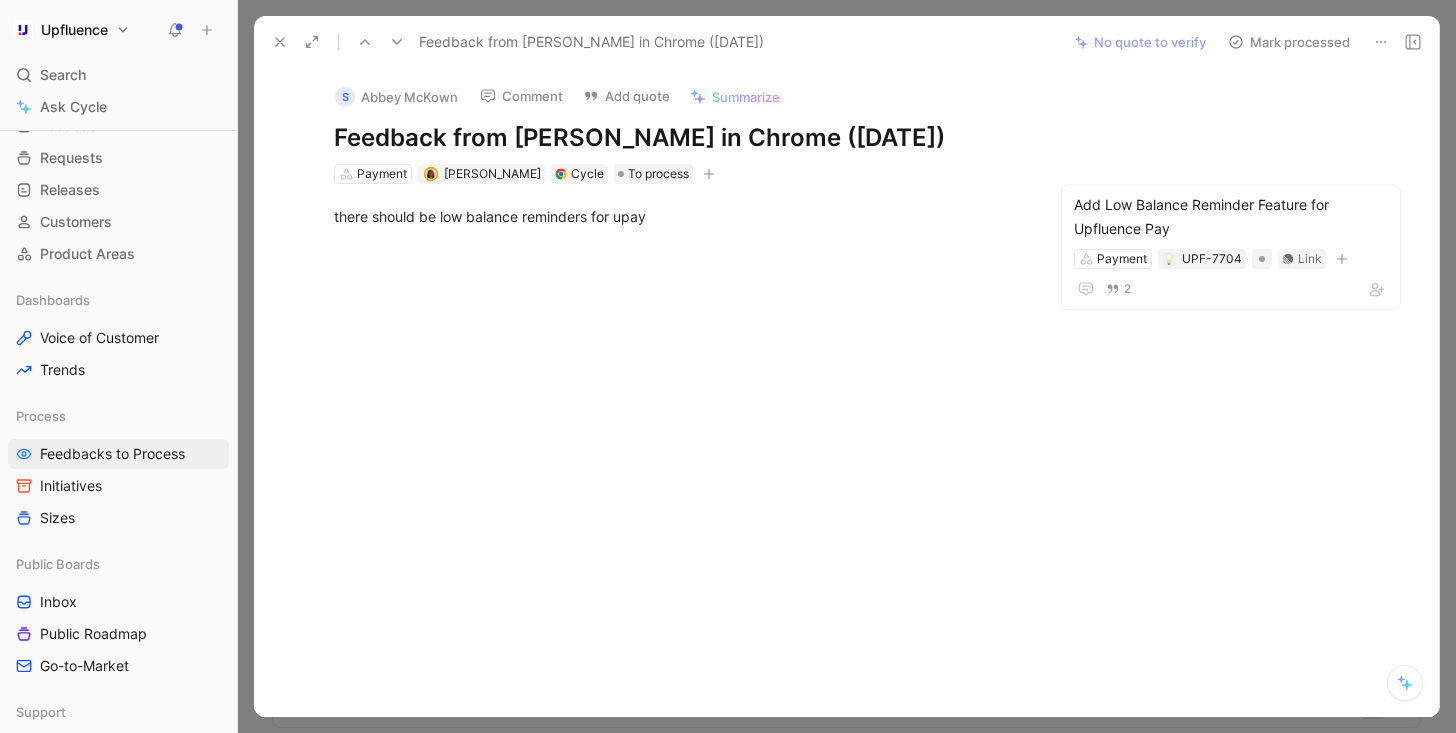 click on "Mark processed" at bounding box center (1289, 42) 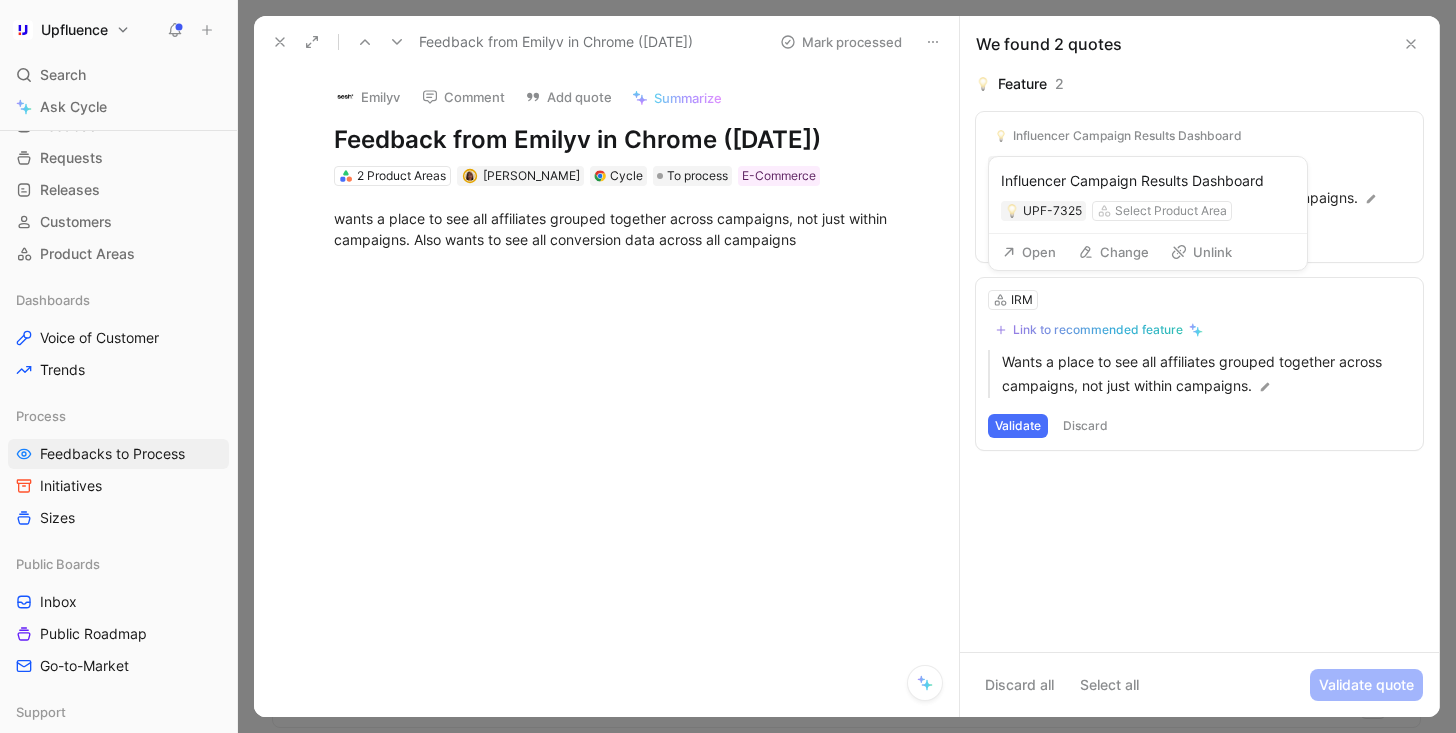 click on "Influencer Campaign Results Dashboard" at bounding box center [1127, 136] 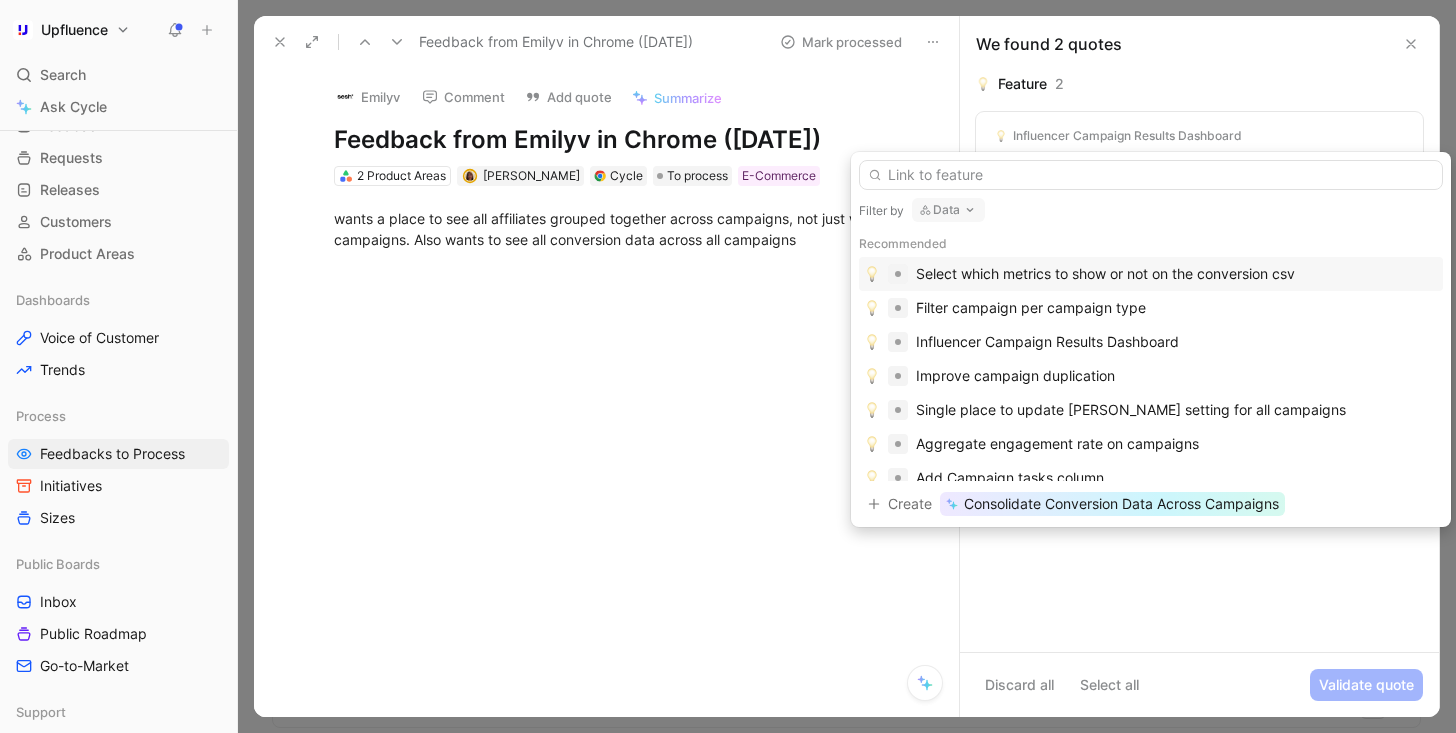 click 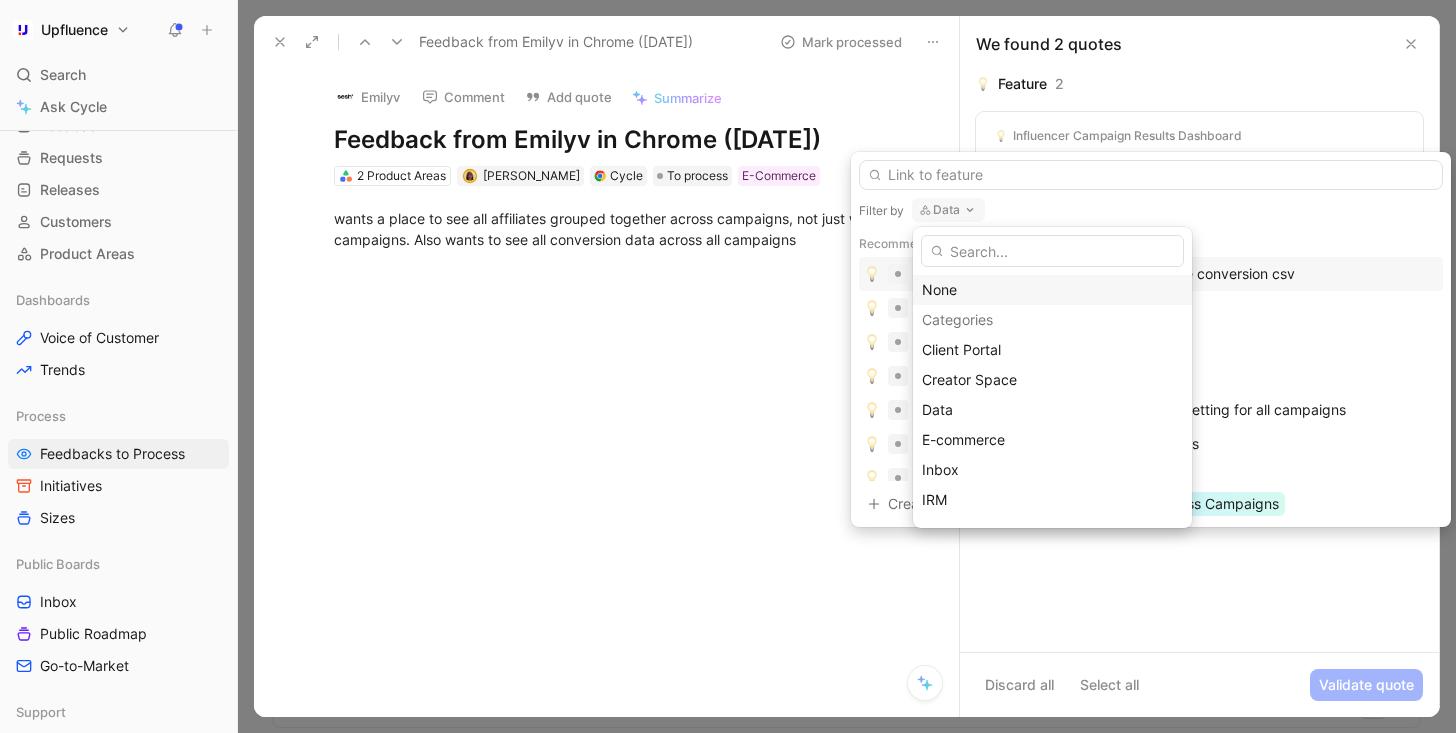 click on "None" at bounding box center (1052, 290) 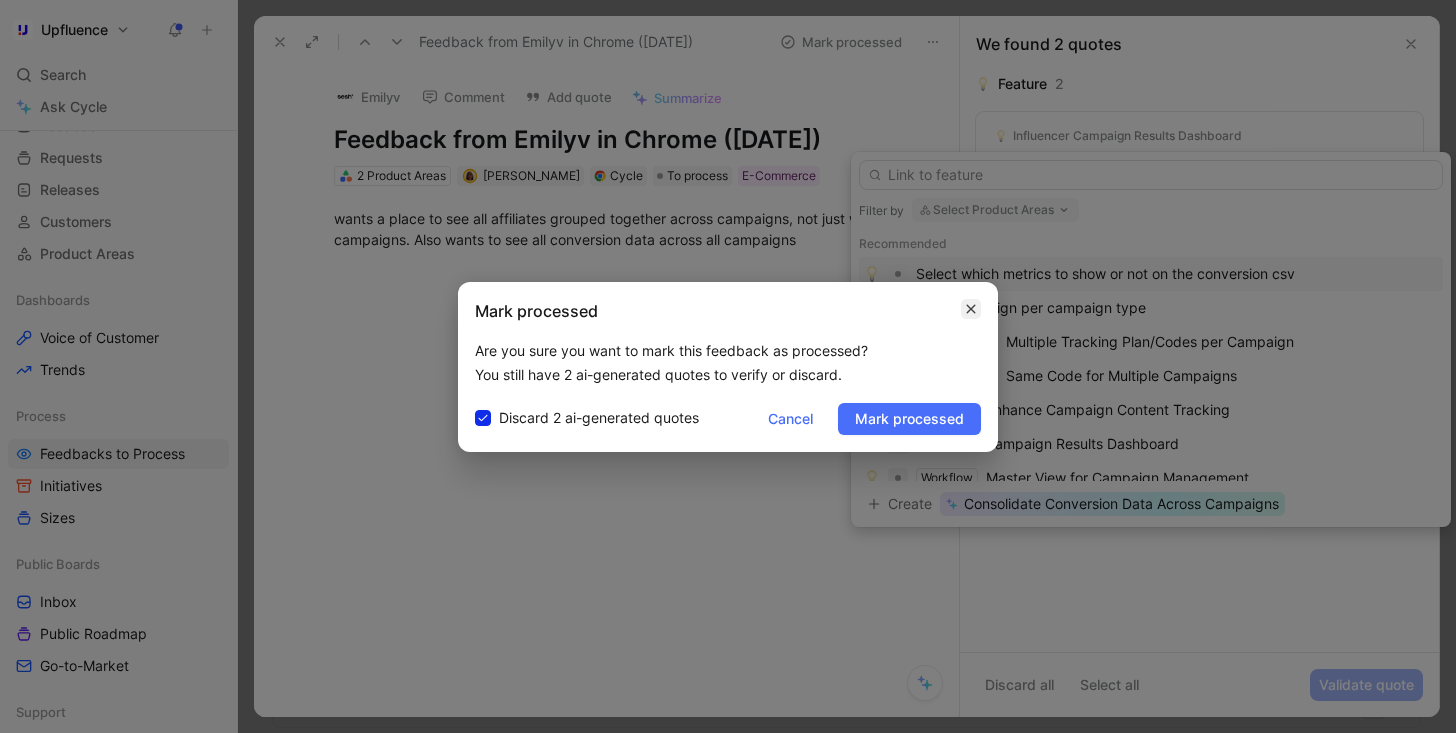click 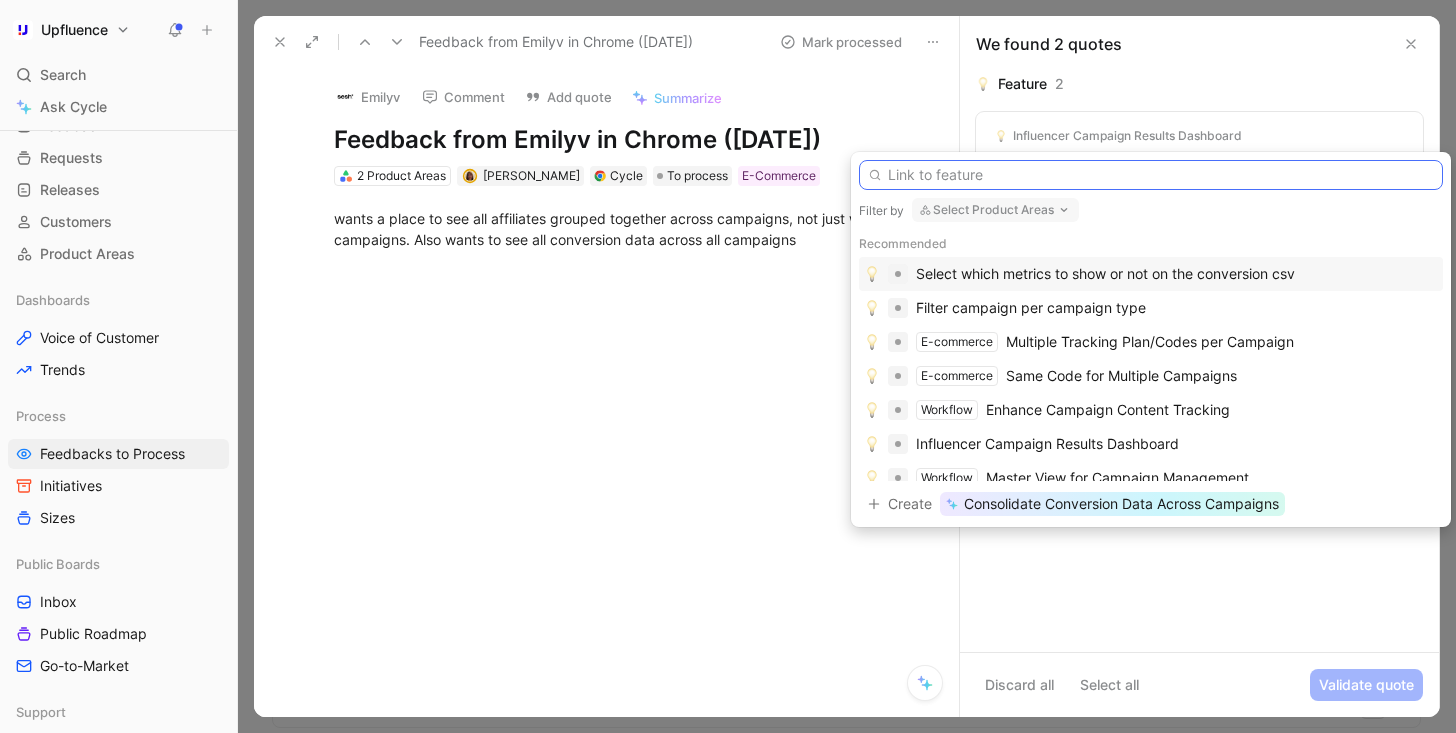 click at bounding box center (1151, 175) 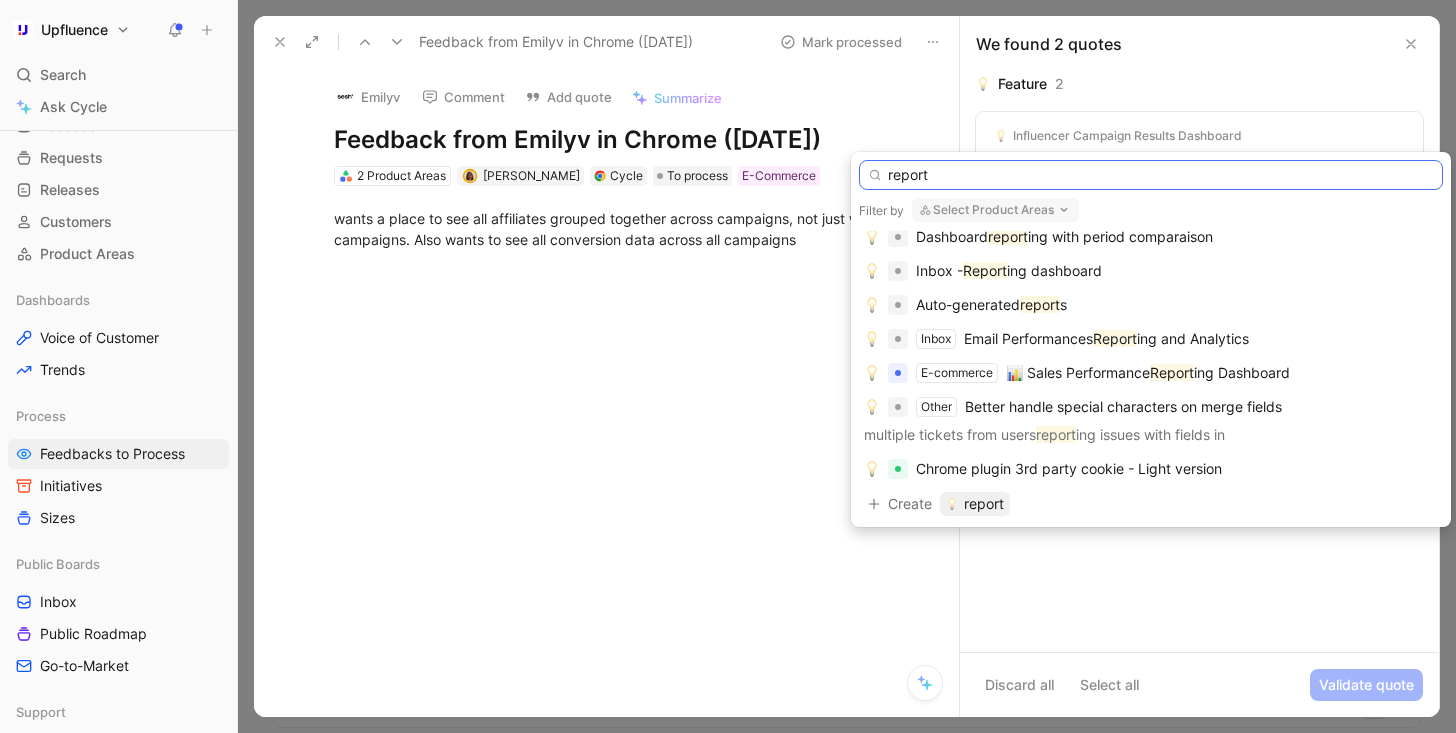 scroll, scrollTop: 503, scrollLeft: 0, axis: vertical 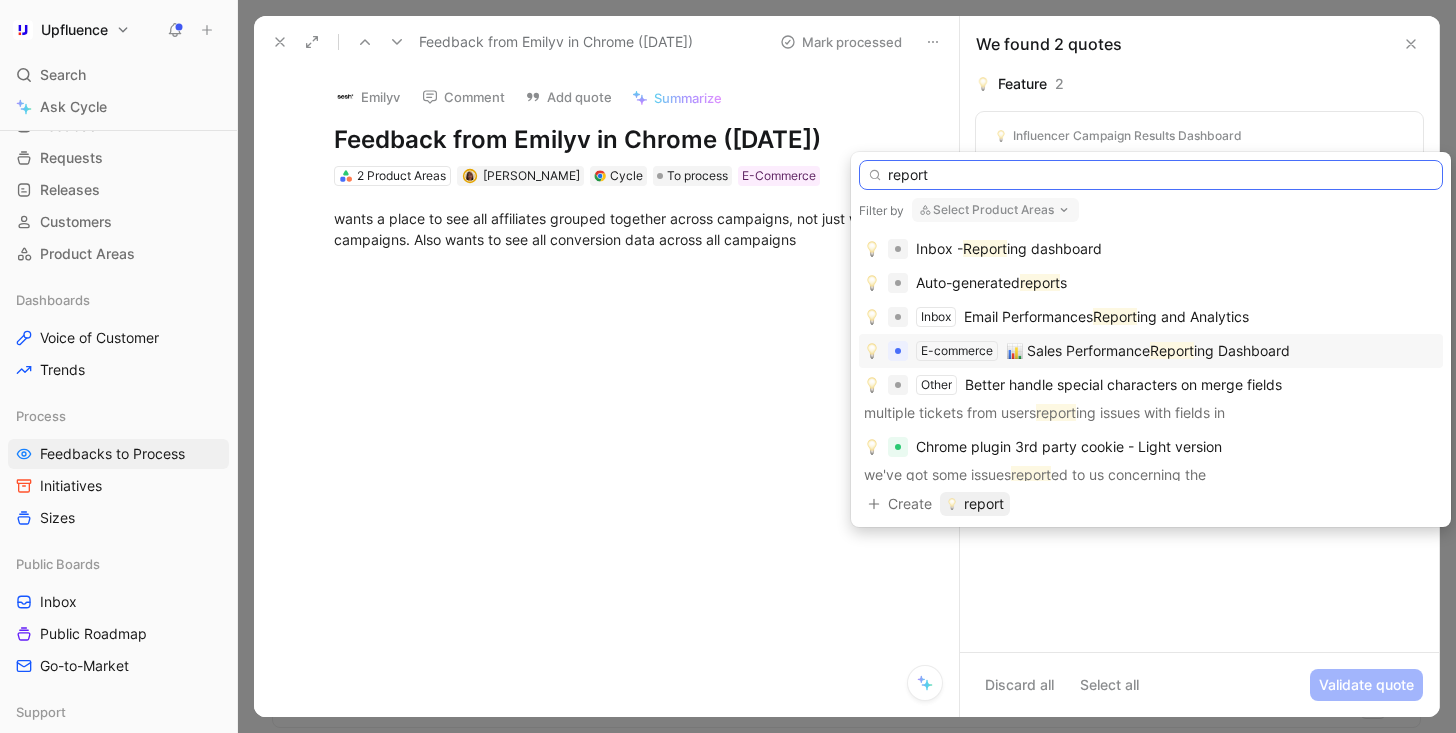 type on "report" 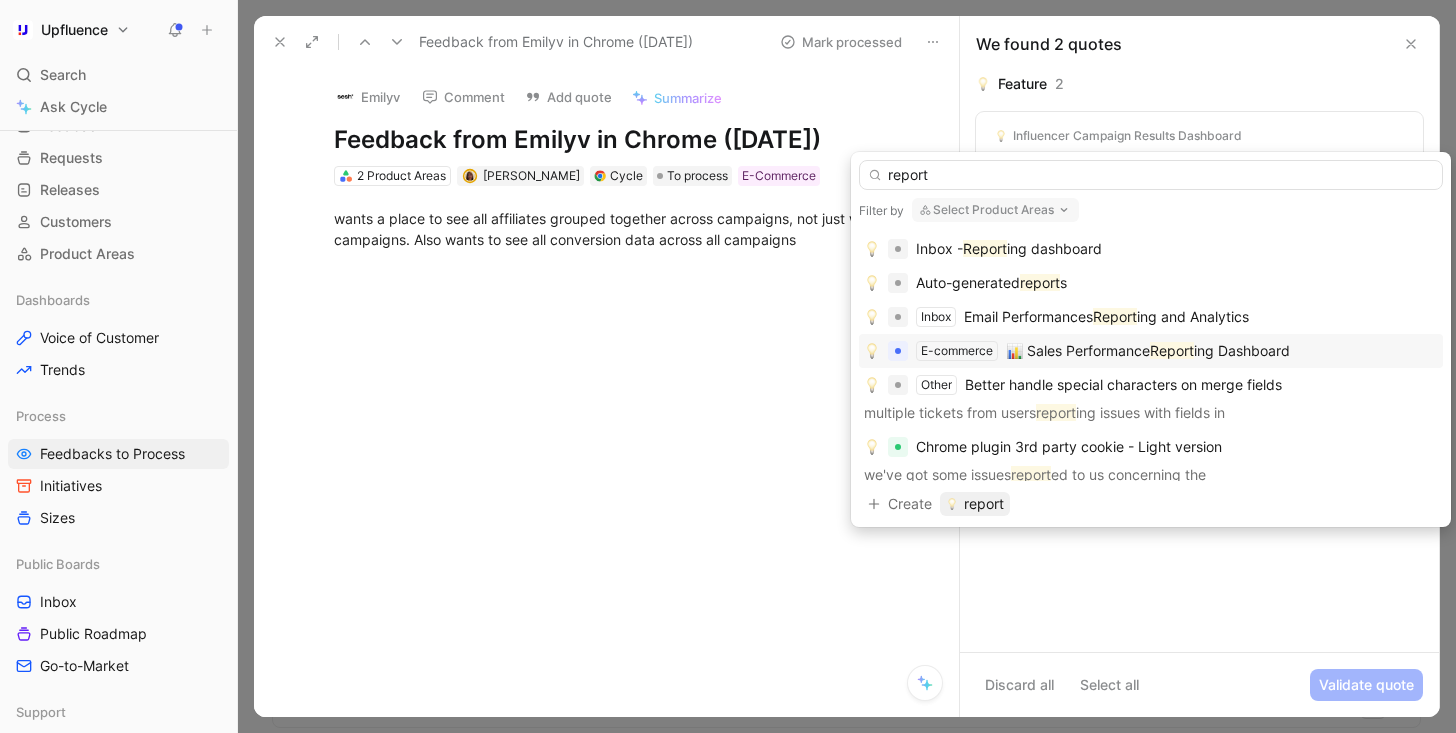 click on "📊 Sales Performance" at bounding box center [1078, 350] 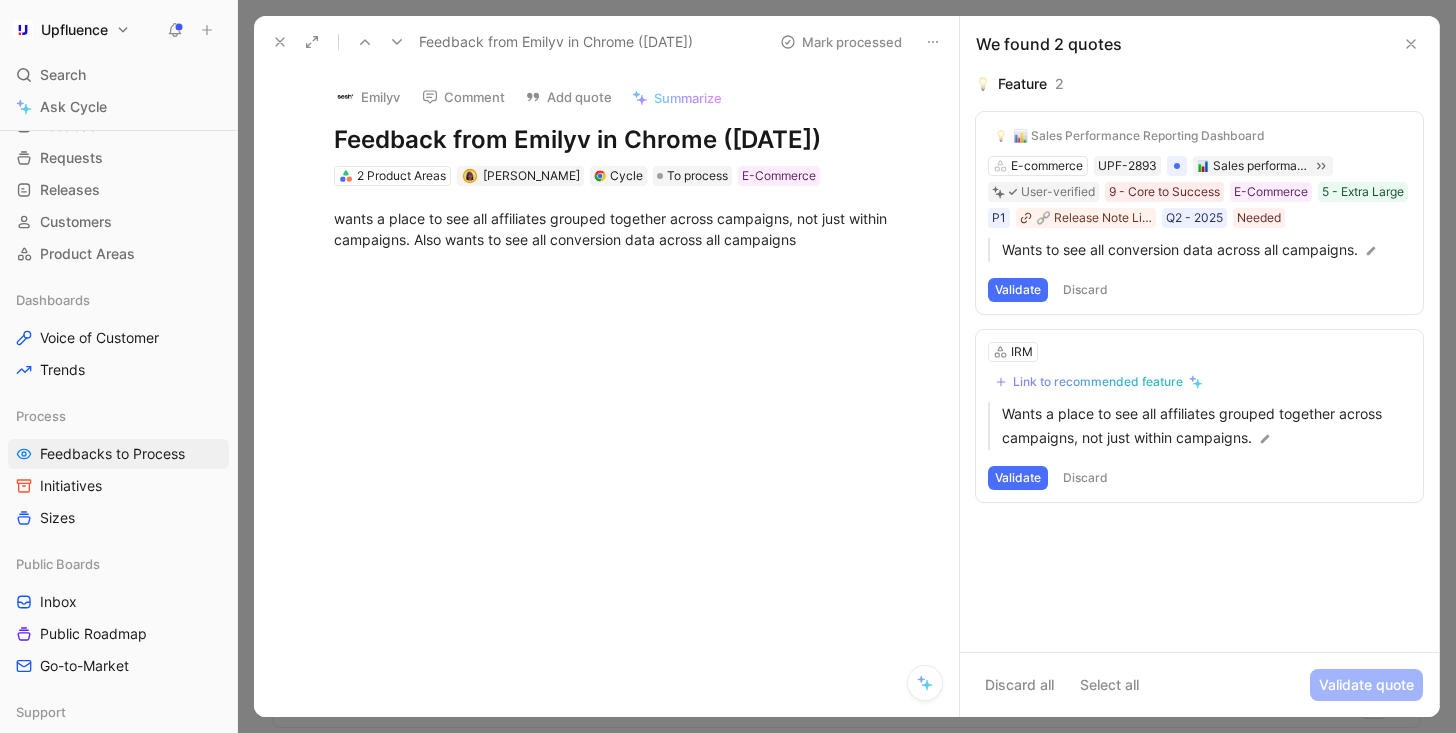 click on "Validate" at bounding box center [1018, 290] 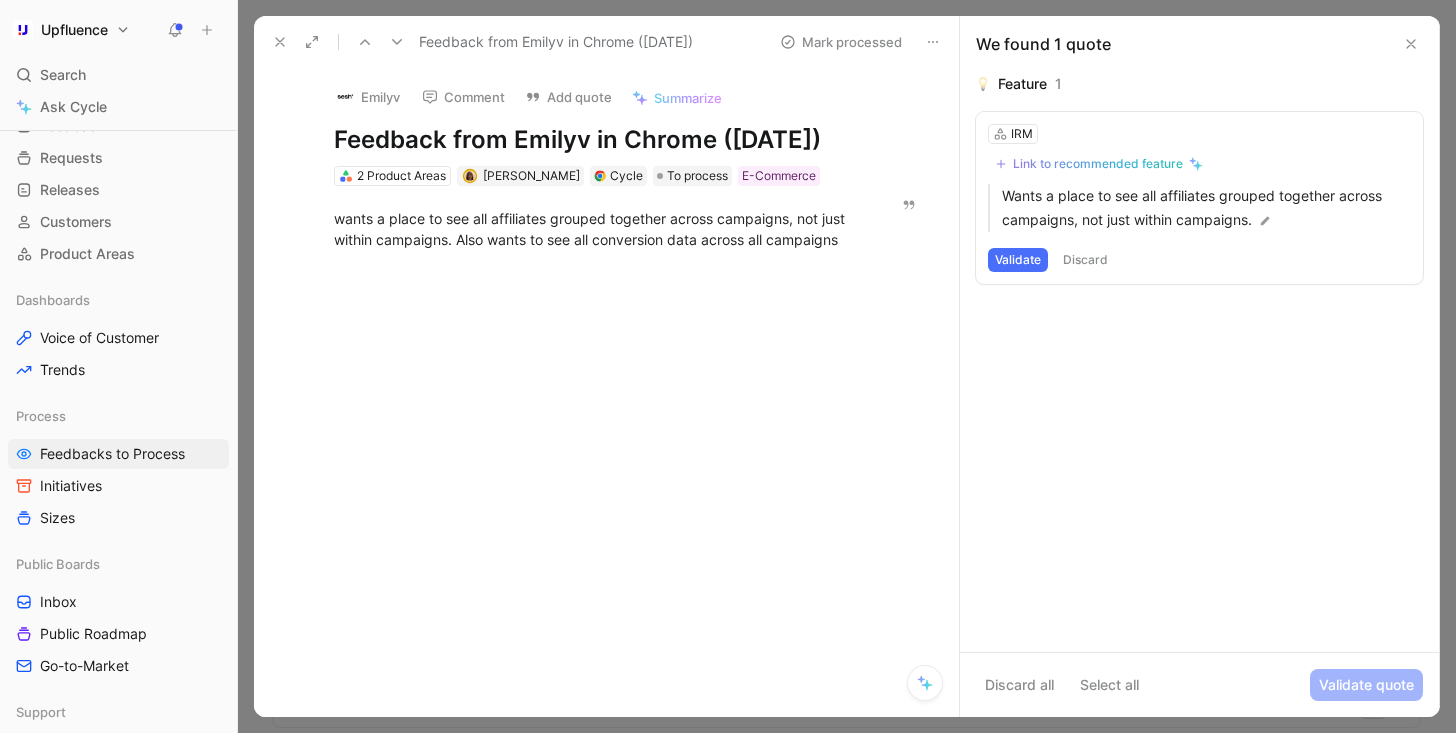 click on "Link to recommended feature" at bounding box center (1098, 164) 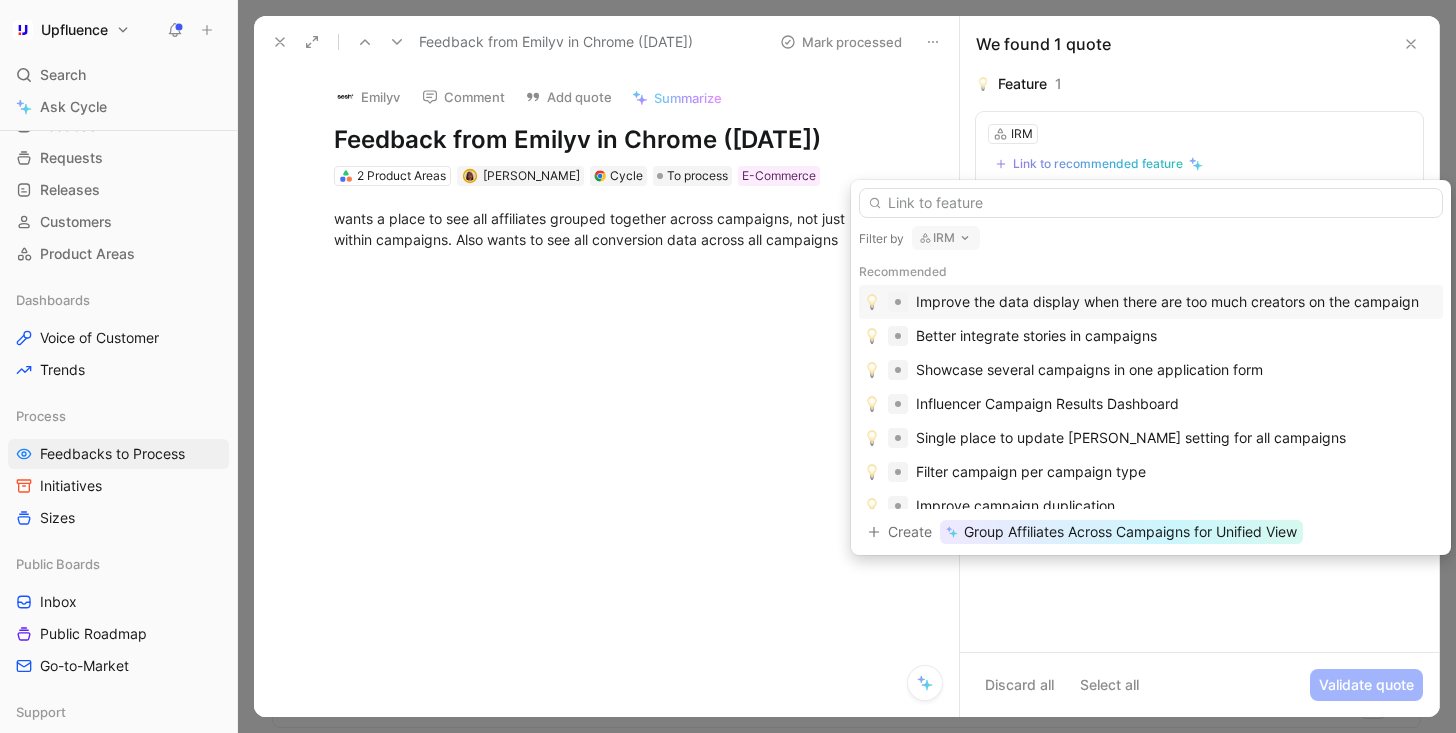 click on "IRM" at bounding box center (946, 238) 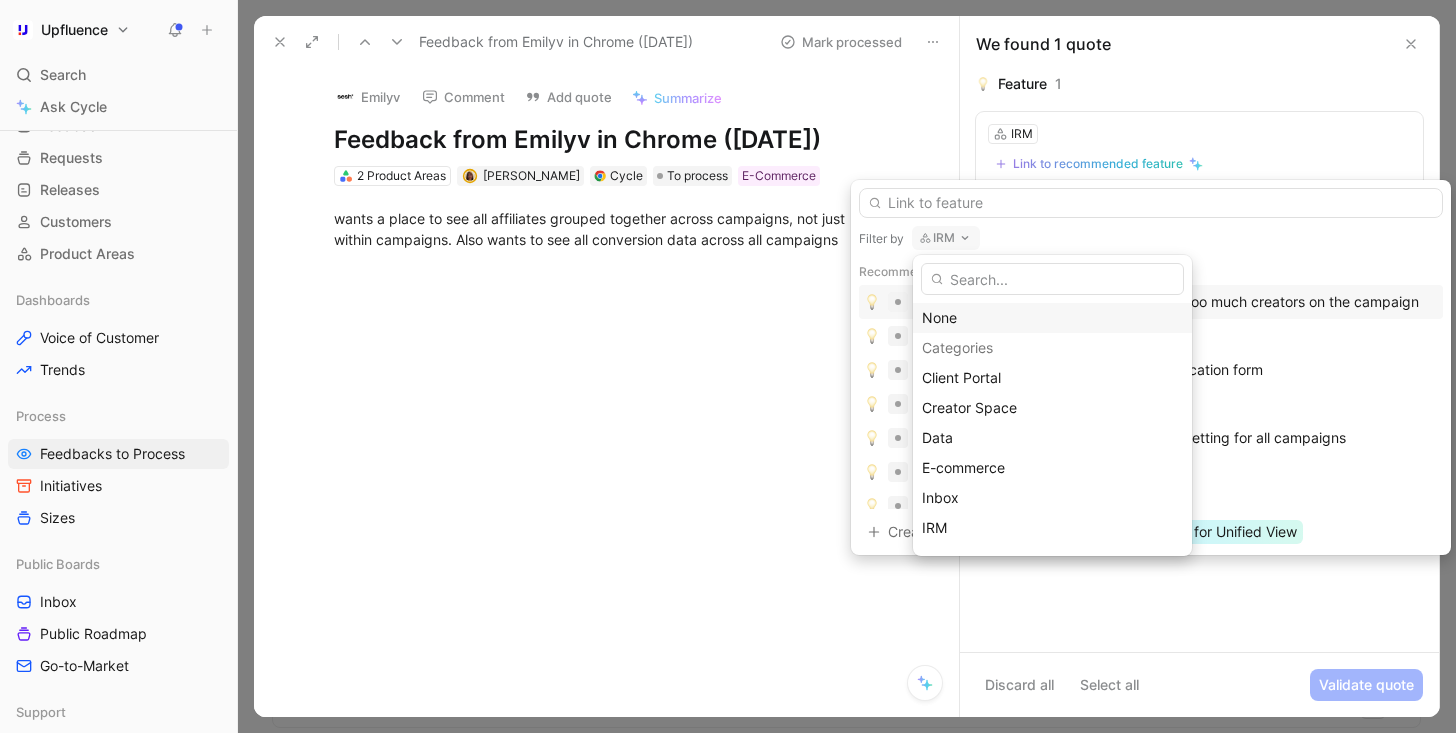 click on "None" at bounding box center (1052, 318) 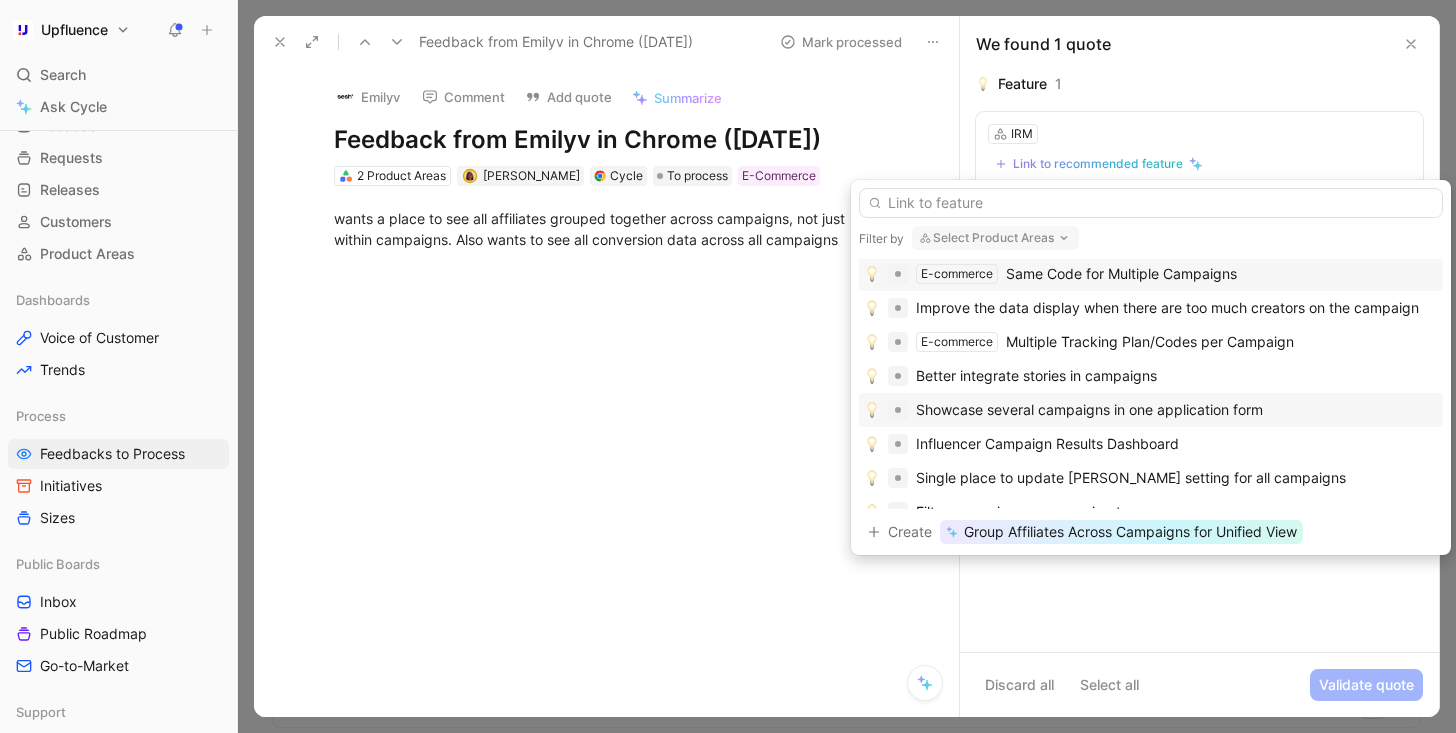 scroll, scrollTop: 46, scrollLeft: 0, axis: vertical 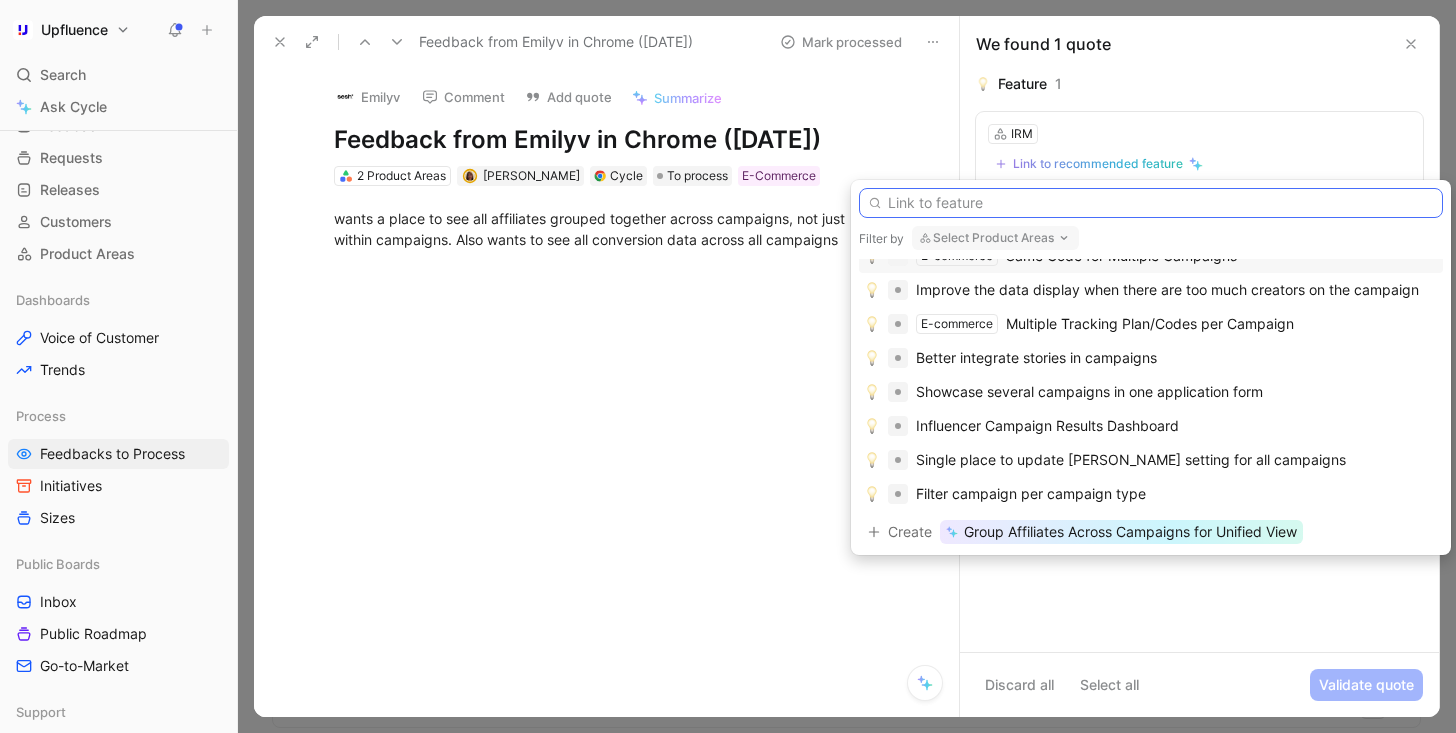 click at bounding box center [1151, 203] 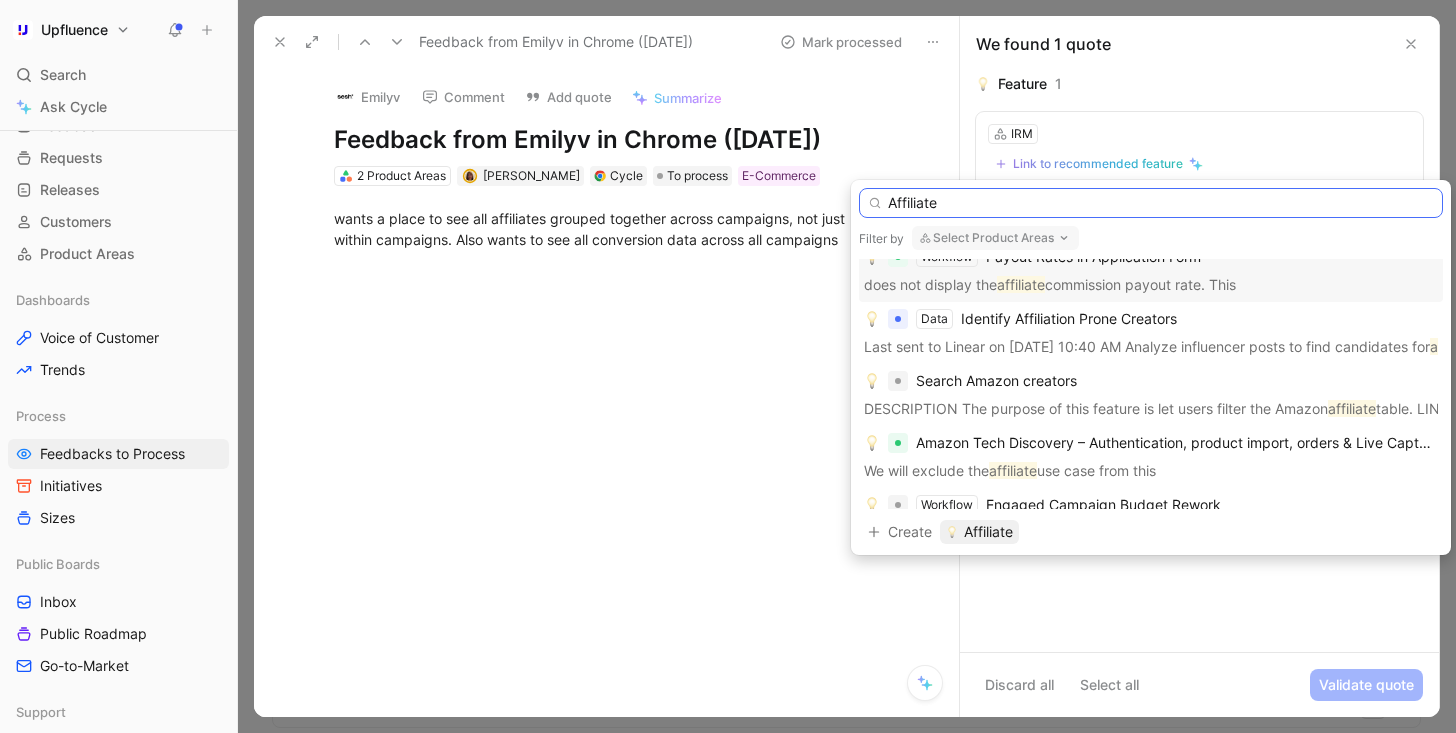 scroll, scrollTop: 847, scrollLeft: 0, axis: vertical 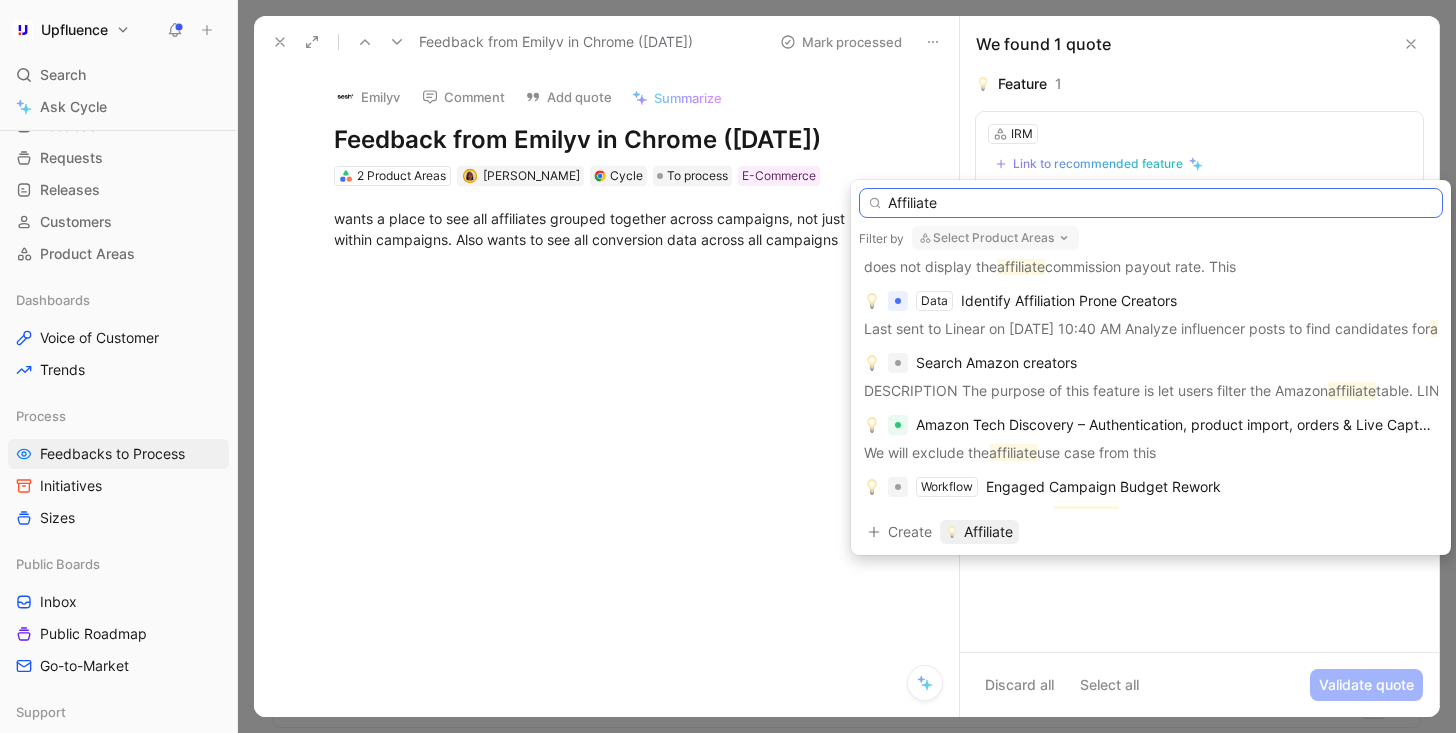 type on "Affiliate" 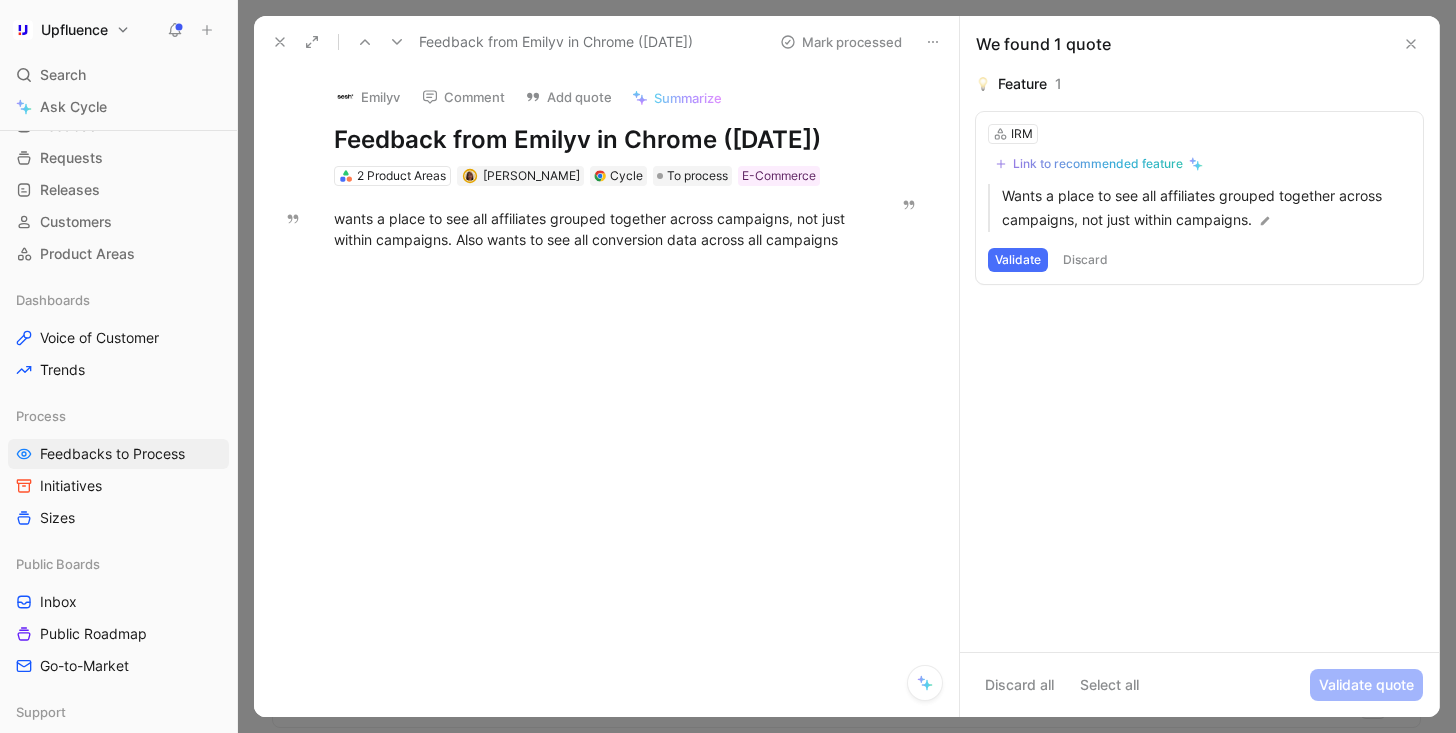 click 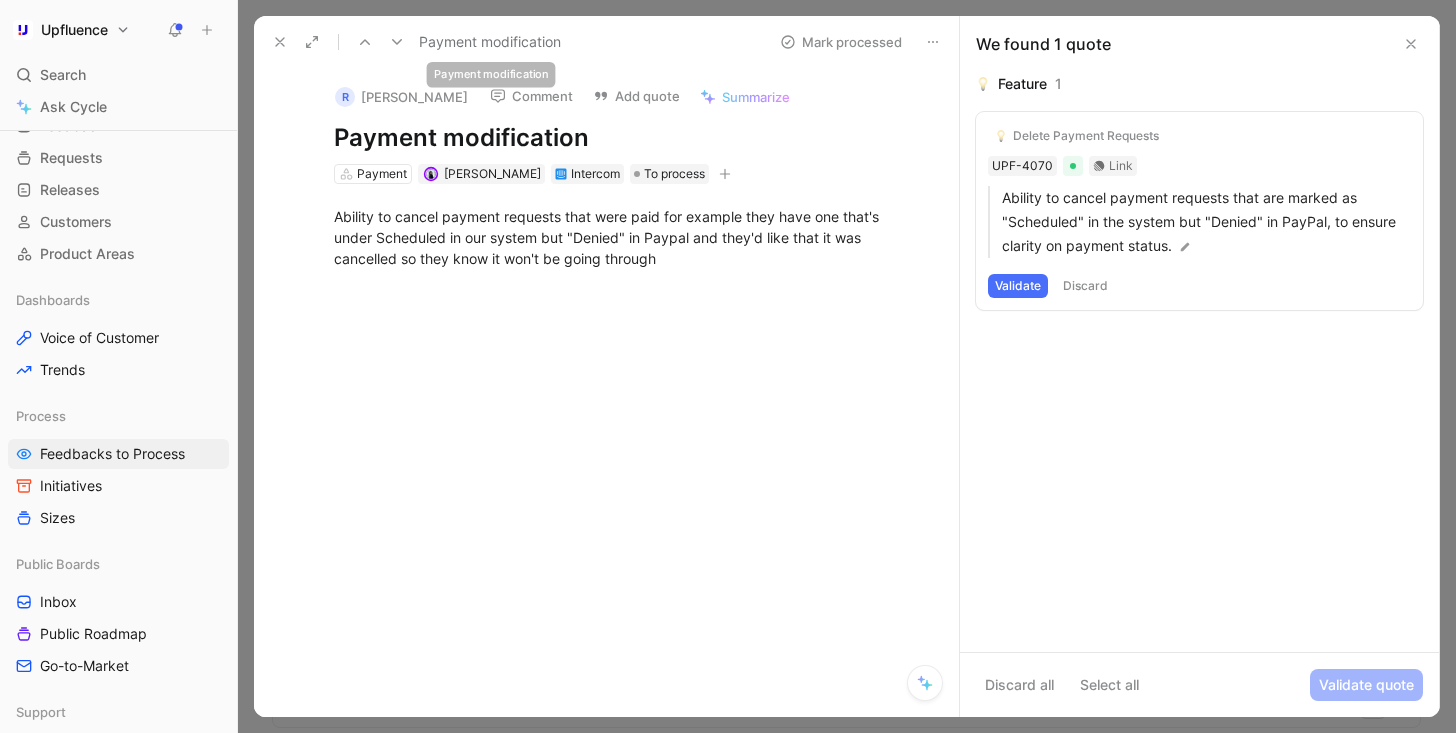 click 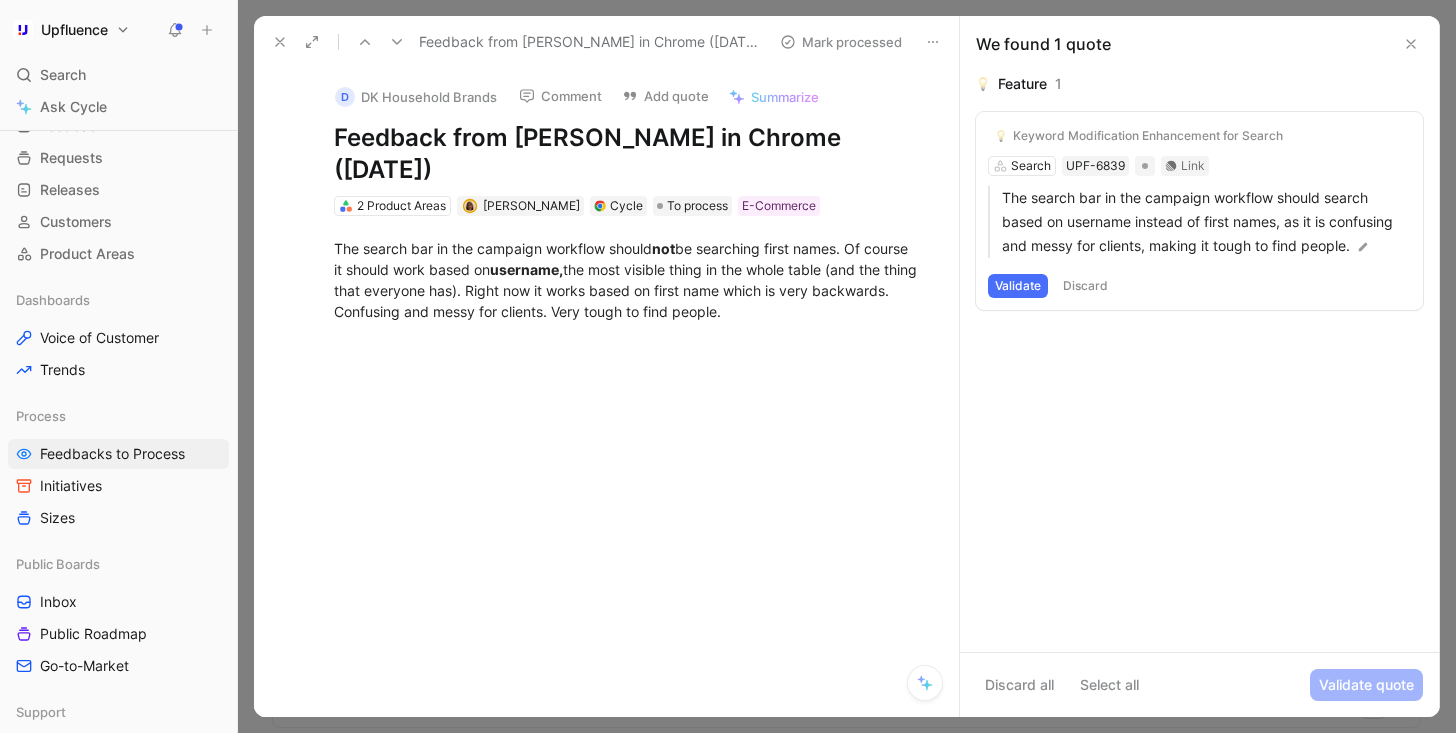 click 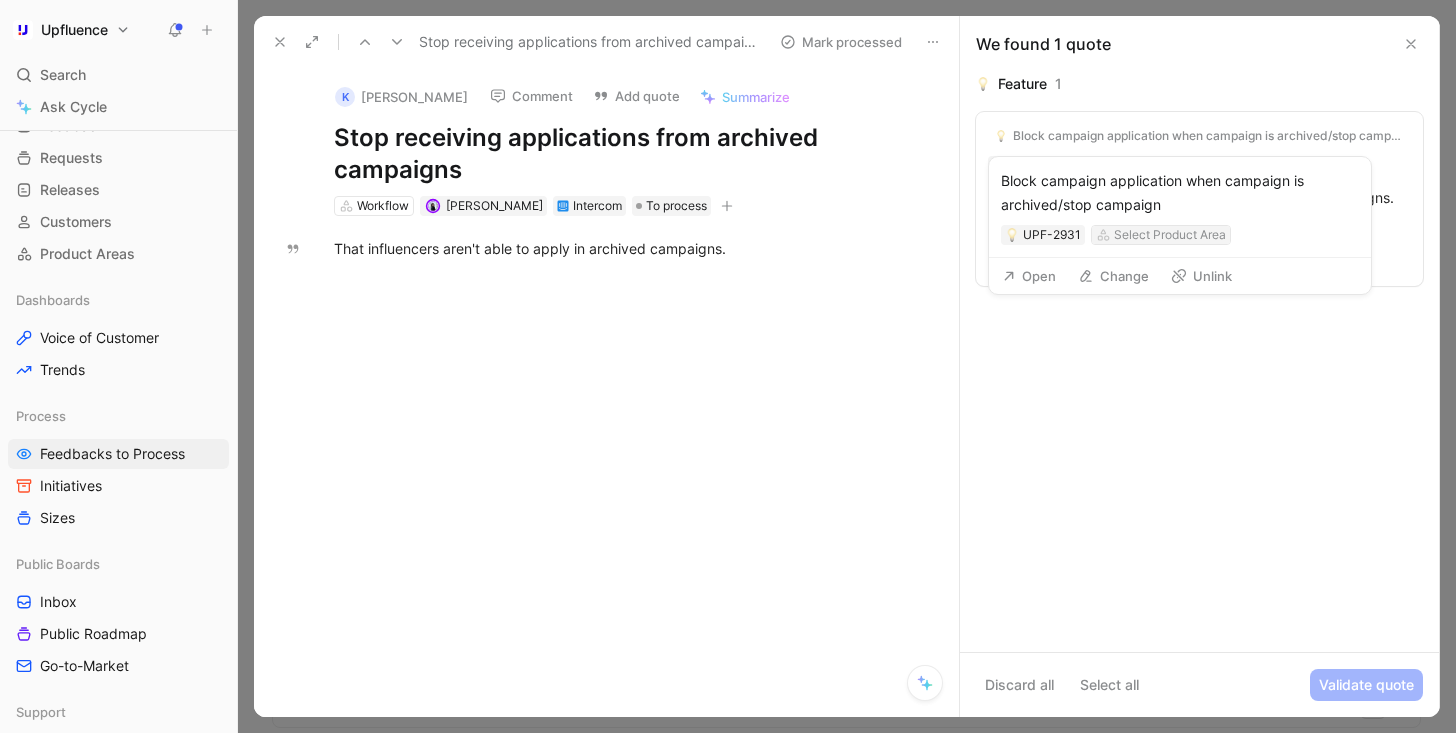 click on "Select Product Area" at bounding box center (1170, 235) 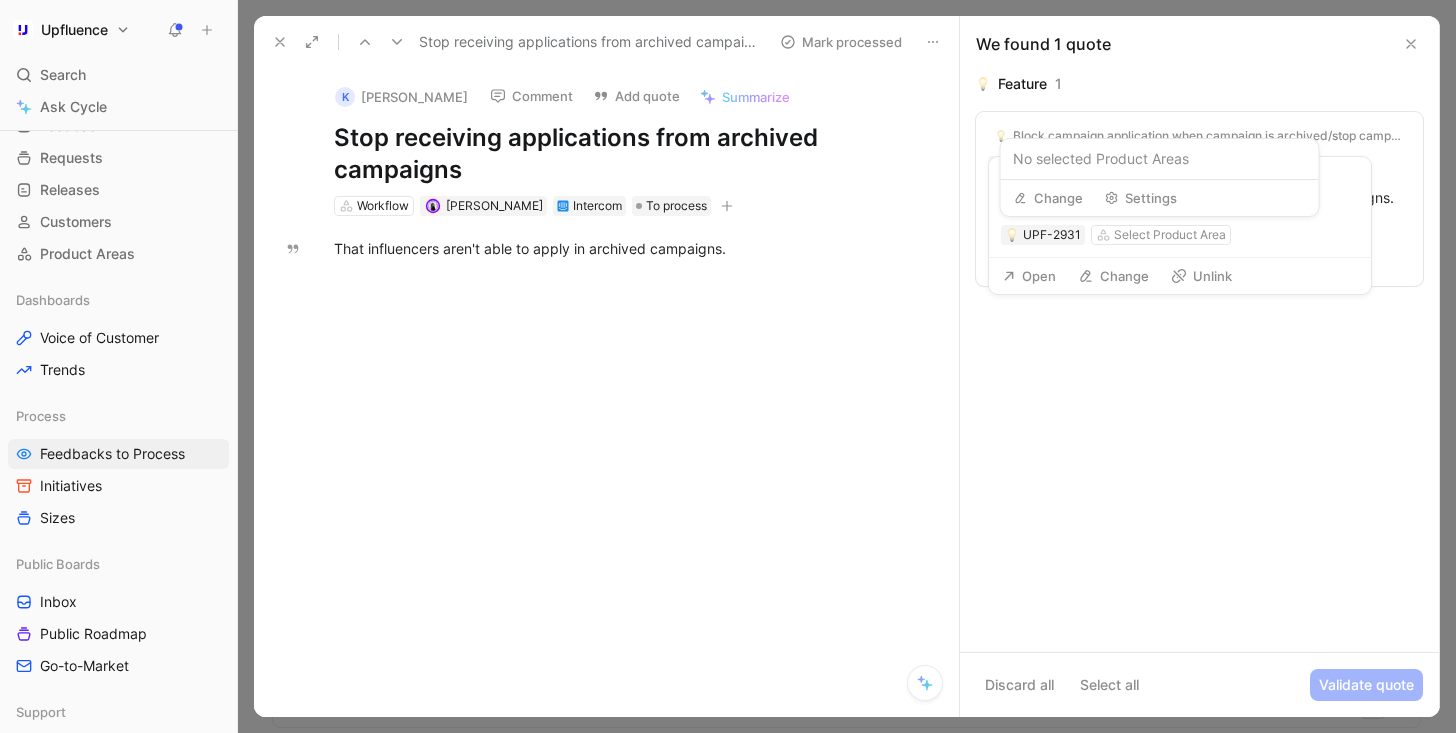 click on "Change" at bounding box center [1048, 198] 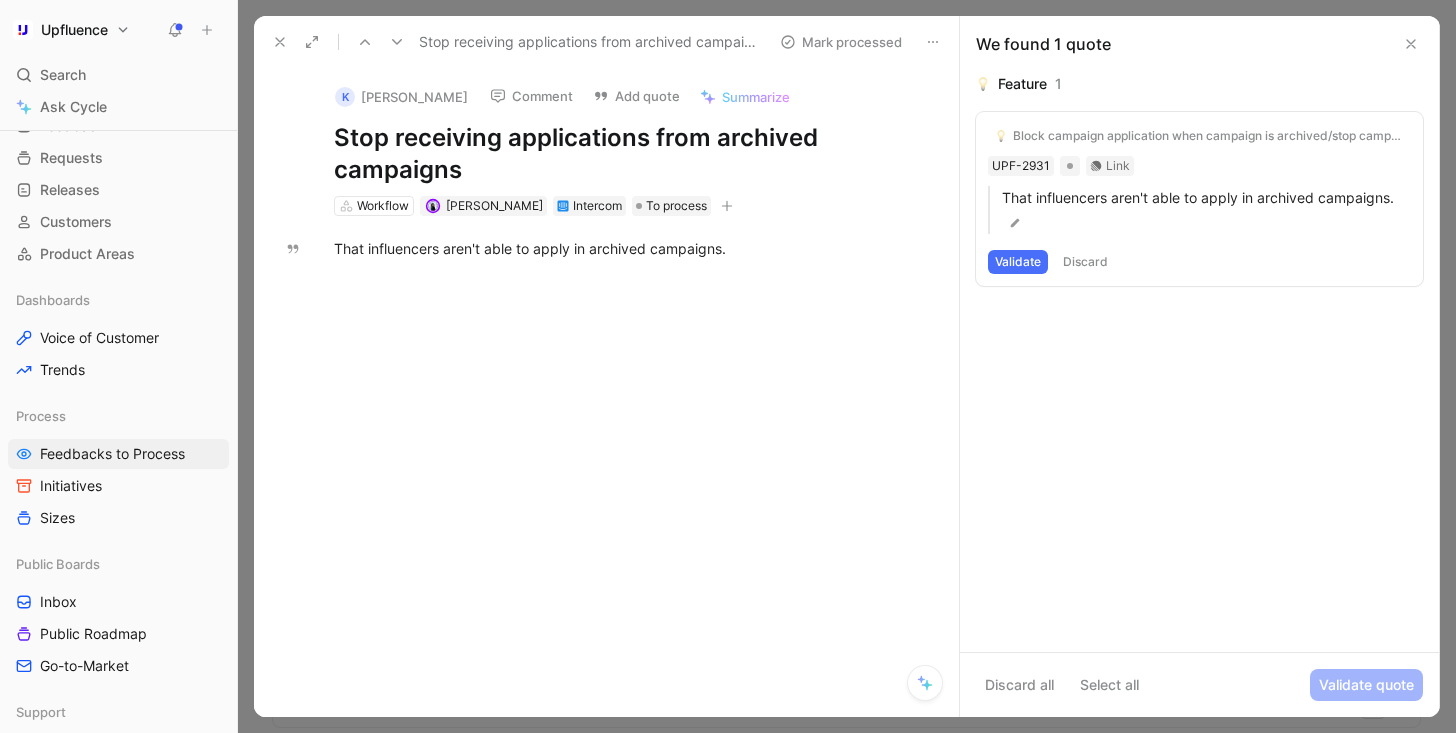 click on "Validate" at bounding box center [1018, 262] 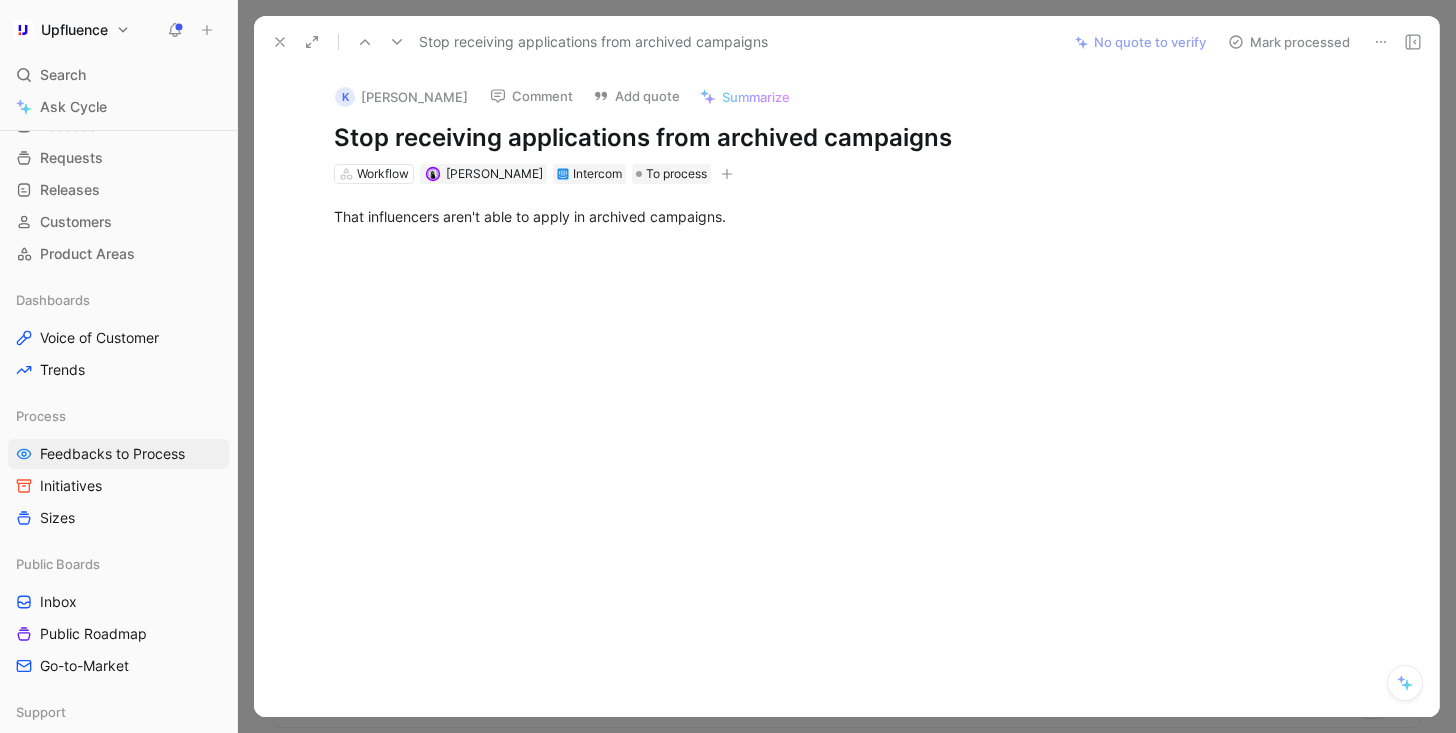 click on "Mark processed" at bounding box center [1289, 42] 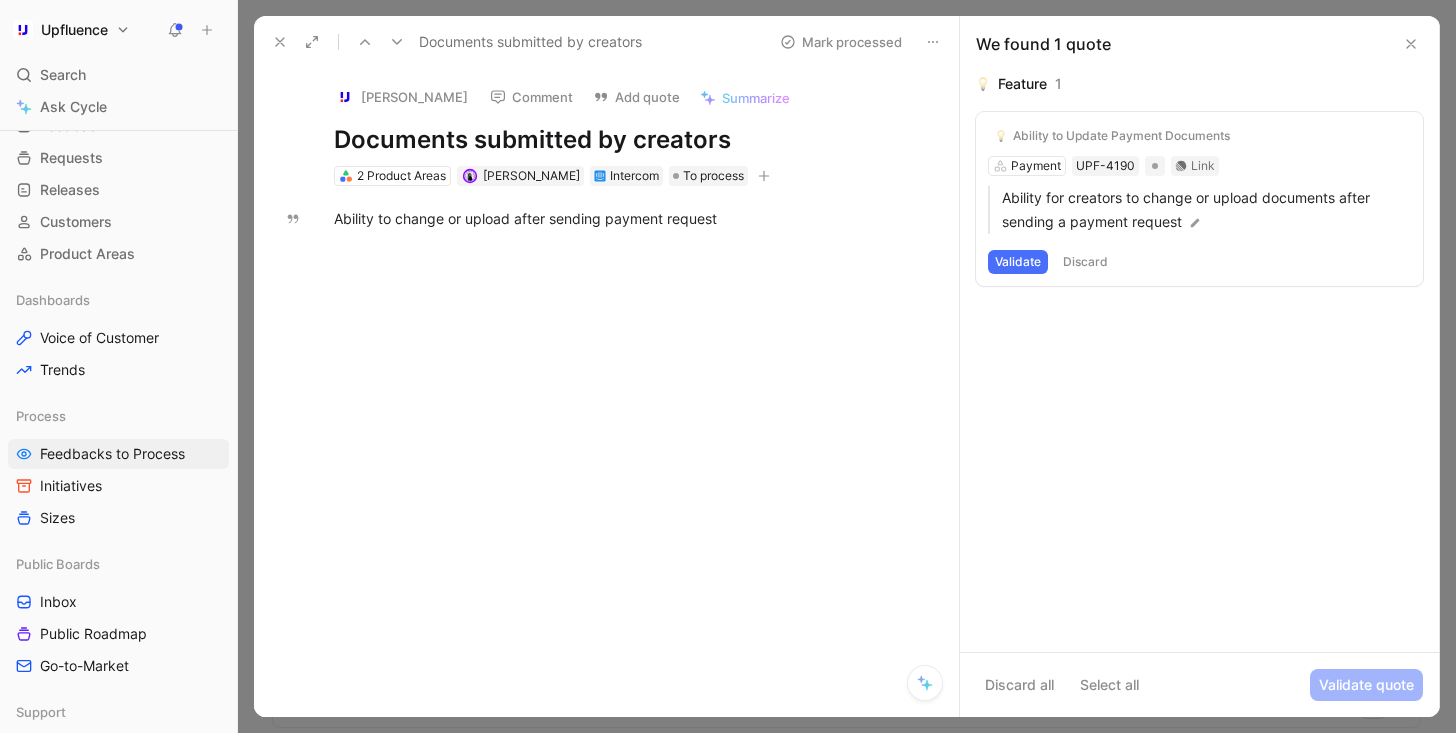 click on "Validate" at bounding box center (1018, 262) 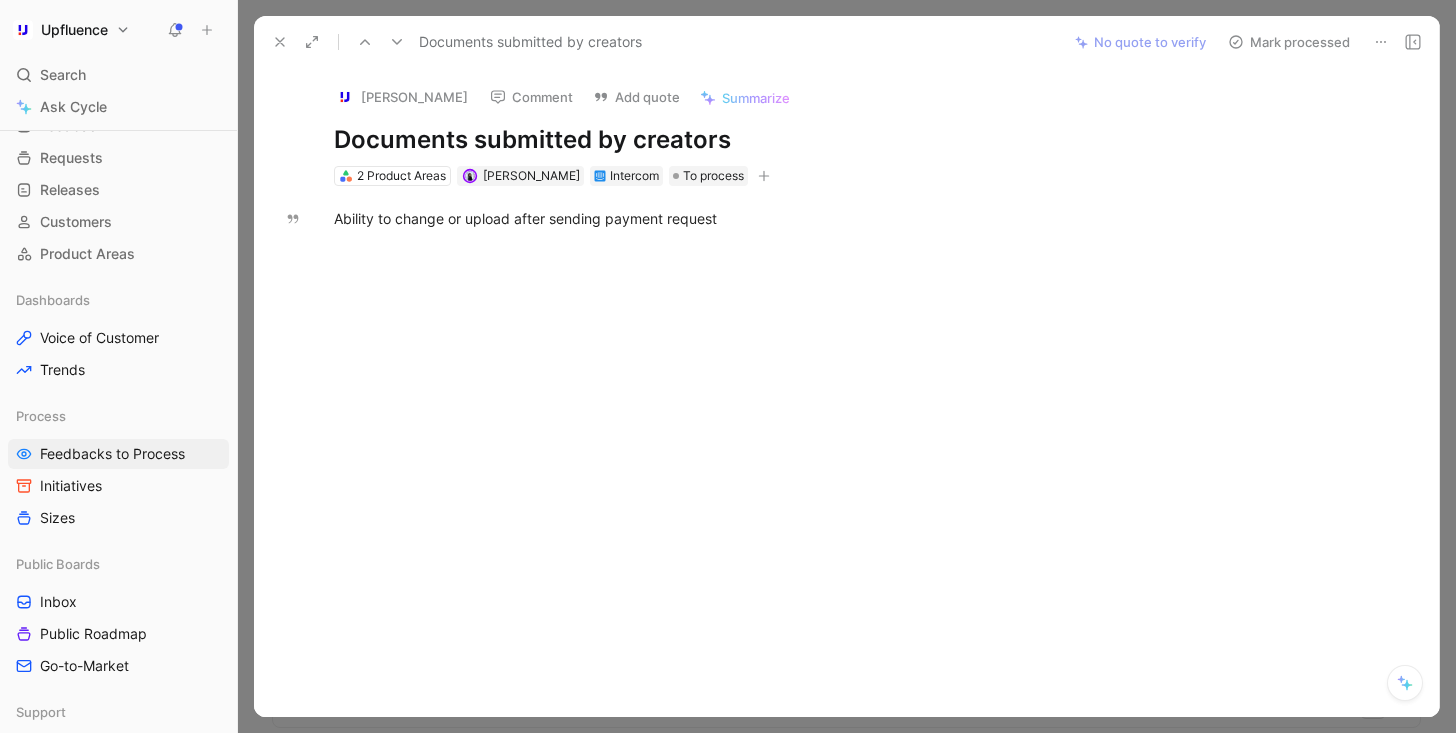 click on "Mark processed" at bounding box center [1289, 42] 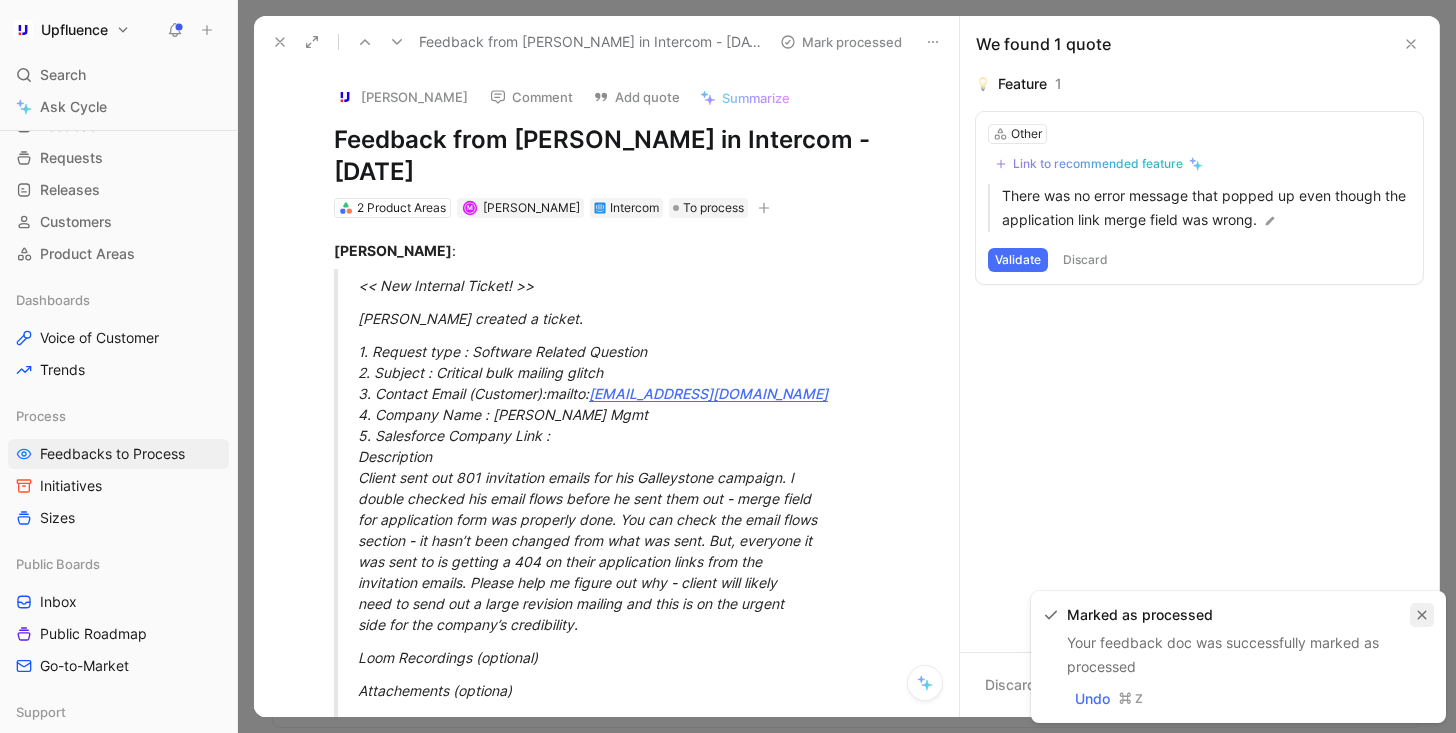 click 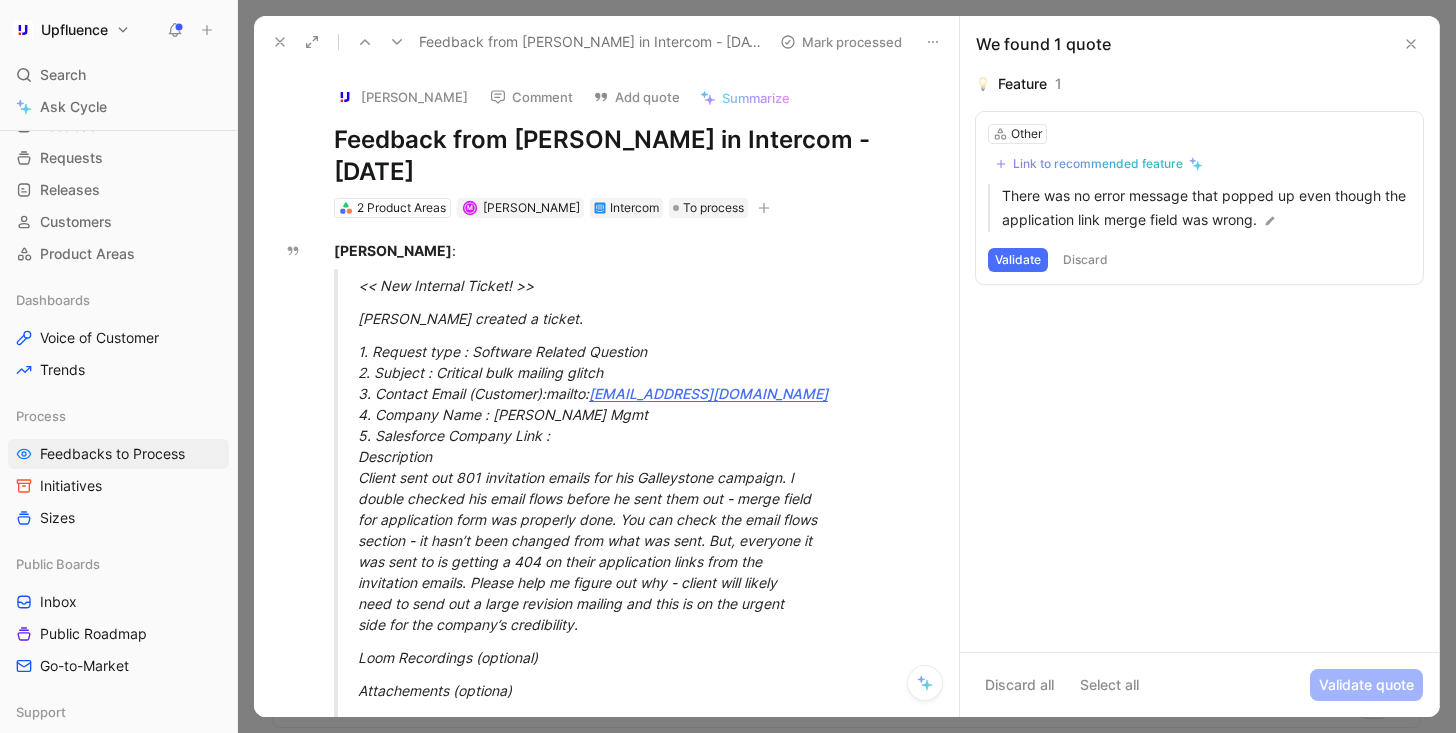 click 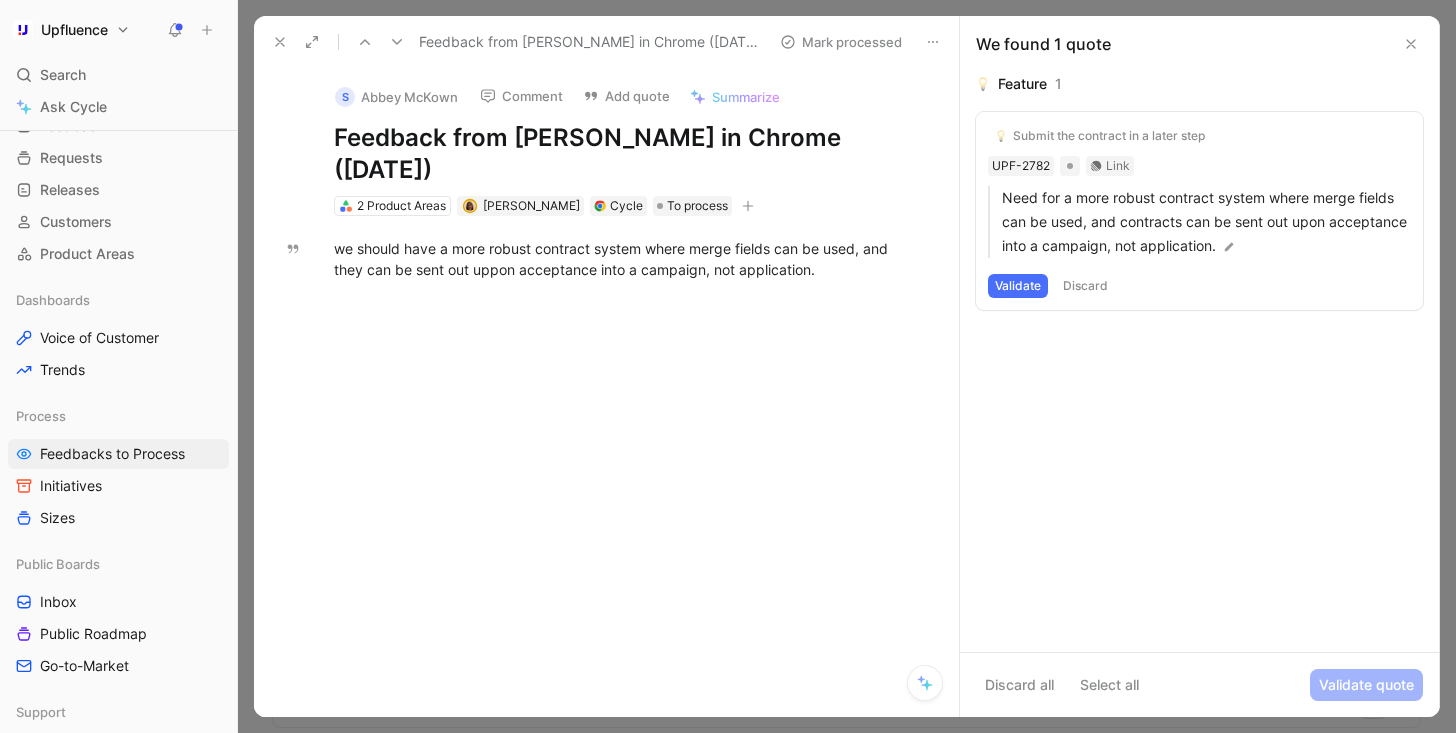 click 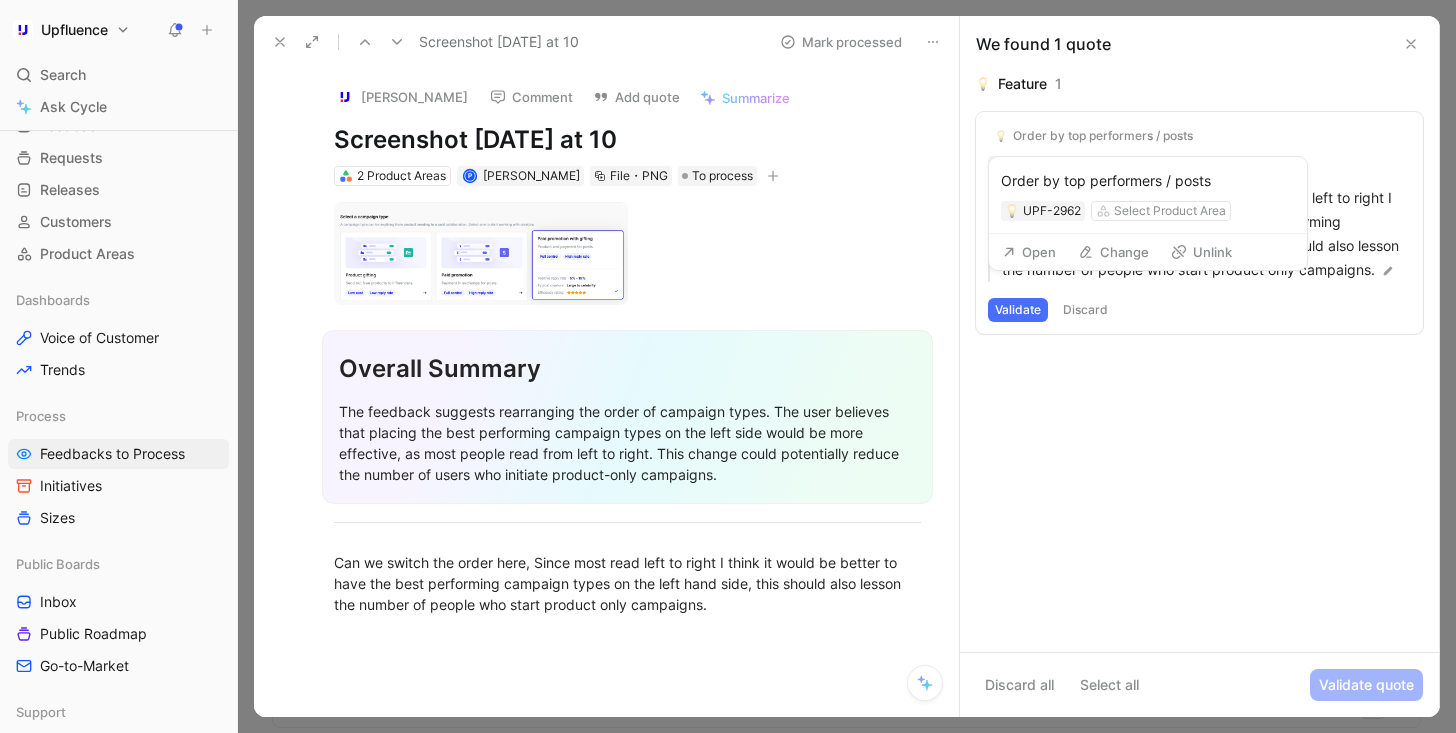 click 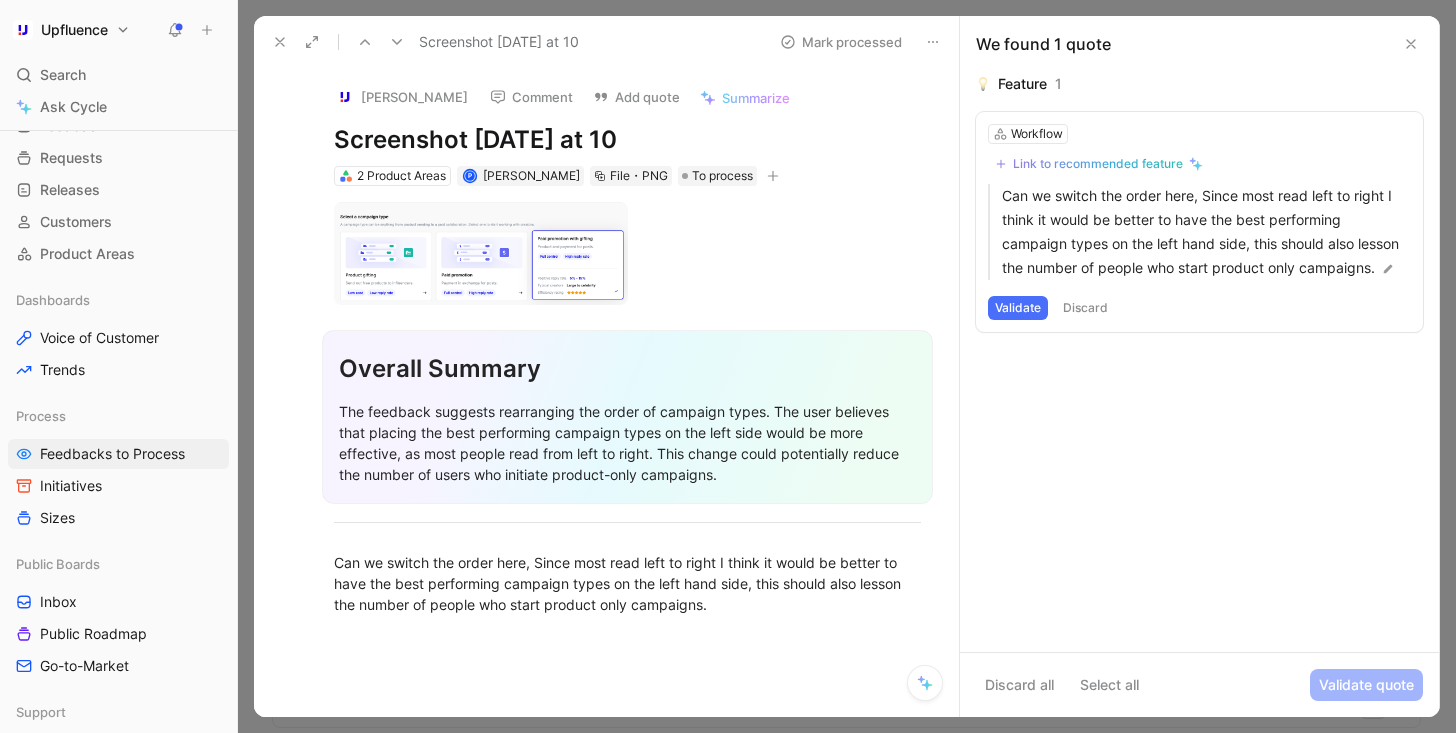 click on "Comment" at bounding box center [531, 97] 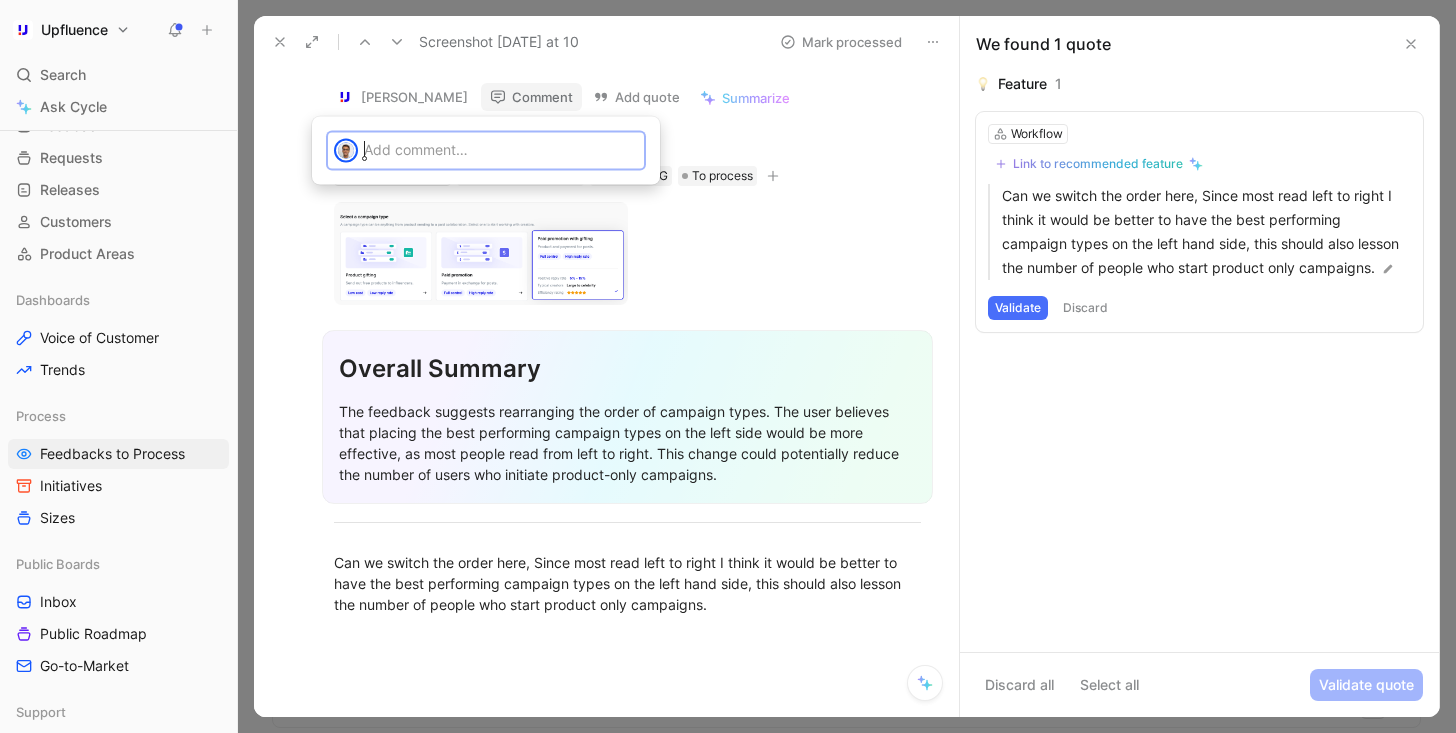 type 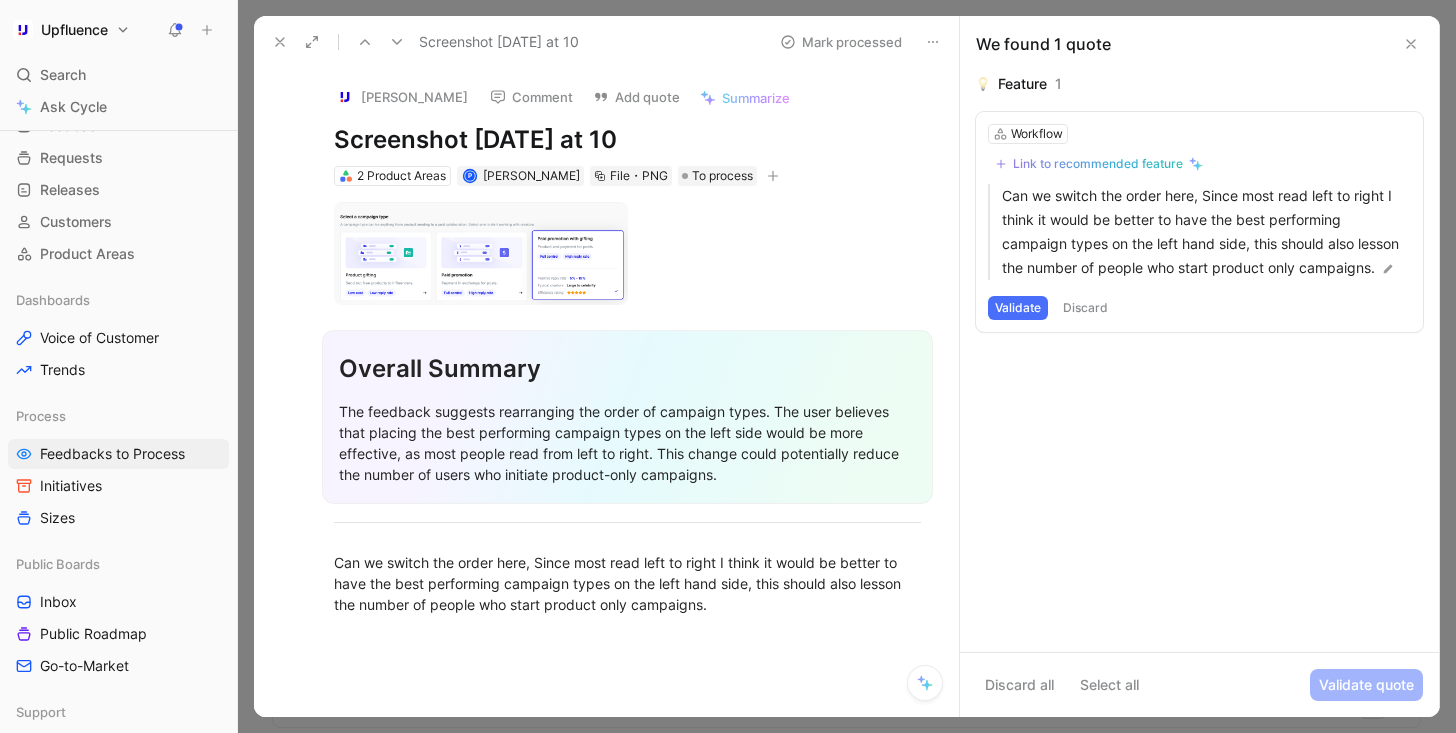 click 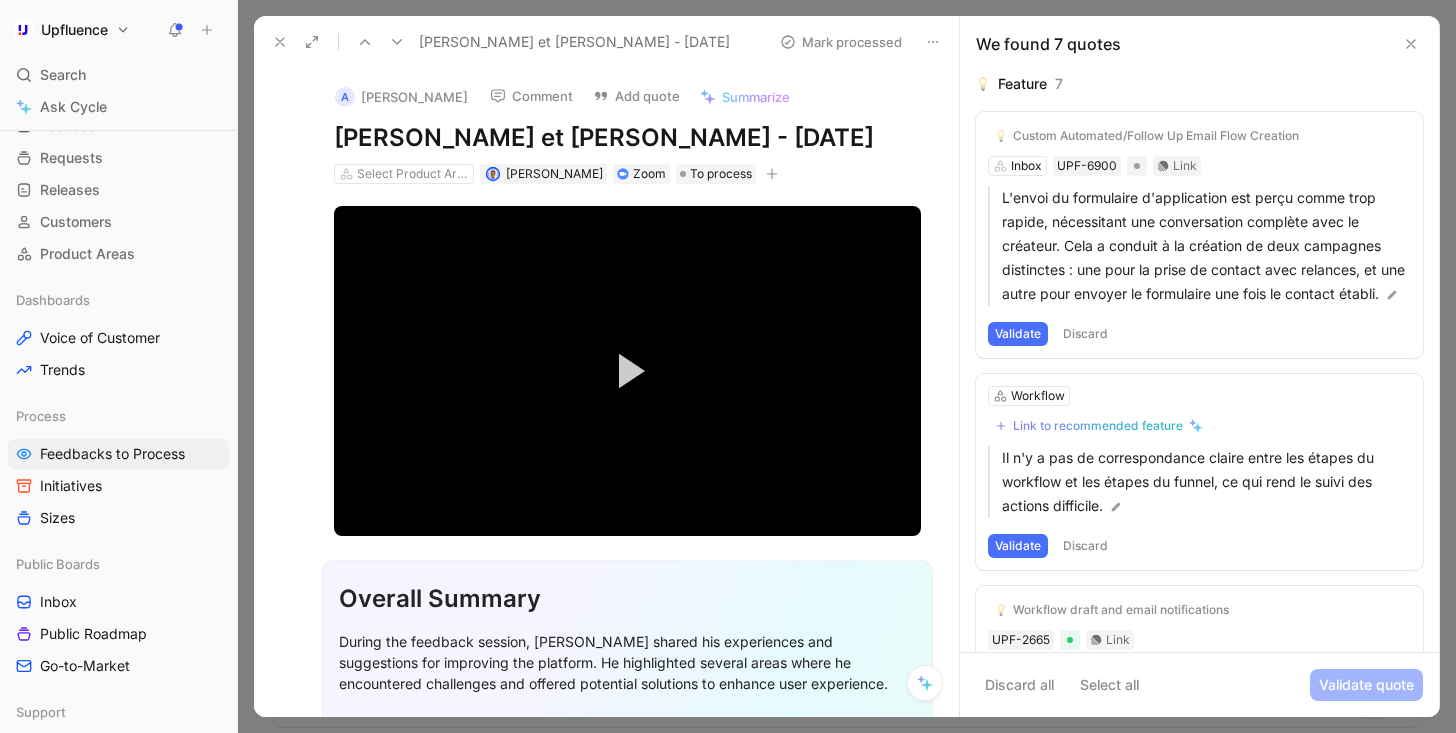 click on "Select Product Areas Simon Boxus Zoom To process" at bounding box center [627, 174] 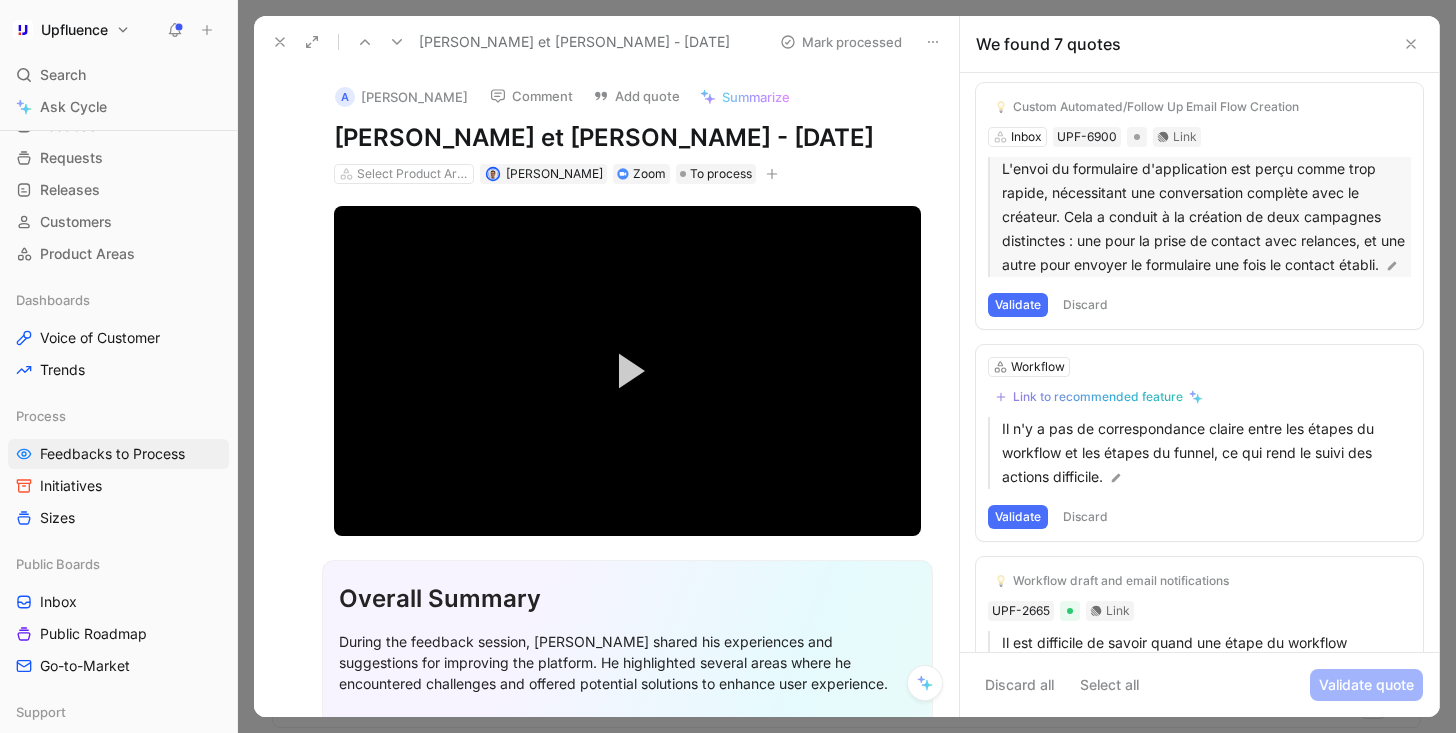 scroll, scrollTop: 0, scrollLeft: 0, axis: both 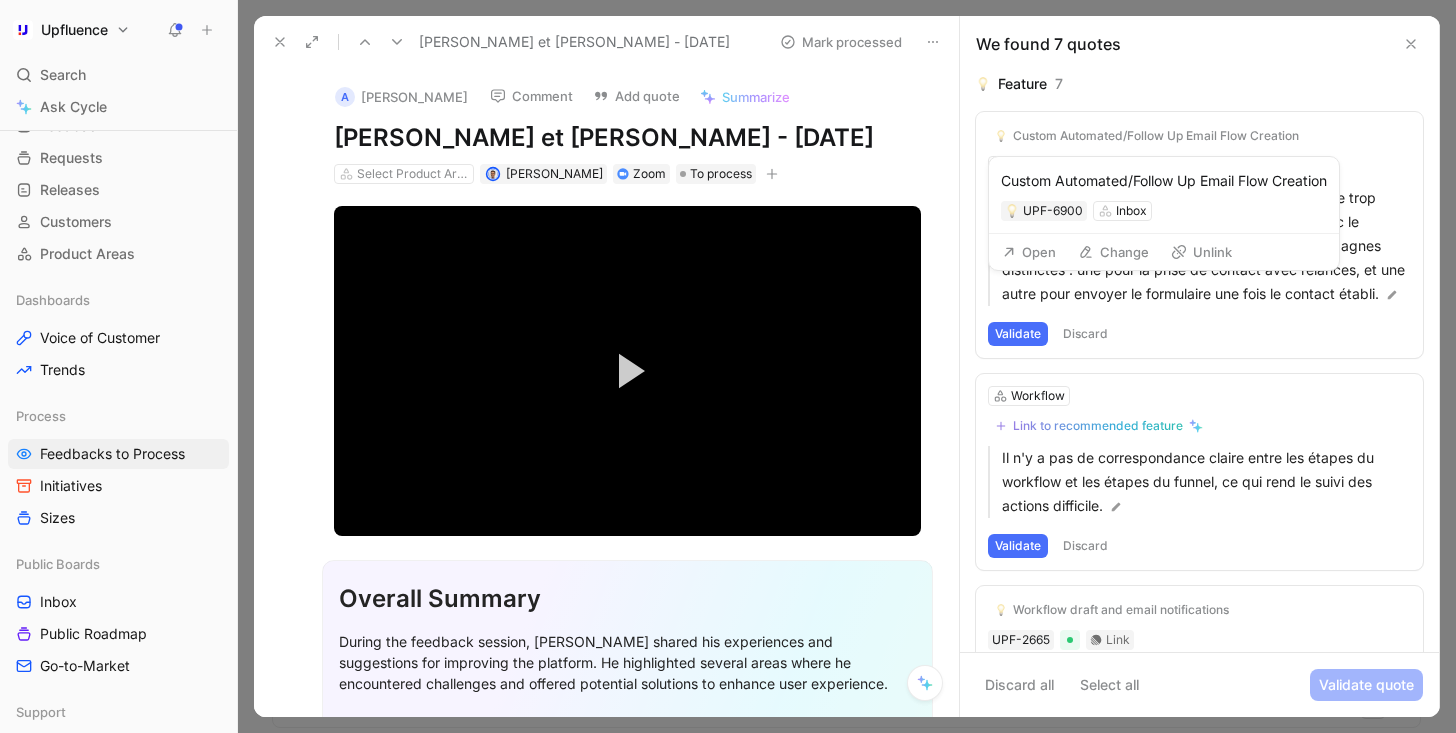click on "Unlink" at bounding box center [1201, 252] 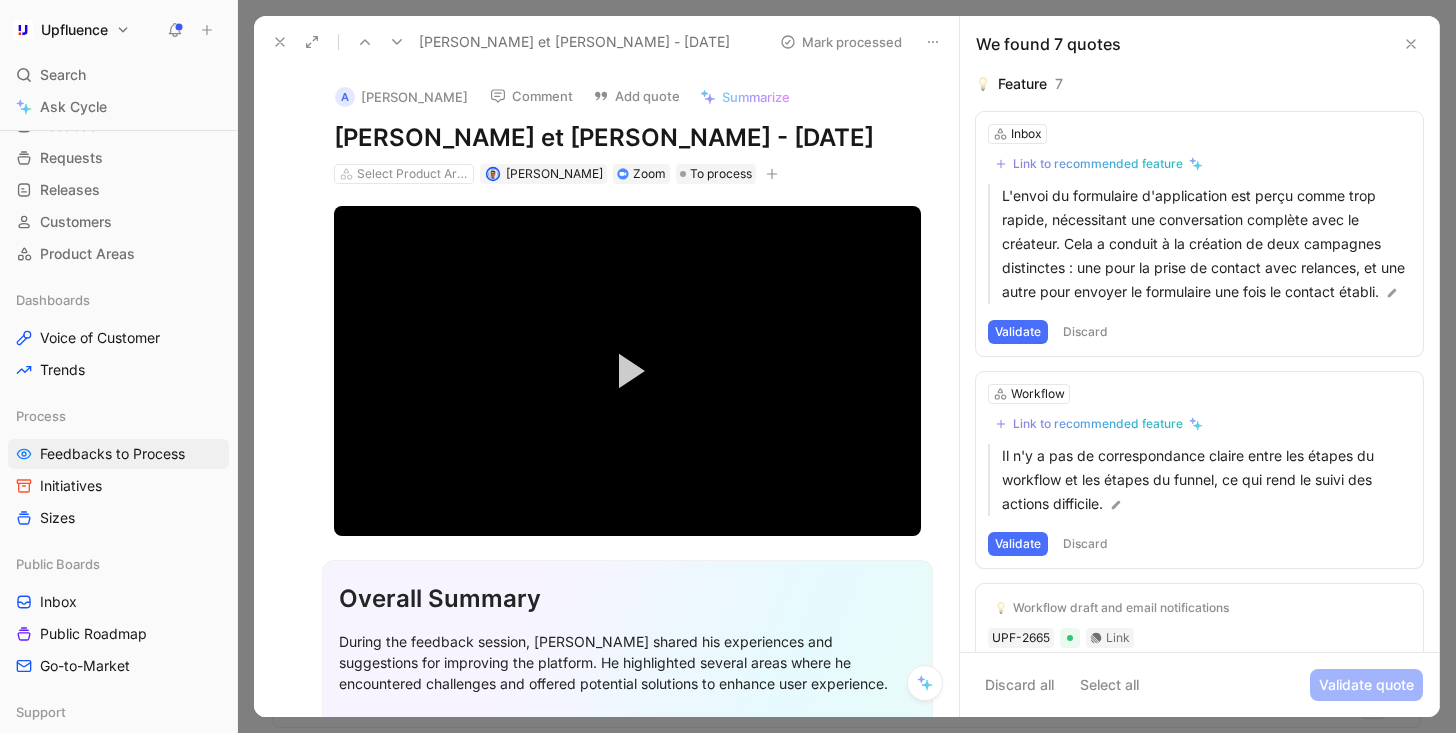 click on "Link to recommended feature" at bounding box center (1098, 164) 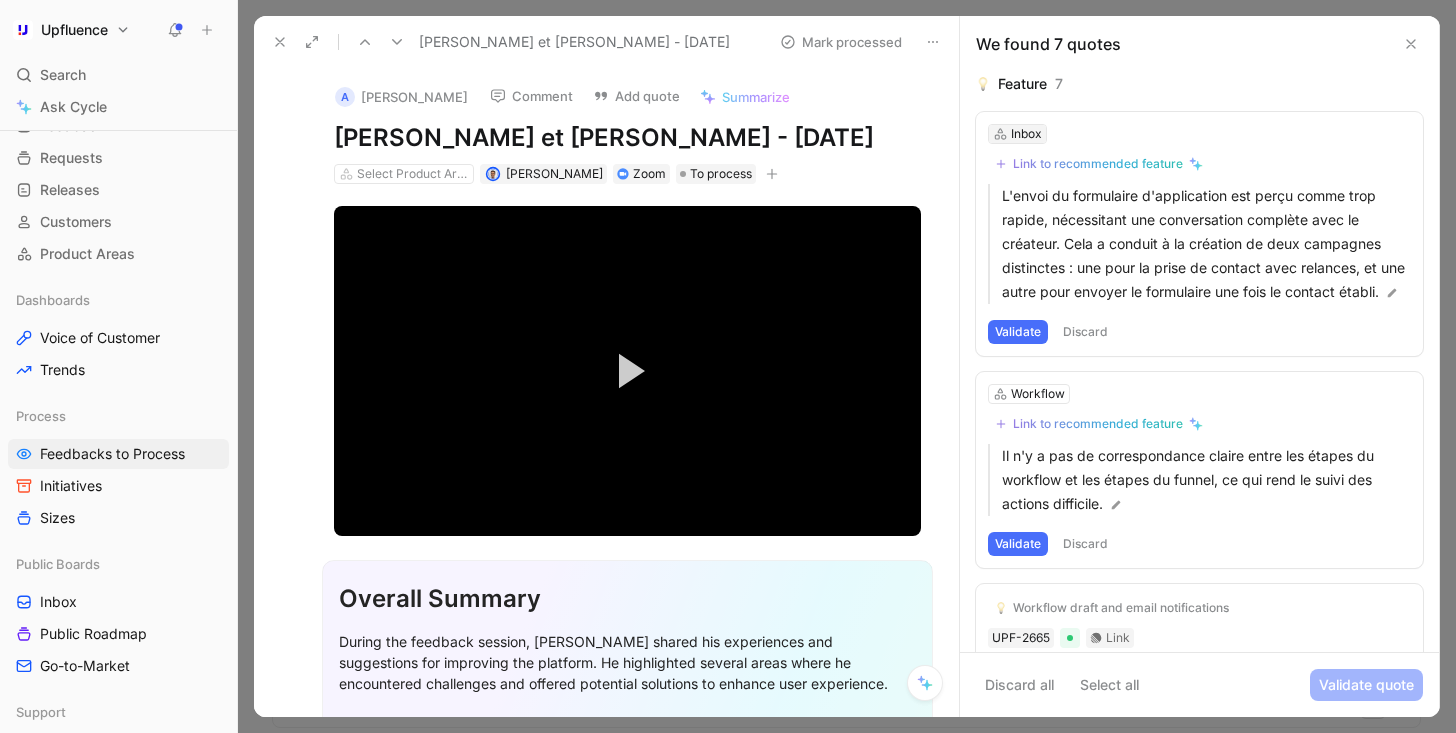 click on "Inbox" at bounding box center (1026, 134) 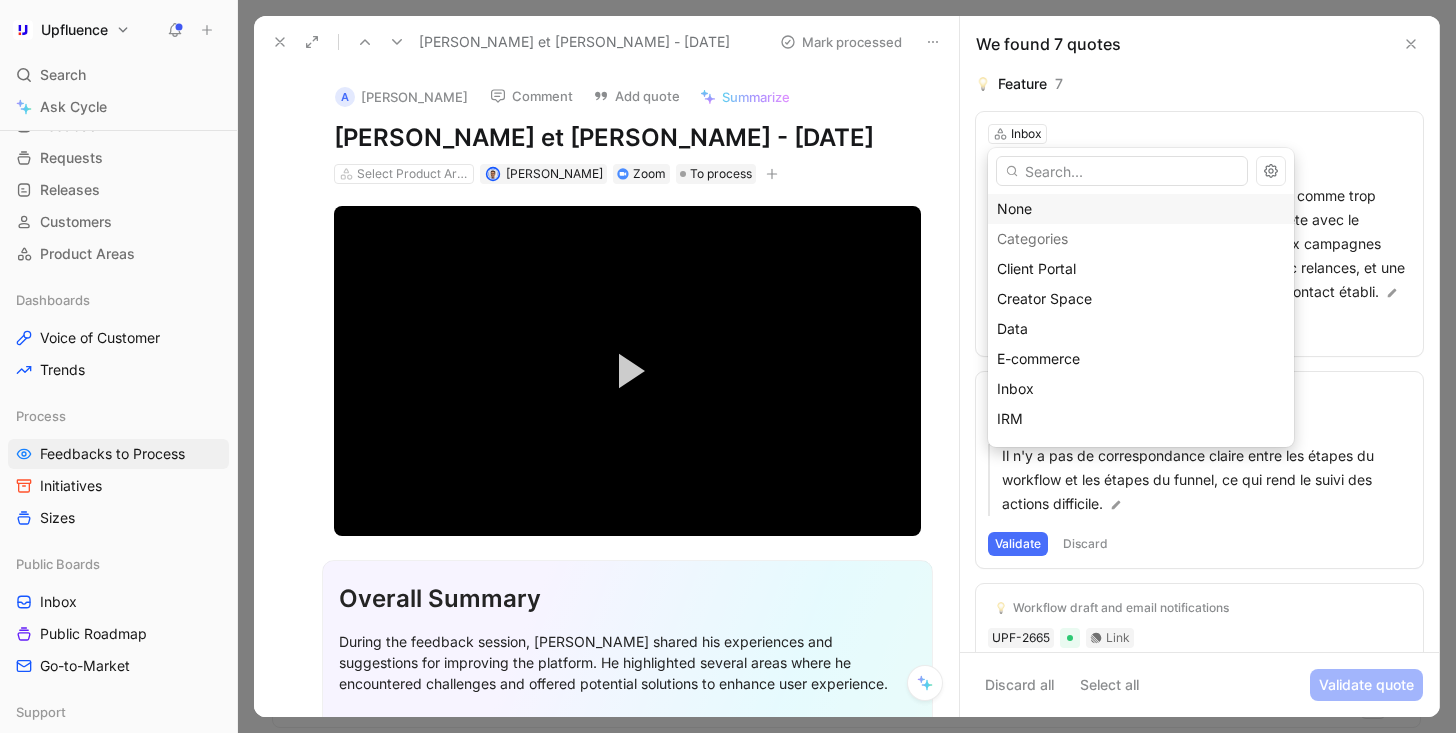 click on "None" at bounding box center (1141, 209) 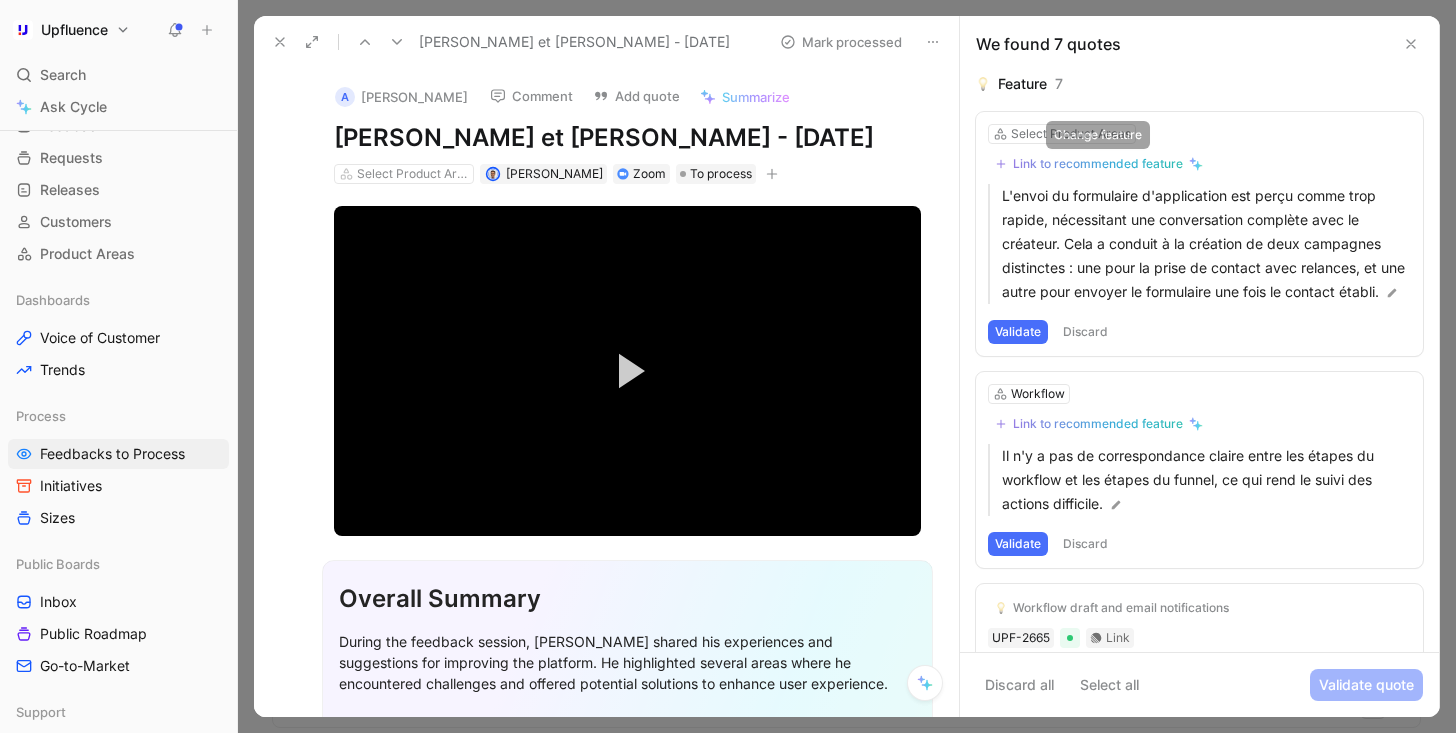 click on "Link to recommended feature" at bounding box center [1098, 164] 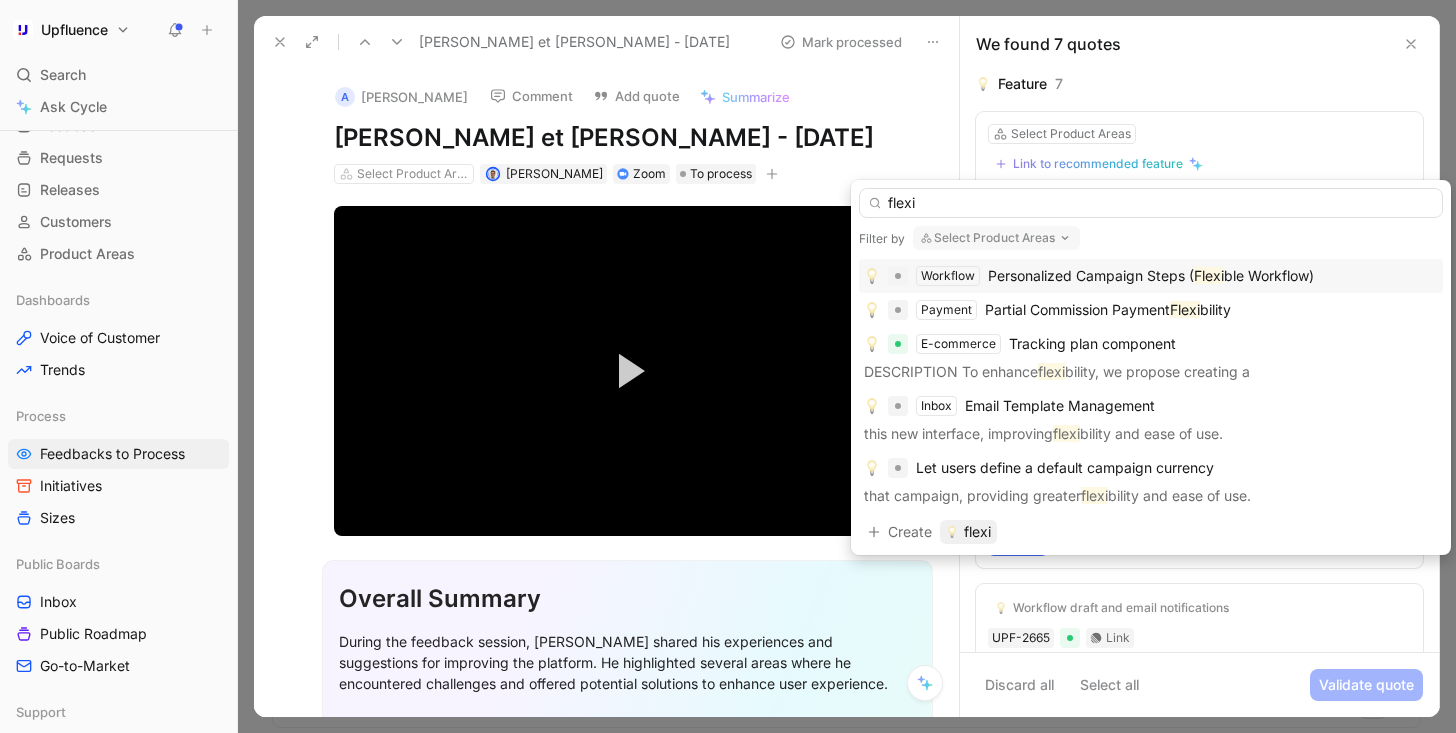 type on "flexi" 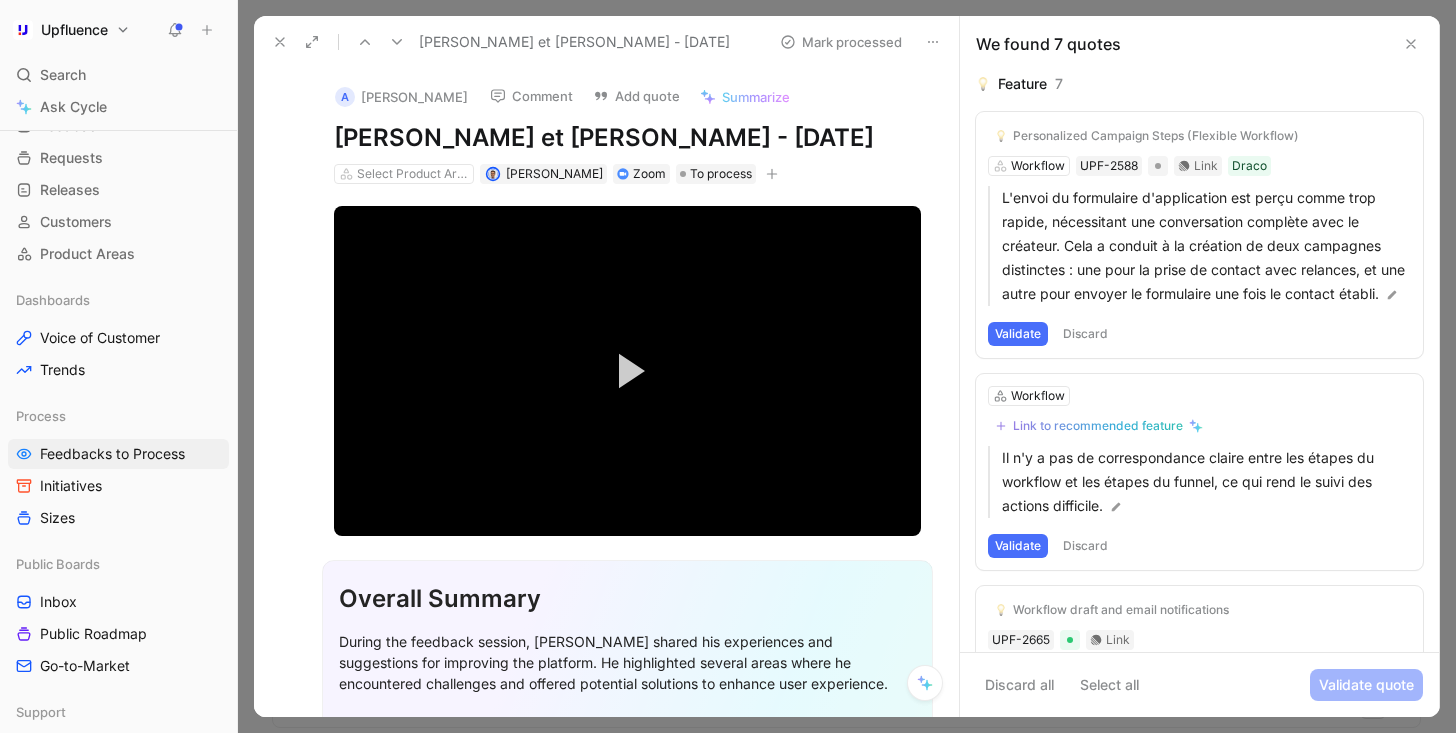click on "Validate" at bounding box center [1018, 334] 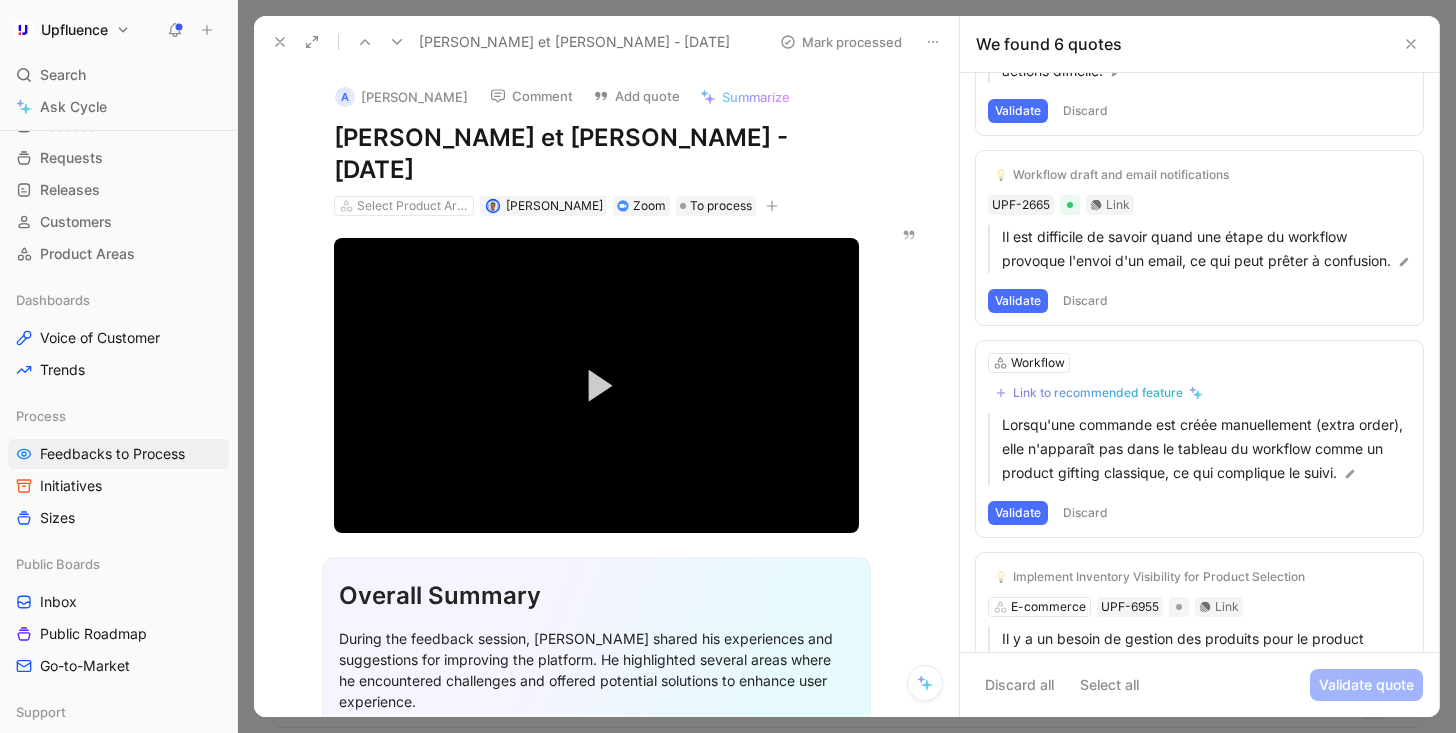 scroll, scrollTop: 176, scrollLeft: 0, axis: vertical 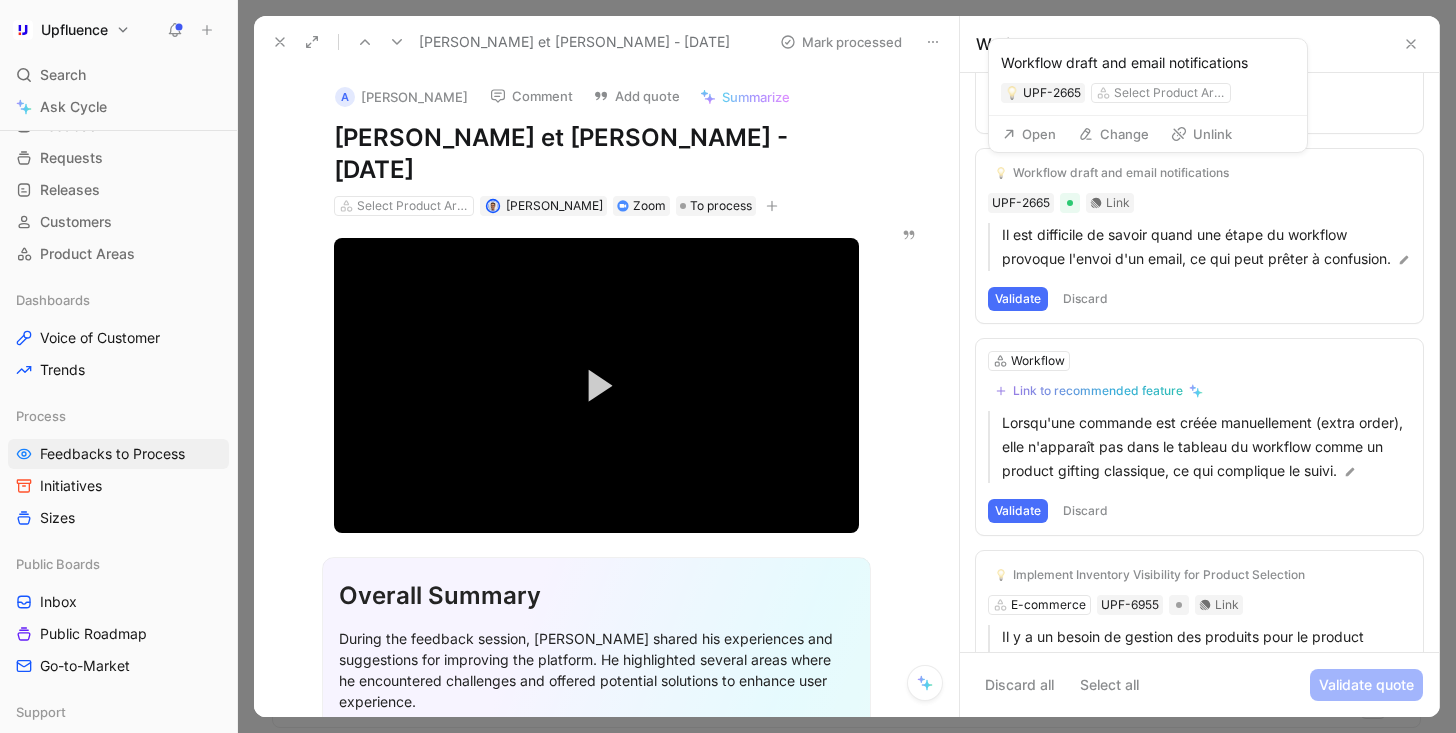 click on "Unlink" at bounding box center [1201, 134] 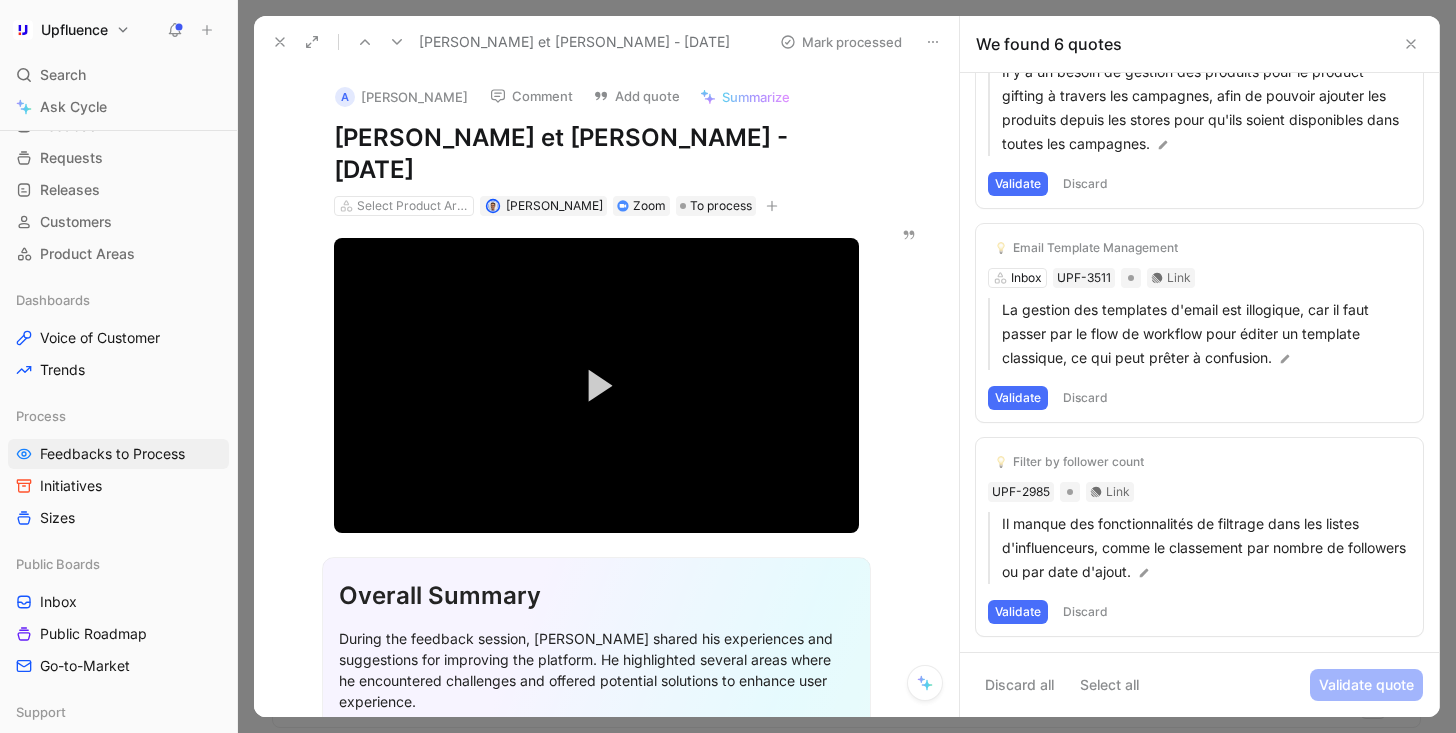 scroll, scrollTop: 784, scrollLeft: 0, axis: vertical 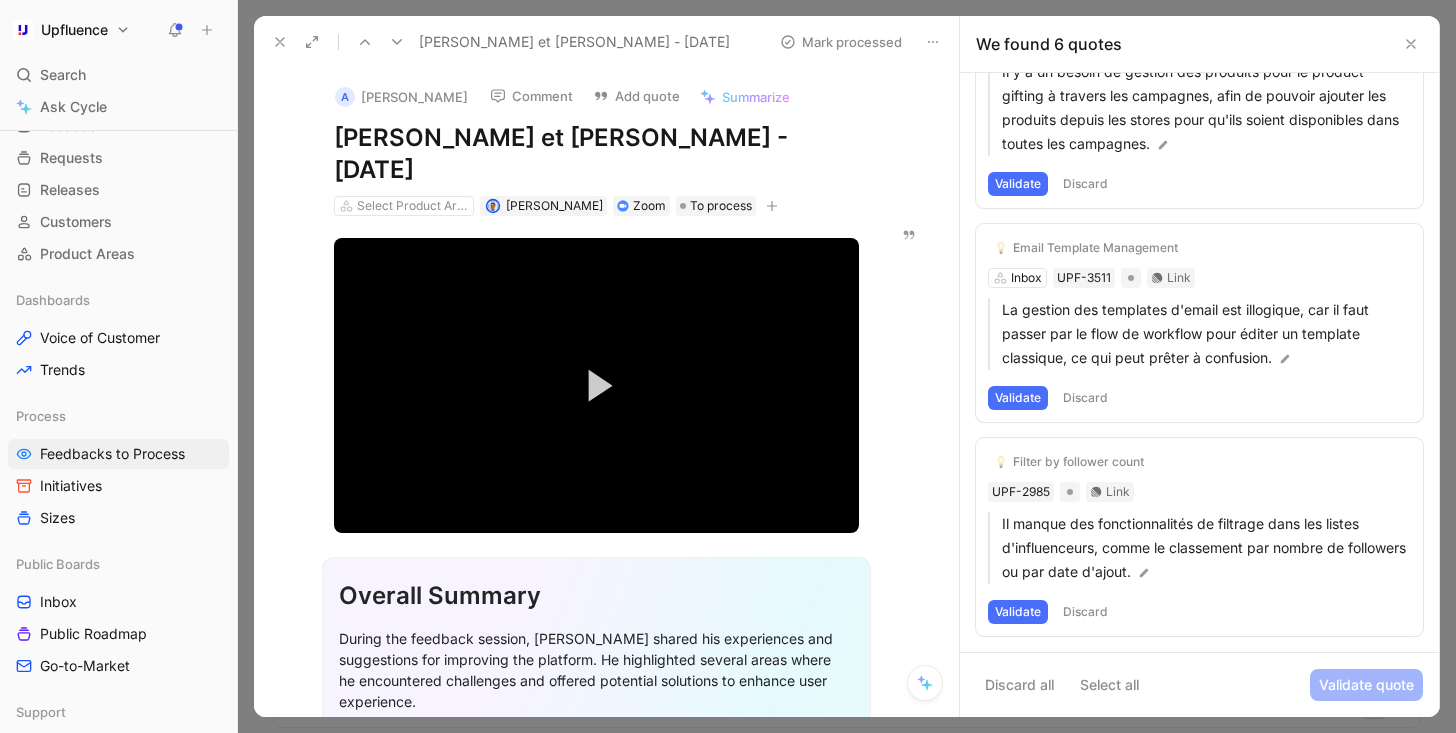 click on "Validate" at bounding box center (1018, 398) 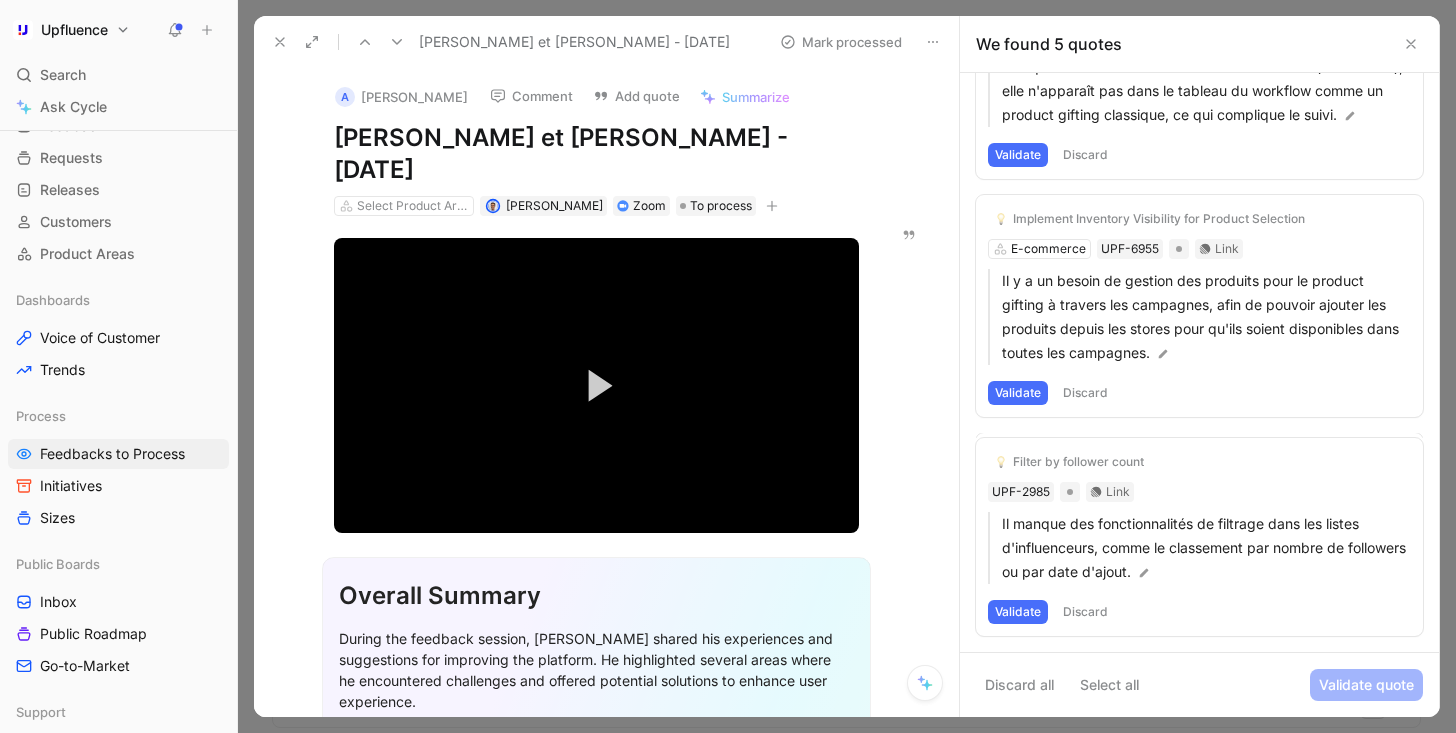 scroll, scrollTop: 573, scrollLeft: 0, axis: vertical 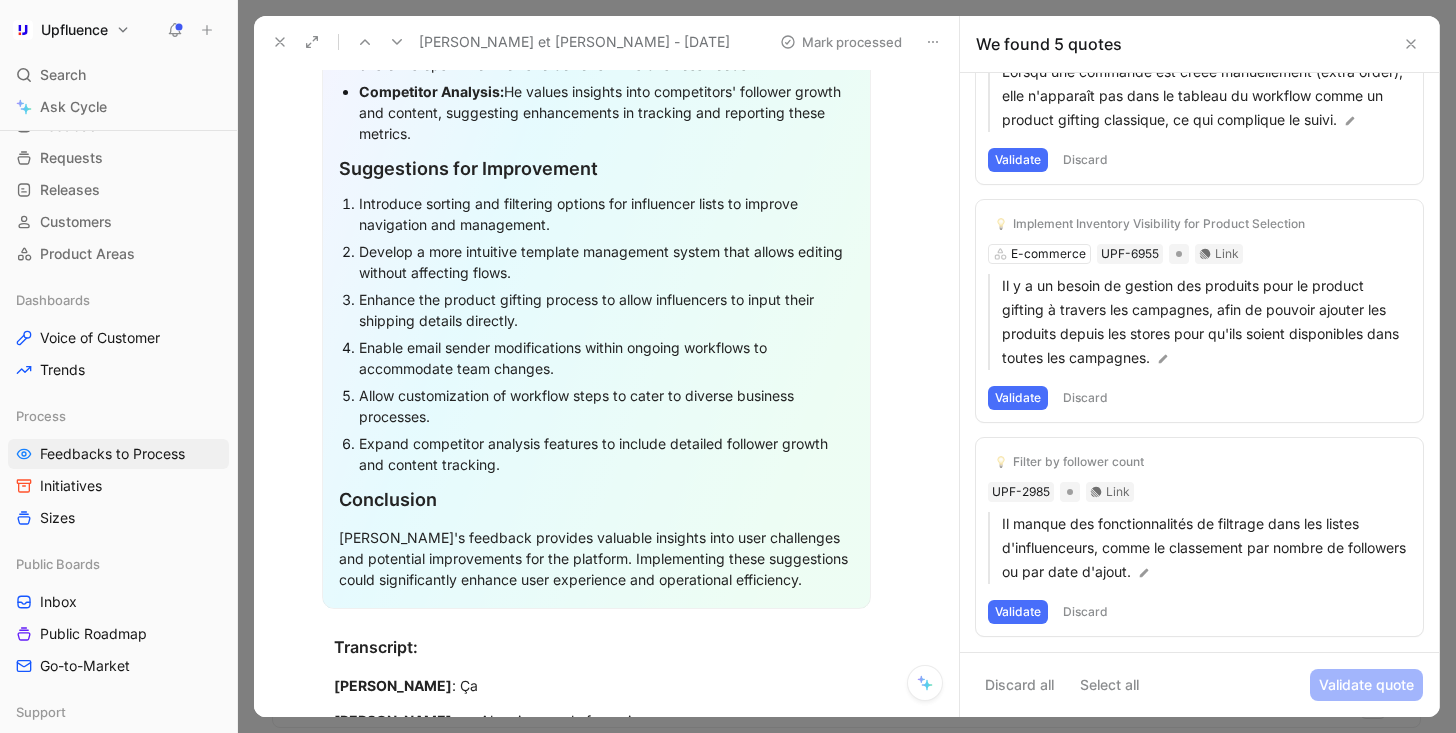 drag, startPoint x: 573, startPoint y: 338, endPoint x: 362, endPoint y: 309, distance: 212.98357 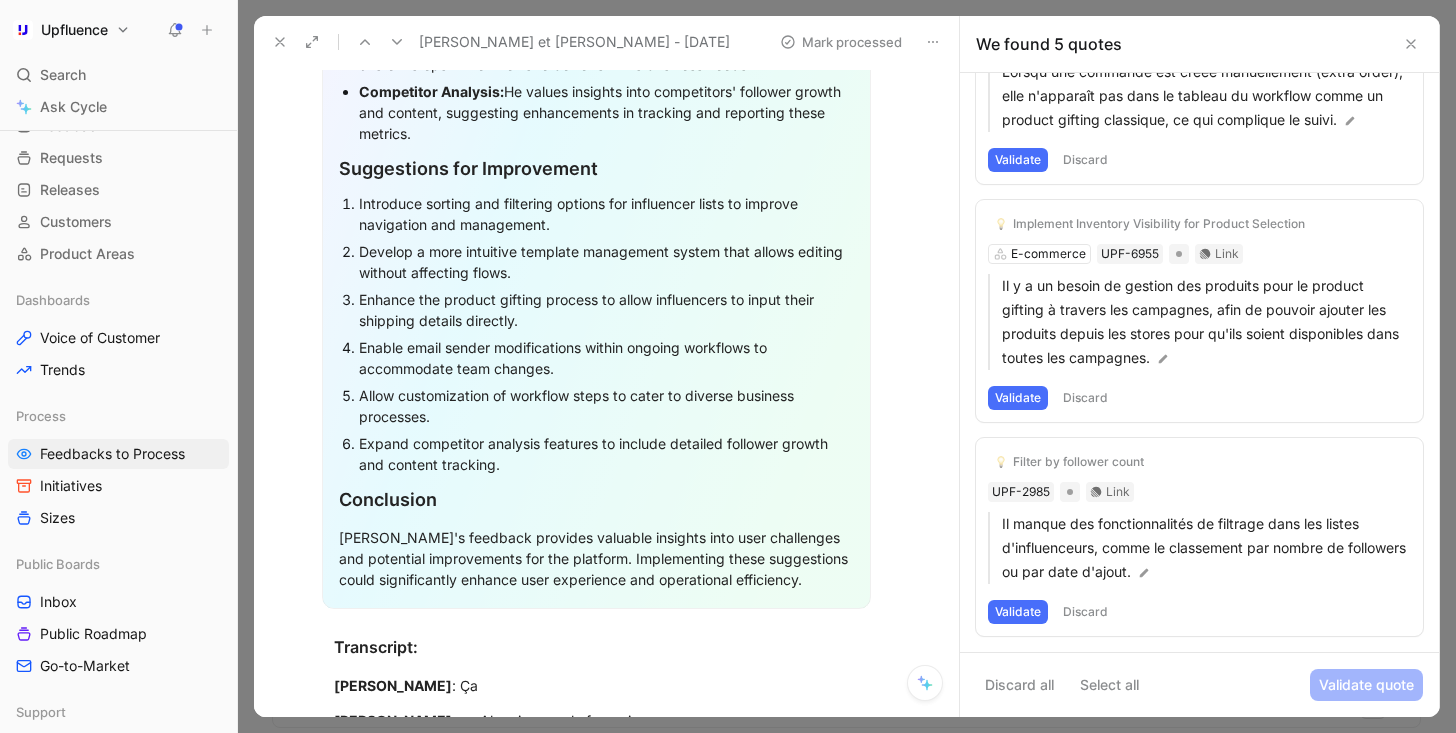 click on "Enable email sender modifications within ongoing workflows to accommodate team changes." at bounding box center [606, 358] 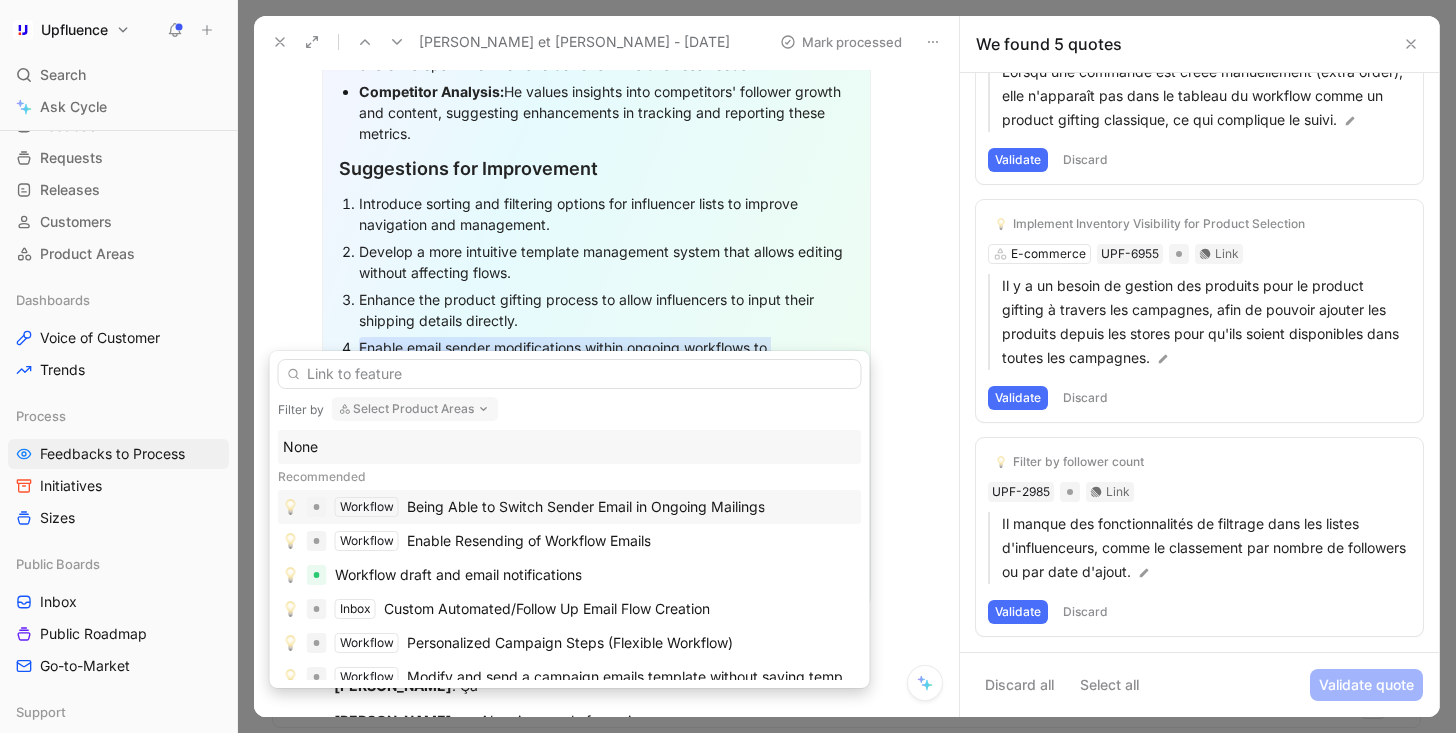 click on "Being Able to Switch Sender Email in Ongoing Mailings" at bounding box center [586, 507] 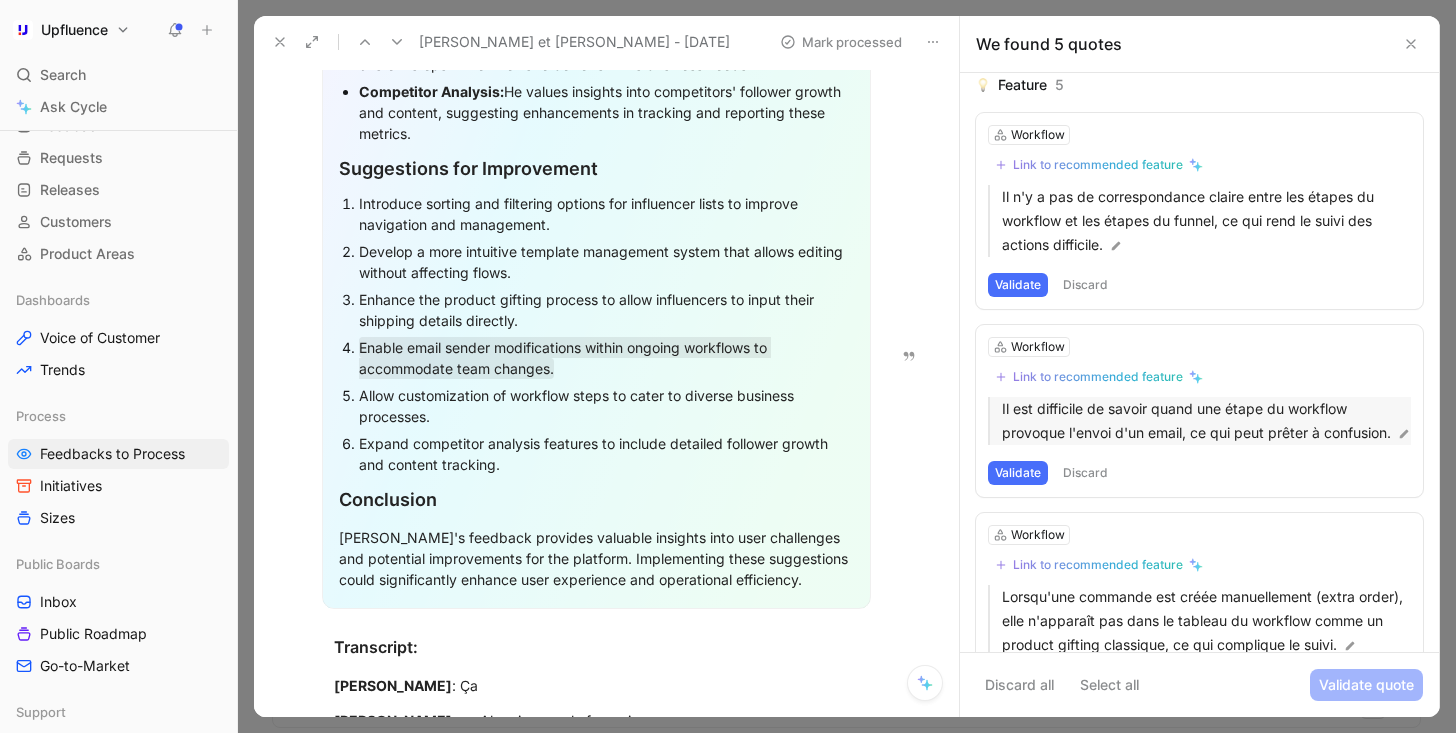 scroll, scrollTop: 35, scrollLeft: 0, axis: vertical 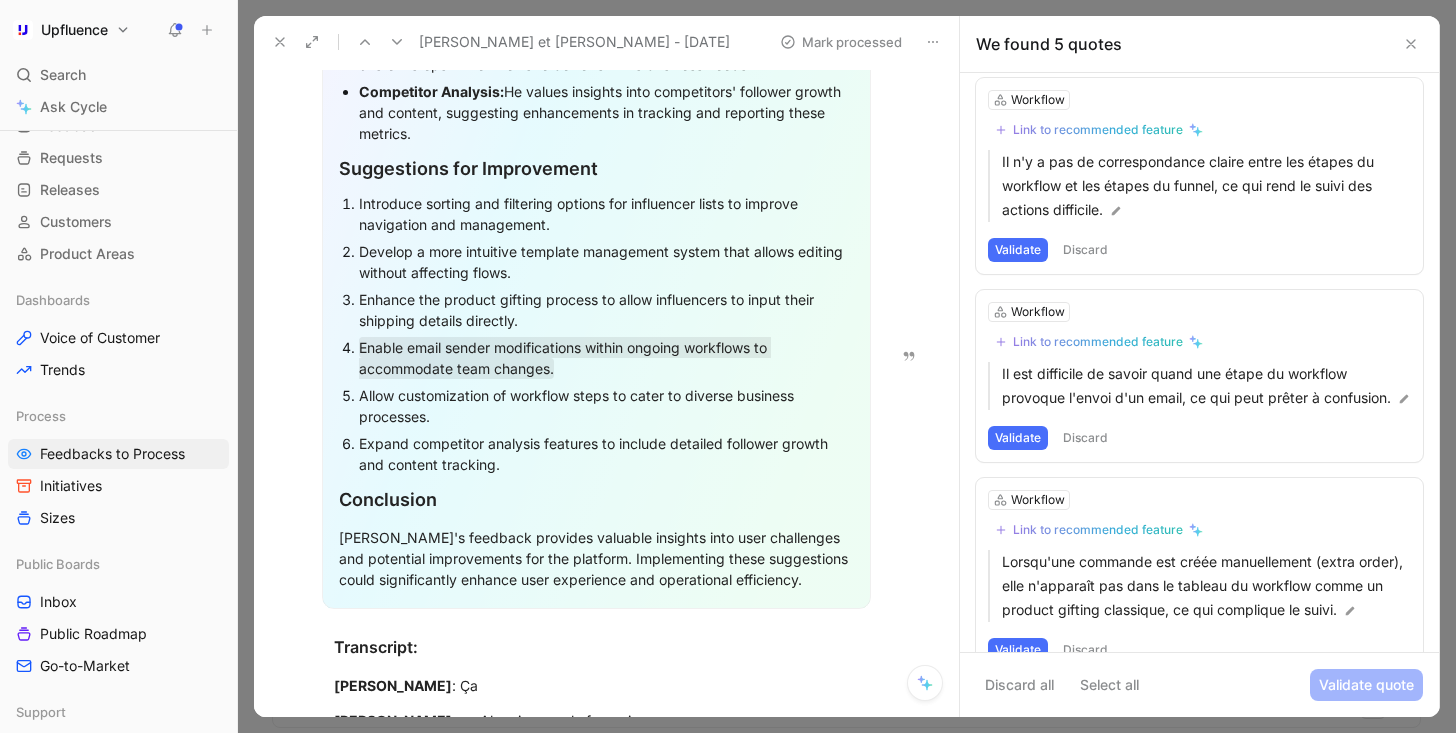 click on "Overall Summary During the feedback session, Xavier shared his experiences and suggestions for improving the platform. He highlighted several areas where he encountered challenges and offered potential solutions to enhance user experience. Key Points Discussed Feedback Presentation:  Xavier emphasized the importance of visual feedback, noting that images make feedback more tangible and understandable. Platform Transition:  Xavier recently switched from CallSquare to the current platform due to unresolved issues and high costs with the former. Email Interface:  He appreciates the email interface that allows viewing emails associated with a product sheet, which was cumbersome in CallSquare. Influencer List Management:  Xavier finds it challenging to manage influencer lists due to the lack of sorting and filtering options by followers or dates. Template Editing:  He pointed out the illogical process of editing templates within a flow, suggesting a more intuitive system for managing templates. Conclusion" at bounding box center (596, -23) 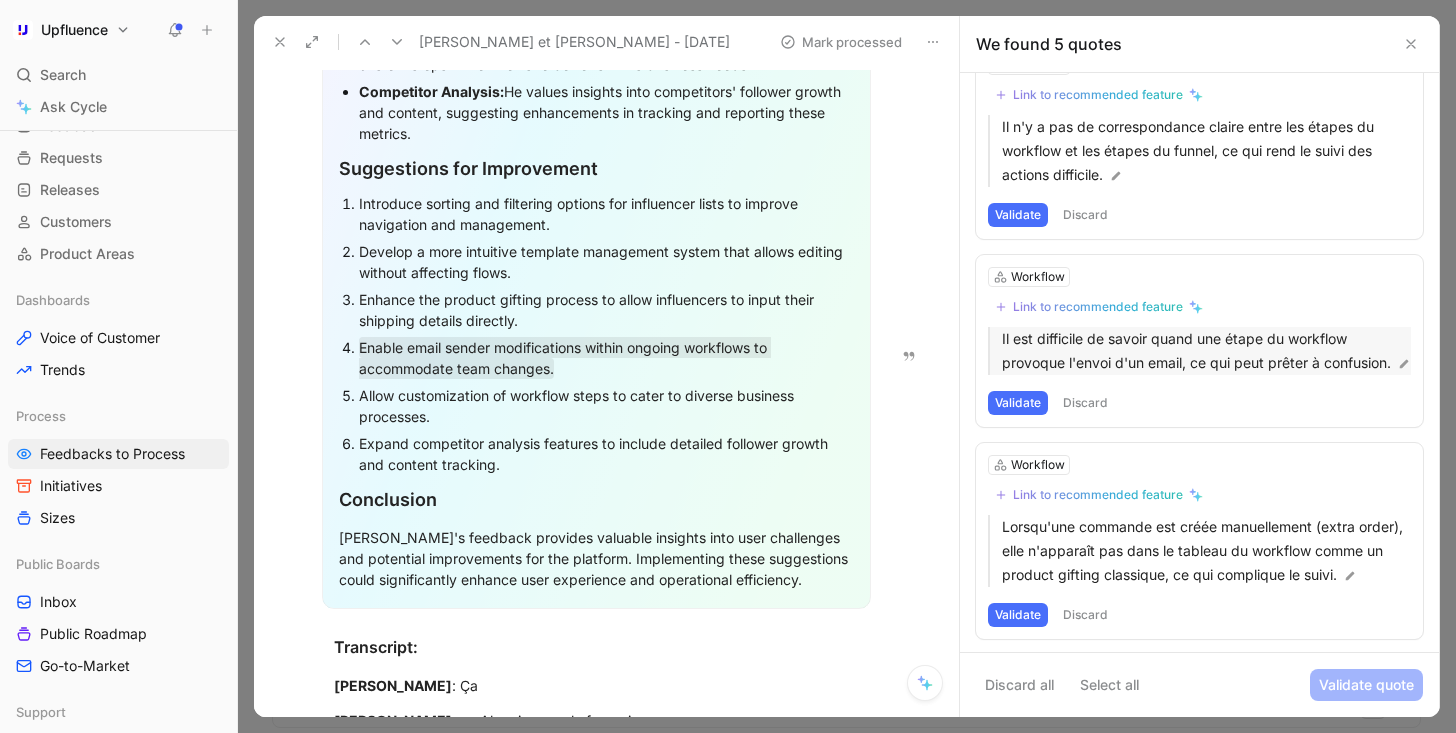 scroll, scrollTop: 0, scrollLeft: 0, axis: both 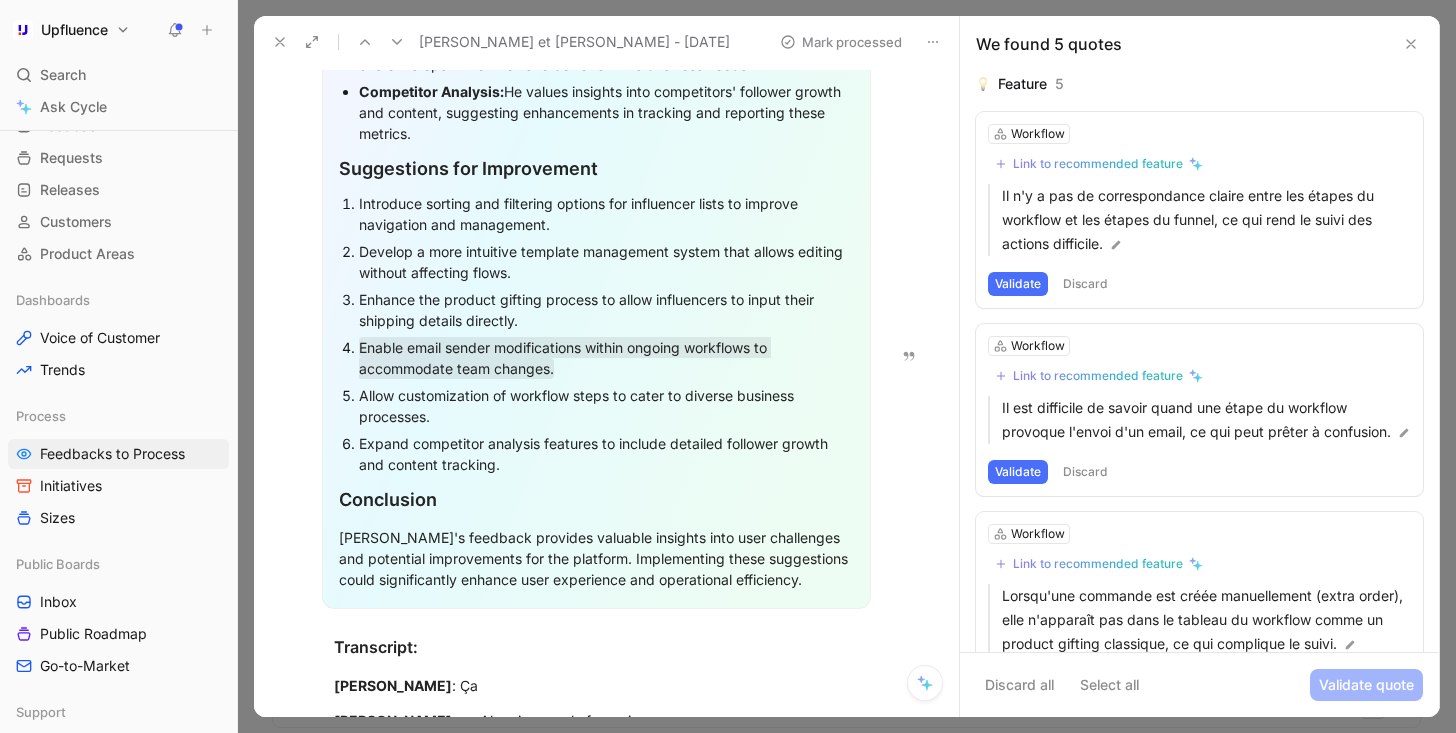 click on "Discard" at bounding box center [1085, 284] 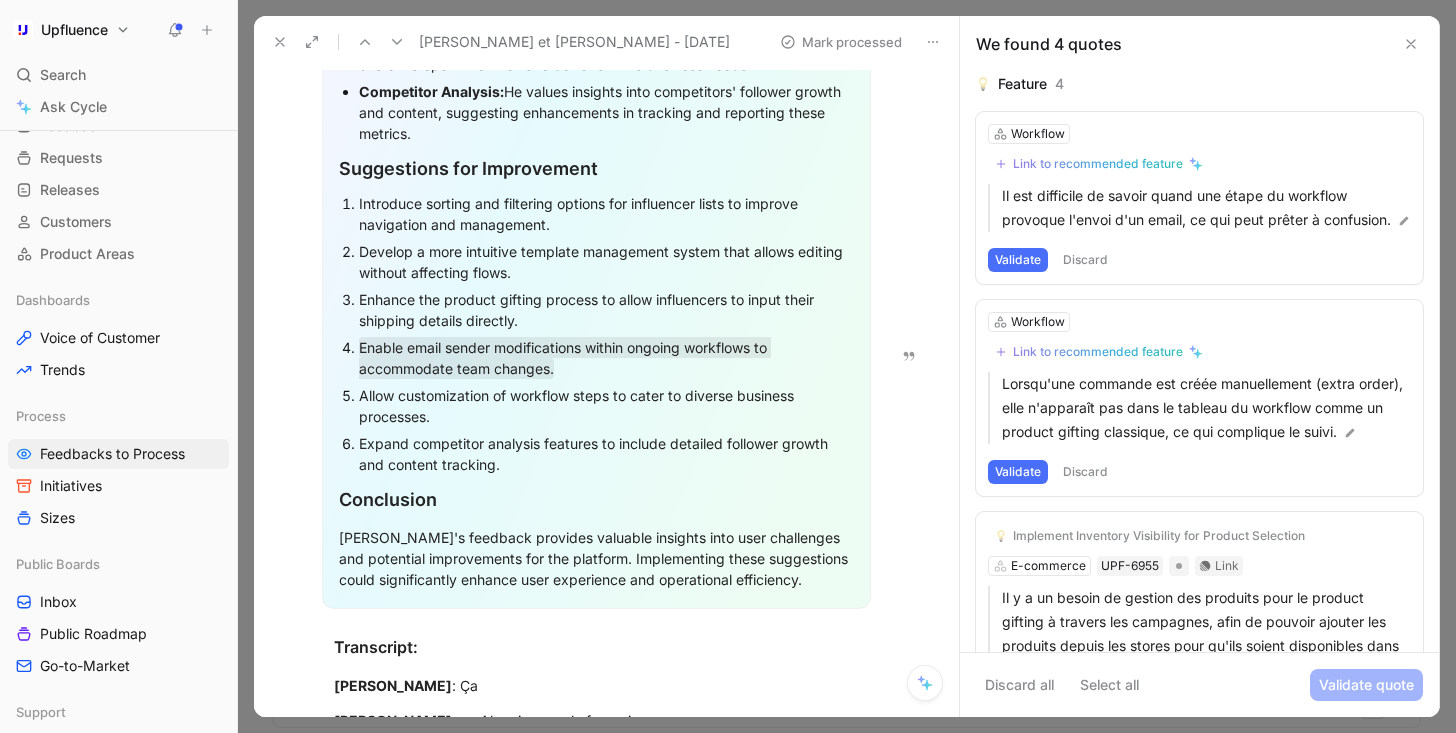 click on "Link to recommended feature" at bounding box center (1098, 164) 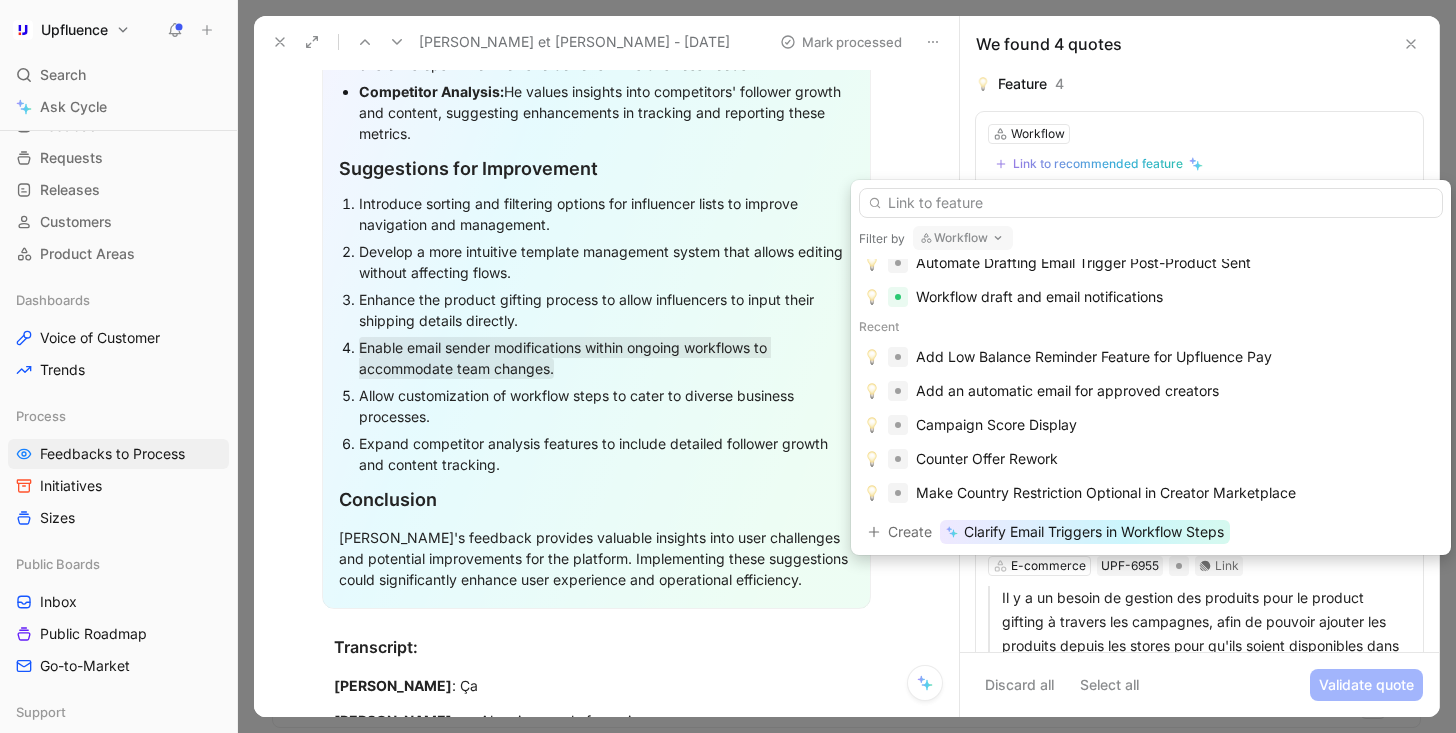 scroll, scrollTop: 81, scrollLeft: 0, axis: vertical 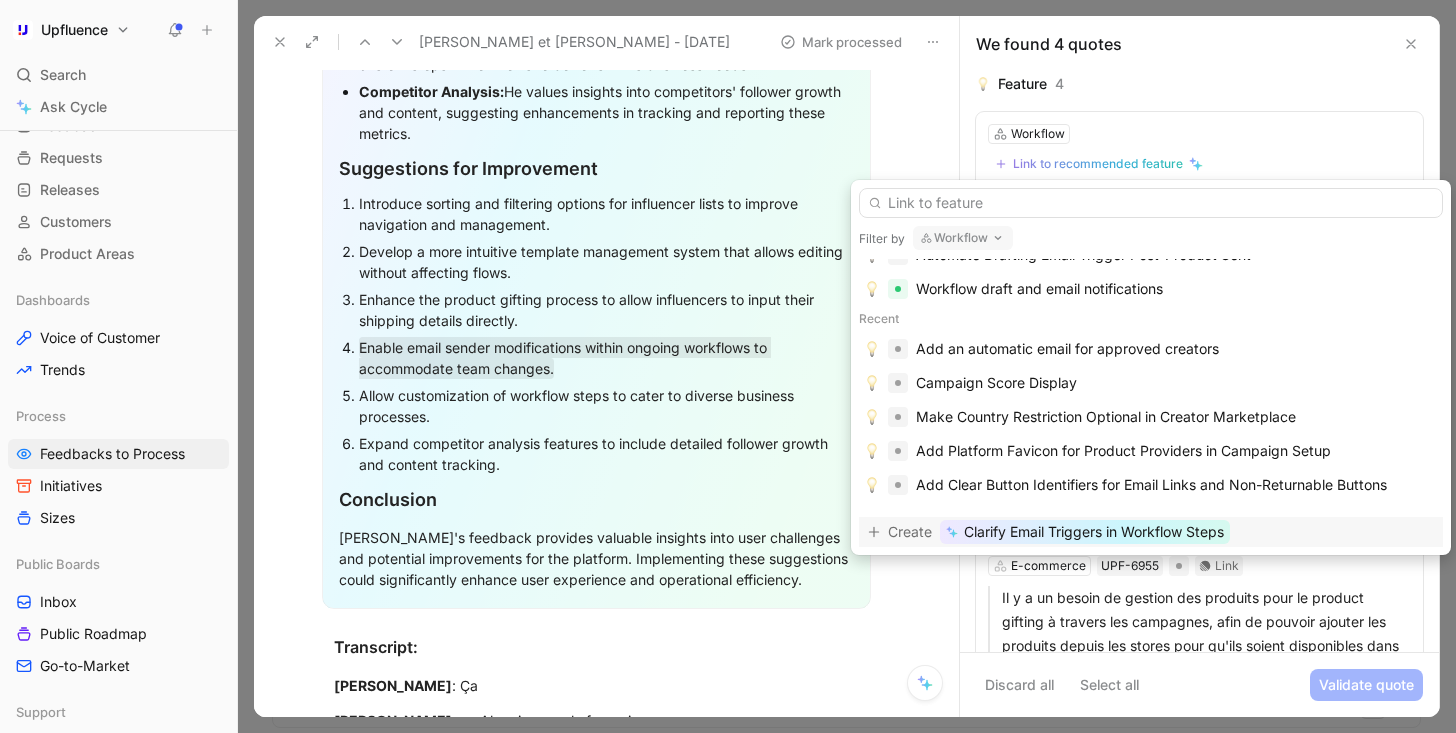 click on "Clarify Email Triggers in Workflow Steps" at bounding box center [1094, 532] 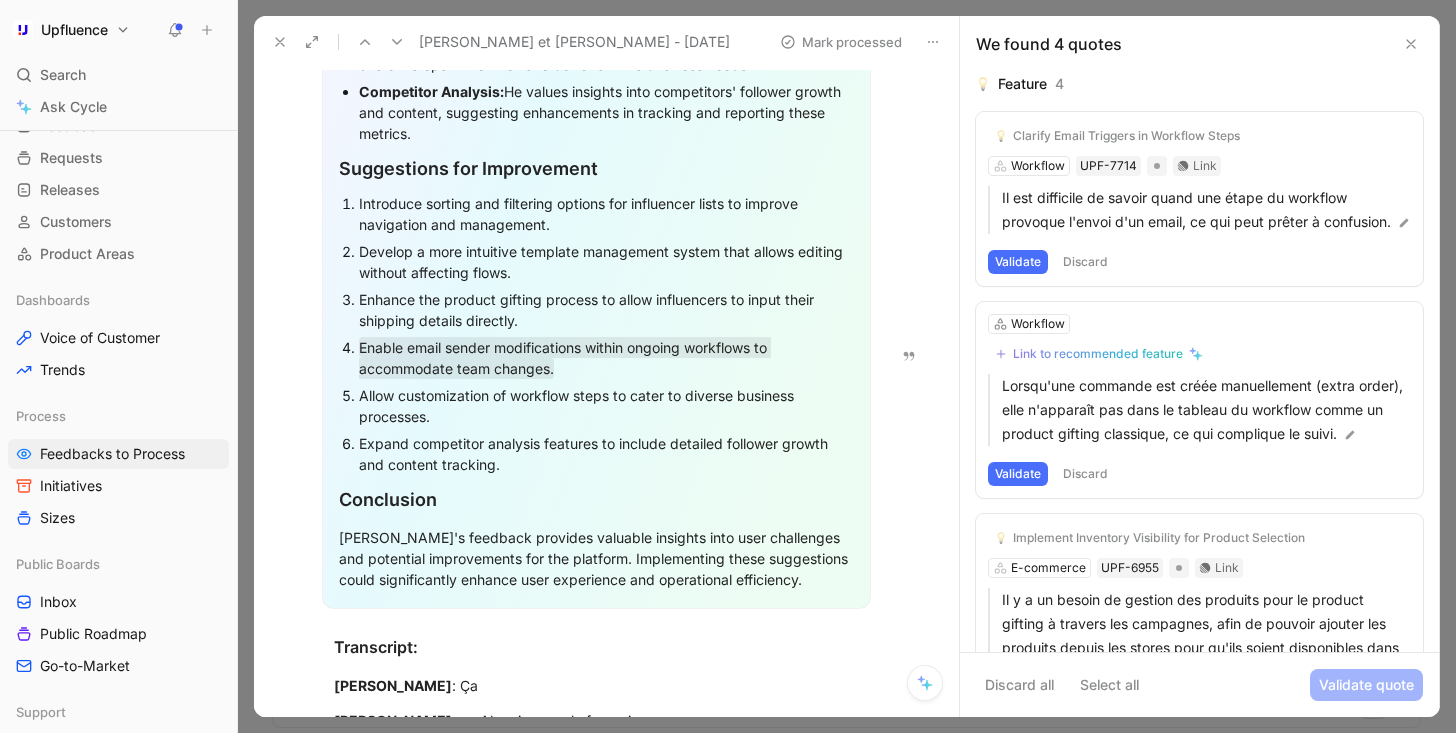 click on "Validate" at bounding box center (1018, 262) 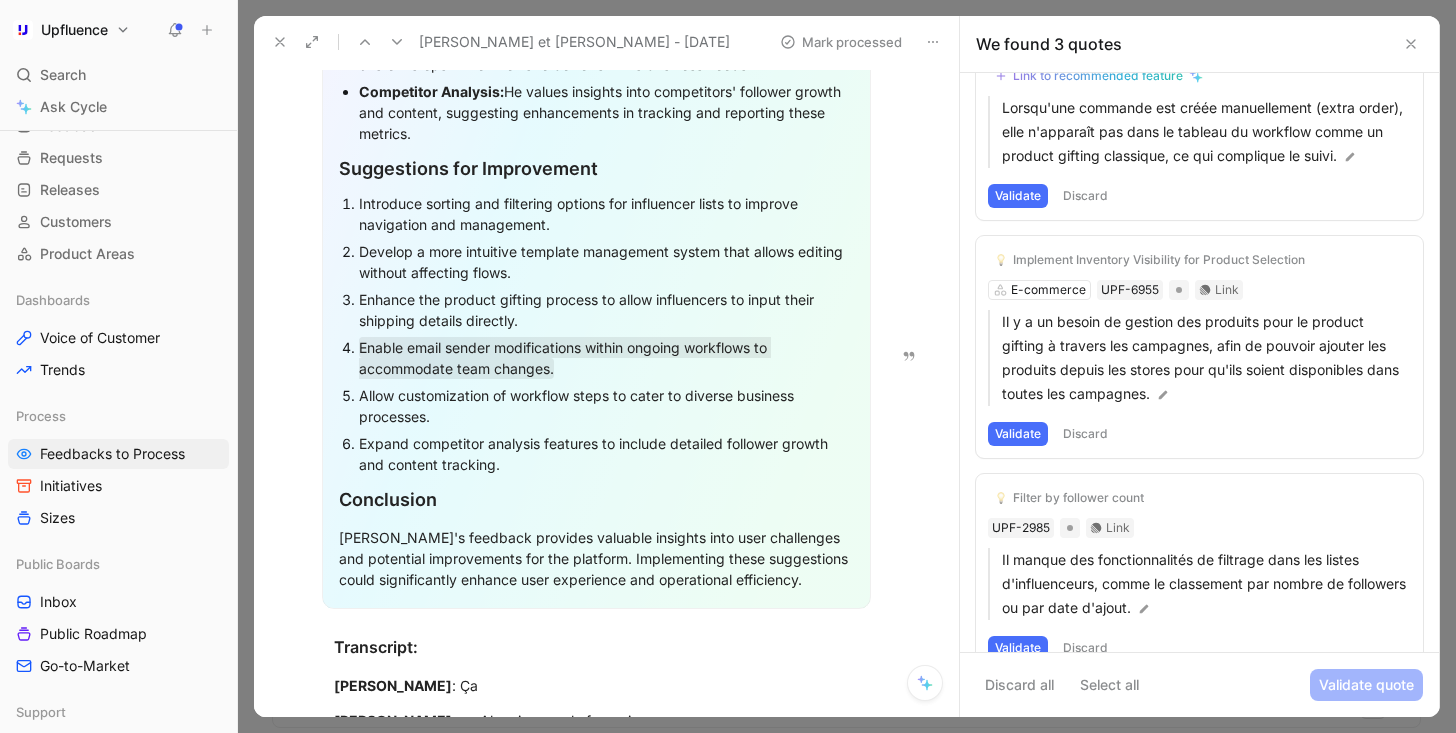 scroll, scrollTop: 91, scrollLeft: 0, axis: vertical 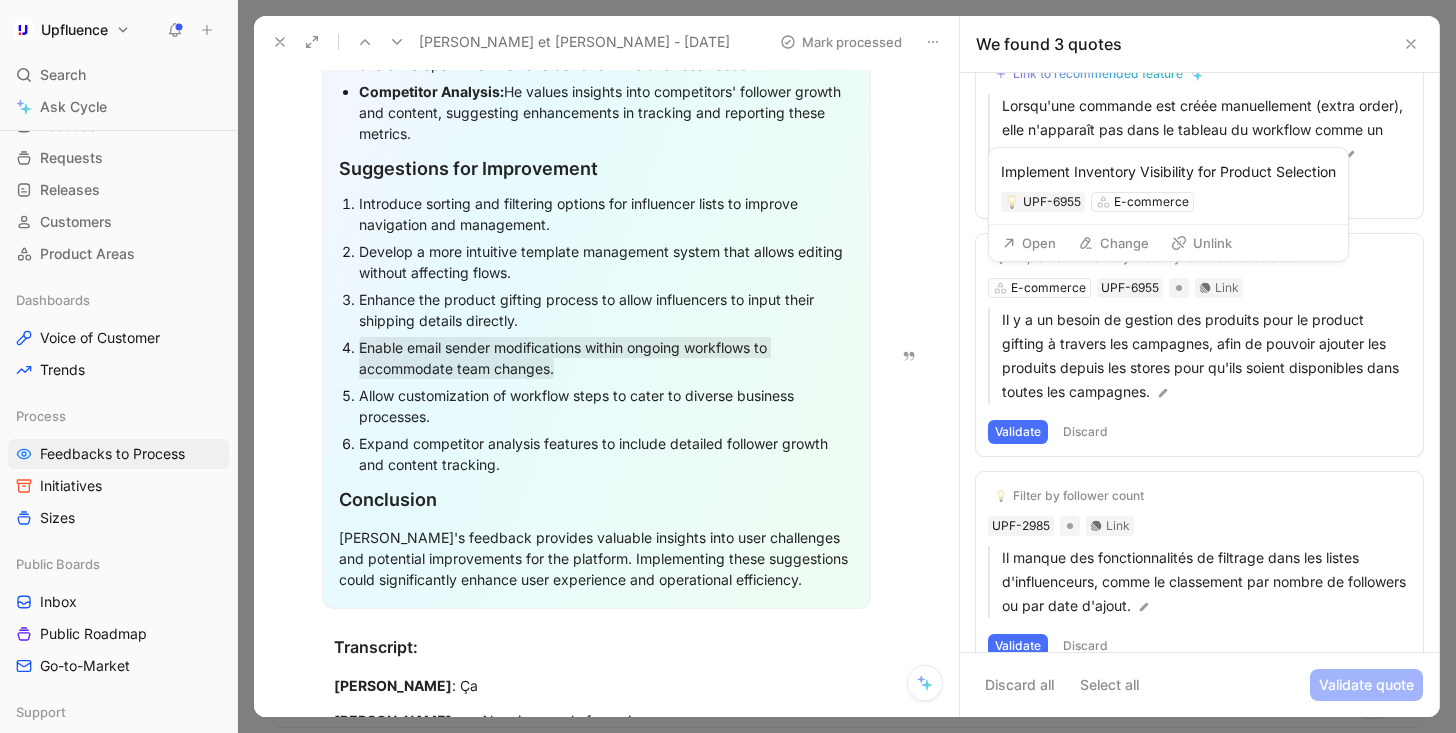 click on "Unlink" at bounding box center [1201, 243] 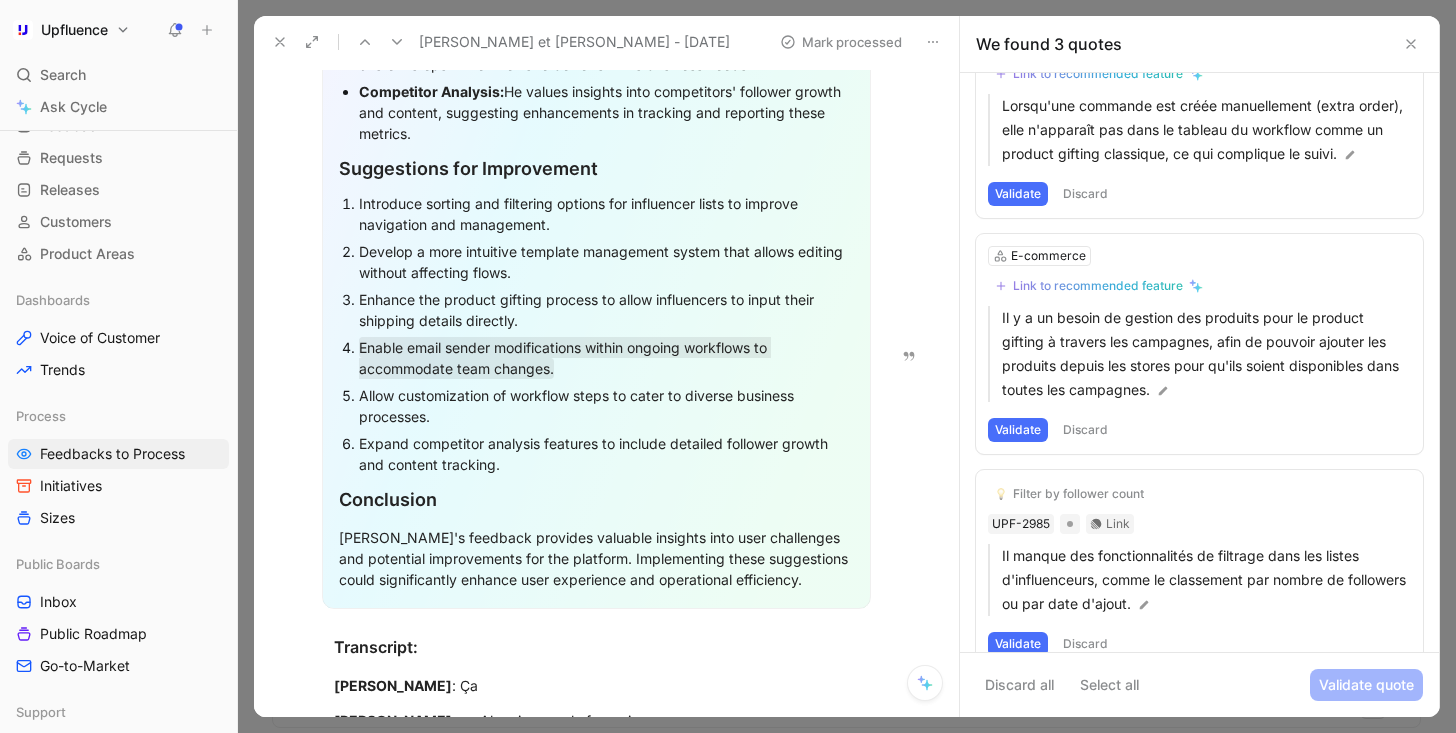 scroll, scrollTop: 147, scrollLeft: 0, axis: vertical 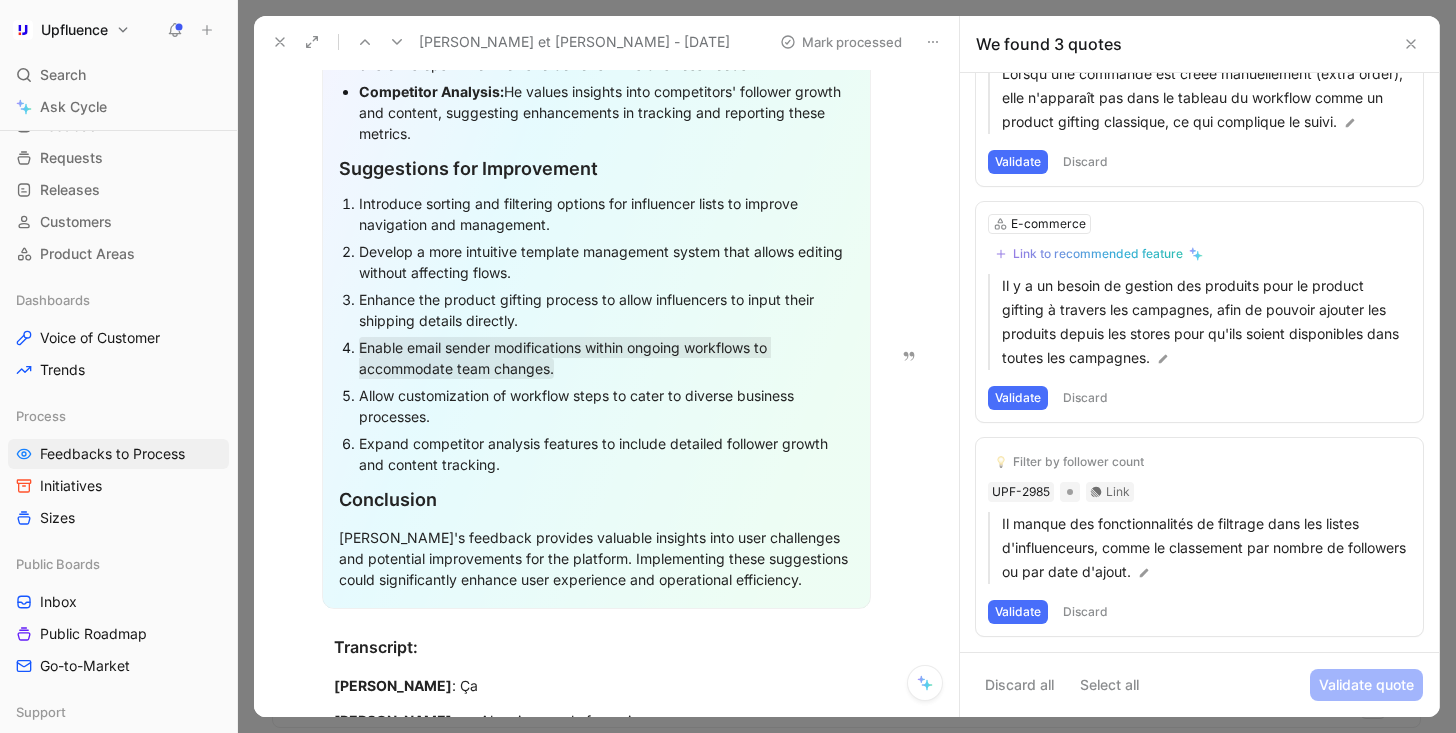 click at bounding box center (397, 42) 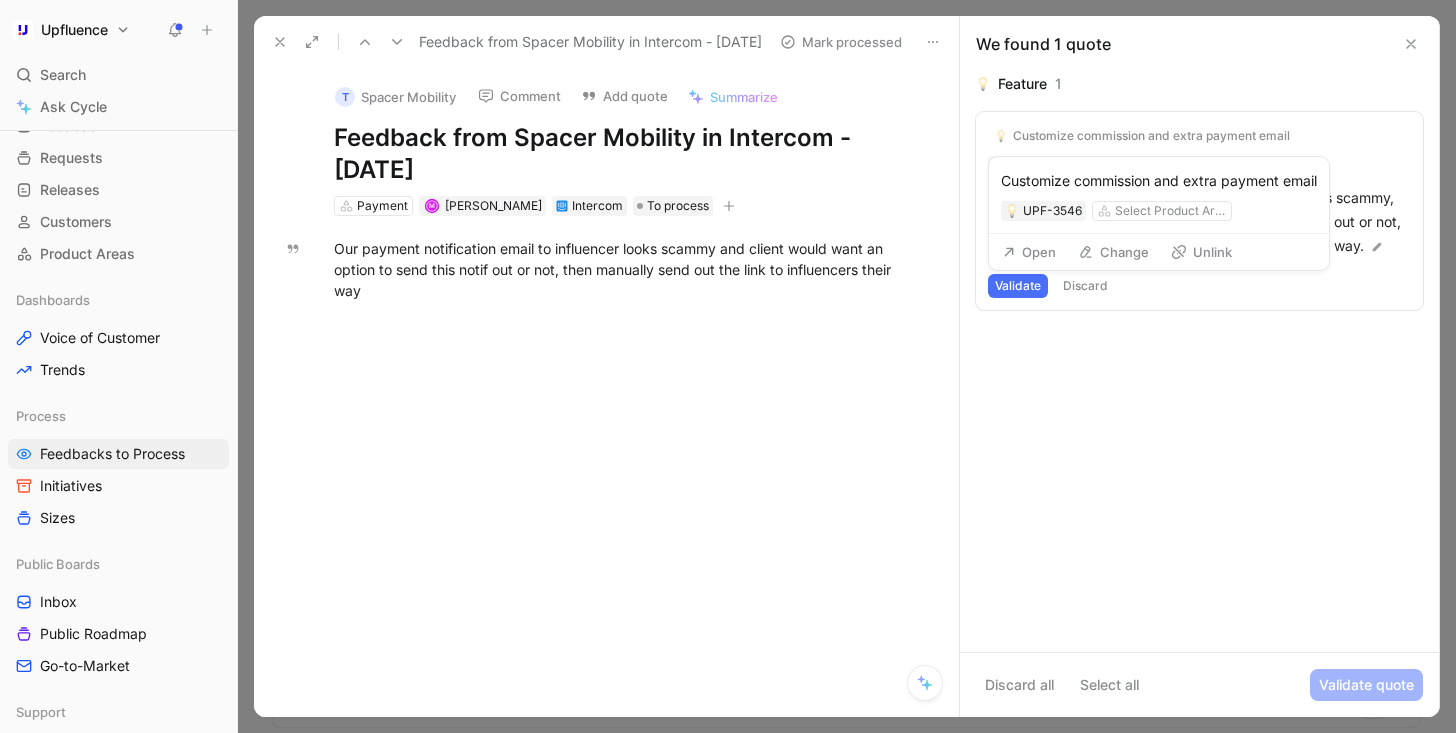 click on "Customize commission and extra payment email" at bounding box center (1151, 136) 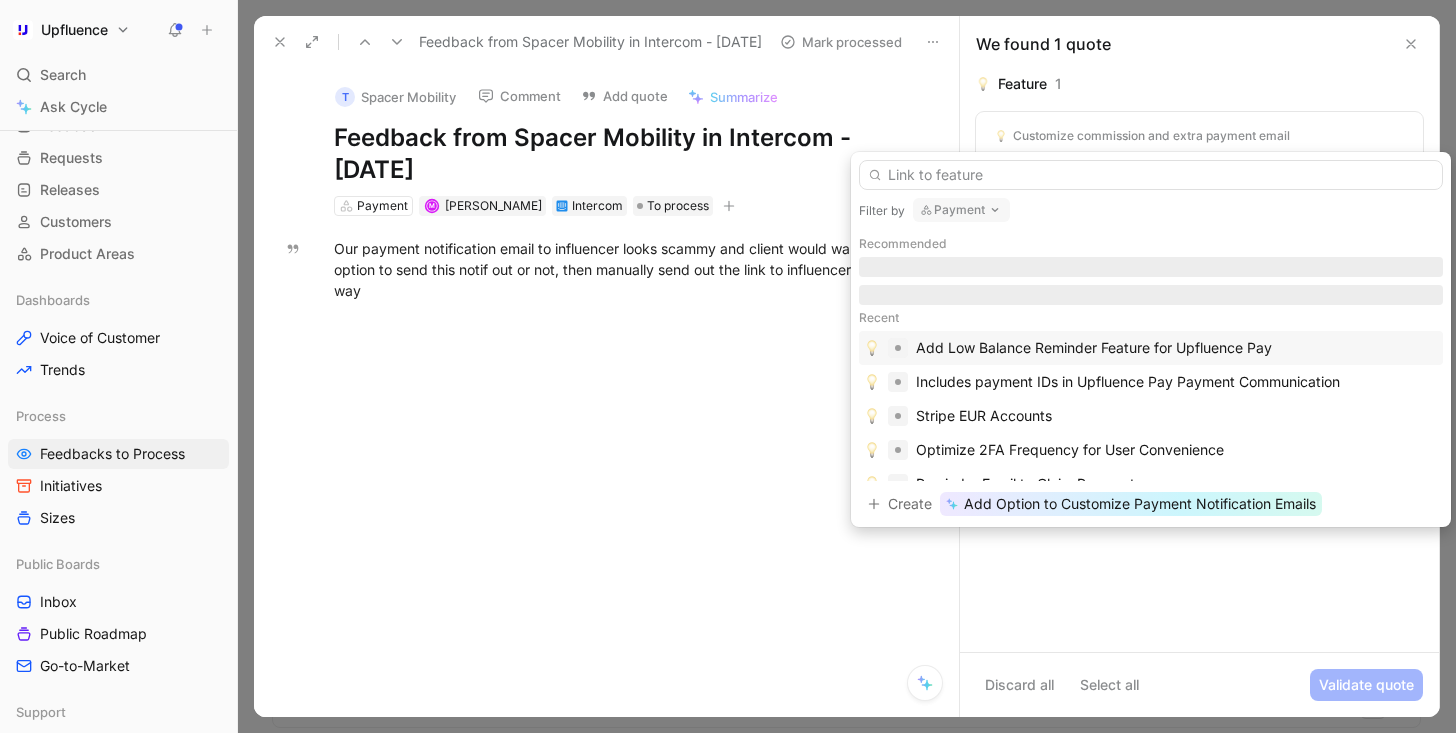 click on "Payment" at bounding box center (961, 210) 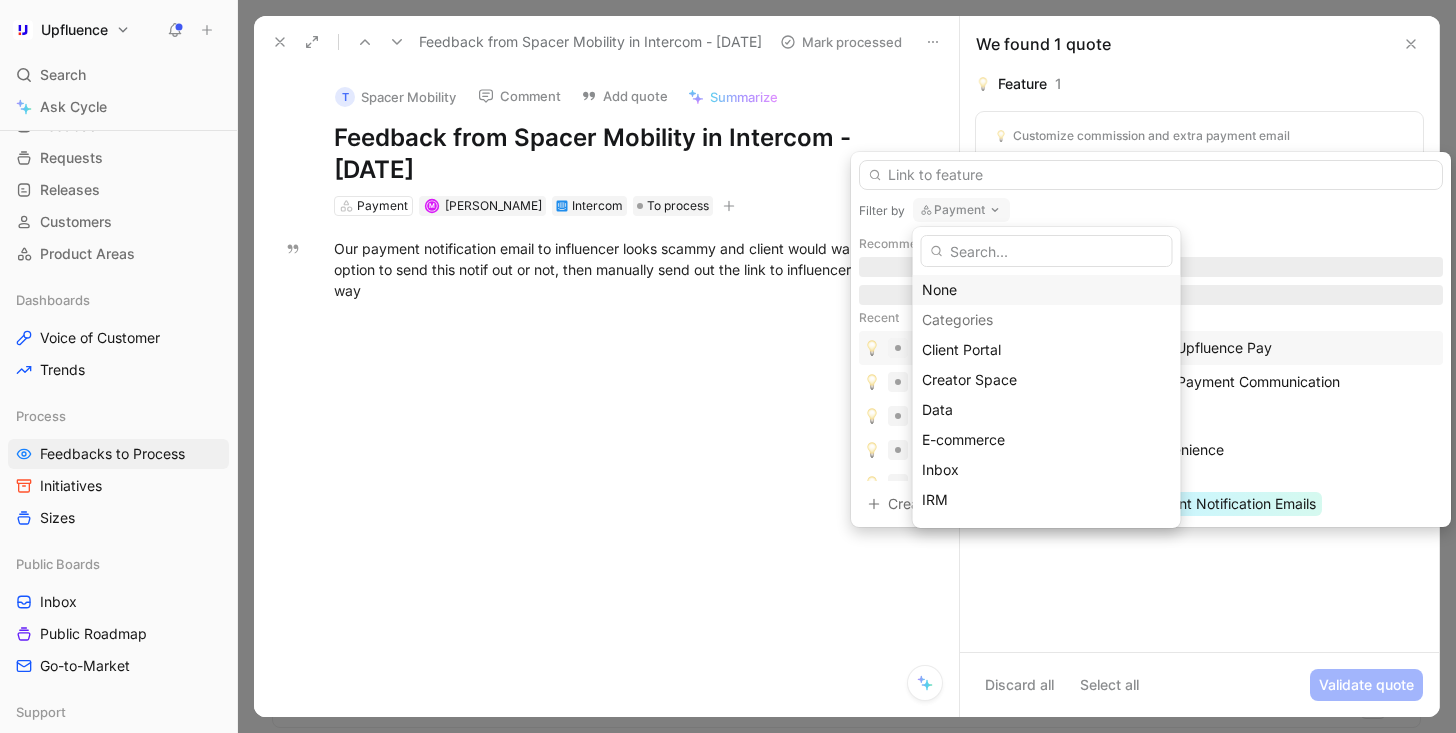 click on "None" at bounding box center (1047, 290) 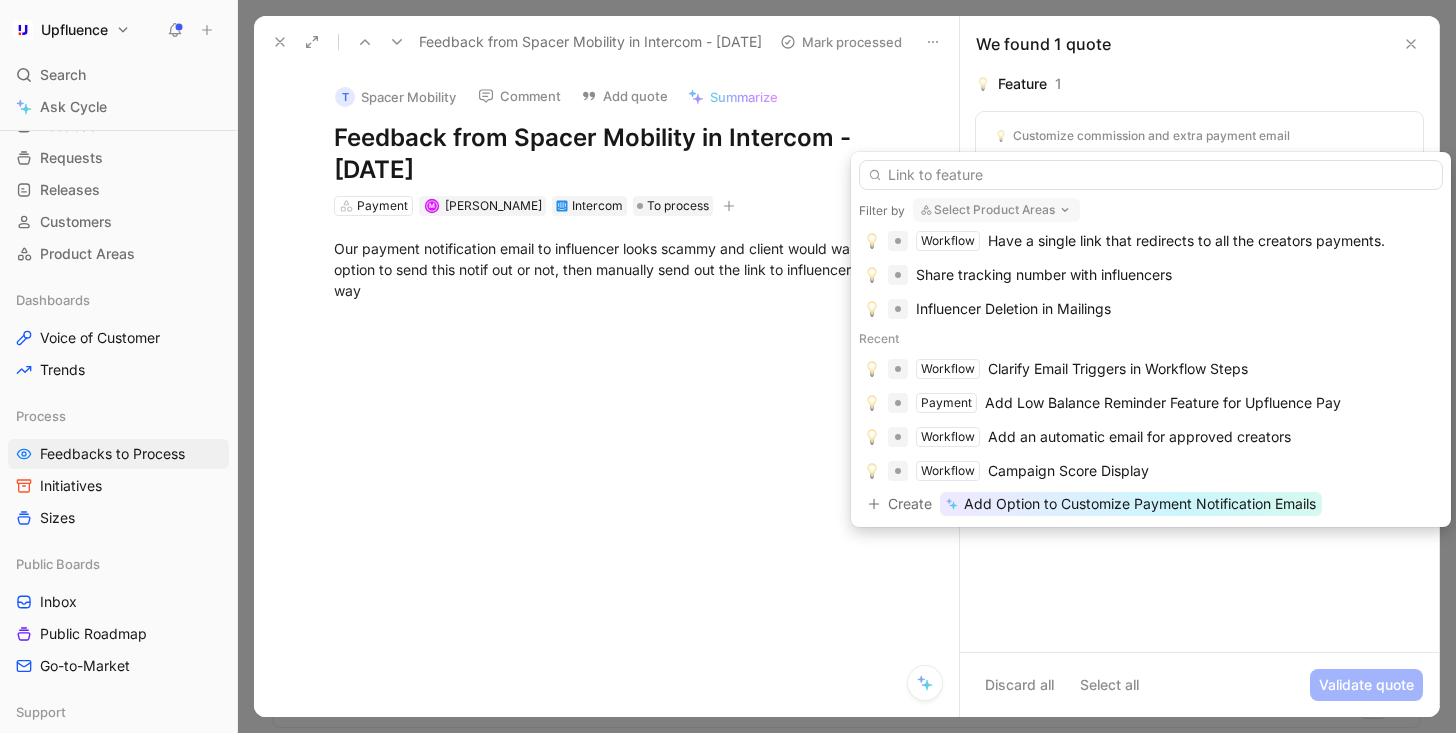 scroll, scrollTop: 366, scrollLeft: 0, axis: vertical 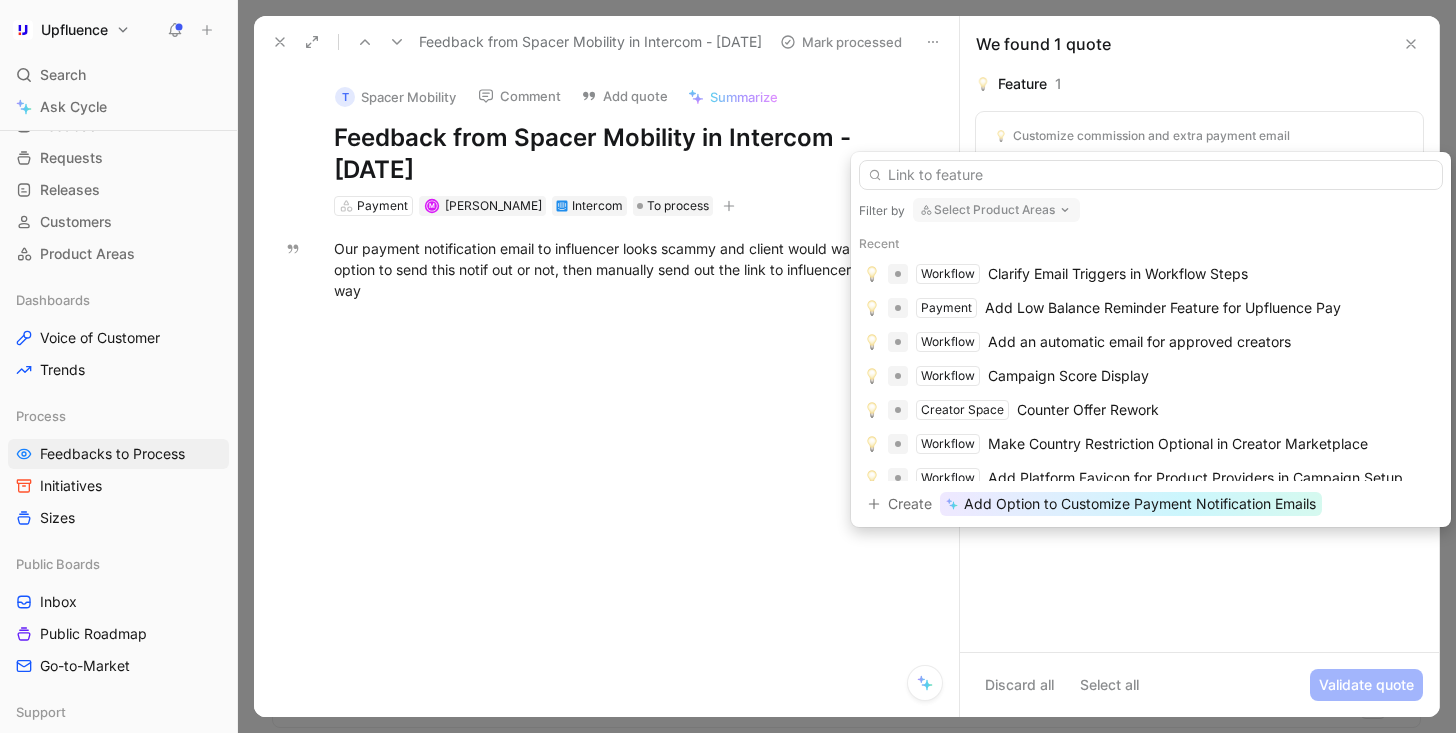 click at bounding box center (1151, 171) 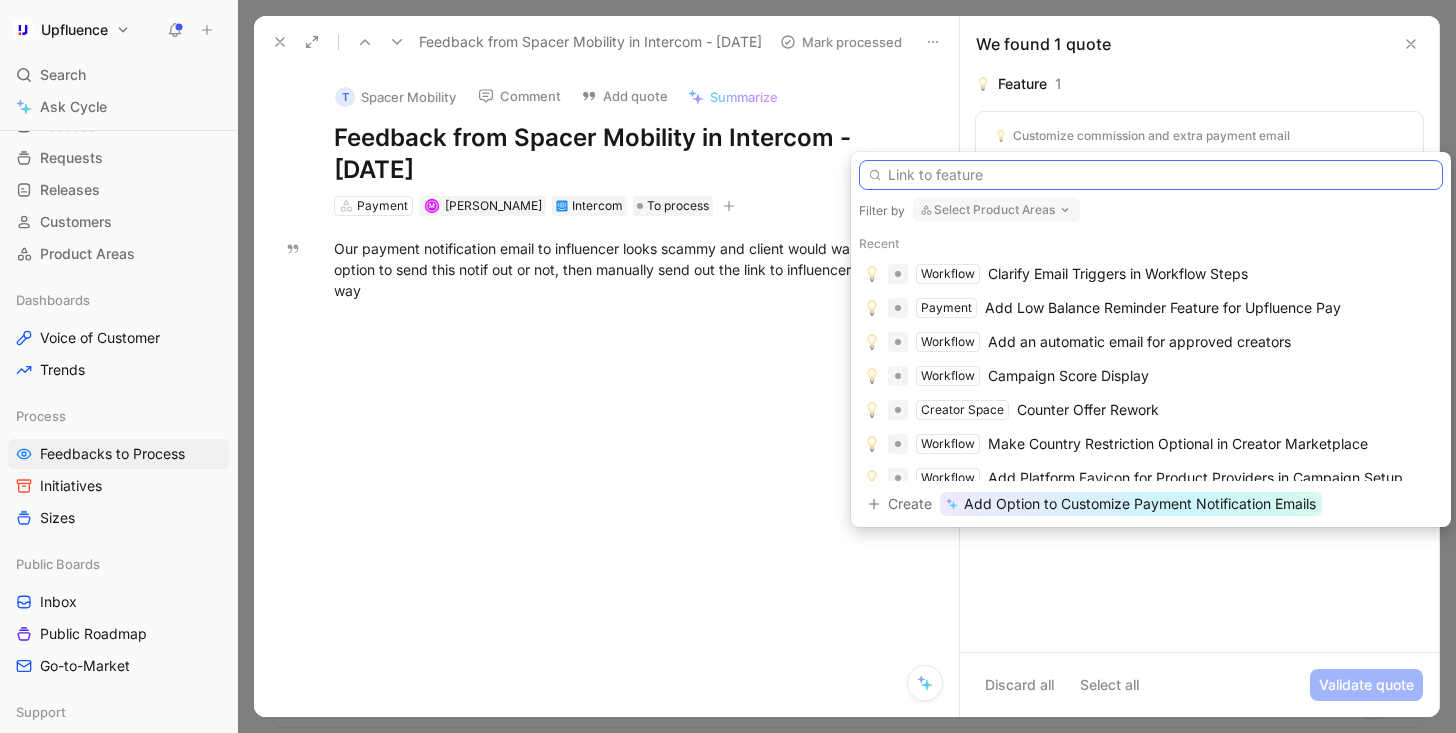 click at bounding box center (1151, 175) 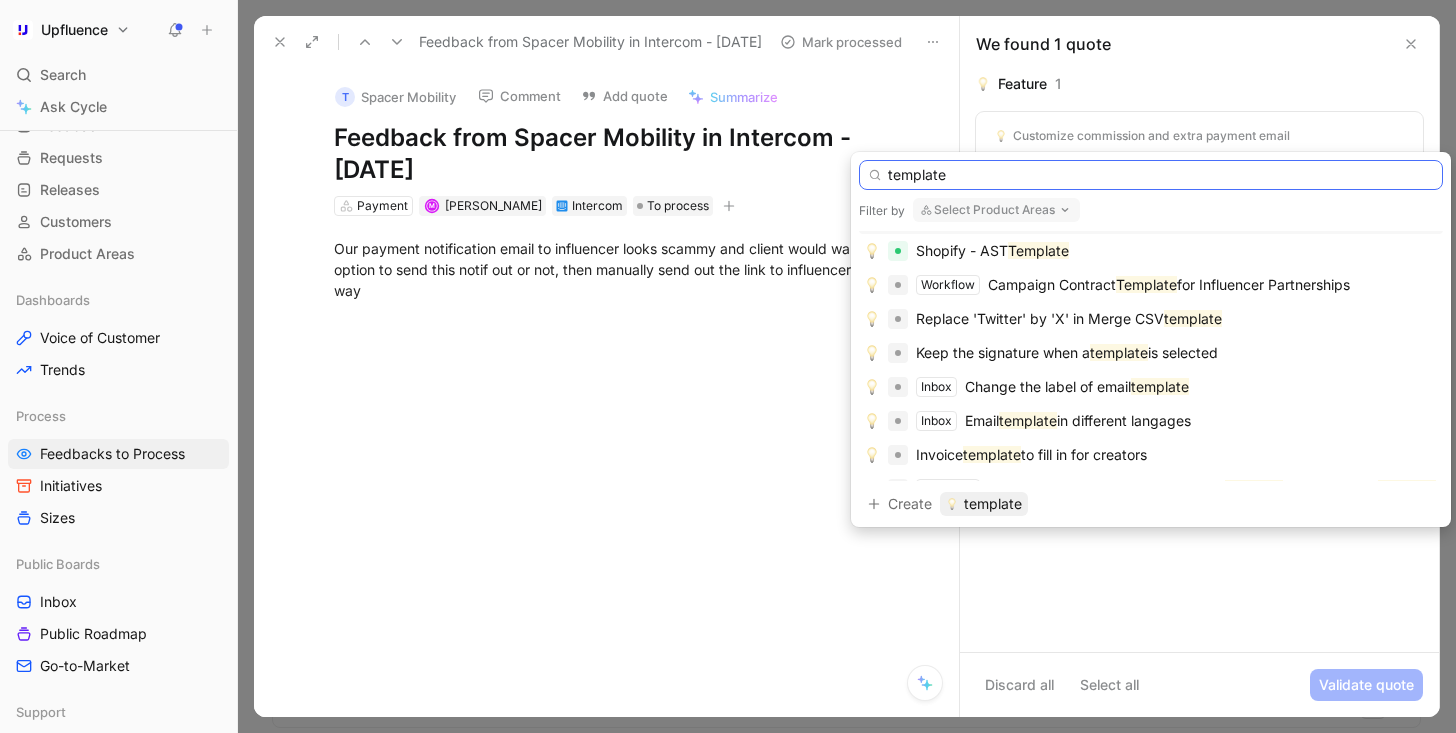 scroll, scrollTop: 0, scrollLeft: 0, axis: both 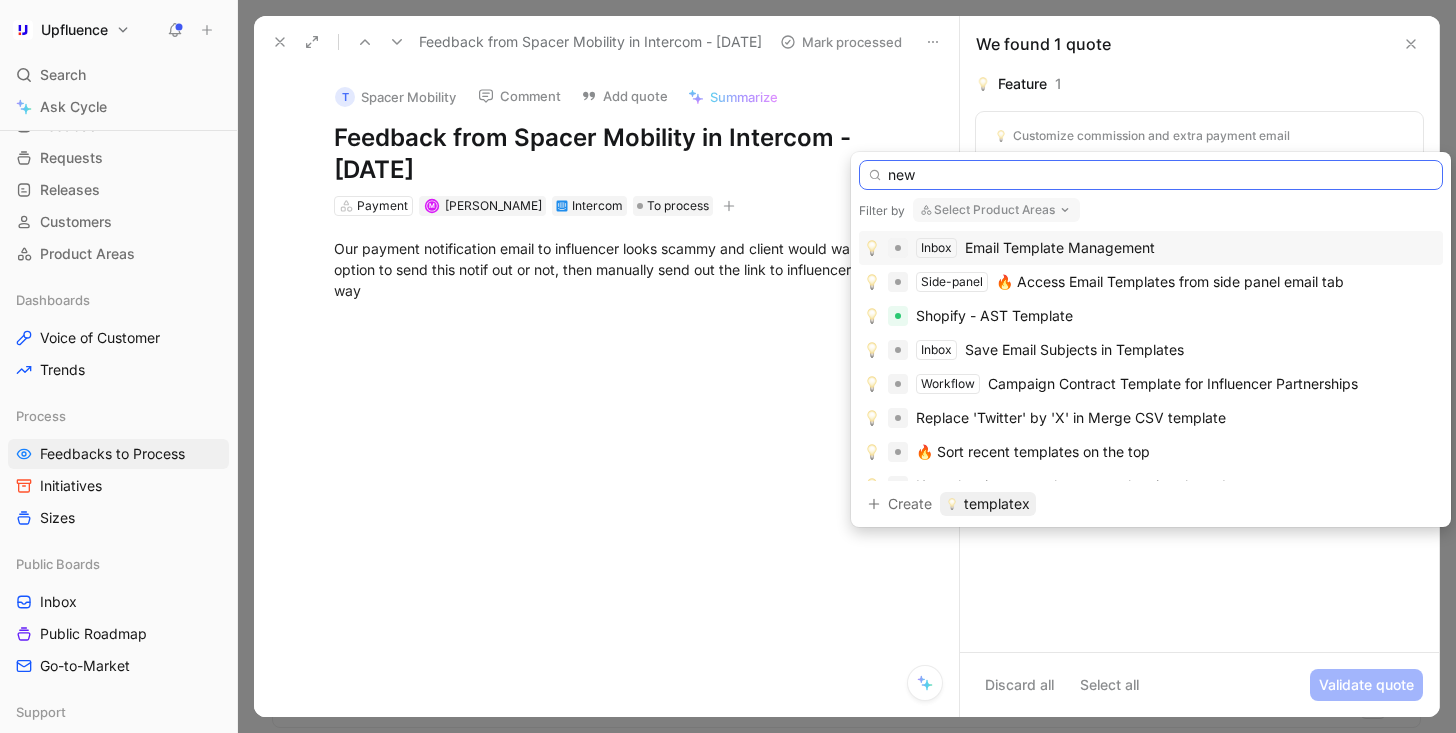 type on "new" 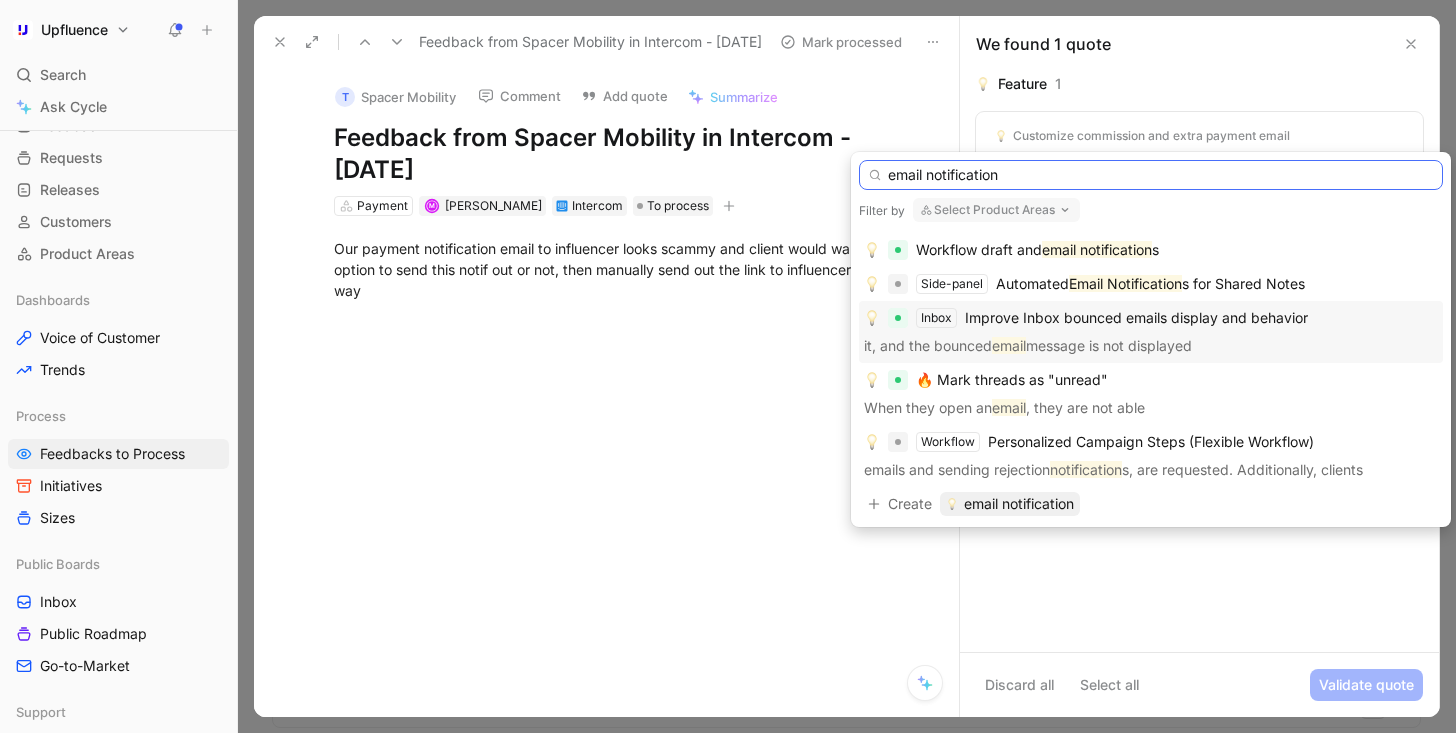 scroll, scrollTop: 72, scrollLeft: 0, axis: vertical 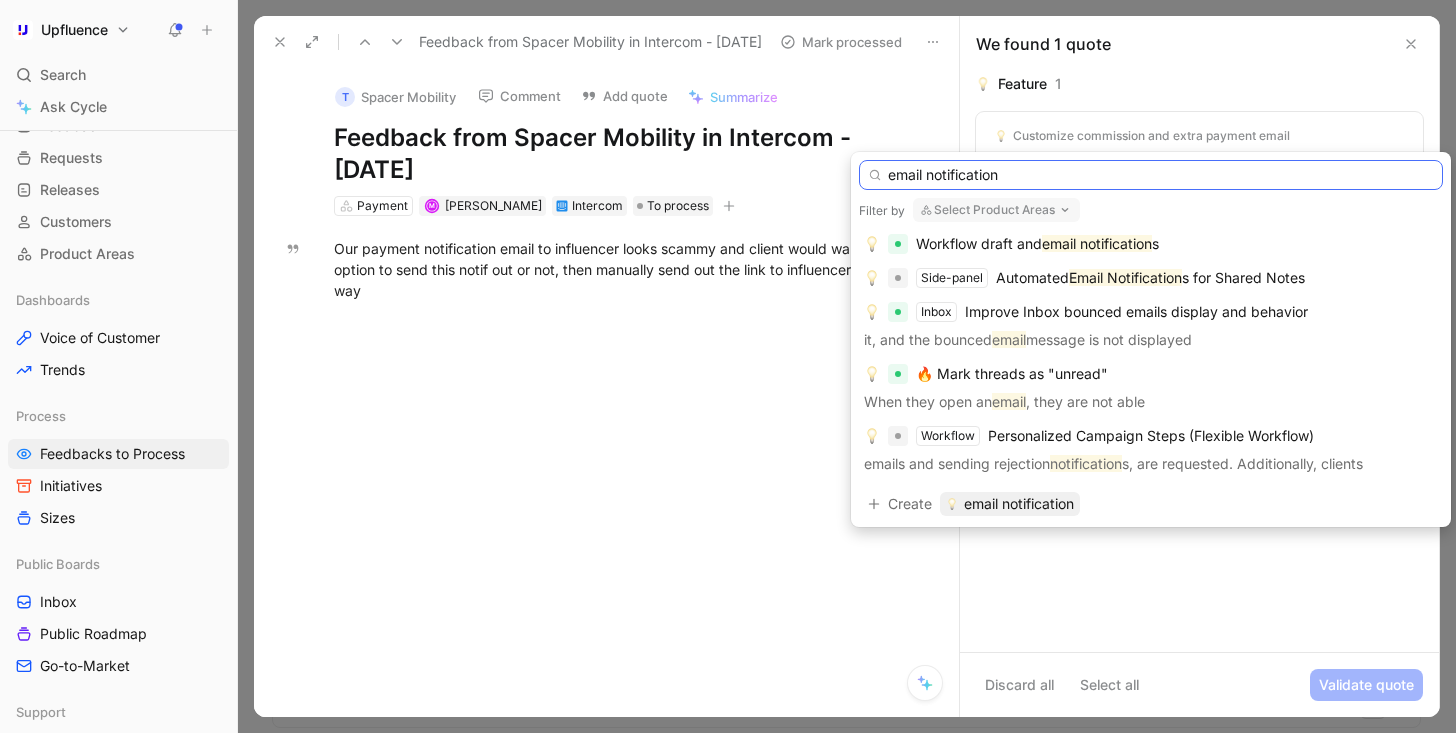 type on "email notification" 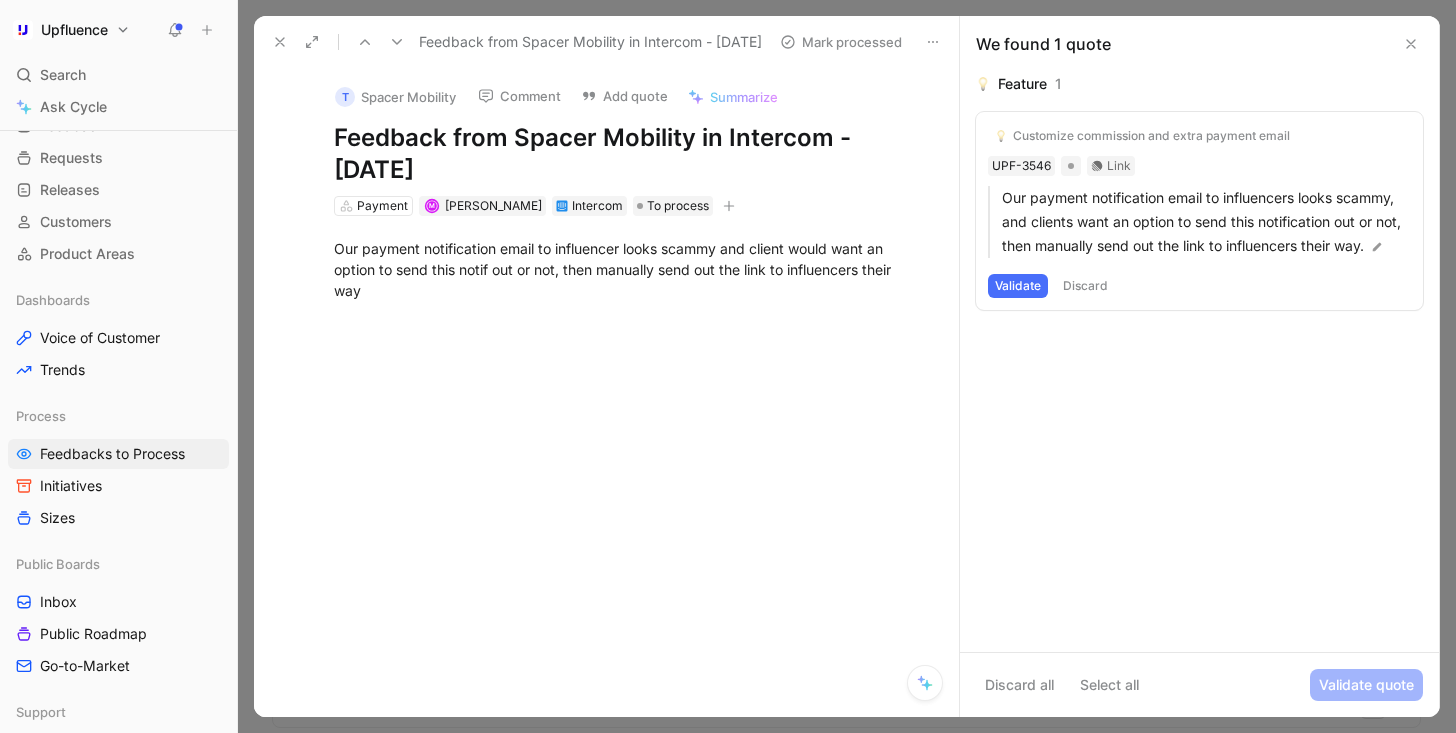 click 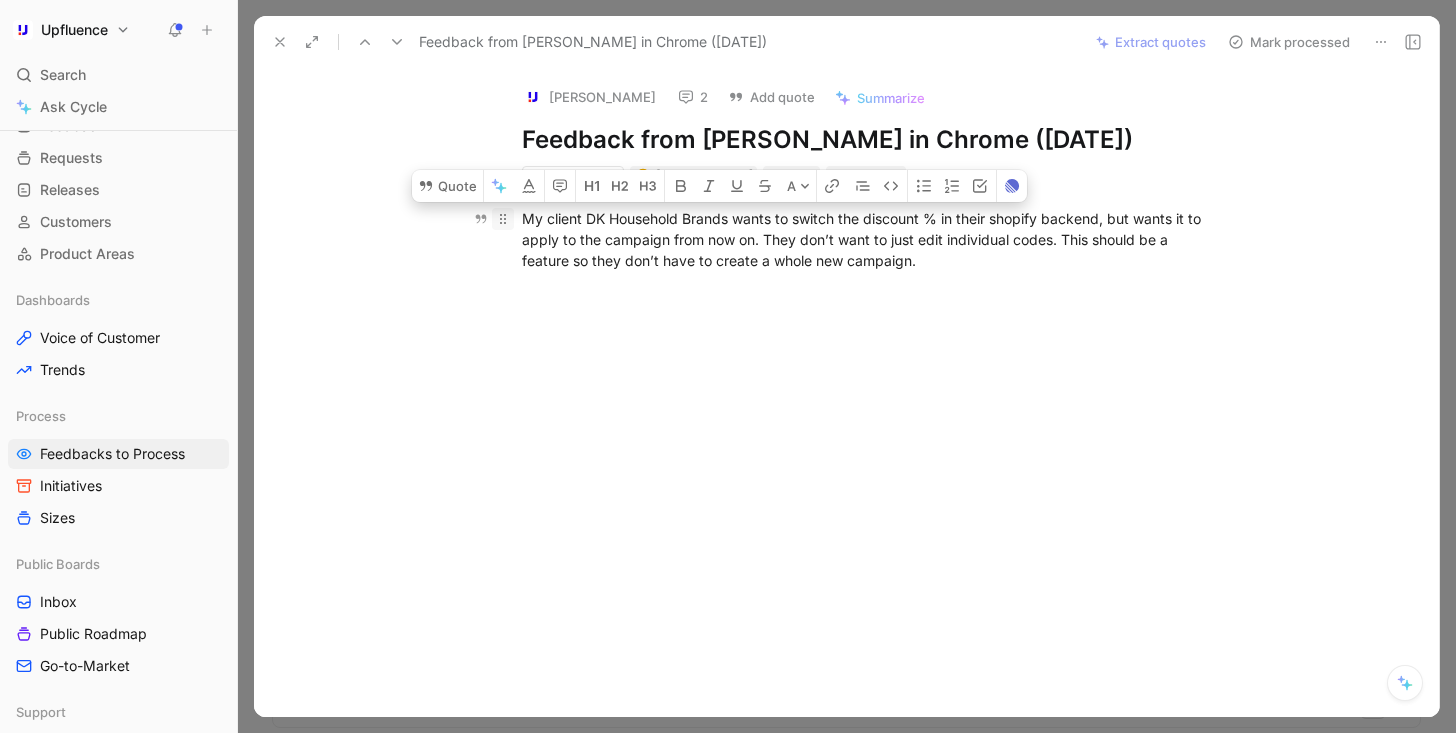 drag, startPoint x: 968, startPoint y: 256, endPoint x: 507, endPoint y: 216, distance: 462.73212 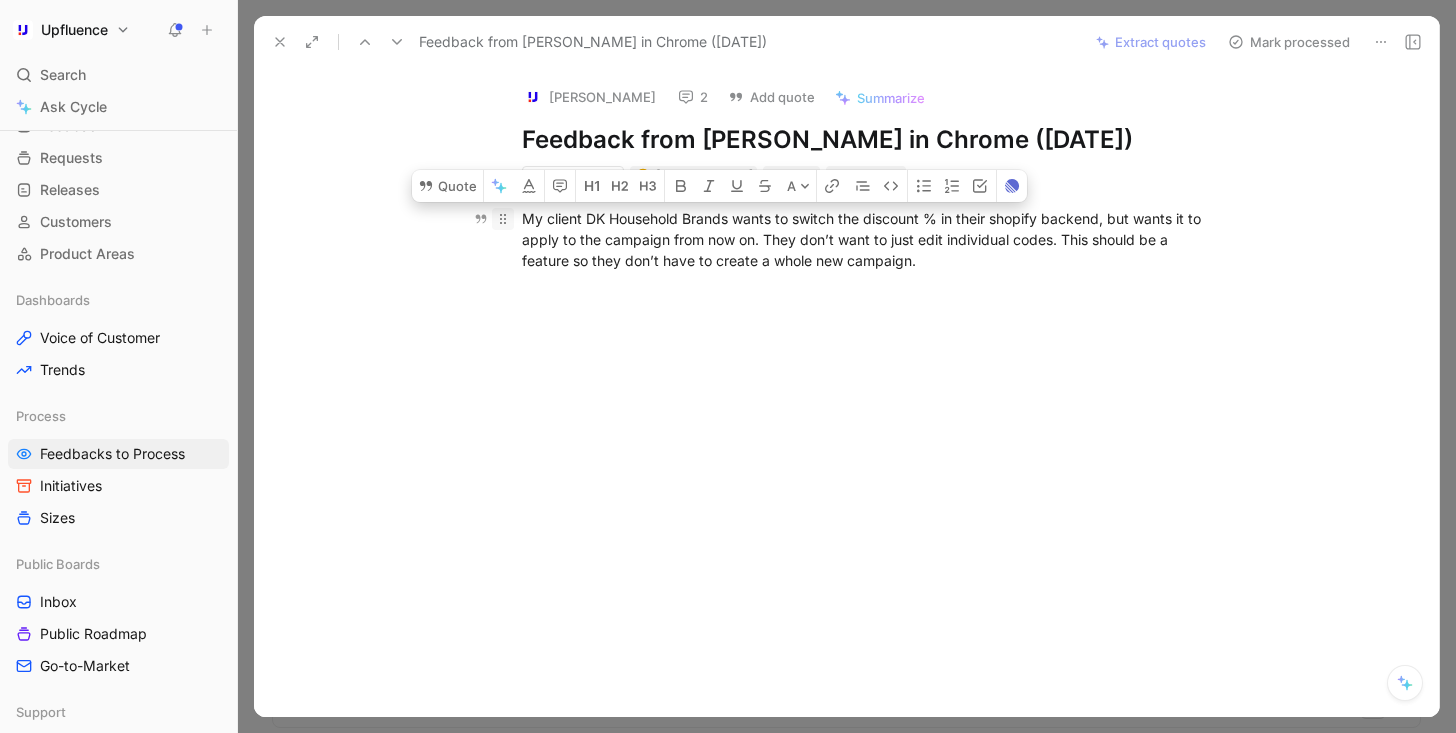 click on "My client DK Household Brands wants to switch the discount % in their shopify backend, but wants it to apply to the campaign from now on. They don’t want to just edit individual codes. This should be a feature so they don’t have to create a whole new campaign." at bounding box center [868, 239] 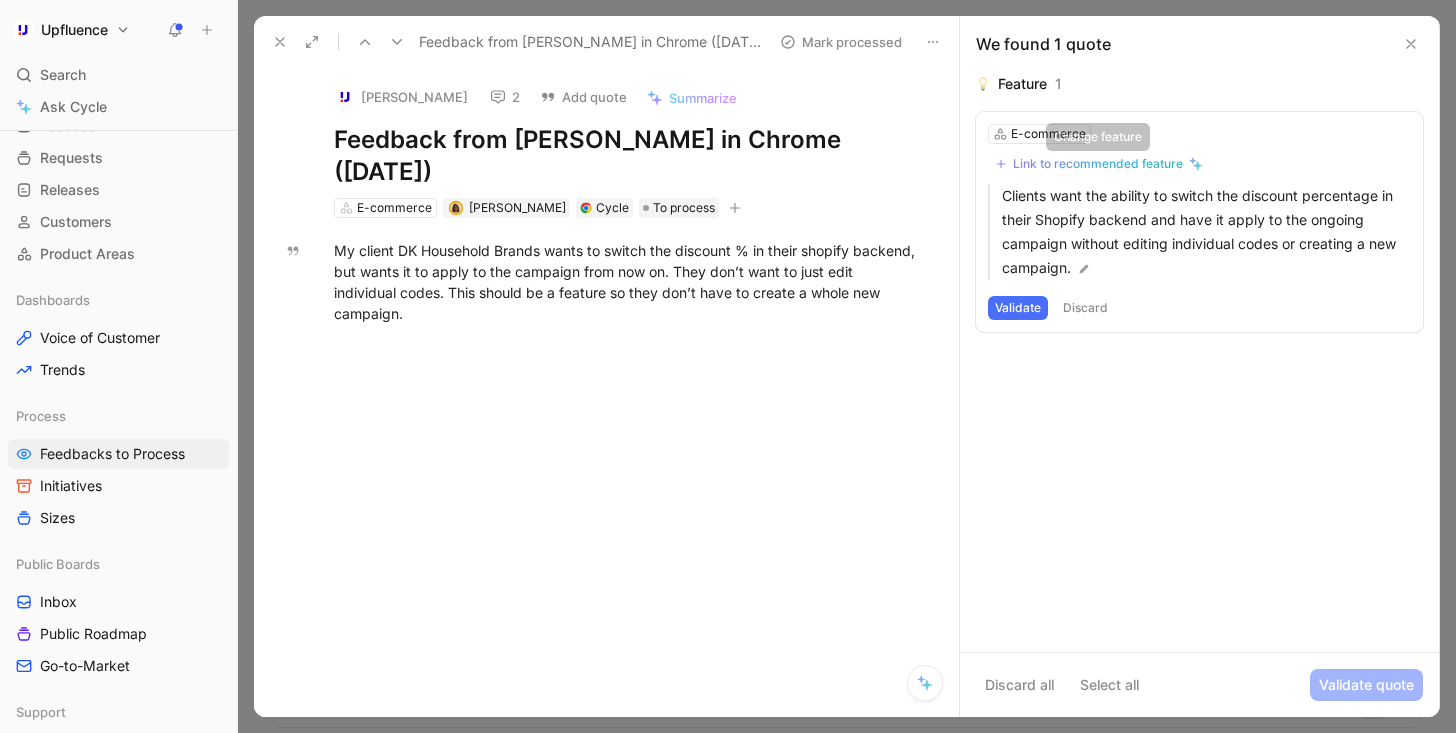 click on "Link to recommended feature" at bounding box center [1098, 164] 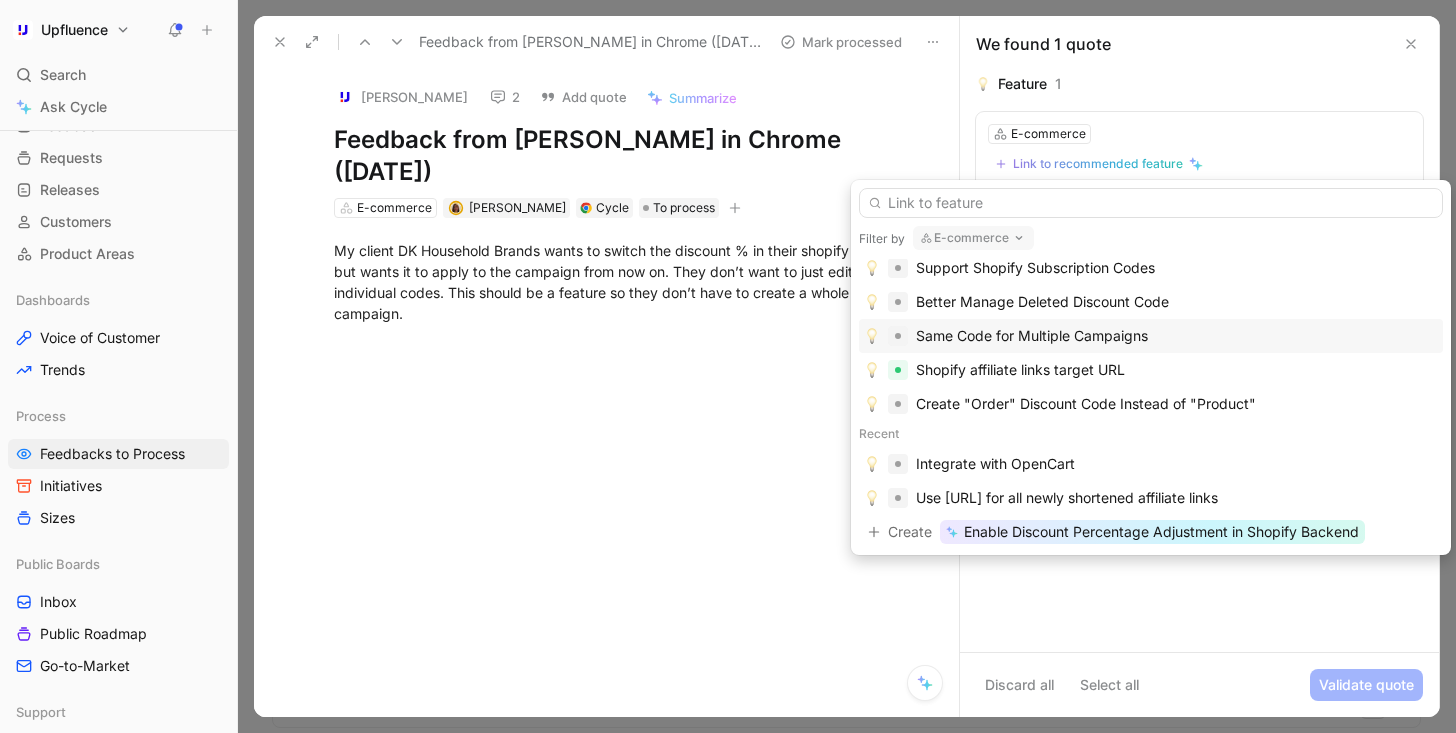 scroll, scrollTop: 0, scrollLeft: 0, axis: both 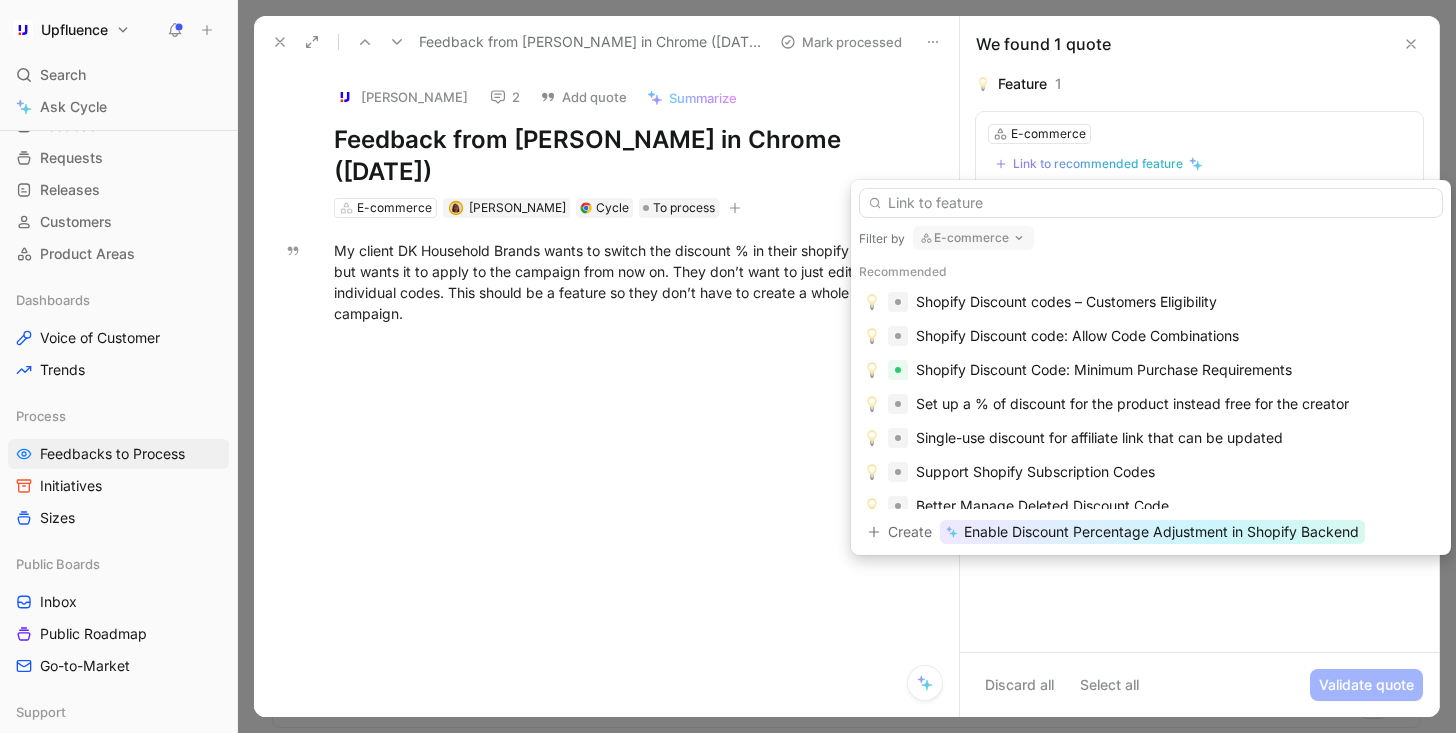 click at bounding box center (1151, 203) 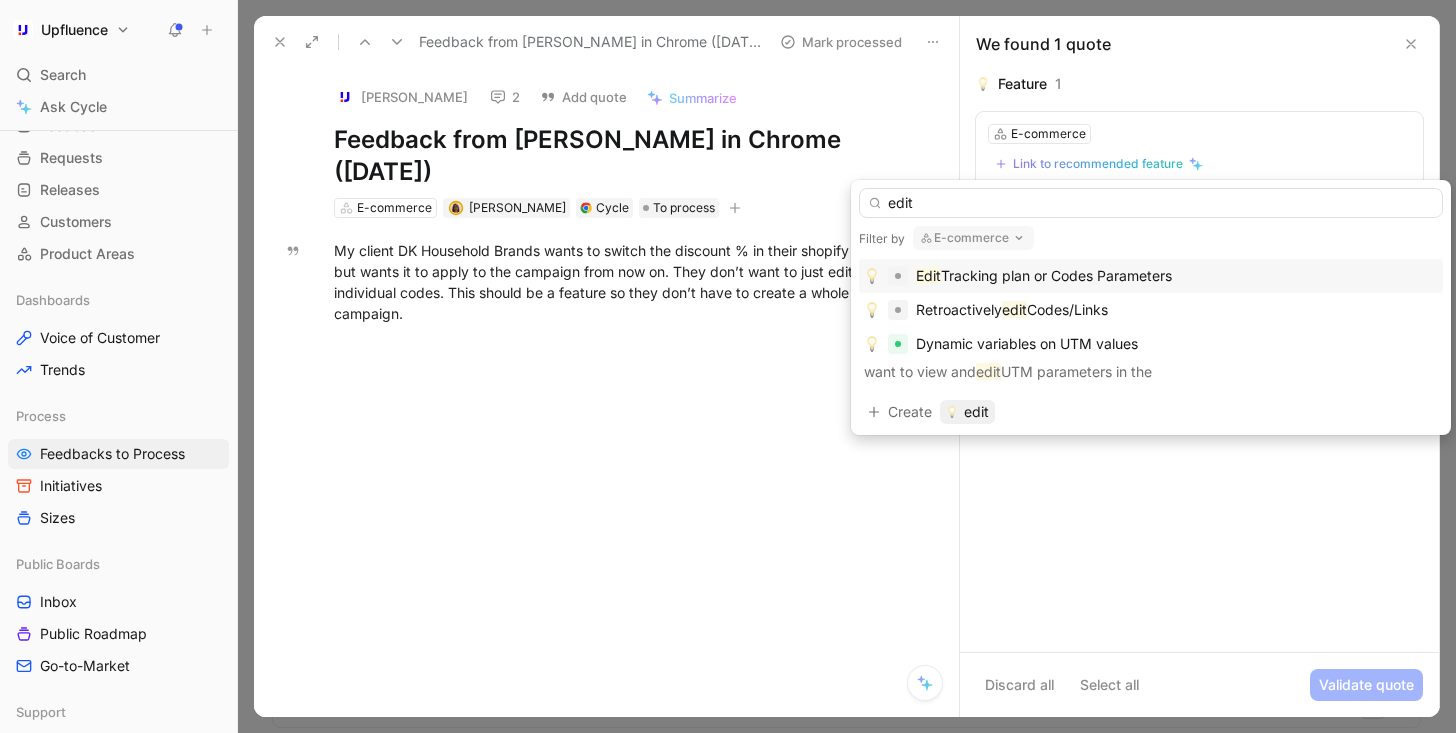 type on "edit" 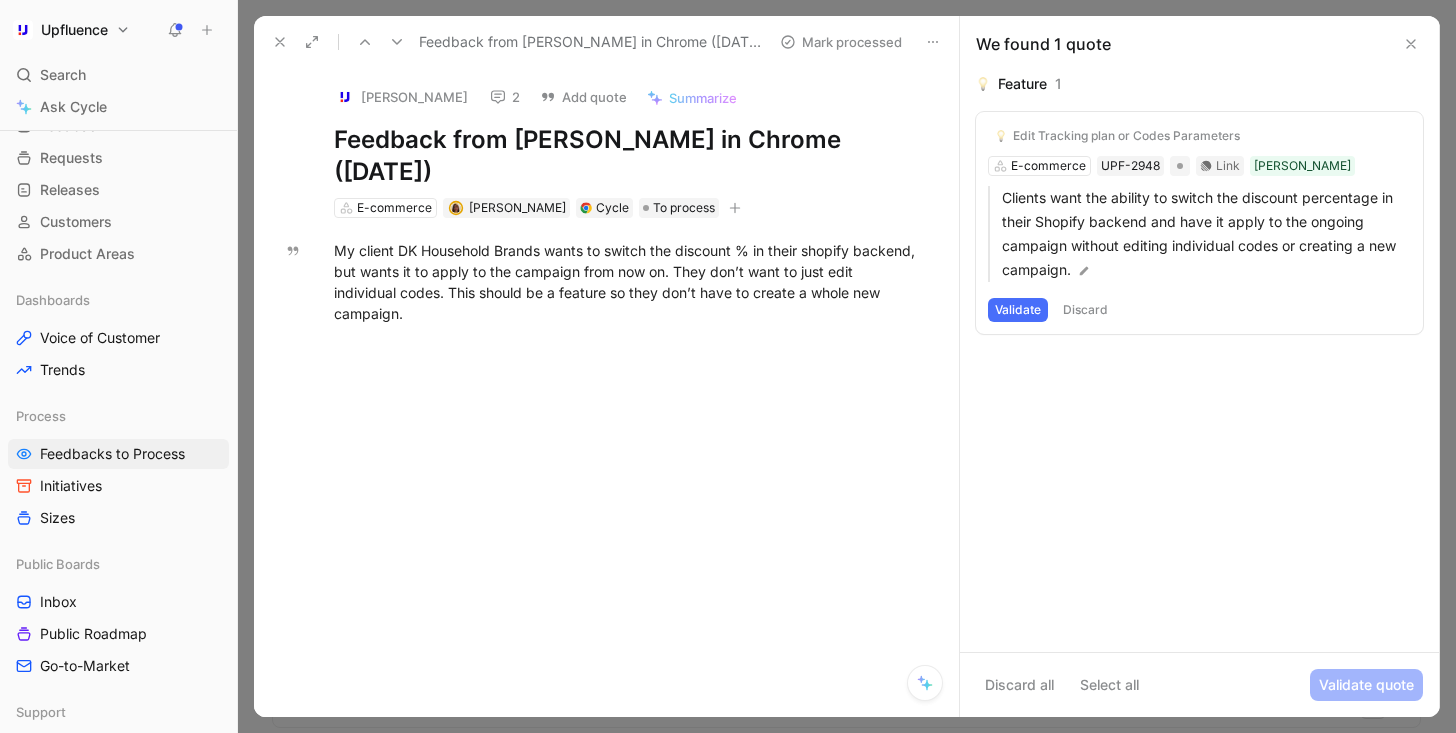 click on "Validate" at bounding box center [1018, 310] 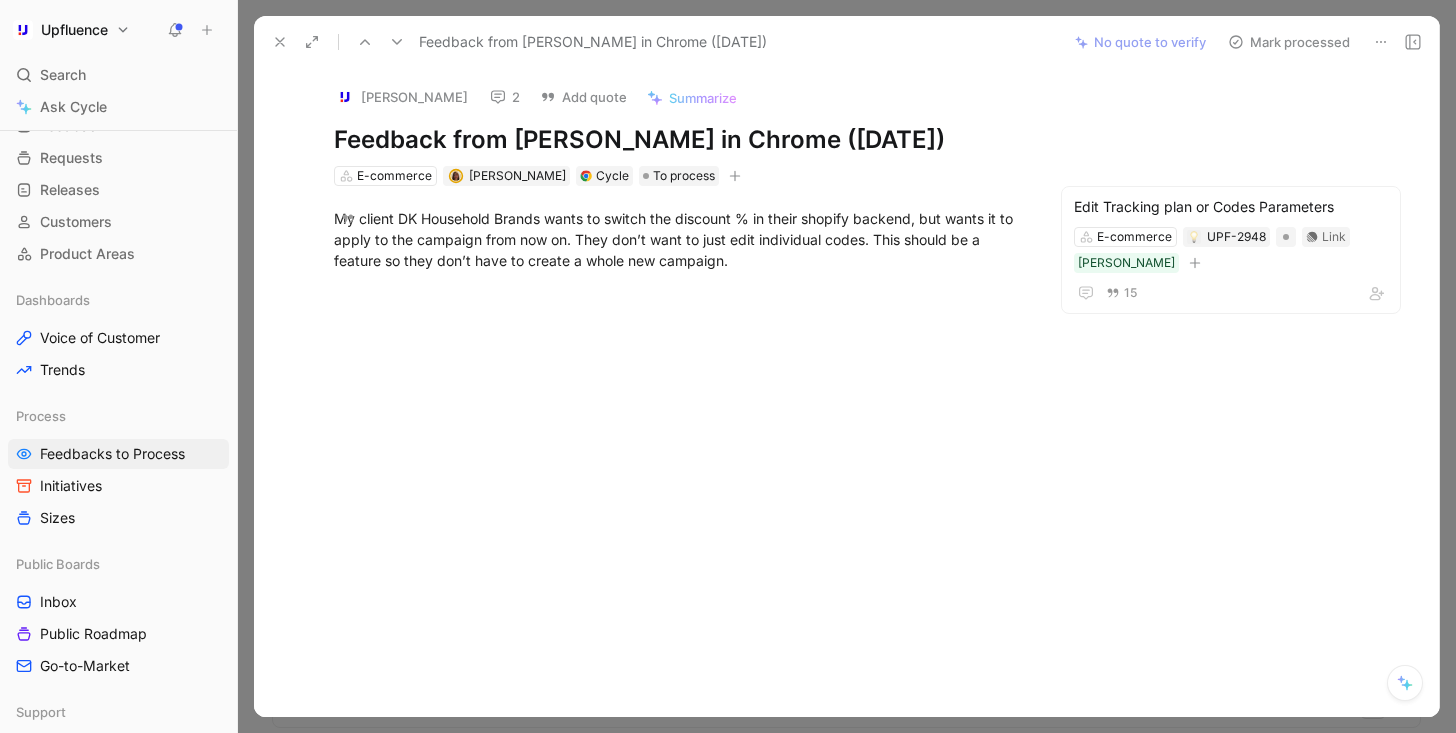 click on "Mark processed" at bounding box center [1289, 42] 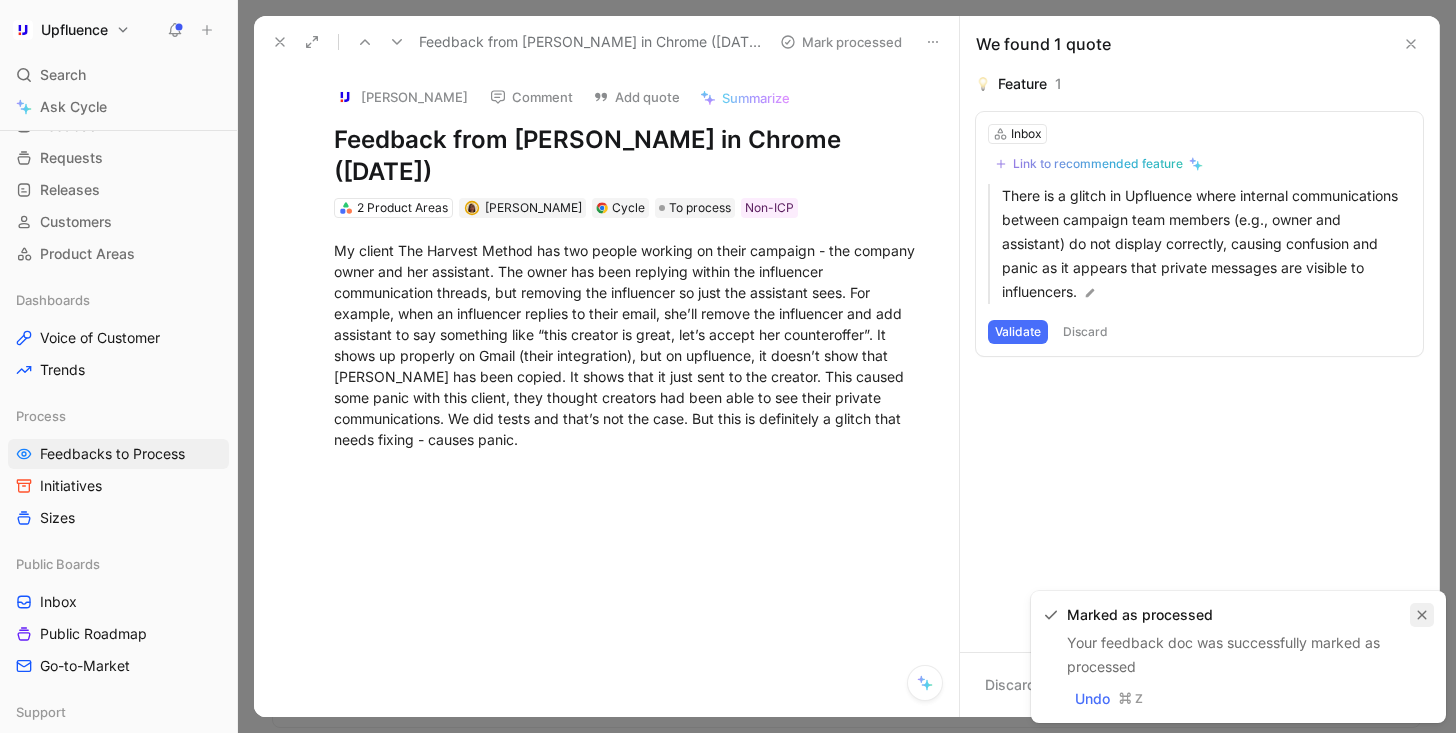 click 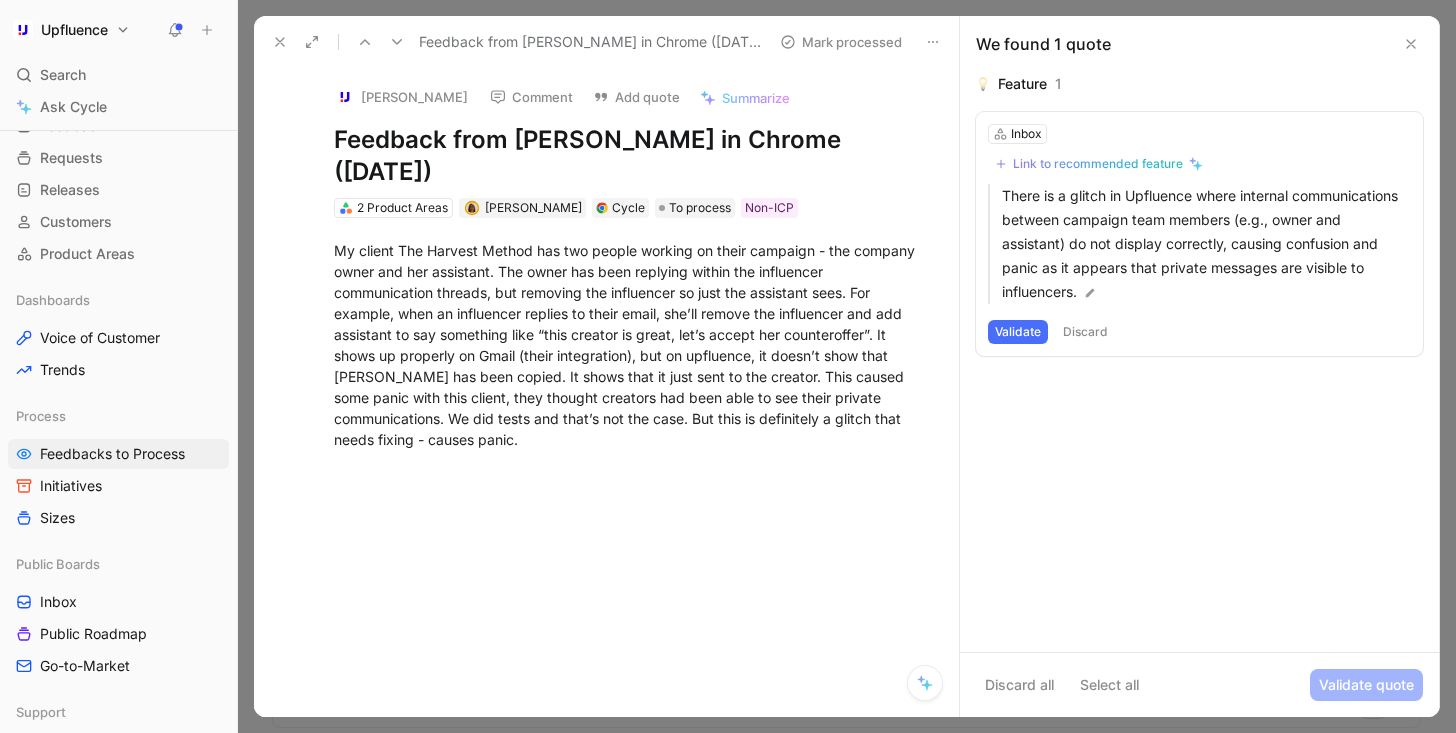 click 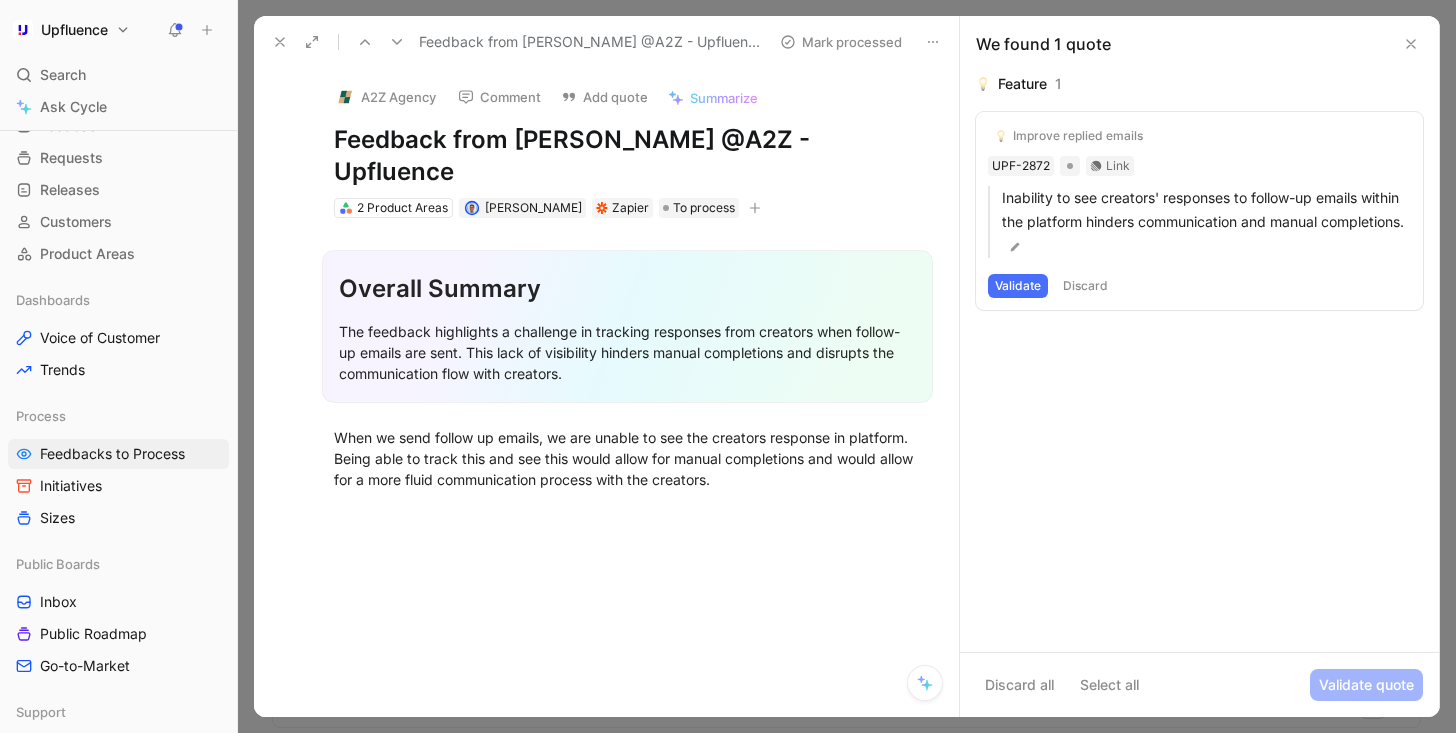 click 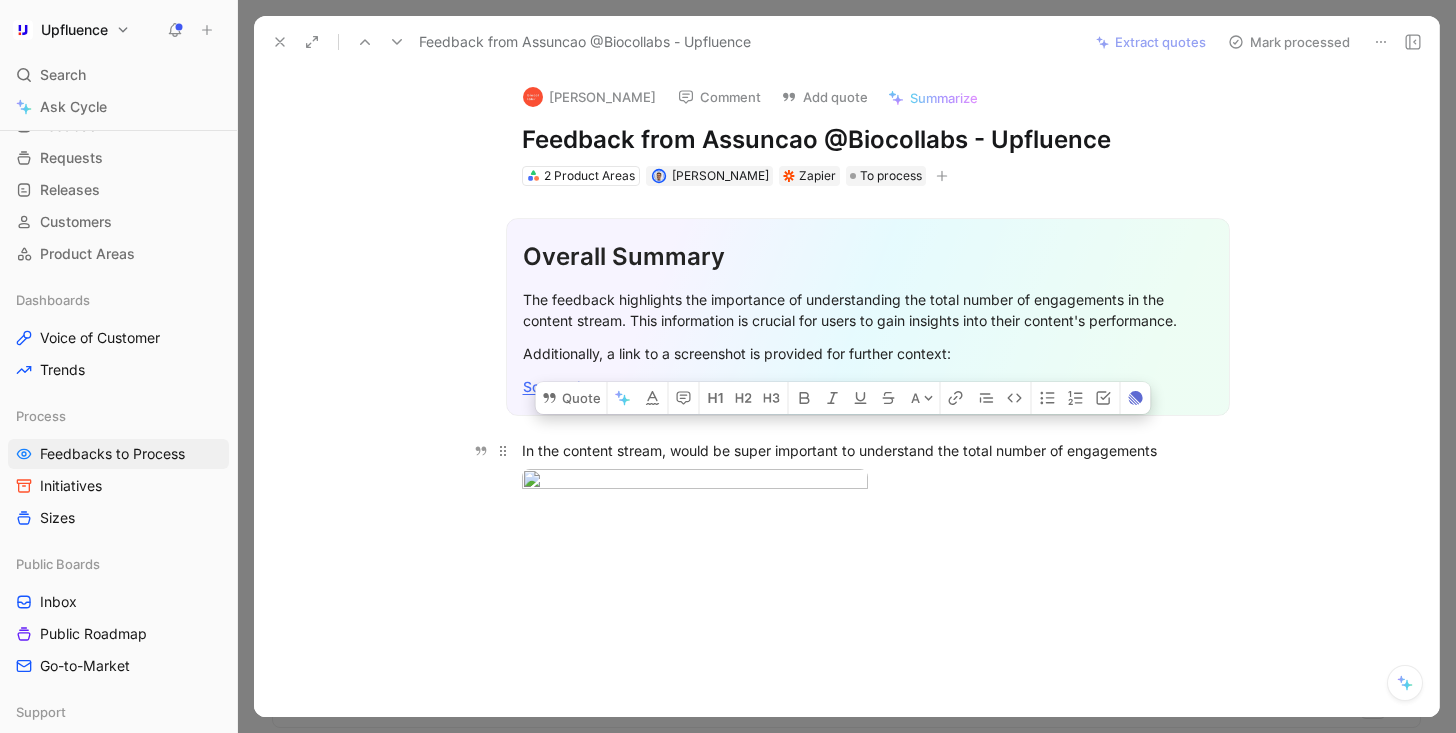 drag, startPoint x: 521, startPoint y: 450, endPoint x: 1195, endPoint y: 450, distance: 674 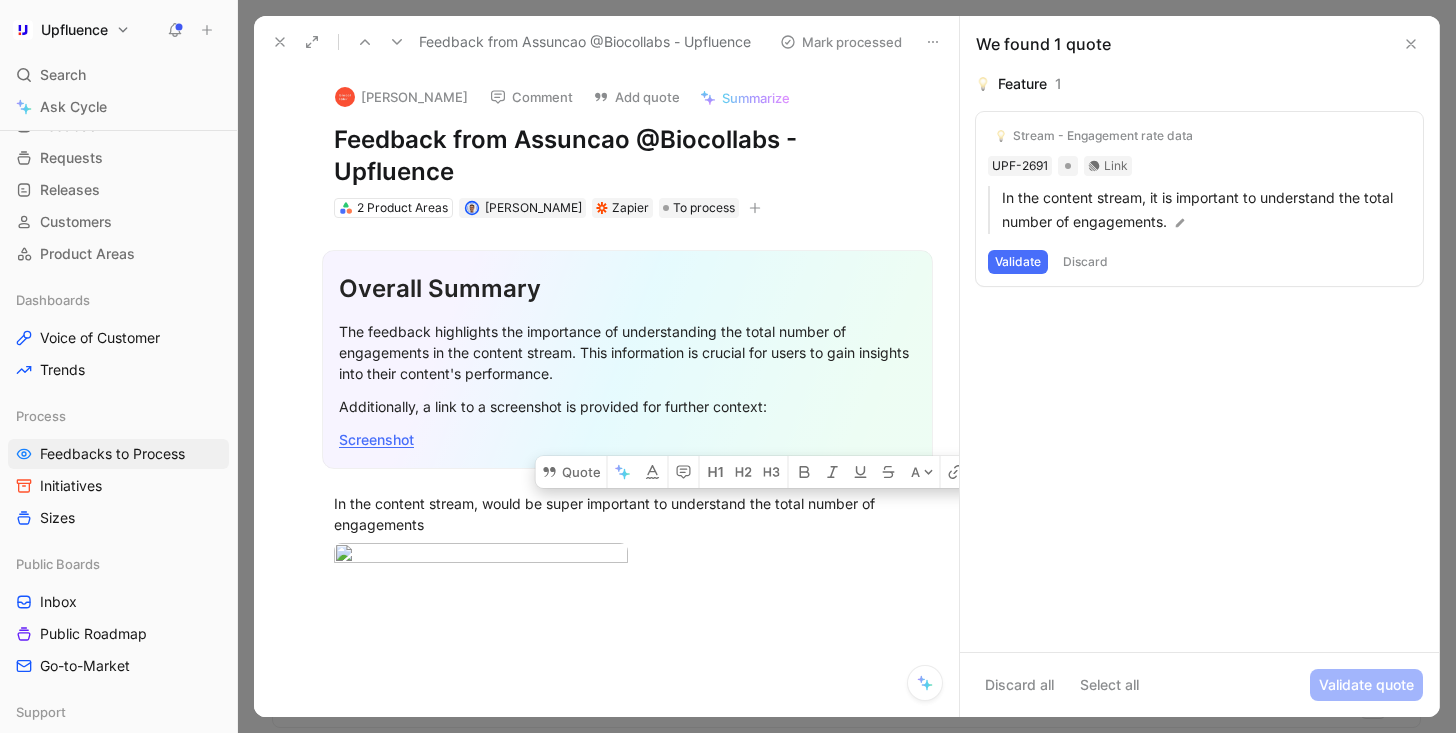 click on "Validate" at bounding box center (1018, 262) 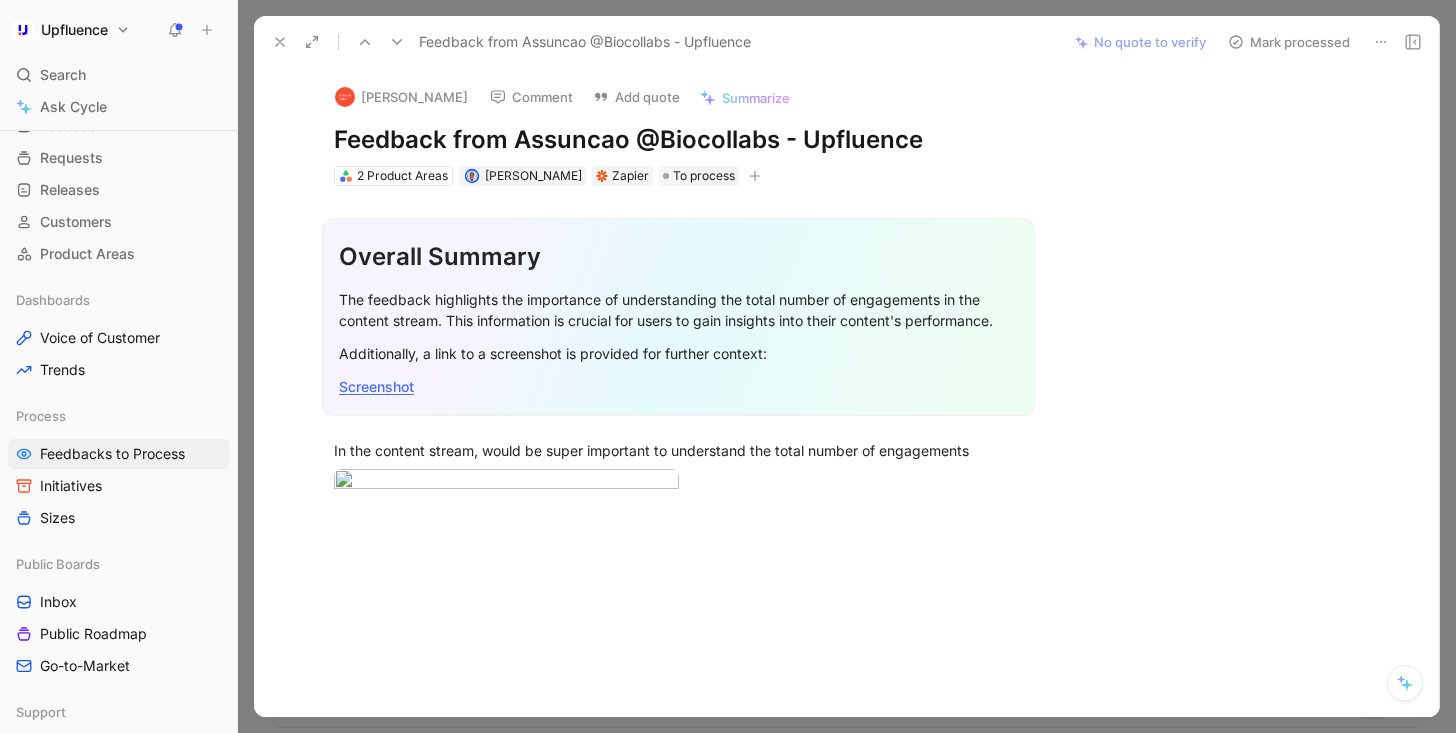 click on "Mark processed" at bounding box center [1289, 42] 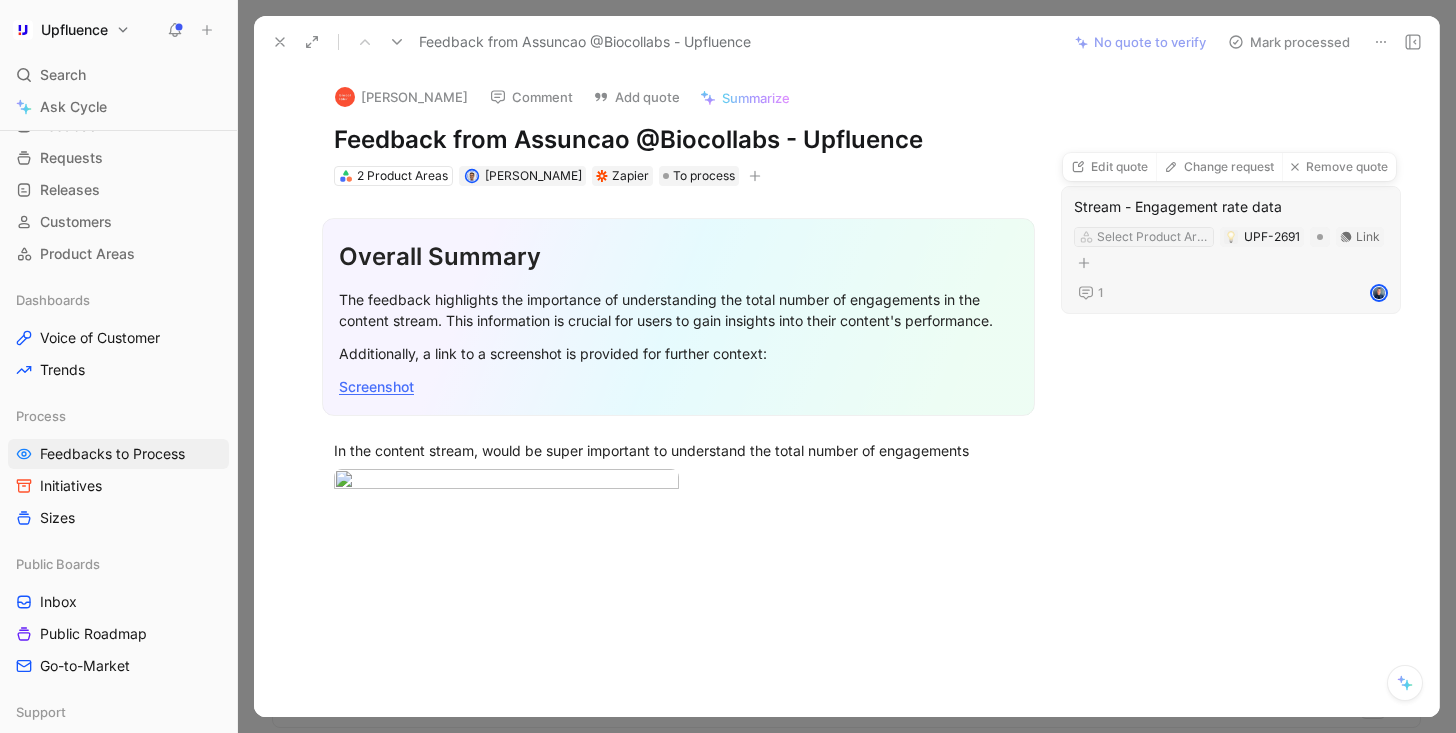 click on "Select Product Area" at bounding box center (1153, 237) 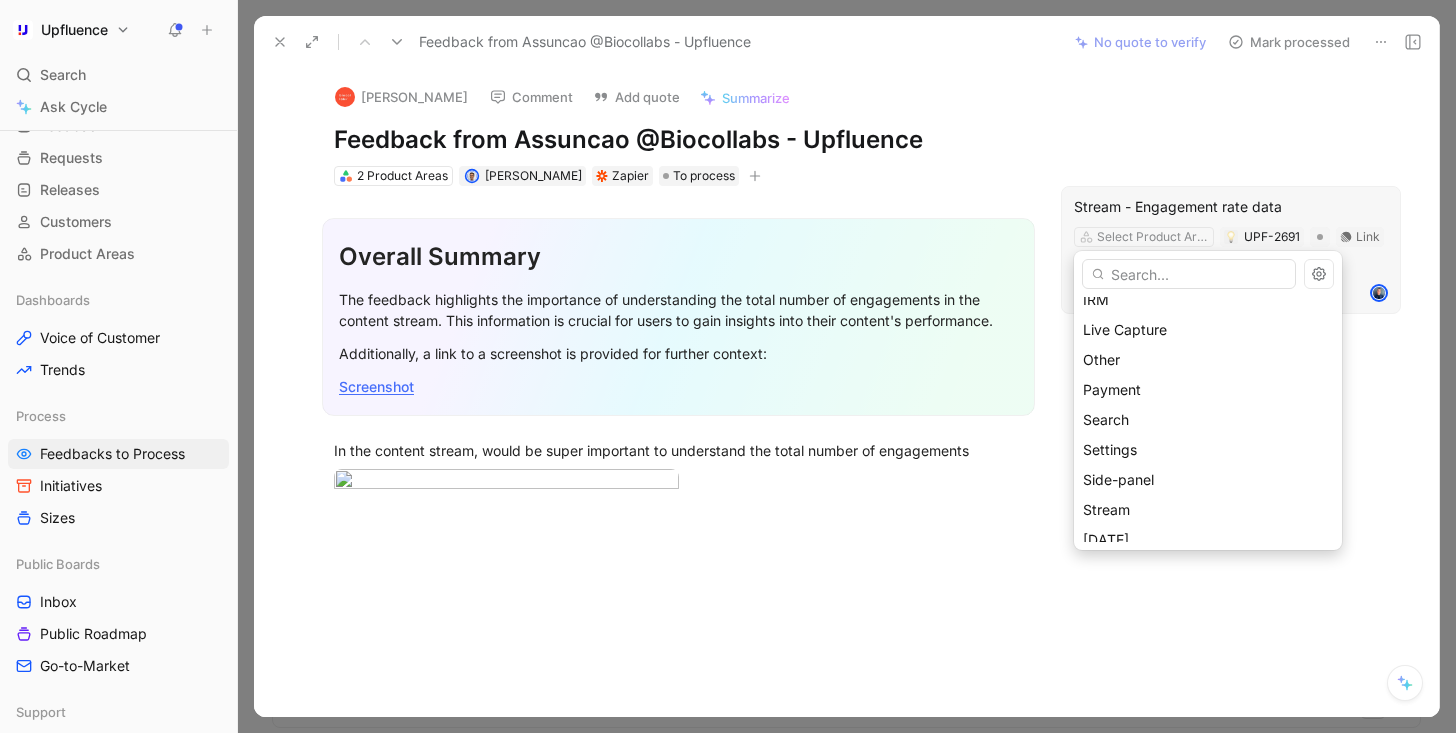 scroll, scrollTop: 295, scrollLeft: 0, axis: vertical 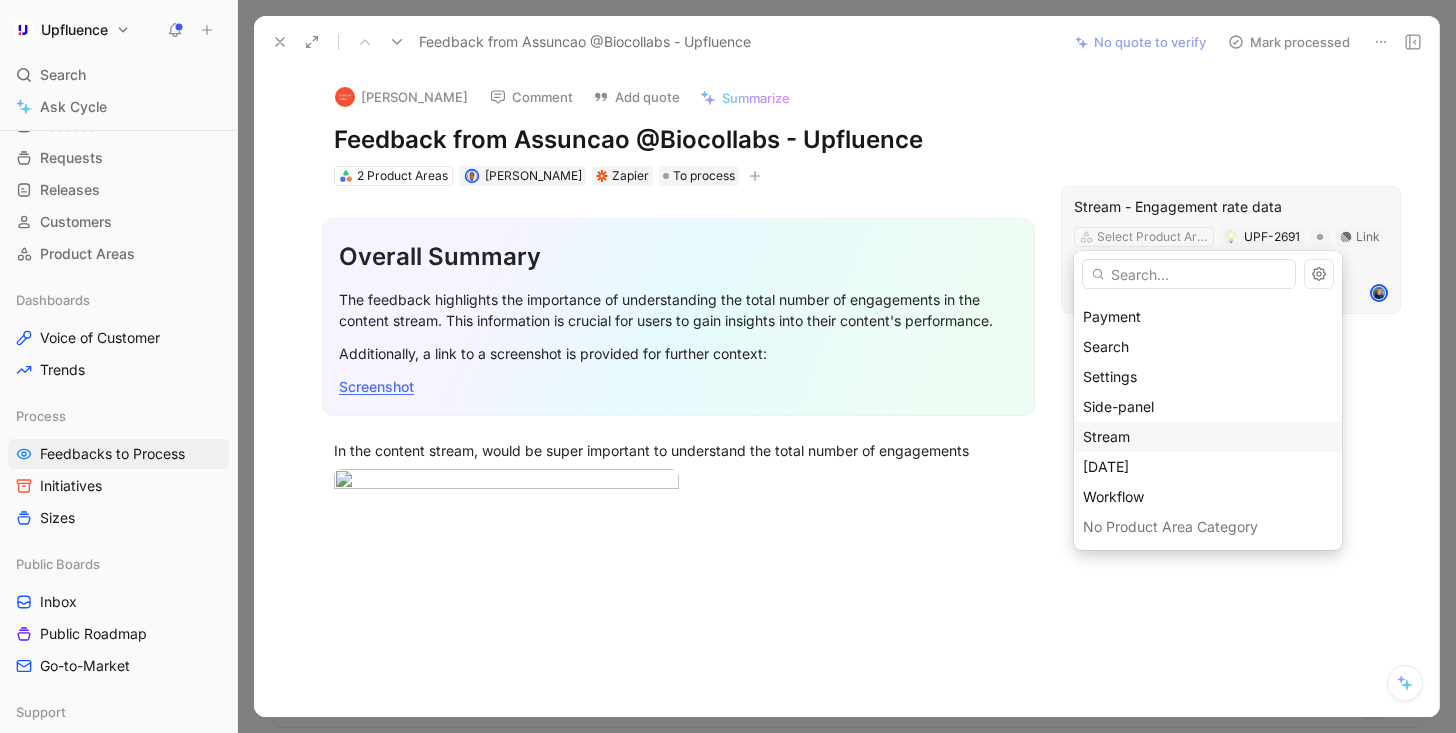 click on "Stream" at bounding box center (1208, 437) 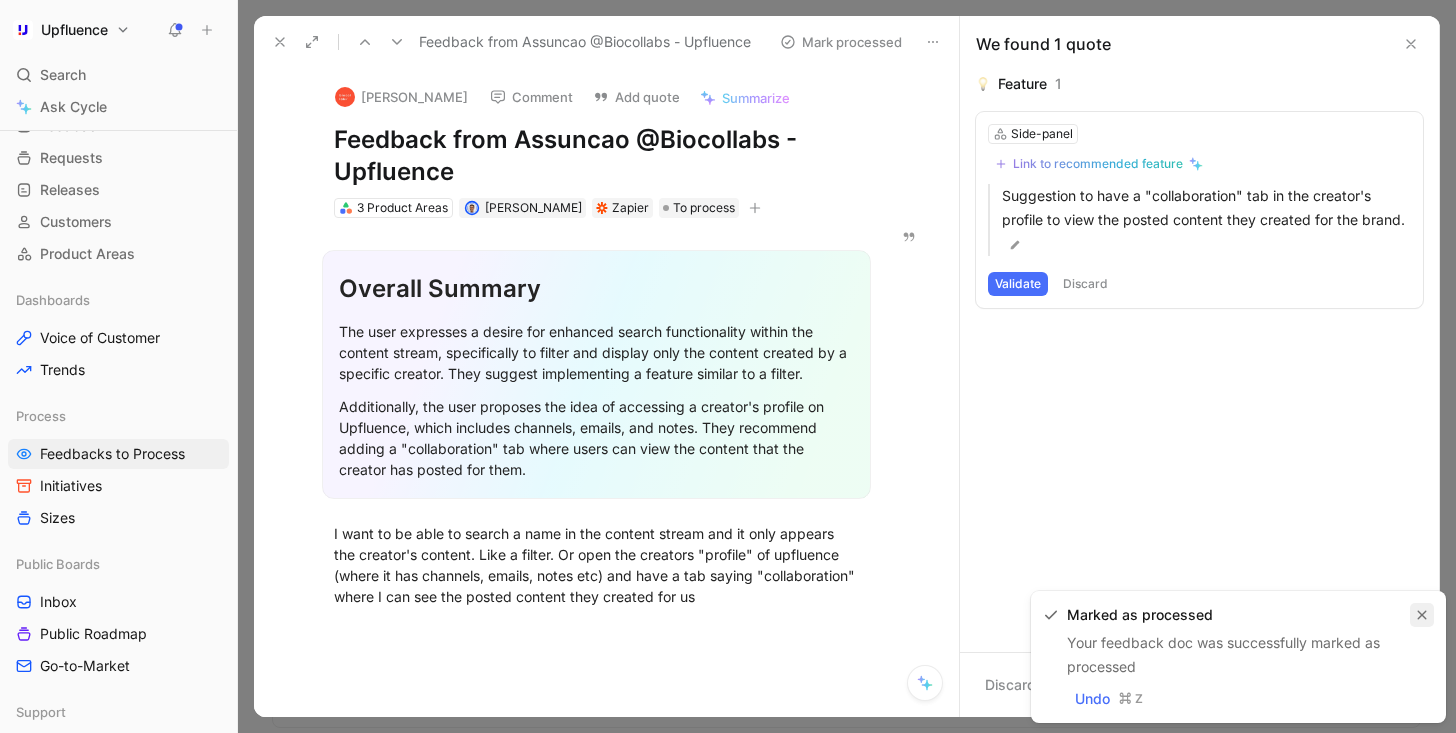 click 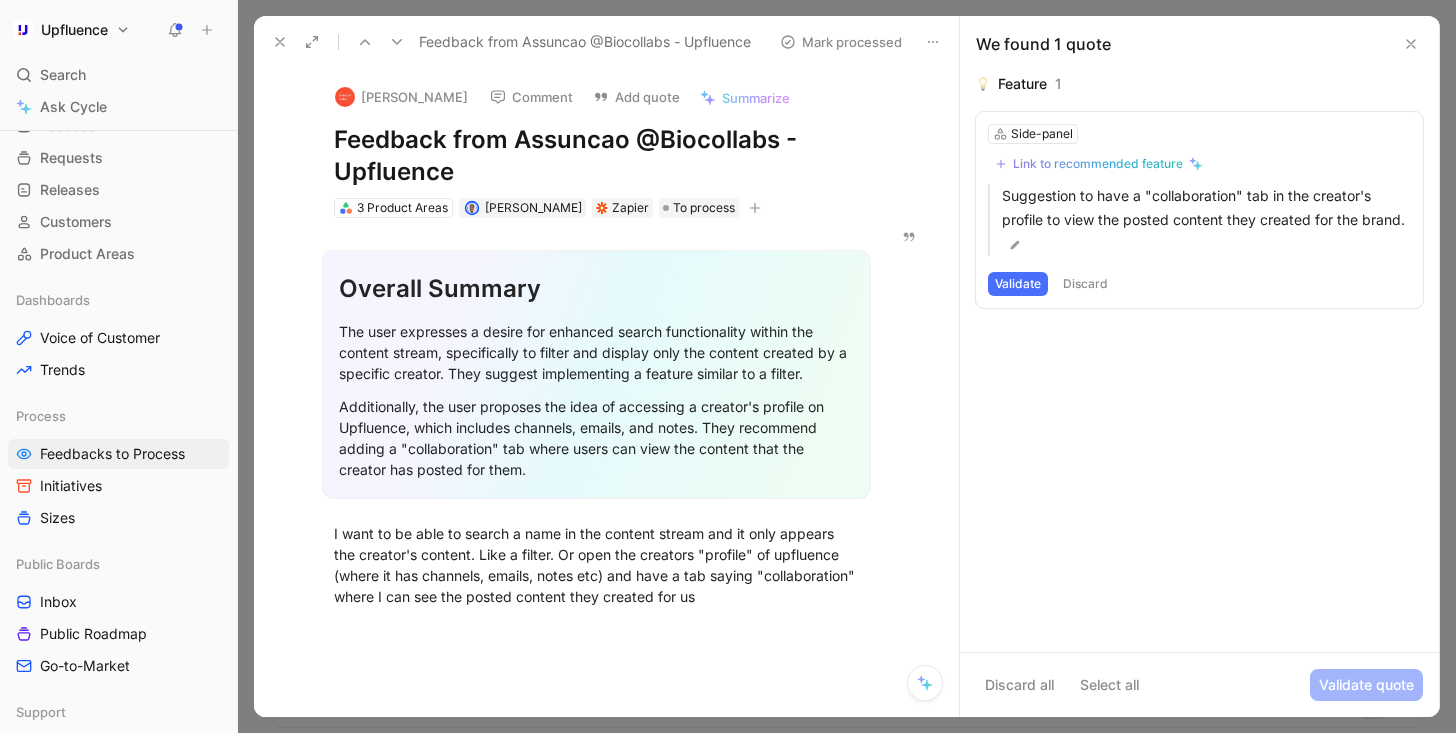 click at bounding box center (280, 42) 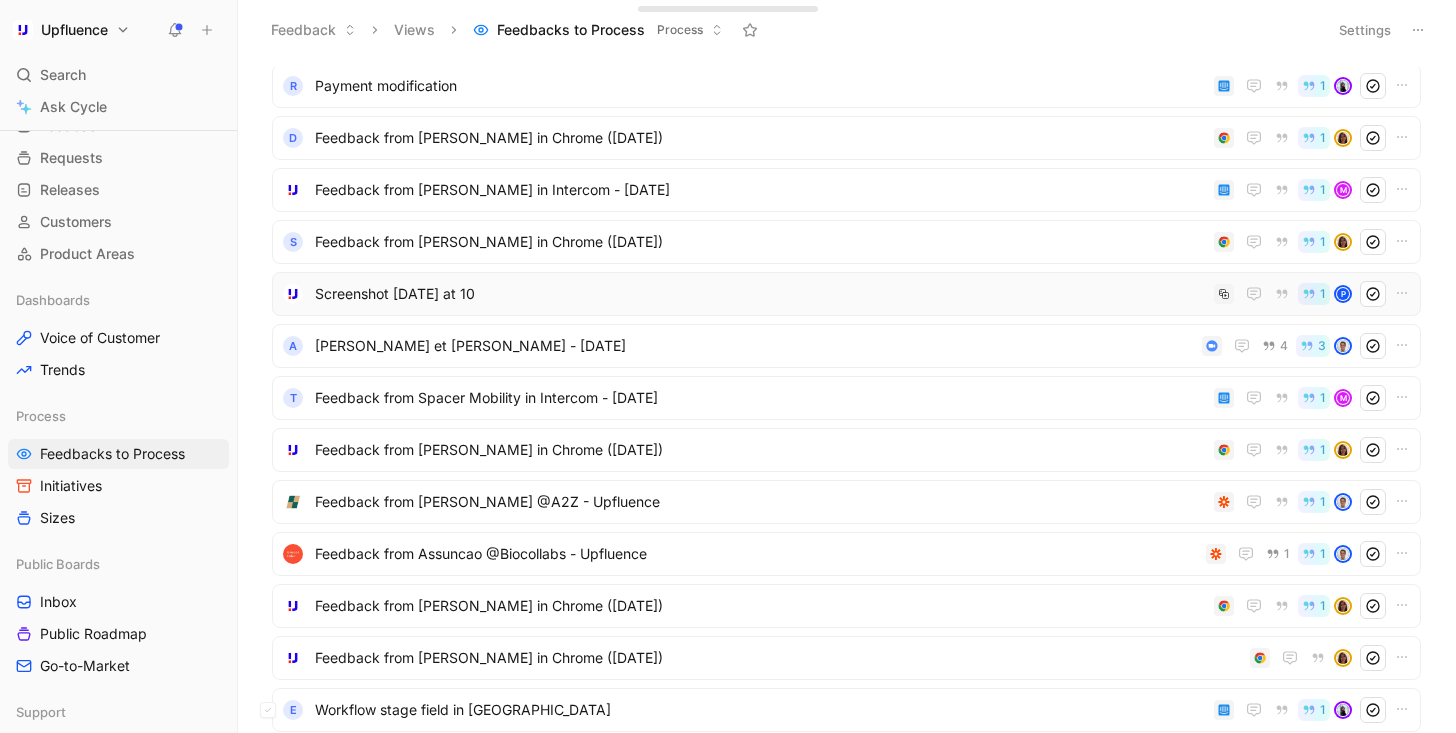scroll, scrollTop: 545, scrollLeft: 0, axis: vertical 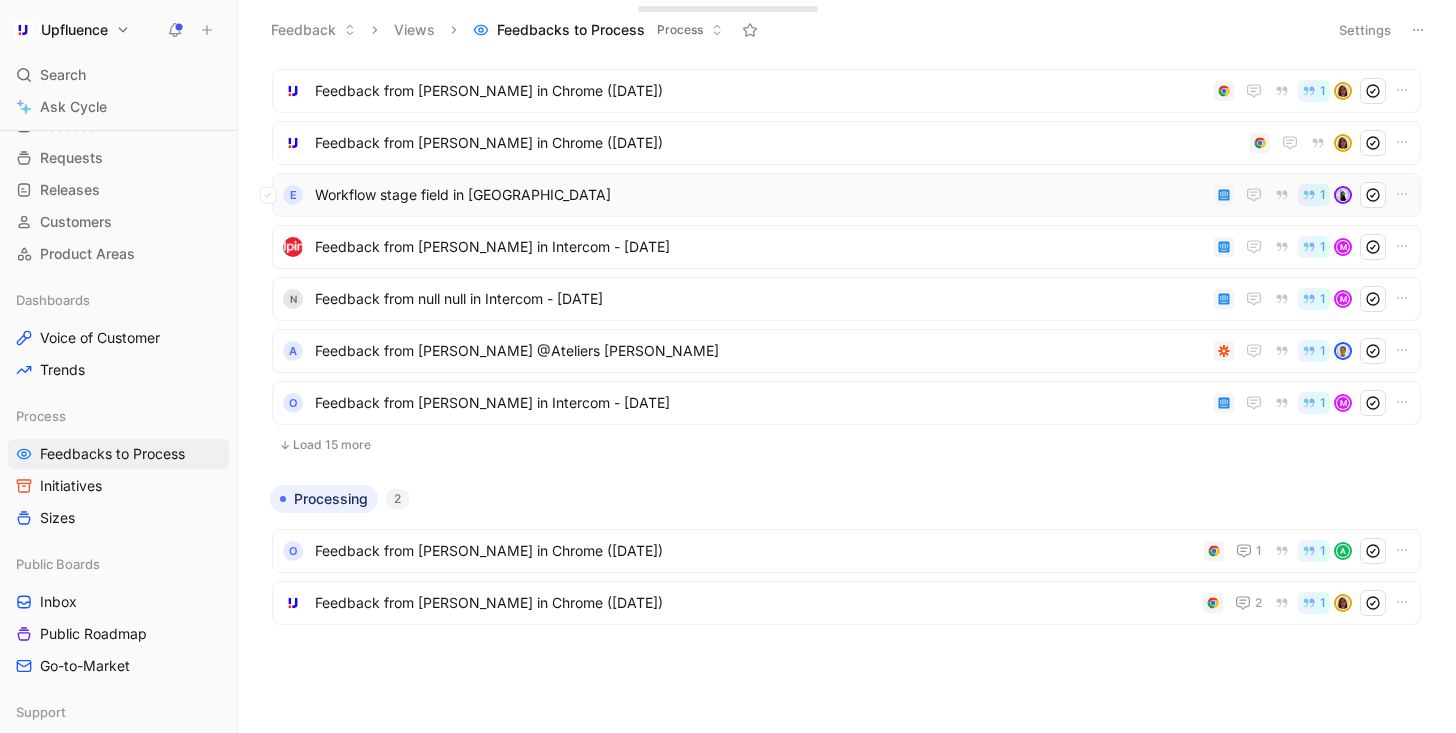 click on "Workflow stage field in [GEOGRAPHIC_DATA]" at bounding box center [760, 195] 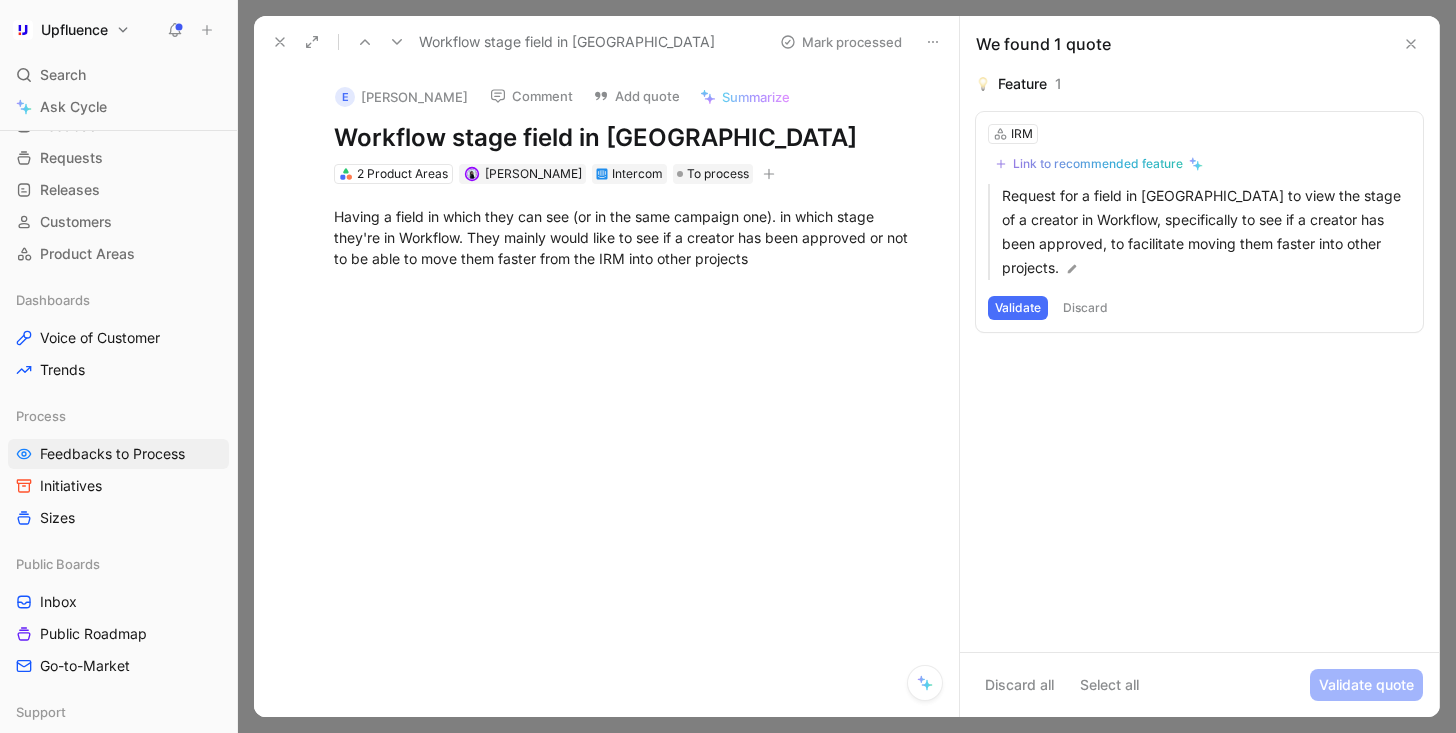 click 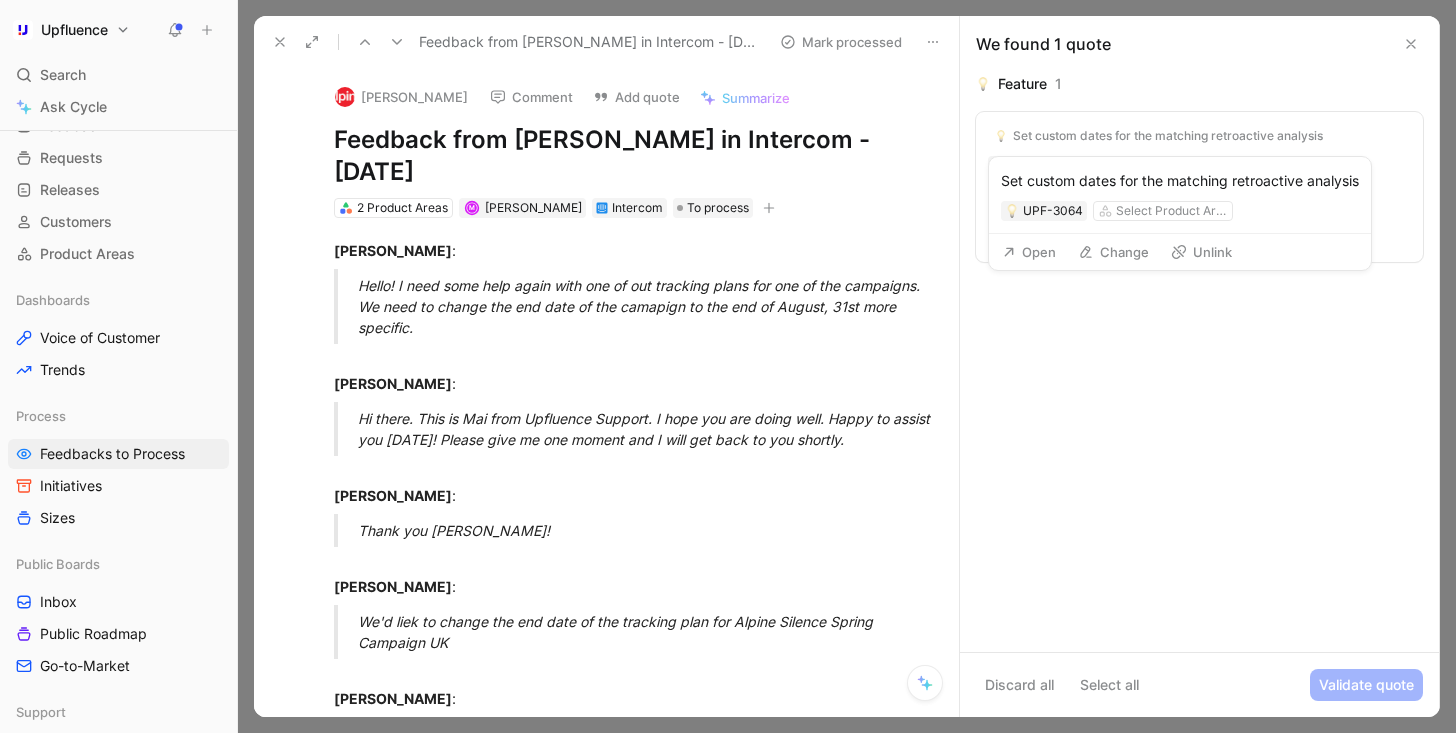 click on "Unlink" at bounding box center (1201, 252) 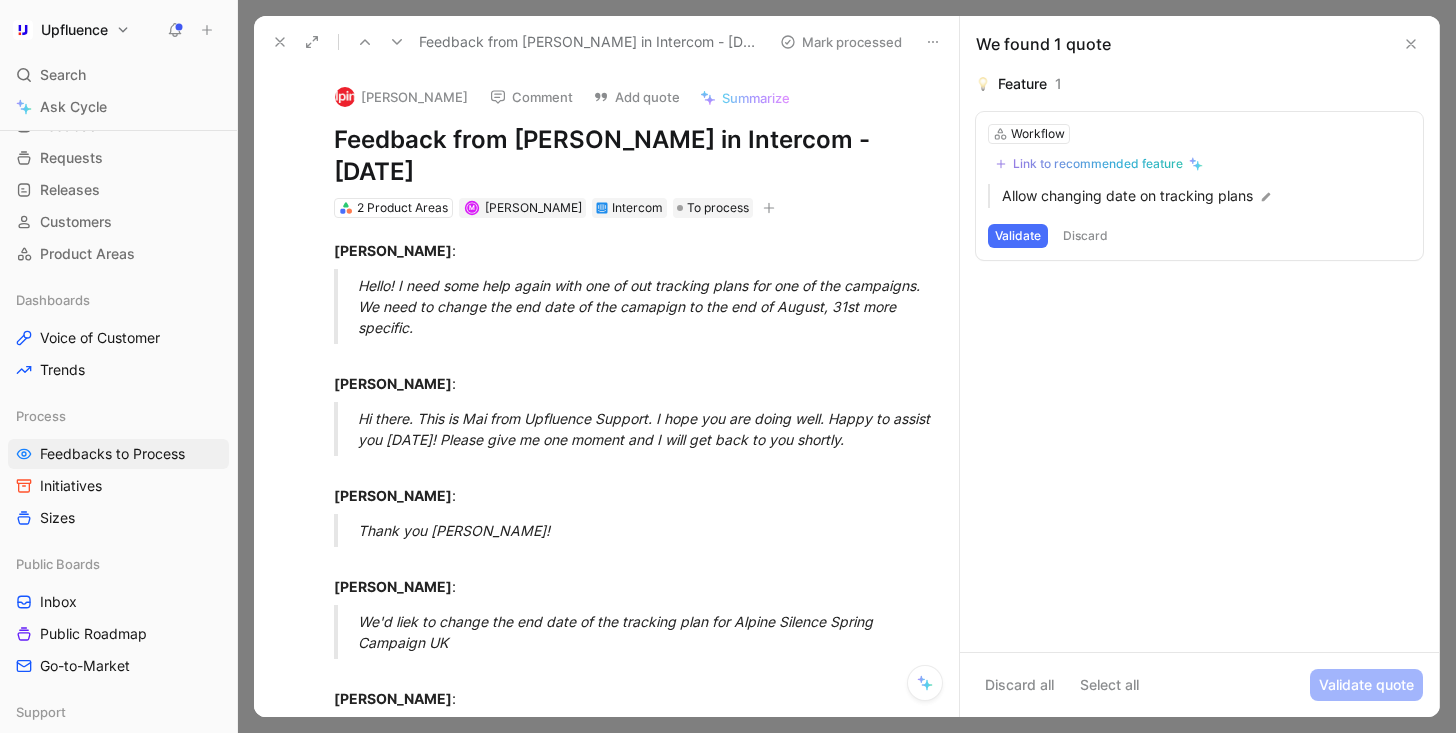 scroll, scrollTop: 70, scrollLeft: 0, axis: vertical 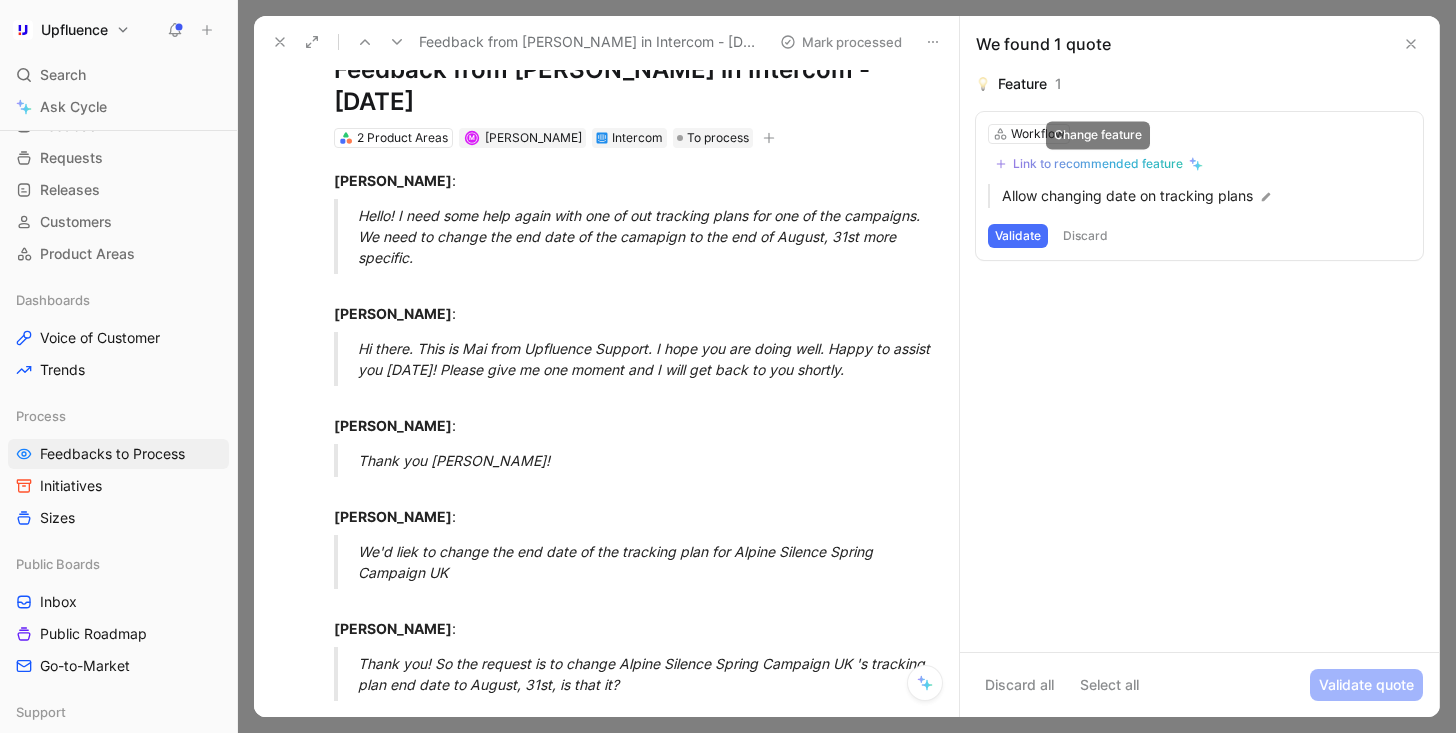 click on "Link to recommended feature" at bounding box center (1098, 164) 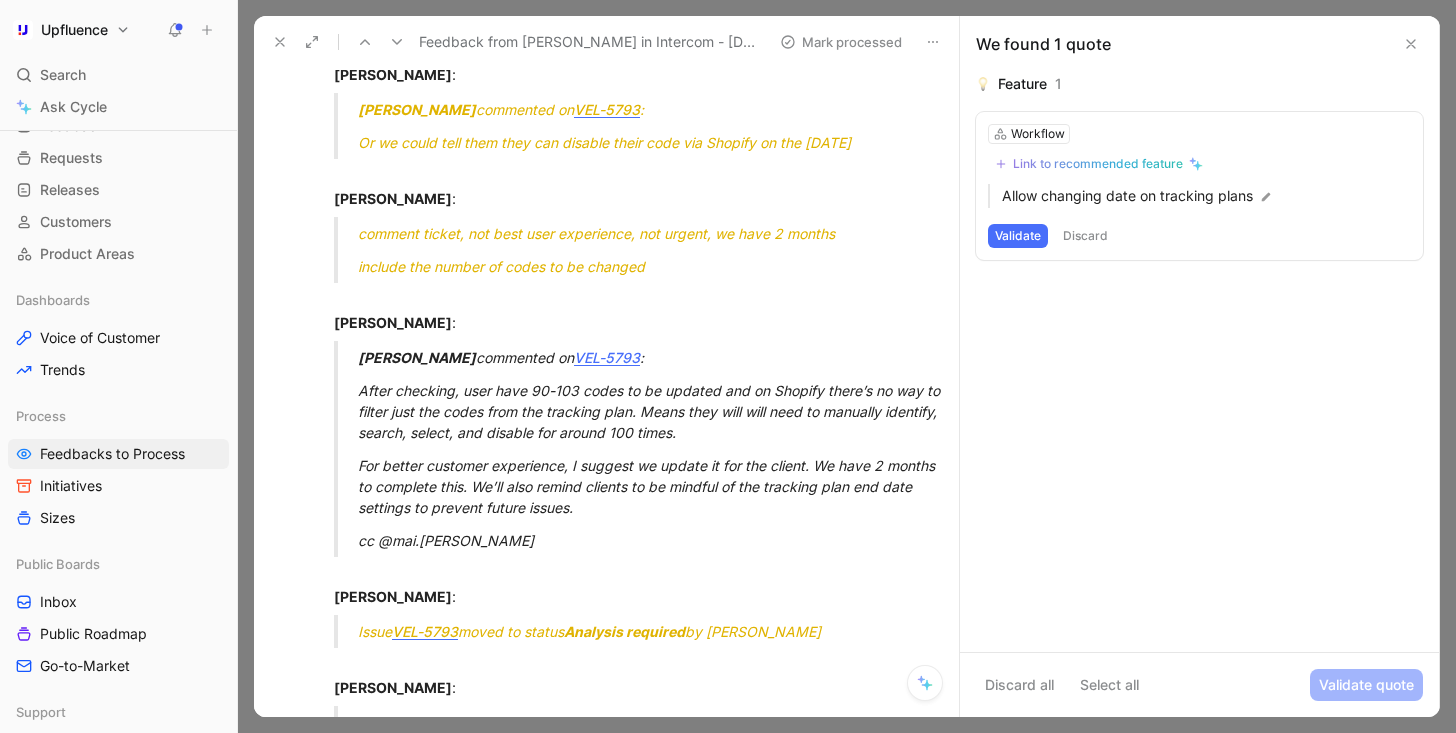 scroll, scrollTop: 1520, scrollLeft: 0, axis: vertical 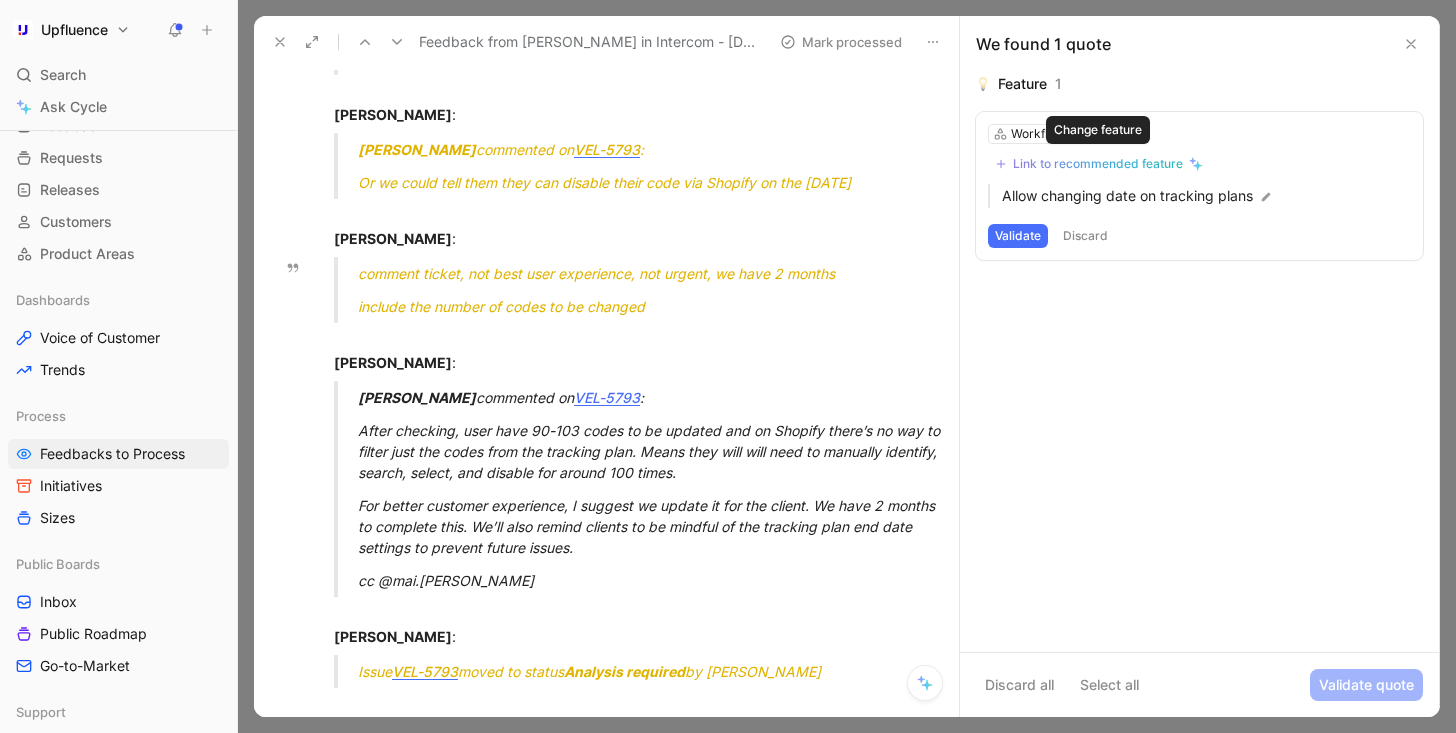 click on "Link to recommended feature" at bounding box center [1098, 164] 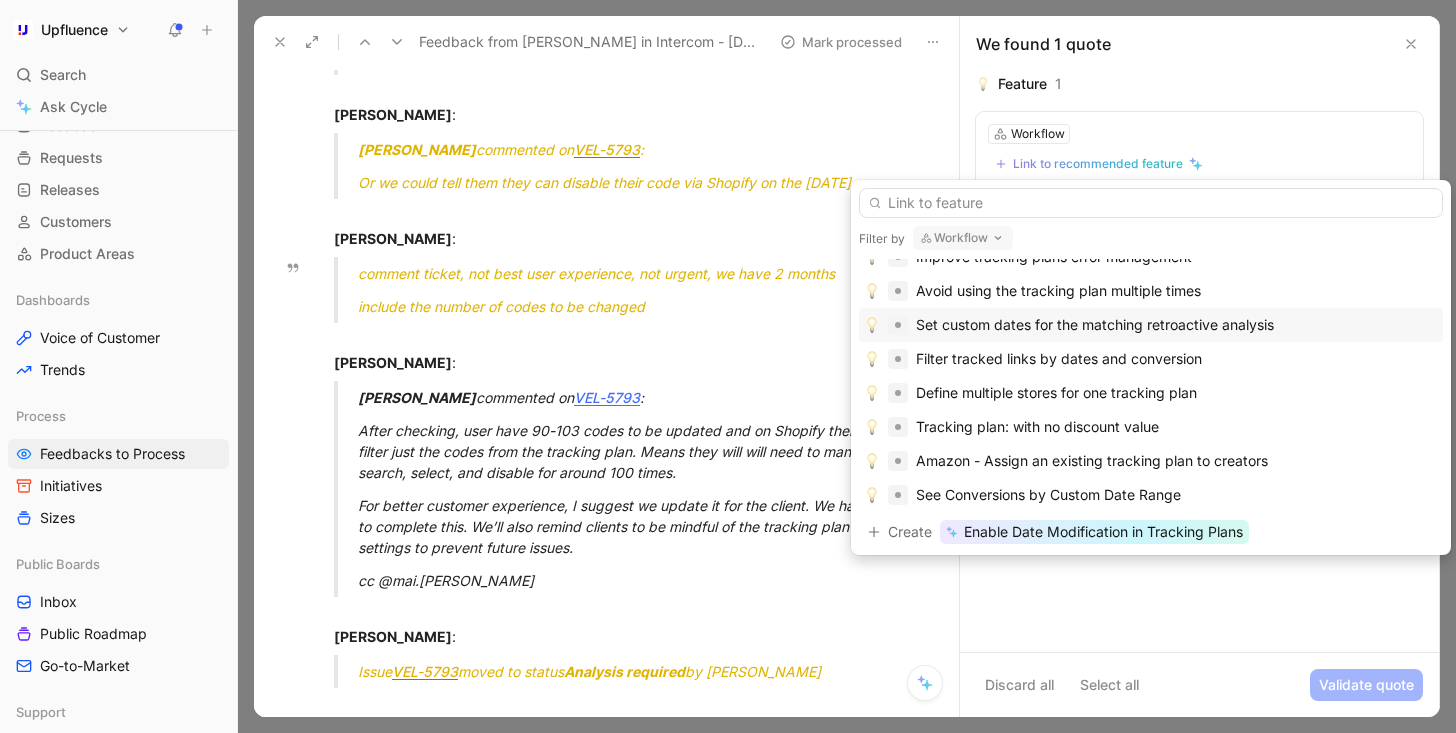 scroll, scrollTop: 0, scrollLeft: 0, axis: both 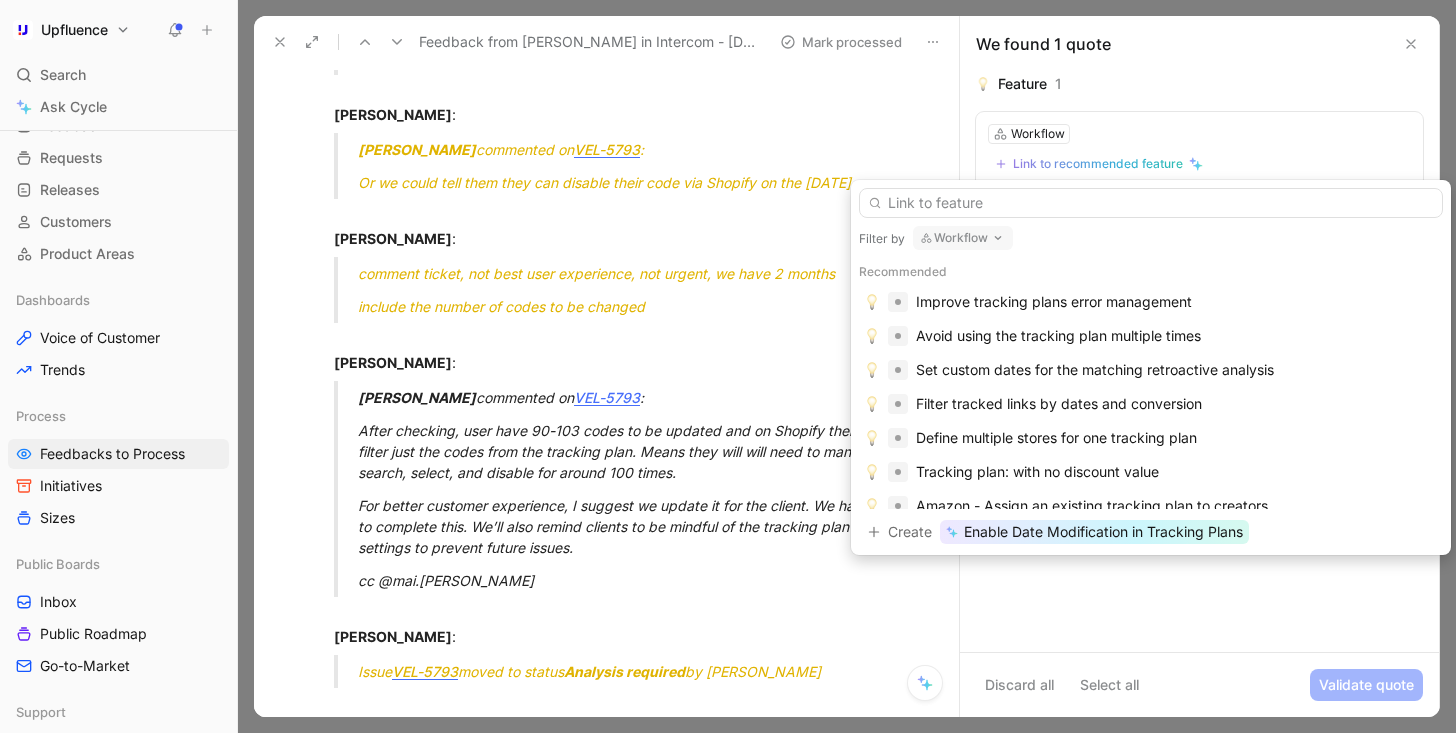 click on "Workflow" at bounding box center (963, 238) 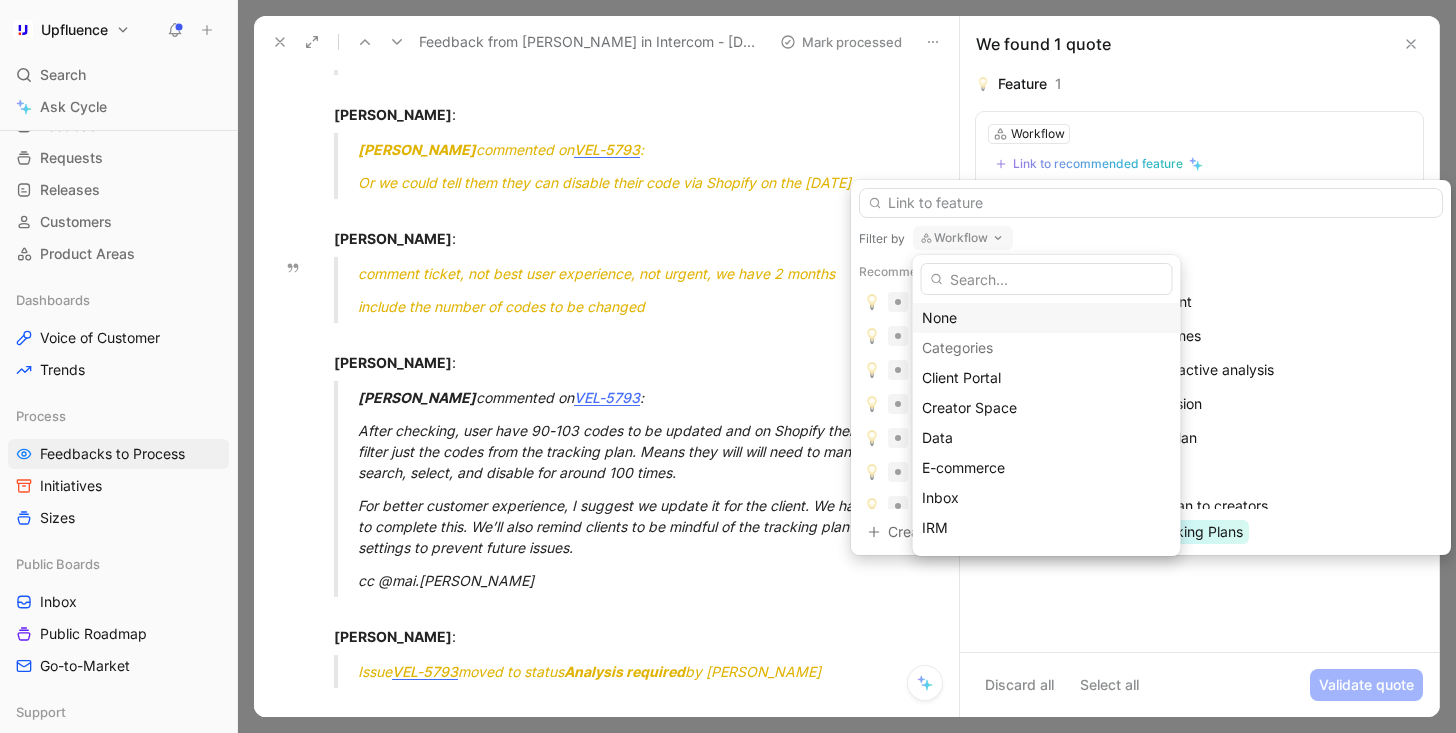 click on "None" at bounding box center [1047, 318] 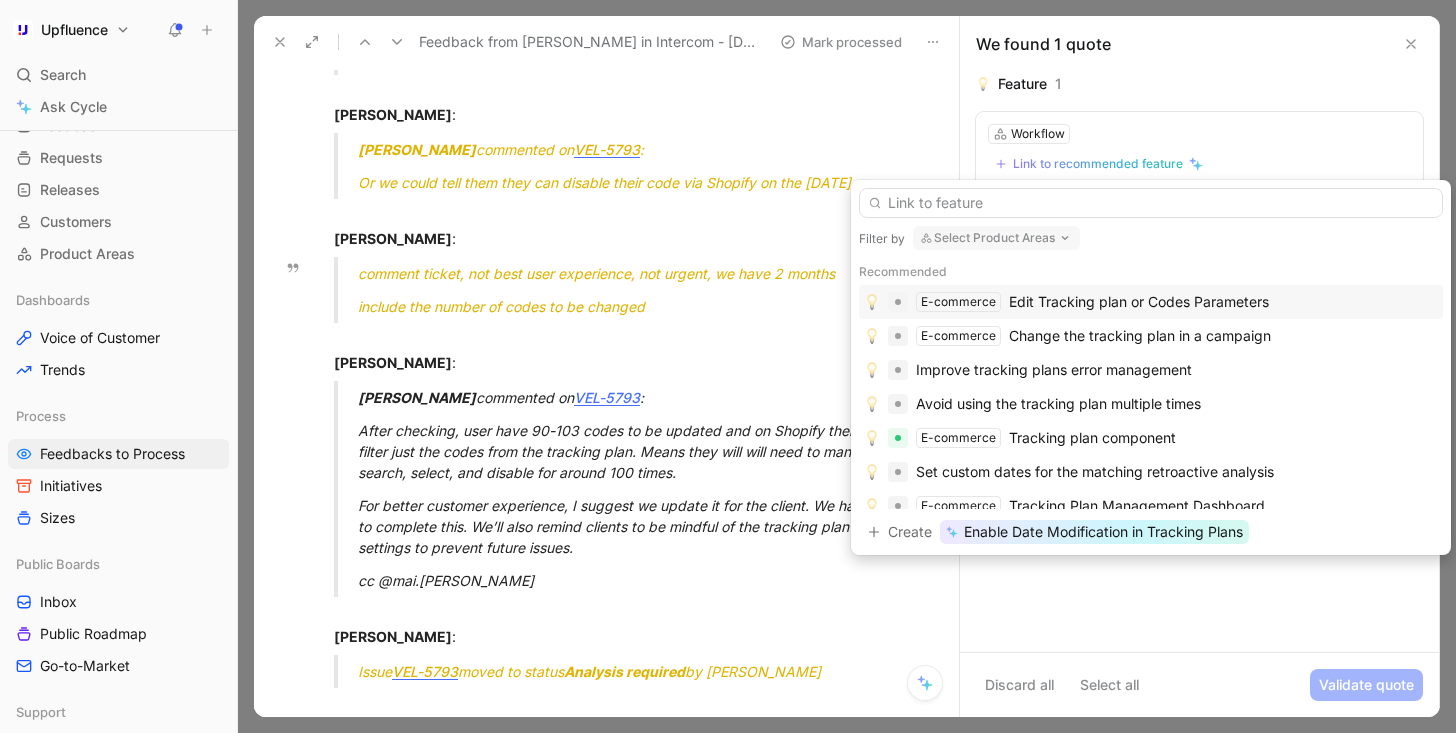click on "Edit Tracking plan or Codes Parameters" at bounding box center (1139, 302) 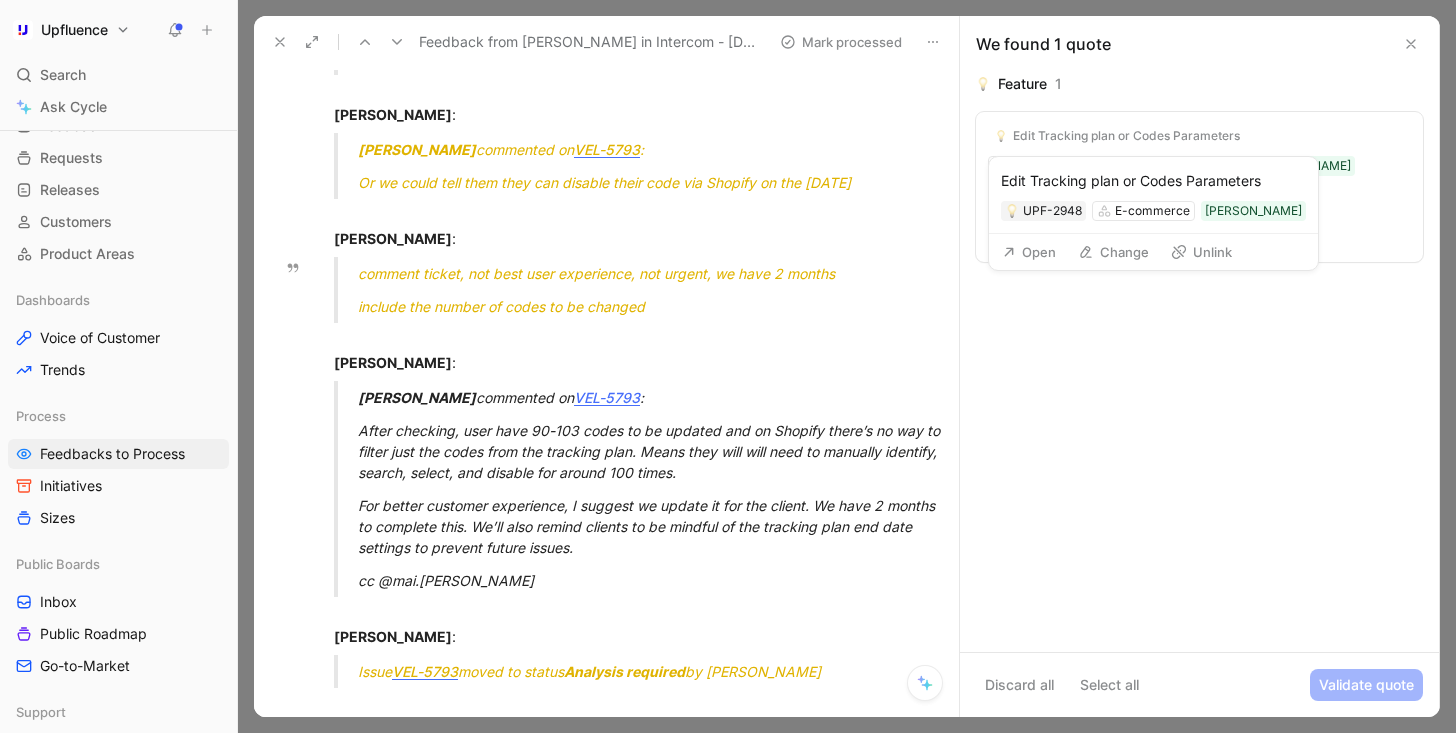 click on "Unlink" at bounding box center [1201, 252] 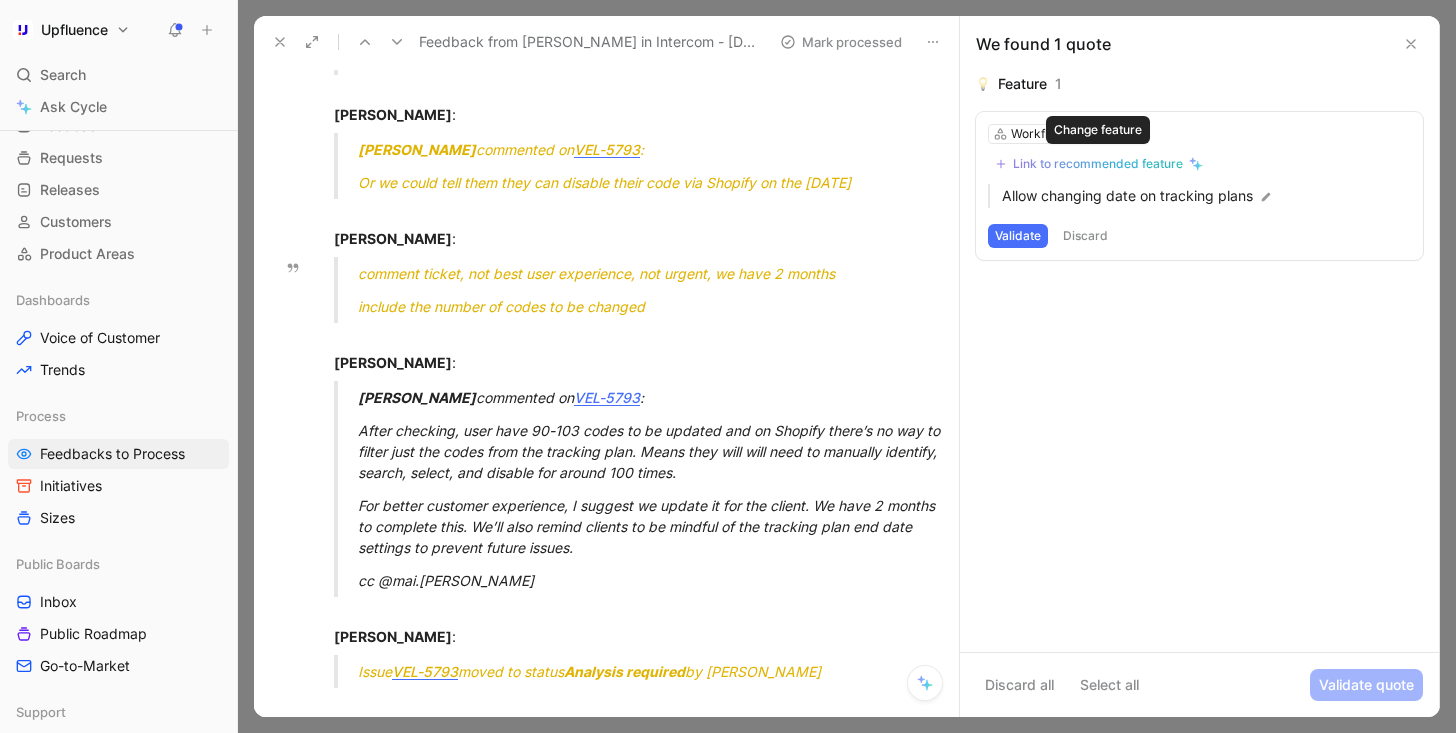 click on "Link to recommended feature" at bounding box center [1098, 164] 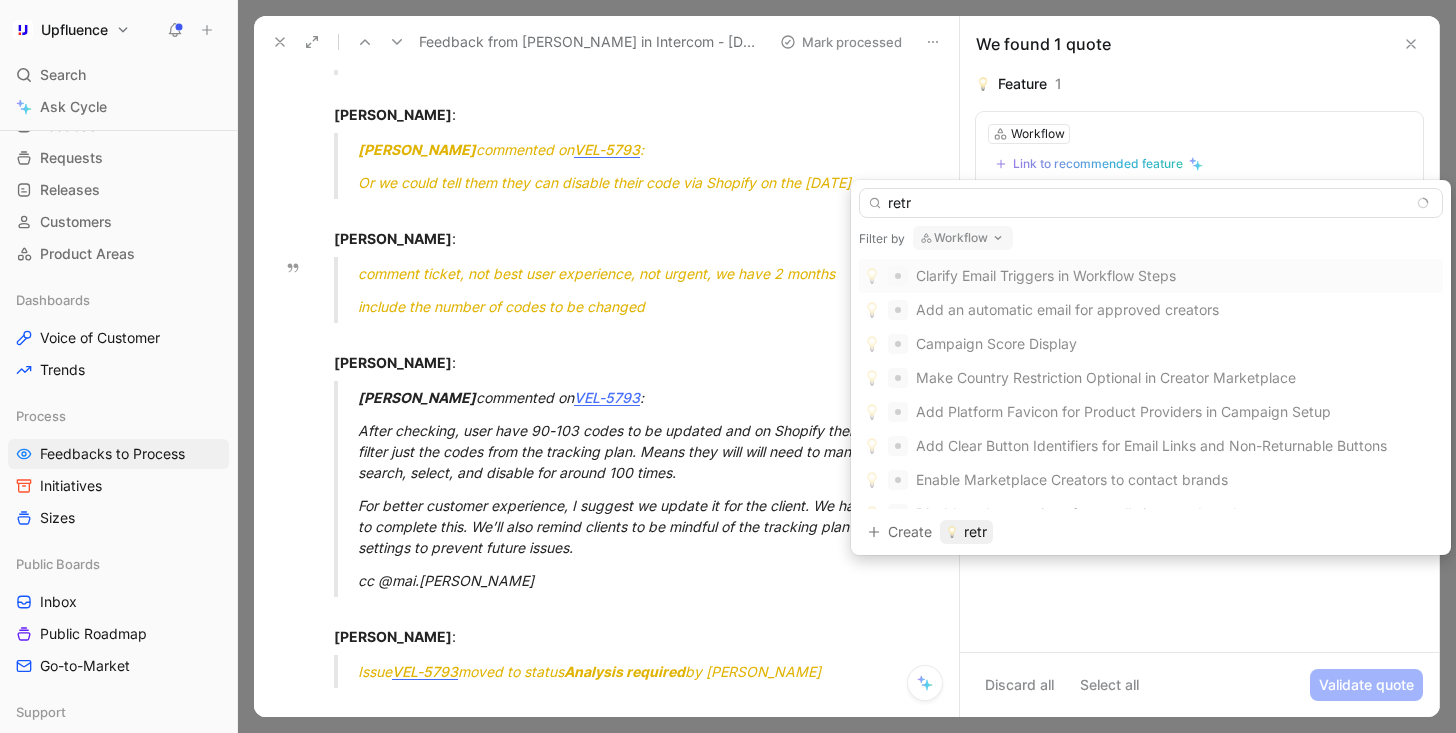 type on "retr" 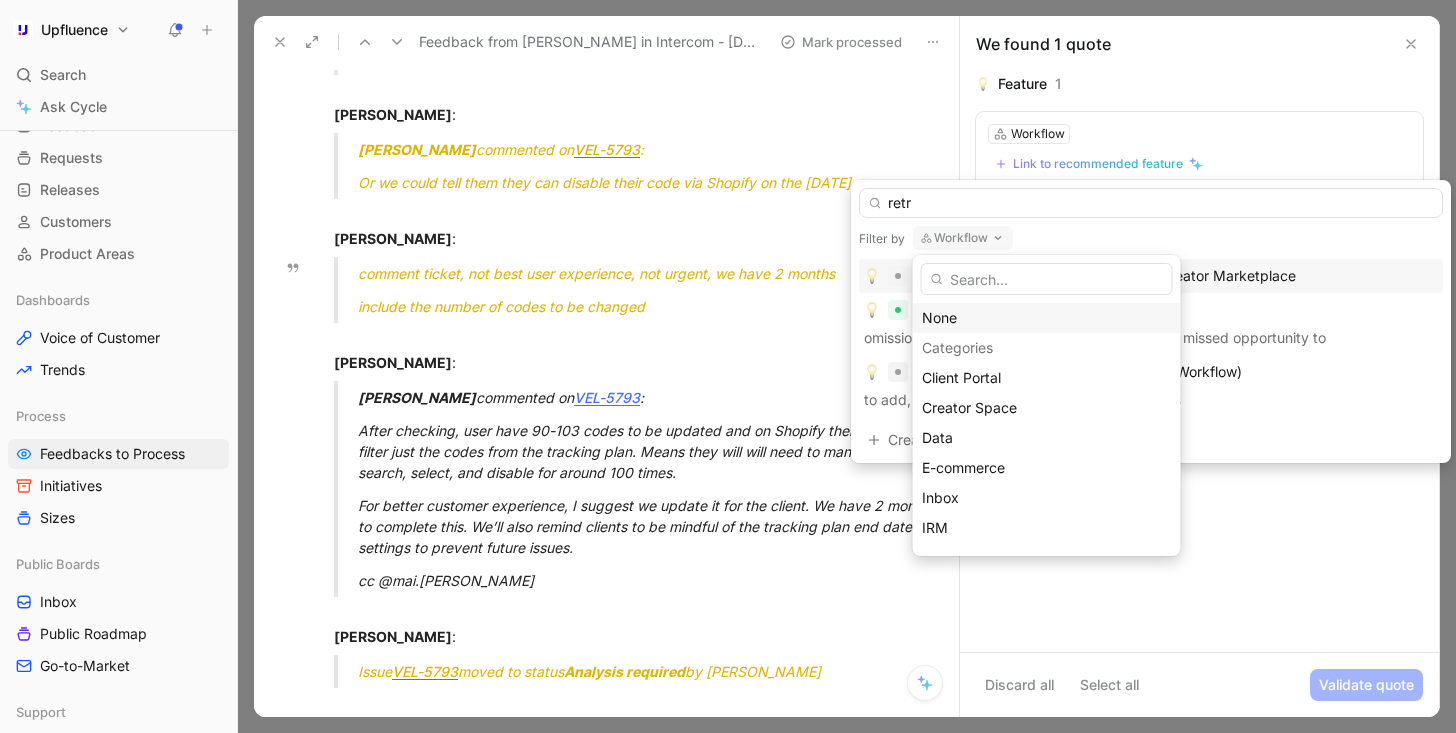 click on "None" at bounding box center [1047, 318] 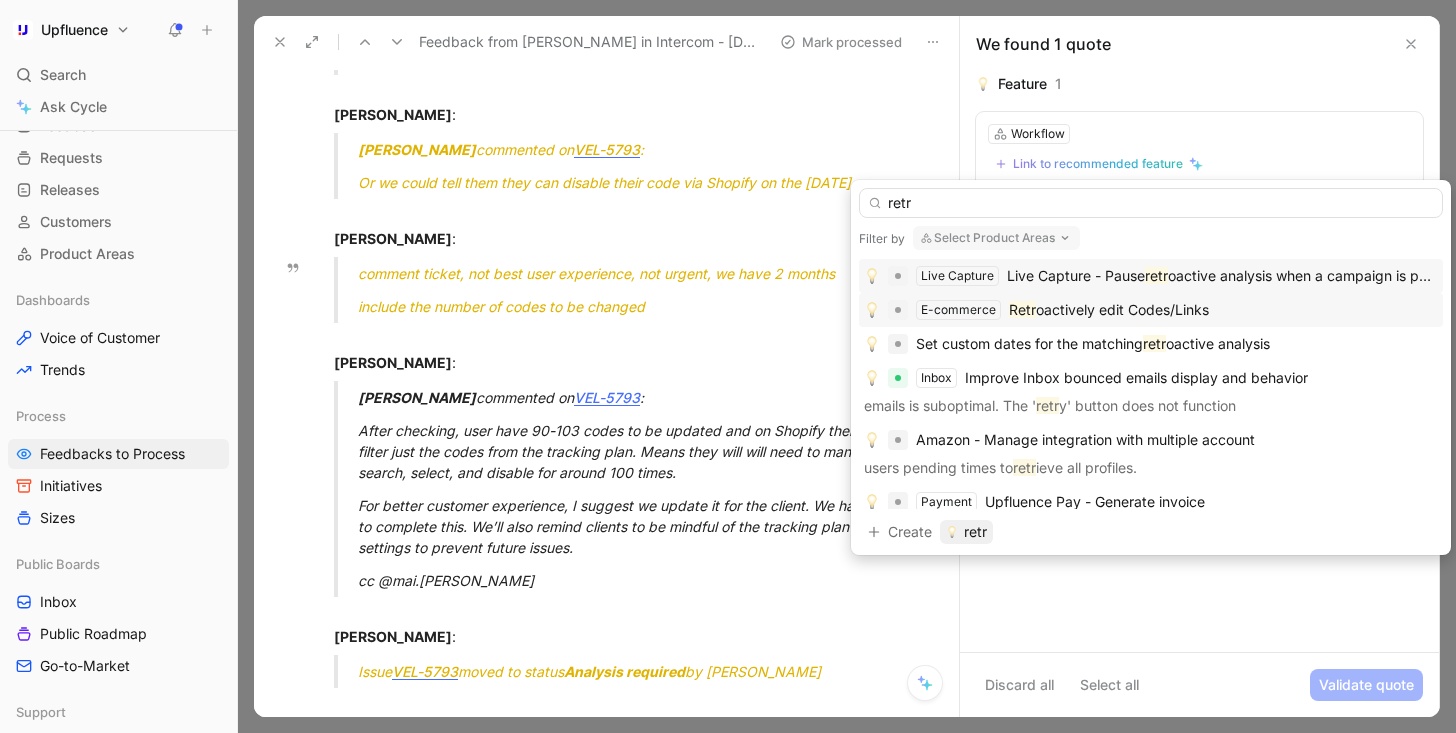 click on "oactively edit Codes/Links" at bounding box center (1122, 309) 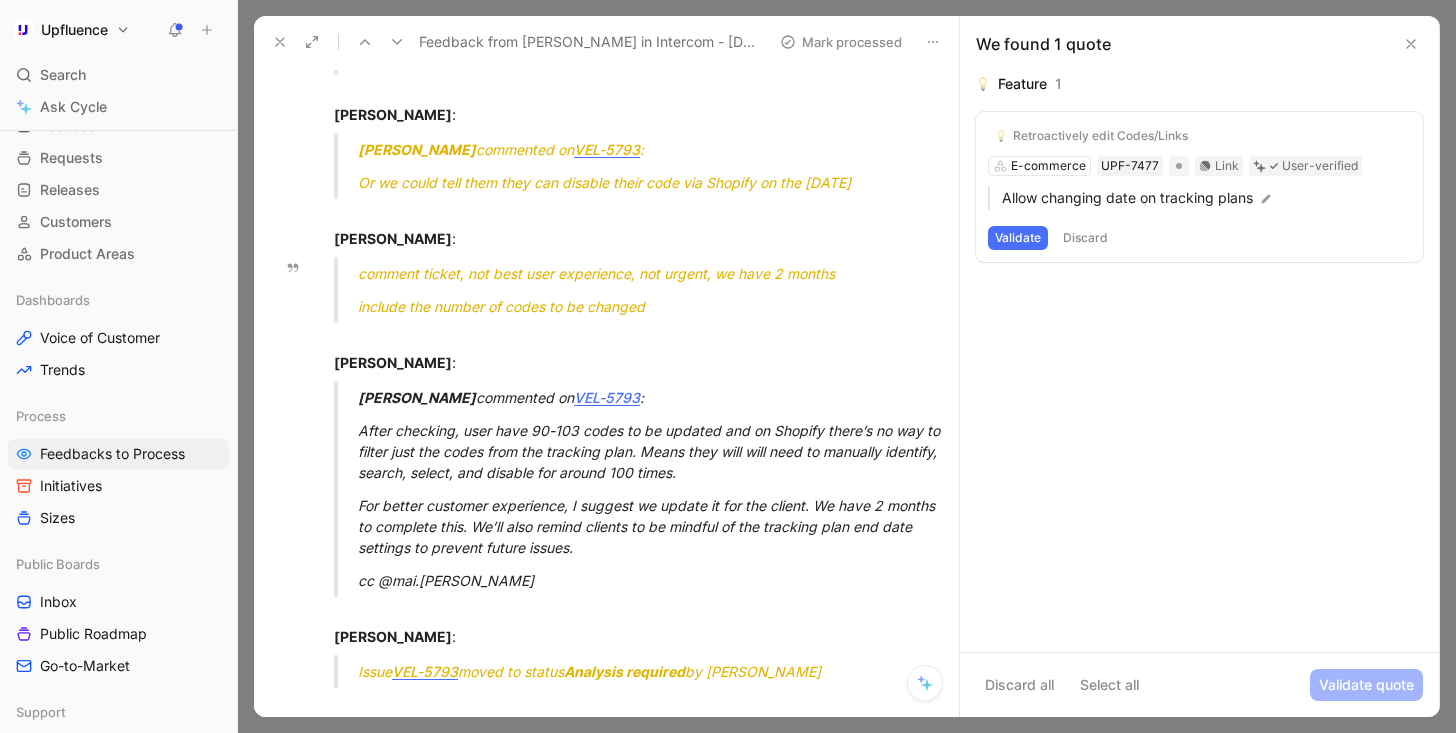 click on "Validate" at bounding box center (1018, 238) 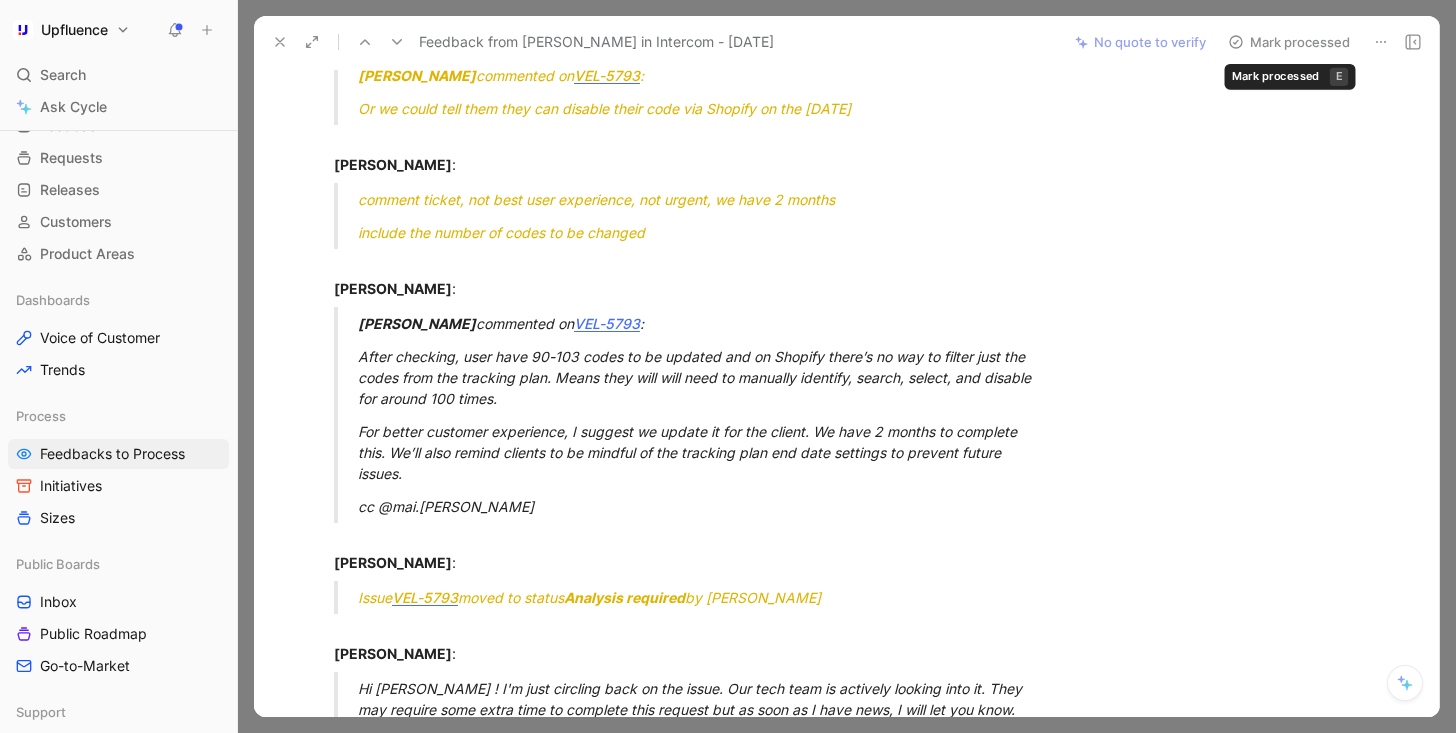 click on "Mark processed" at bounding box center [1289, 42] 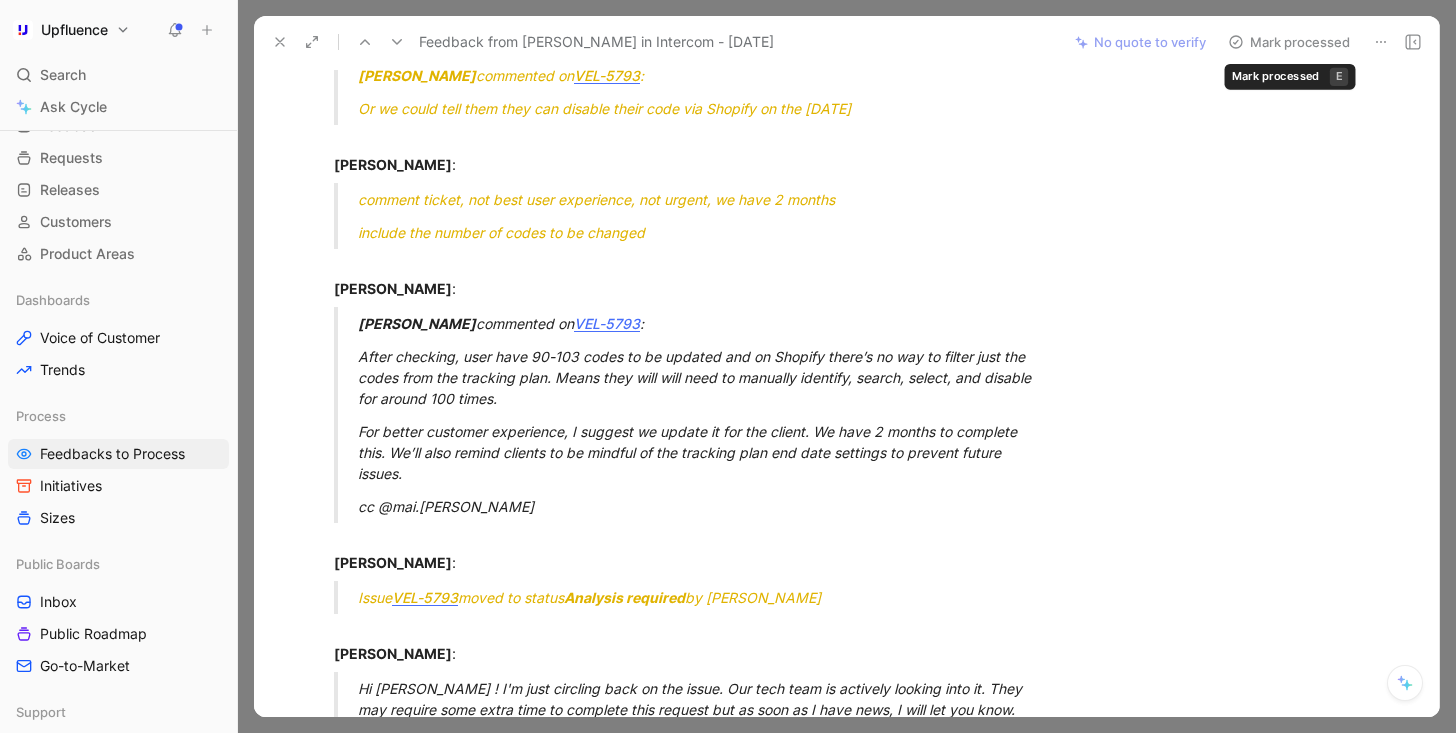 scroll, scrollTop: 719, scrollLeft: 0, axis: vertical 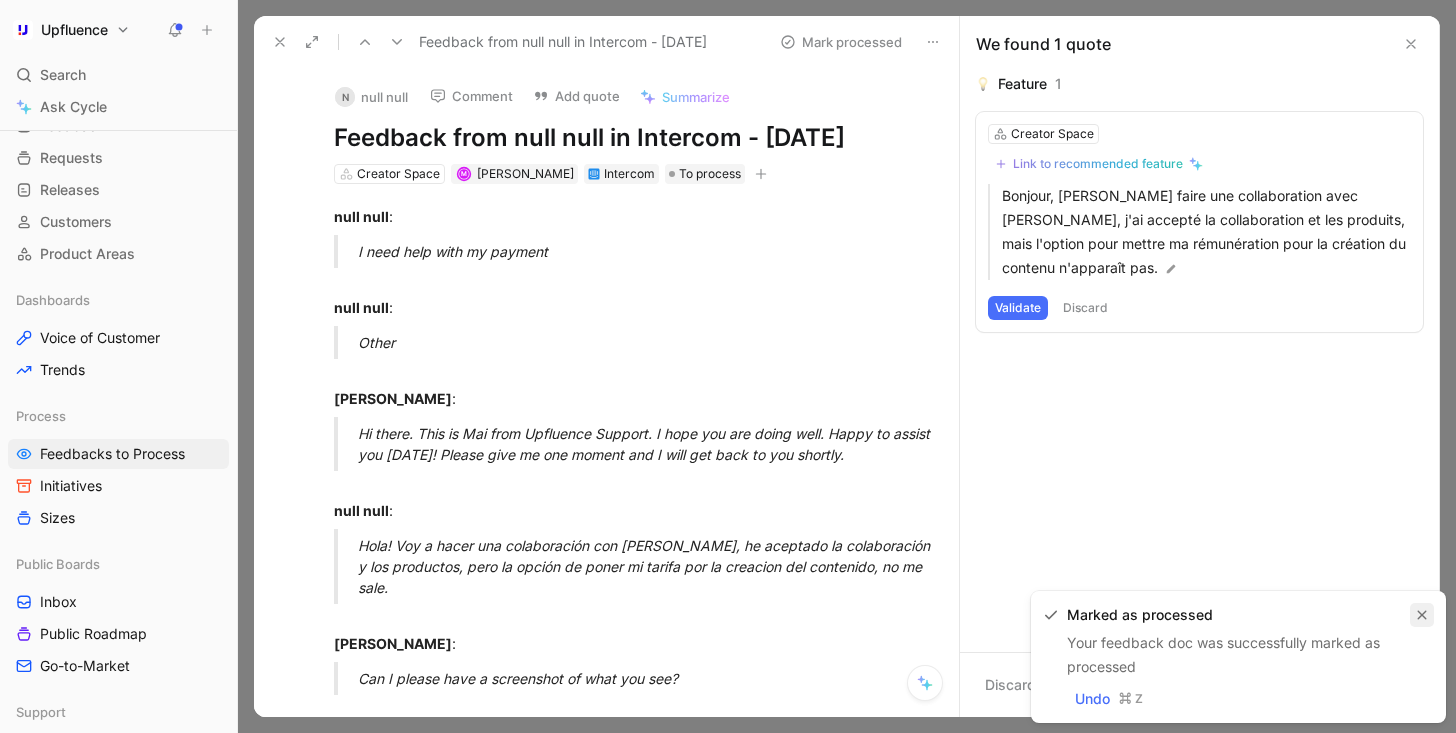 click at bounding box center [1422, 615] 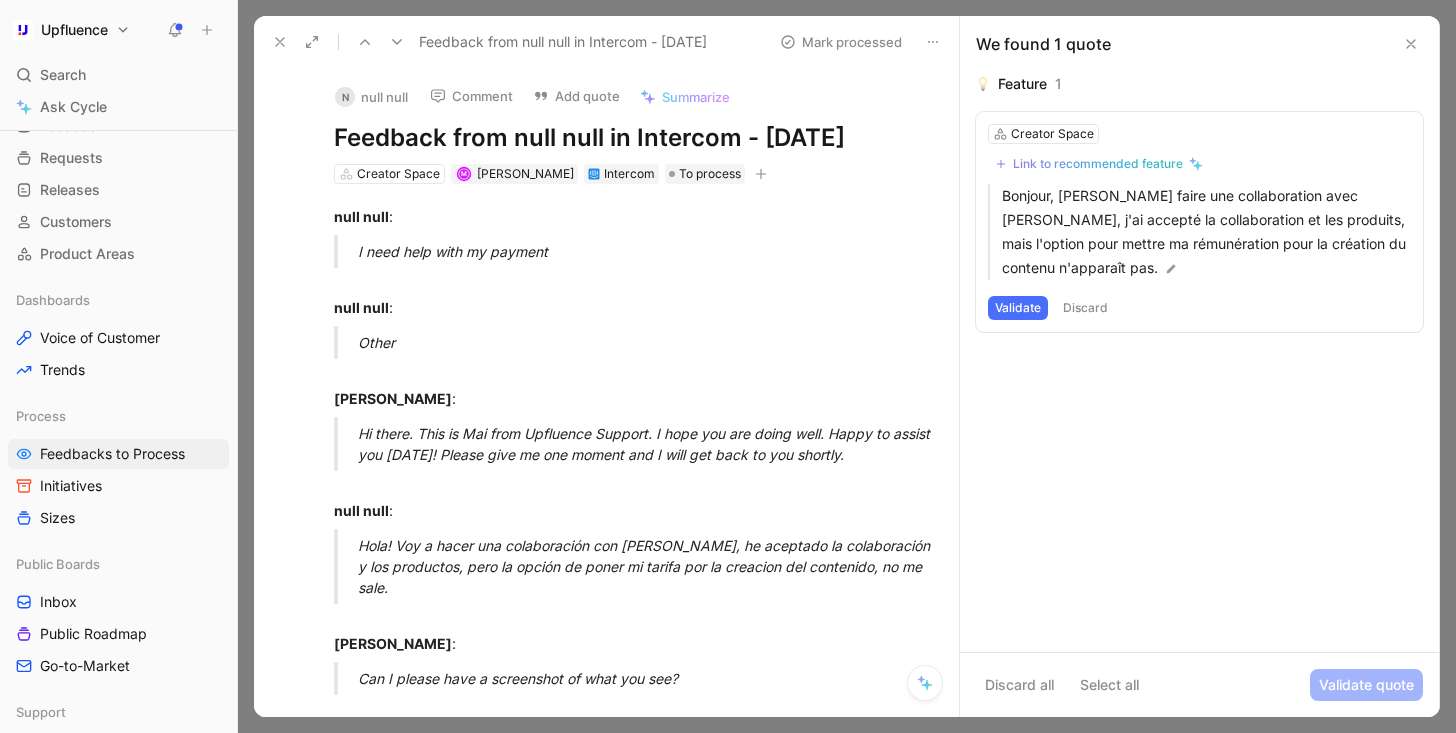 click 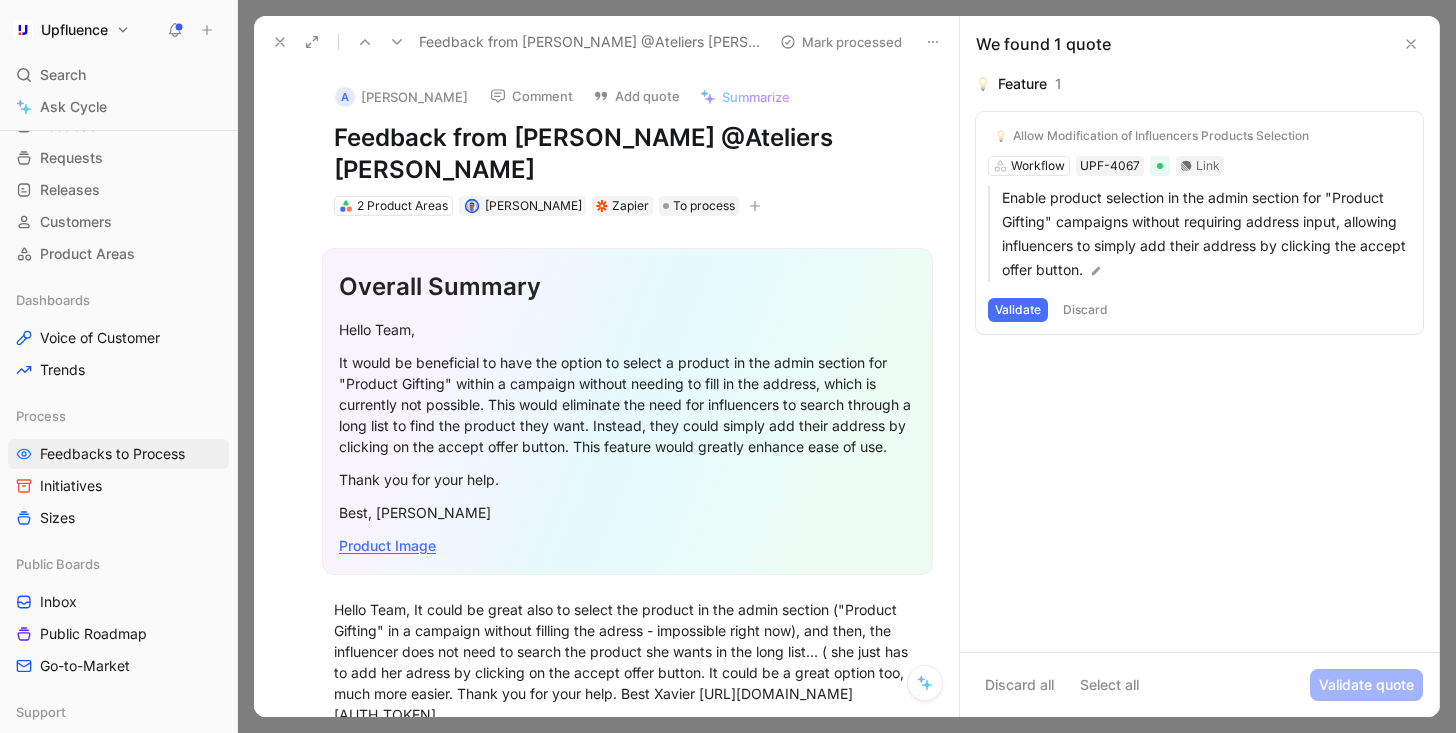 click 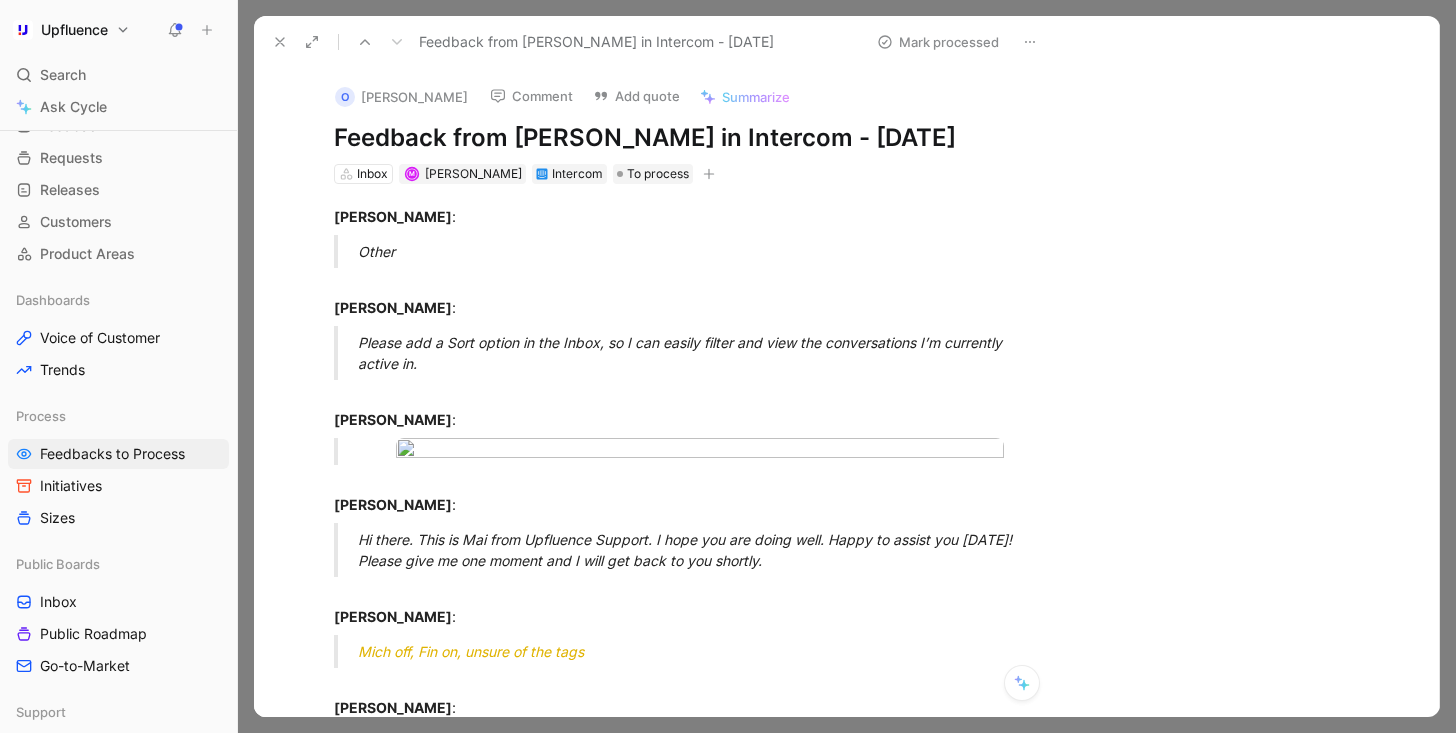 scroll, scrollTop: 771, scrollLeft: 0, axis: vertical 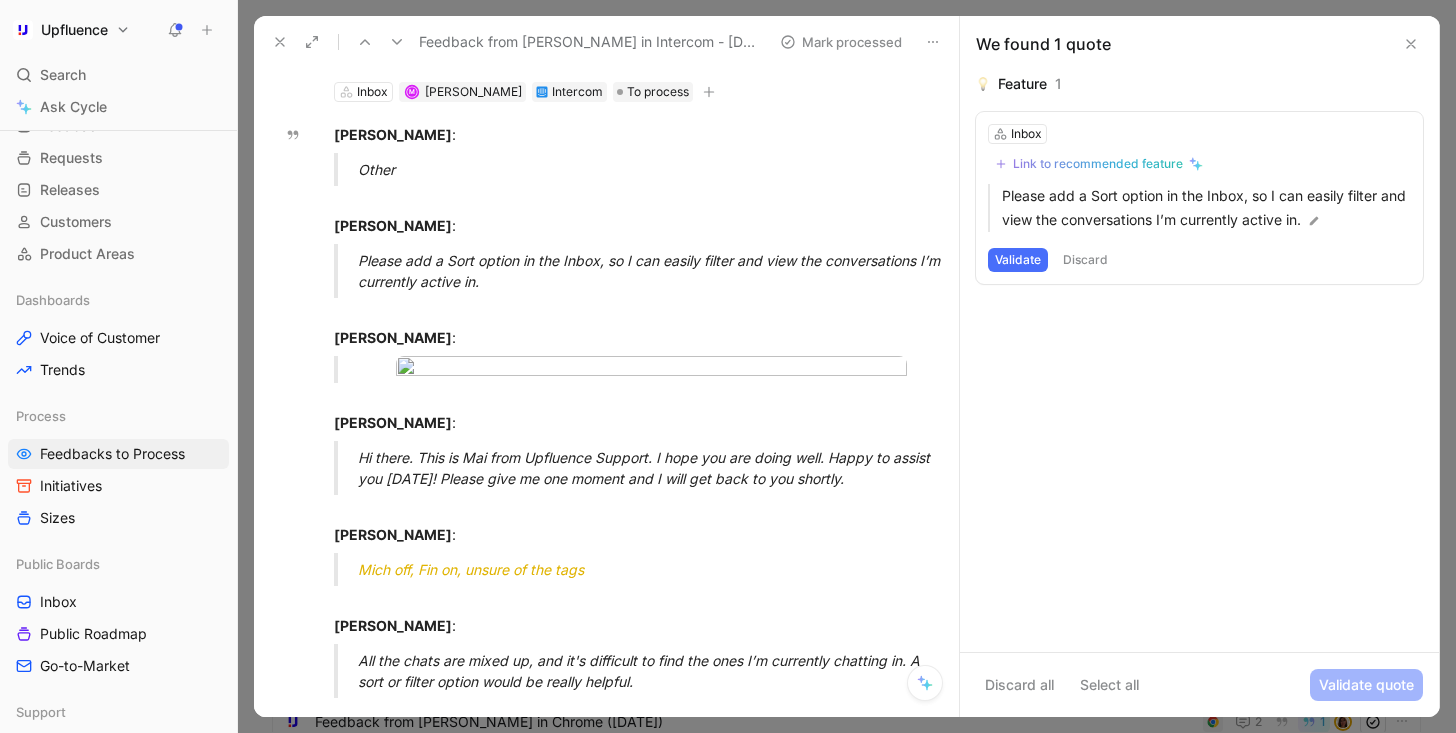 click on "Feedback from Fuzel Shethwala in Intercom - 7/2/2025" at bounding box center [513, 42] 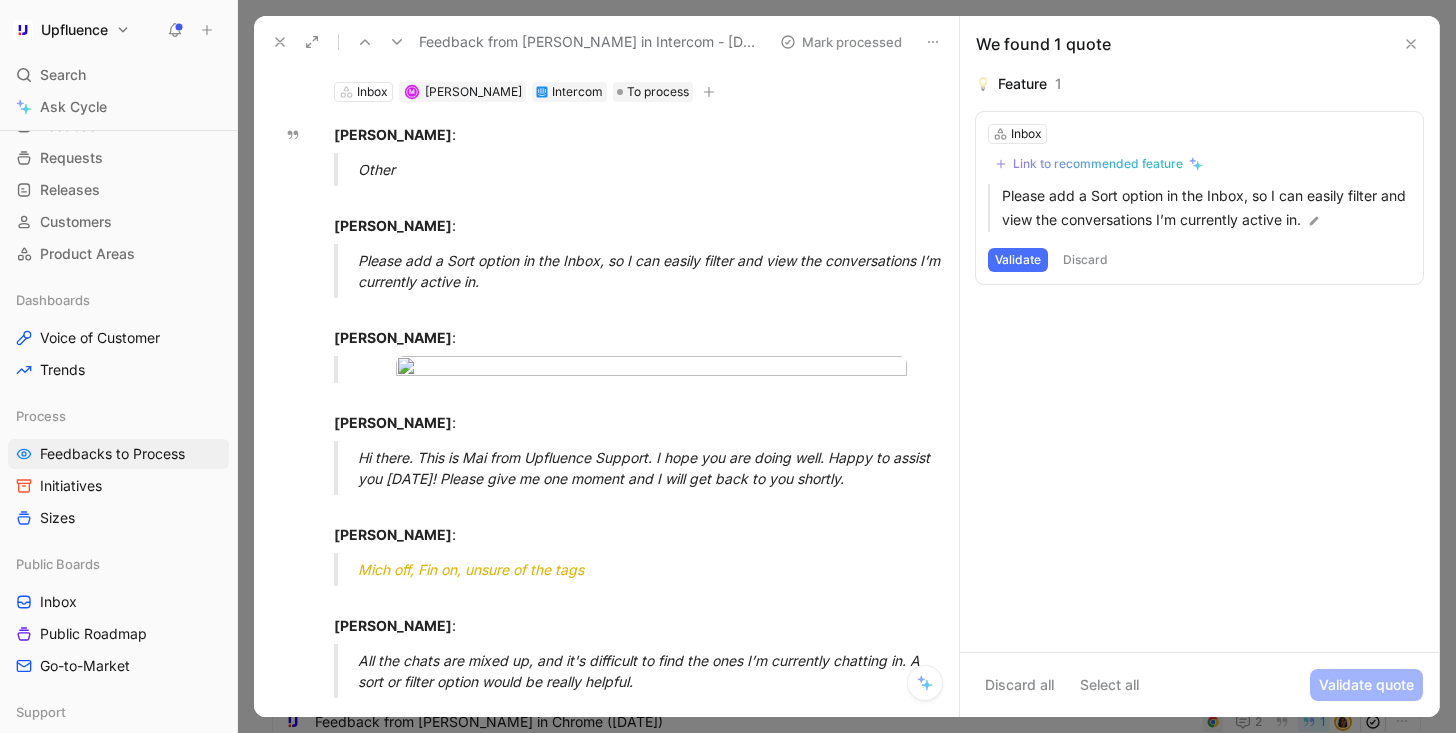 click 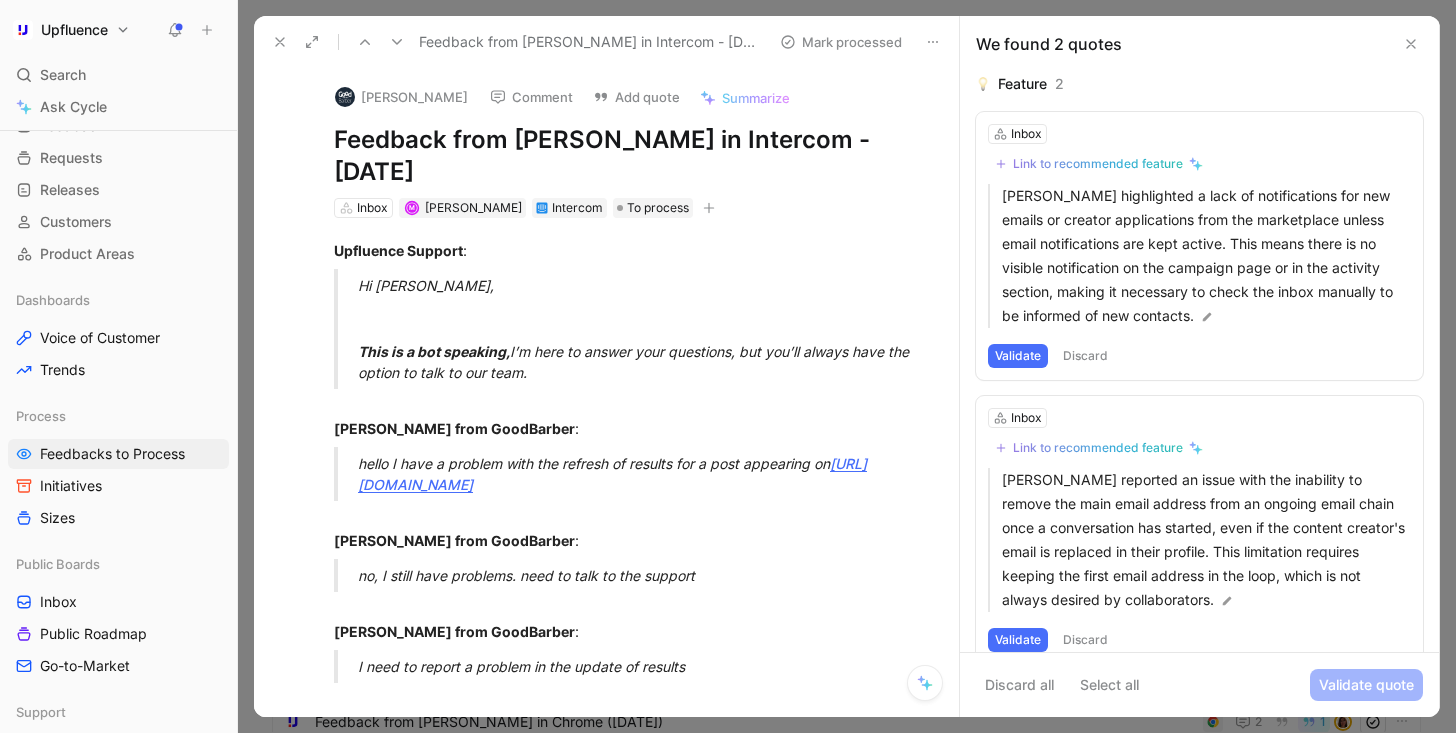 click 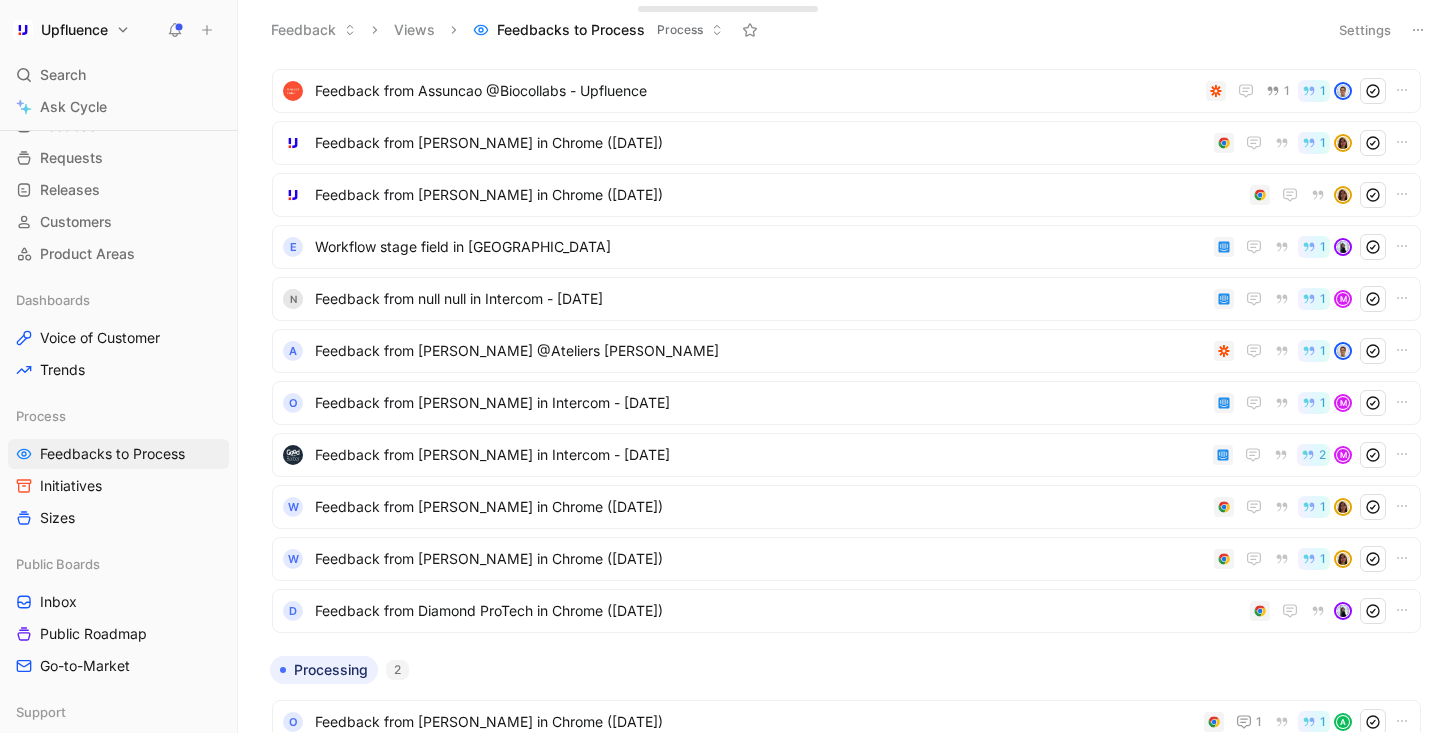 scroll, scrollTop: 823, scrollLeft: 0, axis: vertical 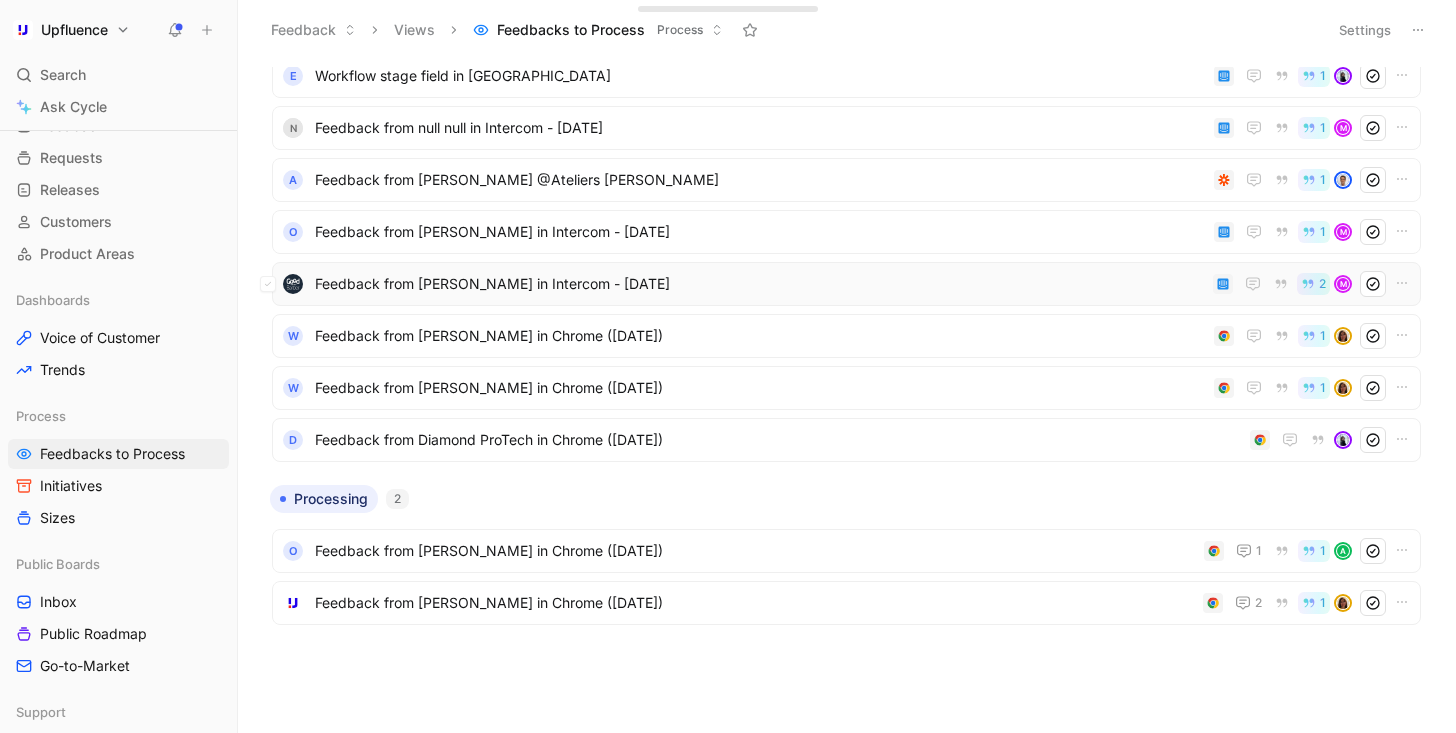 click on "Feedback from Elena Debonis in Intercom - 7/1/2025" at bounding box center [760, 284] 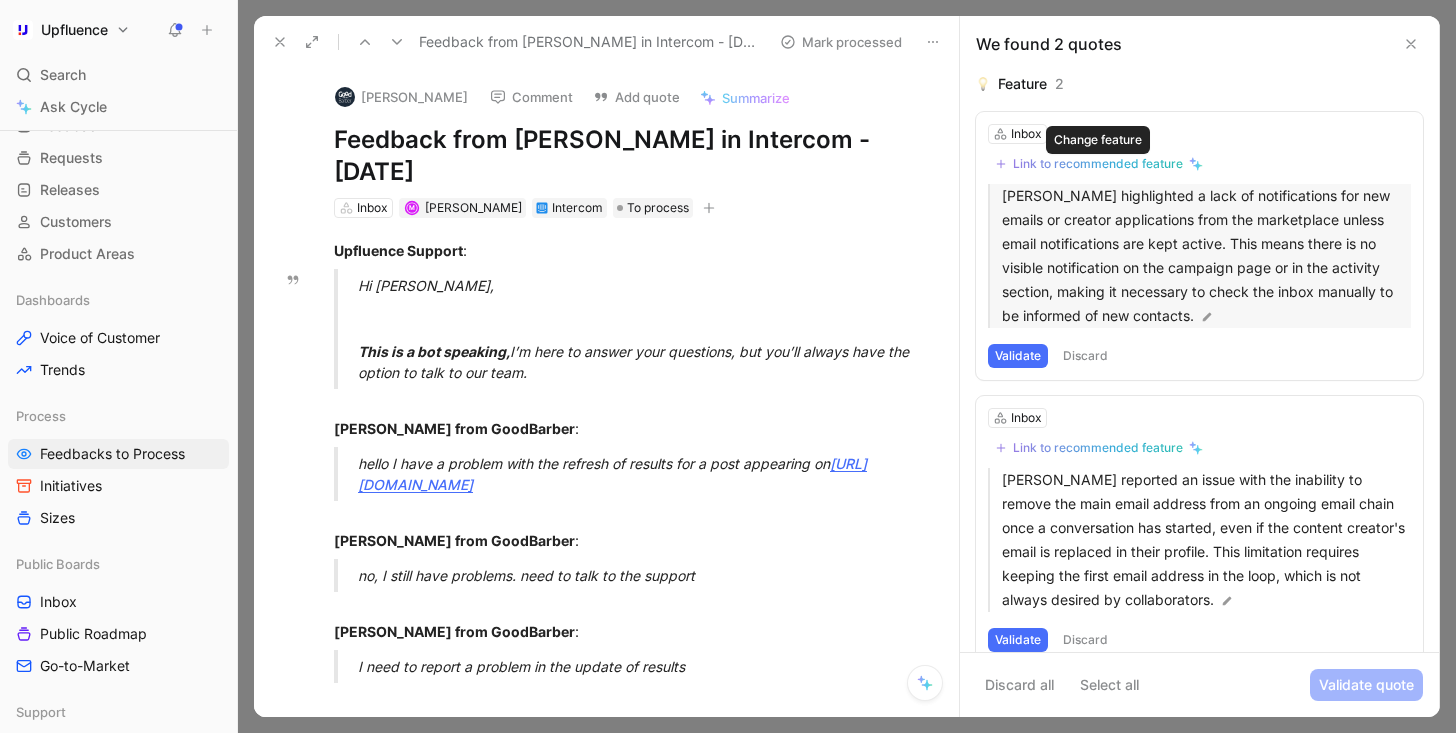 scroll, scrollTop: 29, scrollLeft: 0, axis: vertical 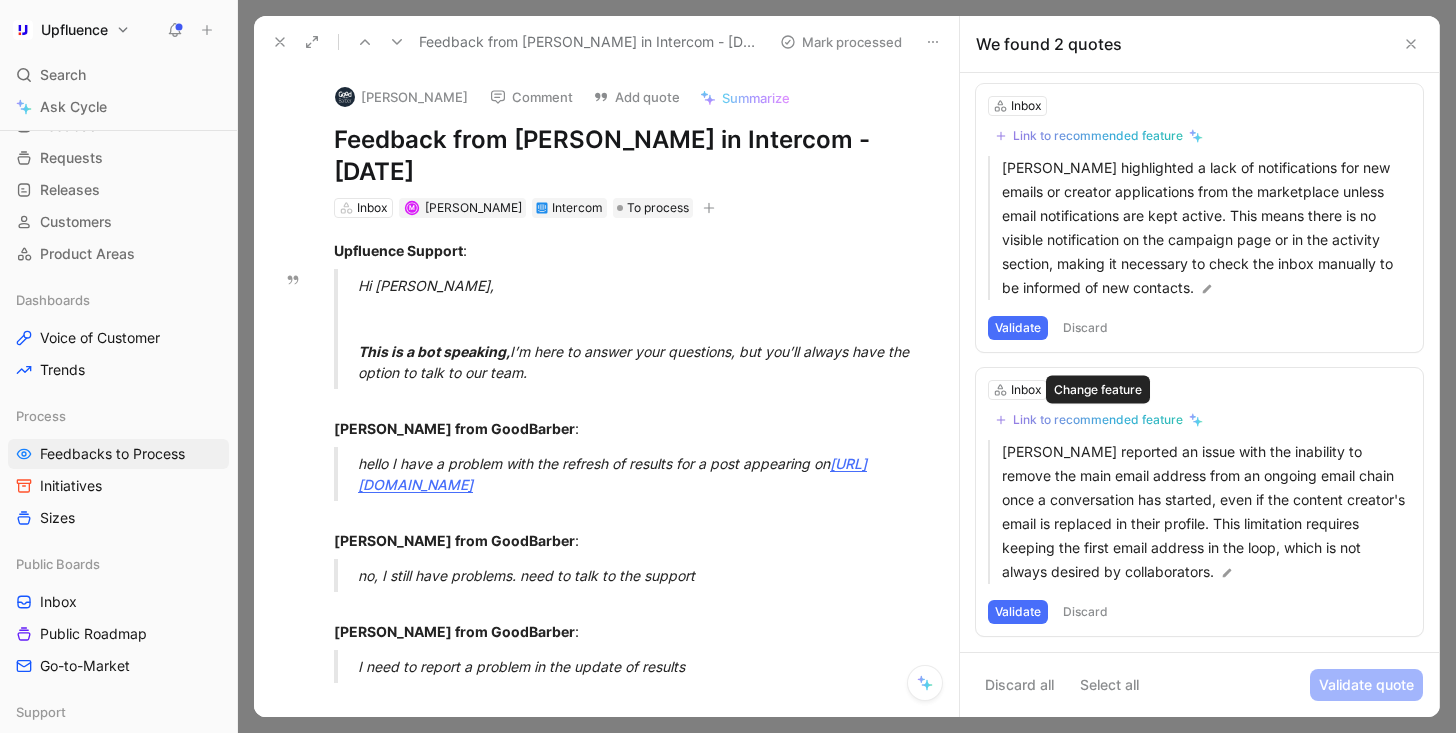 click on "Link to recommended feature" at bounding box center (1098, 420) 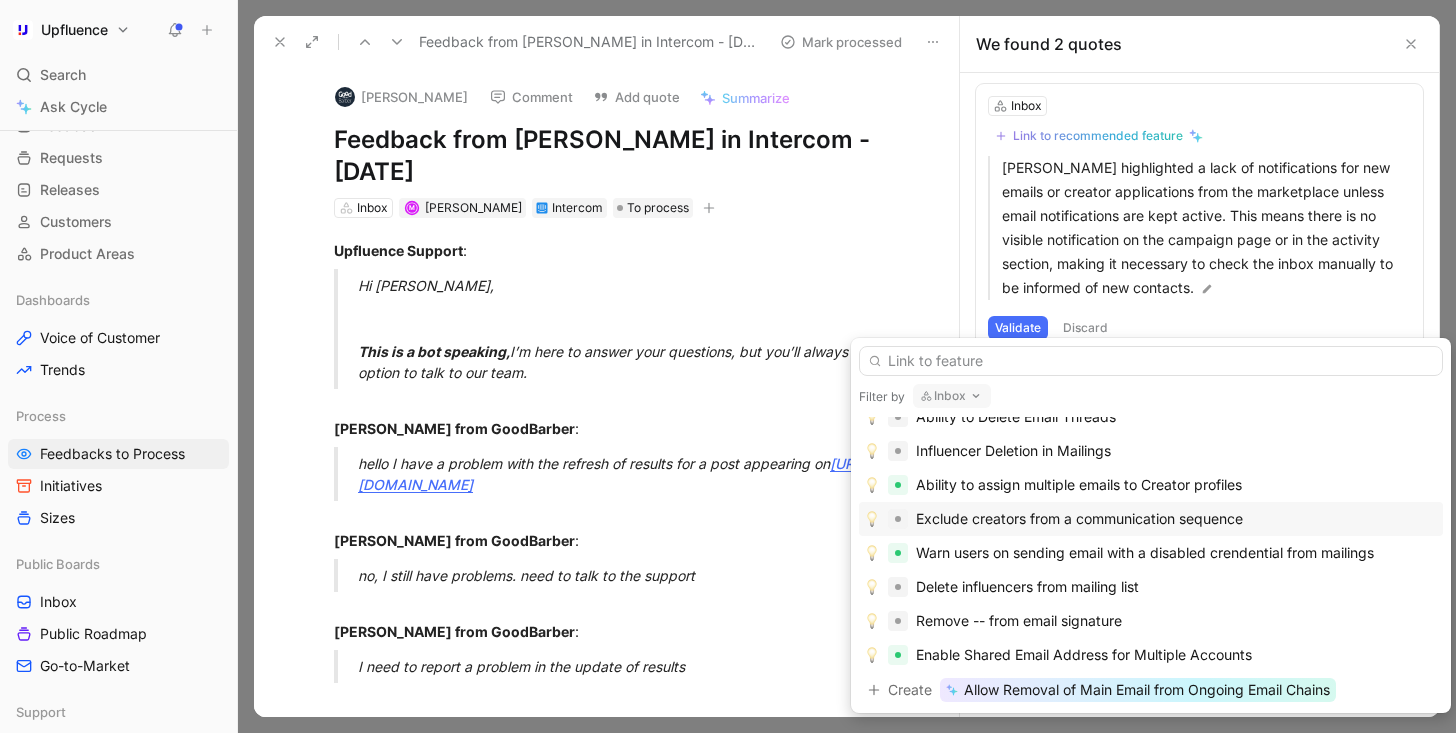 scroll, scrollTop: 0, scrollLeft: 0, axis: both 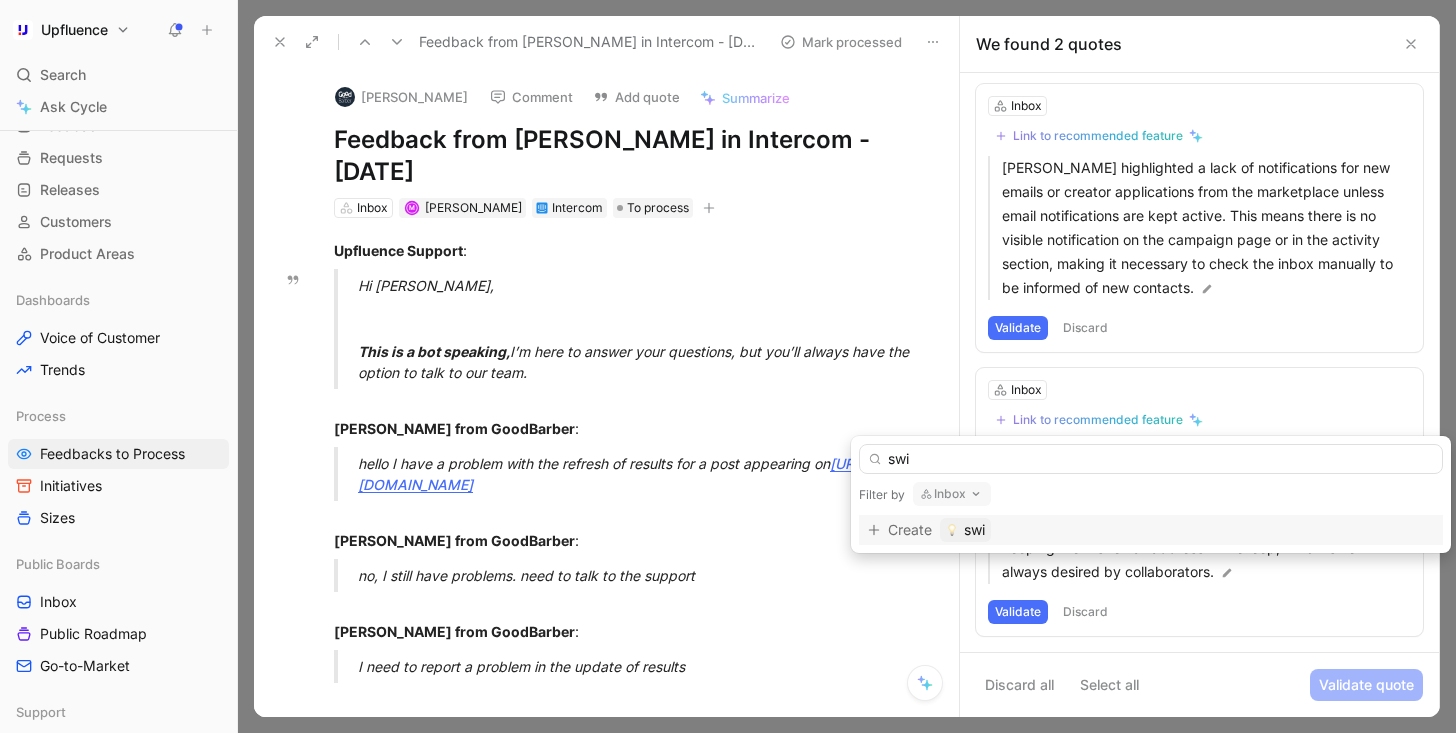 type on "swi" 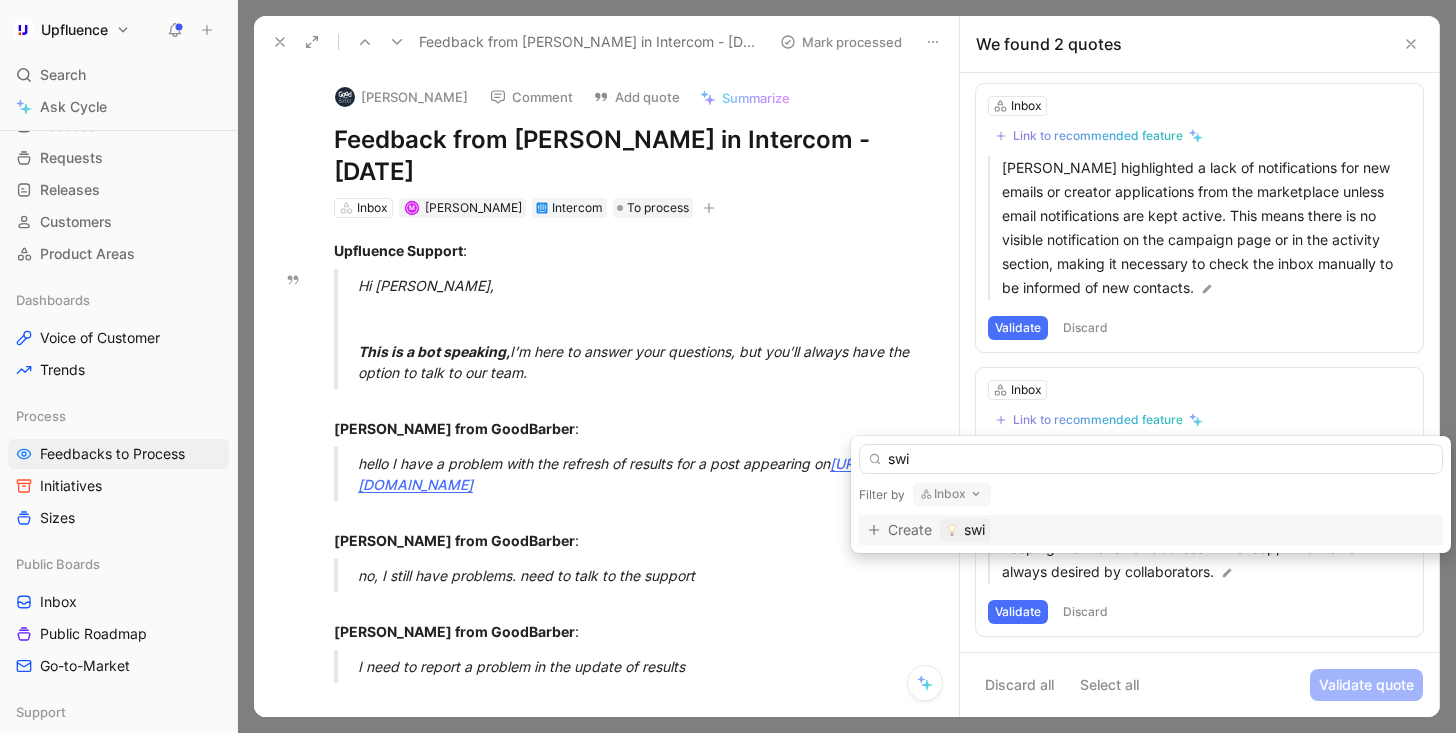 click on "Inbox" at bounding box center [952, 494] 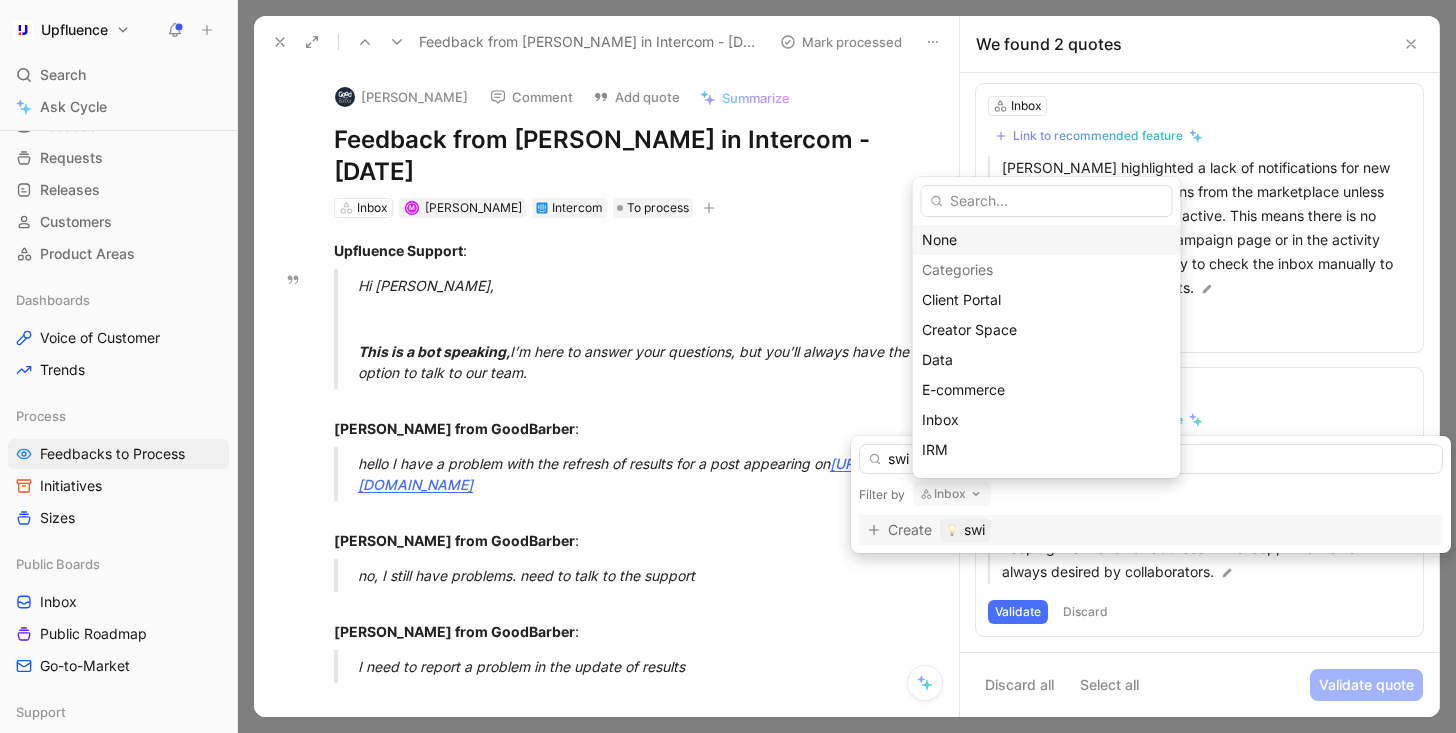 click on "None" at bounding box center [1047, 240] 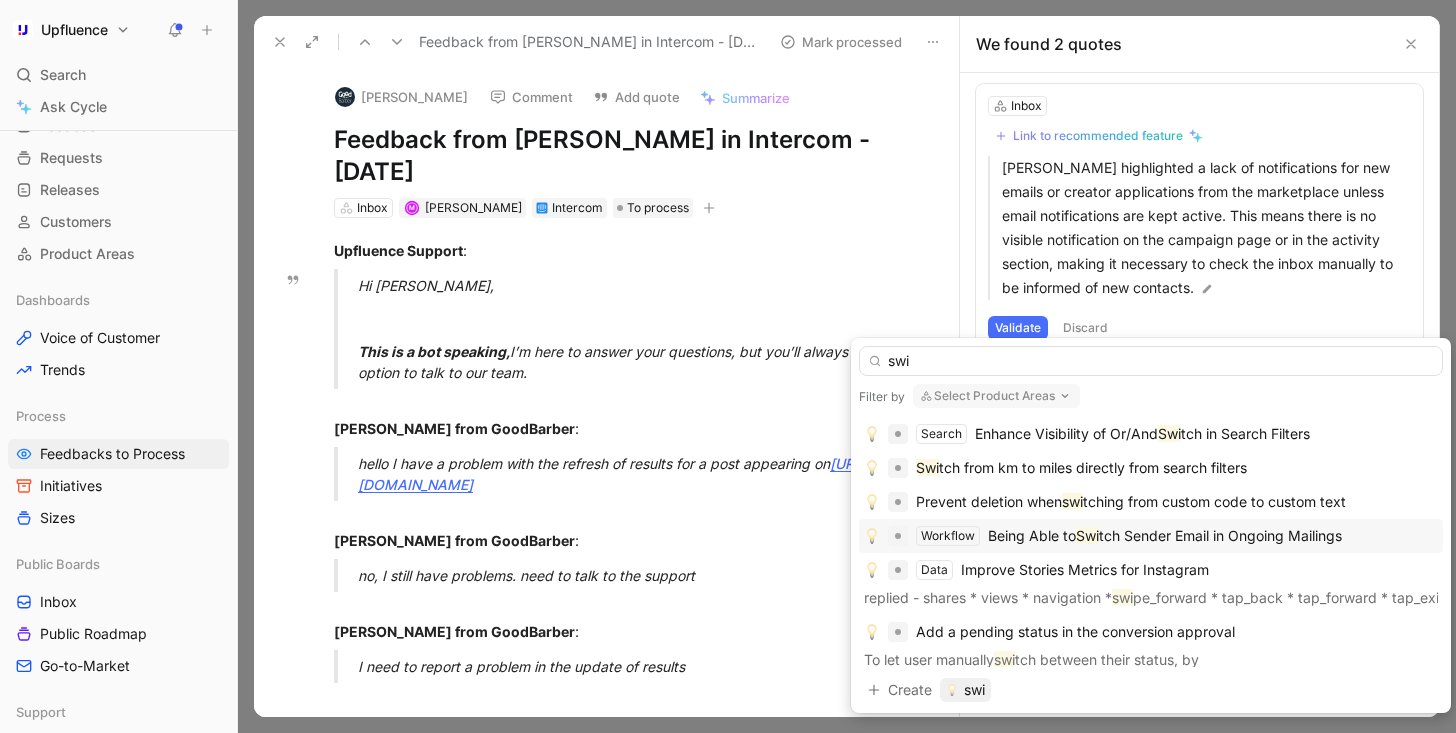 click on "tch Sender Email in Ongoing Mailings" at bounding box center (1220, 535) 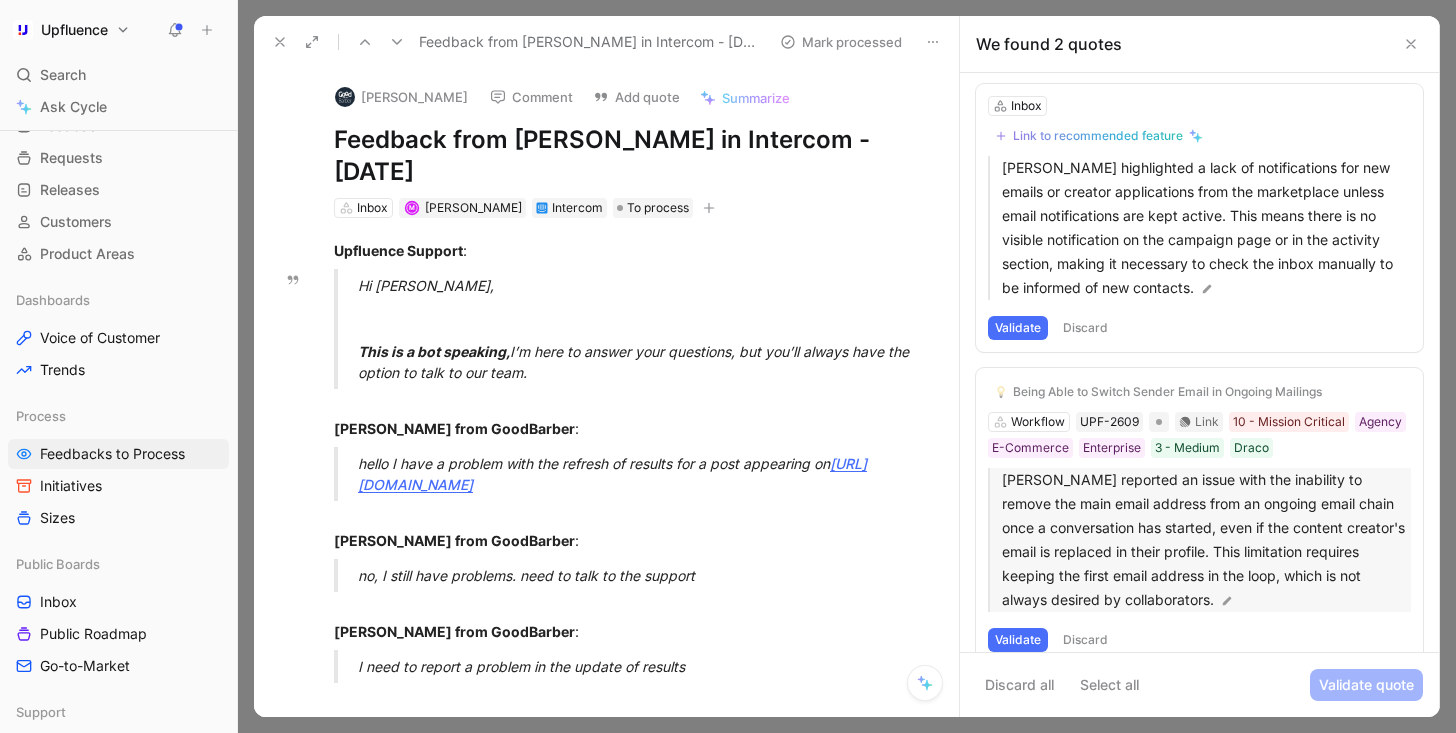 scroll, scrollTop: 57, scrollLeft: 0, axis: vertical 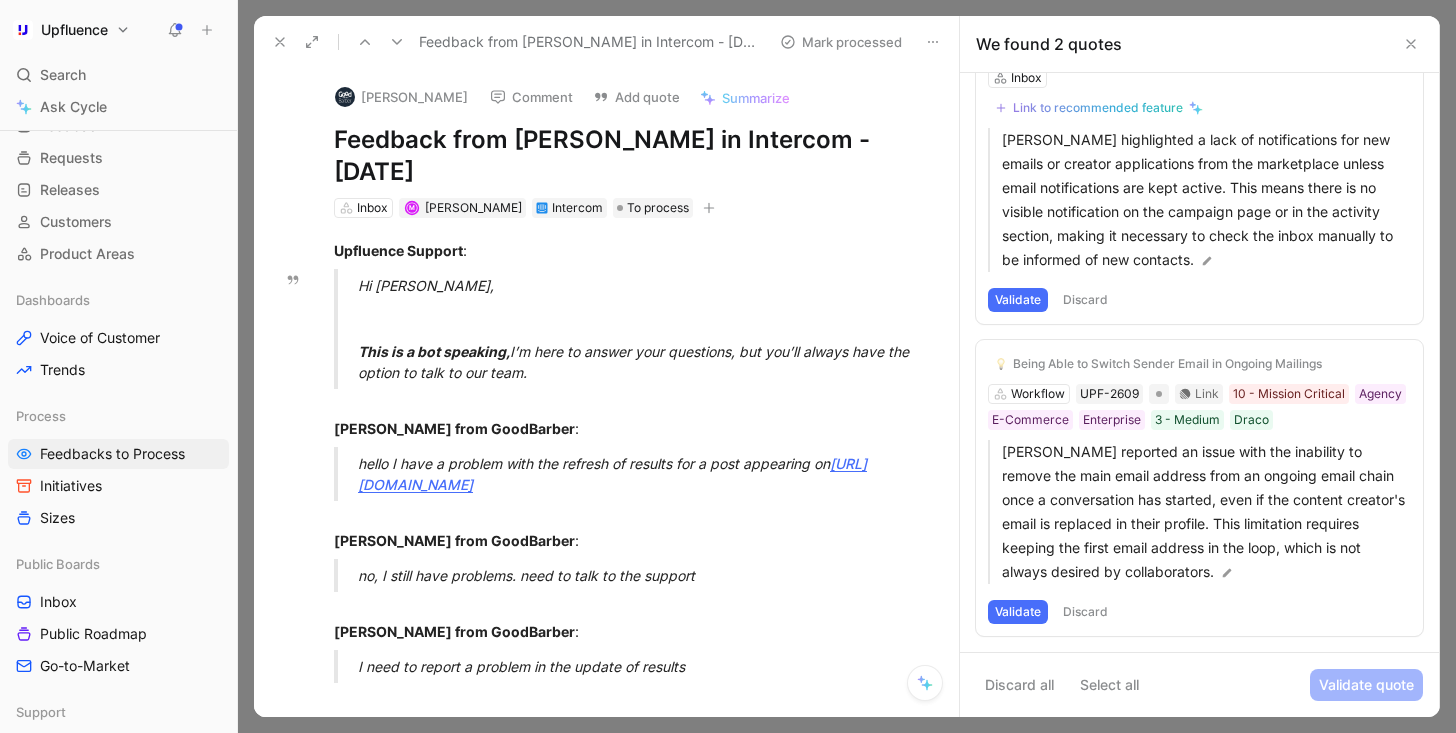 click on "Validate" at bounding box center [1018, 612] 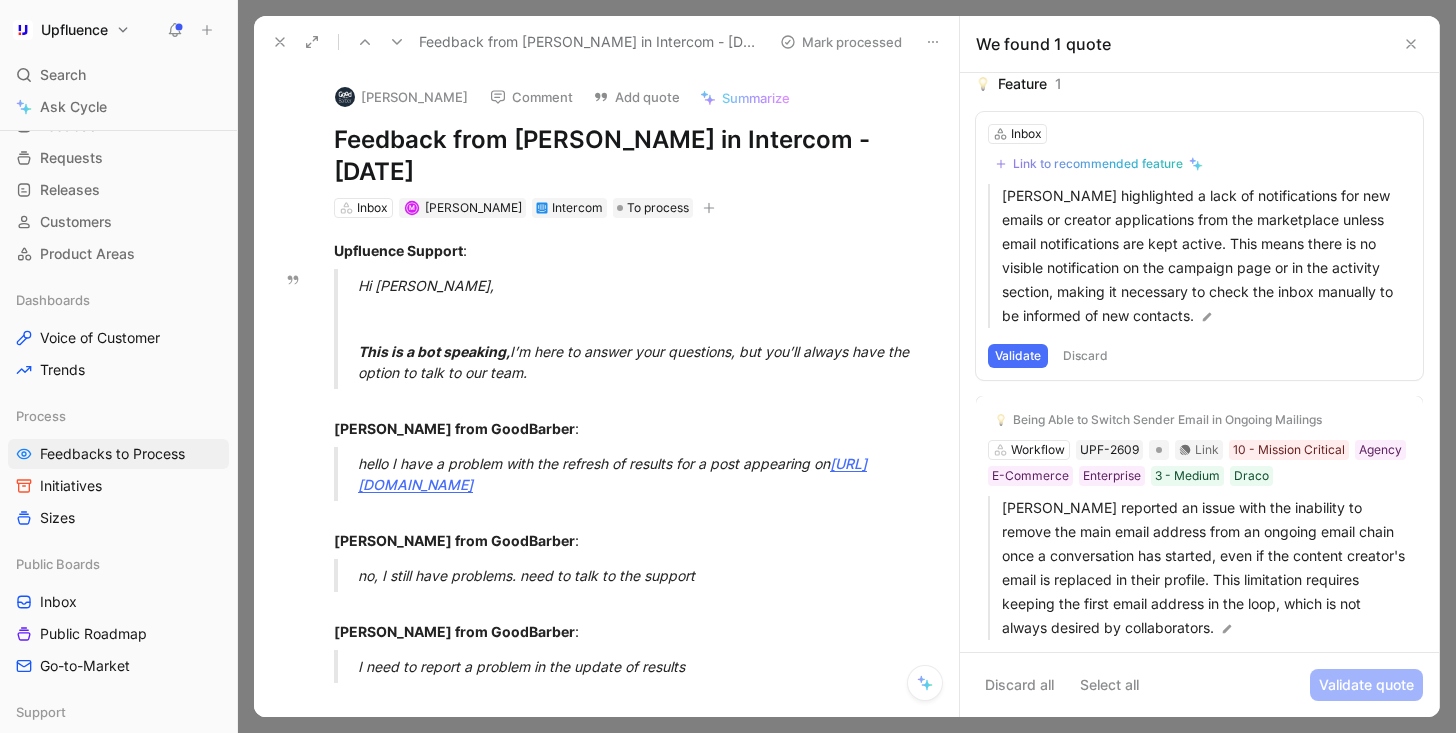 scroll, scrollTop: 0, scrollLeft: 0, axis: both 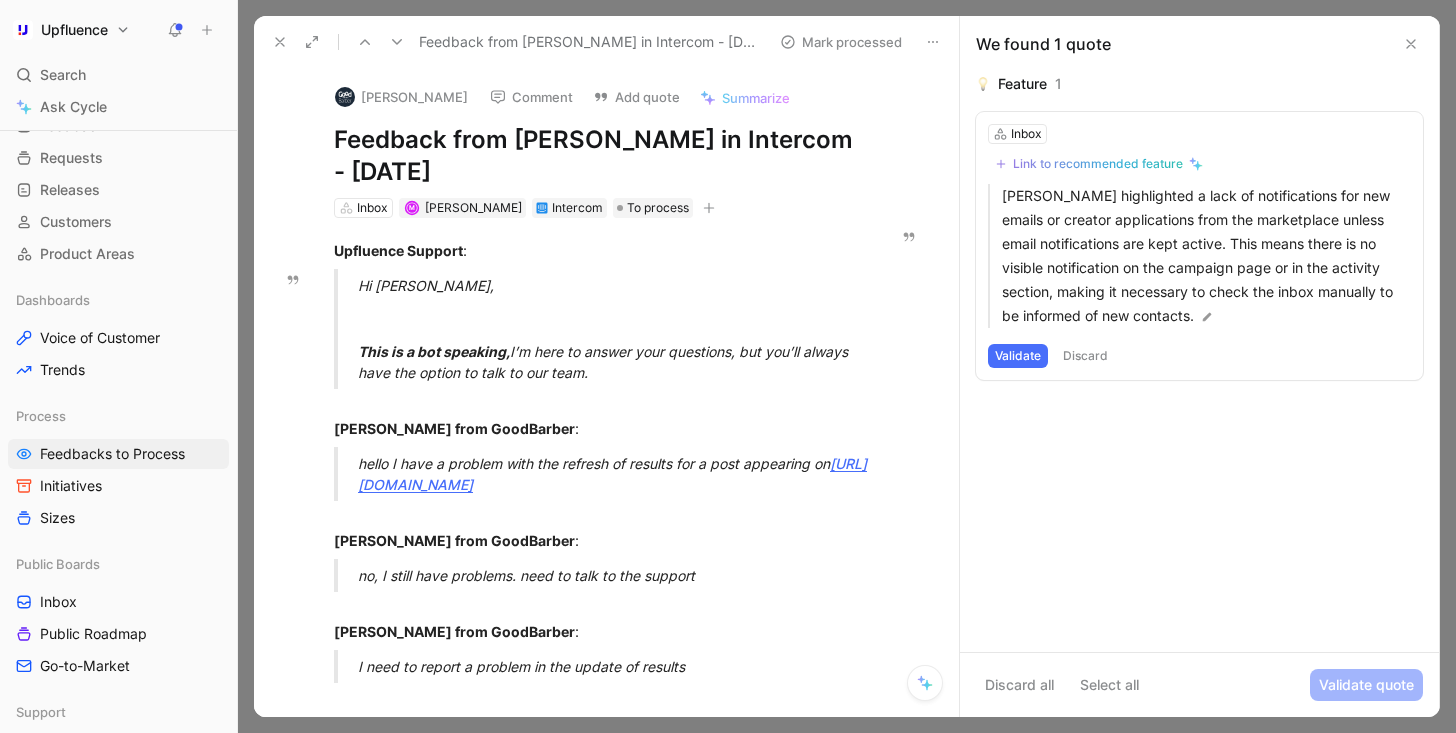 click on "Discard" at bounding box center [1085, 356] 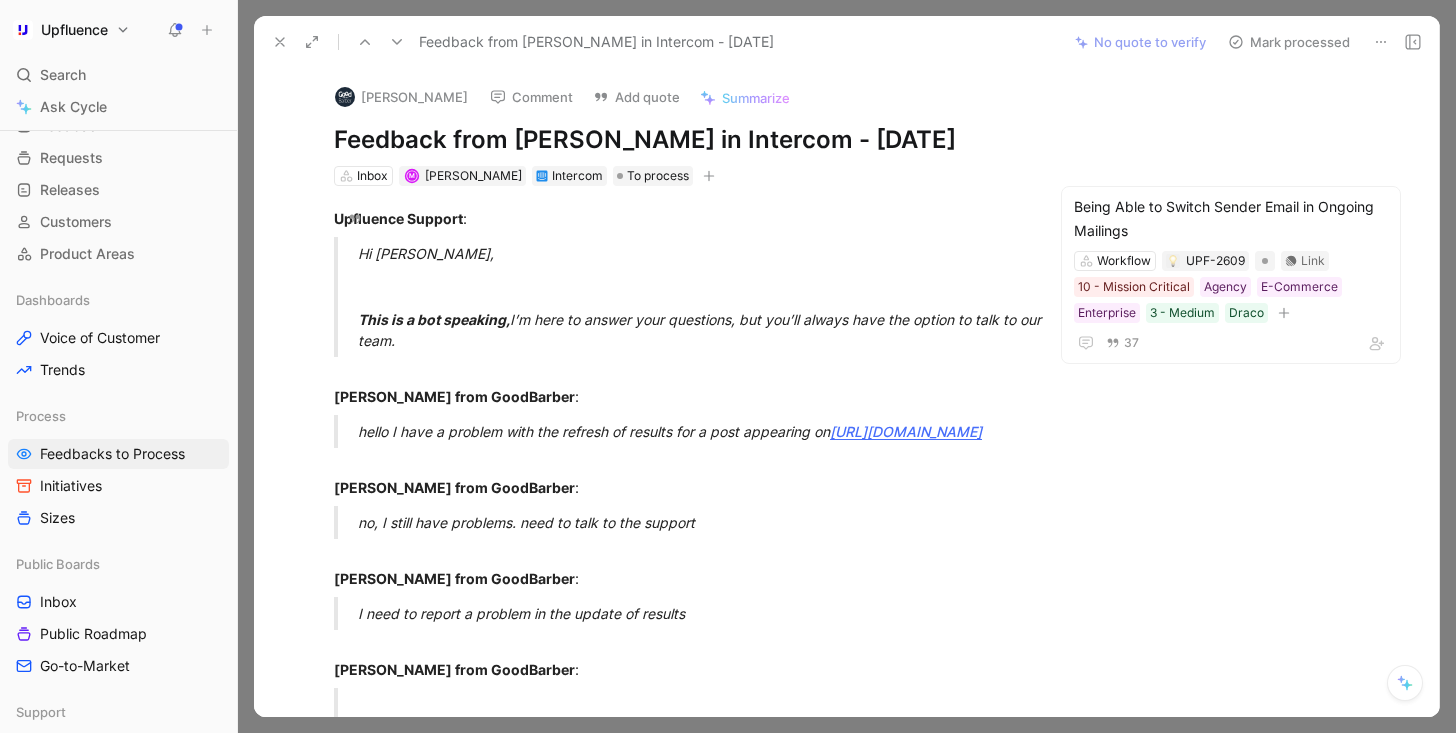 click on "Mark processed" at bounding box center (1289, 42) 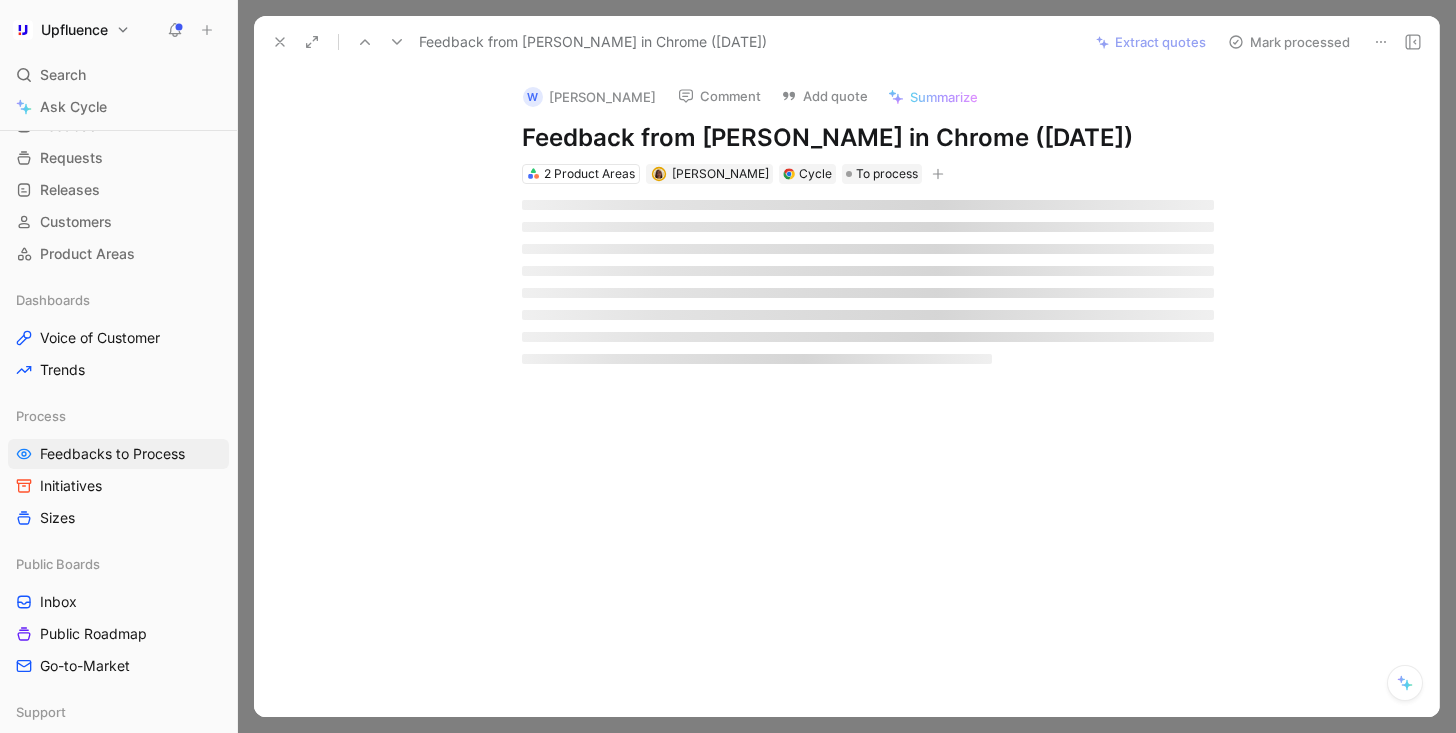 scroll, scrollTop: 890, scrollLeft: 0, axis: vertical 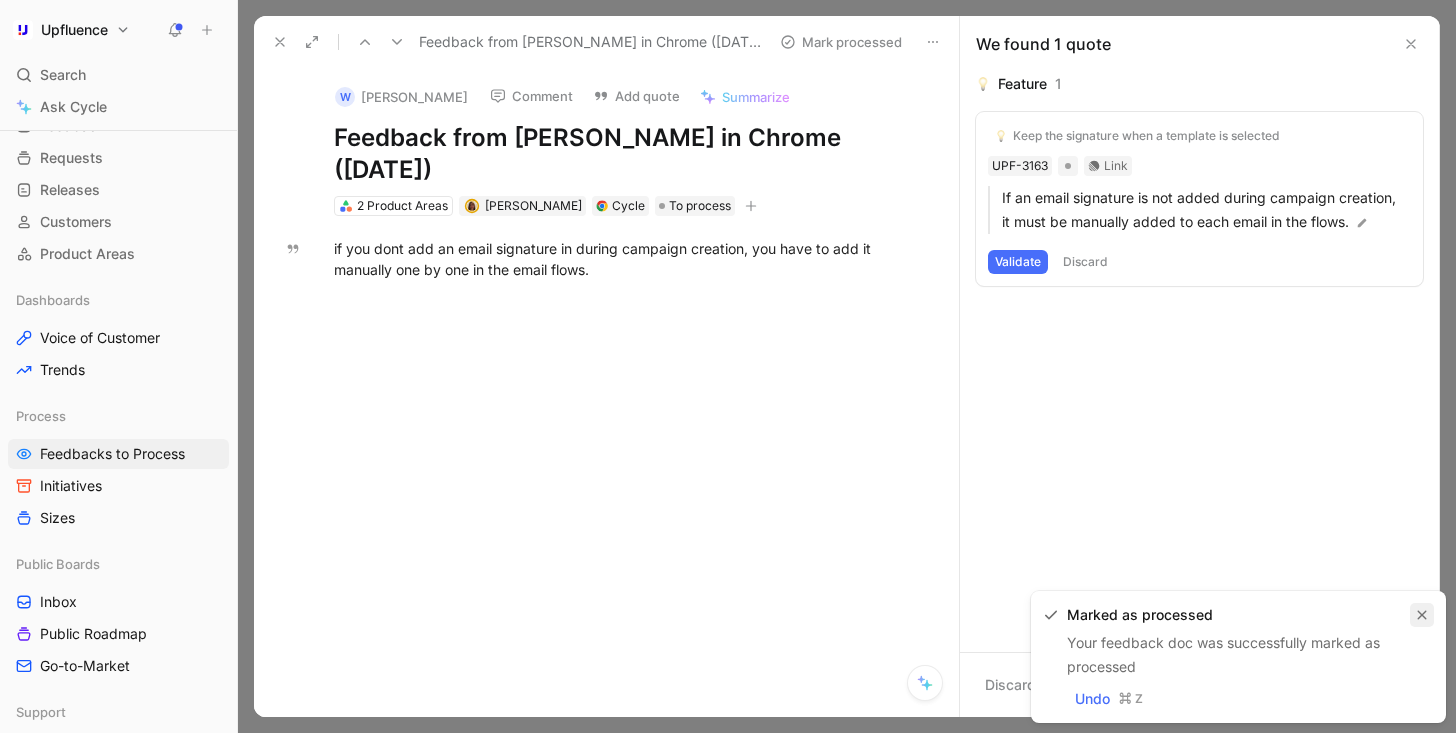 click at bounding box center [1422, 615] 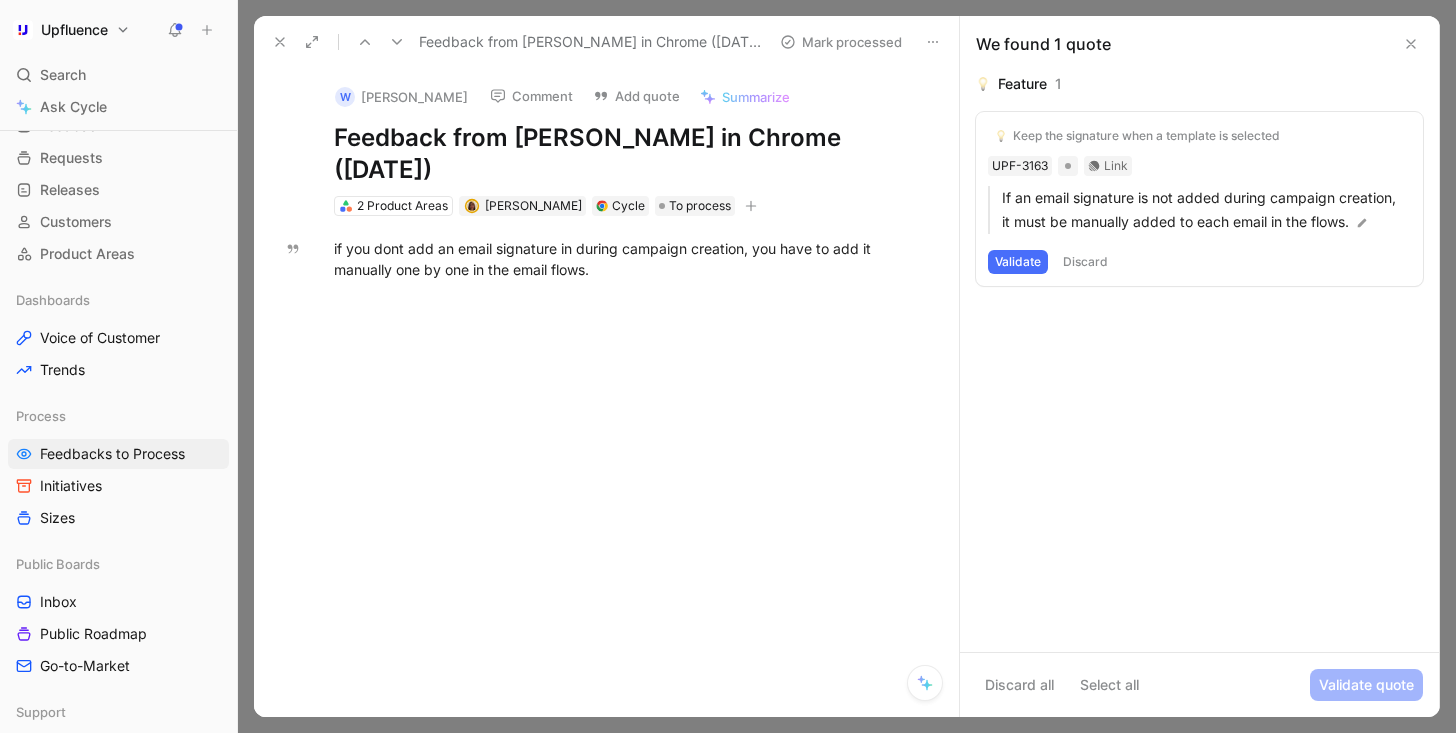 click 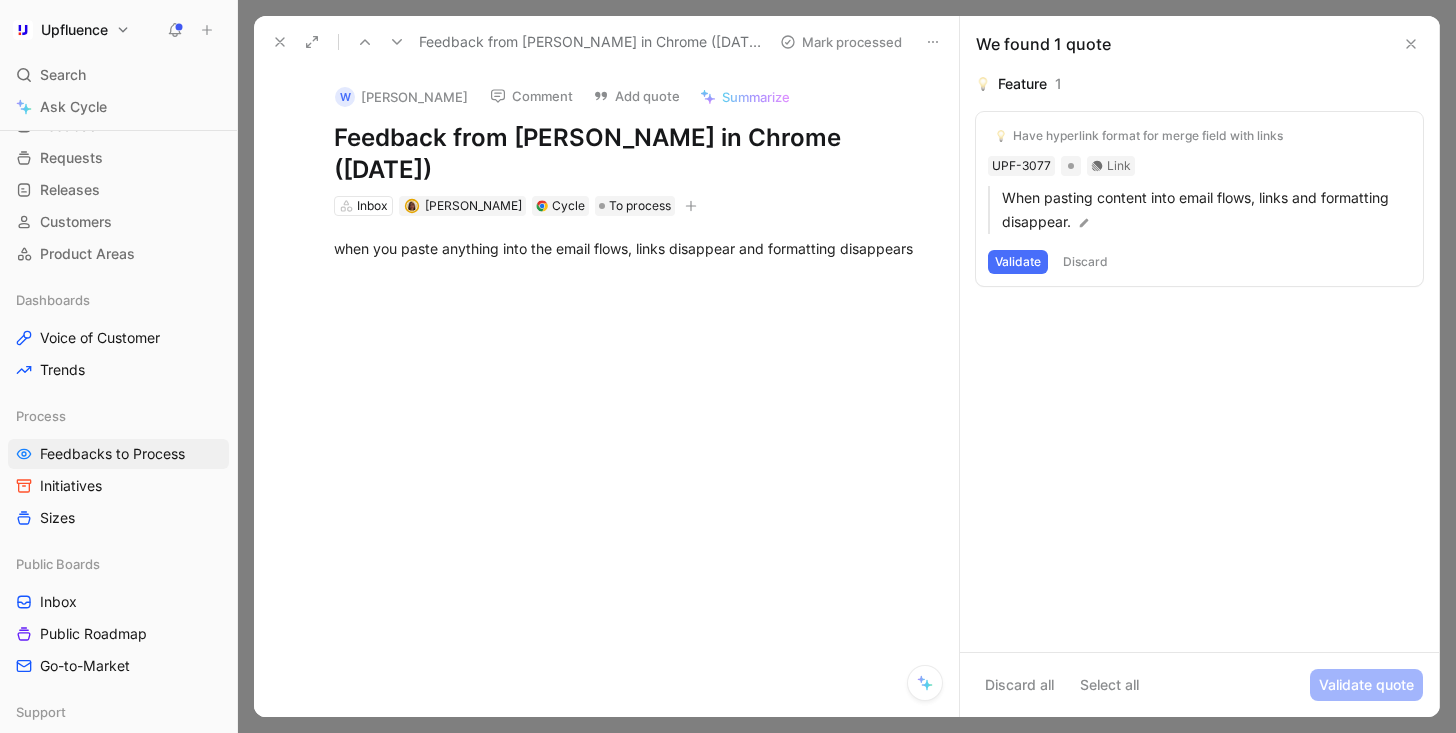 click at bounding box center (397, 42) 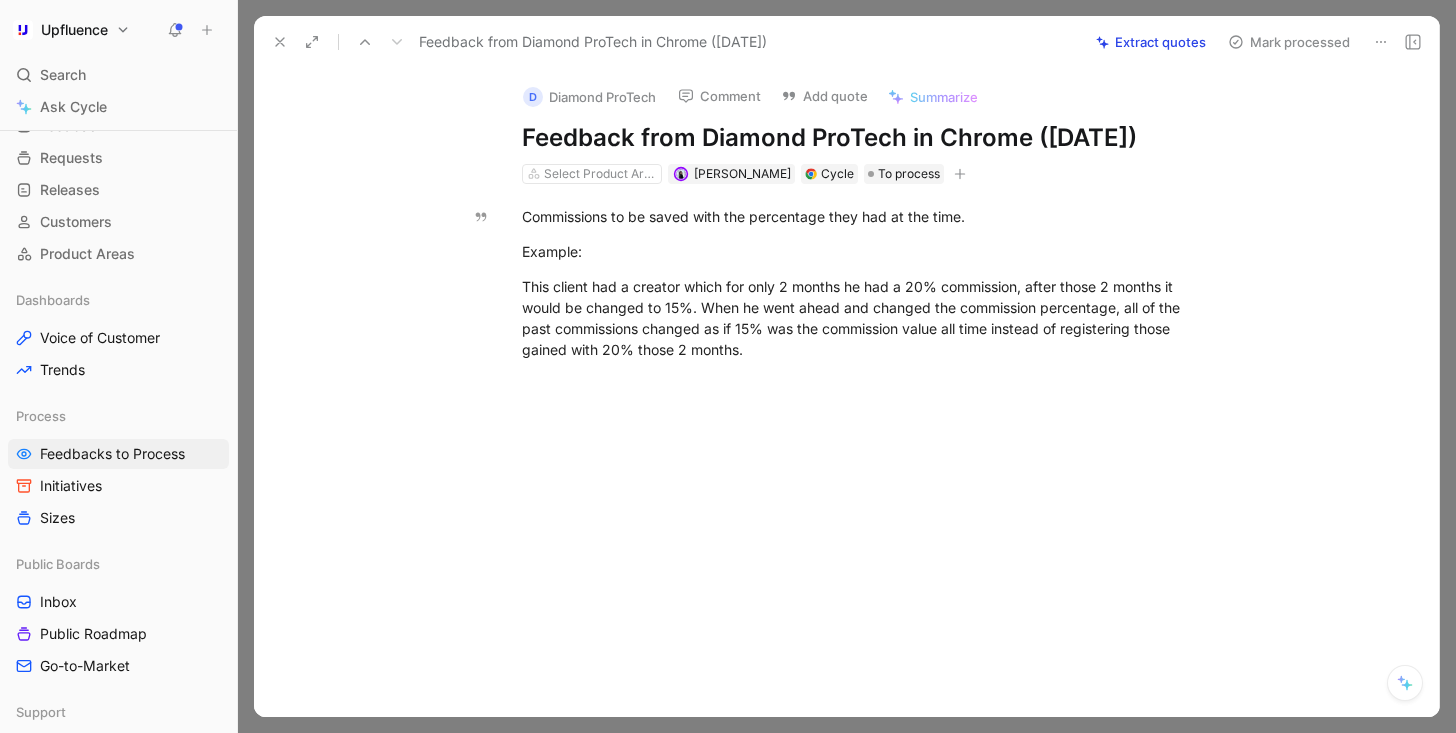 click 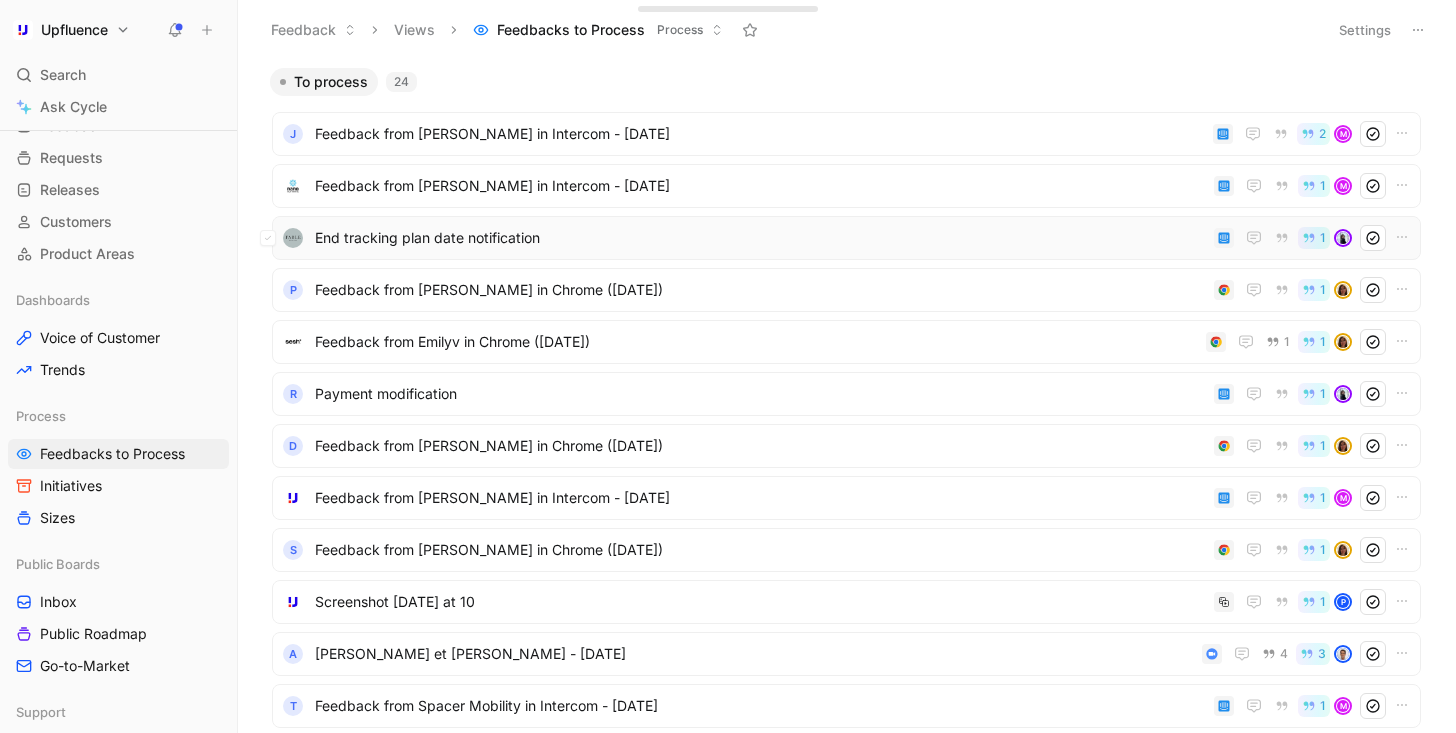 scroll, scrollTop: 890, scrollLeft: 0, axis: vertical 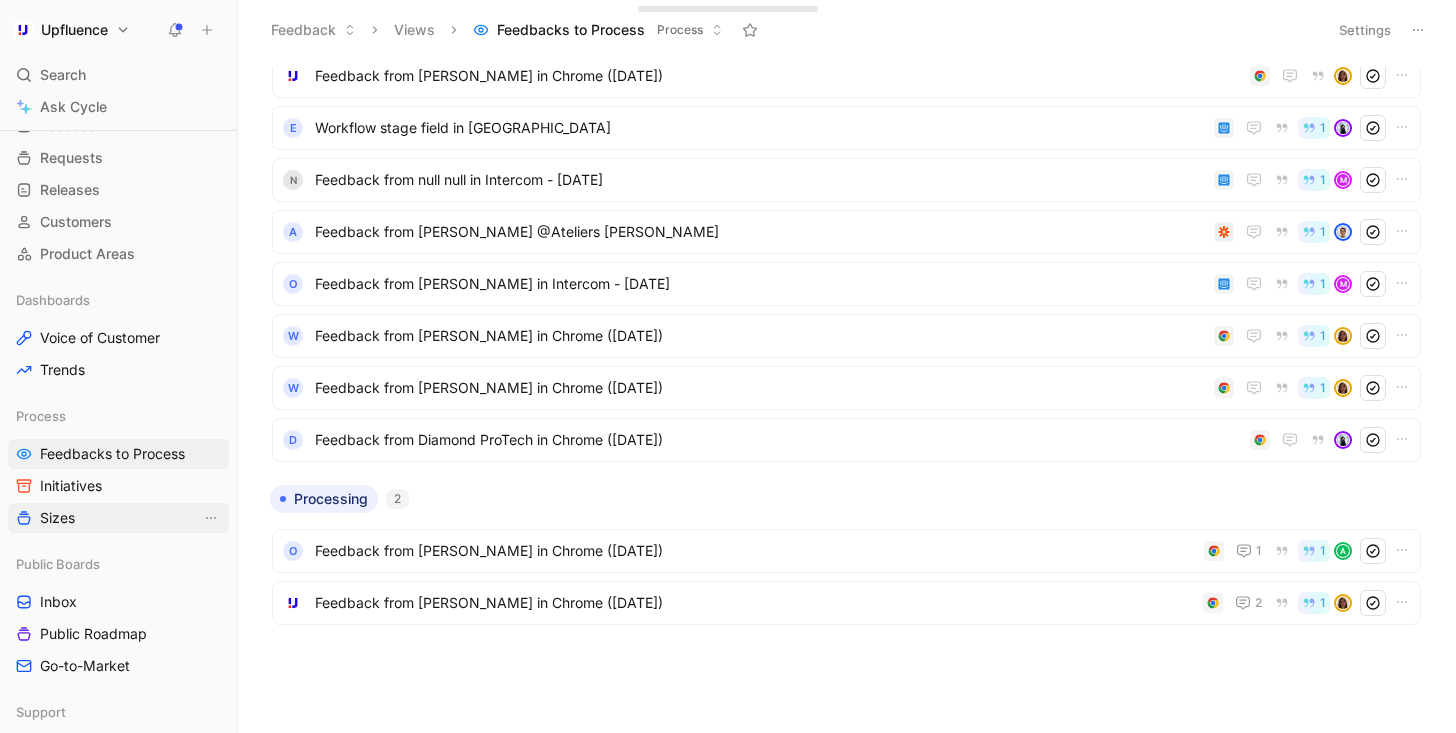 click on "Sizes" at bounding box center (118, 518) 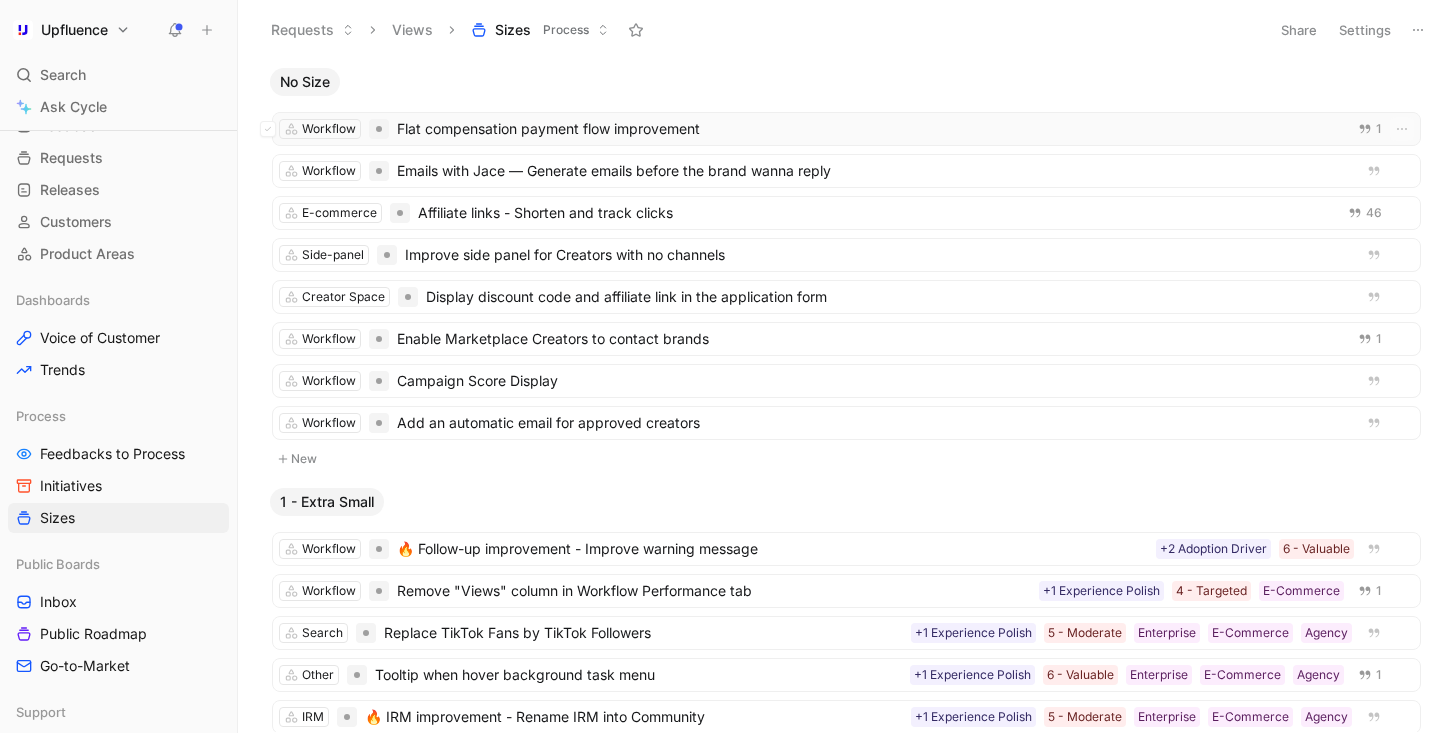 click on "Flat compensation payment flow improvement" at bounding box center [871, 129] 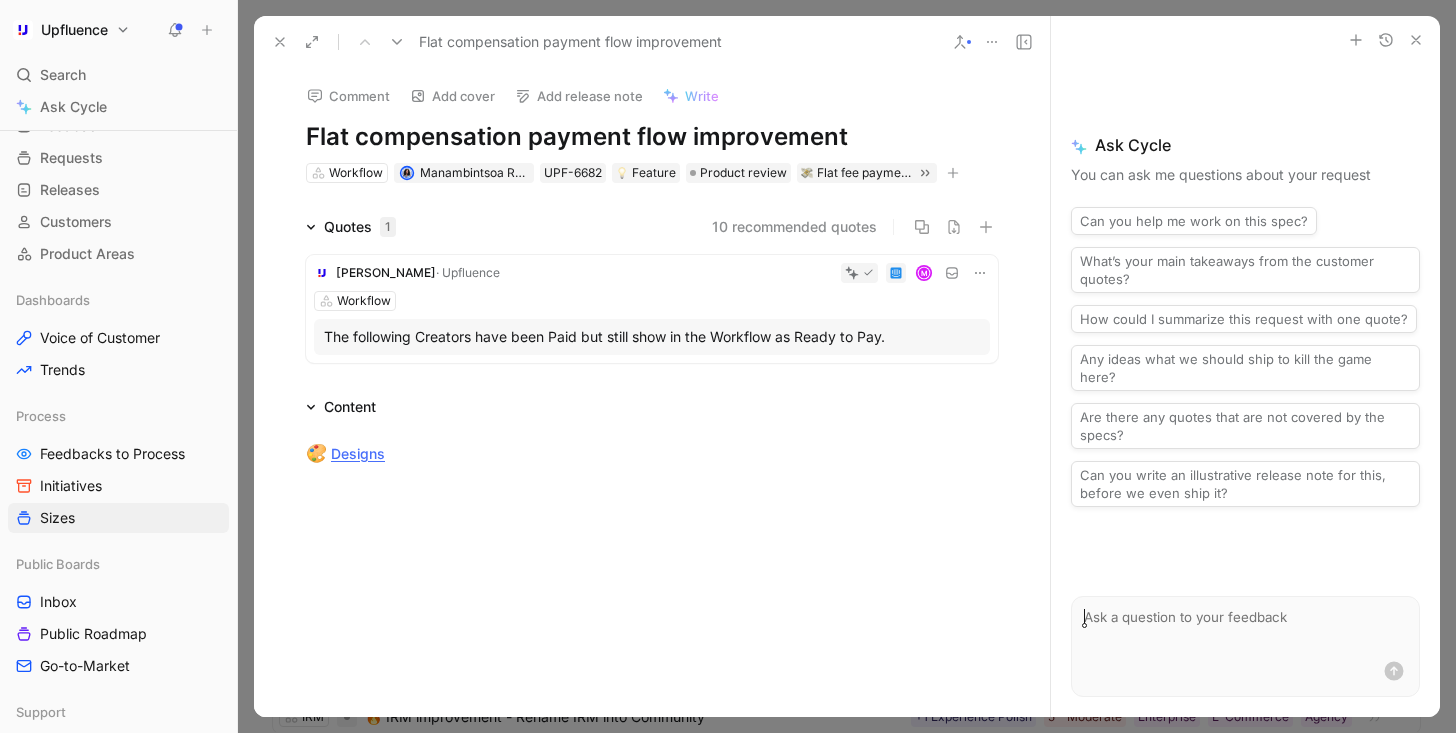 click at bounding box center [953, 173] 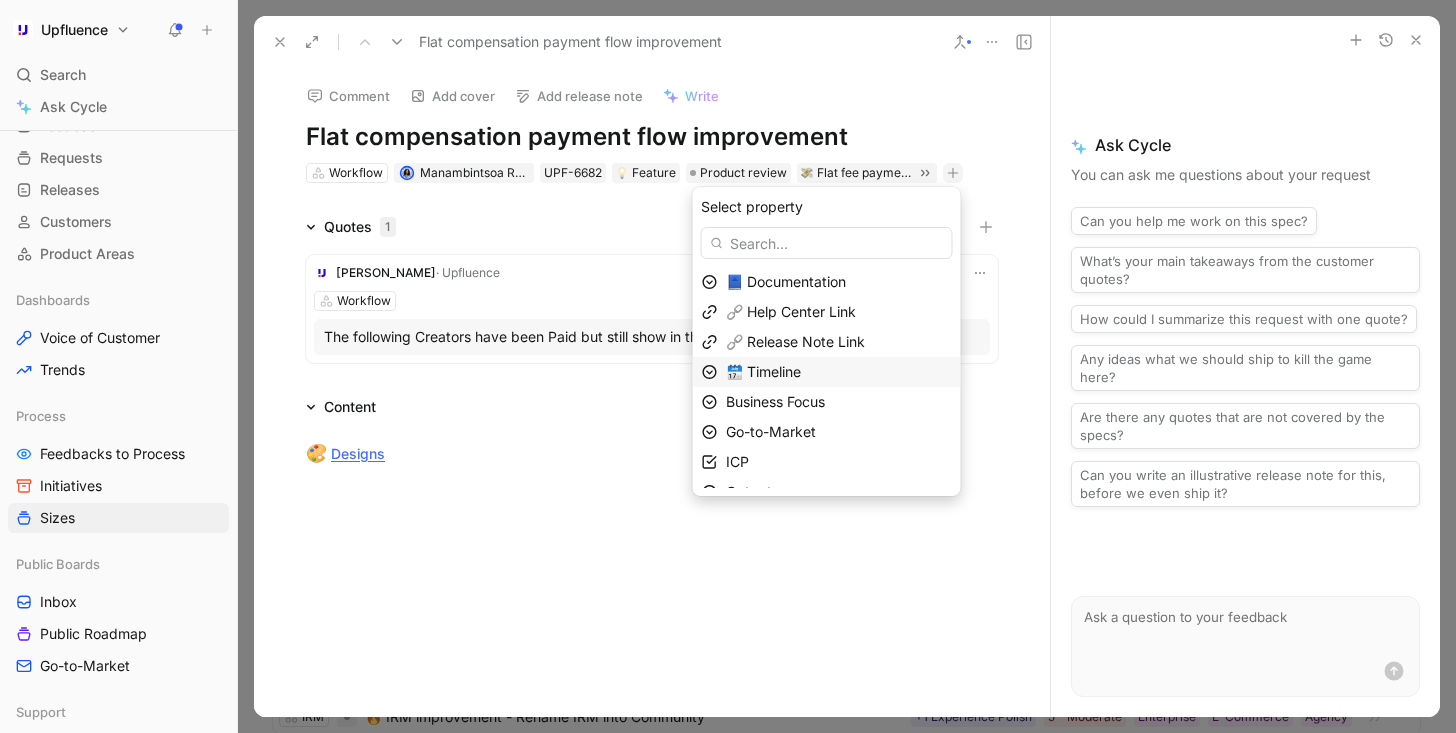 scroll, scrollTop: 109, scrollLeft: 0, axis: vertical 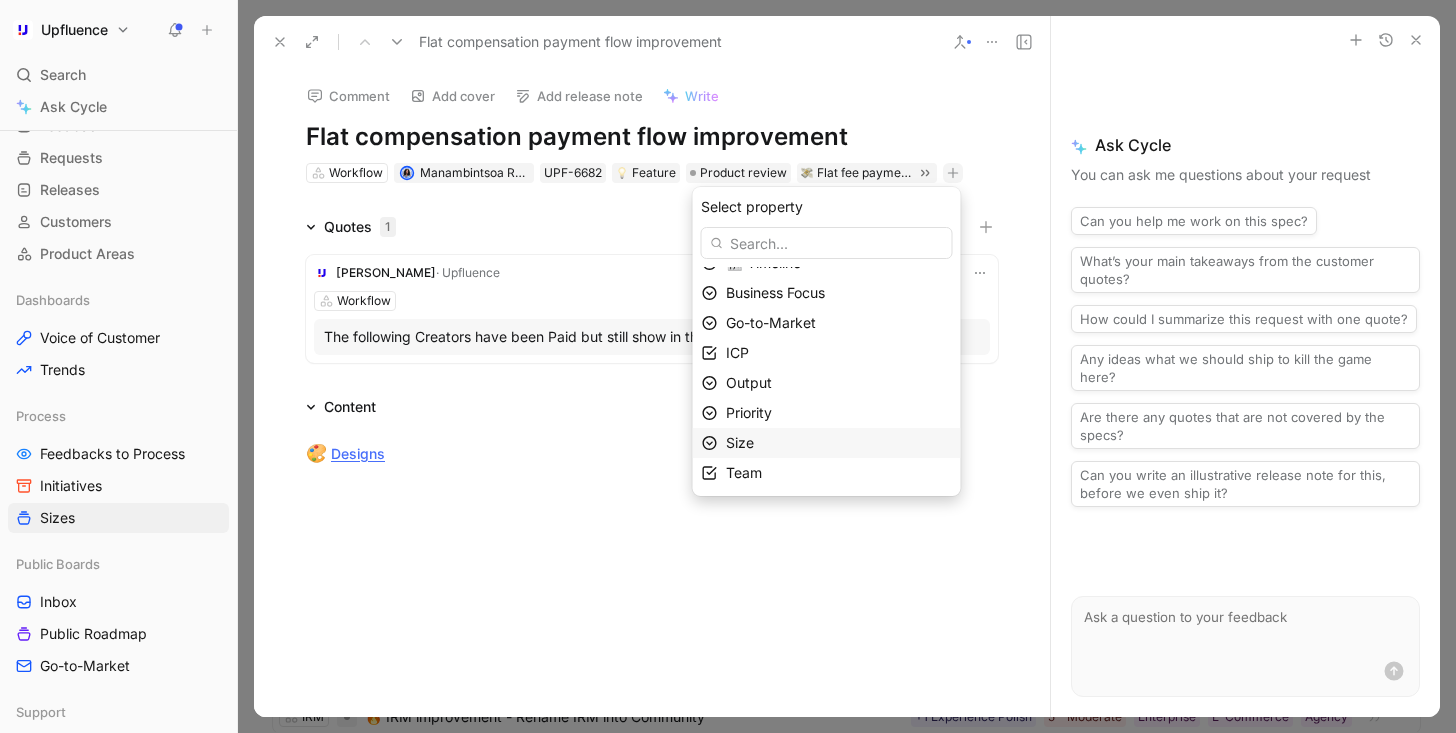 click on "Size" at bounding box center [839, 443] 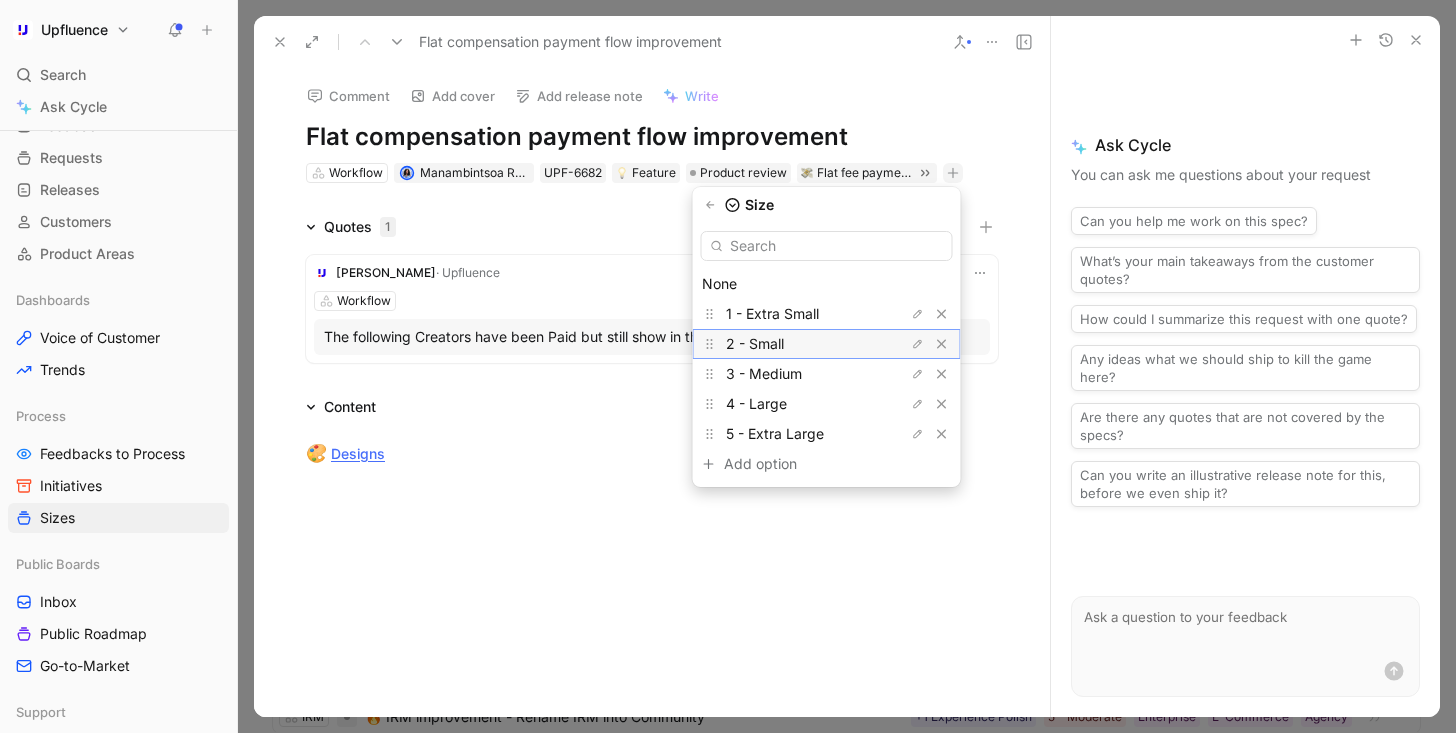 click on "2 - Small" at bounding box center [801, 344] 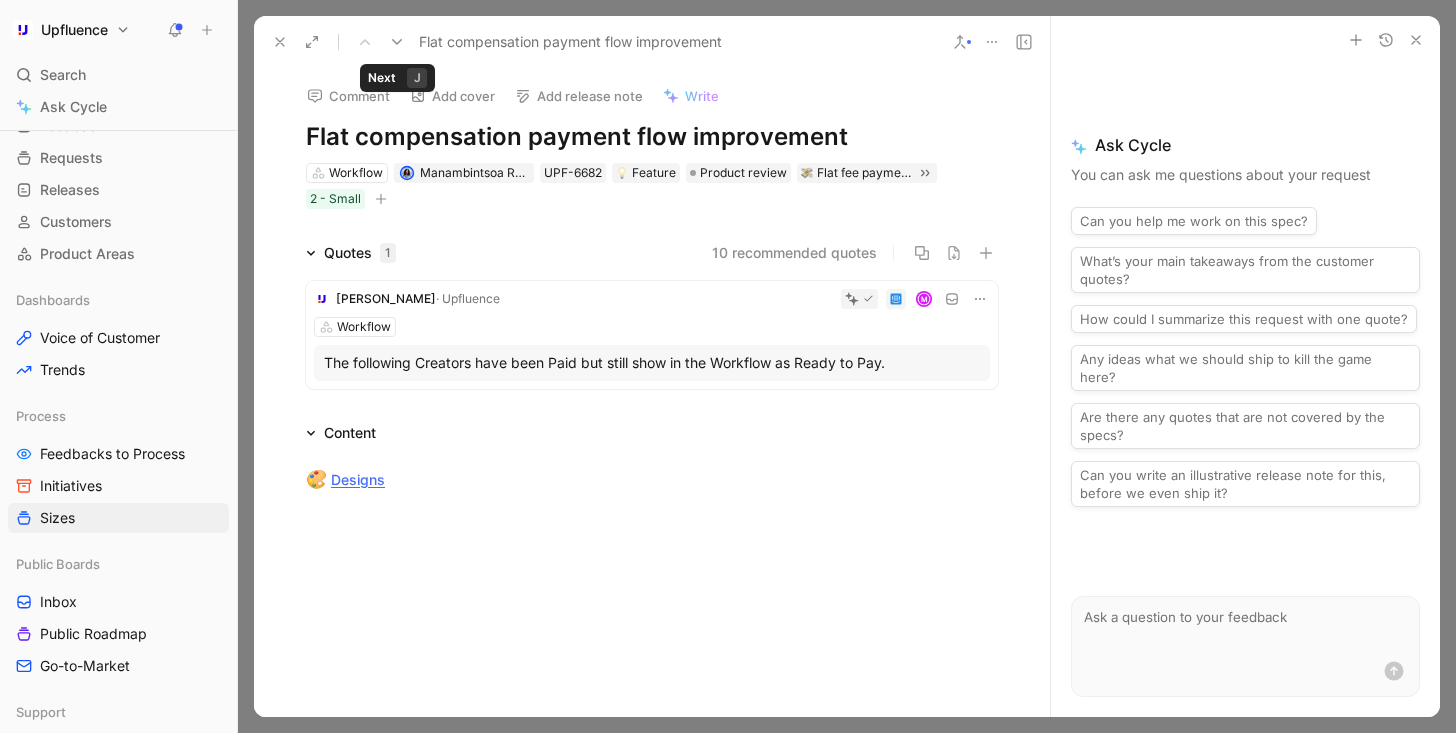click 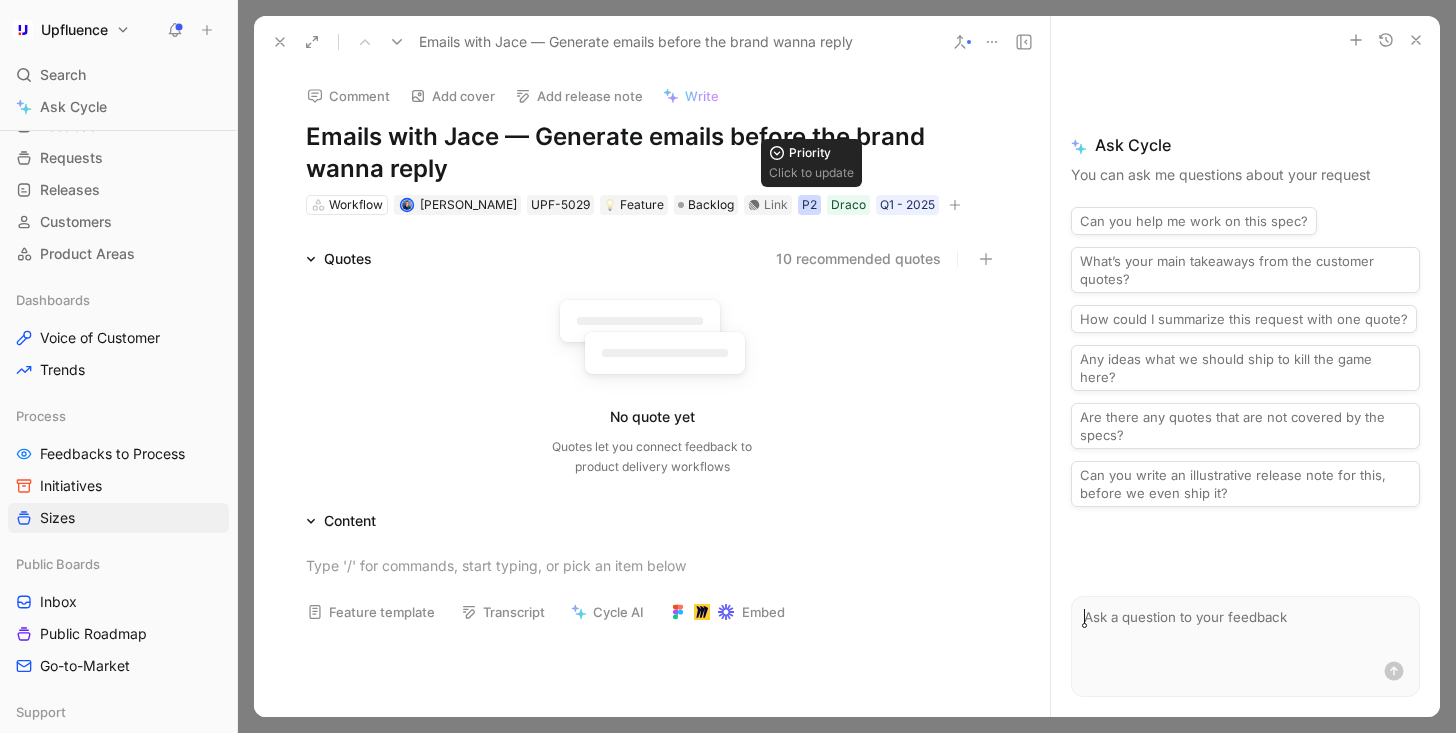 click on "P2" at bounding box center (809, 205) 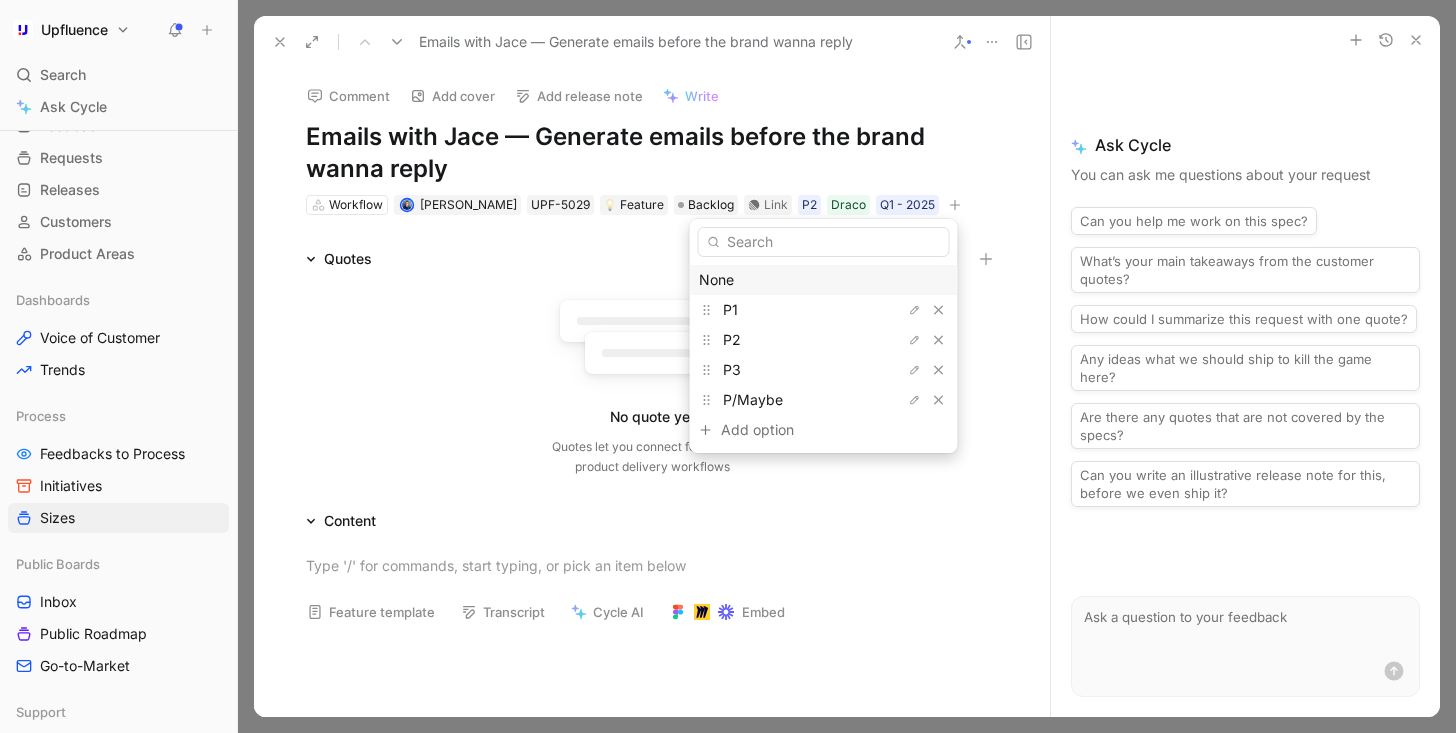 click on "None" at bounding box center [824, 280] 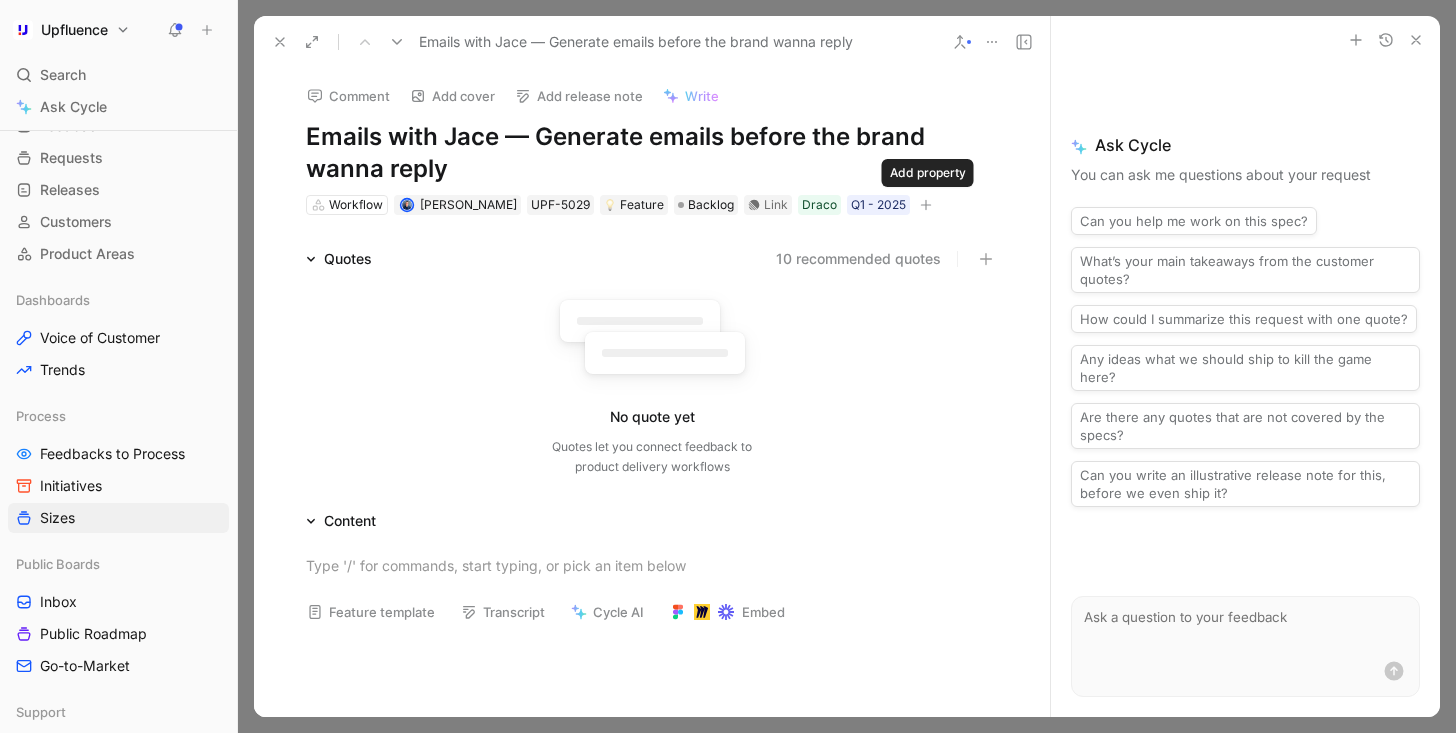 click 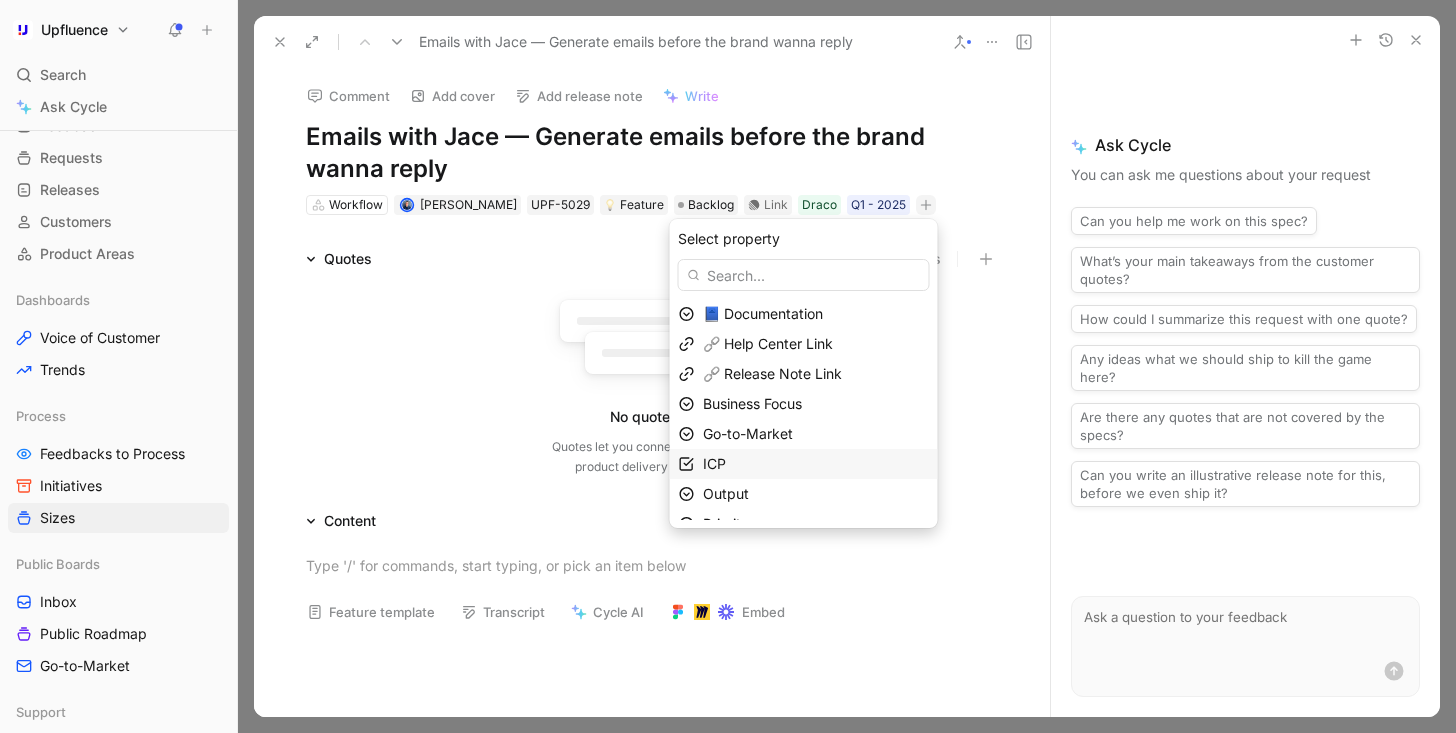 scroll, scrollTop: 49, scrollLeft: 0, axis: vertical 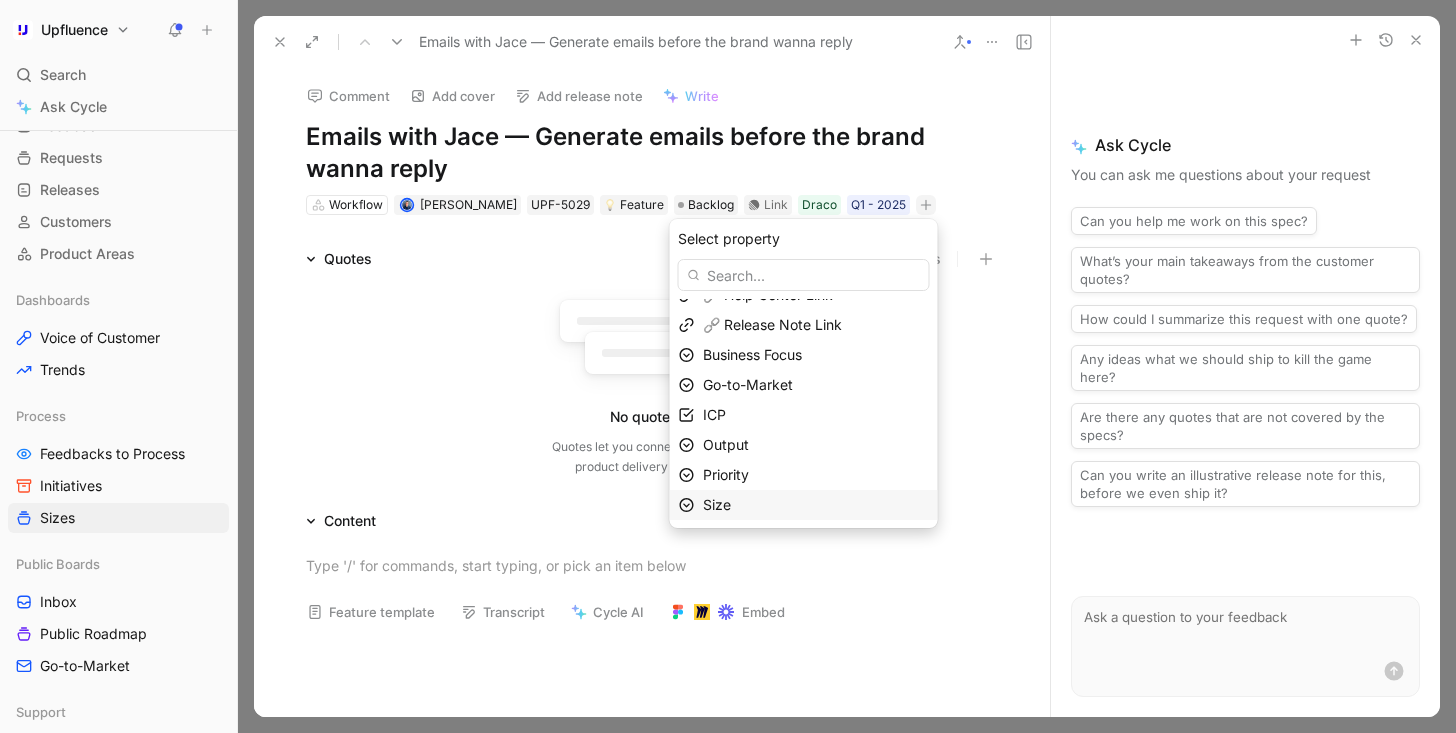 click on "Size" at bounding box center (816, 505) 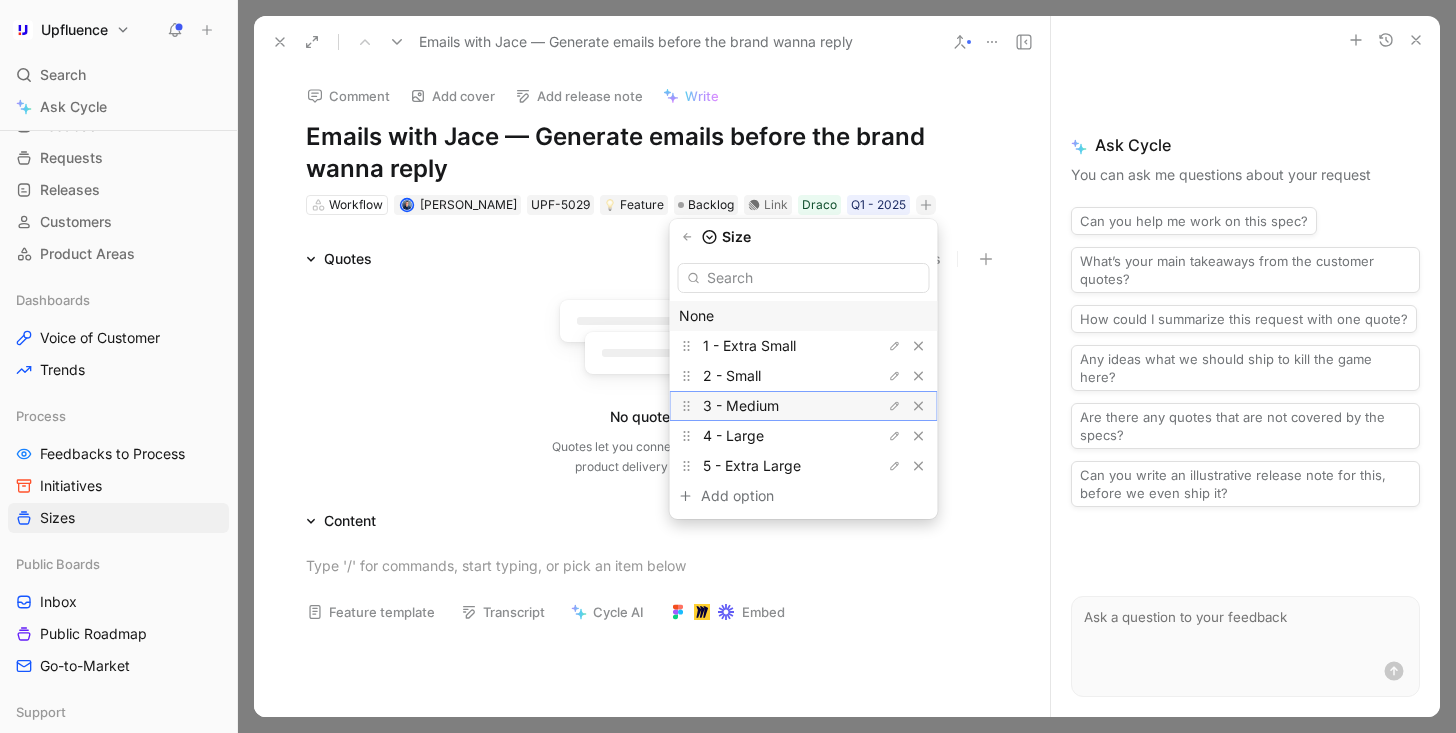 click on "3 - Medium" at bounding box center (778, 406) 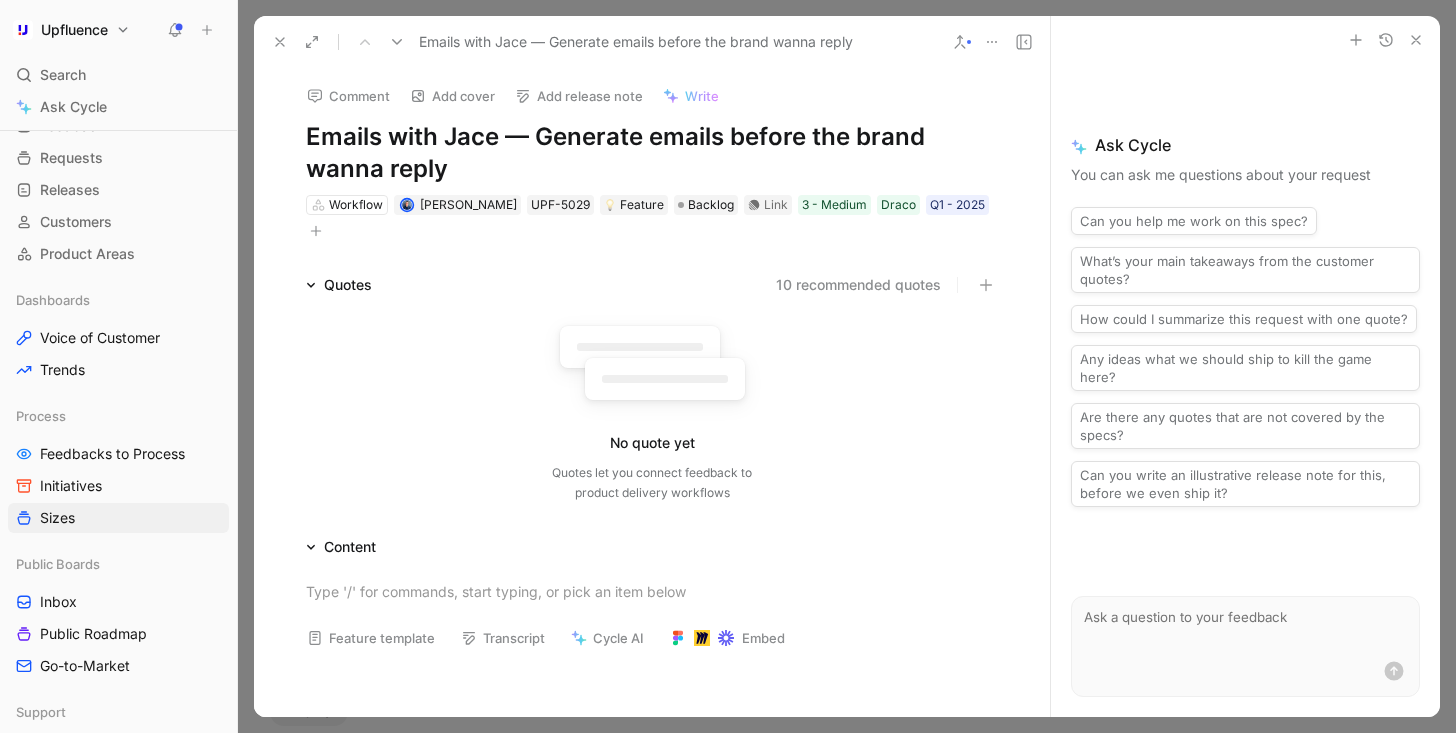 click 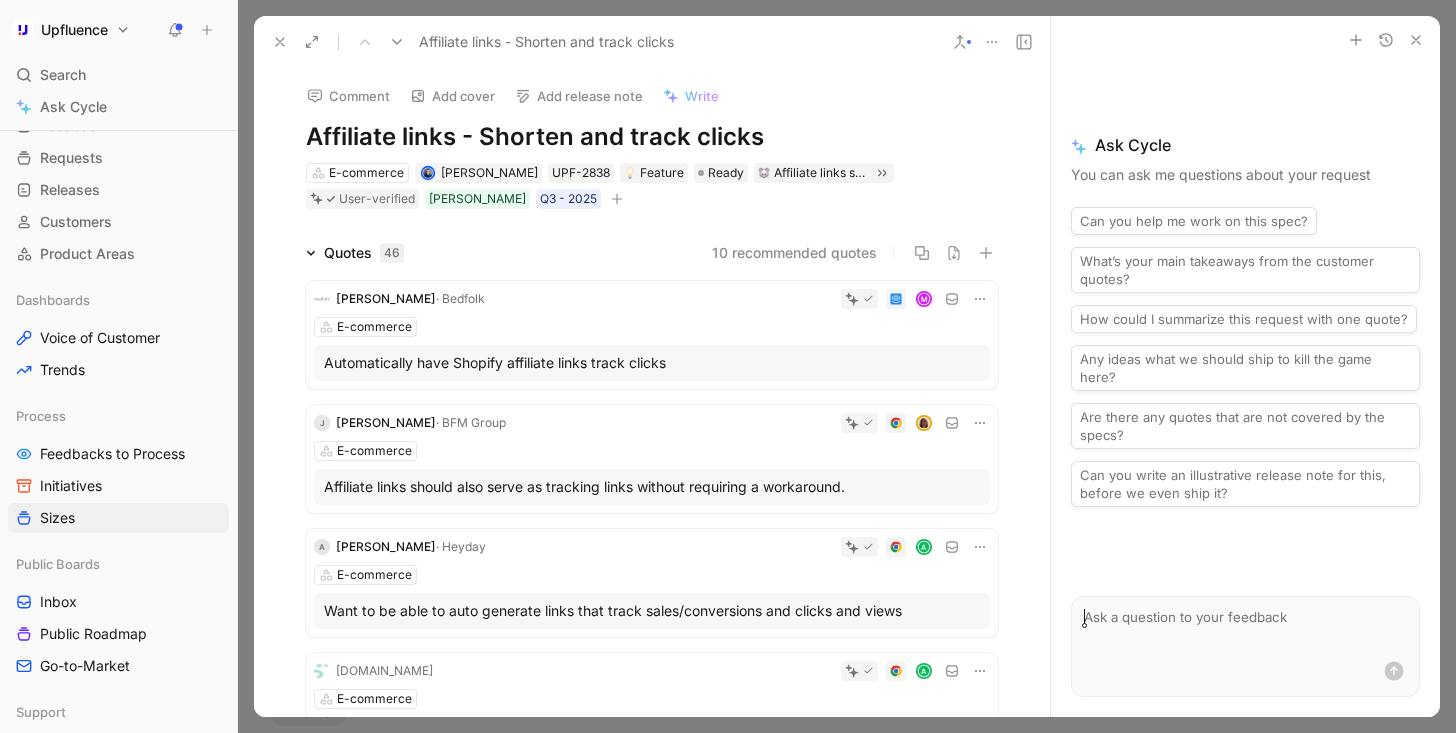 click 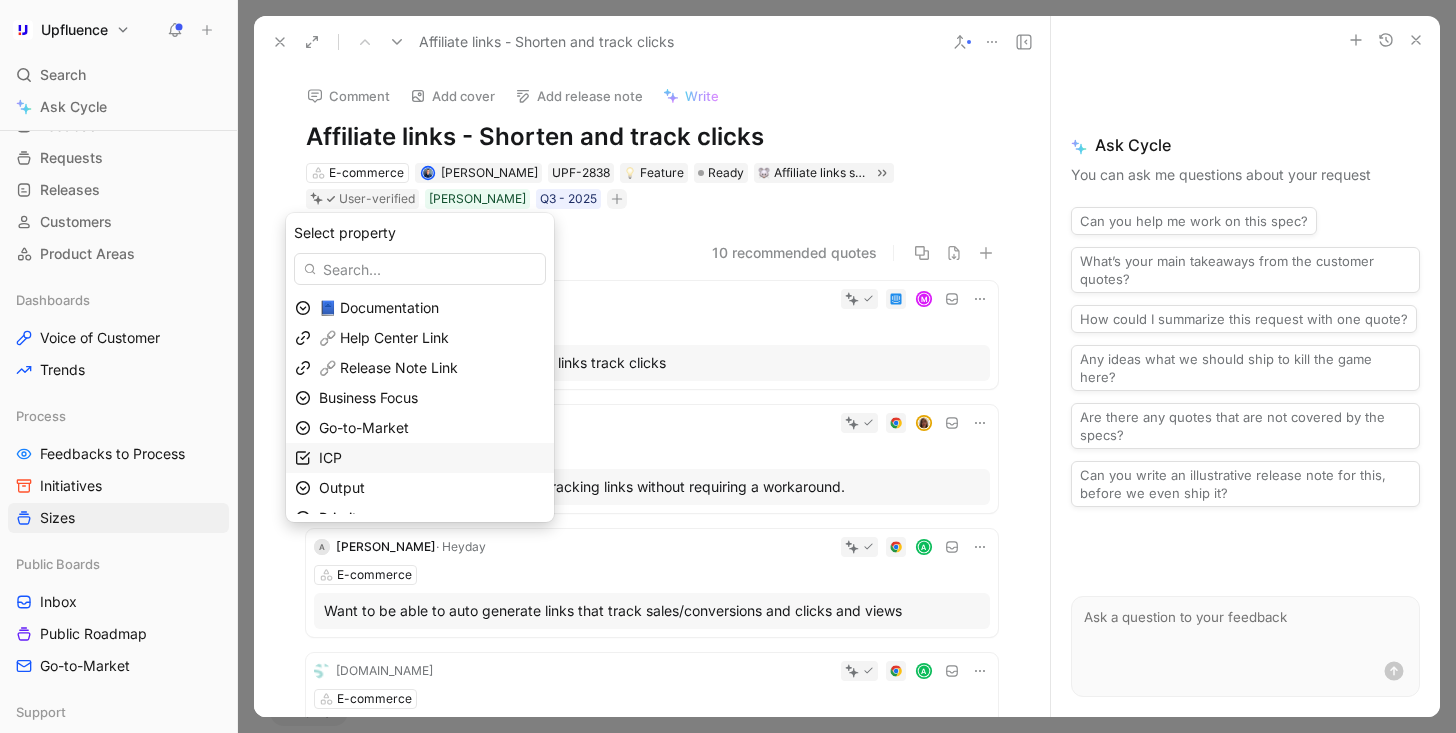 scroll, scrollTop: 49, scrollLeft: 0, axis: vertical 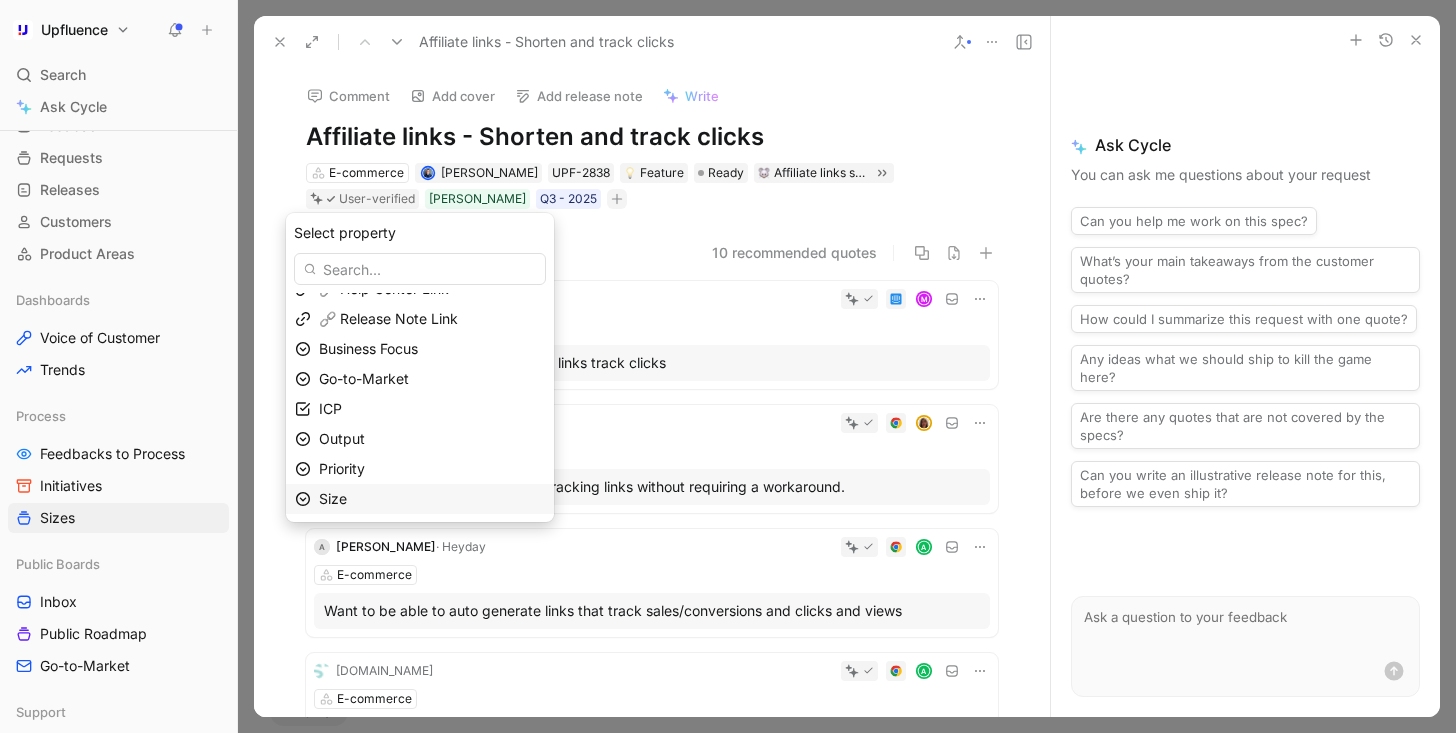 click on "Size" at bounding box center (432, 499) 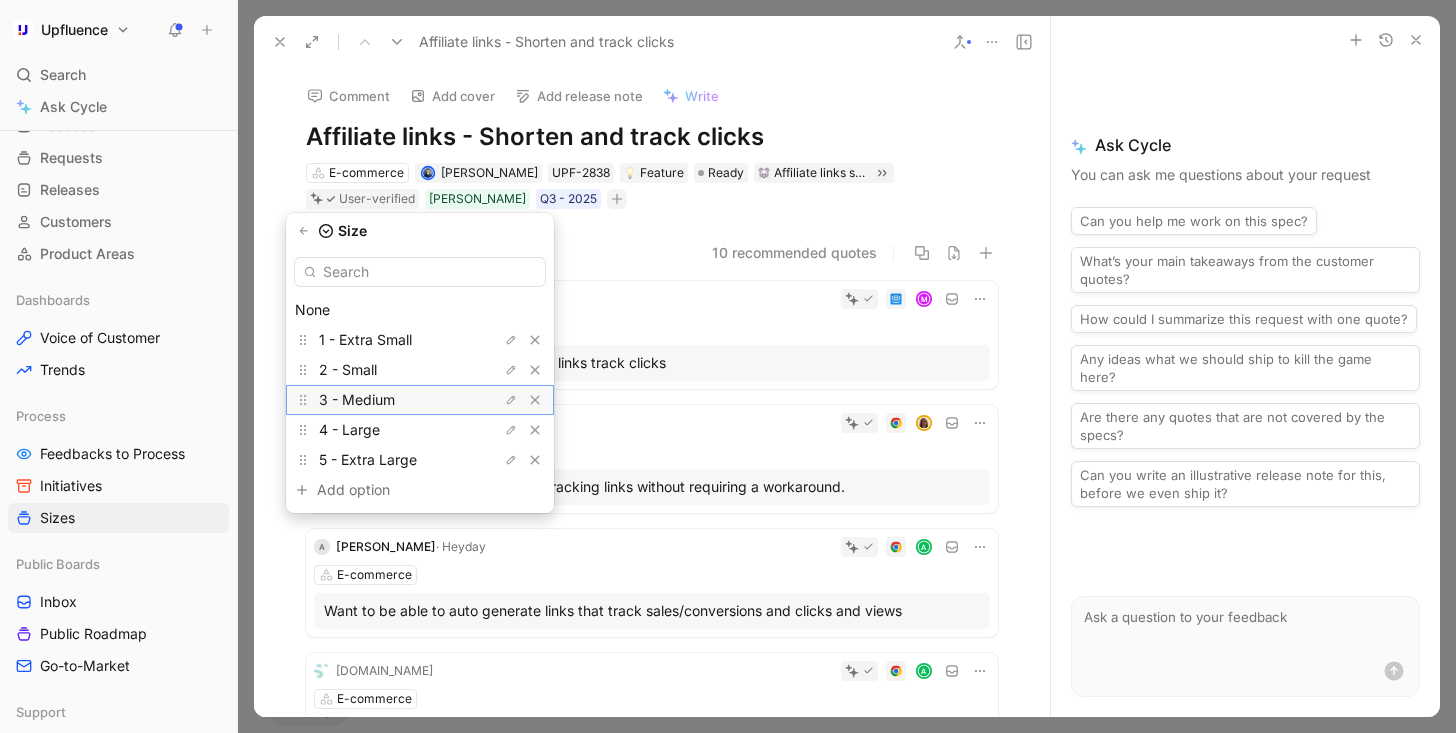 click on "3 - Medium" at bounding box center [394, 400] 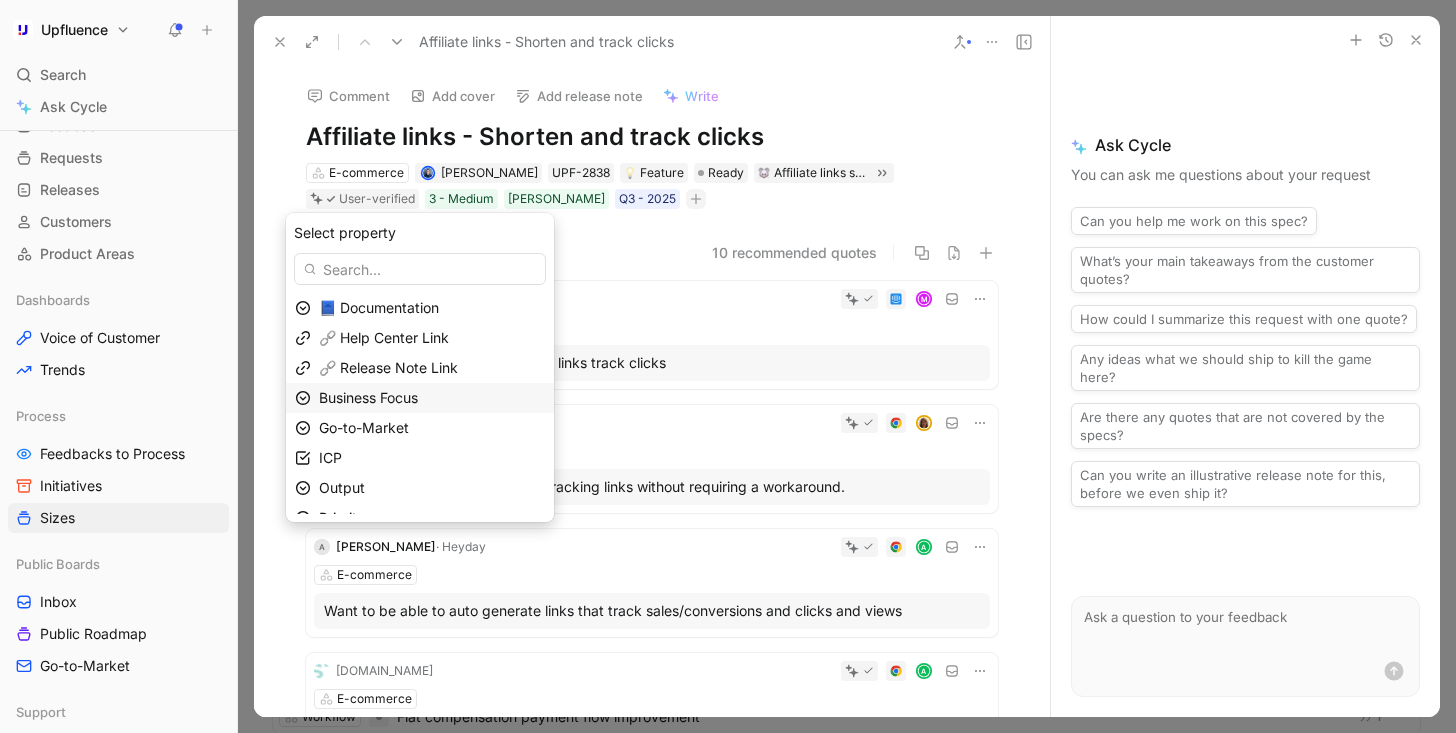 scroll, scrollTop: 19, scrollLeft: 0, axis: vertical 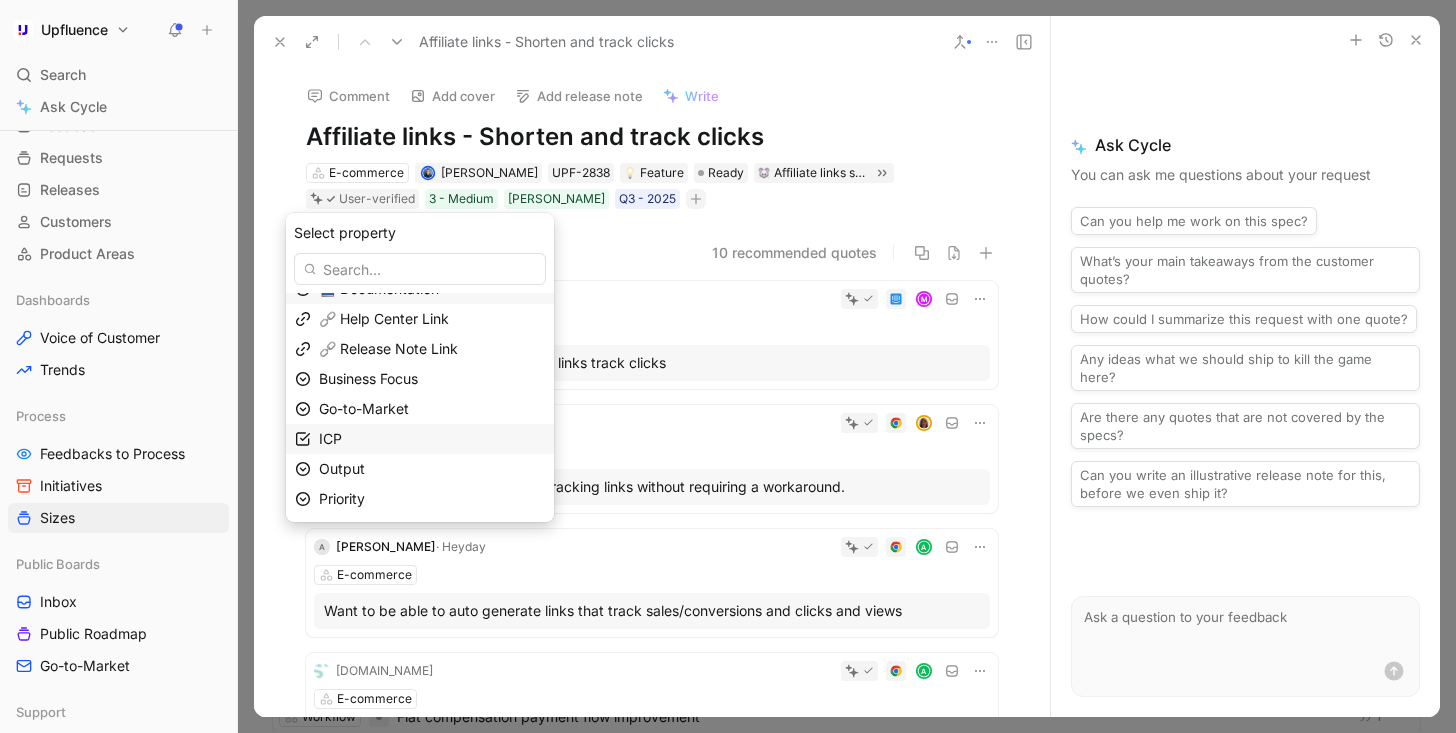click on "ICP" at bounding box center (432, 439) 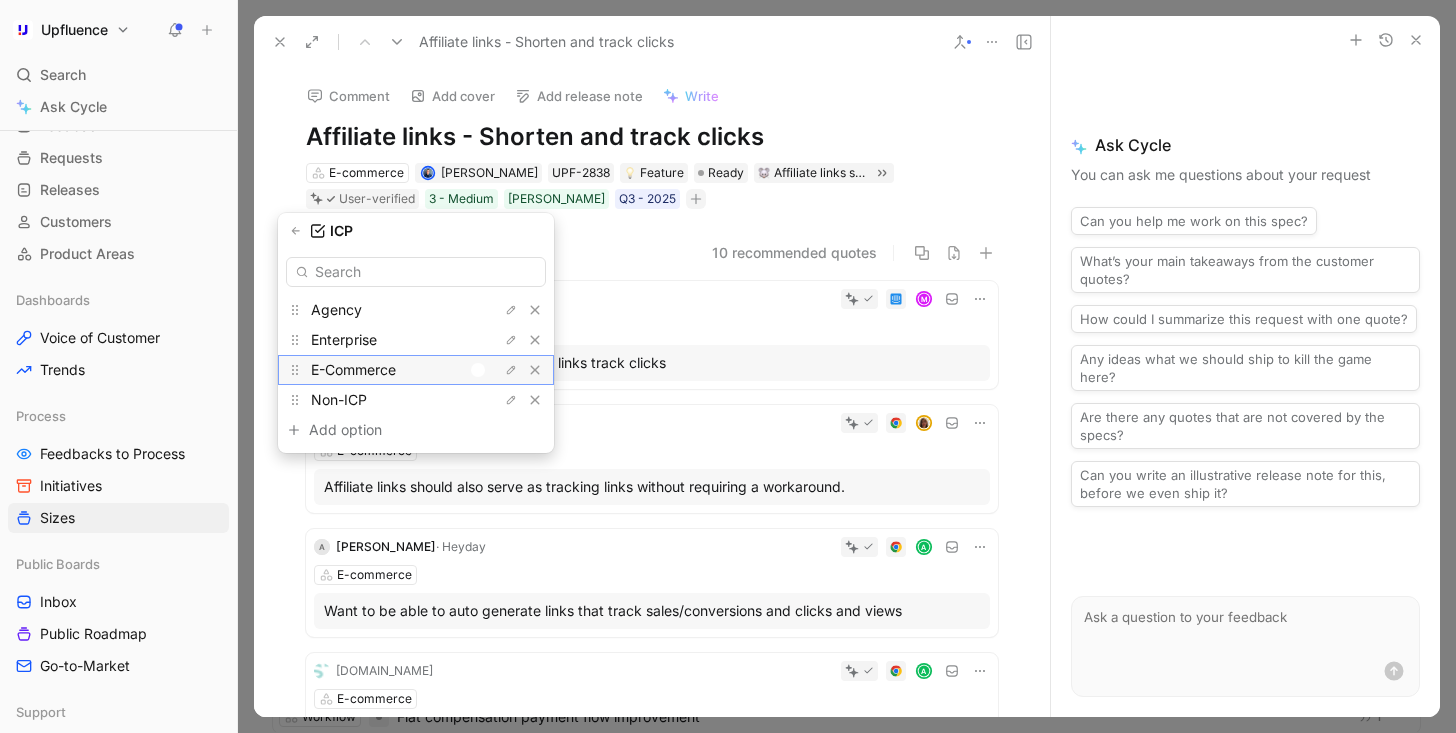 click at bounding box center [478, 370] 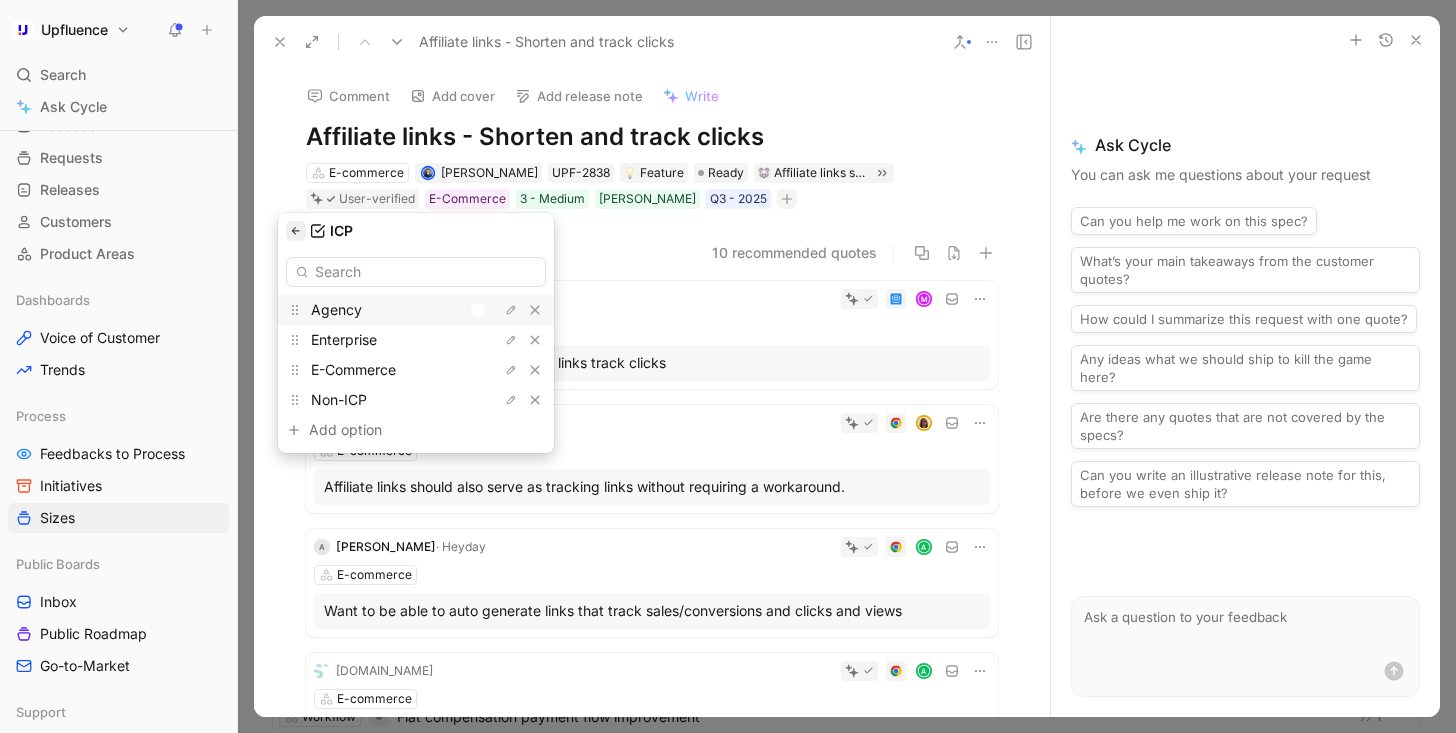 click 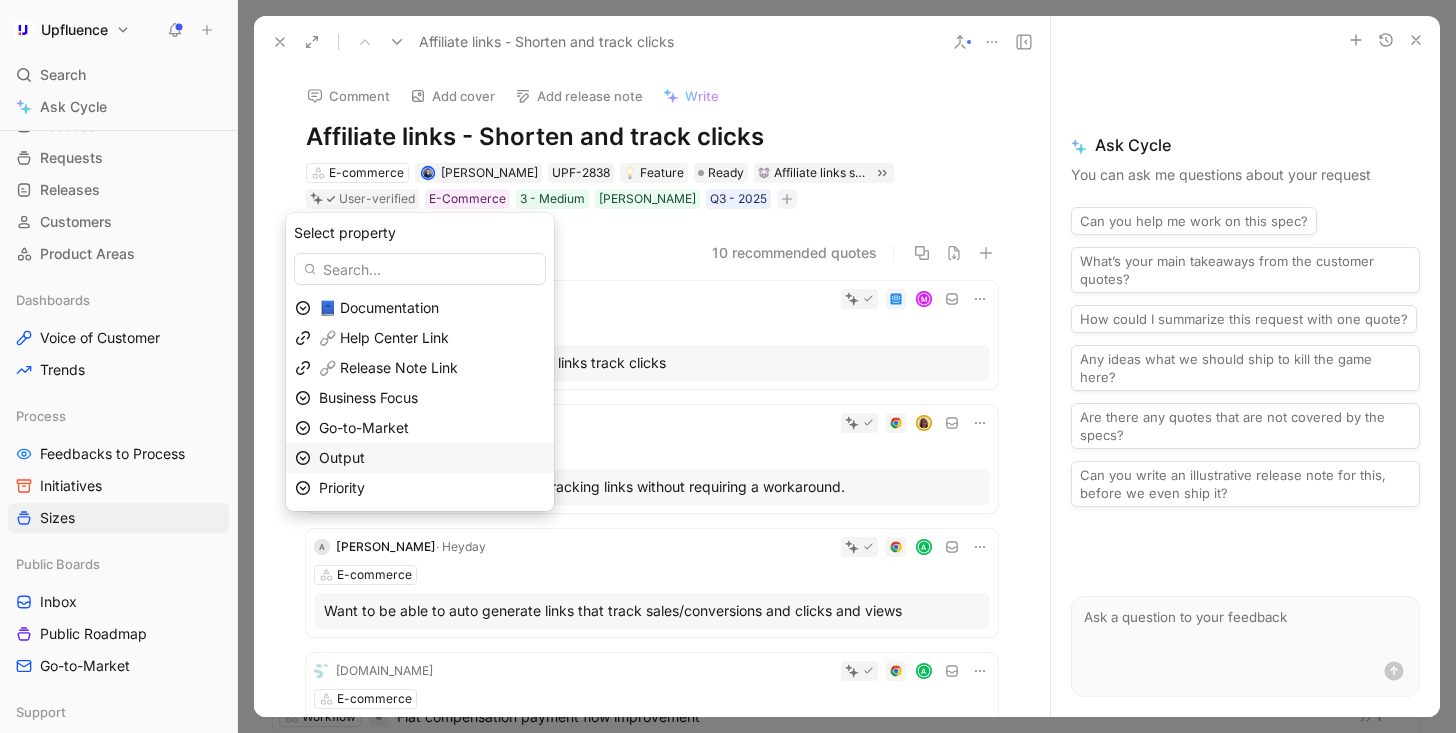 click on "Output" at bounding box center [432, 458] 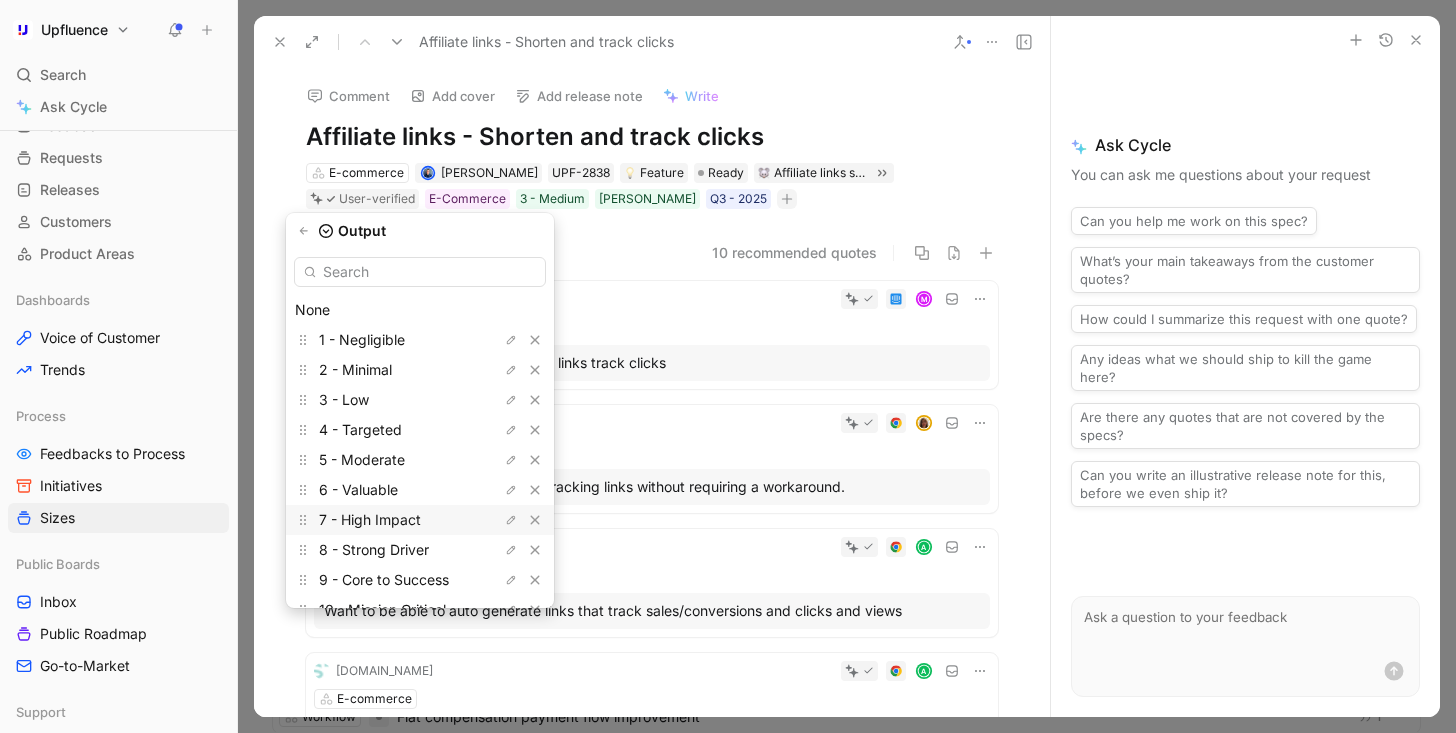 scroll, scrollTop: 55, scrollLeft: 0, axis: vertical 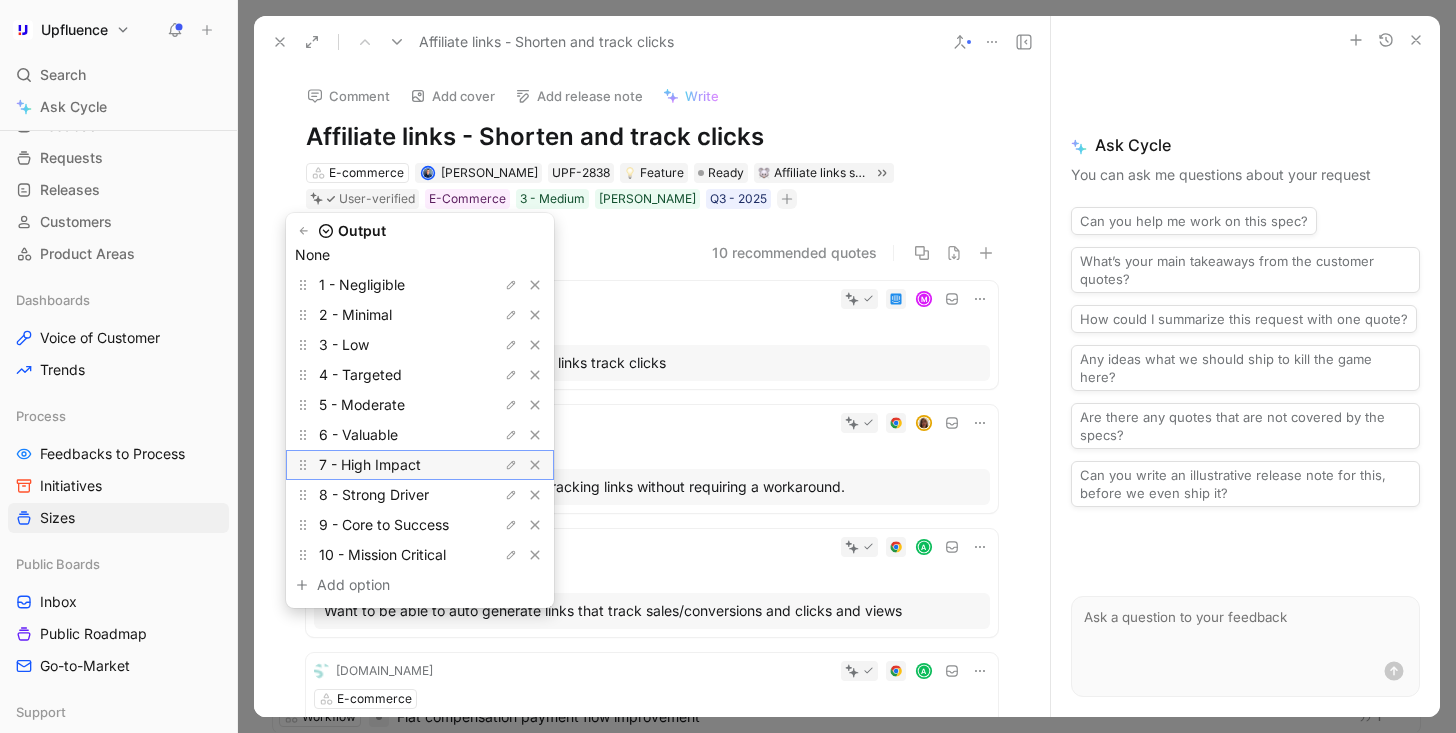 click on "7 - High Impact" at bounding box center (394, 465) 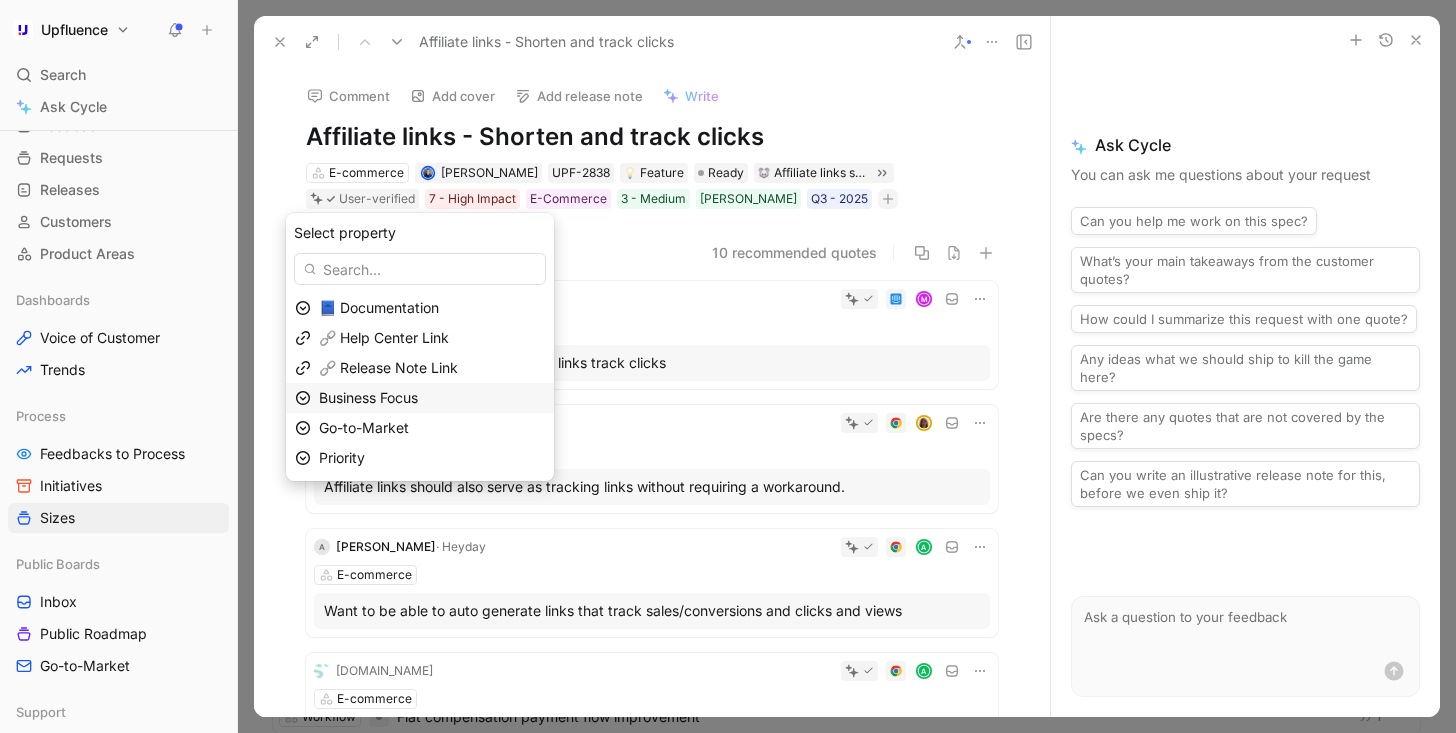 click on "Business Focus" at bounding box center [432, 398] 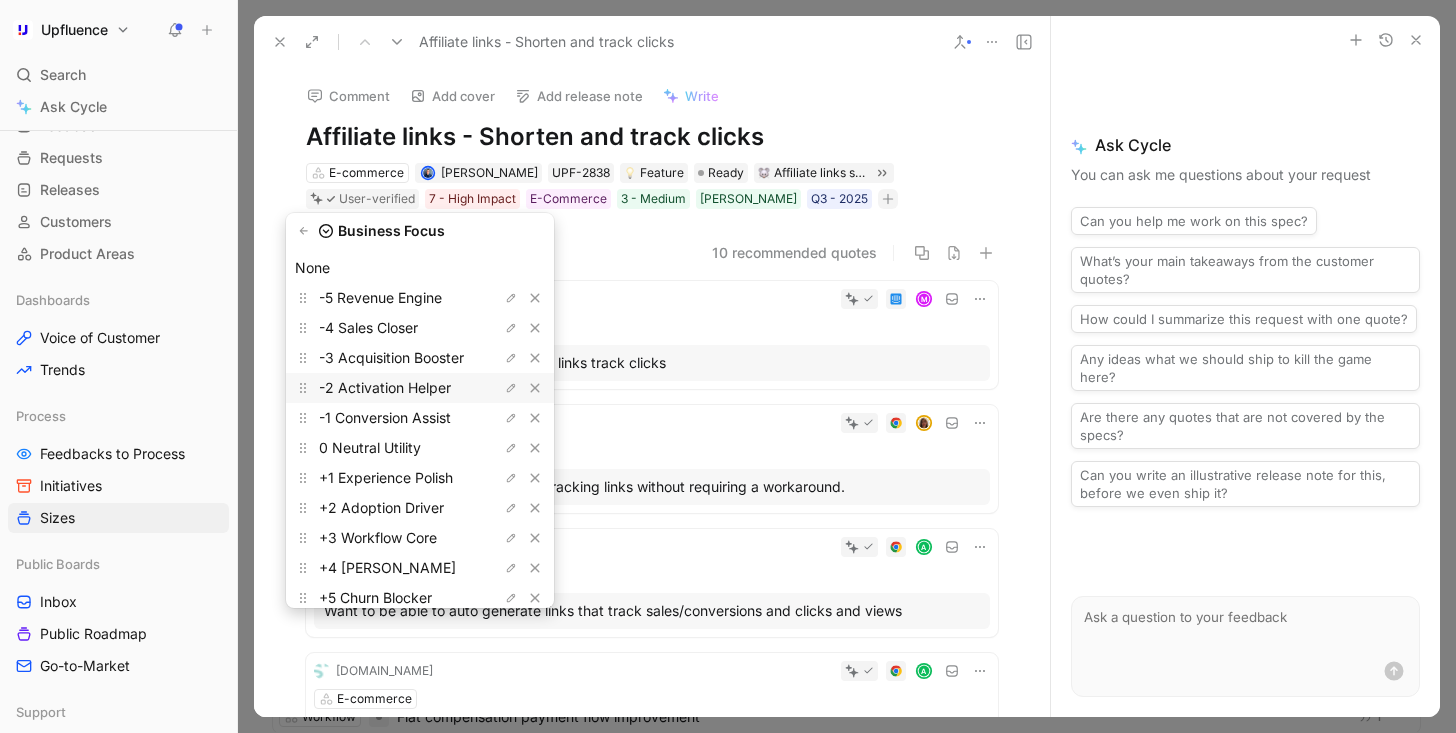 scroll, scrollTop: 85, scrollLeft: 0, axis: vertical 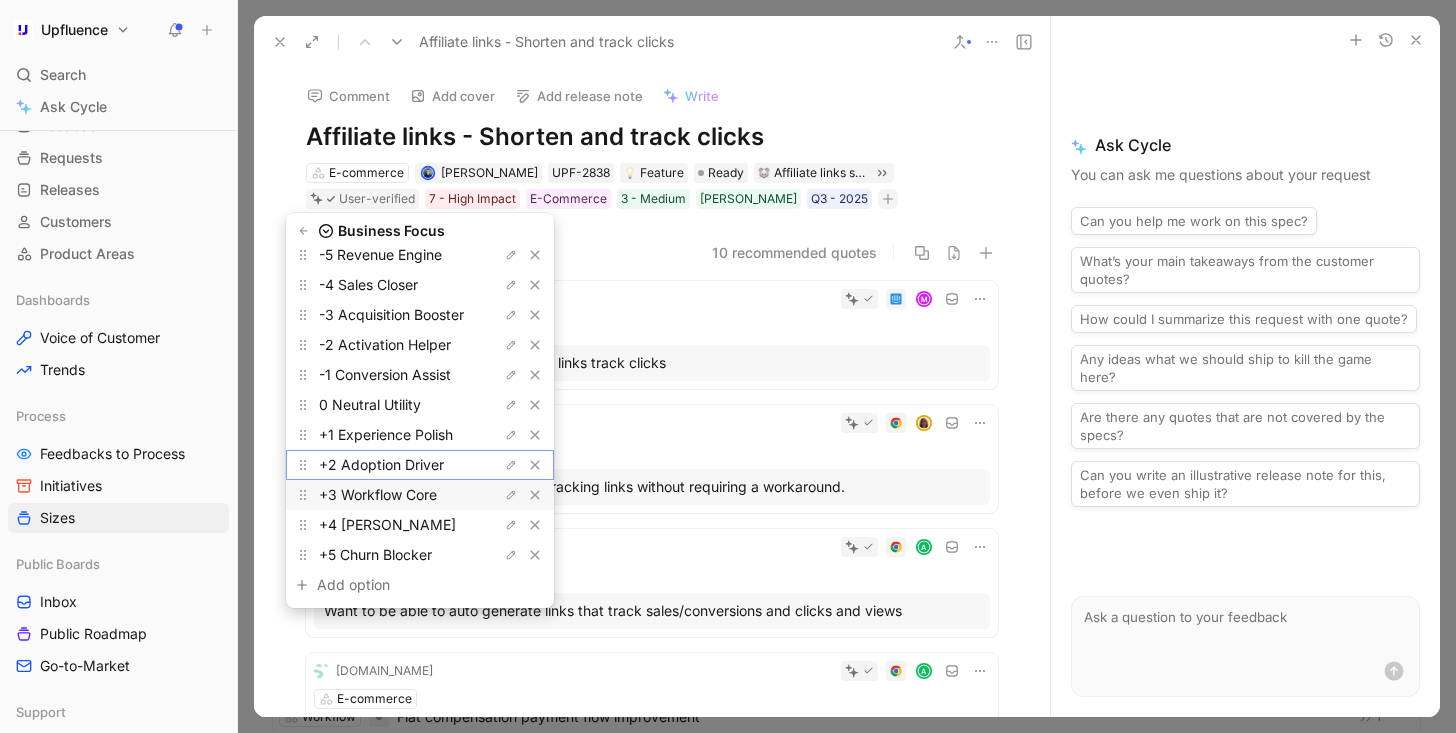 drag, startPoint x: 431, startPoint y: 469, endPoint x: 427, endPoint y: 488, distance: 19.416489 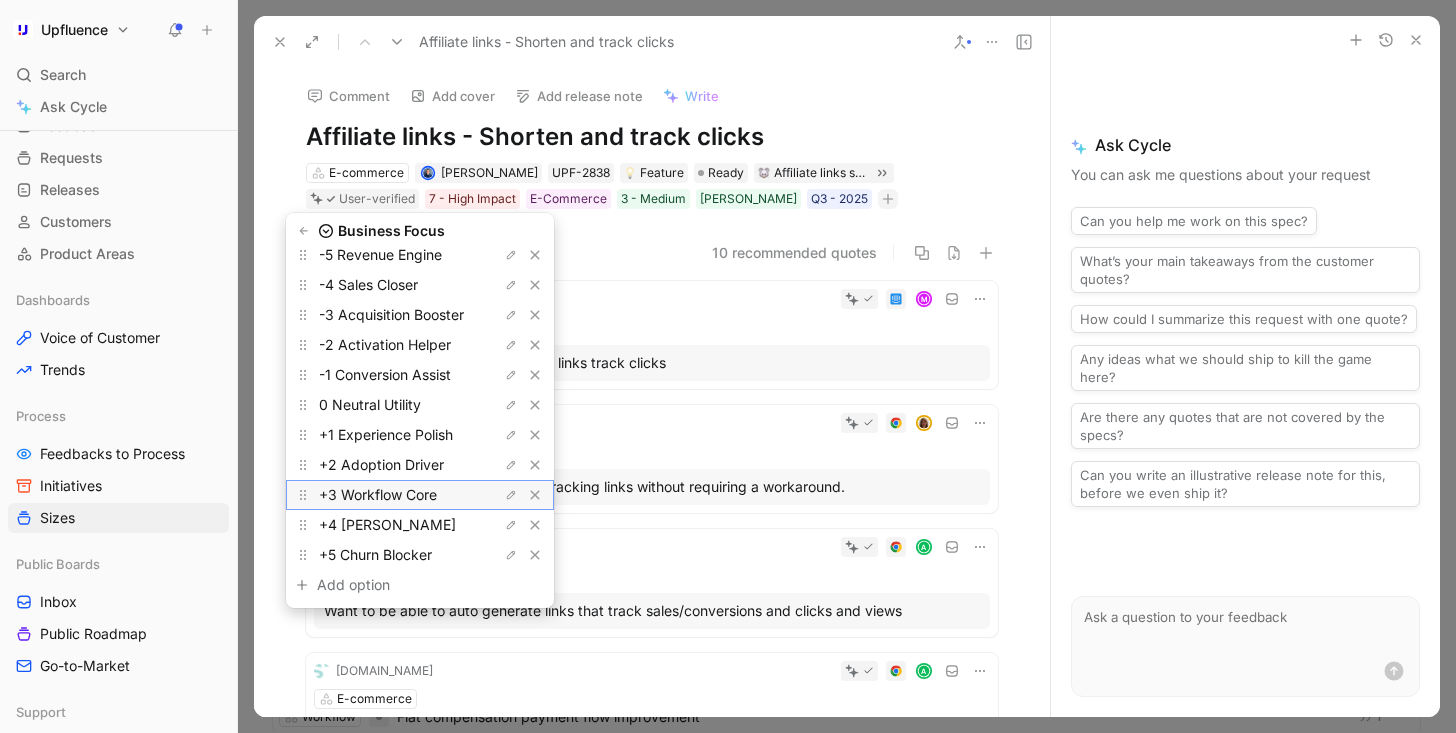 click on "+3  Workflow Core" at bounding box center [378, 494] 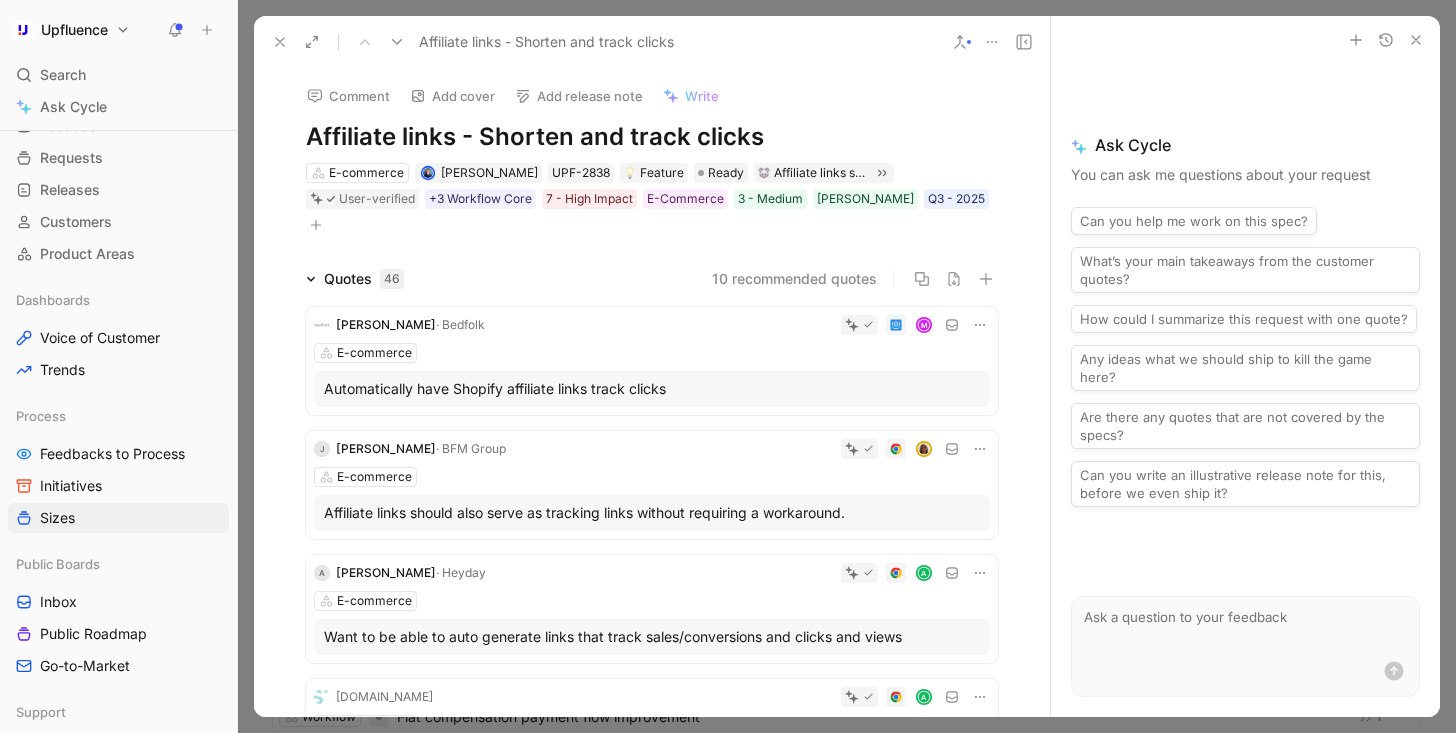 click 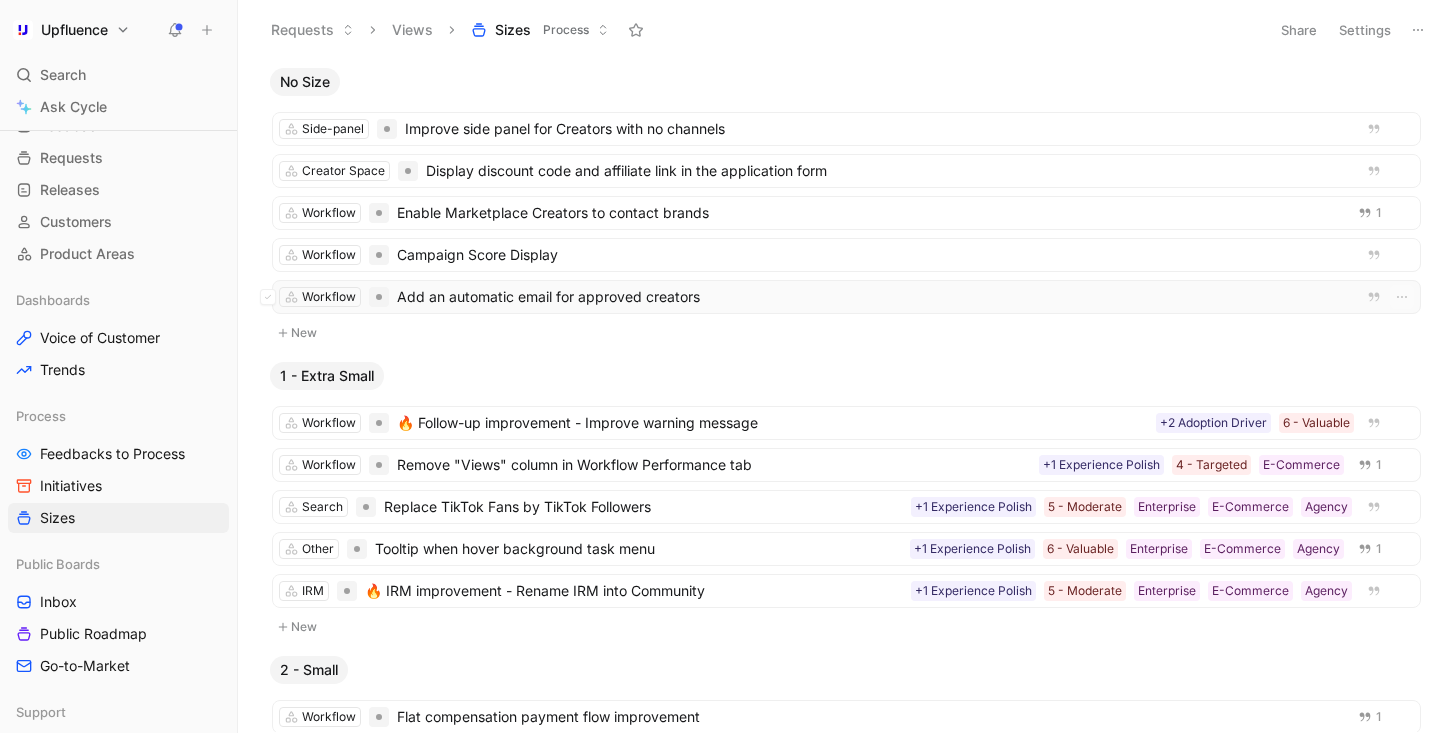 click on "Add an automatic email for approved creators" at bounding box center (871, 297) 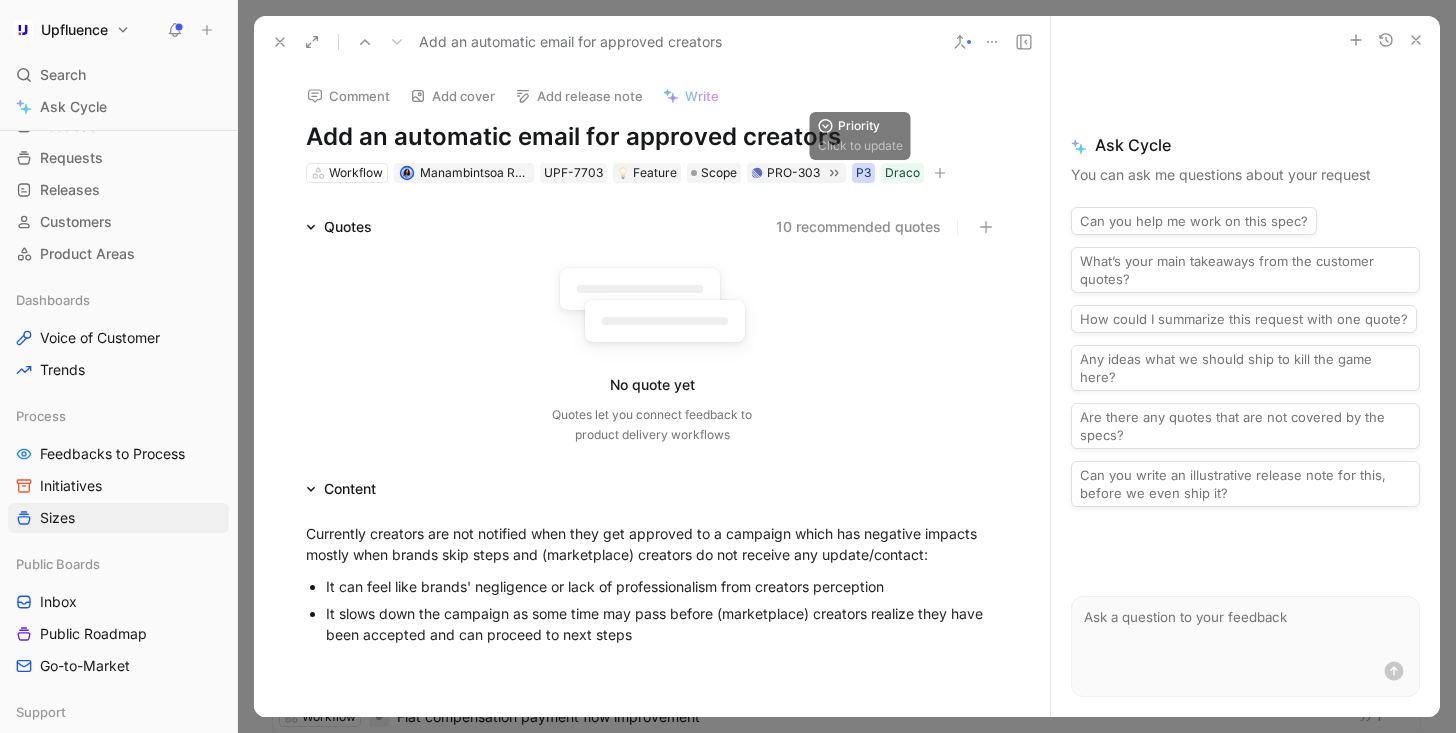 click on "P3" at bounding box center [863, 173] 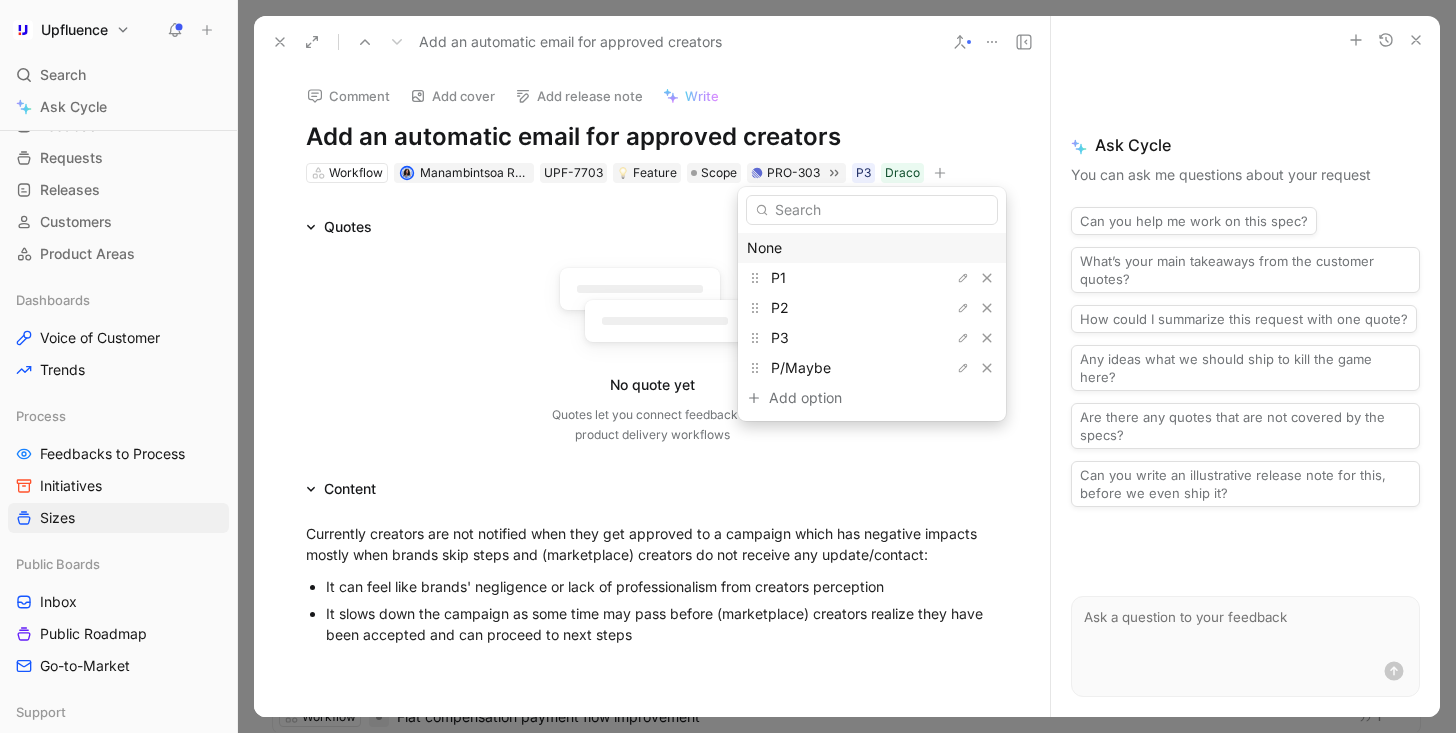 click on "None" at bounding box center (872, 248) 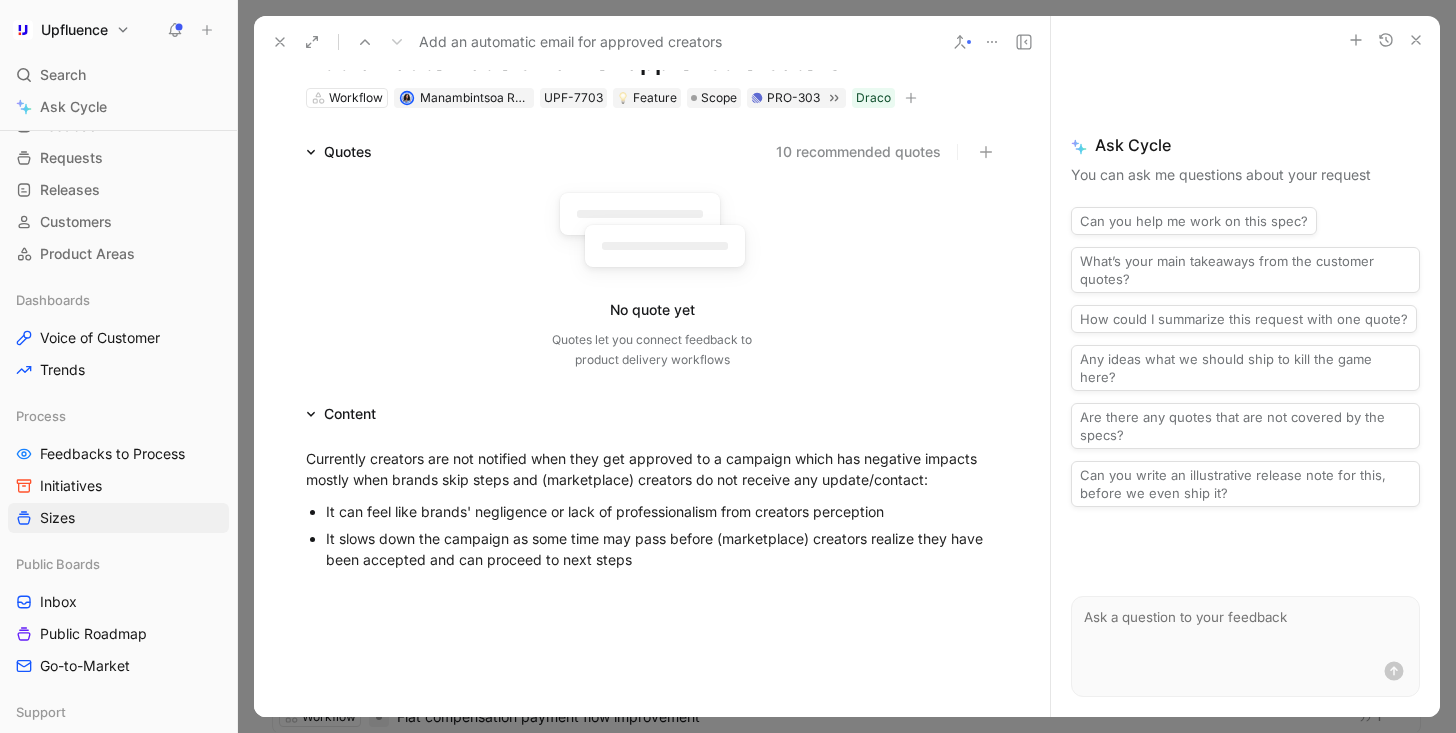 scroll, scrollTop: 0, scrollLeft: 0, axis: both 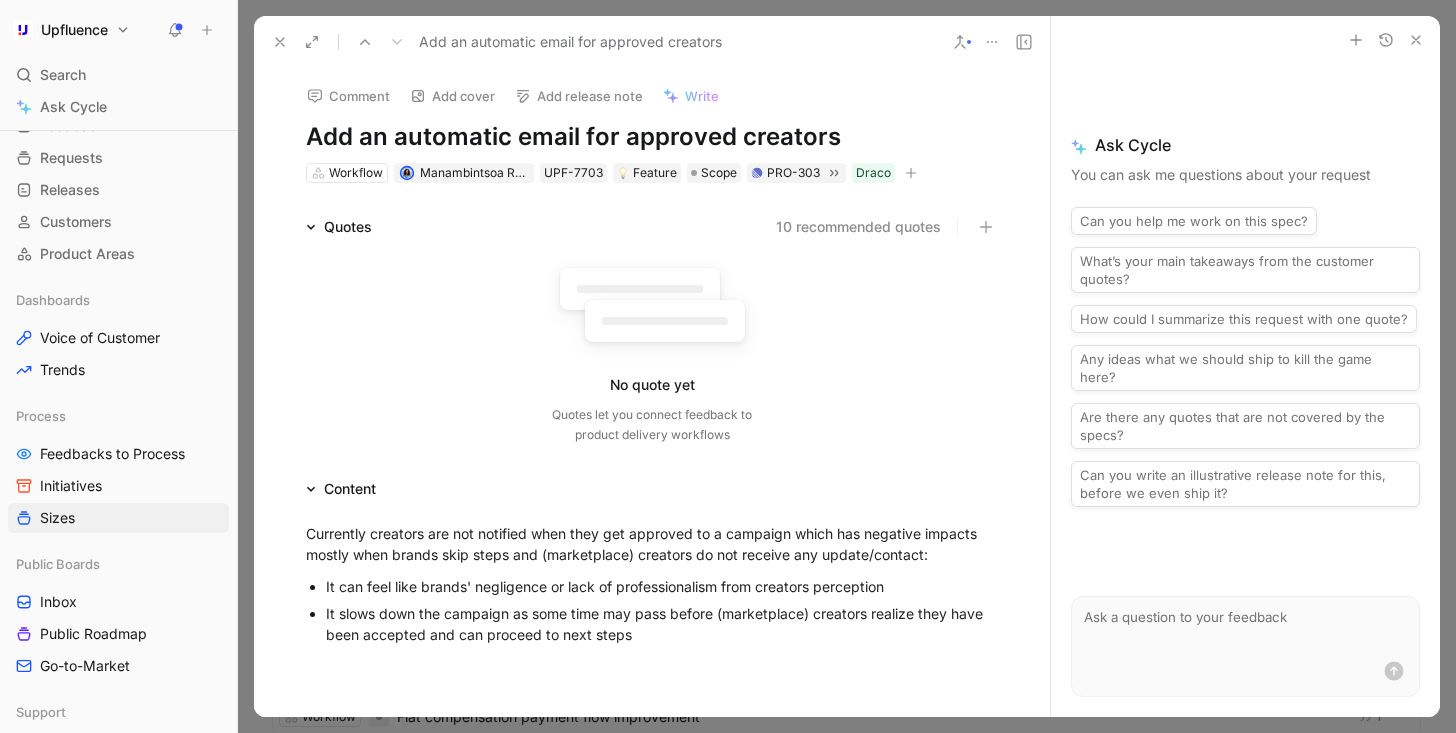 click at bounding box center (911, 173) 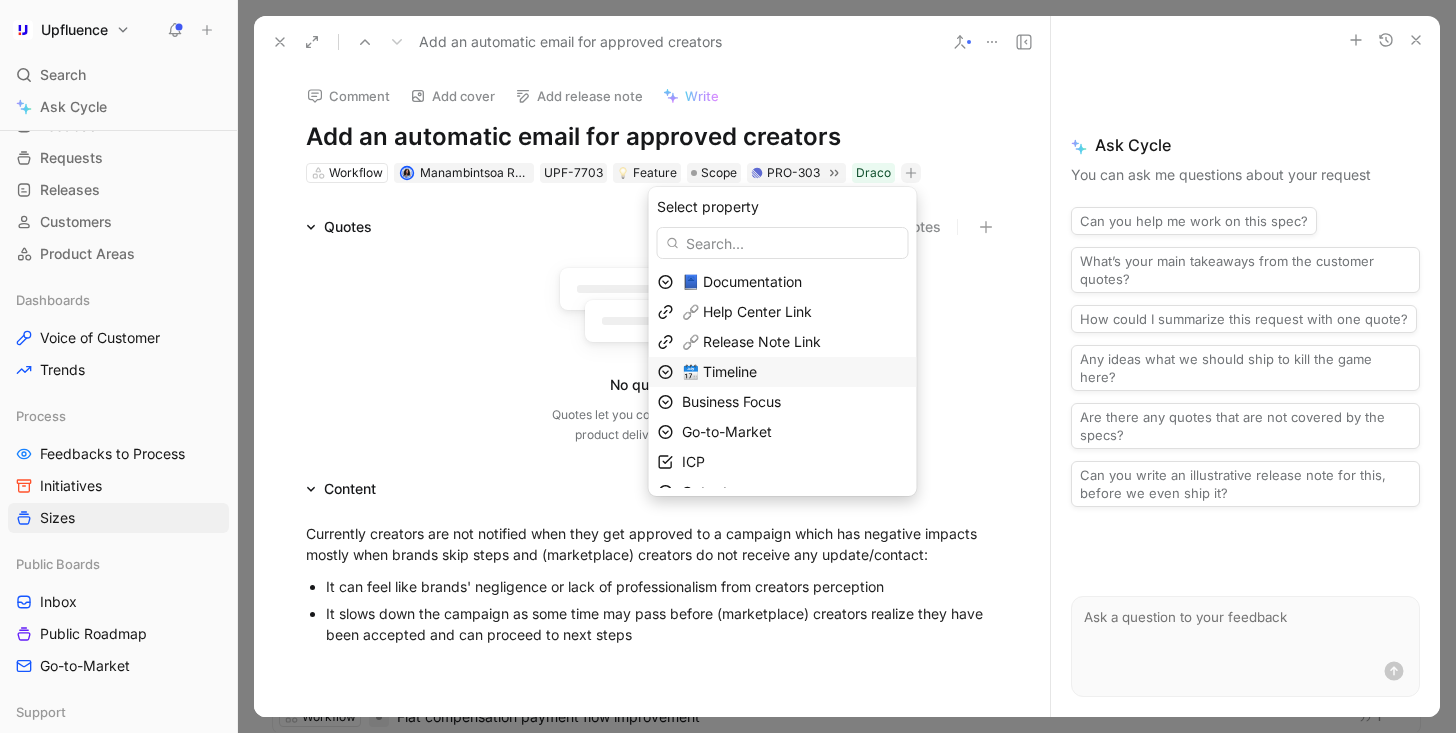 scroll, scrollTop: 79, scrollLeft: 0, axis: vertical 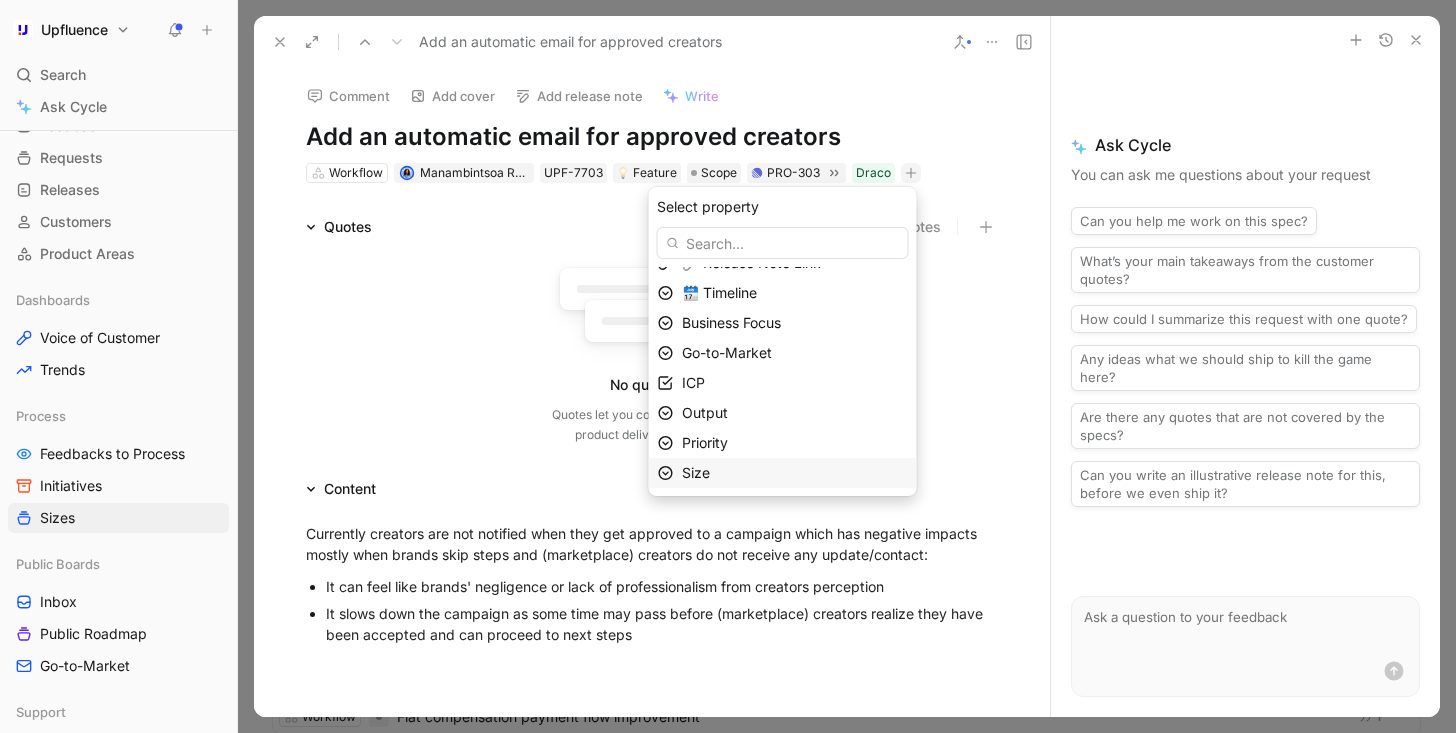 click on "Size" at bounding box center (795, 473) 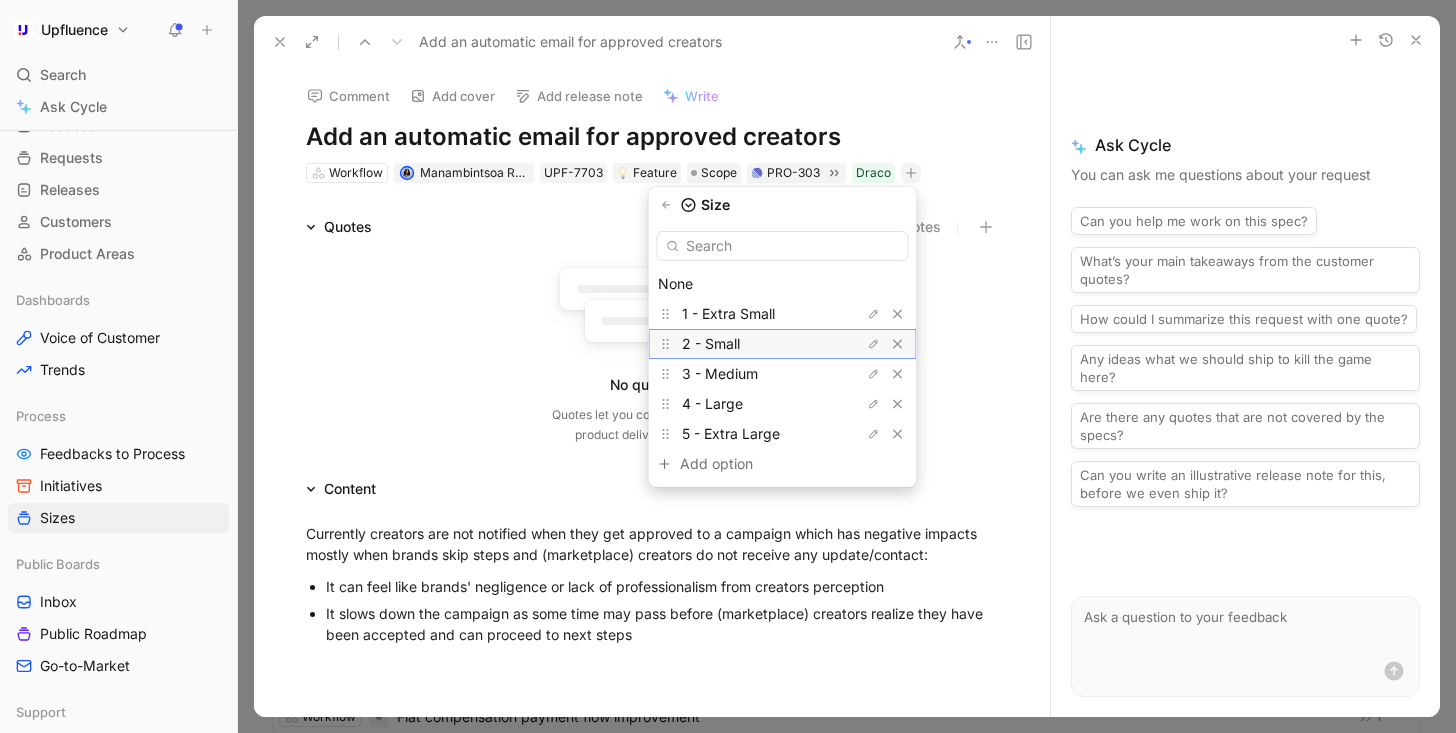 click on "2 - Small" at bounding box center [757, 344] 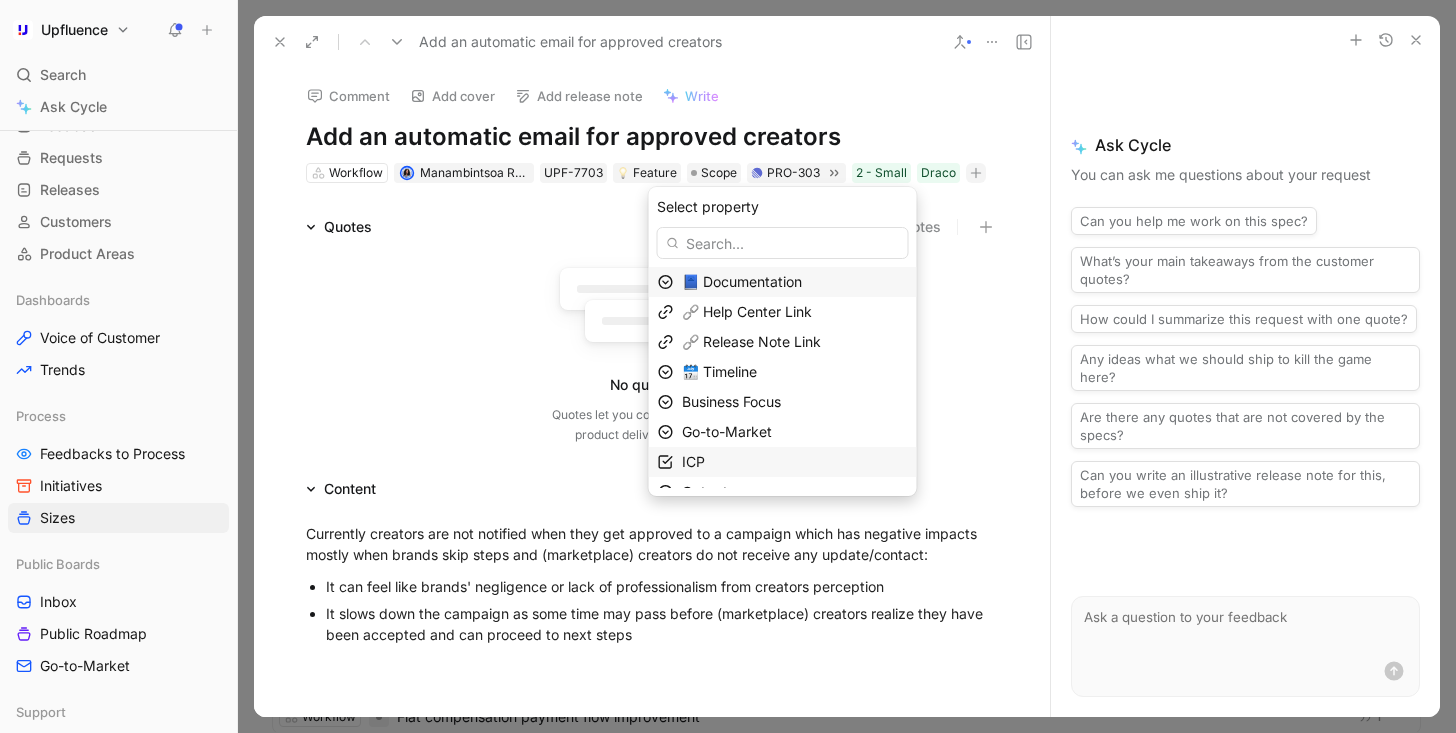scroll, scrollTop: 49, scrollLeft: 0, axis: vertical 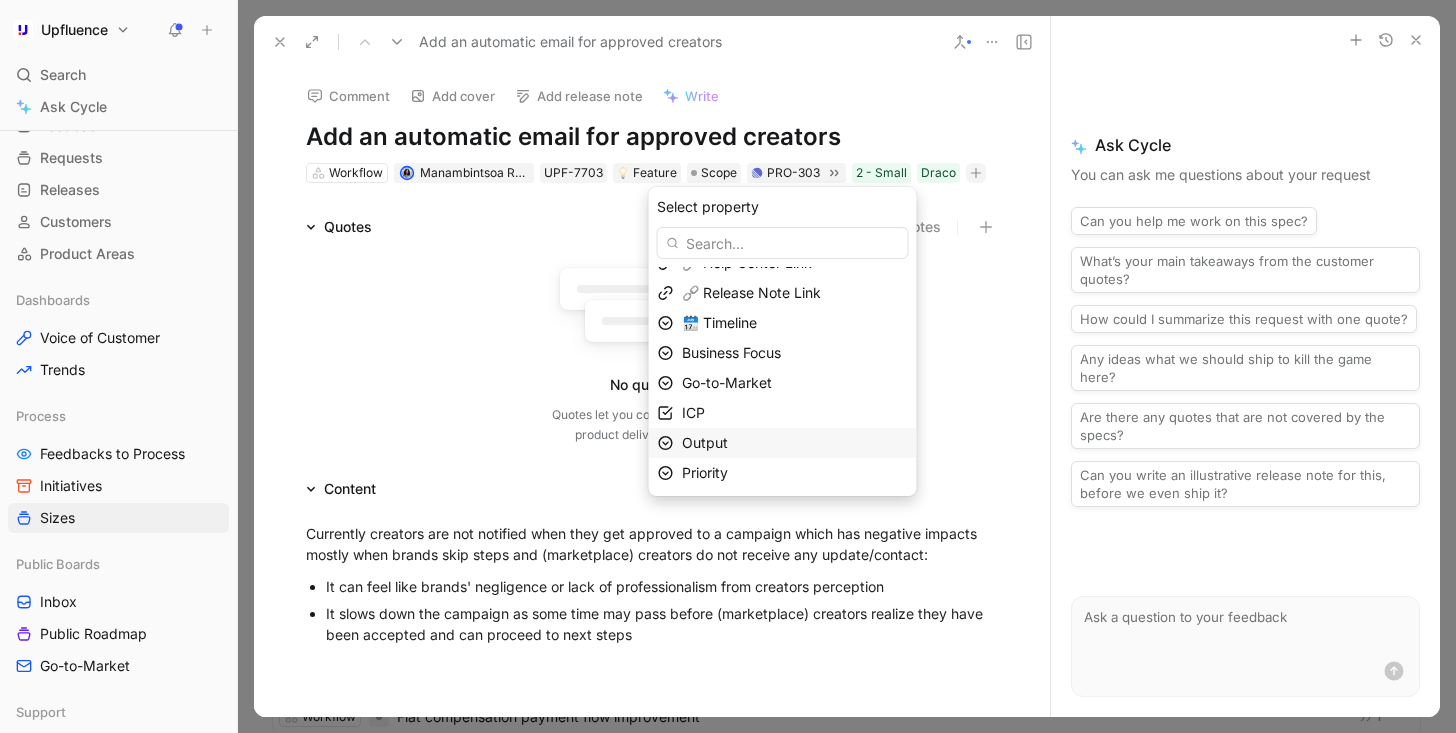click on "Output" at bounding box center [795, 443] 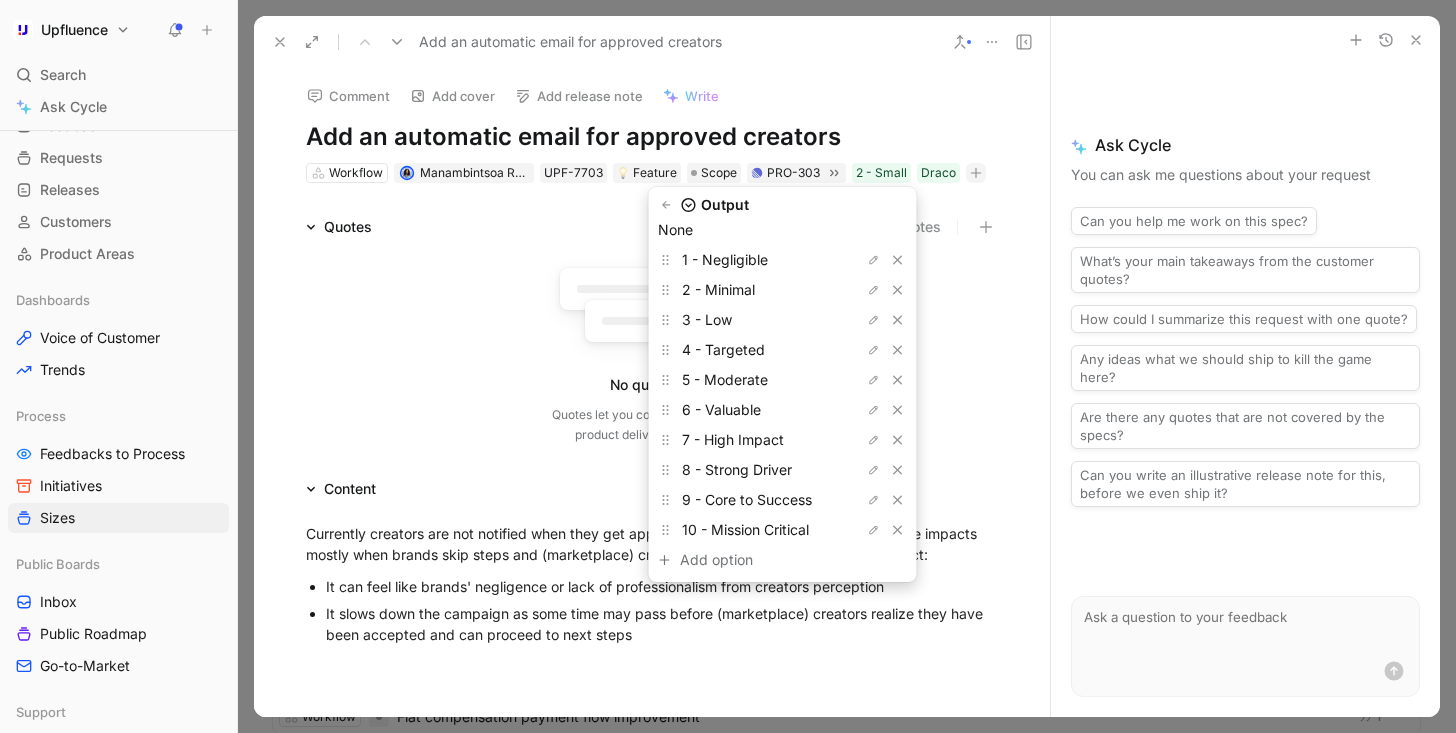 scroll, scrollTop: 55, scrollLeft: 0, axis: vertical 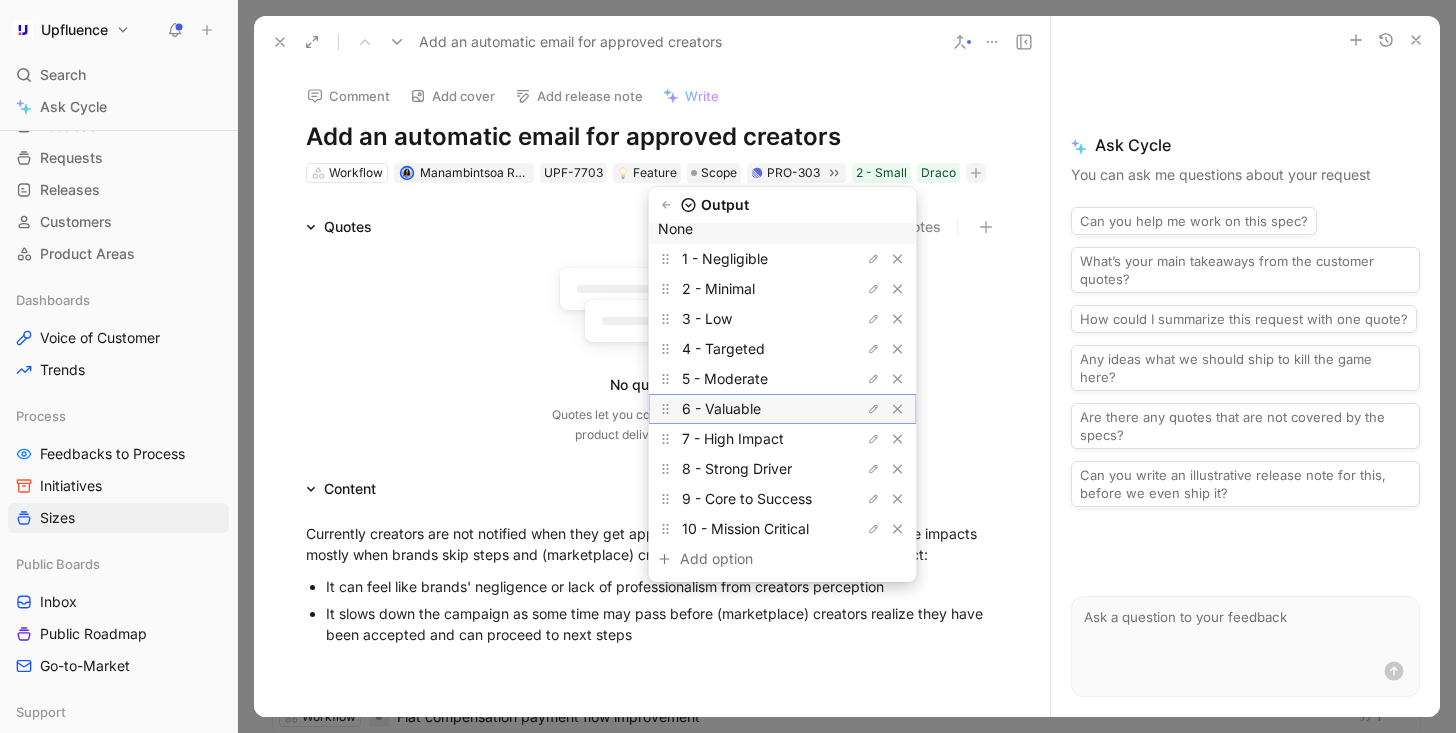 click on "6  - Valuable" at bounding box center (757, 409) 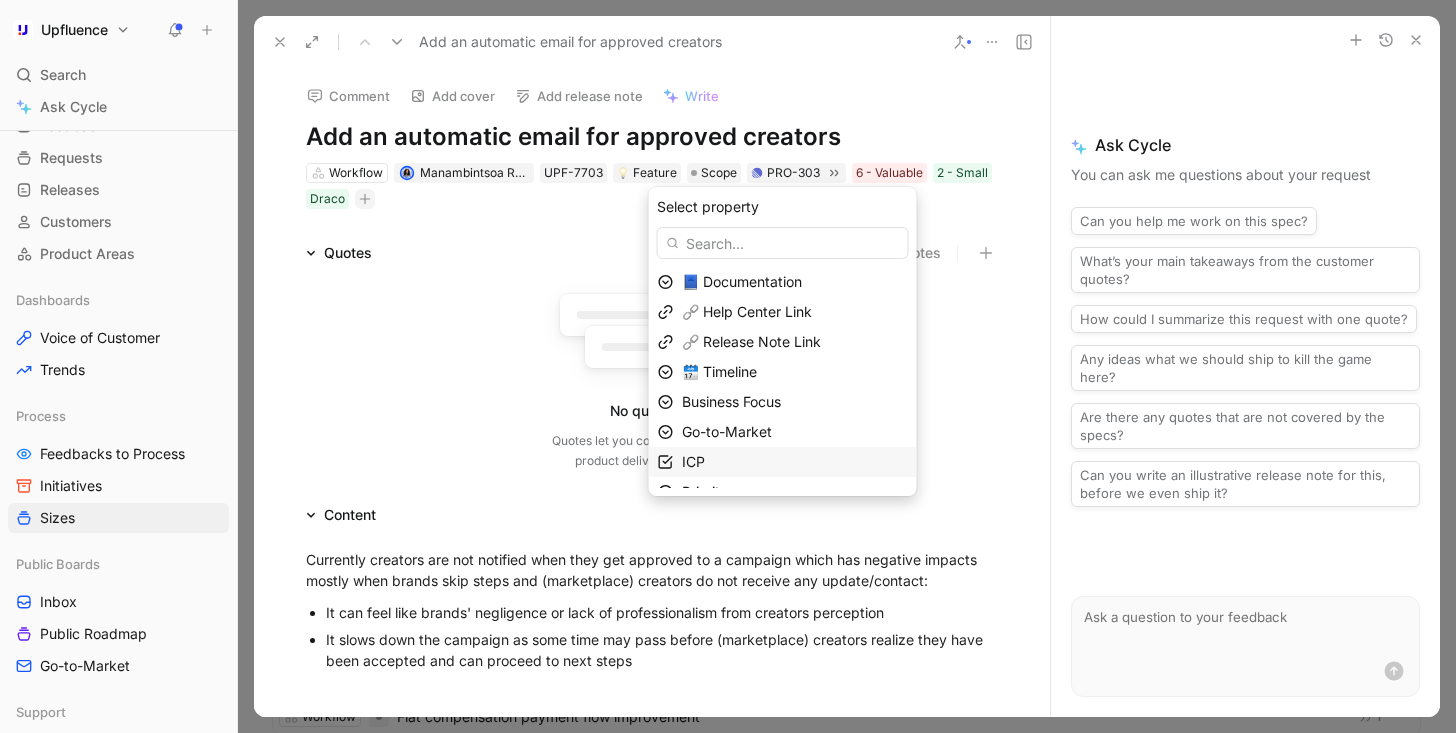 scroll, scrollTop: 19, scrollLeft: 0, axis: vertical 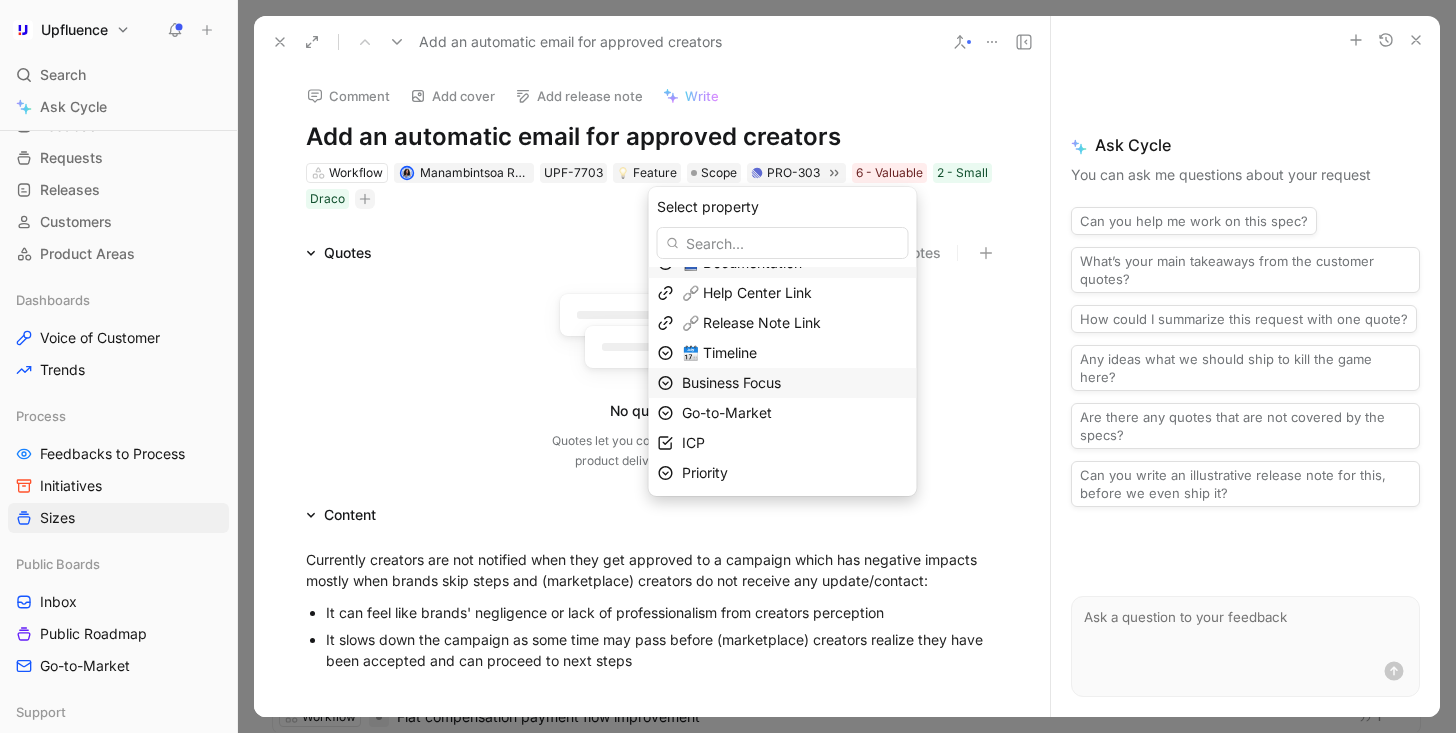 click on "Business Focus" at bounding box center [731, 382] 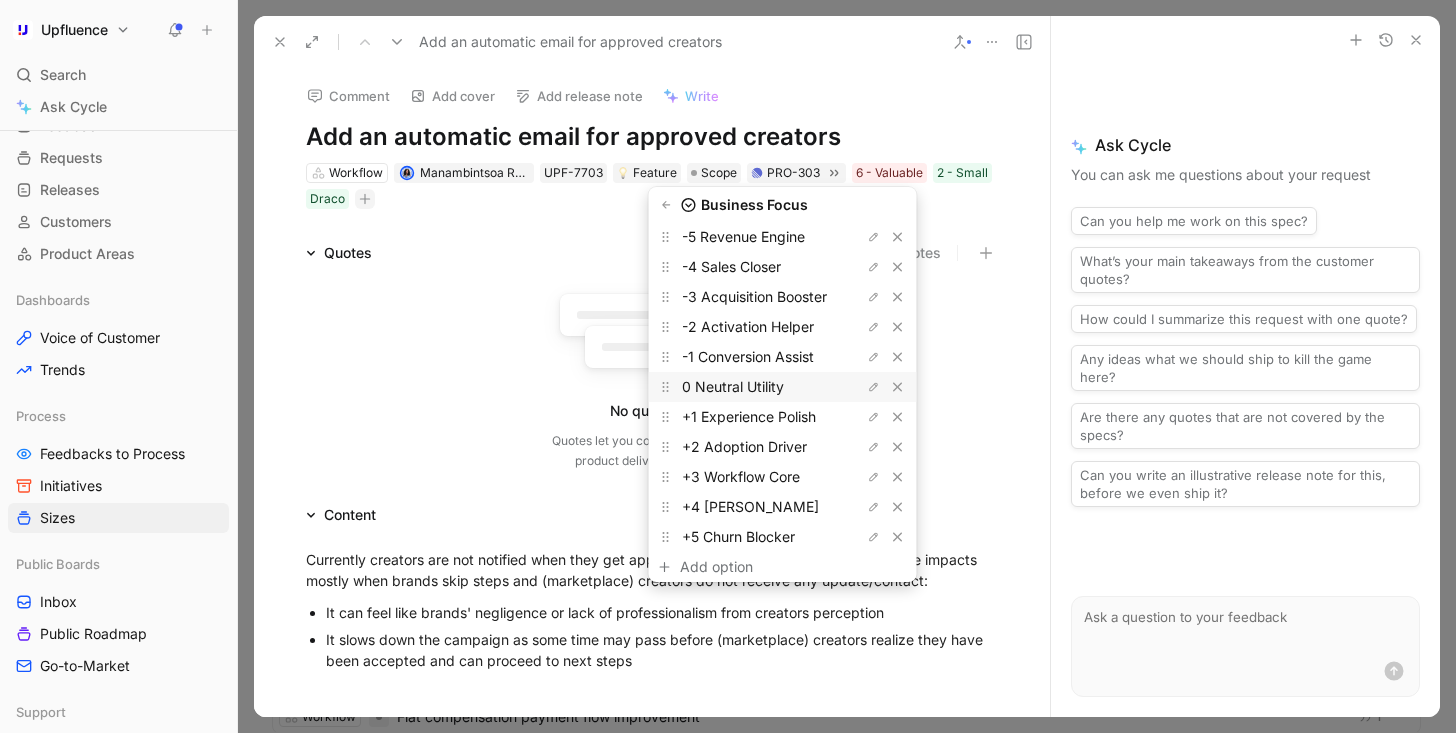 scroll, scrollTop: 85, scrollLeft: 0, axis: vertical 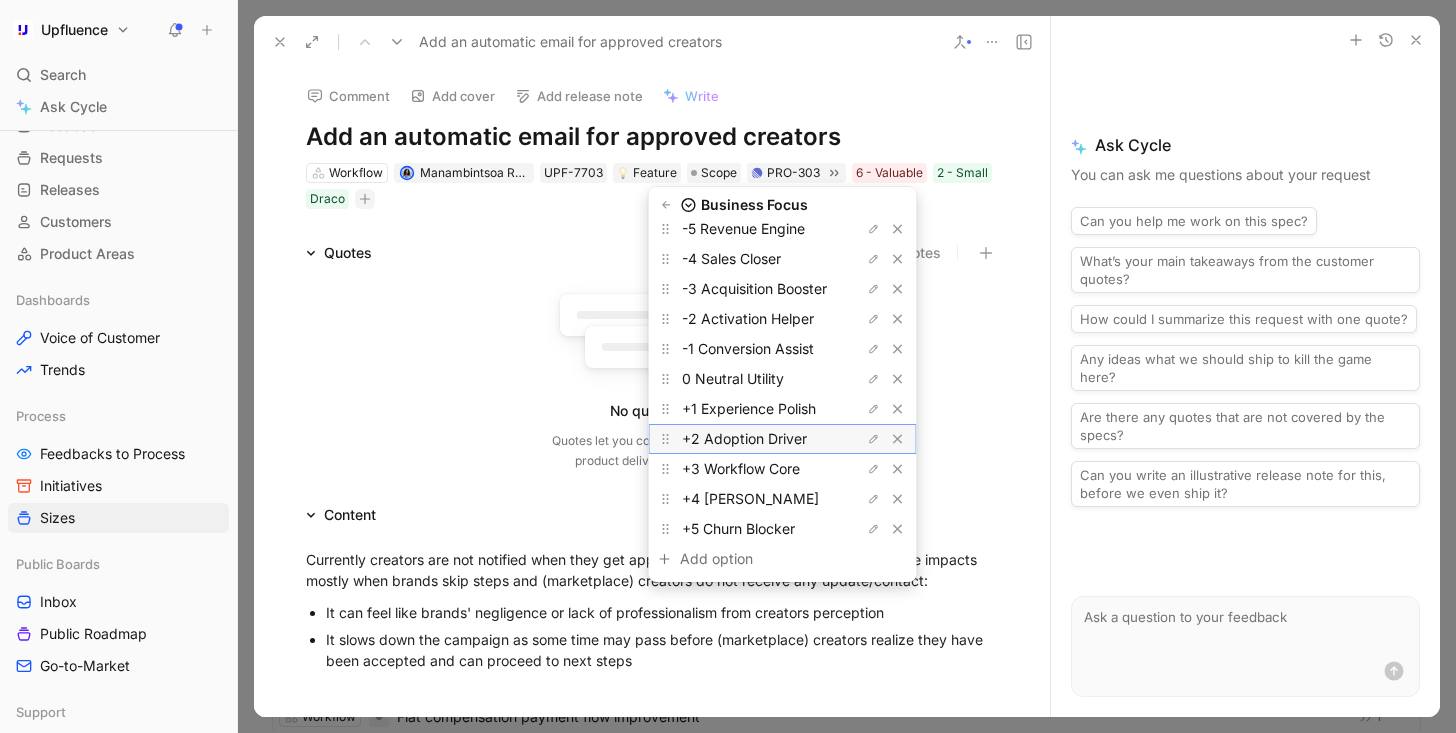 click on "+2  Adoption Driver" at bounding box center (744, 438) 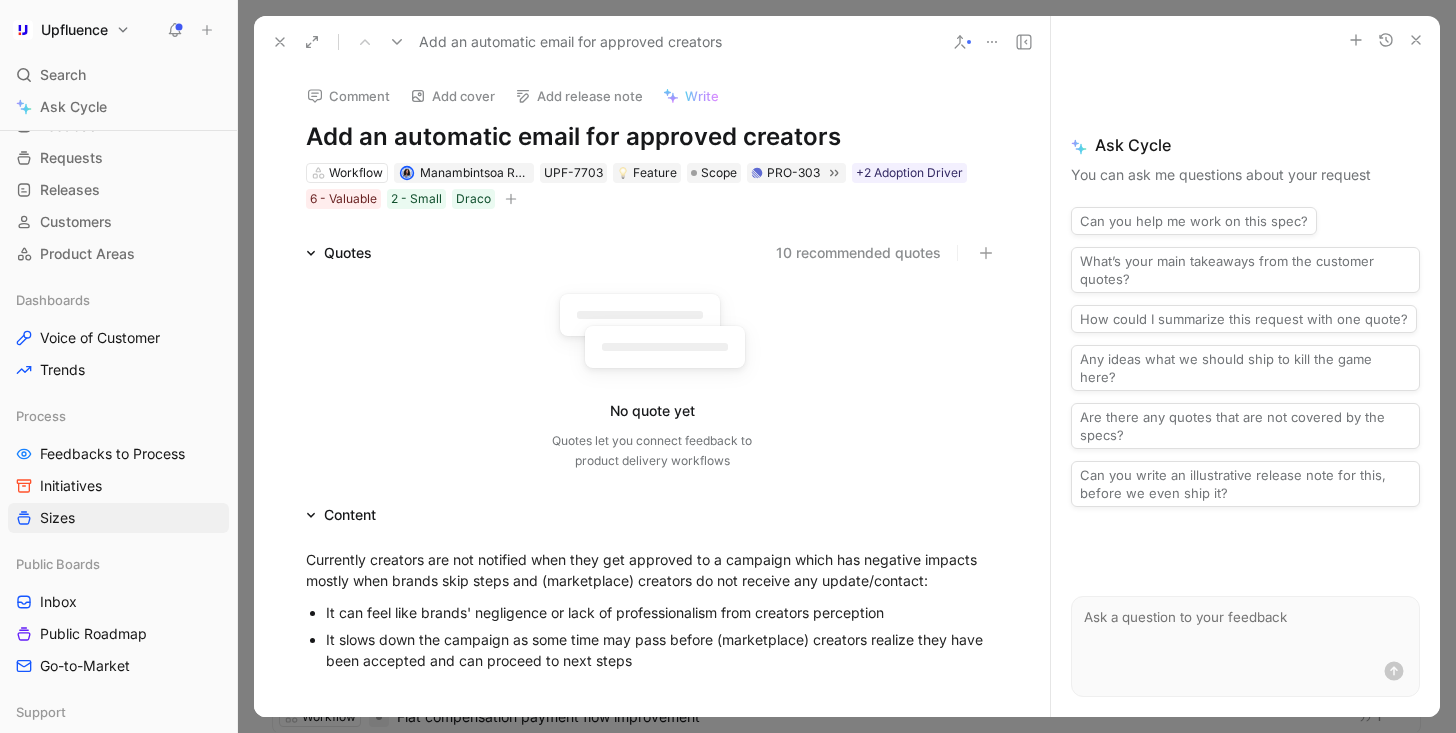 click 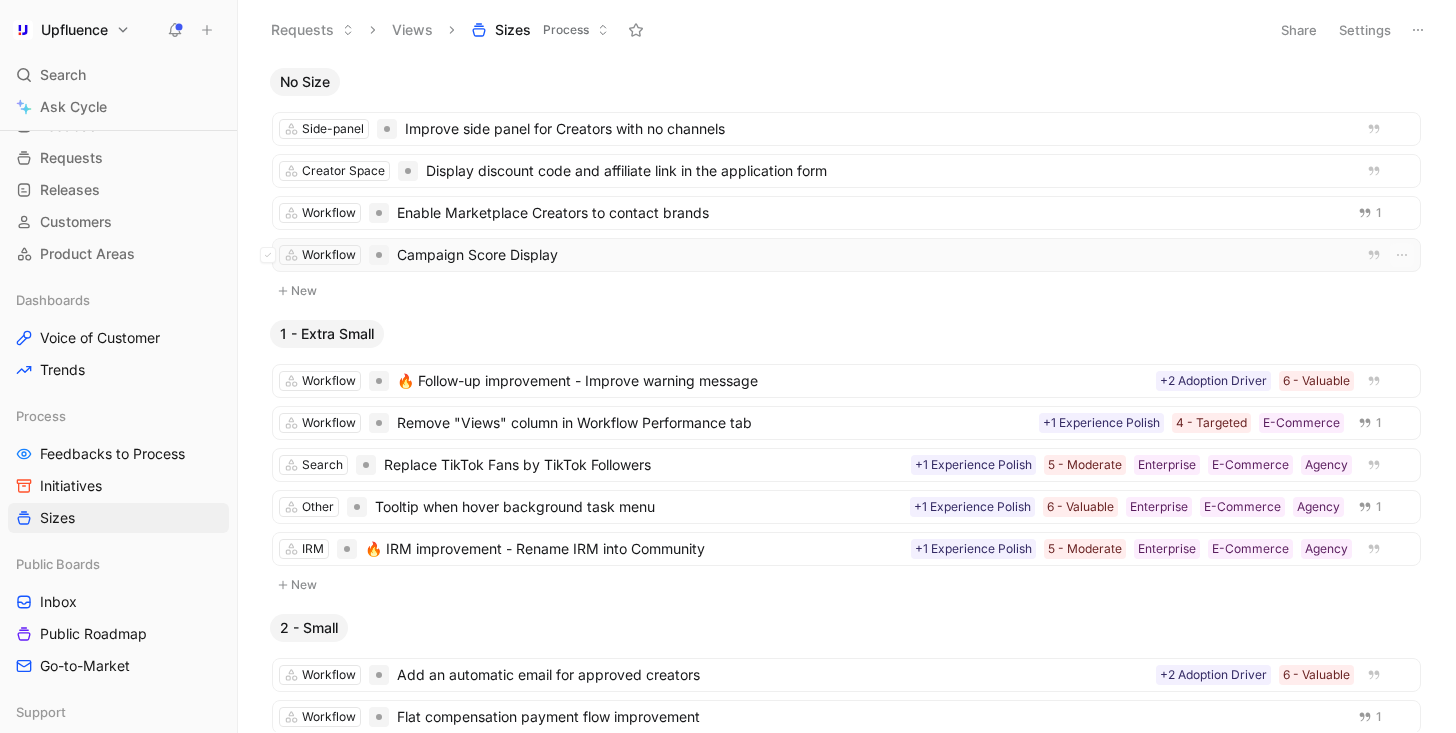 click on "Campaign Score Display" at bounding box center (871, 255) 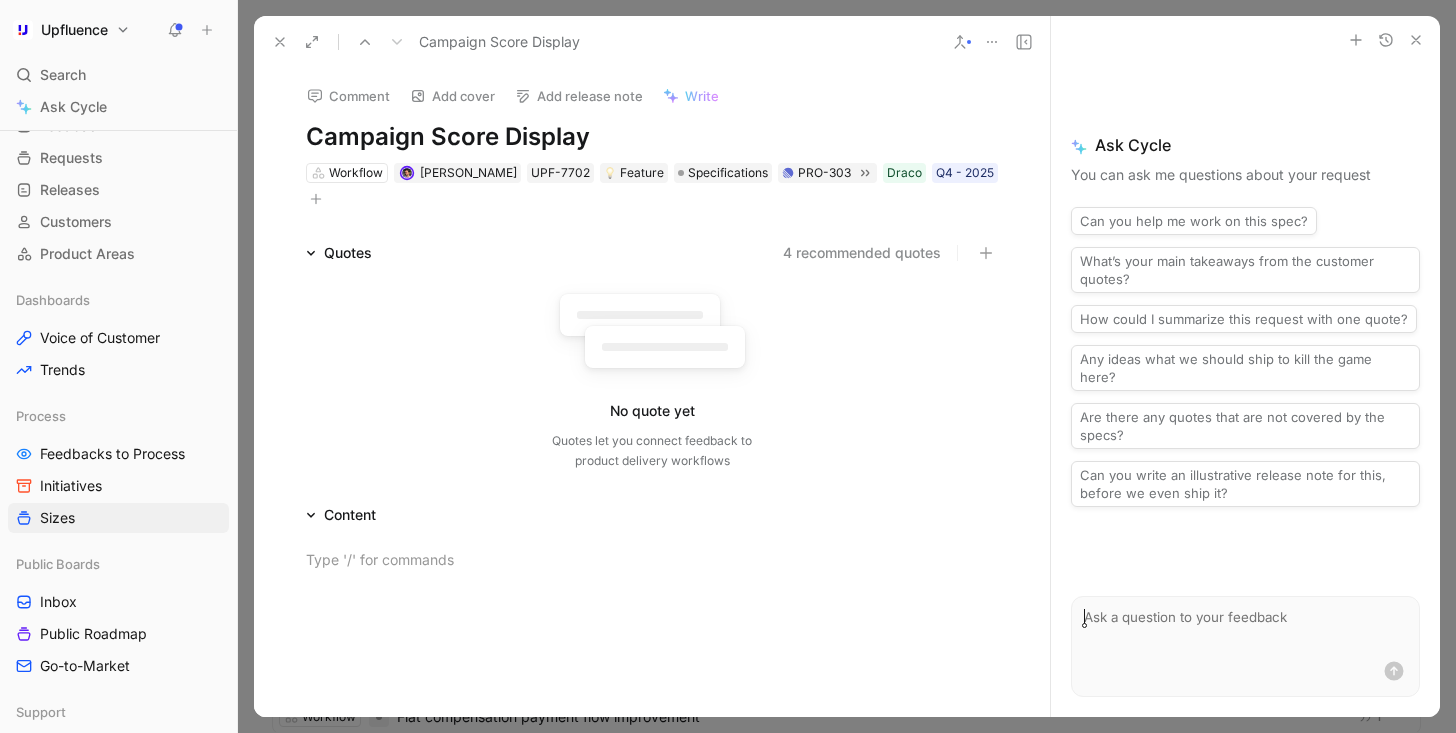 click at bounding box center [316, 199] 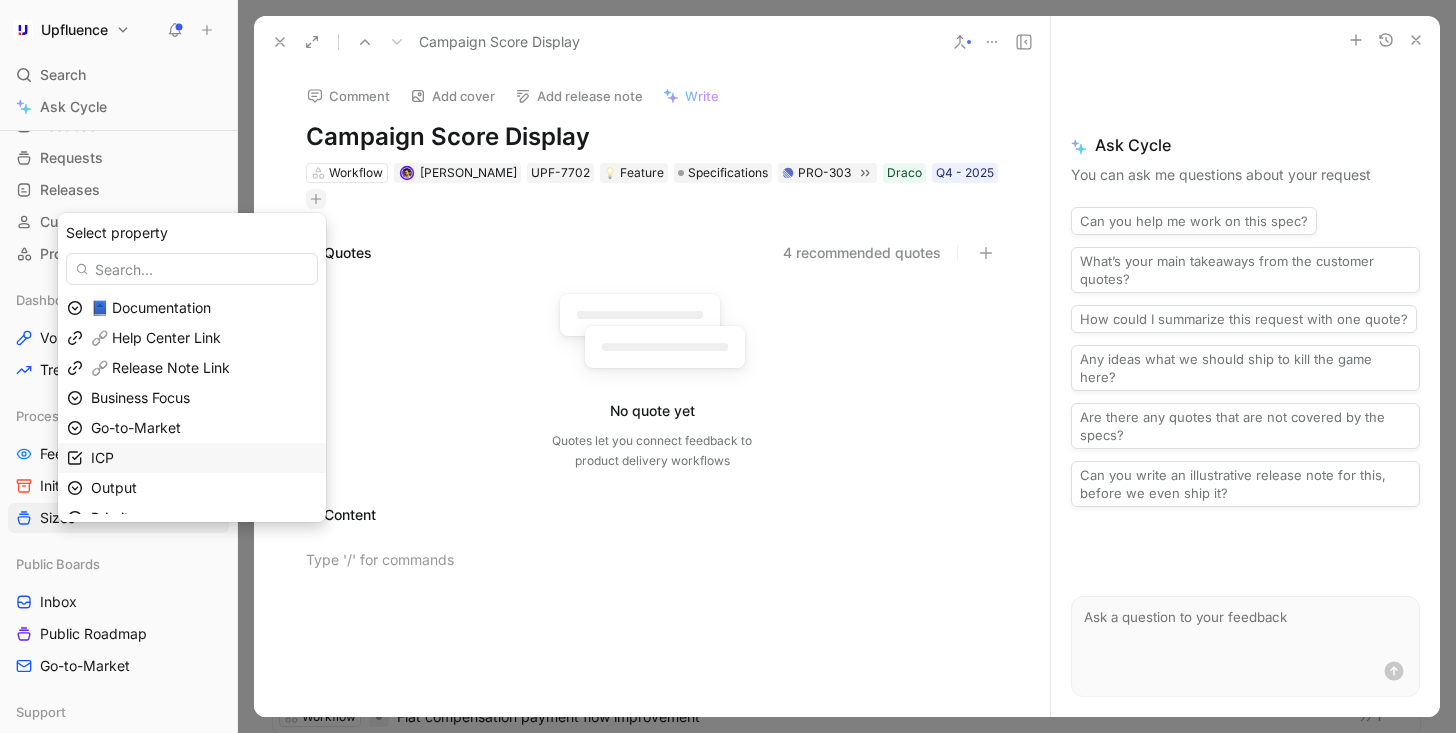 scroll, scrollTop: 49, scrollLeft: 0, axis: vertical 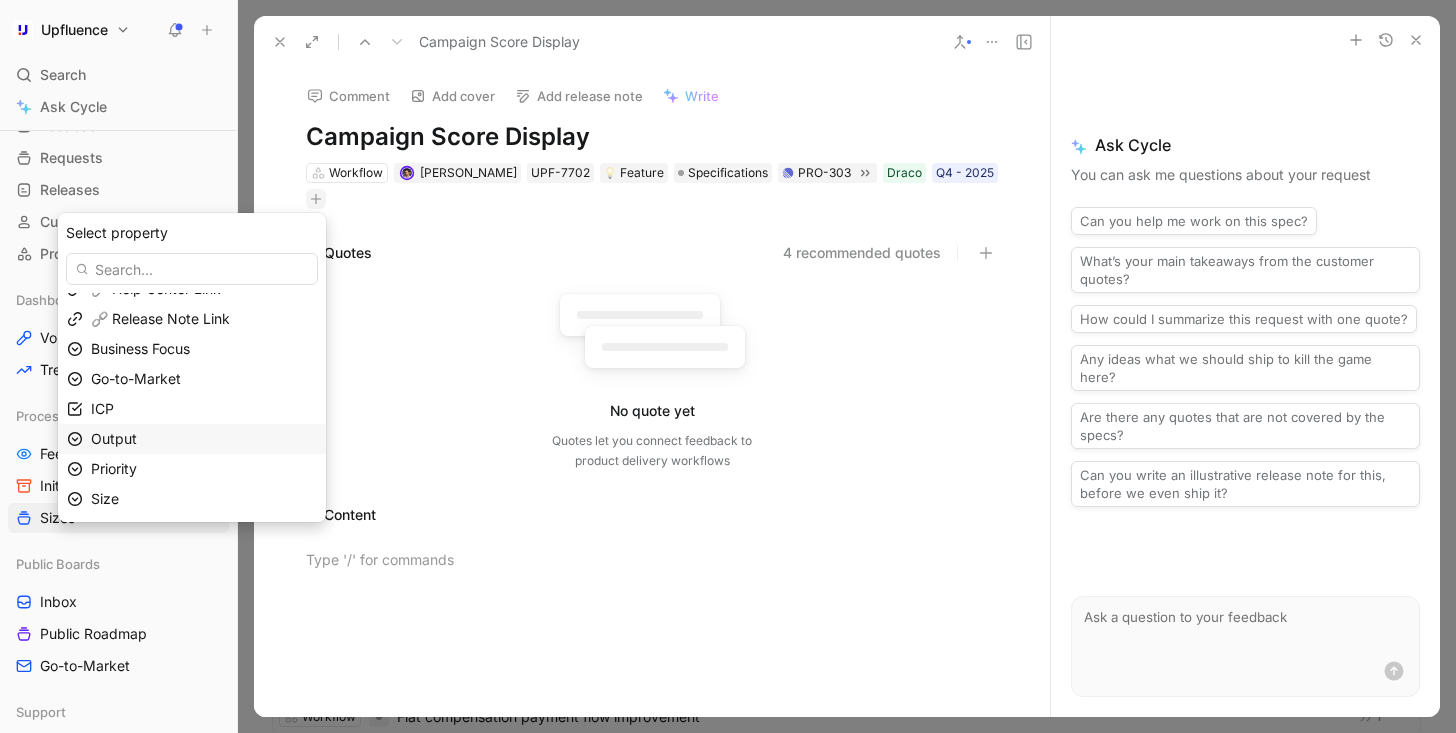 click on "Output" at bounding box center (204, 439) 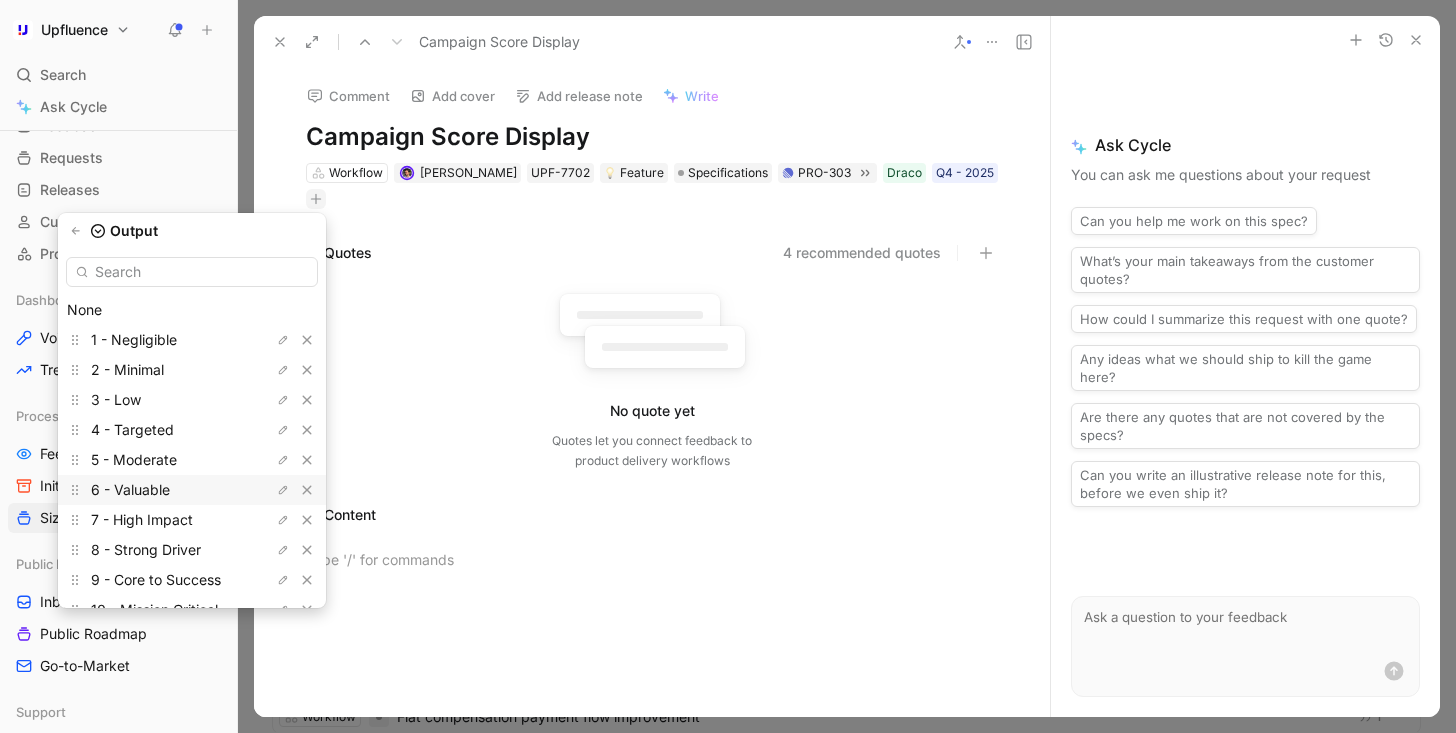 scroll, scrollTop: 55, scrollLeft: 0, axis: vertical 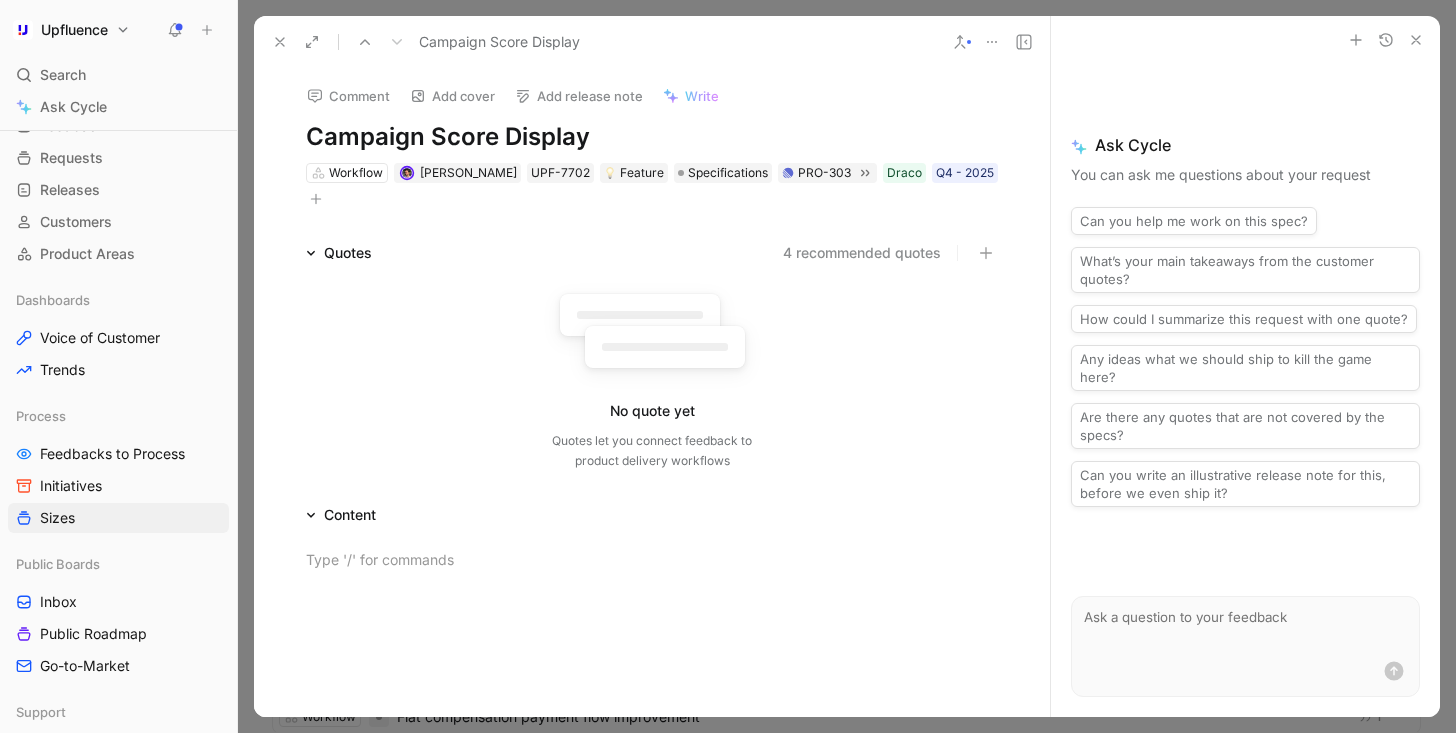 click at bounding box center [280, 42] 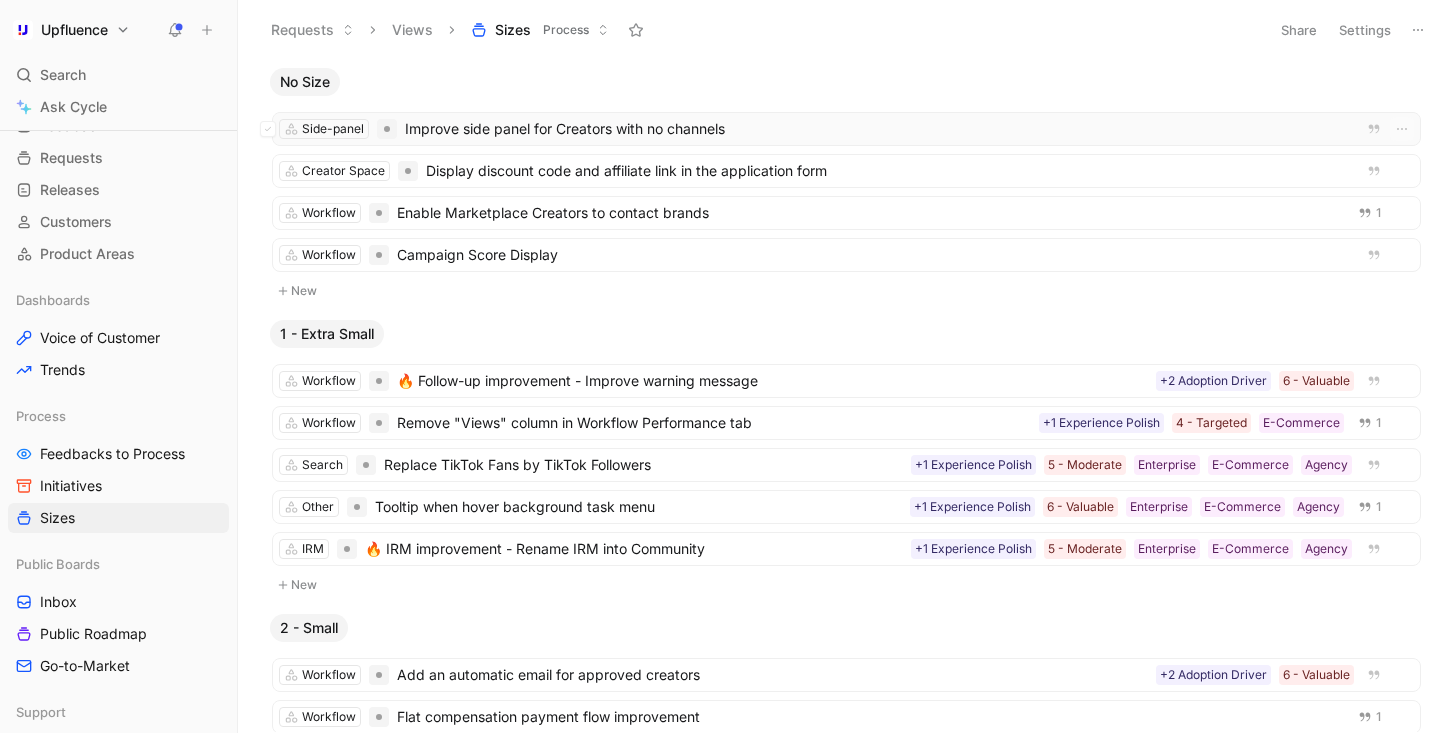 click on "Improve side panel for Creators with no channels" at bounding box center [879, 129] 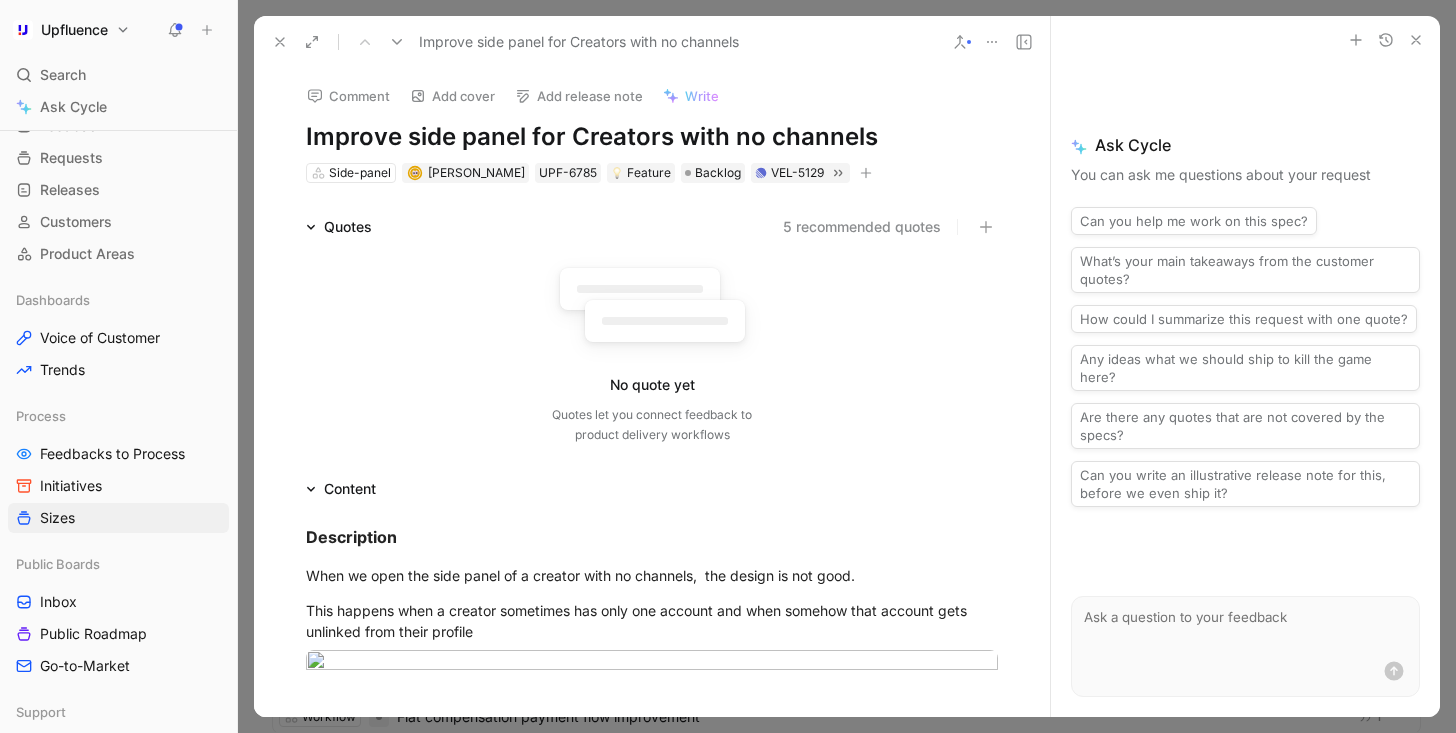 click at bounding box center (866, 173) 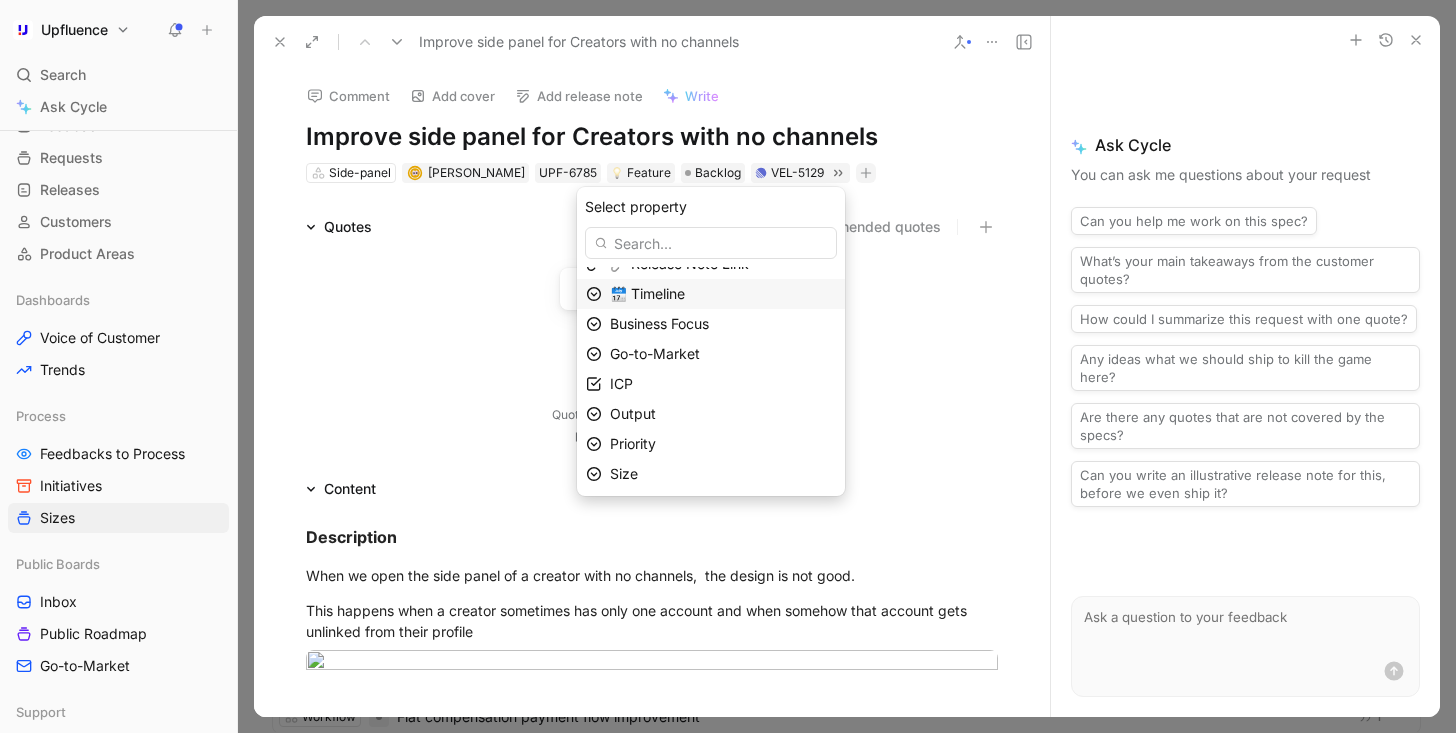scroll, scrollTop: 96, scrollLeft: 0, axis: vertical 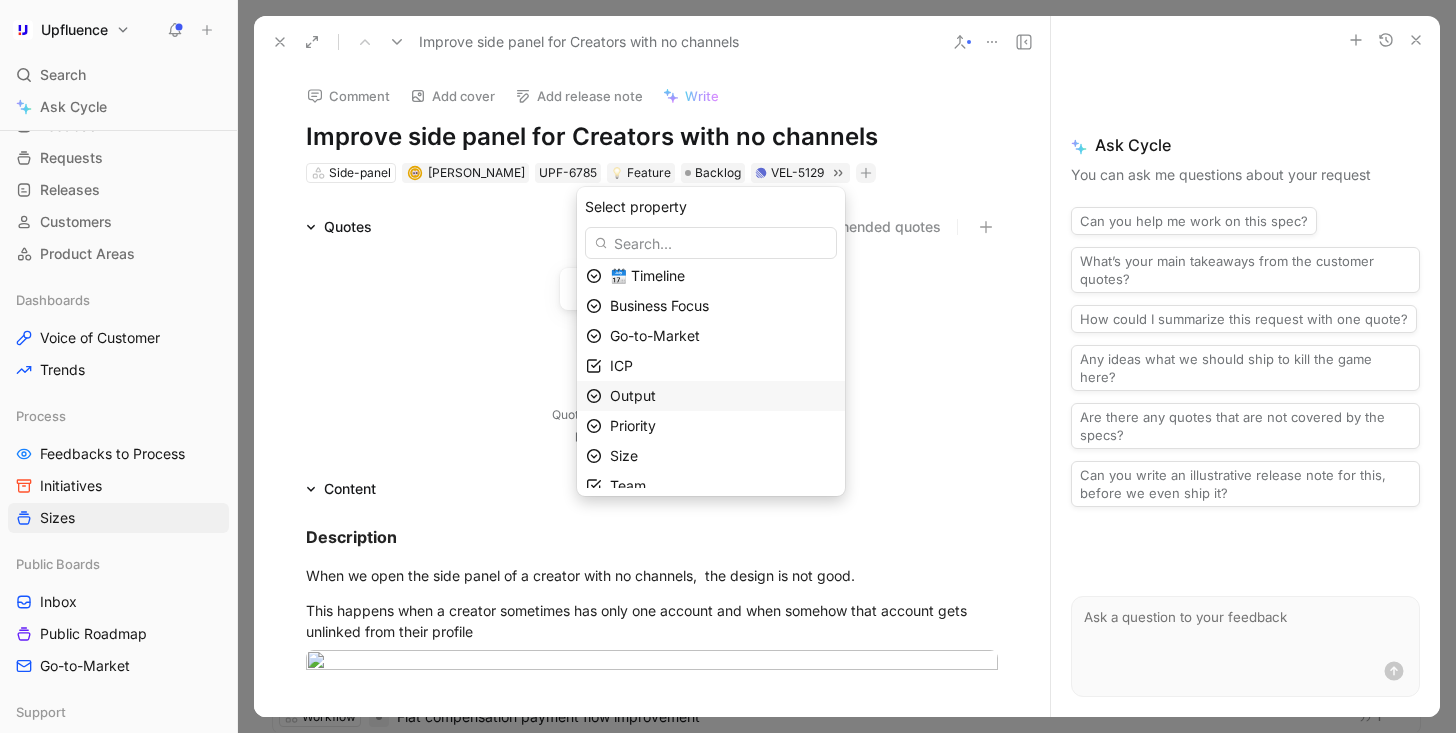 click on "Output" at bounding box center (723, 396) 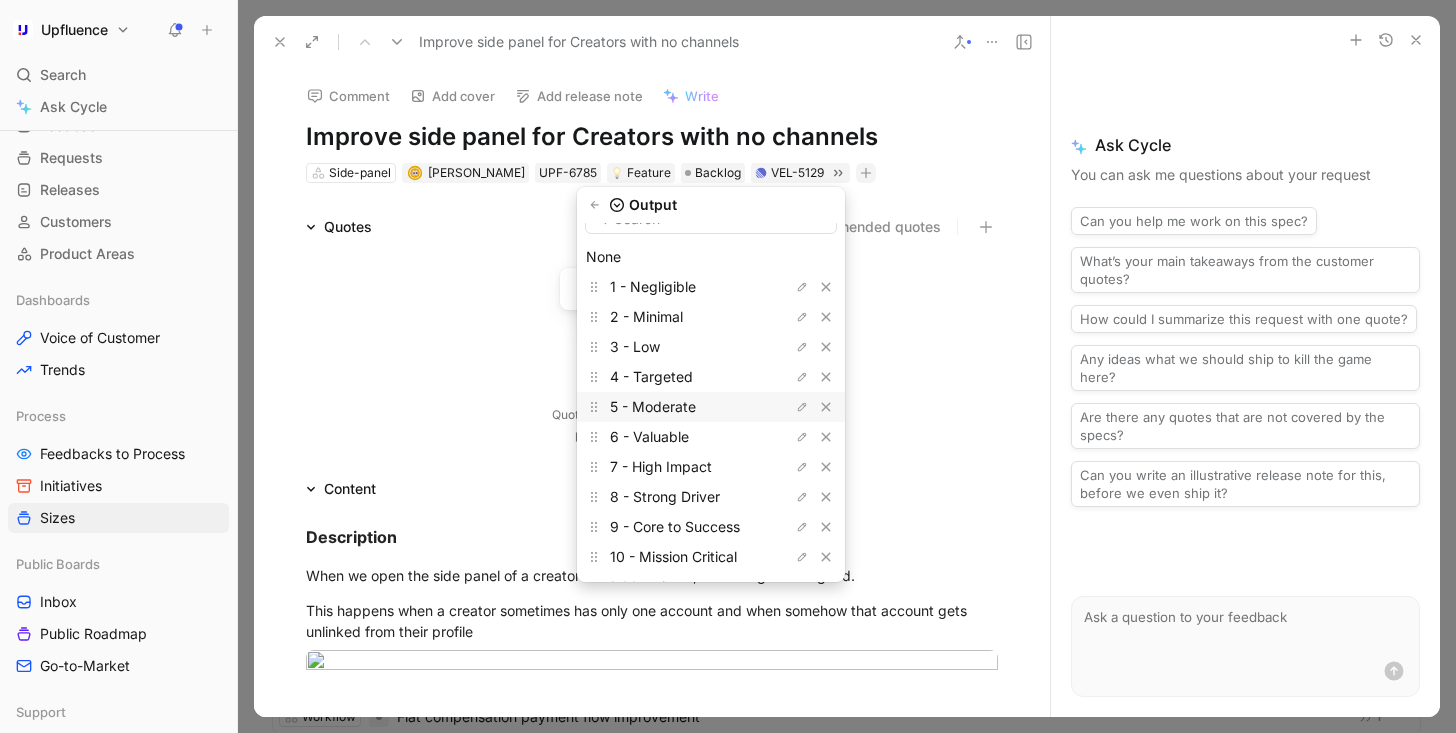 scroll, scrollTop: 37, scrollLeft: 0, axis: vertical 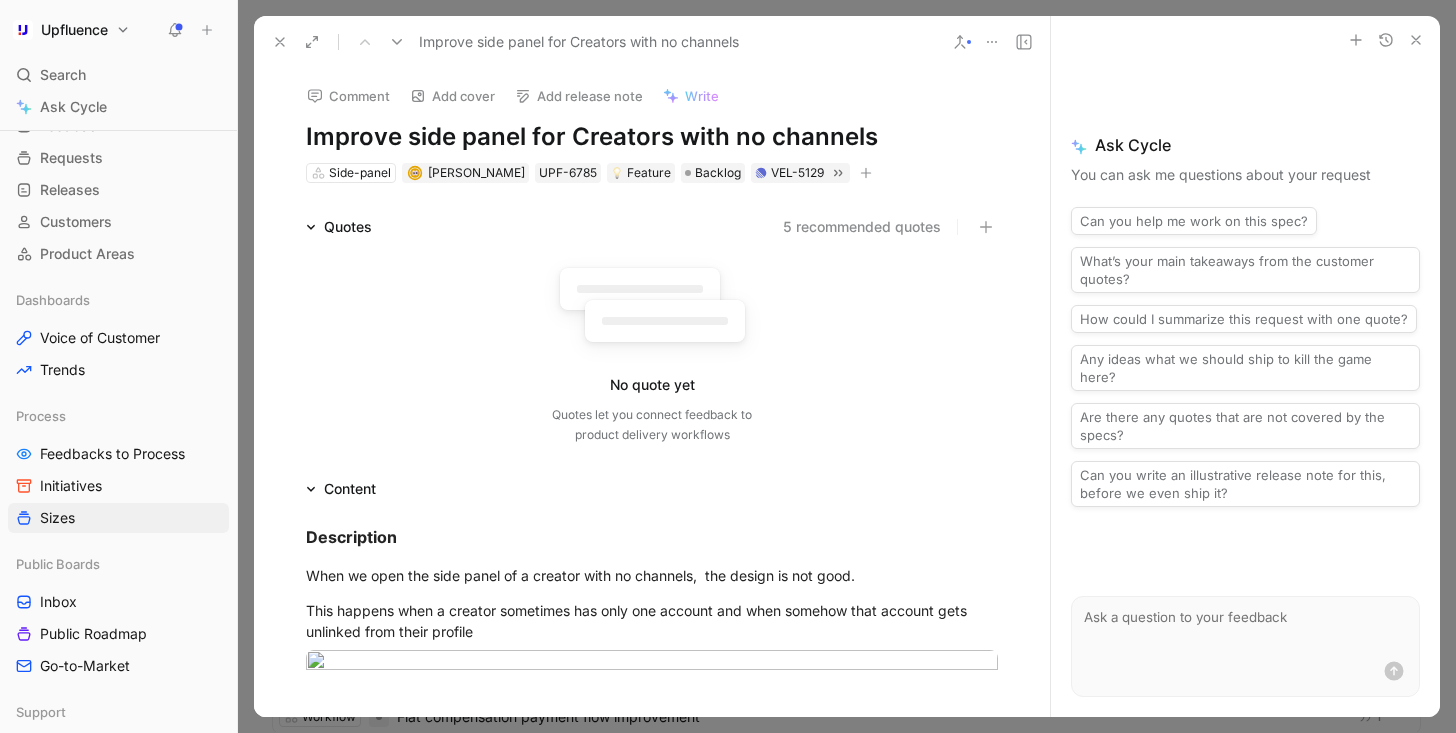 click 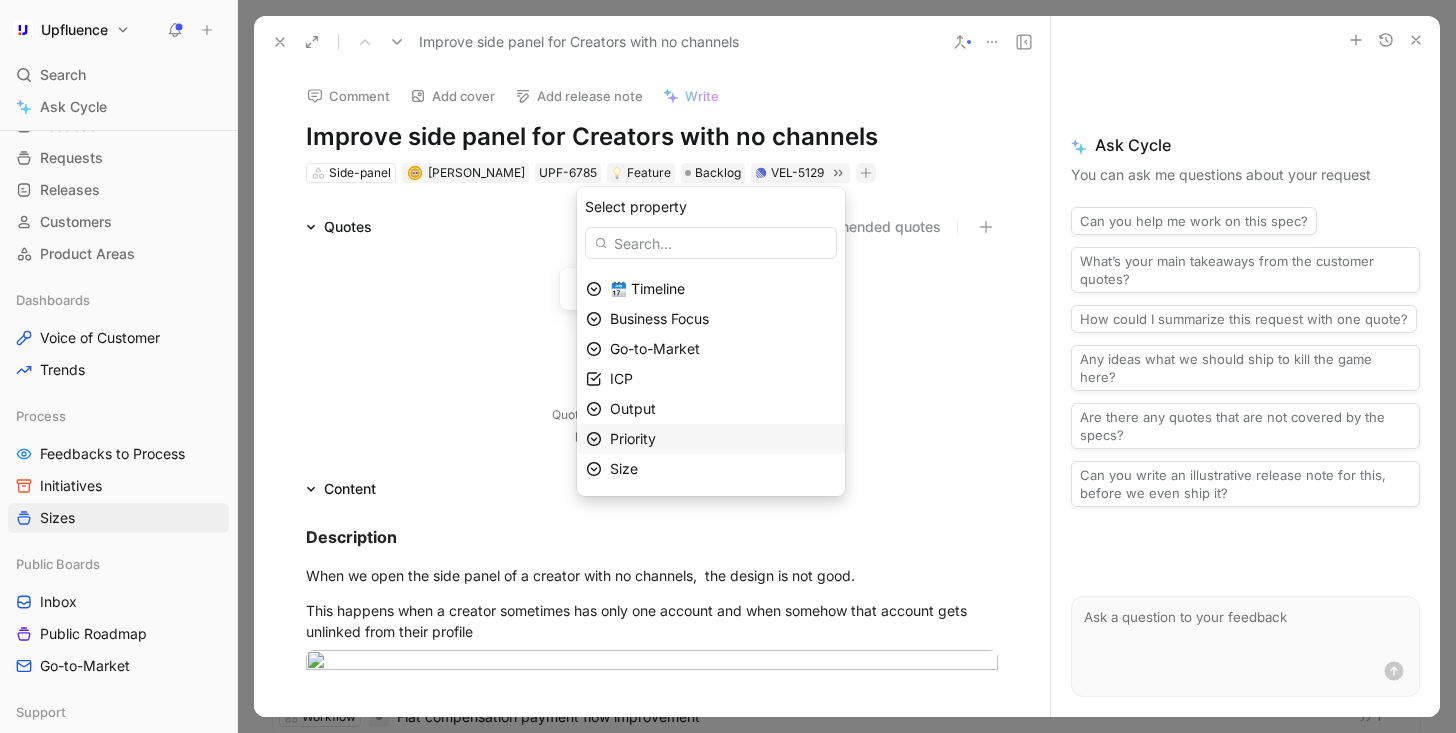 scroll, scrollTop: 109, scrollLeft: 0, axis: vertical 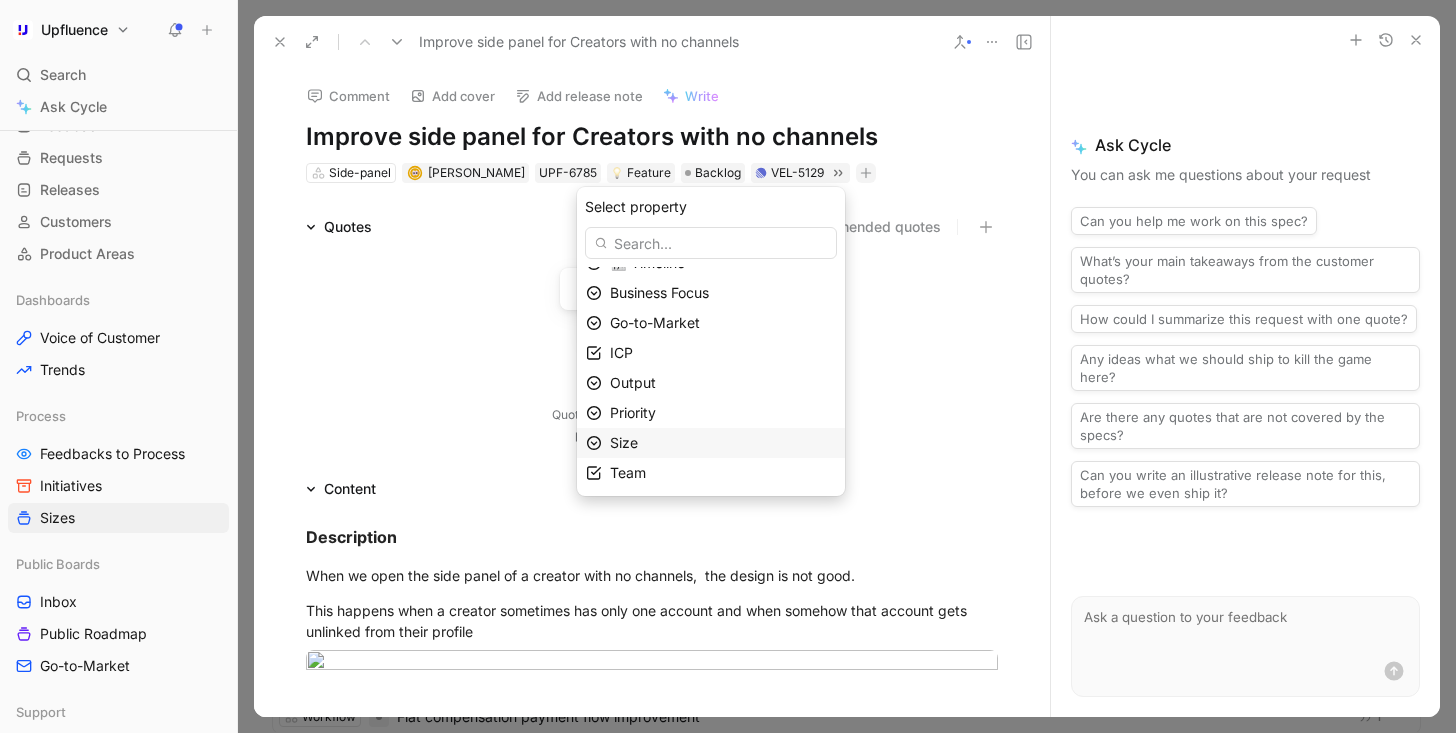 click on "Size" at bounding box center [723, 443] 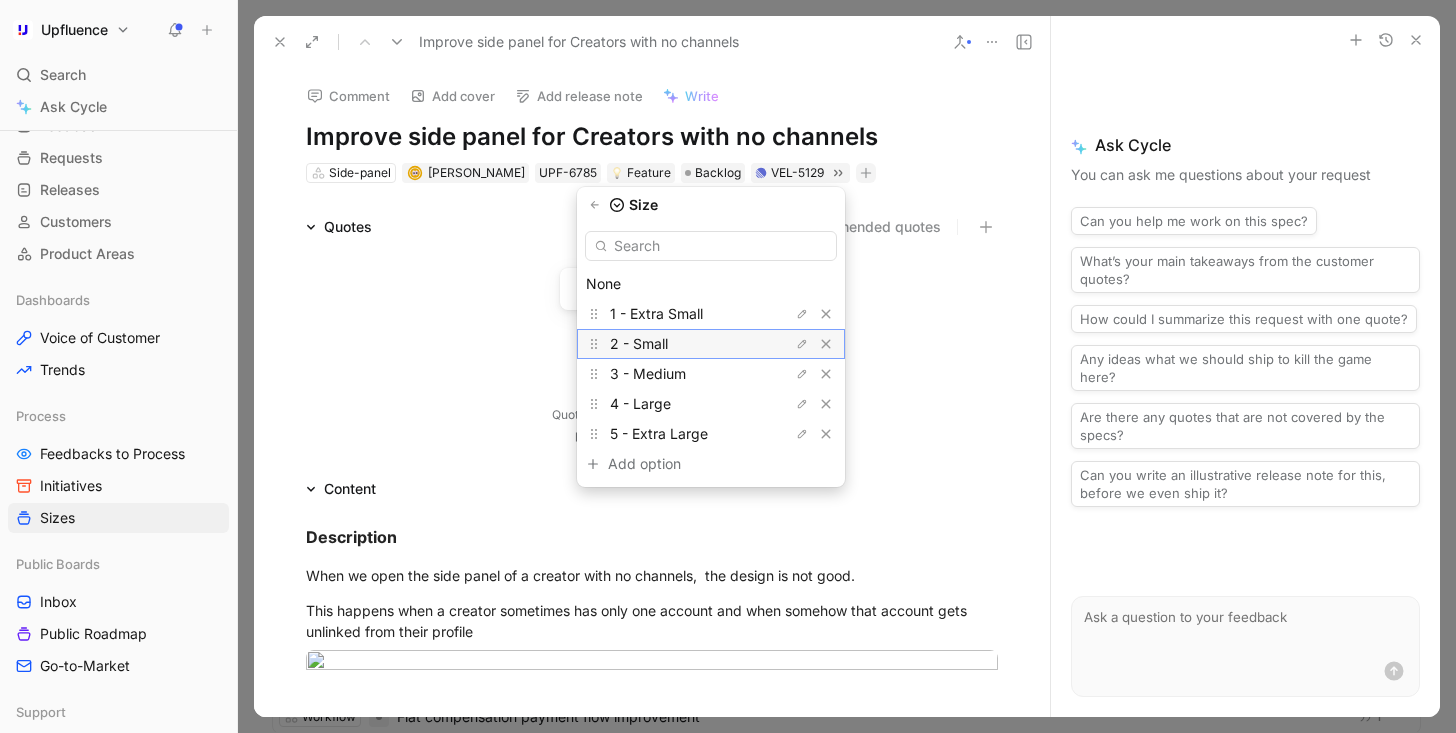click on "2 - Small" at bounding box center [685, 344] 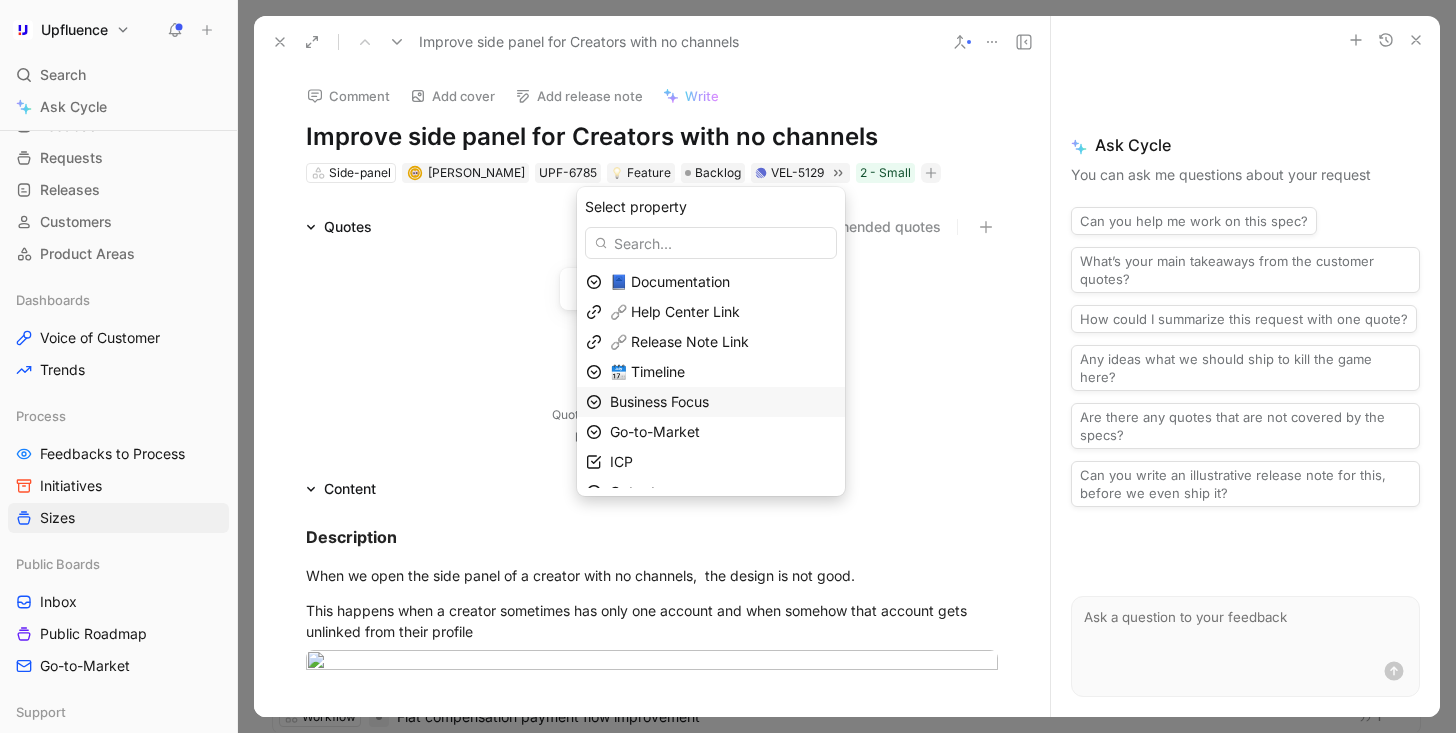 scroll, scrollTop: 79, scrollLeft: 0, axis: vertical 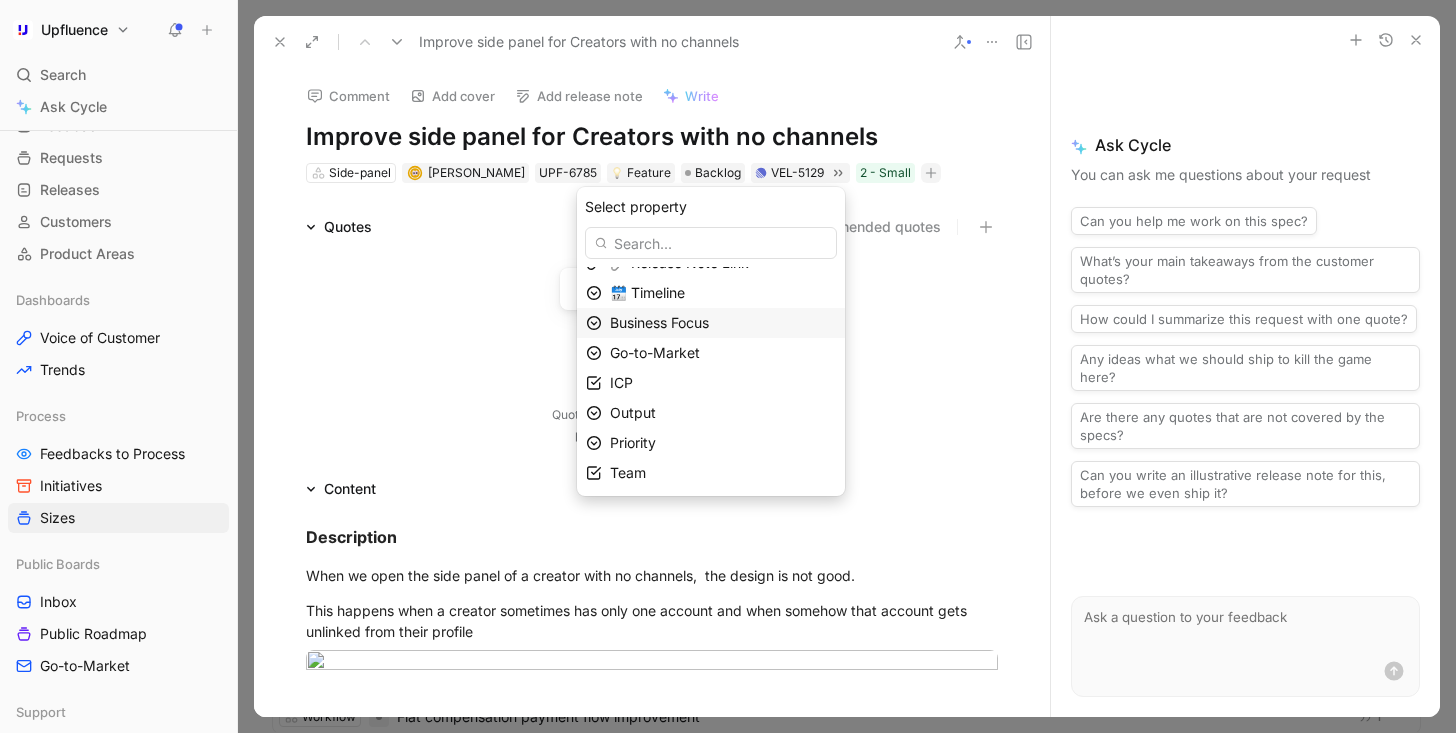 click on "Business Focus" at bounding box center [659, 322] 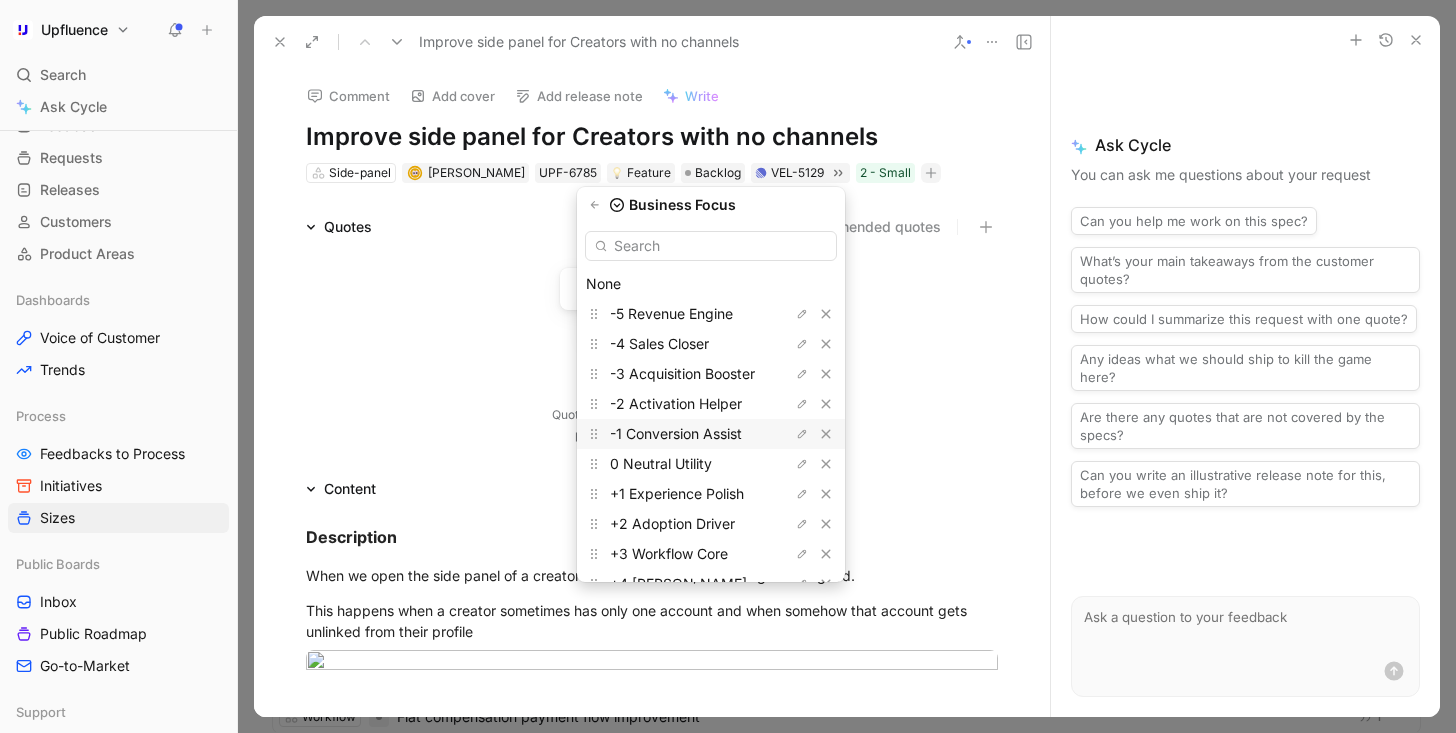 scroll, scrollTop: 74, scrollLeft: 0, axis: vertical 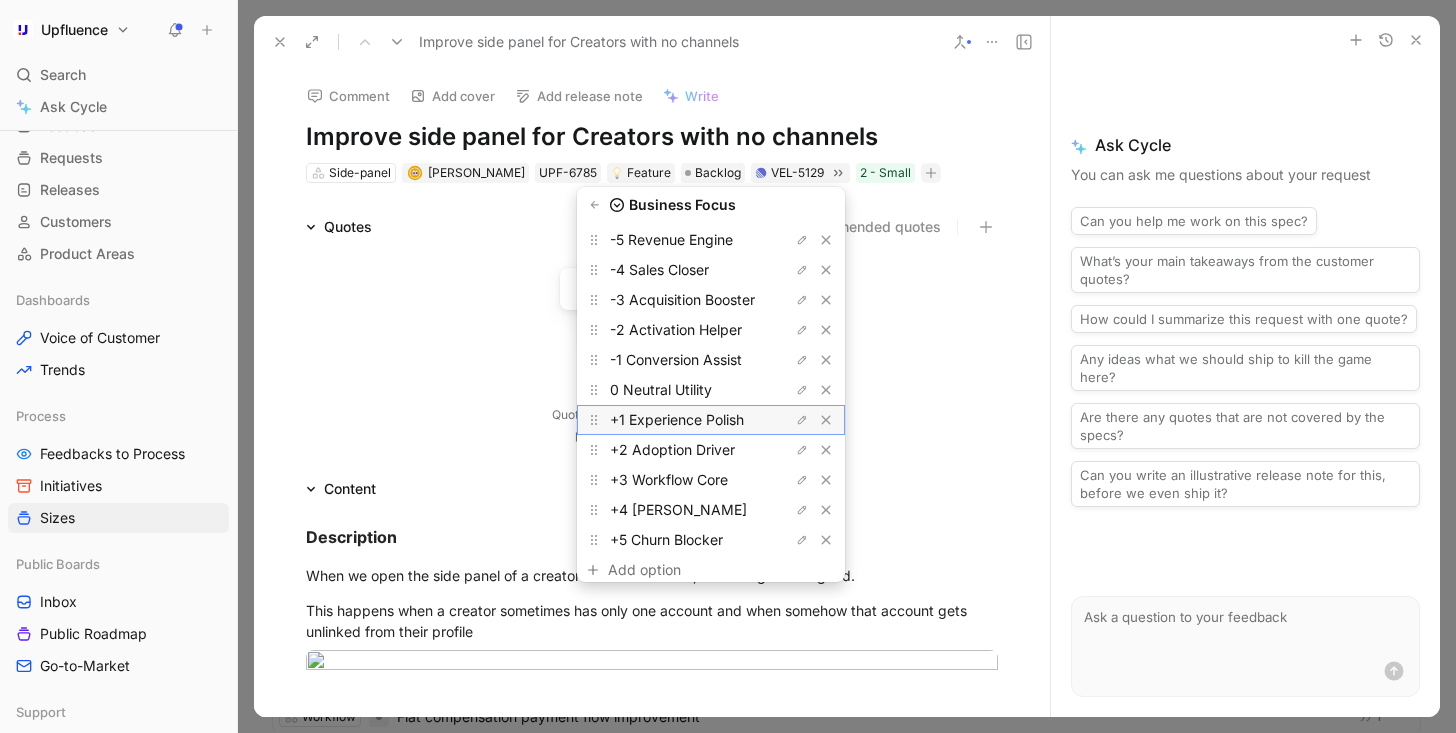 click on "+1  Experience Polish" at bounding box center (677, 419) 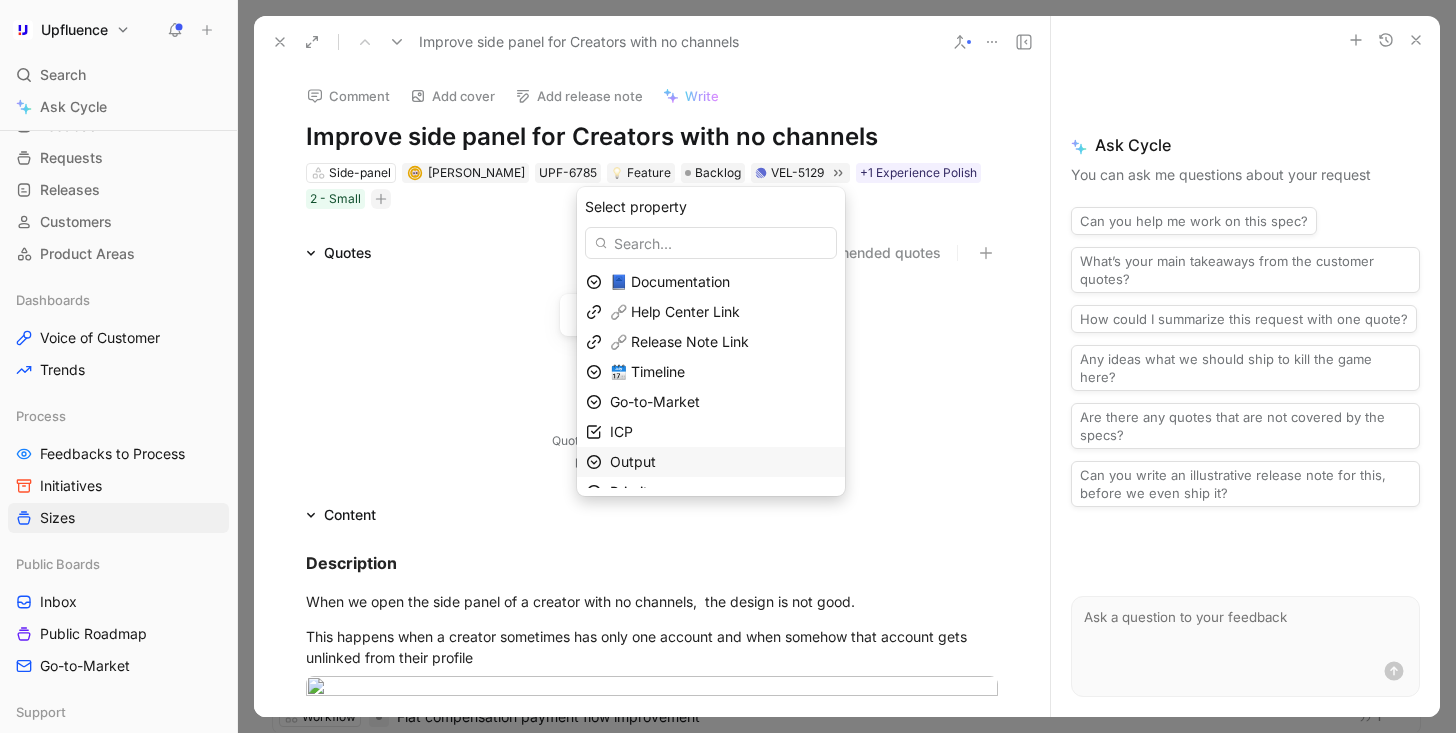 scroll, scrollTop: 46, scrollLeft: 0, axis: vertical 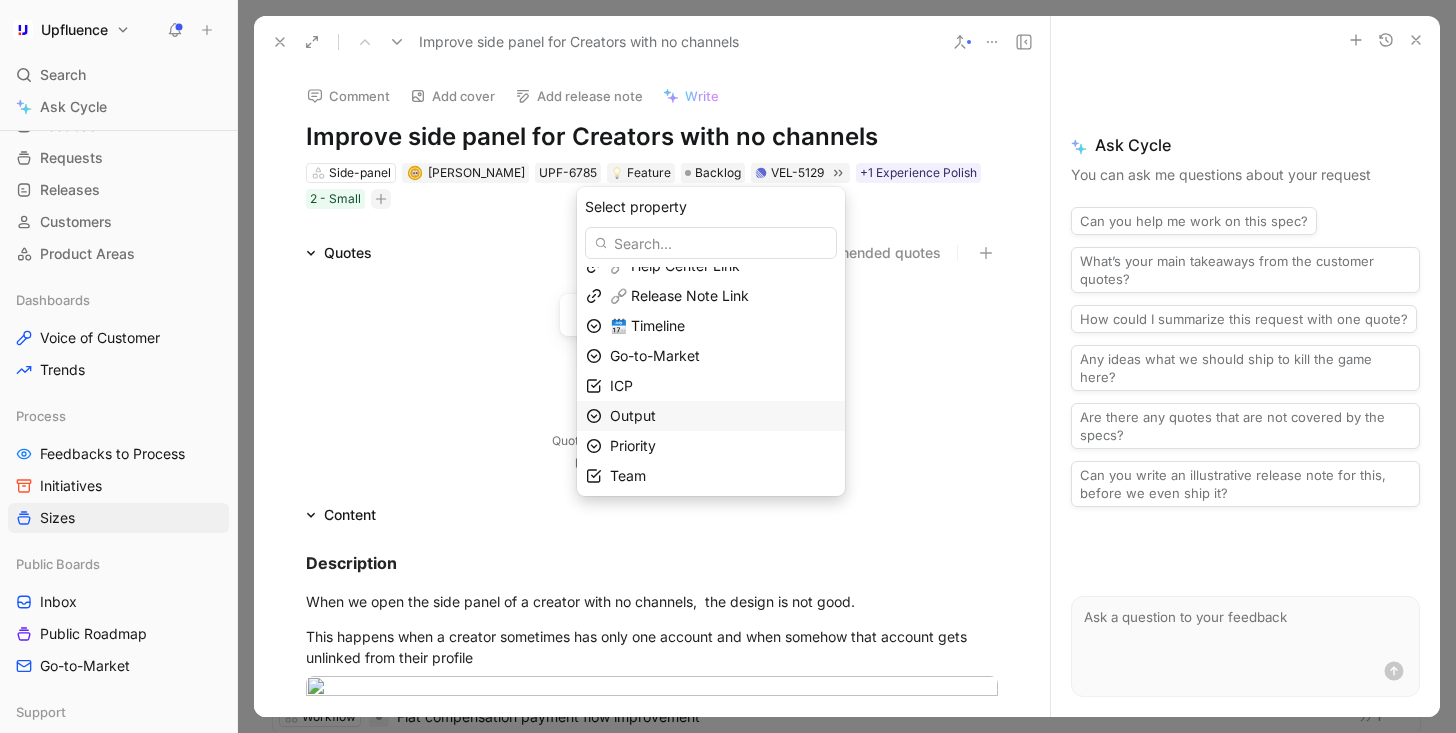click on "Output" at bounding box center (723, 416) 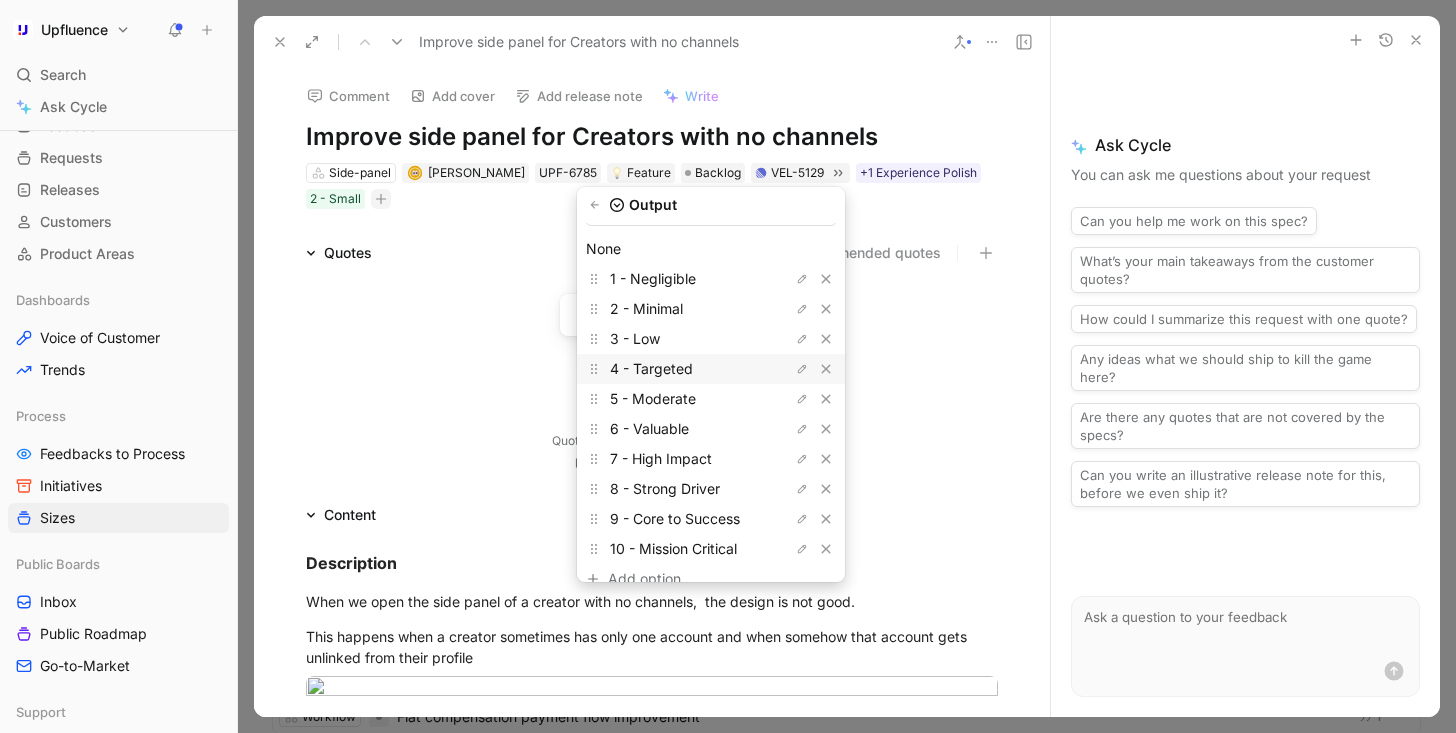 scroll, scrollTop: 55, scrollLeft: 0, axis: vertical 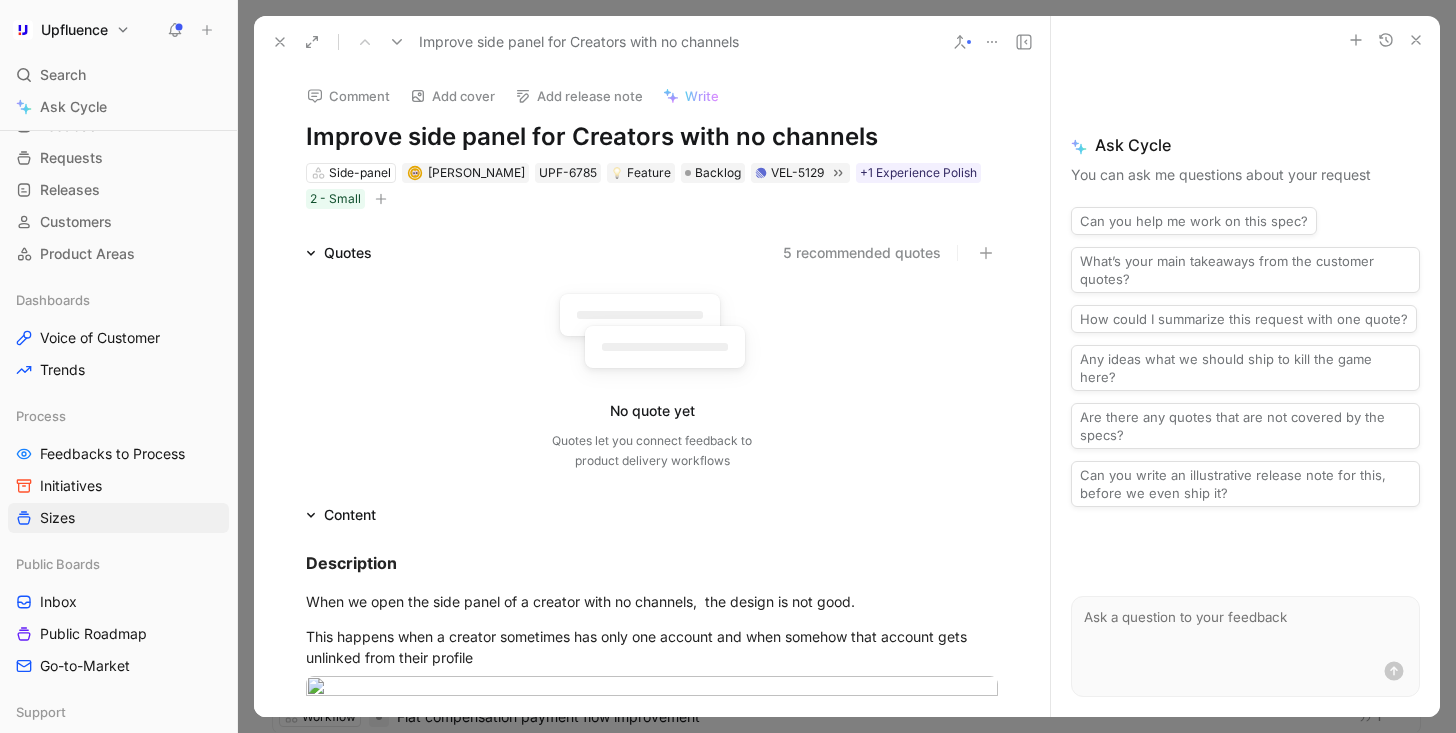 click 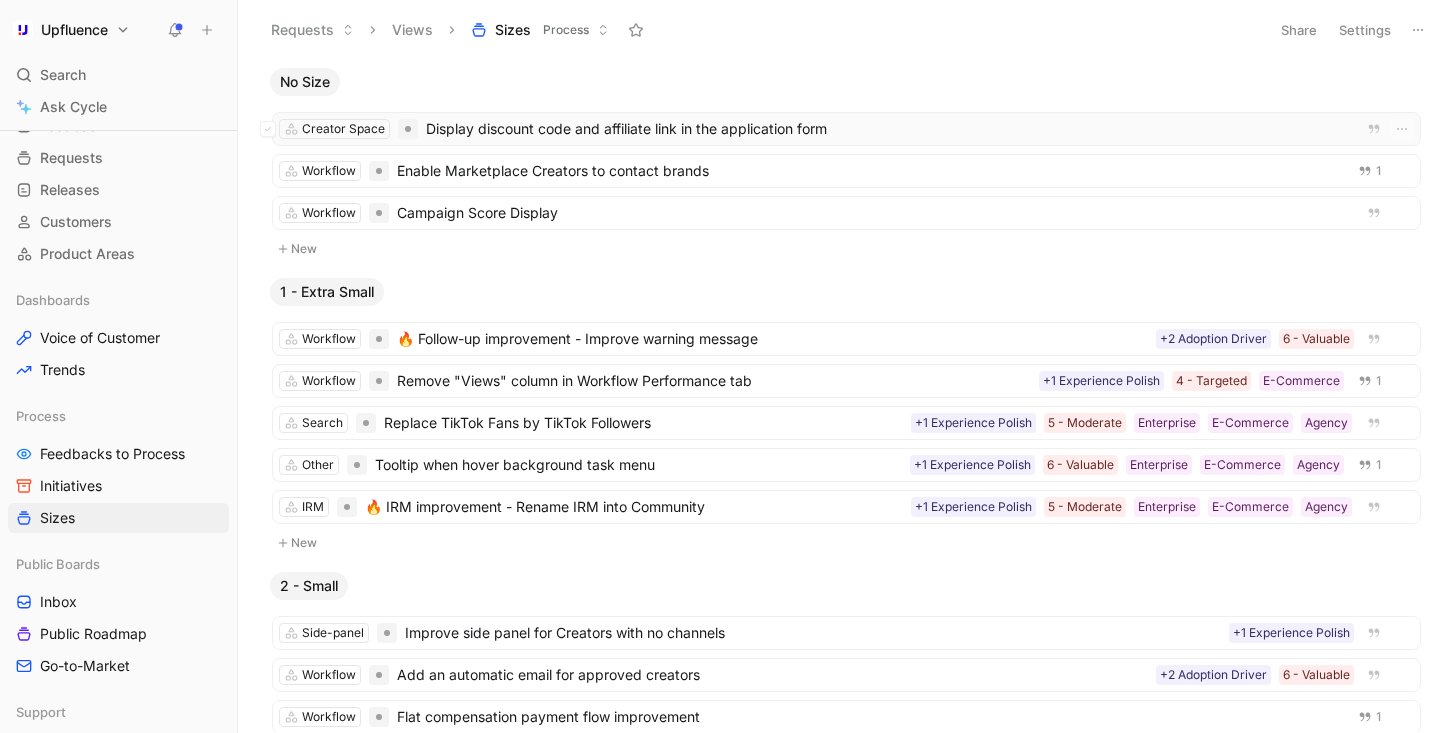click on "Display discount code and affiliate link in the application form" at bounding box center (890, 129) 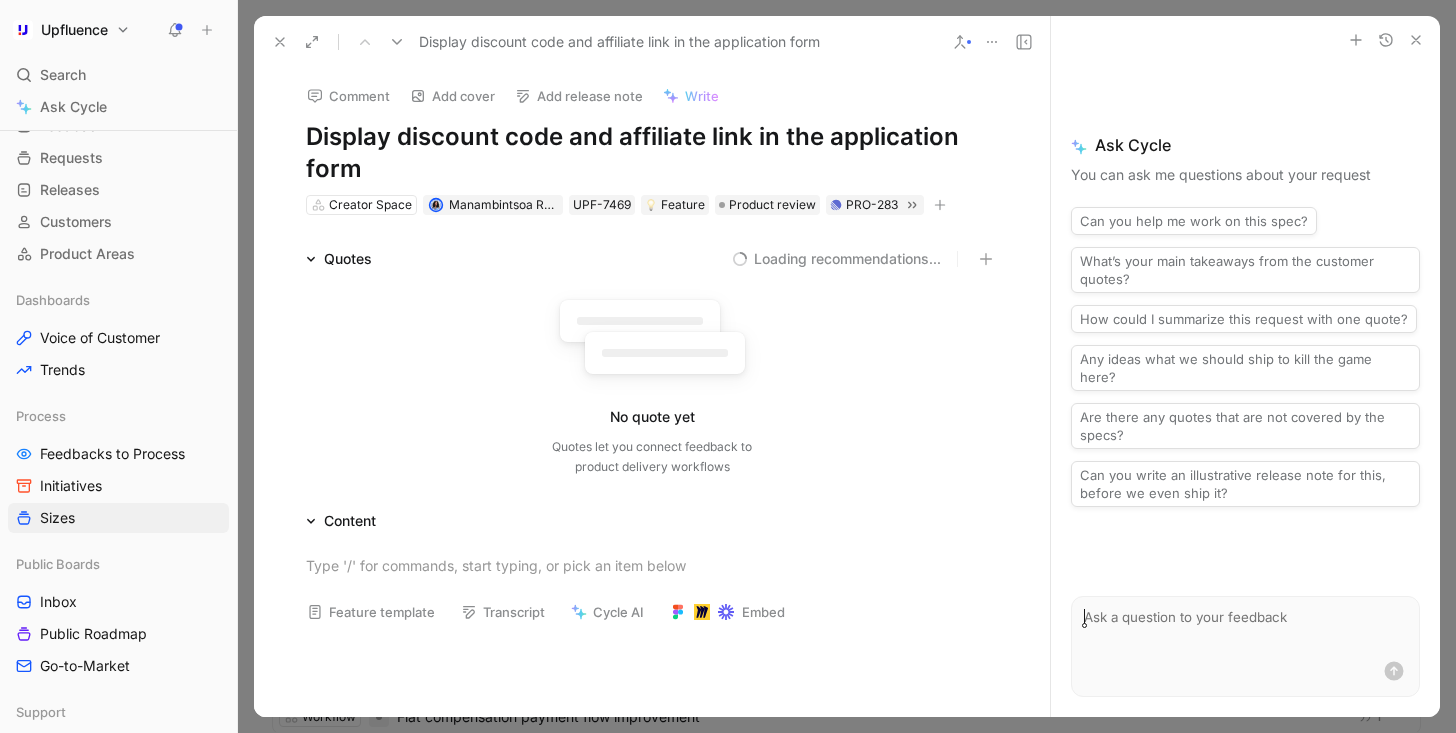 click 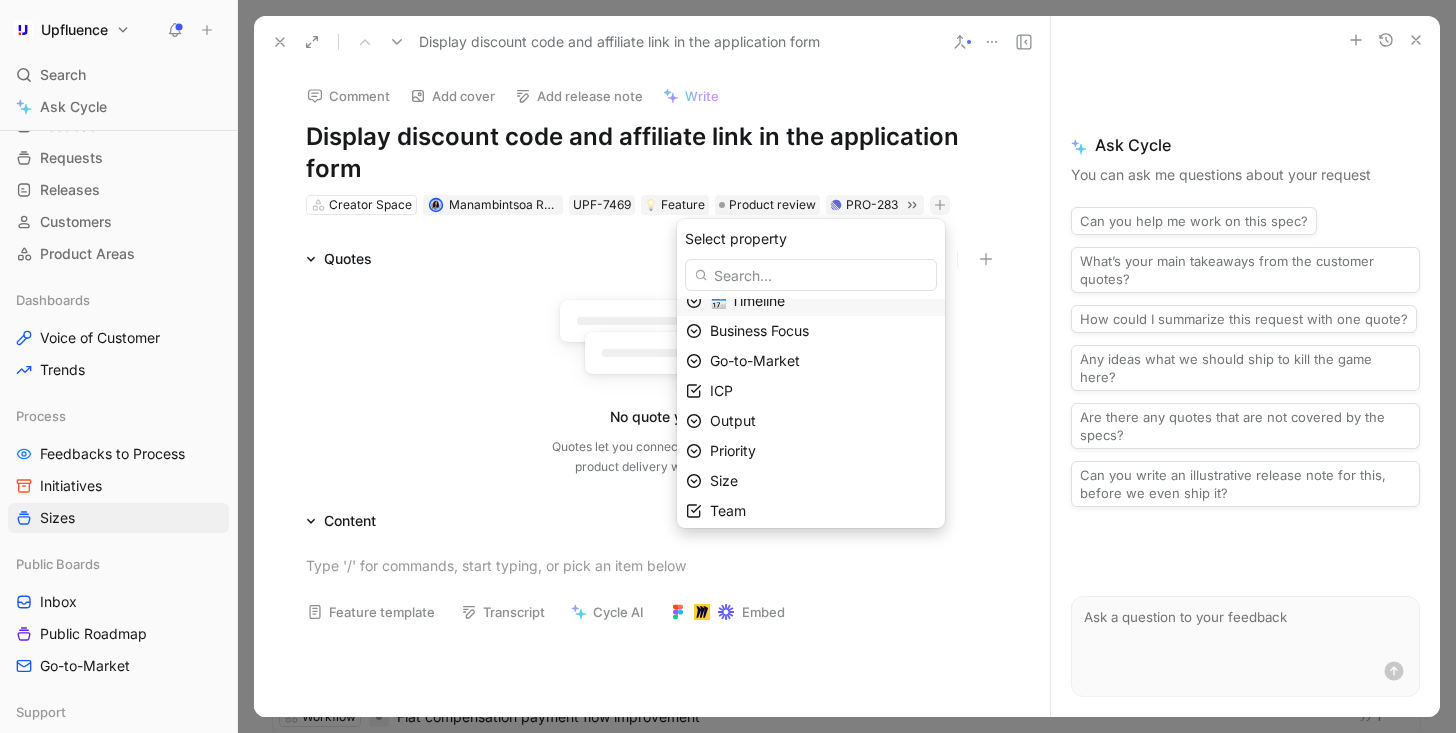 scroll, scrollTop: 109, scrollLeft: 0, axis: vertical 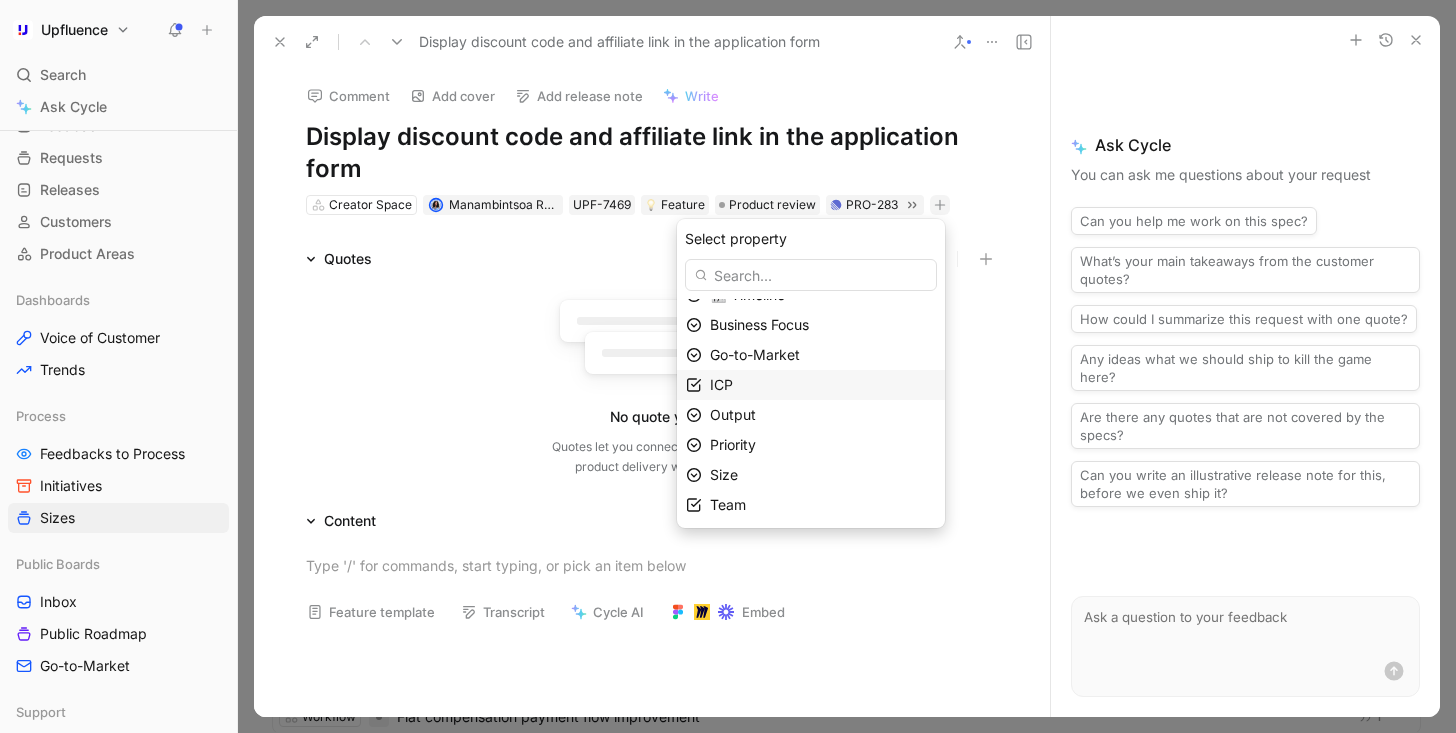 click on "ICP" at bounding box center [823, 385] 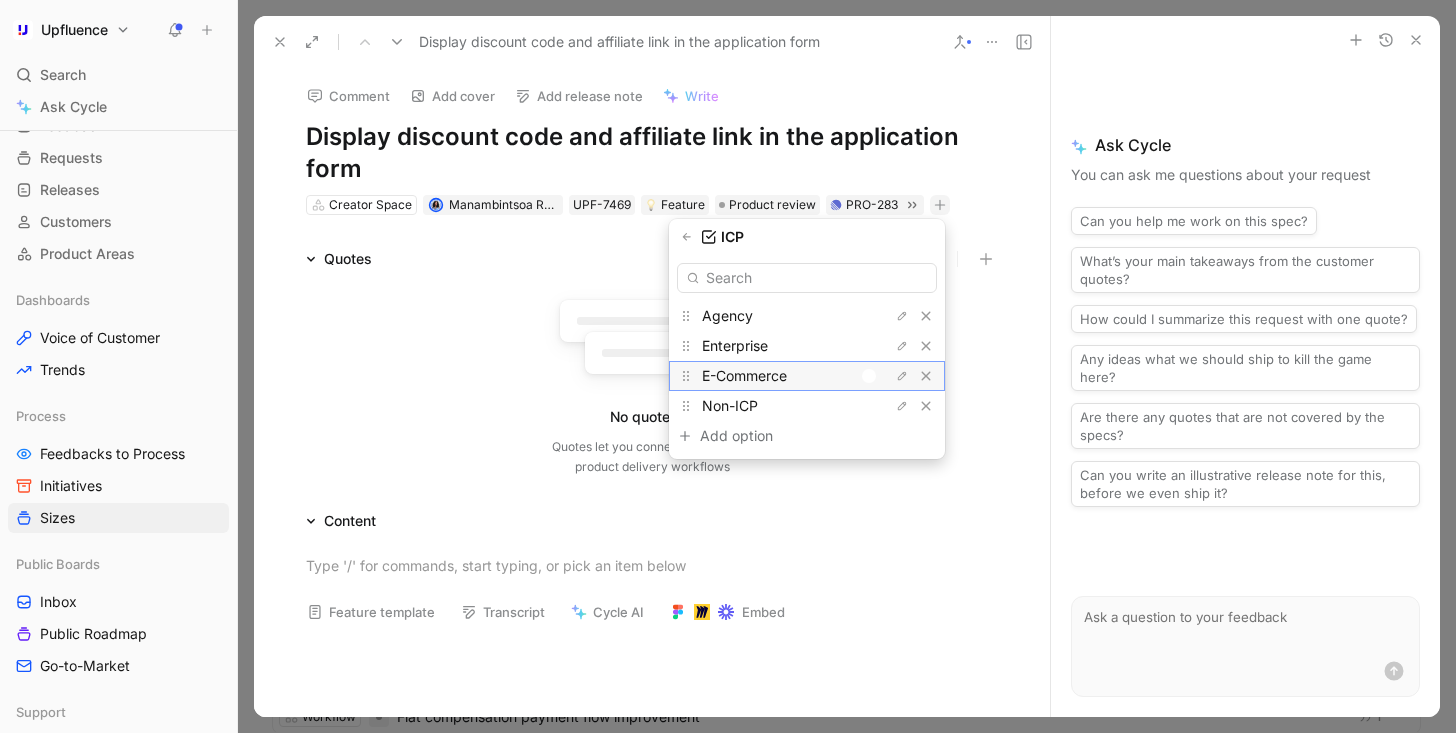 click at bounding box center [869, 376] 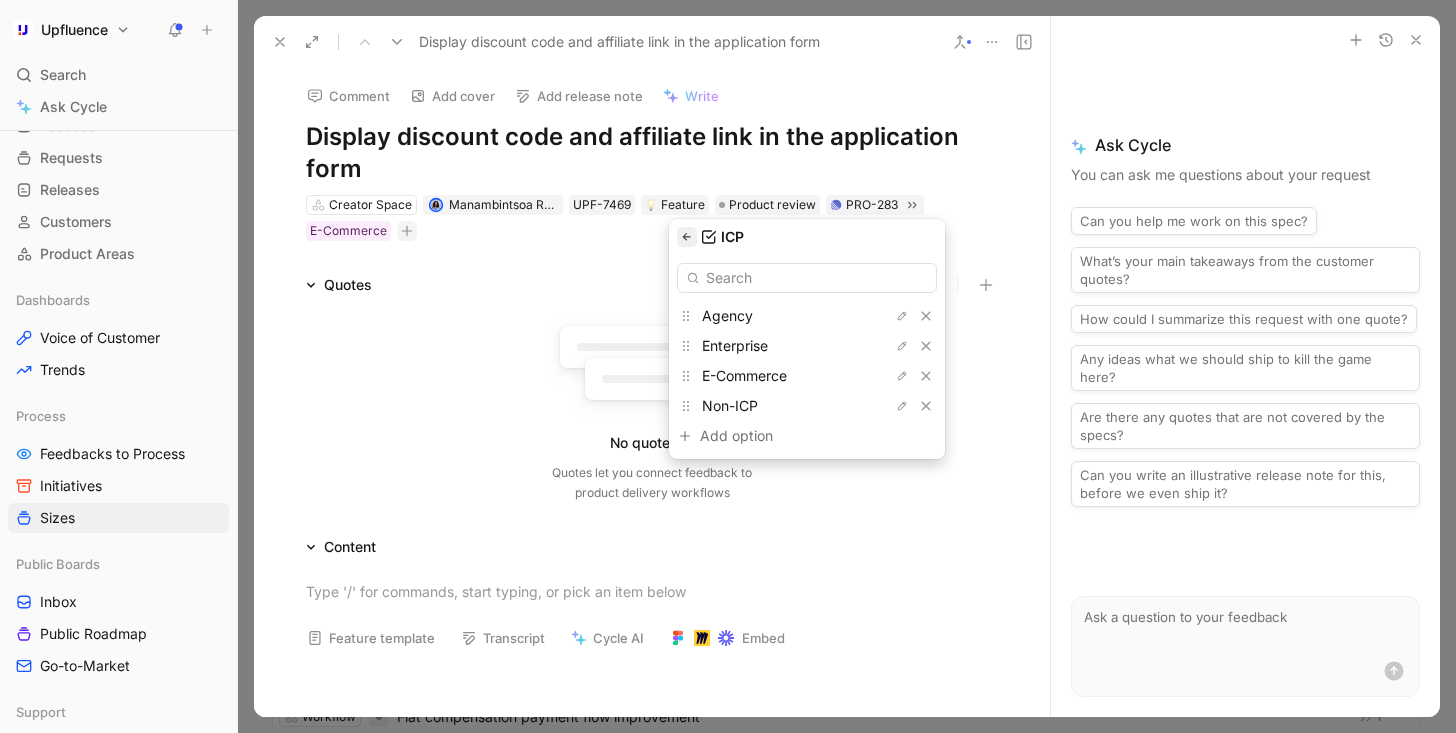 click 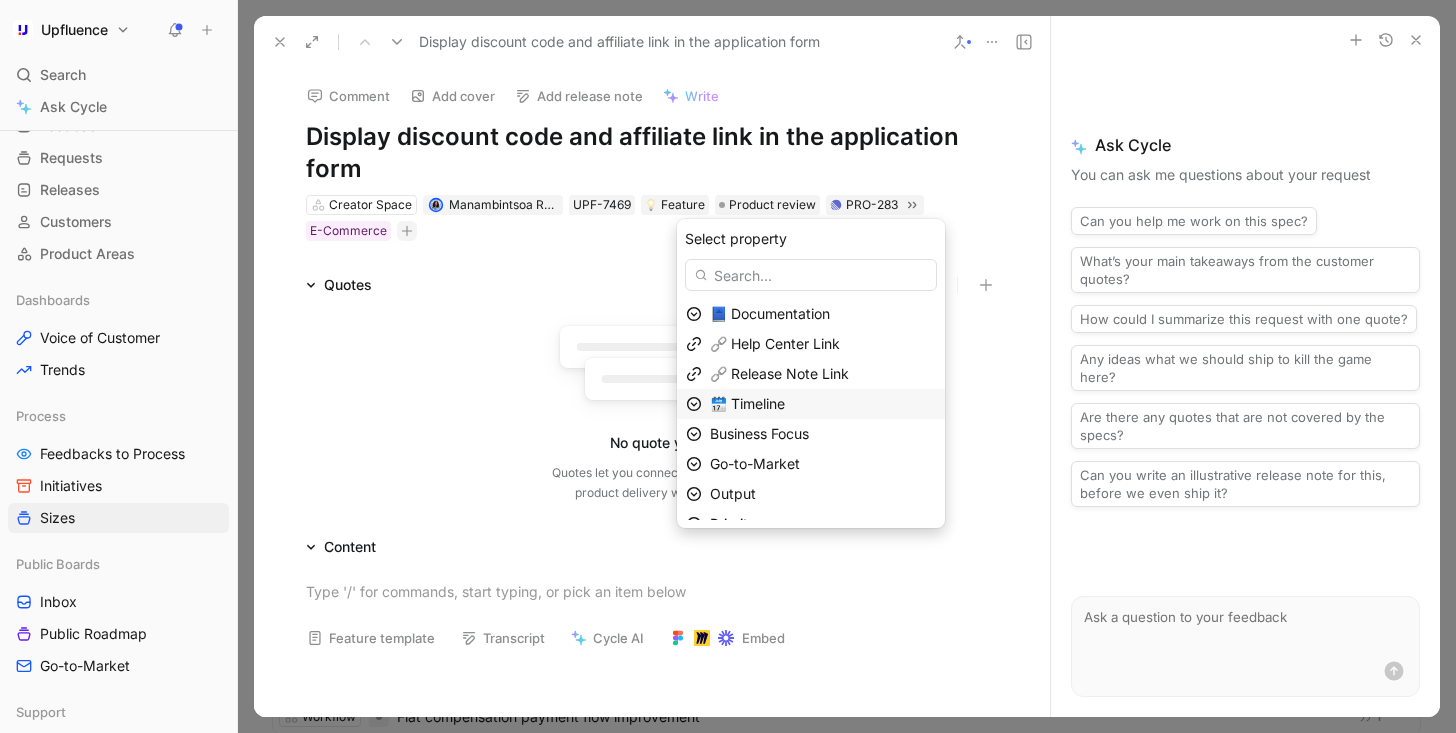 scroll, scrollTop: 79, scrollLeft: 0, axis: vertical 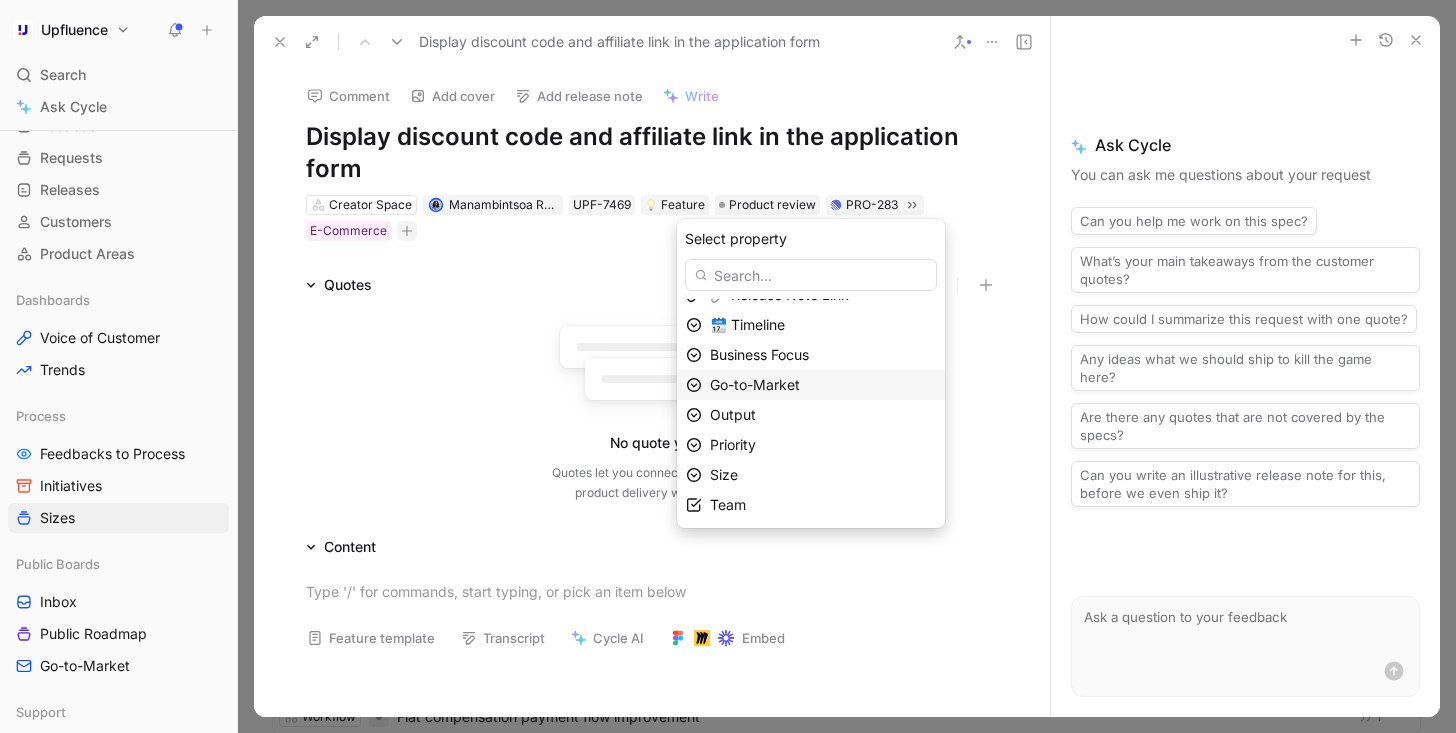 click on "Go-to-Market" at bounding box center [823, 385] 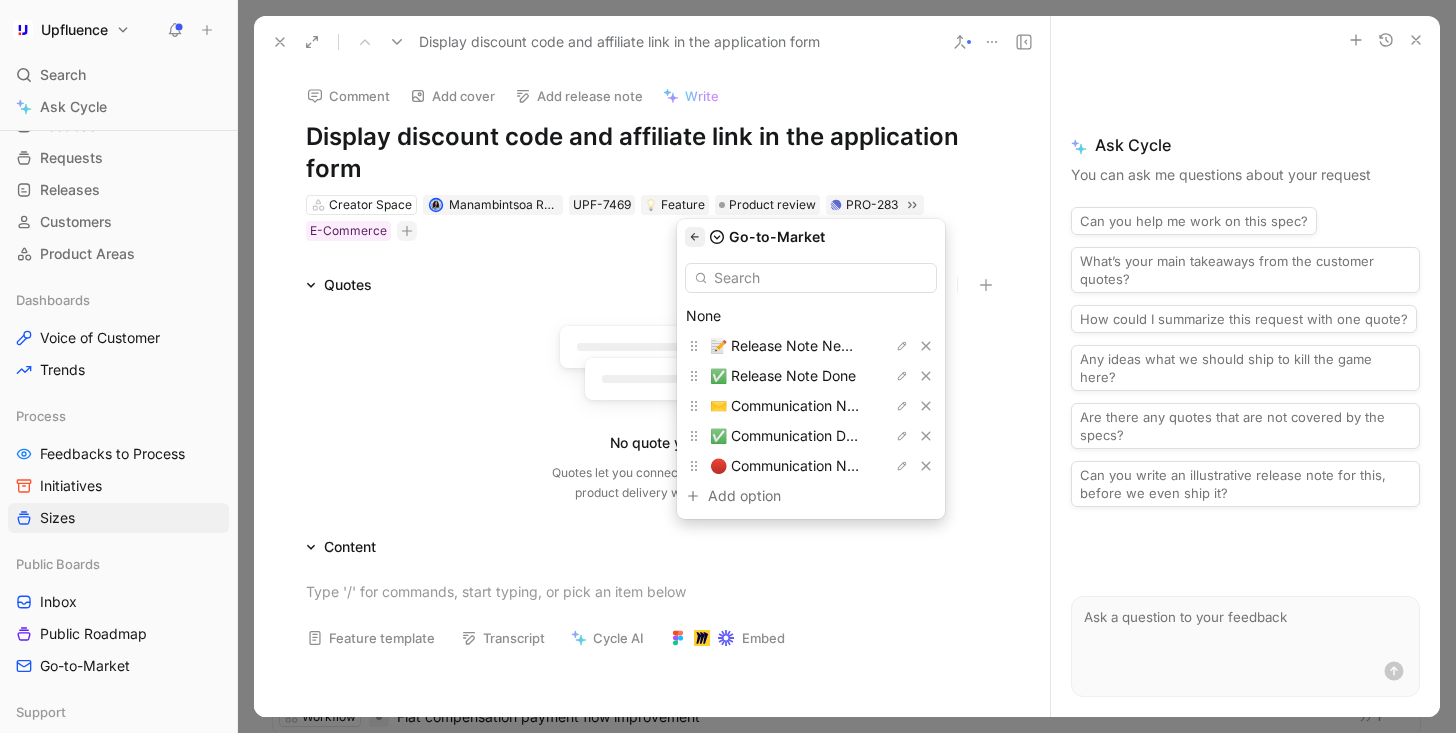 click at bounding box center (695, 237) 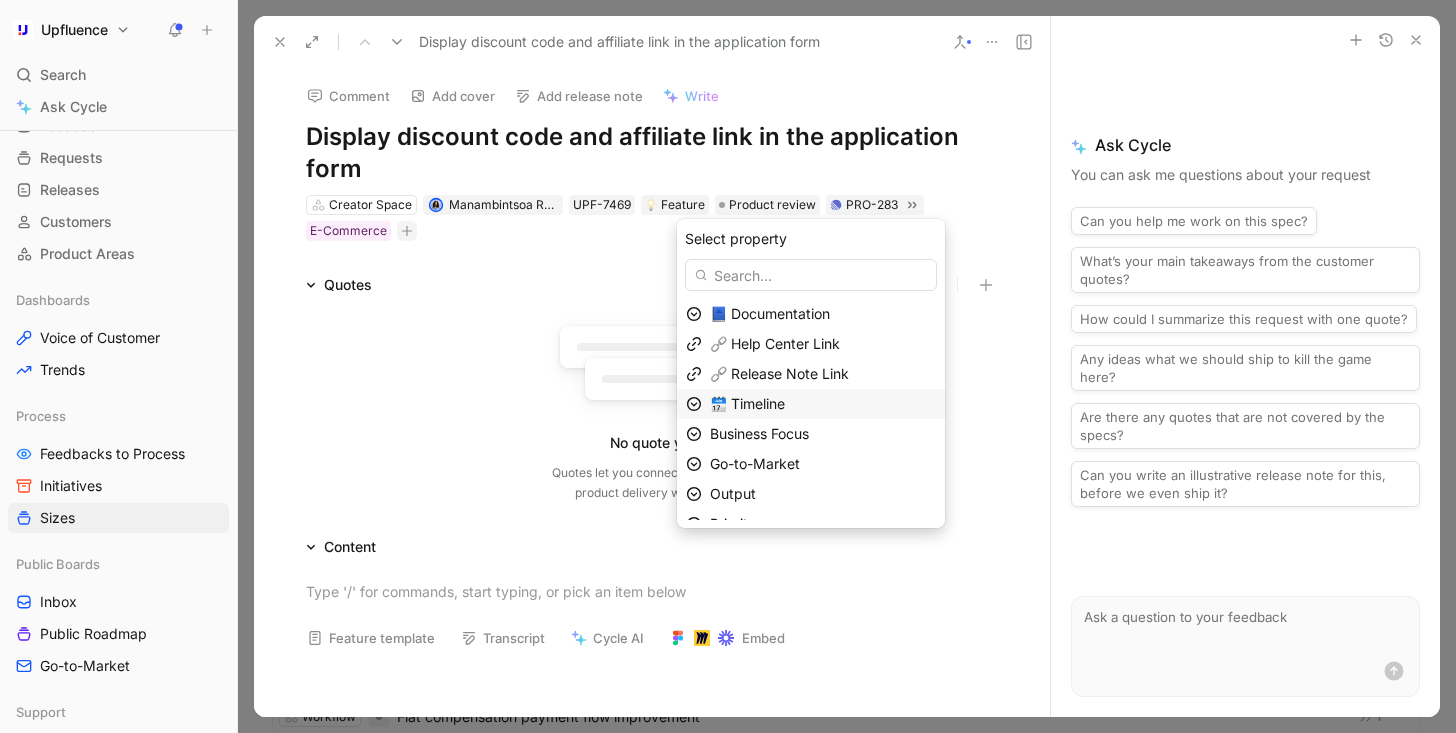 scroll, scrollTop: 79, scrollLeft: 0, axis: vertical 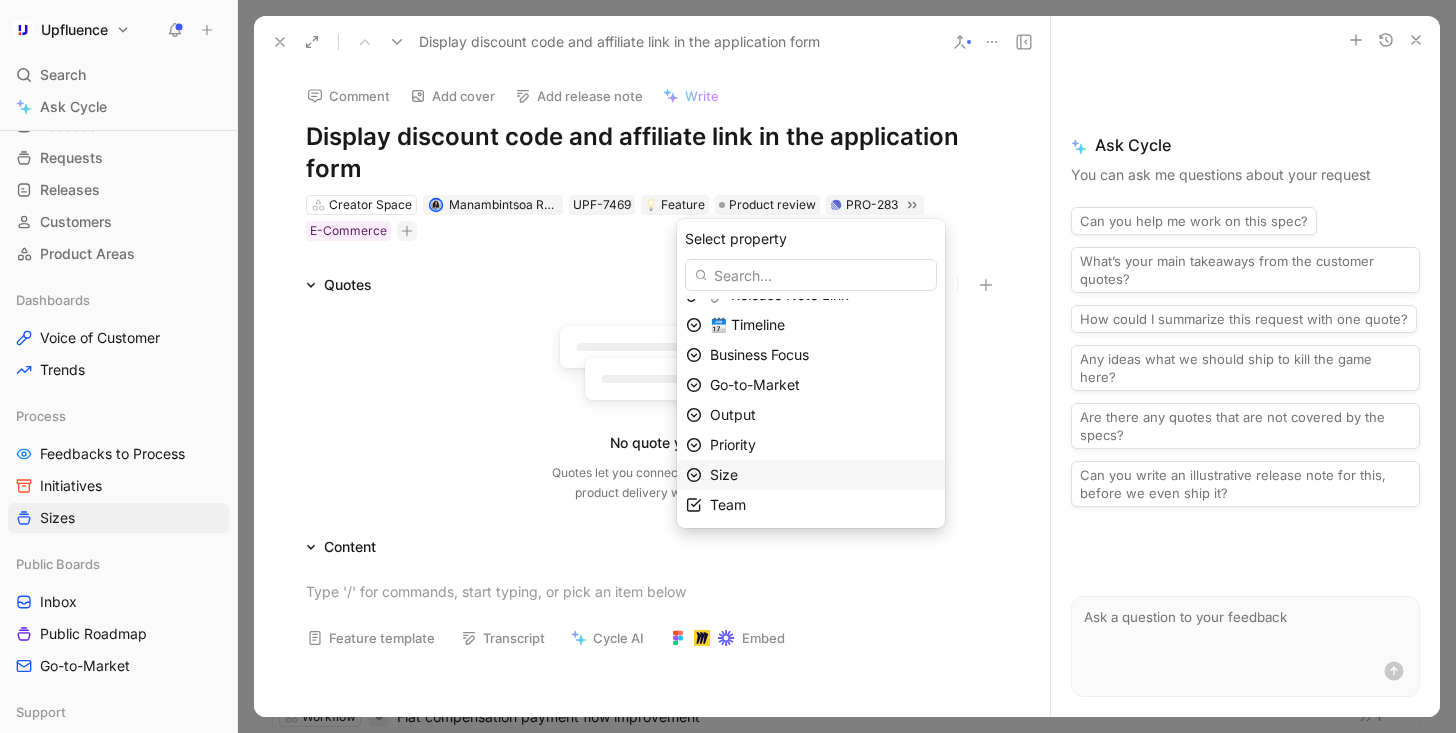 click on "Size" at bounding box center [823, 475] 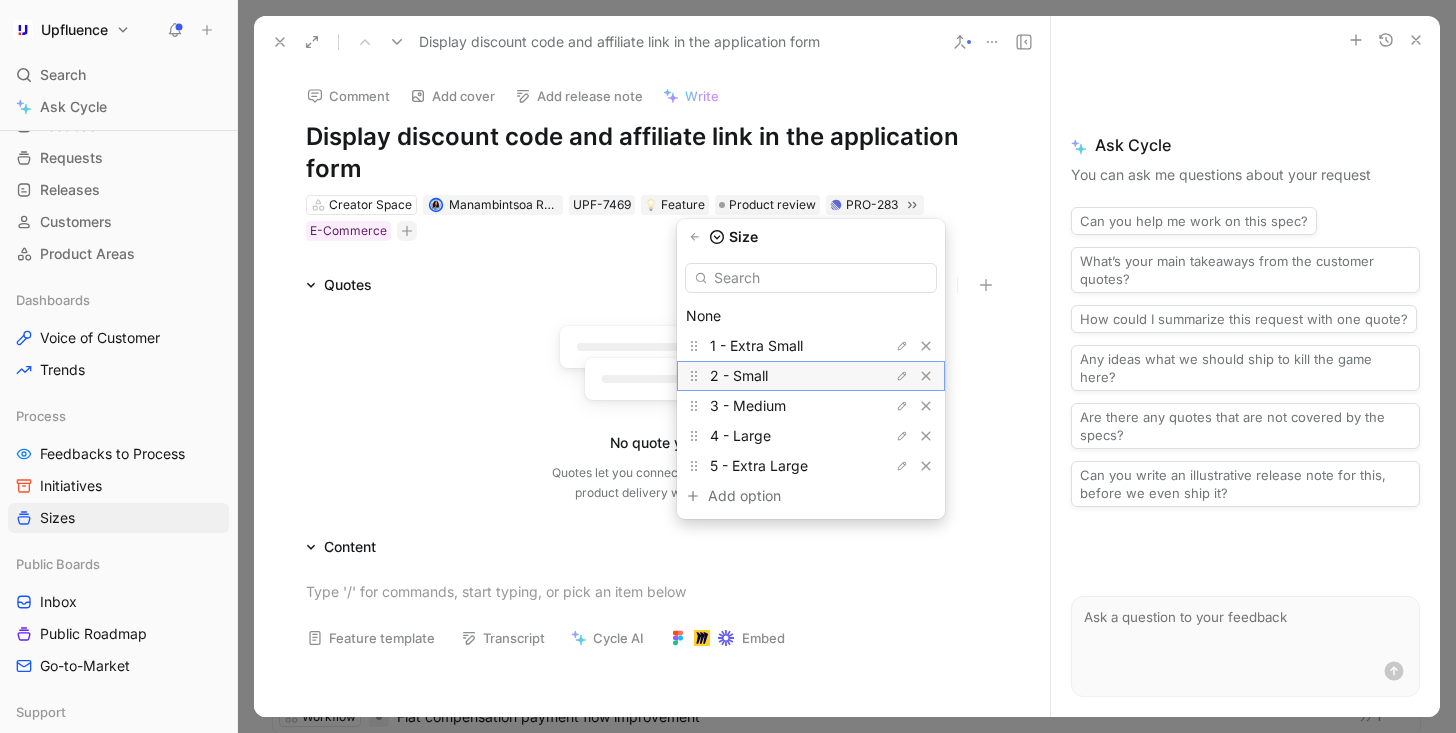 click on "2 - Small" at bounding box center [785, 376] 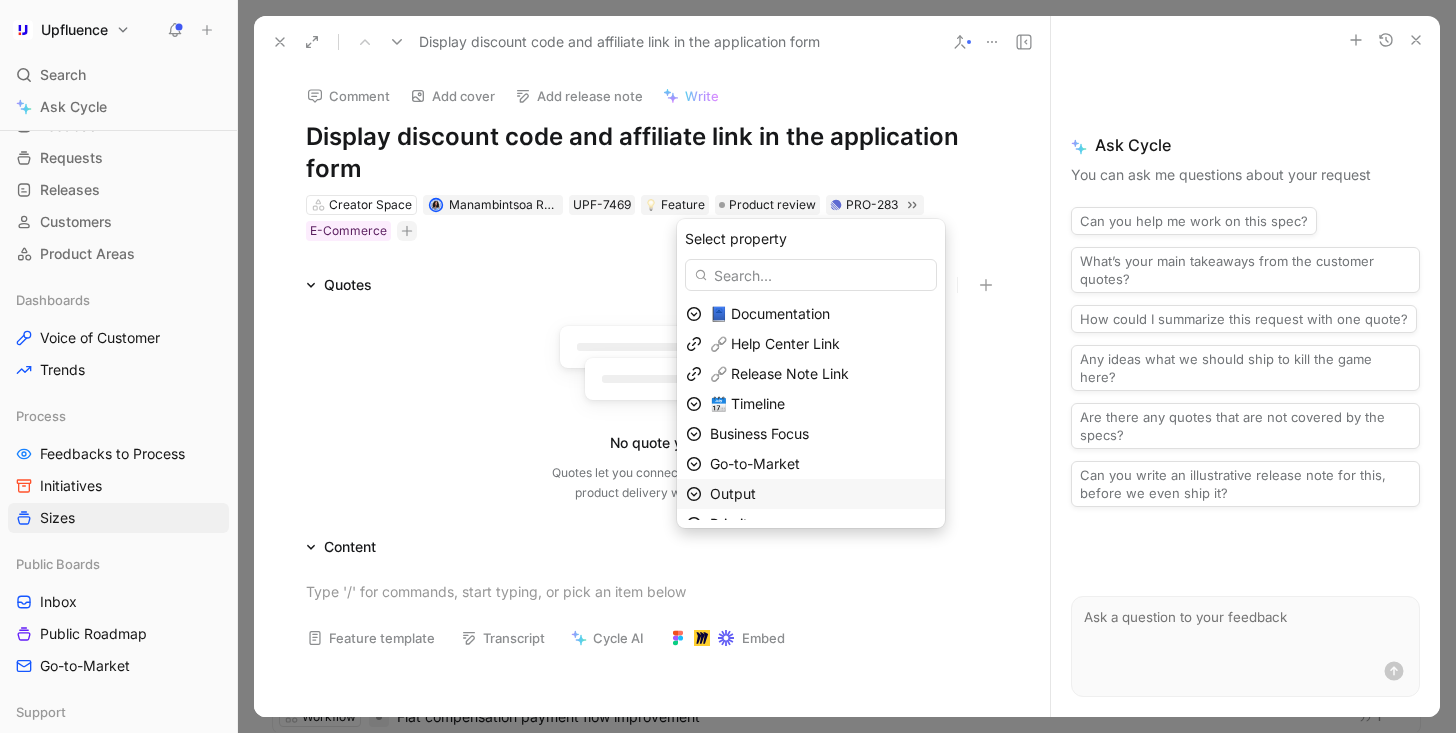 scroll, scrollTop: 79, scrollLeft: 0, axis: vertical 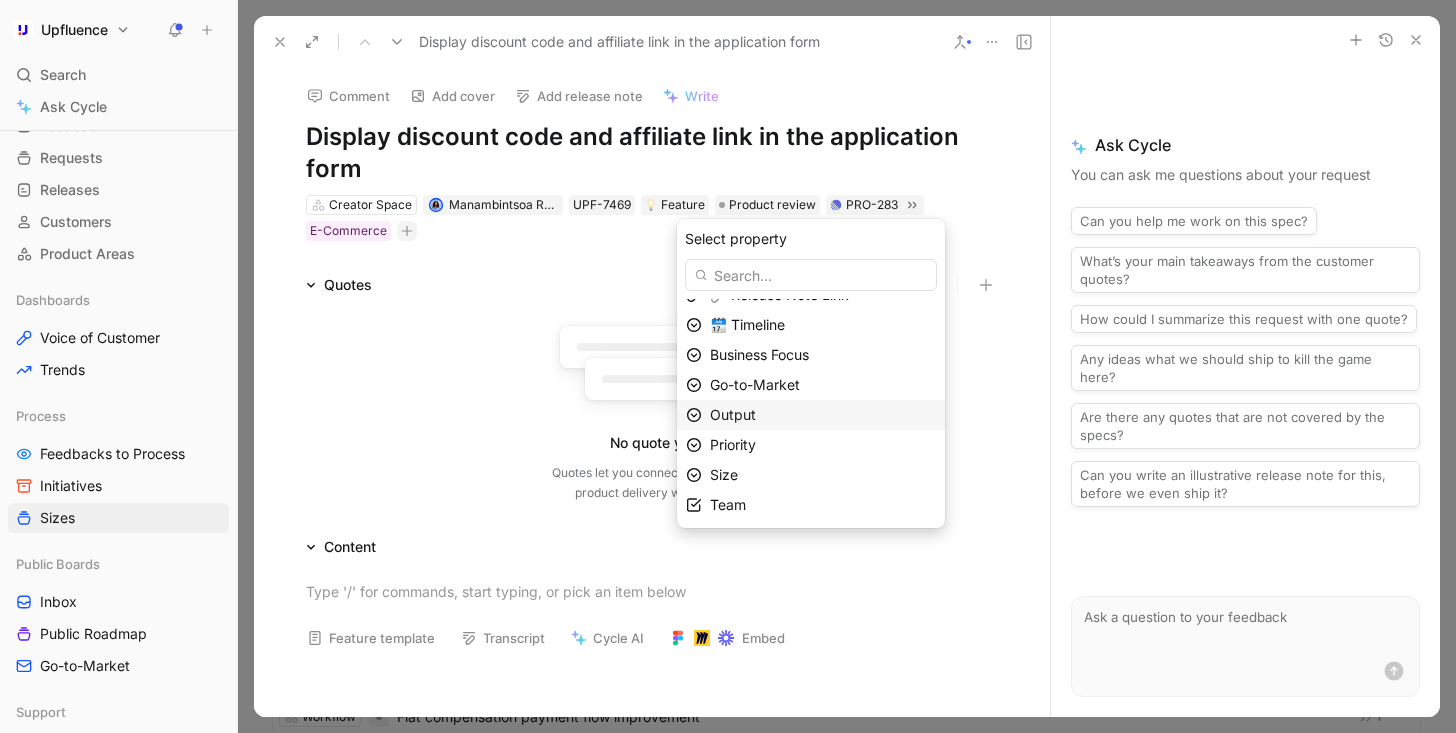 click on "Output" at bounding box center (823, 415) 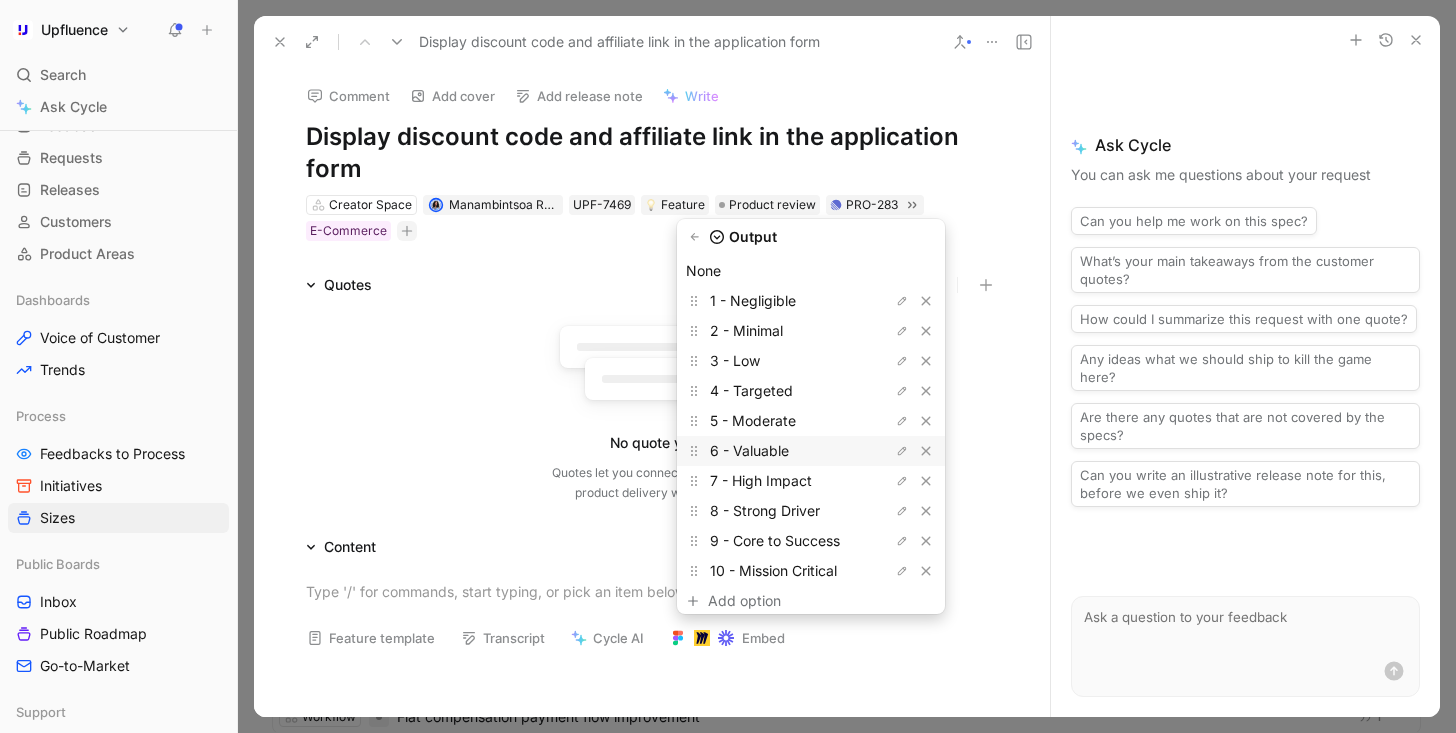 scroll, scrollTop: 55, scrollLeft: 0, axis: vertical 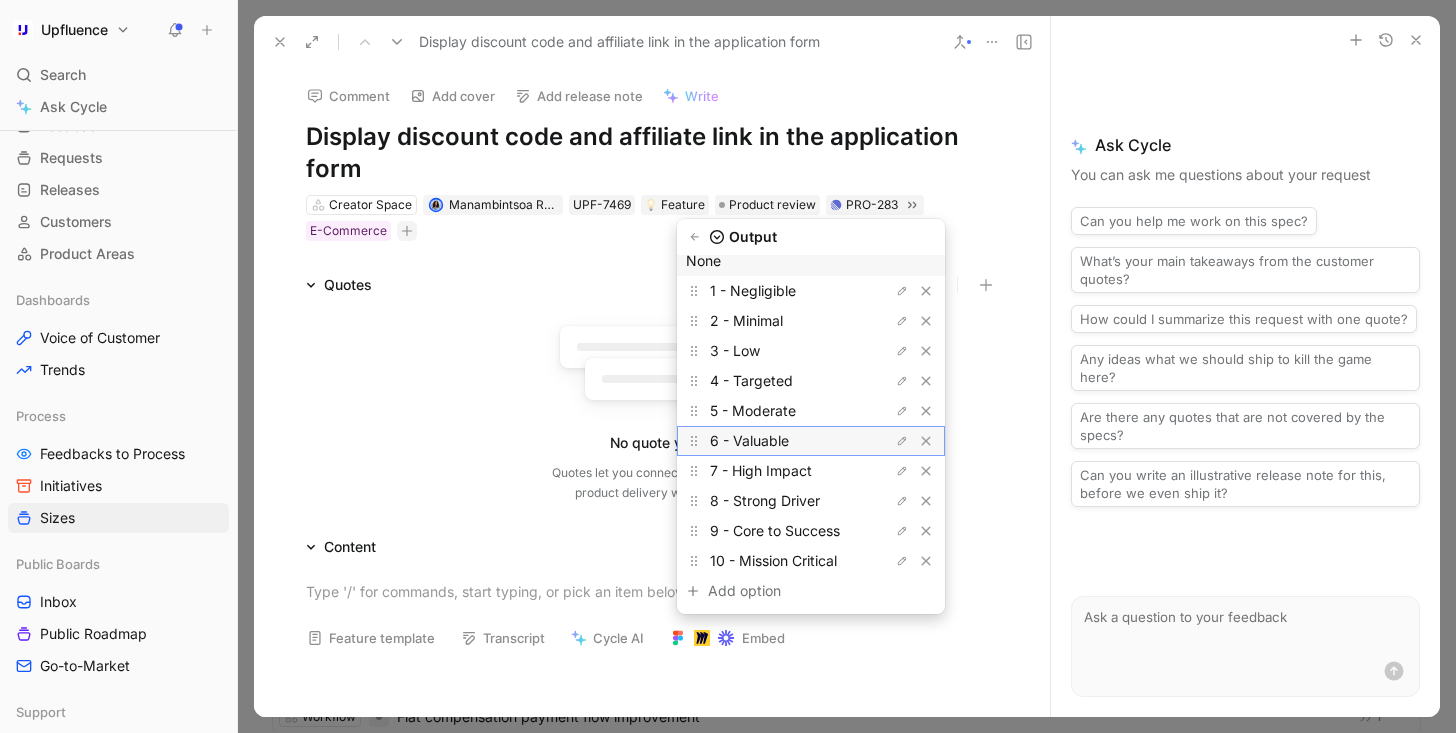 click on "6  - Valuable" at bounding box center [785, 441] 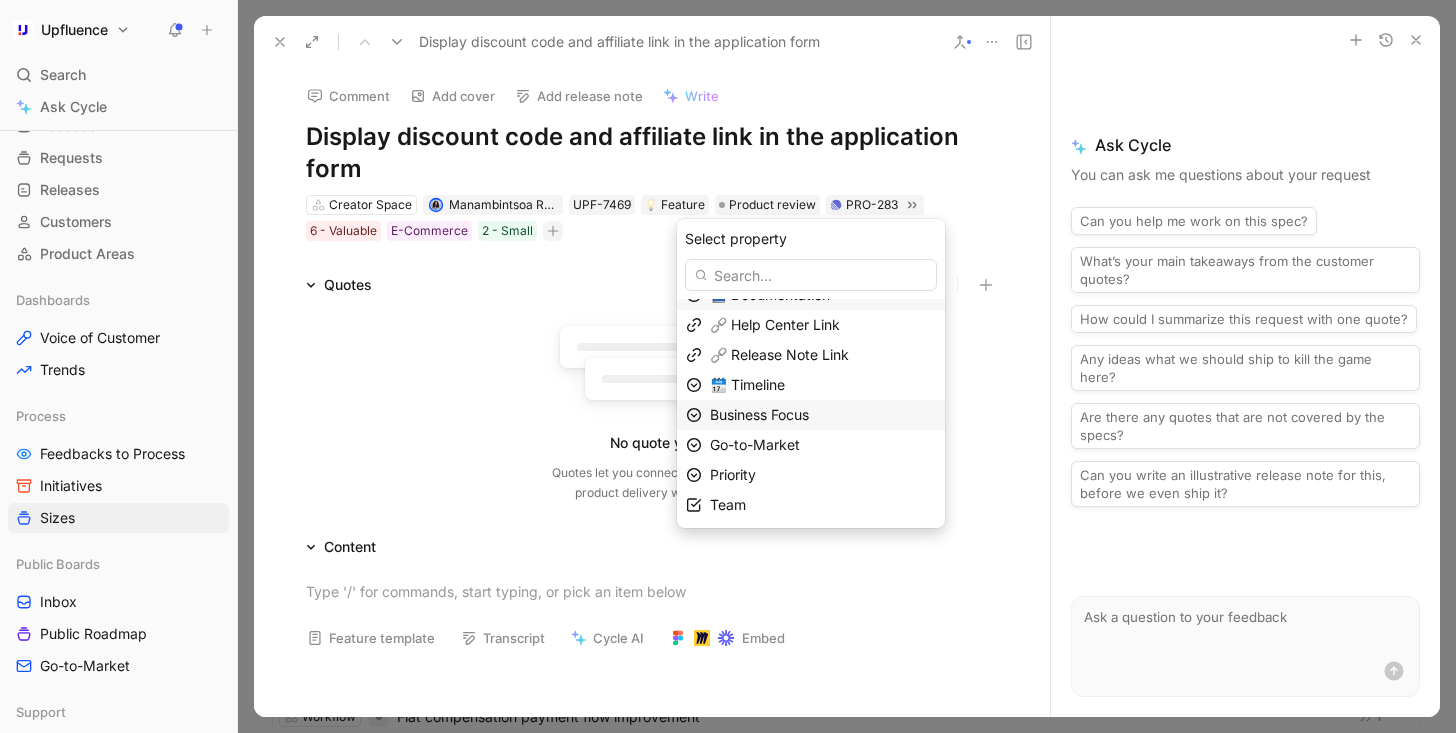 scroll, scrollTop: 19, scrollLeft: 0, axis: vertical 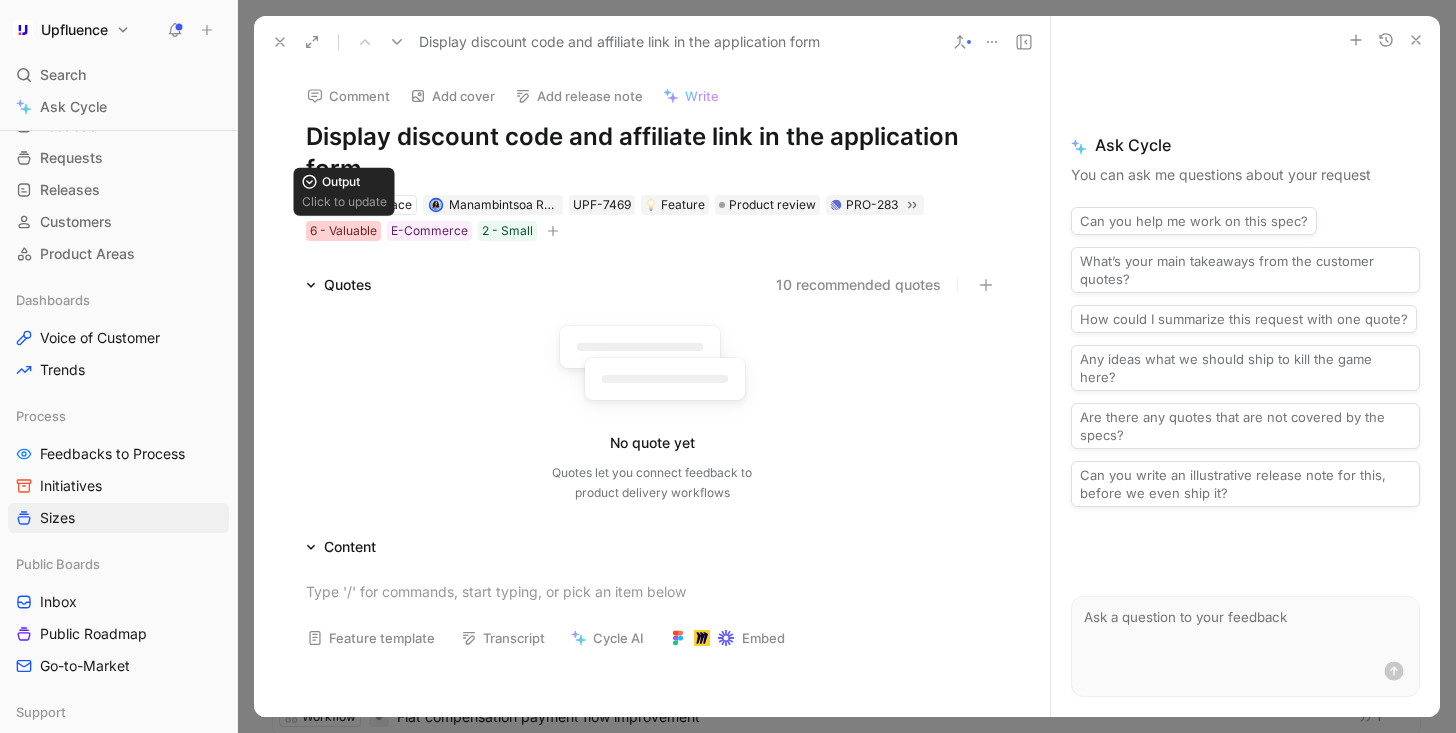 click on "6  - Valuable" at bounding box center (343, 231) 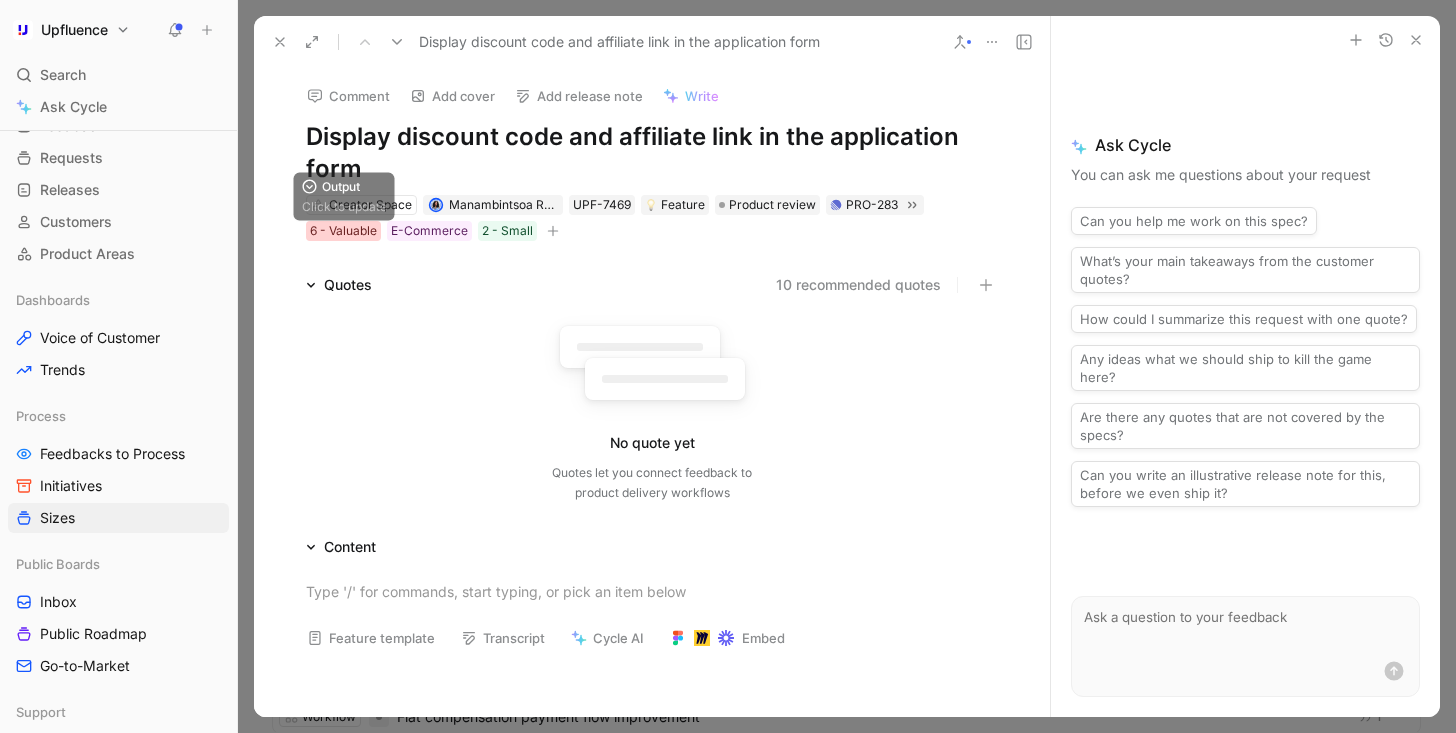 click on "6  - Valuable" at bounding box center (343, 231) 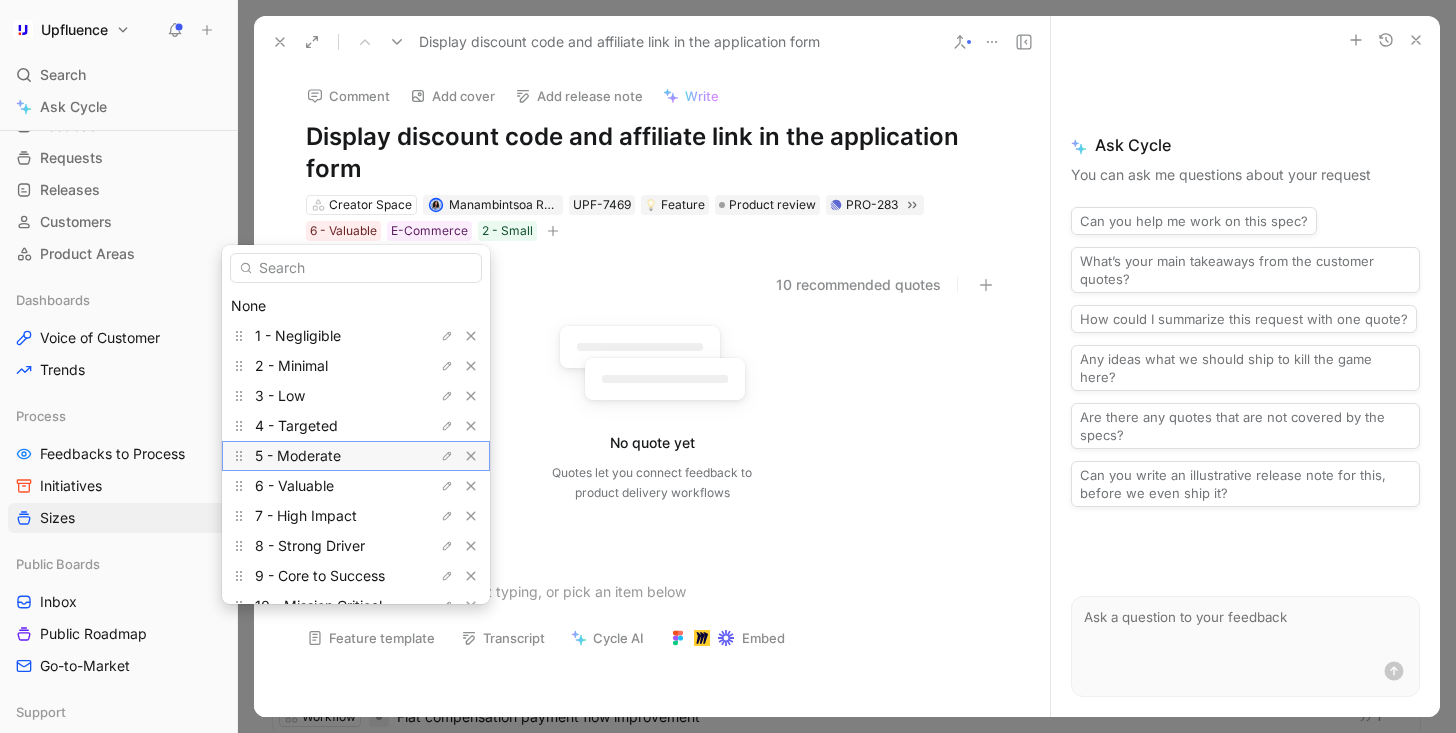 click on "5 - Moderate" at bounding box center (330, 456) 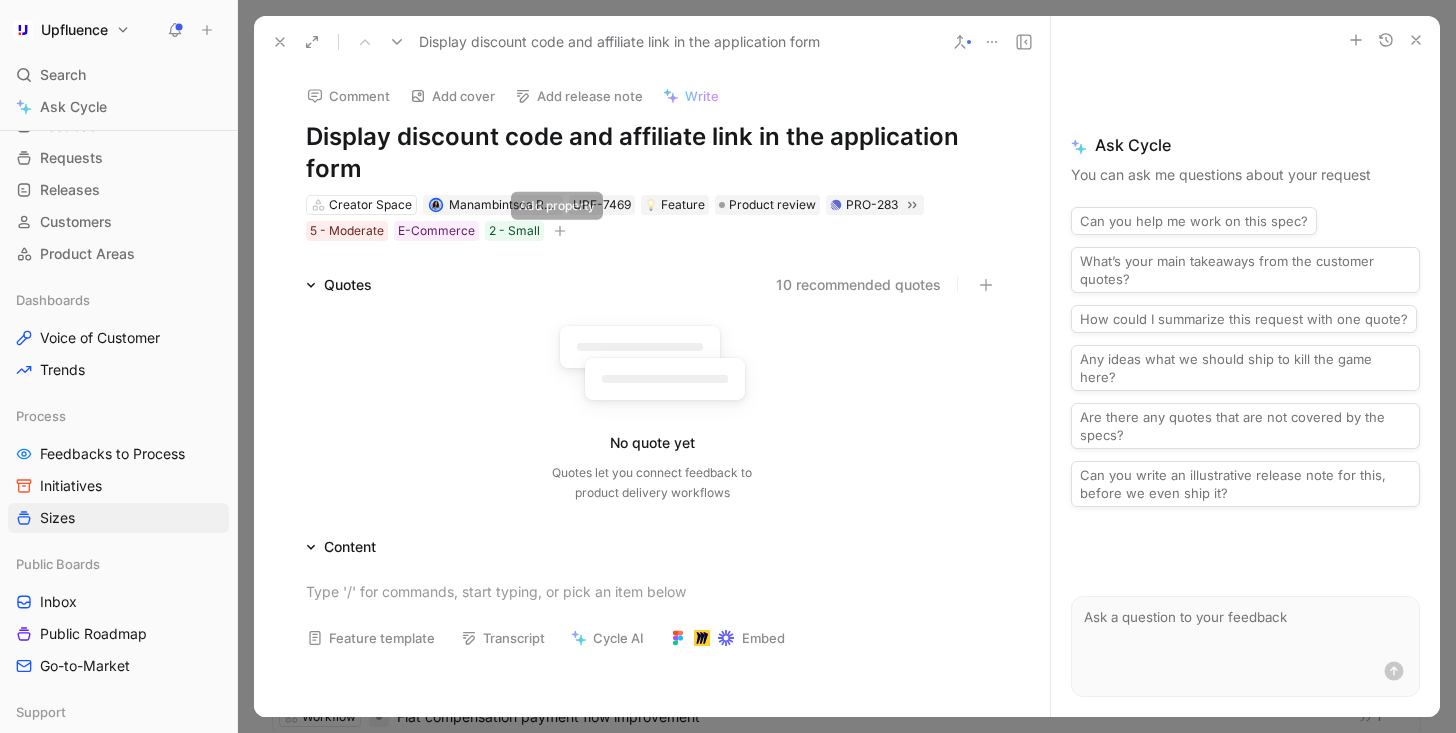 click 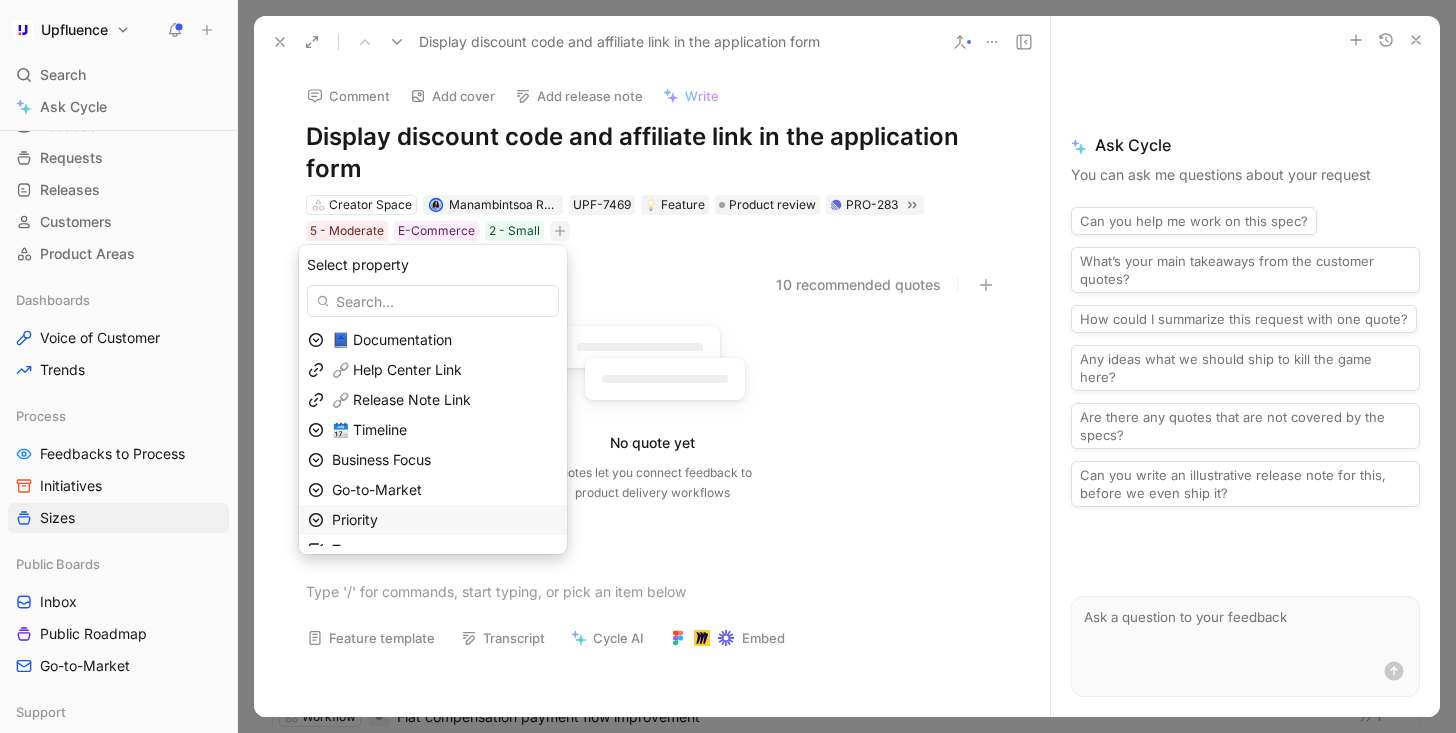 scroll, scrollTop: 19, scrollLeft: 0, axis: vertical 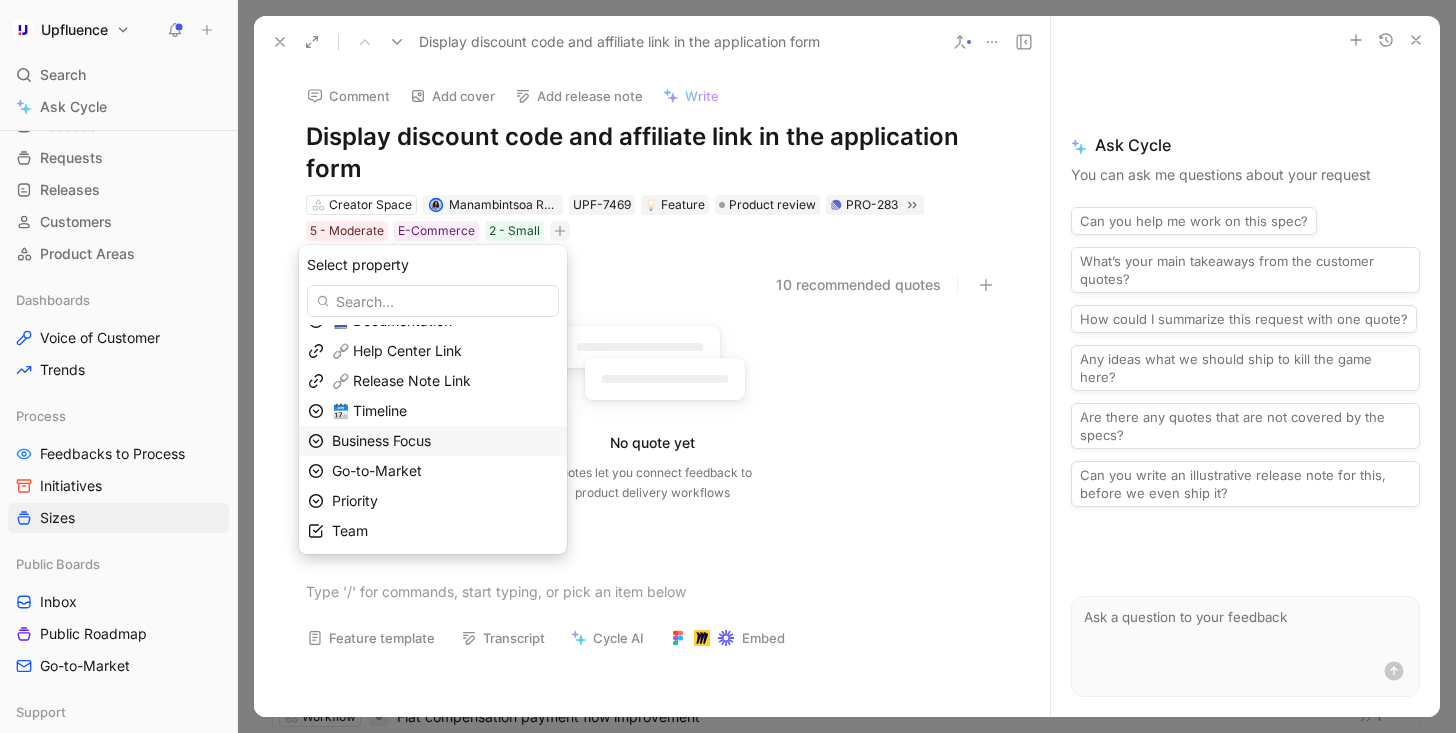 click on "Business Focus" at bounding box center (445, 441) 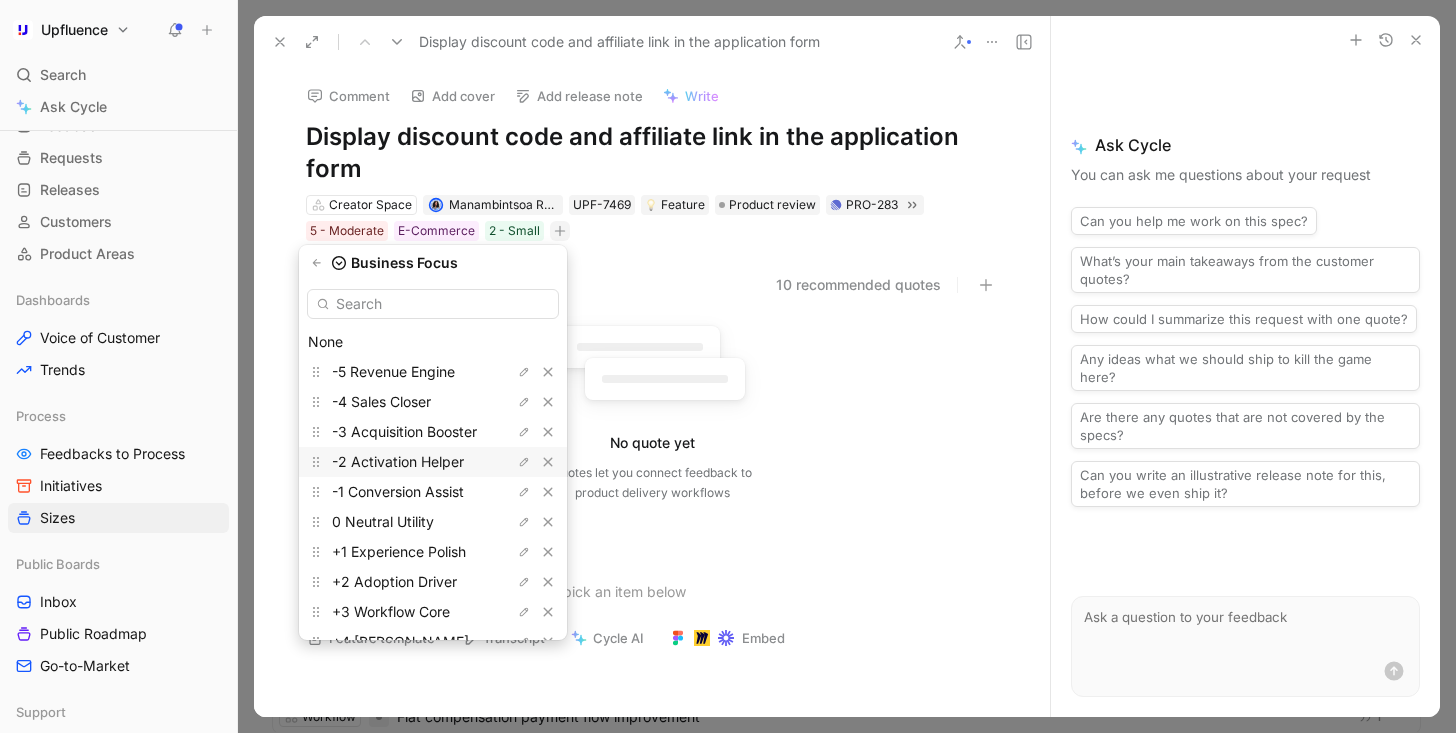 scroll, scrollTop: 85, scrollLeft: 0, axis: vertical 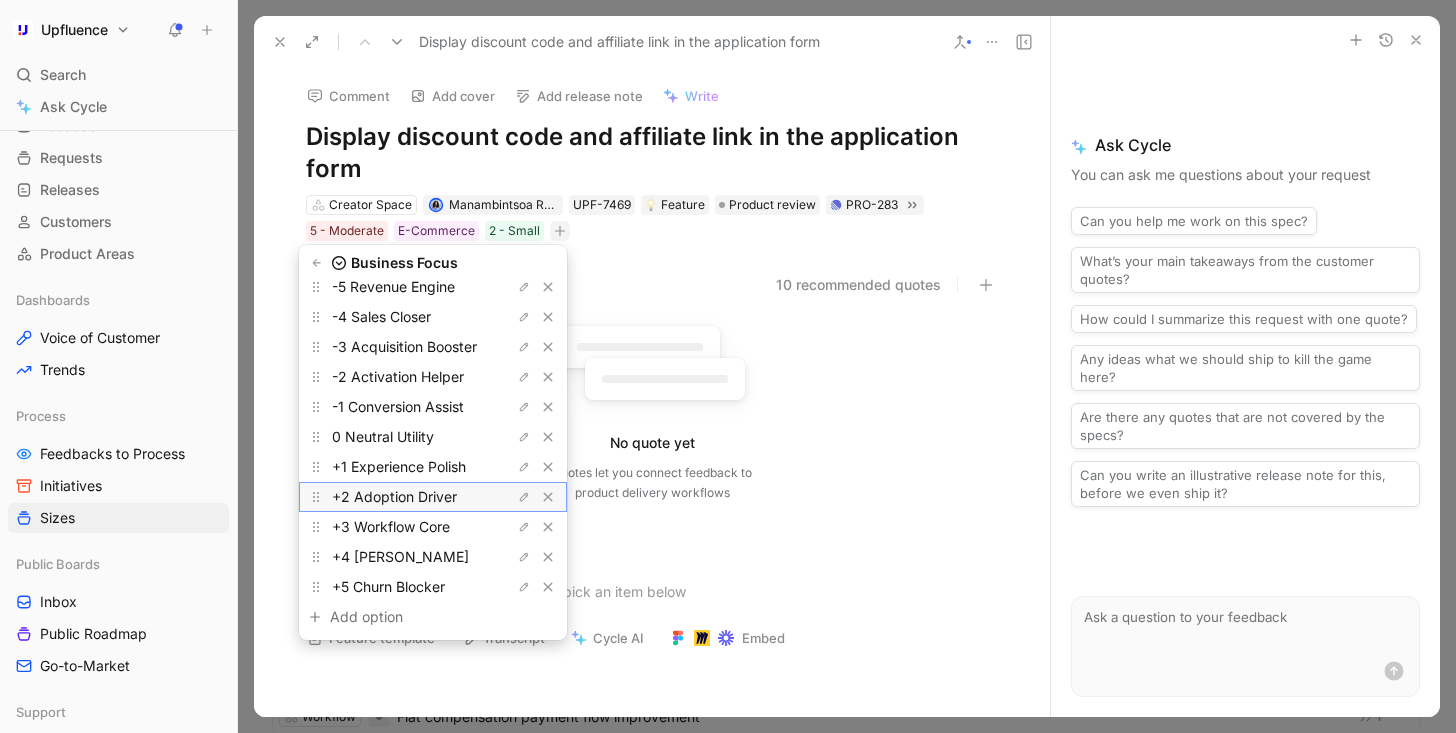 click on "+2  Adoption Driver" at bounding box center (394, 496) 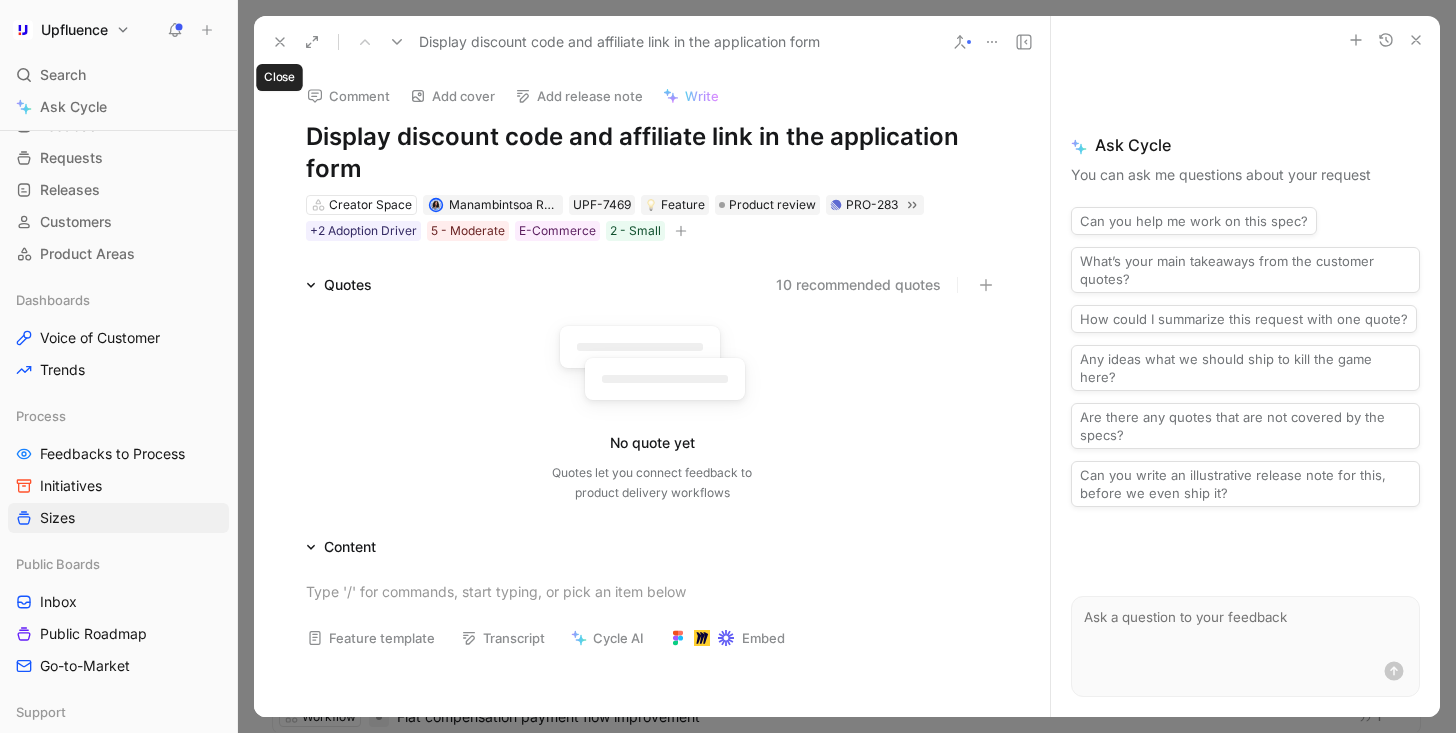 click 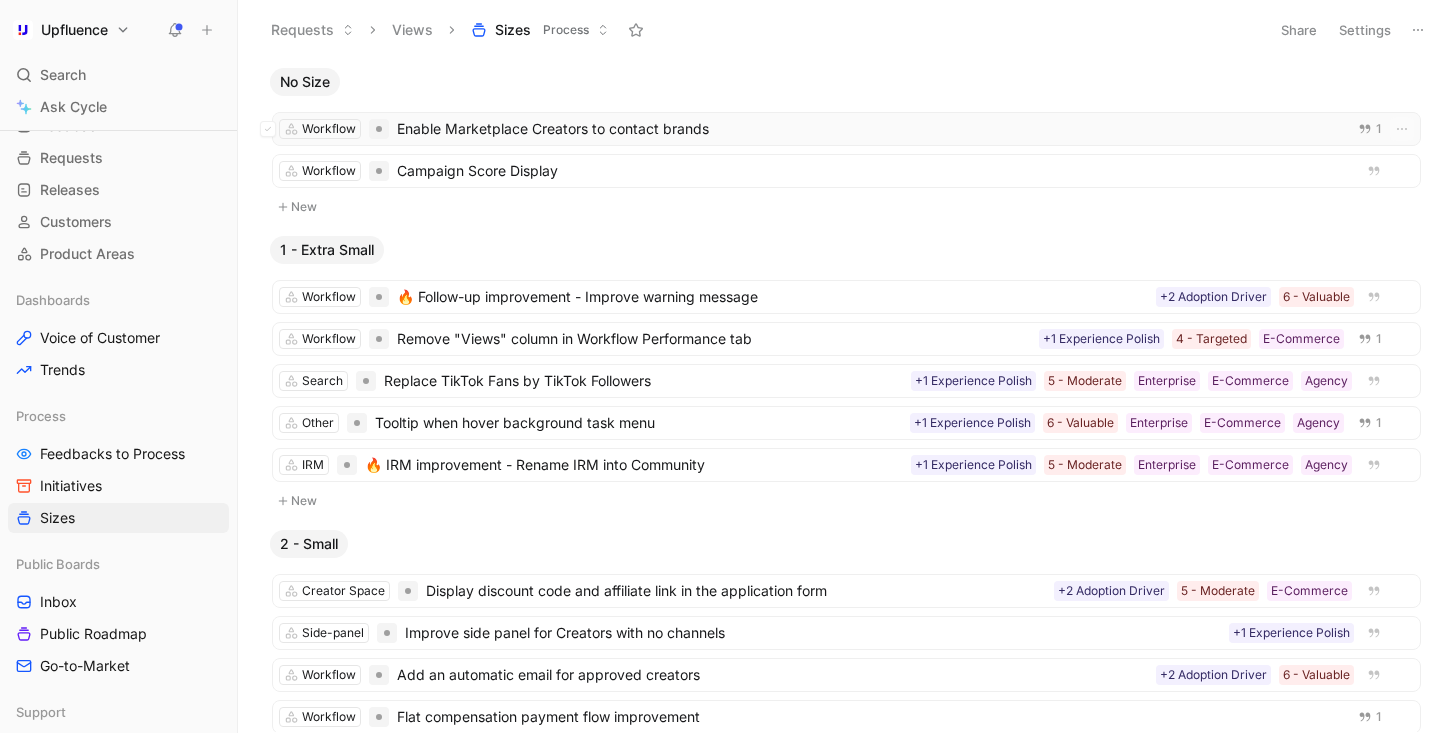 click on "Enable Marketplace Creators to contact brands" at bounding box center (867, 129) 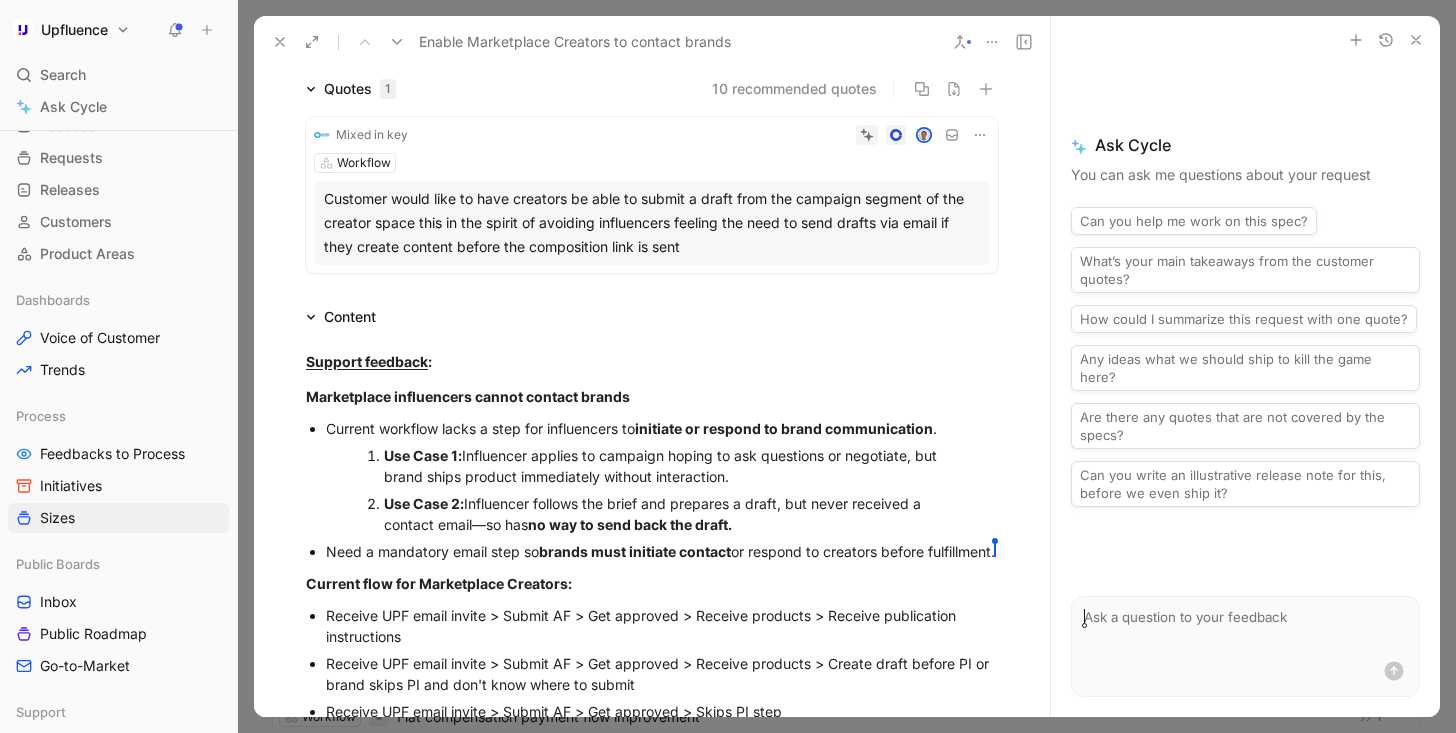 scroll, scrollTop: 0, scrollLeft: 0, axis: both 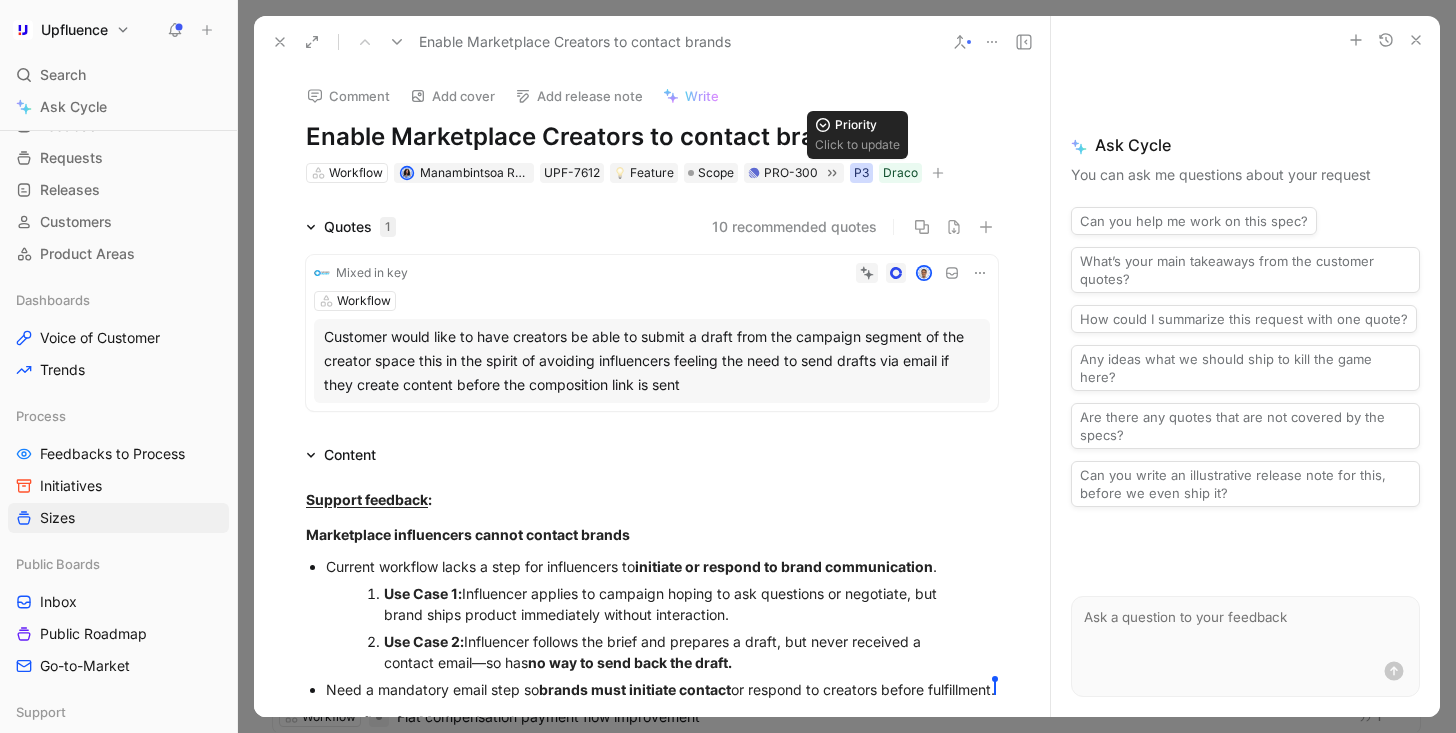 click on "P3" at bounding box center (861, 173) 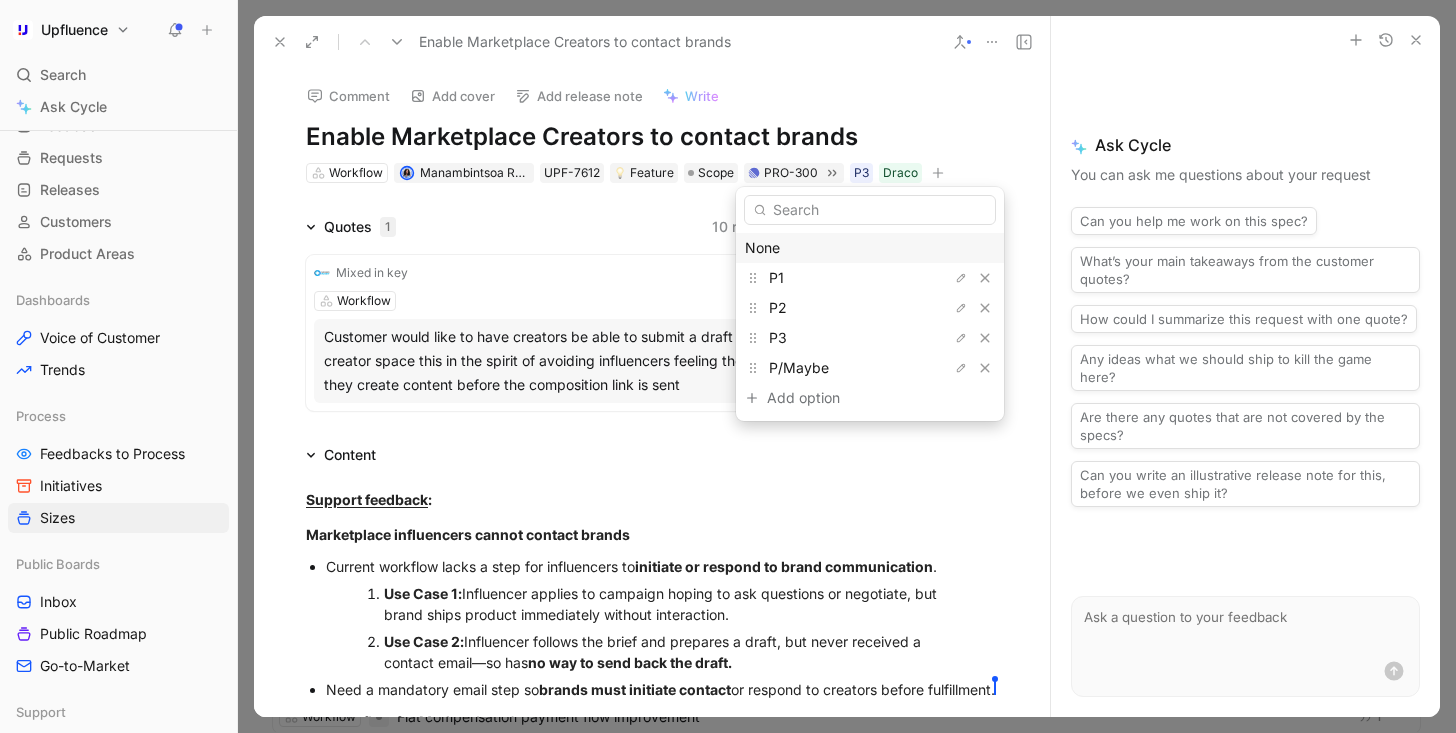 click on "None" at bounding box center (870, 248) 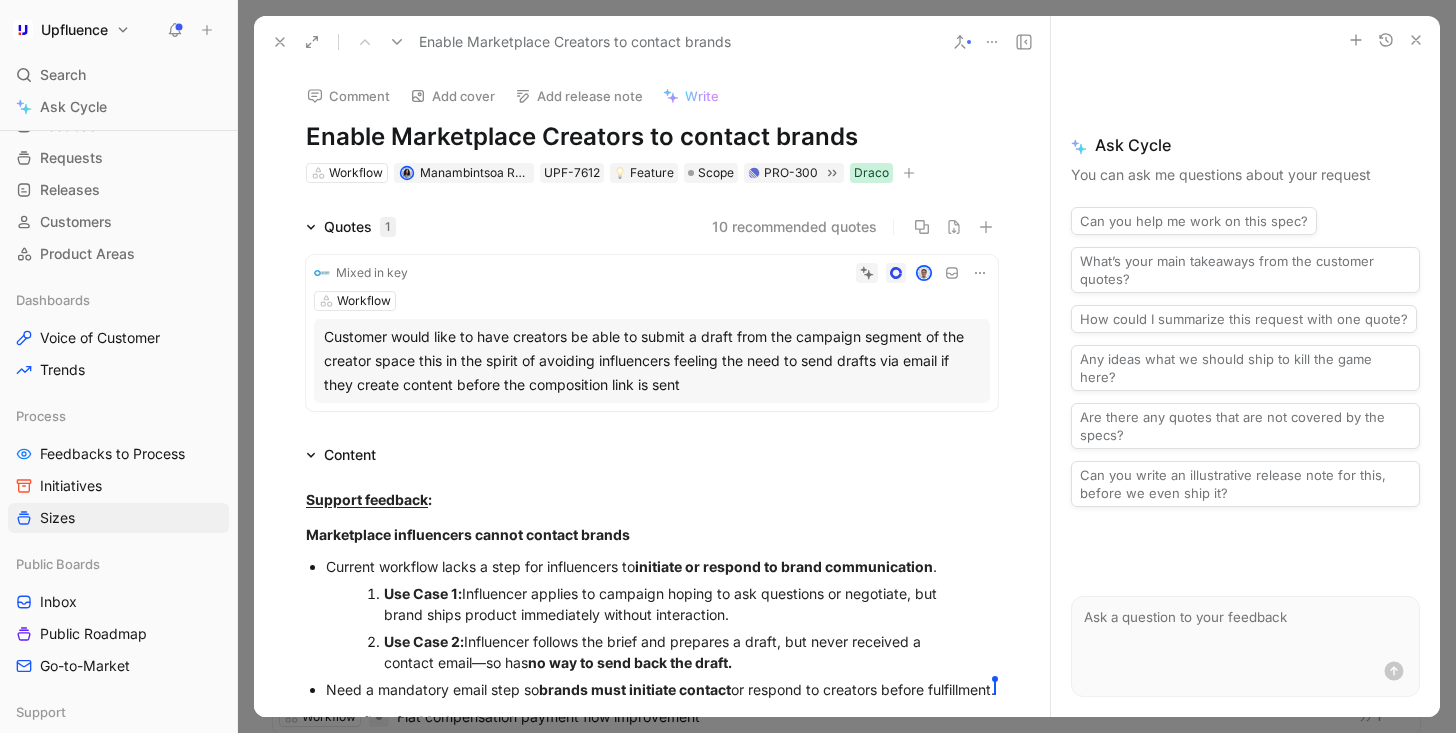 click on "Draco" at bounding box center (871, 173) 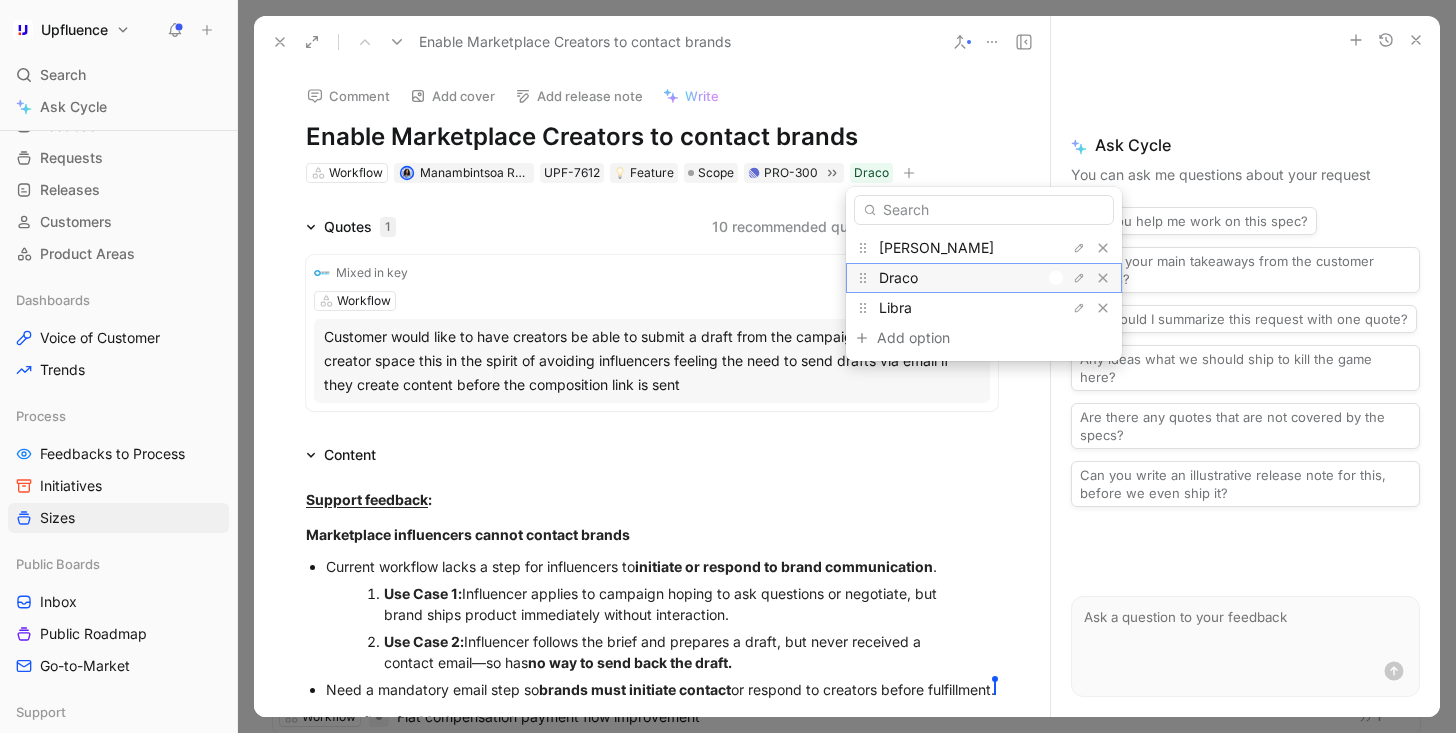 click at bounding box center [1051, 278] 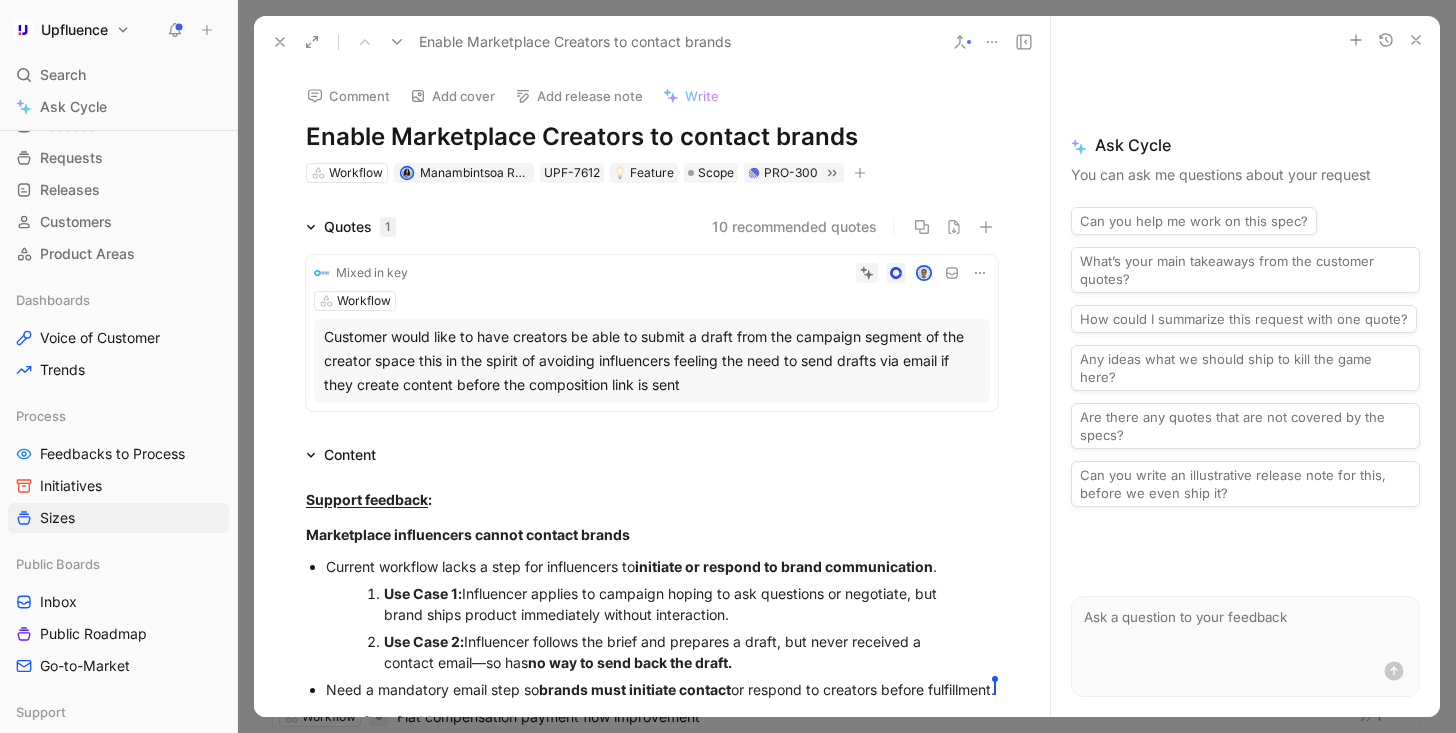 click 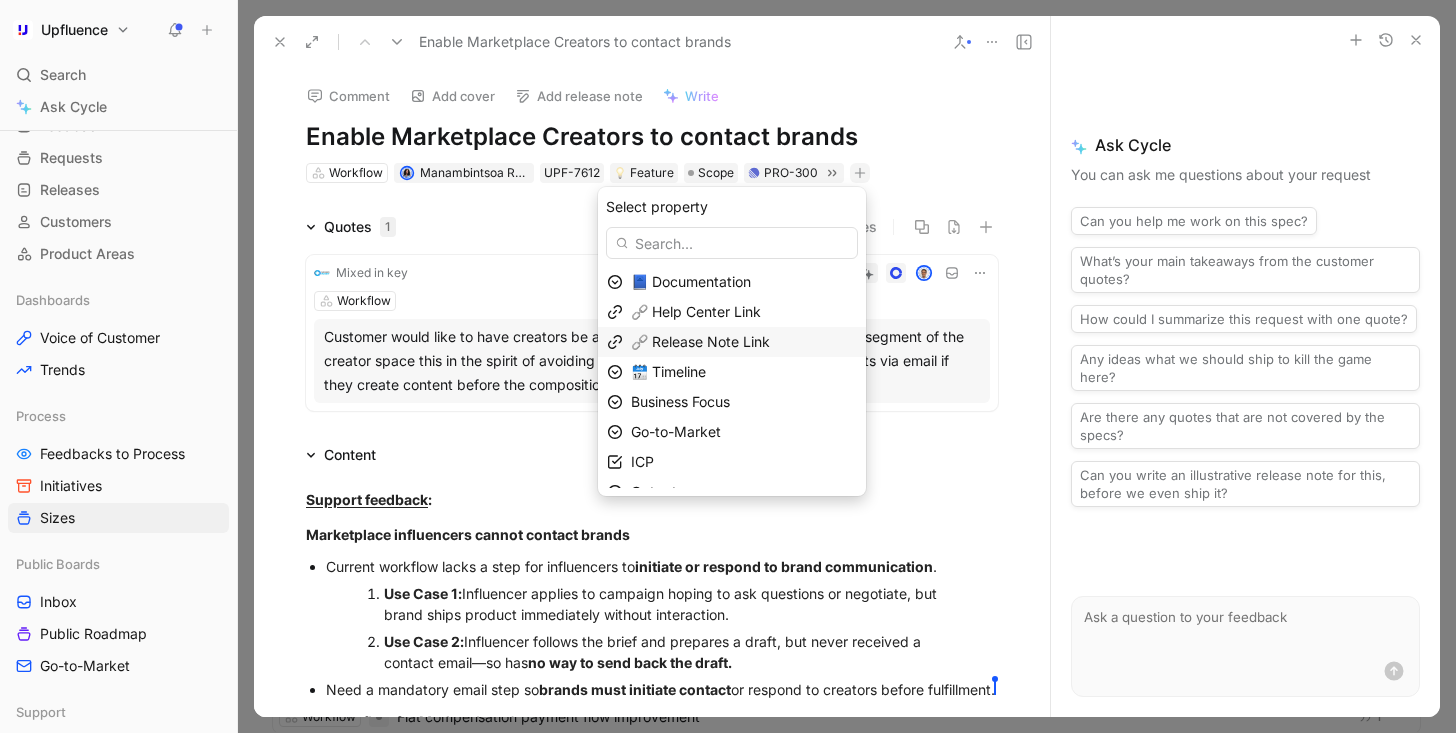 scroll, scrollTop: 109, scrollLeft: 0, axis: vertical 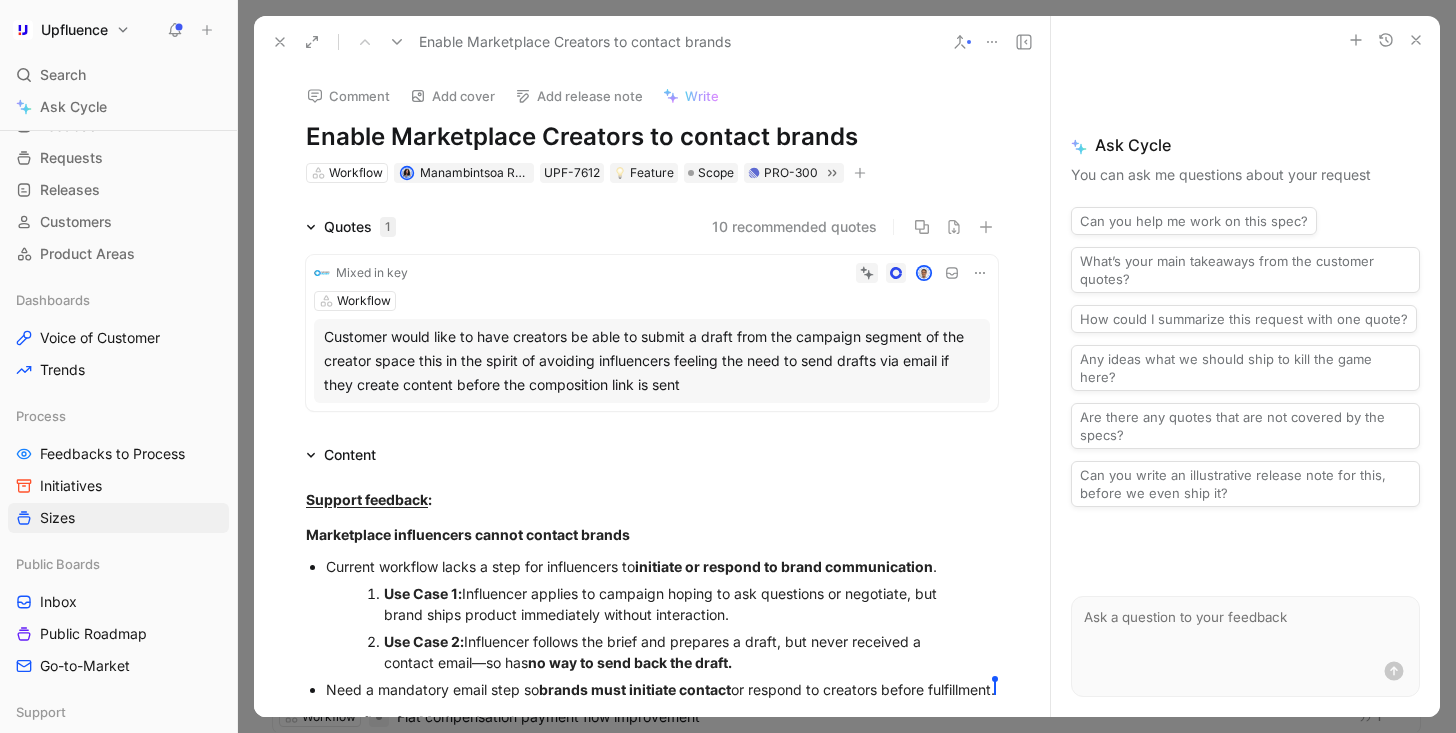 click 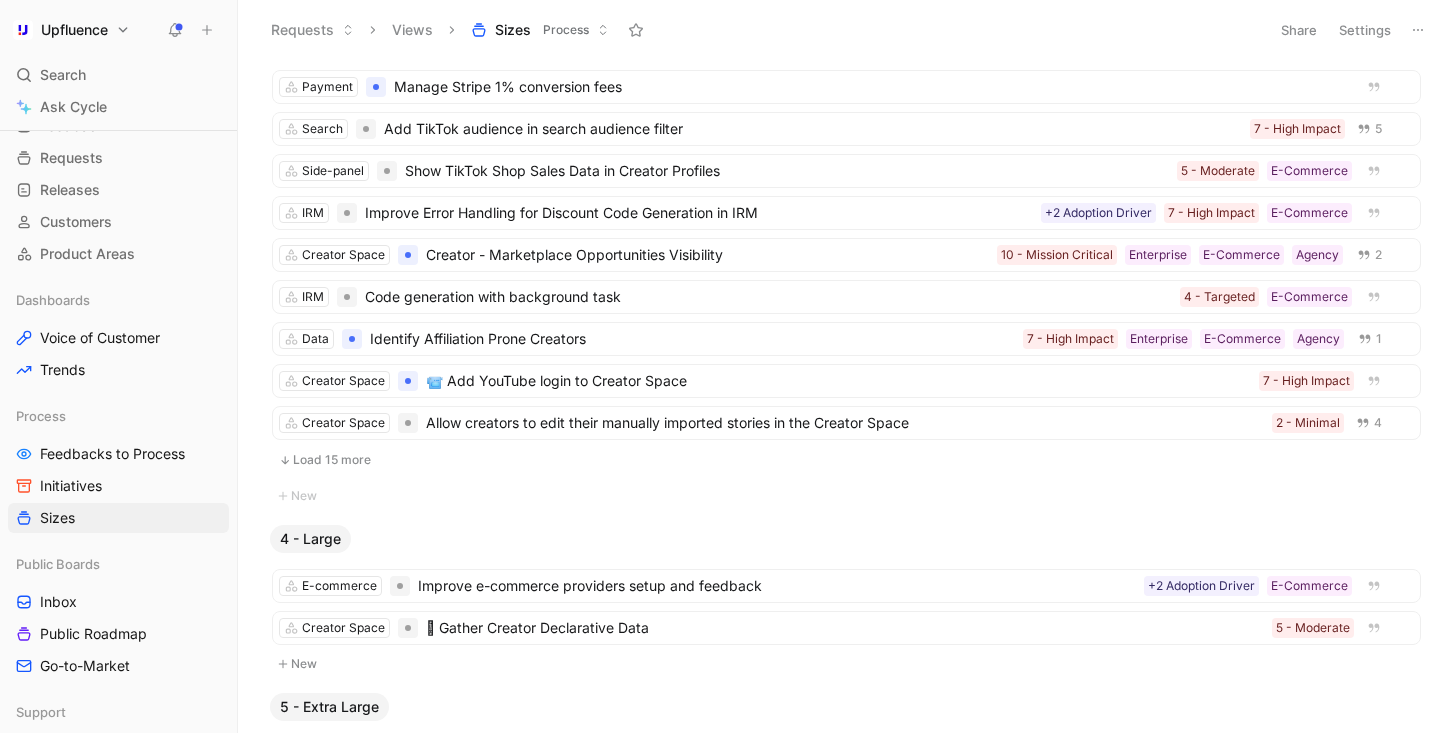 scroll, scrollTop: 2054, scrollLeft: 0, axis: vertical 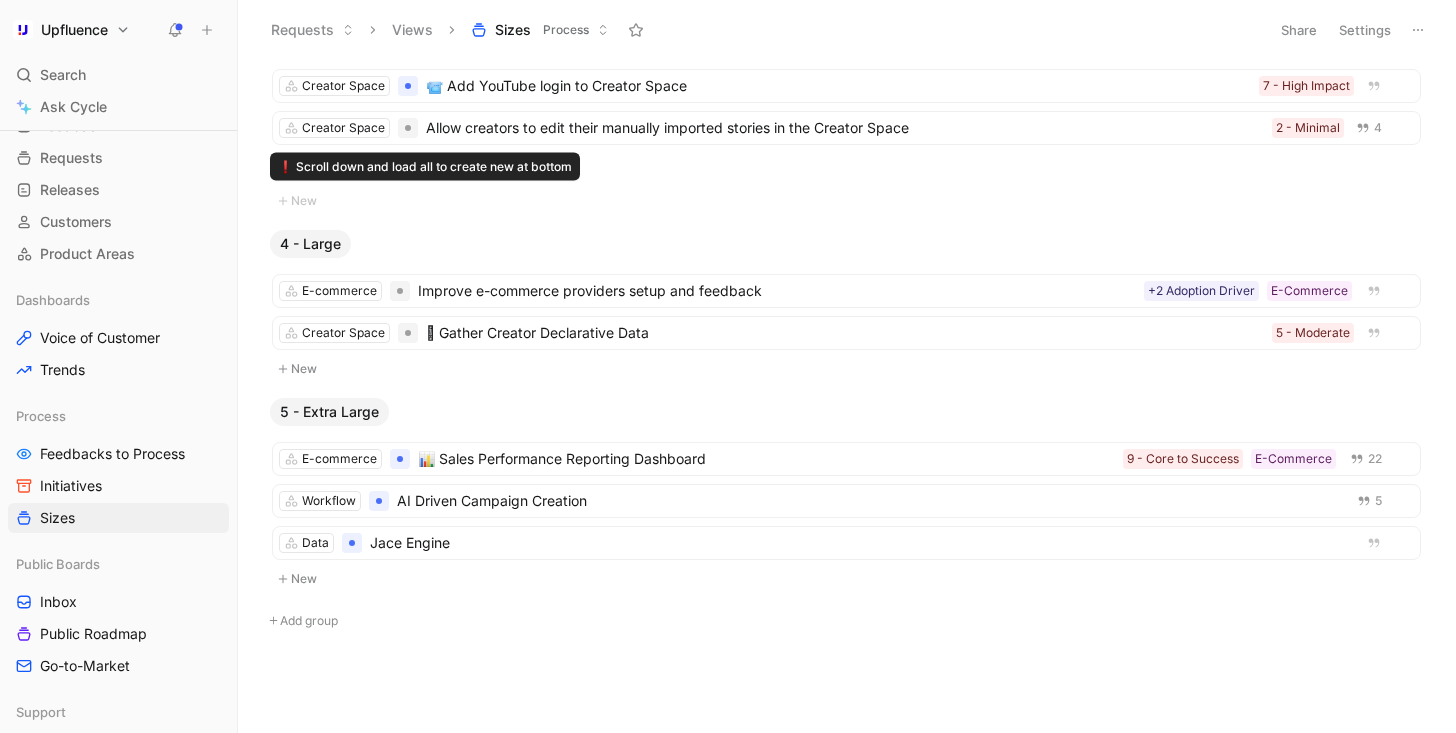 click on "❗️ Scroll down and load all to create new at bottom ❗️ Scroll down and load all to create new at bottom" at bounding box center (425, 167) 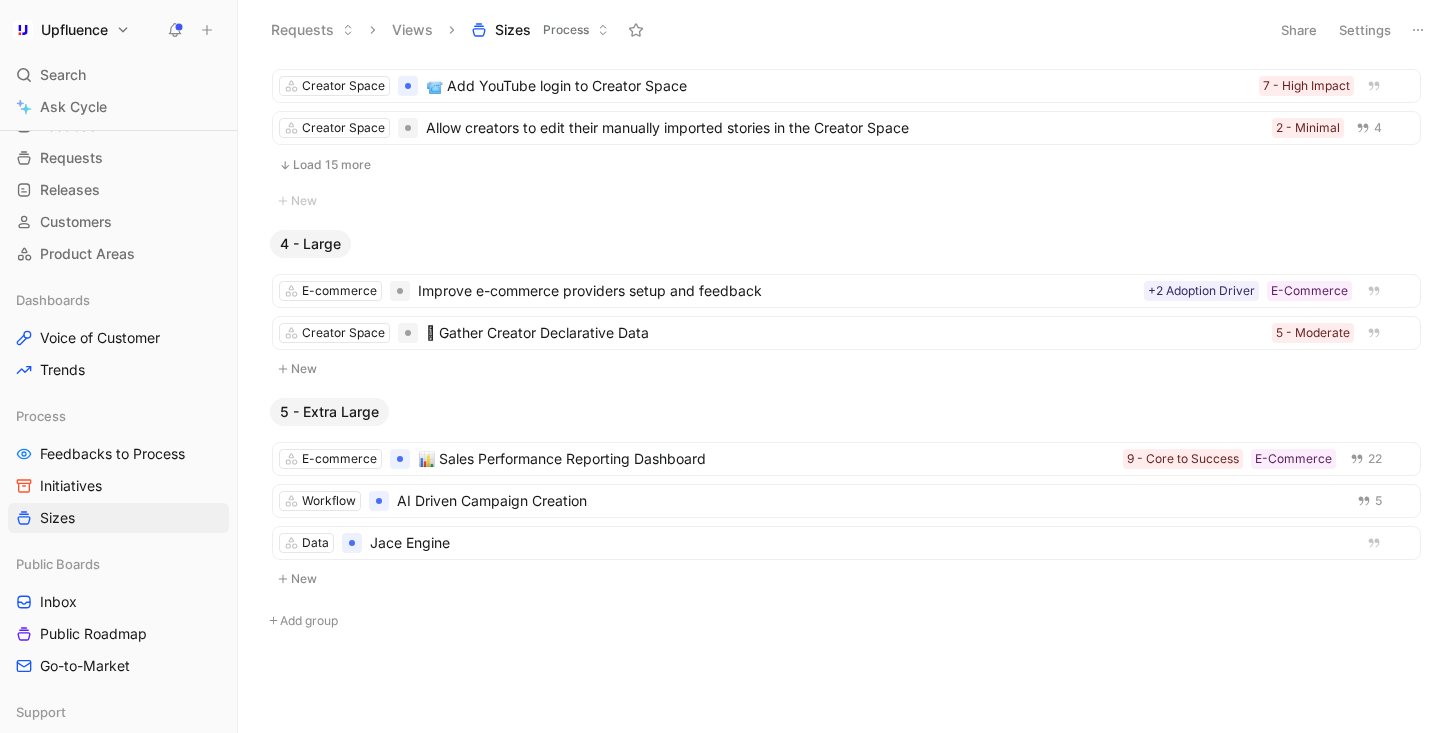 click on "Load 15 more" at bounding box center [846, 165] 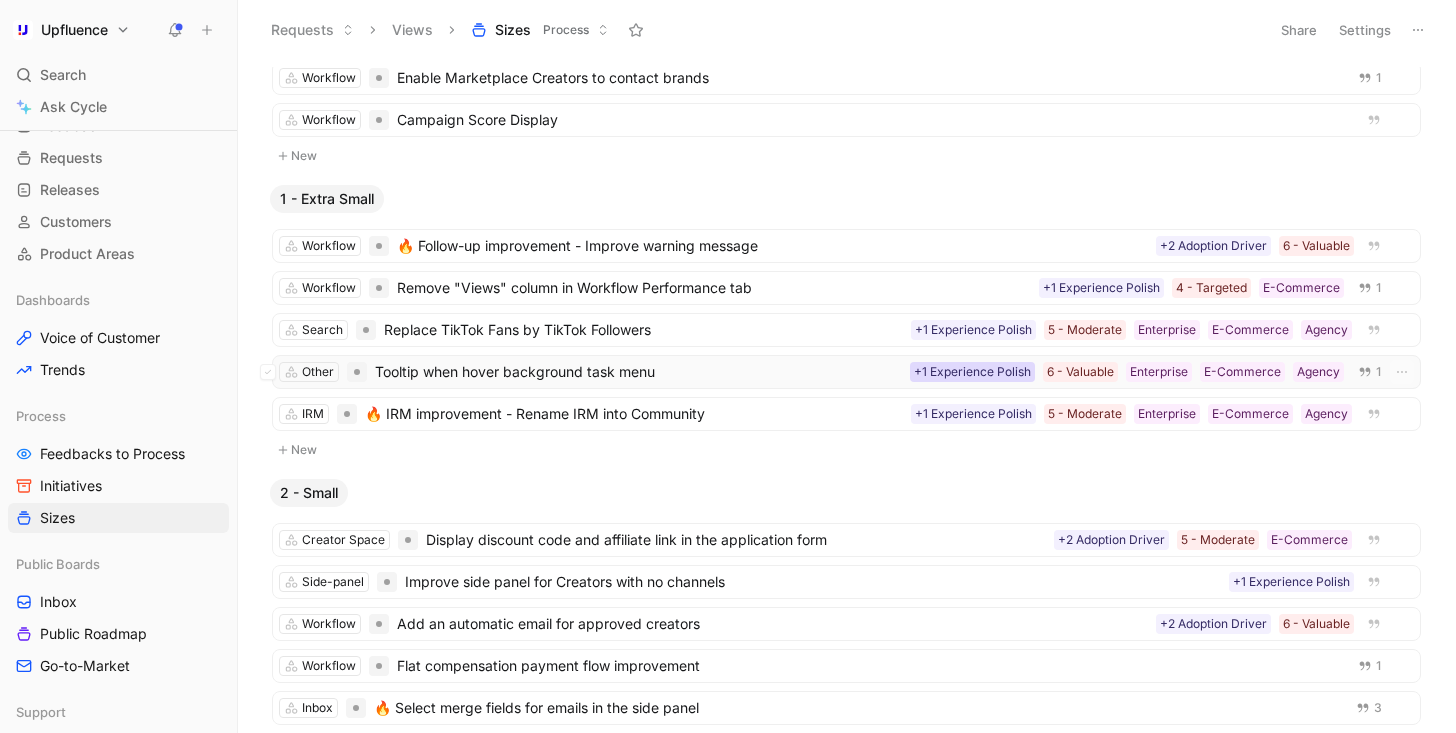 scroll, scrollTop: 114, scrollLeft: 0, axis: vertical 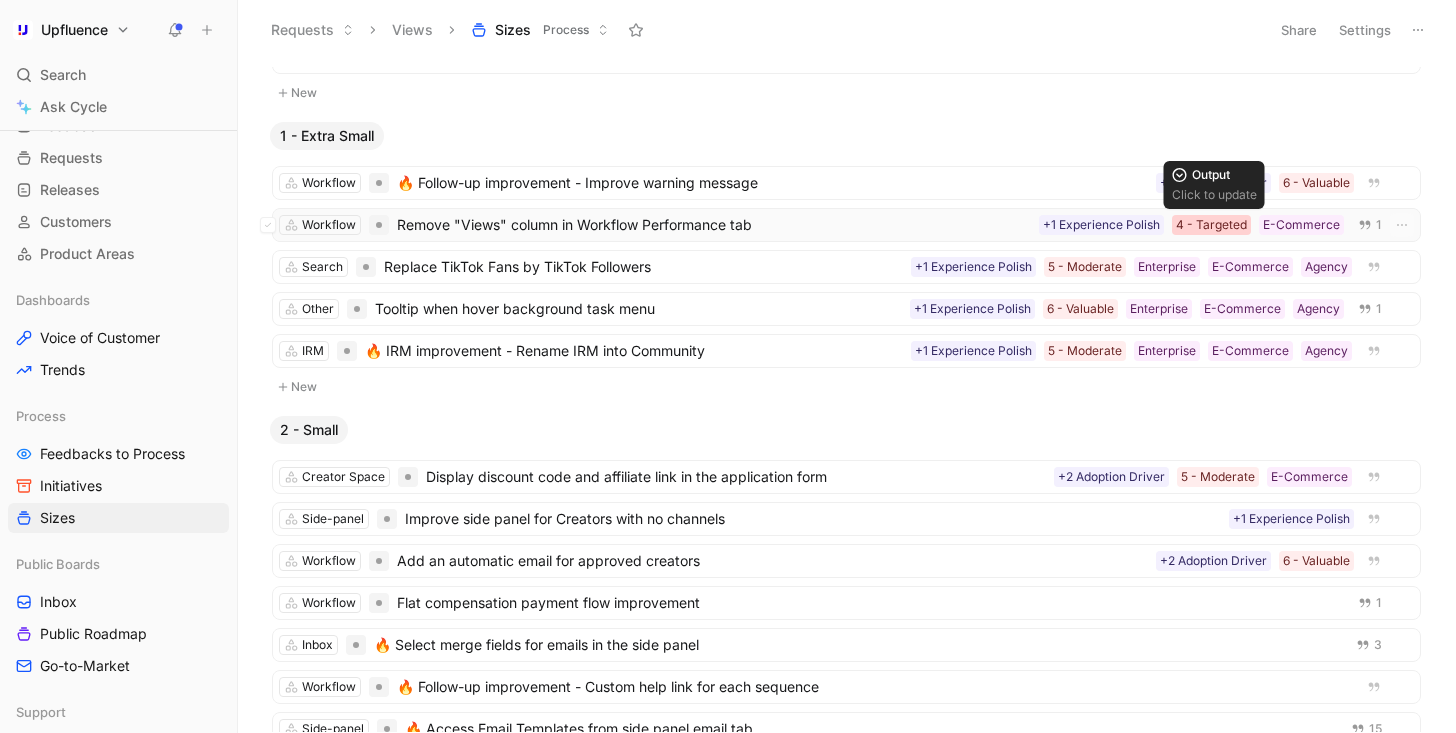 click on "4 - Targeted" at bounding box center [1211, 225] 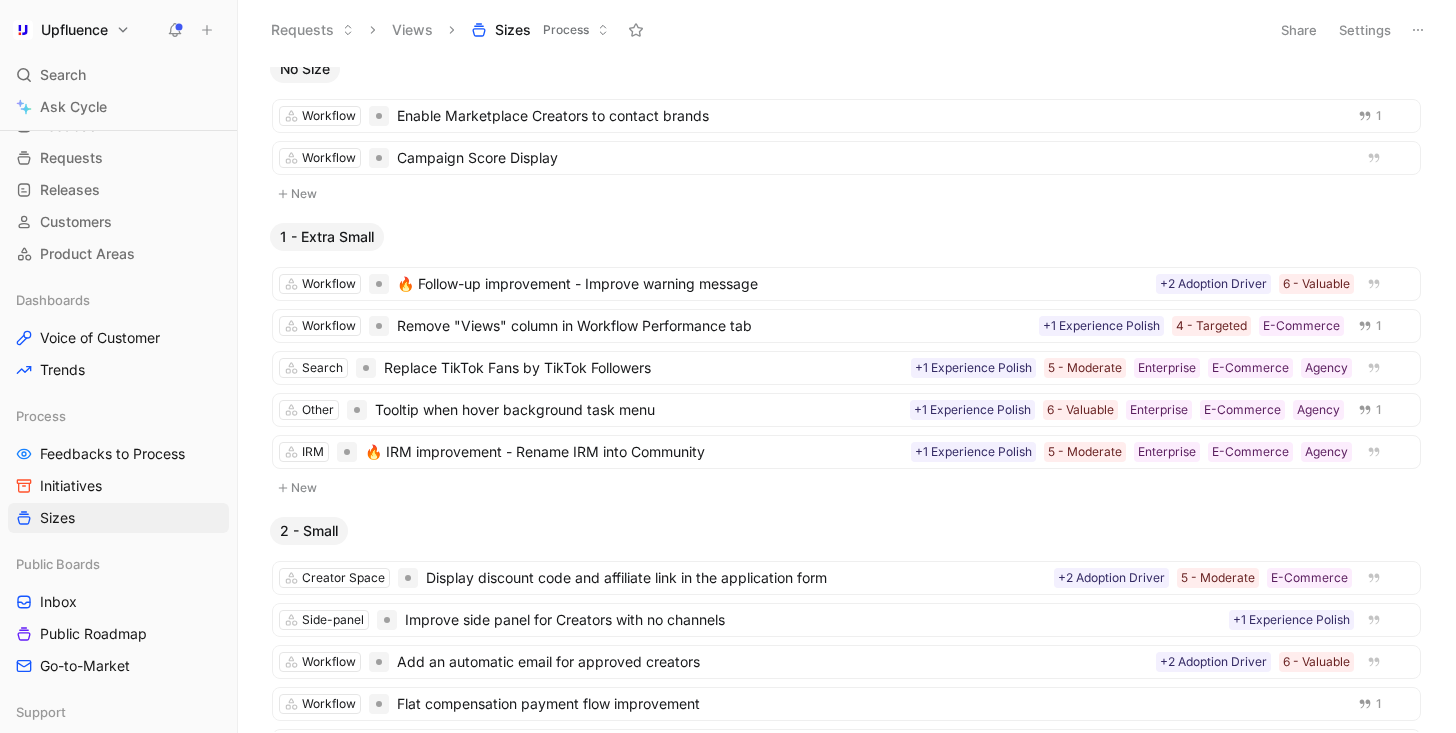 scroll, scrollTop: 0, scrollLeft: 0, axis: both 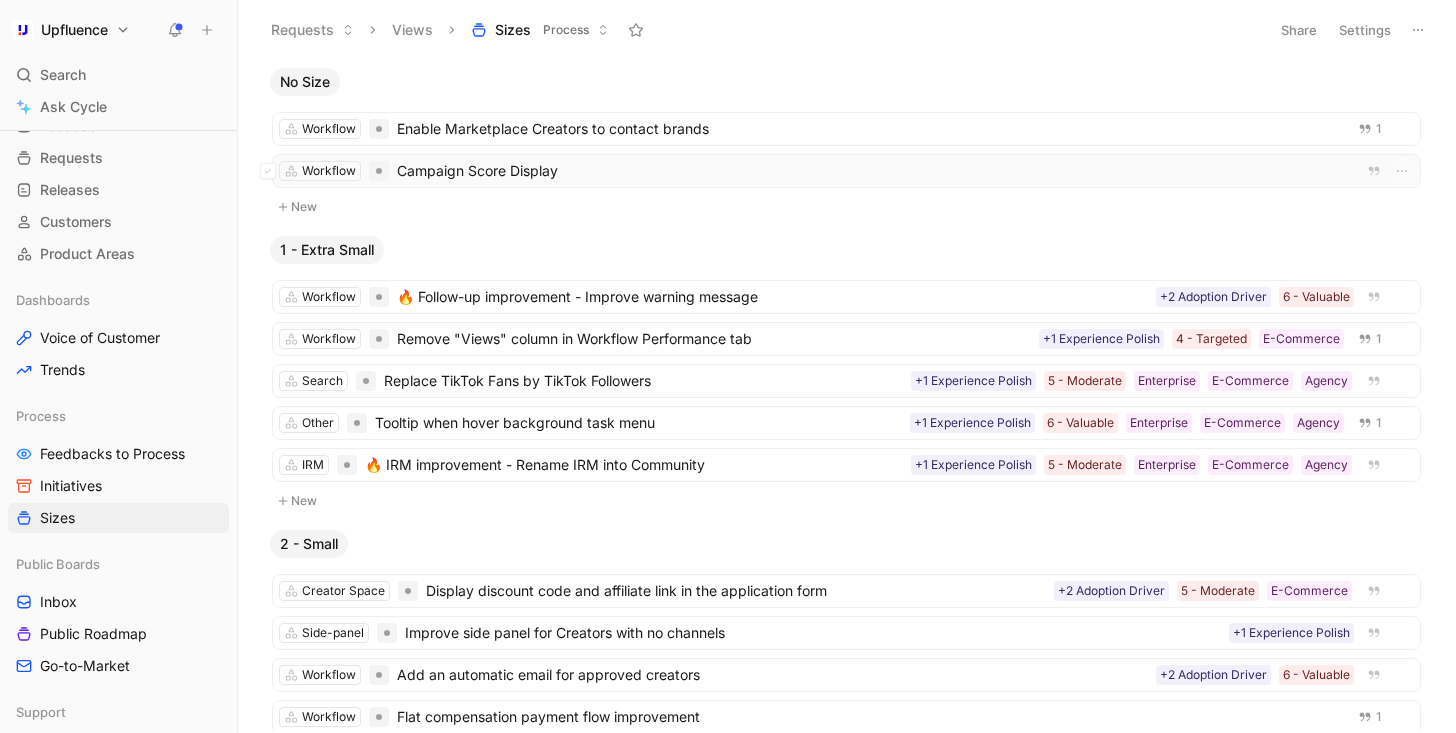 click on "Campaign Score Display" at bounding box center [871, 171] 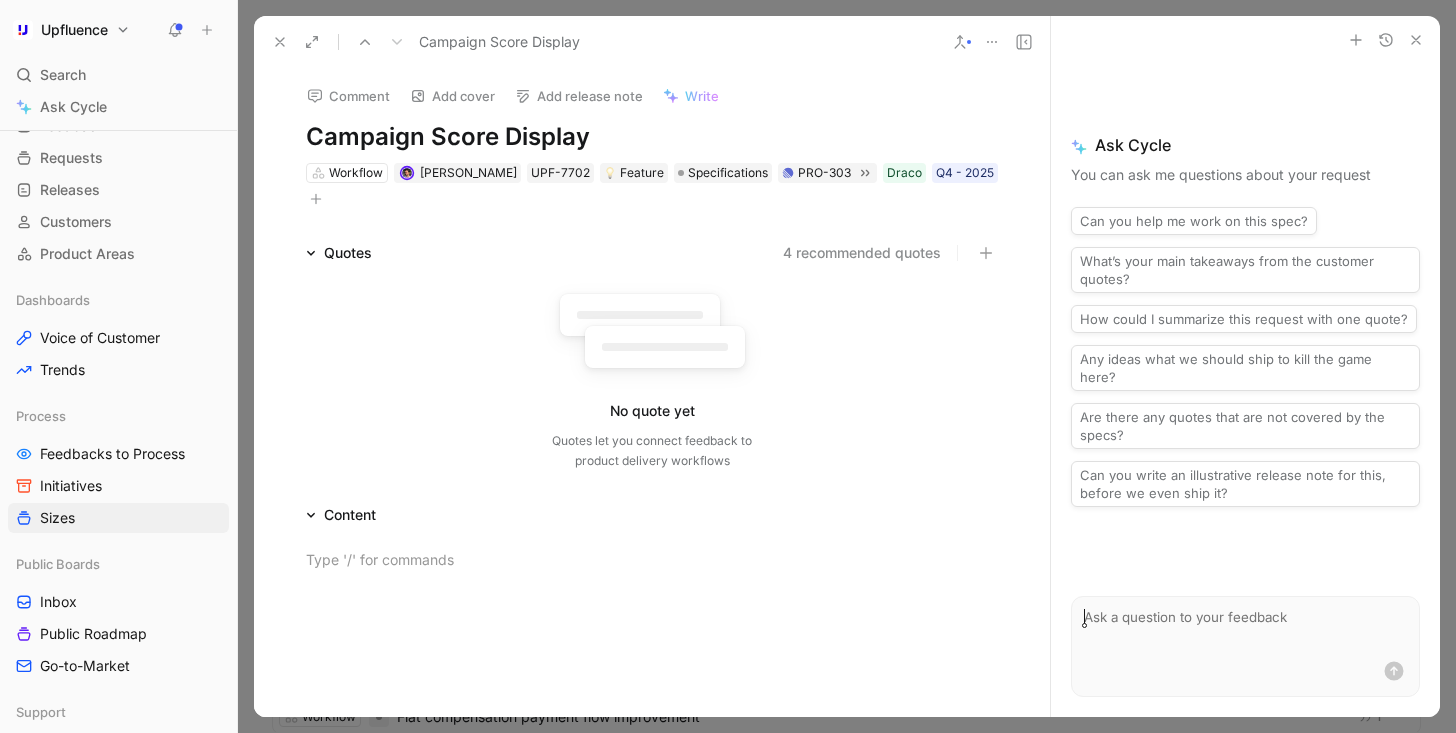 click 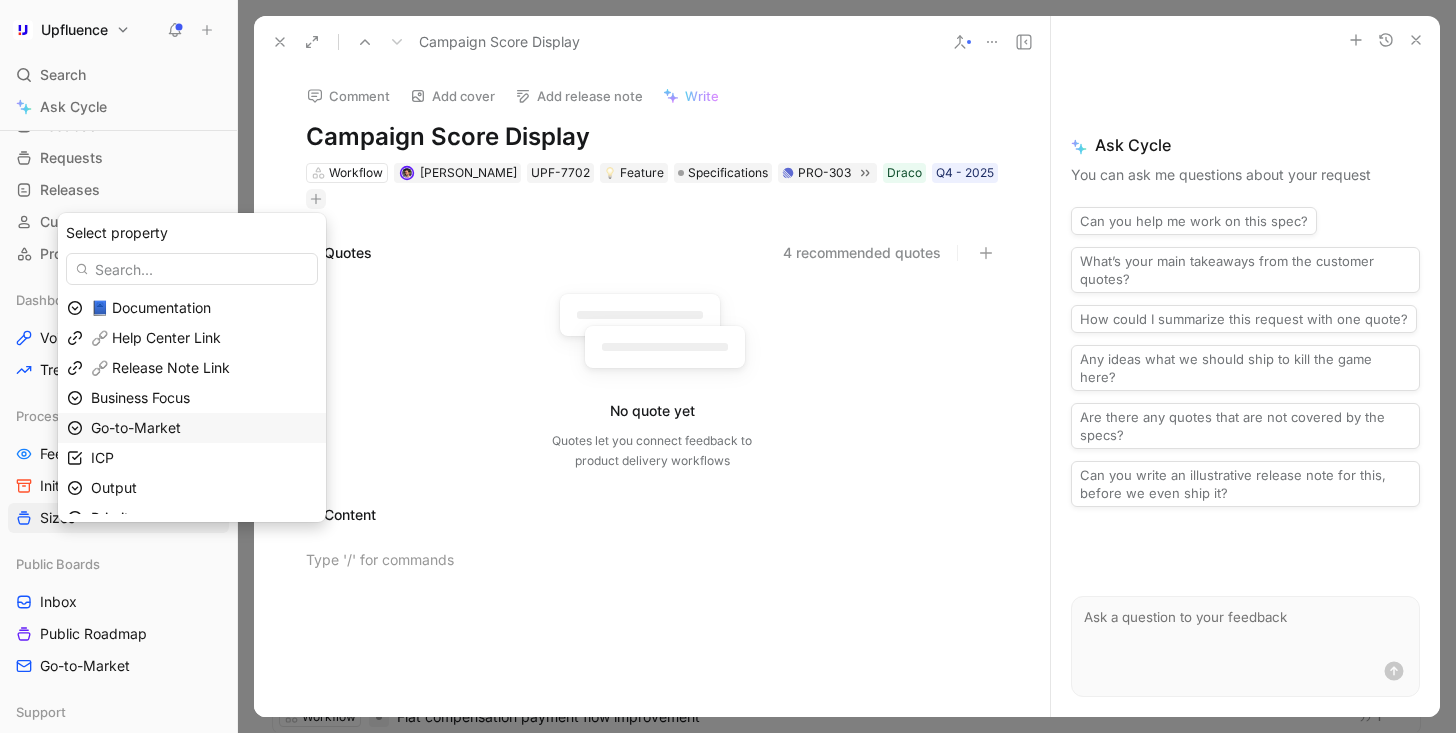 scroll, scrollTop: 49, scrollLeft: 0, axis: vertical 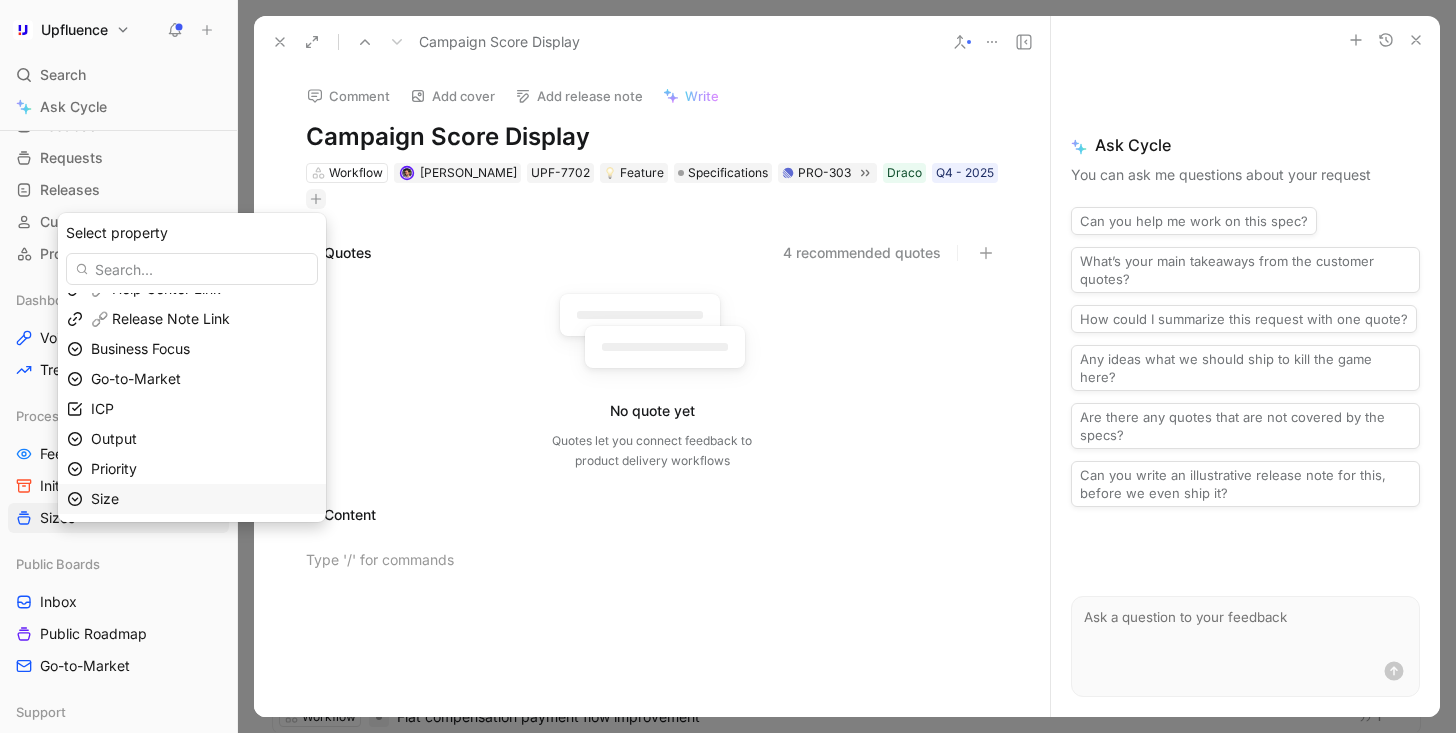 click on "Size" at bounding box center (204, 499) 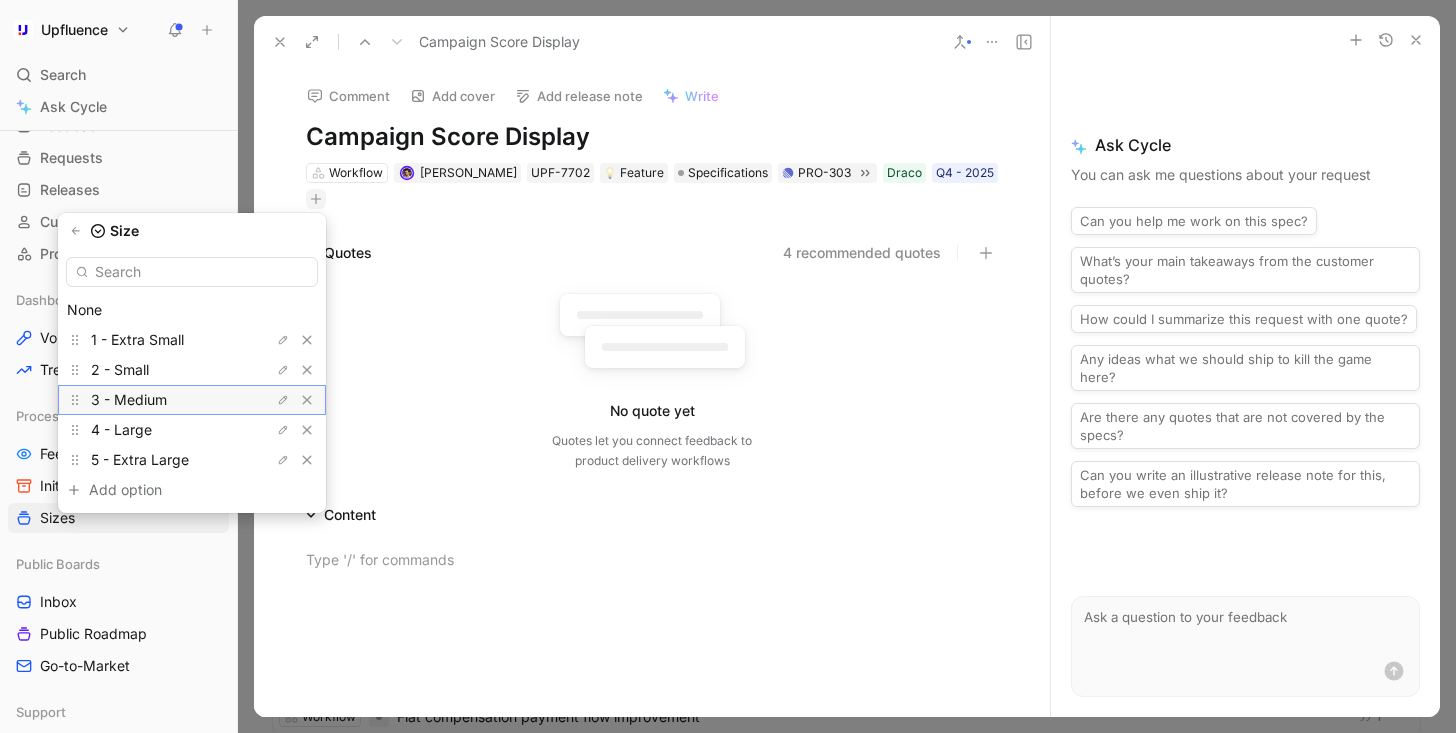 click on "3 - Medium" at bounding box center (166, 400) 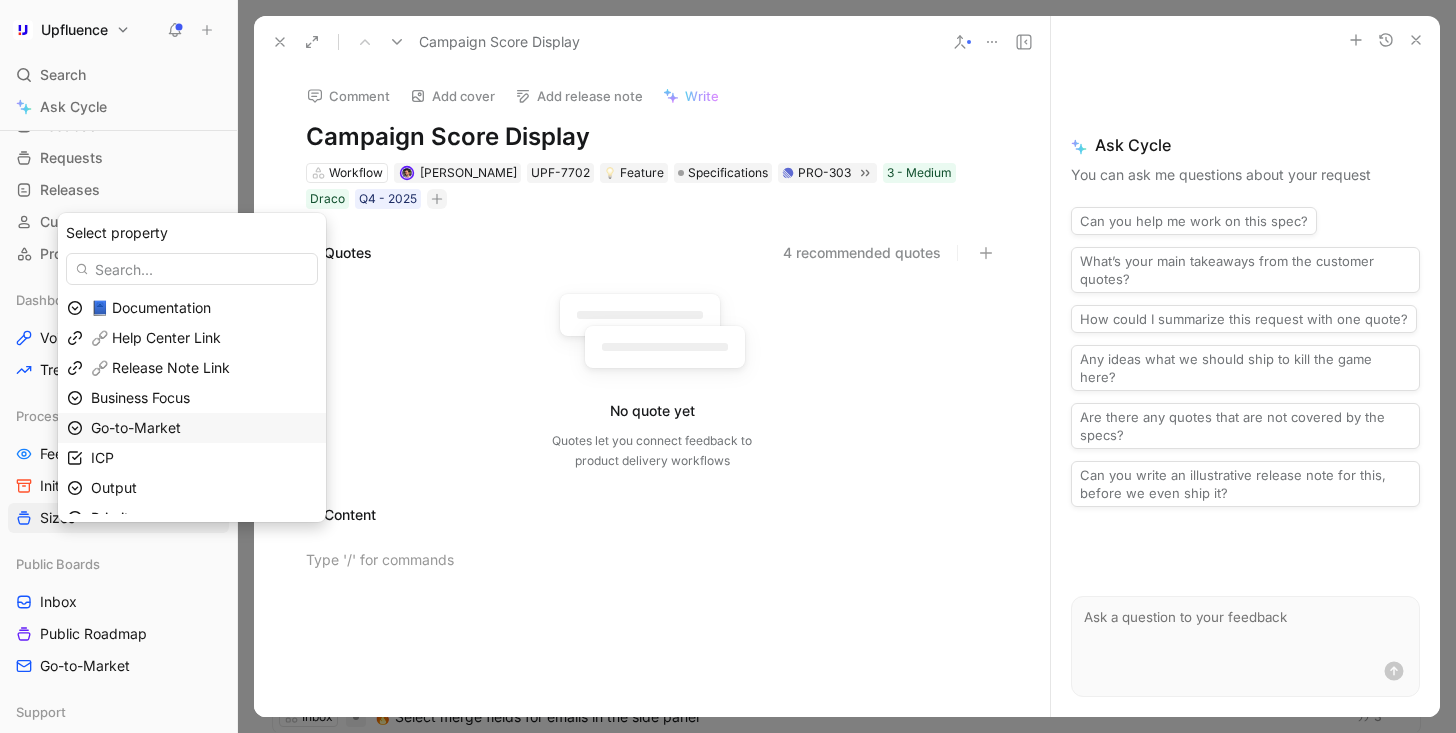 scroll, scrollTop: 19, scrollLeft: 0, axis: vertical 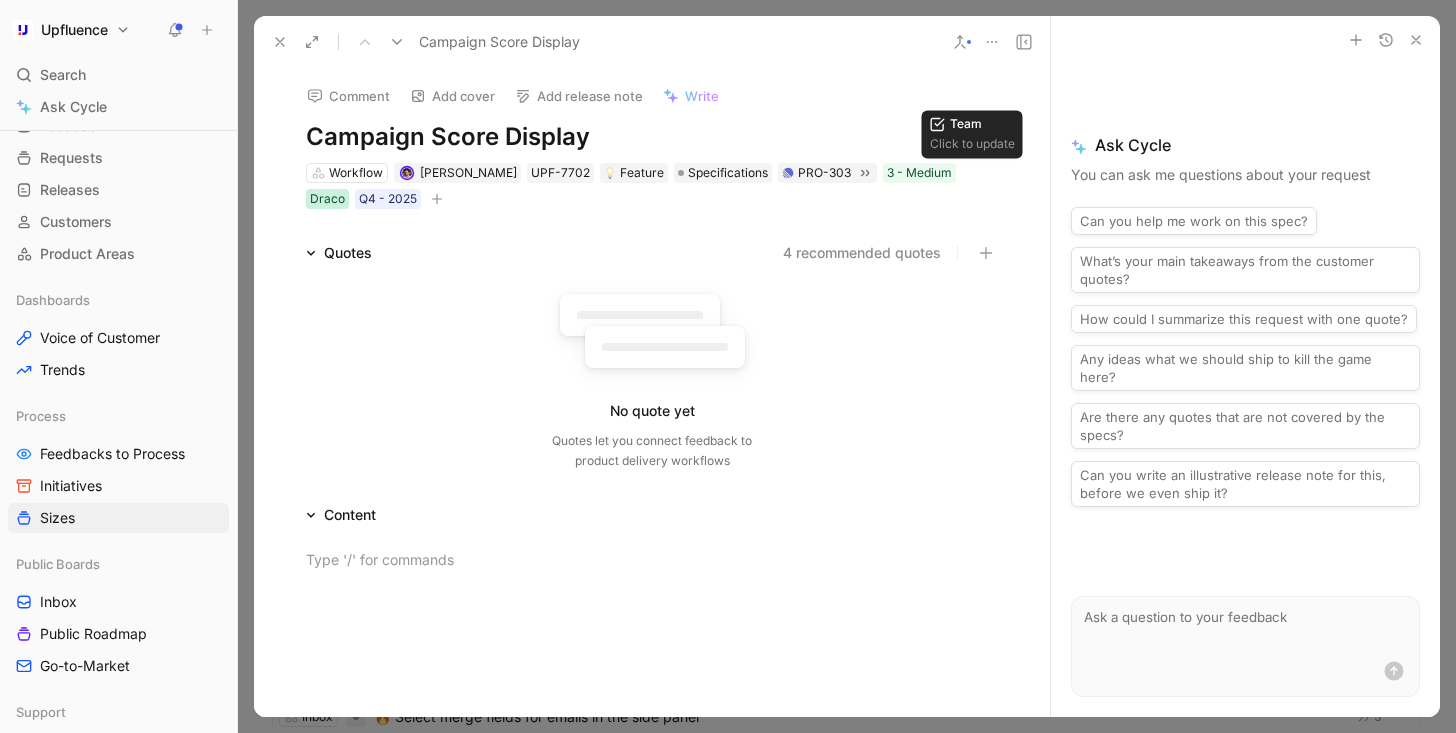 click on "Draco" at bounding box center [327, 199] 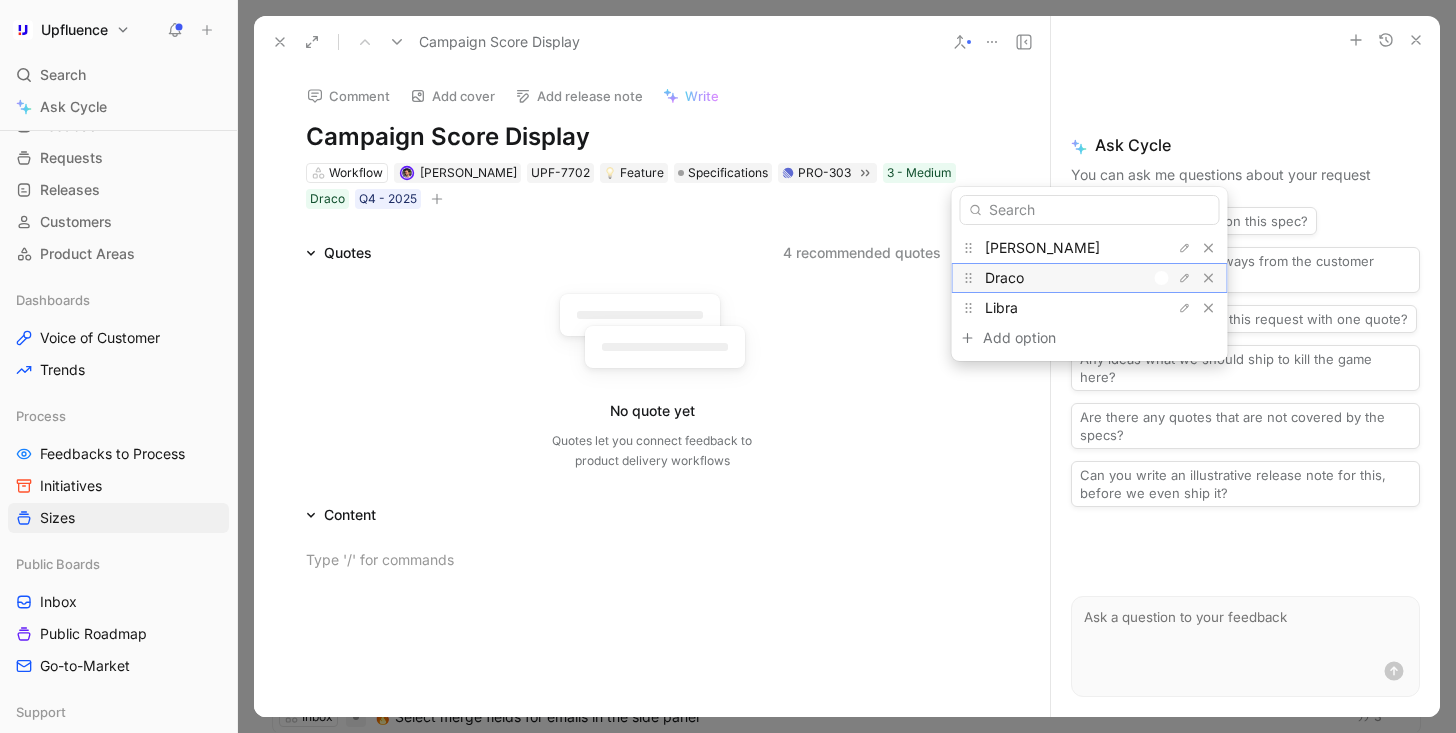 click at bounding box center [1162, 278] 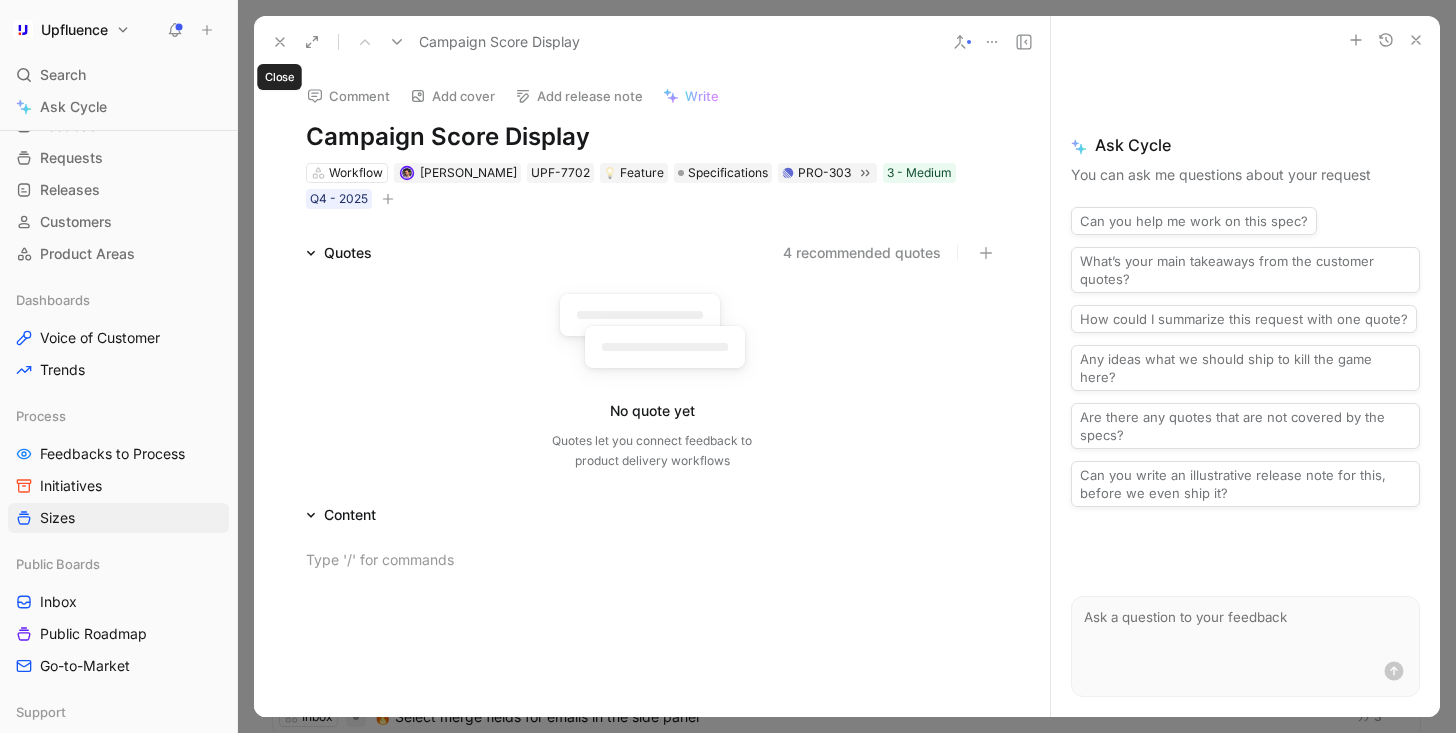 click 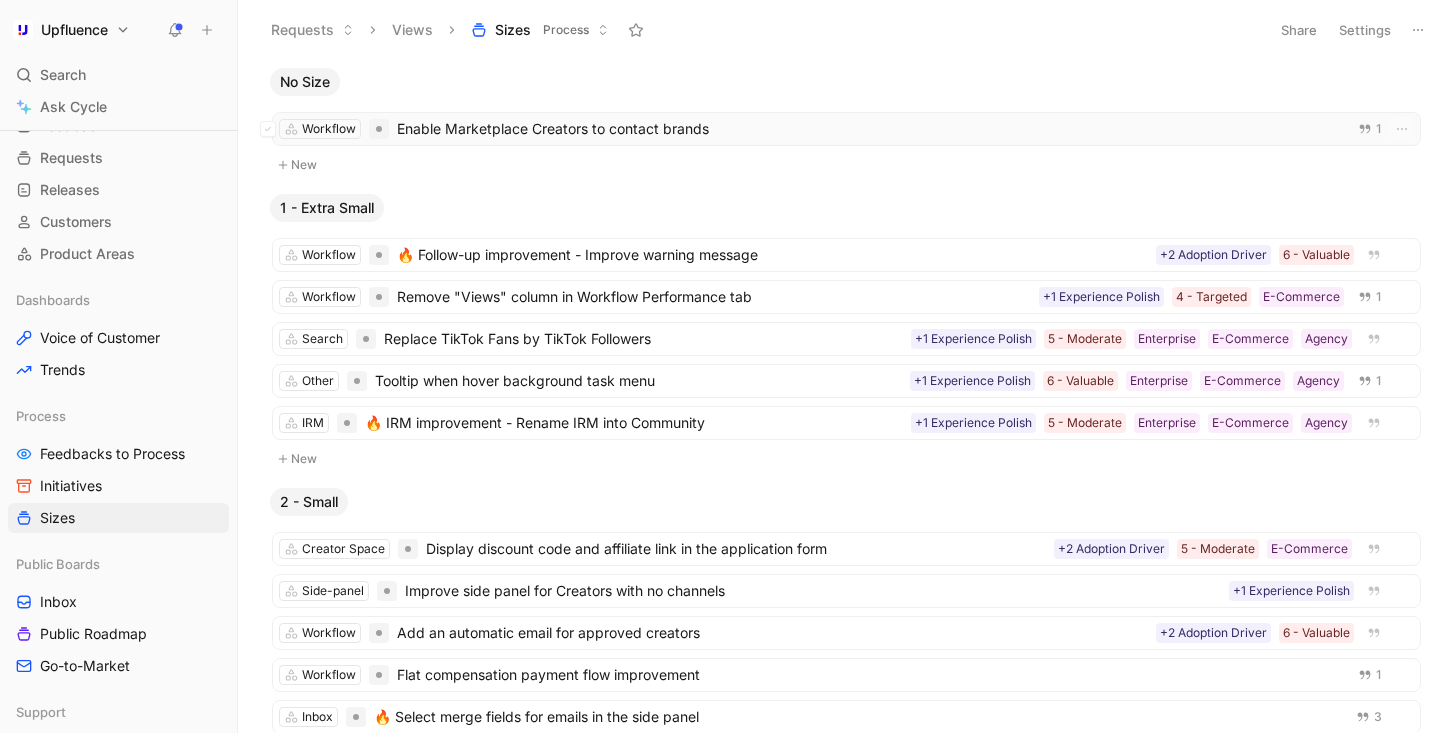 click on "Enable Marketplace Creators to contact brands" at bounding box center (871, 129) 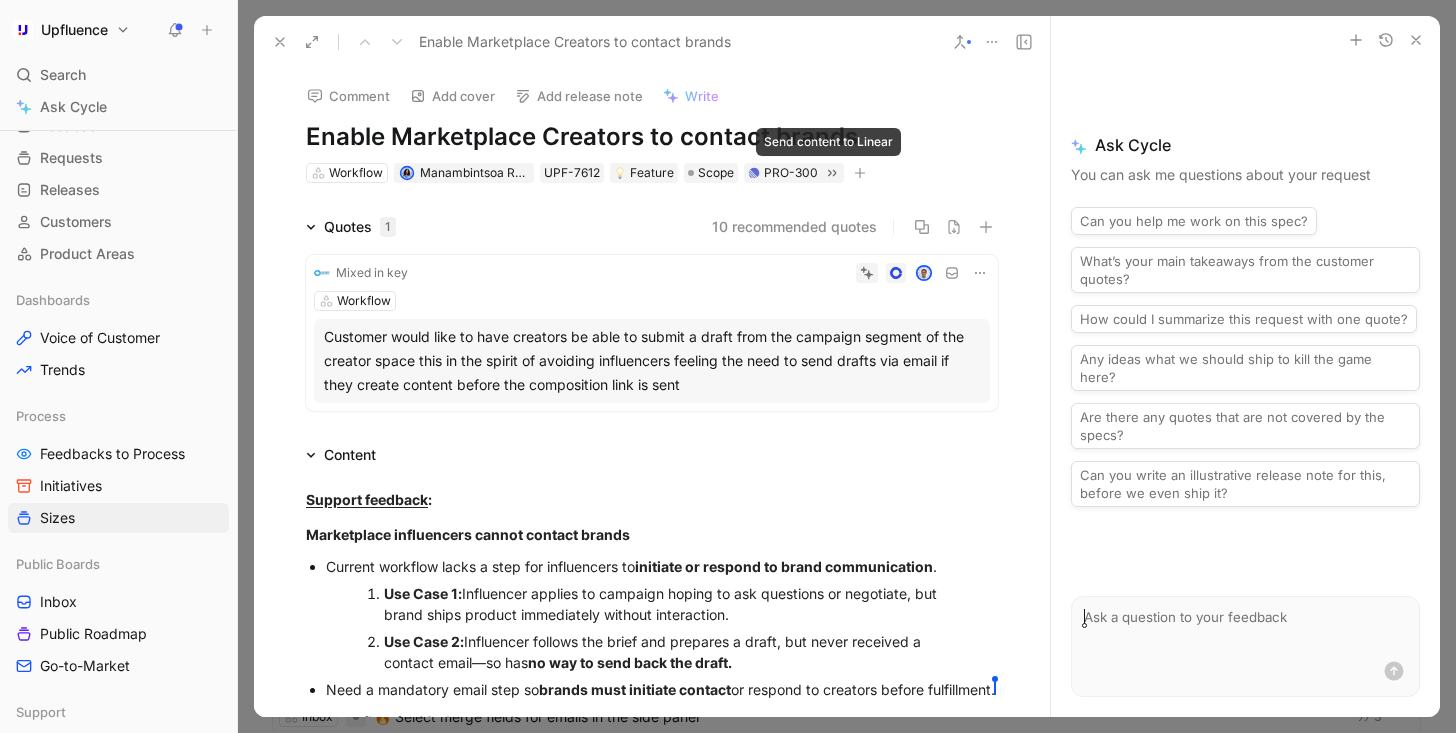 click 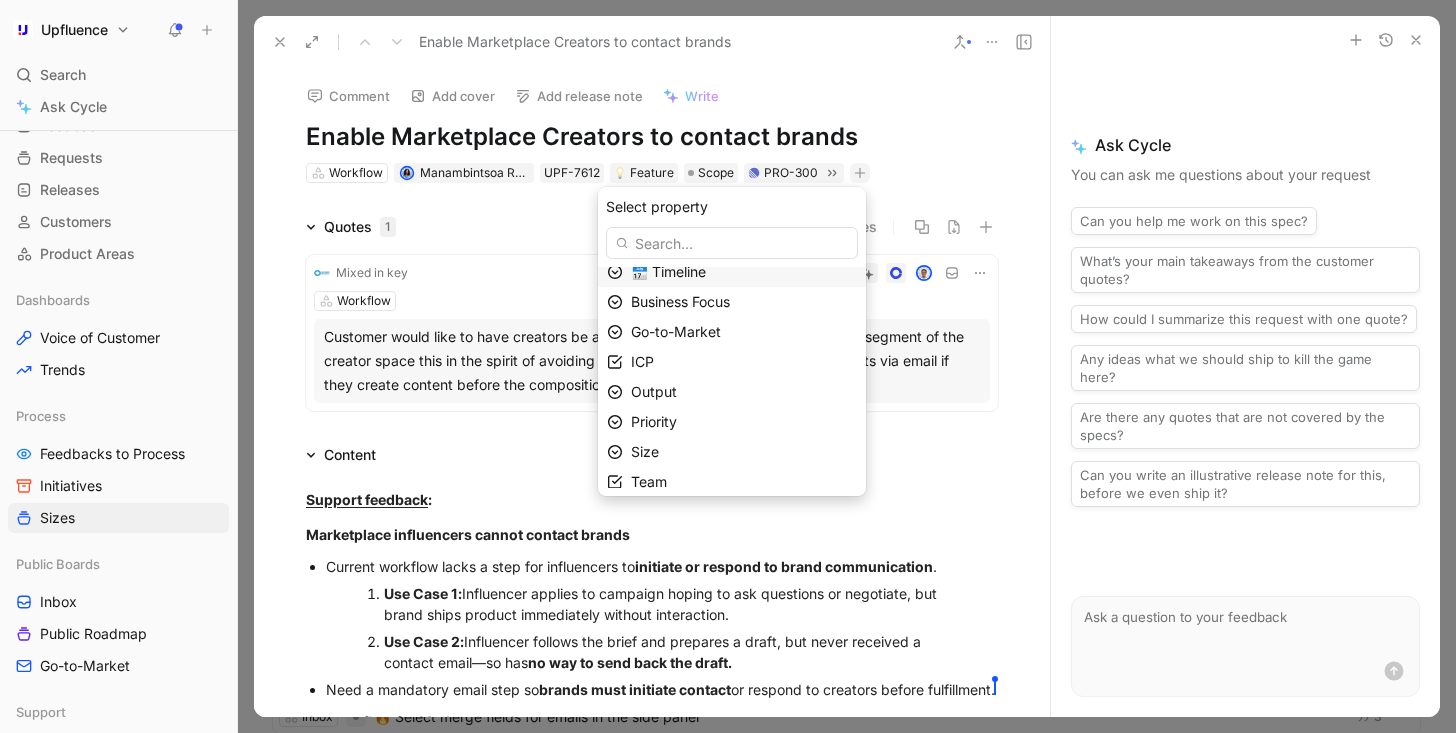 scroll, scrollTop: 109, scrollLeft: 0, axis: vertical 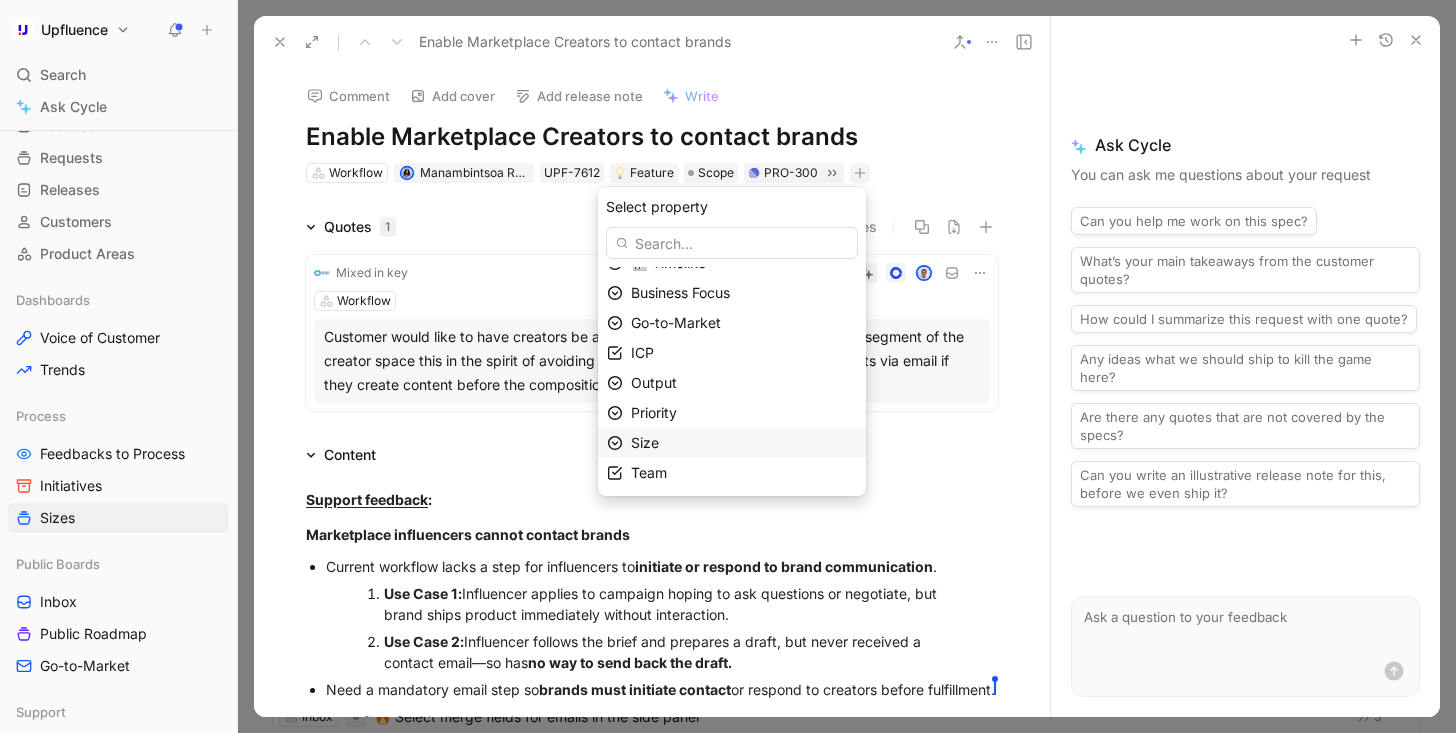 click on "Size" at bounding box center [744, 443] 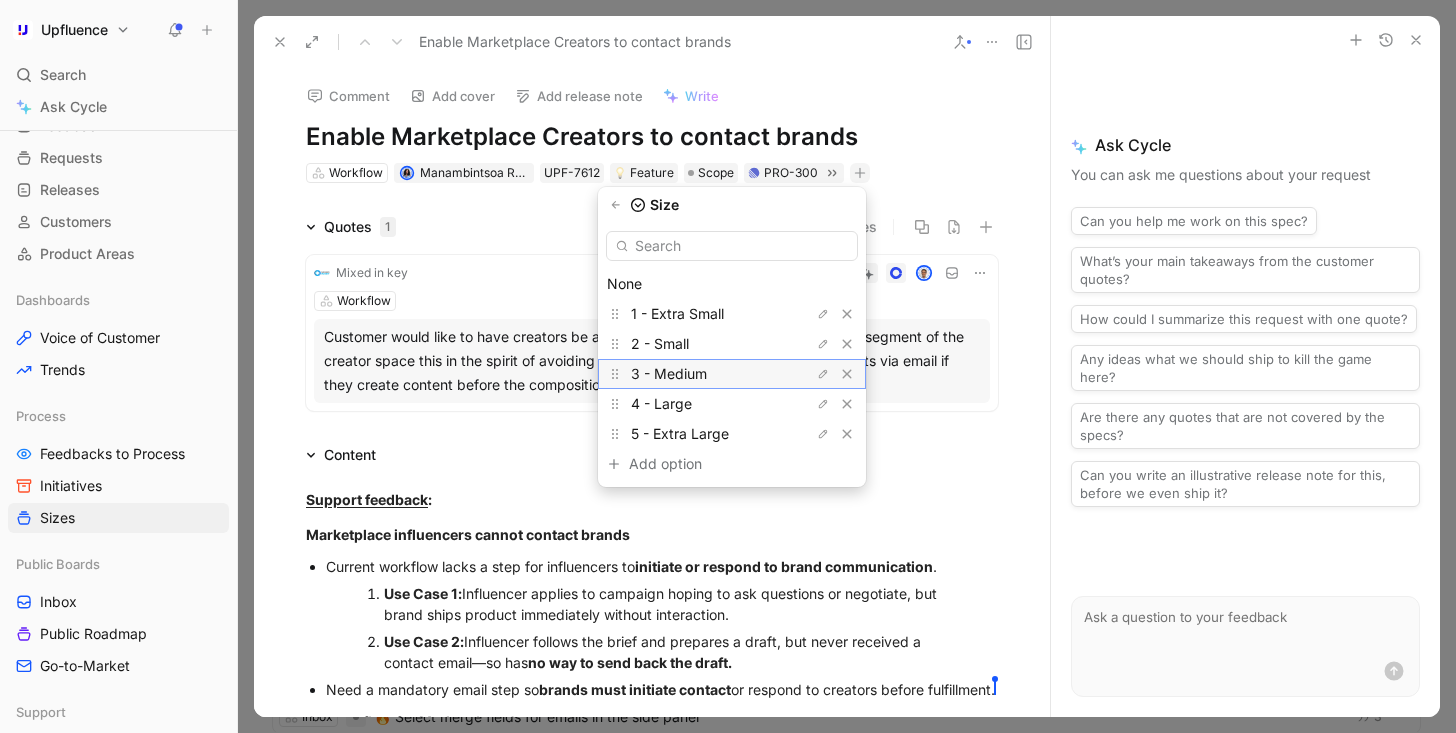 click on "3 - Medium" at bounding box center [706, 374] 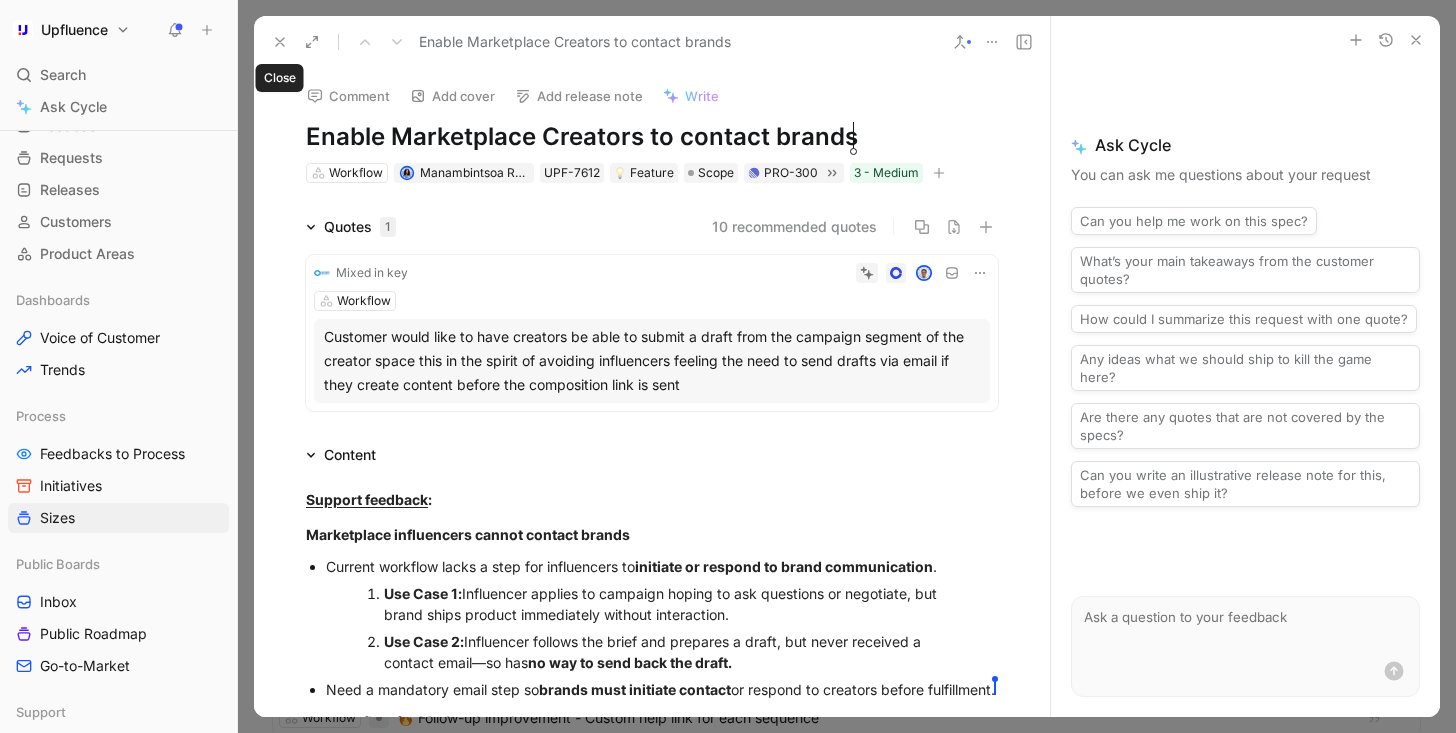 click 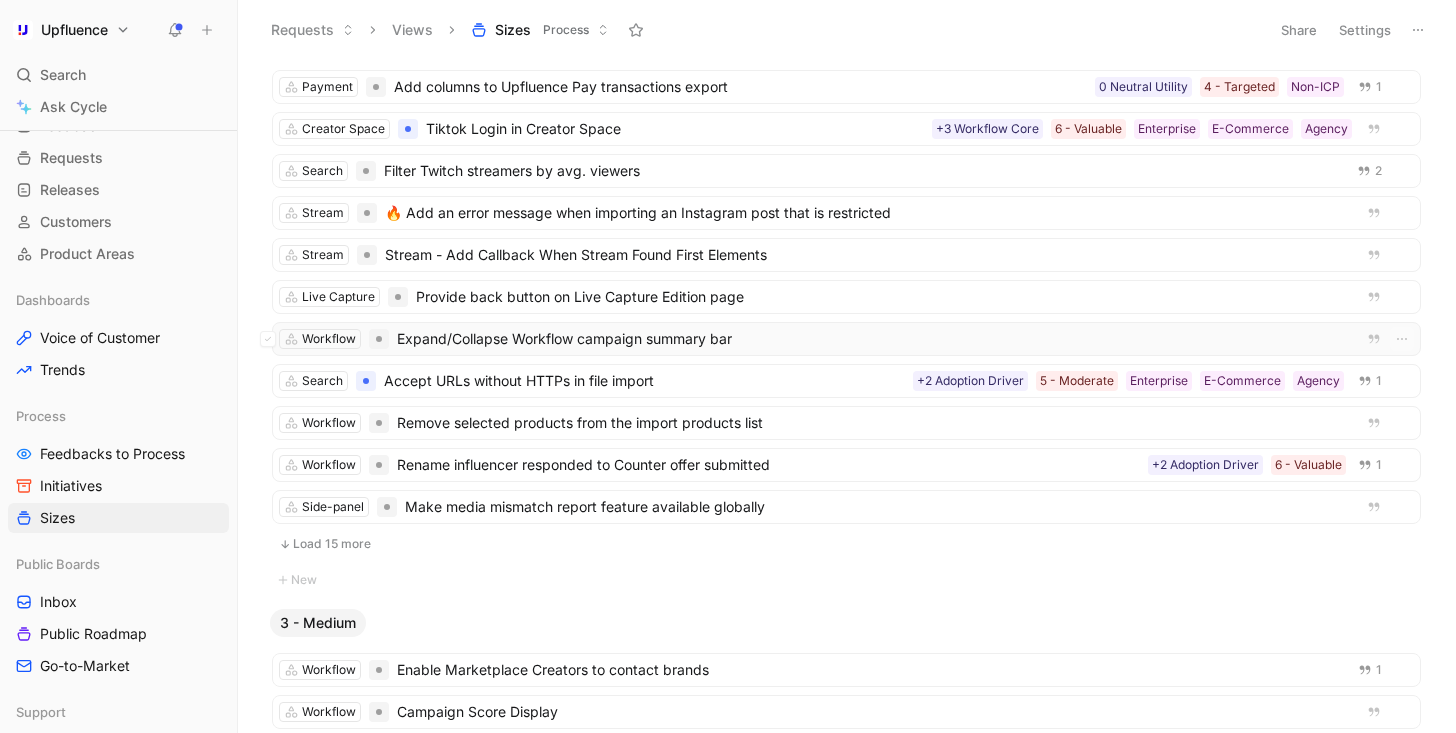 scroll, scrollTop: 990, scrollLeft: 0, axis: vertical 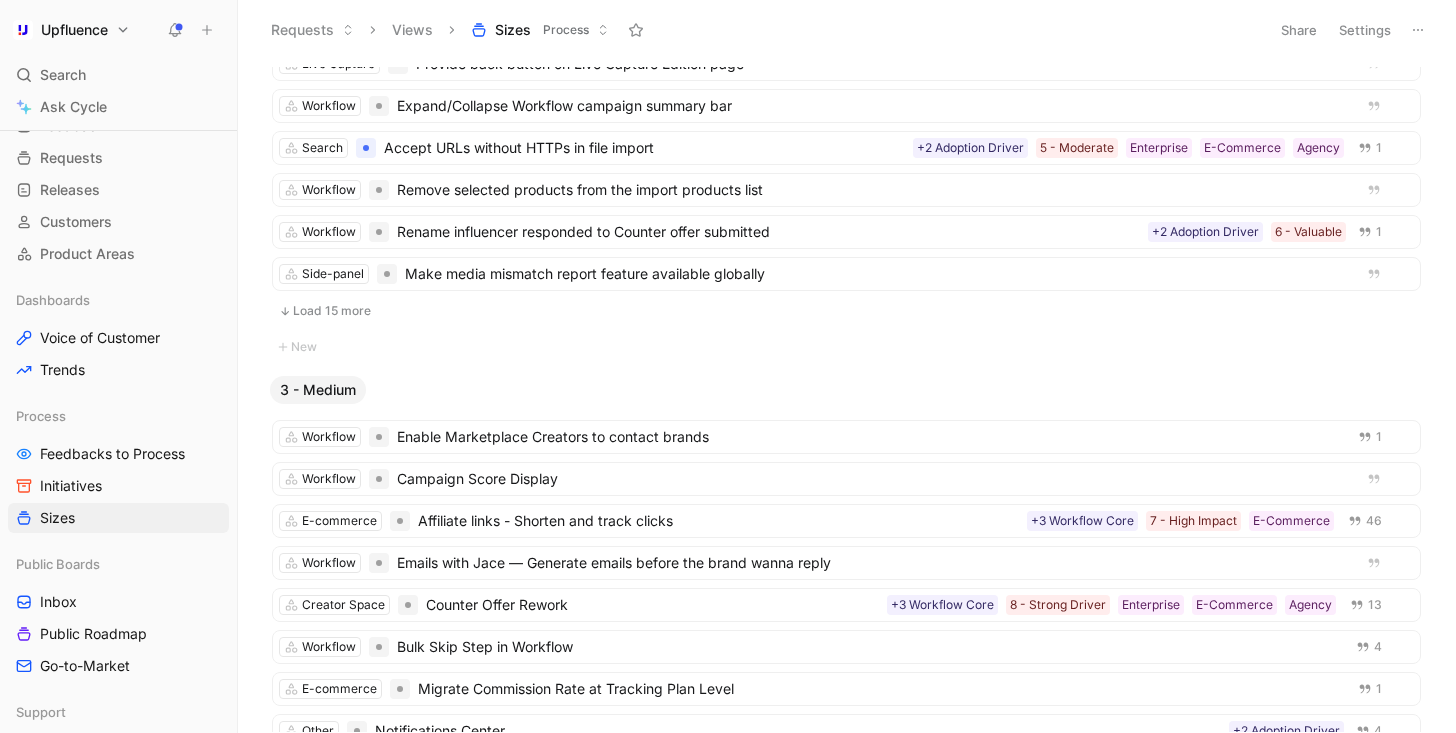 click on "❗️ Scroll down and load all to create new at bottom ❗️ Scroll down and load all to create new at bottom" at bounding box center [418, 313] 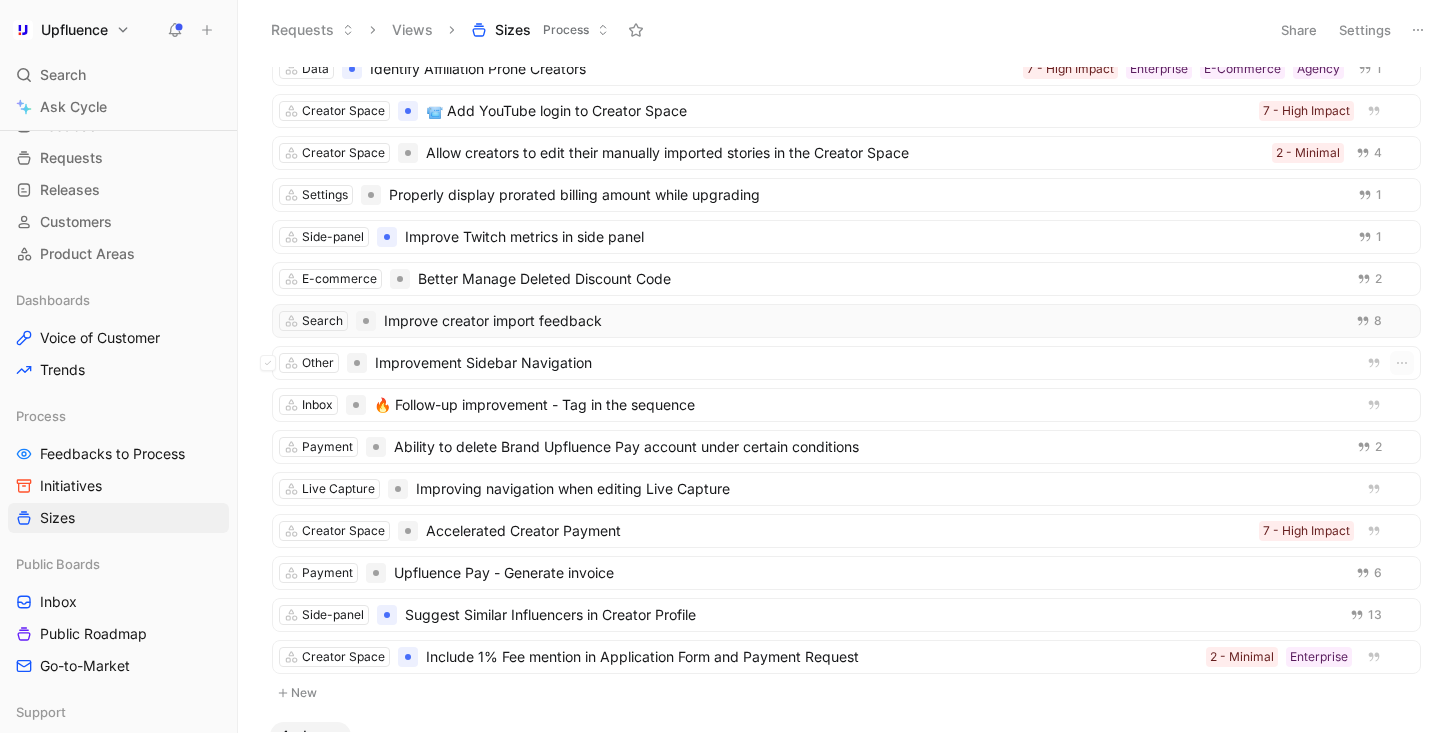 scroll, scrollTop: 2034, scrollLeft: 0, axis: vertical 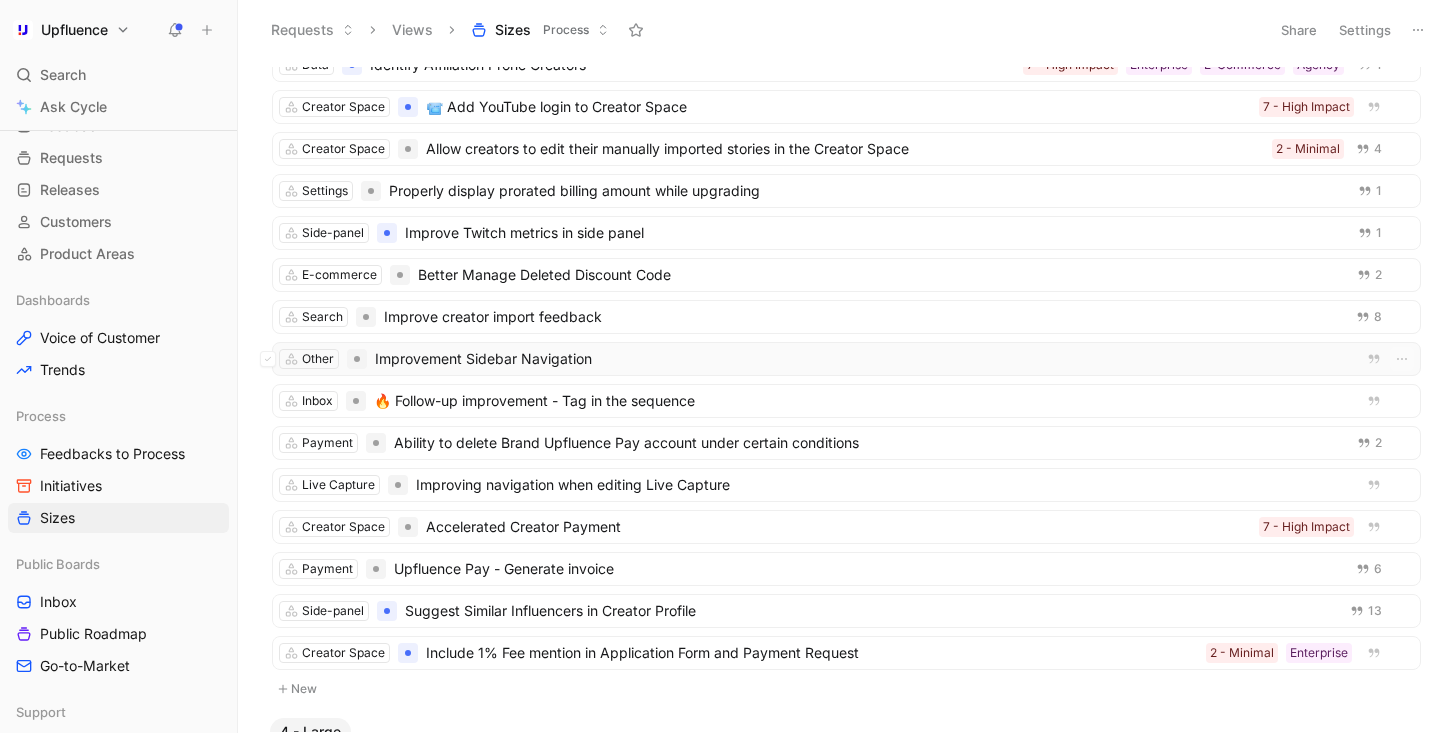 click on "Improvement Sidebar Navigation" at bounding box center [860, 359] 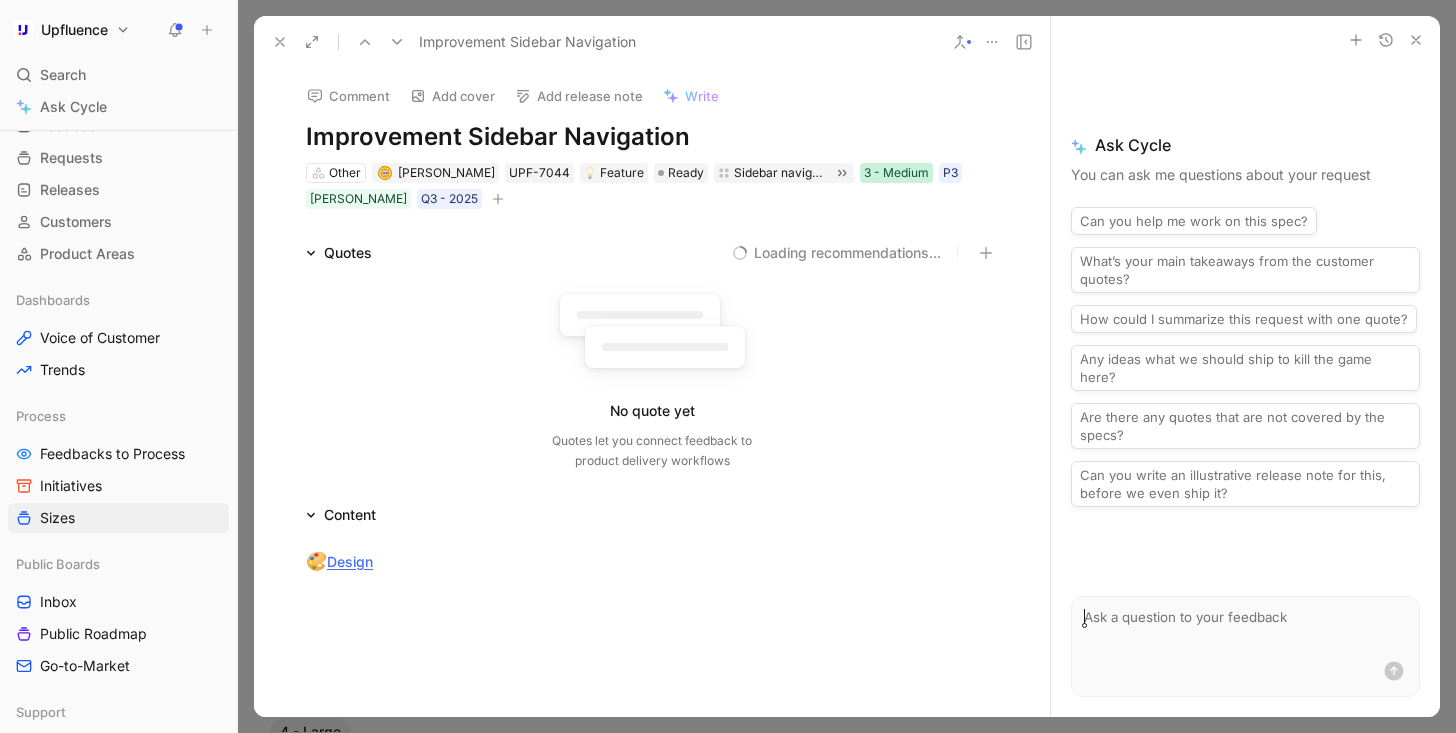 click on "3 - Medium" at bounding box center [896, 173] 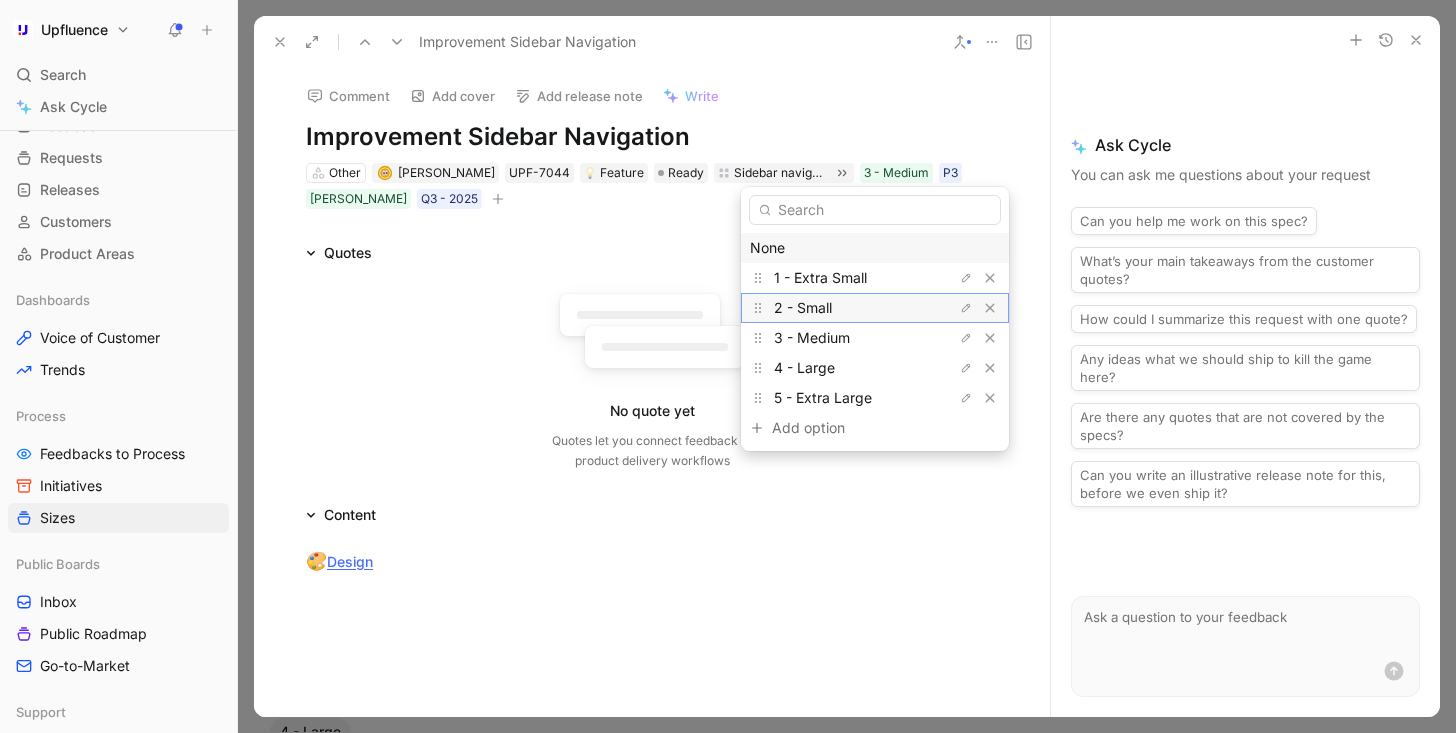 click on "2 - Small" at bounding box center (849, 308) 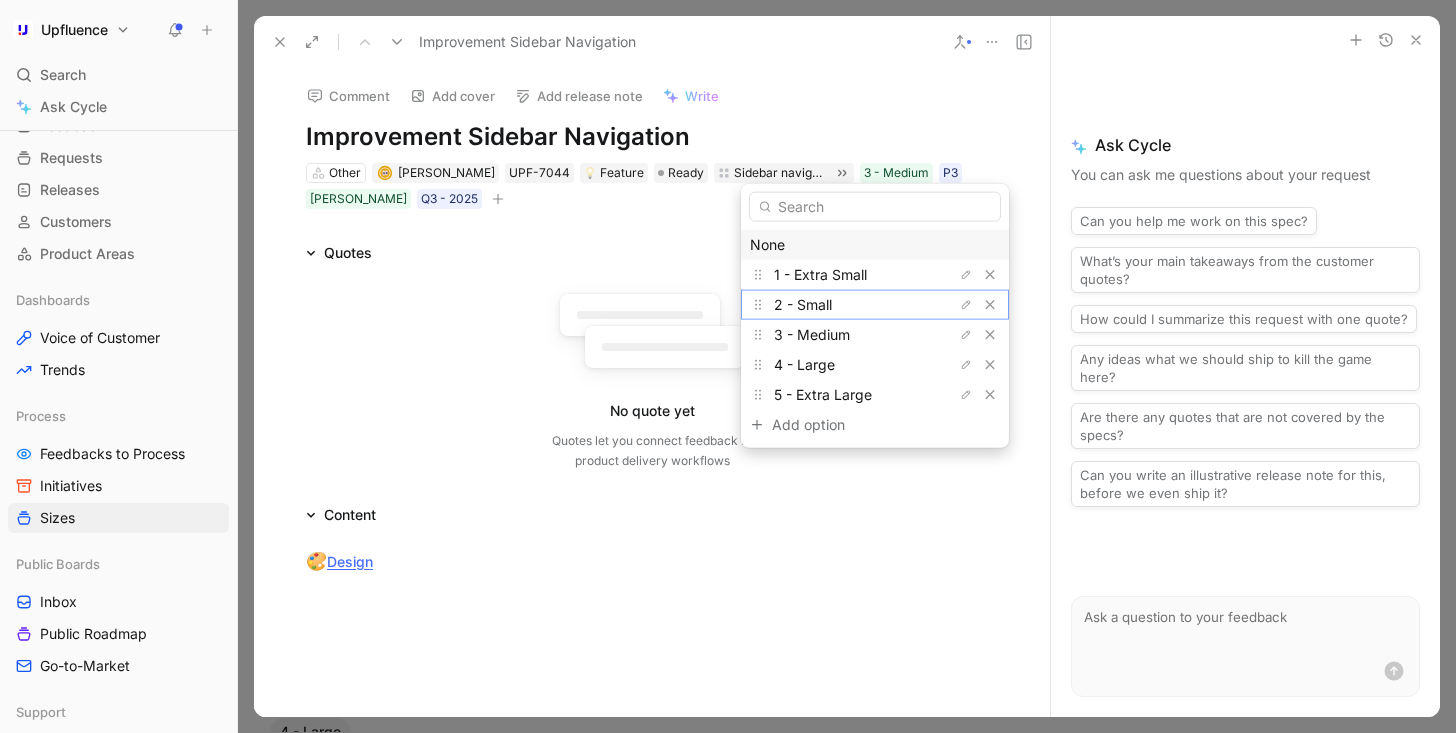 scroll, scrollTop: 2076, scrollLeft: 0, axis: vertical 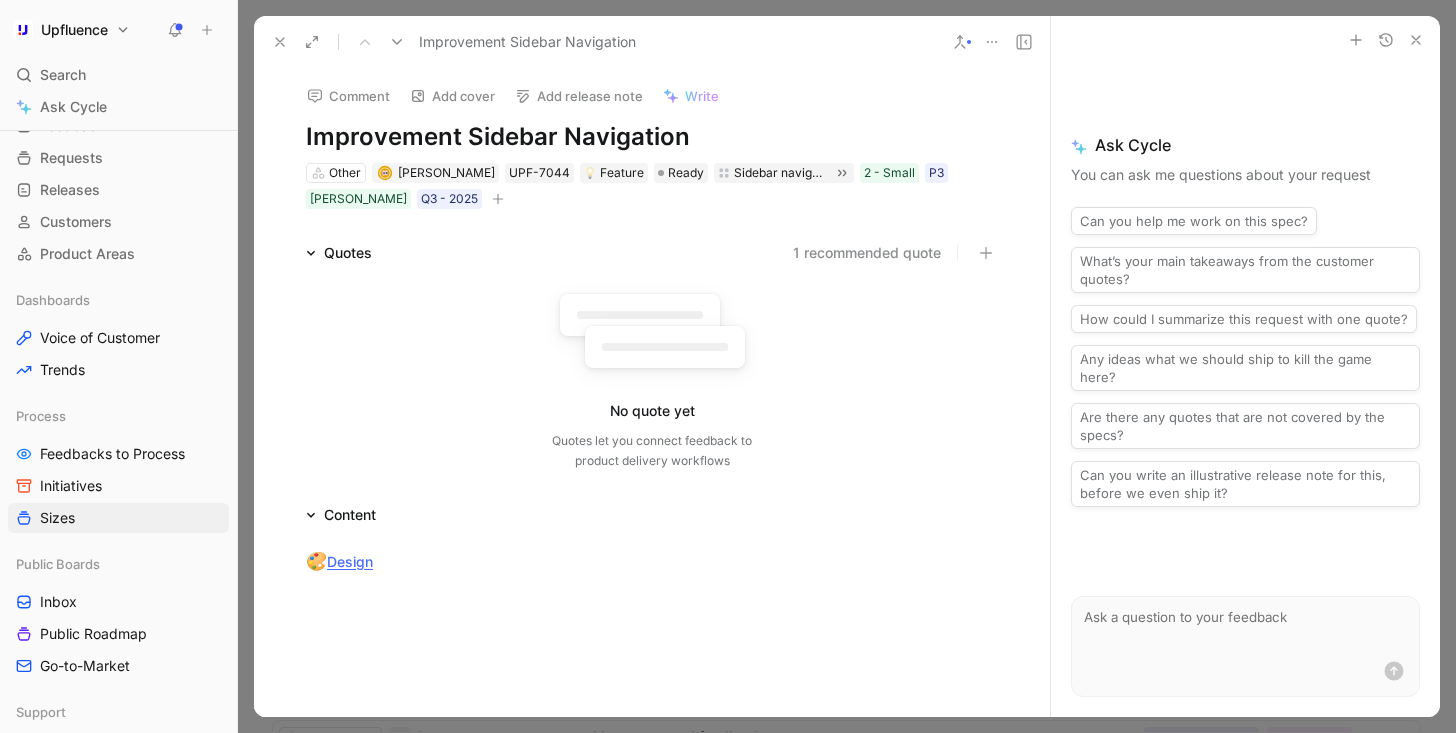 click 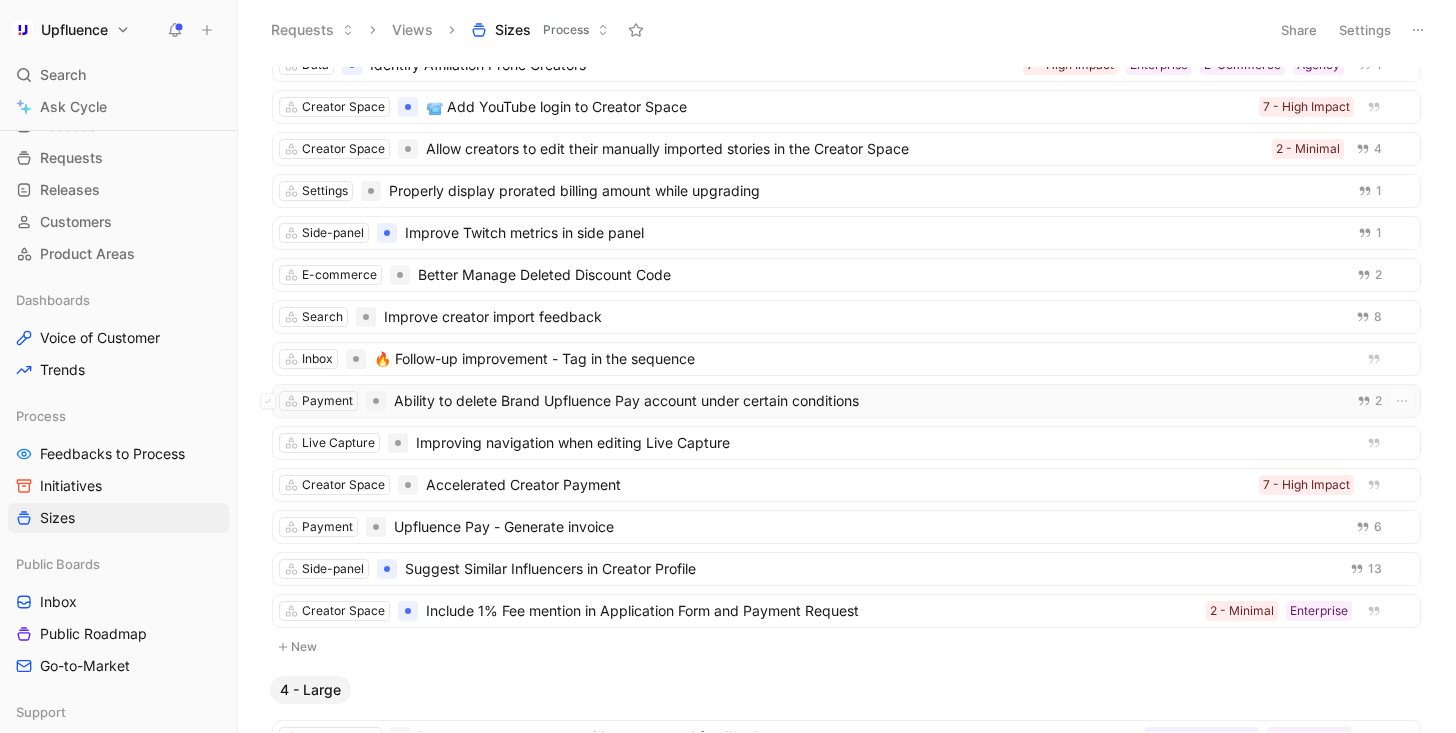 click on "Ability to delete Brand Upfluence Pay account under certain conditions" at bounding box center (865, 401) 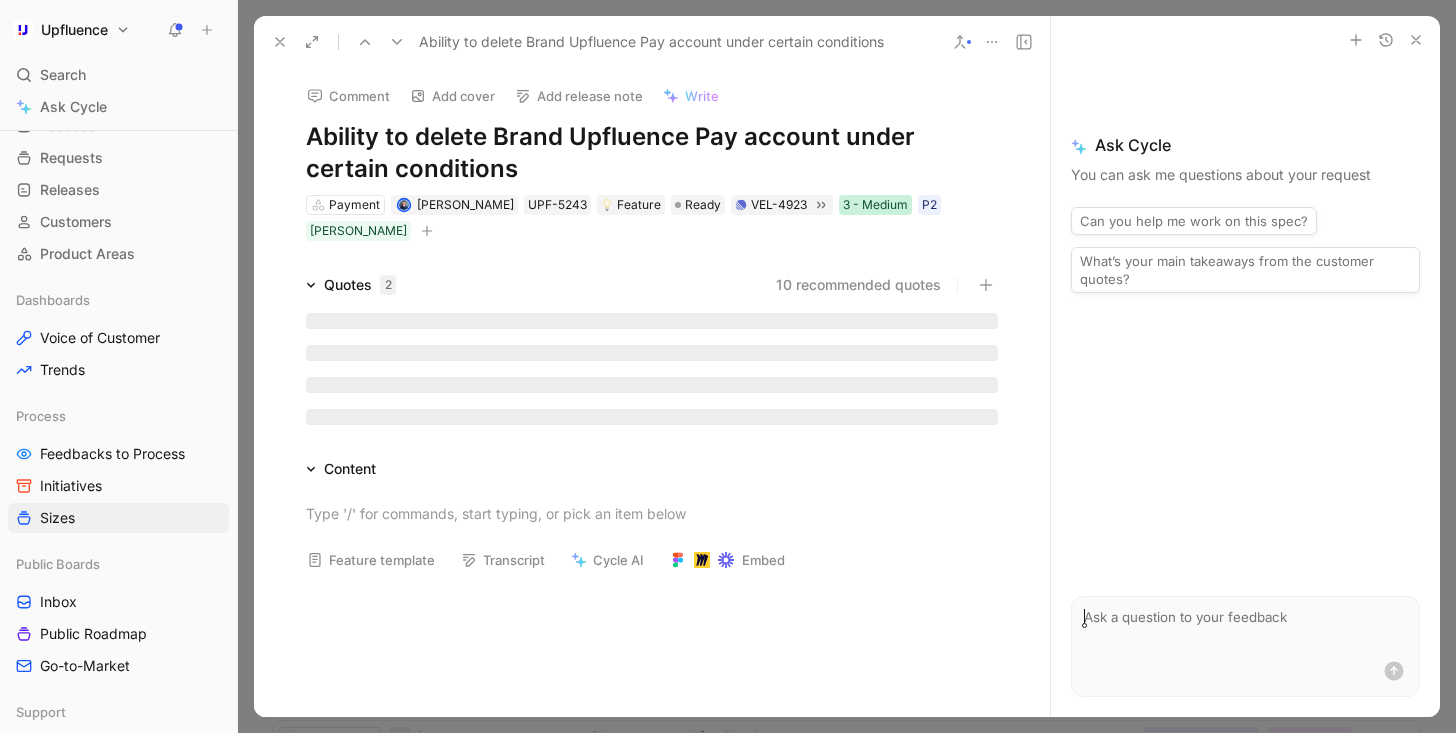 click on "3 - Medium" at bounding box center [875, 205] 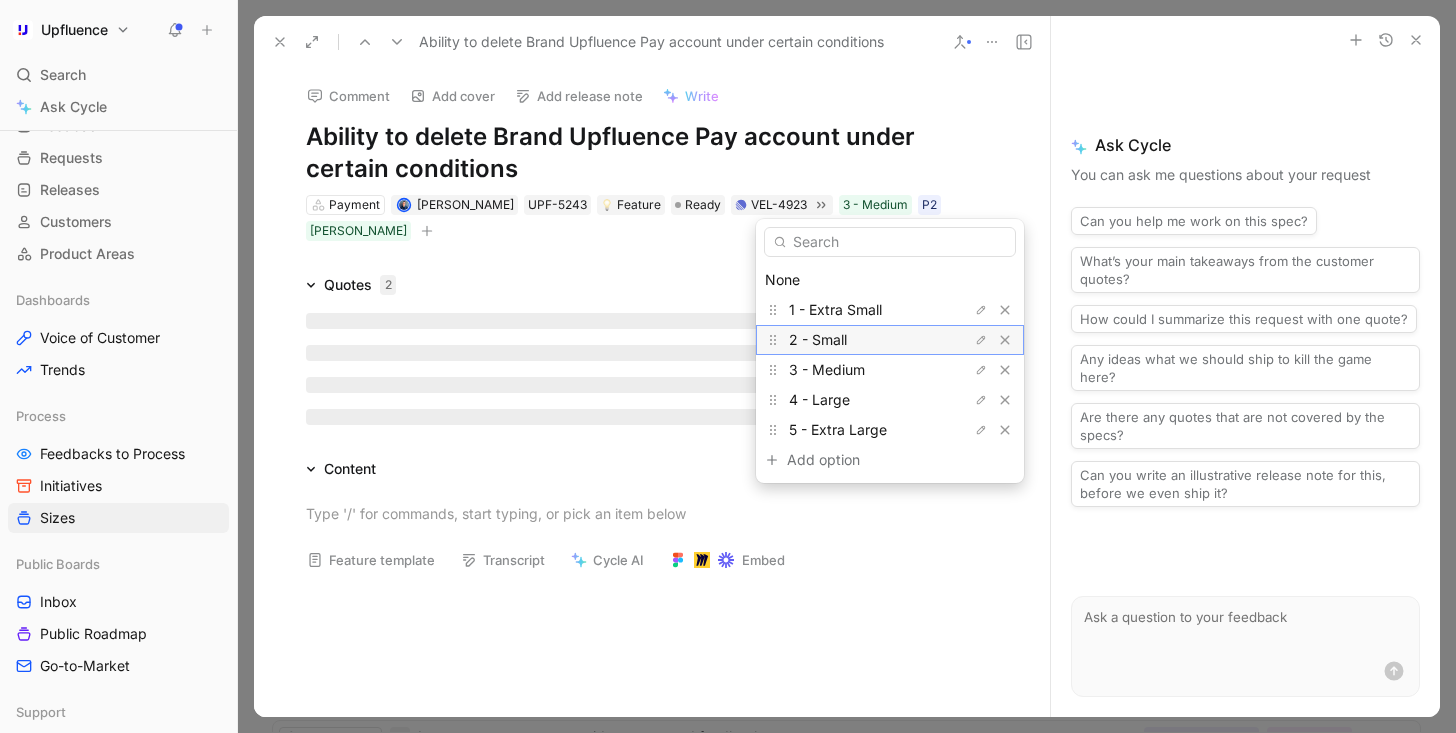 click on "2 - Small" at bounding box center (864, 340) 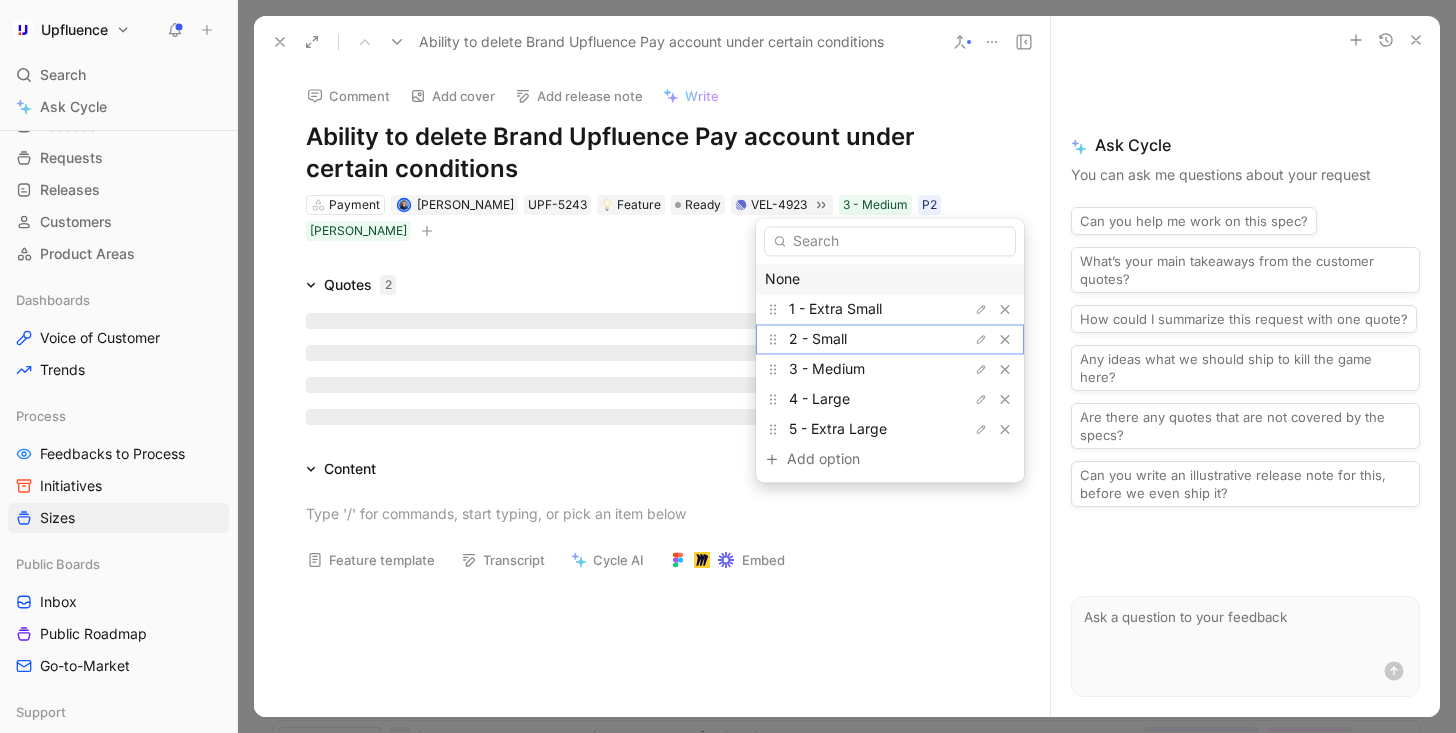 scroll, scrollTop: 2118, scrollLeft: 0, axis: vertical 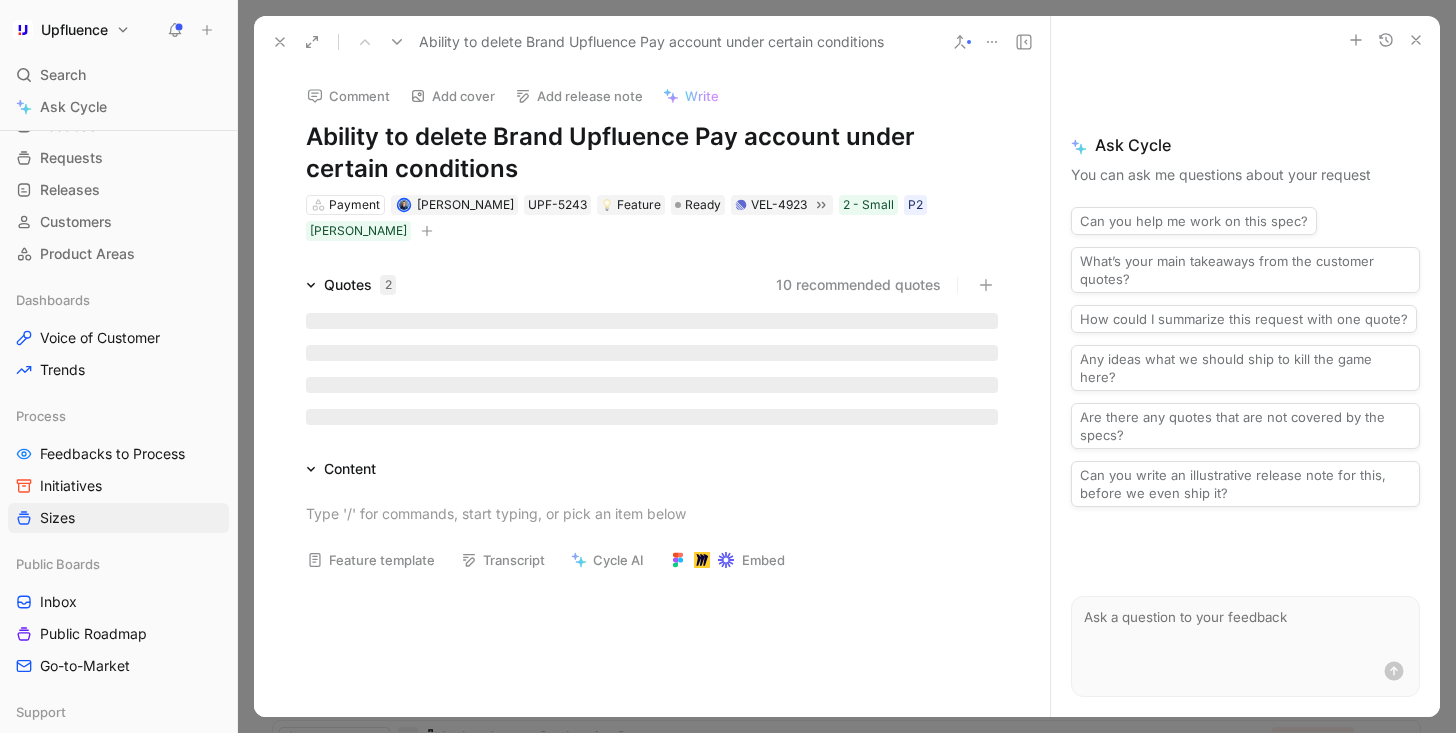 click 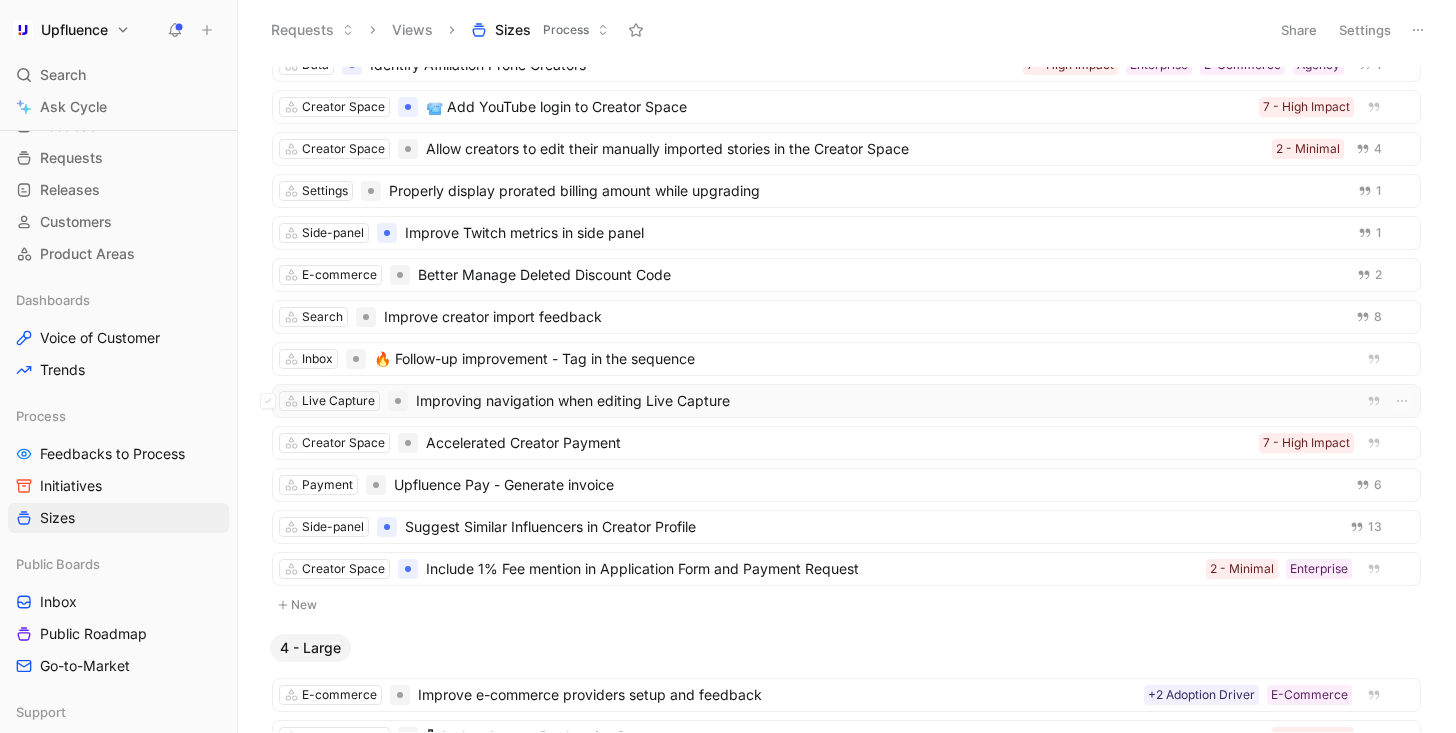 click on "Improving navigation when editing Live Capture" at bounding box center (881, 401) 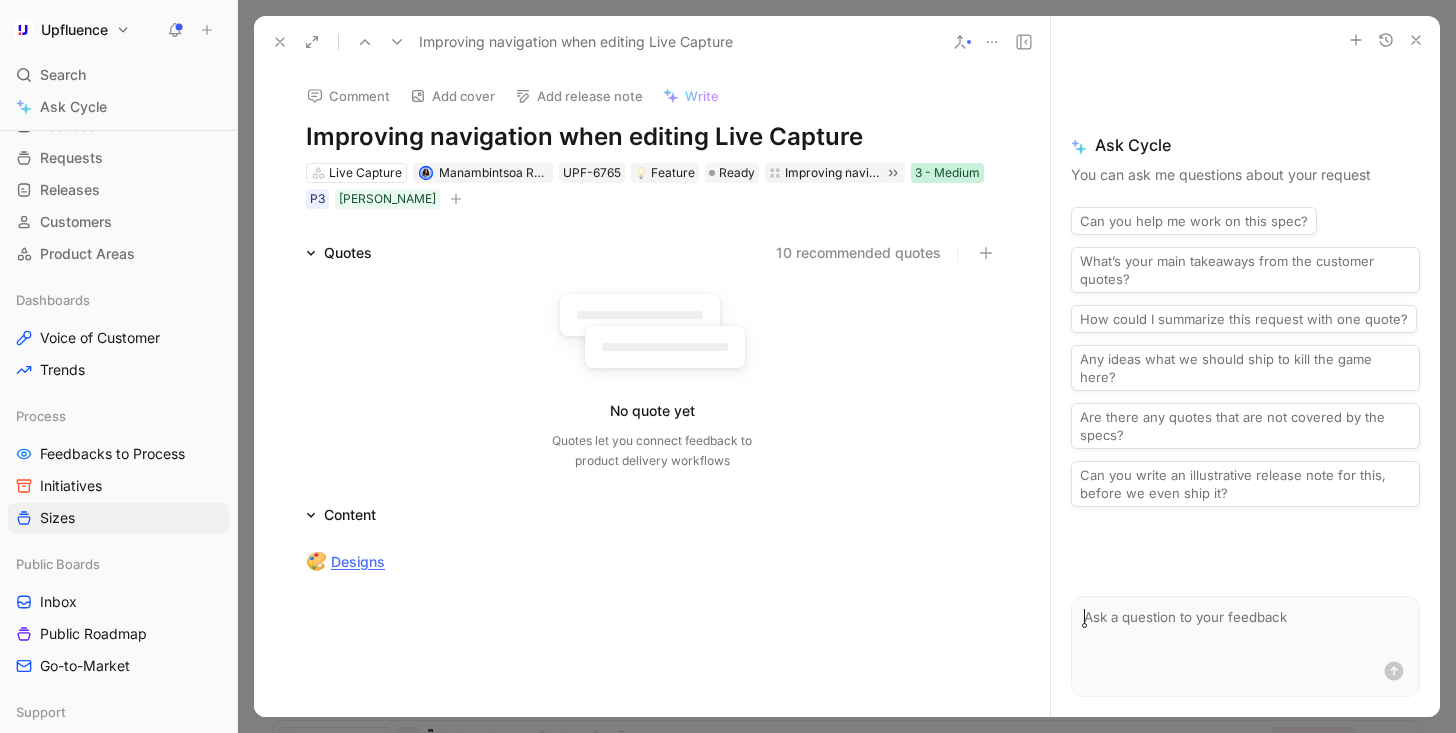 click on "3 - Medium" at bounding box center [947, 173] 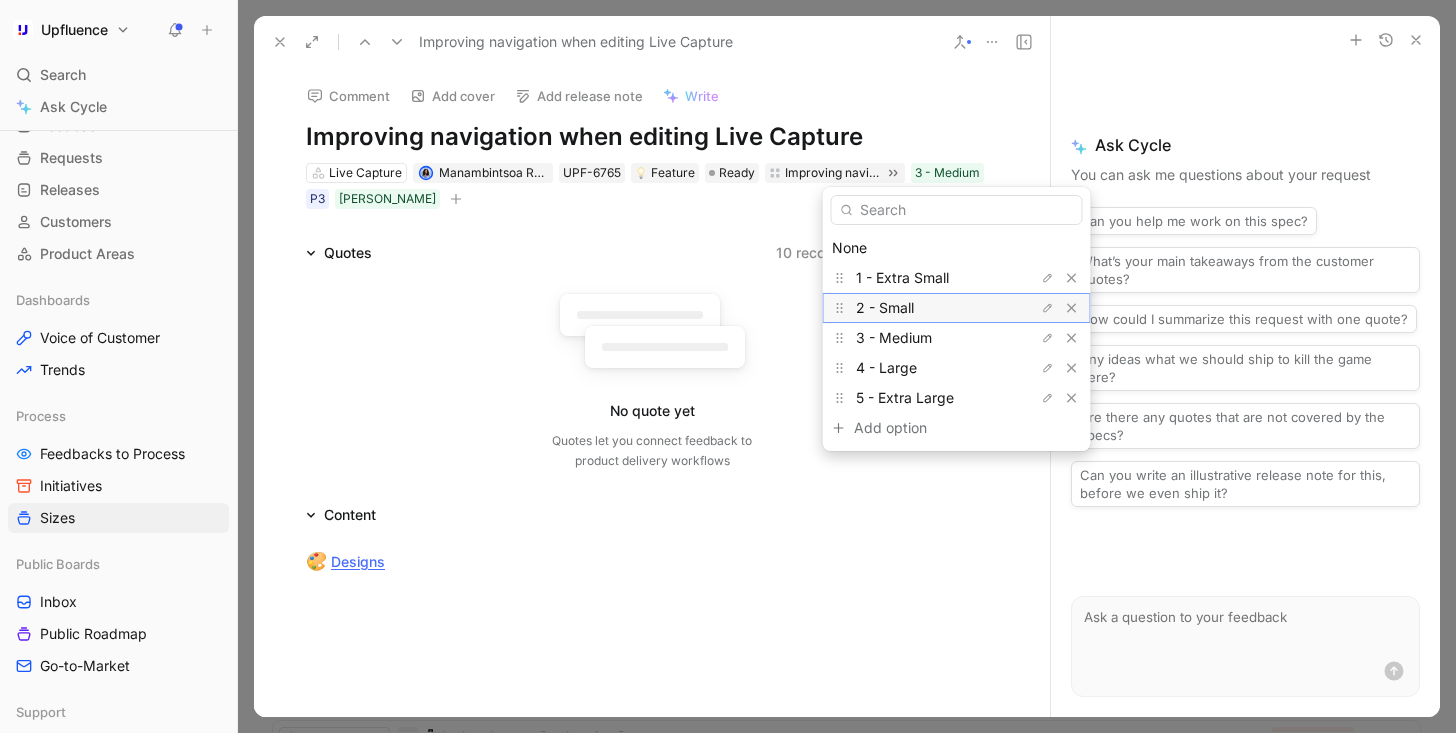 click on "2 - Small" at bounding box center (931, 308) 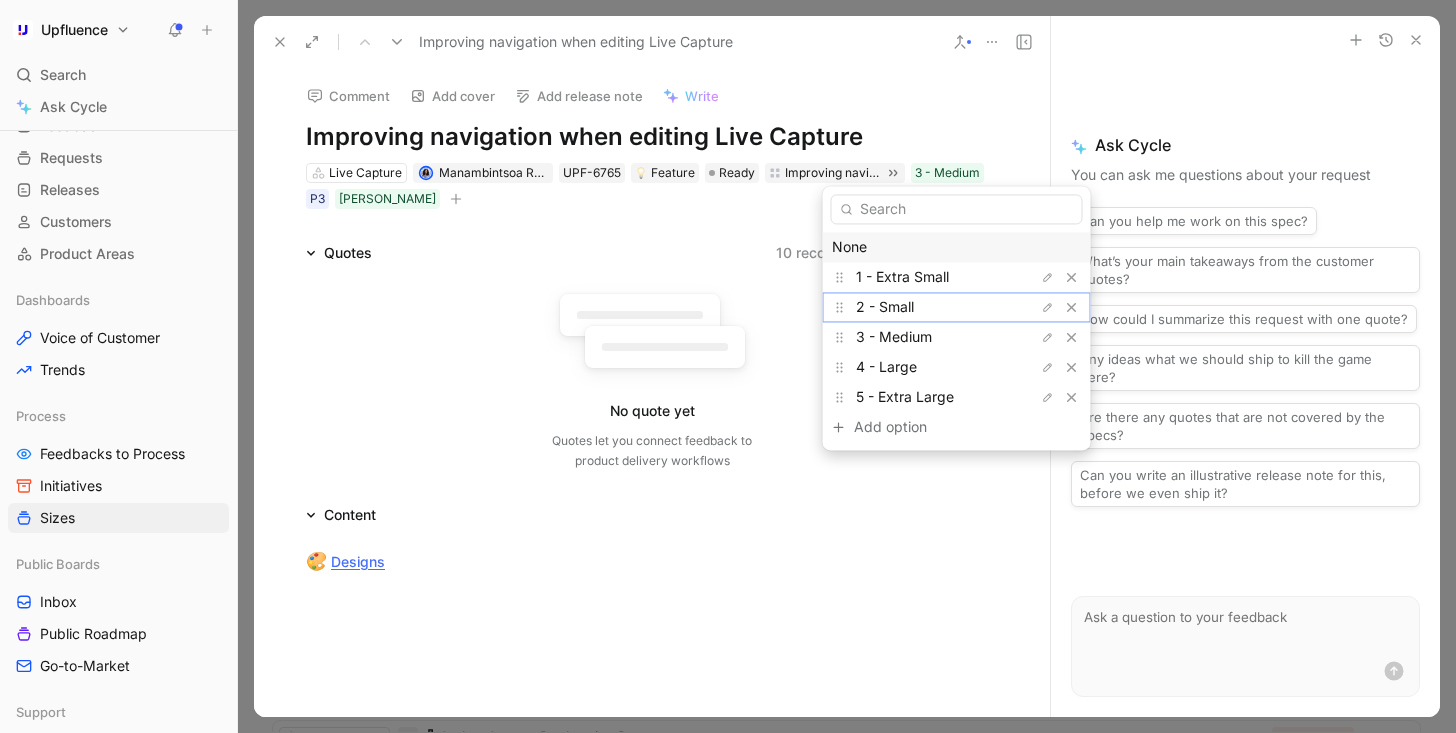 scroll, scrollTop: 2160, scrollLeft: 0, axis: vertical 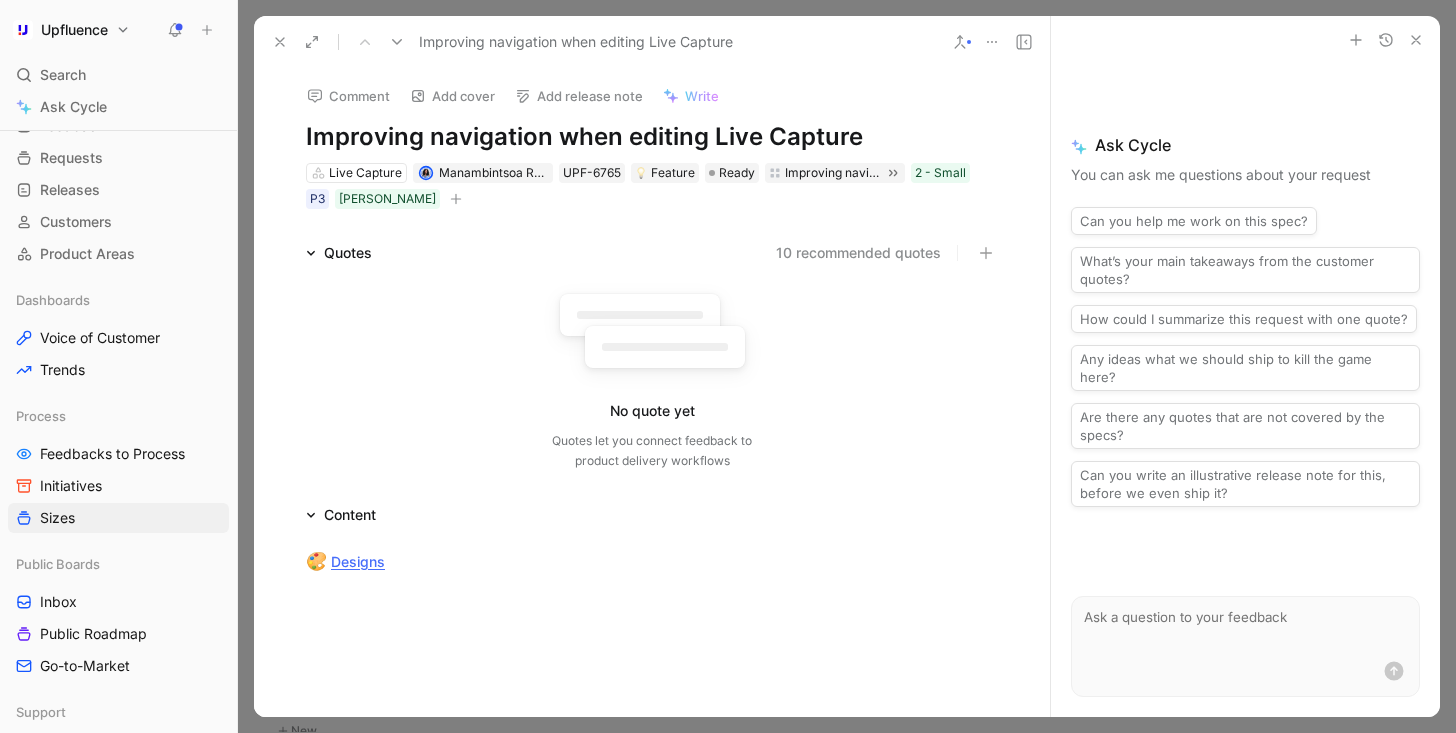 click 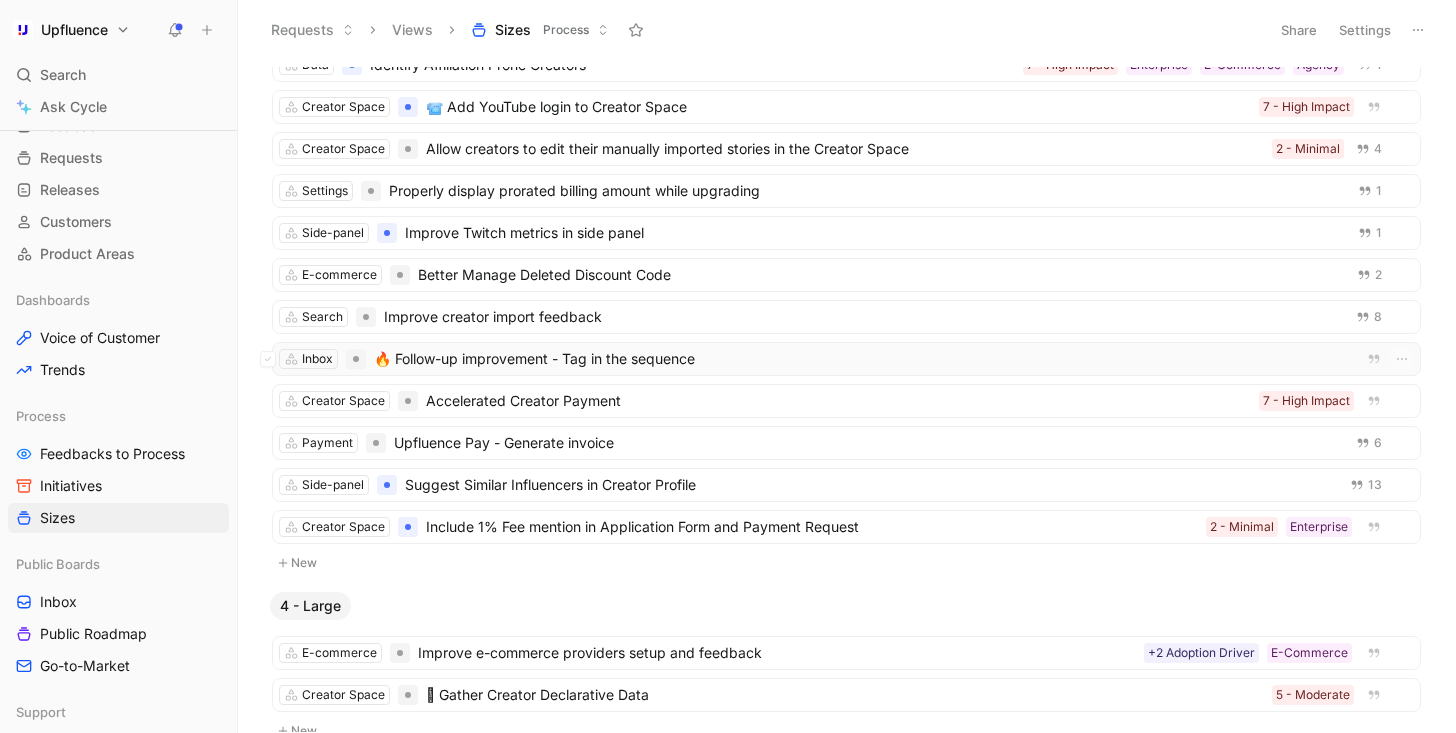 scroll, scrollTop: 2080, scrollLeft: 0, axis: vertical 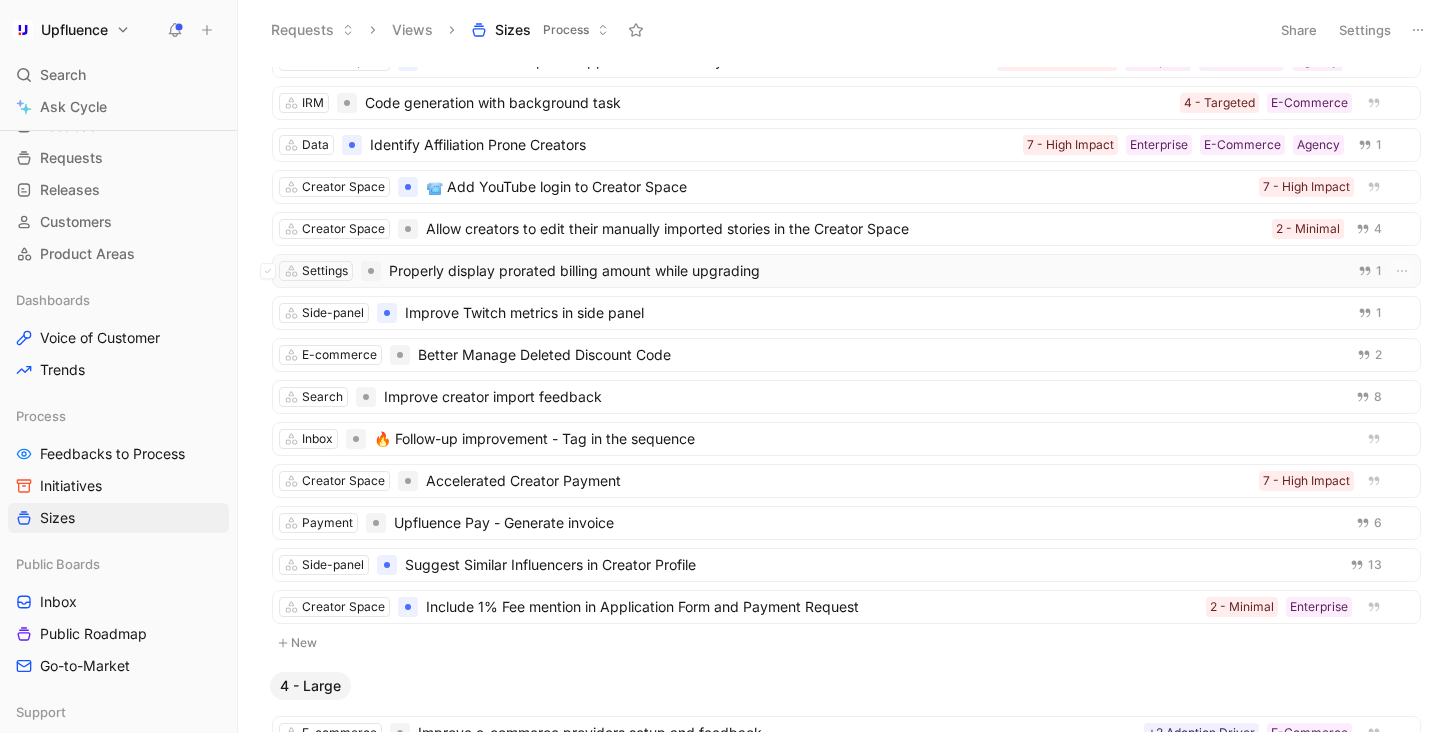 click on "Properly display prorated billing amount while upgrading" at bounding box center (863, 271) 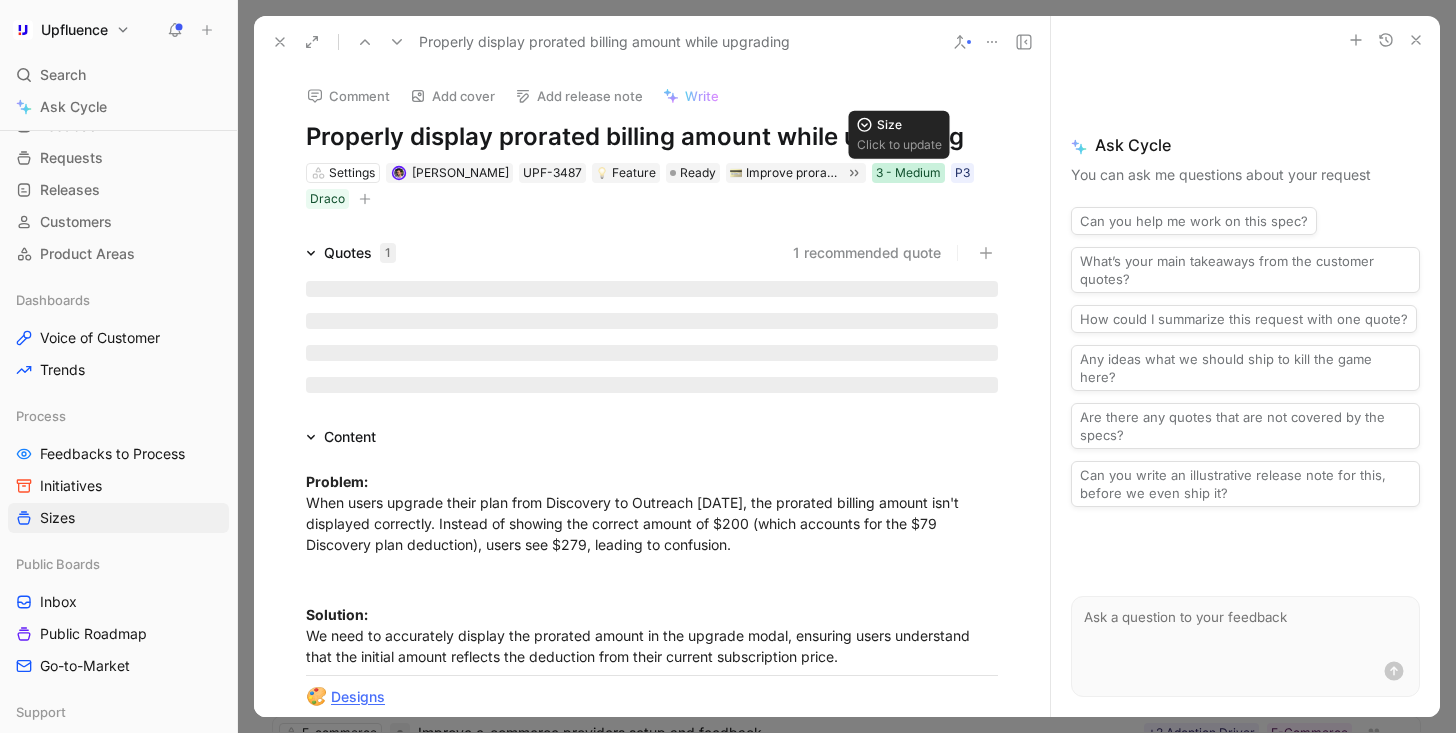 click on "3 - Medium" at bounding box center (908, 173) 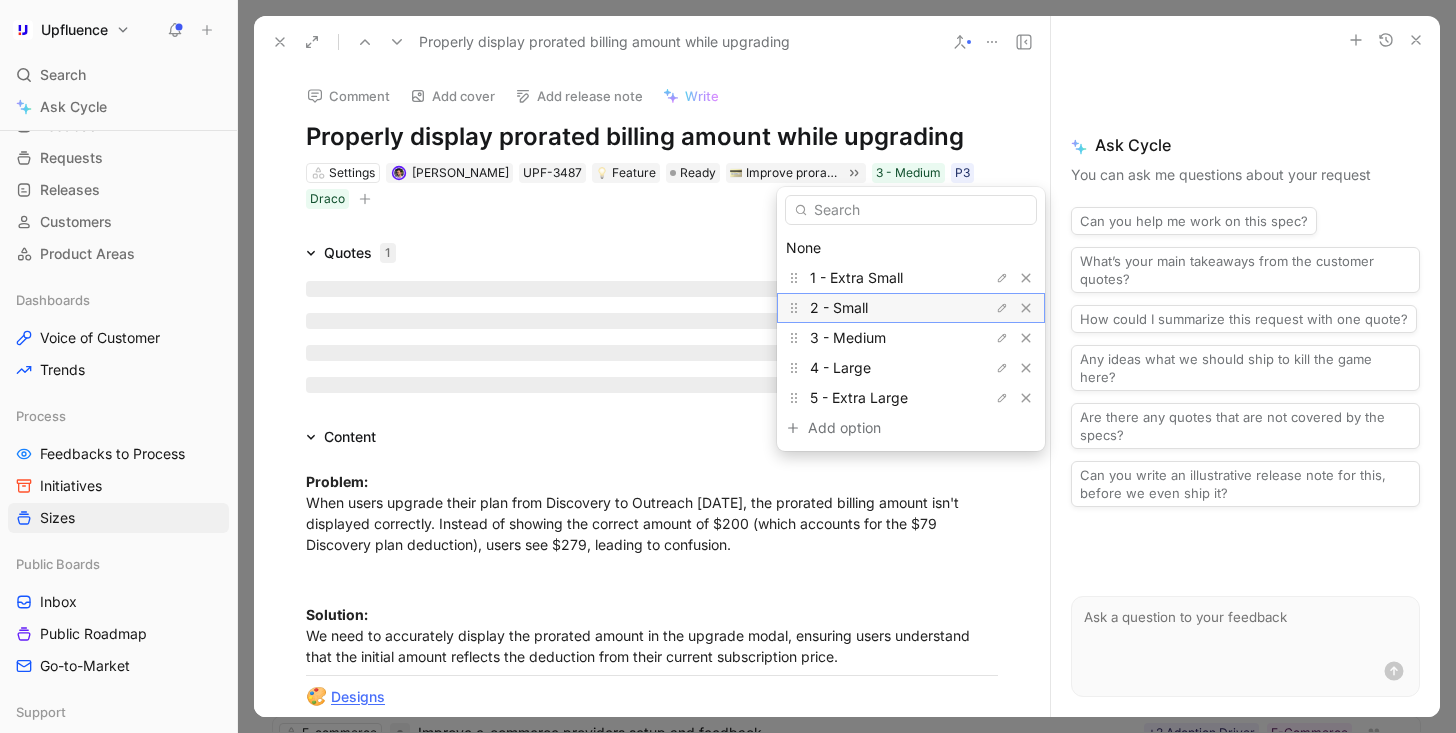click on "2 - Small" at bounding box center (885, 308) 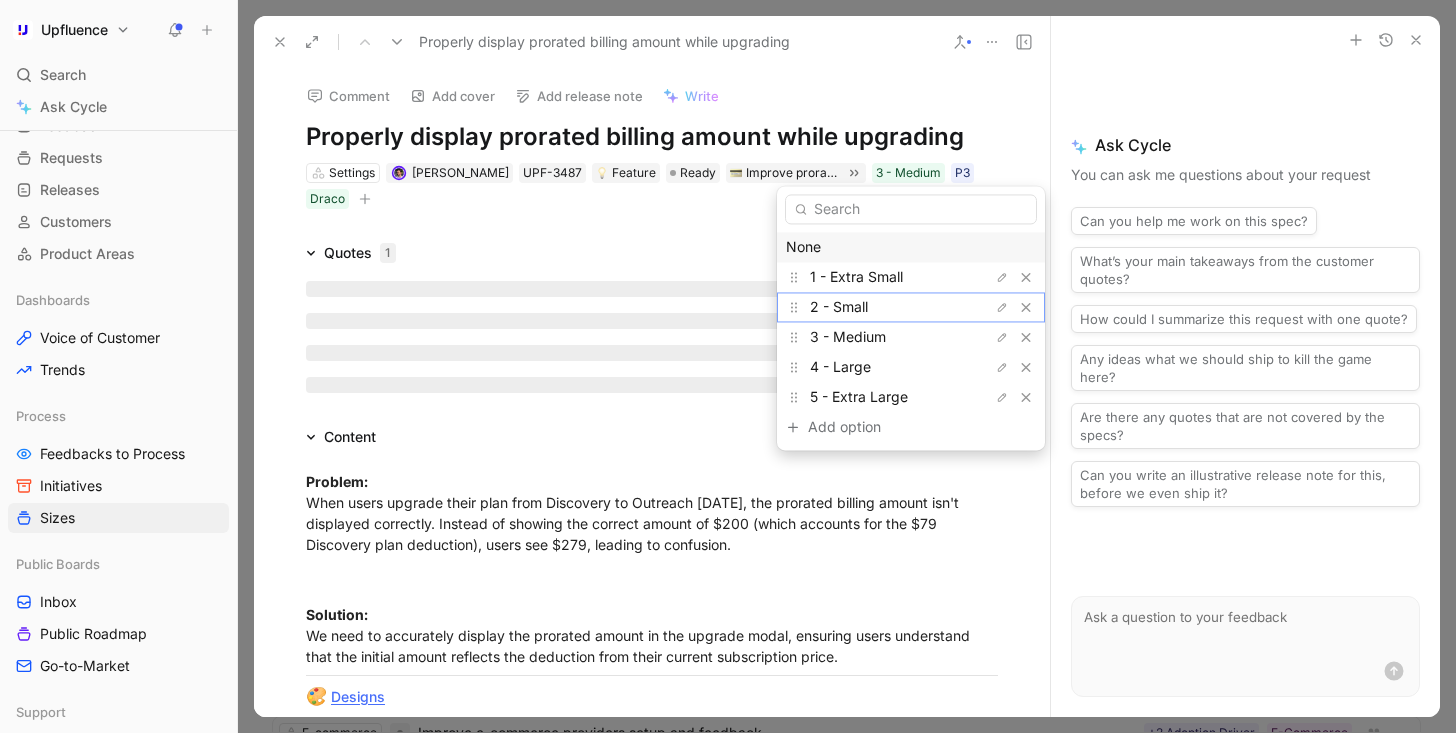 scroll, scrollTop: 2122, scrollLeft: 0, axis: vertical 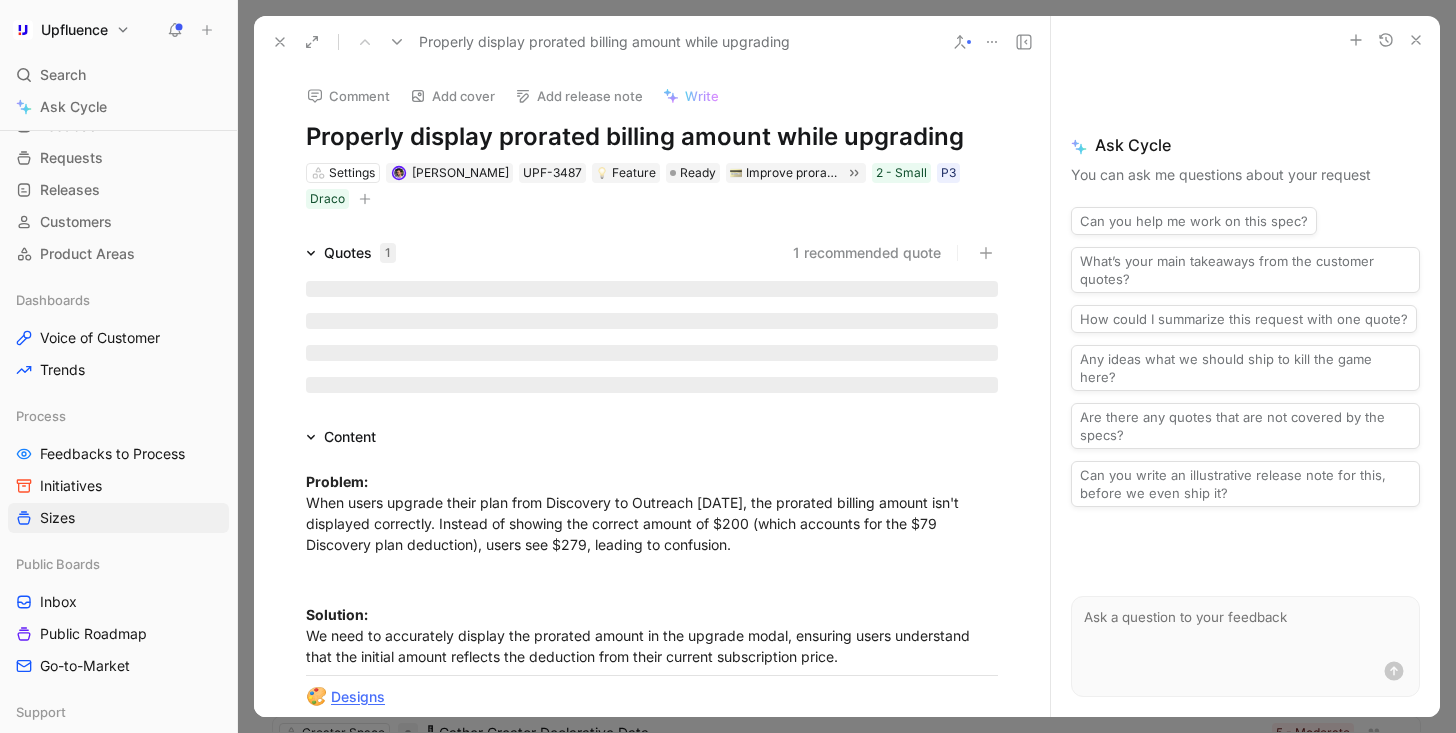 click 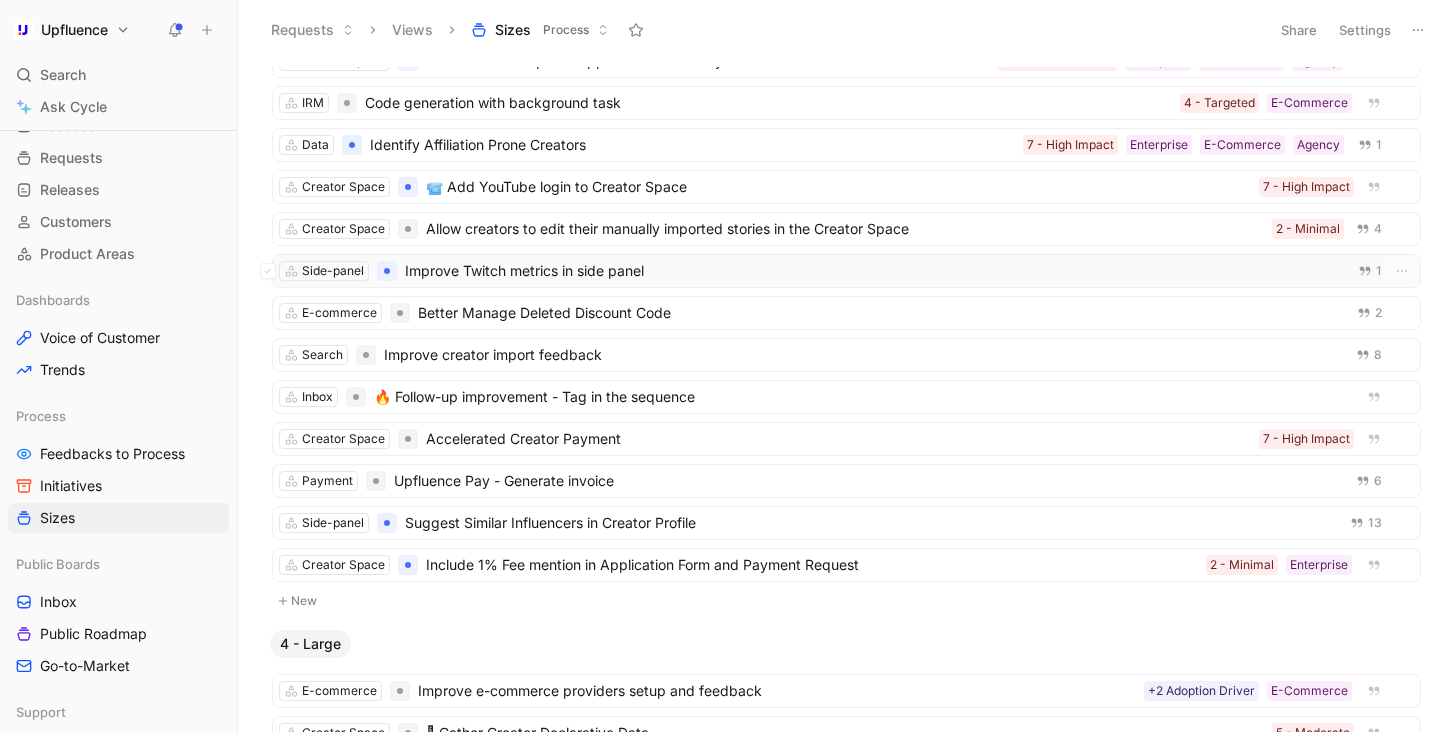 click on "Improve Twitch metrics in side panel" at bounding box center (871, 271) 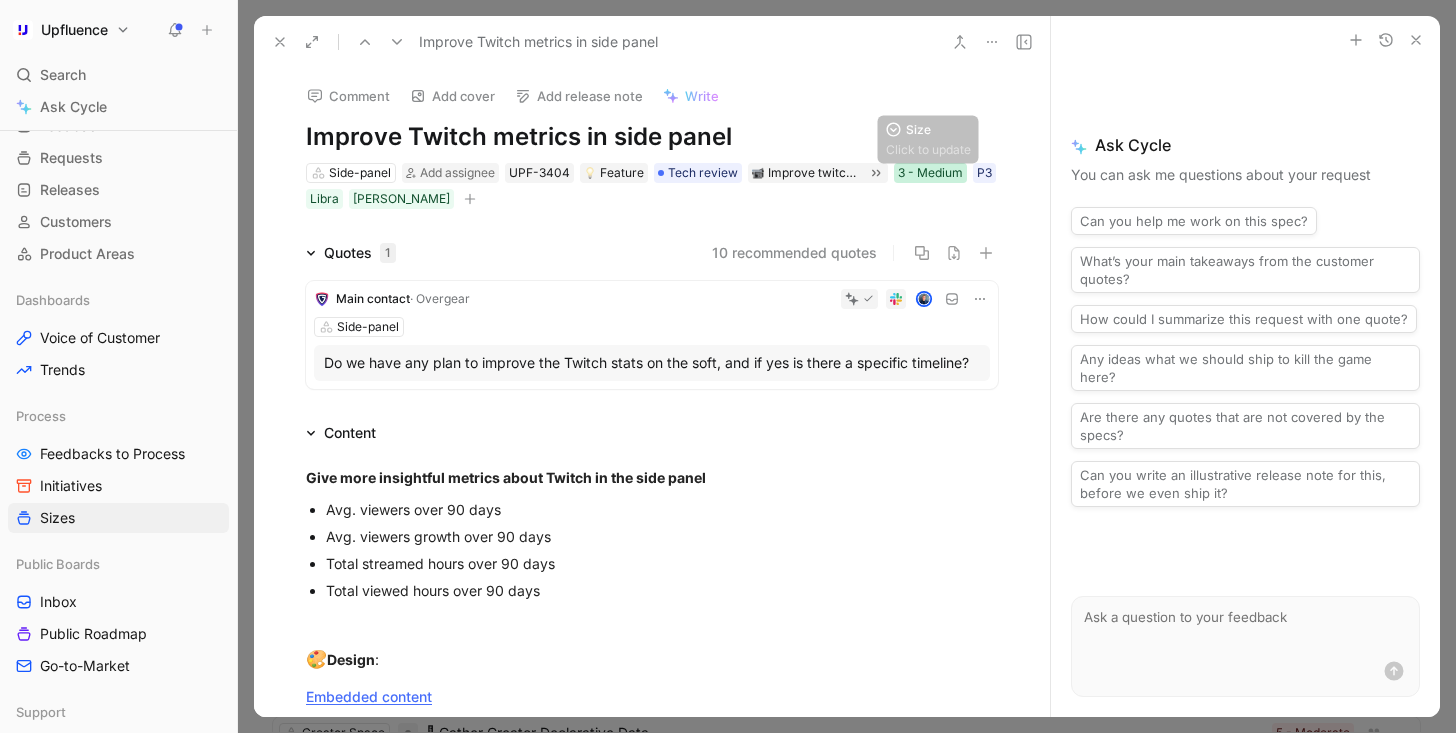 click on "3 - Medium" at bounding box center (930, 173) 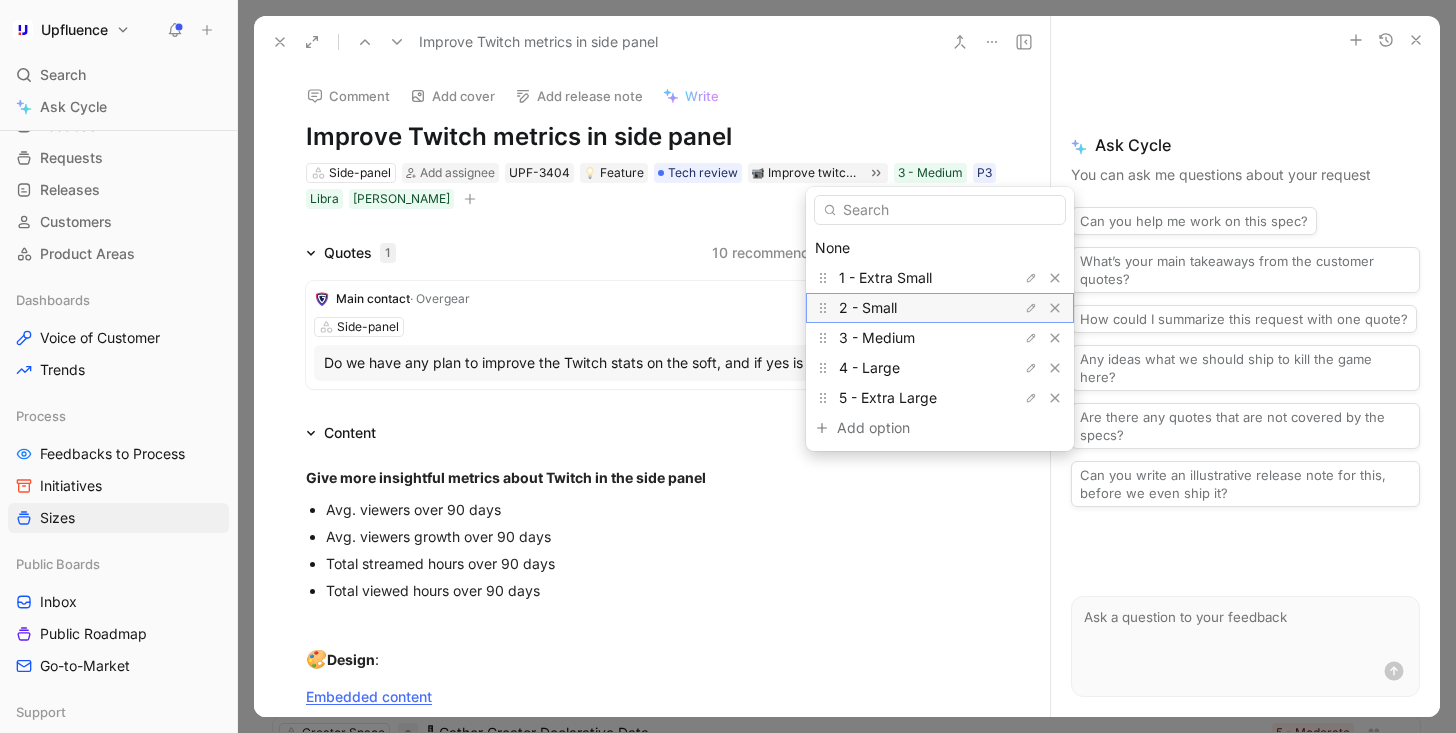 click on "2 - Small" at bounding box center [914, 308] 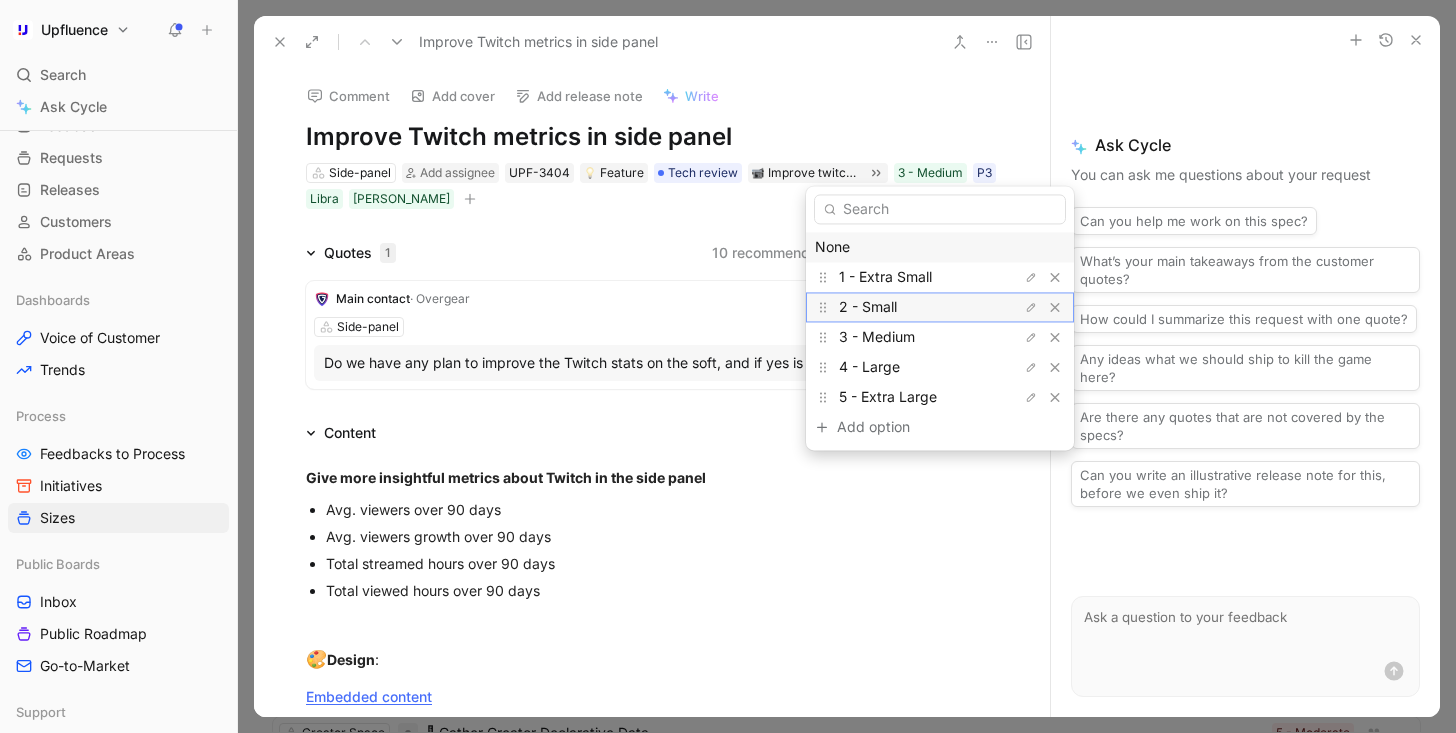 scroll, scrollTop: 2164, scrollLeft: 0, axis: vertical 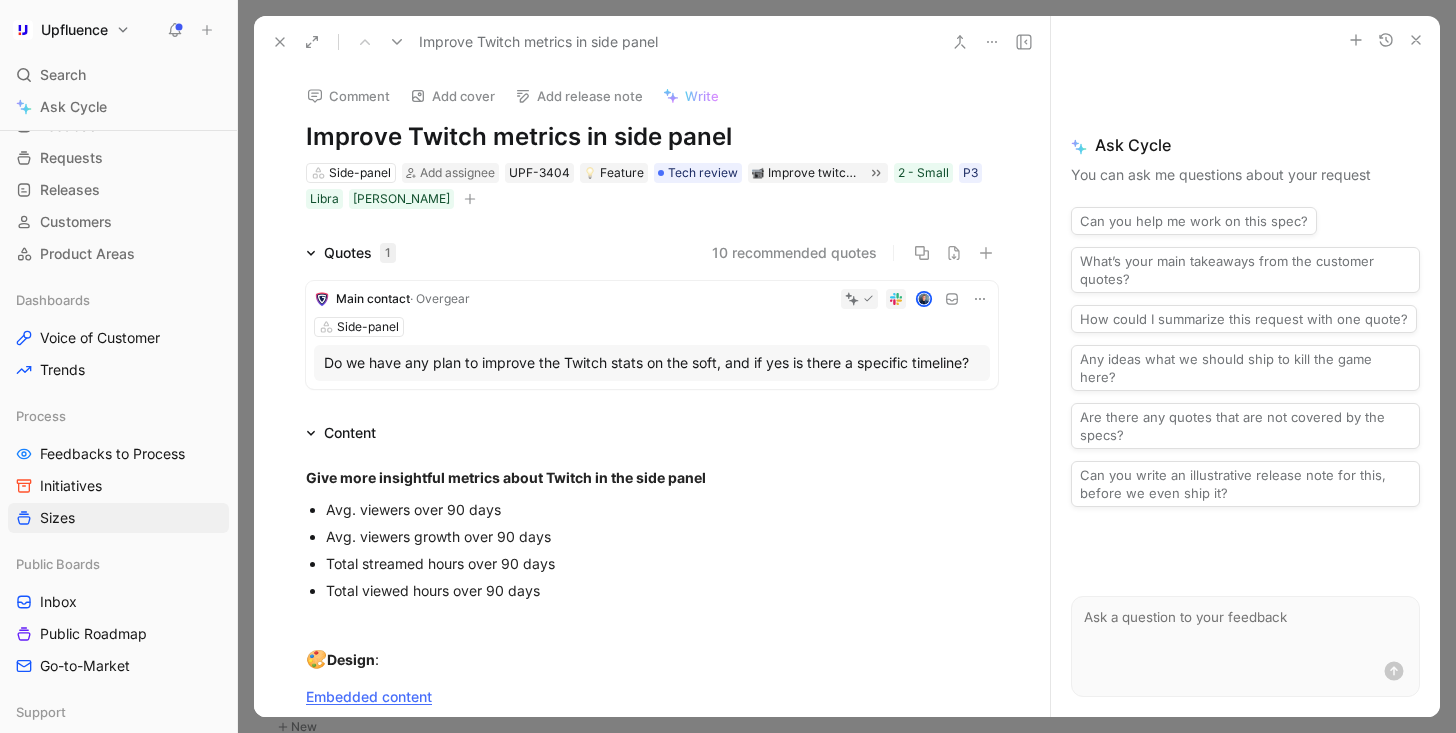 click 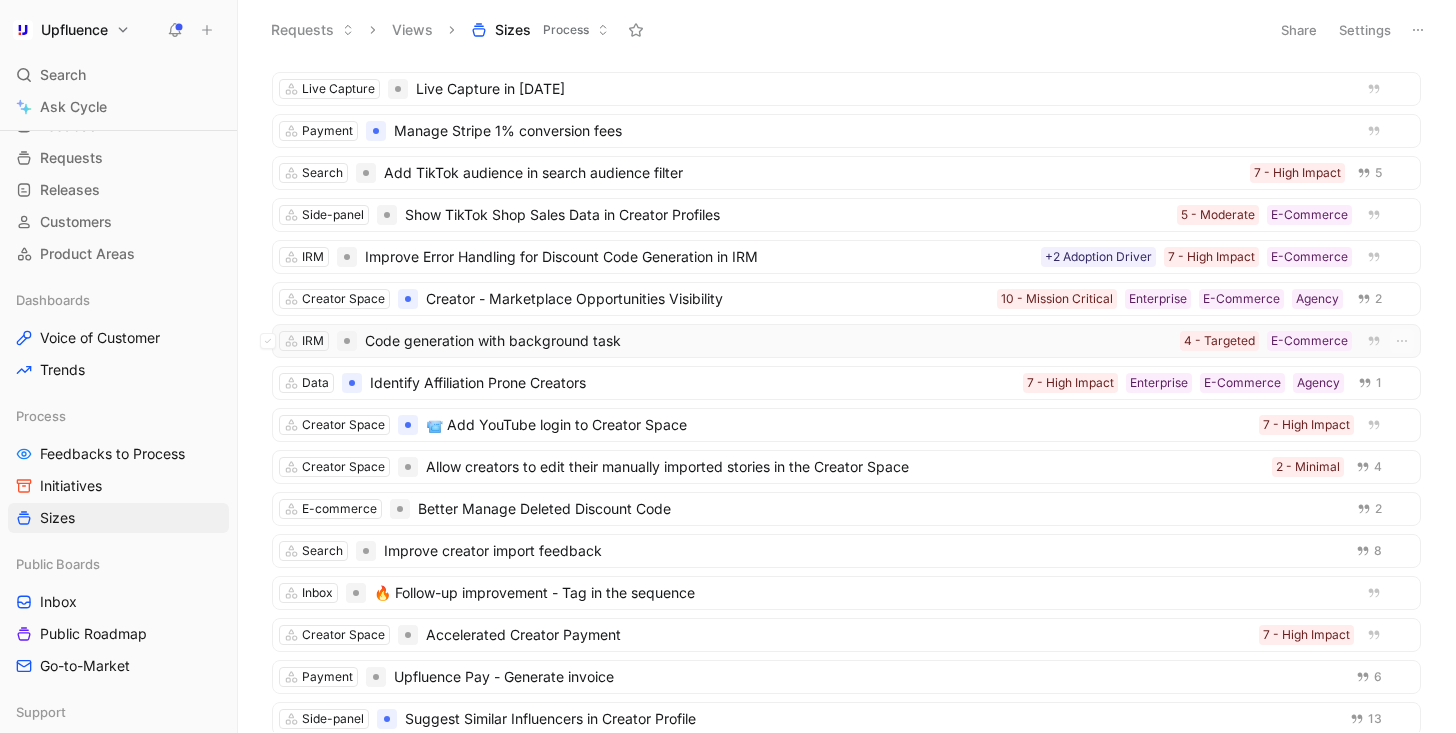 scroll, scrollTop: 1929, scrollLeft: 0, axis: vertical 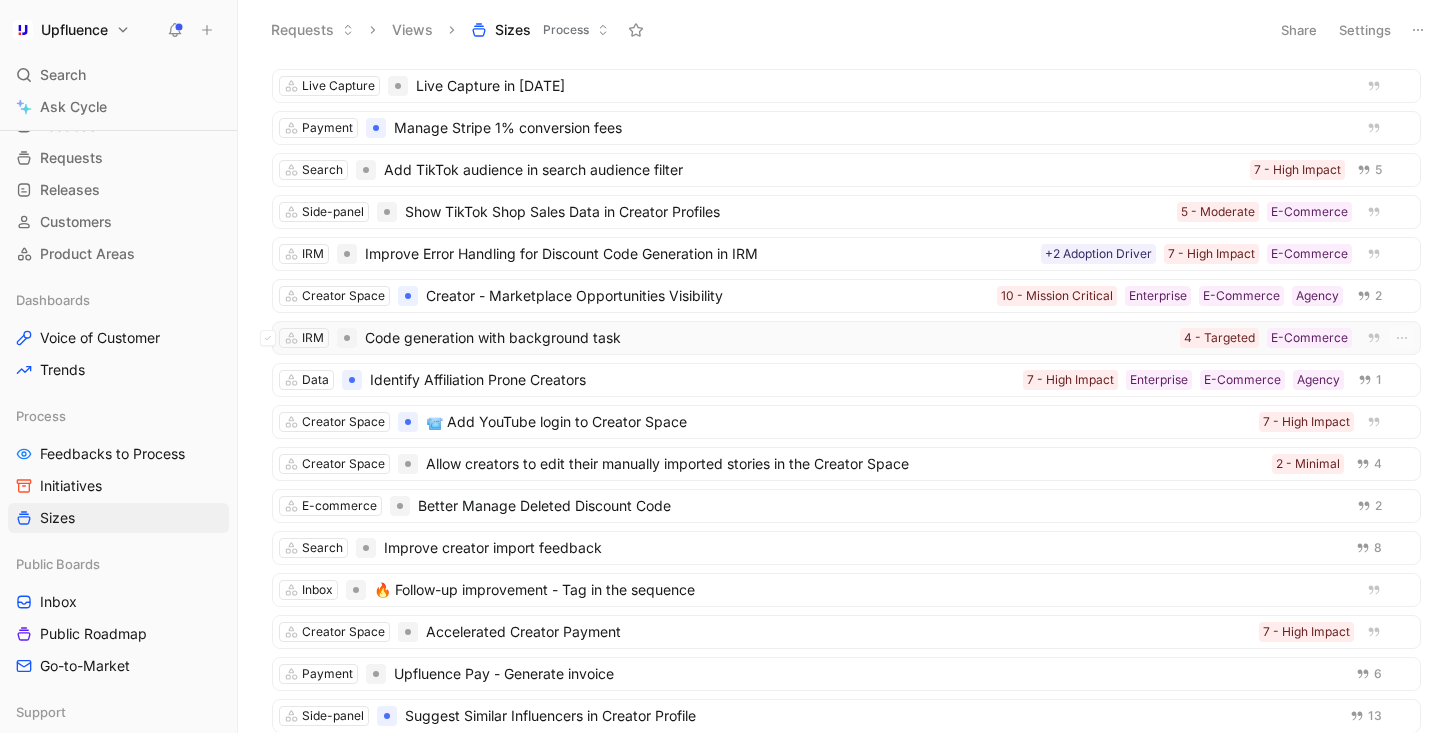 click on "Code generation with background task" at bounding box center (768, 338) 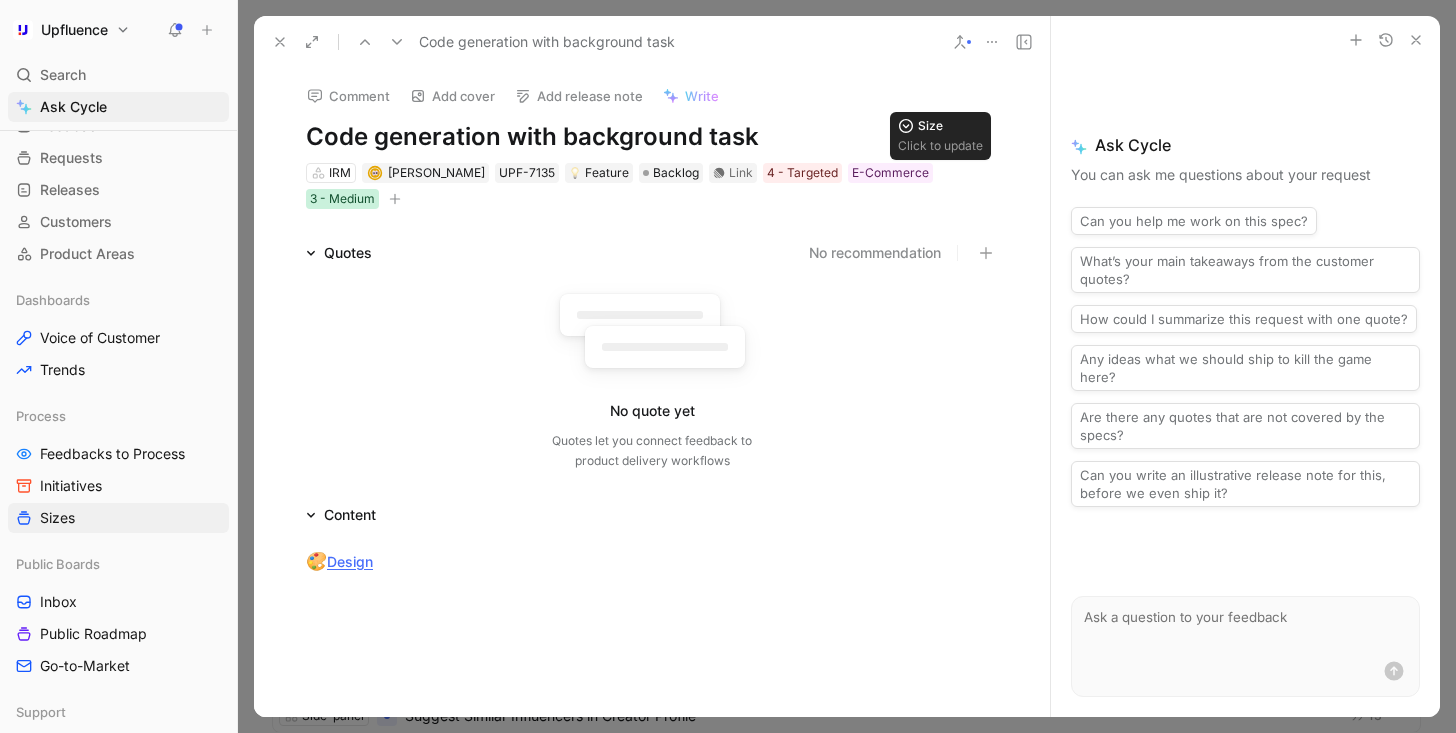 click on "3 - Medium" at bounding box center (342, 199) 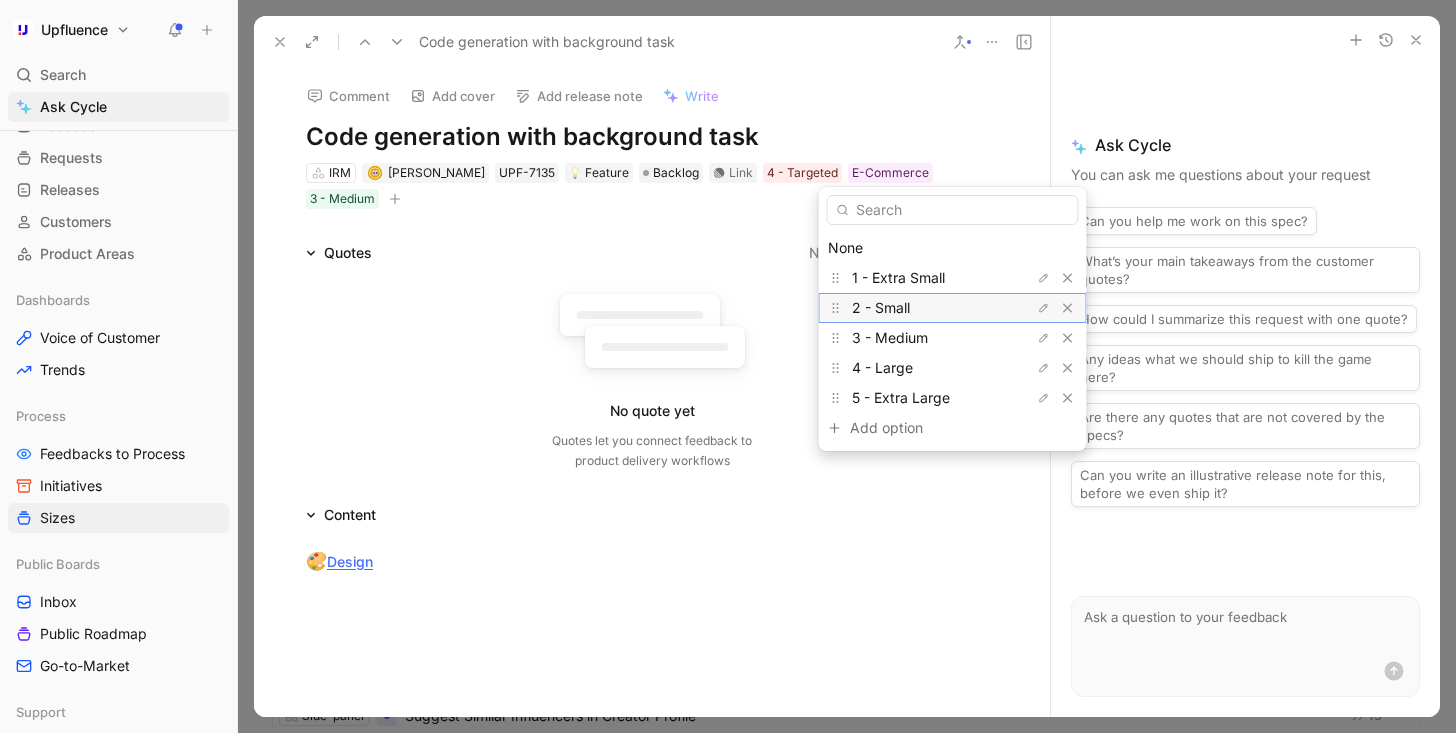 click on "2 - Small" at bounding box center [881, 307] 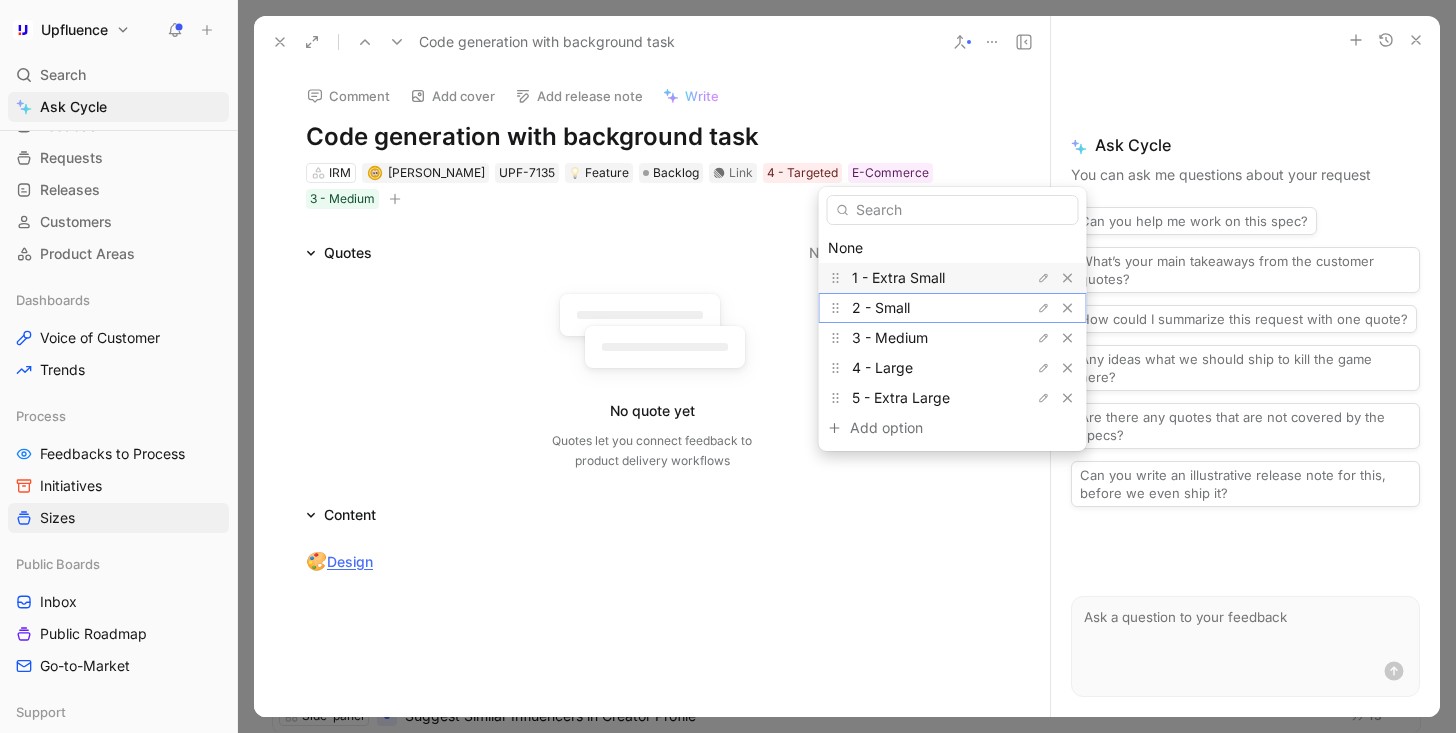 scroll, scrollTop: 1971, scrollLeft: 0, axis: vertical 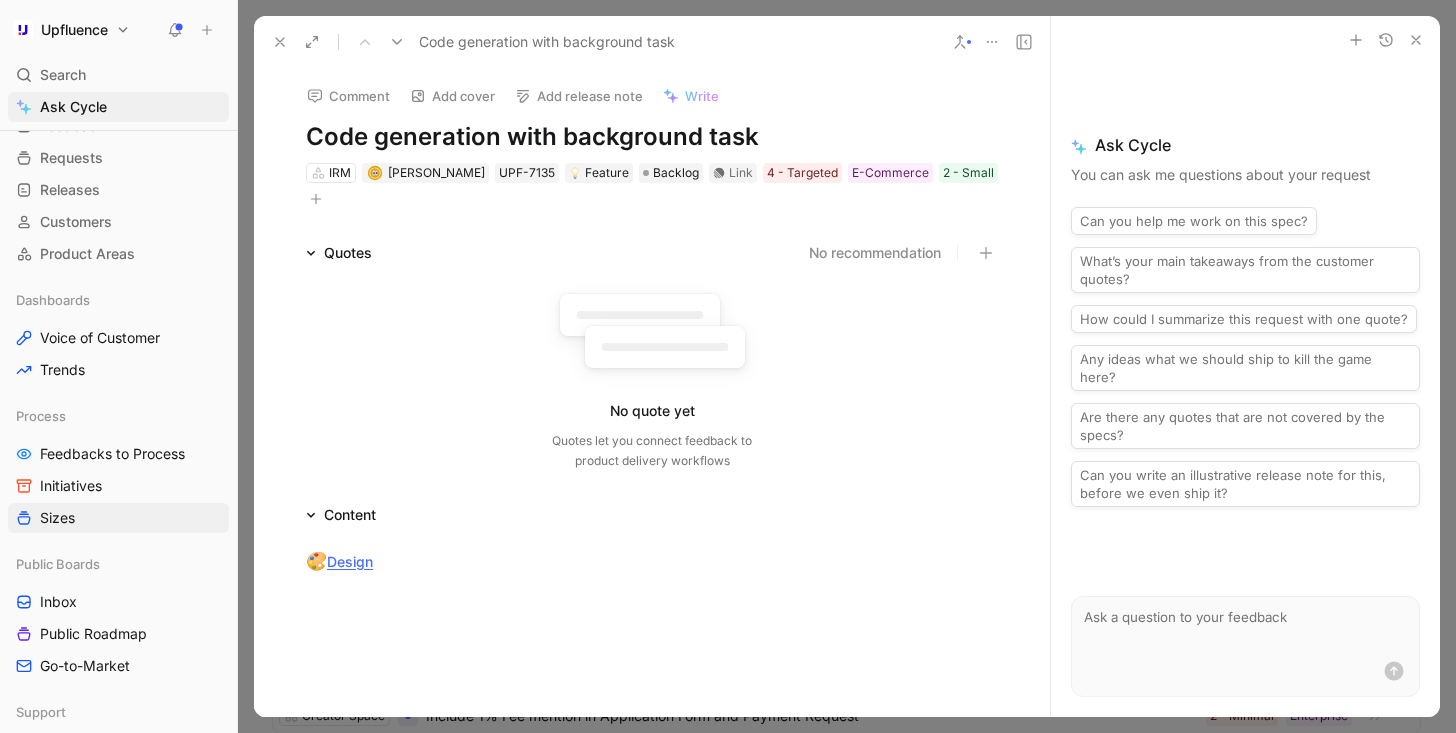 click 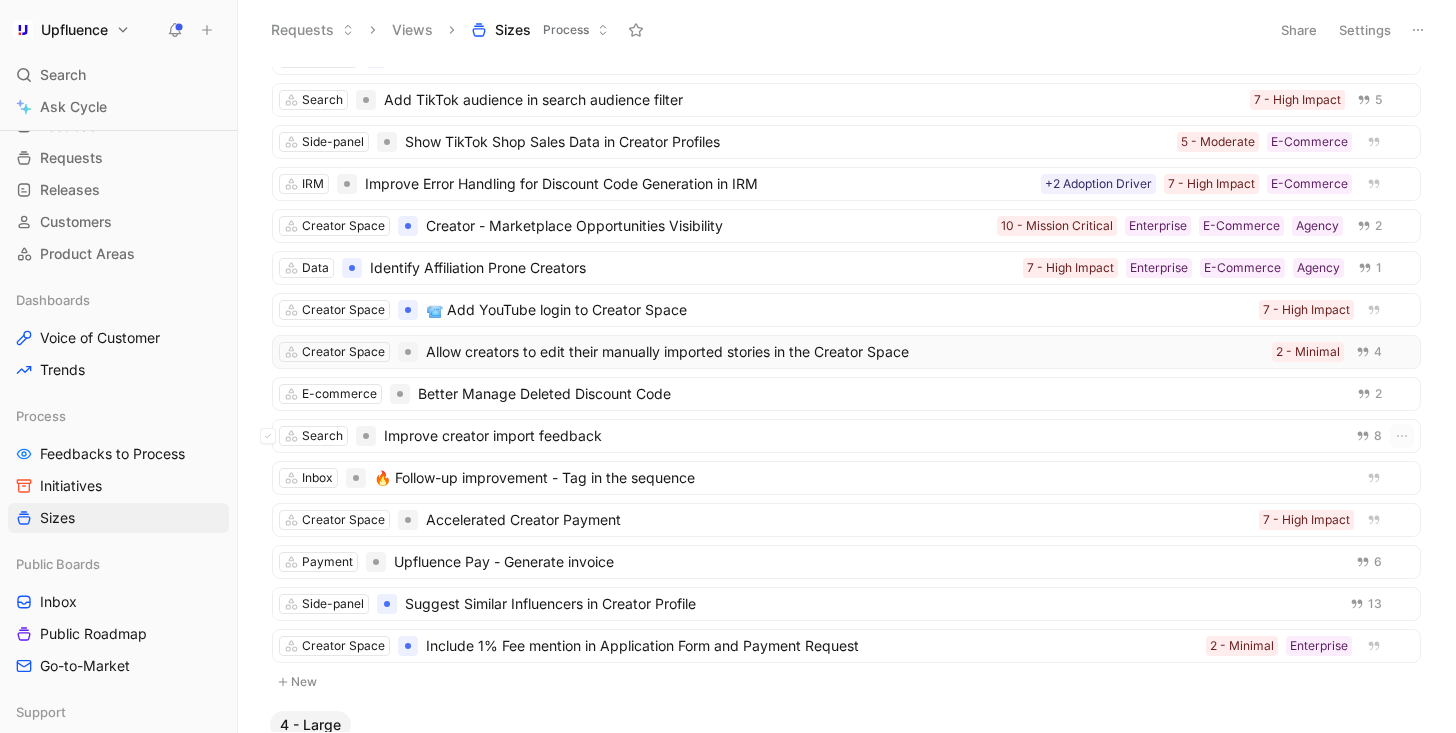 scroll, scrollTop: 2105, scrollLeft: 0, axis: vertical 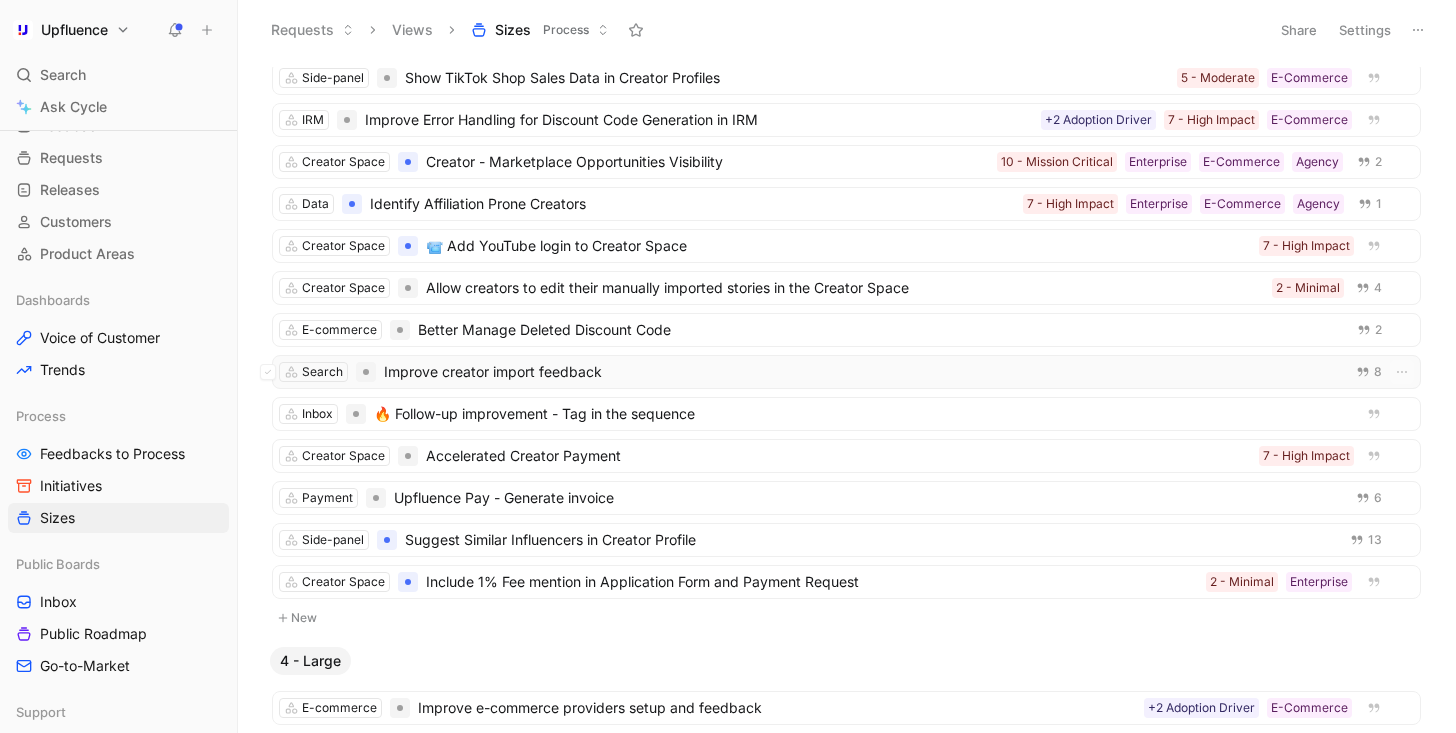click on "Improve creator import feedback" at bounding box center [860, 372] 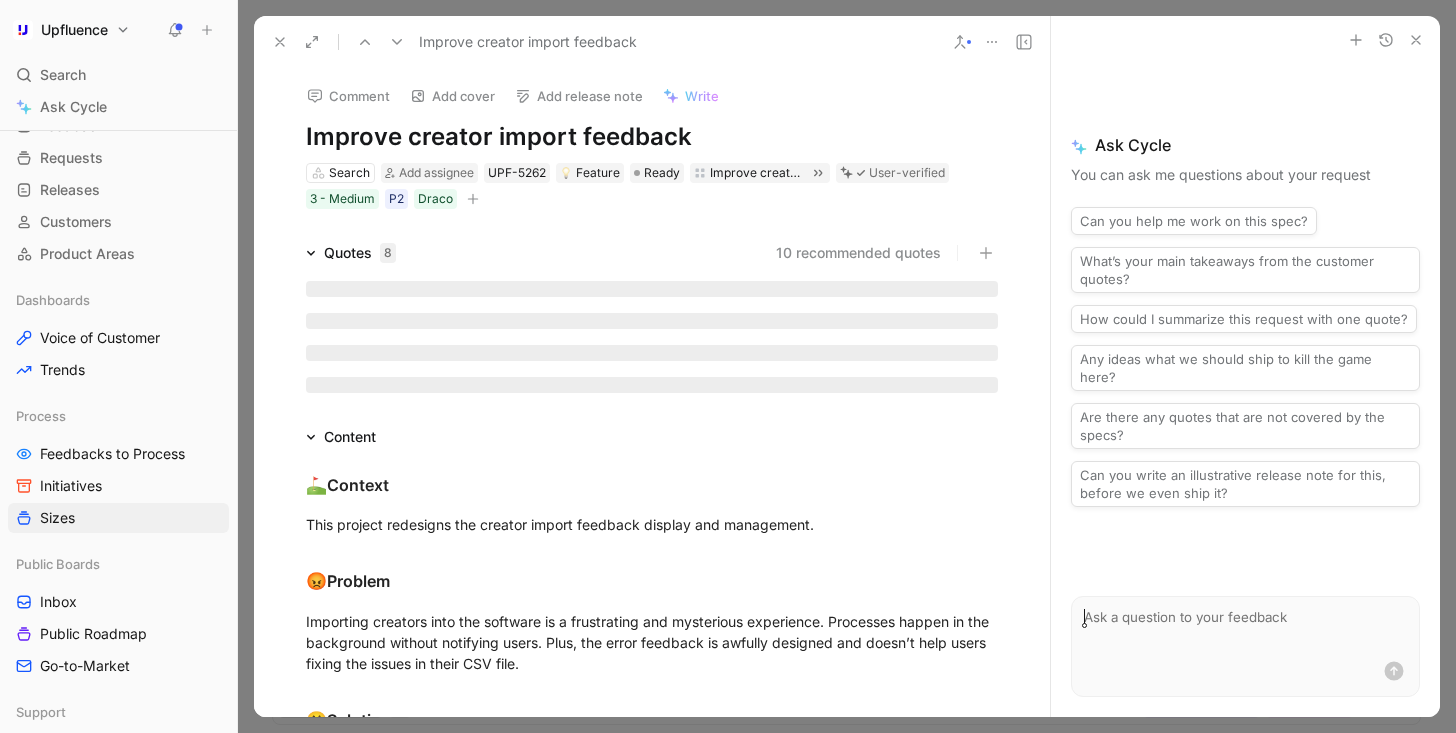click 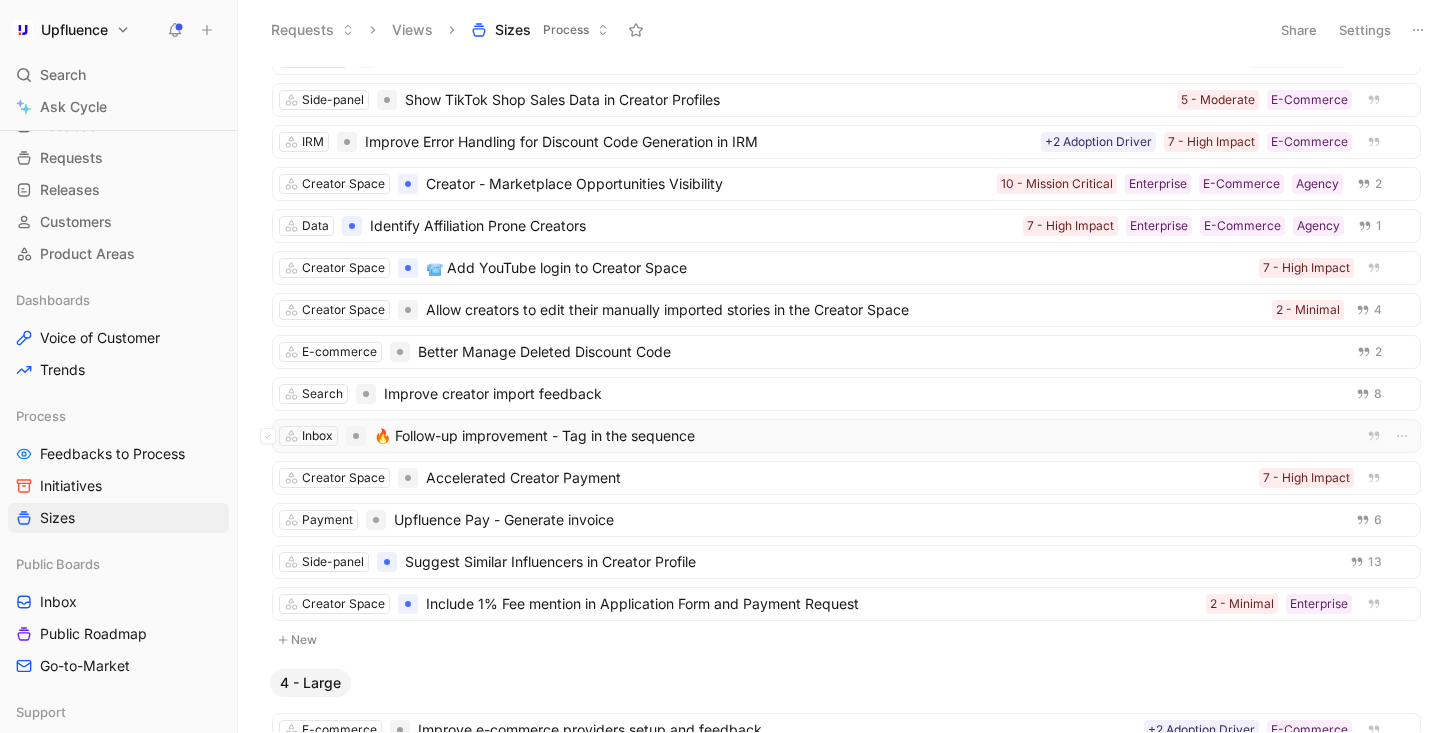 scroll, scrollTop: 2067, scrollLeft: 0, axis: vertical 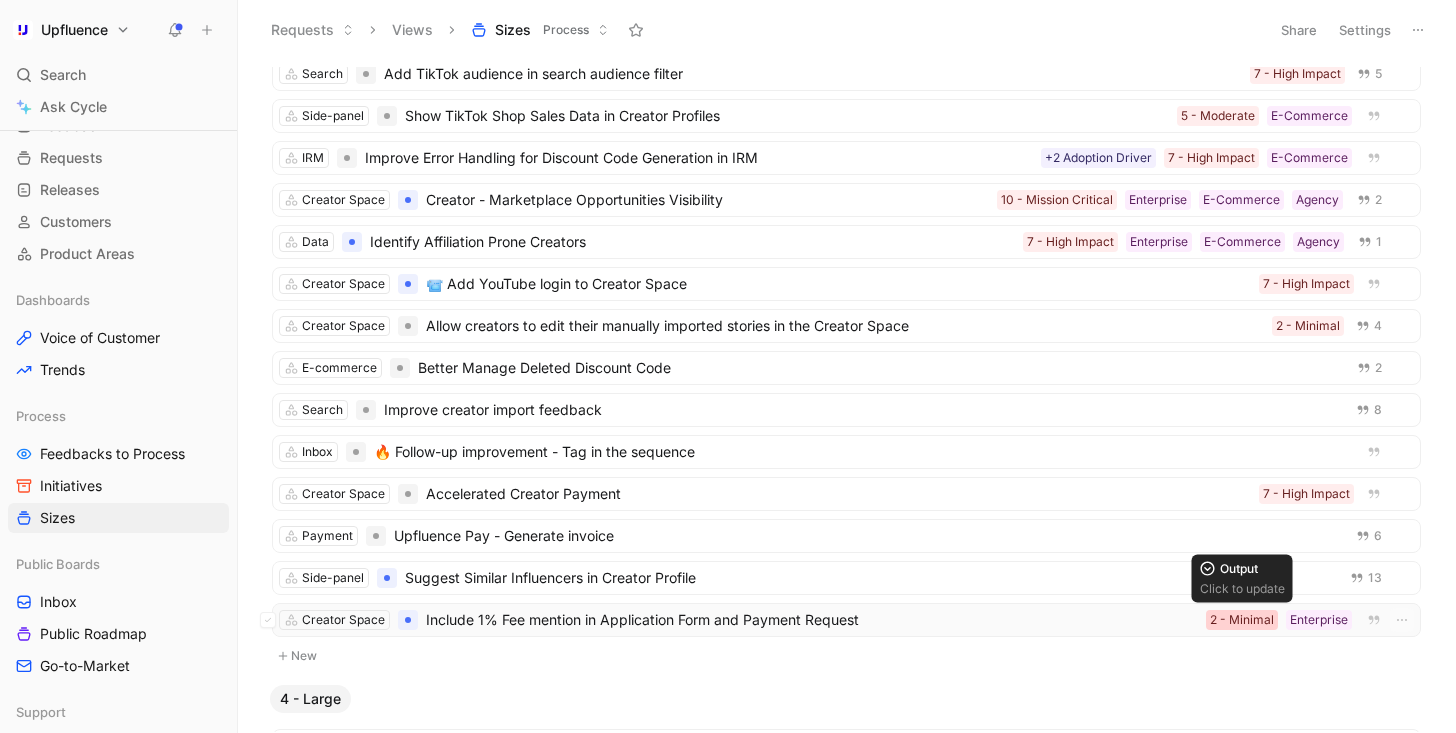 click on "2 - Minimal" at bounding box center (1242, 620) 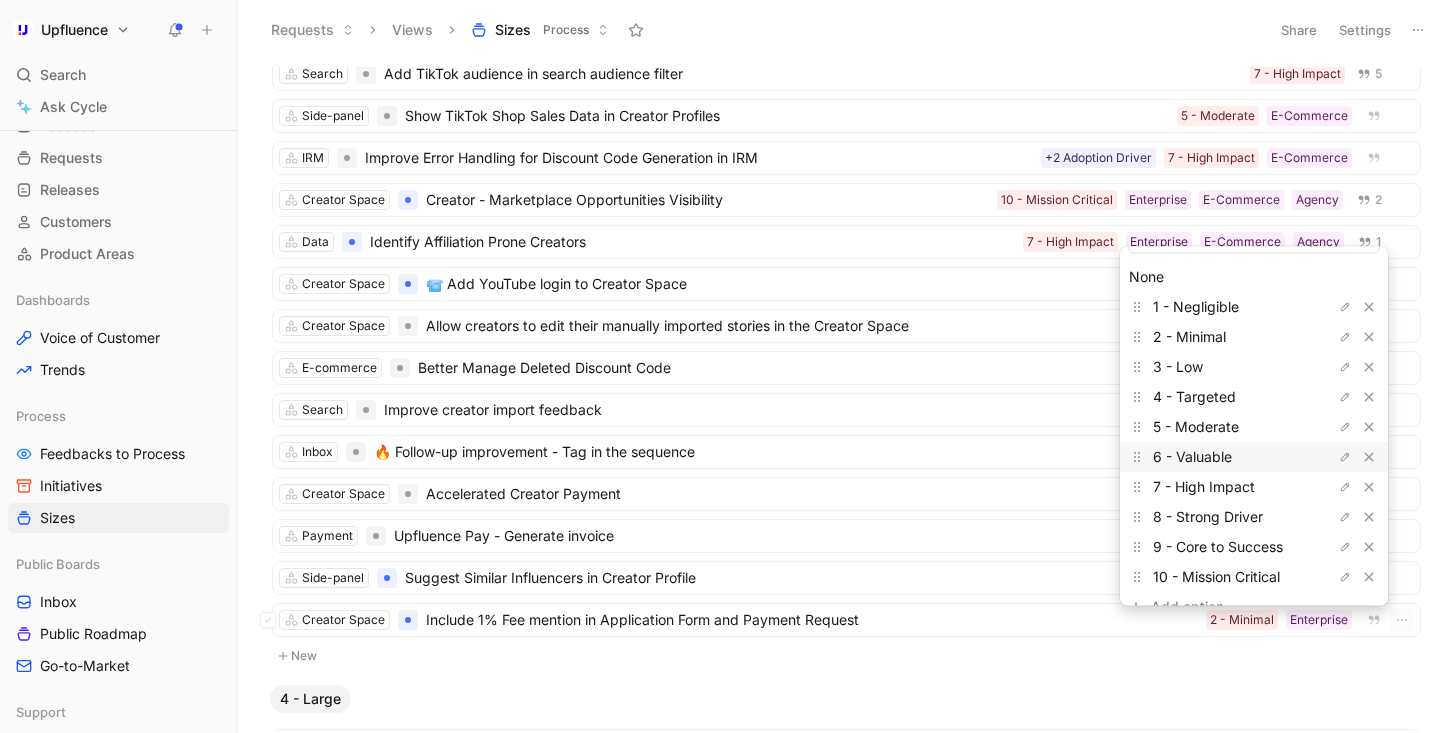 scroll, scrollTop: 55, scrollLeft: 0, axis: vertical 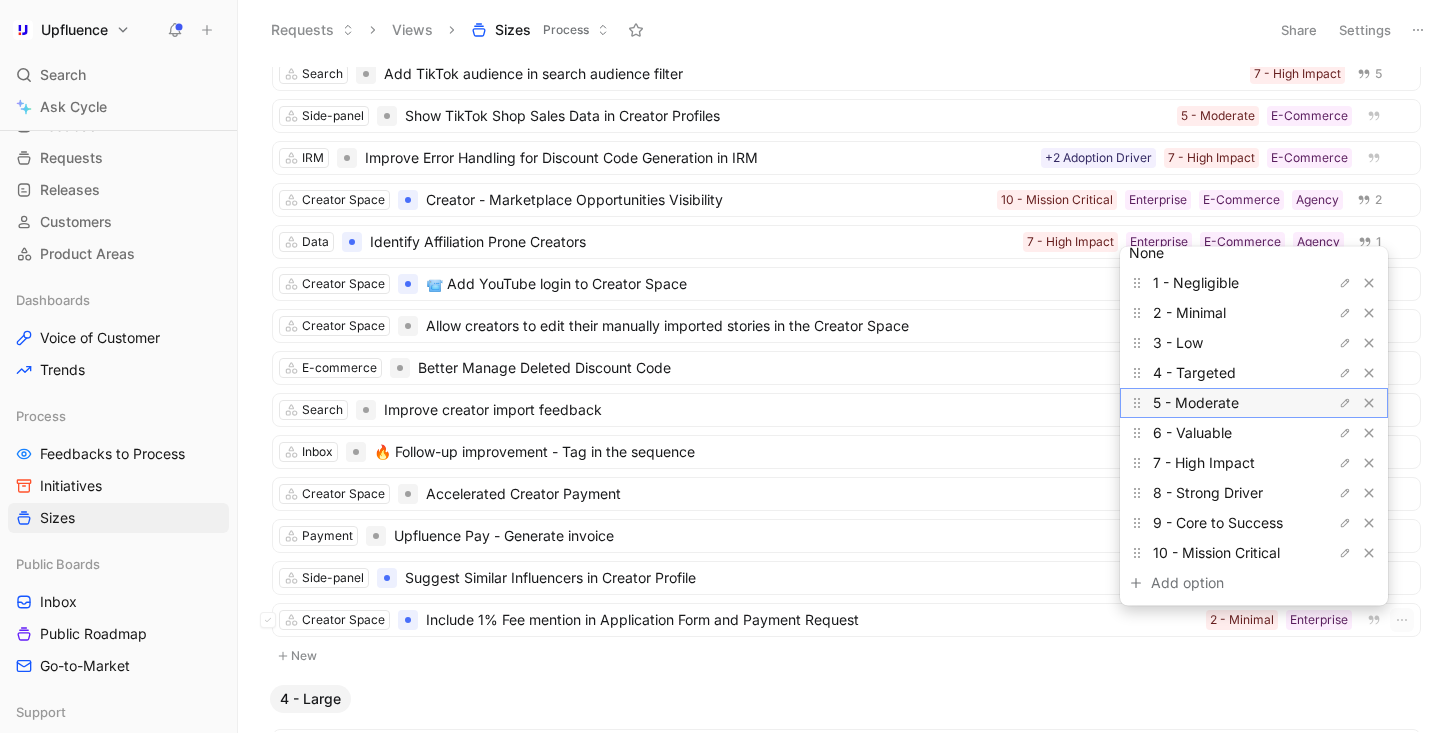 click on "5 - Moderate" at bounding box center [1196, 401] 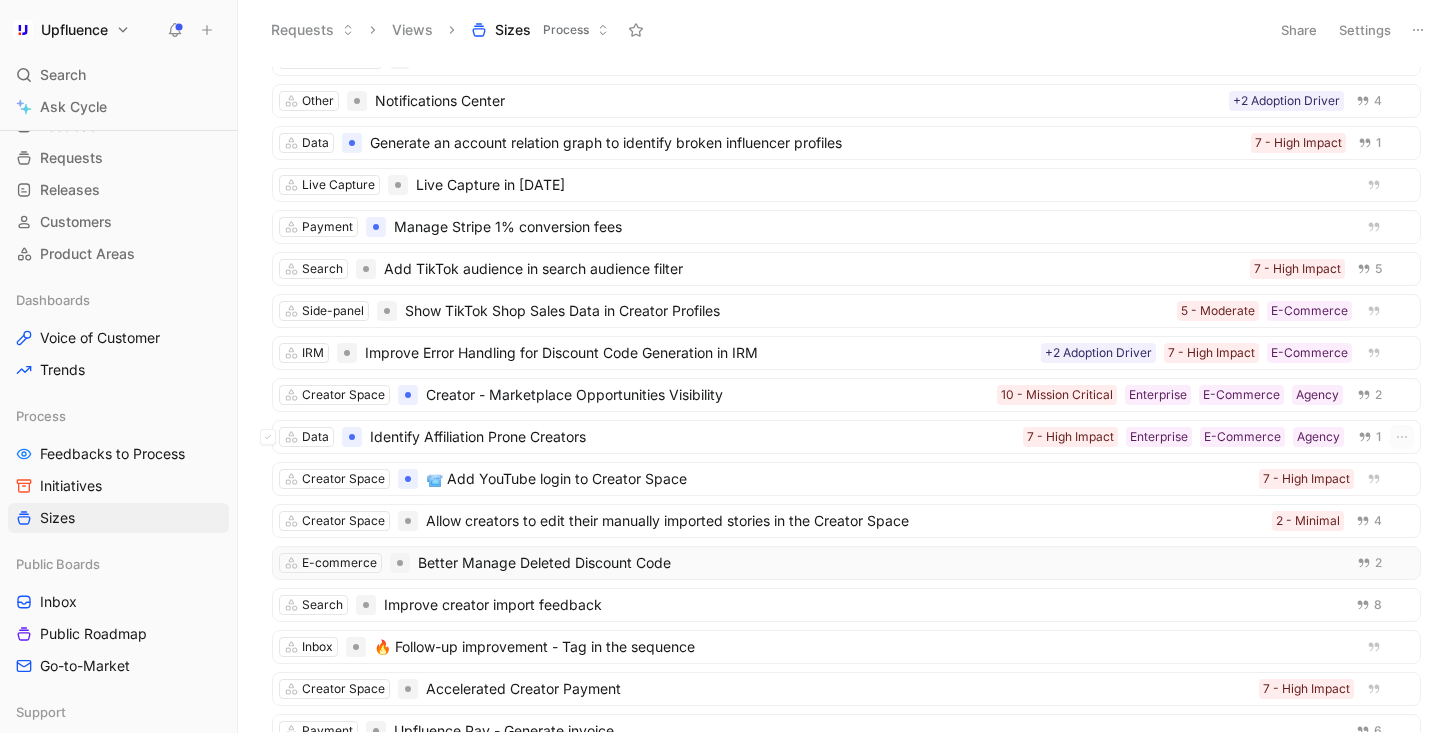 scroll, scrollTop: 1871, scrollLeft: 0, axis: vertical 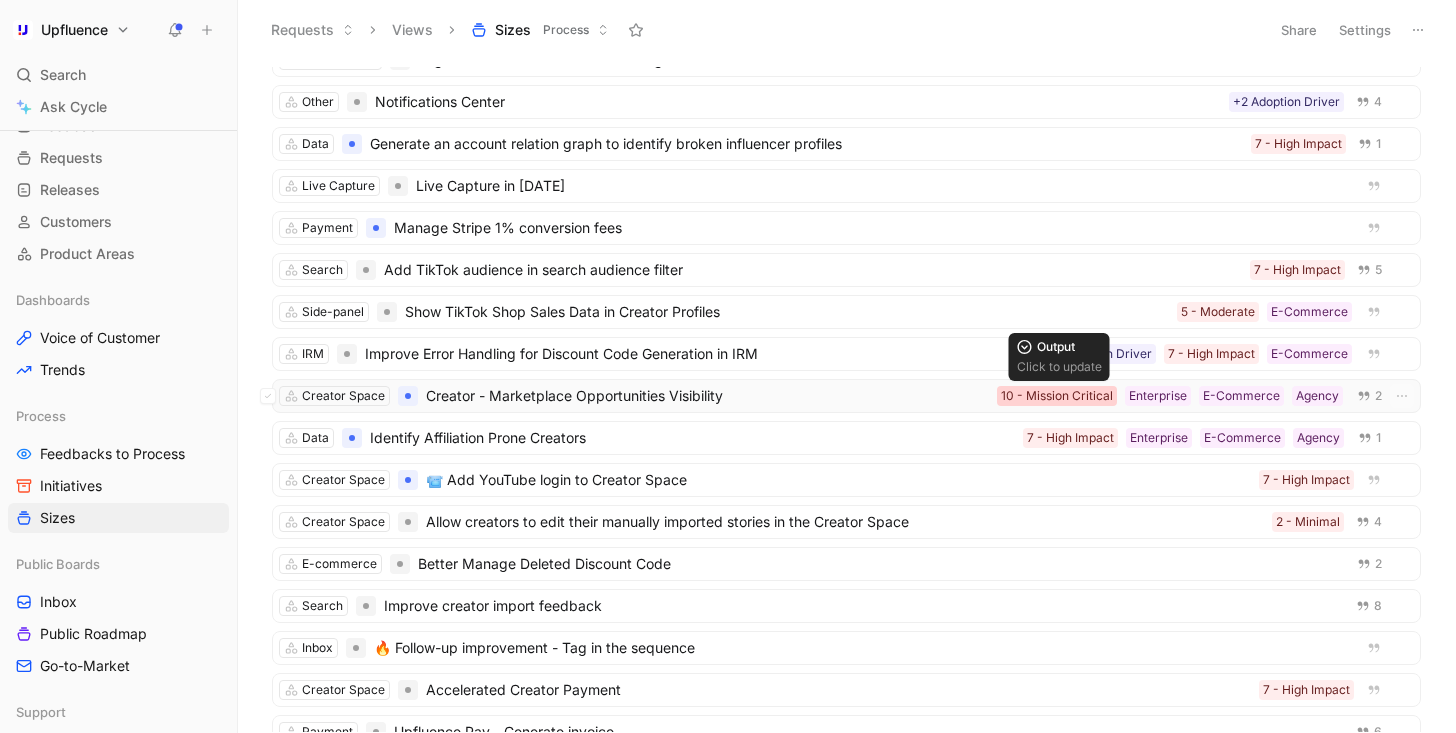 click on "10 - Mission Critical" at bounding box center [1057, 396] 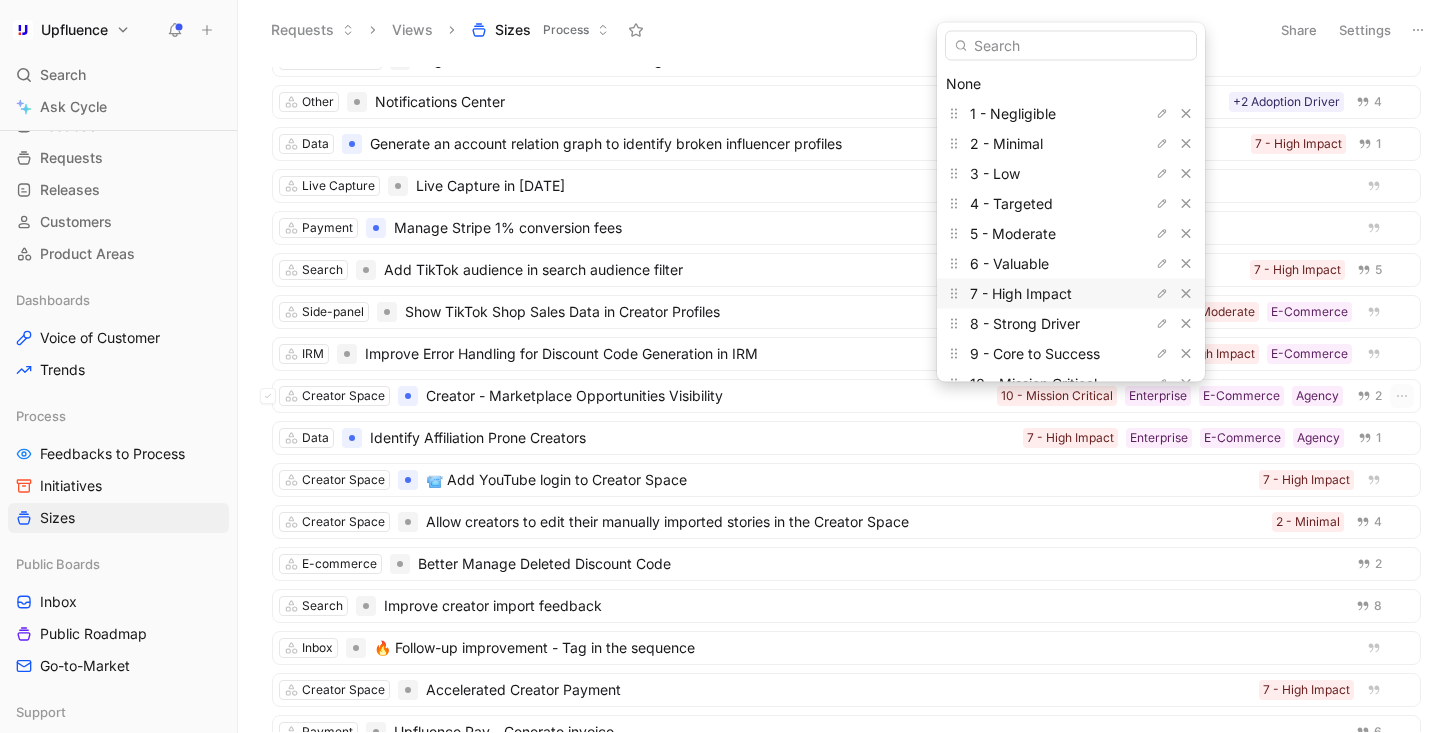 scroll, scrollTop: 55, scrollLeft: 0, axis: vertical 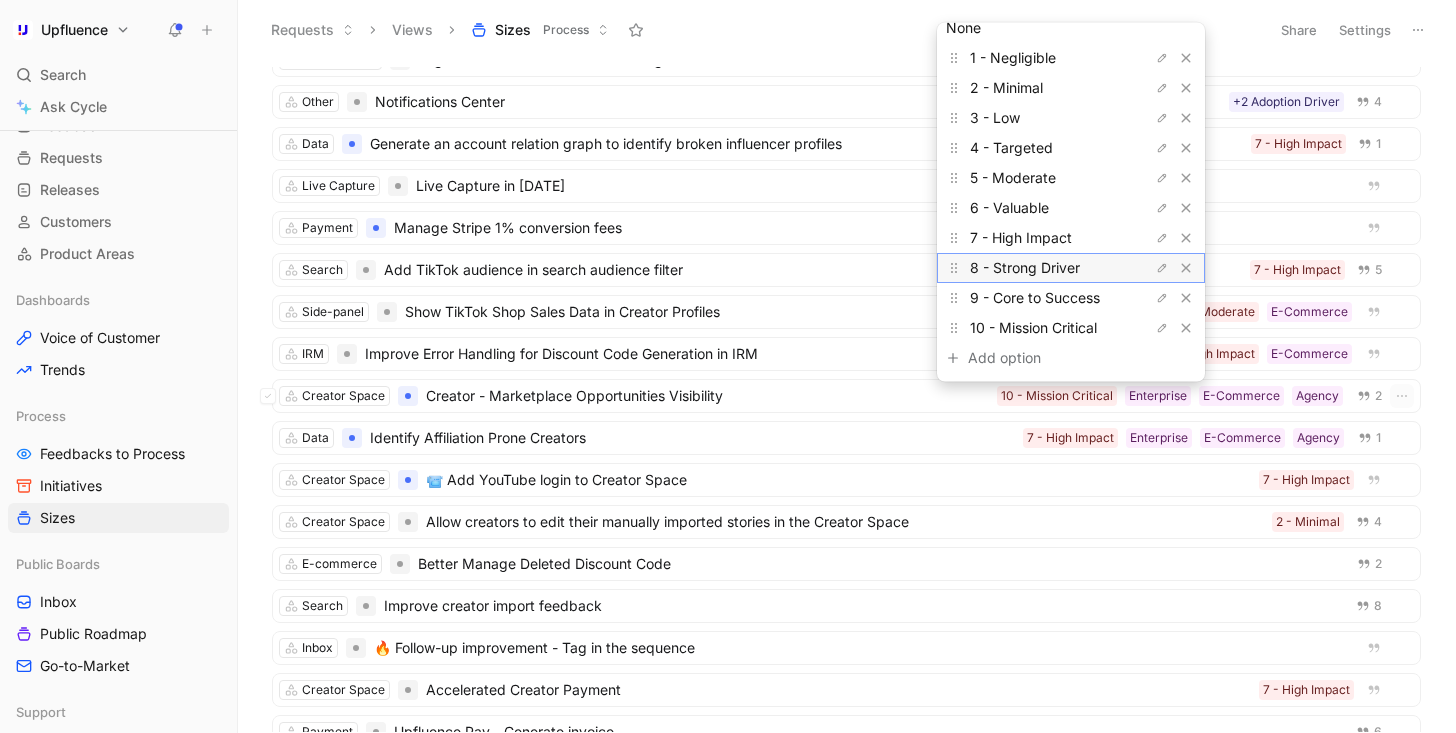 click on "8 - Strong Driver" at bounding box center [1025, 267] 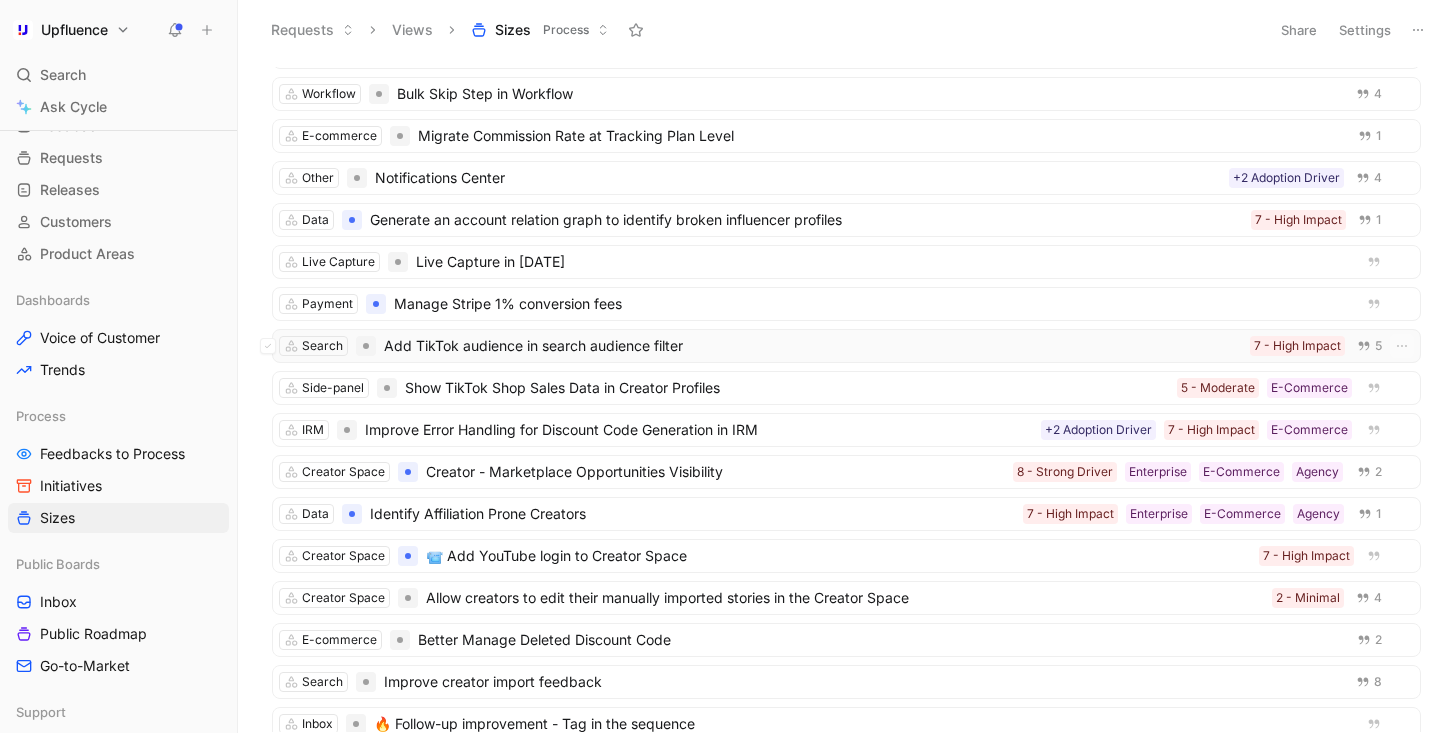 scroll, scrollTop: 1822, scrollLeft: 0, axis: vertical 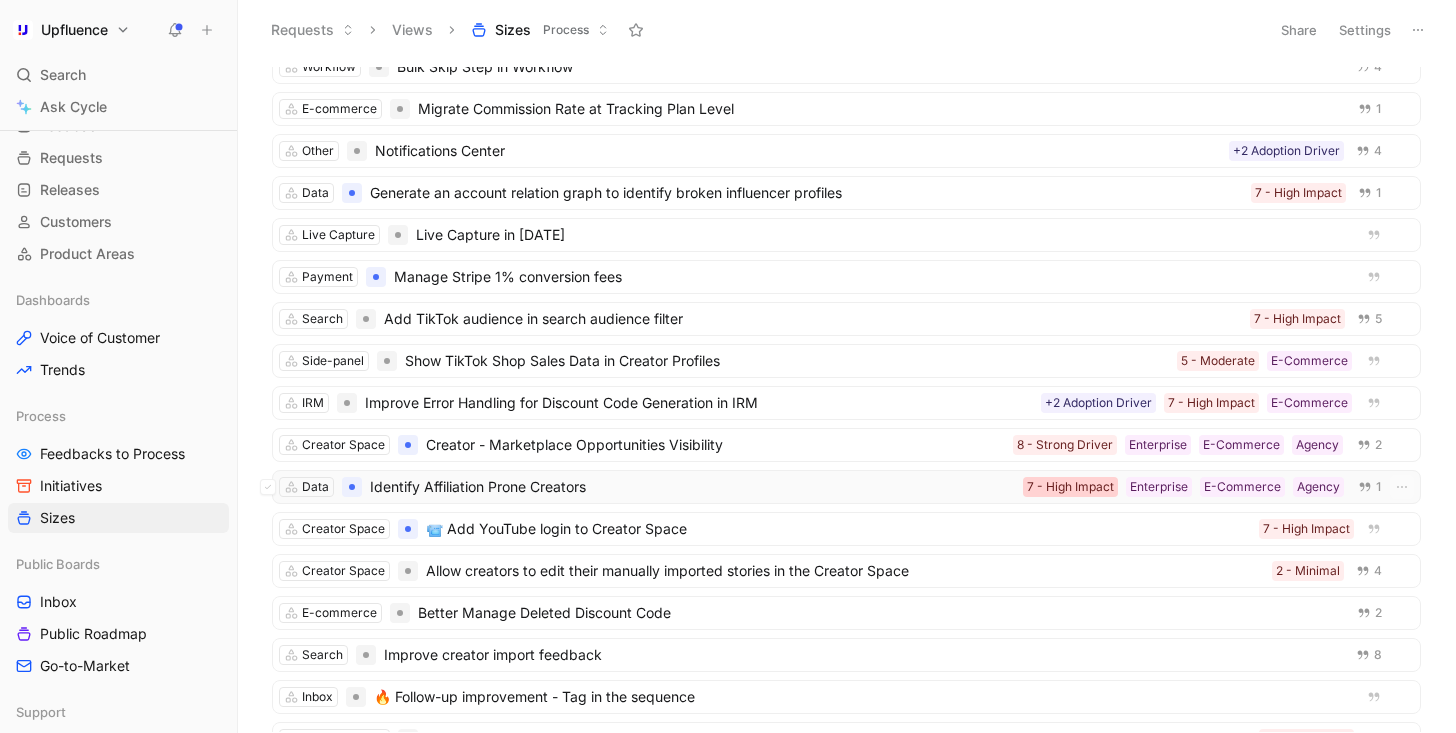 click on "7 - High Impact" at bounding box center [1070, 487] 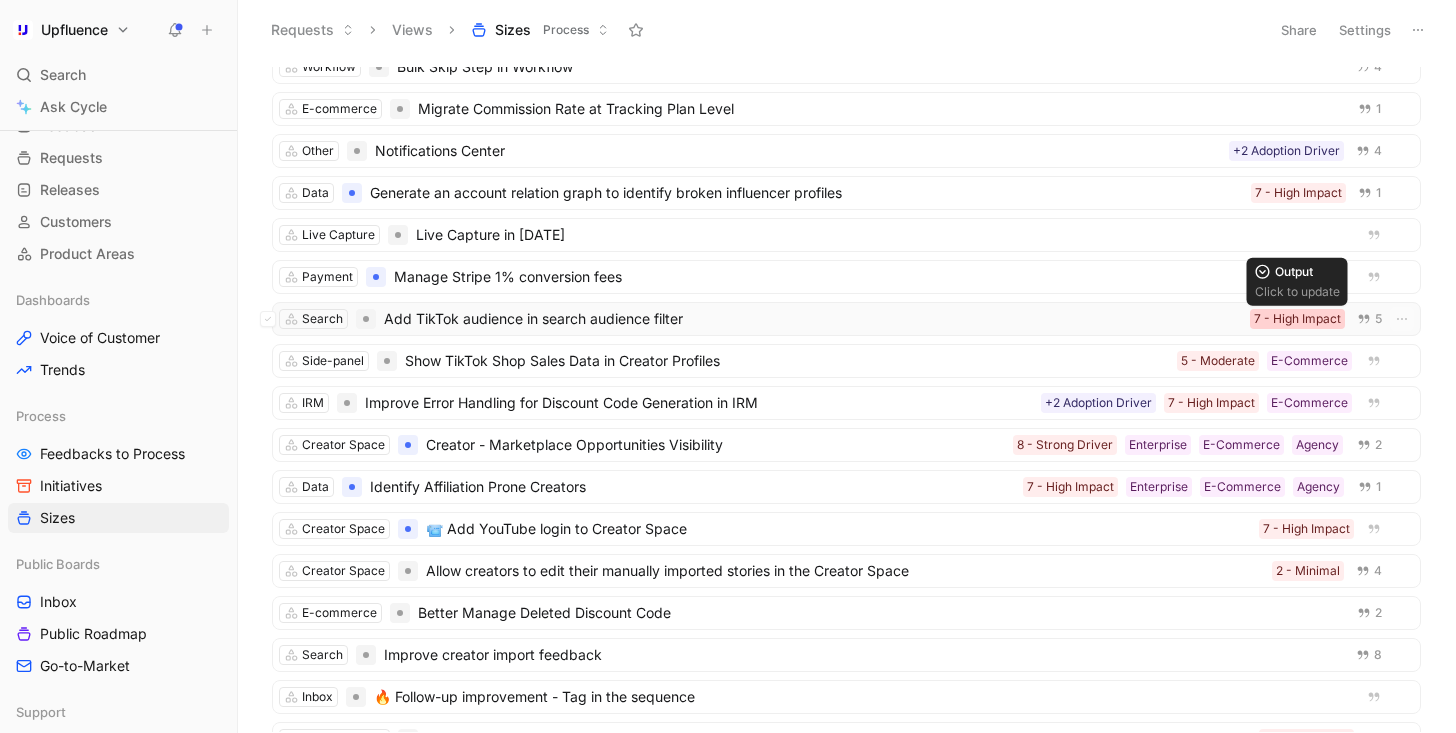 click on "7 - High Impact" at bounding box center [1297, 319] 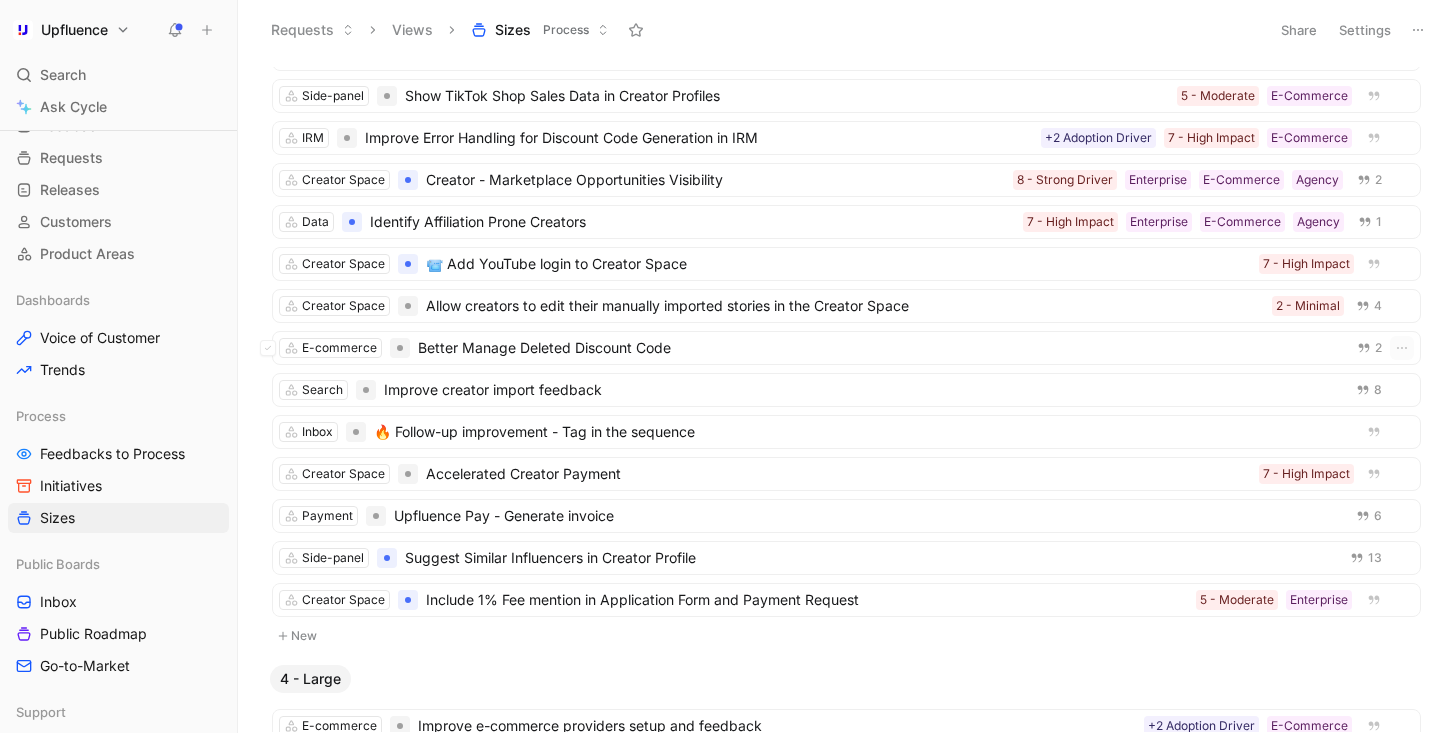 scroll, scrollTop: 2088, scrollLeft: 0, axis: vertical 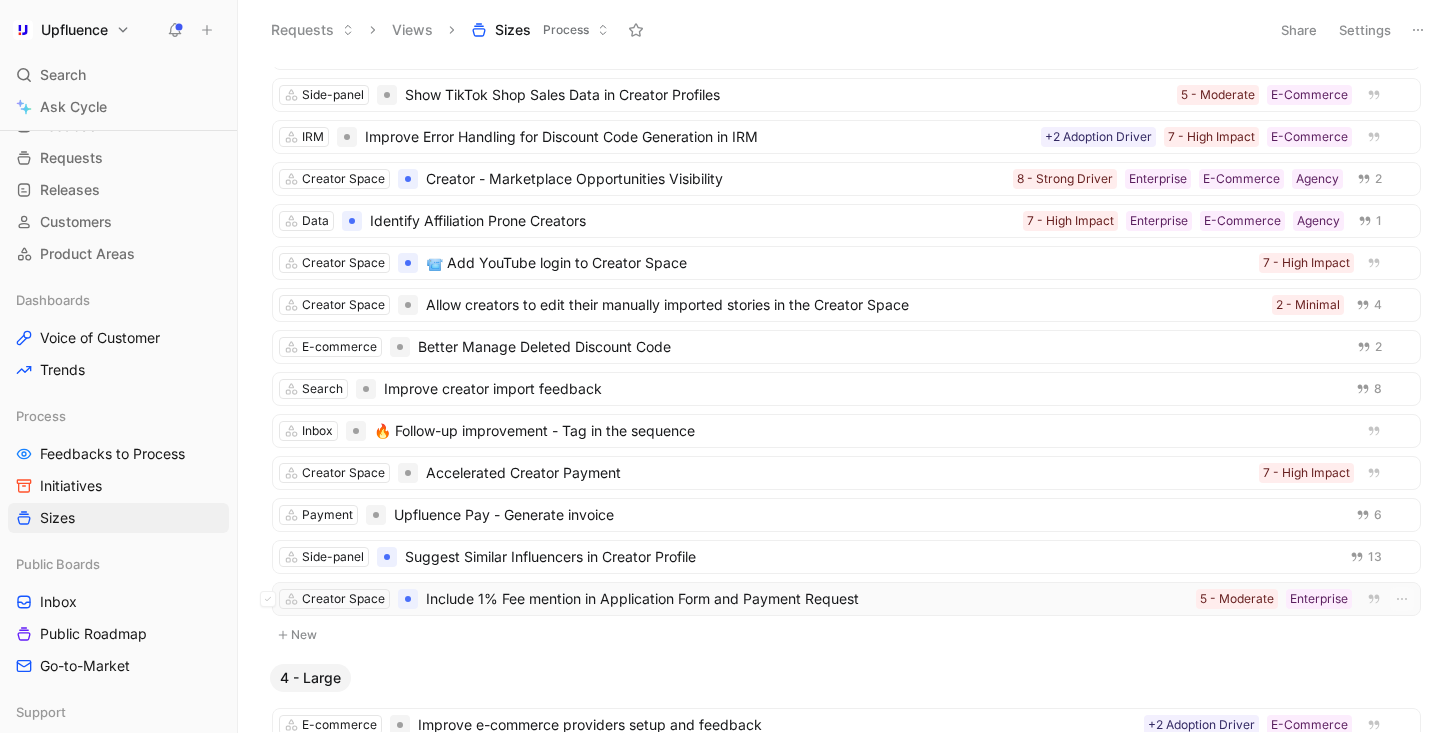 click on "Include 1% Fee mention in Application Form and Payment Request" at bounding box center (807, 599) 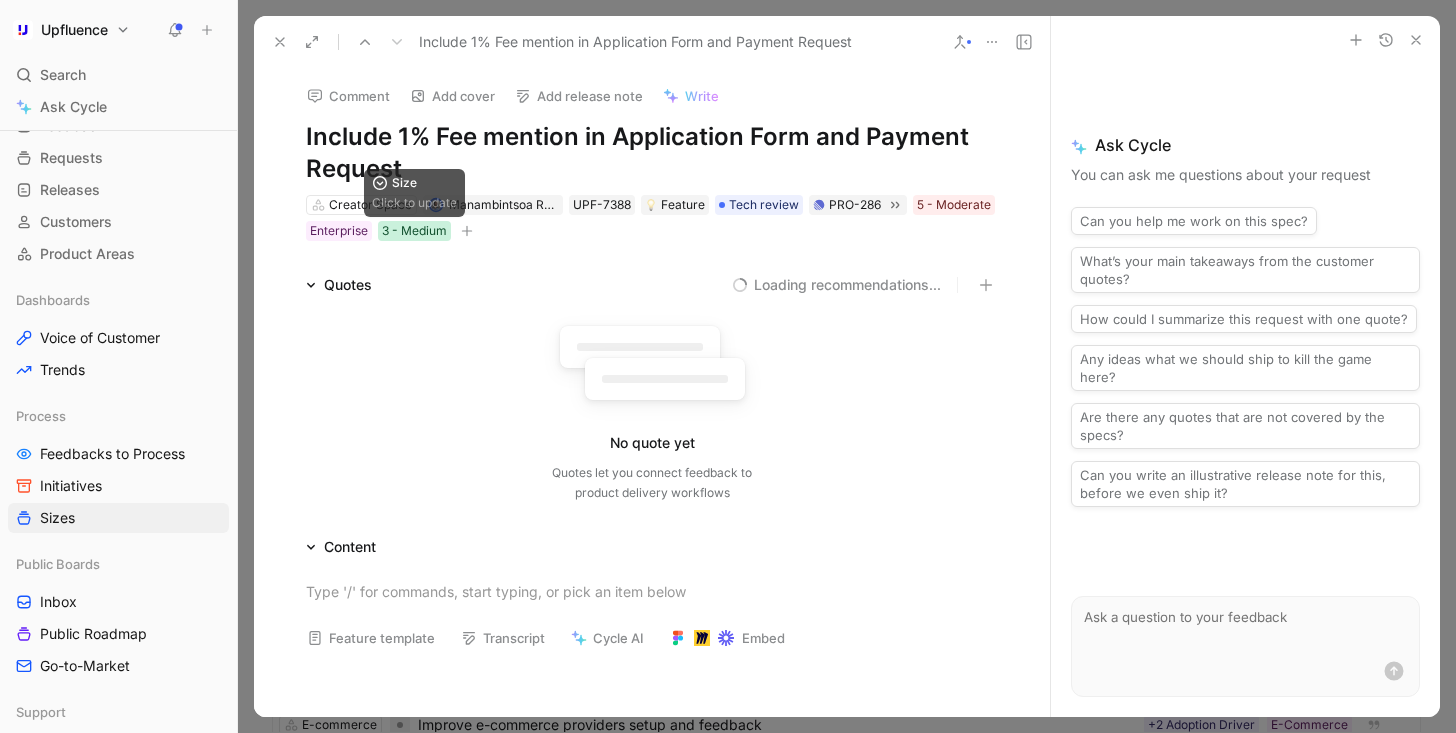 click on "3 - Medium" at bounding box center [414, 231] 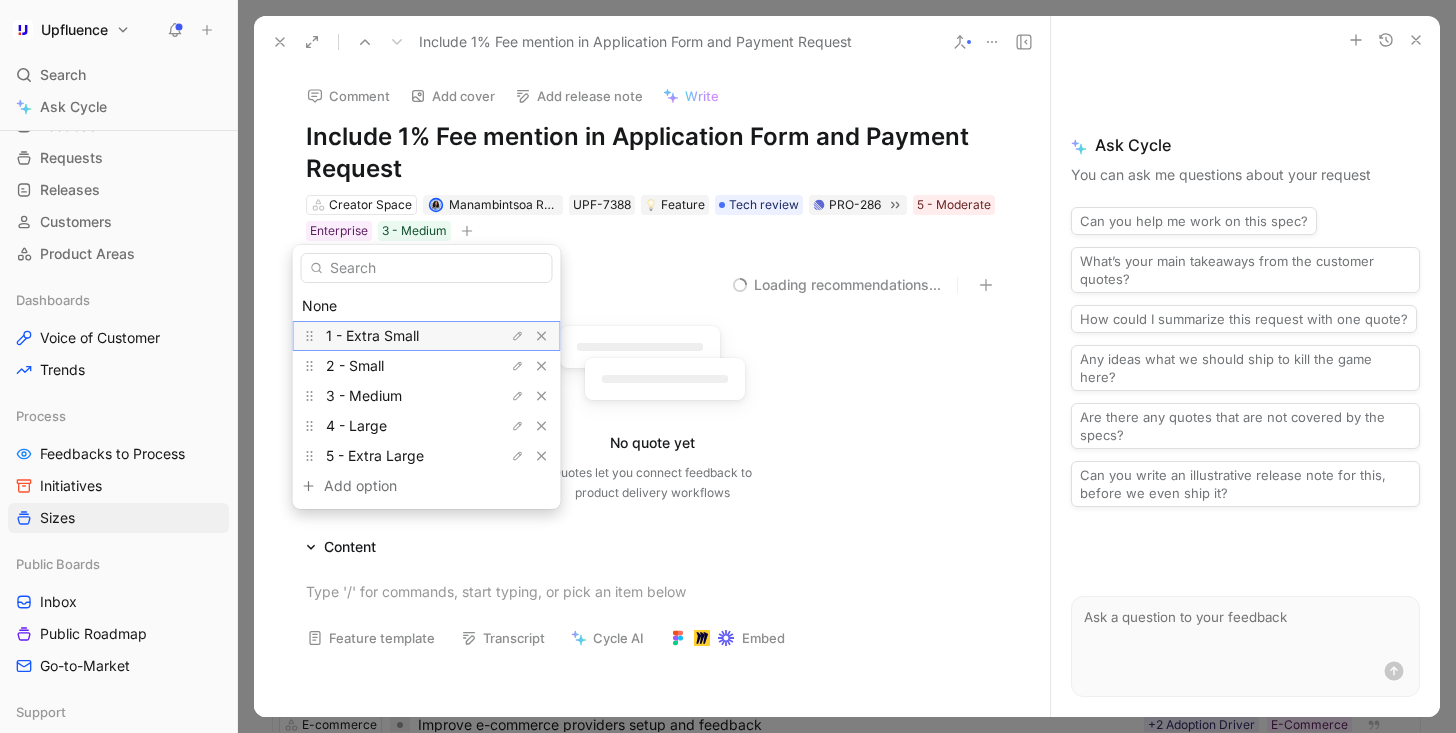 click on "1 - Extra Small" at bounding box center [372, 335] 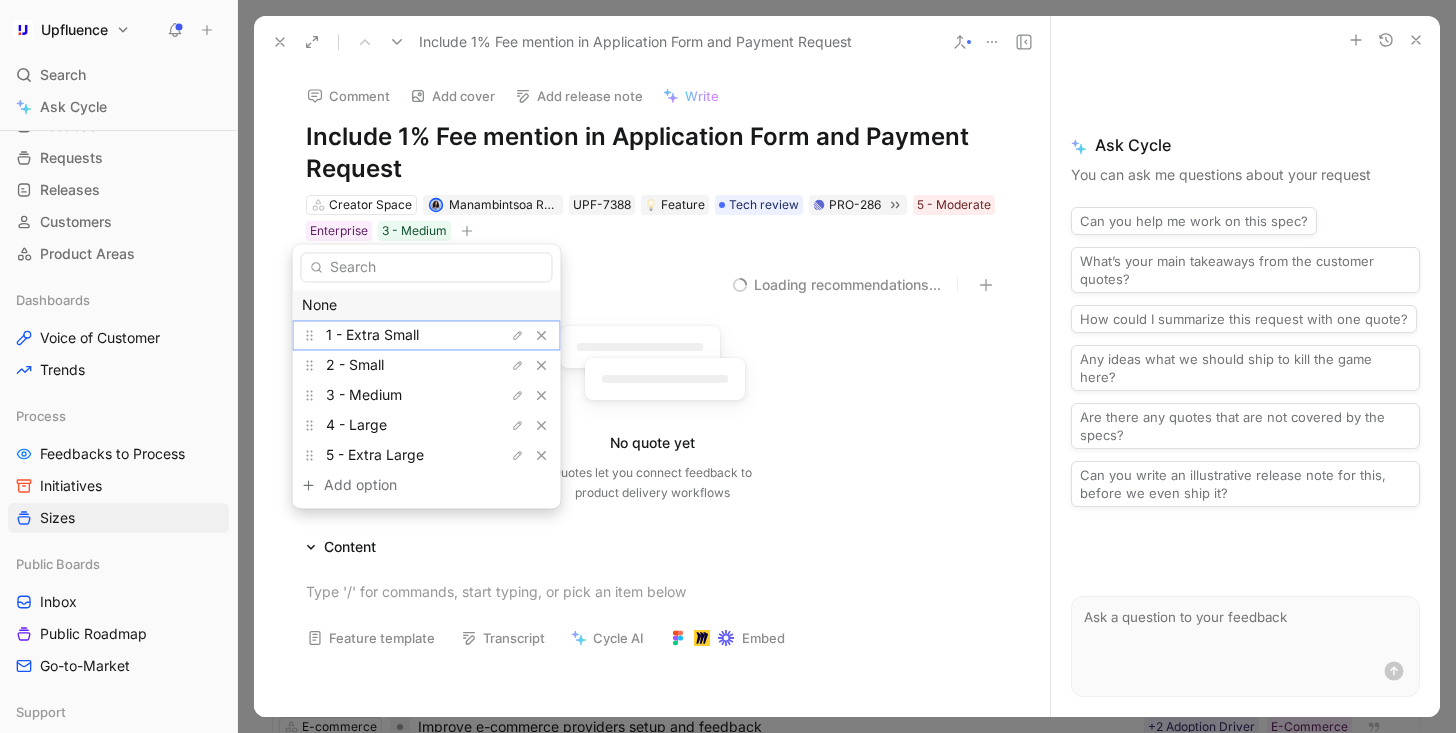 scroll, scrollTop: 2132, scrollLeft: 0, axis: vertical 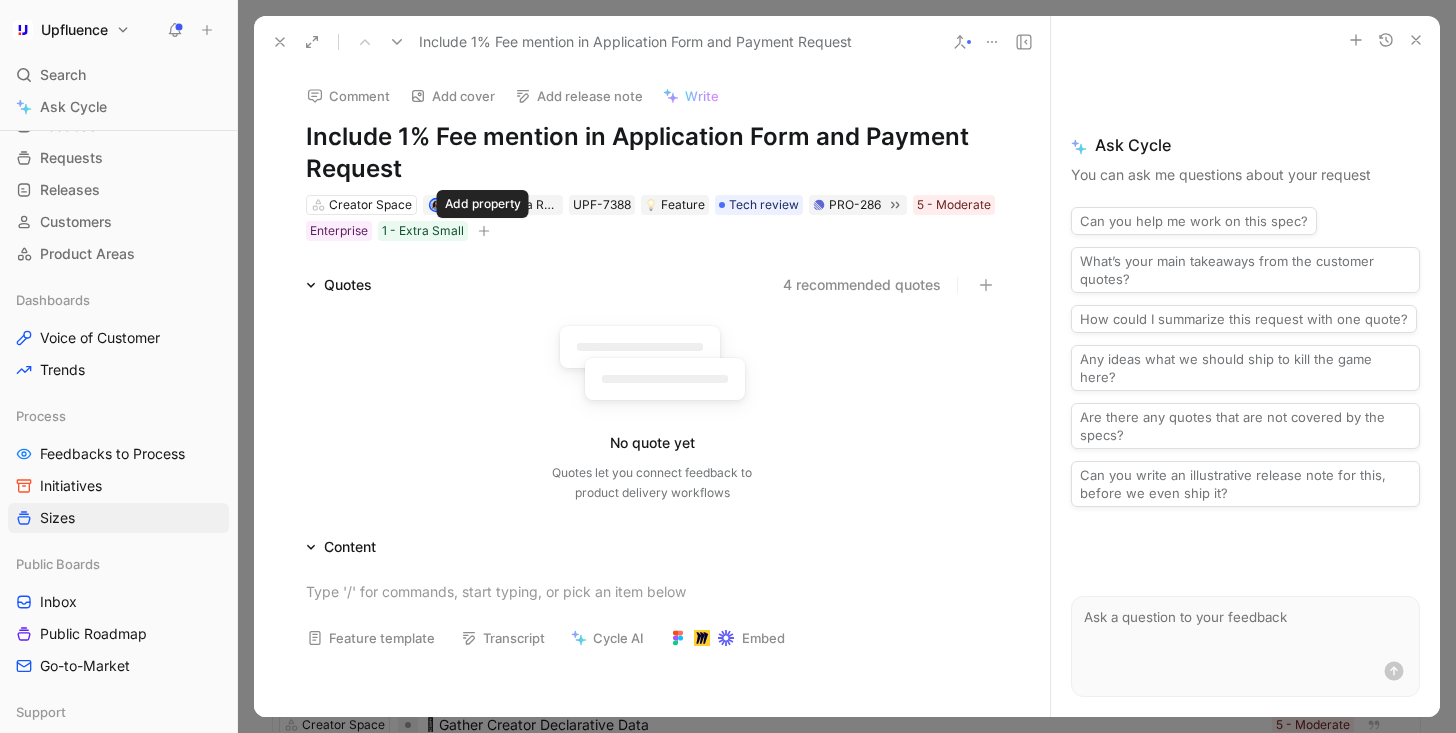 click 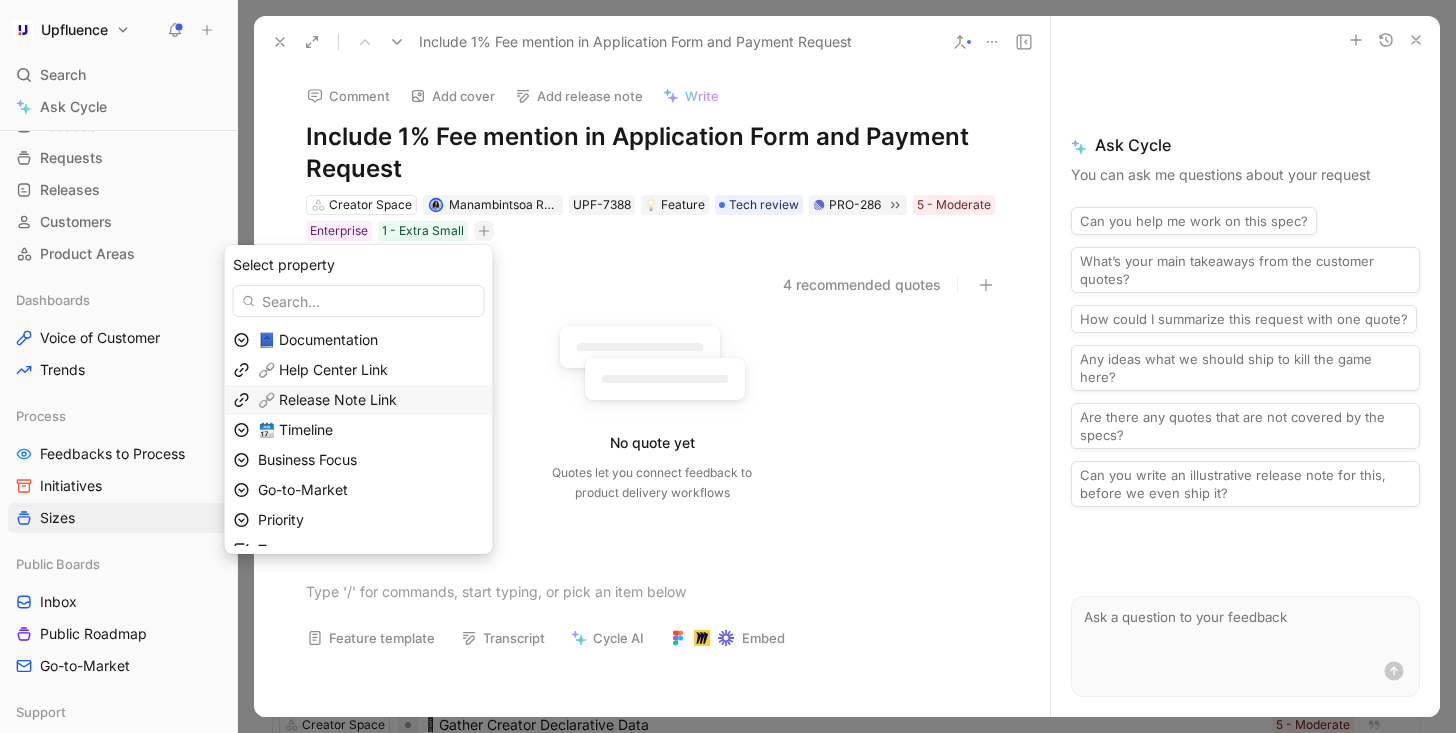 scroll, scrollTop: 19, scrollLeft: 0, axis: vertical 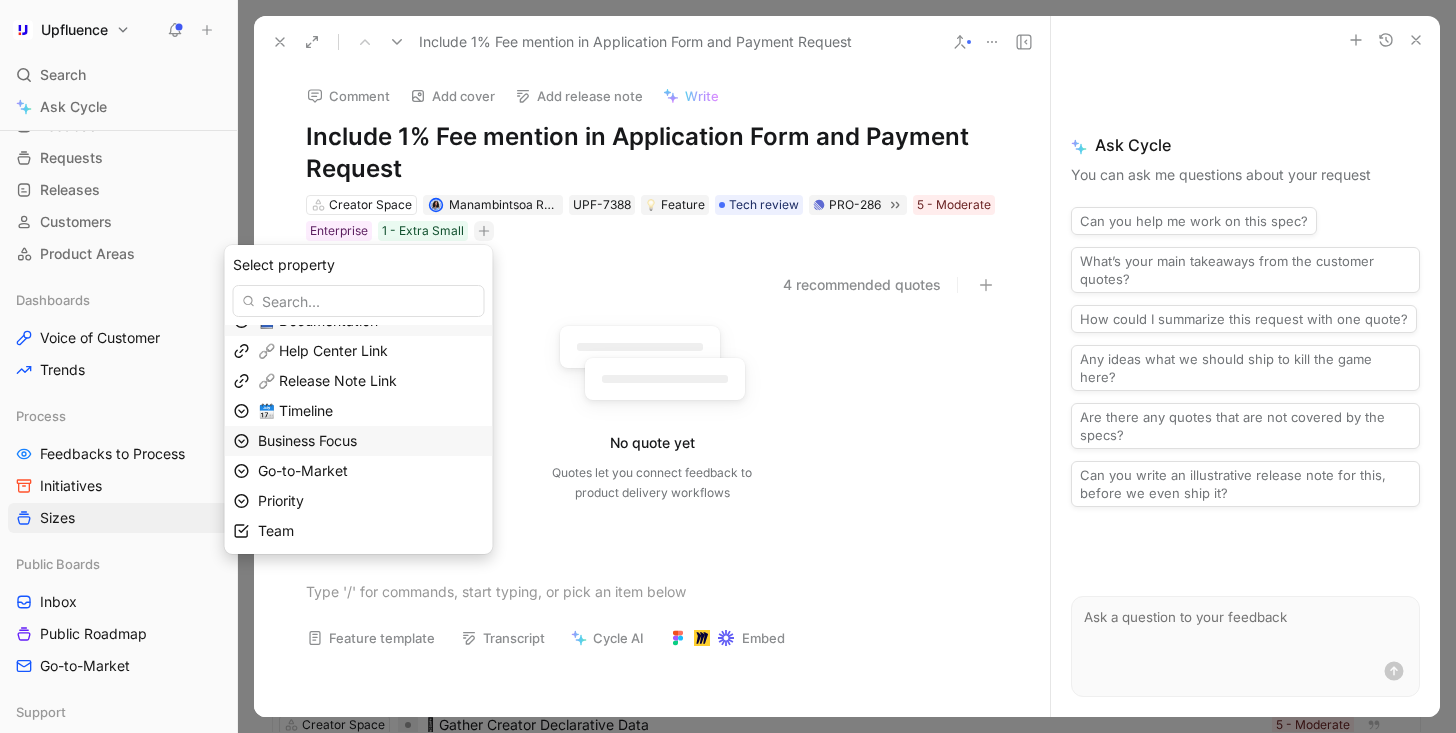 click on "Business Focus" at bounding box center [371, 441] 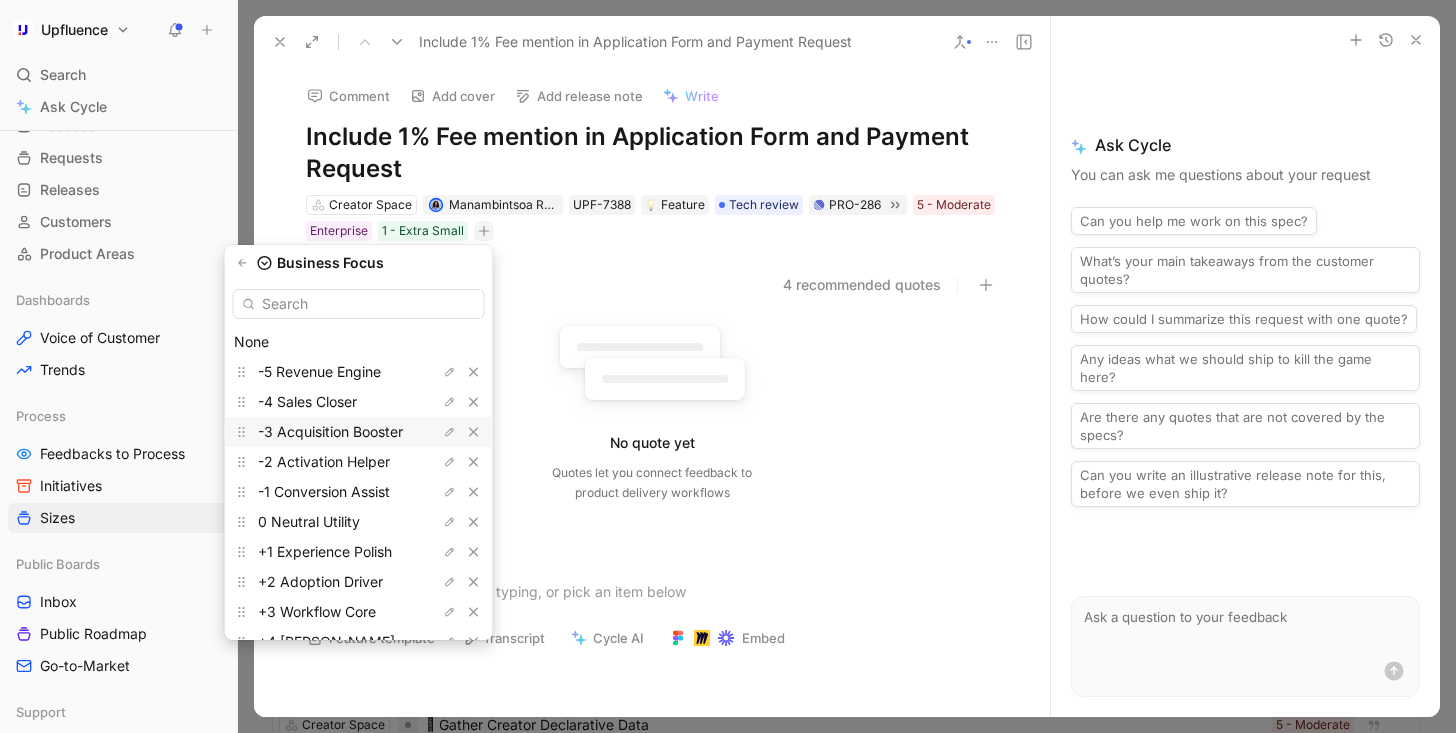 scroll, scrollTop: 85, scrollLeft: 0, axis: vertical 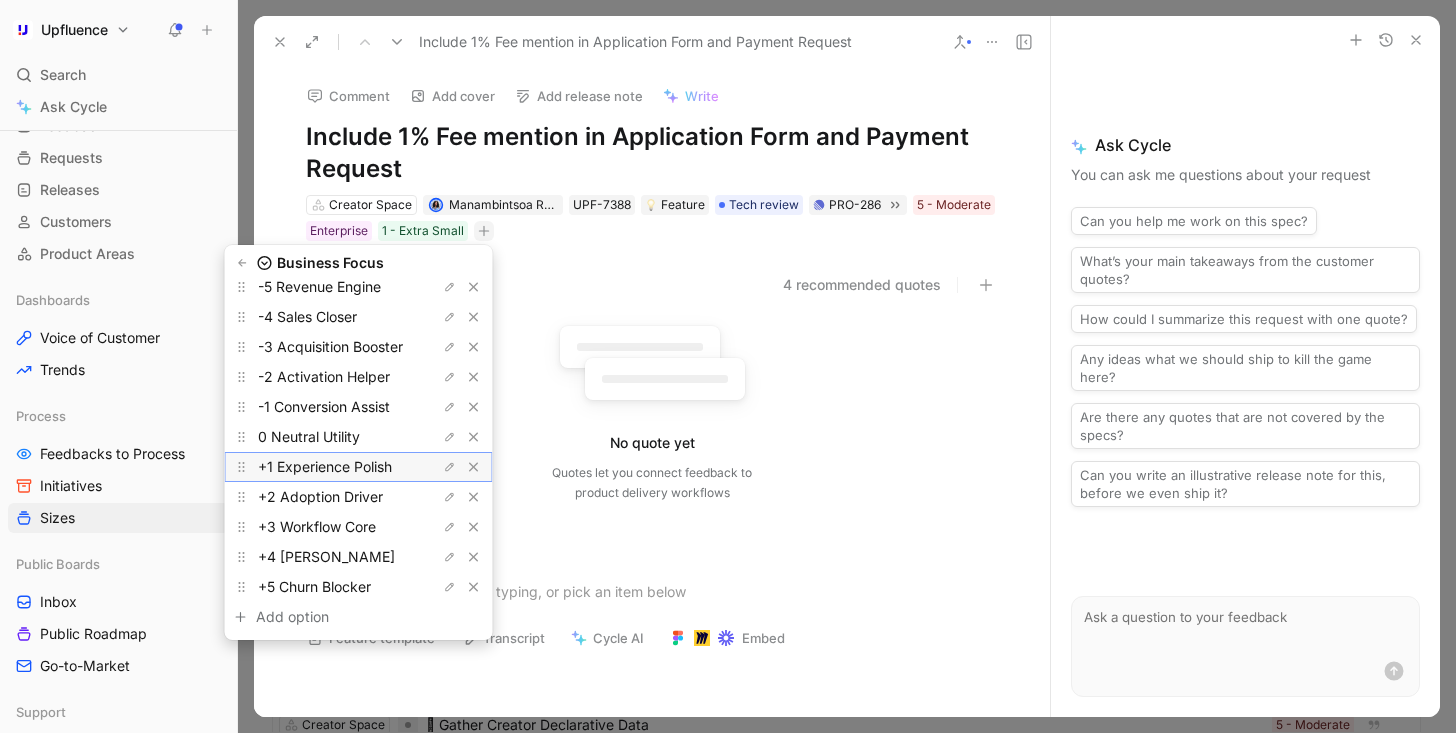 click on "+1  Experience Polish" at bounding box center (325, 466) 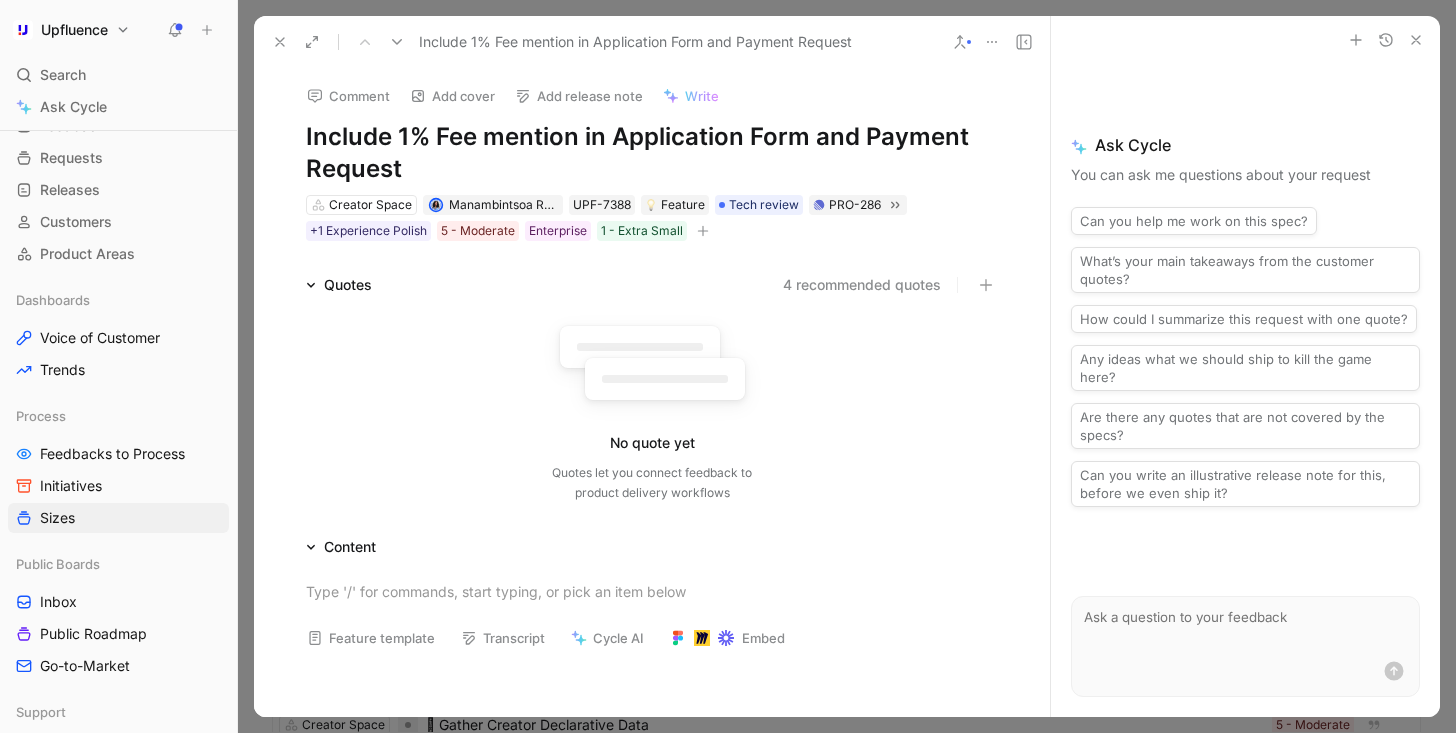 click 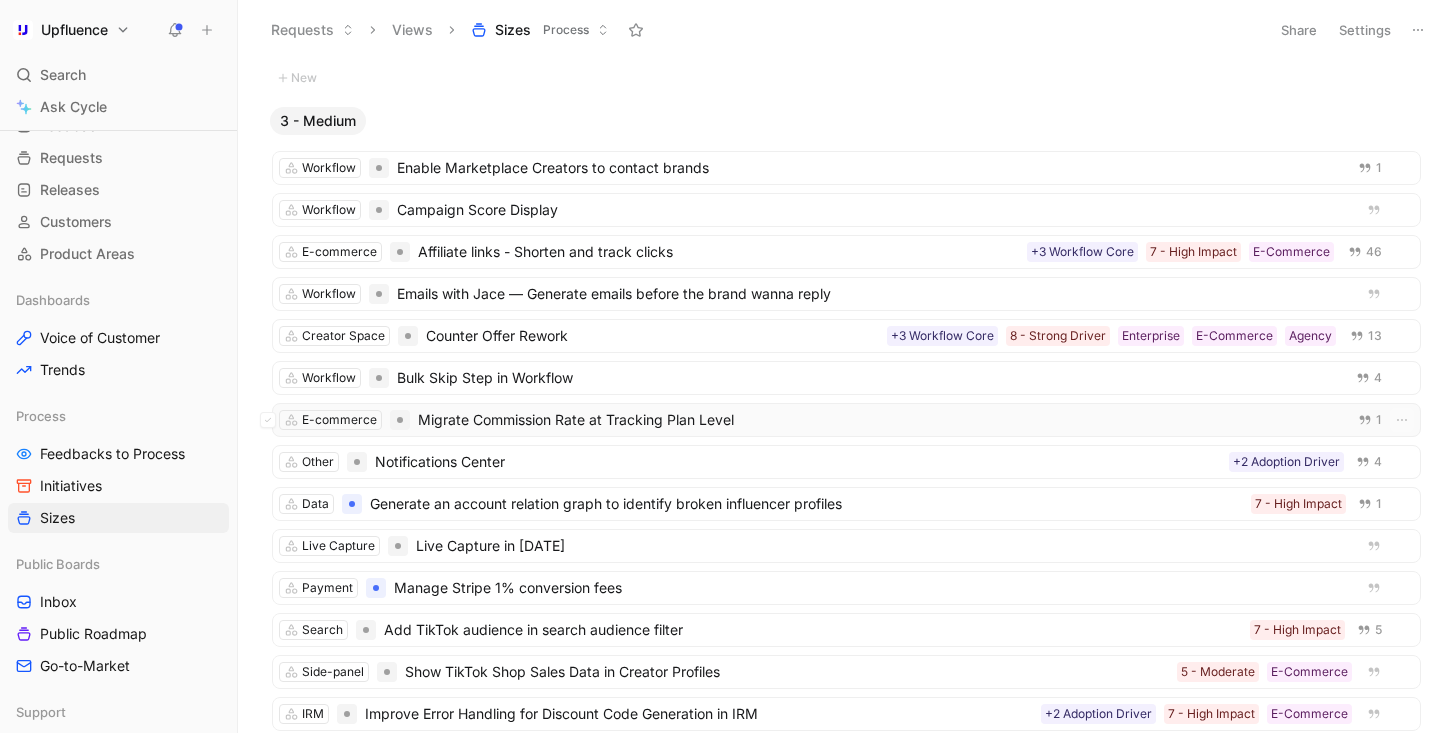 scroll, scrollTop: 1597, scrollLeft: 0, axis: vertical 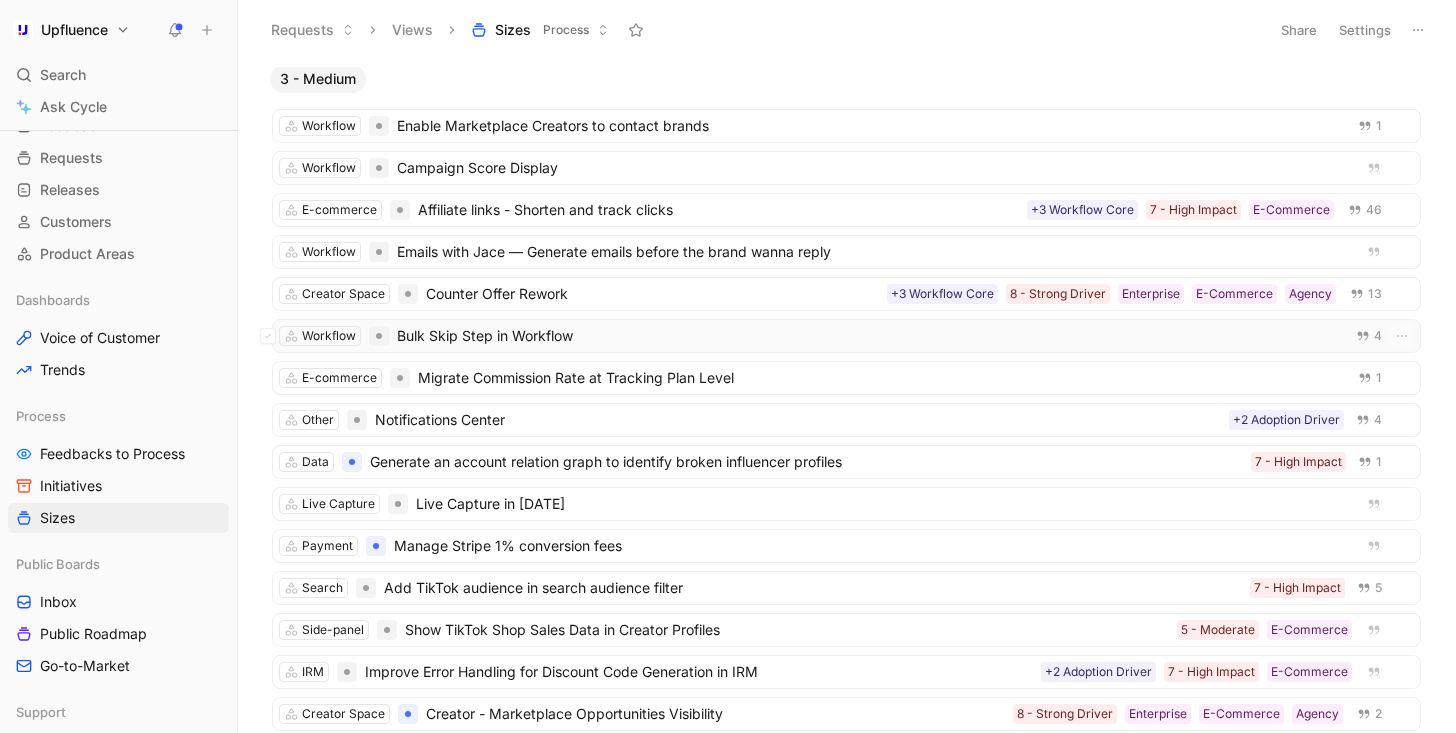 click on "Bulk Skip Step in Workflow" at bounding box center [866, 336] 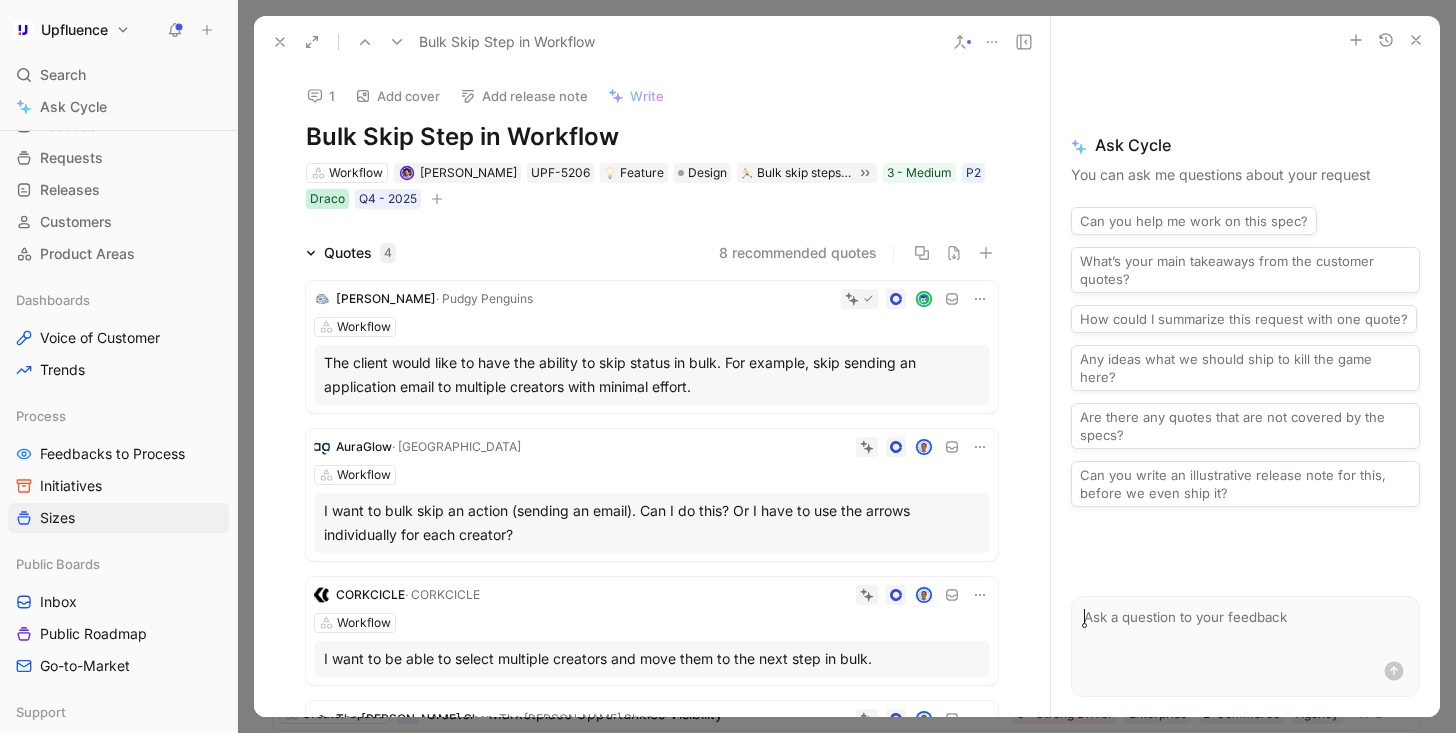 click on "Draco" at bounding box center (327, 199) 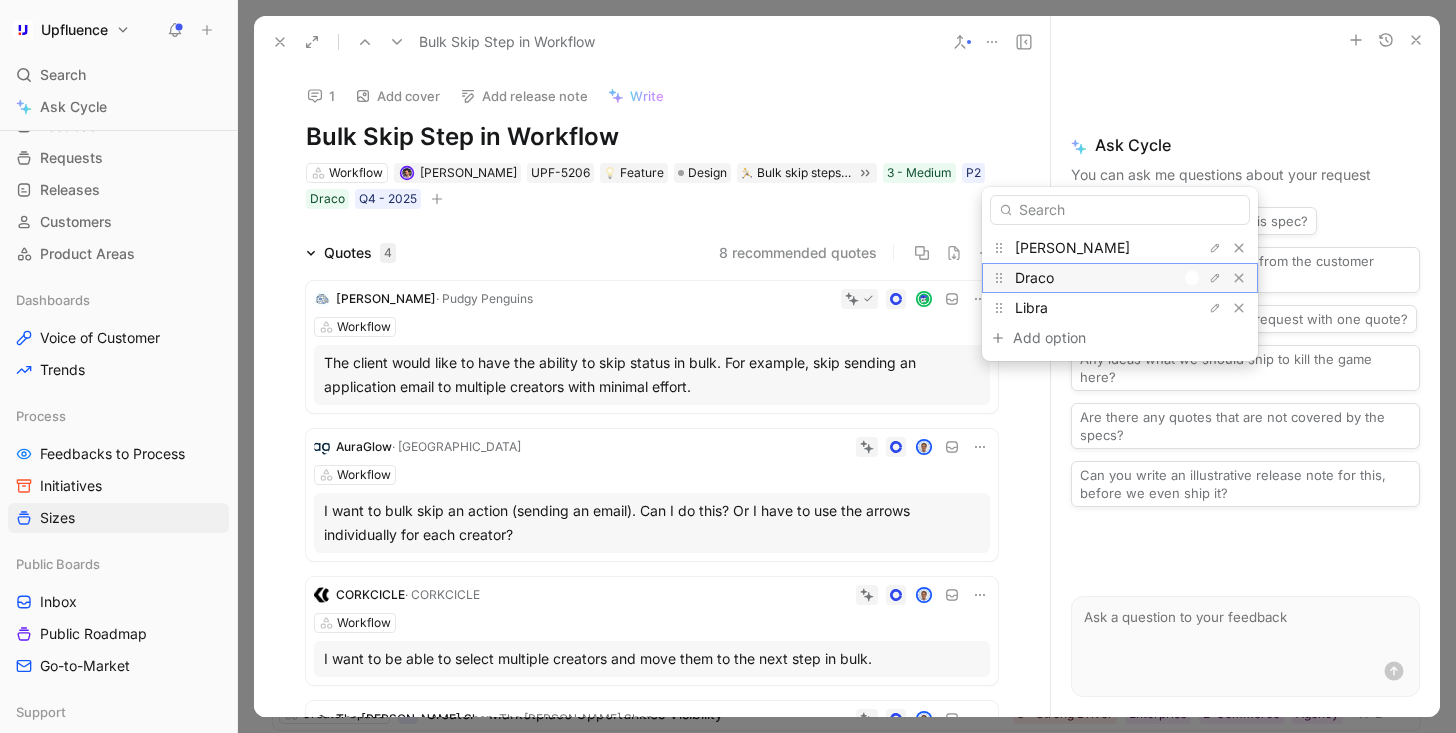 click at bounding box center [1187, 278] 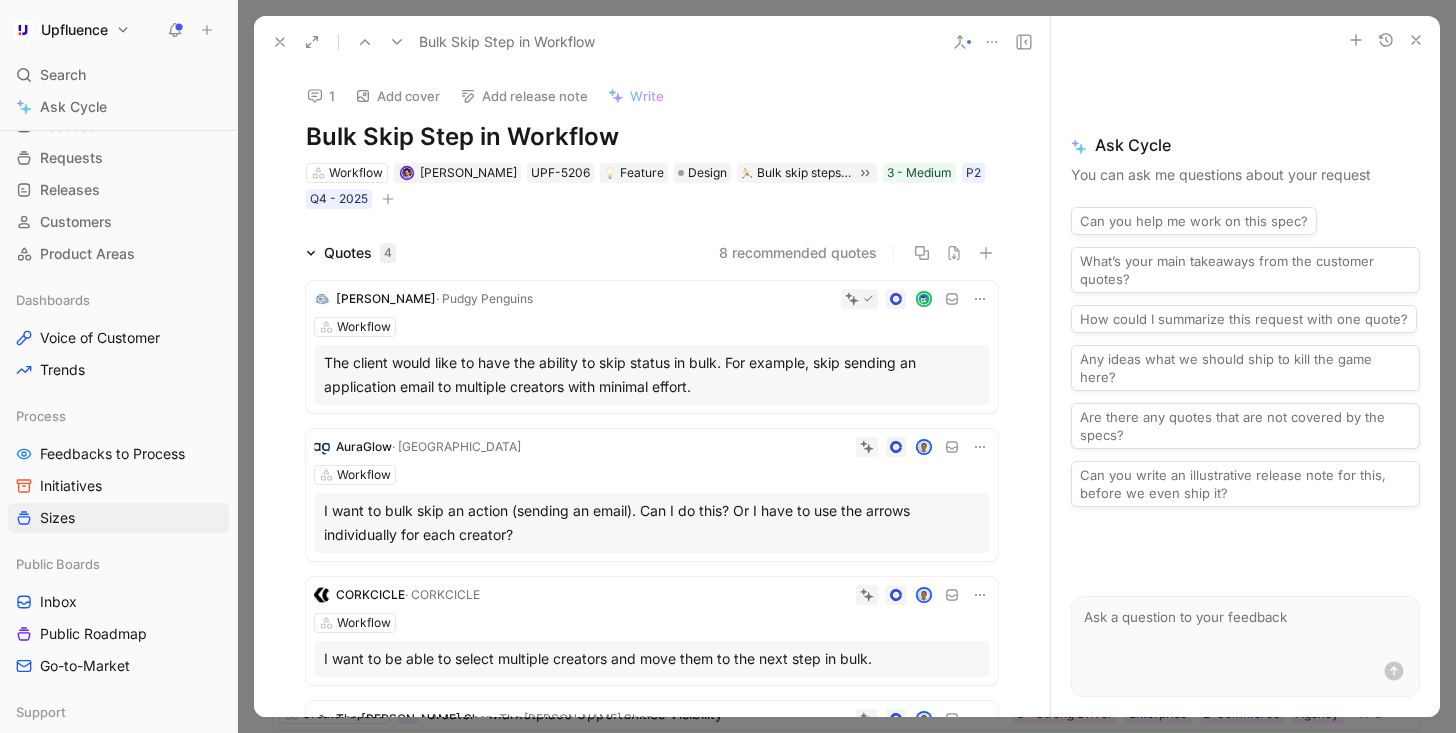click 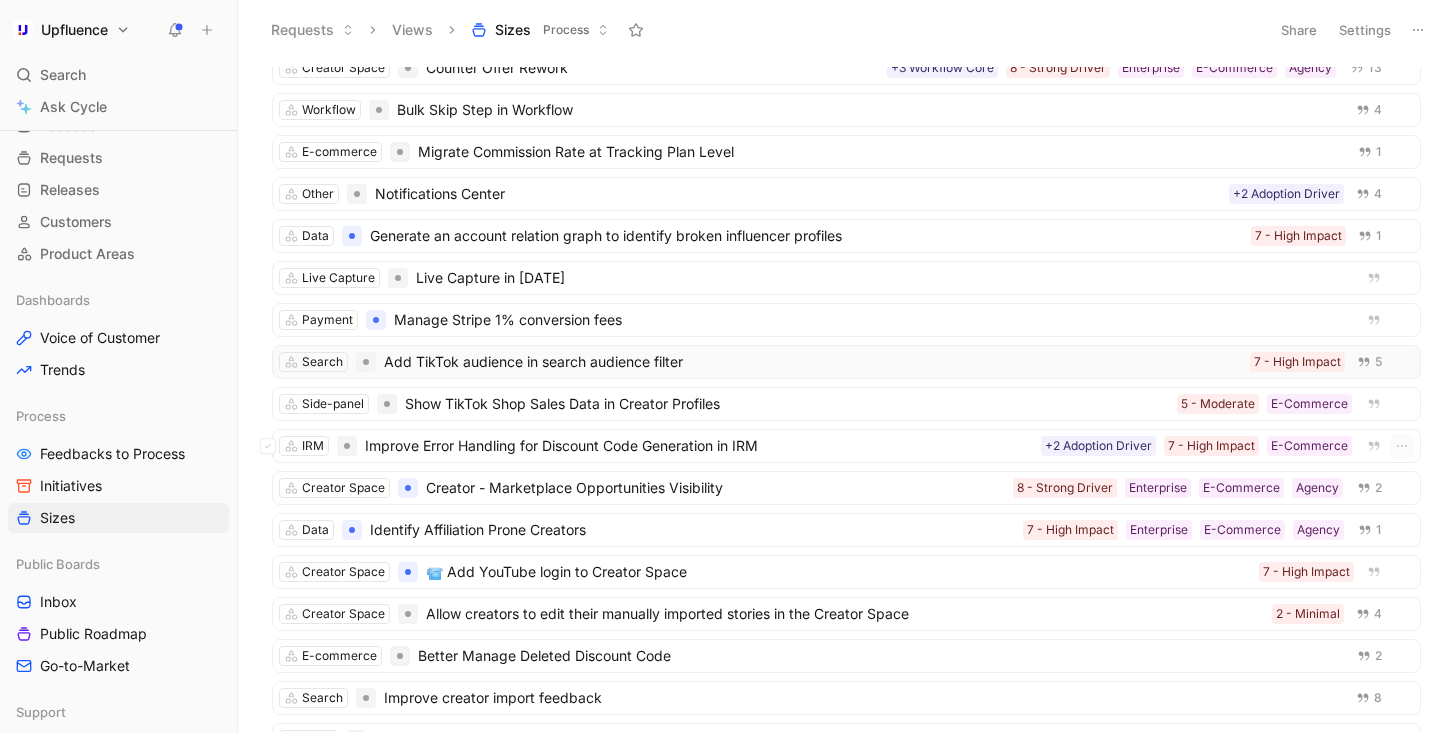 scroll, scrollTop: 1830, scrollLeft: 0, axis: vertical 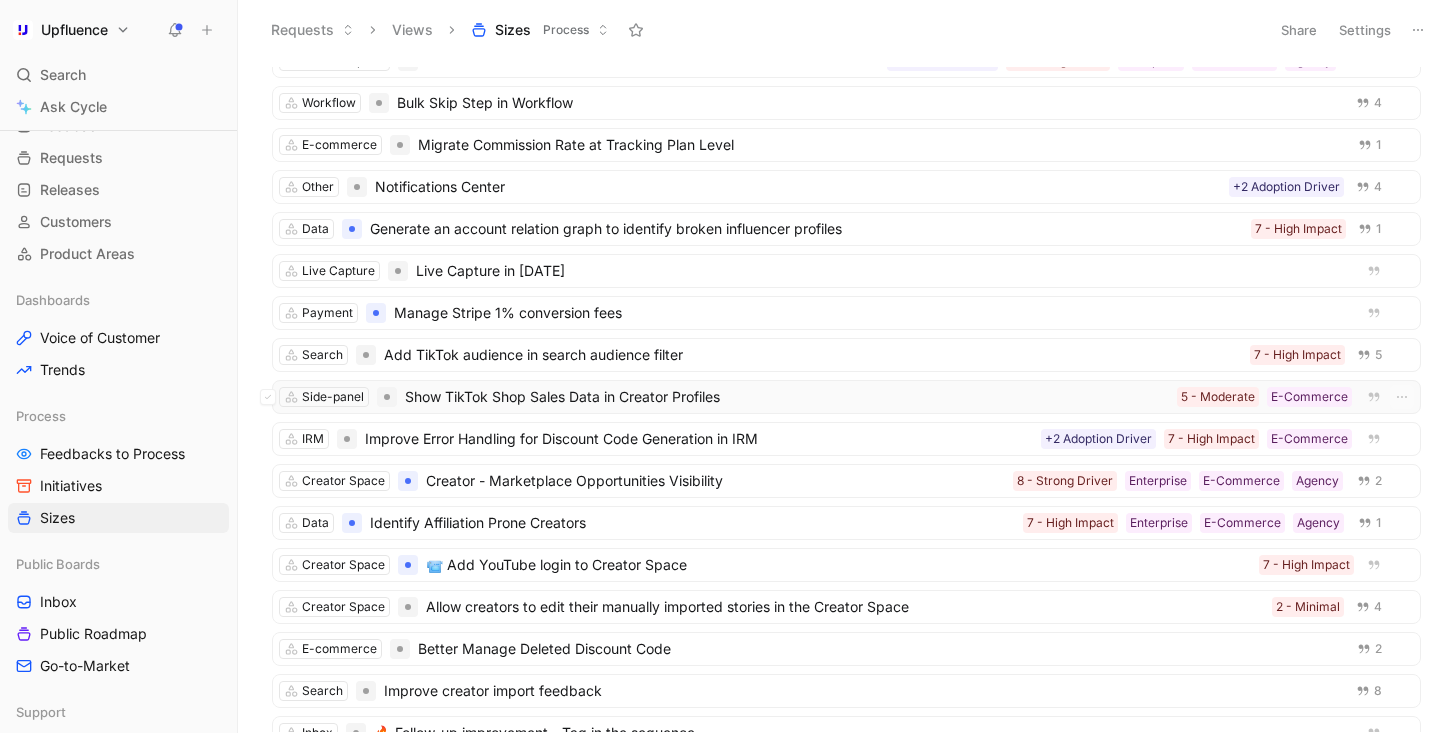 click on "Show TikTok Shop Sales Data in Creator Profiles" at bounding box center [787, 397] 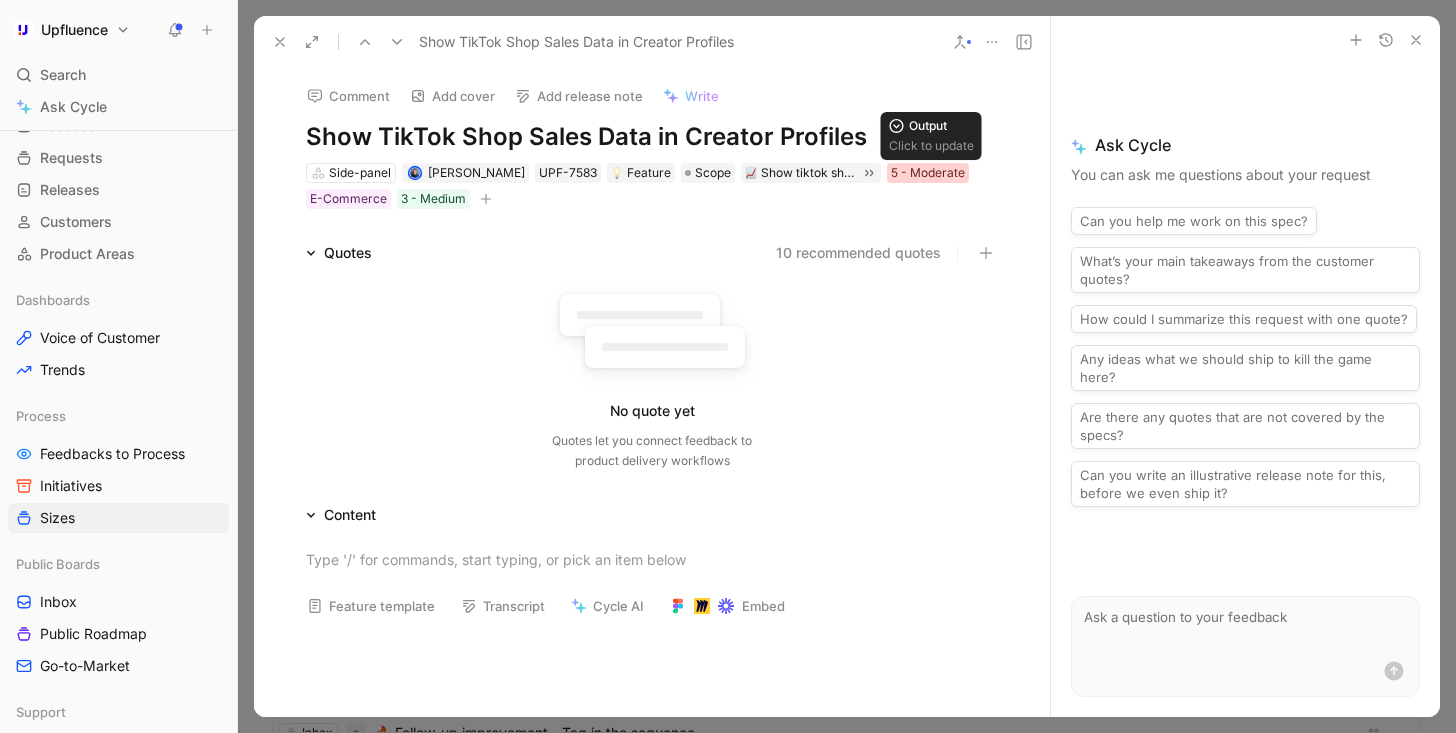 click on "5 - Moderate" at bounding box center [928, 173] 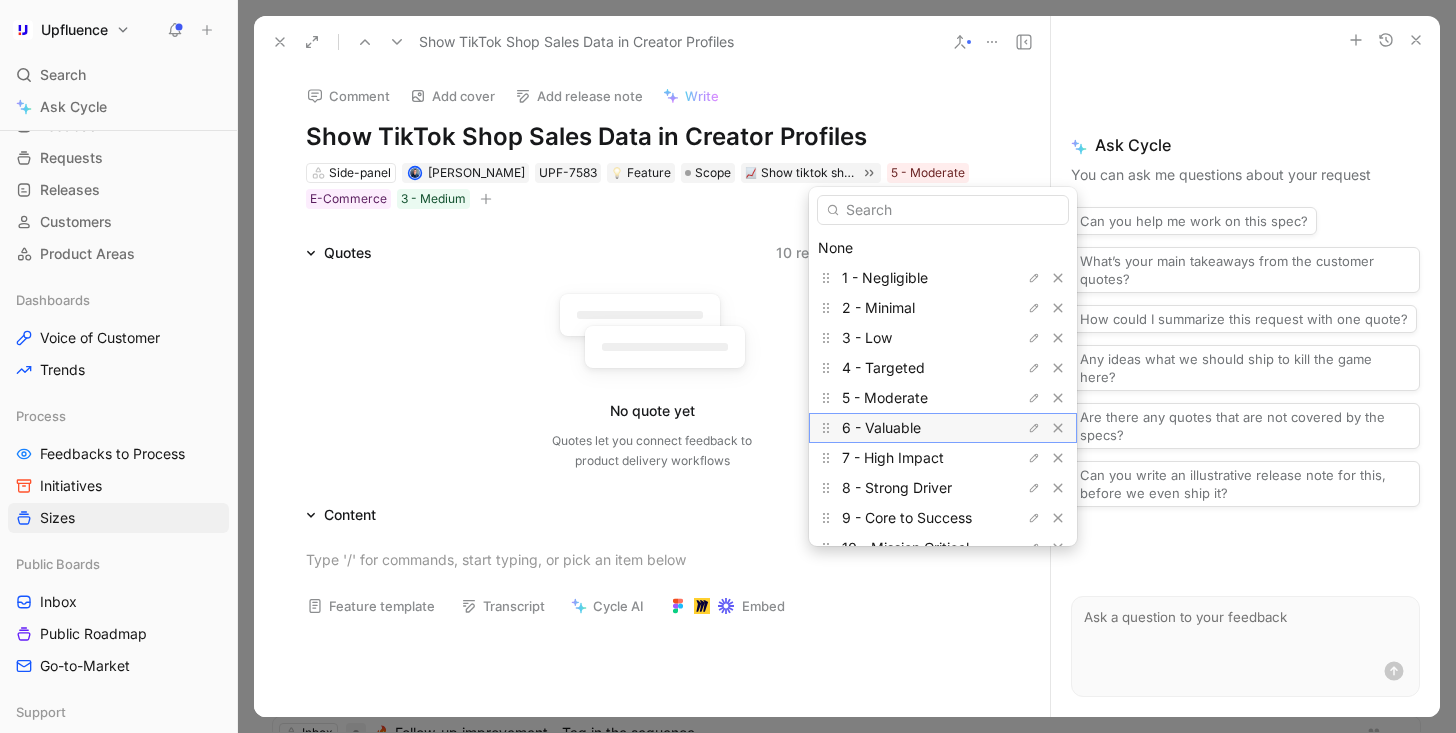 click on "6  - Valuable" at bounding box center (917, 428) 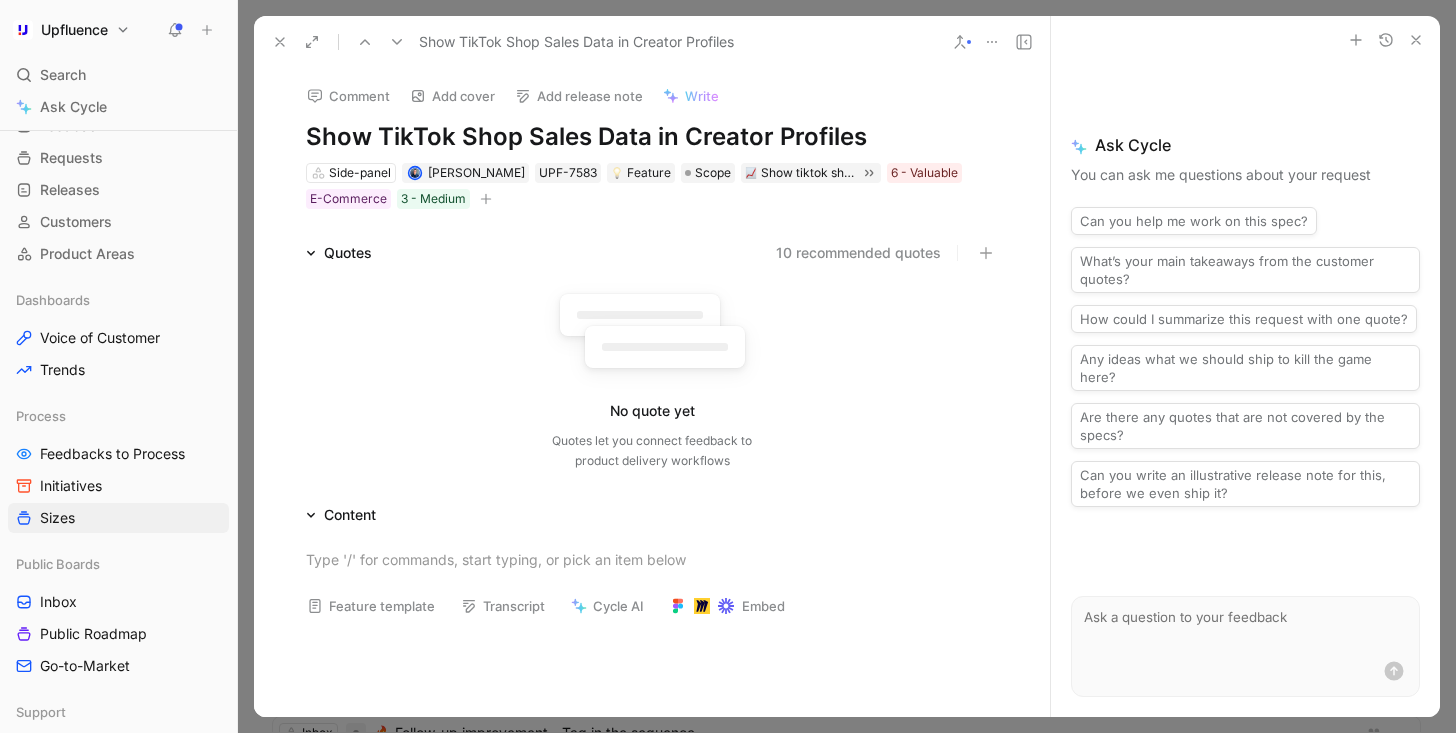 click 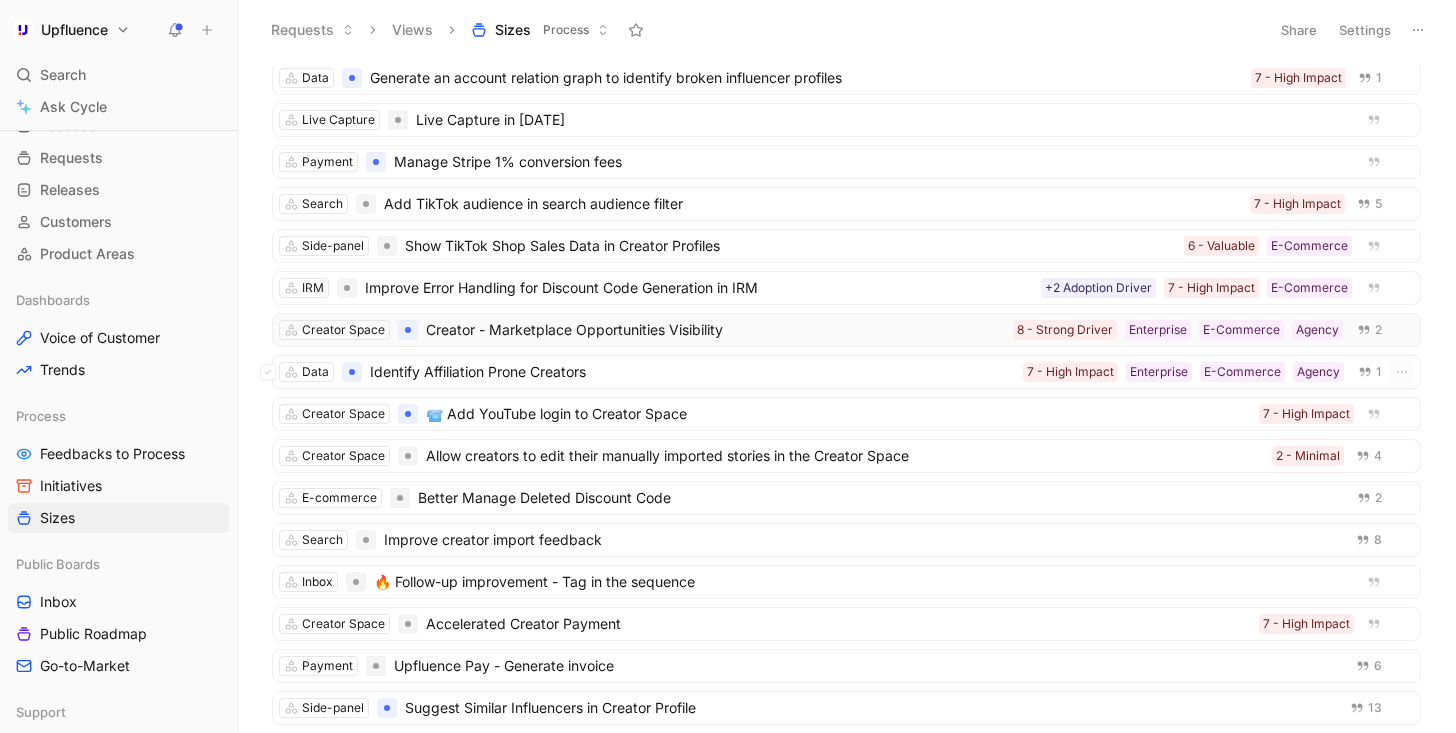 scroll, scrollTop: 1983, scrollLeft: 0, axis: vertical 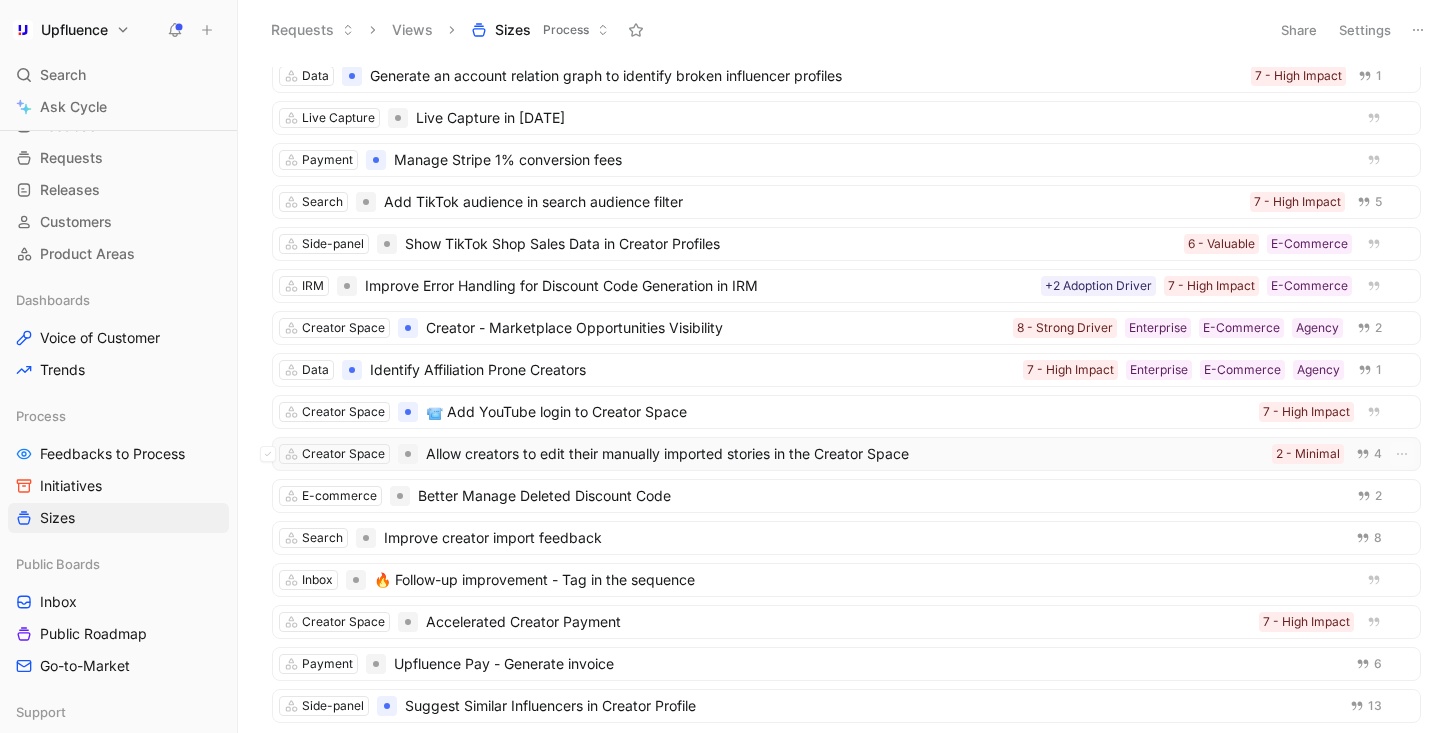 click on "Allow creators to edit their manually imported stories in the Creator Space" at bounding box center [845, 454] 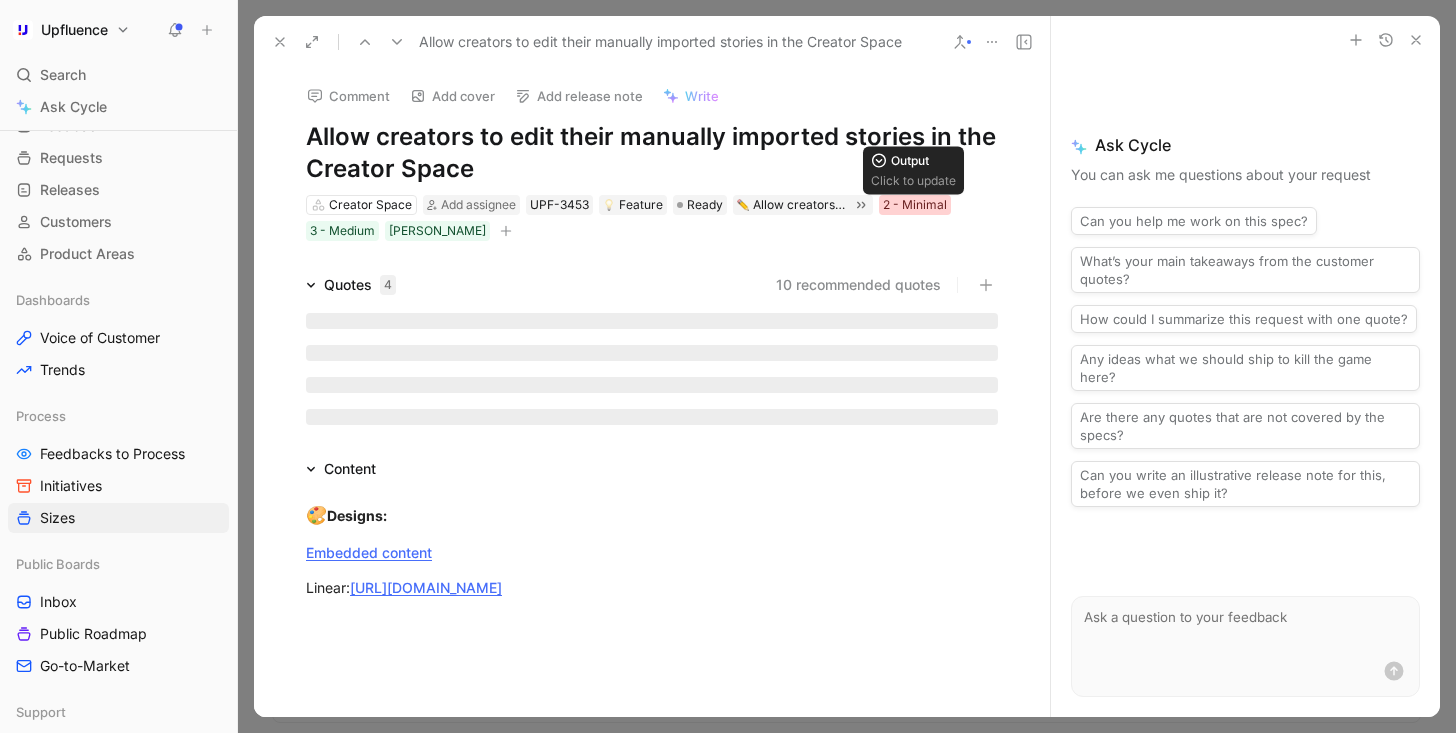 click on "2 - Minimal" at bounding box center (915, 205) 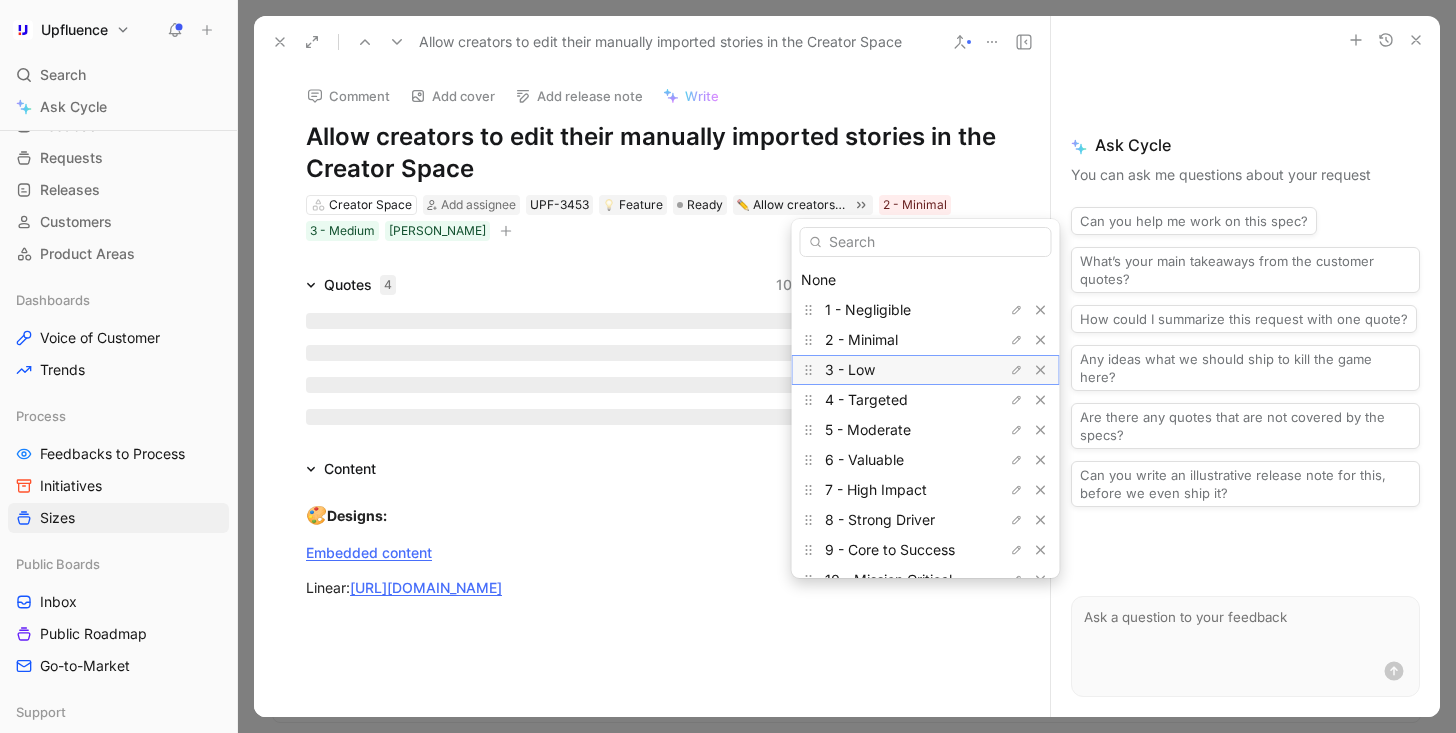 click on "3 - Low" at bounding box center [900, 370] 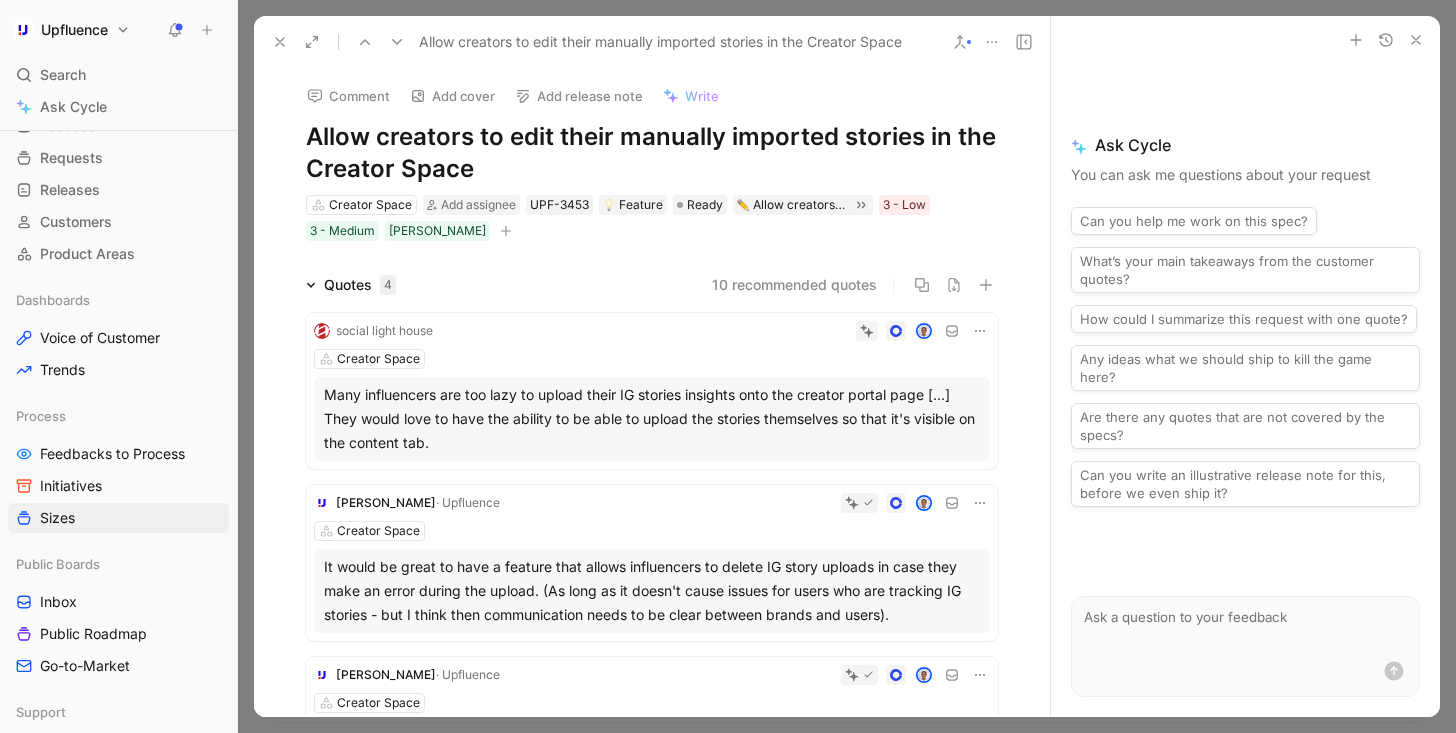 click 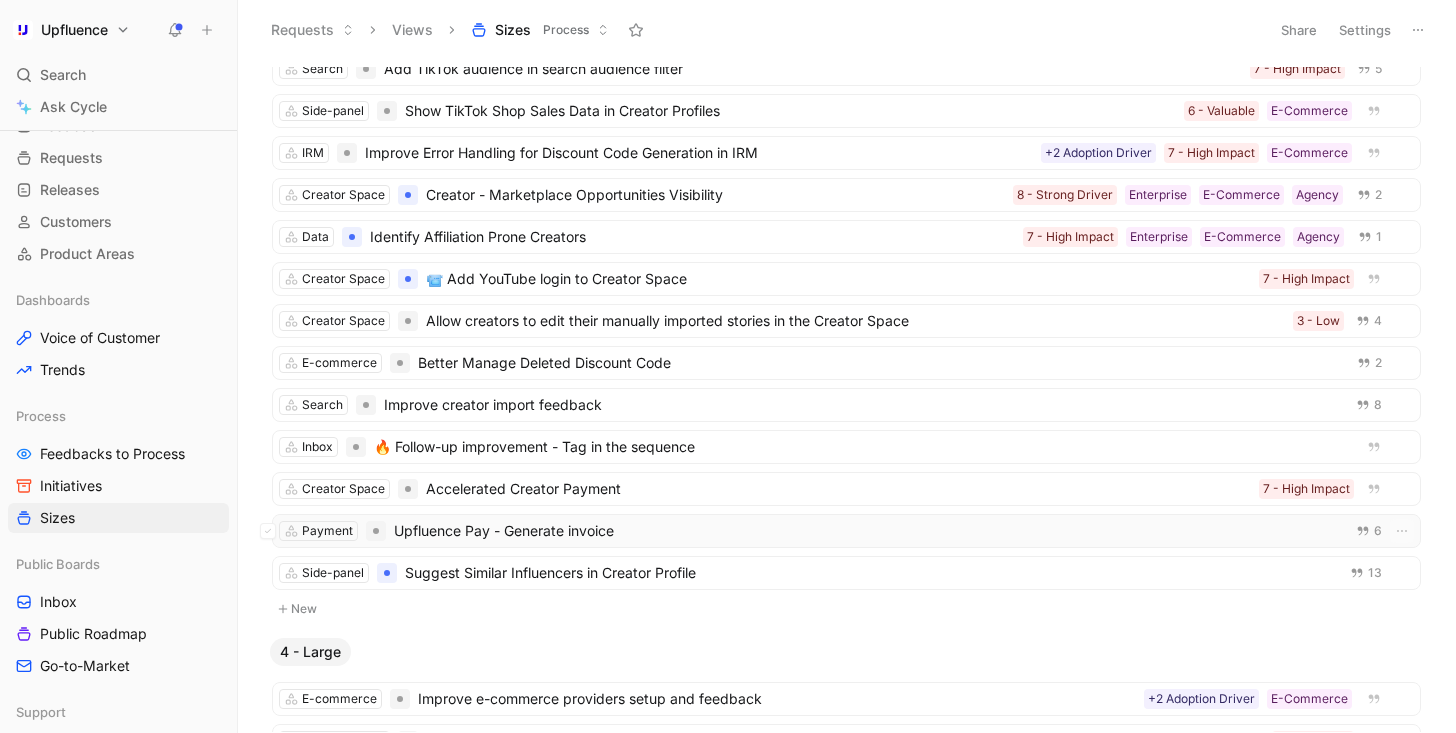 scroll, scrollTop: 2195, scrollLeft: 0, axis: vertical 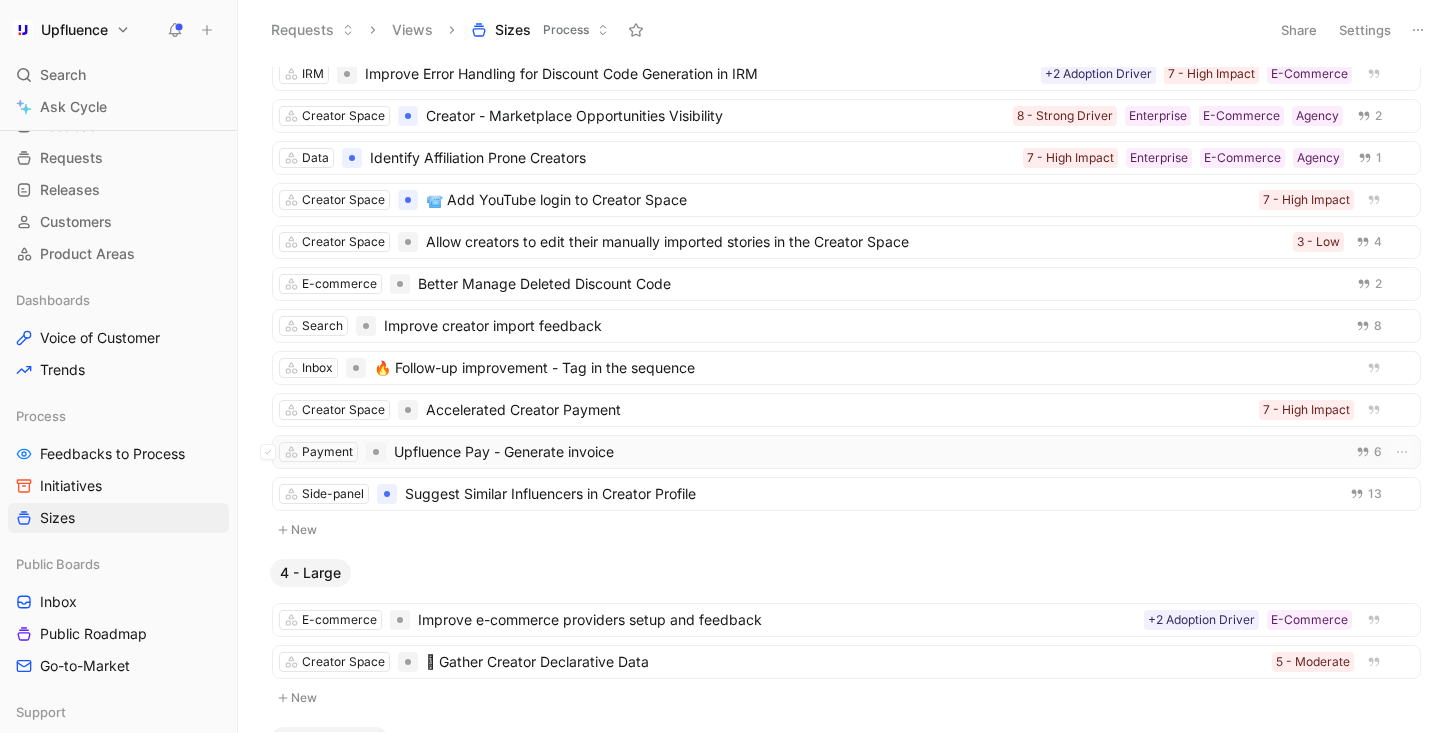click on "Upfluence Pay - Generate invoice" at bounding box center [865, 452] 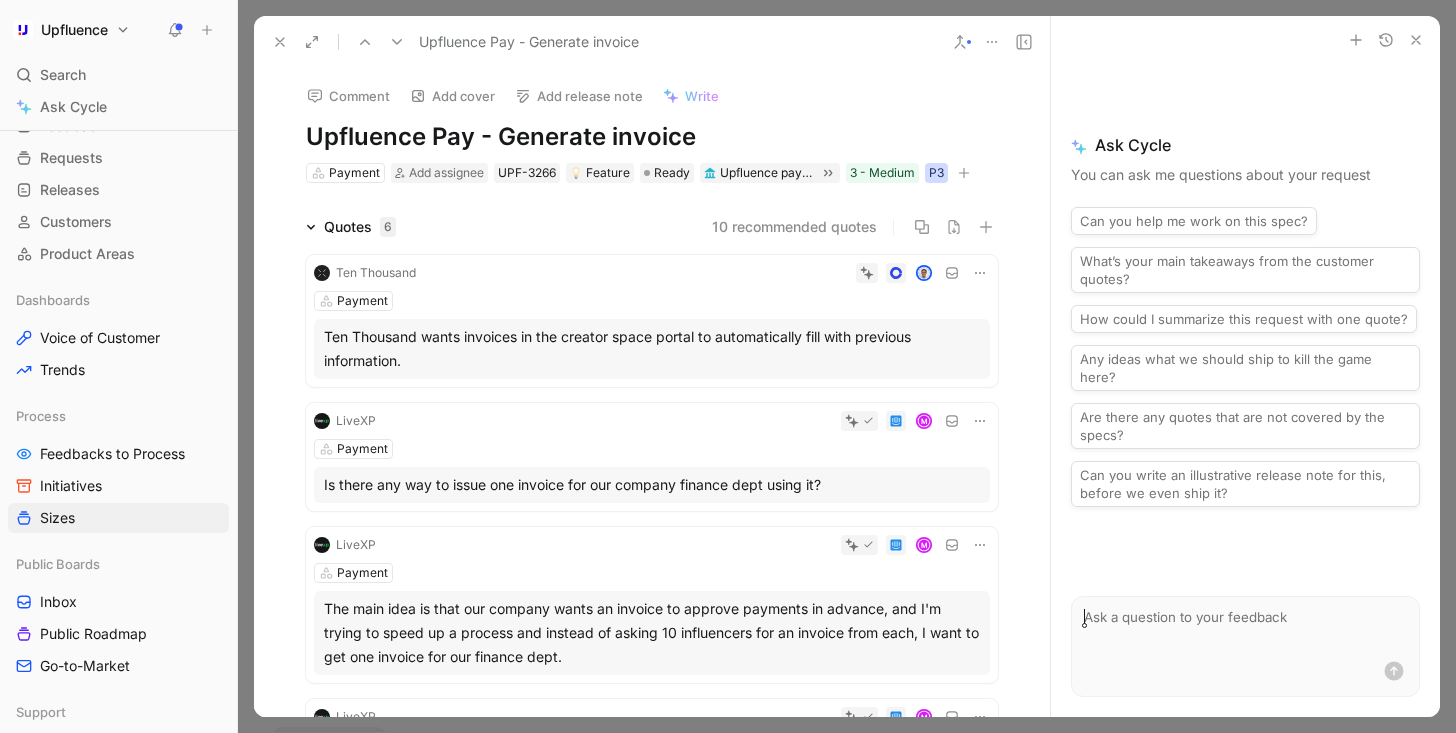 click on "P3" at bounding box center (936, 173) 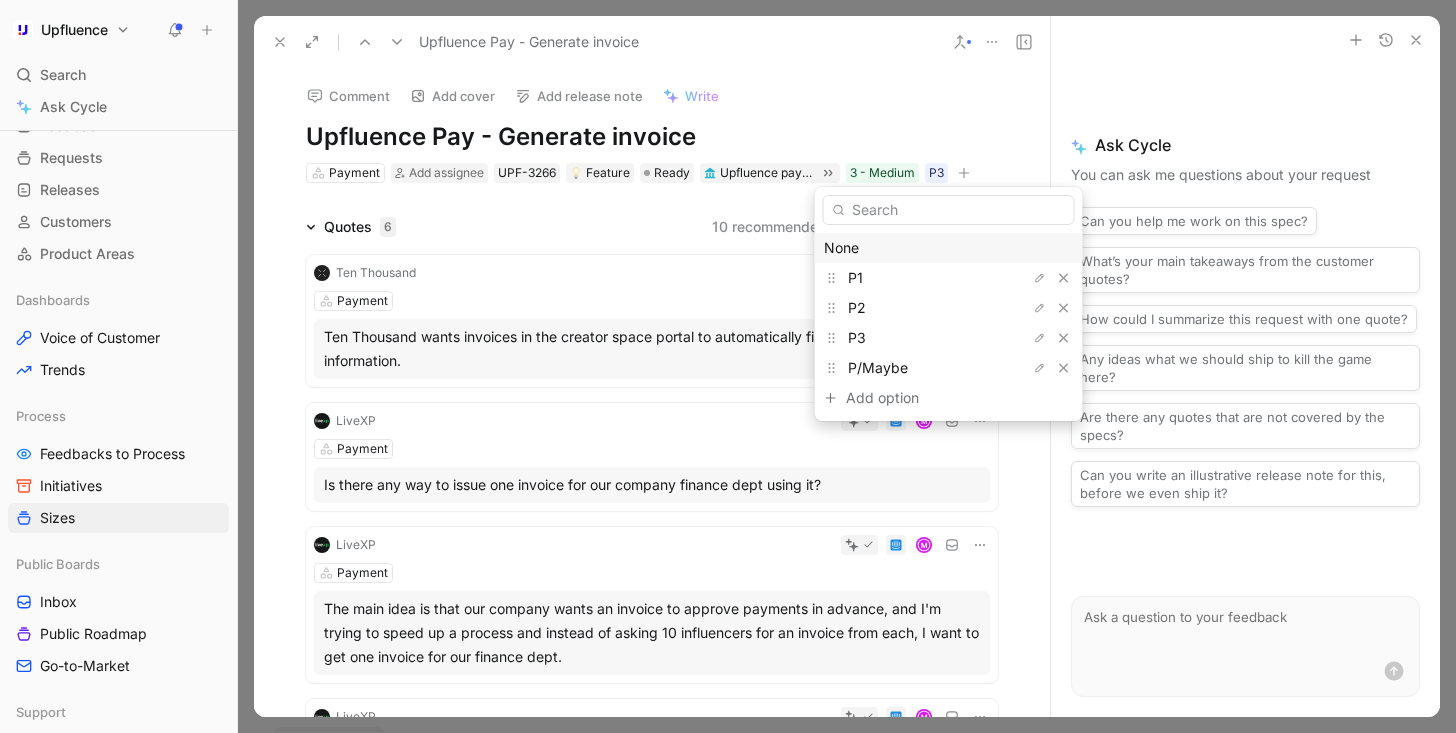 click on "None" at bounding box center [949, 248] 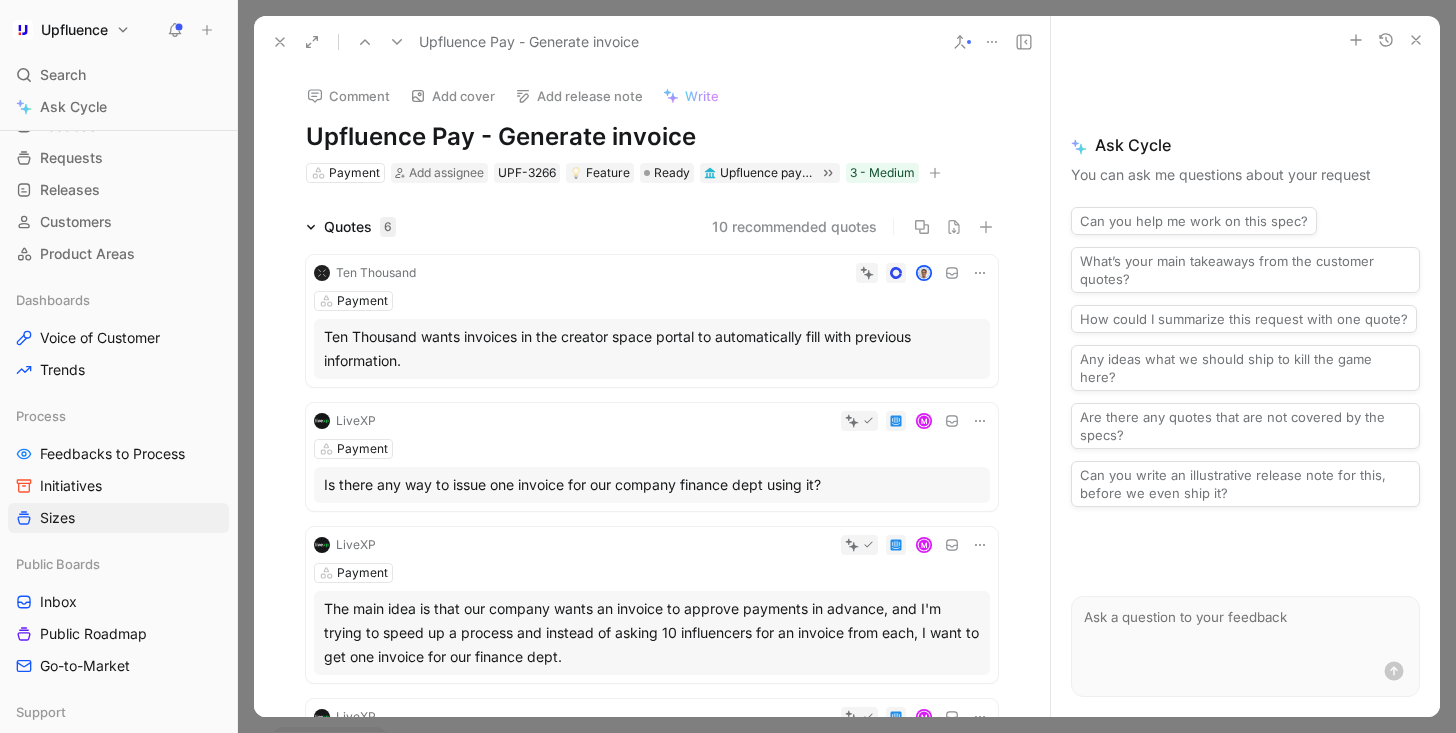 click on "Payment Add assignee UPF-3266 Feature Ready Upfluence pay generate invoice 3 - Medium" at bounding box center [652, 173] 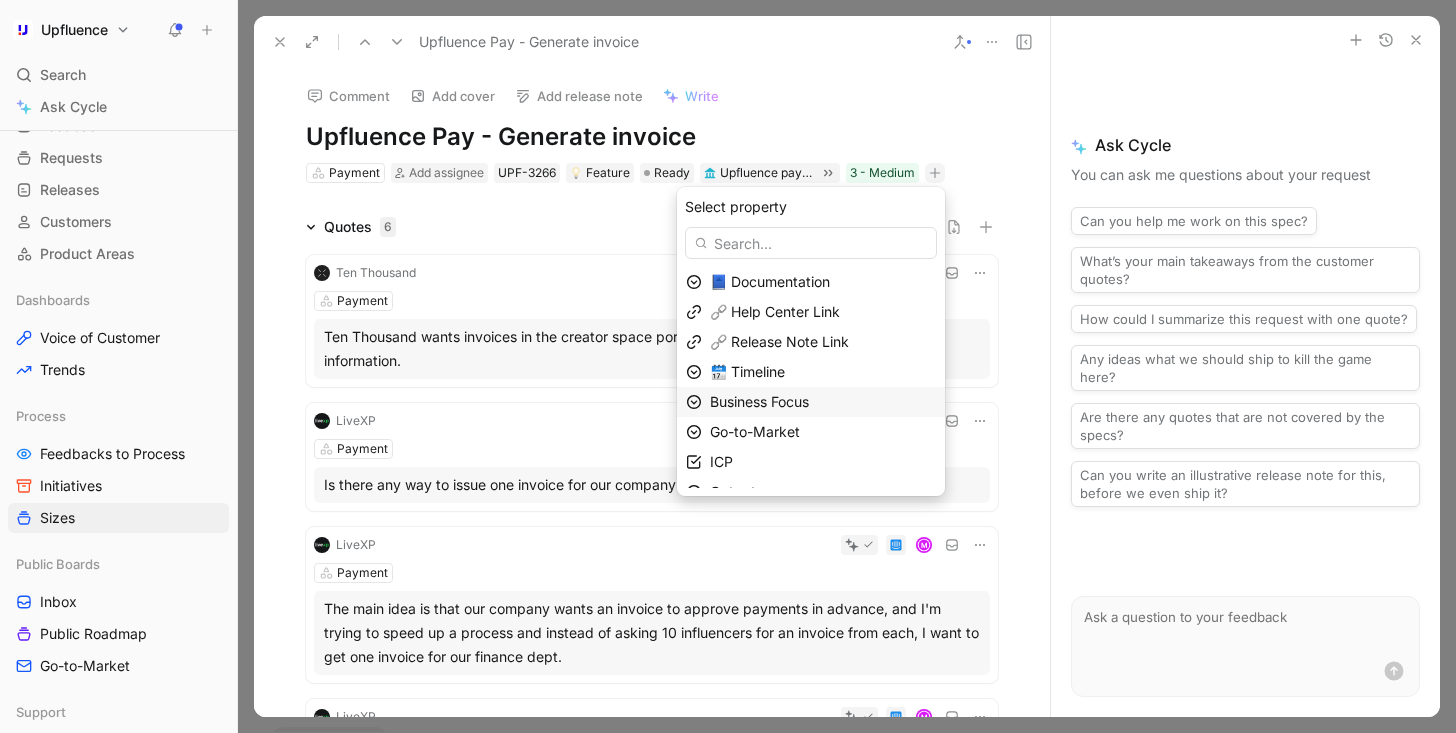 scroll, scrollTop: 79, scrollLeft: 0, axis: vertical 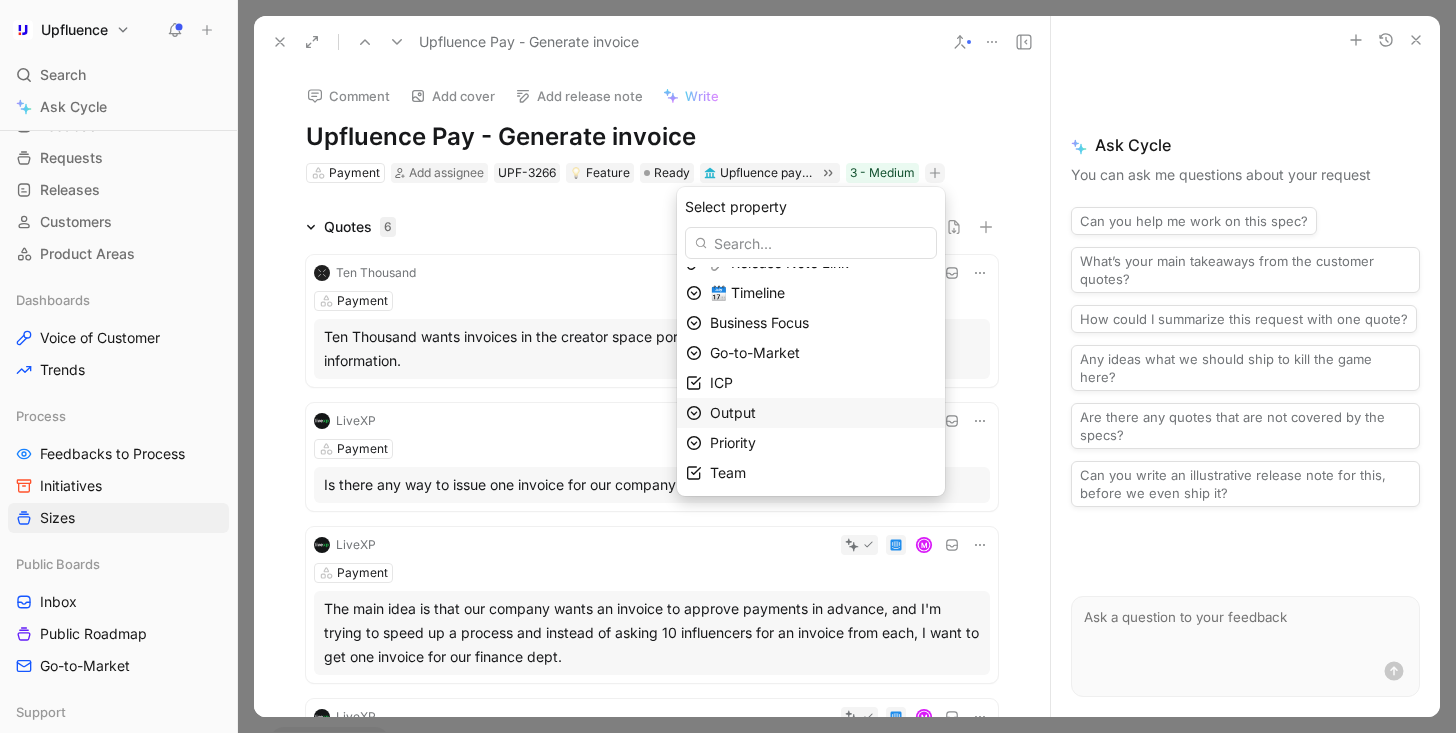 click on "Output" at bounding box center [823, 413] 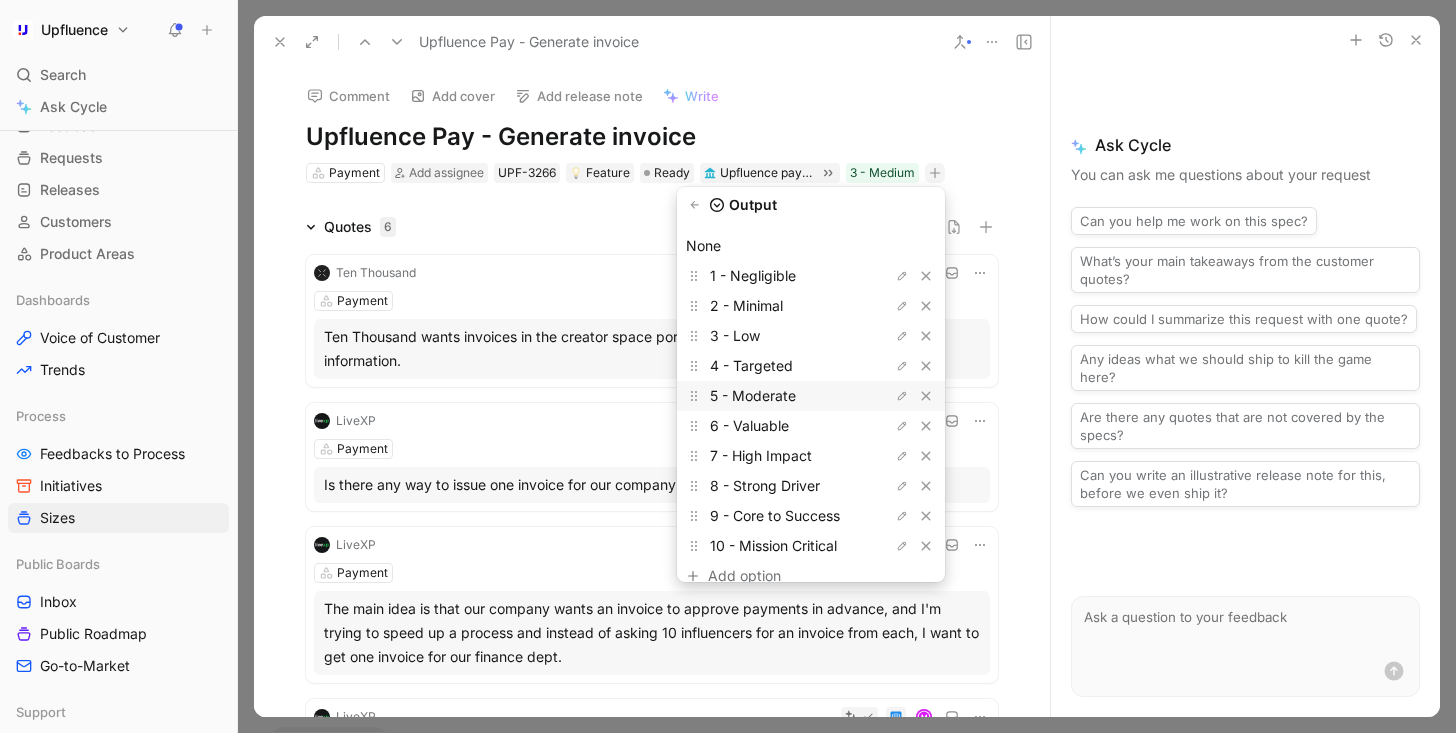 scroll, scrollTop: 37, scrollLeft: 0, axis: vertical 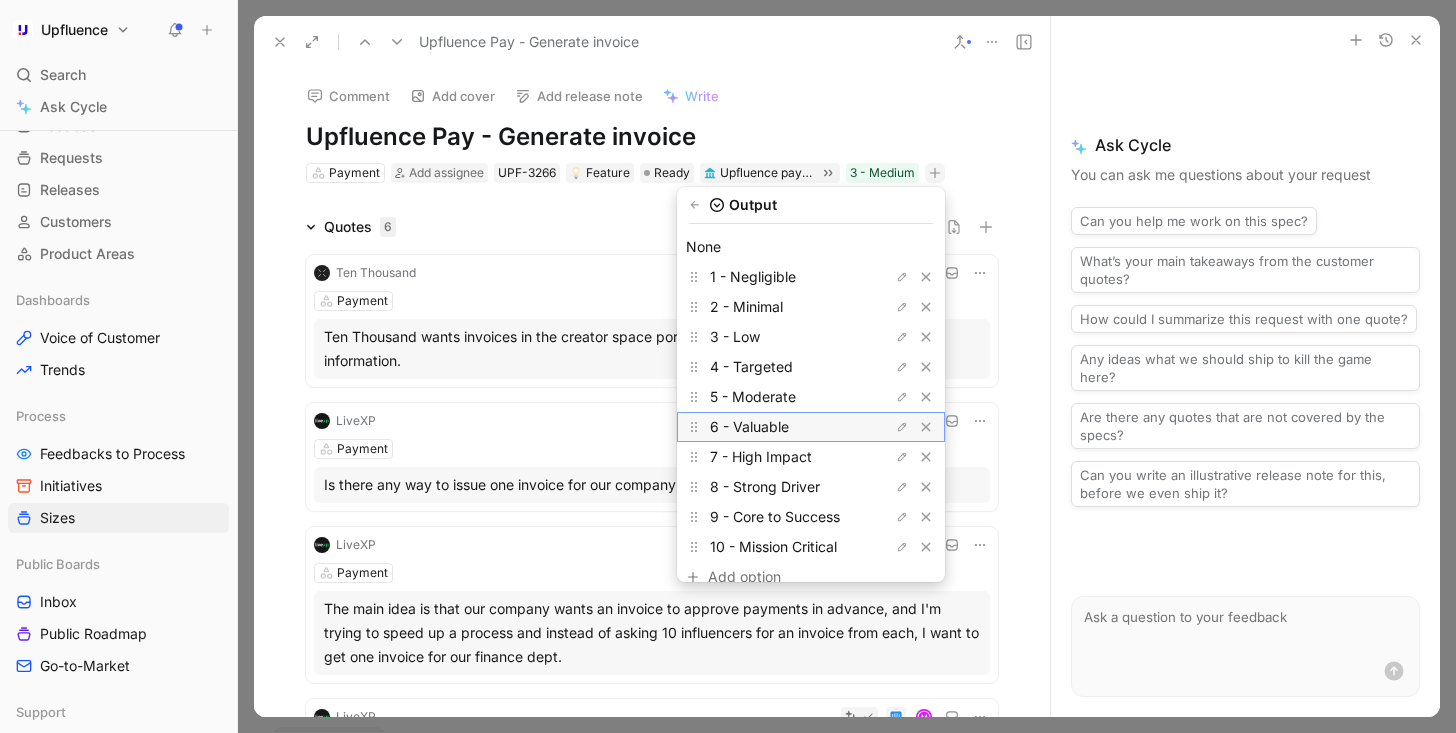 click on "6  - Valuable" at bounding box center [785, 427] 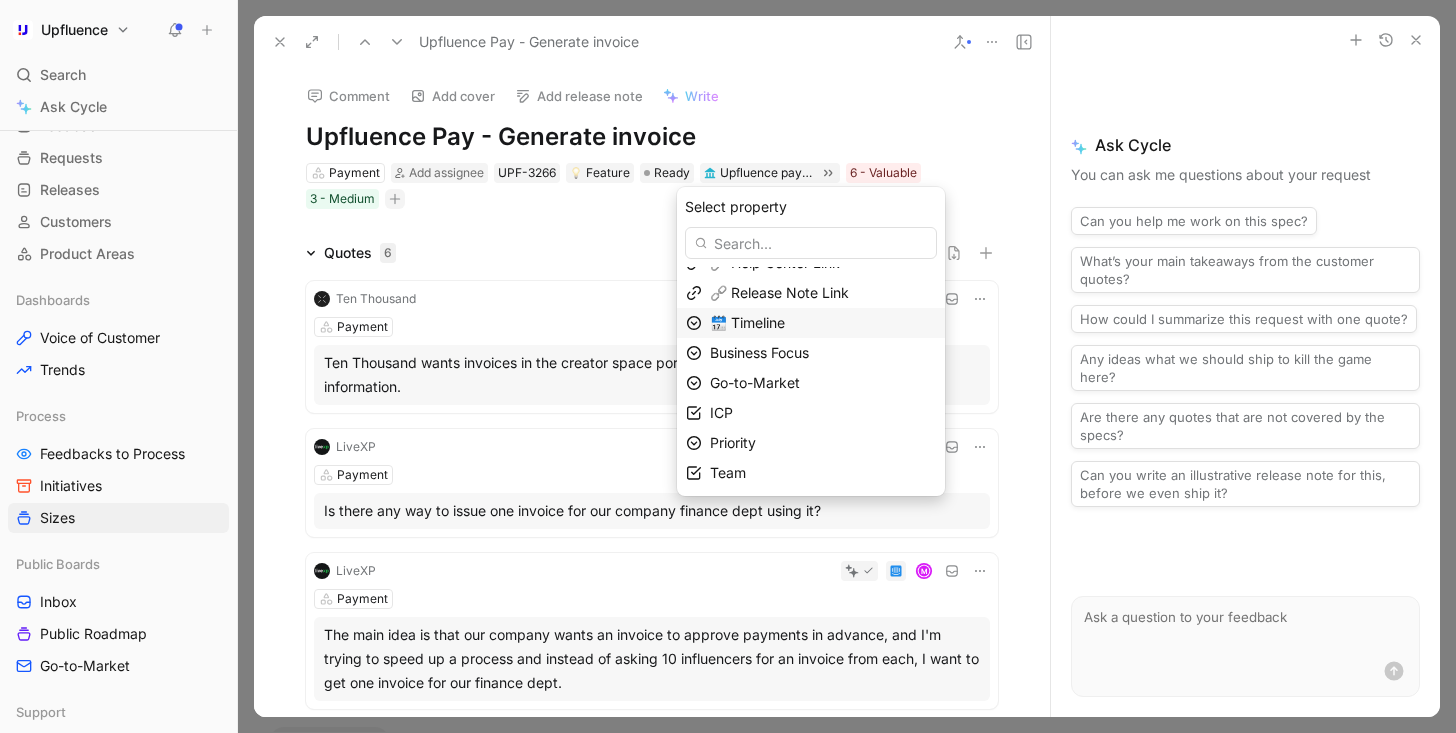 scroll, scrollTop: 48, scrollLeft: 0, axis: vertical 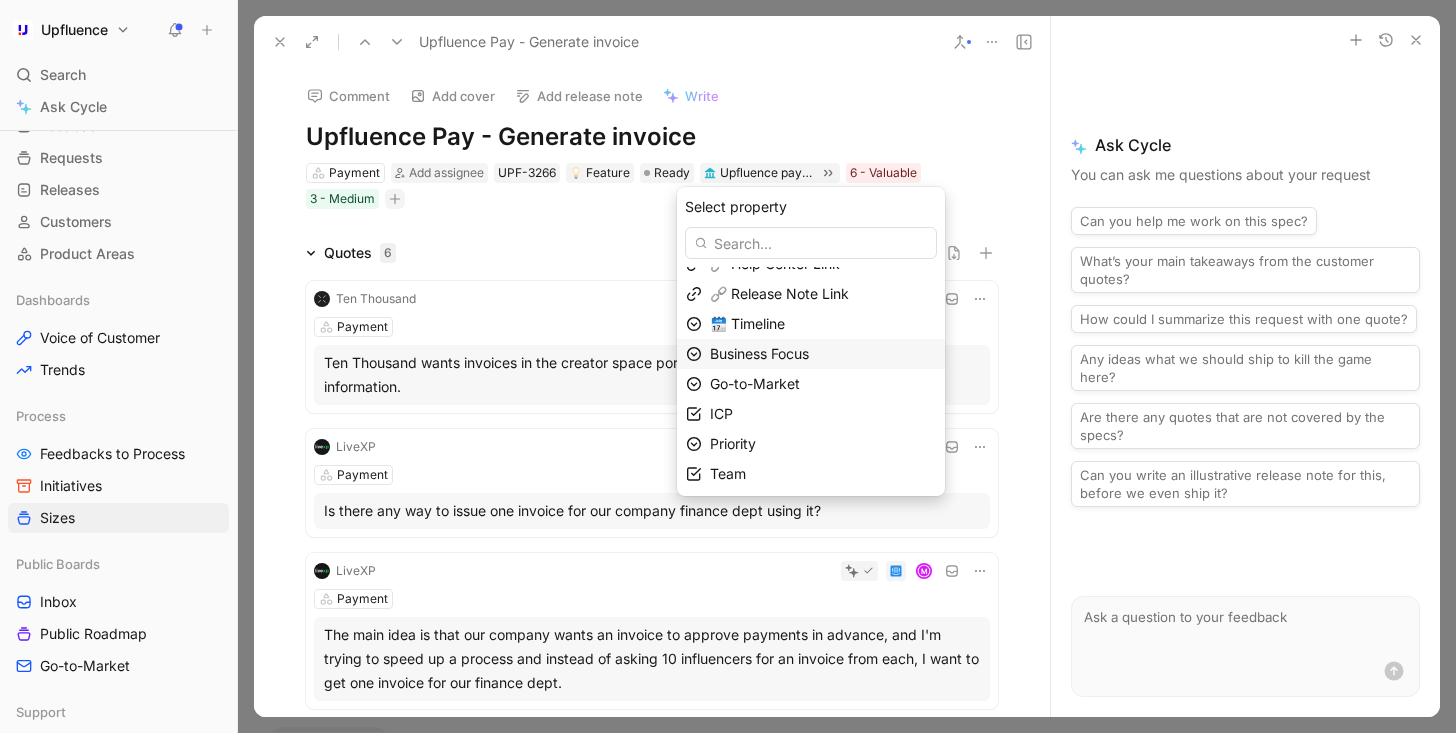 click on "Business Focus" at bounding box center (759, 353) 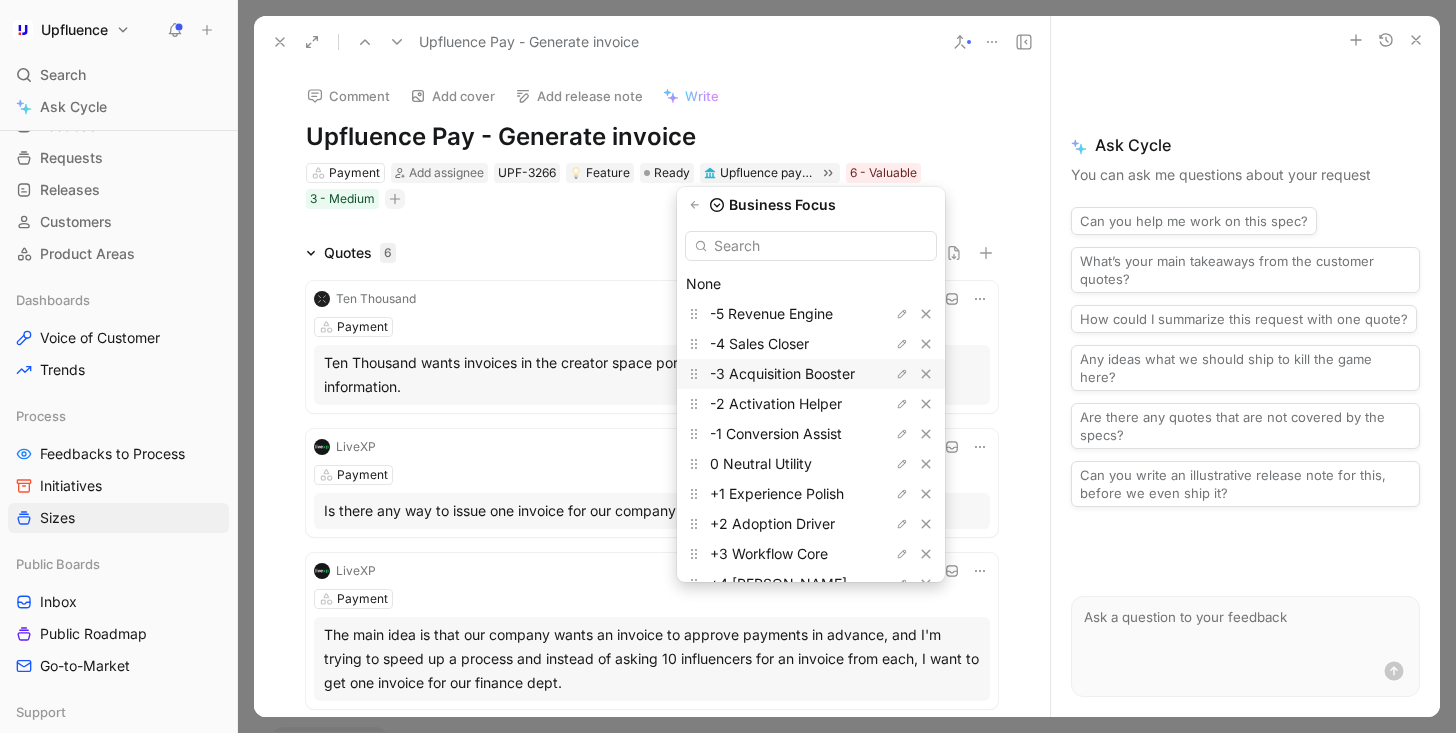scroll, scrollTop: 85, scrollLeft: 0, axis: vertical 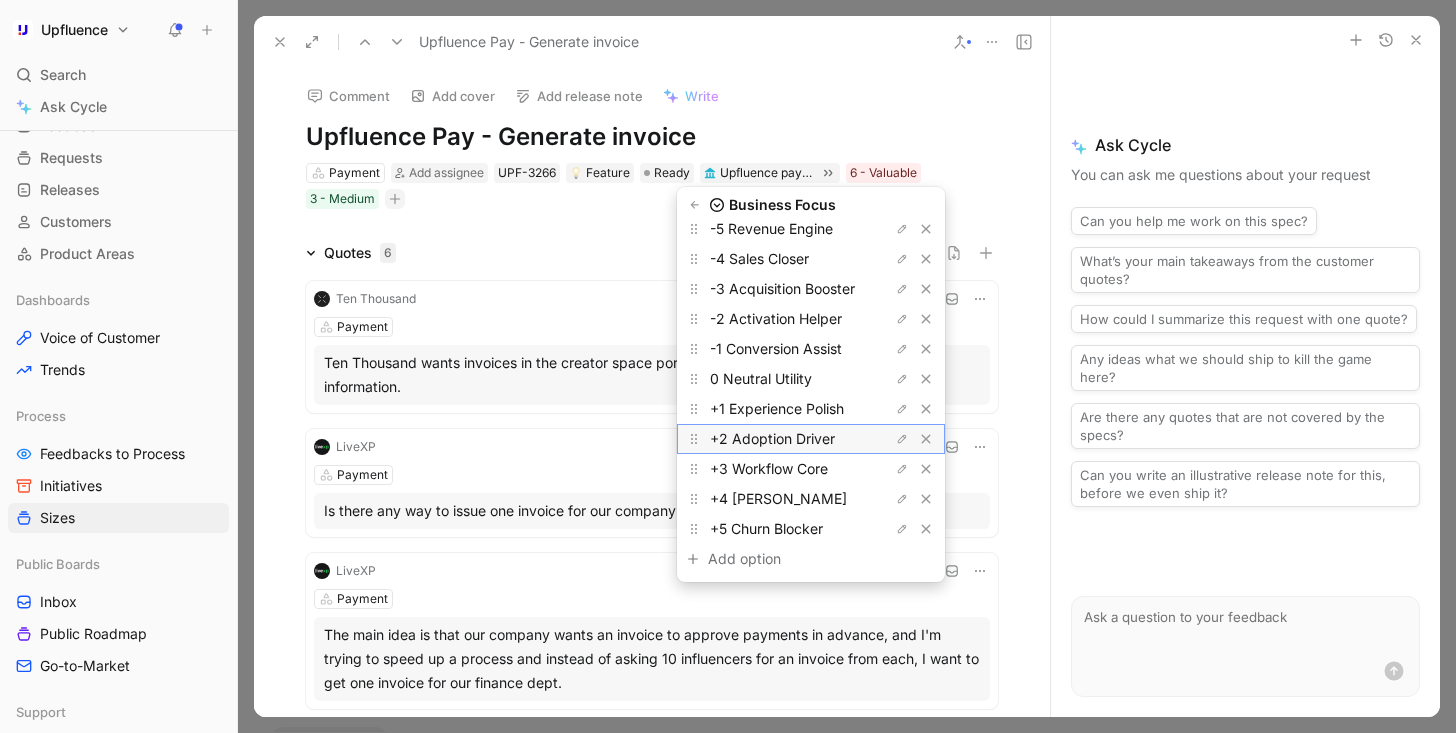 click on "+2  Adoption Driver" at bounding box center [772, 438] 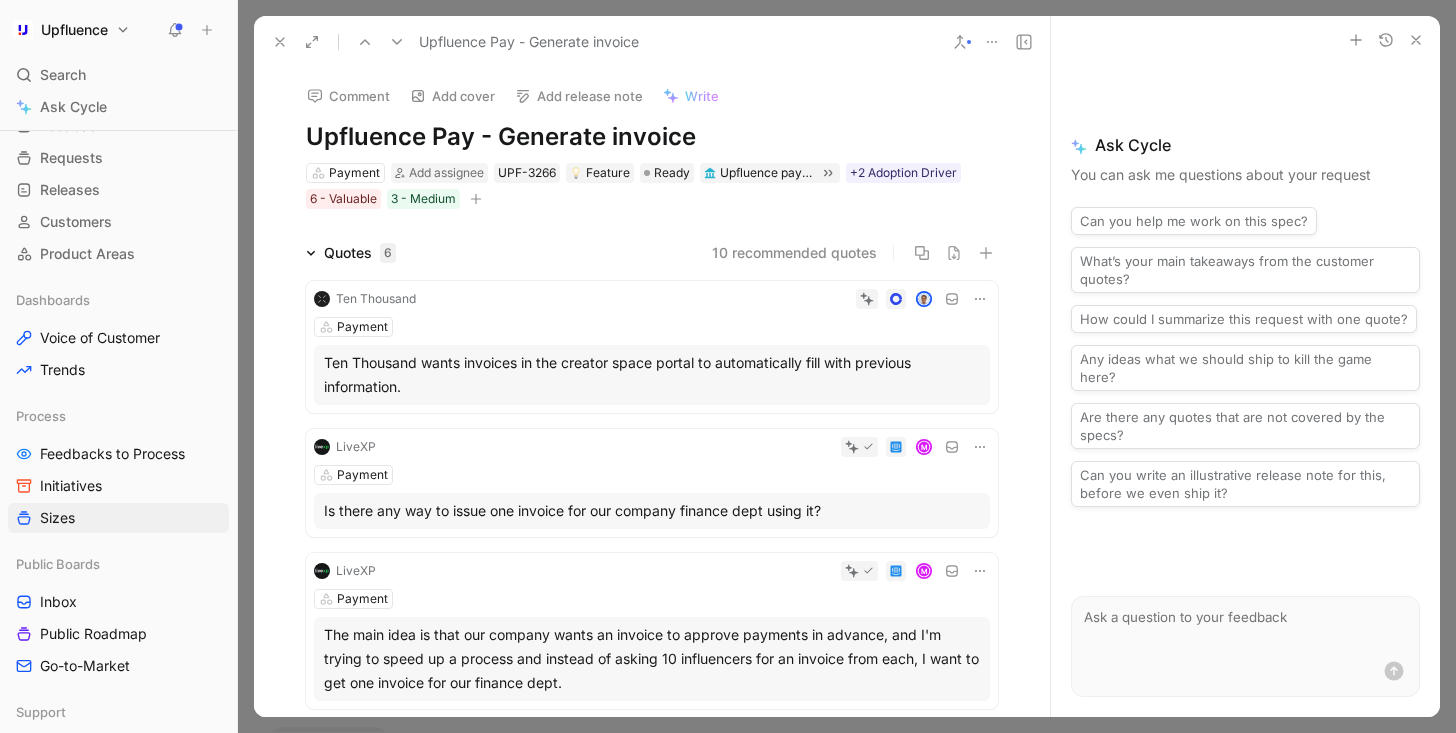 click 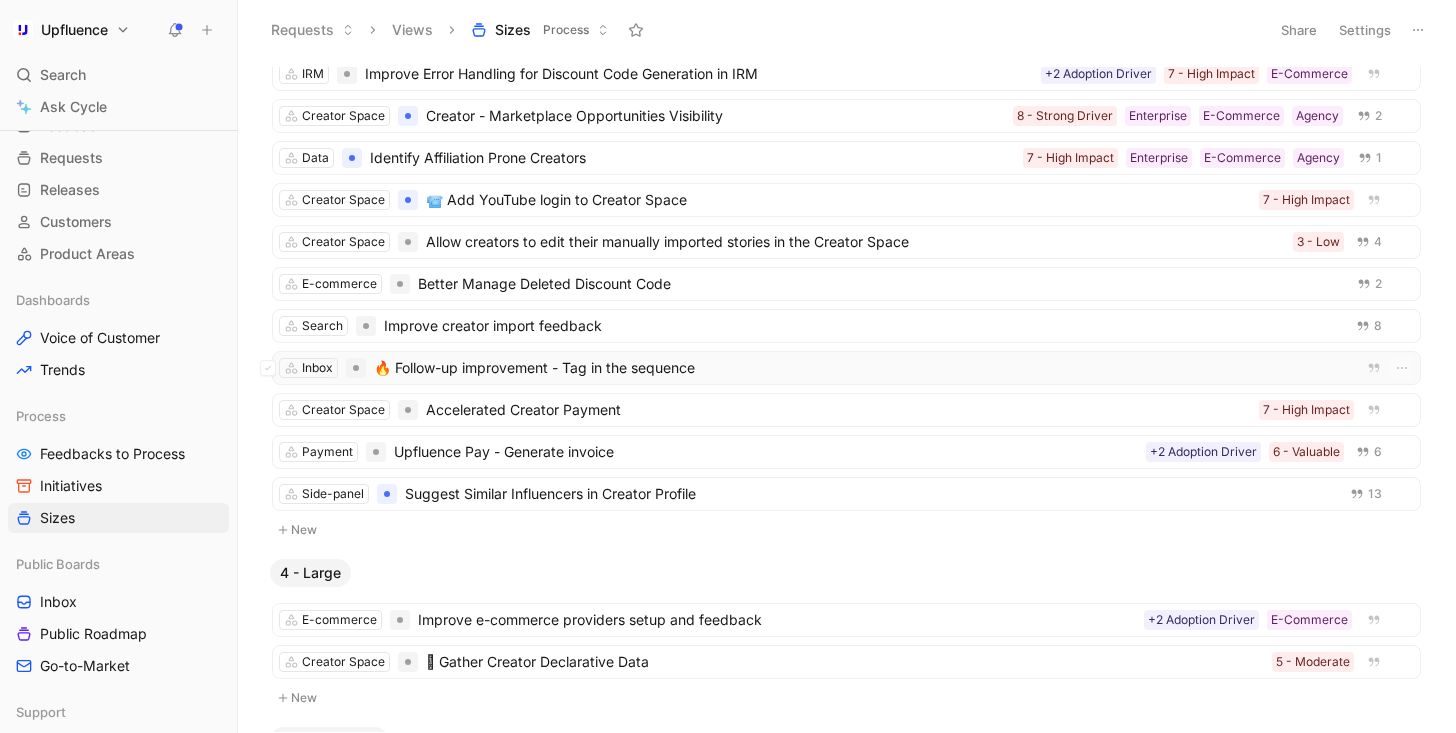 click on "🔥 Follow-up improvement - Tag in the sequence" at bounding box center (860, 368) 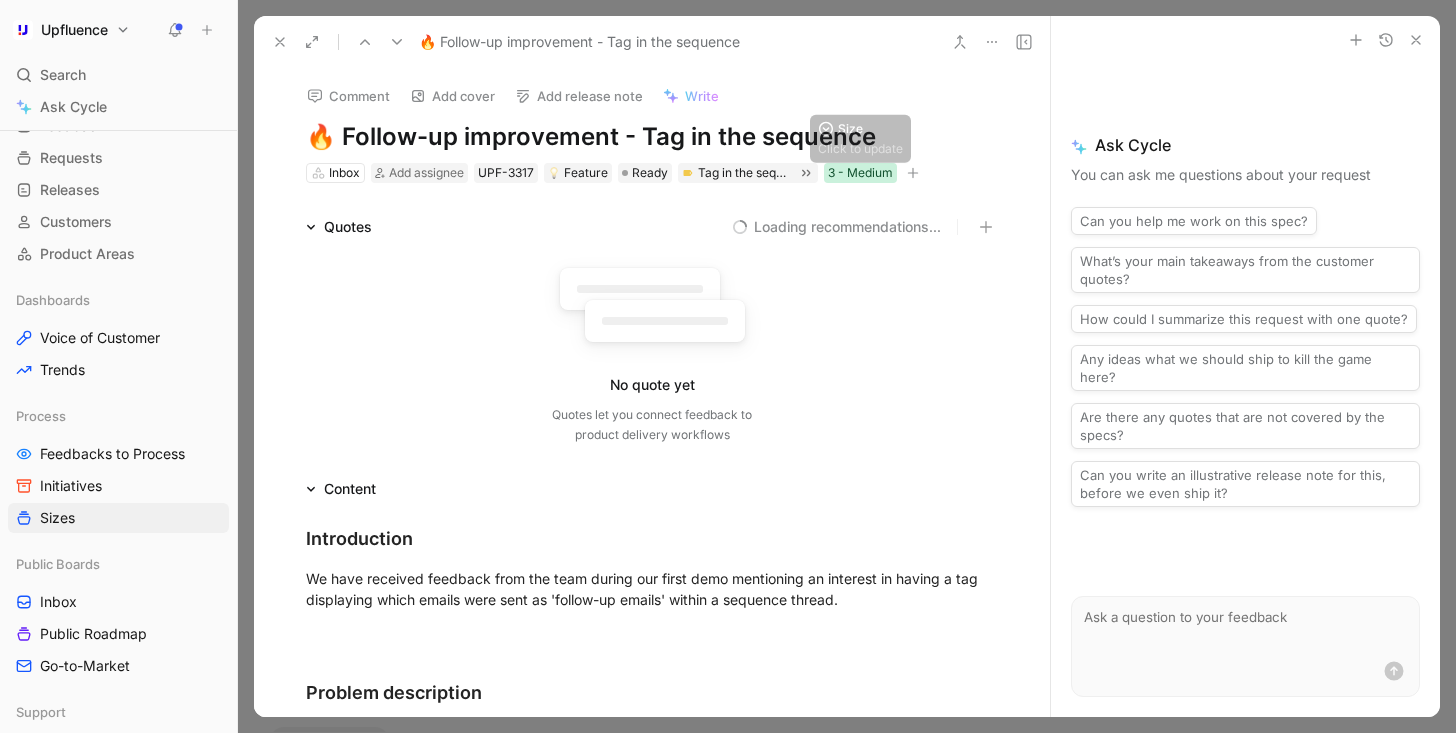 click on "3 - Medium" at bounding box center [860, 173] 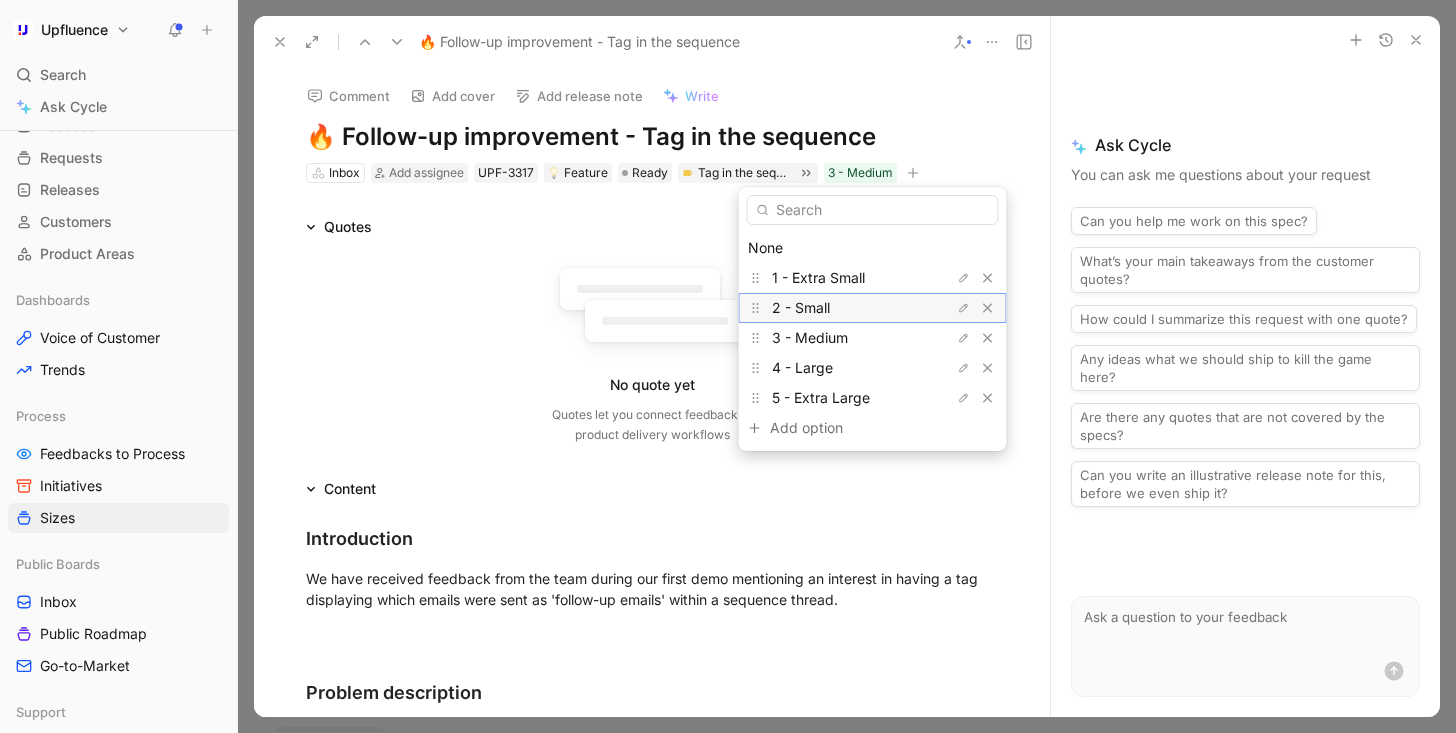 click on "2 - Small" at bounding box center (847, 308) 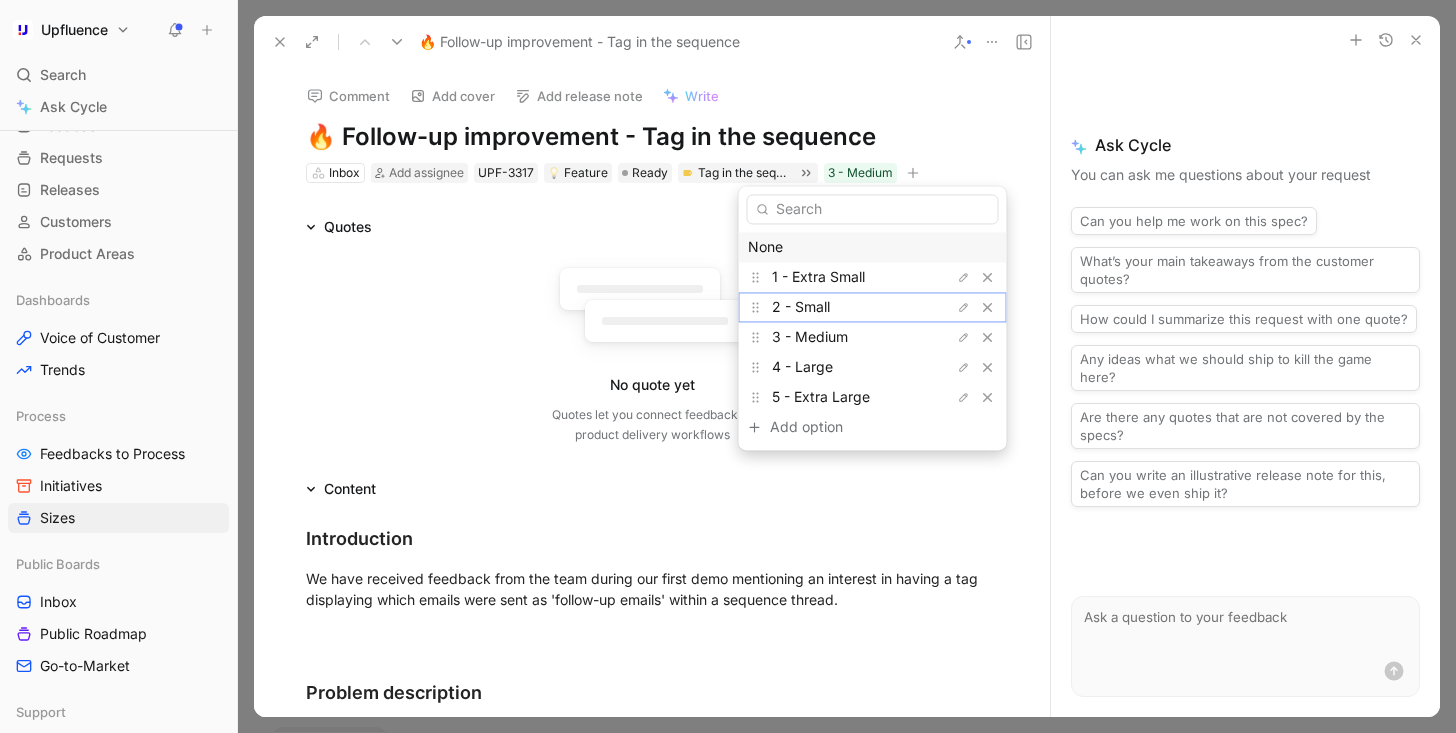 scroll, scrollTop: 2237, scrollLeft: 0, axis: vertical 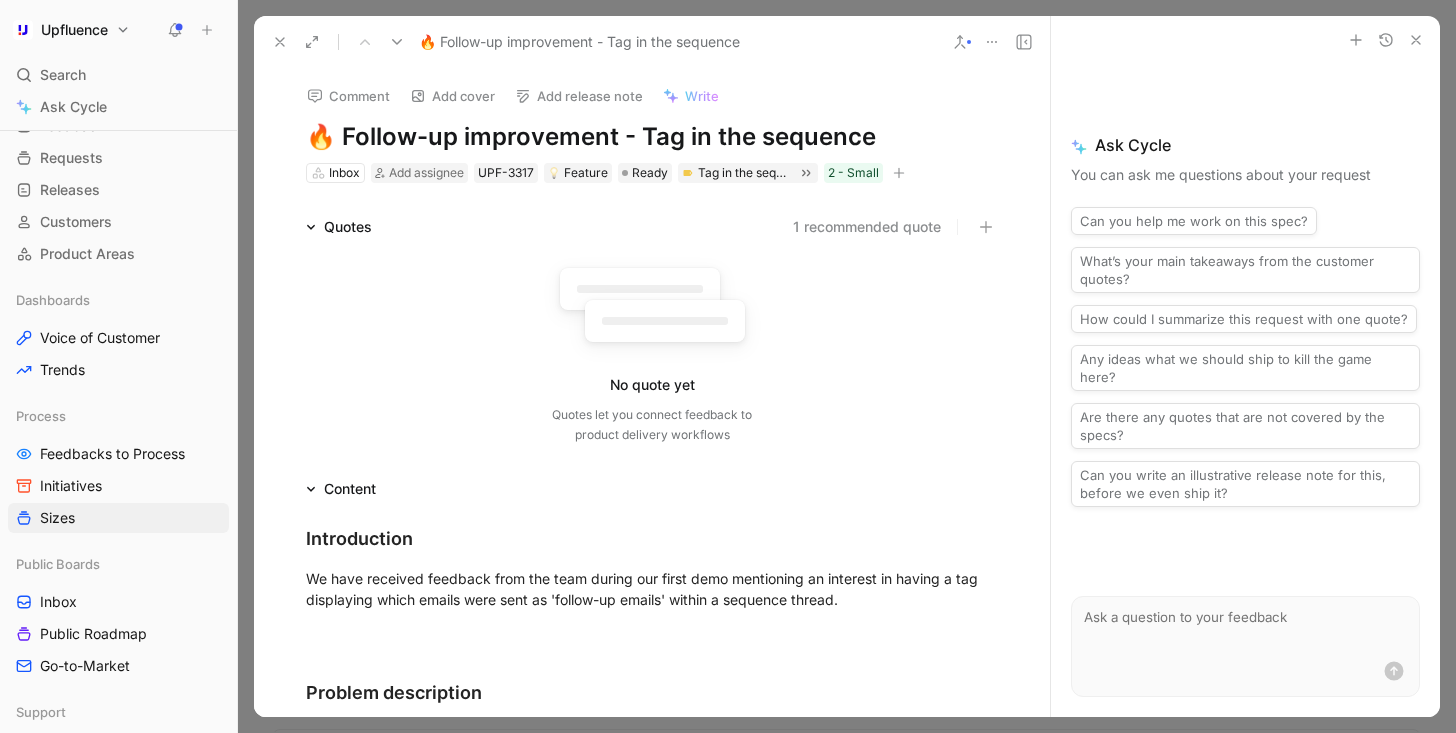 click at bounding box center [280, 42] 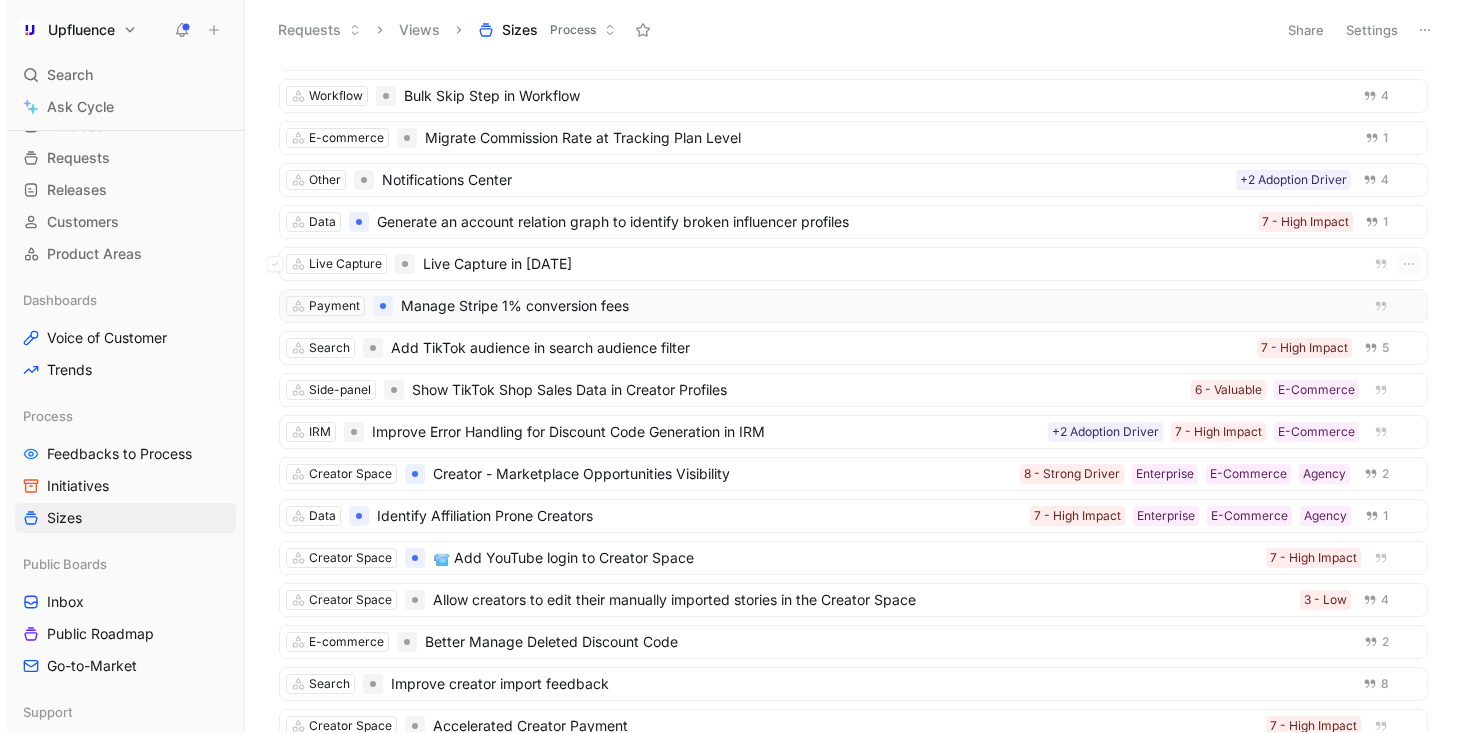 scroll, scrollTop: 1872, scrollLeft: 0, axis: vertical 